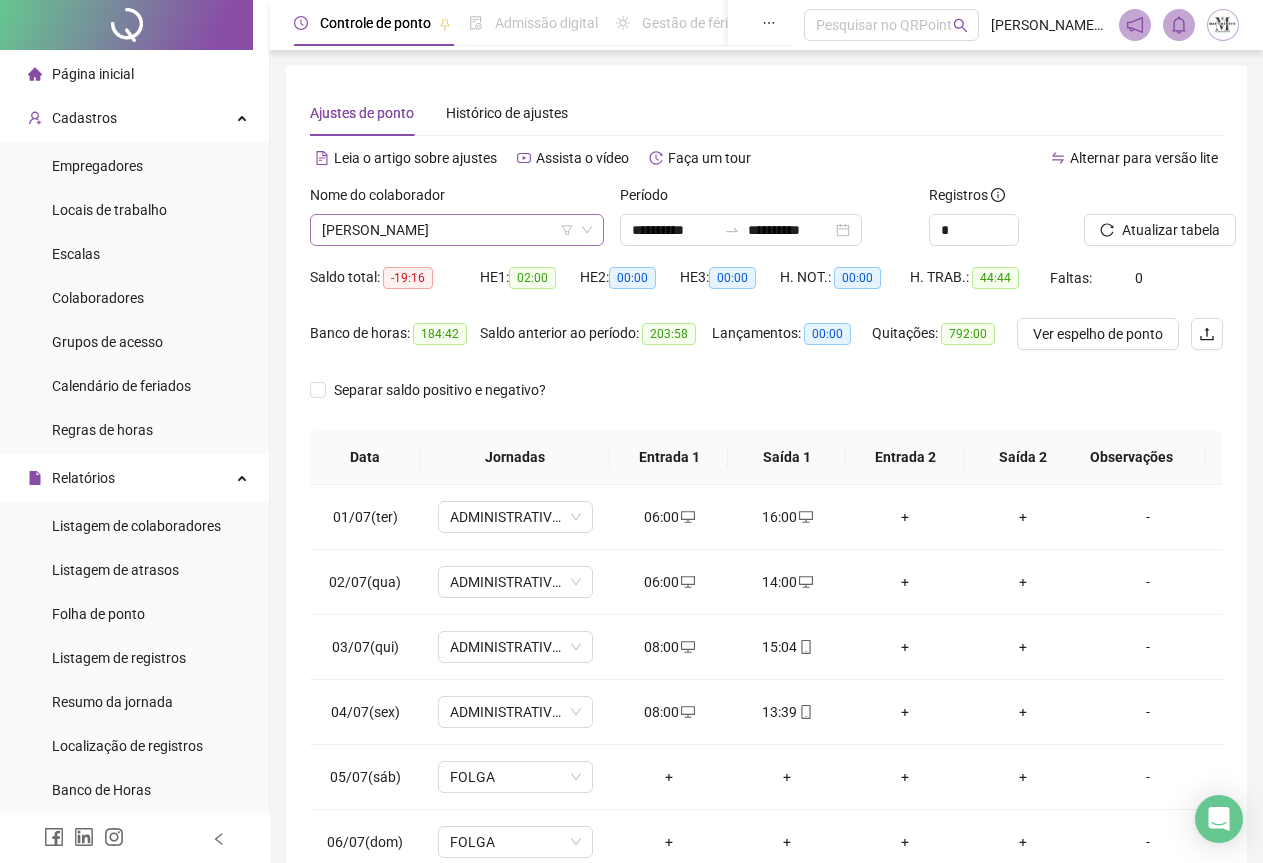 scroll, scrollTop: 159, scrollLeft: 0, axis: vertical 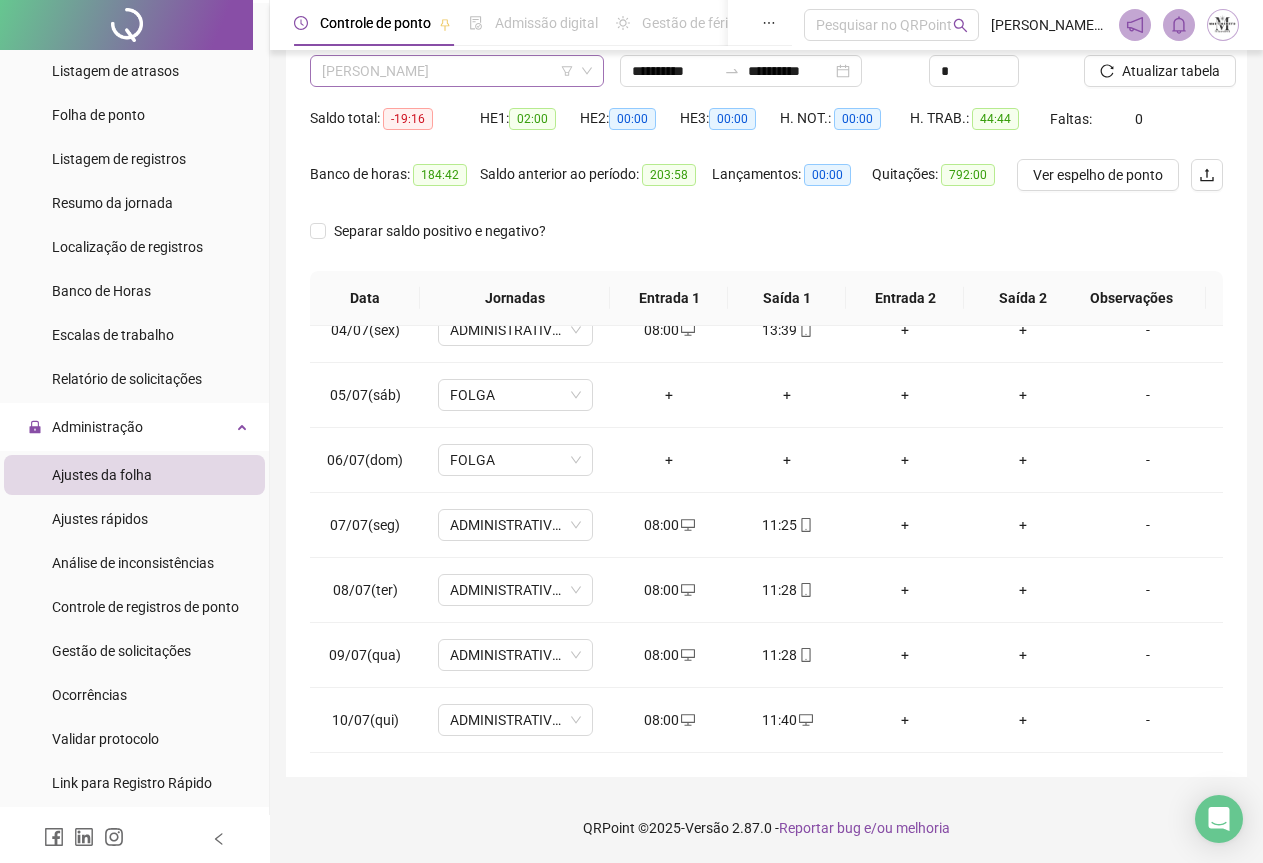 click on "[PERSON_NAME]" at bounding box center [457, 71] 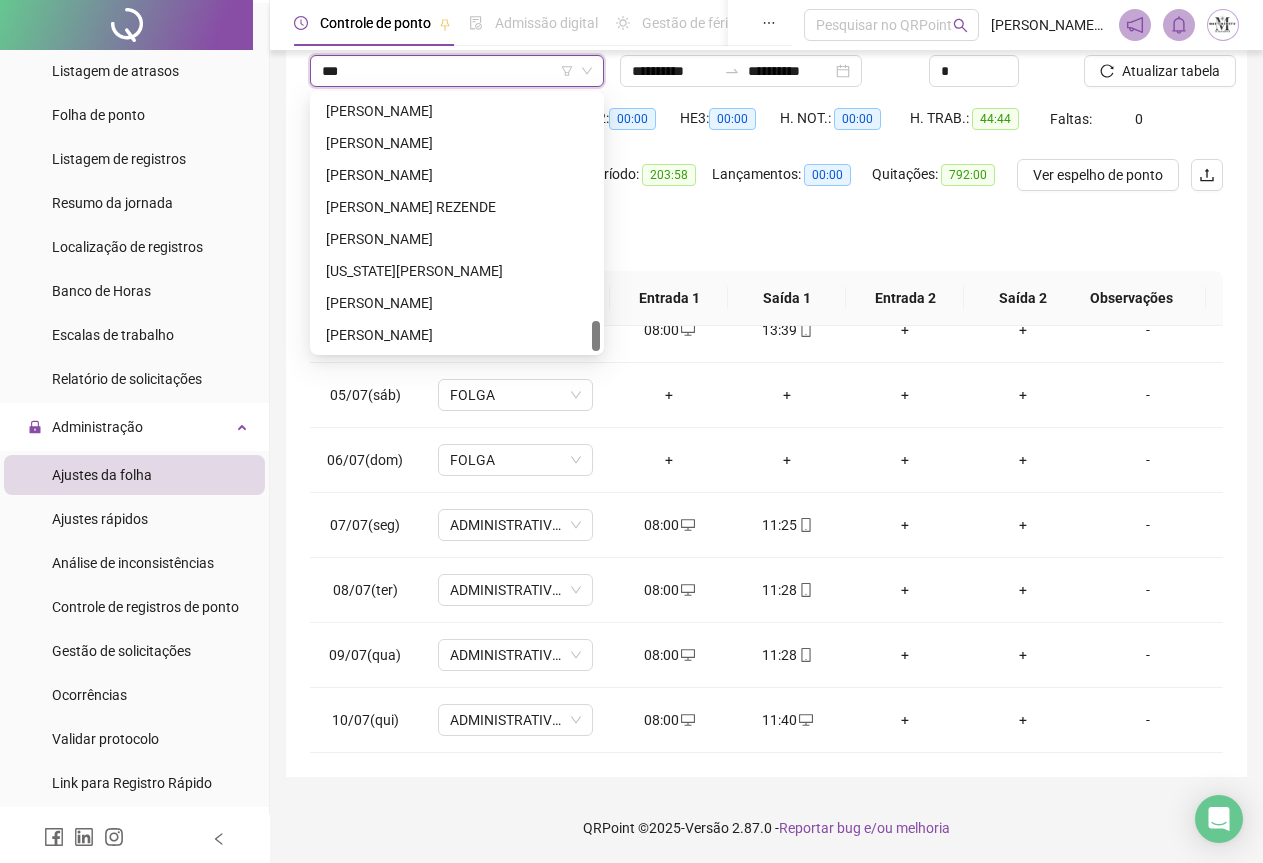 scroll, scrollTop: 0, scrollLeft: 0, axis: both 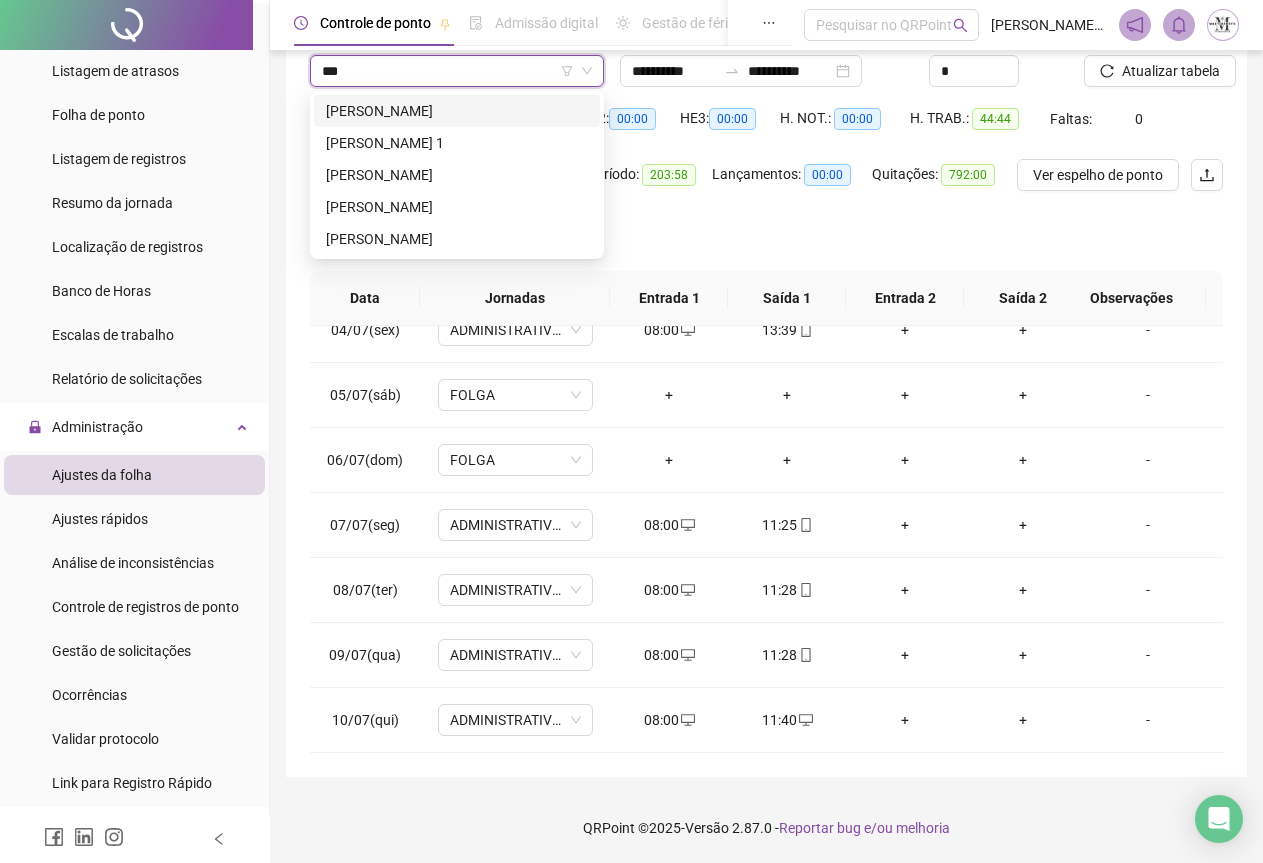 type on "****" 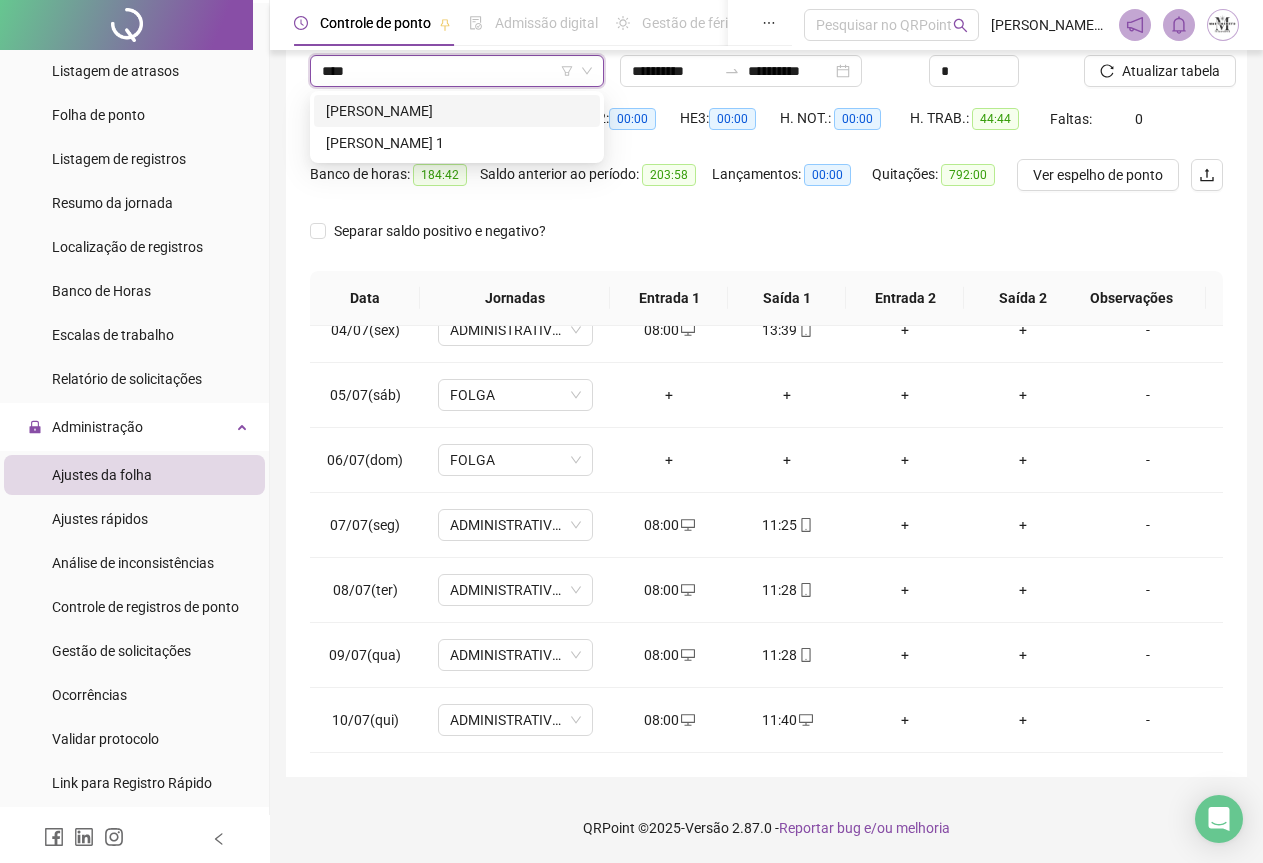 click on "[PERSON_NAME]" at bounding box center [457, 111] 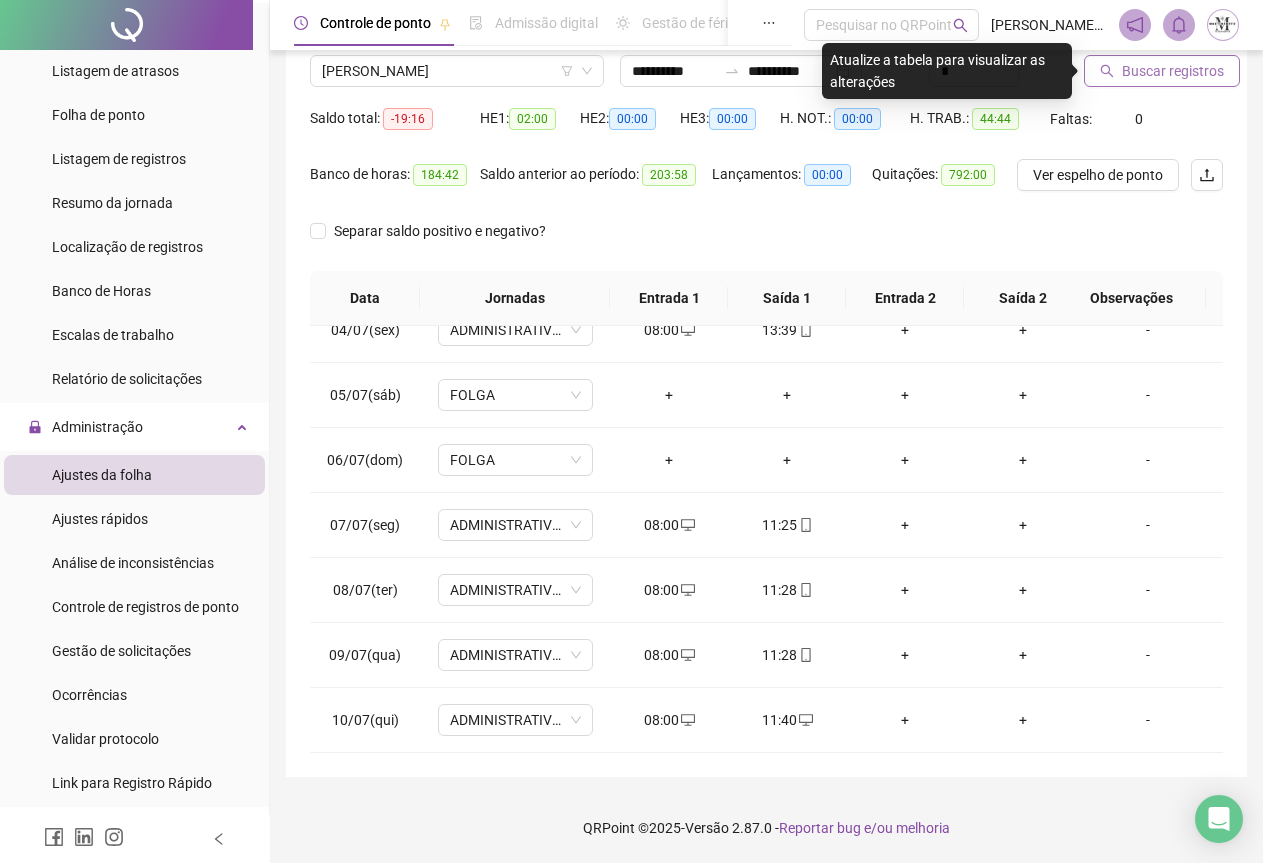 click on "Buscar registros" at bounding box center [1173, 71] 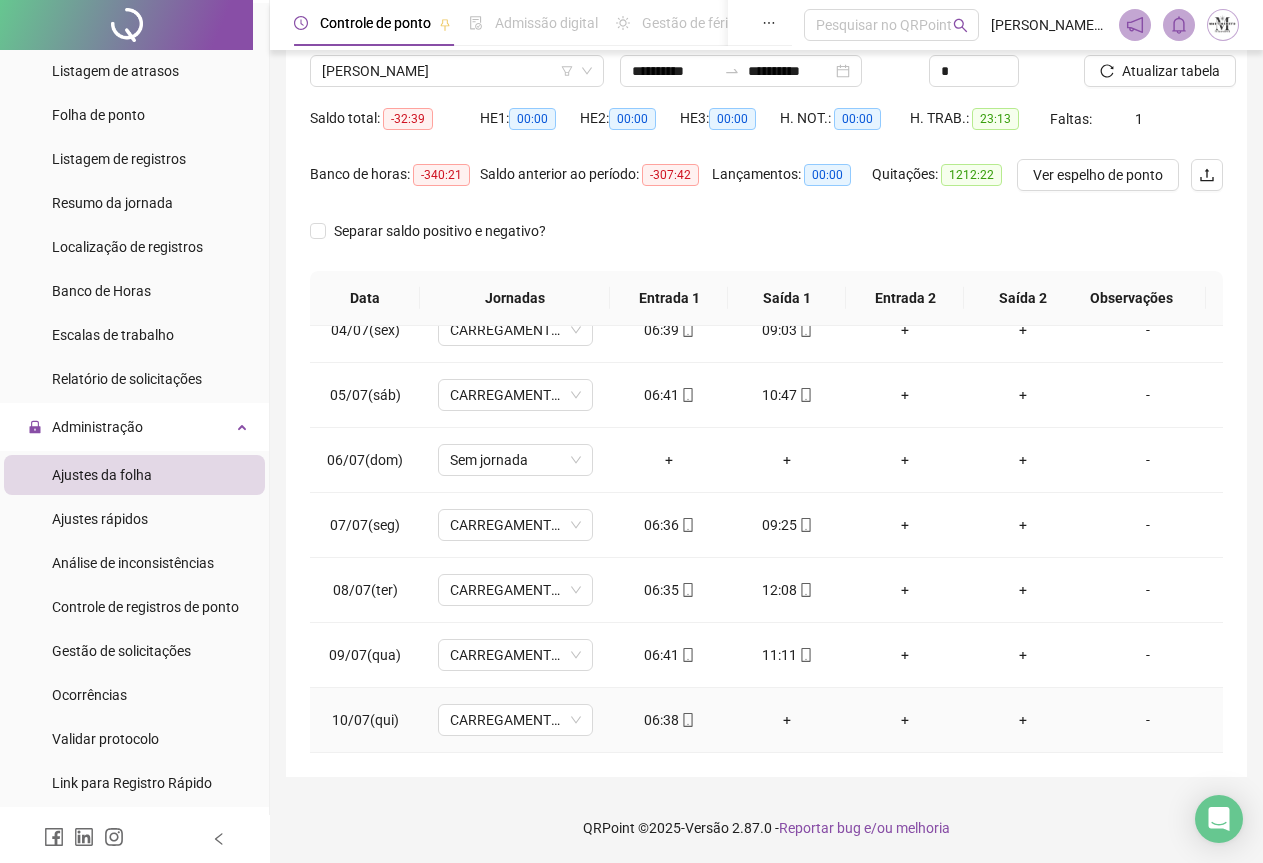 click on "+" at bounding box center (787, 720) 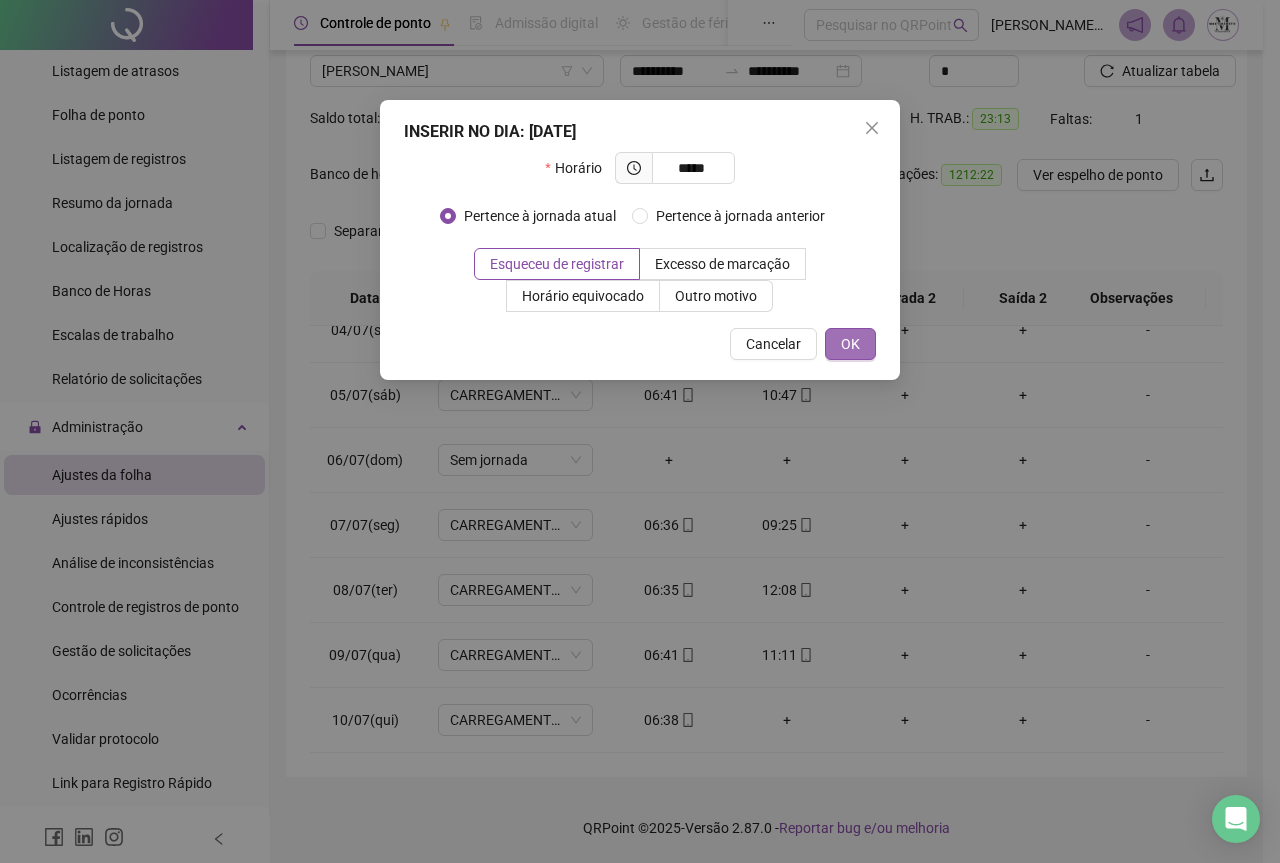 type on "*****" 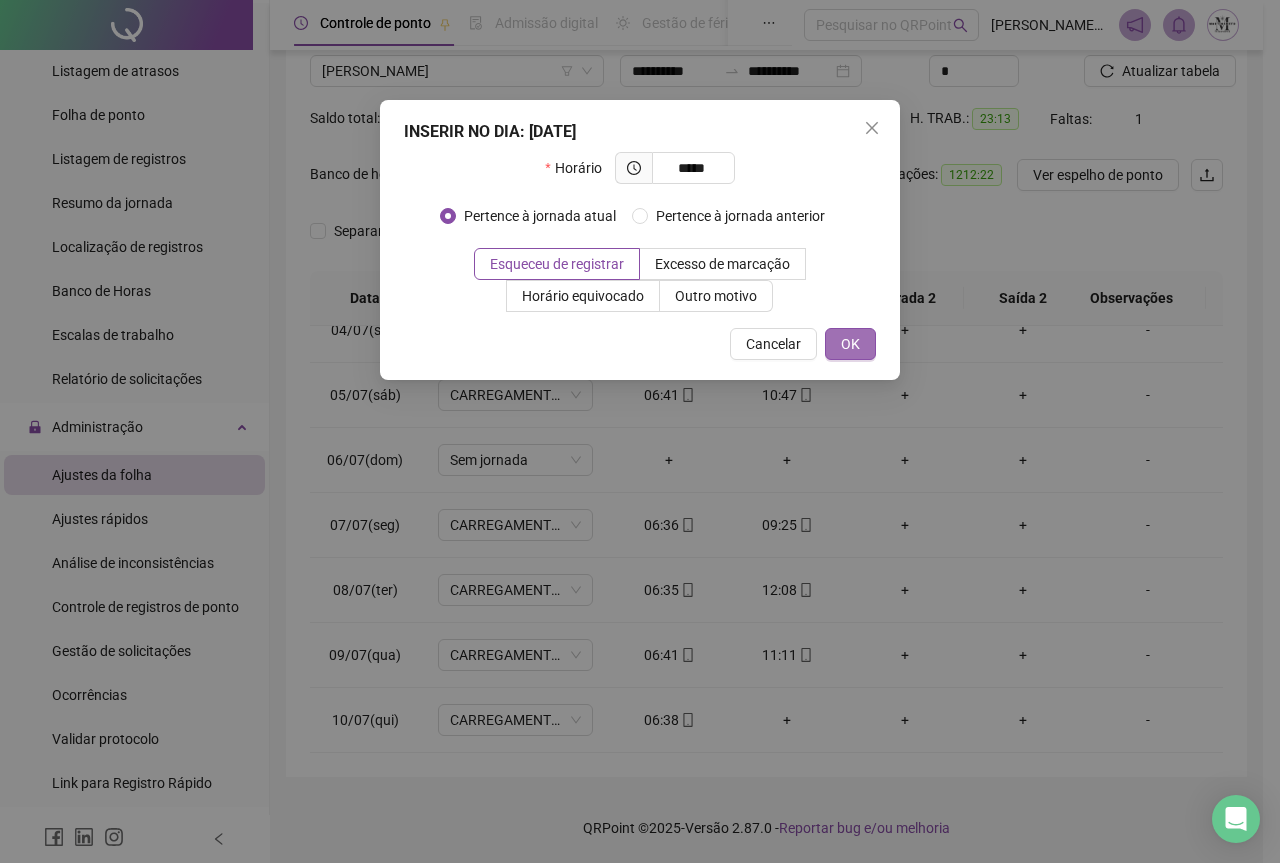 click on "OK" at bounding box center (850, 344) 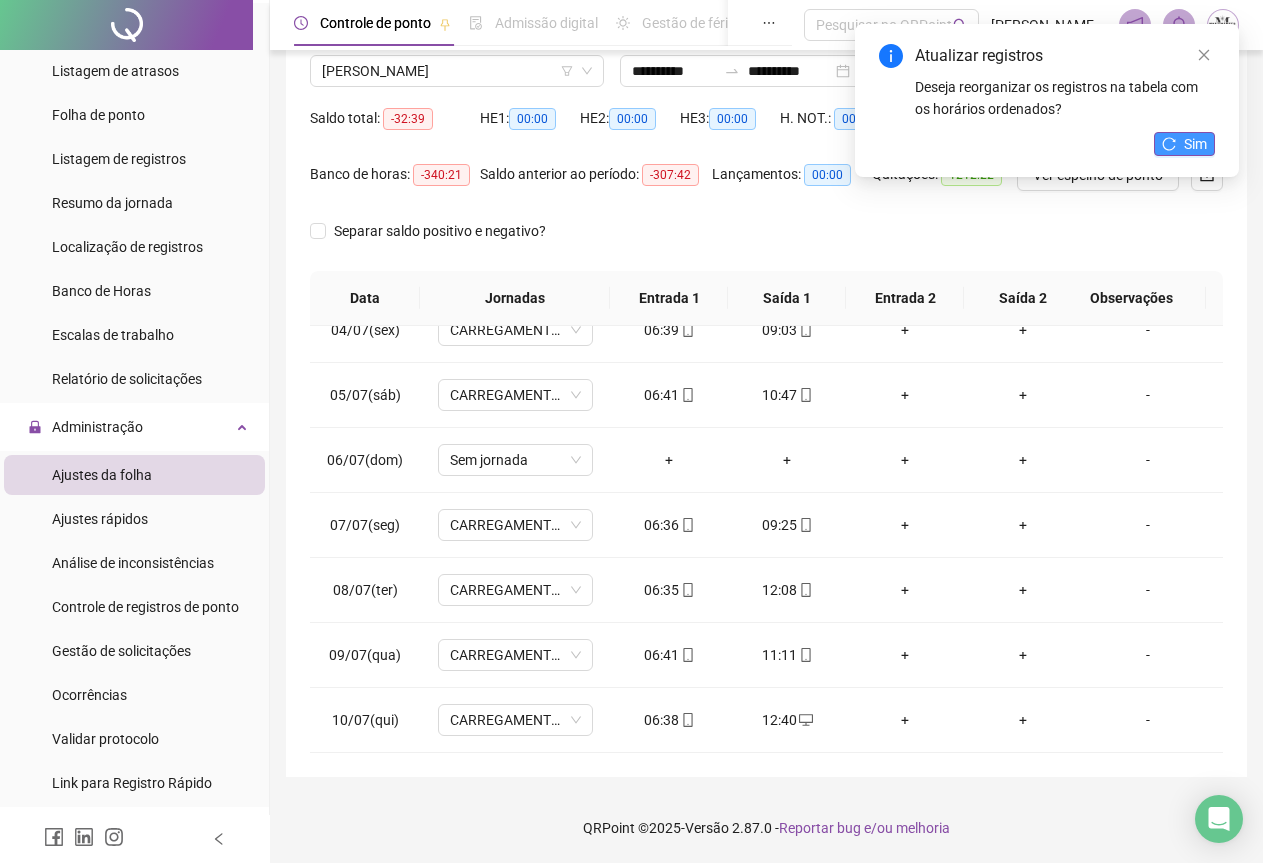 click 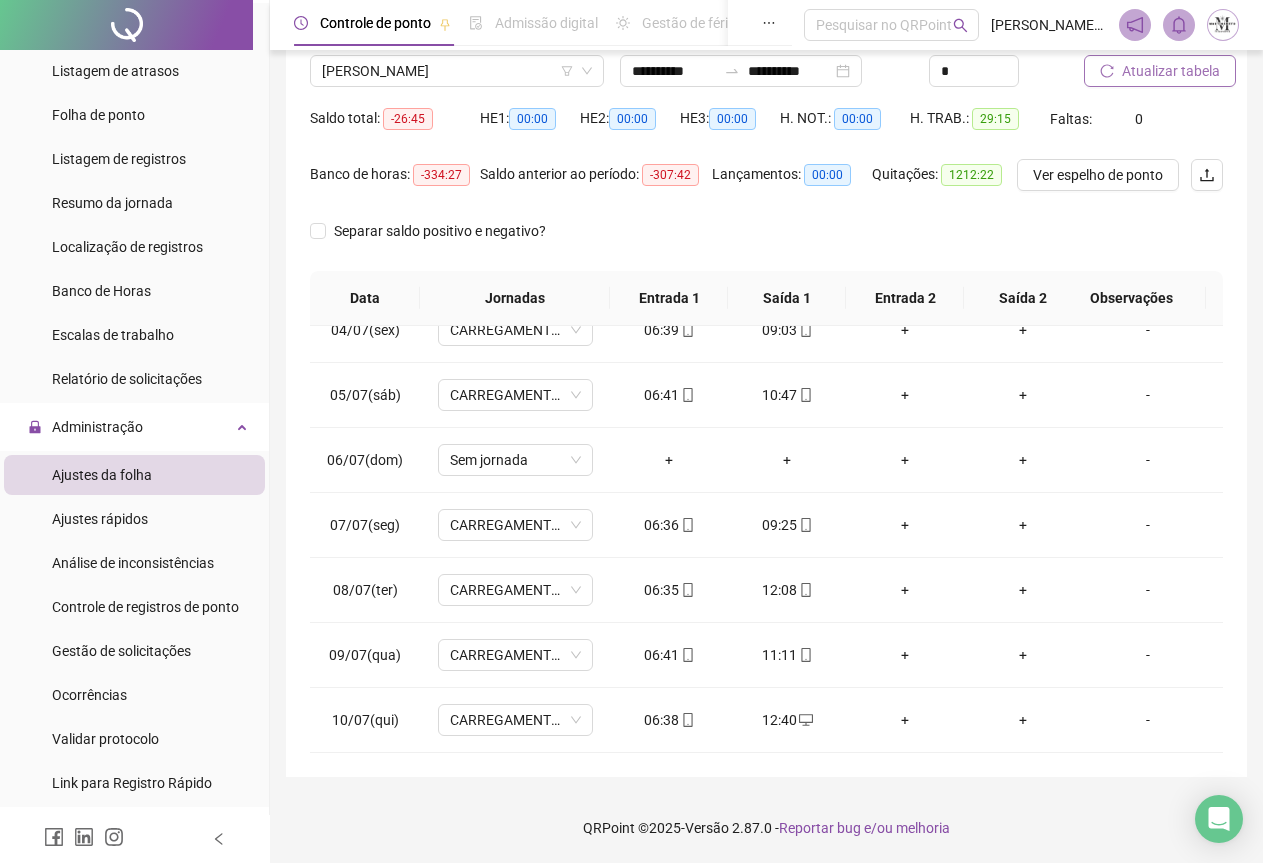 click on "Atualizar tabela" at bounding box center [1171, 71] 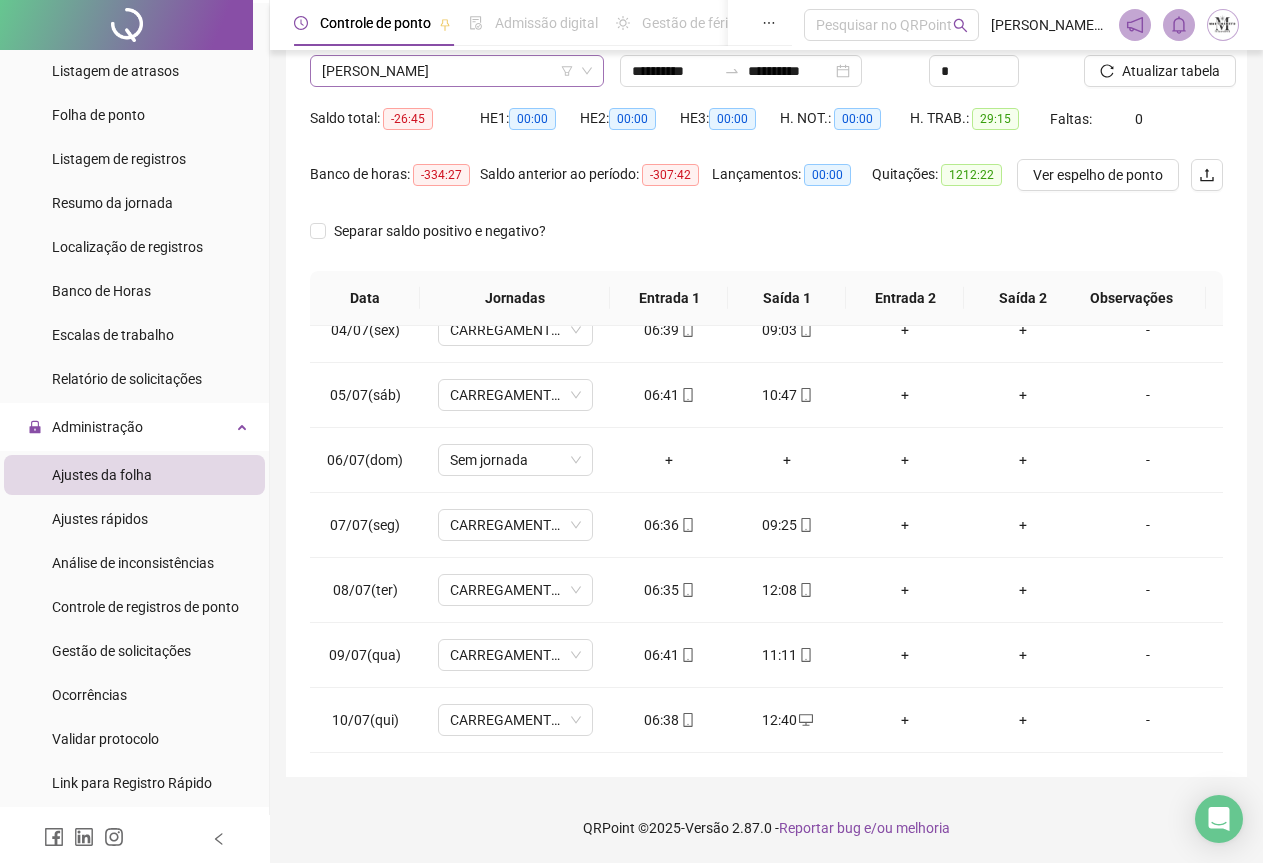 click on "[PERSON_NAME]" at bounding box center [457, 71] 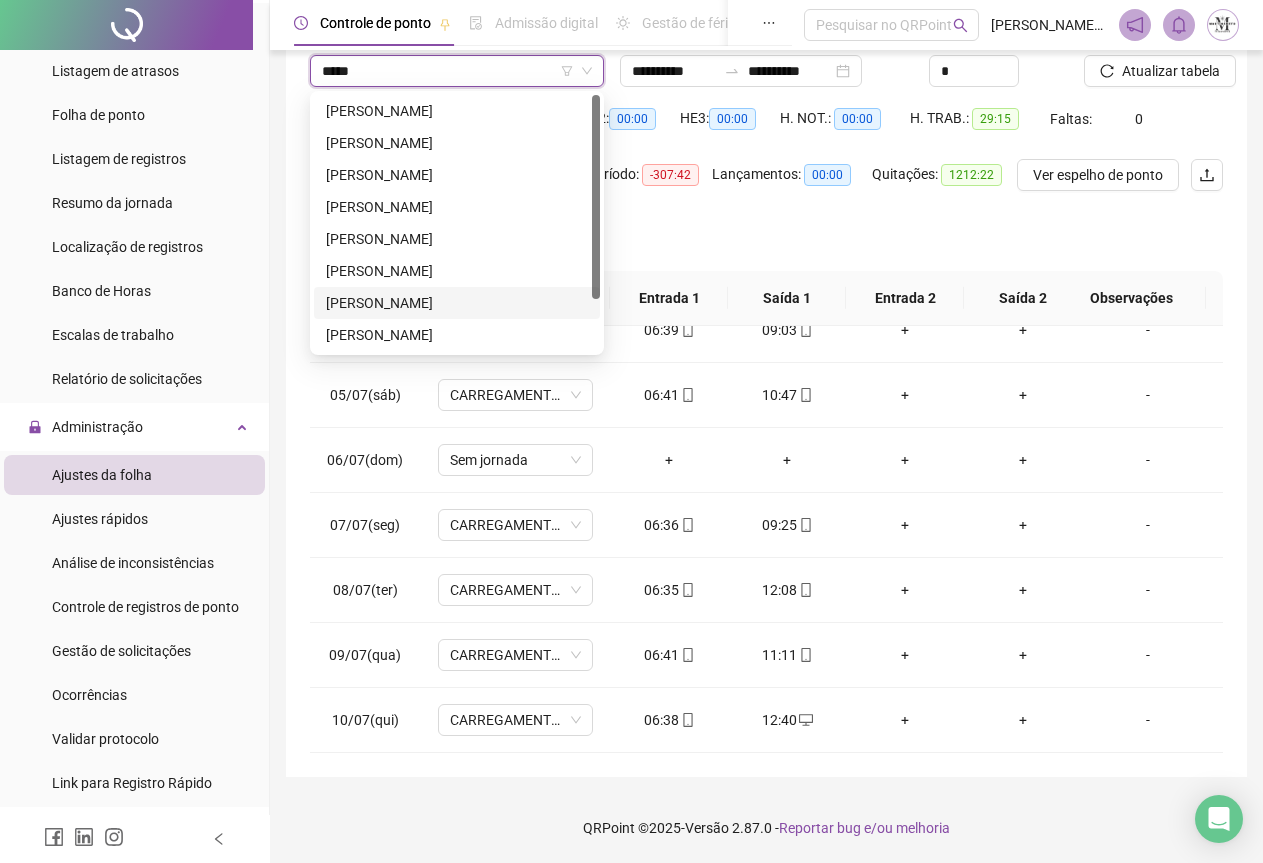 scroll, scrollTop: 0, scrollLeft: 0, axis: both 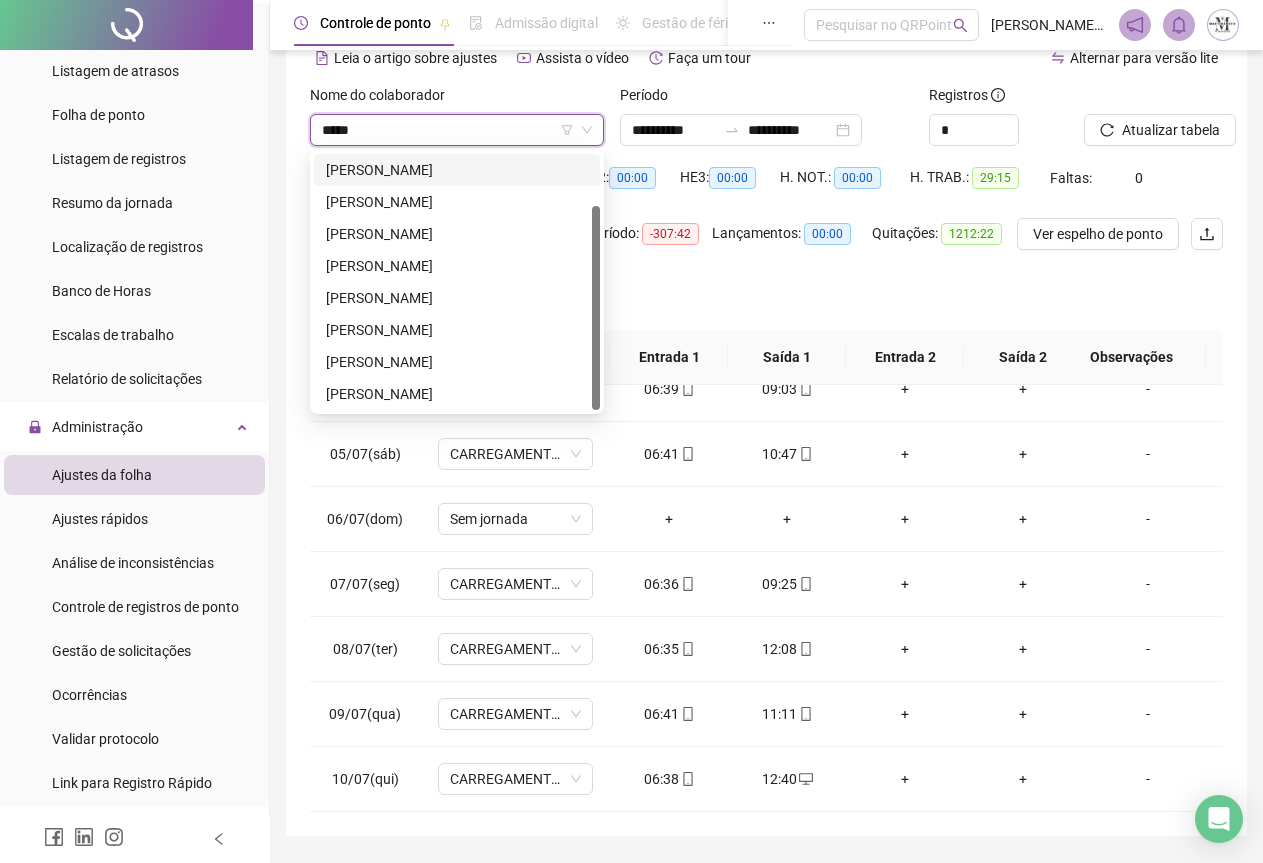 click on "*****" at bounding box center [451, 130] 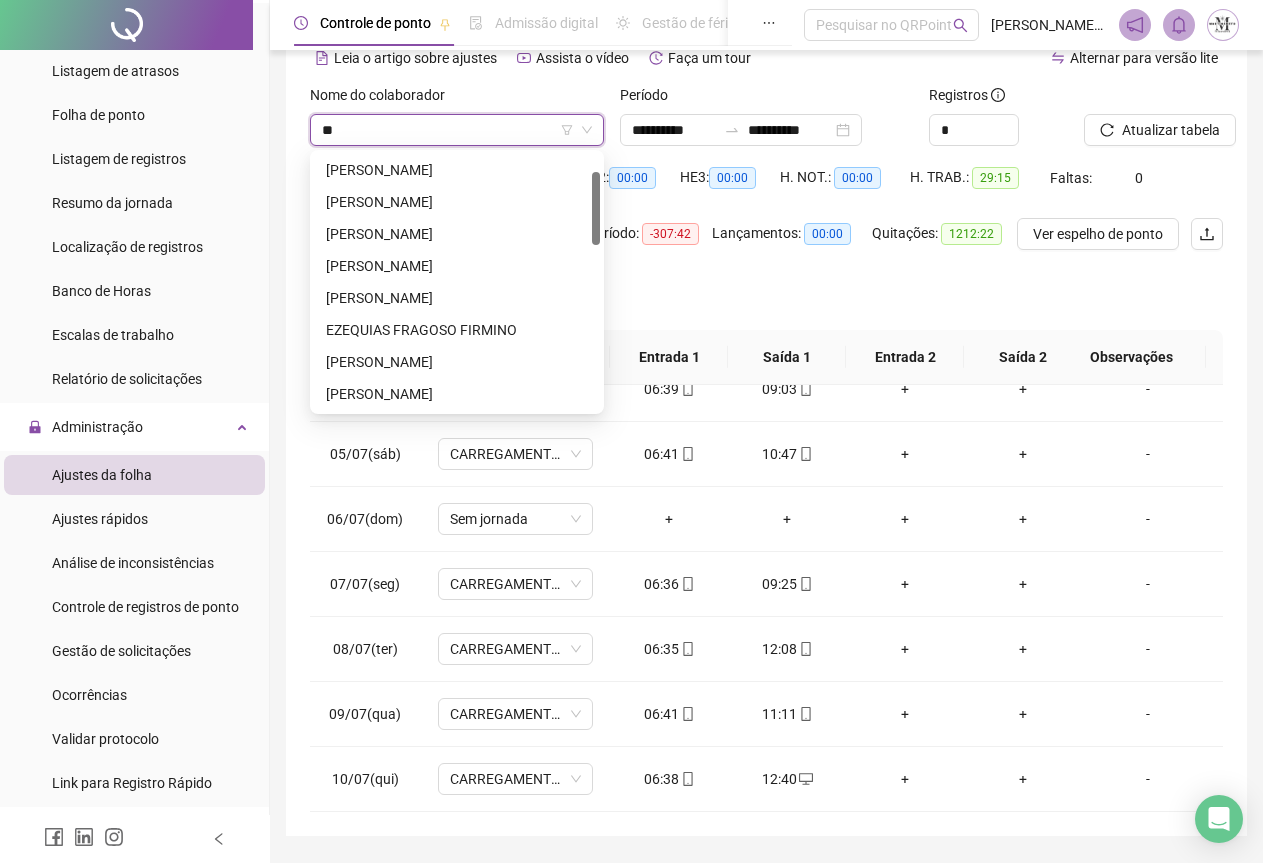 type on "*" 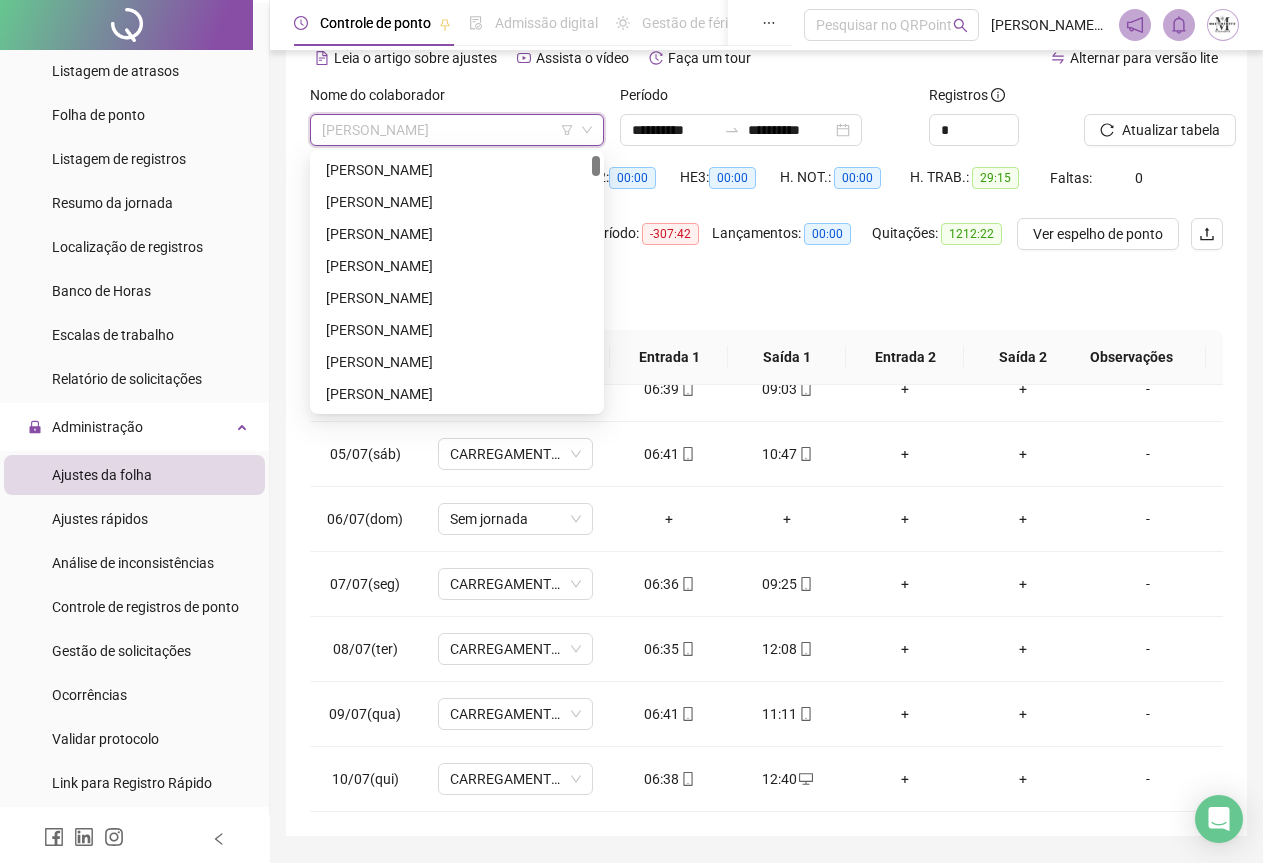 scroll, scrollTop: 1120, scrollLeft: 0, axis: vertical 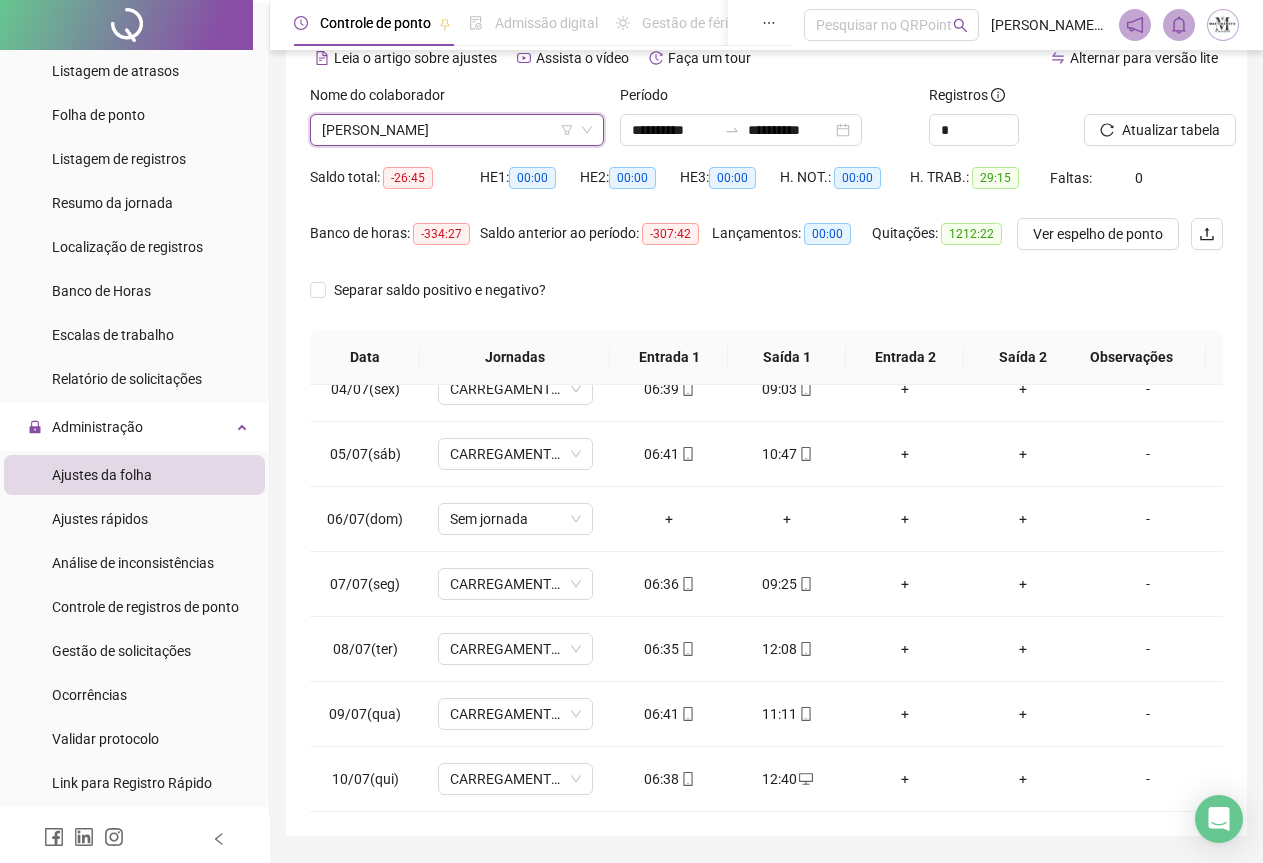 click on "[PERSON_NAME]" at bounding box center [457, 130] 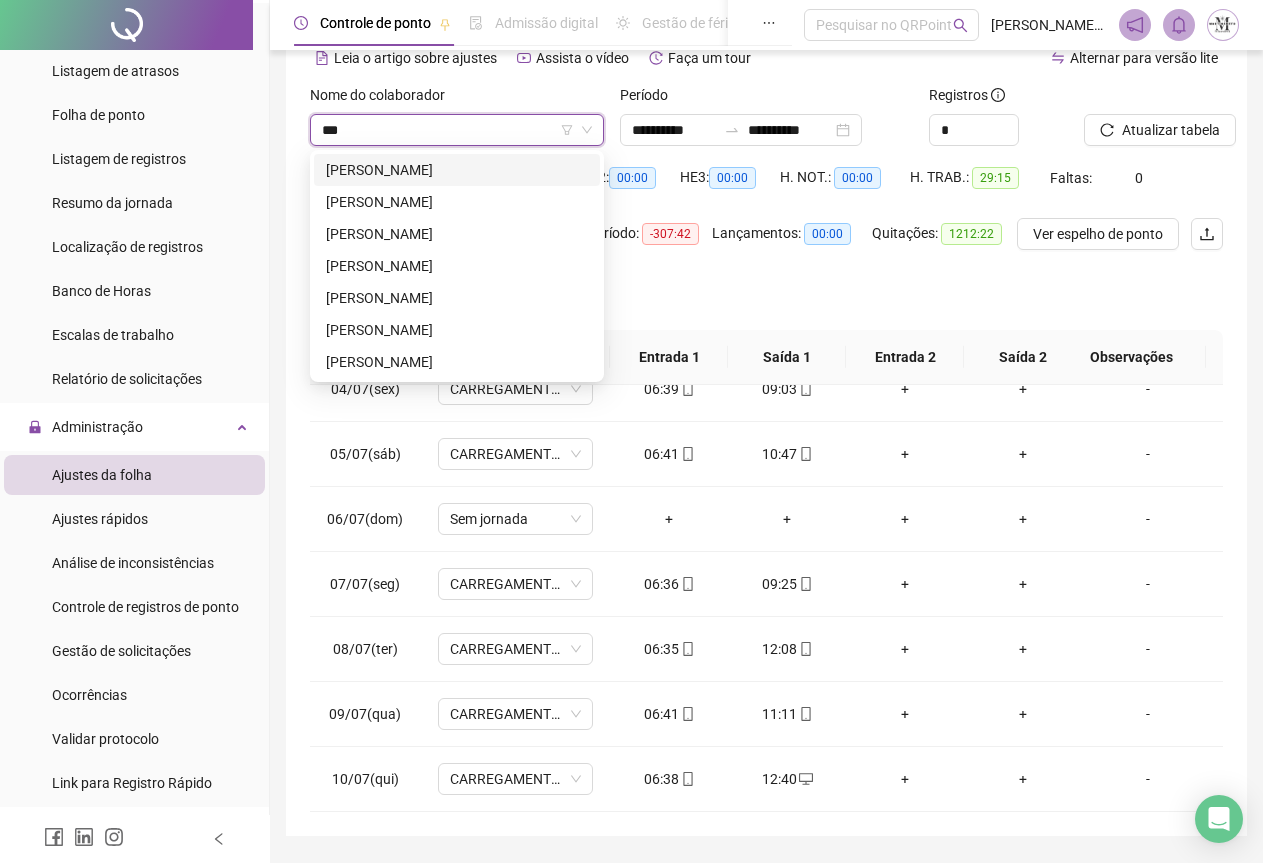 scroll, scrollTop: 0, scrollLeft: 0, axis: both 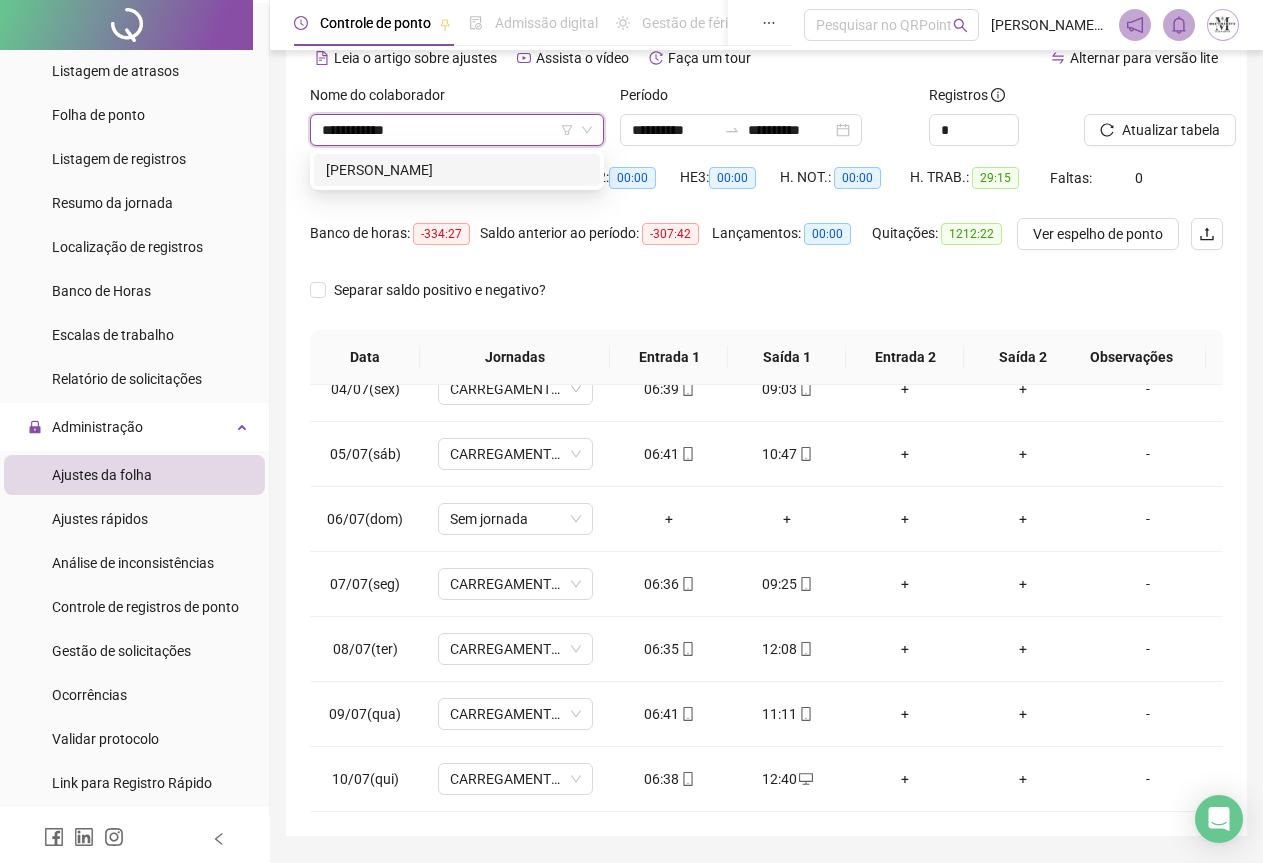 type on "**********" 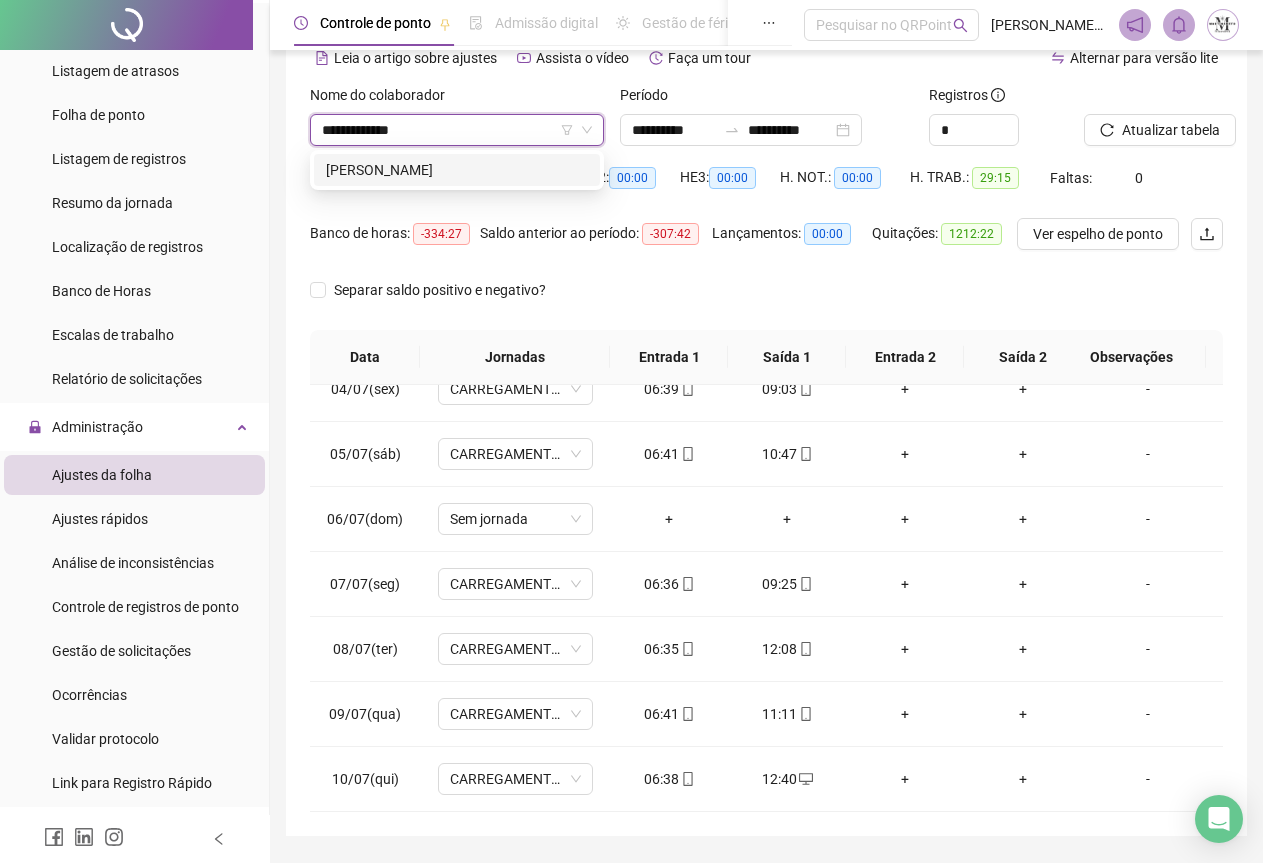 click on "[PERSON_NAME]" at bounding box center (457, 170) 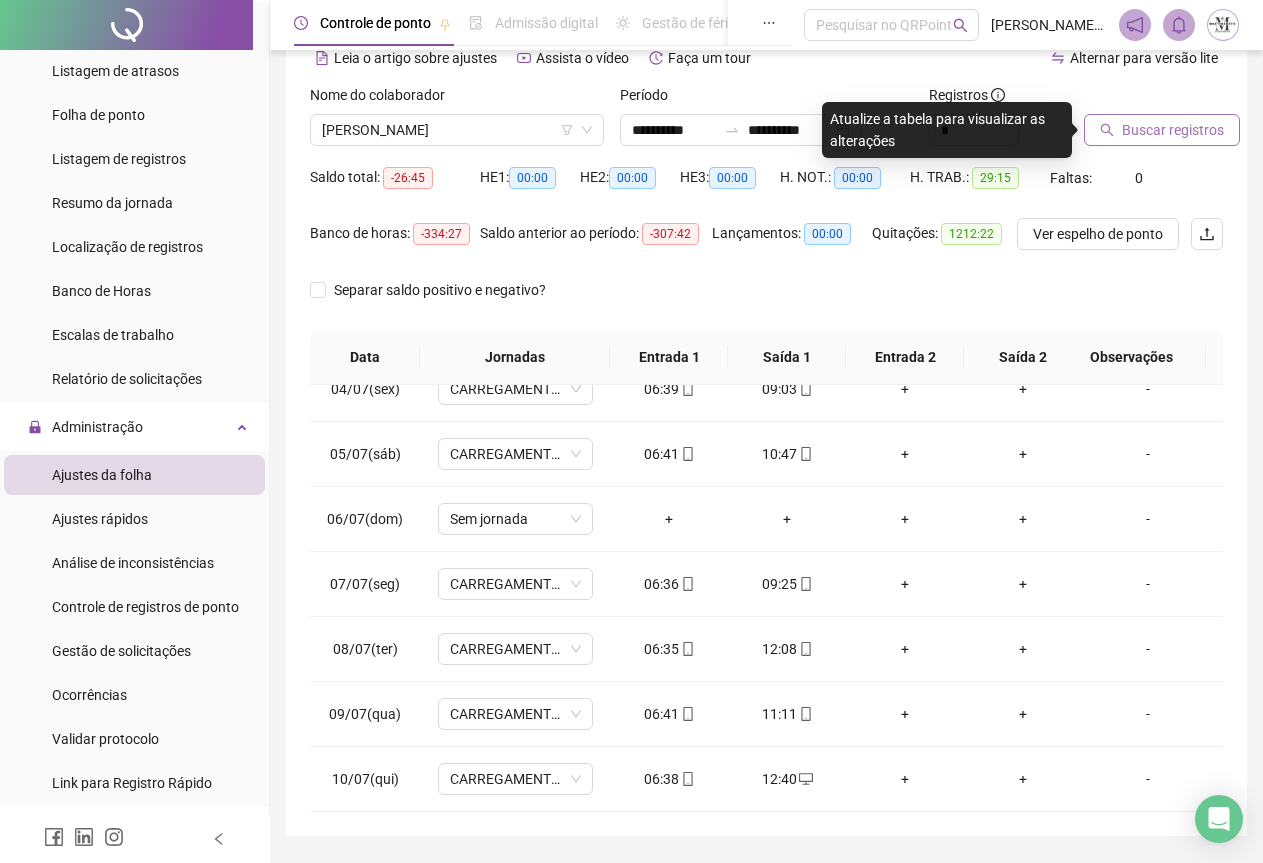 click on "Buscar registros" at bounding box center (1173, 130) 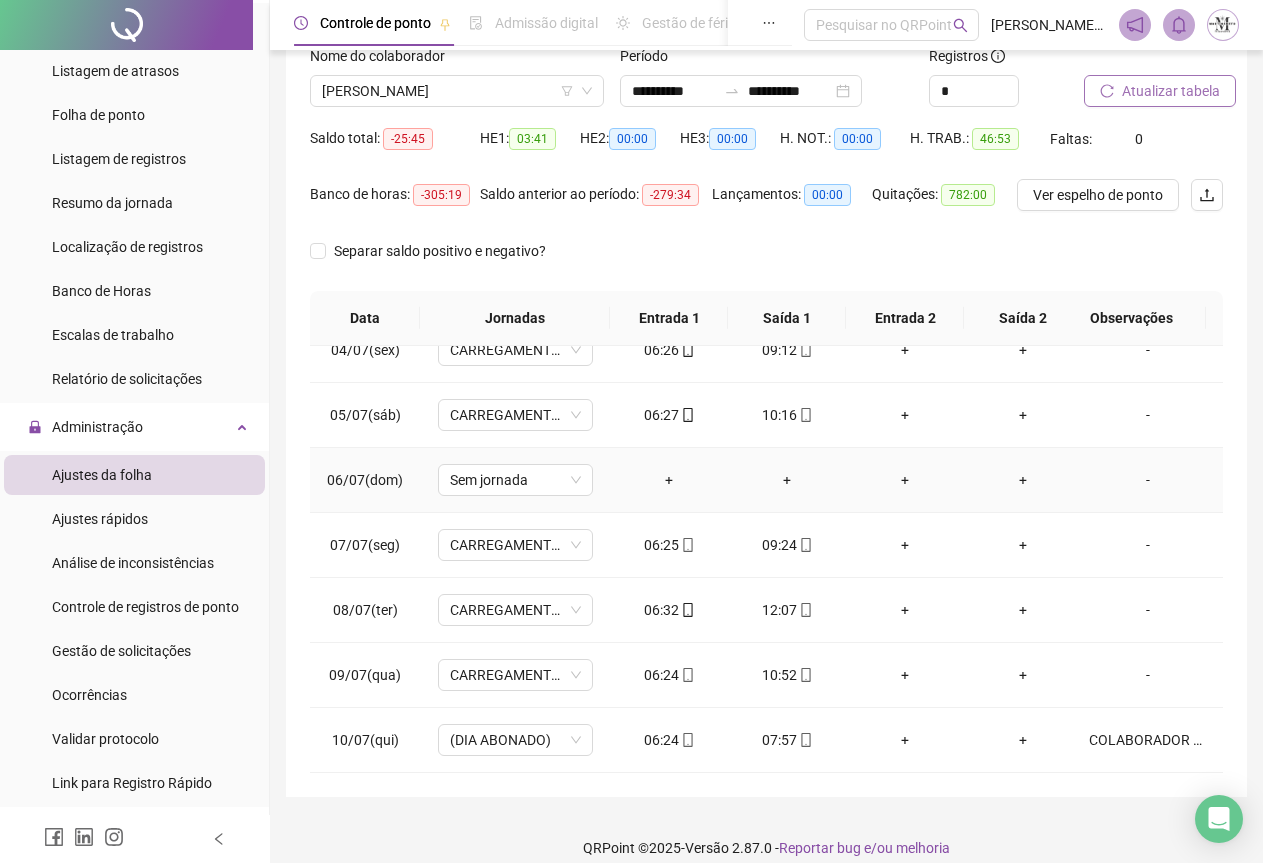 scroll, scrollTop: 159, scrollLeft: 0, axis: vertical 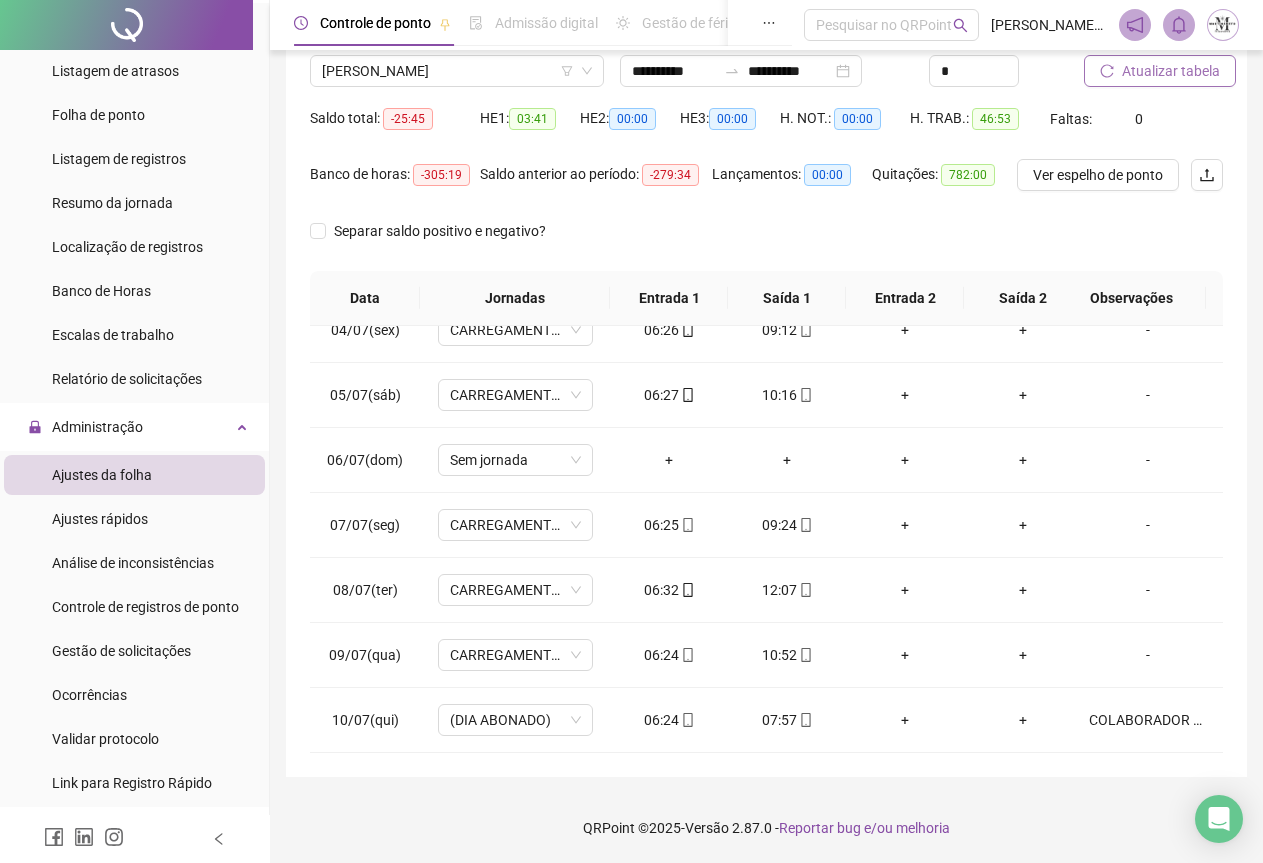 click on "Atualizar tabela" at bounding box center (1171, 71) 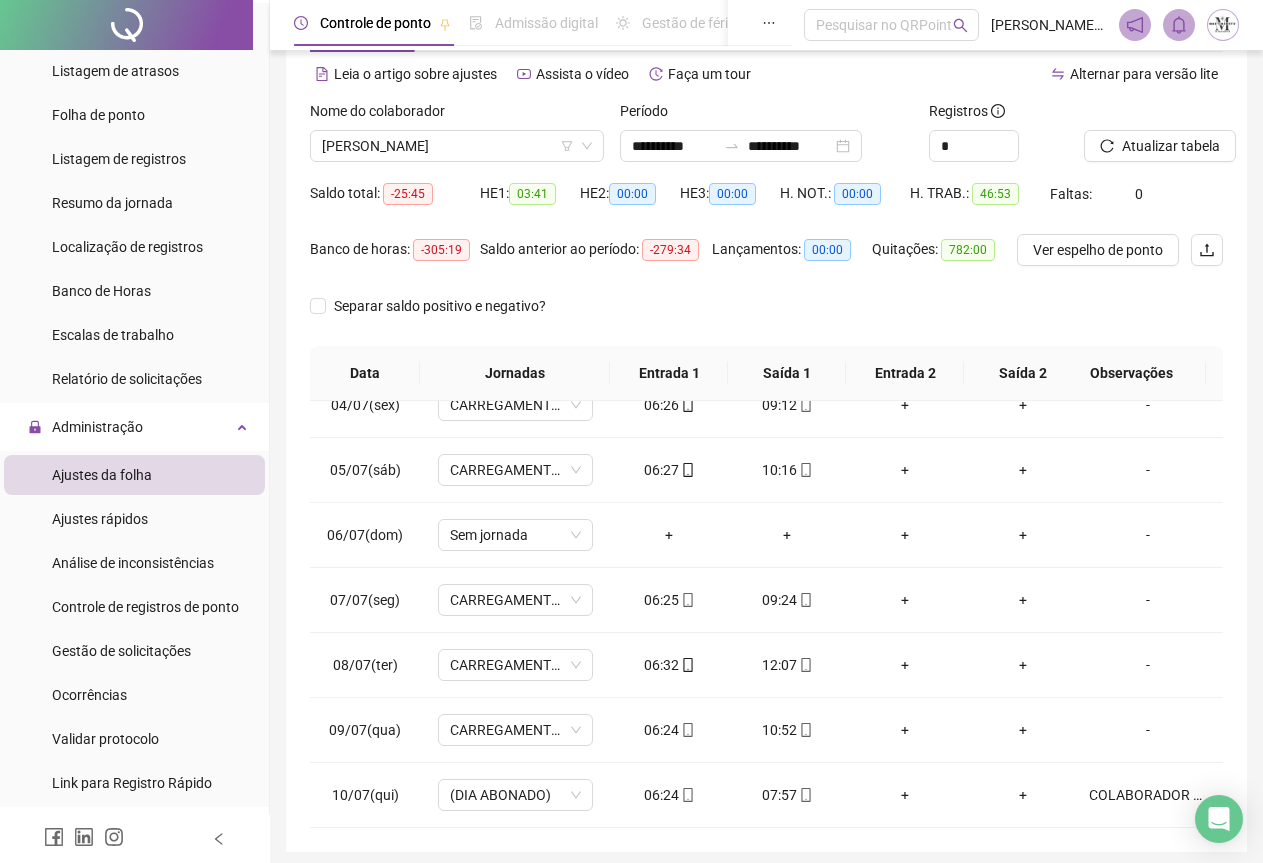 scroll, scrollTop: 0, scrollLeft: 0, axis: both 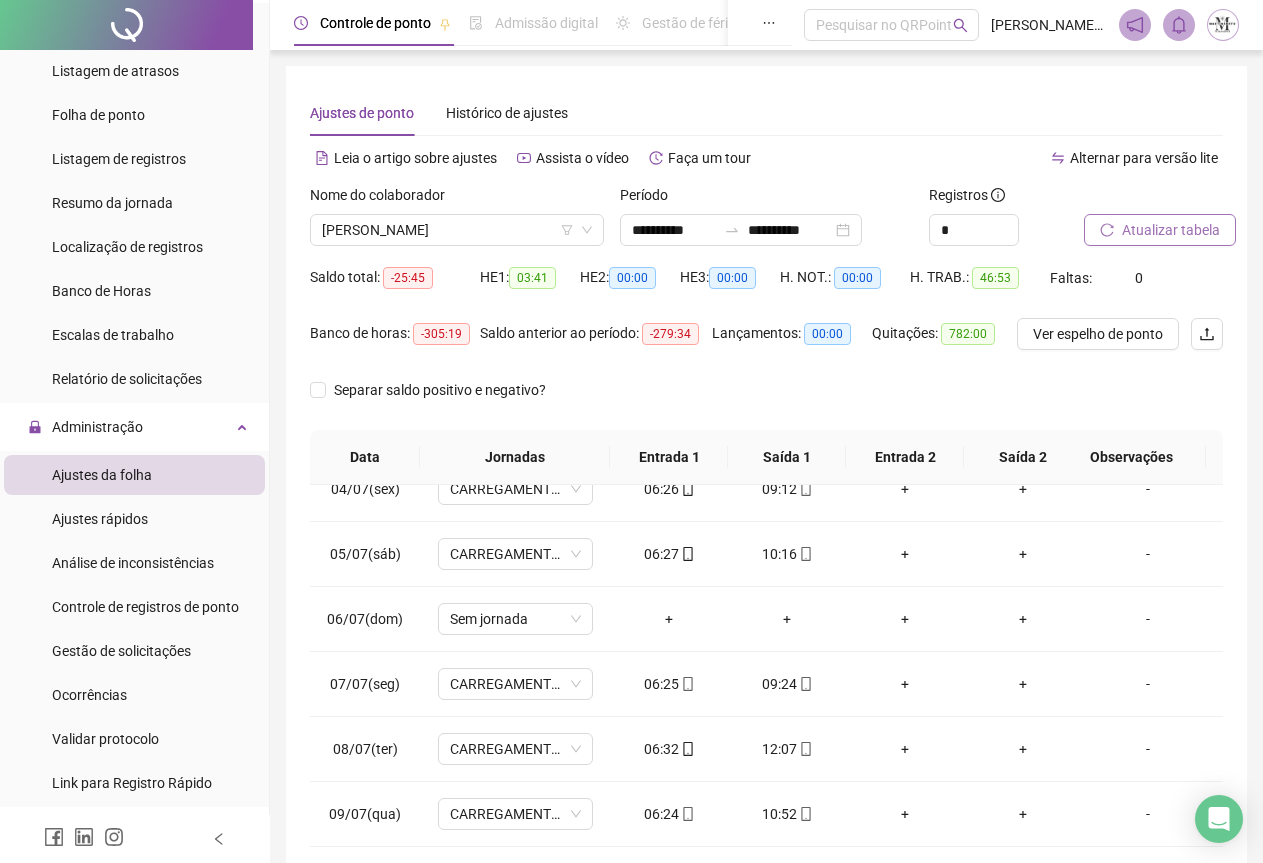 click on "Atualizar tabela" at bounding box center (1171, 230) 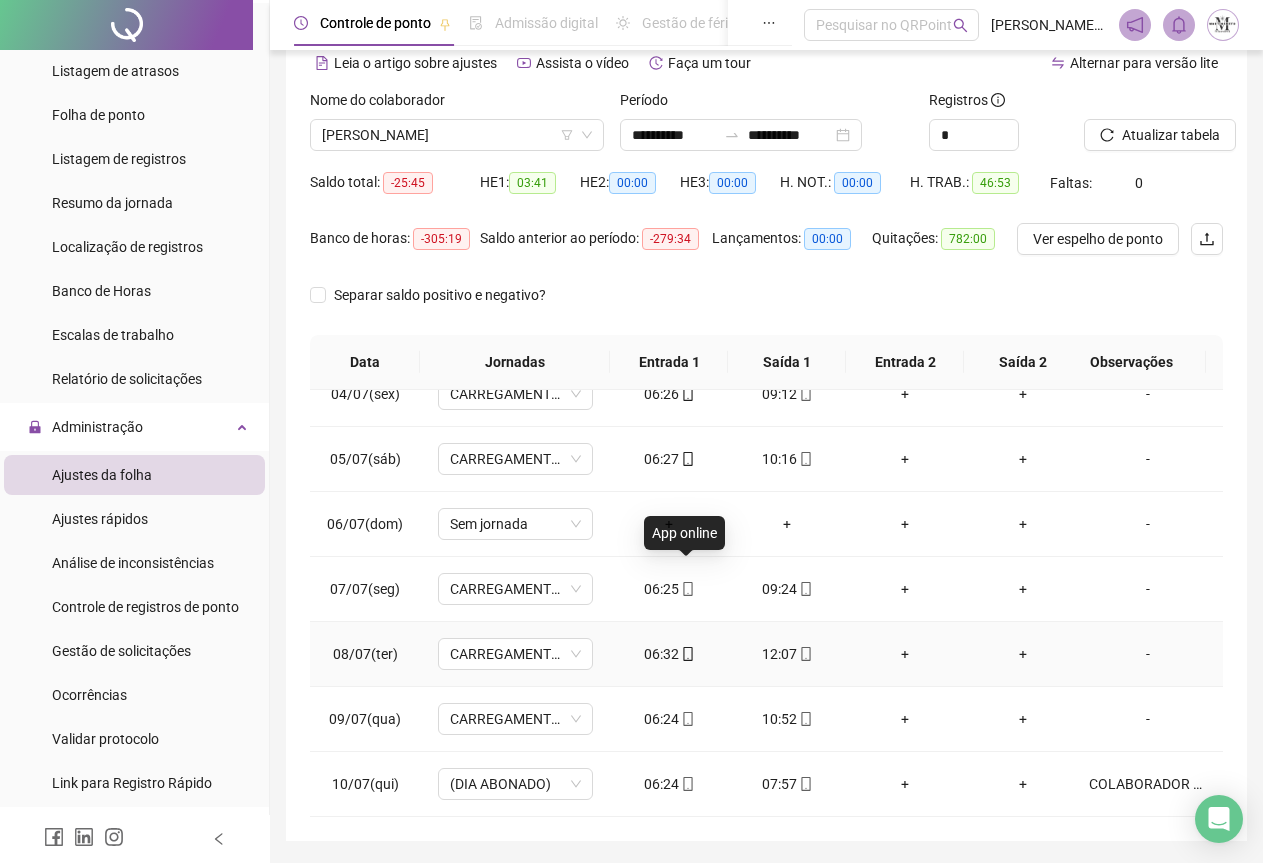 scroll, scrollTop: 159, scrollLeft: 0, axis: vertical 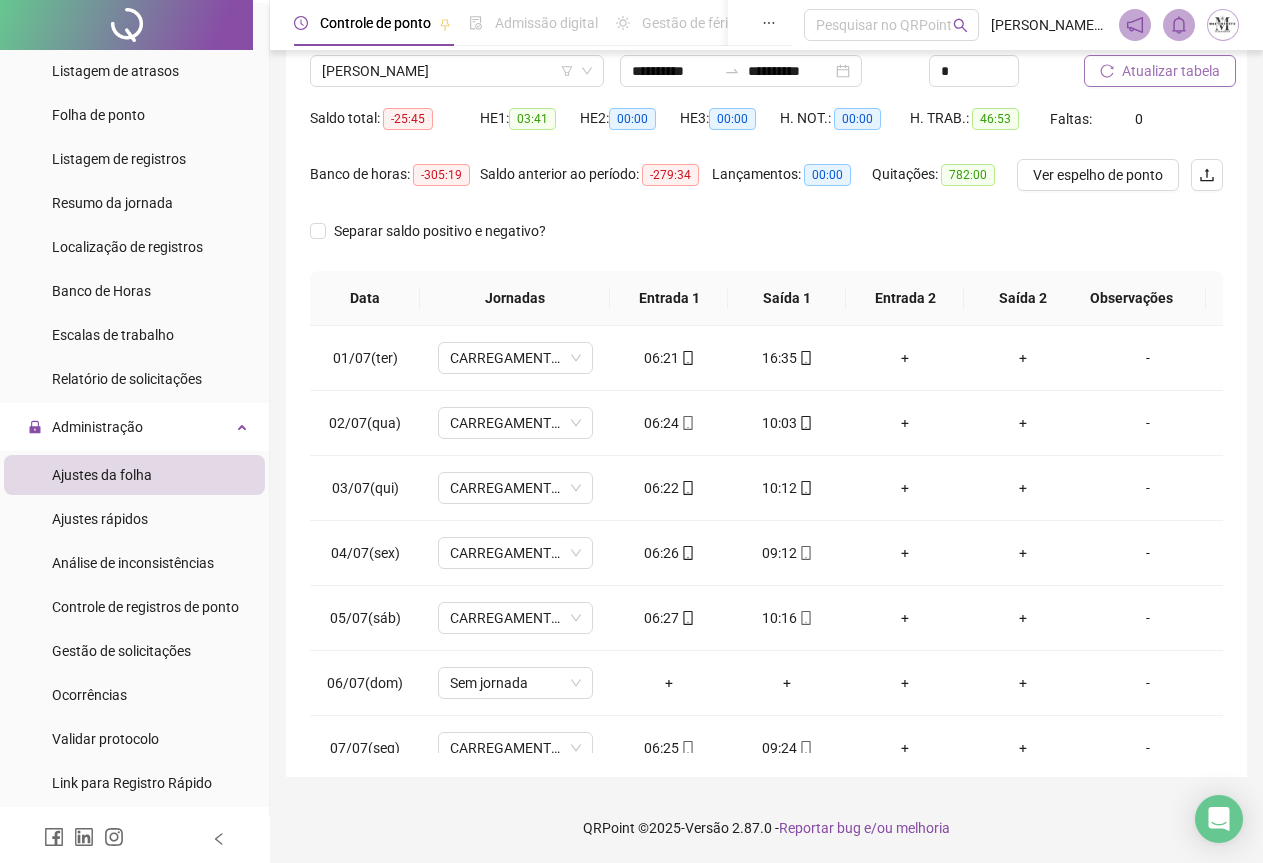 click on "Atualizar tabela" at bounding box center [1171, 71] 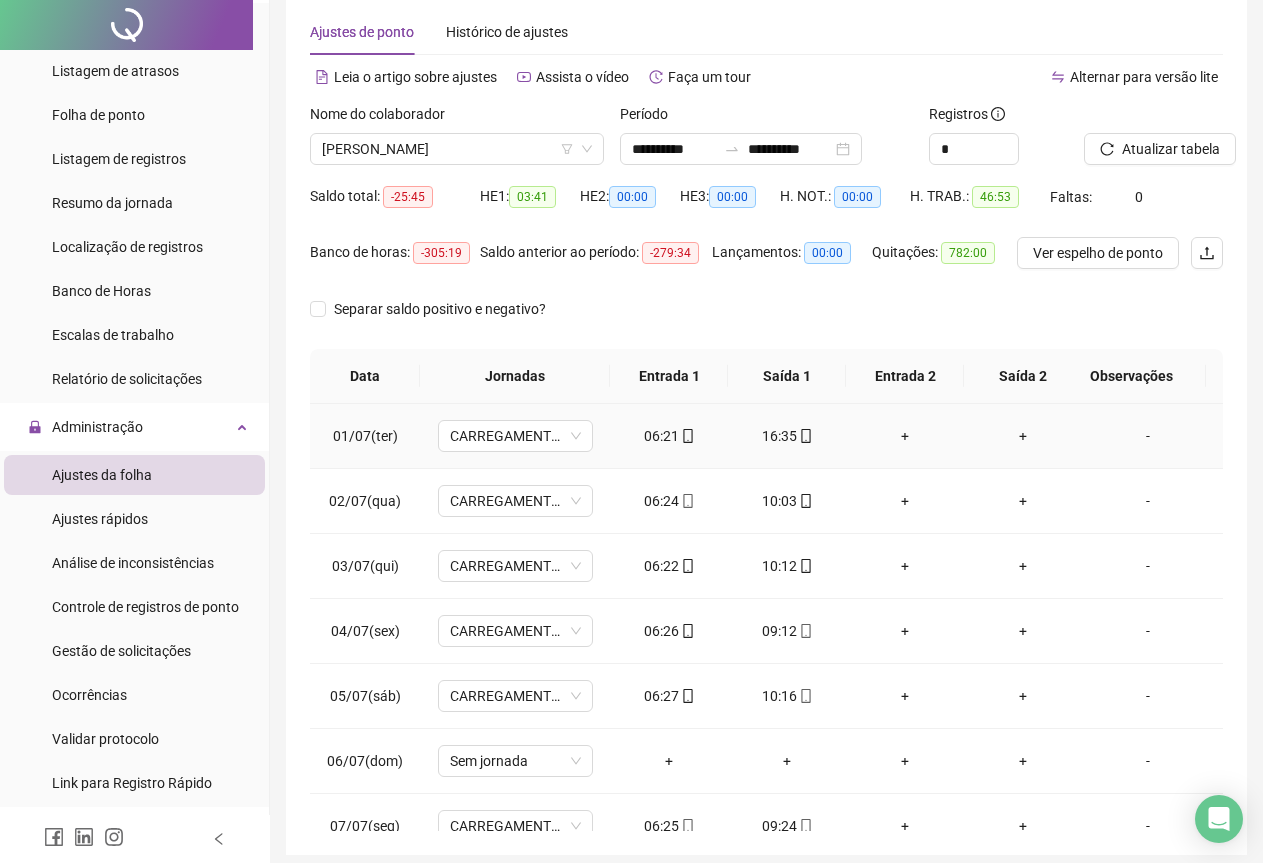 scroll, scrollTop: 159, scrollLeft: 0, axis: vertical 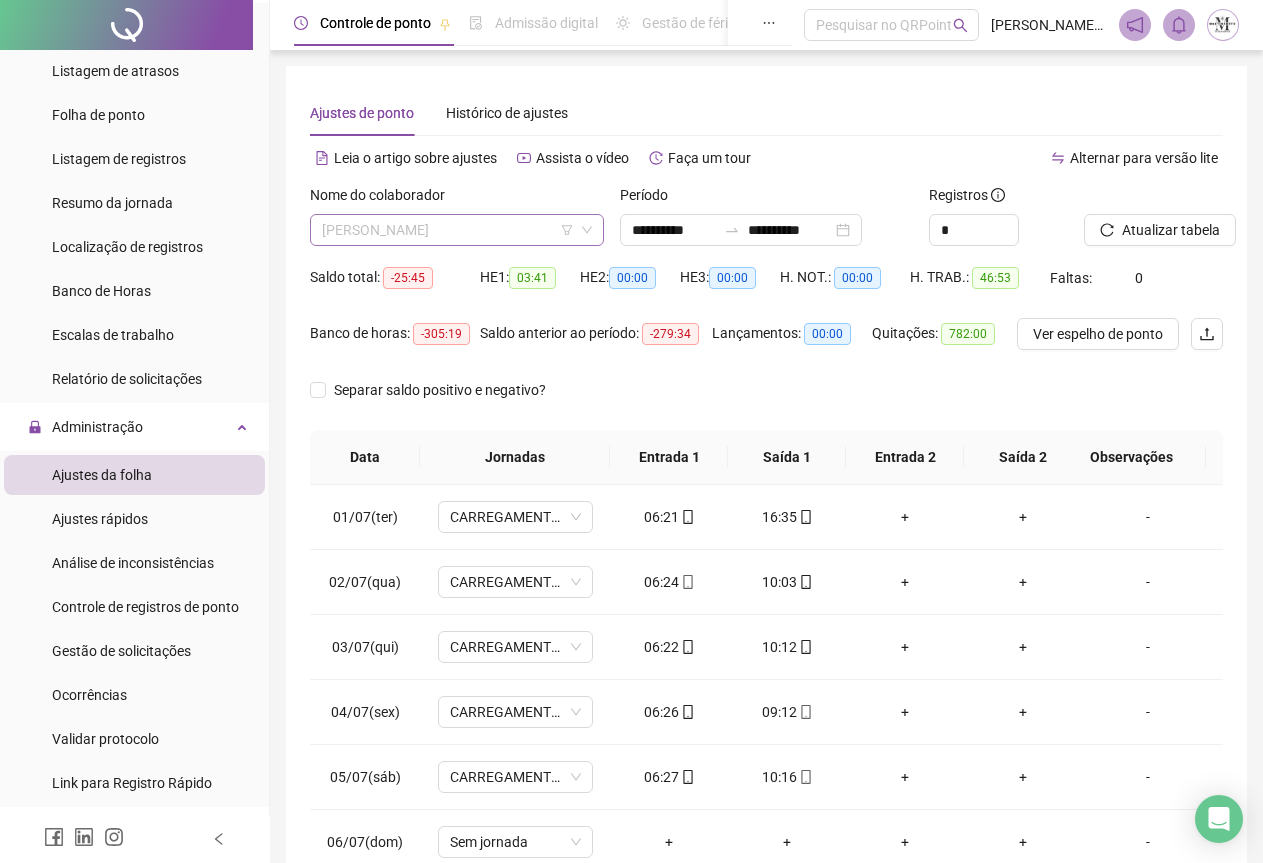 click on "[PERSON_NAME]" at bounding box center (457, 230) 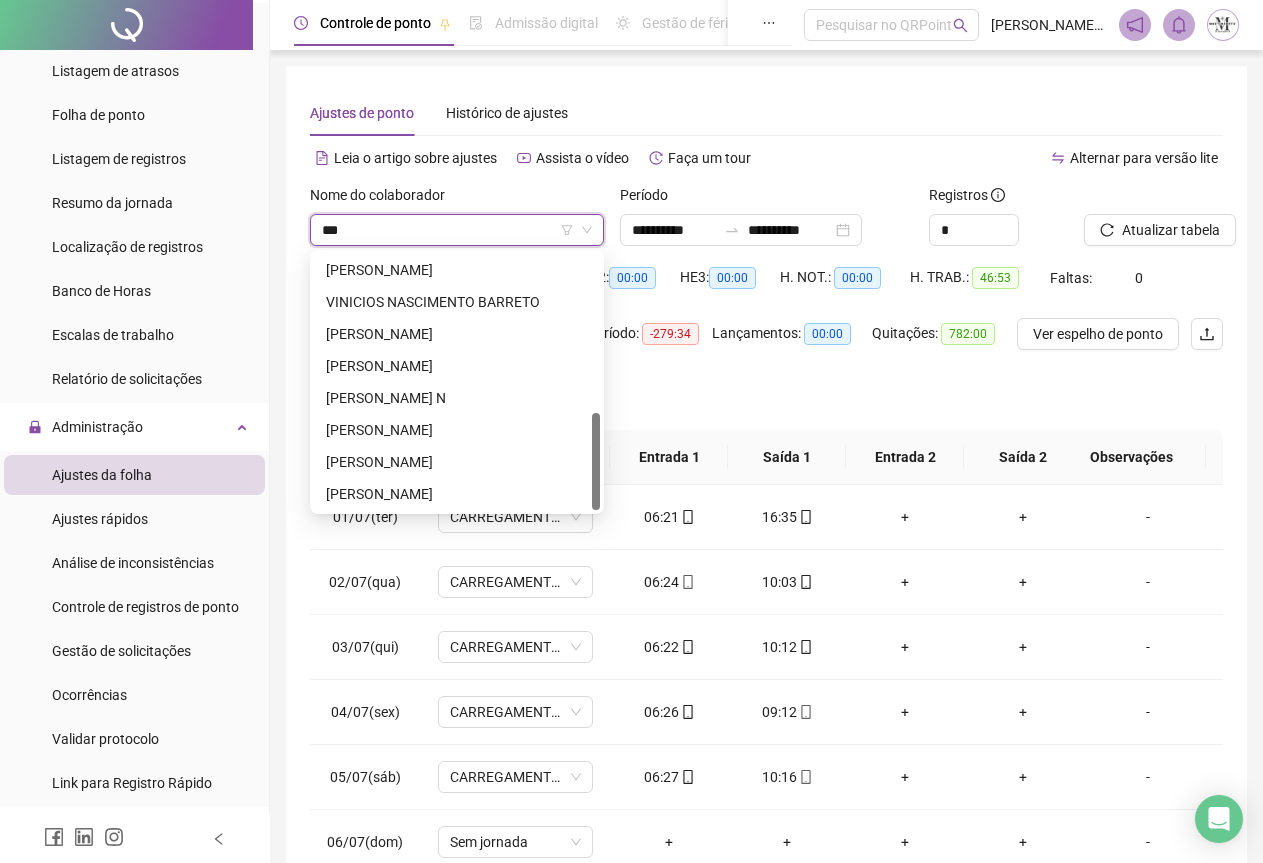 scroll, scrollTop: 0, scrollLeft: 0, axis: both 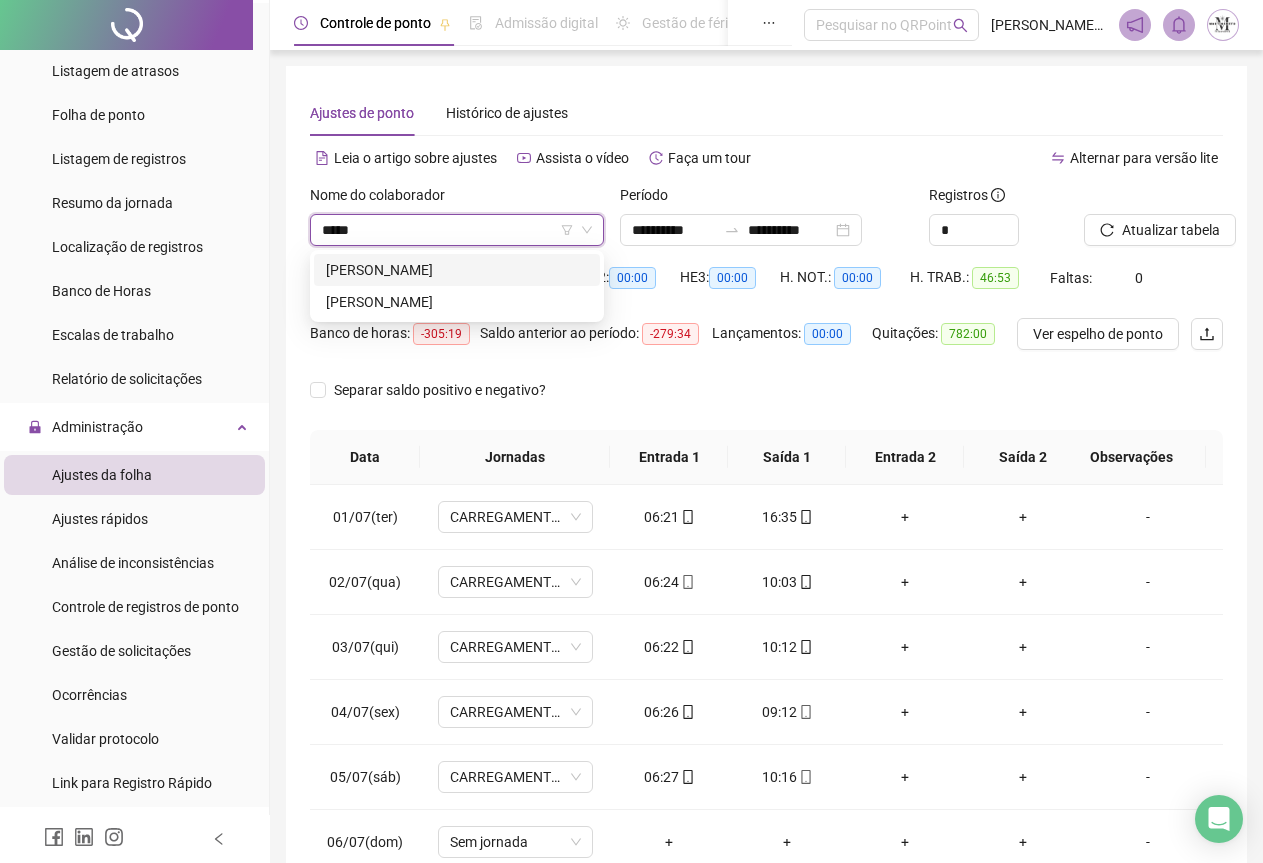type on "******" 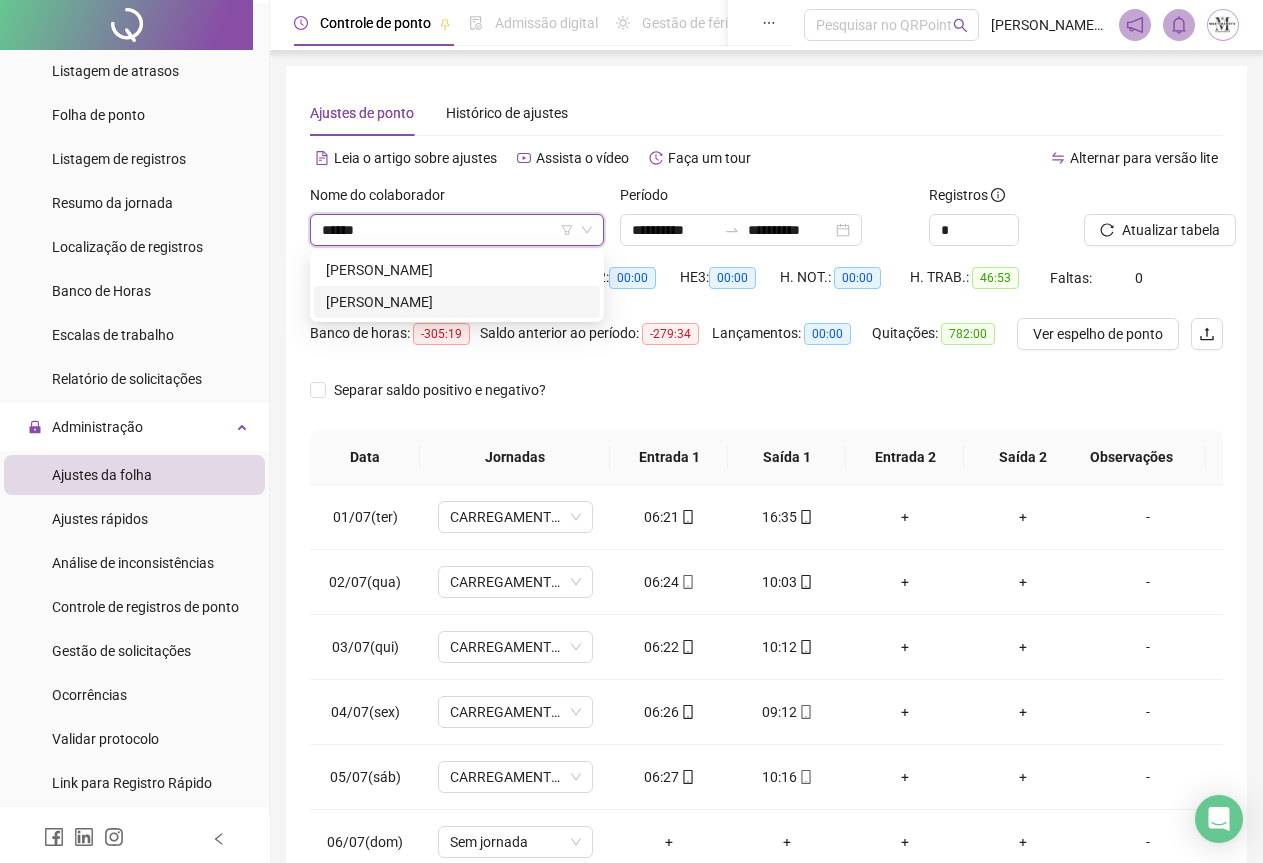 click on "[PERSON_NAME]" at bounding box center (457, 302) 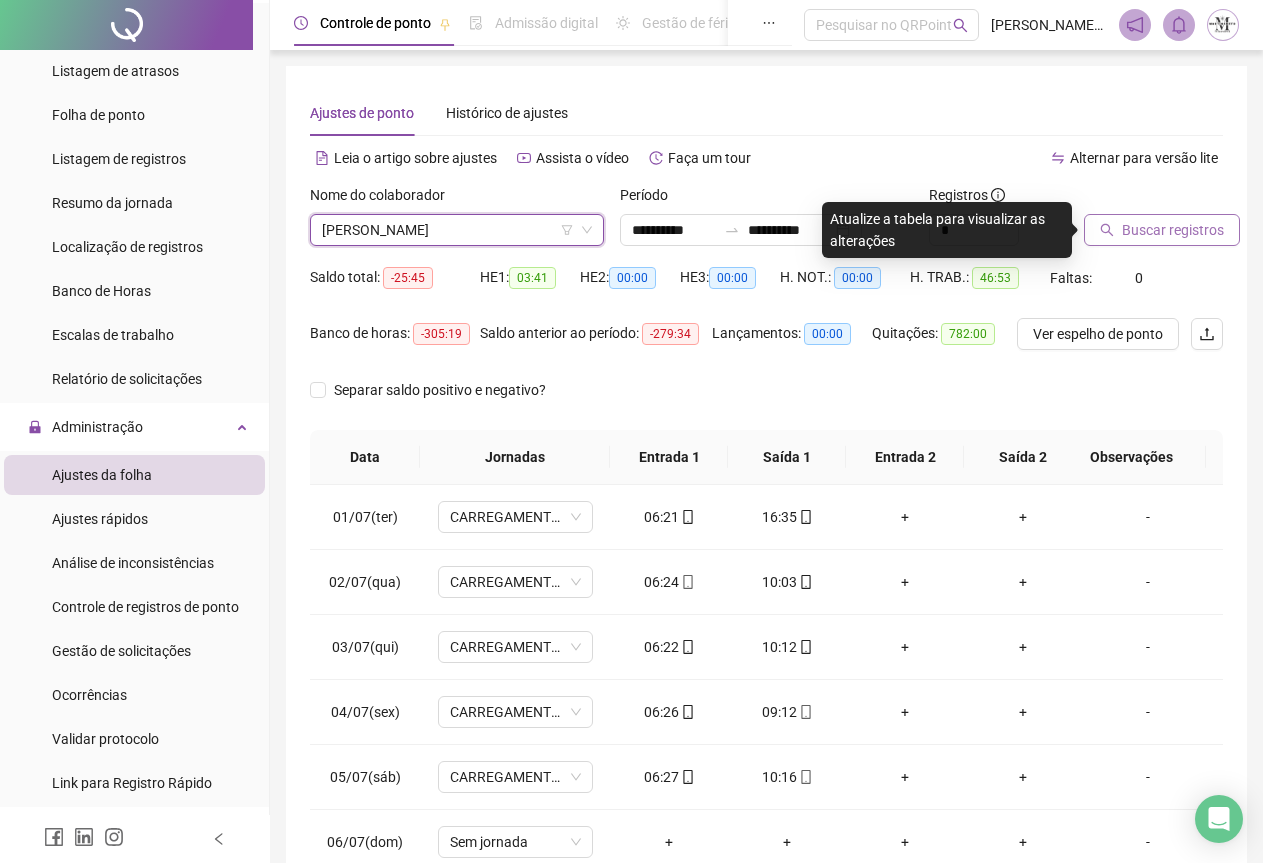 click on "Buscar registros" at bounding box center [1173, 230] 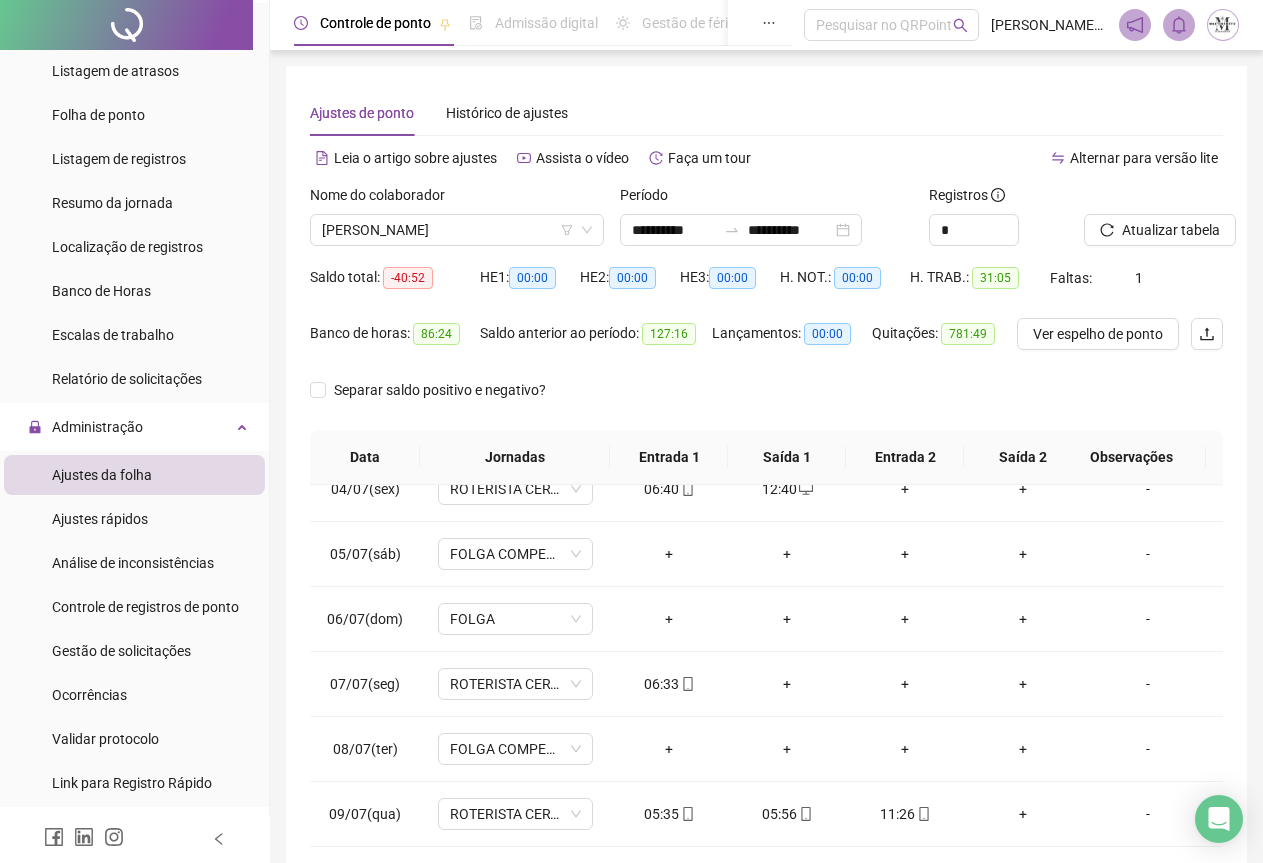 scroll, scrollTop: 240, scrollLeft: 0, axis: vertical 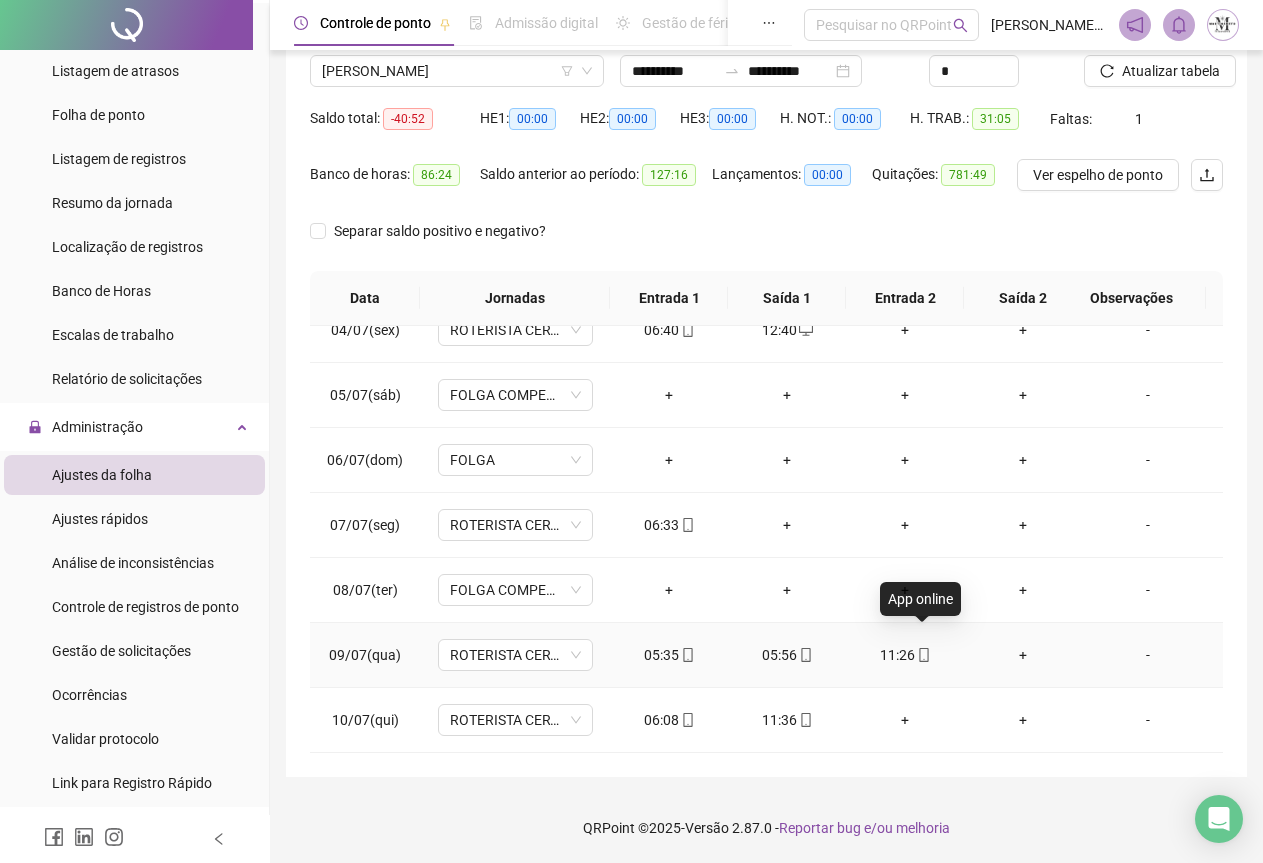 click at bounding box center (923, 655) 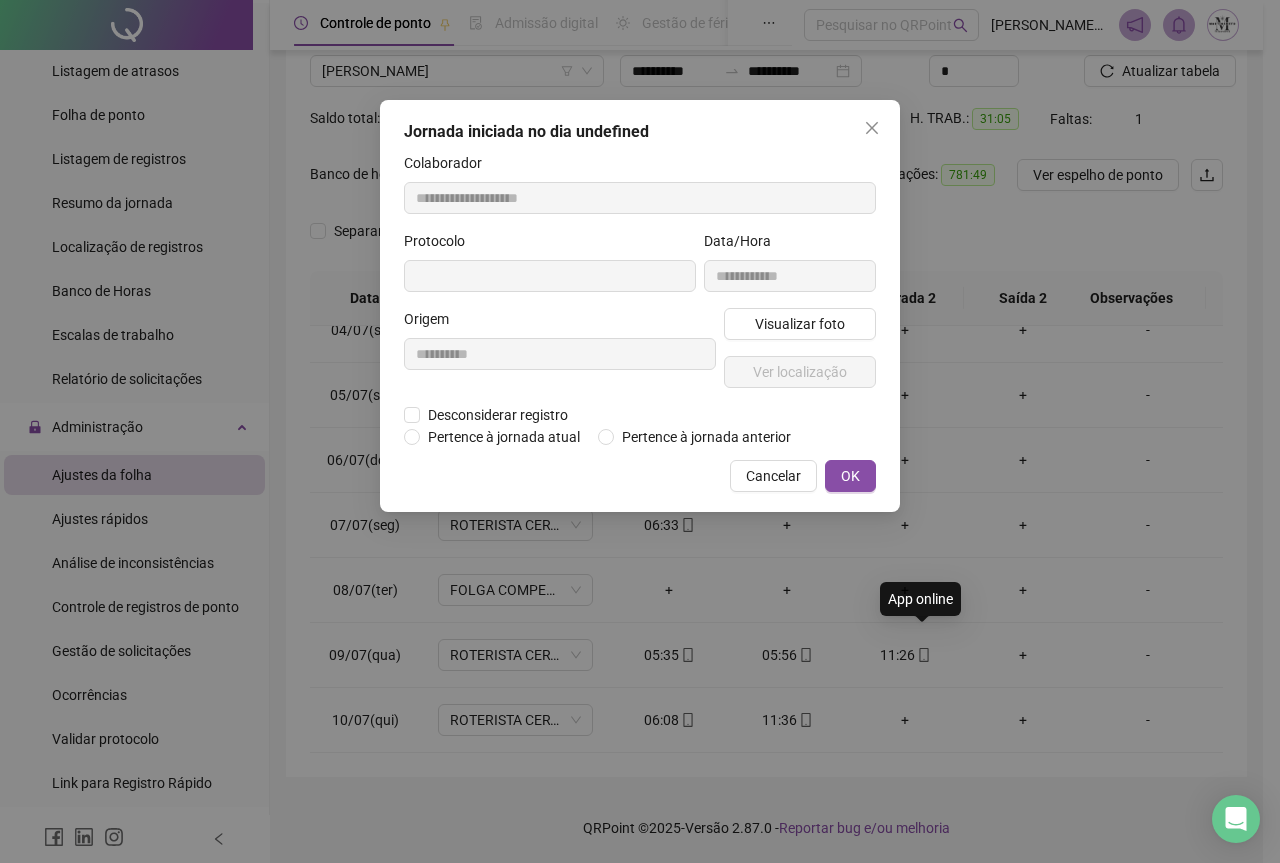 type on "**********" 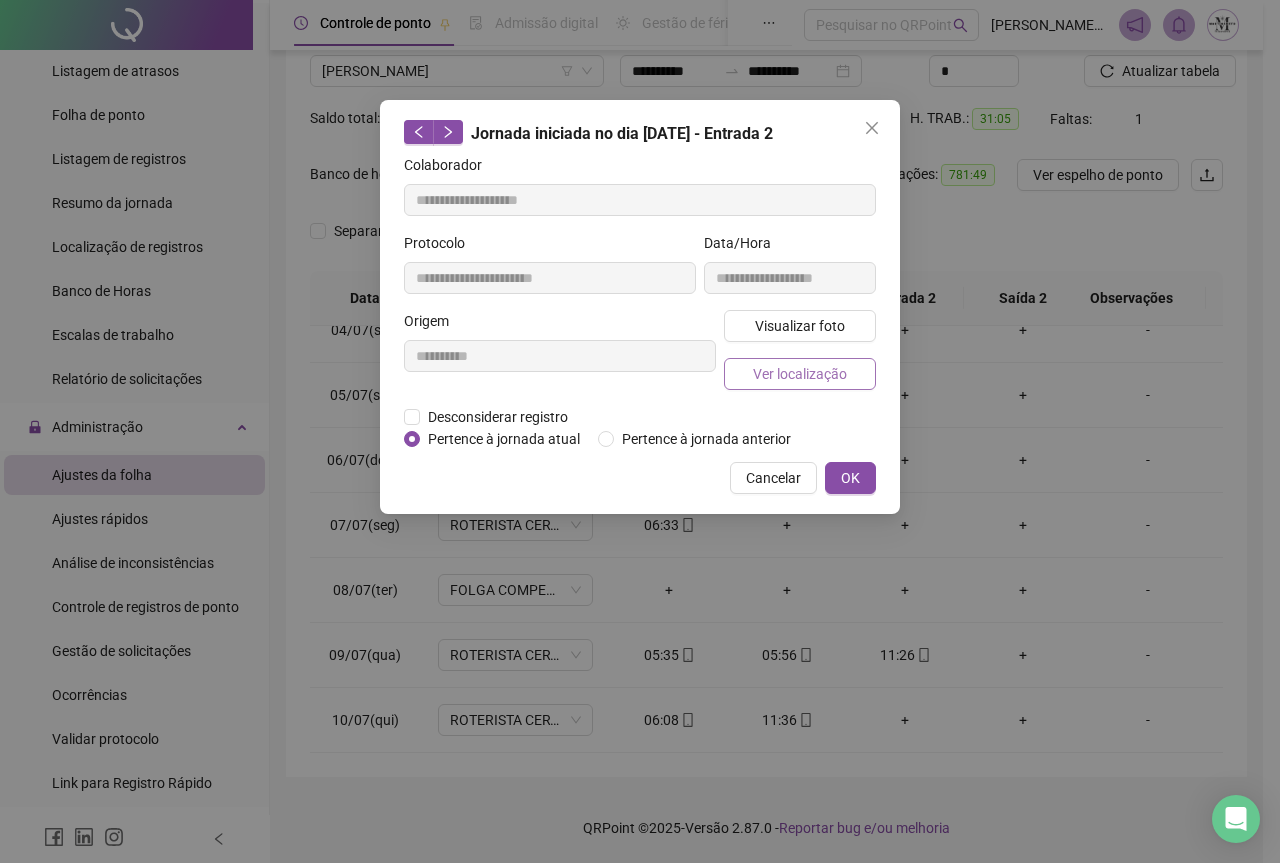 click on "Ver localização" at bounding box center [800, 374] 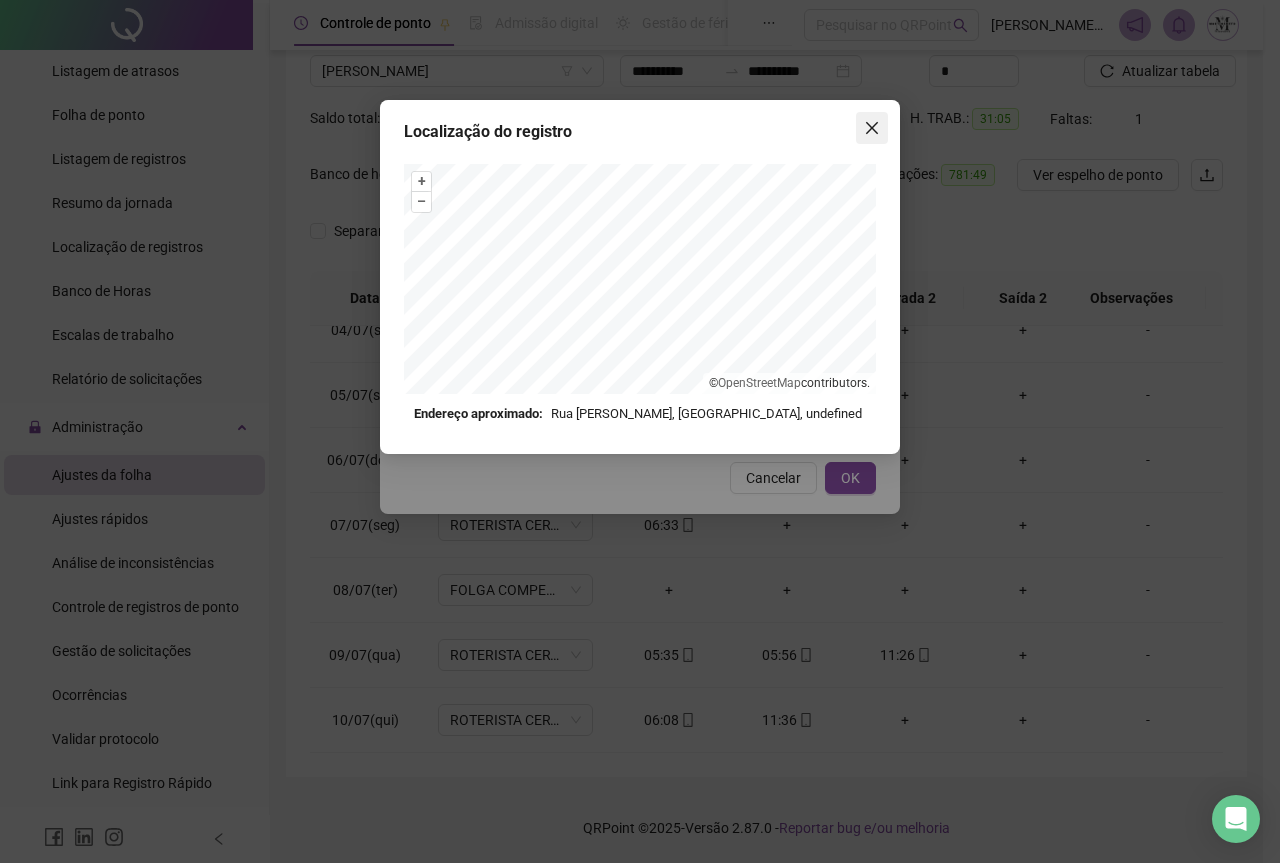 click 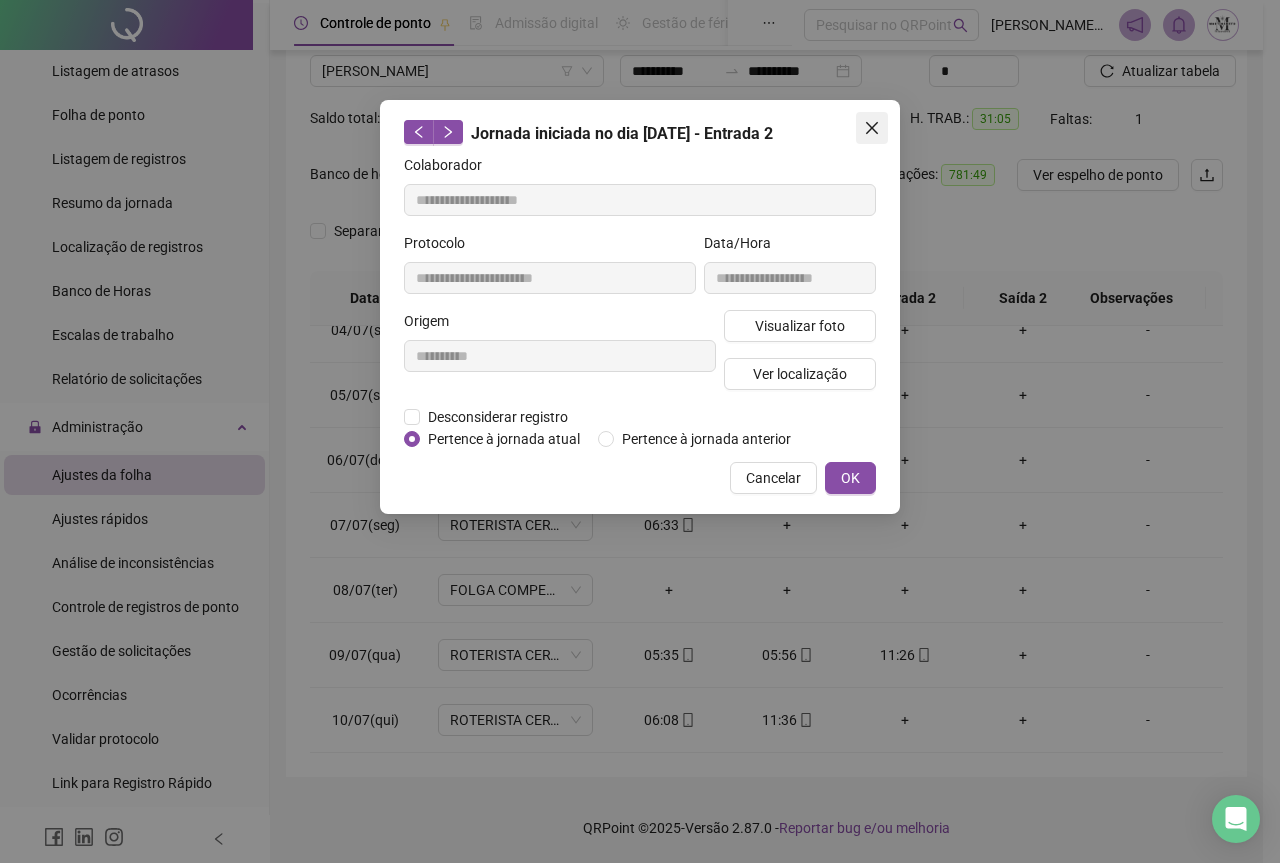 click 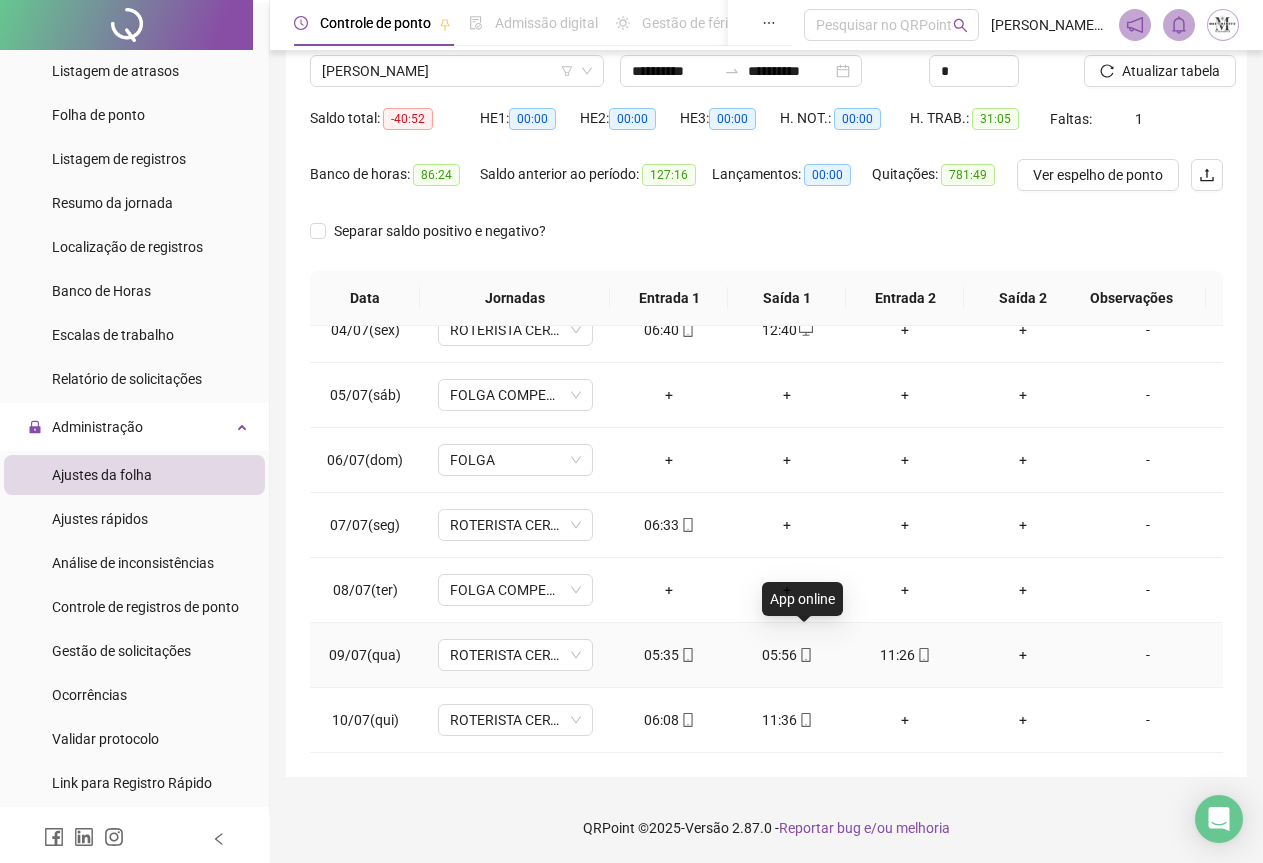 click 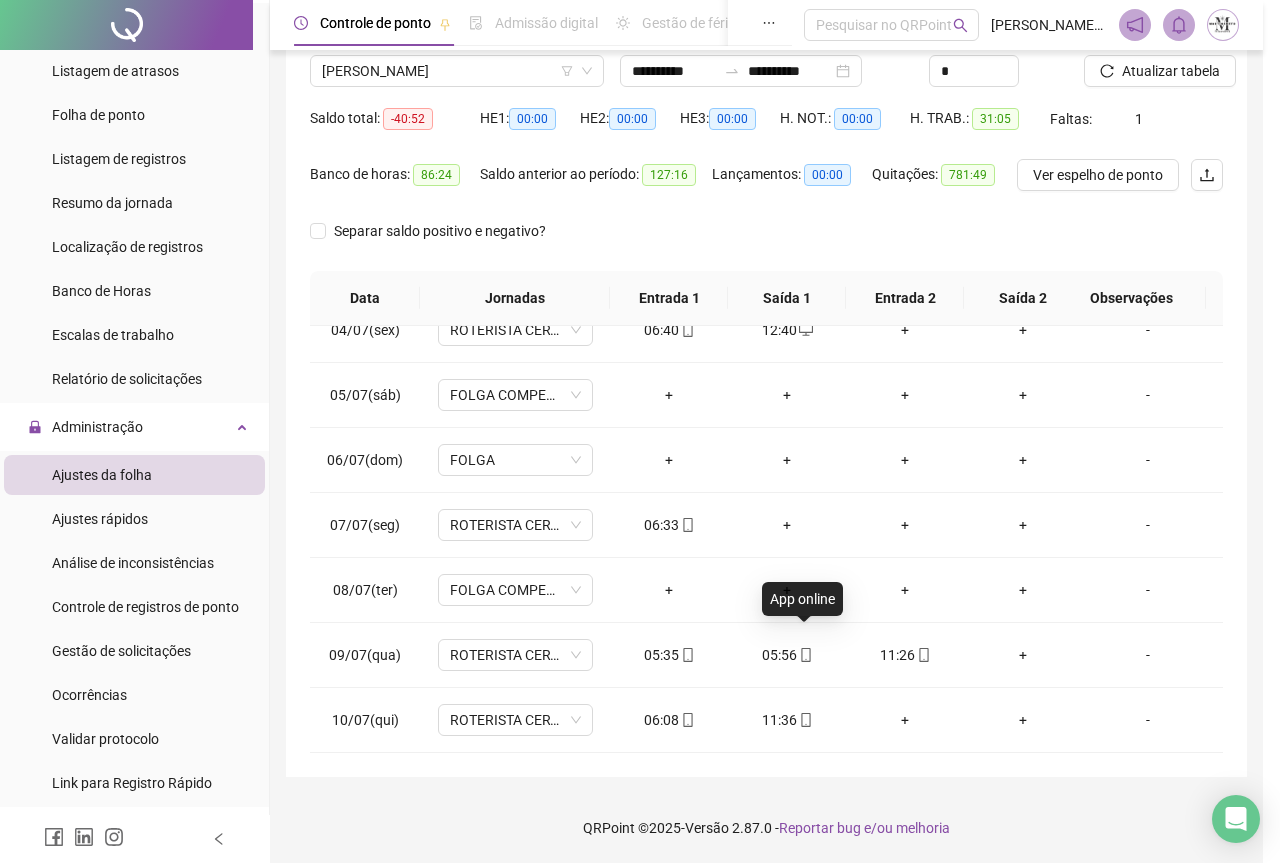 type on "**********" 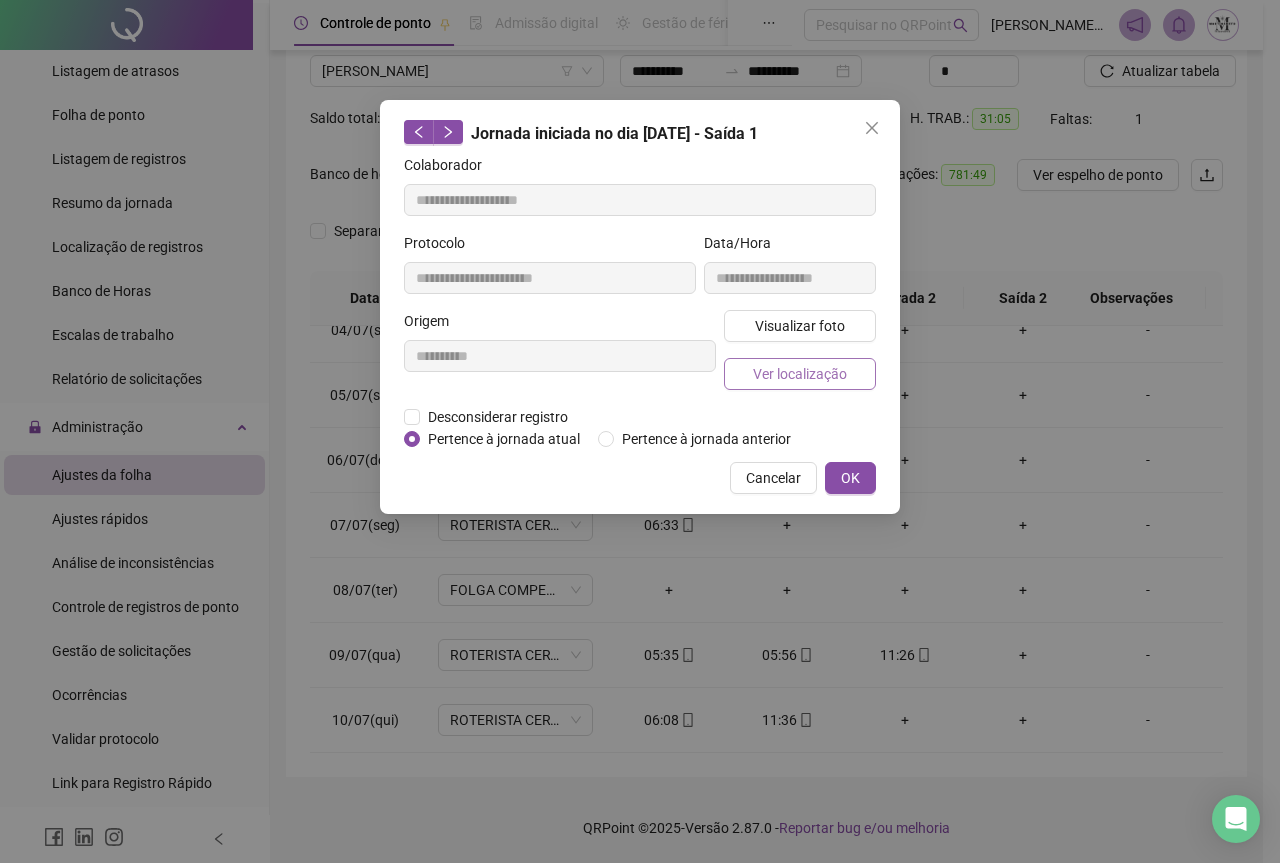 click on "Ver localização" at bounding box center [800, 374] 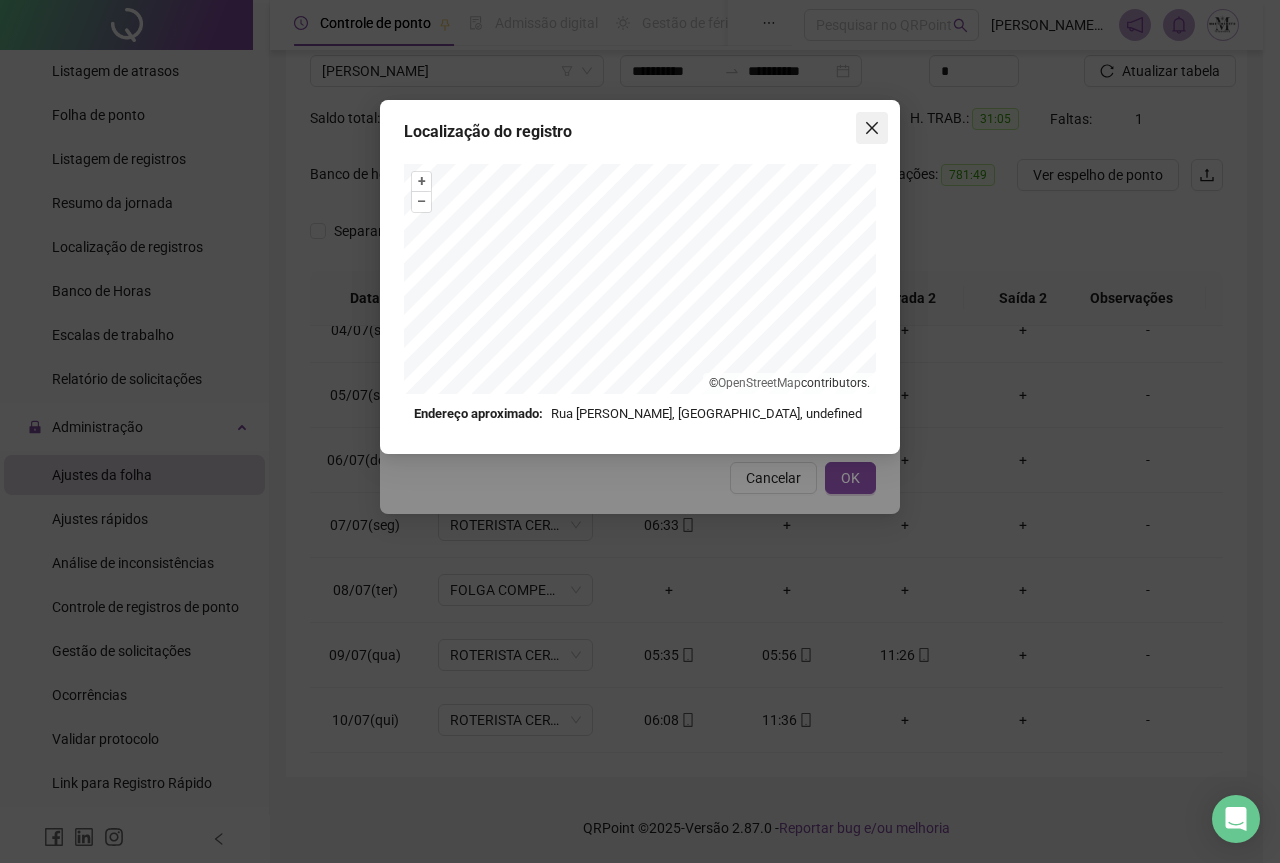 click 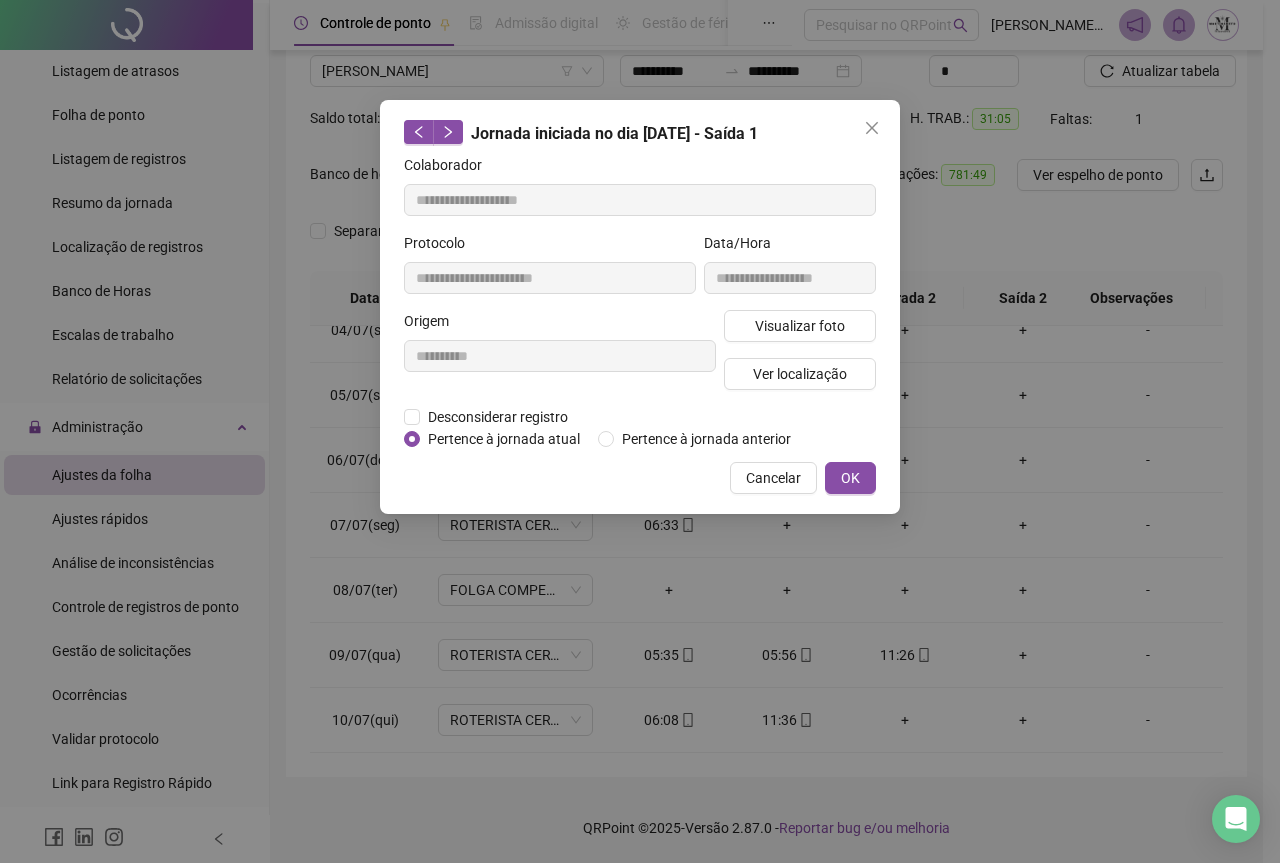 click 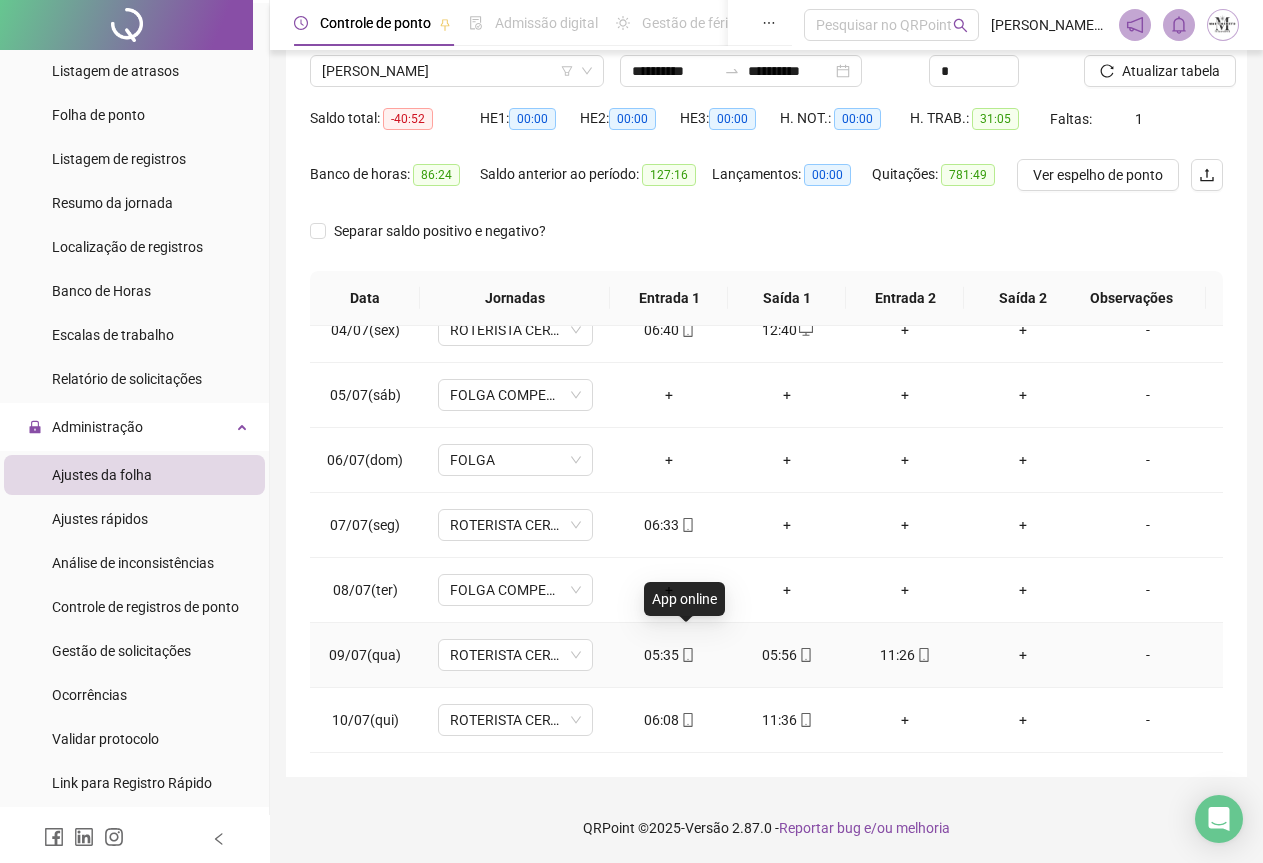 click 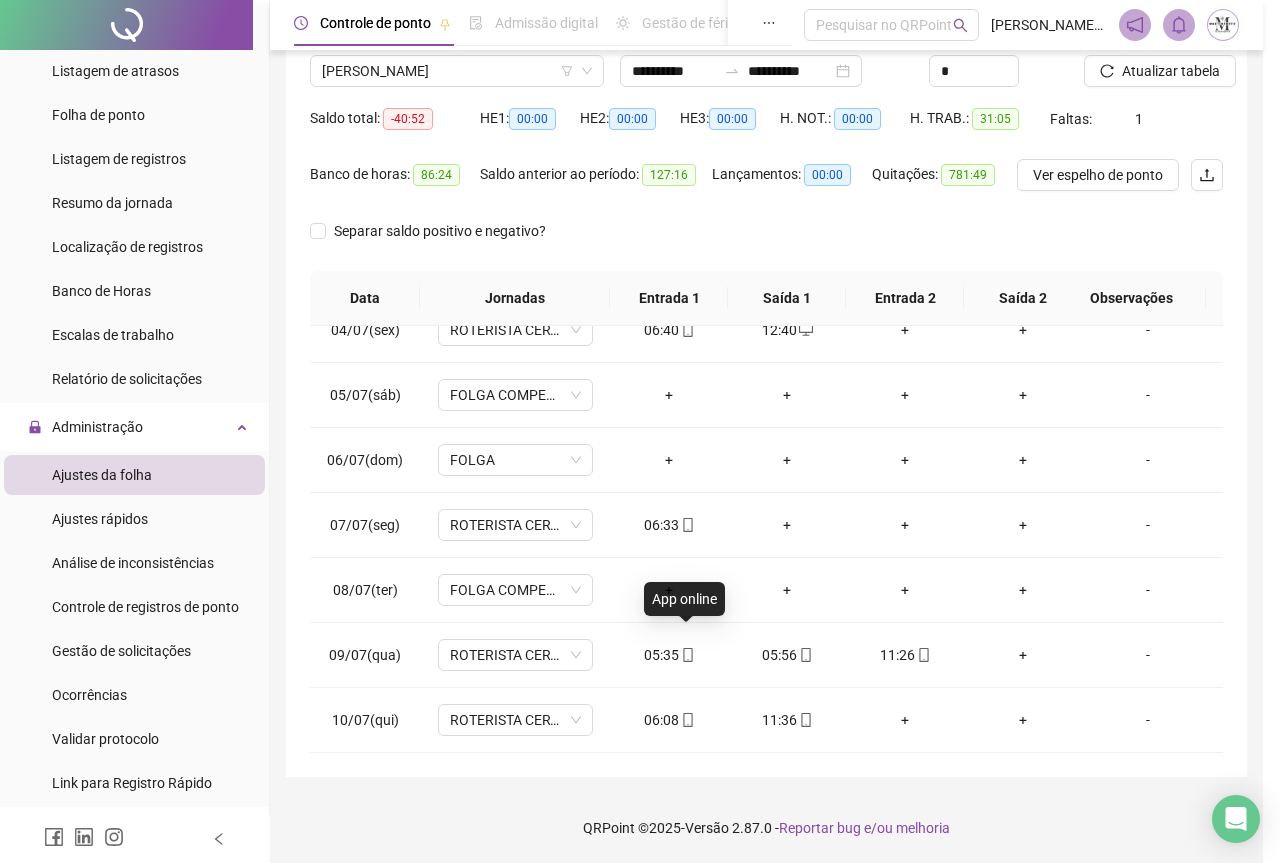 type on "**********" 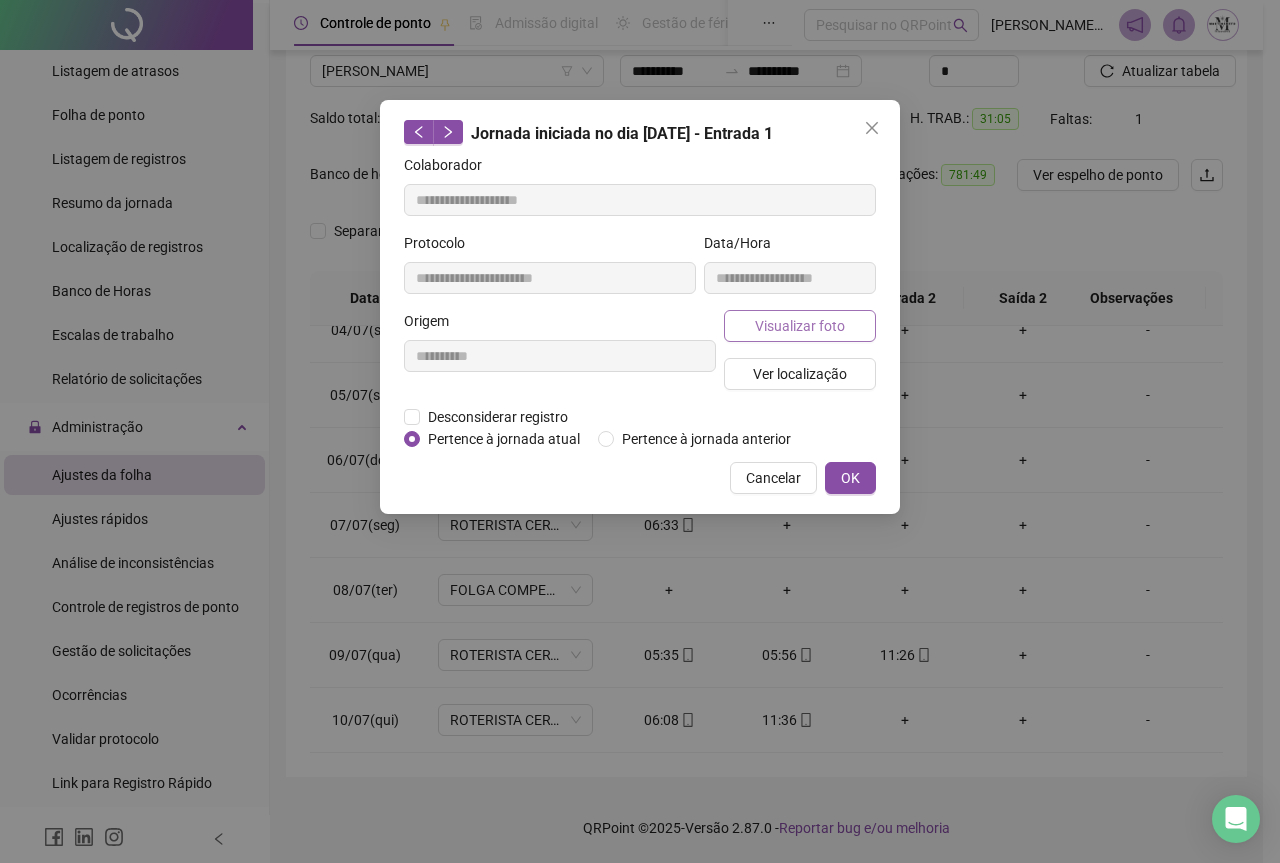 click on "Visualizar foto" at bounding box center (800, 326) 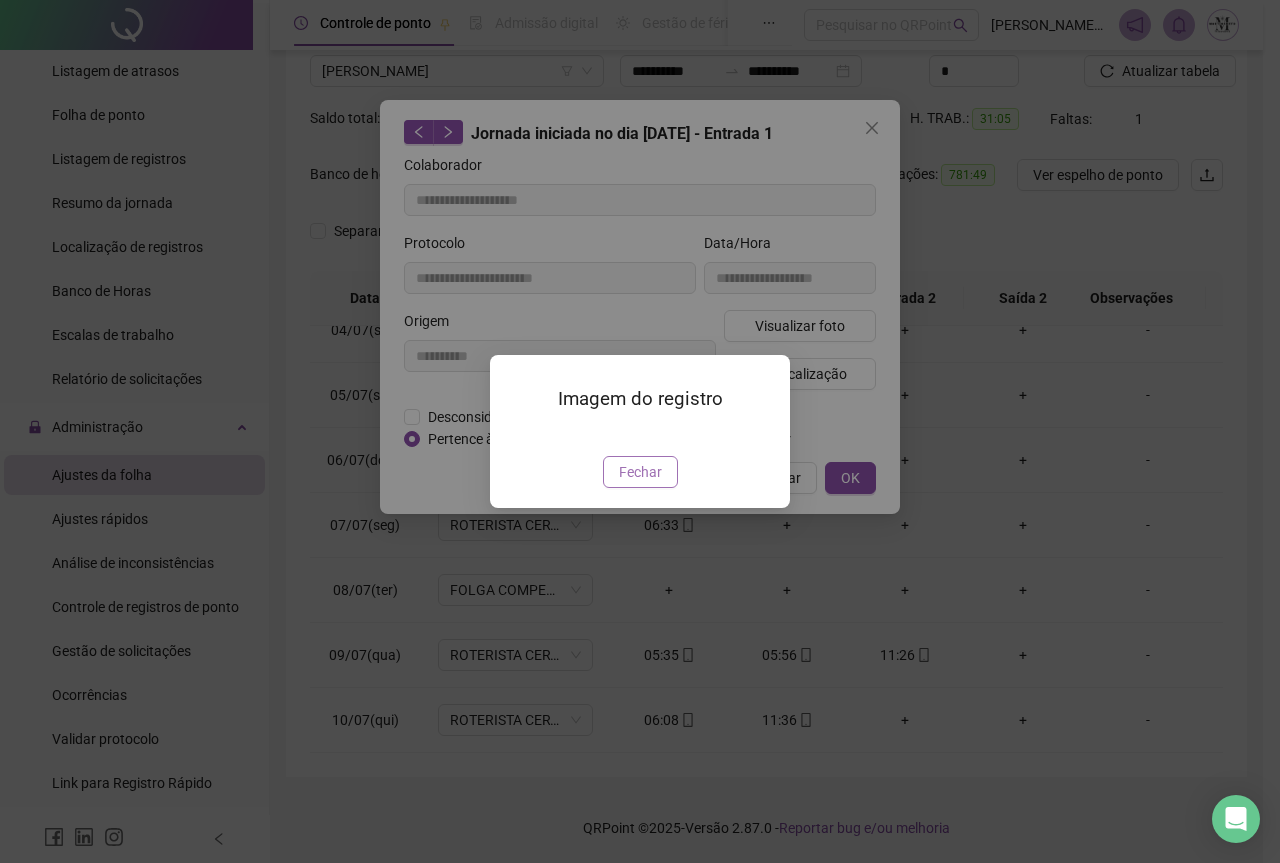 click on "Fechar" at bounding box center [640, 472] 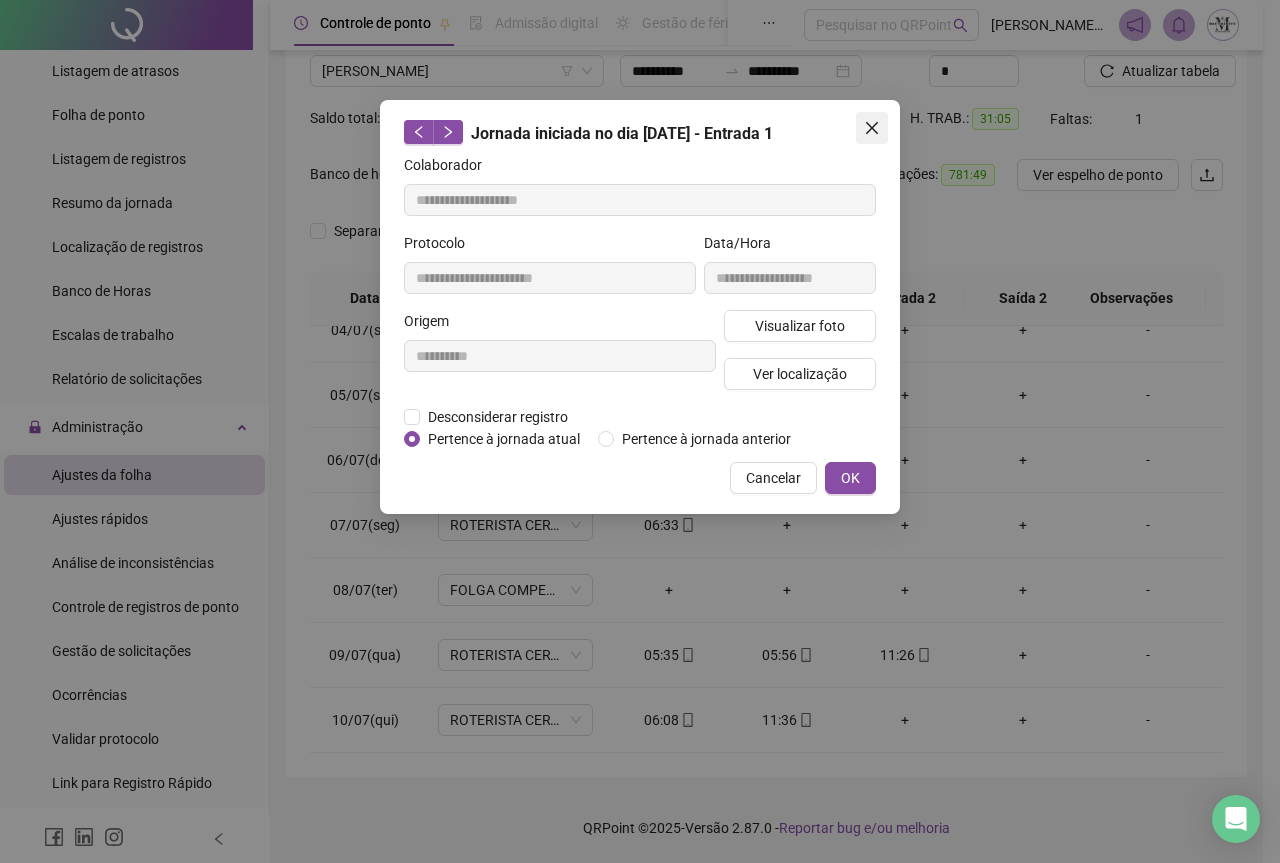 click at bounding box center (872, 128) 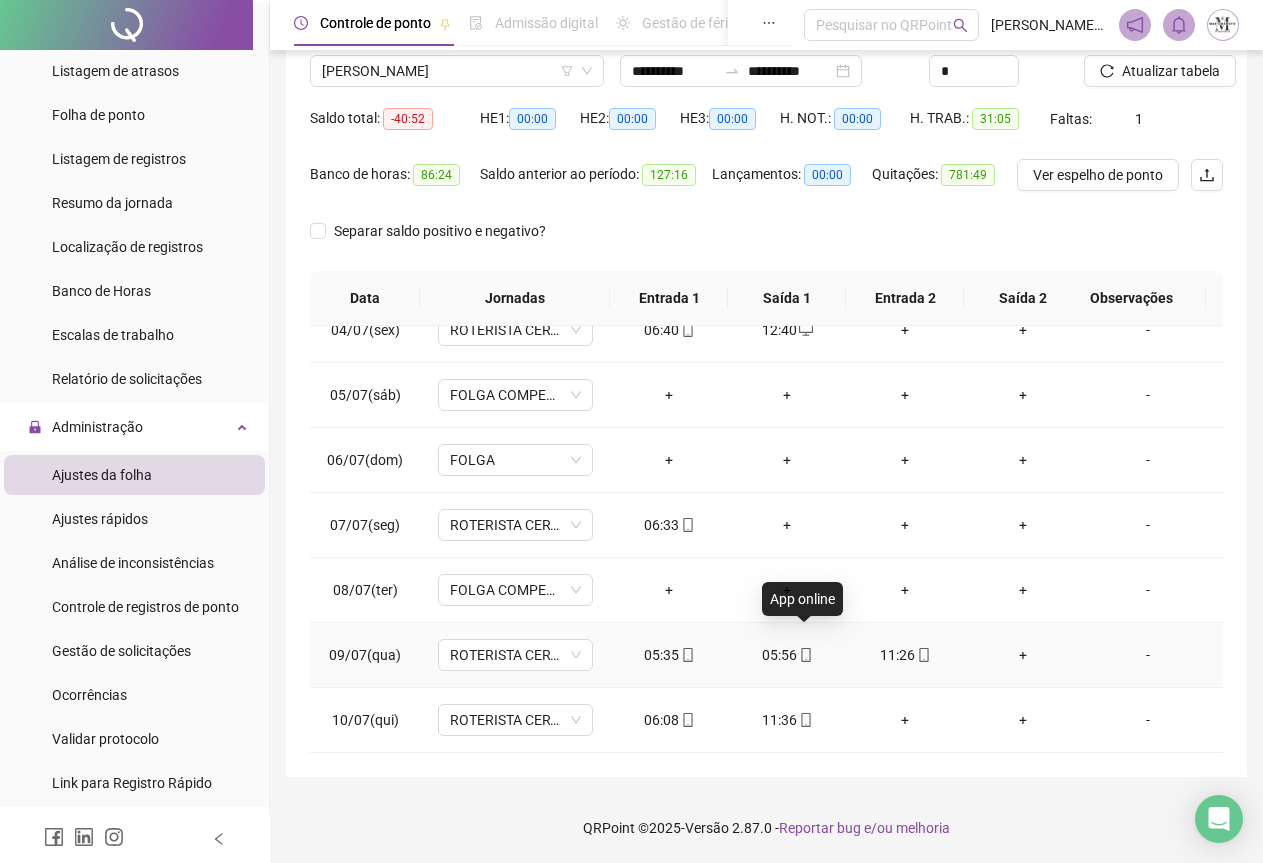 click 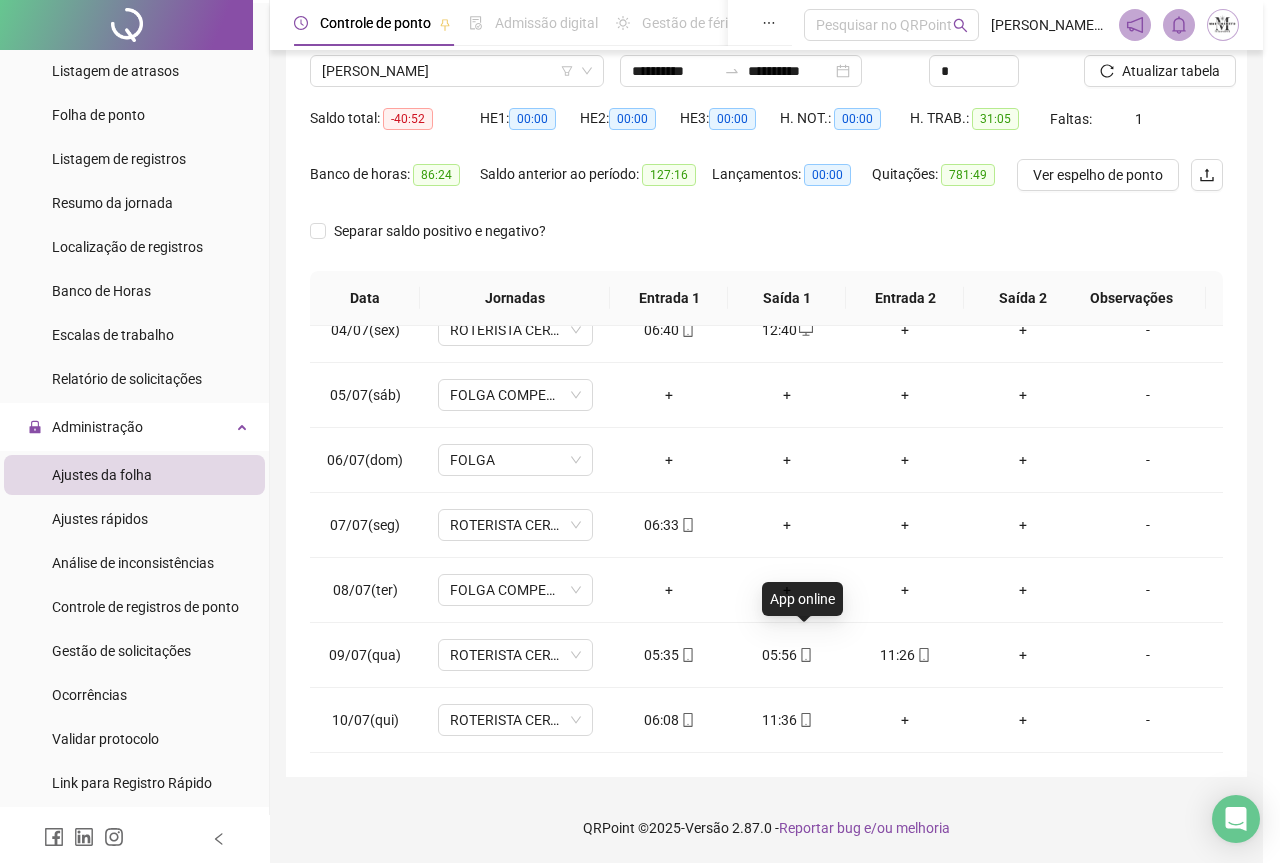 type on "**********" 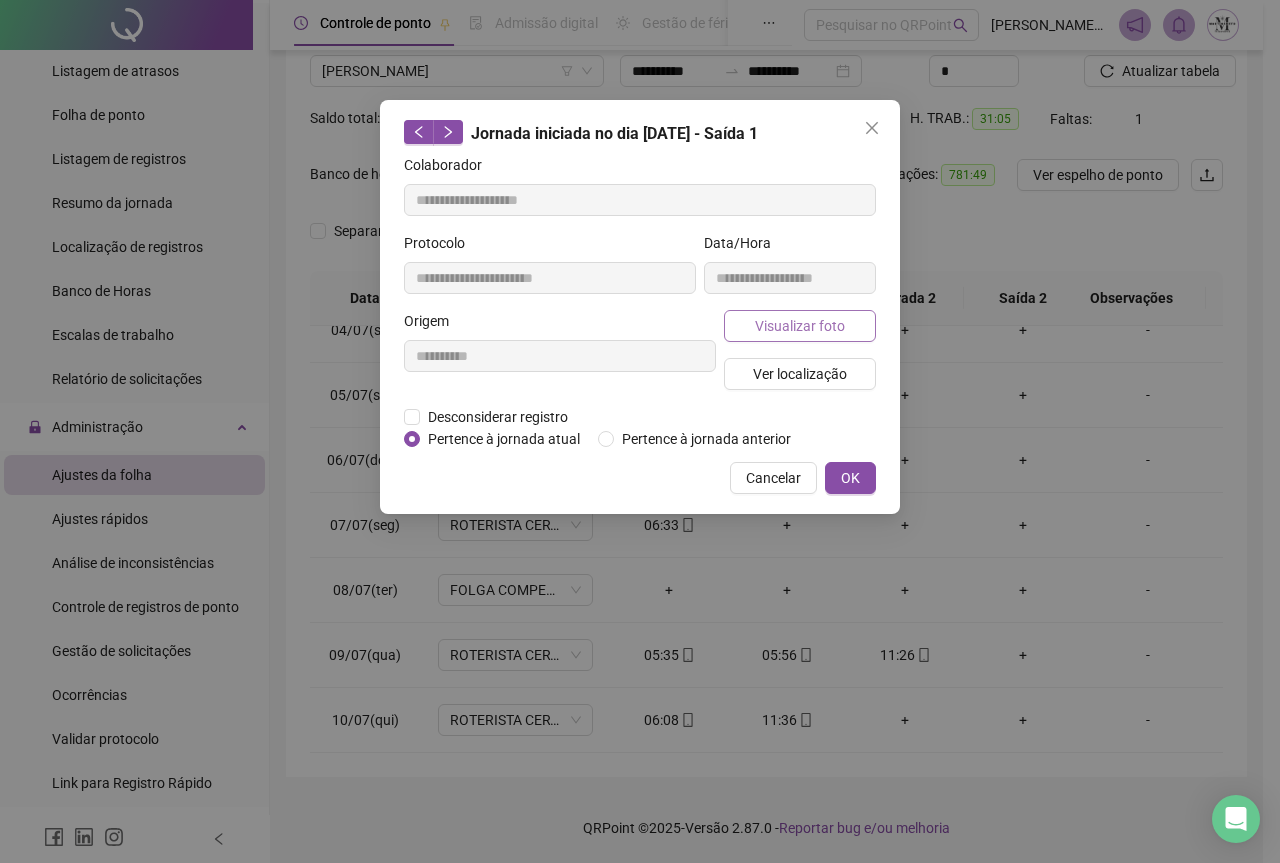 click on "Visualizar foto" at bounding box center (800, 326) 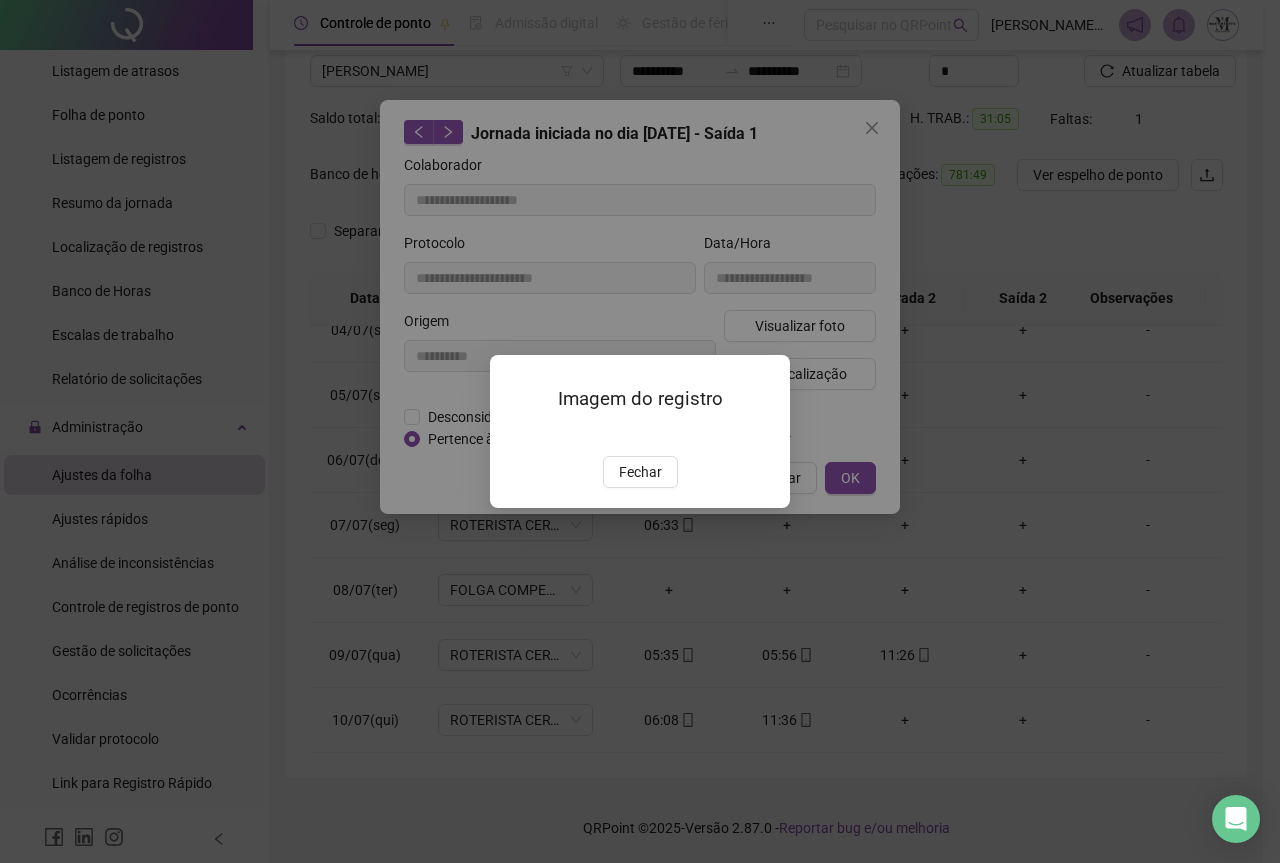 click at bounding box center [514, 435] 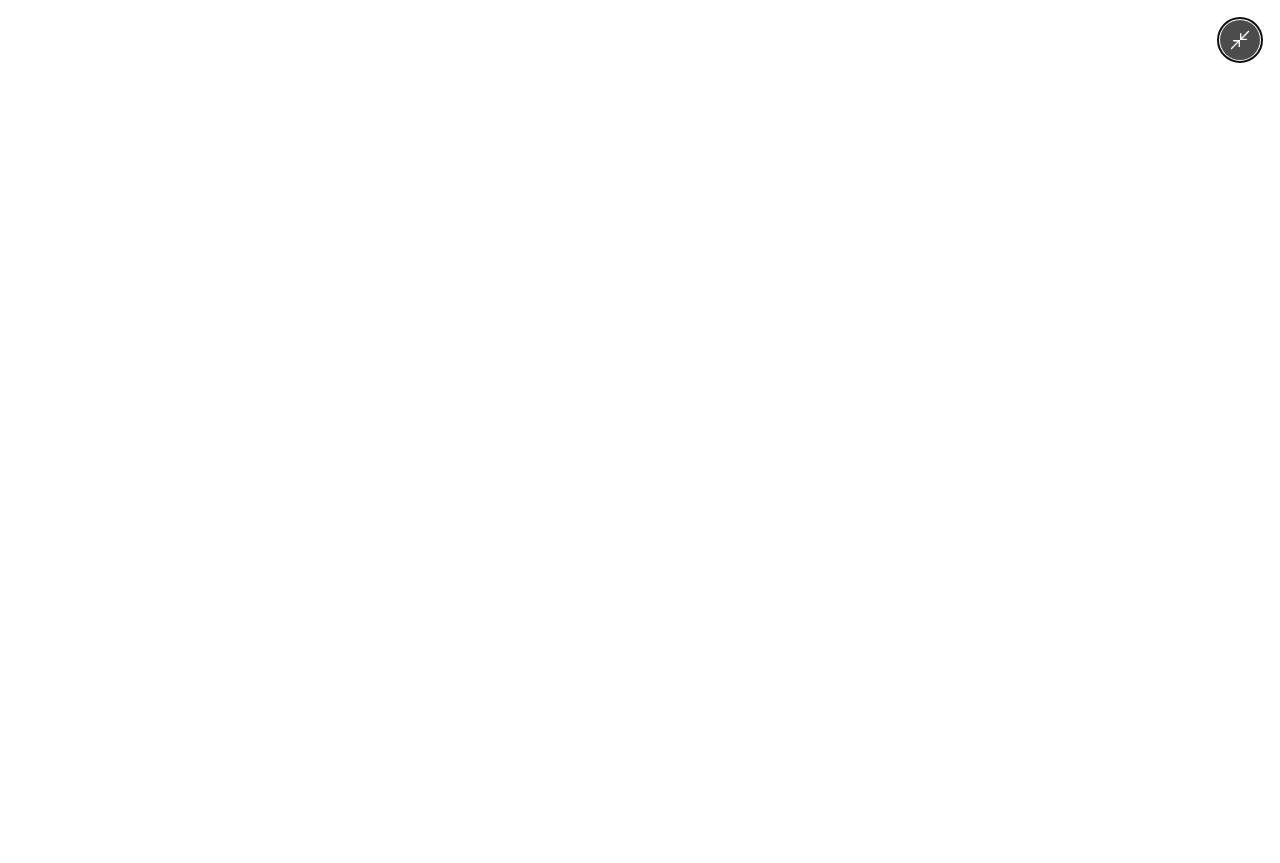 click at bounding box center [639, 431] 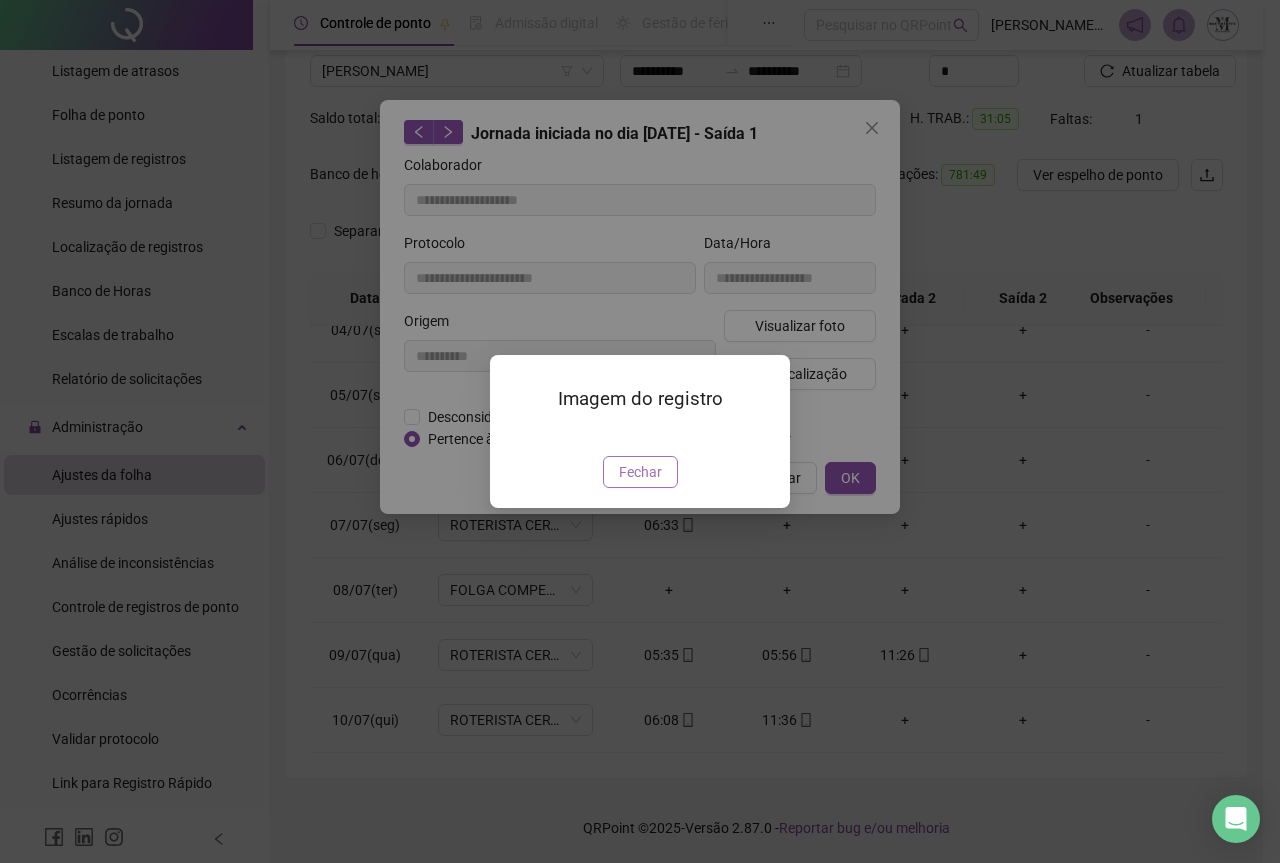 click on "Fechar" at bounding box center [640, 472] 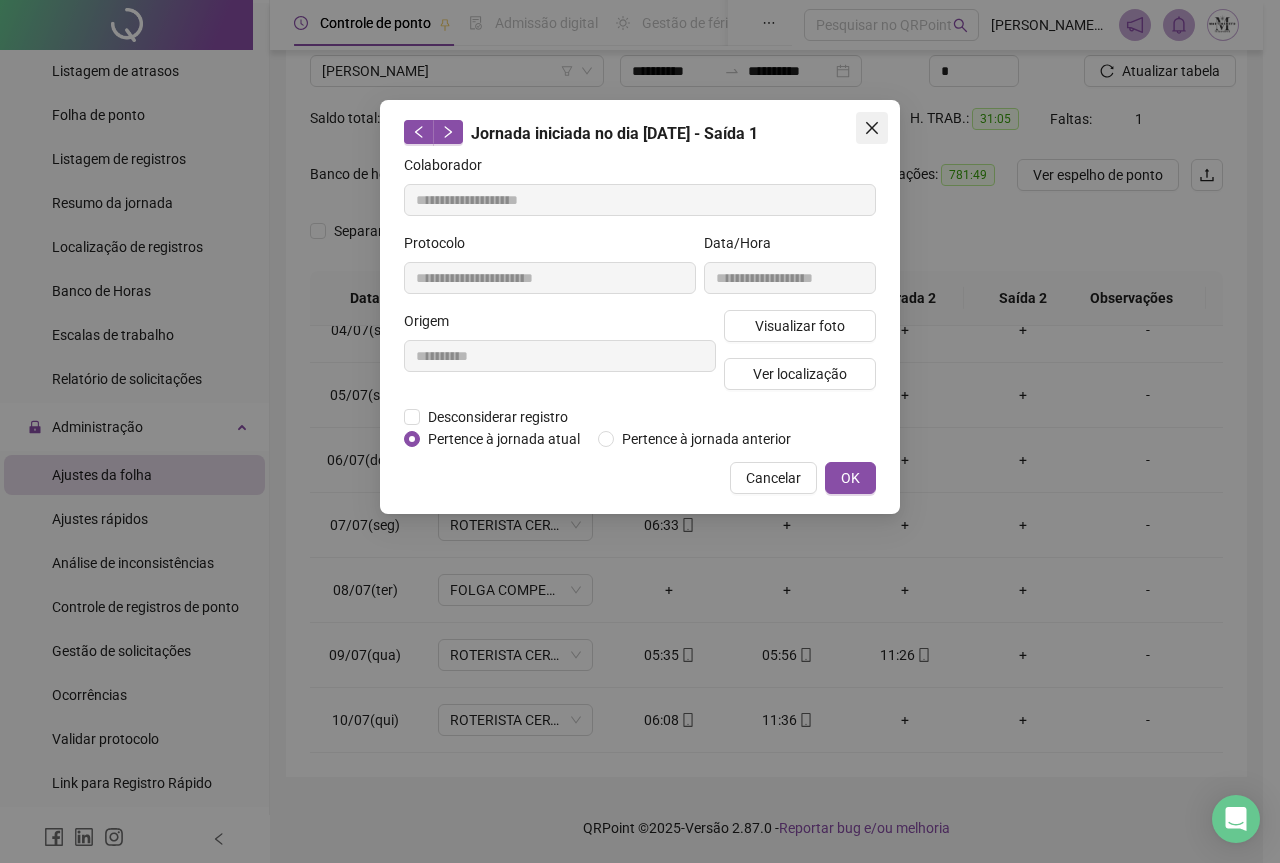 click at bounding box center [872, 128] 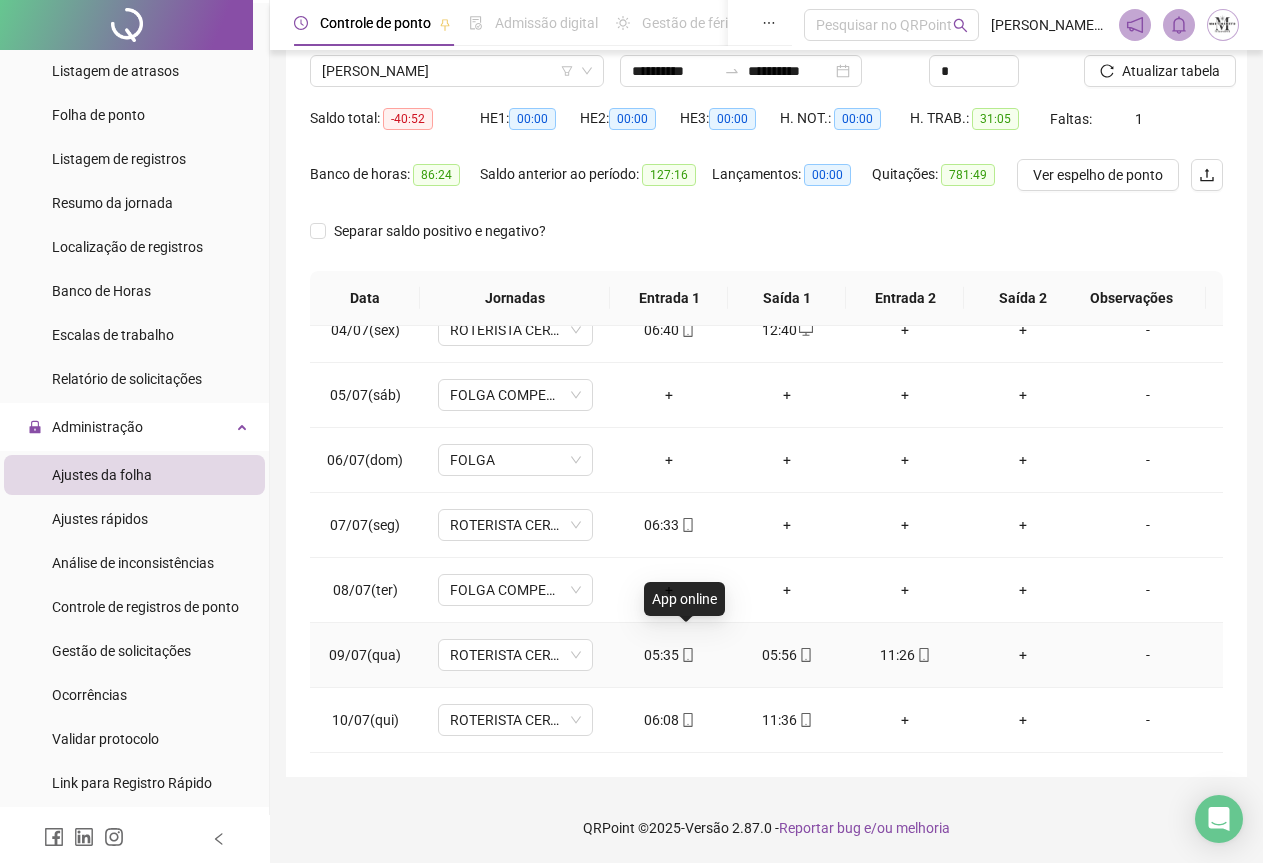 click 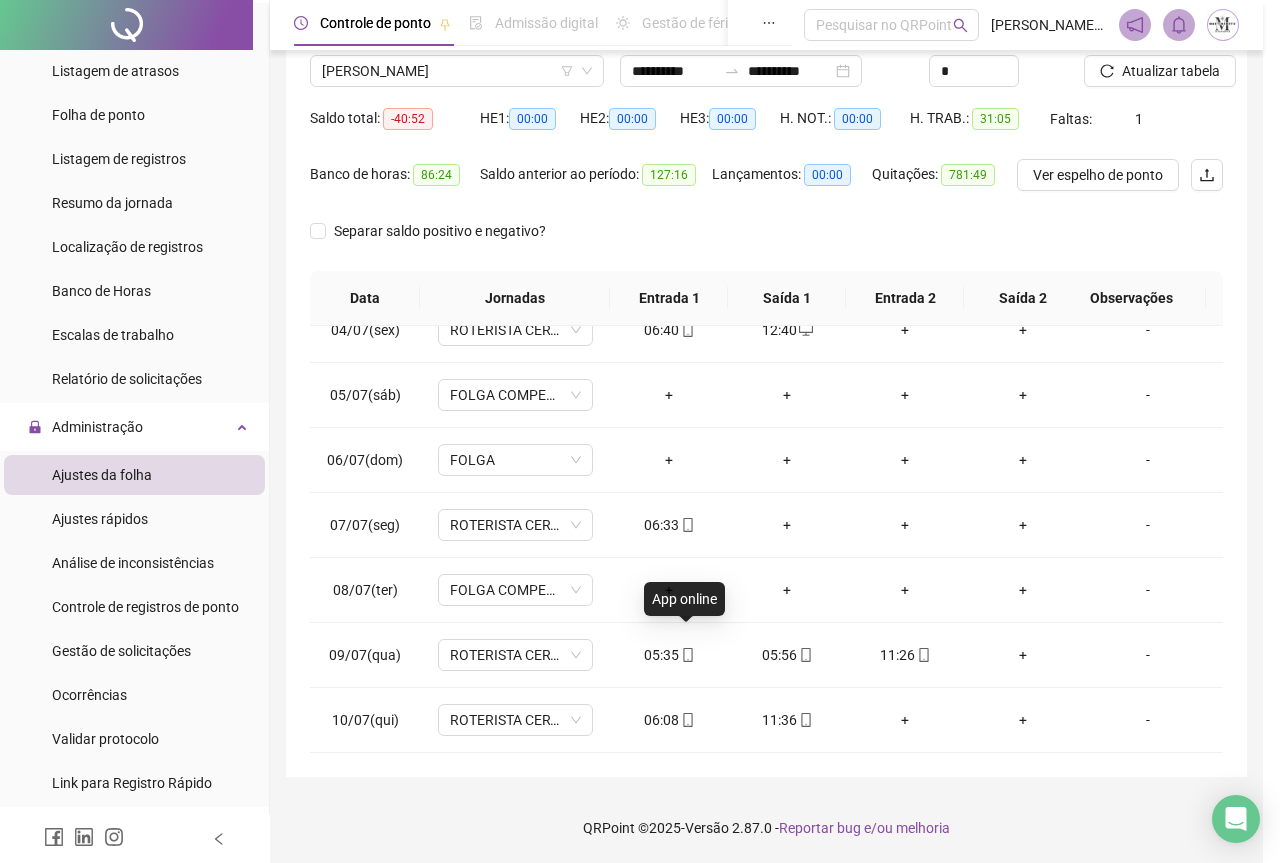 type on "**********" 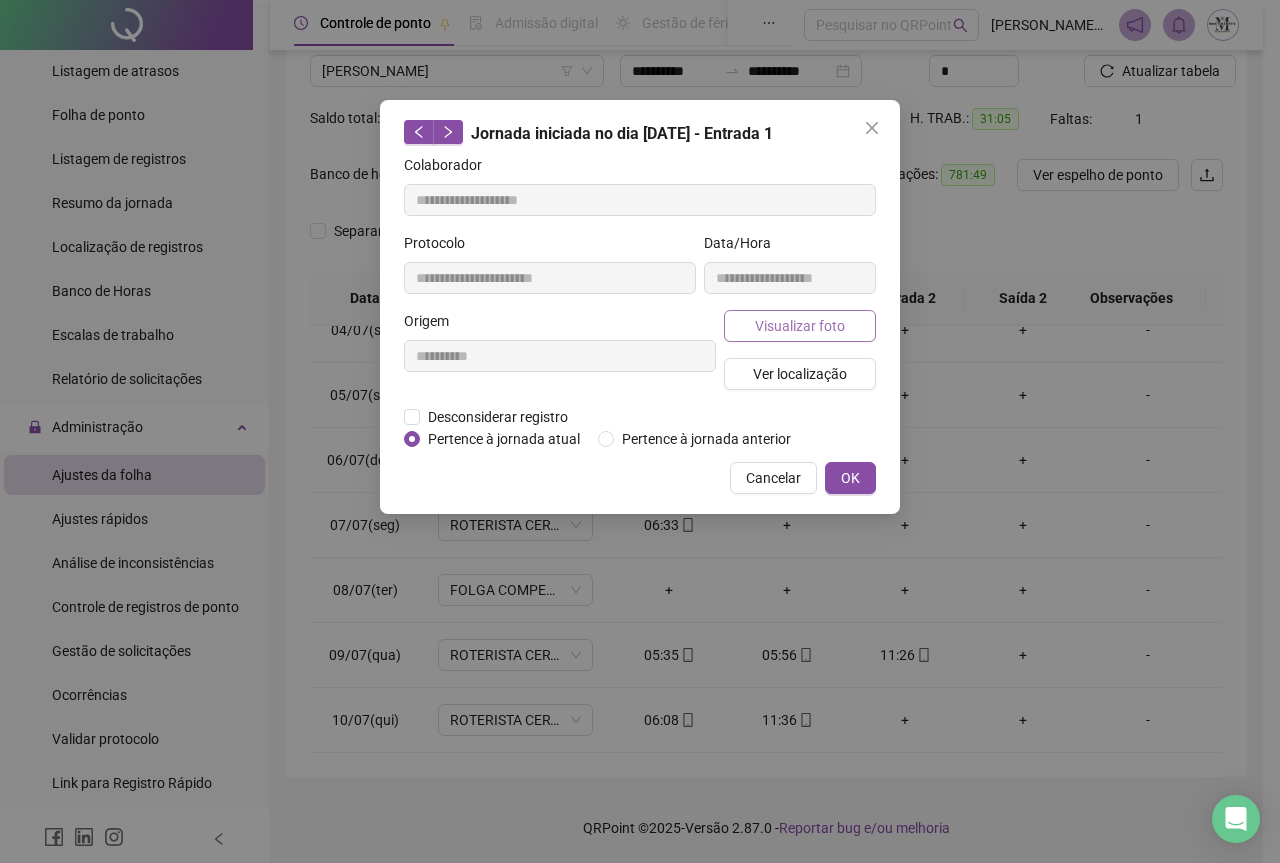 click on "Visualizar foto" at bounding box center [800, 326] 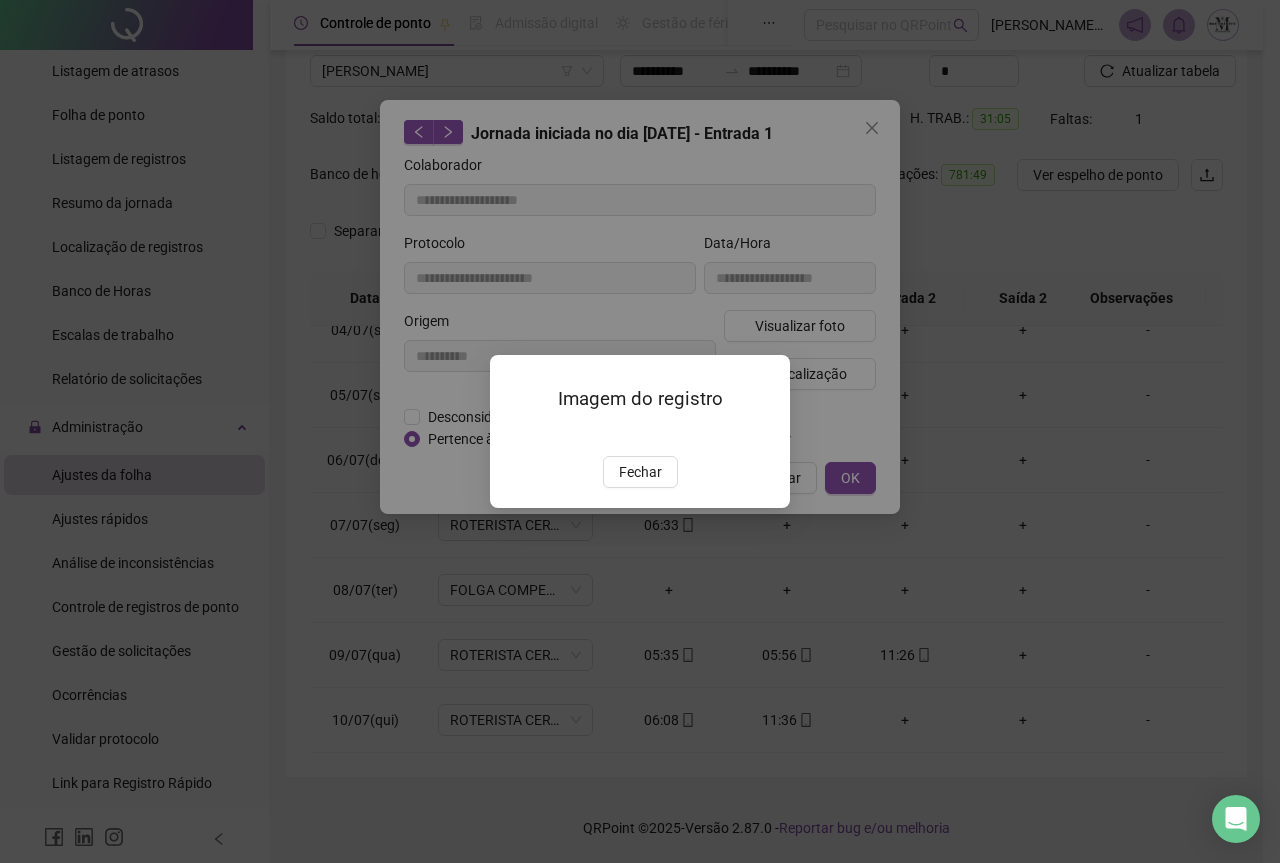 click at bounding box center (514, 435) 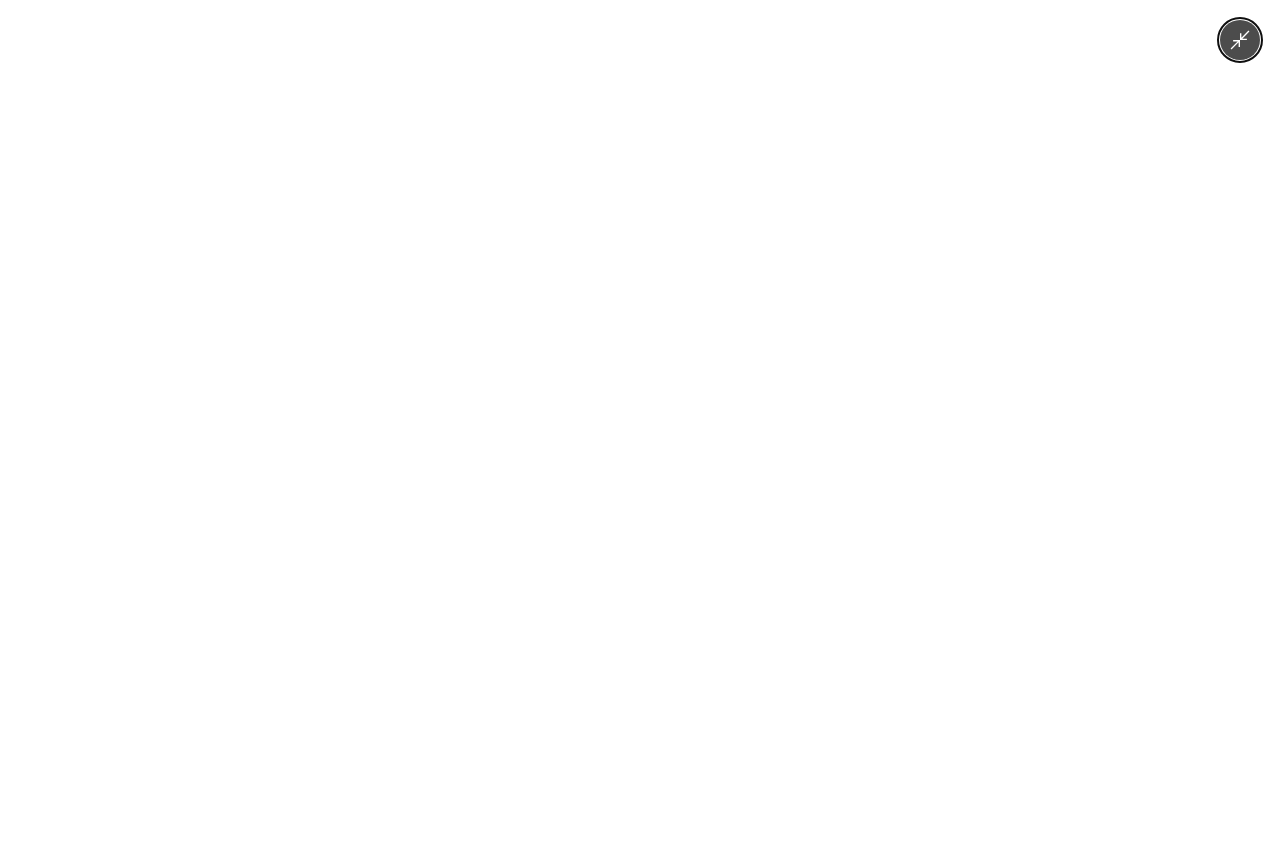 click at bounding box center (639, 431) 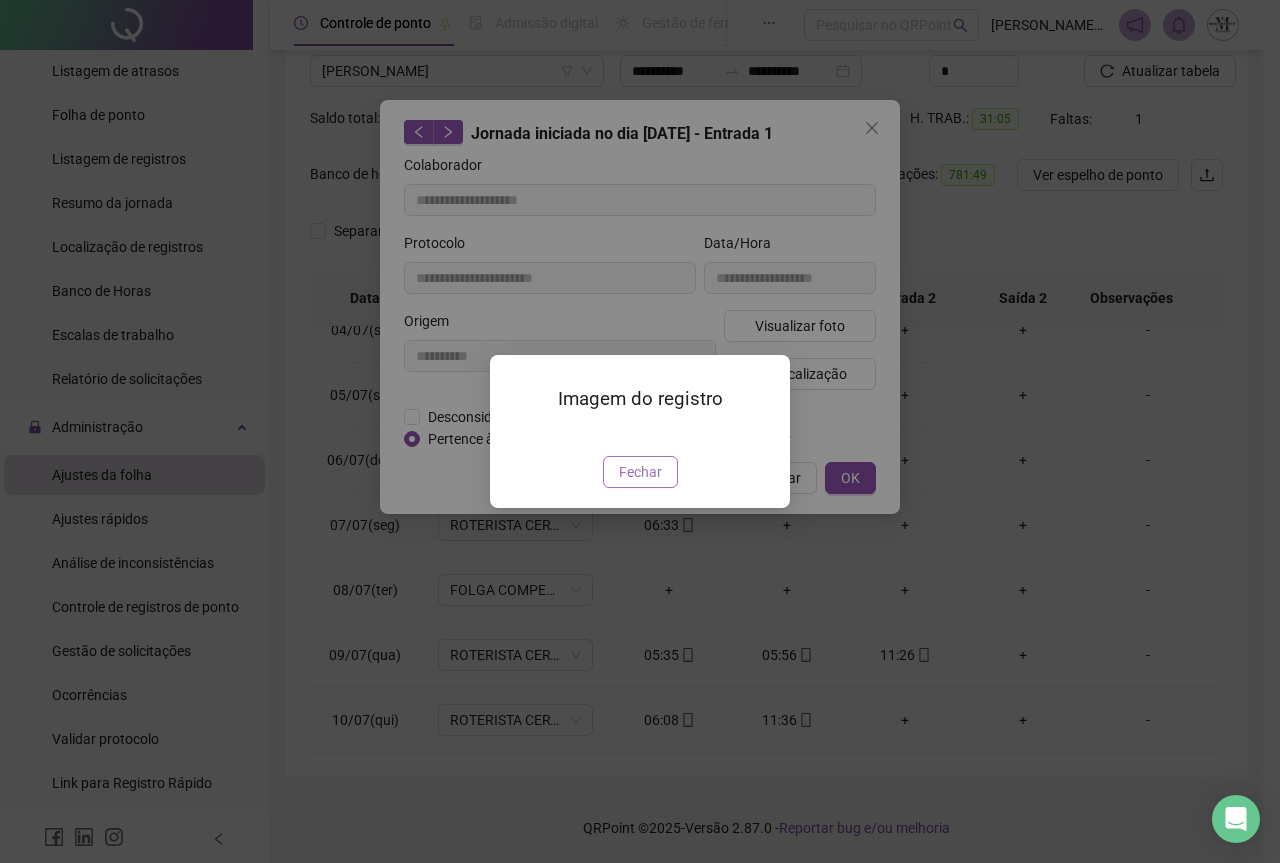 click on "Fechar" at bounding box center [640, 472] 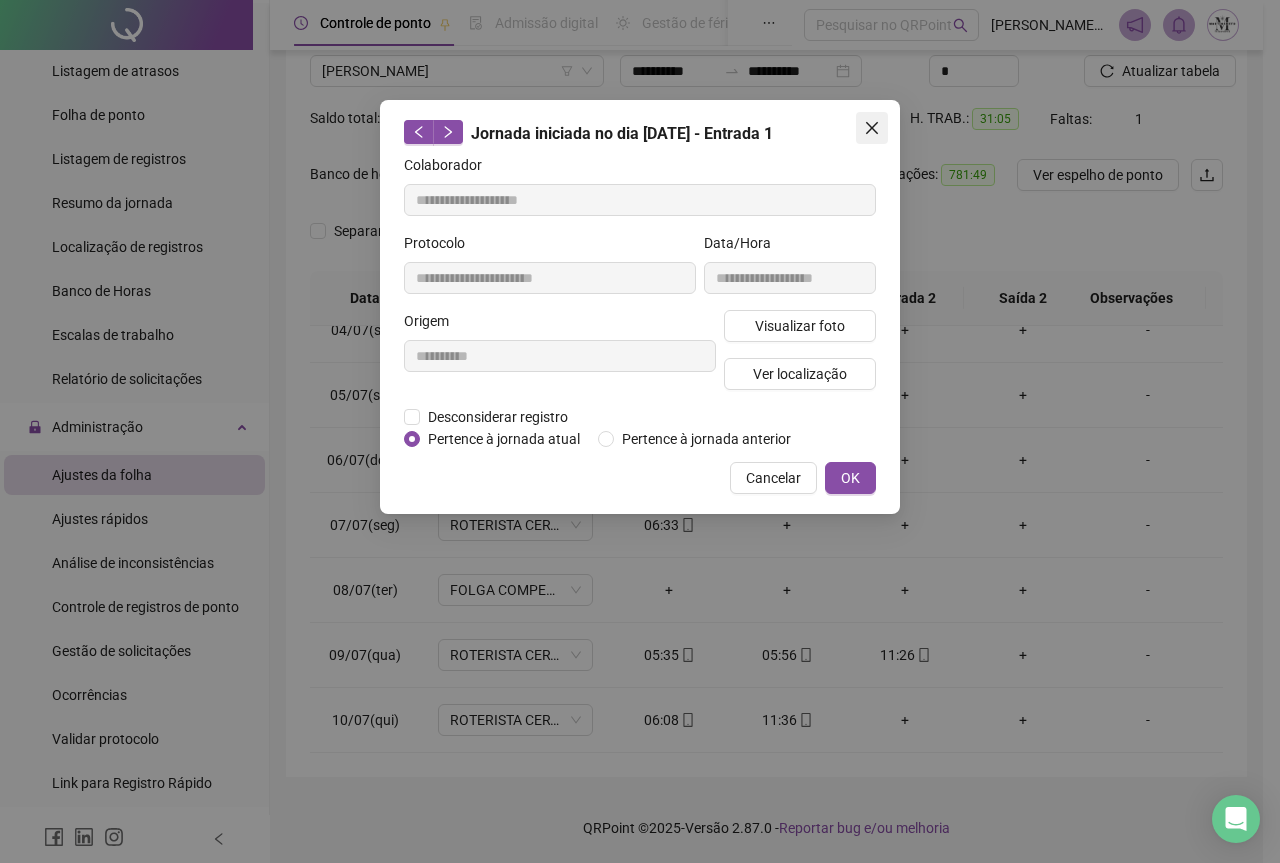 click at bounding box center (872, 128) 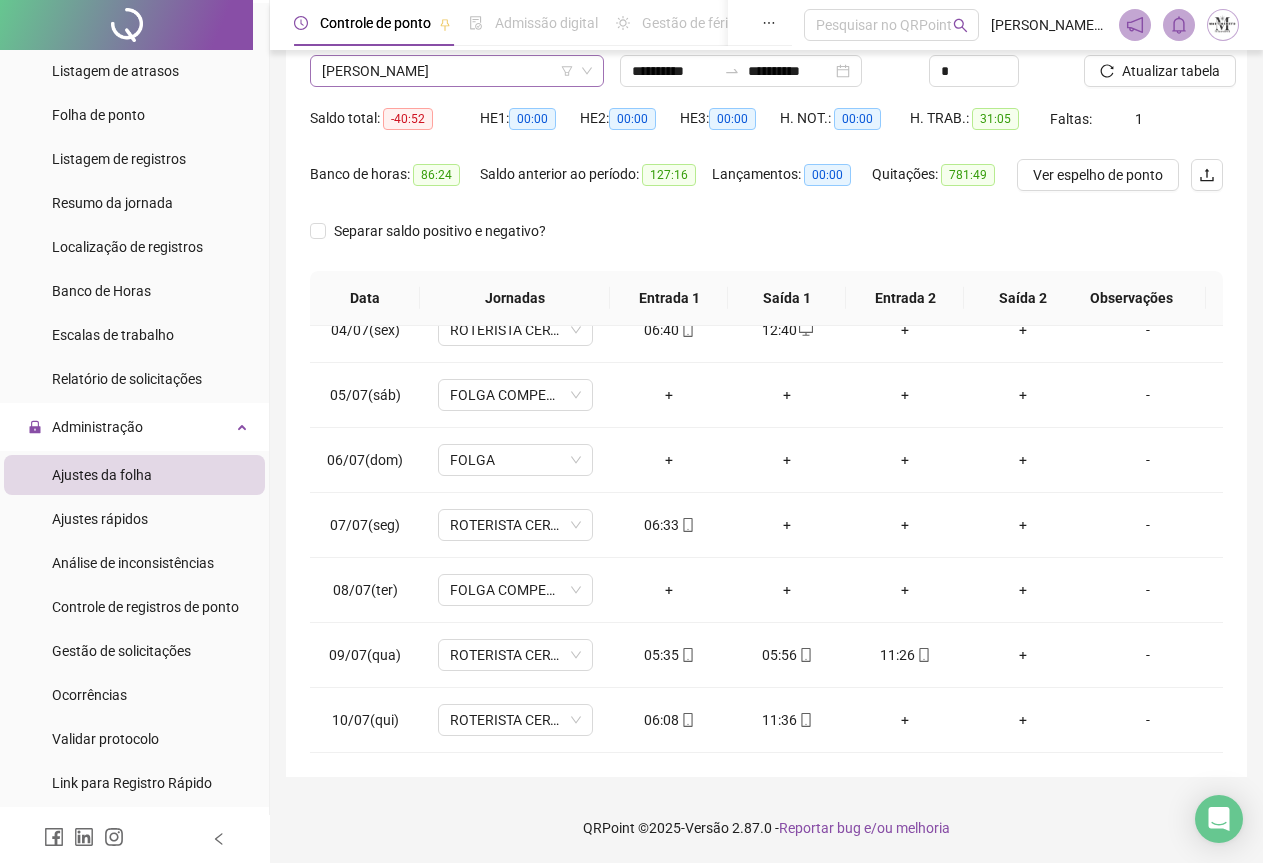 click on "[PERSON_NAME]" at bounding box center [457, 71] 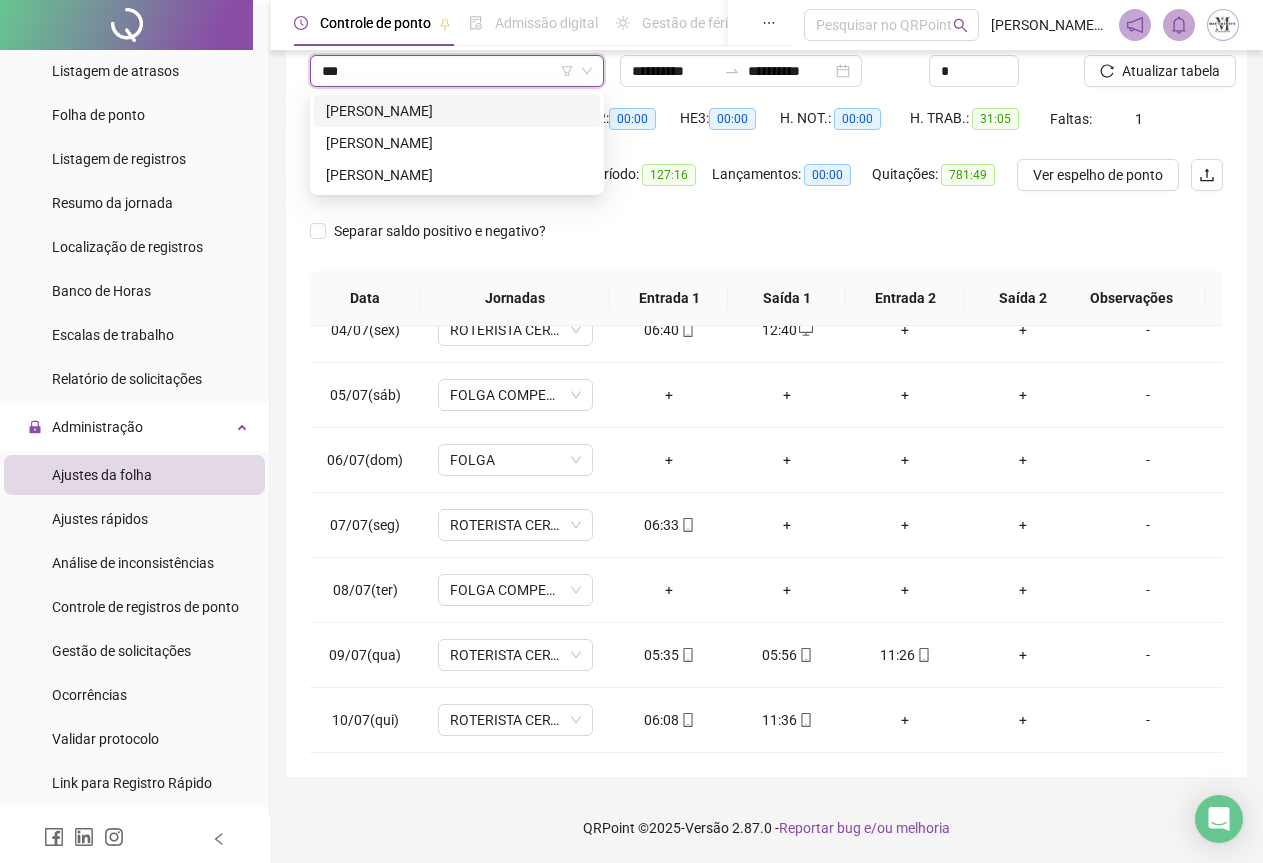 scroll, scrollTop: 0, scrollLeft: 0, axis: both 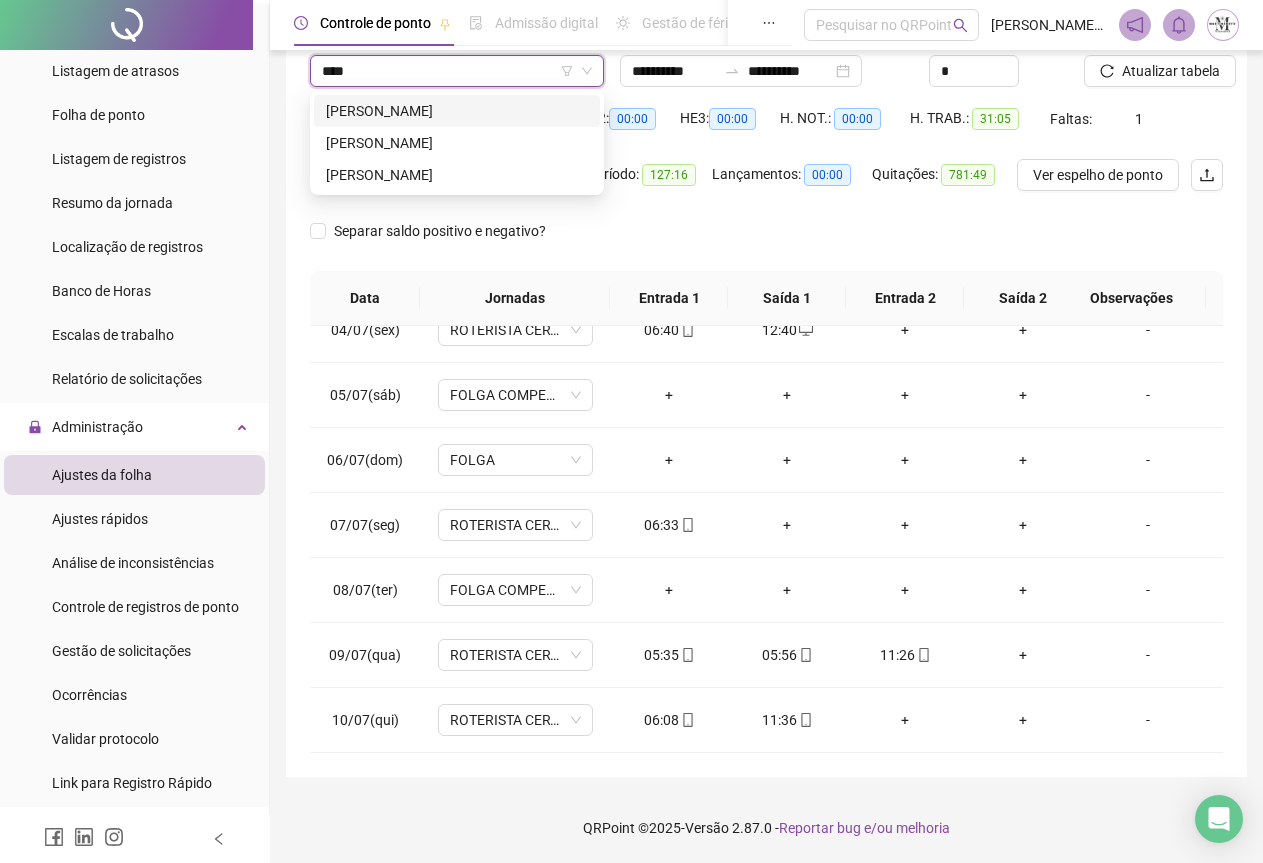 type on "*****" 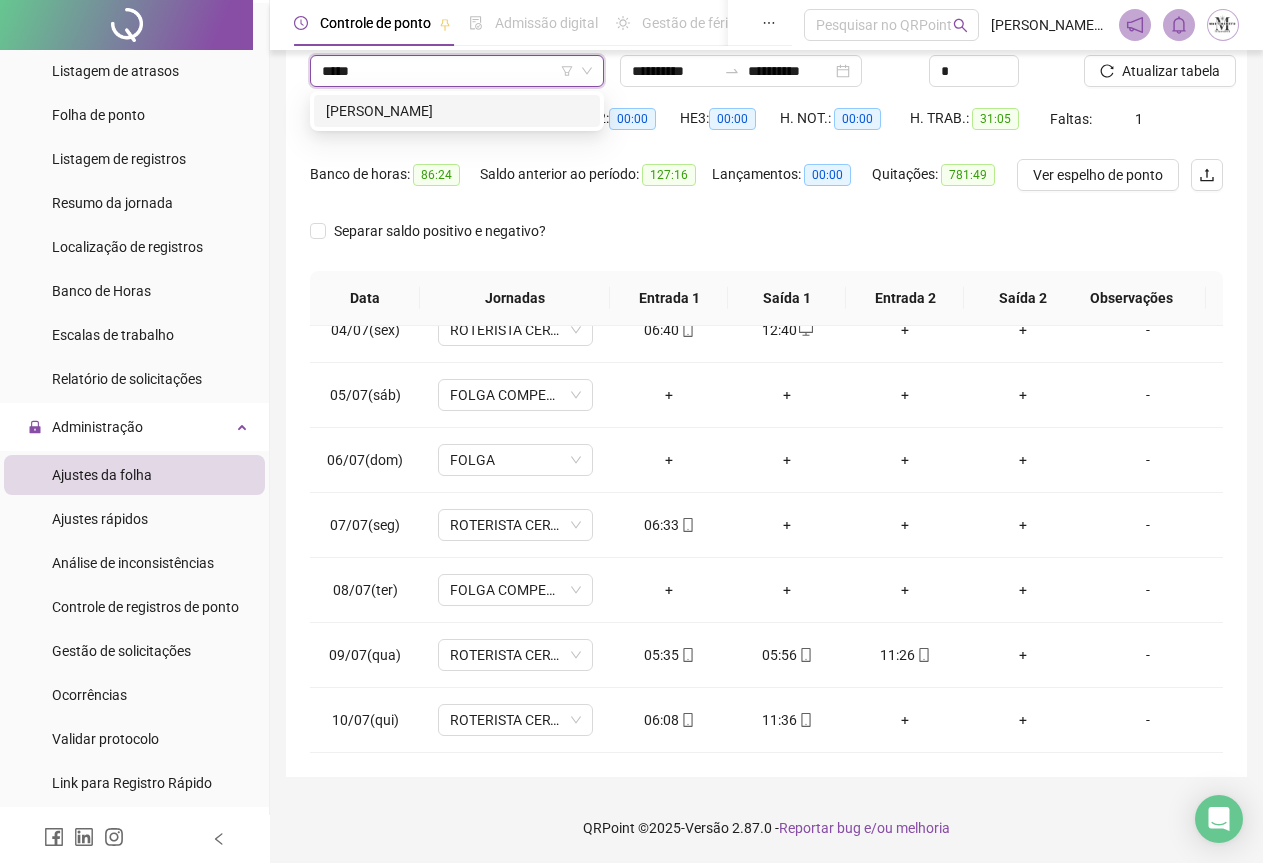 click on "[PERSON_NAME]" at bounding box center (457, 111) 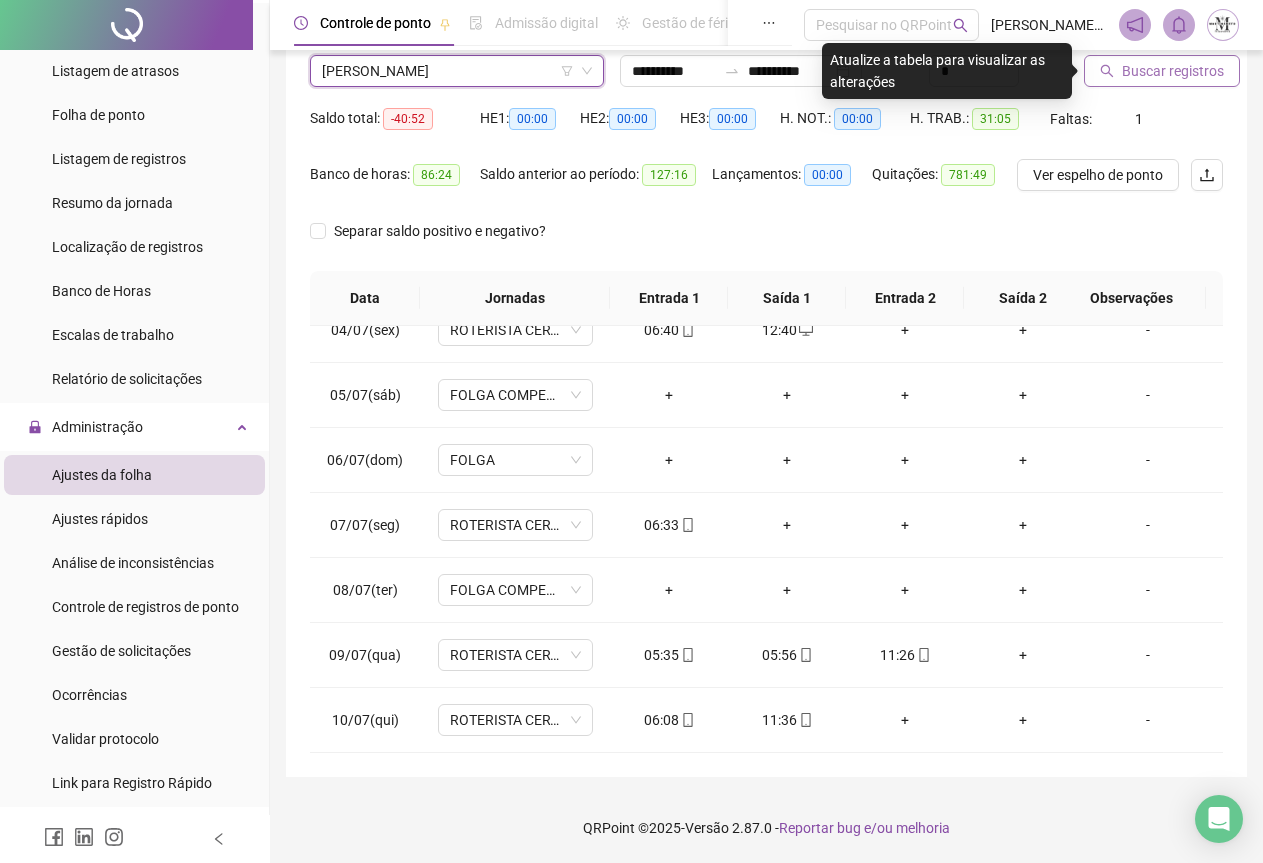 click on "Buscar registros" at bounding box center (1162, 71) 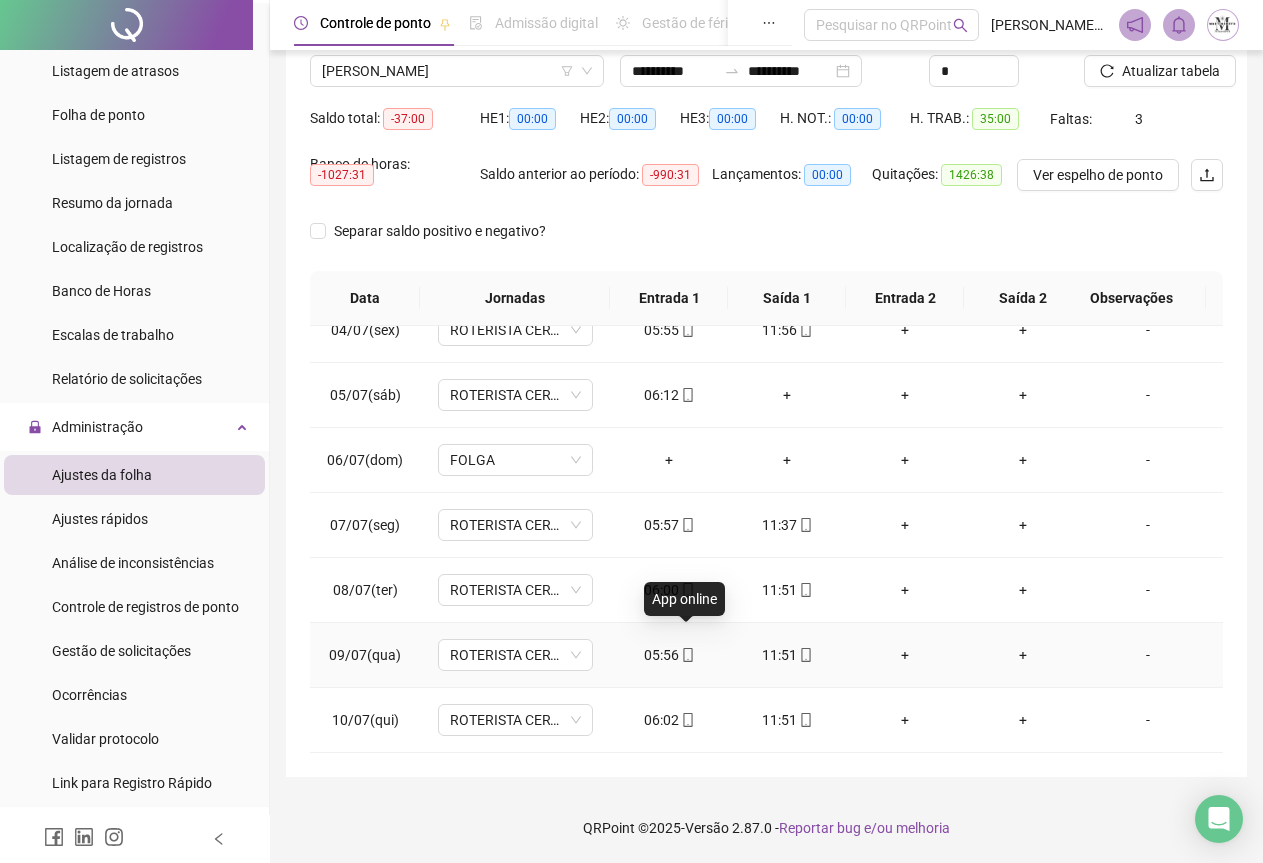 click 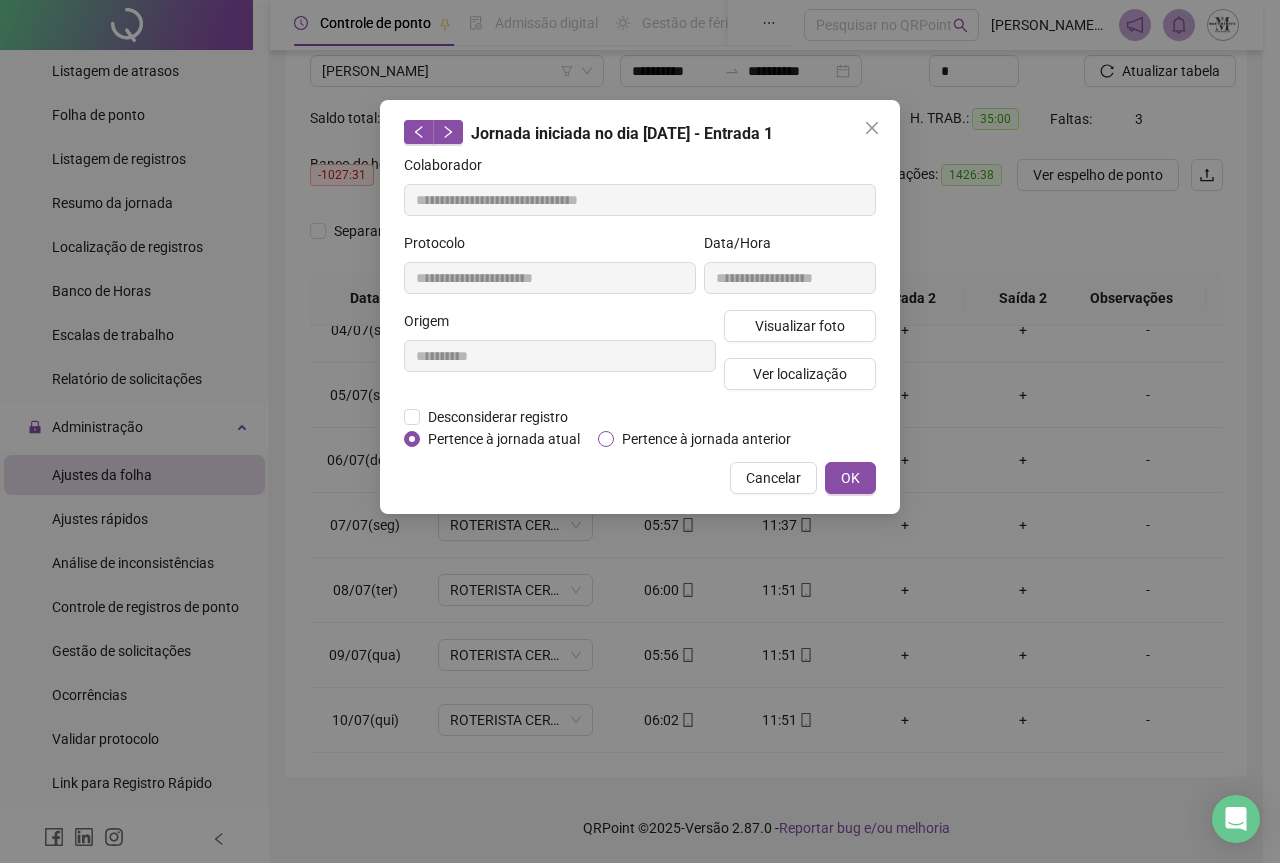 type on "**********" 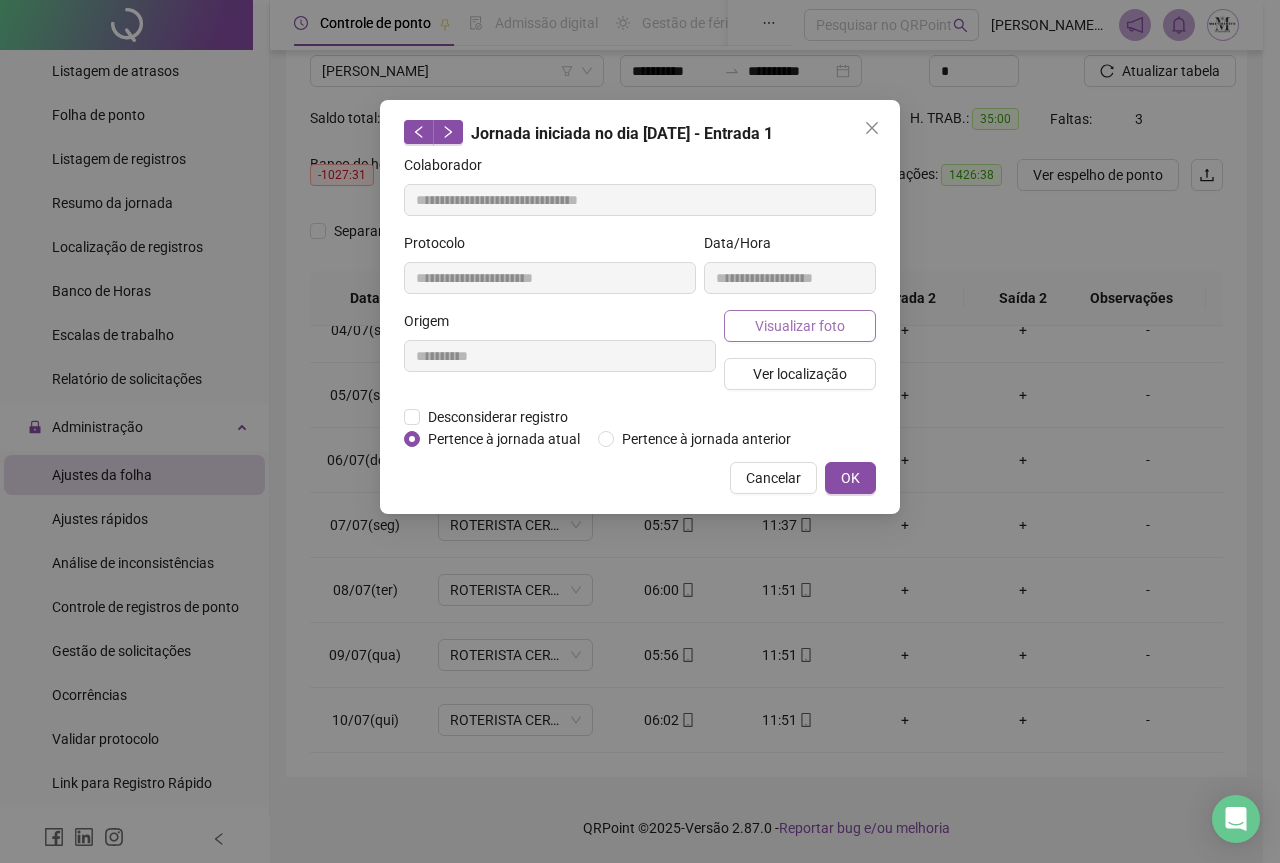 click on "Visualizar foto" at bounding box center (800, 326) 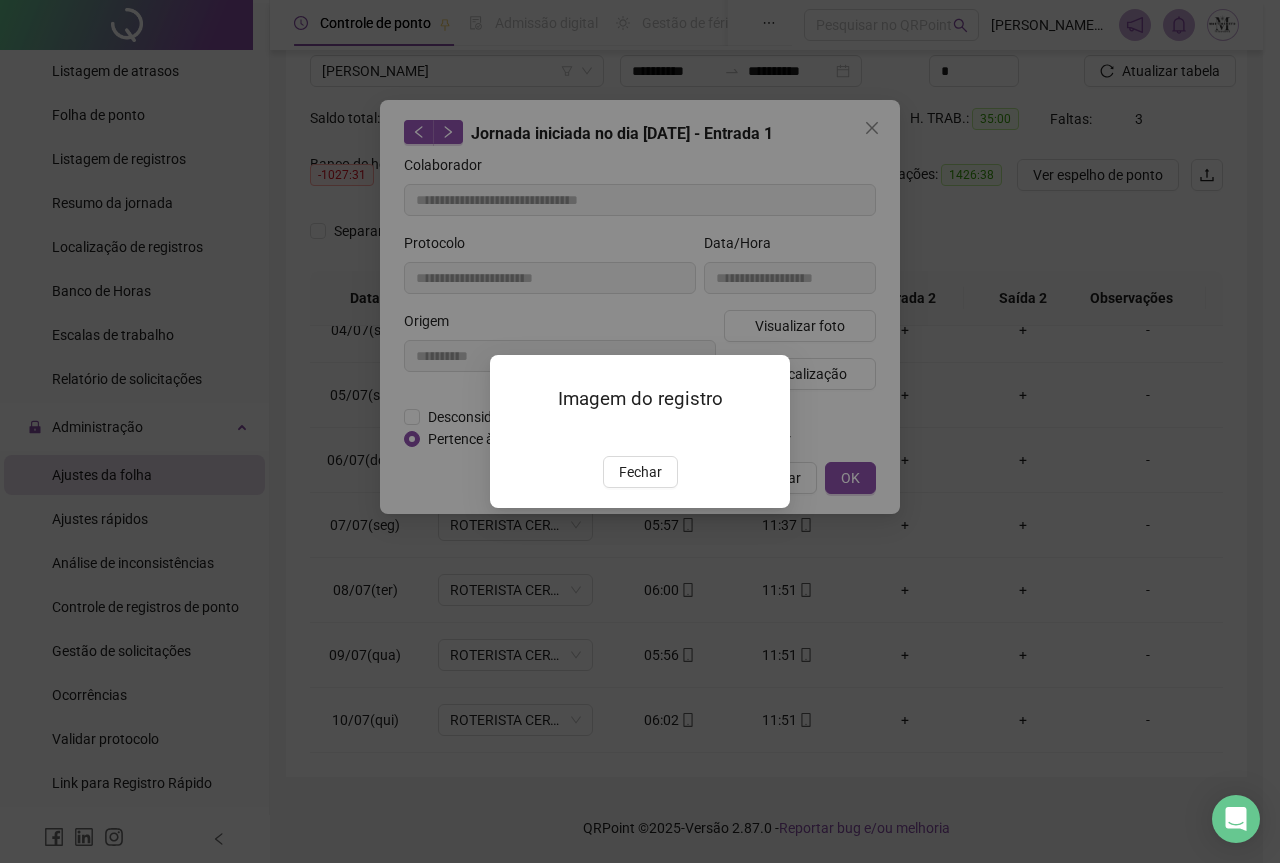 click at bounding box center [514, 435] 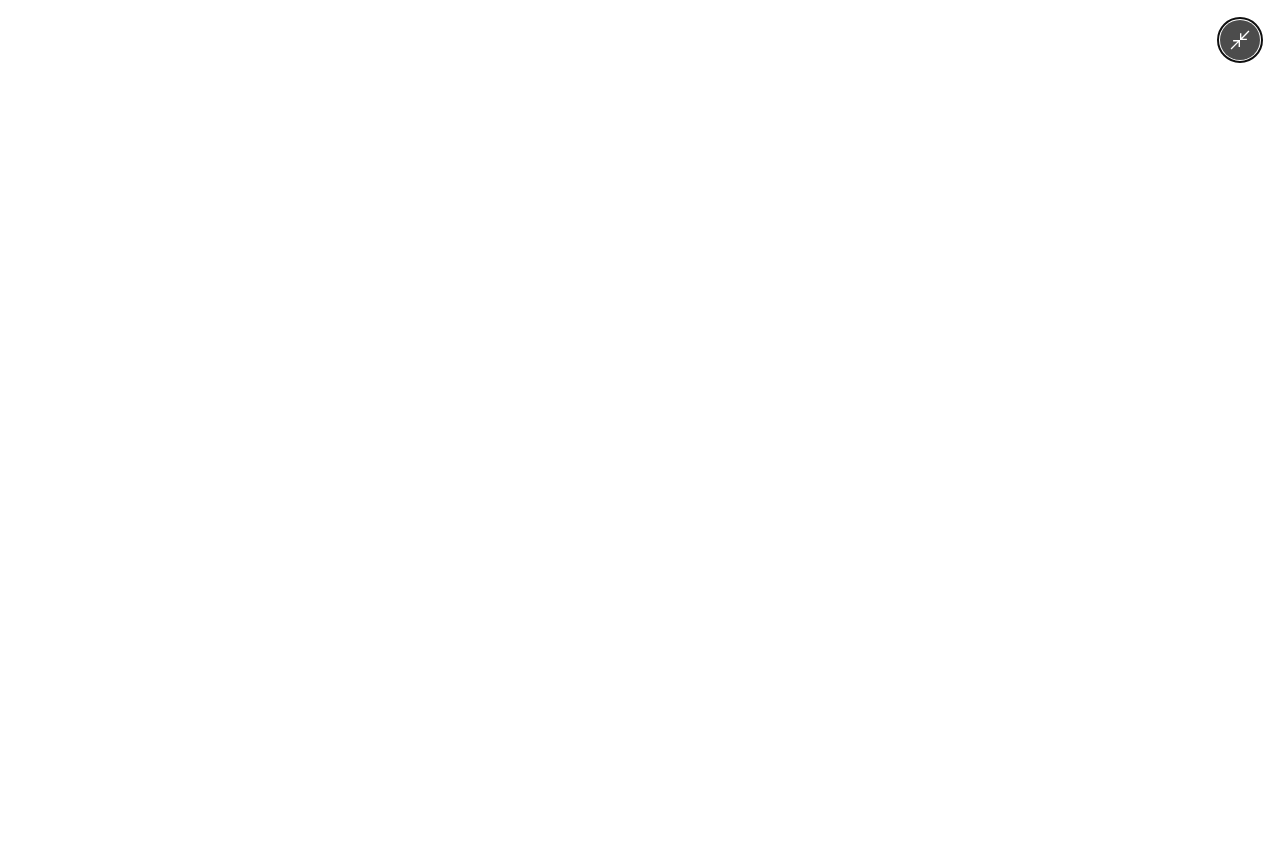 click at bounding box center [639, 431] 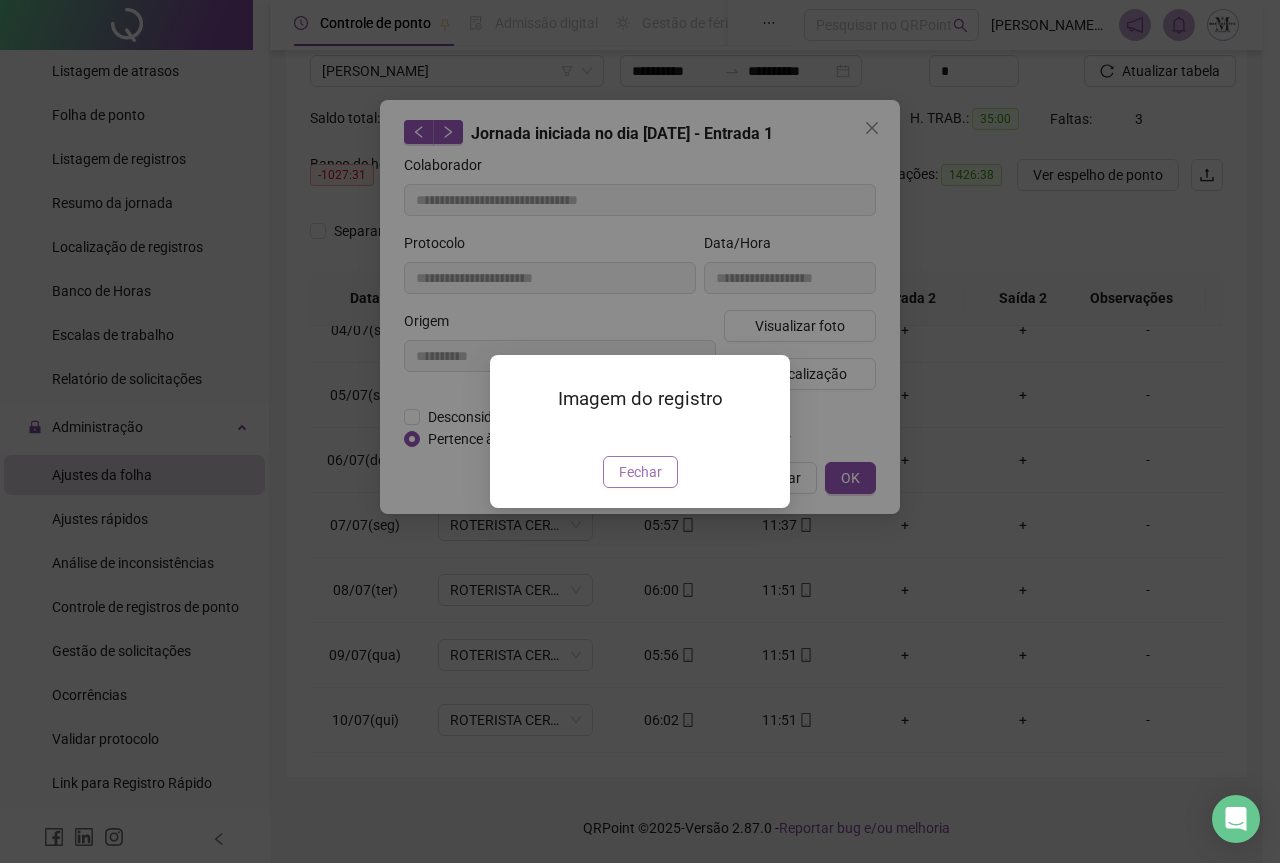 click on "Fechar" at bounding box center [640, 472] 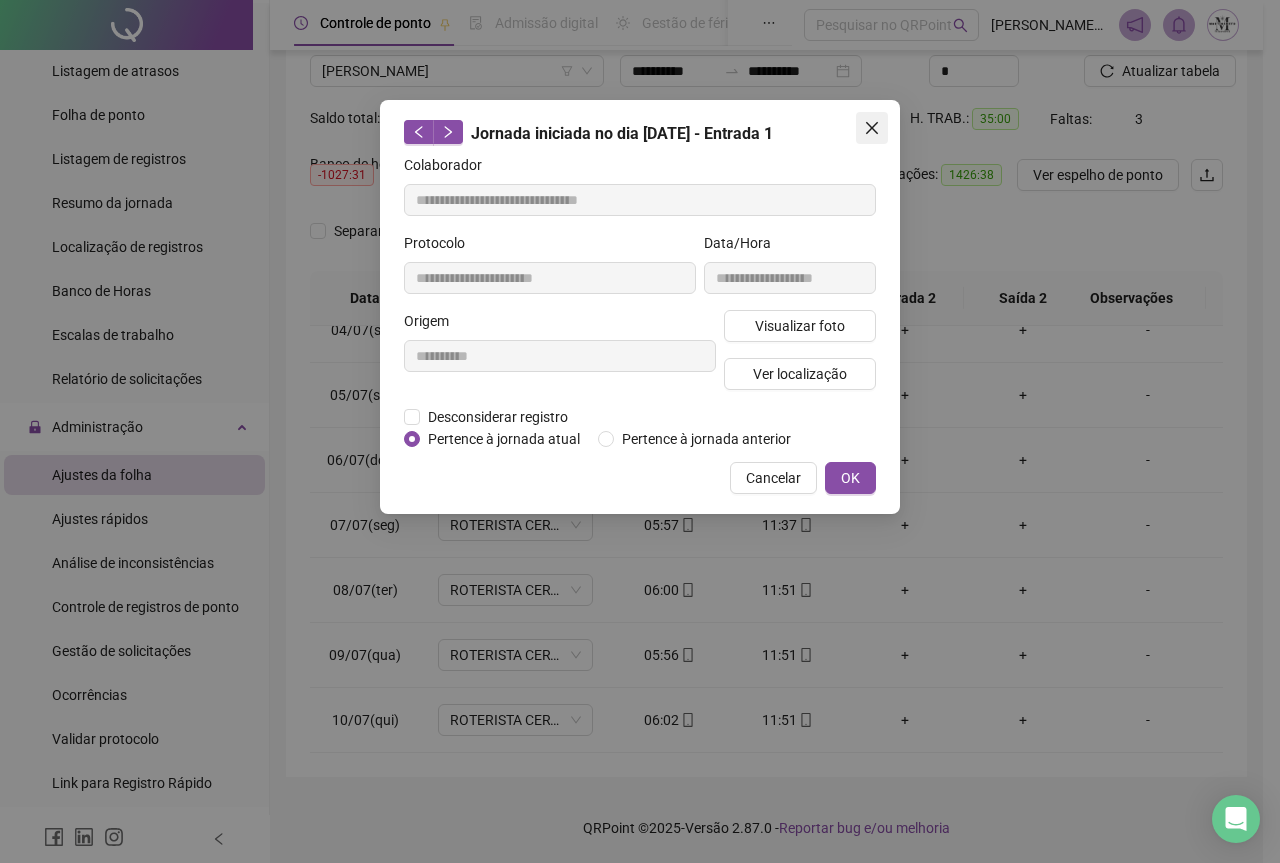 click at bounding box center (872, 128) 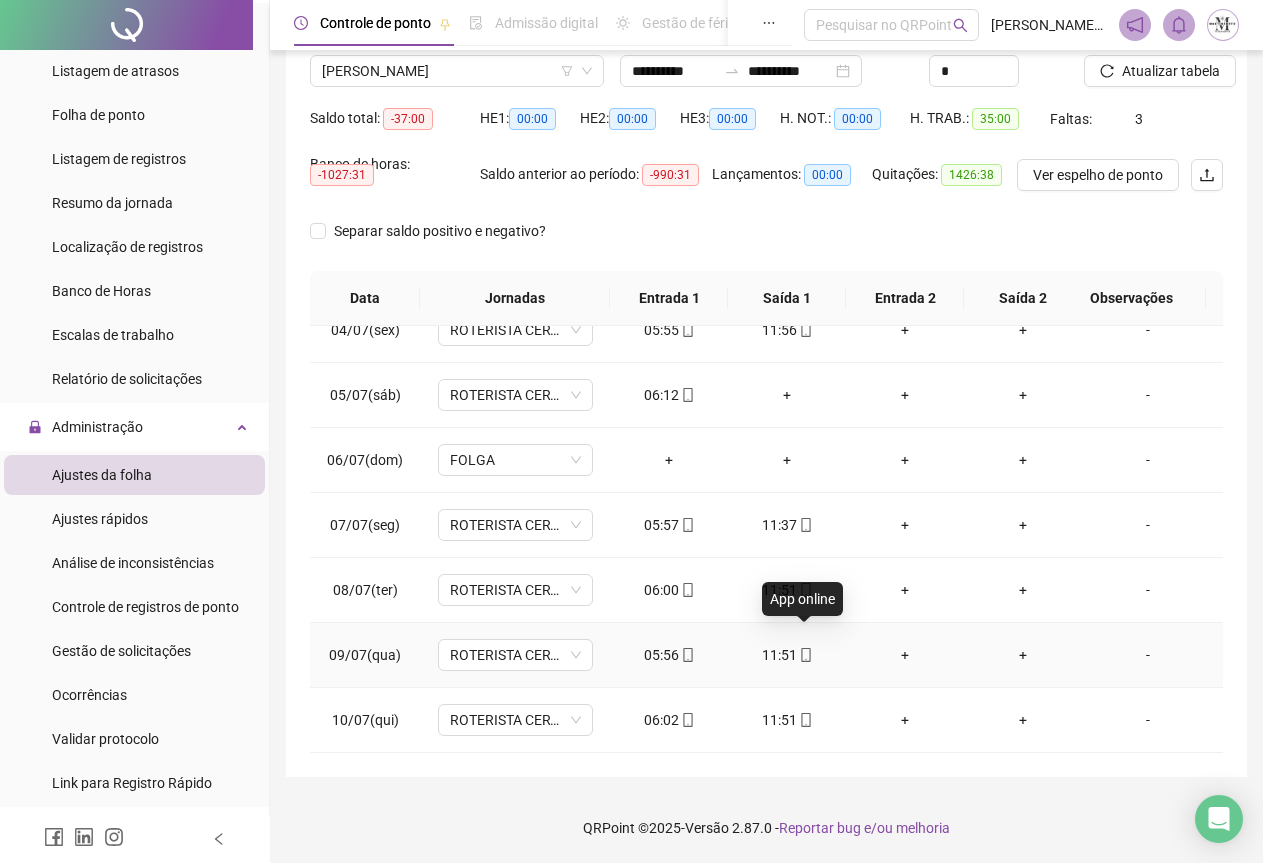 click 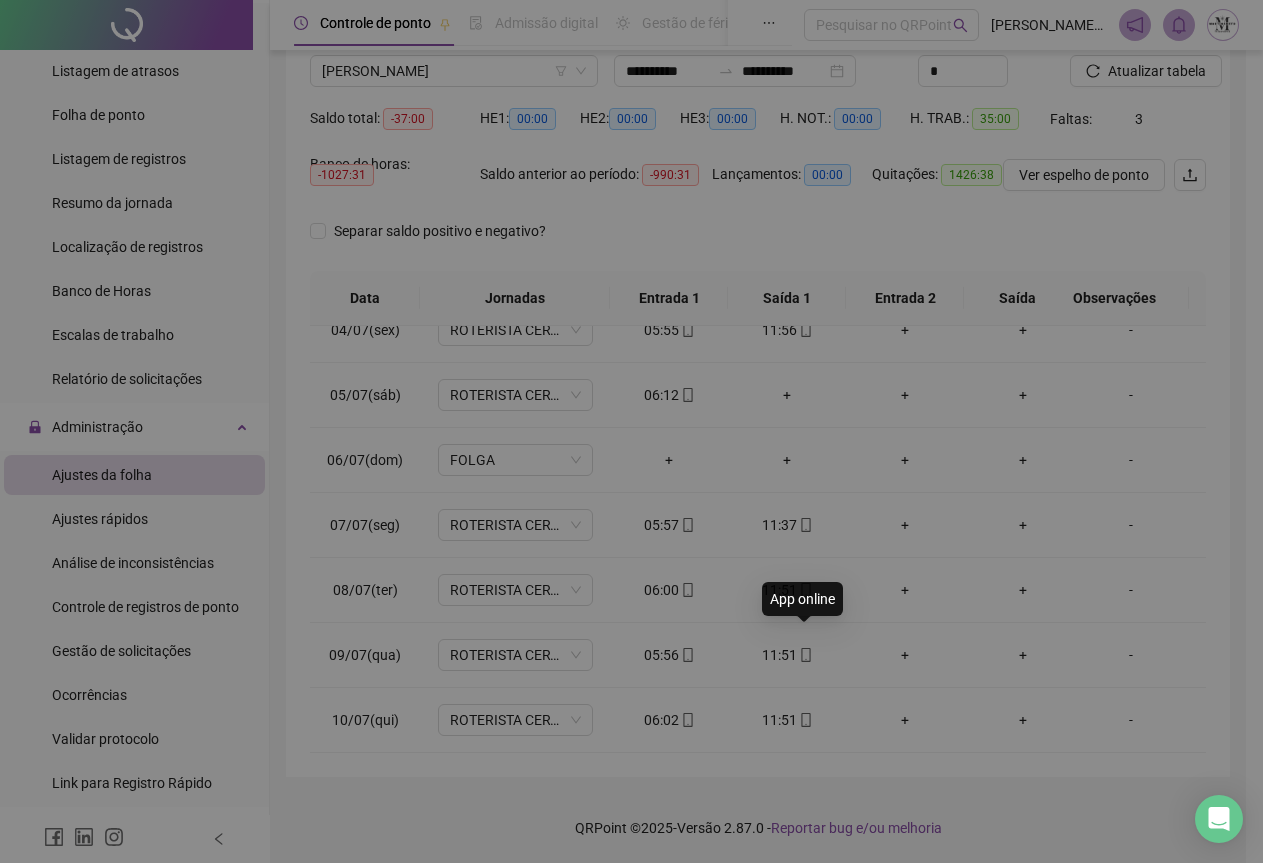 type on "**********" 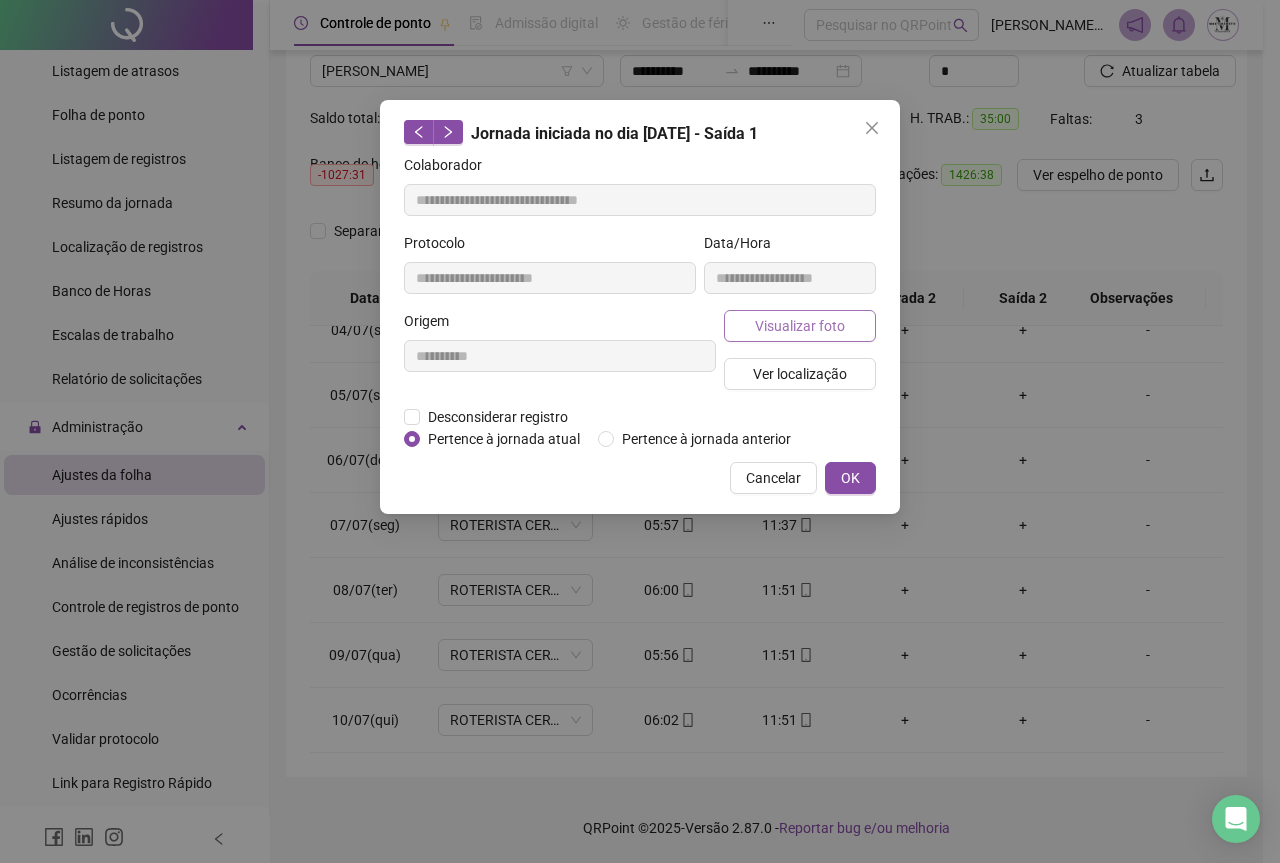 click on "Visualizar foto" at bounding box center (800, 326) 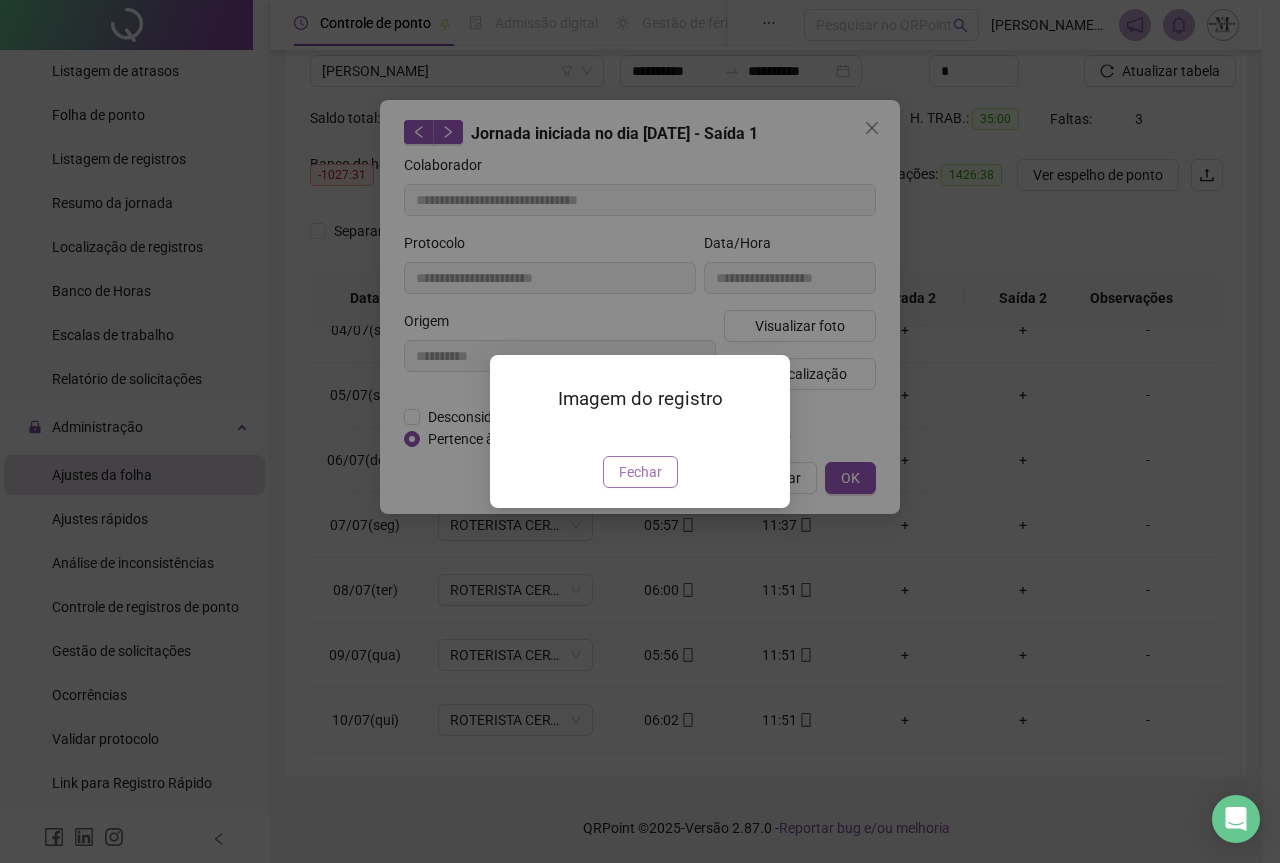 click on "Fechar" at bounding box center [640, 472] 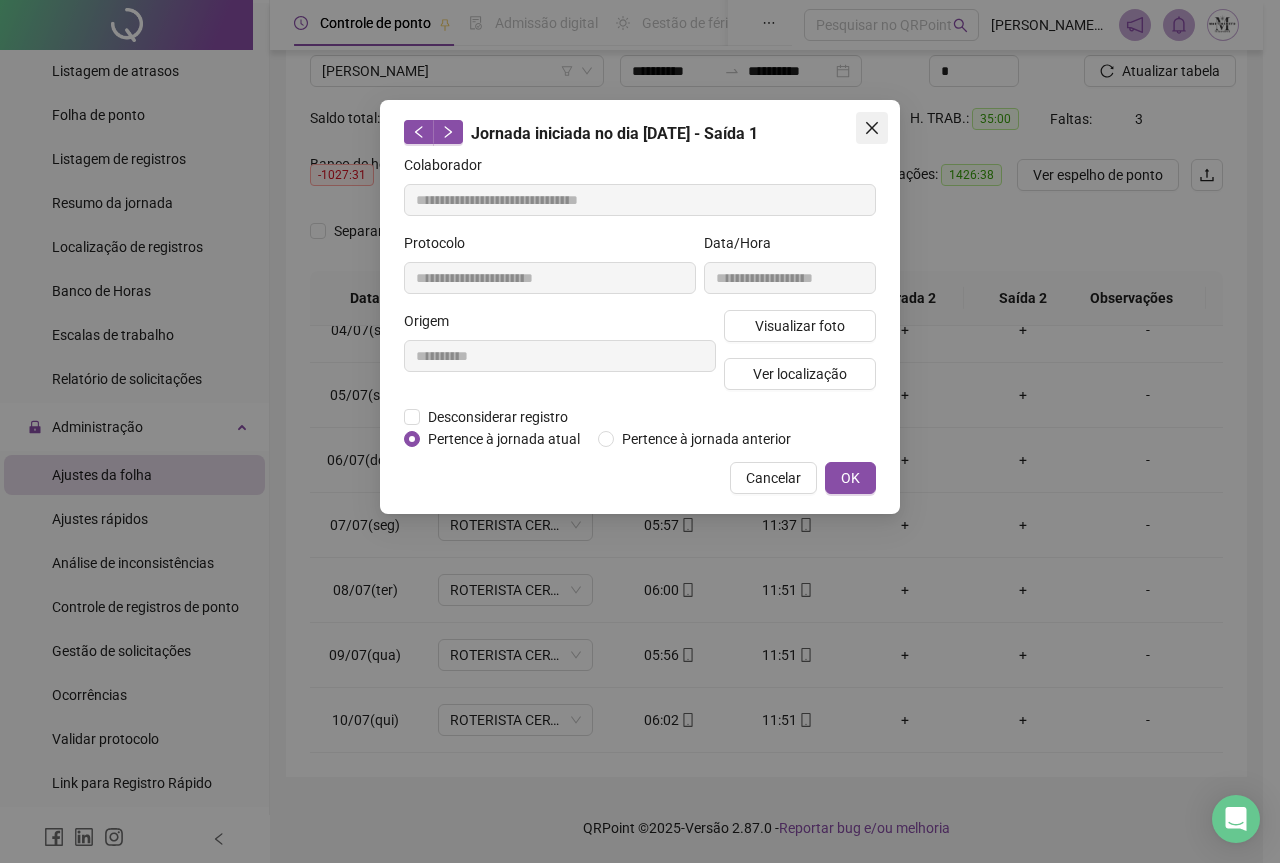 click 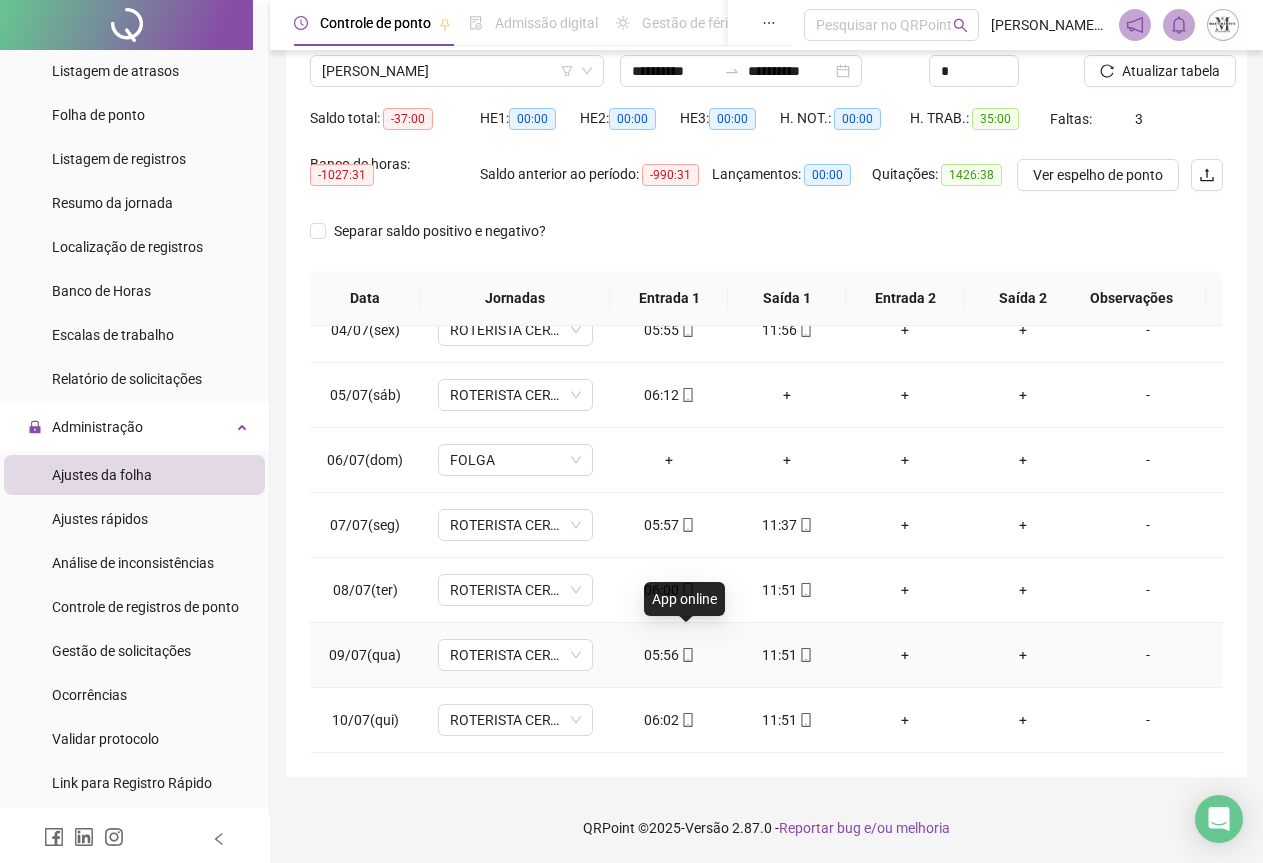 click 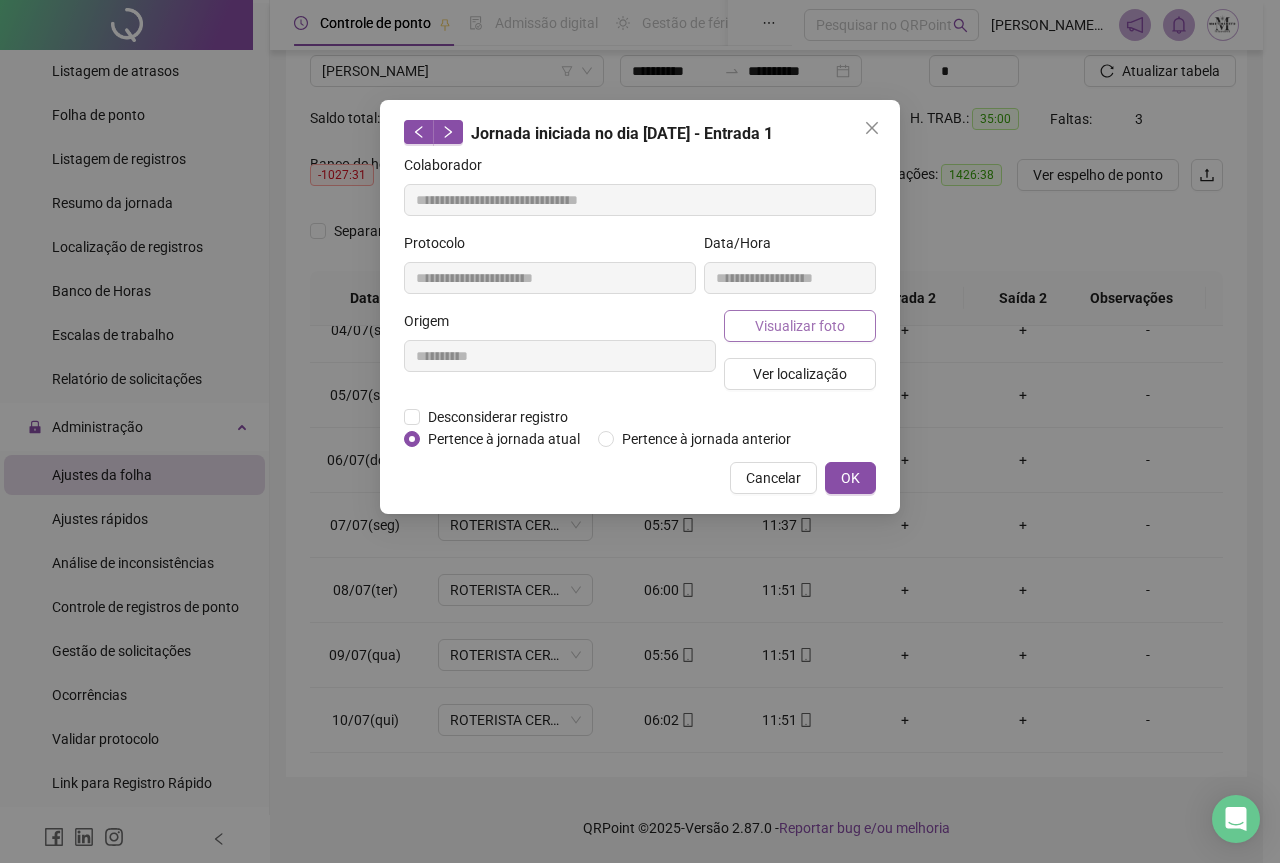 click on "Visualizar foto" at bounding box center (800, 326) 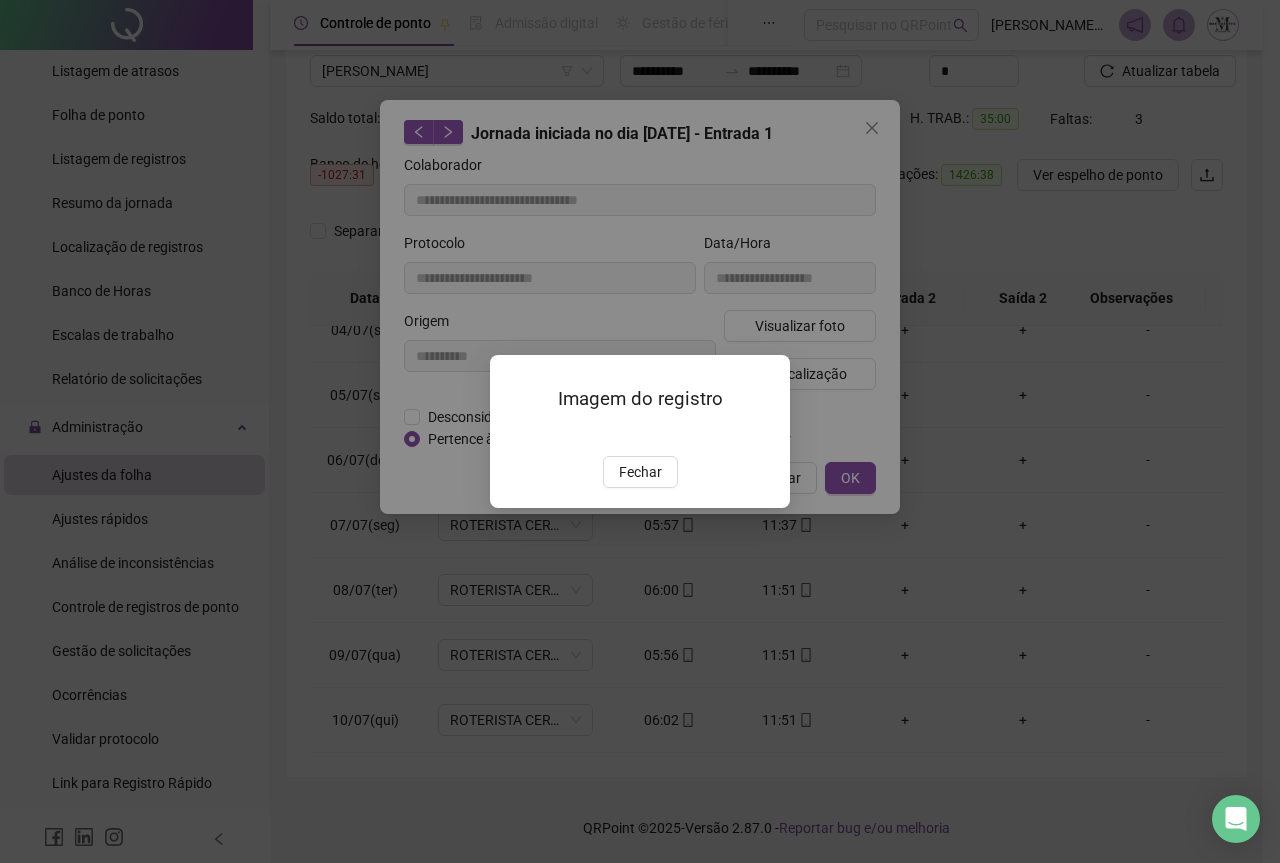 click at bounding box center (514, 435) 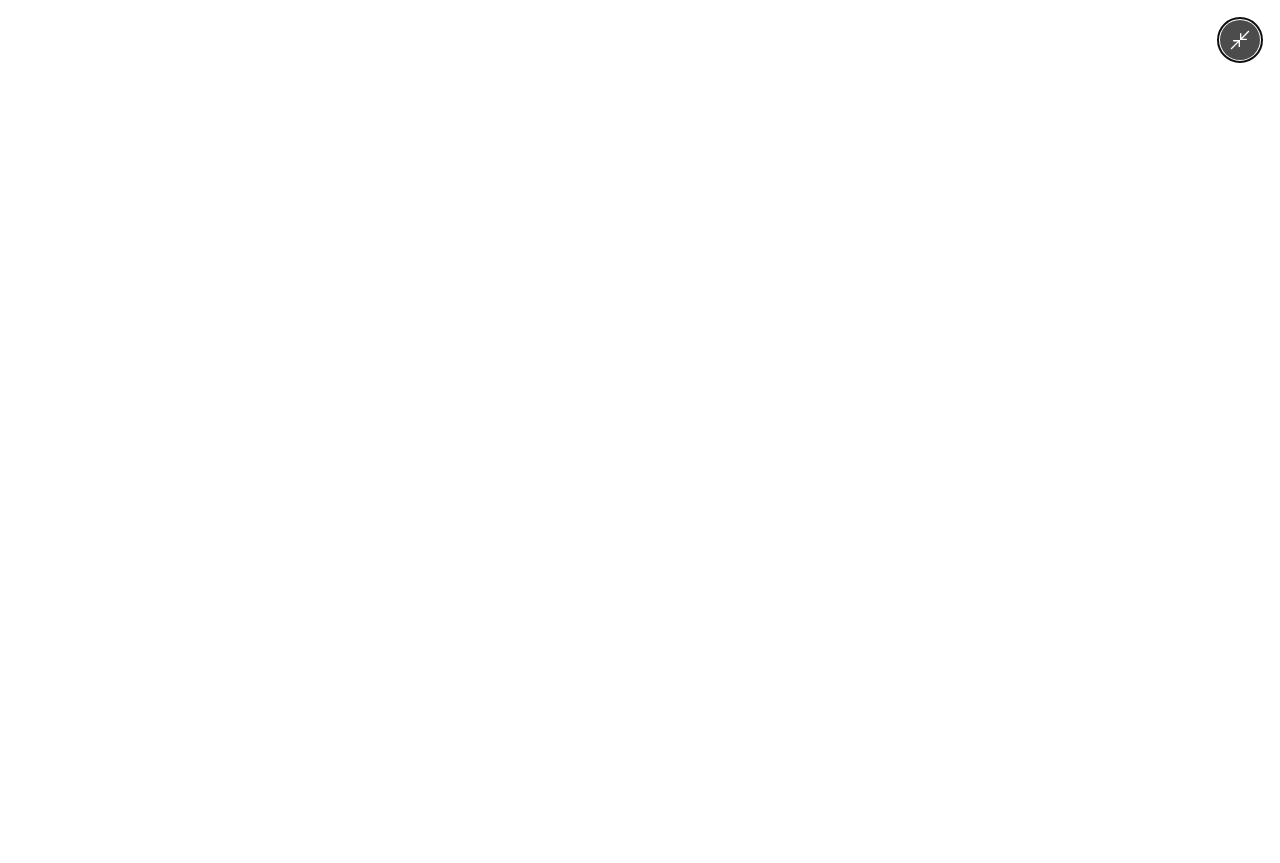 click at bounding box center (639, 431) 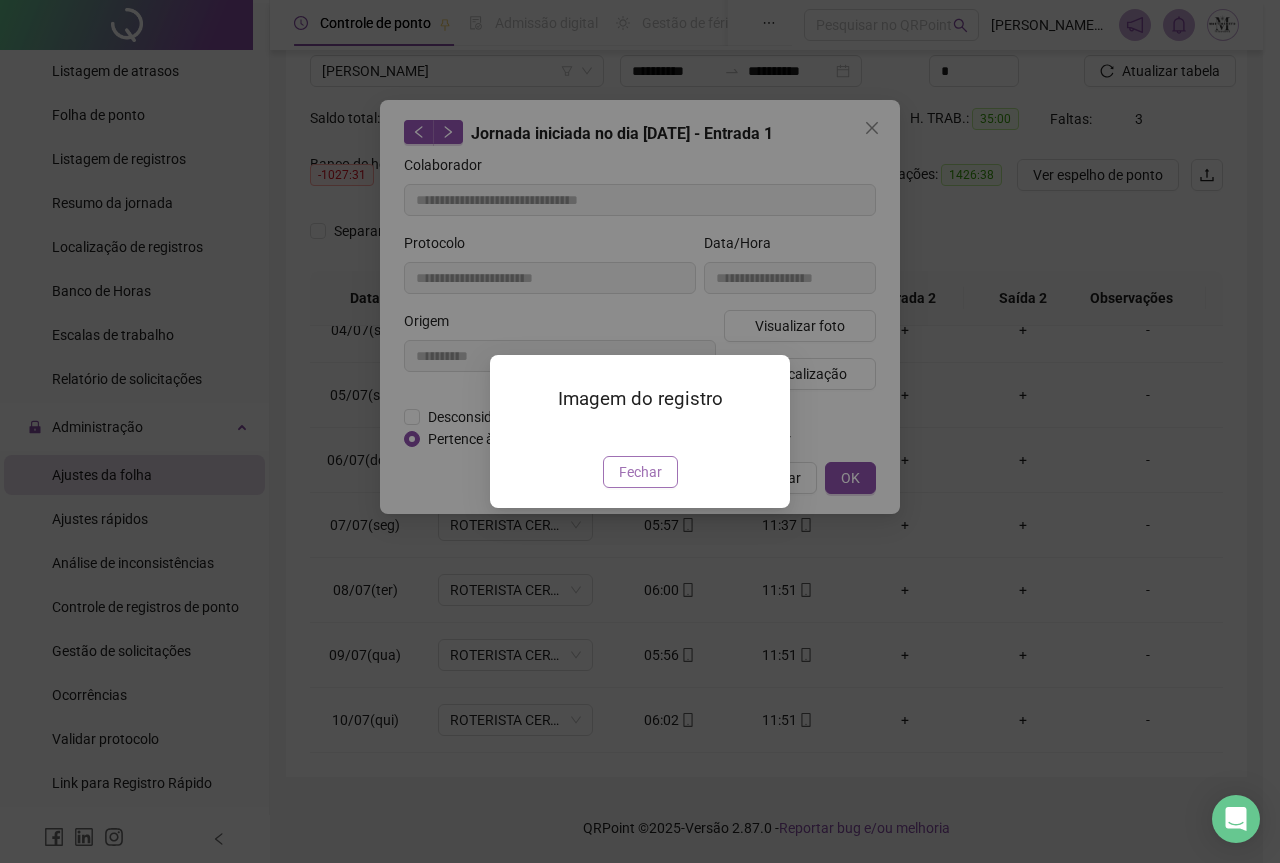 click on "Fechar" at bounding box center (640, 472) 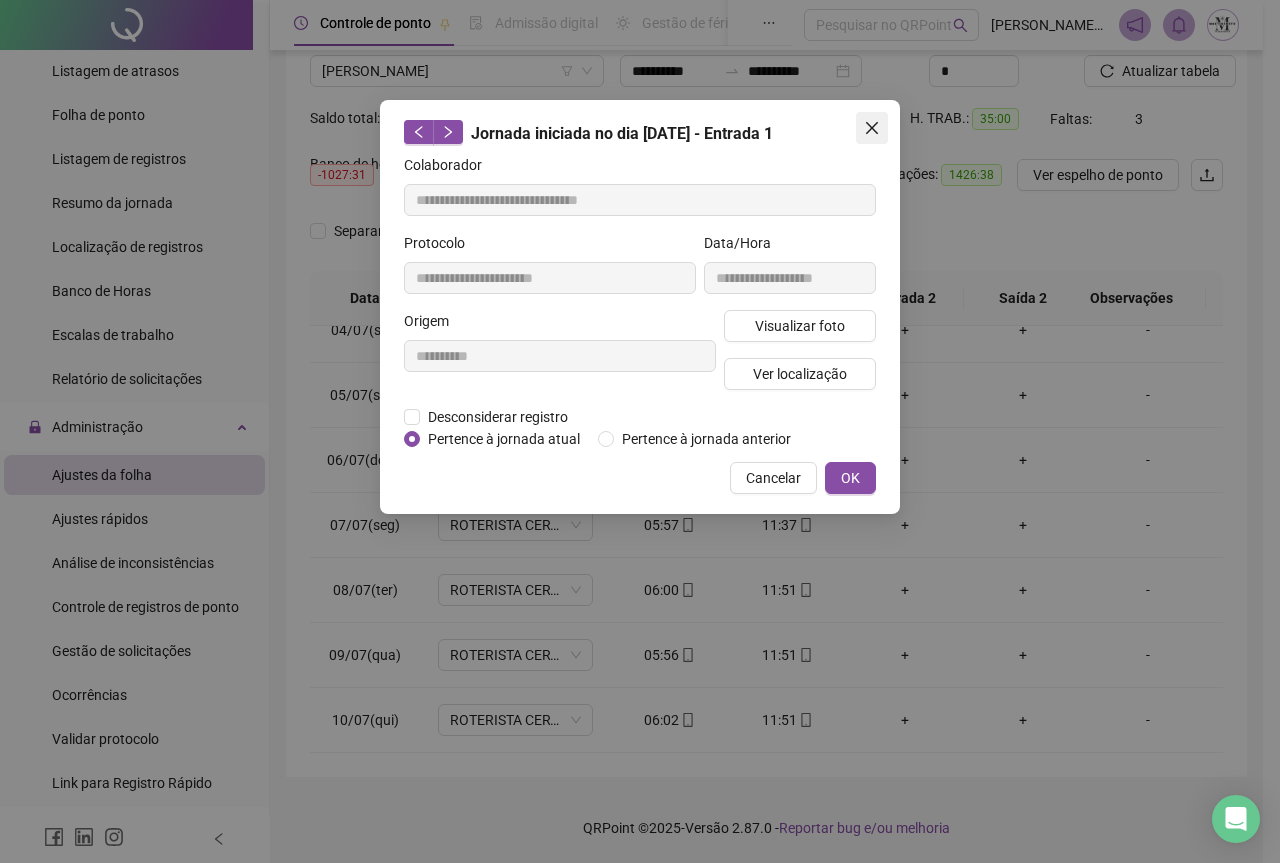 click 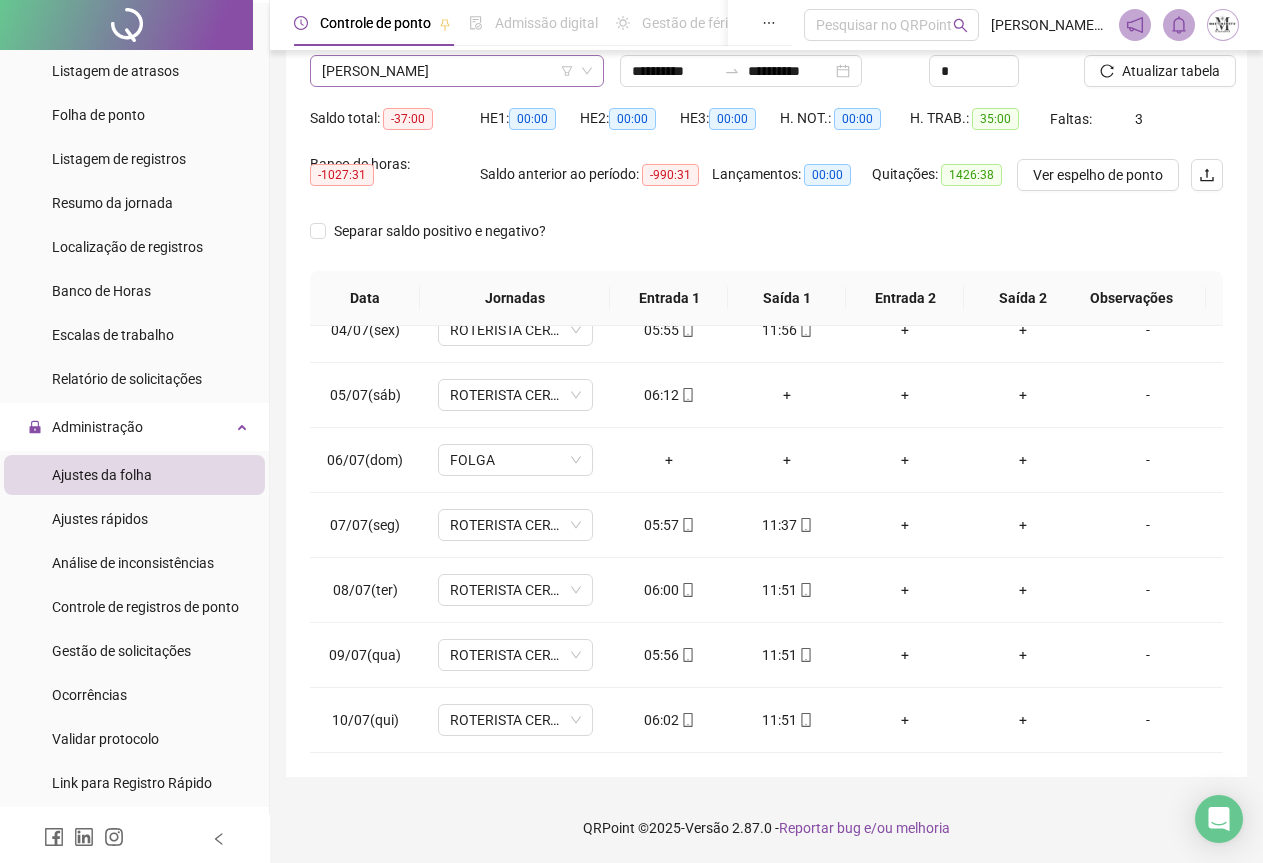 click on "[PERSON_NAME]" at bounding box center (457, 71) 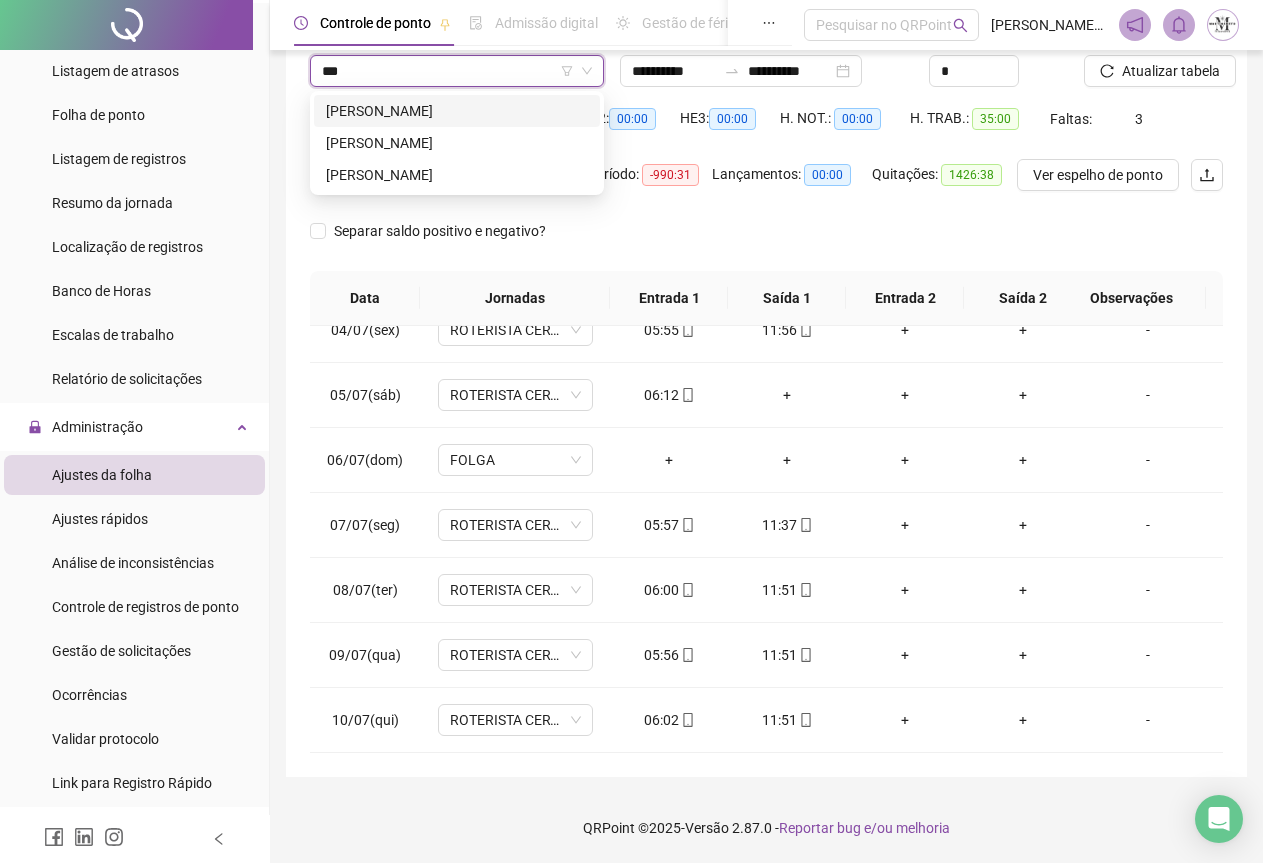 scroll, scrollTop: 0, scrollLeft: 0, axis: both 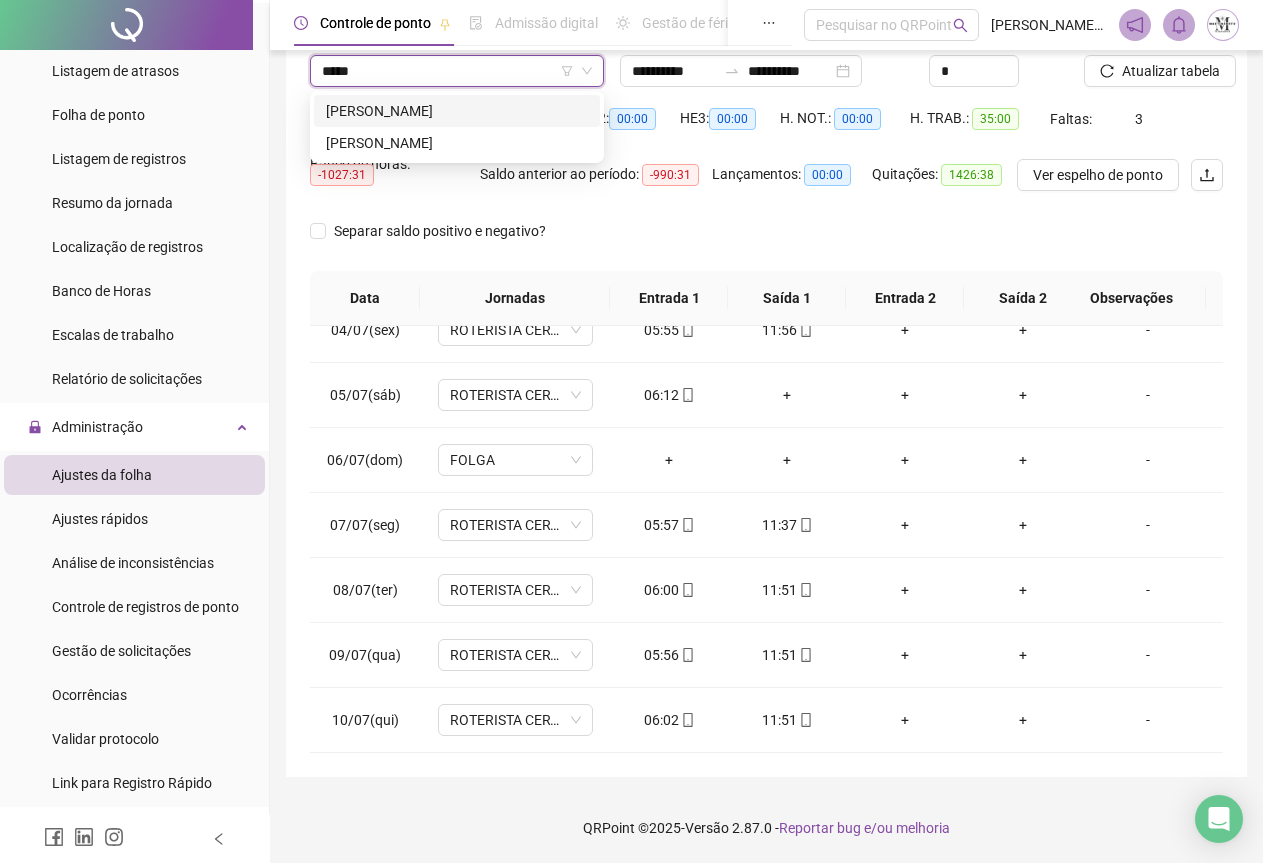 type on "******" 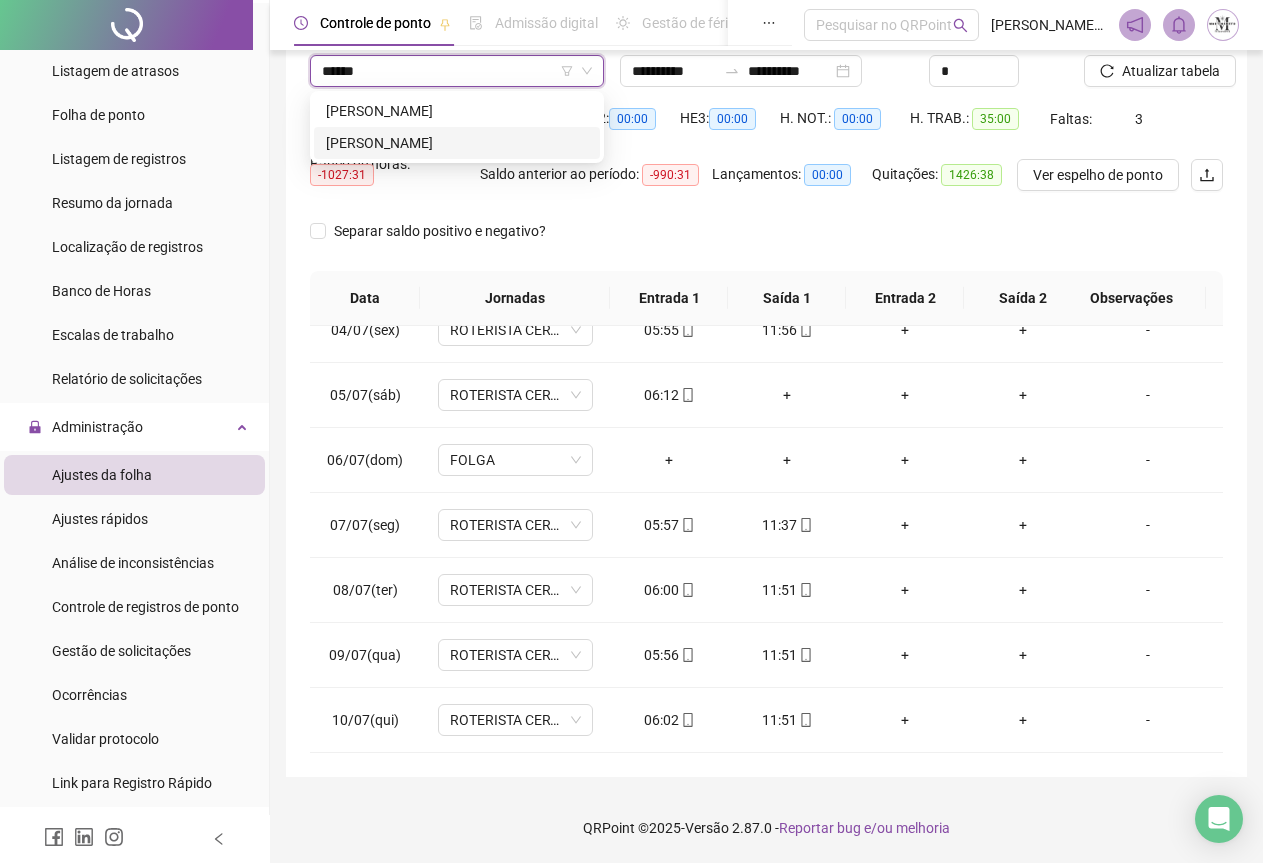 click on "[PERSON_NAME]" at bounding box center (457, 143) 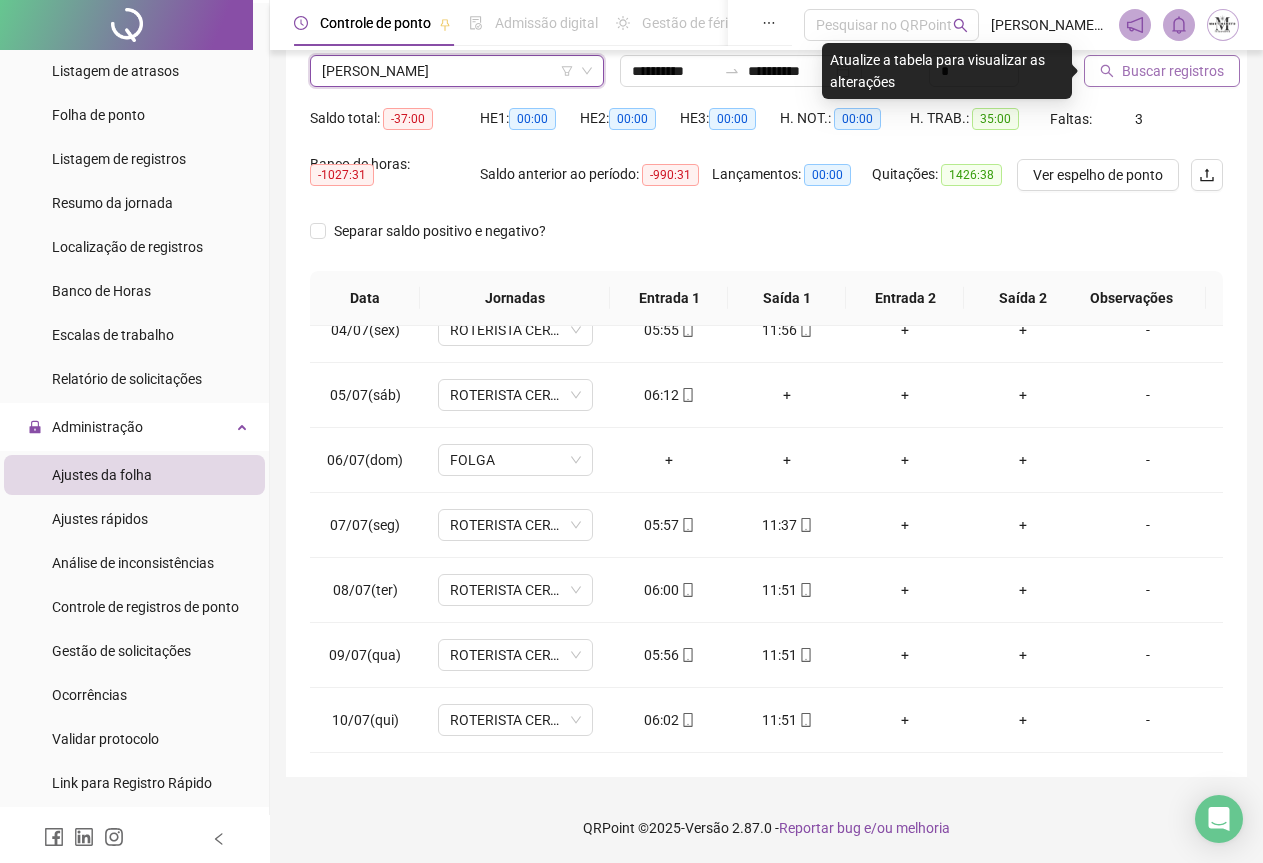 click on "Buscar registros" at bounding box center [1162, 71] 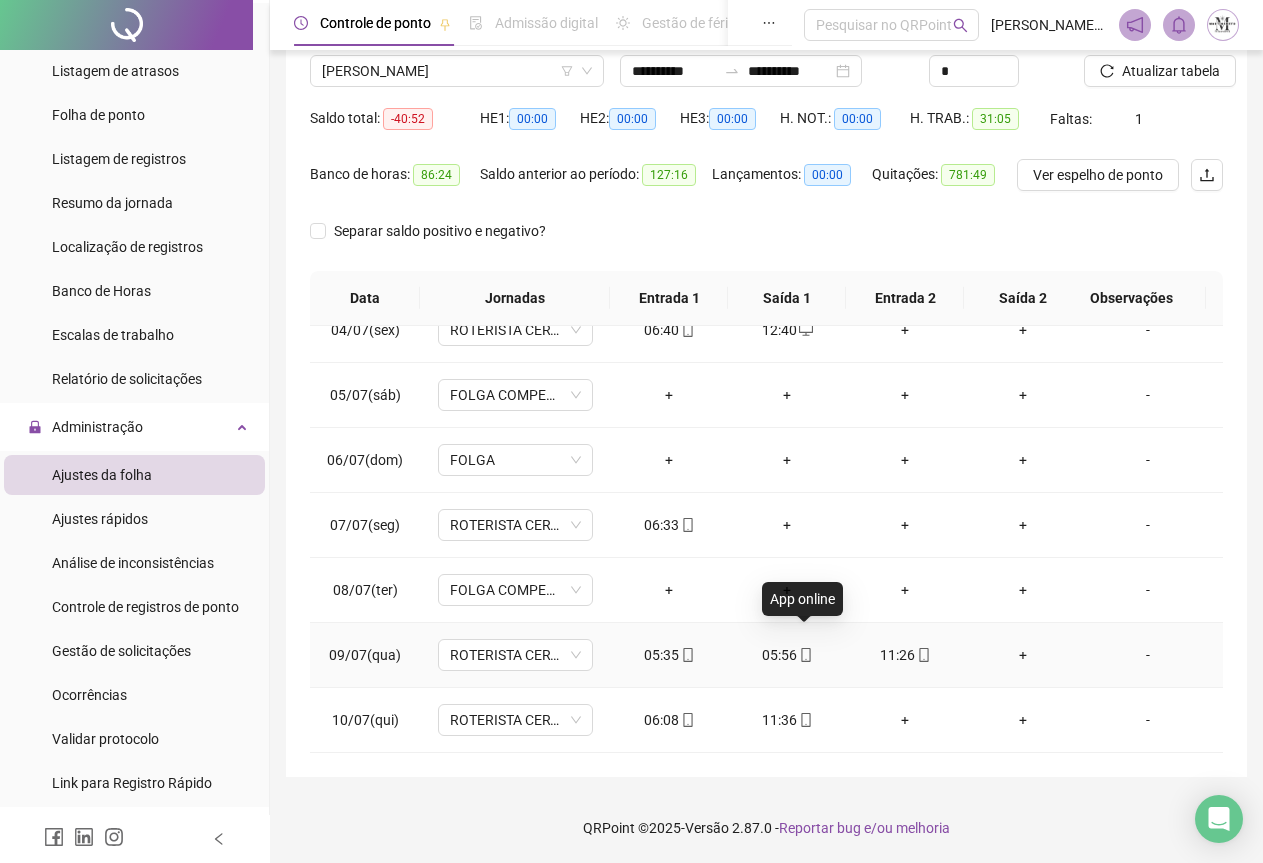 click 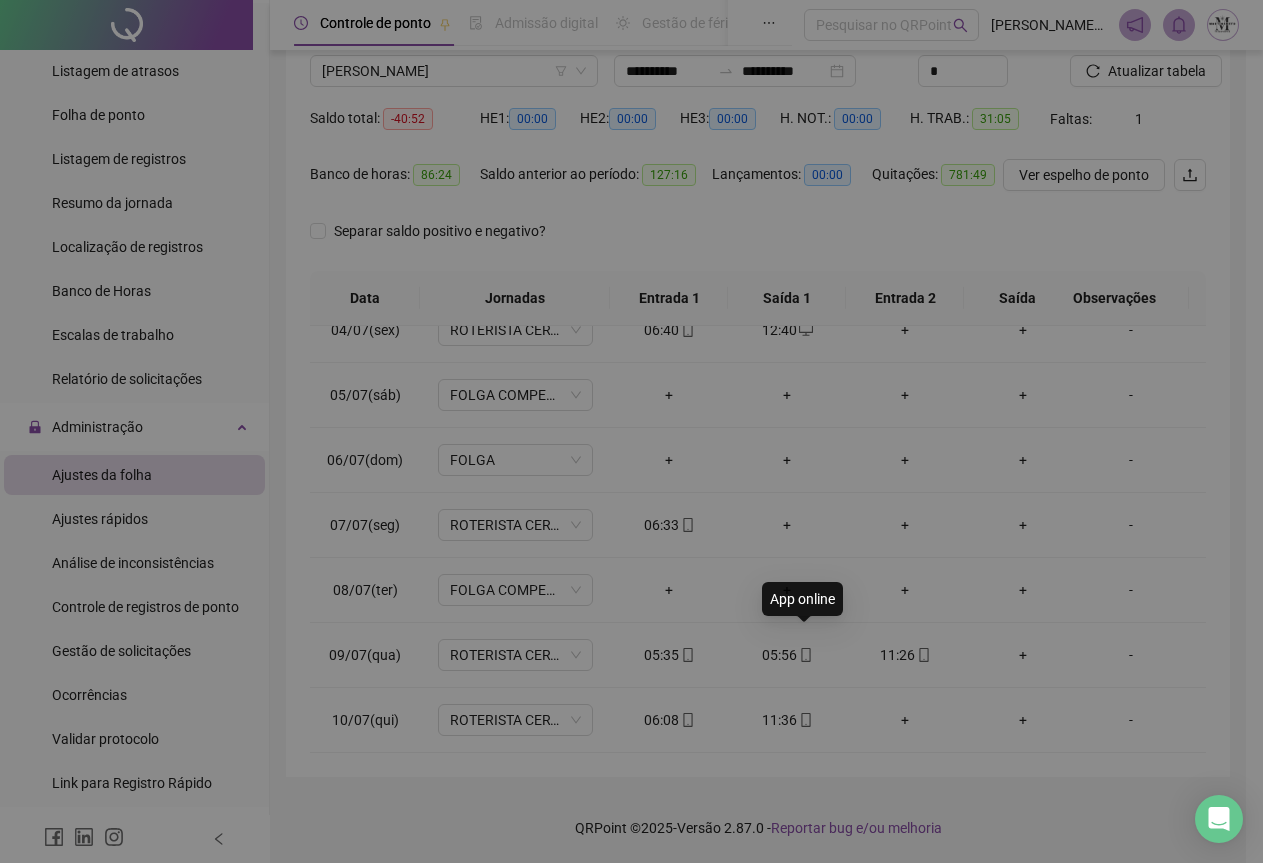 type on "**********" 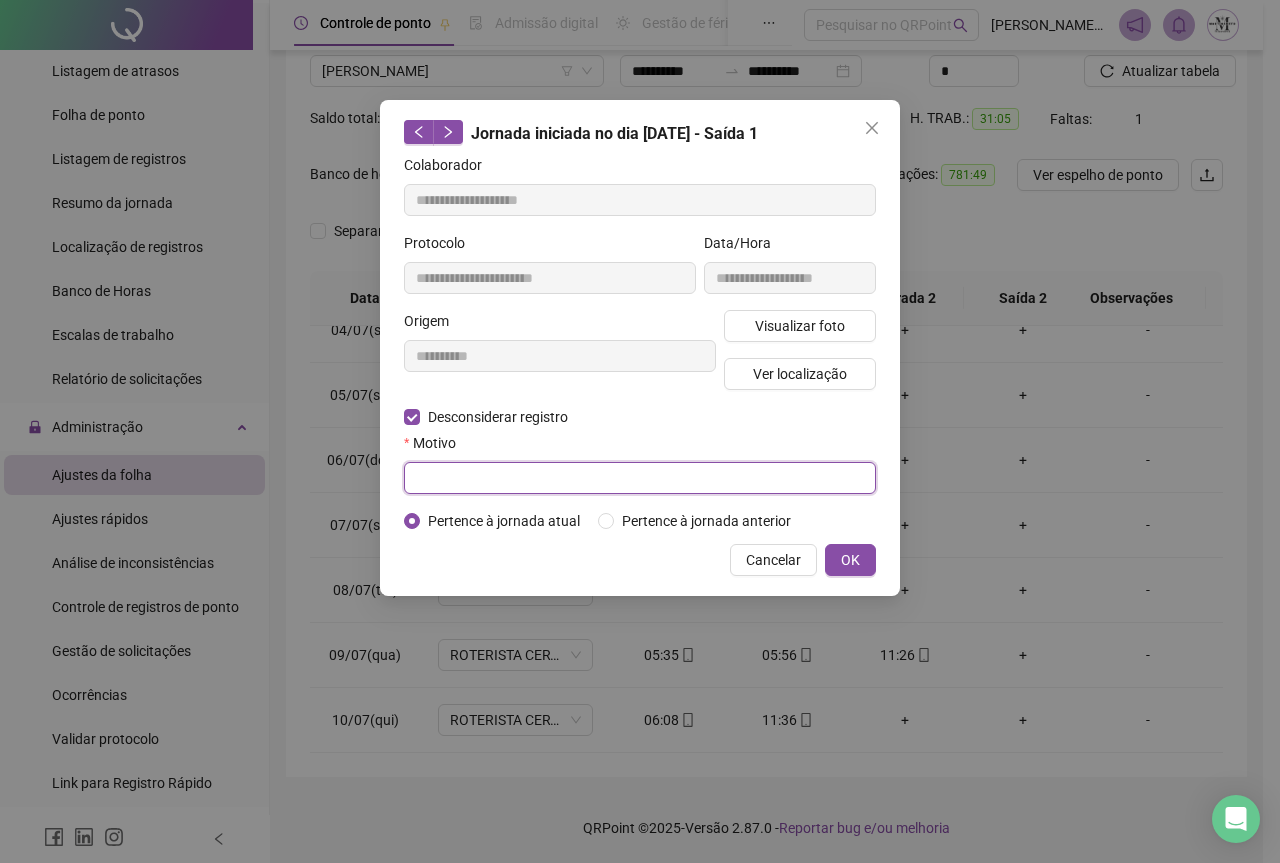 click at bounding box center (640, 478) 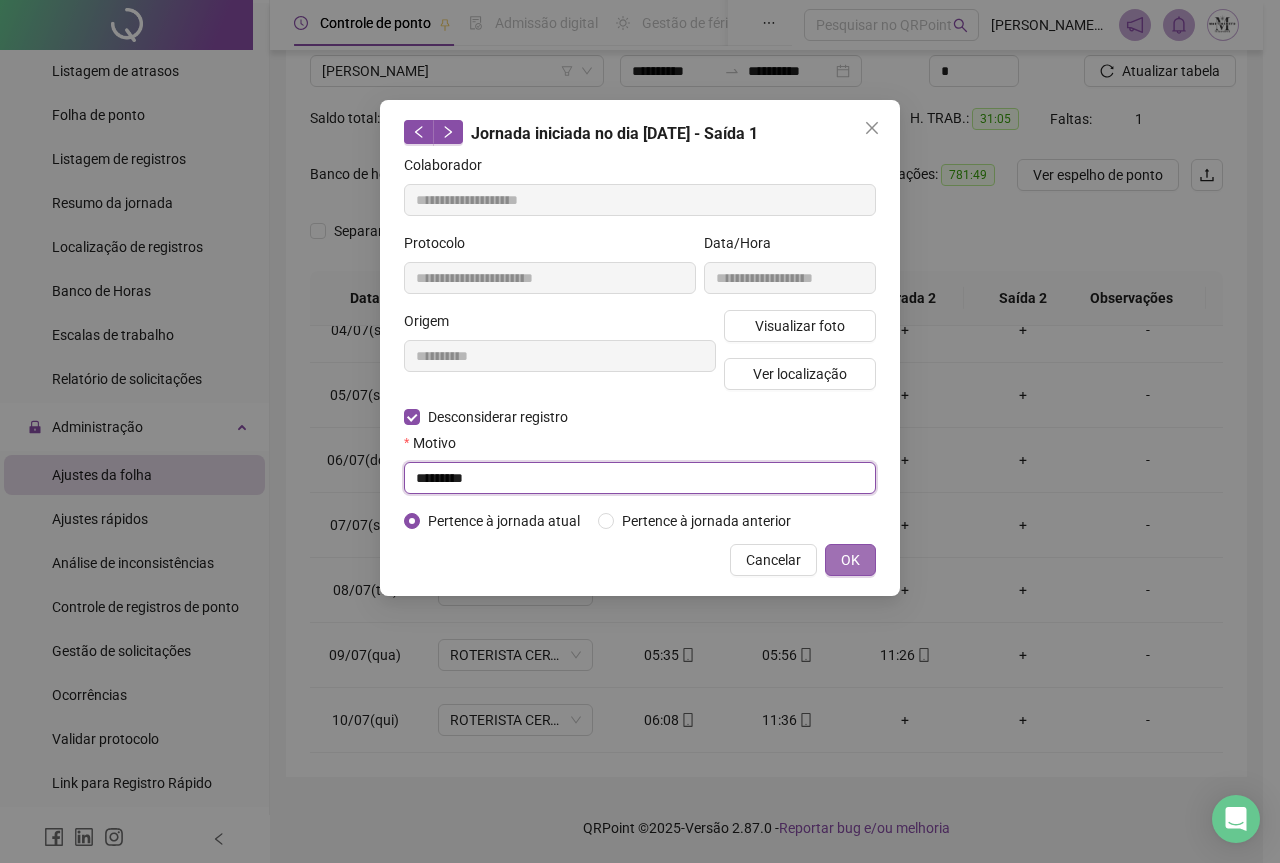 type on "*********" 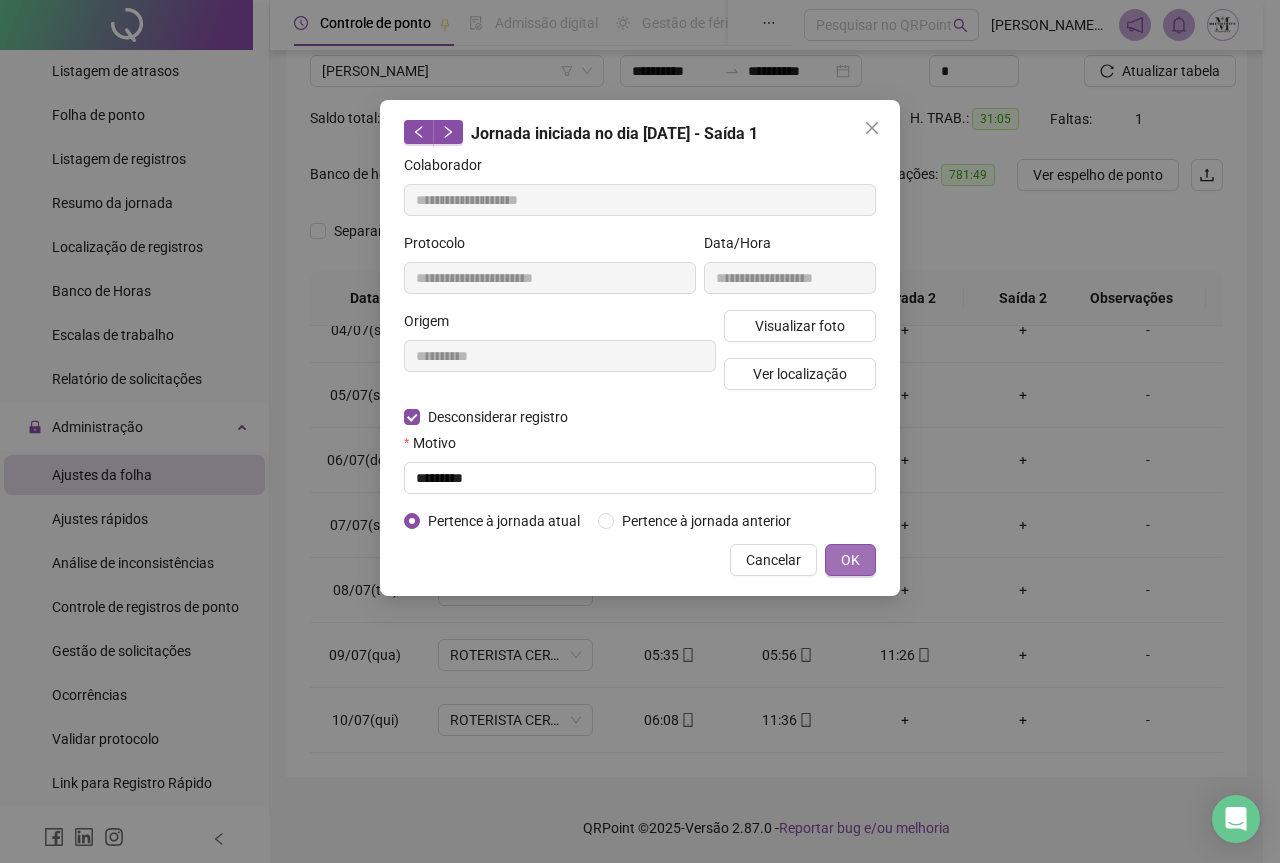 click on "OK" at bounding box center (850, 560) 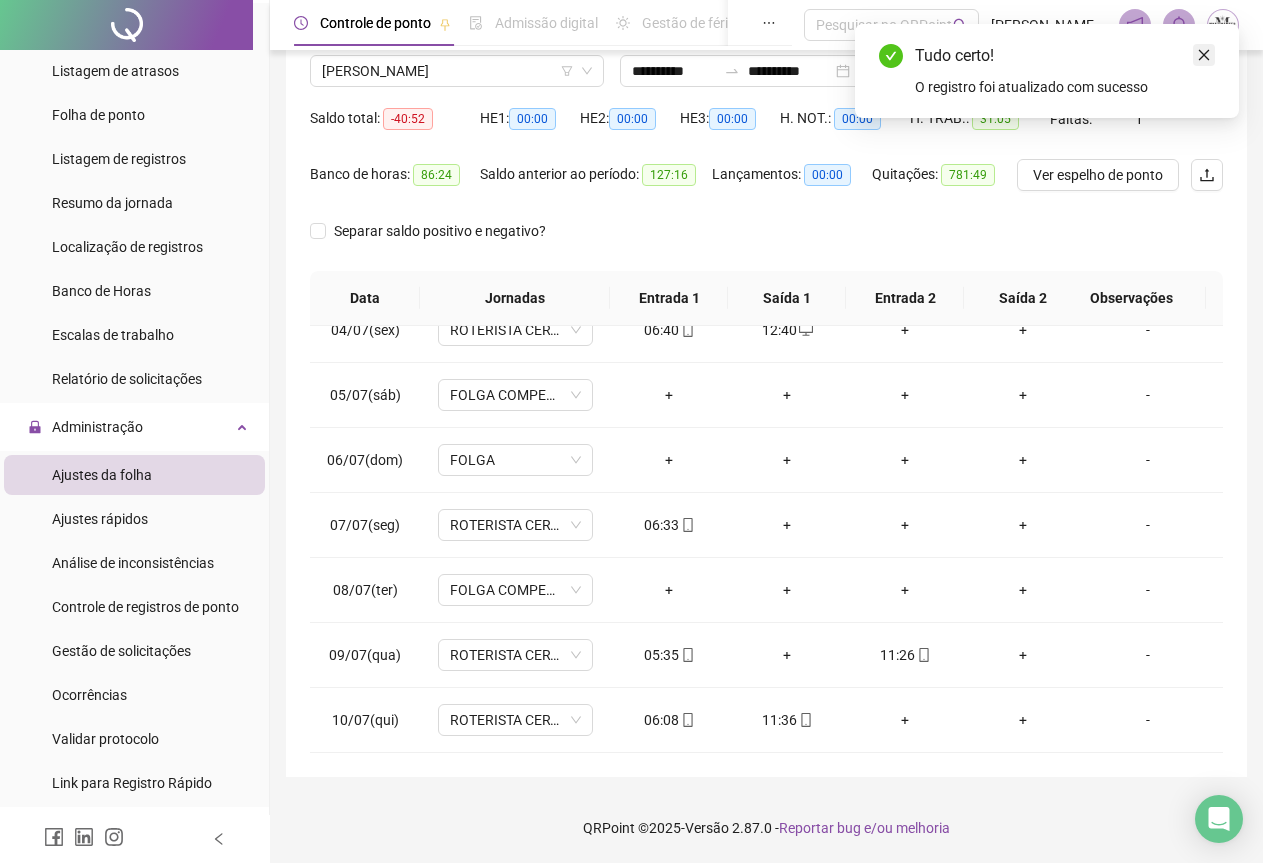 click 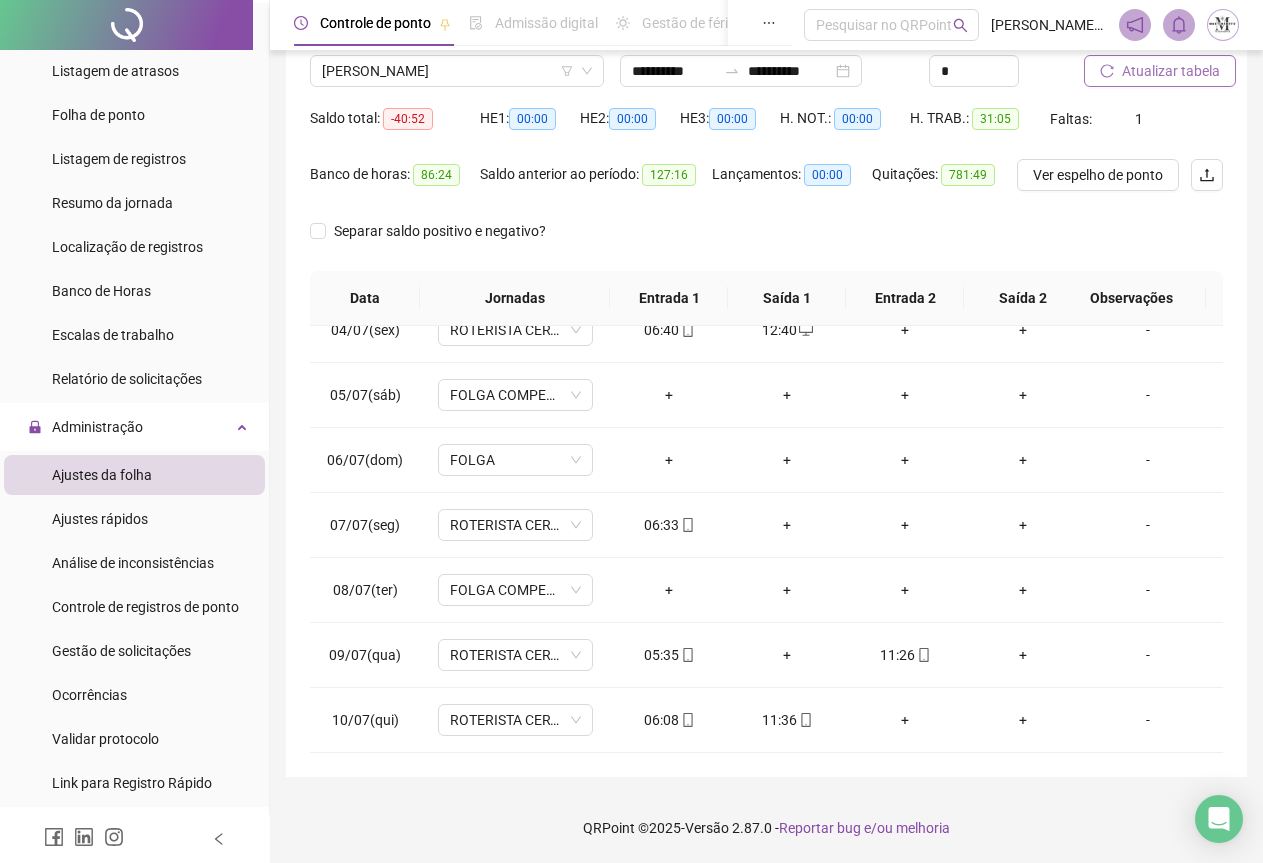 click on "Atualizar tabela" at bounding box center [1171, 71] 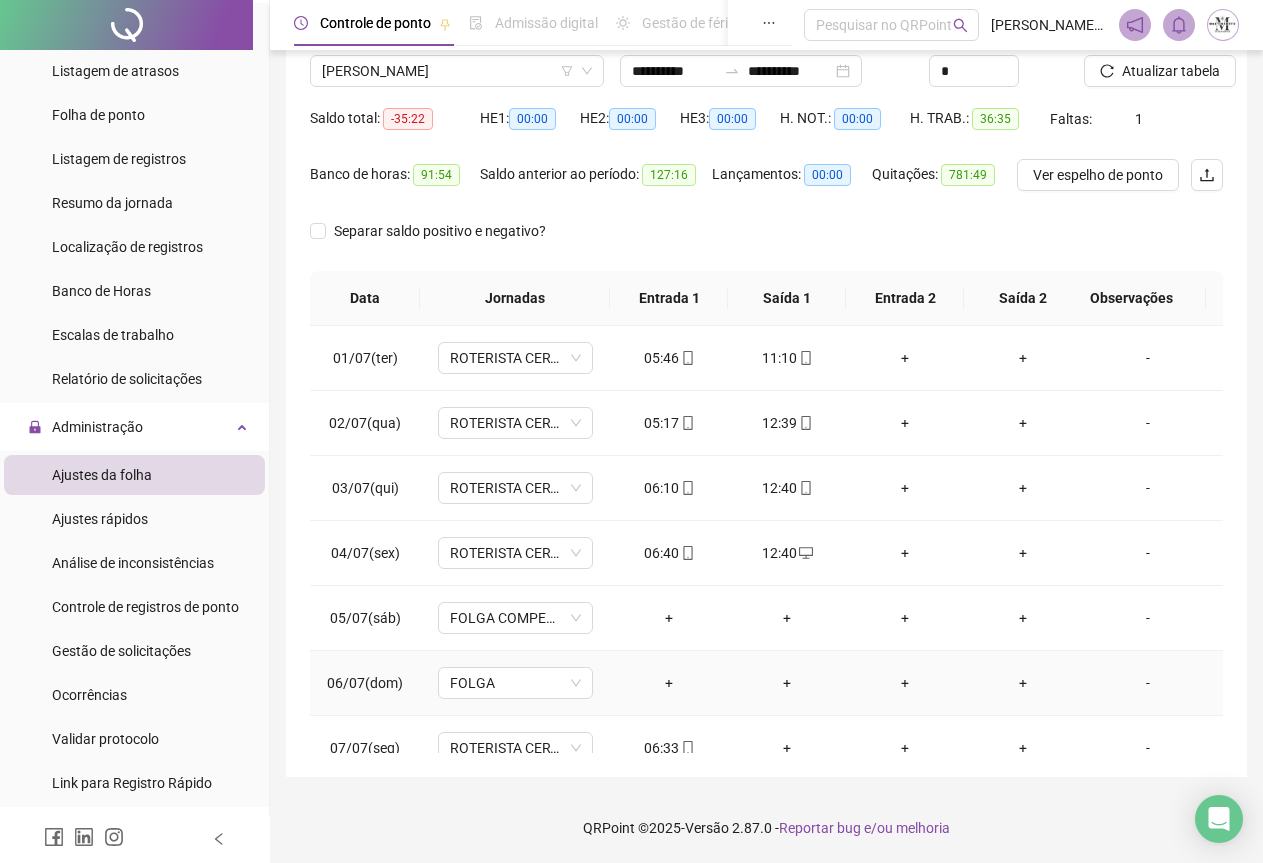 scroll, scrollTop: 240, scrollLeft: 0, axis: vertical 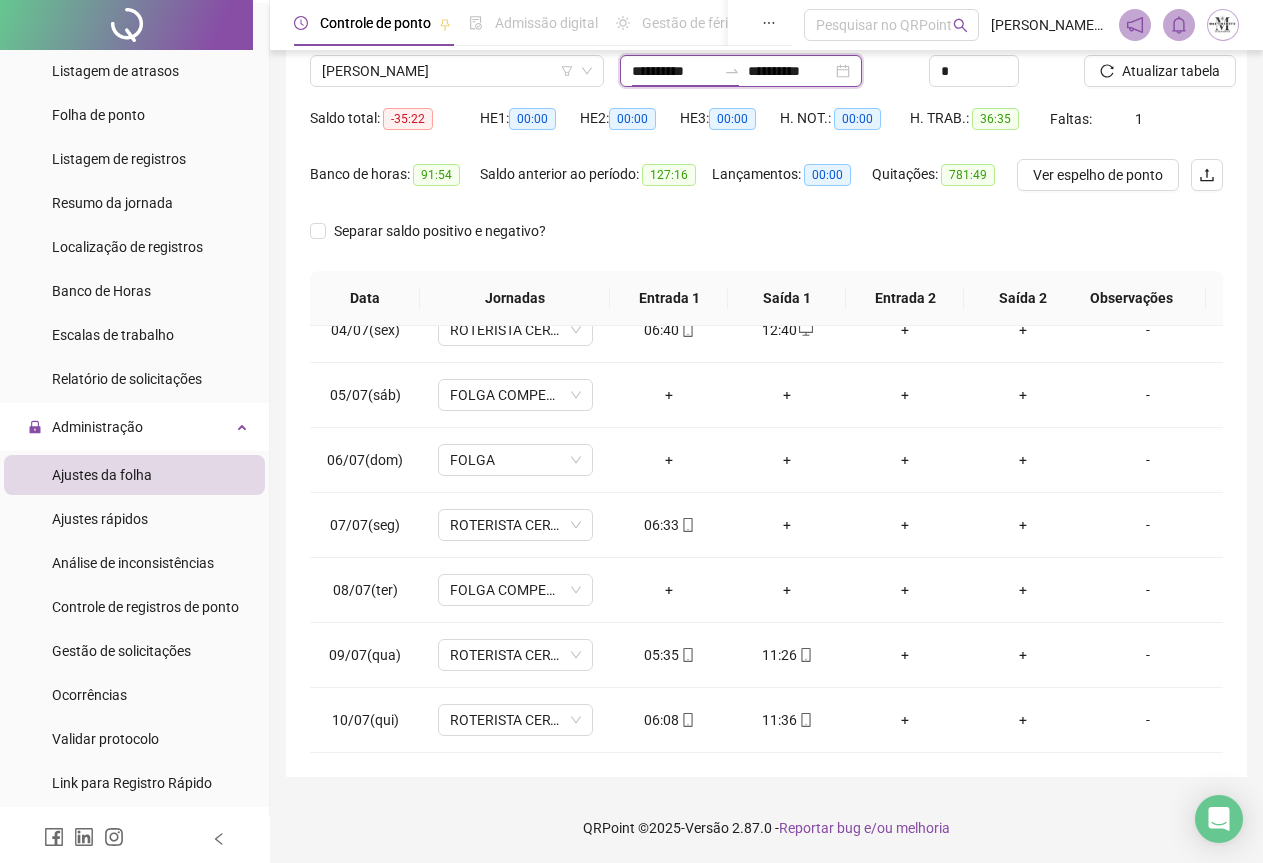 click on "**********" at bounding box center (674, 71) 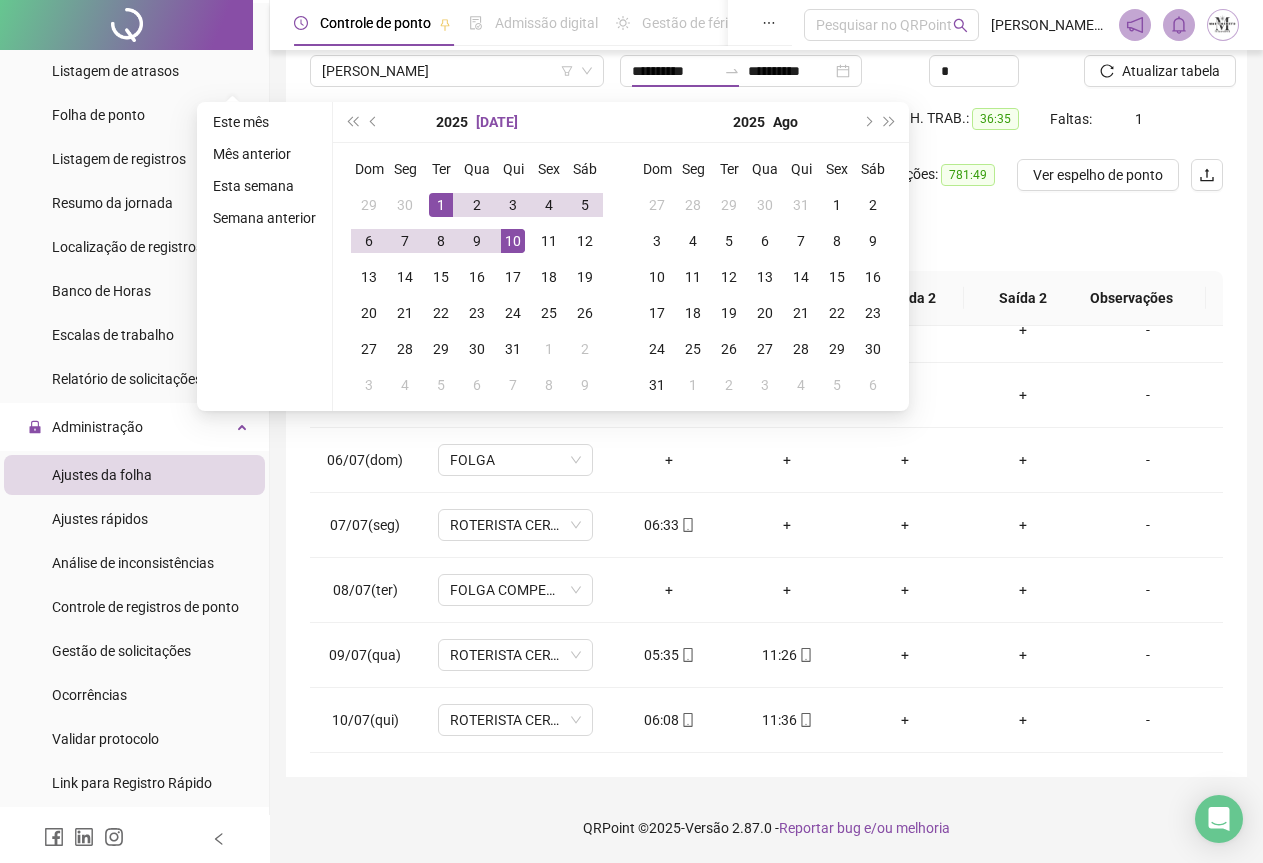 click on "[DATE]" at bounding box center (497, 122) 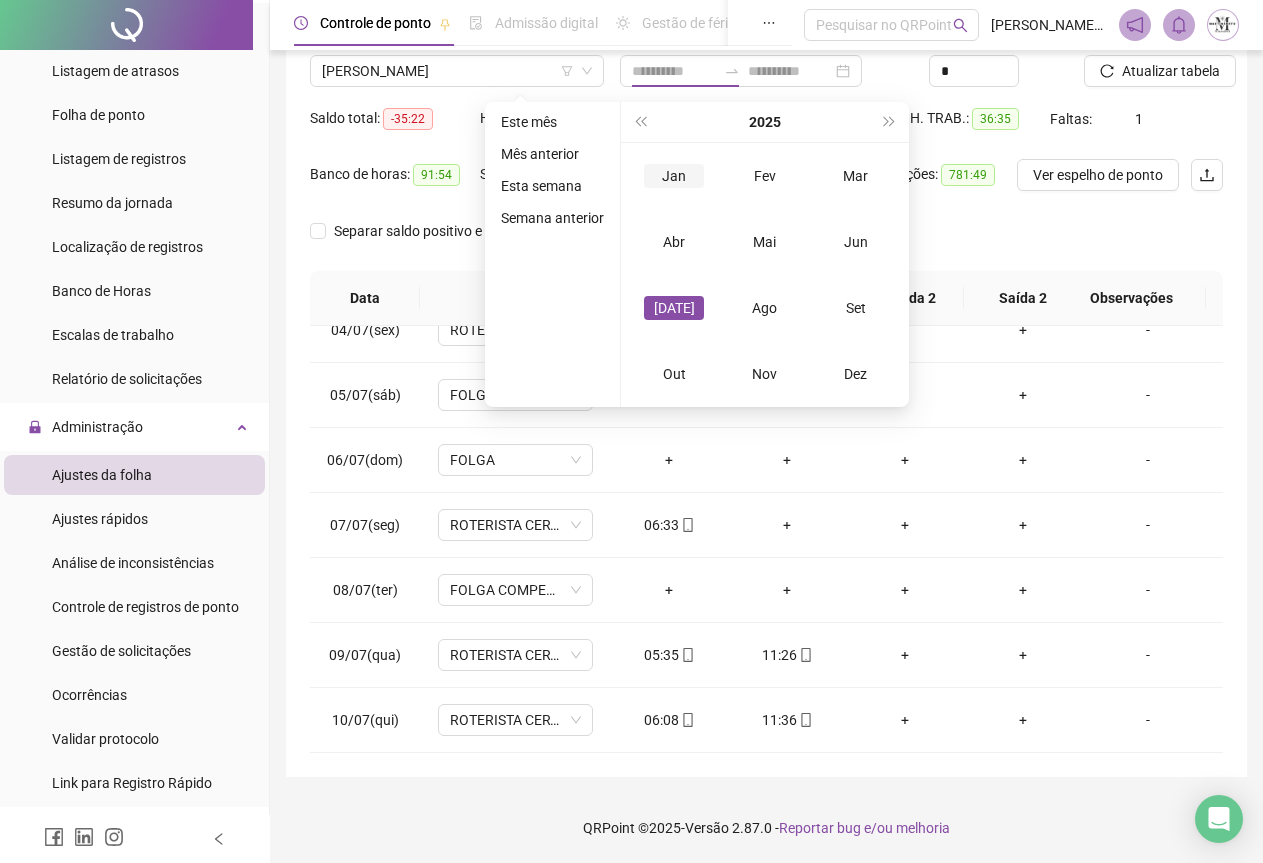 type on "**********" 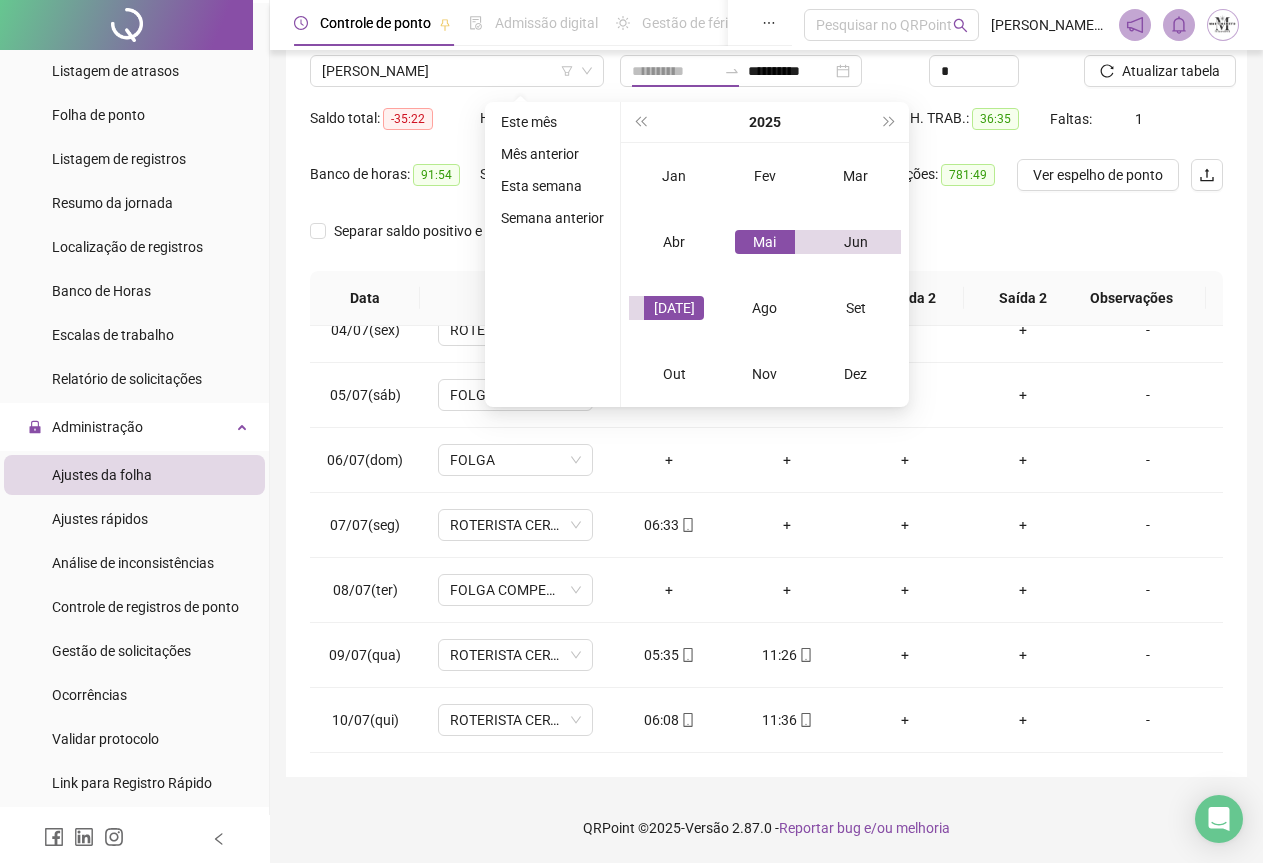 click on "Mai" at bounding box center [765, 242] 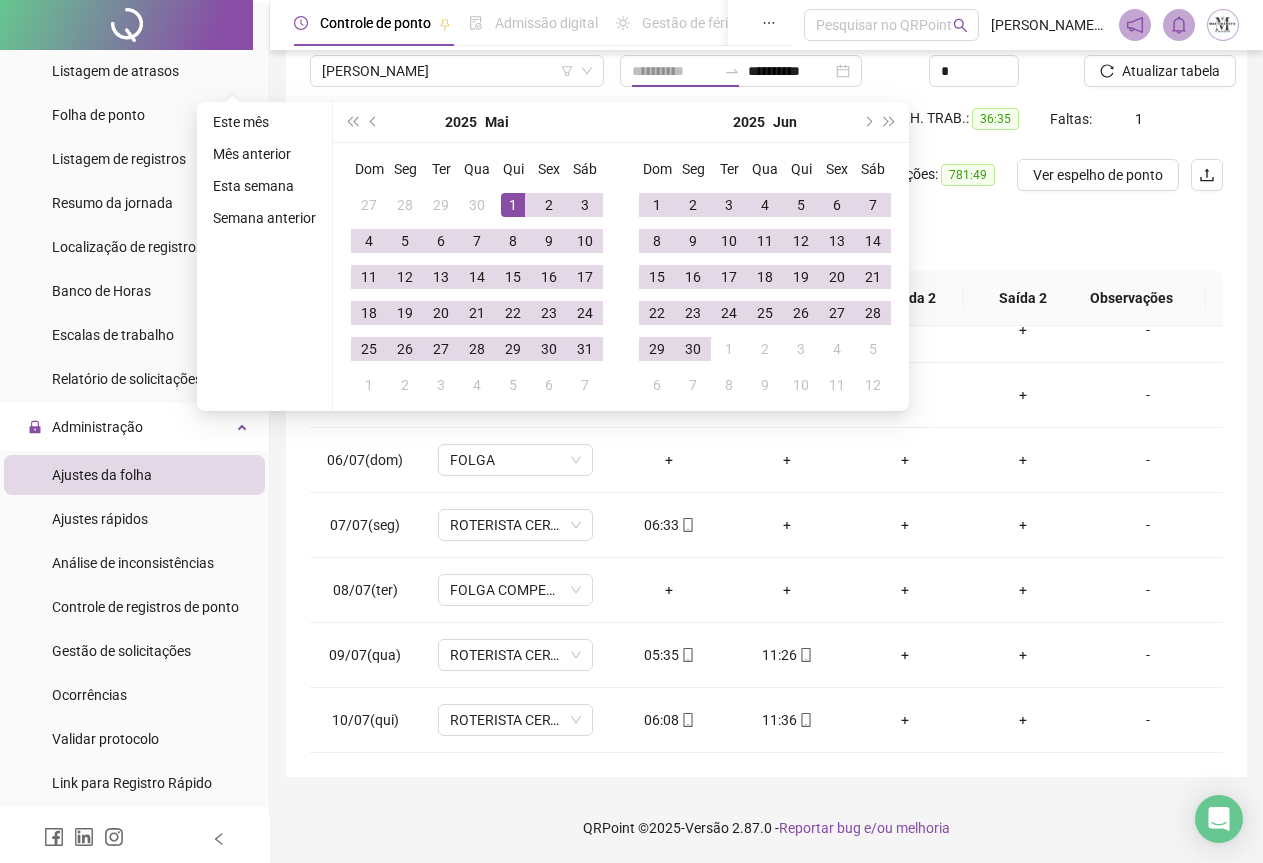 type on "**********" 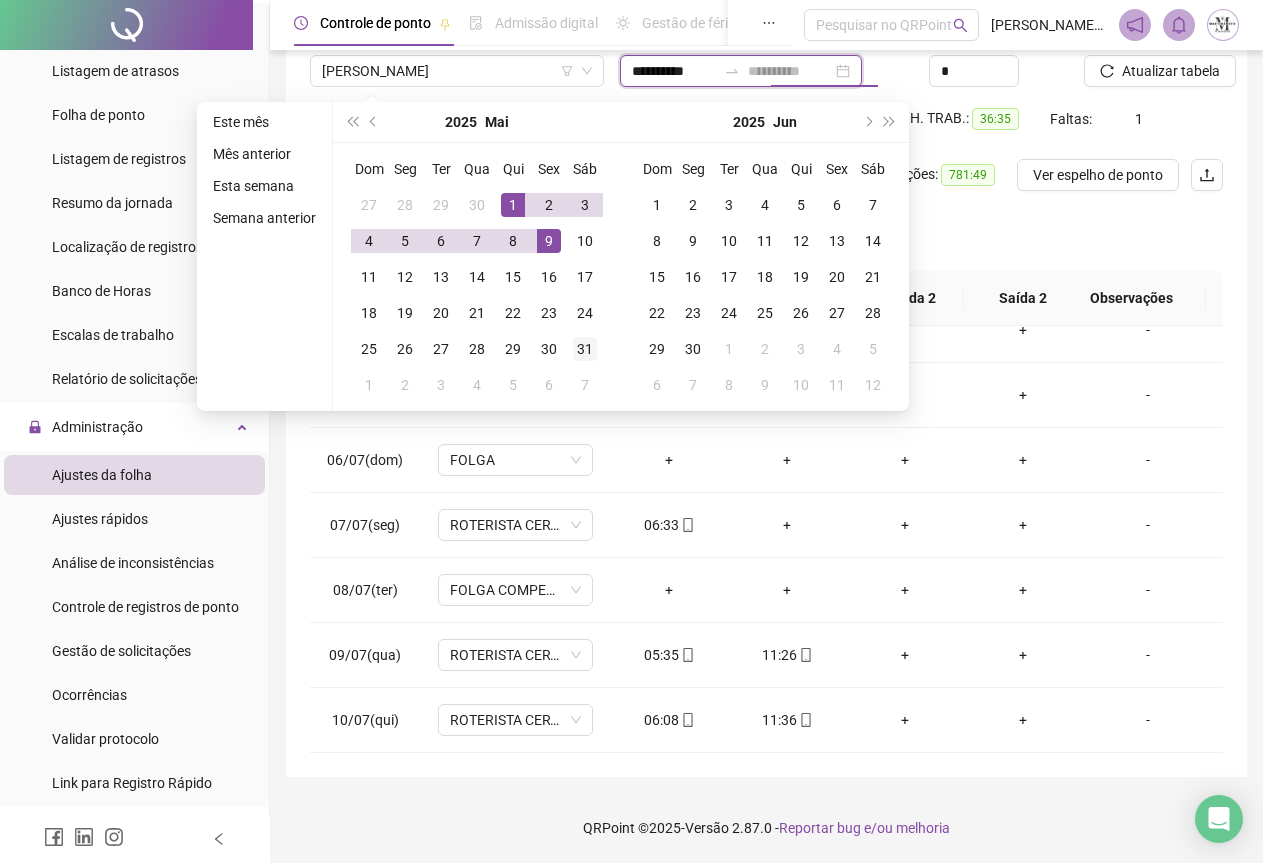 type on "**********" 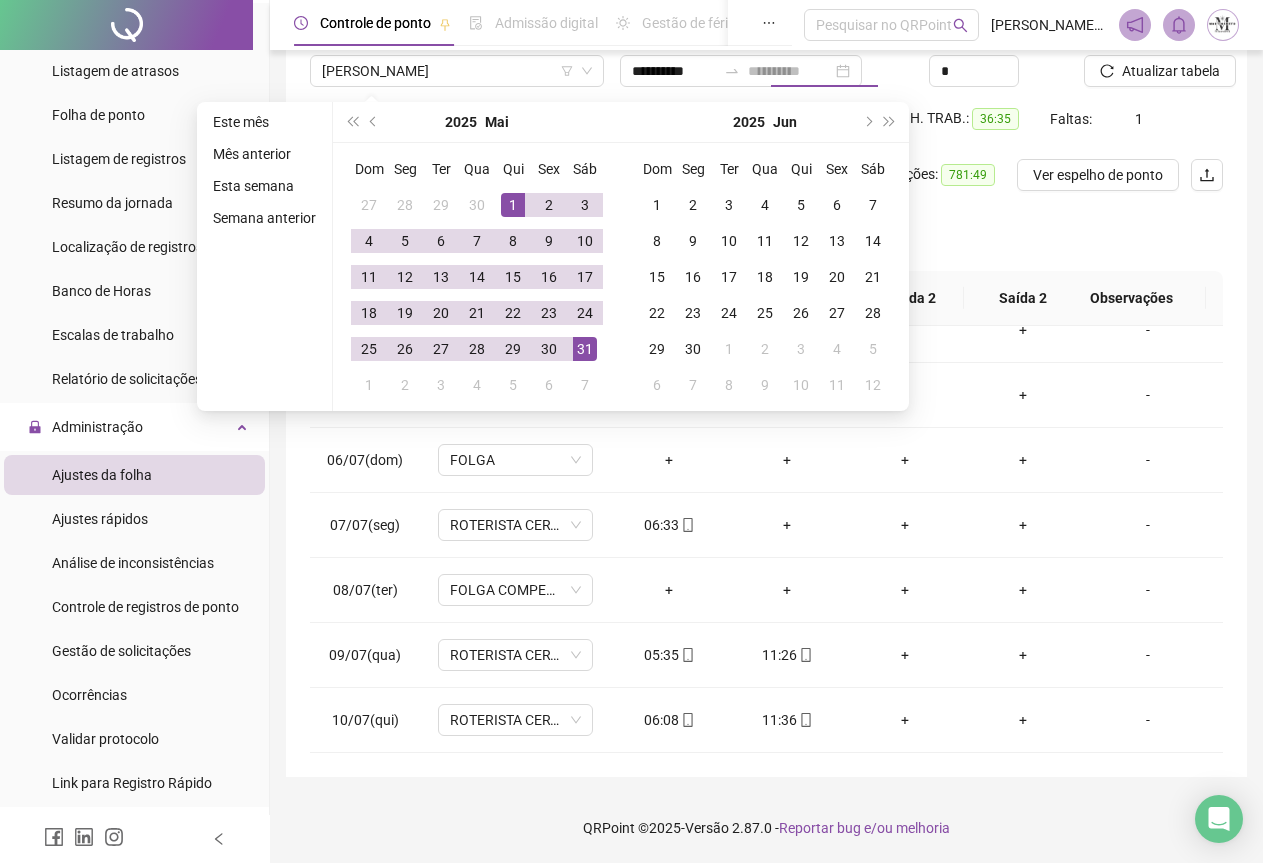 click on "31" at bounding box center [585, 349] 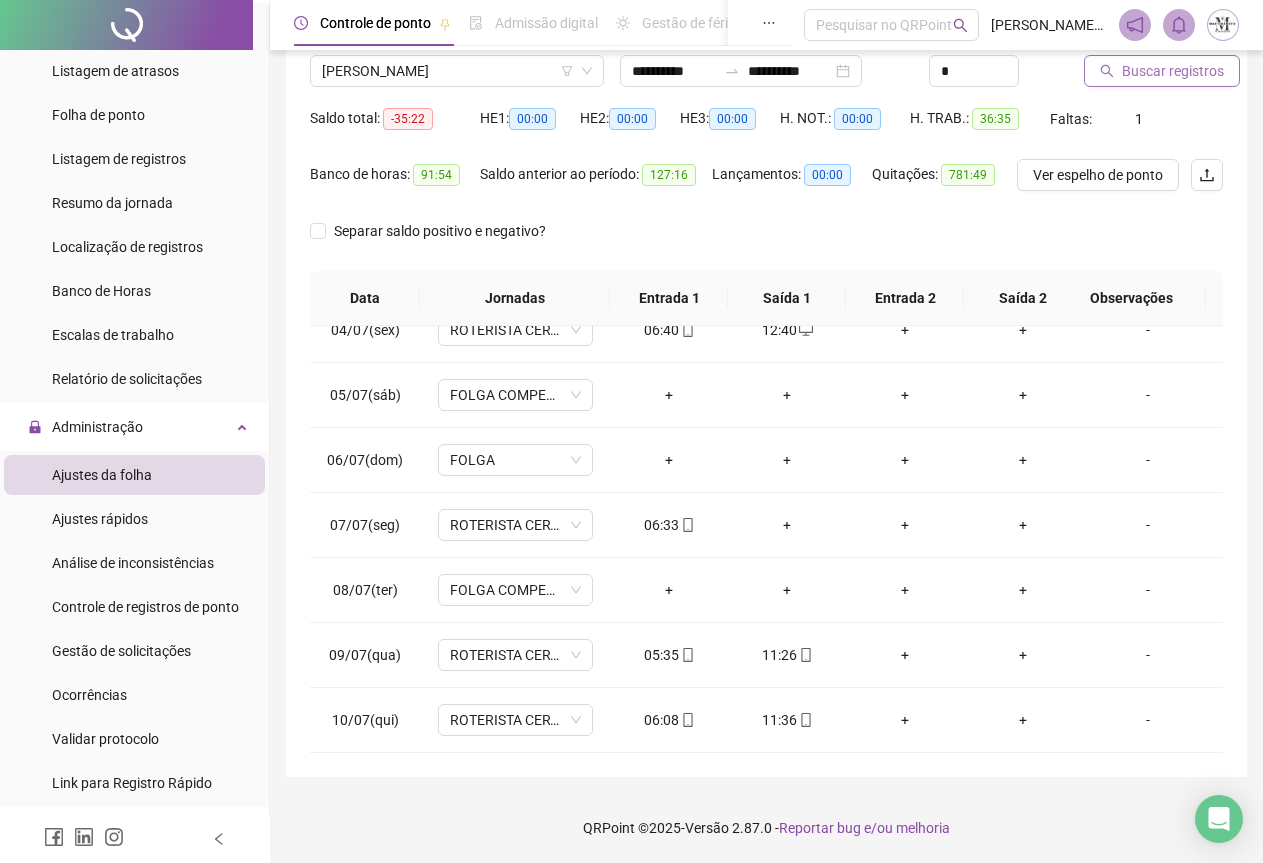 click on "Buscar registros" at bounding box center (1173, 71) 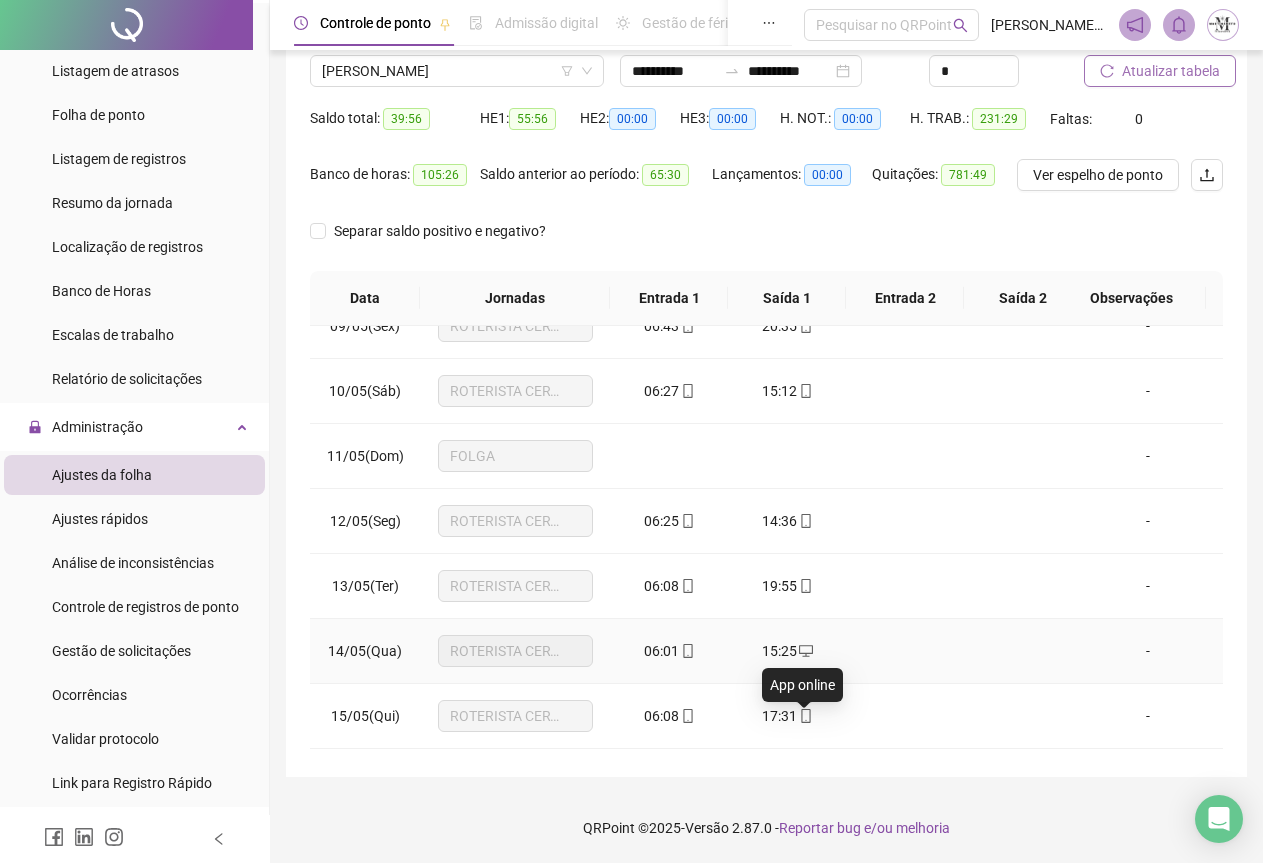 scroll, scrollTop: 540, scrollLeft: 0, axis: vertical 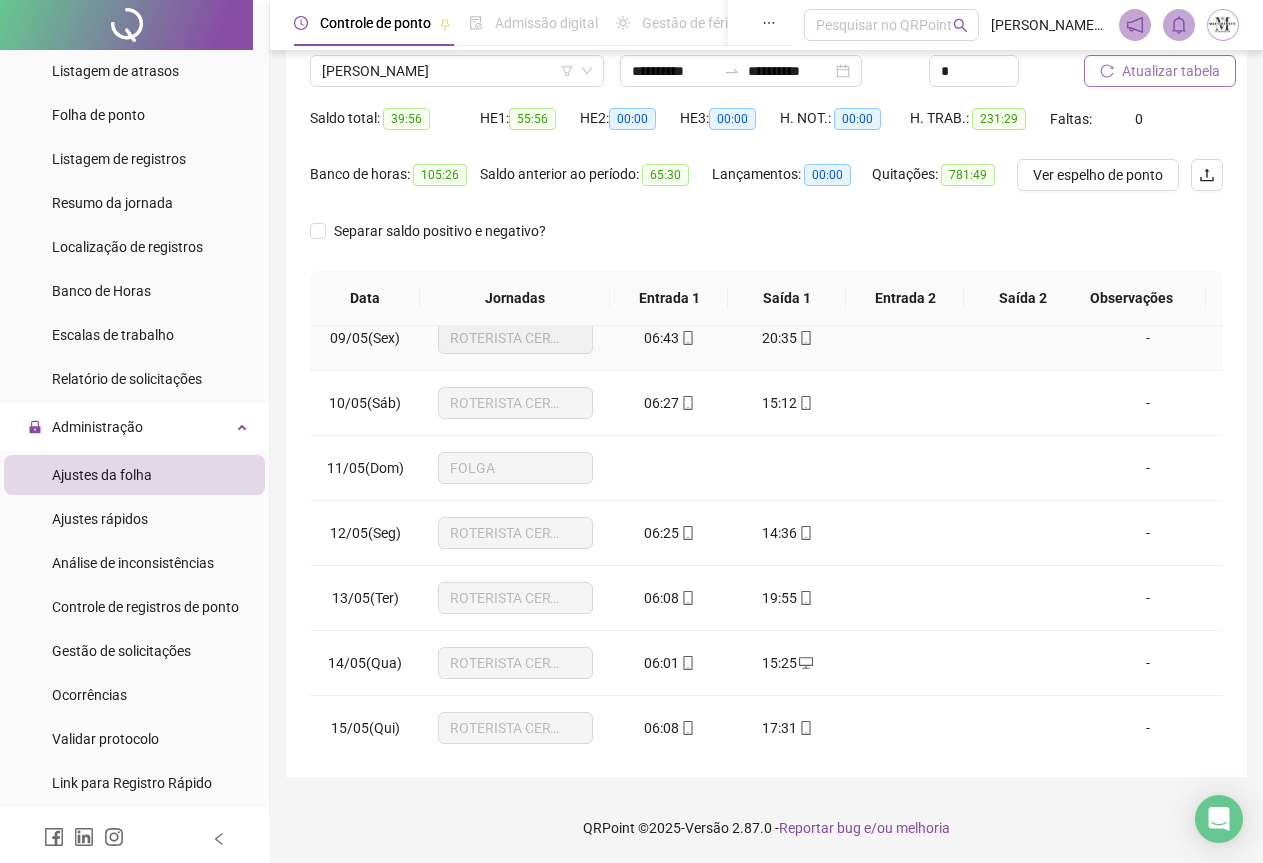 click 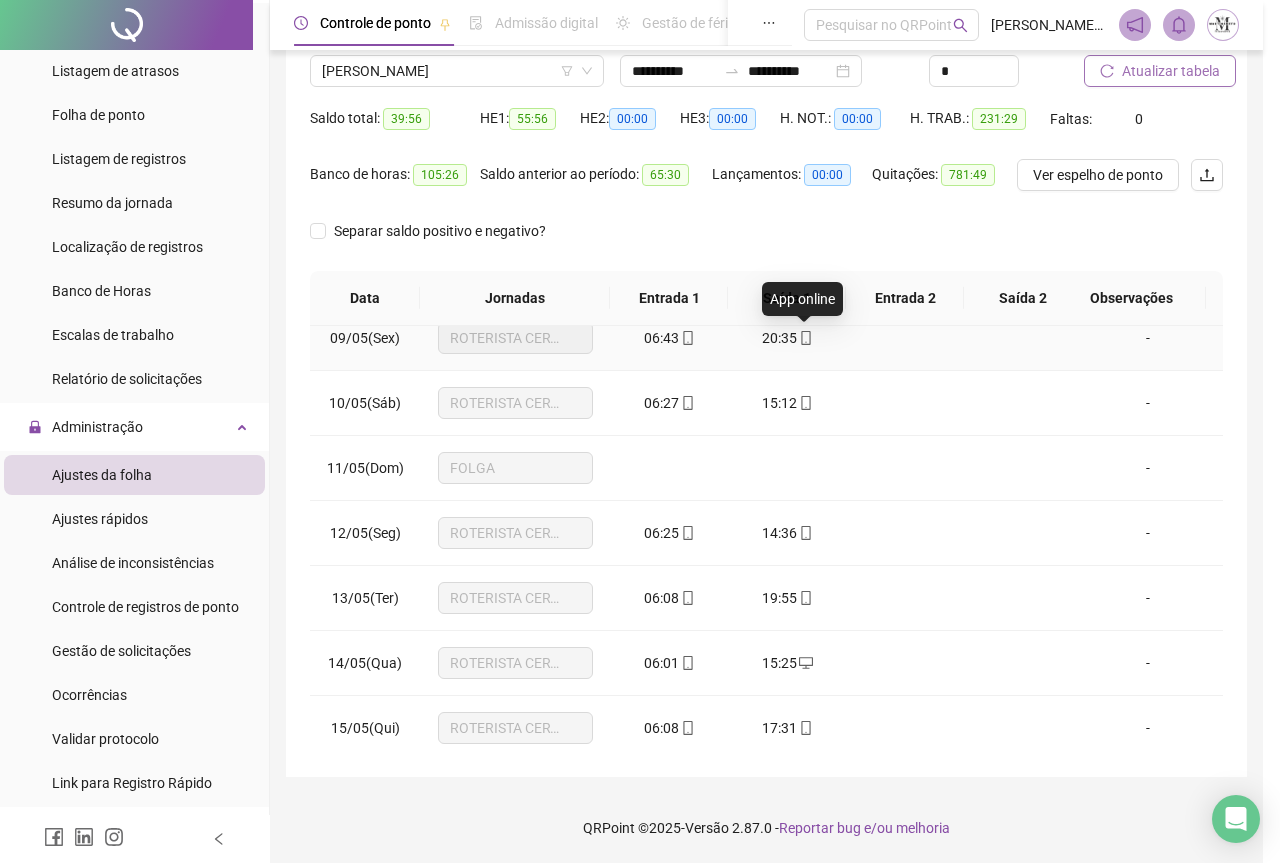 type on "**********" 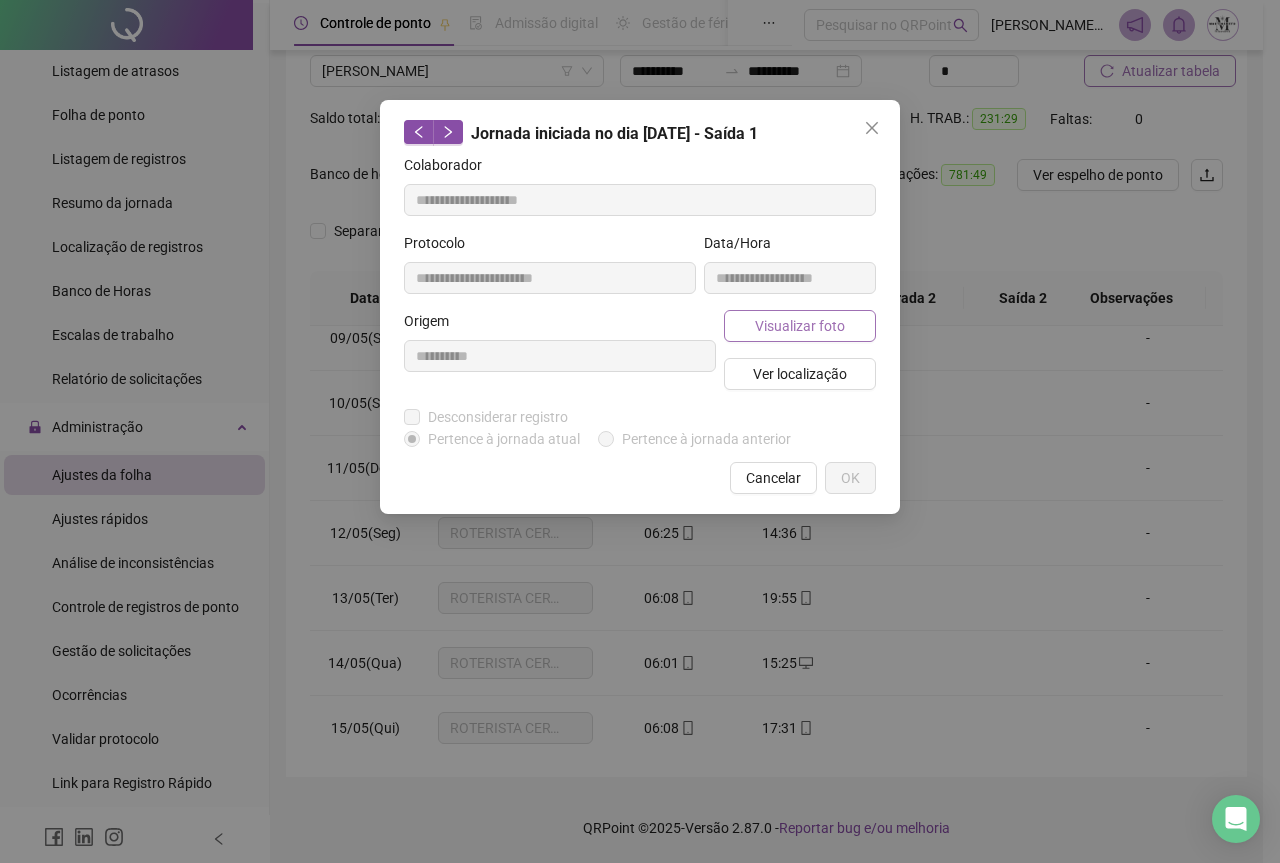 click on "Visualizar foto" at bounding box center (800, 326) 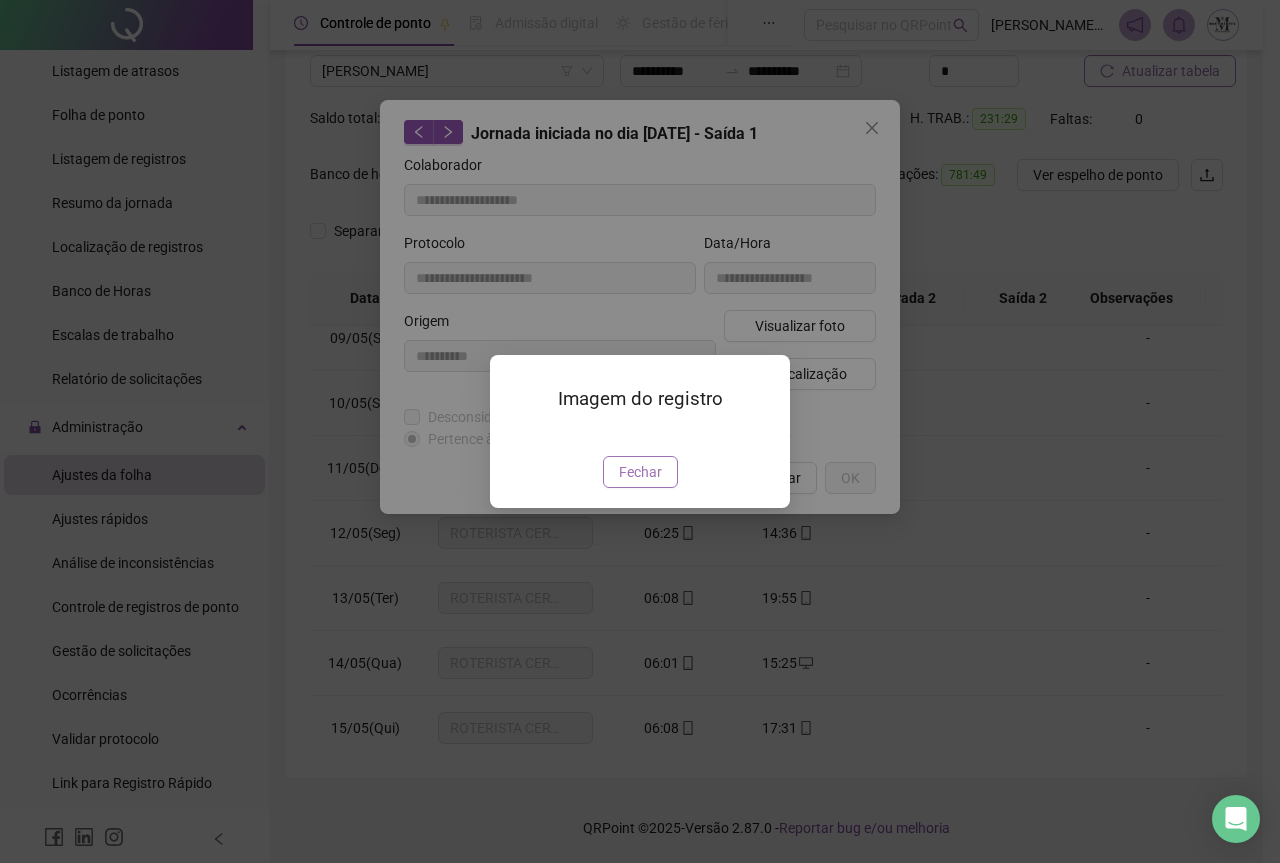 click on "Fechar" at bounding box center [640, 472] 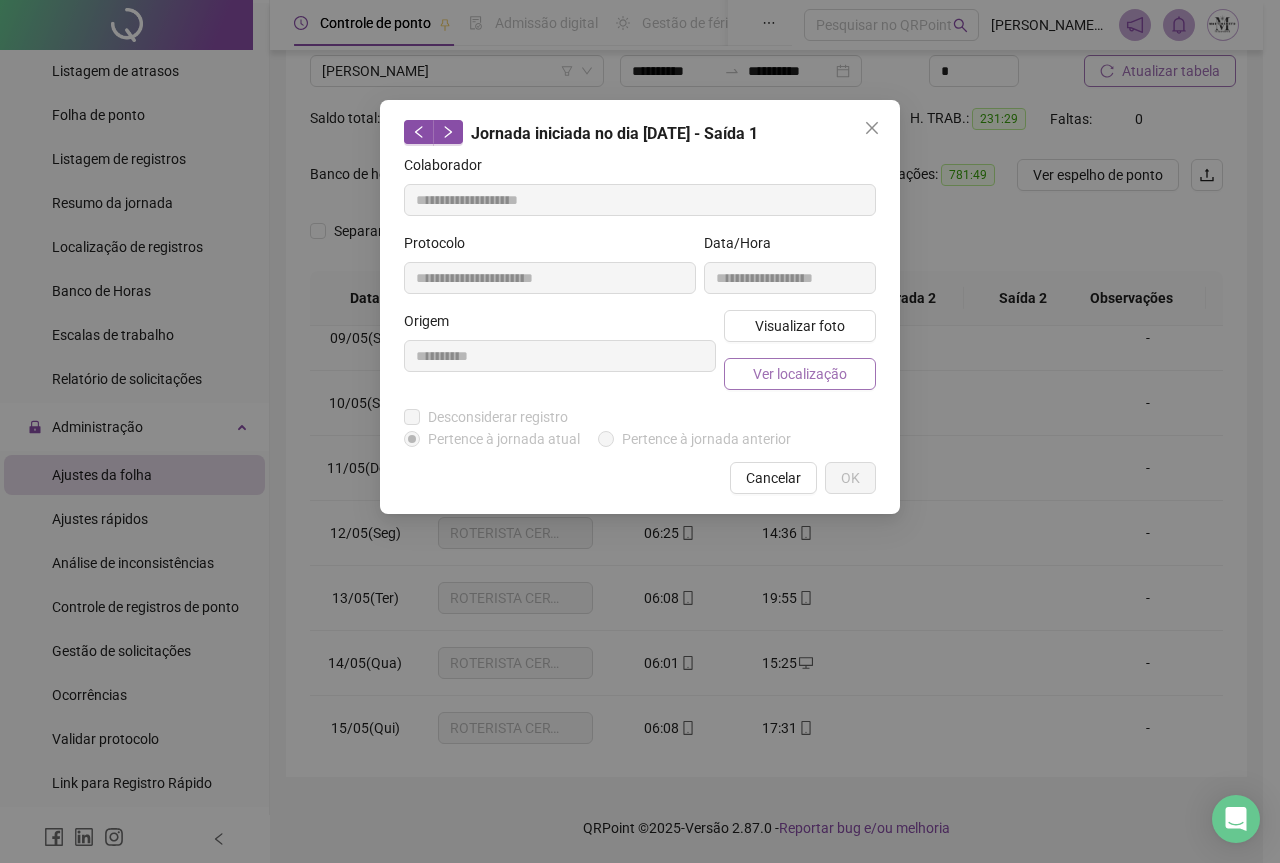 click on "Ver localização" at bounding box center [800, 374] 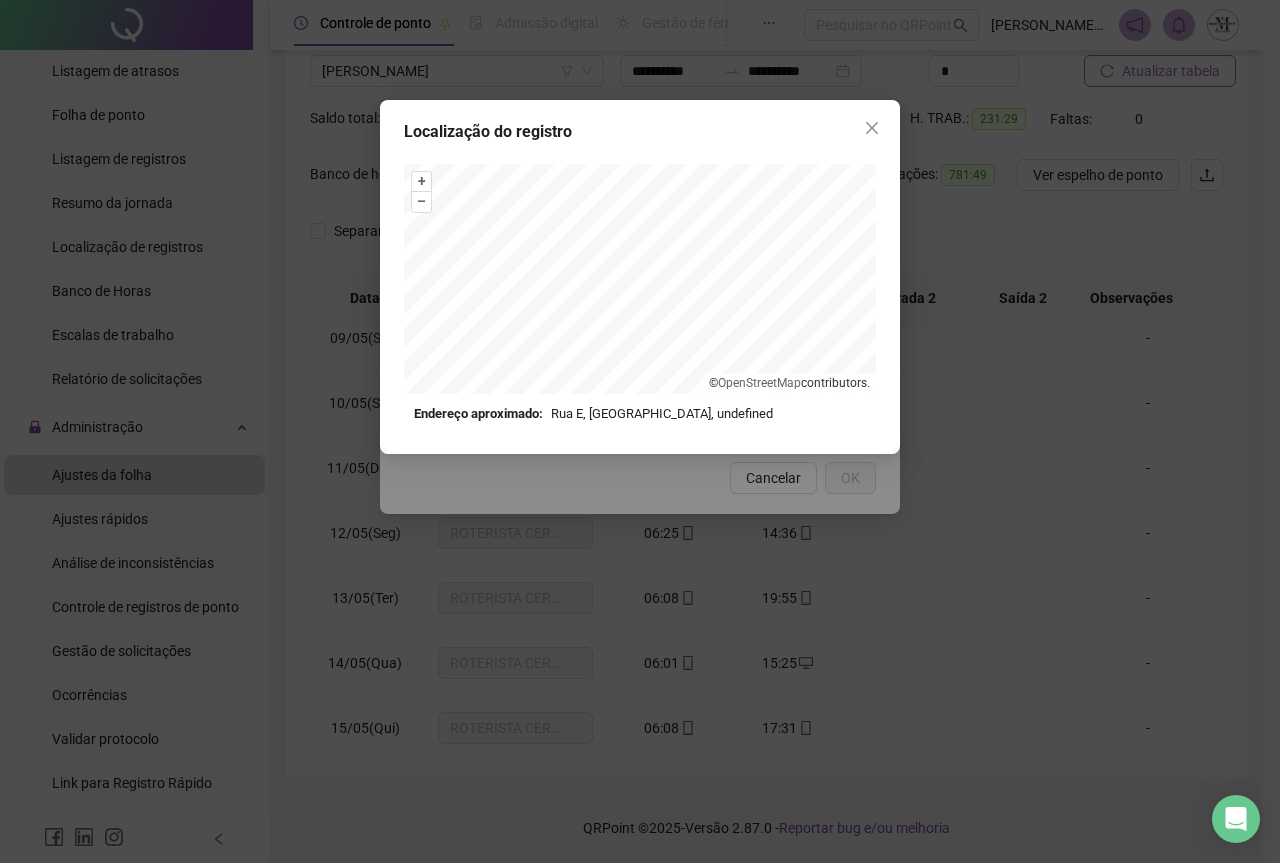 drag, startPoint x: 353, startPoint y: 89, endPoint x: 401, endPoint y: 90, distance: 48.010414 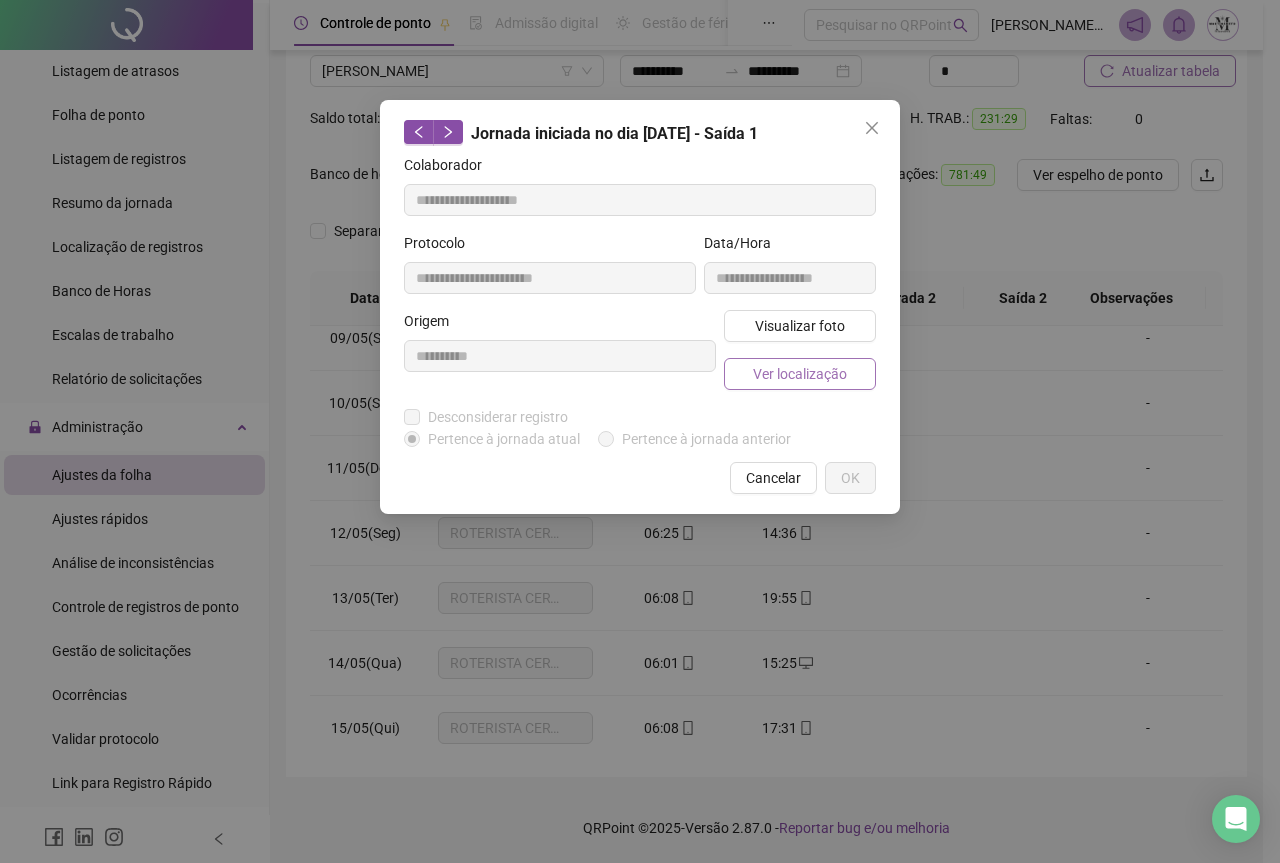 click on "Ver localização" at bounding box center [800, 374] 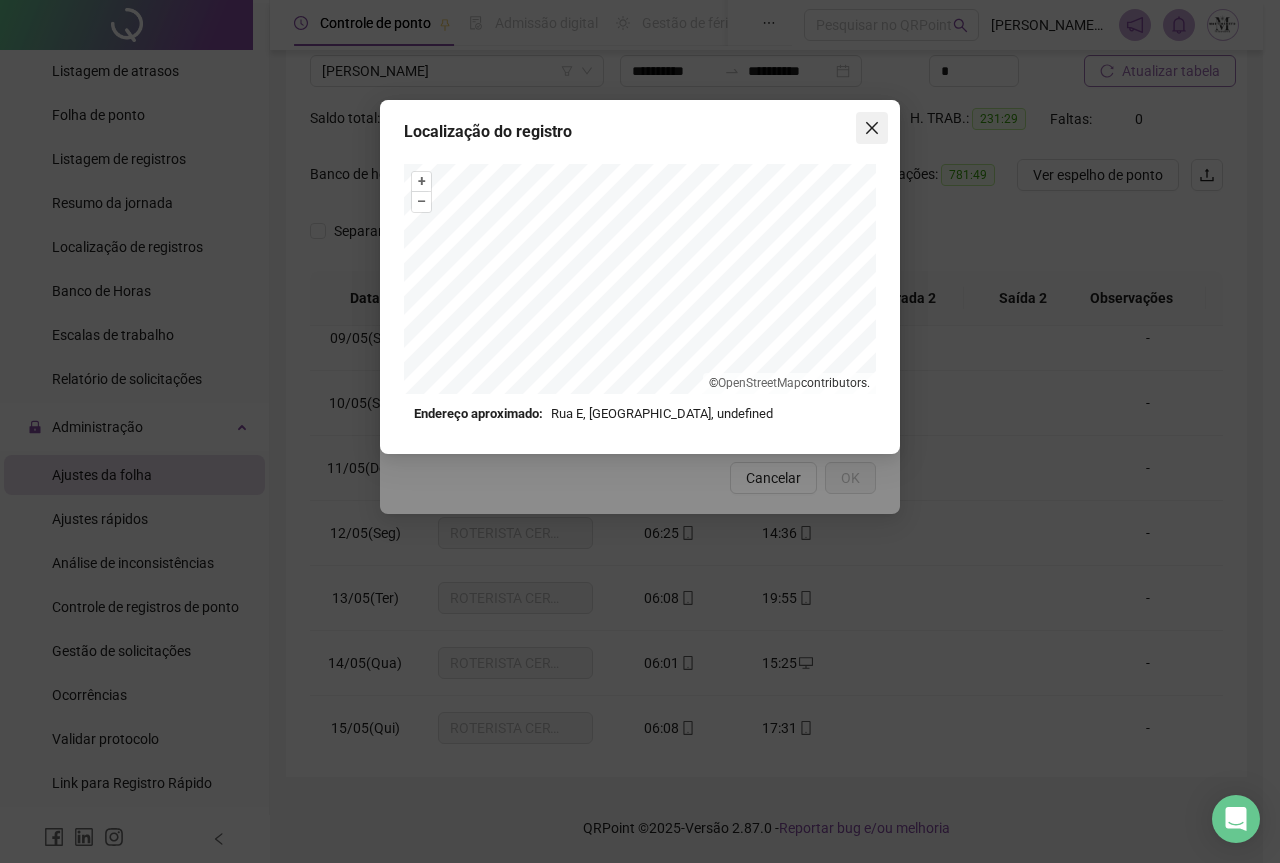 click 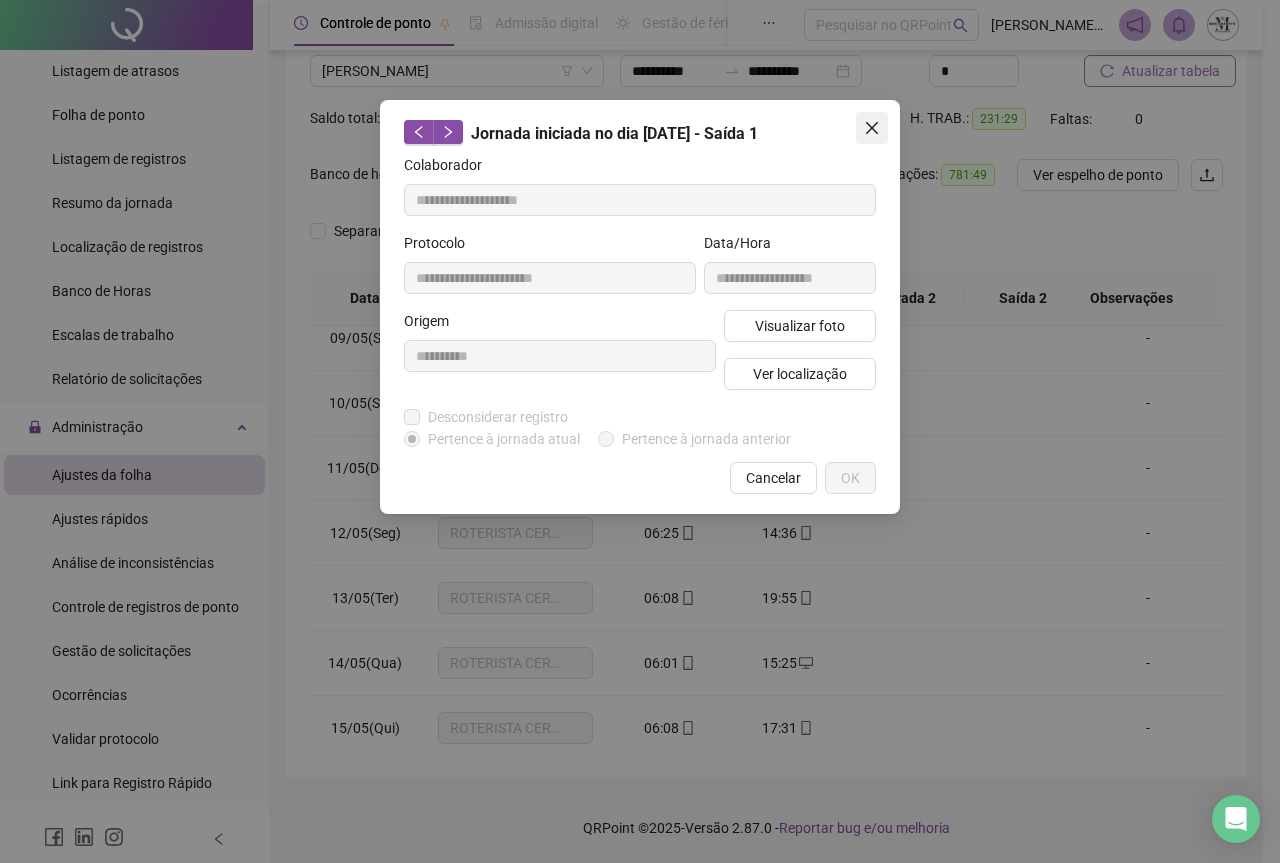 click at bounding box center (872, 128) 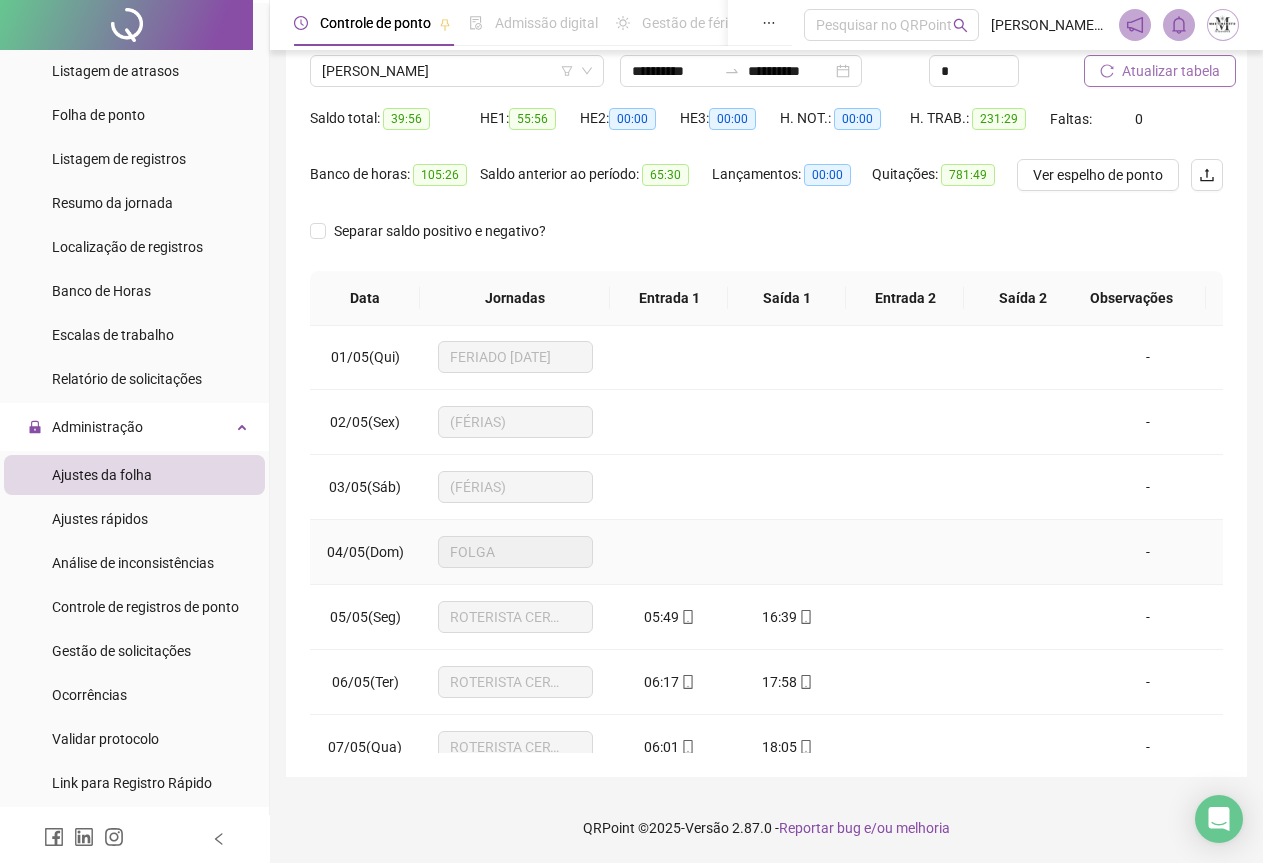 scroll, scrollTop: 0, scrollLeft: 0, axis: both 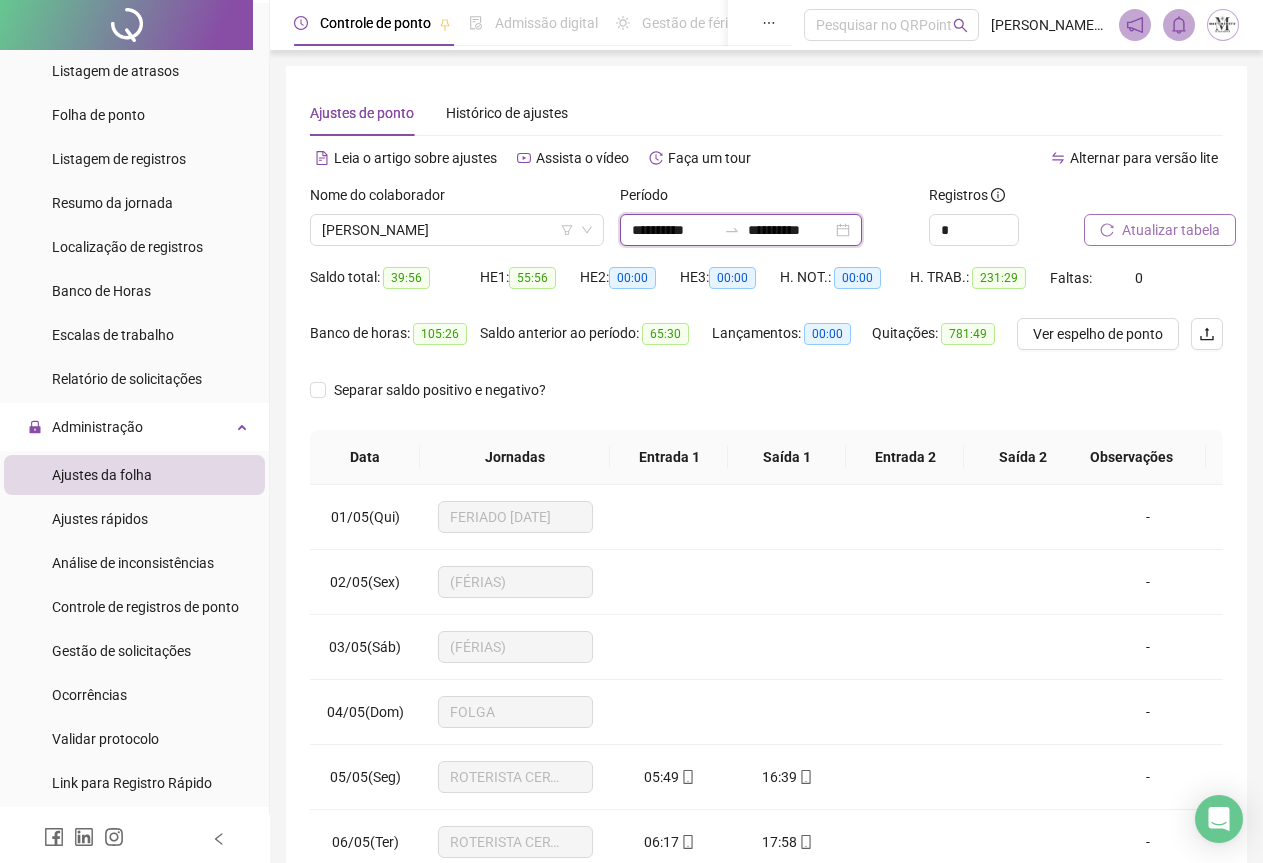 click on "**********" at bounding box center (674, 230) 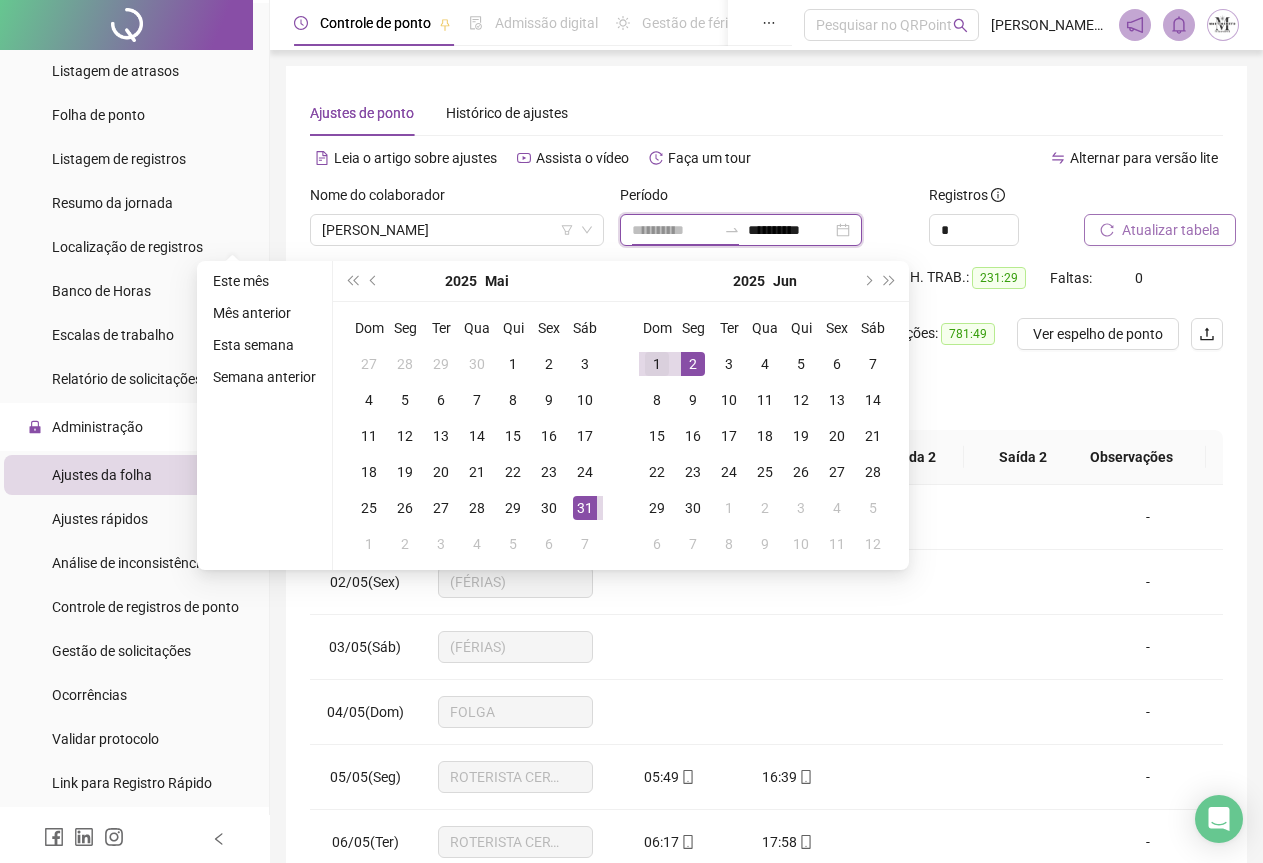 type on "**********" 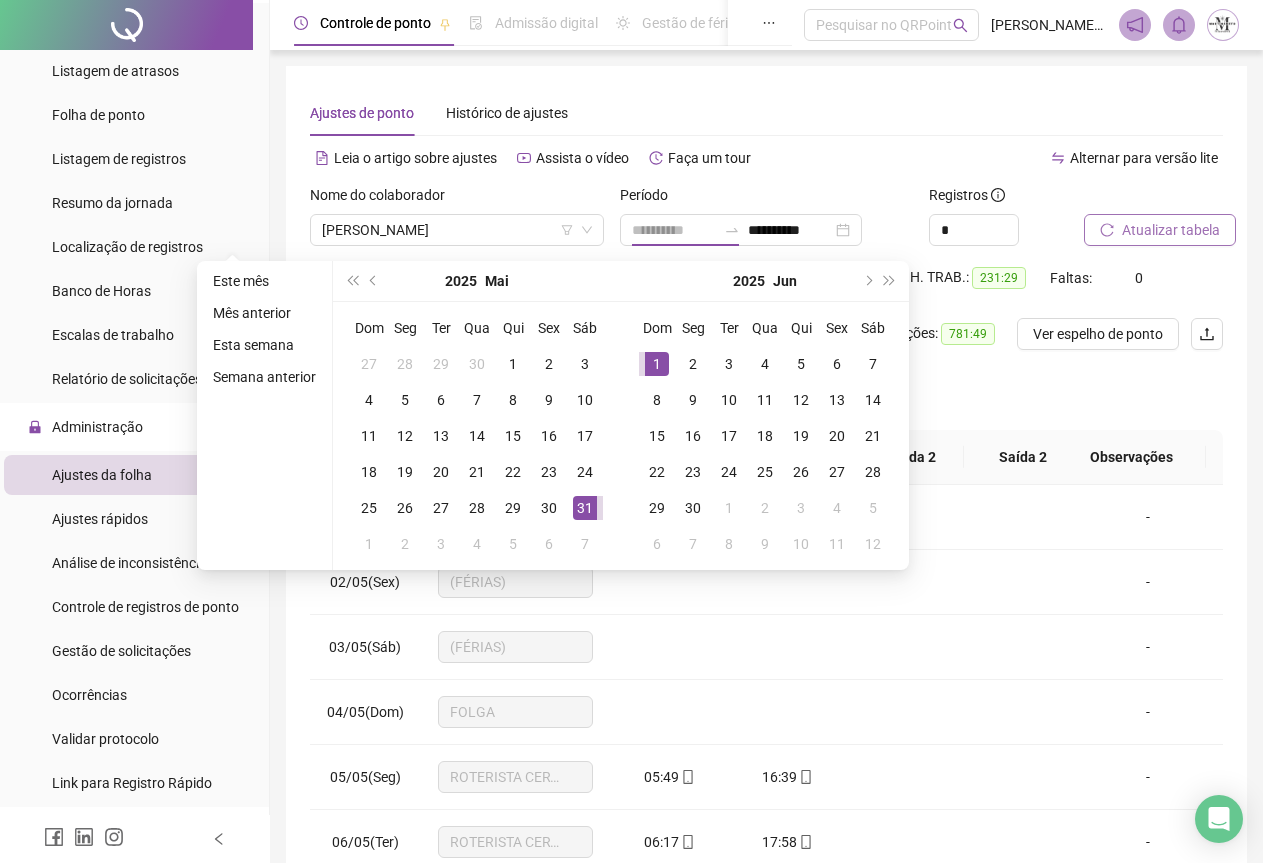 click on "1" at bounding box center (657, 364) 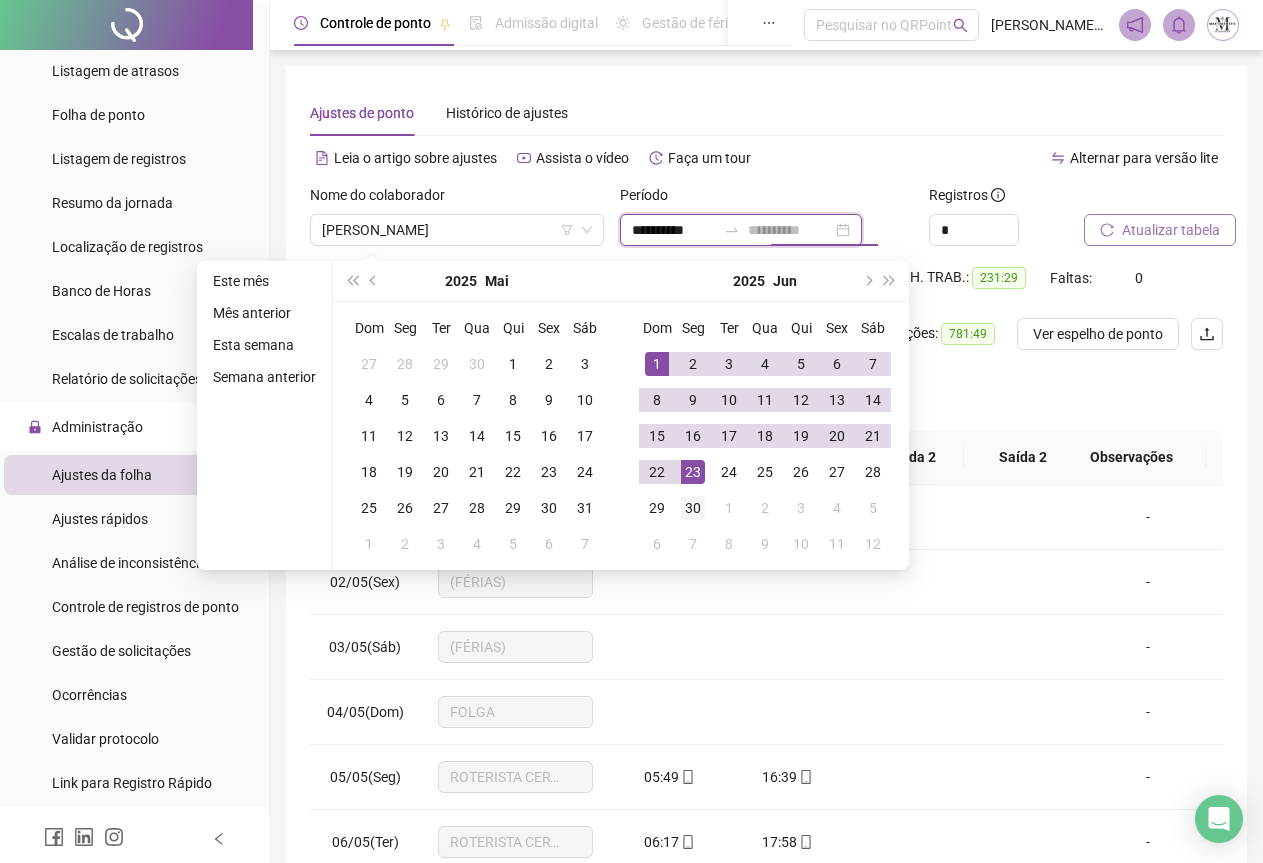 type on "**********" 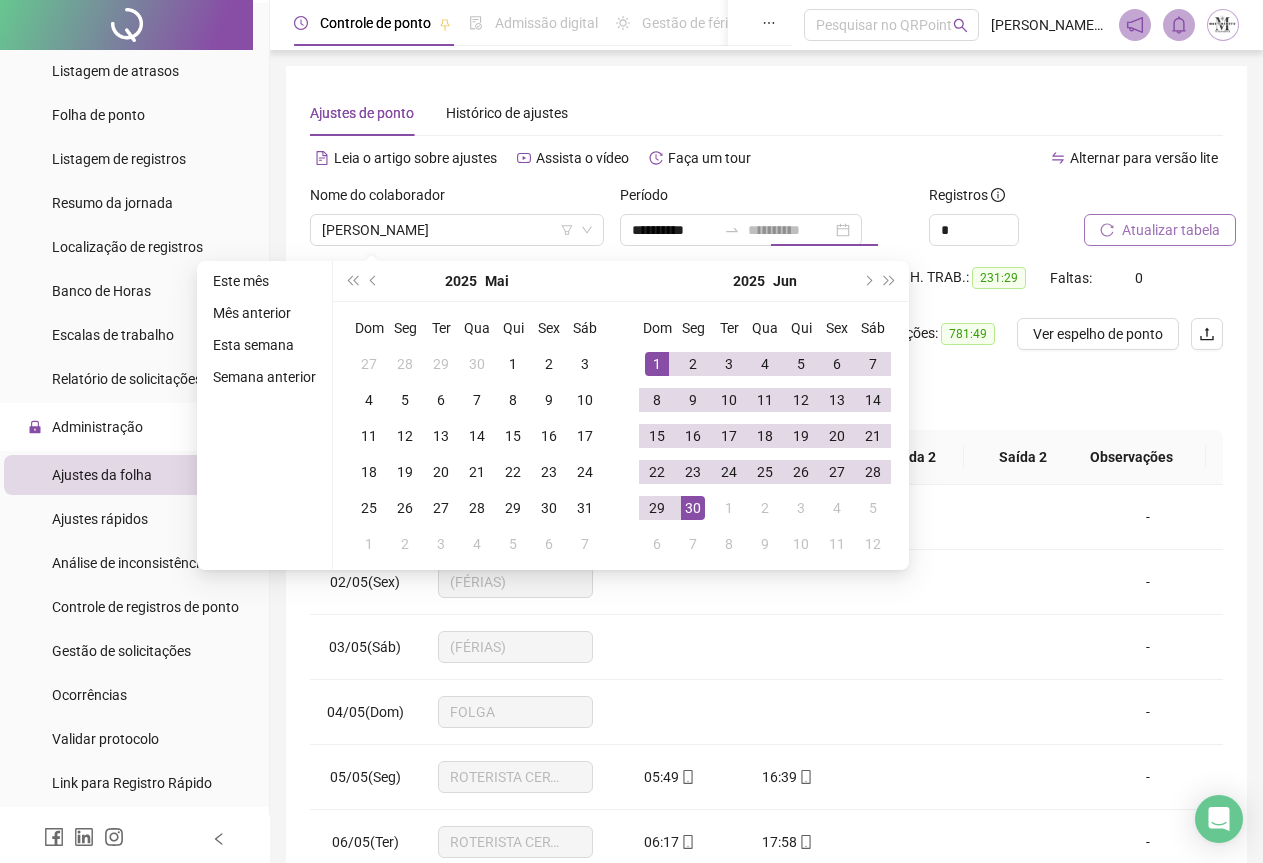 click on "30" at bounding box center (693, 508) 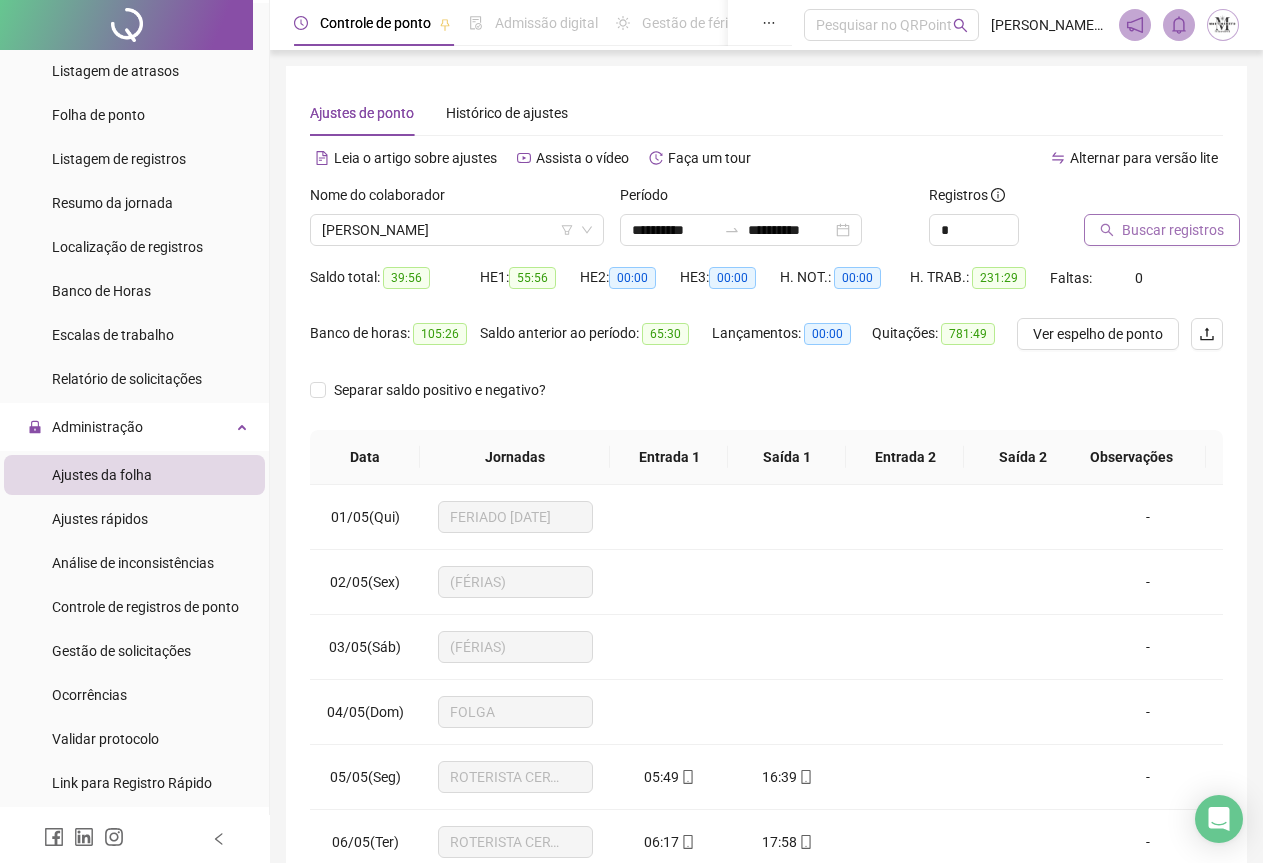 click on "Buscar registros" at bounding box center [1173, 230] 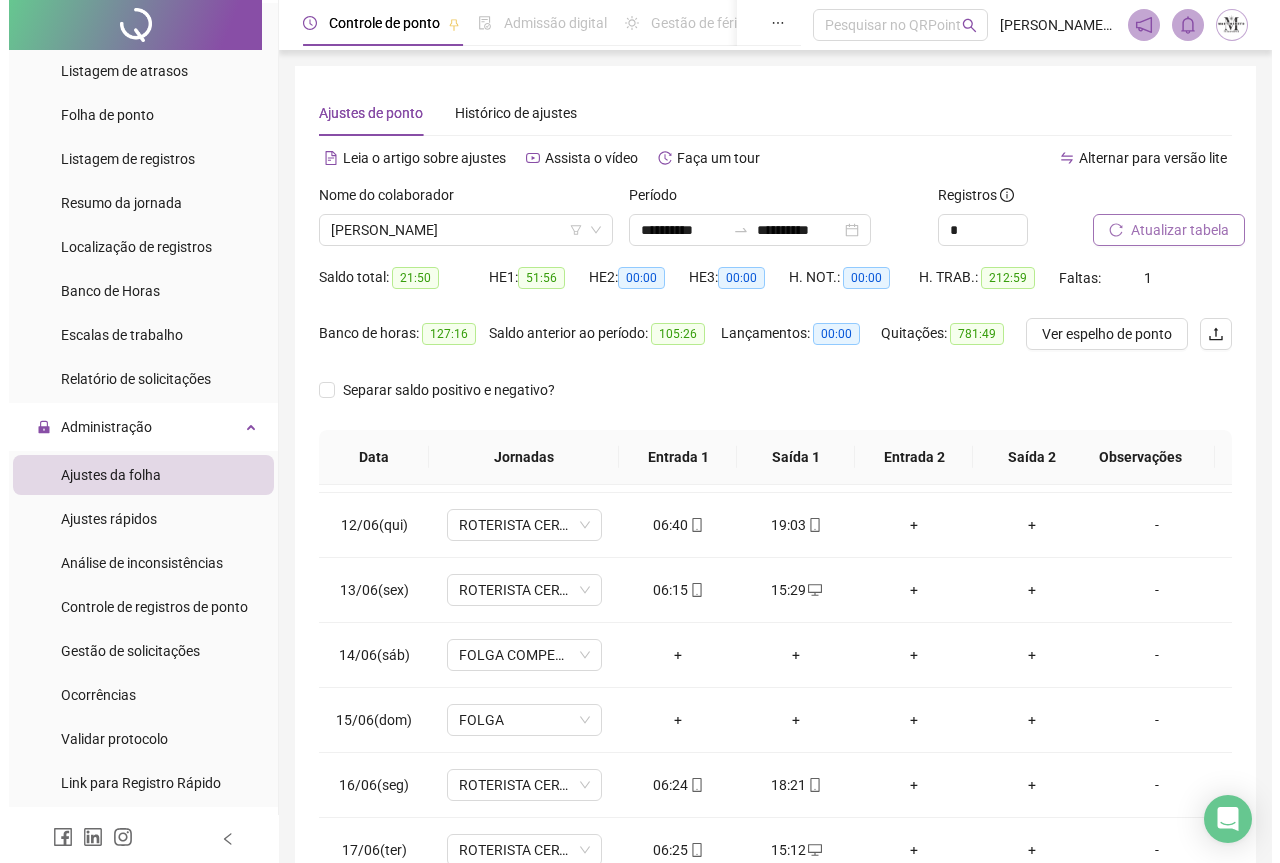 scroll, scrollTop: 700, scrollLeft: 0, axis: vertical 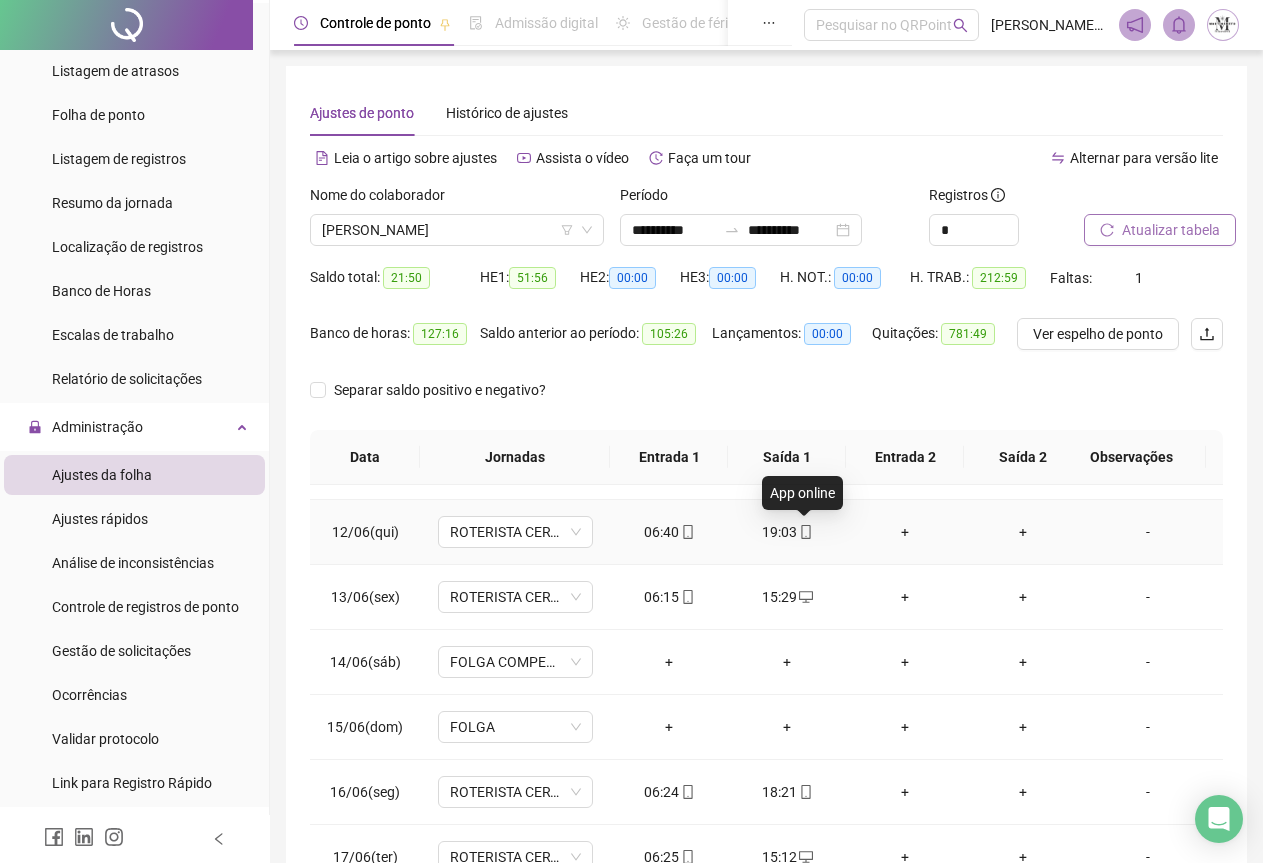 click 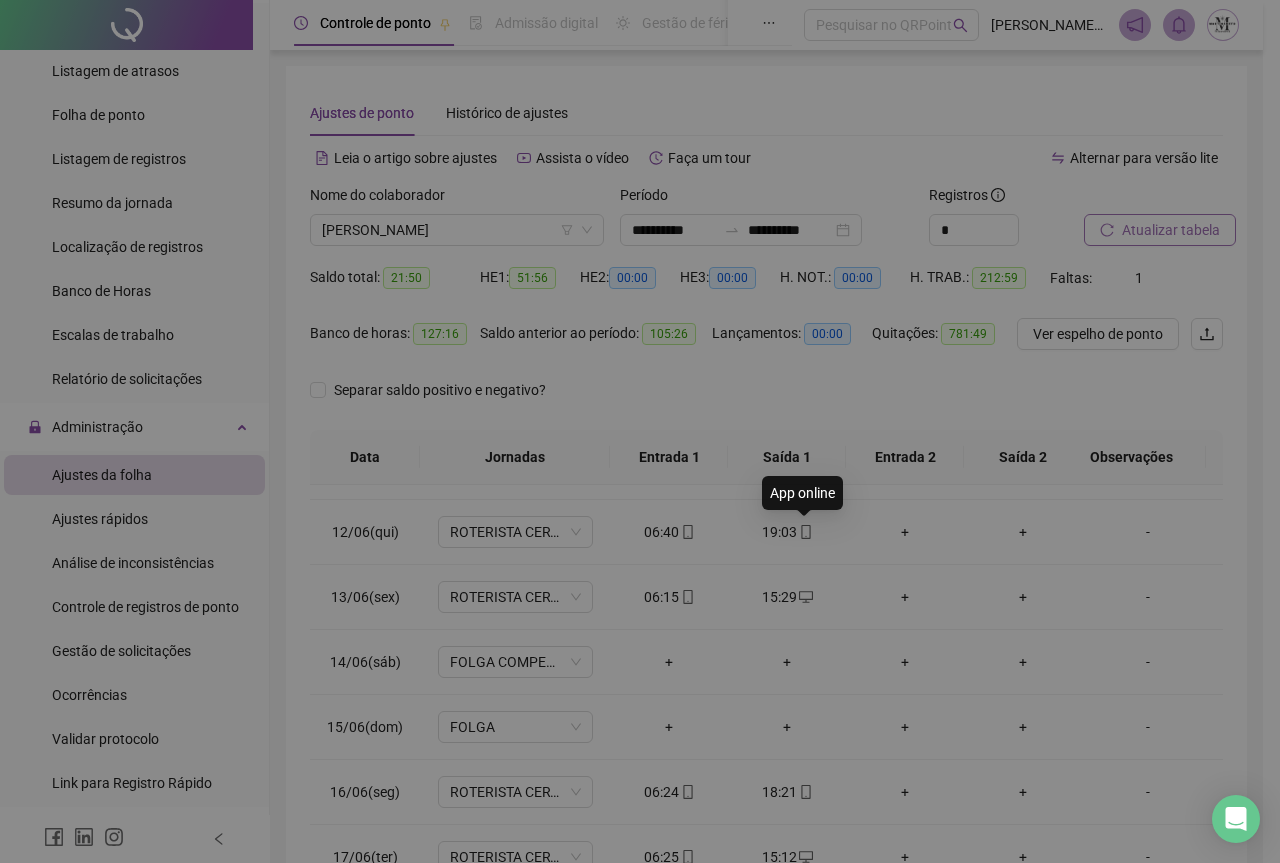type on "**********" 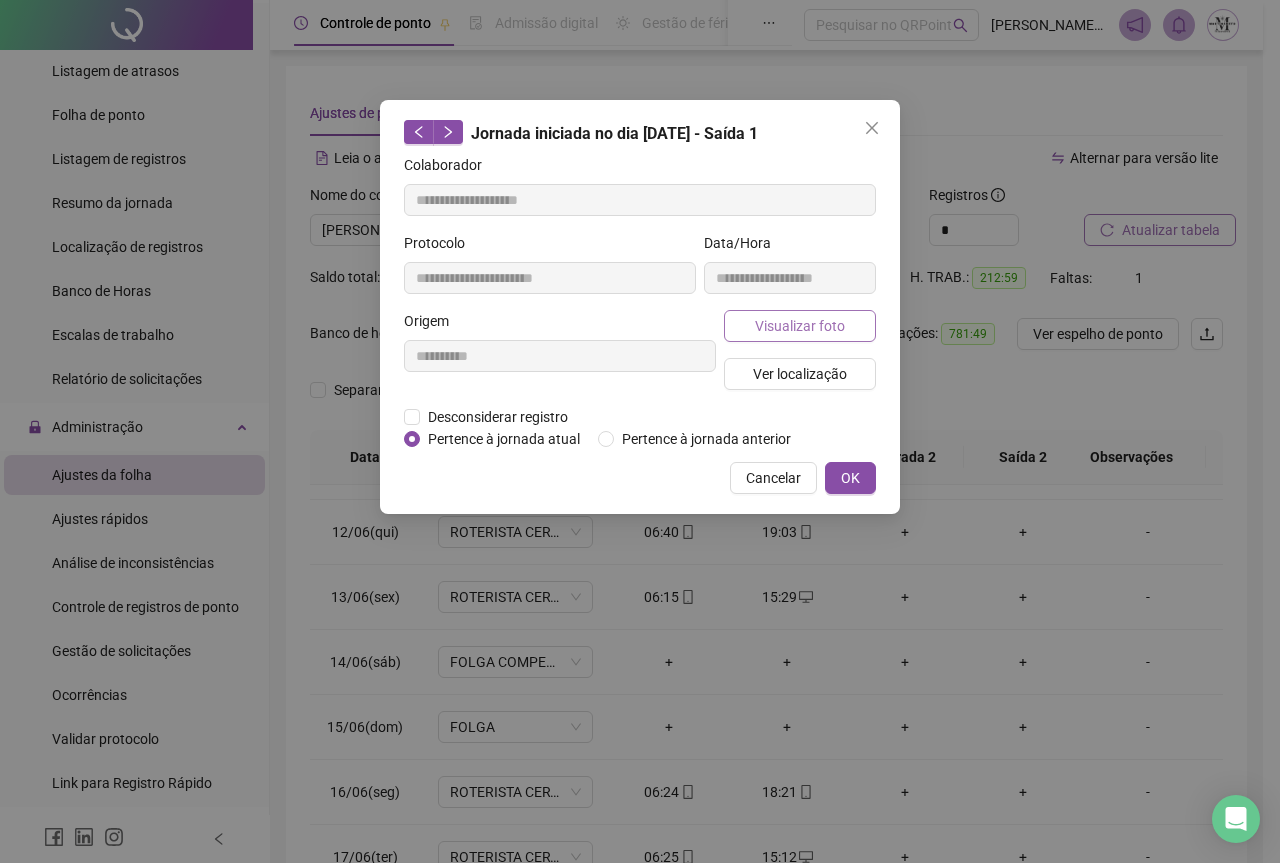 click on "Visualizar foto" at bounding box center (800, 326) 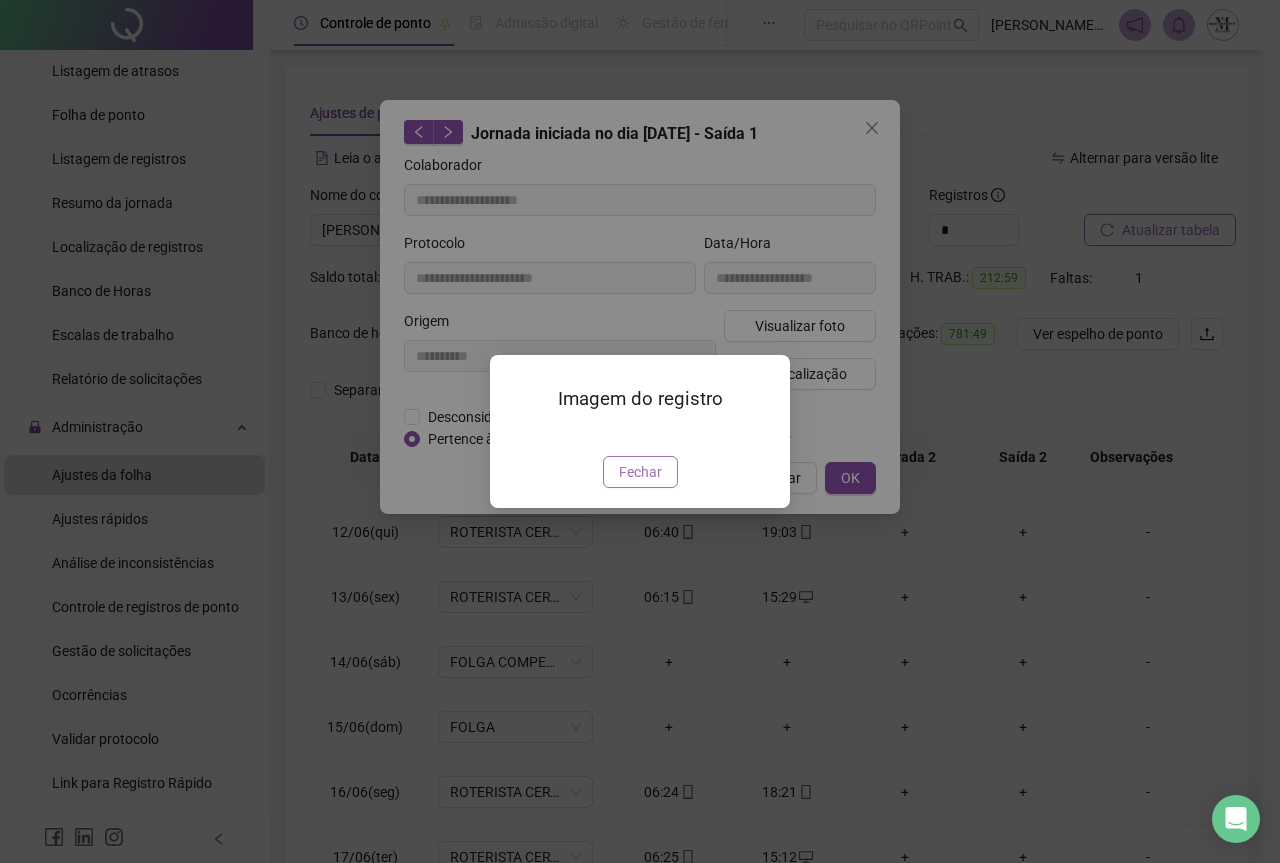 click on "Fechar" at bounding box center [640, 472] 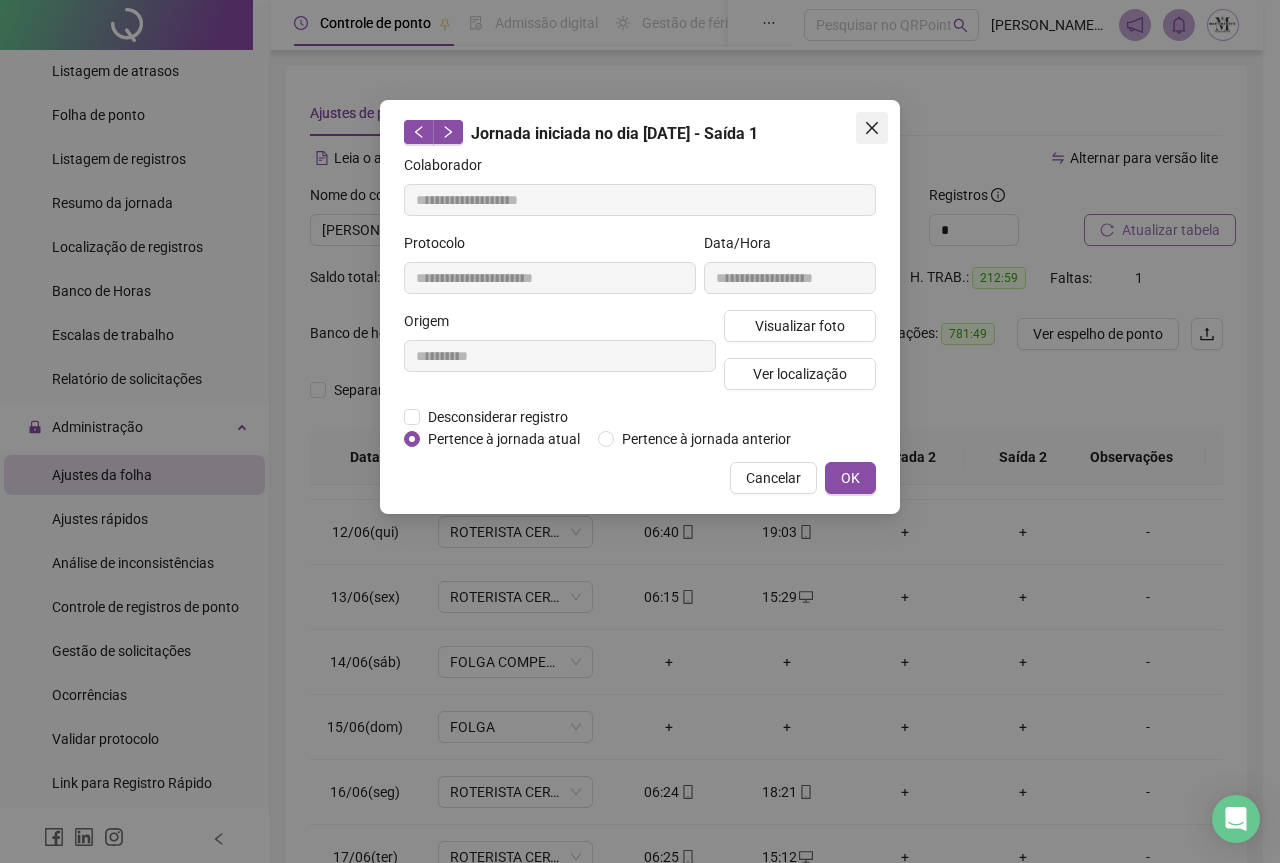 click 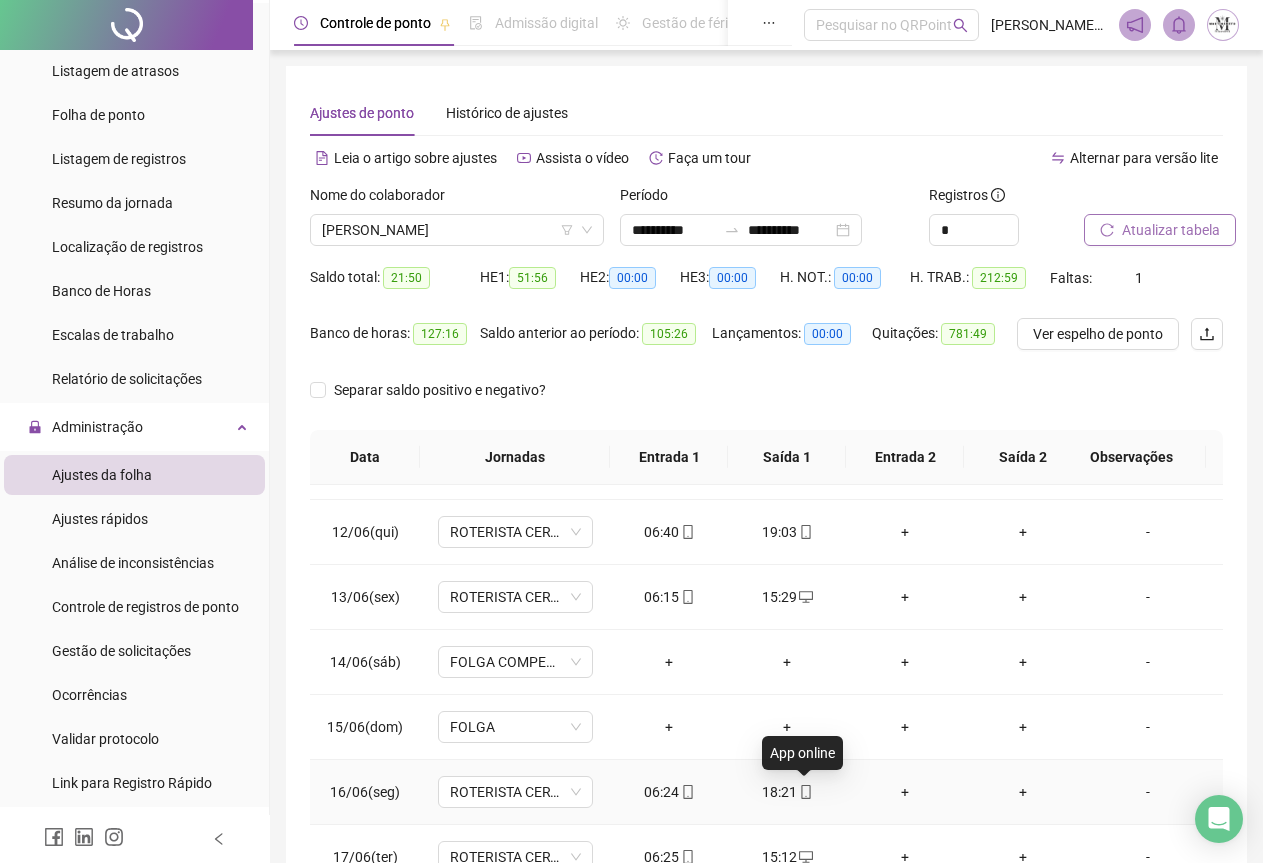 click 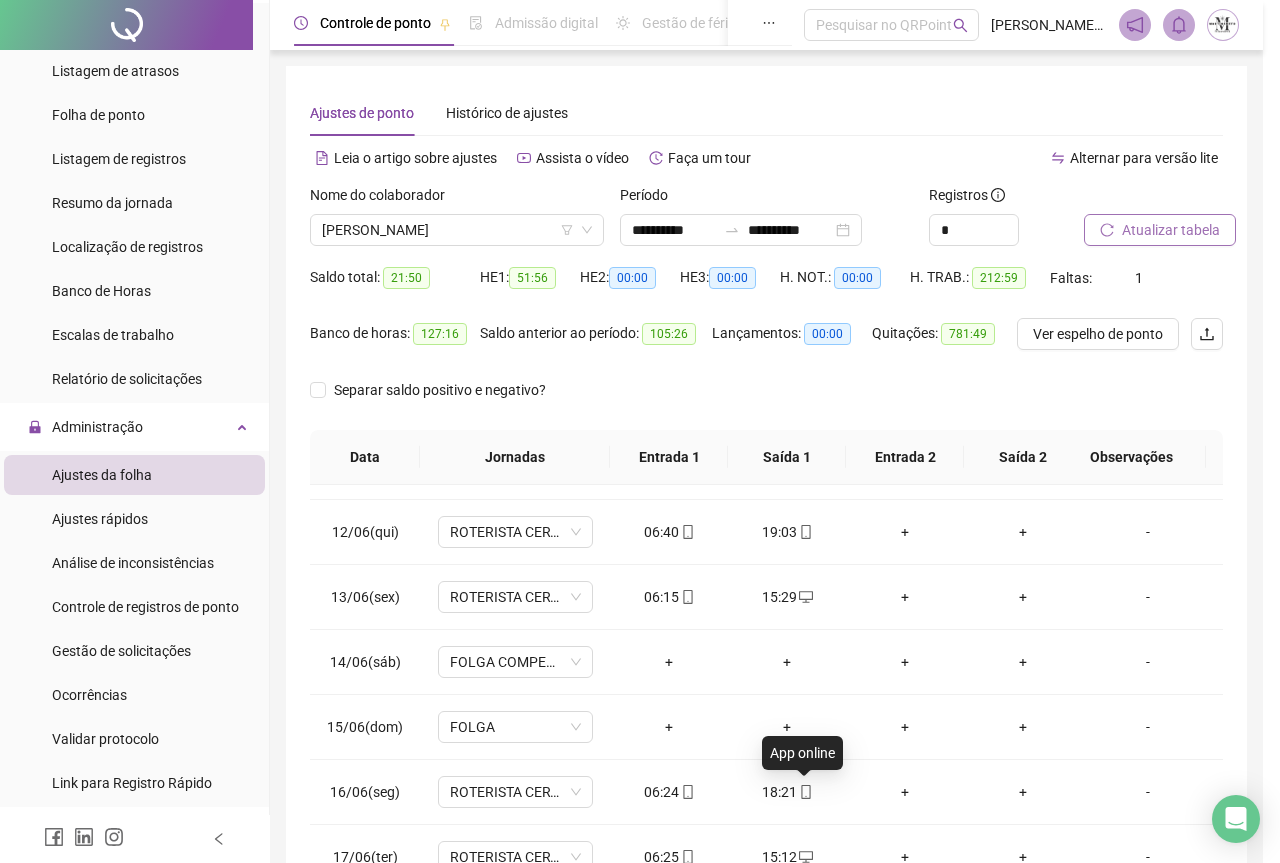 type on "**********" 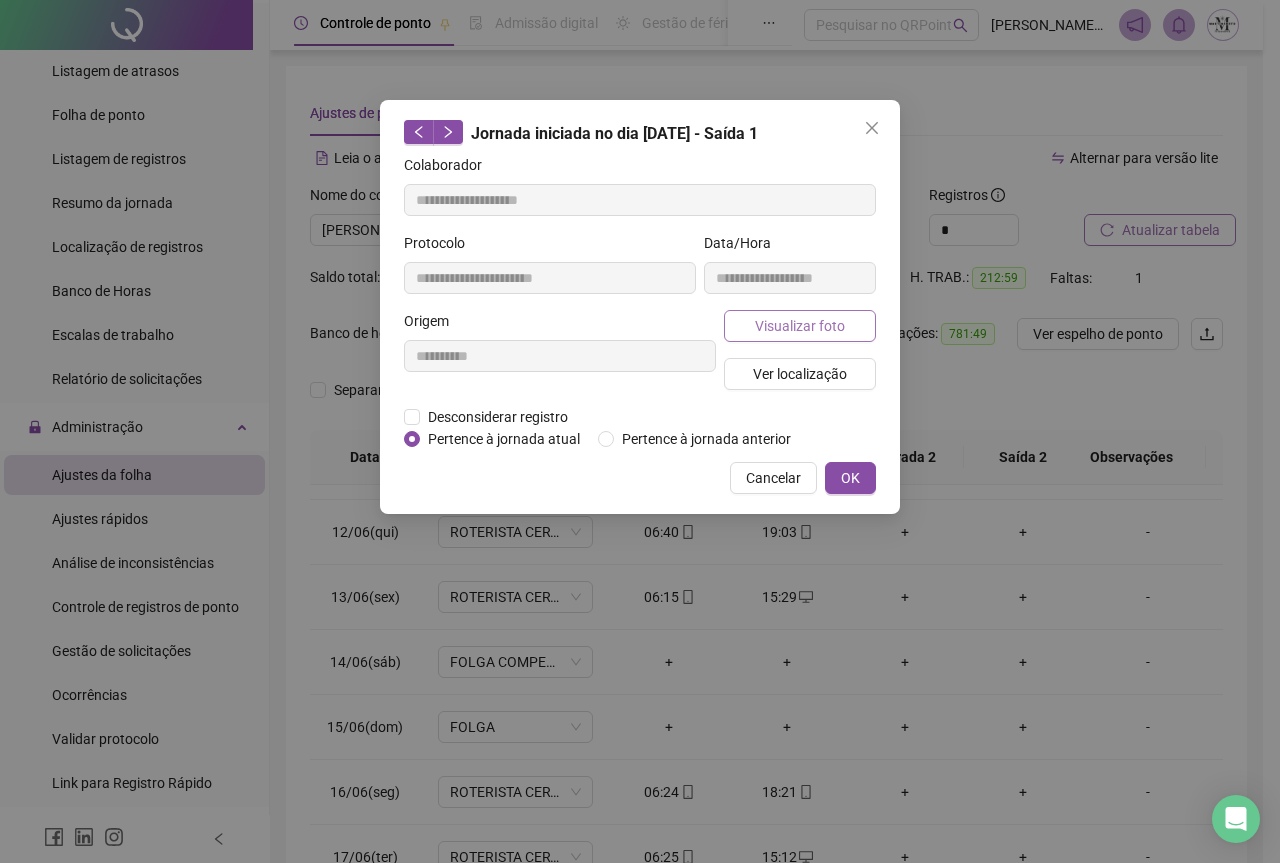 click on "Visualizar foto" at bounding box center [800, 326] 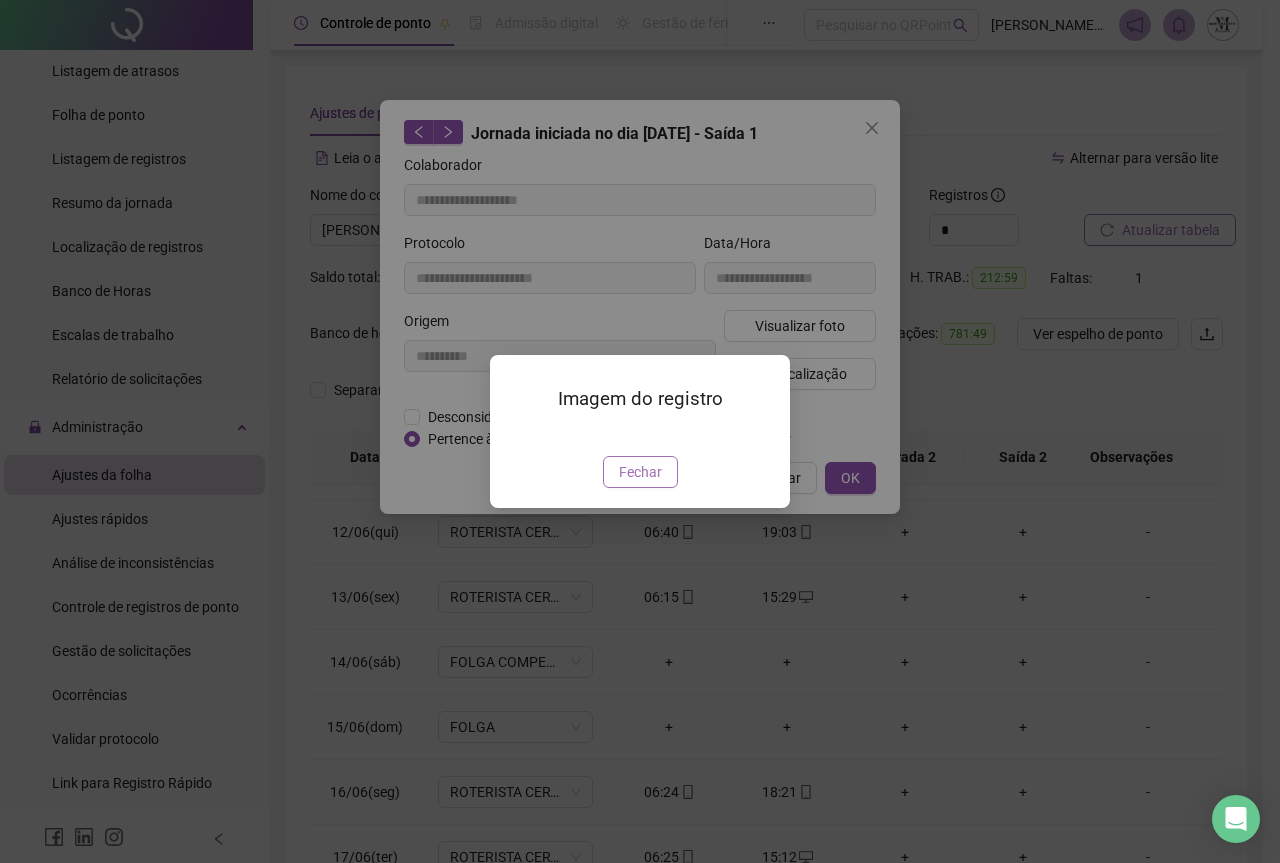 click on "Fechar" at bounding box center (640, 472) 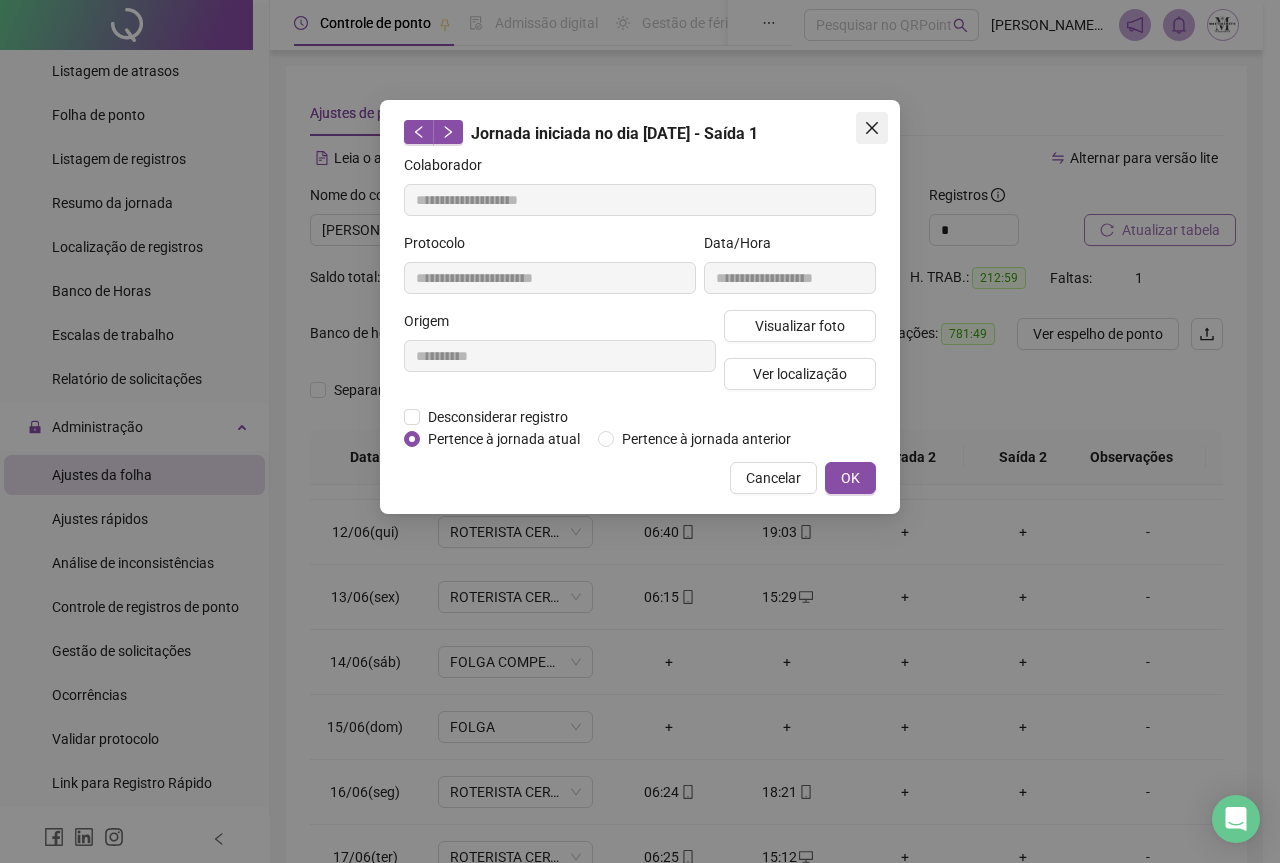 click 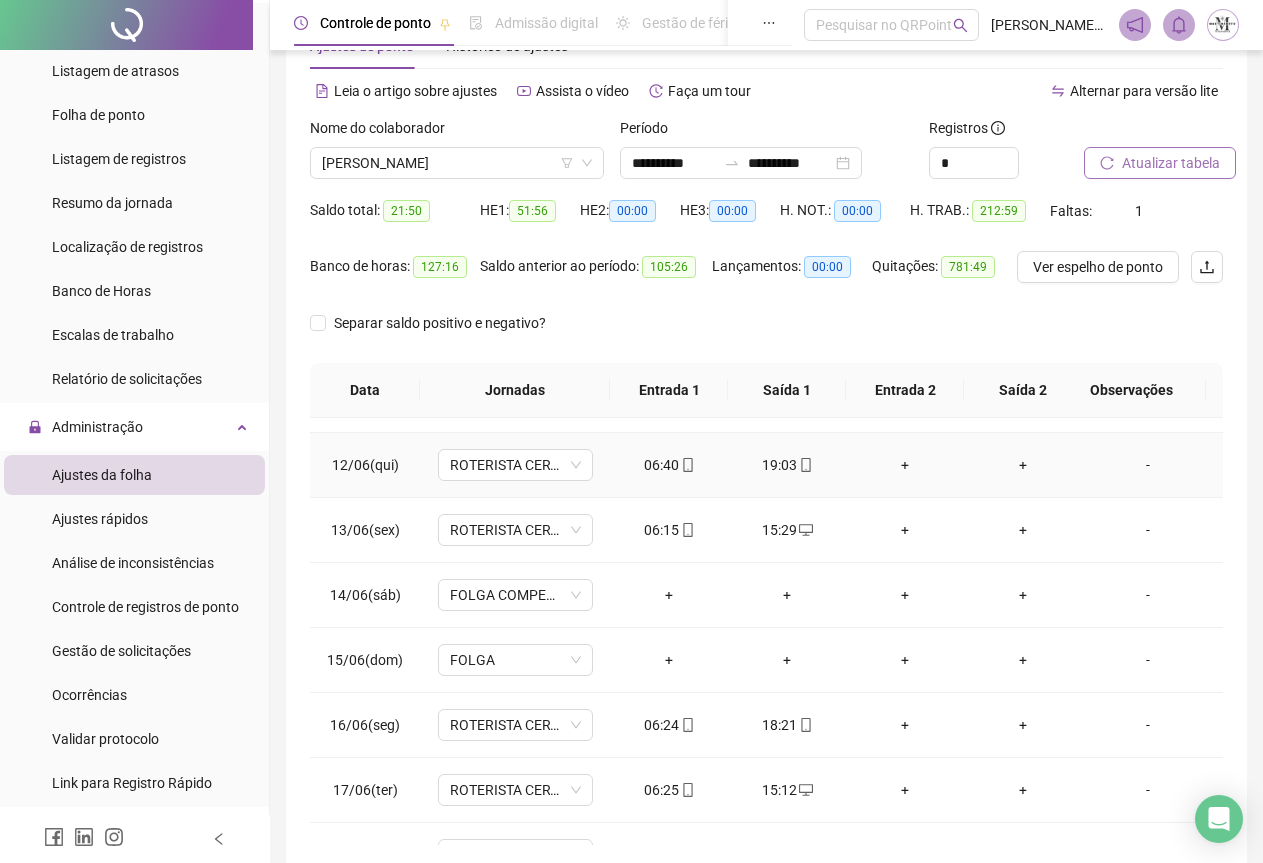 scroll, scrollTop: 100, scrollLeft: 0, axis: vertical 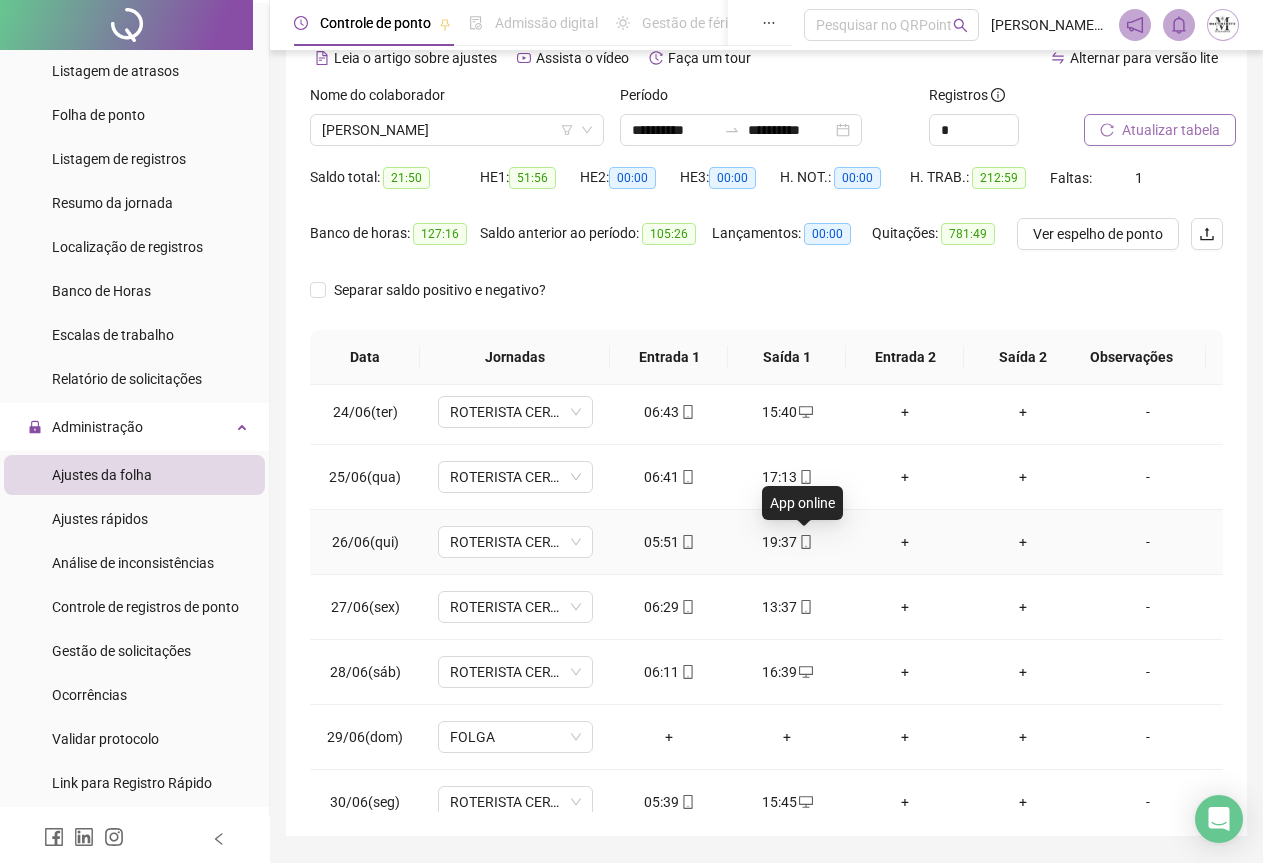 click 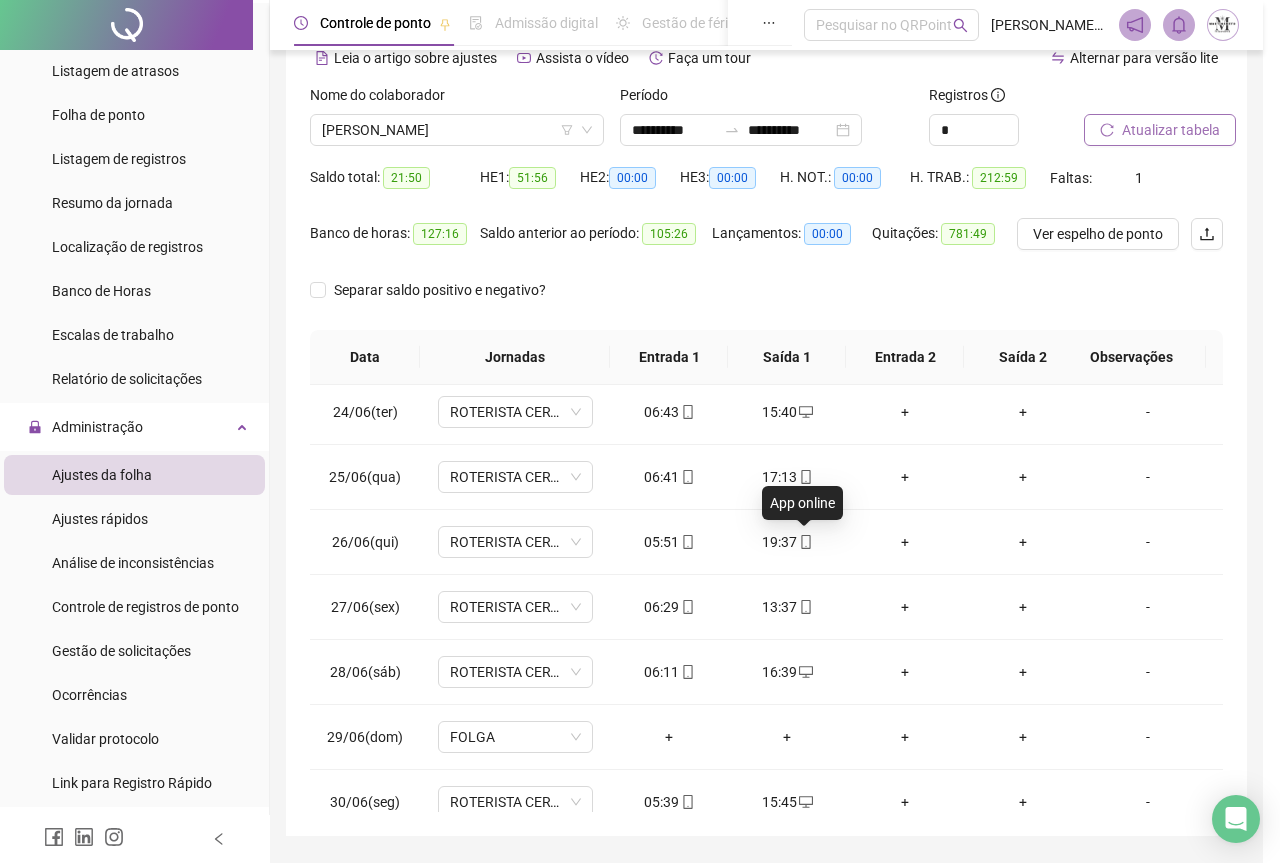 type on "**********" 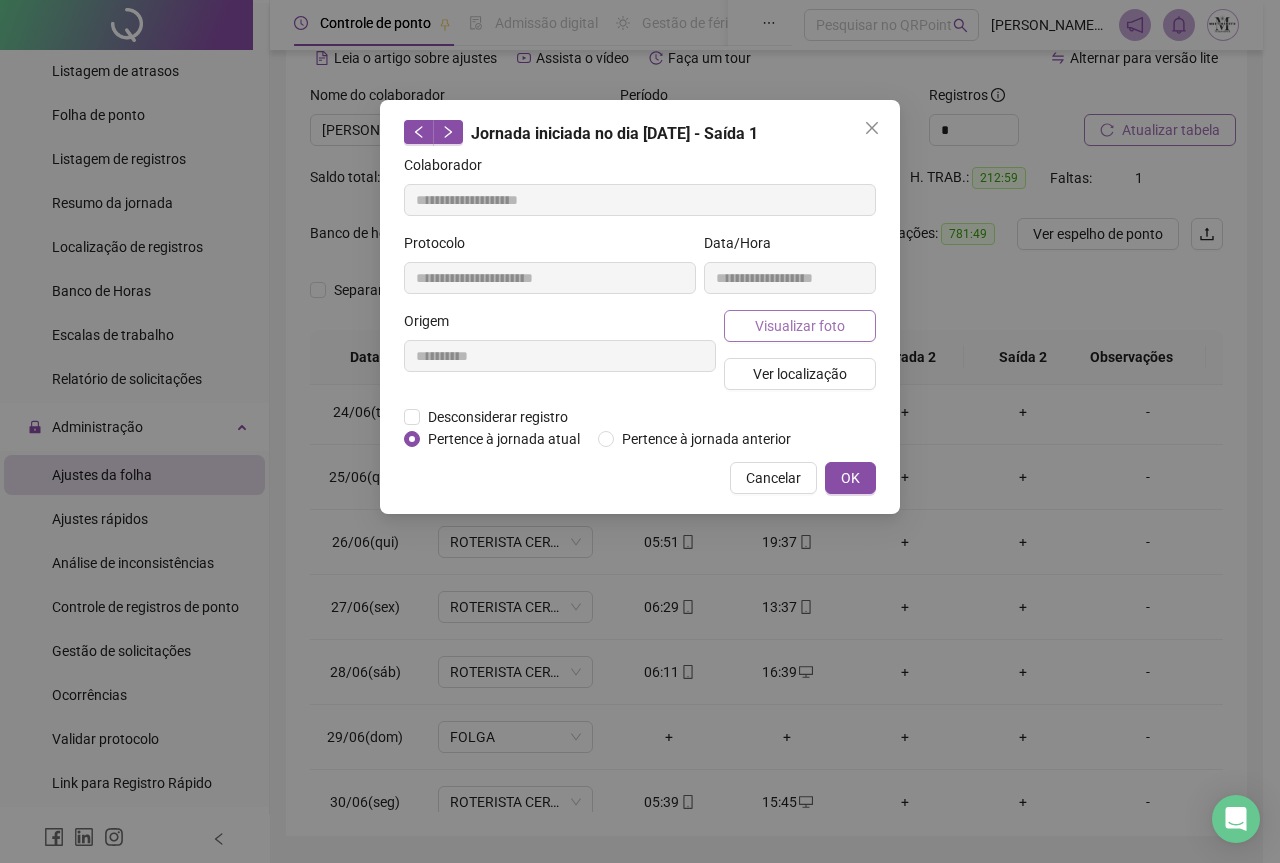 click on "Visualizar foto" at bounding box center [800, 326] 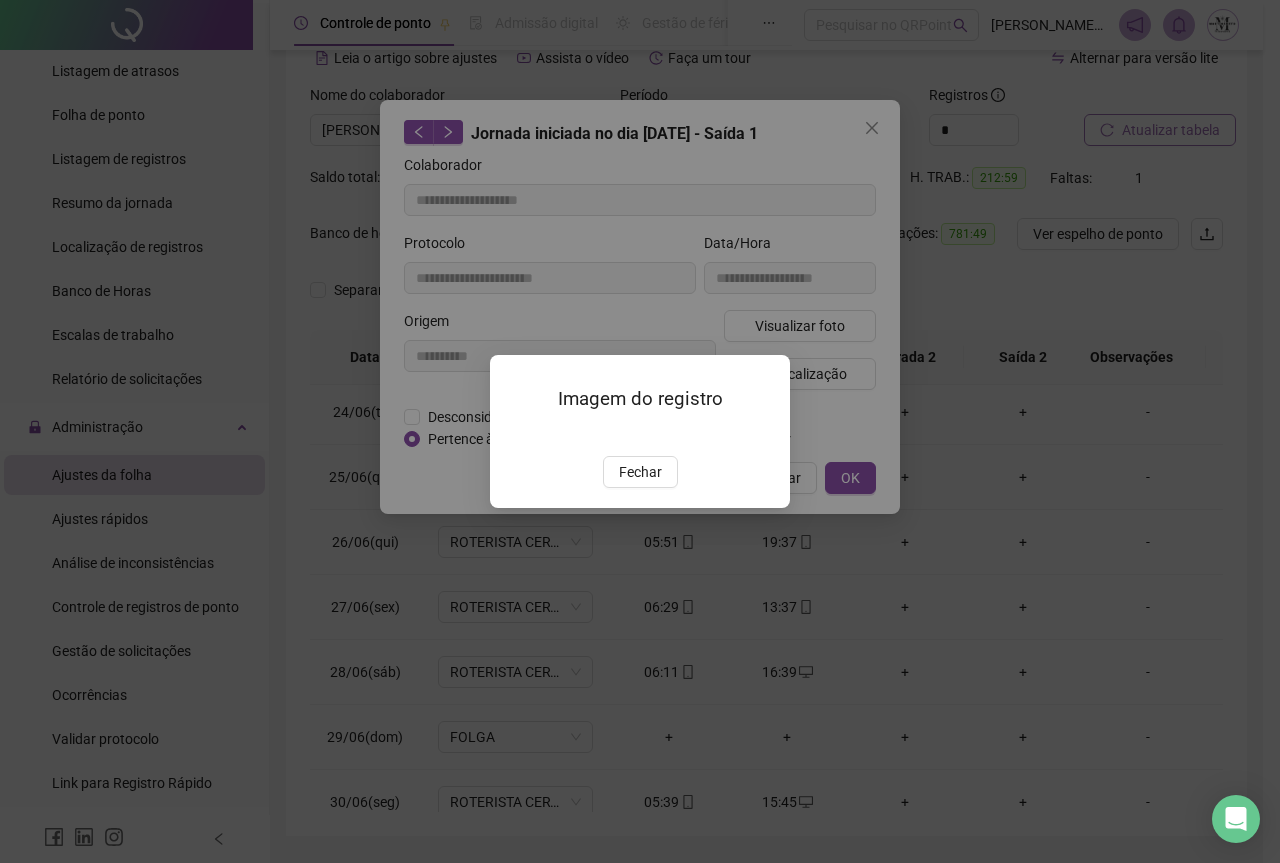 click at bounding box center (514, 435) 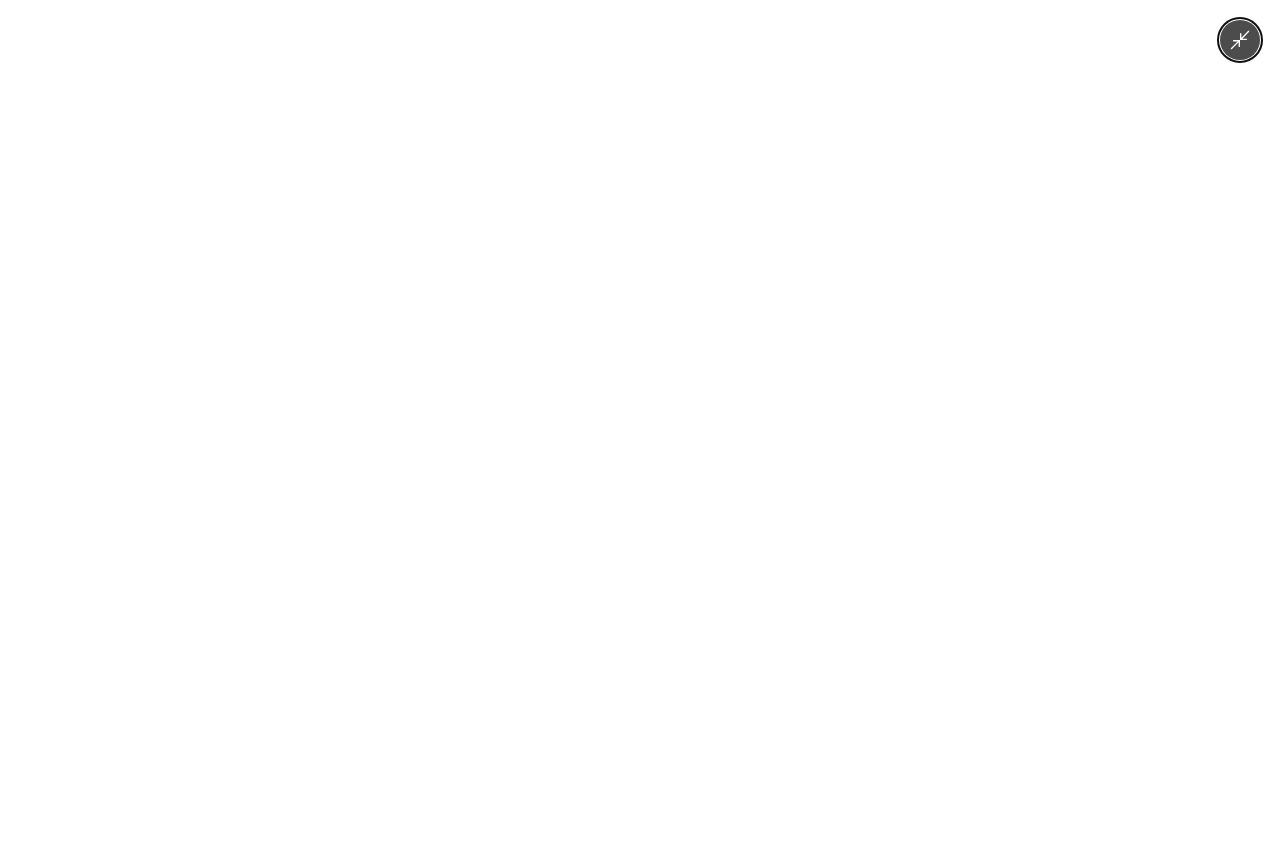 click at bounding box center (639, 431) 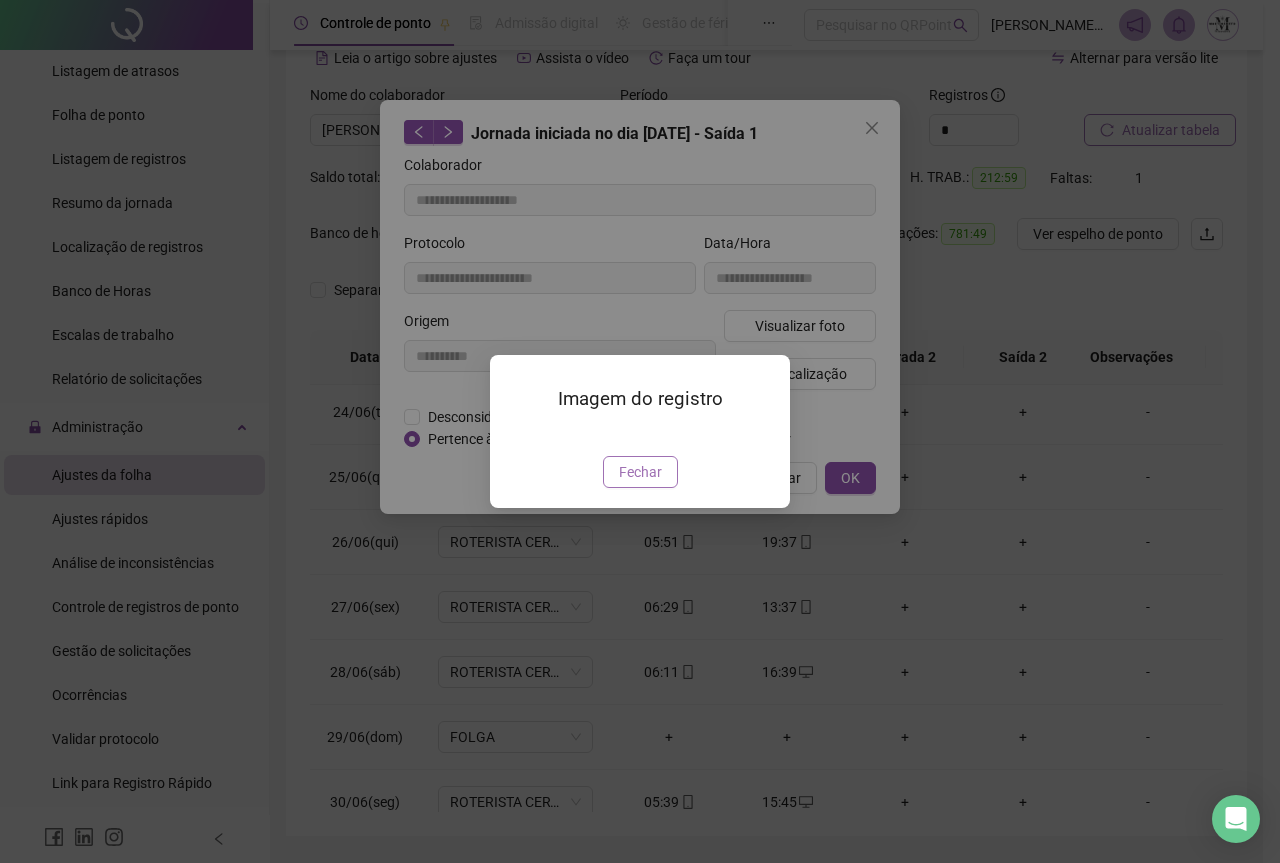 click on "Fechar" at bounding box center (640, 472) 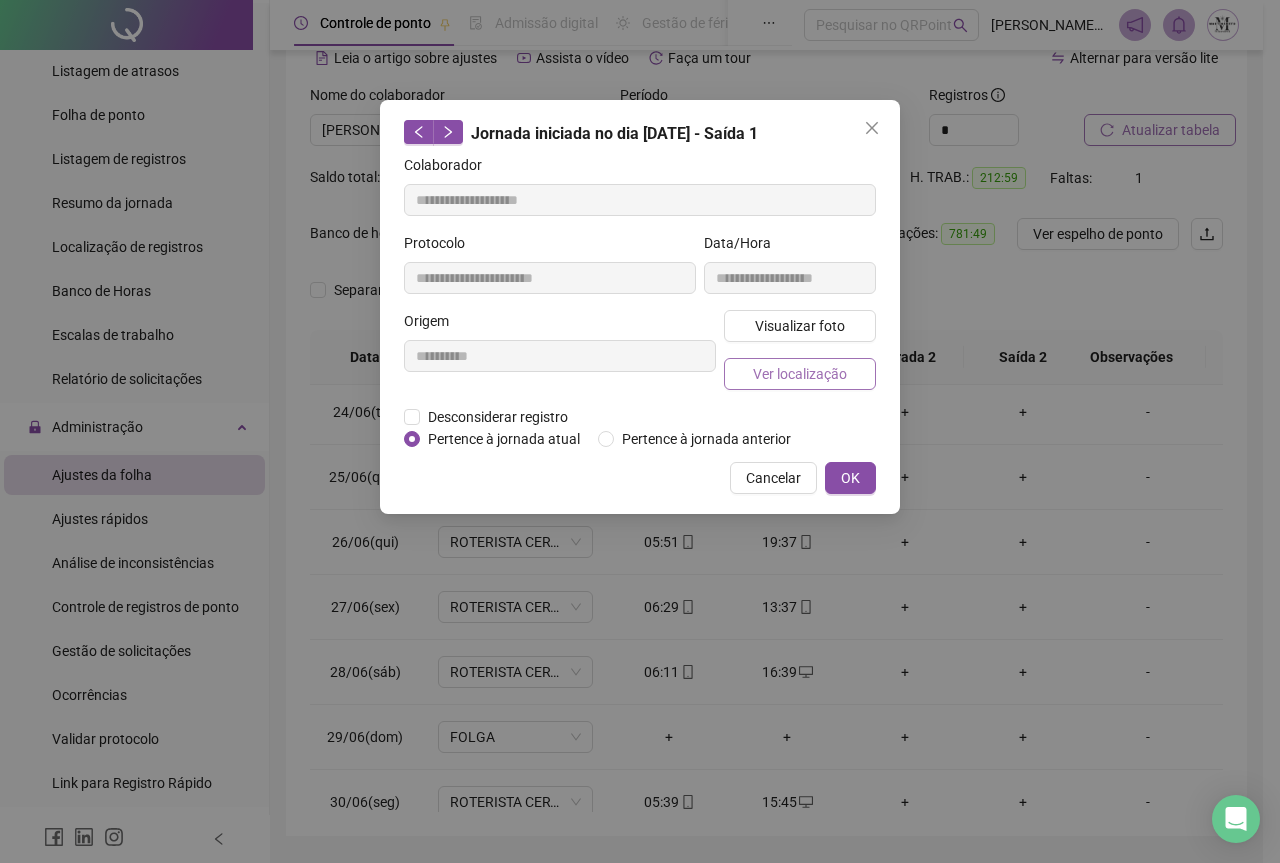 click on "Ver localização" at bounding box center (800, 374) 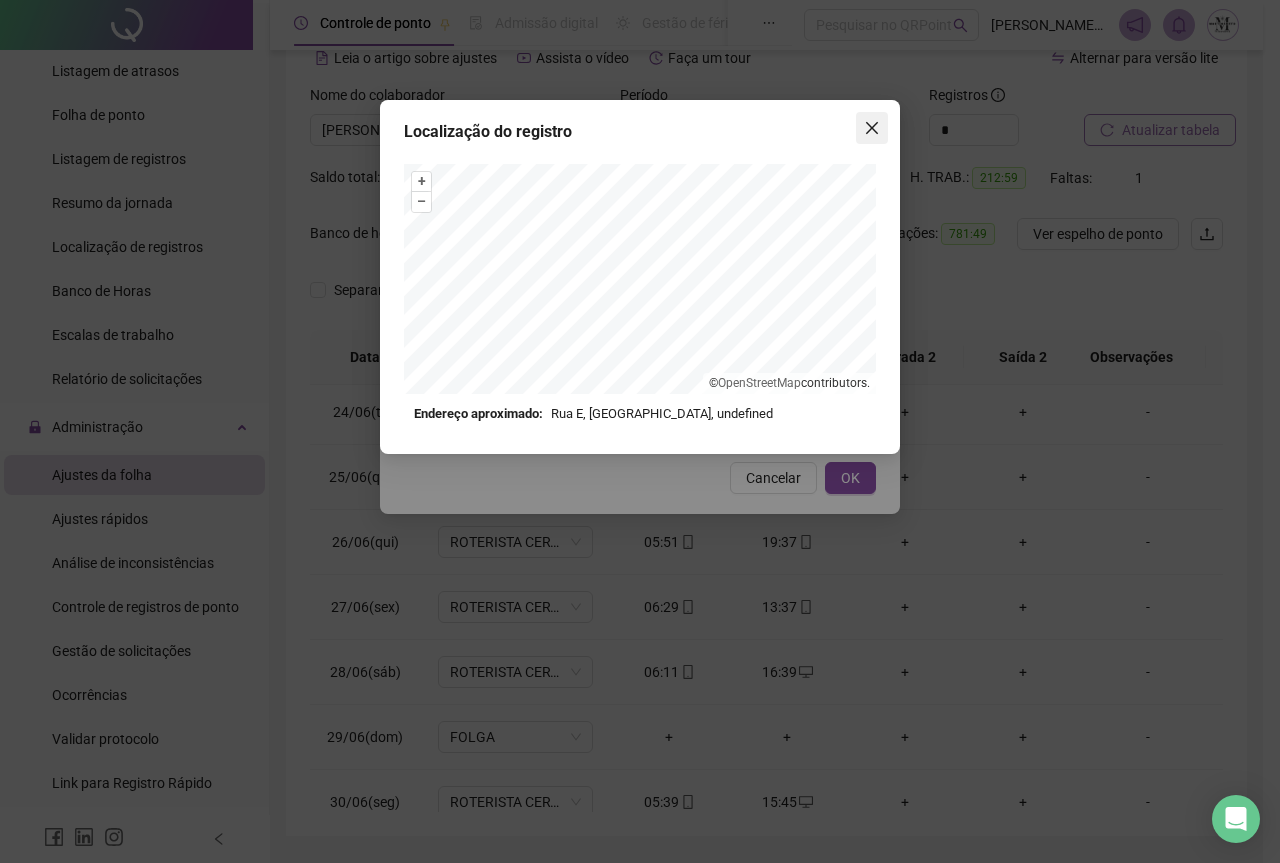 click at bounding box center [872, 128] 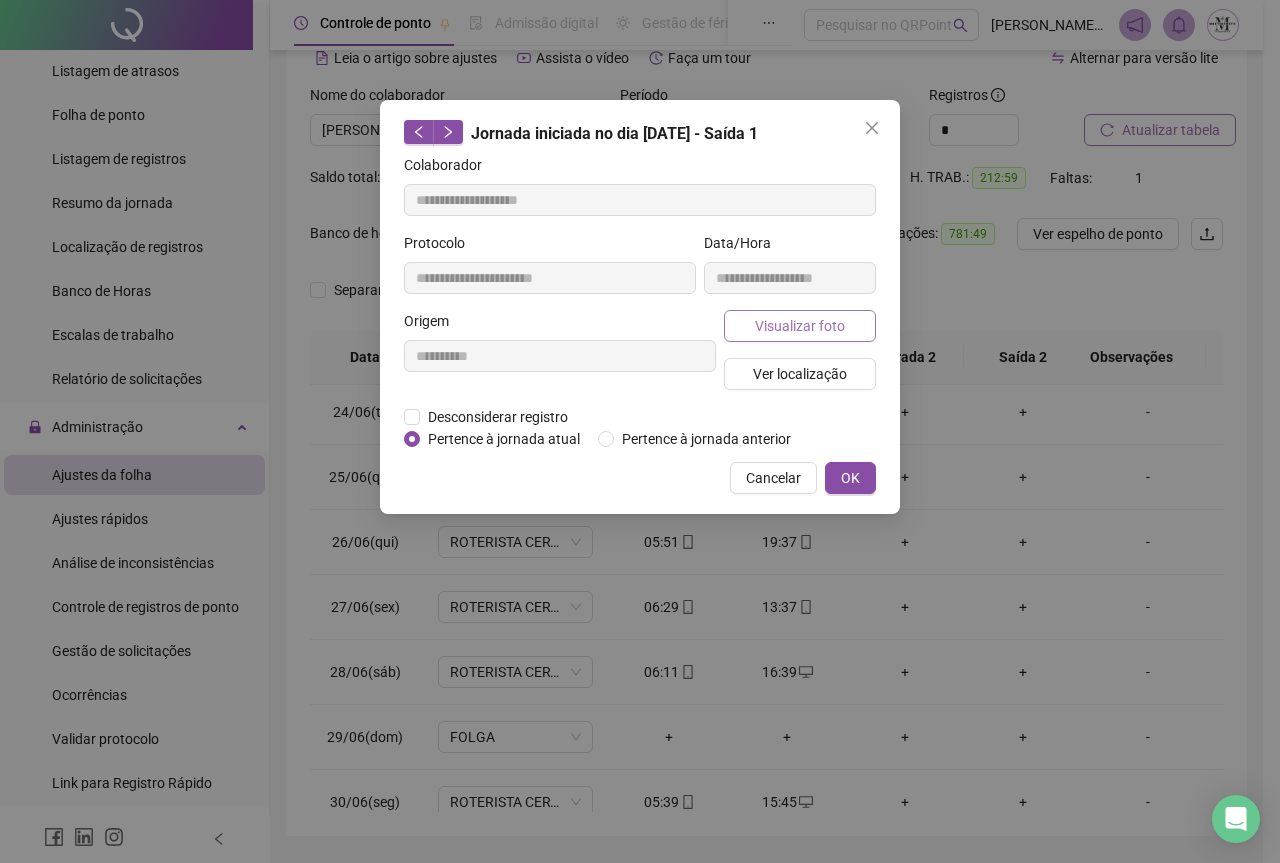 click on "Visualizar foto" at bounding box center [800, 326] 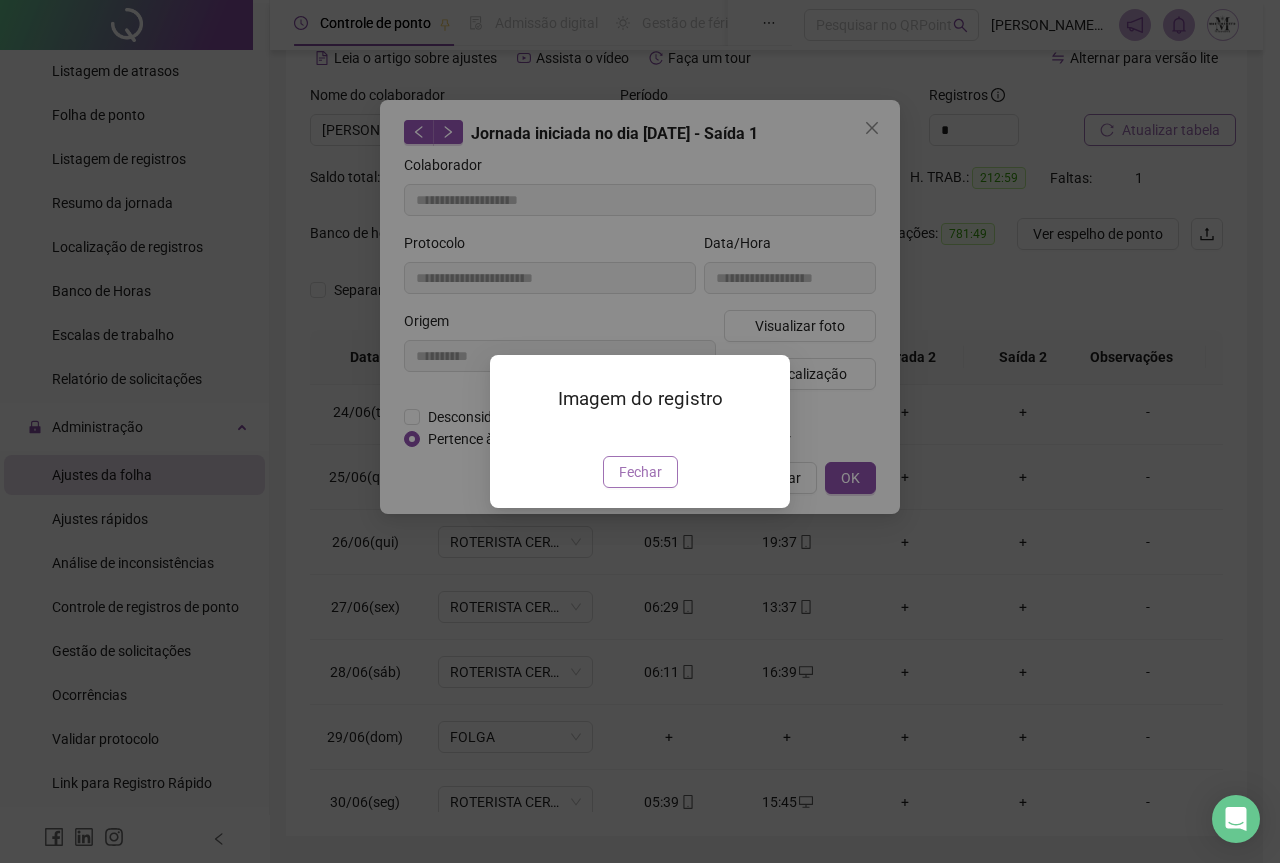 click on "Fechar" at bounding box center [640, 472] 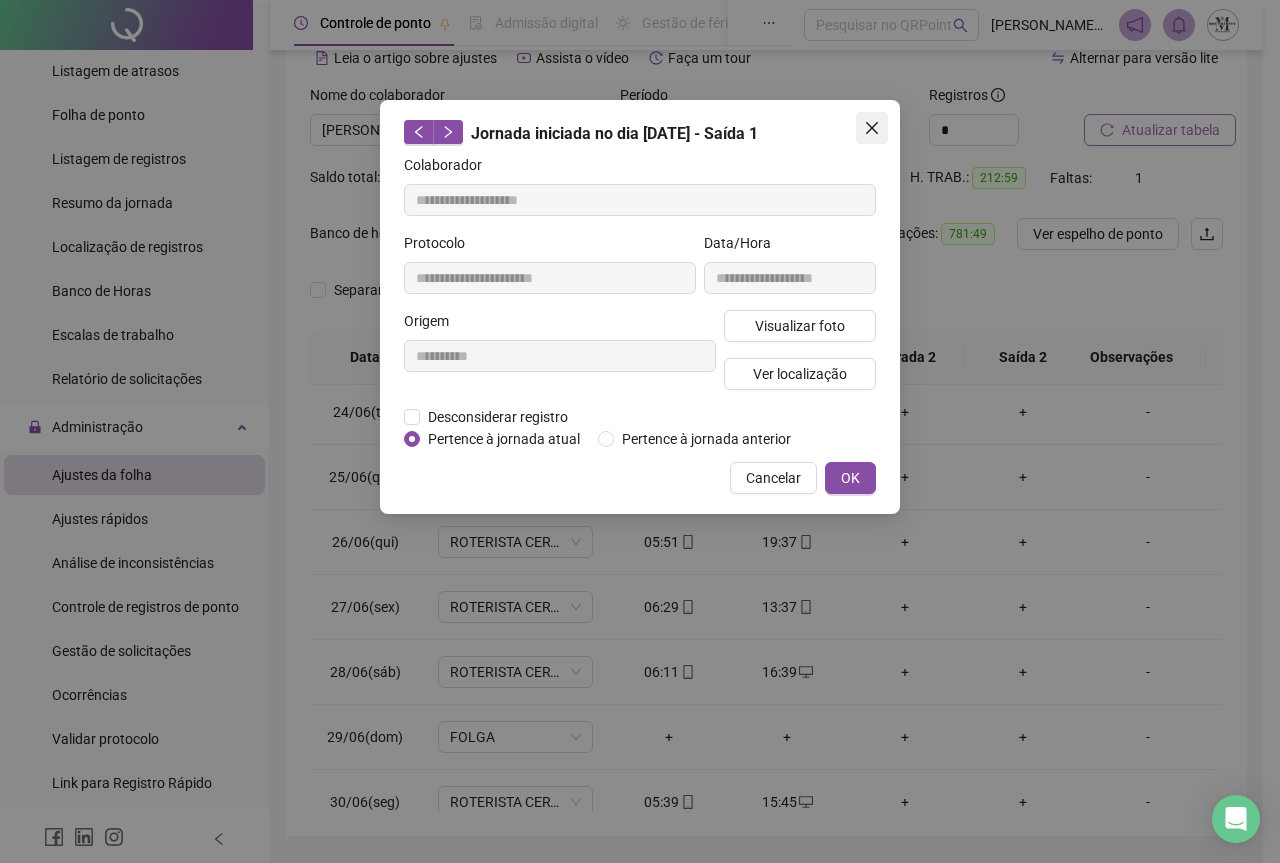click at bounding box center (872, 128) 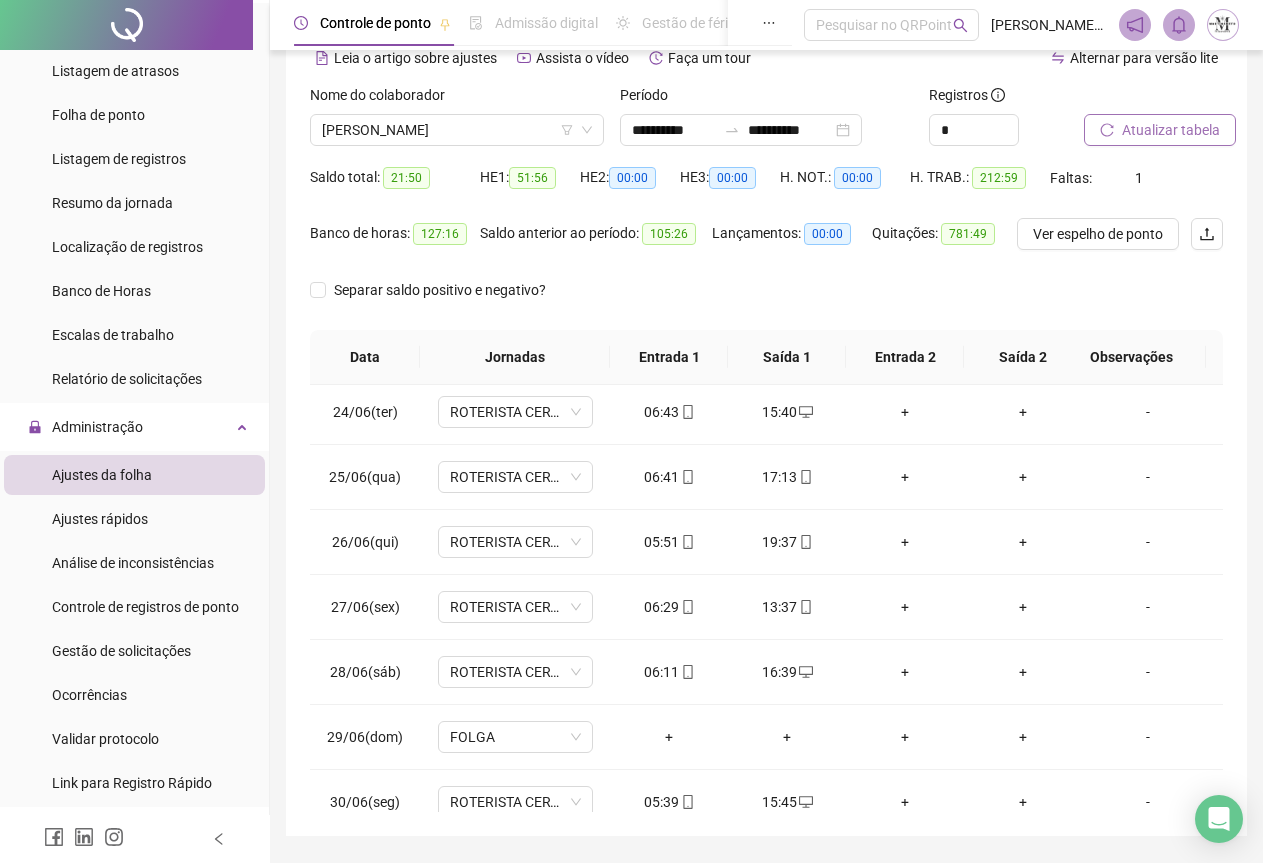 click on "Atualizar tabela" at bounding box center [1171, 130] 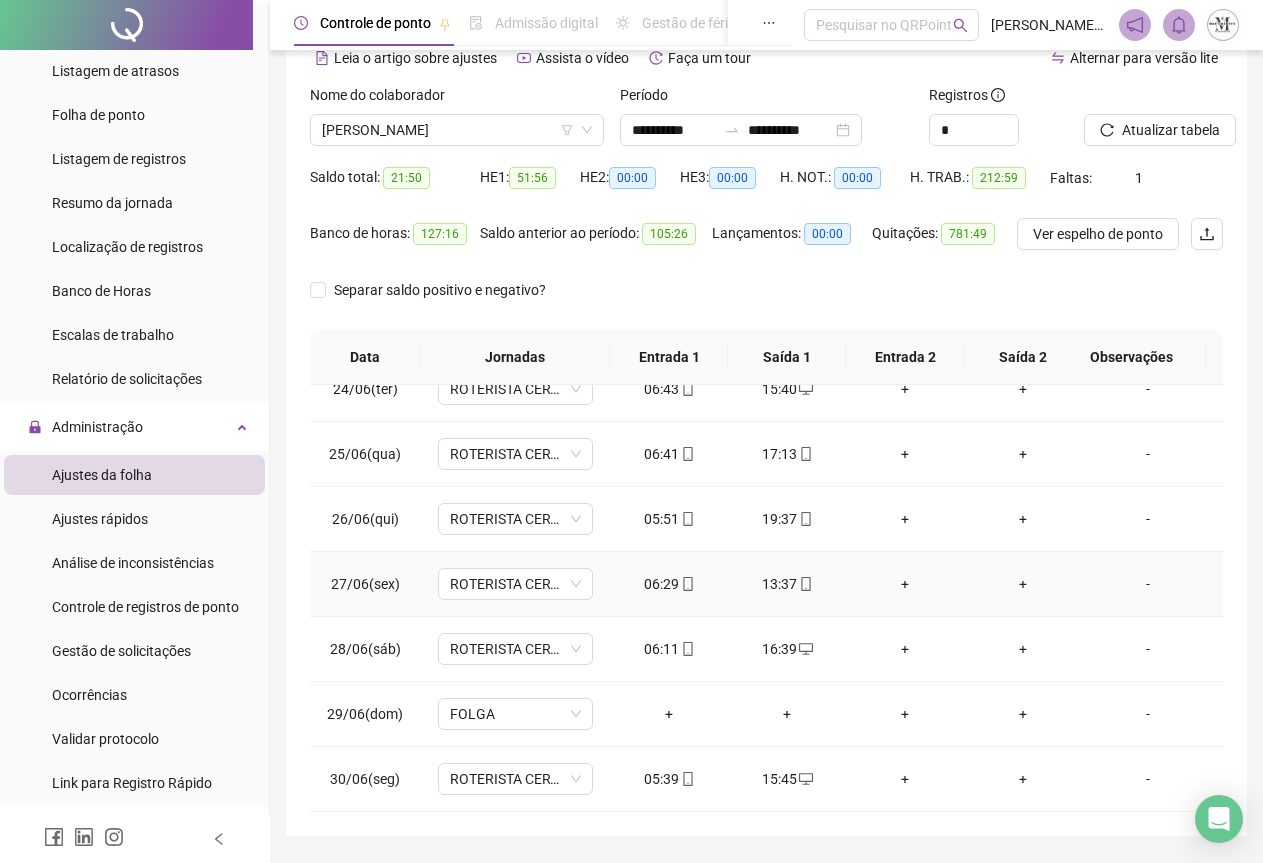 scroll, scrollTop: 1540, scrollLeft: 0, axis: vertical 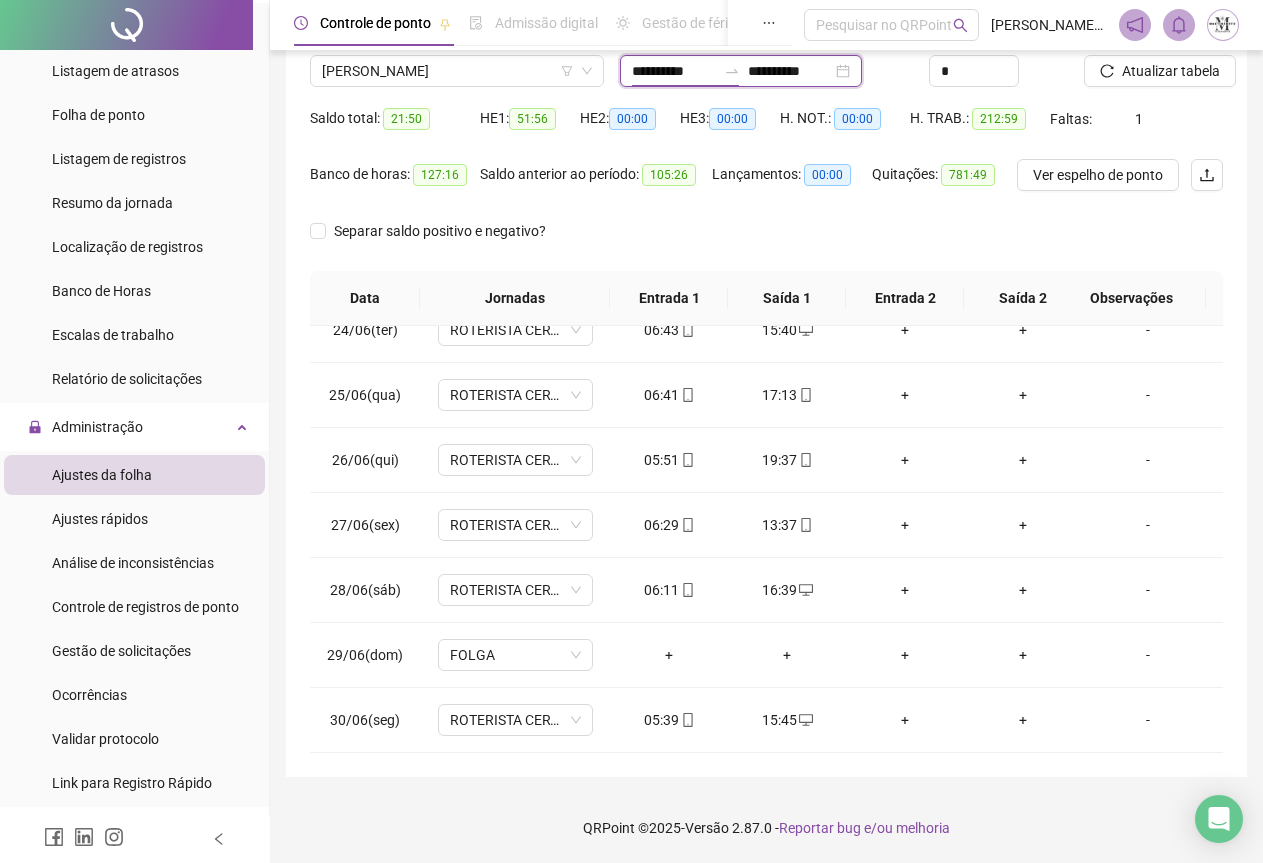 click on "**********" at bounding box center (674, 71) 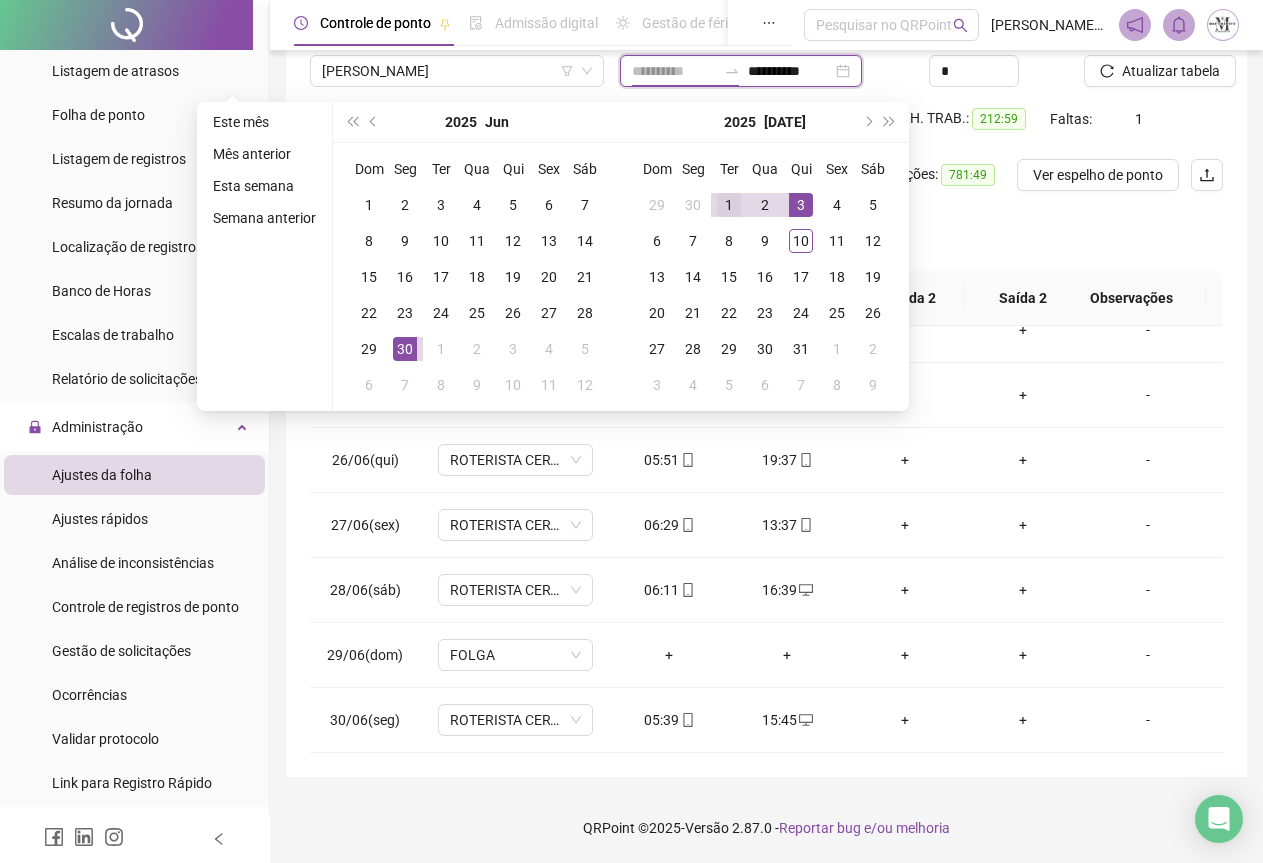 type on "**********" 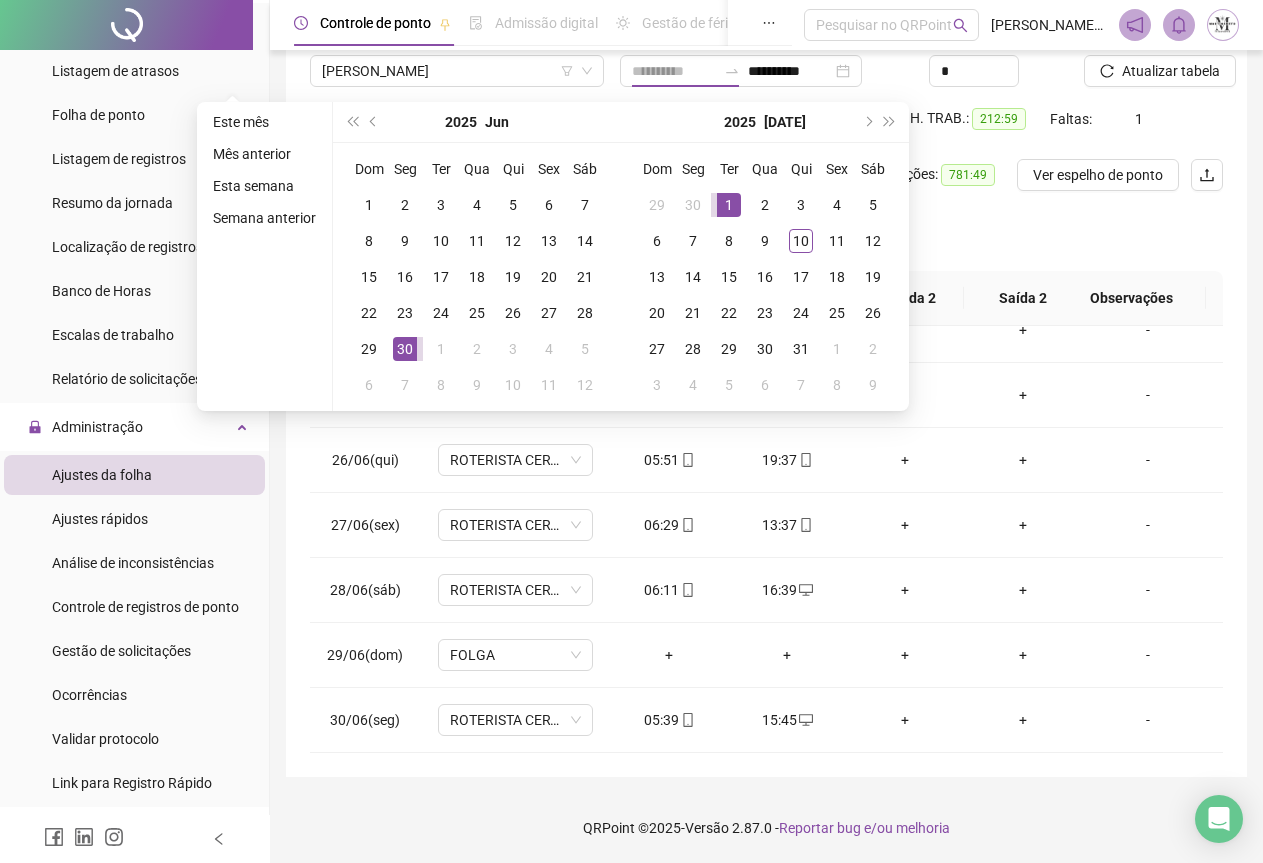 click on "1" at bounding box center [729, 205] 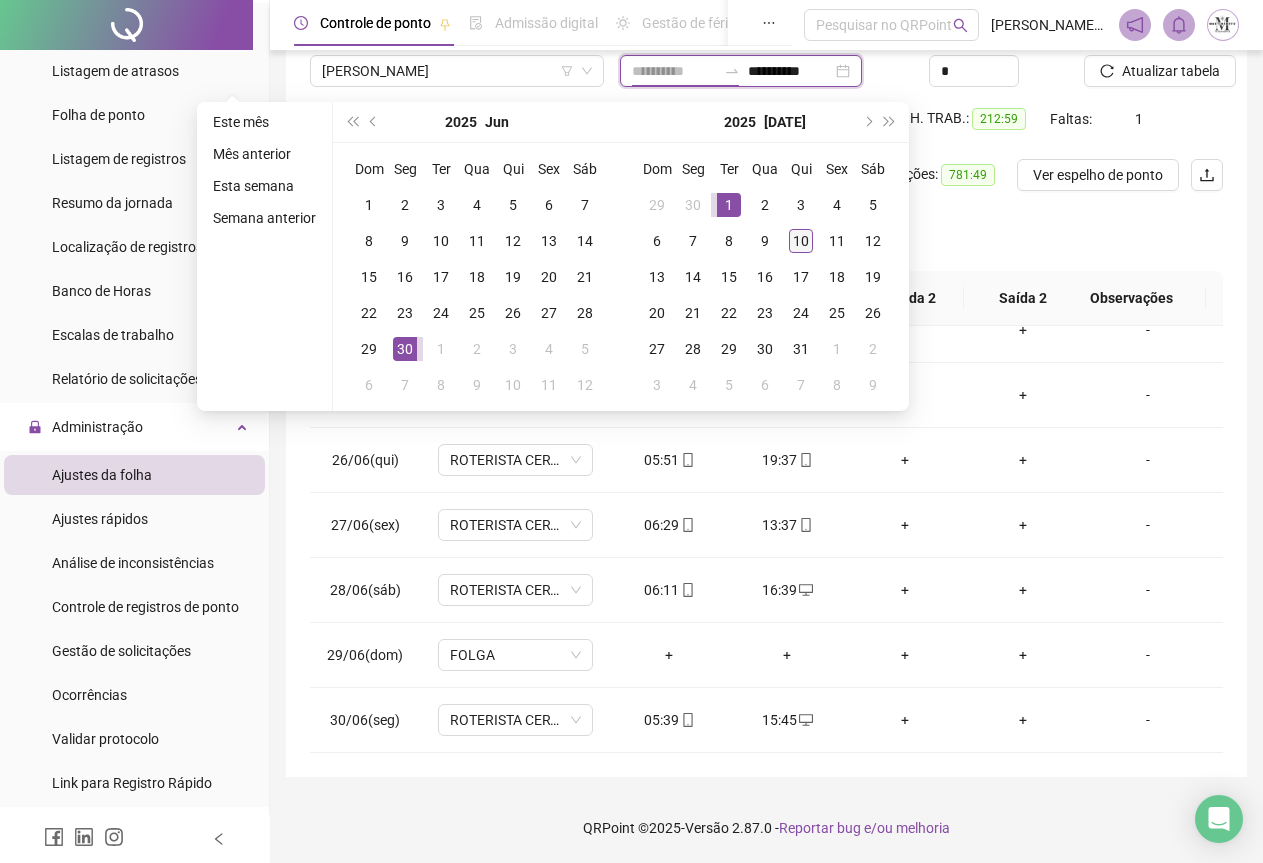 type on "**********" 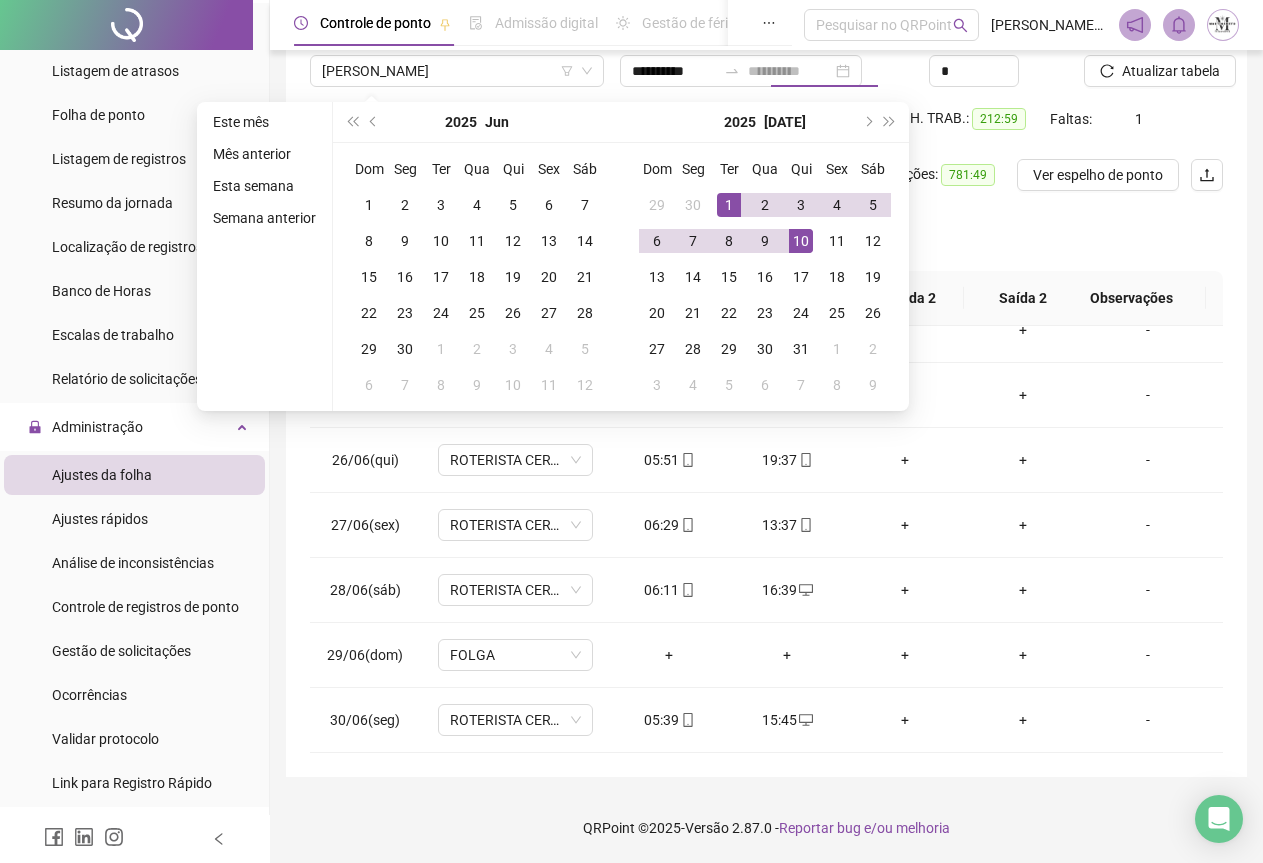 click on "10" at bounding box center [801, 241] 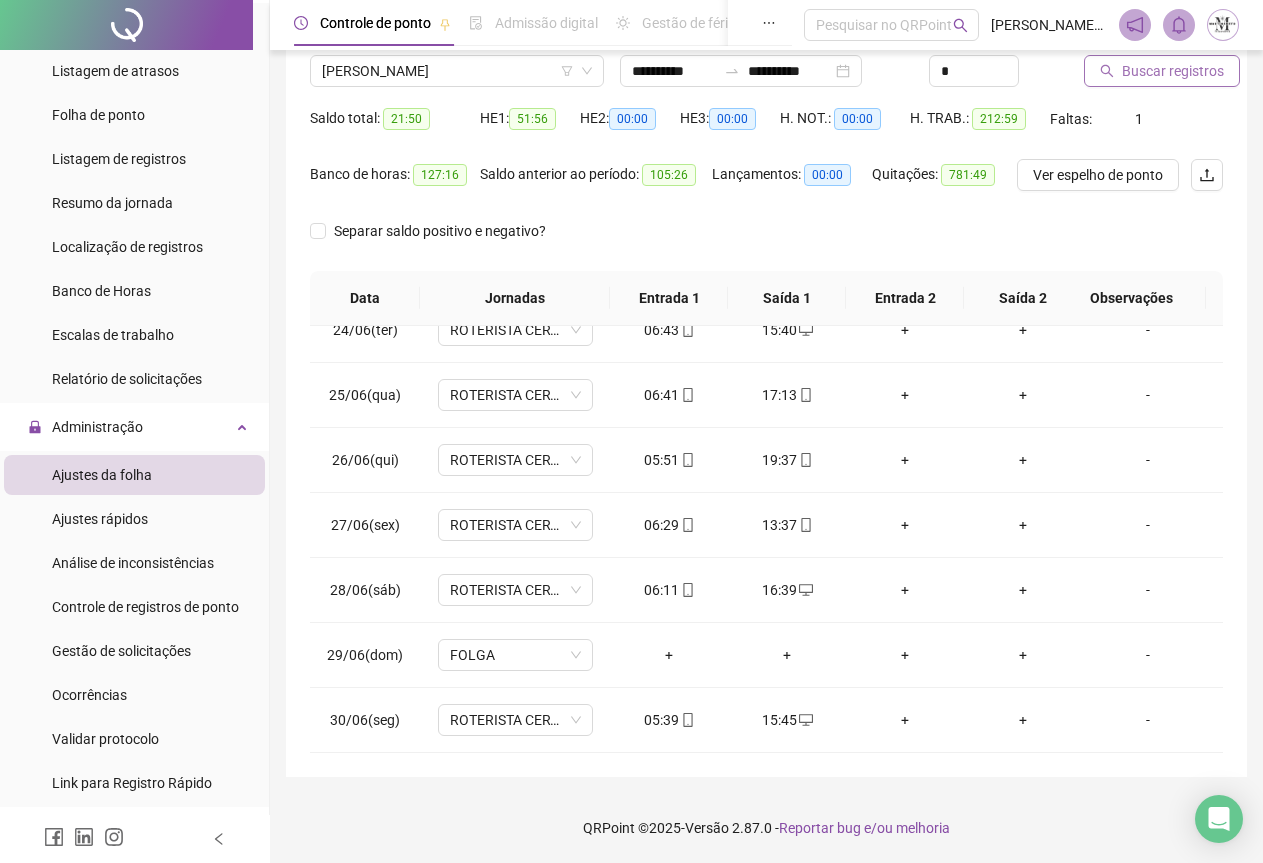 click on "Buscar registros" at bounding box center (1173, 71) 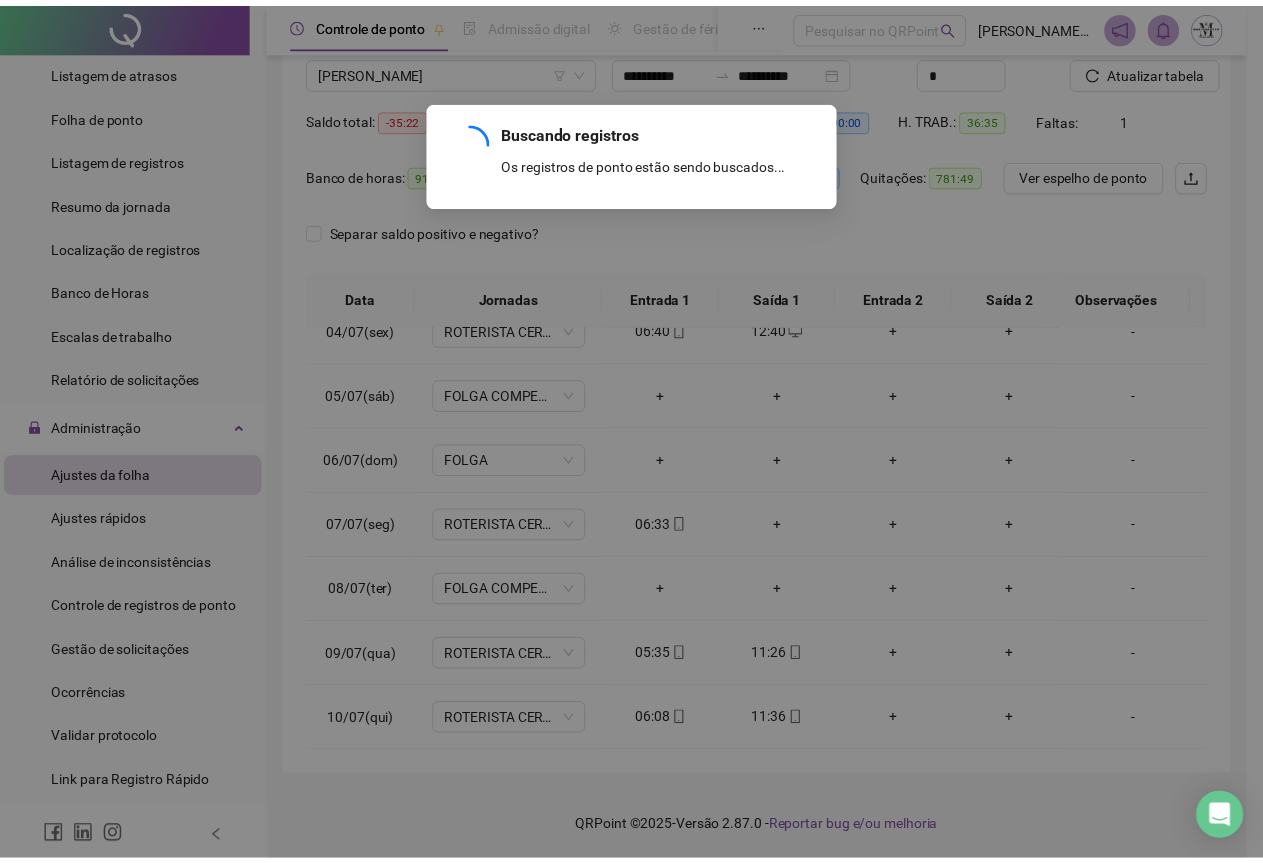 scroll, scrollTop: 240, scrollLeft: 0, axis: vertical 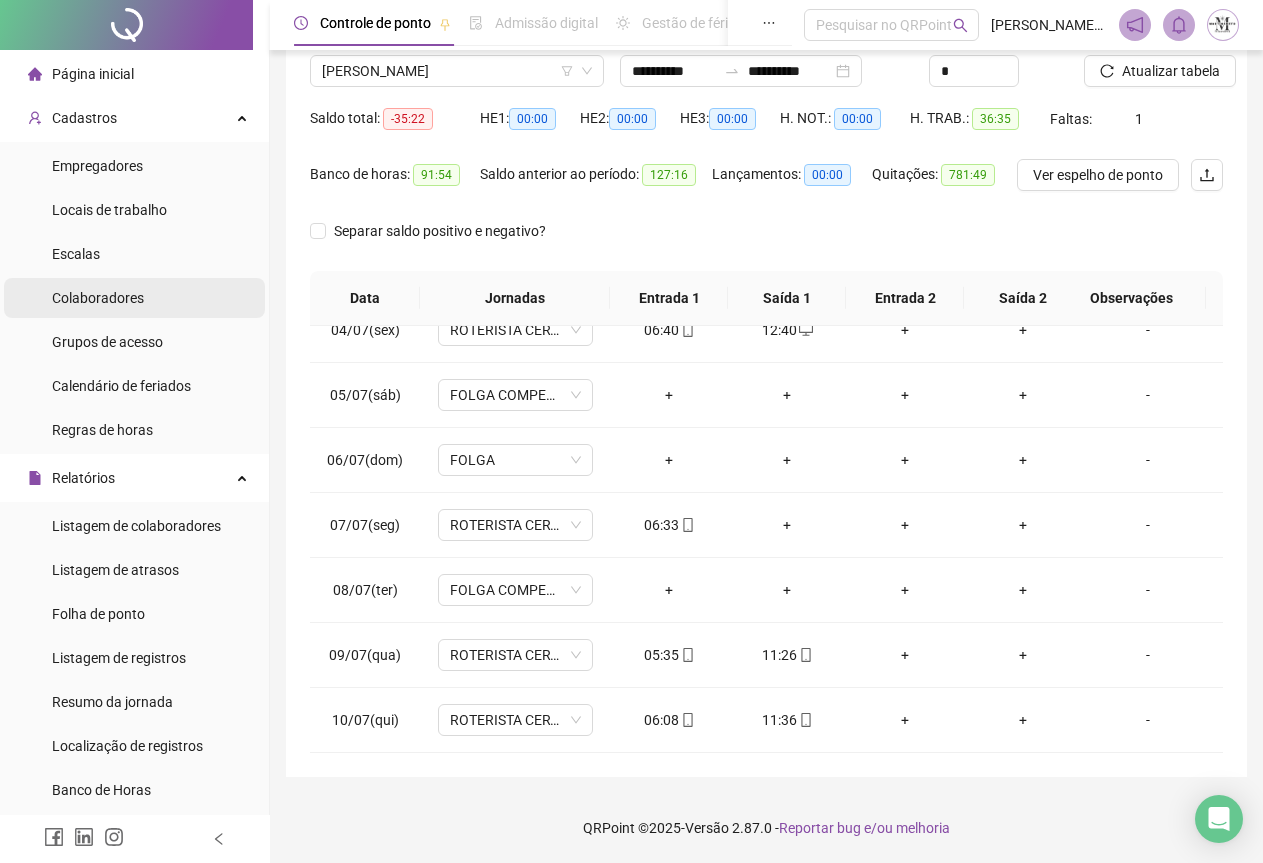 click on "Colaboradores" at bounding box center (98, 298) 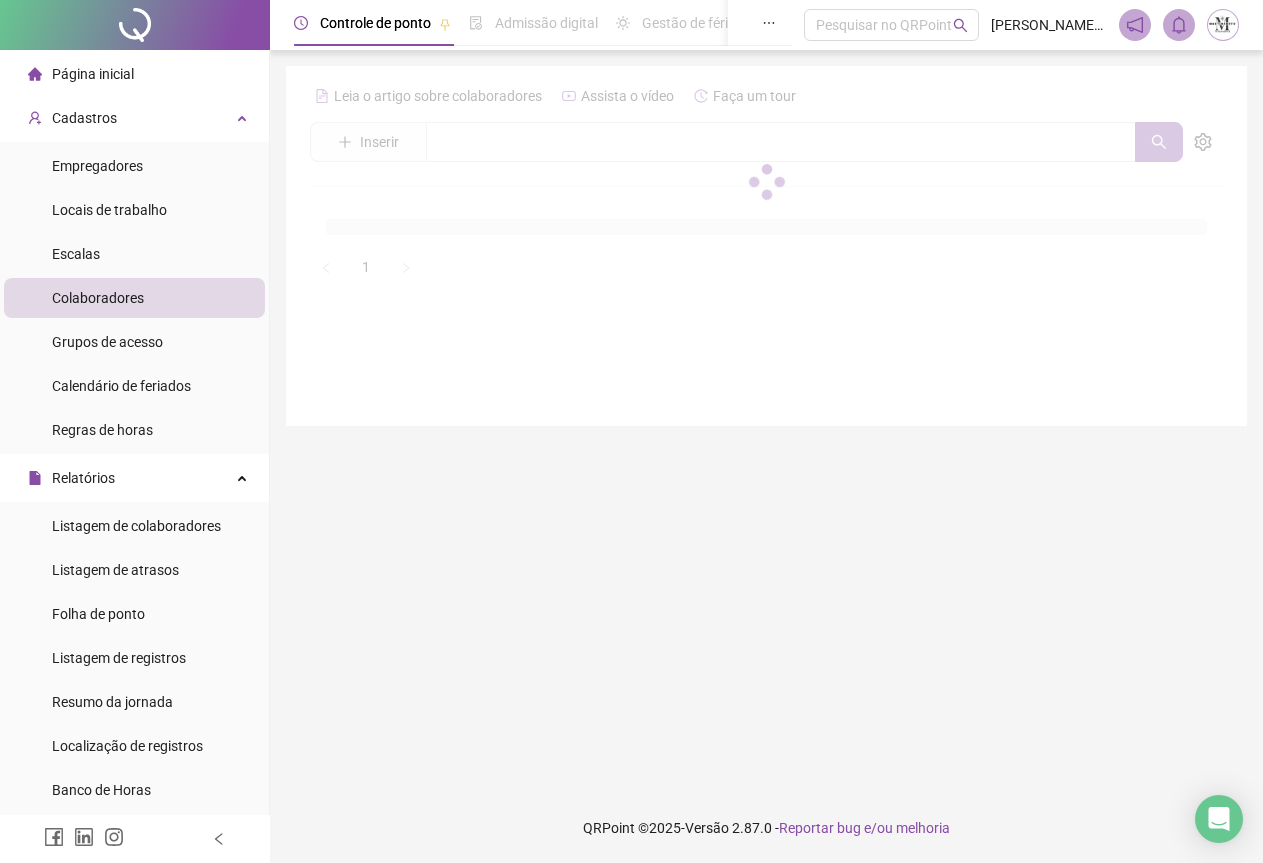 scroll, scrollTop: 0, scrollLeft: 0, axis: both 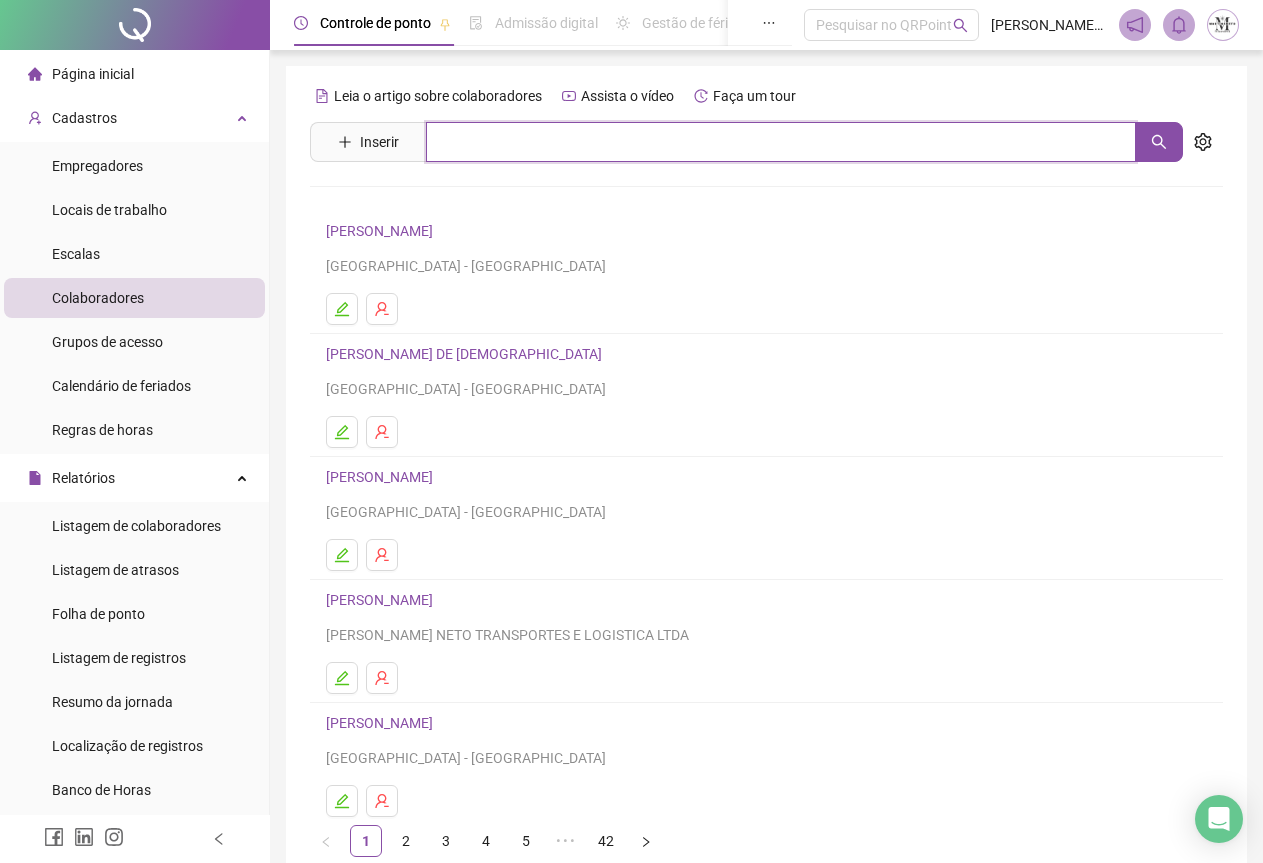 click at bounding box center [781, 142] 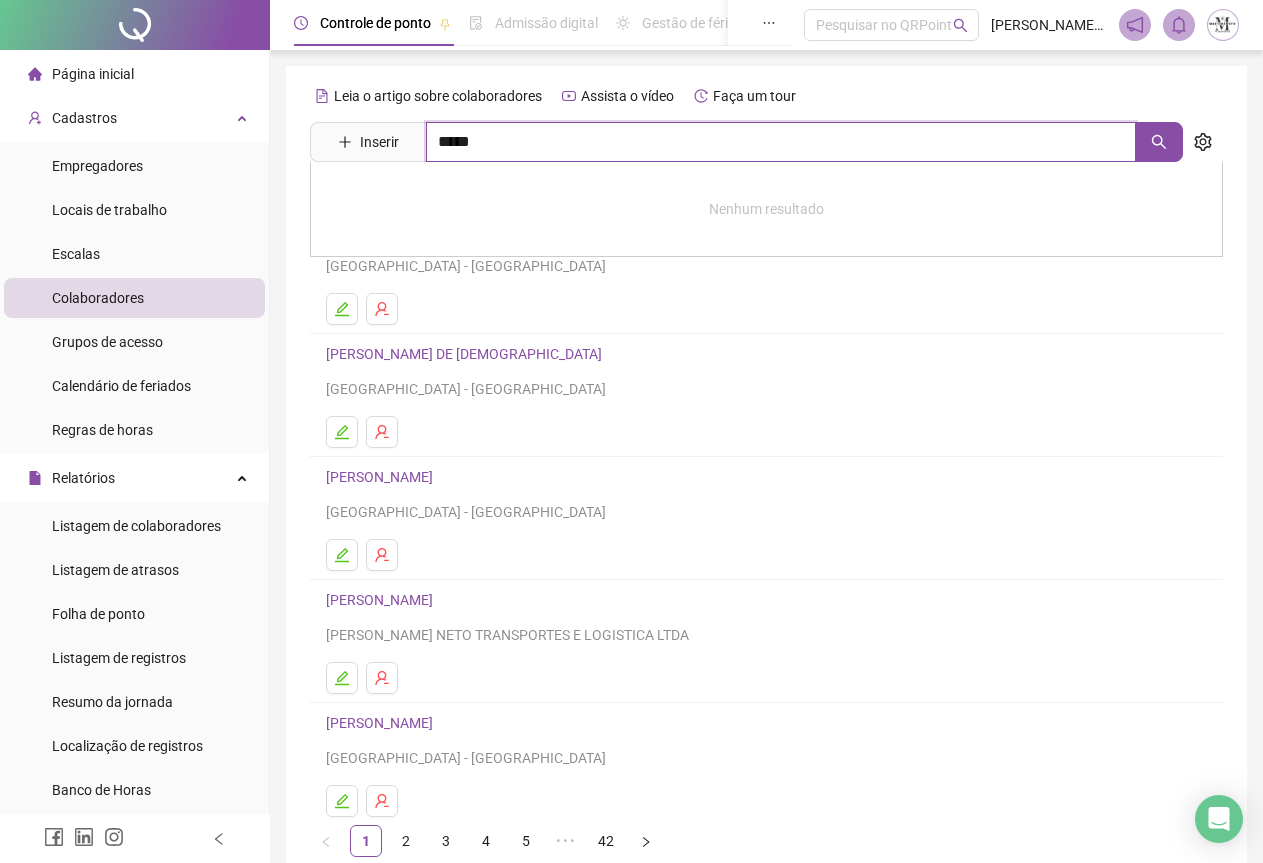 click on "*****" at bounding box center (781, 142) 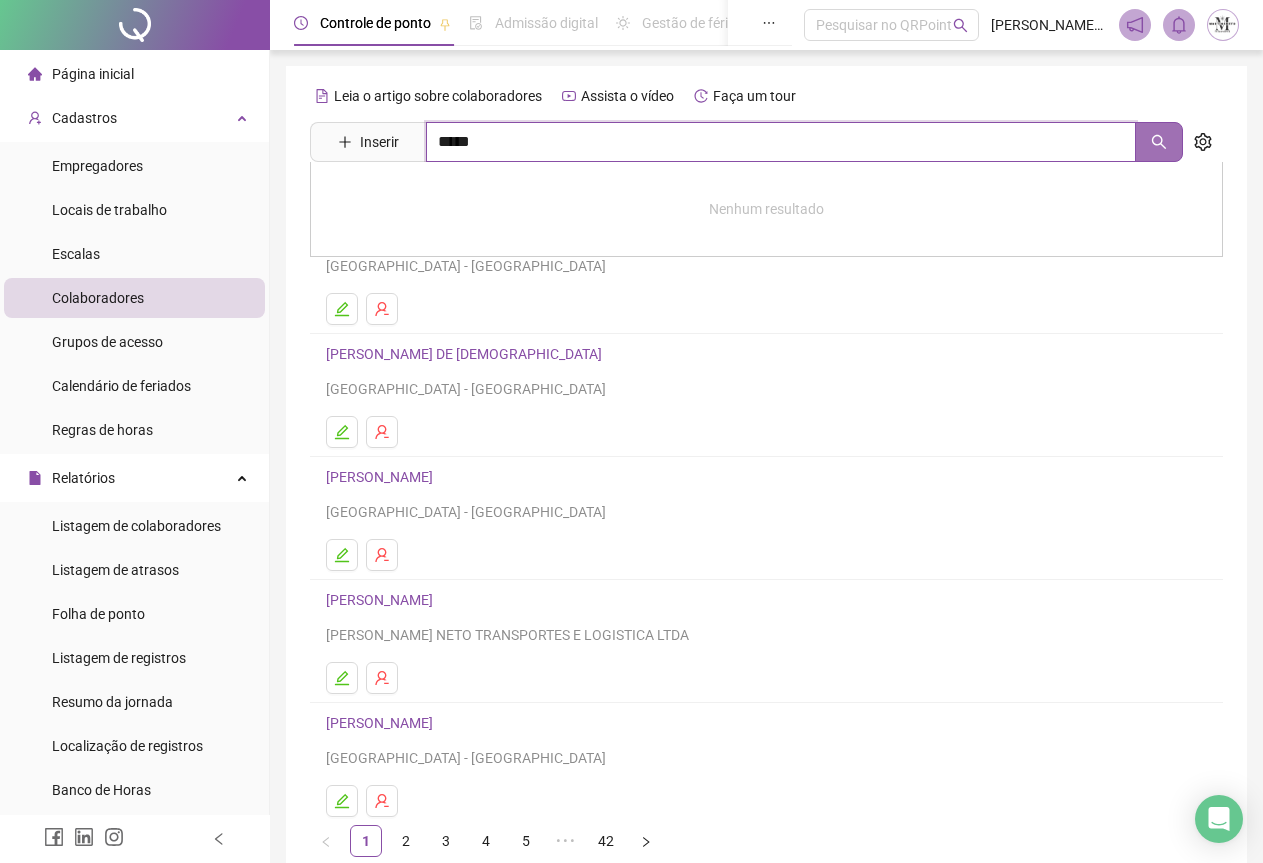 click at bounding box center [1159, 142] 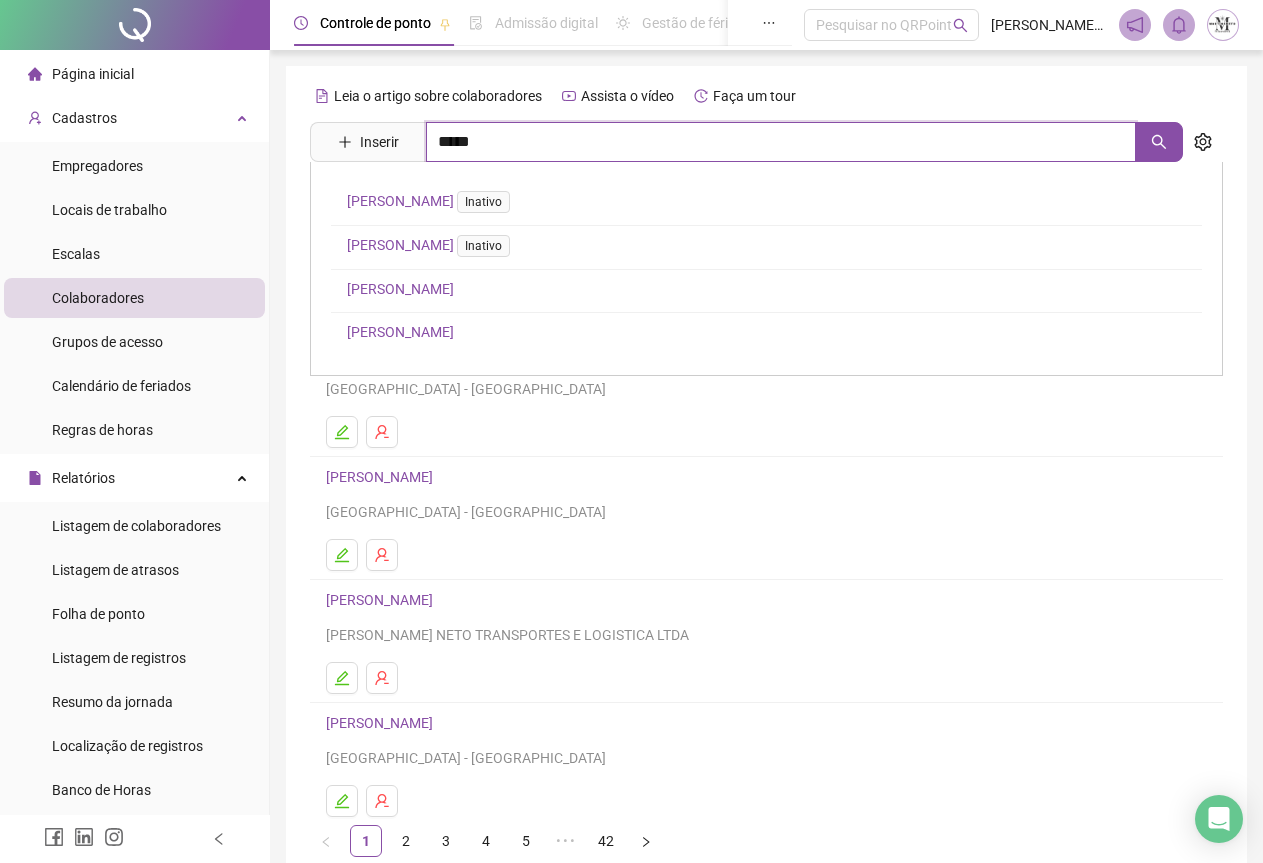 click on "*****" at bounding box center [781, 142] 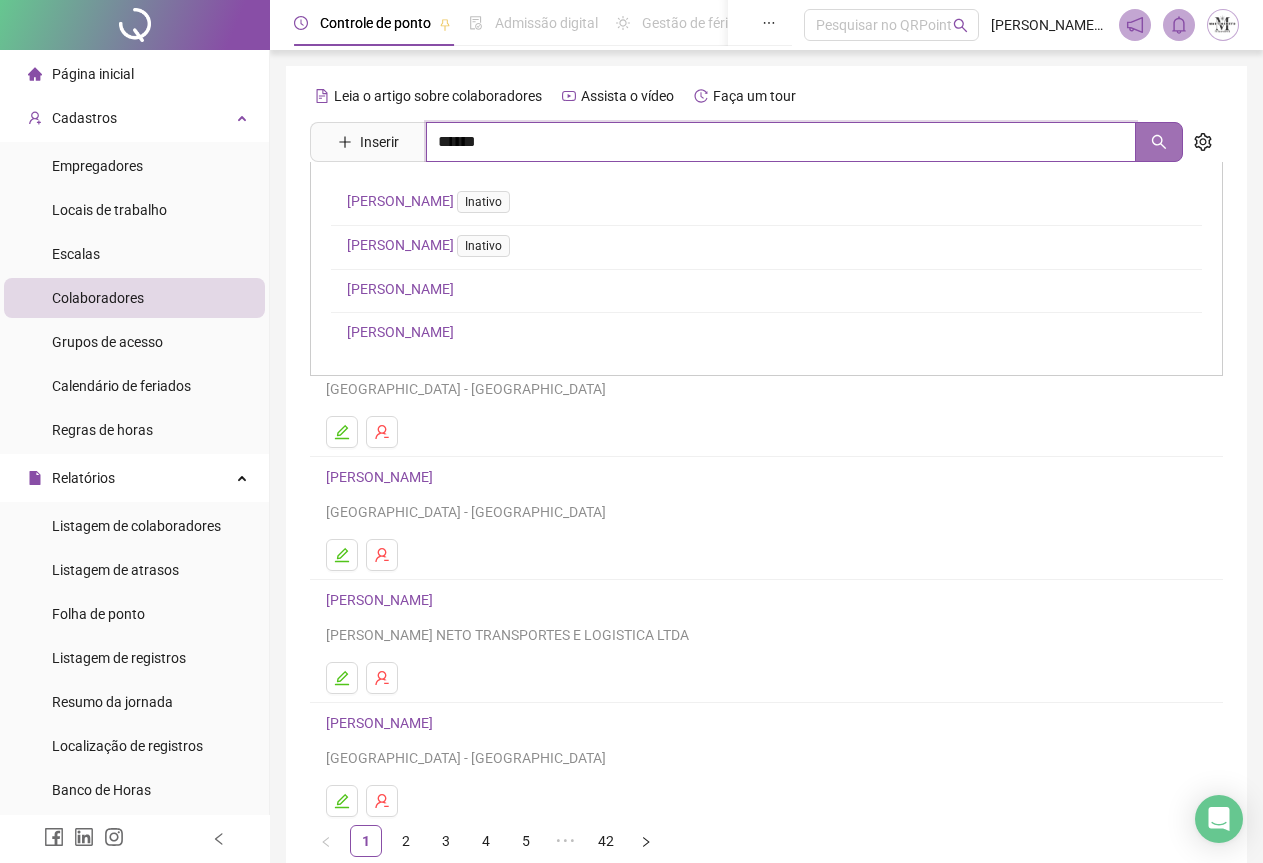 click at bounding box center (1159, 142) 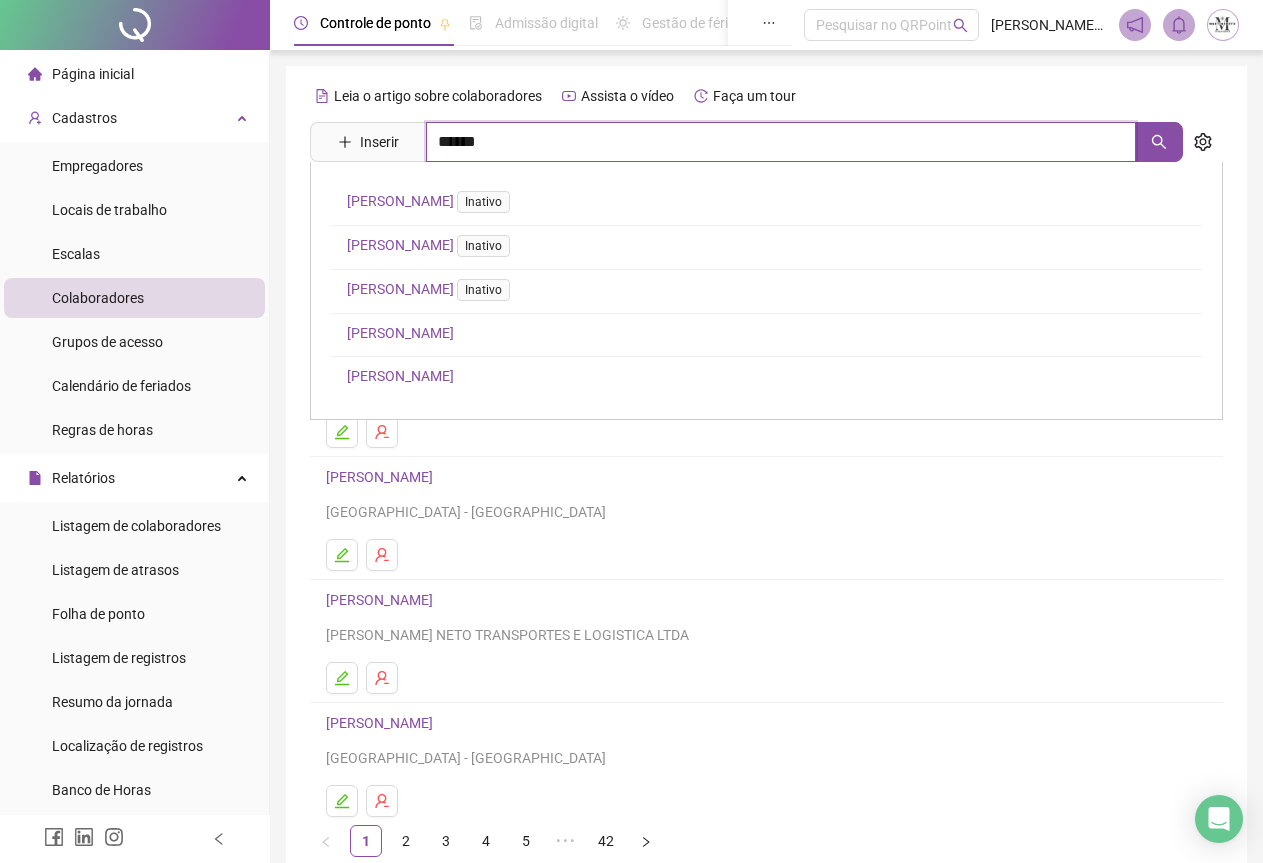 type on "******" 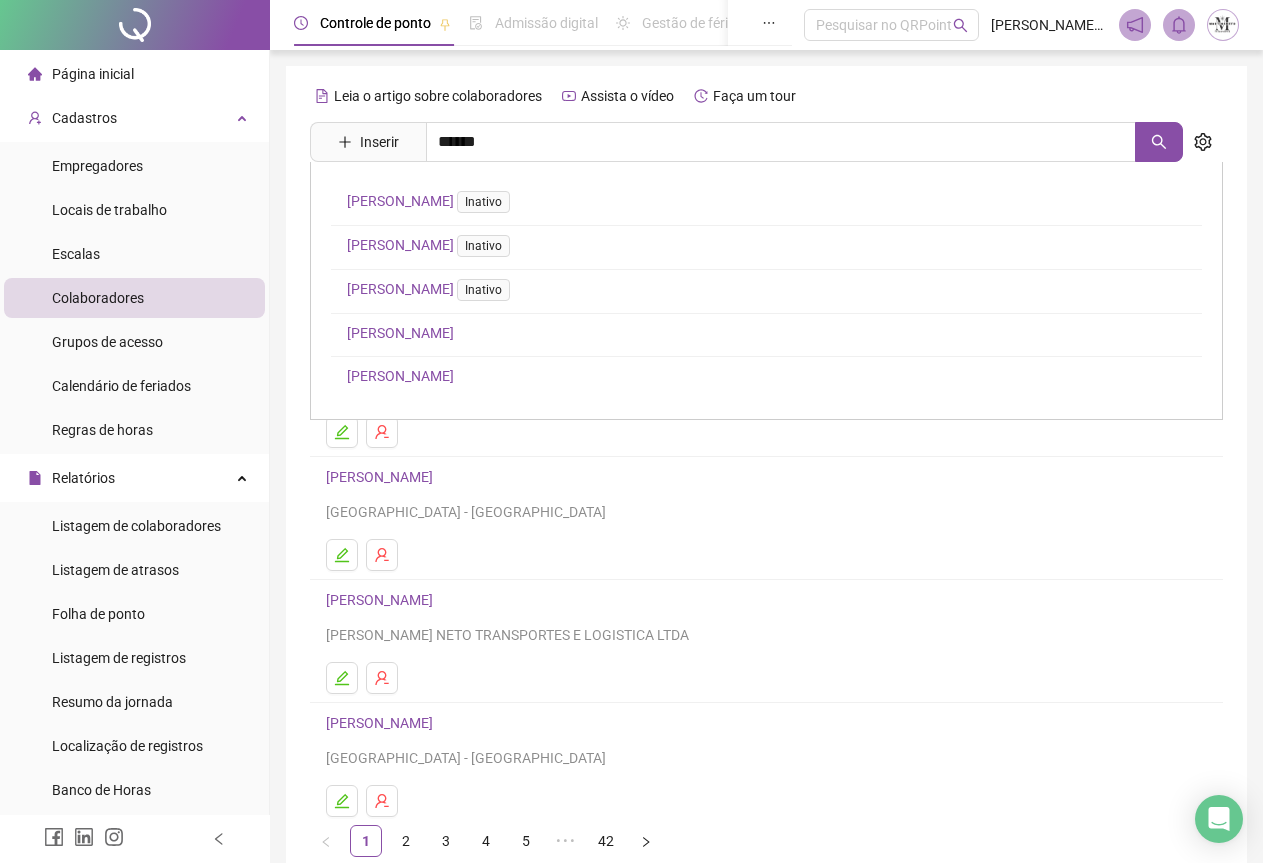 click on "[PERSON_NAME]" at bounding box center [400, 376] 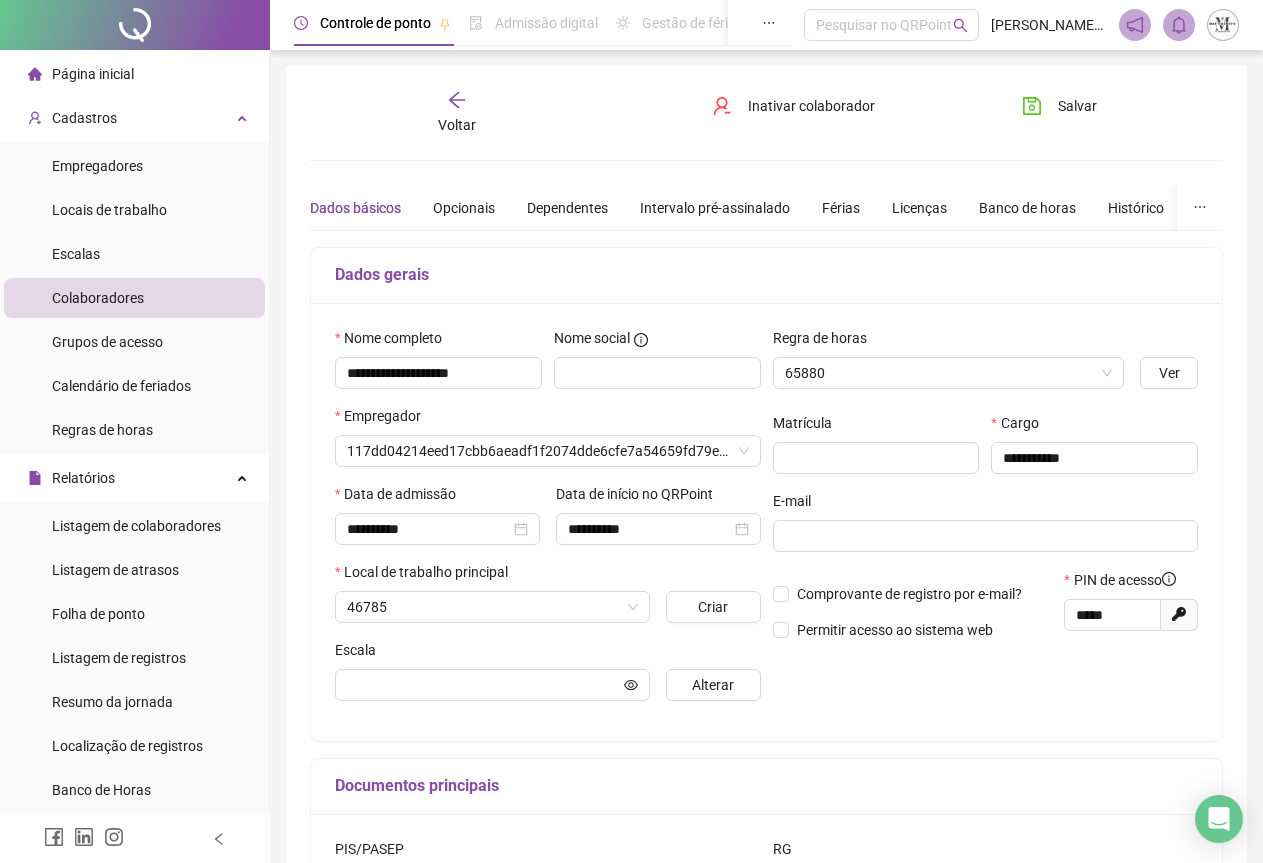 type on "**********" 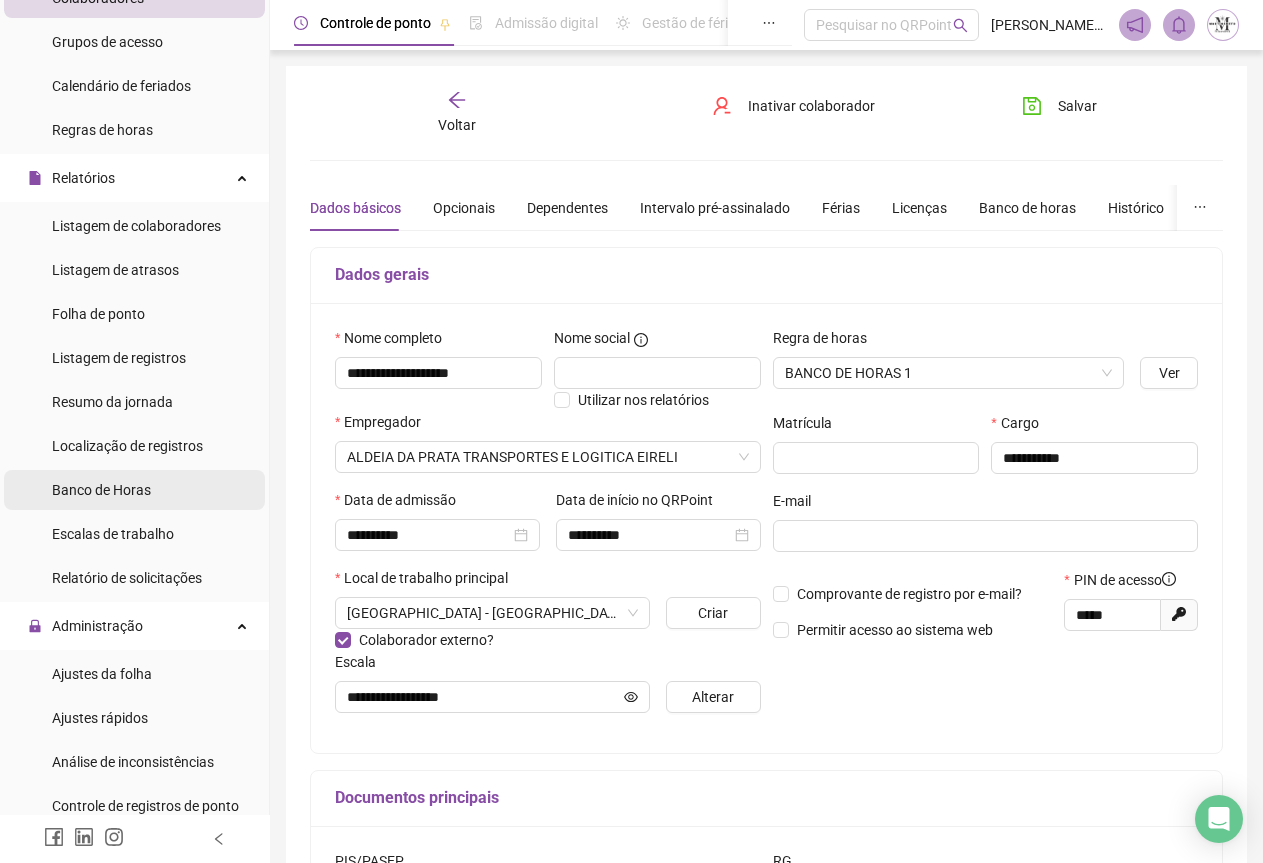 scroll, scrollTop: 0, scrollLeft: 0, axis: both 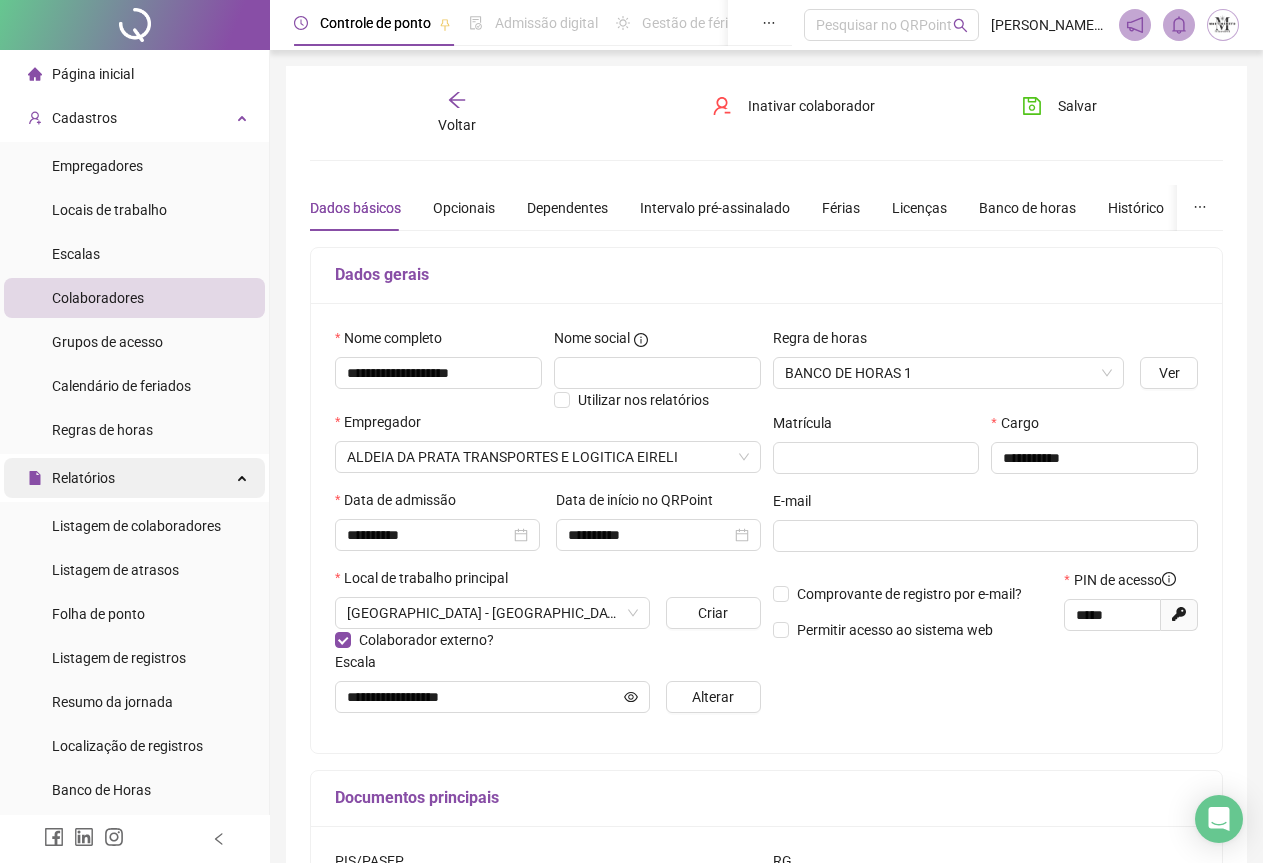 click on "Relatórios" at bounding box center (83, 478) 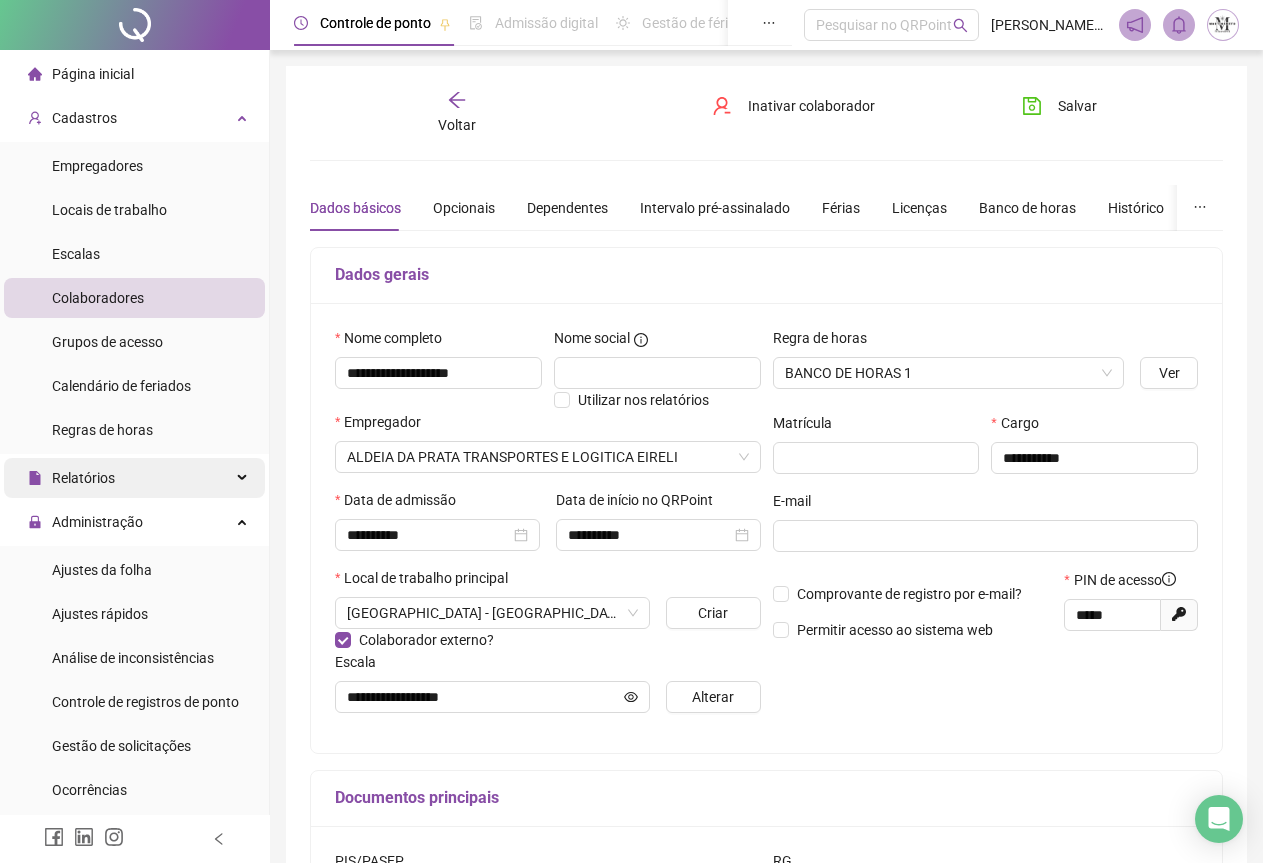 click on "Relatórios" at bounding box center [83, 478] 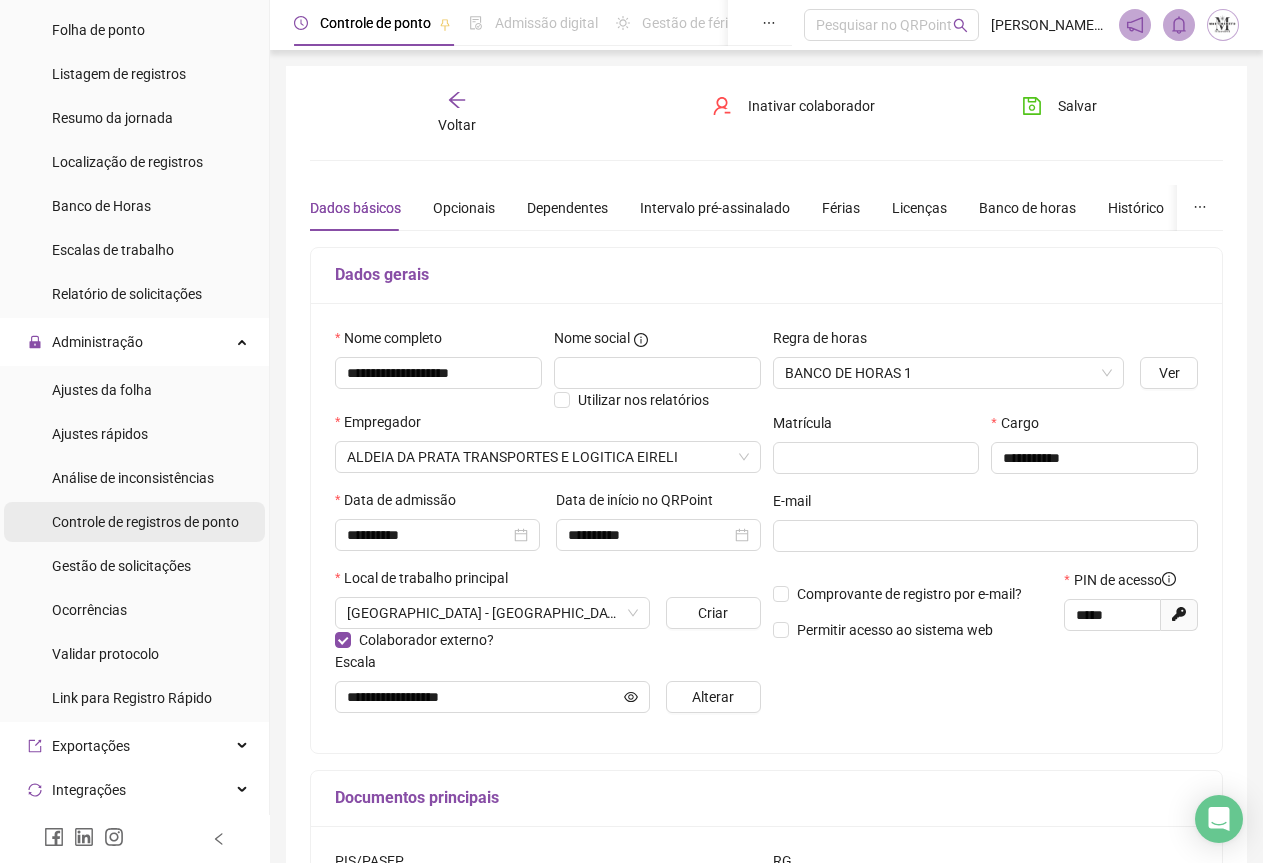 scroll, scrollTop: 600, scrollLeft: 0, axis: vertical 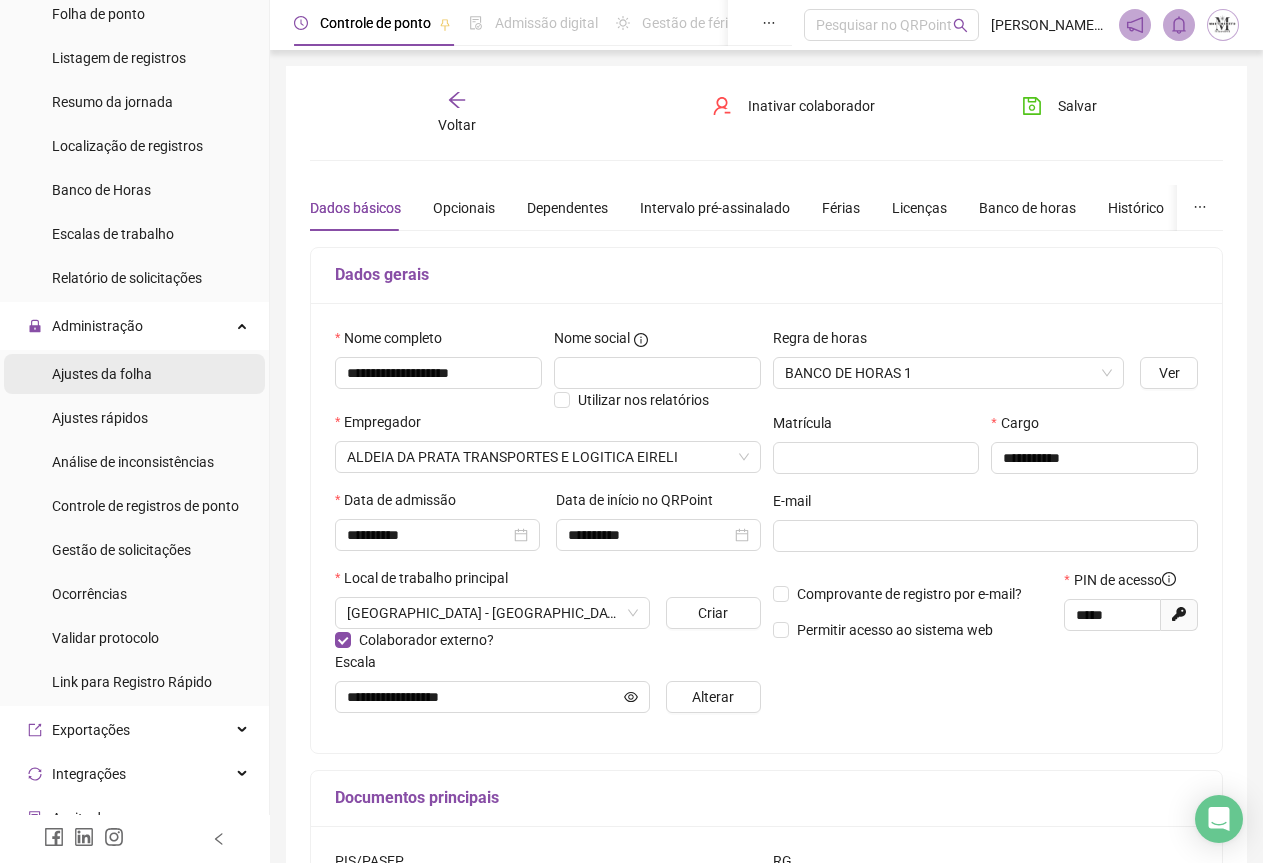 click on "Ajustes da folha" at bounding box center (102, 374) 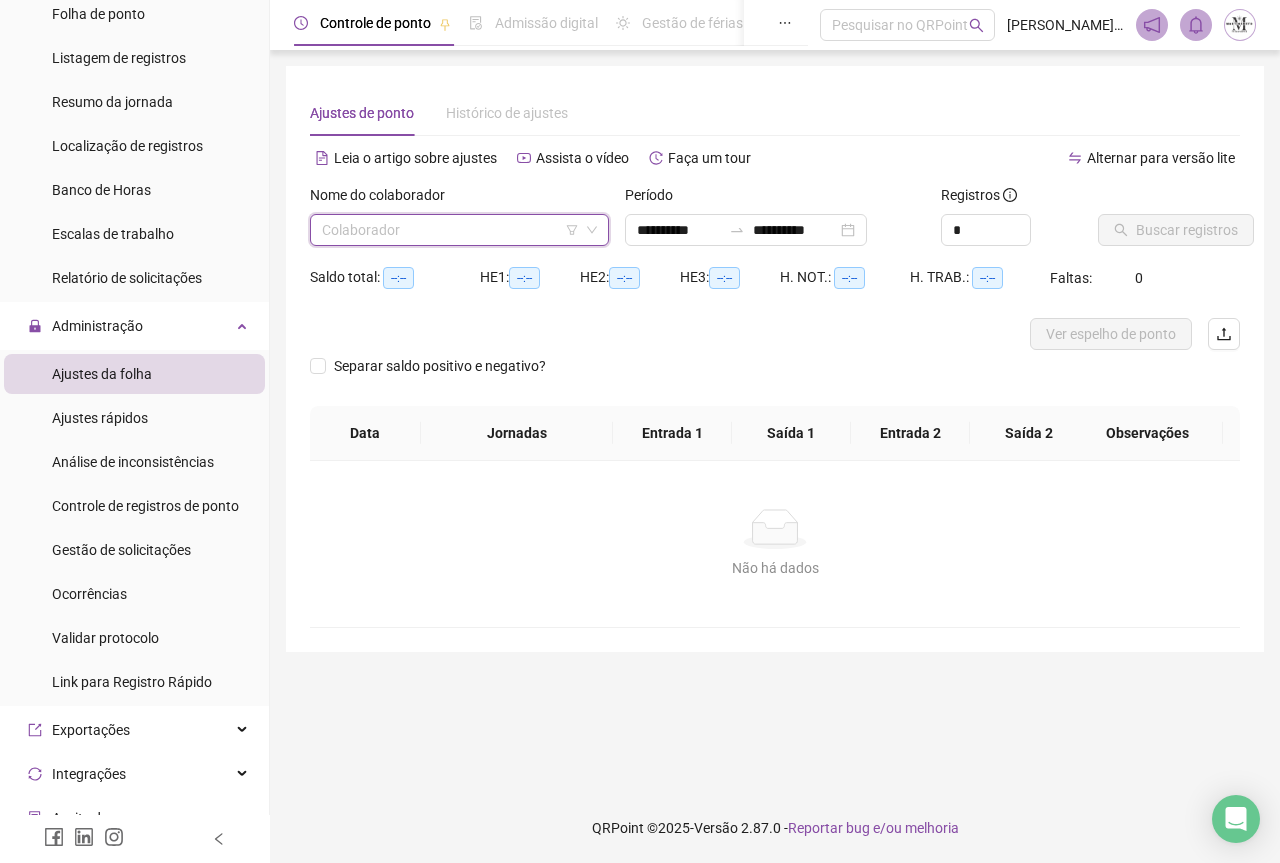 click at bounding box center (453, 230) 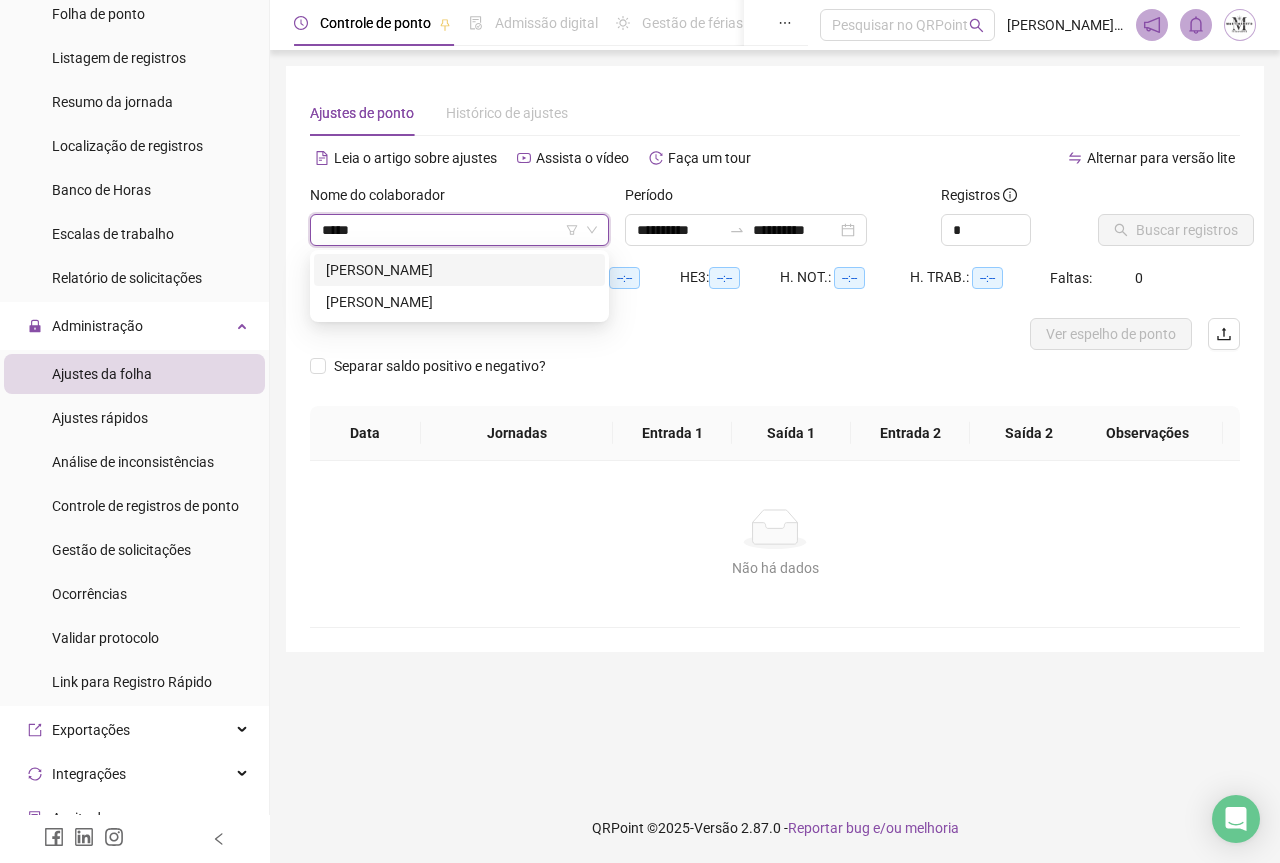 type on "******" 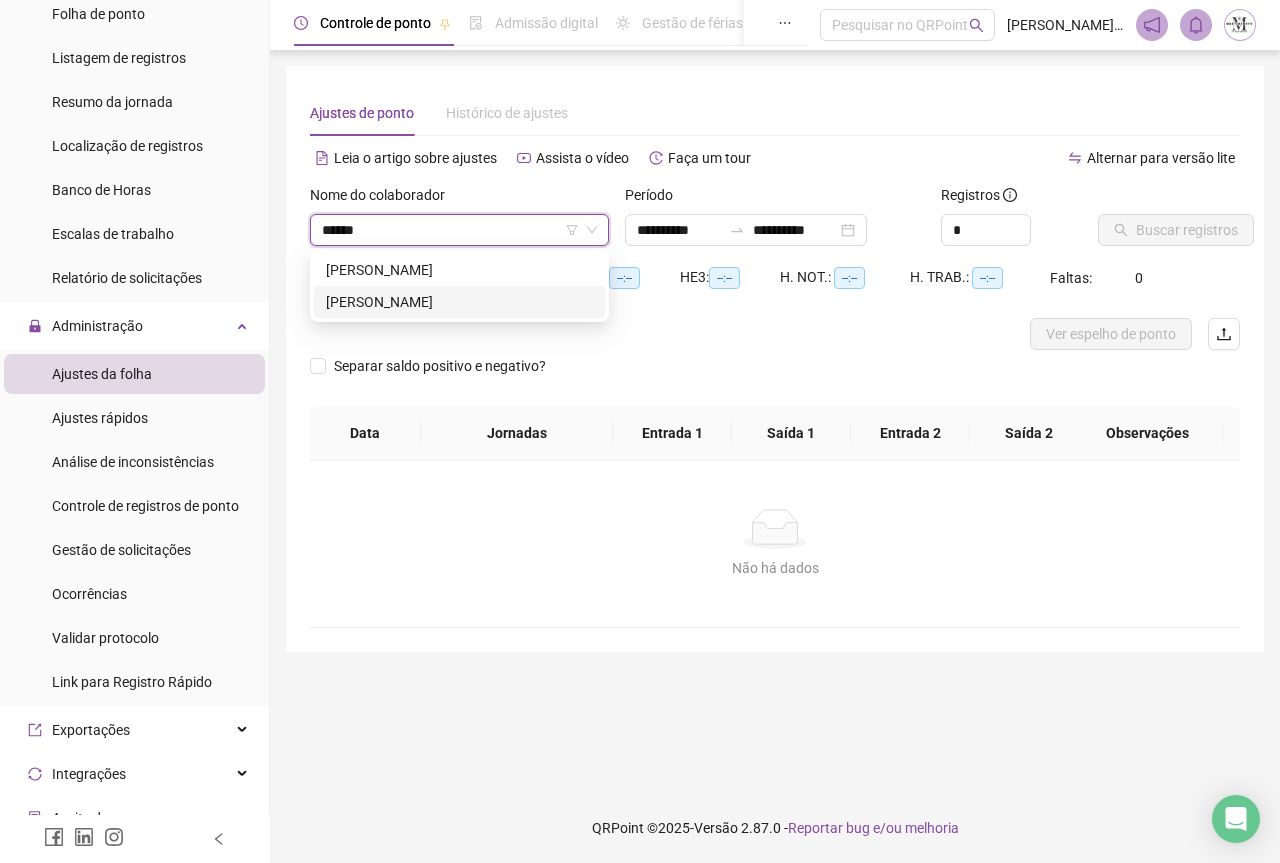 click on "[PERSON_NAME]" at bounding box center [459, 302] 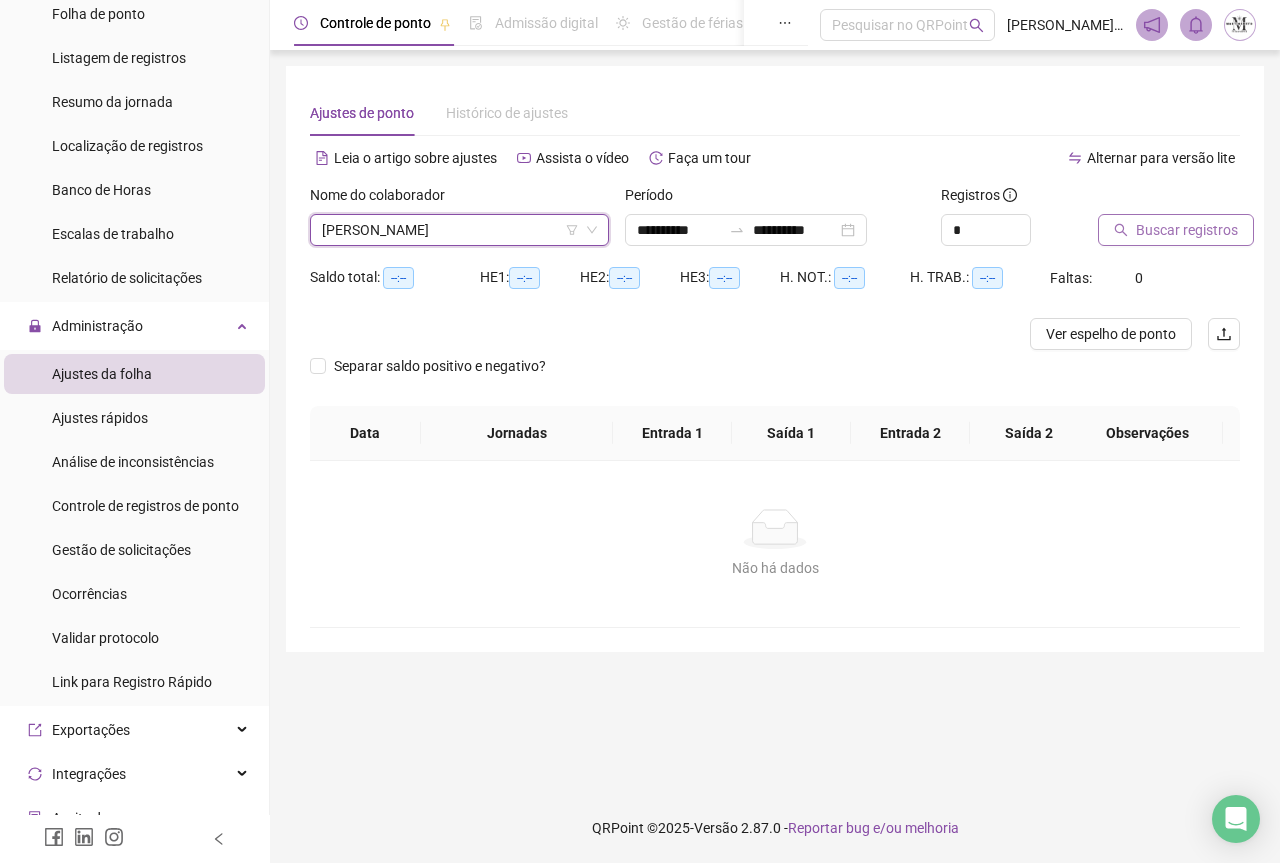 click on "Buscar registros" at bounding box center (1187, 230) 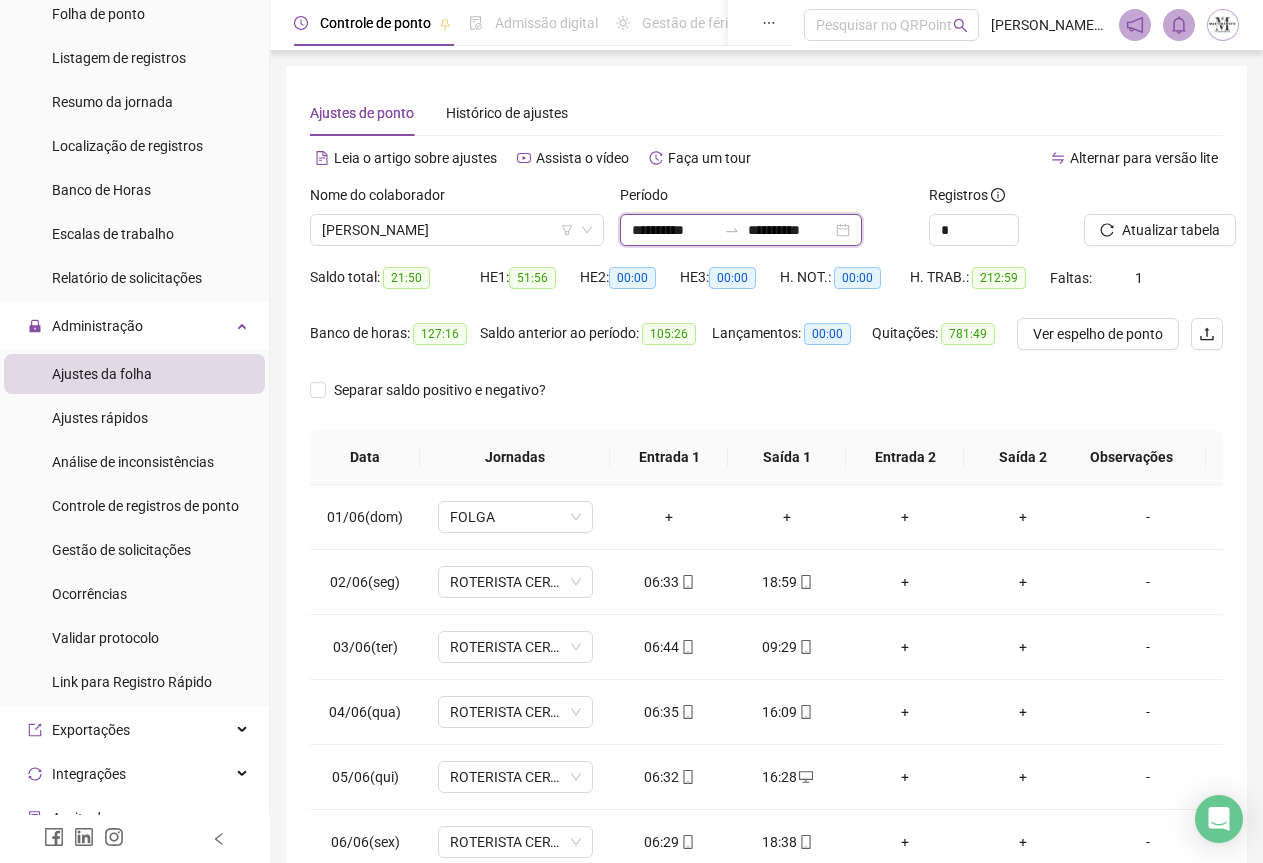 click on "**********" at bounding box center (674, 230) 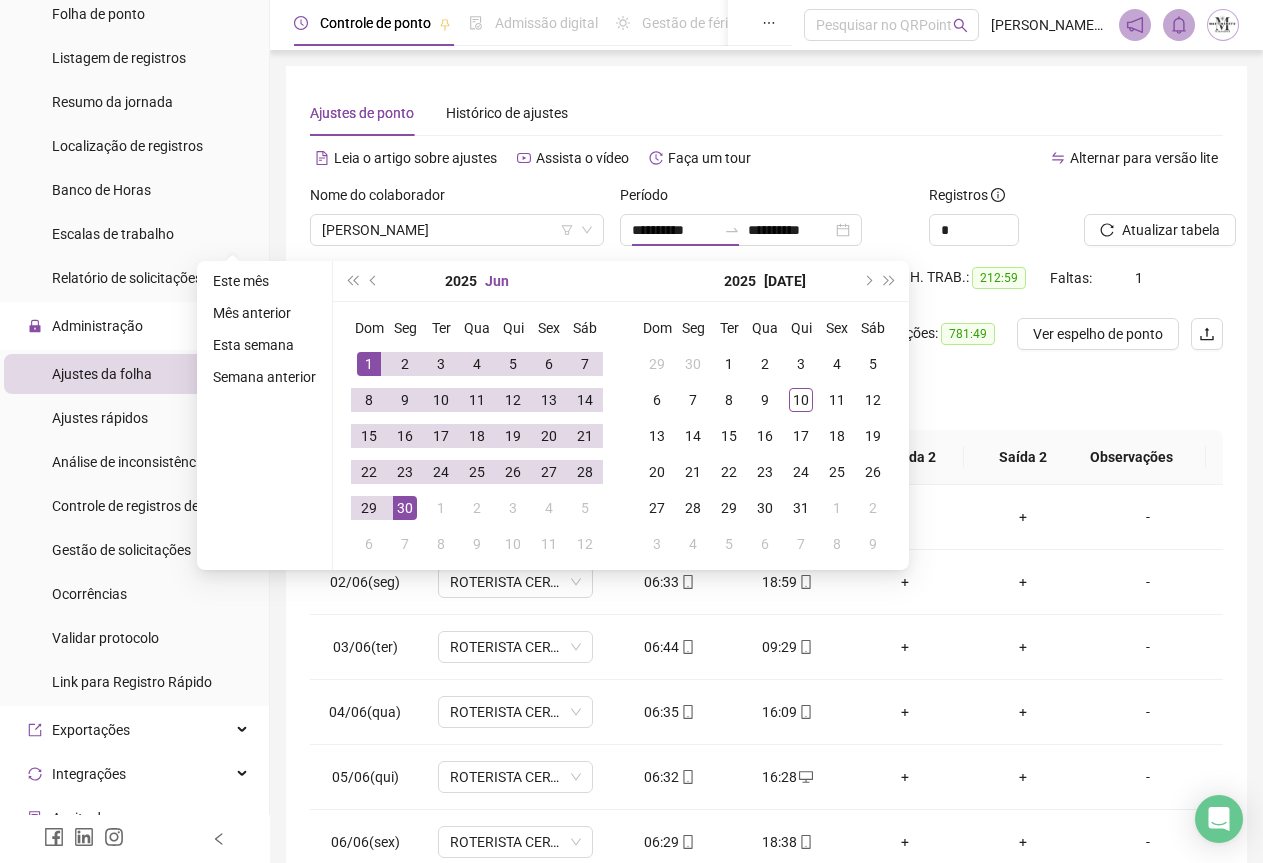 click on "Jun" at bounding box center (497, 281) 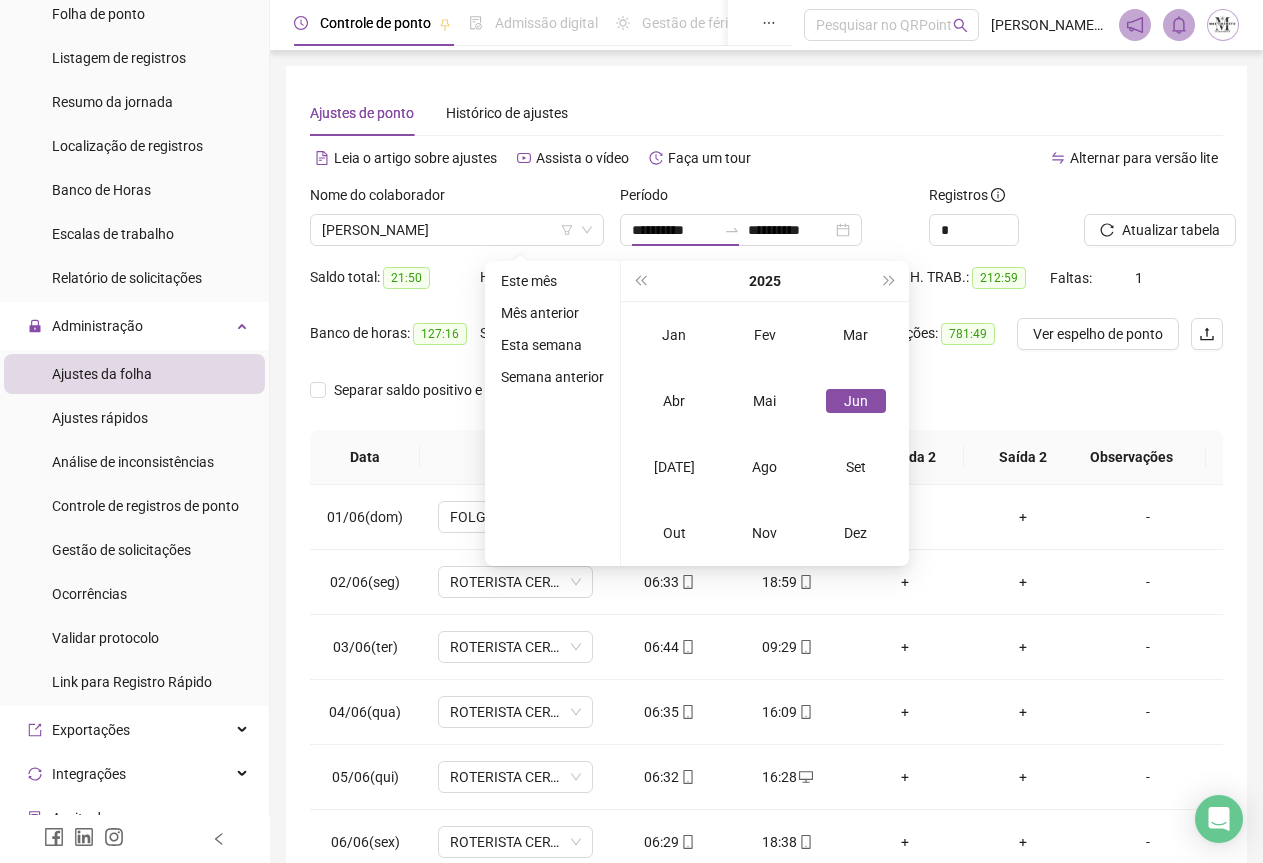 type on "**********" 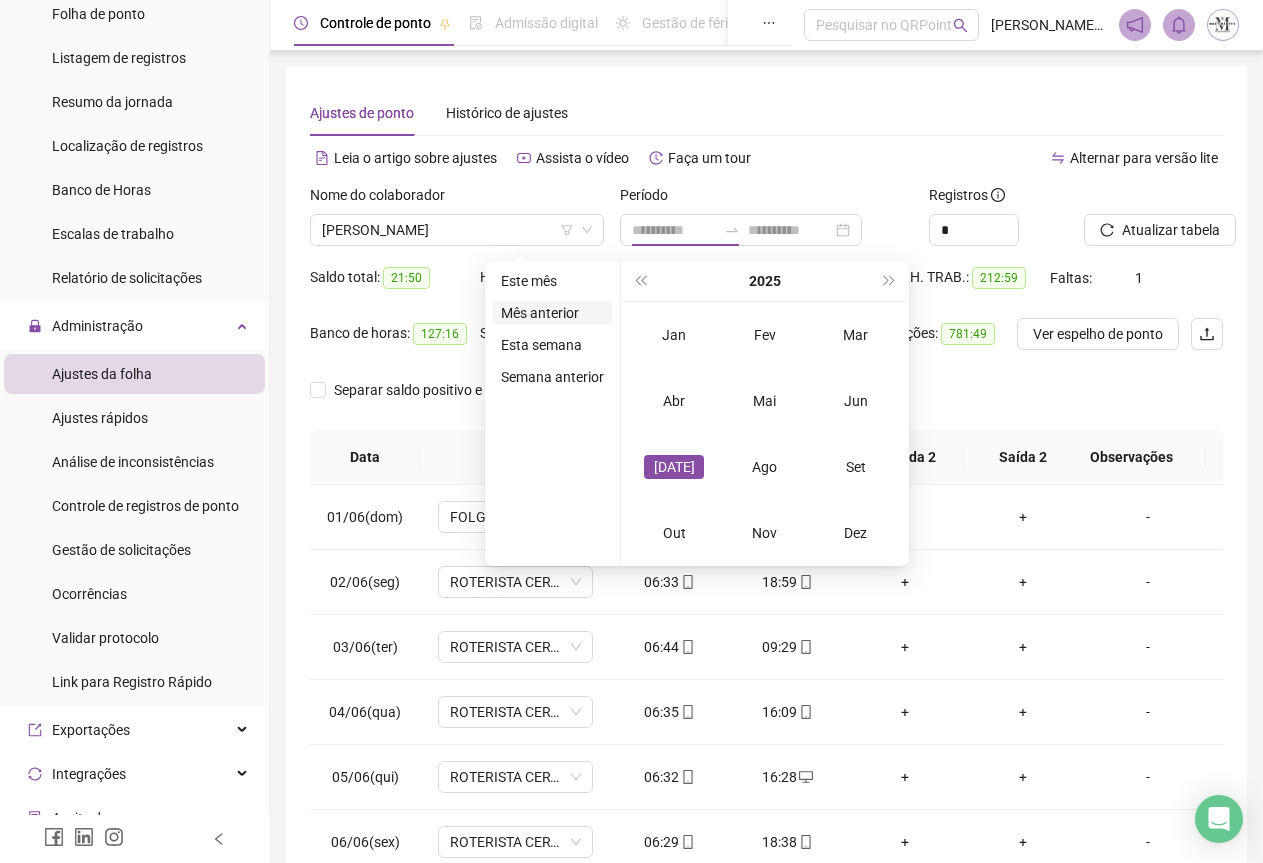 type on "**********" 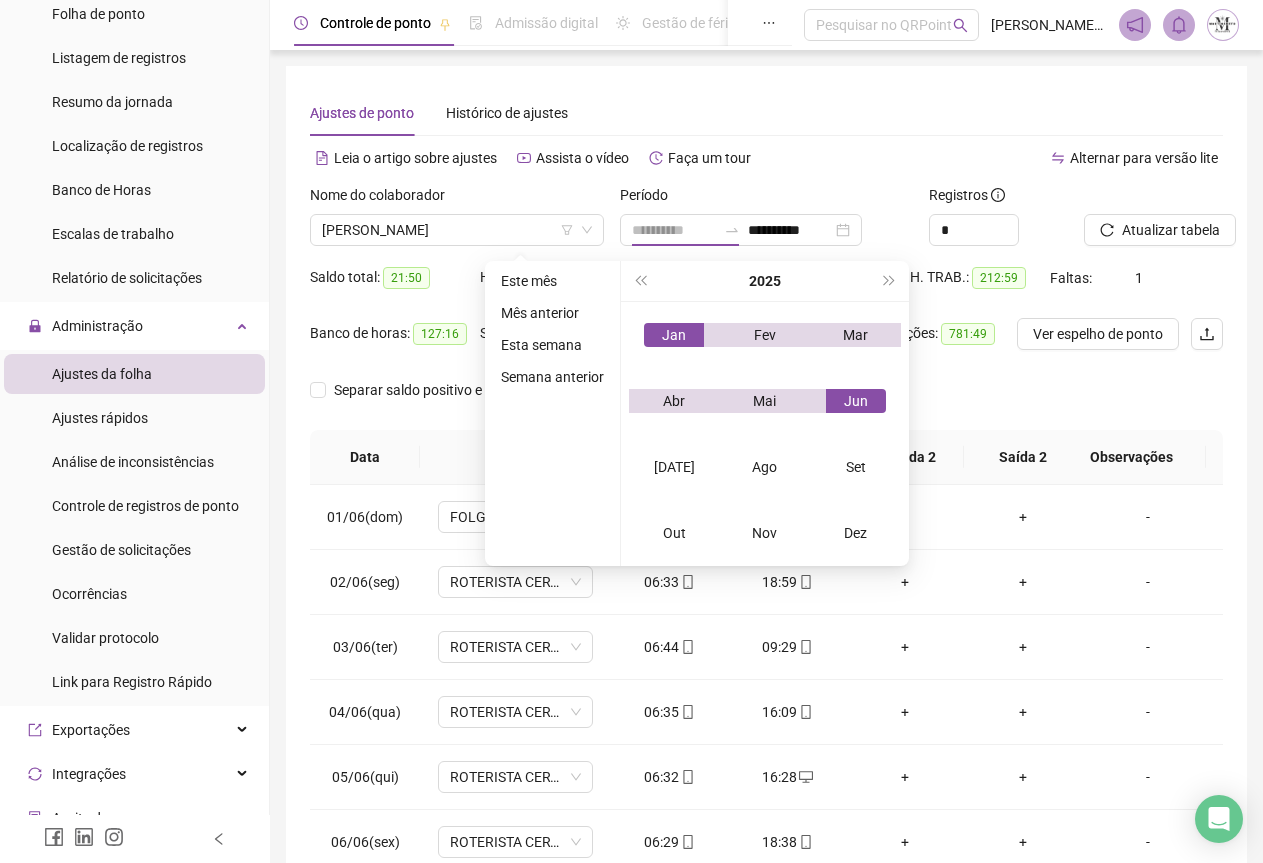 click on "Jan" at bounding box center [674, 335] 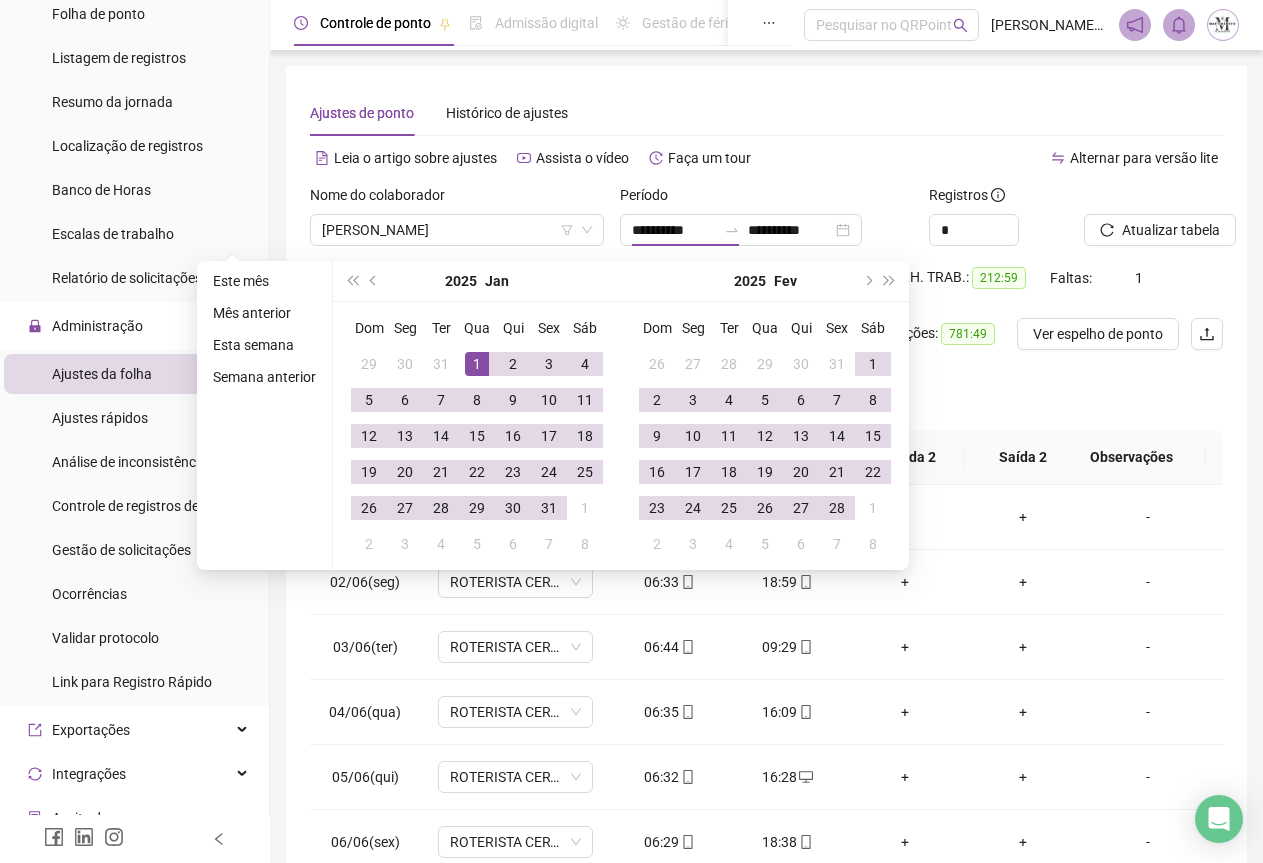 type on "**********" 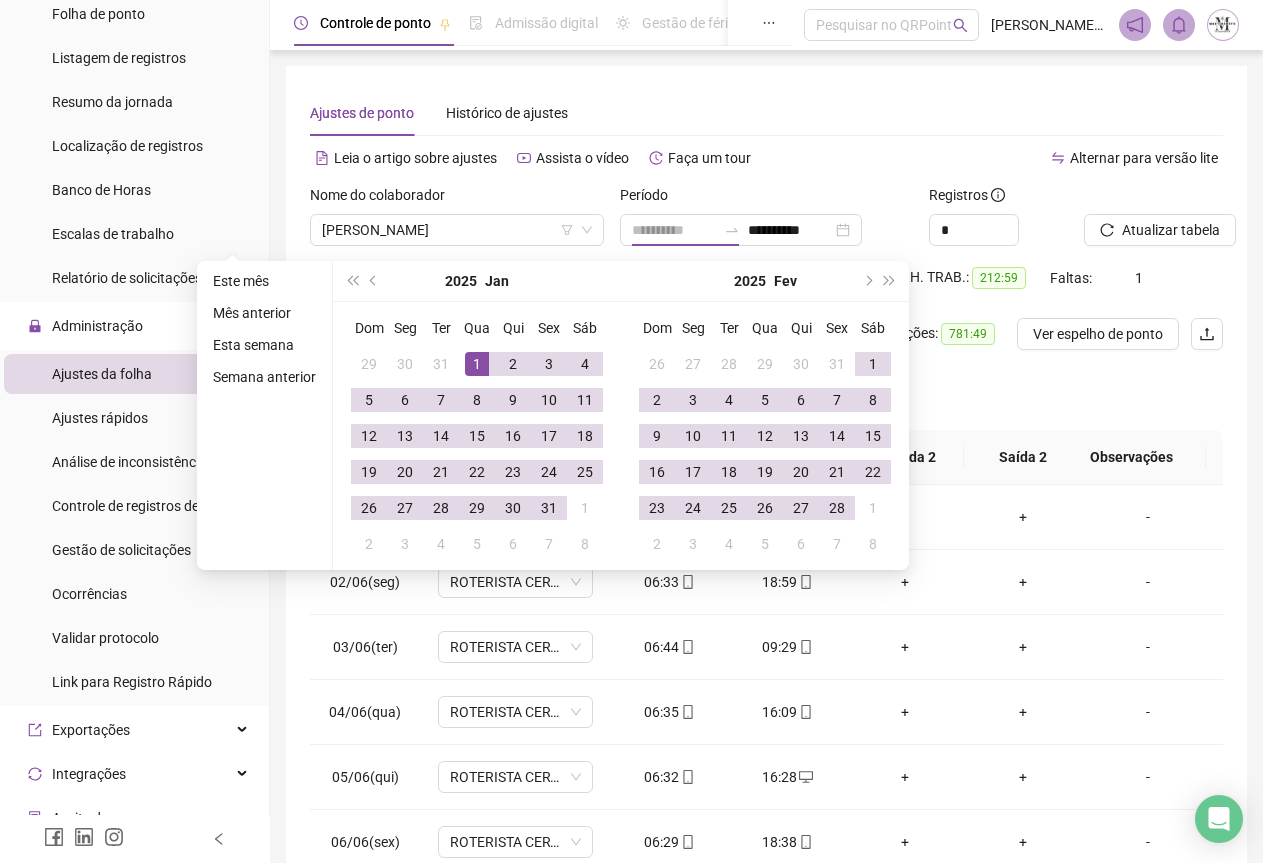 click on "1" at bounding box center (477, 364) 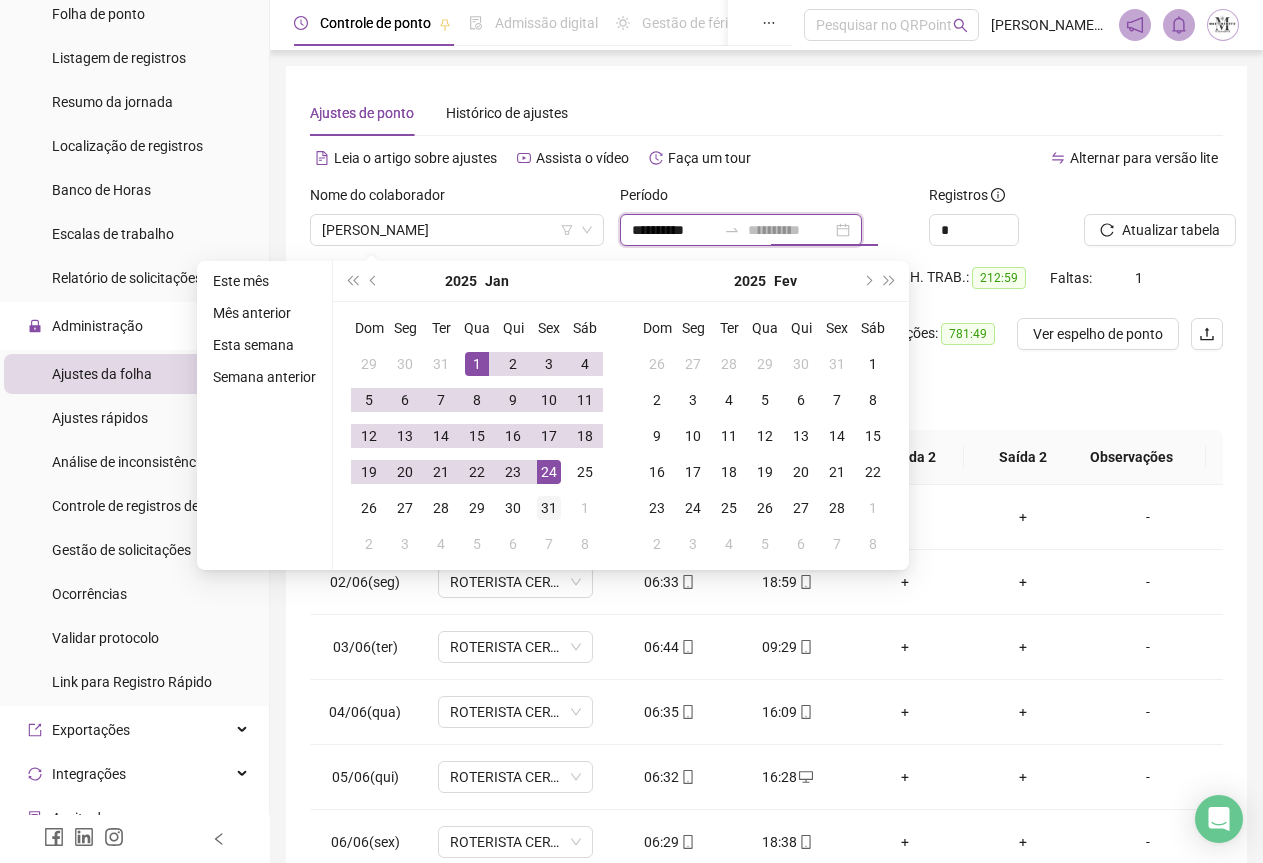 type on "**********" 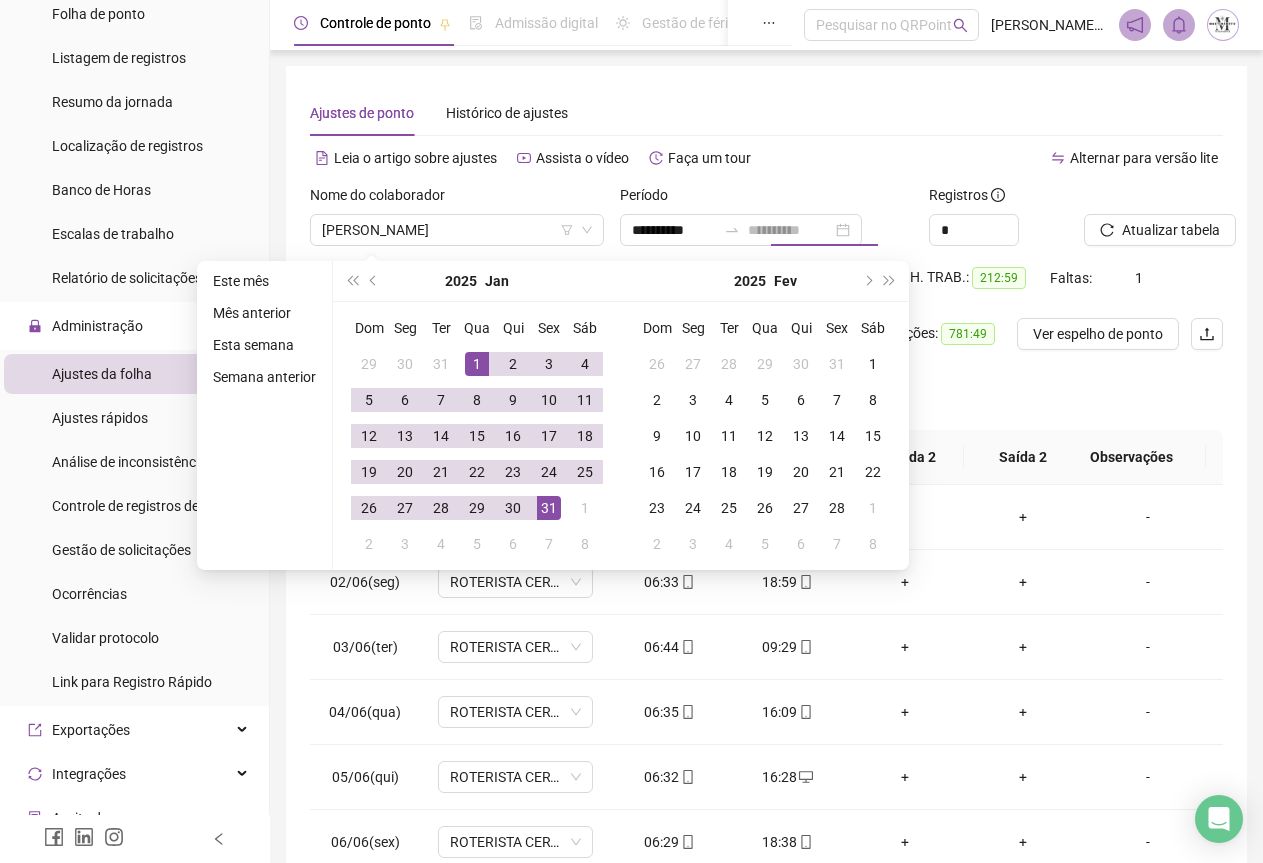 click on "31" at bounding box center [549, 508] 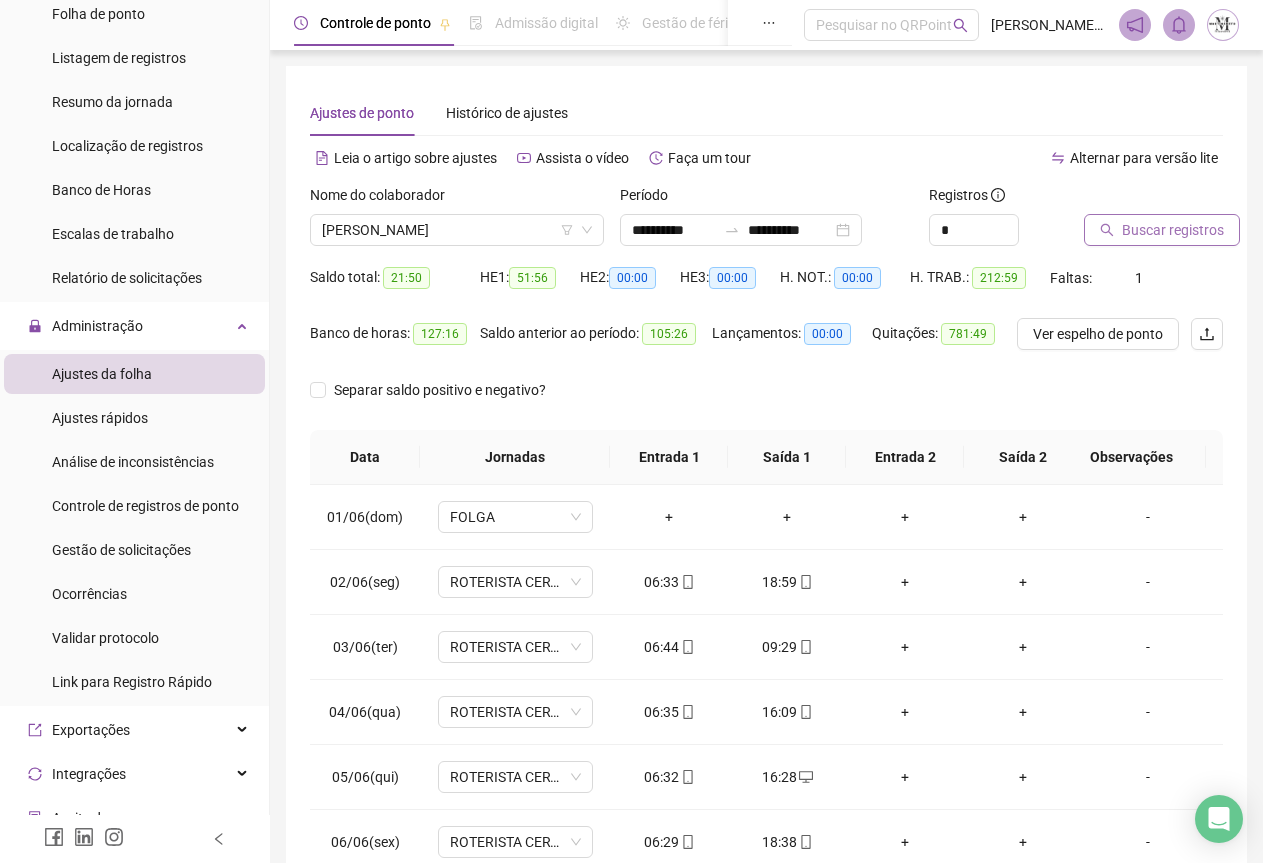 click on "Buscar registros" at bounding box center (1173, 230) 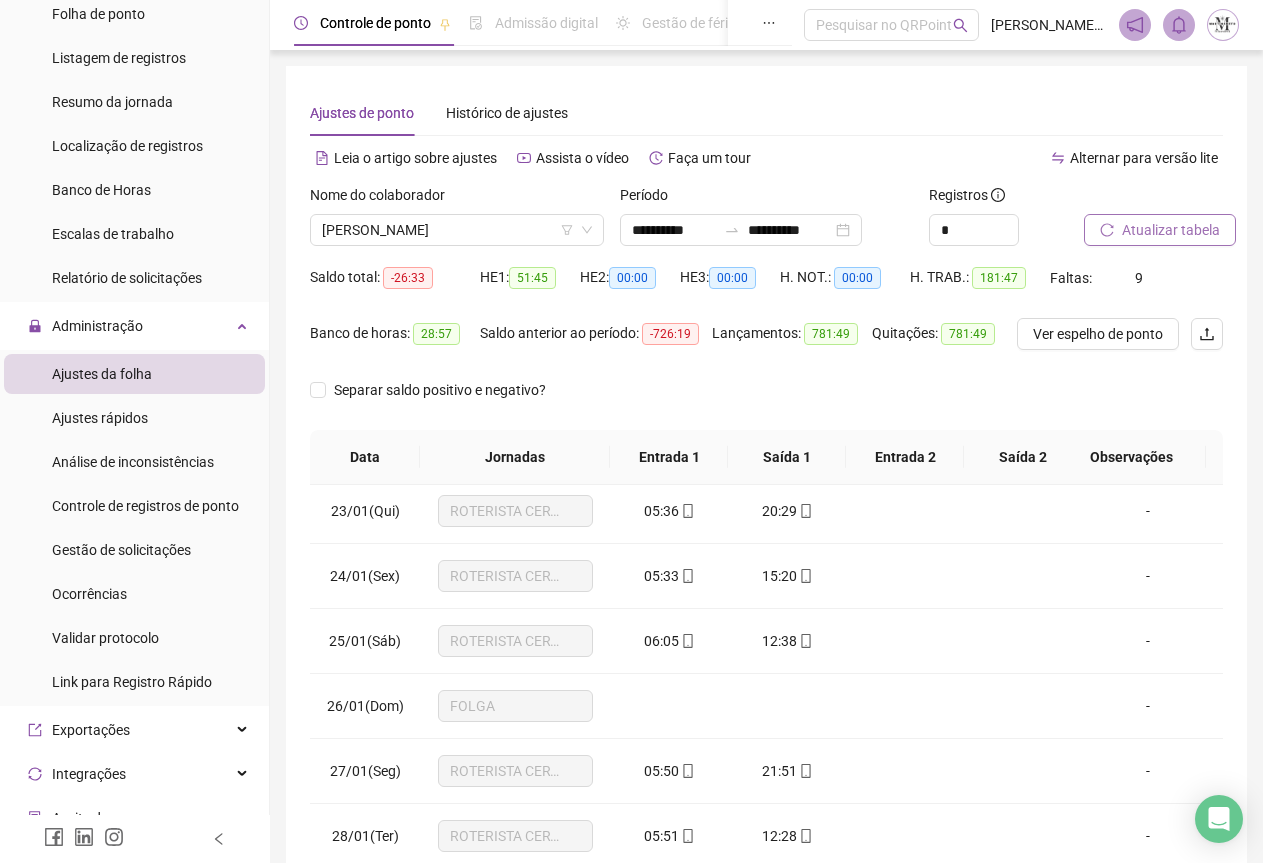 scroll, scrollTop: 1605, scrollLeft: 0, axis: vertical 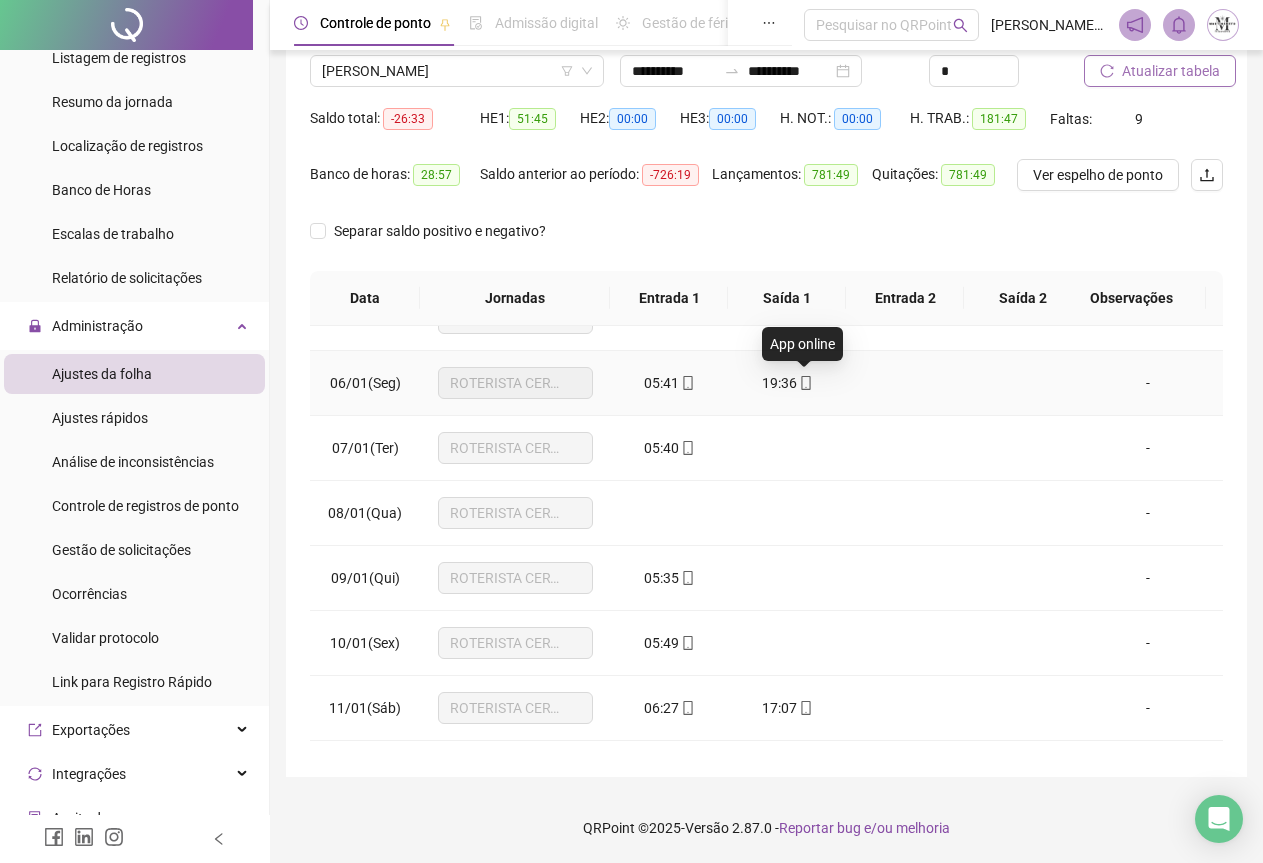click 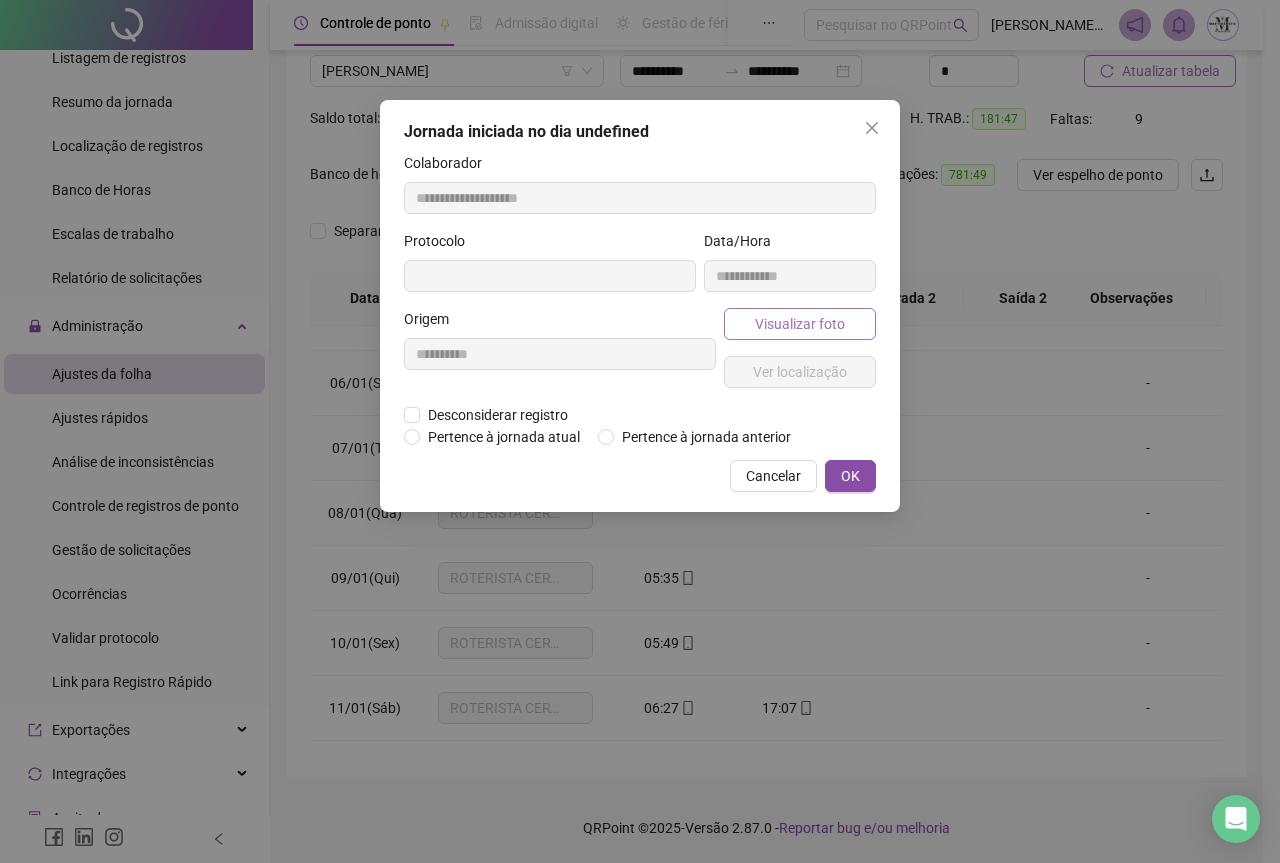 click on "Visualizar foto" at bounding box center [800, 324] 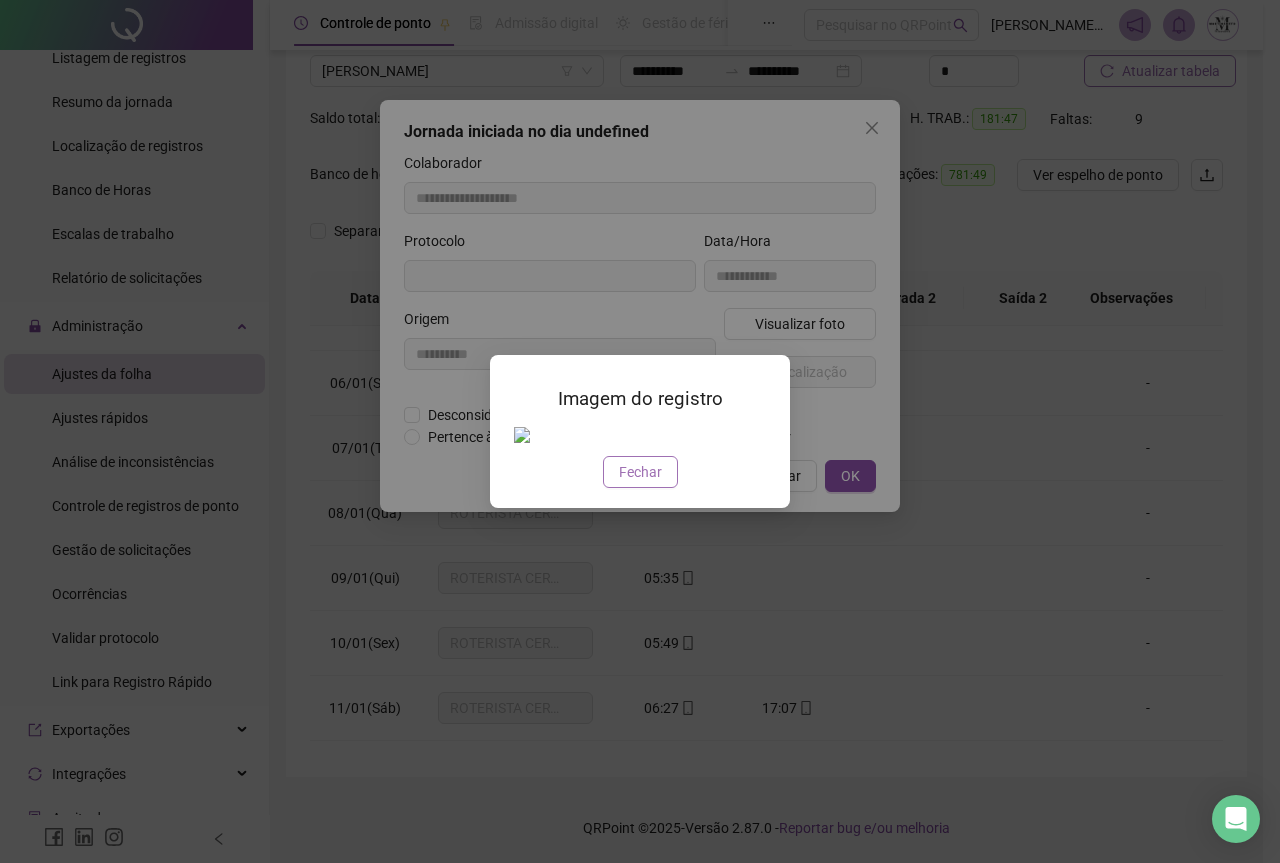 click on "Fechar" at bounding box center (640, 472) 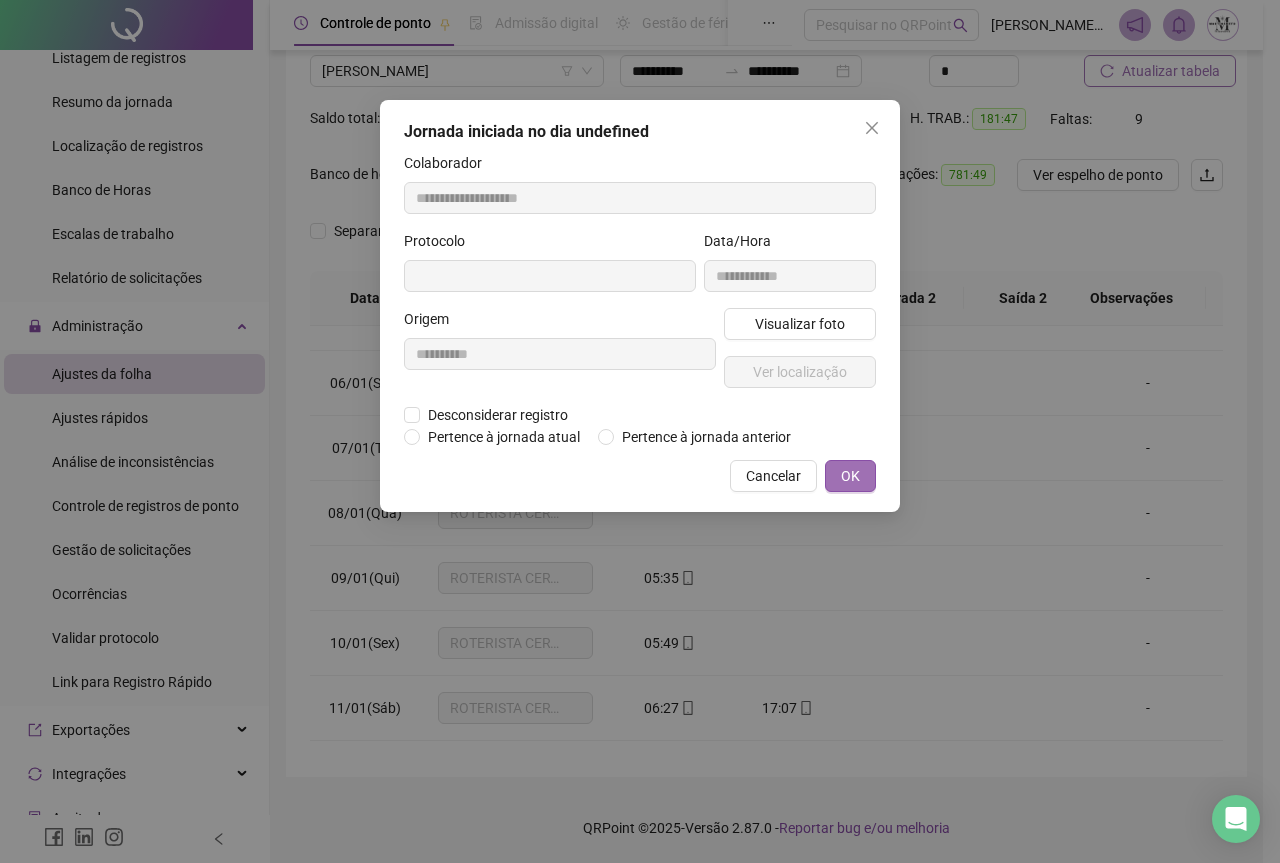 click on "OK" at bounding box center (850, 476) 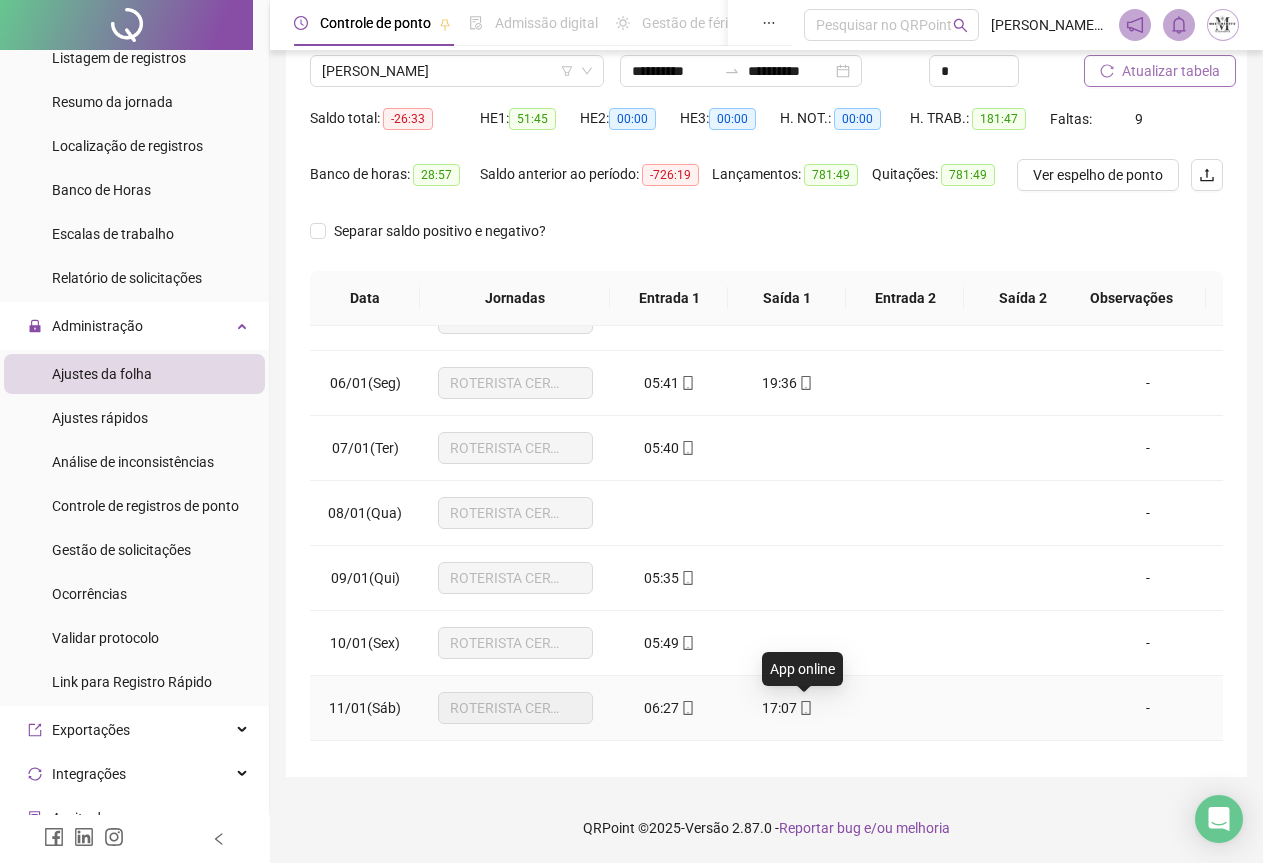 click 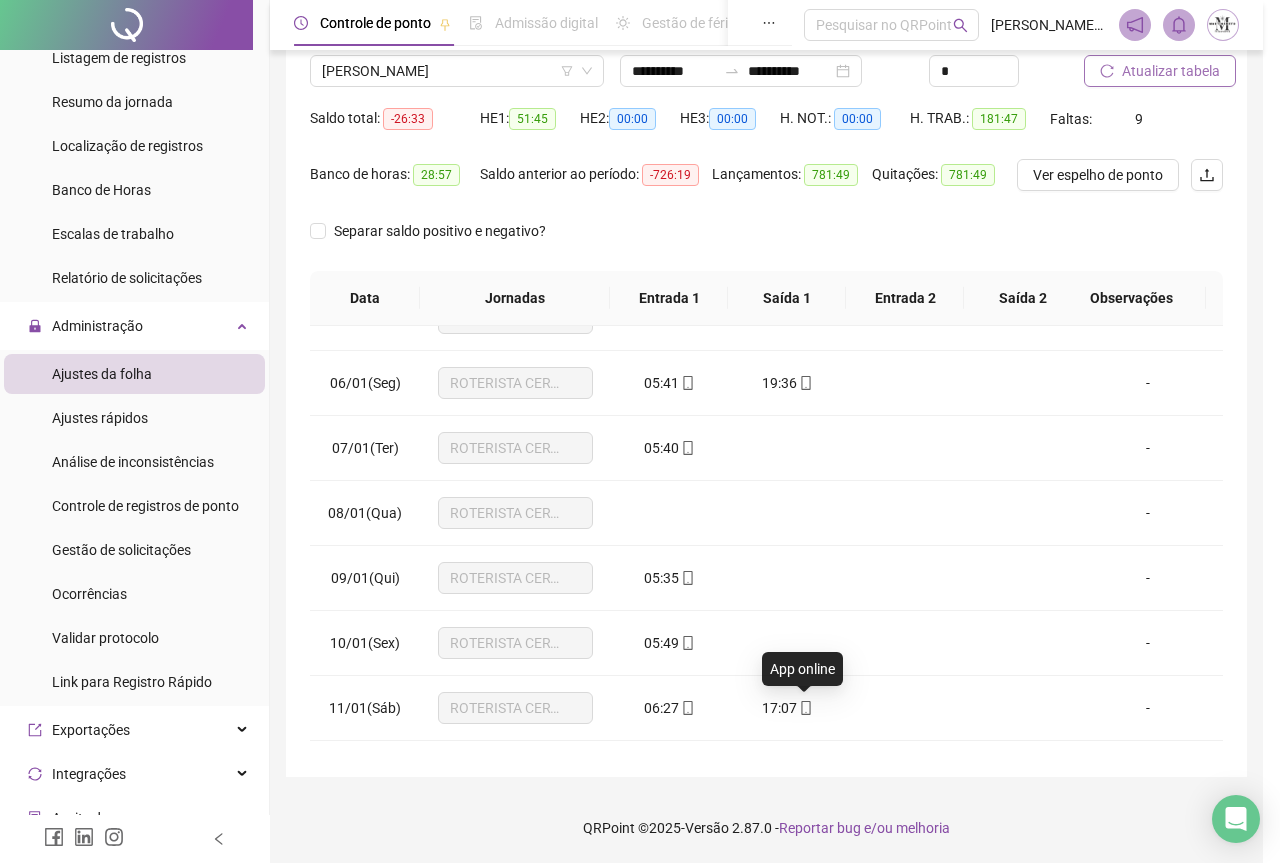 type on "**********" 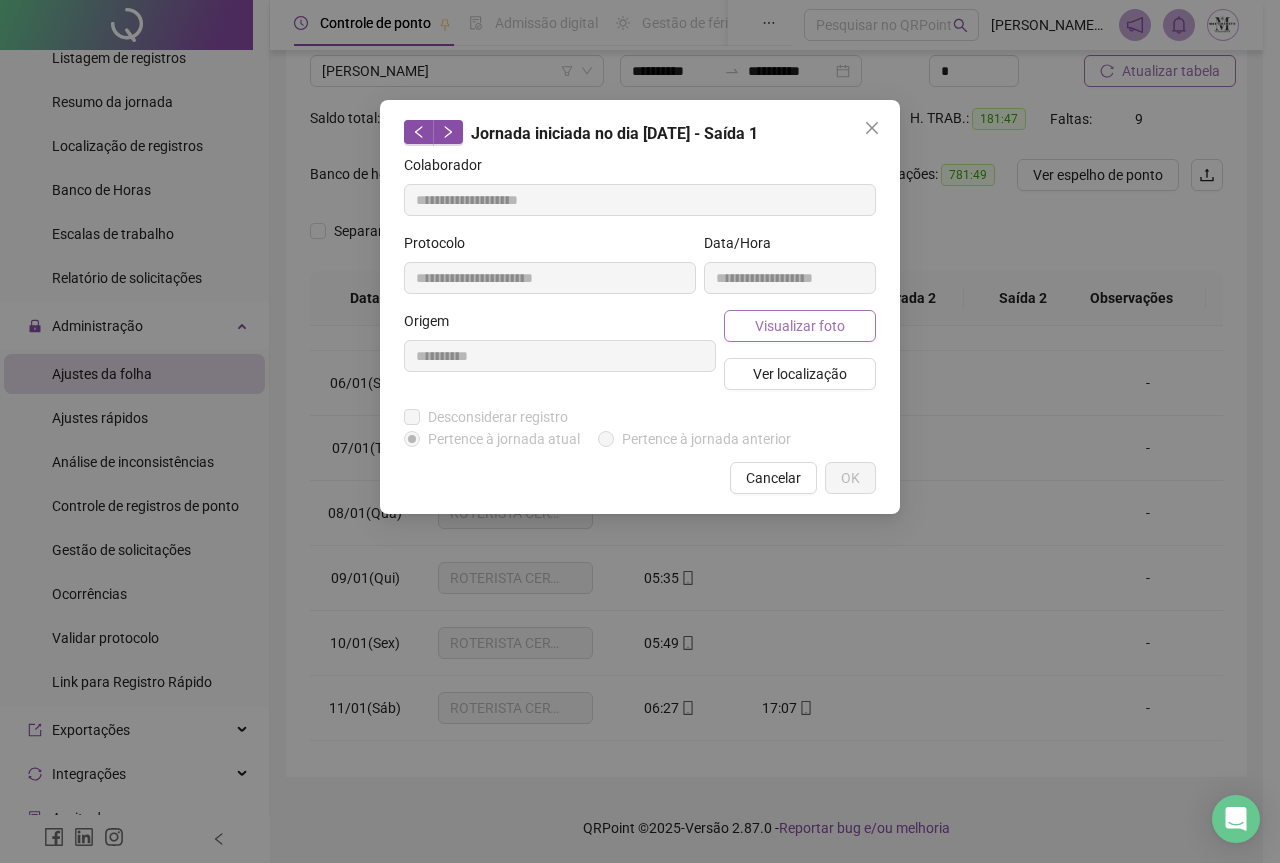 click on "Visualizar foto" at bounding box center [800, 326] 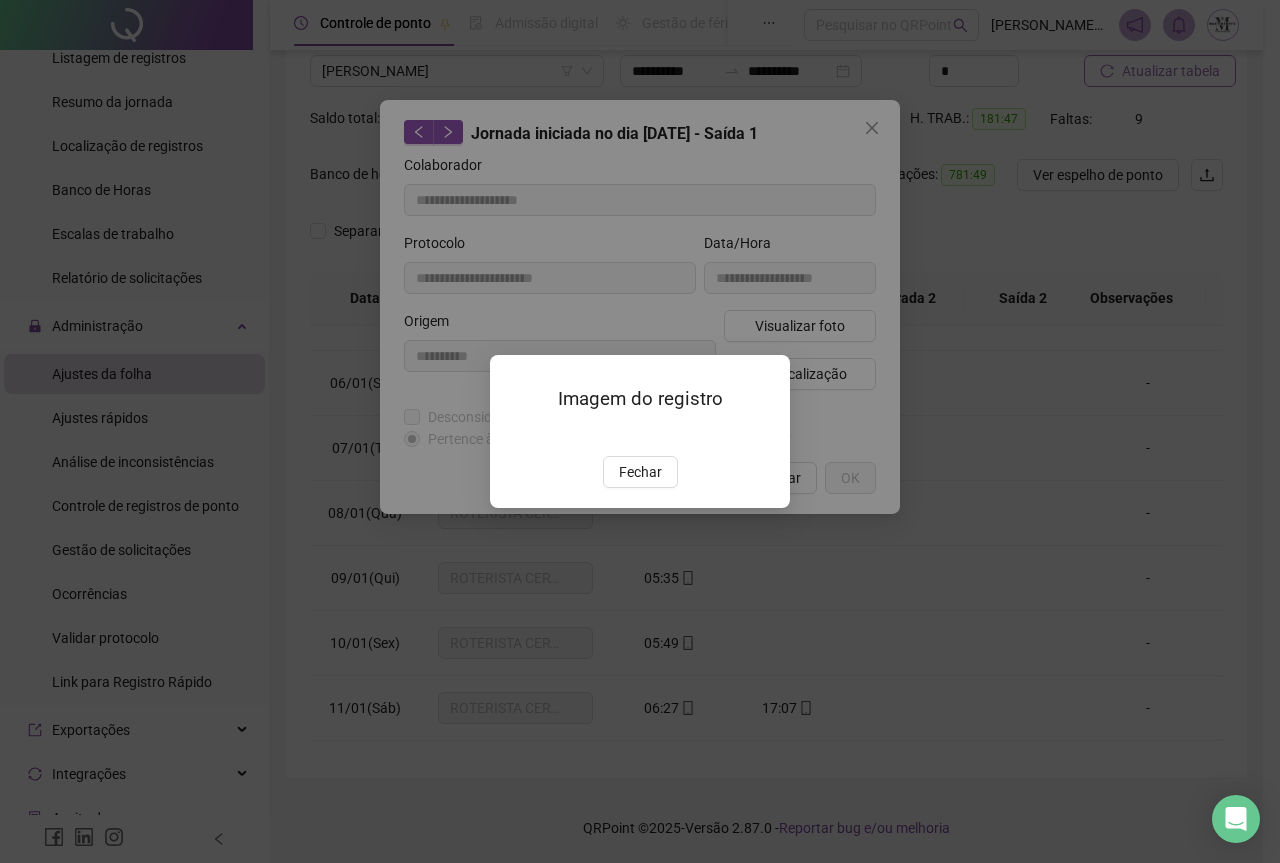 click at bounding box center [514, 435] 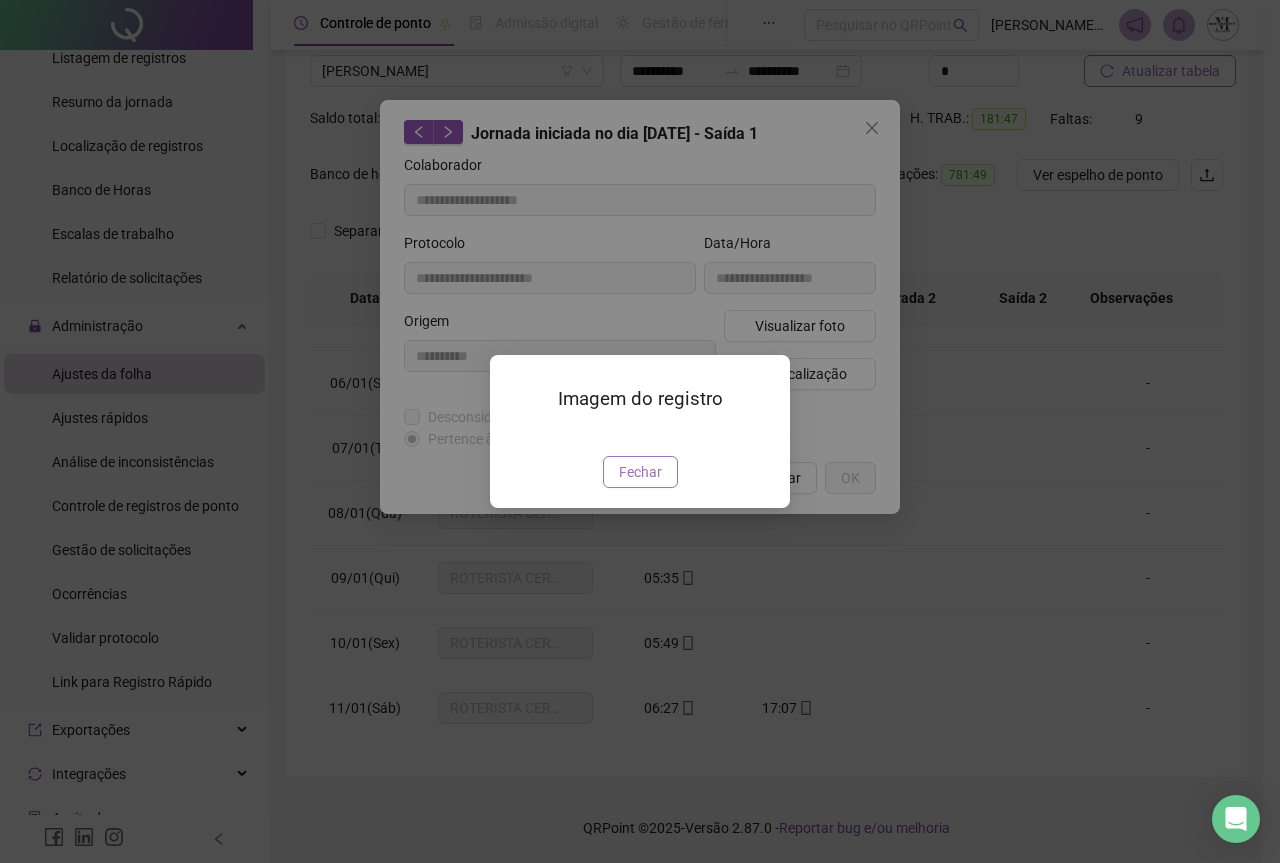 click on "Fechar" at bounding box center (640, 472) 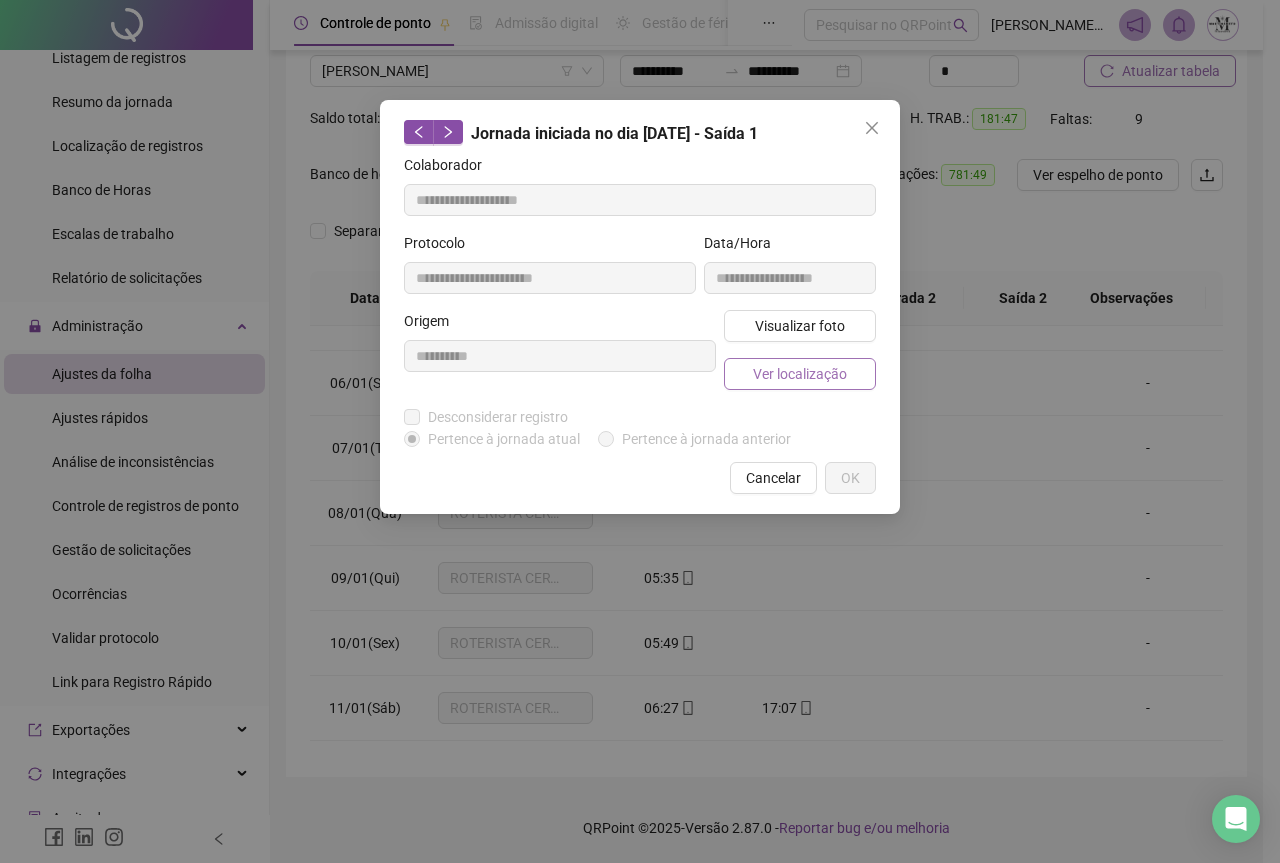 click on "Ver localização" at bounding box center [800, 374] 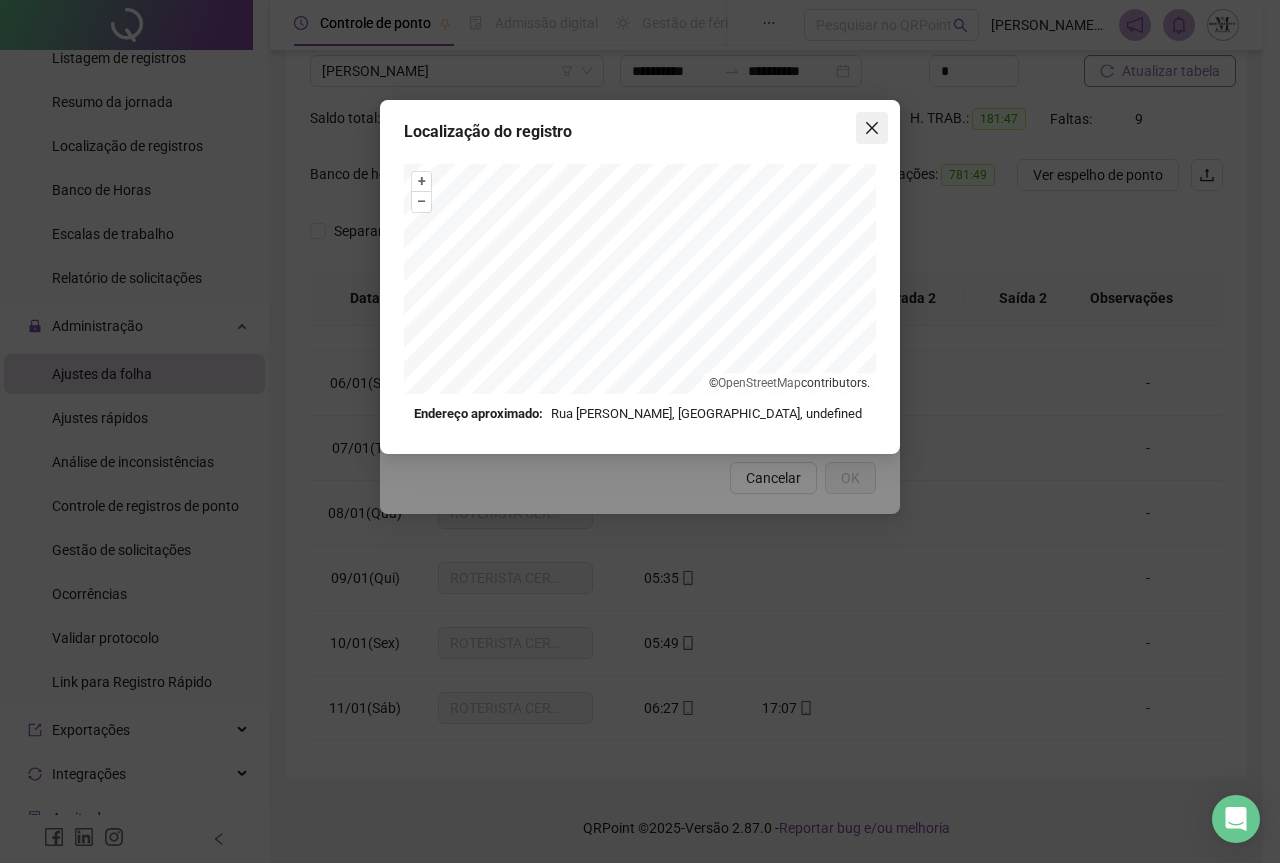 click 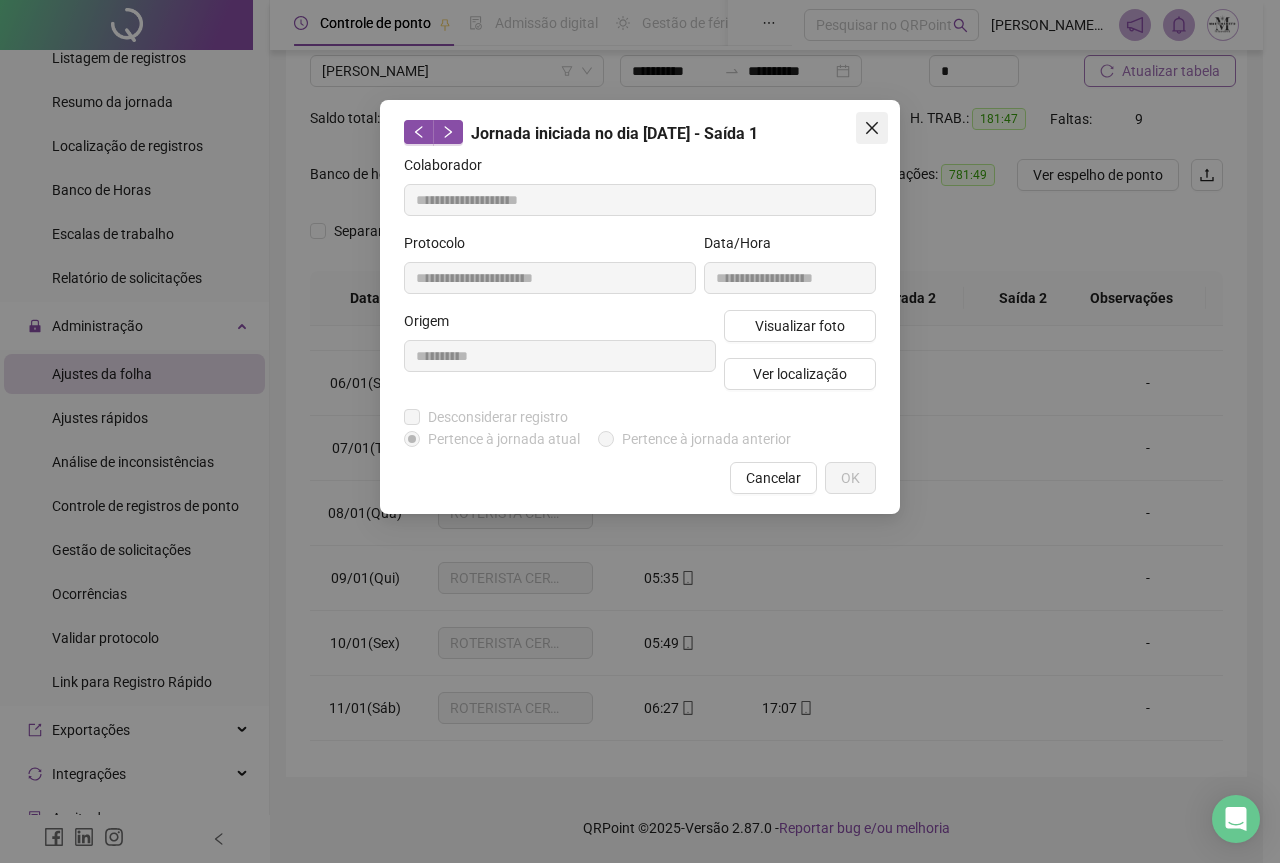 click 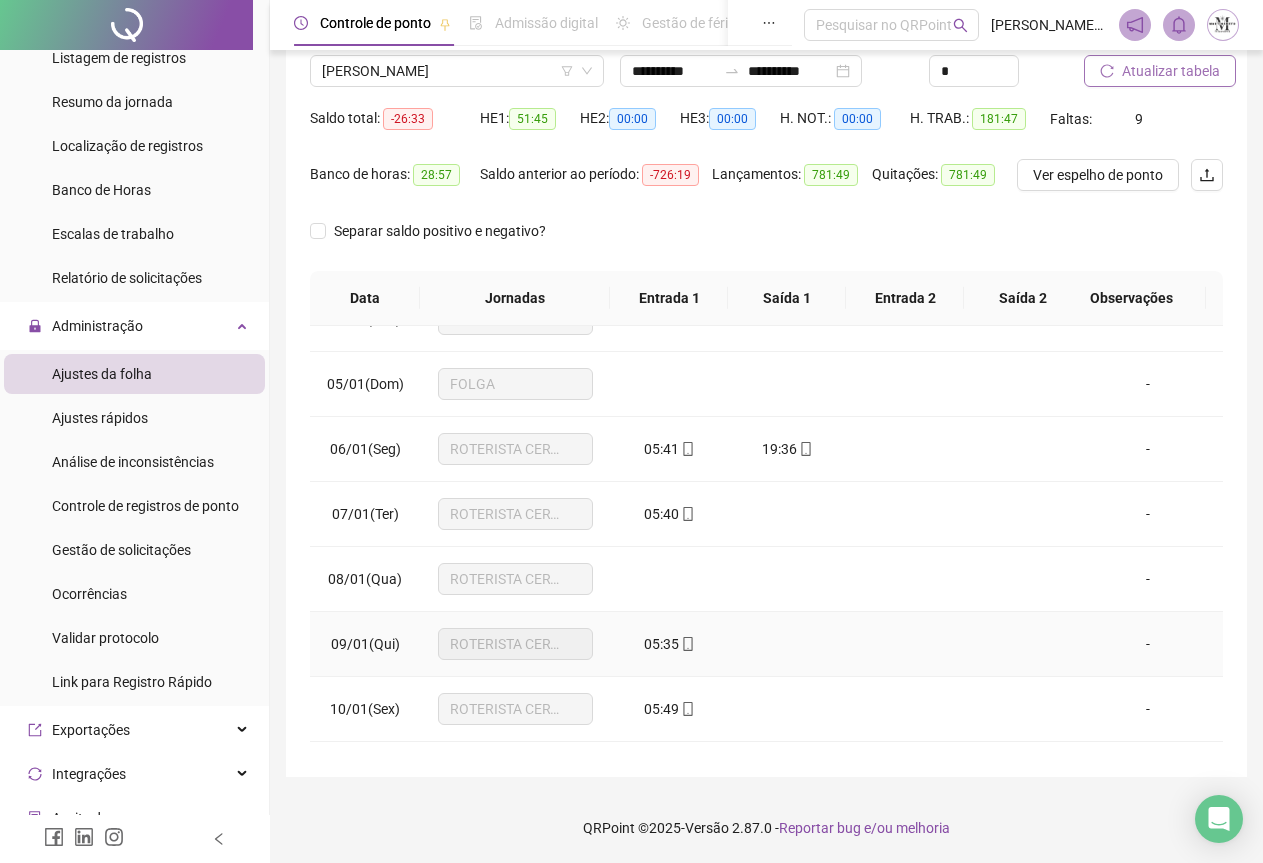 scroll, scrollTop: 200, scrollLeft: 0, axis: vertical 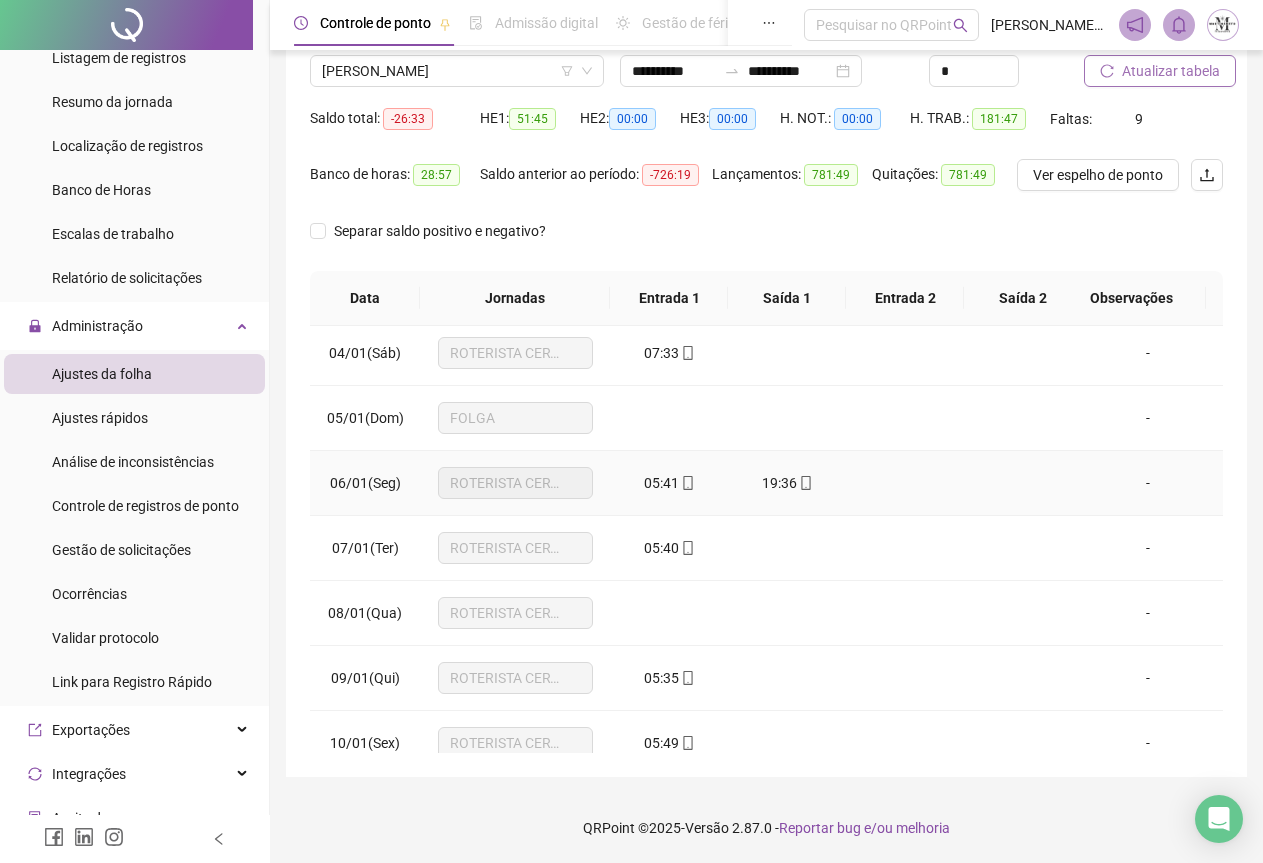 click on "19:36" at bounding box center (787, 483) 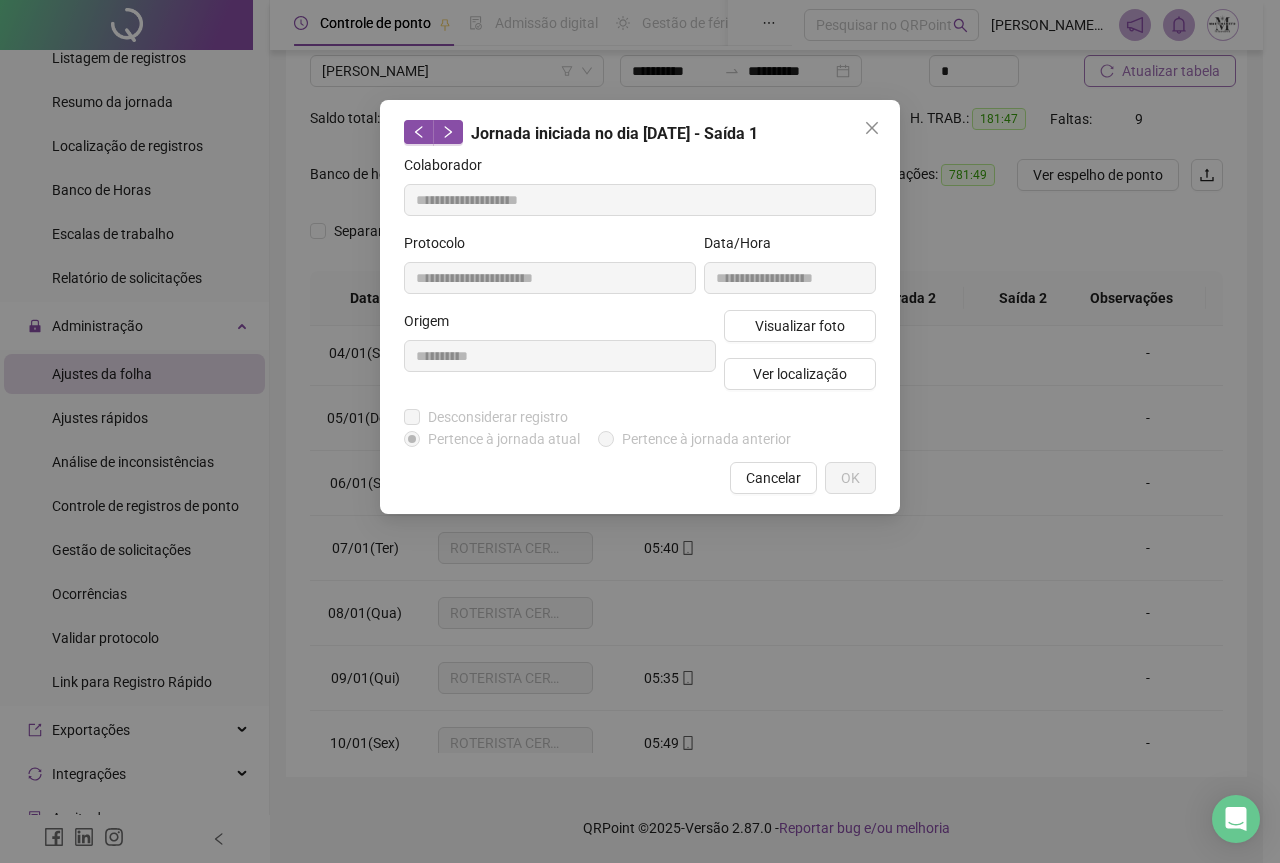 type on "**********" 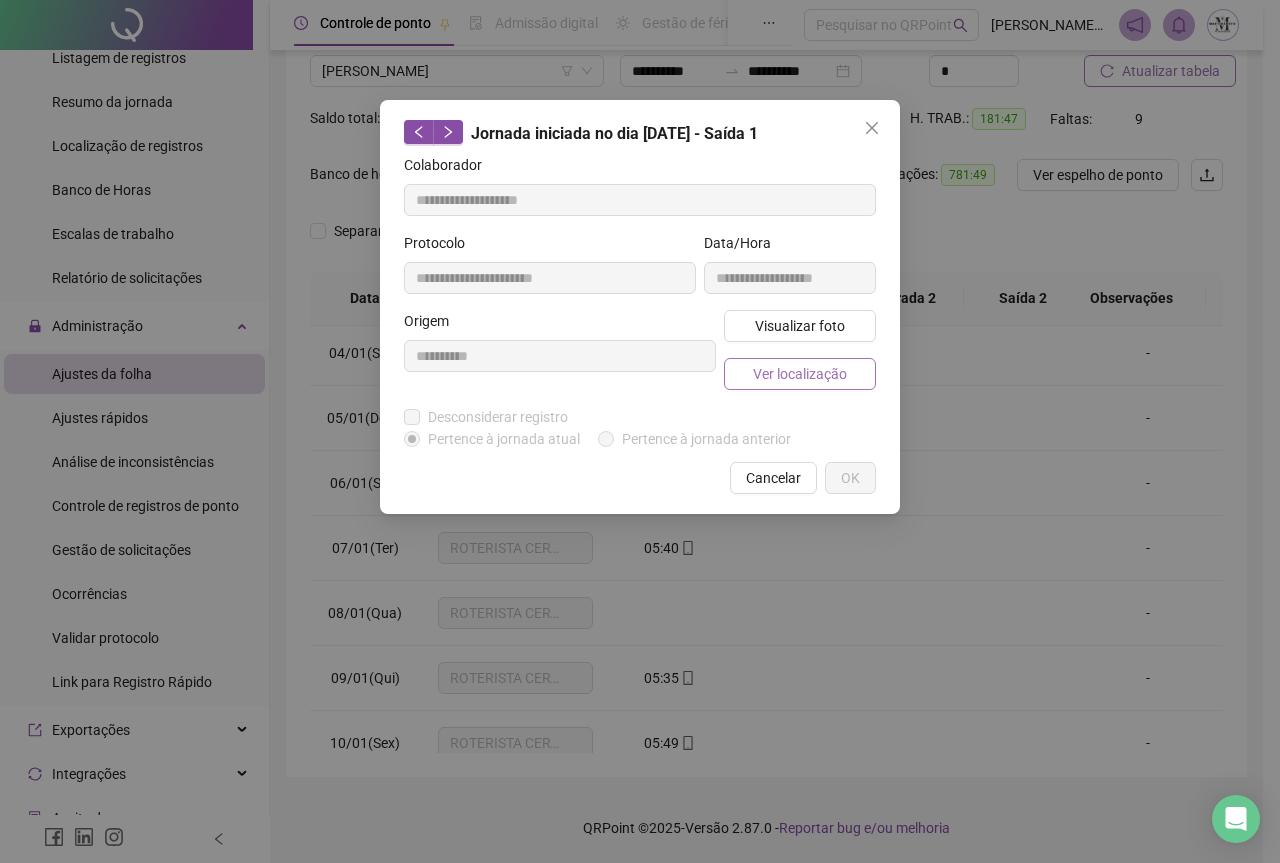 click on "Ver localização" at bounding box center (800, 374) 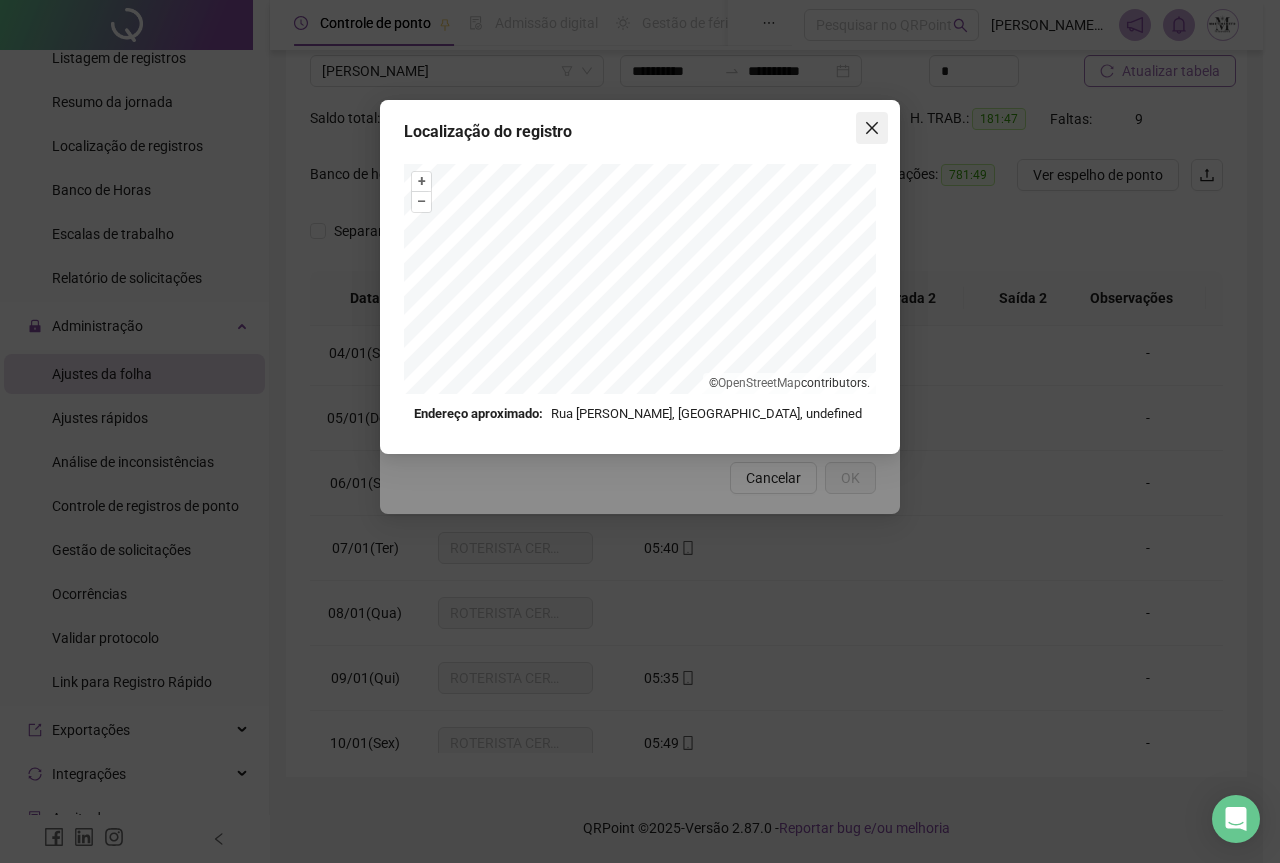 click at bounding box center (872, 128) 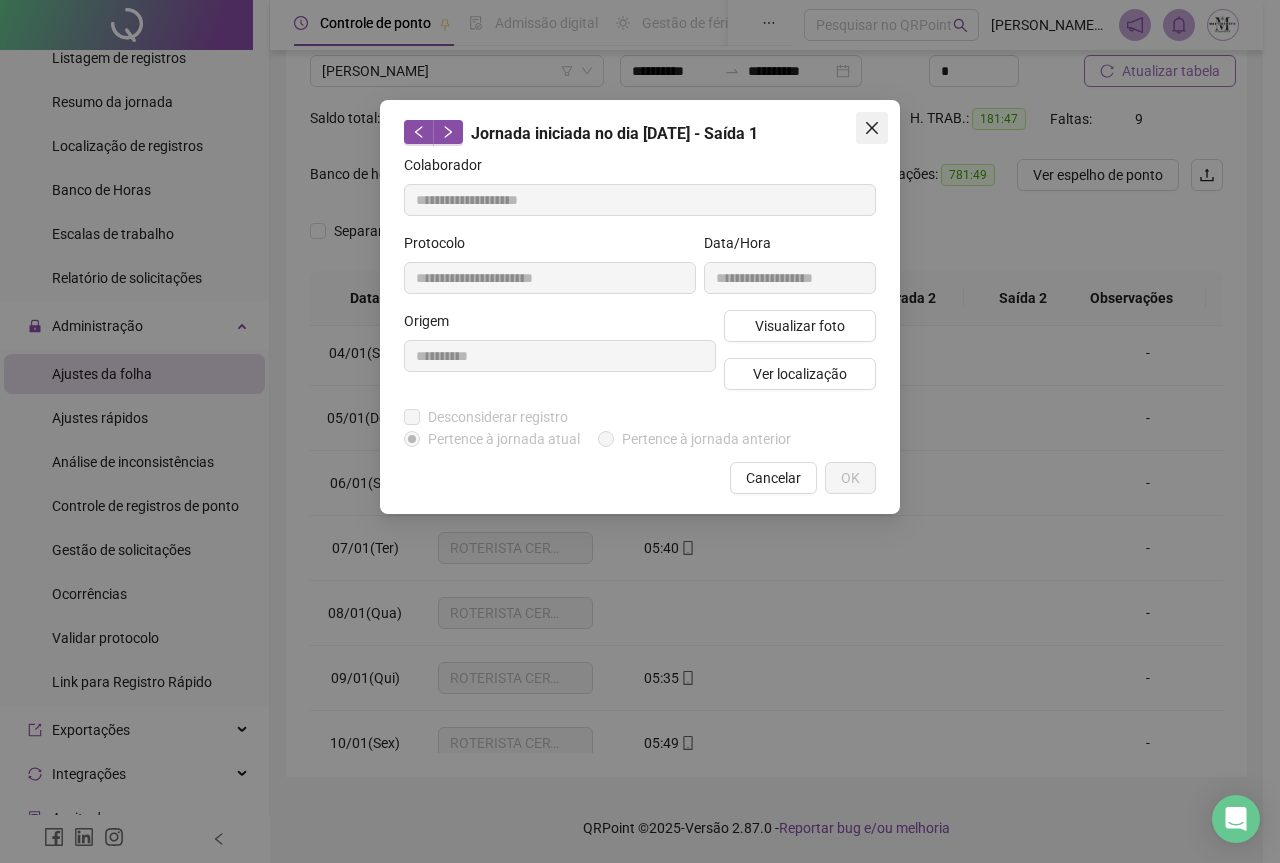 click 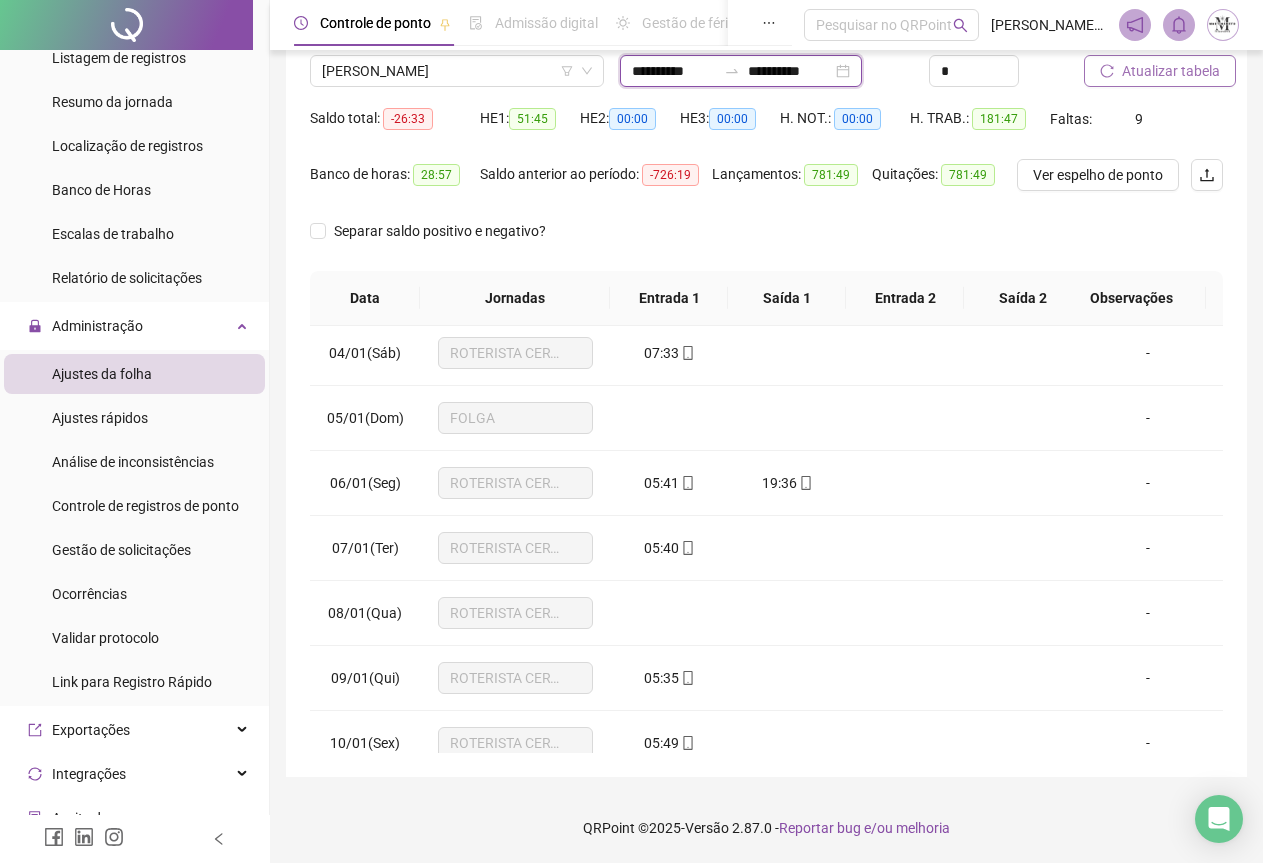 click on "**********" at bounding box center (674, 71) 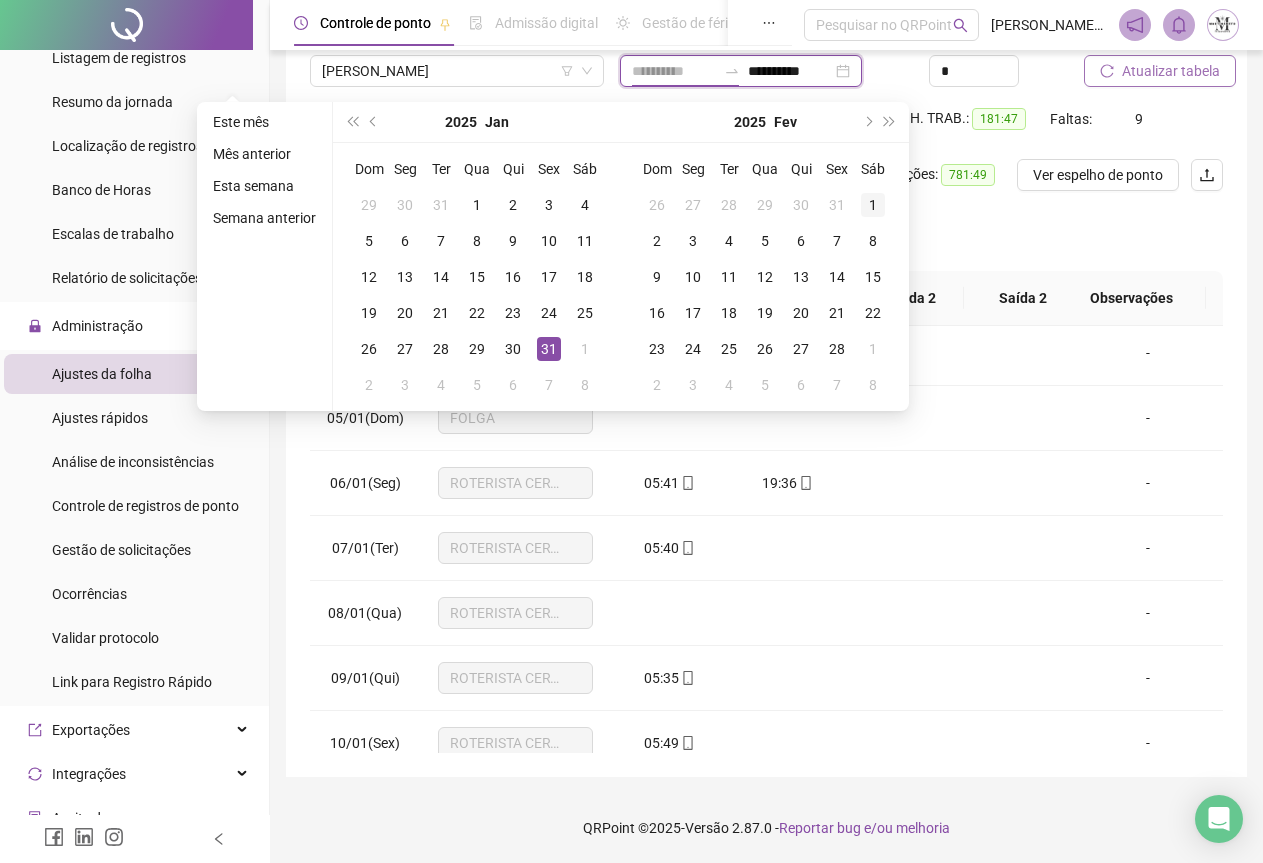 type on "**********" 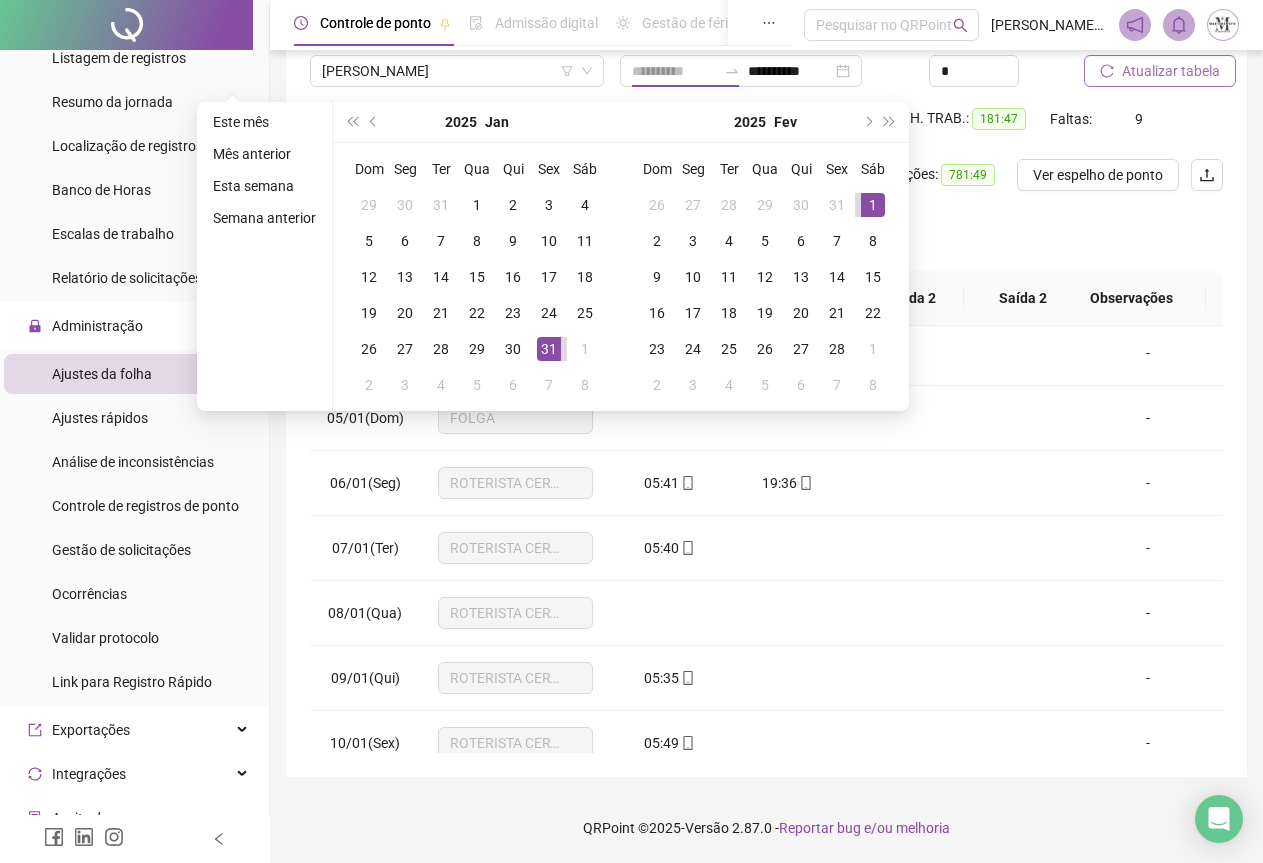 click on "1" at bounding box center [873, 205] 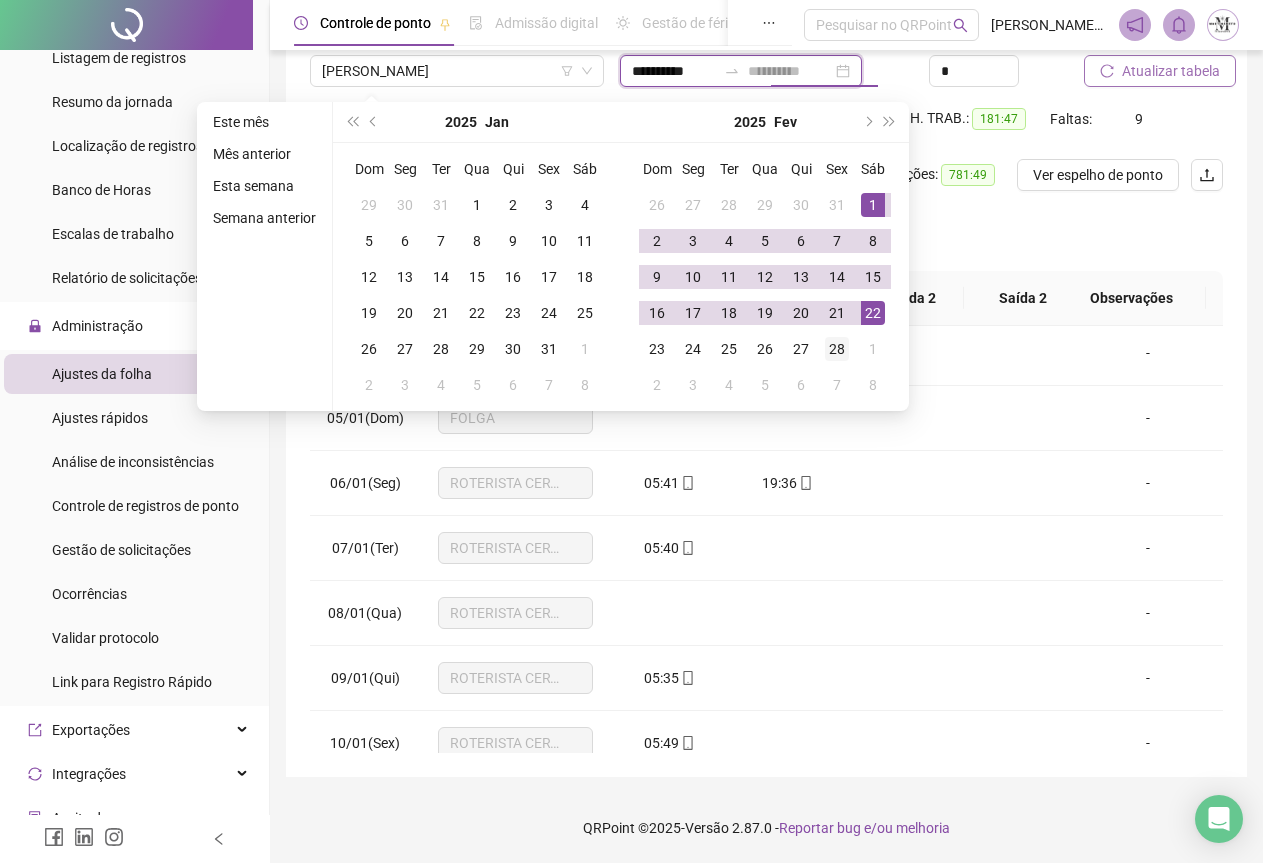 type on "**********" 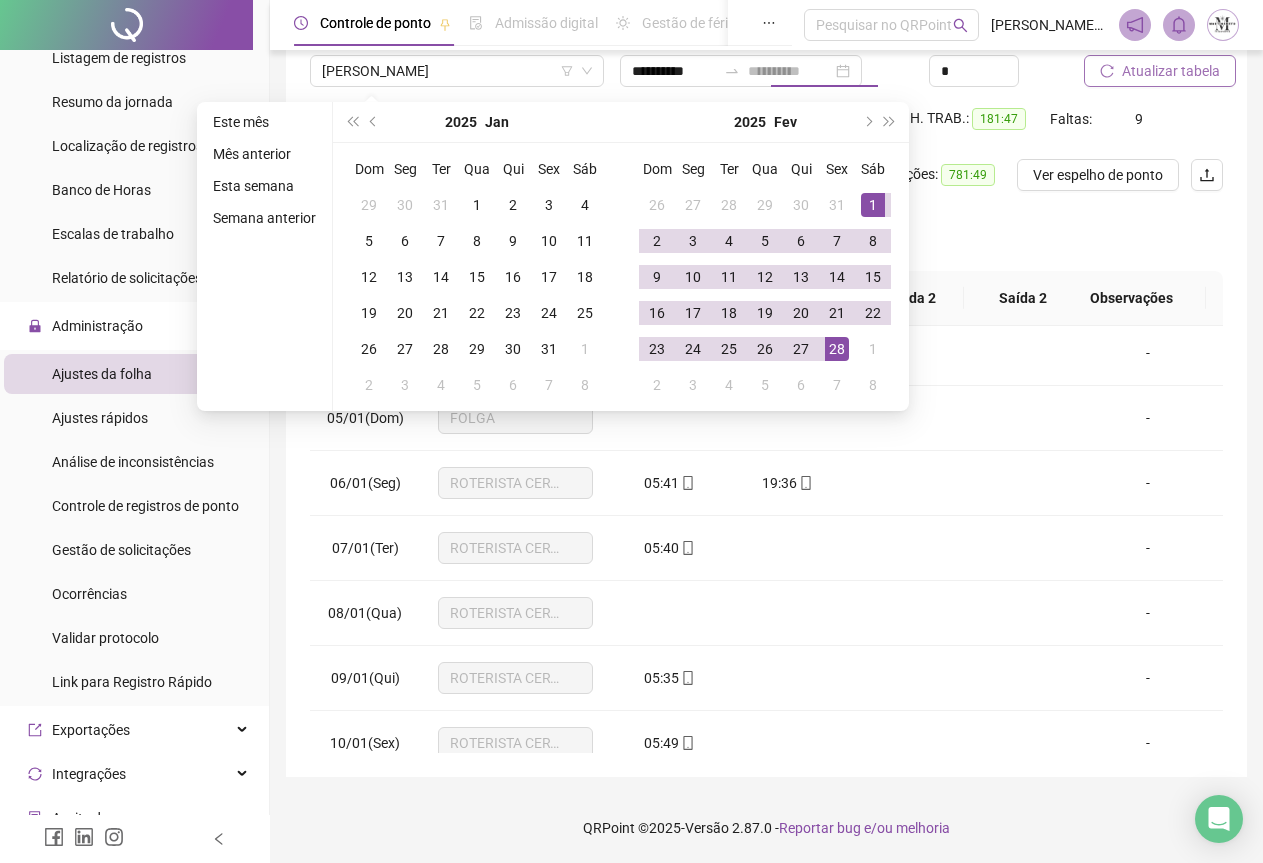 click on "28" at bounding box center [837, 349] 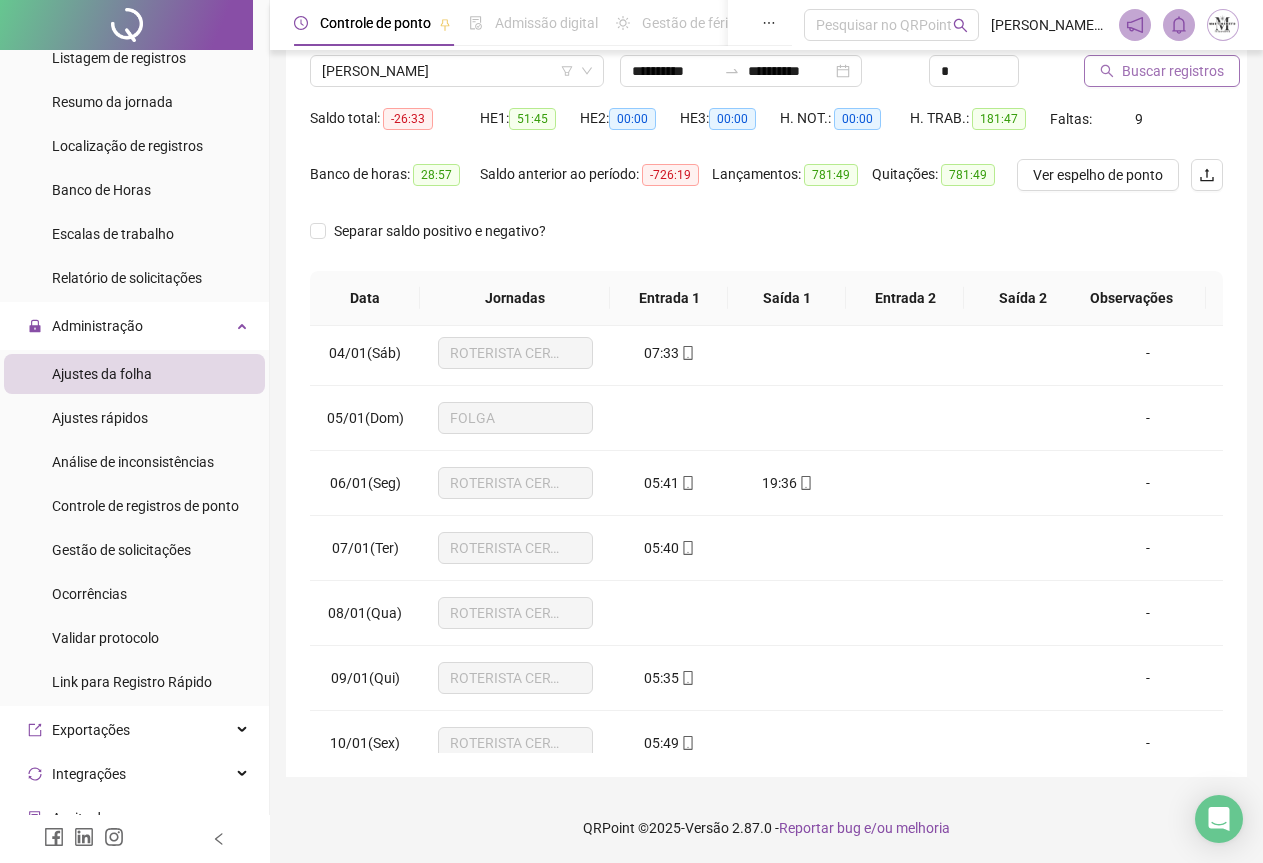 click on "Buscar registros" at bounding box center [1173, 71] 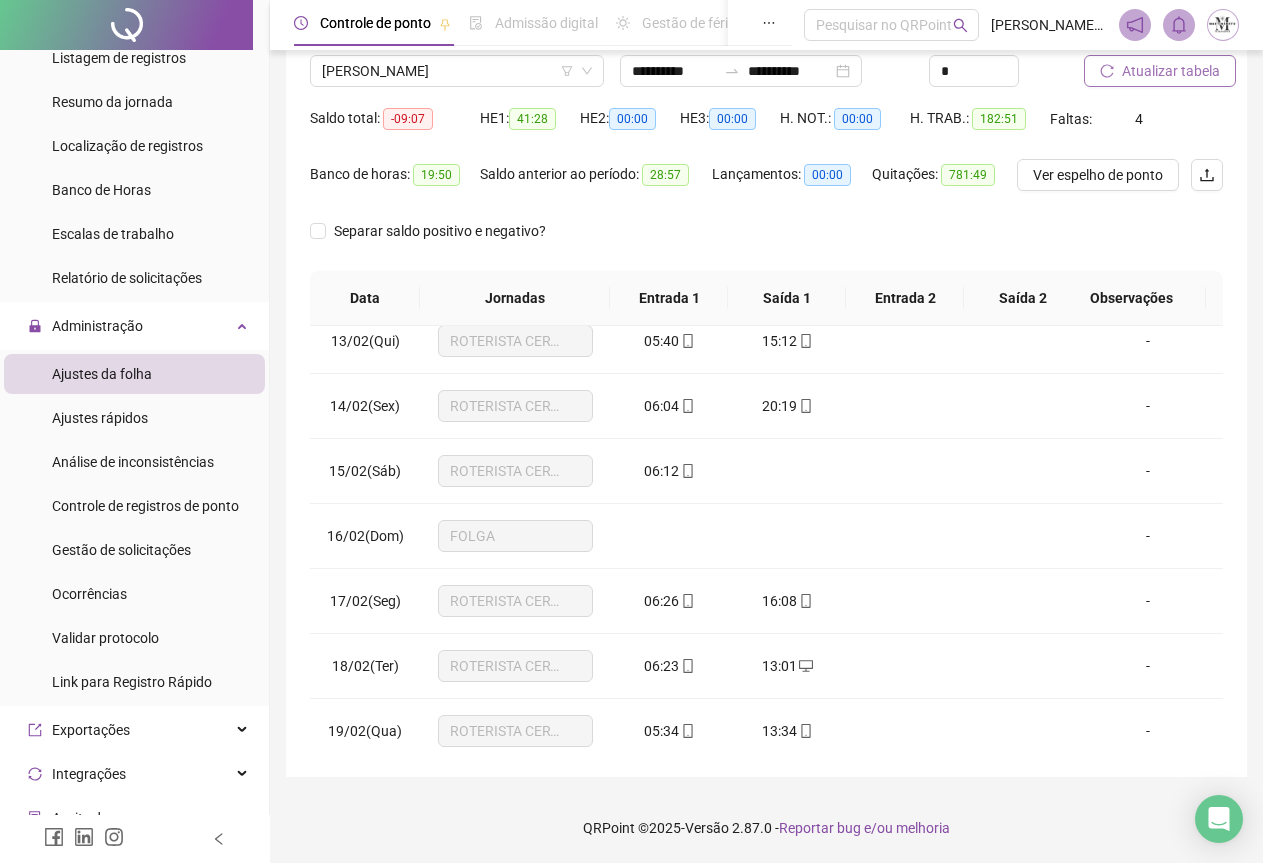 scroll, scrollTop: 800, scrollLeft: 0, axis: vertical 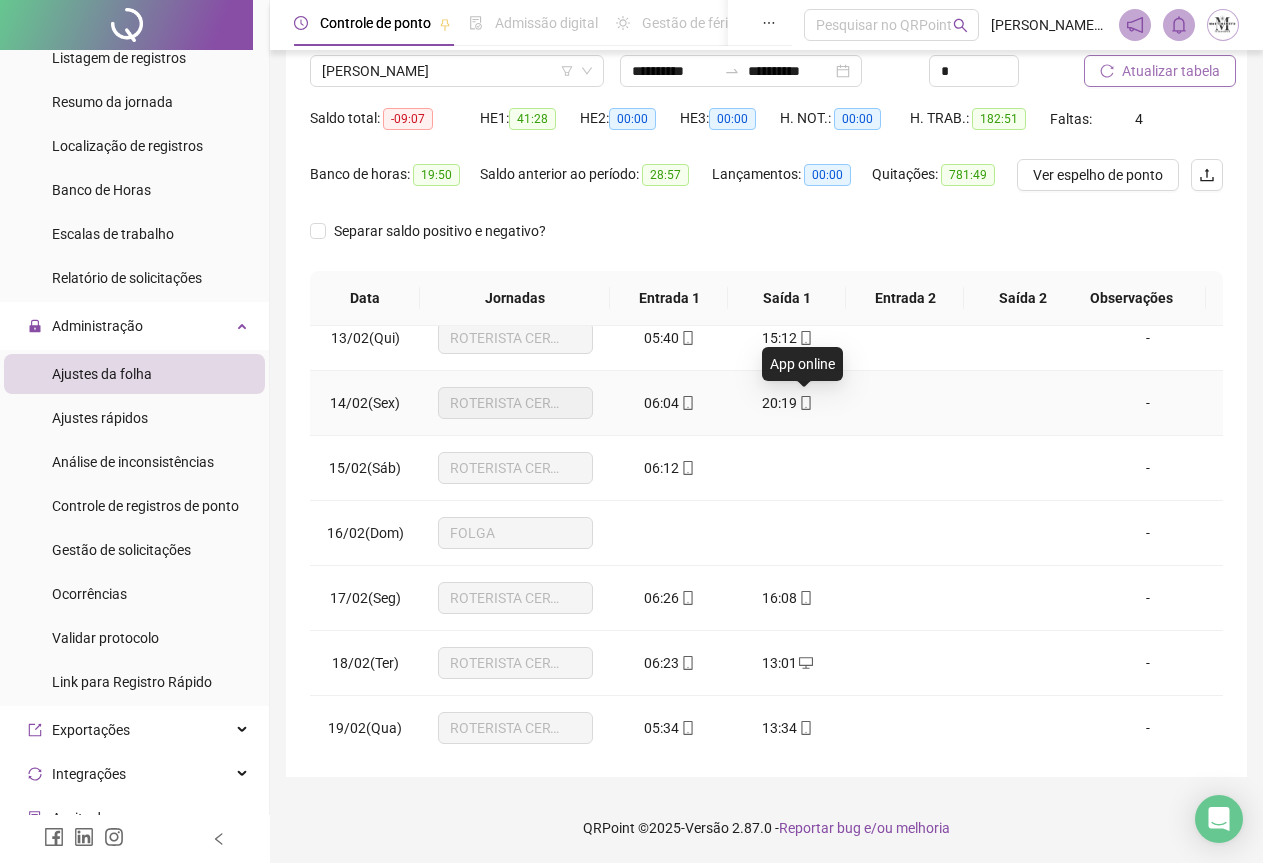 click 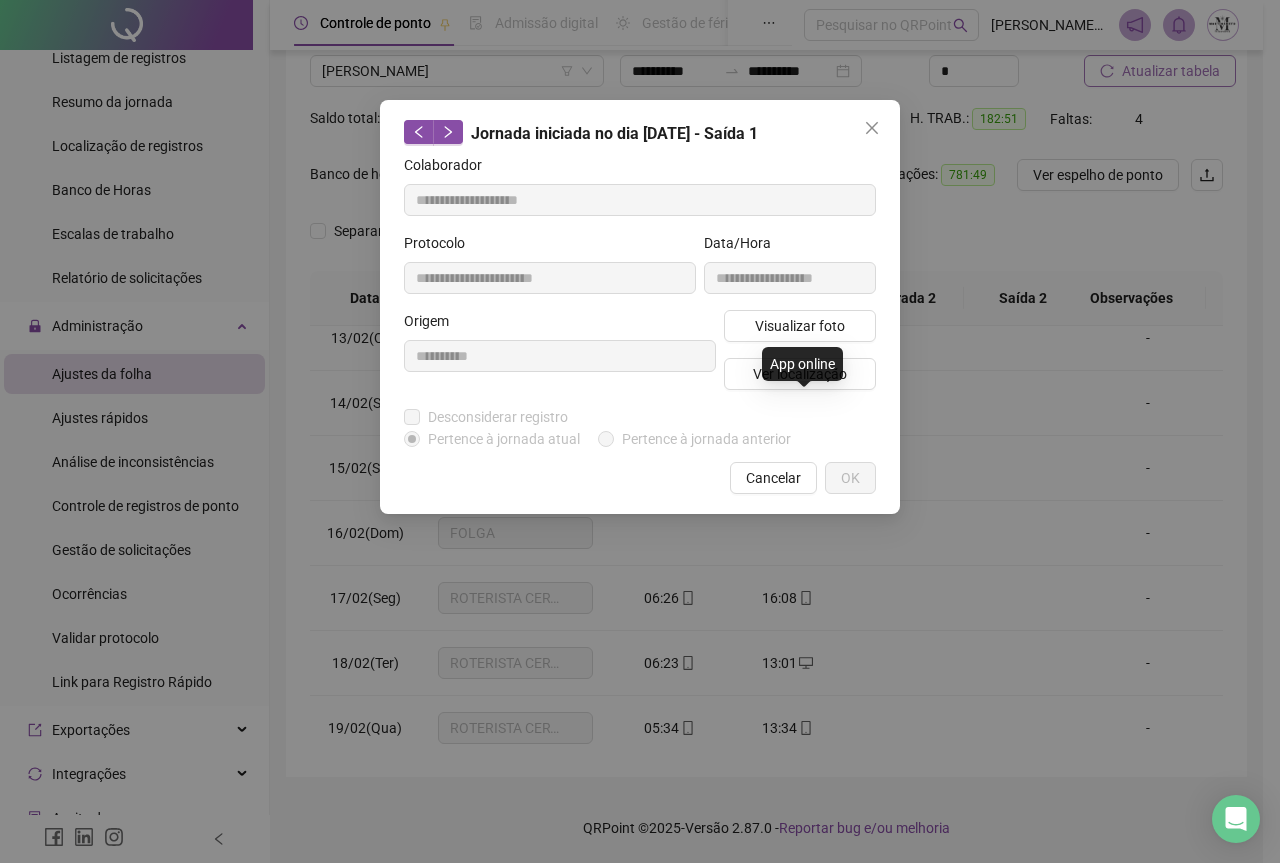 type on "**********" 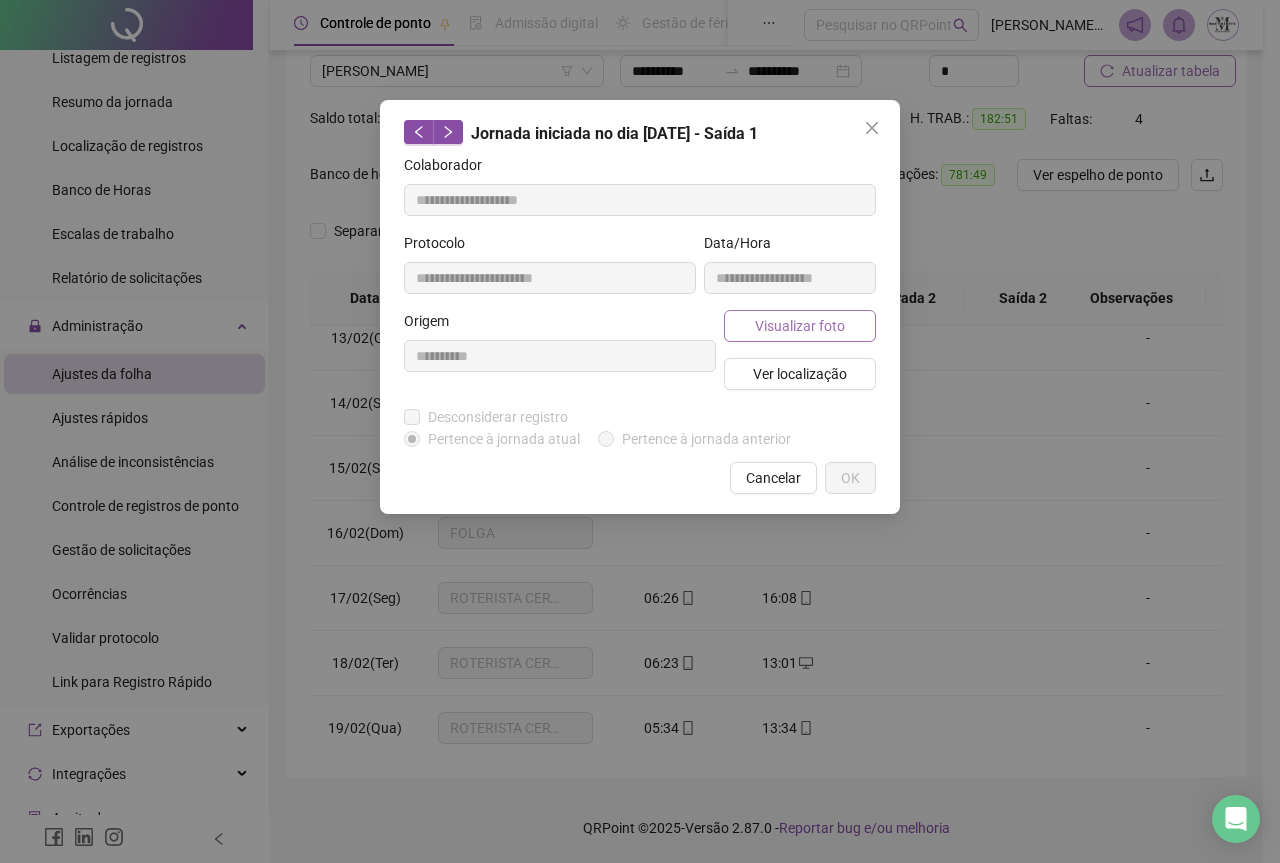 click on "Visualizar foto" at bounding box center [800, 326] 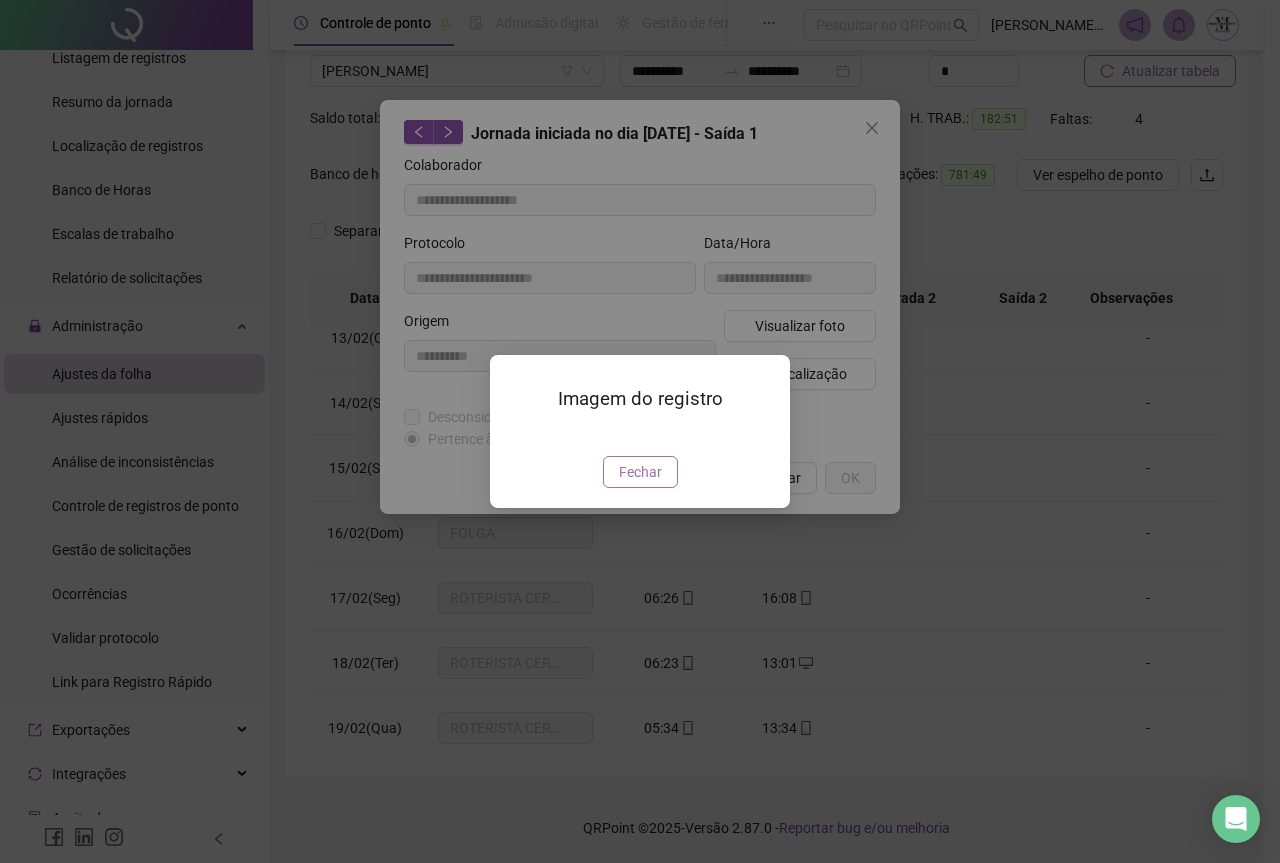 click on "Fechar" at bounding box center (640, 472) 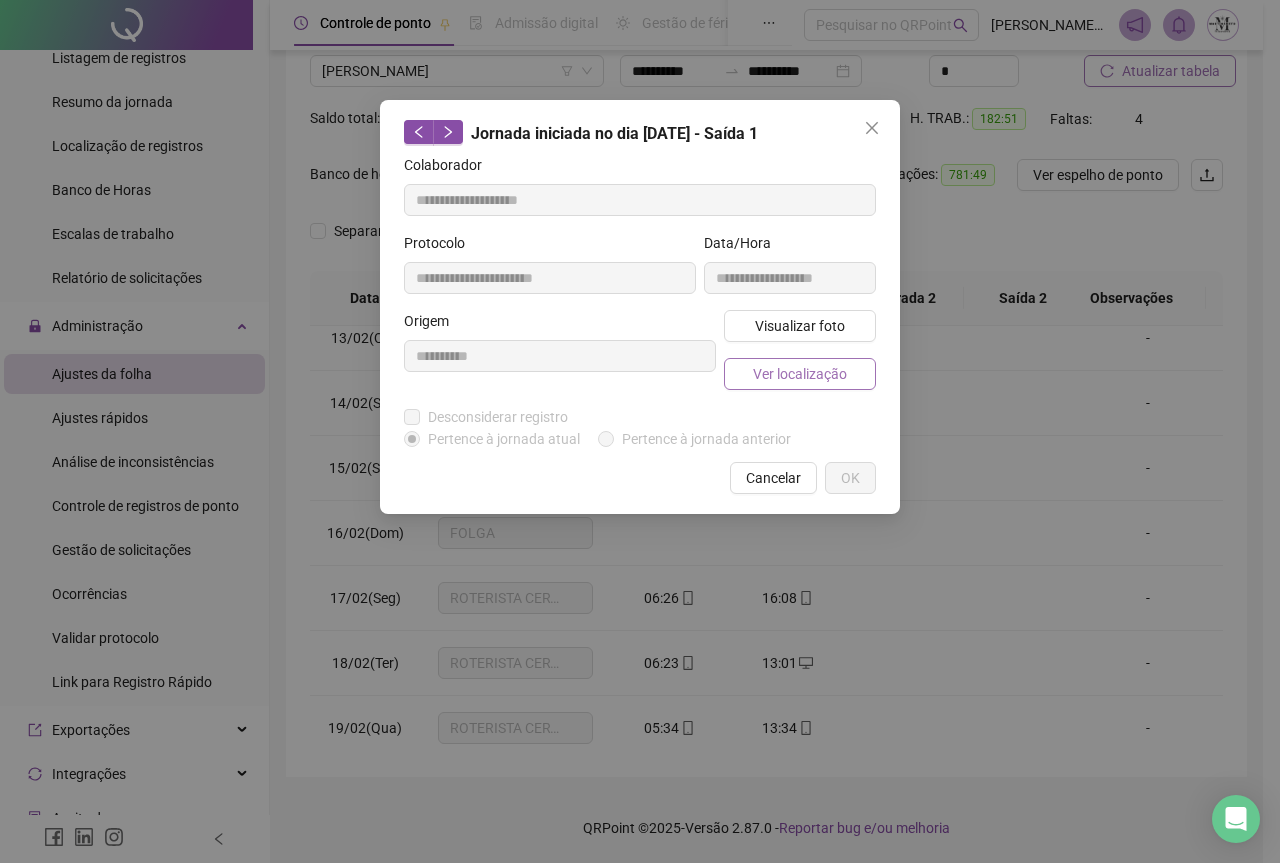 click on "Ver localização" at bounding box center (800, 374) 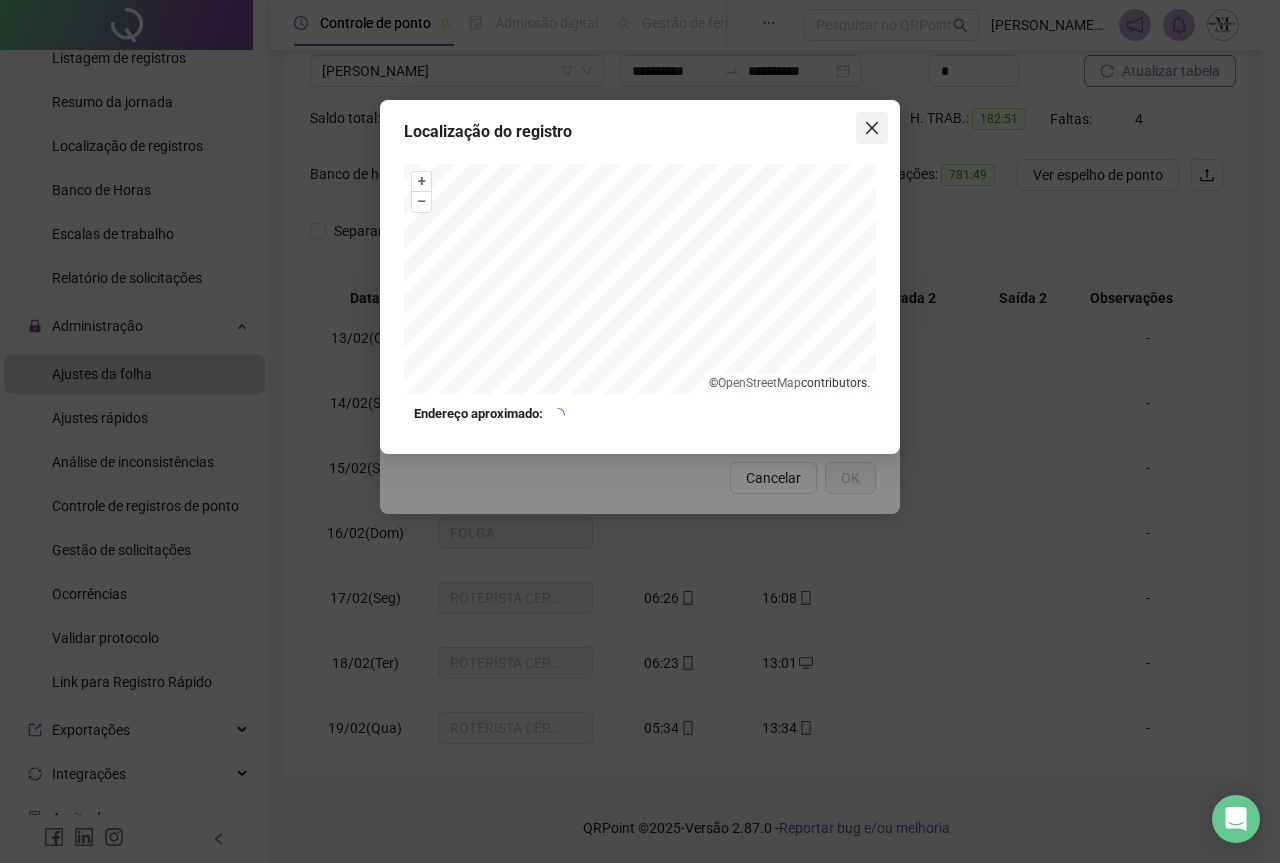 click at bounding box center [872, 128] 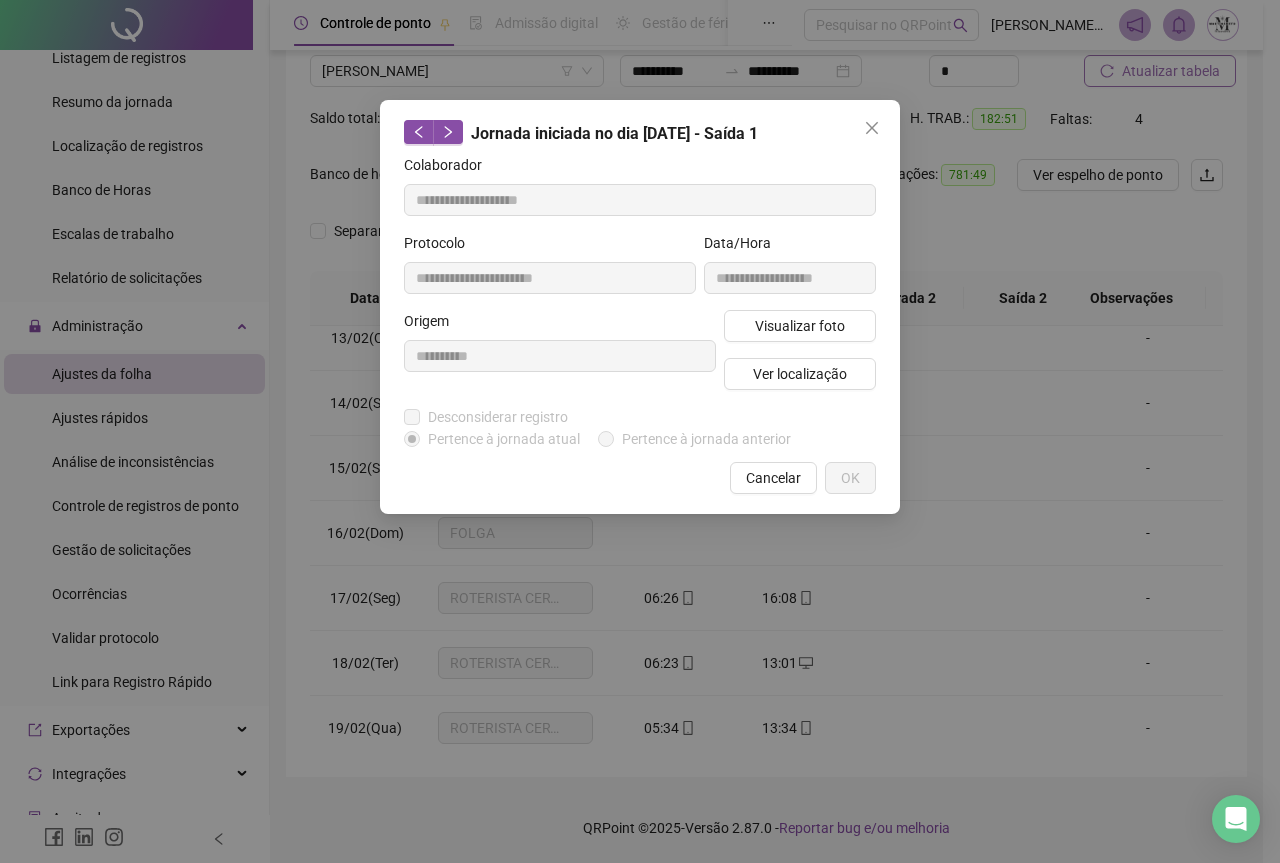 click 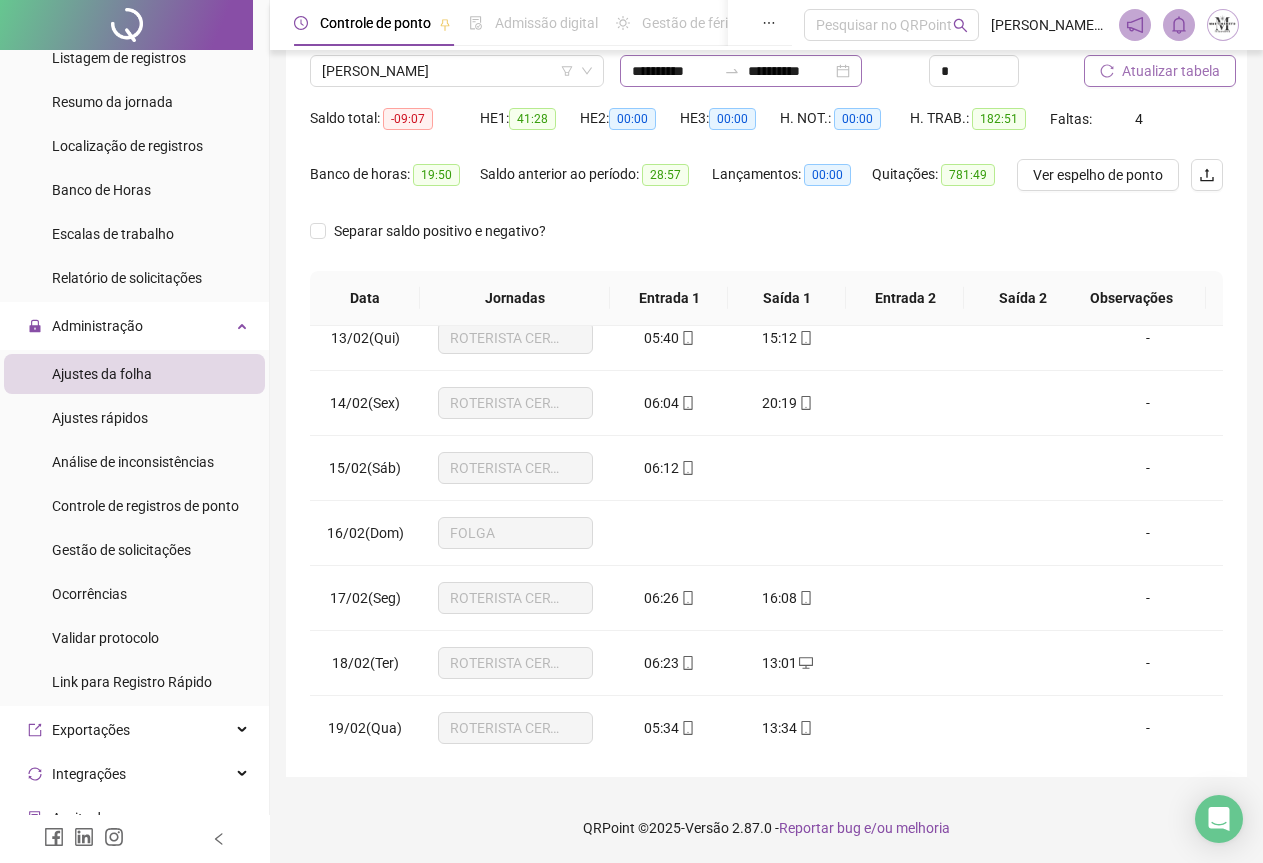 click 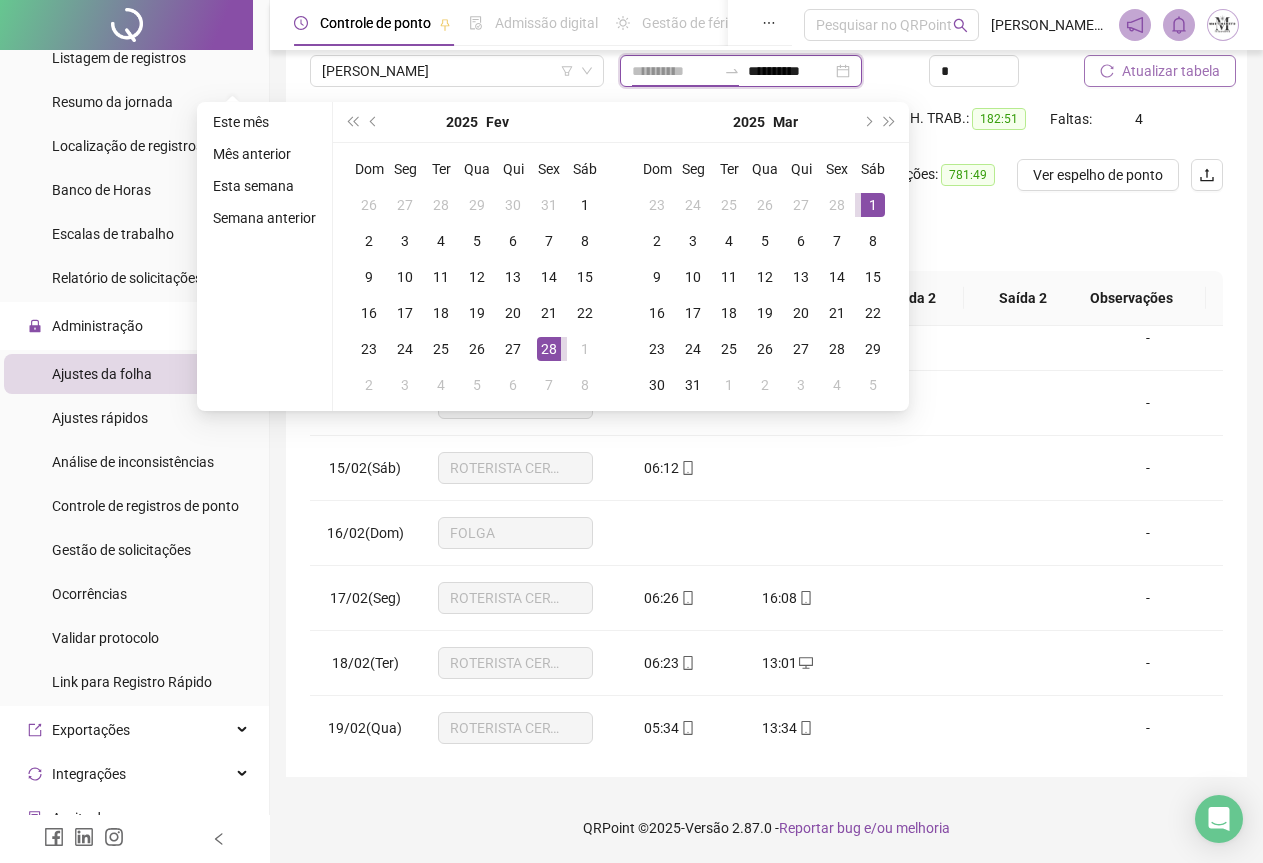 type on "**********" 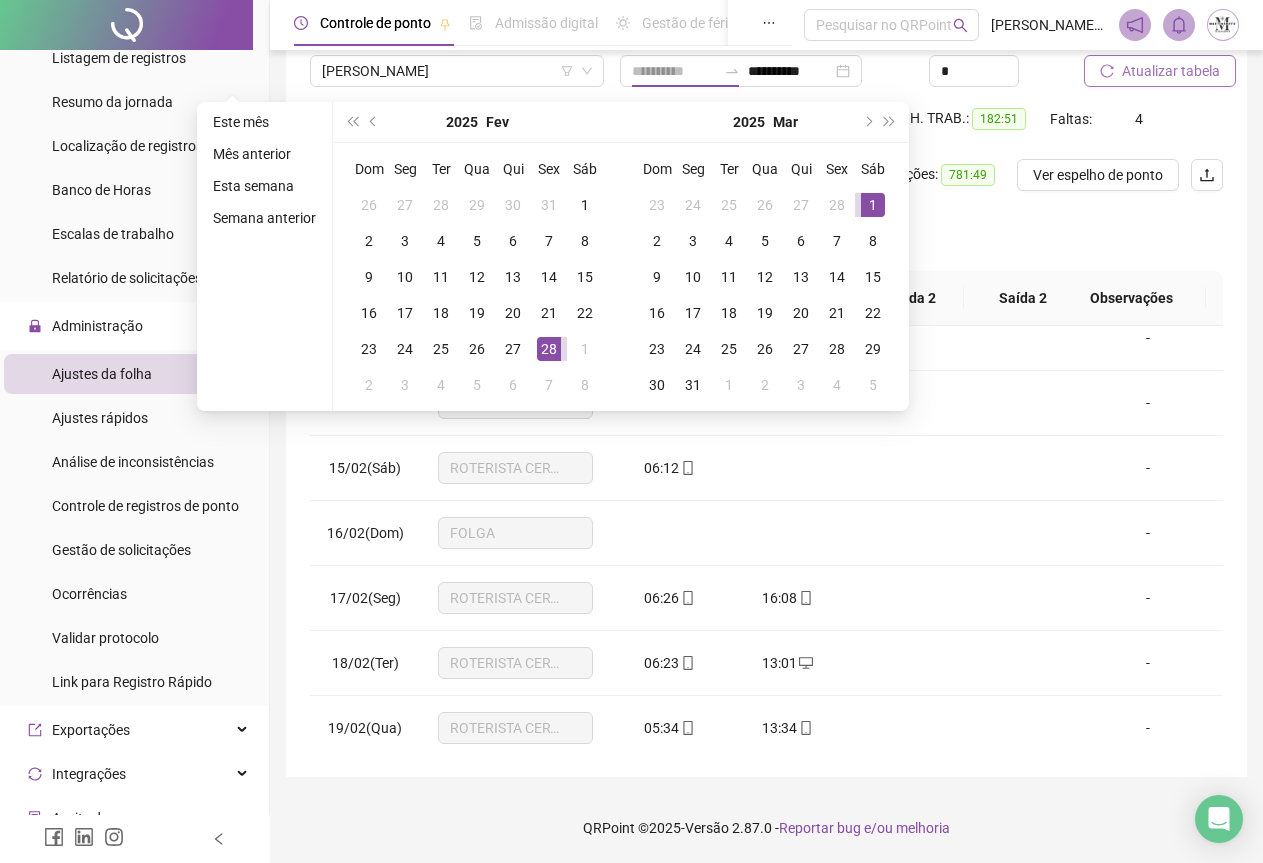 click on "1" at bounding box center (873, 205) 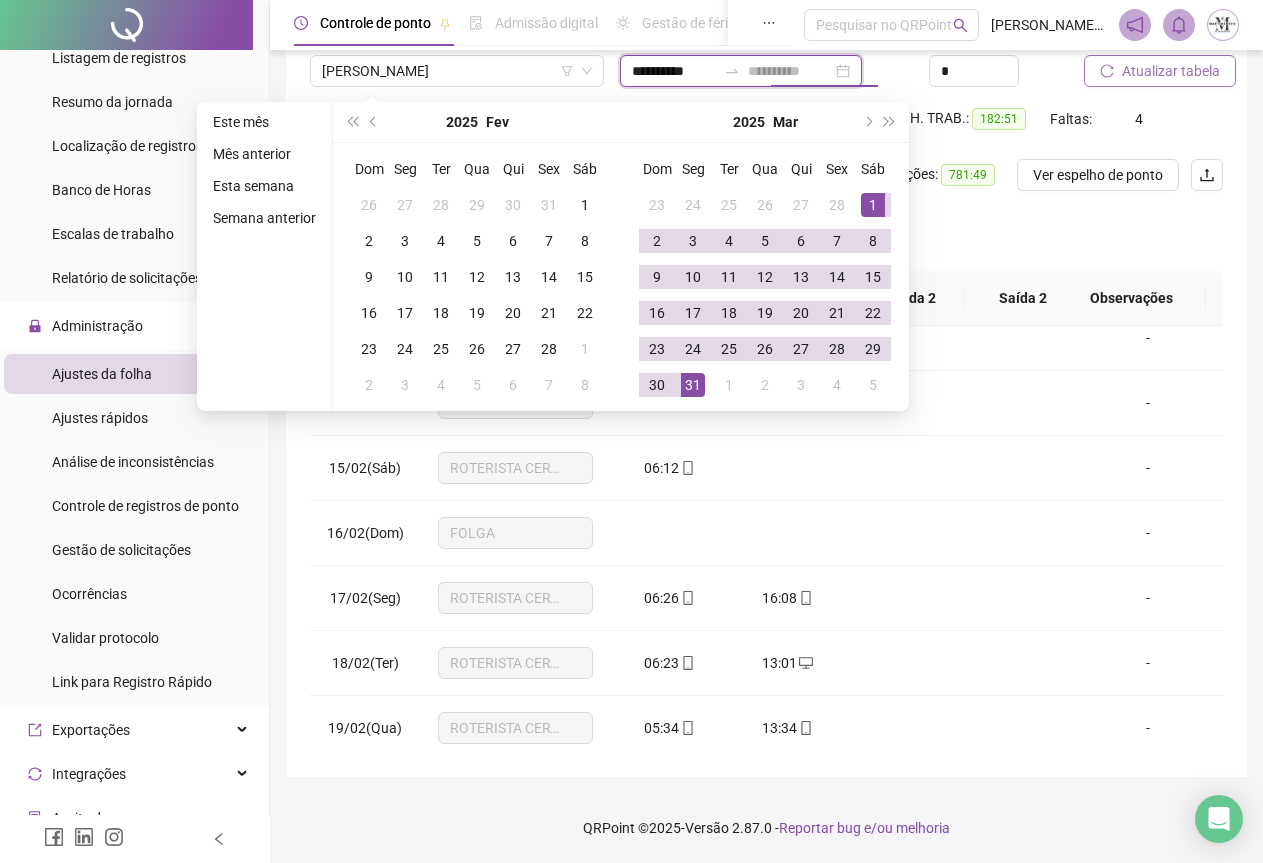 type on "**********" 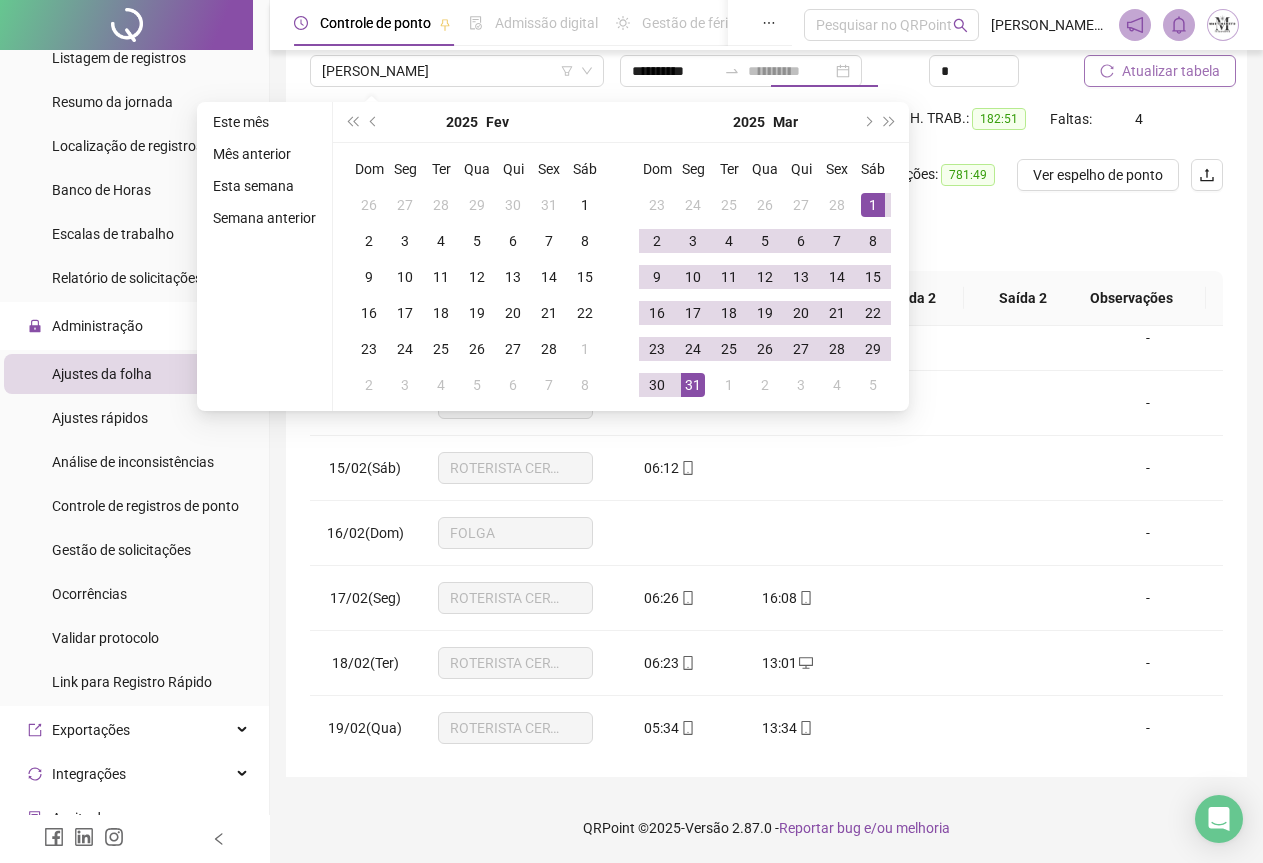 click on "31" at bounding box center (693, 385) 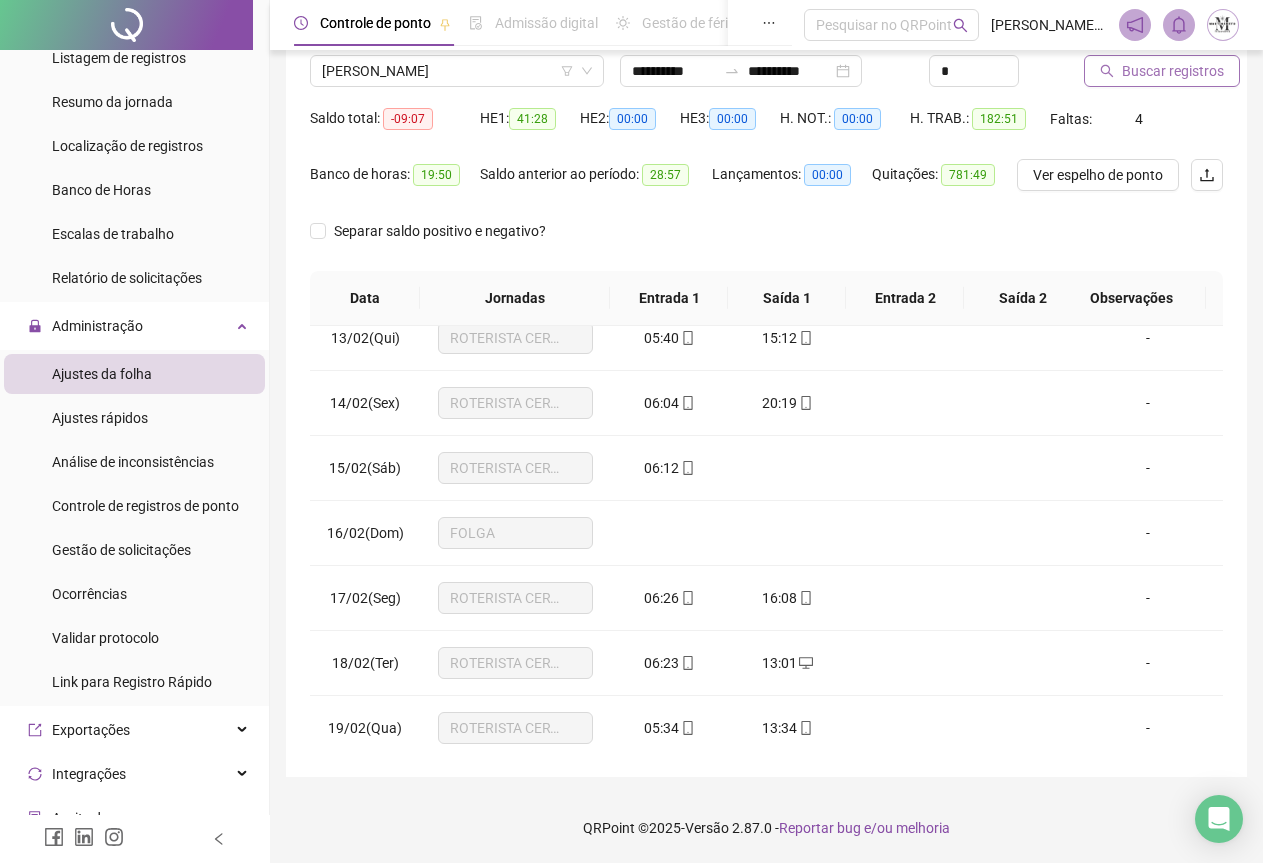 click on "Buscar registros" at bounding box center (1173, 71) 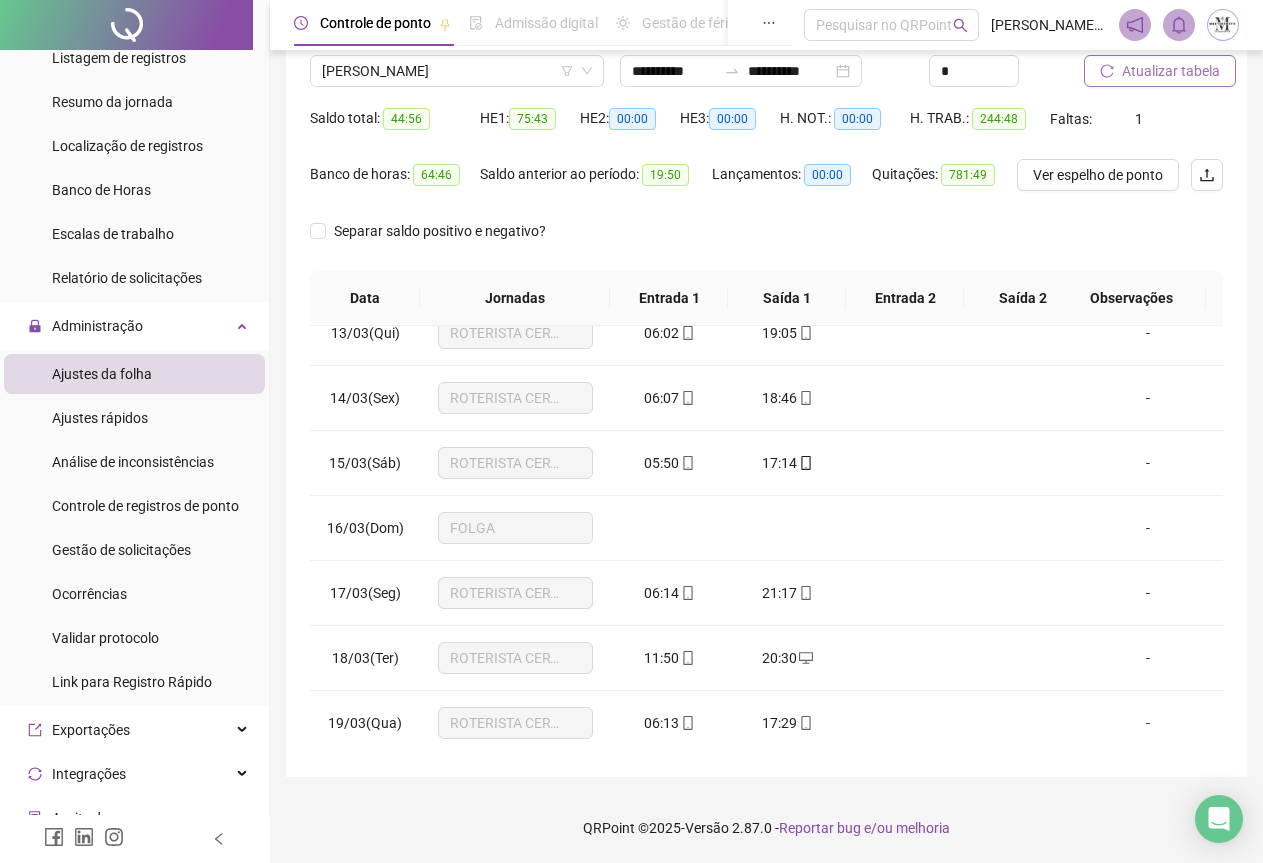 scroll, scrollTop: 305, scrollLeft: 0, axis: vertical 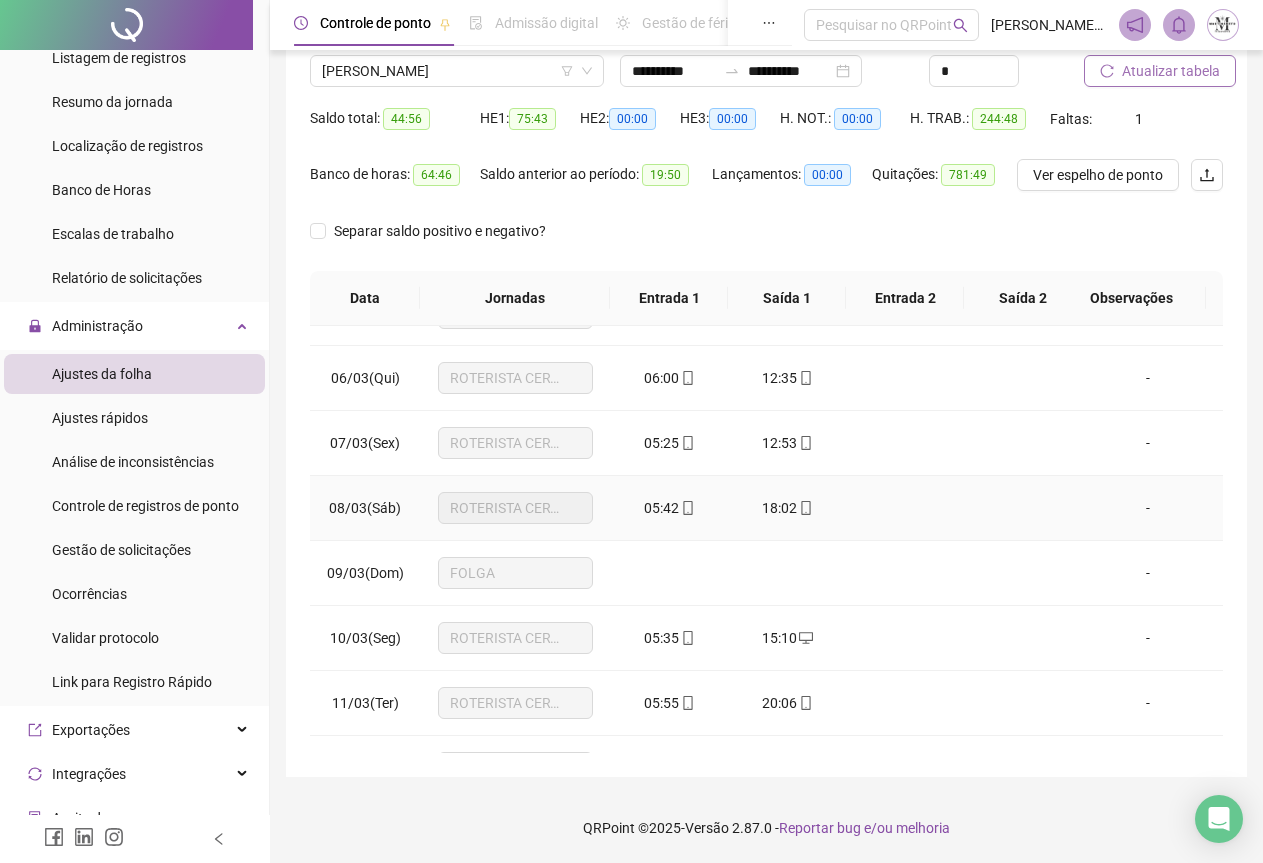 click 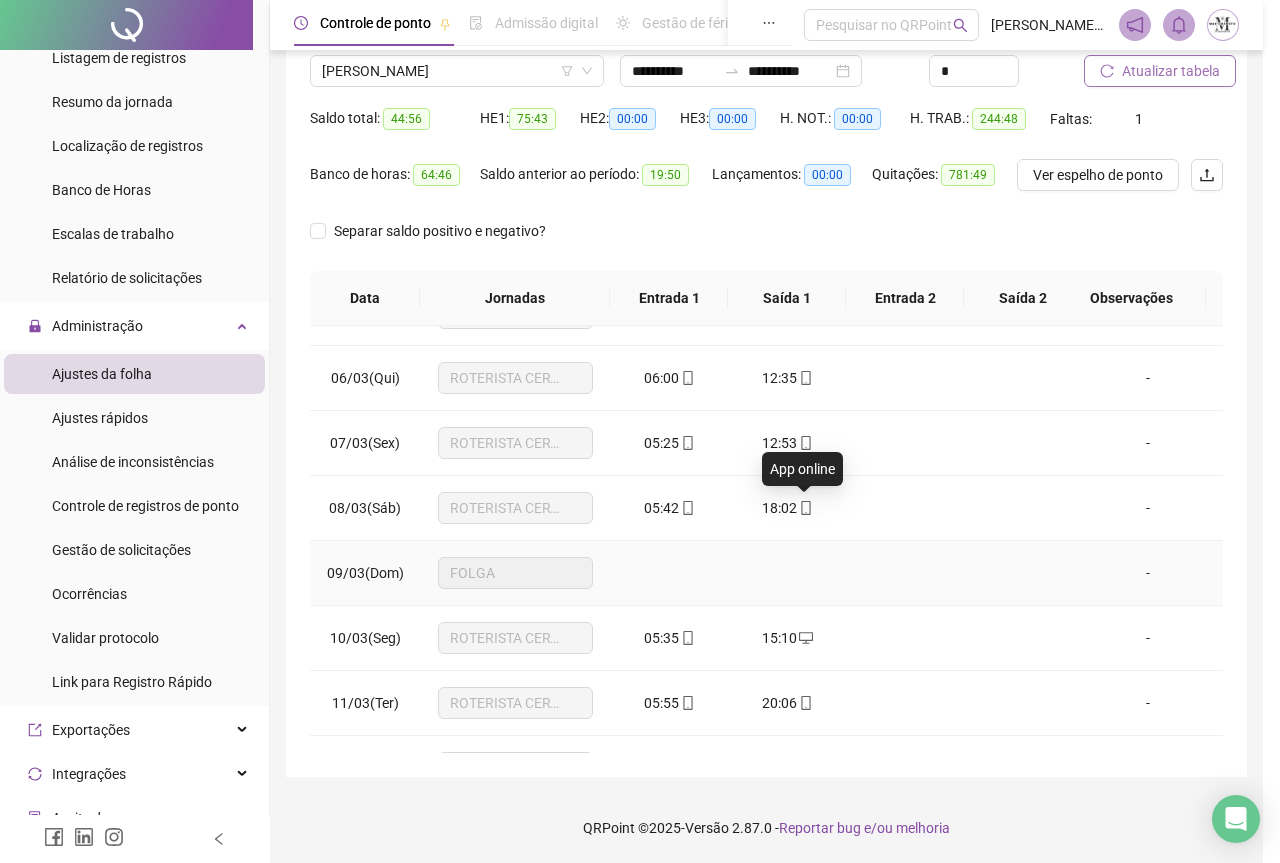 type on "**********" 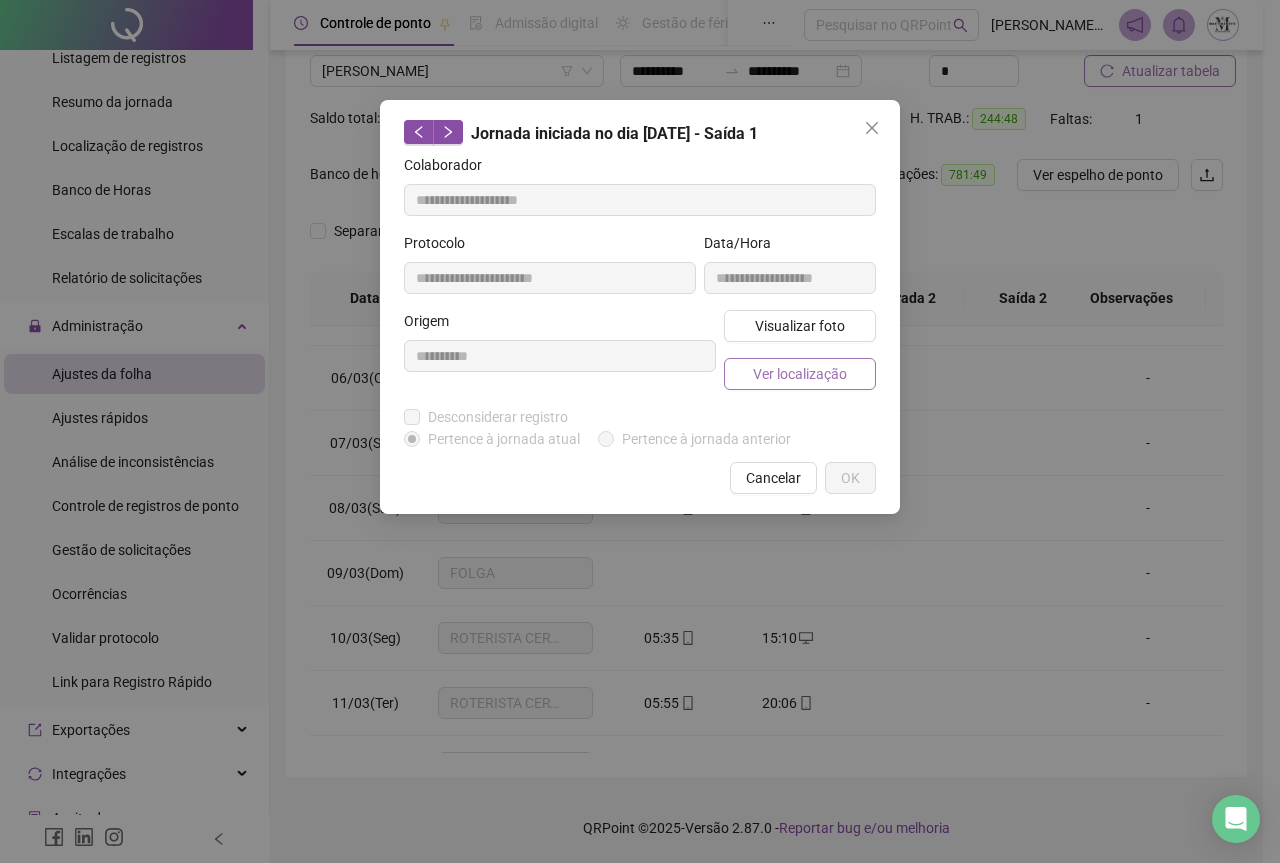 click on "Ver localização" at bounding box center (800, 374) 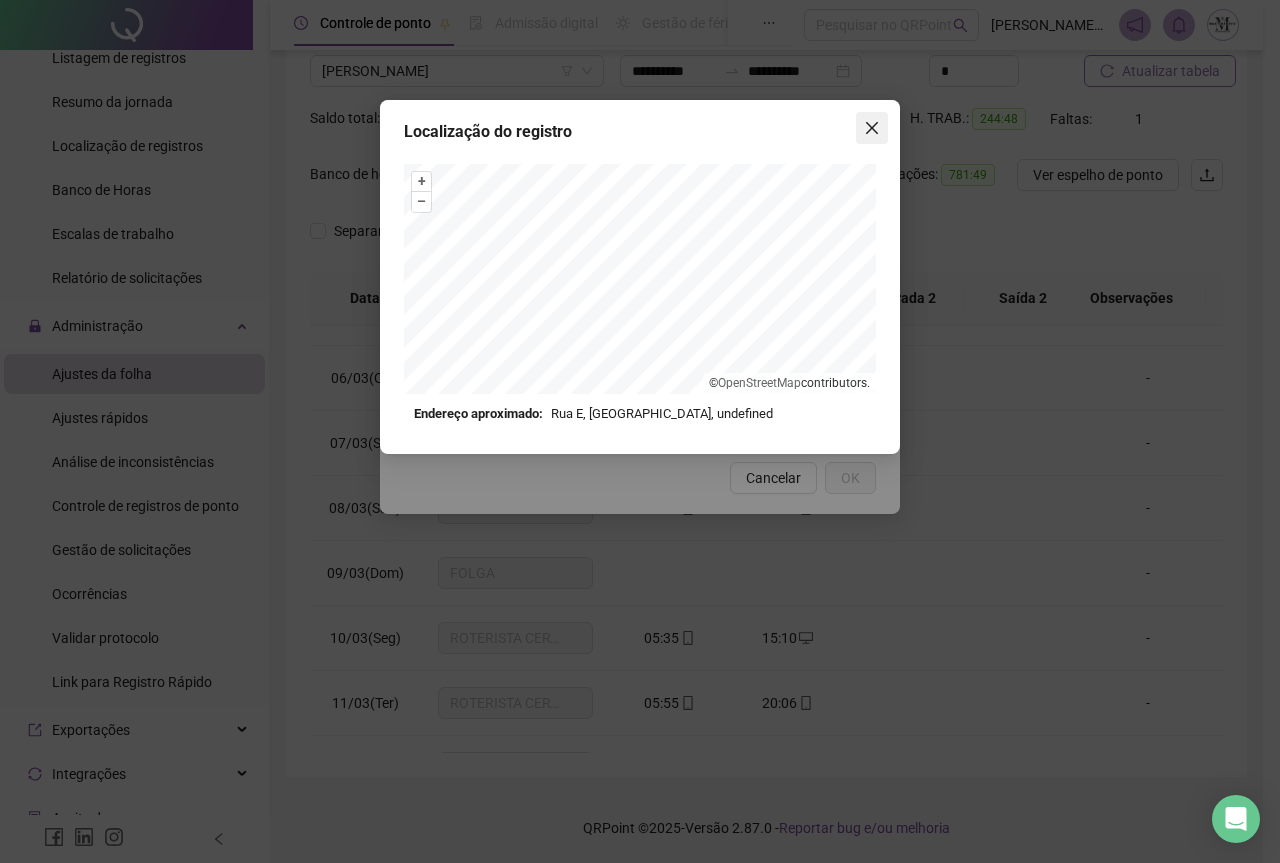 click 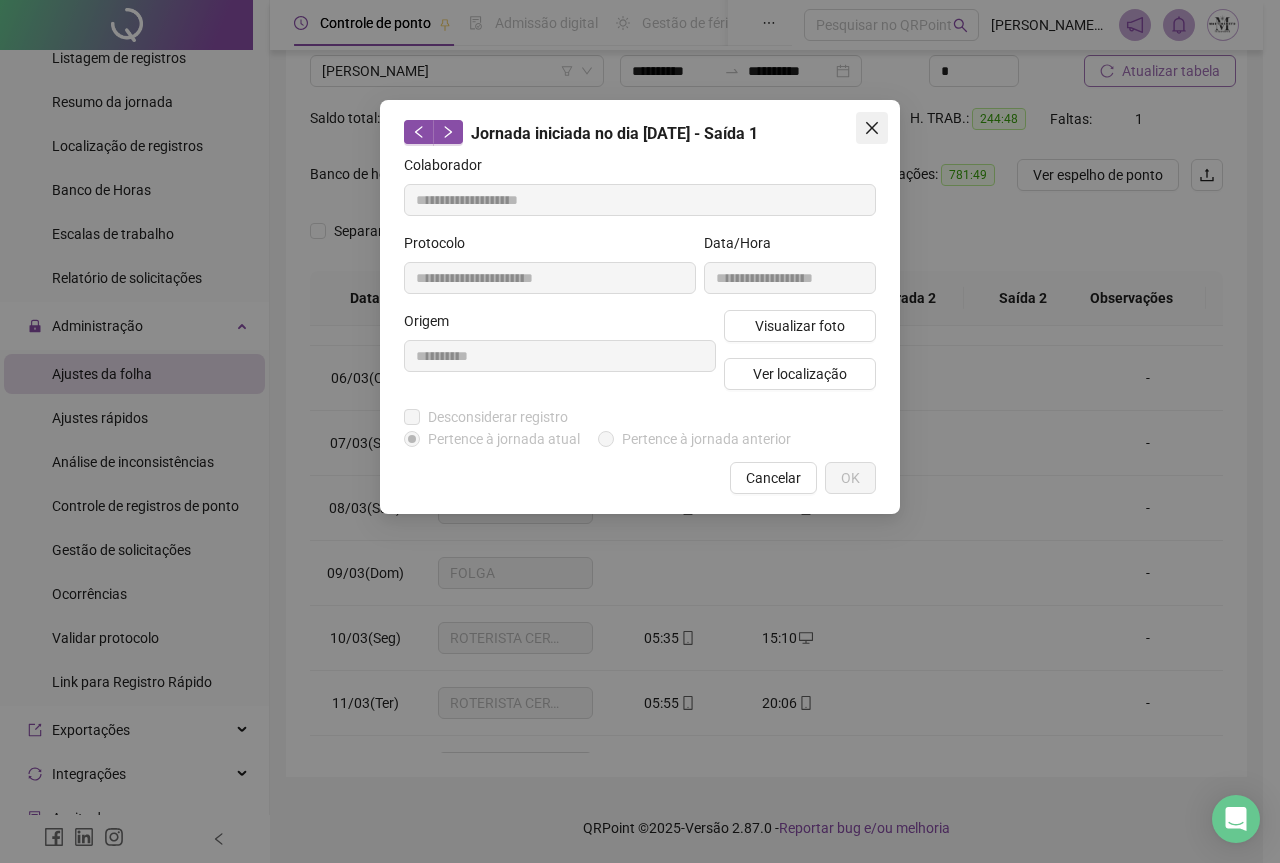 click 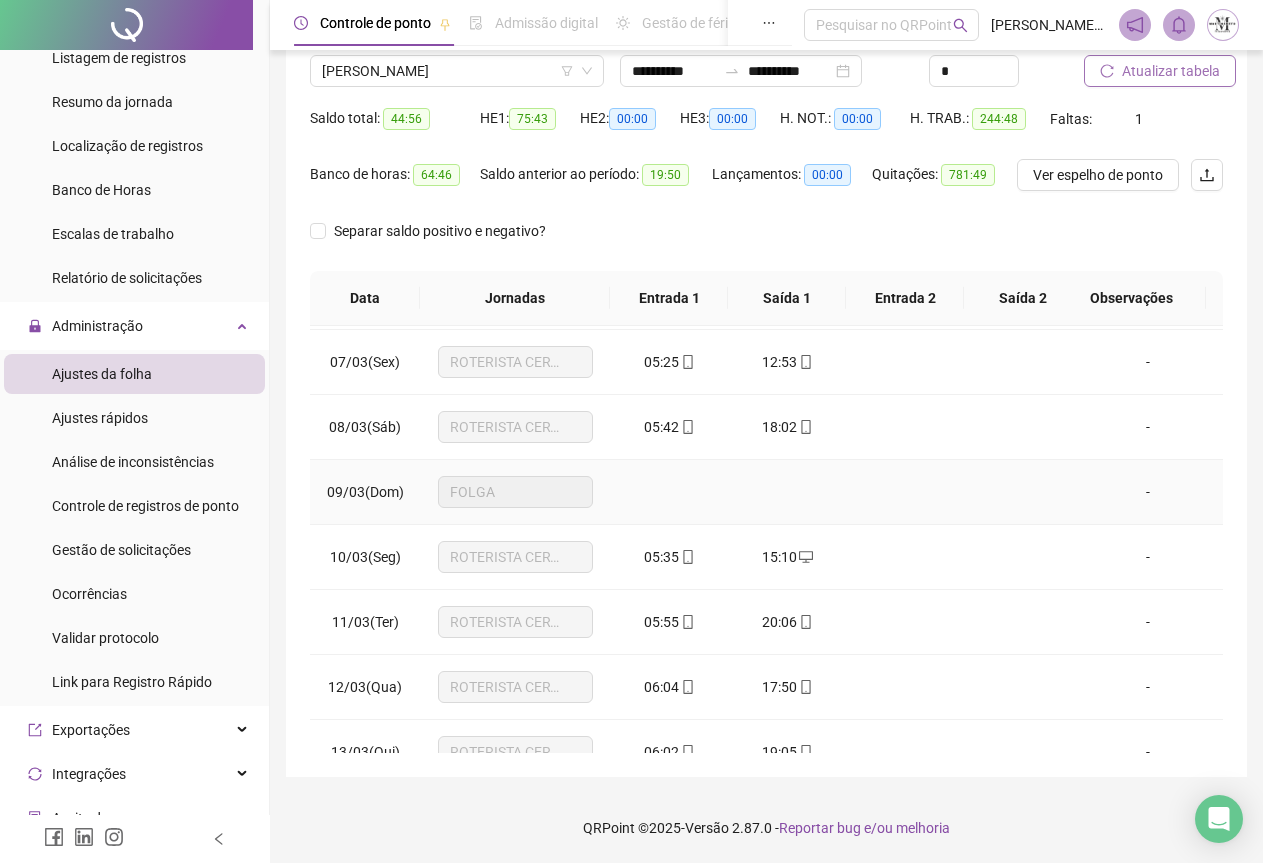 scroll, scrollTop: 505, scrollLeft: 0, axis: vertical 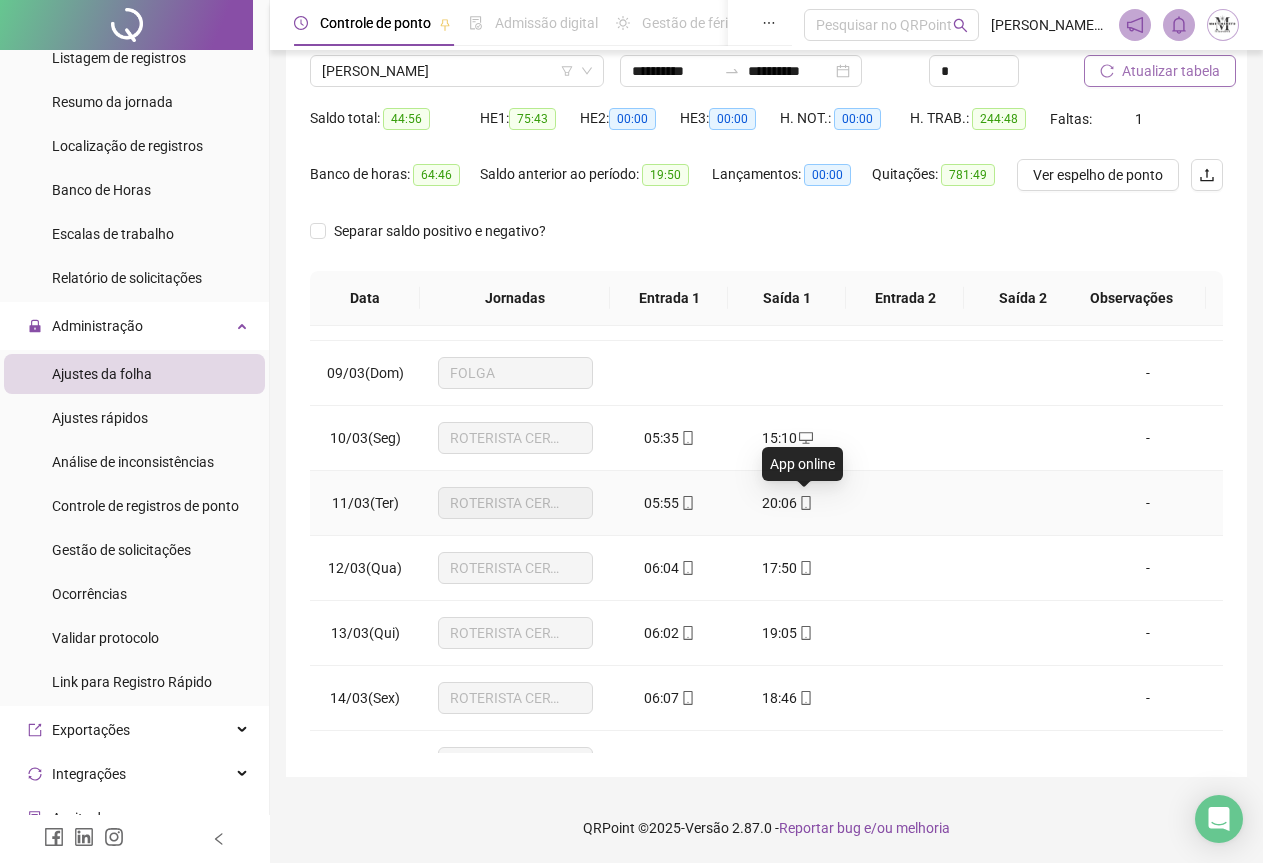 click 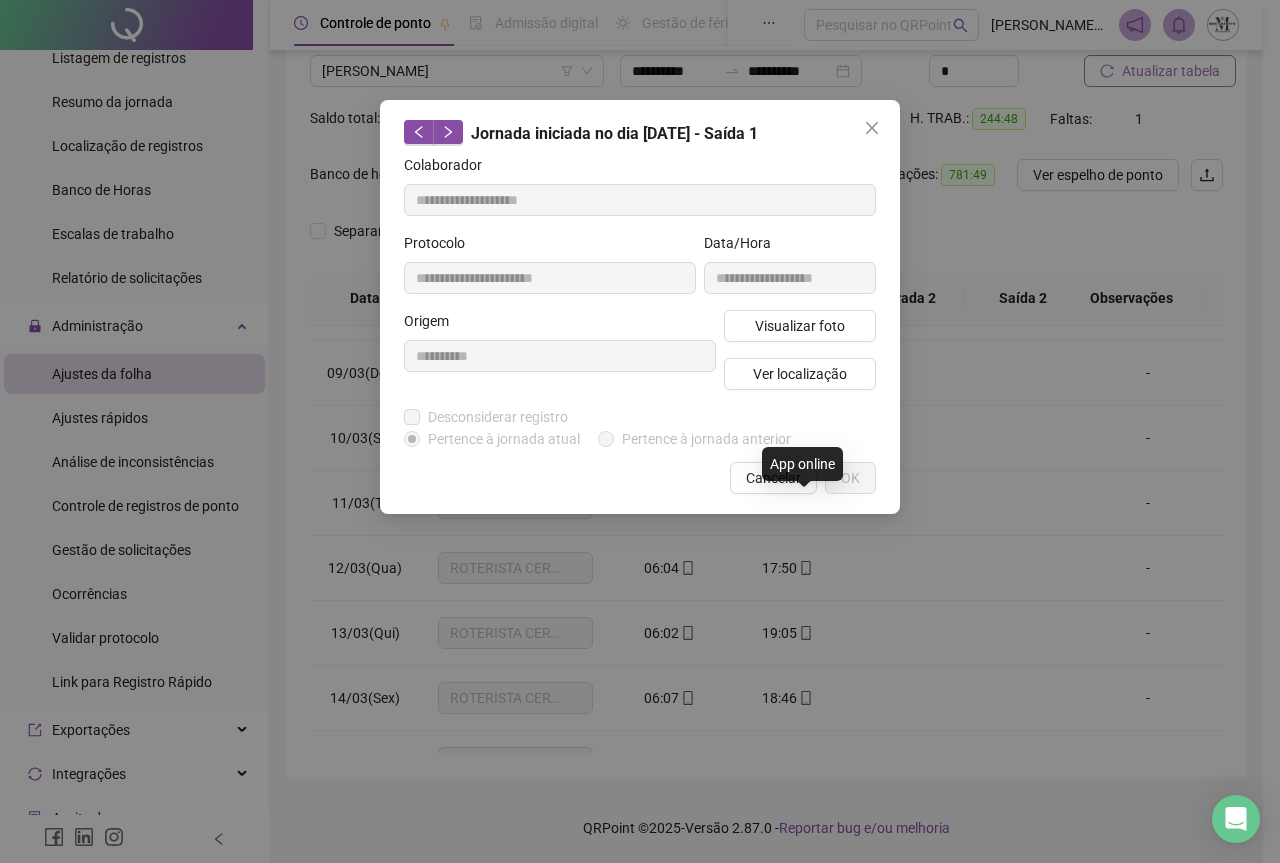 type on "**********" 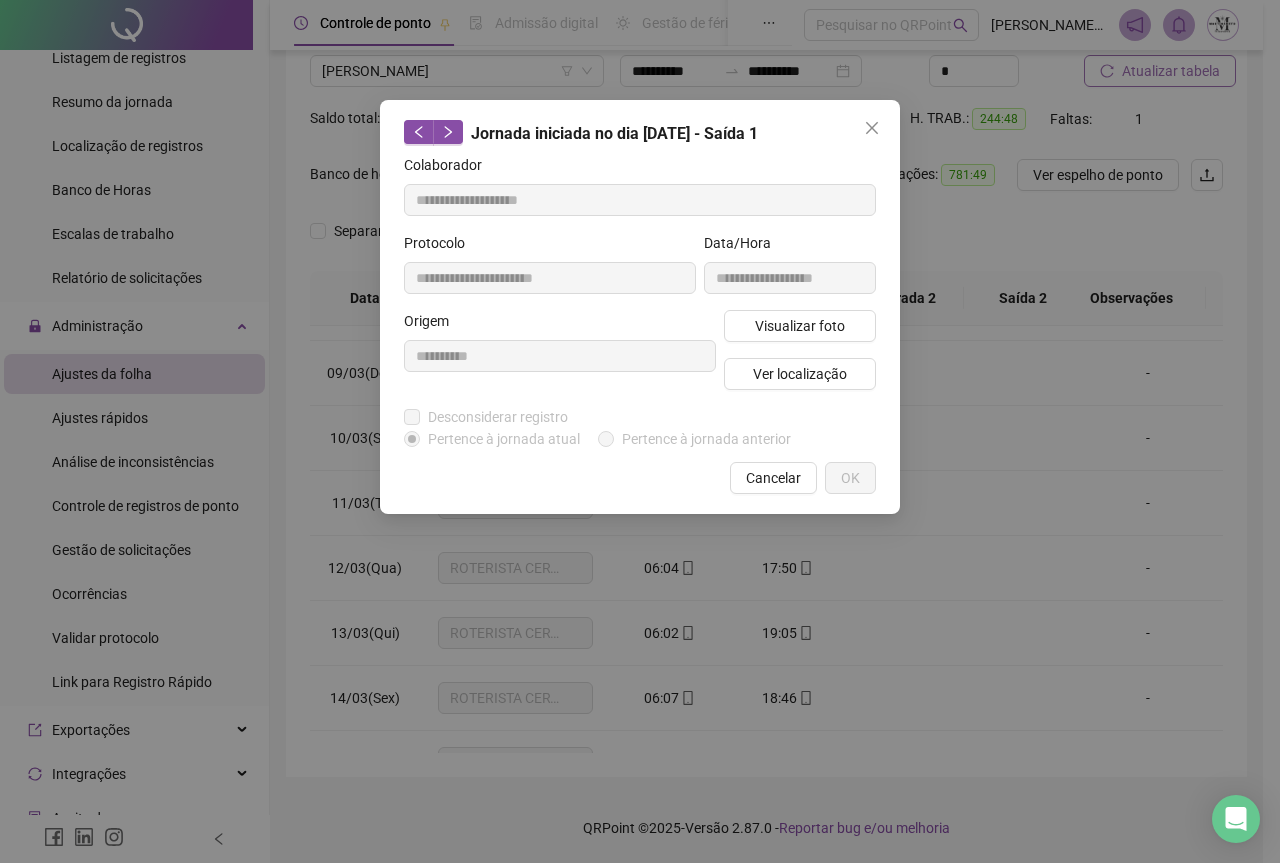 click on "Visualizar foto Ver localização" at bounding box center (800, 358) 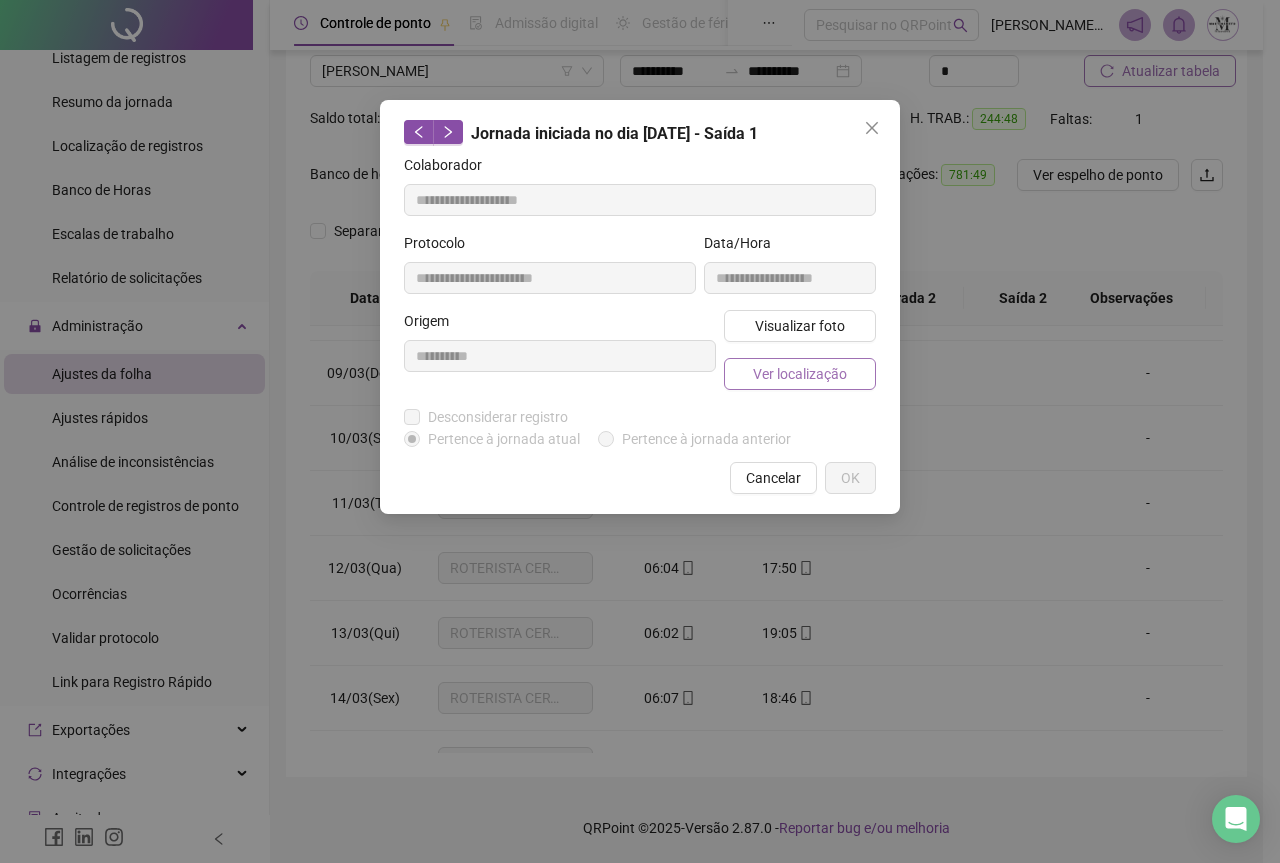 click on "Ver localização" at bounding box center (800, 374) 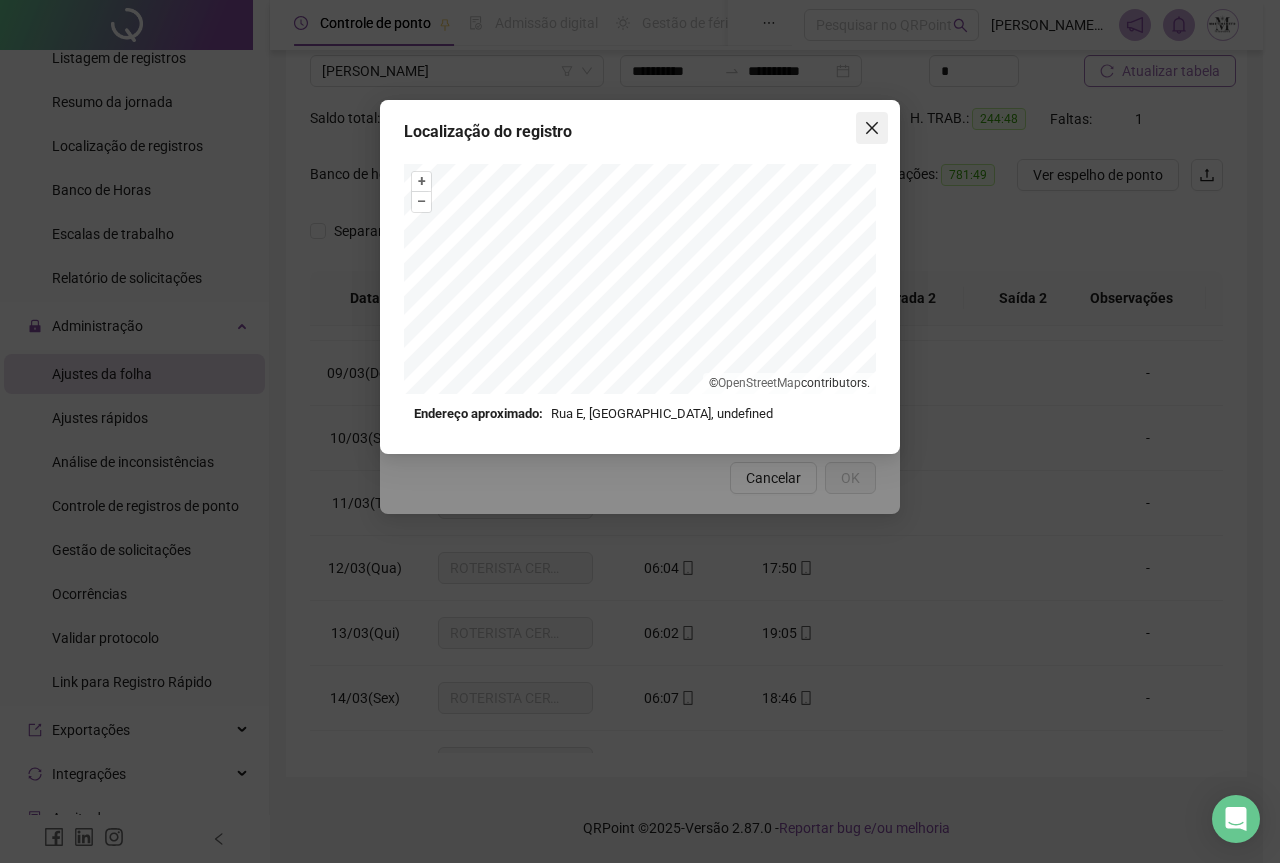 click 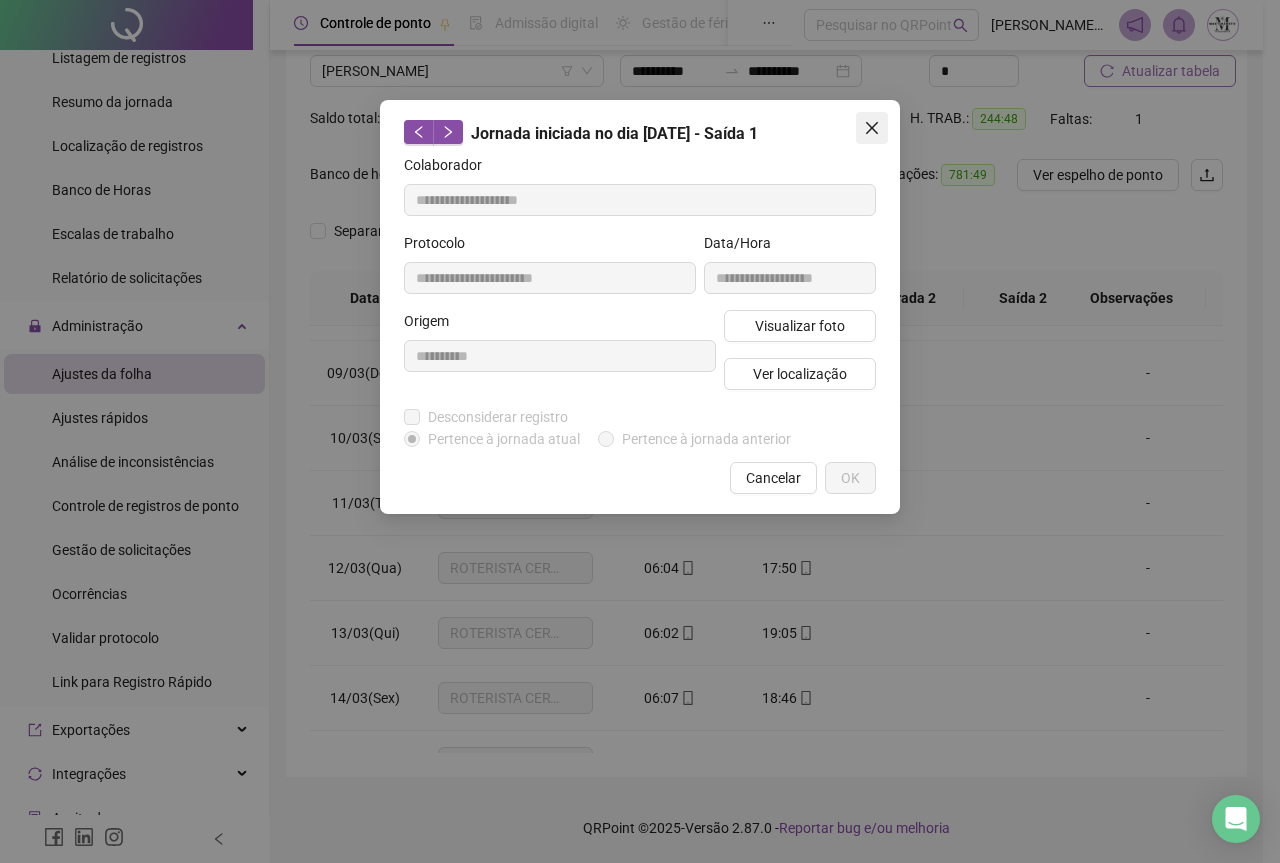click 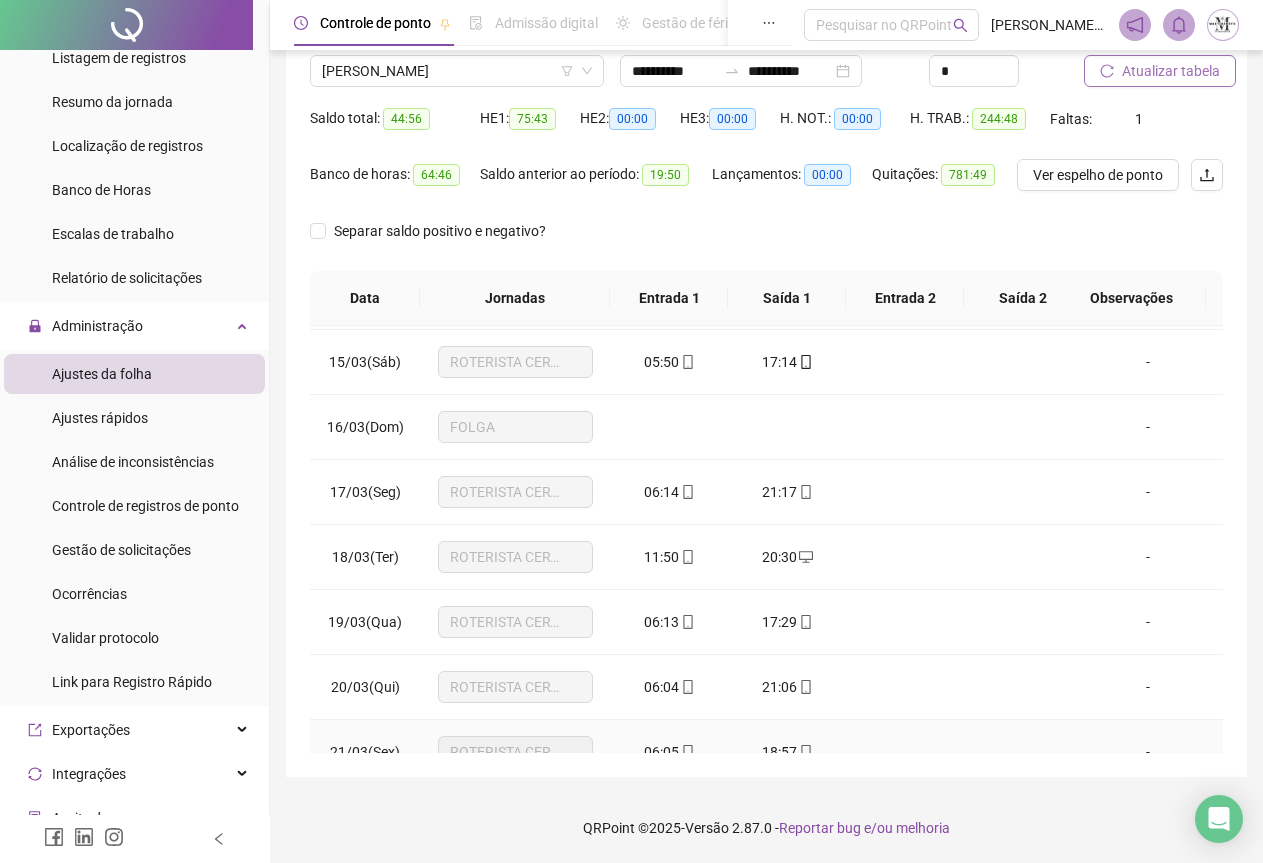 scroll, scrollTop: 905, scrollLeft: 0, axis: vertical 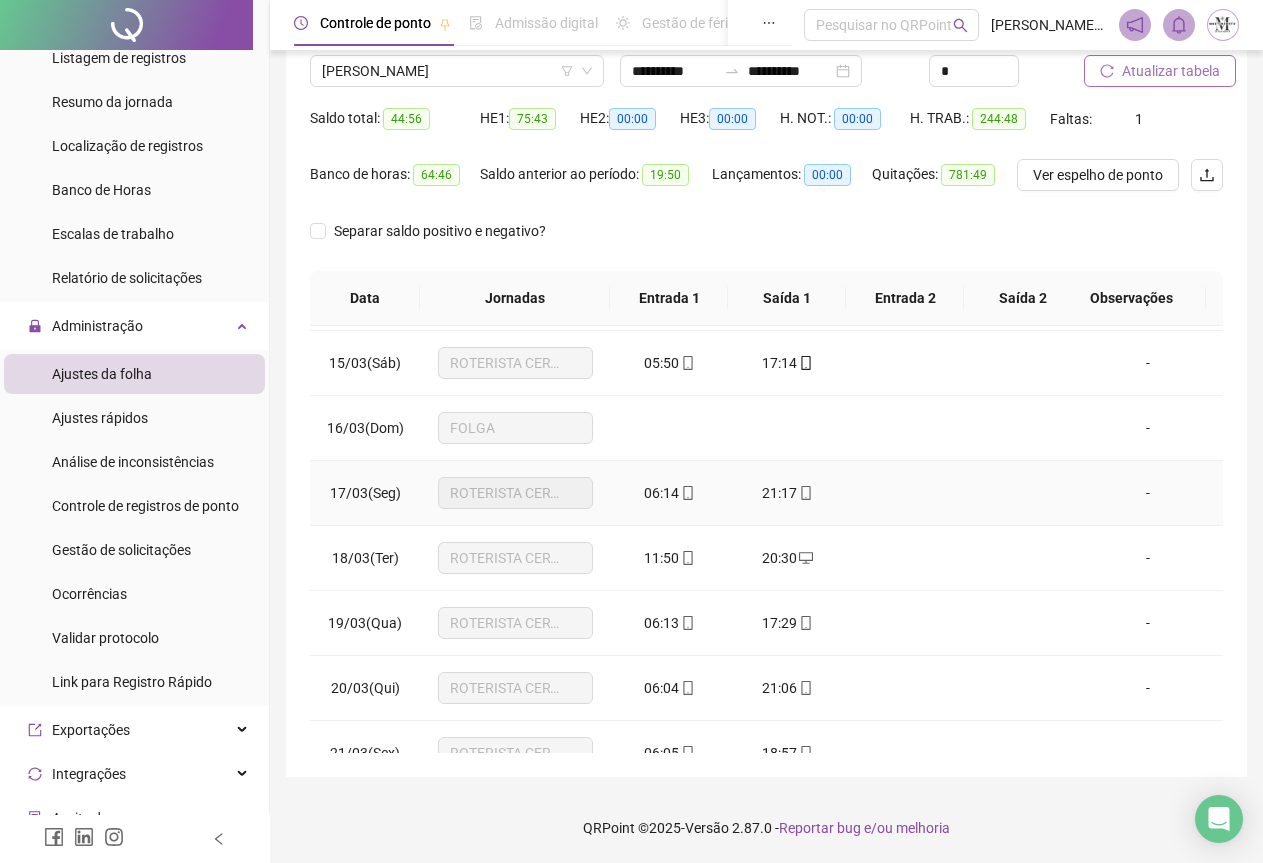 click 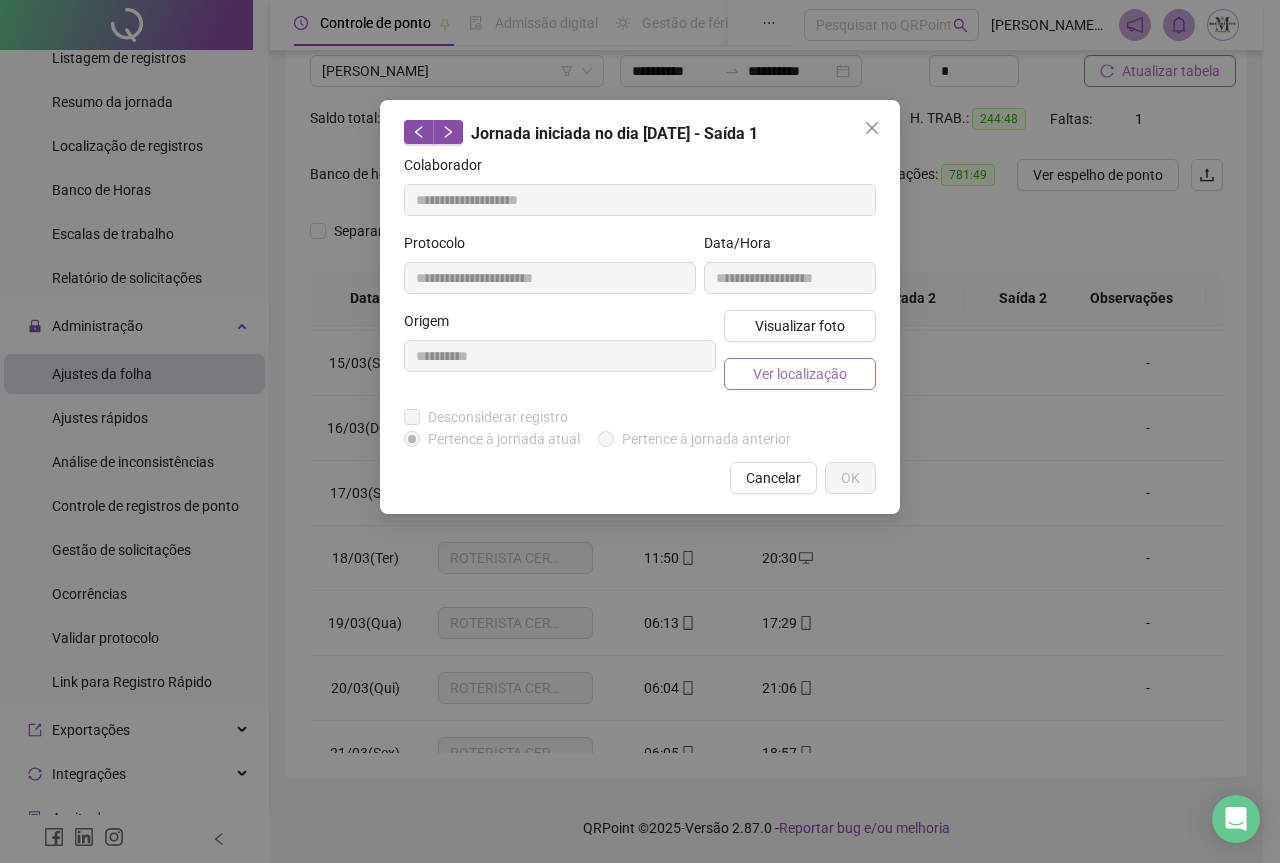 click on "Ver localização" at bounding box center [800, 374] 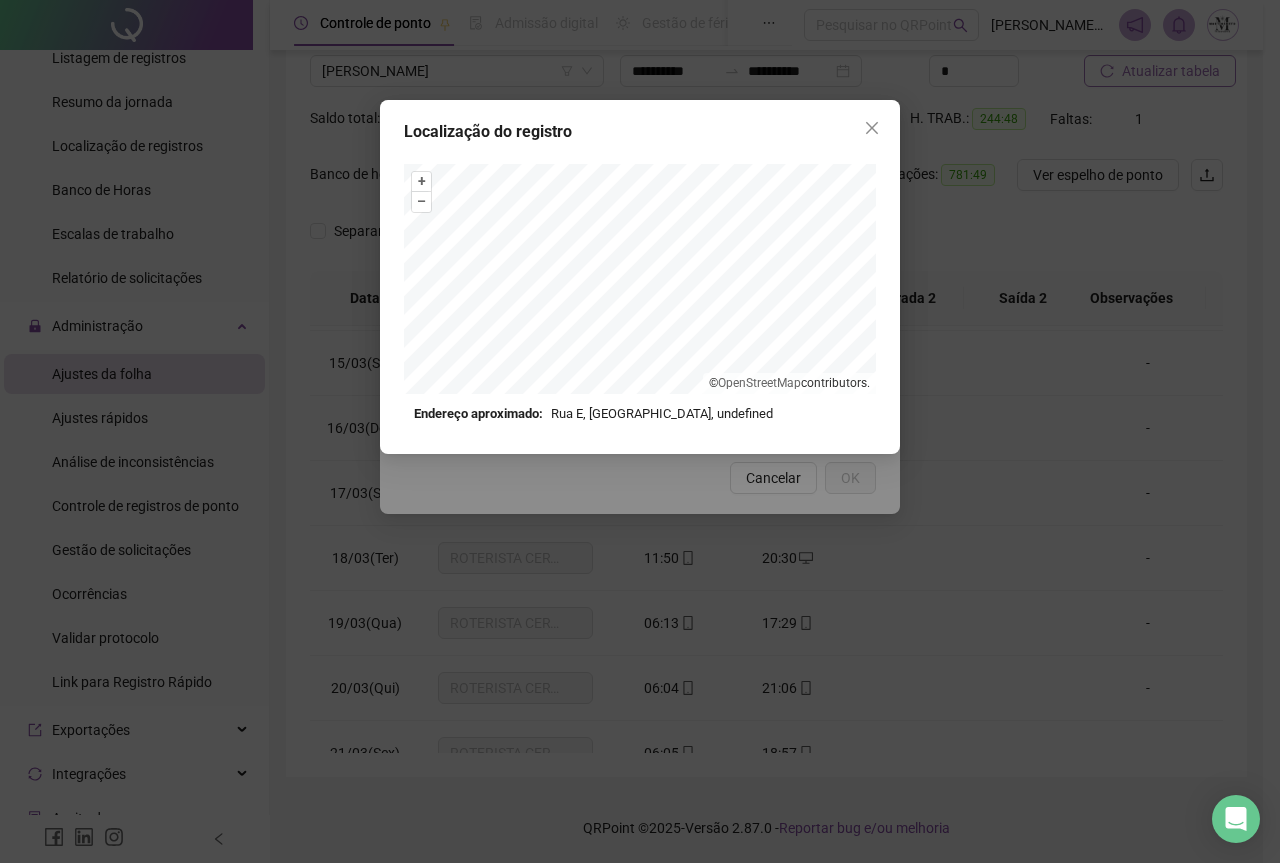 click on "Localização do registro + – ⇧ › ©  OpenStreetMap  contributors. Endereço aproximado:   Rua E, [GEOGRAPHIC_DATA], undefined *OBS Os registros de ponto executados através da web utilizam uma tecnologia menos precisa para obter a geolocalização do colaborador, o que poderá resultar em localizações distintas." at bounding box center (640, 431) 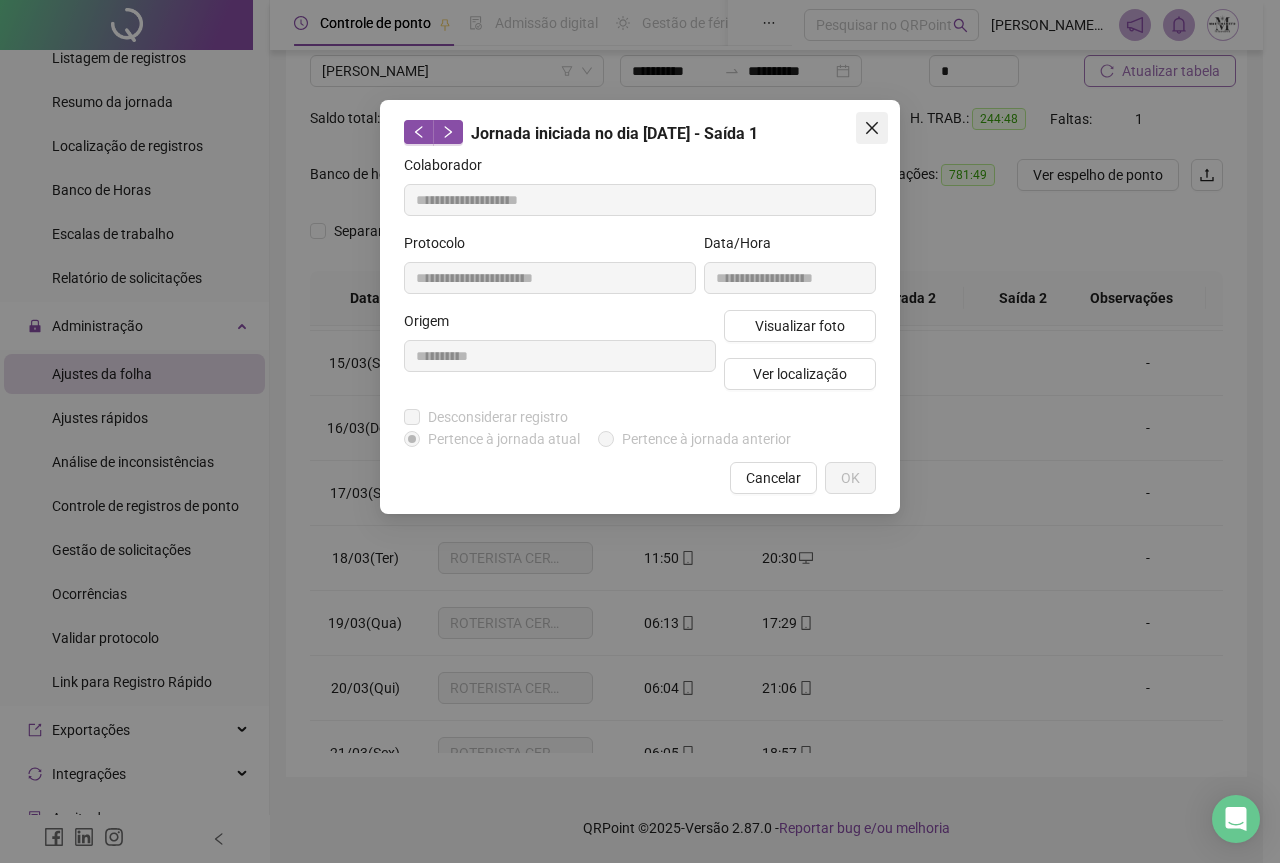 click 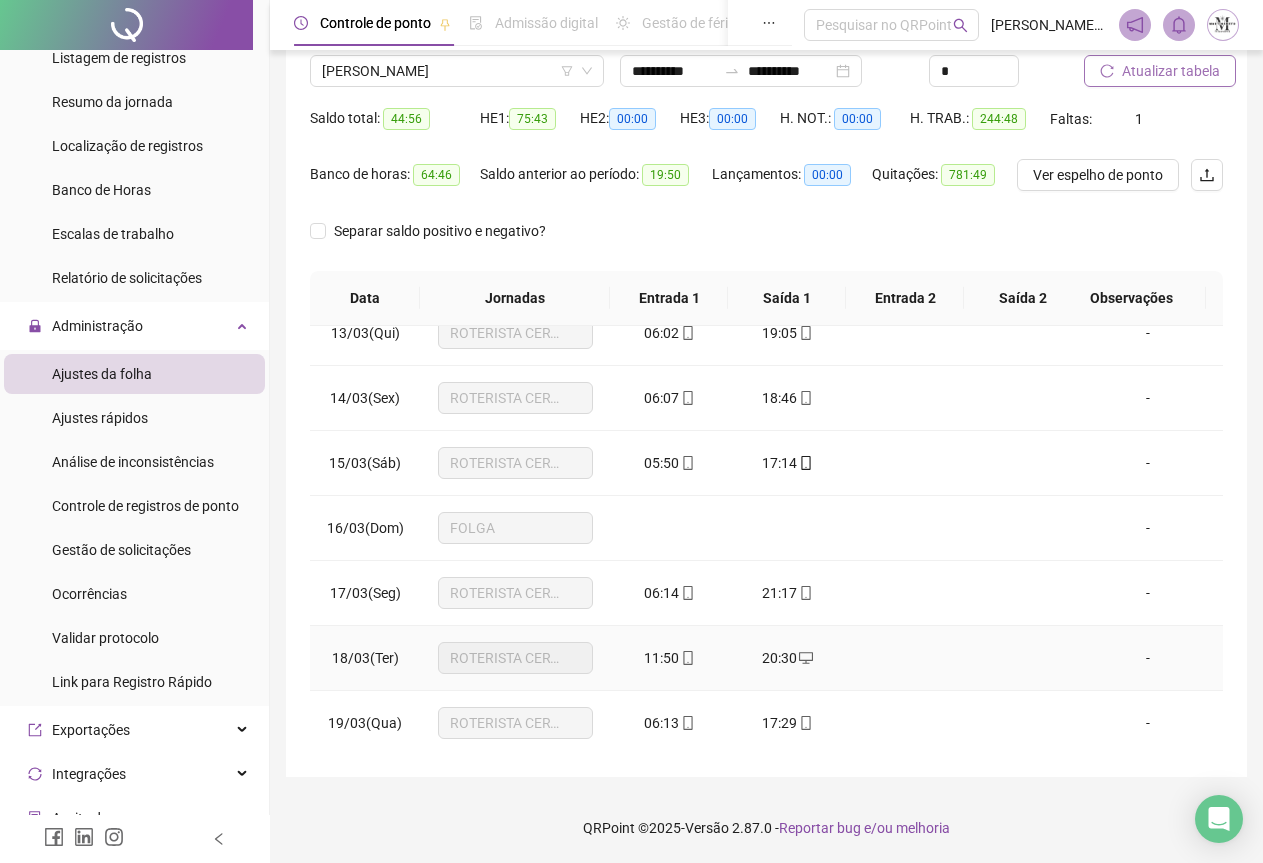 scroll, scrollTop: 705, scrollLeft: 0, axis: vertical 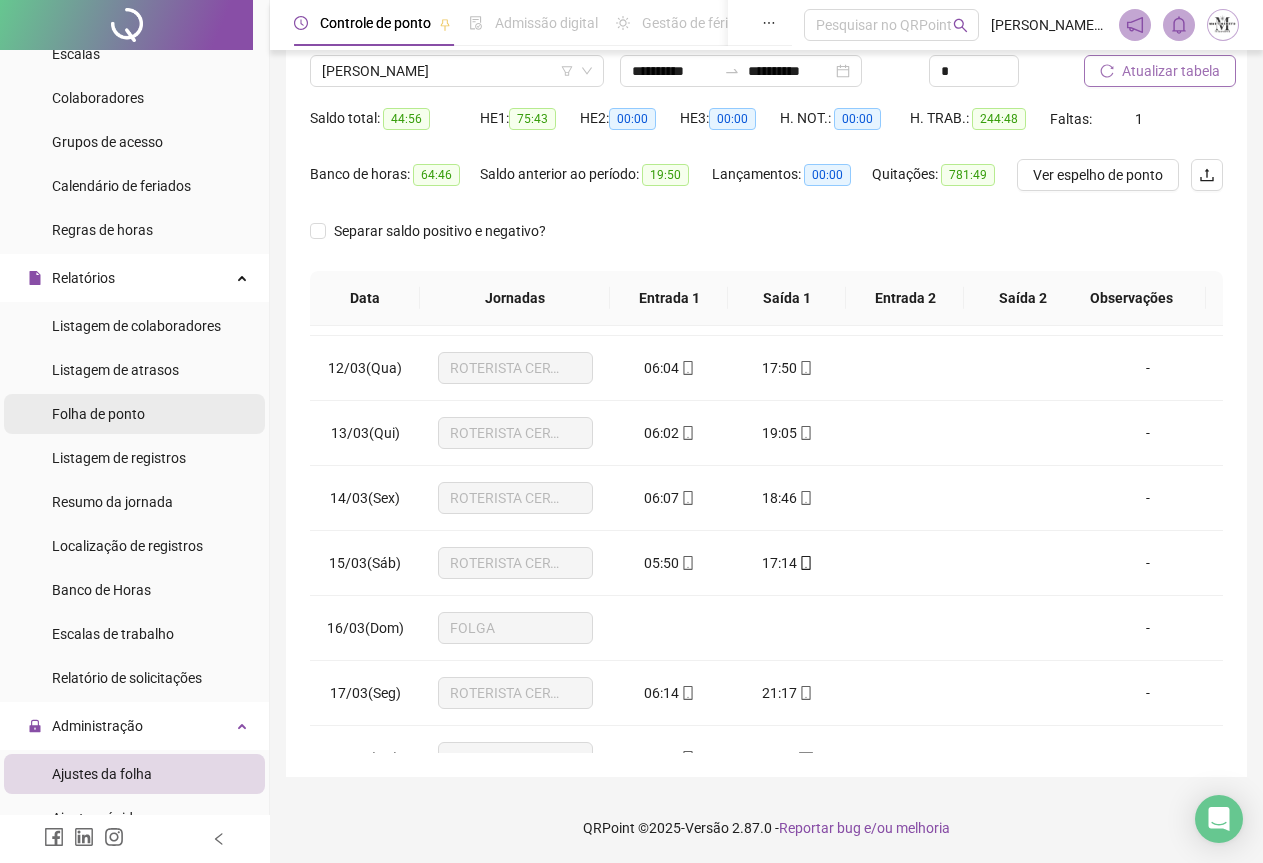 click on "Folha de ponto" at bounding box center (98, 414) 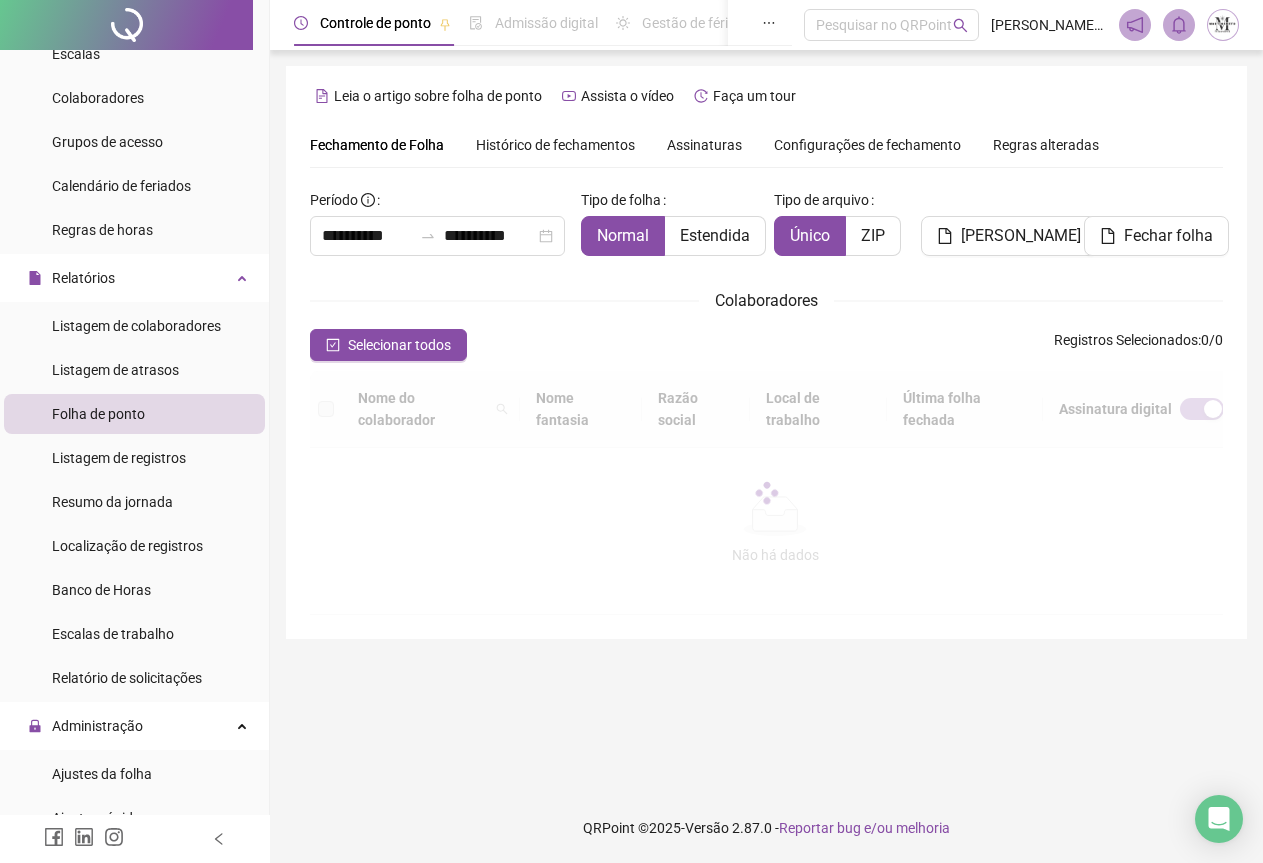 scroll, scrollTop: 0, scrollLeft: 0, axis: both 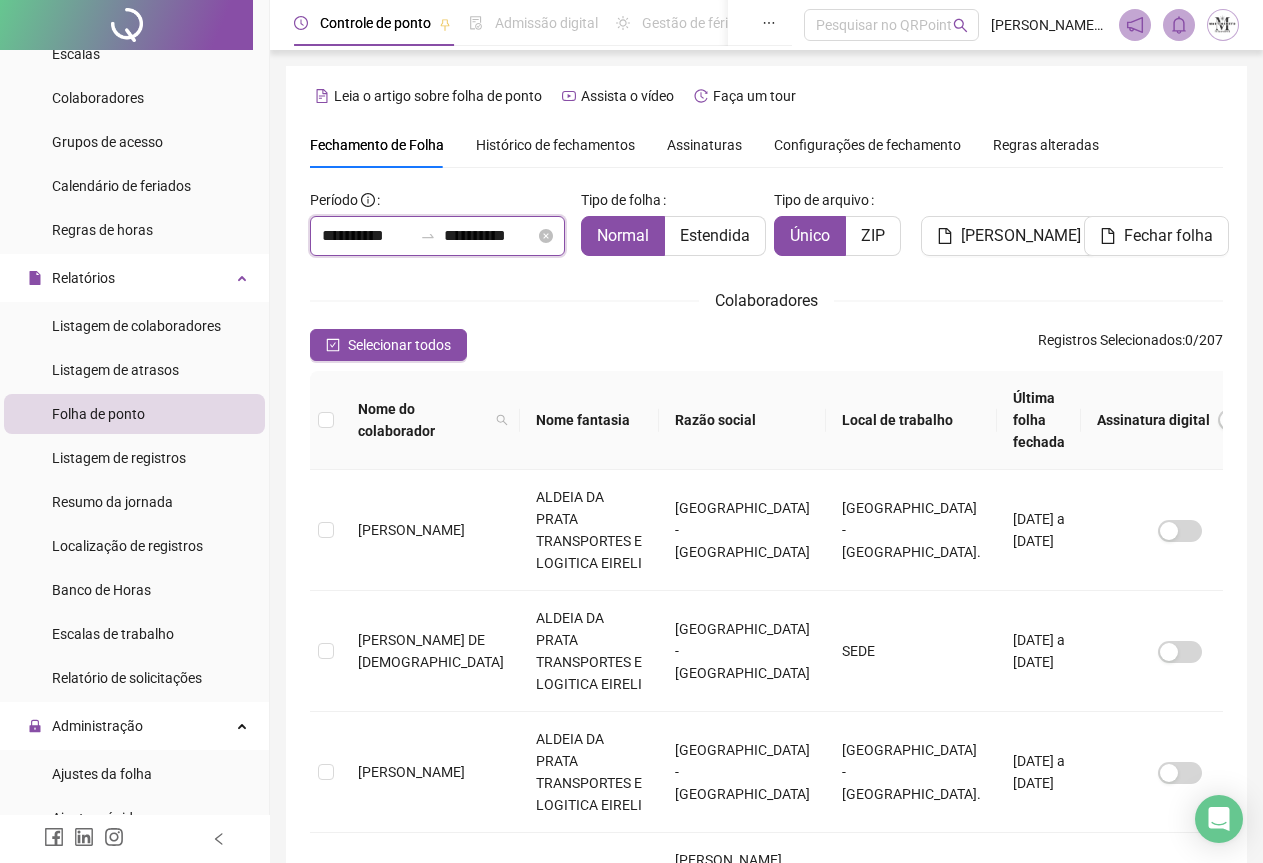 click on "**********" at bounding box center (489, 236) 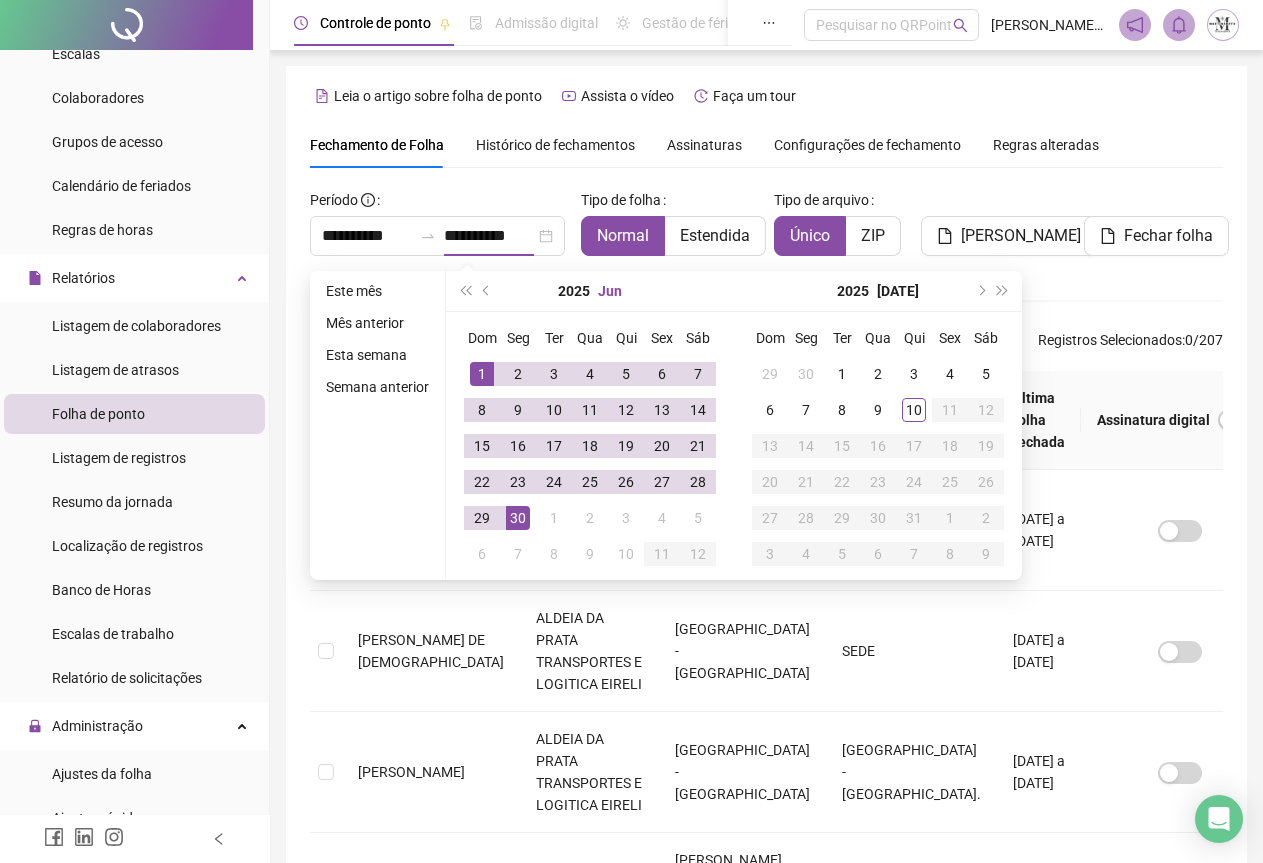 click on "Jun" at bounding box center [610, 291] 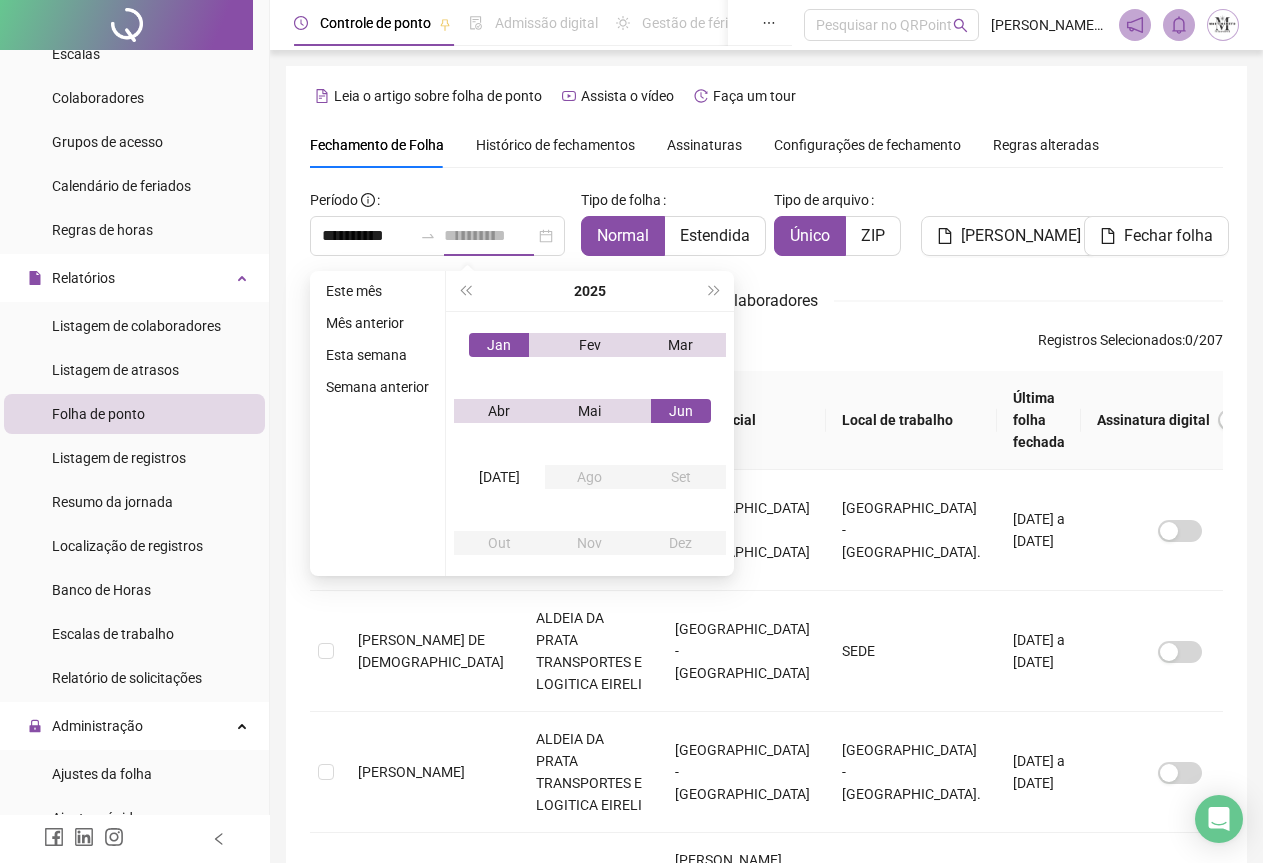 click on "Jan" at bounding box center (499, 345) 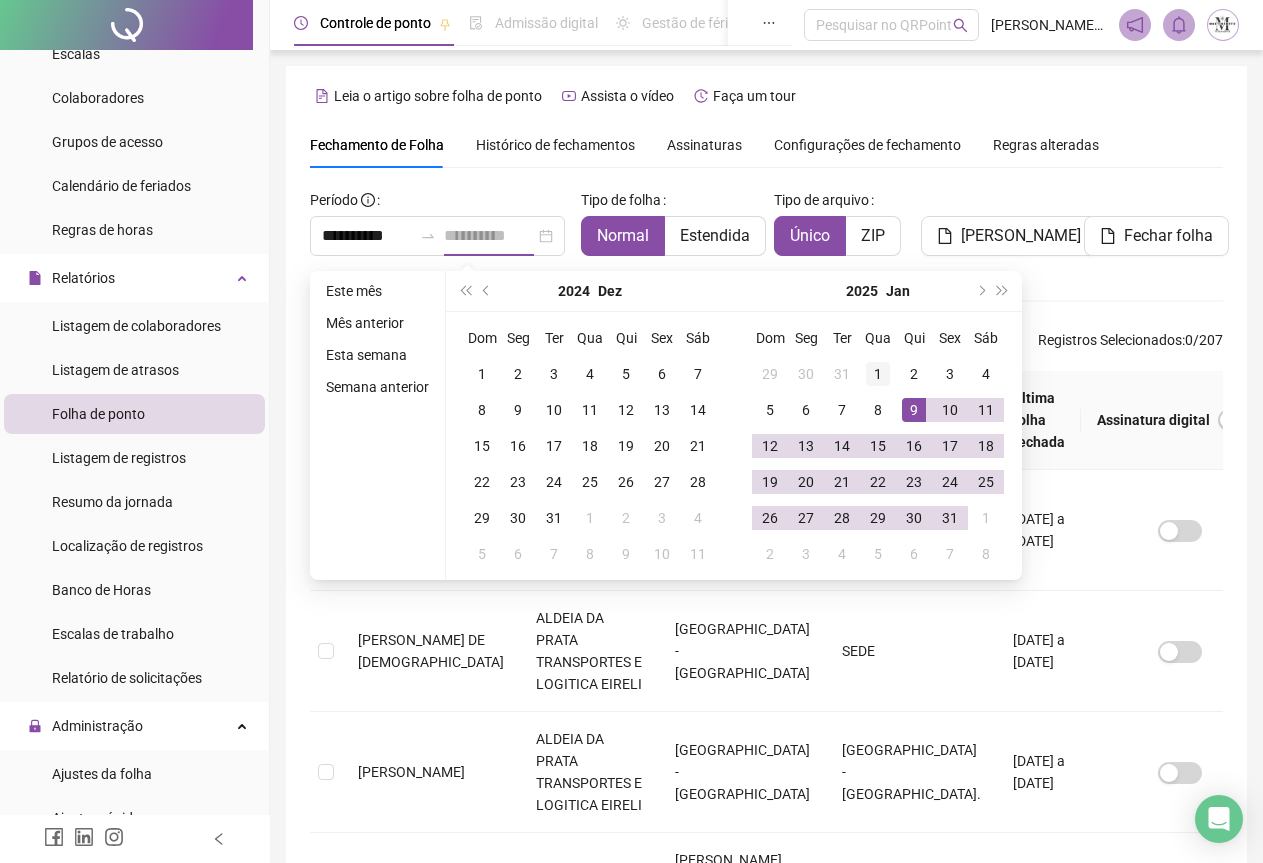 type on "**********" 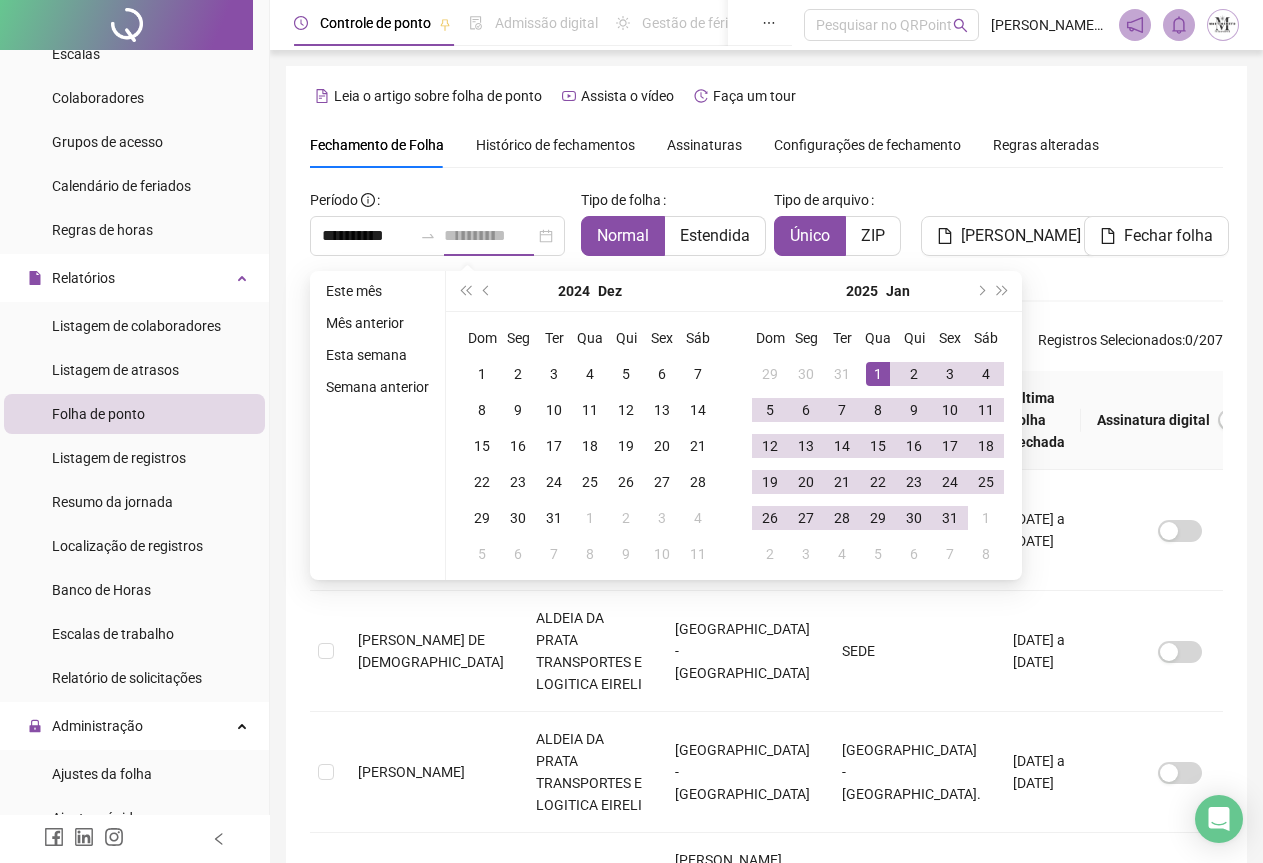 click on "1" at bounding box center (878, 374) 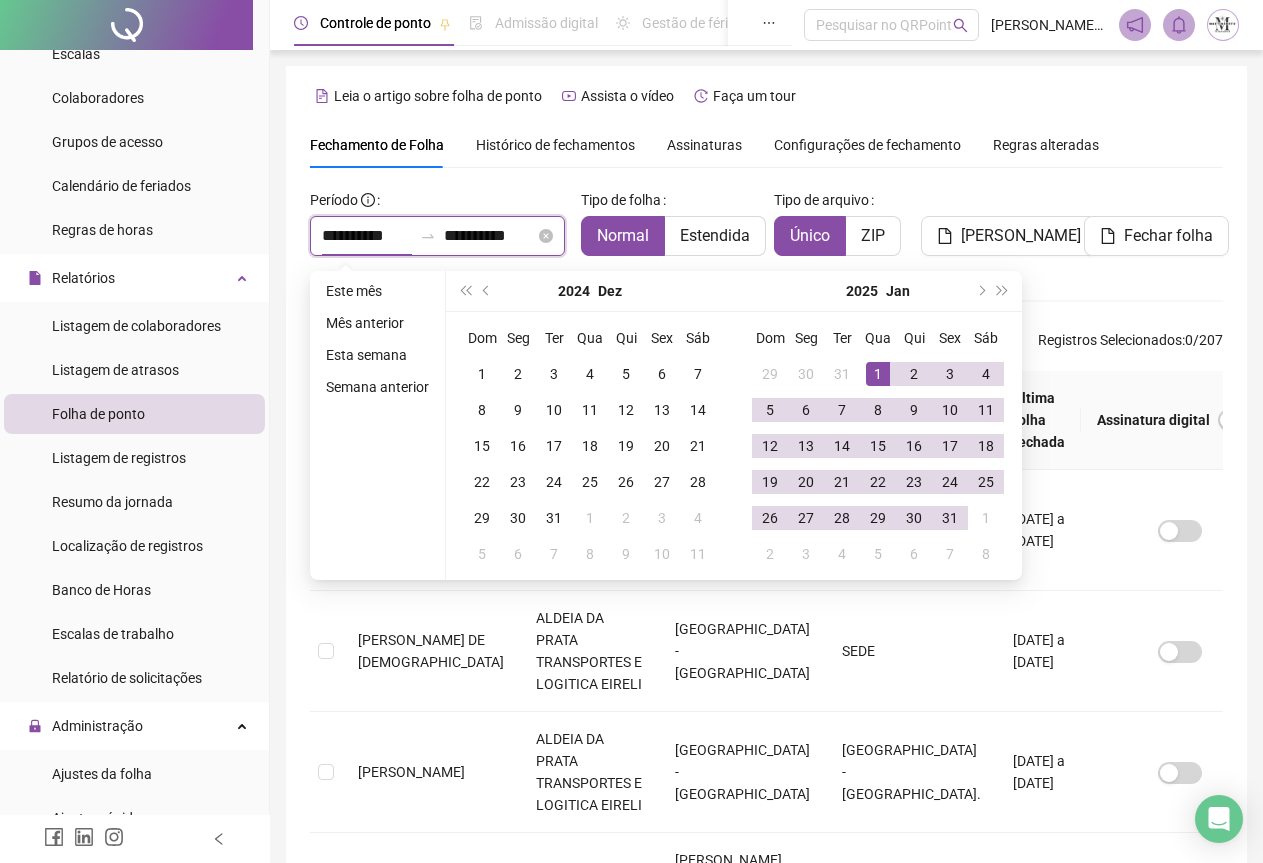click on "**********" at bounding box center [489, 236] 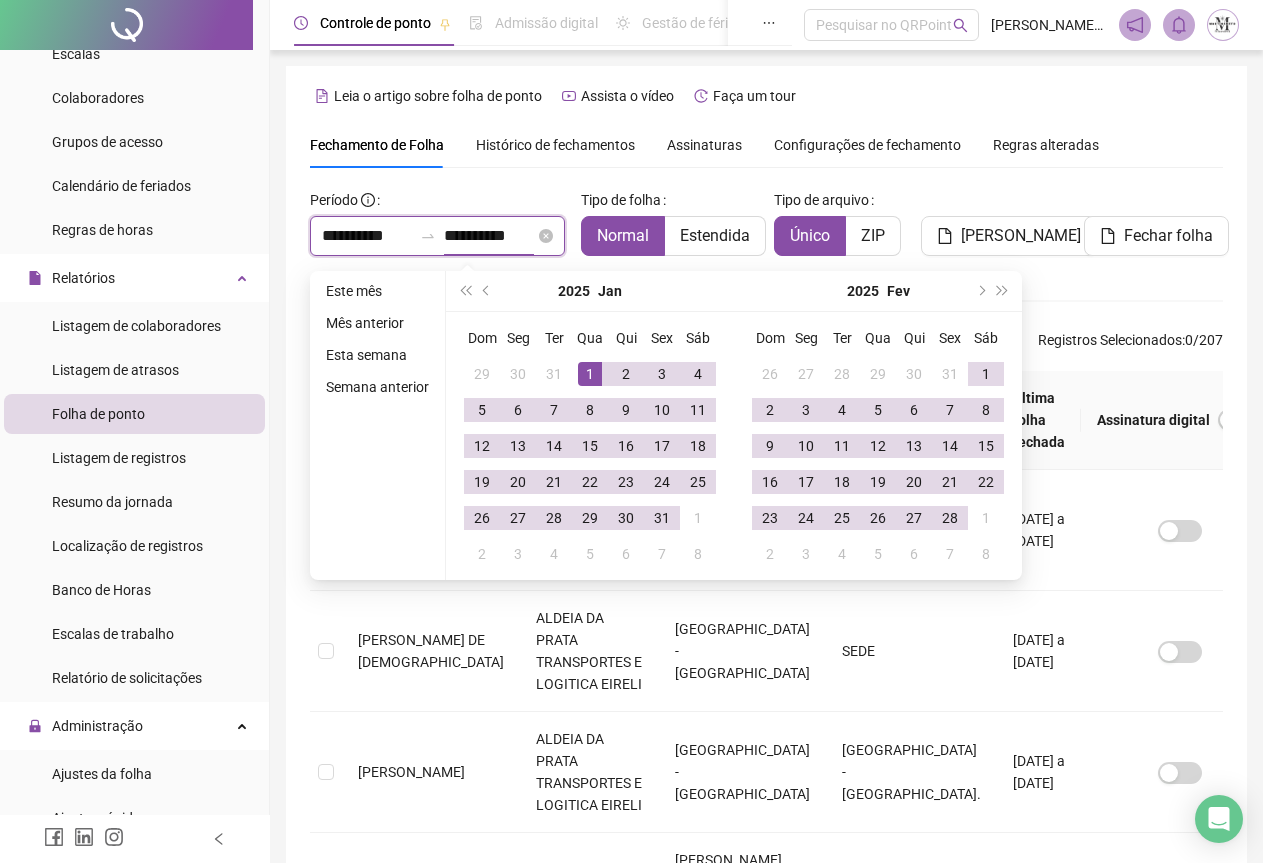 type on "**********" 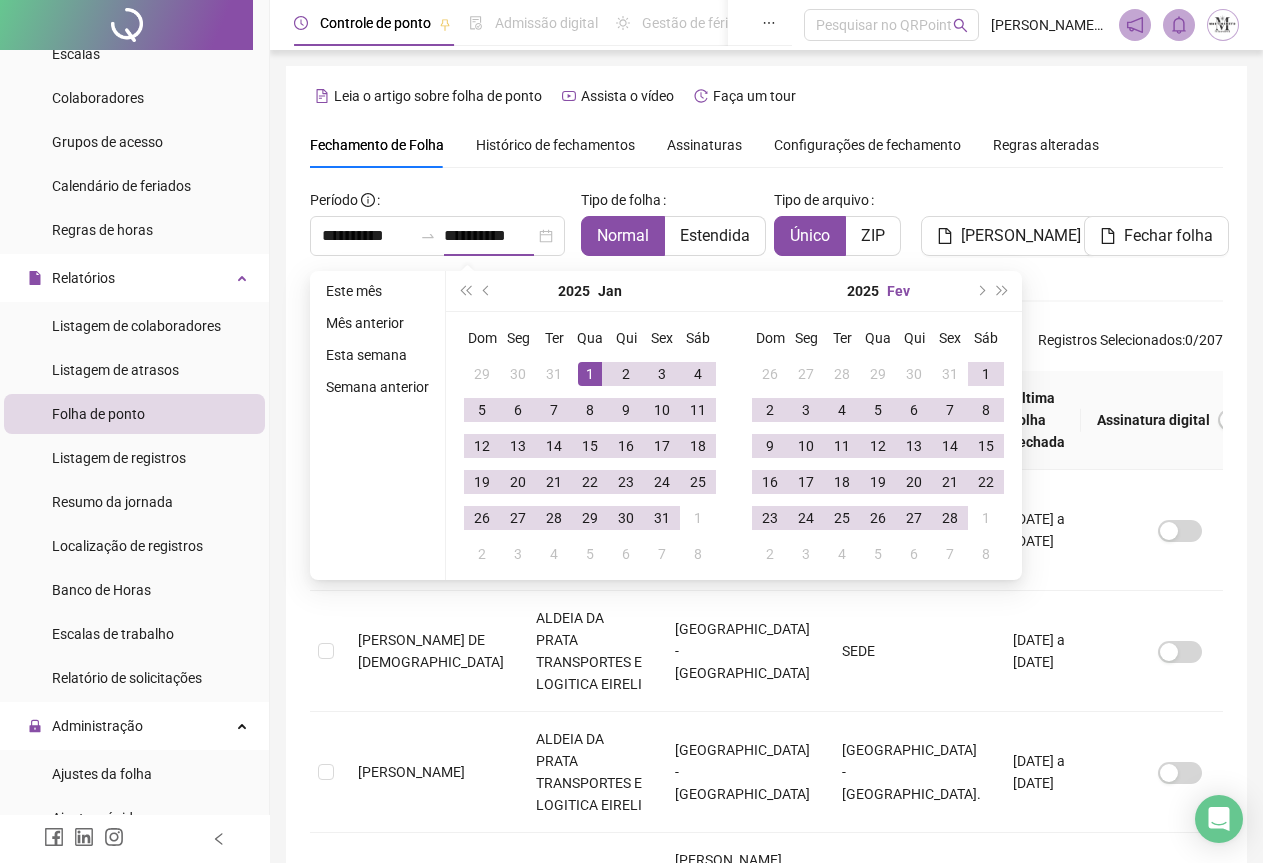 click on "Fev" at bounding box center [898, 291] 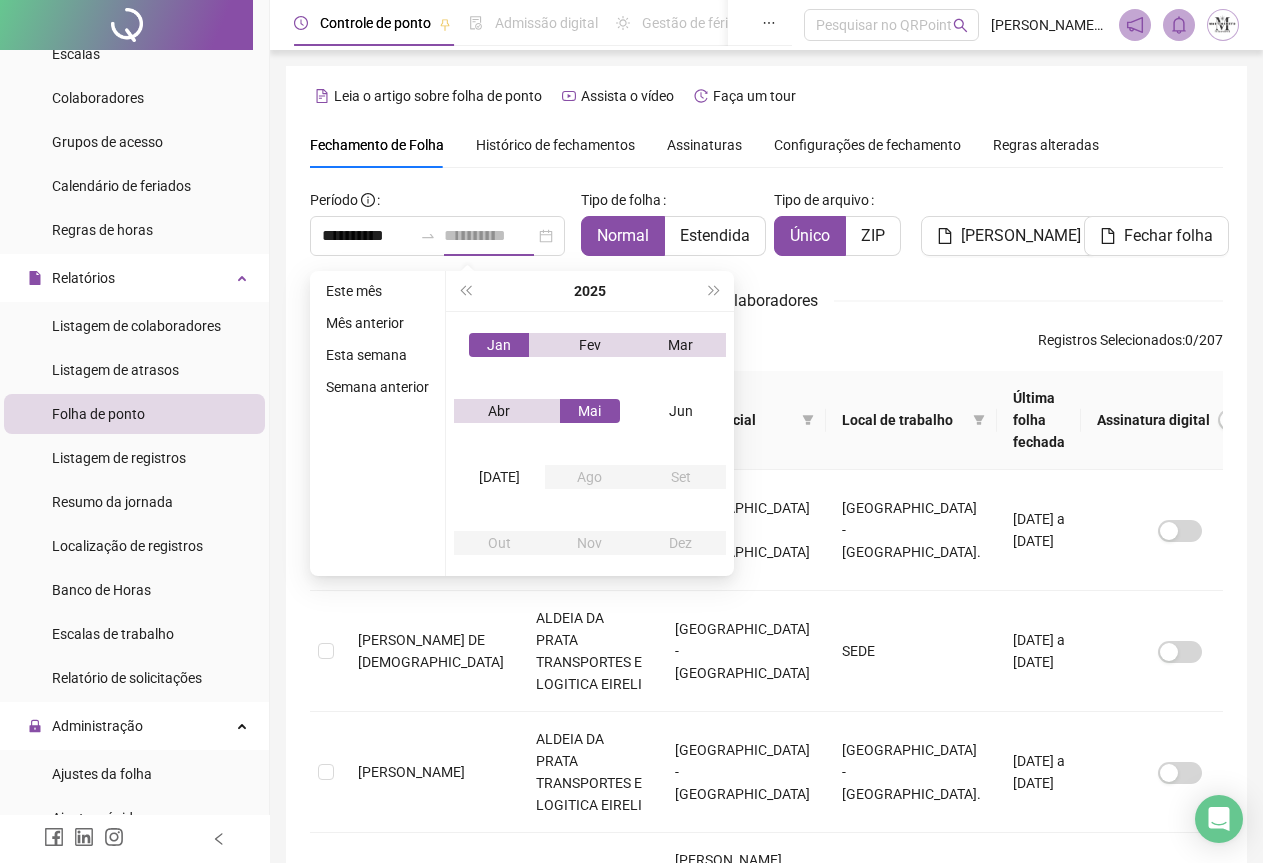 click on "Mai" at bounding box center [590, 411] 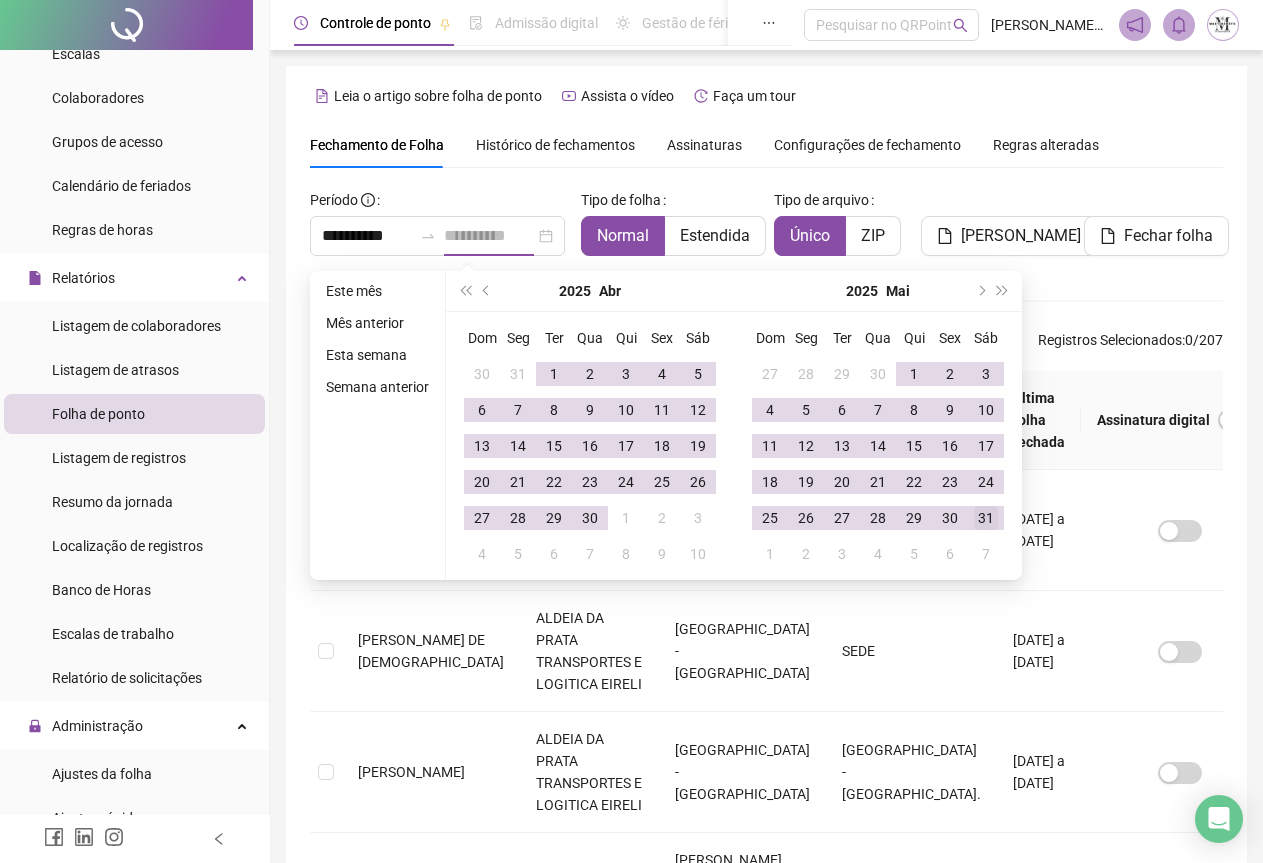 type on "**********" 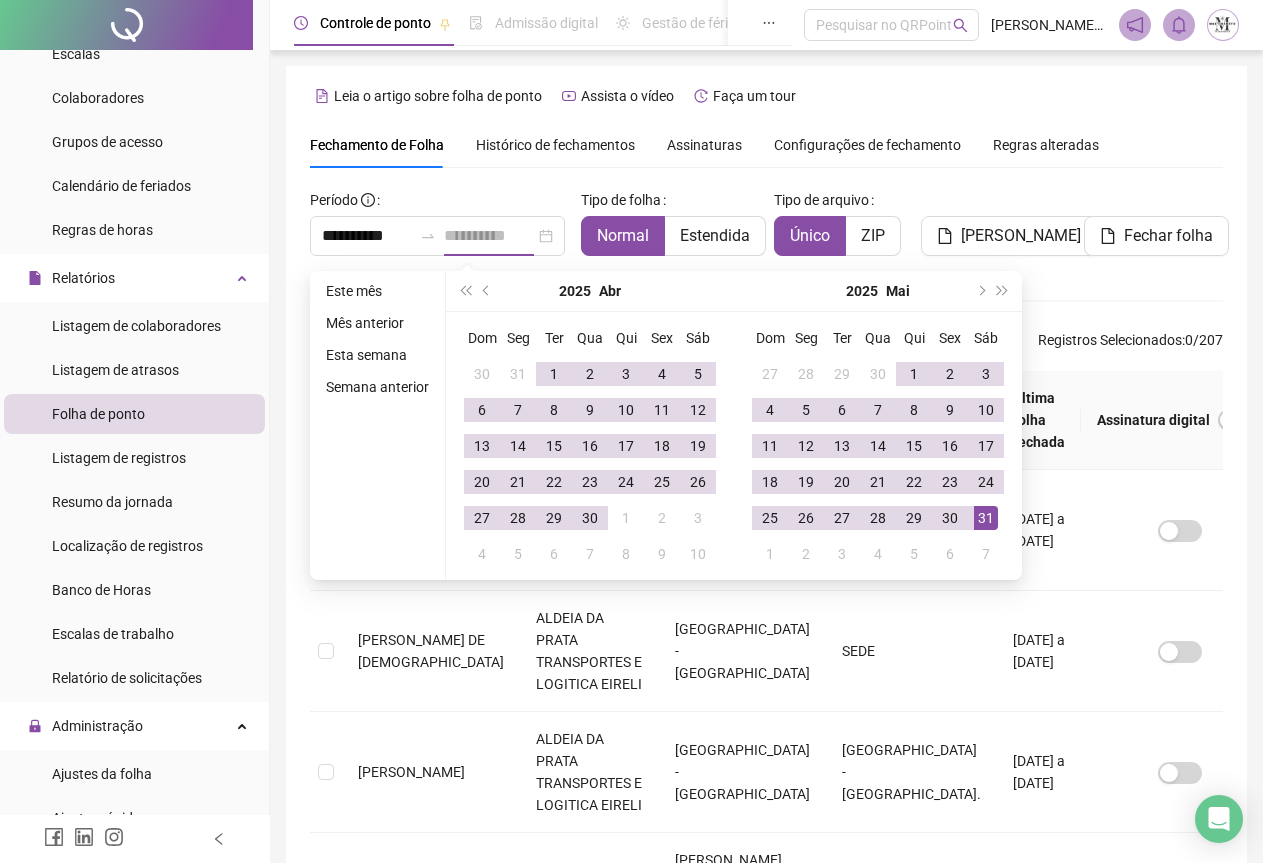 click on "31" at bounding box center [986, 518] 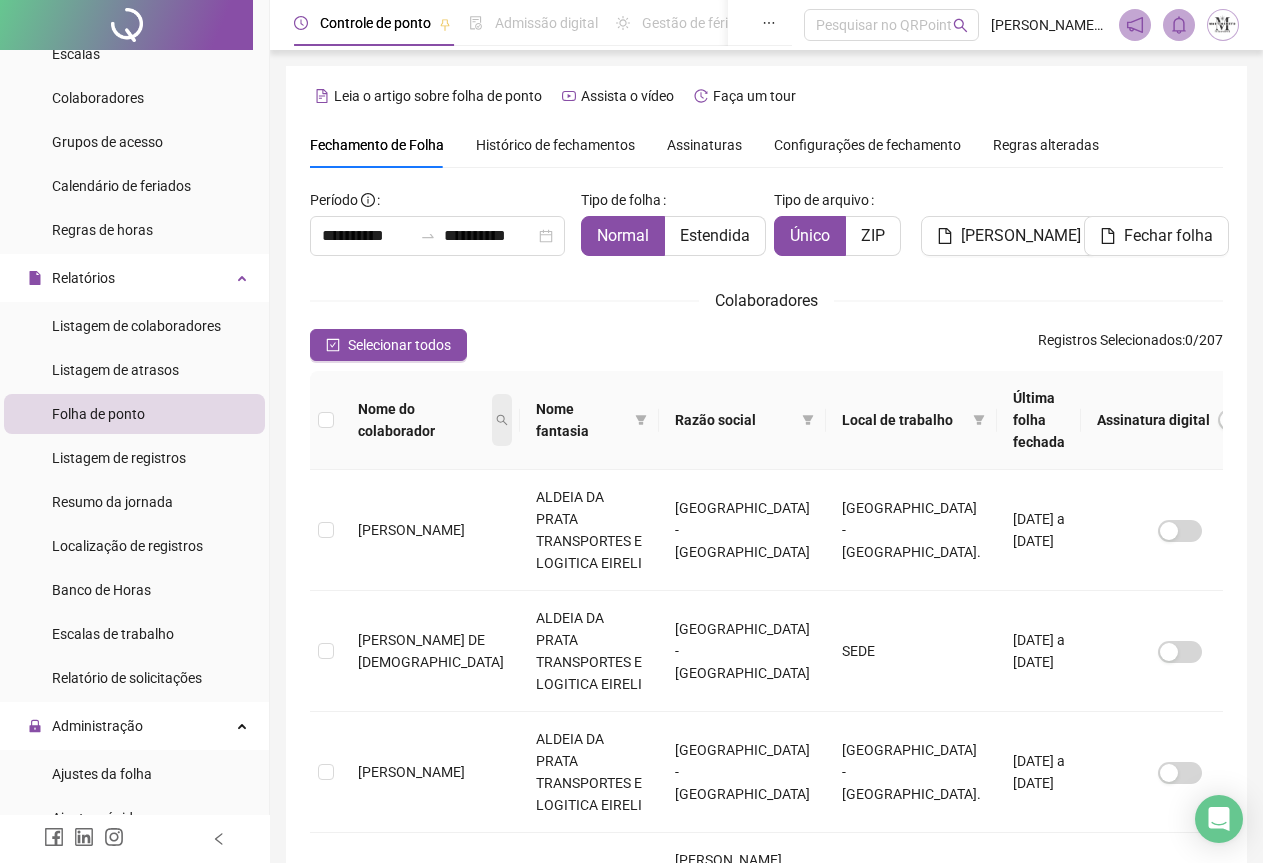 click 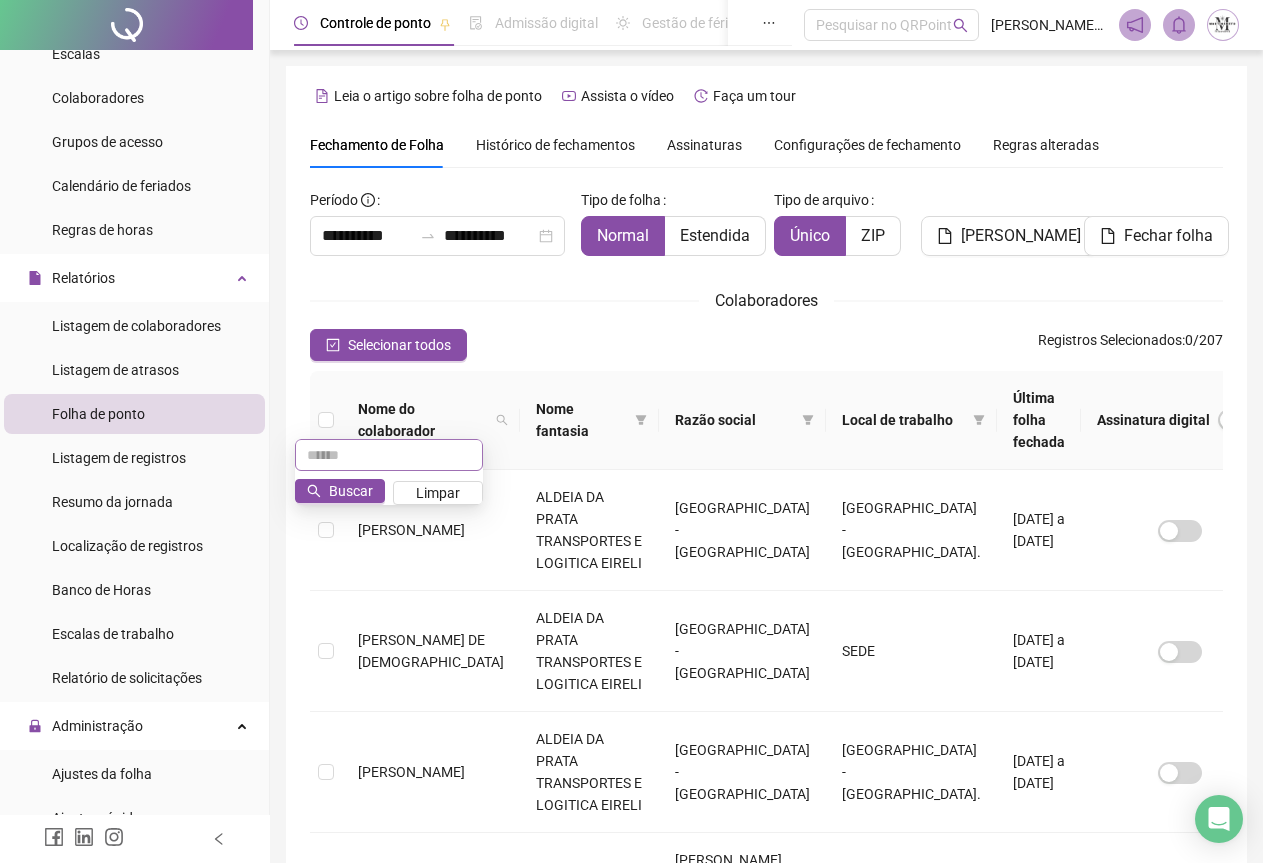 click at bounding box center [389, 455] 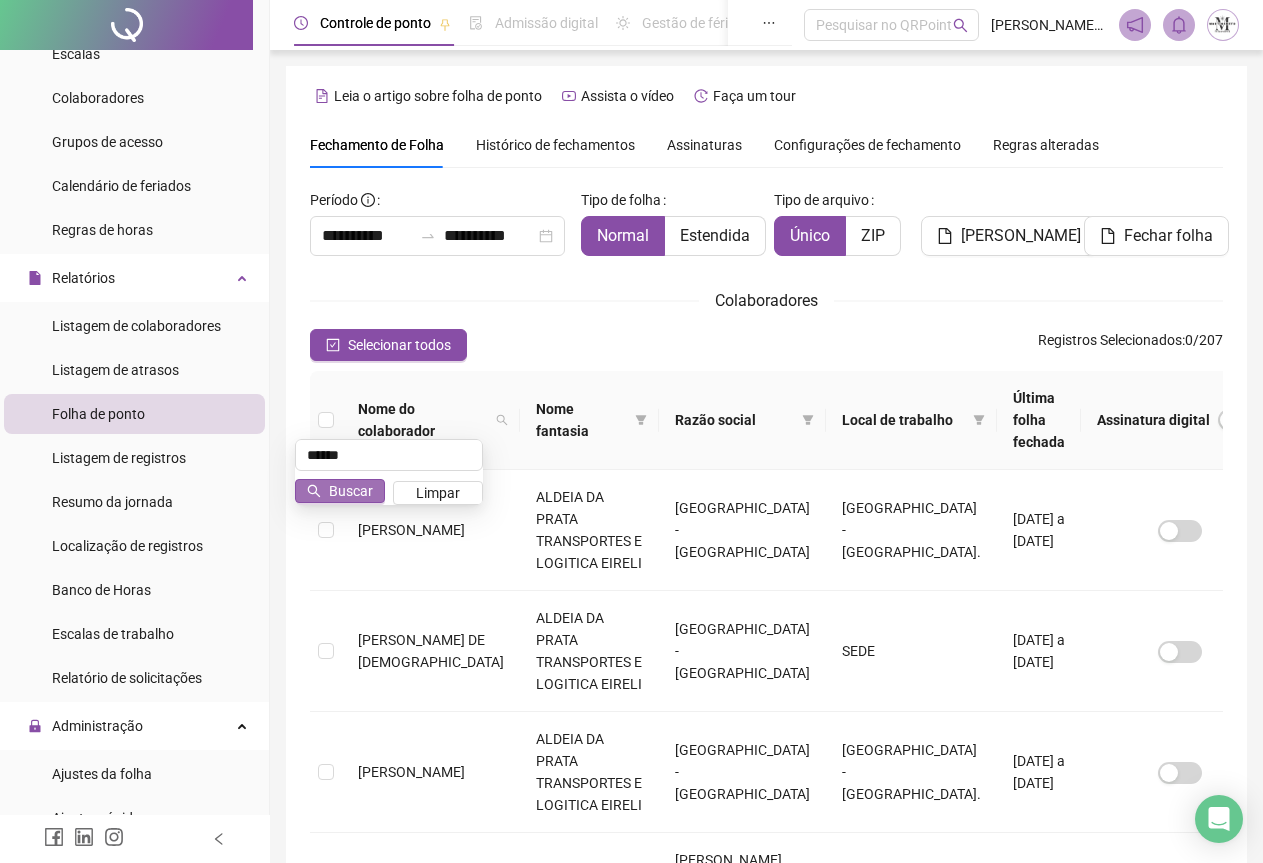 type on "******" 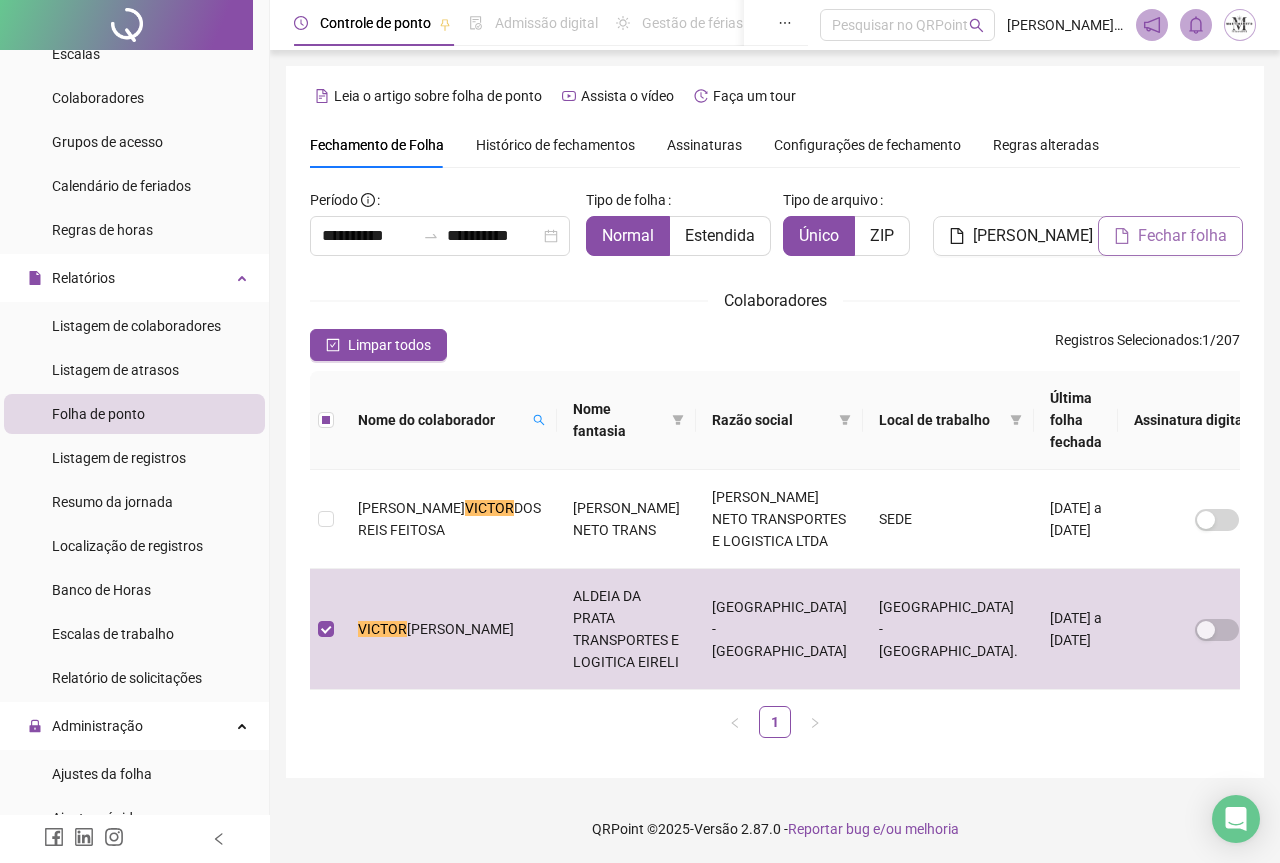 click on "Fechar folha" at bounding box center (1182, 236) 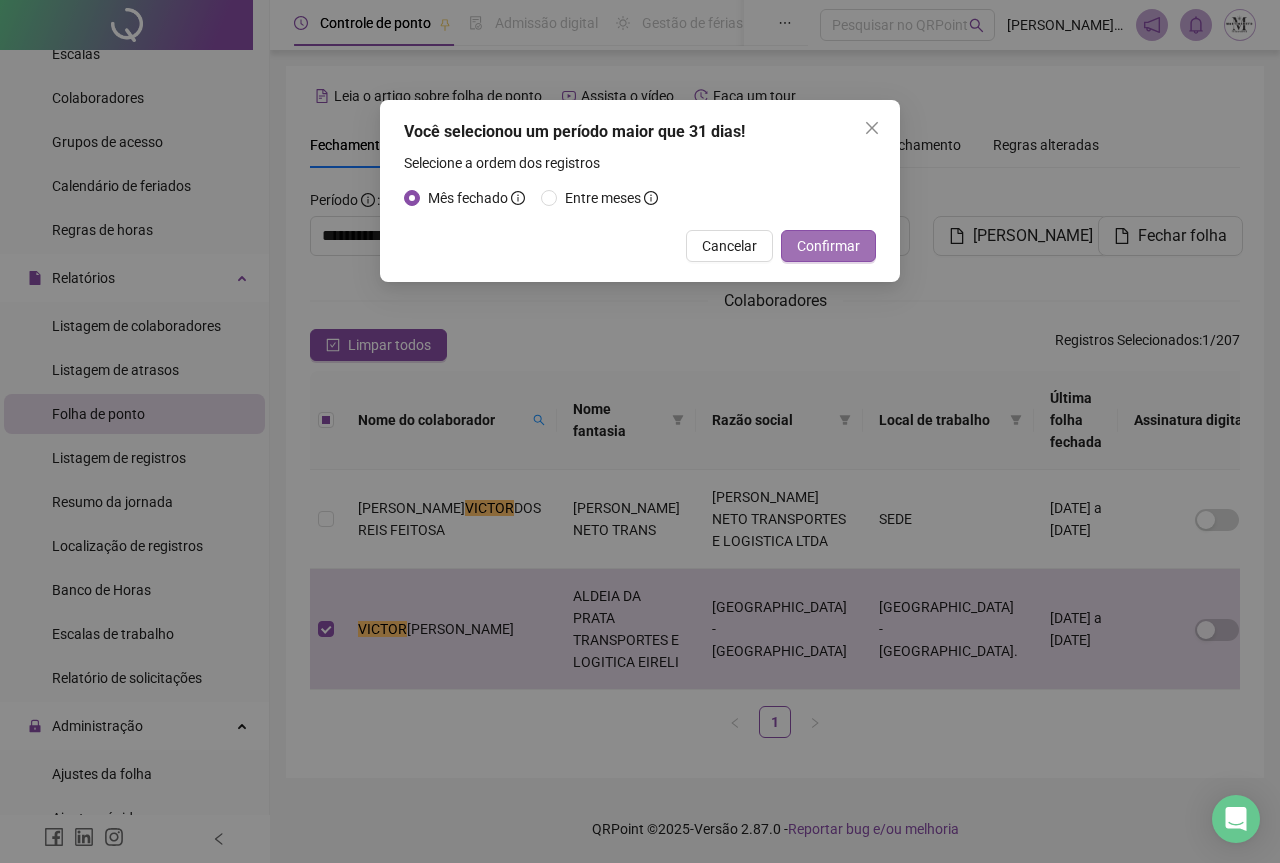 click on "Confirmar" at bounding box center [828, 246] 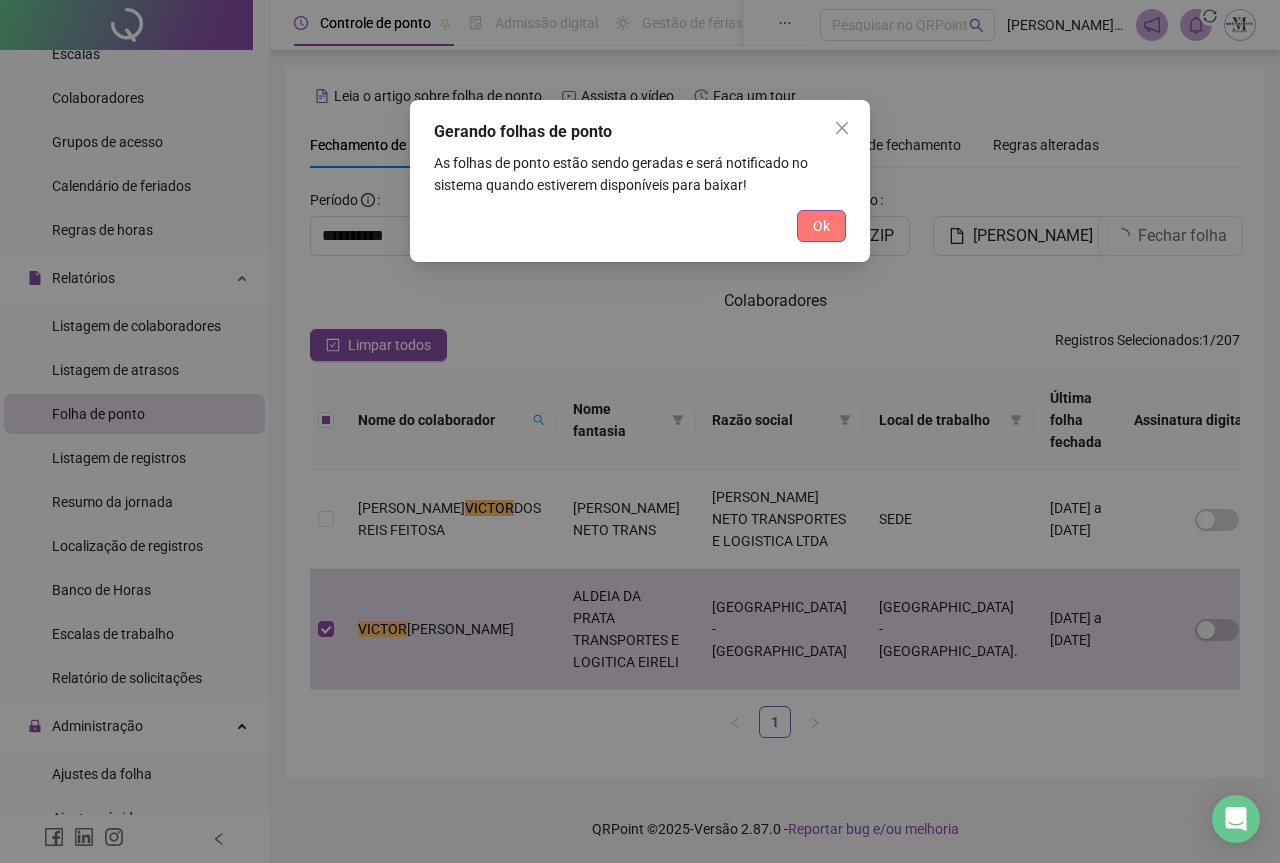 click on "Ok" at bounding box center [821, 226] 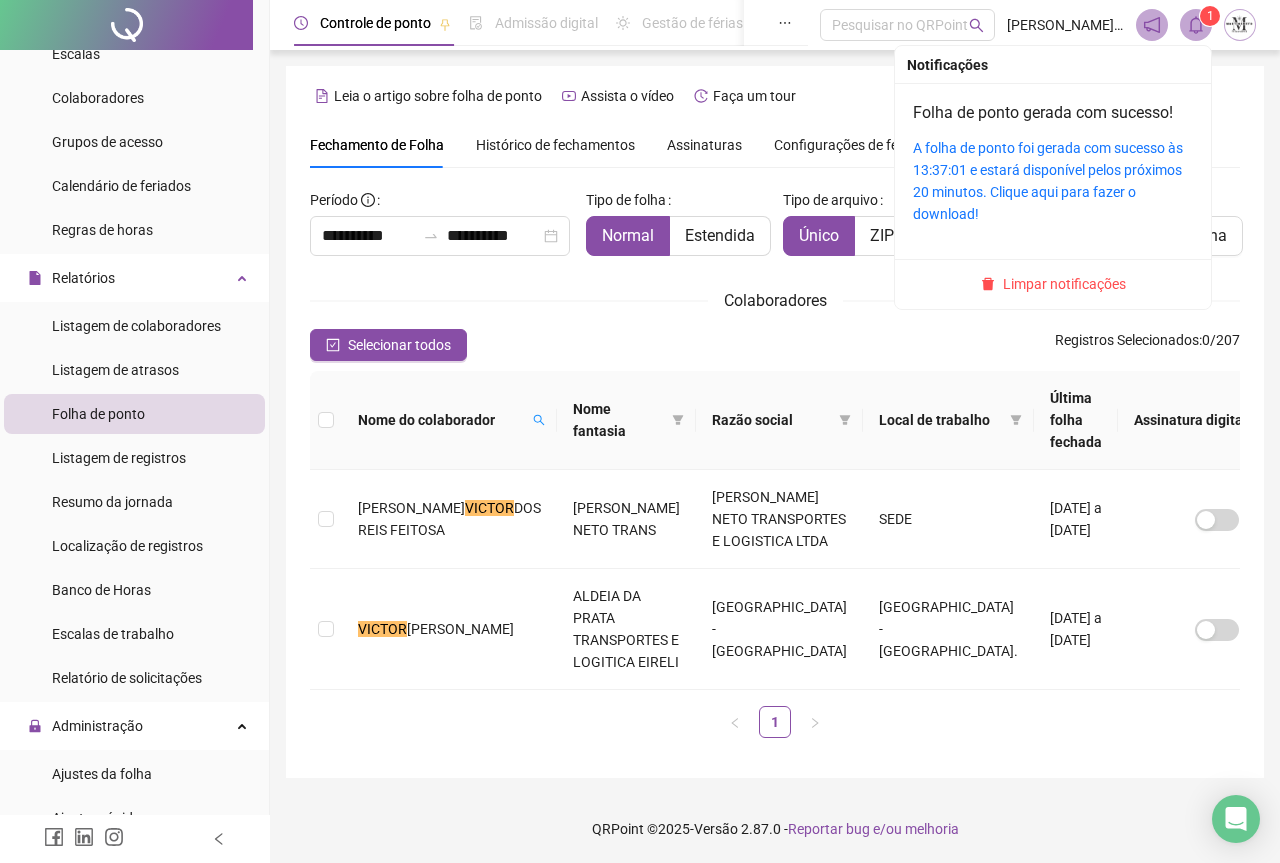 click at bounding box center (1196, 25) 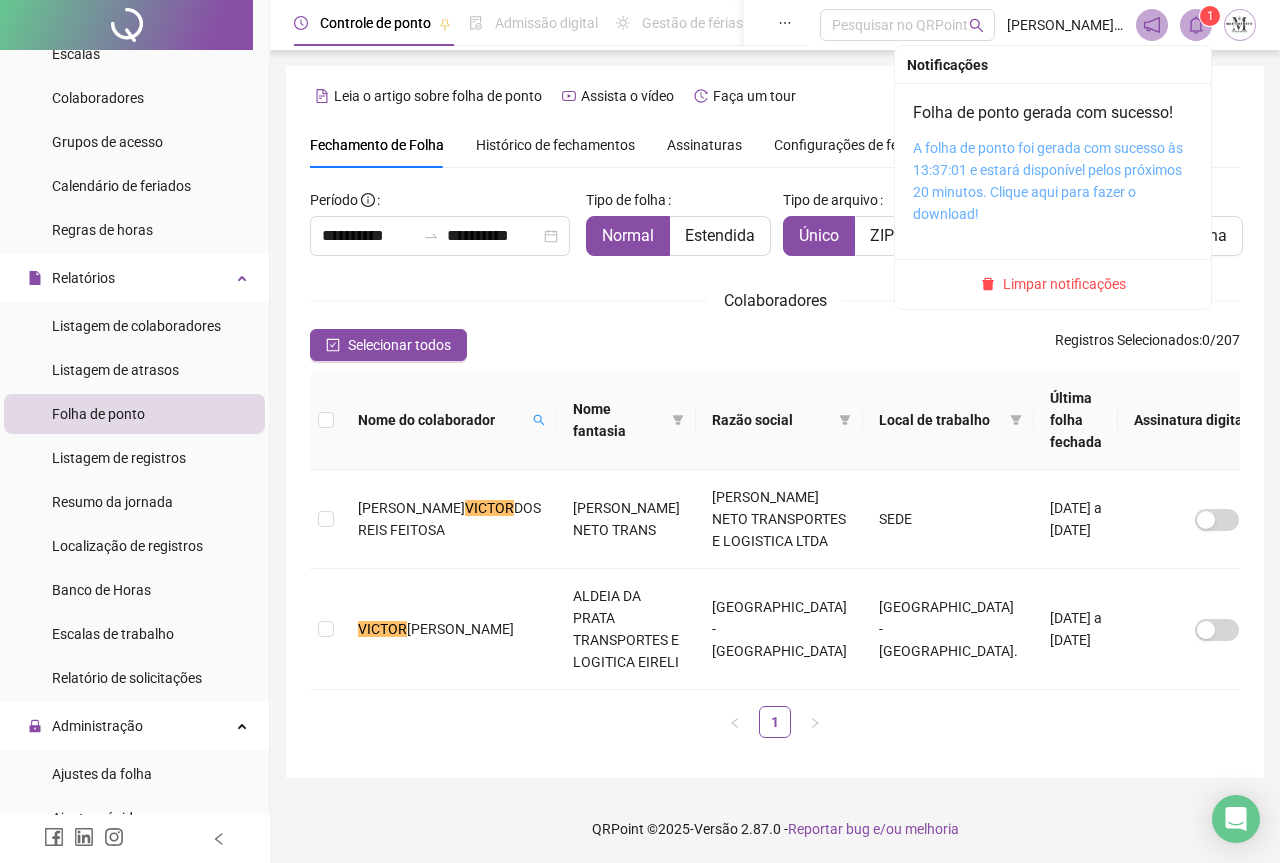 click on "A folha de ponto foi gerada com sucesso às 13:37:01 e estará disponível pelos próximos 20 minutos.
Clique aqui para fazer o download!" at bounding box center [1048, 181] 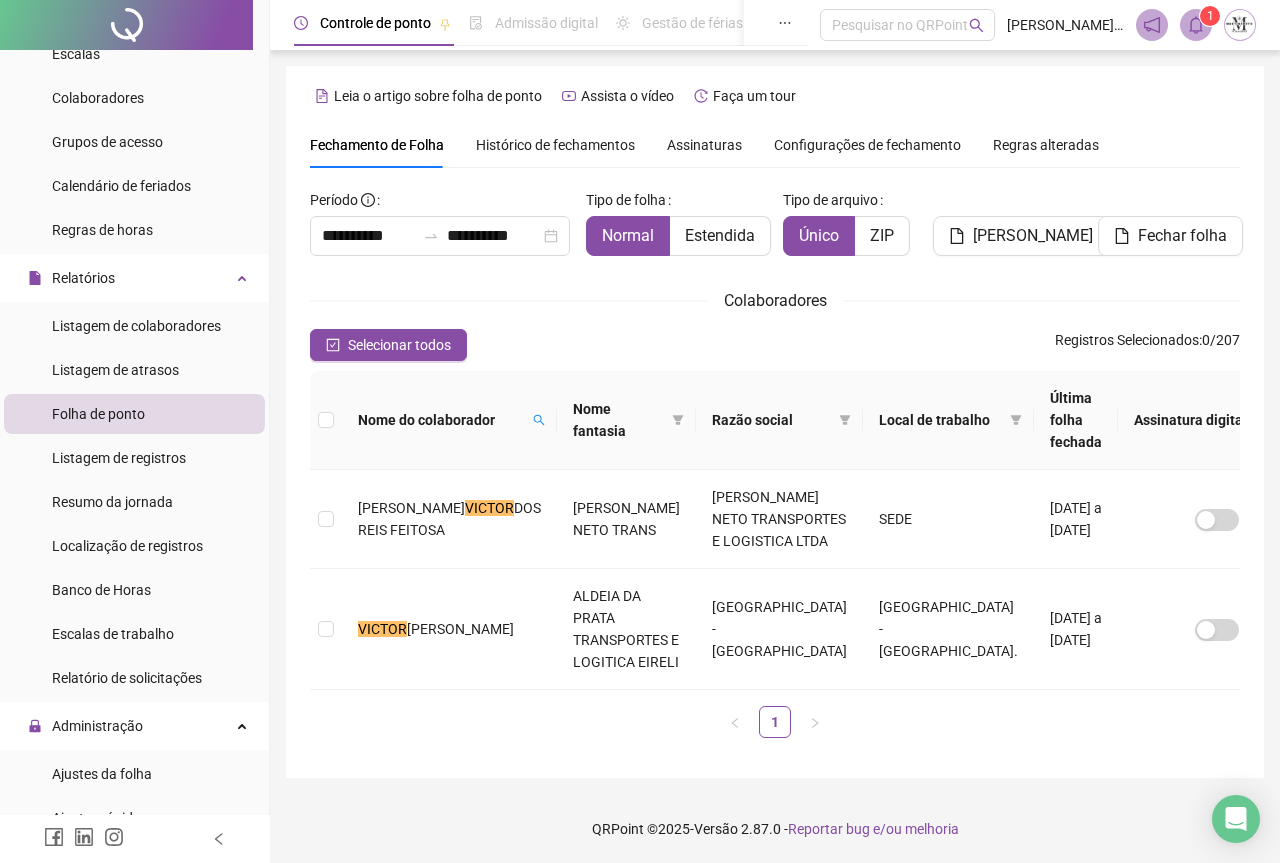 click on "Histórico de fechamentos" at bounding box center (555, 145) 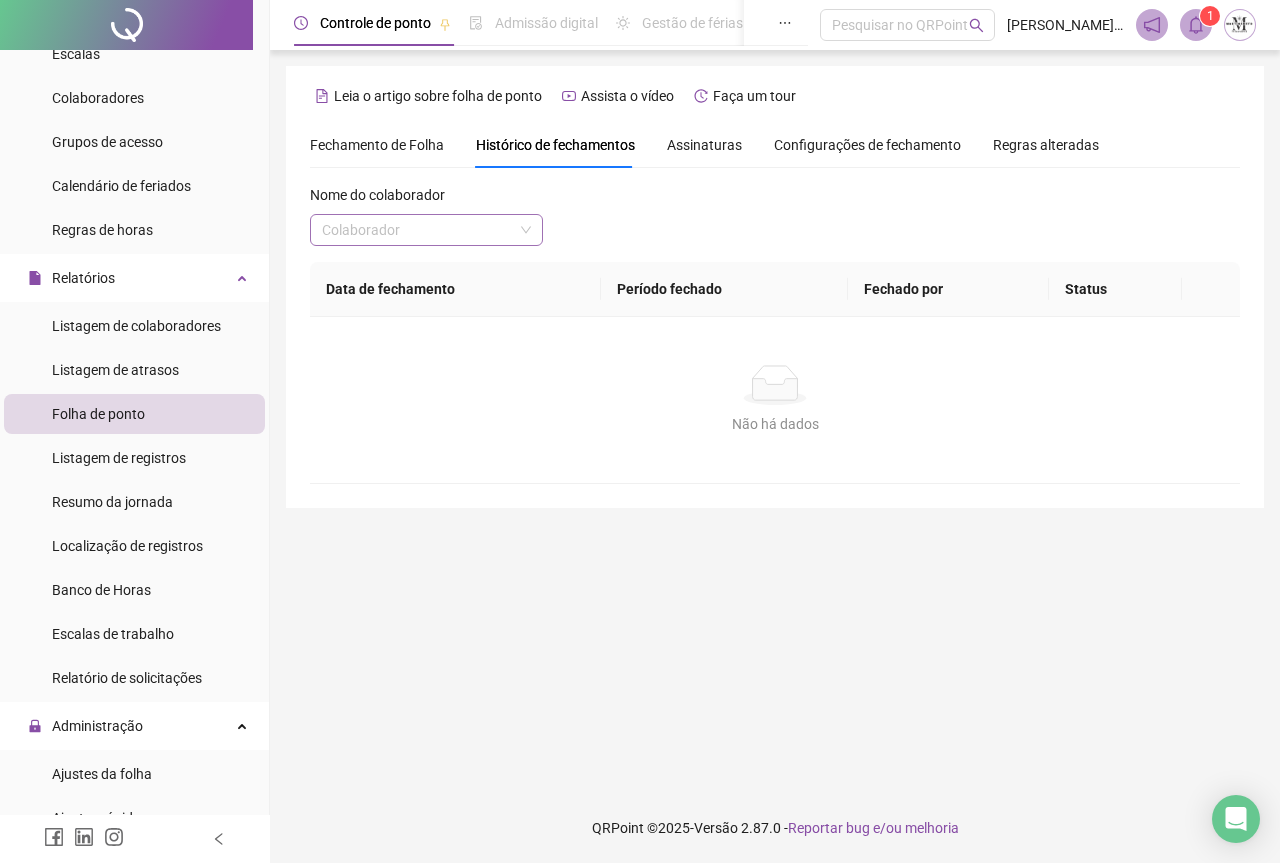 click at bounding box center (420, 230) 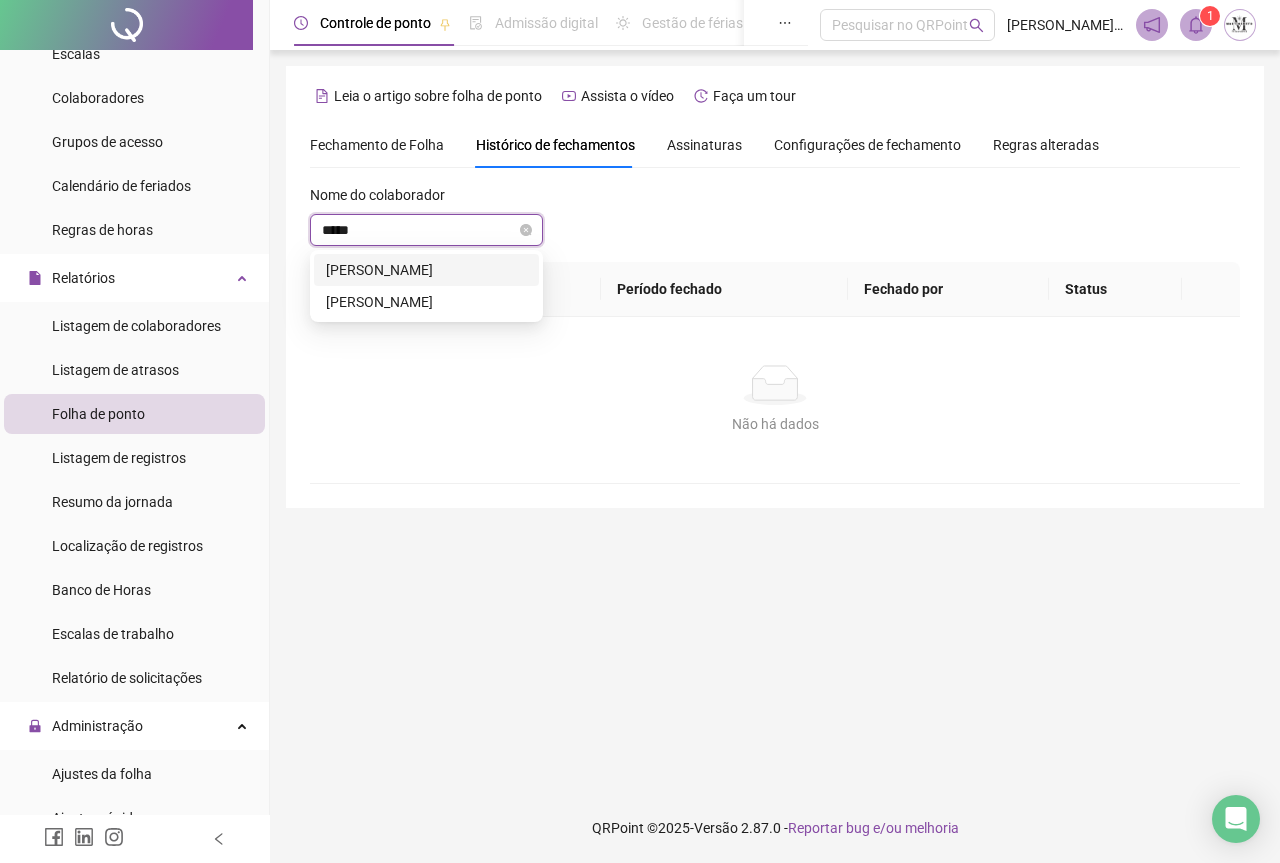 type on "******" 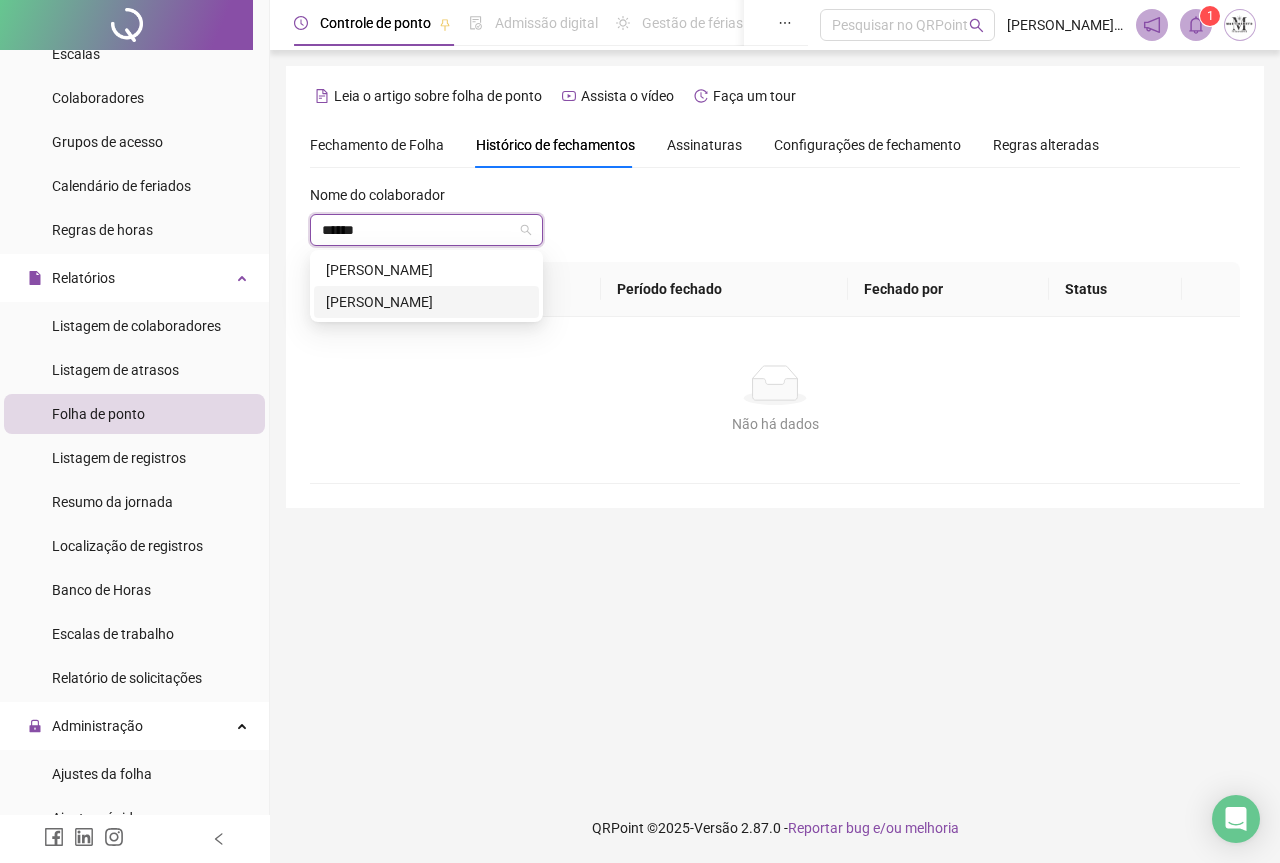 click on "[PERSON_NAME]" at bounding box center [426, 302] 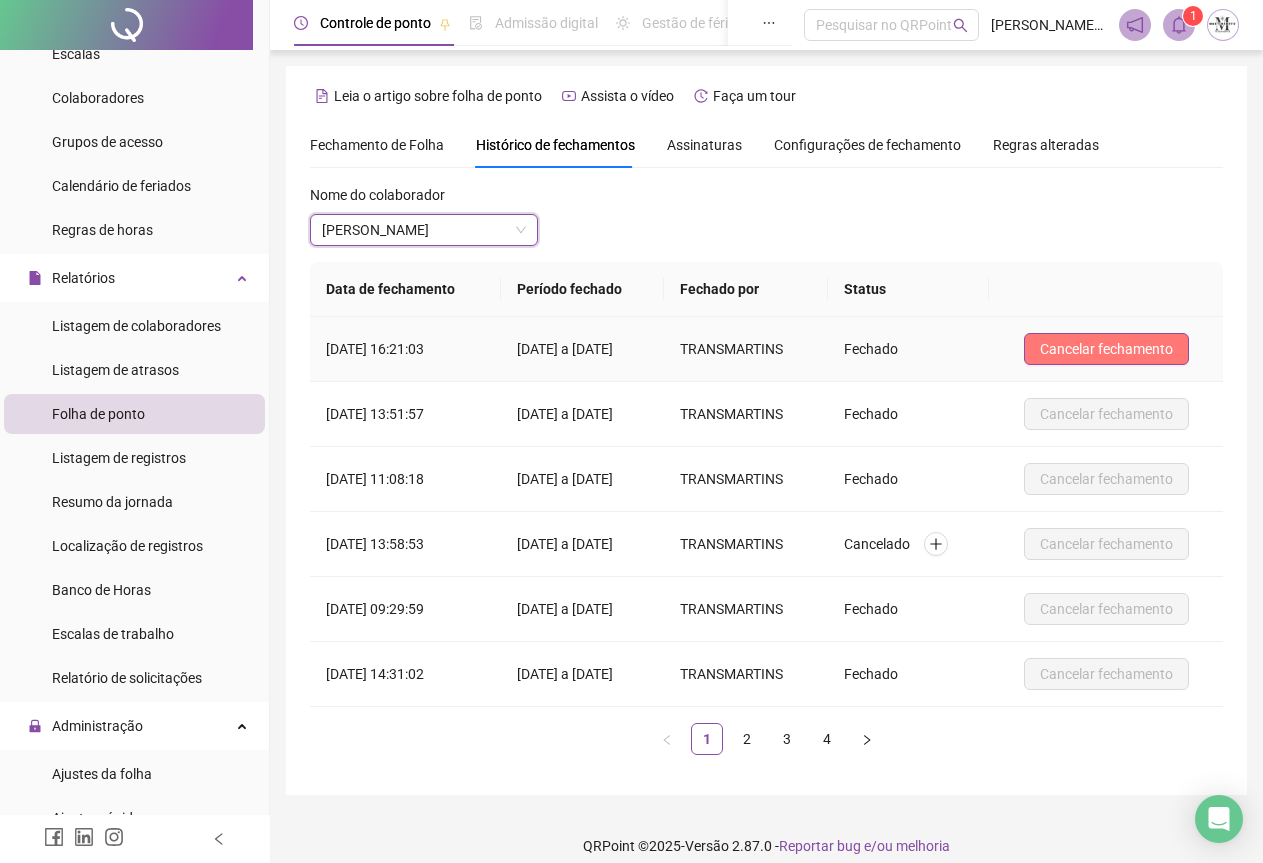 click on "Cancelar fechamento" at bounding box center (1106, 349) 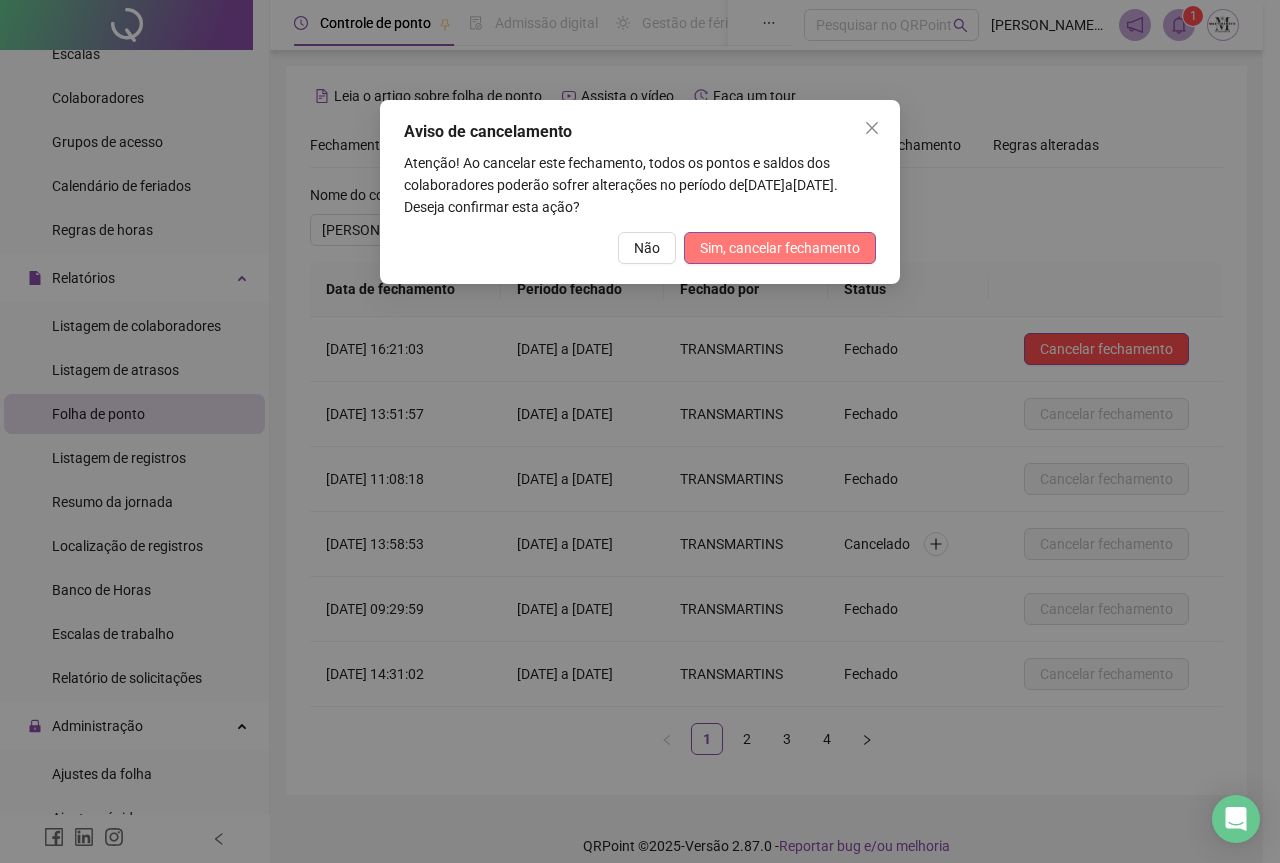 click on "Sim, cancelar fechamento" at bounding box center (780, 248) 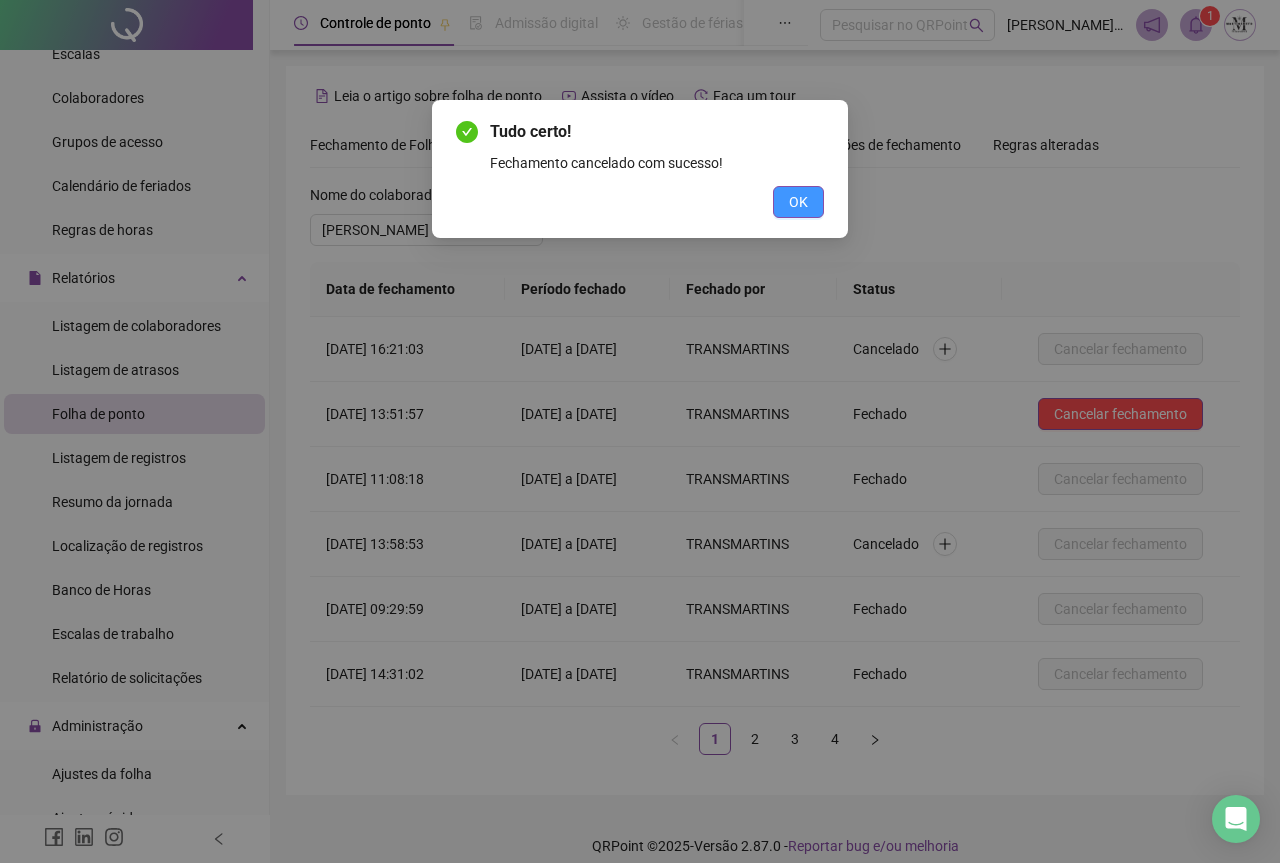 click on "OK" at bounding box center (798, 202) 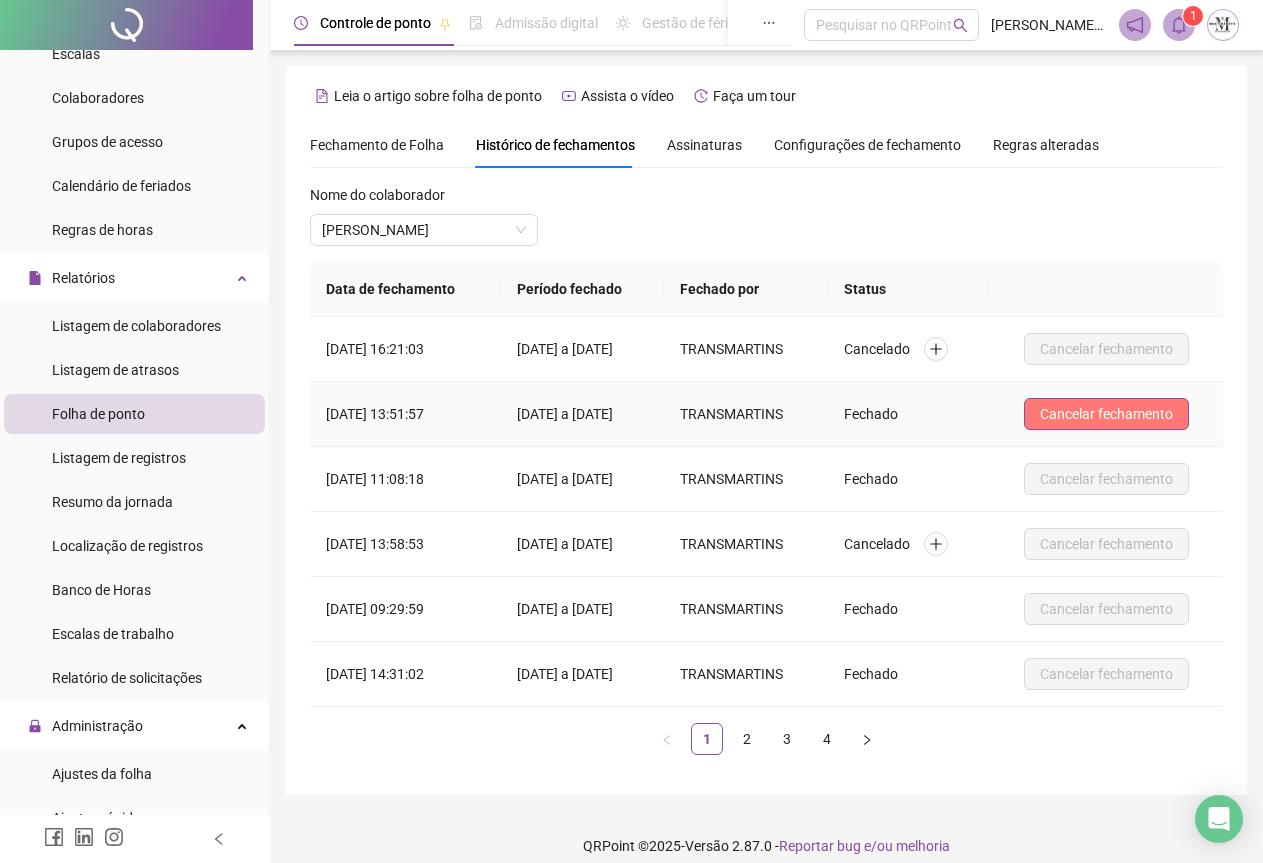 click on "Cancelar fechamento" at bounding box center [1106, 414] 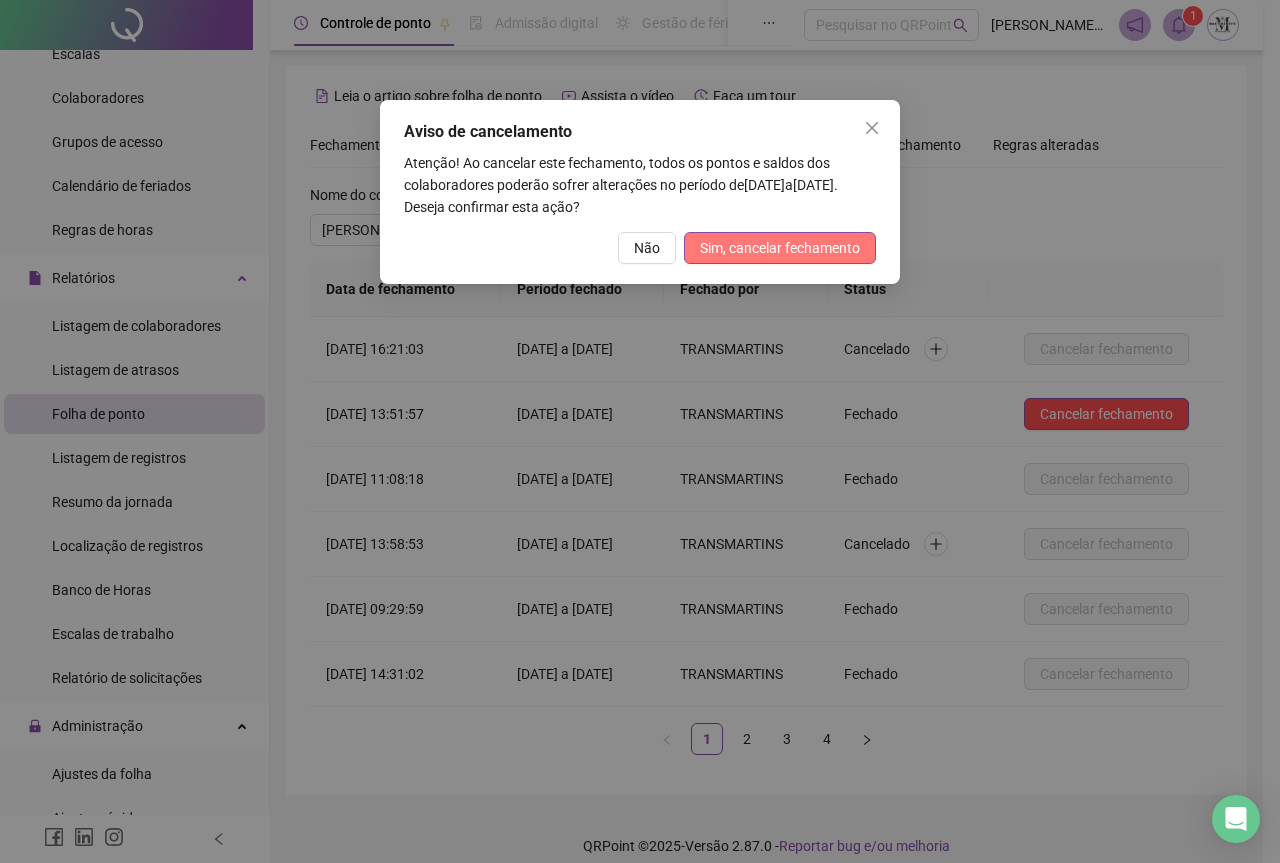 click on "Sim, cancelar fechamento" at bounding box center (780, 248) 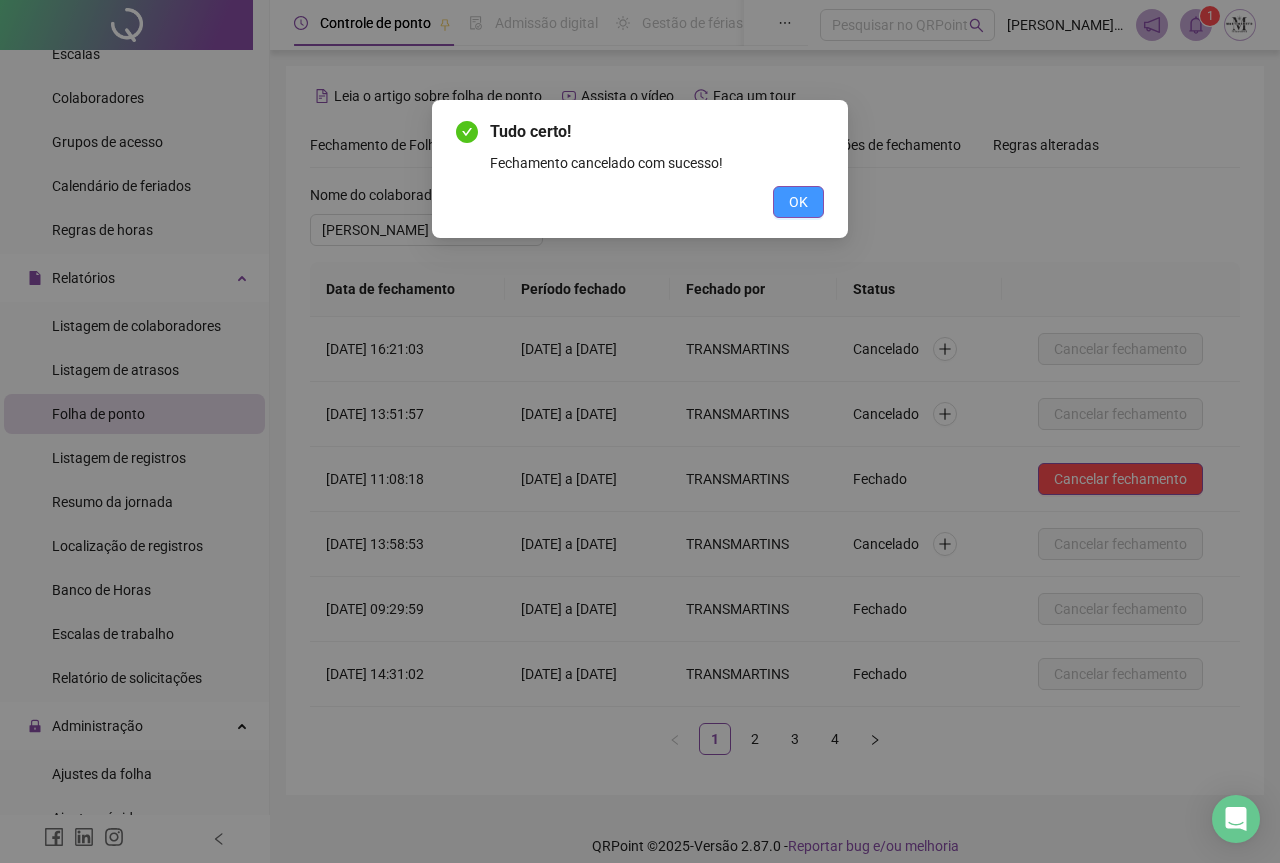 click on "OK" at bounding box center [798, 202] 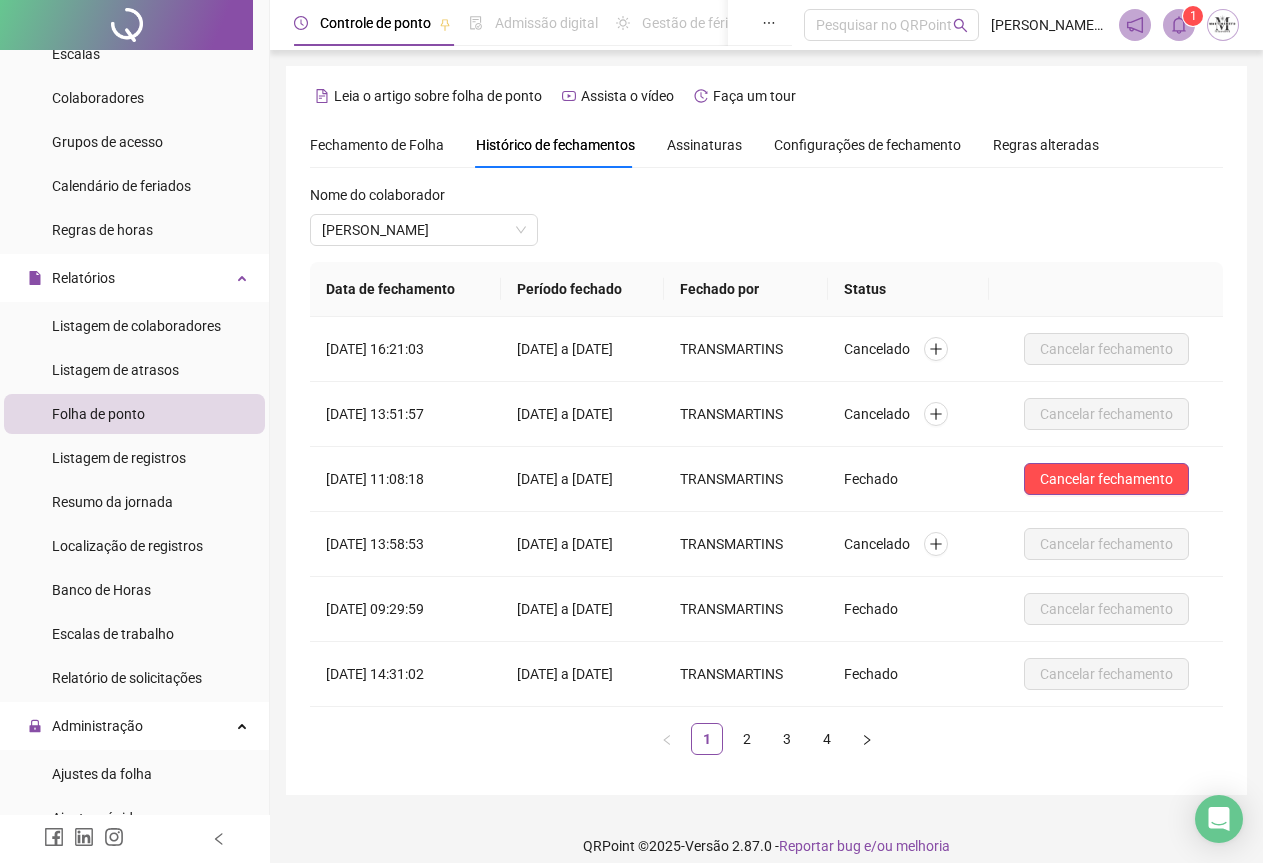 click at bounding box center (126, 25) 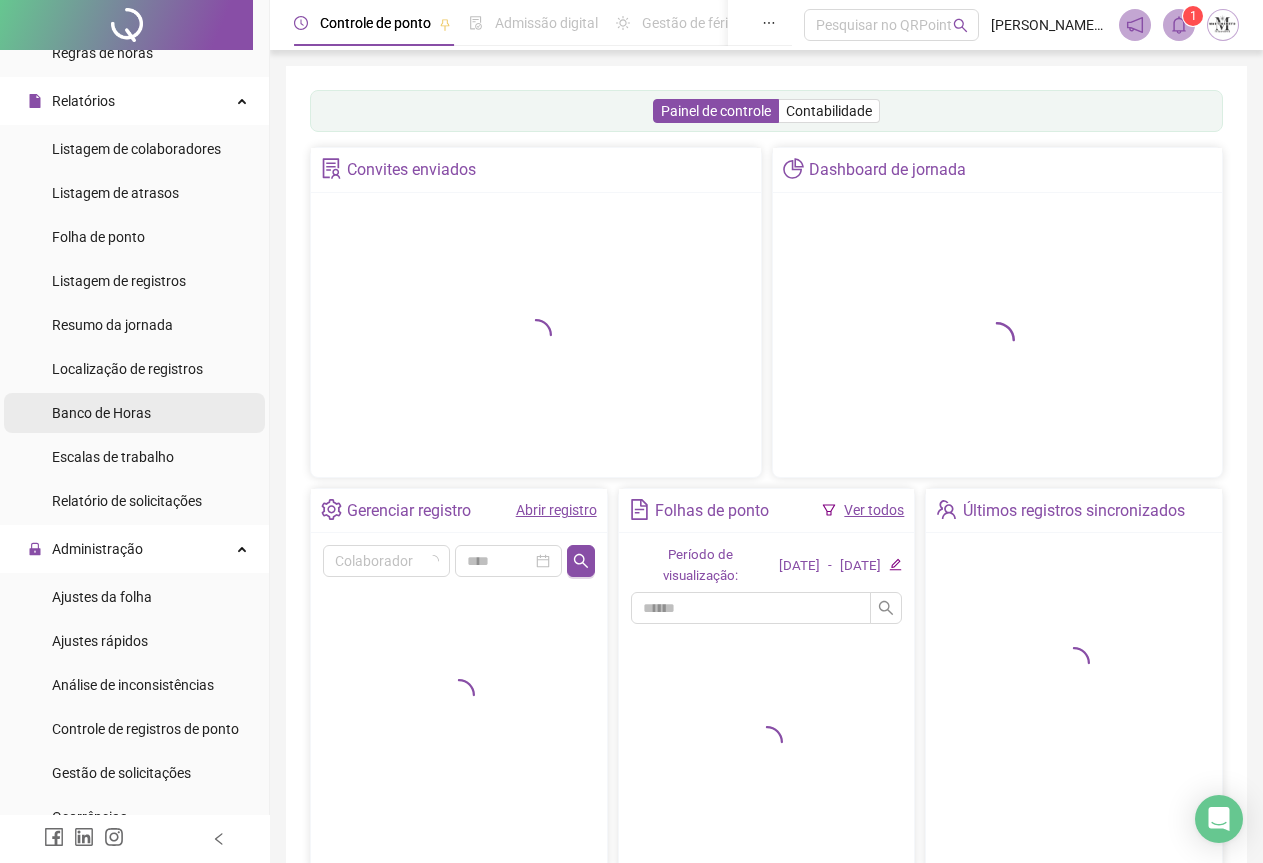 scroll, scrollTop: 400, scrollLeft: 0, axis: vertical 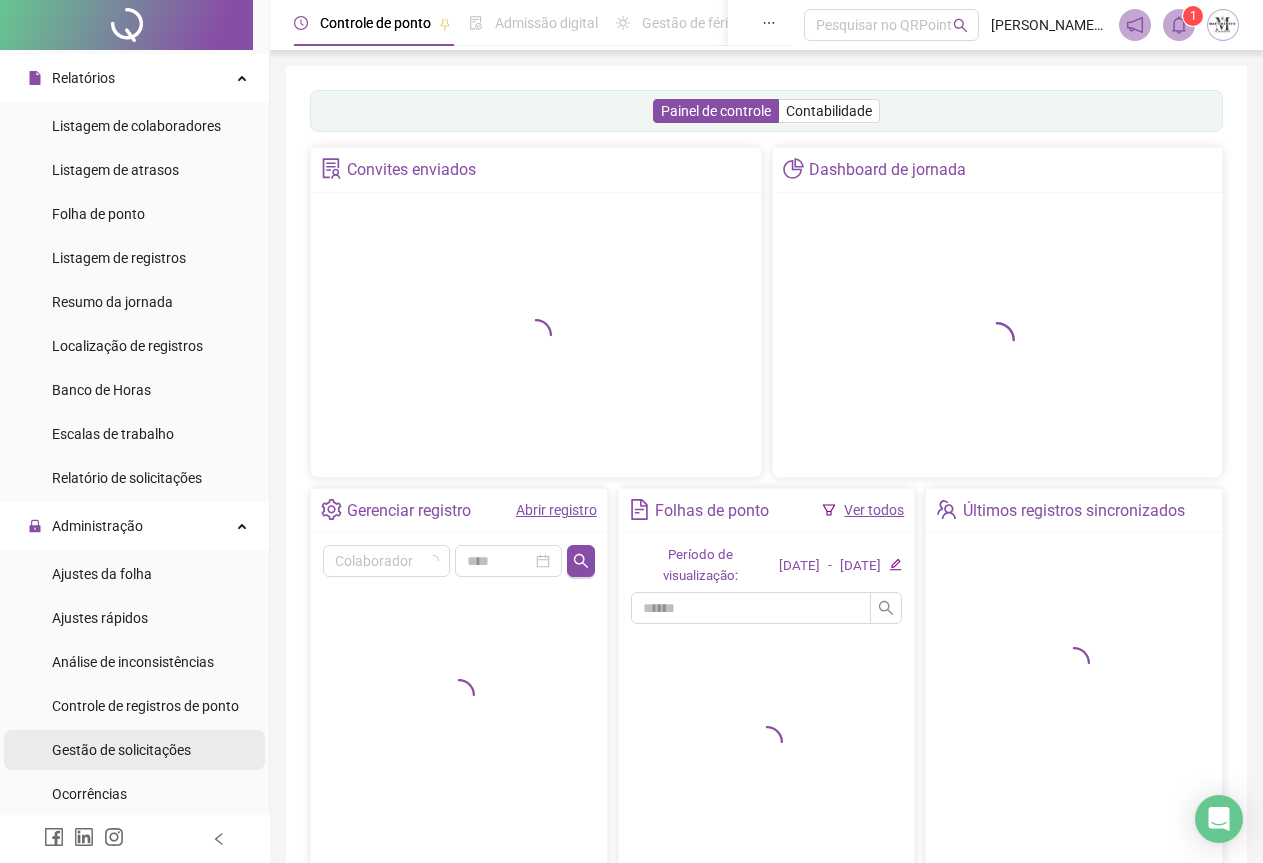 click on "Gestão de solicitações" at bounding box center [121, 750] 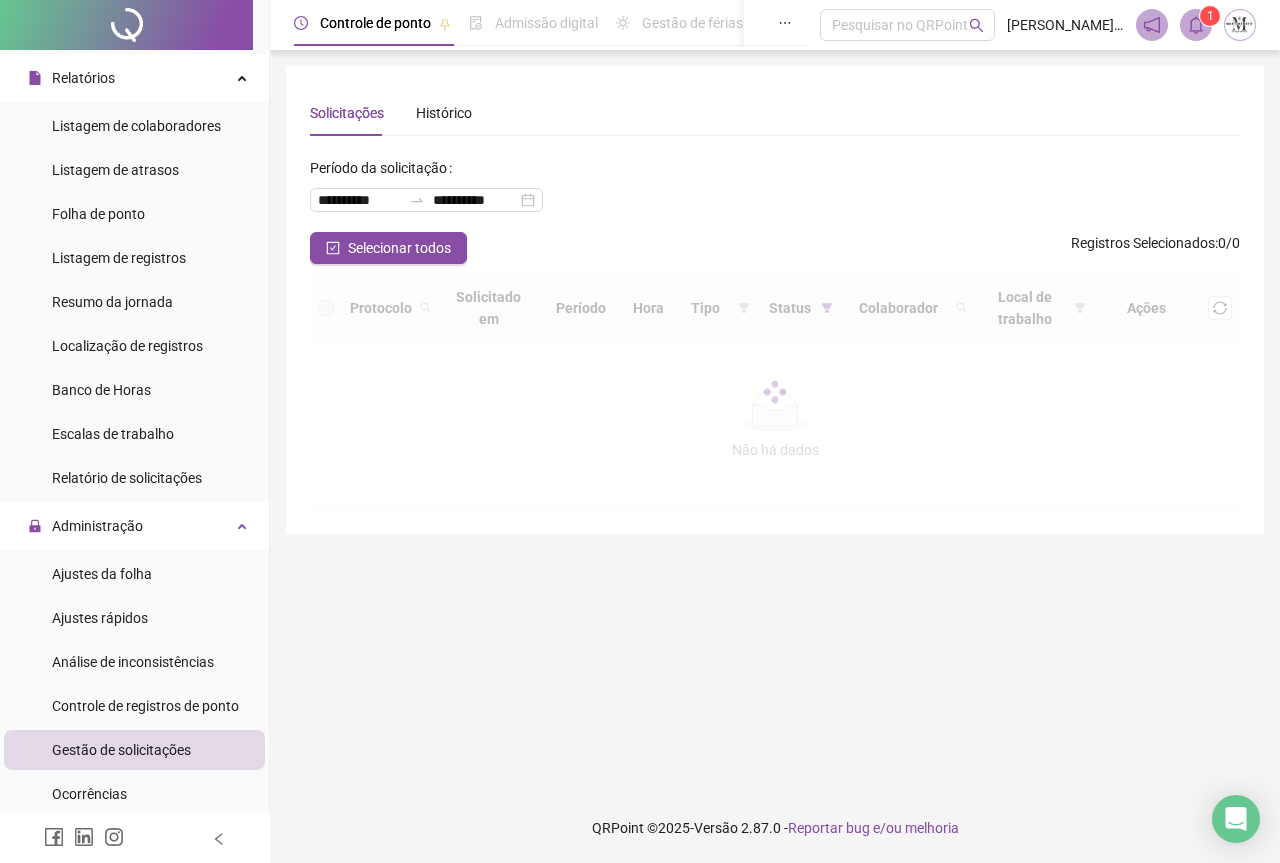 click at bounding box center (126, 25) 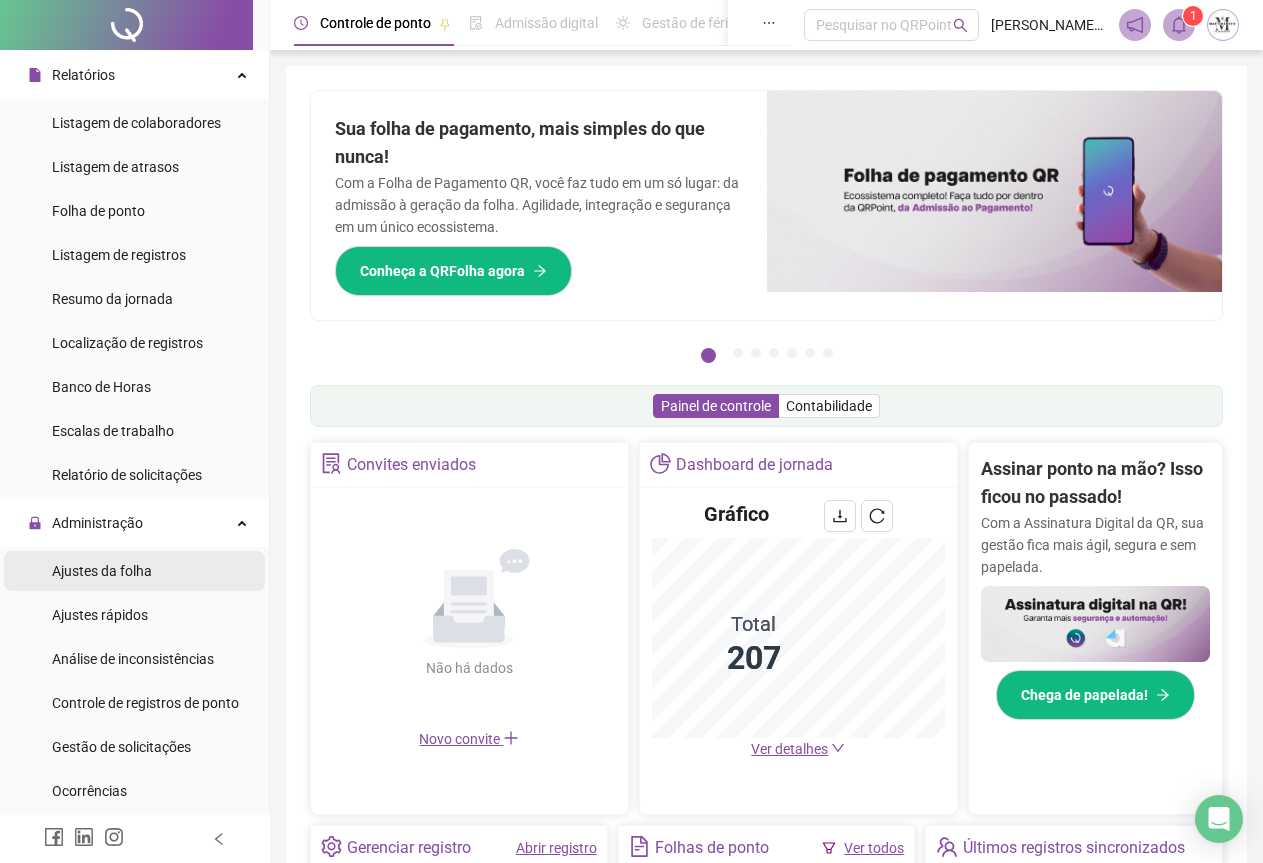 scroll, scrollTop: 500, scrollLeft: 0, axis: vertical 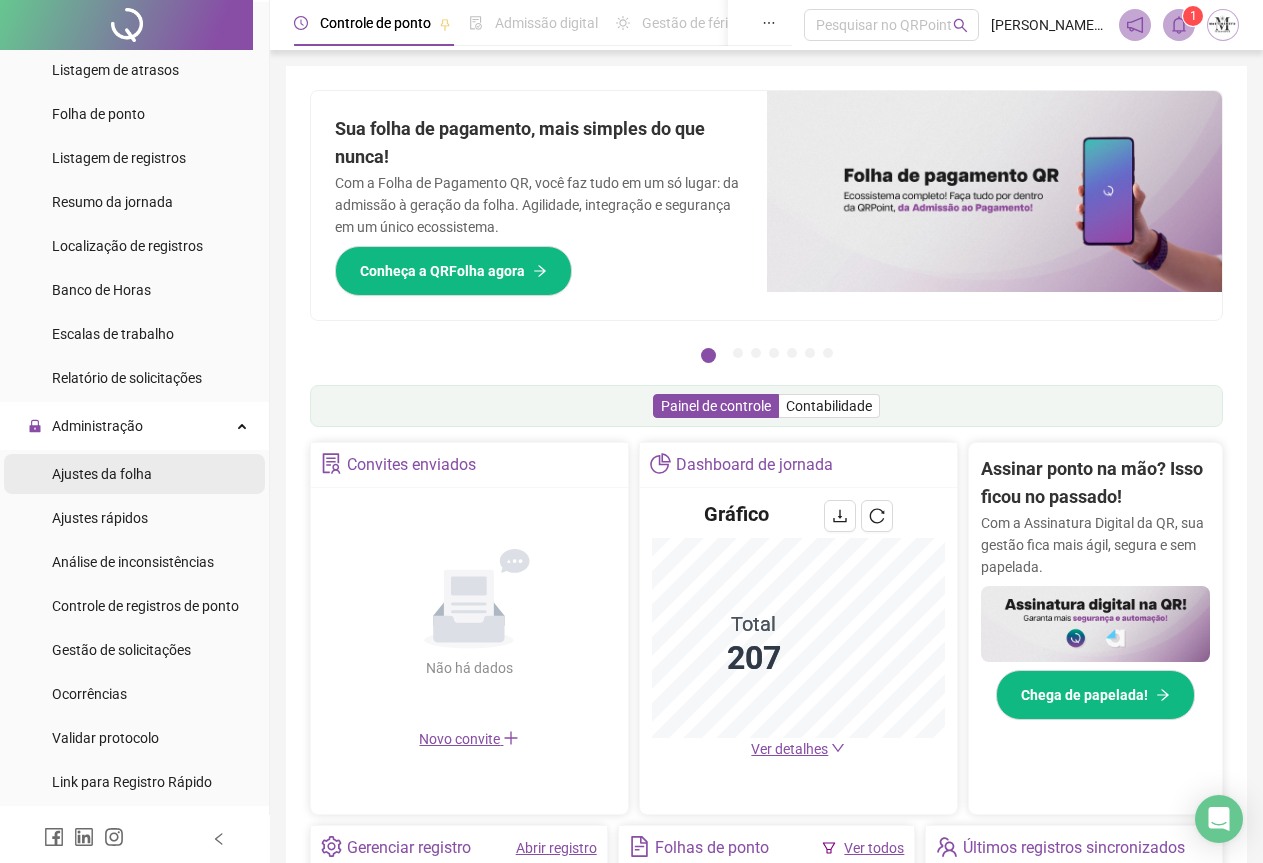 click on "Ajustes da folha" at bounding box center (102, 474) 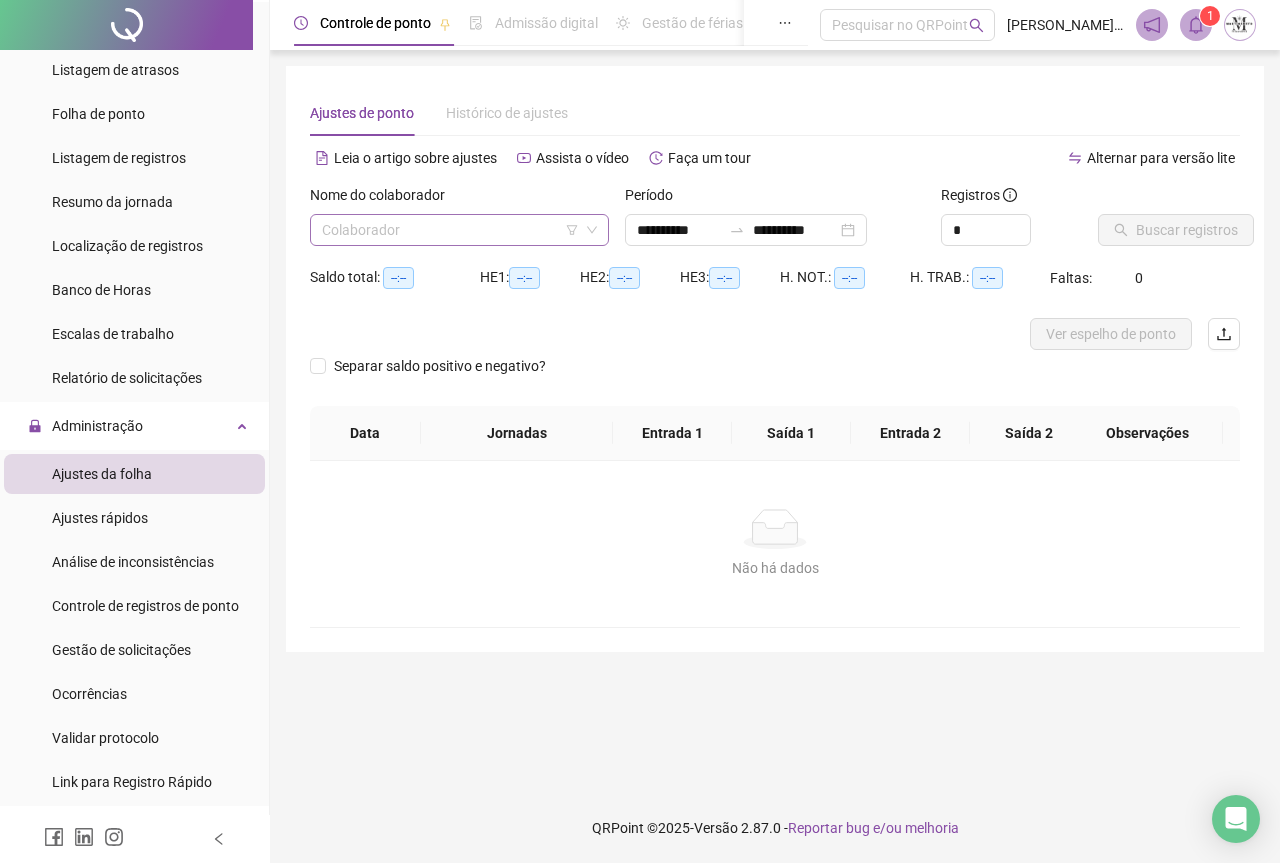 click at bounding box center [453, 230] 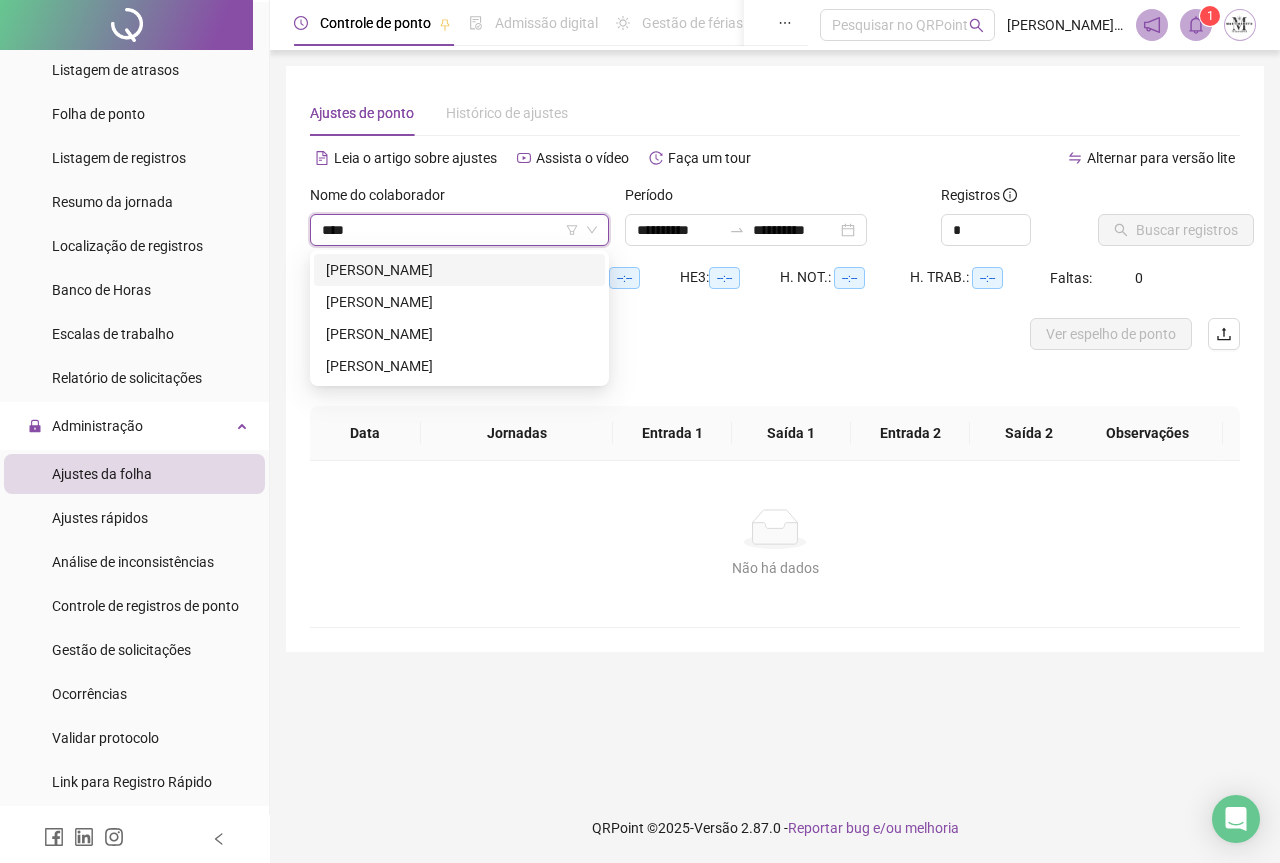 type on "*****" 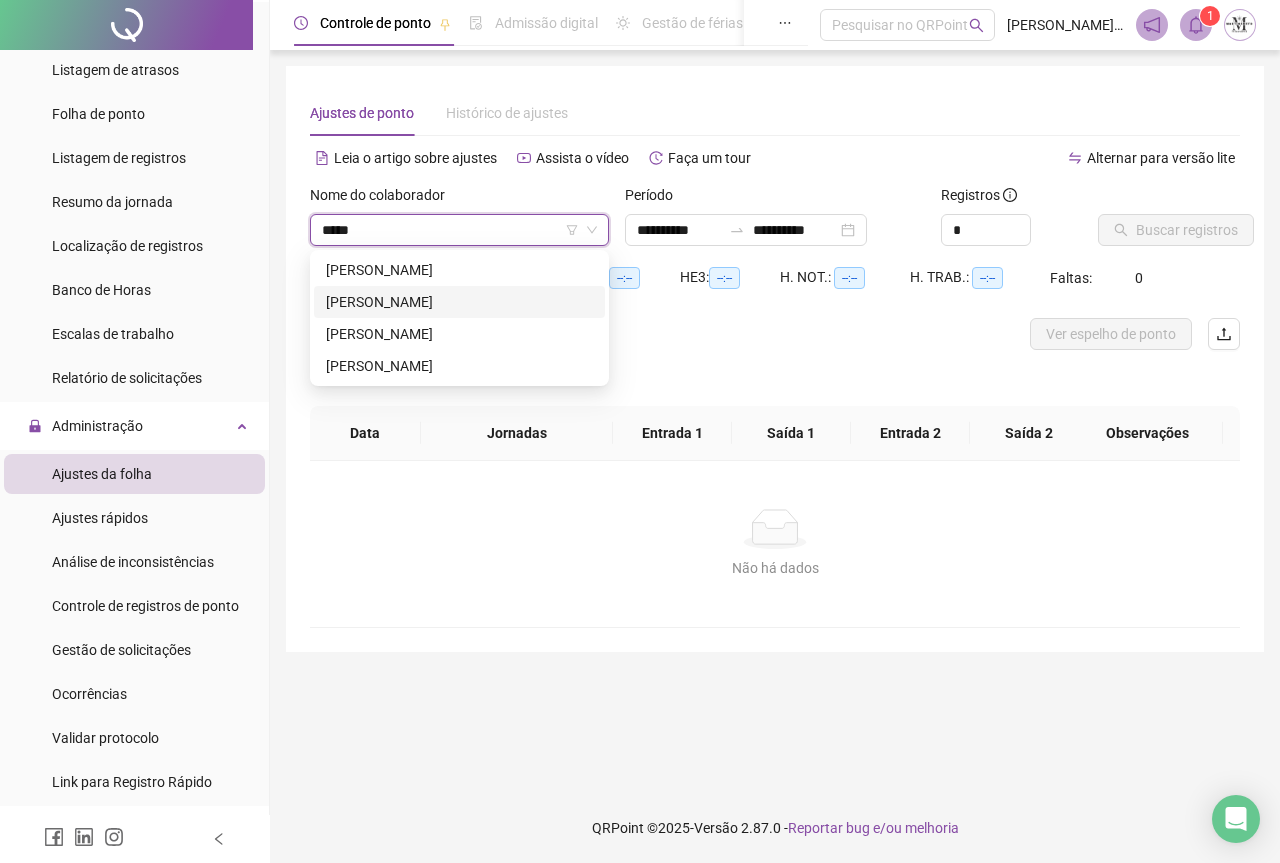 click on "[PERSON_NAME]" at bounding box center [459, 302] 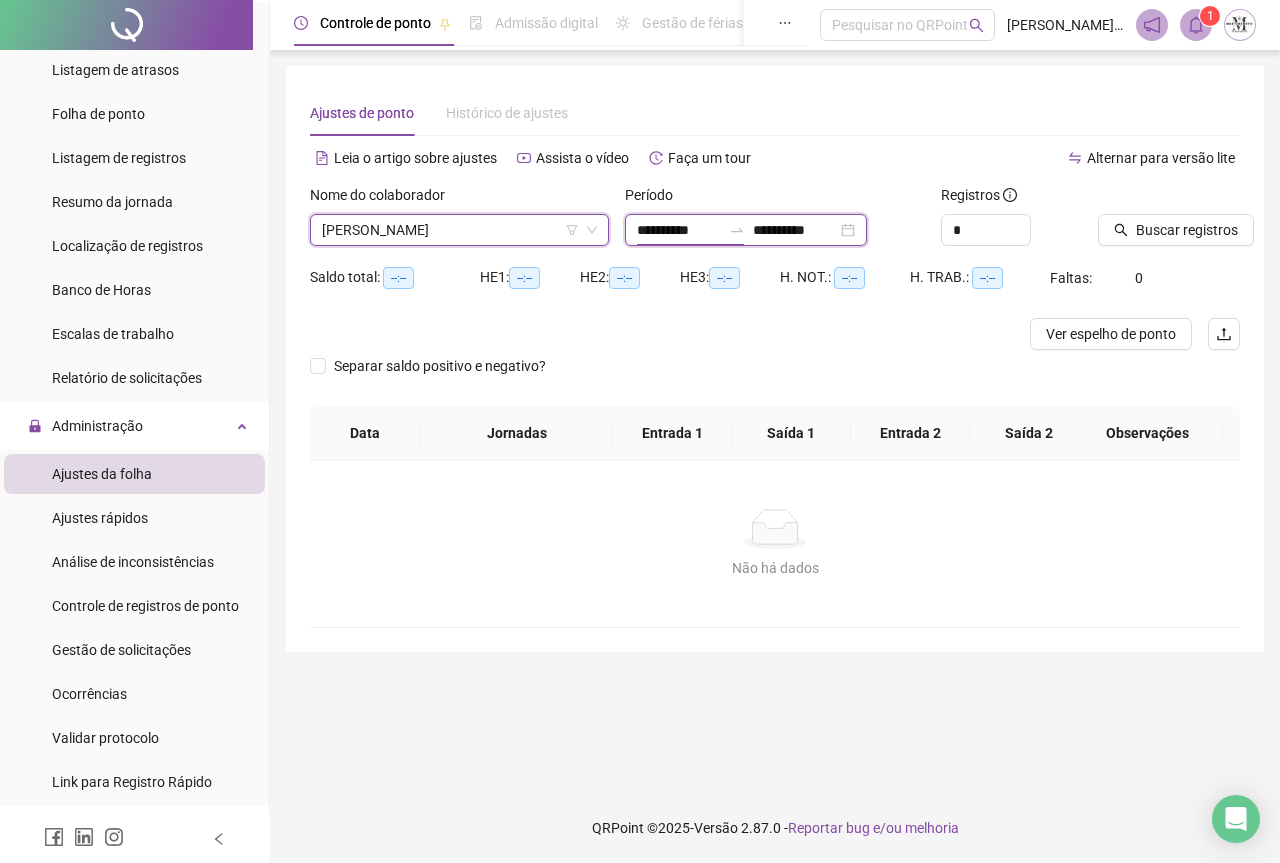 click on "**********" at bounding box center [679, 230] 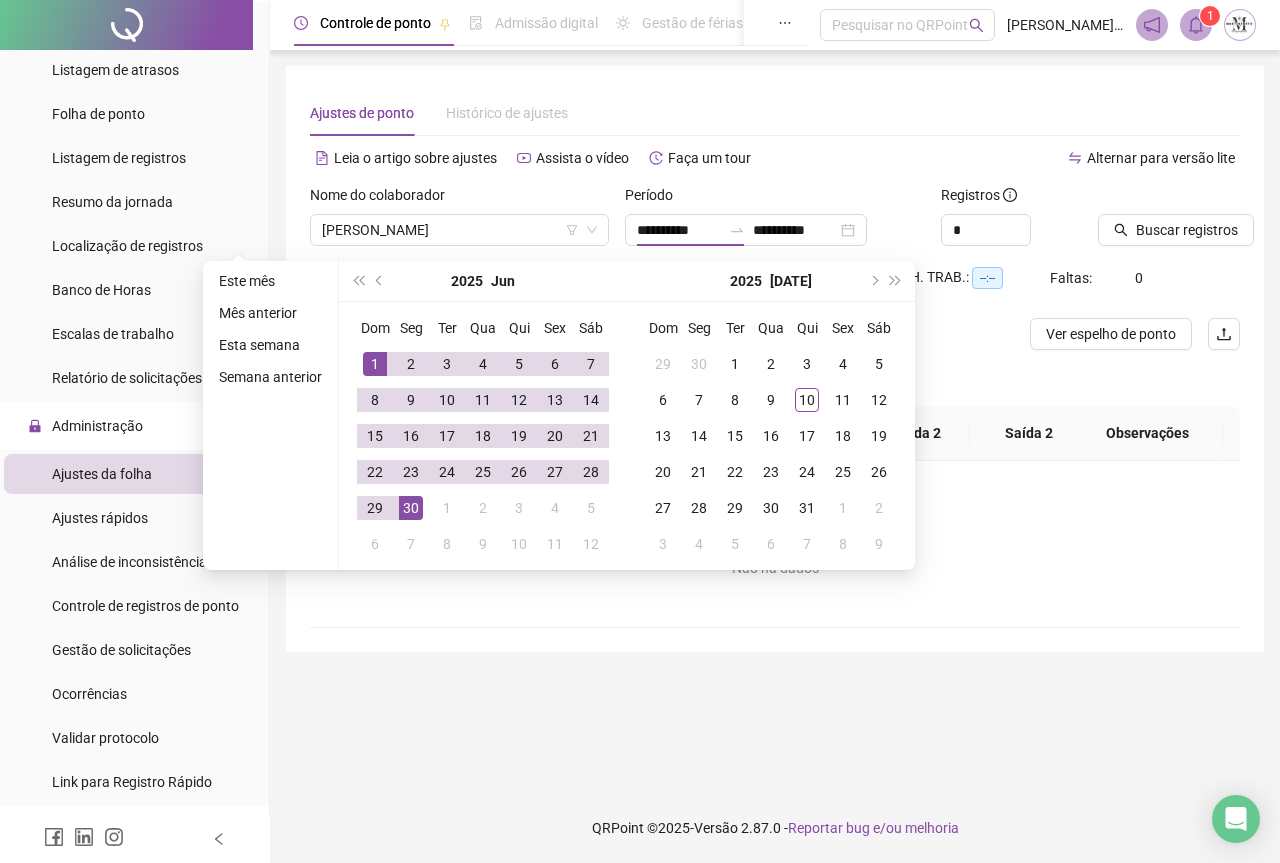 click at bounding box center (126, 25) 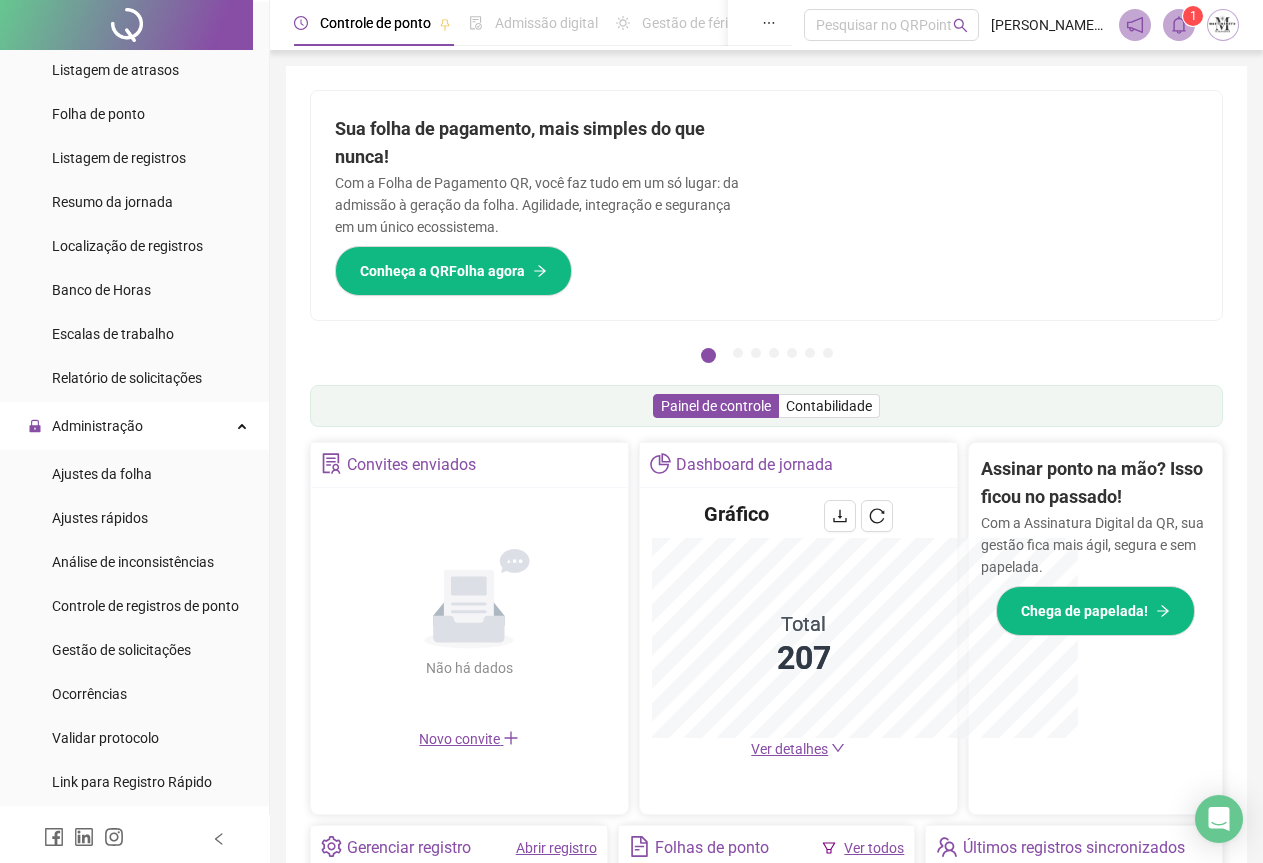 scroll, scrollTop: 0, scrollLeft: 0, axis: both 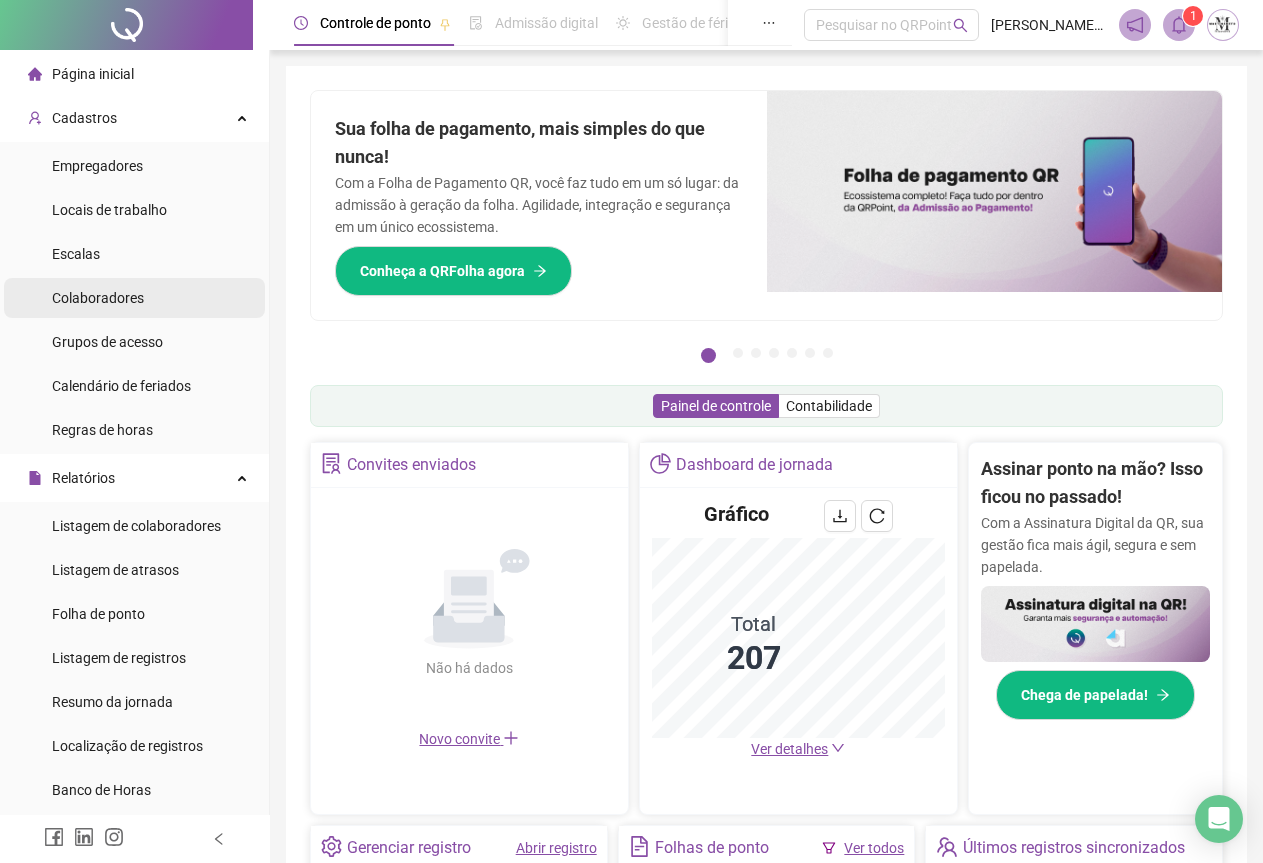 click on "Colaboradores" at bounding box center [98, 298] 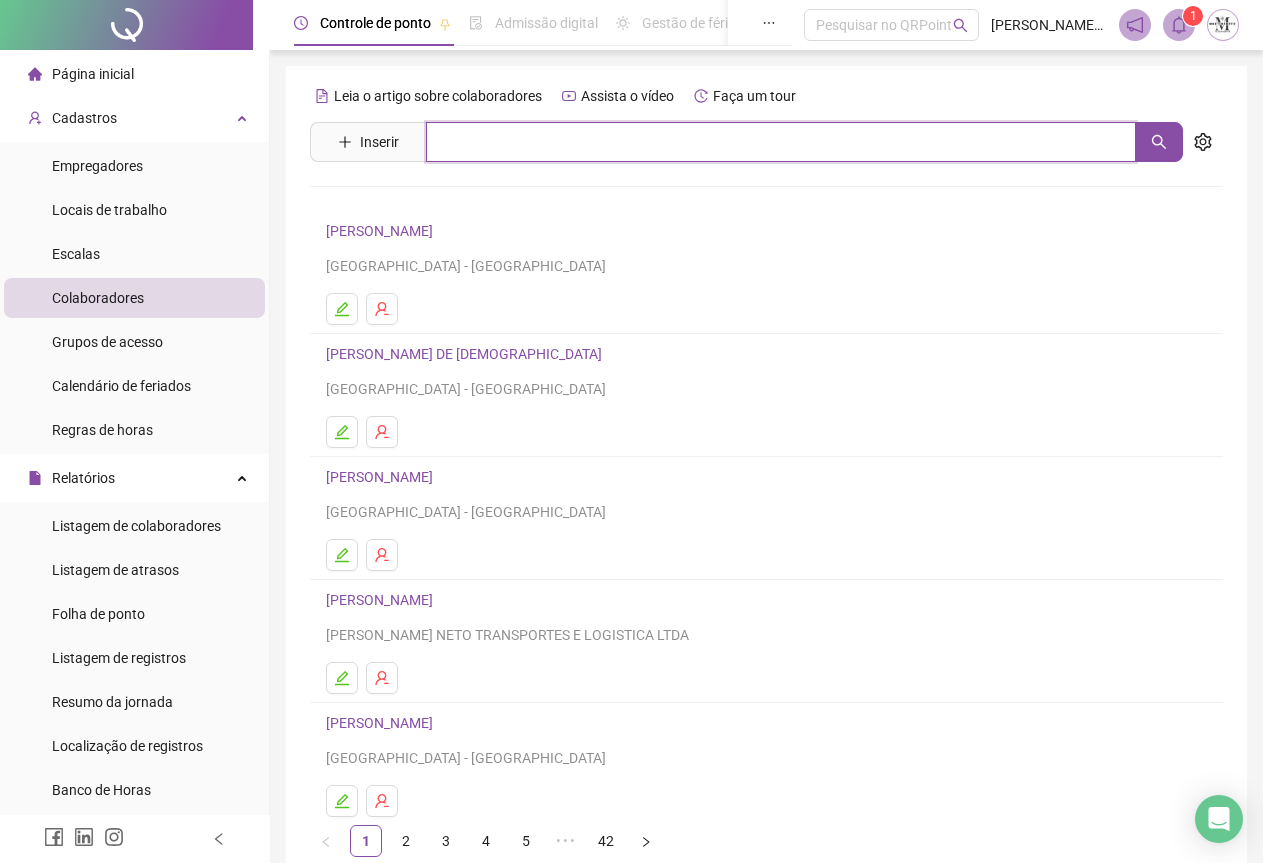 click at bounding box center [781, 142] 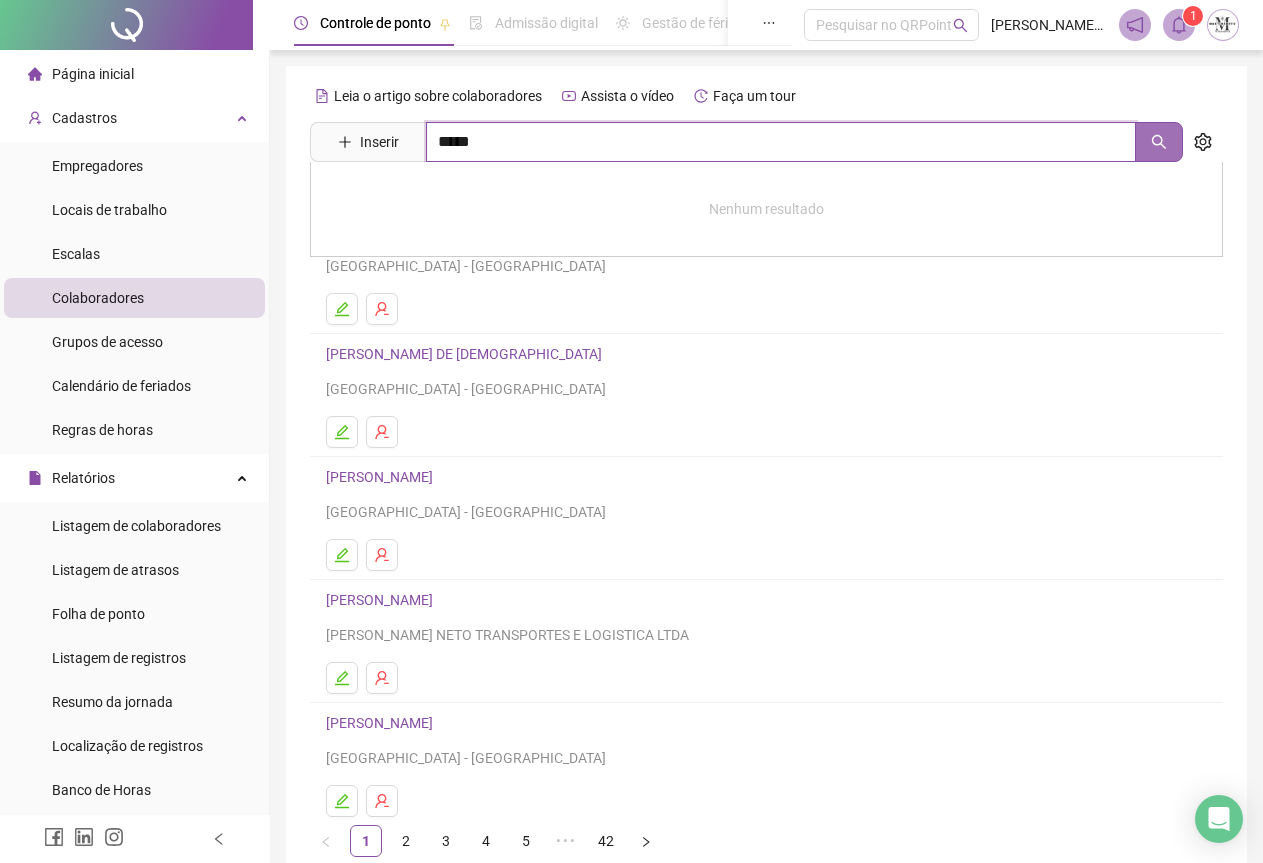 click at bounding box center [1159, 142] 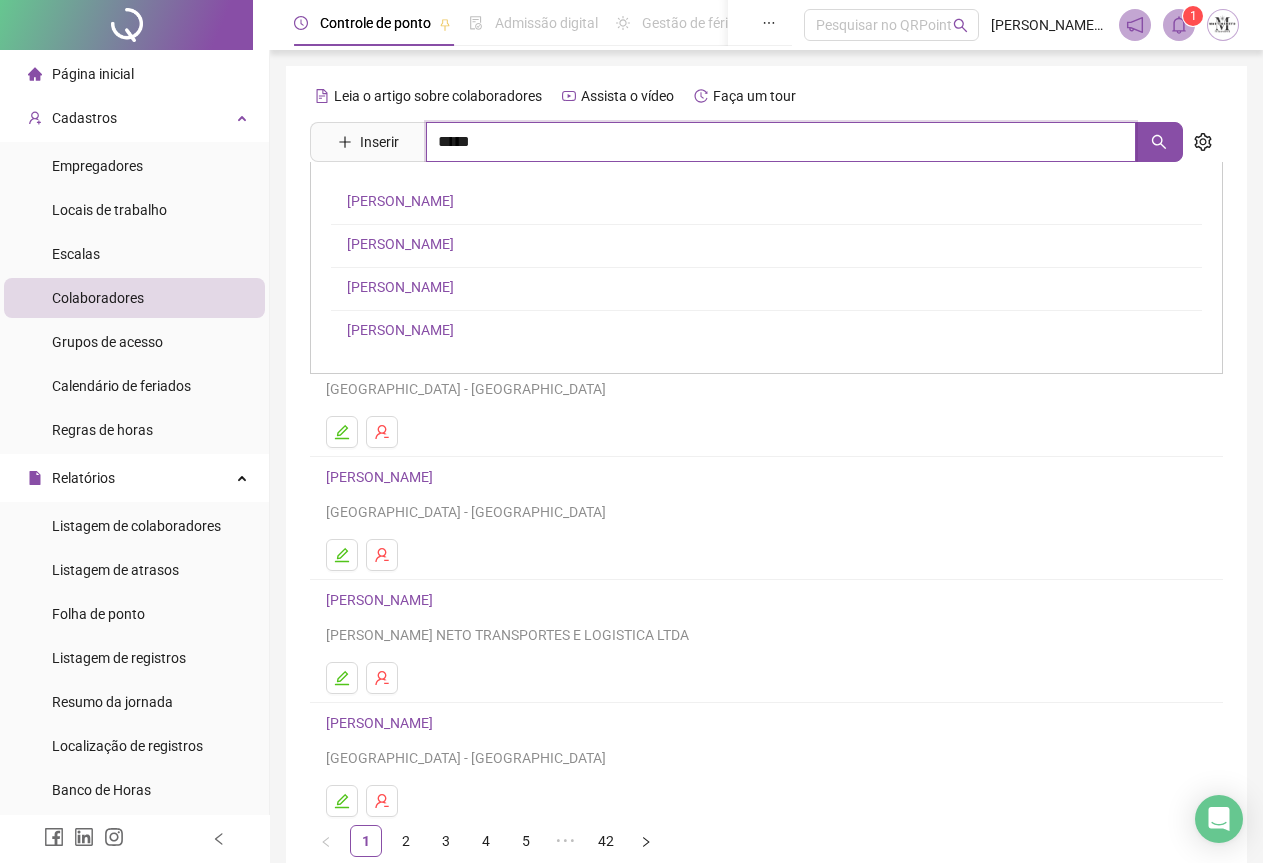 type on "*****" 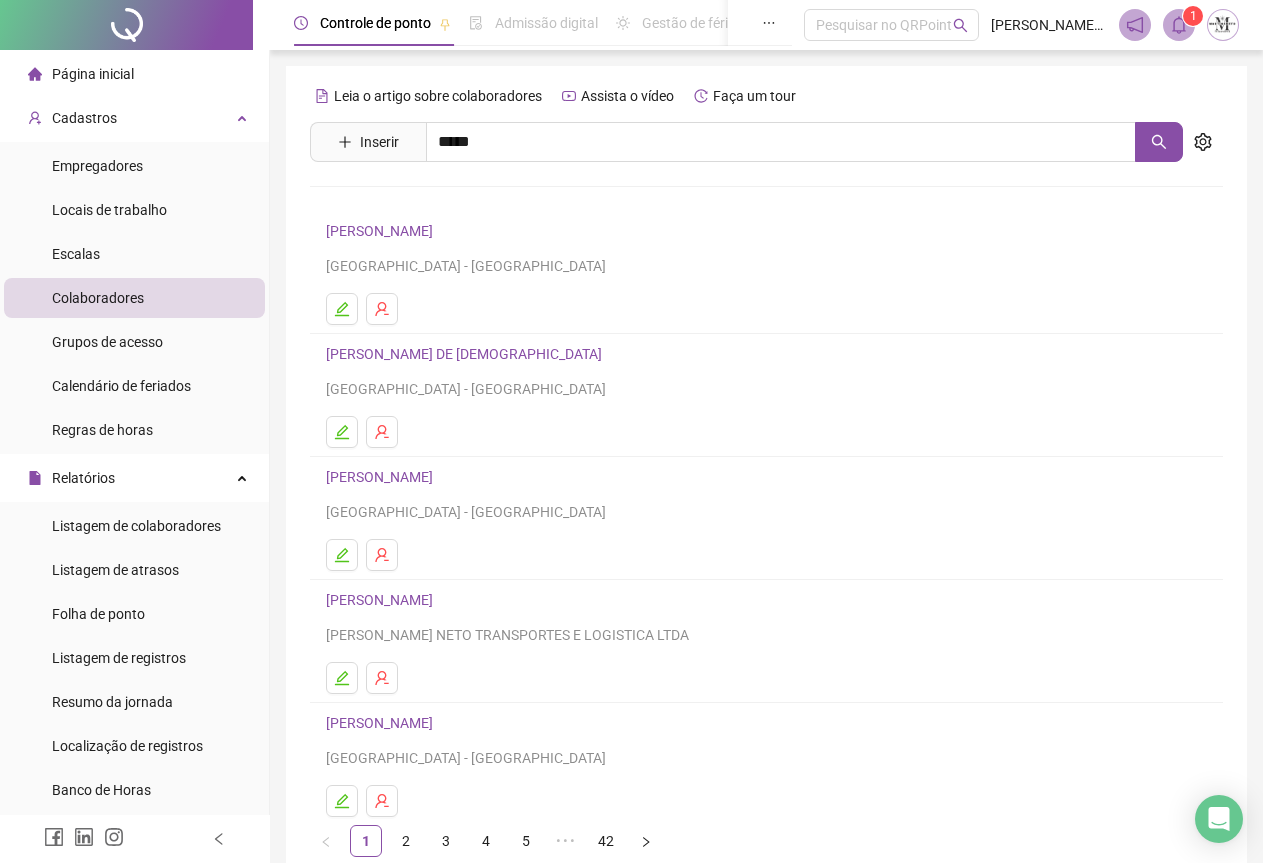 click on "[PERSON_NAME]" at bounding box center [400, 244] 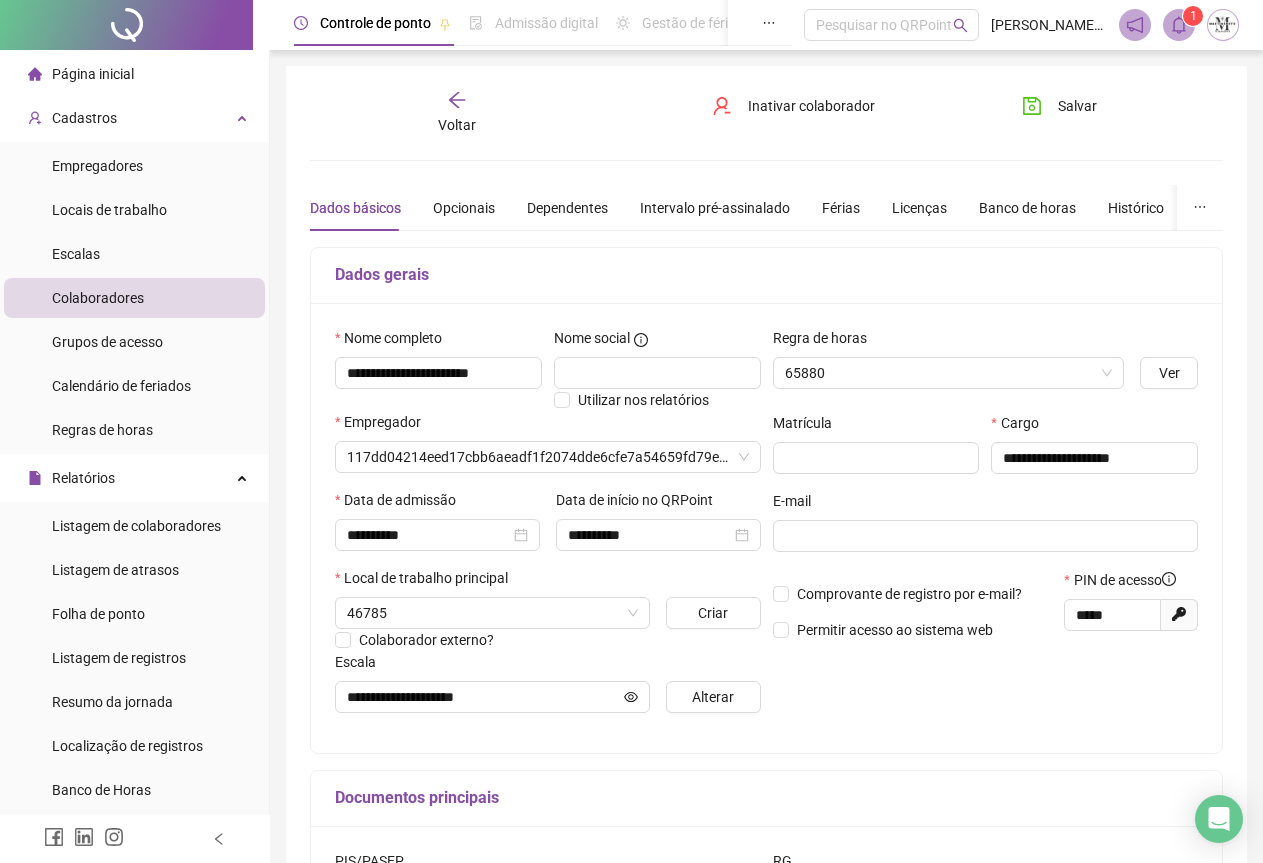 type on "**********" 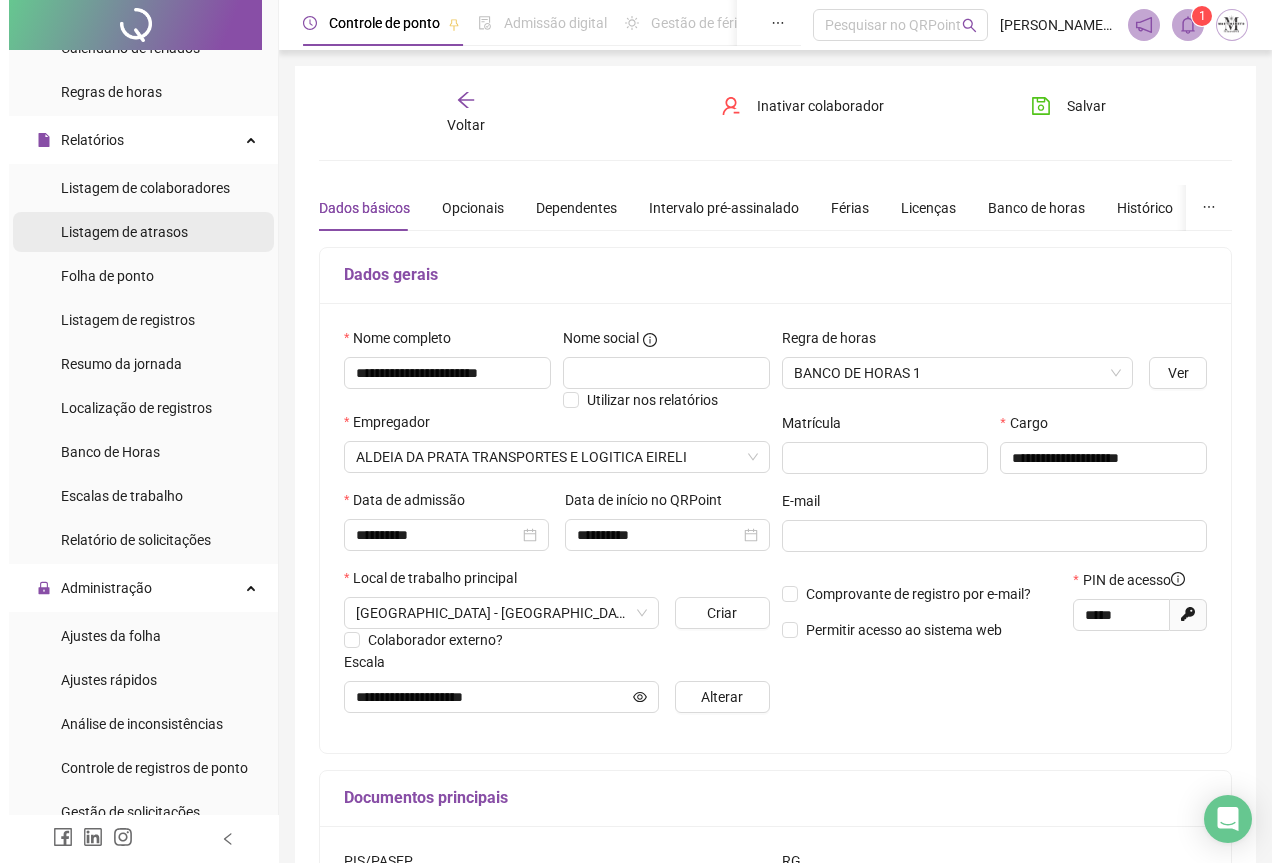 scroll, scrollTop: 400, scrollLeft: 0, axis: vertical 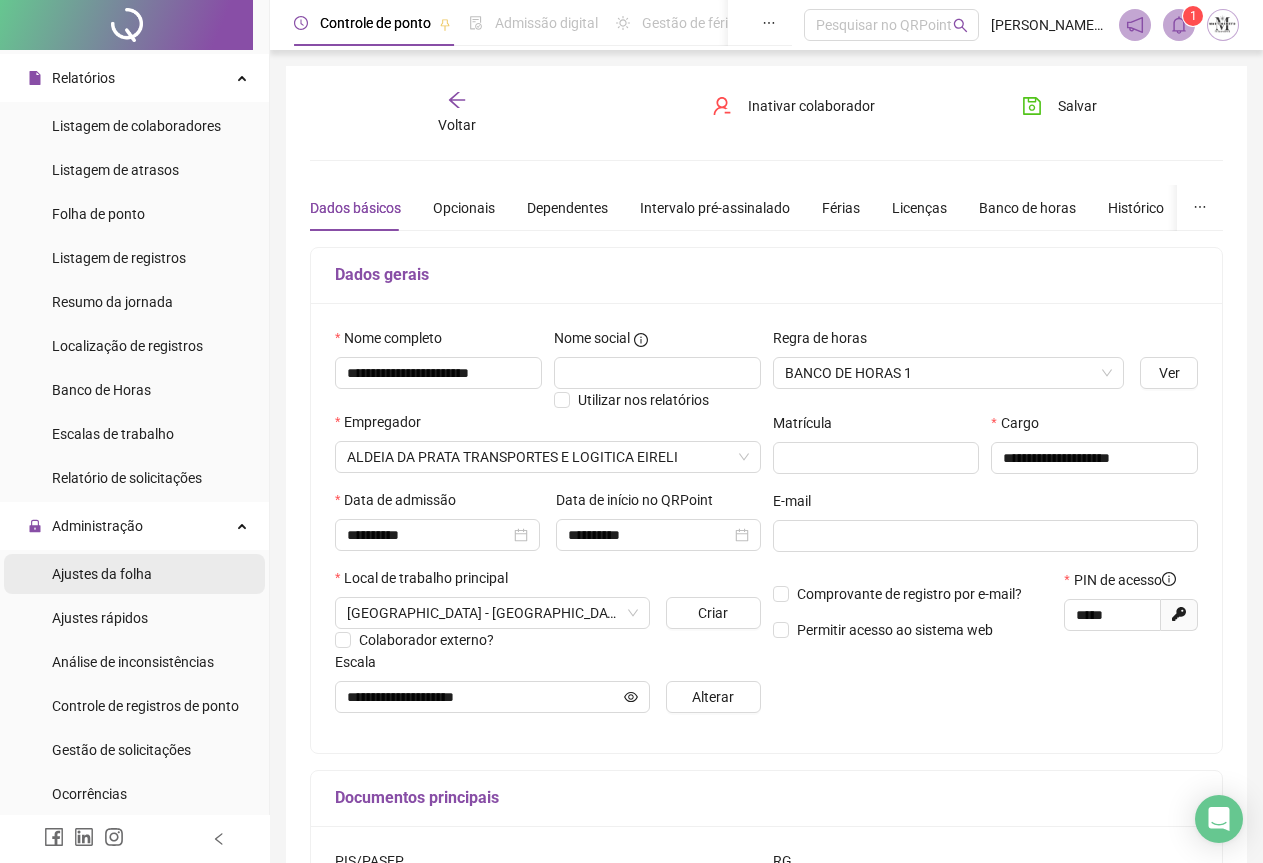 click on "Ajustes da folha" at bounding box center [102, 574] 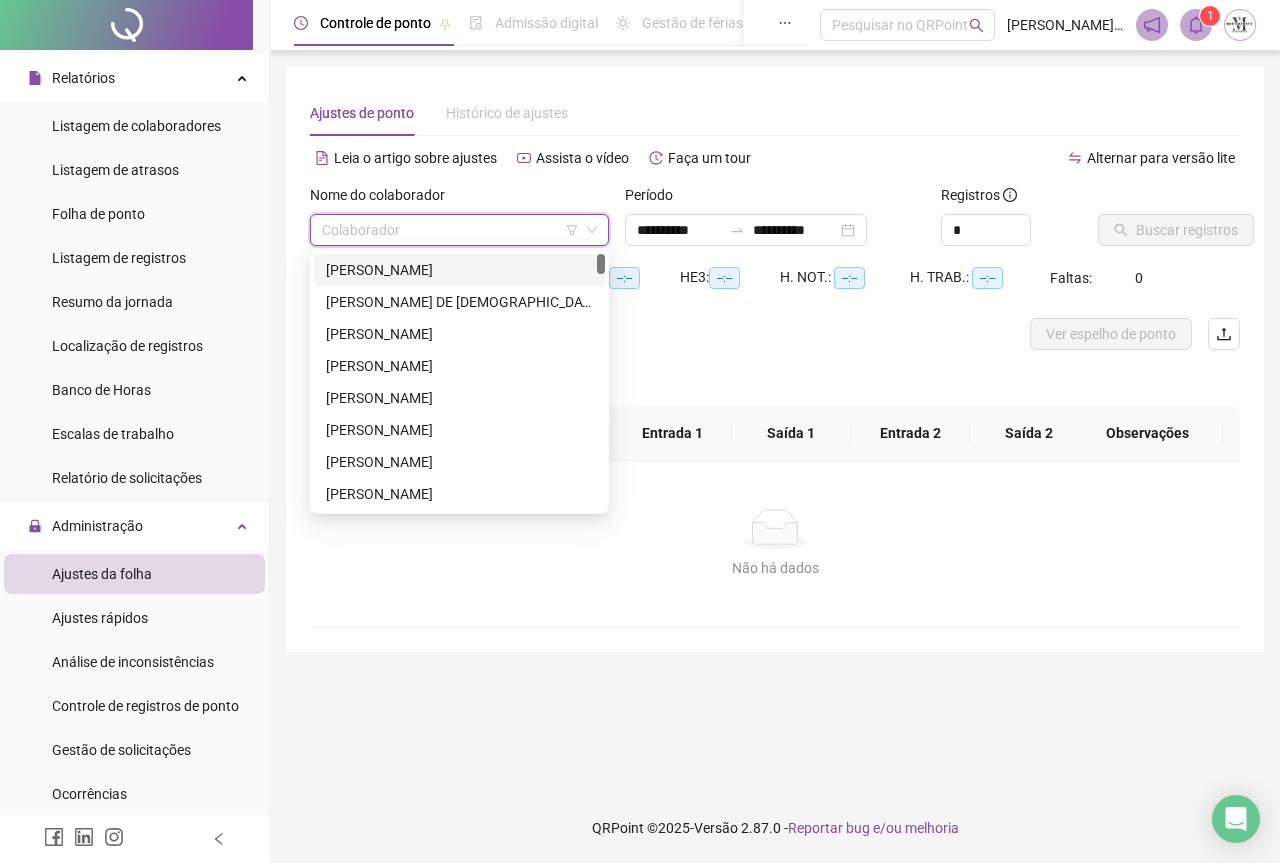click at bounding box center (453, 230) 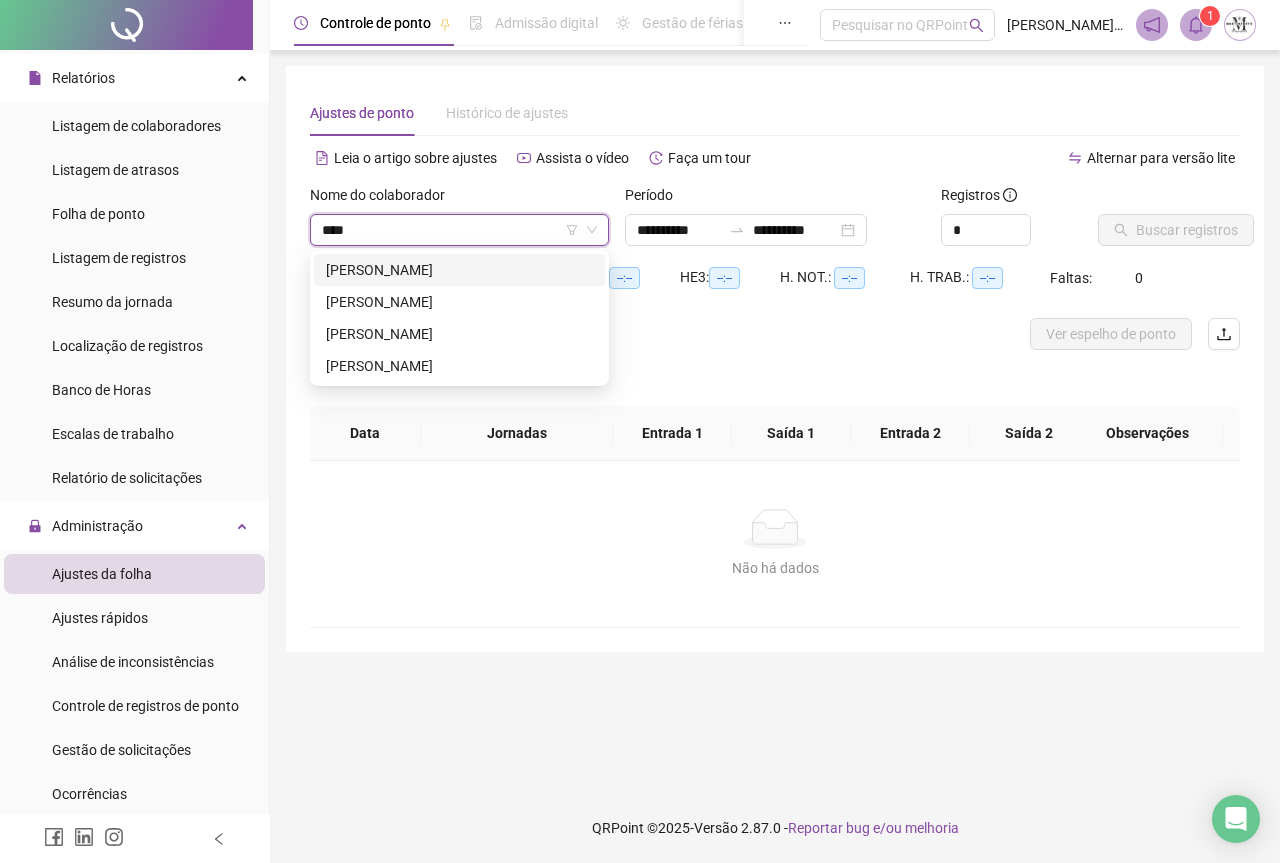 type on "*****" 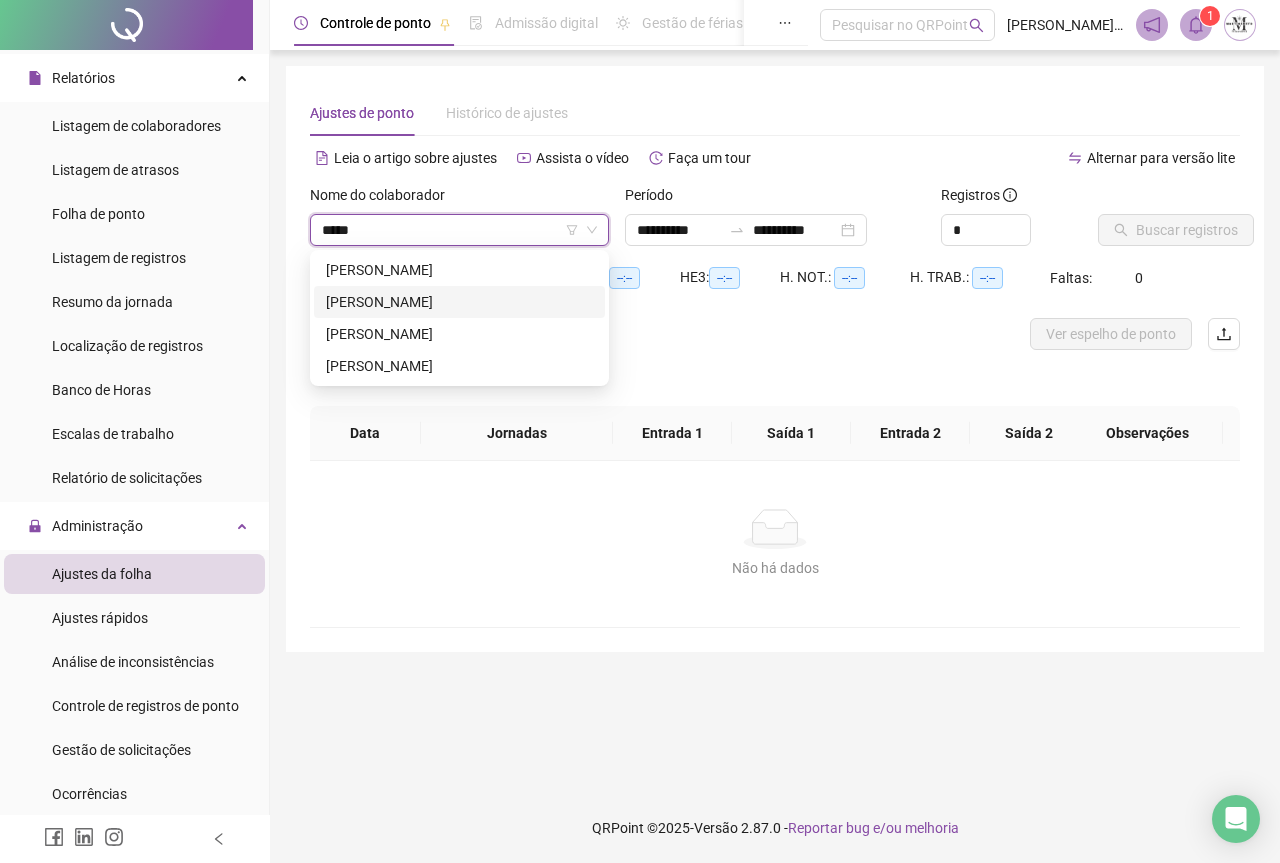 click on "[PERSON_NAME]" at bounding box center [459, 302] 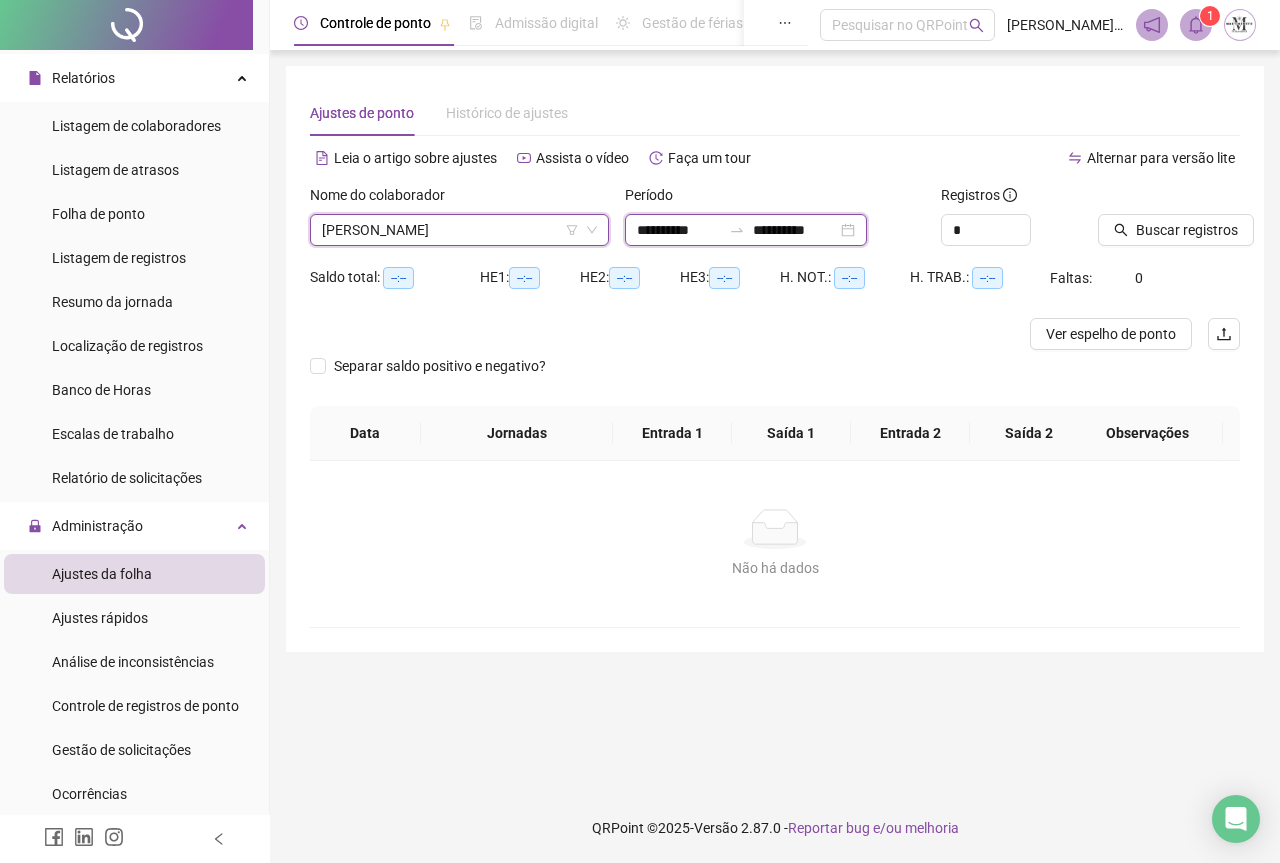 click on "**********" at bounding box center [795, 230] 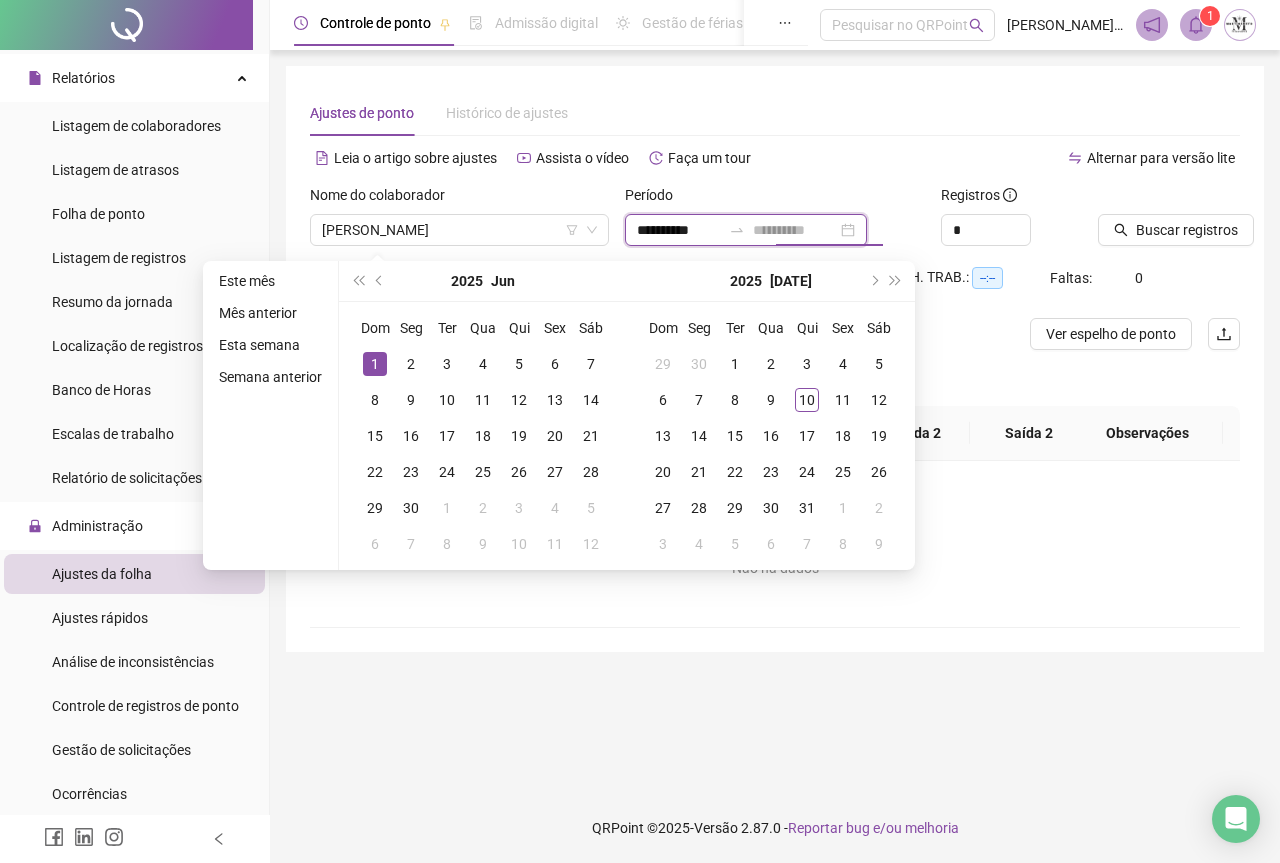 type on "**********" 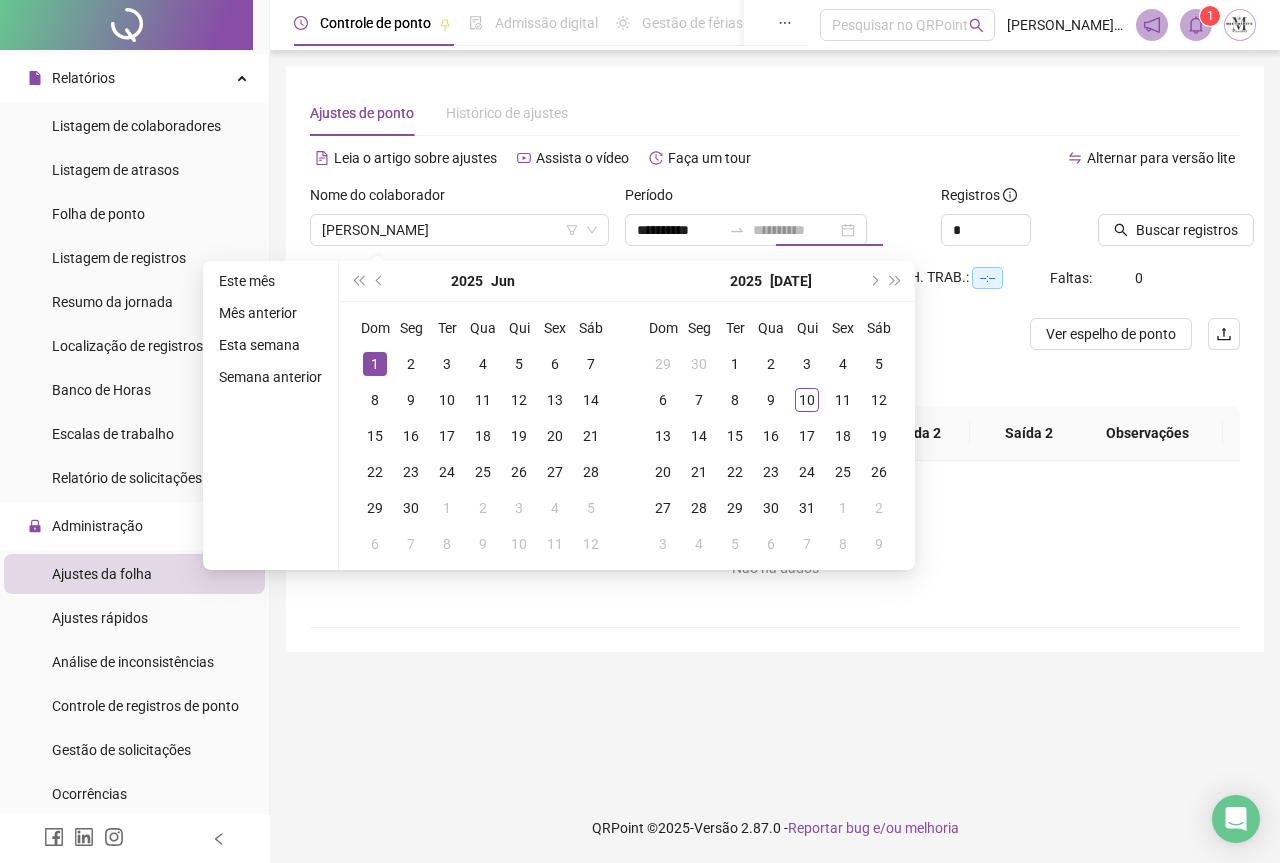 click on "1" at bounding box center [375, 364] 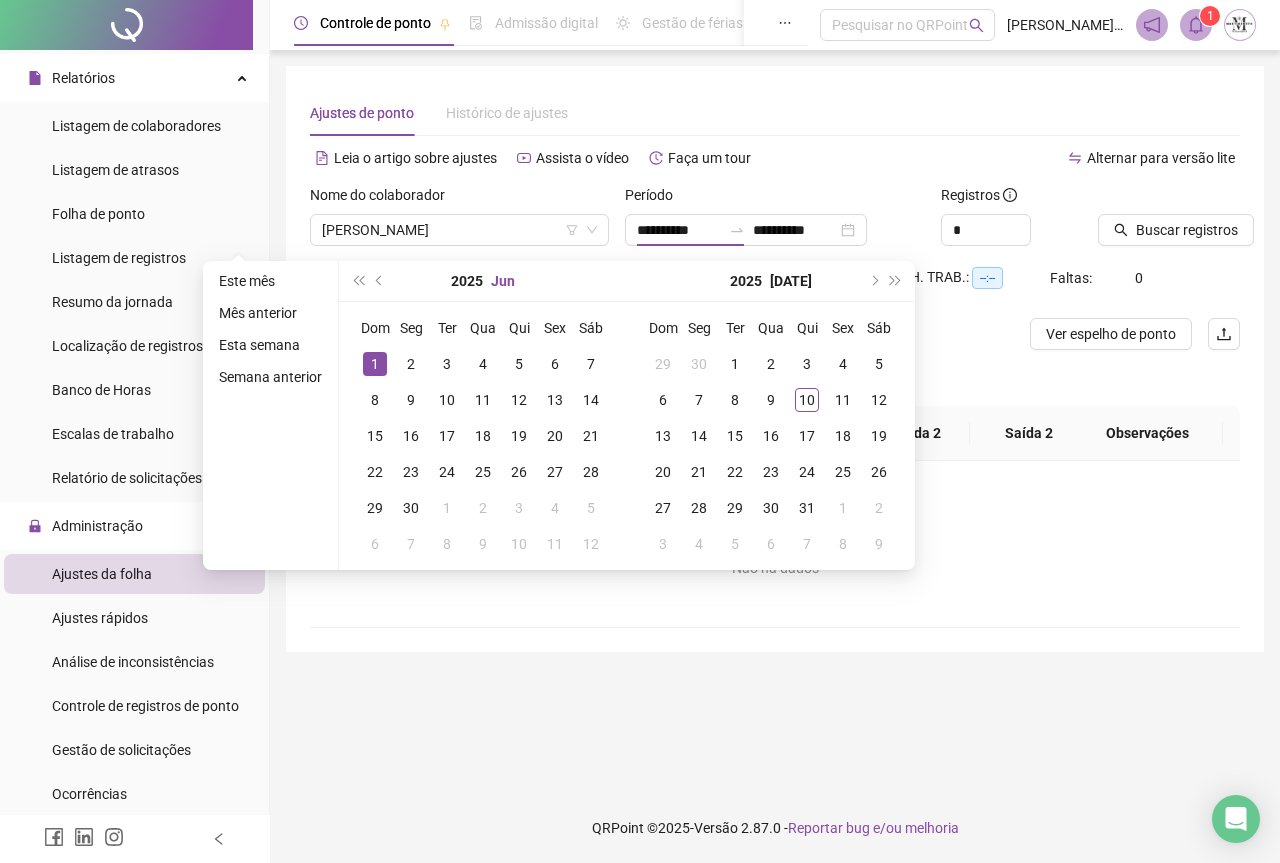 click on "Jun" at bounding box center [503, 281] 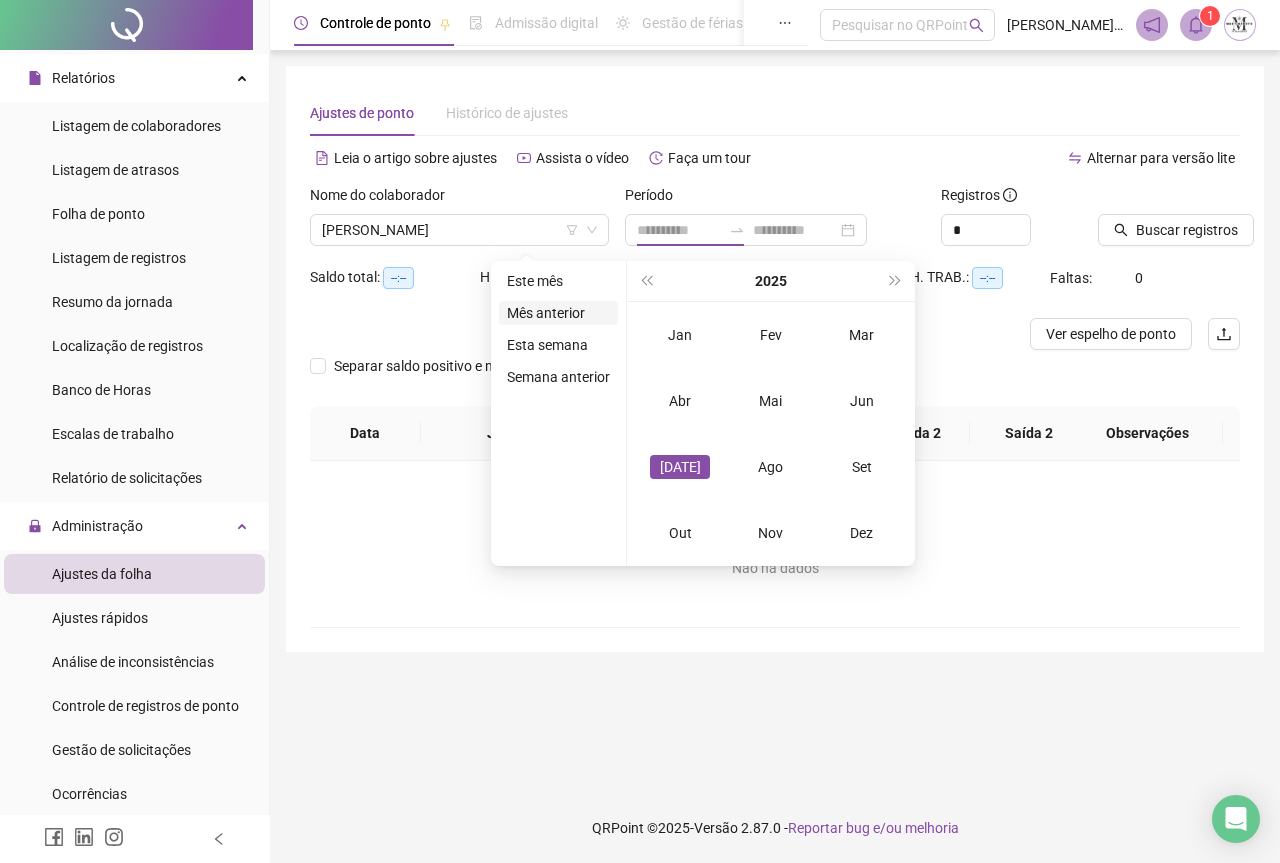 type on "**********" 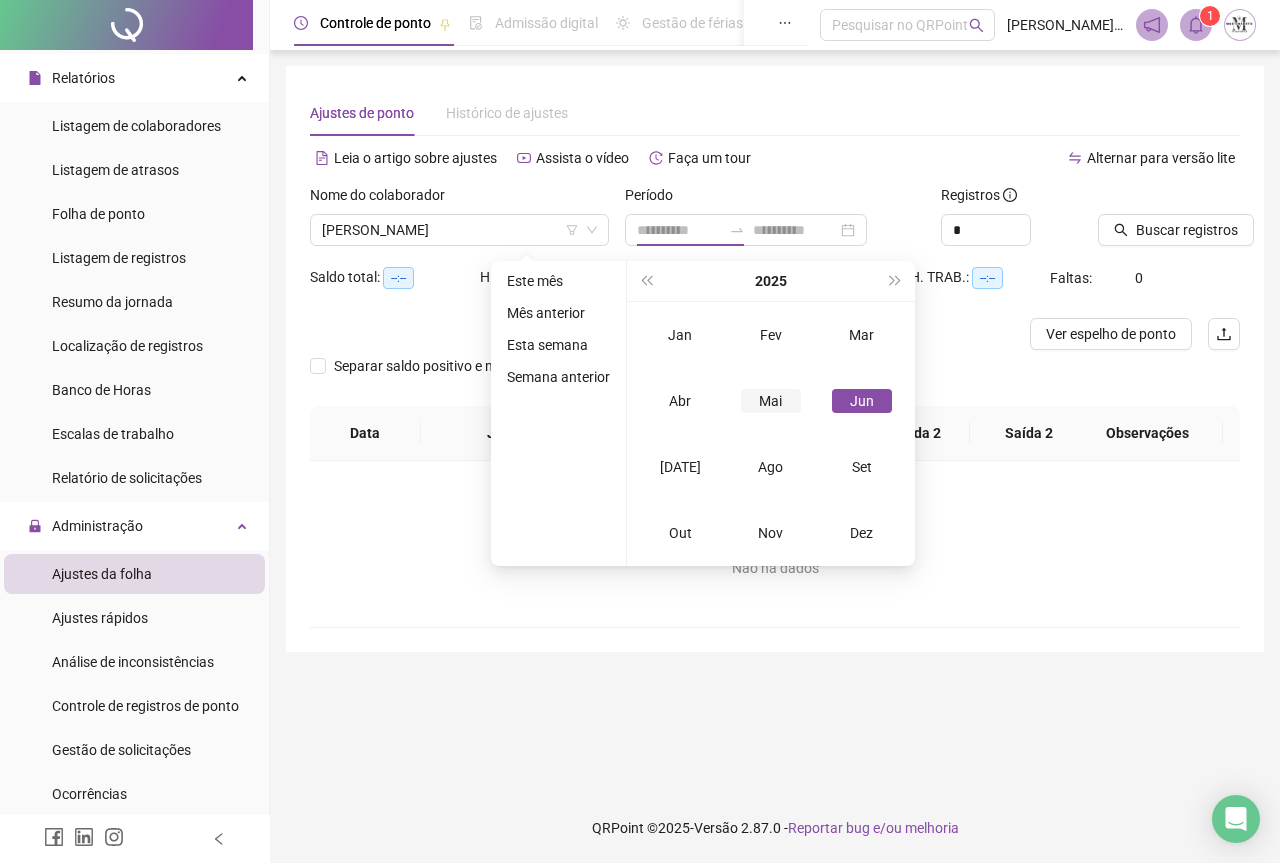 type on "**********" 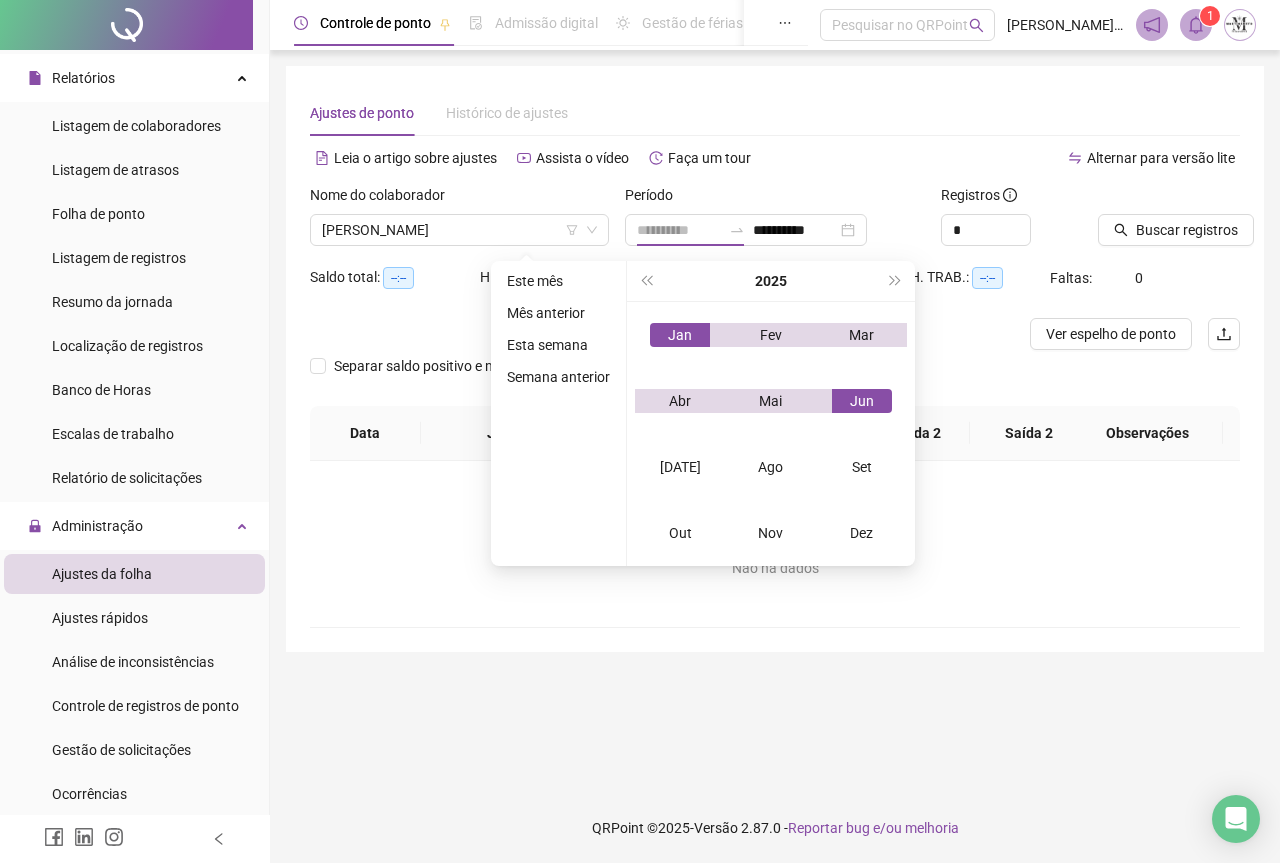 click on "Jan" at bounding box center (680, 335) 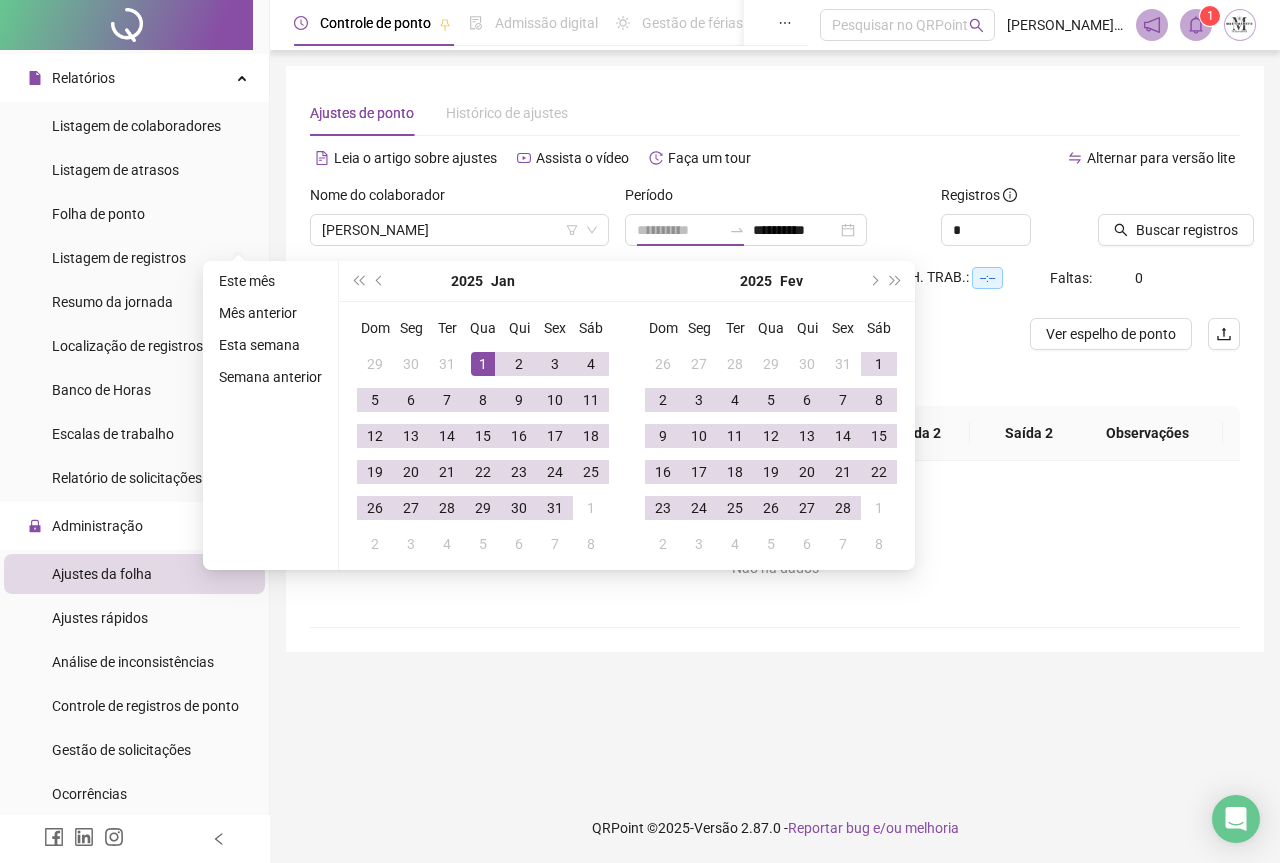 click on "1" at bounding box center [483, 364] 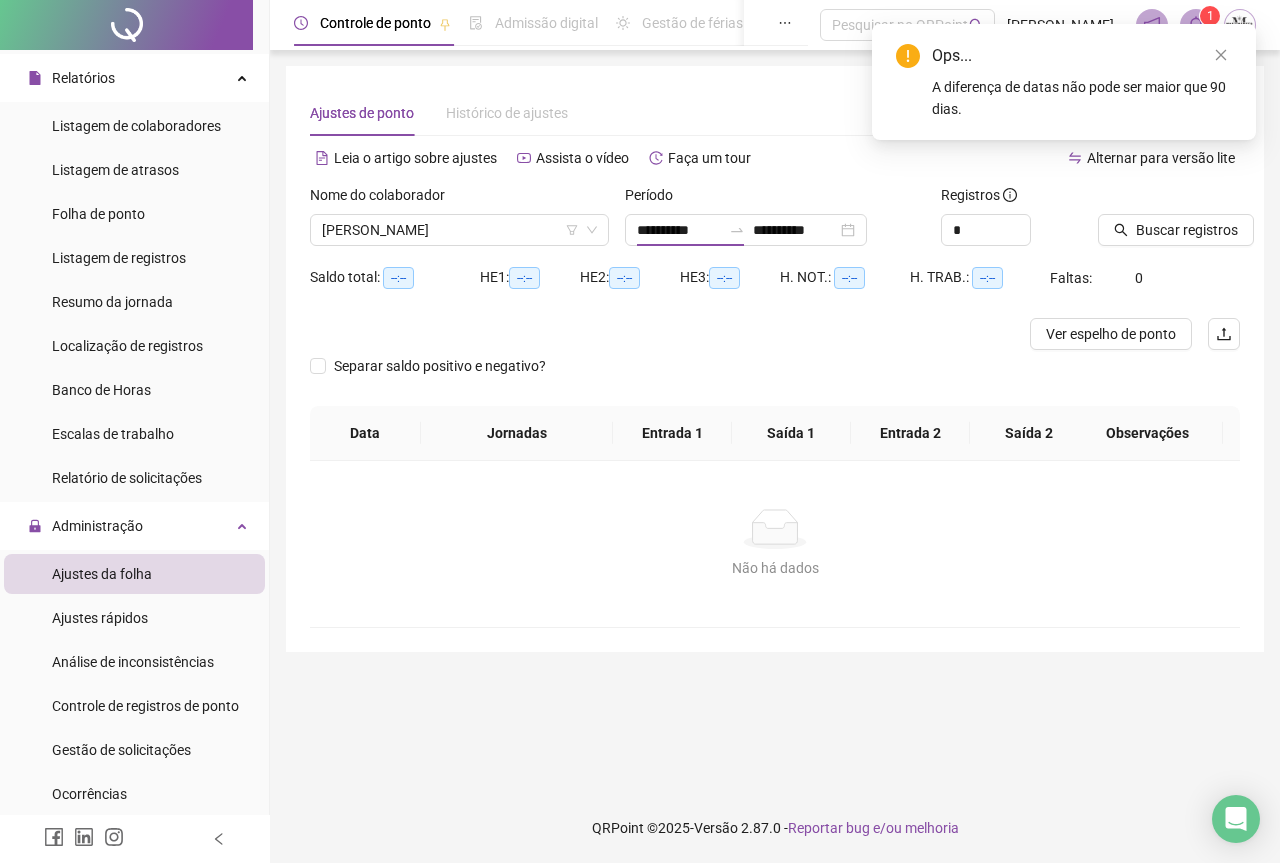 type on "**********" 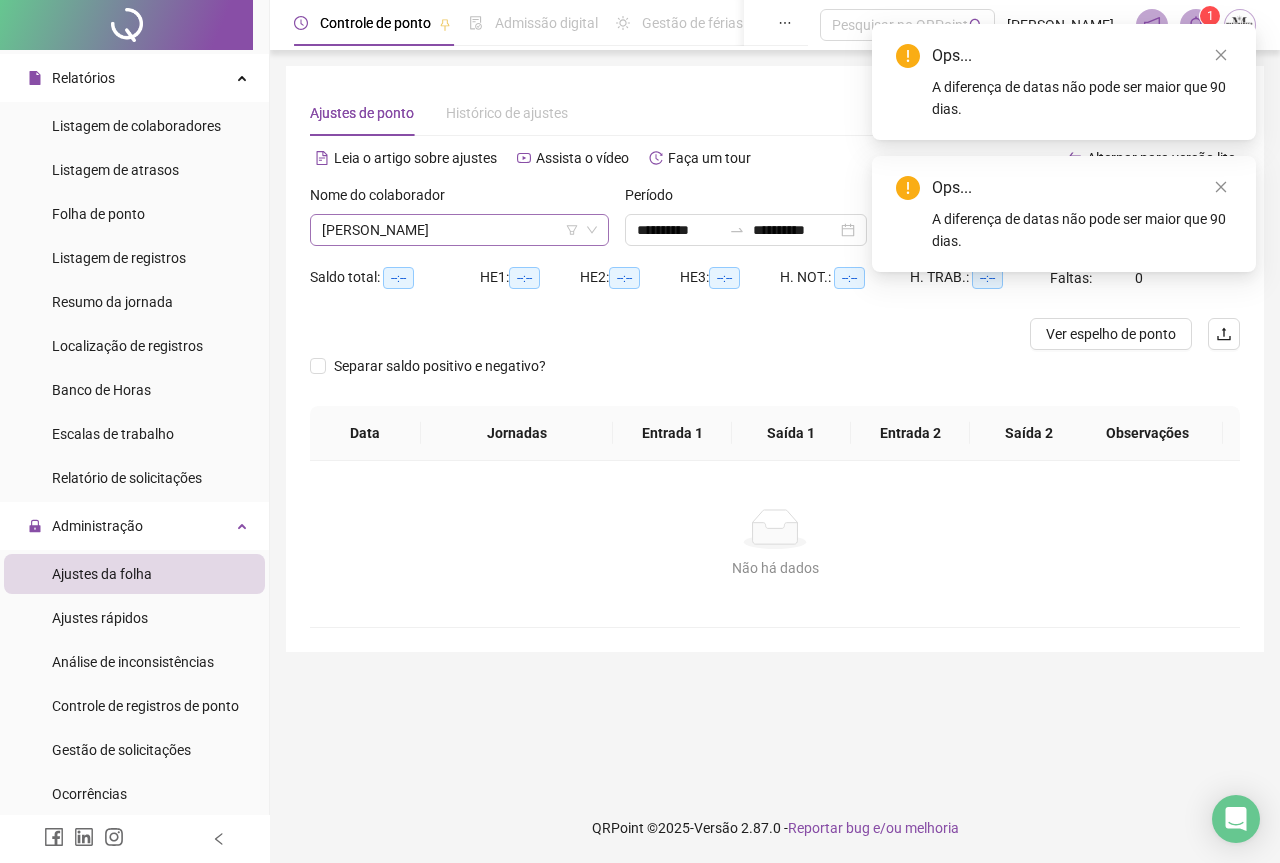 click on "[PERSON_NAME]" at bounding box center [459, 230] 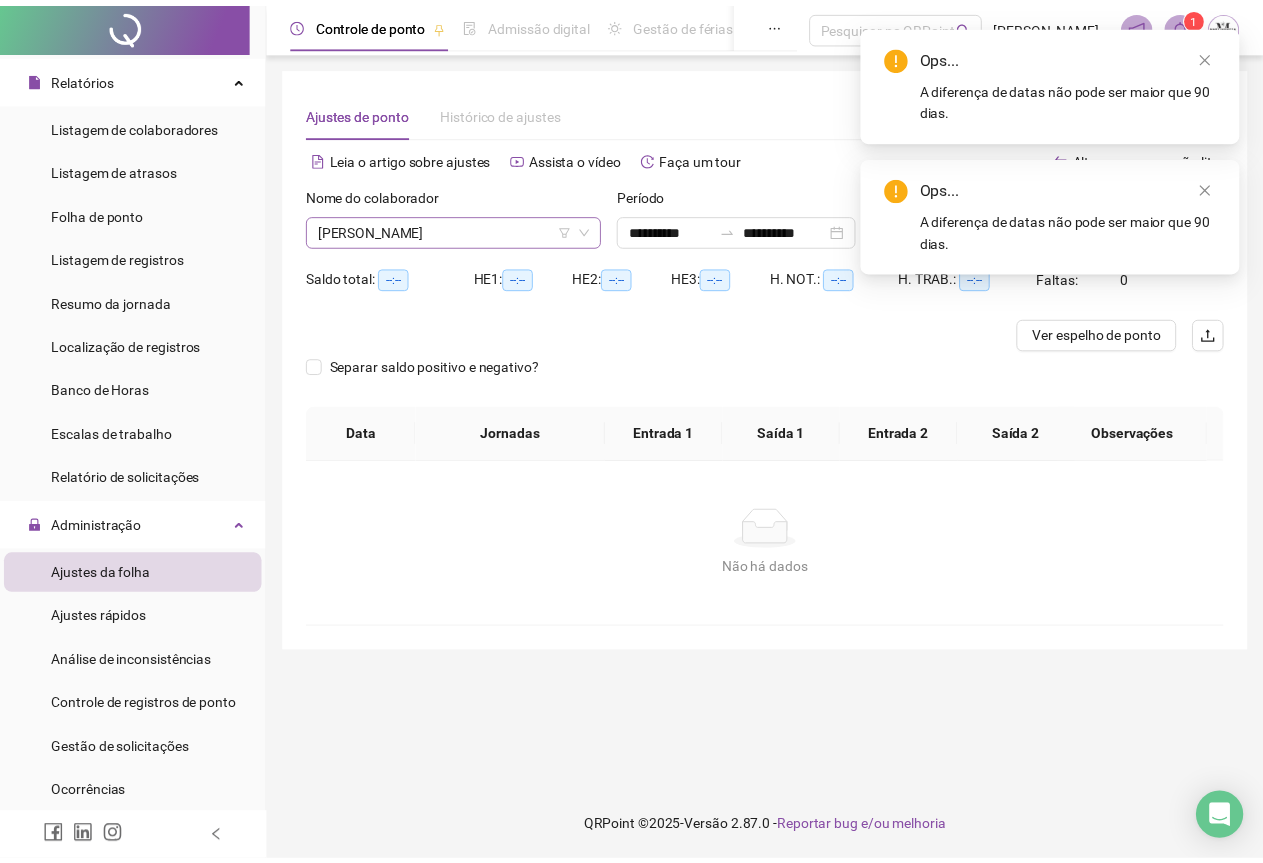 scroll, scrollTop: 5504, scrollLeft: 0, axis: vertical 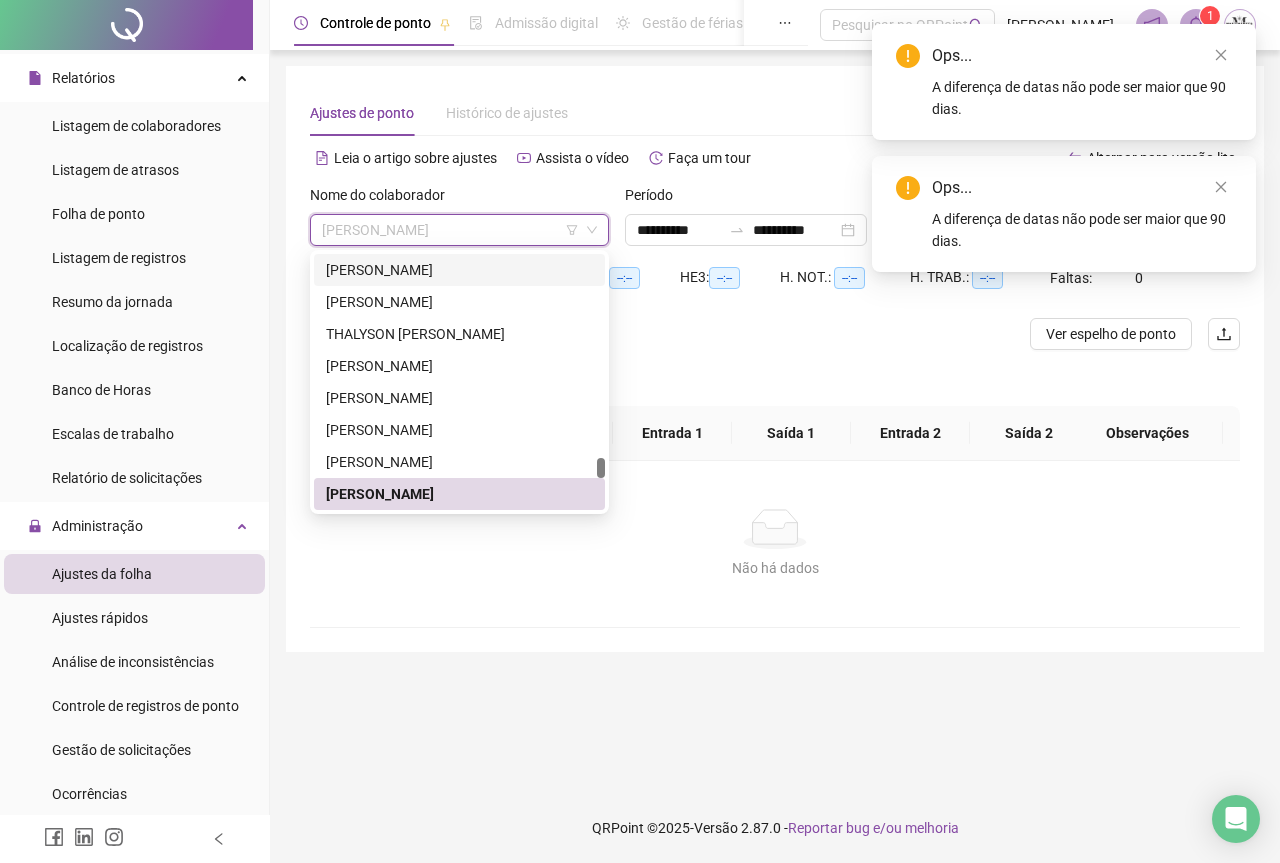 click on "**********" at bounding box center (775, 421) 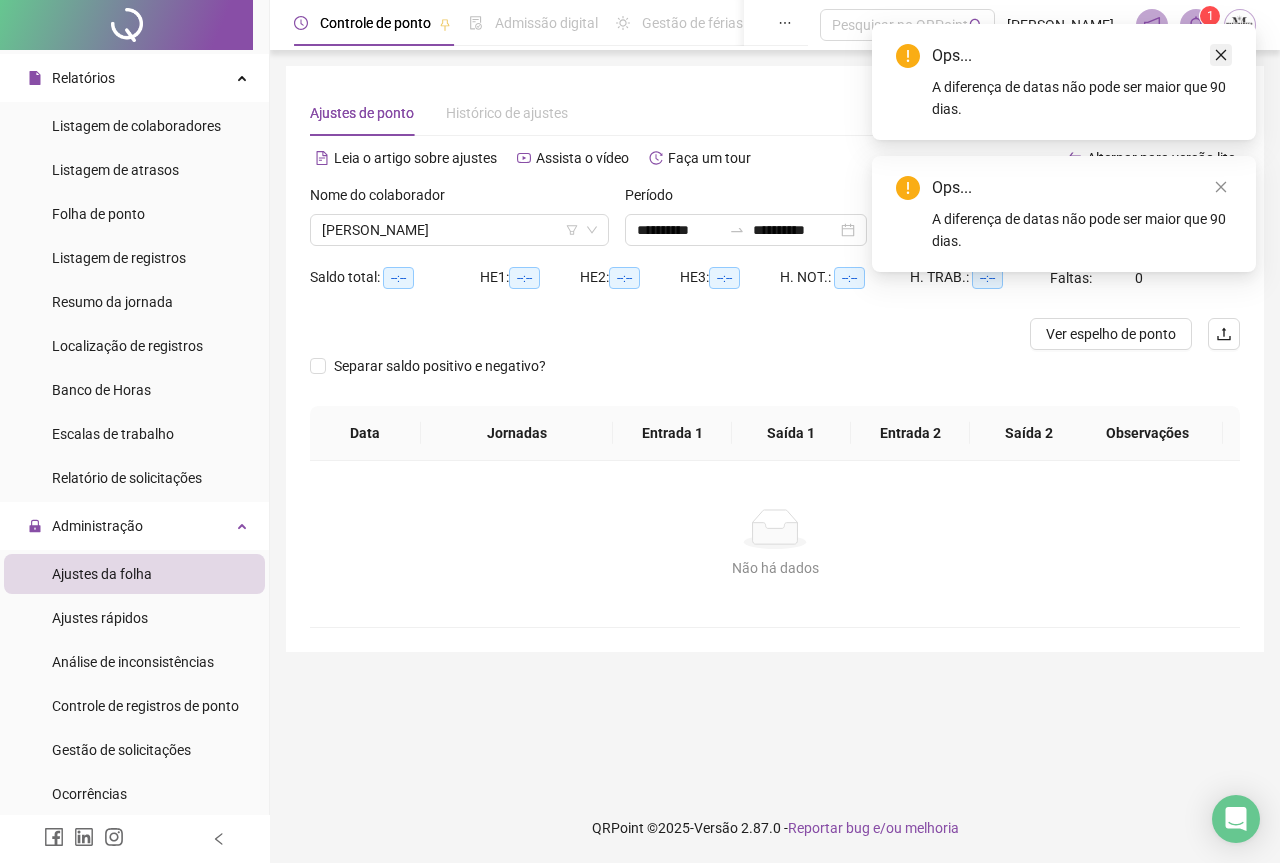 click 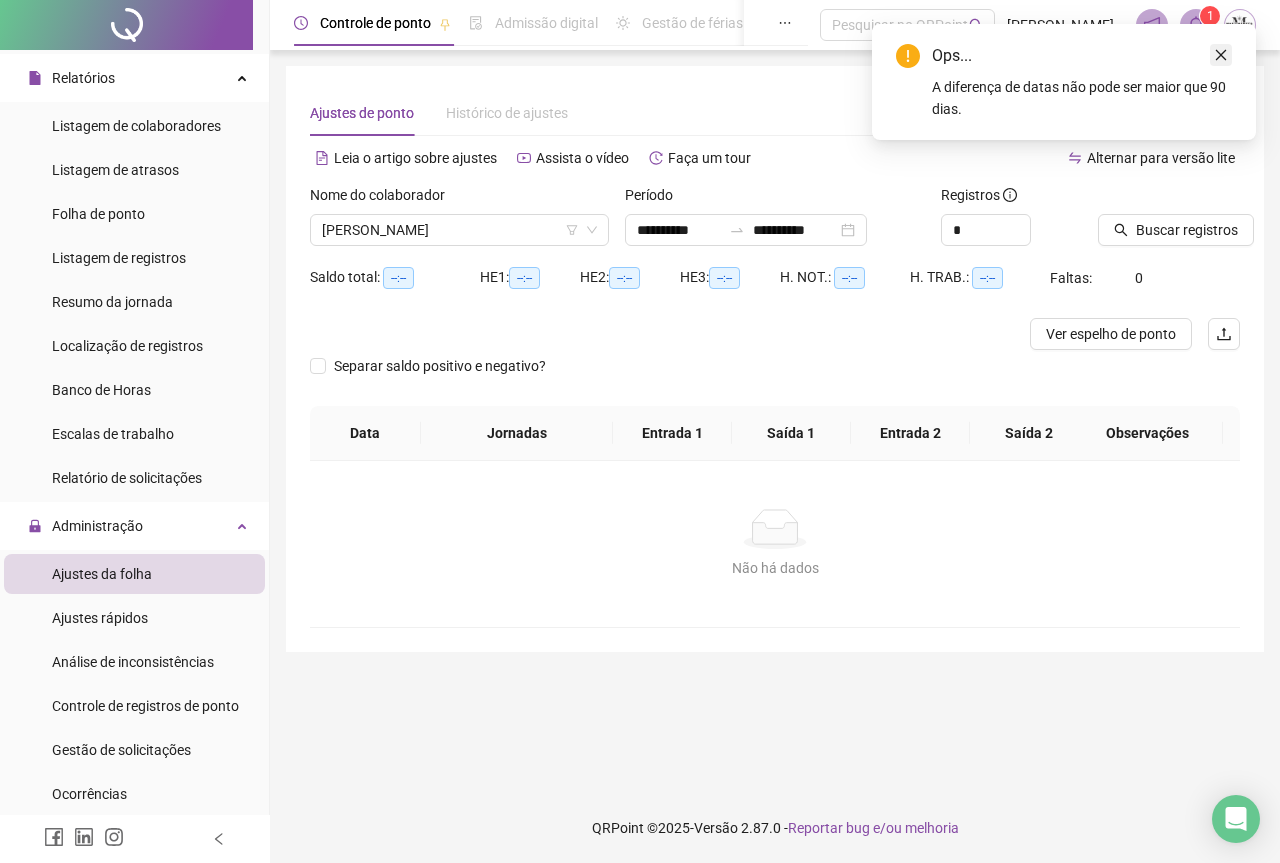 click 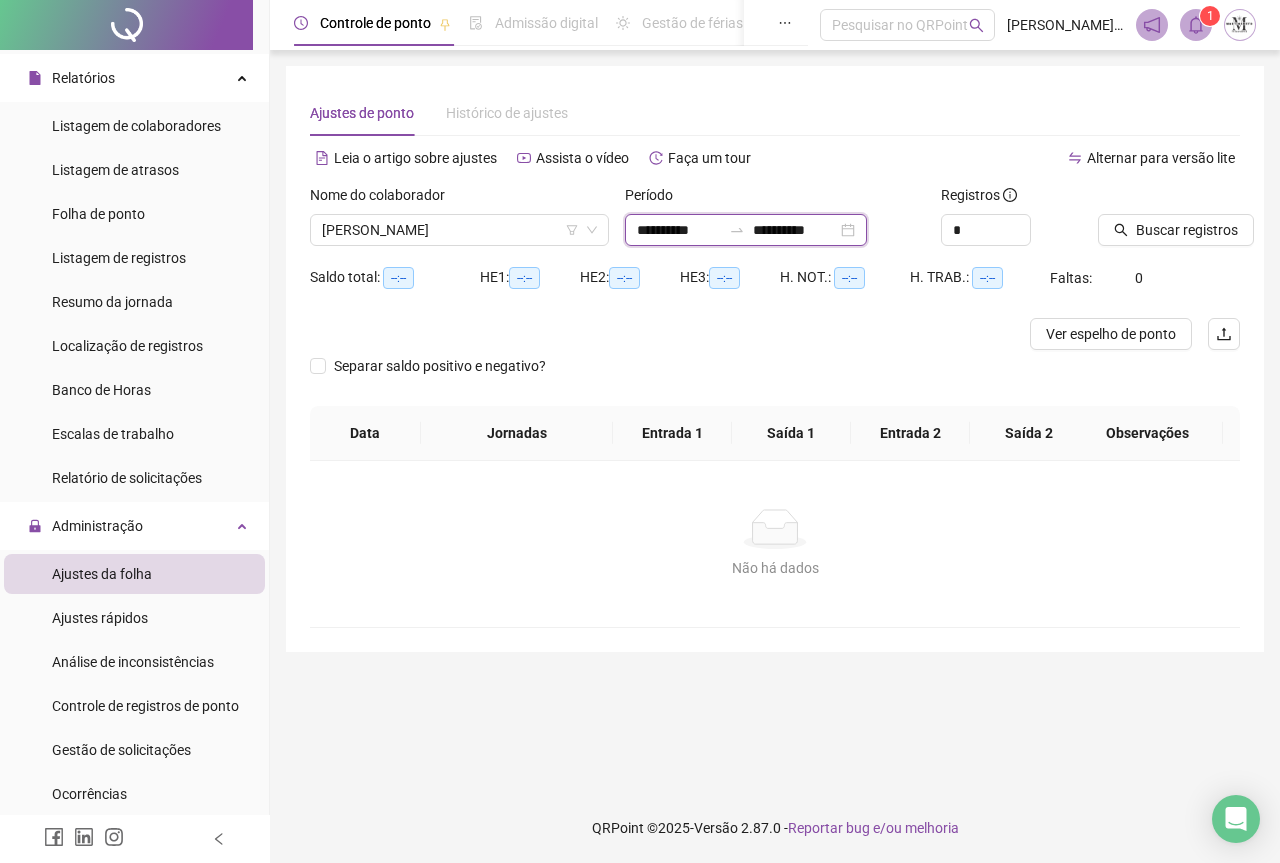 click on "**********" at bounding box center (679, 230) 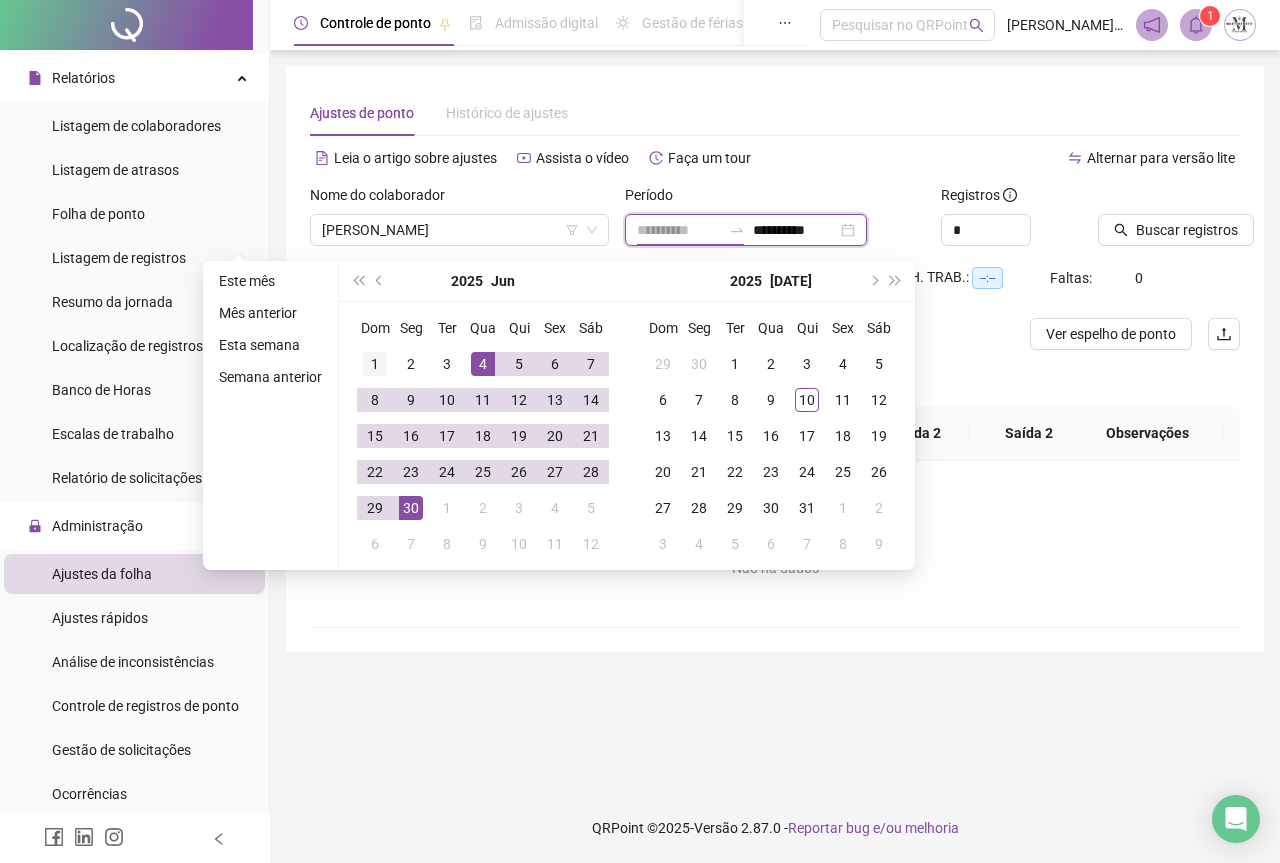 type on "**********" 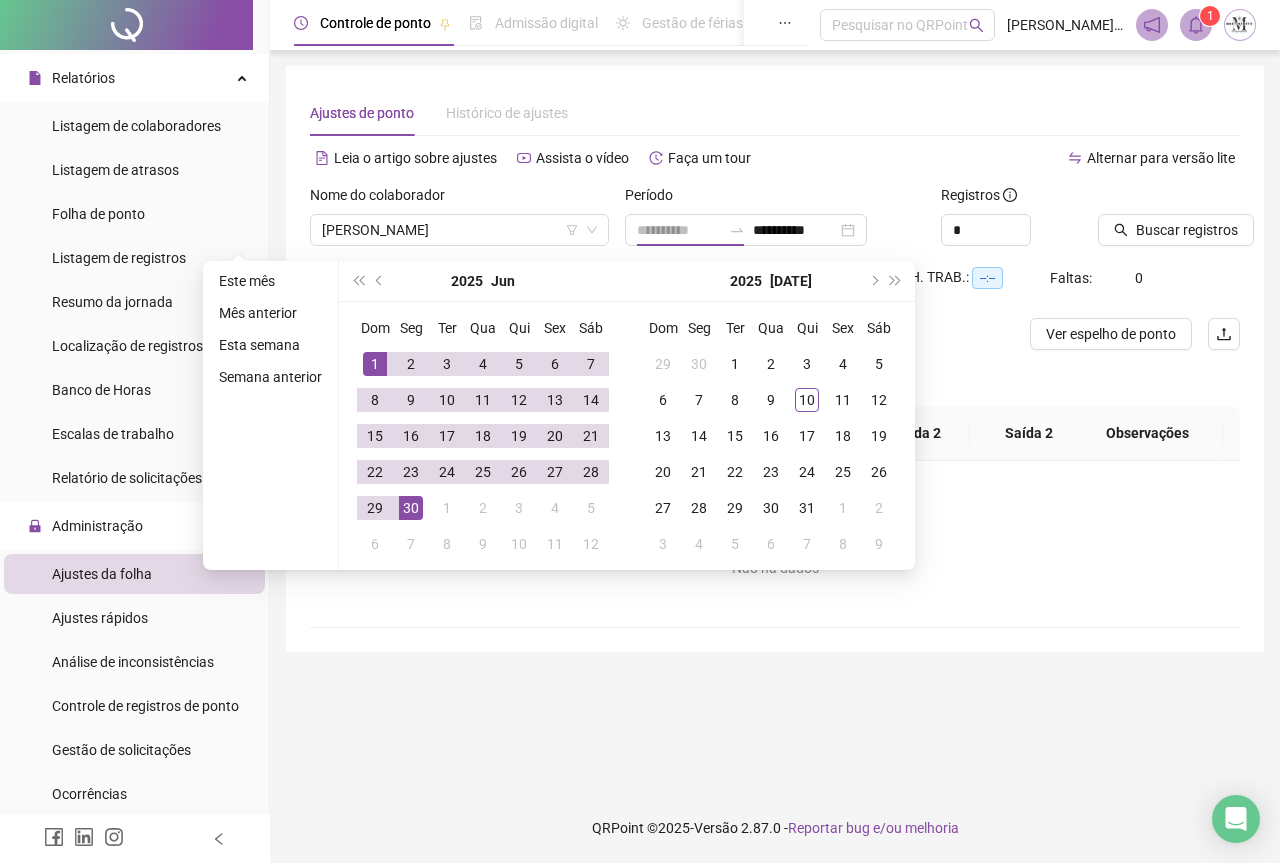 click on "1" at bounding box center [375, 364] 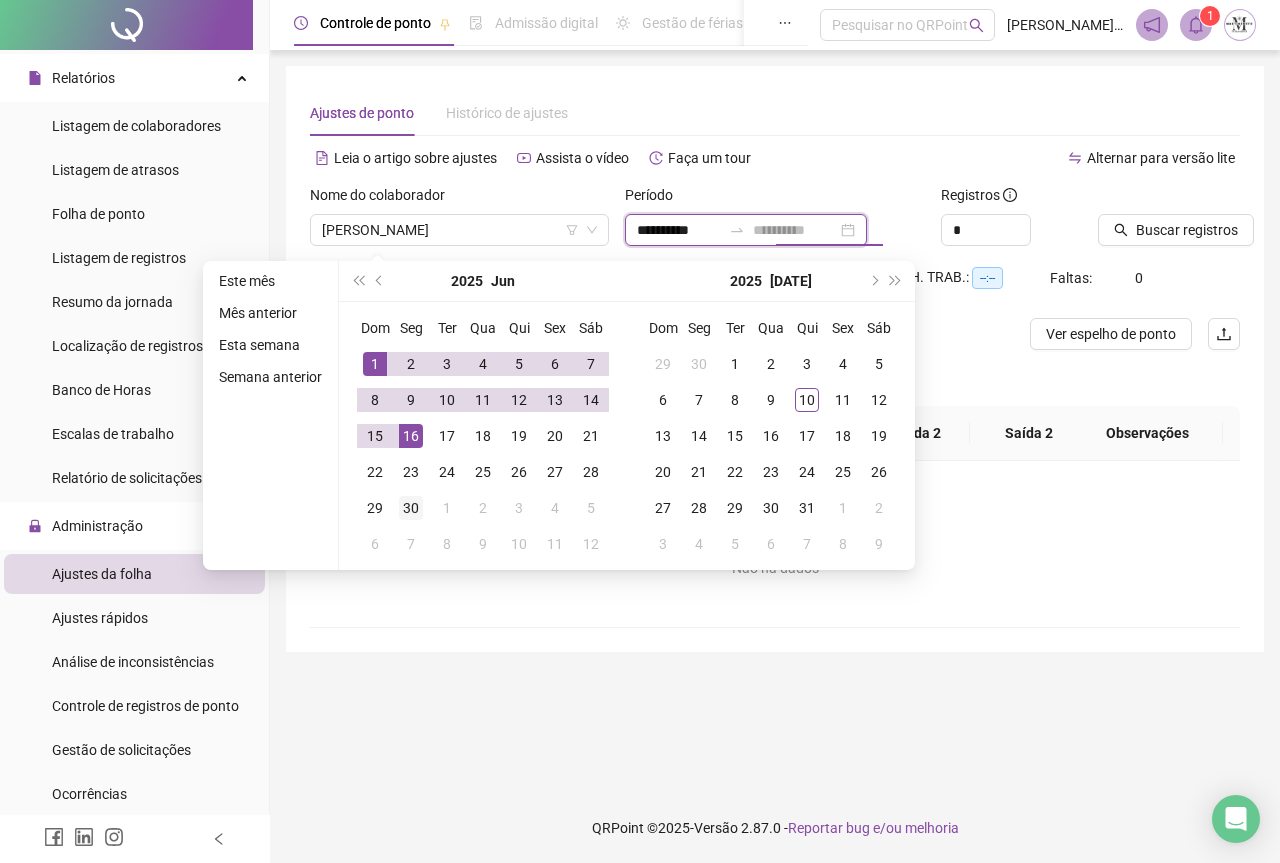 type on "**********" 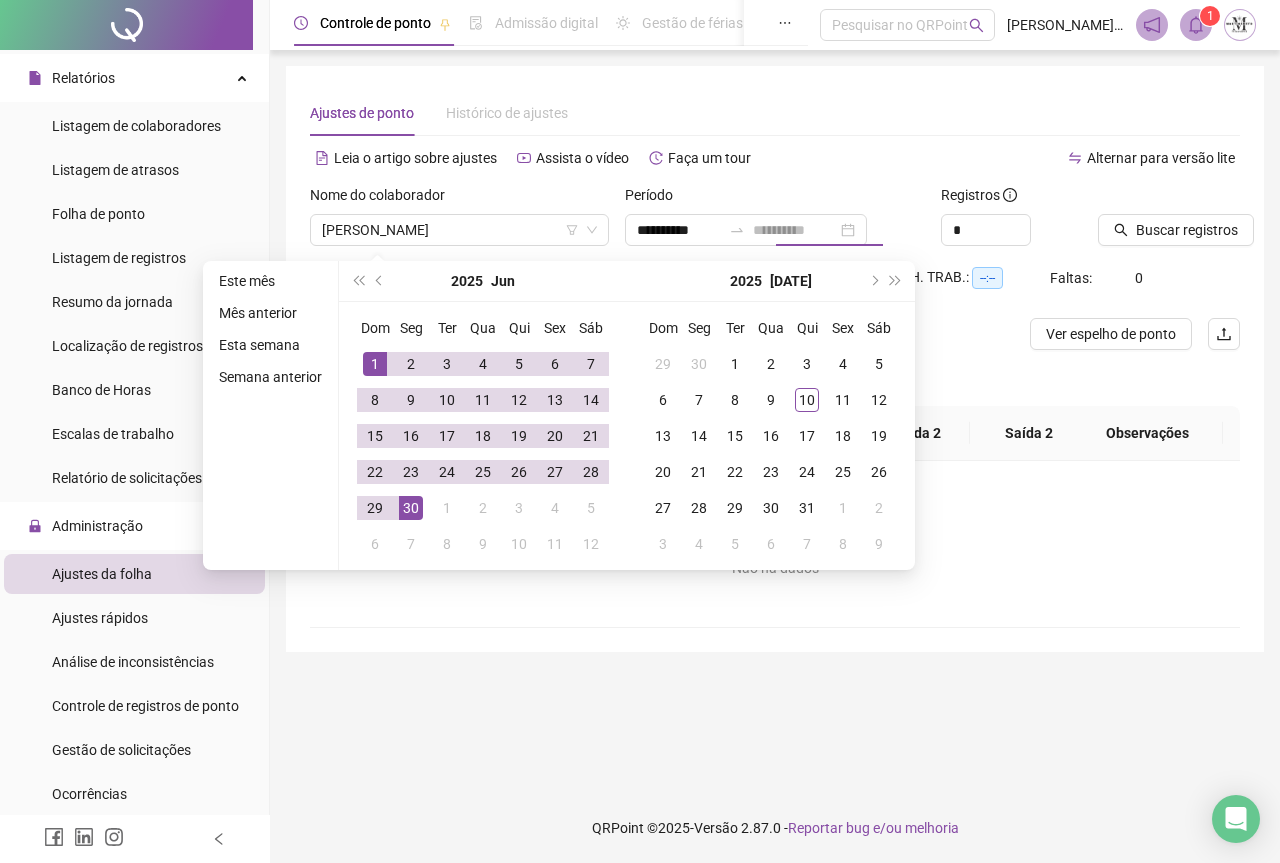 click on "30" at bounding box center [411, 508] 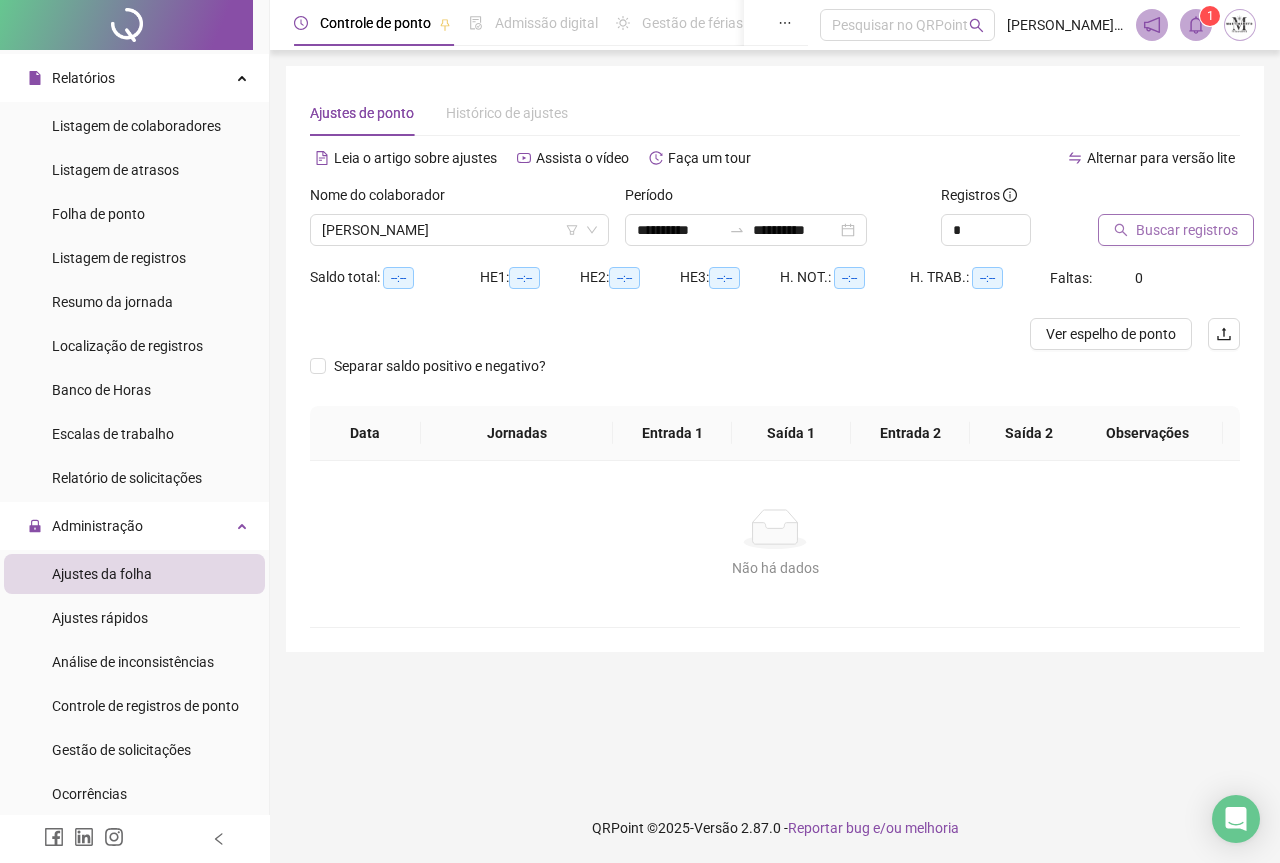 click on "Buscar registros" at bounding box center [1187, 230] 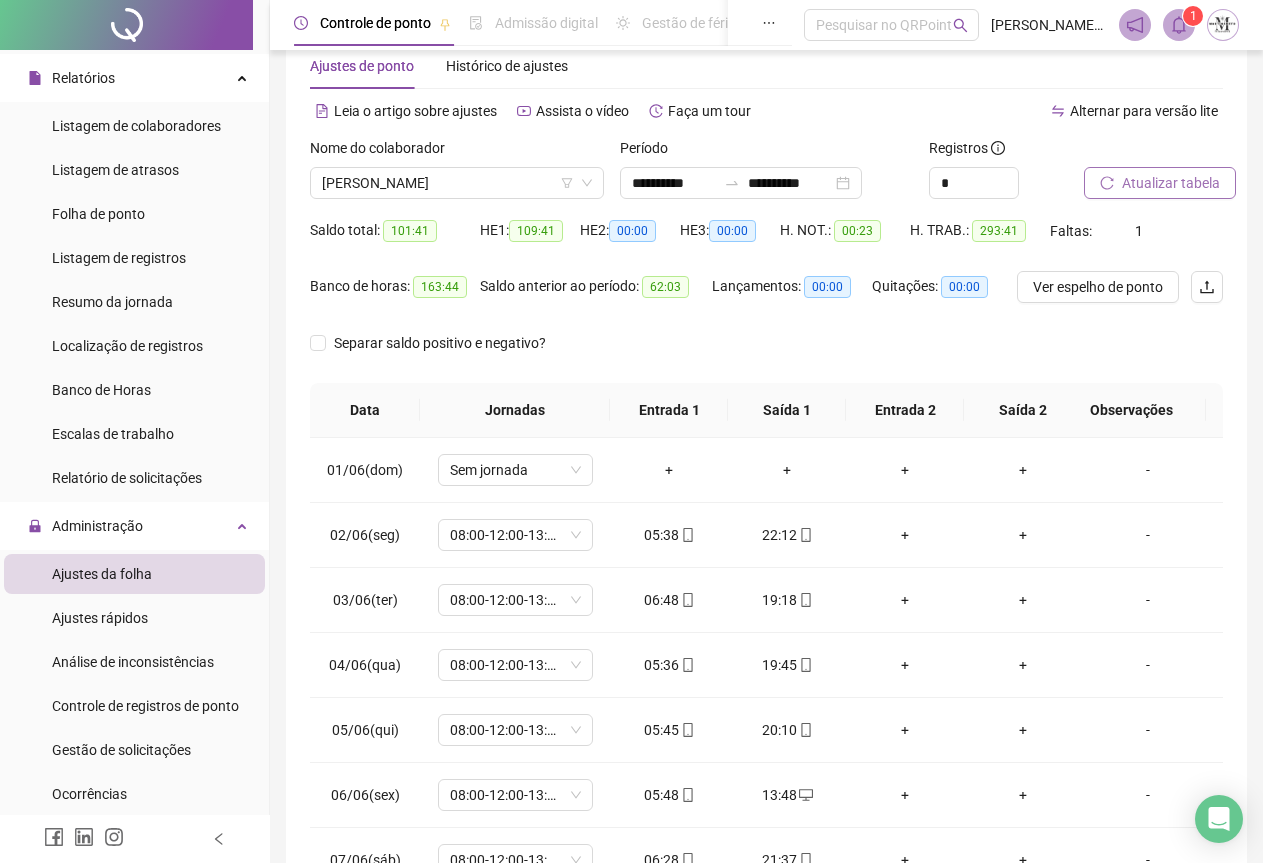 scroll, scrollTop: 0, scrollLeft: 0, axis: both 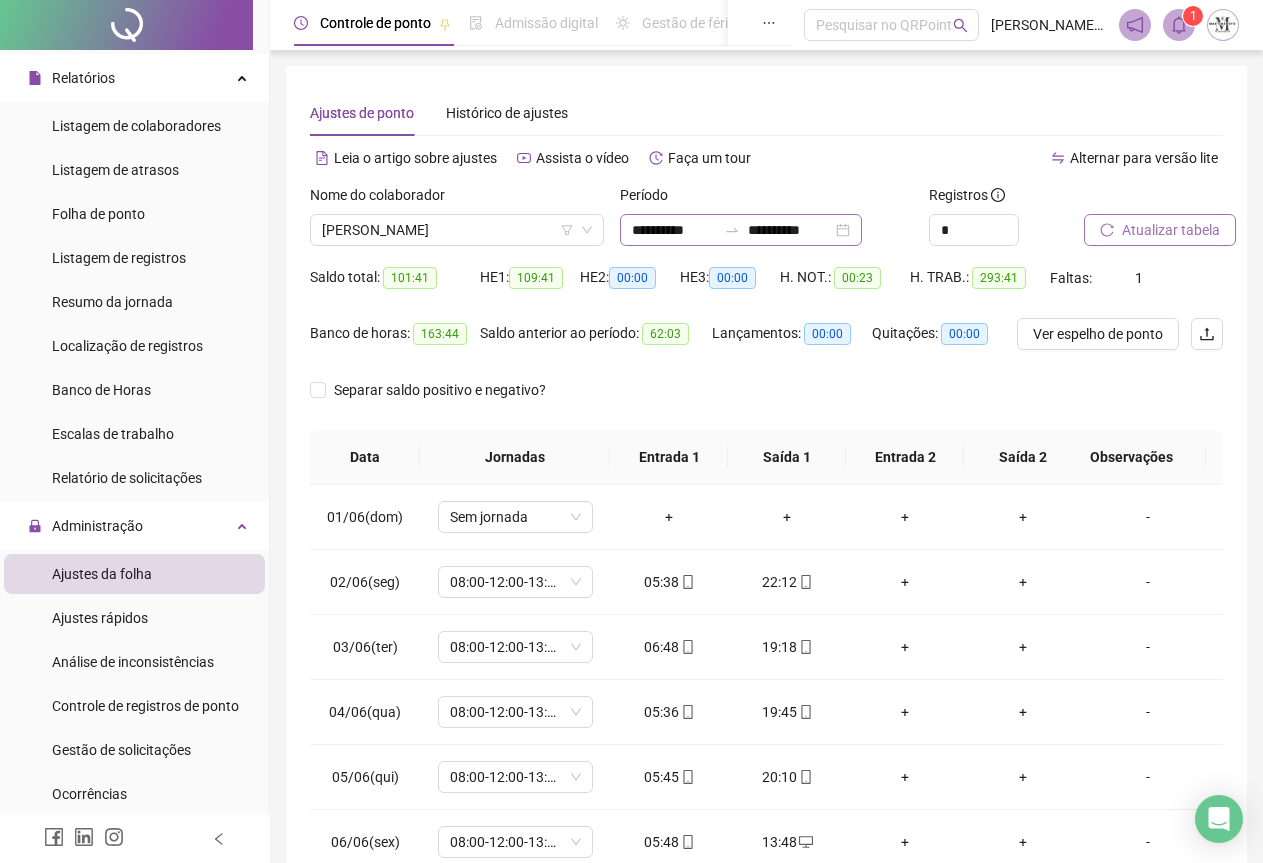 click 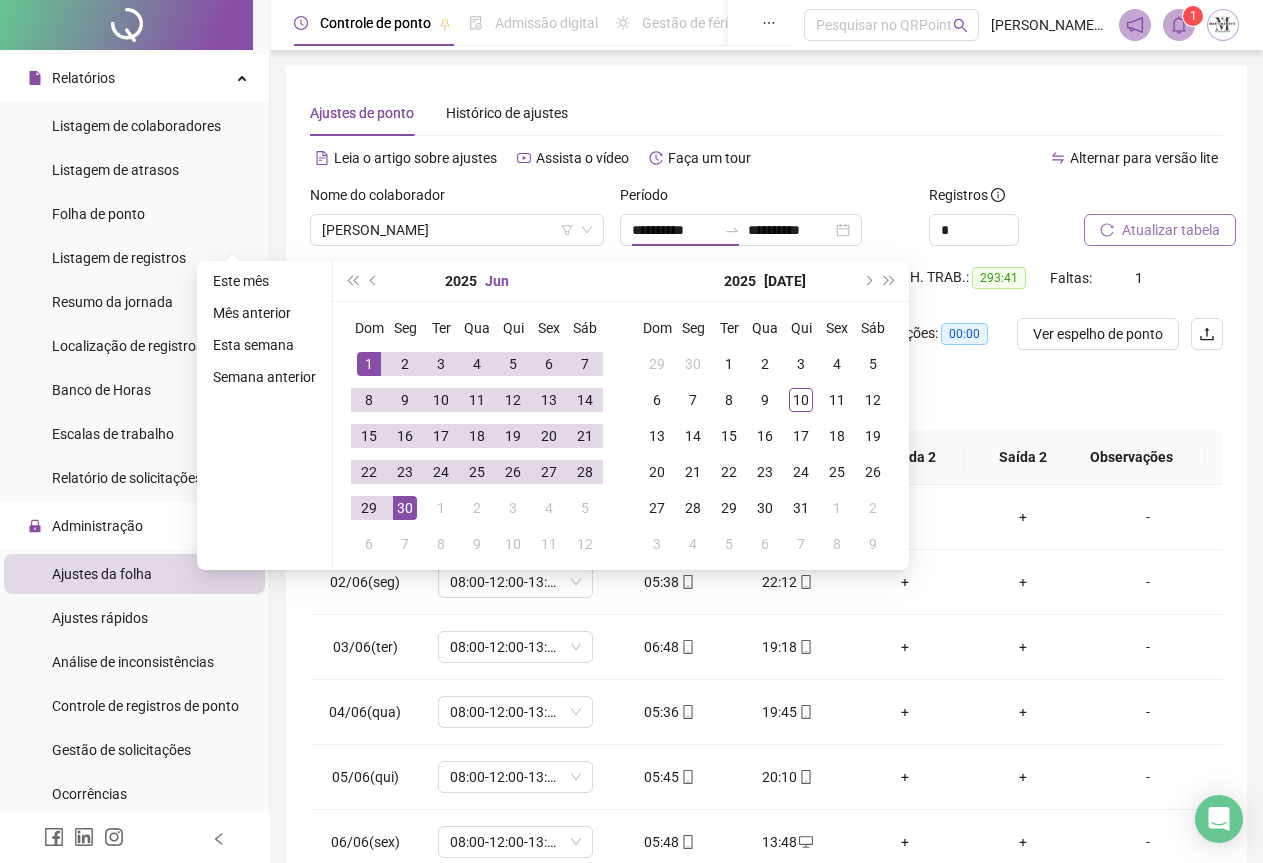 click on "Jun" at bounding box center (497, 281) 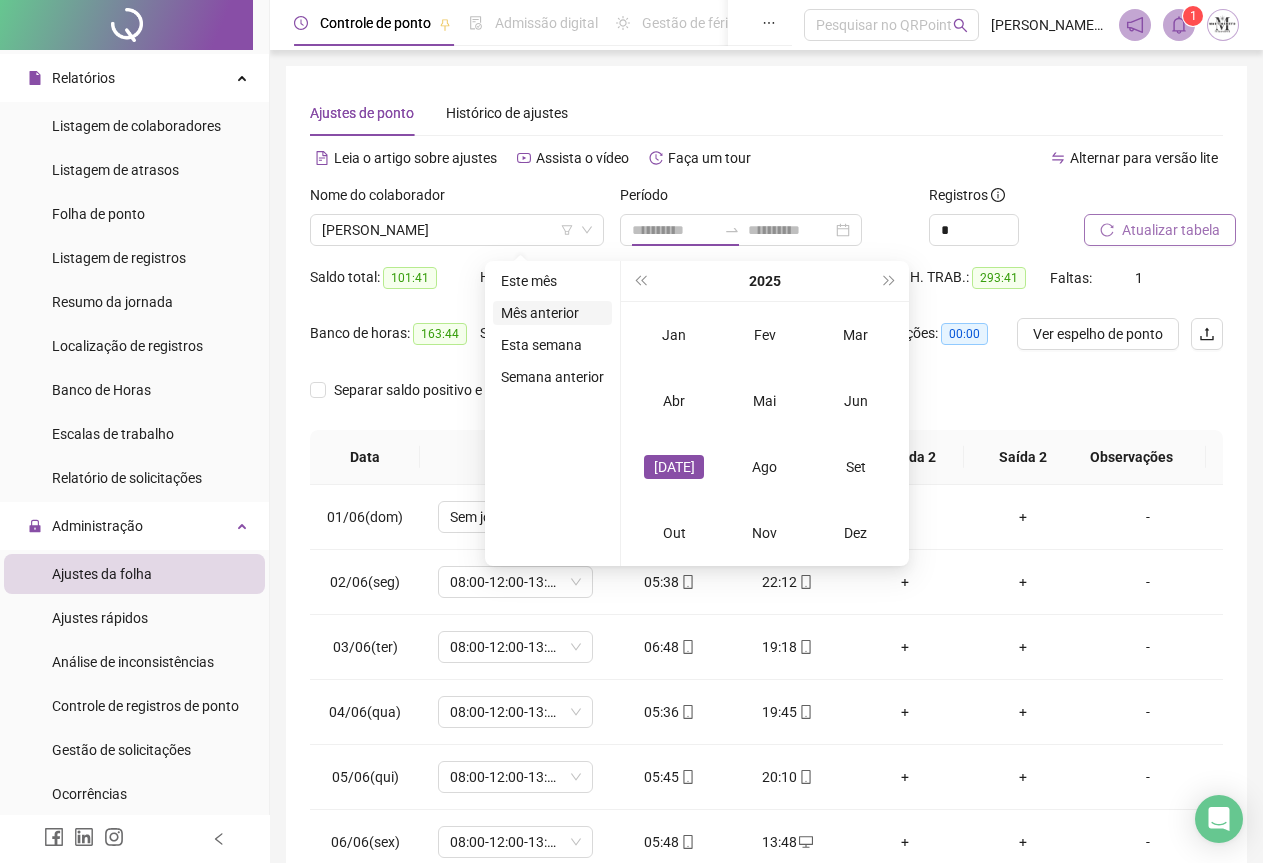 type on "**********" 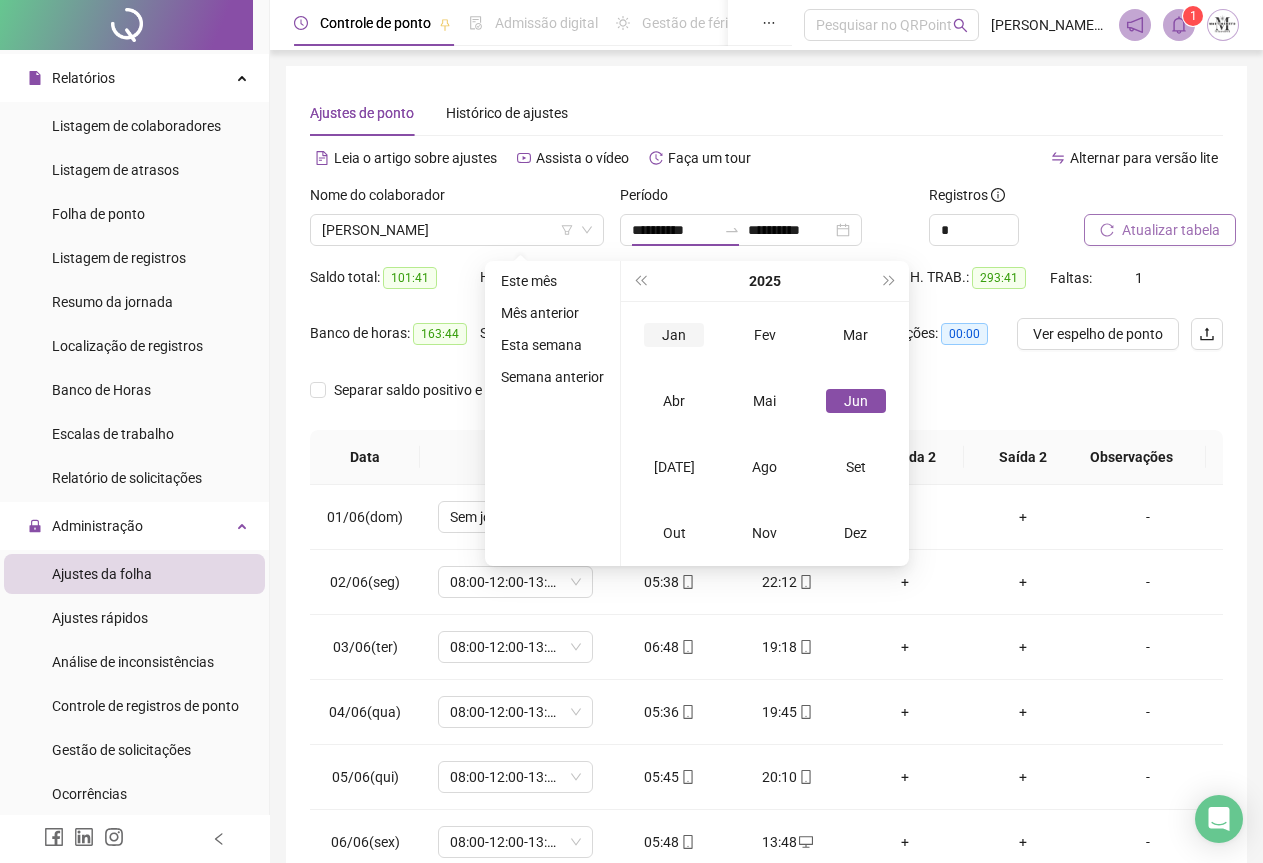 type on "**********" 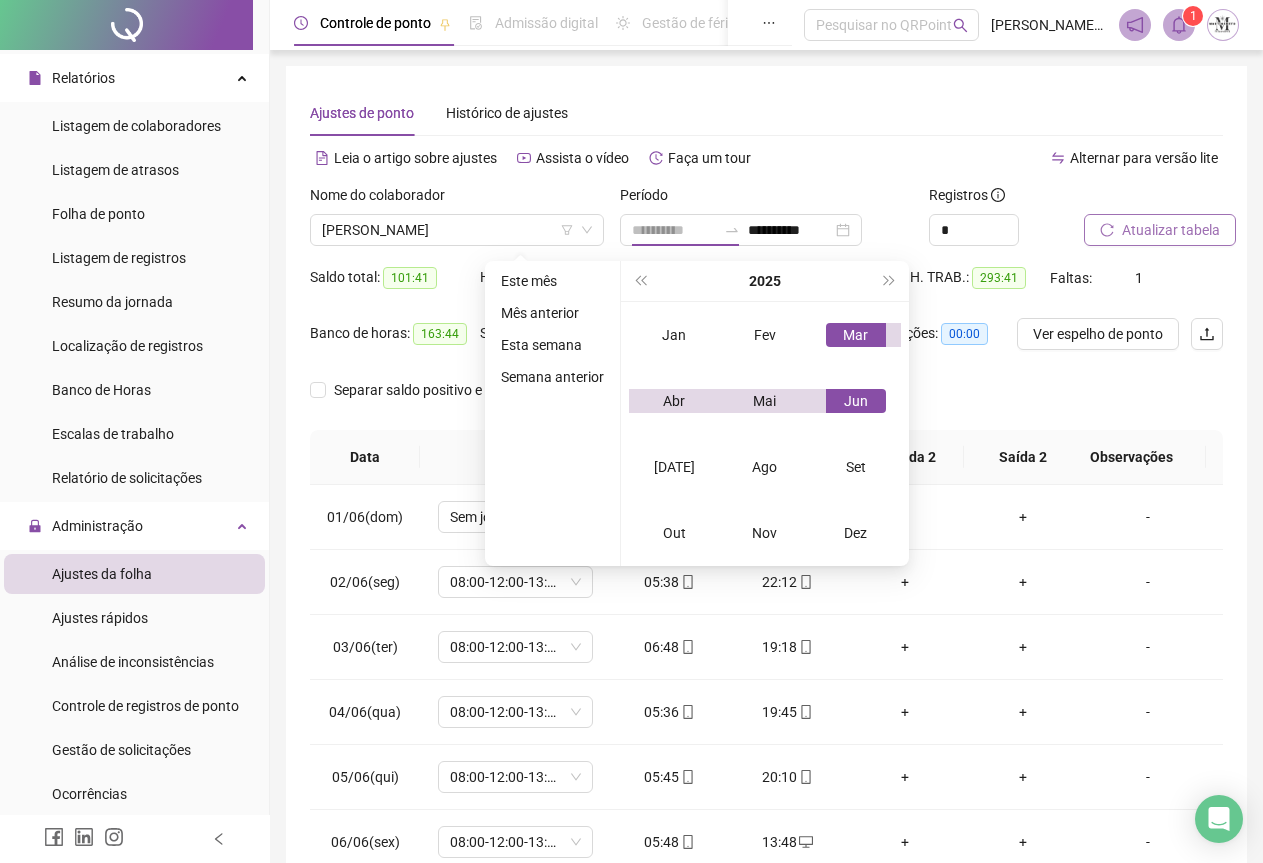 click on "Mar" at bounding box center [856, 335] 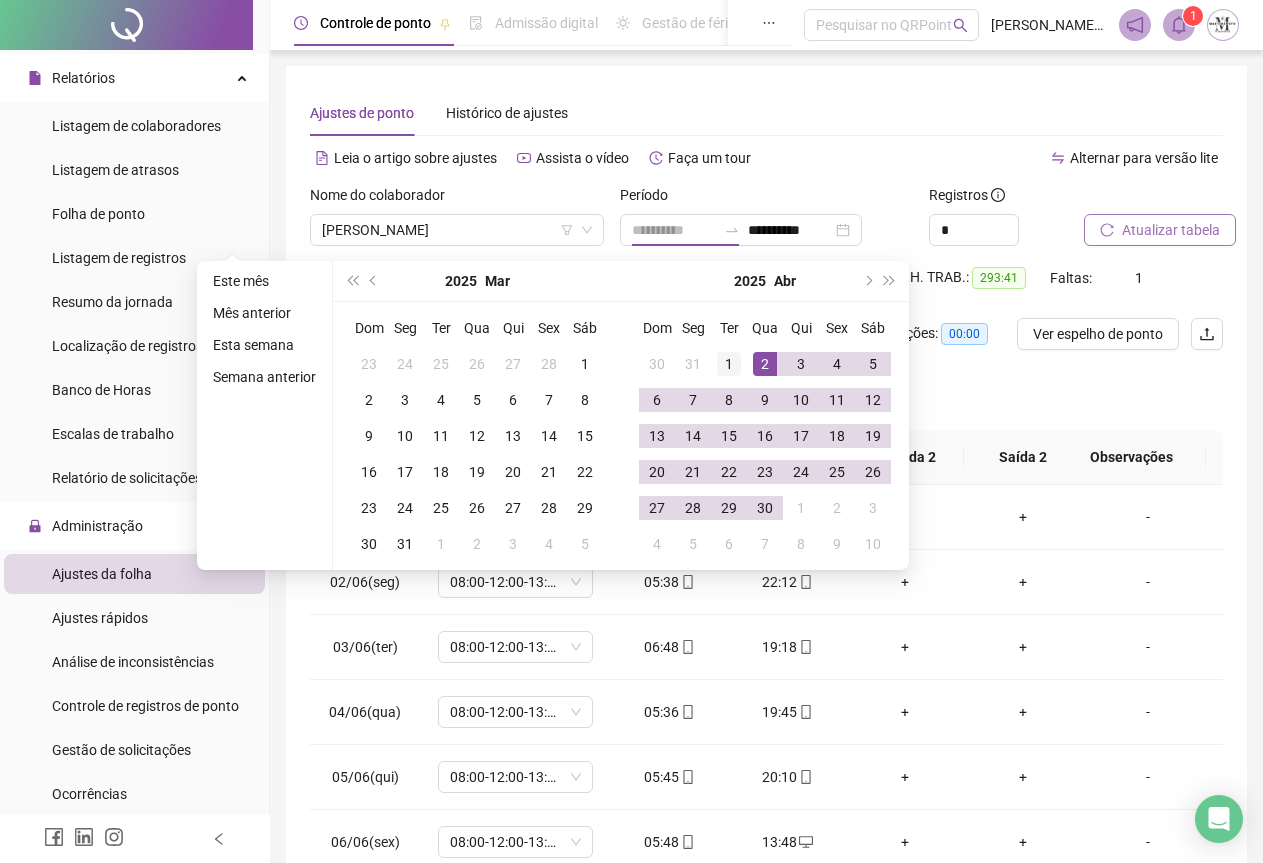 type on "**********" 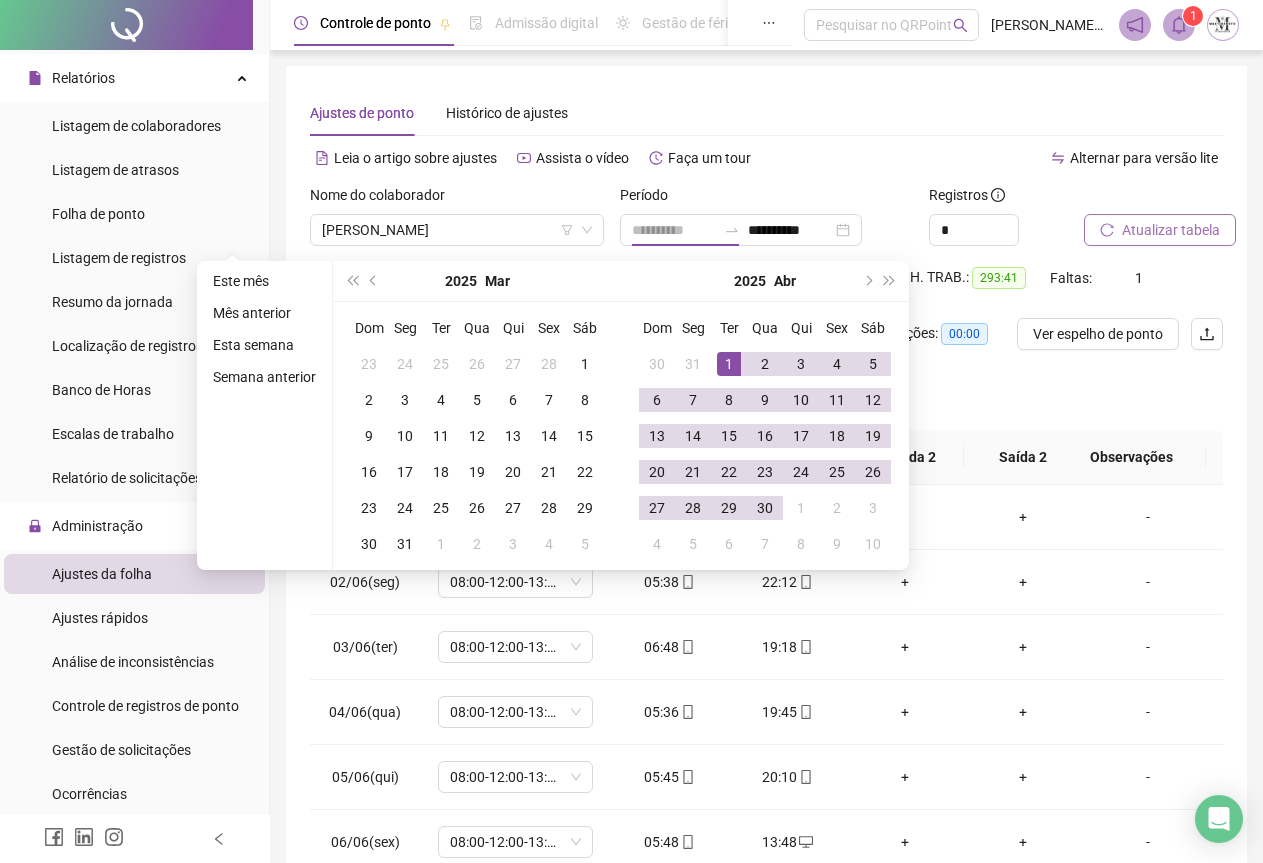 click on "1" at bounding box center (729, 364) 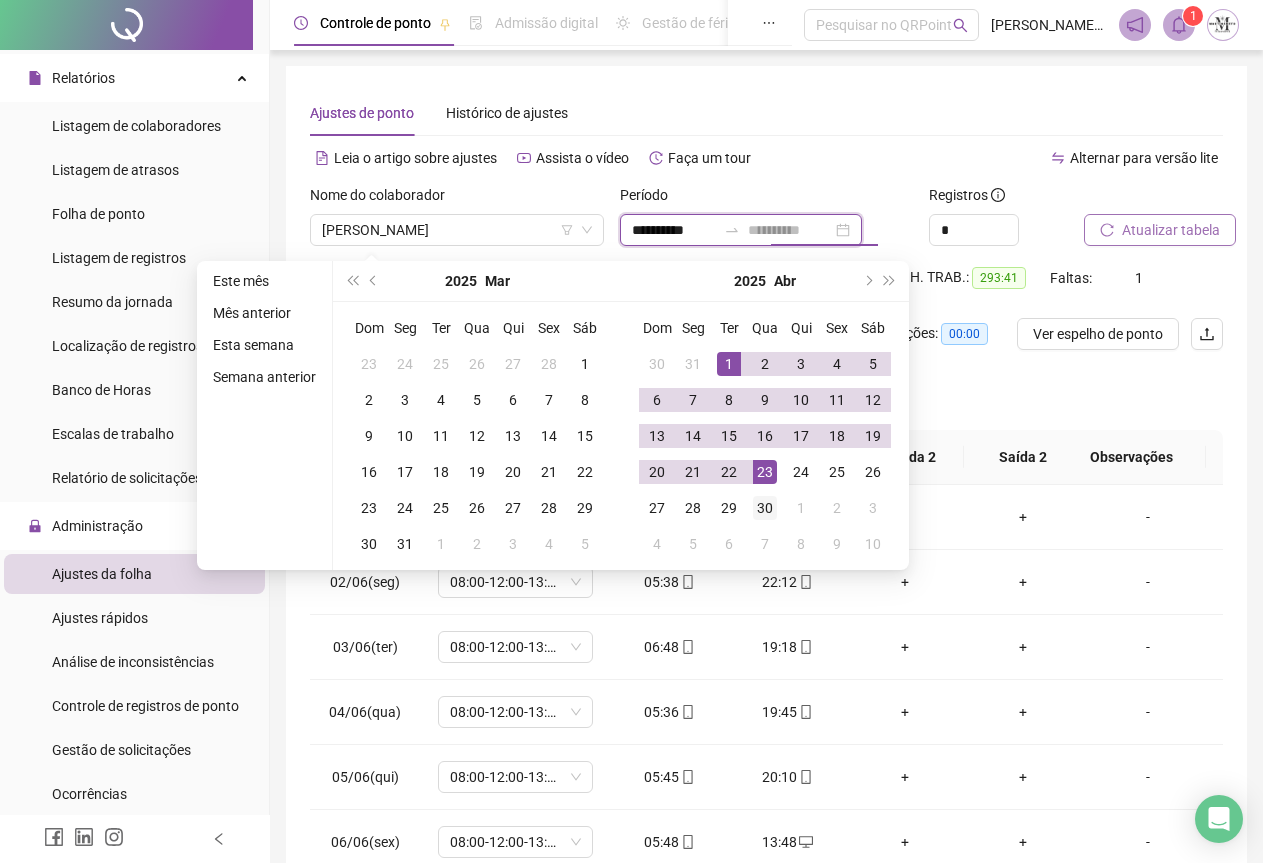 type on "**********" 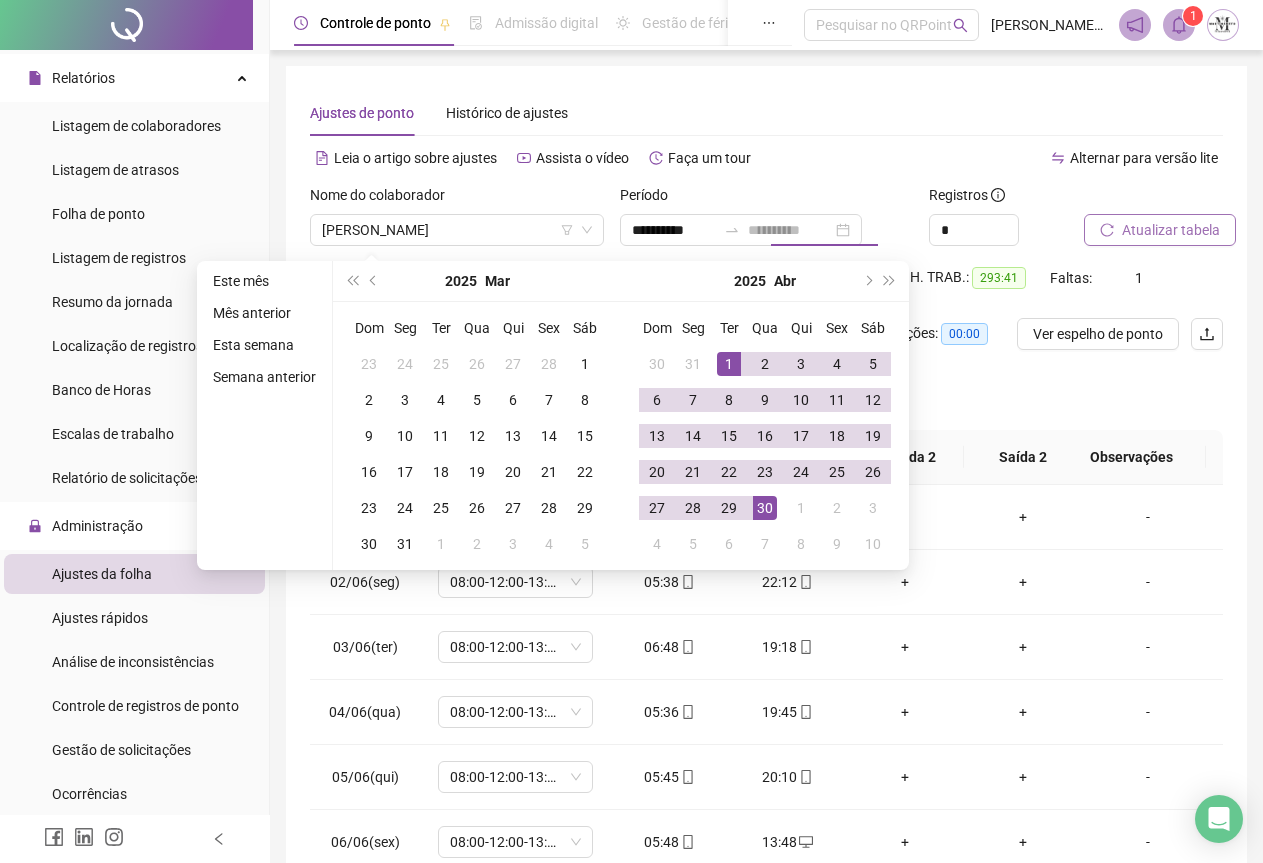 click on "30" at bounding box center (765, 508) 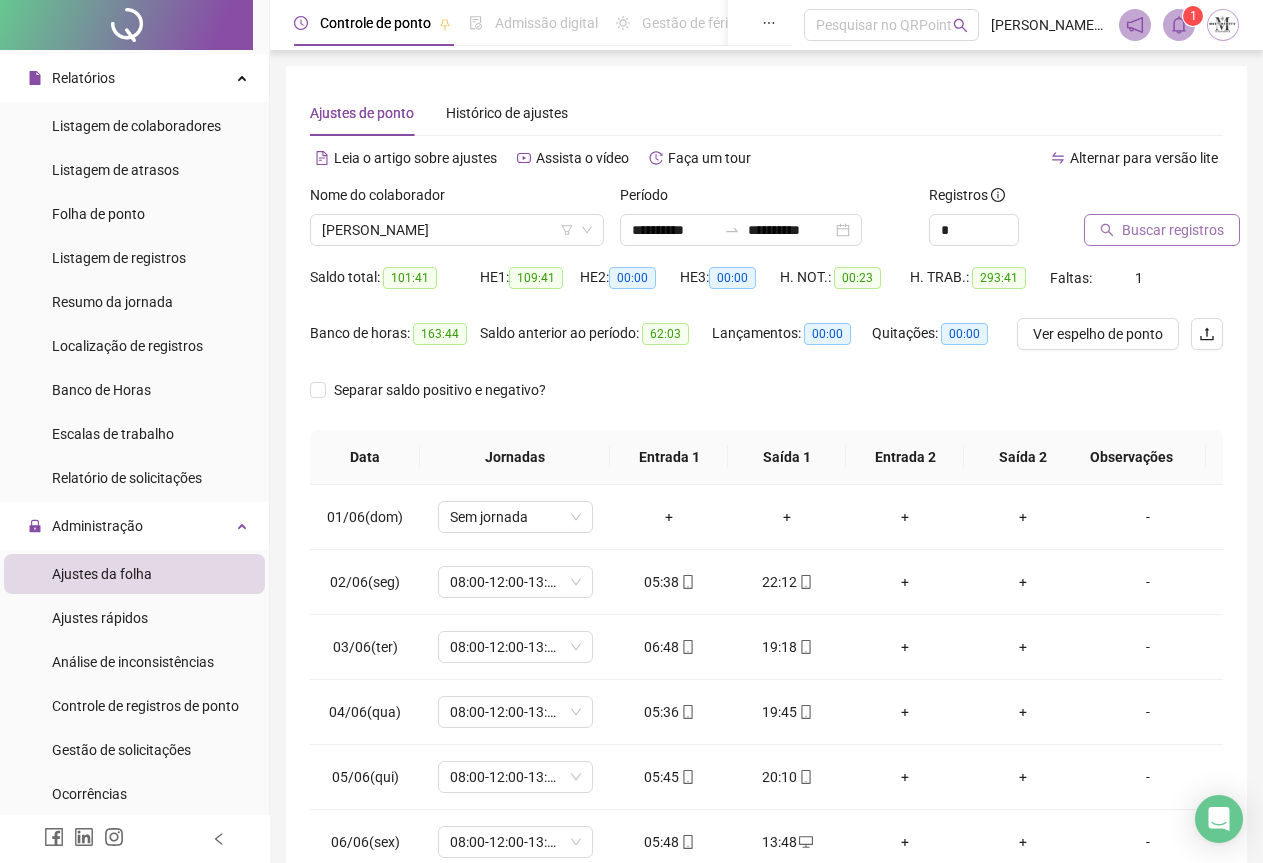 click on "Buscar registros" at bounding box center (1173, 230) 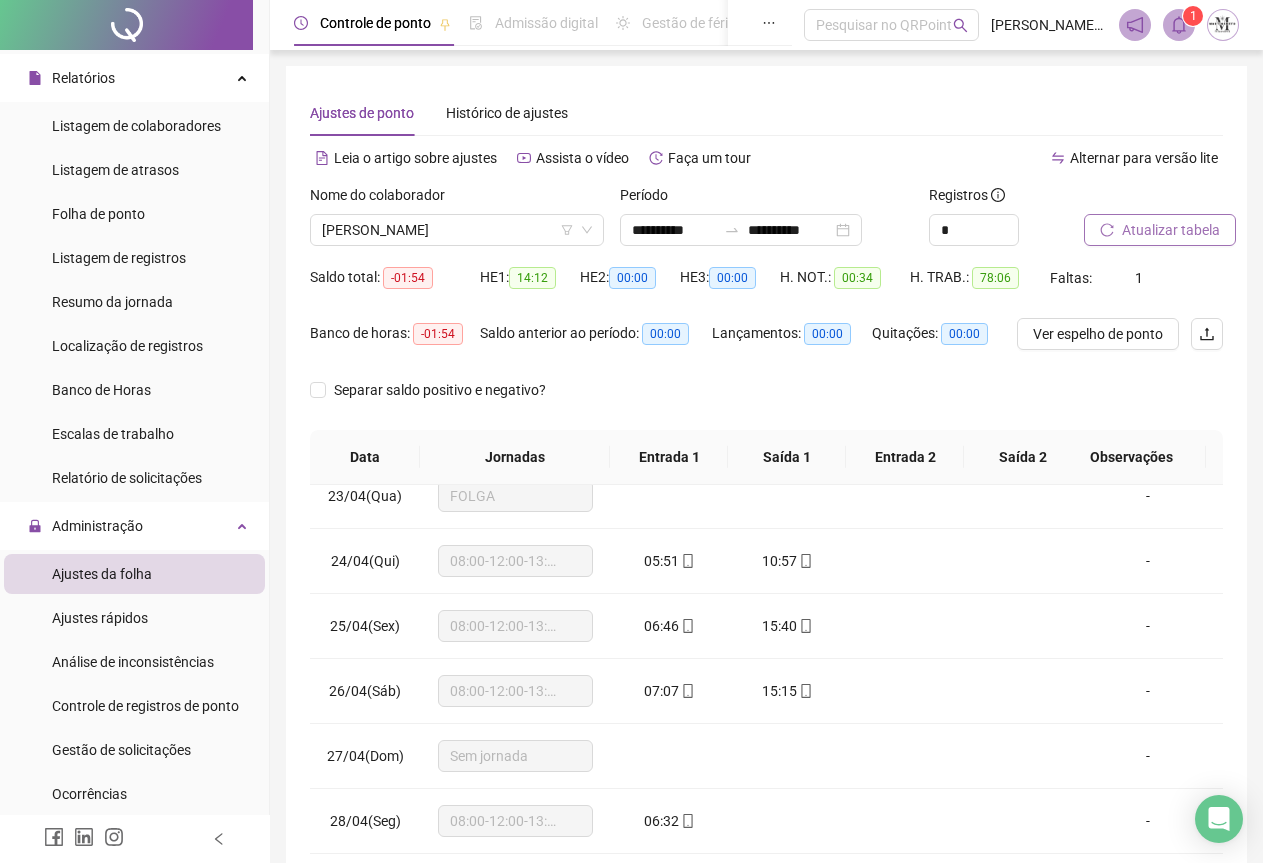 scroll, scrollTop: 565, scrollLeft: 0, axis: vertical 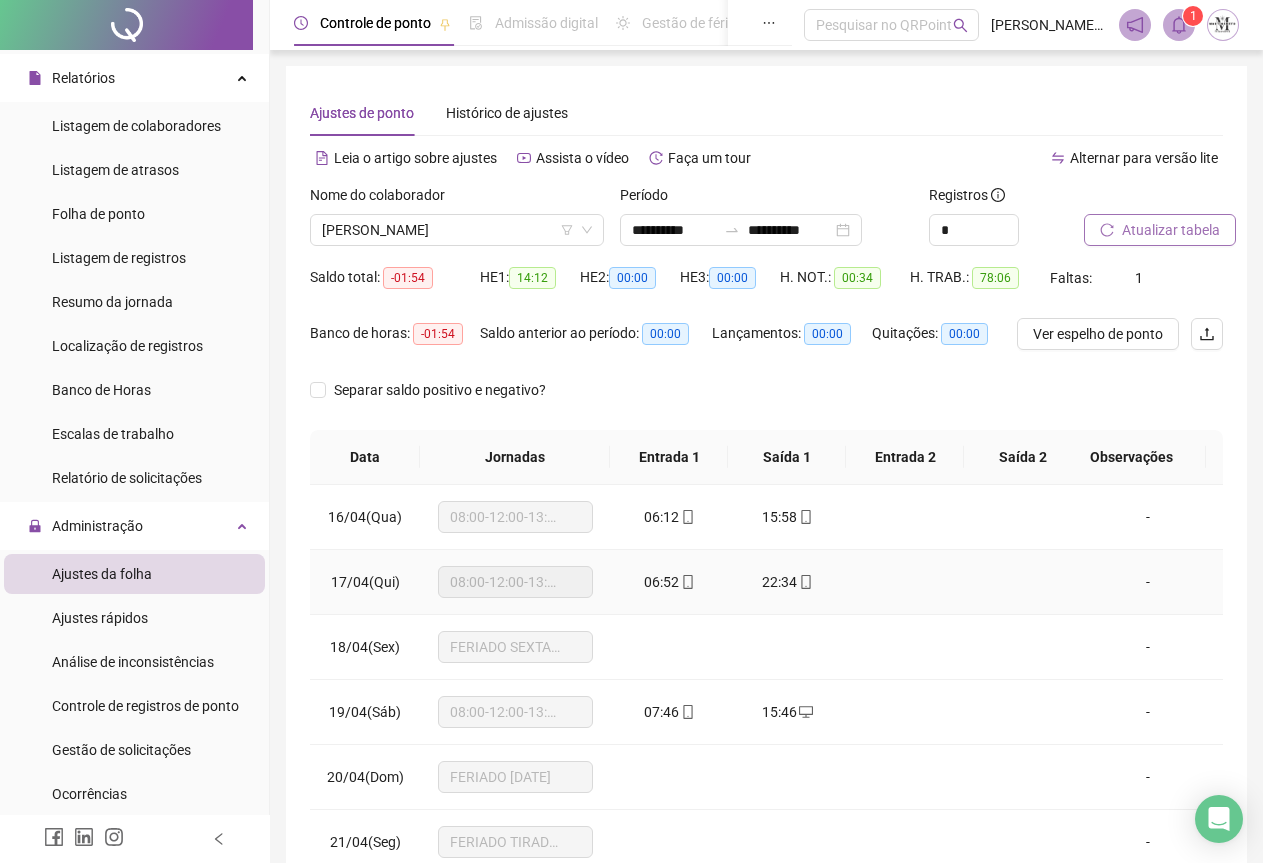 click 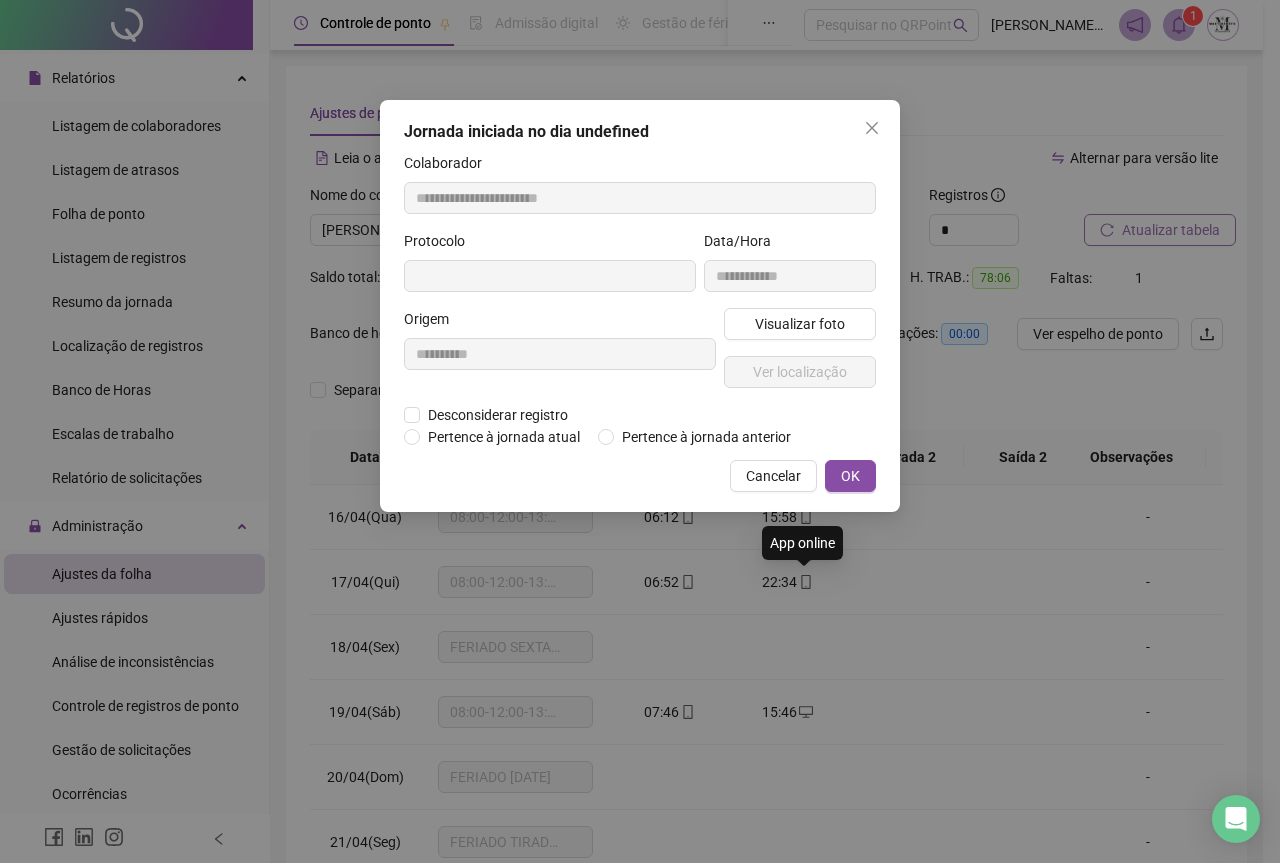type on "**********" 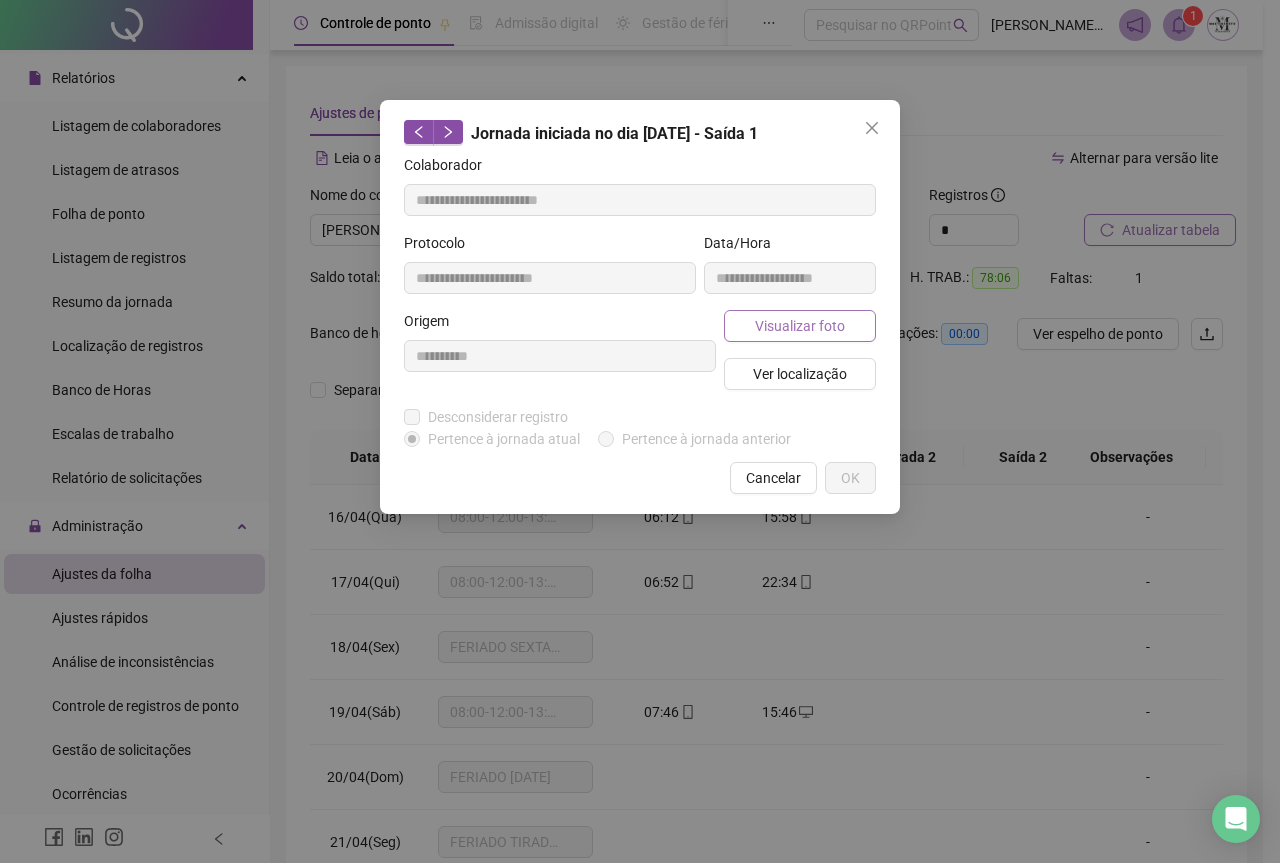 click on "Visualizar foto" at bounding box center (800, 326) 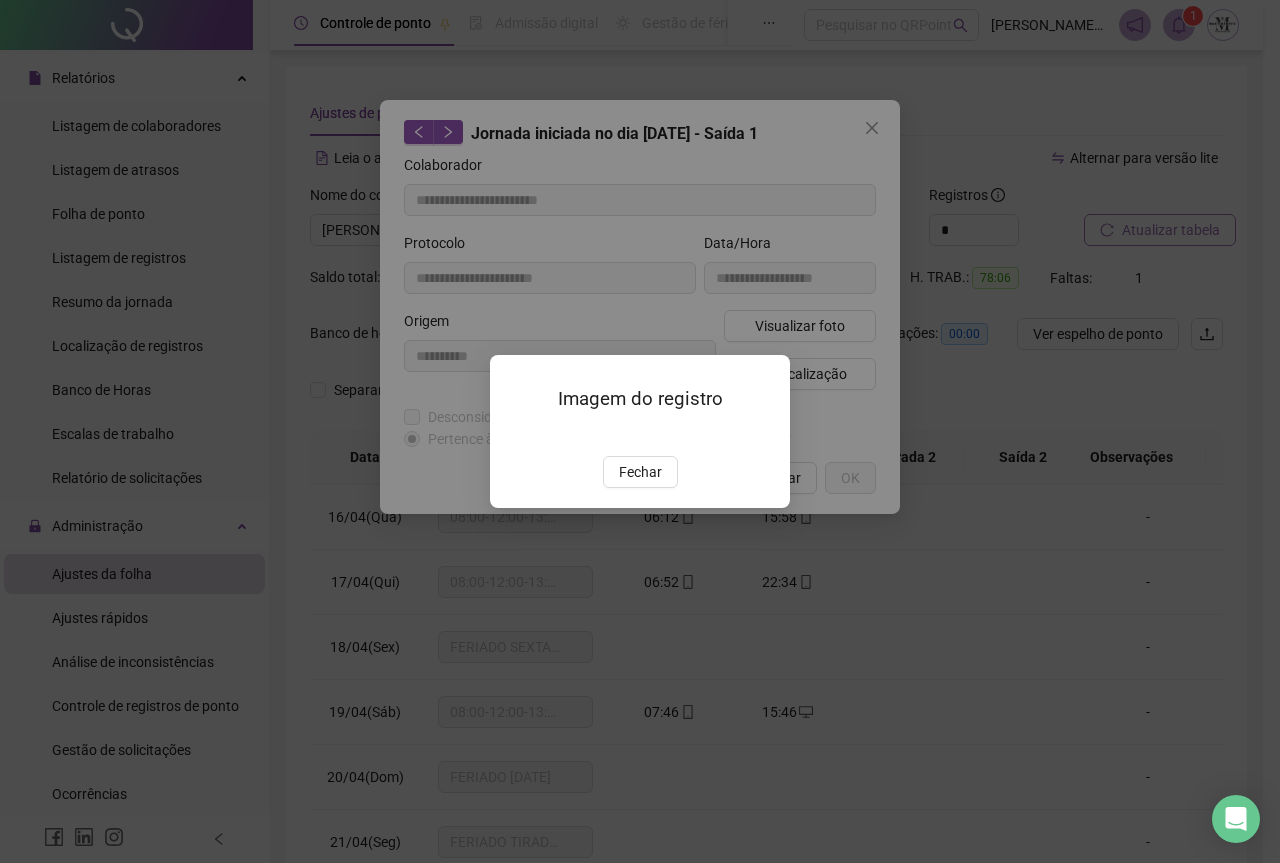 click on "Imagem do registro Fechar" at bounding box center [640, 431] 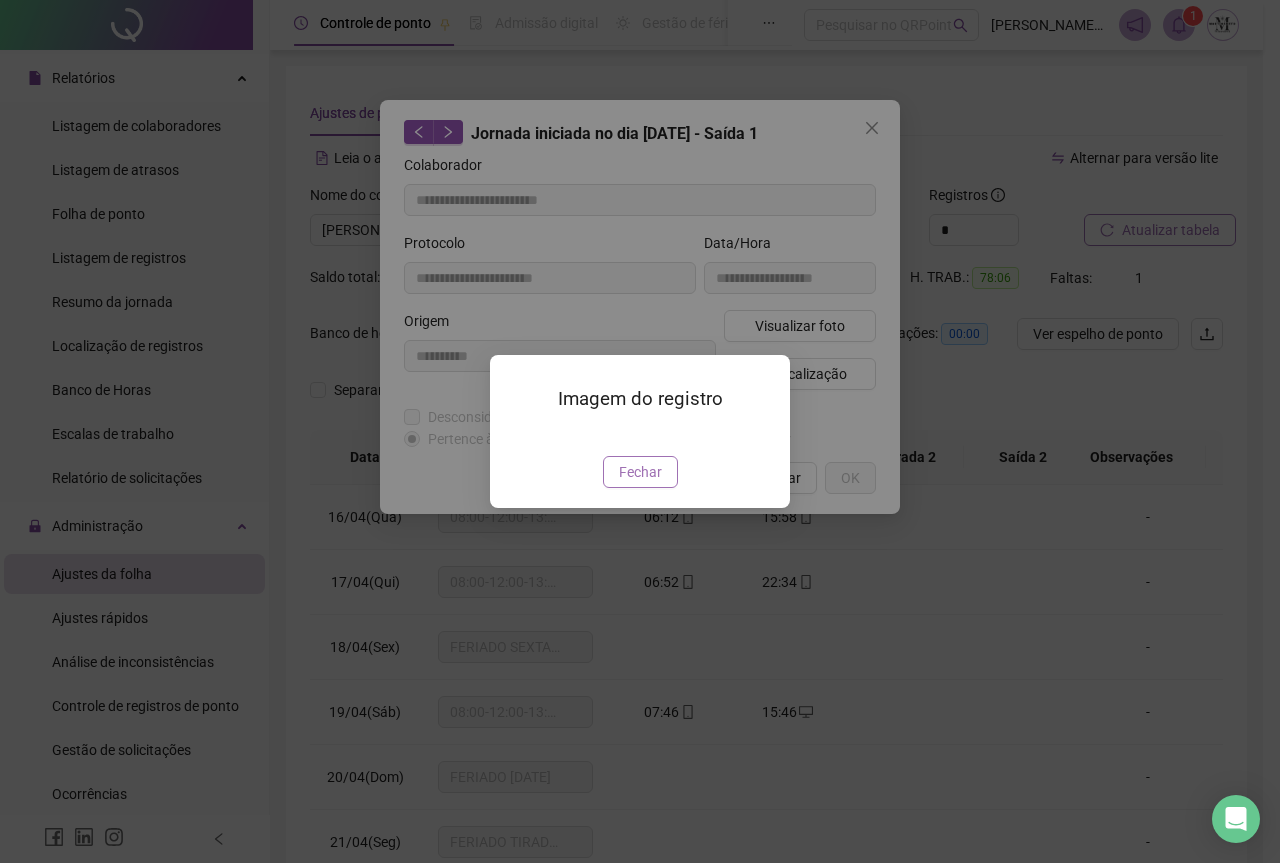 click on "Fechar" at bounding box center (640, 472) 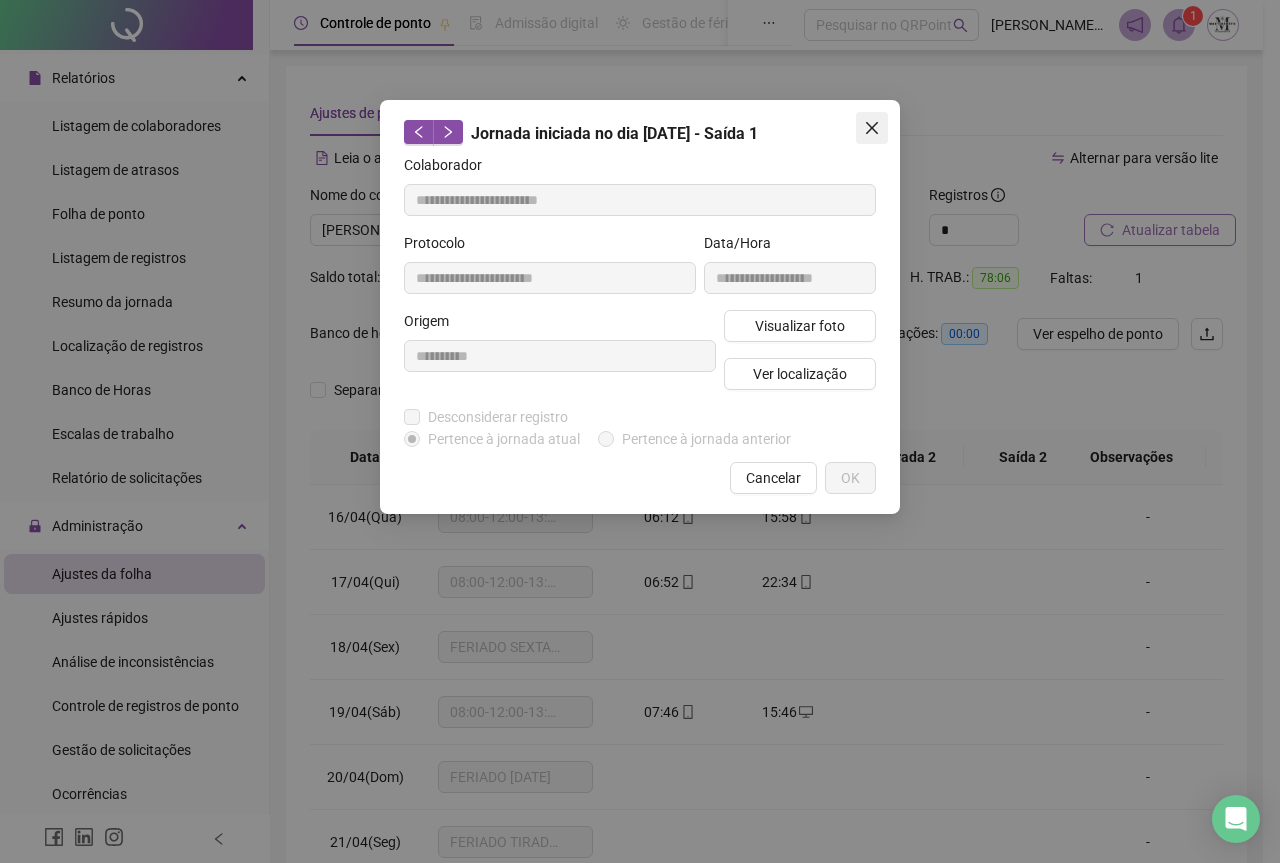 click at bounding box center [872, 128] 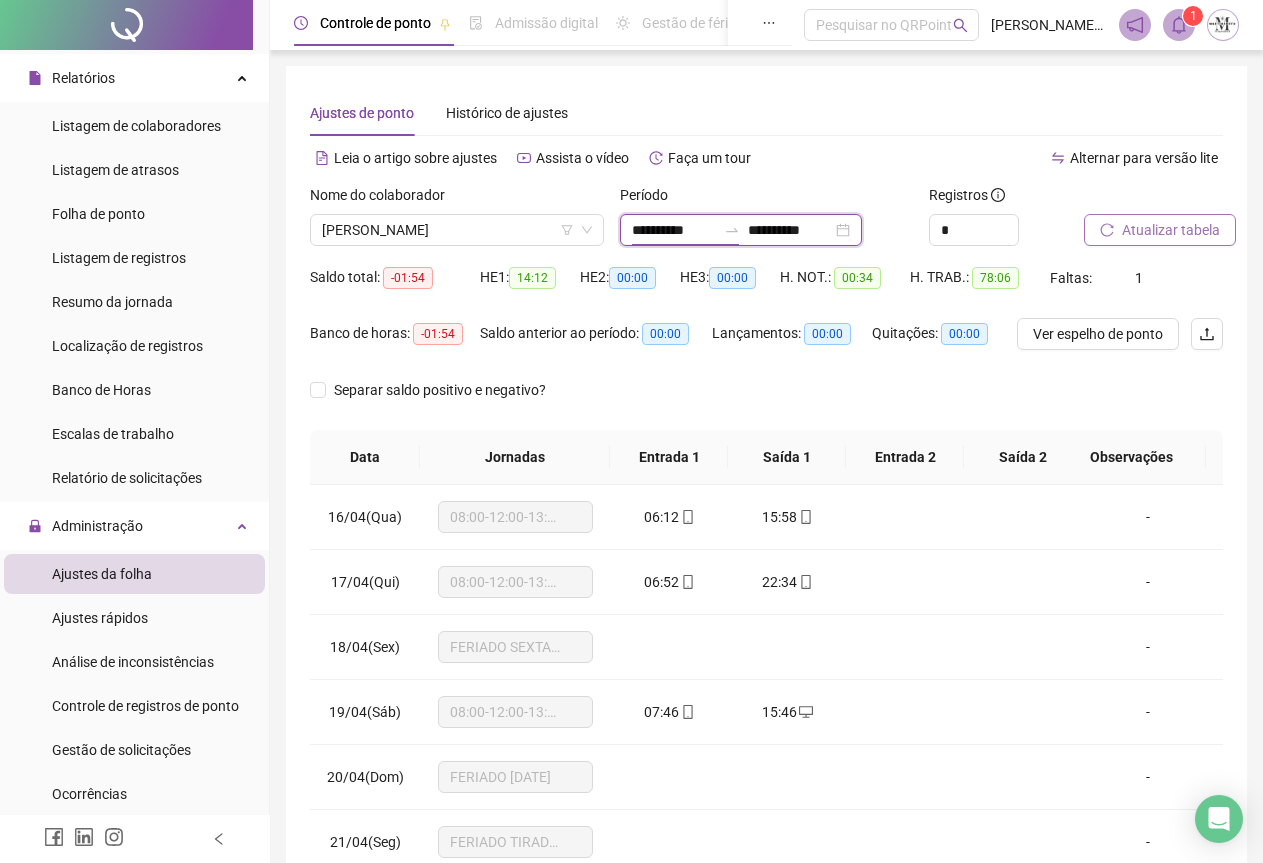 click on "**********" at bounding box center [674, 230] 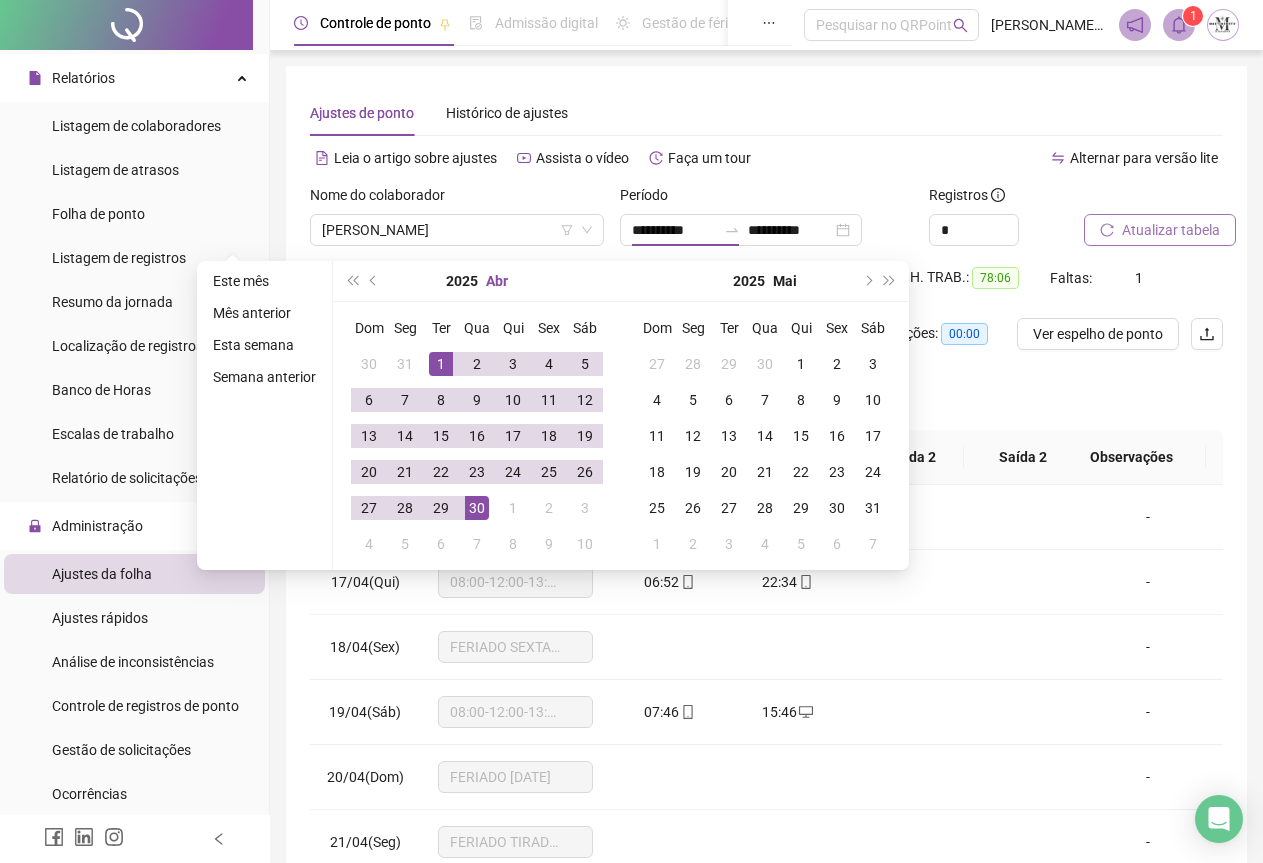 click on "Abr" at bounding box center (497, 281) 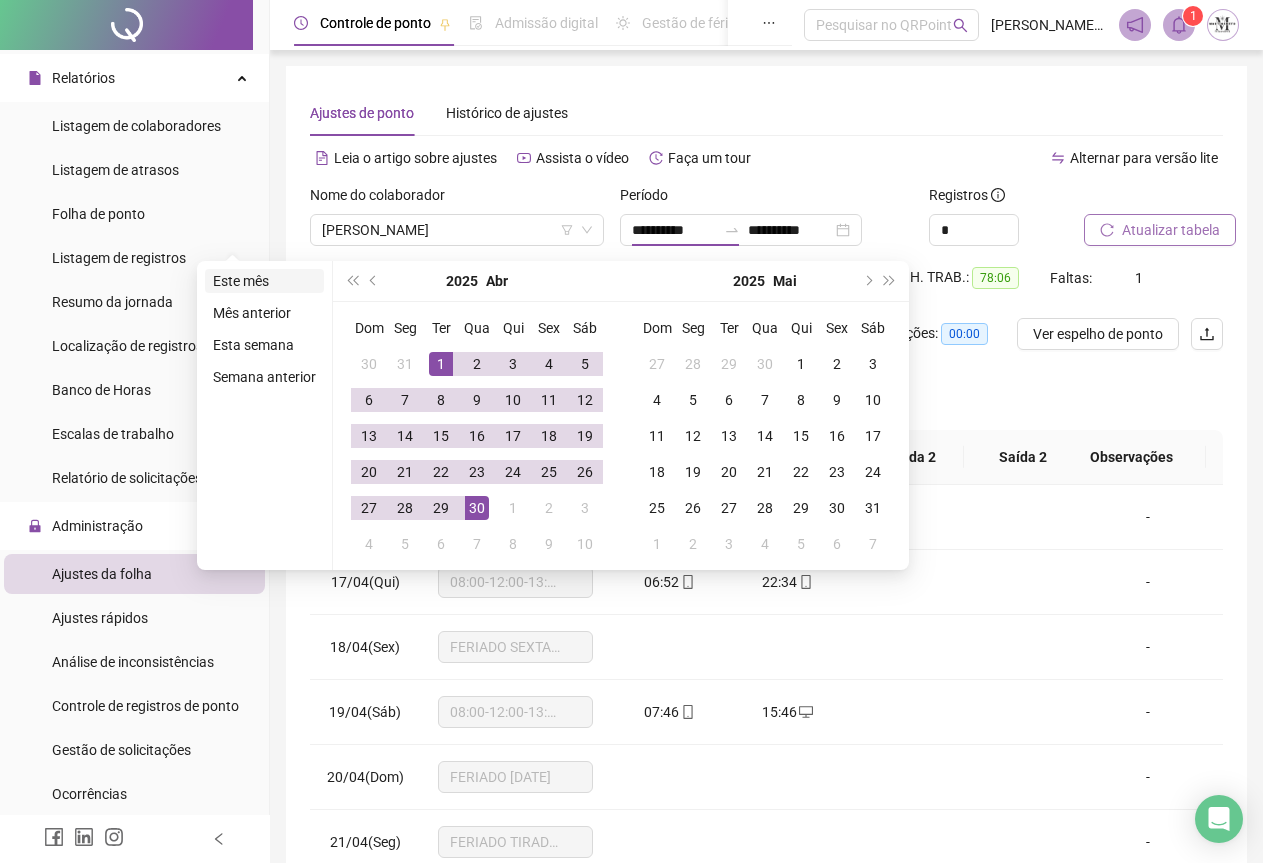 type on "**********" 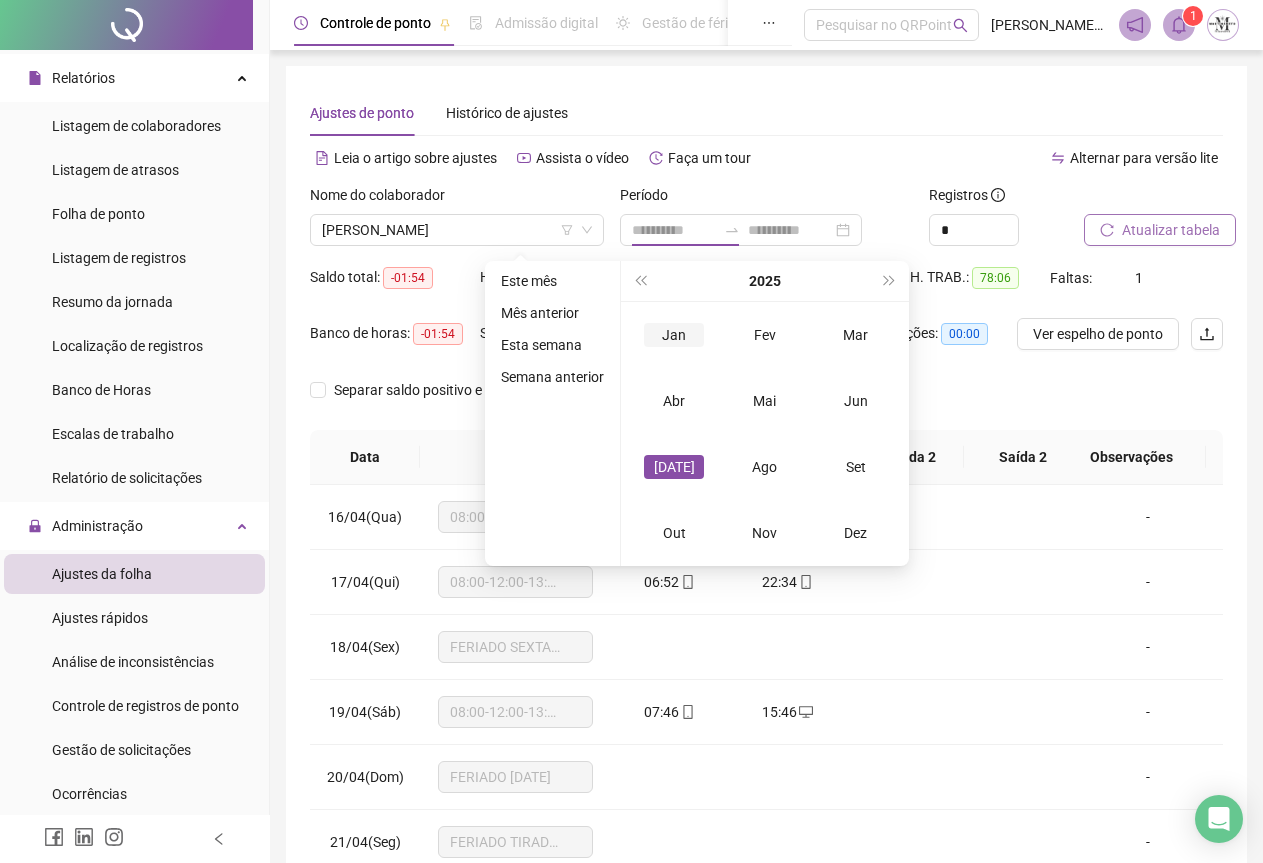 type on "**********" 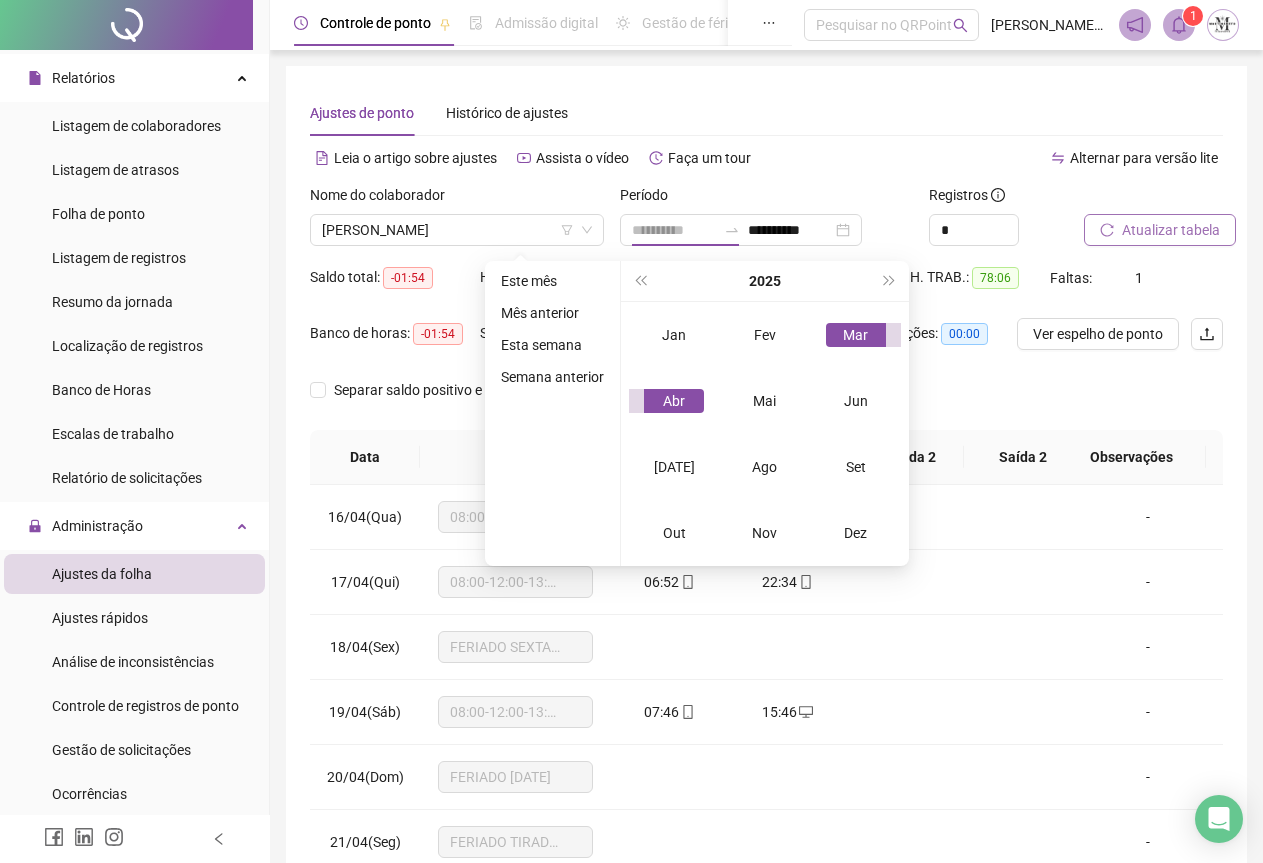 click on "Mar" at bounding box center [856, 335] 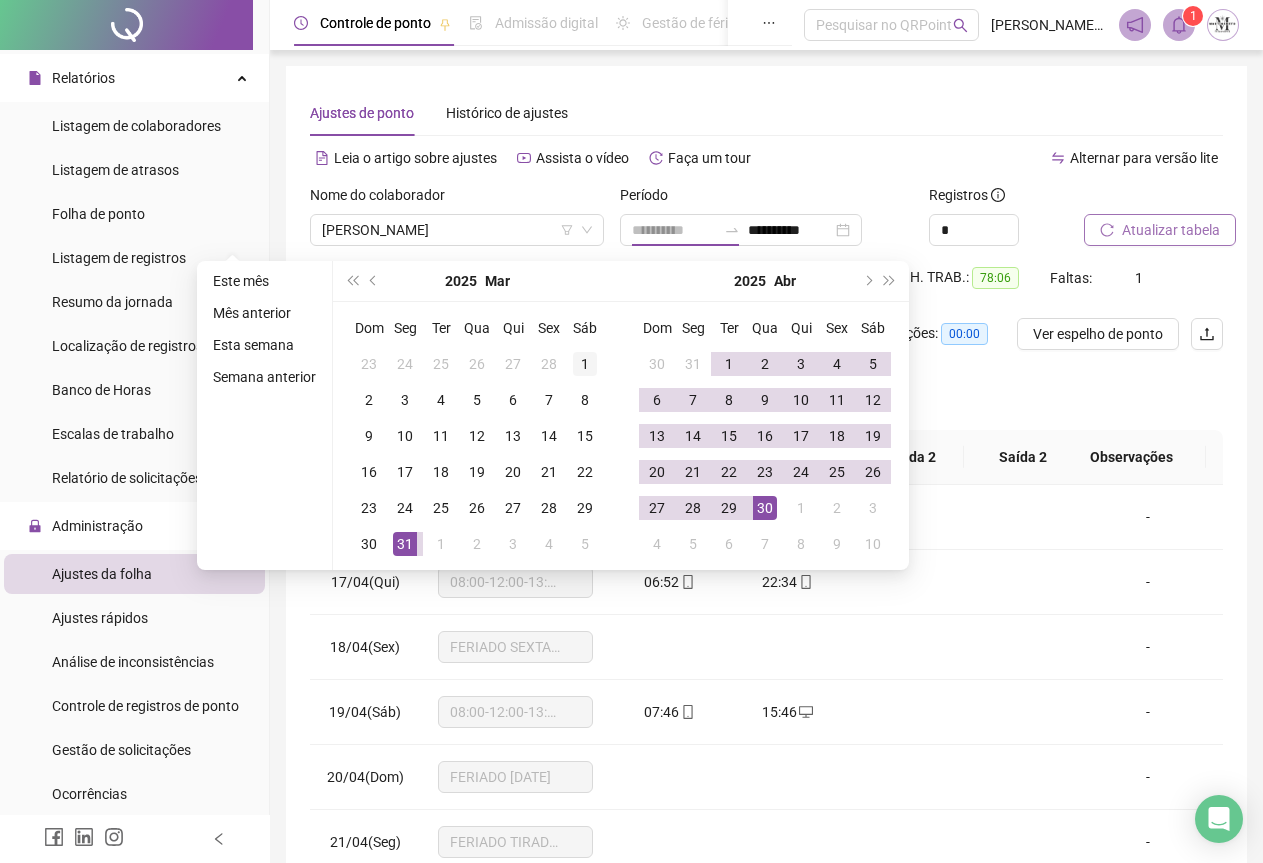 type on "**********" 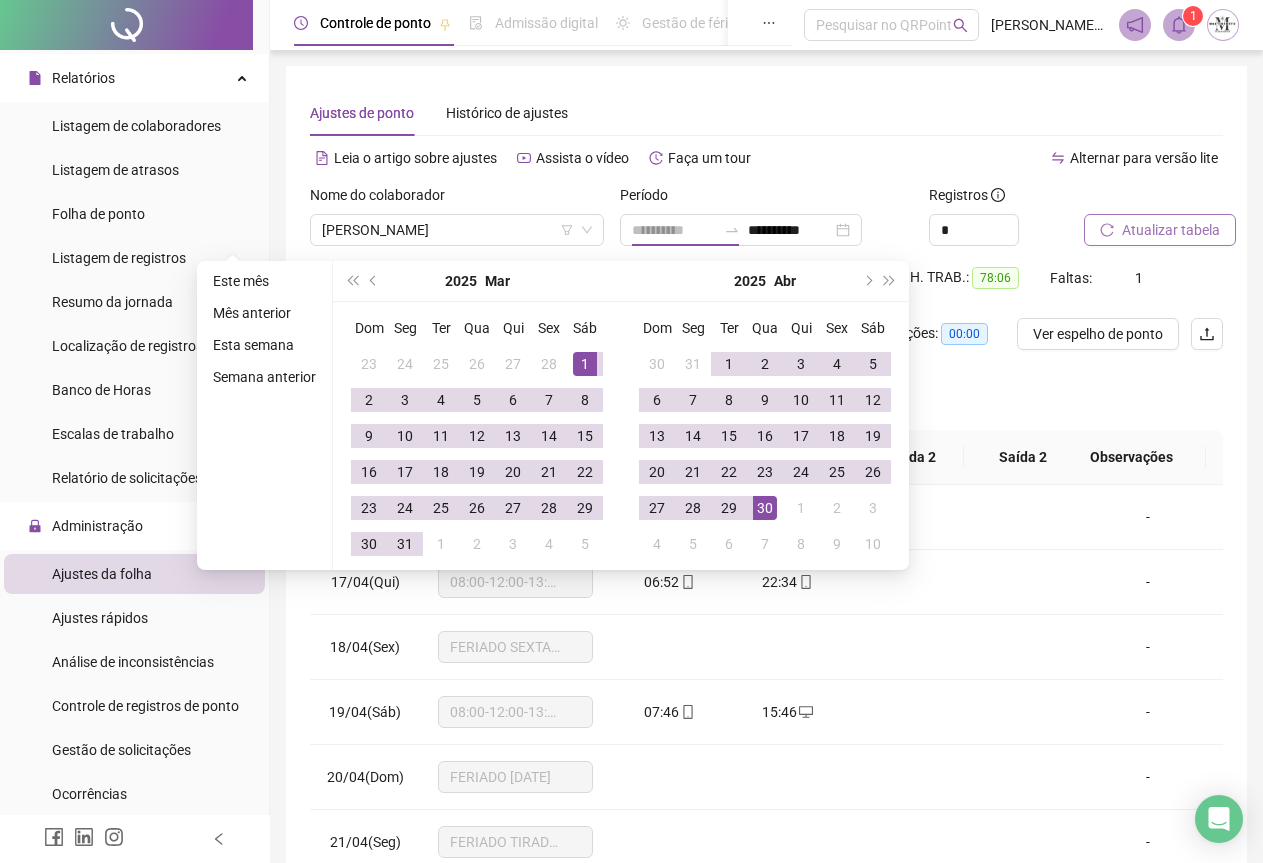 click on "1" at bounding box center (585, 364) 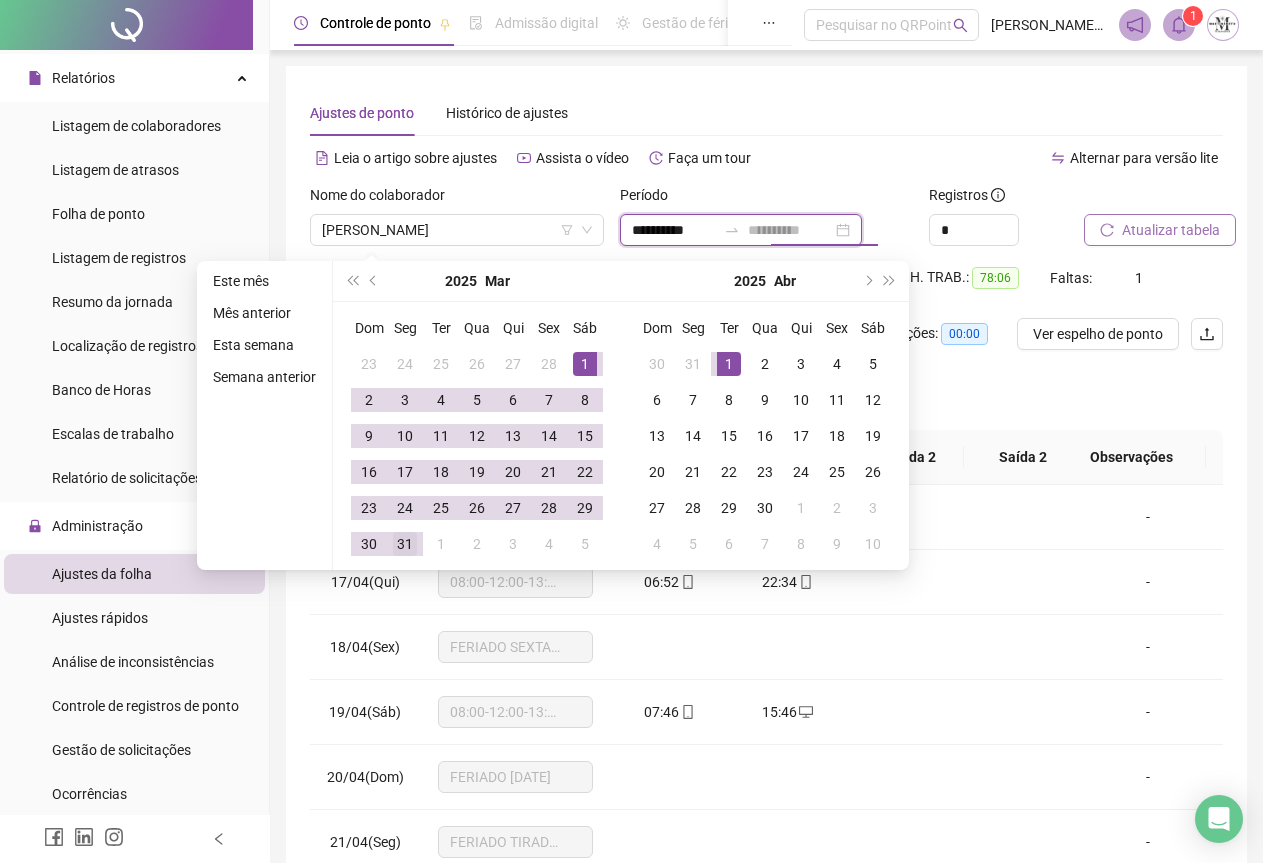 type on "**********" 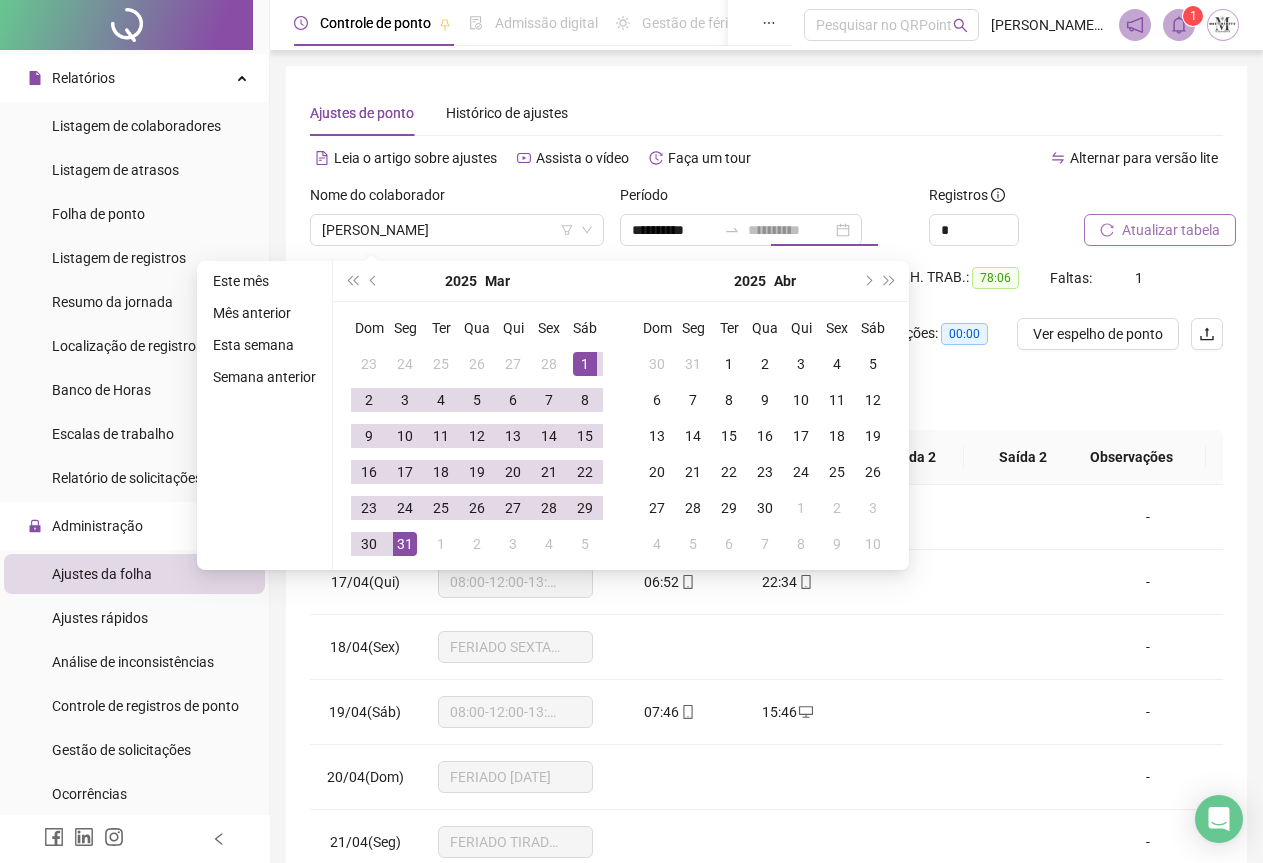 click on "31" at bounding box center (405, 544) 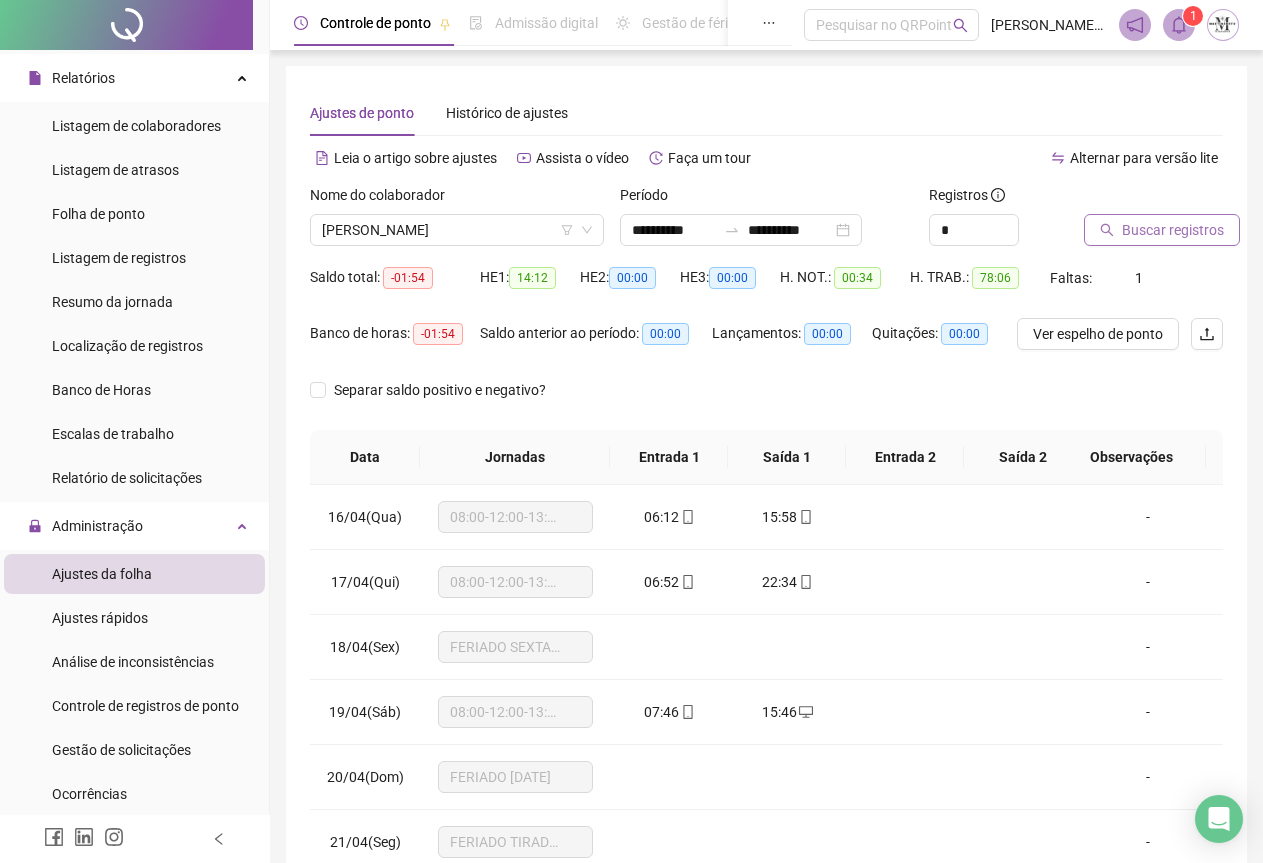 click on "Buscar registros" at bounding box center (1173, 230) 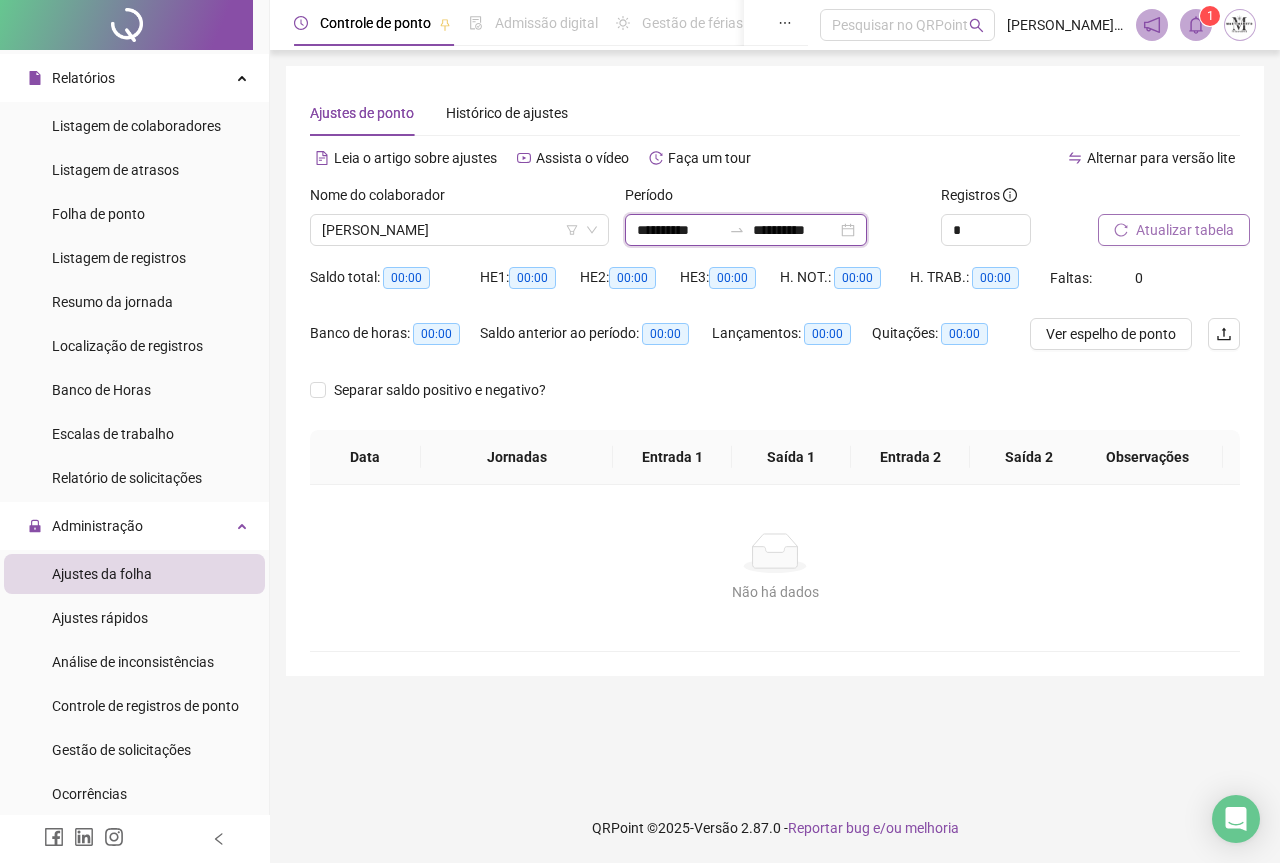 click on "**********" at bounding box center [679, 230] 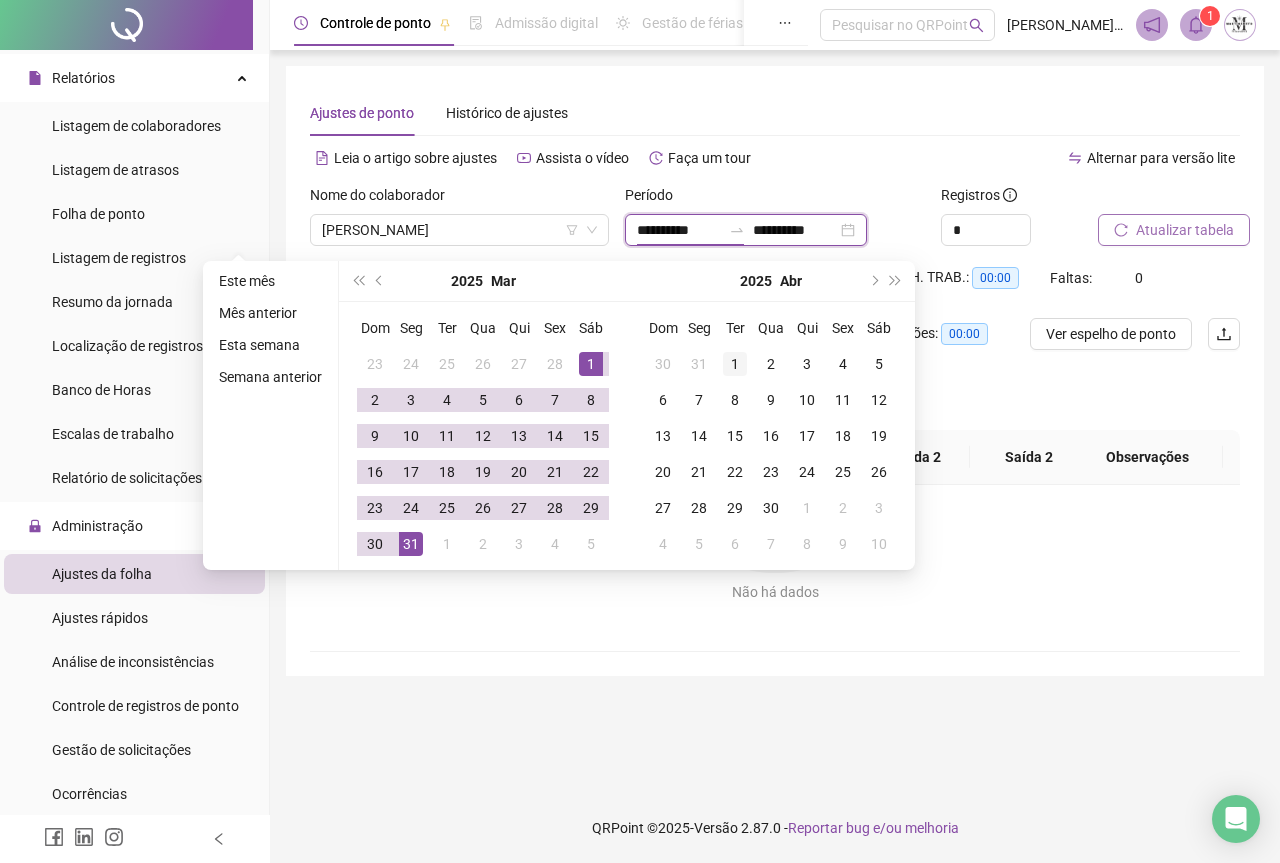 type on "**********" 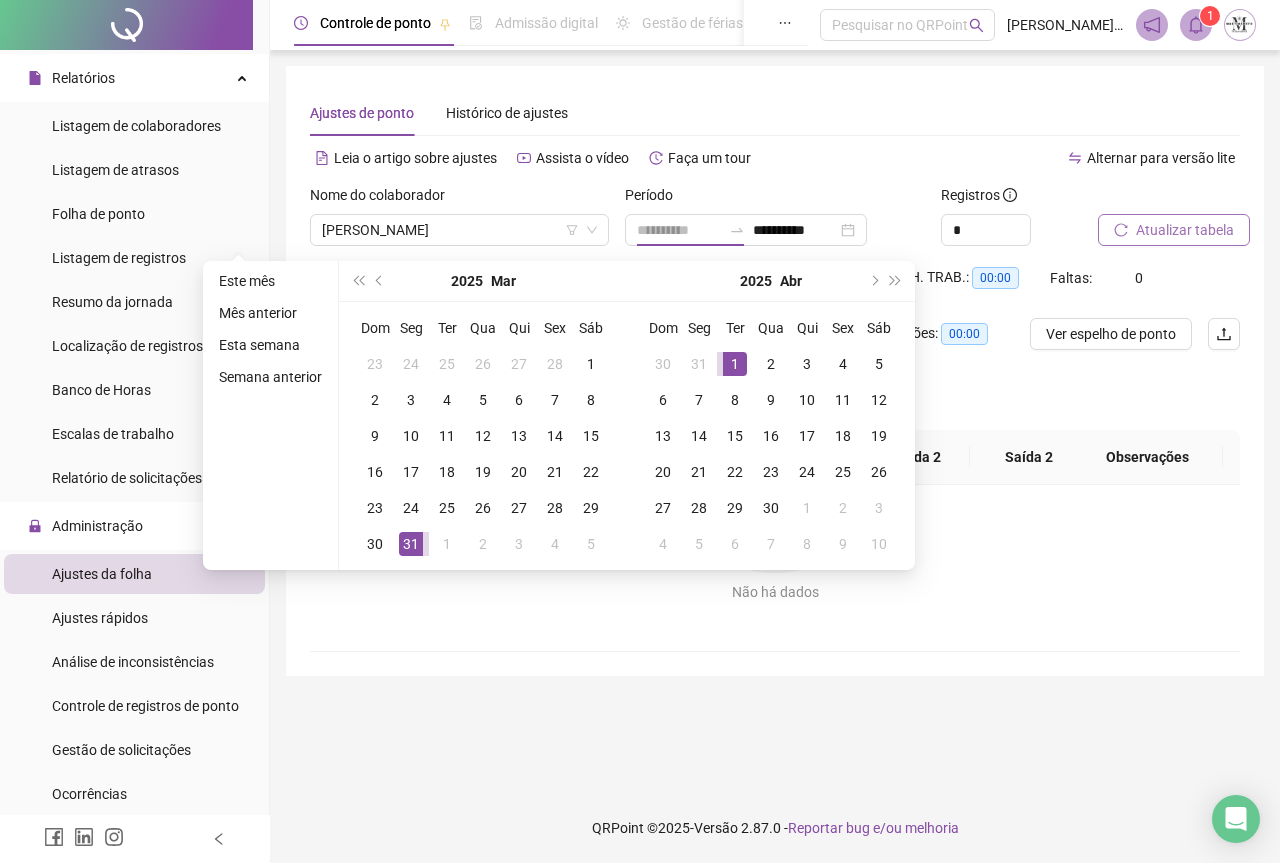 click on "1" at bounding box center (735, 364) 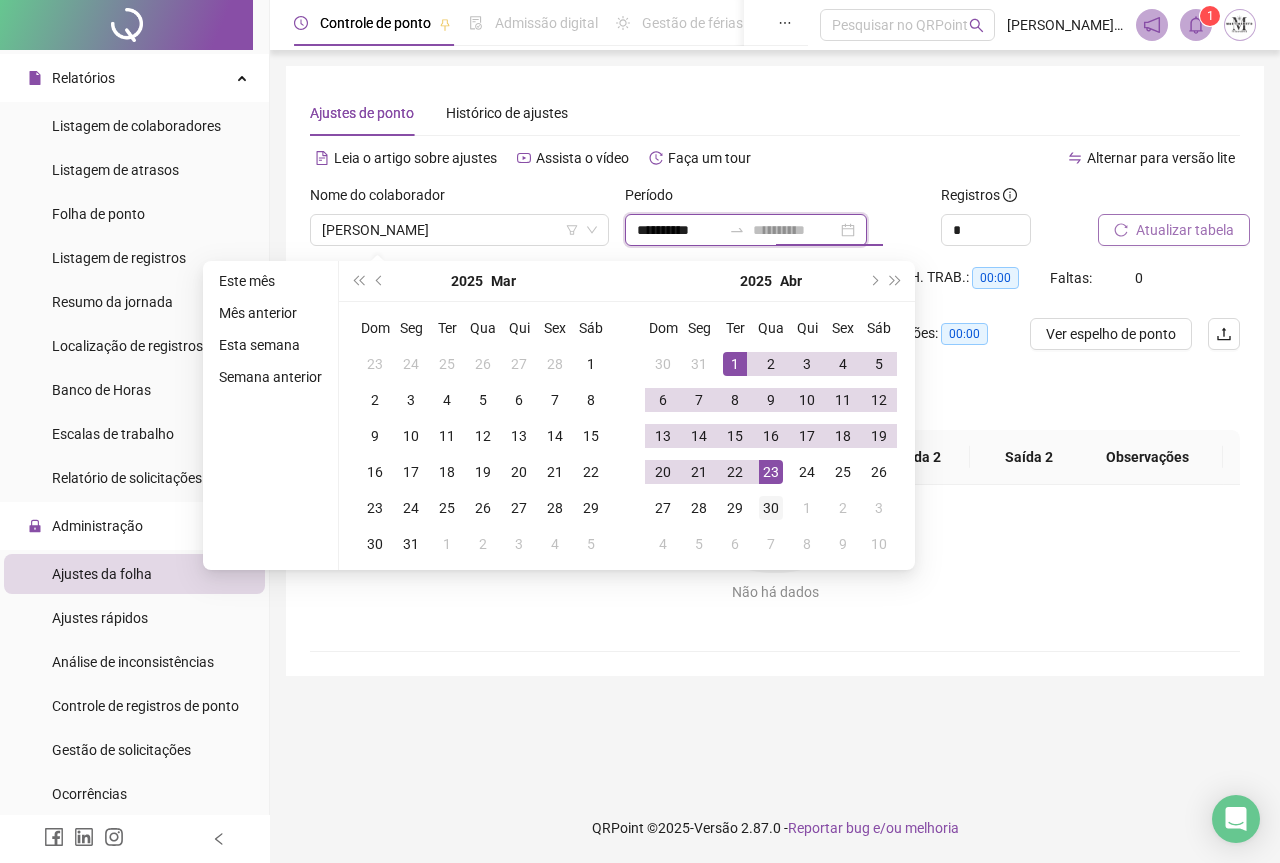 type on "**********" 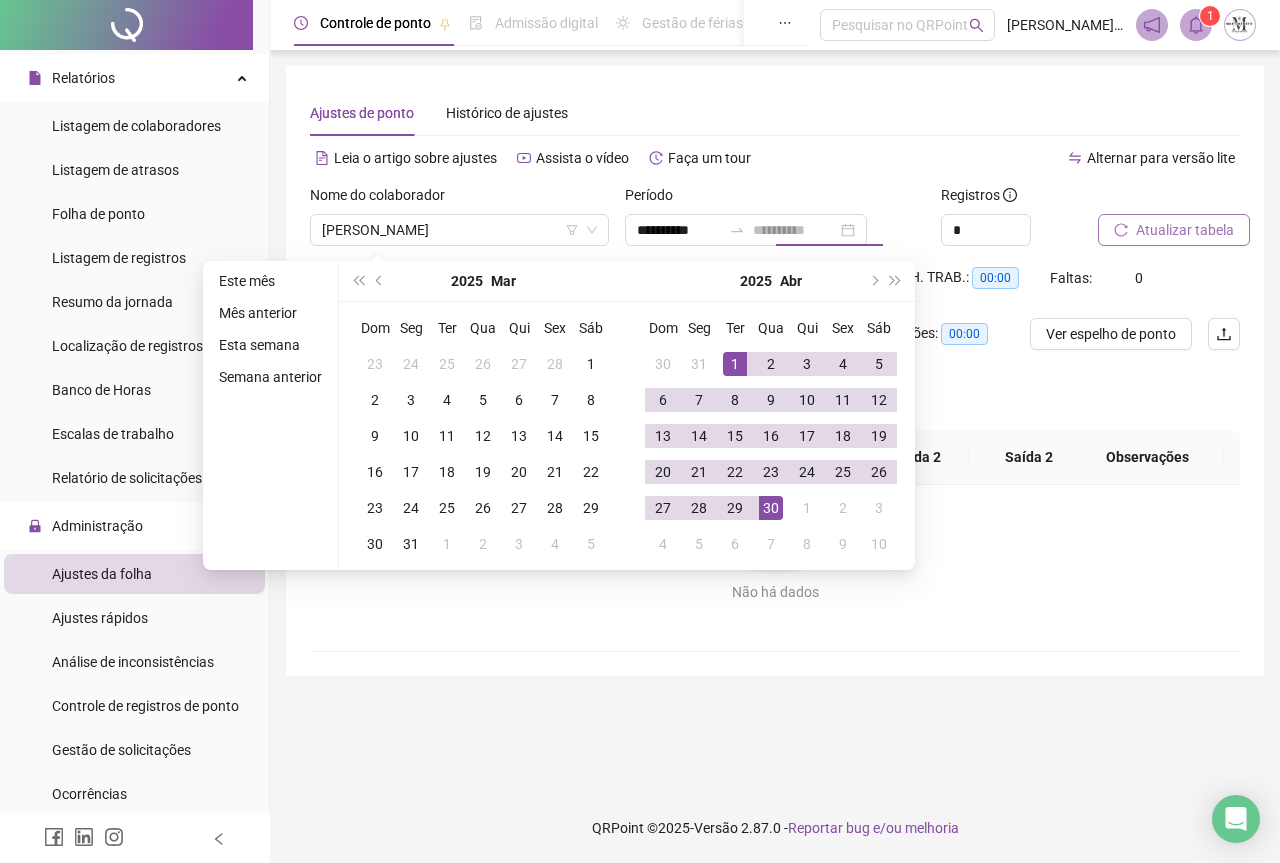 click on "30" at bounding box center (771, 508) 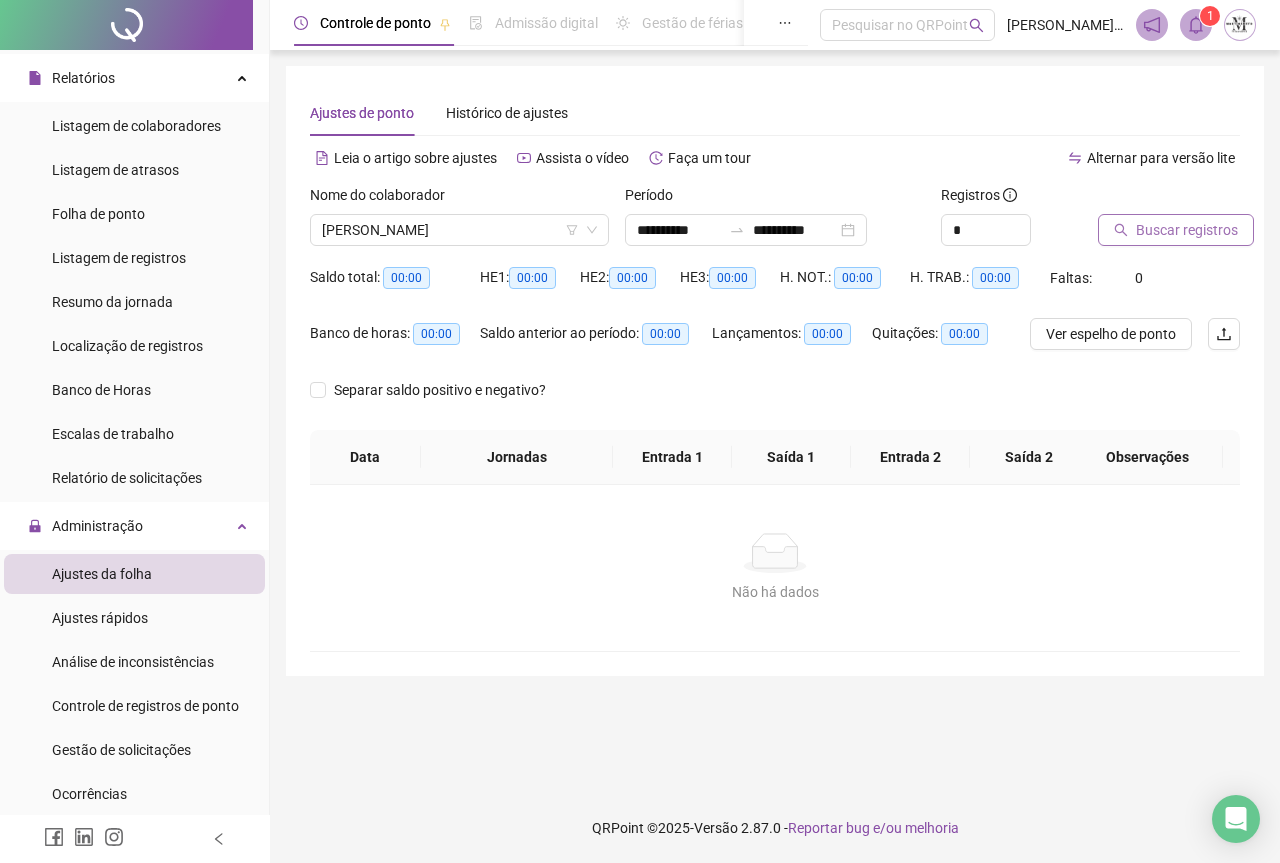 click on "Buscar registros" at bounding box center [1187, 230] 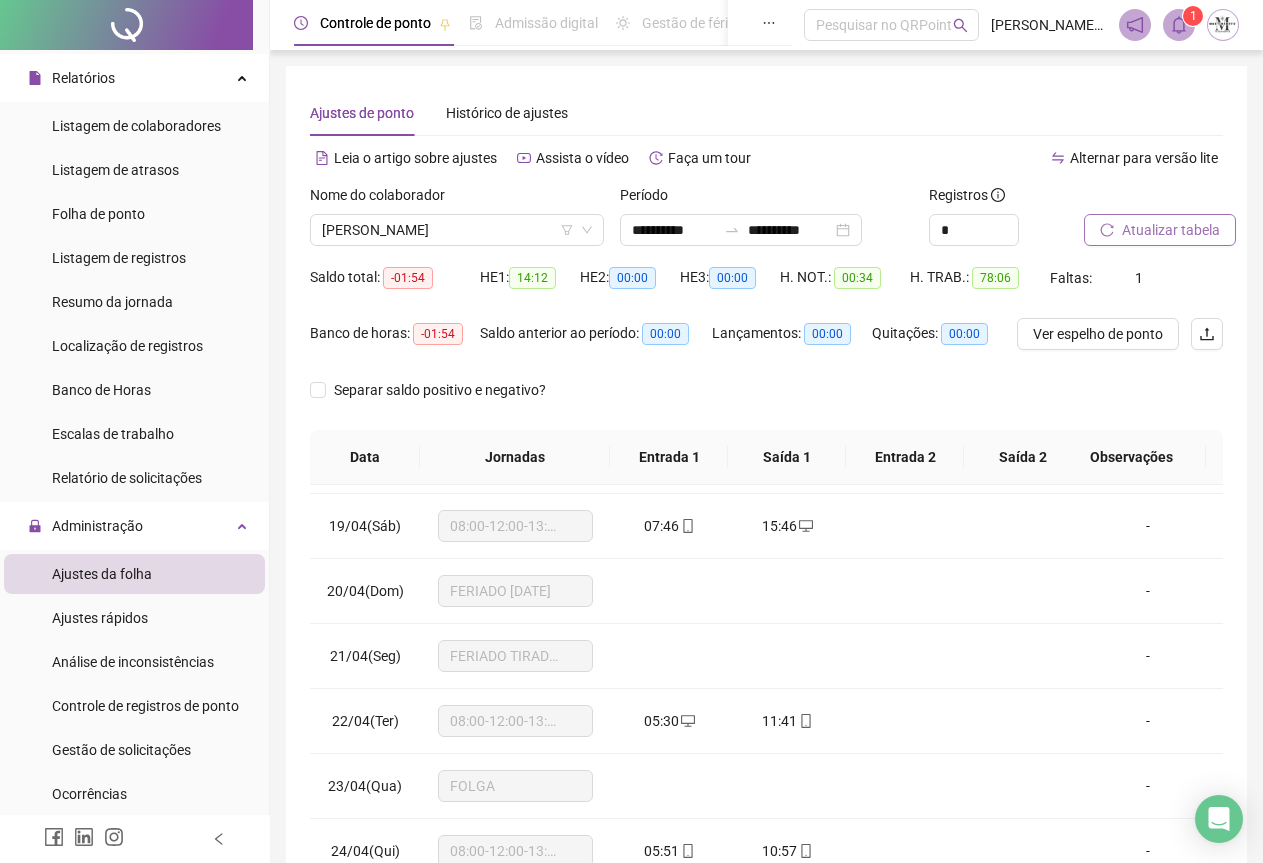 scroll, scrollTop: 565, scrollLeft: 0, axis: vertical 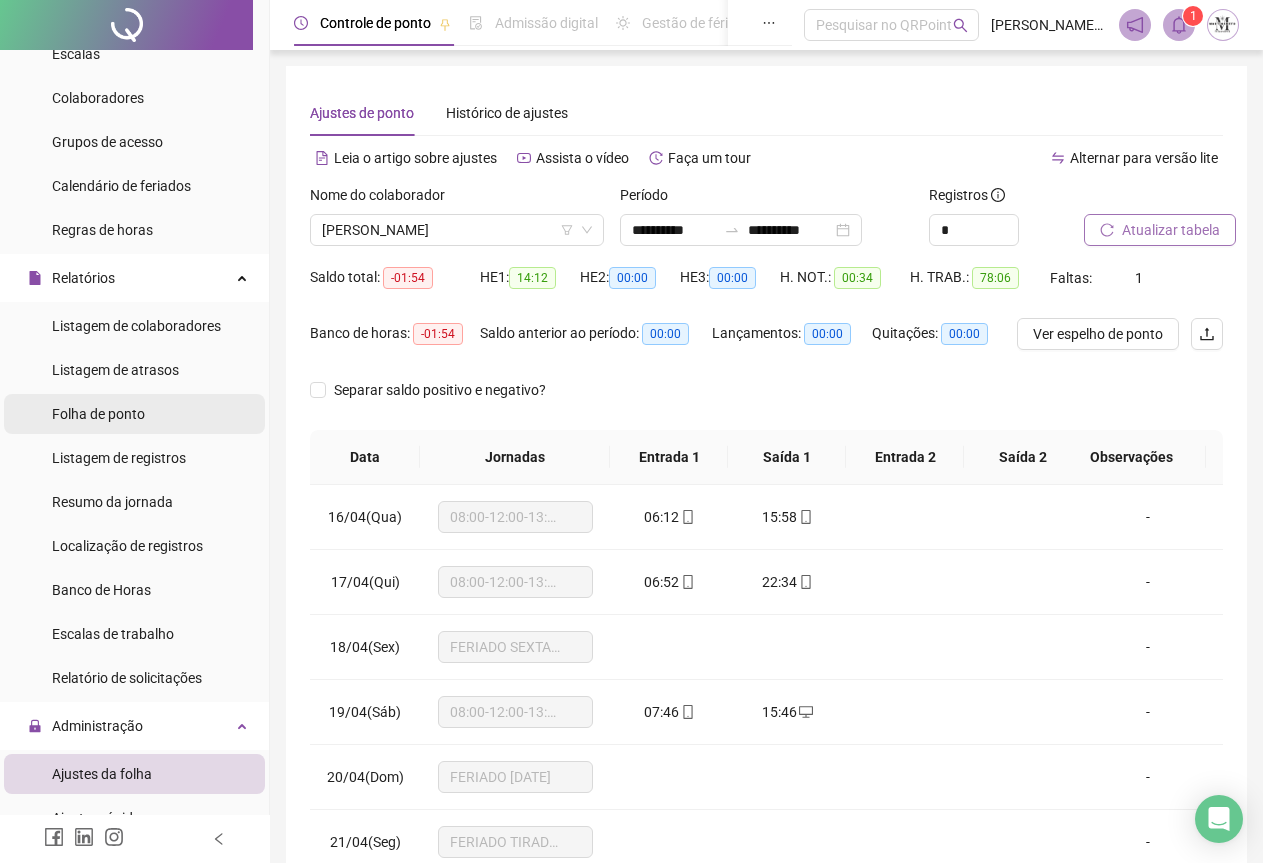 click on "Folha de ponto" at bounding box center [98, 414] 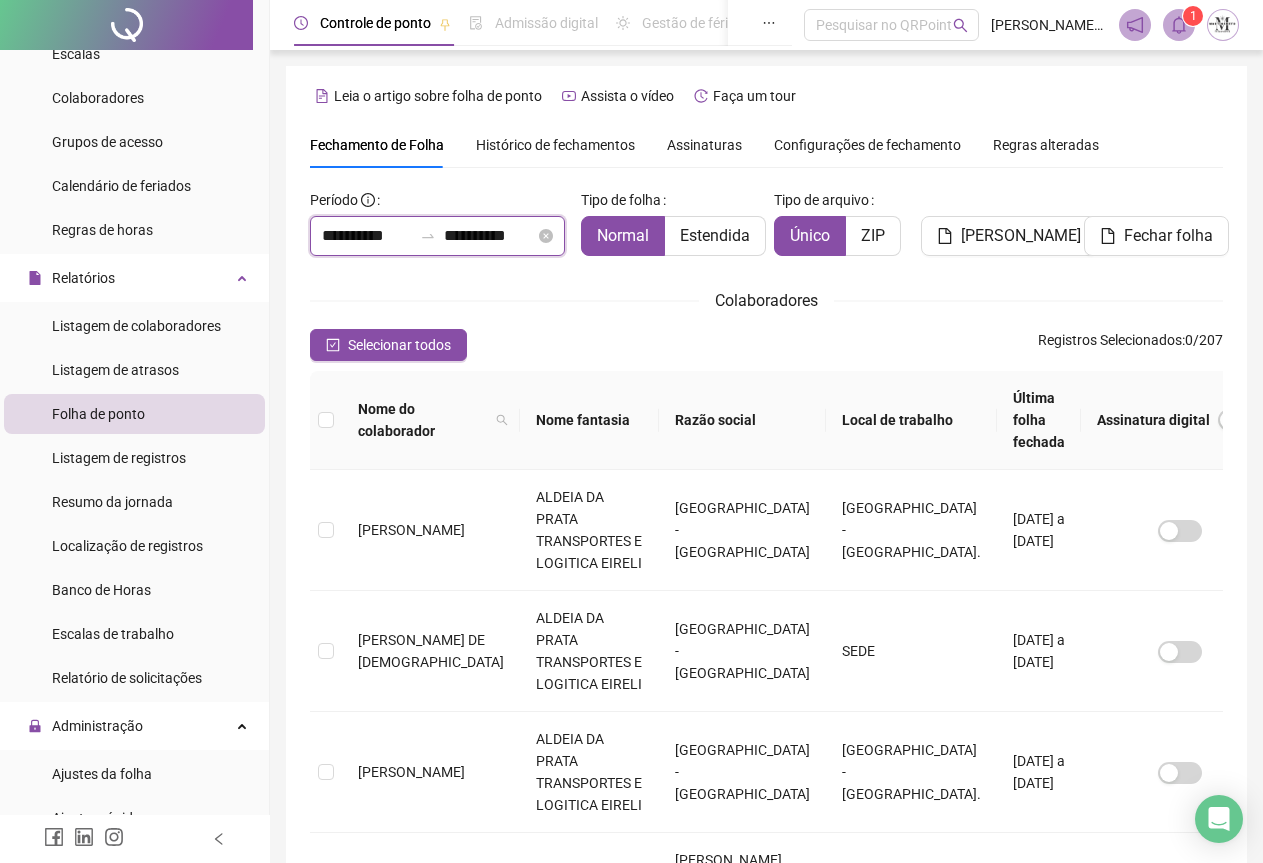click on "**********" at bounding box center (367, 236) 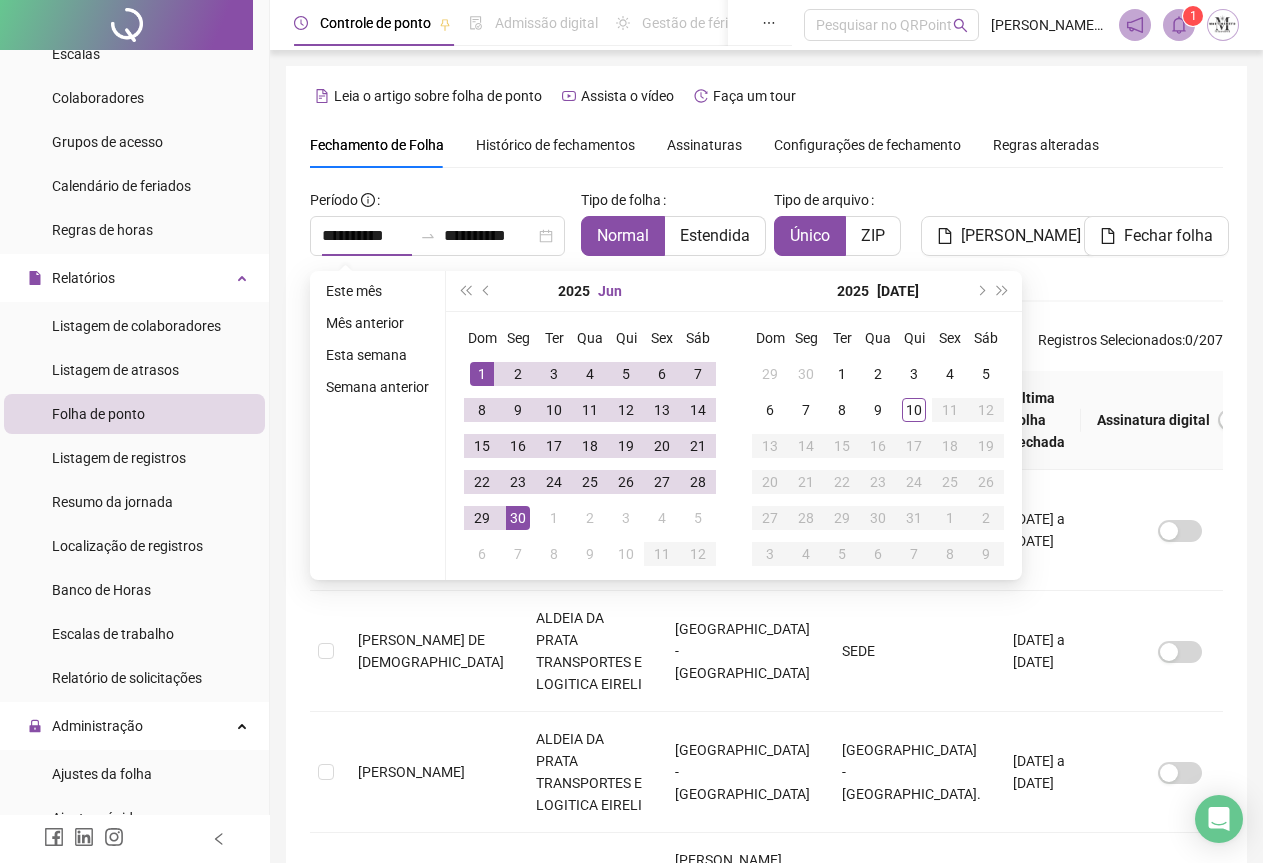 click on "Jun" at bounding box center (610, 291) 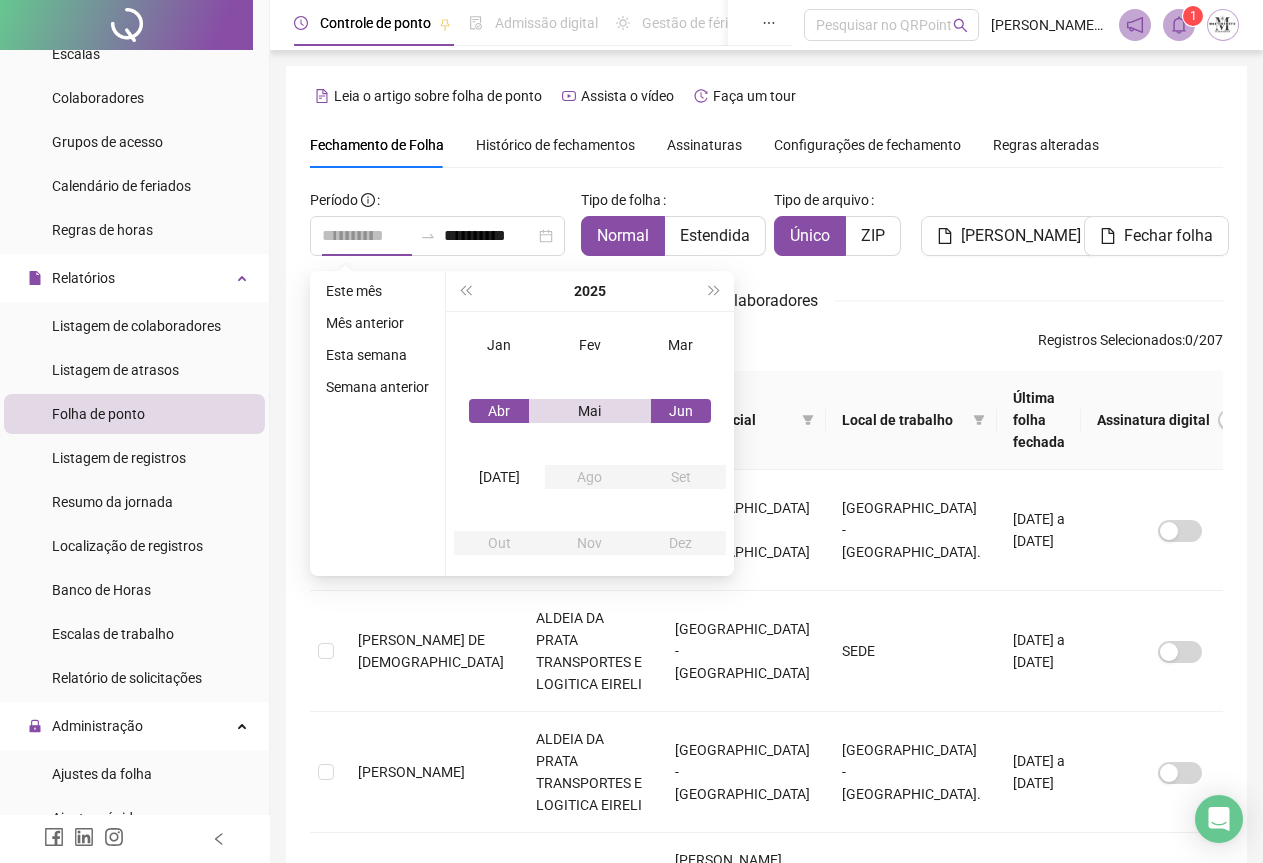 click on "Abr" at bounding box center (499, 411) 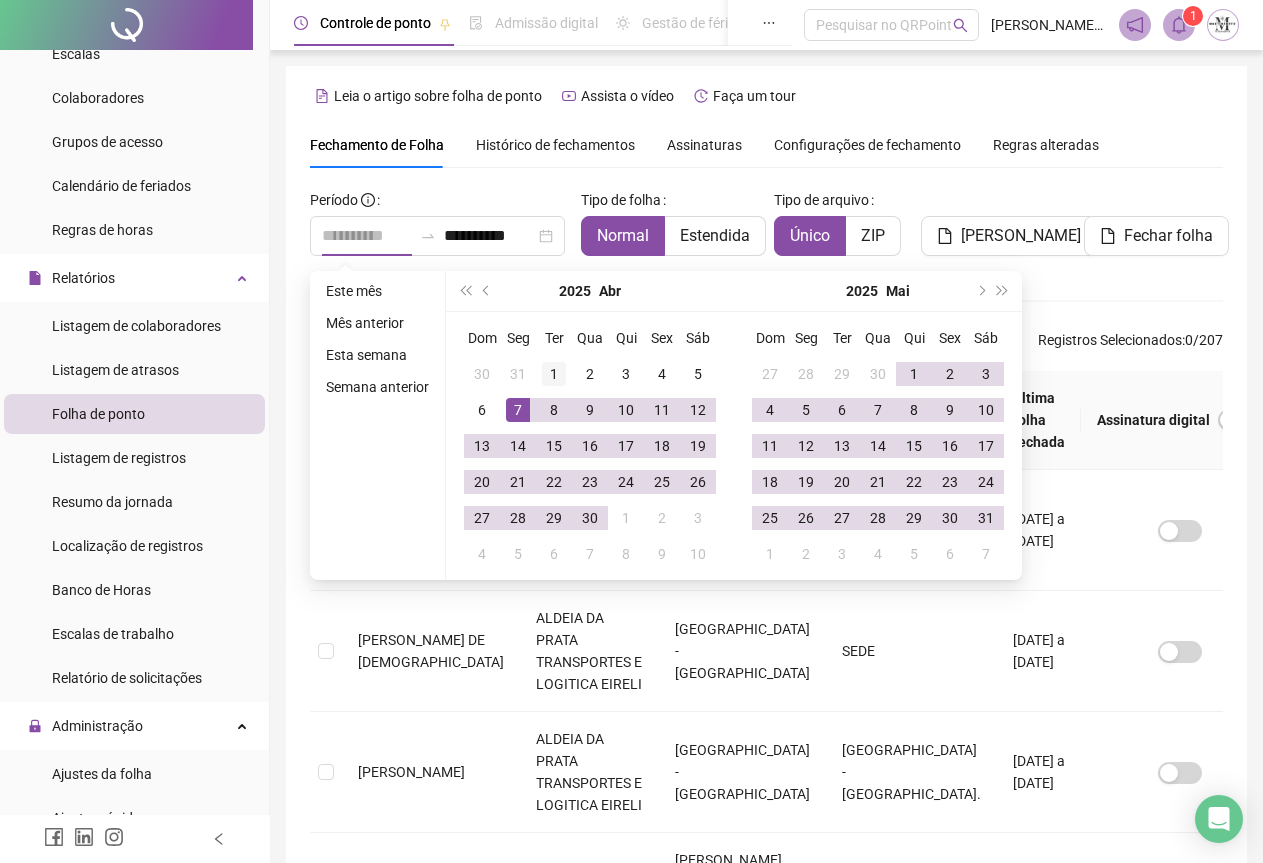 type on "**********" 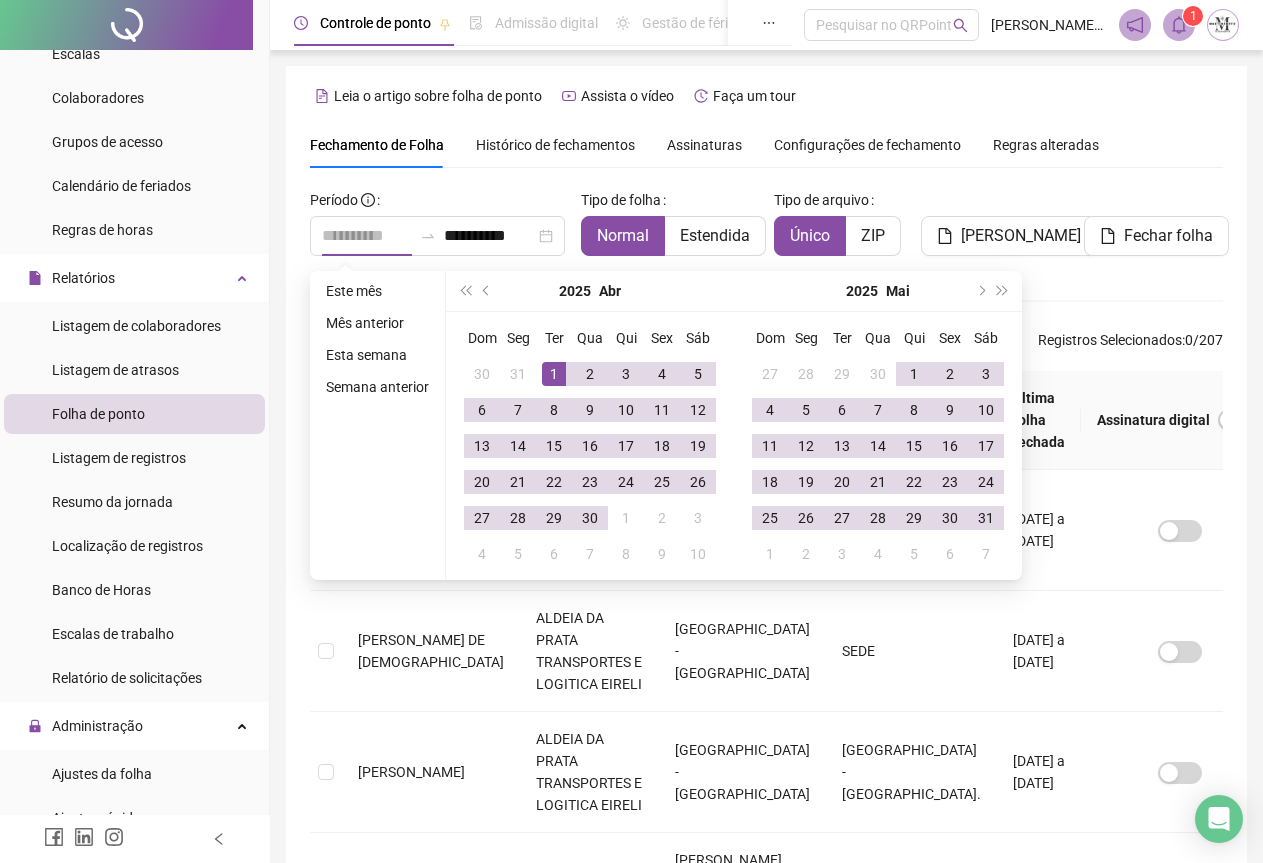 click on "1" at bounding box center (554, 374) 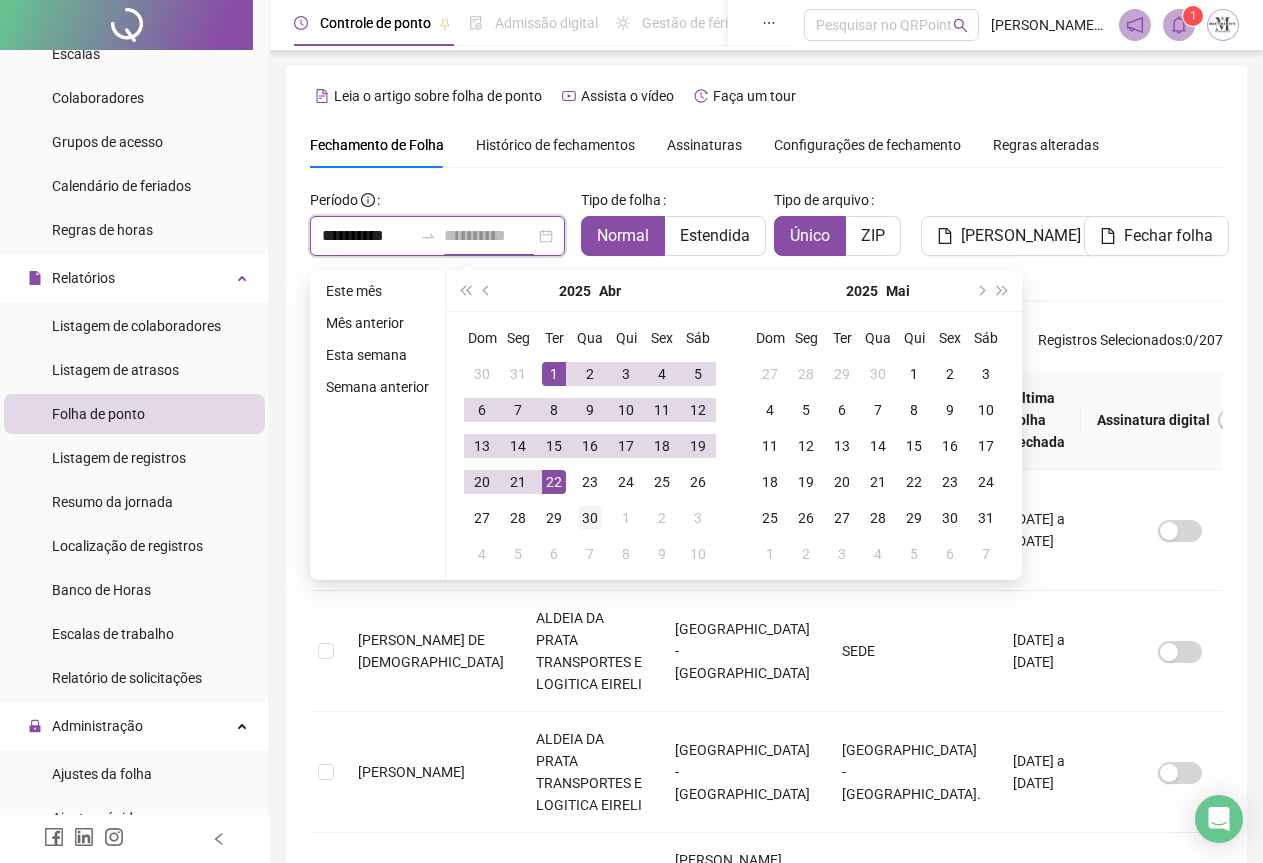 type on "**********" 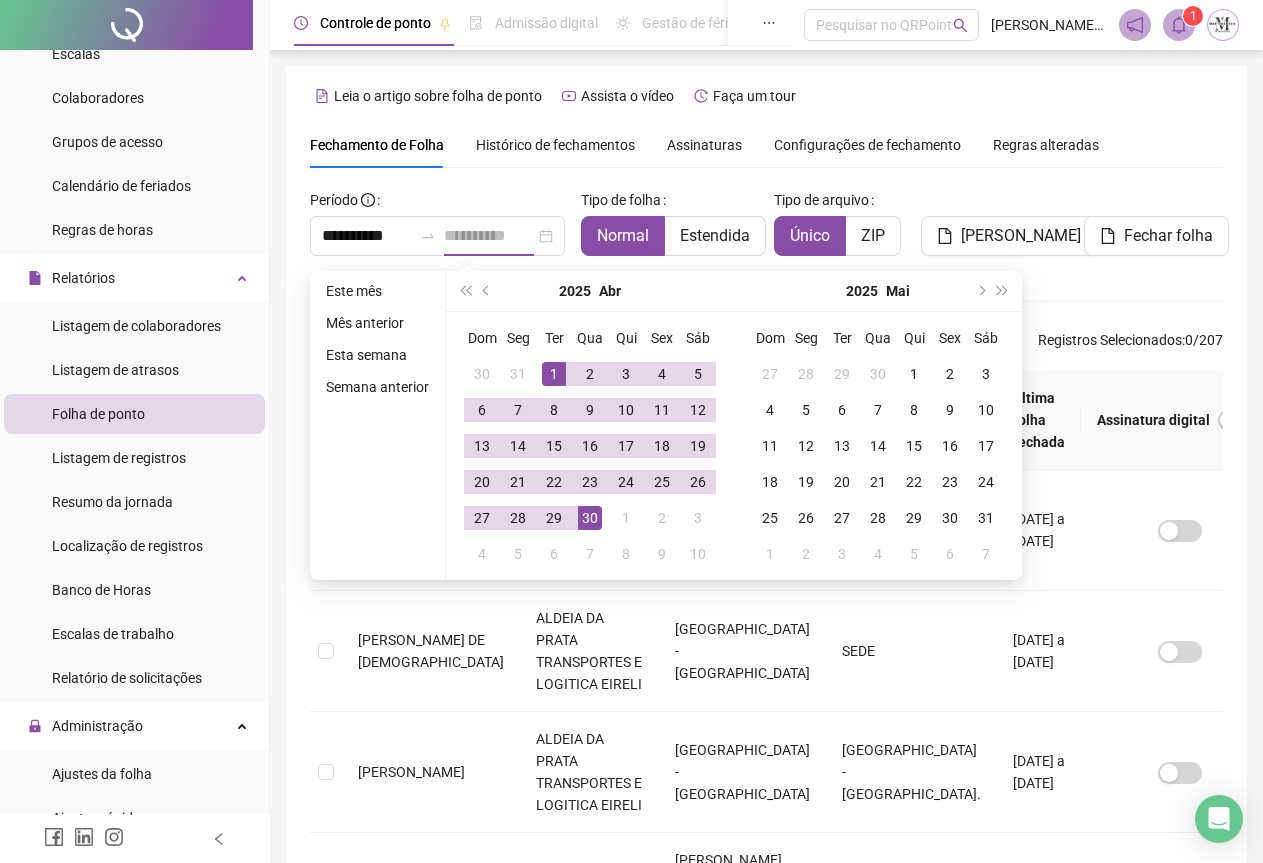 click on "30" at bounding box center [590, 518] 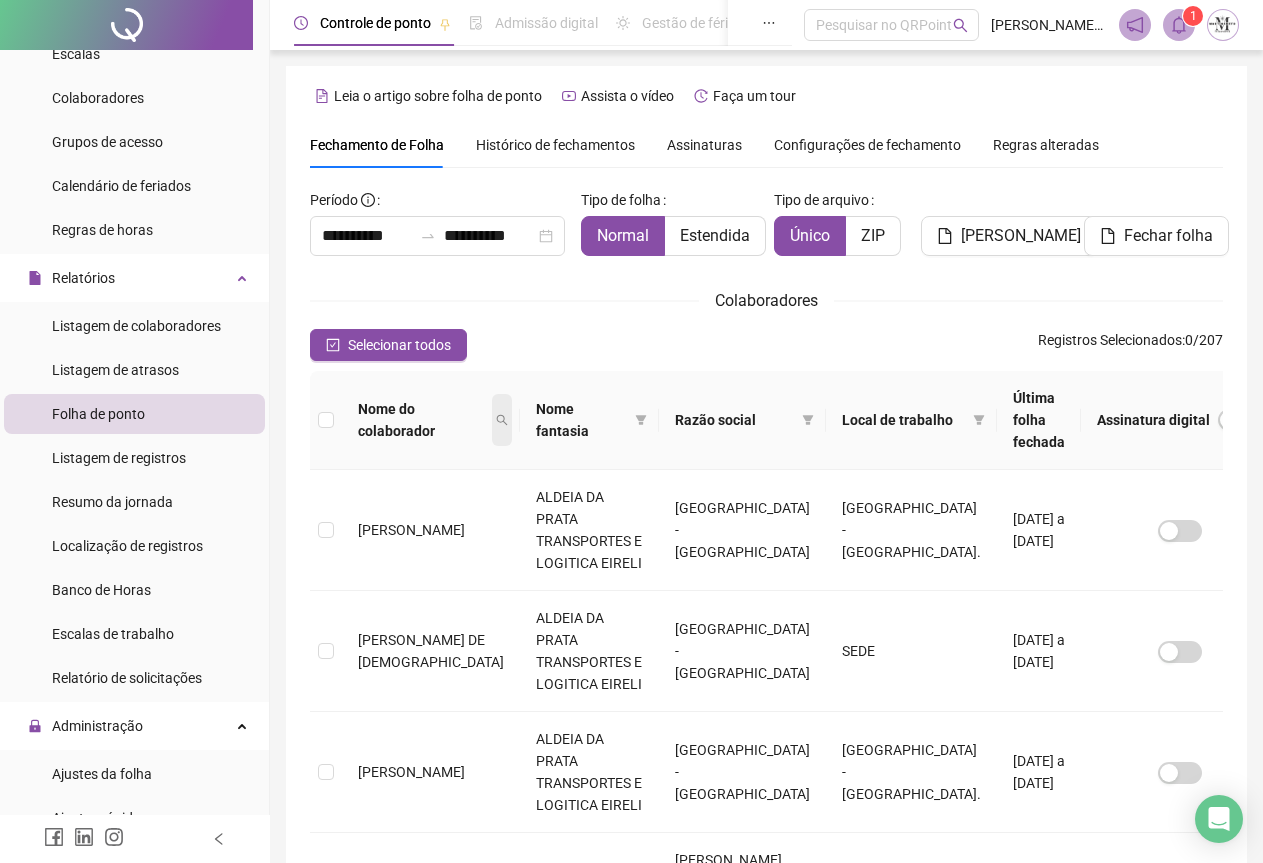 click 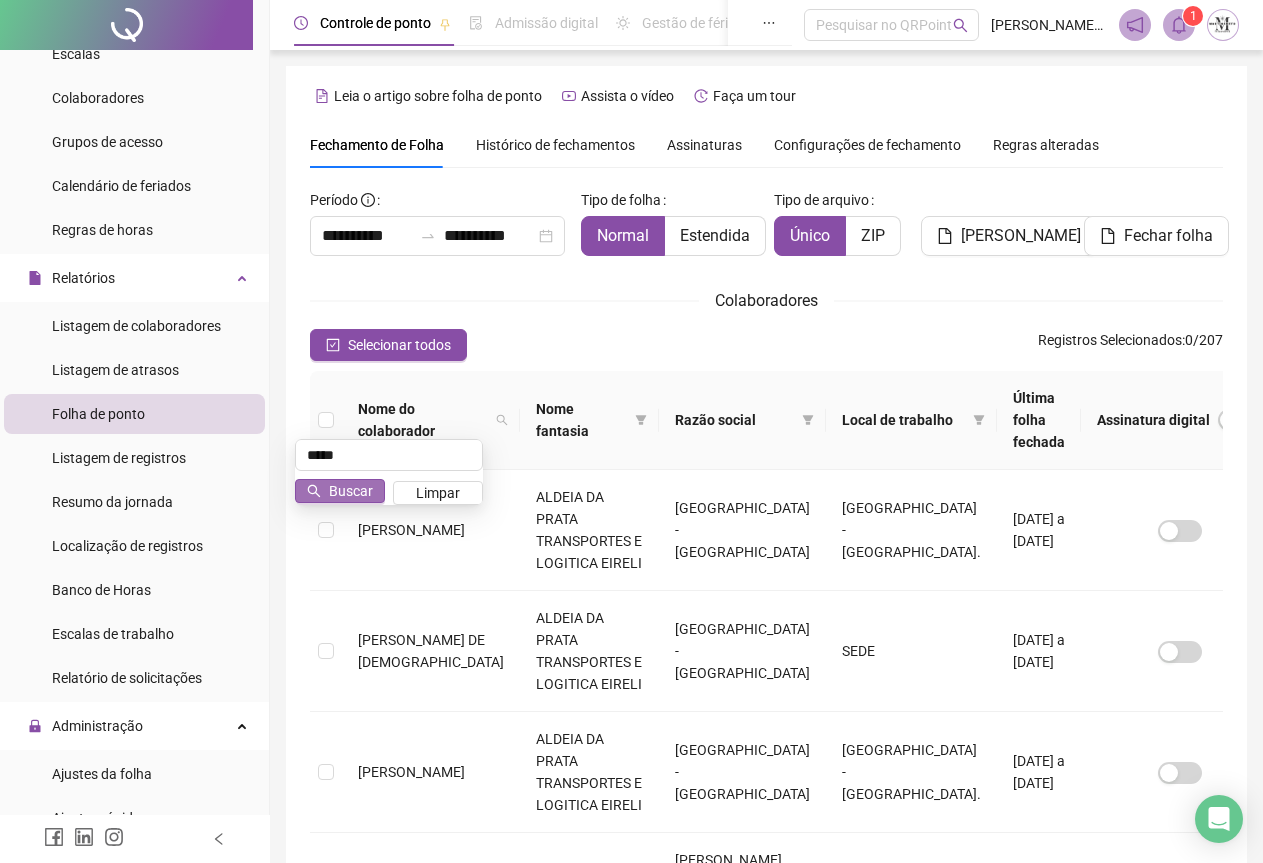 type on "*****" 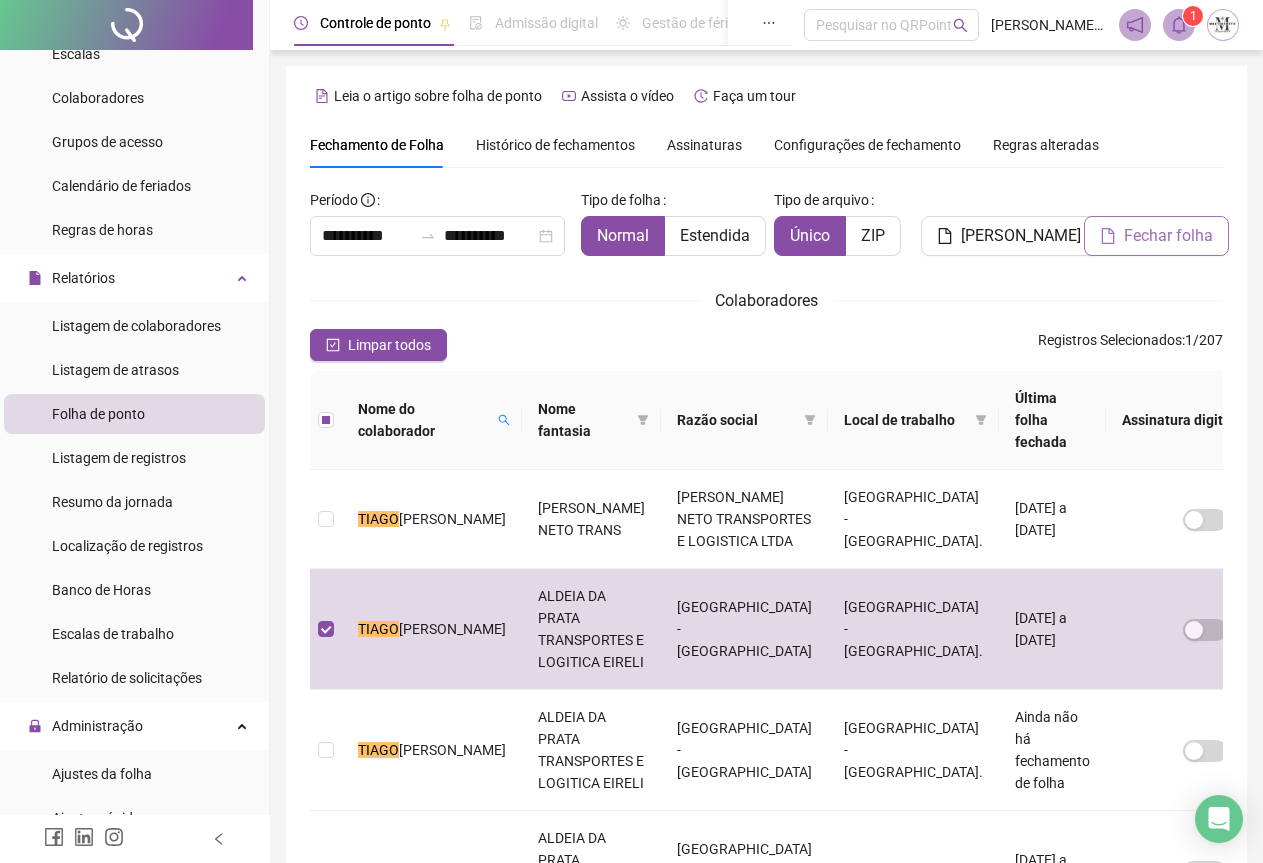 click on "Fechar folha" at bounding box center (1168, 236) 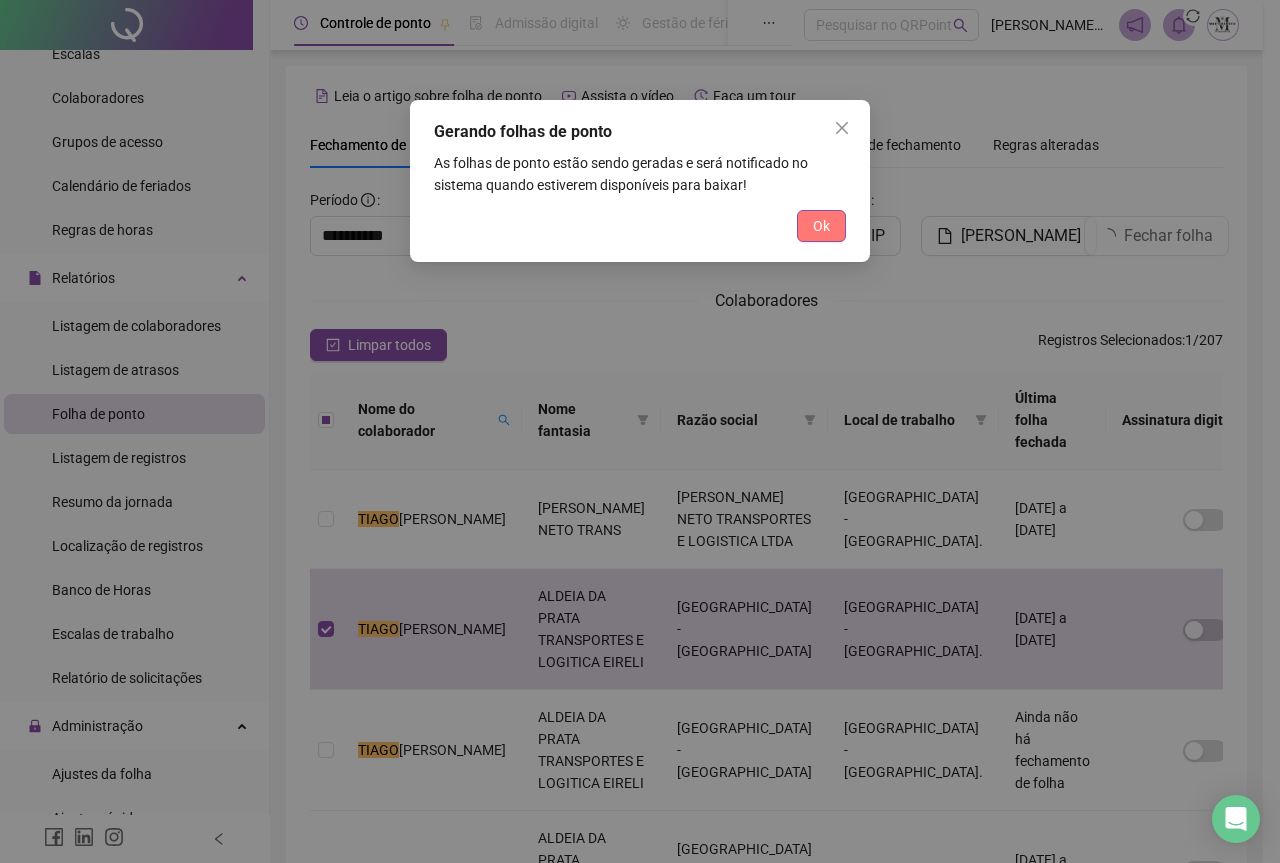 click on "Ok" at bounding box center [821, 226] 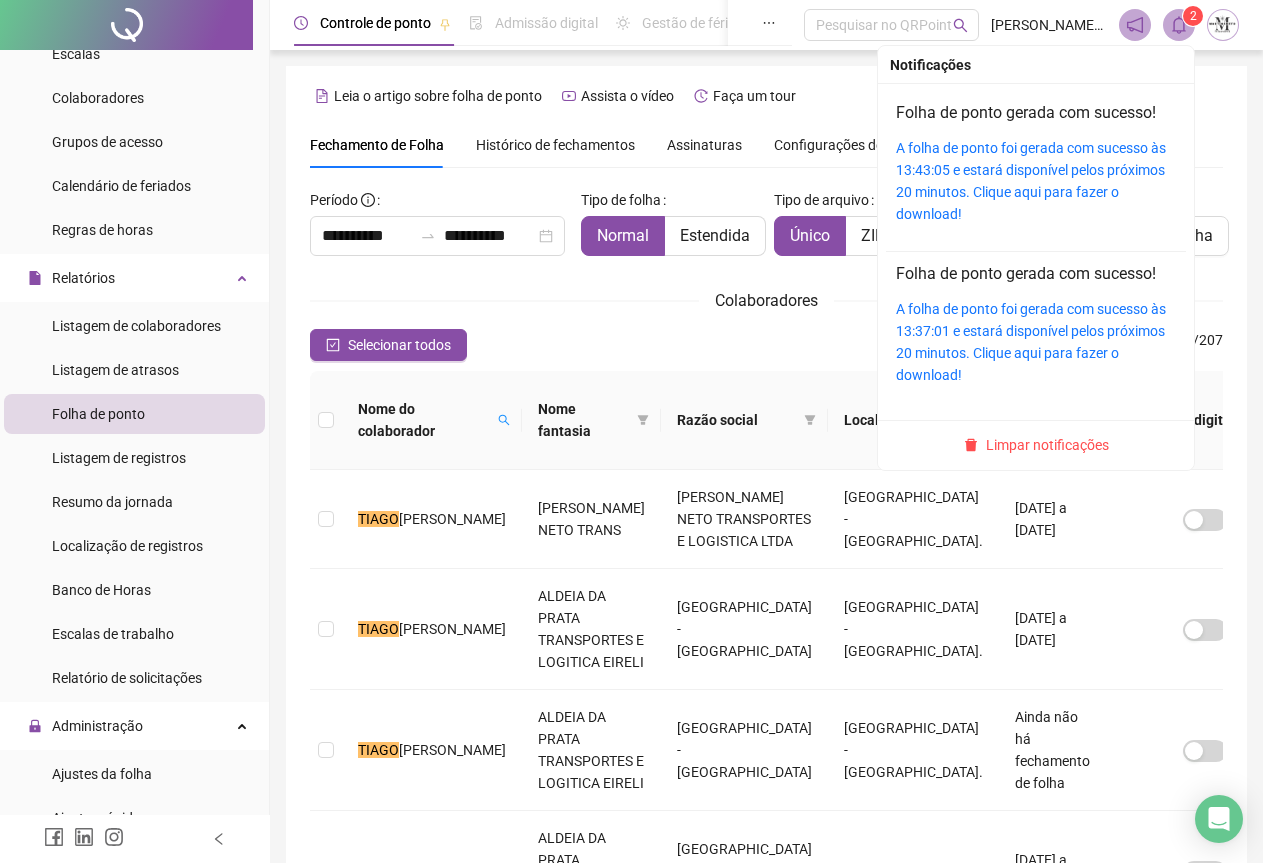 click 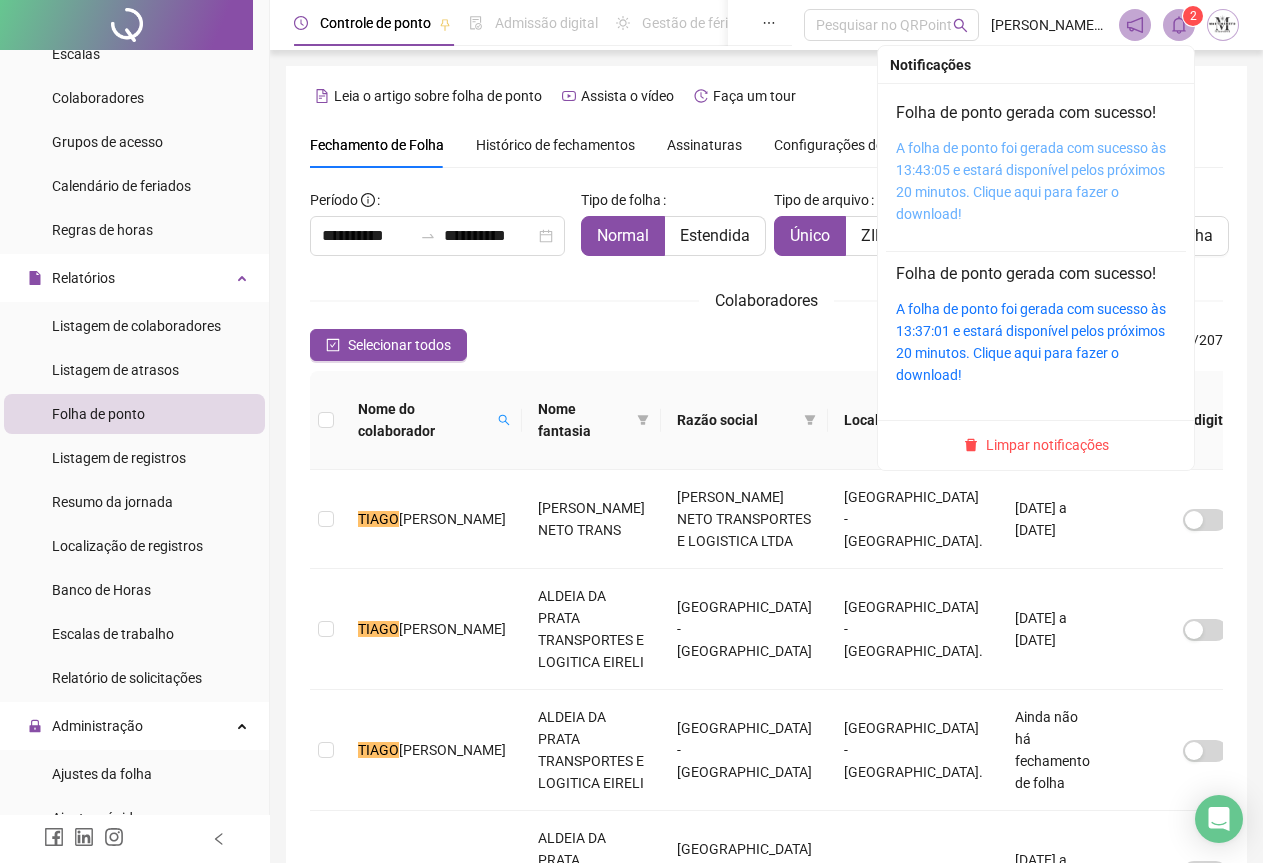 click on "A folha de ponto foi gerada com sucesso às 13:43:05 e estará disponível pelos próximos 20 minutos.
Clique aqui para fazer o download!" at bounding box center [1031, 181] 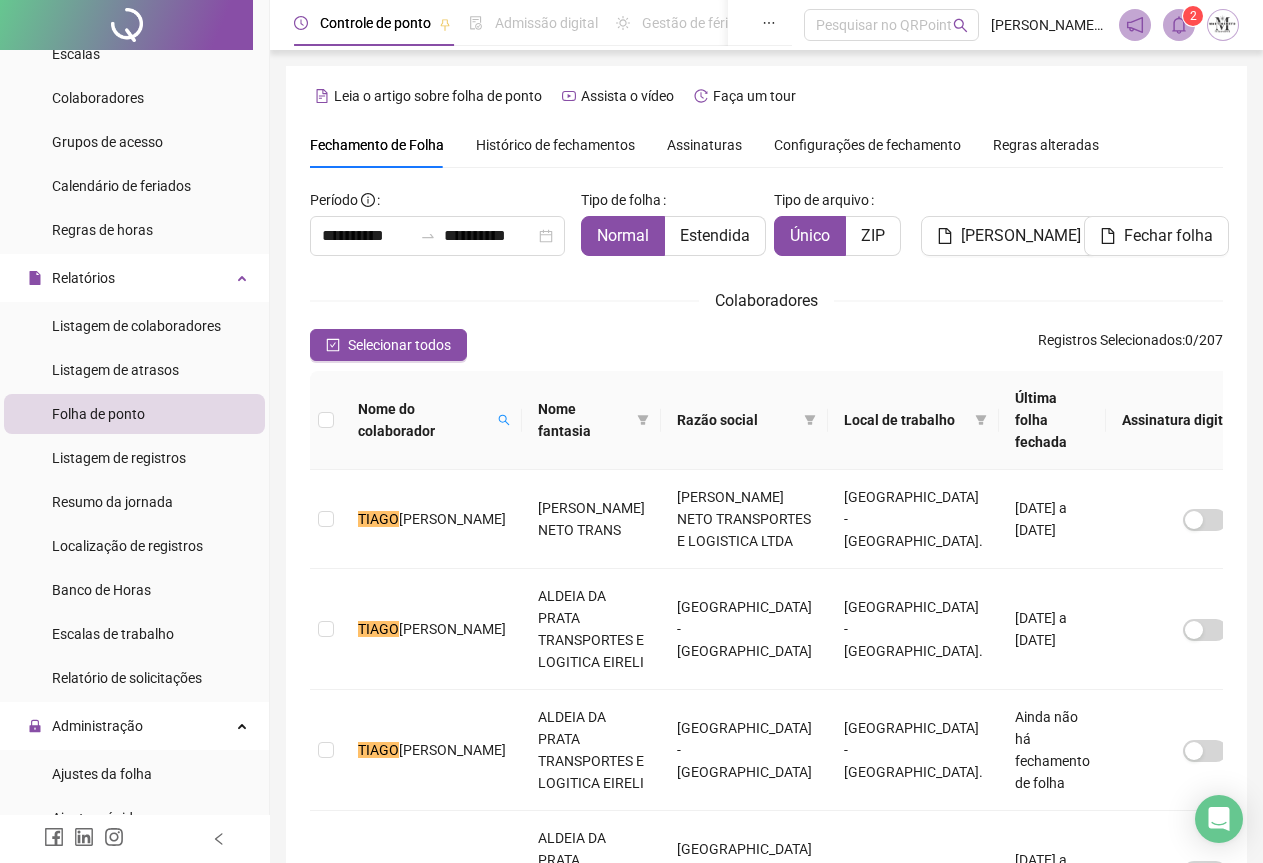 click on "Histórico de fechamentos" at bounding box center [555, 145] 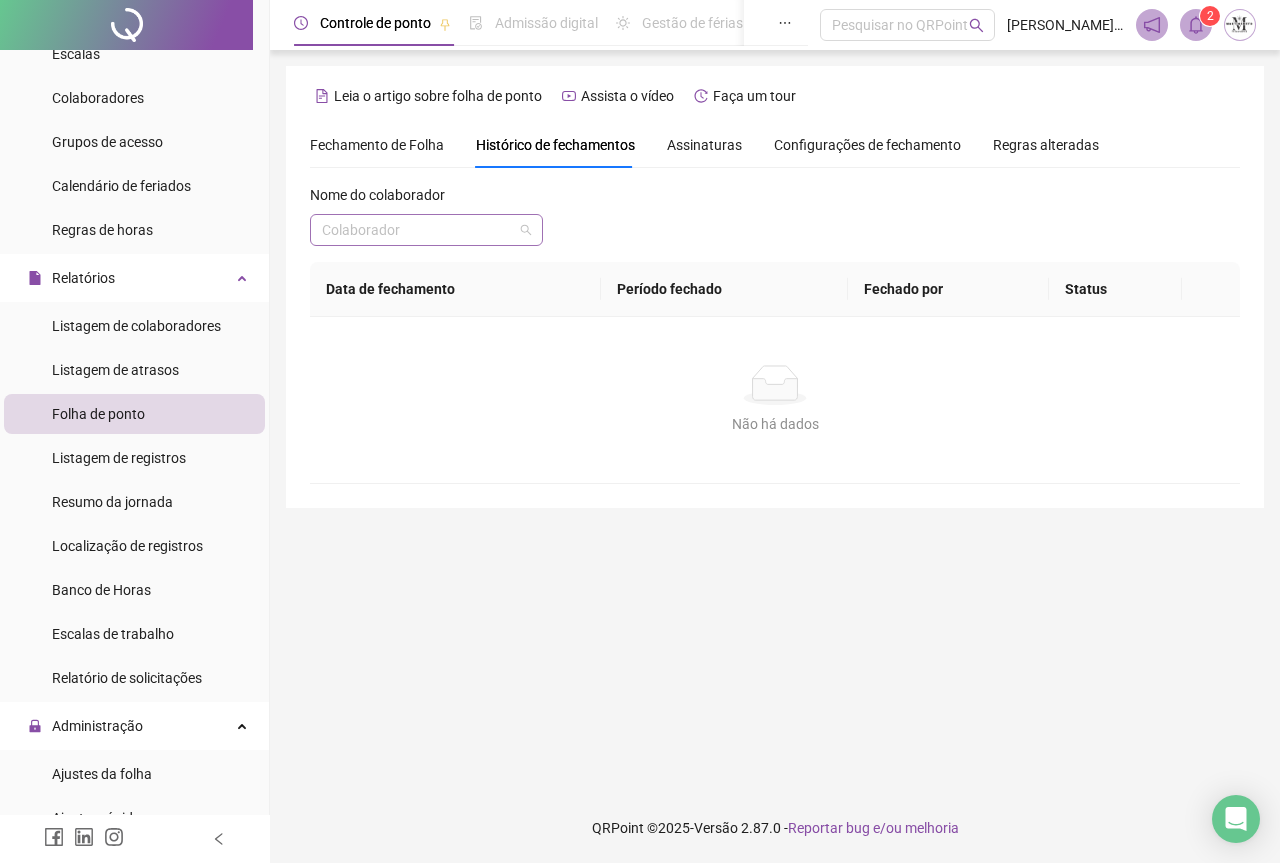 click at bounding box center (420, 230) 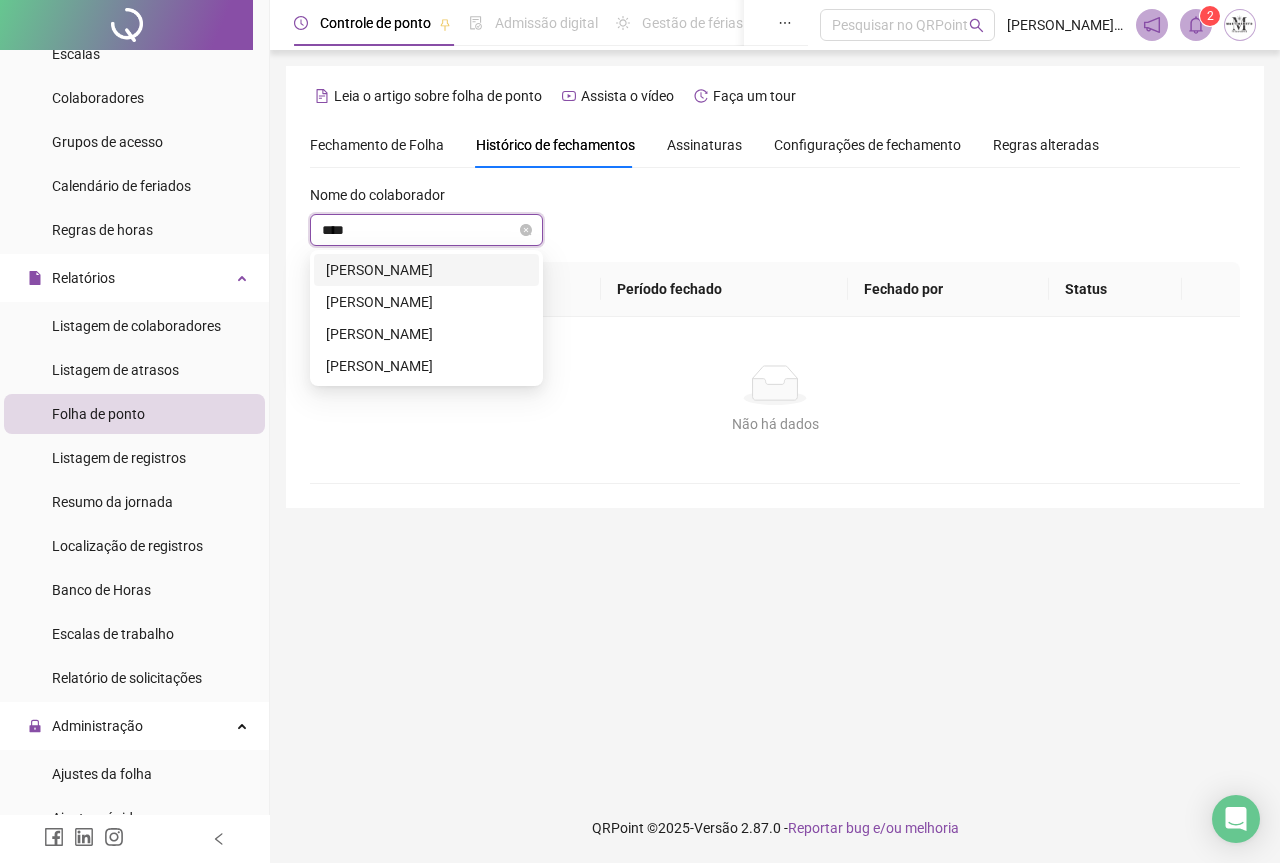 type on "*****" 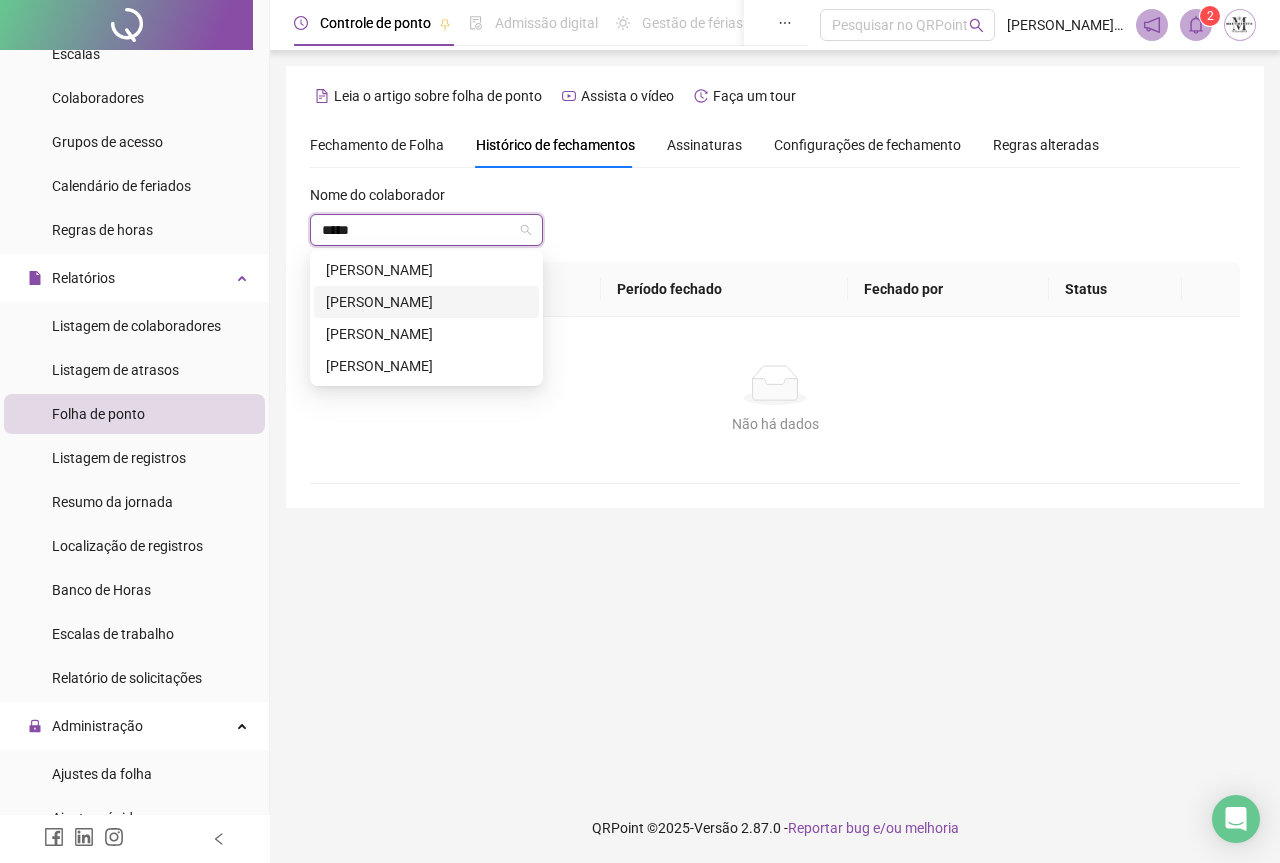 click on "[PERSON_NAME]" at bounding box center [426, 302] 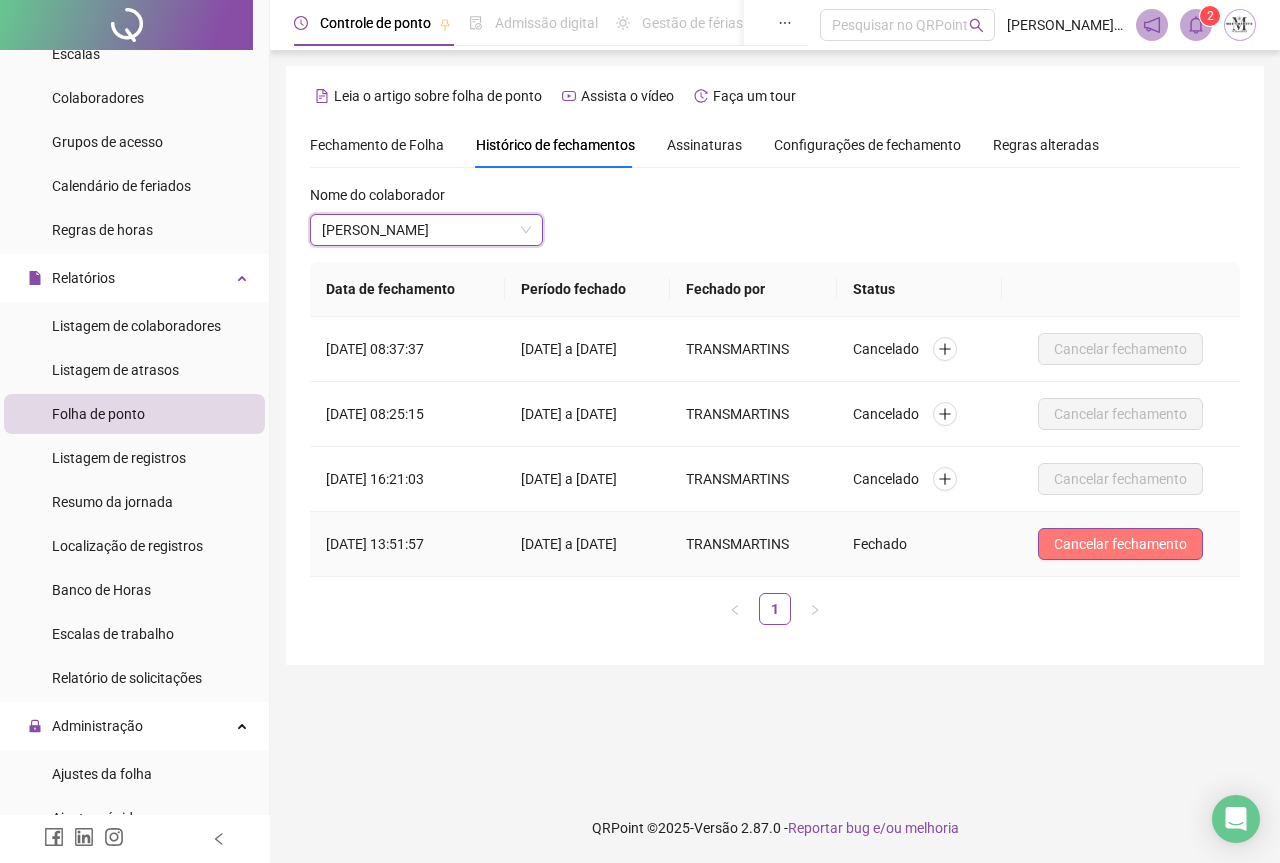 click on "Cancelar fechamento" at bounding box center (1120, 544) 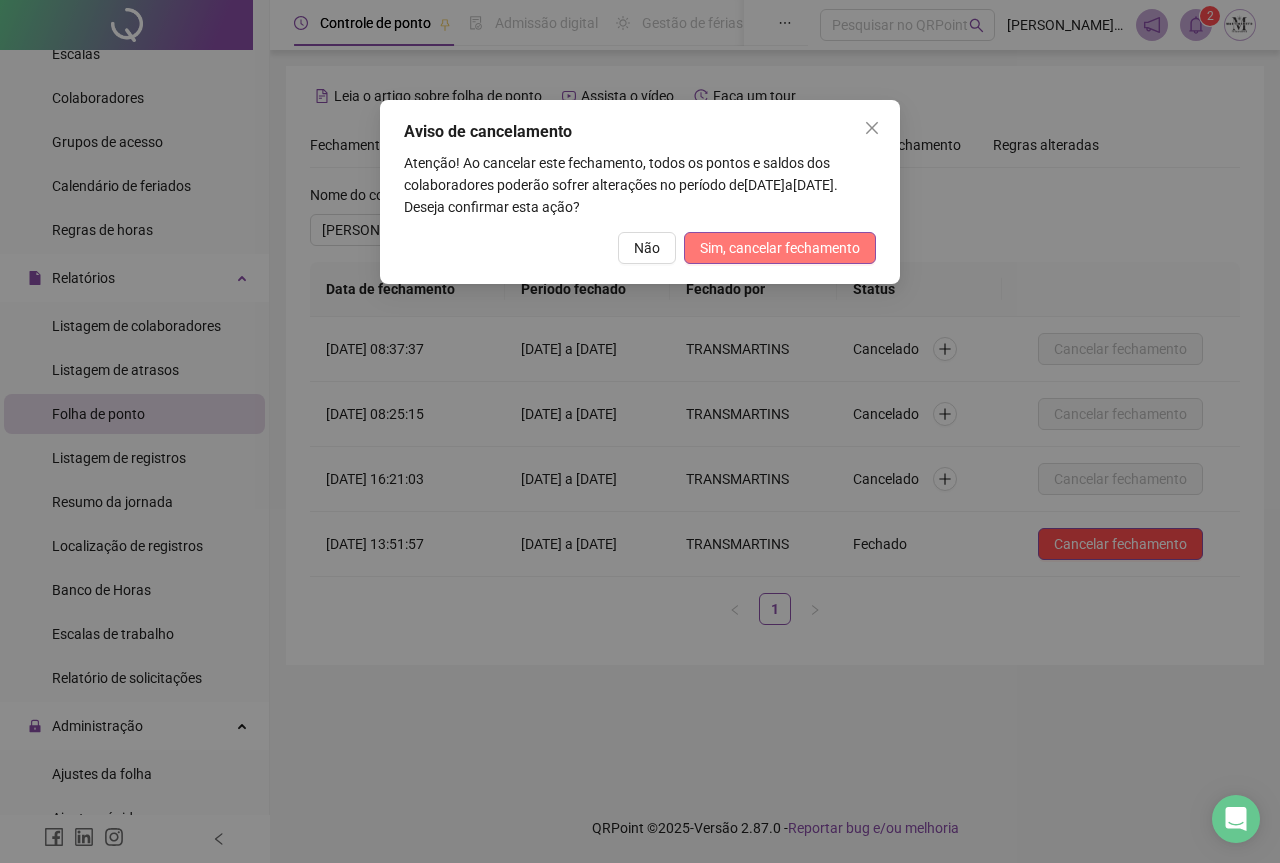 click on "Sim, cancelar fechamento" at bounding box center (780, 248) 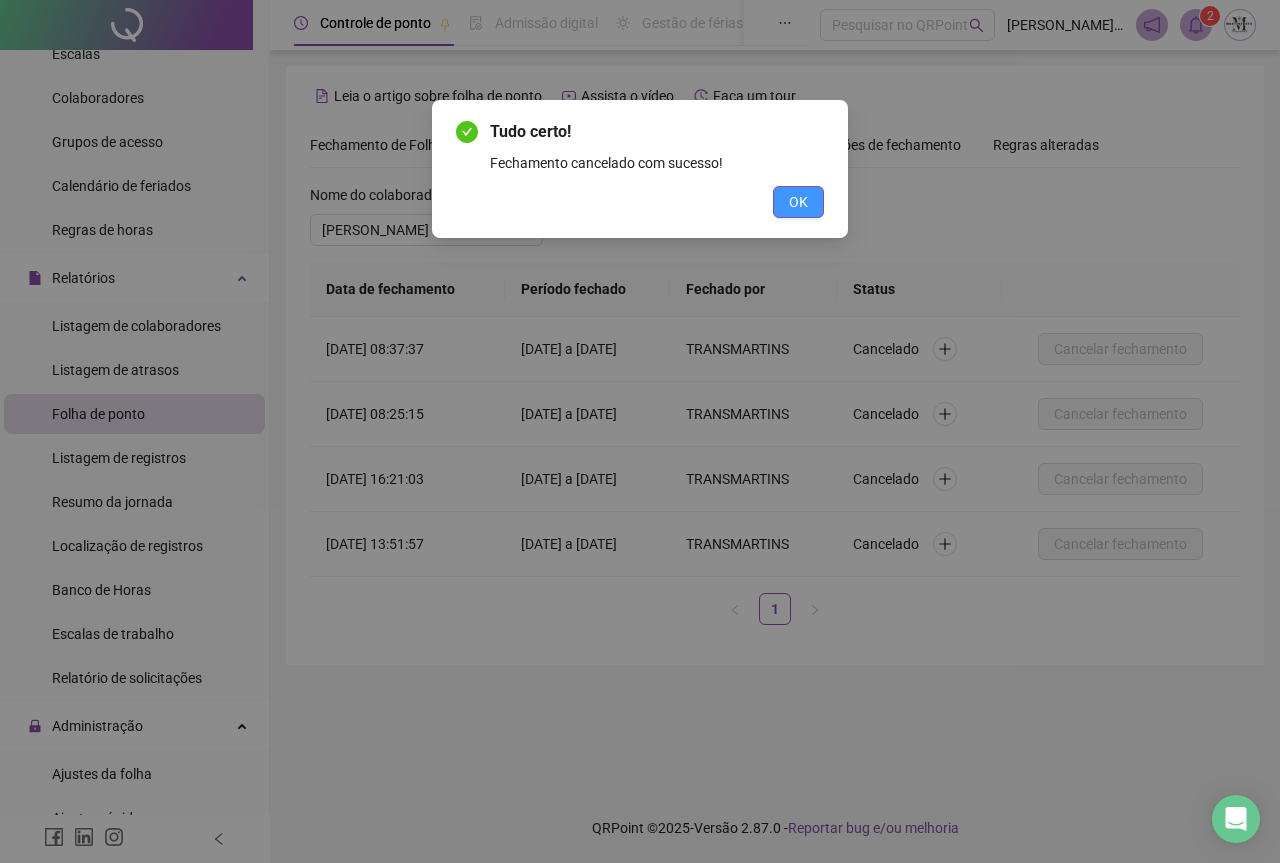 click on "OK" at bounding box center (798, 202) 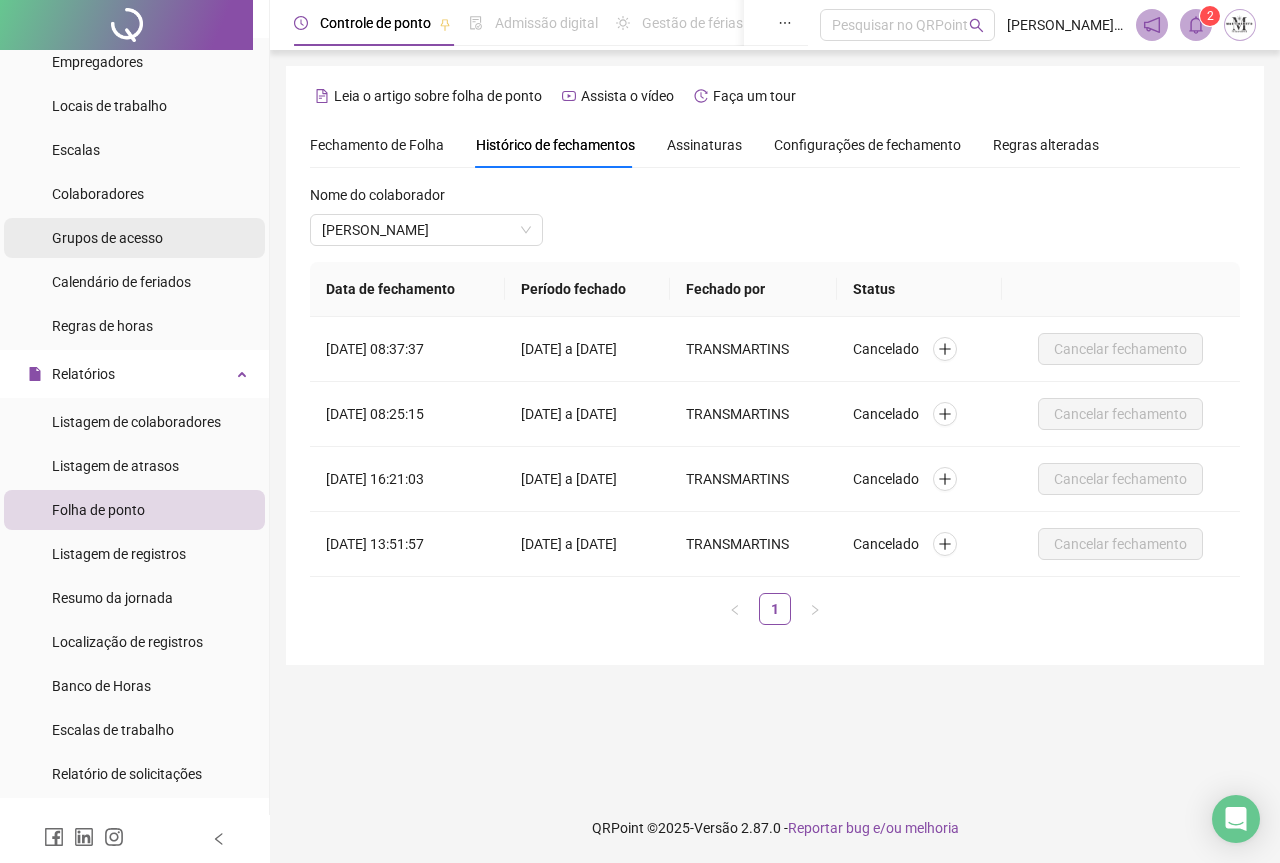 scroll, scrollTop: 0, scrollLeft: 0, axis: both 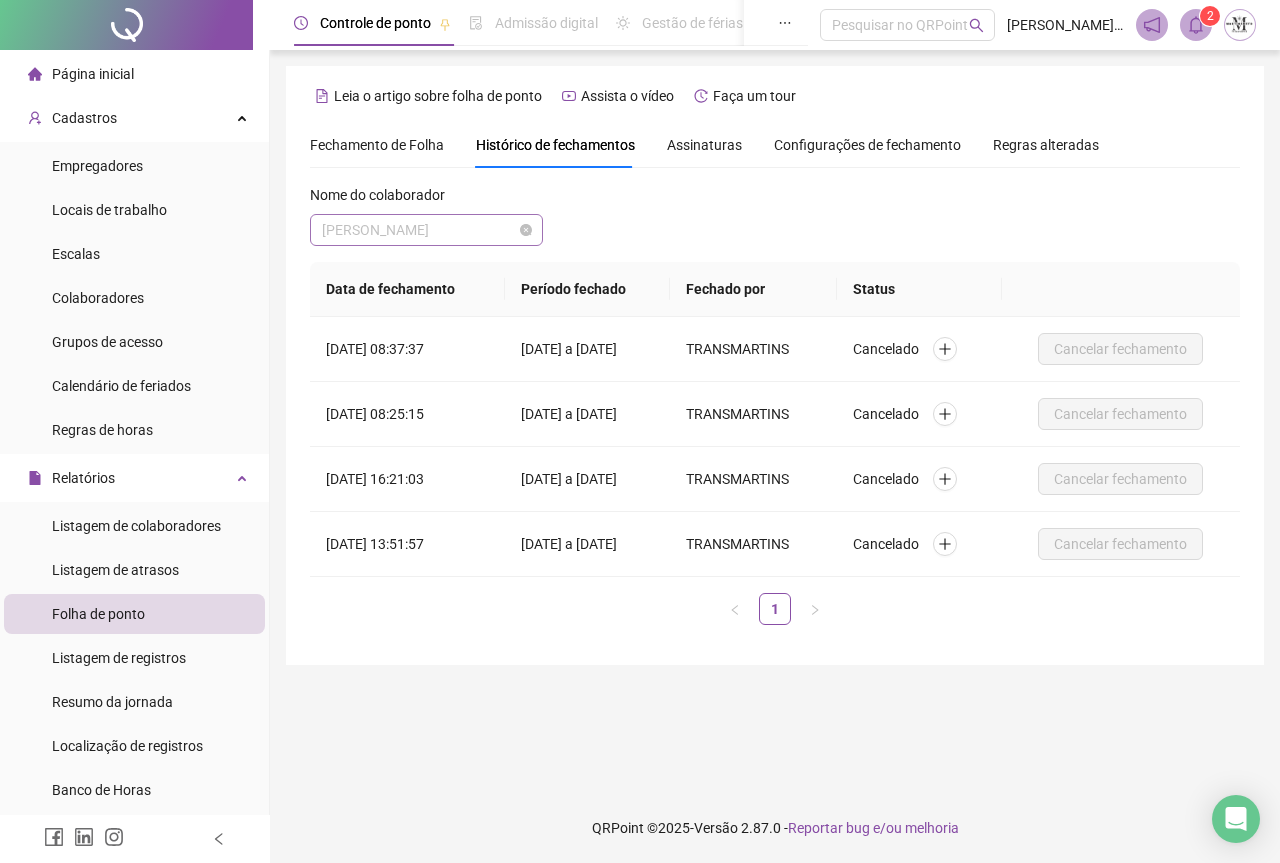 click on "[PERSON_NAME]" at bounding box center (426, 230) 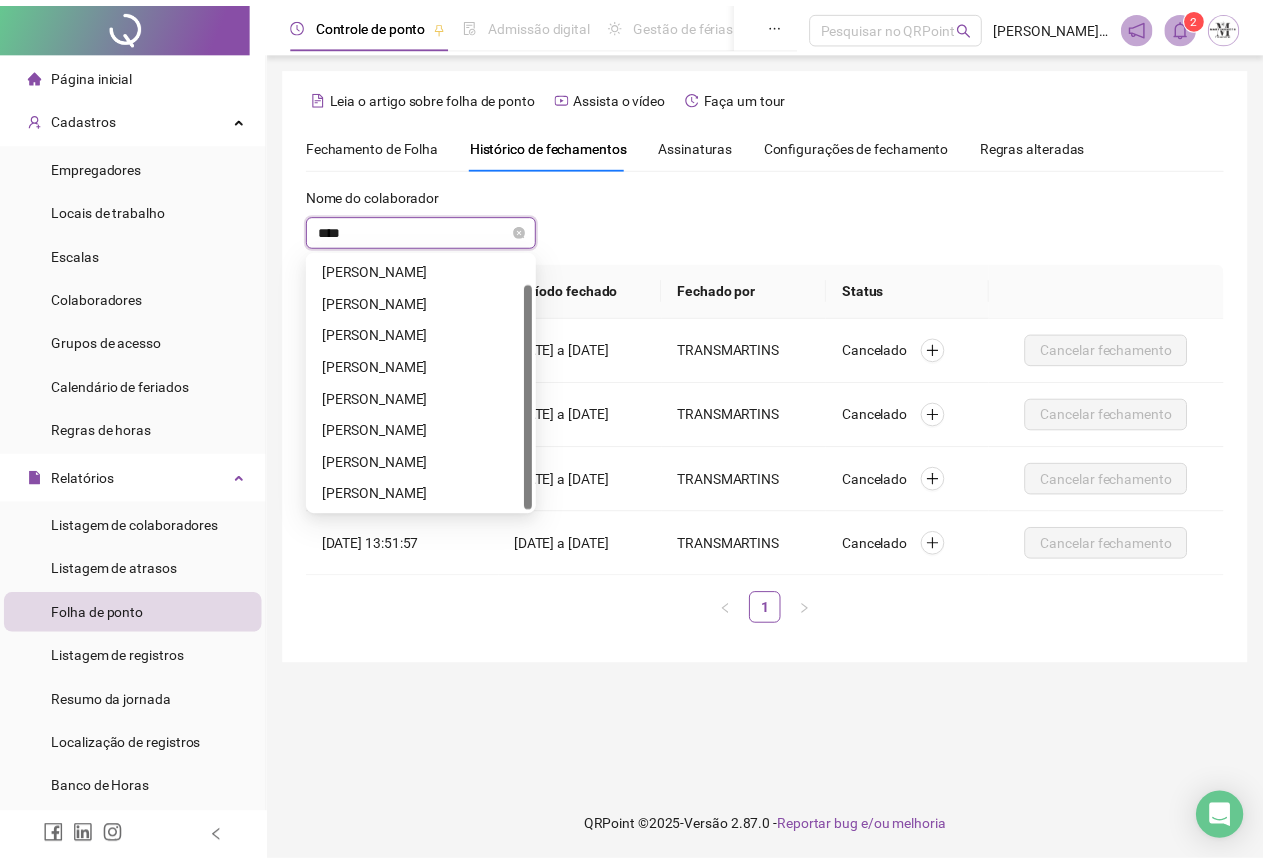 scroll, scrollTop: 0, scrollLeft: 0, axis: both 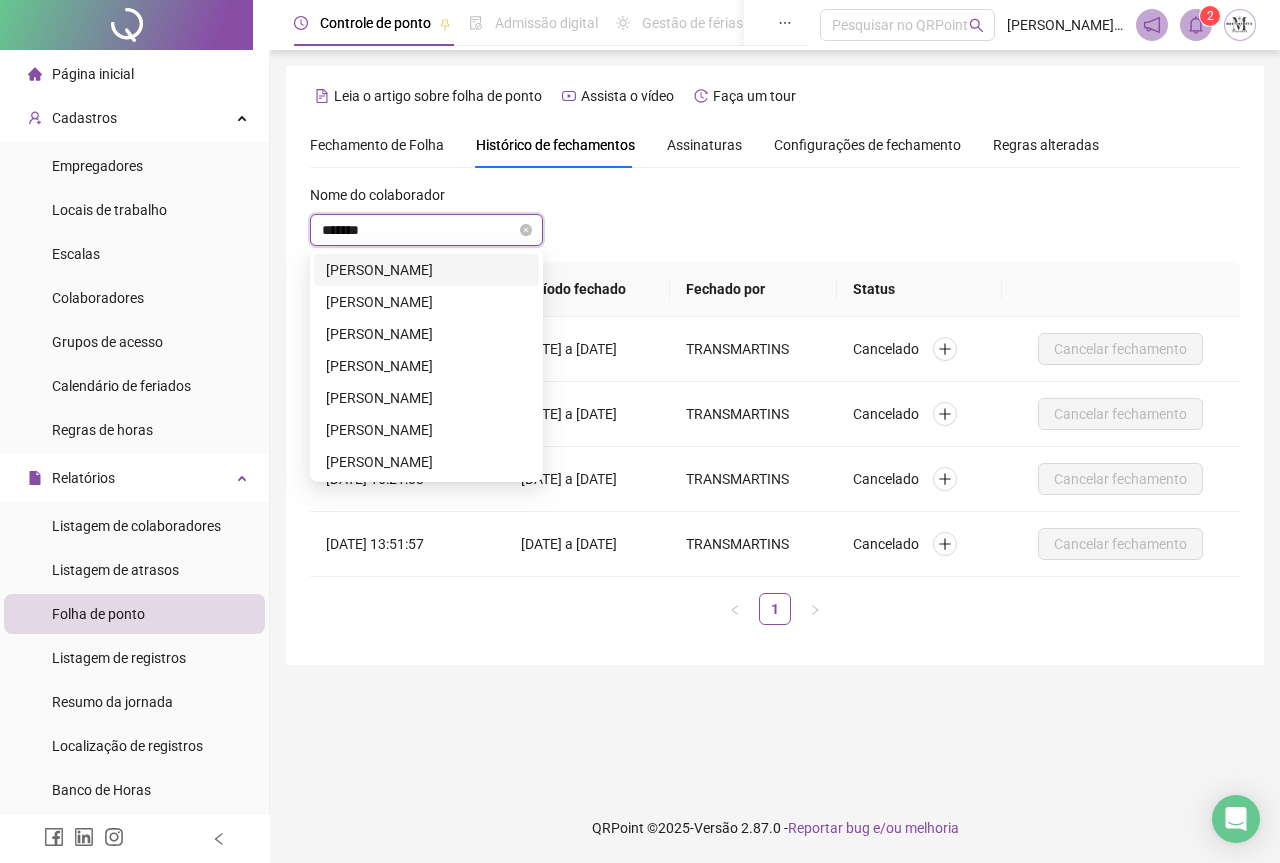 type on "********" 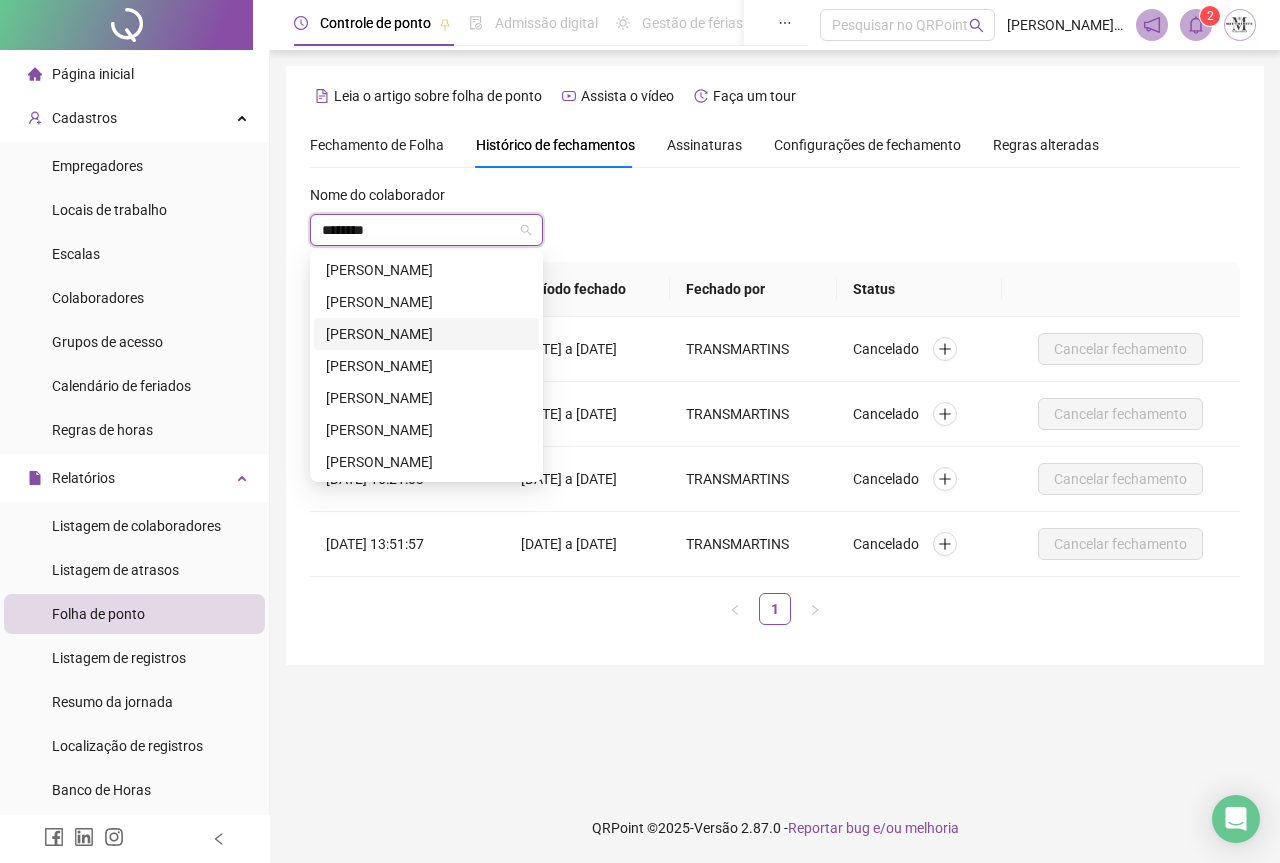 click on "[PERSON_NAME]" at bounding box center [426, 334] 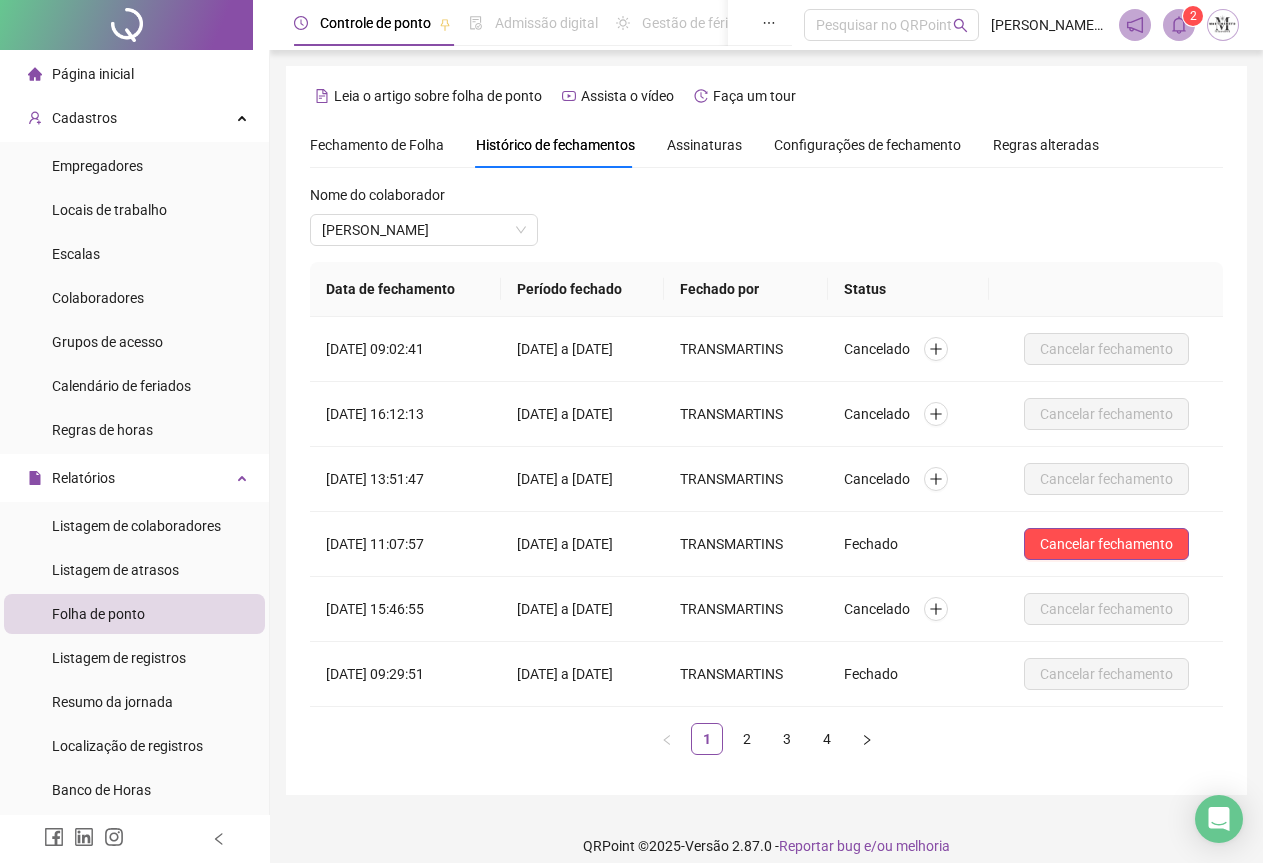 click on "Fechamento de Folha" at bounding box center (377, 145) 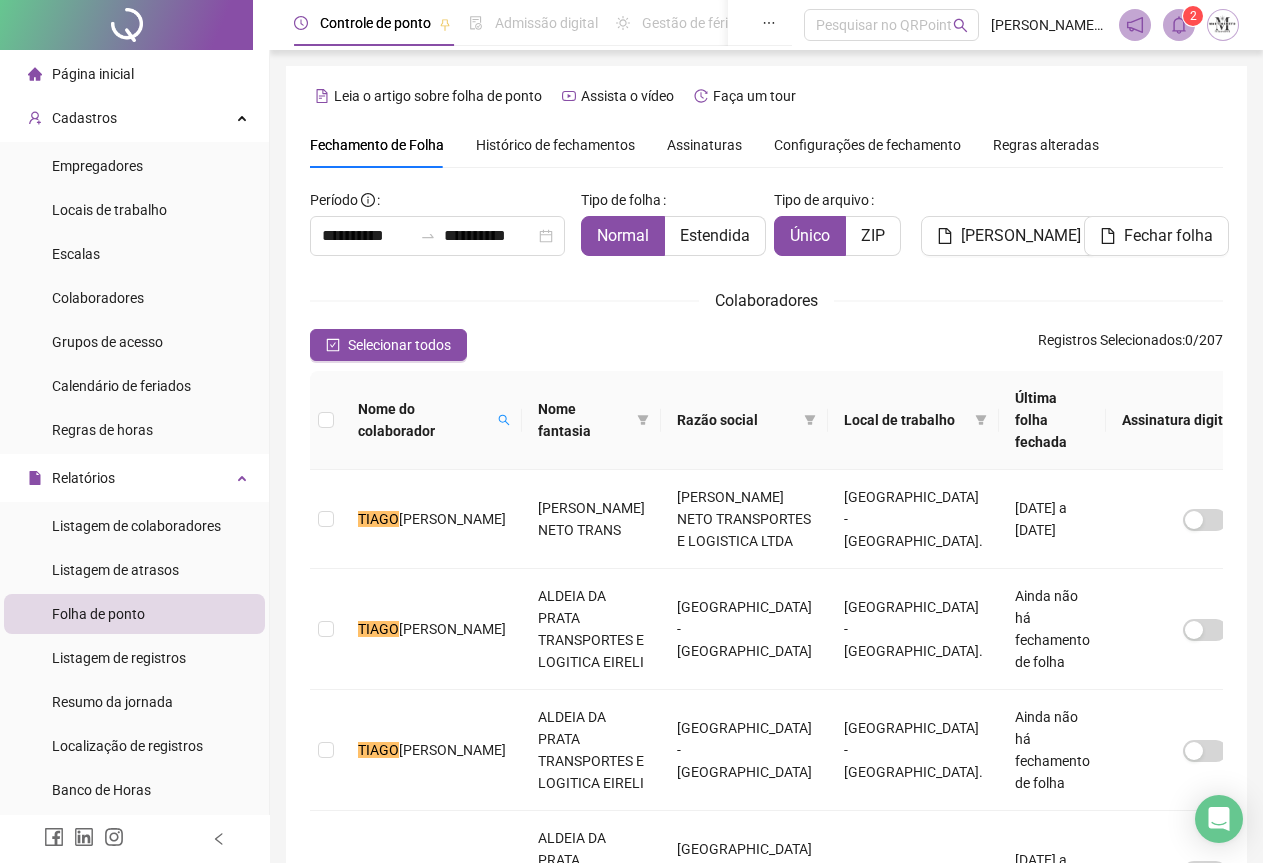 type on "**********" 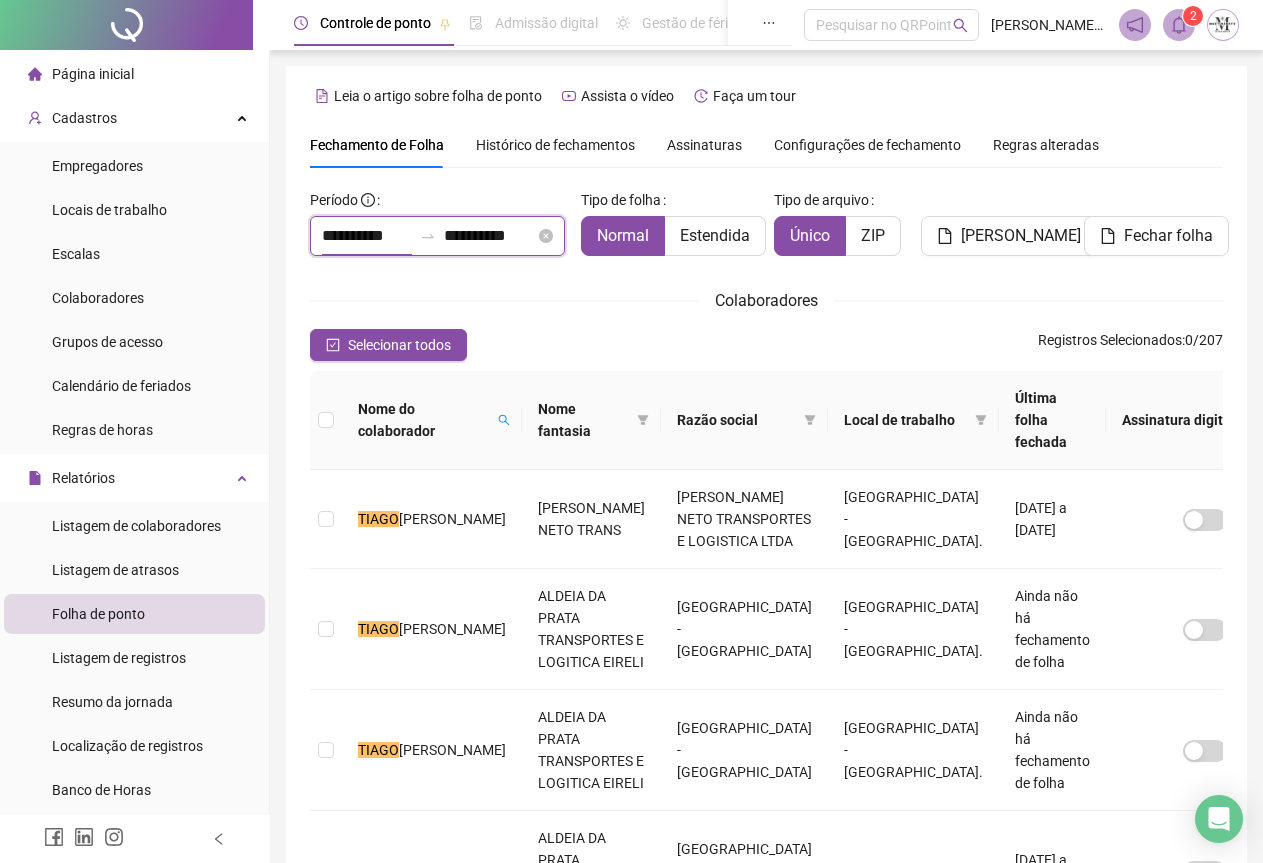 click on "**********" at bounding box center [367, 236] 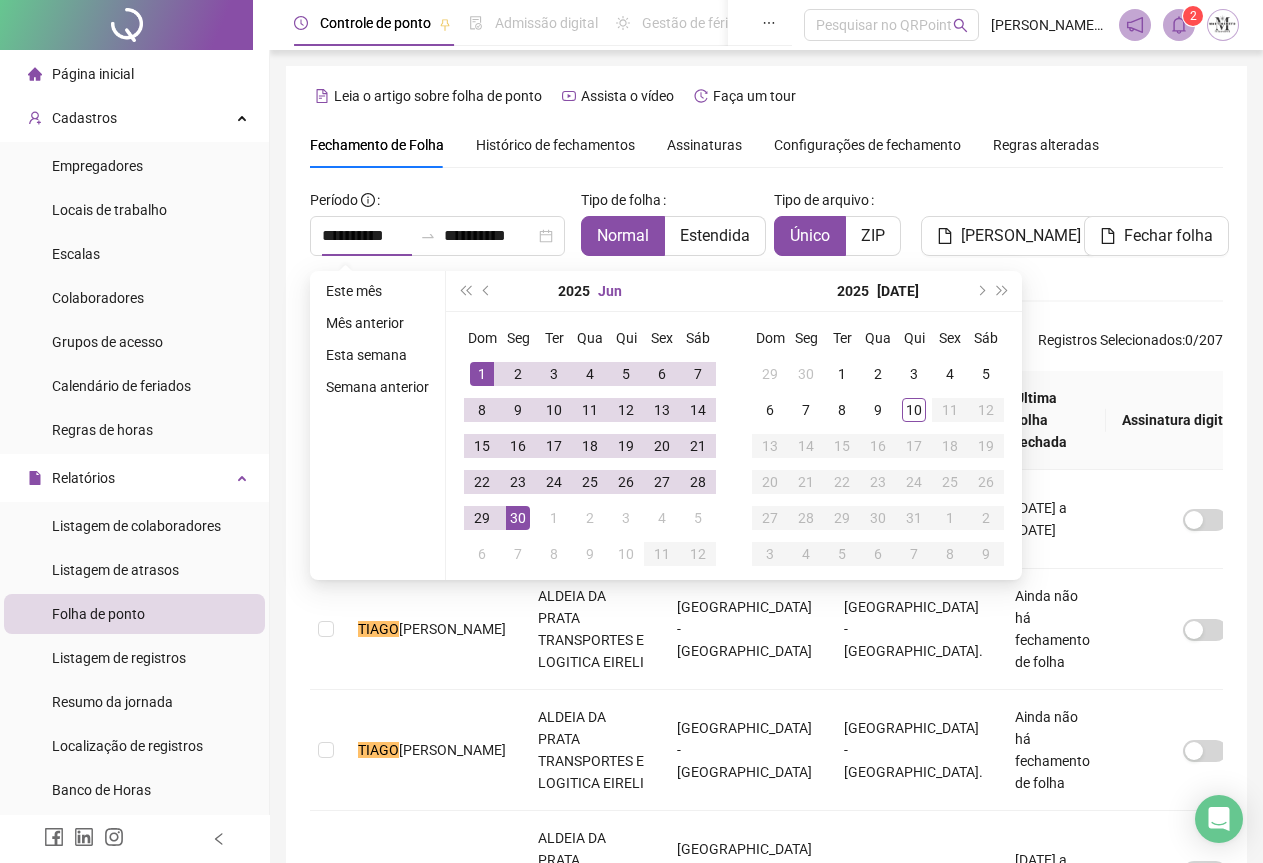 click on "Jun" at bounding box center (610, 291) 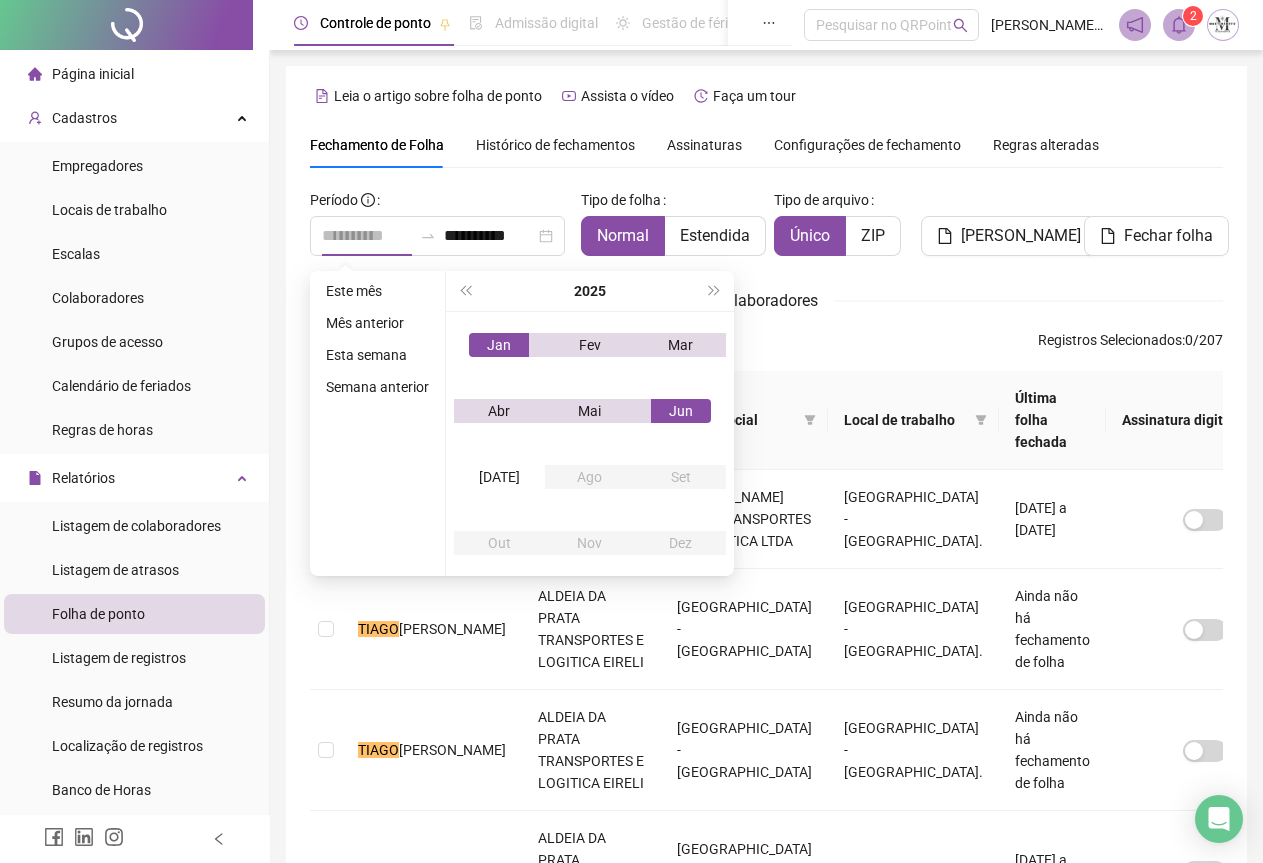 click on "Jan" at bounding box center [499, 345] 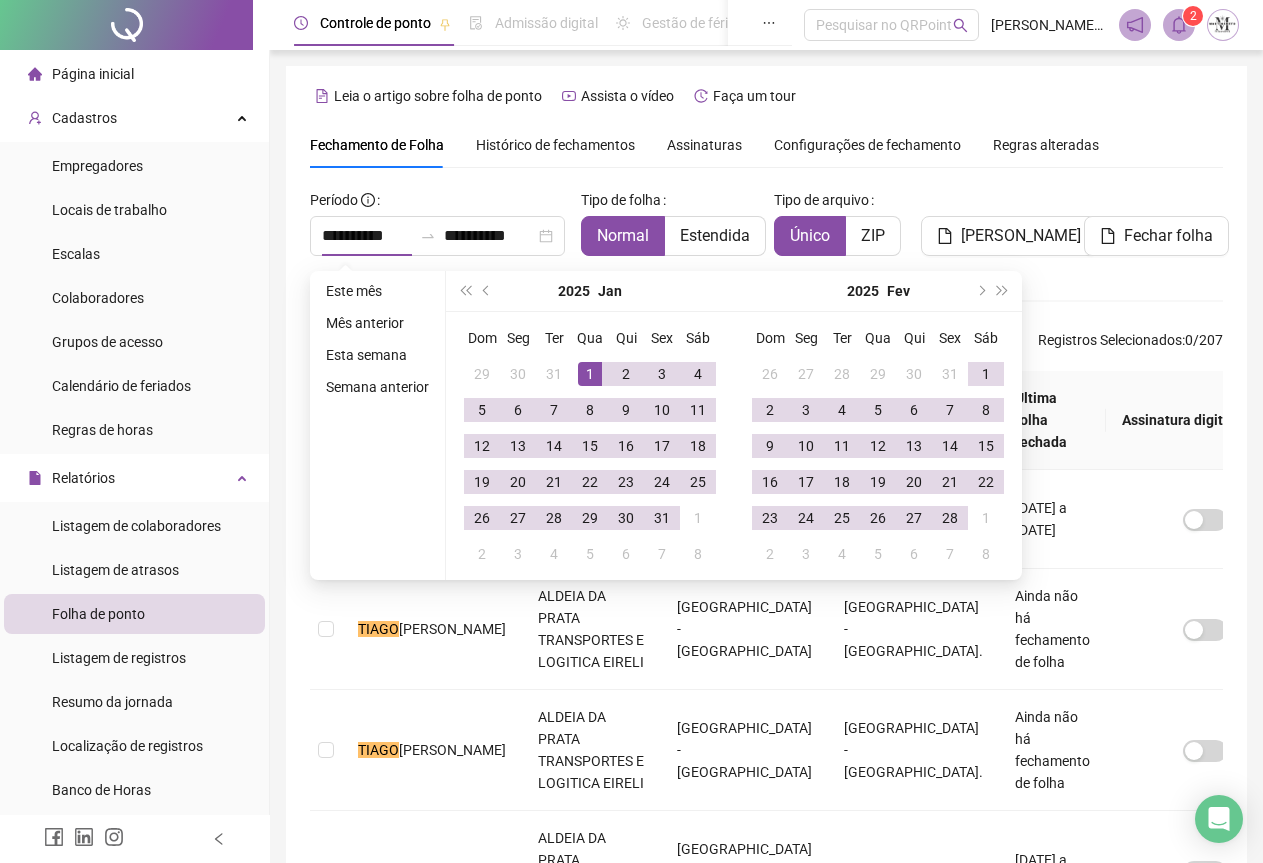 type on "**********" 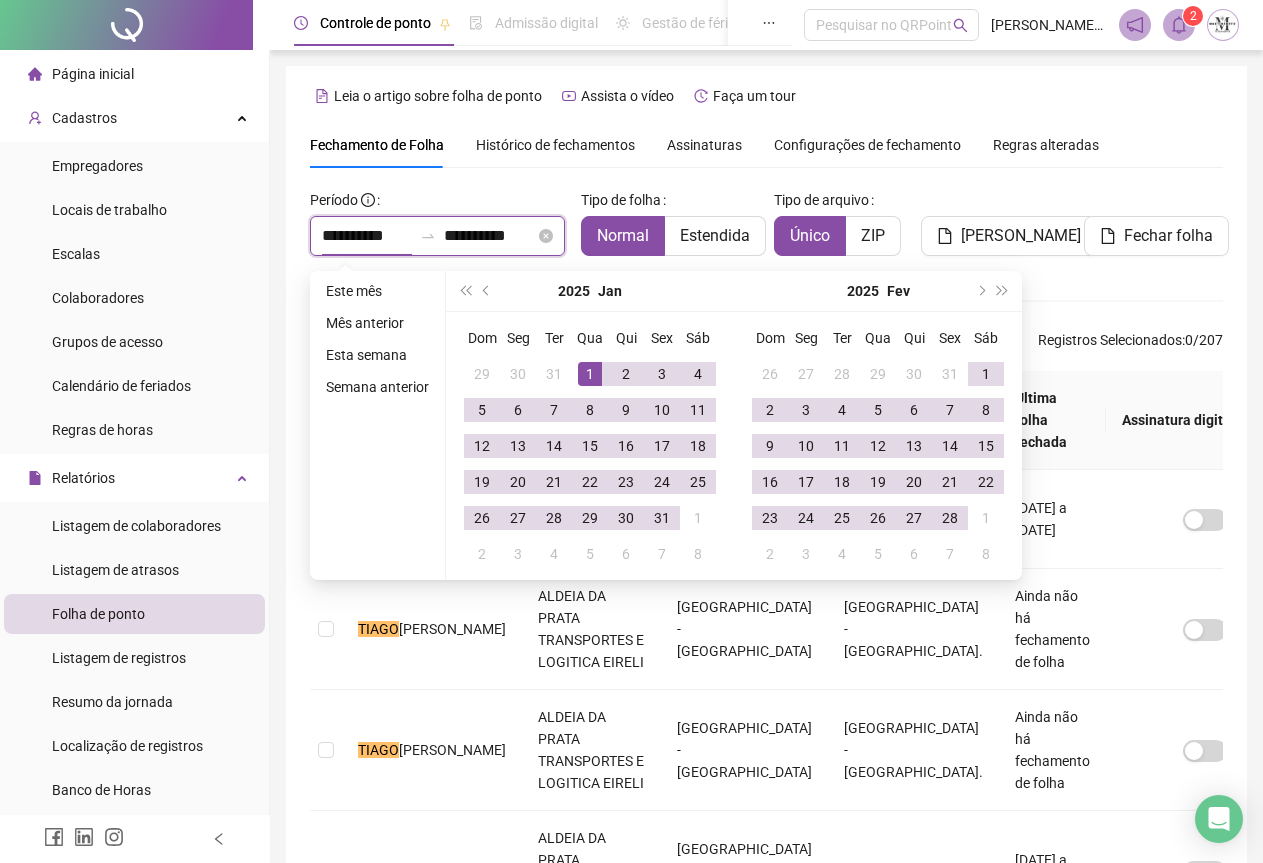 click on "**********" at bounding box center (489, 236) 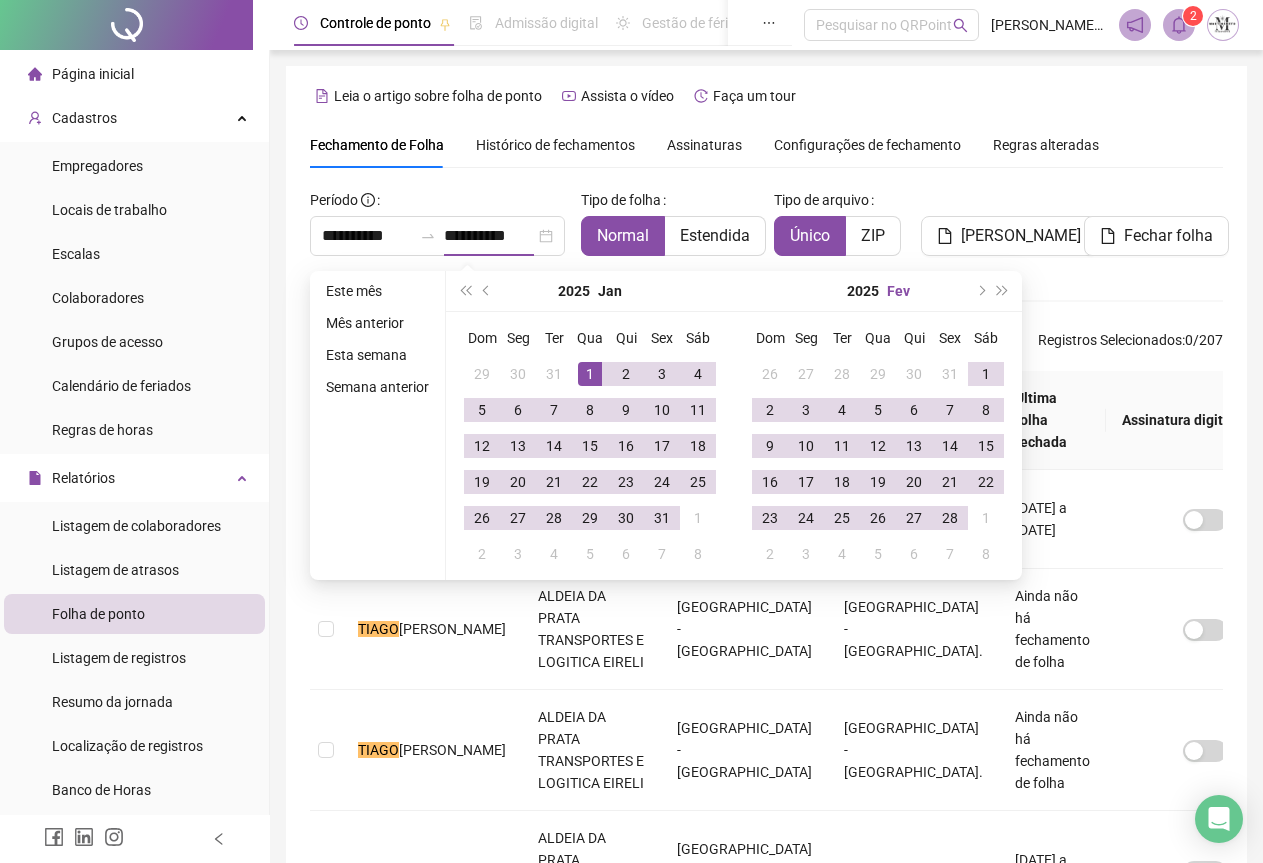 click on "Fev" at bounding box center (898, 291) 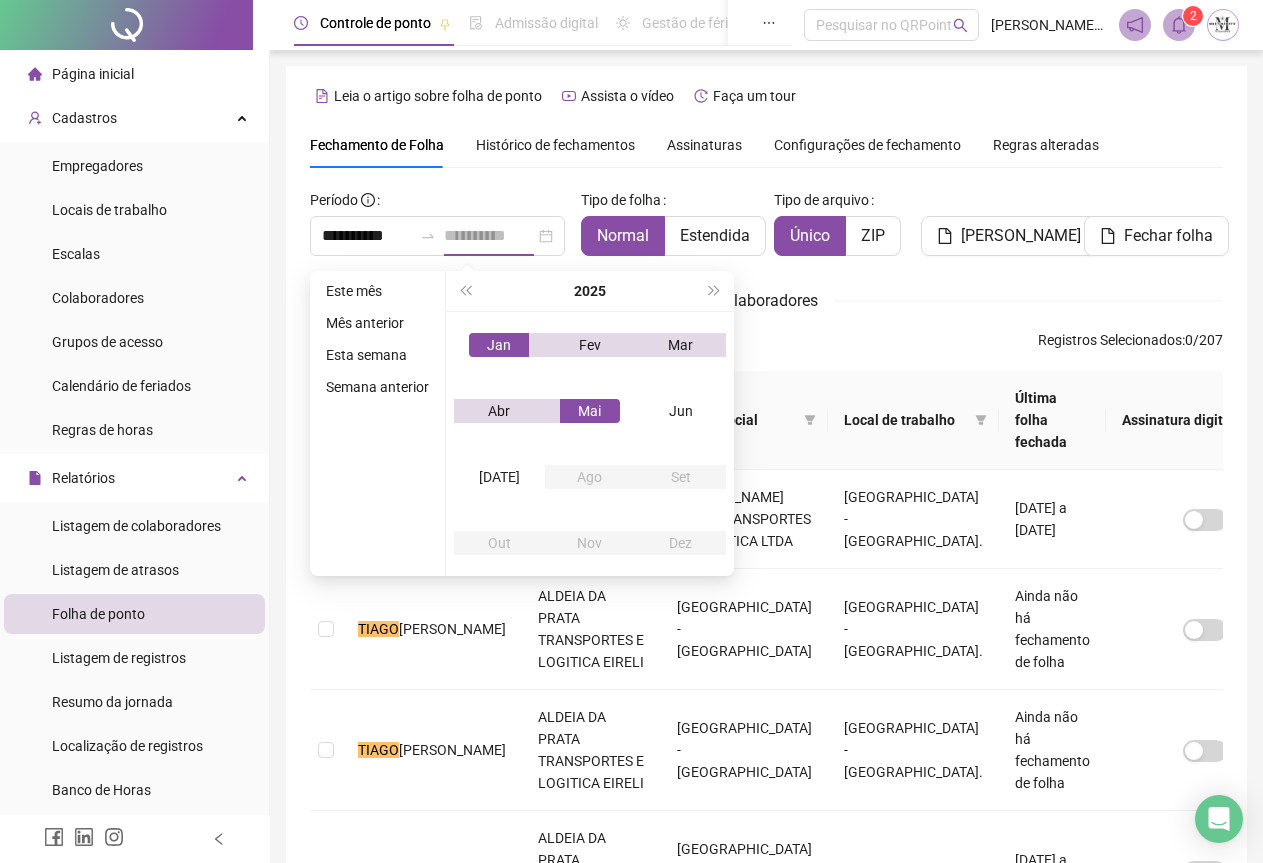 click on "Mai" at bounding box center [590, 411] 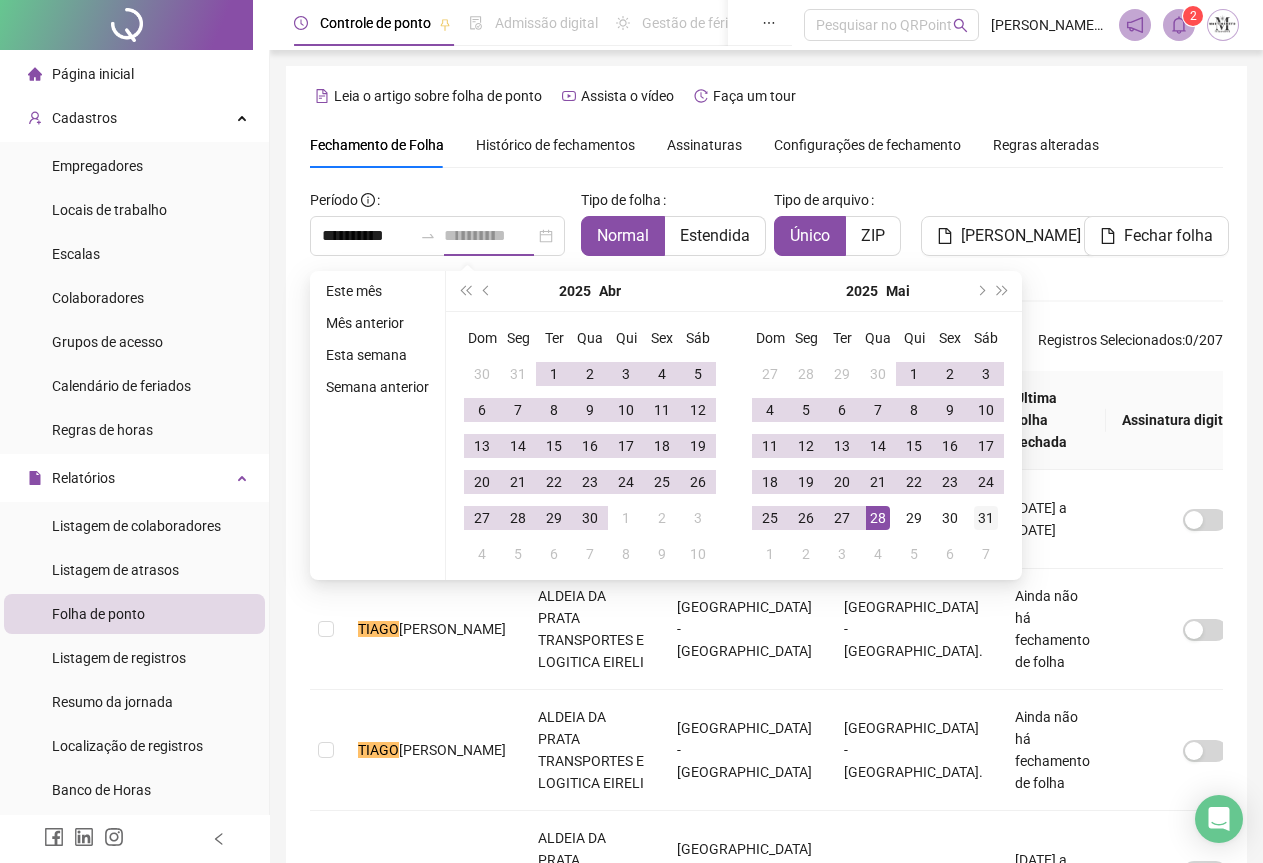 type on "**********" 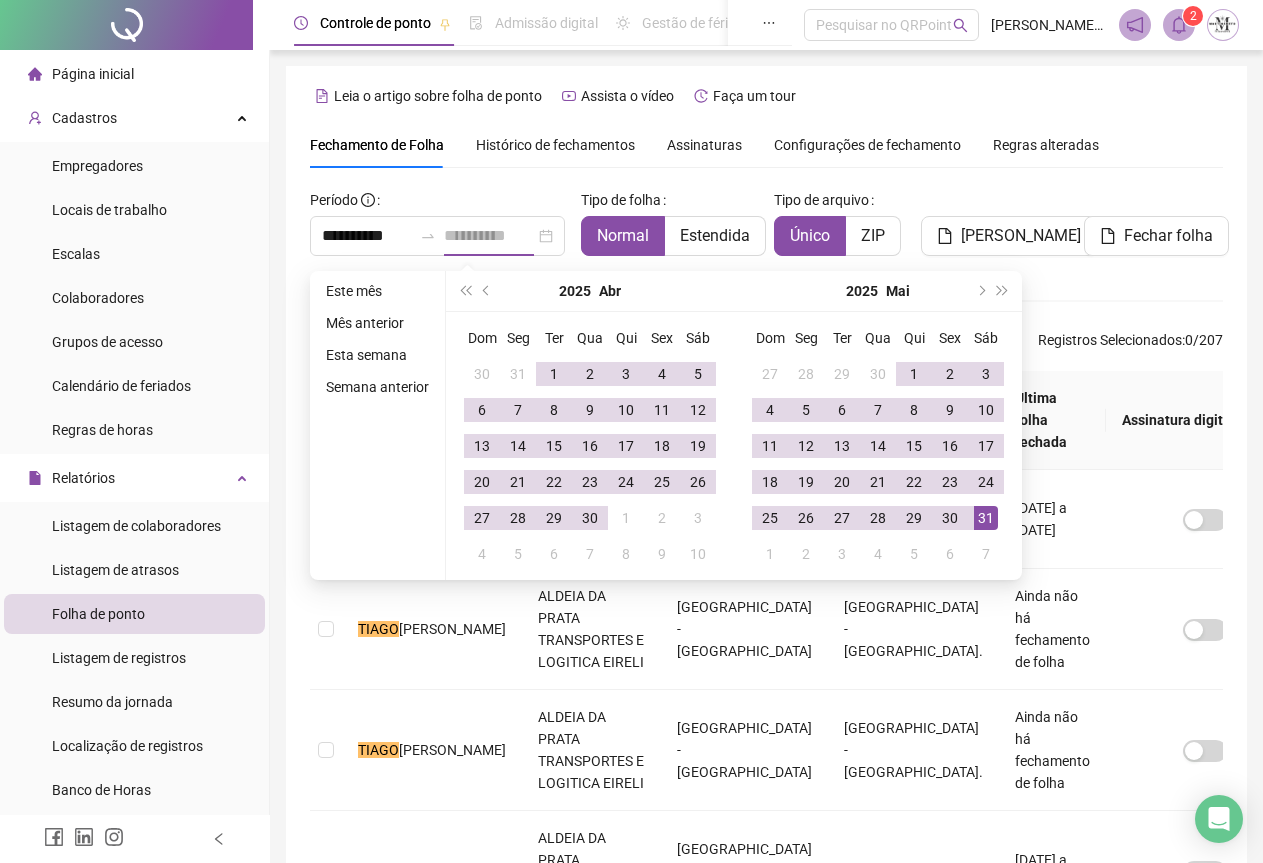 click on "31" at bounding box center (986, 518) 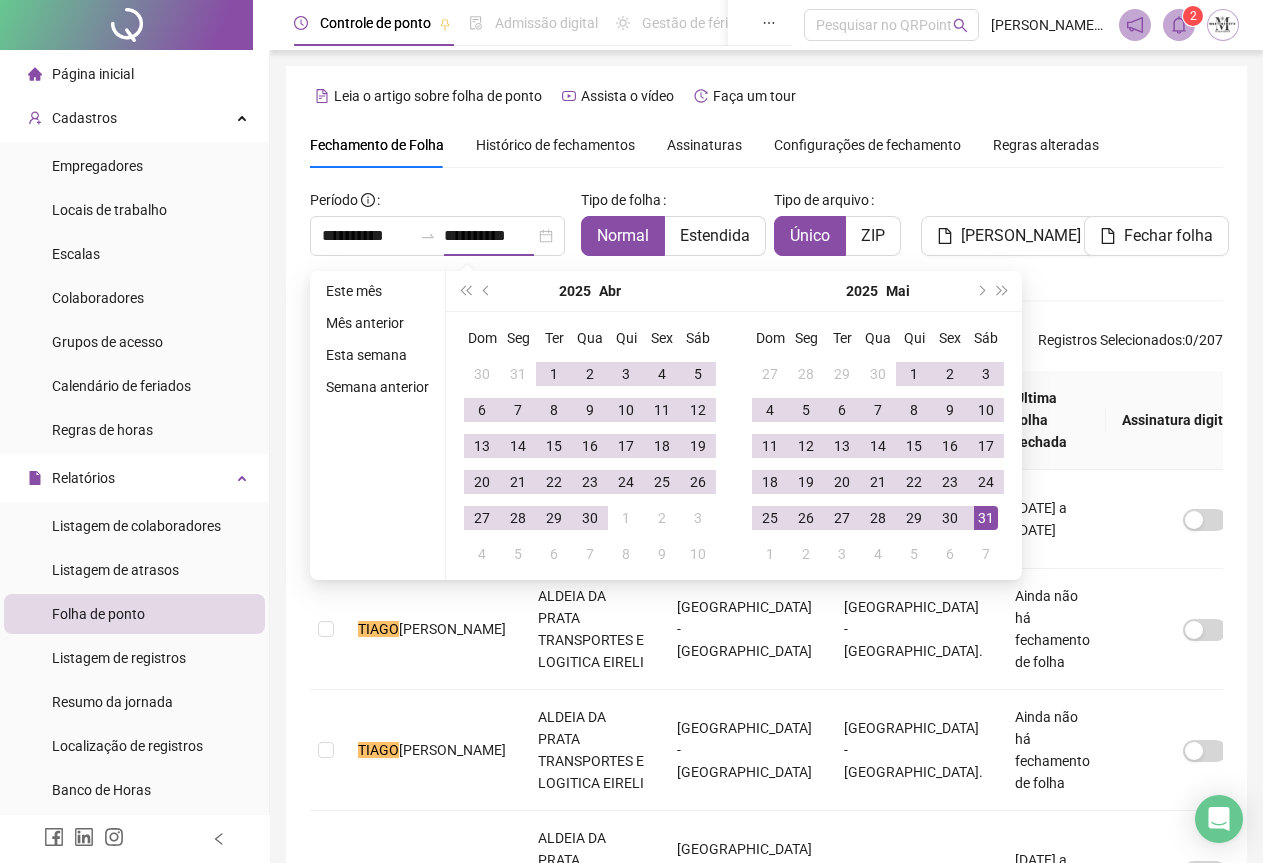 type on "**********" 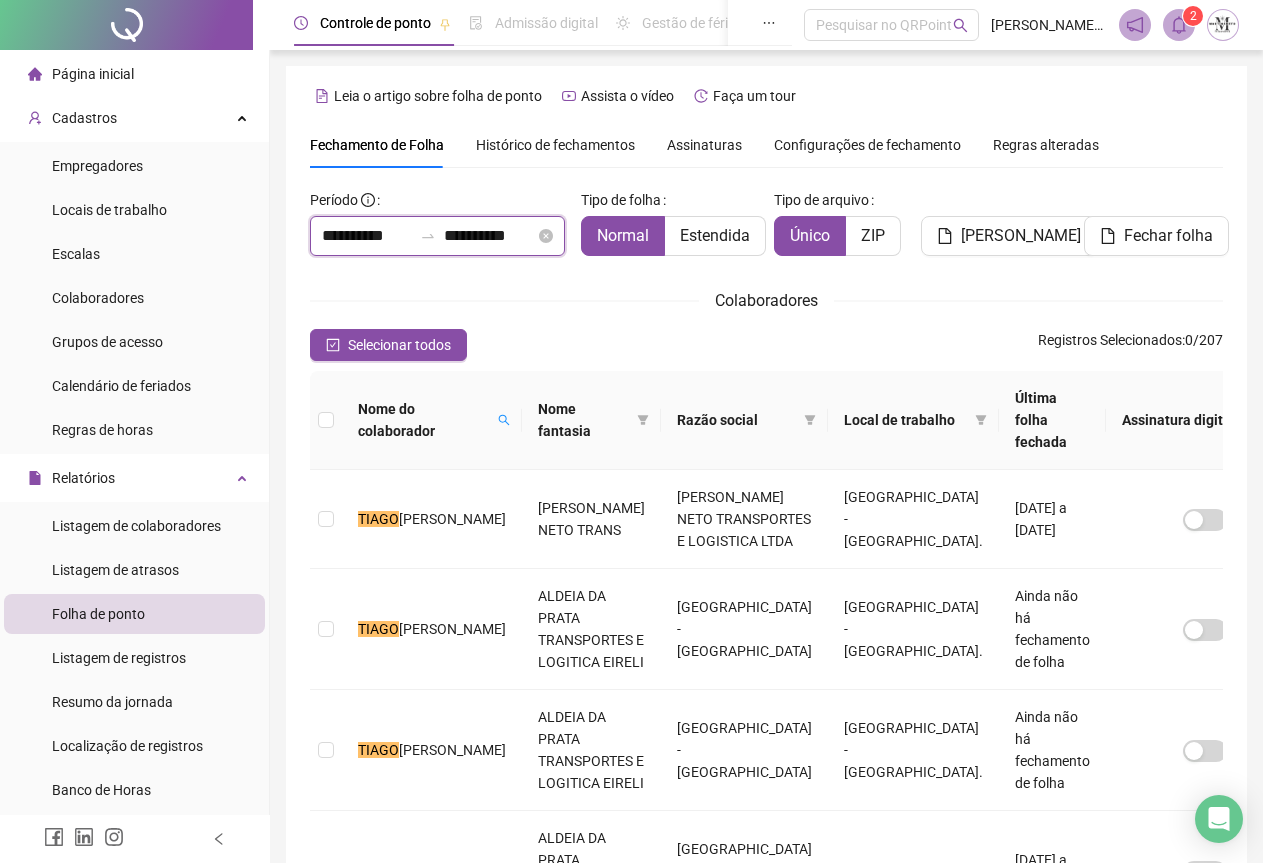 click on "**********" at bounding box center (367, 236) 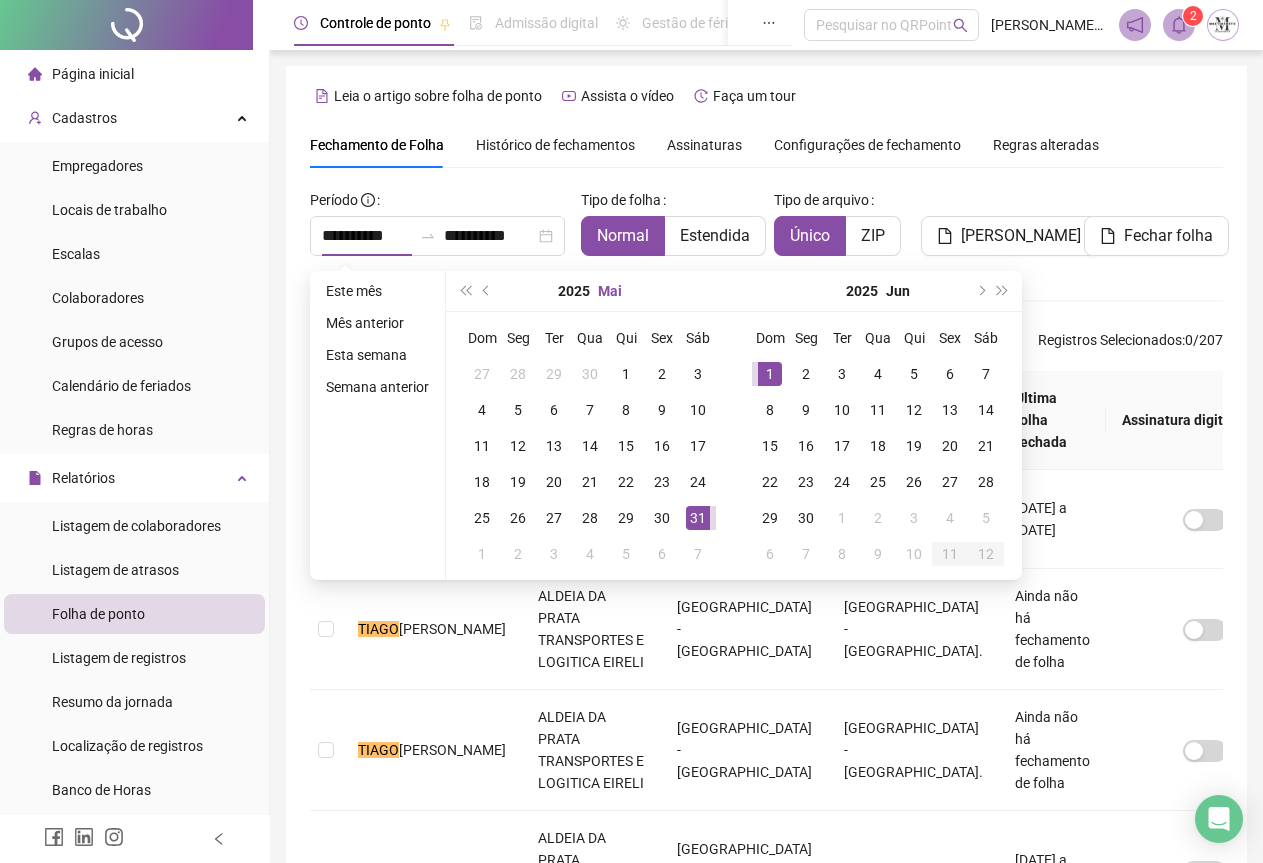 click on "Mai" at bounding box center (610, 291) 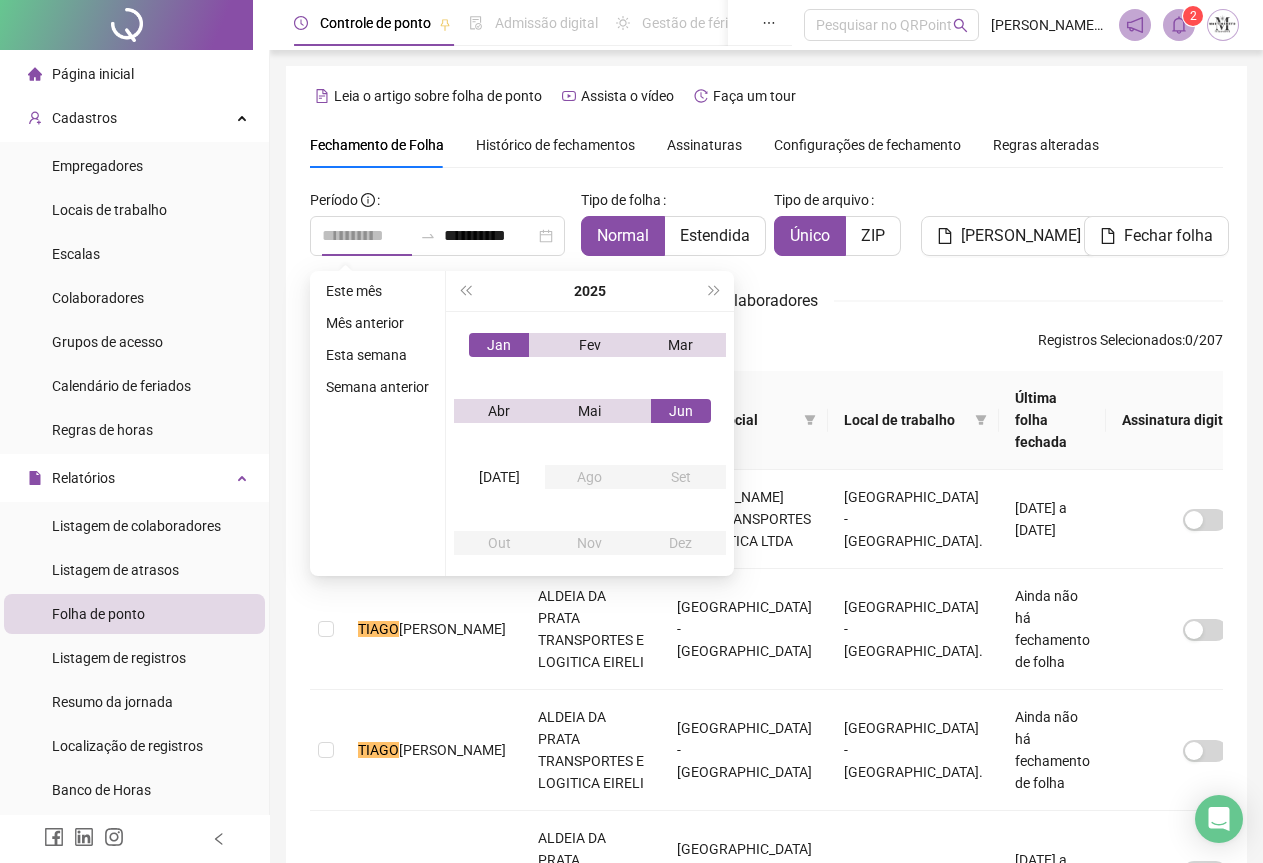 click on "Jan" at bounding box center (499, 345) 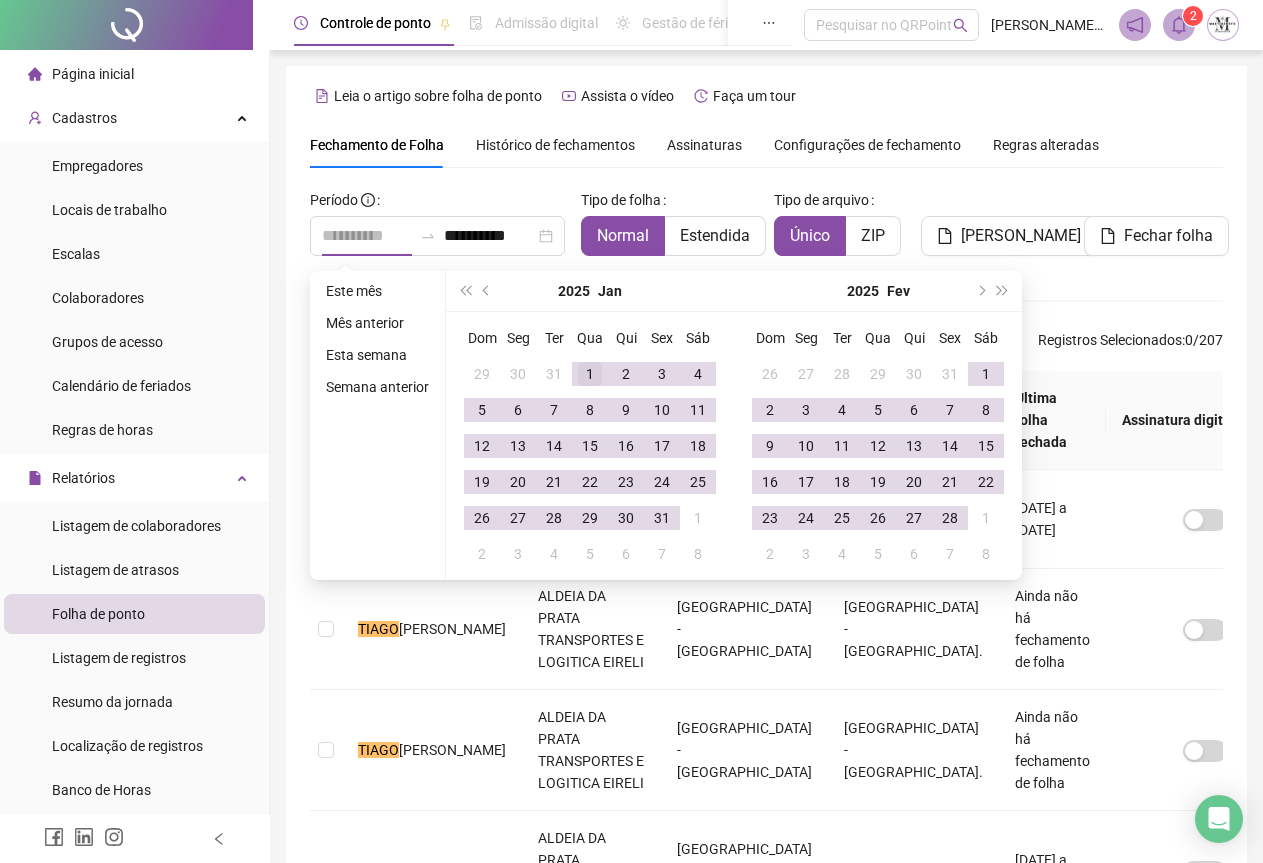 type on "**********" 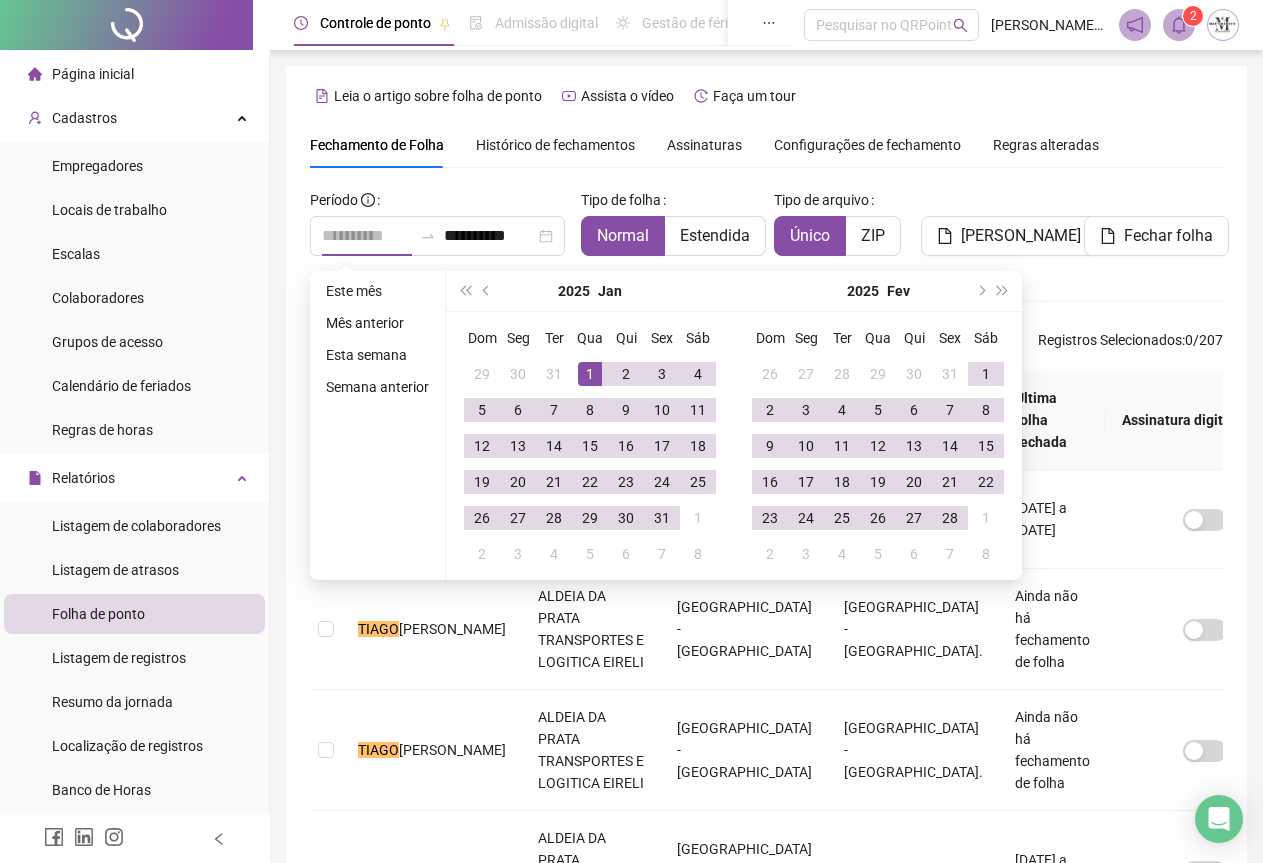 click on "1" at bounding box center [590, 374] 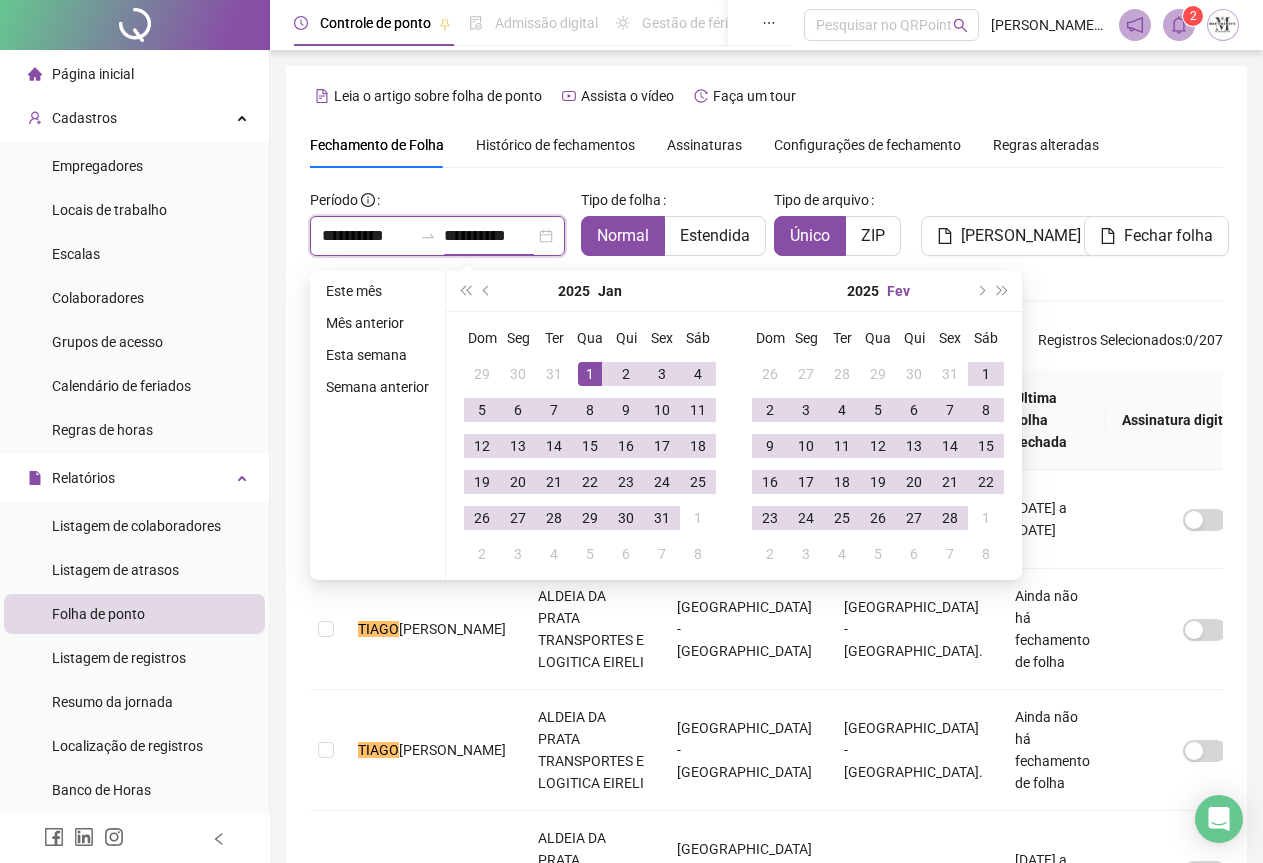 scroll, scrollTop: 100, scrollLeft: 0, axis: vertical 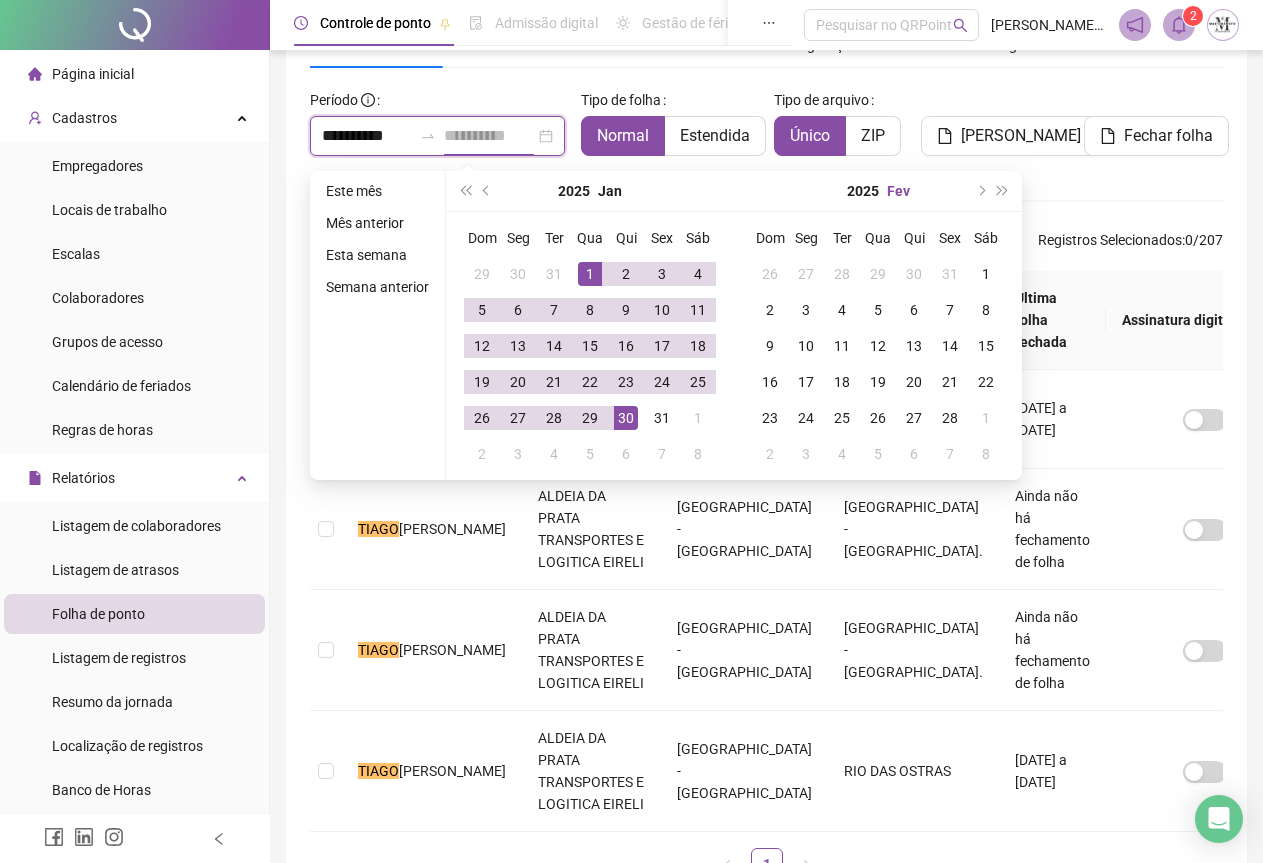 type on "**********" 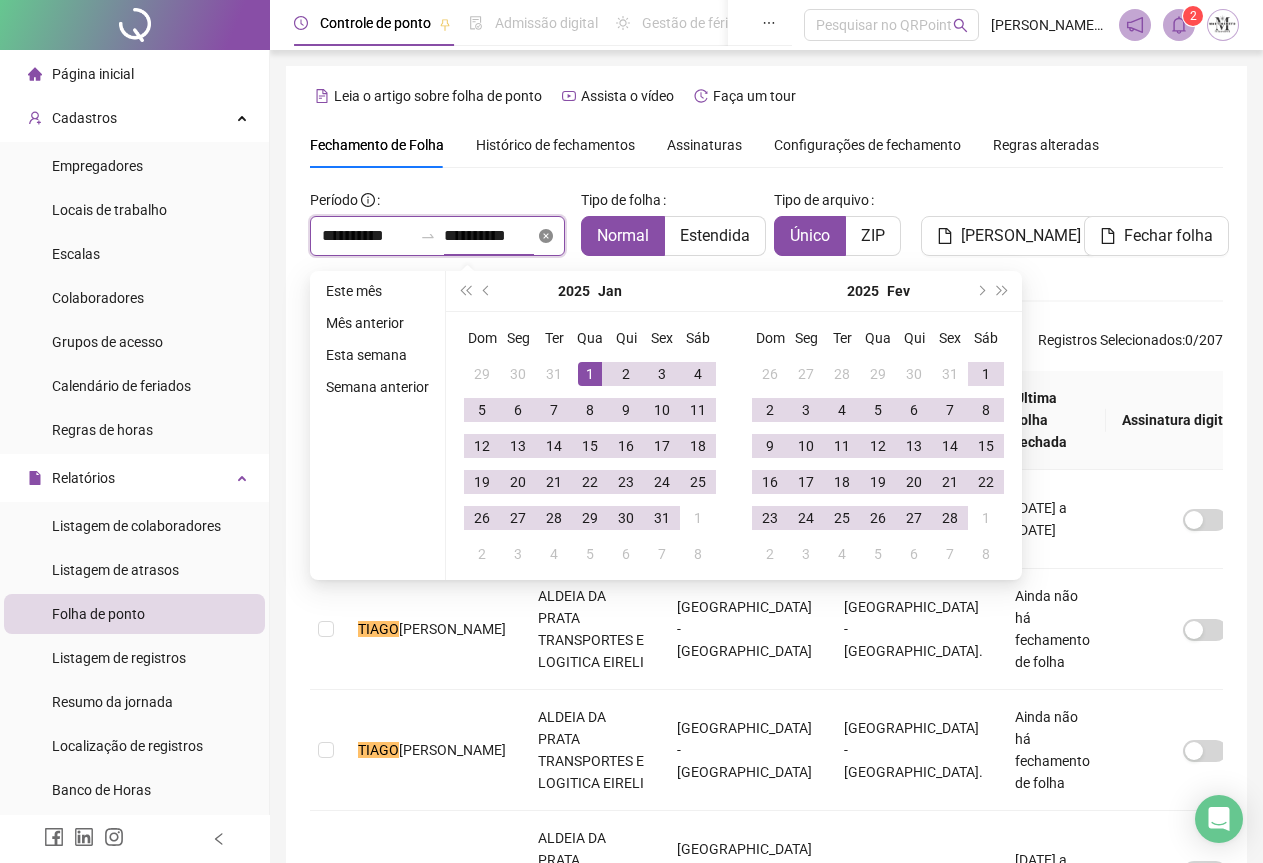 click 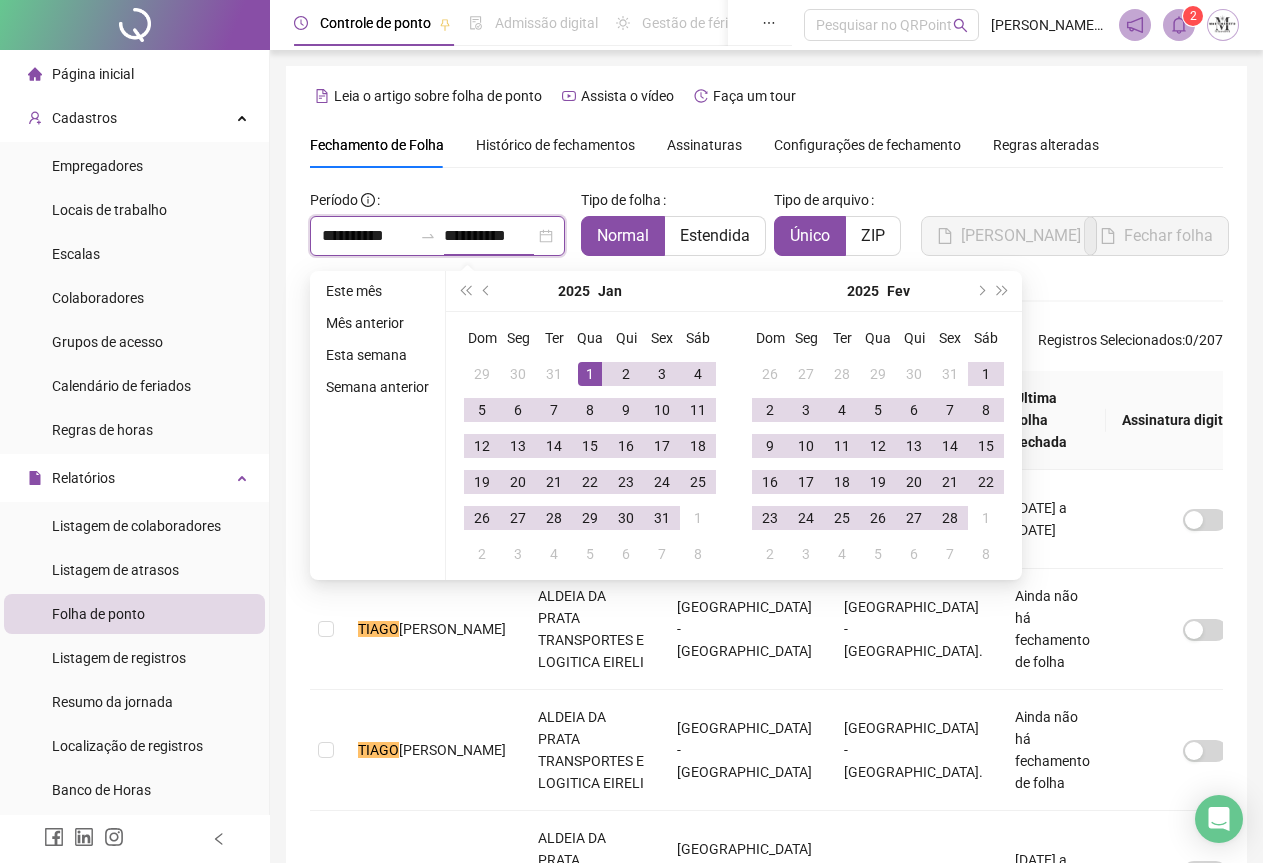 type 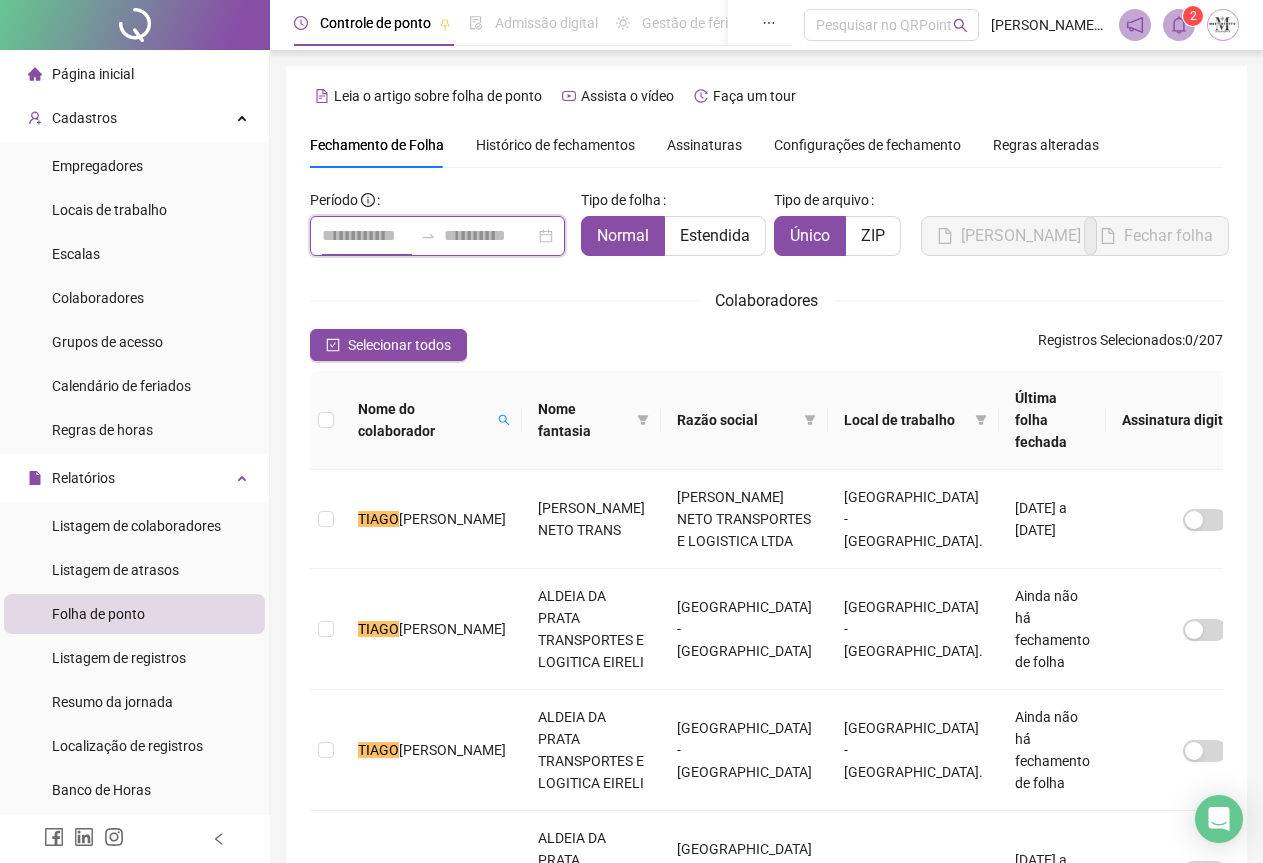 click at bounding box center [367, 236] 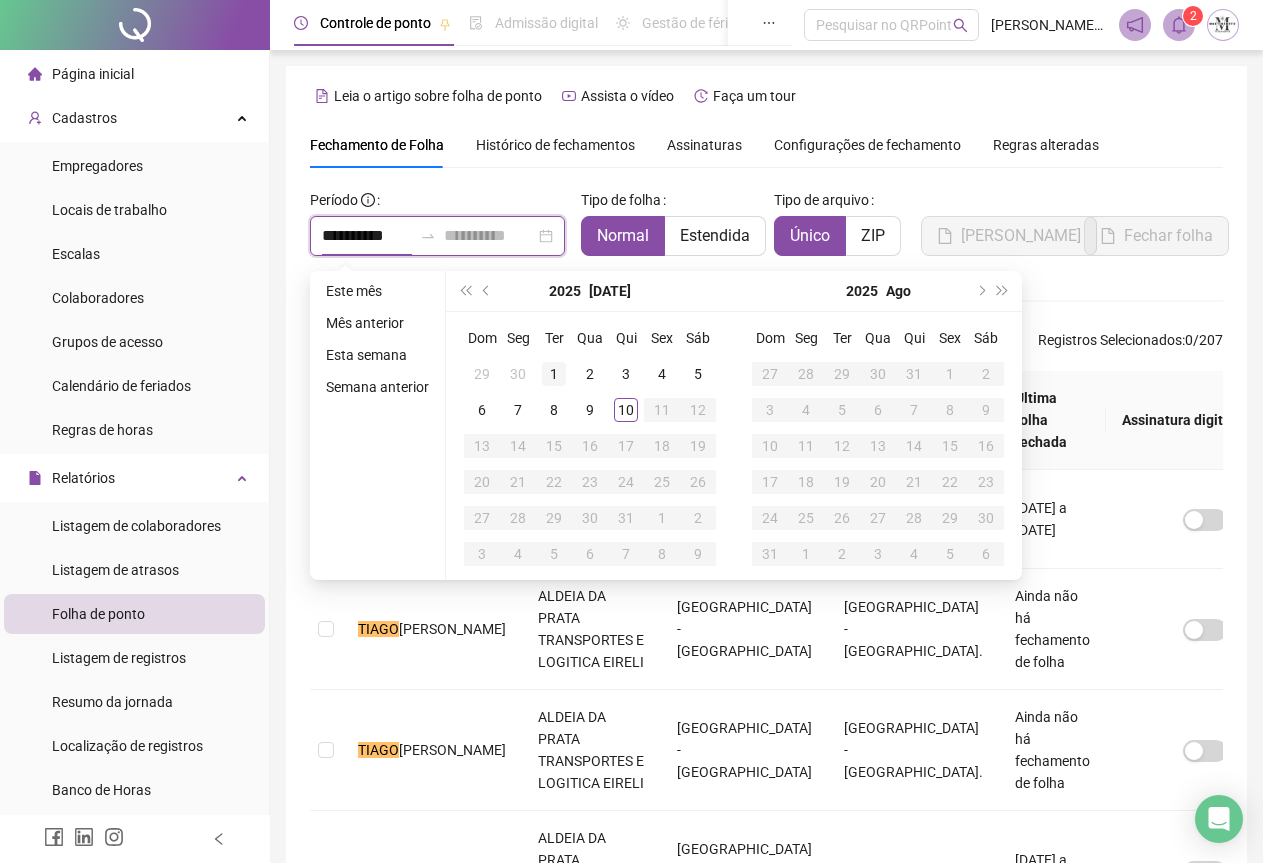 type on "**********" 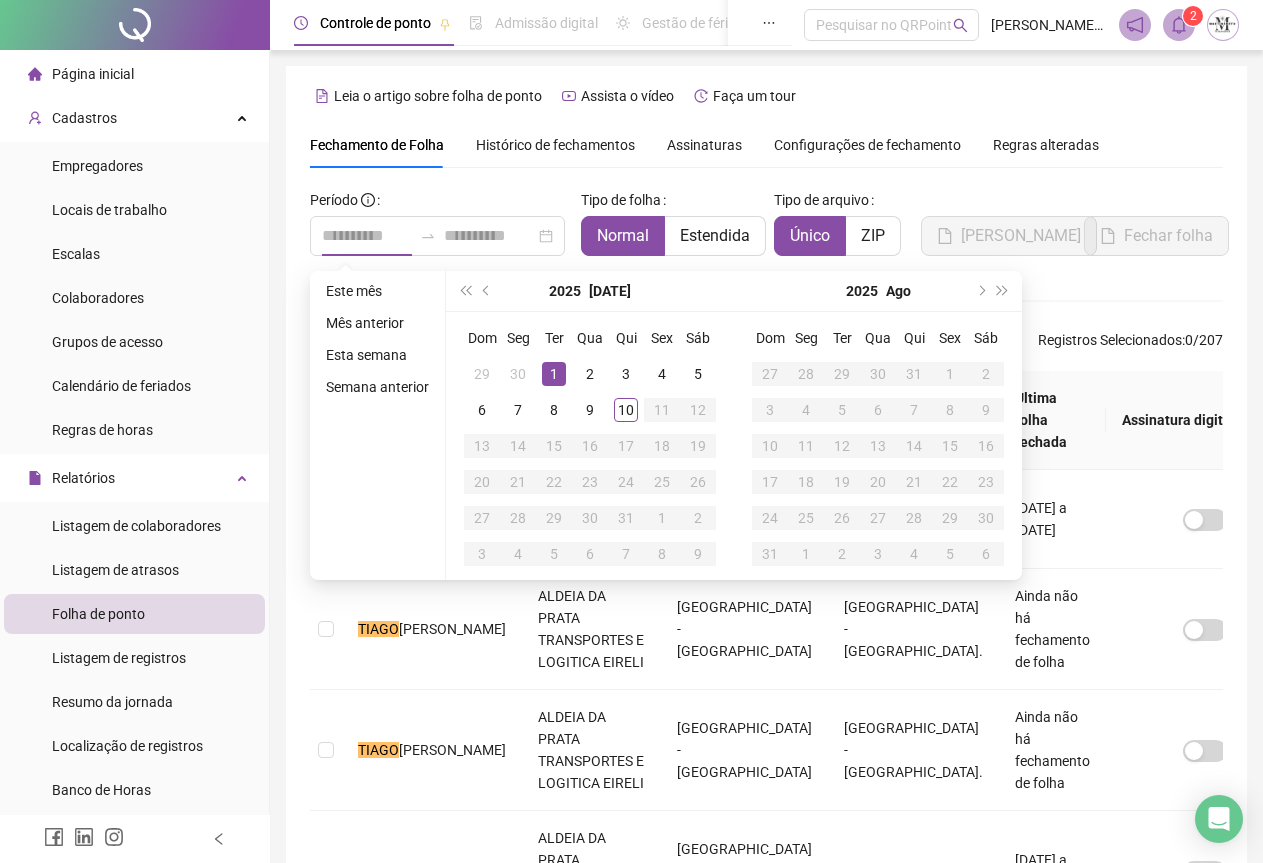 click on "1" at bounding box center [554, 374] 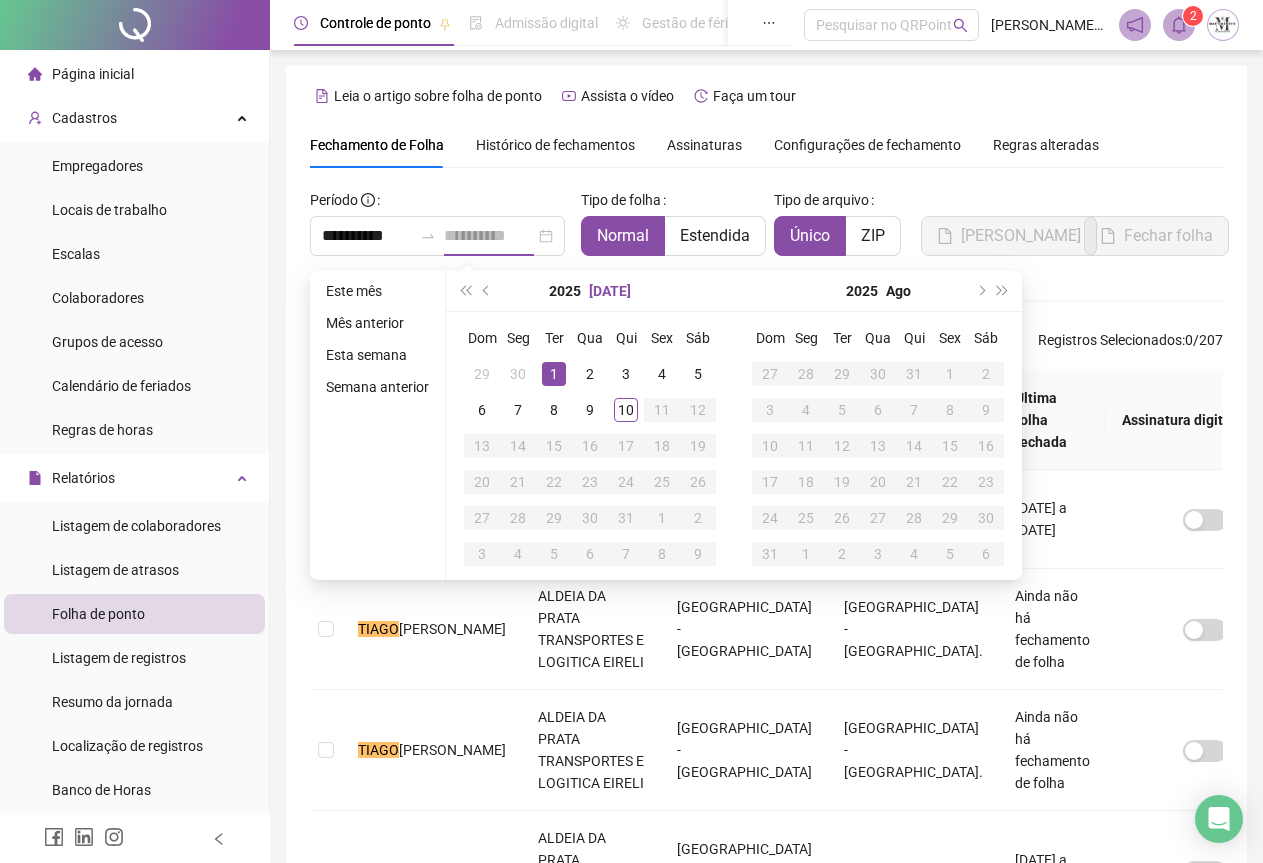 click on "[DATE]" at bounding box center [610, 291] 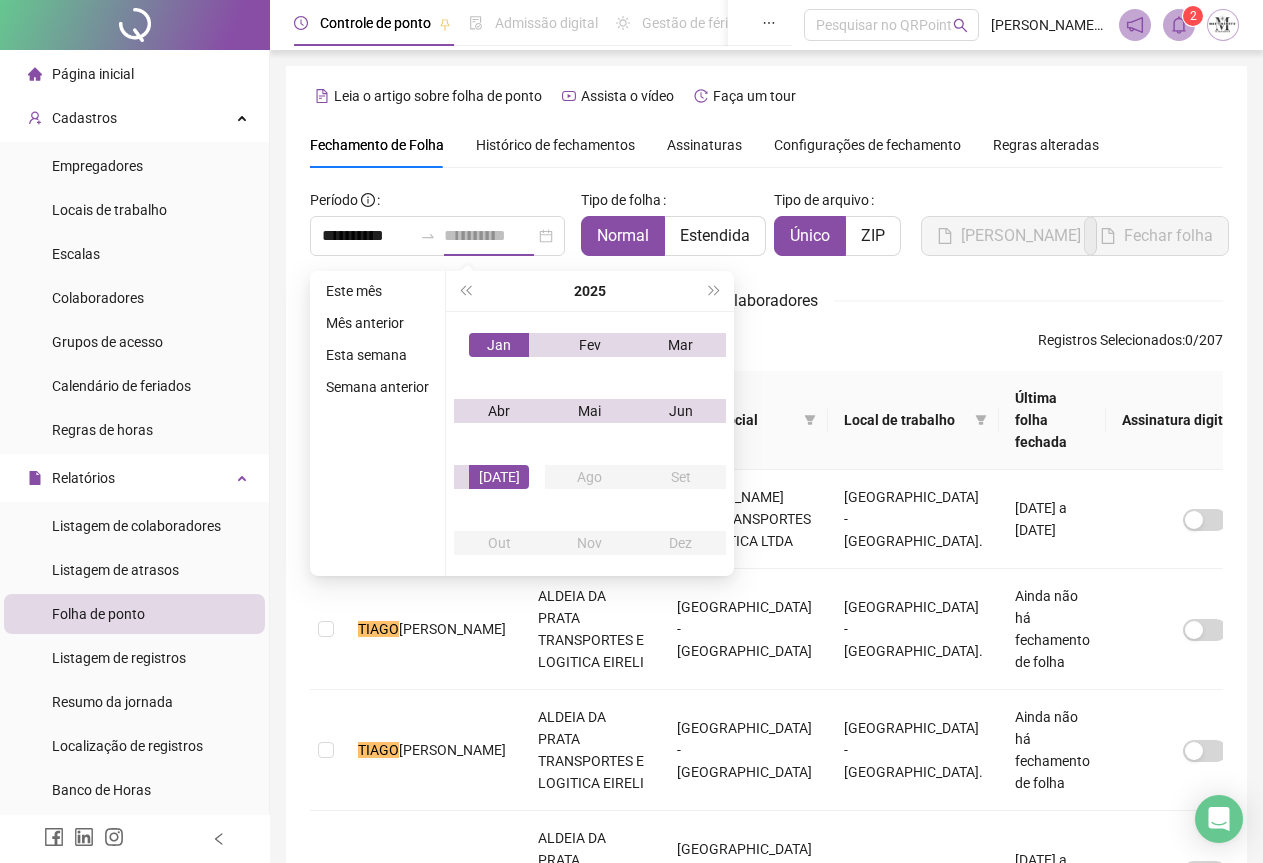 click on "Jan" at bounding box center (499, 345) 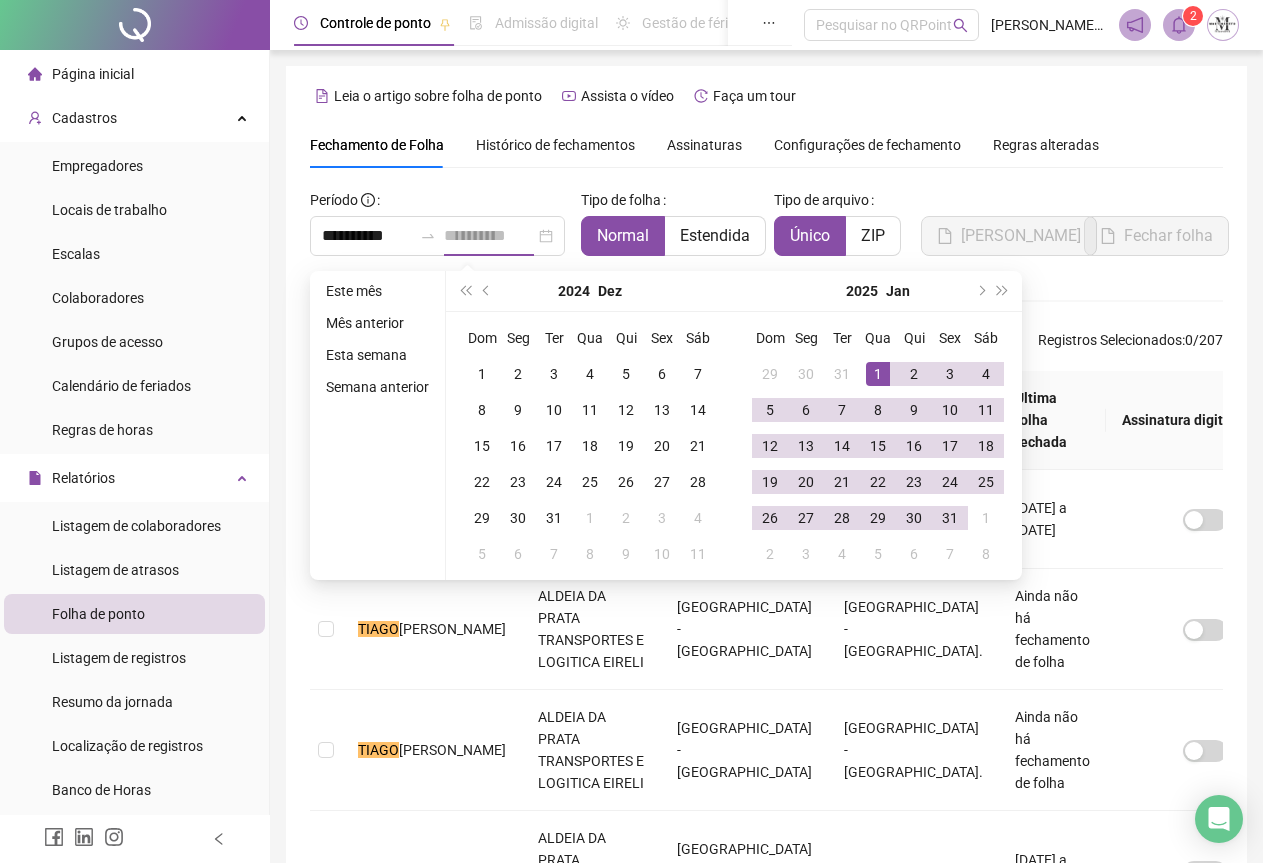 type on "**********" 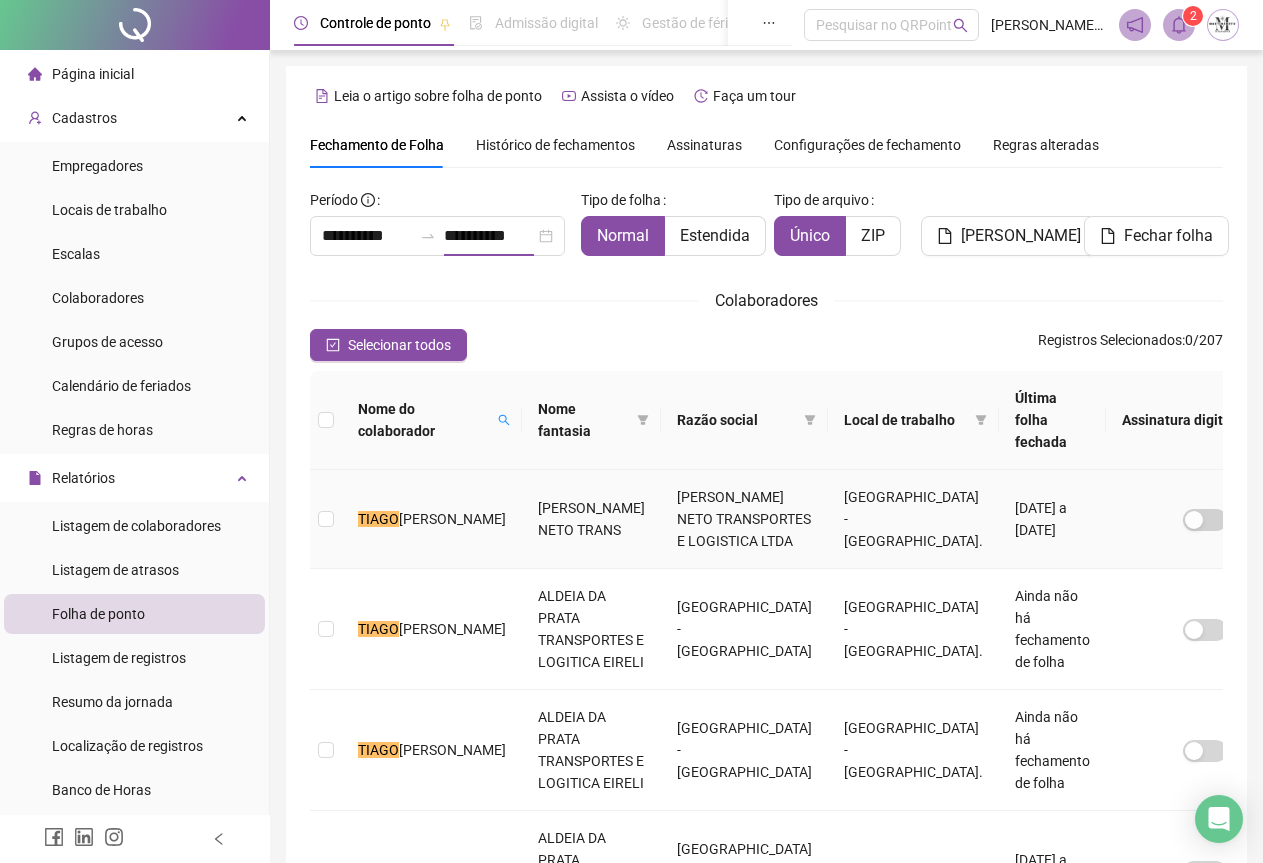 type on "**********" 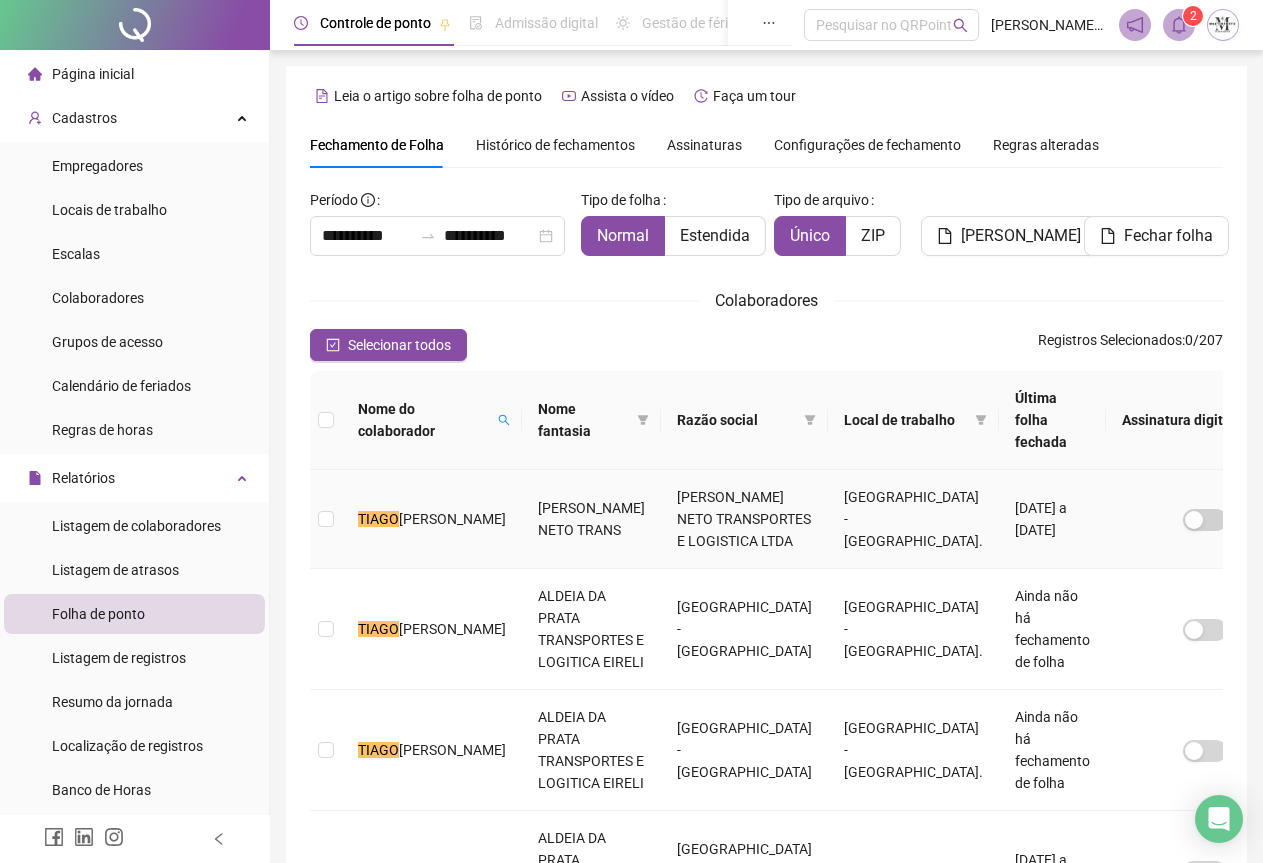 click on "[DATE] a [DATE]" at bounding box center (1052, 519) 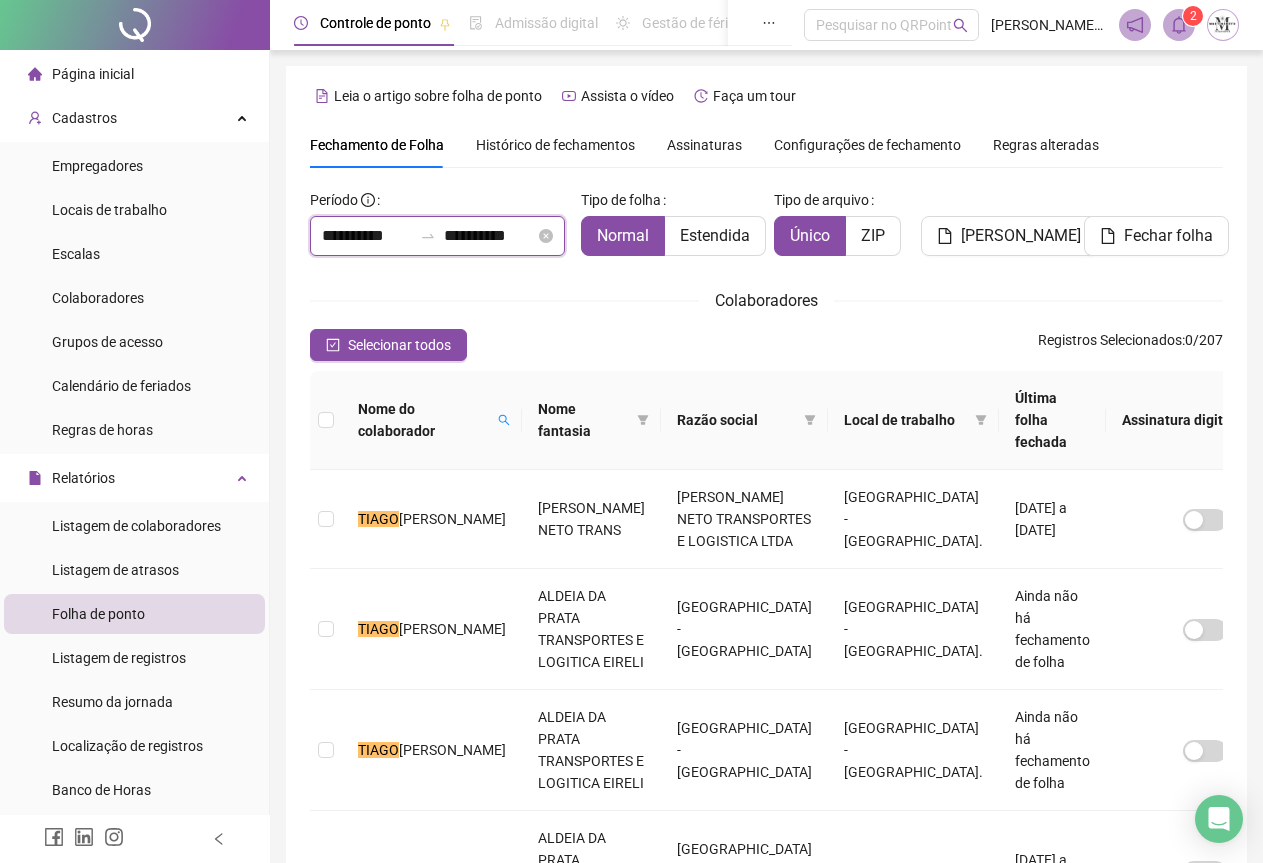 click on "**********" at bounding box center (489, 236) 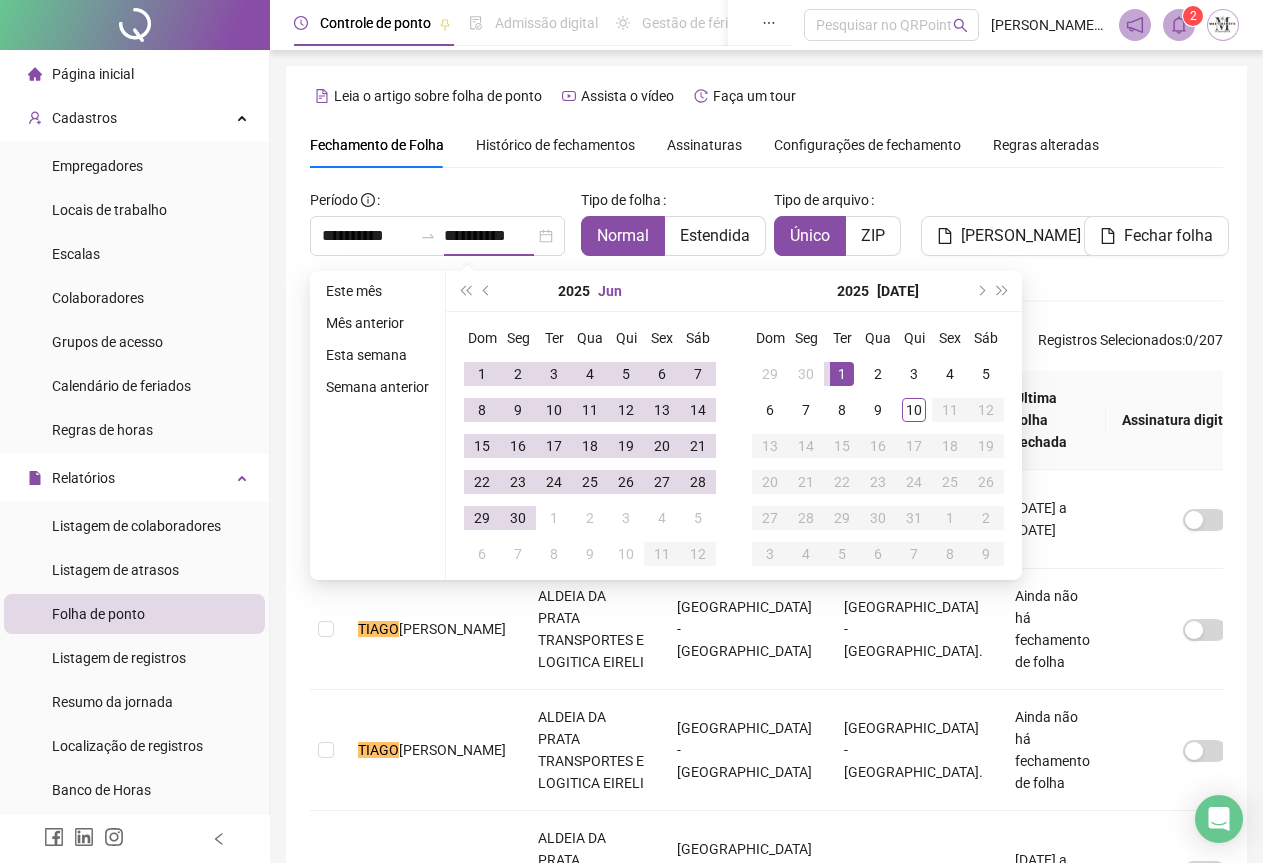 click on "Jun" at bounding box center (610, 291) 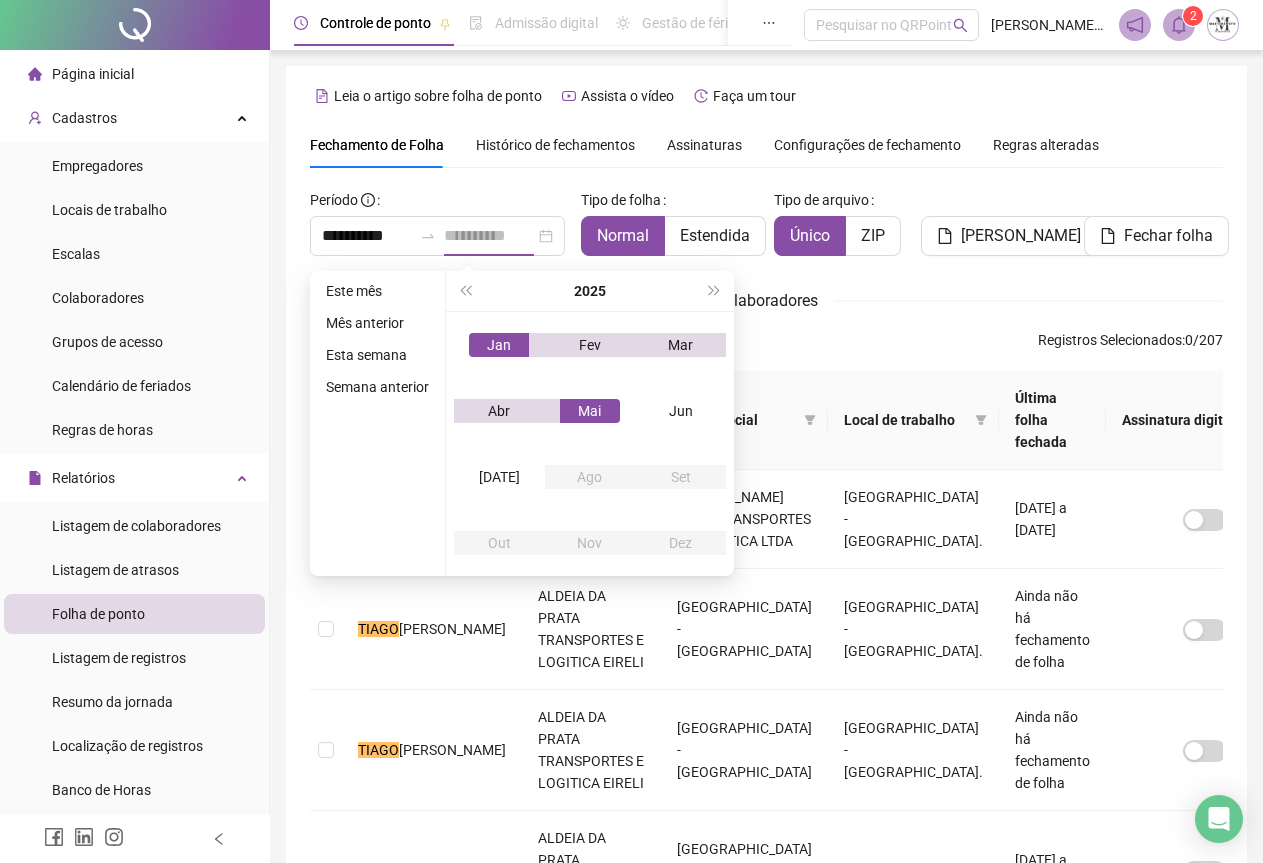 click on "Mai" at bounding box center [590, 411] 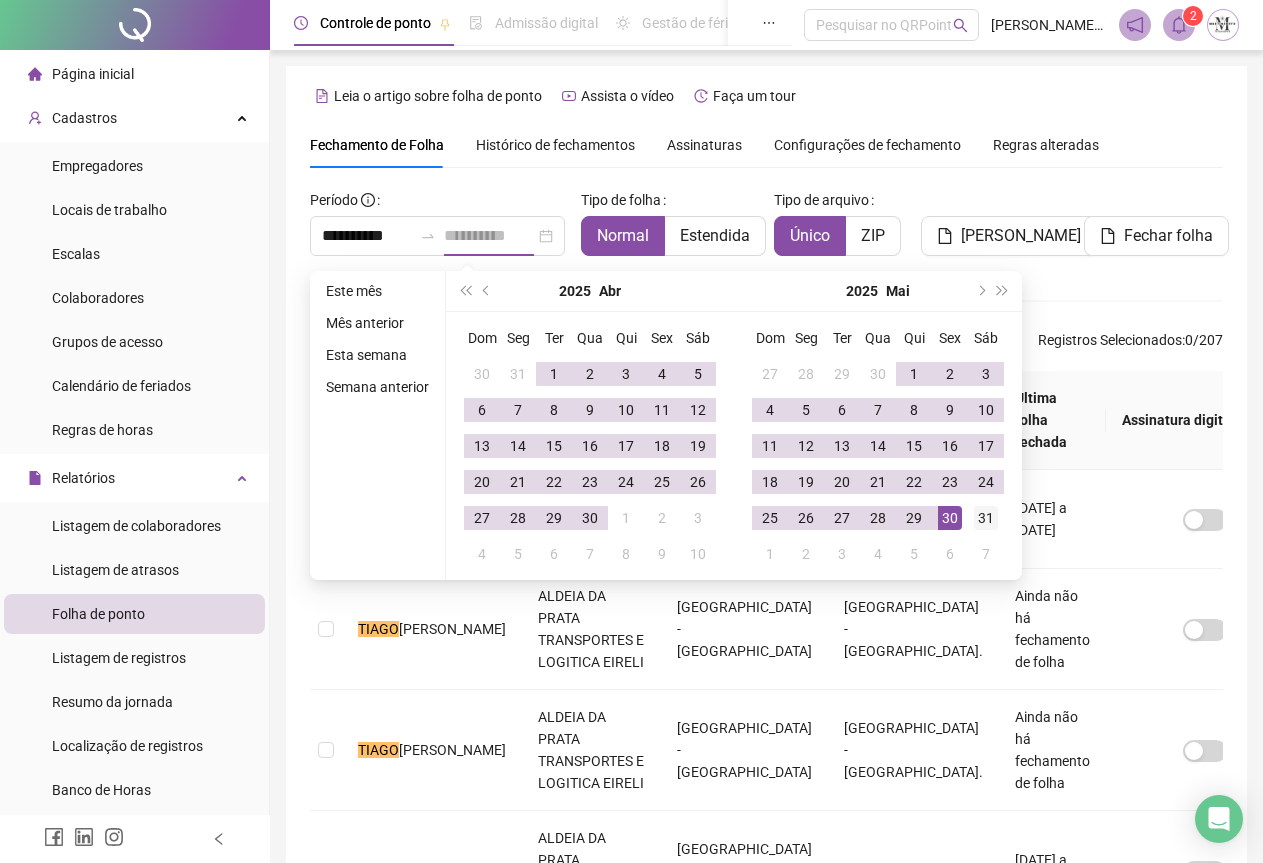 type on "**********" 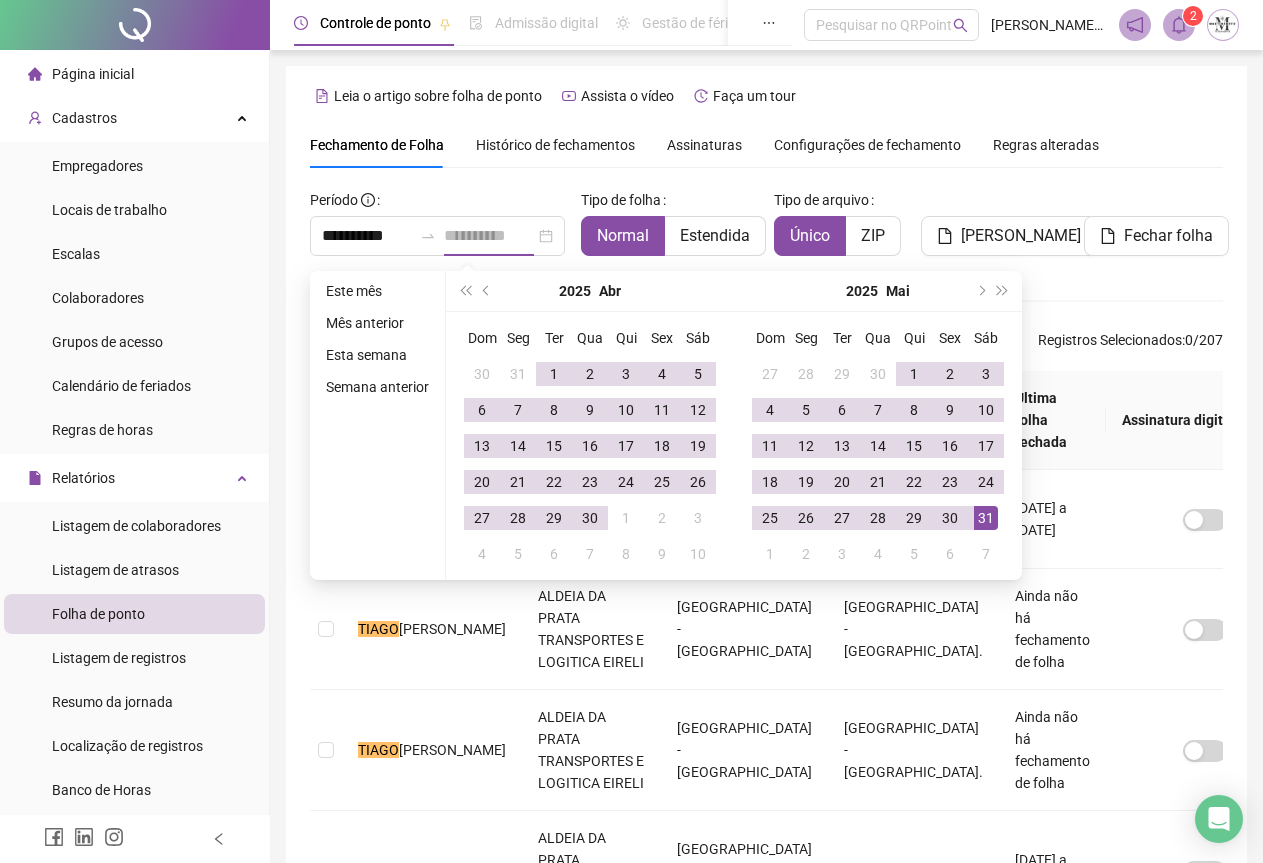 click on "31" at bounding box center (986, 518) 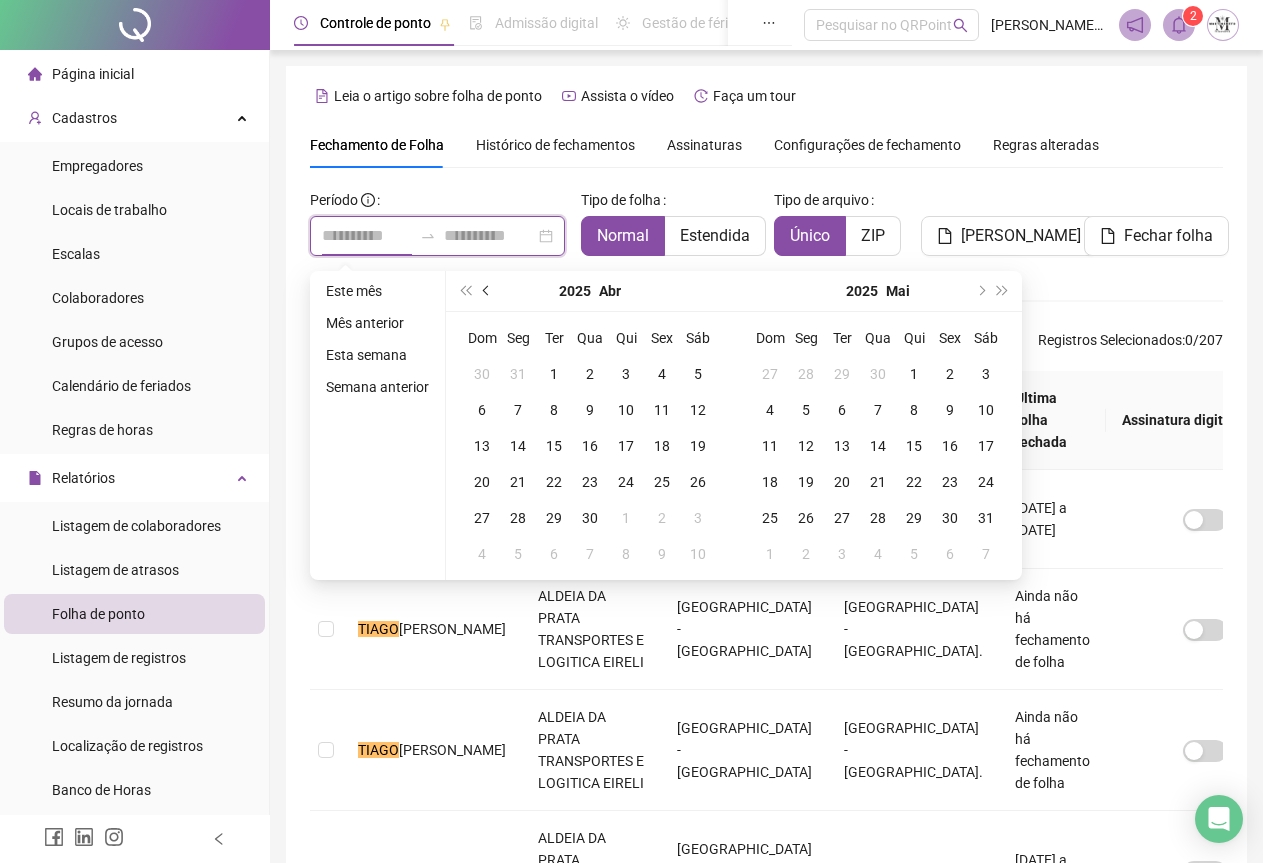type on "**********" 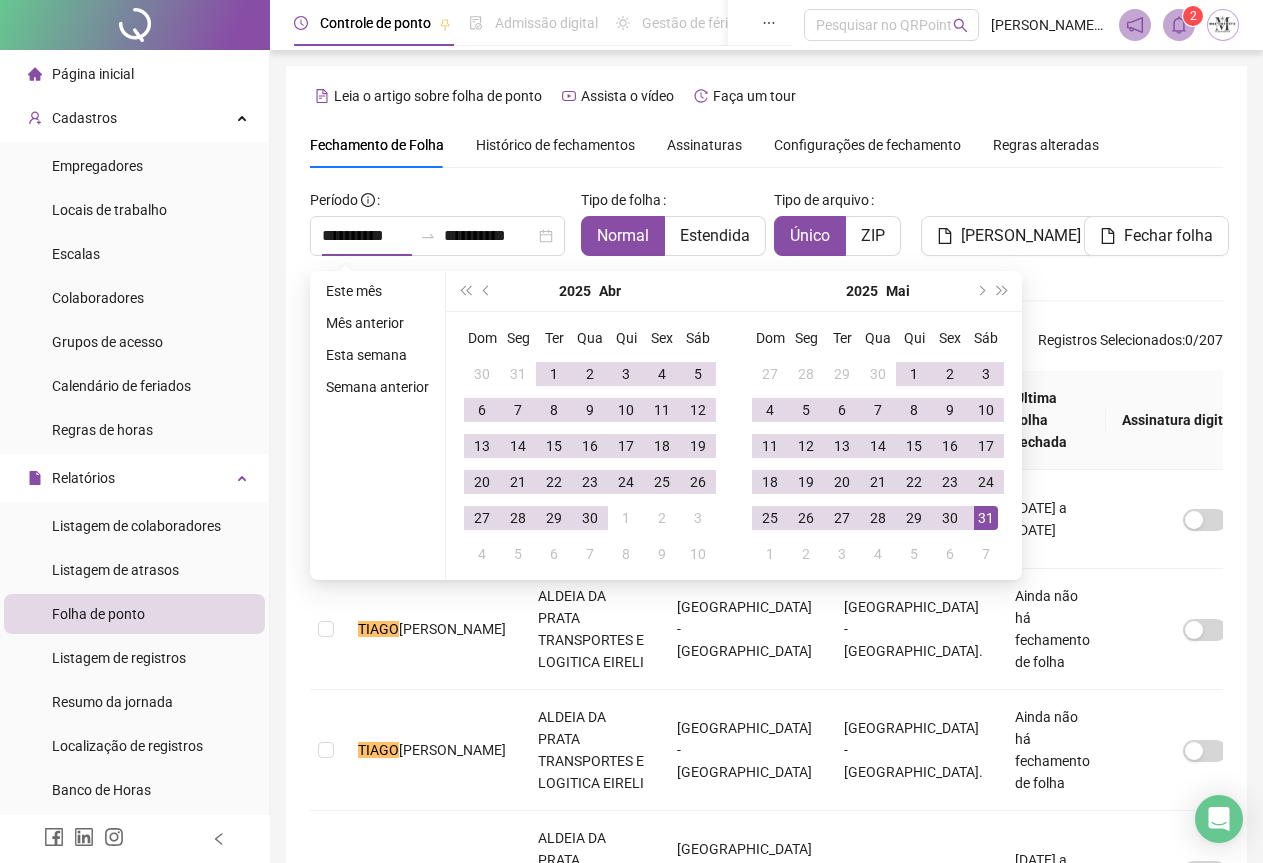 click on "**********" at bounding box center [766, 553] 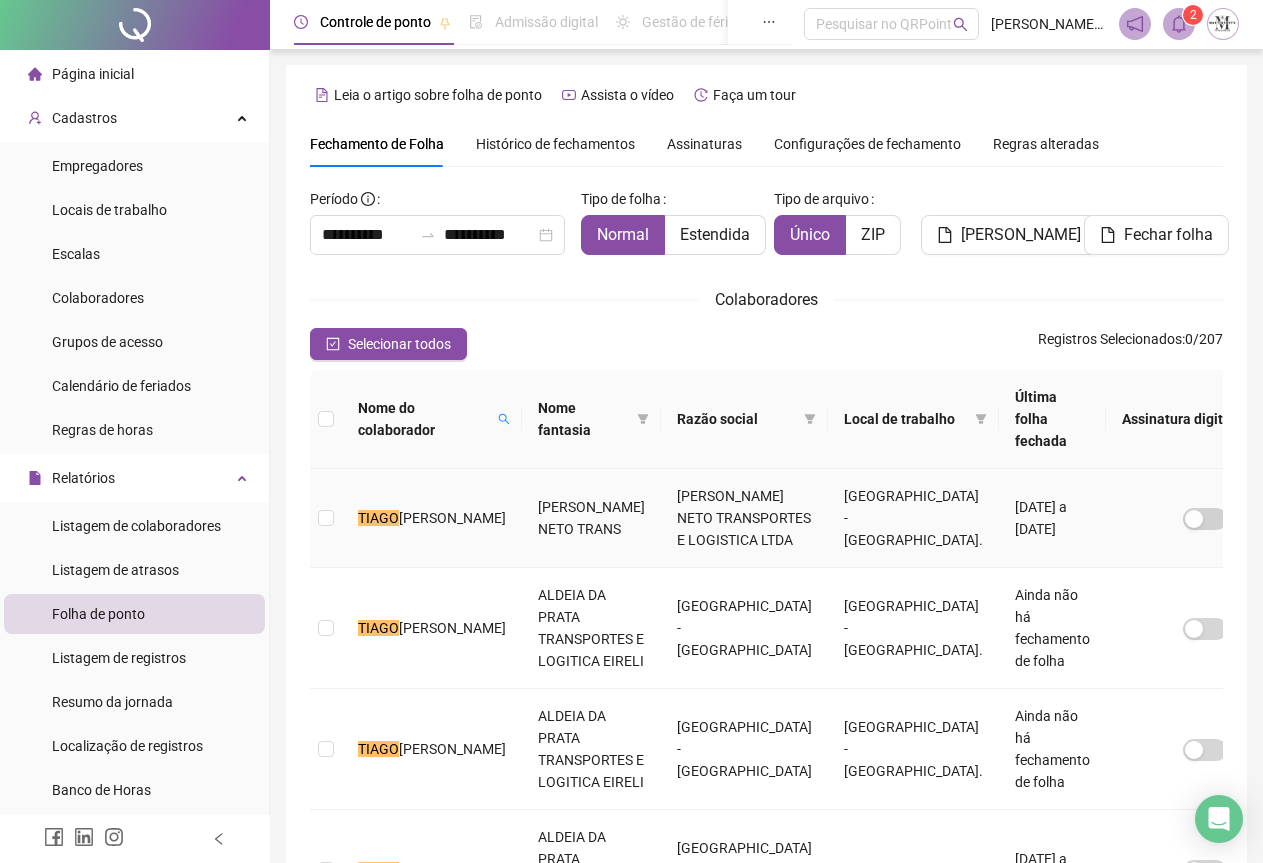 scroll, scrollTop: 0, scrollLeft: 0, axis: both 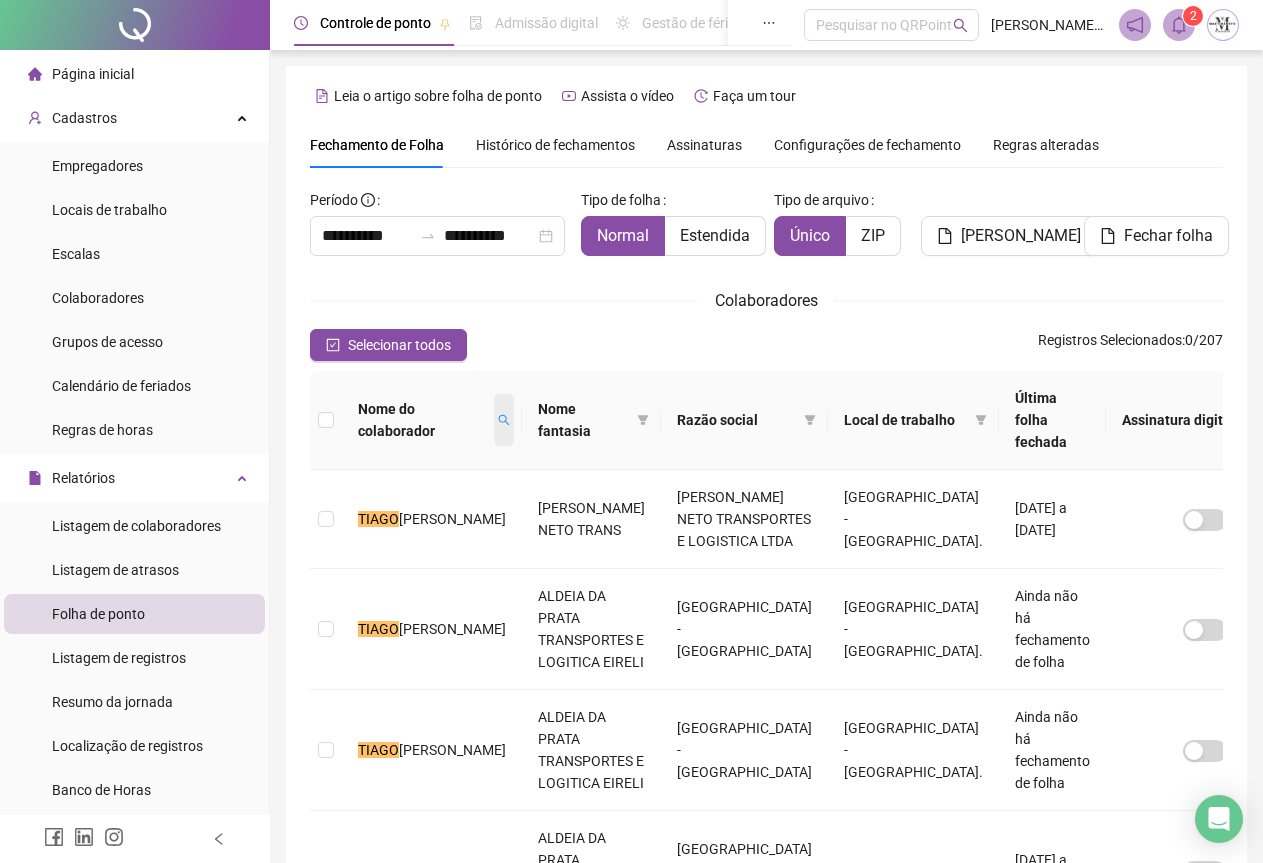 click 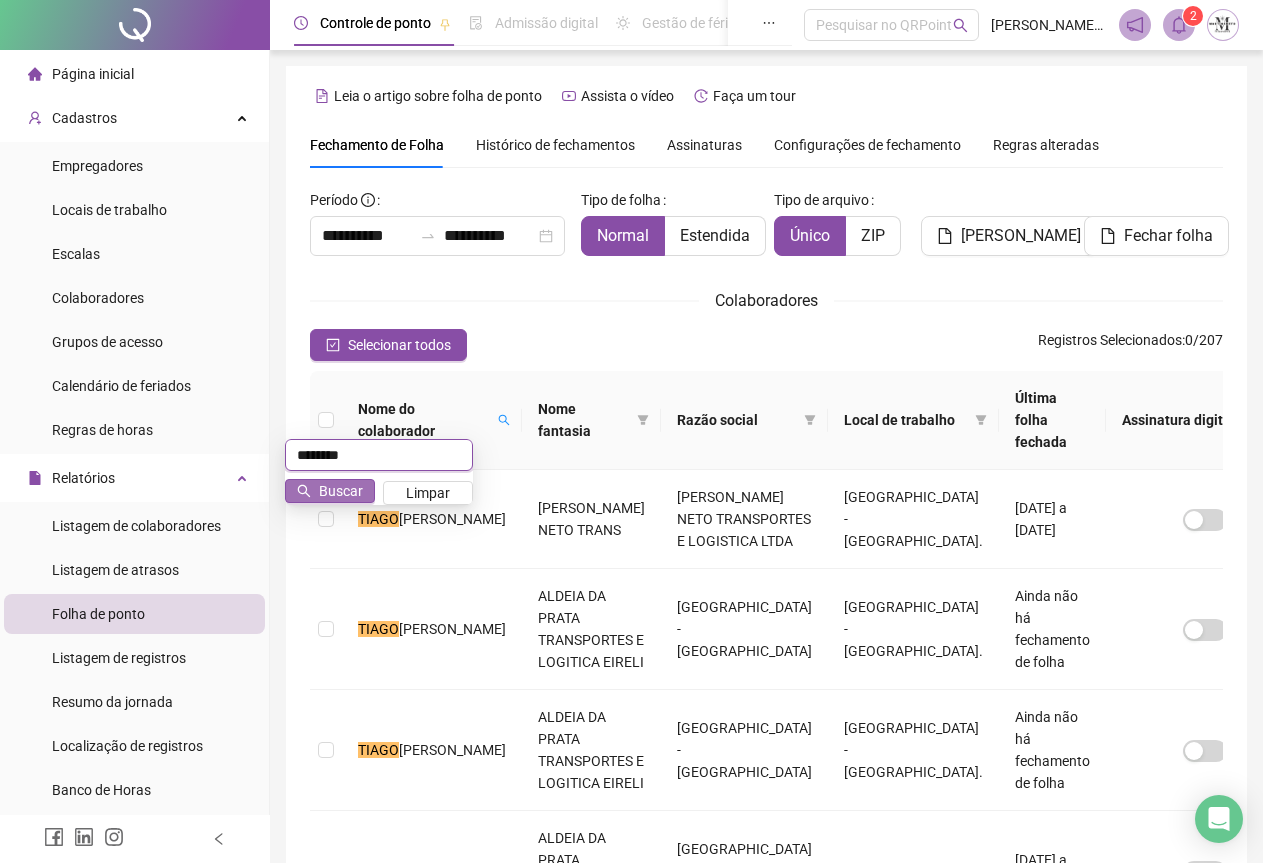 type on "********" 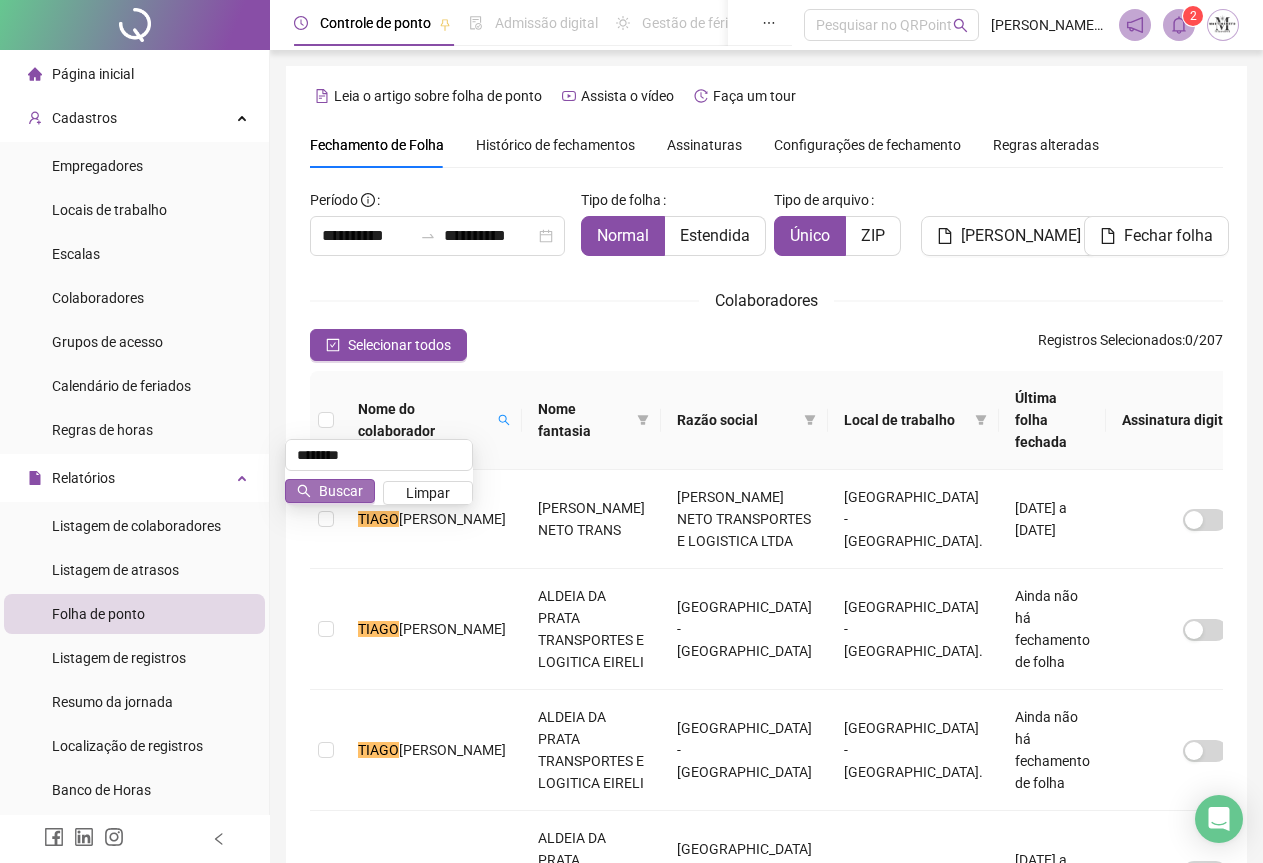 click on "Buscar" at bounding box center (341, 491) 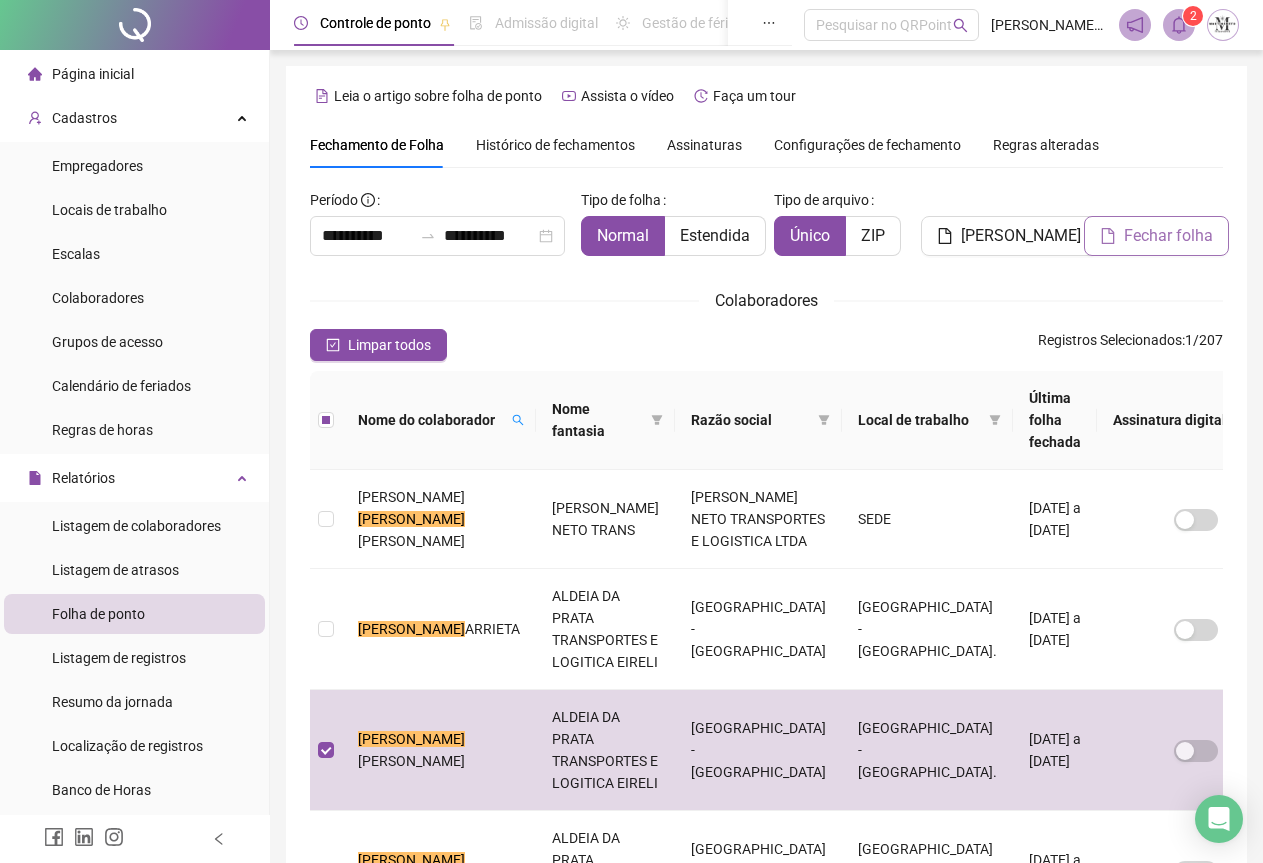 click on "Fechar folha" at bounding box center (1168, 236) 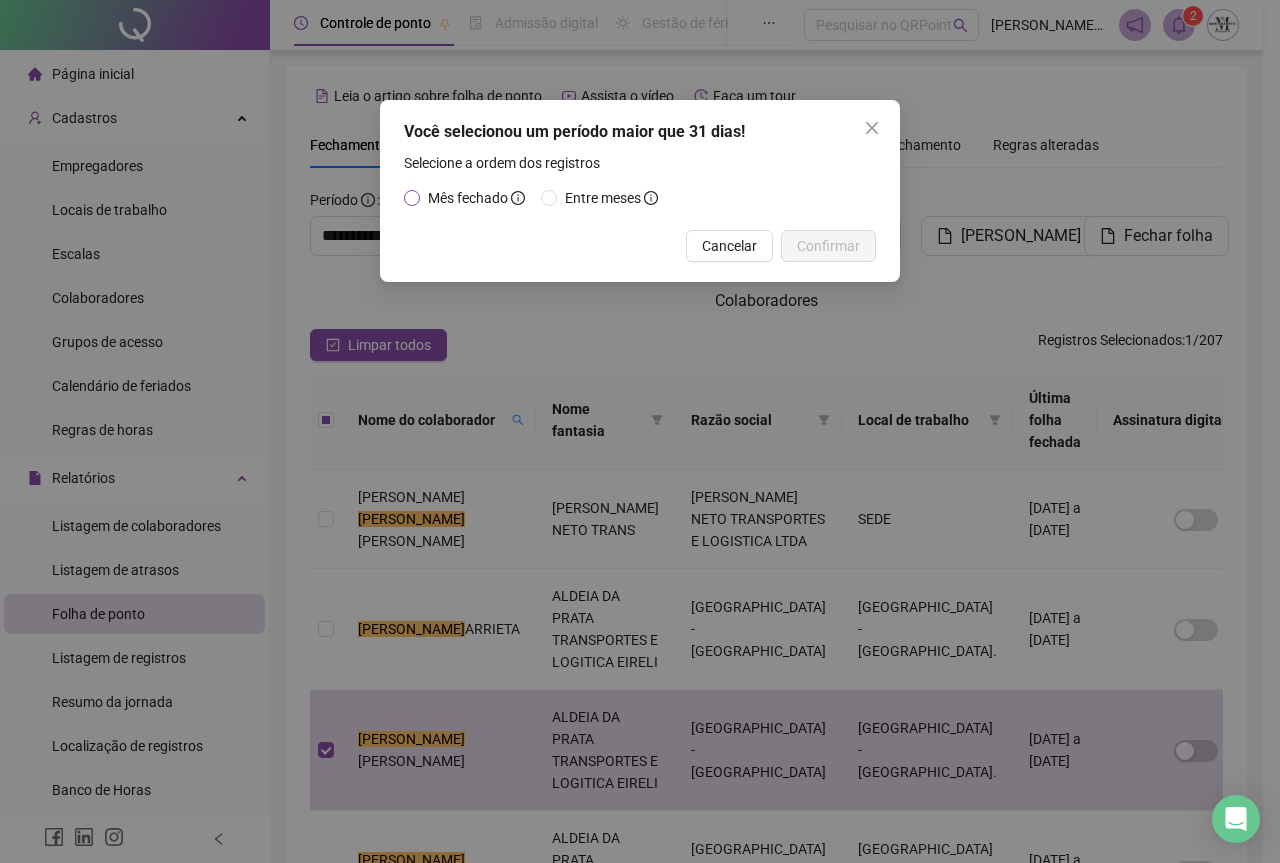 click on "Mês fechado" at bounding box center [476, 198] 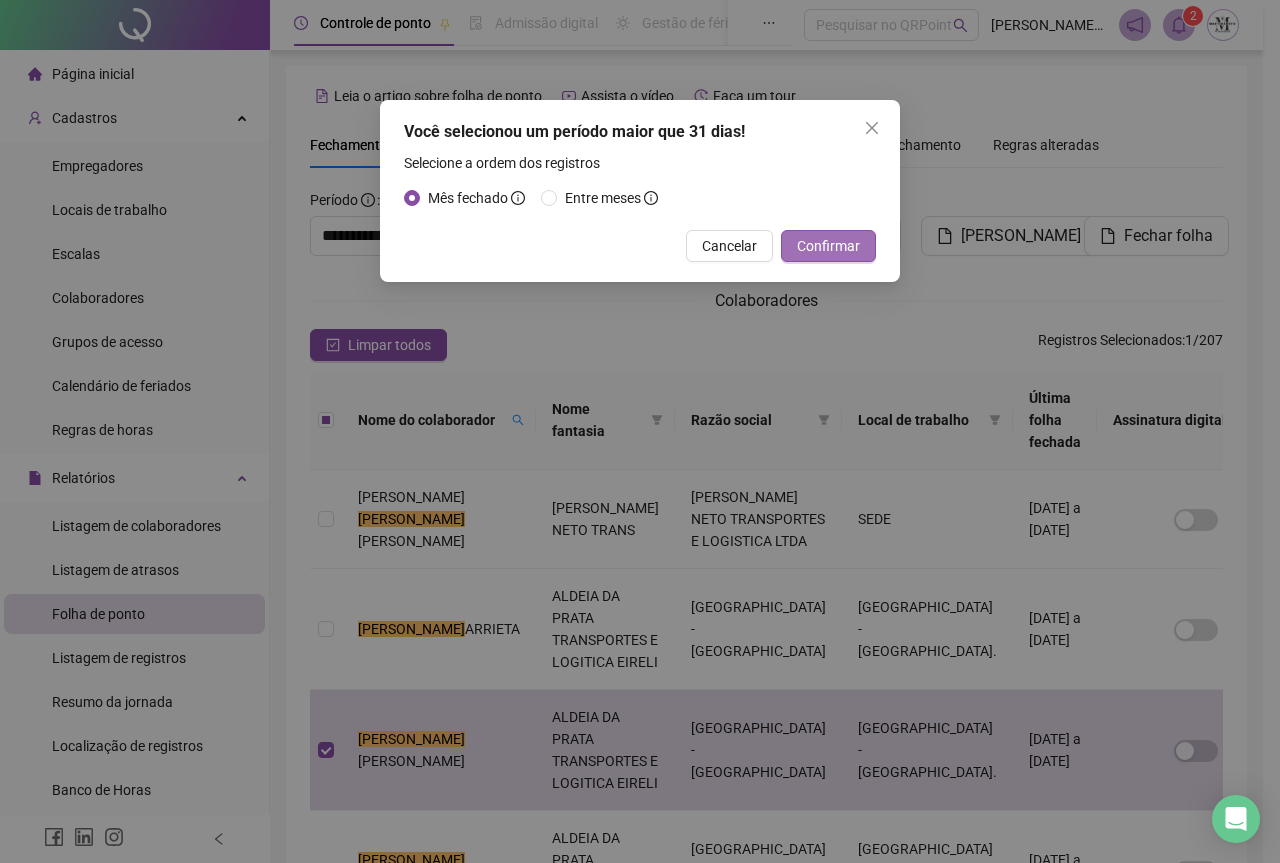 click on "Confirmar" at bounding box center (828, 246) 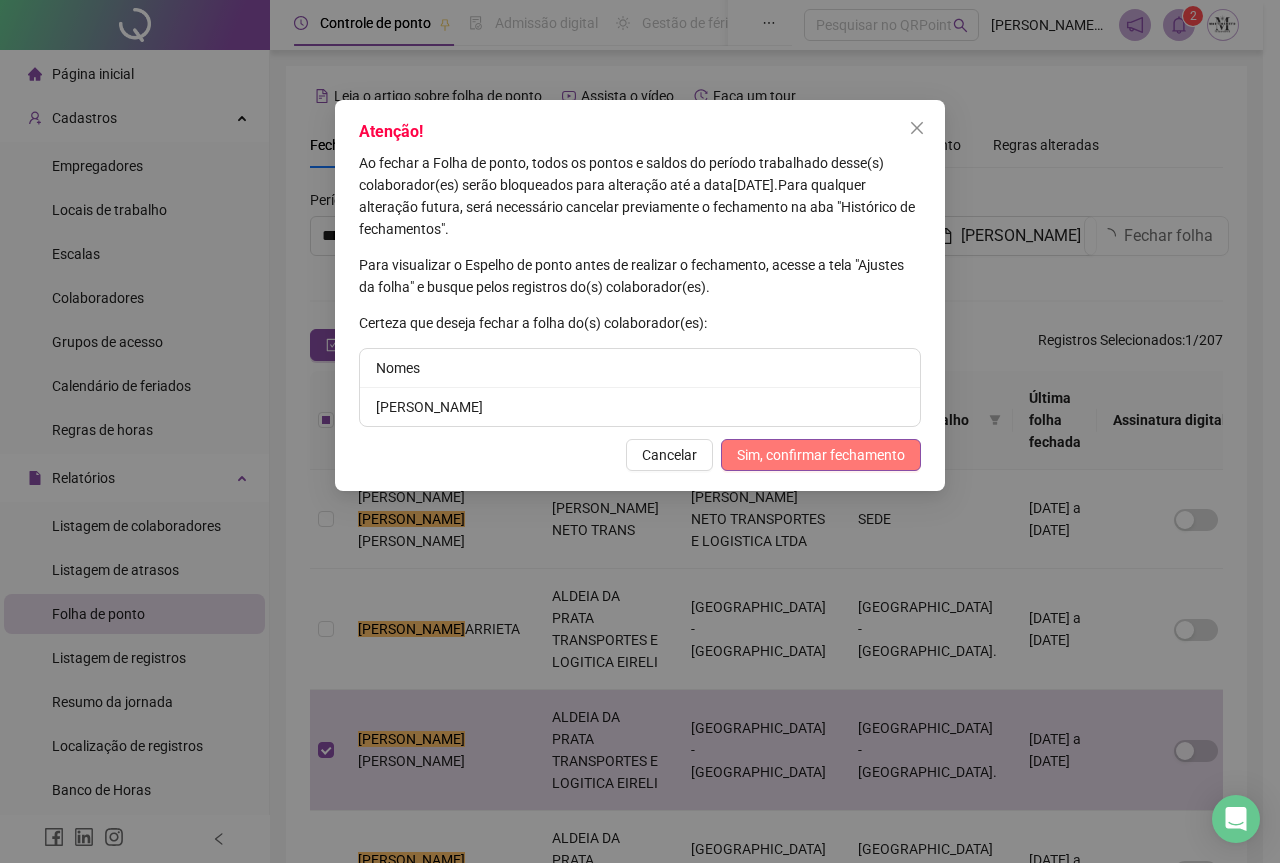 click on "Sim, confirmar fechamento" at bounding box center (821, 455) 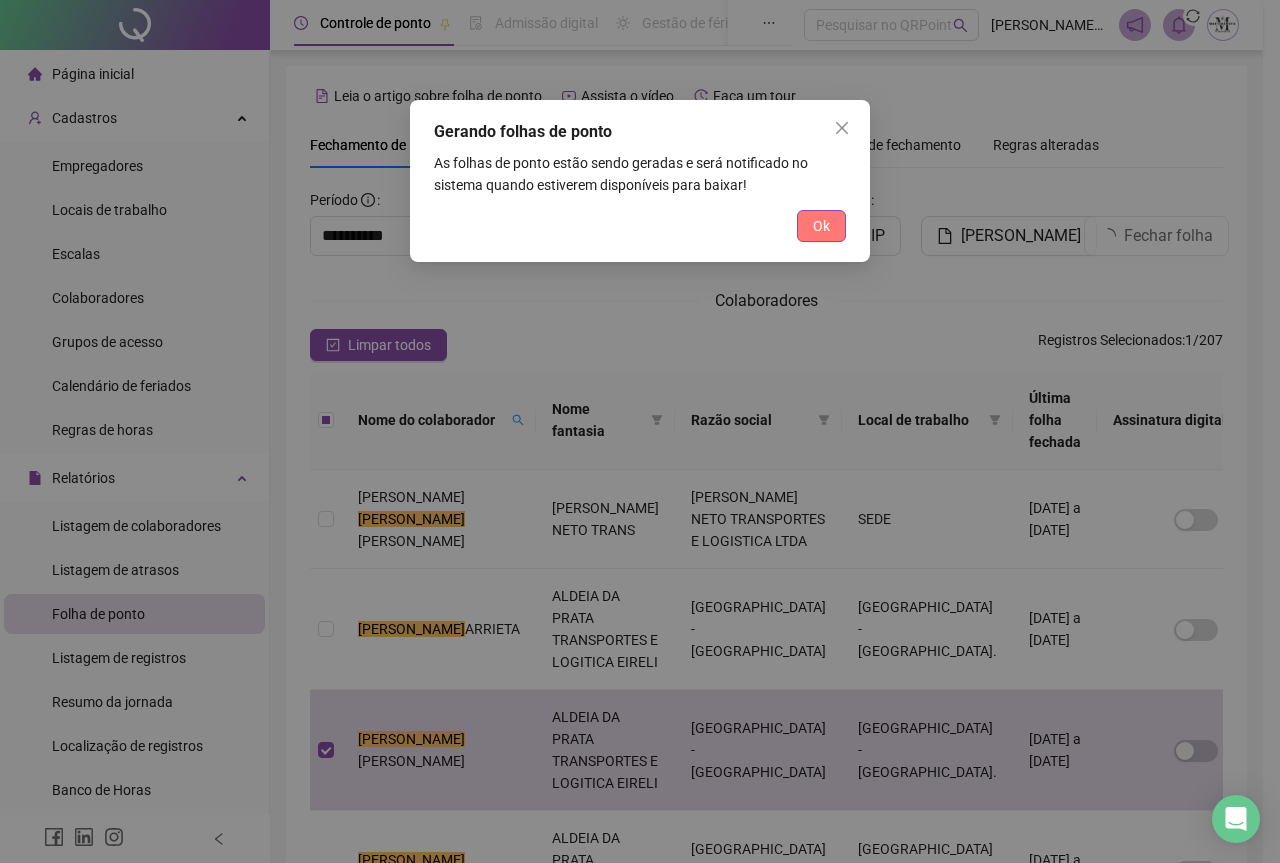 click on "Ok" at bounding box center [821, 226] 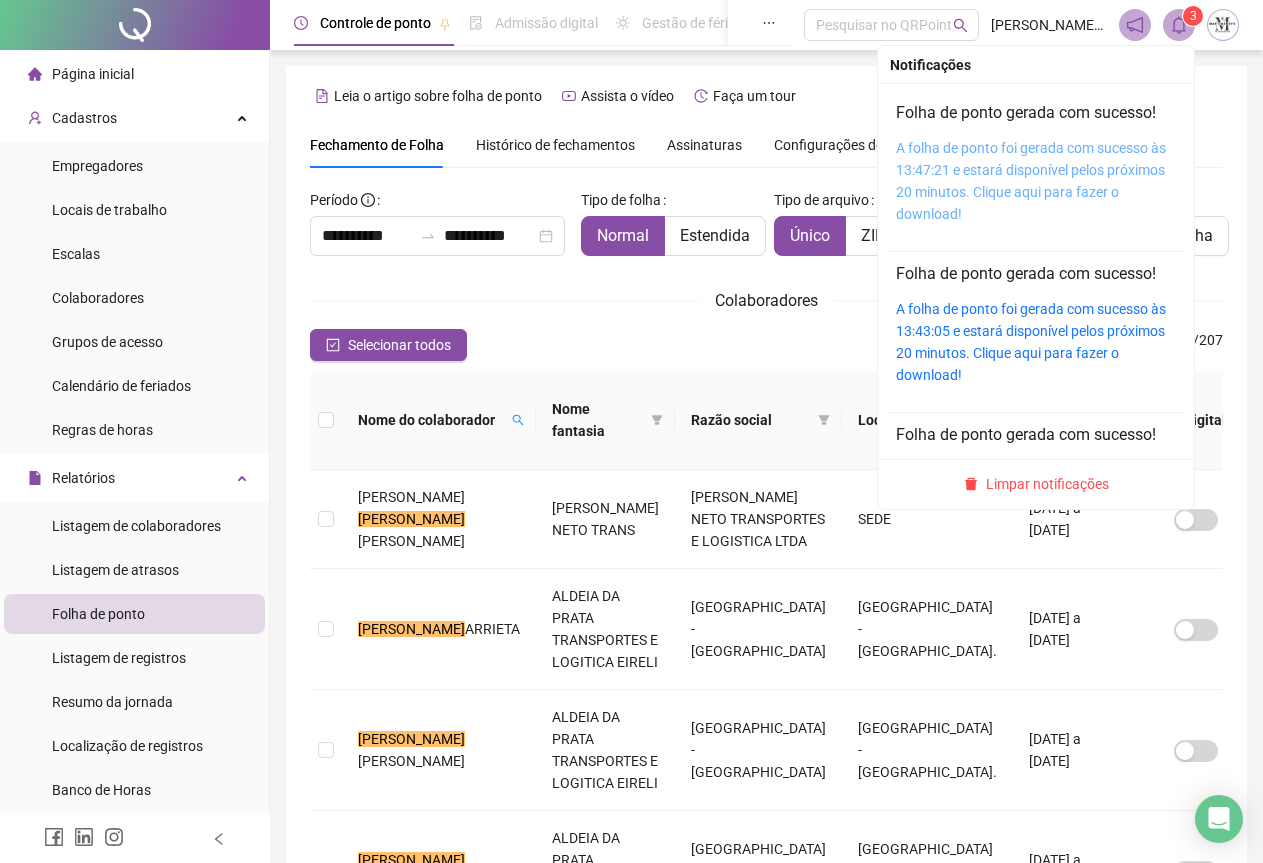 click on "A folha de ponto foi gerada com sucesso às 13:47:21 e estará disponível pelos próximos 20 minutos.
Clique aqui para fazer o download!" at bounding box center [1031, 181] 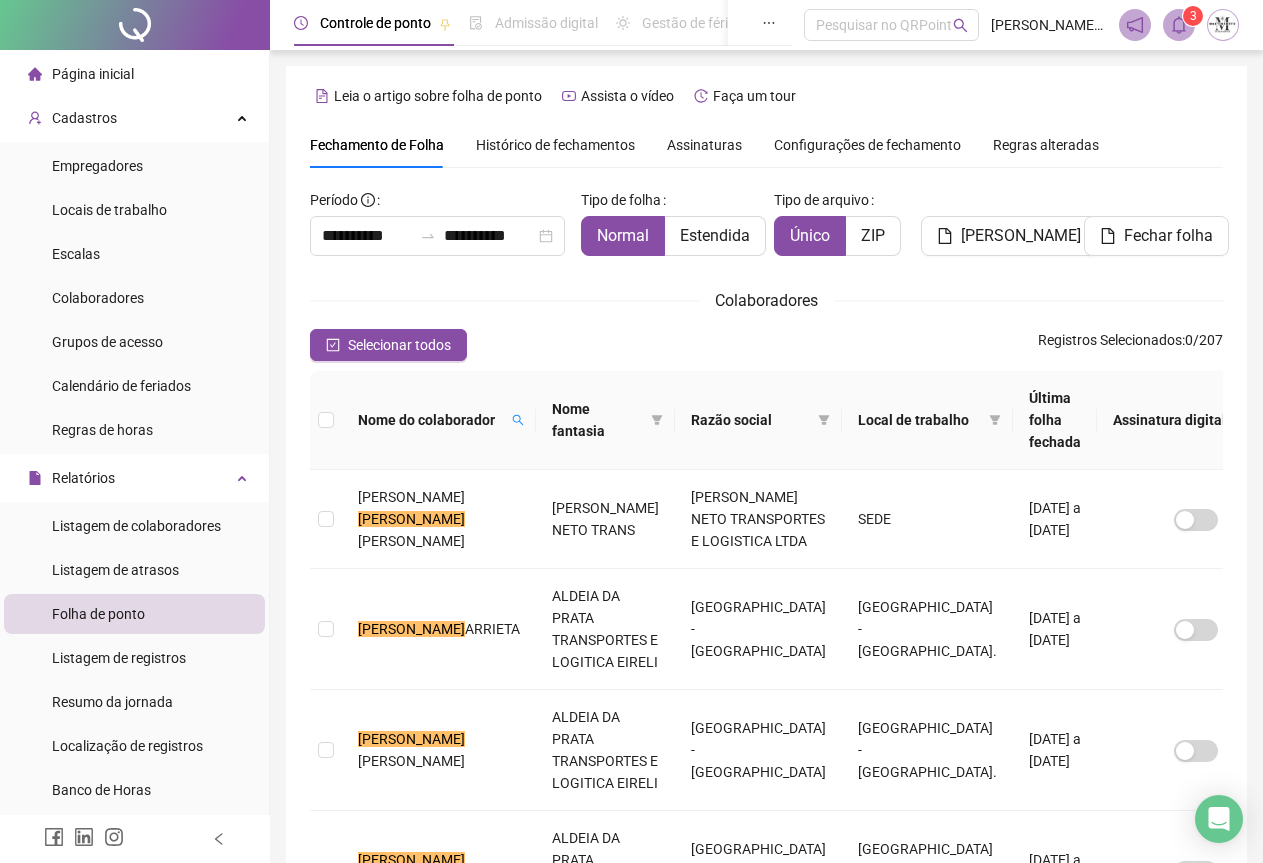 click on "Histórico de fechamentos" at bounding box center (555, 145) 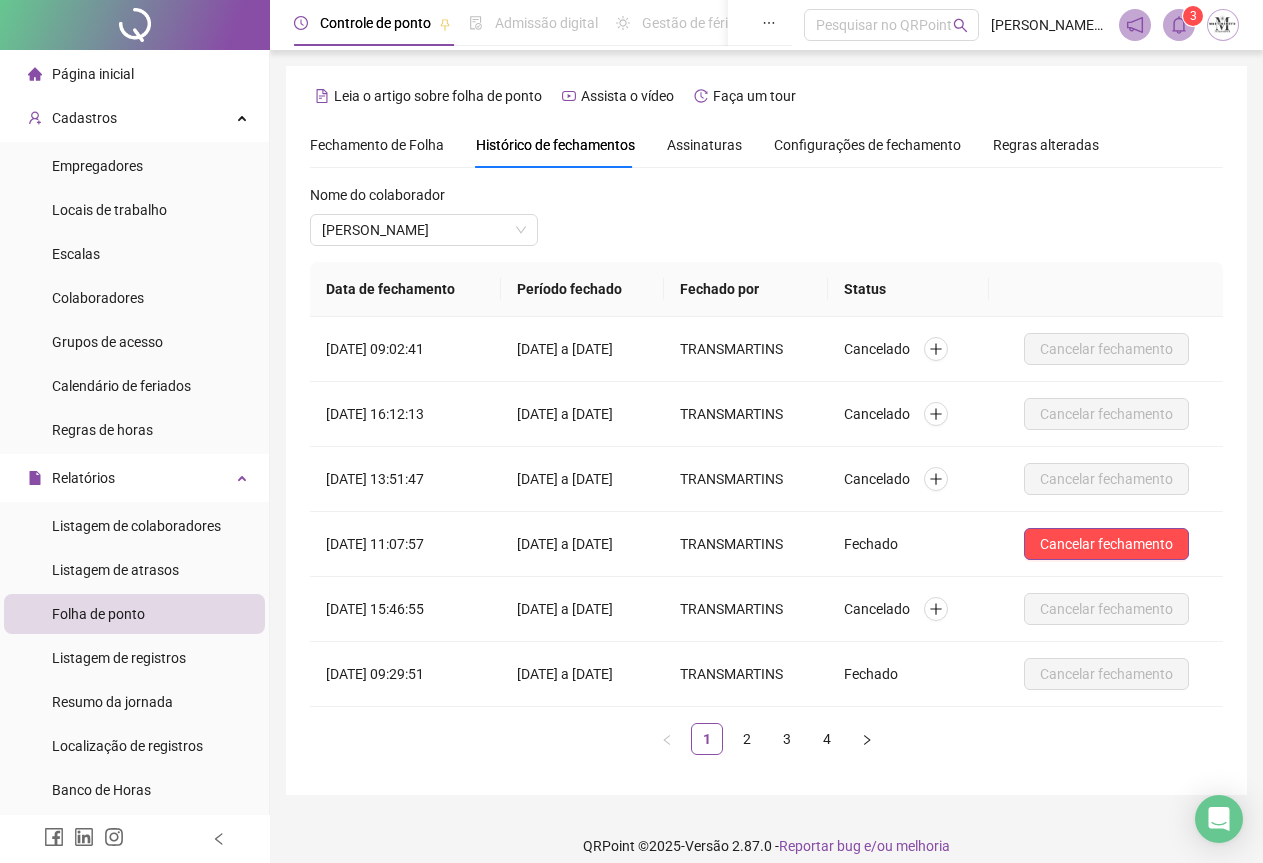 click on "Fechamento de Folha" at bounding box center [377, 145] 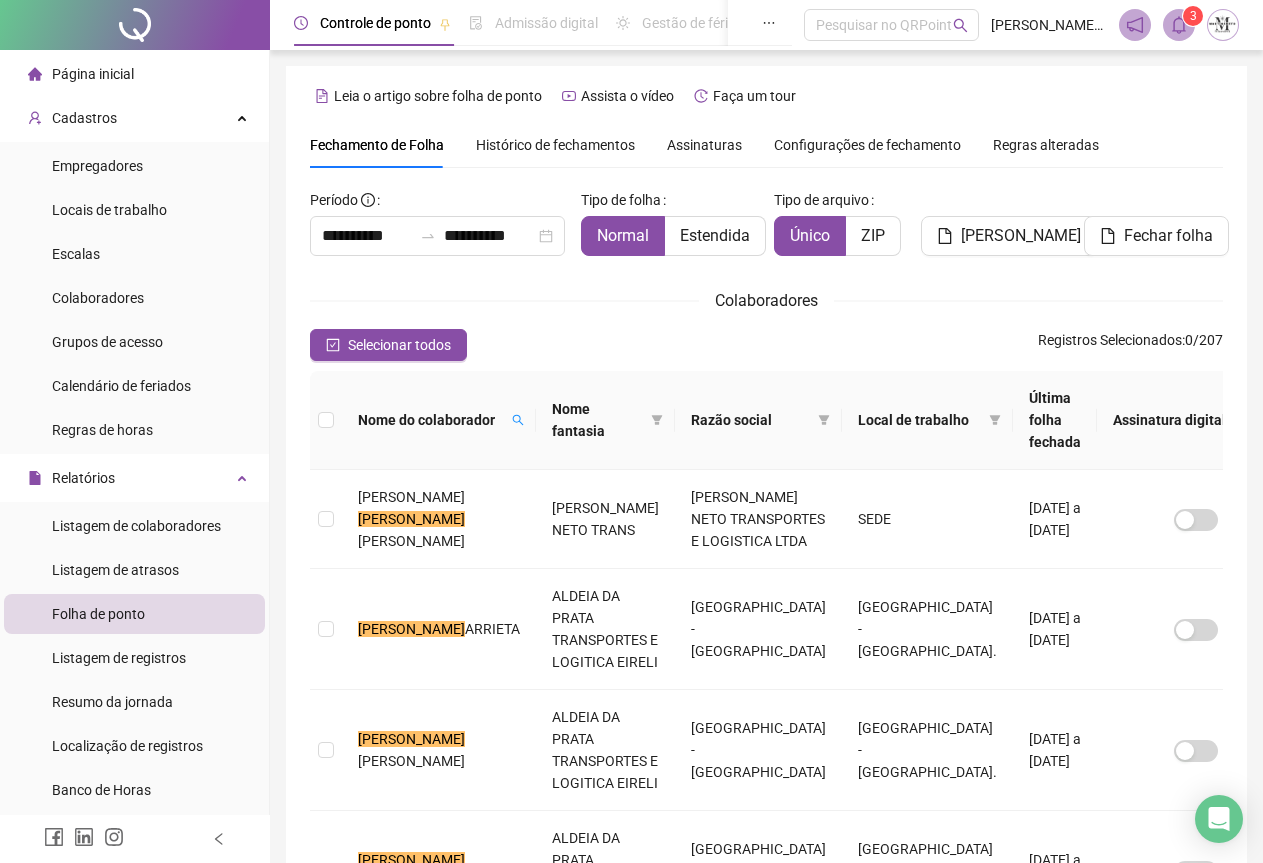 type on "**********" 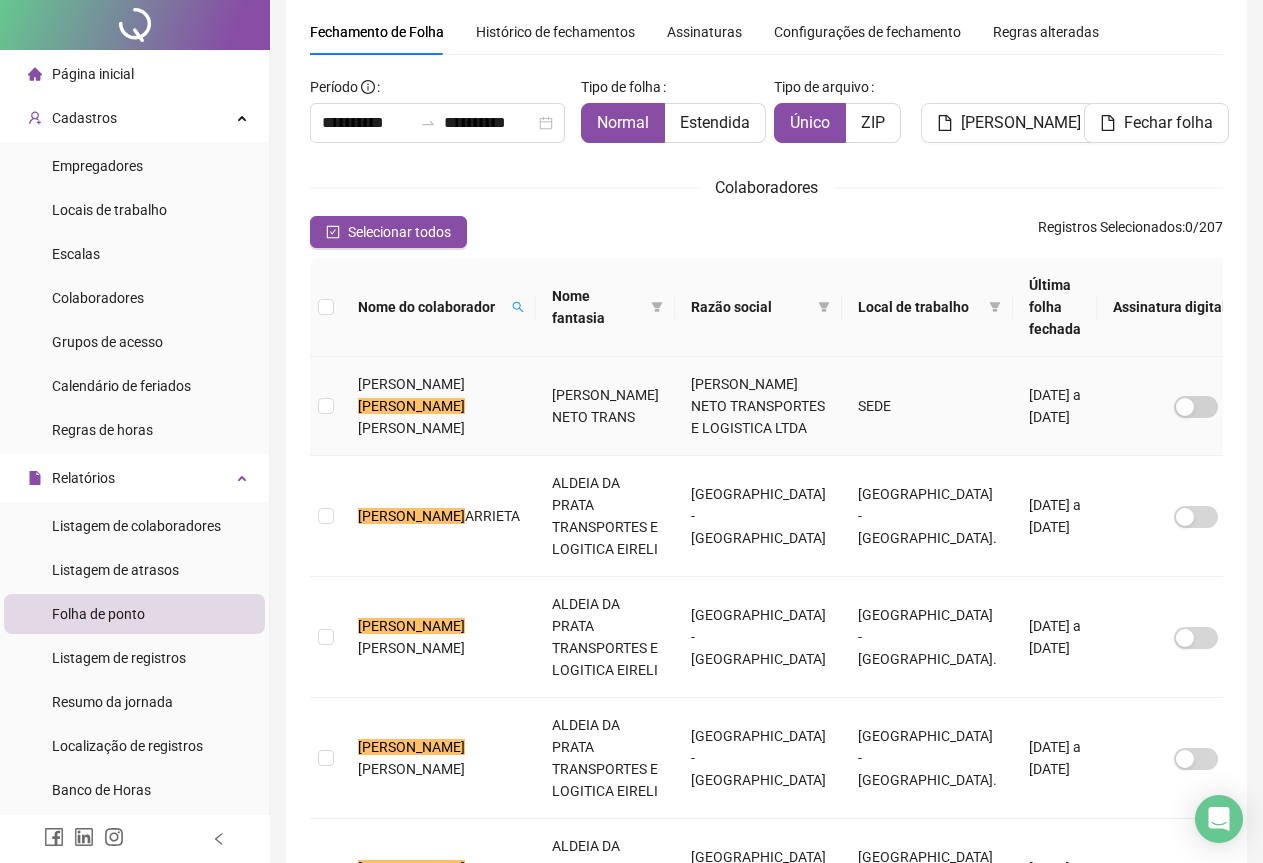scroll, scrollTop: 0, scrollLeft: 0, axis: both 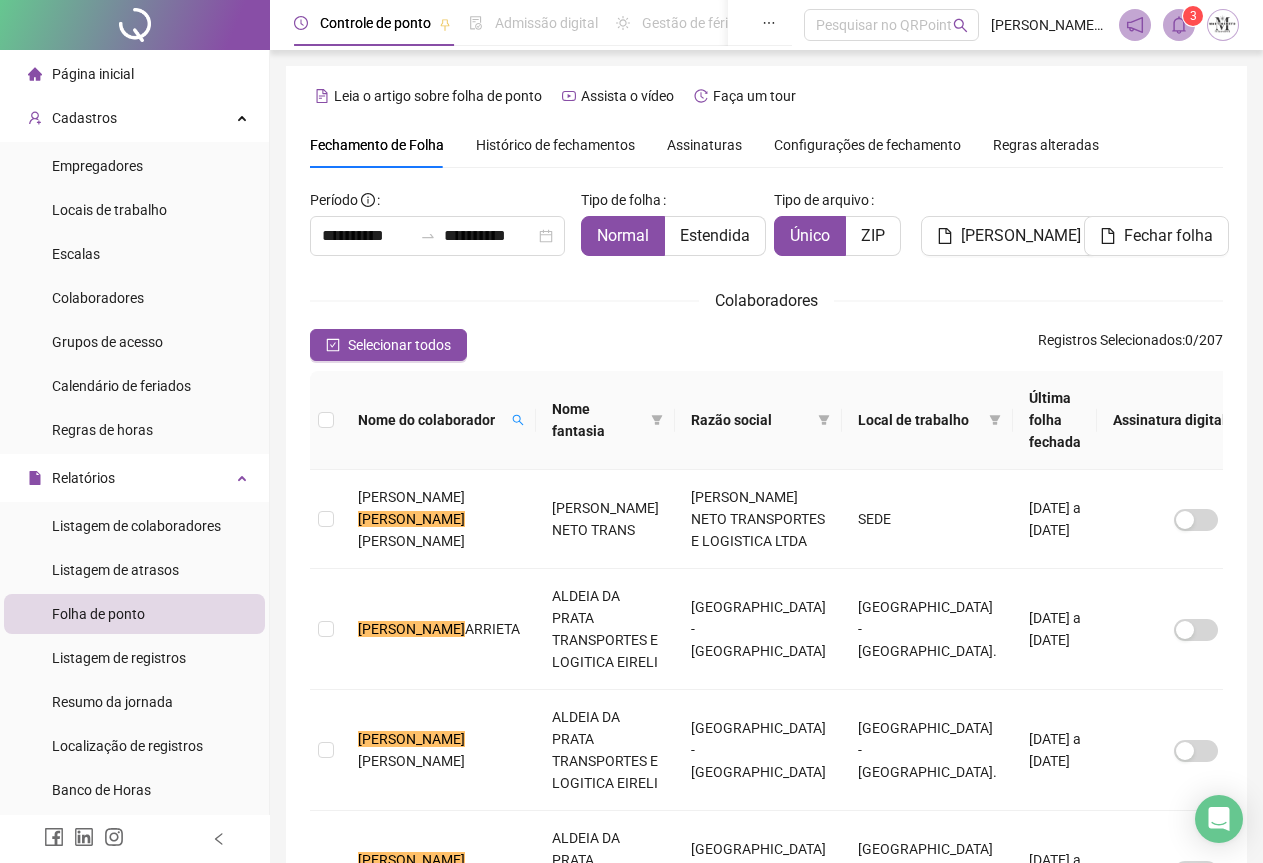click on "**********" at bounding box center (766, 760) 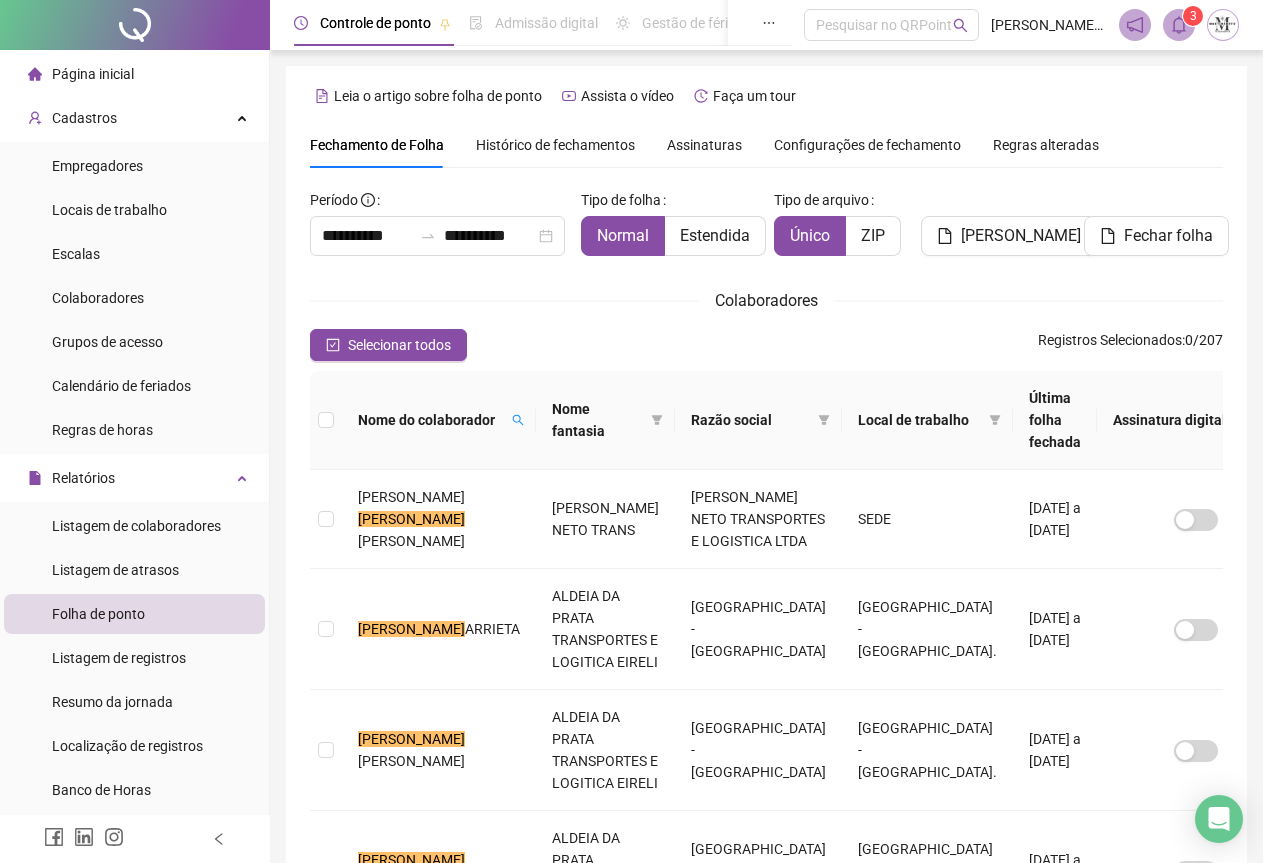 click on "Histórico de fechamentos" at bounding box center [555, 145] 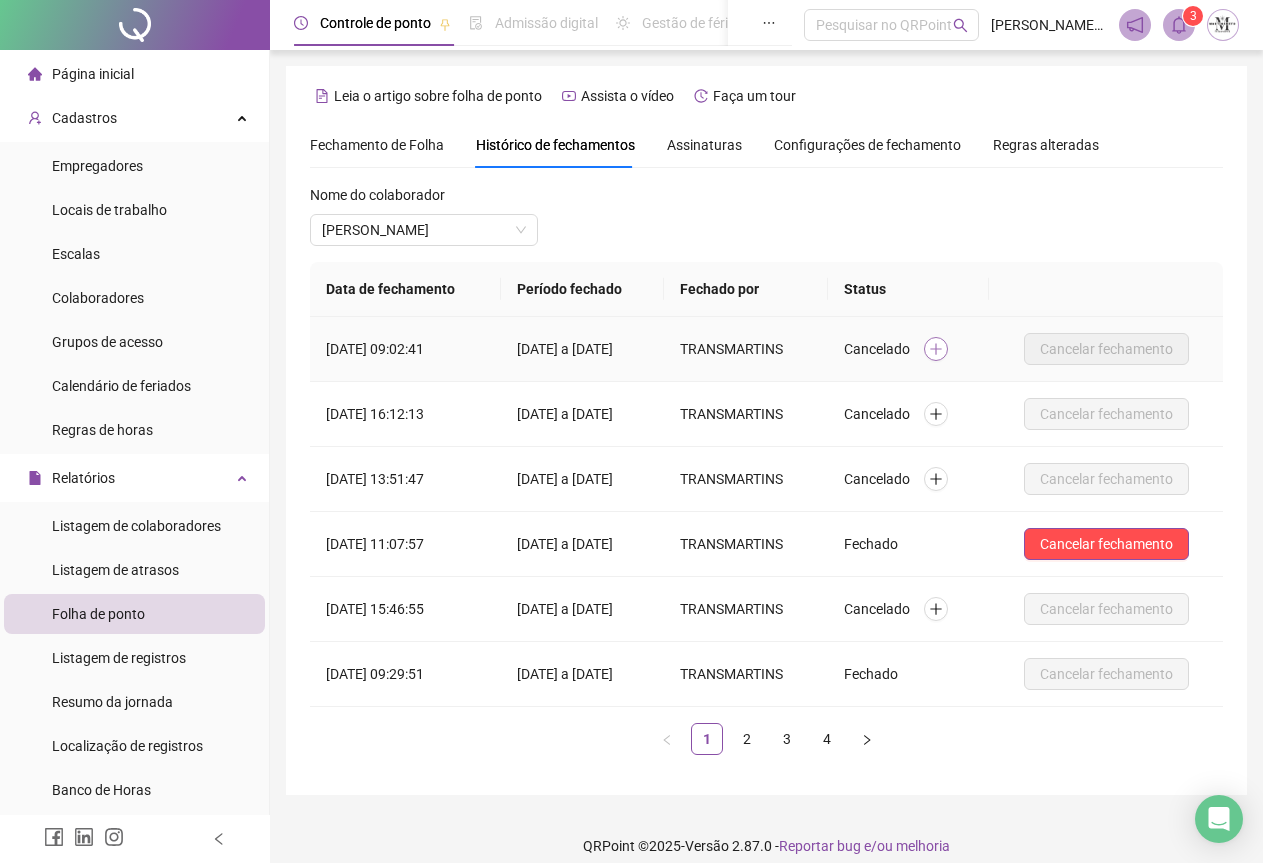 click 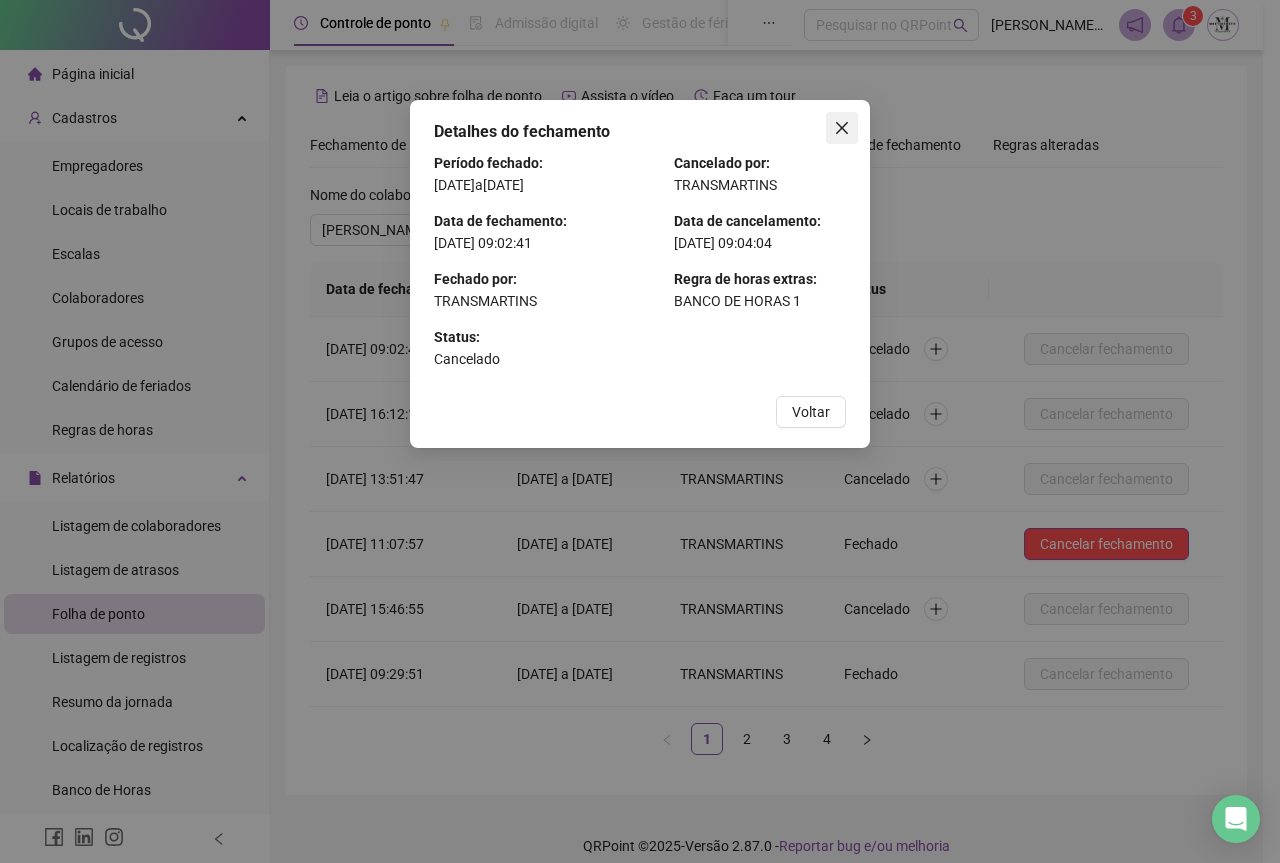 click at bounding box center [842, 128] 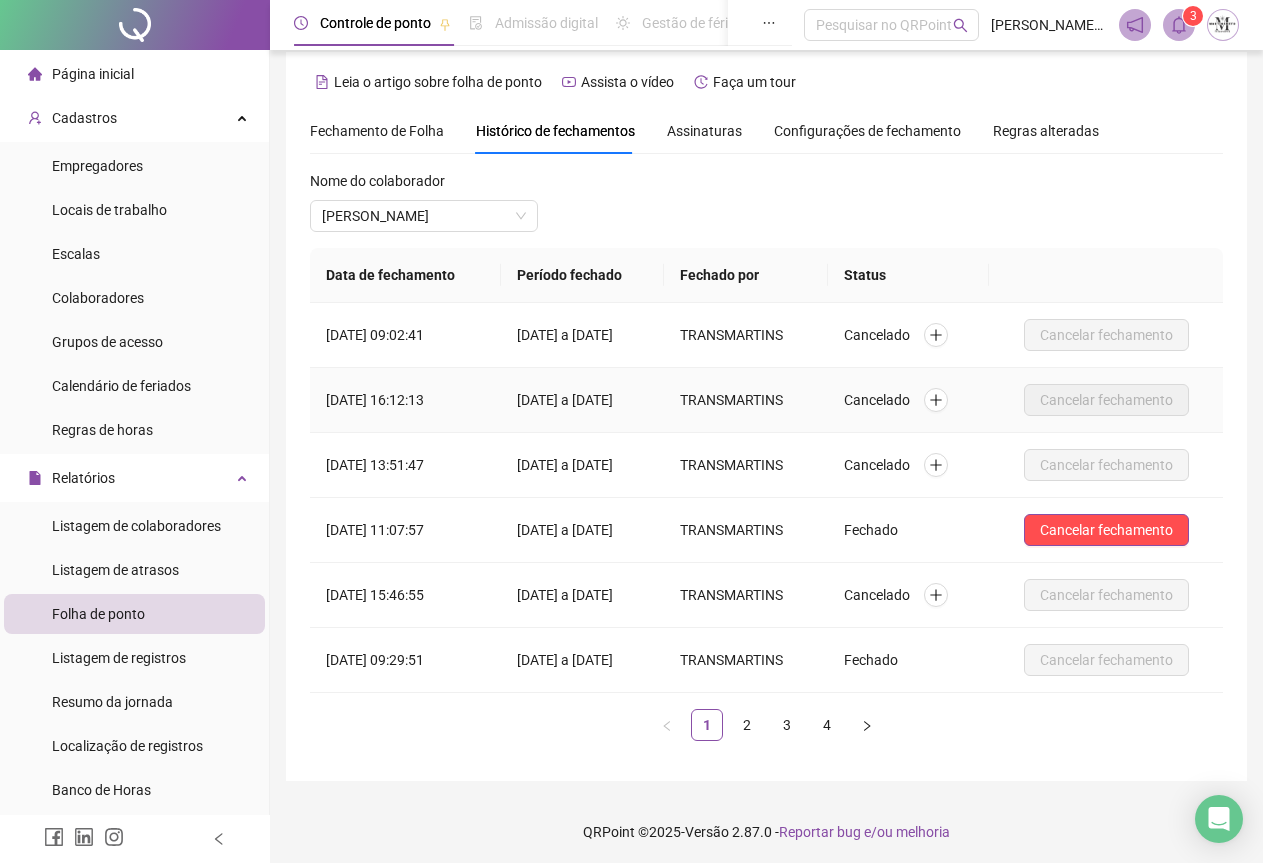 scroll, scrollTop: 18, scrollLeft: 0, axis: vertical 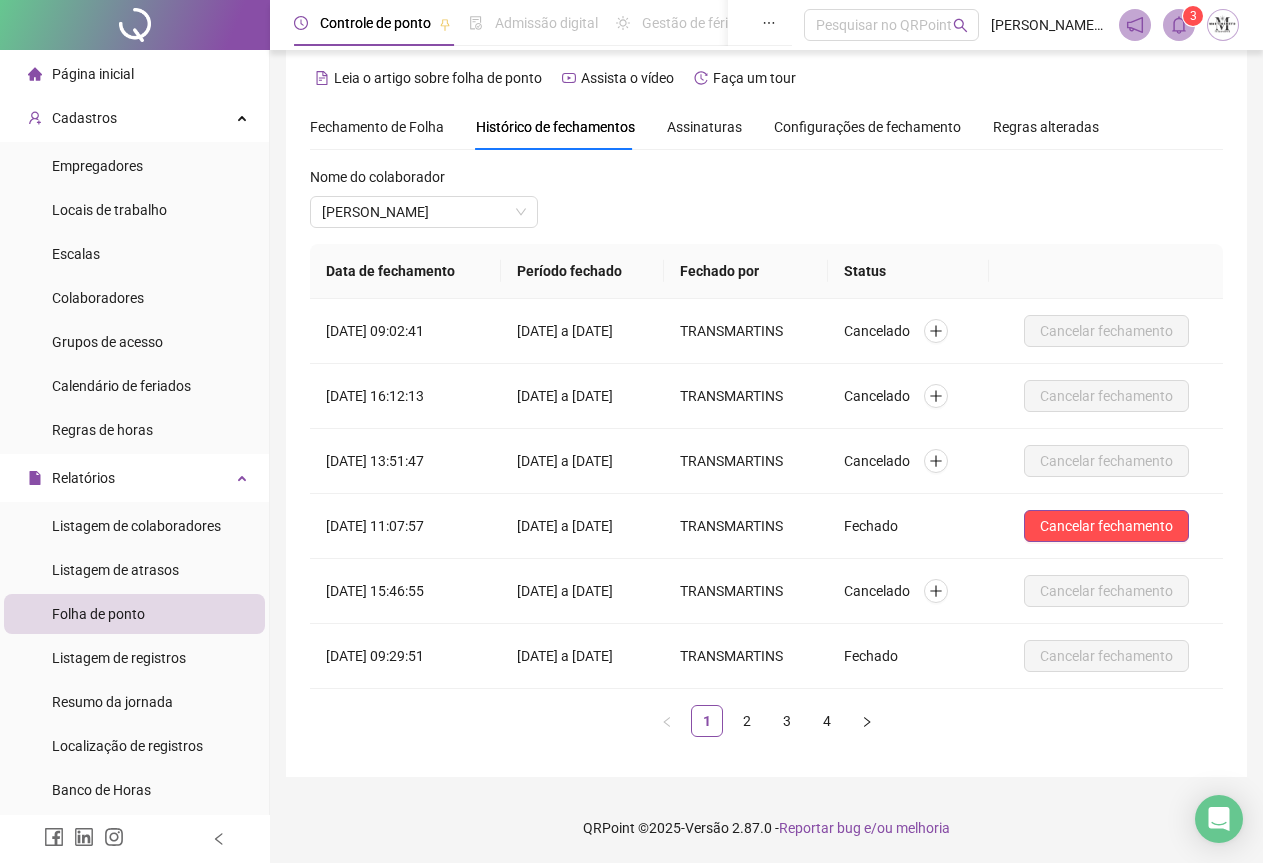 click at bounding box center [135, 25] 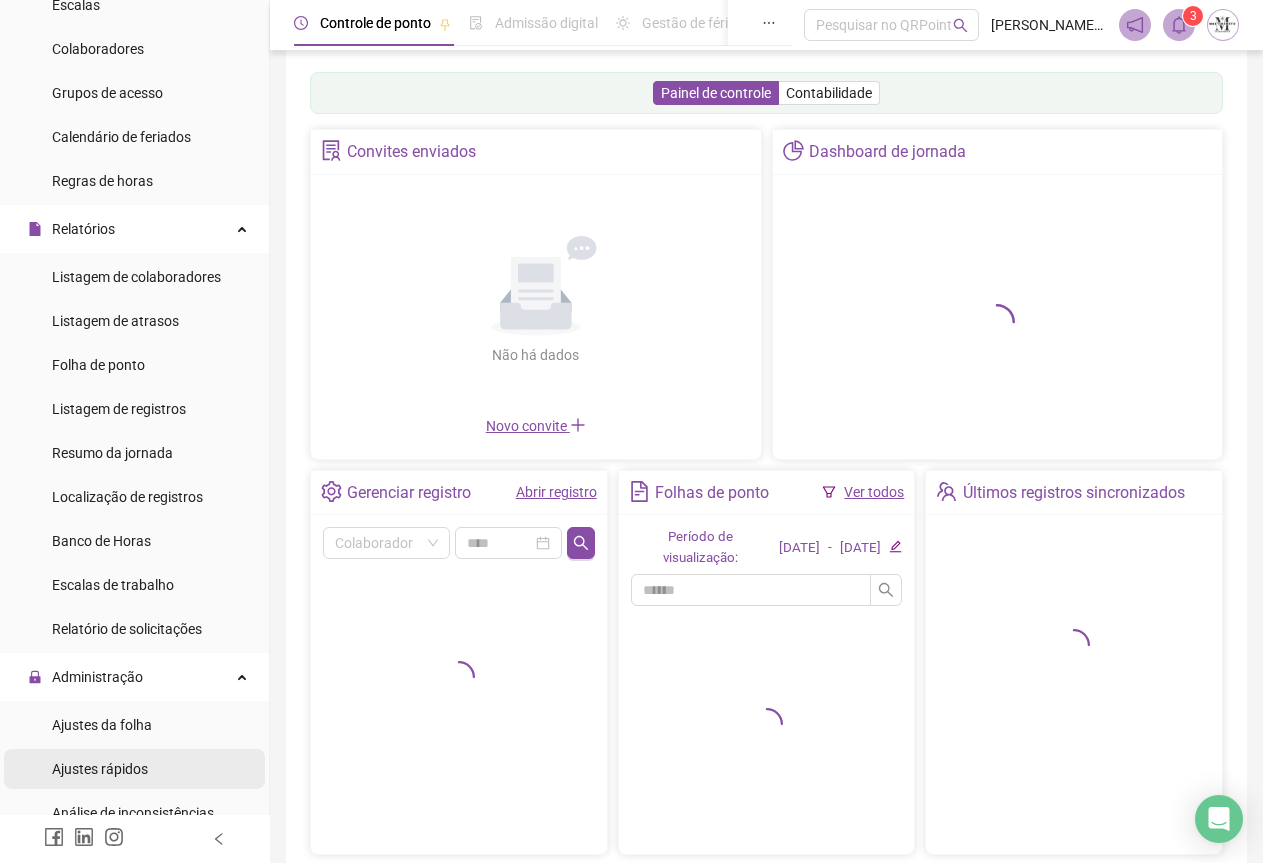 scroll, scrollTop: 300, scrollLeft: 0, axis: vertical 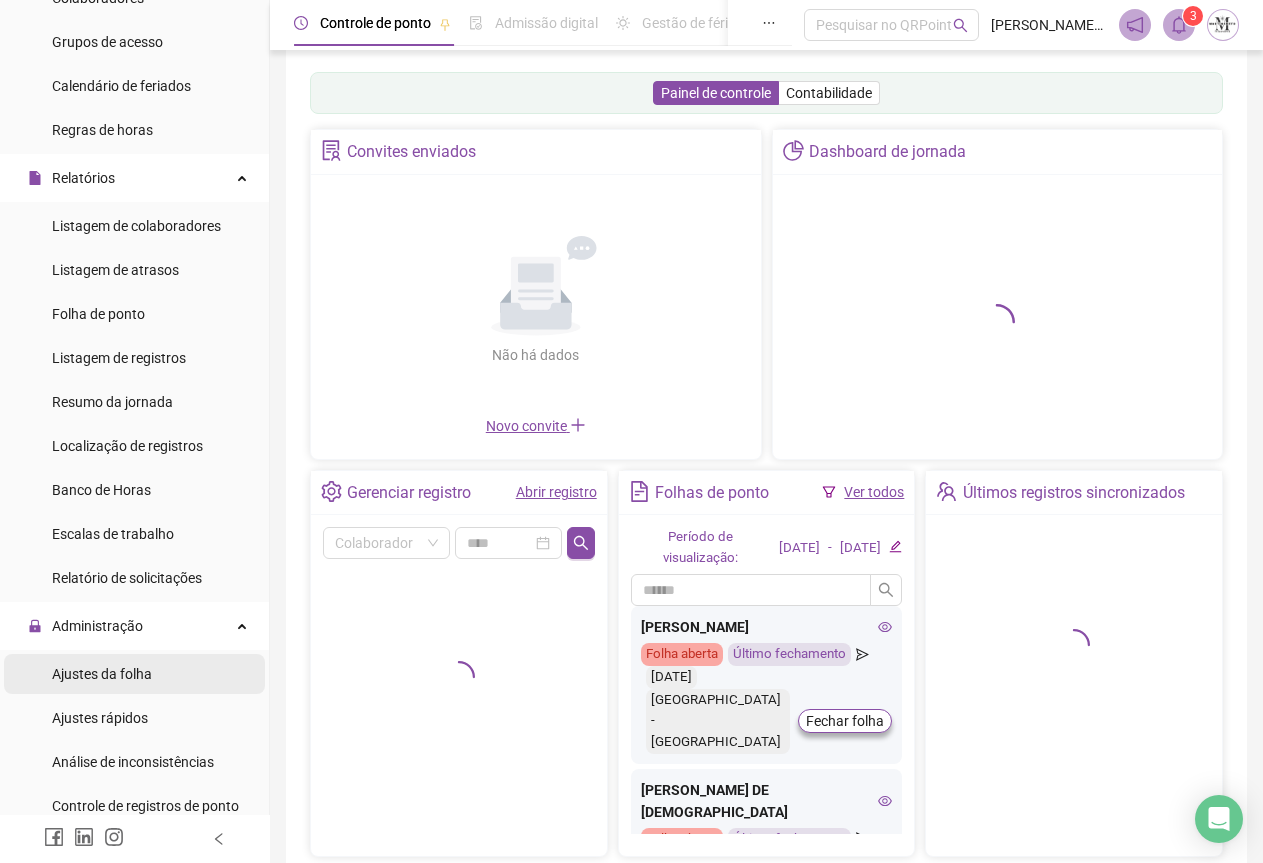 click on "Ajustes da folha" at bounding box center [102, 674] 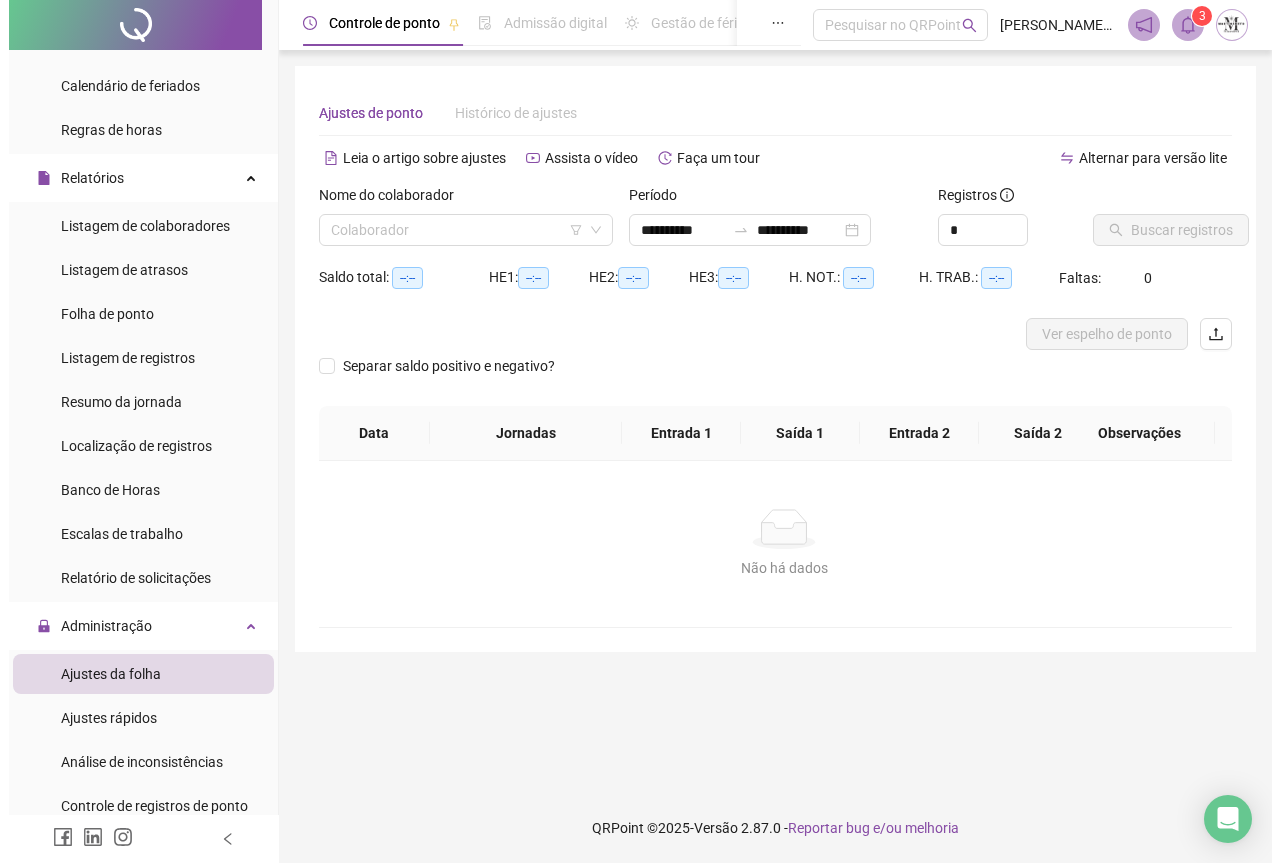 scroll, scrollTop: 0, scrollLeft: 0, axis: both 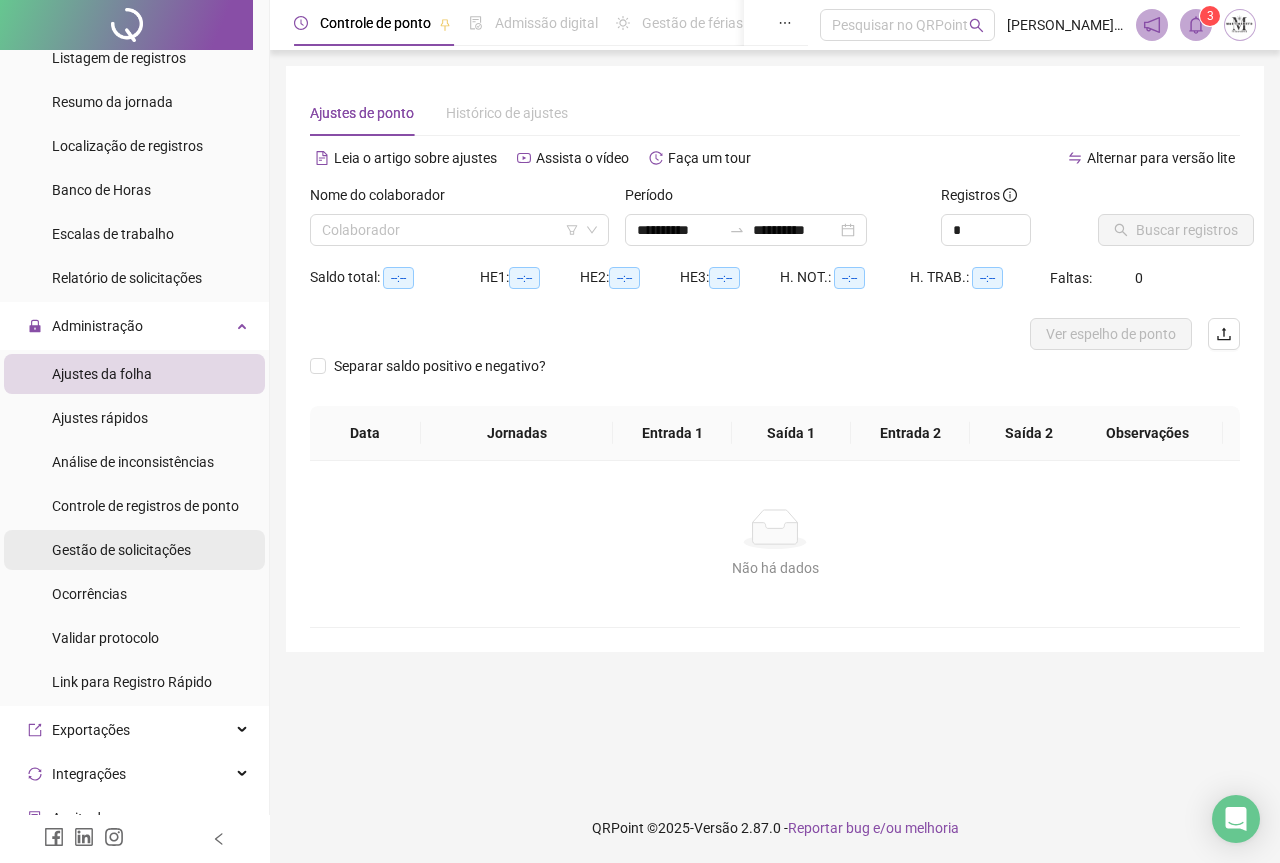 click on "Gestão de solicitações" at bounding box center [121, 550] 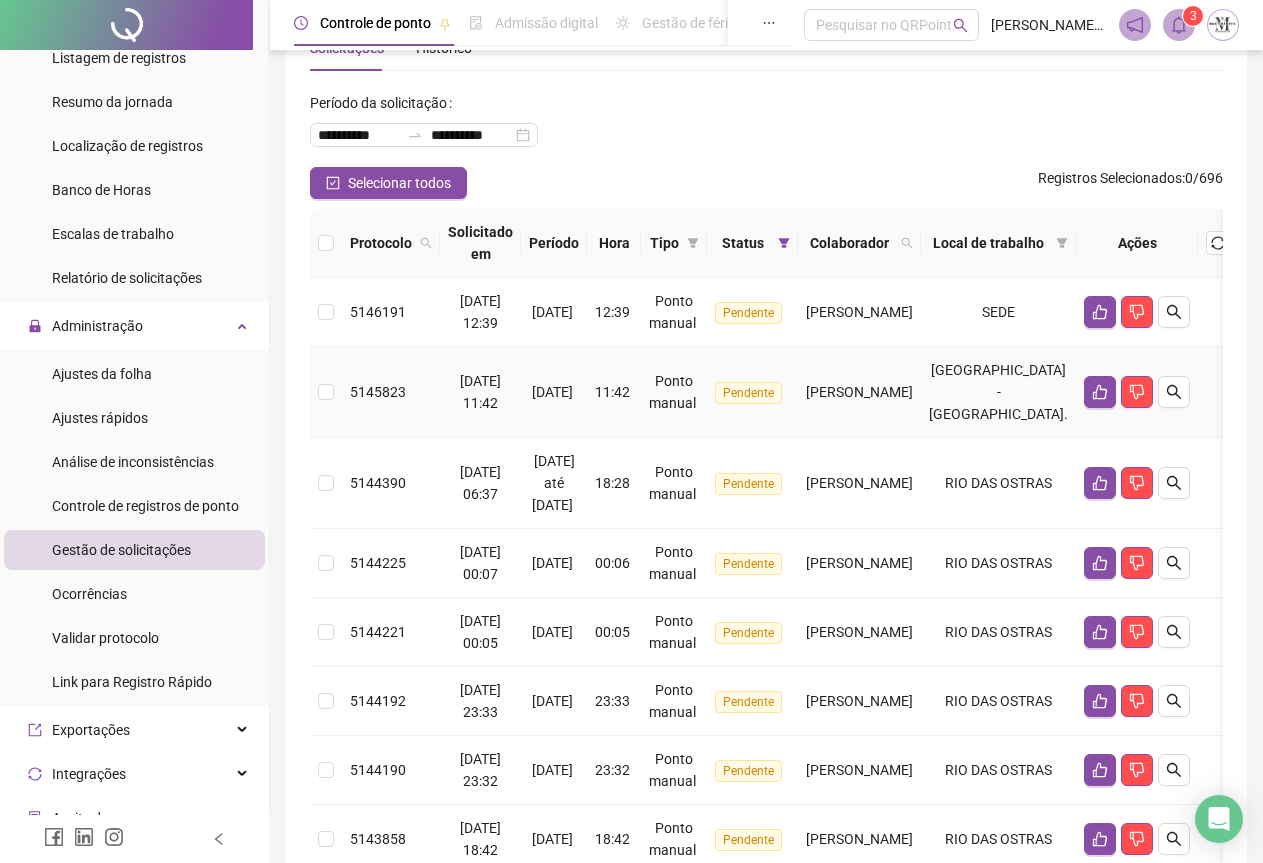 scroll, scrollTop: 100, scrollLeft: 0, axis: vertical 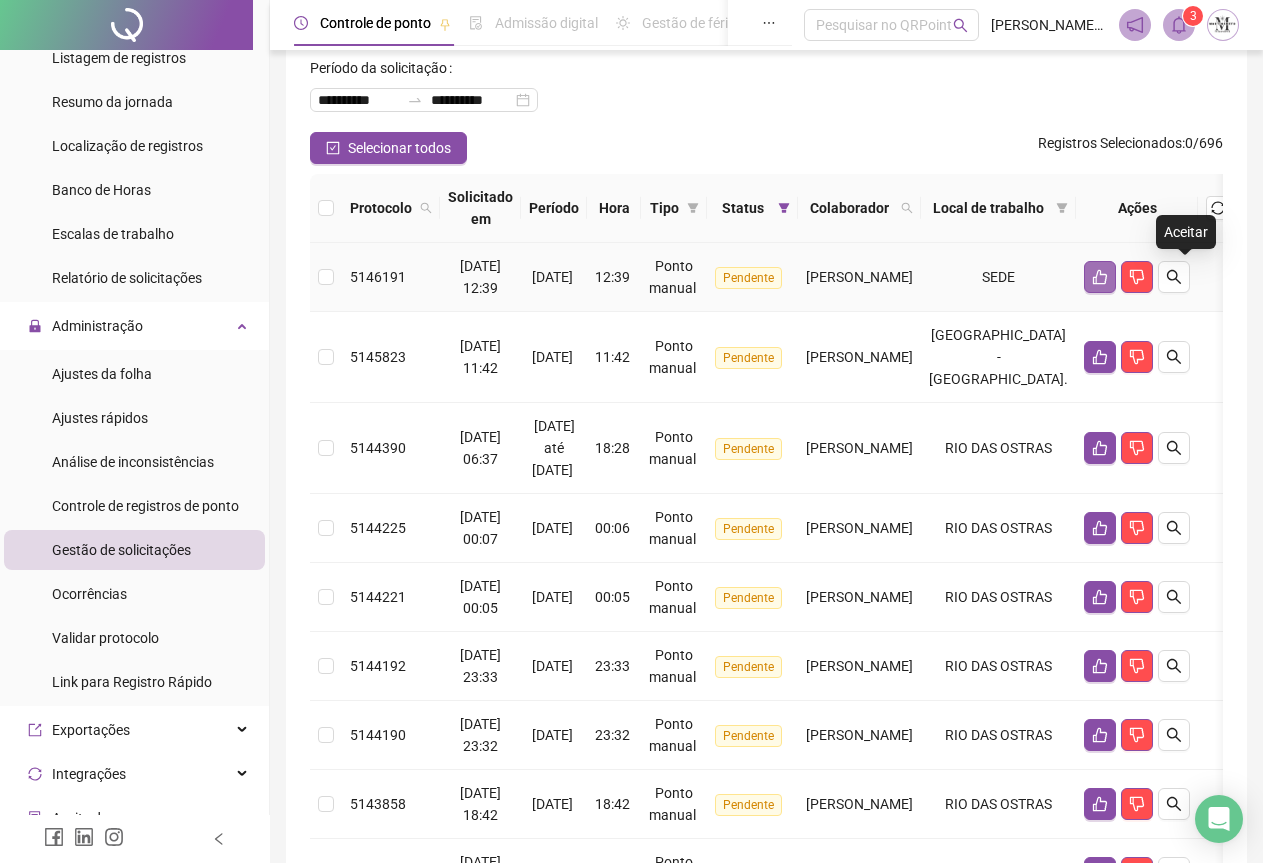 click at bounding box center [1100, 277] 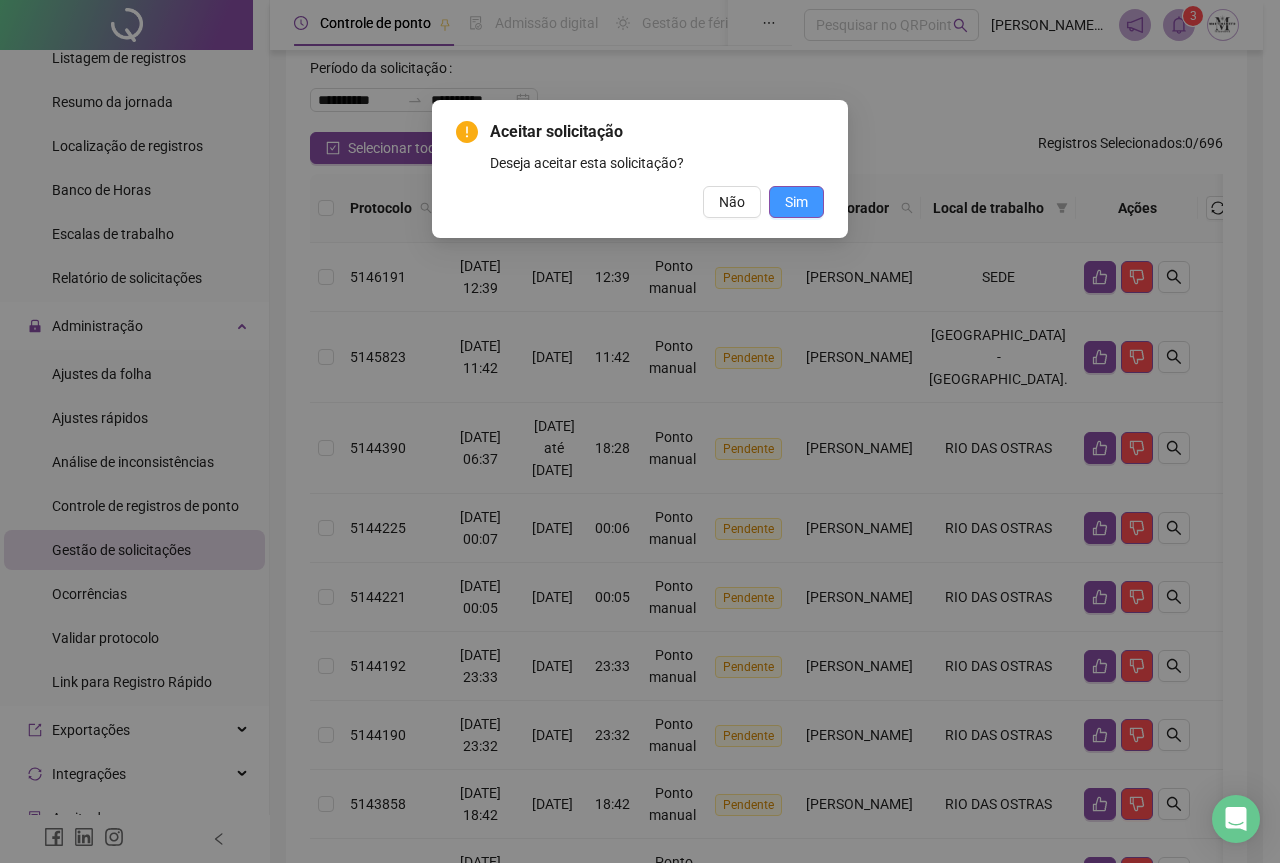 click on "Sim" at bounding box center (796, 202) 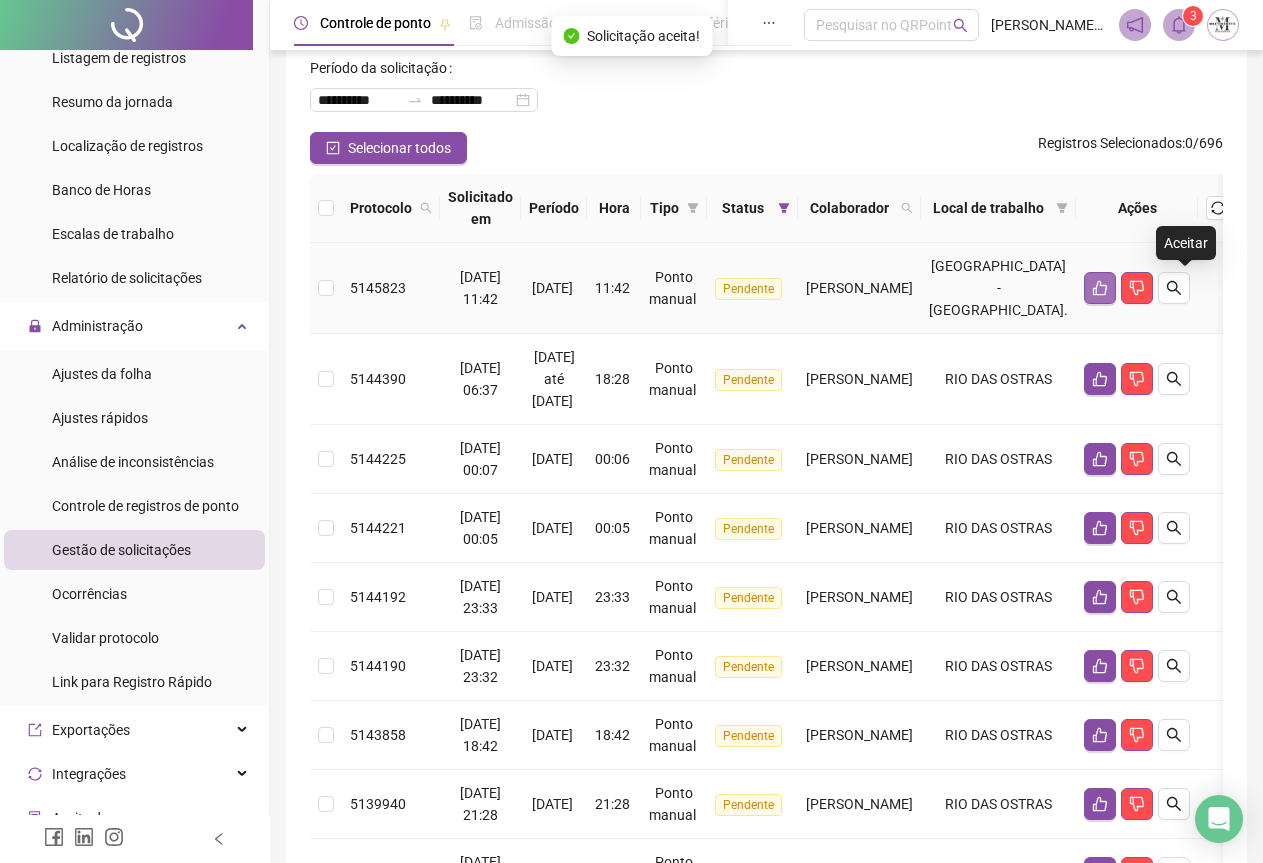 click 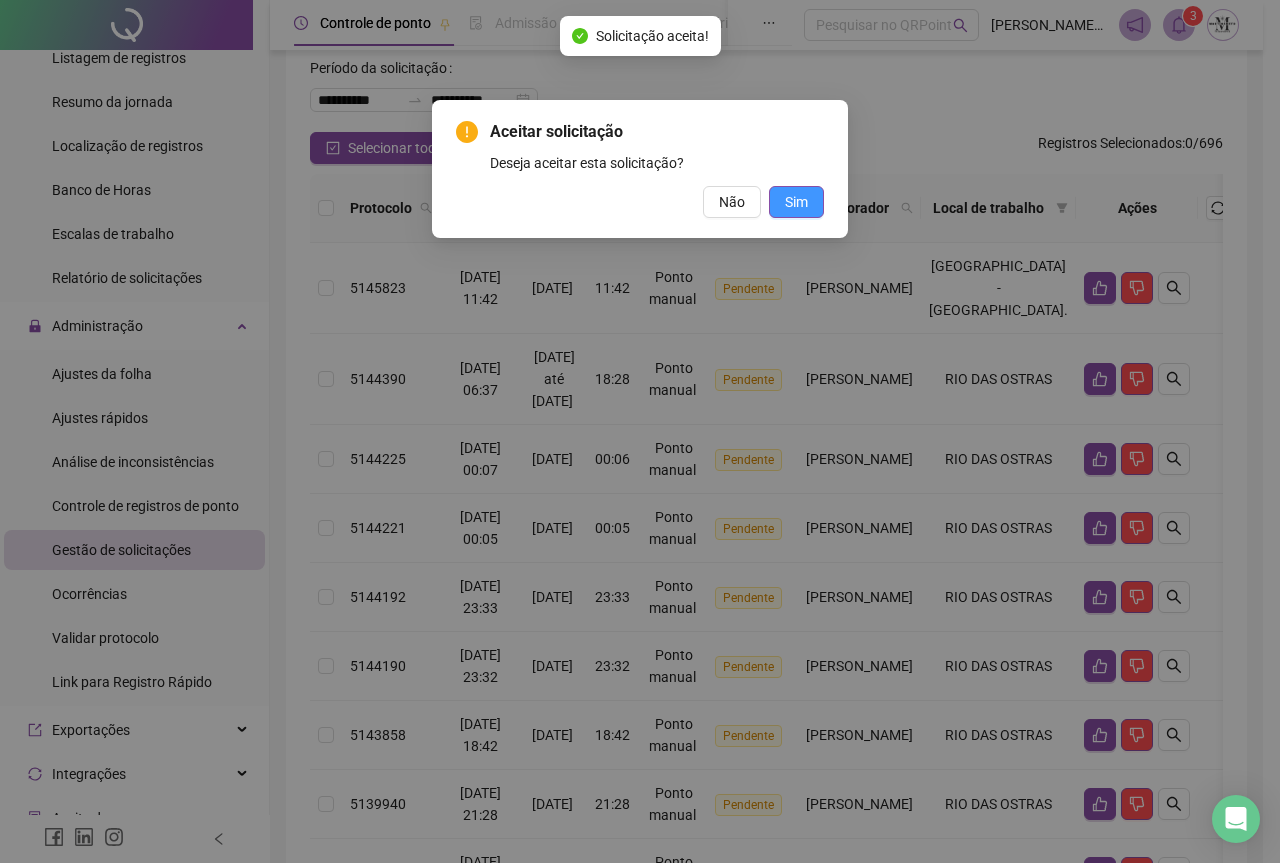 click on "Sim" at bounding box center (796, 202) 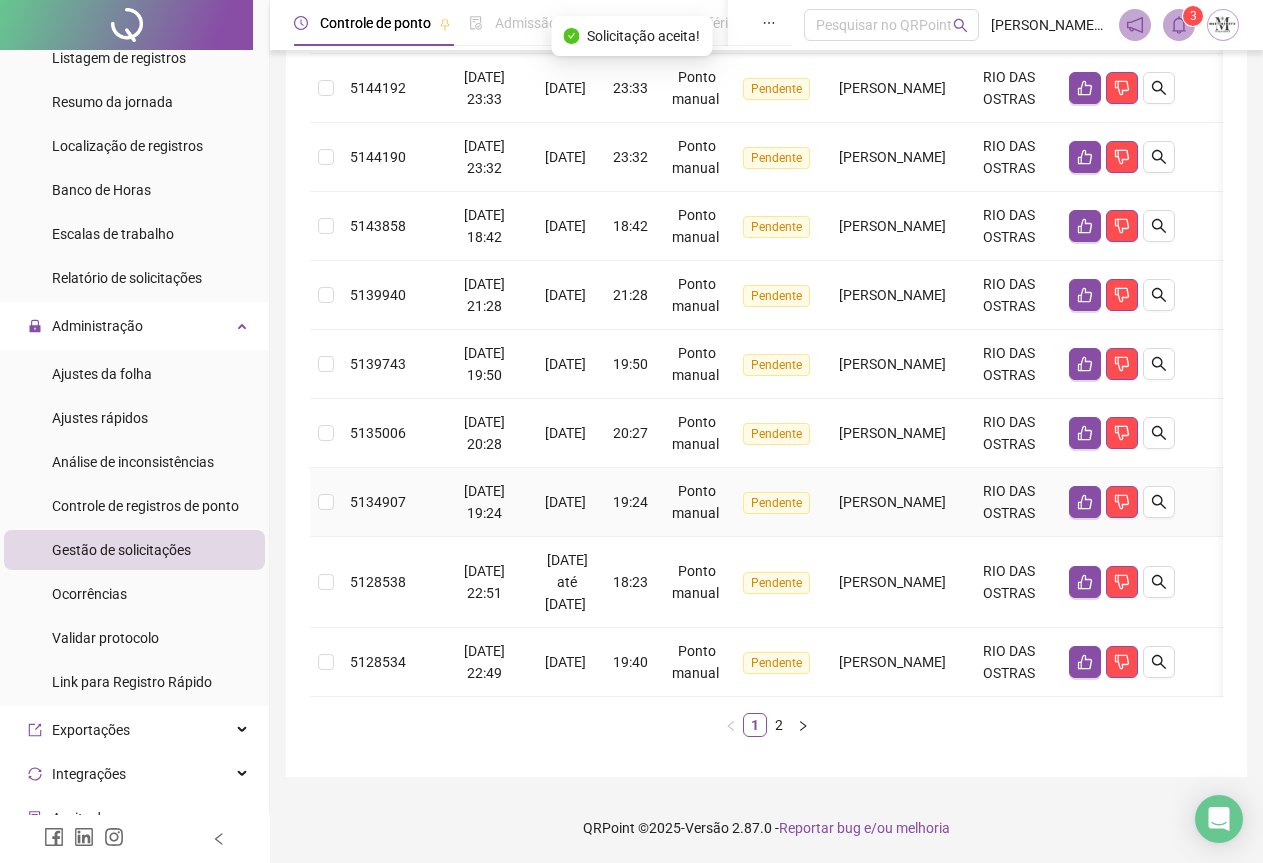 scroll, scrollTop: 535, scrollLeft: 0, axis: vertical 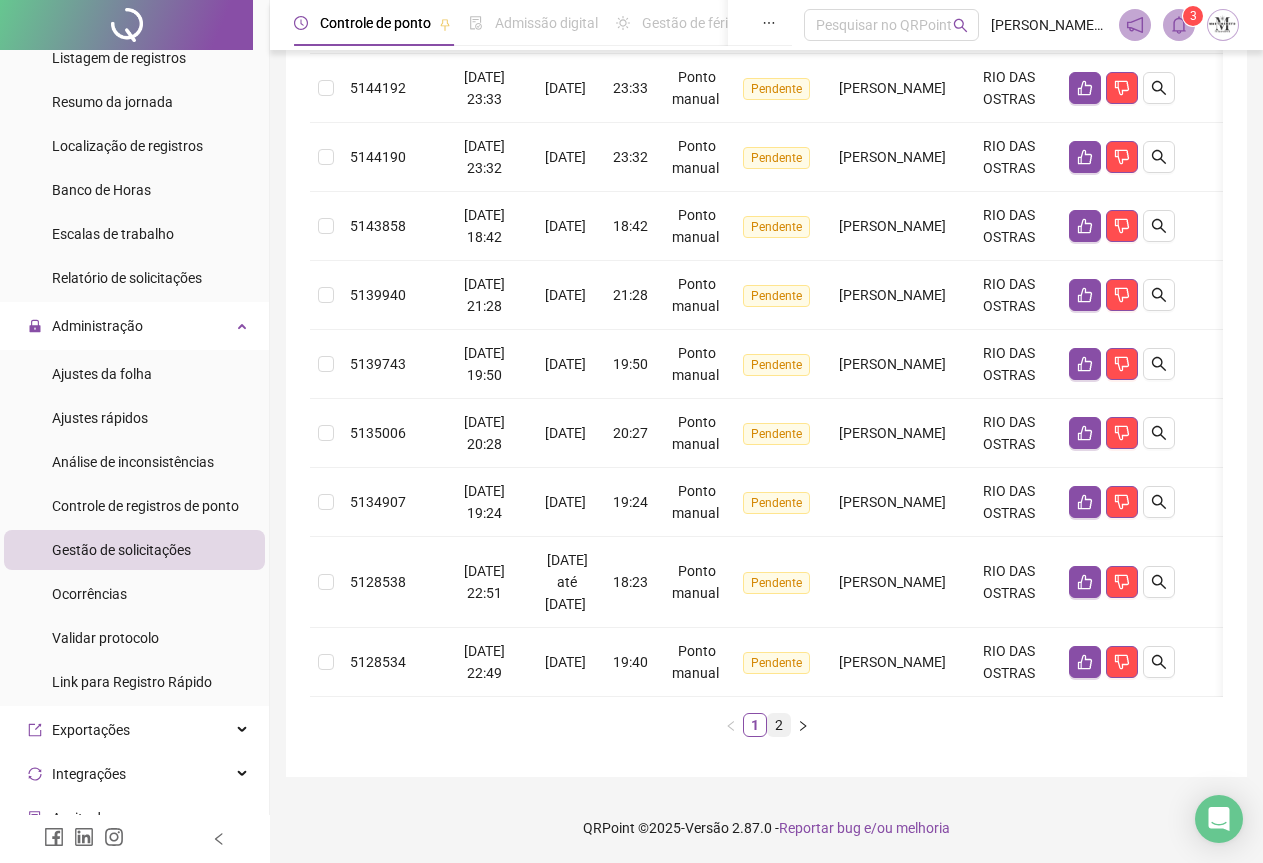 click on "2" at bounding box center (779, 725) 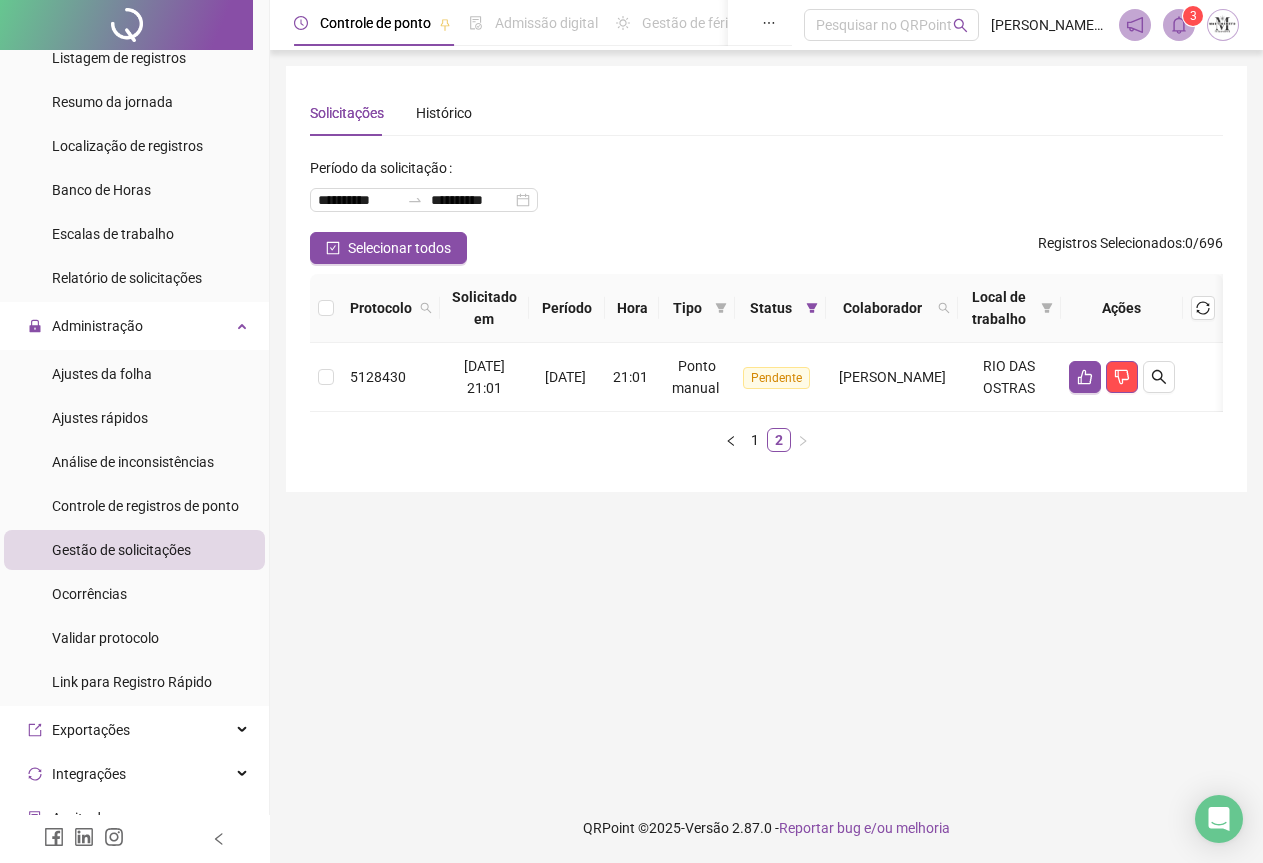 scroll, scrollTop: 0, scrollLeft: 0, axis: both 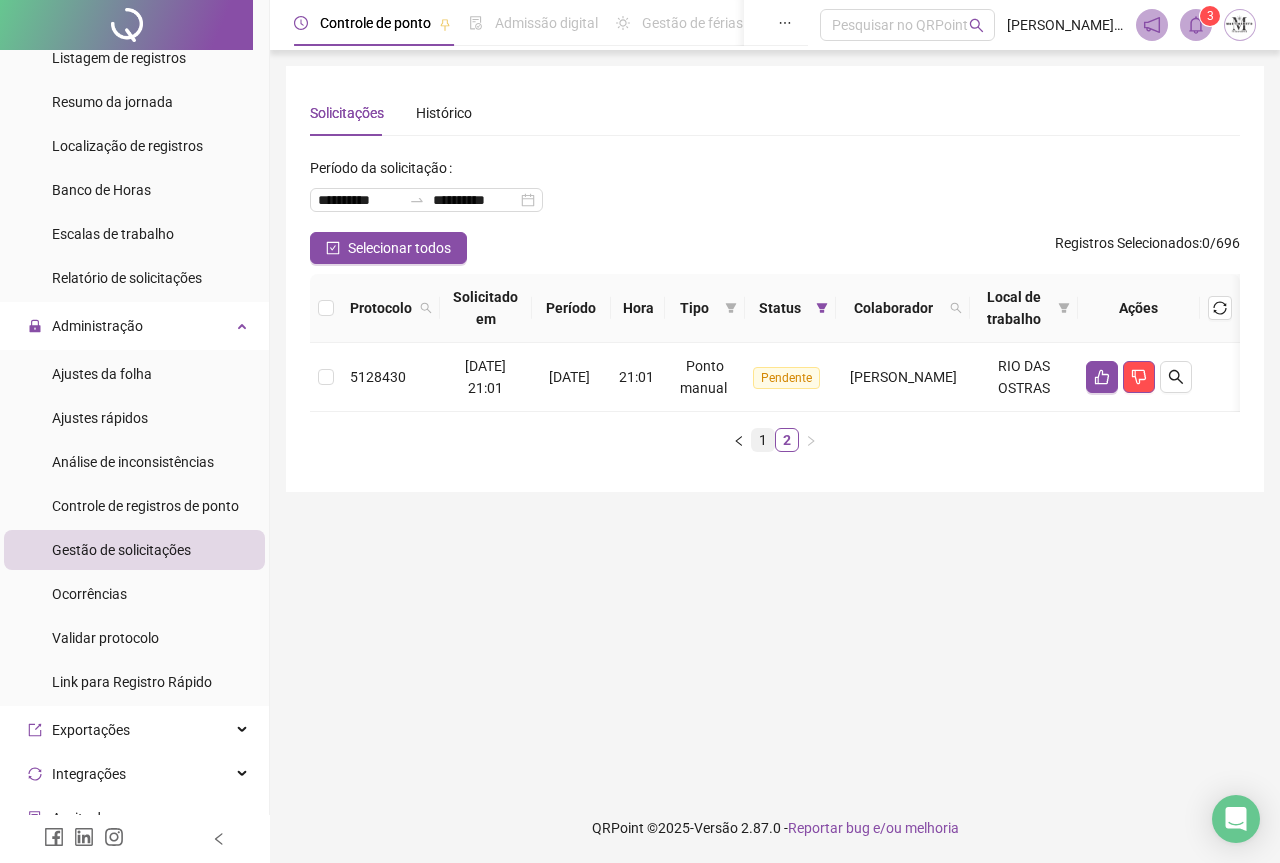 click on "1" at bounding box center (763, 440) 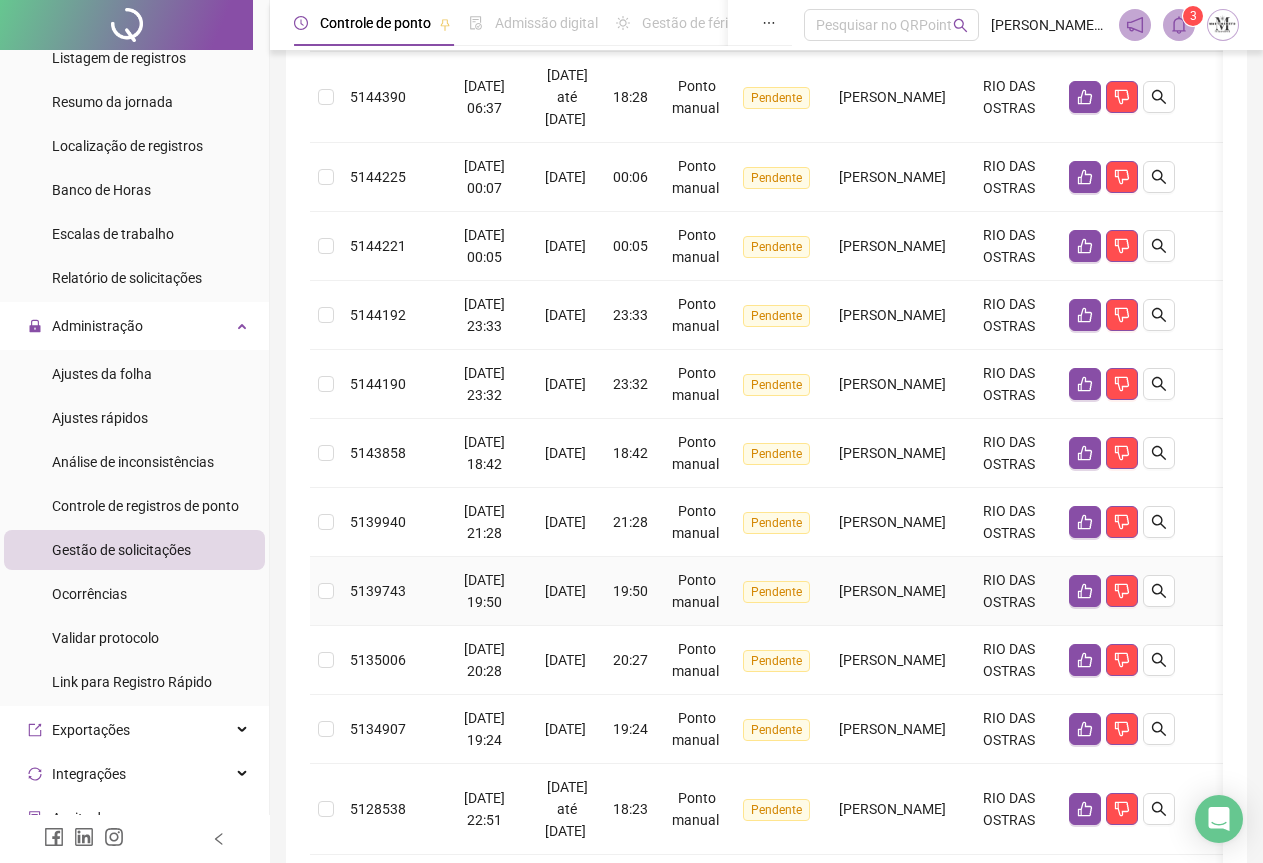 scroll, scrollTop: 535, scrollLeft: 0, axis: vertical 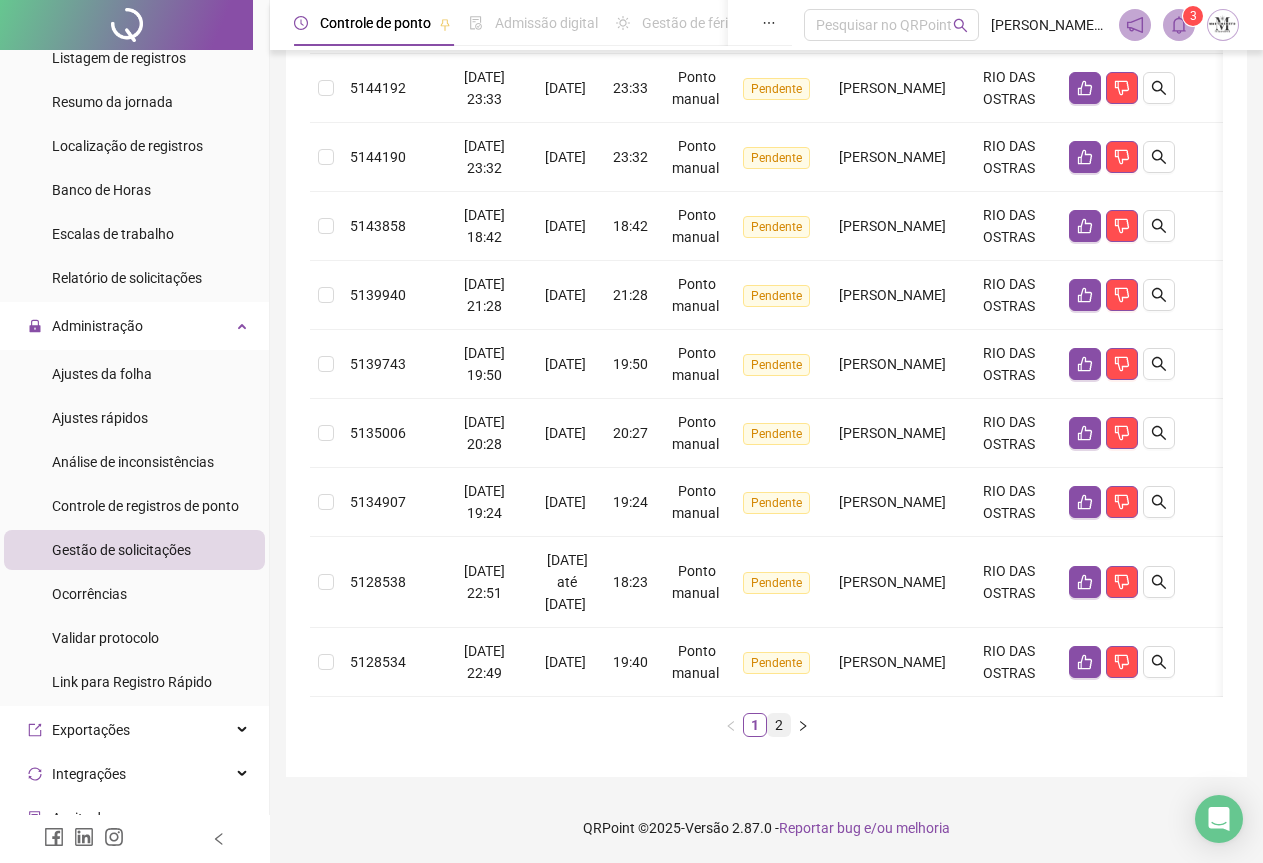 click on "2" at bounding box center (779, 725) 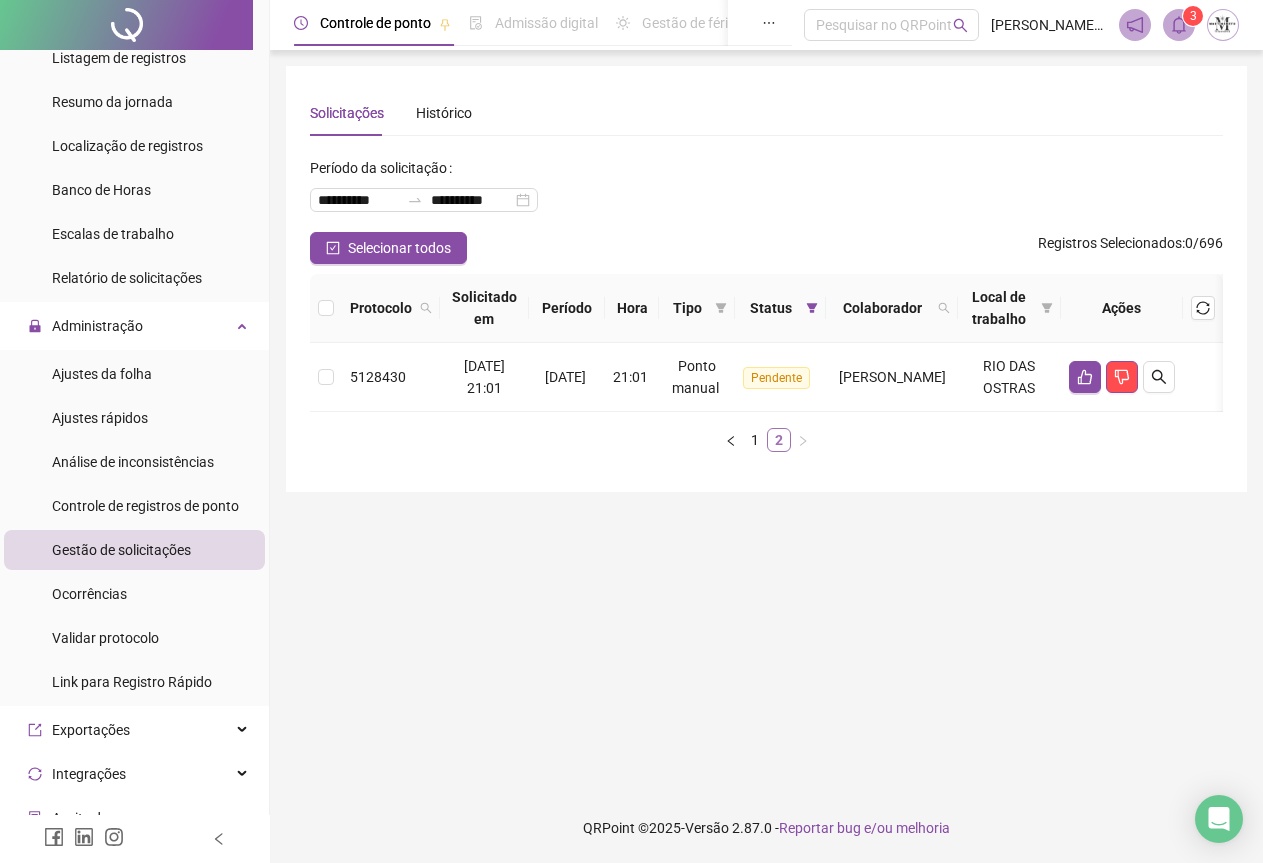 scroll, scrollTop: 0, scrollLeft: 0, axis: both 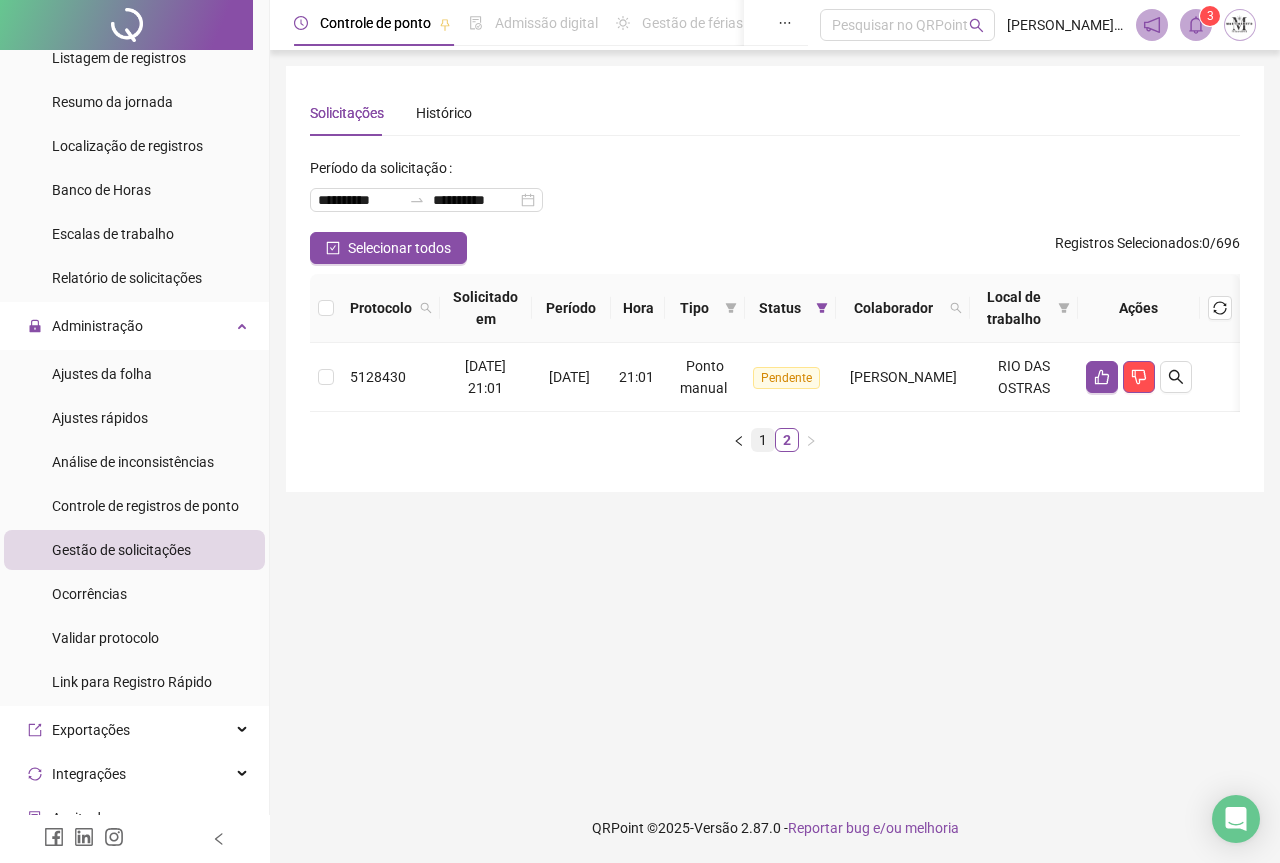click on "1" at bounding box center [763, 440] 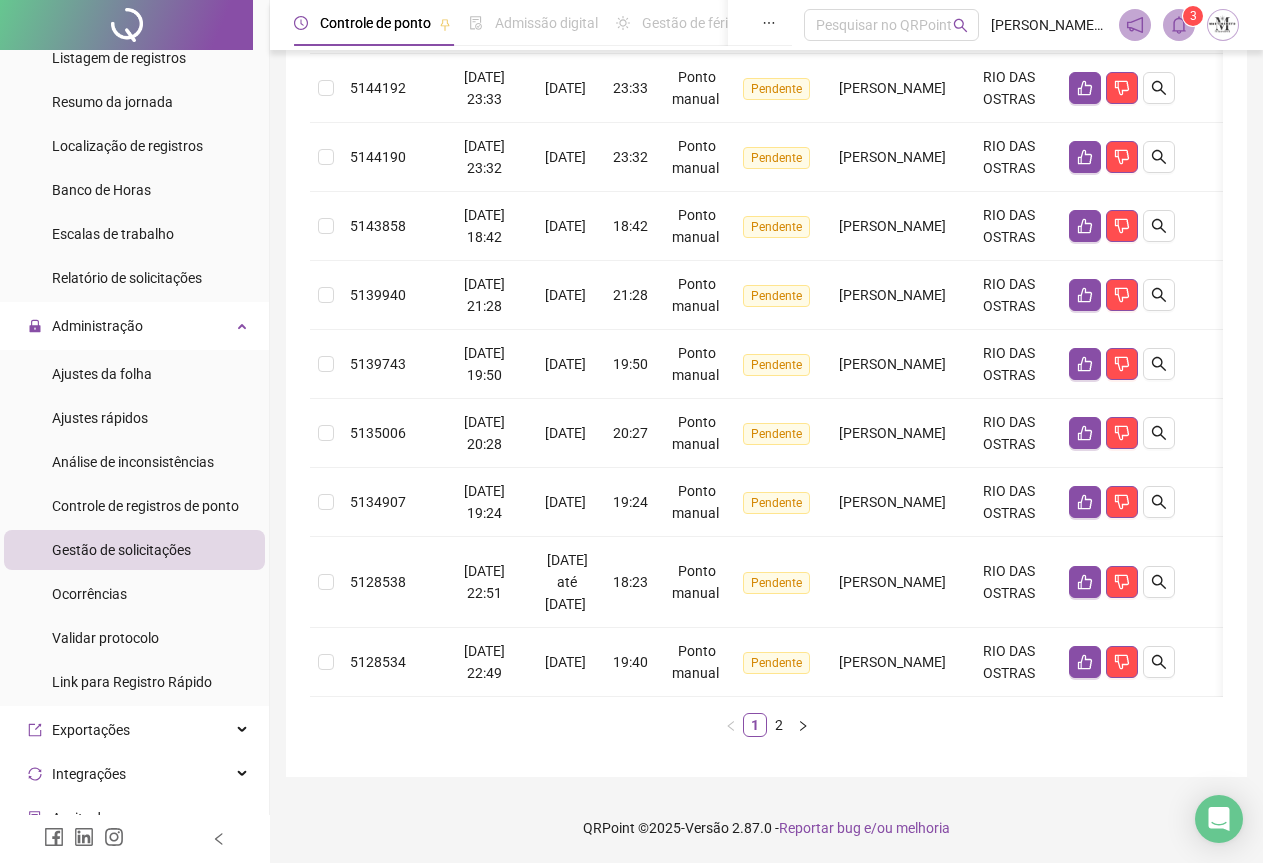 scroll, scrollTop: 535, scrollLeft: 0, axis: vertical 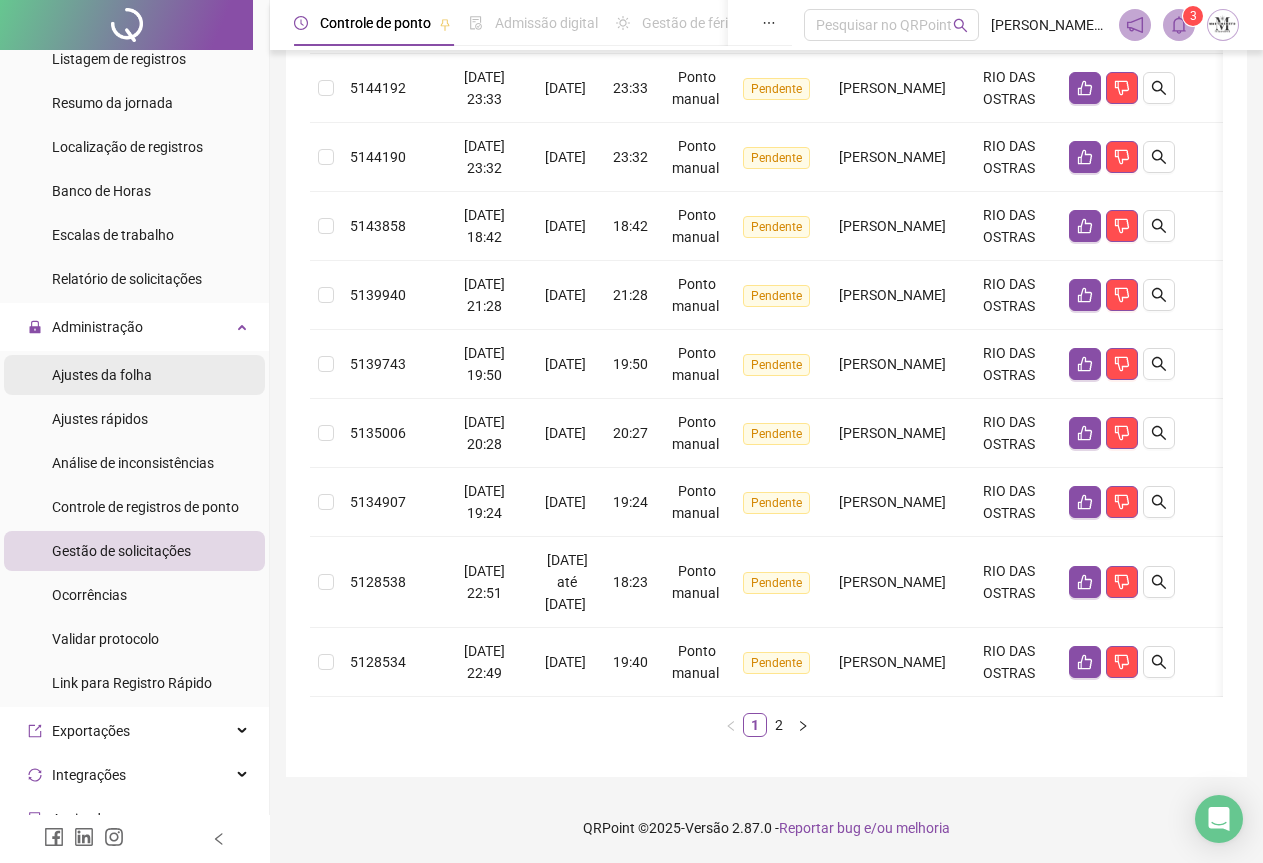 click on "Ajustes da folha" at bounding box center [102, 375] 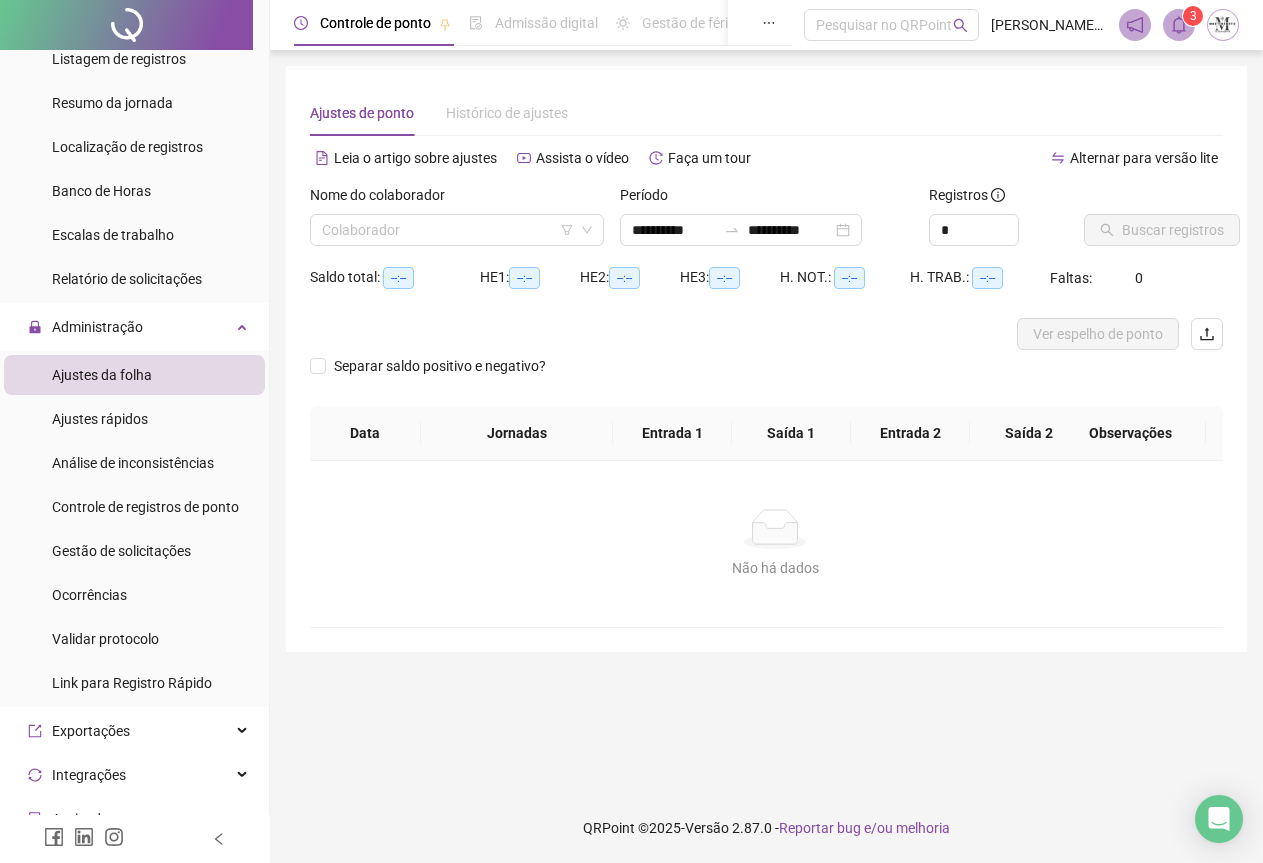 scroll, scrollTop: 0, scrollLeft: 0, axis: both 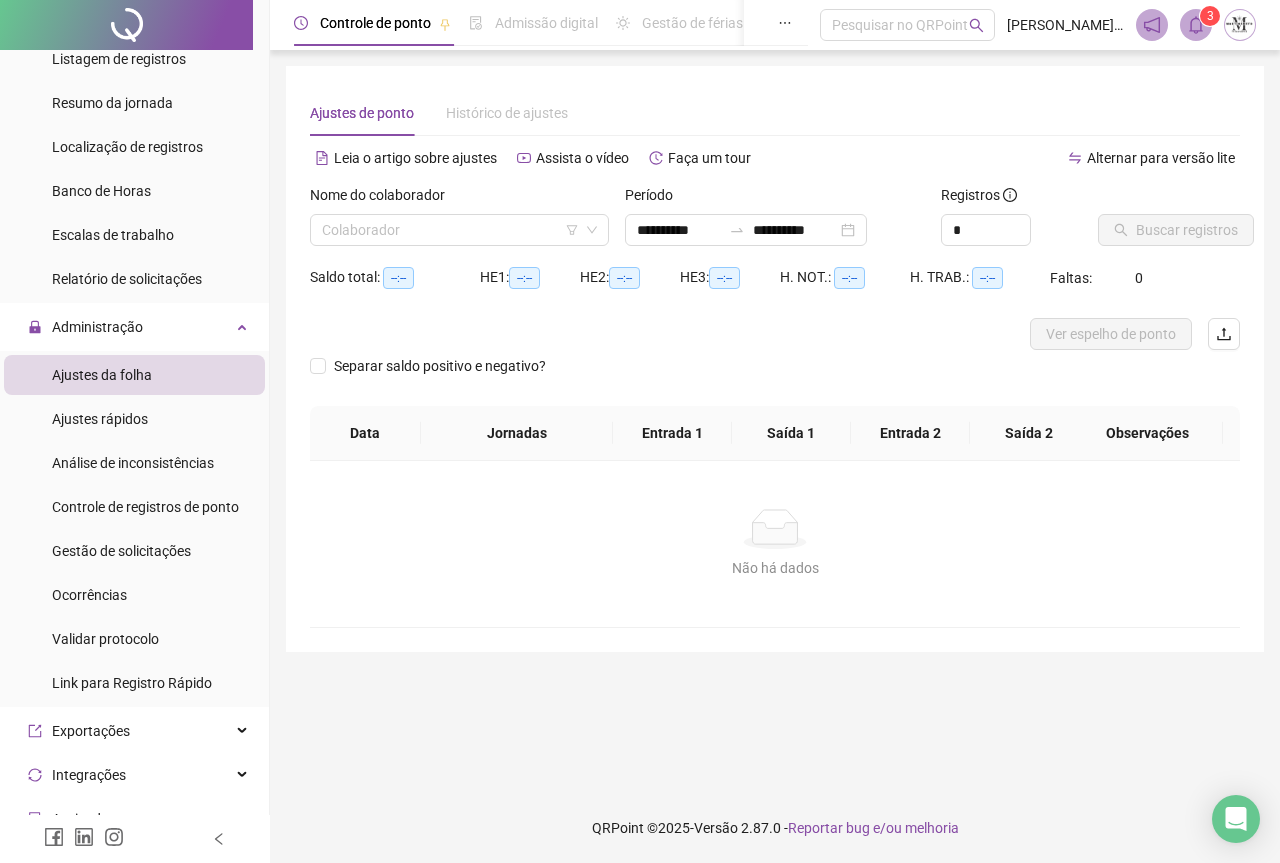 click at bounding box center (126, 25) 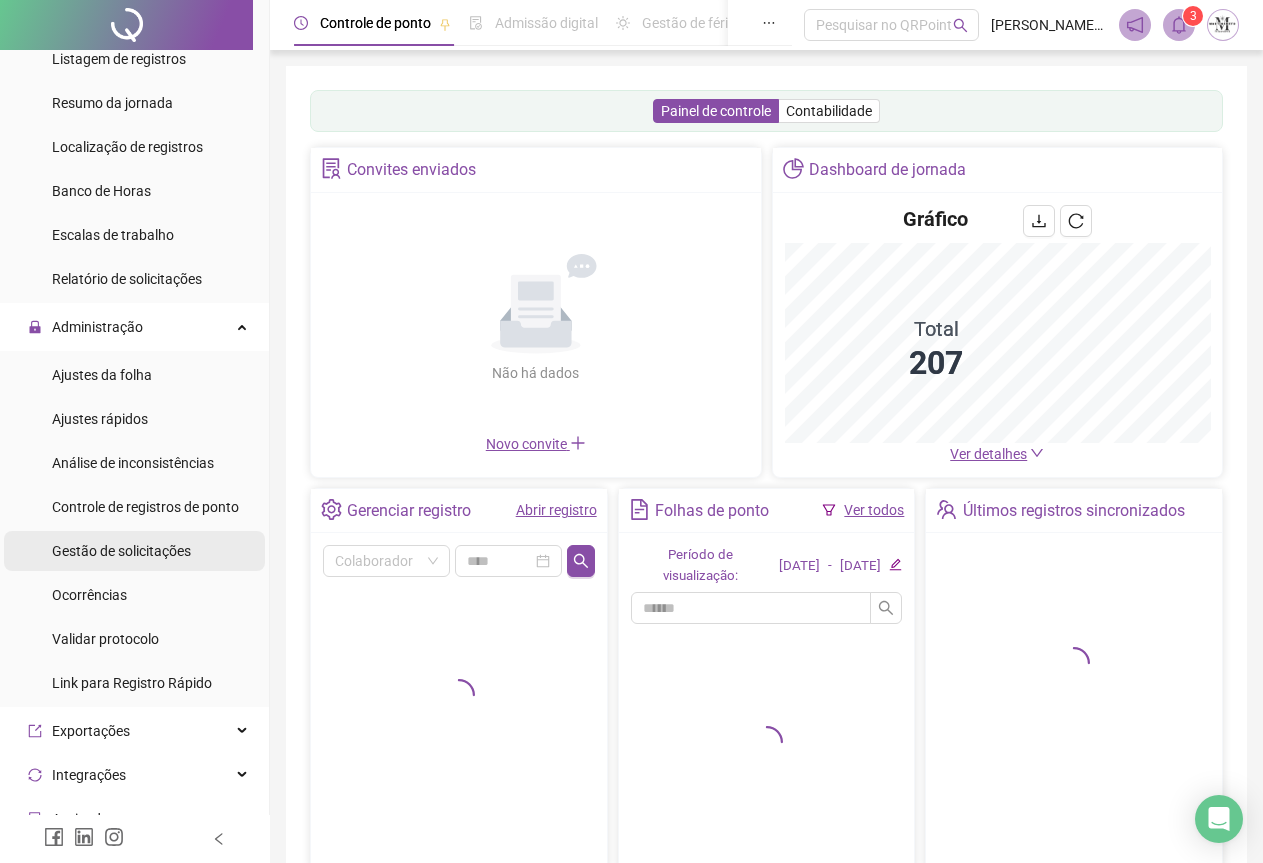 click on "Gestão de solicitações" at bounding box center (121, 551) 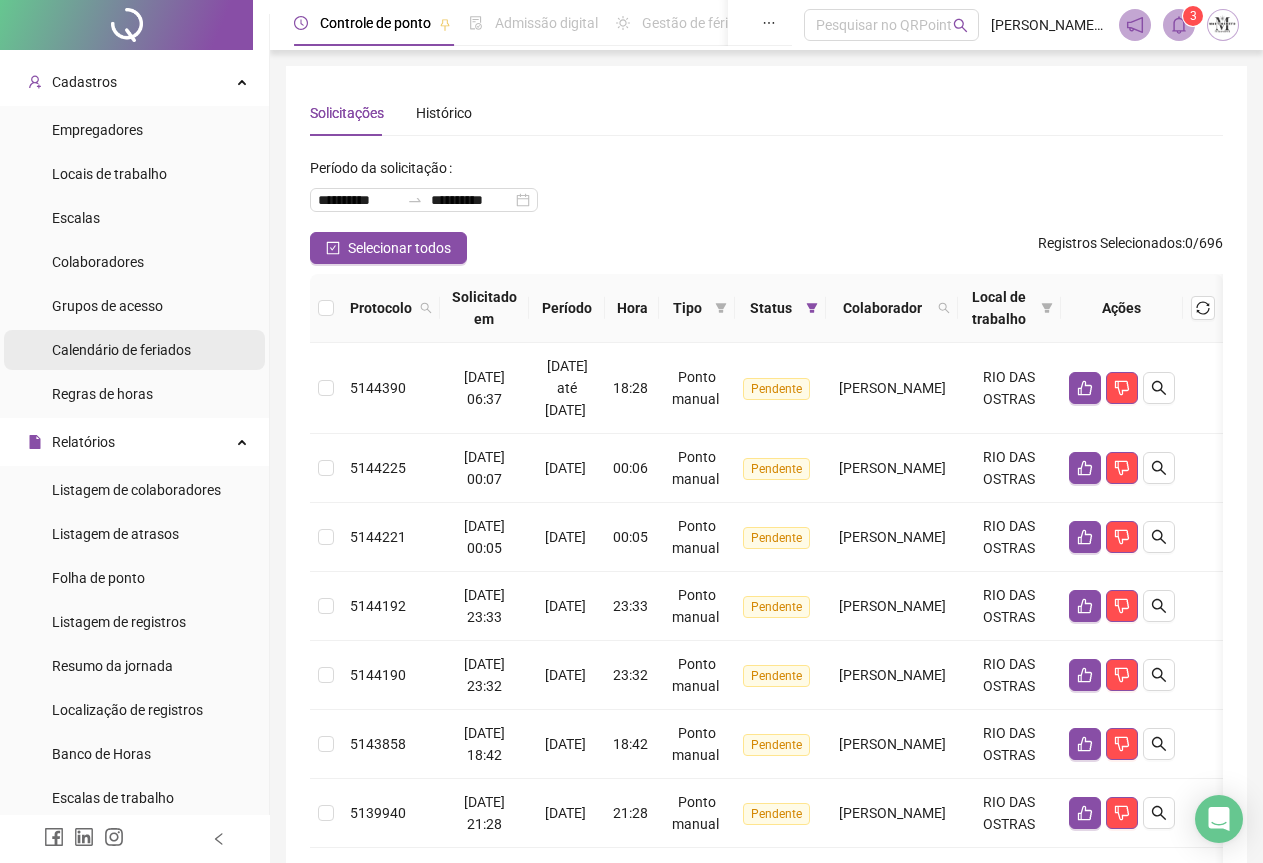 scroll, scrollTop: 0, scrollLeft: 0, axis: both 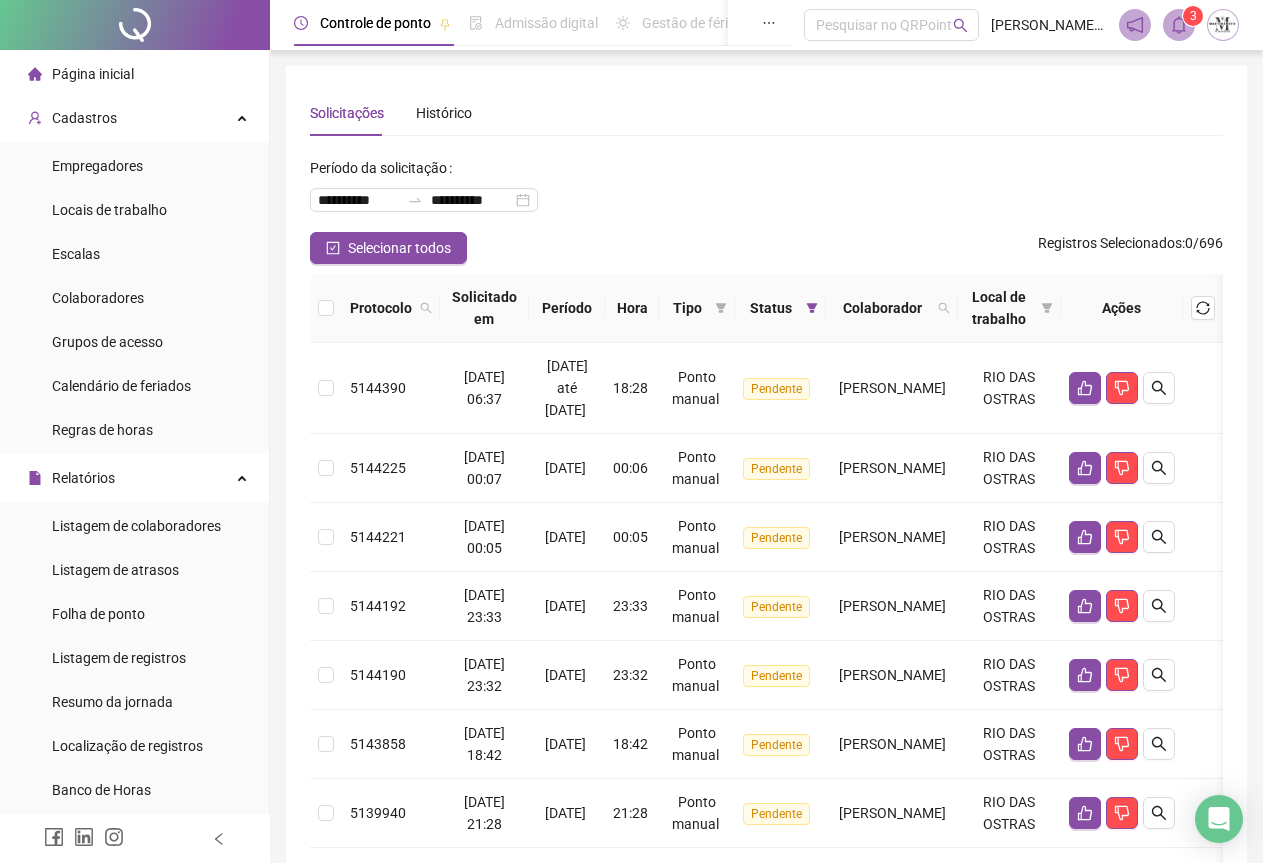 click at bounding box center [135, 25] 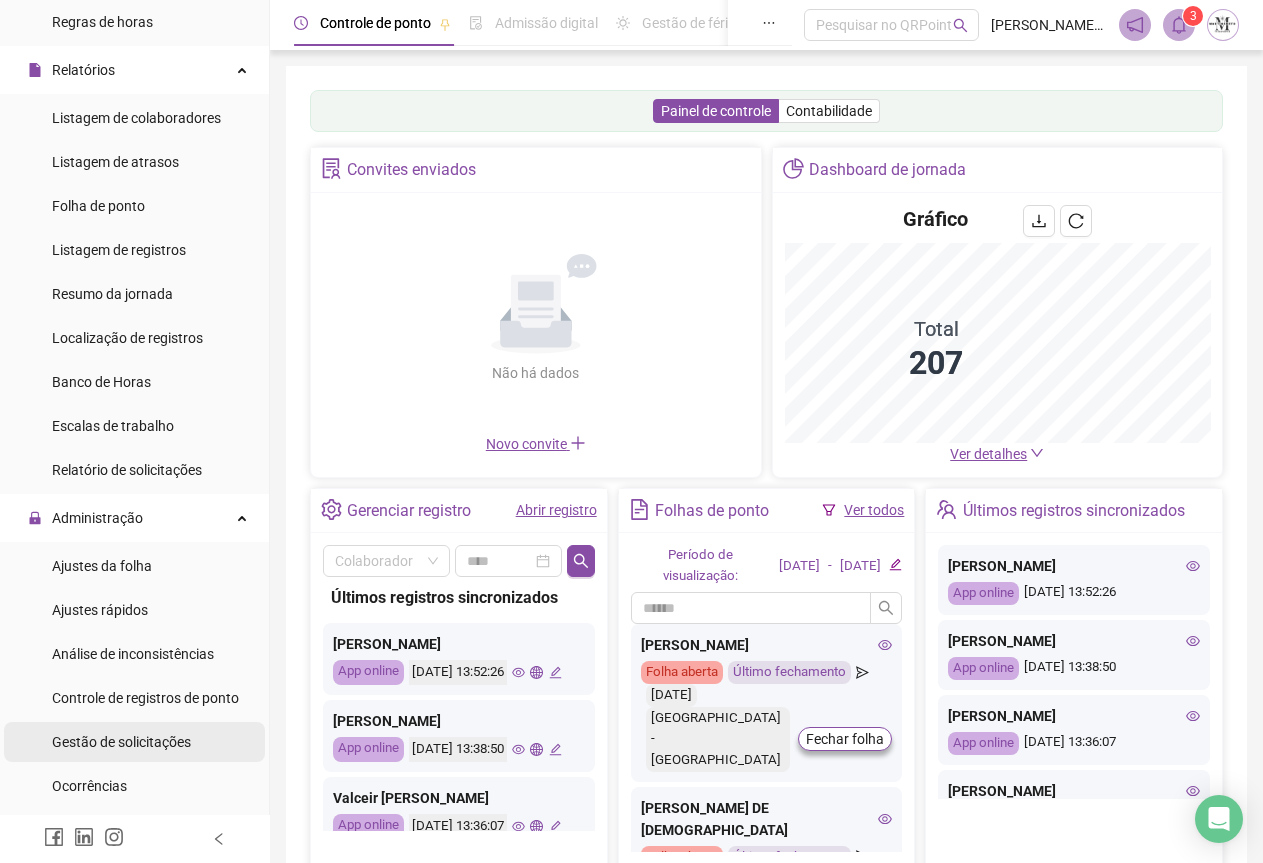 scroll, scrollTop: 500, scrollLeft: 0, axis: vertical 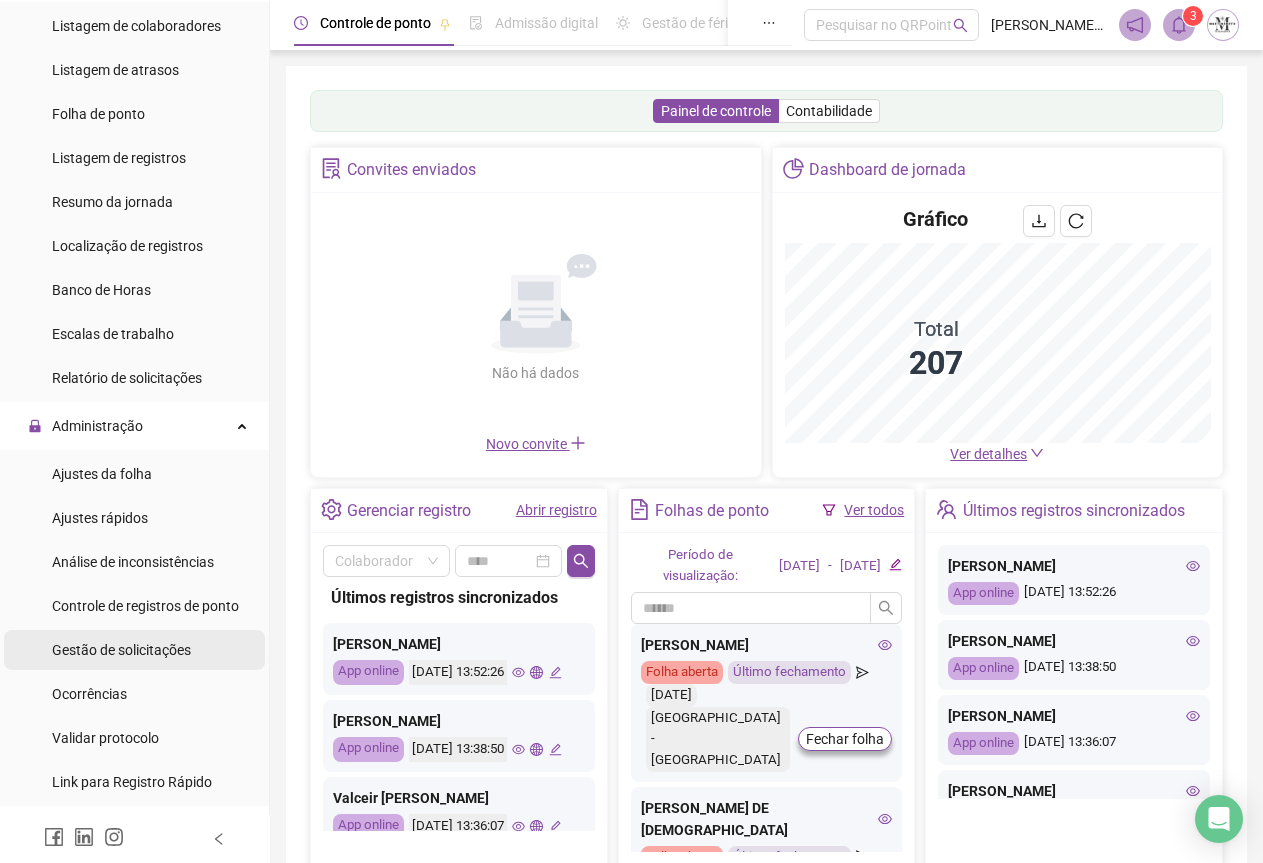click on "Gestão de solicitações" at bounding box center (121, 650) 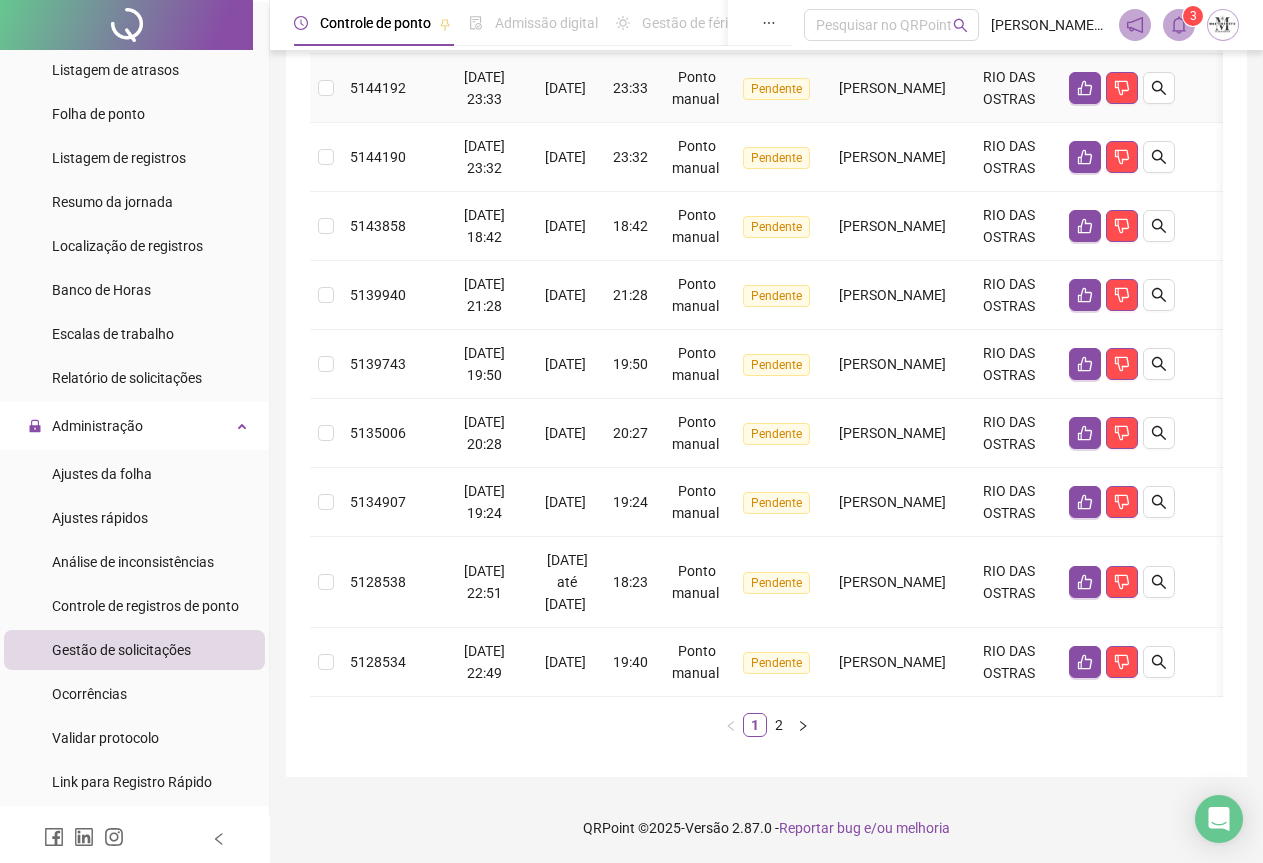 scroll, scrollTop: 535, scrollLeft: 0, axis: vertical 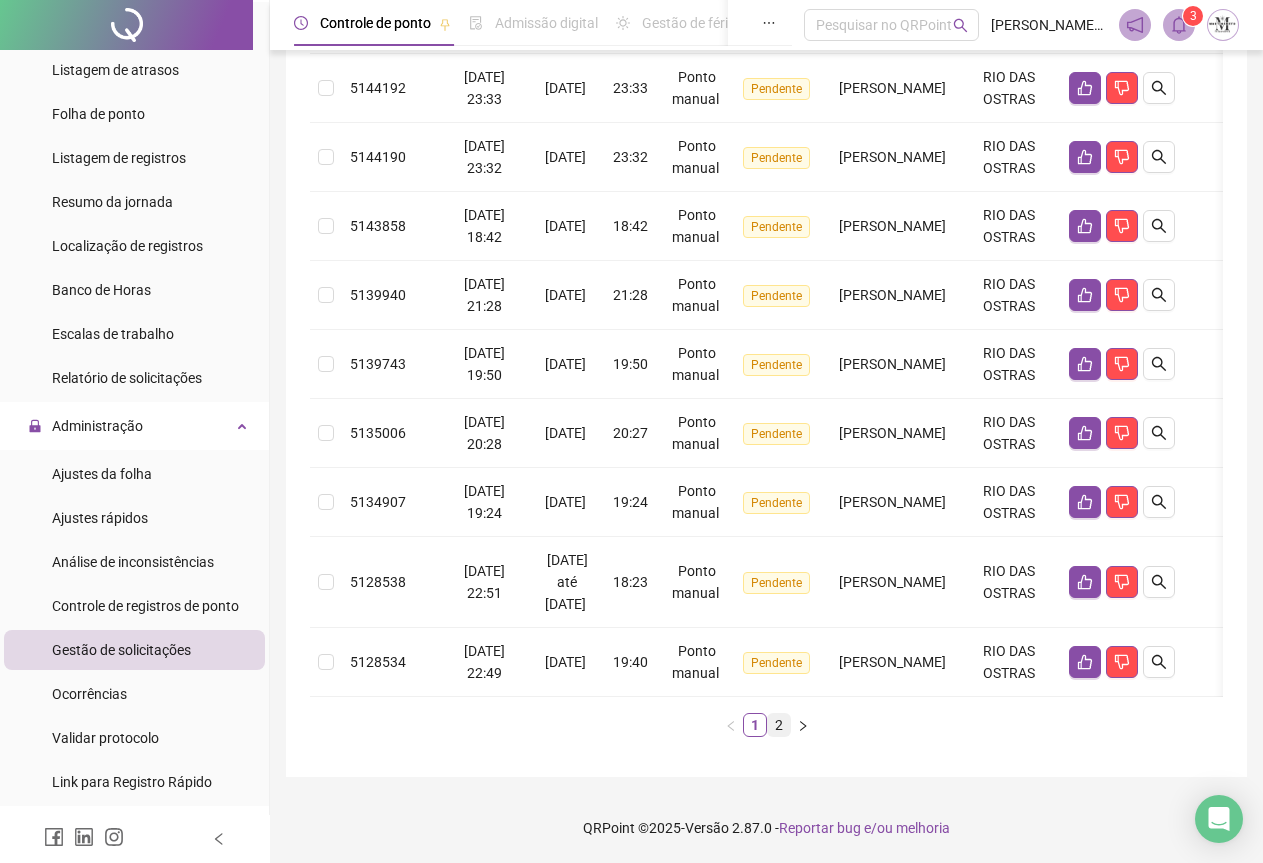 click on "2" at bounding box center [779, 725] 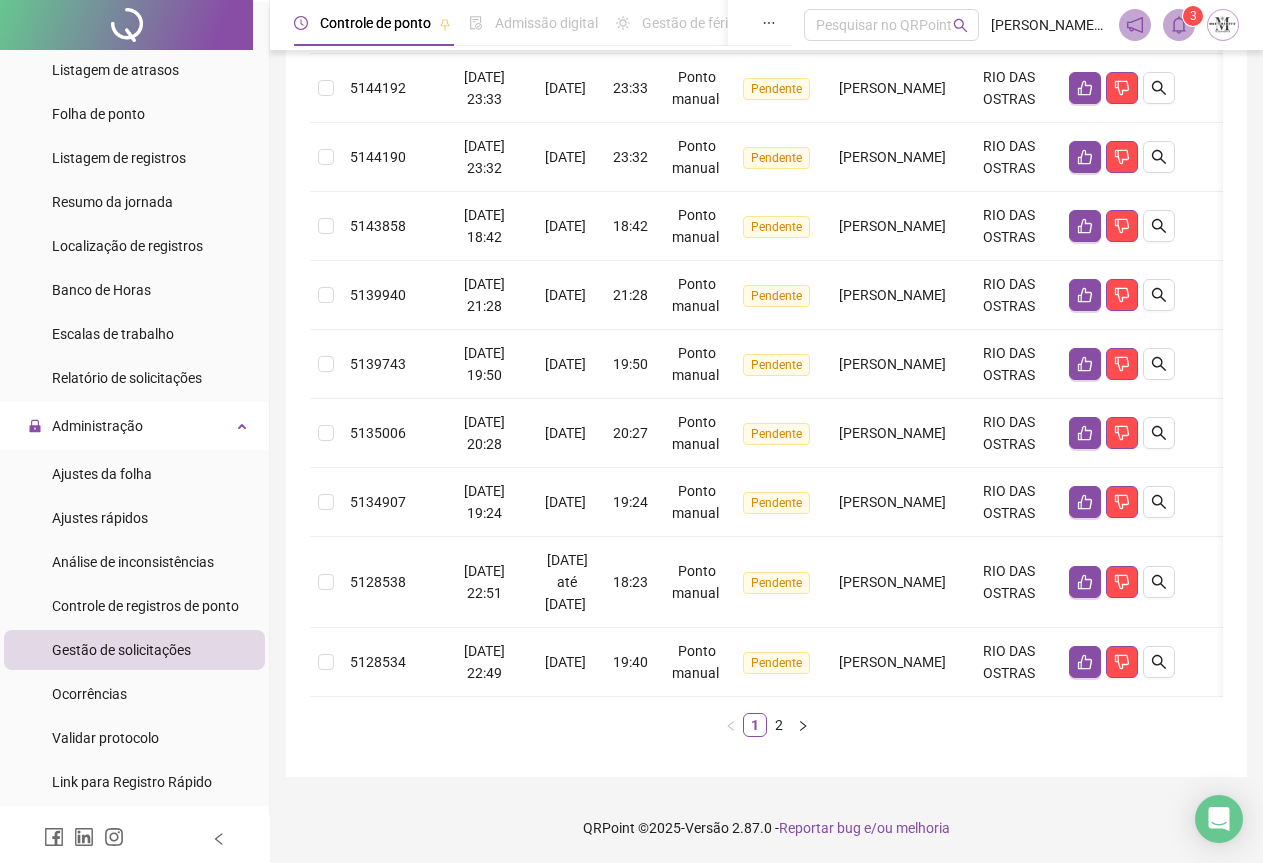 scroll, scrollTop: 0, scrollLeft: 0, axis: both 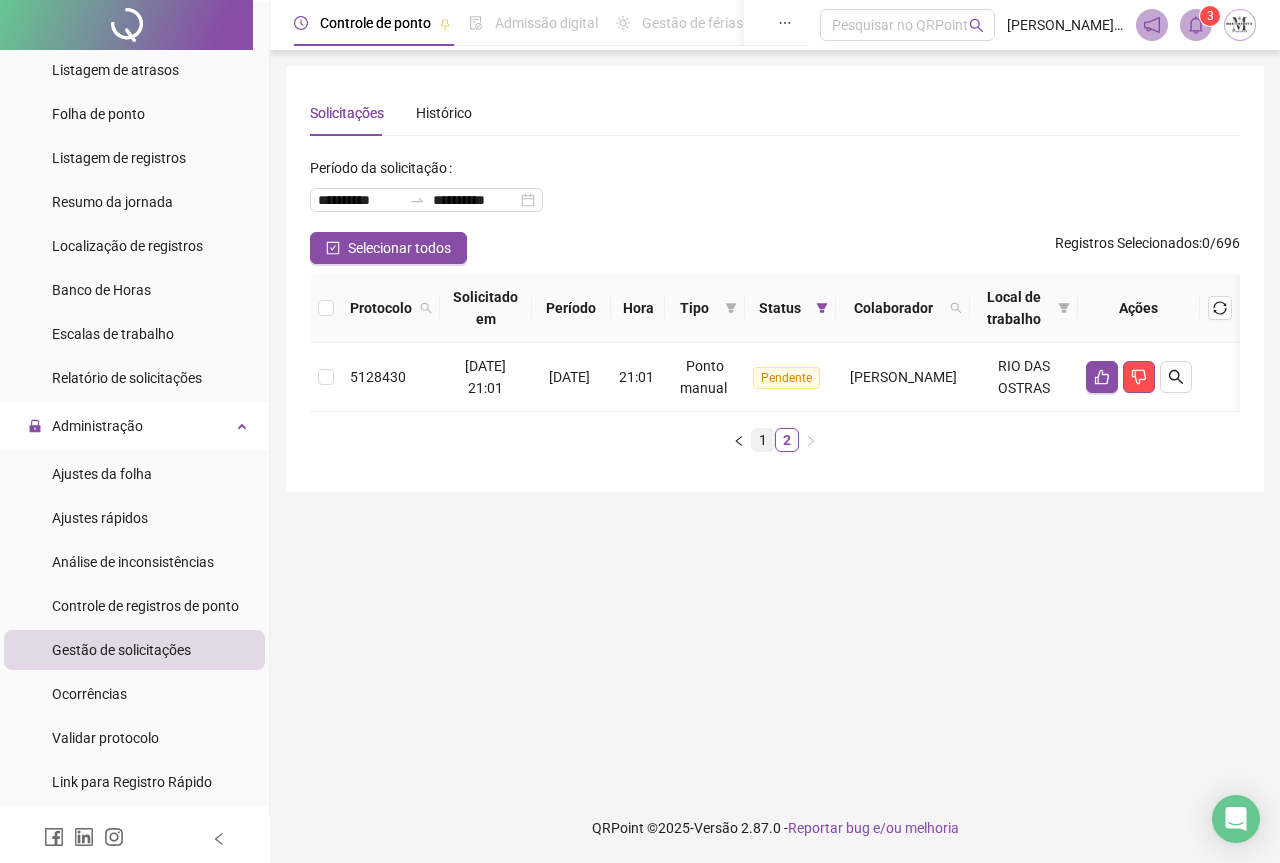 click on "1" at bounding box center (763, 440) 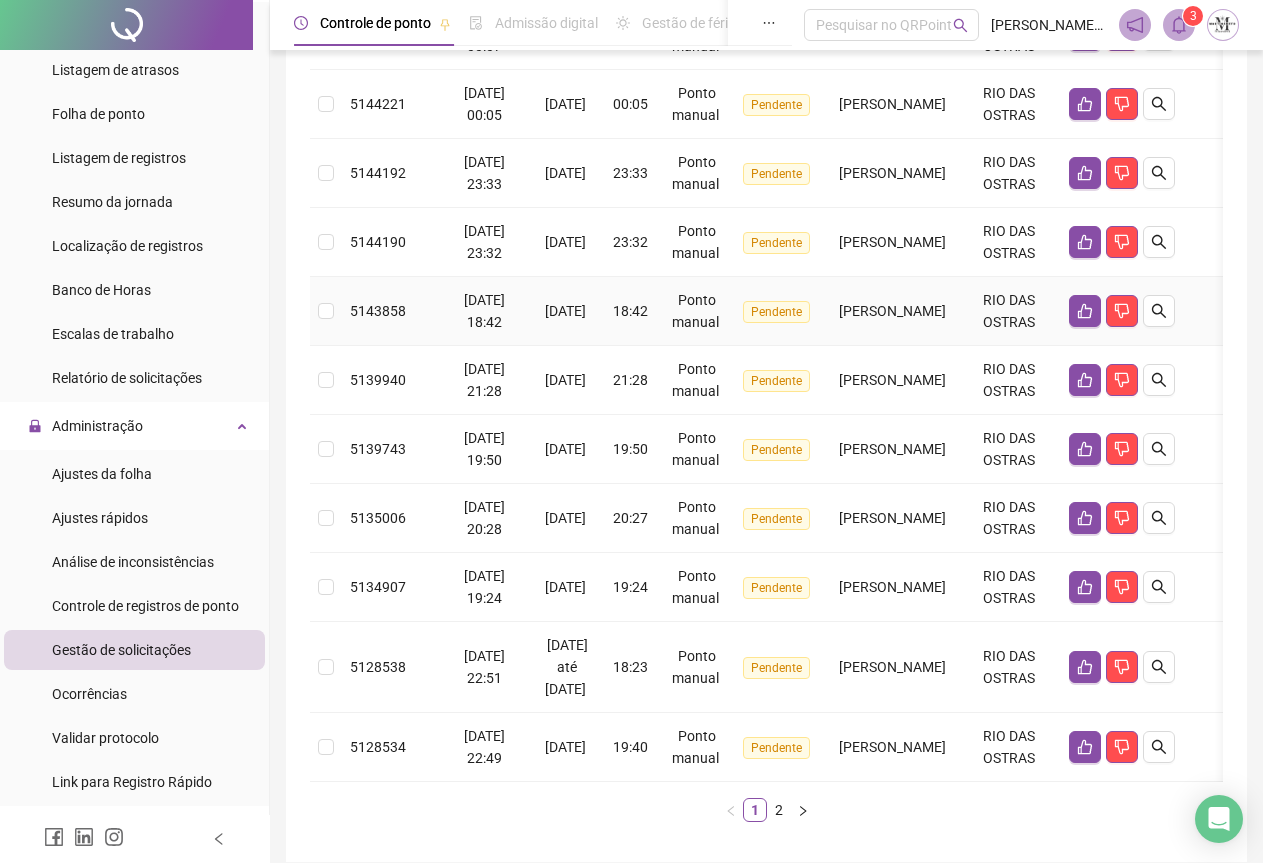 scroll, scrollTop: 435, scrollLeft: 0, axis: vertical 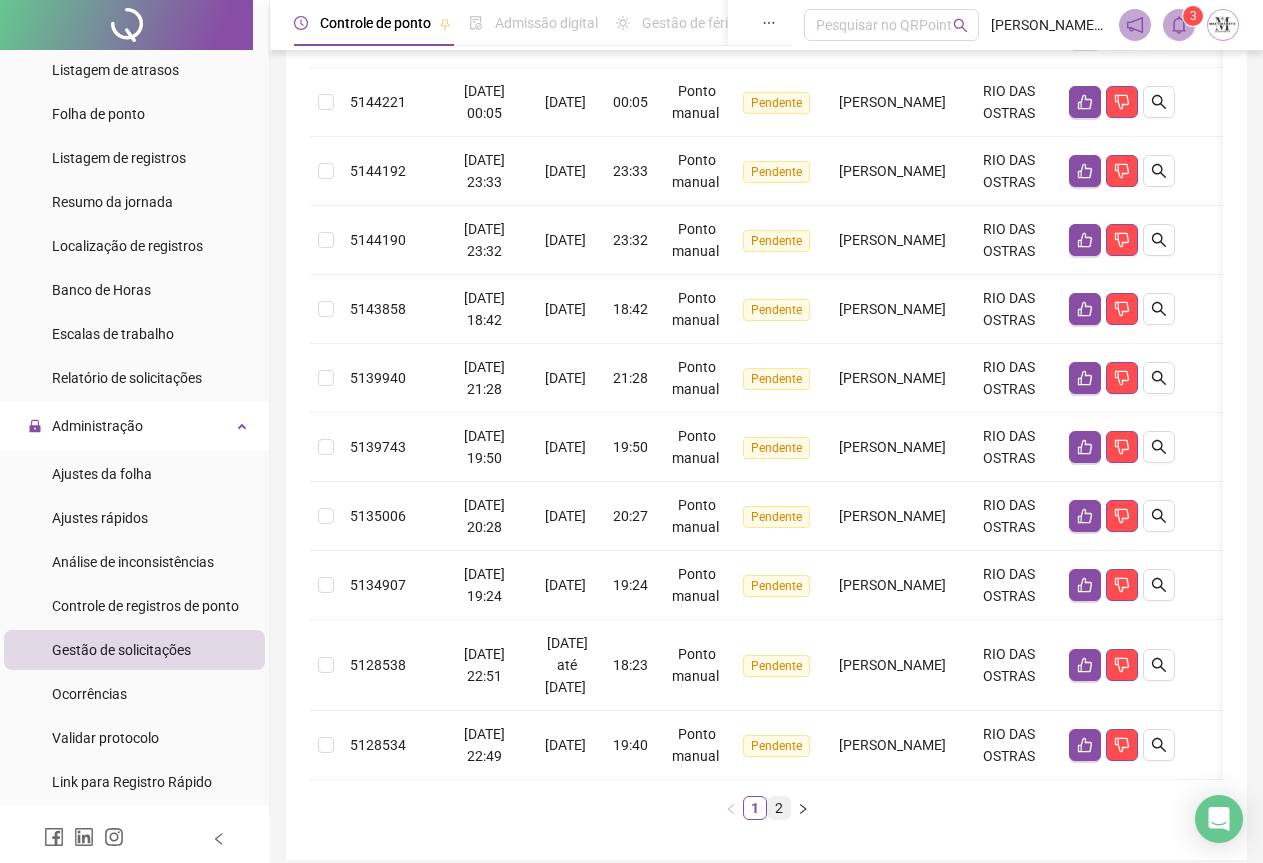 click on "2" at bounding box center (779, 808) 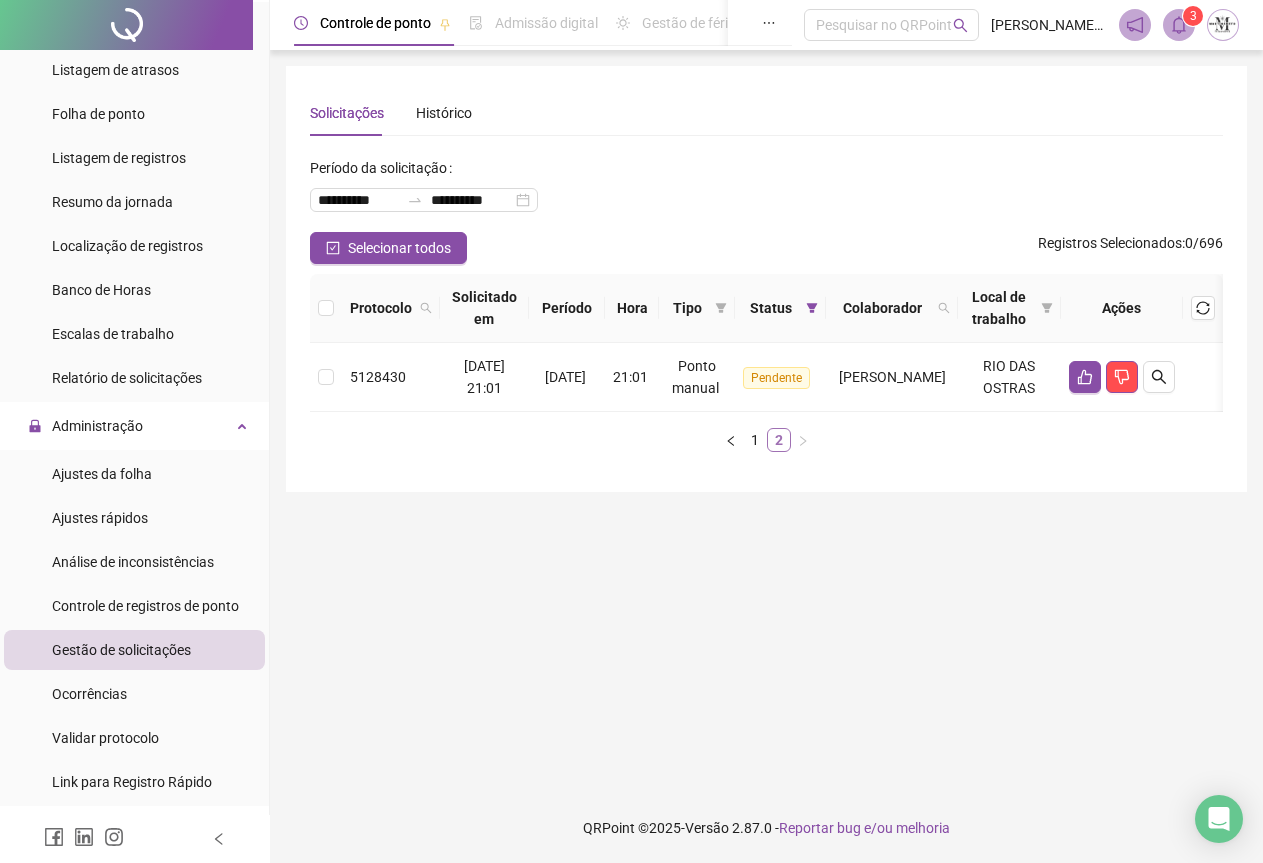 scroll, scrollTop: 0, scrollLeft: 0, axis: both 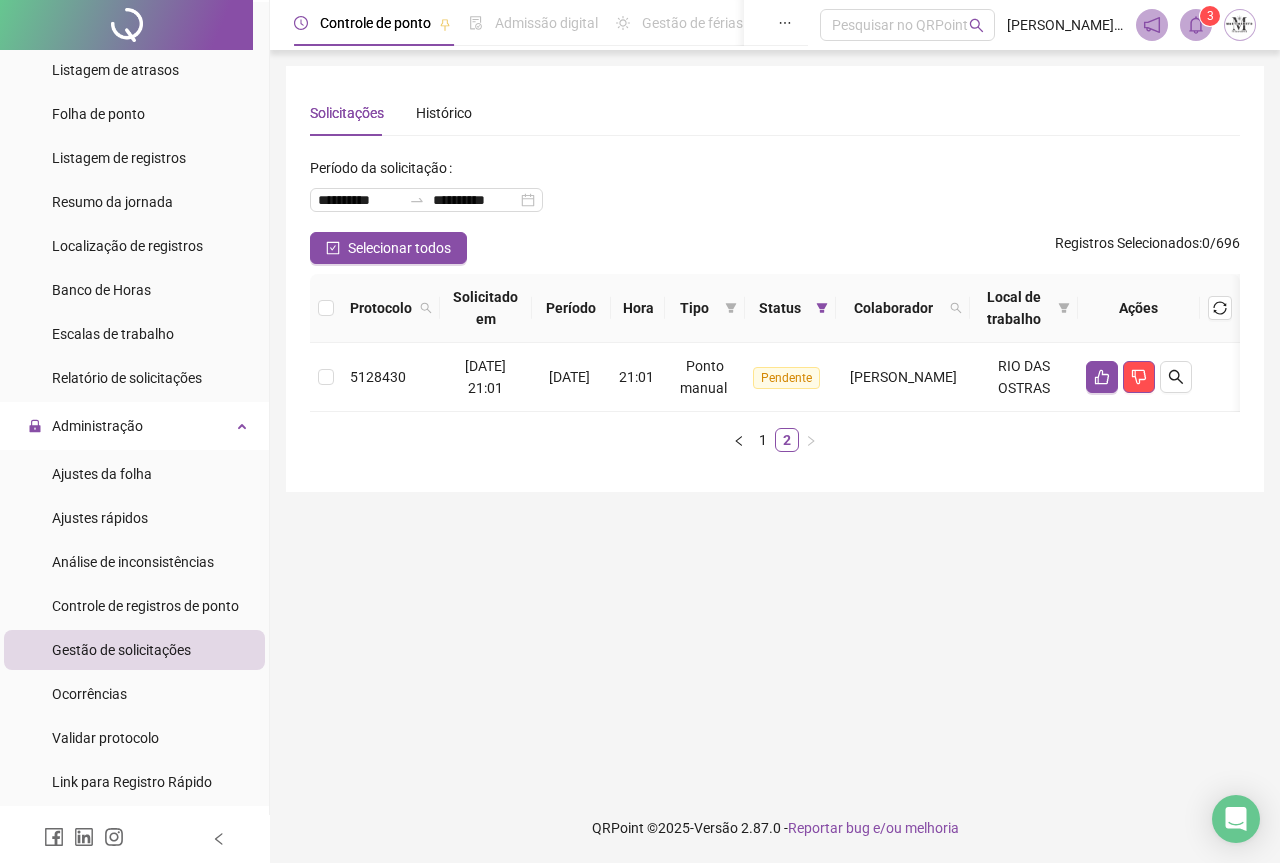 click on "Protocolo Solicitado em Período Hora Tipo Status Colaborador Local de trabalho Ações                       5128430 [DATE] 21:01 [DATE]   21:01   Ponto manual   Pendente [PERSON_NAME] DAS OSTRAS 1 2" at bounding box center [775, 371] 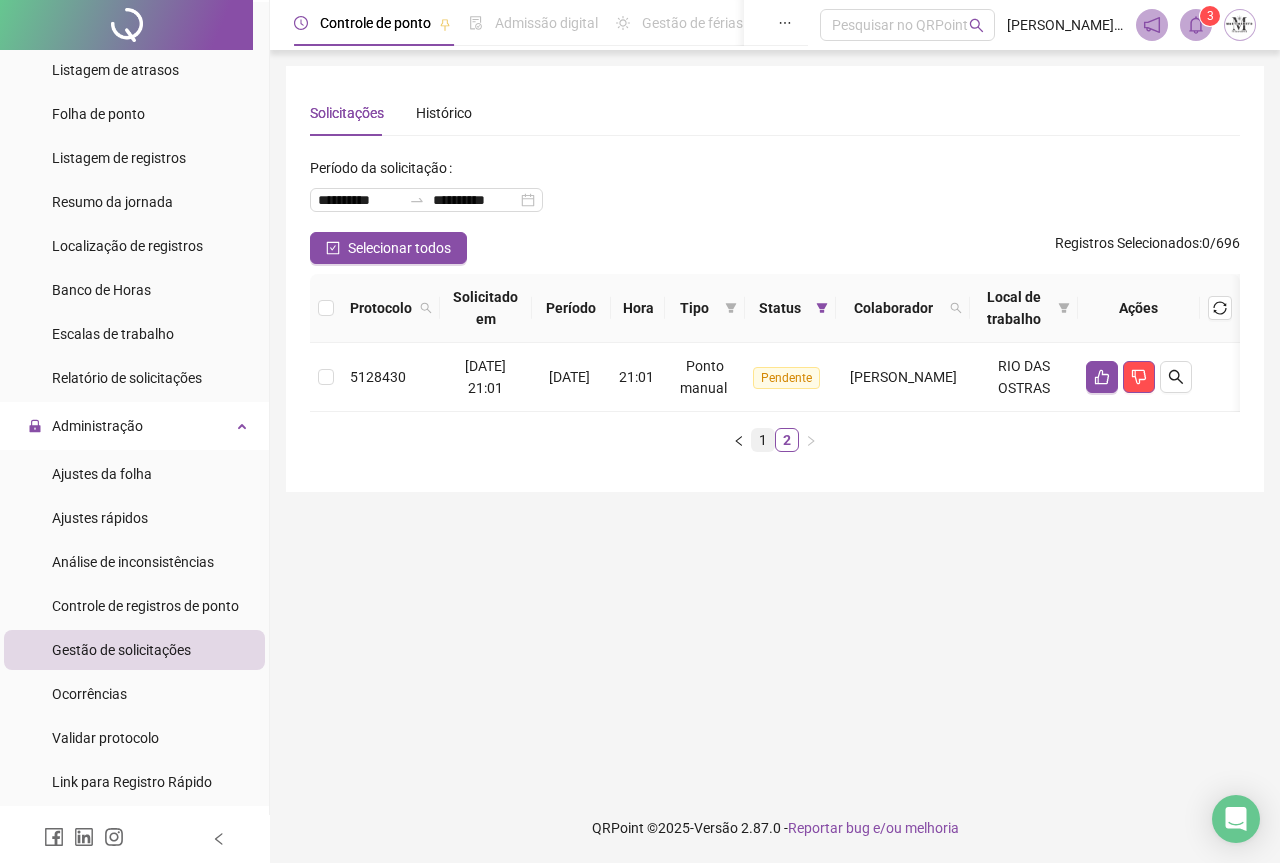 click on "1" at bounding box center [763, 440] 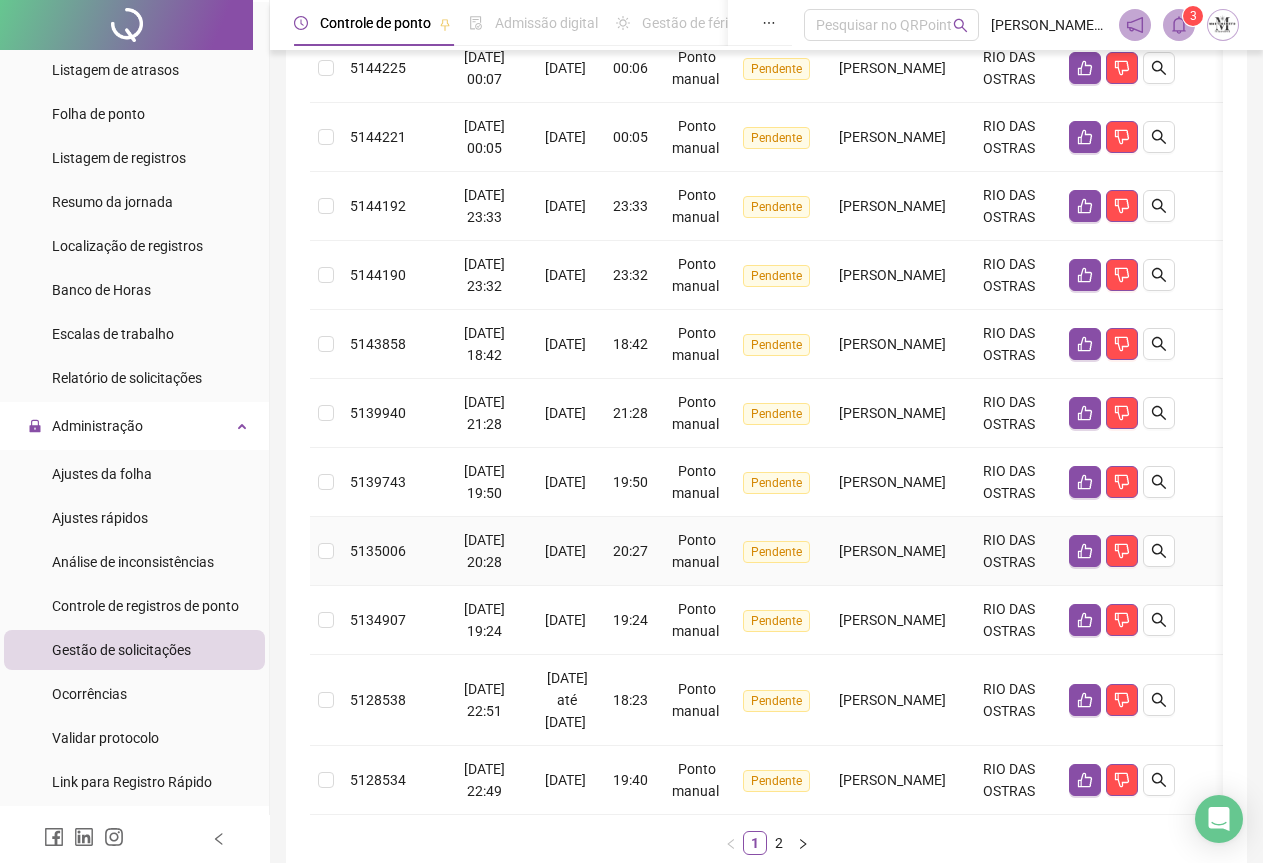 scroll, scrollTop: 435, scrollLeft: 0, axis: vertical 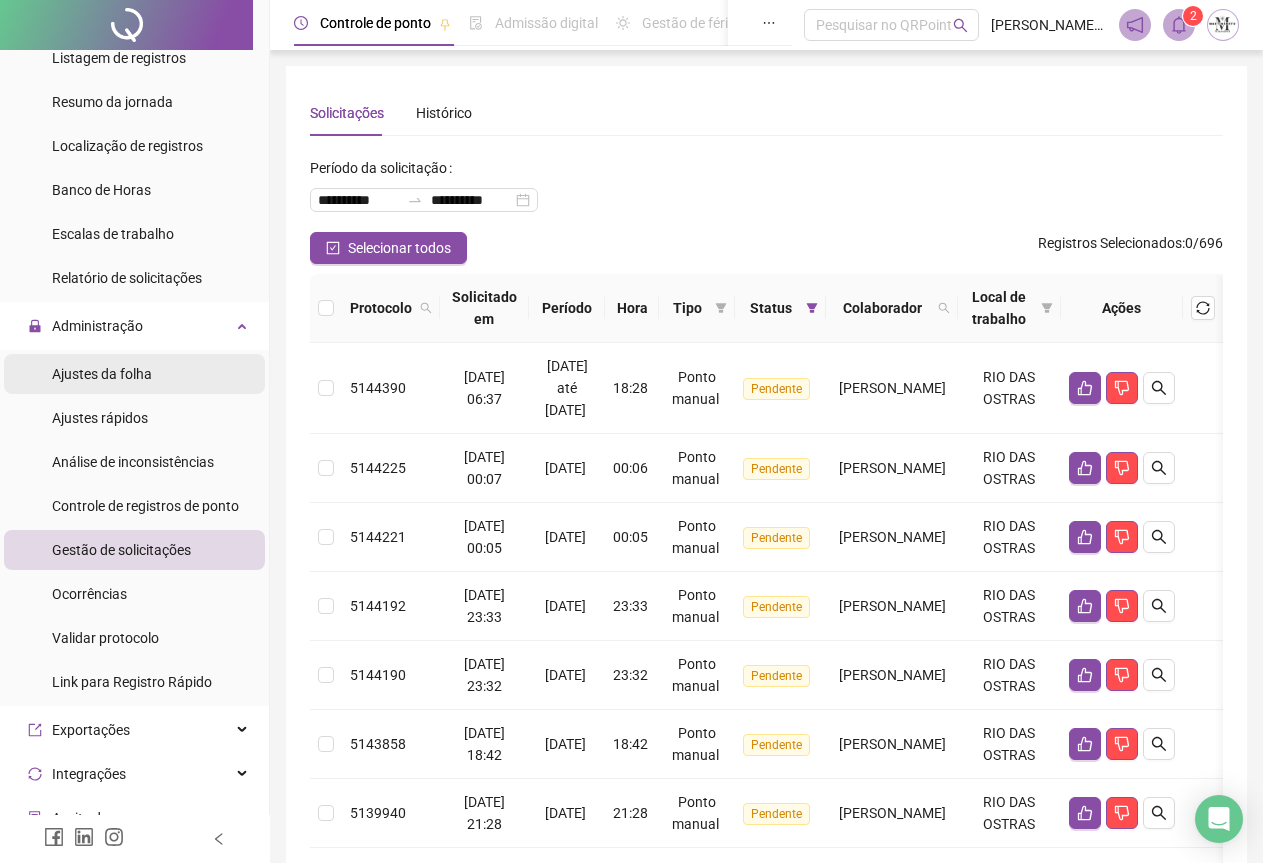 click on "Ajustes da folha" at bounding box center [102, 374] 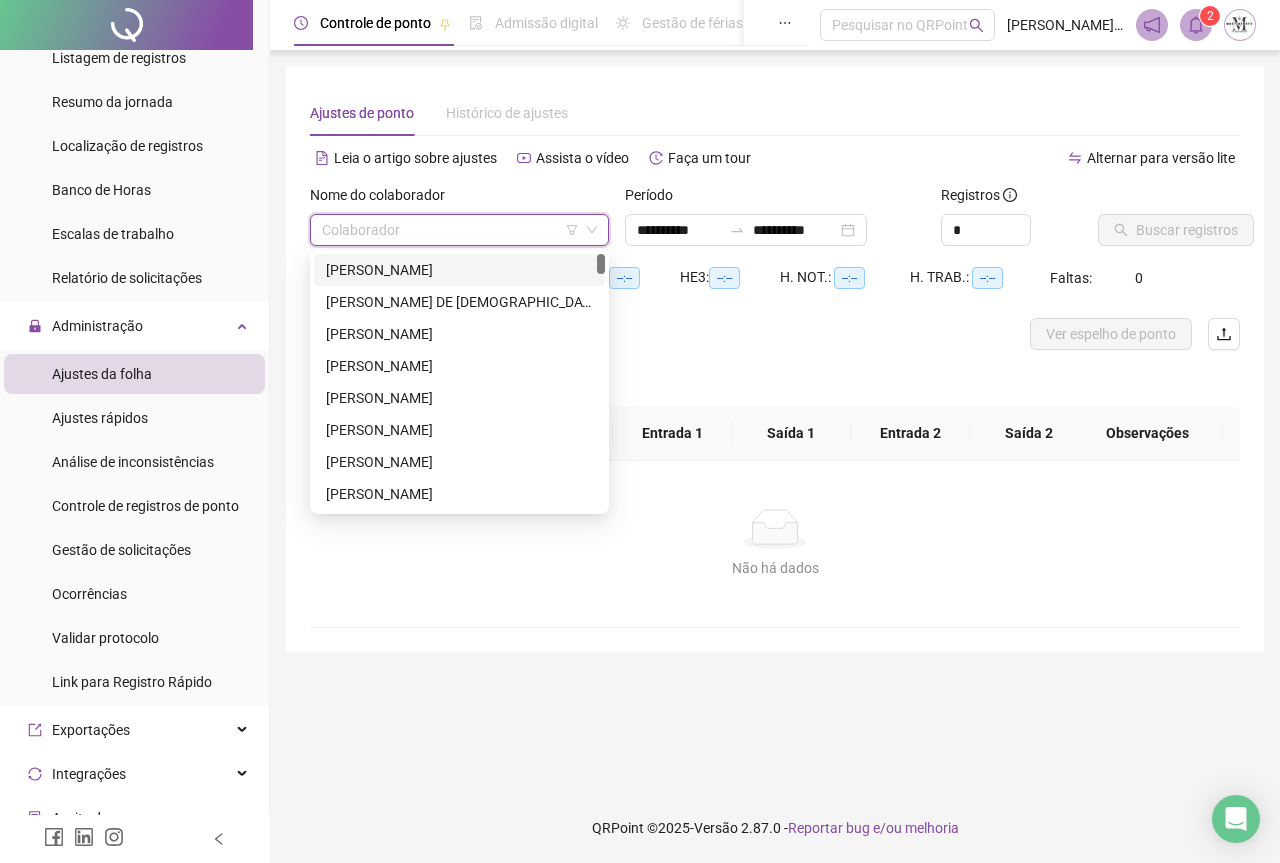 click at bounding box center [453, 230] 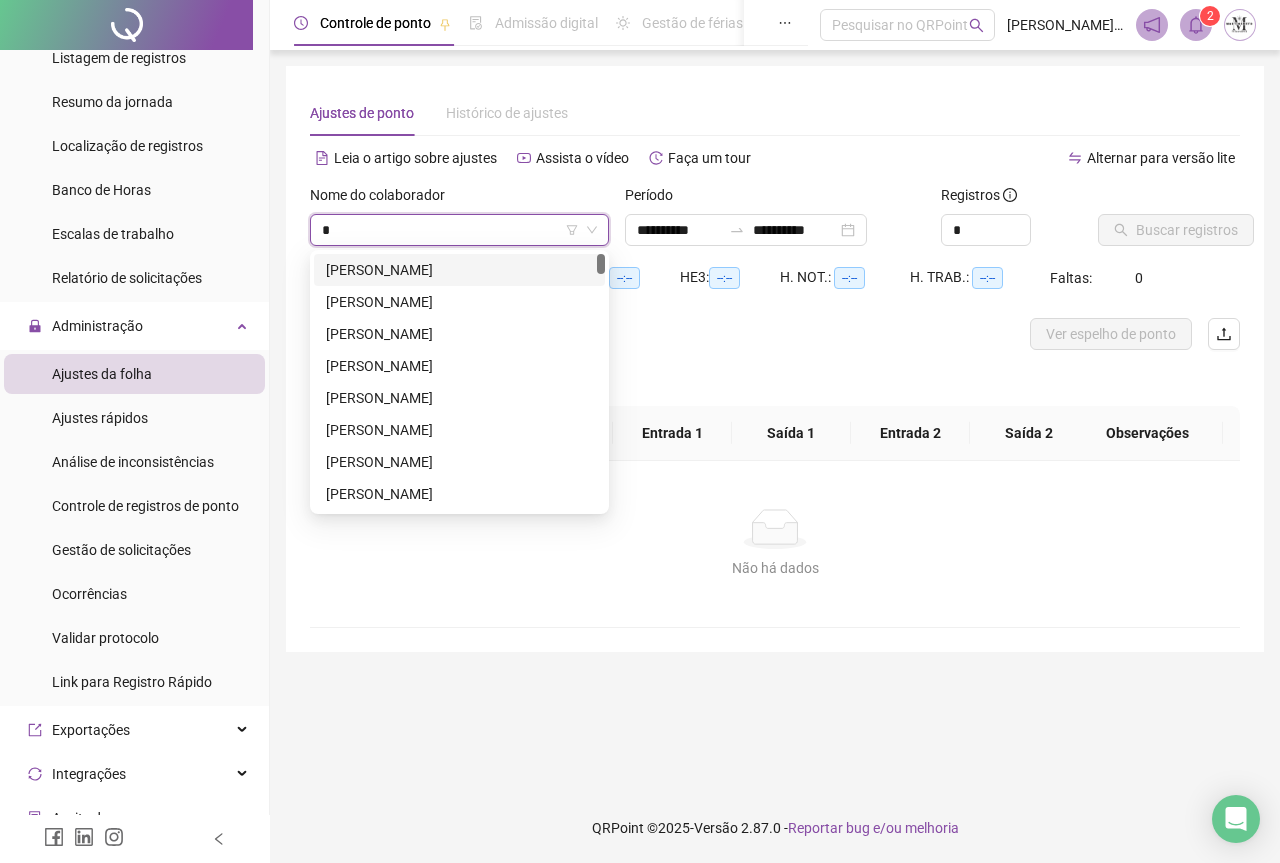 type on "*" 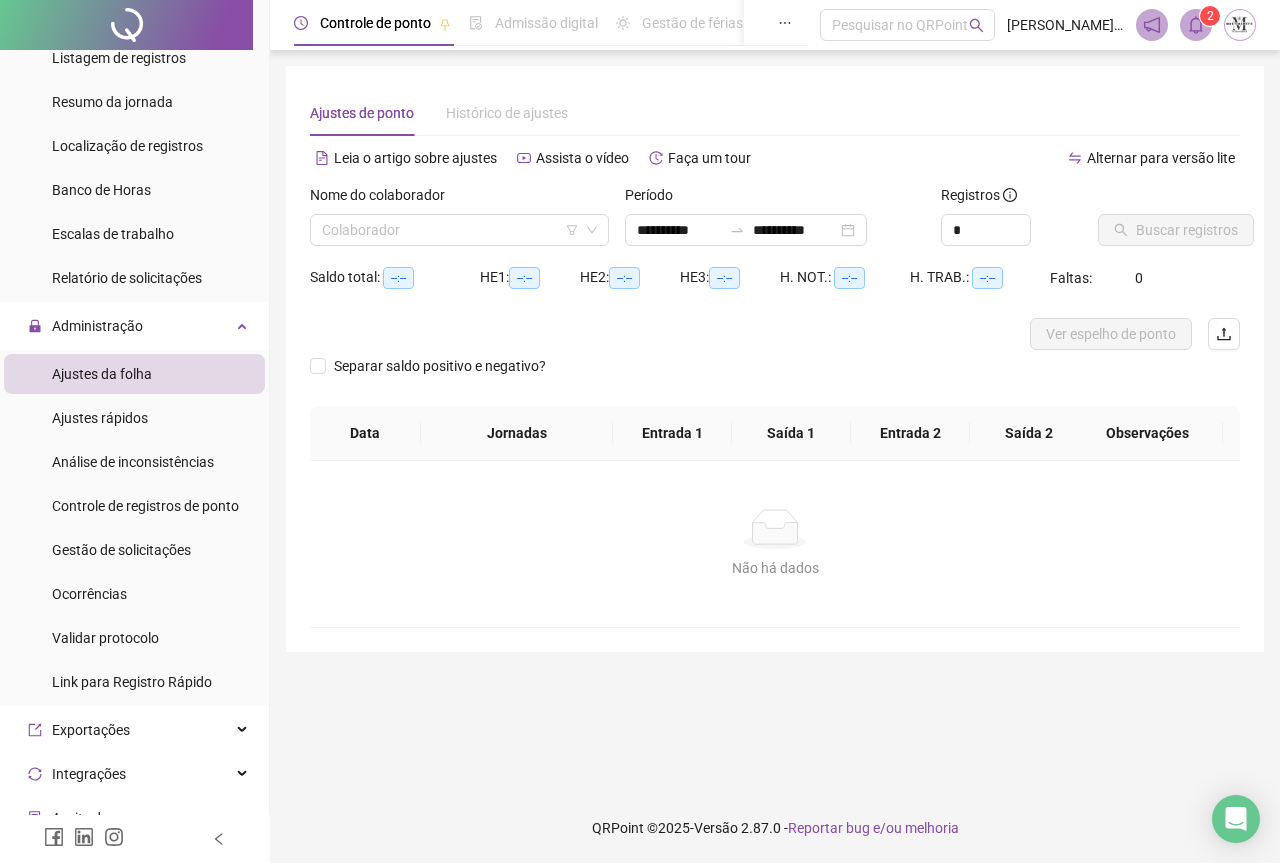 click at bounding box center [126, 25] 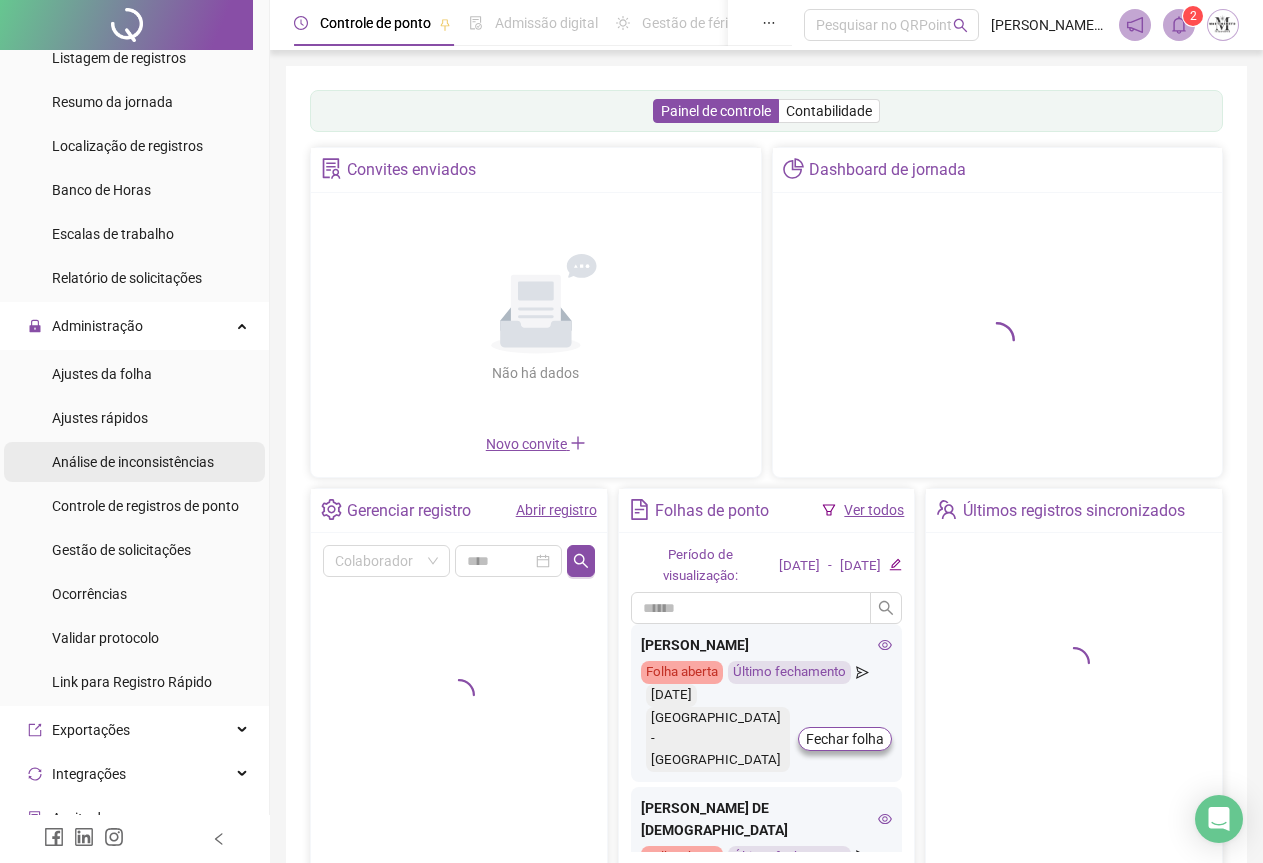 scroll, scrollTop: 700, scrollLeft: 0, axis: vertical 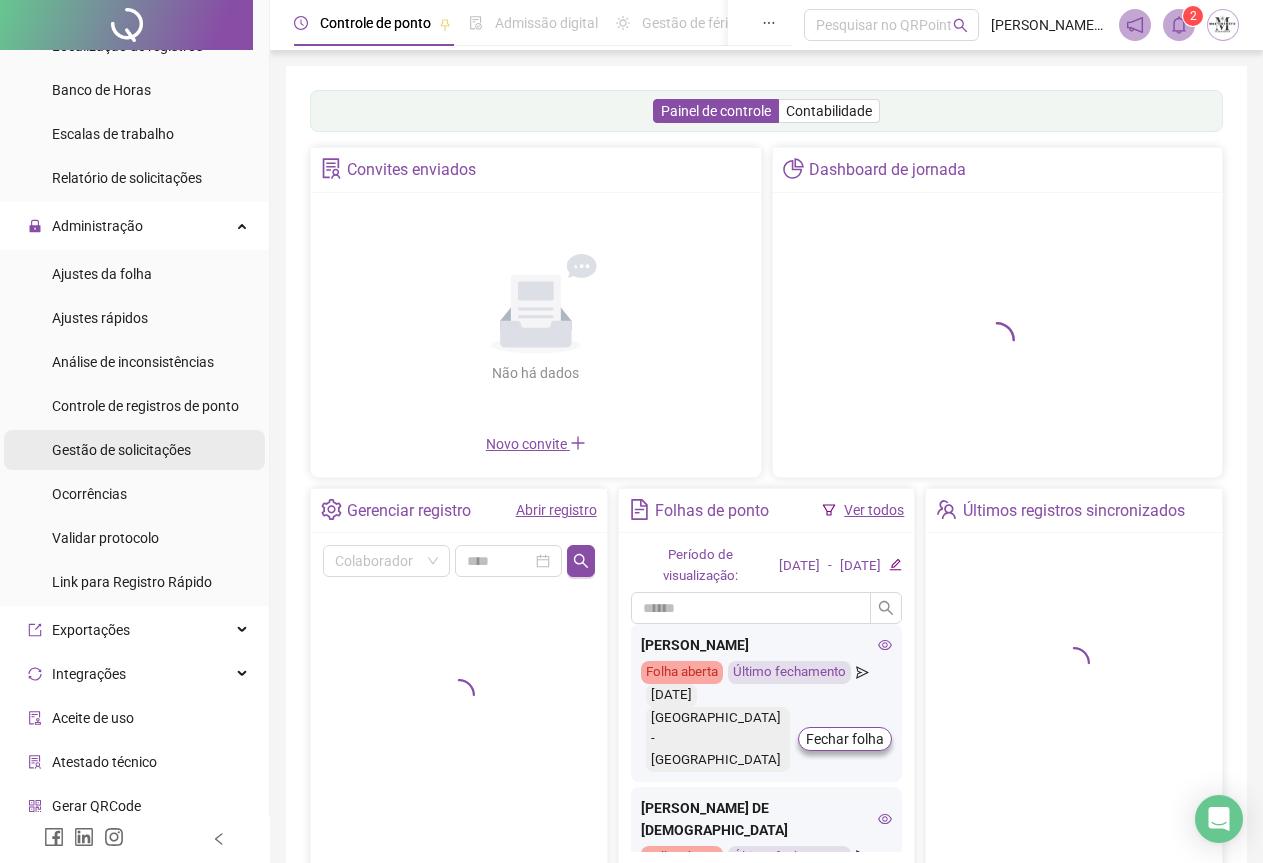 click on "Gestão de solicitações" at bounding box center [121, 450] 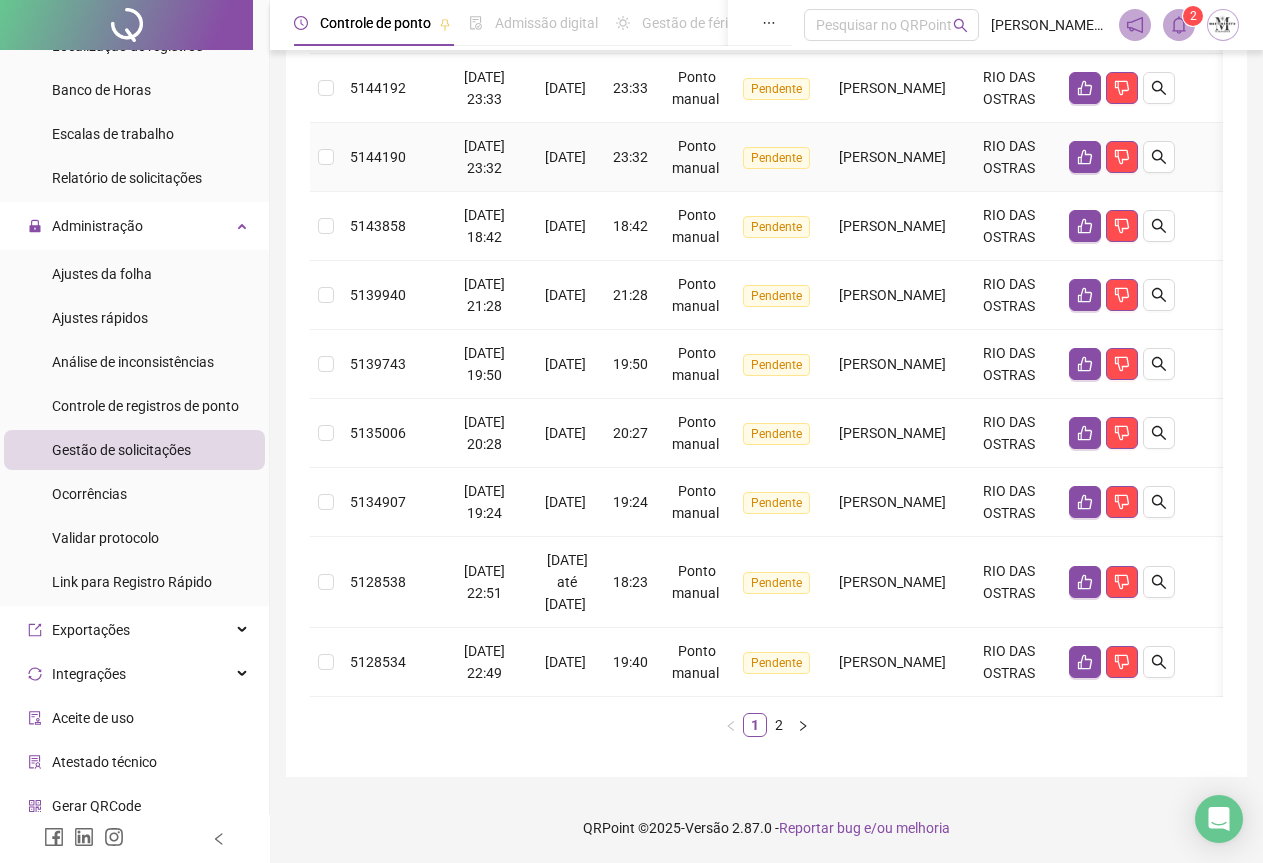 scroll, scrollTop: 535, scrollLeft: 0, axis: vertical 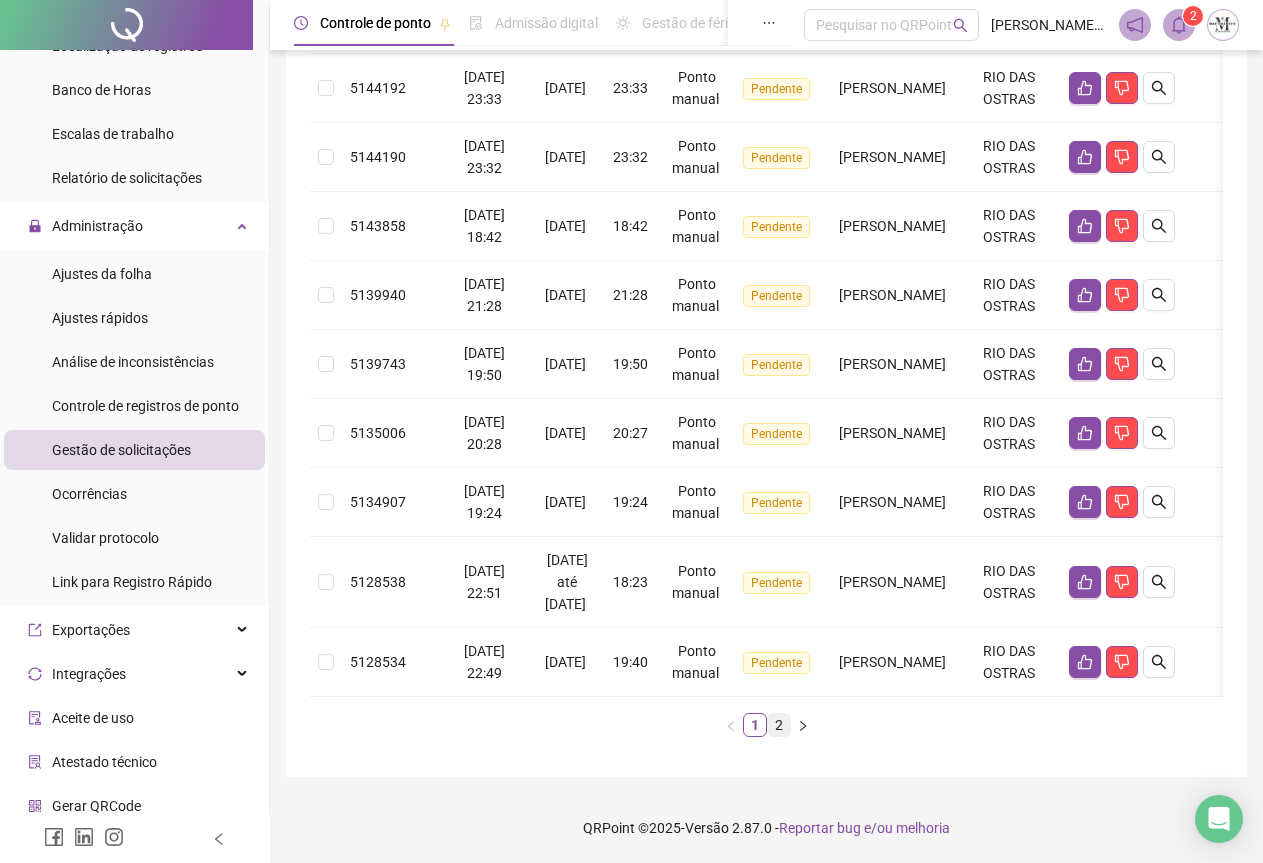 click on "2" at bounding box center (779, 725) 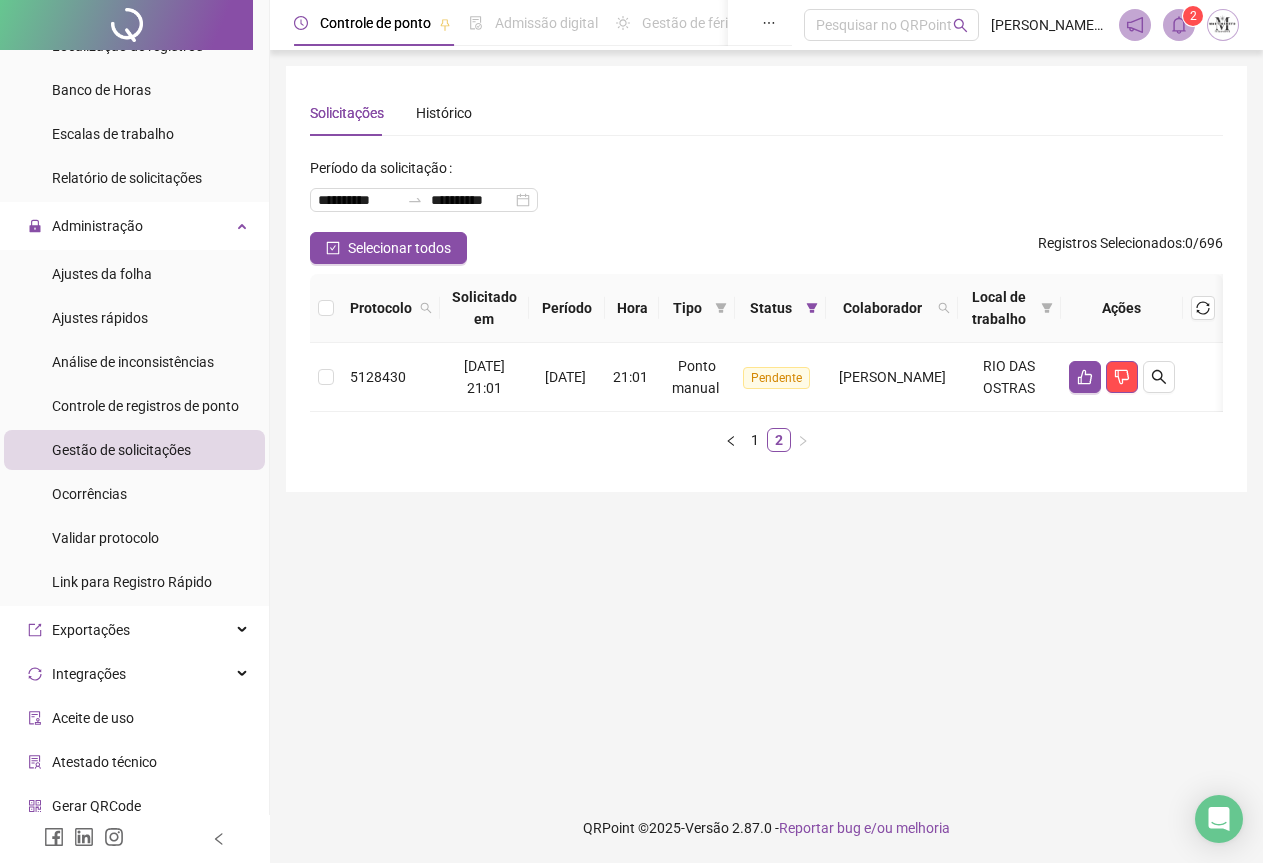 scroll, scrollTop: 0, scrollLeft: 0, axis: both 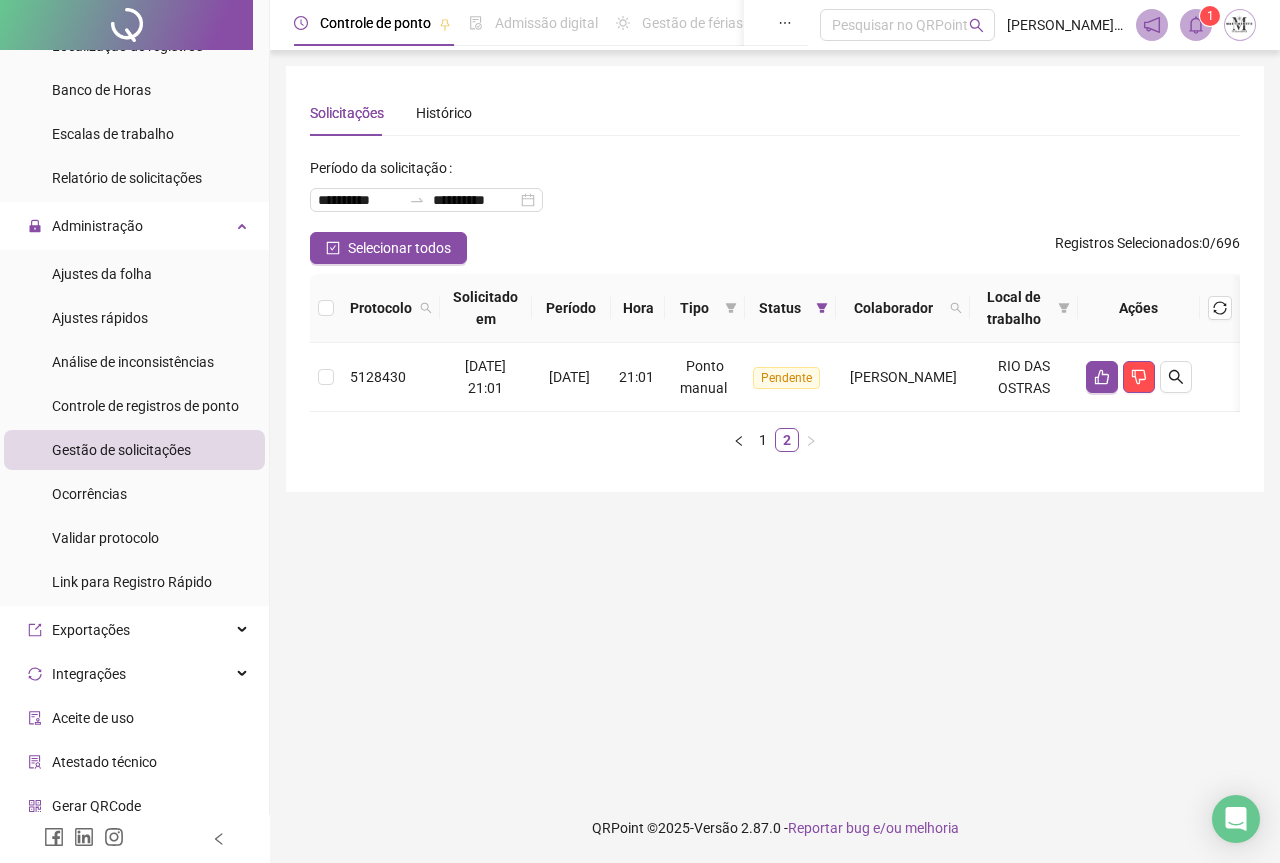 click at bounding box center (126, 25) 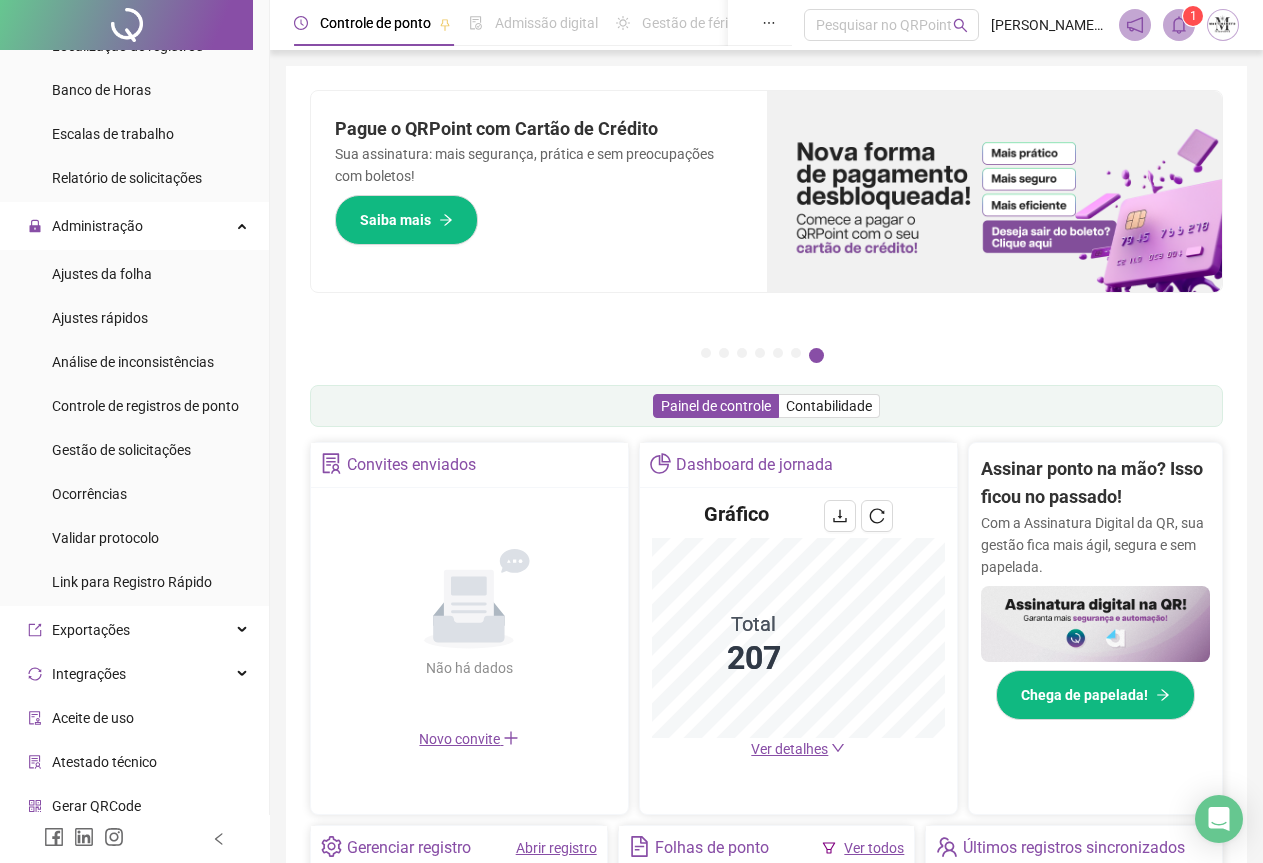click at bounding box center (126, 25) 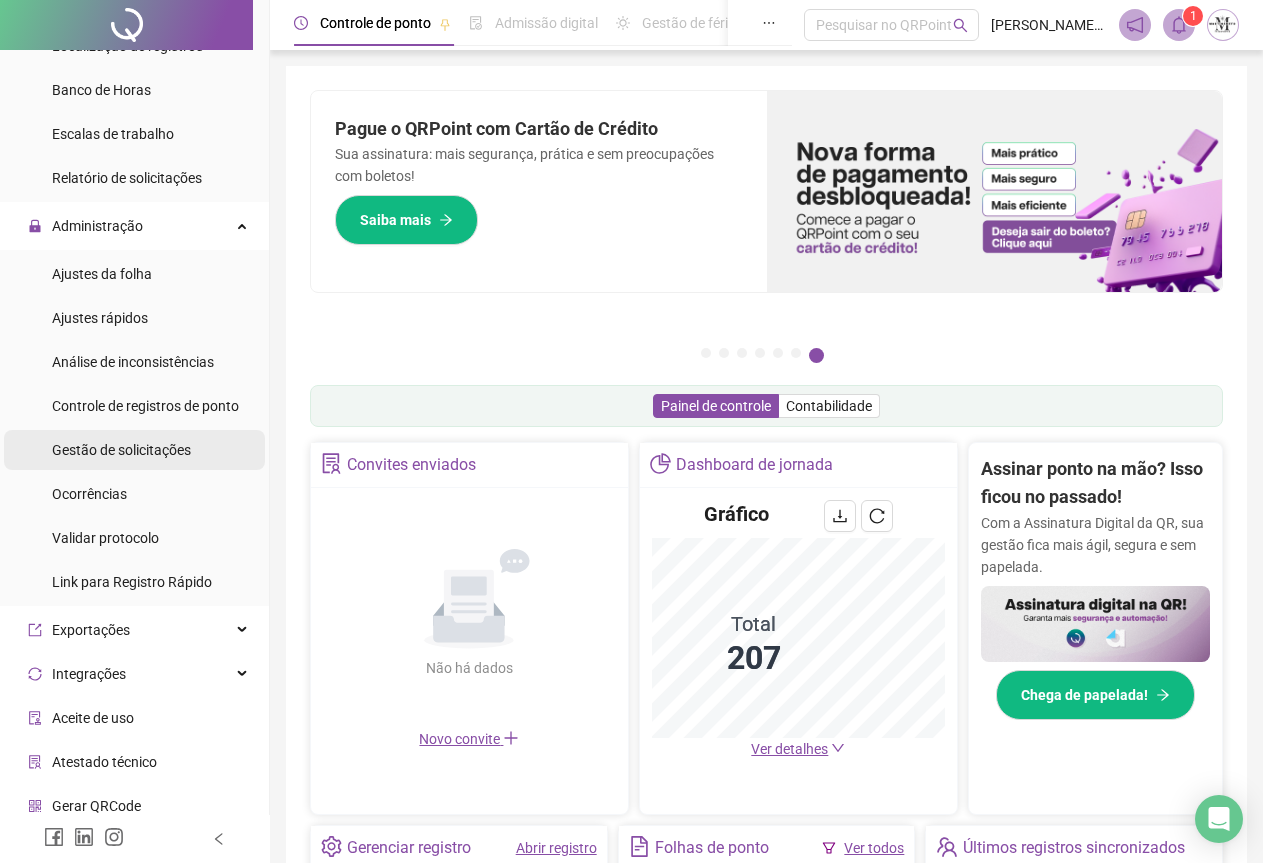 click on "Gestão de solicitações" at bounding box center [121, 450] 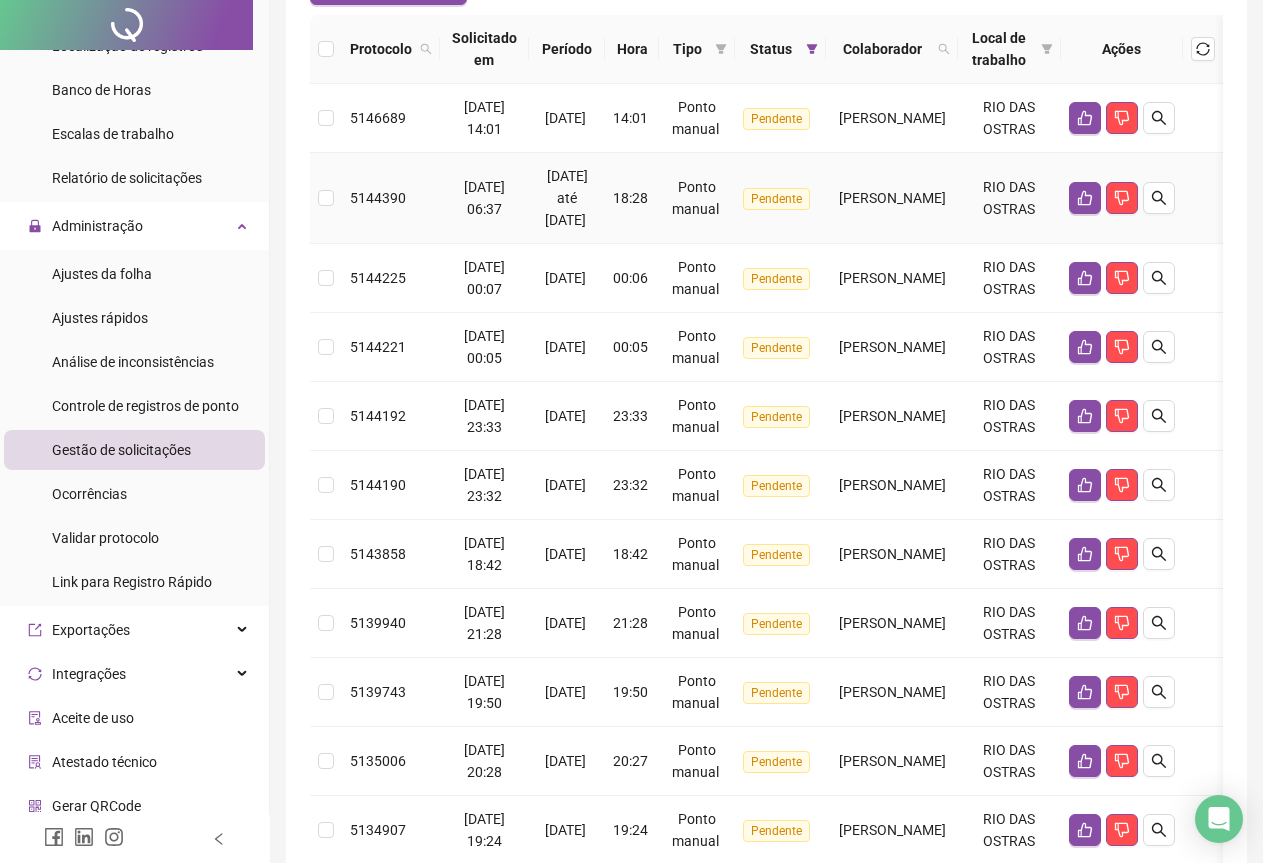 scroll, scrollTop: 535, scrollLeft: 0, axis: vertical 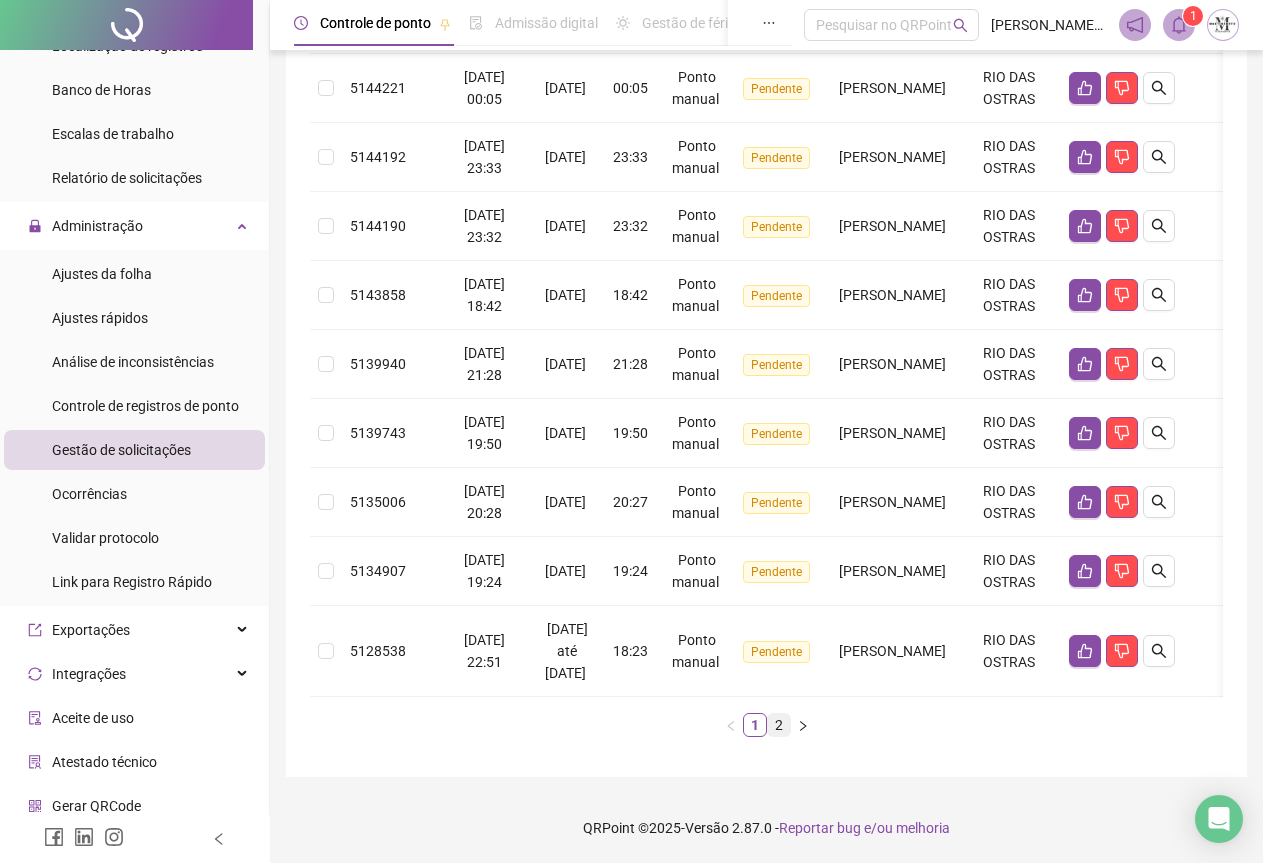 click on "2" at bounding box center (779, 725) 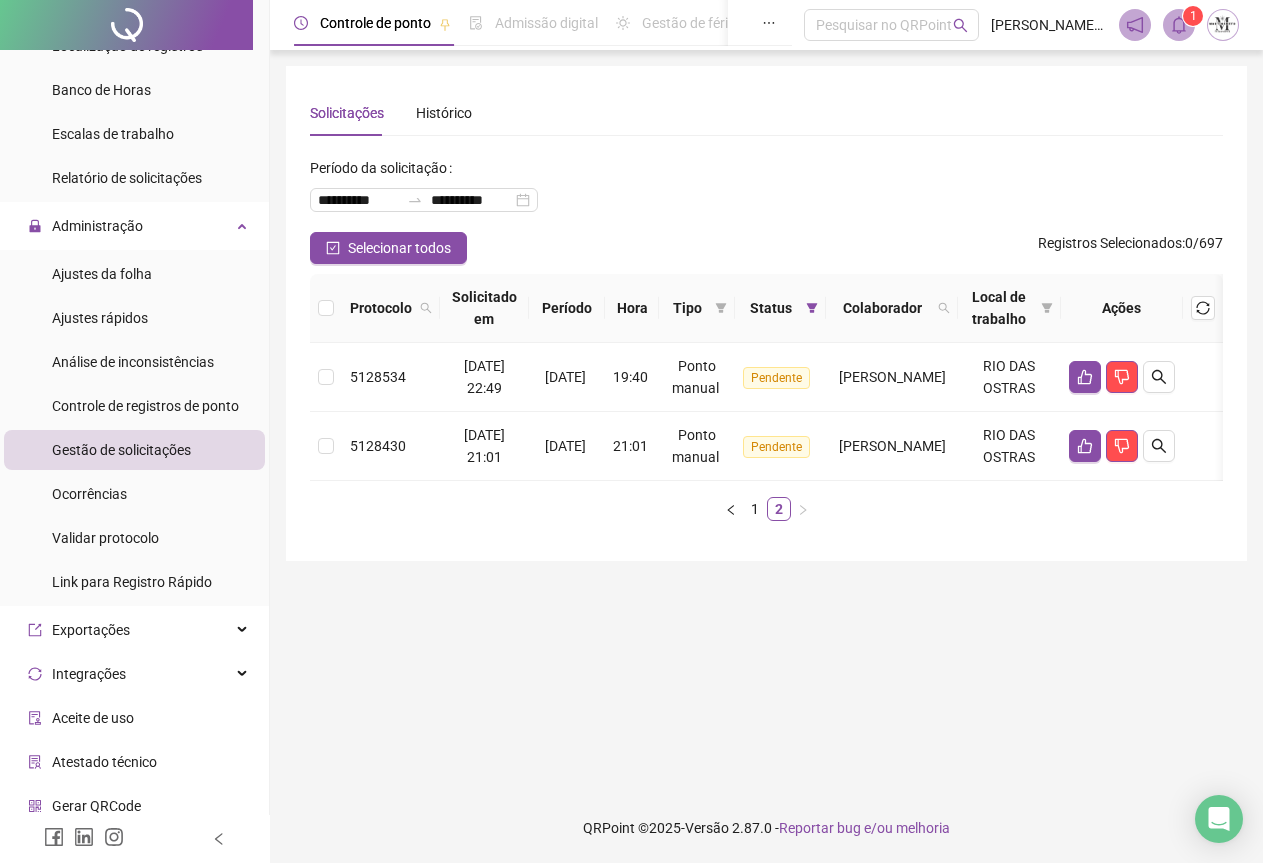 scroll, scrollTop: 0, scrollLeft: 0, axis: both 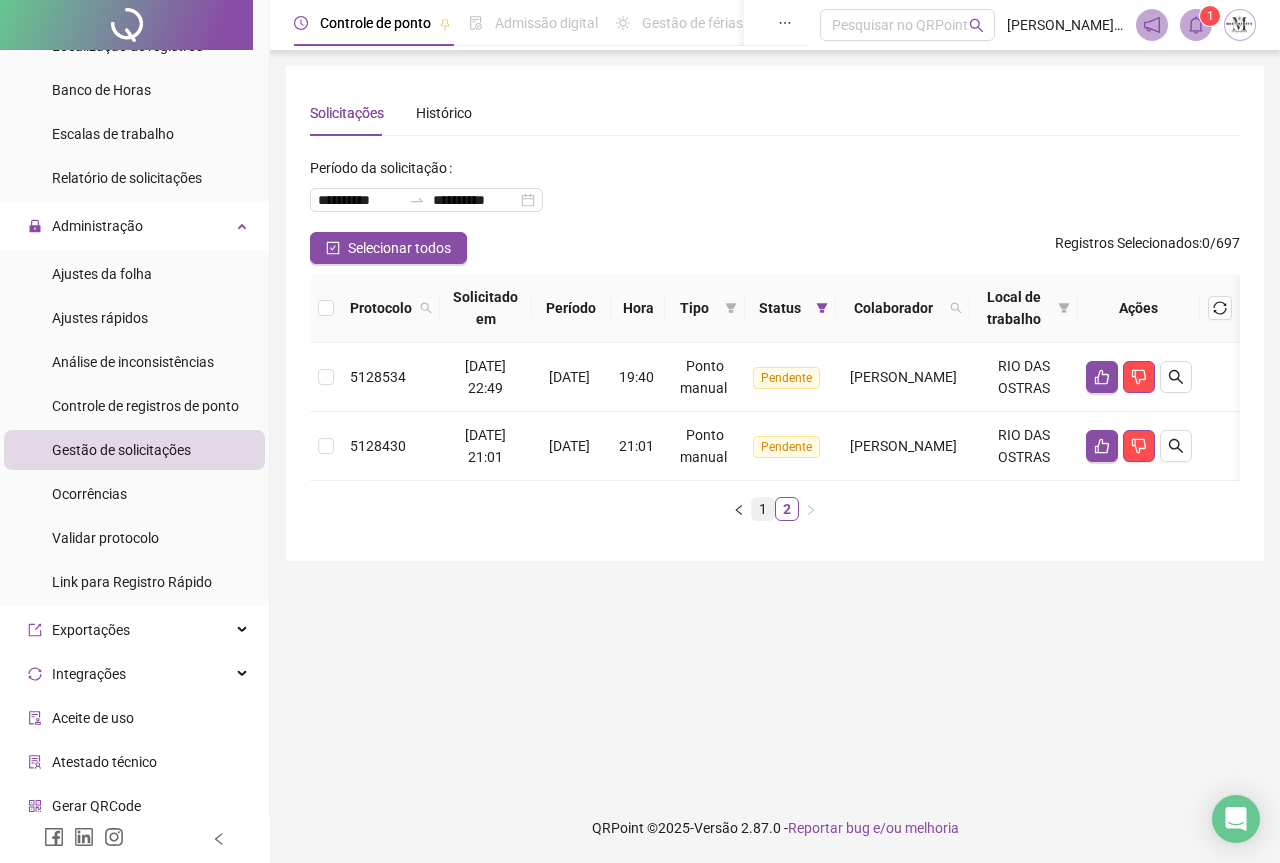 click on "1" at bounding box center [763, 509] 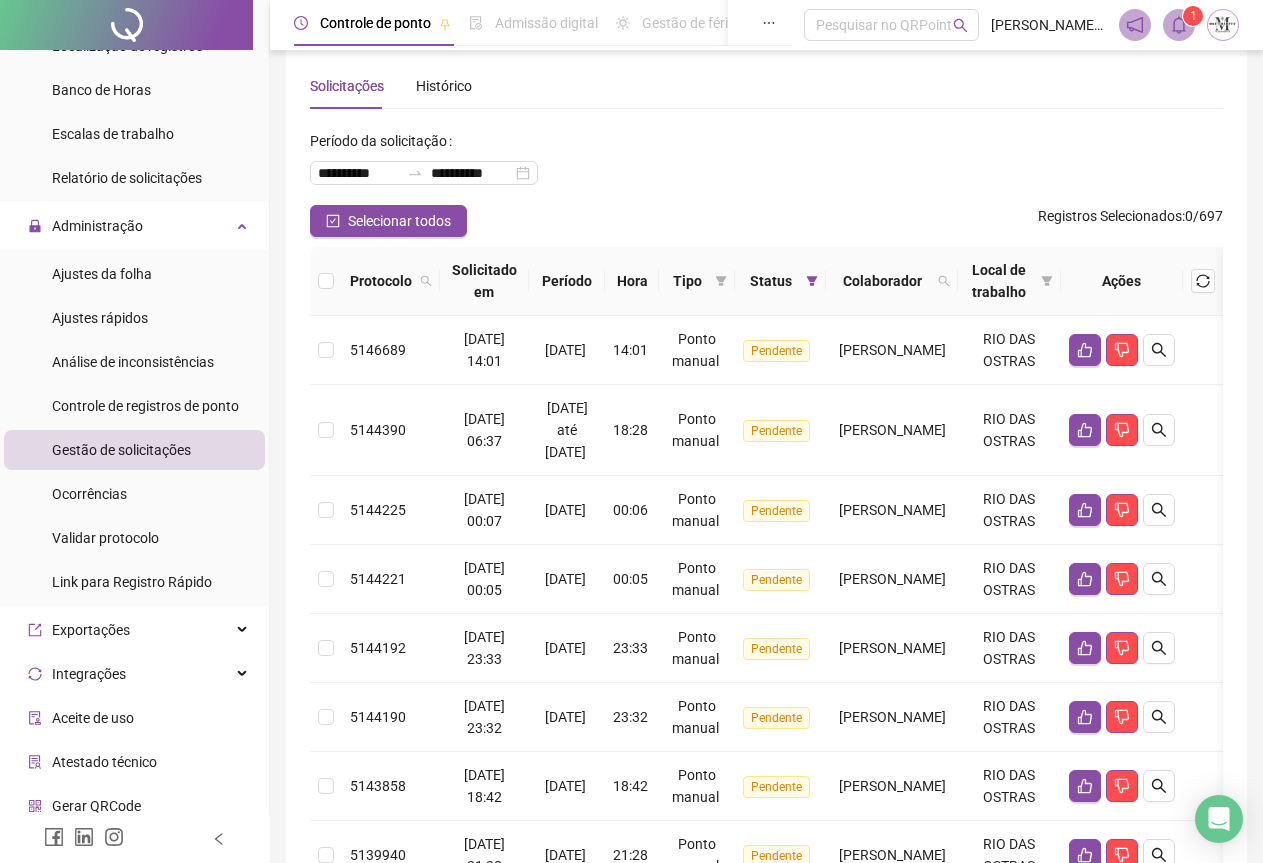 scroll, scrollTop: 0, scrollLeft: 0, axis: both 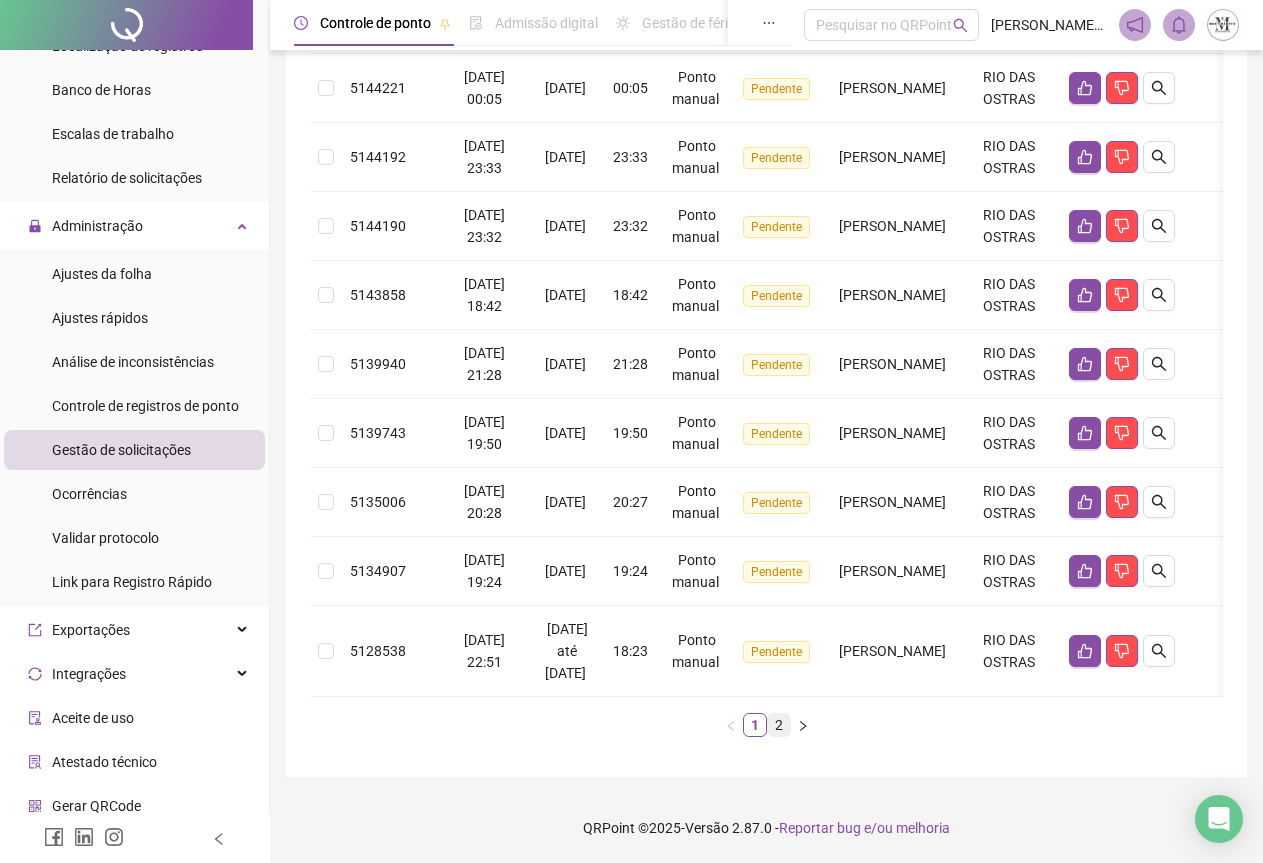 click on "2" at bounding box center (779, 725) 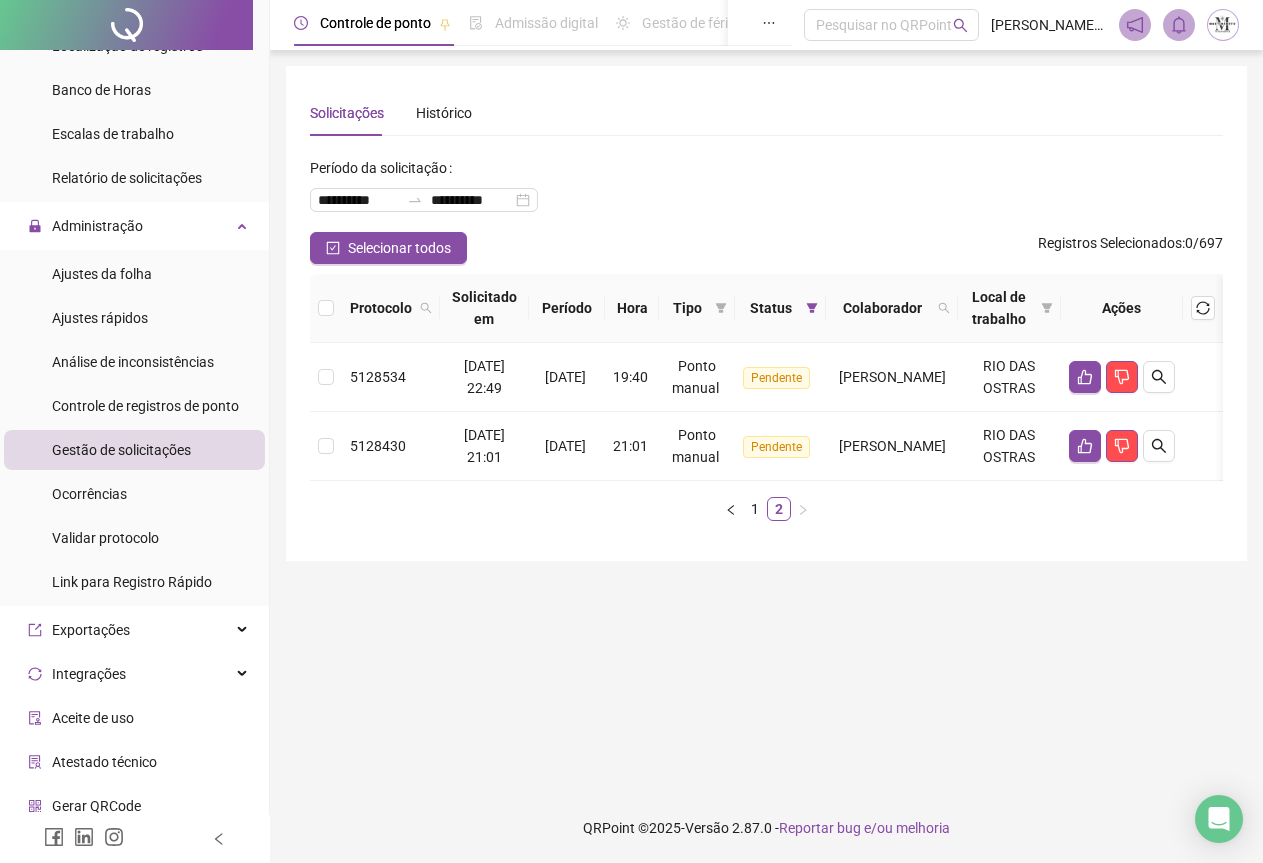 scroll, scrollTop: 0, scrollLeft: 0, axis: both 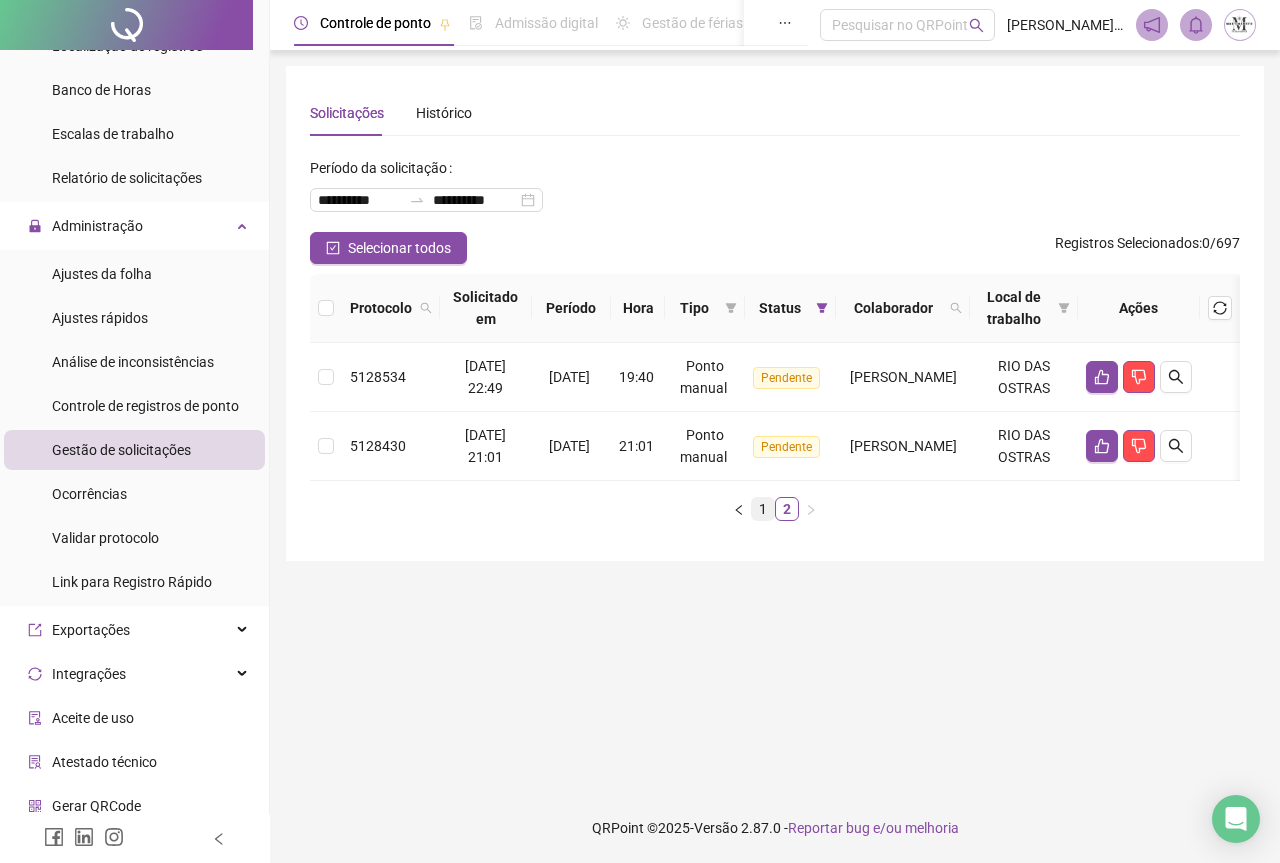 click on "1" at bounding box center (763, 509) 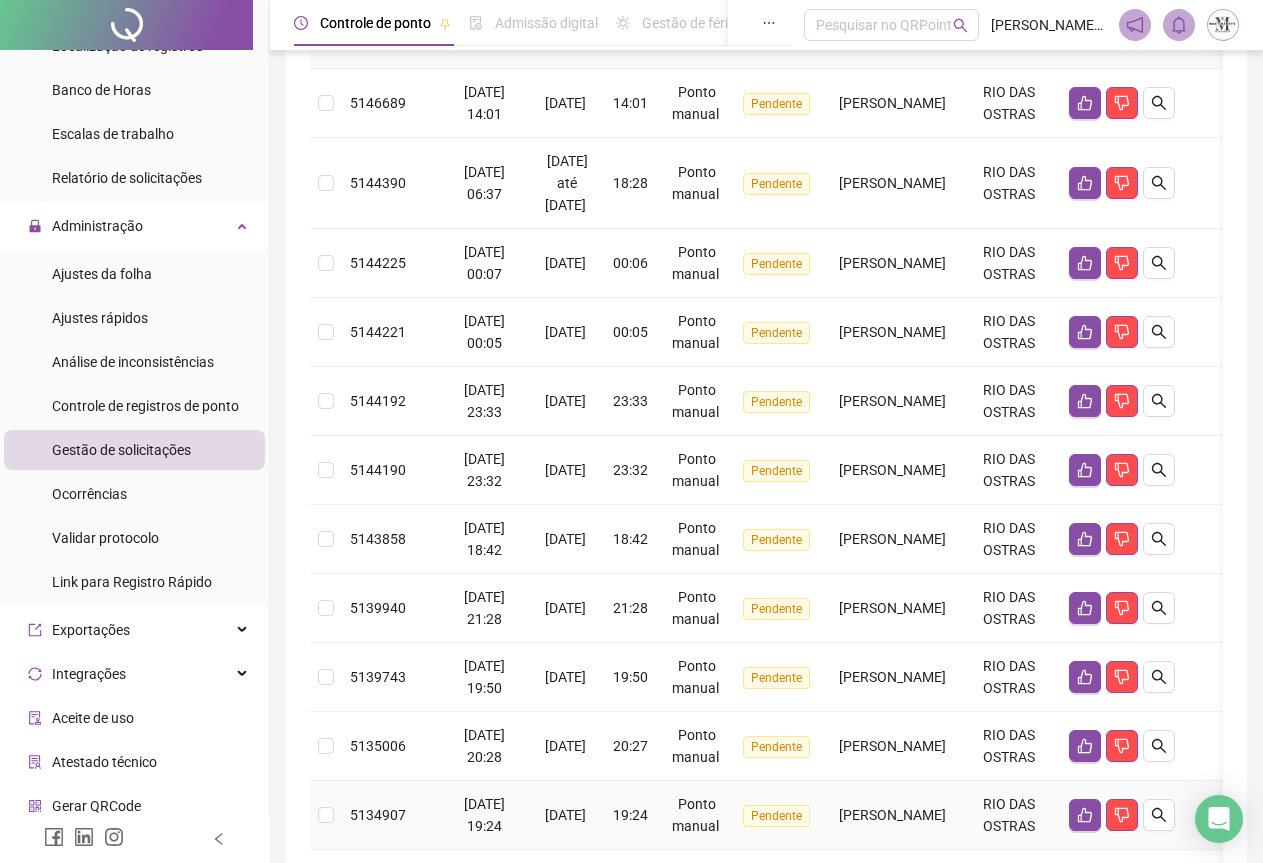 scroll, scrollTop: 235, scrollLeft: 0, axis: vertical 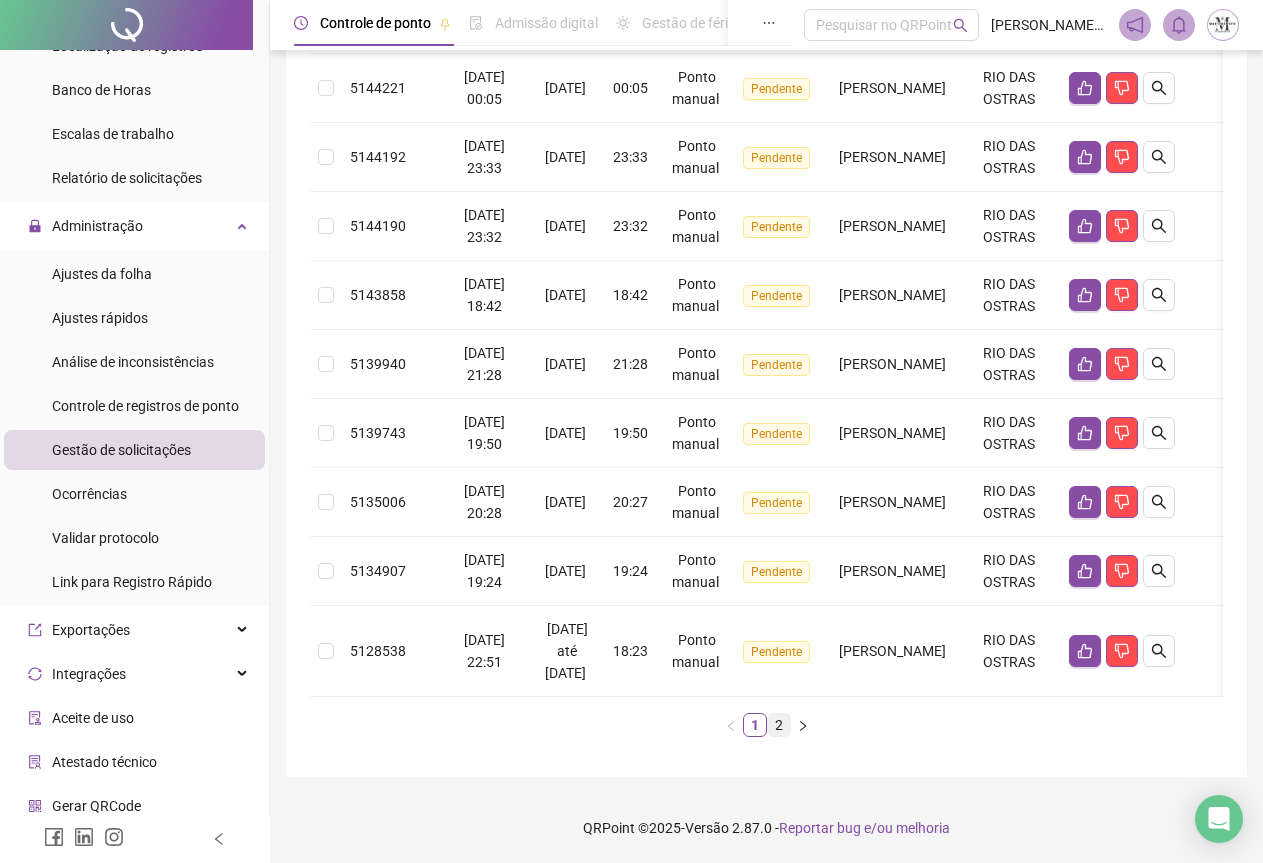 click on "2" at bounding box center (779, 725) 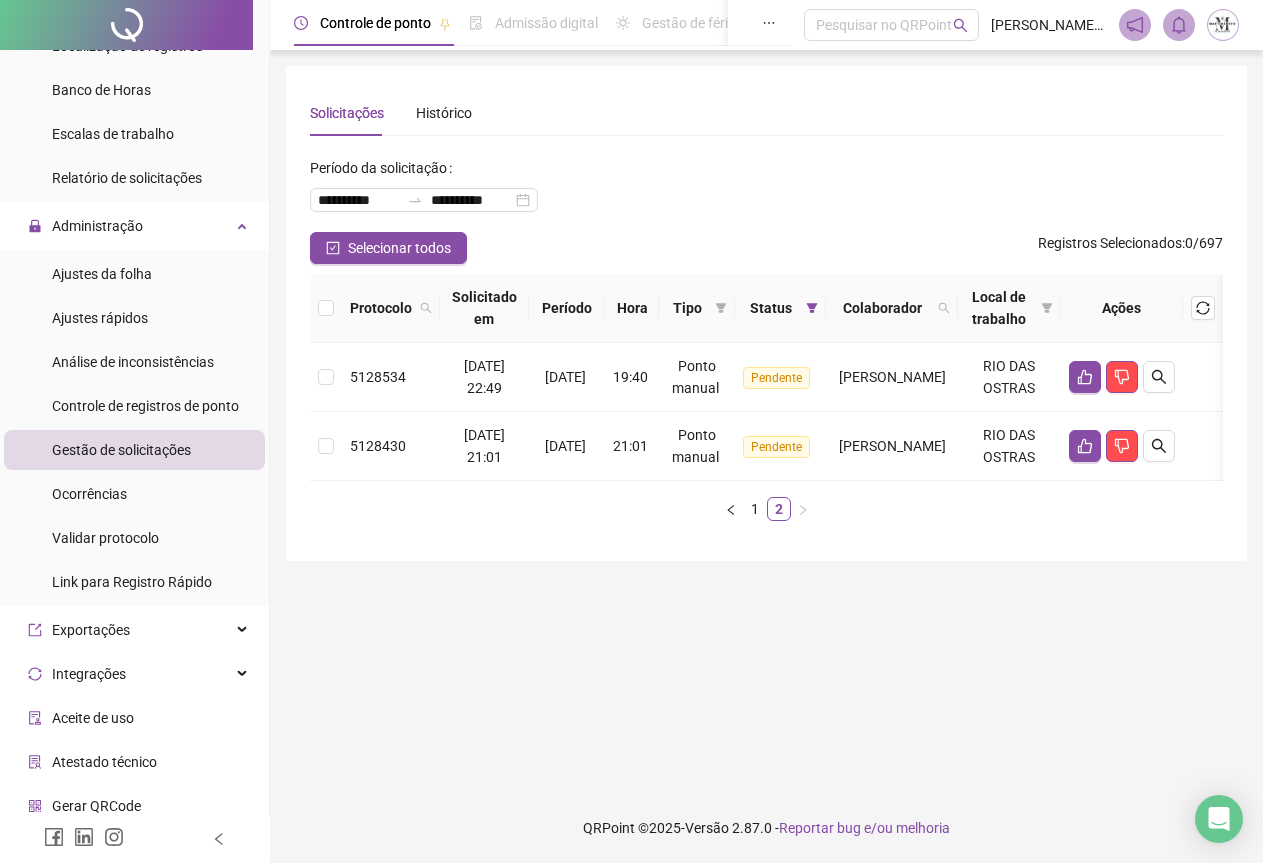 scroll, scrollTop: 0, scrollLeft: 0, axis: both 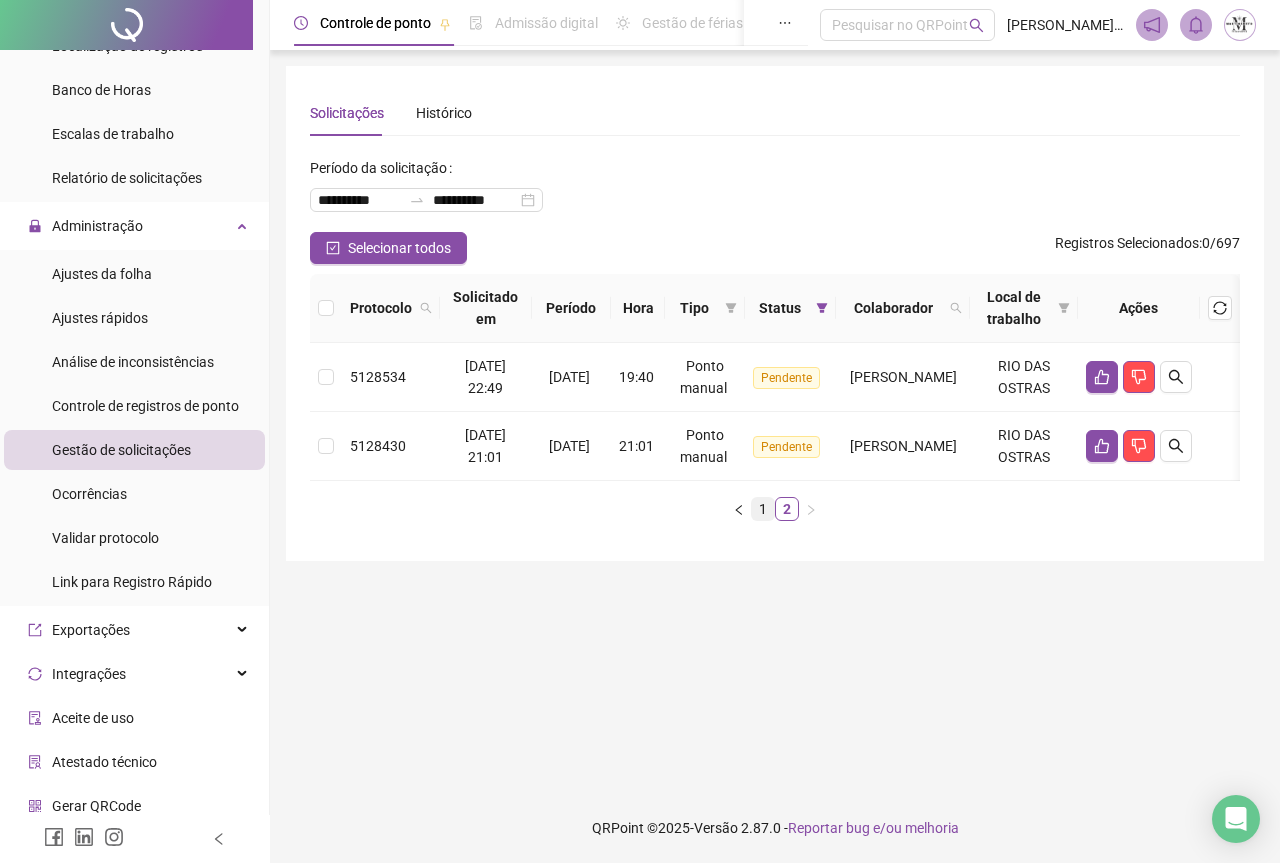 click on "1" at bounding box center (763, 509) 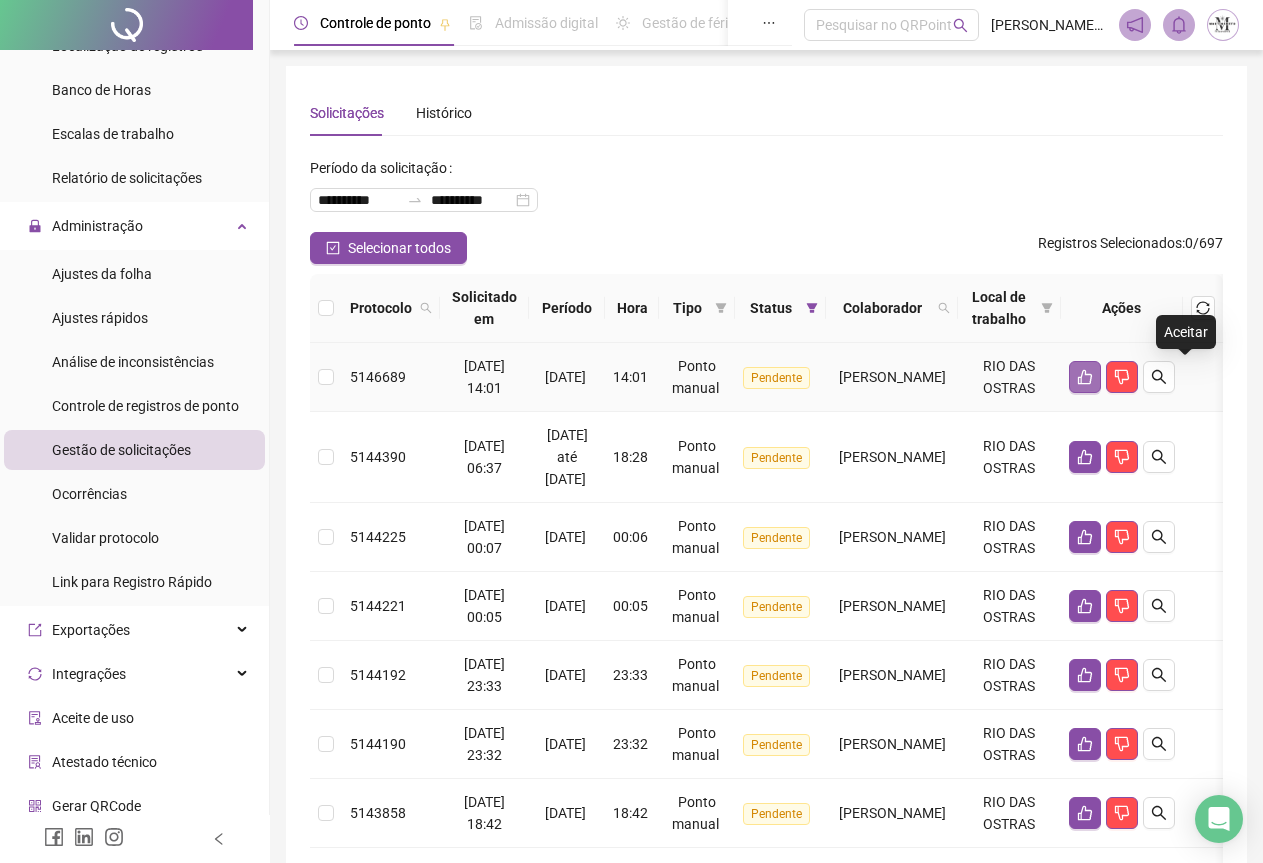click 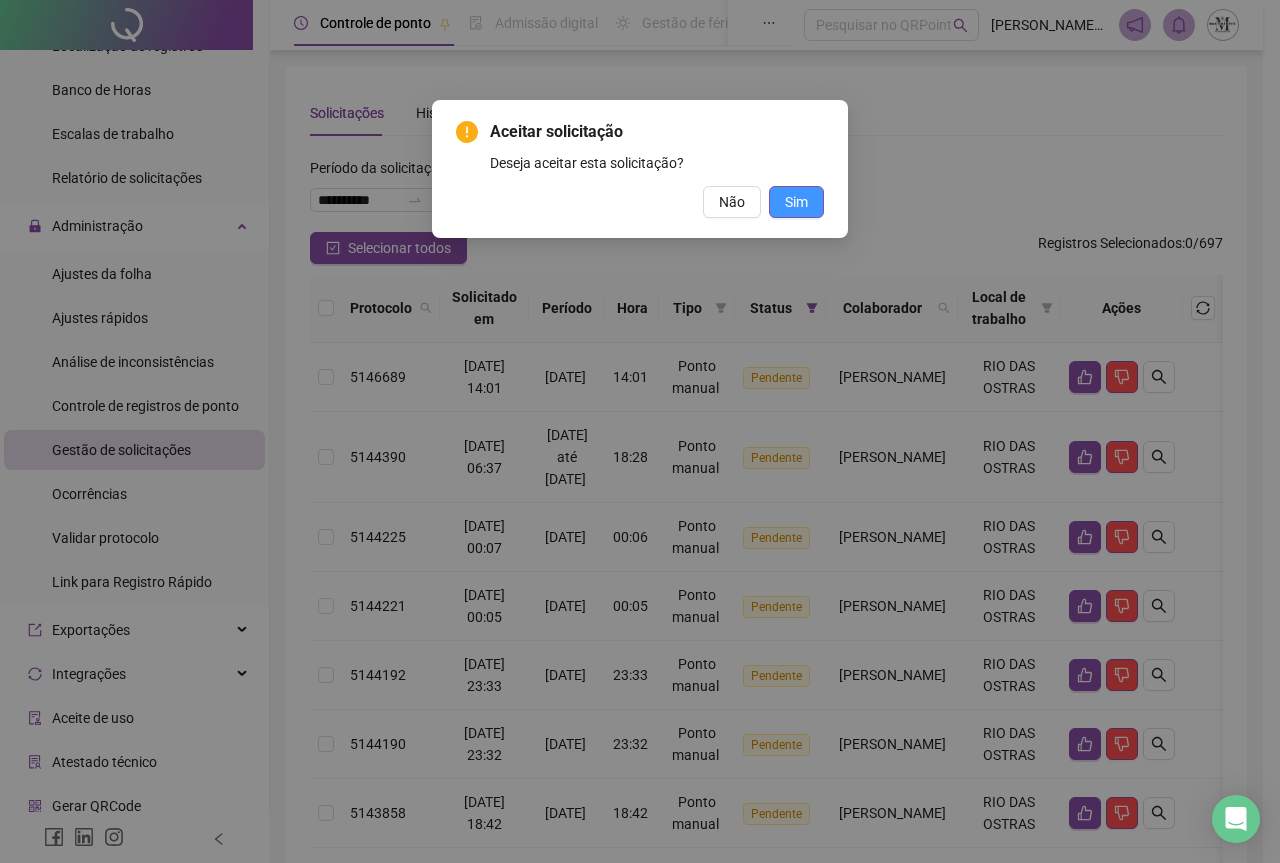 click on "Sim" at bounding box center [796, 202] 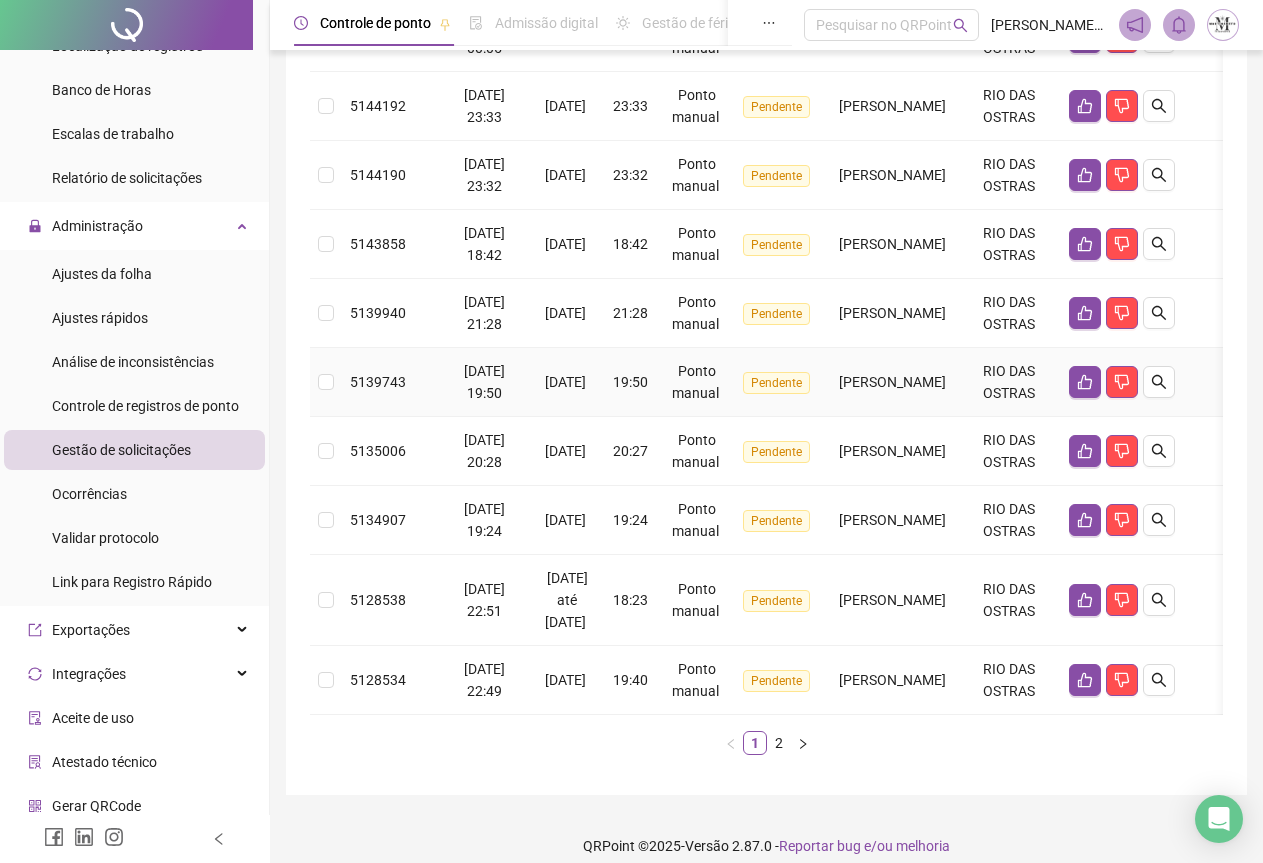 scroll, scrollTop: 535, scrollLeft: 0, axis: vertical 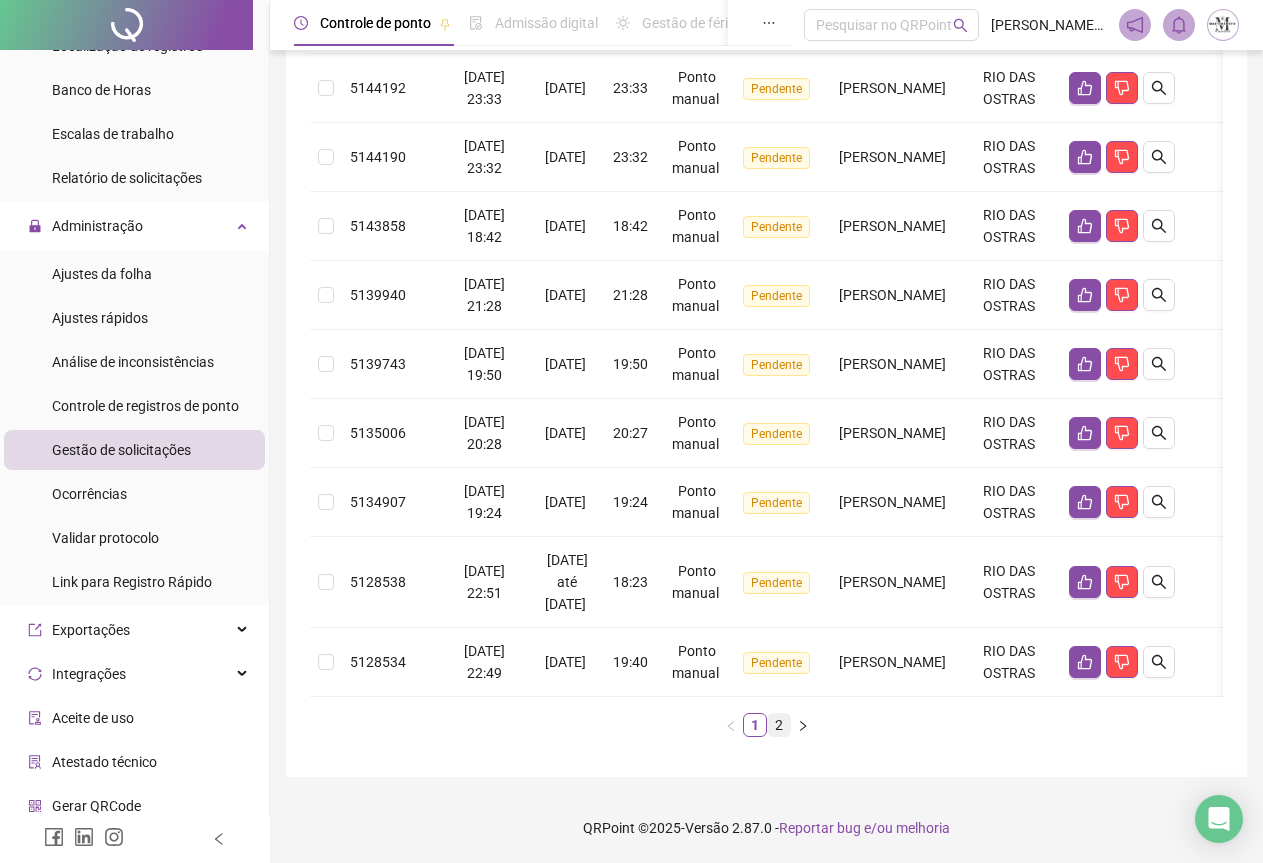 click on "2" at bounding box center (779, 725) 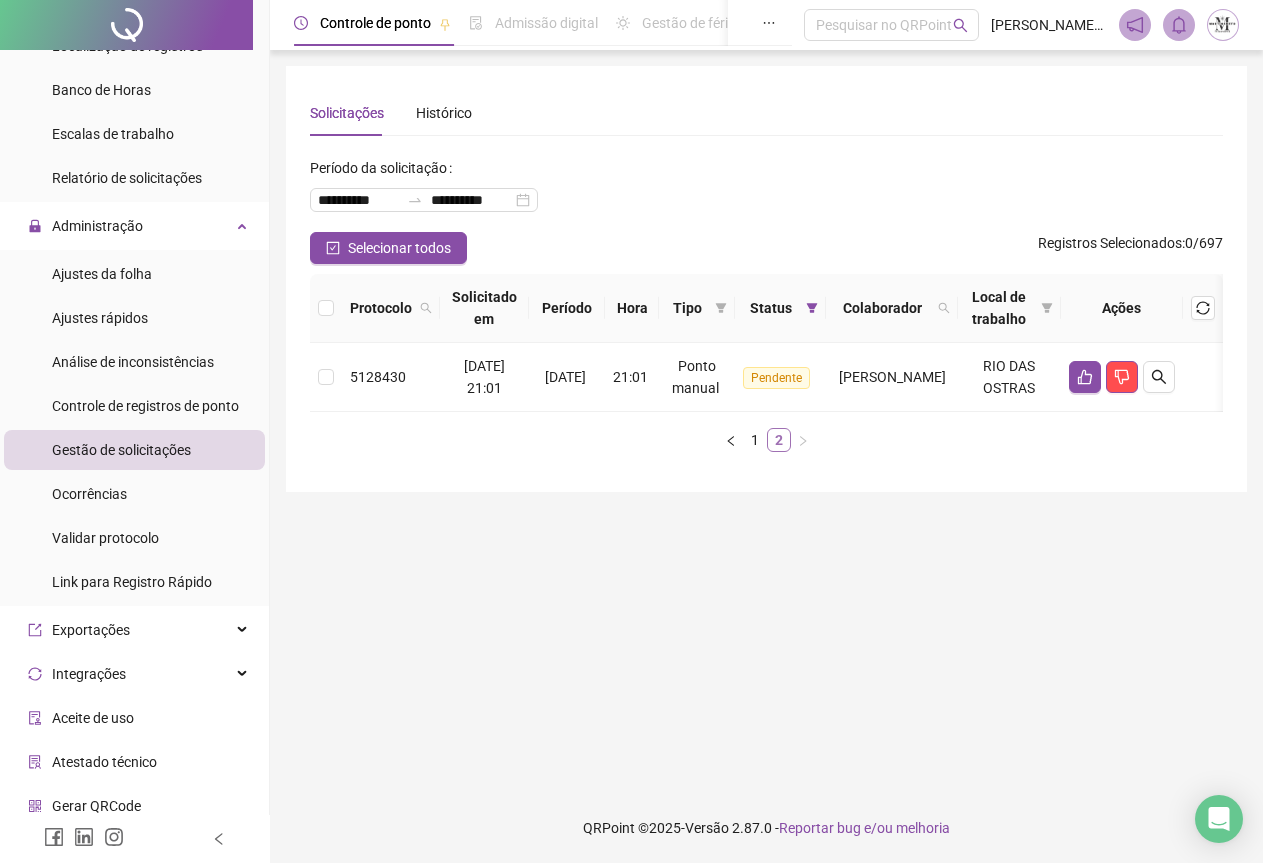 scroll, scrollTop: 0, scrollLeft: 0, axis: both 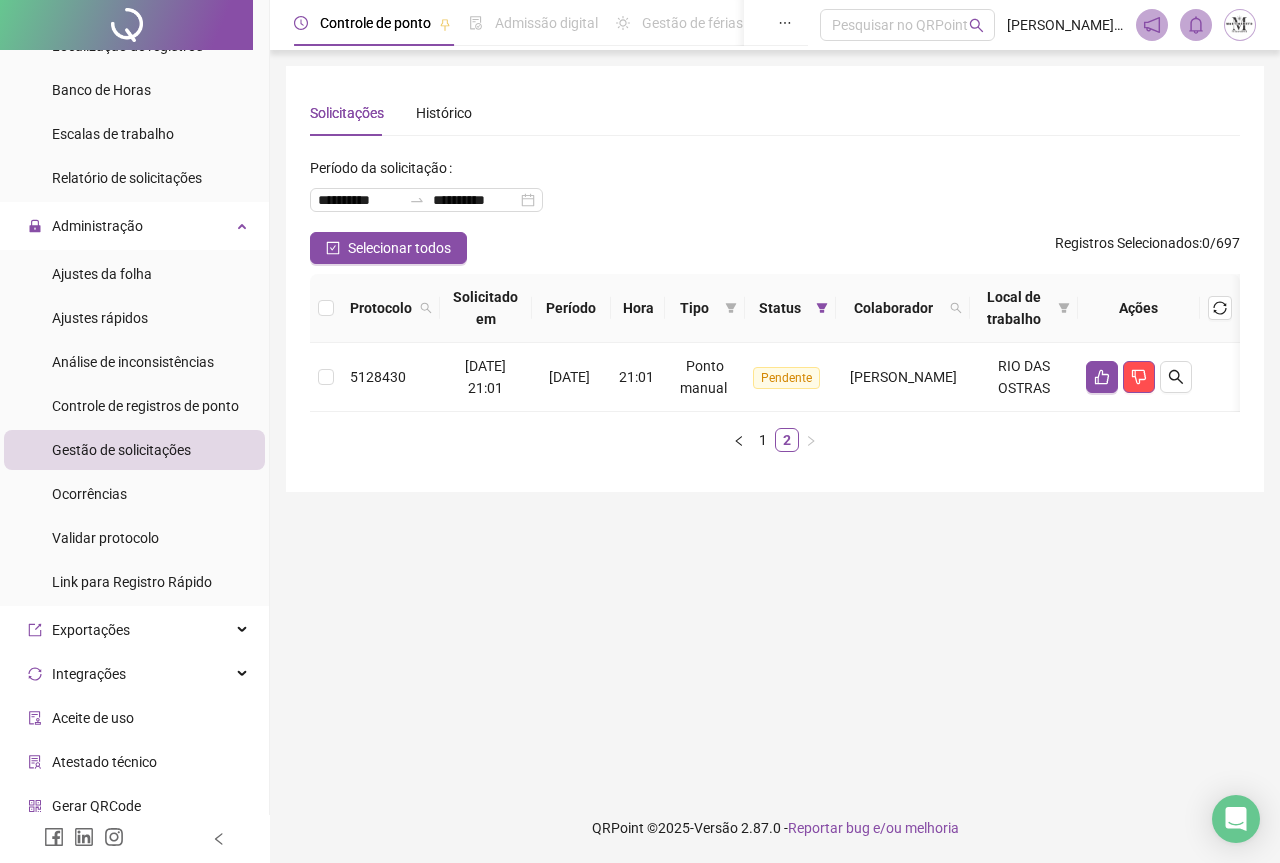 click at bounding box center (126, 25) 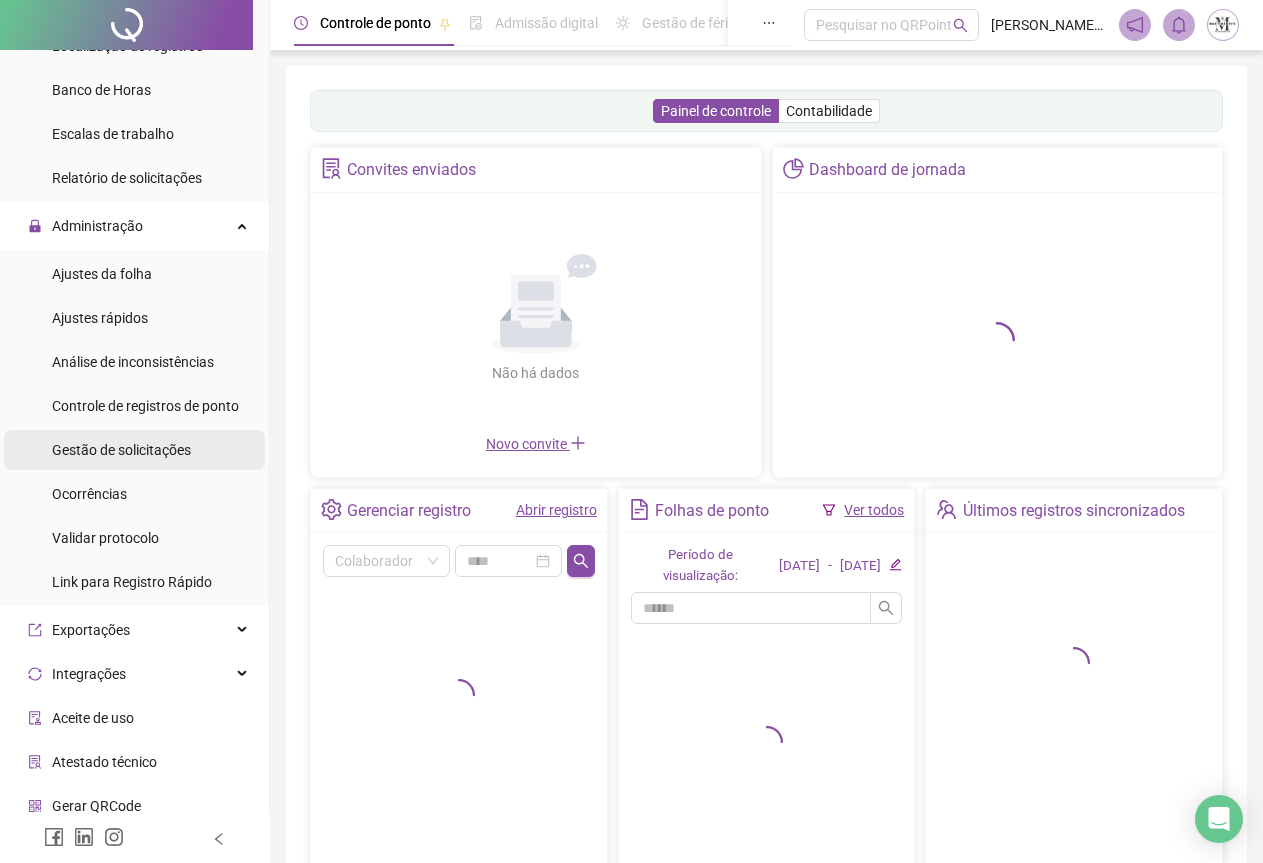 click on "Gestão de solicitações" at bounding box center (121, 450) 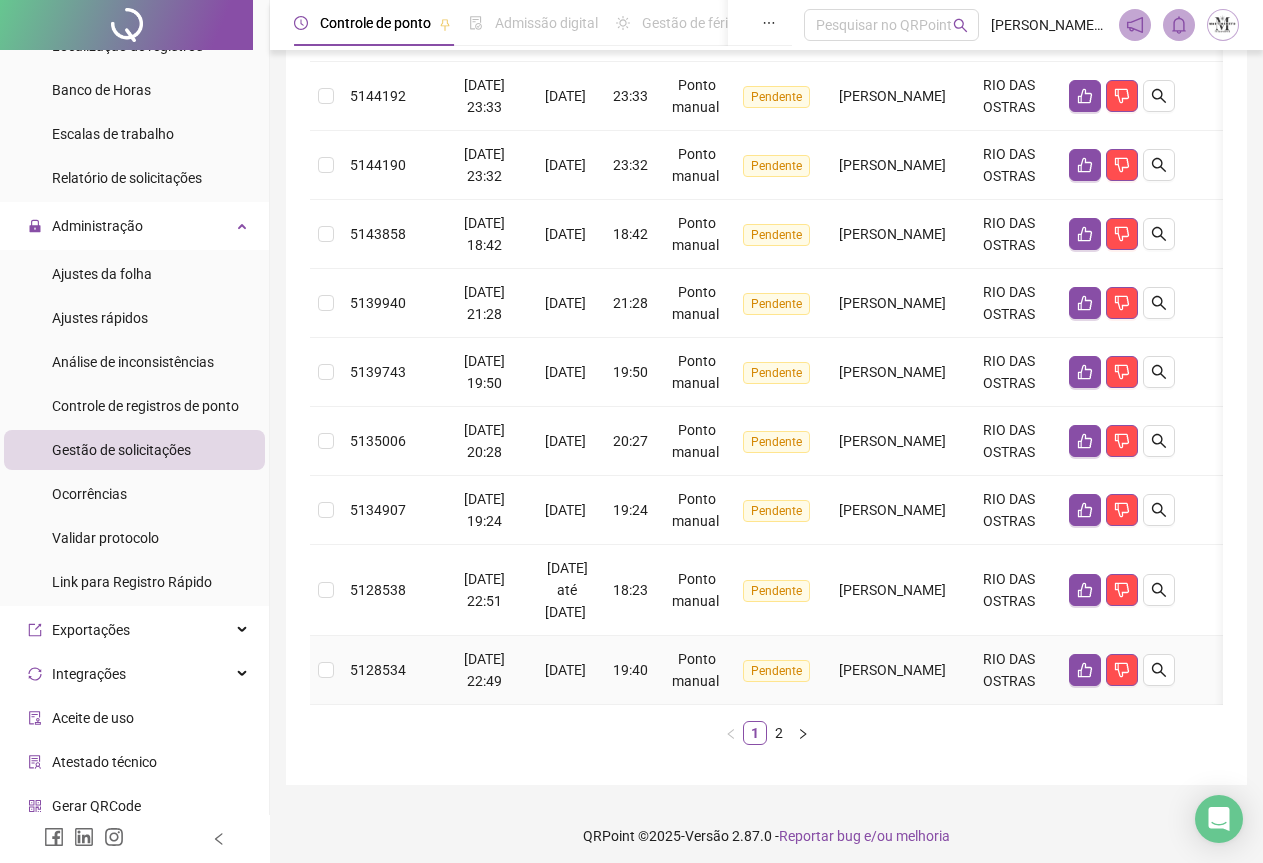 scroll, scrollTop: 535, scrollLeft: 0, axis: vertical 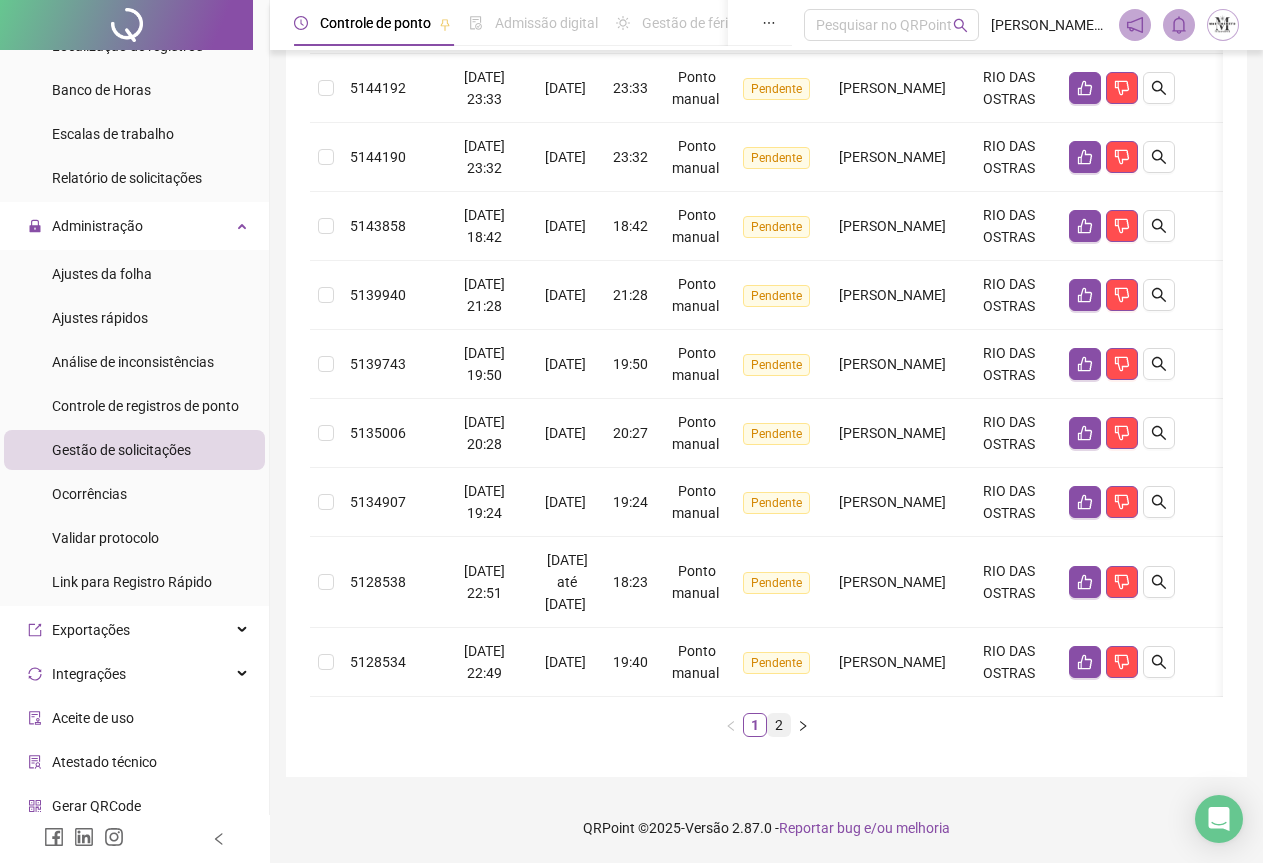 click on "2" at bounding box center [779, 725] 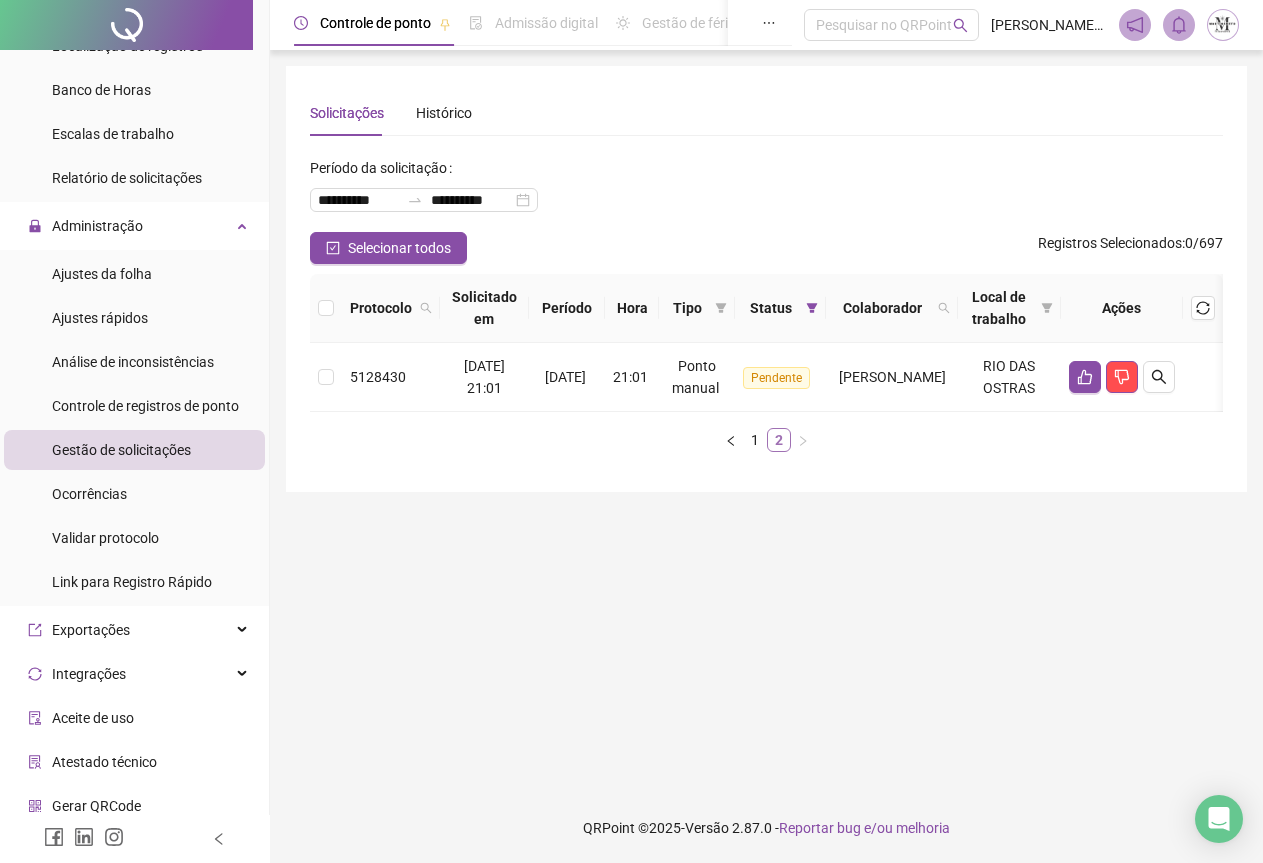 scroll, scrollTop: 0, scrollLeft: 0, axis: both 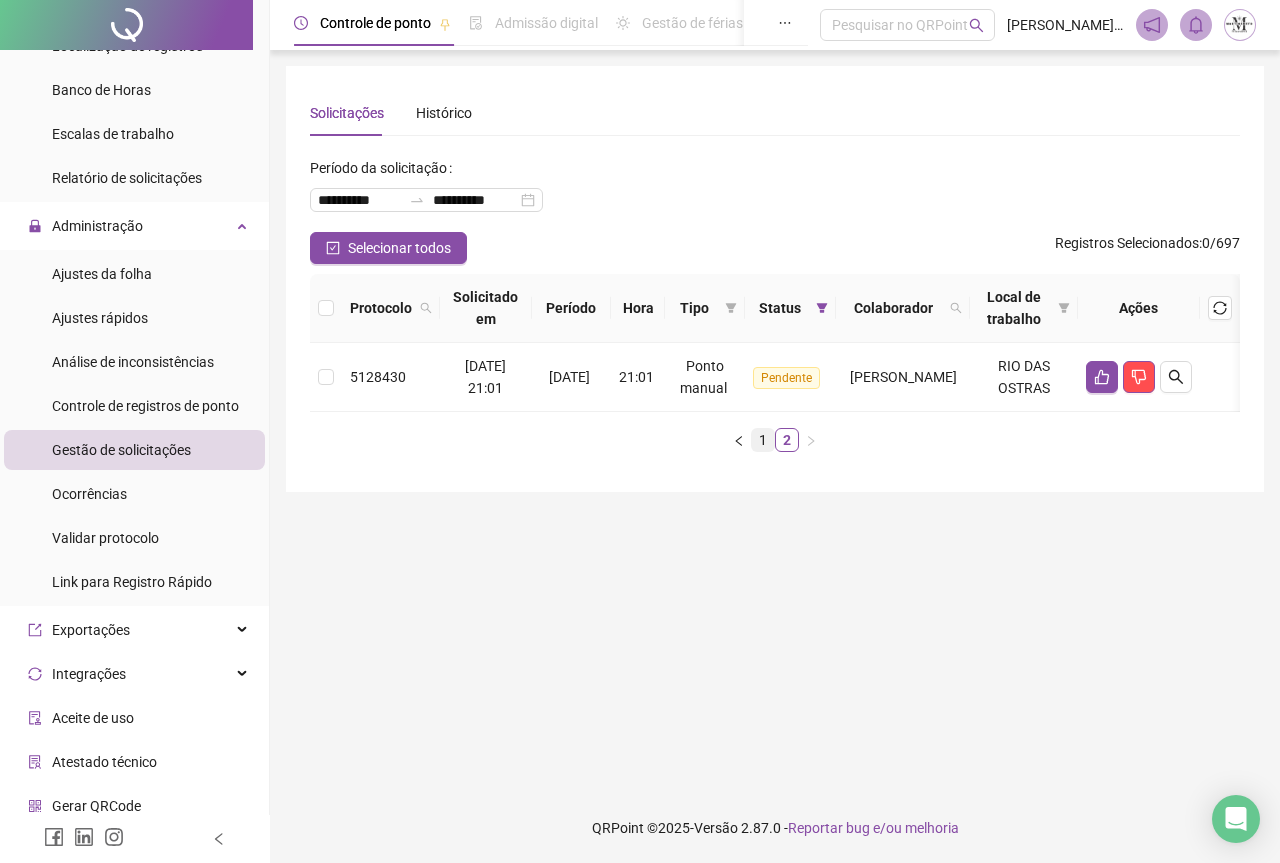 click on "1" at bounding box center (763, 440) 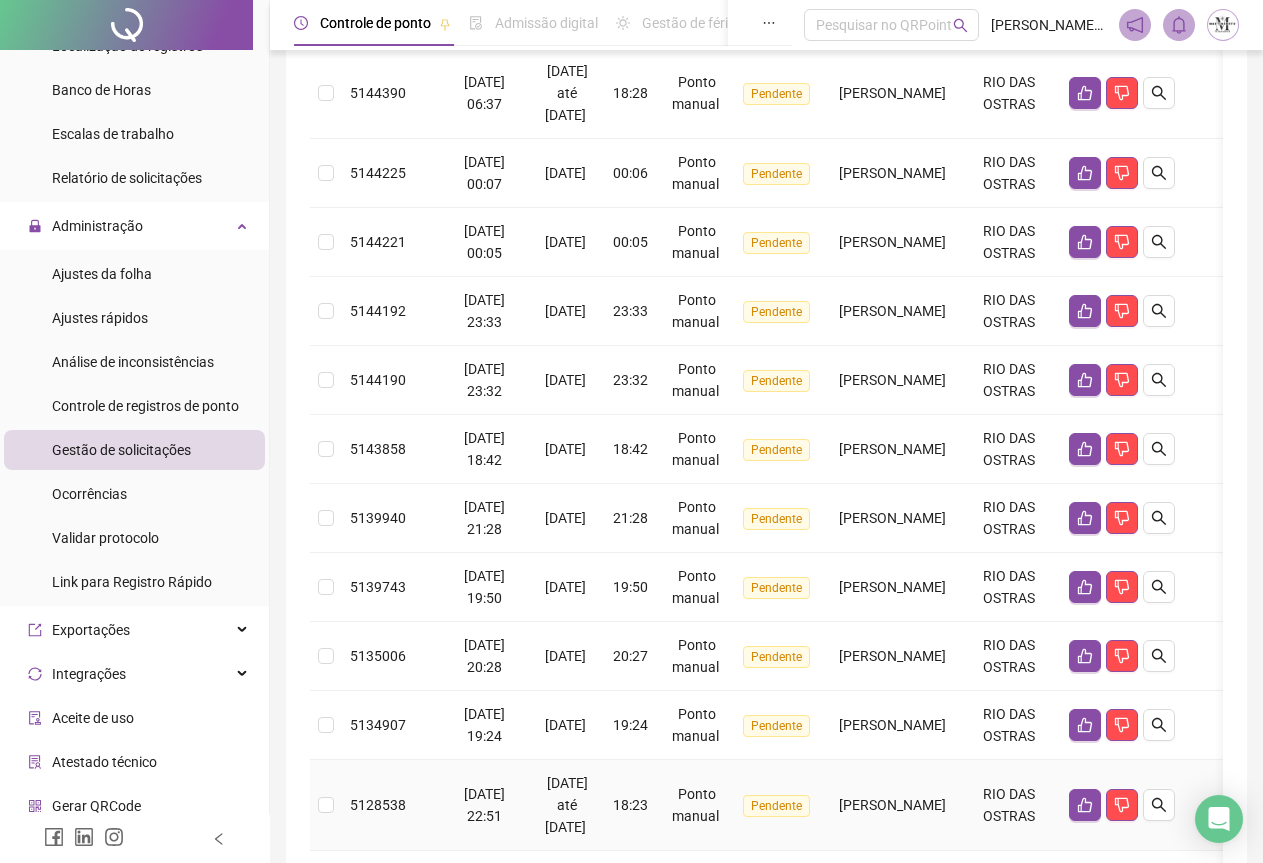scroll, scrollTop: 0, scrollLeft: 0, axis: both 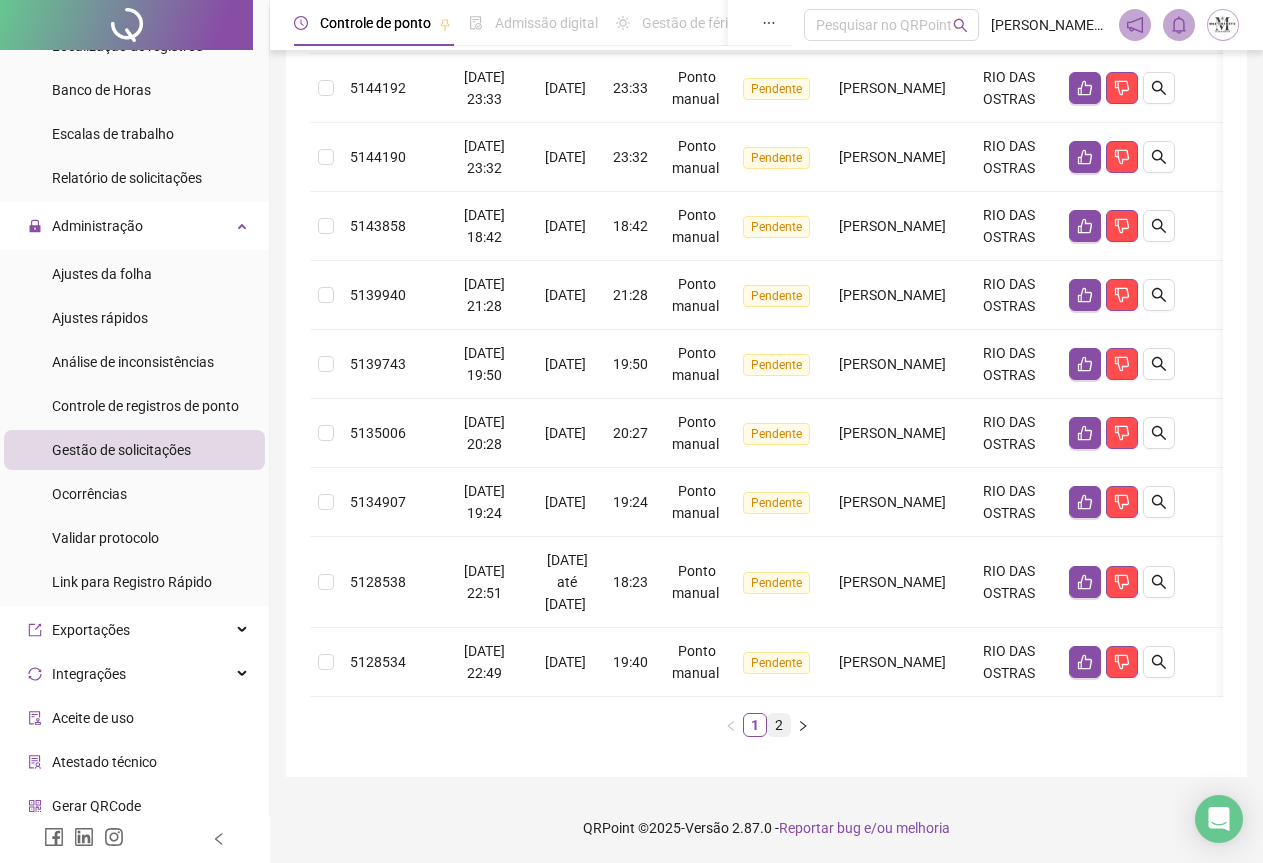 click on "2" at bounding box center [779, 725] 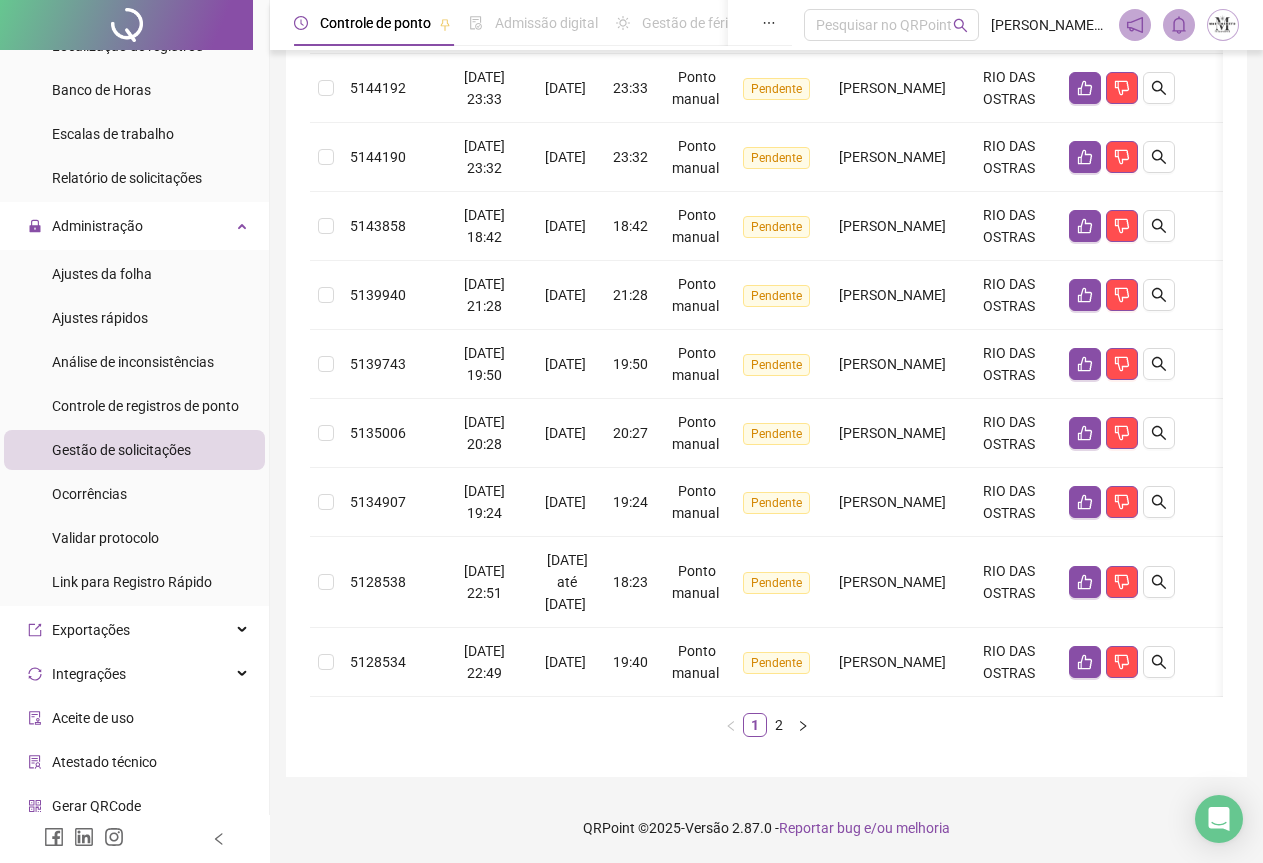 scroll, scrollTop: 0, scrollLeft: 0, axis: both 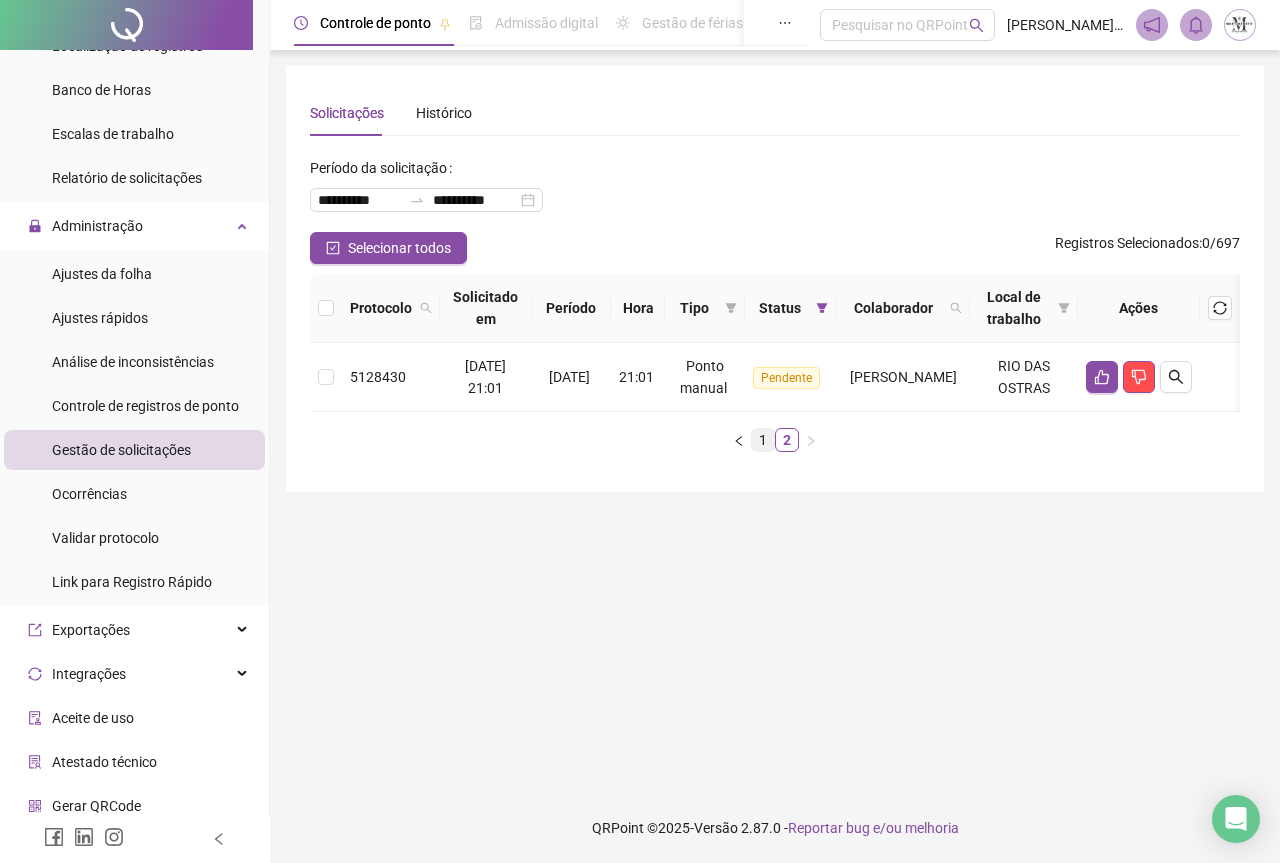 click on "1" at bounding box center [763, 440] 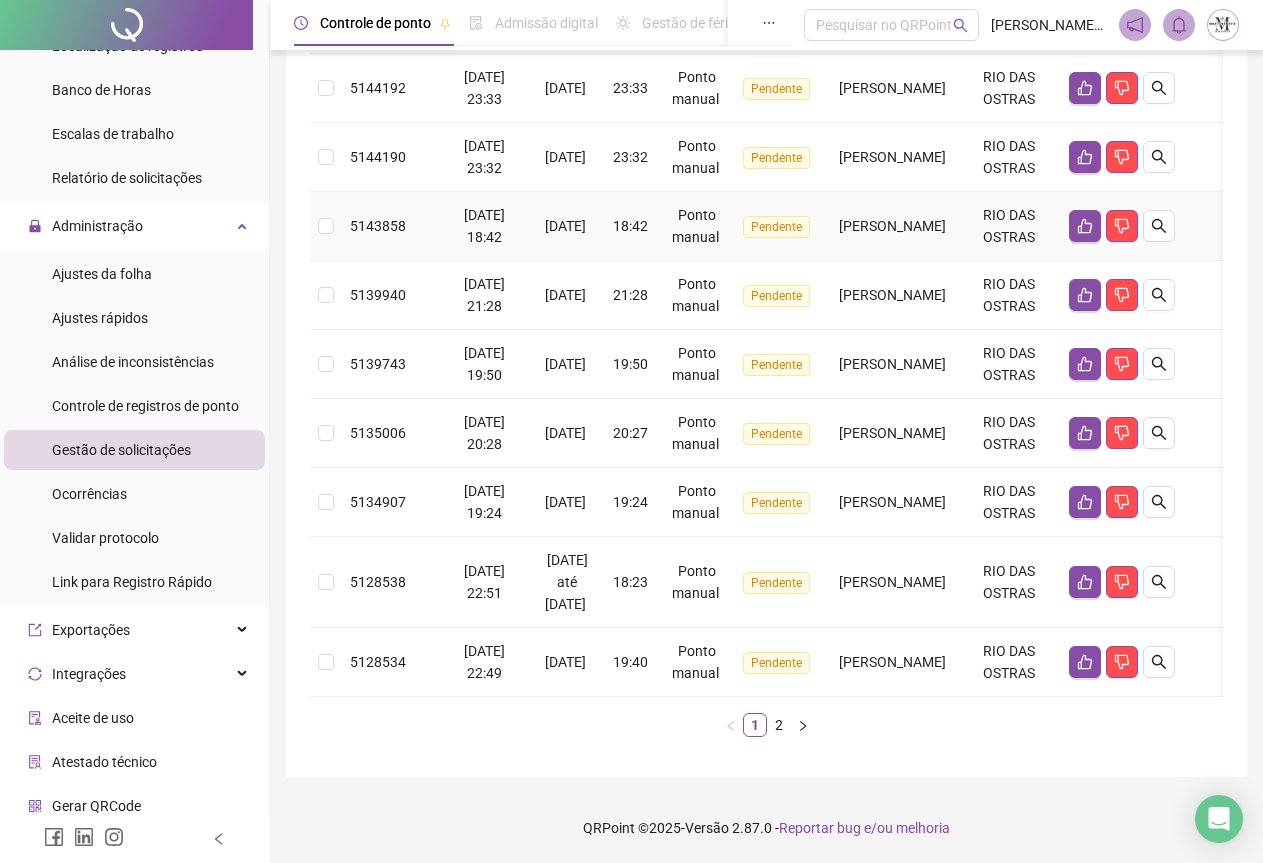 scroll, scrollTop: 535, scrollLeft: 0, axis: vertical 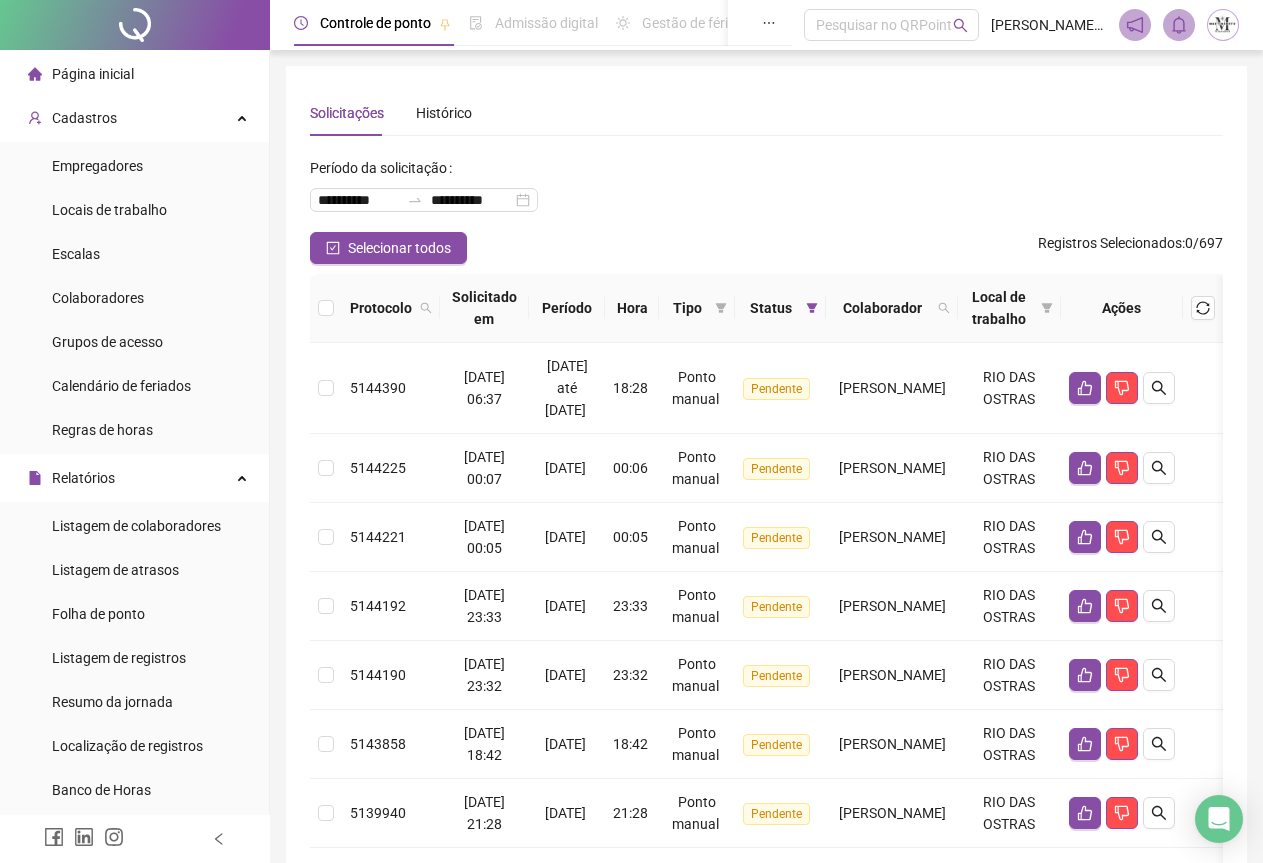 click at bounding box center (135, 25) 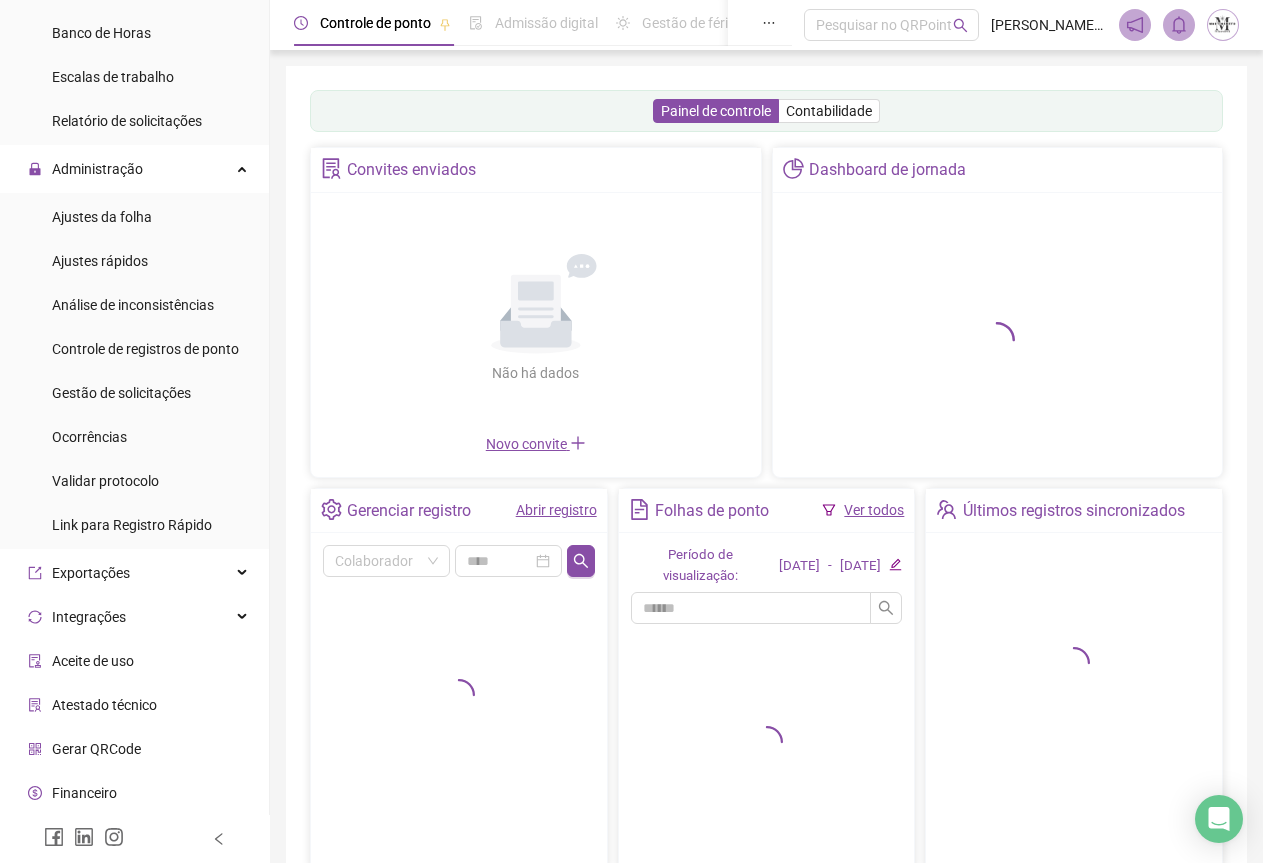 scroll, scrollTop: 799, scrollLeft: 0, axis: vertical 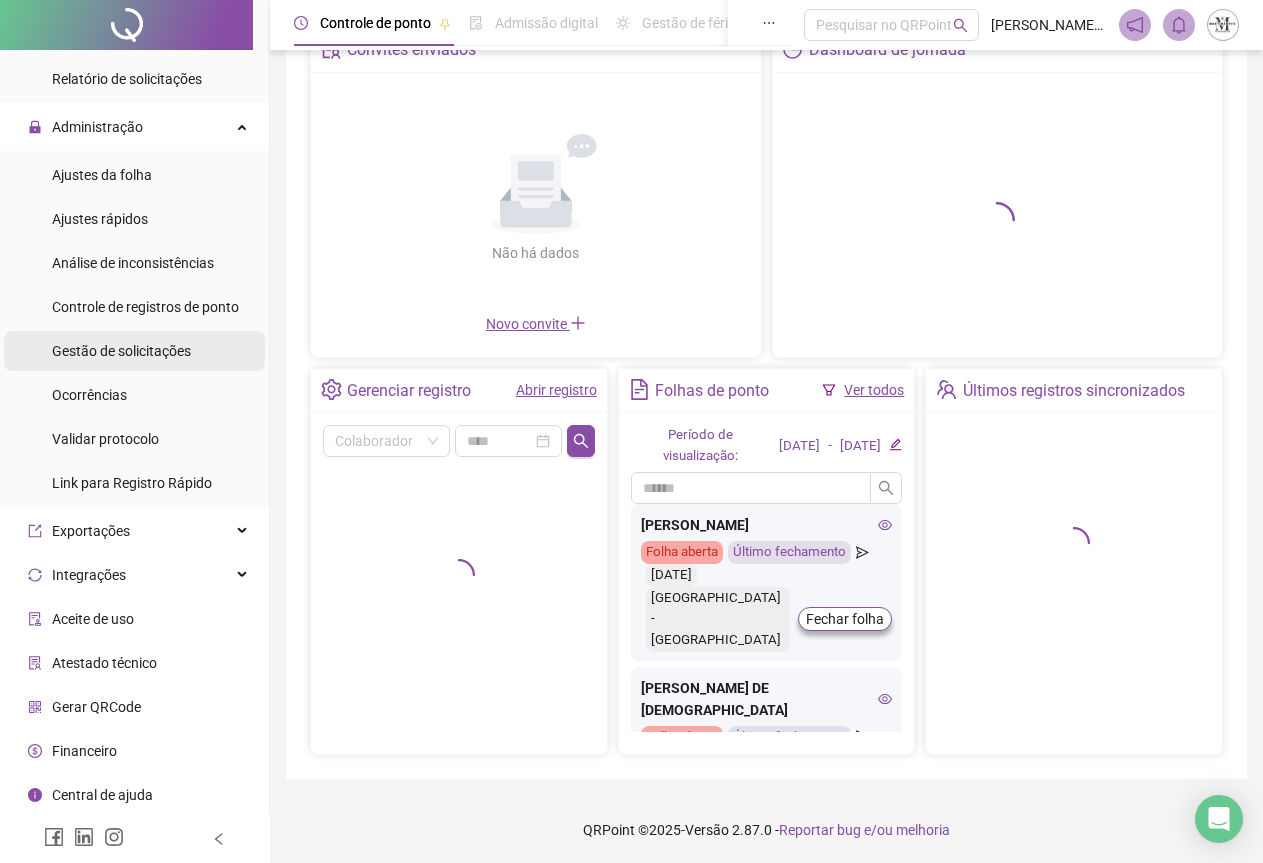 click on "Gestão de solicitações" at bounding box center [121, 351] 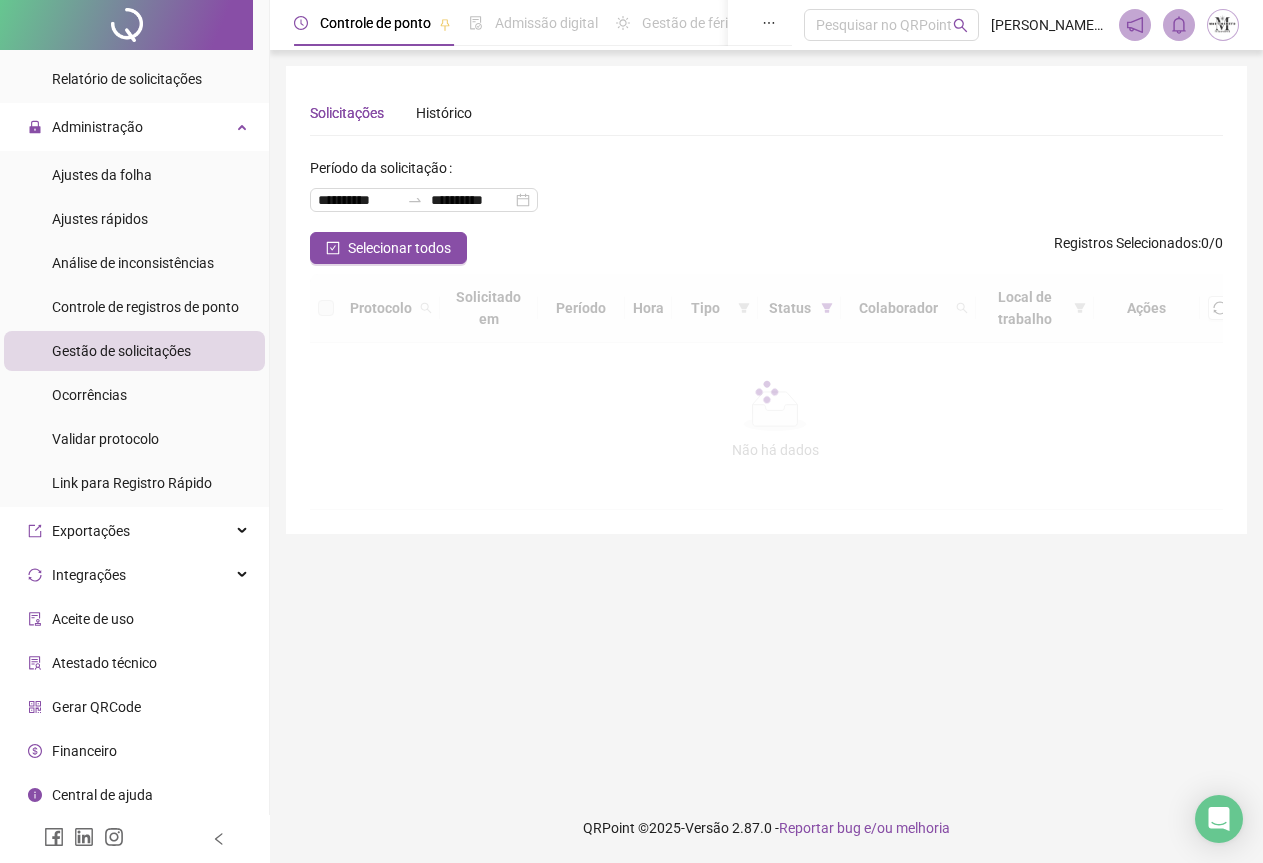 scroll, scrollTop: 0, scrollLeft: 0, axis: both 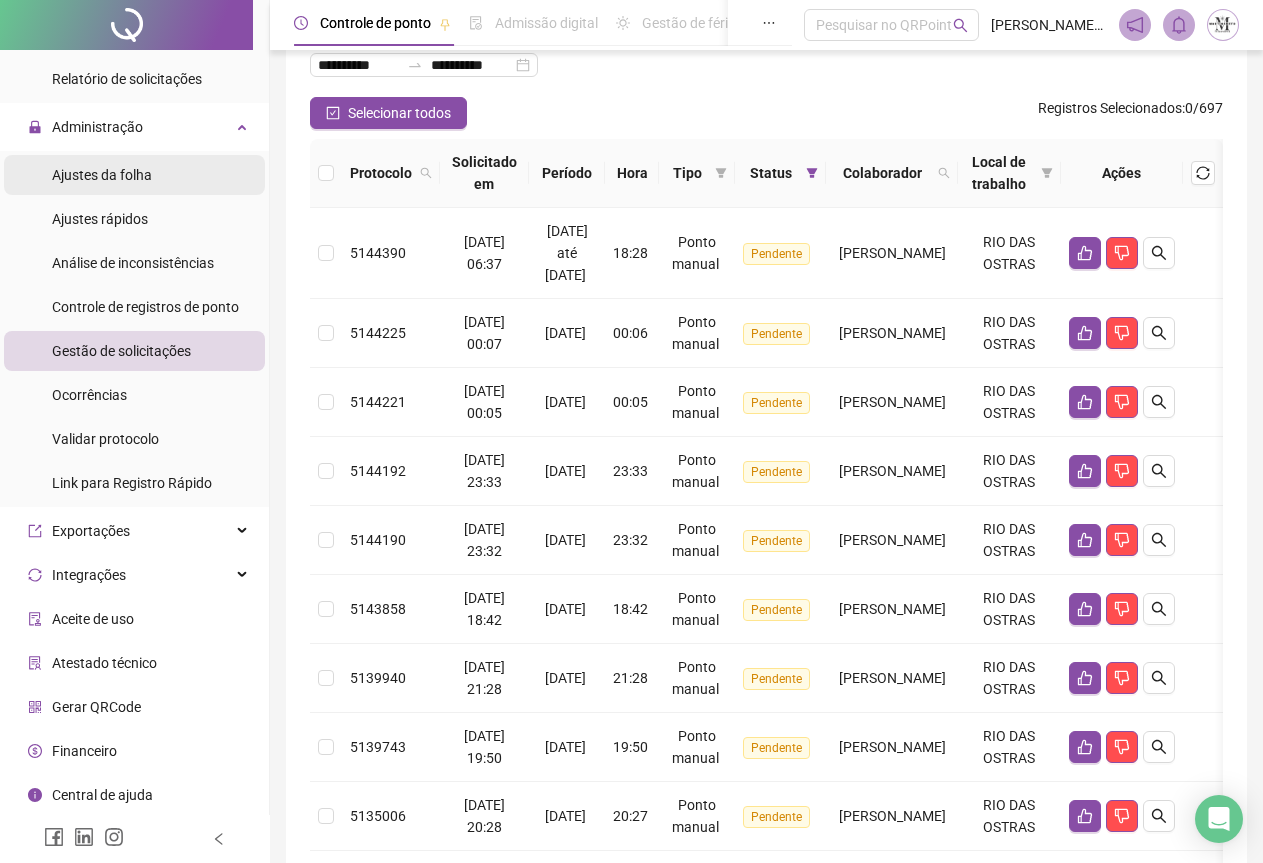 click on "Ajustes da folha" at bounding box center [102, 175] 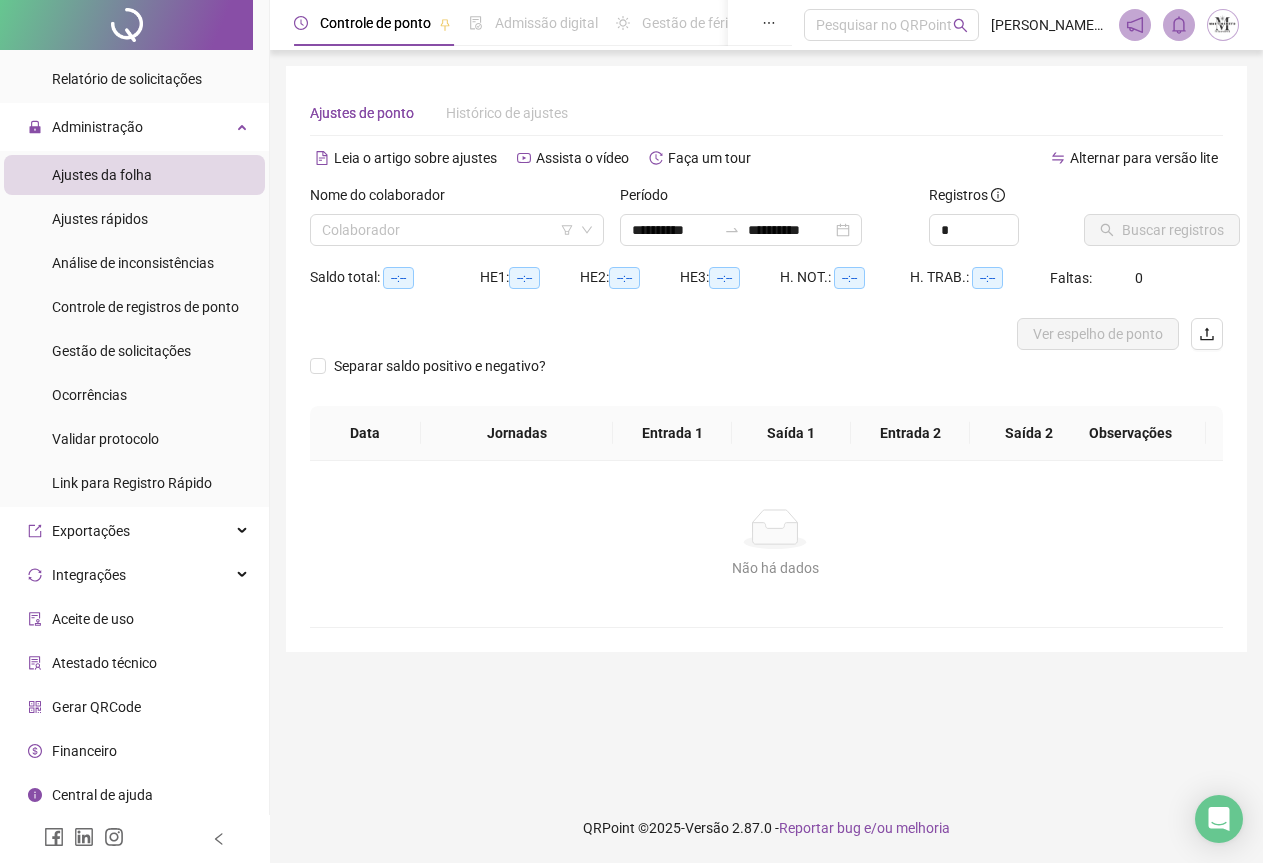 scroll, scrollTop: 0, scrollLeft: 0, axis: both 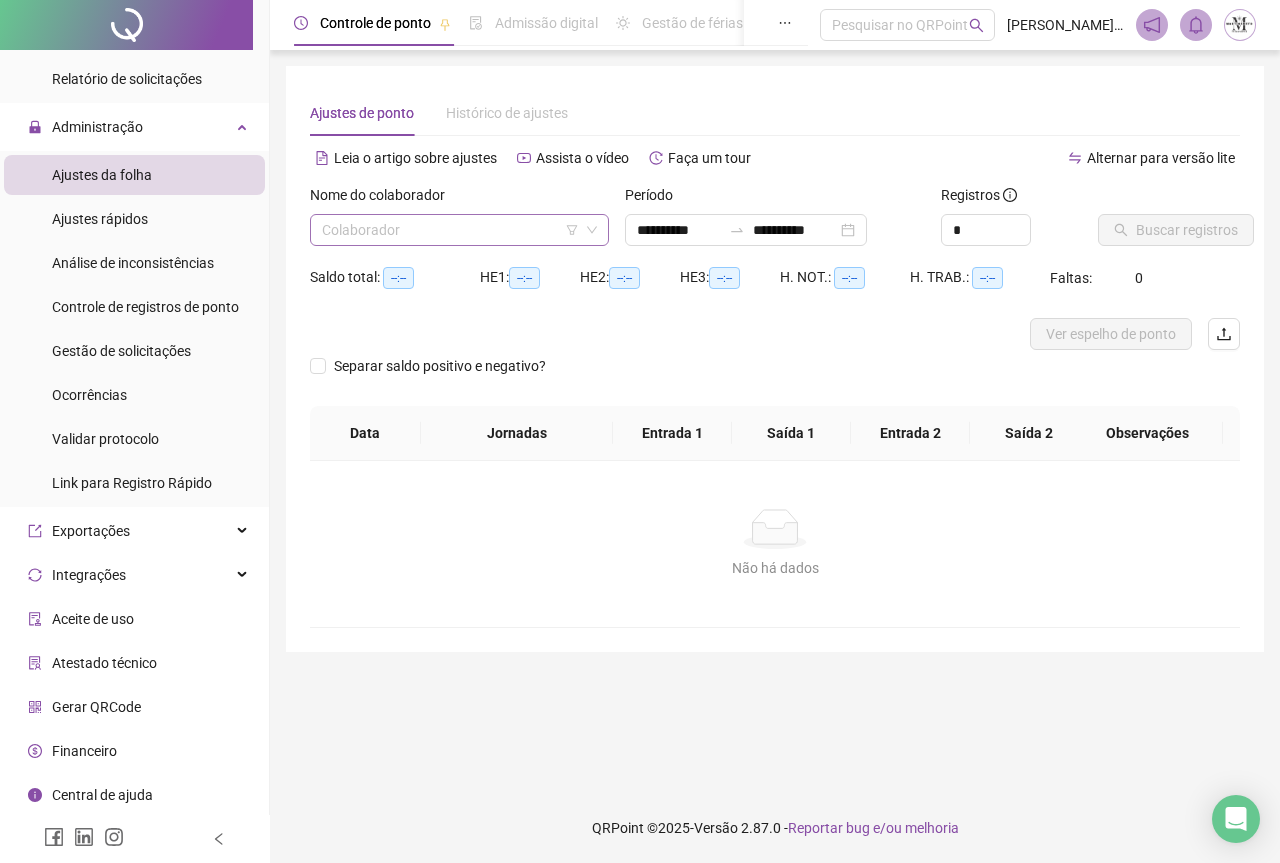 click at bounding box center (453, 230) 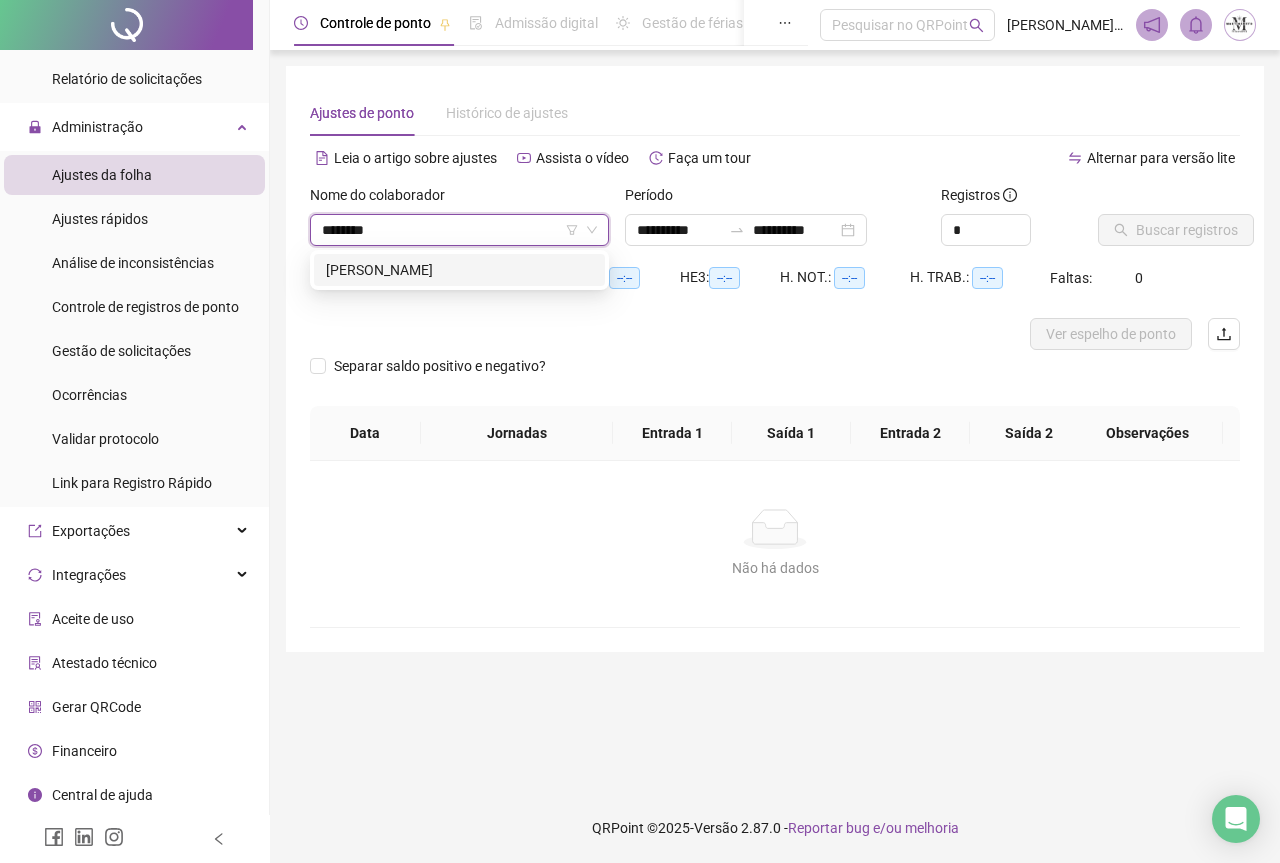 type on "*********" 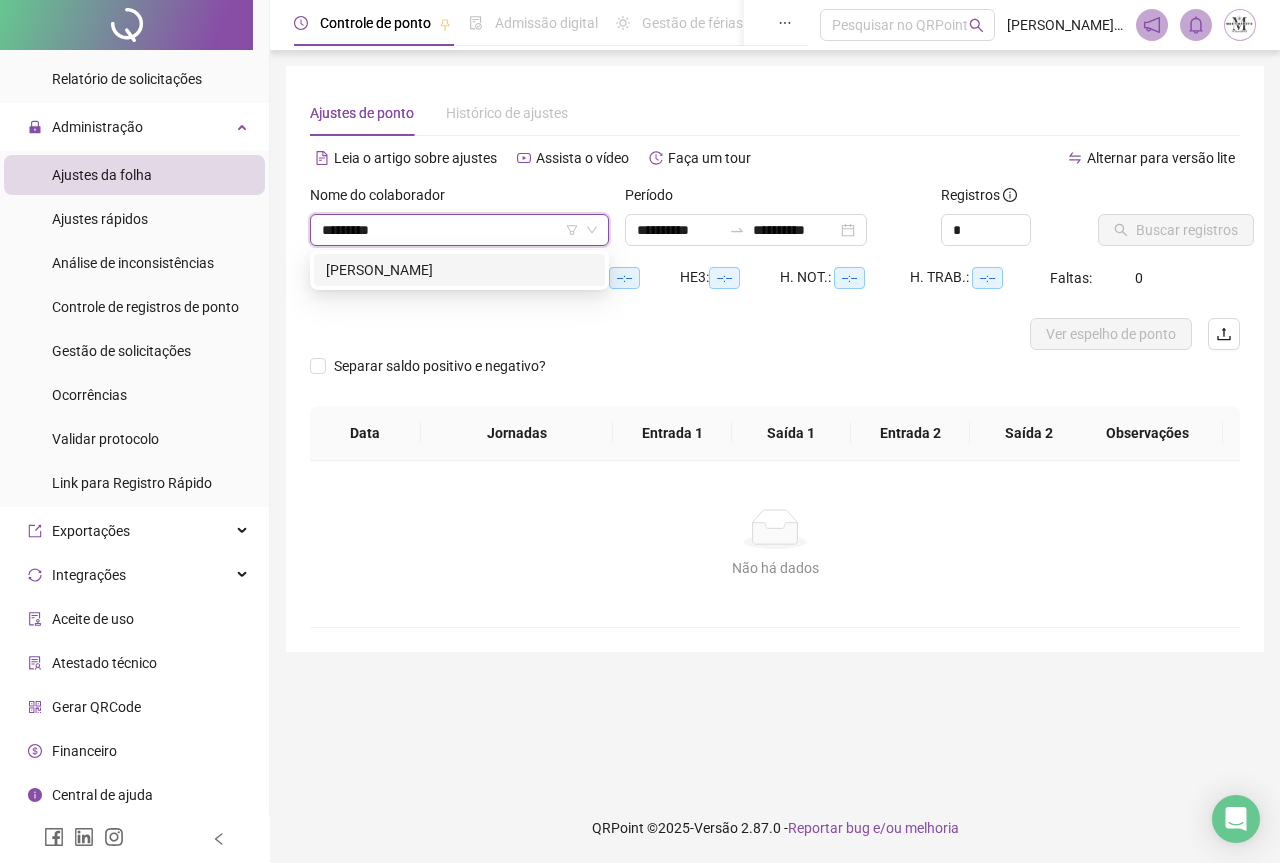click on "[PERSON_NAME]" at bounding box center (459, 270) 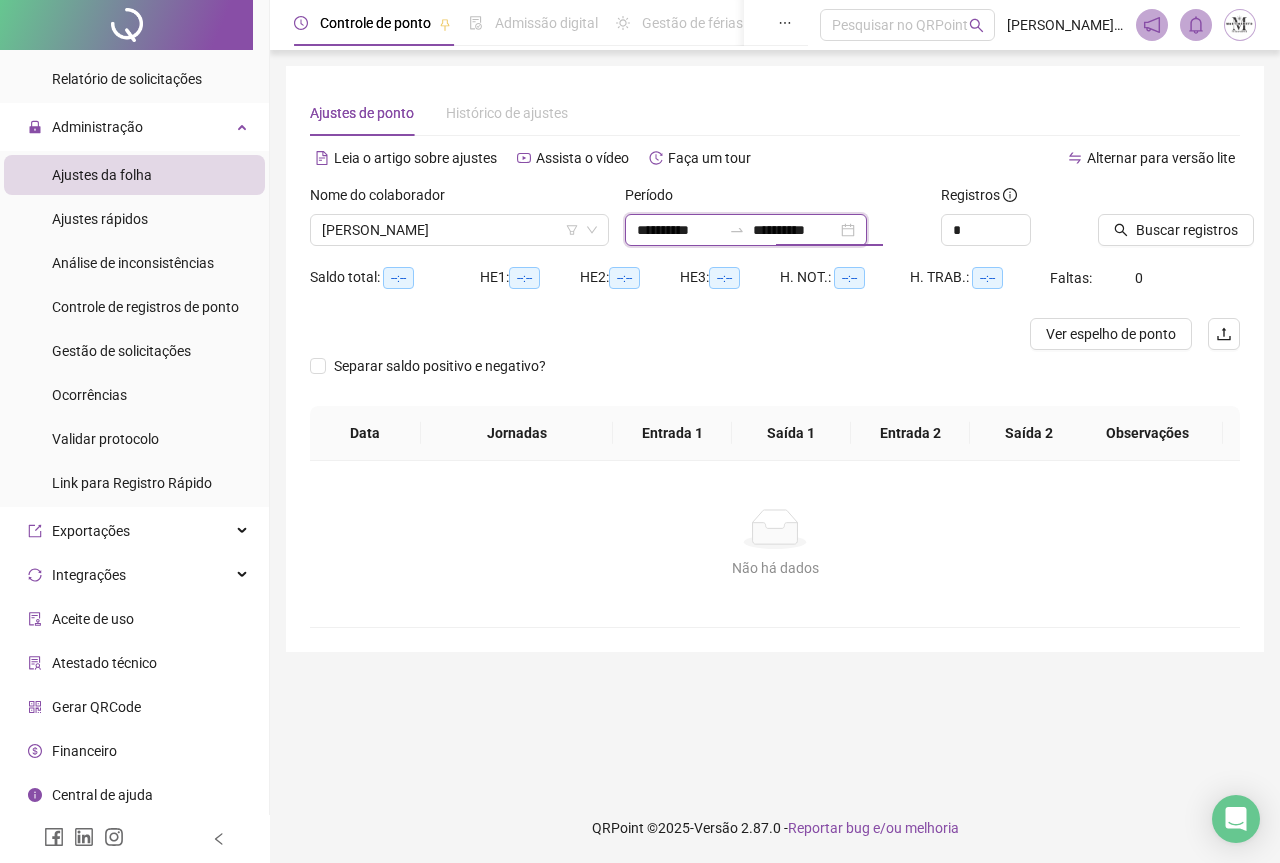 click on "**********" at bounding box center [795, 230] 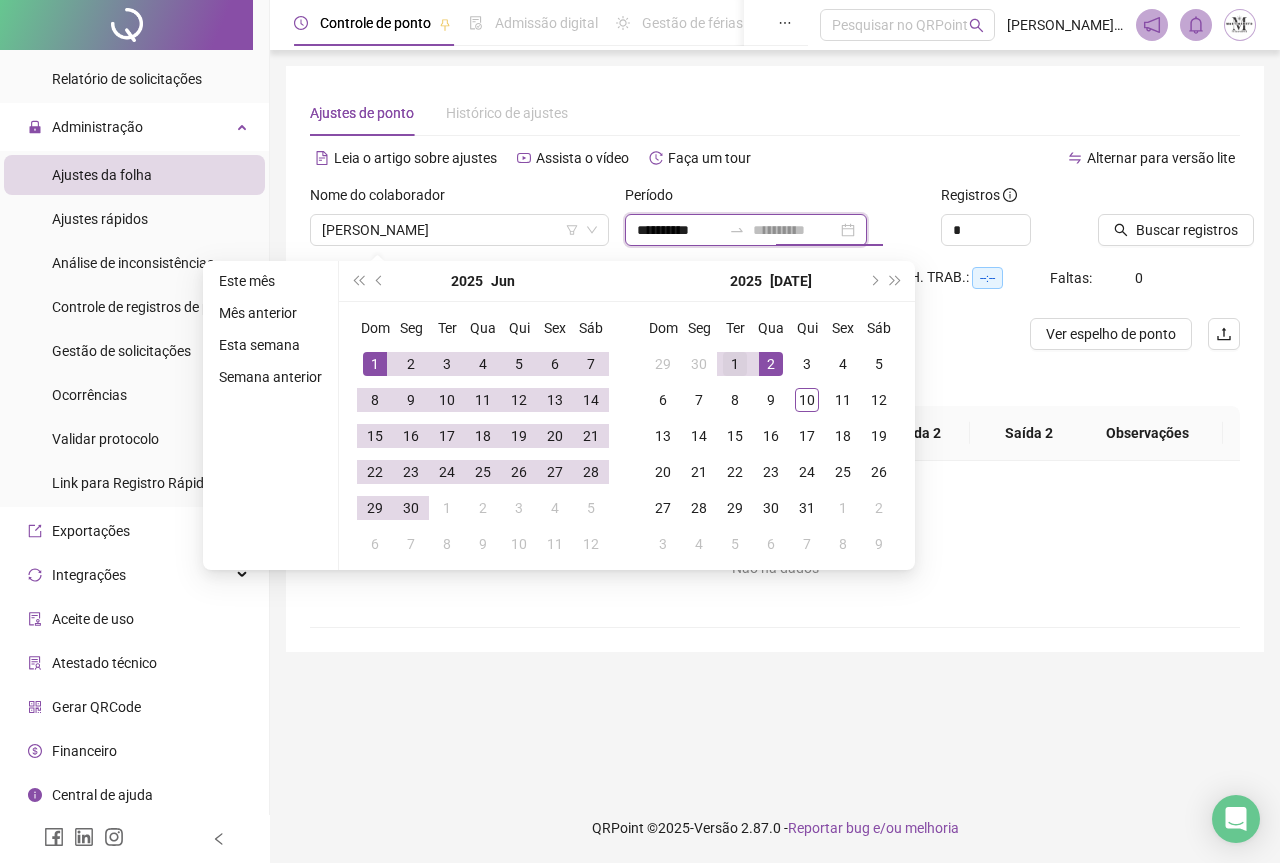 type on "**********" 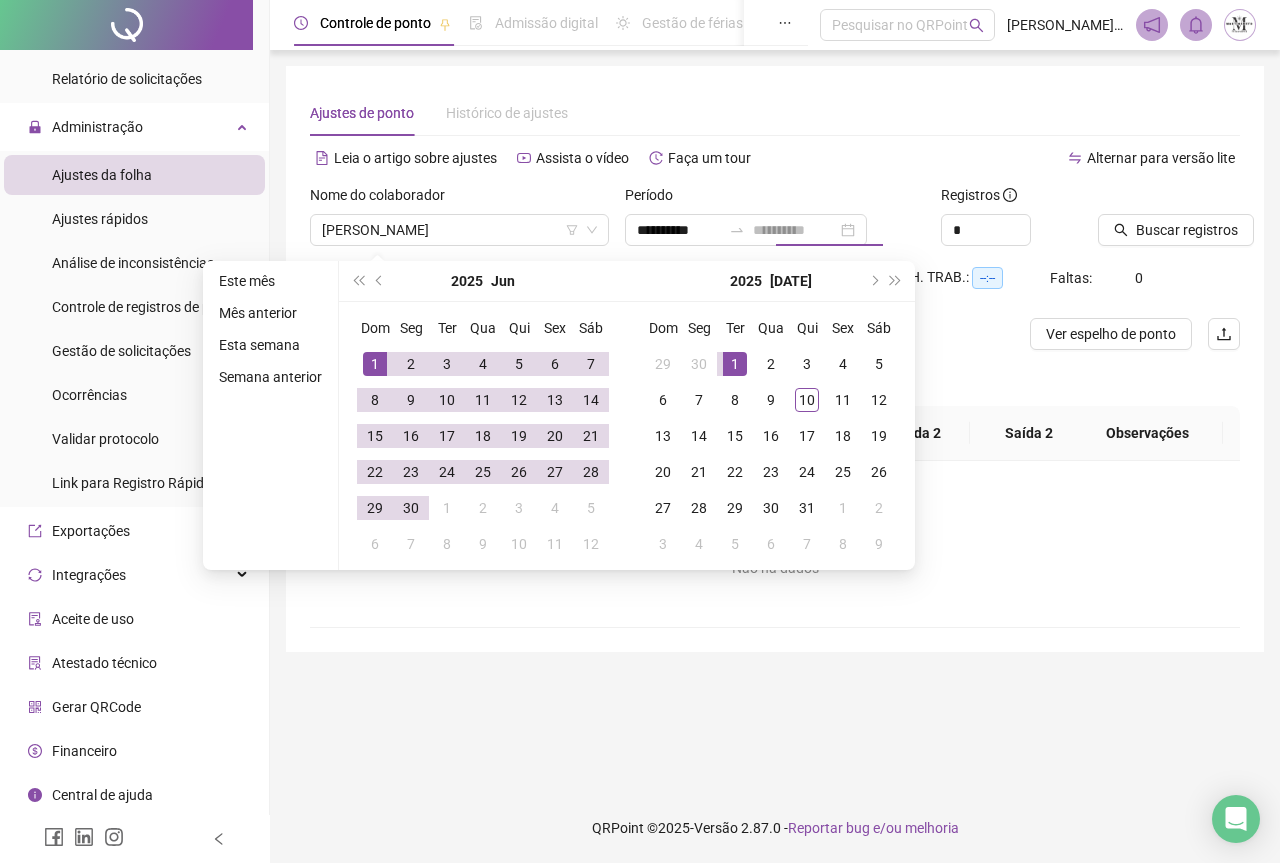 click on "1" at bounding box center [735, 364] 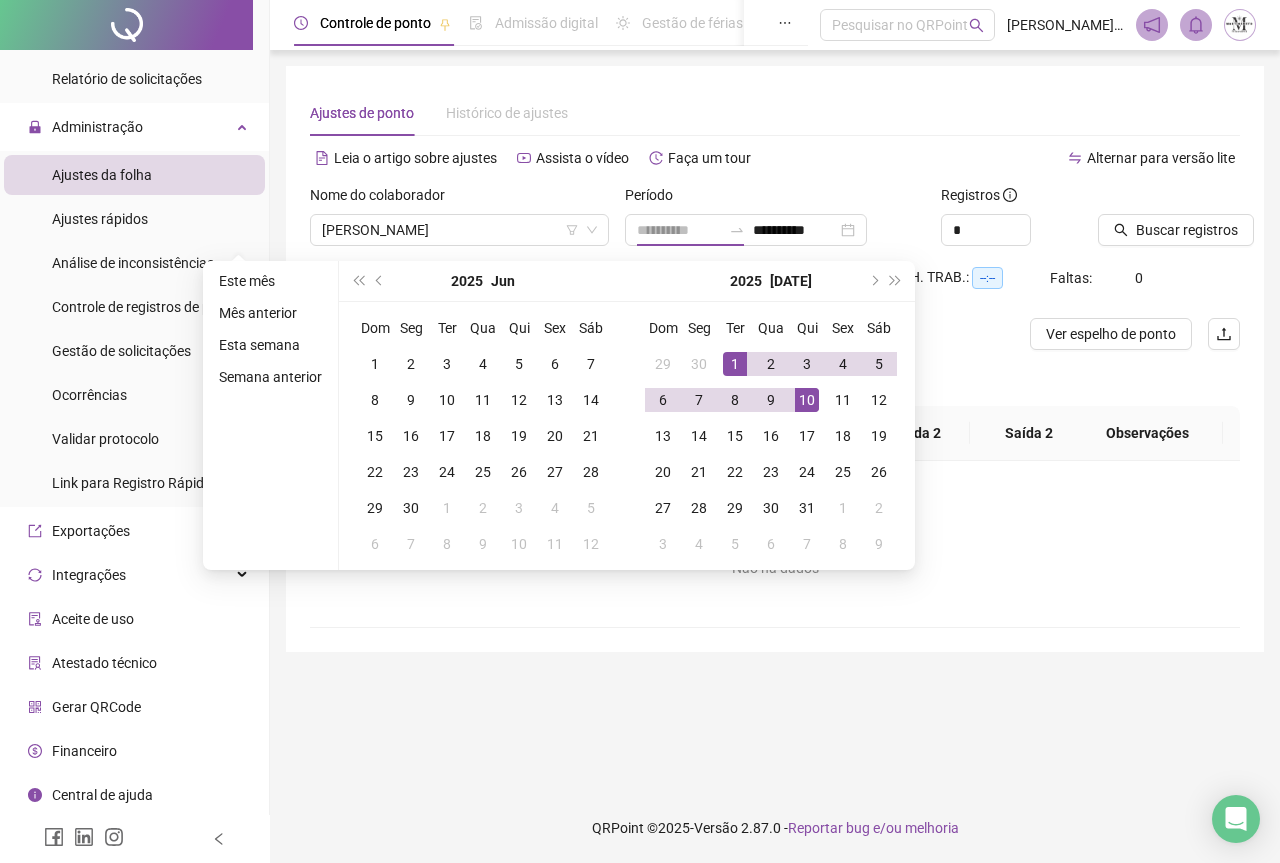 click on "10" at bounding box center (807, 400) 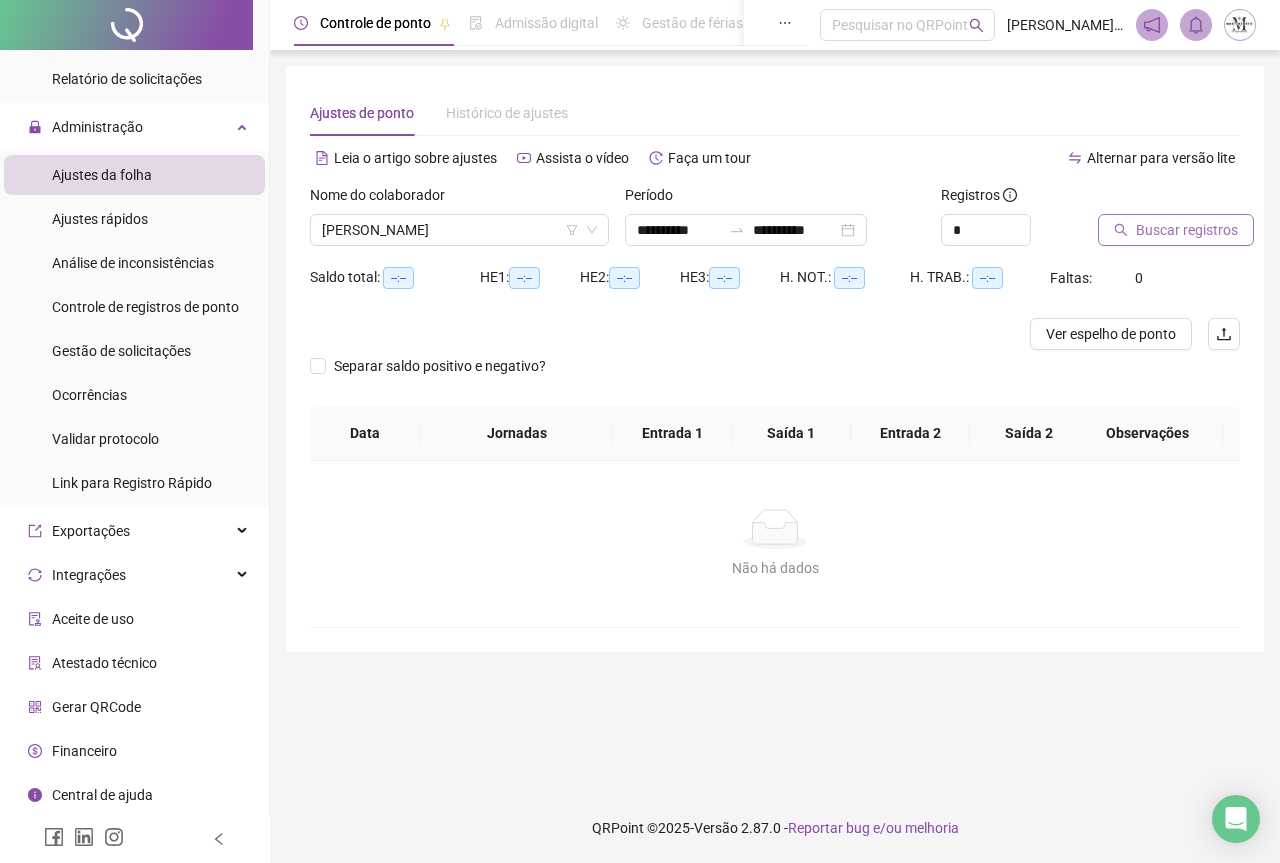 click on "Buscar registros" at bounding box center (1187, 230) 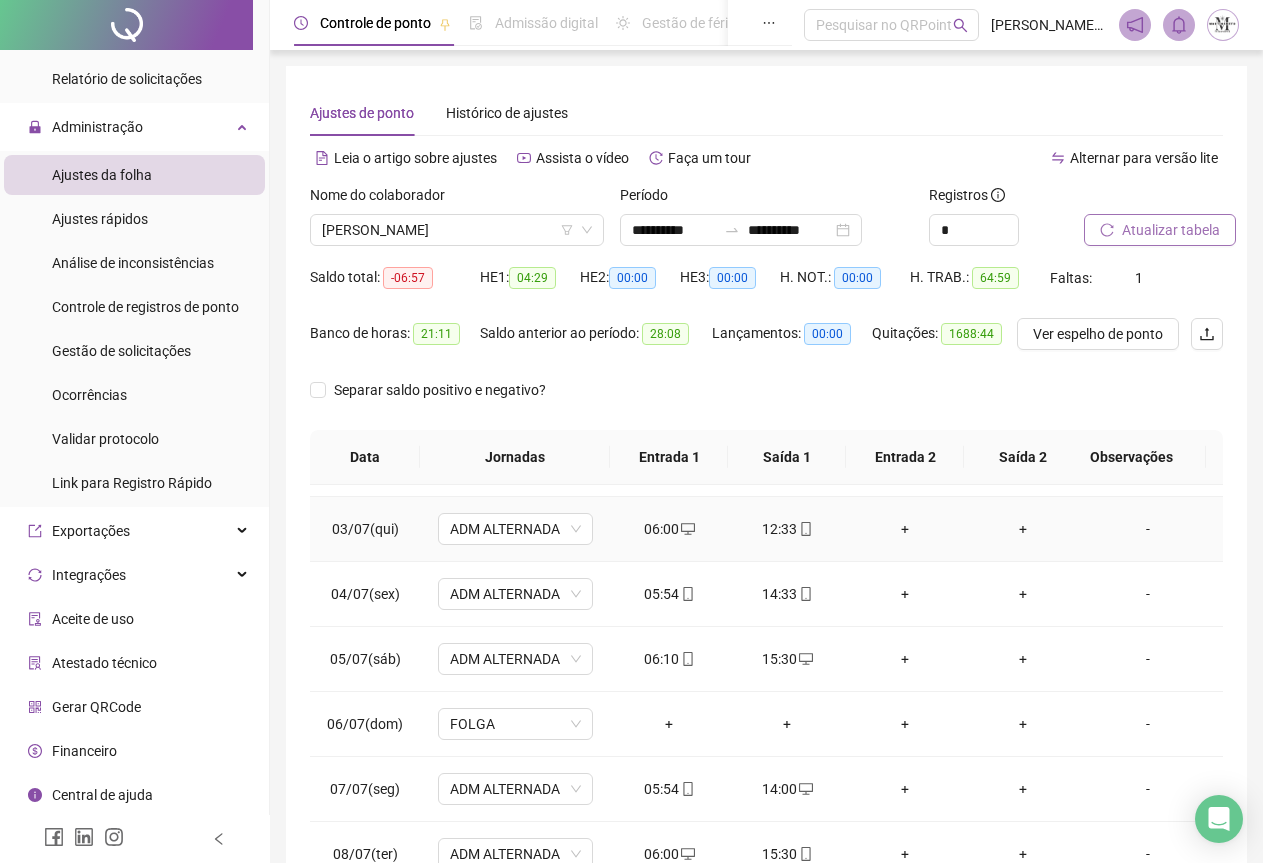 scroll, scrollTop: 240, scrollLeft: 0, axis: vertical 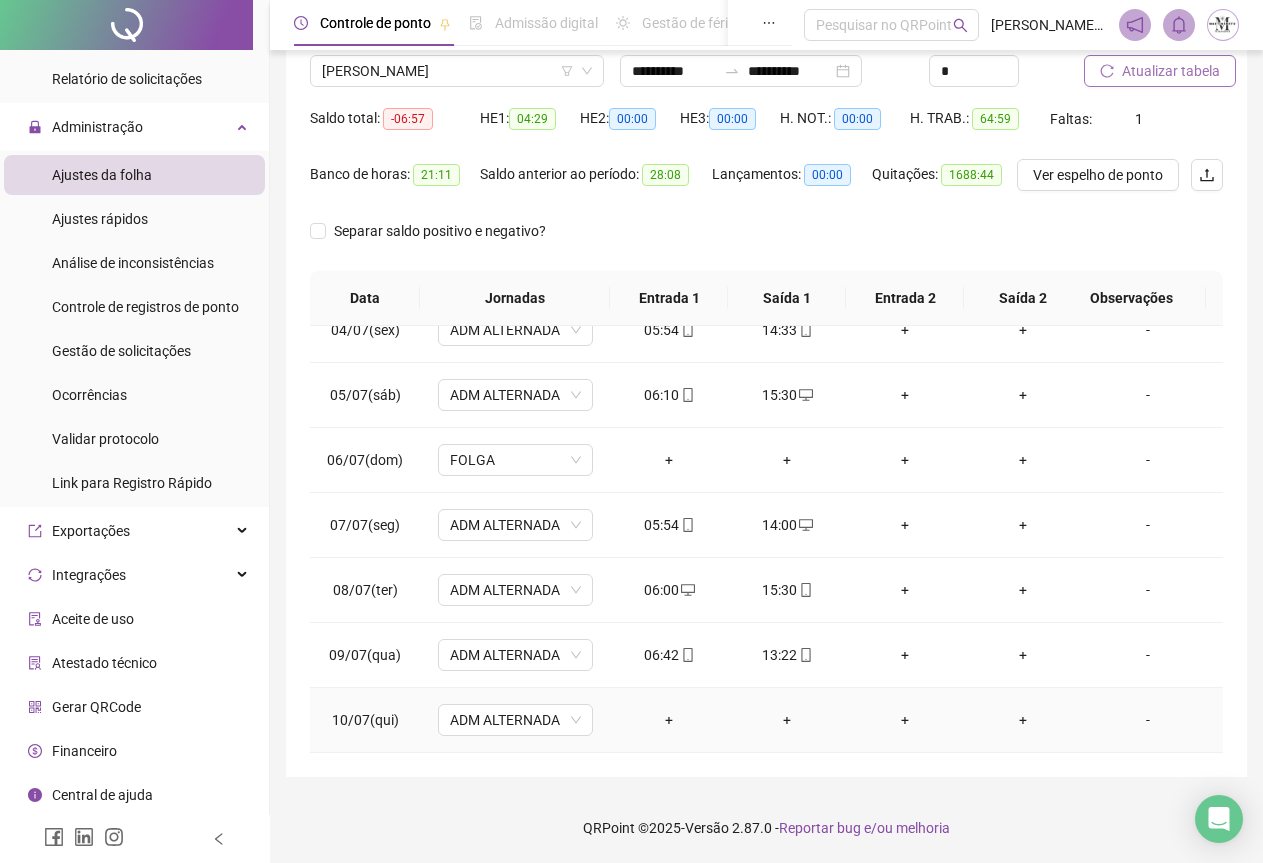 click on "+" at bounding box center [669, 720] 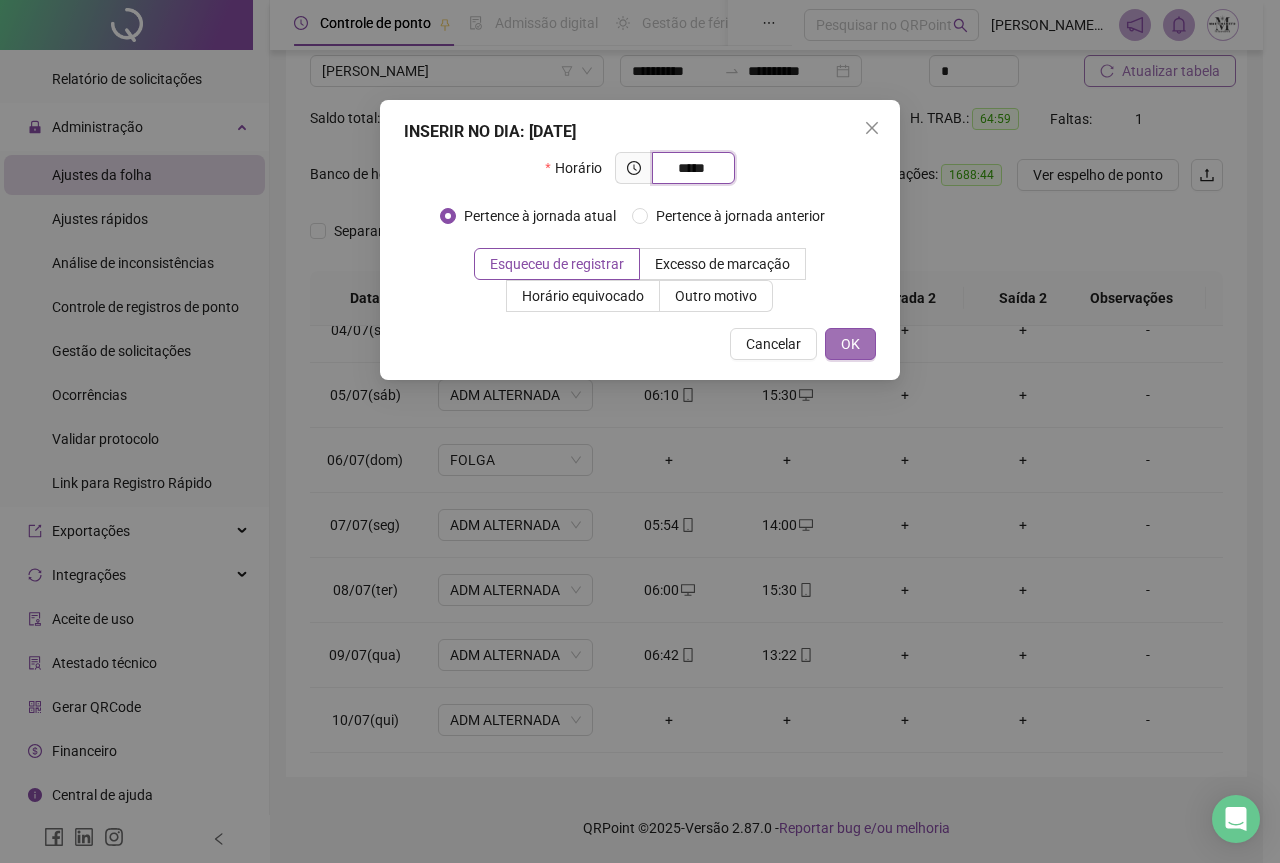 type on "*****" 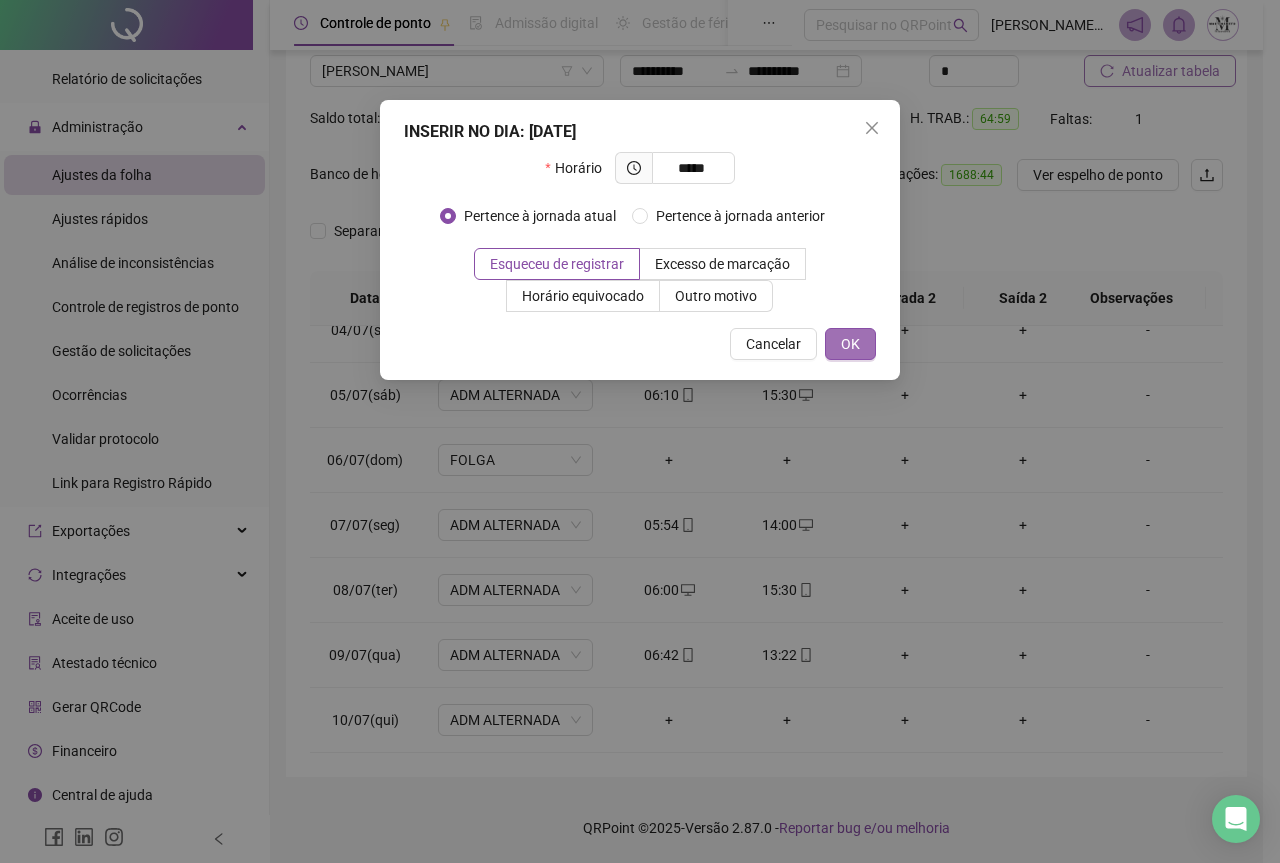 click on "OK" at bounding box center (850, 344) 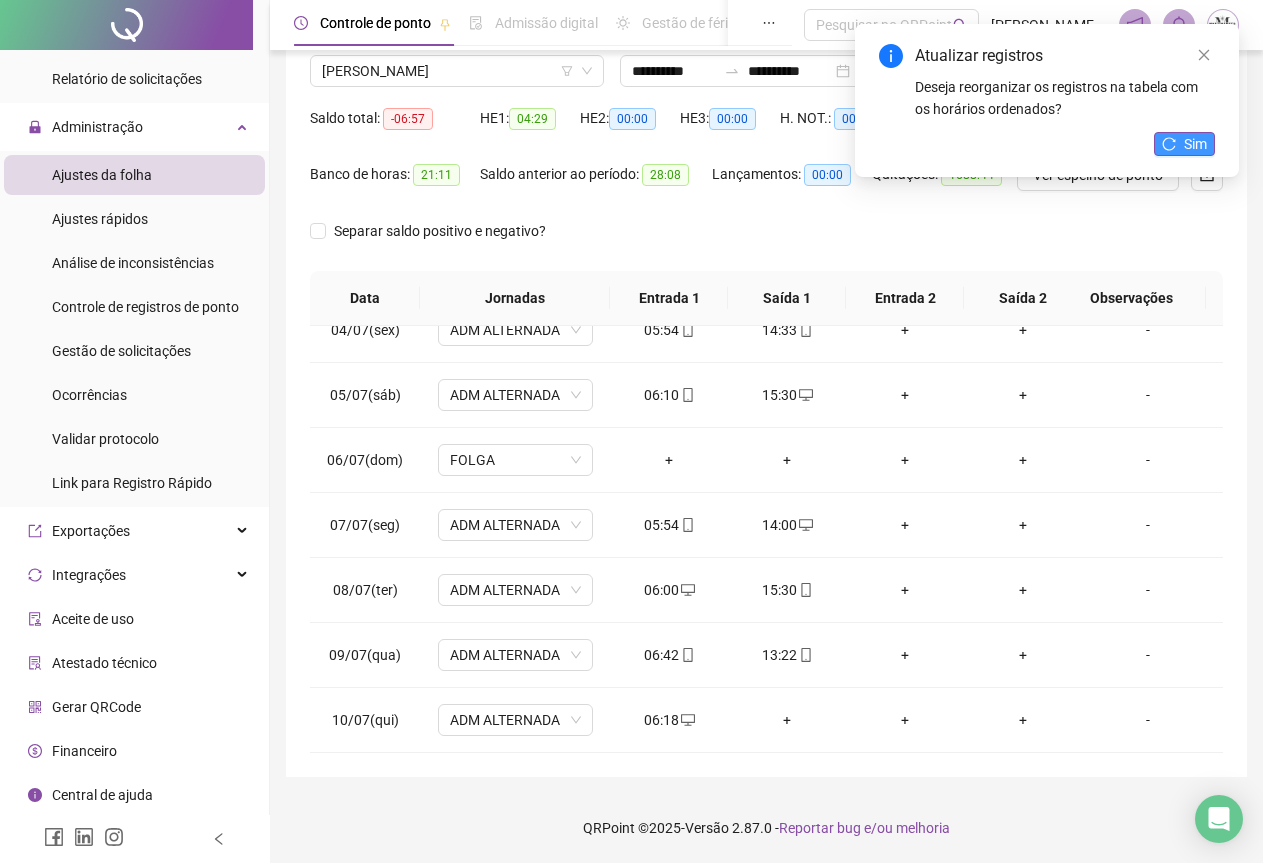 click on "Sim" at bounding box center [1184, 144] 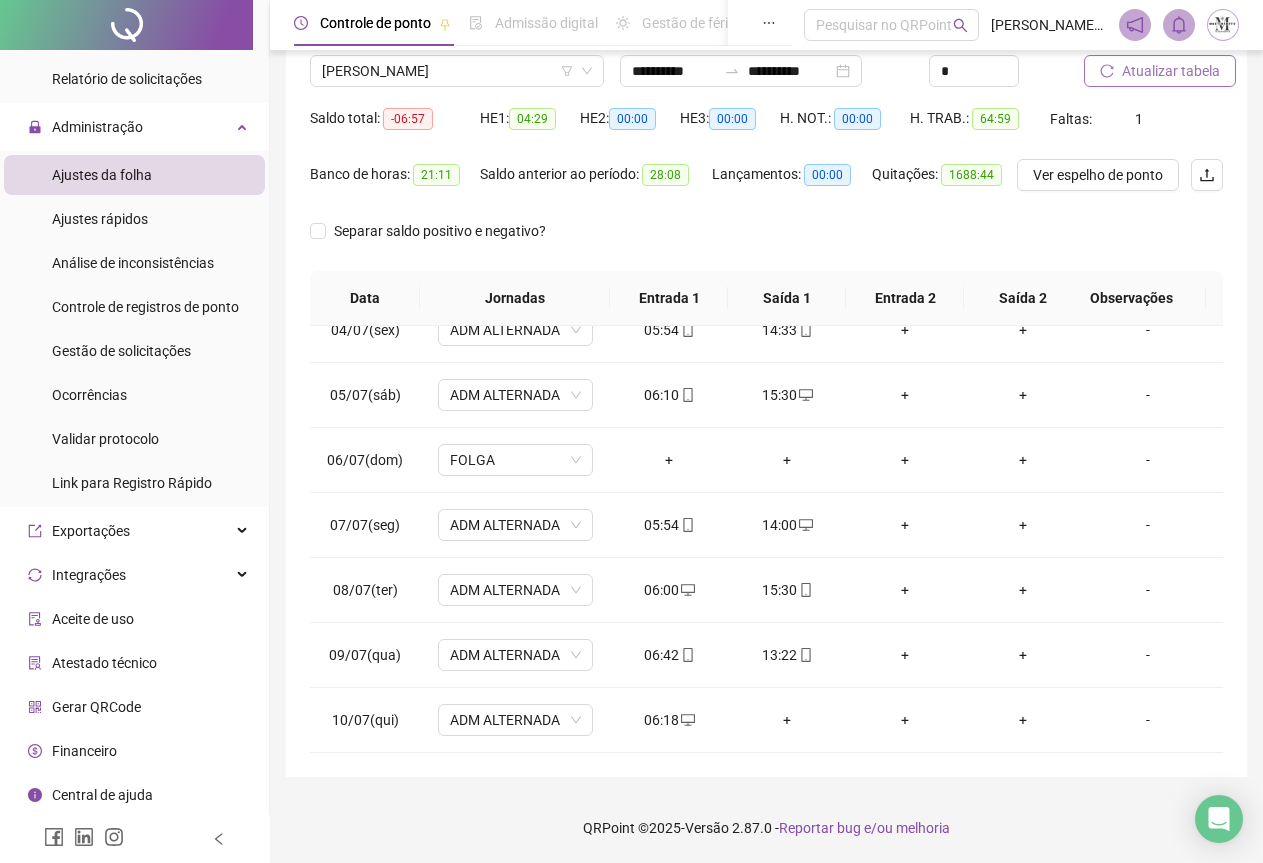 click on "Atualizar tabela" at bounding box center (1171, 71) 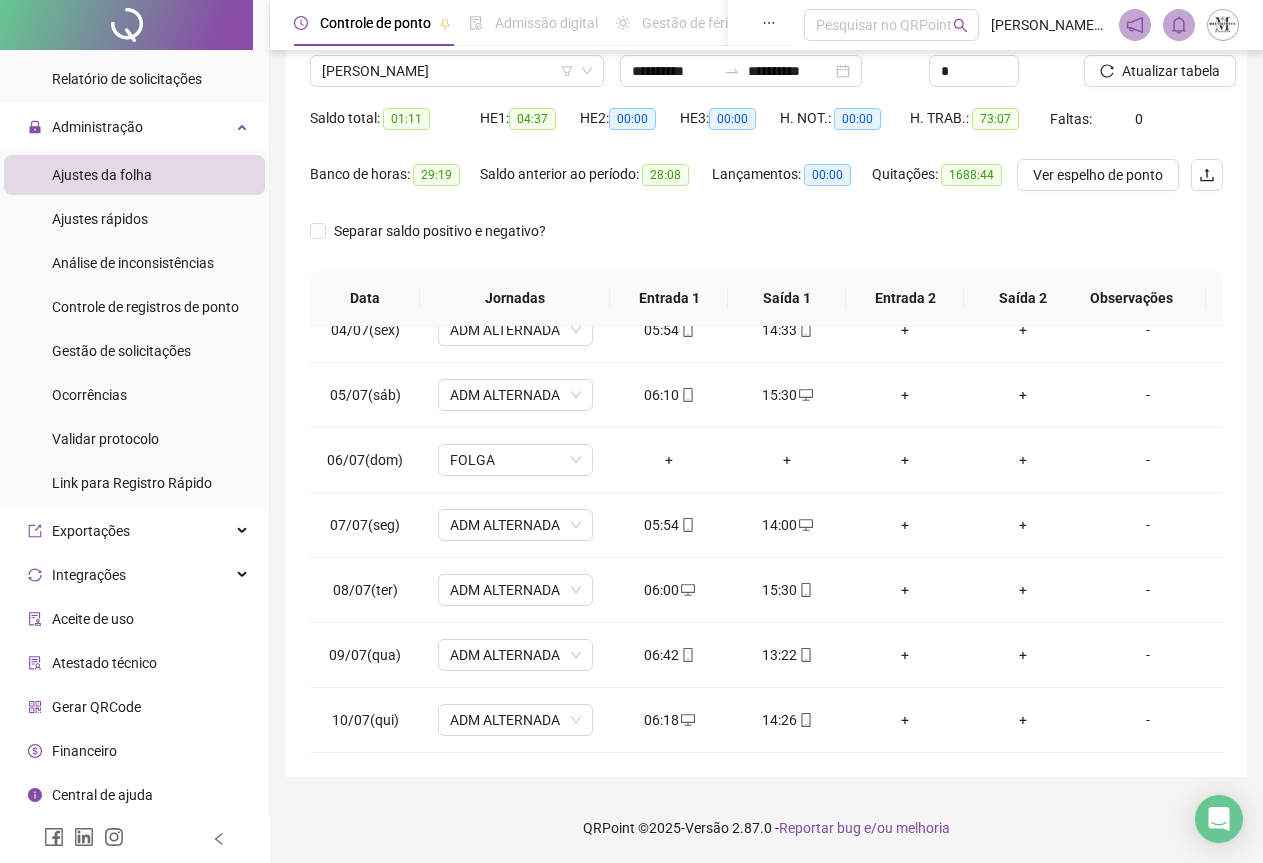 type 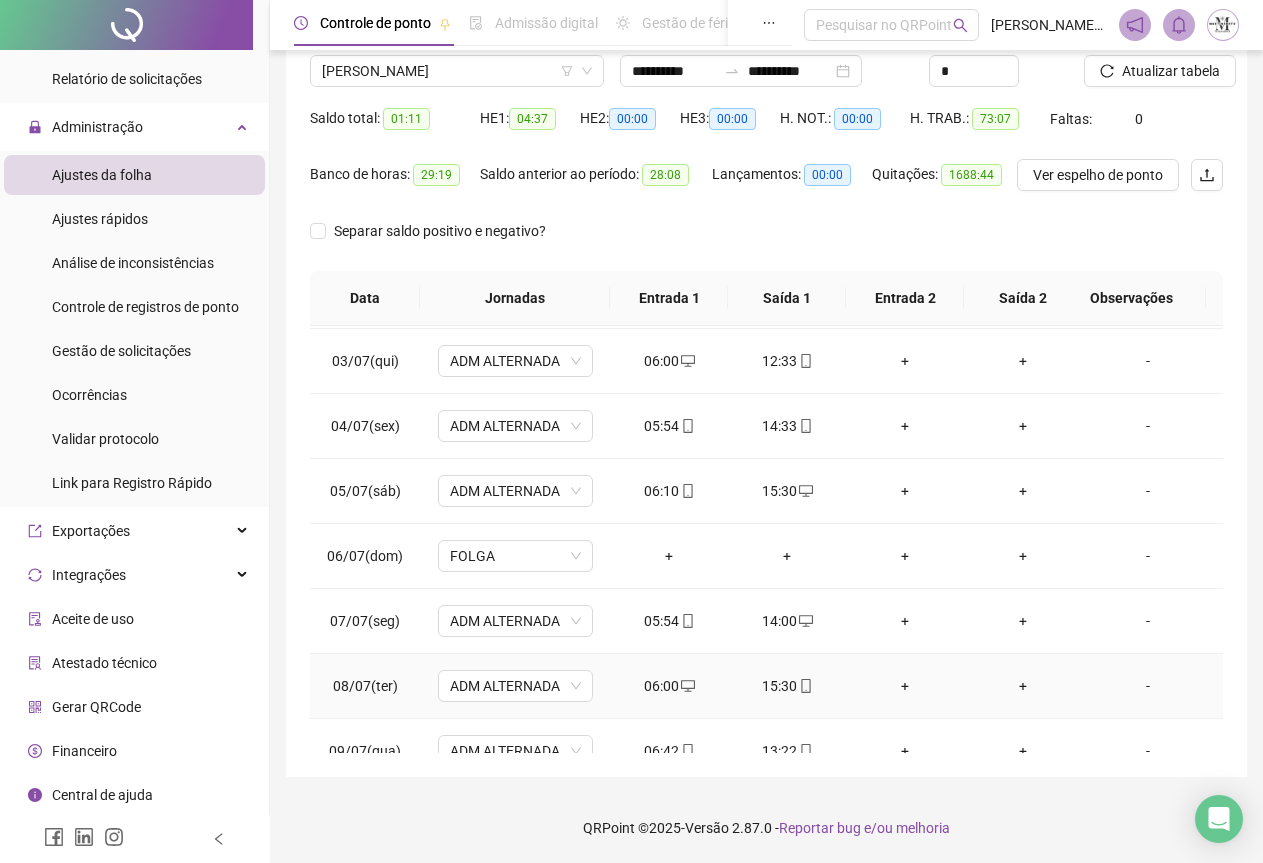 scroll, scrollTop: 0, scrollLeft: 0, axis: both 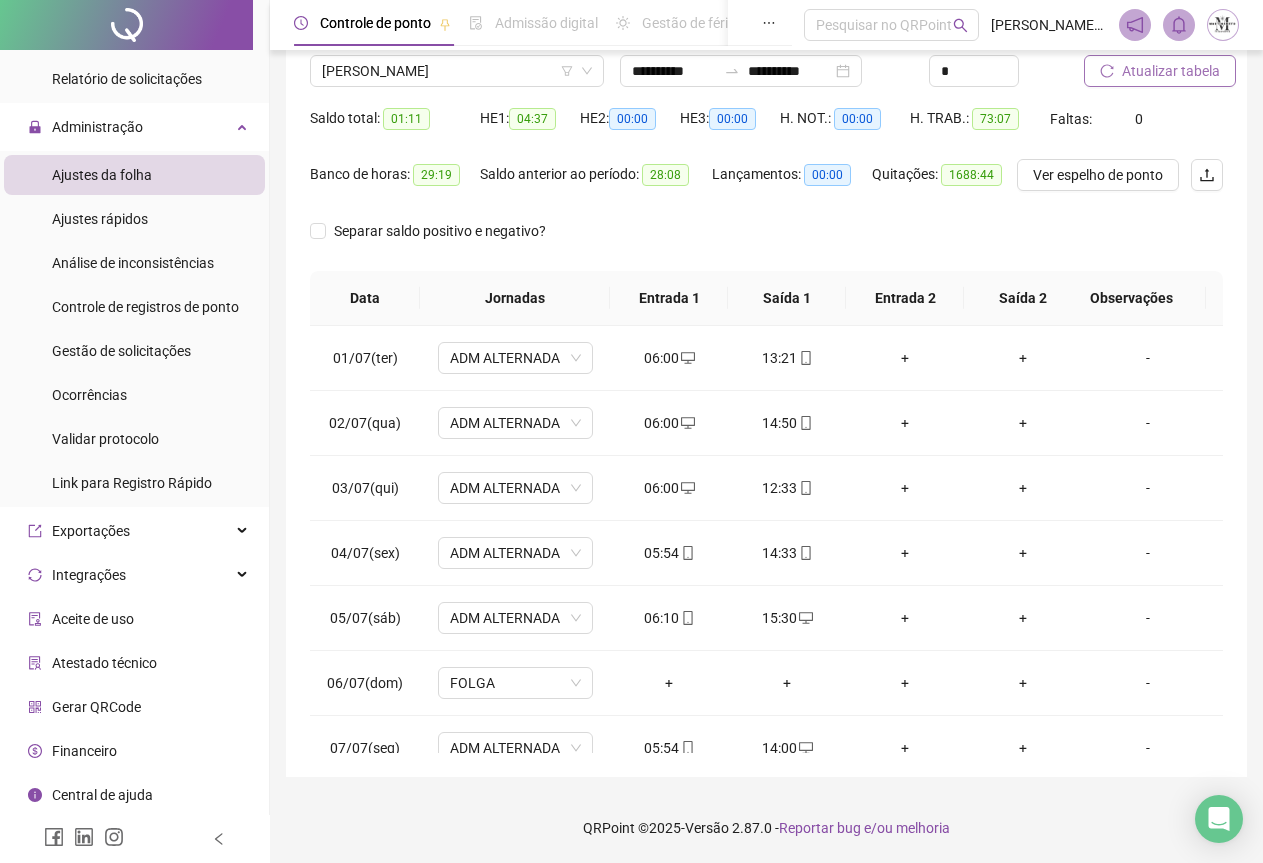 click on "Atualizar tabela" at bounding box center [1171, 71] 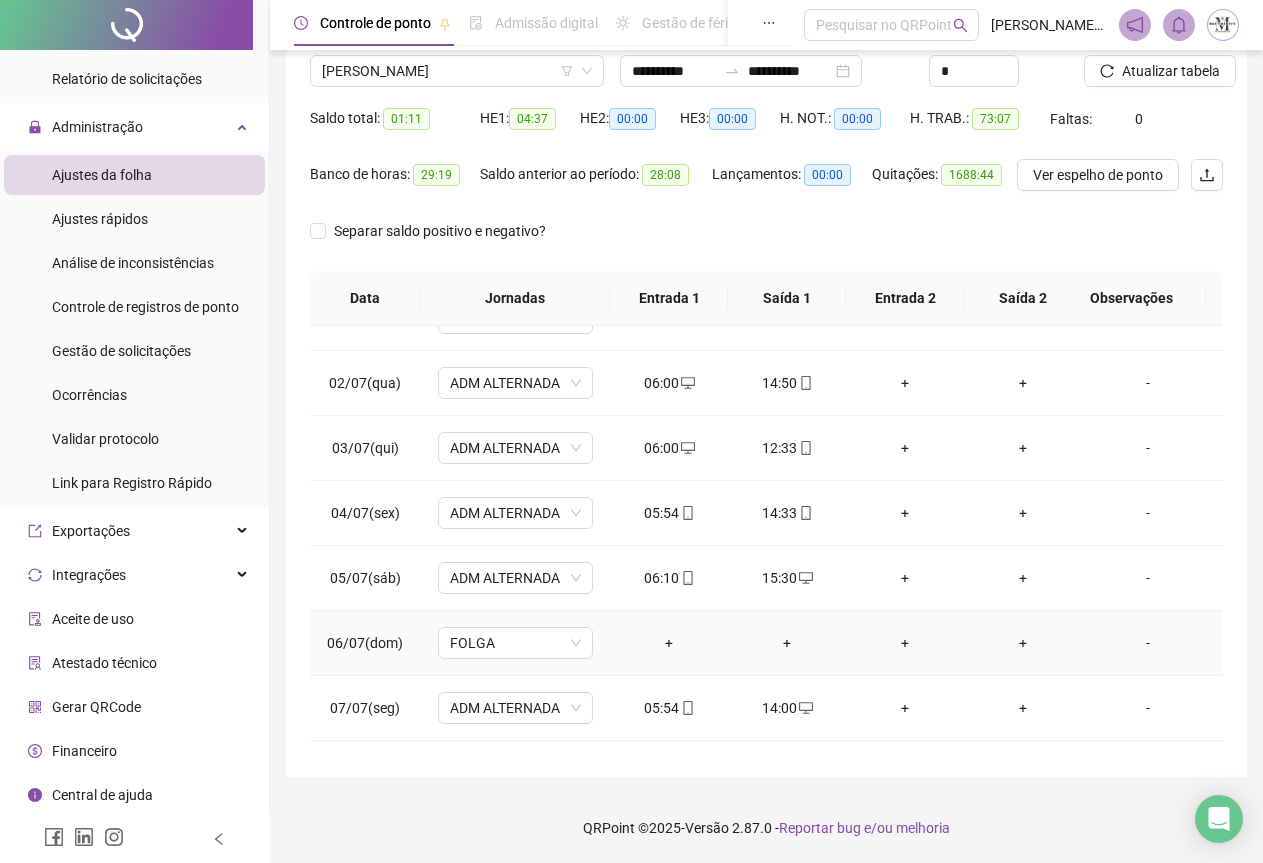 scroll, scrollTop: 0, scrollLeft: 0, axis: both 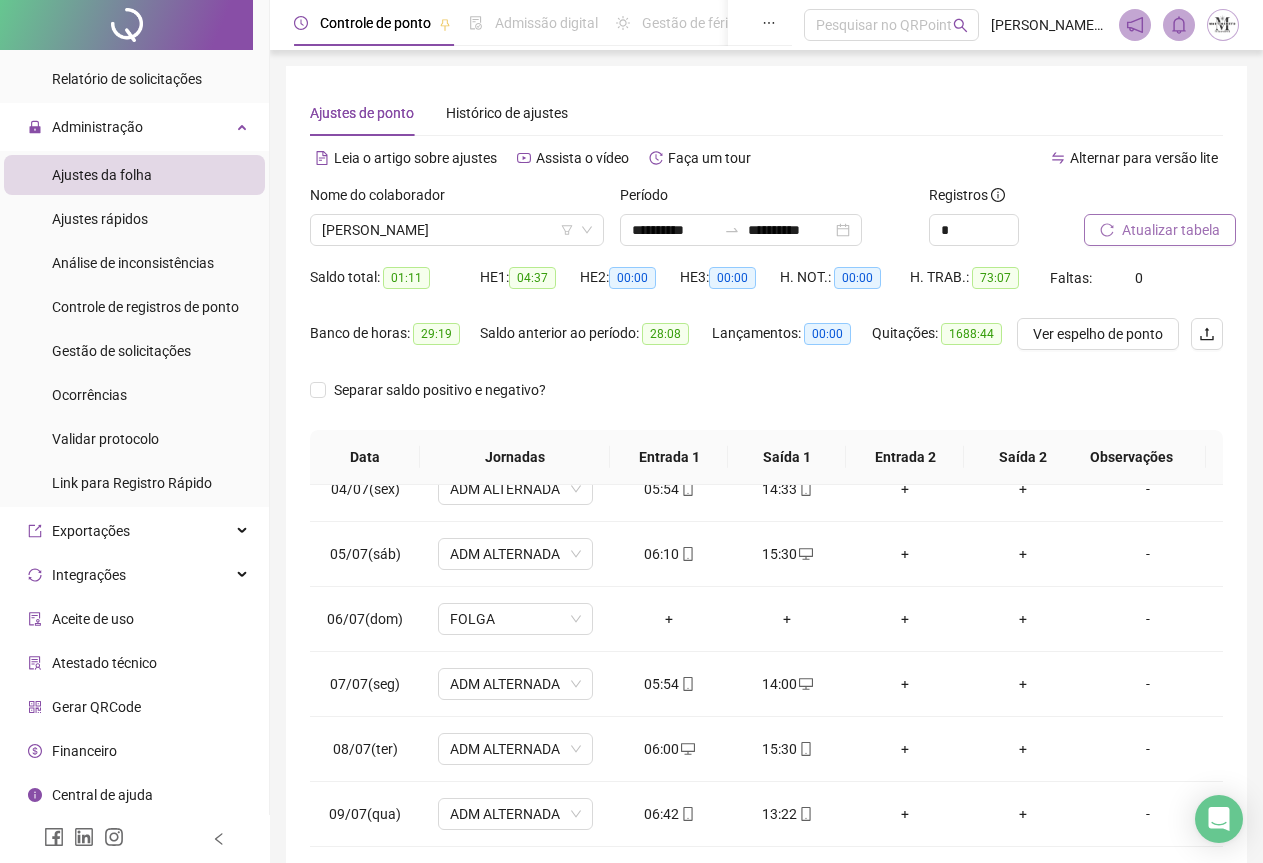 click on "Atualizar tabela" at bounding box center [1171, 230] 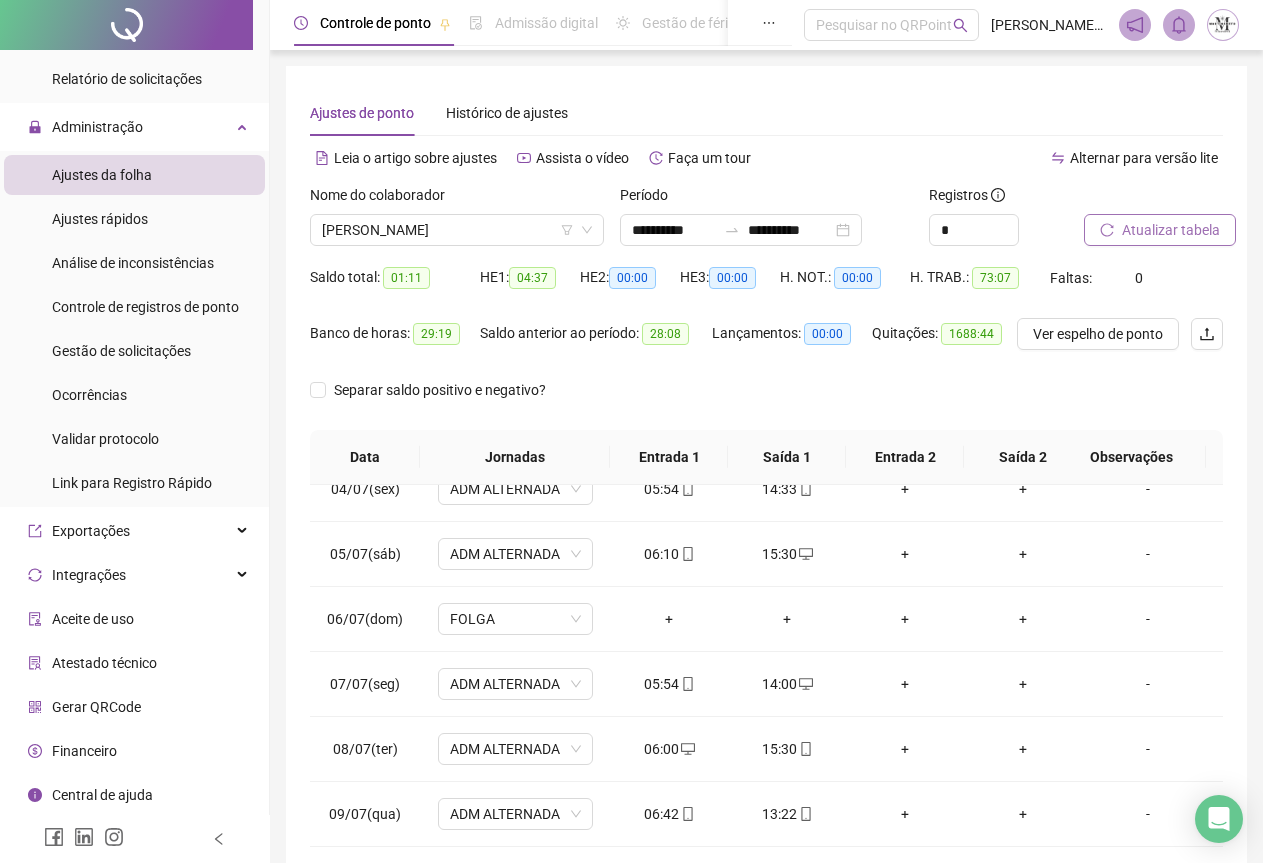 click on "Atualizar tabela" at bounding box center [1171, 230] 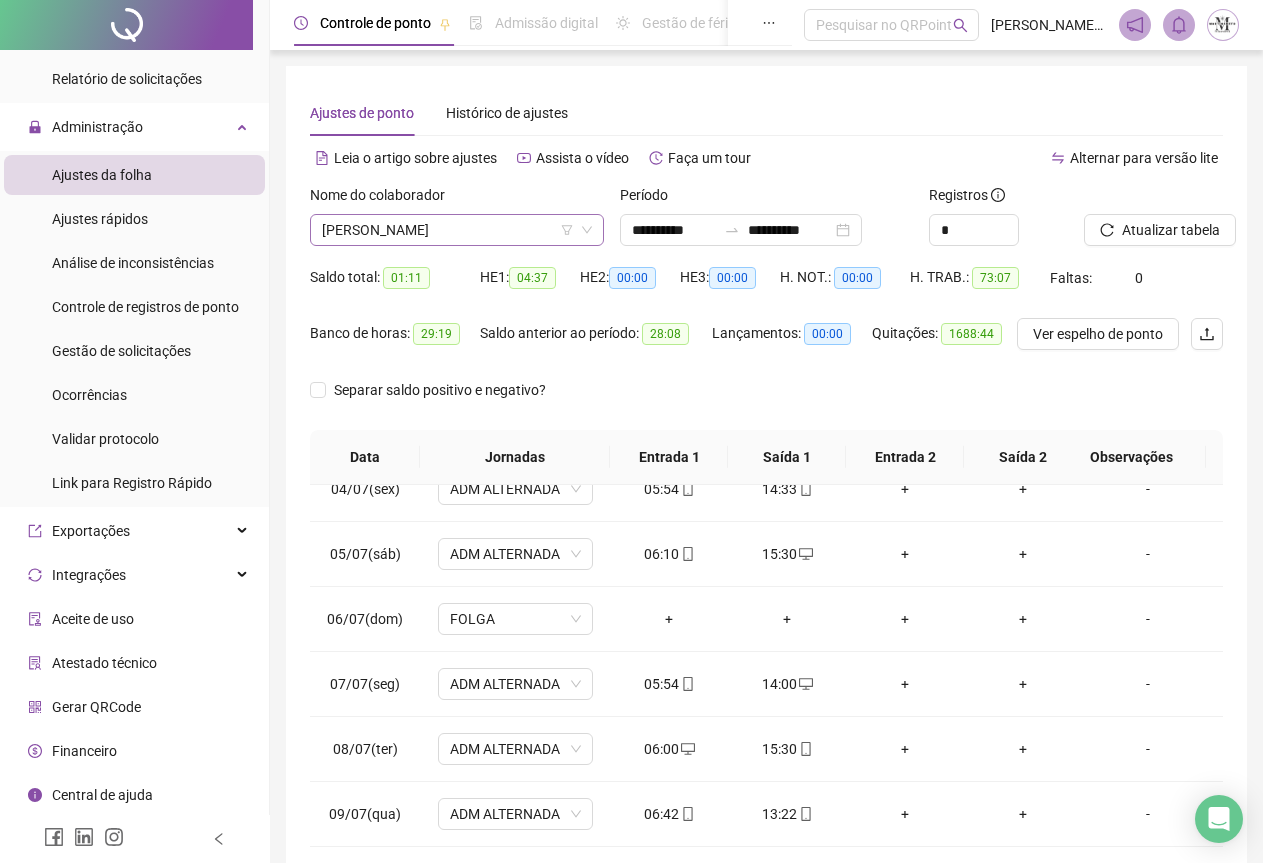 click on "[PERSON_NAME]" at bounding box center [457, 230] 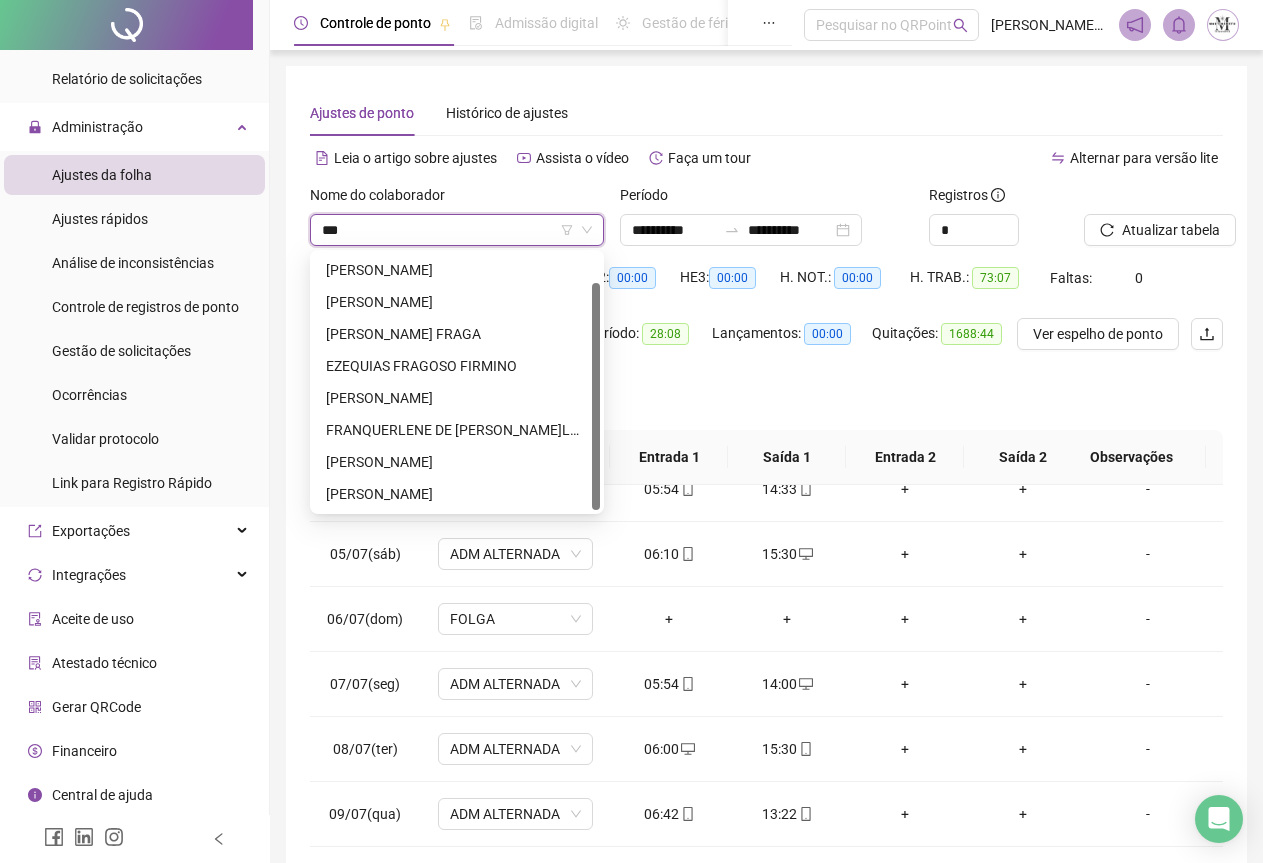 scroll, scrollTop: 0, scrollLeft: 0, axis: both 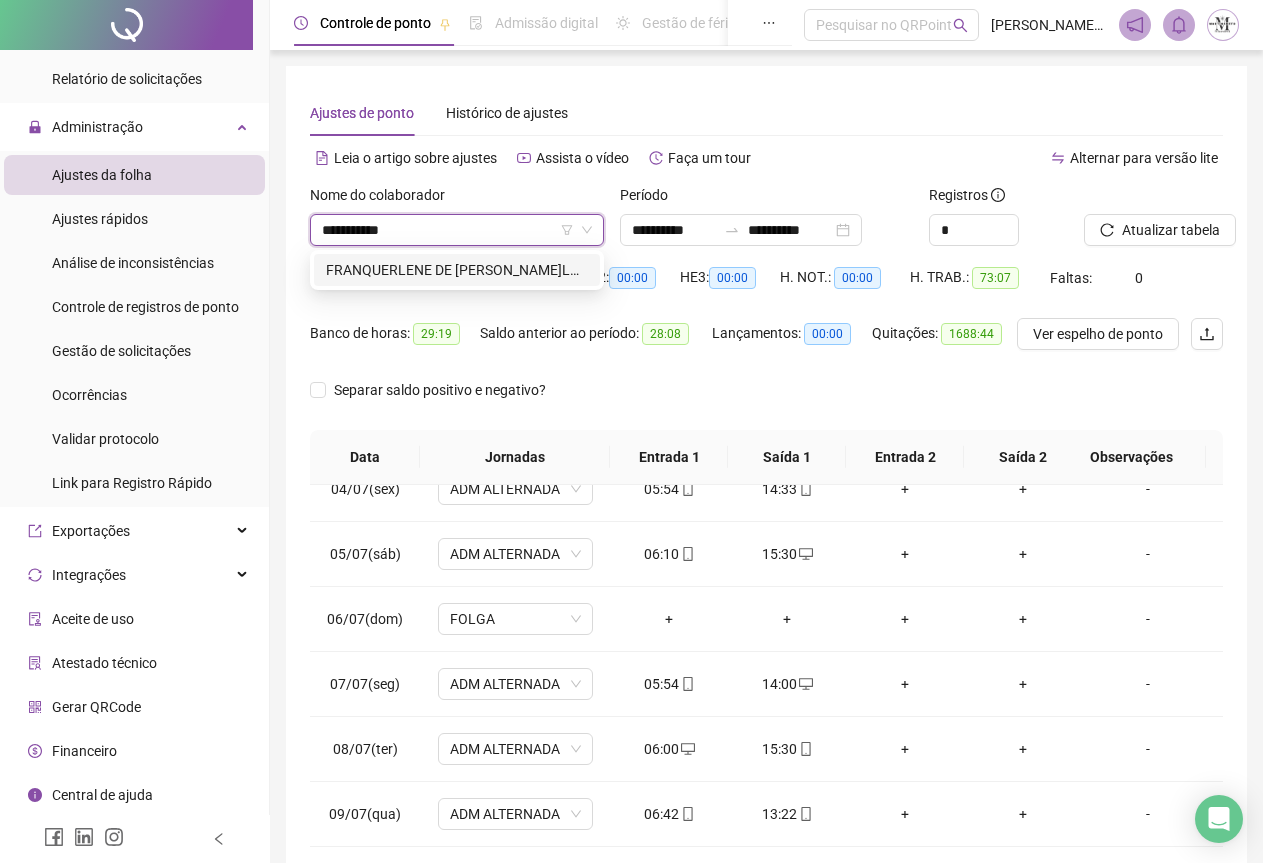 type on "**********" 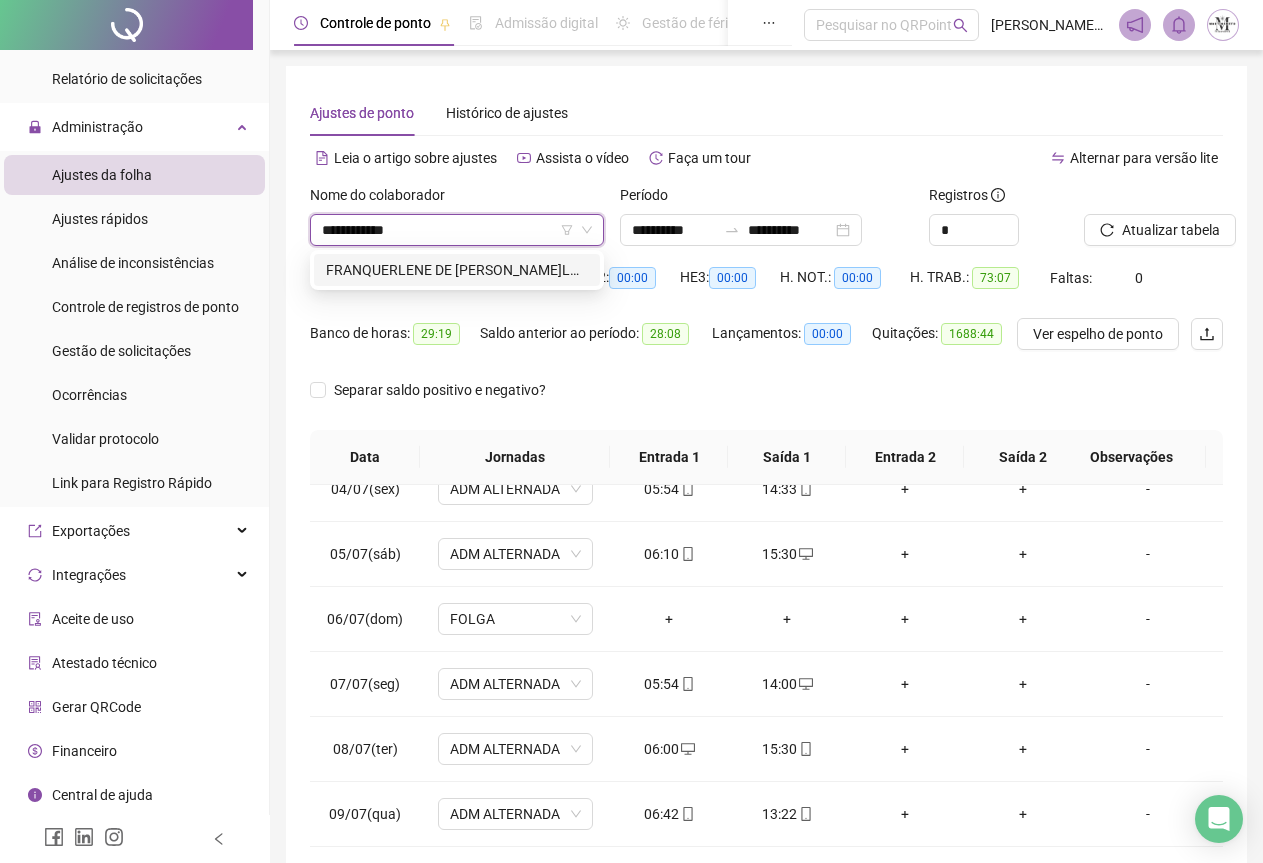 click on "FRANQUERLENE DE [PERSON_NAME]LOUZEIRO" at bounding box center (457, 270) 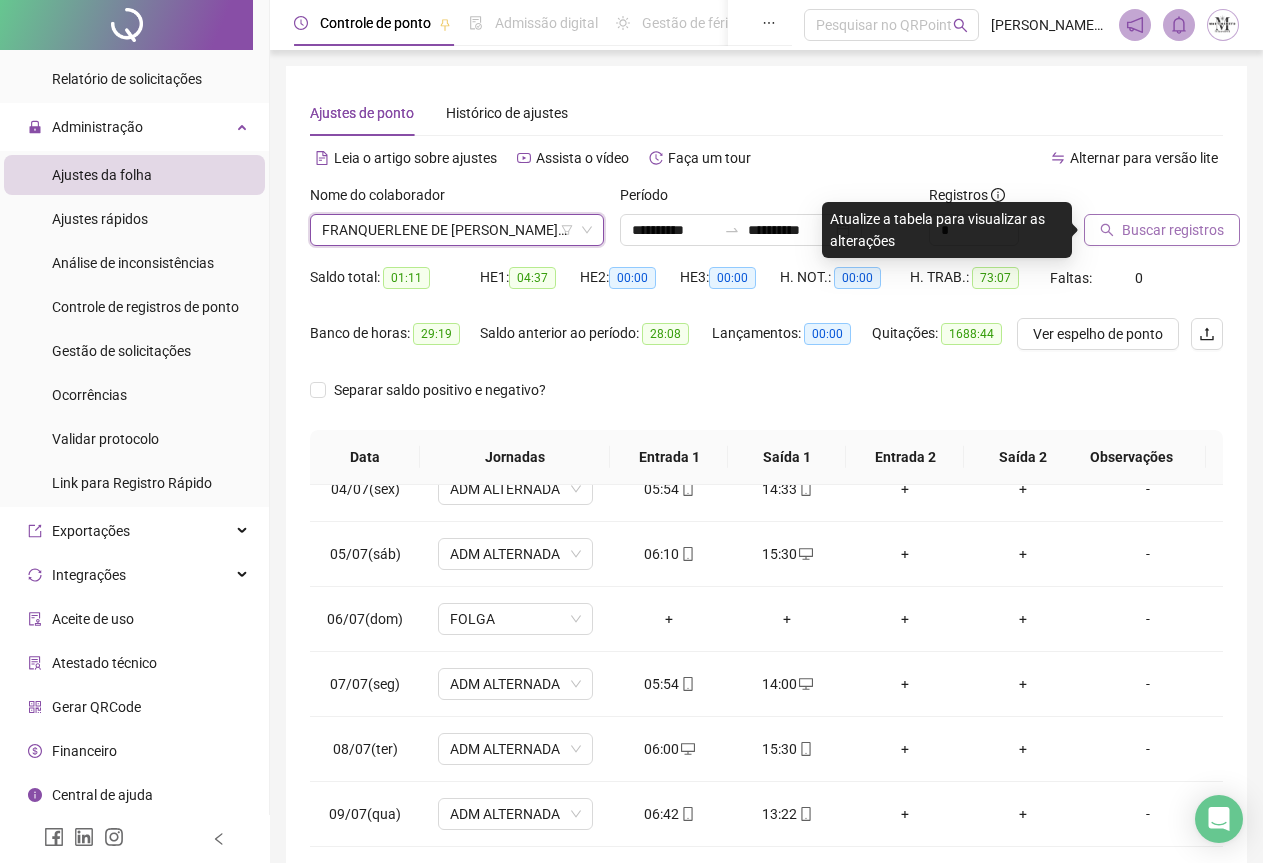 click on "Buscar registros" at bounding box center [1162, 230] 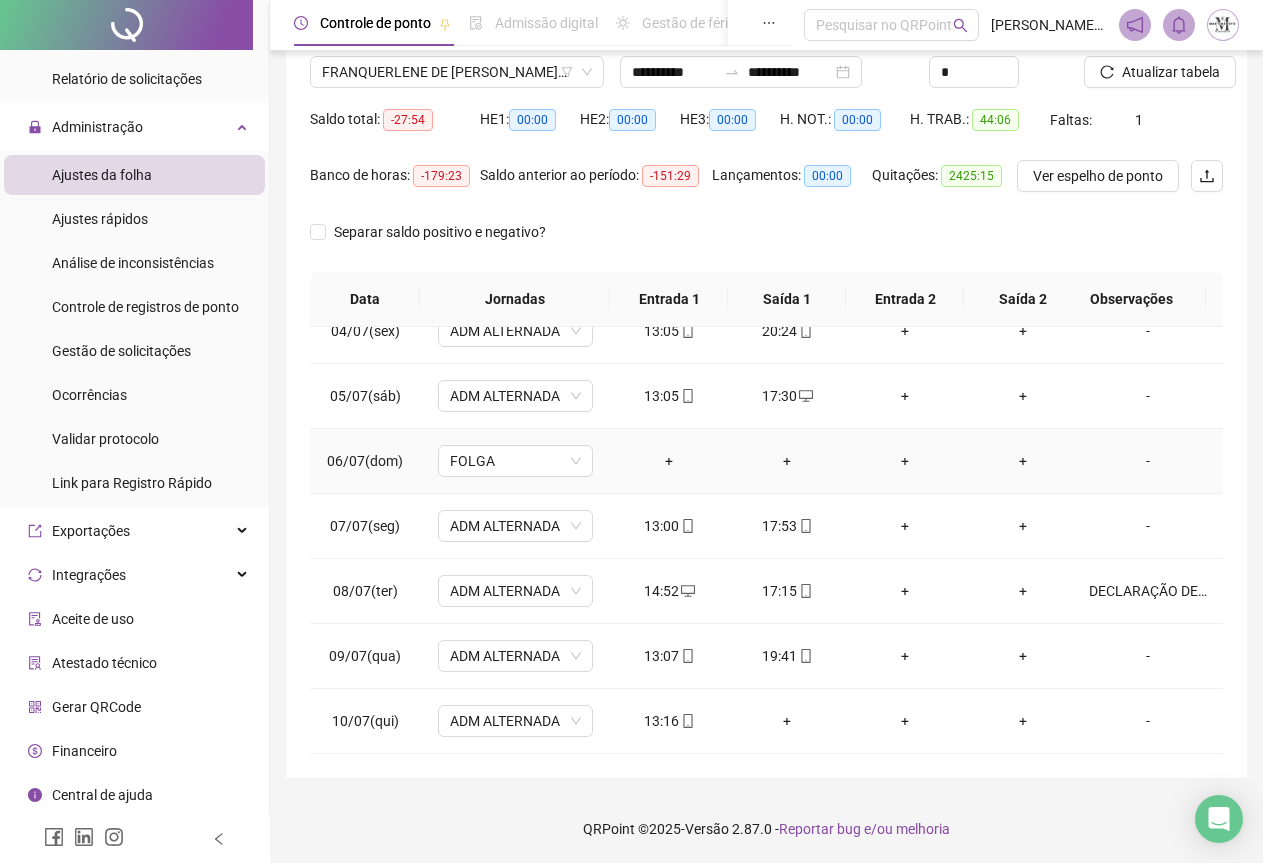 scroll, scrollTop: 159, scrollLeft: 0, axis: vertical 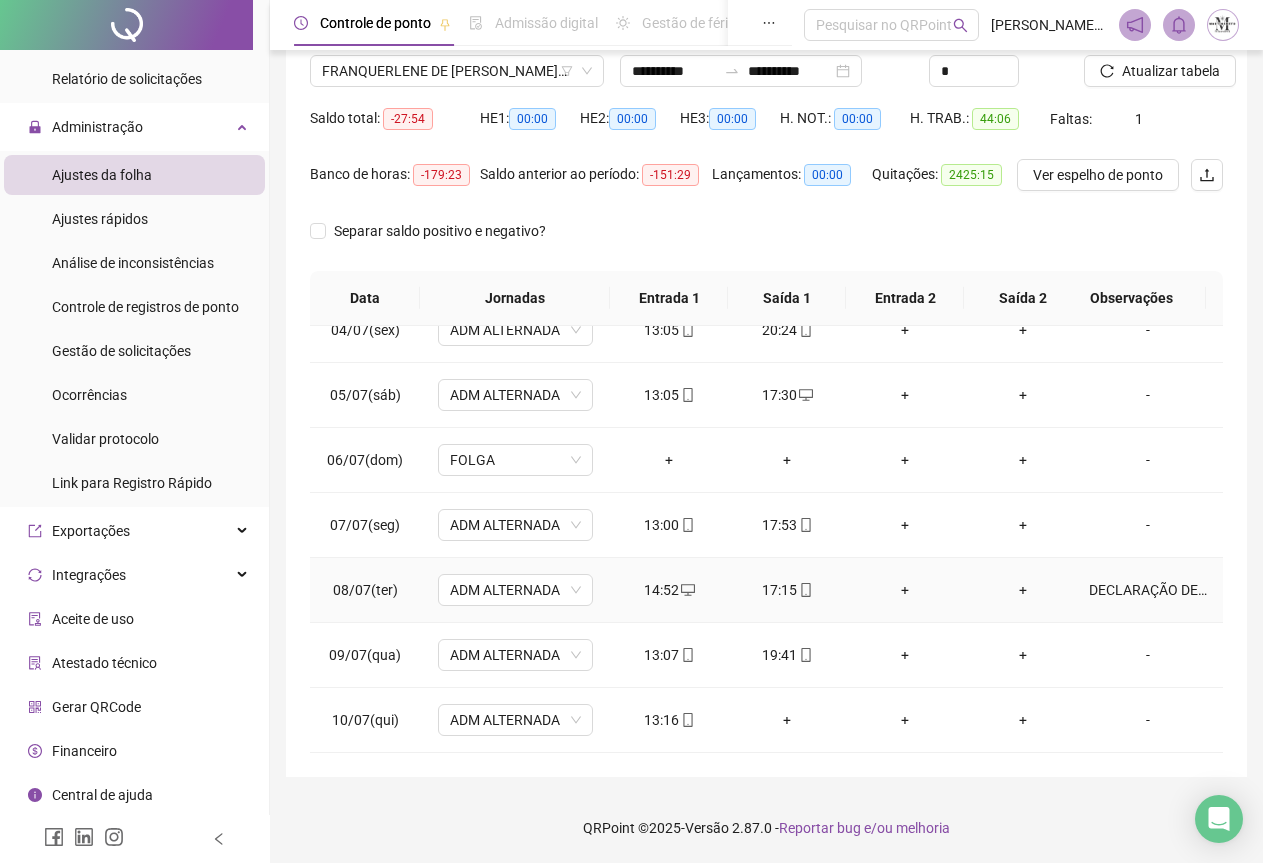 click on "DECLARAÇÃO DE COMPARECIMENTO AO HOSPITAL DOS SERVIDORES DO ESTADO" at bounding box center [1148, 590] 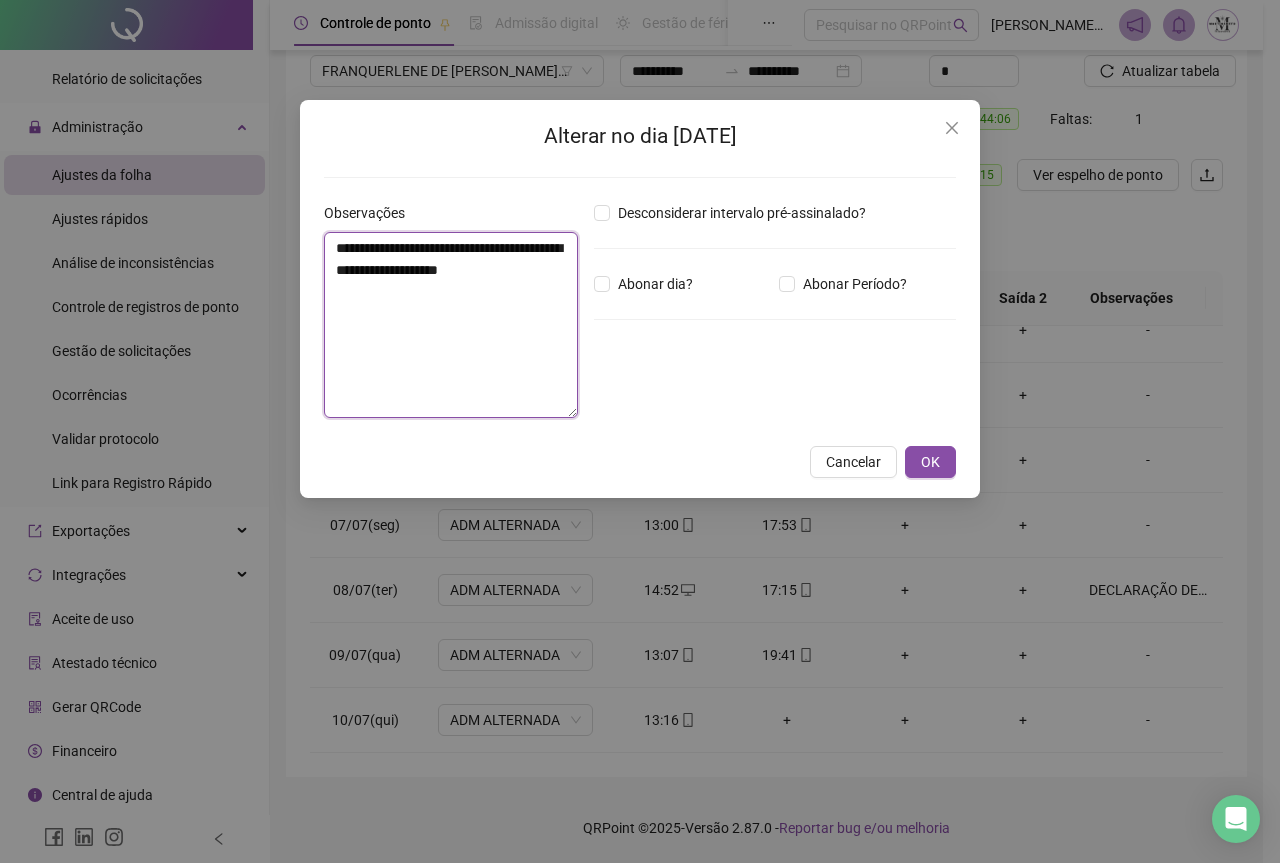 click on "**********" at bounding box center (451, 325) 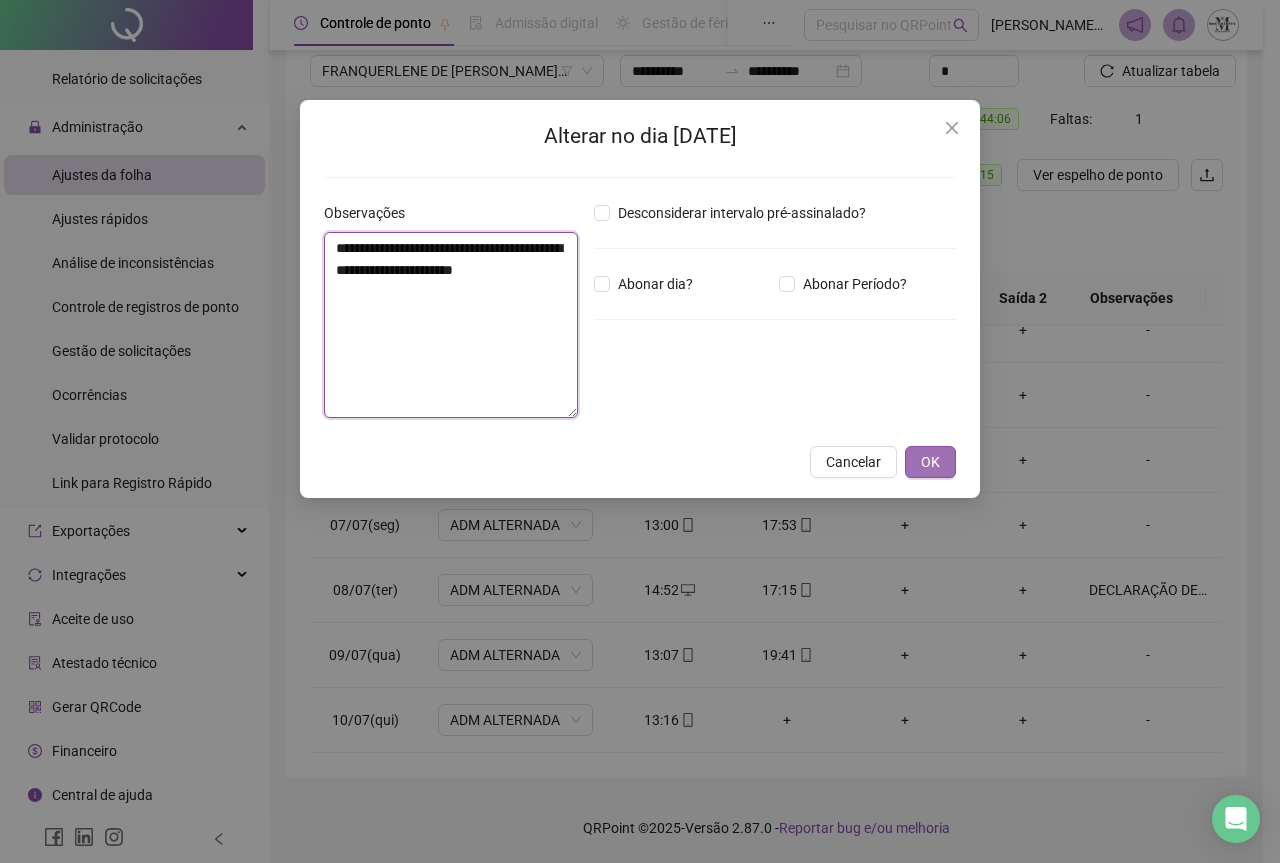 type on "**********" 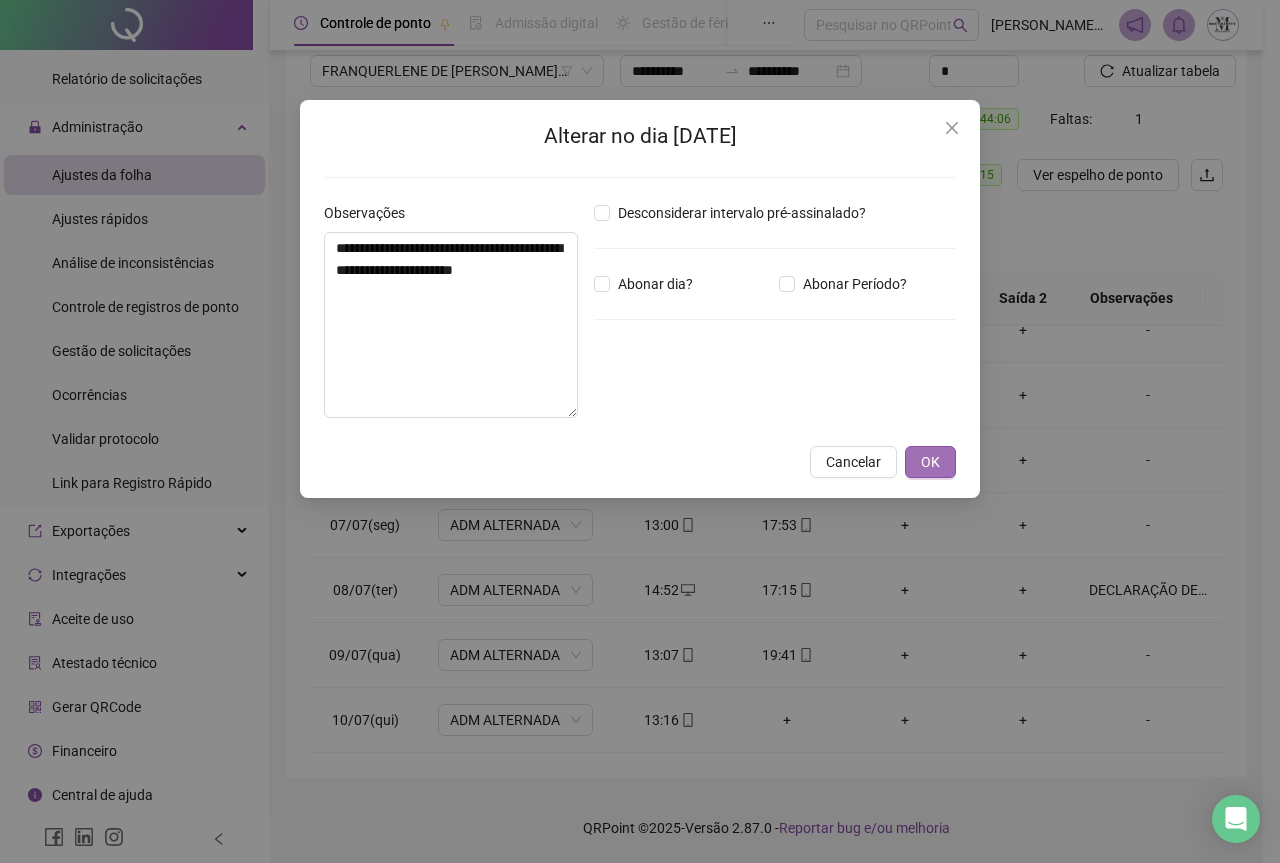 click on "OK" at bounding box center [930, 462] 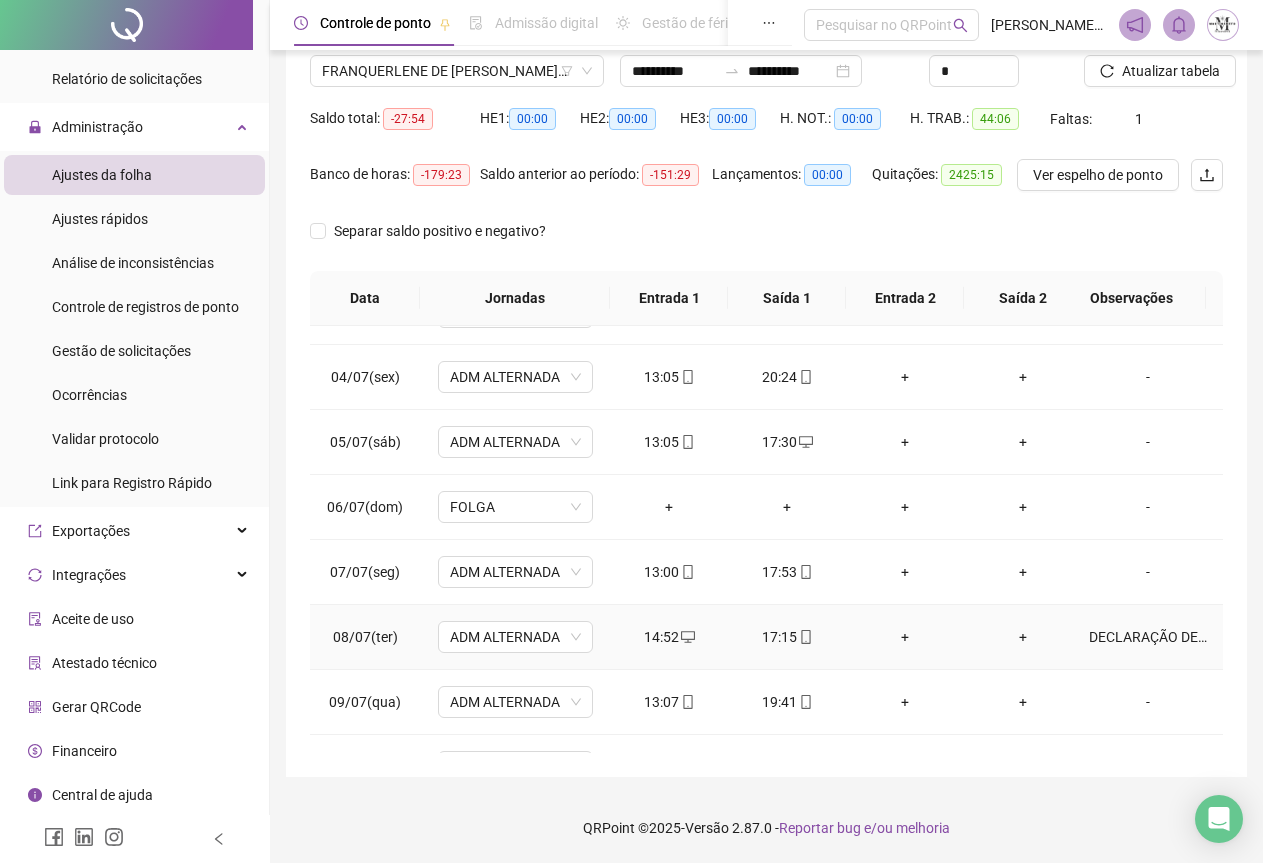 scroll, scrollTop: 240, scrollLeft: 0, axis: vertical 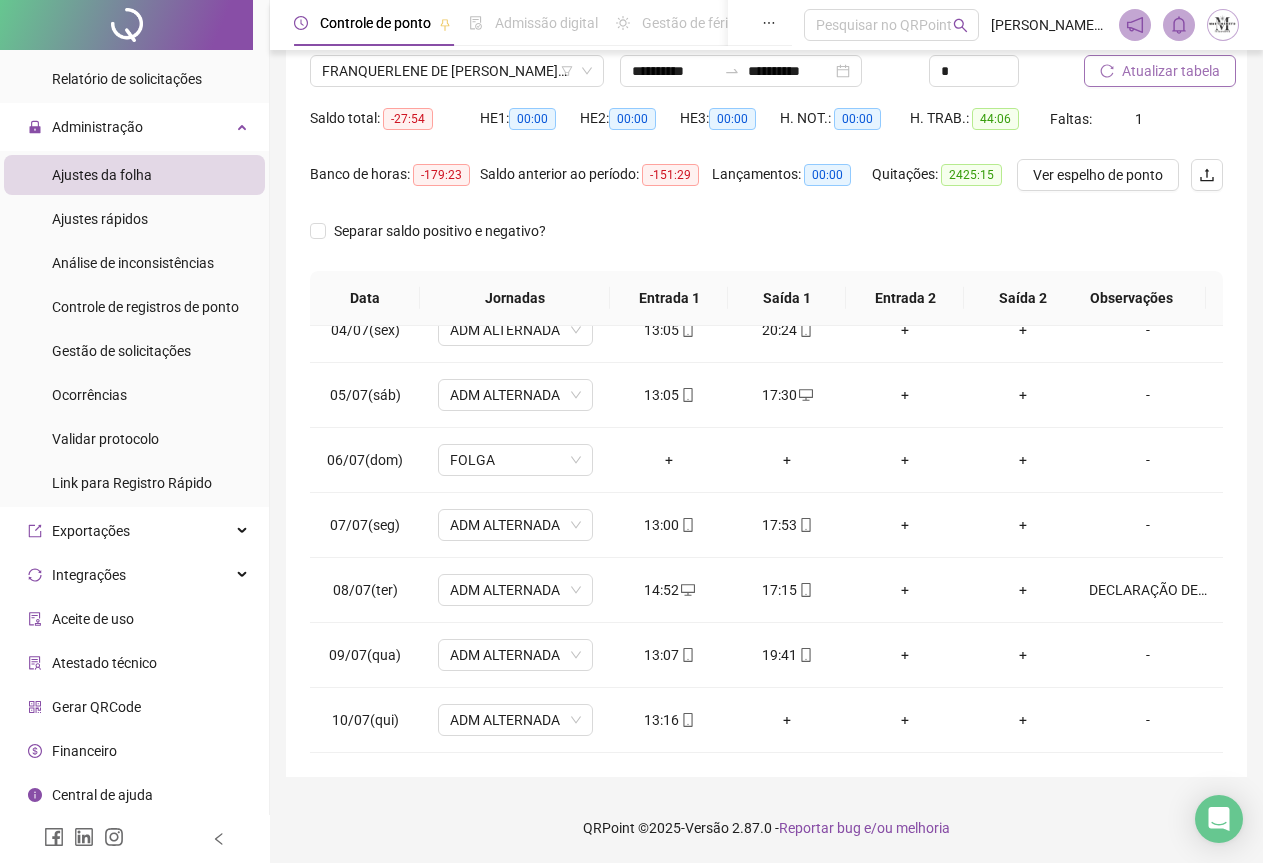 click on "Atualizar tabela" at bounding box center [1171, 71] 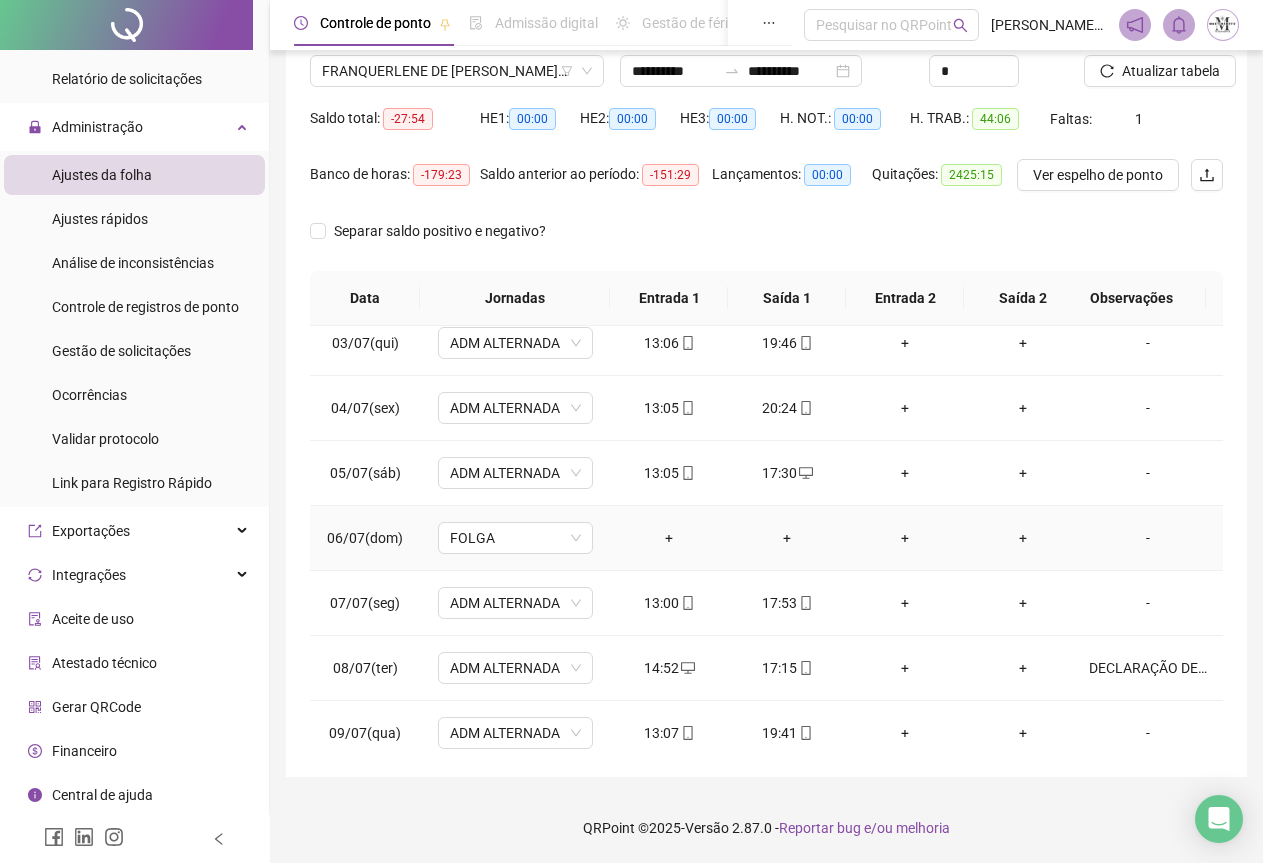 scroll, scrollTop: 0, scrollLeft: 0, axis: both 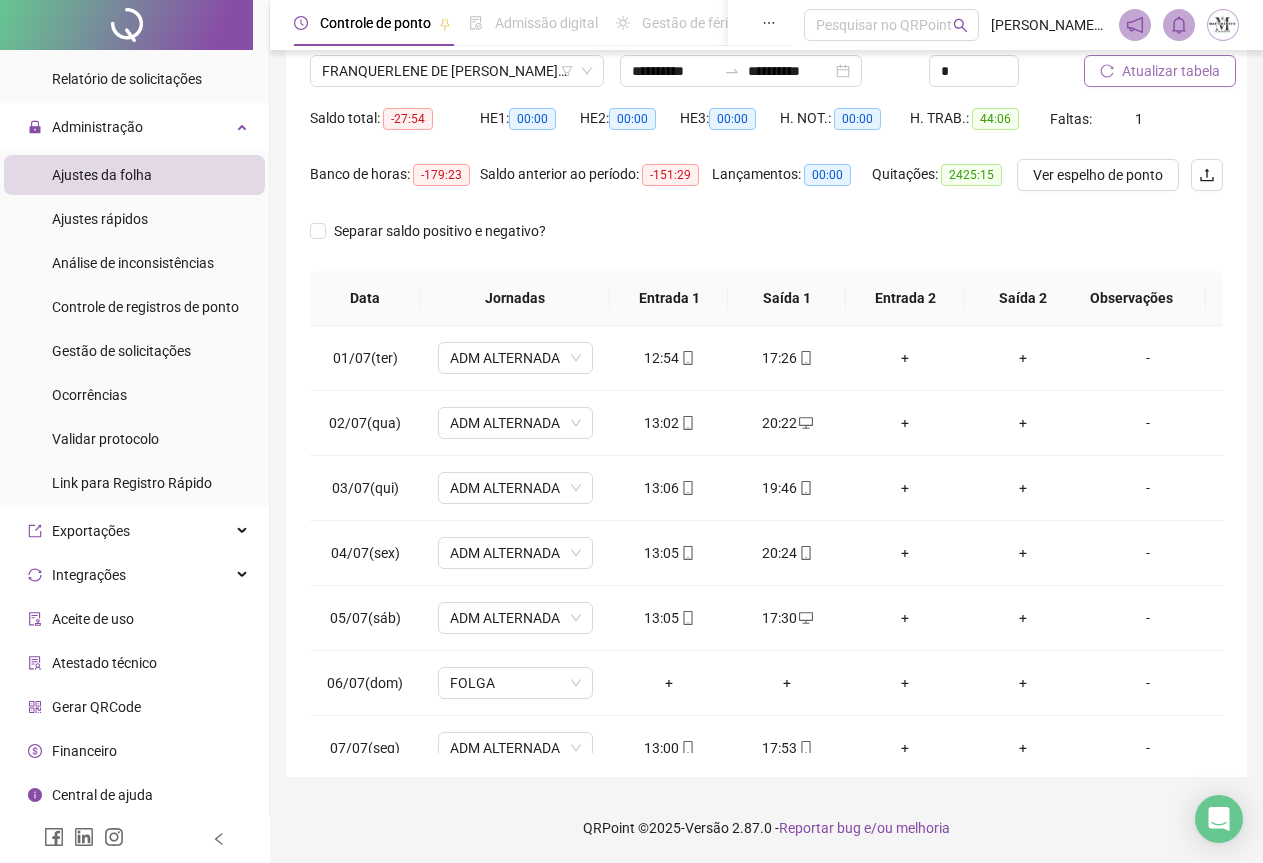 click on "Atualizar tabela" at bounding box center [1171, 71] 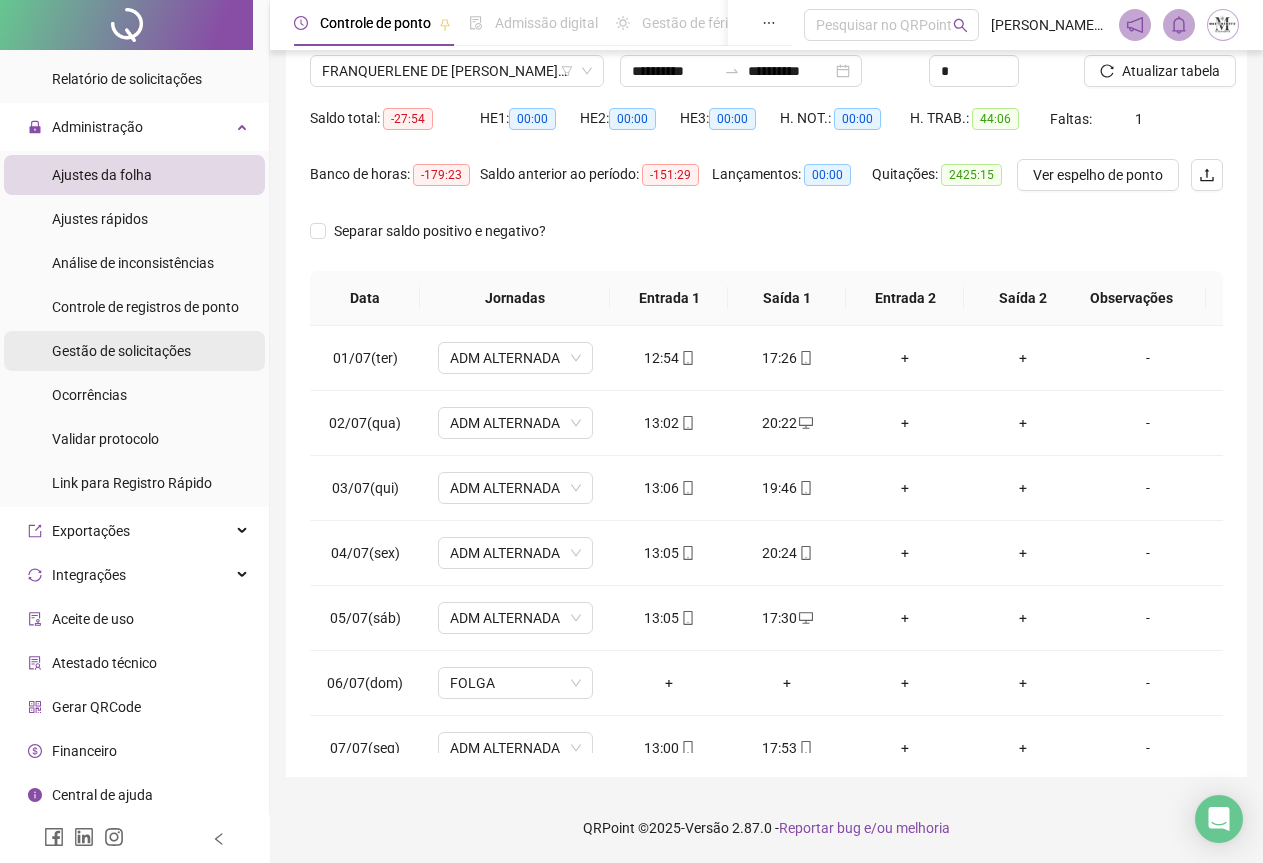 click on "Gestão de solicitações" at bounding box center [121, 351] 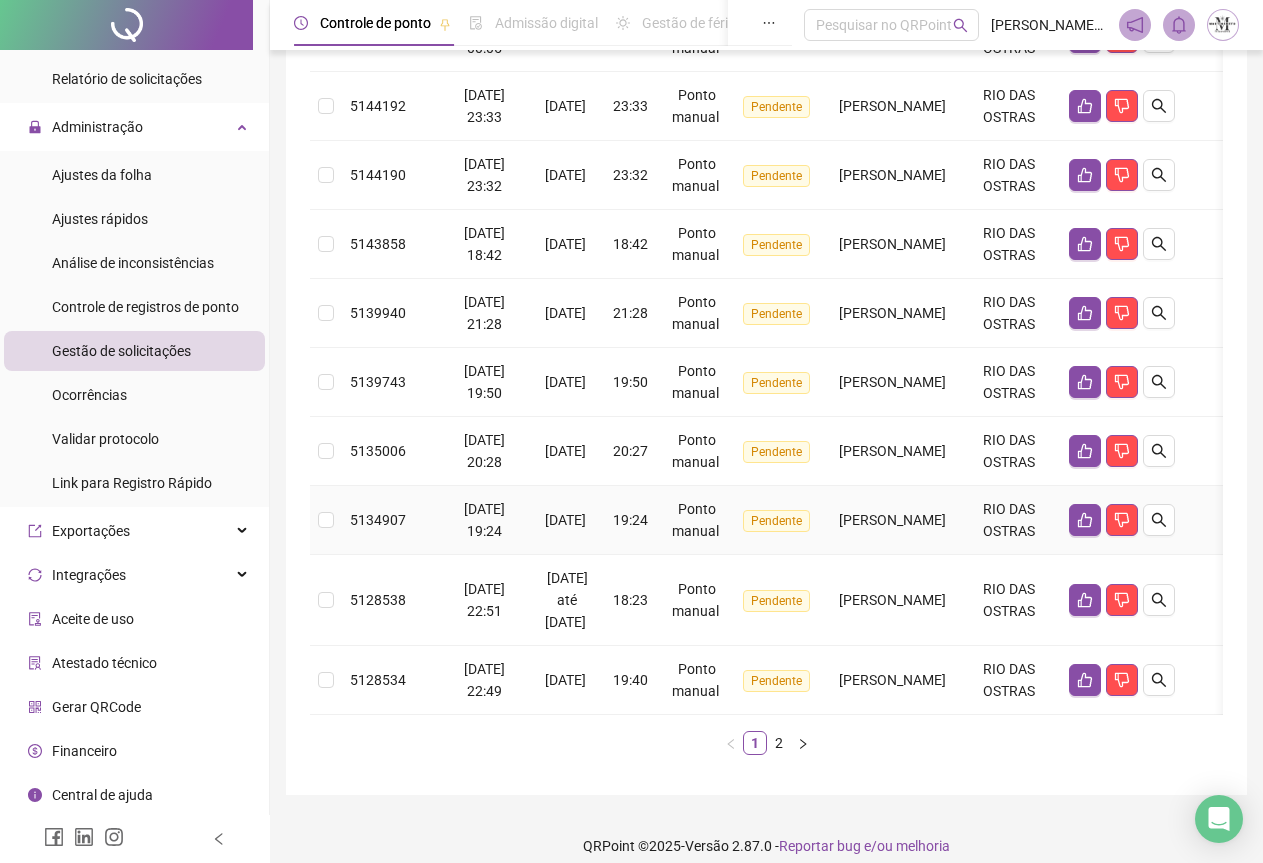 scroll, scrollTop: 535, scrollLeft: 0, axis: vertical 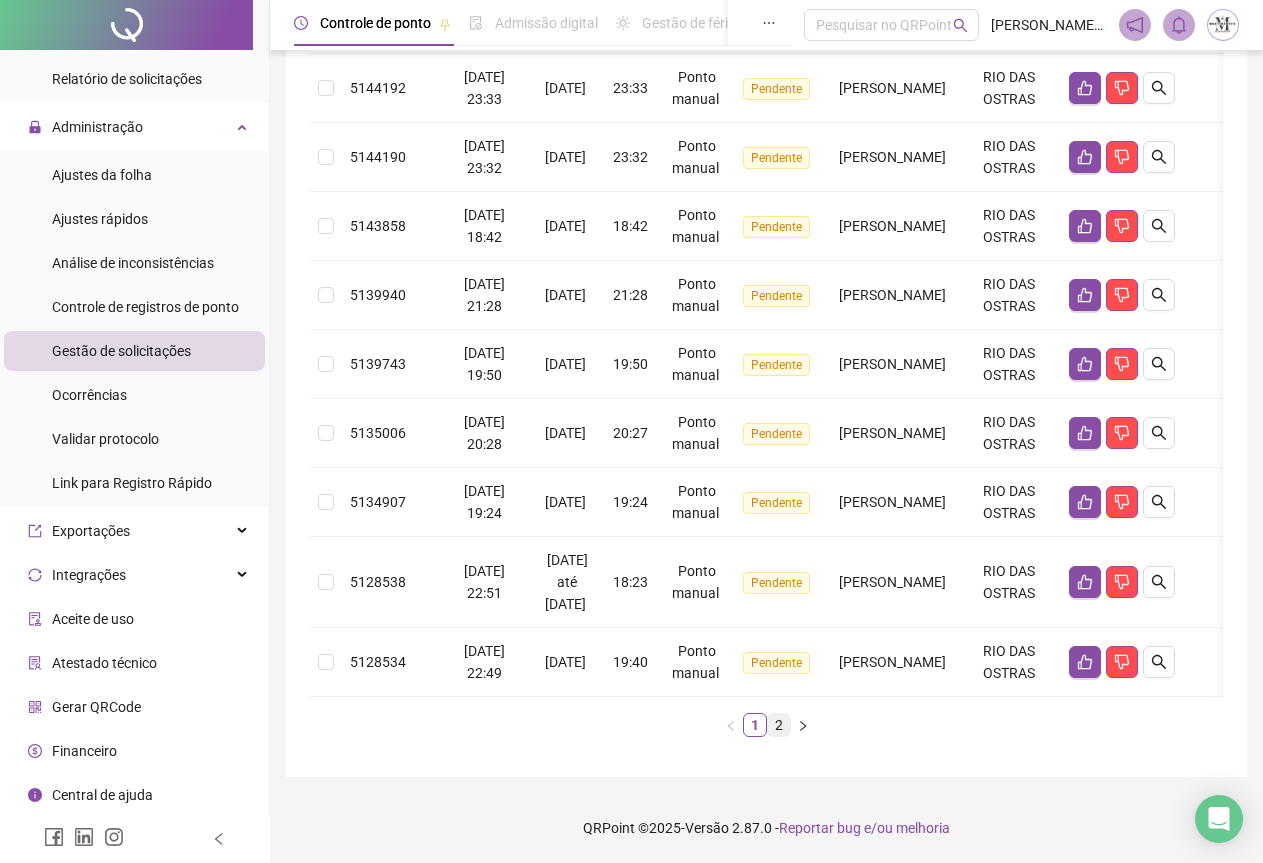 click on "2" at bounding box center (779, 725) 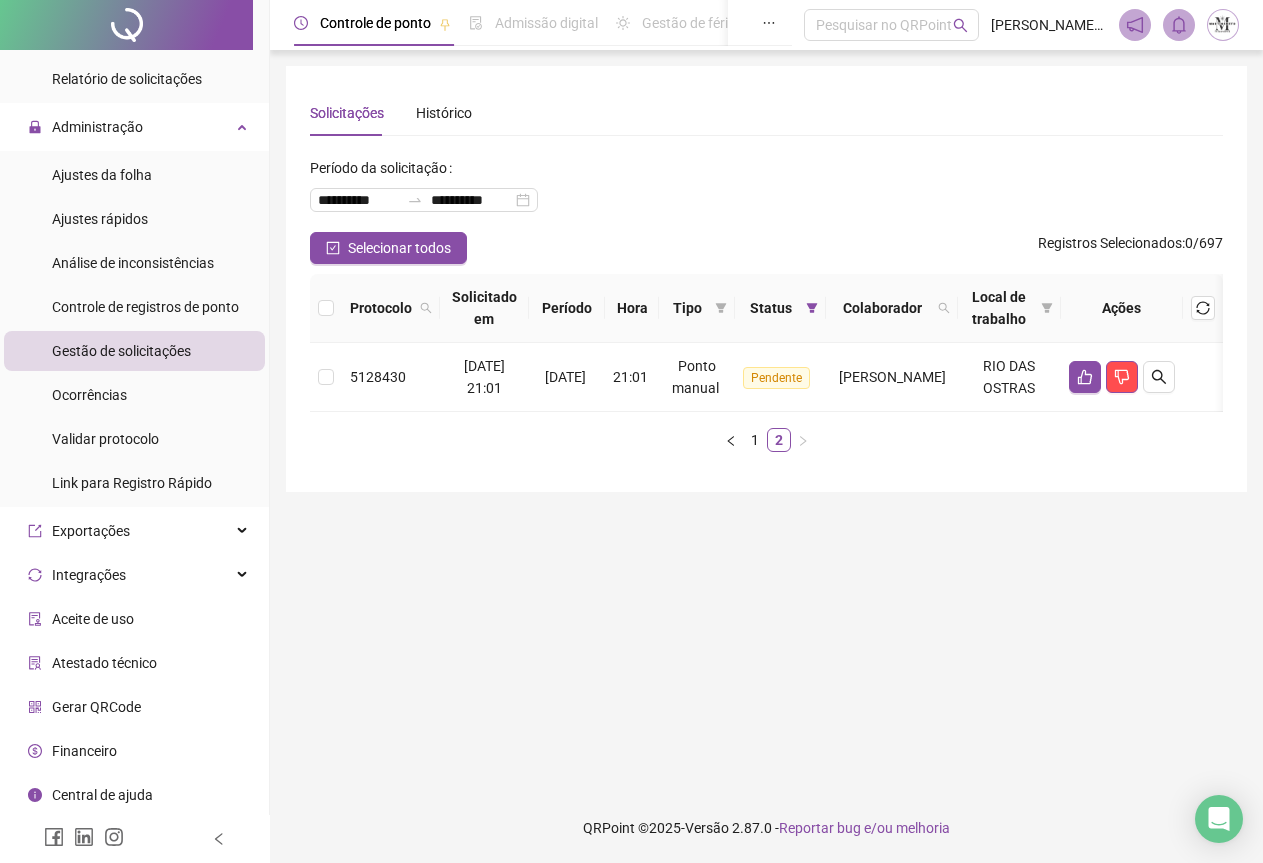 scroll, scrollTop: 0, scrollLeft: 0, axis: both 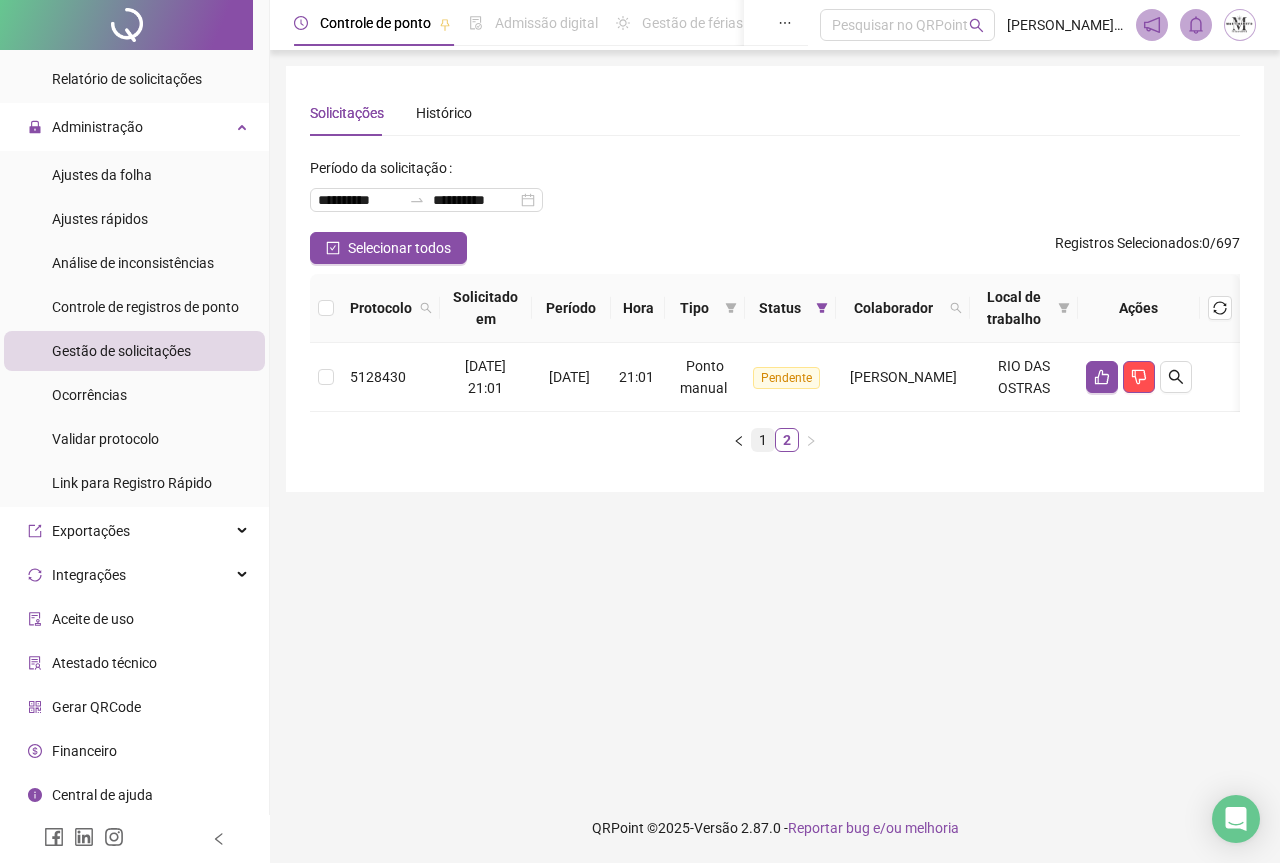 click on "1" at bounding box center [763, 440] 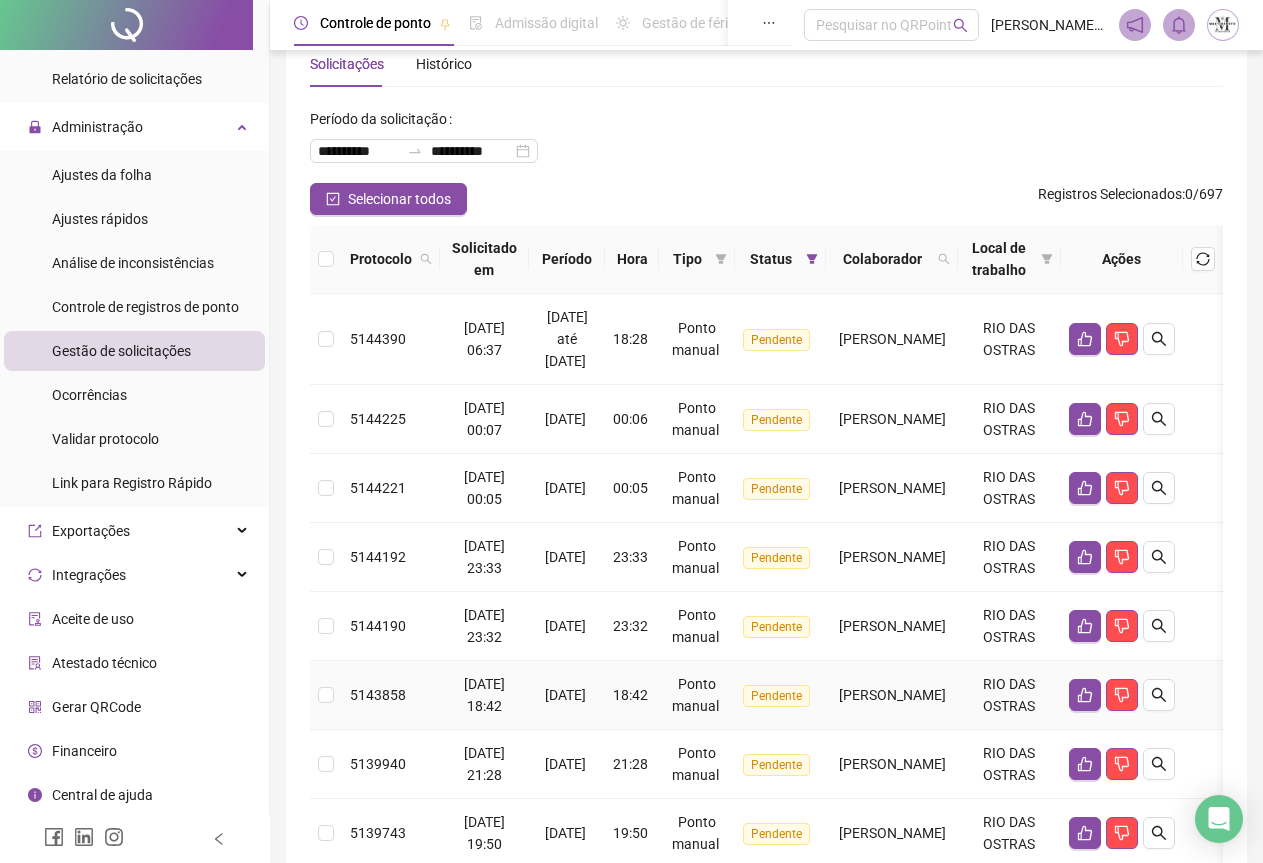 scroll, scrollTop: 35, scrollLeft: 0, axis: vertical 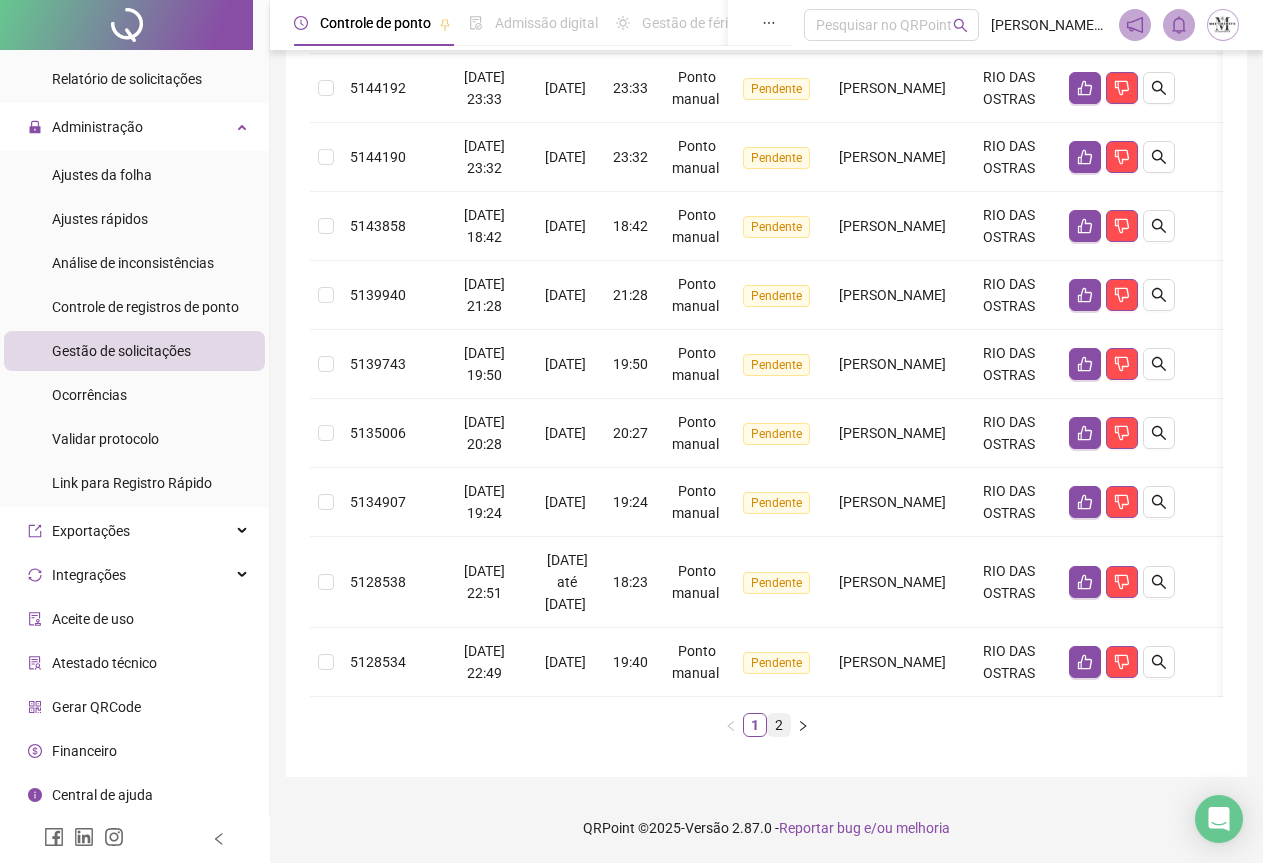 click on "2" at bounding box center (779, 725) 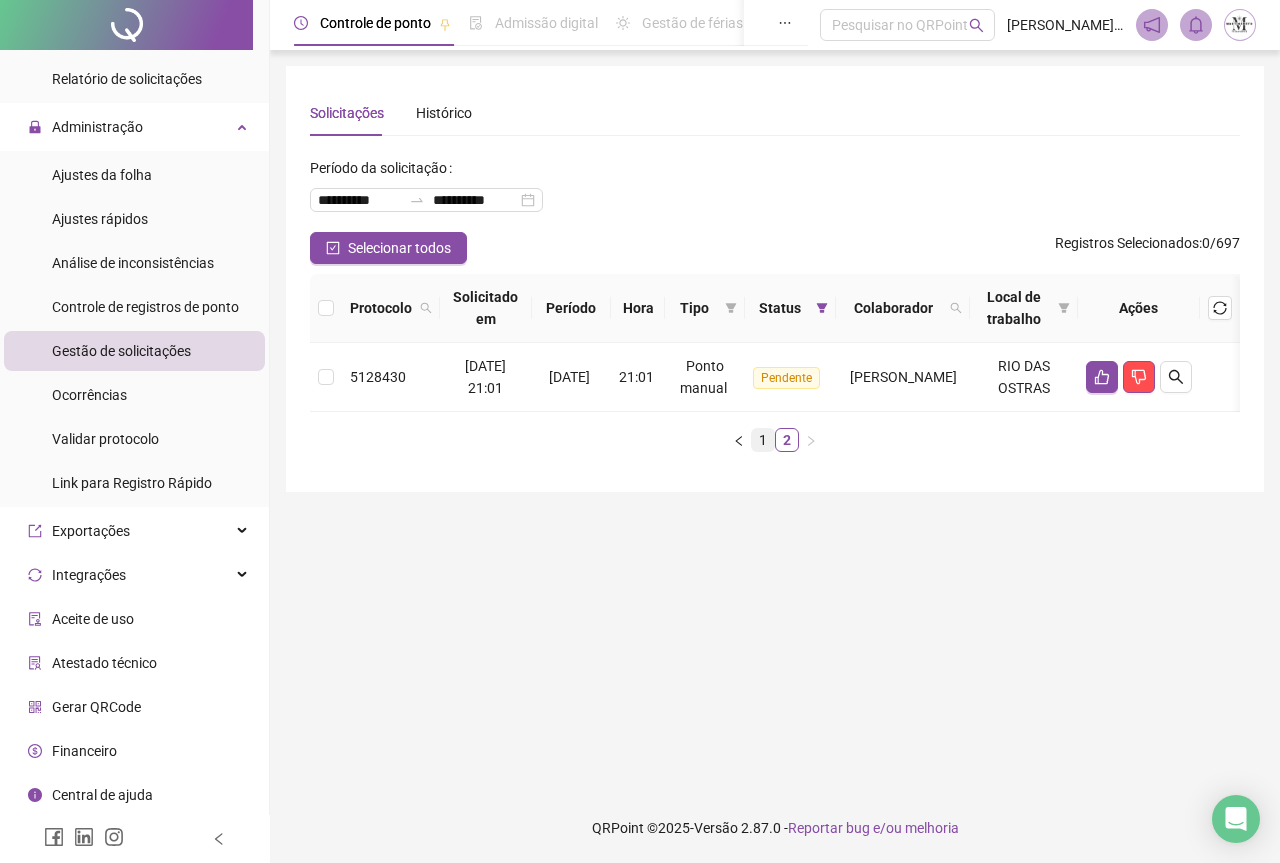 click on "1" at bounding box center [763, 440] 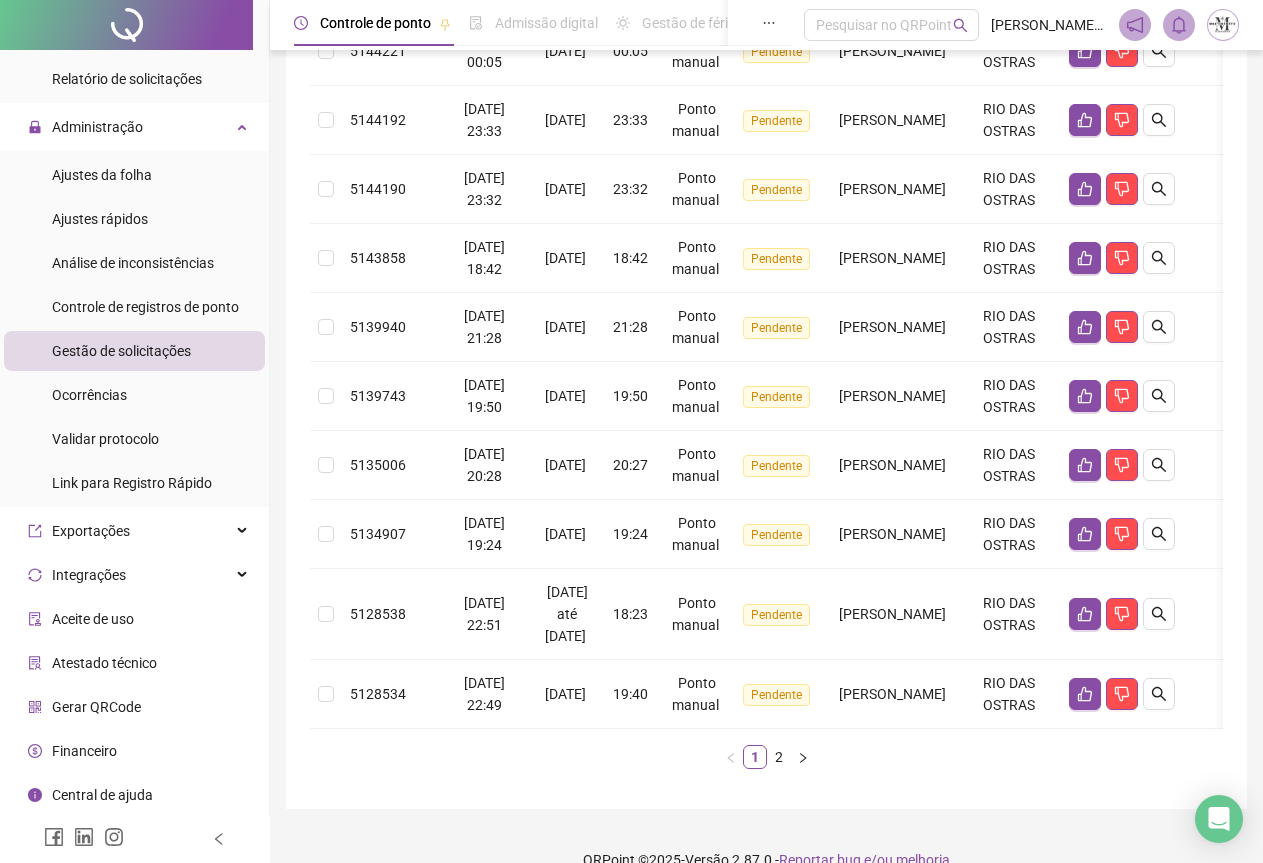 scroll, scrollTop: 535, scrollLeft: 0, axis: vertical 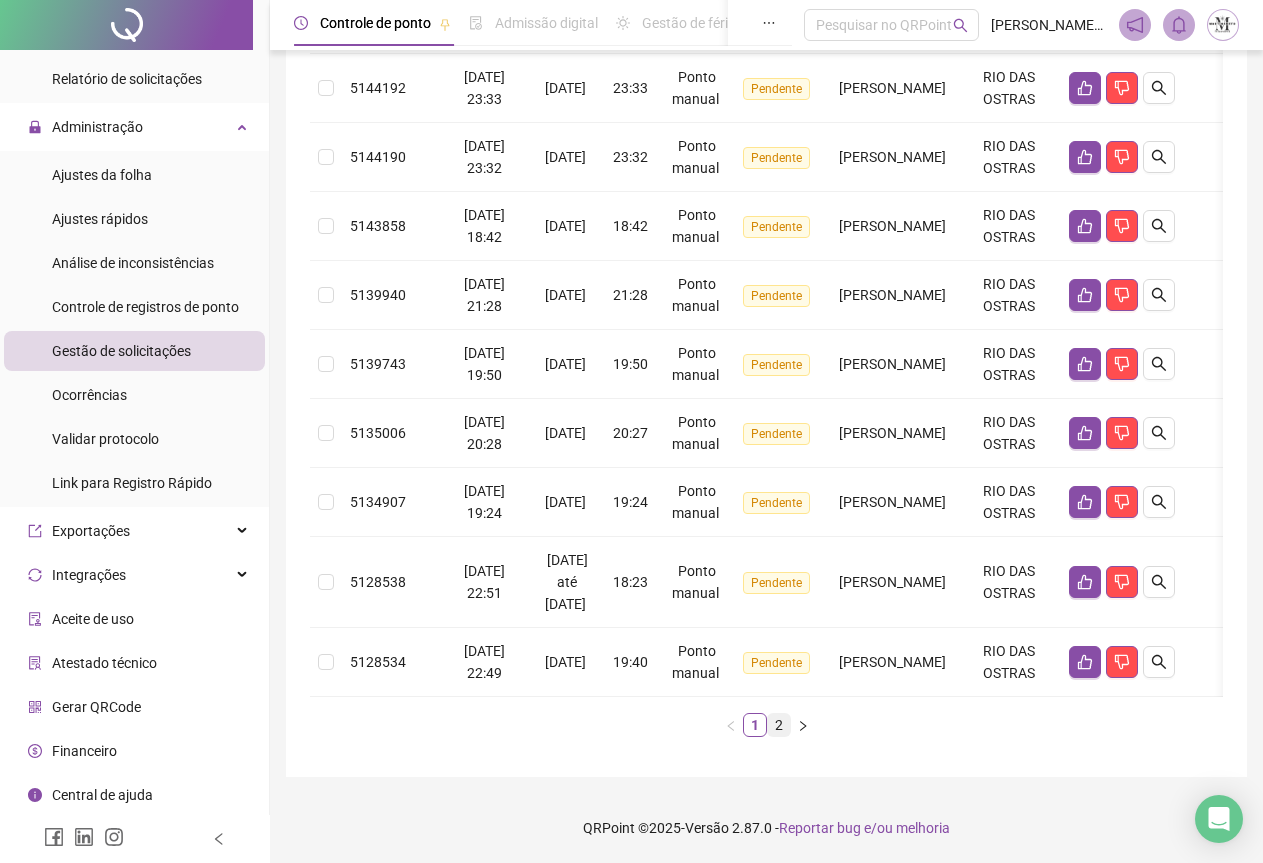 click on "2" at bounding box center (779, 725) 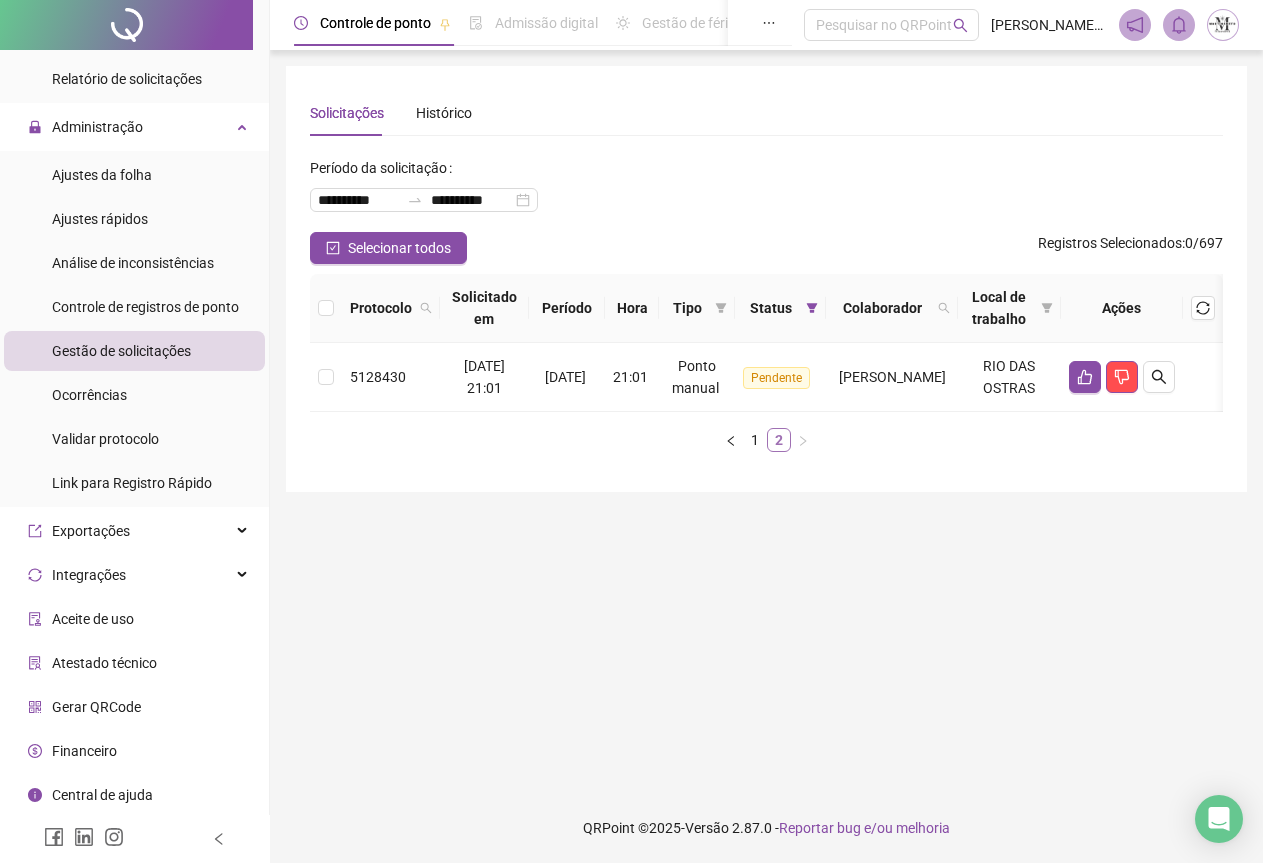 scroll, scrollTop: 0, scrollLeft: 0, axis: both 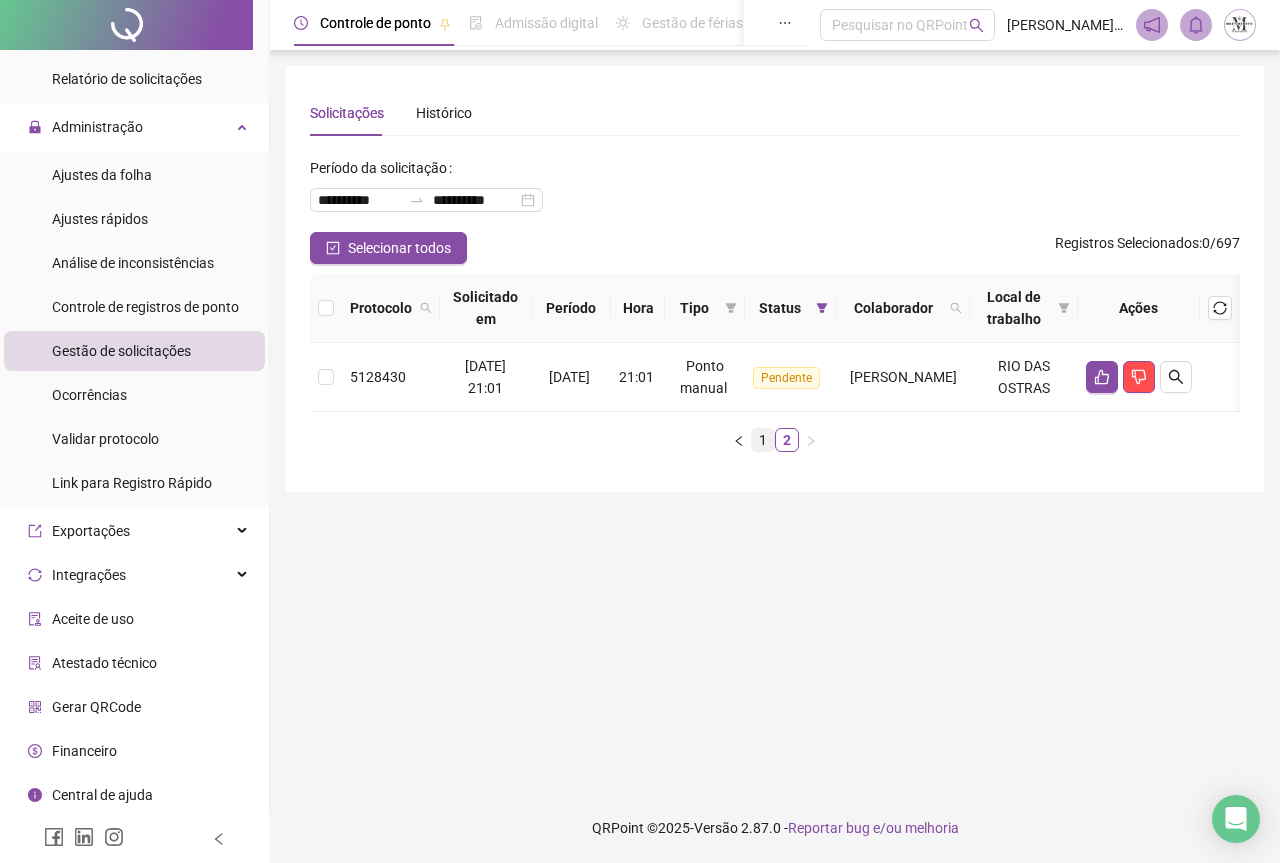 click on "1" at bounding box center [763, 440] 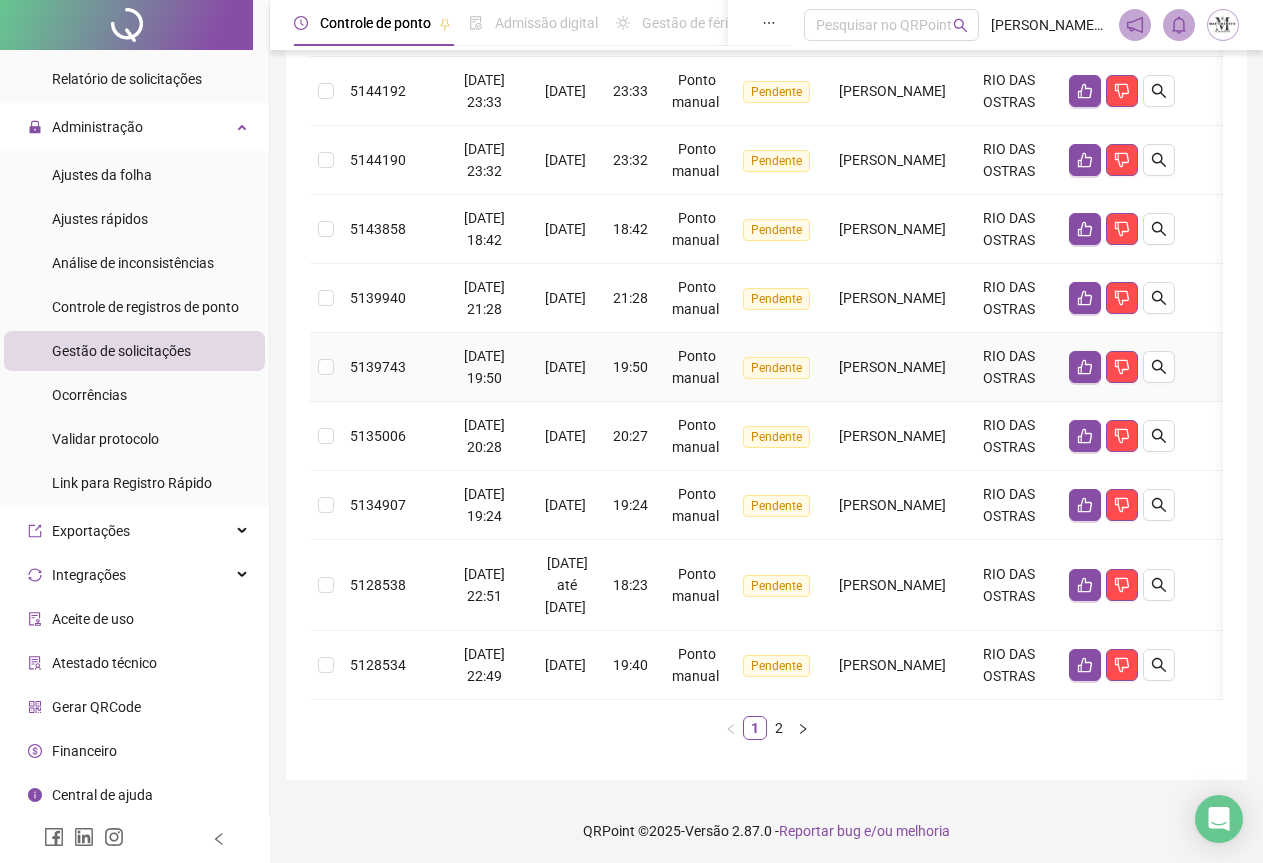 scroll, scrollTop: 535, scrollLeft: 0, axis: vertical 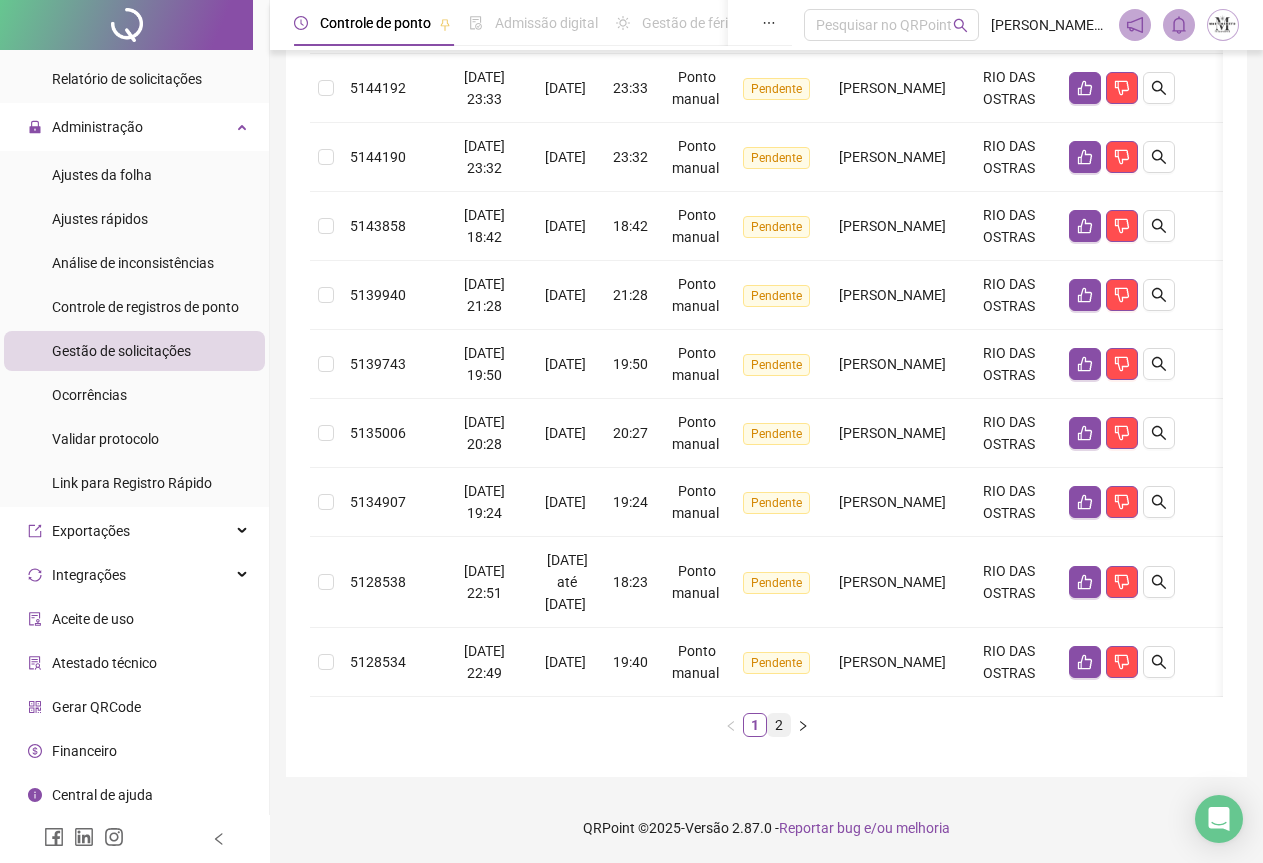 click on "2" at bounding box center [779, 725] 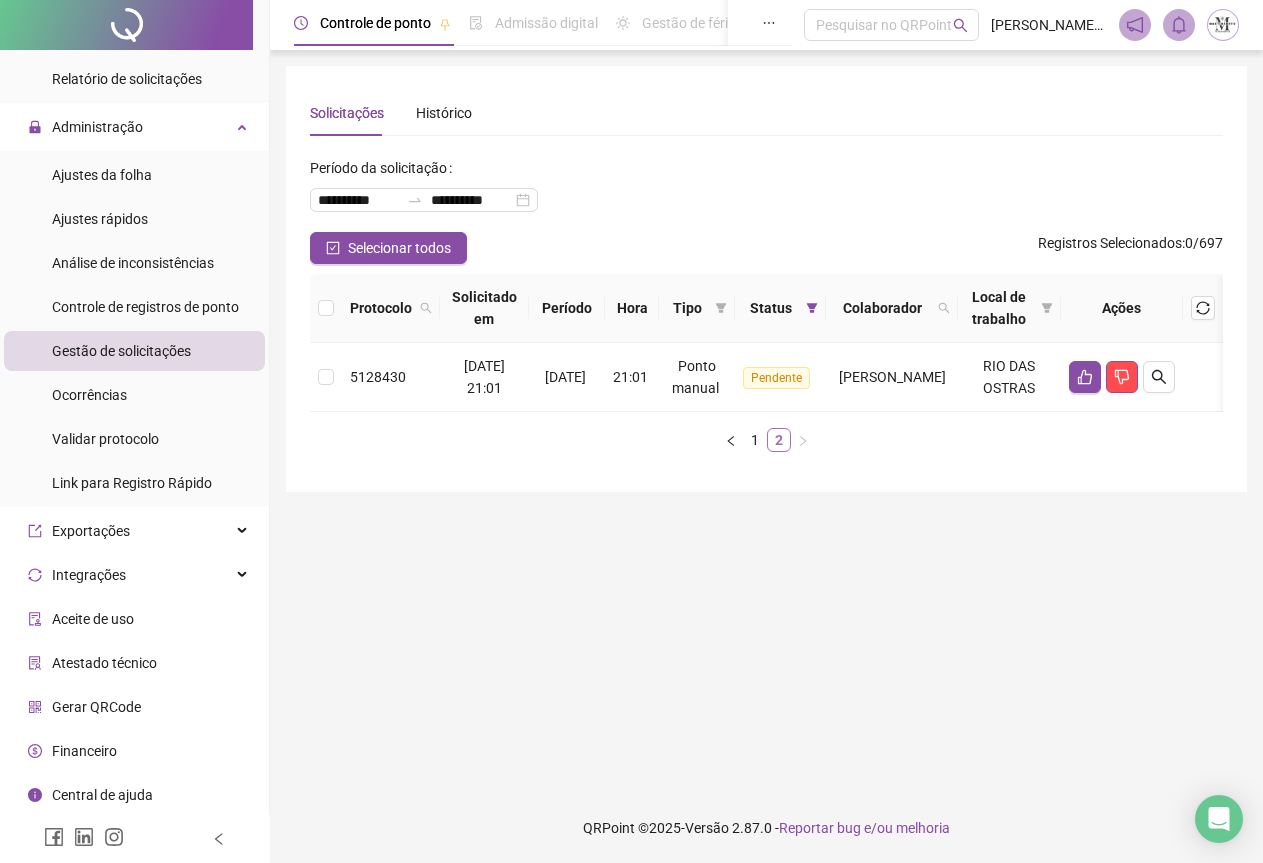 scroll, scrollTop: 0, scrollLeft: 0, axis: both 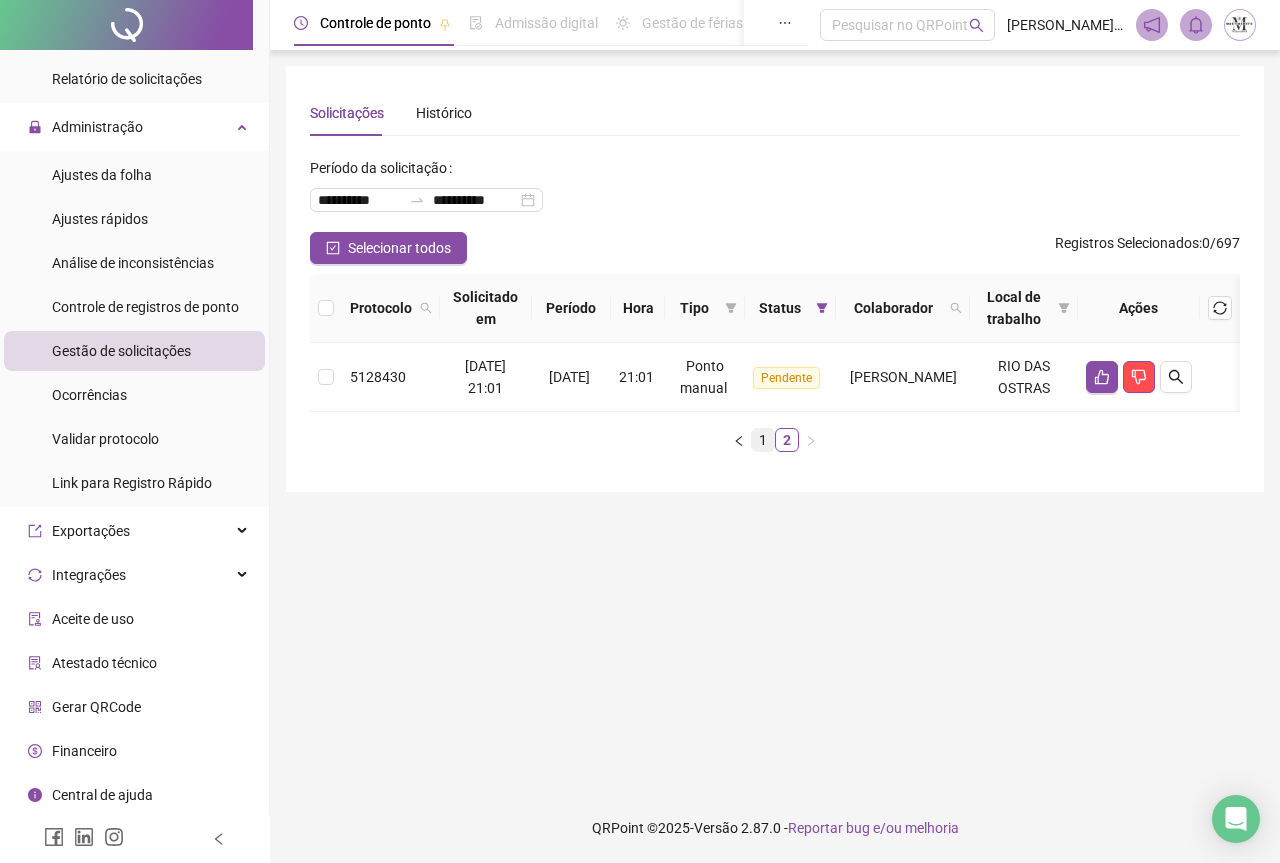 click on "1" at bounding box center (763, 440) 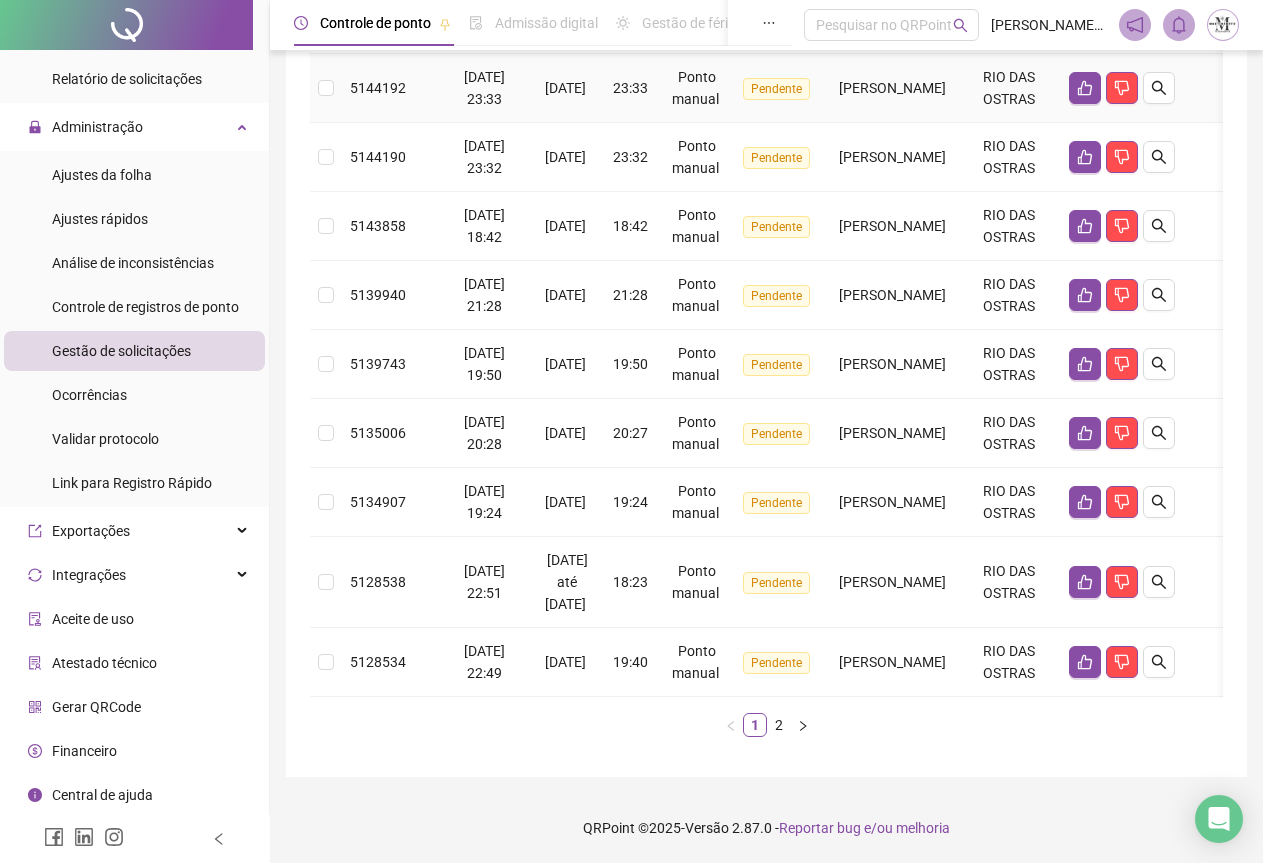 scroll, scrollTop: 535, scrollLeft: 0, axis: vertical 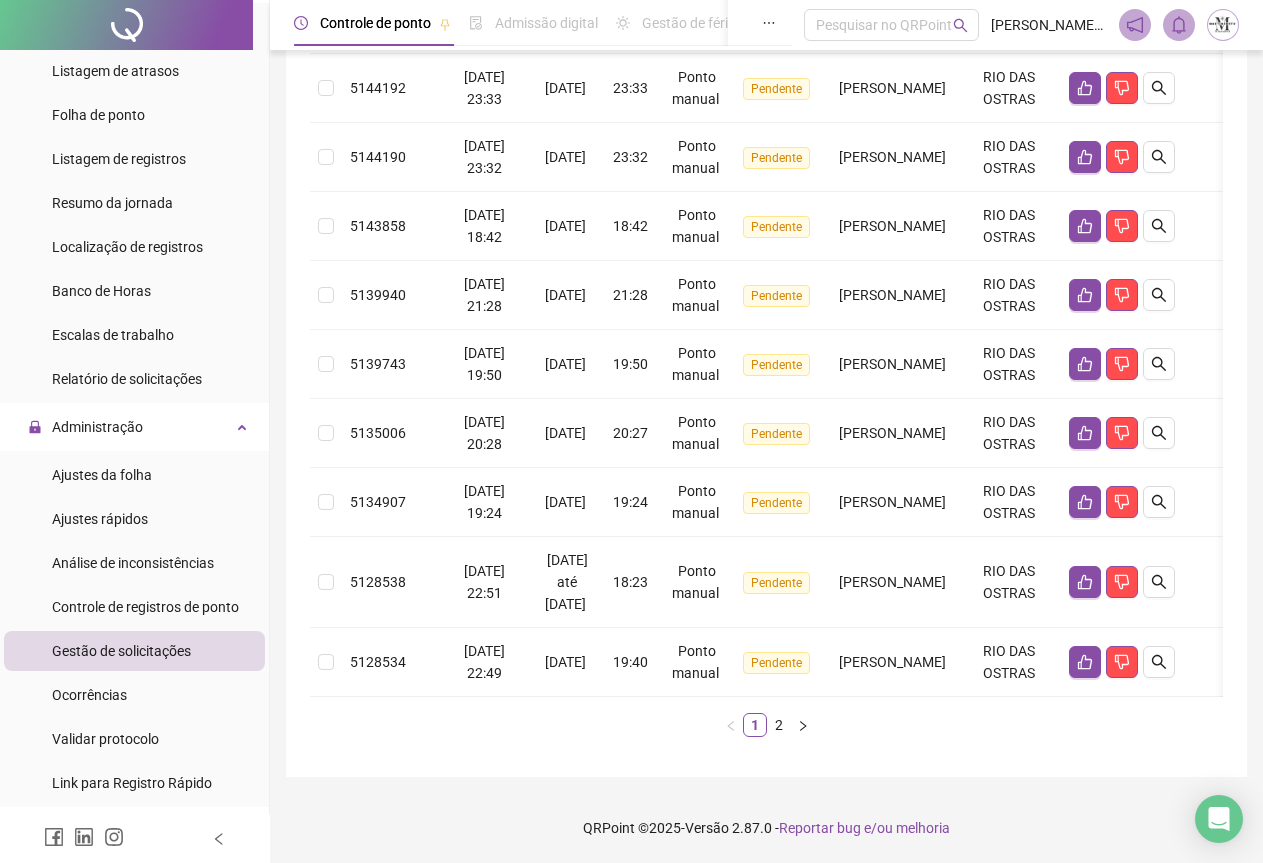 click on "Gestão de solicitações" at bounding box center [121, 651] 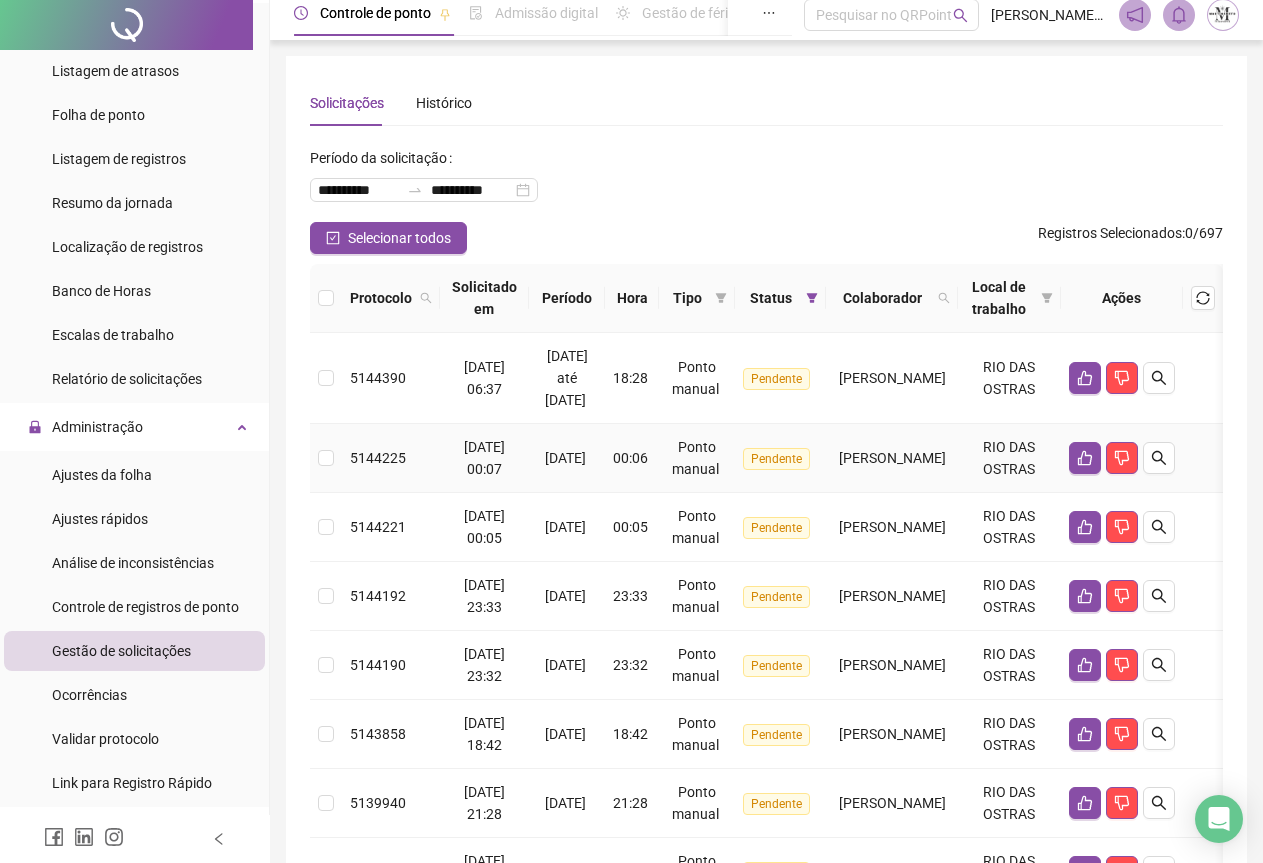 scroll, scrollTop: 0, scrollLeft: 0, axis: both 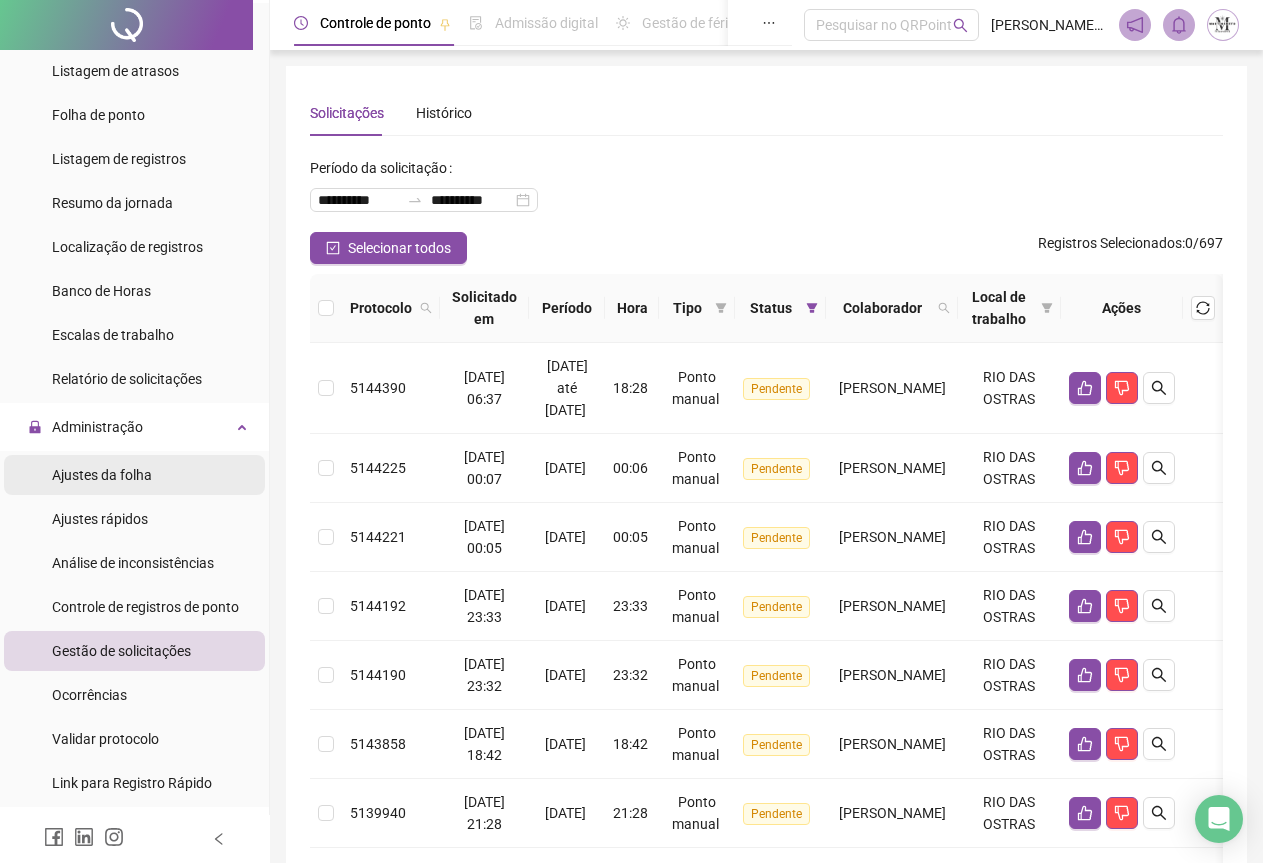 click on "Ajustes da folha" at bounding box center (102, 475) 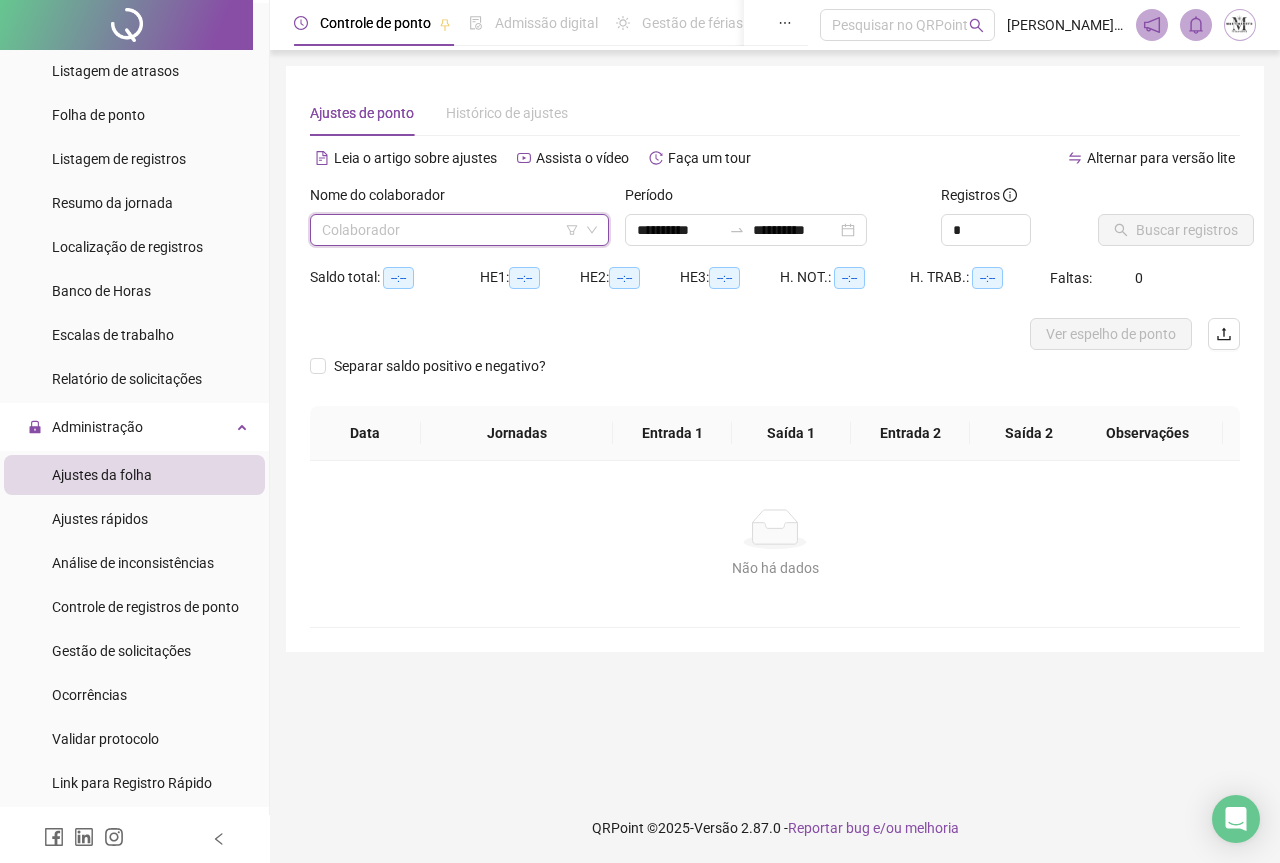 click at bounding box center [453, 230] 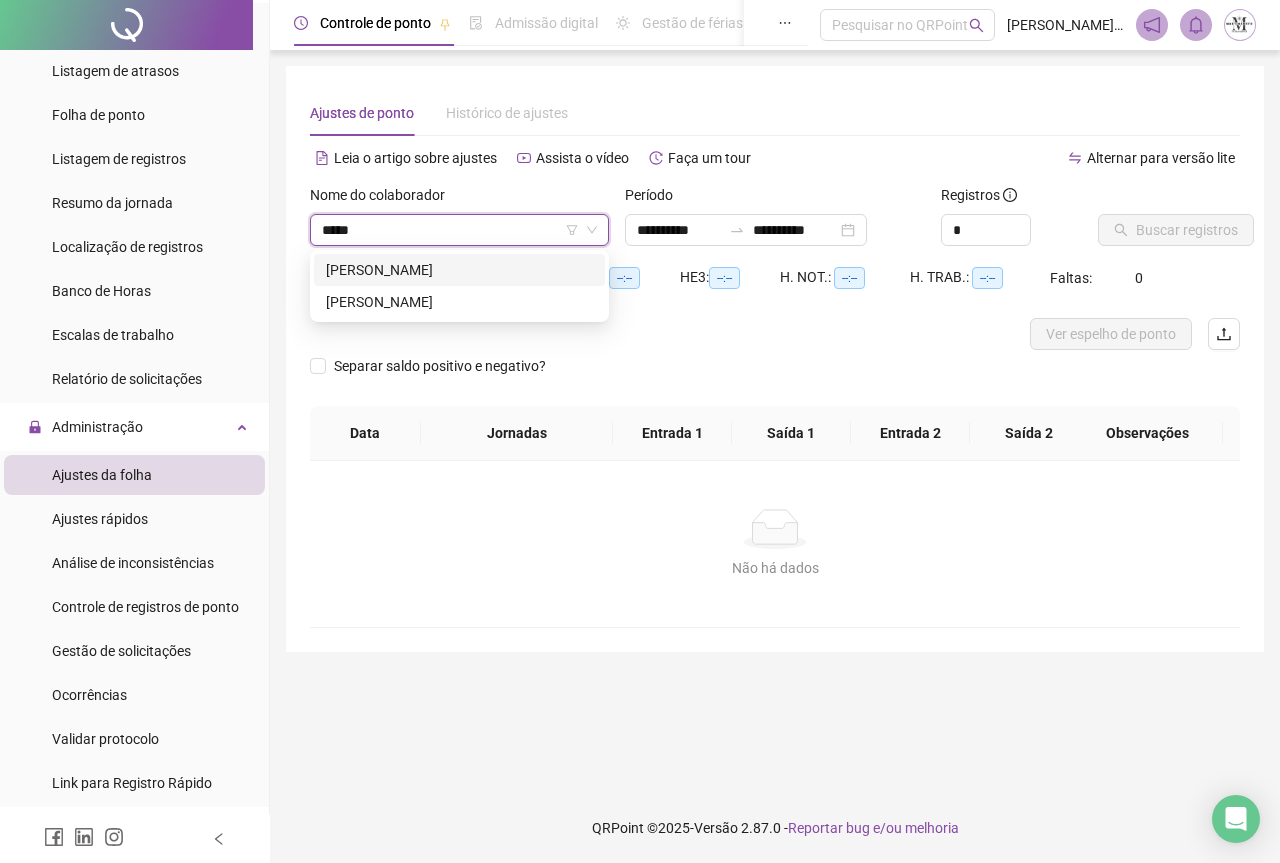 type on "*****" 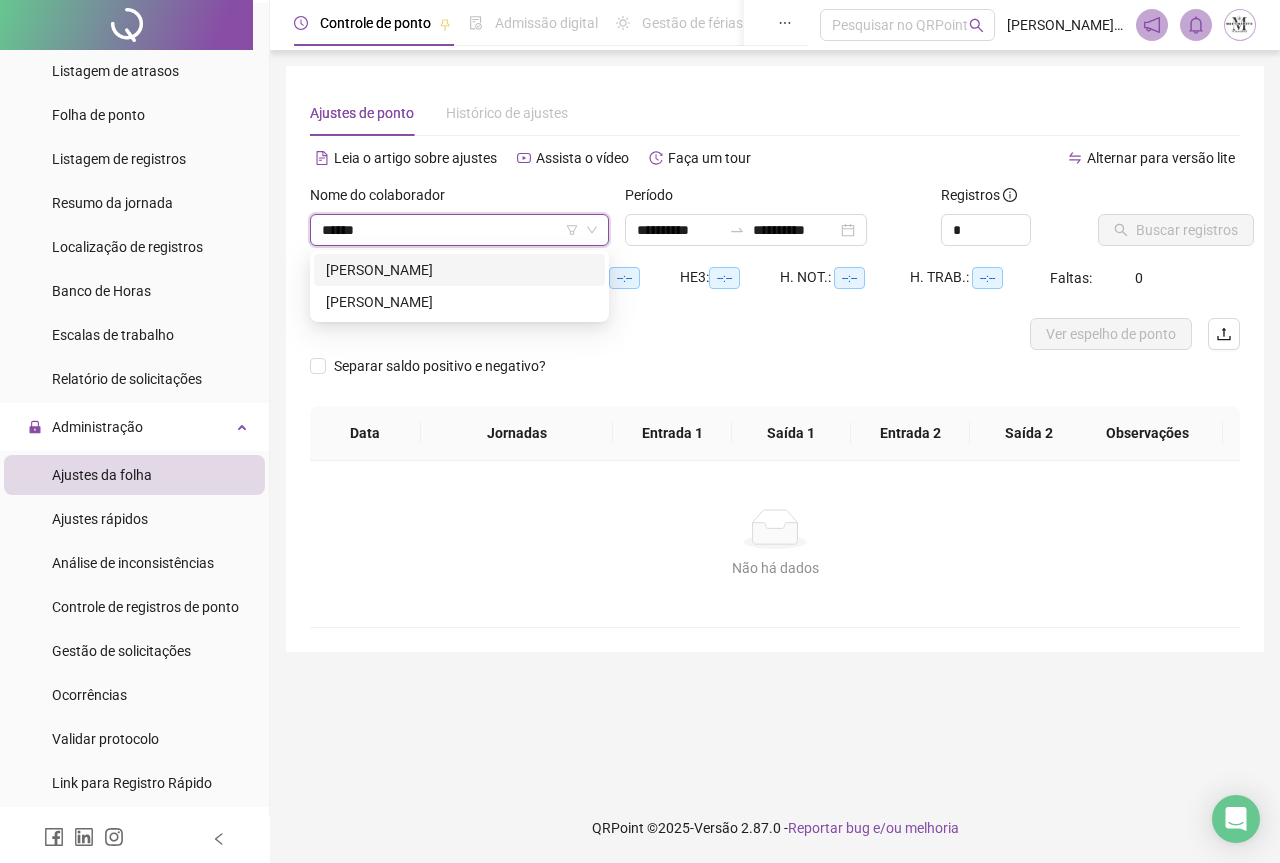 click on "[PERSON_NAME]" at bounding box center (459, 270) 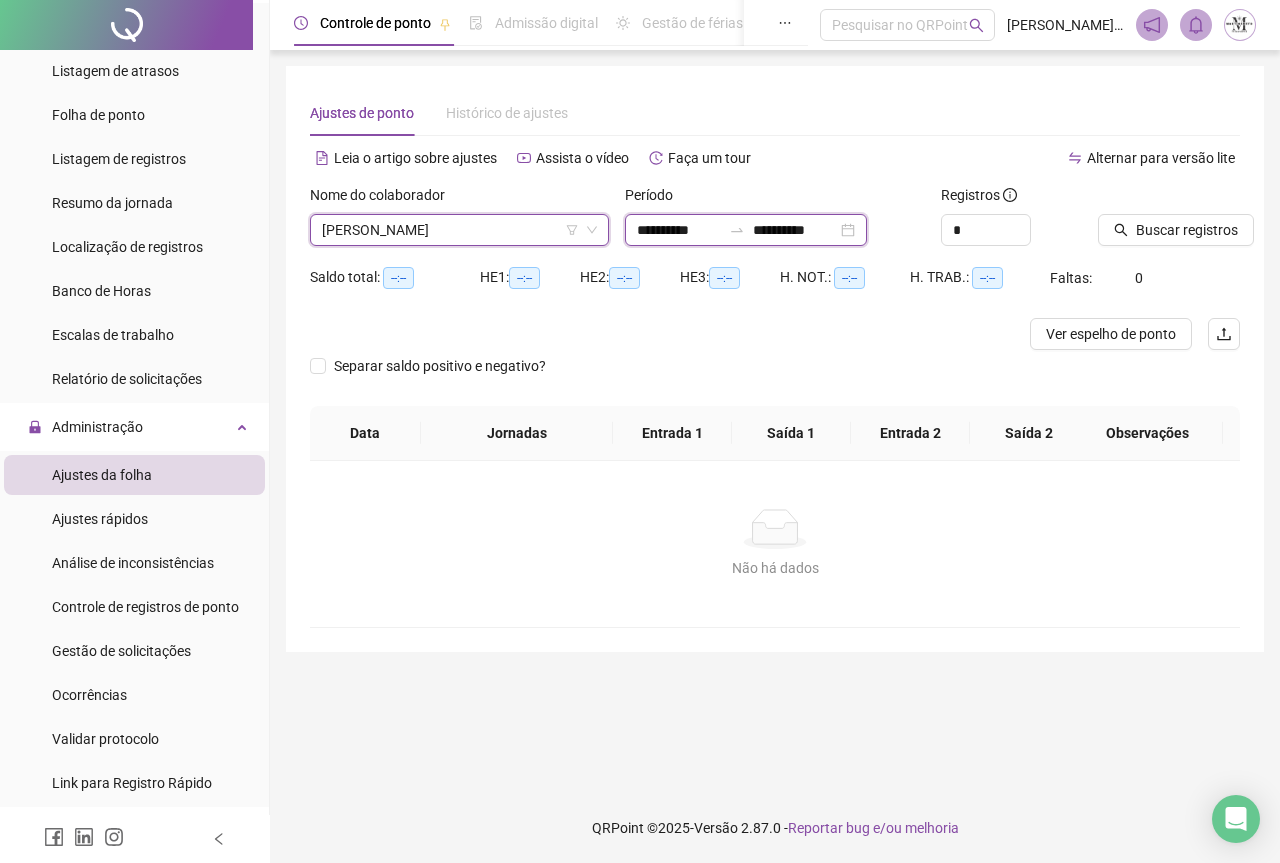 click on "**********" at bounding box center [795, 230] 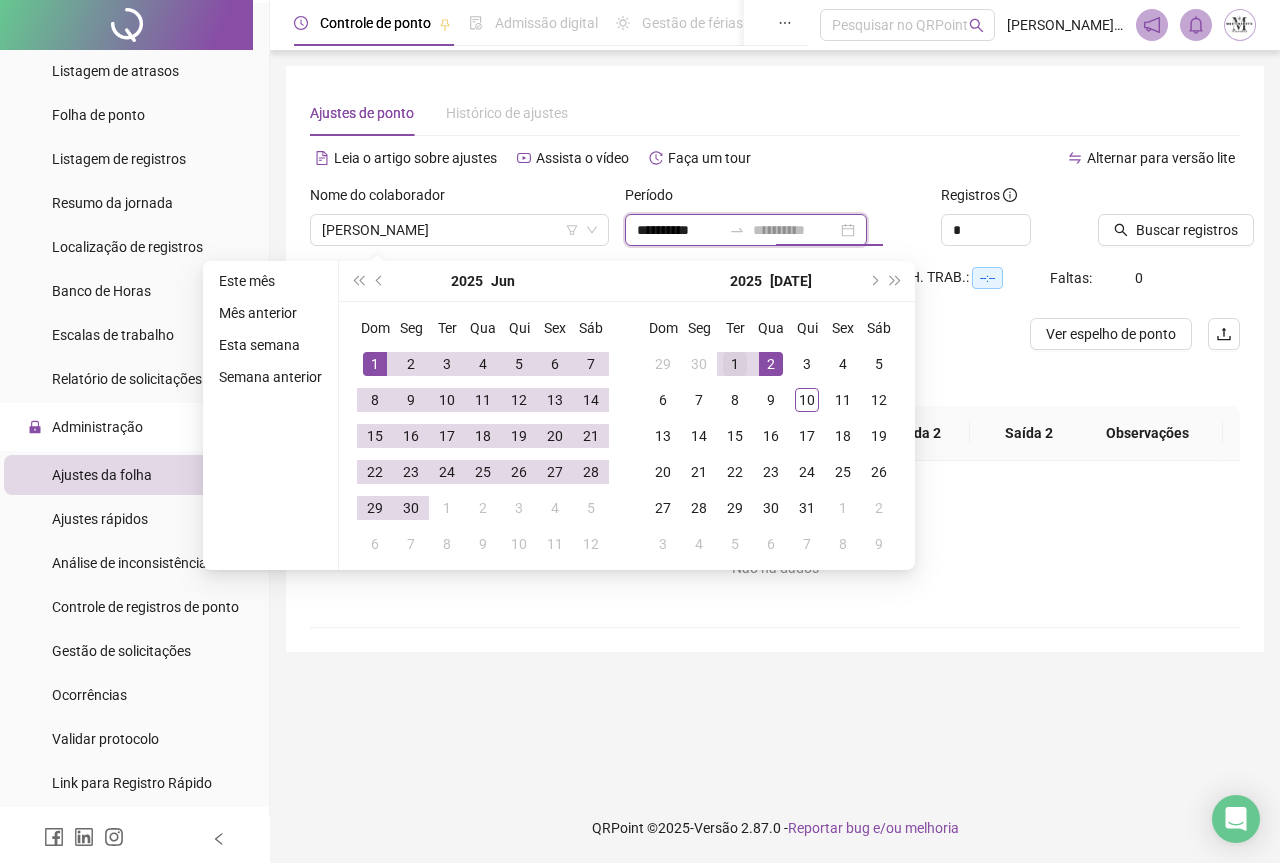 type on "**********" 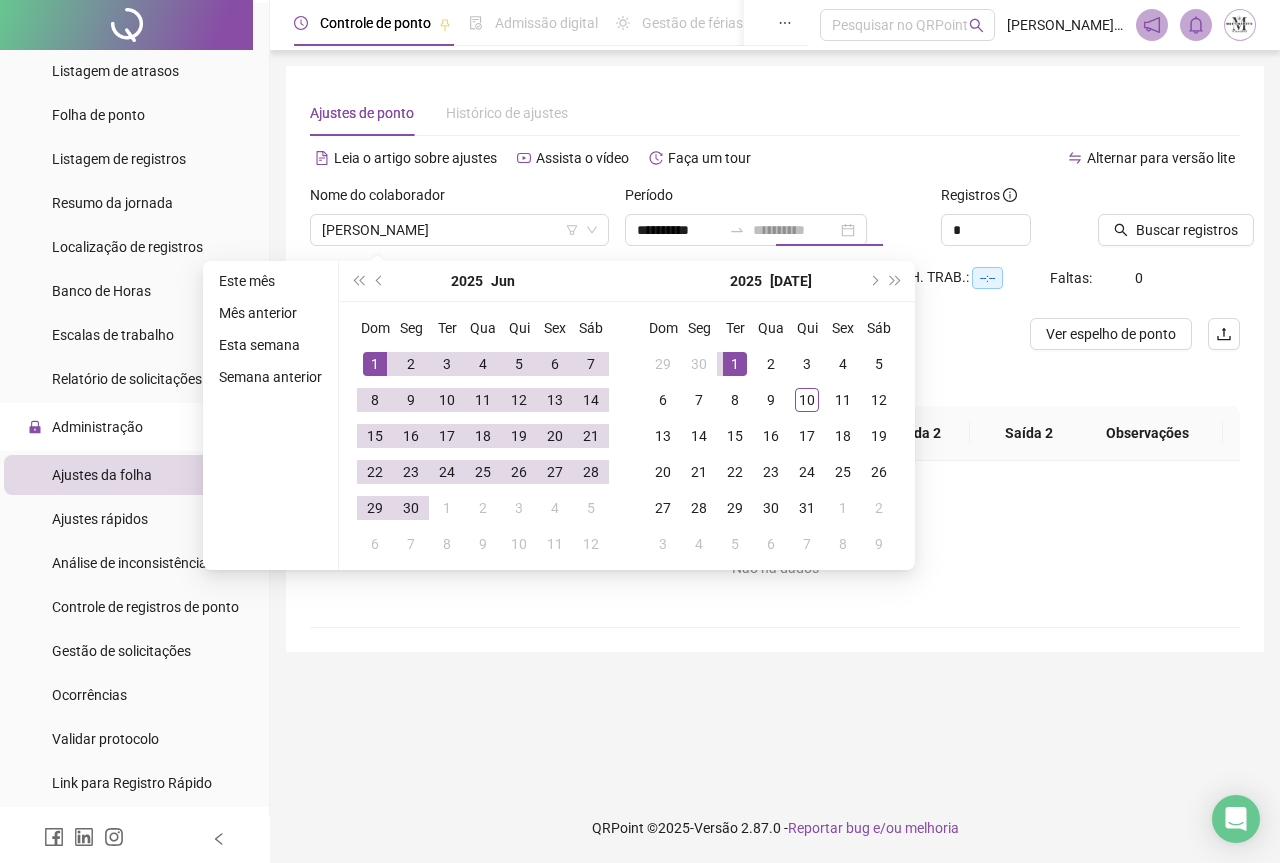 click on "1" at bounding box center [735, 364] 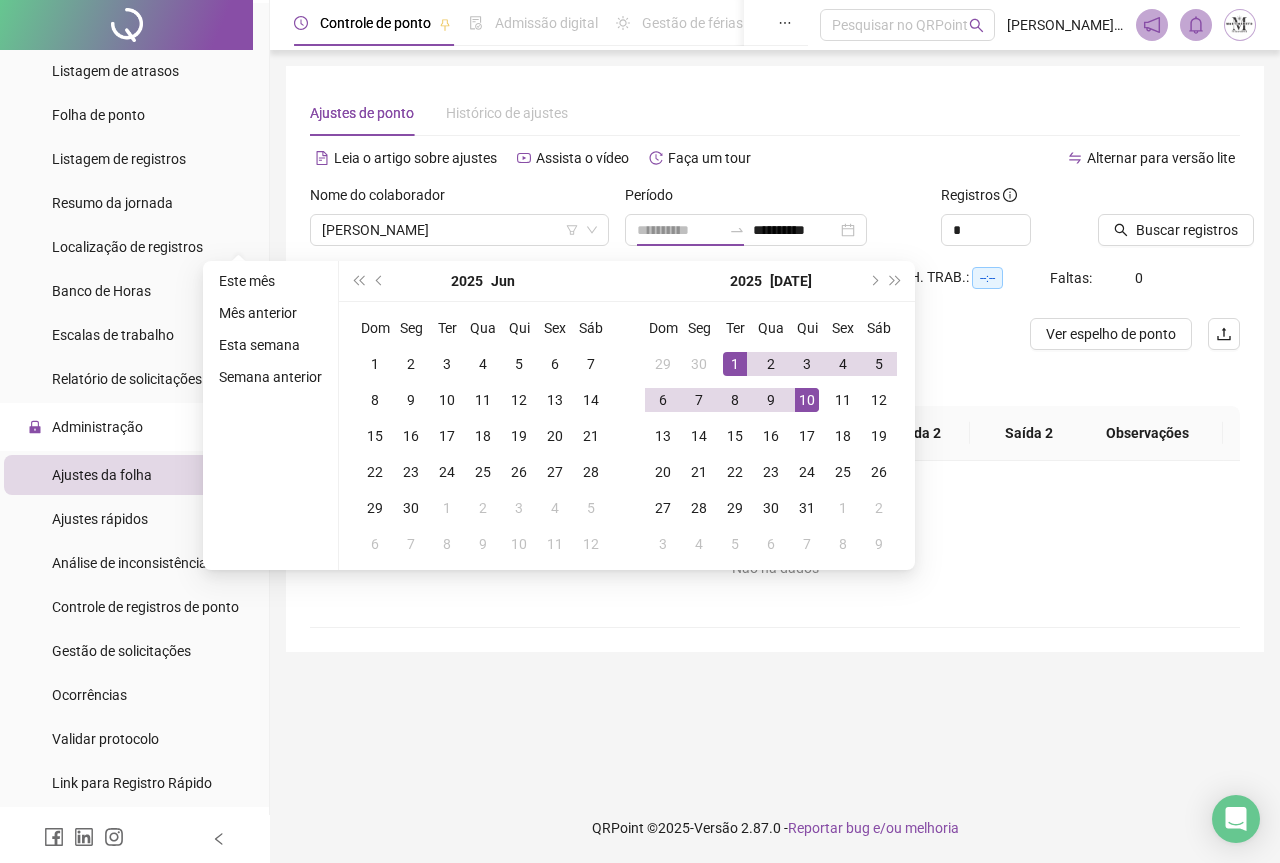 click on "10" at bounding box center [807, 400] 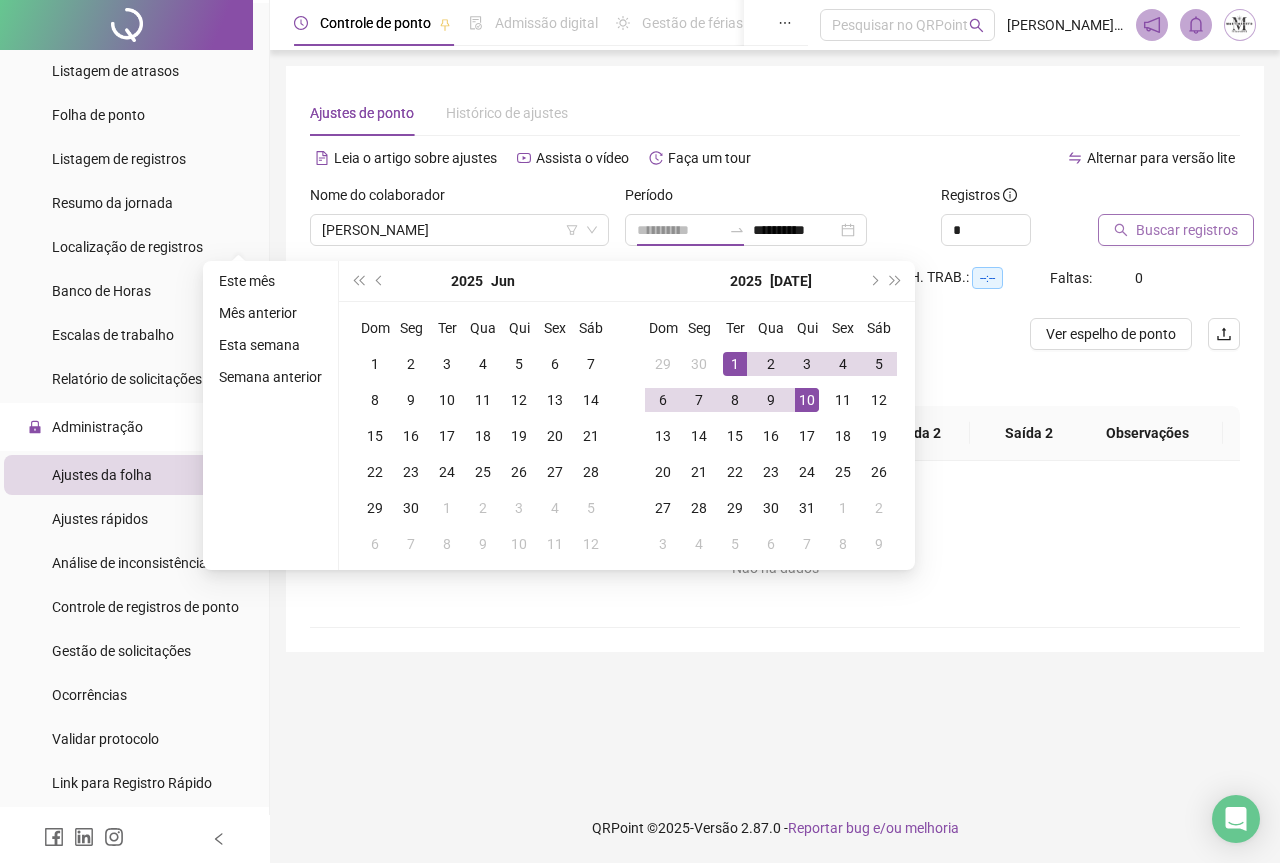 type on "**********" 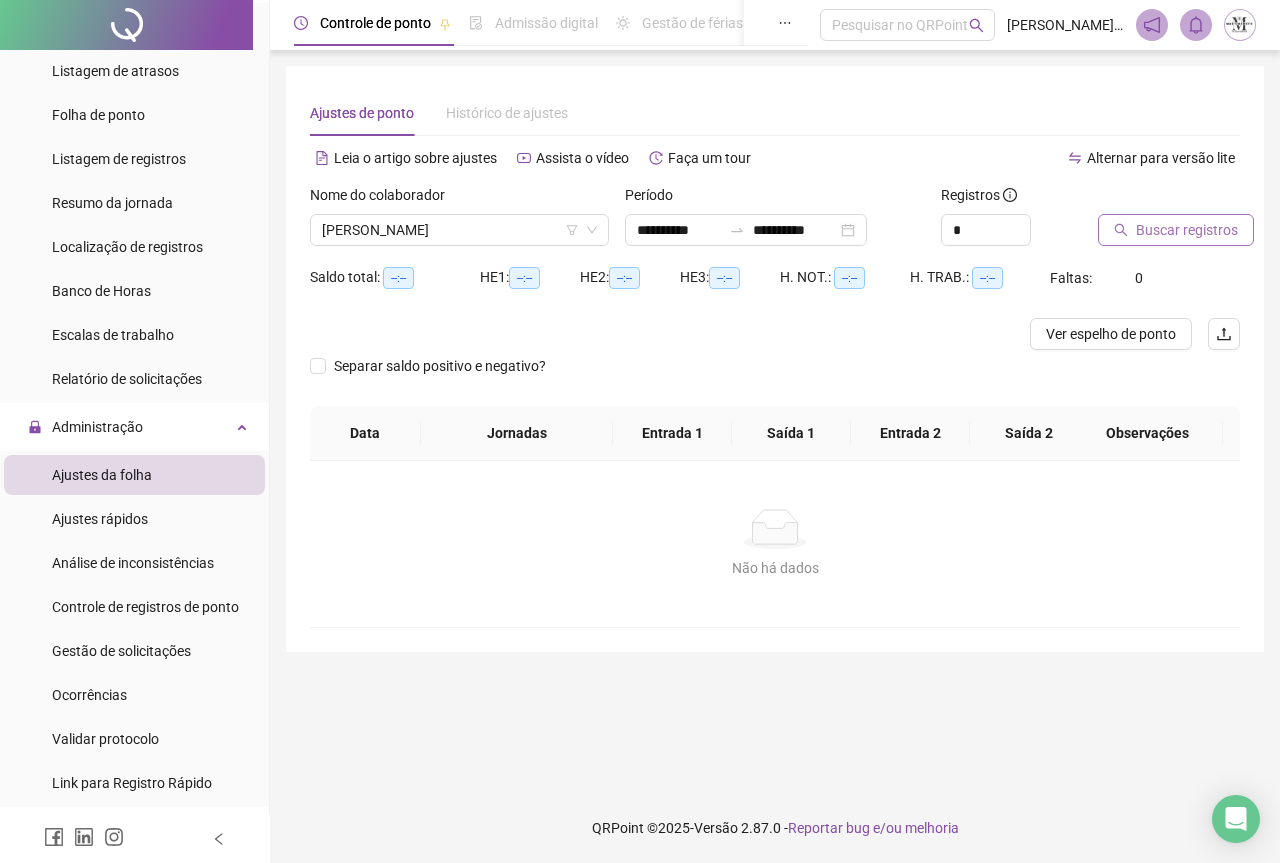 click on "Buscar registros" at bounding box center [1187, 230] 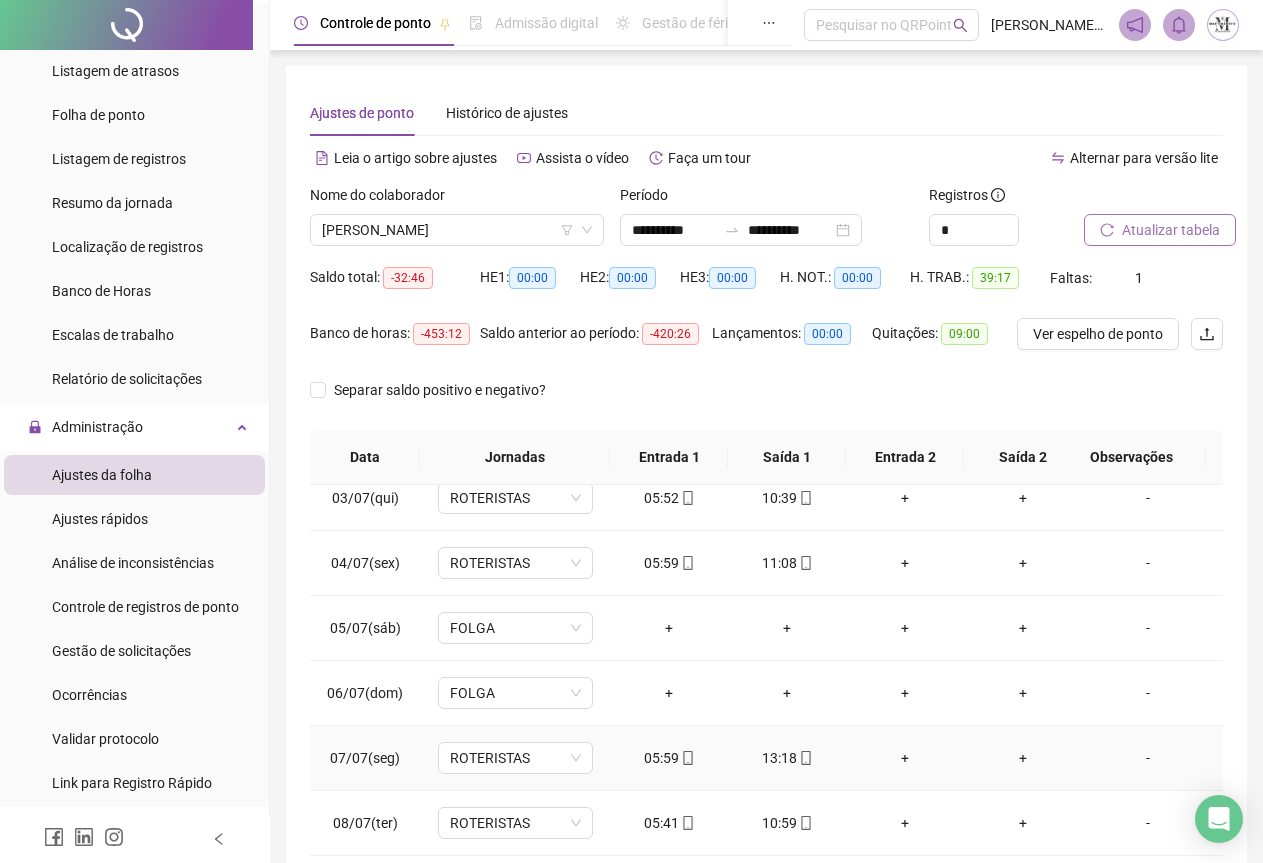 scroll, scrollTop: 240, scrollLeft: 0, axis: vertical 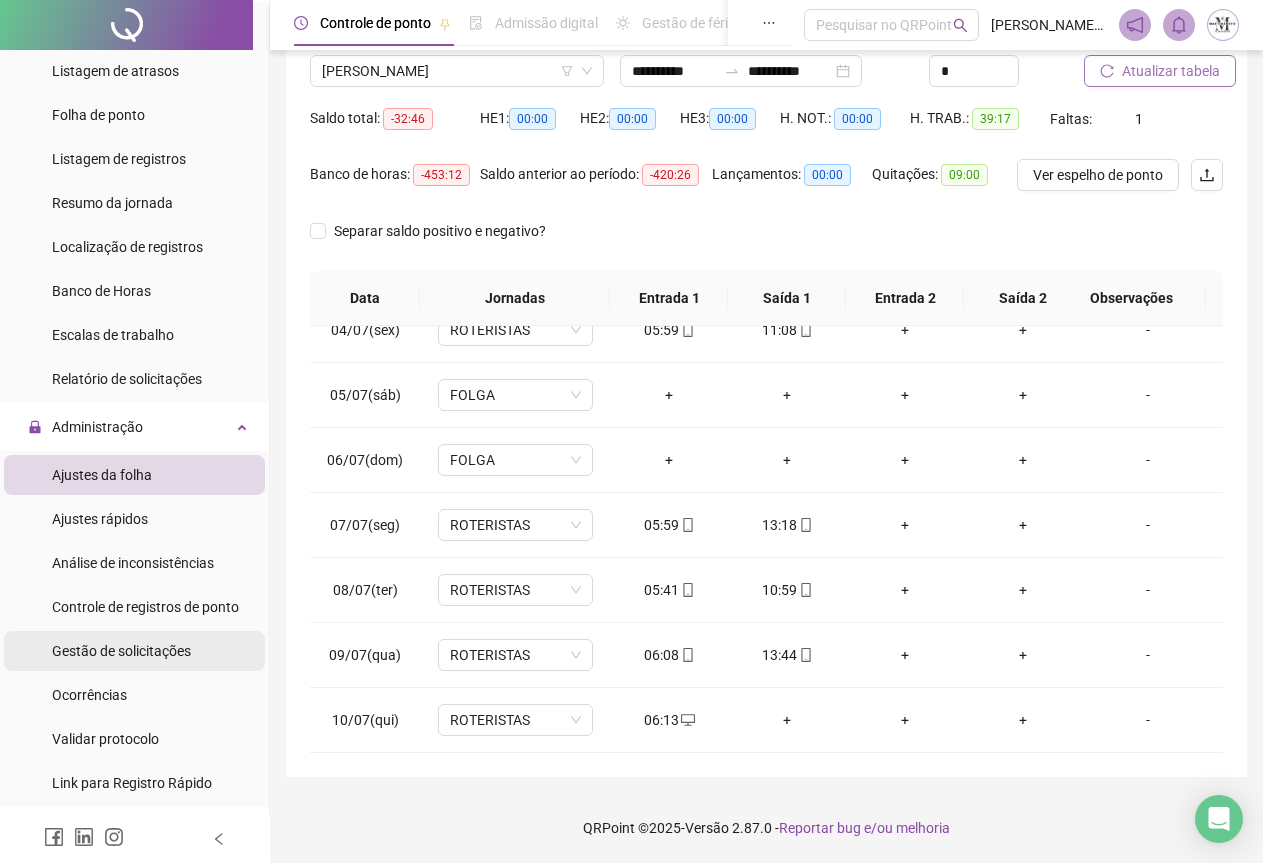click on "Gestão de solicitações" at bounding box center [121, 651] 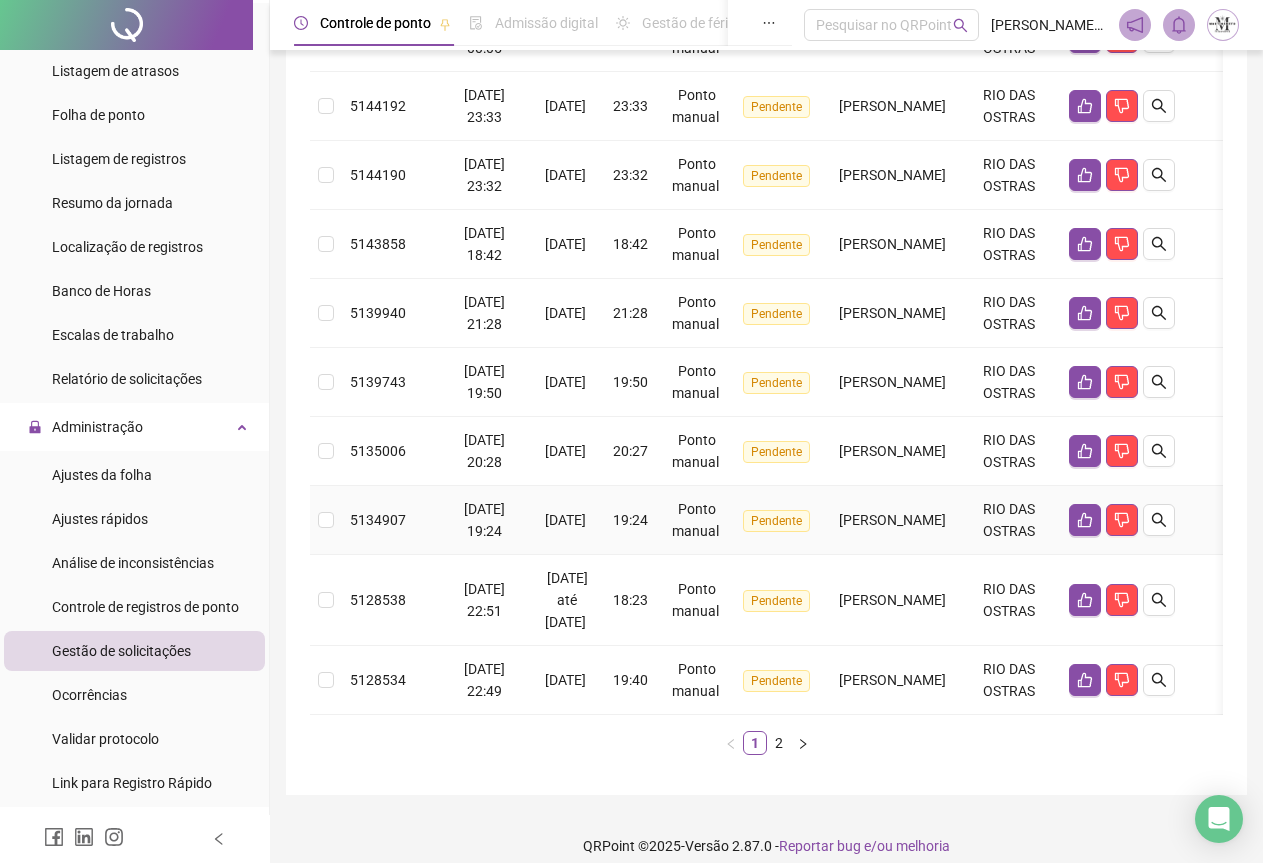 scroll, scrollTop: 535, scrollLeft: 0, axis: vertical 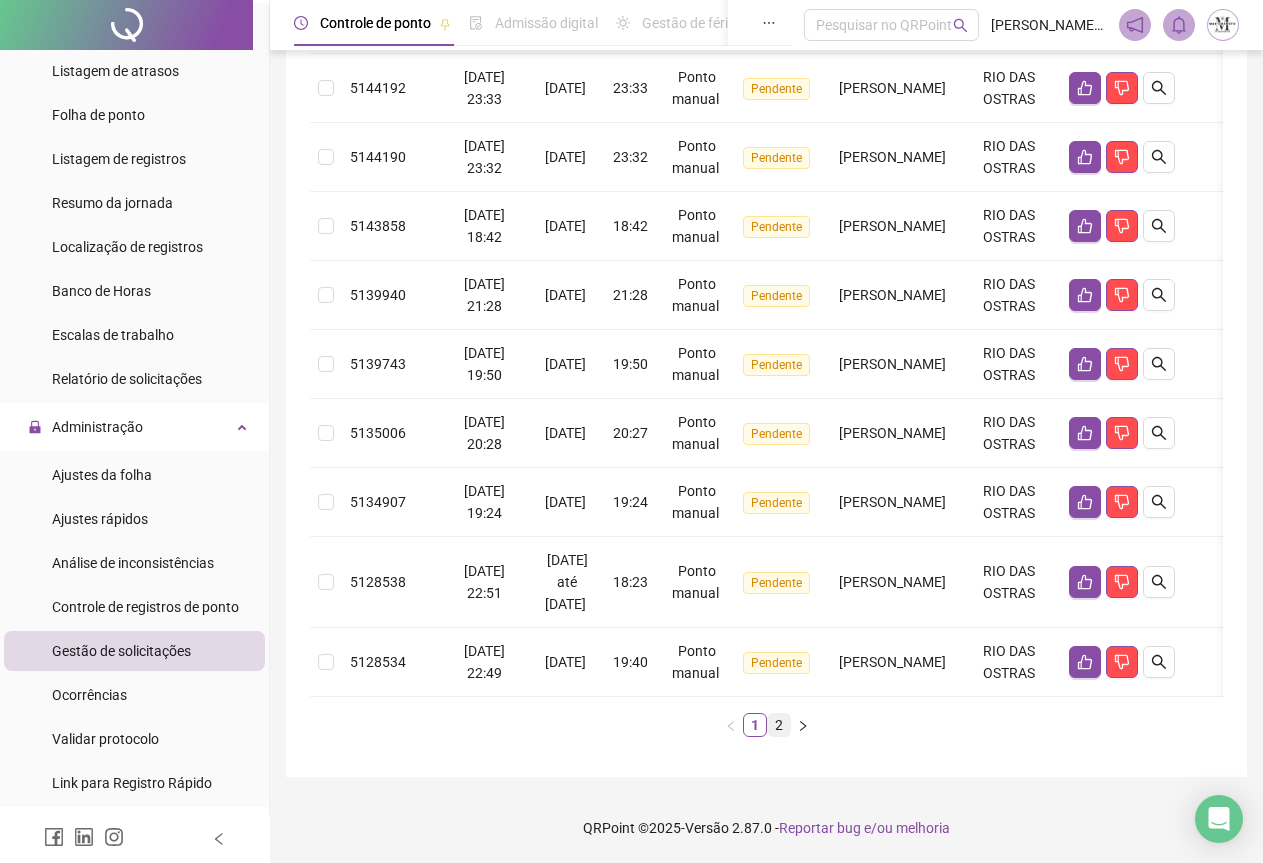click on "2" at bounding box center (779, 725) 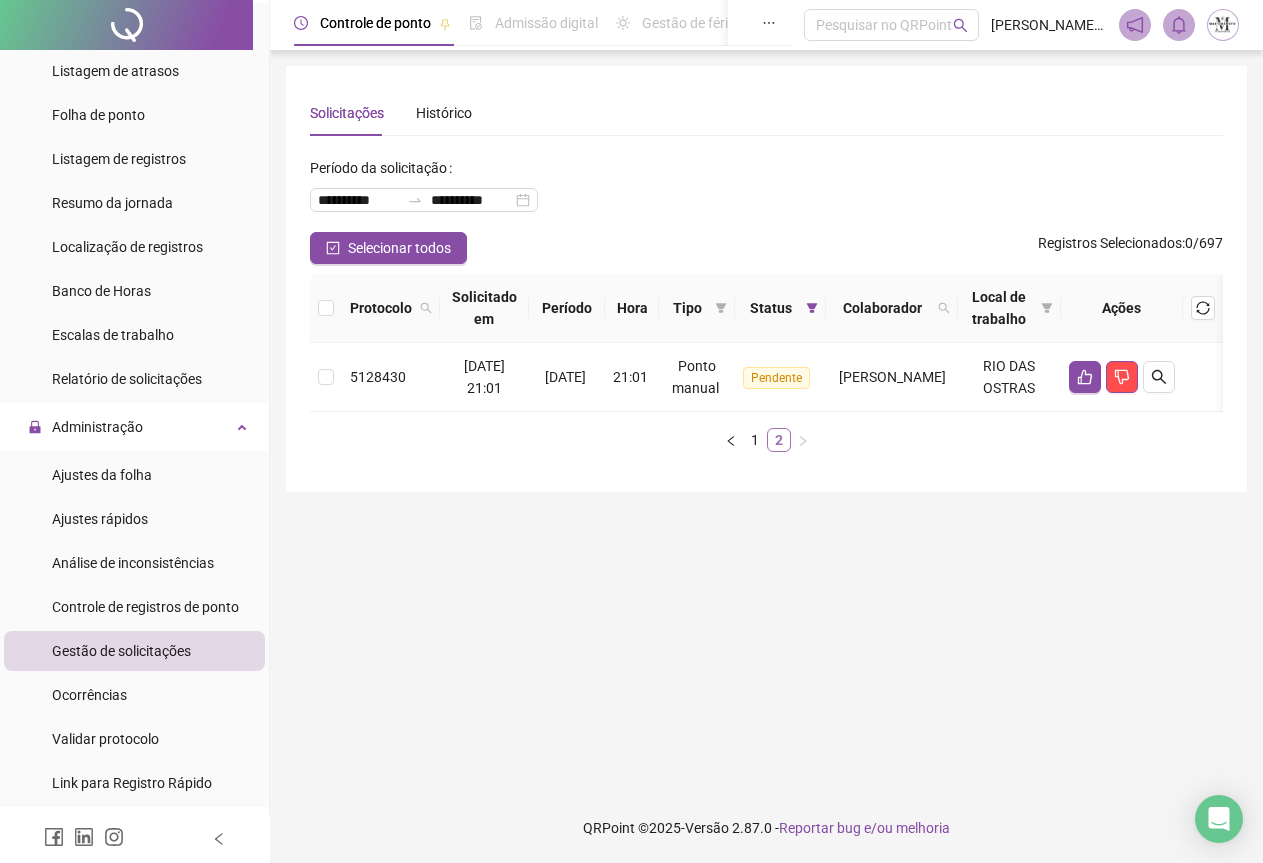 scroll, scrollTop: 0, scrollLeft: 0, axis: both 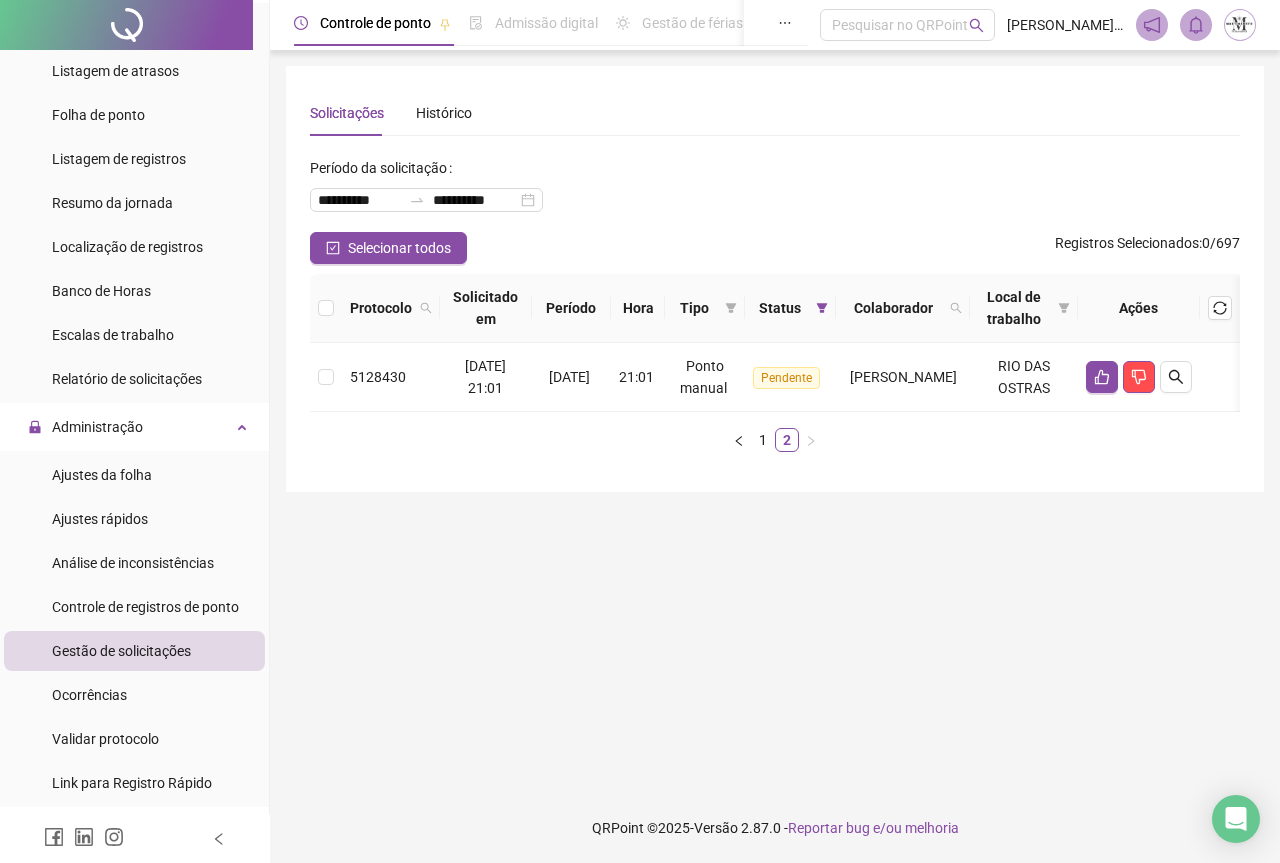 click at bounding box center [126, 25] 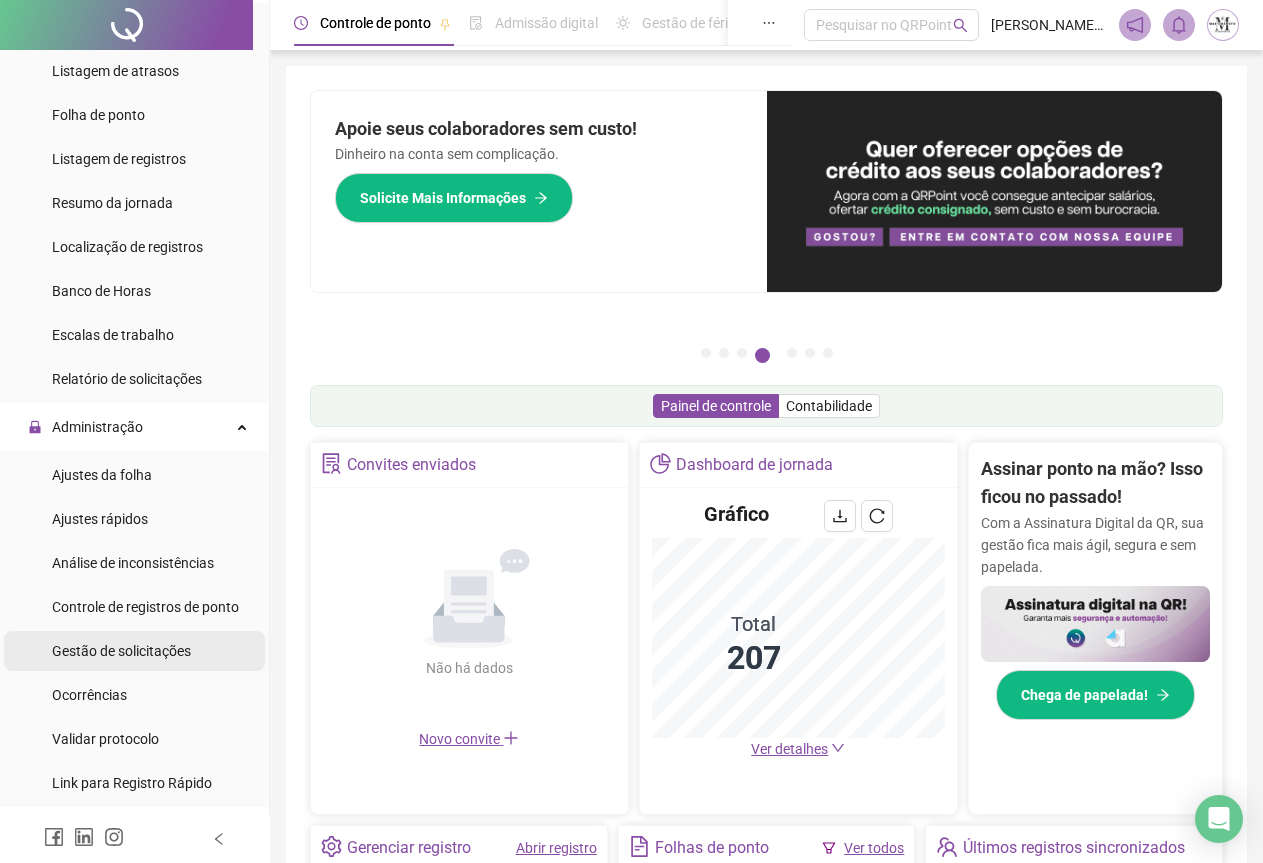 click on "Gestão de solicitações" at bounding box center (121, 651) 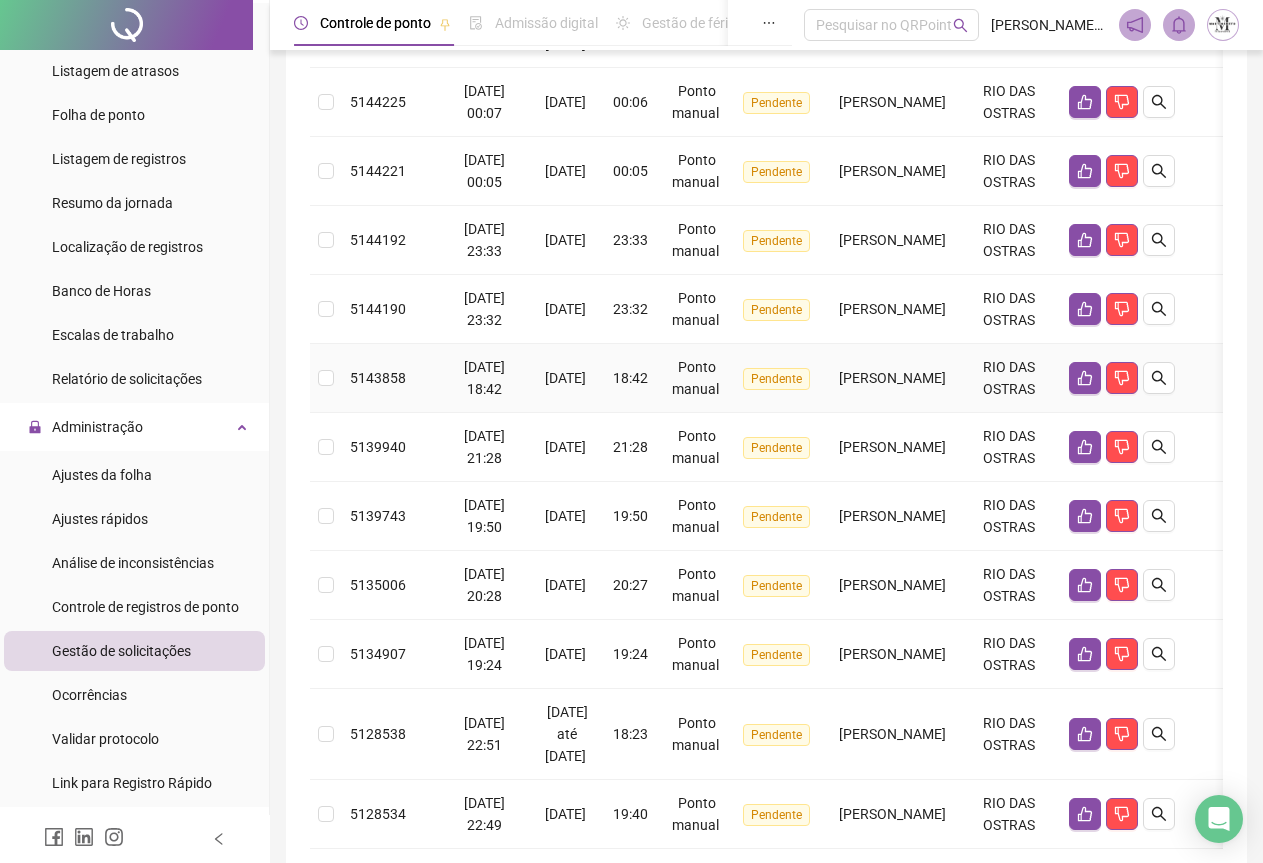 scroll, scrollTop: 535, scrollLeft: 0, axis: vertical 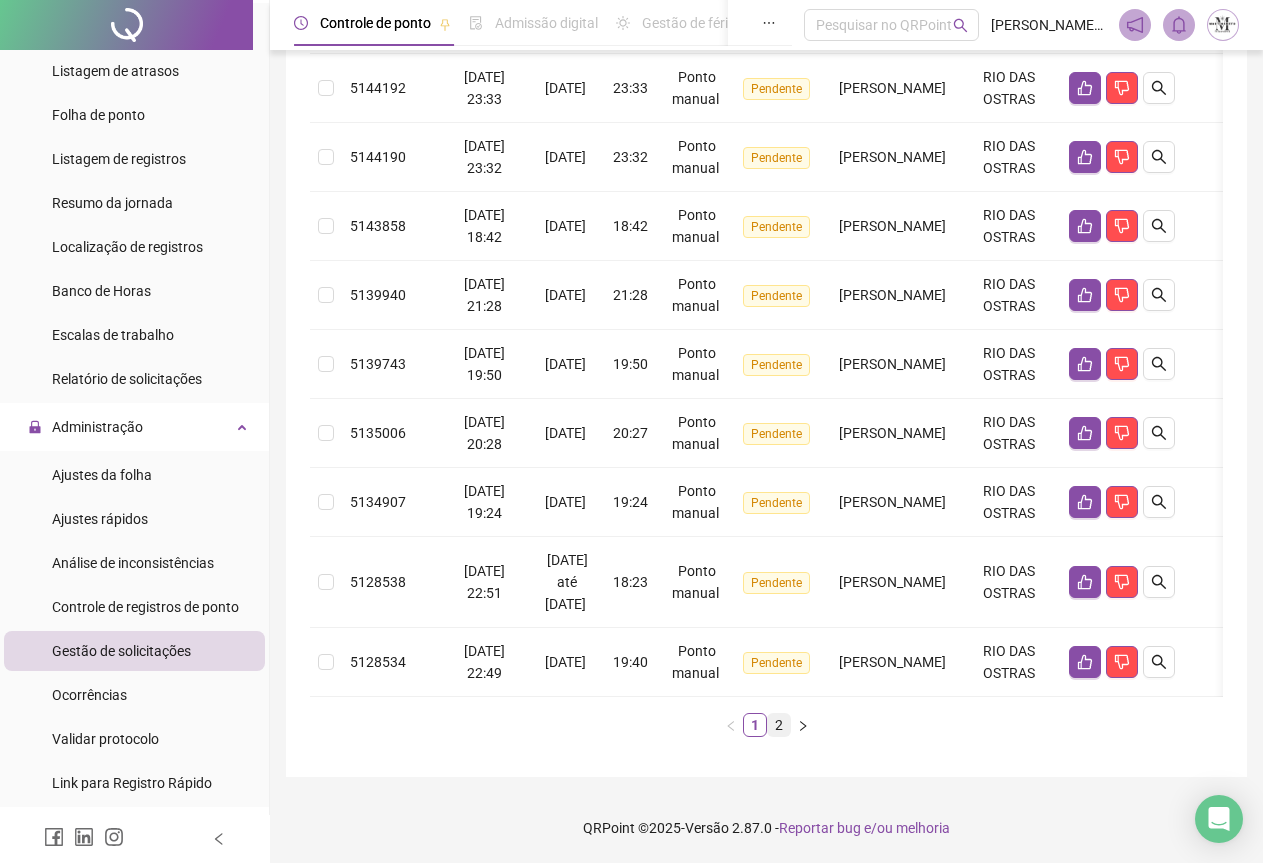 click on "2" at bounding box center (779, 725) 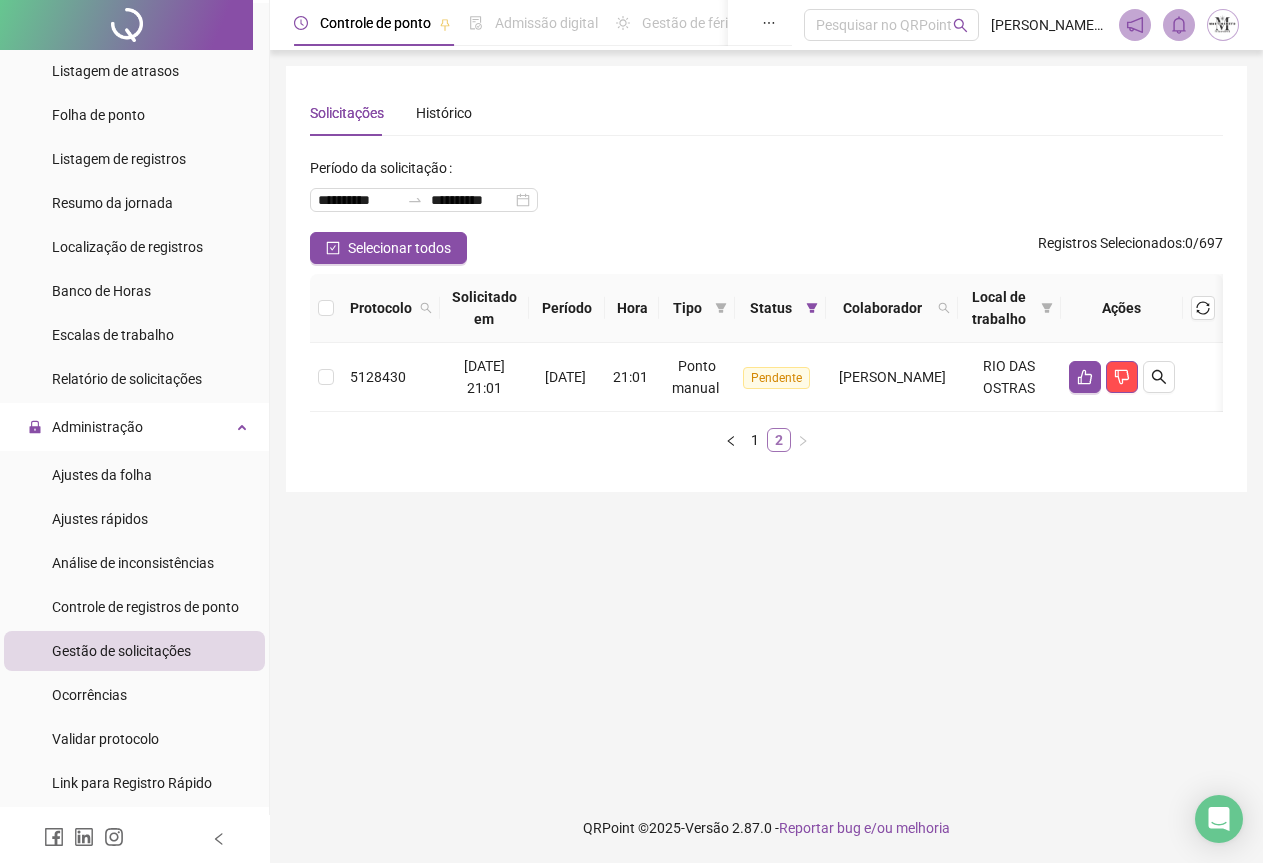 scroll, scrollTop: 0, scrollLeft: 0, axis: both 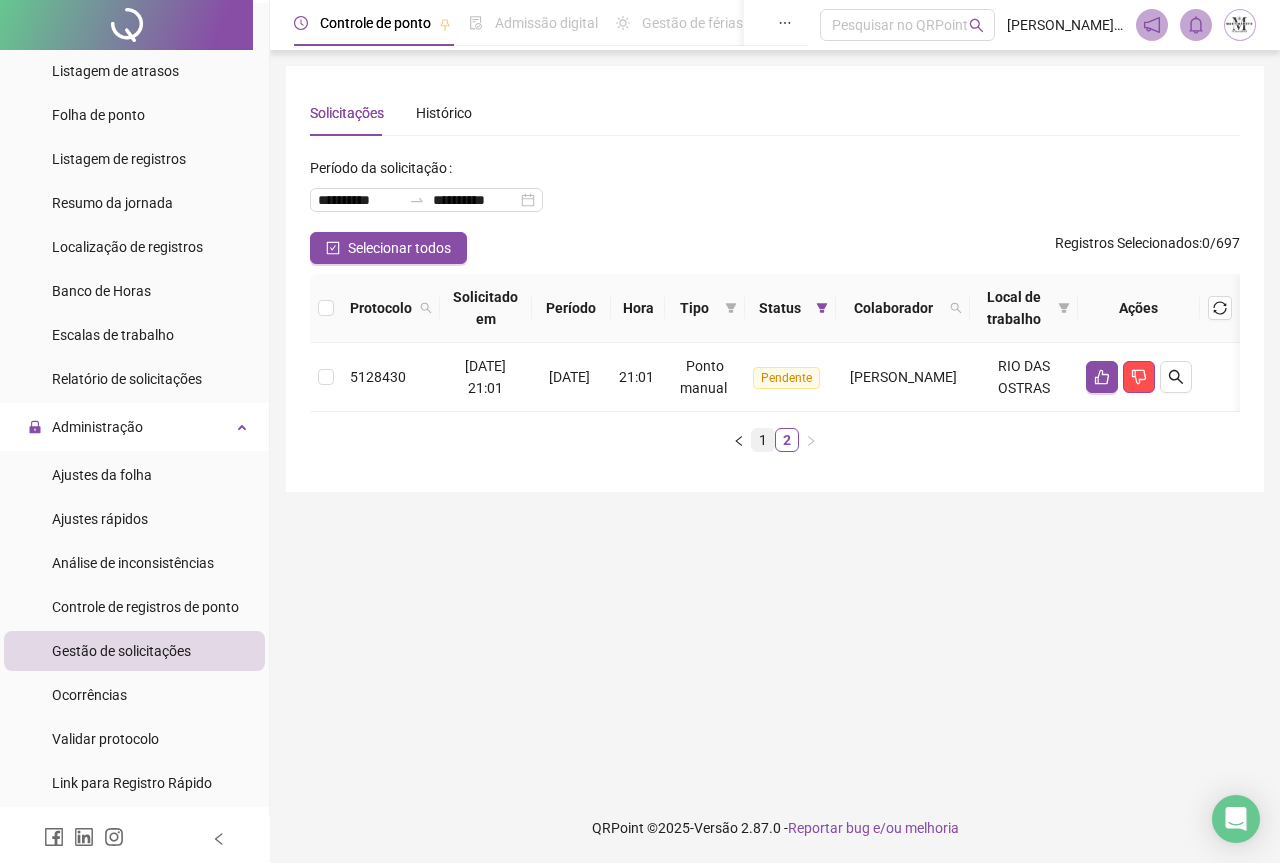 click on "1" at bounding box center (763, 440) 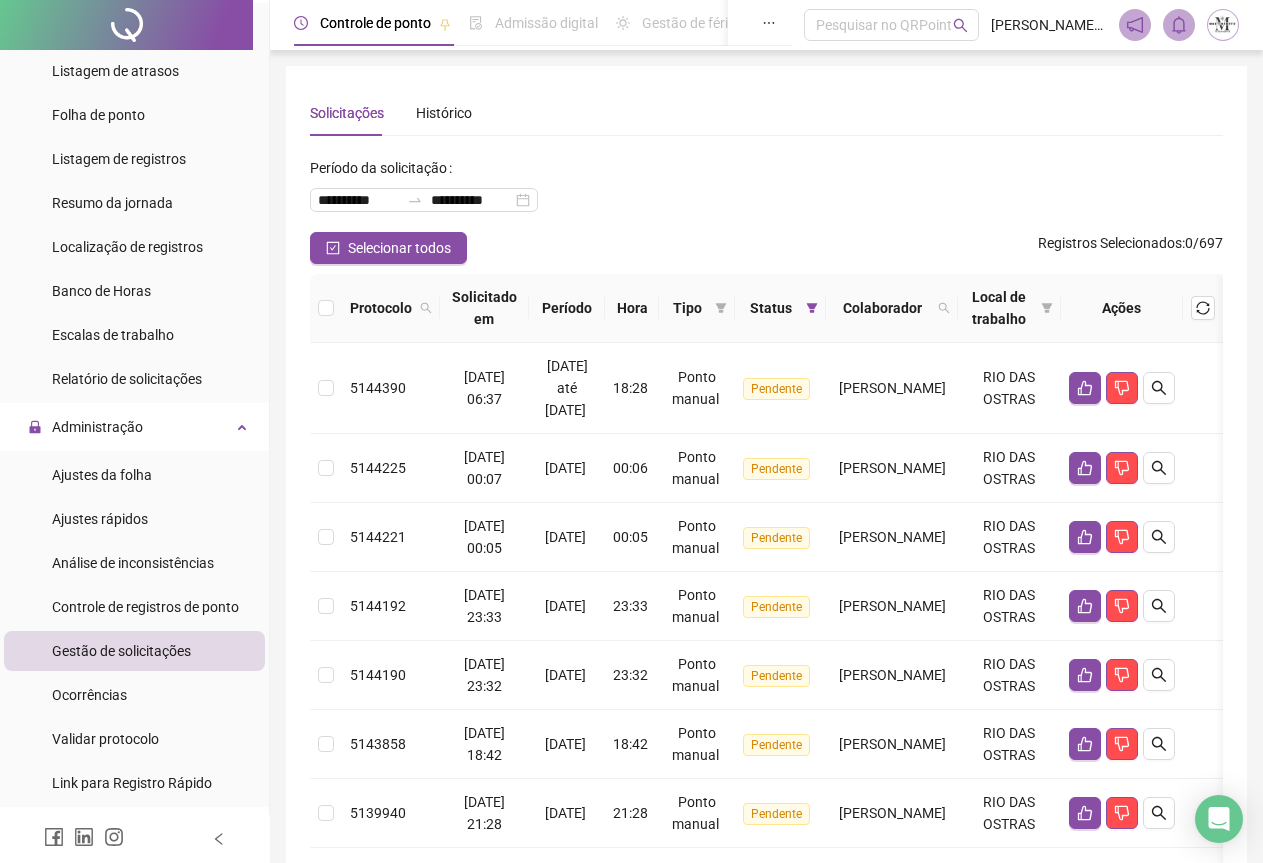 click at bounding box center [126, 25] 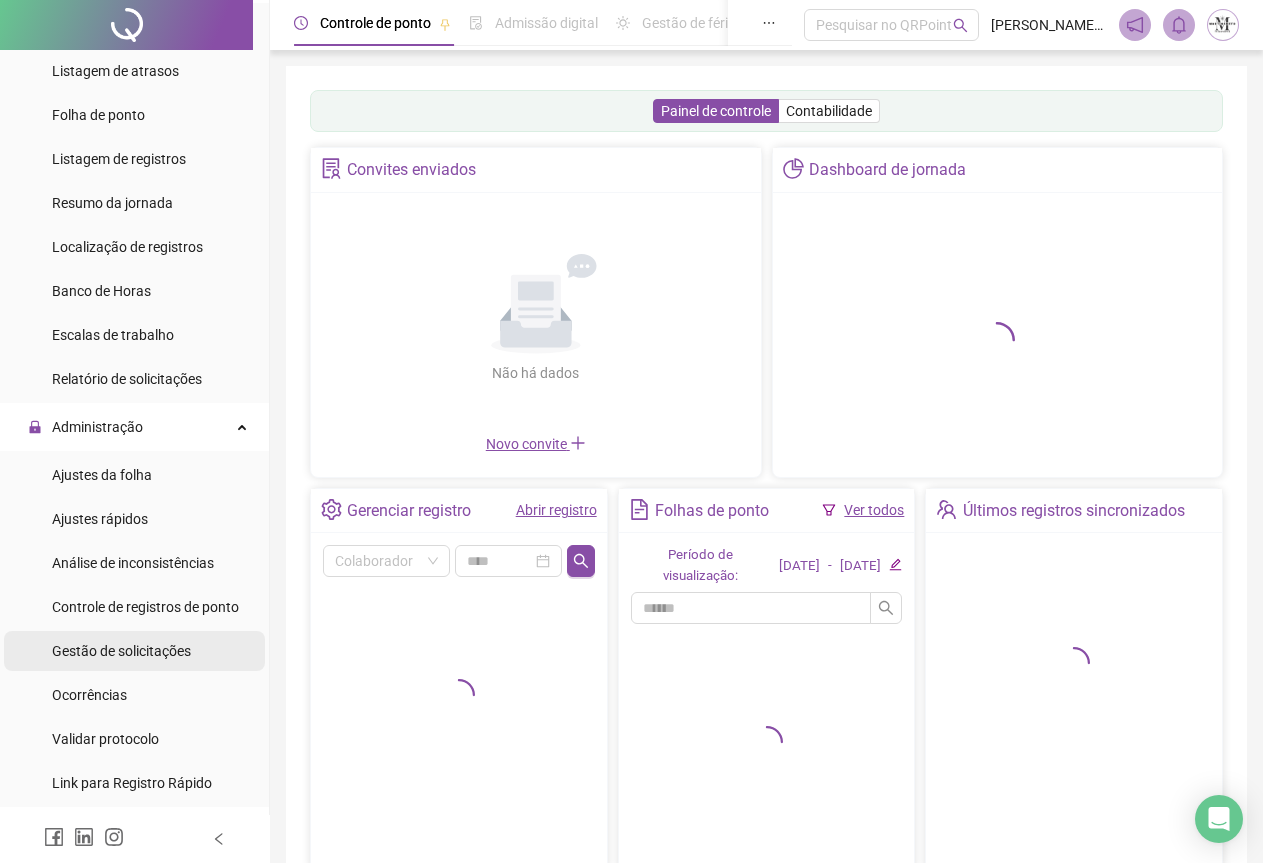 click on "Gestão de solicitações" at bounding box center (121, 651) 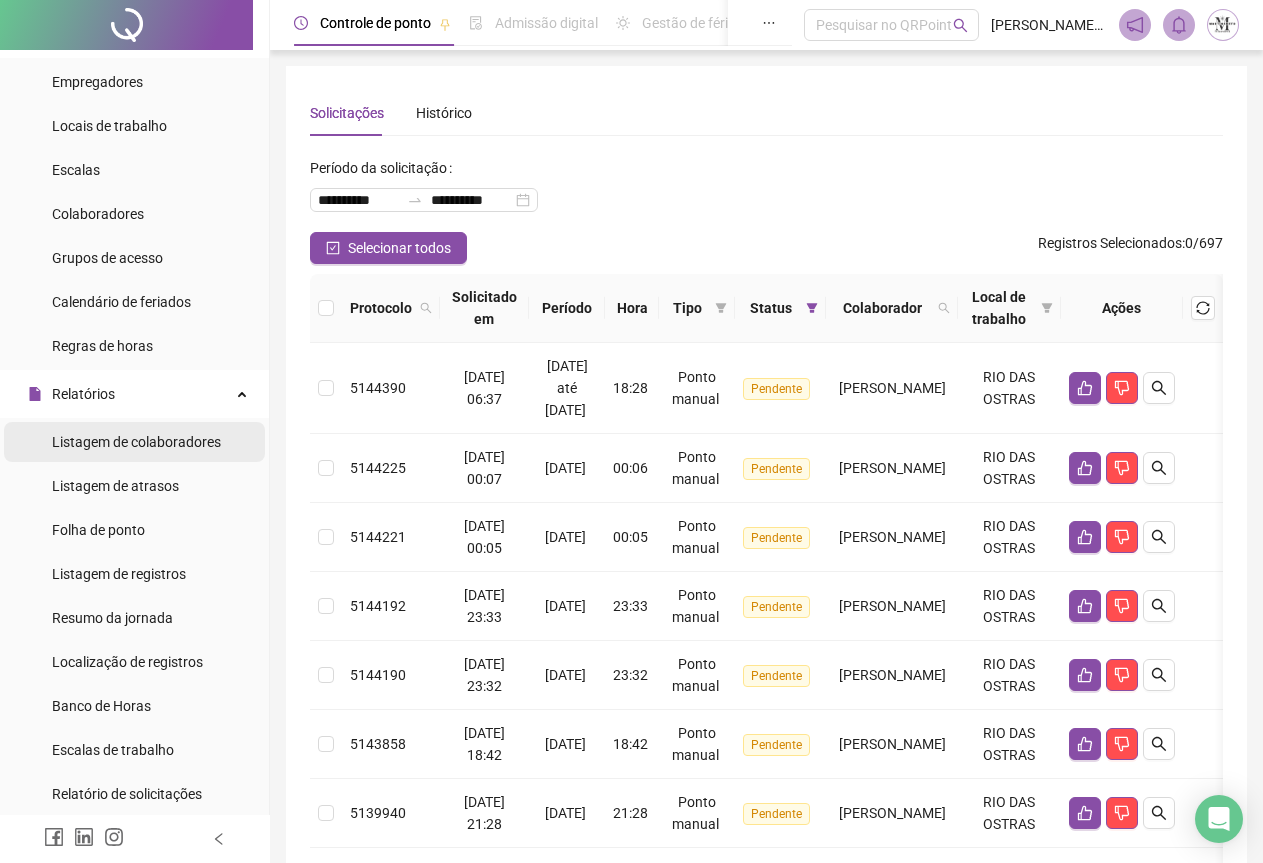 scroll, scrollTop: 0, scrollLeft: 0, axis: both 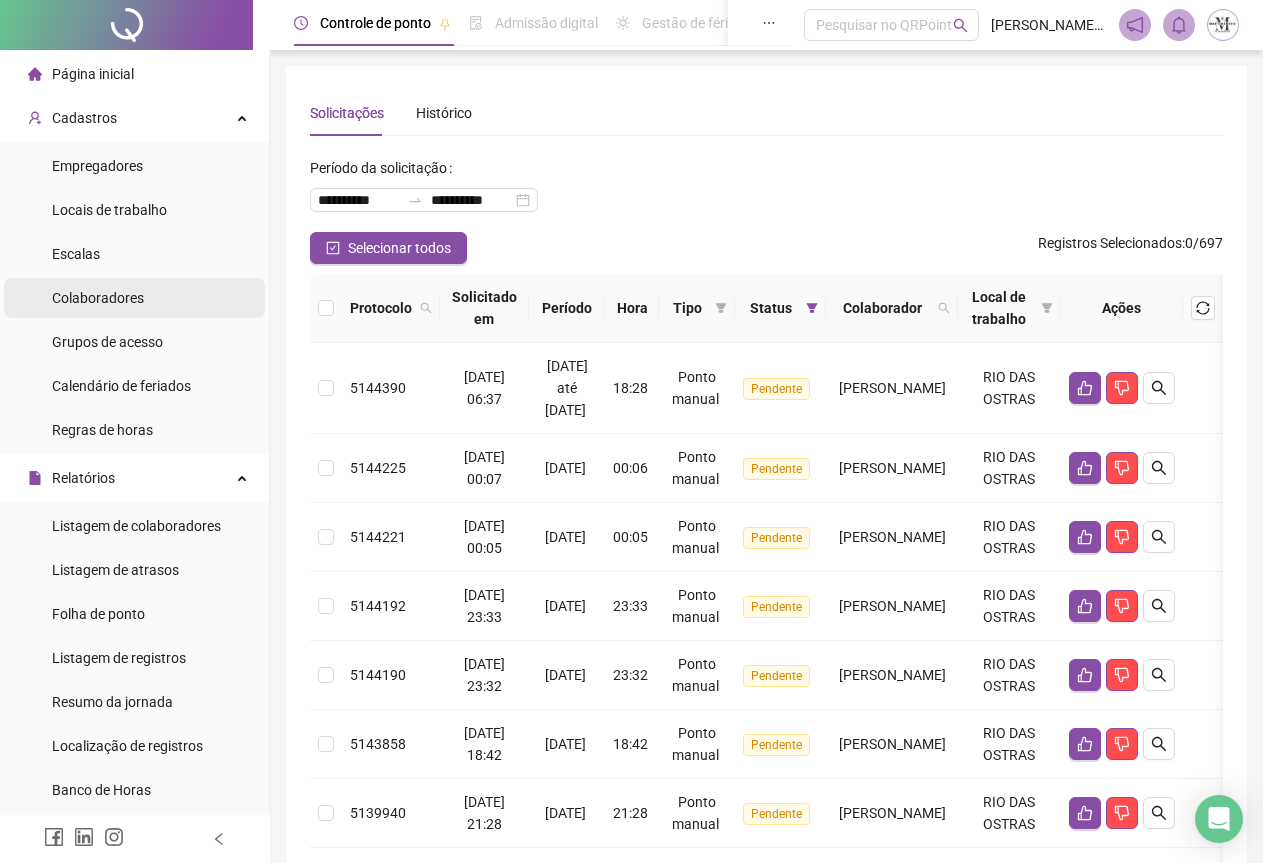 click on "Colaboradores" at bounding box center [98, 298] 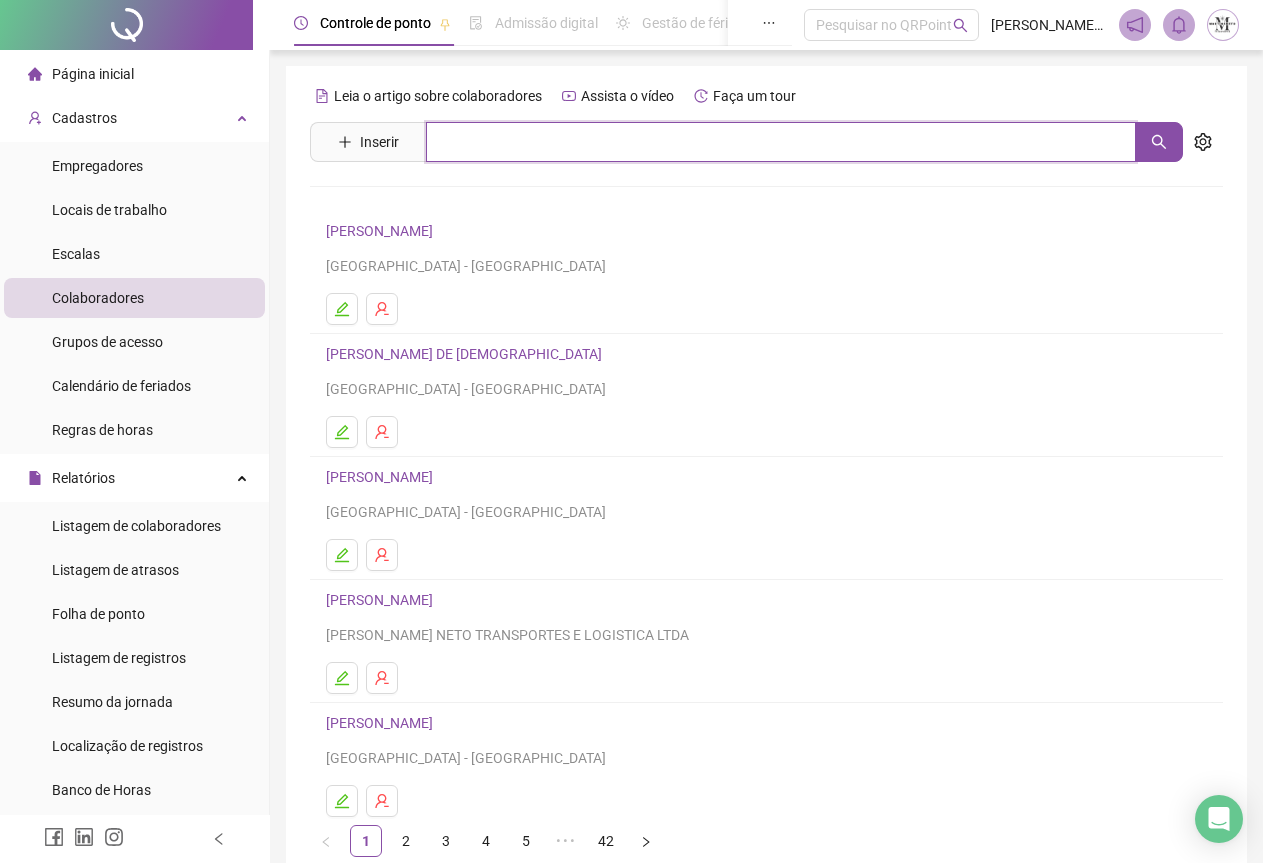 click at bounding box center (781, 142) 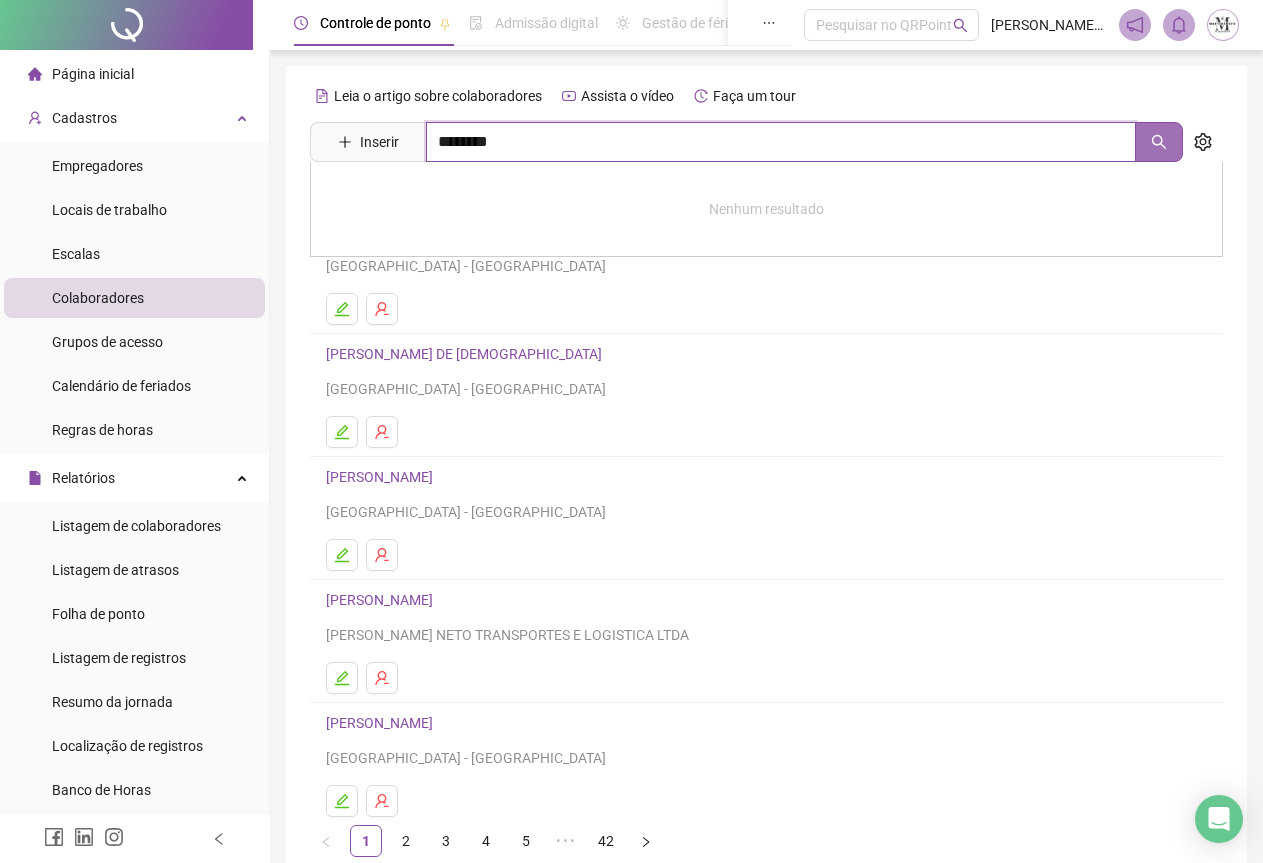 click 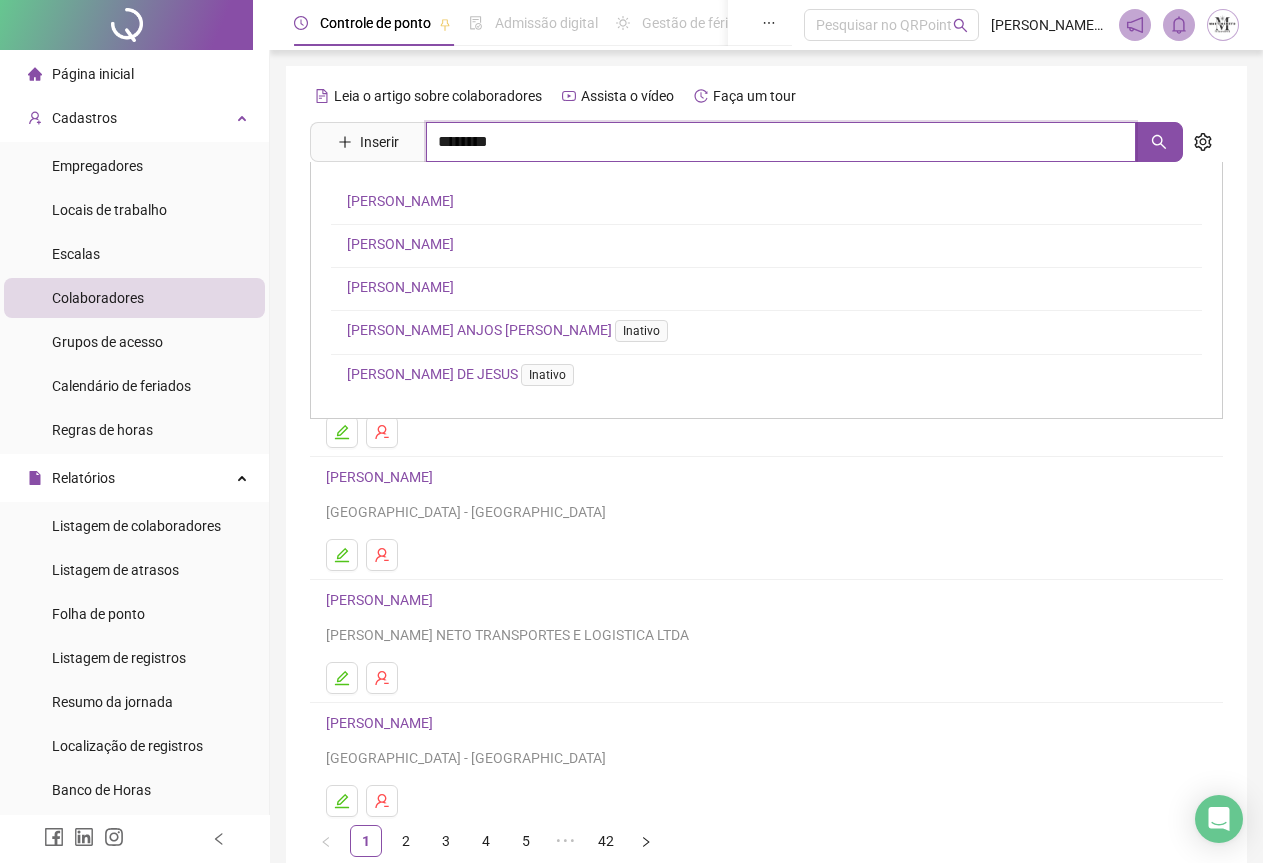 type on "********" 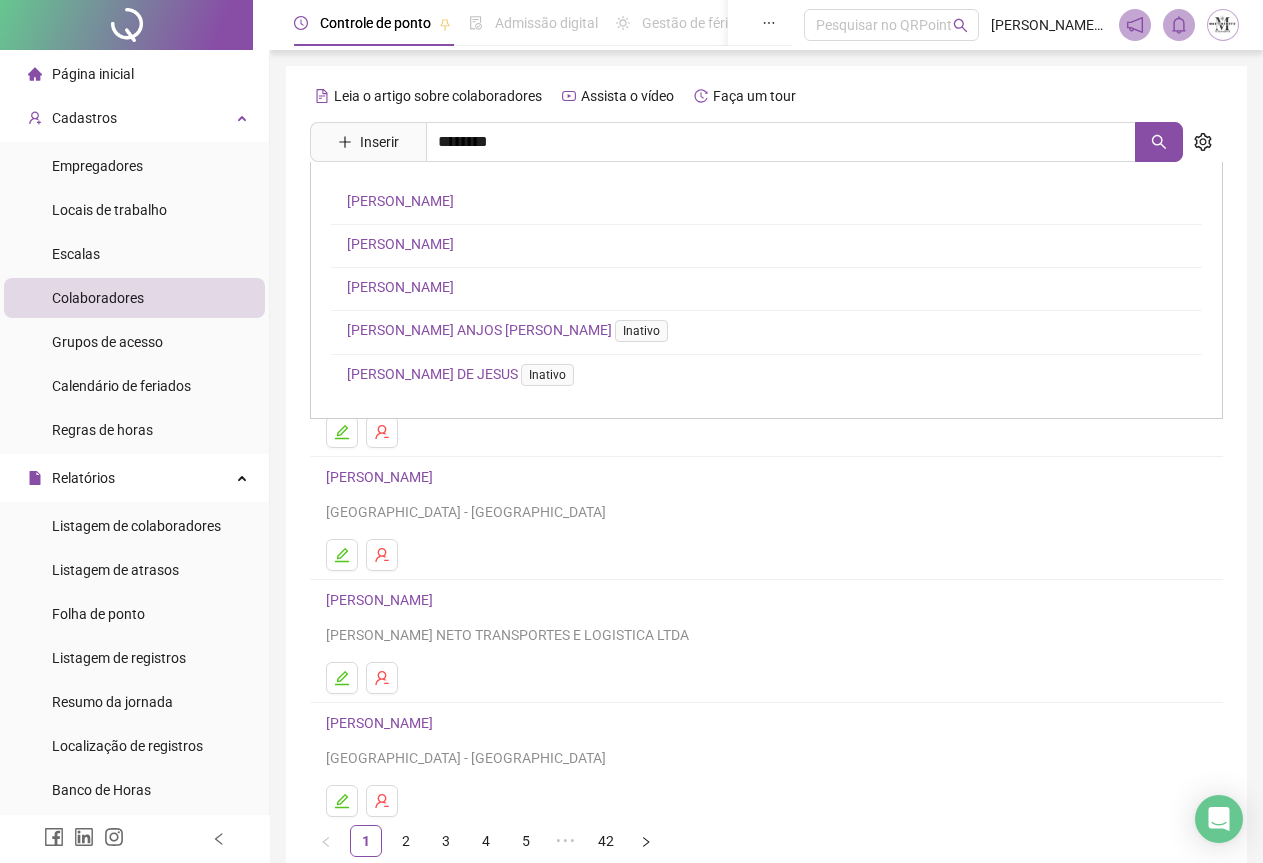 click on "[PERSON_NAME]" at bounding box center [400, 287] 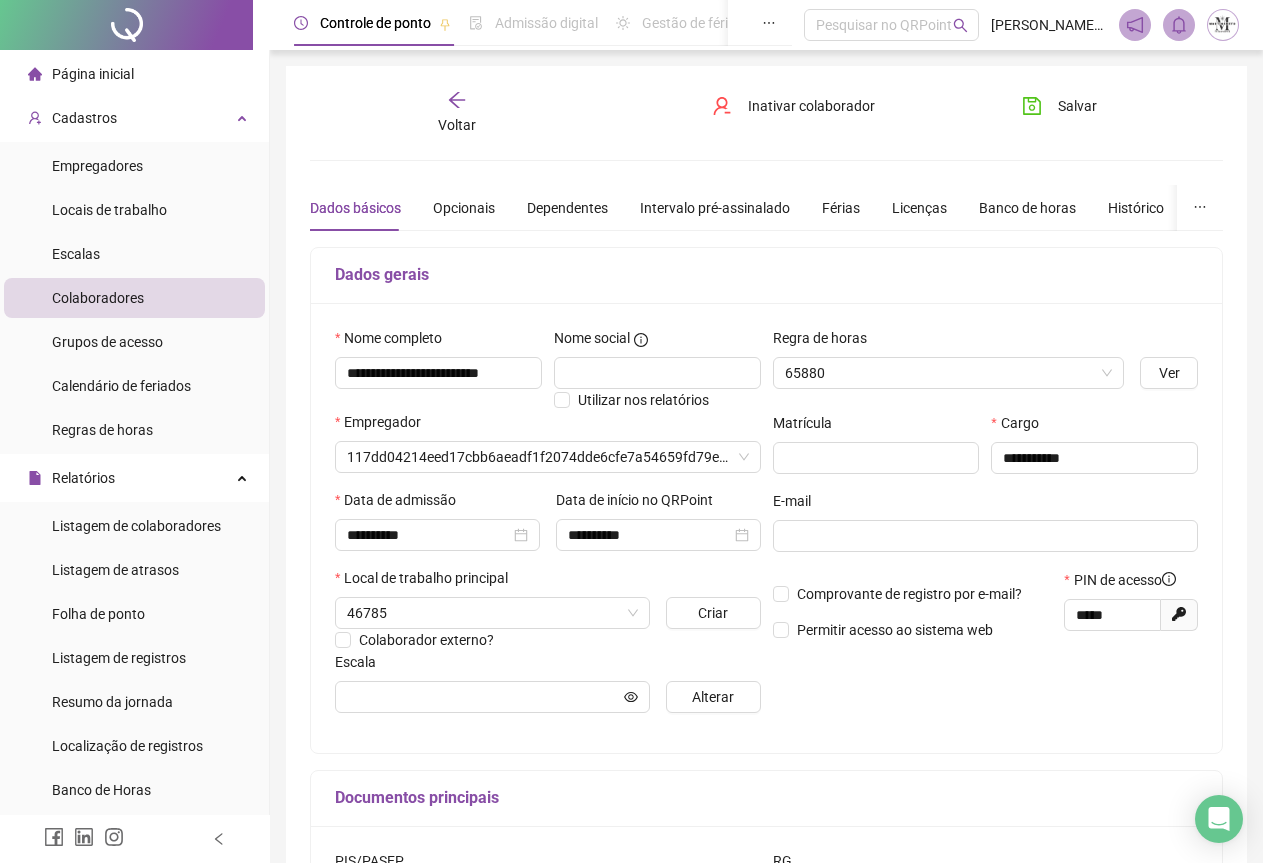 type on "**********" 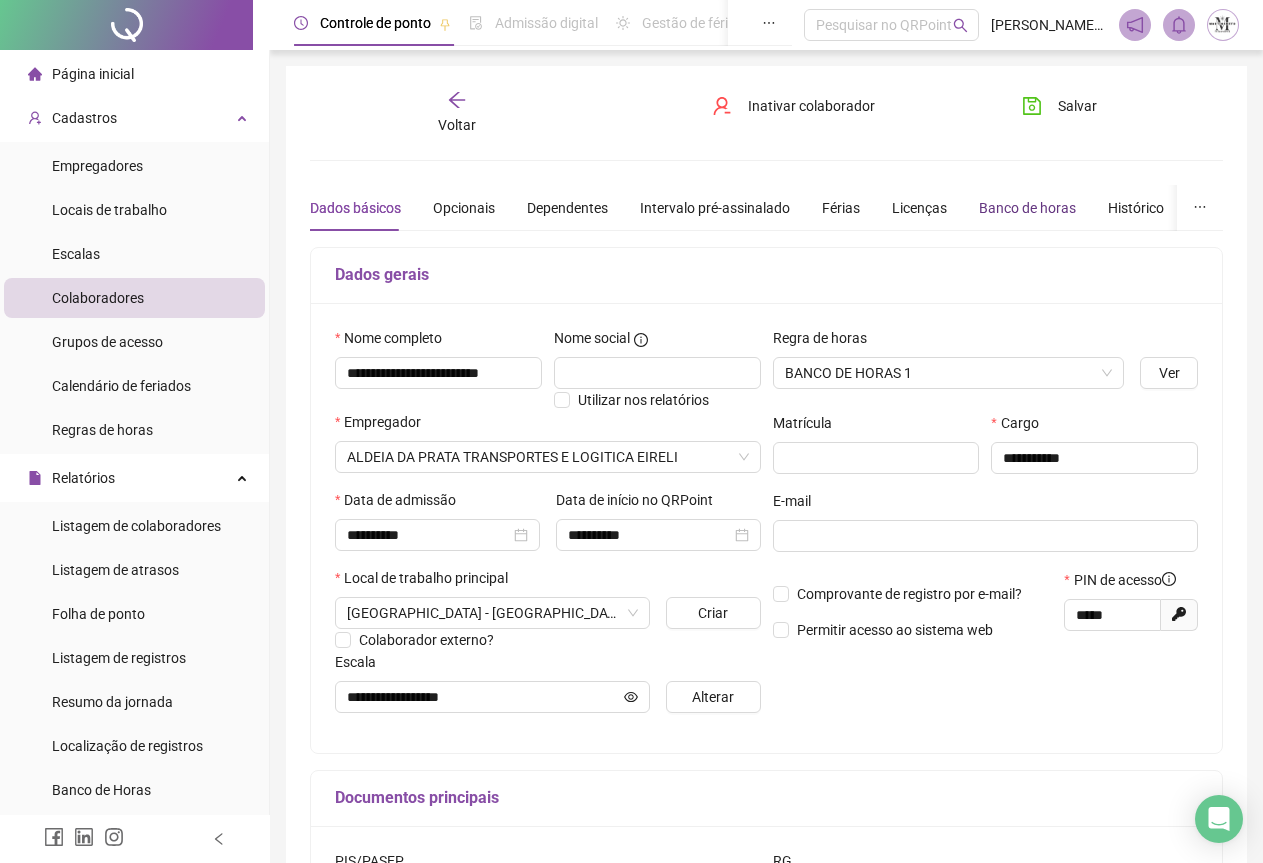 click on "Banco de horas" at bounding box center [1027, 208] 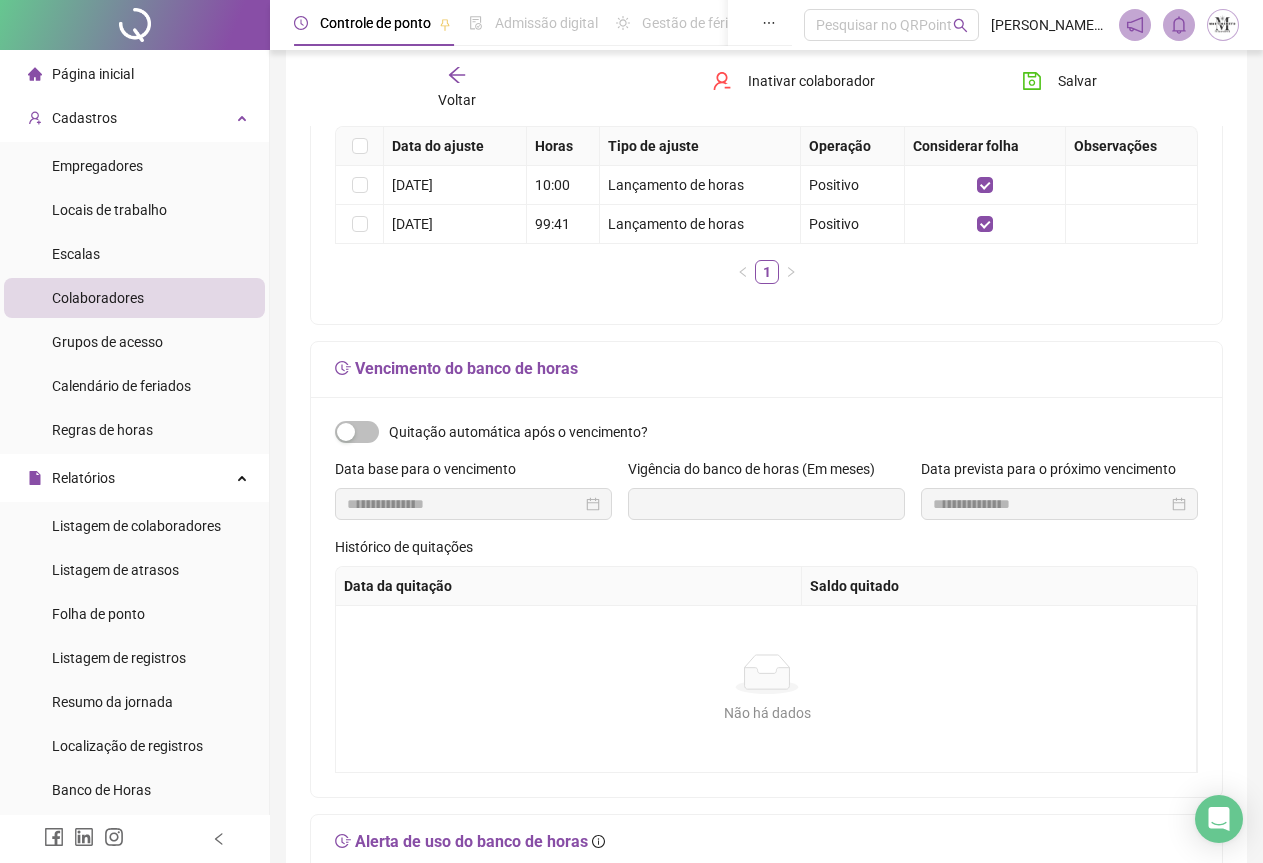 scroll, scrollTop: 300, scrollLeft: 0, axis: vertical 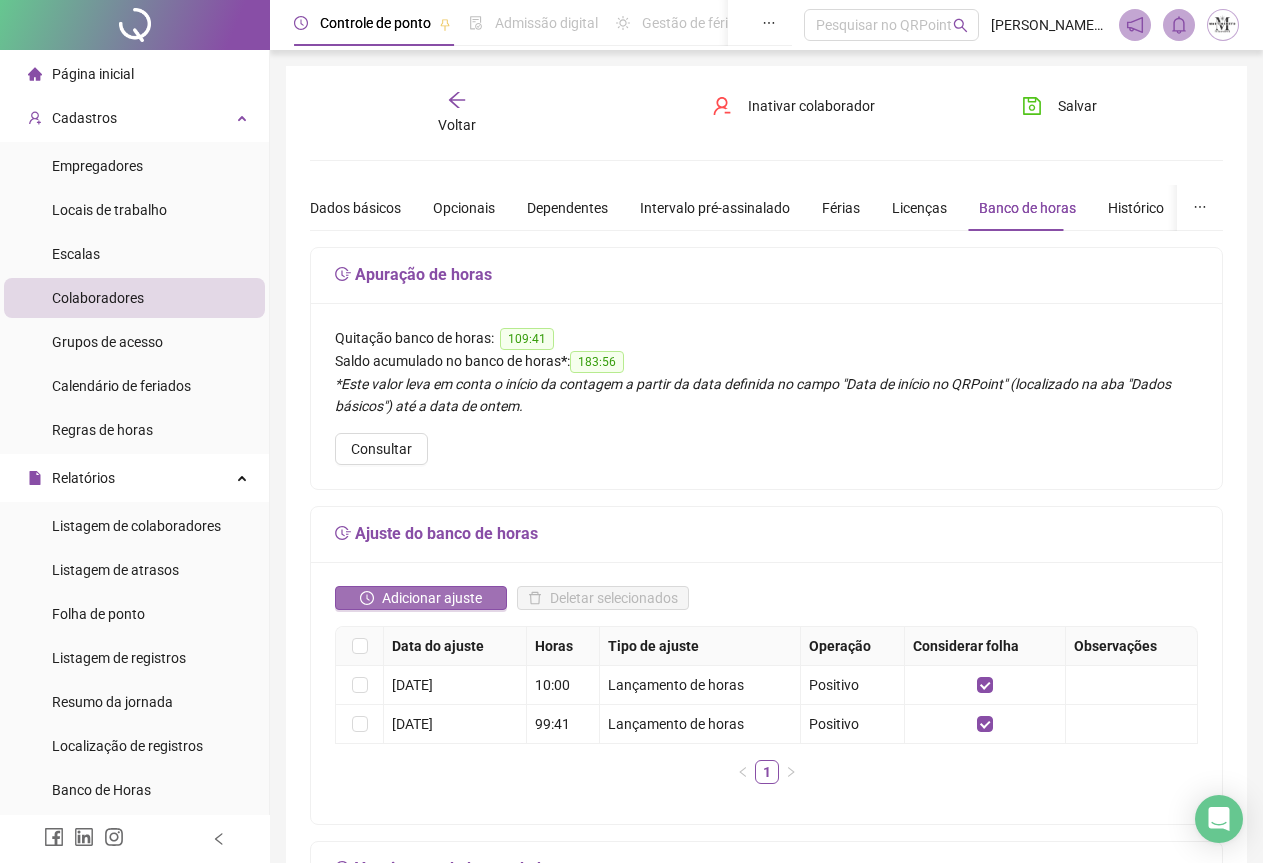 click on "Adicionar ajuste" at bounding box center (432, 598) 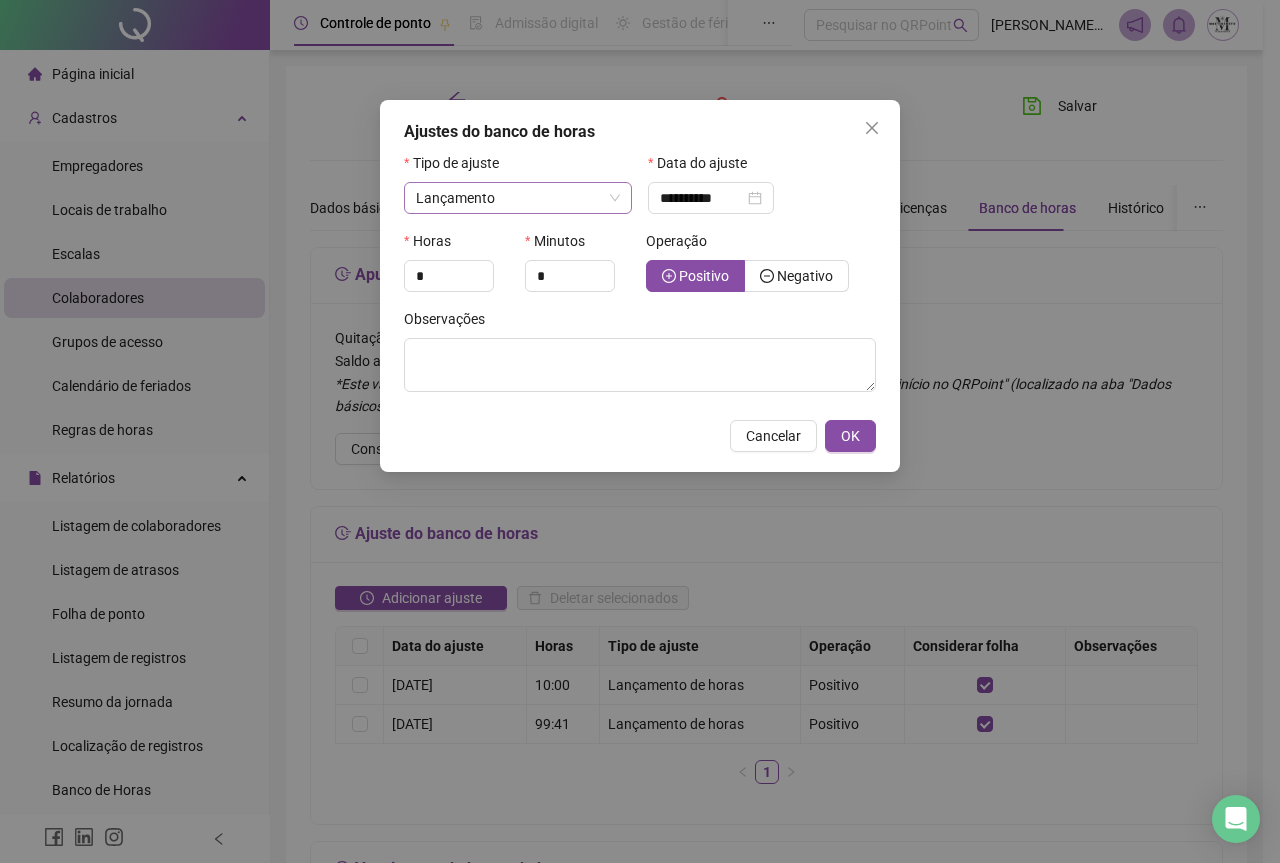 click on "Lançamento" at bounding box center [518, 198] 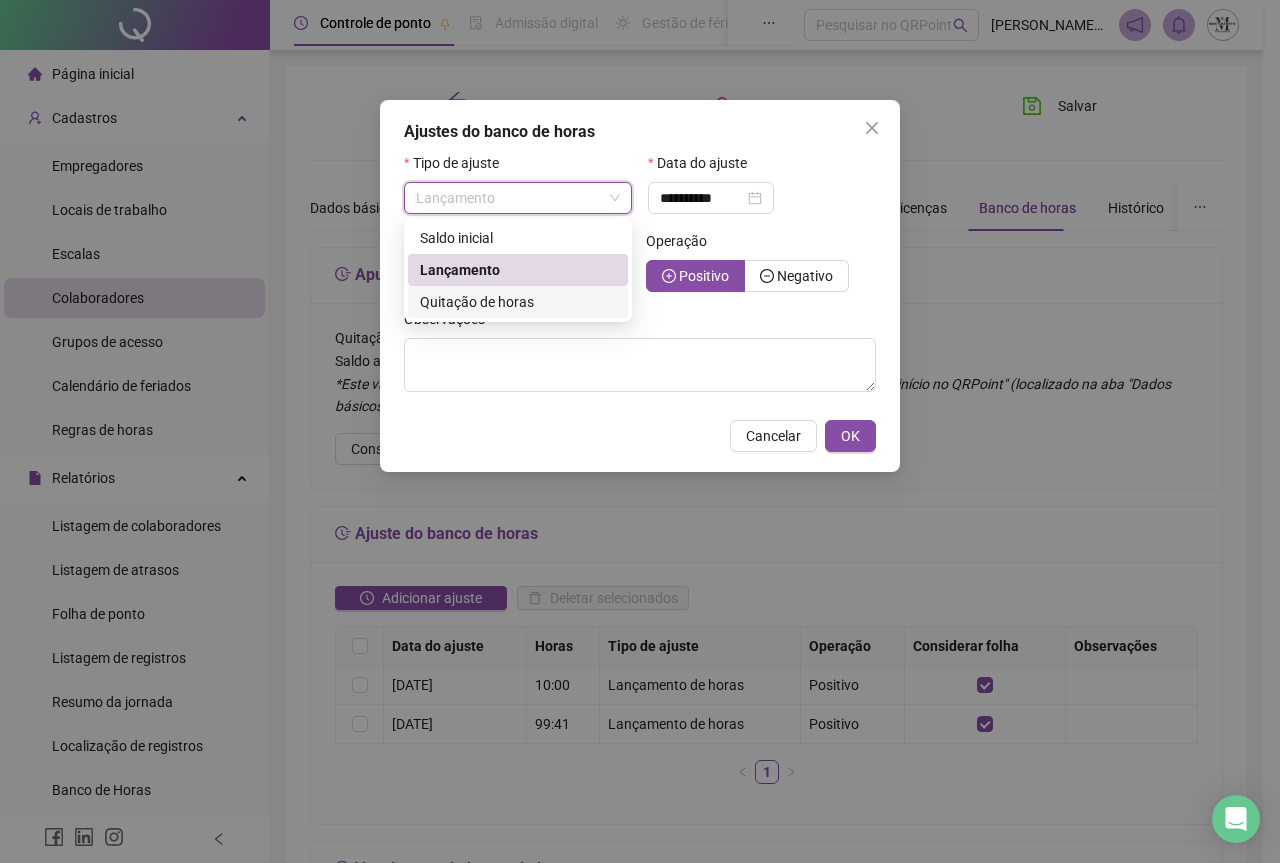 click on "Quitação de horas" at bounding box center [477, 302] 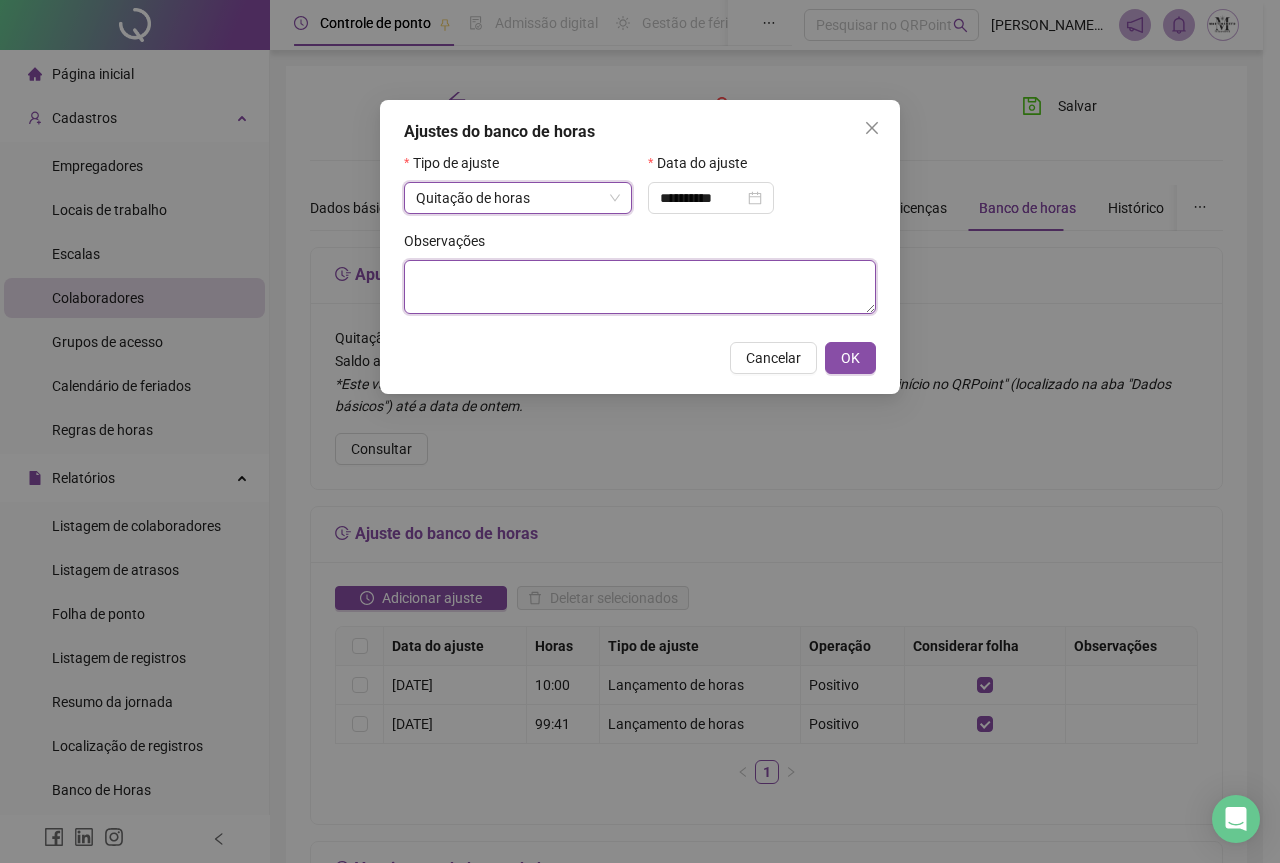 click at bounding box center [640, 287] 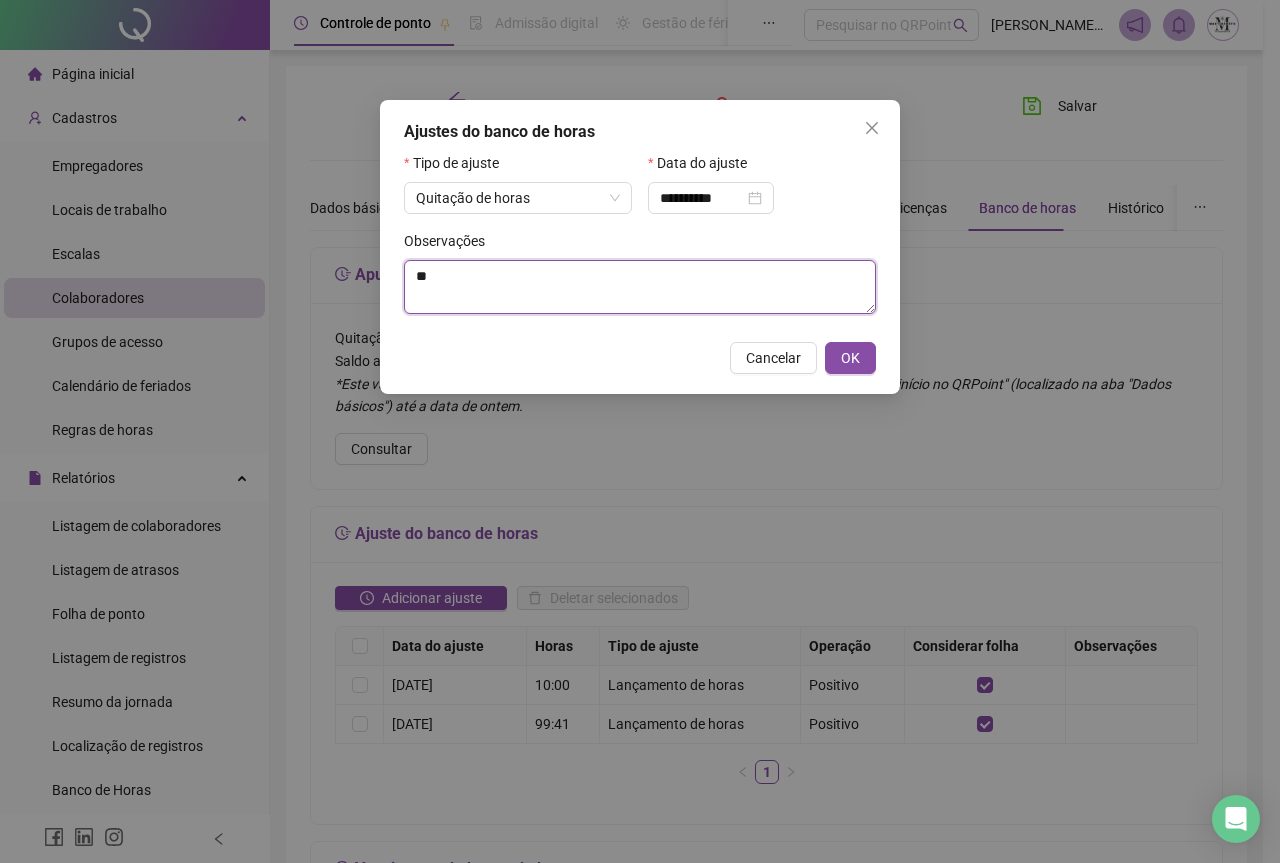 type on "*" 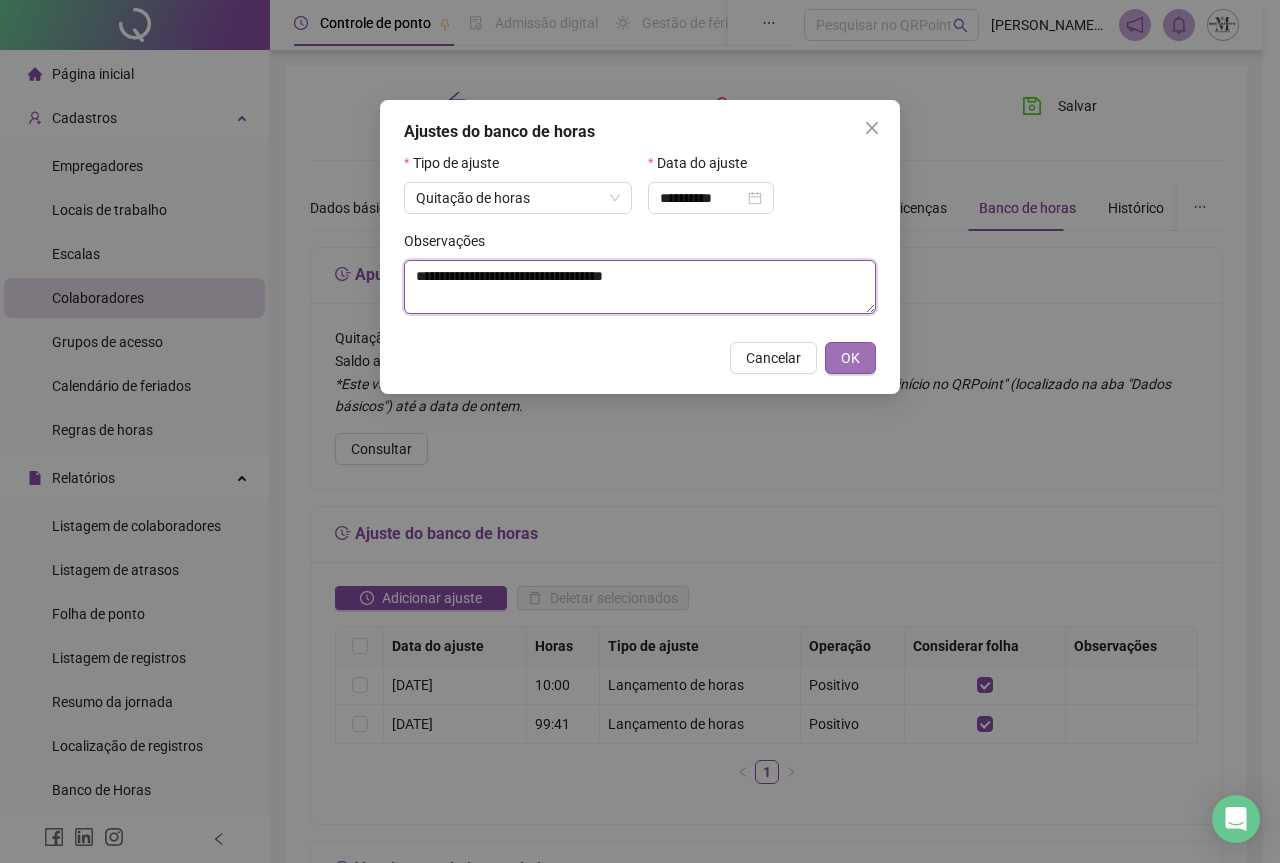 type on "**********" 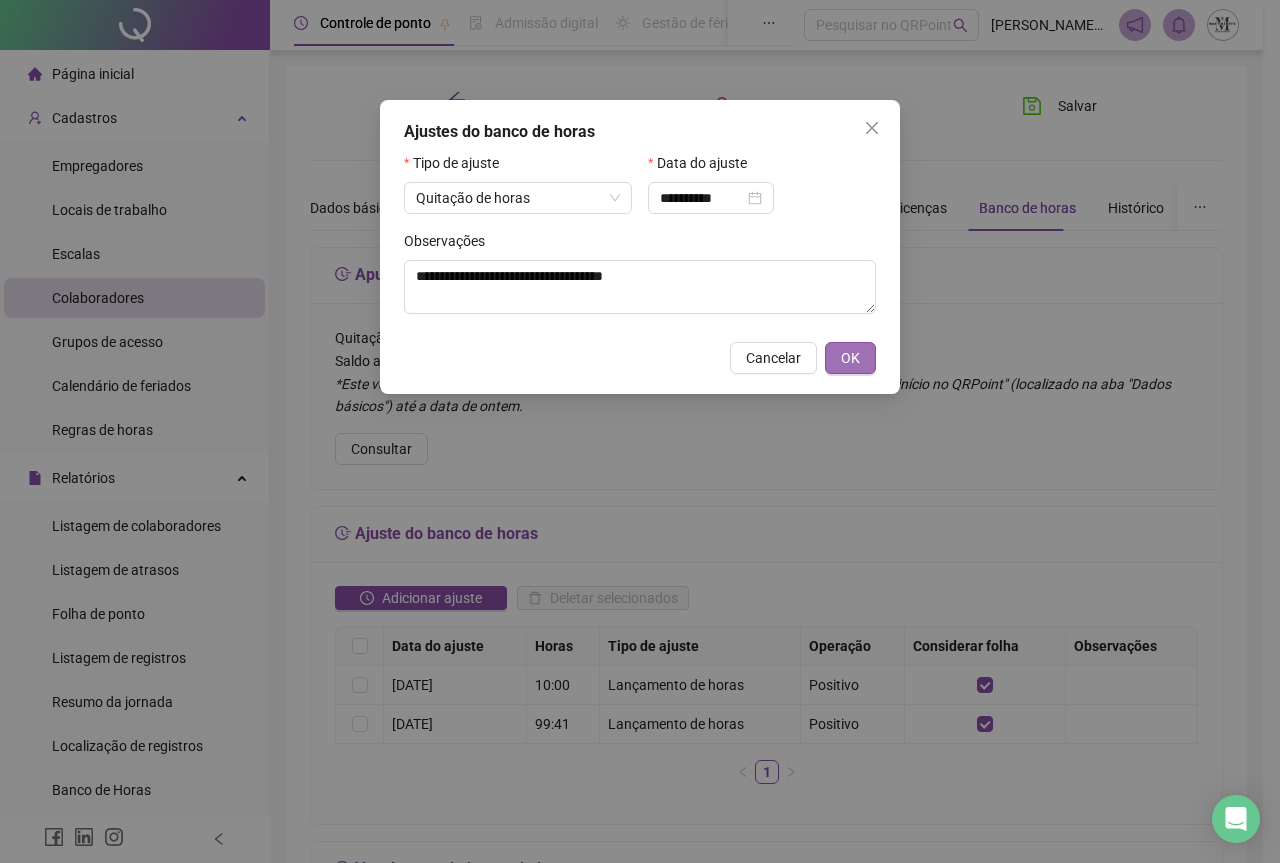 click on "OK" at bounding box center [850, 358] 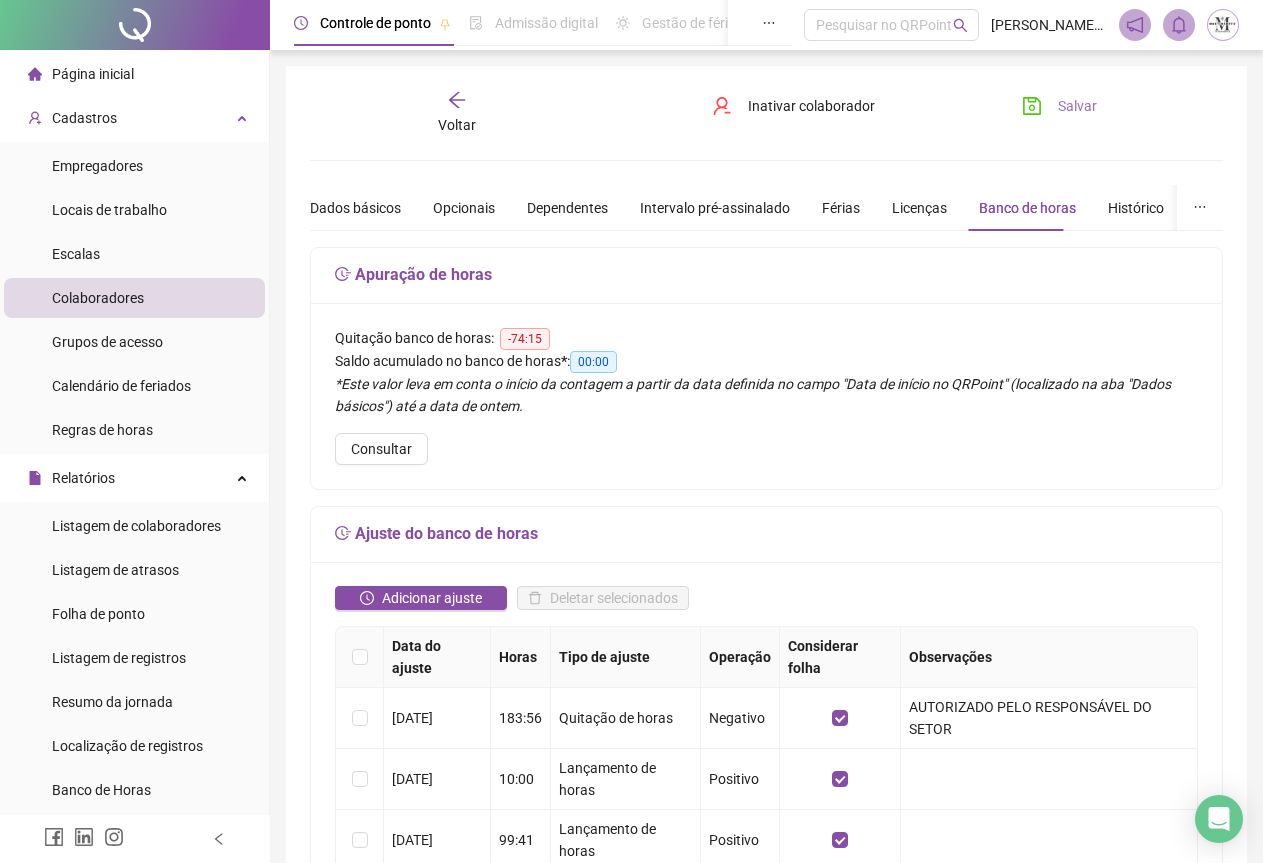 click 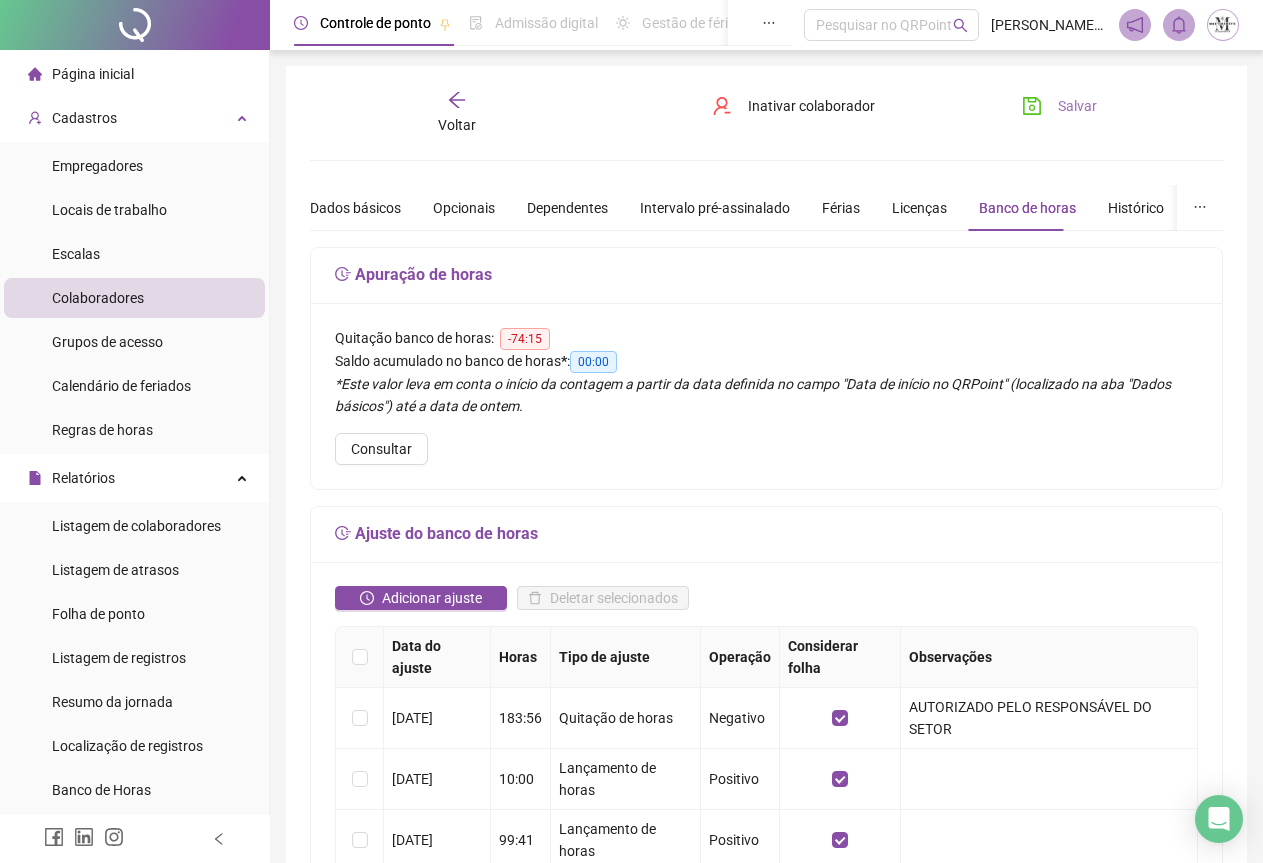 click 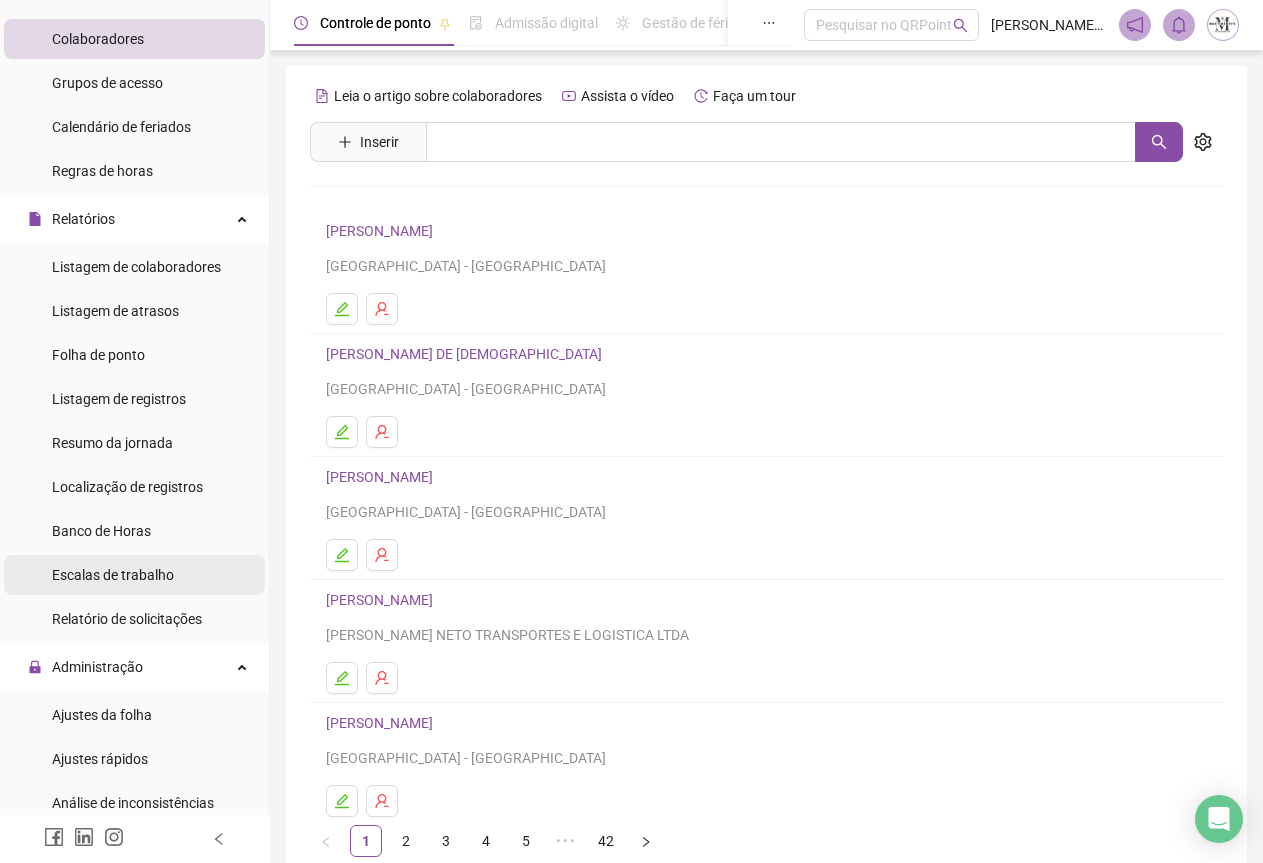 scroll, scrollTop: 300, scrollLeft: 0, axis: vertical 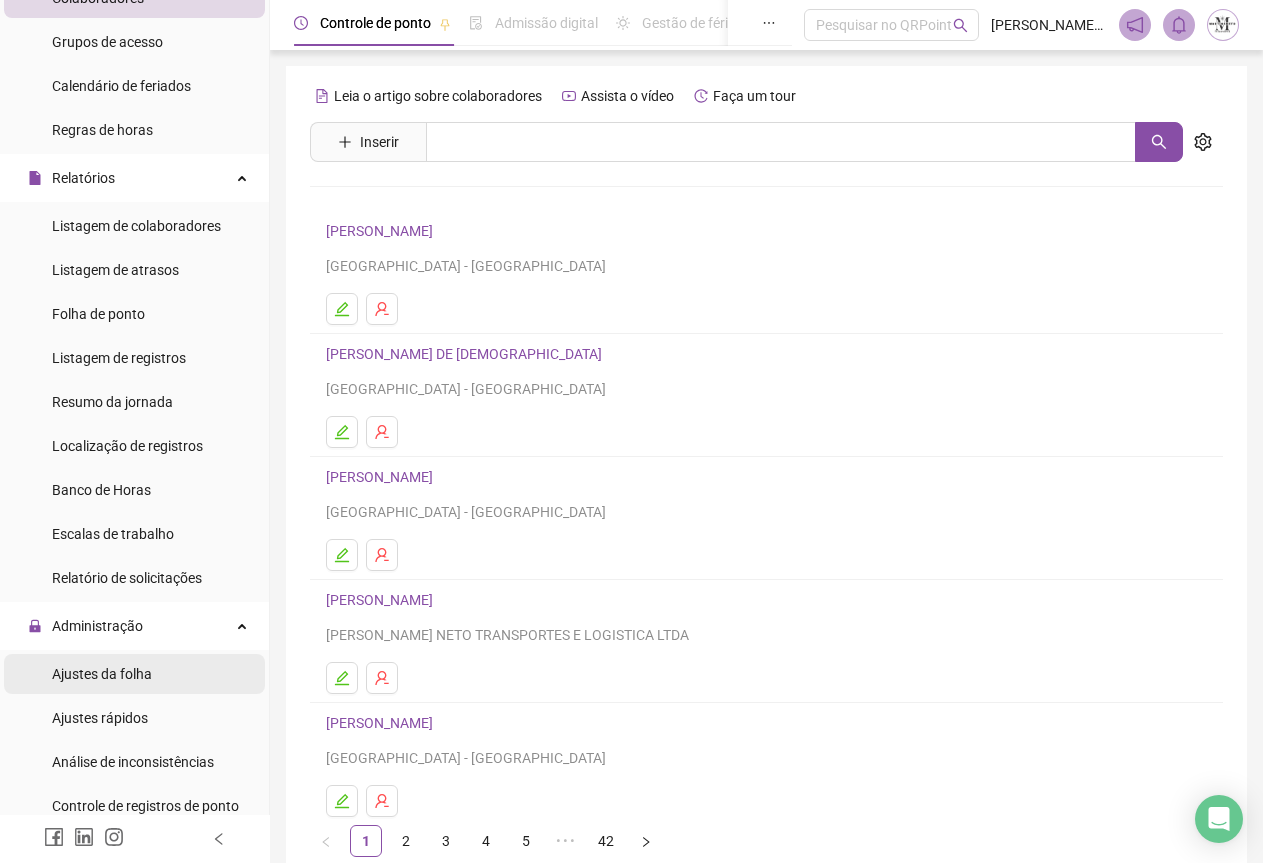 click on "Ajustes da folha" at bounding box center [102, 674] 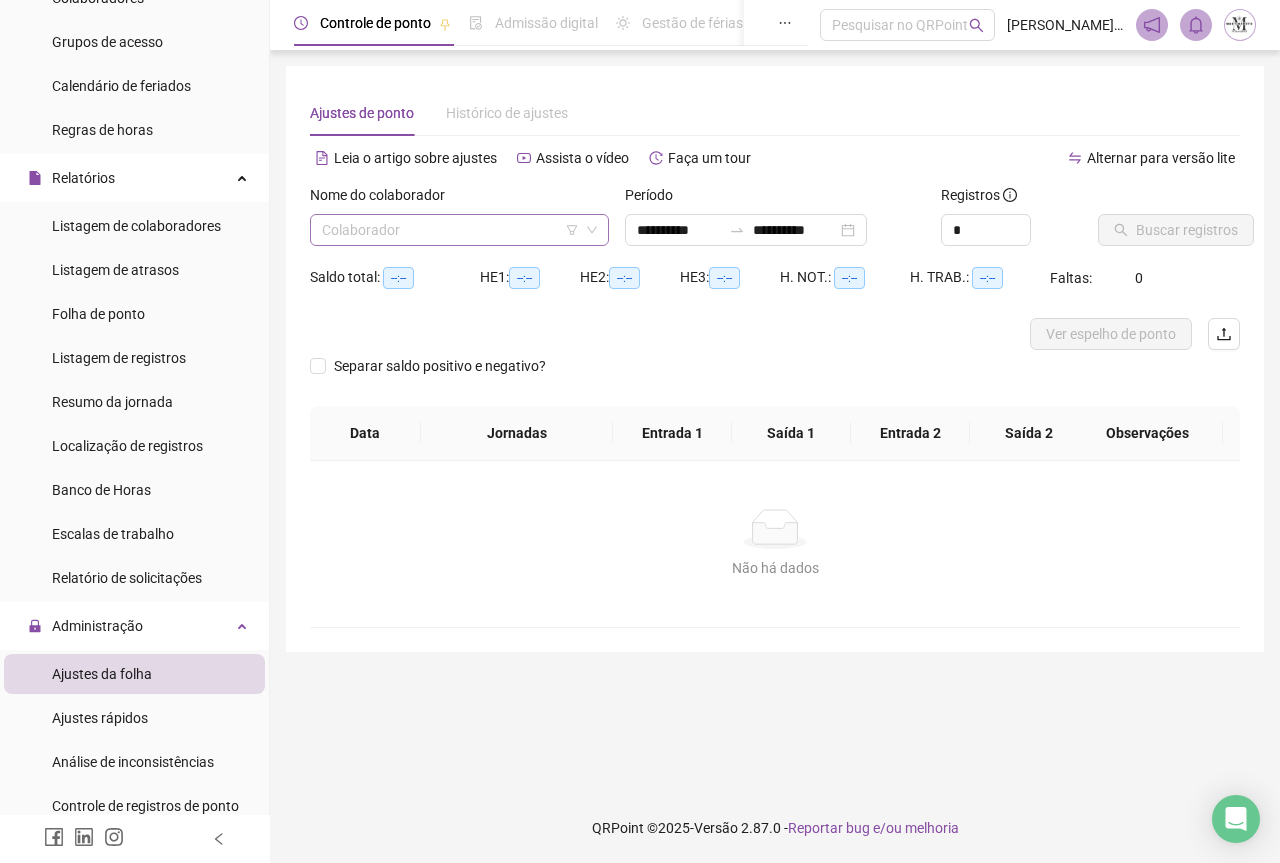 click at bounding box center [453, 230] 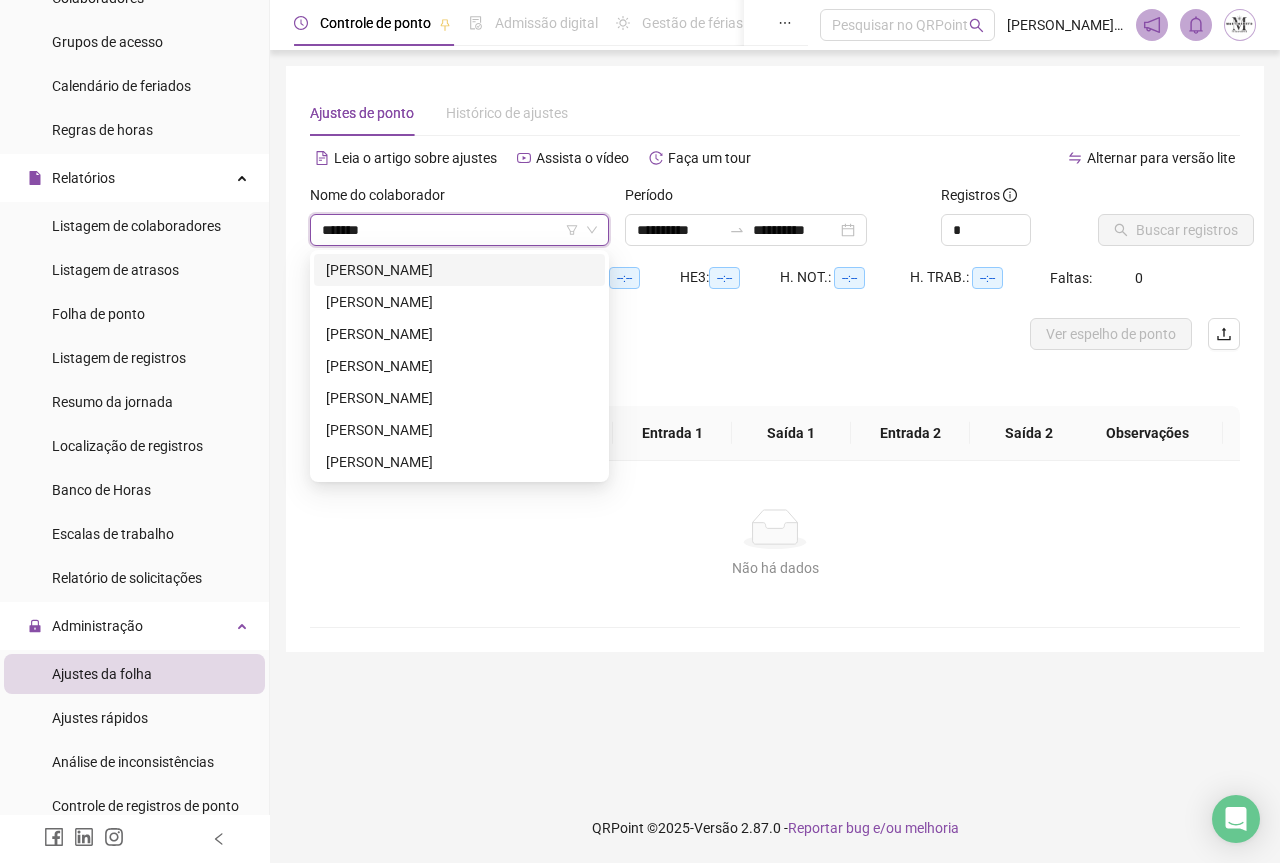 type on "********" 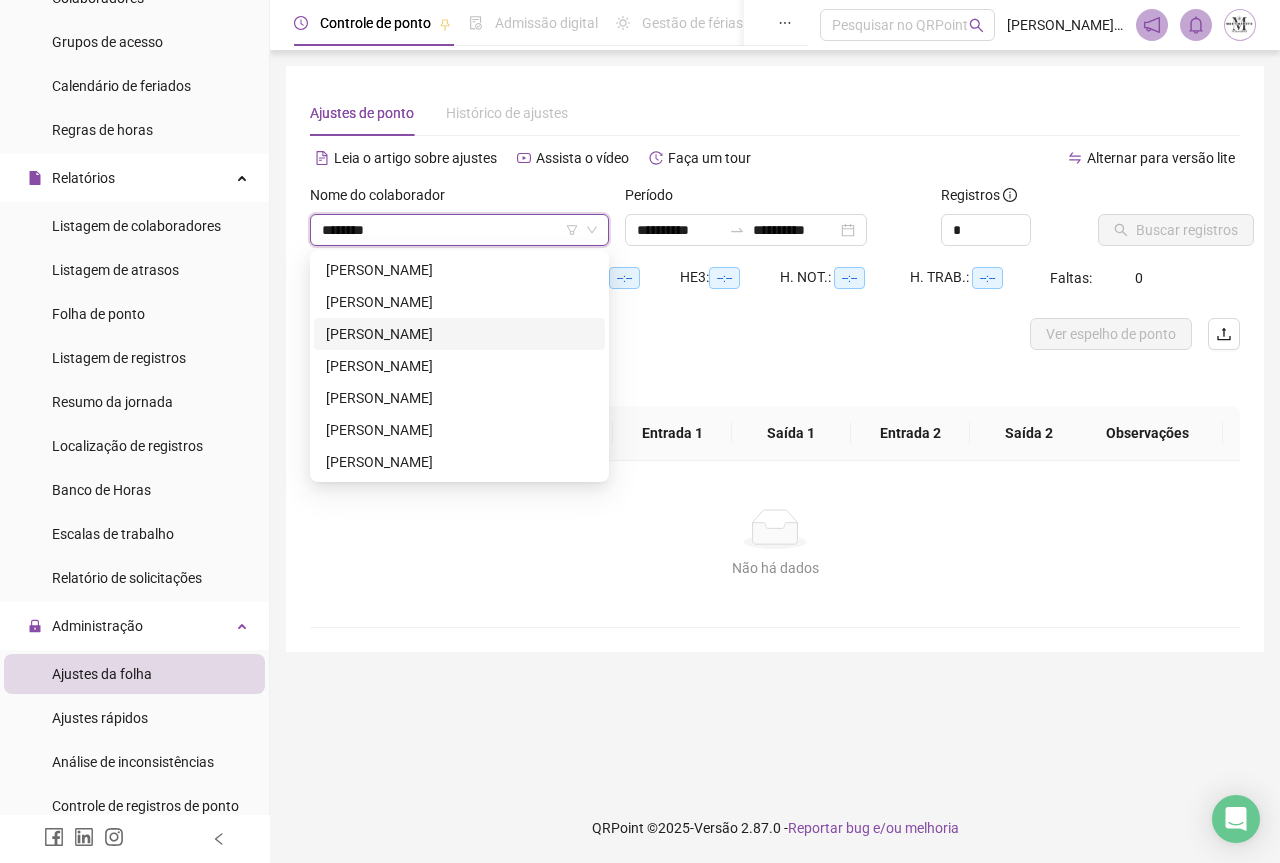 click on "[PERSON_NAME]" at bounding box center (459, 334) 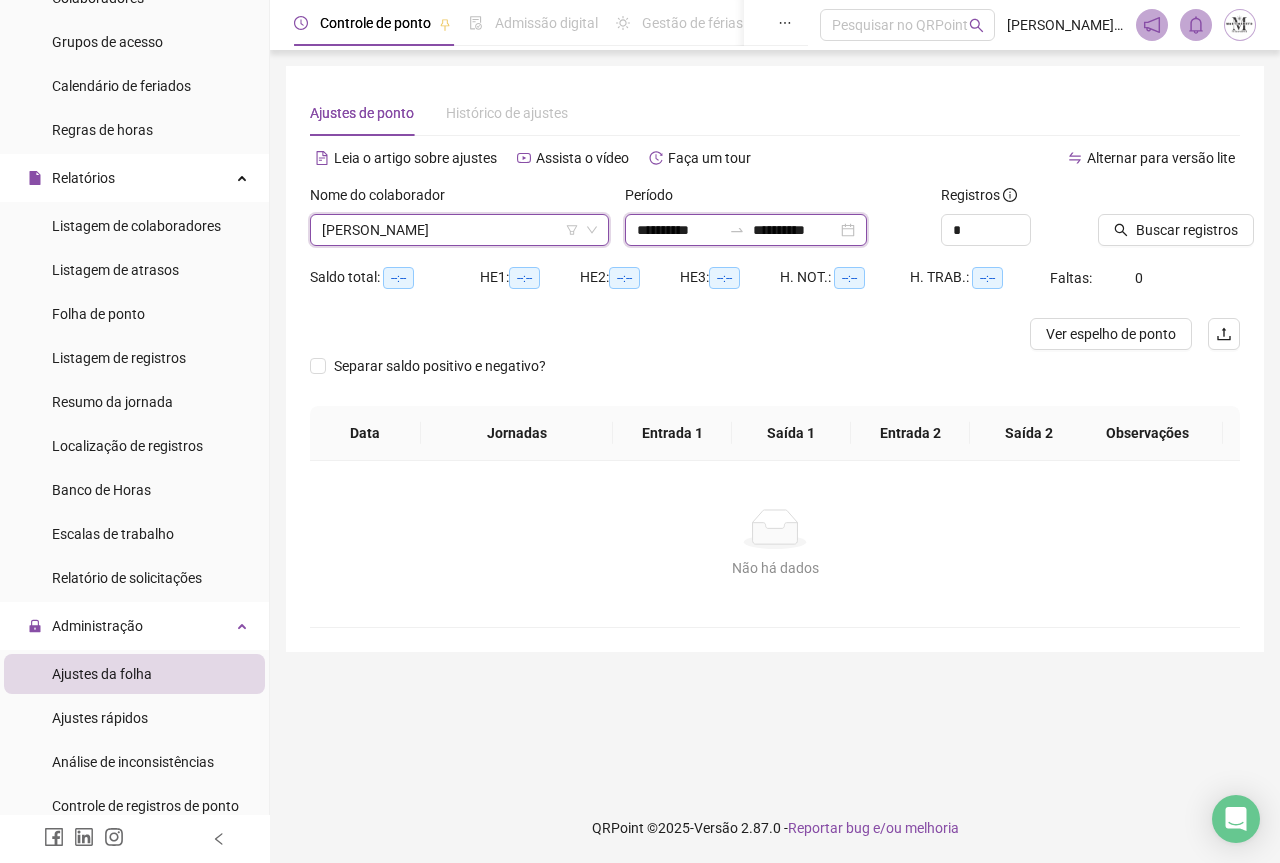 click on "**********" at bounding box center (795, 230) 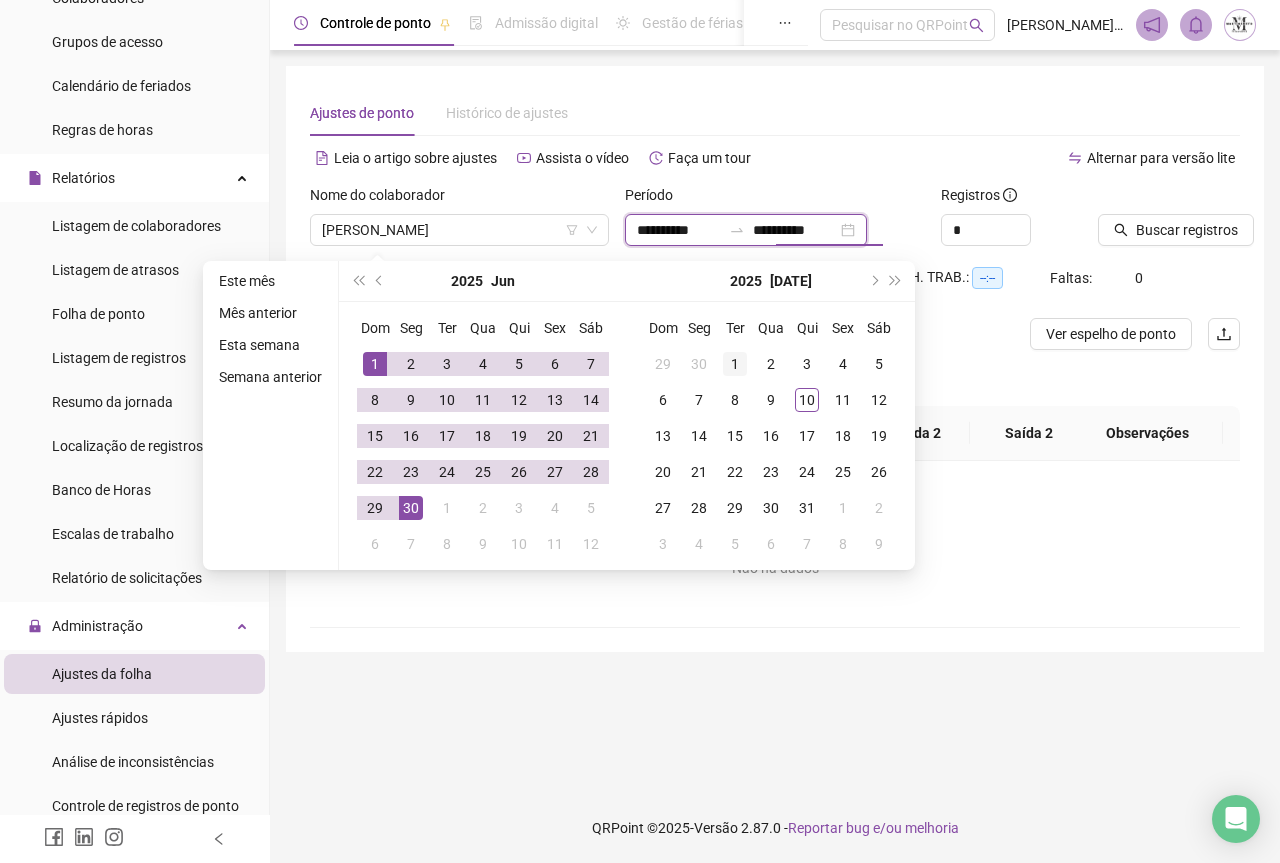 type on "**********" 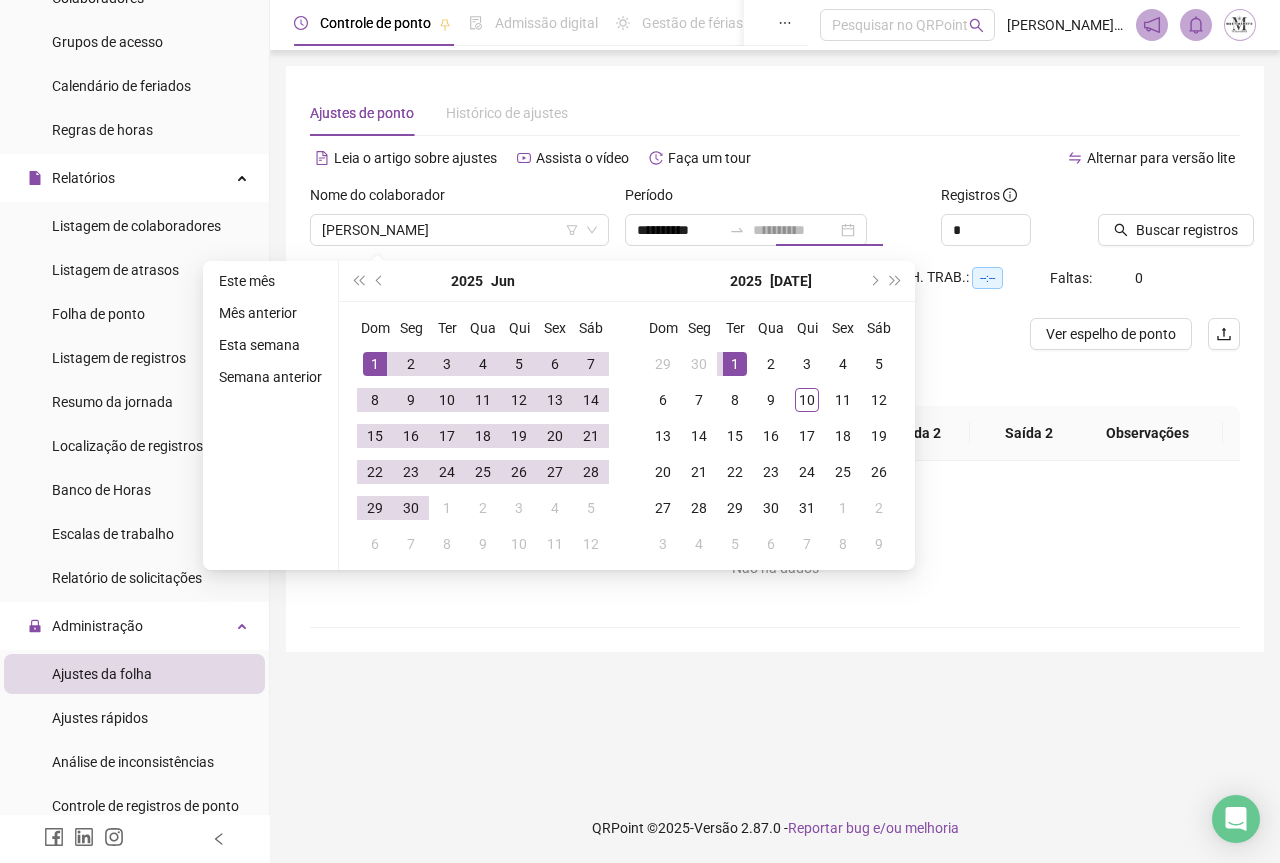 click on "1" at bounding box center (735, 364) 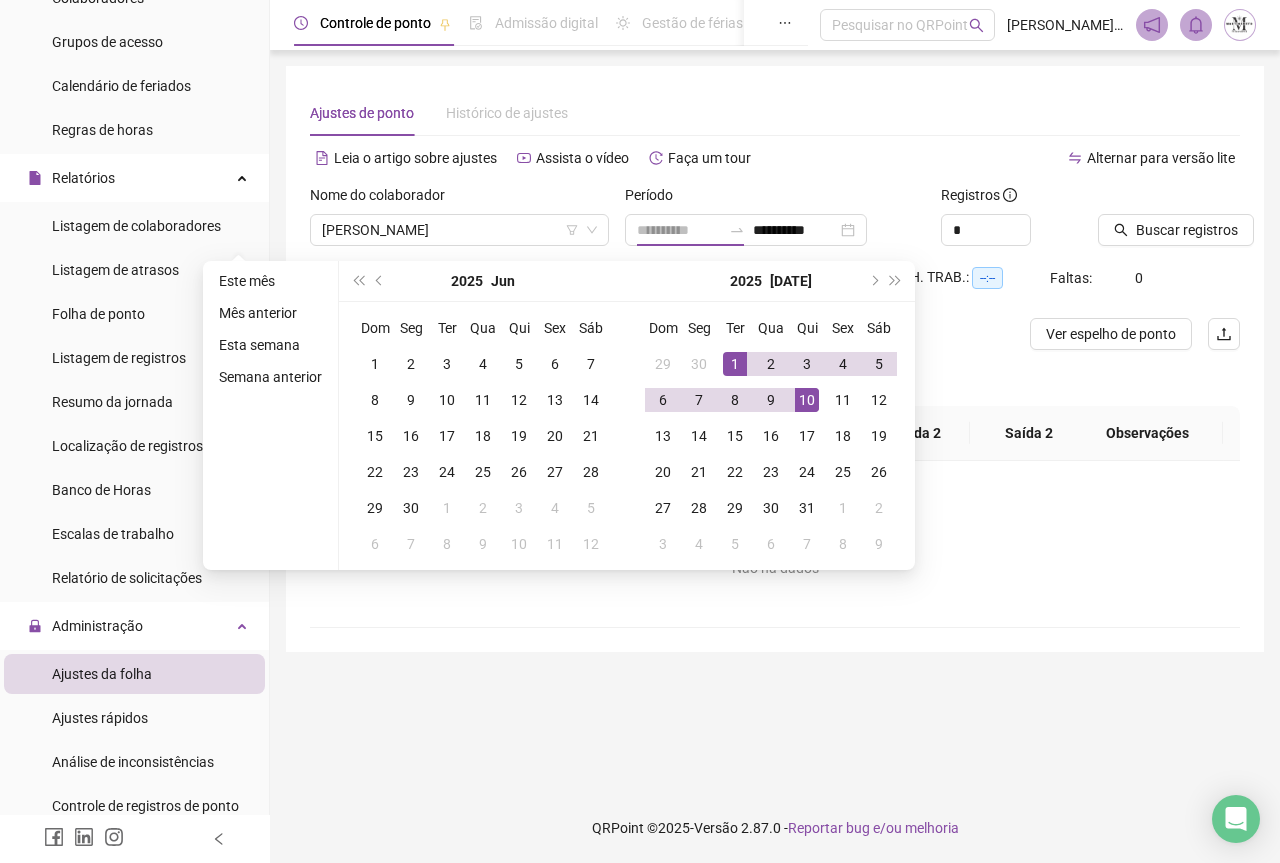 click on "10" at bounding box center (807, 400) 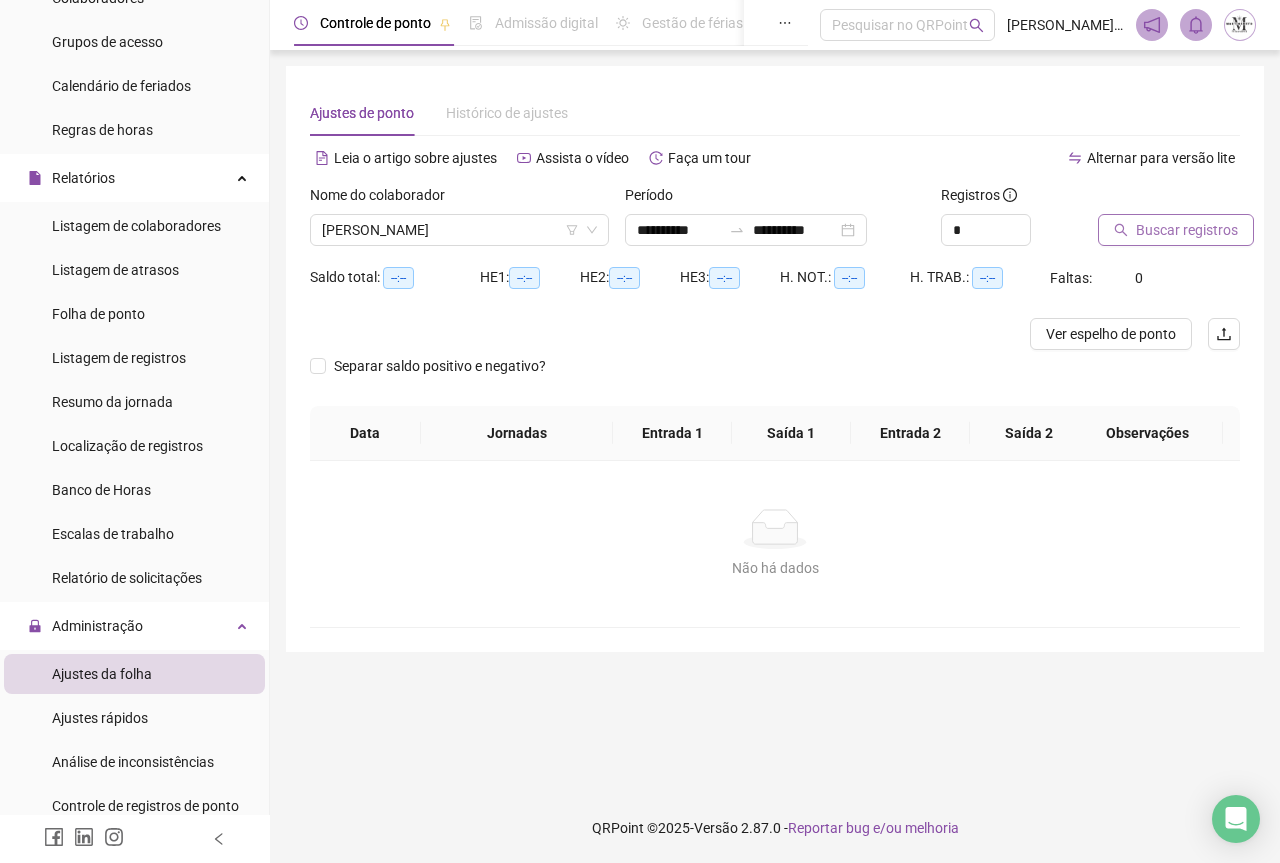 click on "Buscar registros" at bounding box center [1176, 230] 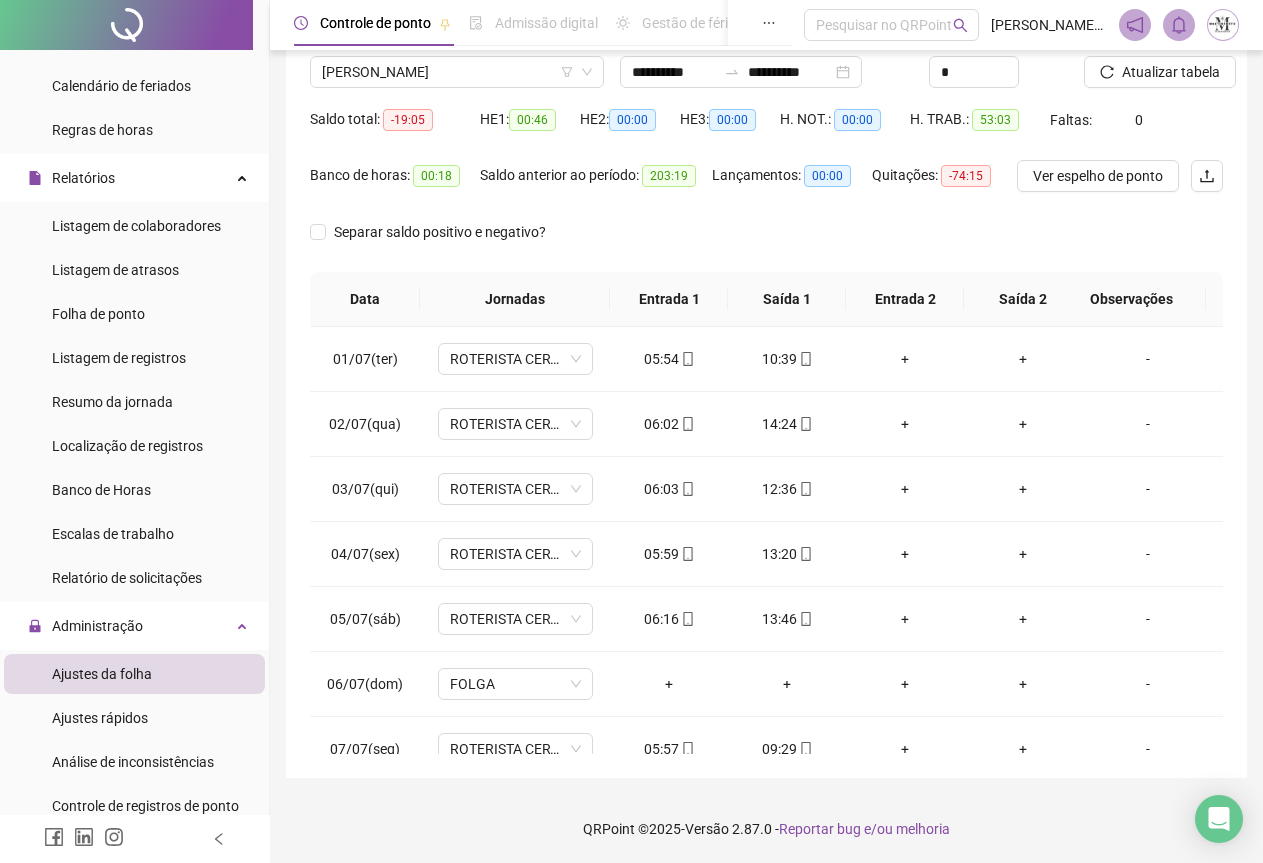 scroll, scrollTop: 159, scrollLeft: 0, axis: vertical 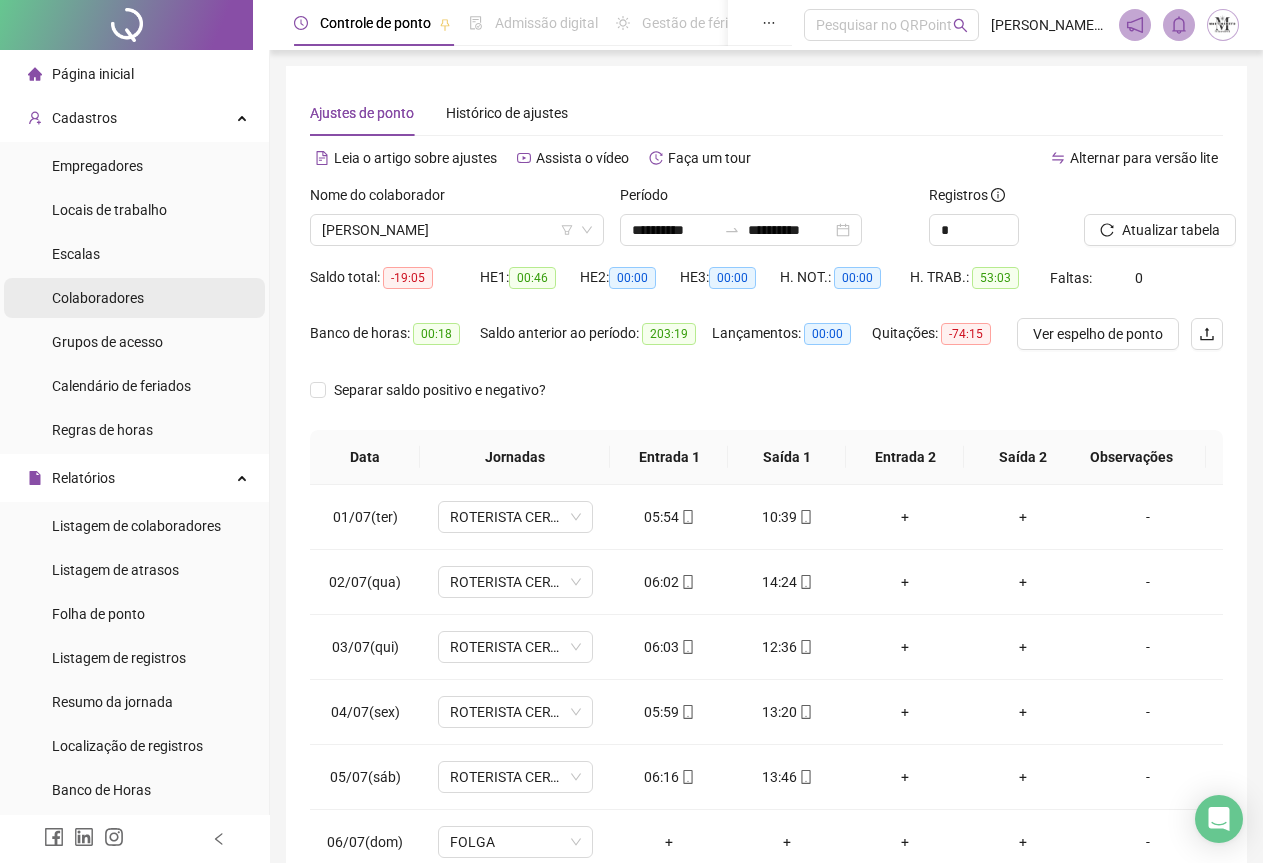 click on "Colaboradores" at bounding box center (98, 298) 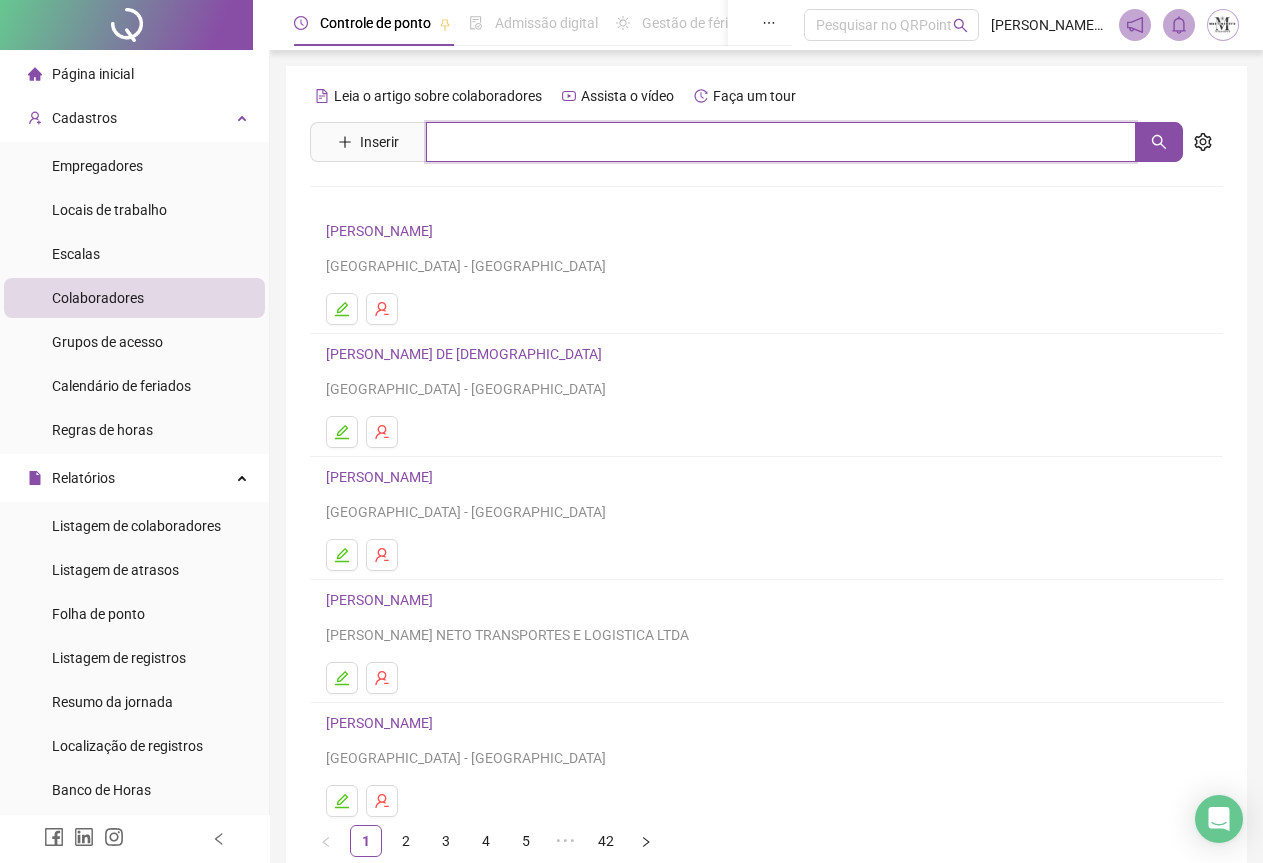 click at bounding box center [781, 142] 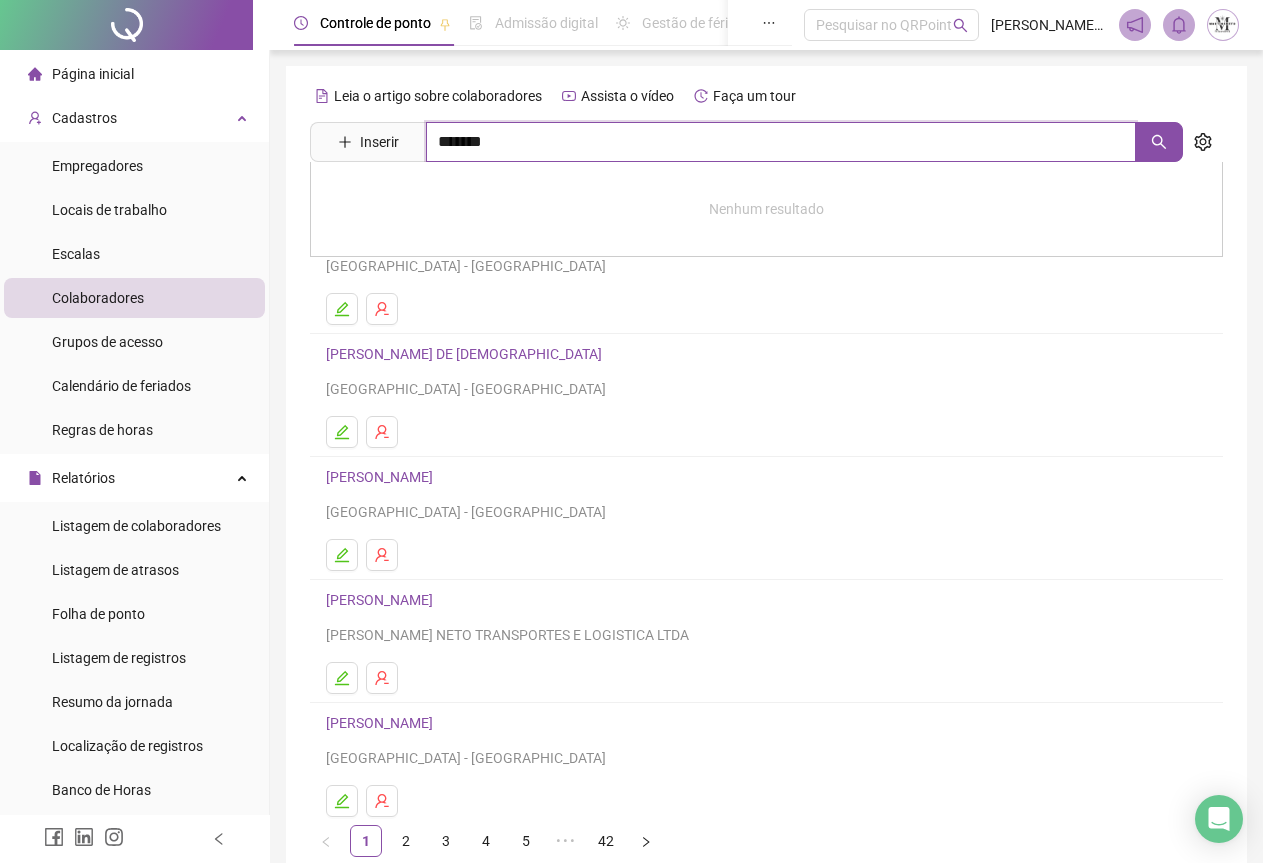 click on "*******" at bounding box center (781, 142) 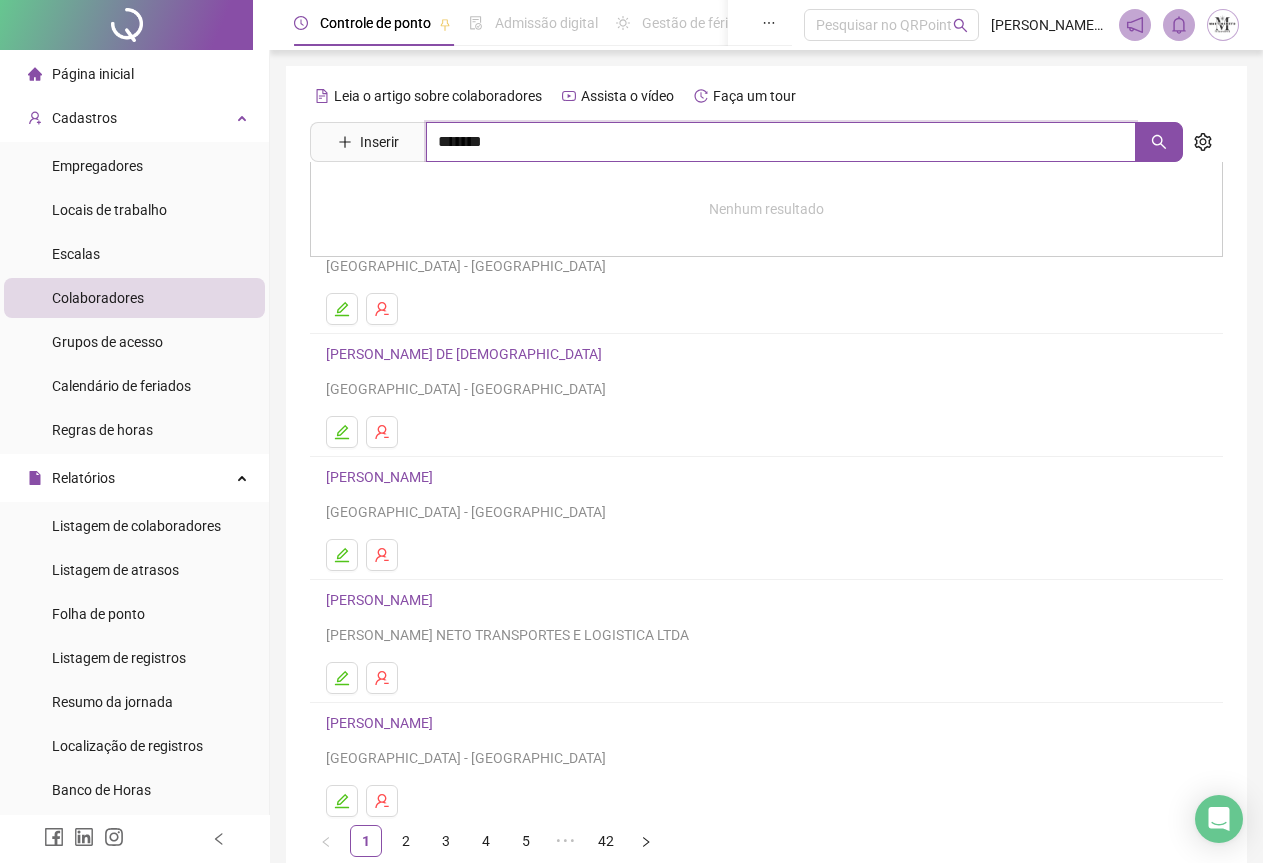 click on "*******" at bounding box center (781, 142) 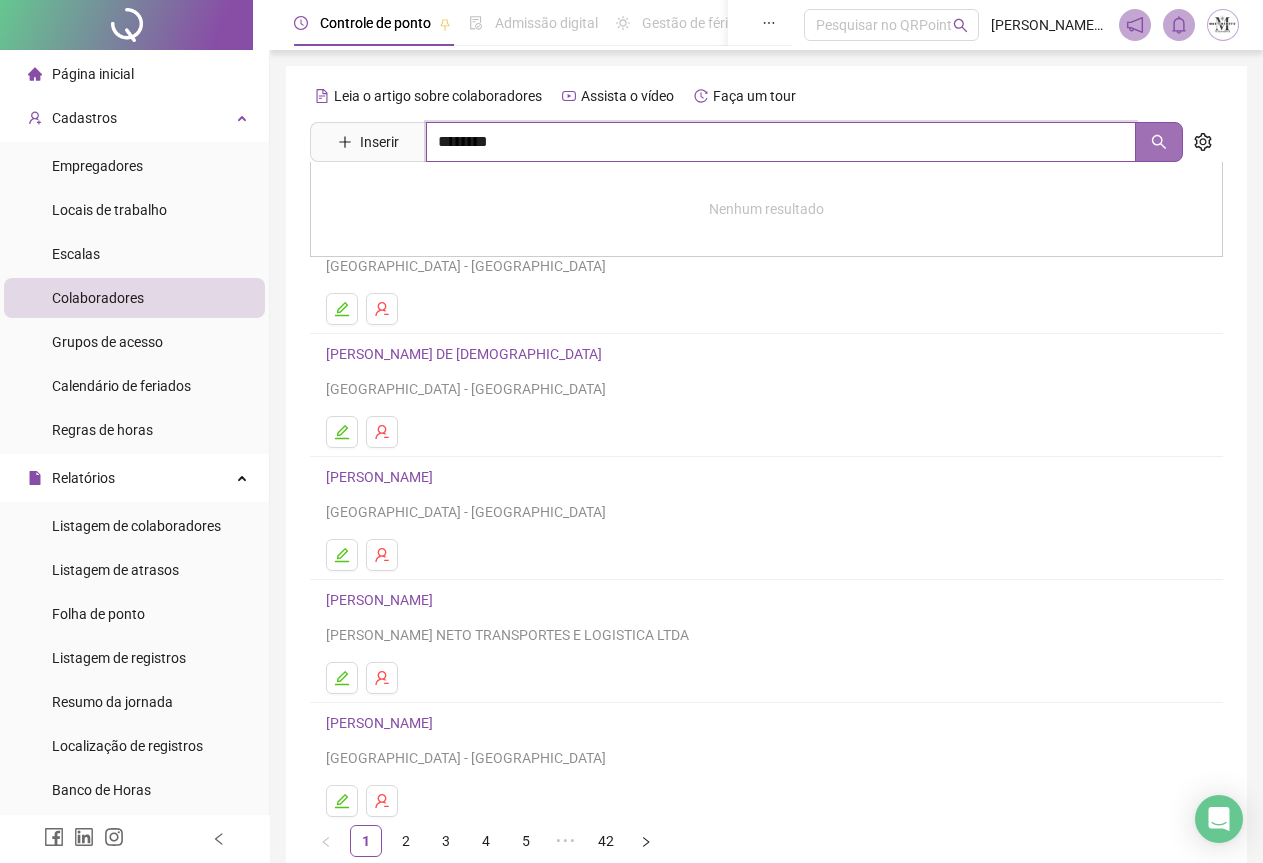 click 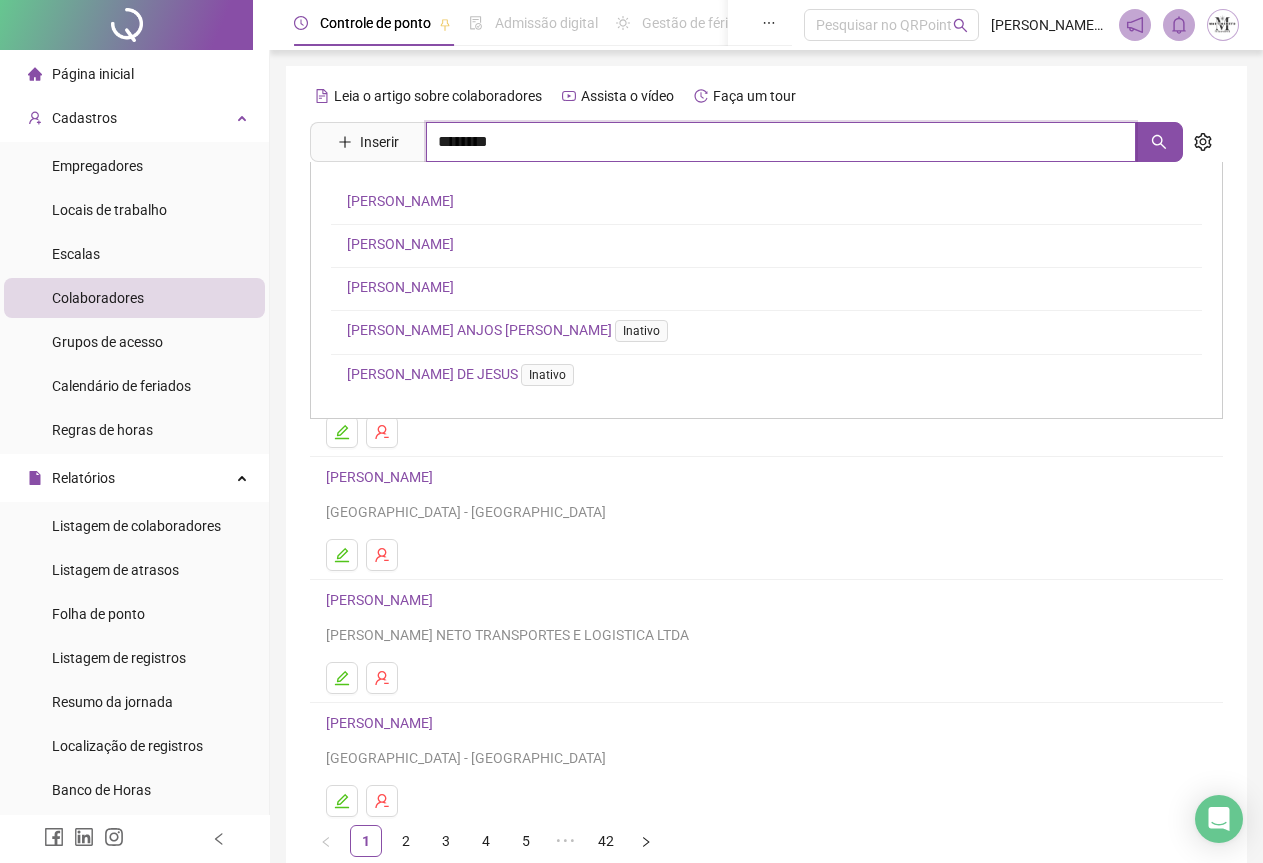 type on "********" 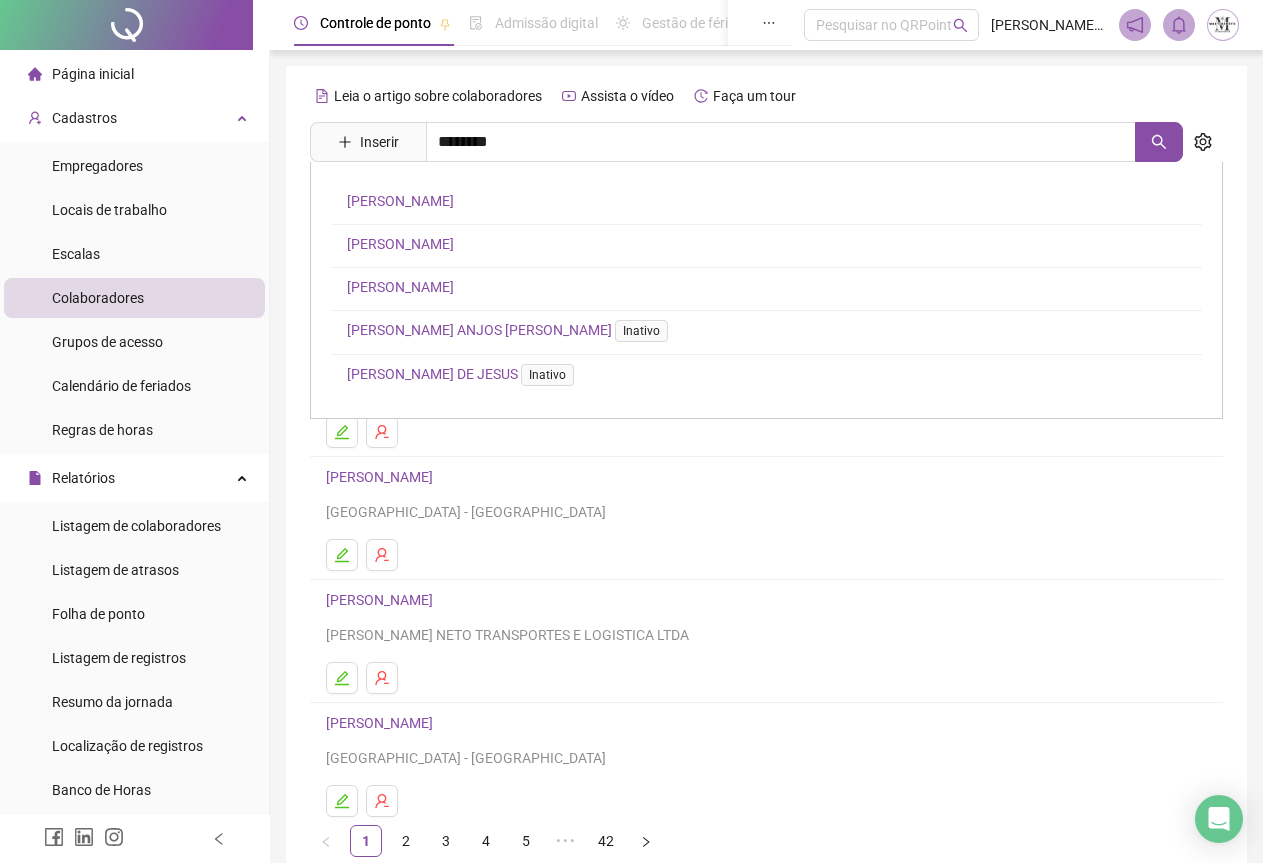 click on "[PERSON_NAME]" at bounding box center [400, 287] 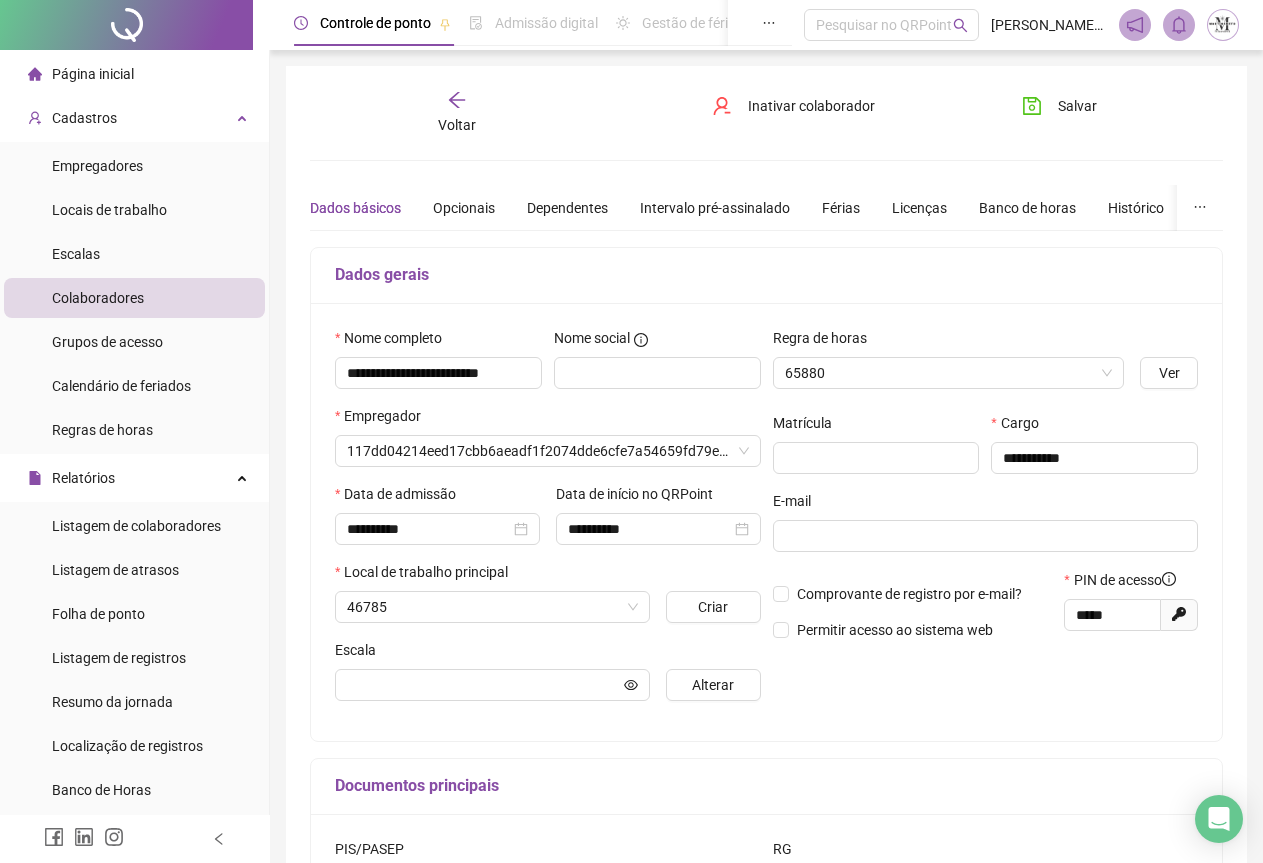 type on "**********" 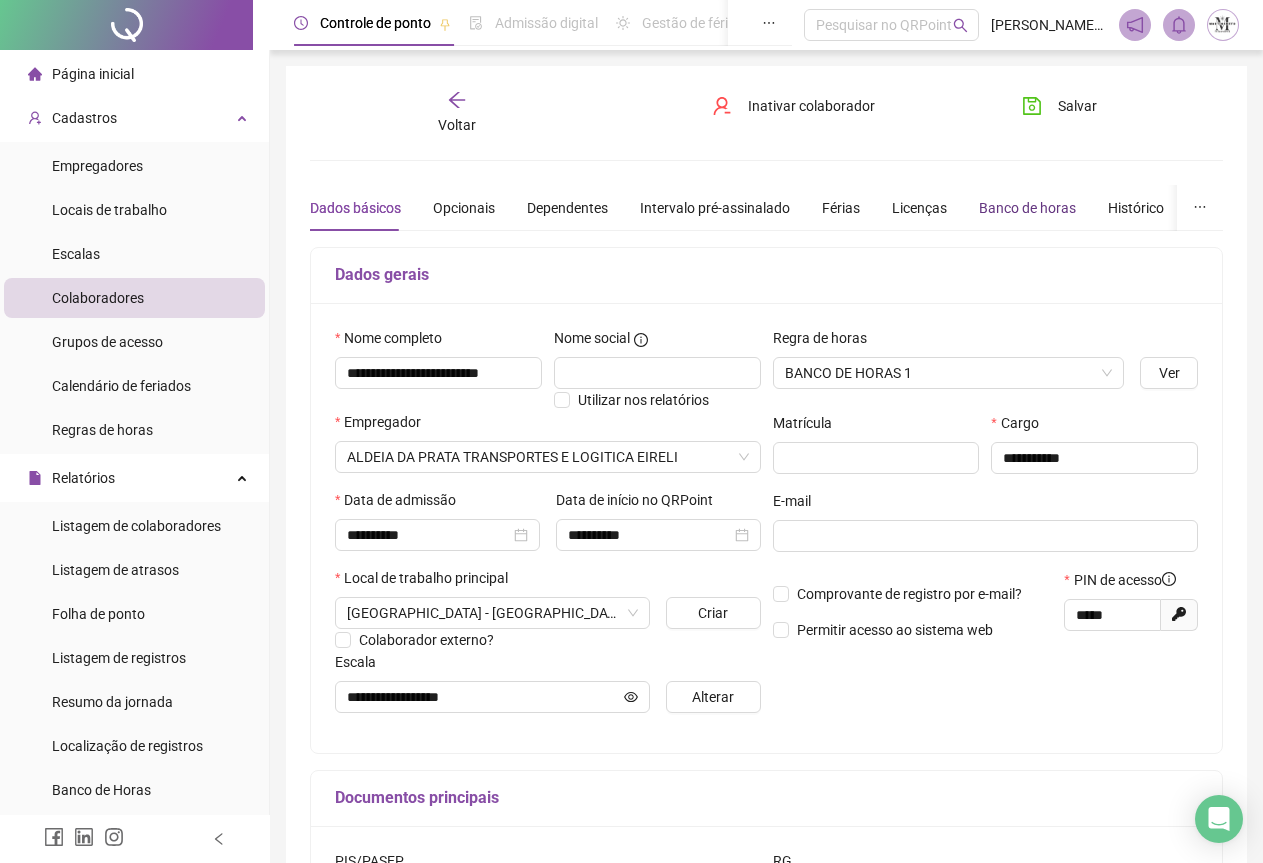 click on "Banco de horas" at bounding box center (1027, 208) 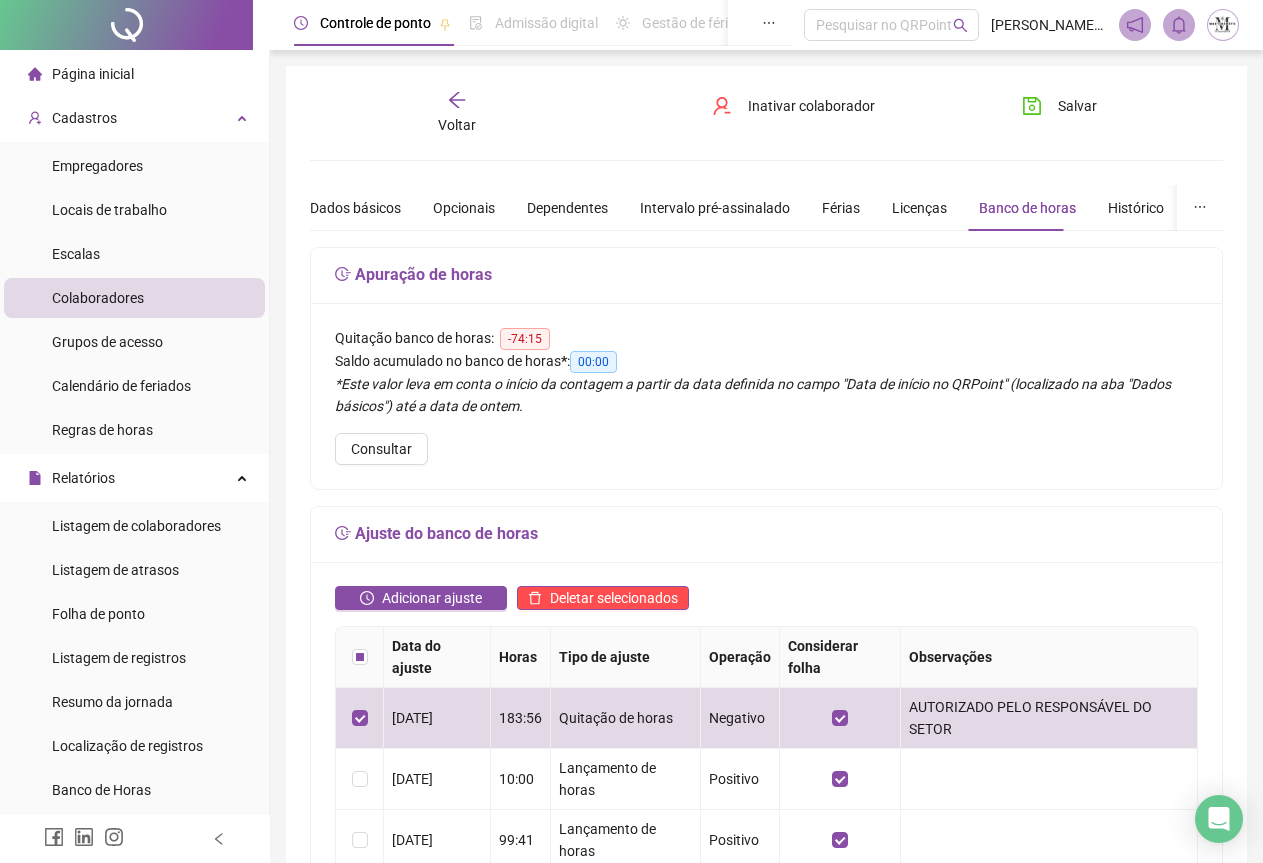 click on "Ajuste do banco de horas" at bounding box center (766, 534) 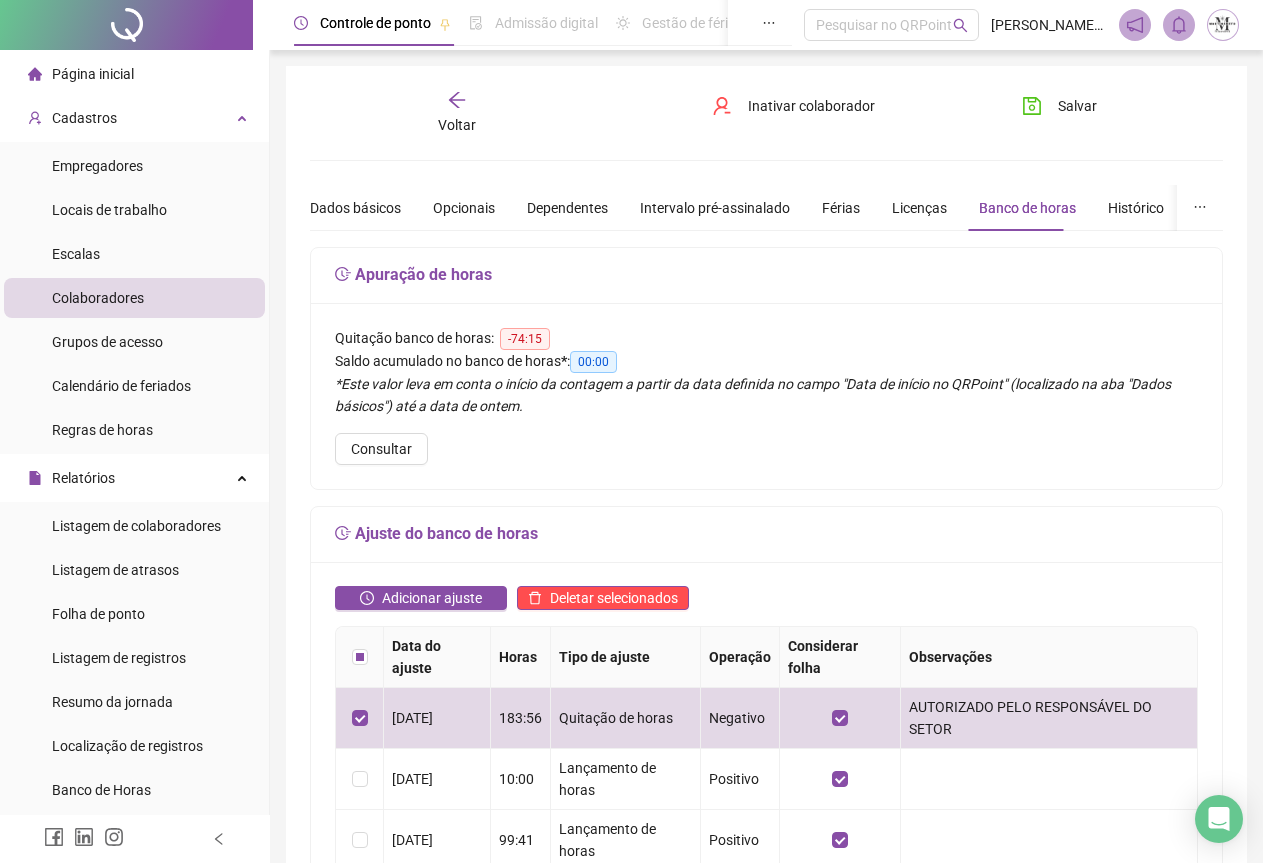 click on "Apuração de horas   Quitação banco de horas:    -74:15 Saldo acumulado no banco de horas * :   00:00 *Este valor leva em conta o início da contagem a partir da data
definida no campo "Data de início no QRPoint" (localizado na
aba "Dados básicos") até a data de ontem. Consultar   Ajuste do banco de horas   Adicionar ajuste Deletar selecionados Data do ajuste Horas Tipo de ajuste Operação Considerar folha Observações               09/07/2025 183:56 Quitação de horas Negativo AUTORIZADO  PELO RESPONSÁVEL DO SETOR 01/12/2022 10:00 Lançamento de horas Positivo 16/11/2022 99:41 Lançamento de horas Positivo 1   Vencimento do banco de horas   Quitação automática após o vencimento? Data base para o vencimento Vigência do banco de horas (Em meses) Data prevista para o próximo vencimento Histórico de quitações Data da quitação Saldo quitado     Não há dados Não há dados     Alertar gestor?" at bounding box center [766, 946] 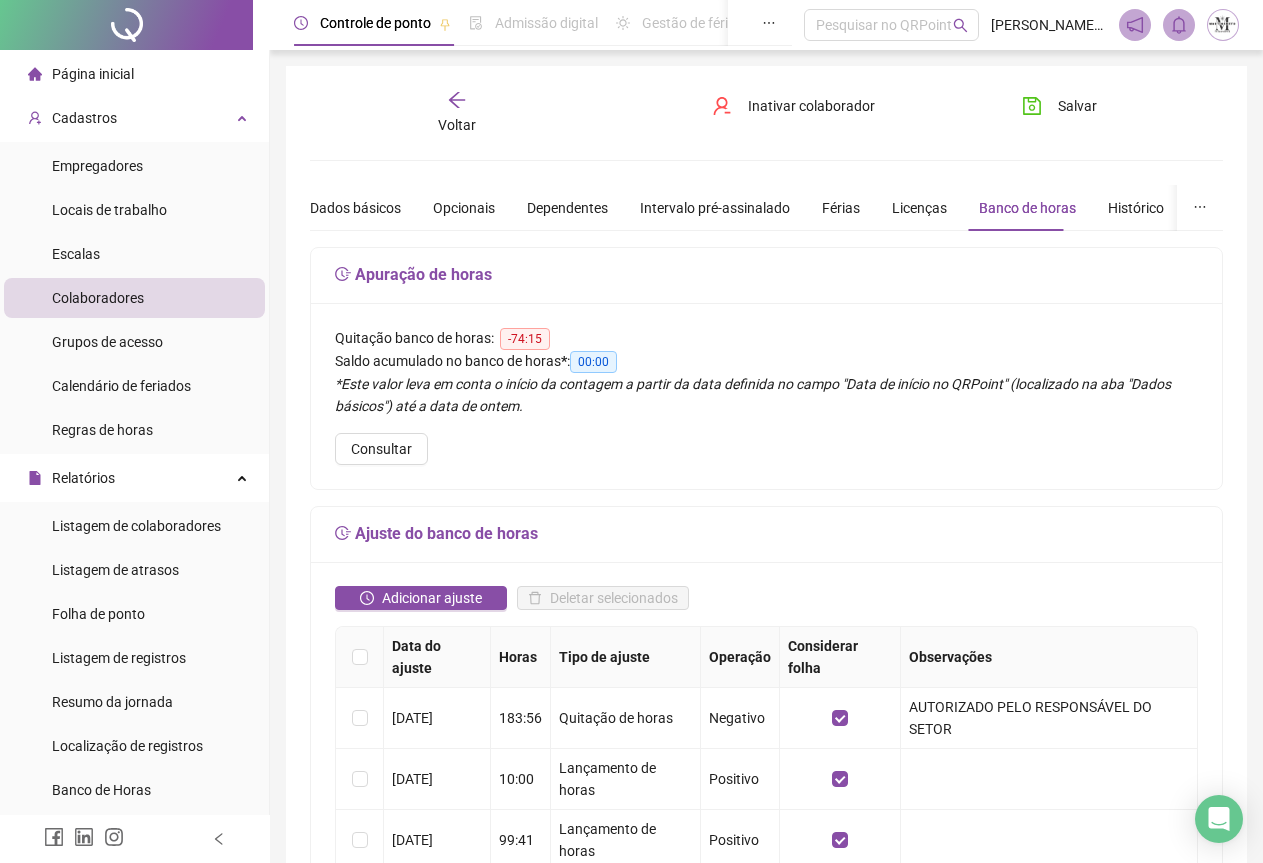 click on "Quitação banco de horas:    -74:15 Saldo acumulado no banco de horas * :   00:00 *Este valor leva em conta o início da contagem a partir da data
definida no campo "Data de início no QRPoint" (localizado na
aba "Dados básicos") até a data de ontem. Consultar" at bounding box center [766, 396] 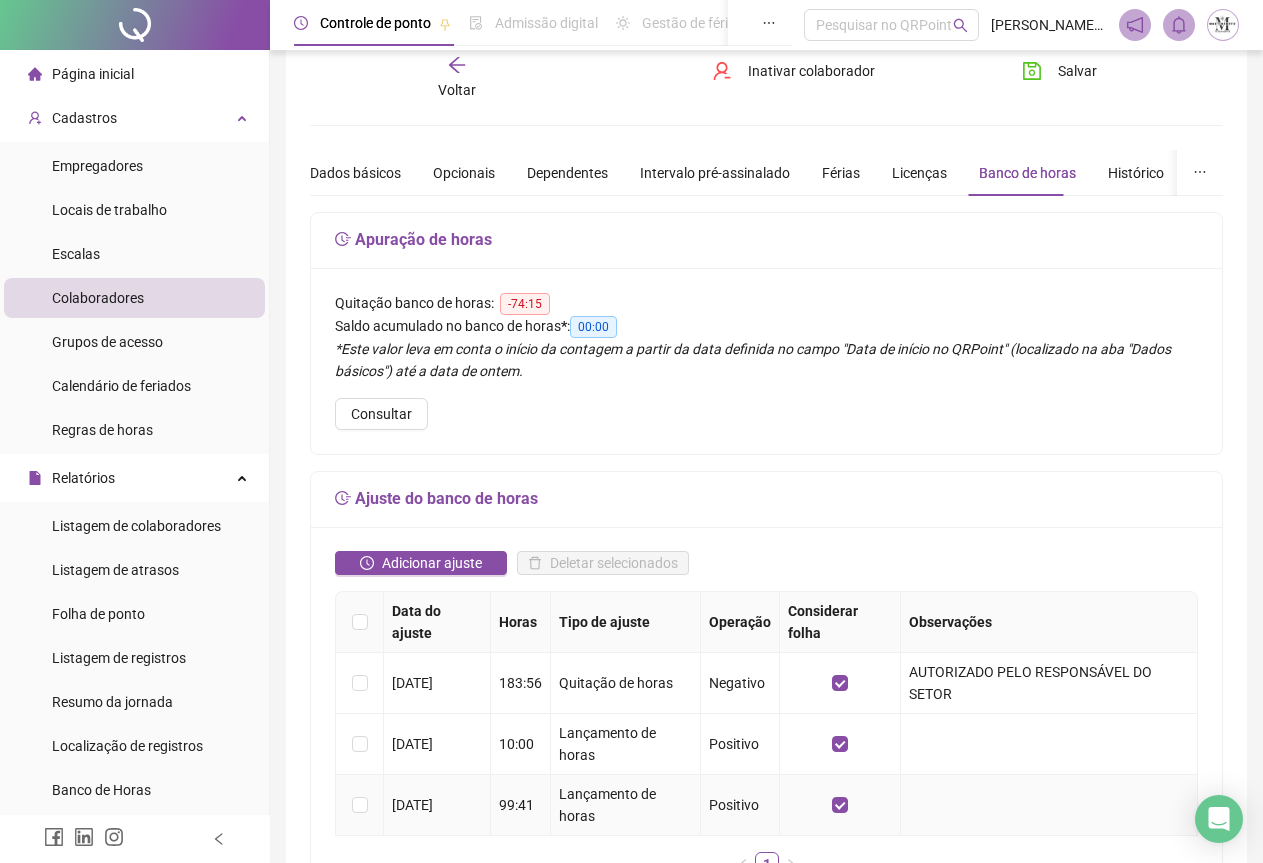 scroll, scrollTop: 0, scrollLeft: 0, axis: both 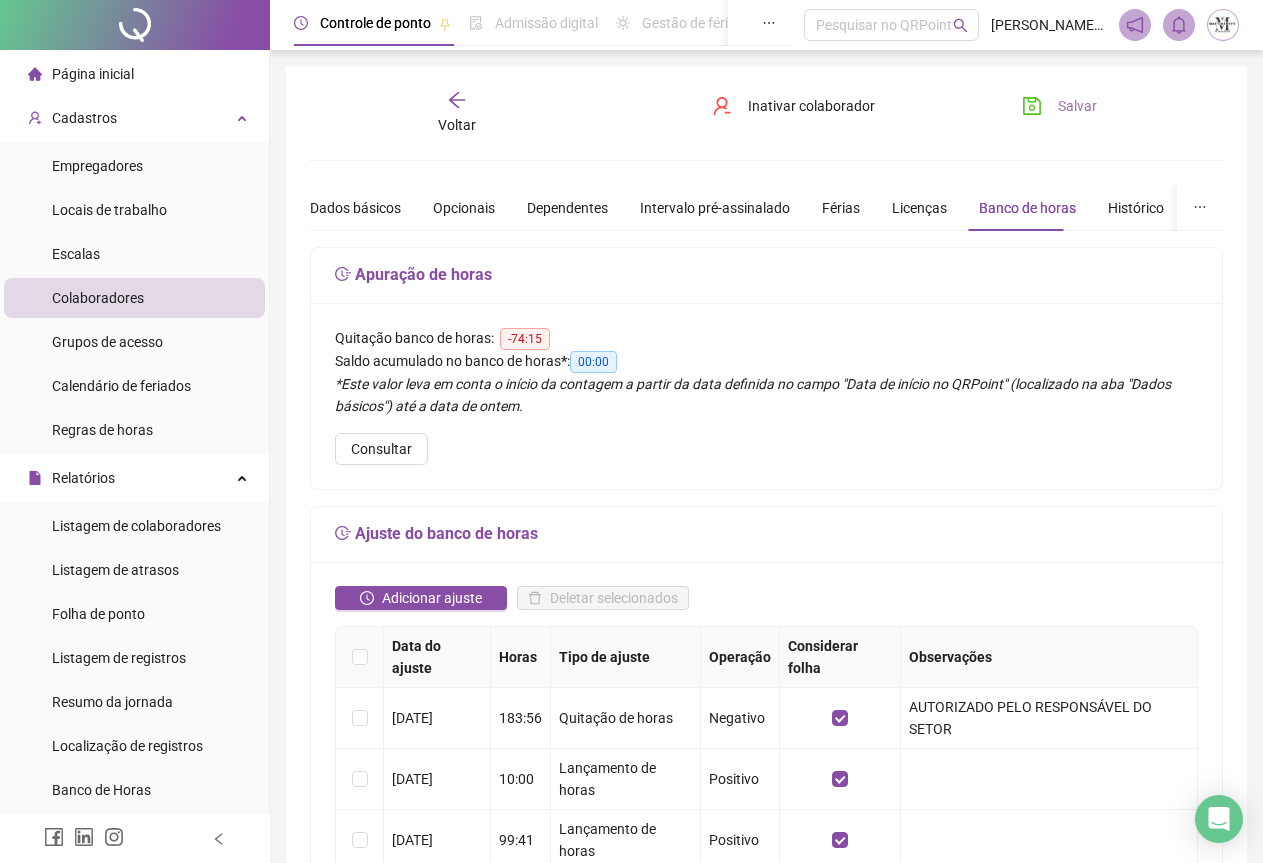 click 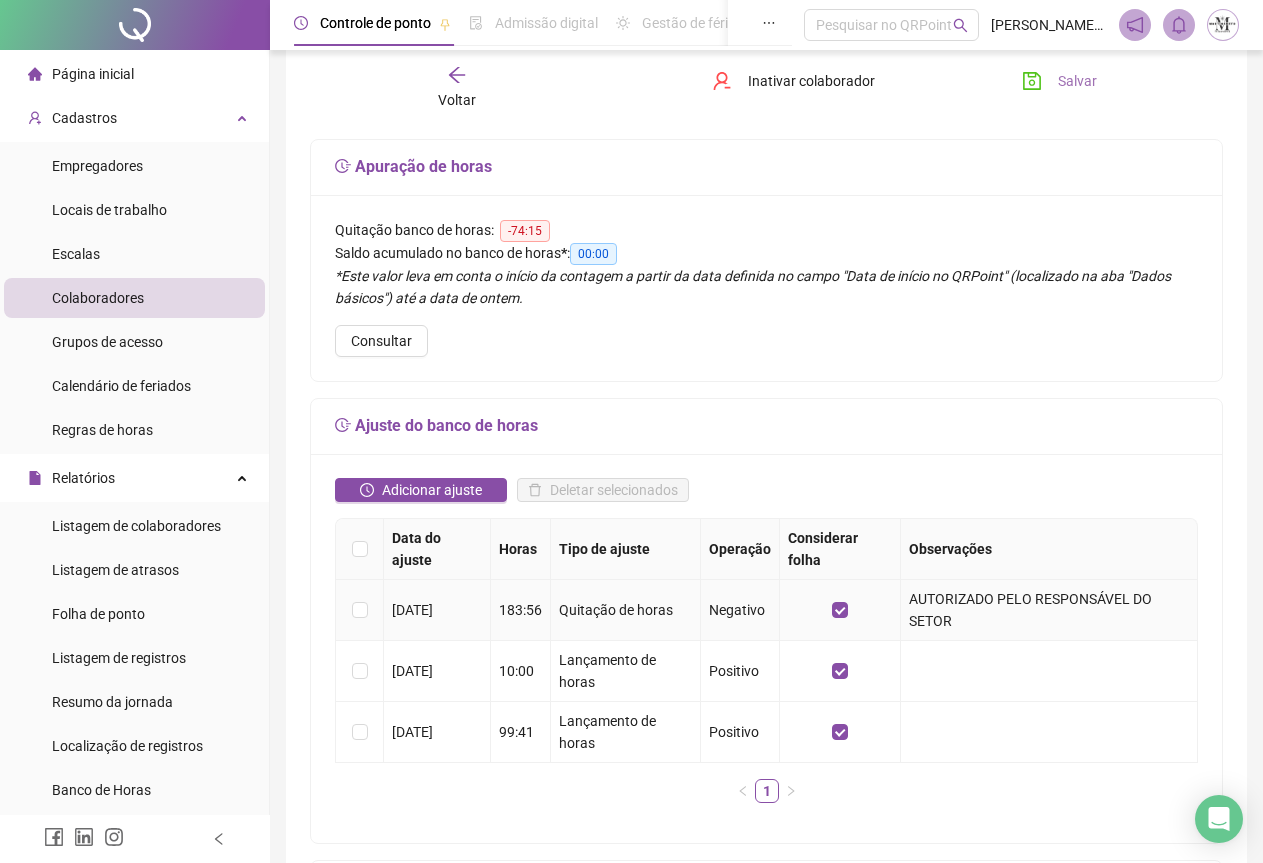 scroll, scrollTop: 100, scrollLeft: 0, axis: vertical 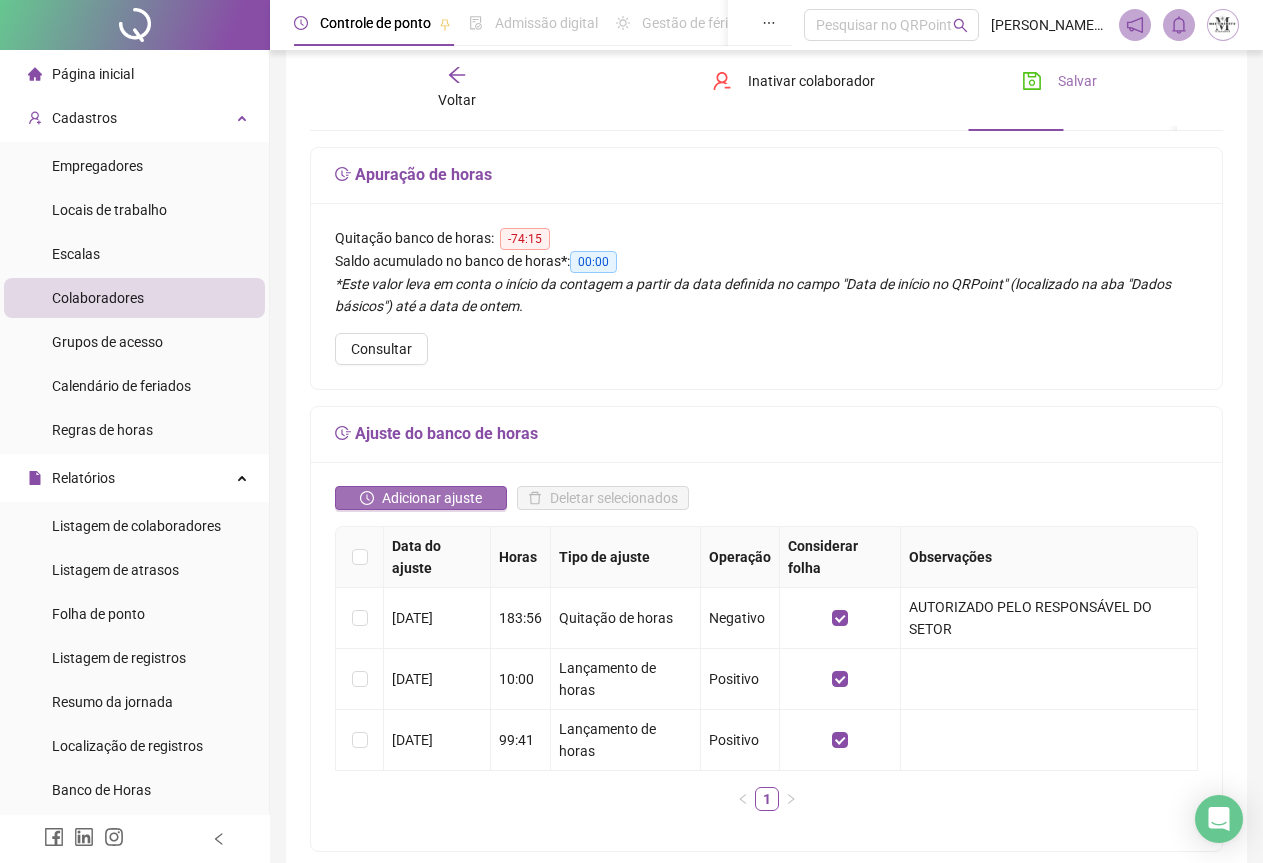 click on "Adicionar ajuste" at bounding box center [432, 498] 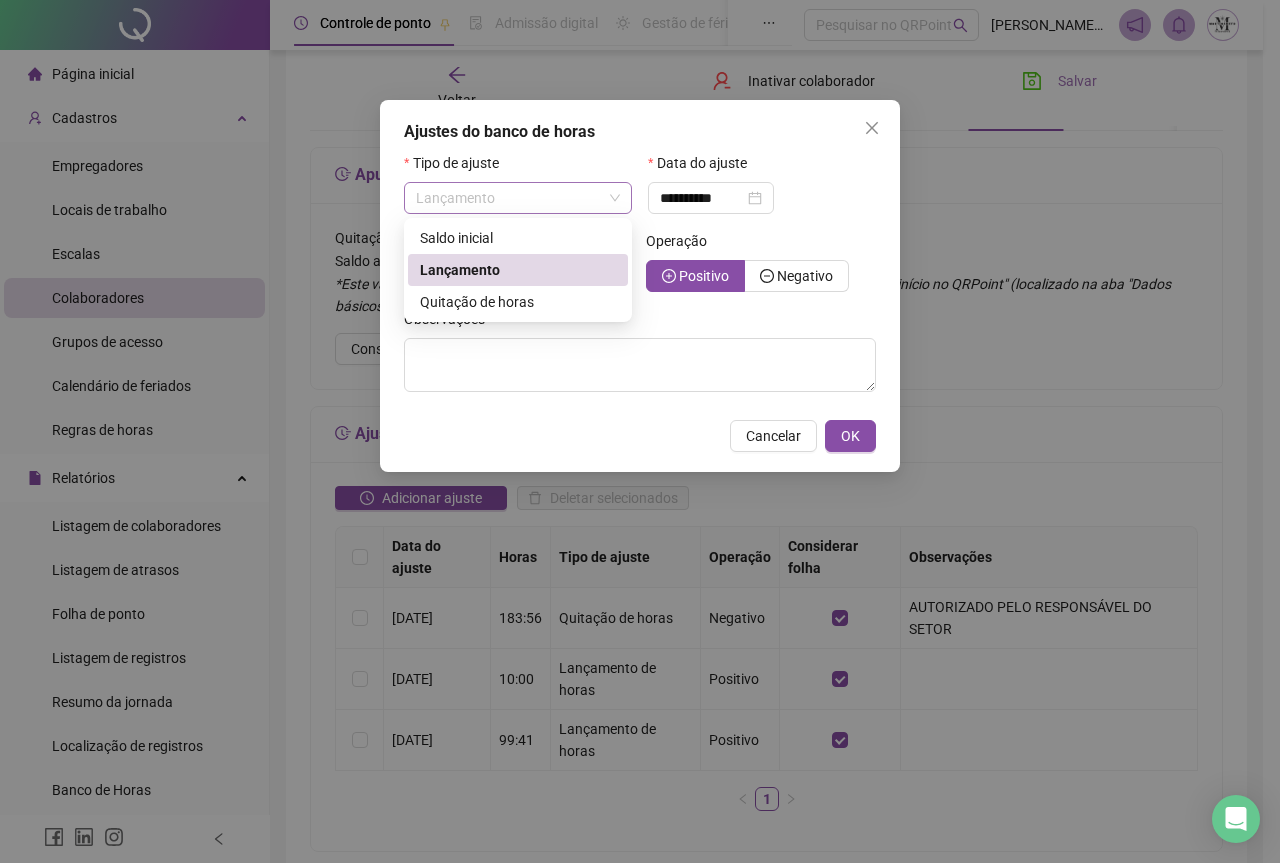 click on "Lançamento" at bounding box center (518, 198) 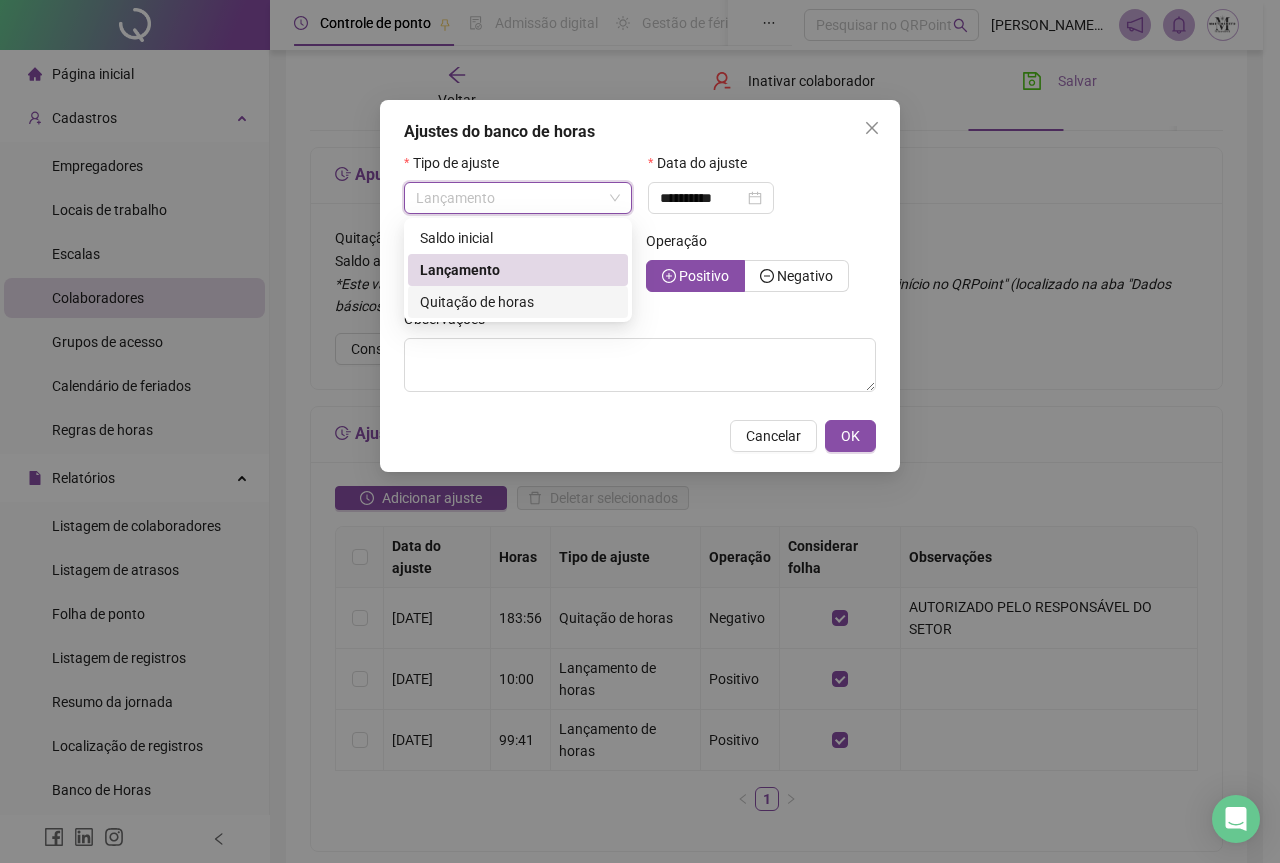 click on "Quitação de horas" at bounding box center [477, 302] 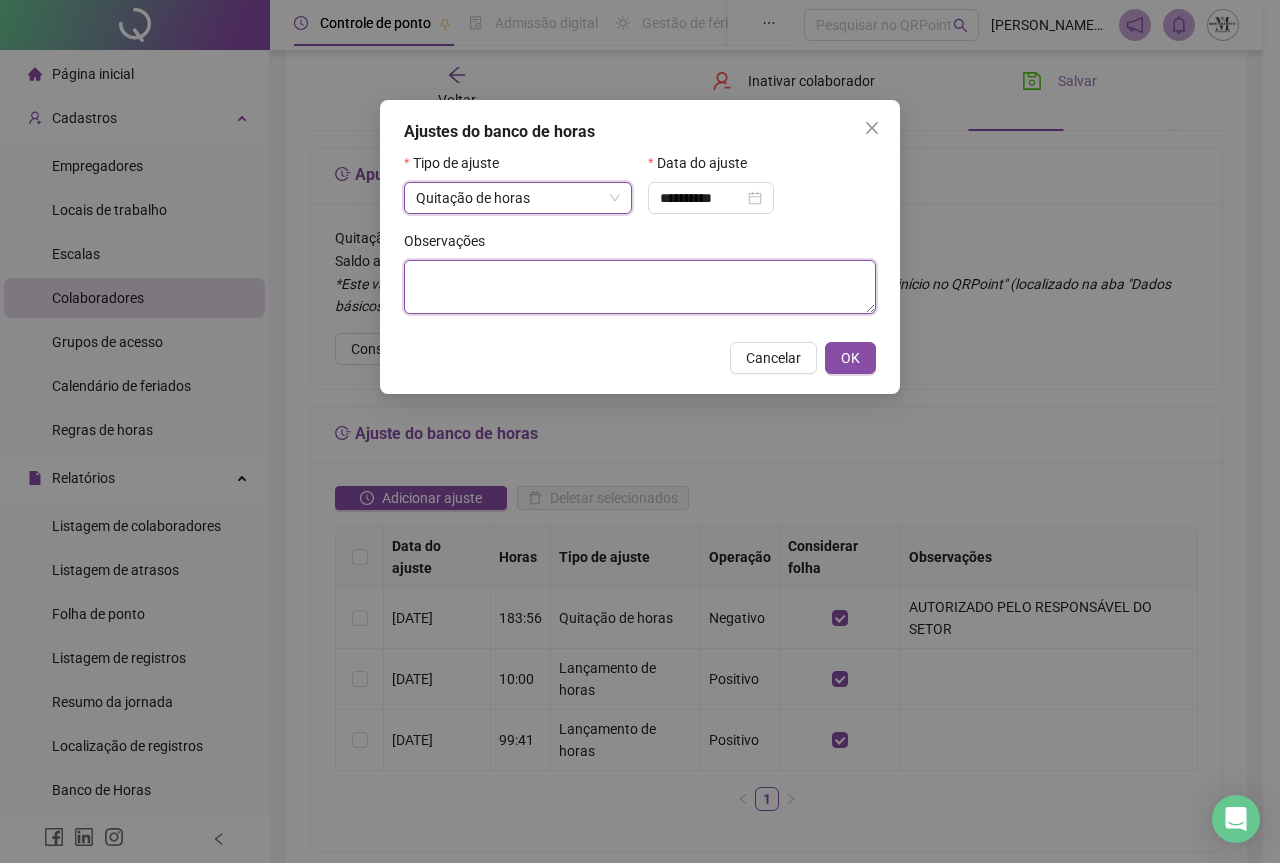 click at bounding box center [640, 287] 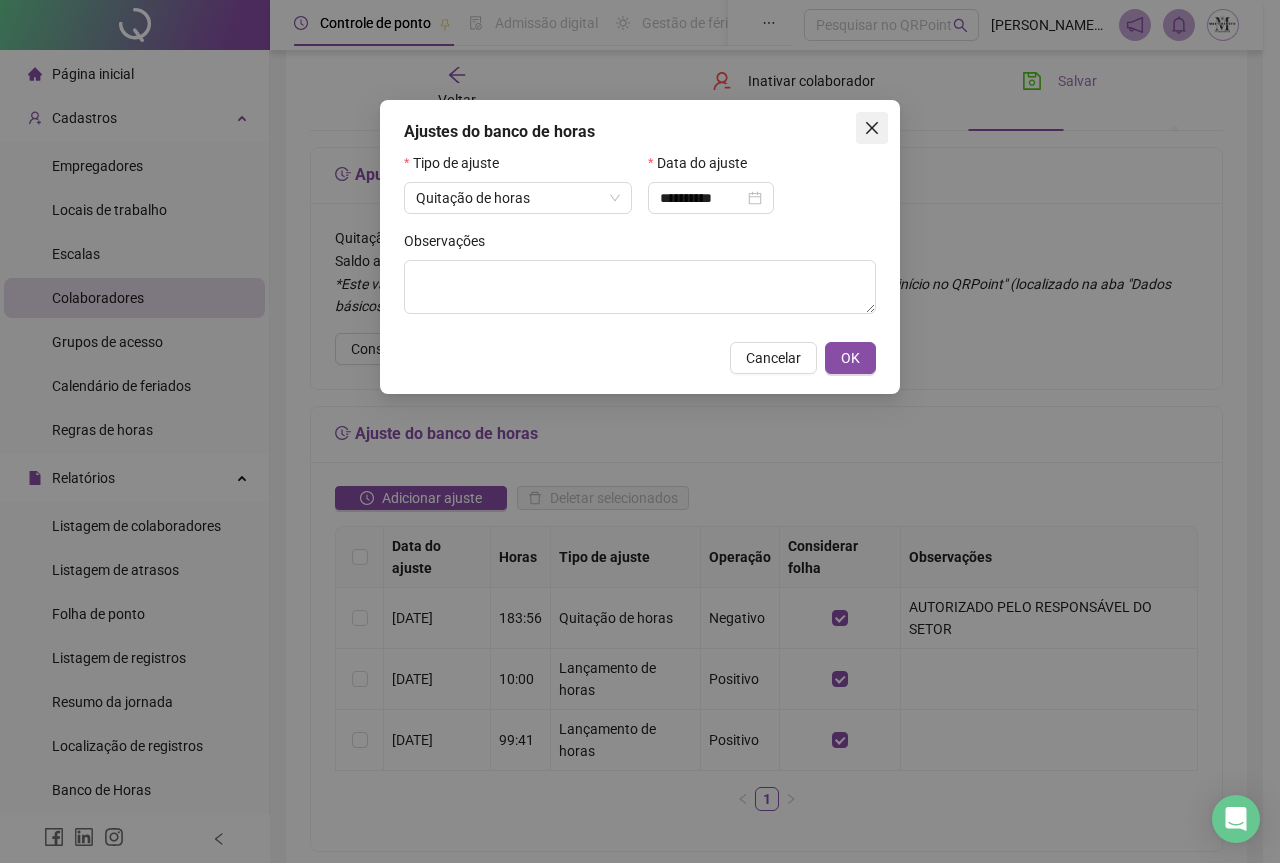 click at bounding box center (872, 128) 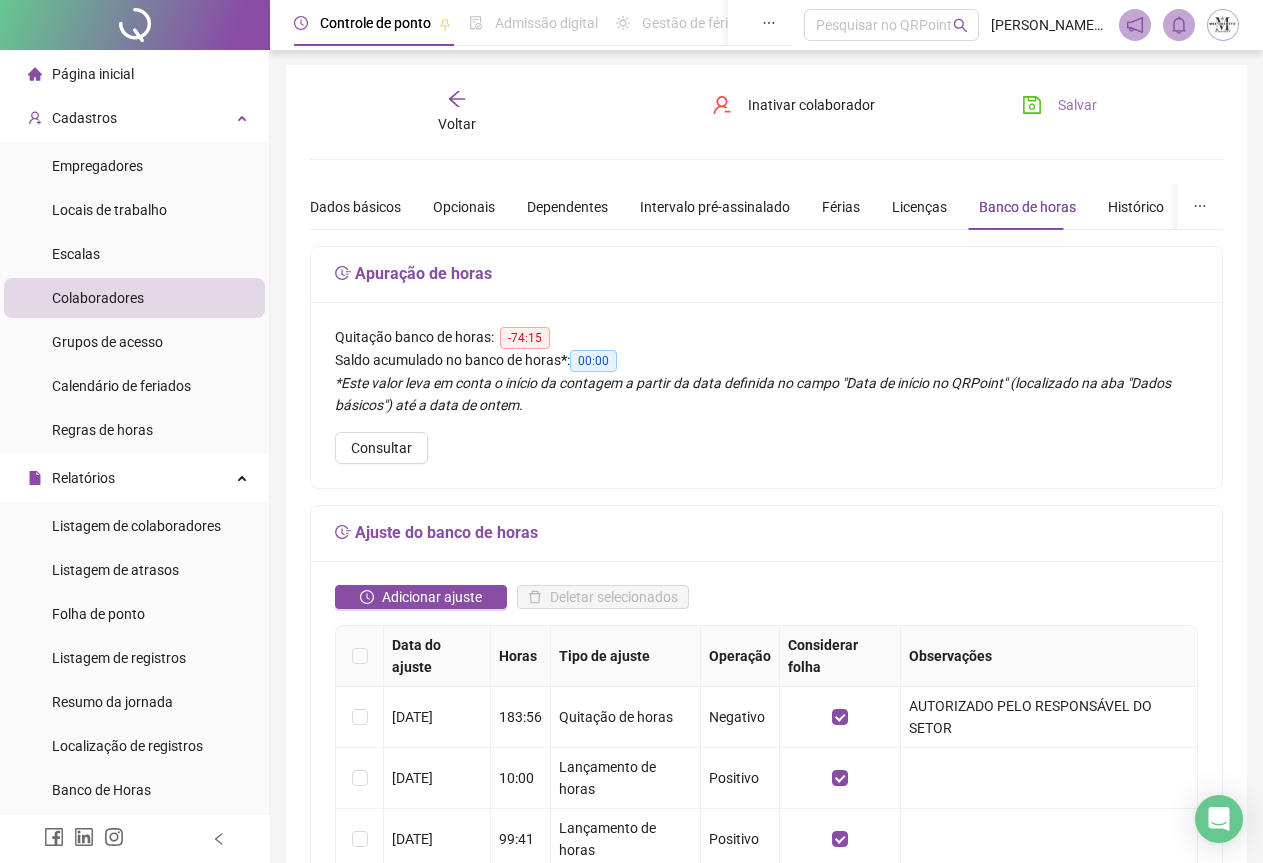 scroll, scrollTop: 0, scrollLeft: 0, axis: both 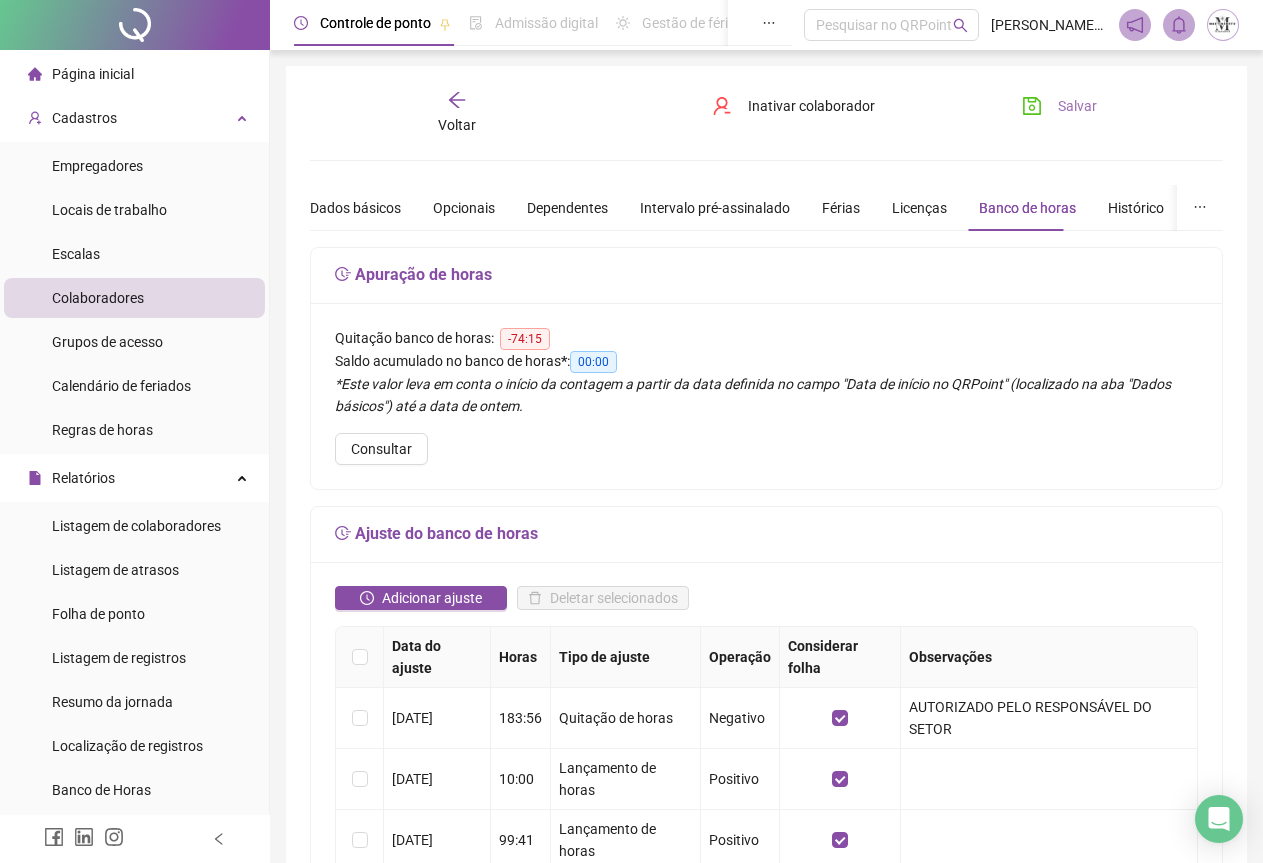 click 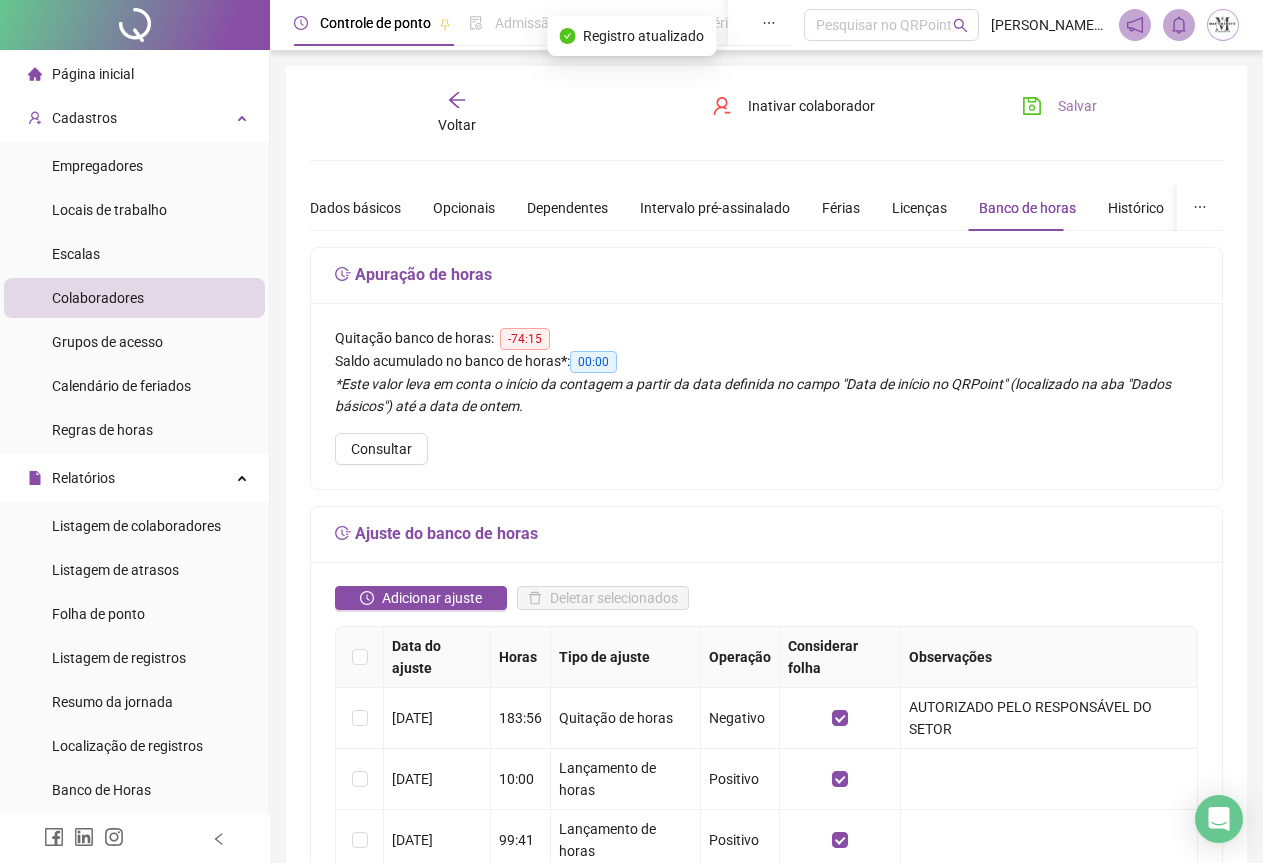click 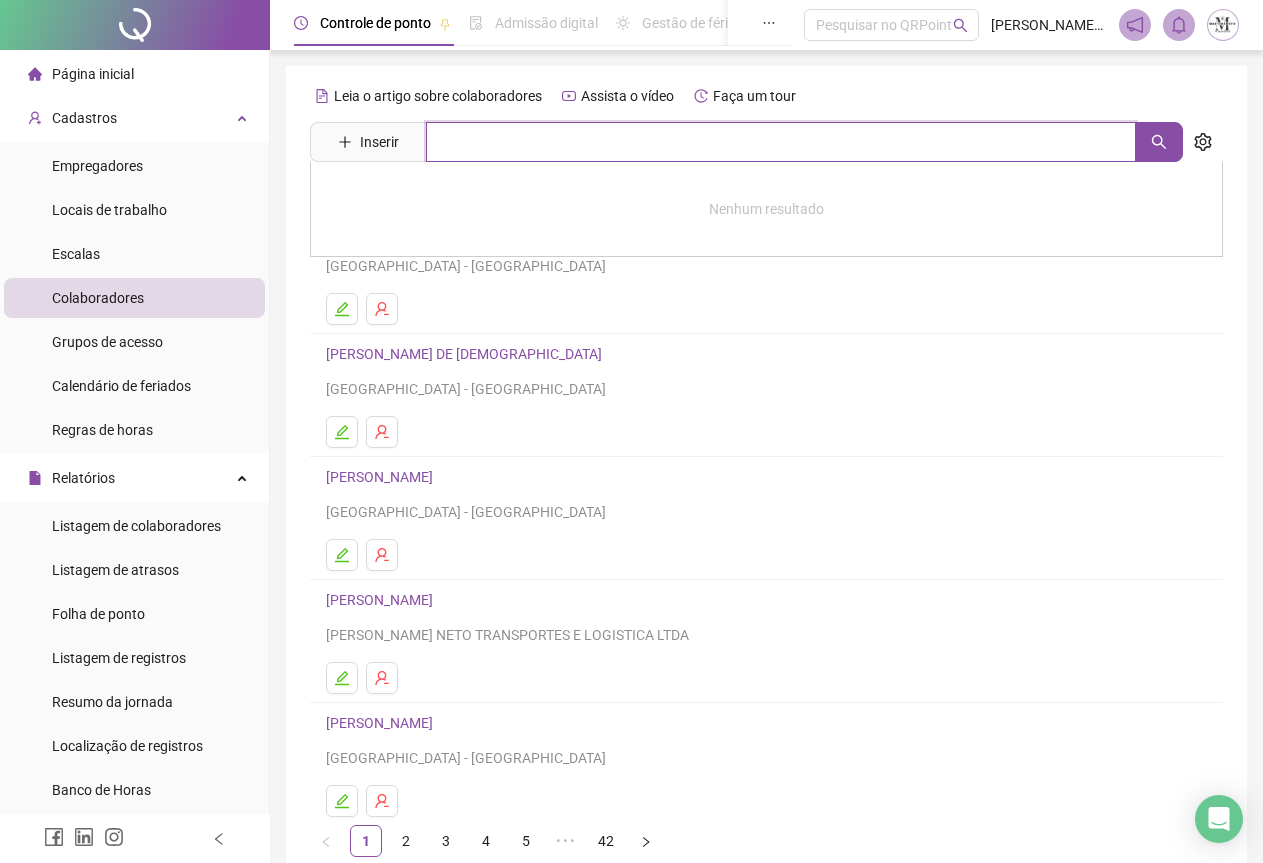click at bounding box center [781, 142] 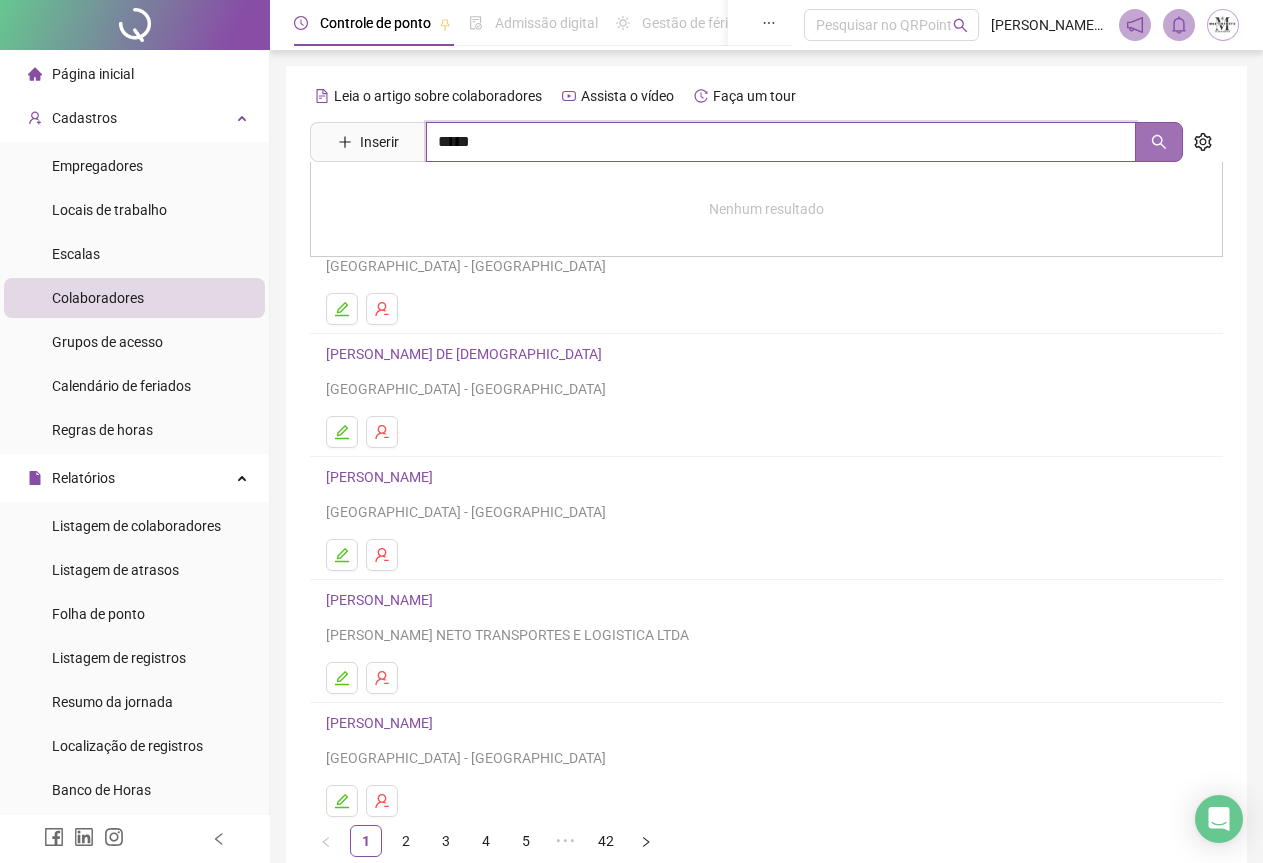 click at bounding box center (1159, 142) 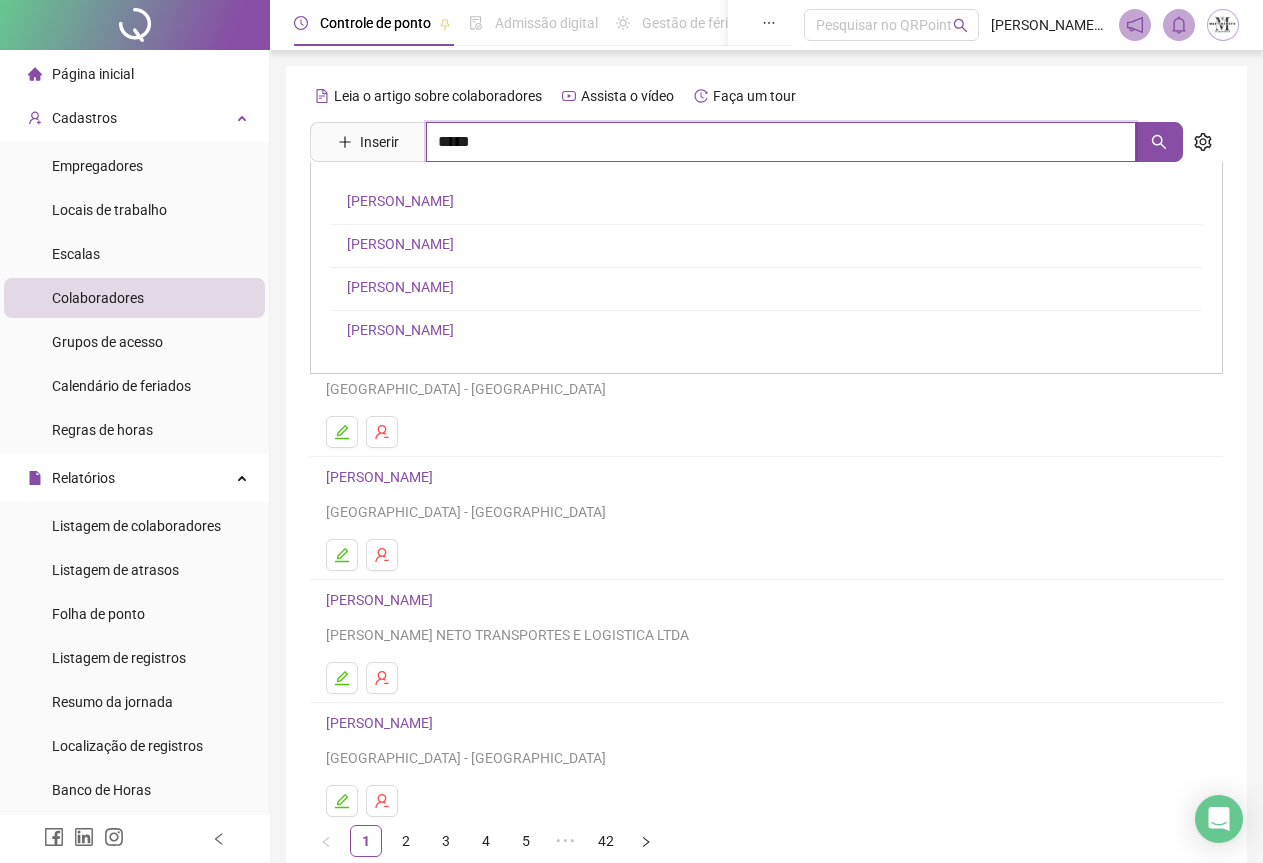type on "*****" 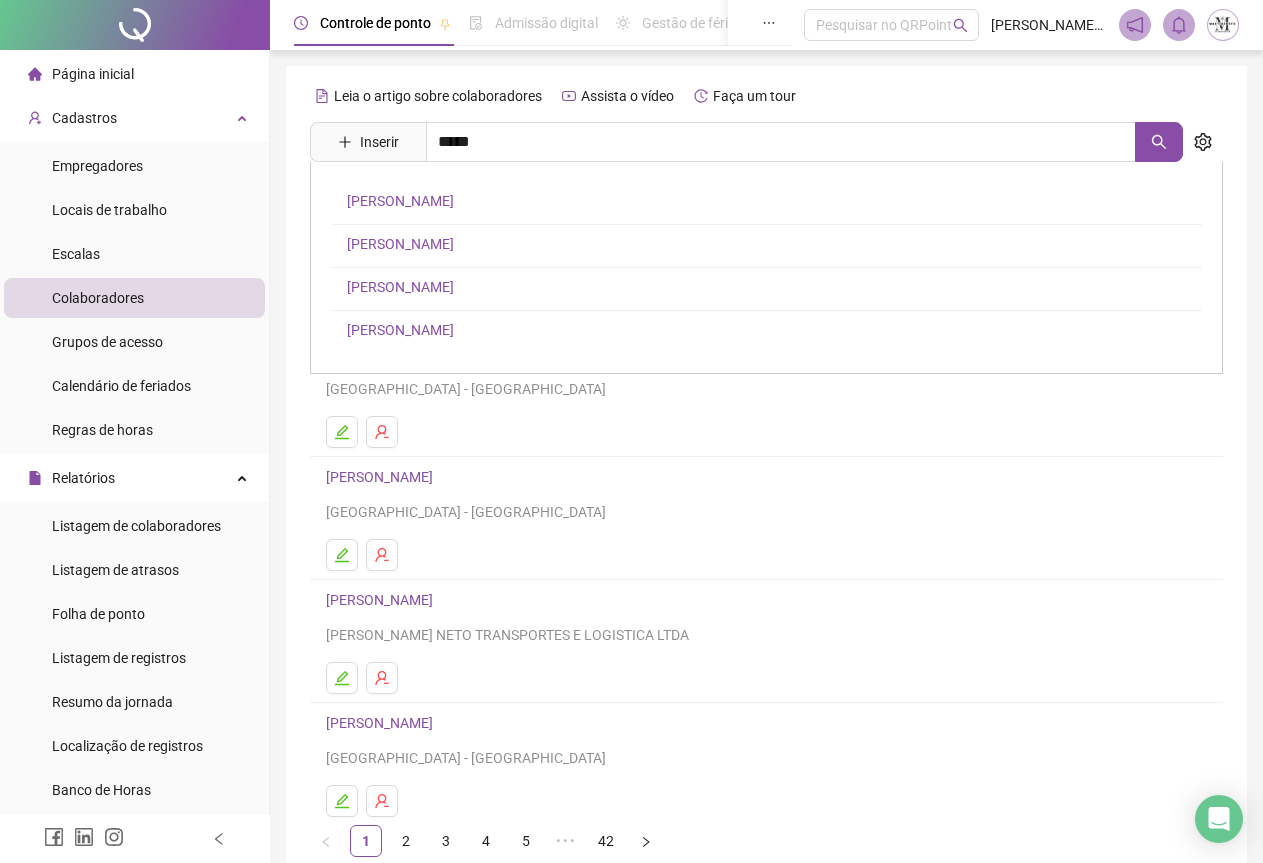 click on "[PERSON_NAME]" at bounding box center (400, 244) 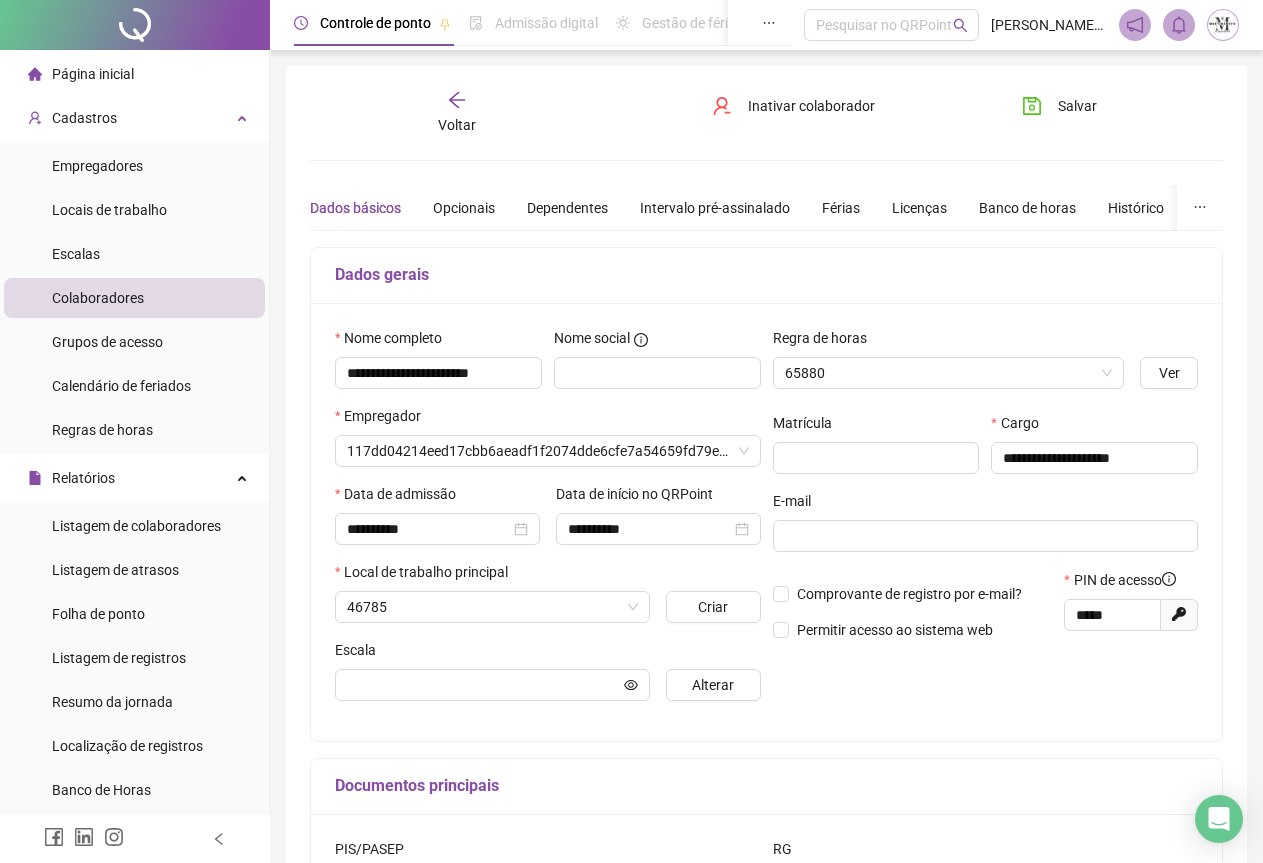 type on "**********" 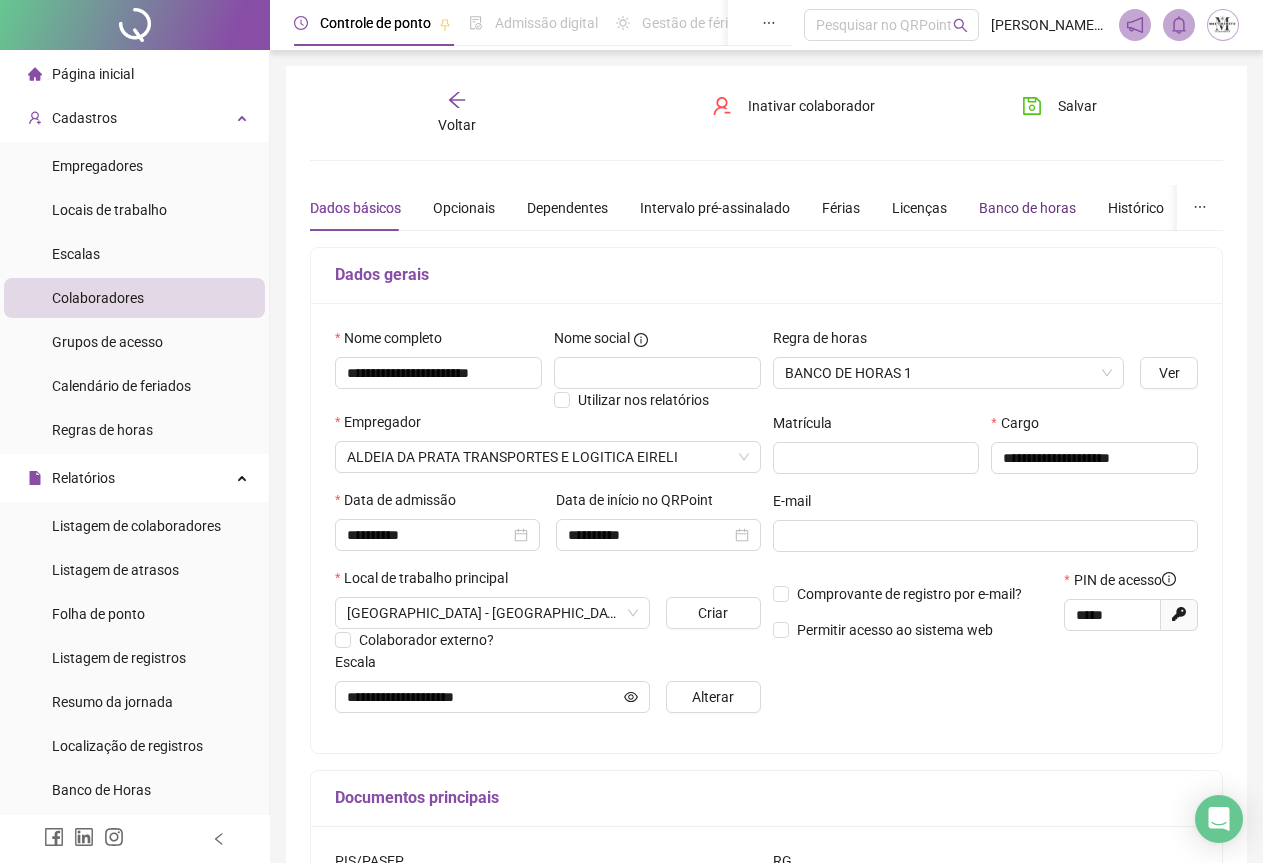 click on "Banco de horas" at bounding box center [1027, 208] 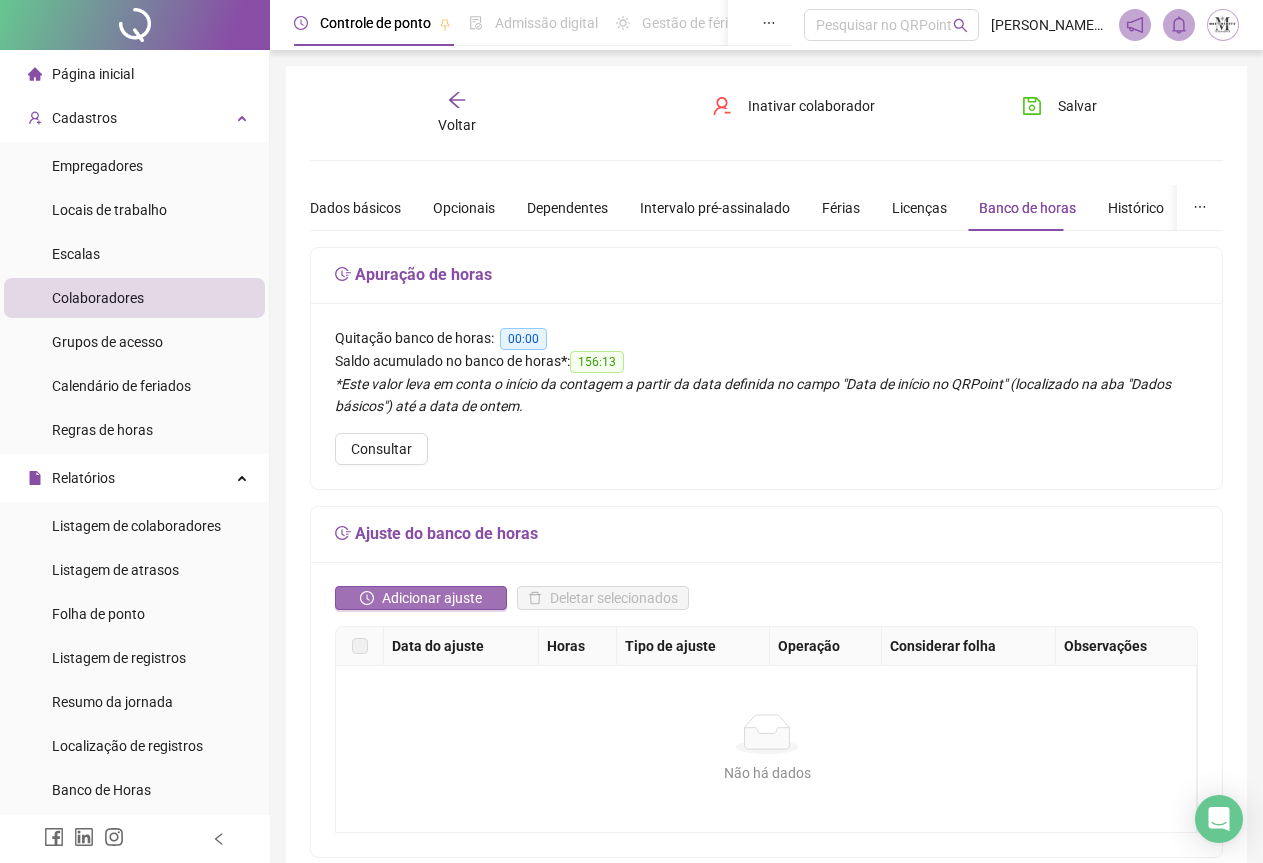 click on "Adicionar ajuste" at bounding box center (432, 598) 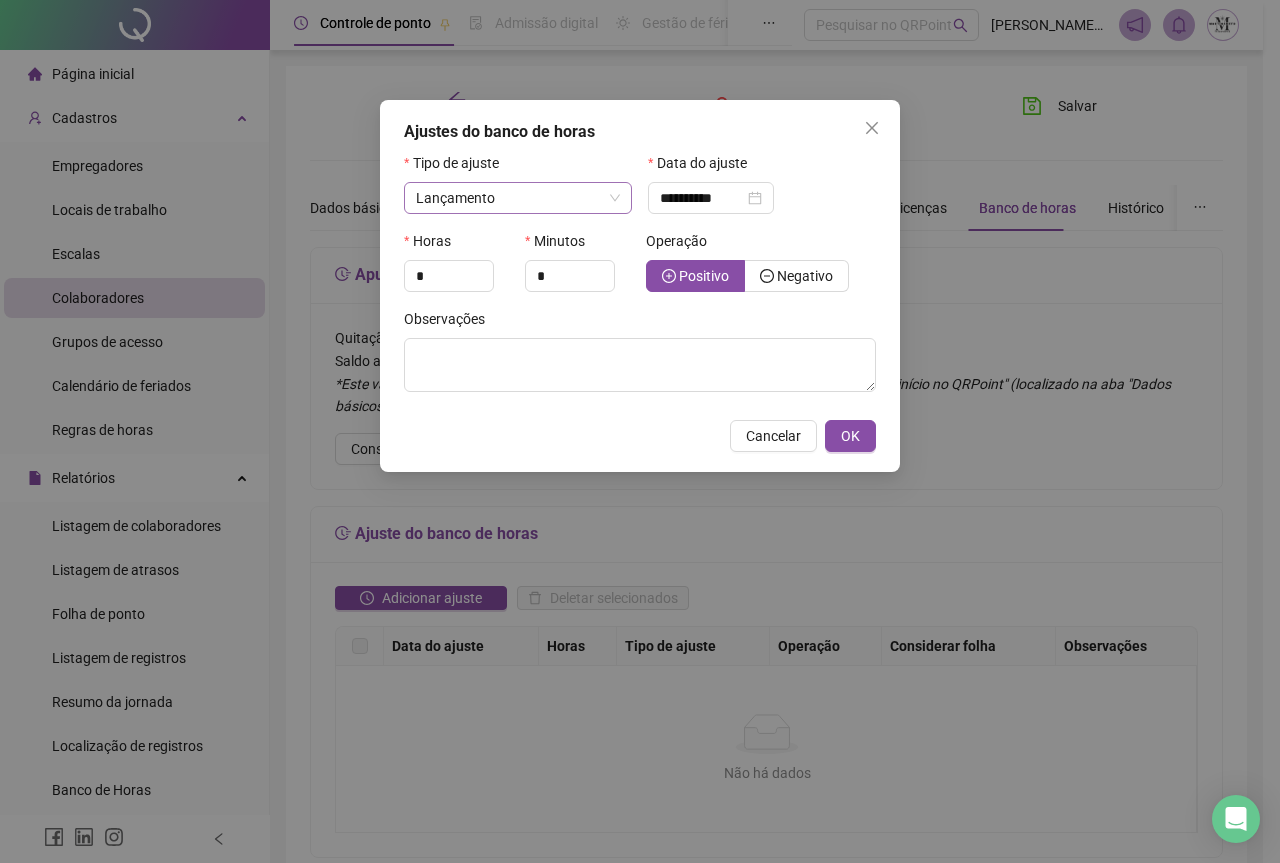 click on "Lançamento" at bounding box center (518, 198) 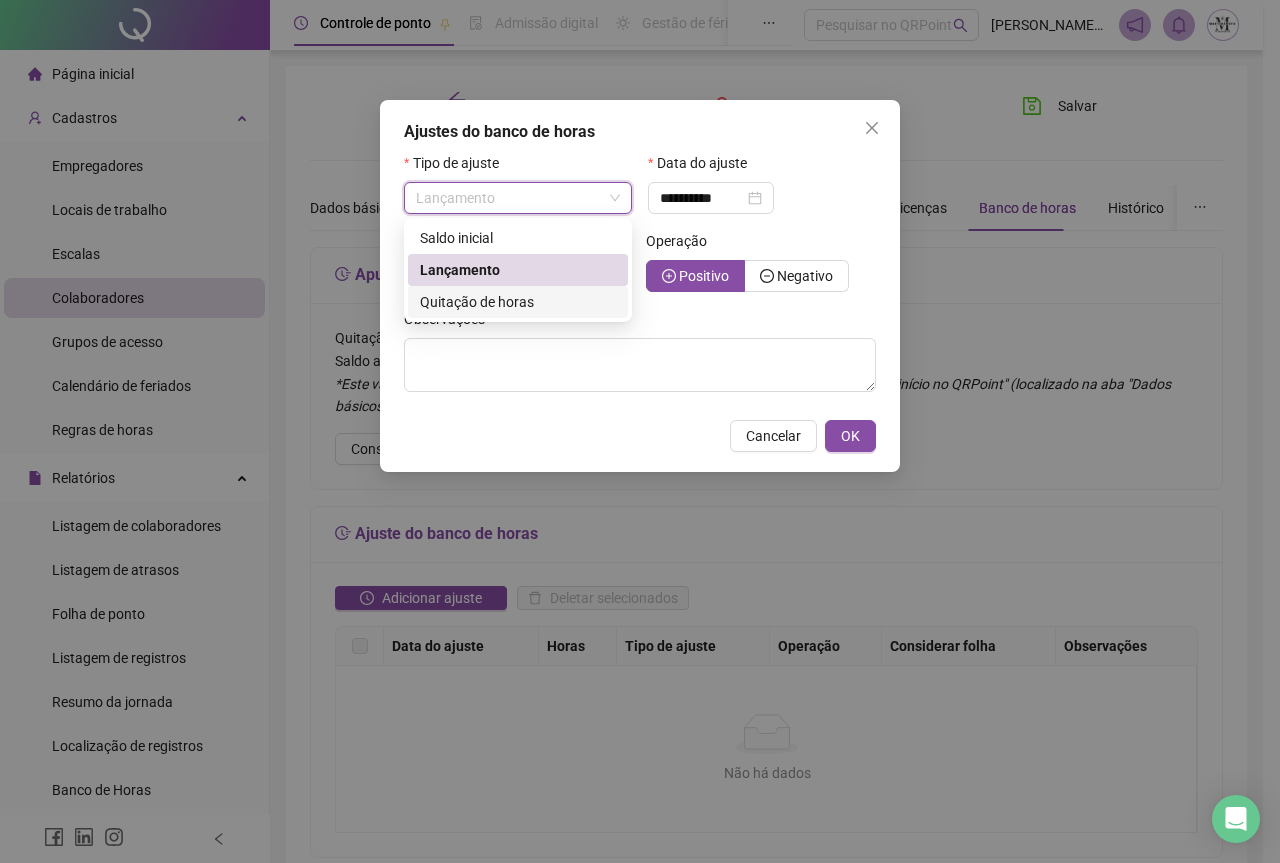 click on "Quitação de horas" at bounding box center [477, 302] 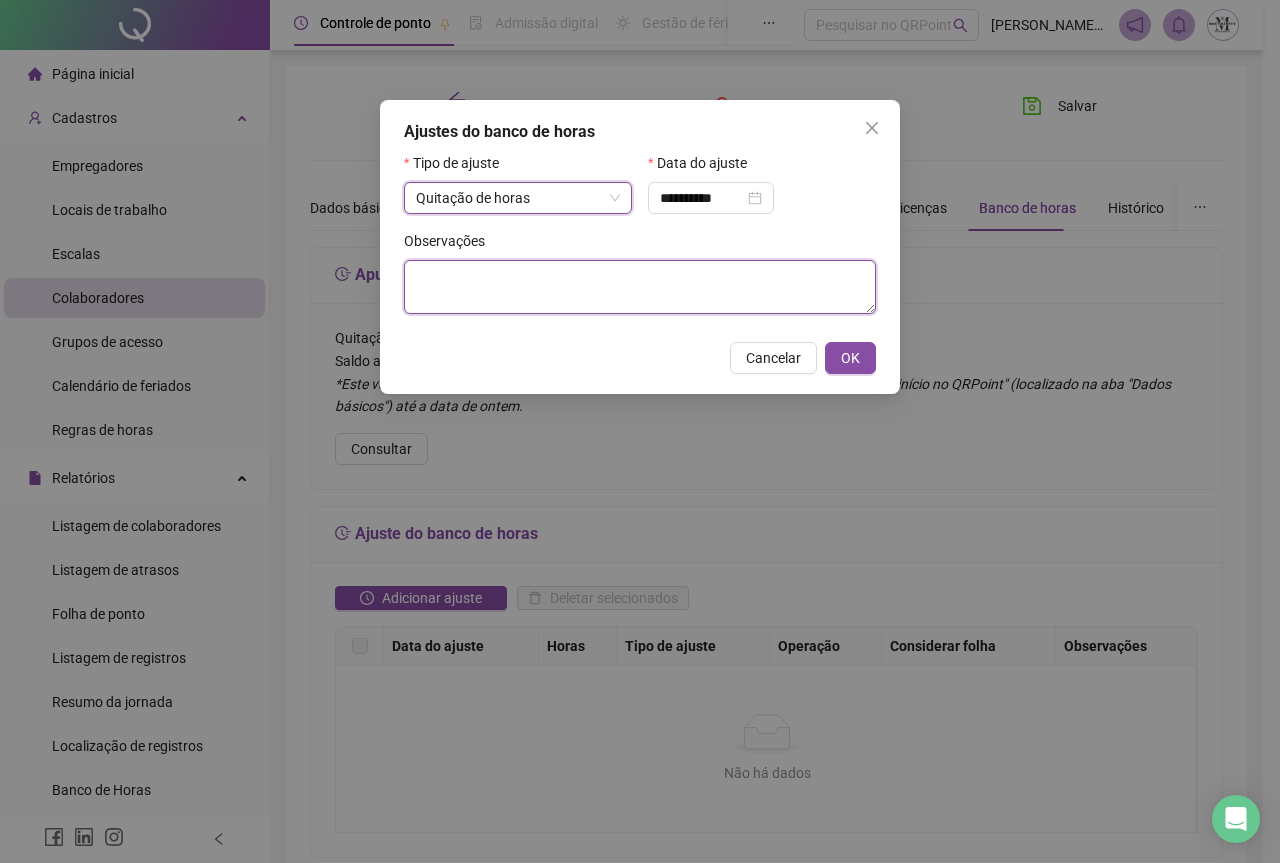 click at bounding box center (640, 287) 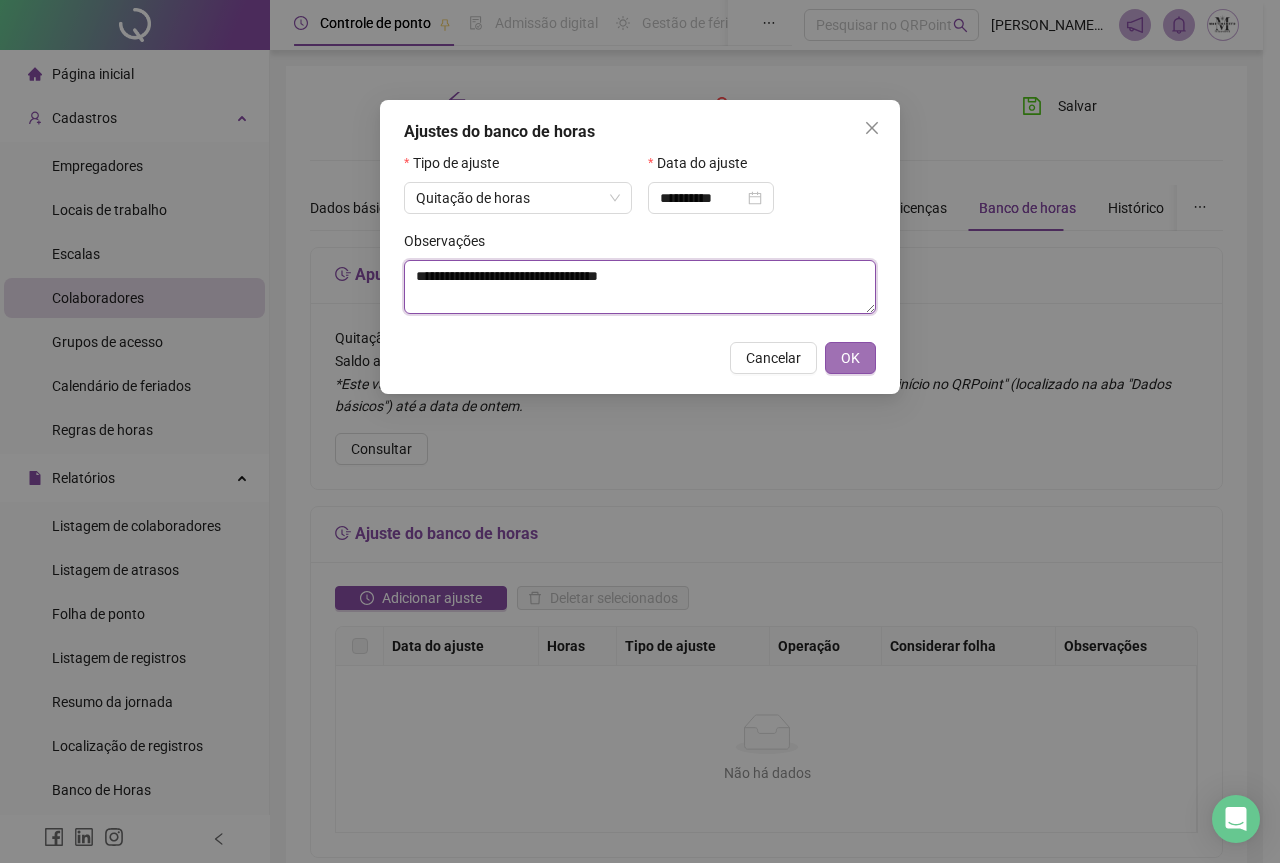type on "**********" 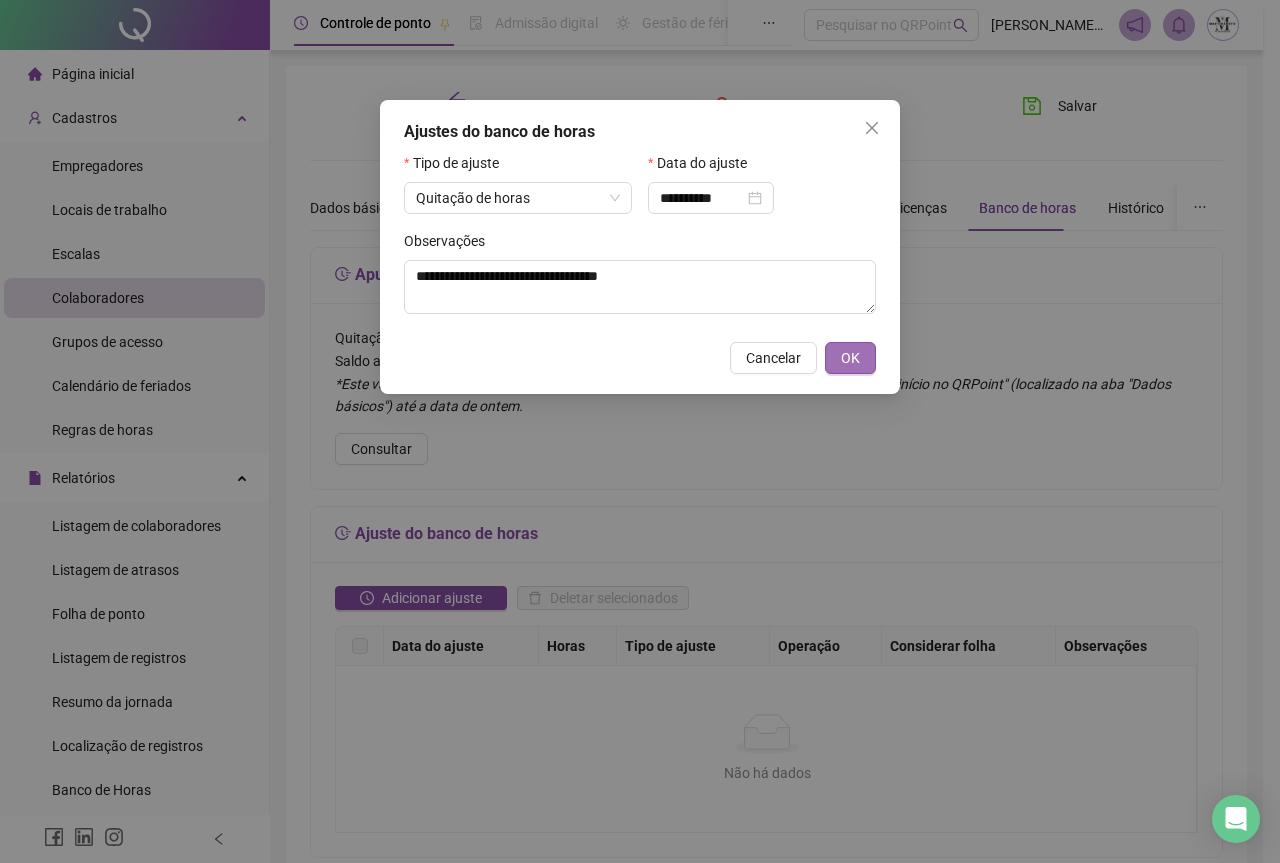 click on "OK" at bounding box center [850, 358] 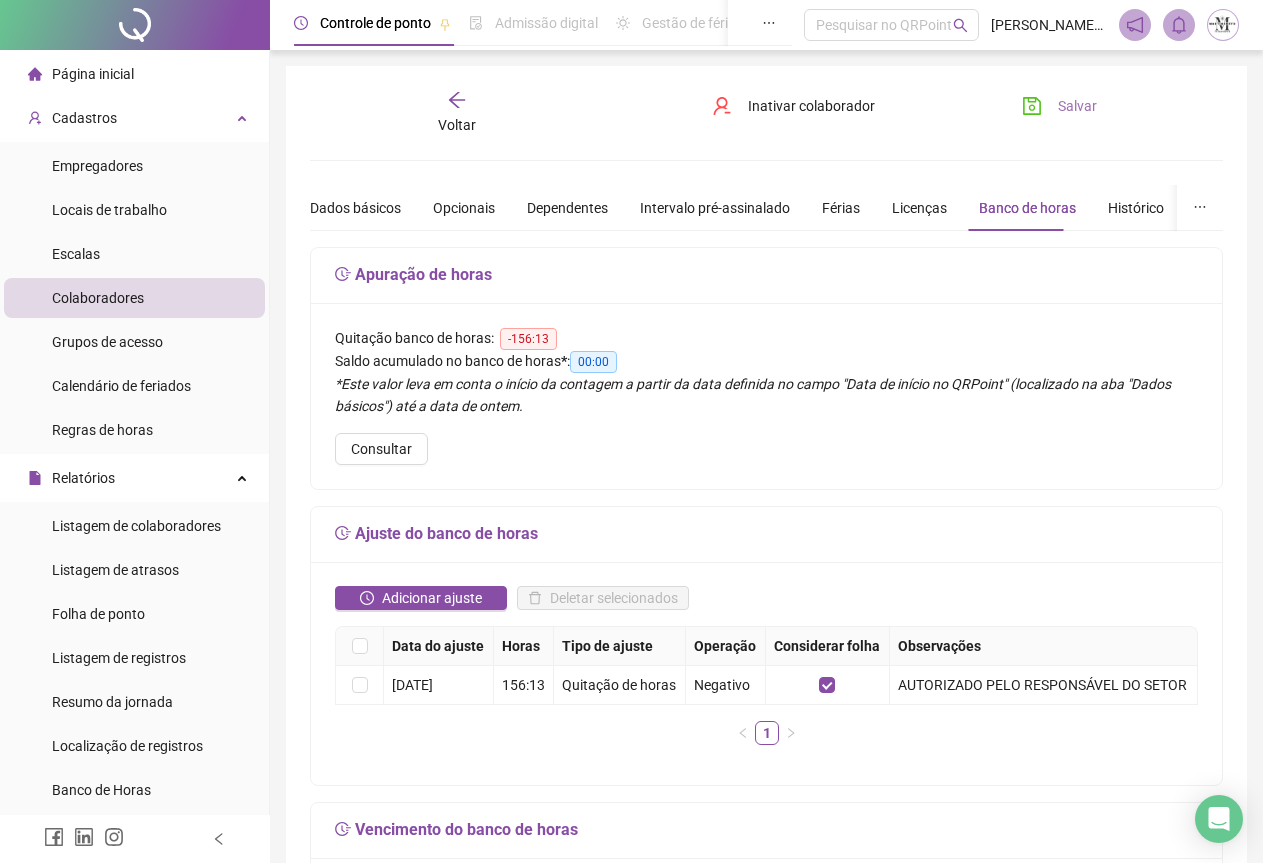 click 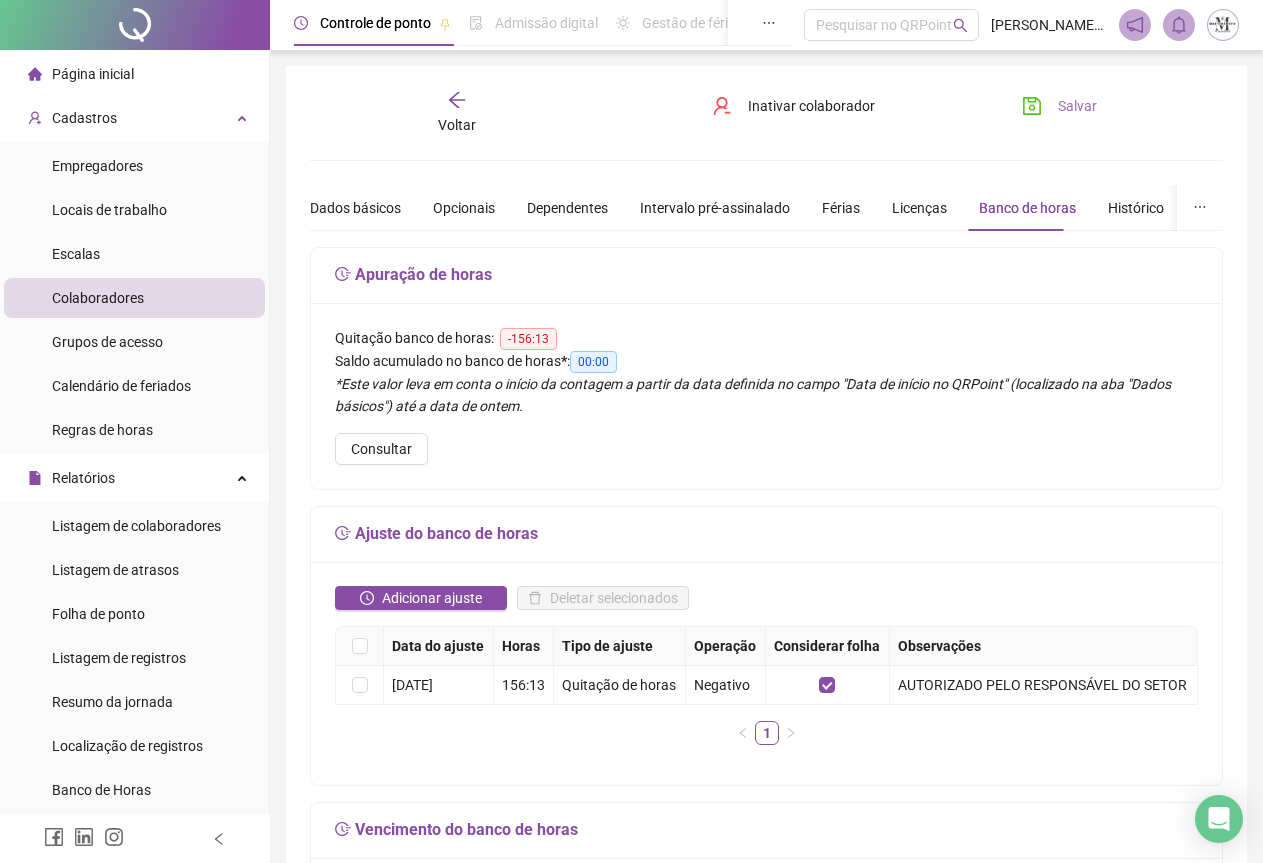 click 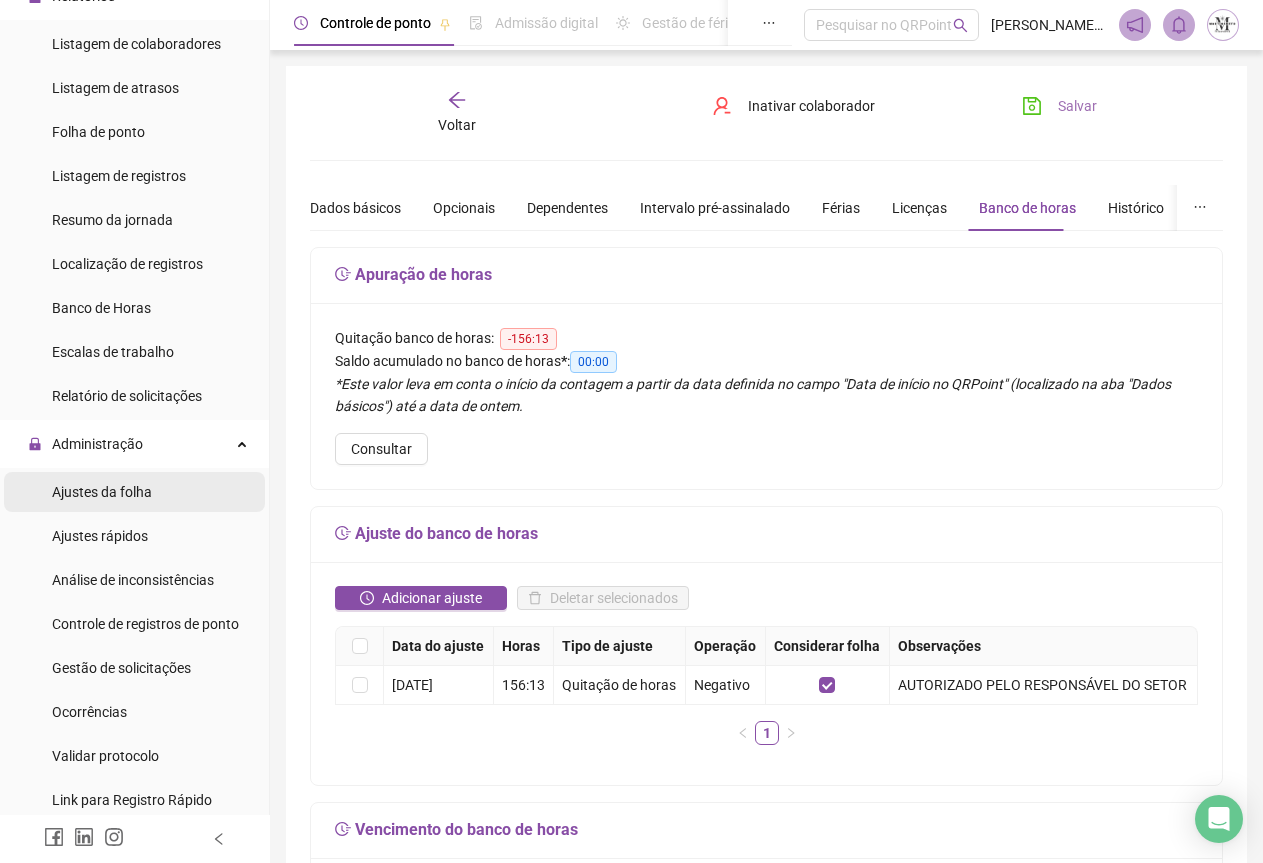 scroll, scrollTop: 500, scrollLeft: 0, axis: vertical 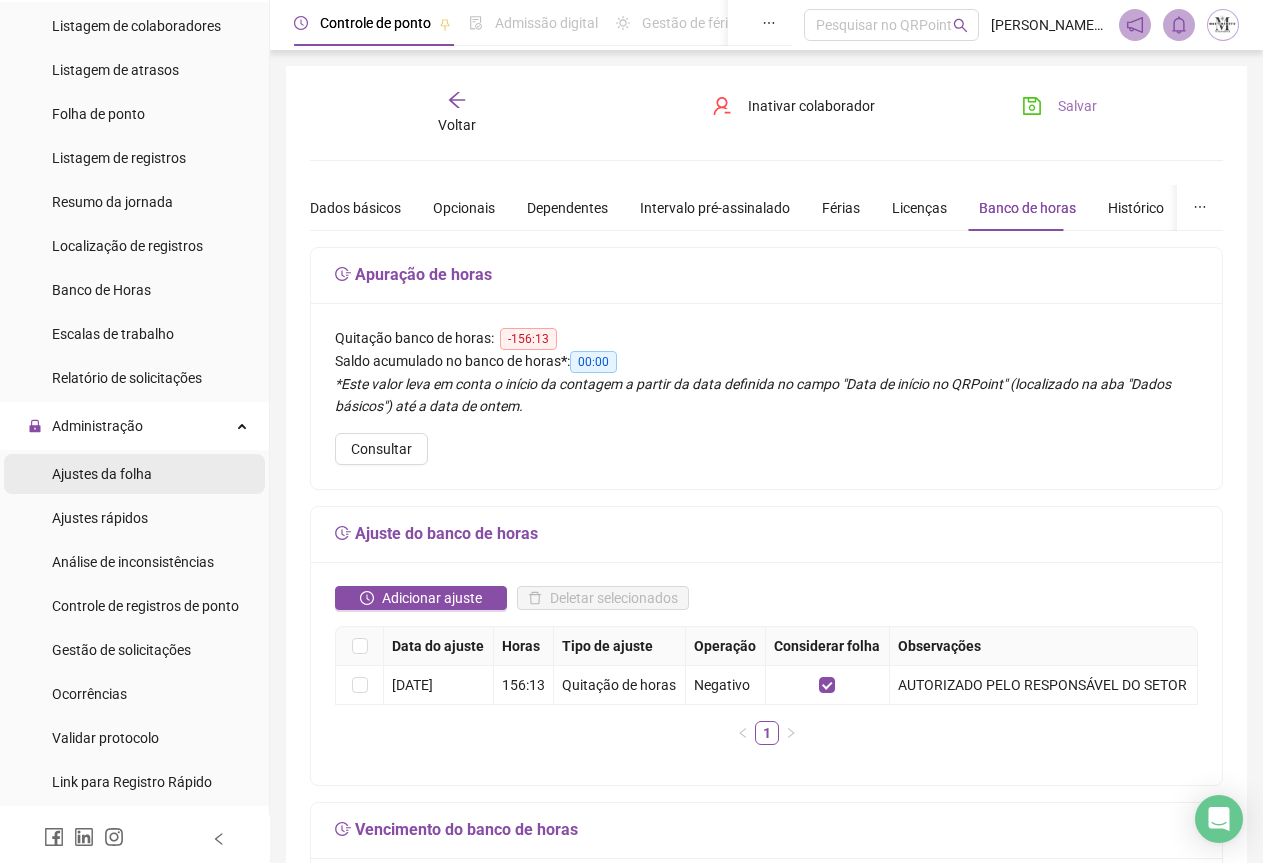click on "Ajustes da folha" at bounding box center (102, 474) 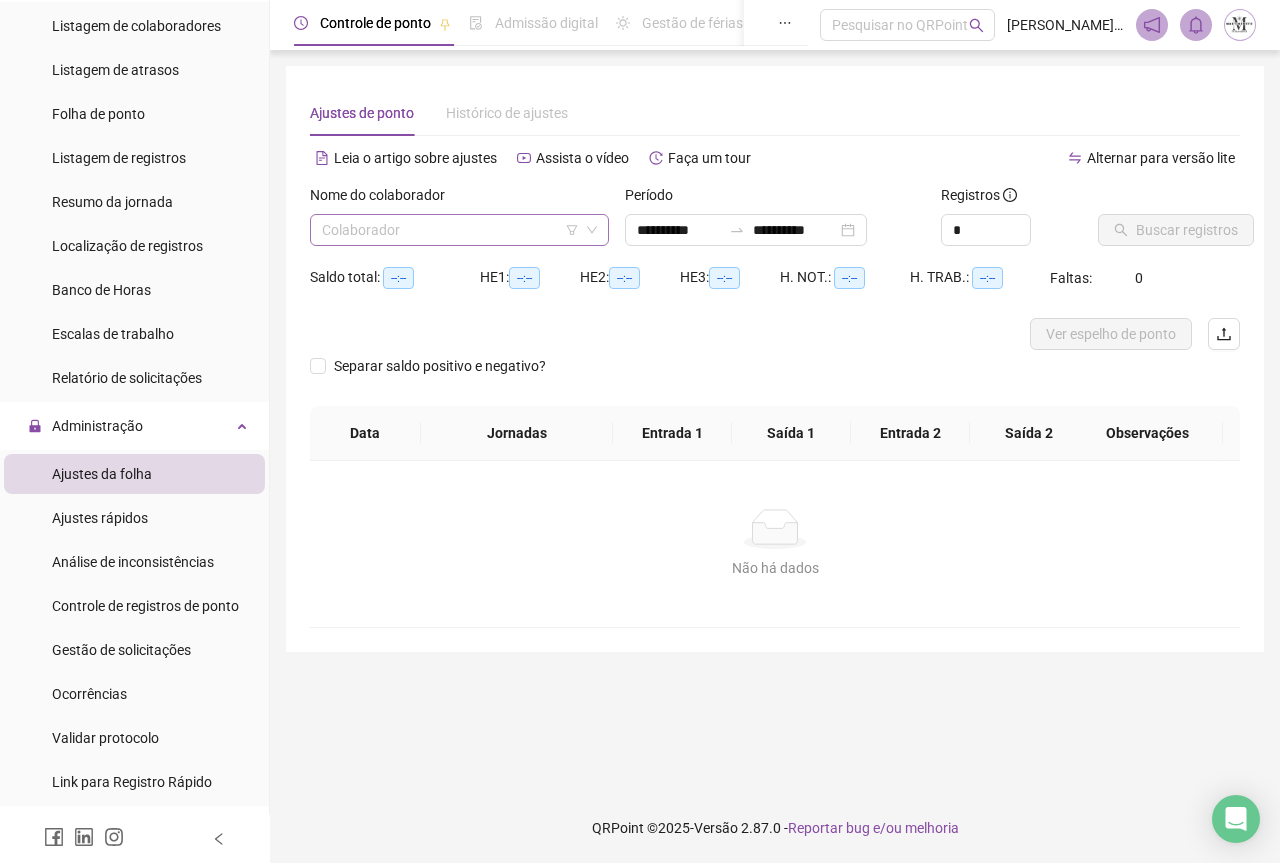 click at bounding box center (453, 230) 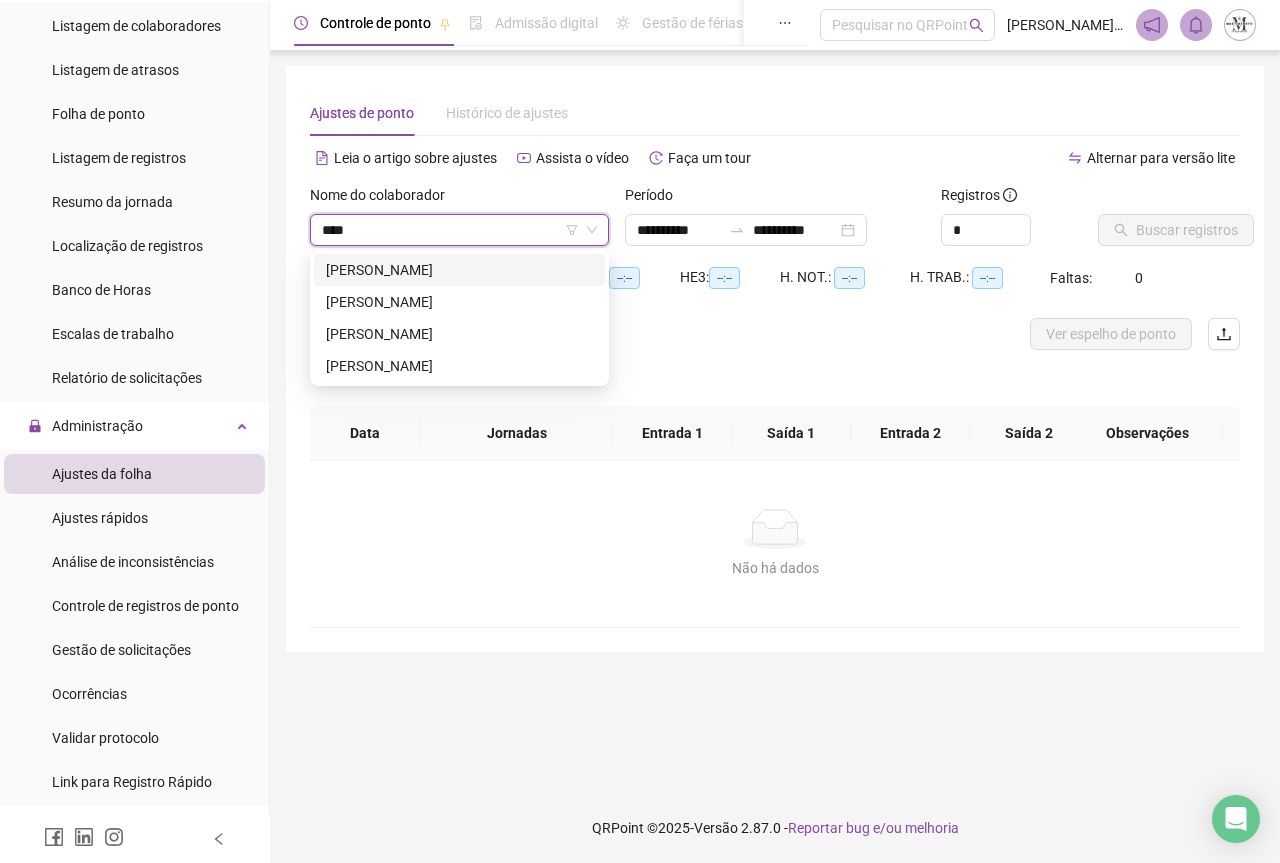 type on "*****" 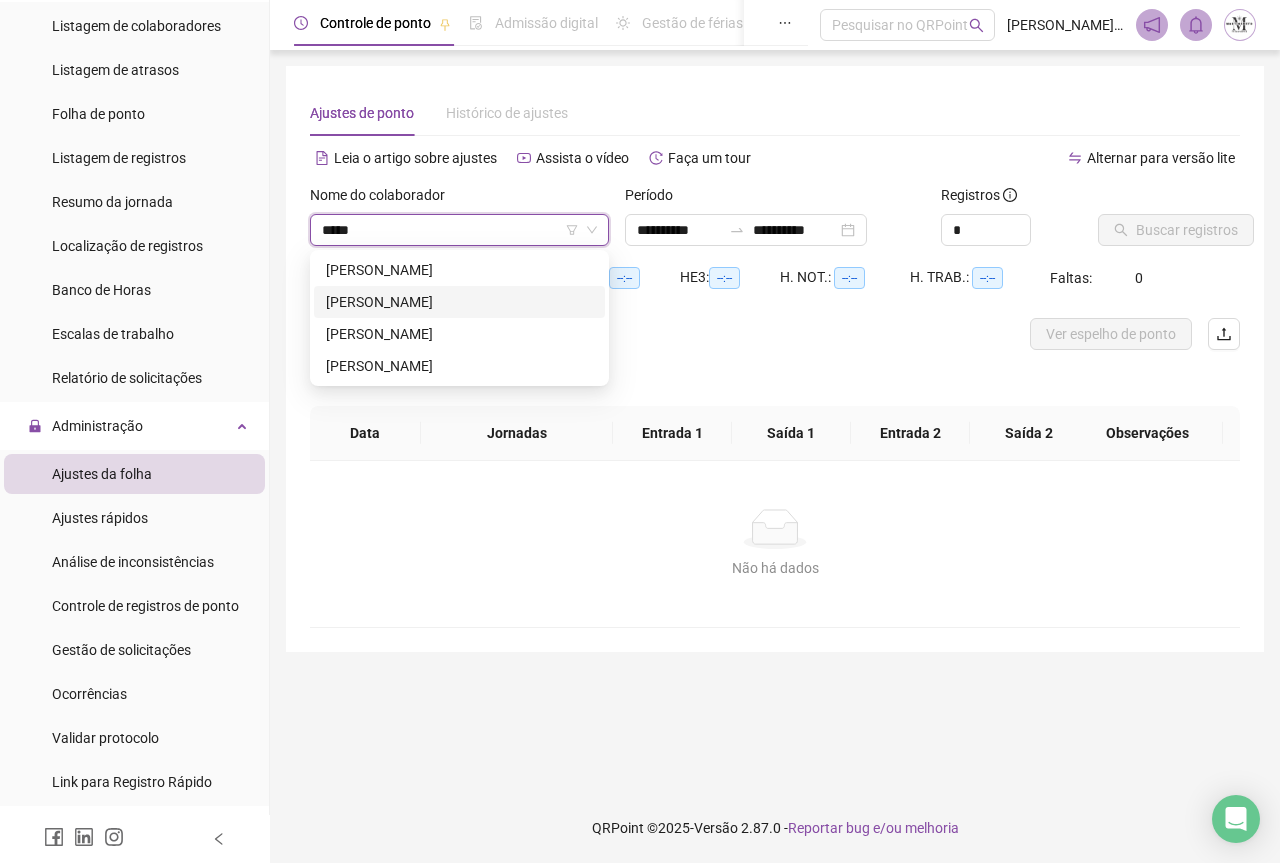 click on "[PERSON_NAME]" at bounding box center [459, 302] 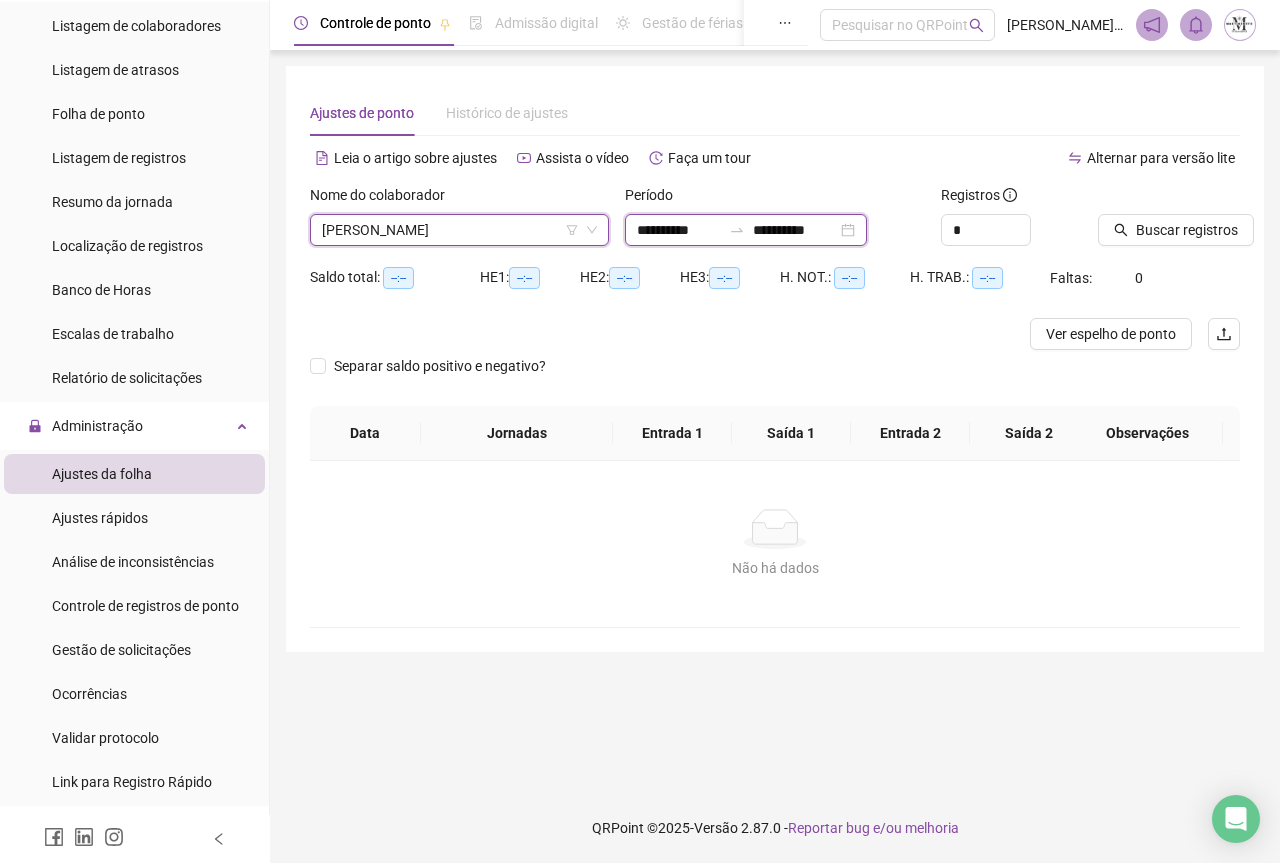 click on "**********" at bounding box center [795, 230] 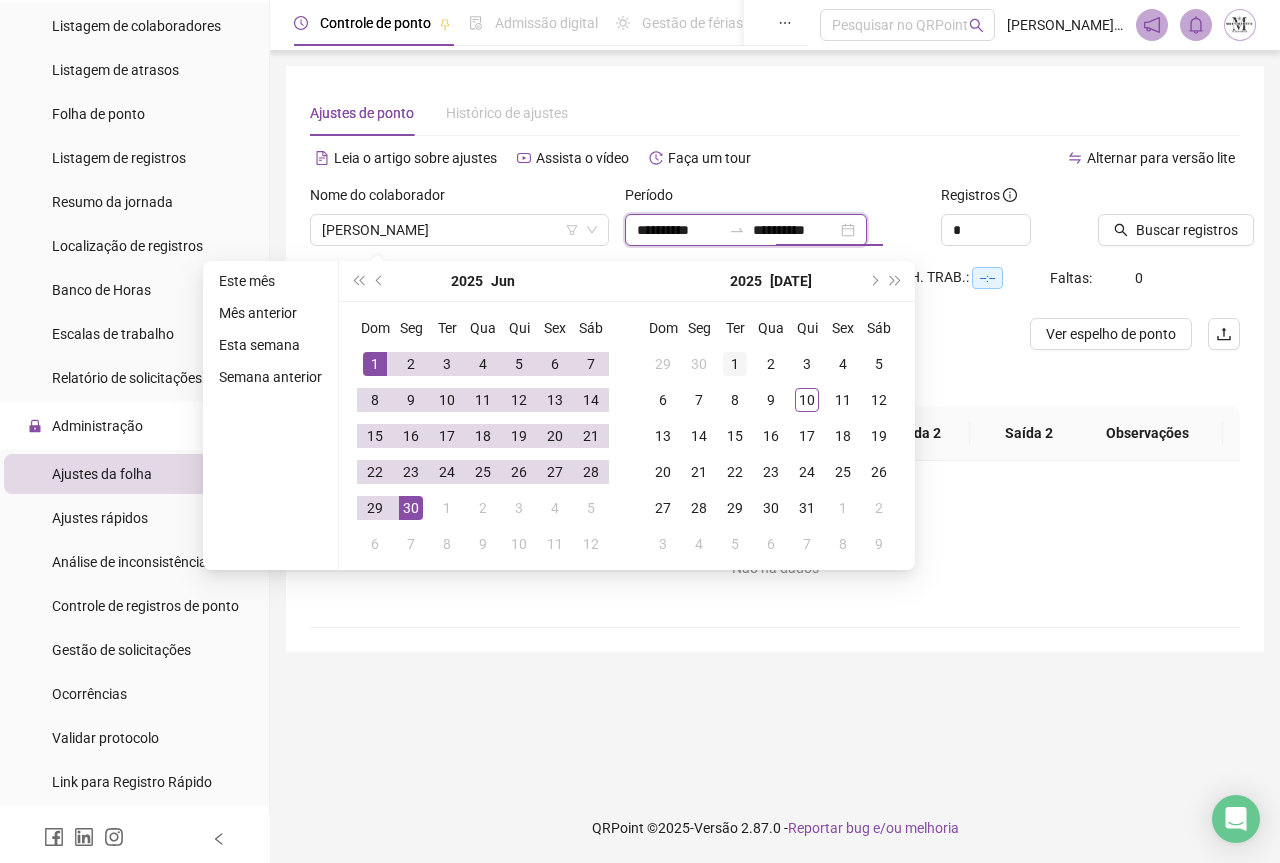type on "**********" 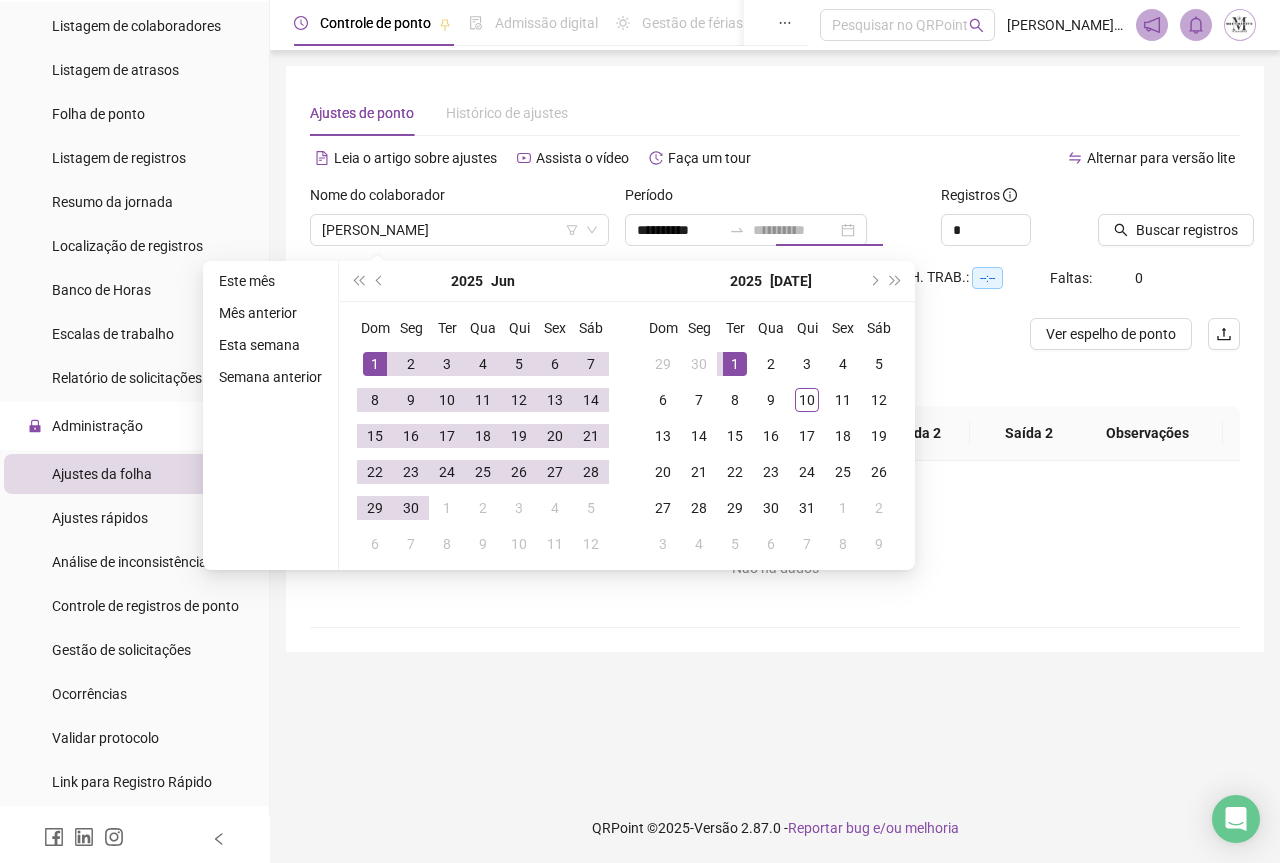 click on "1" at bounding box center [735, 364] 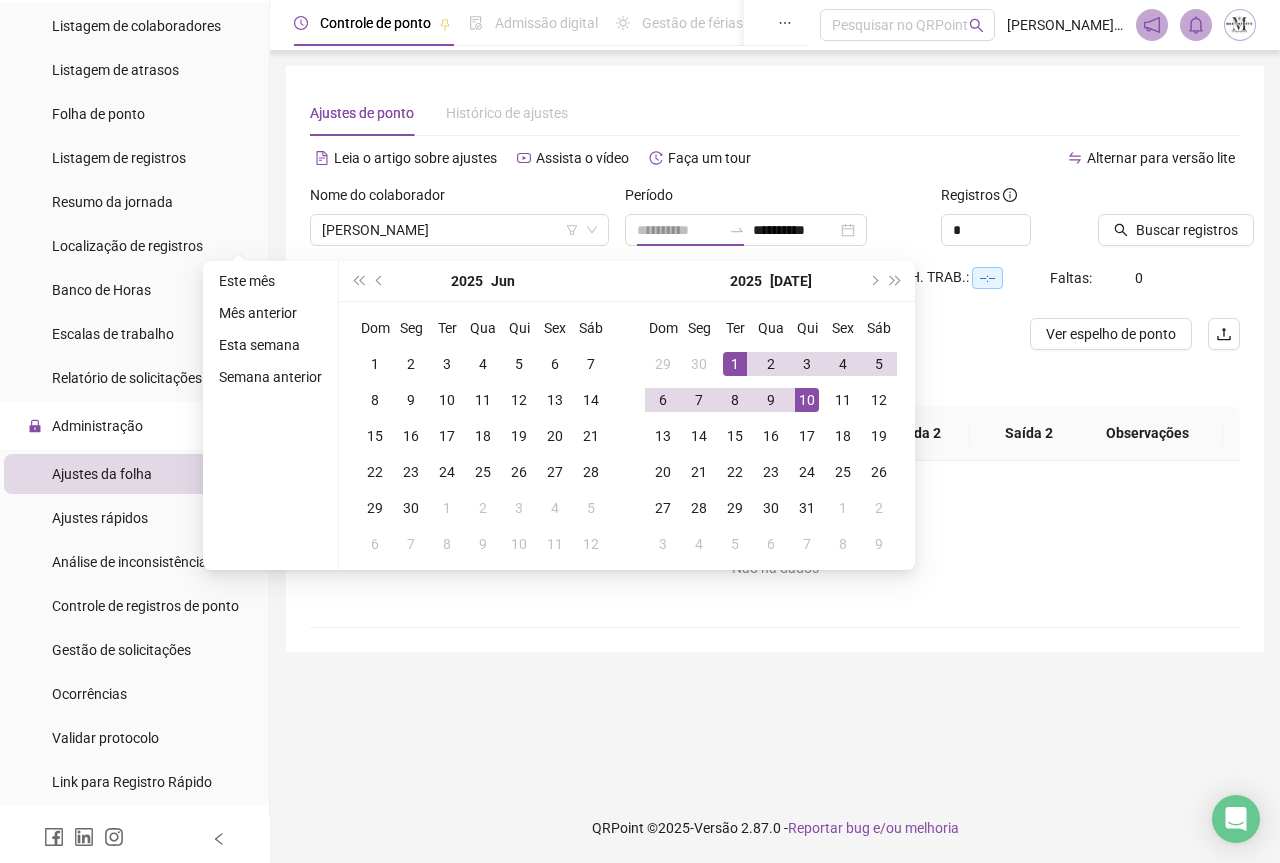 click on "10" at bounding box center [807, 400] 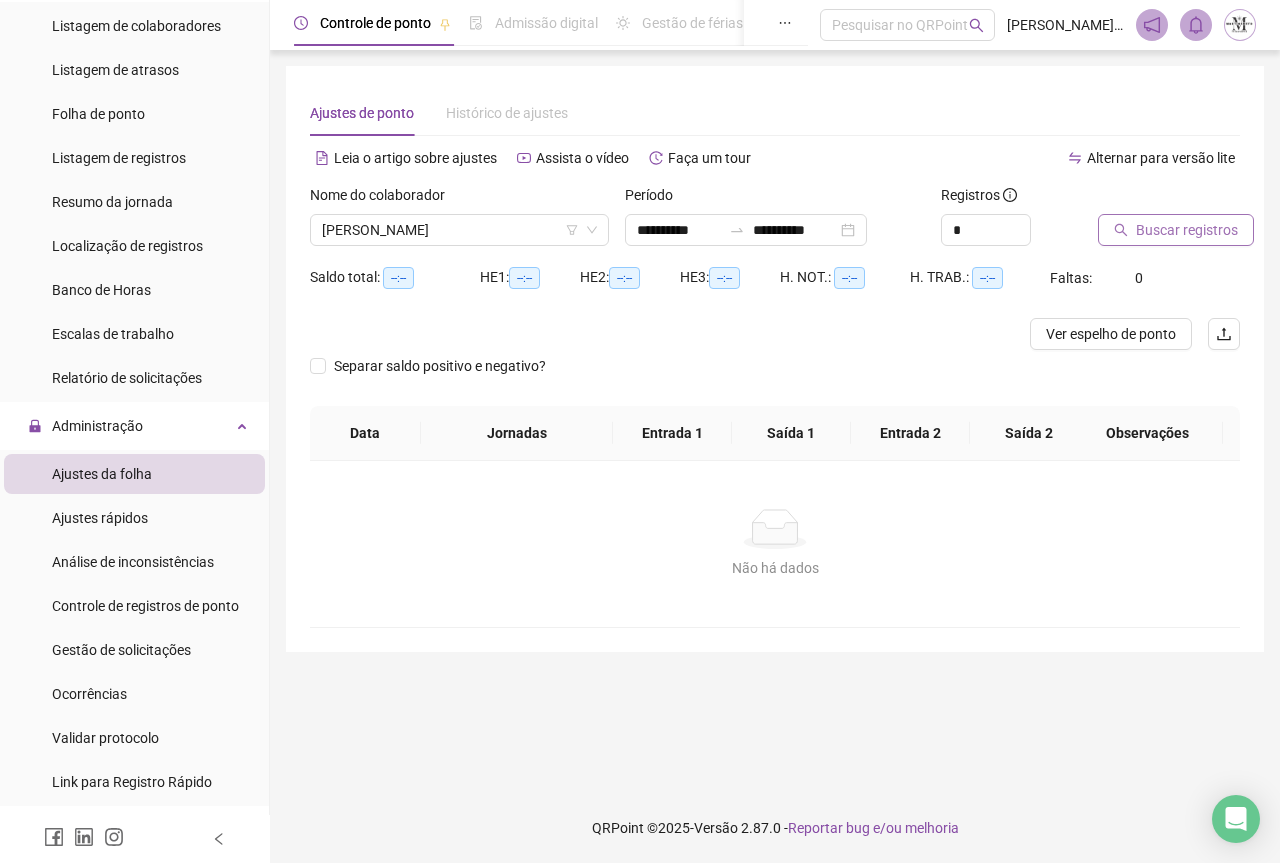 click on "Buscar registros" at bounding box center (1187, 230) 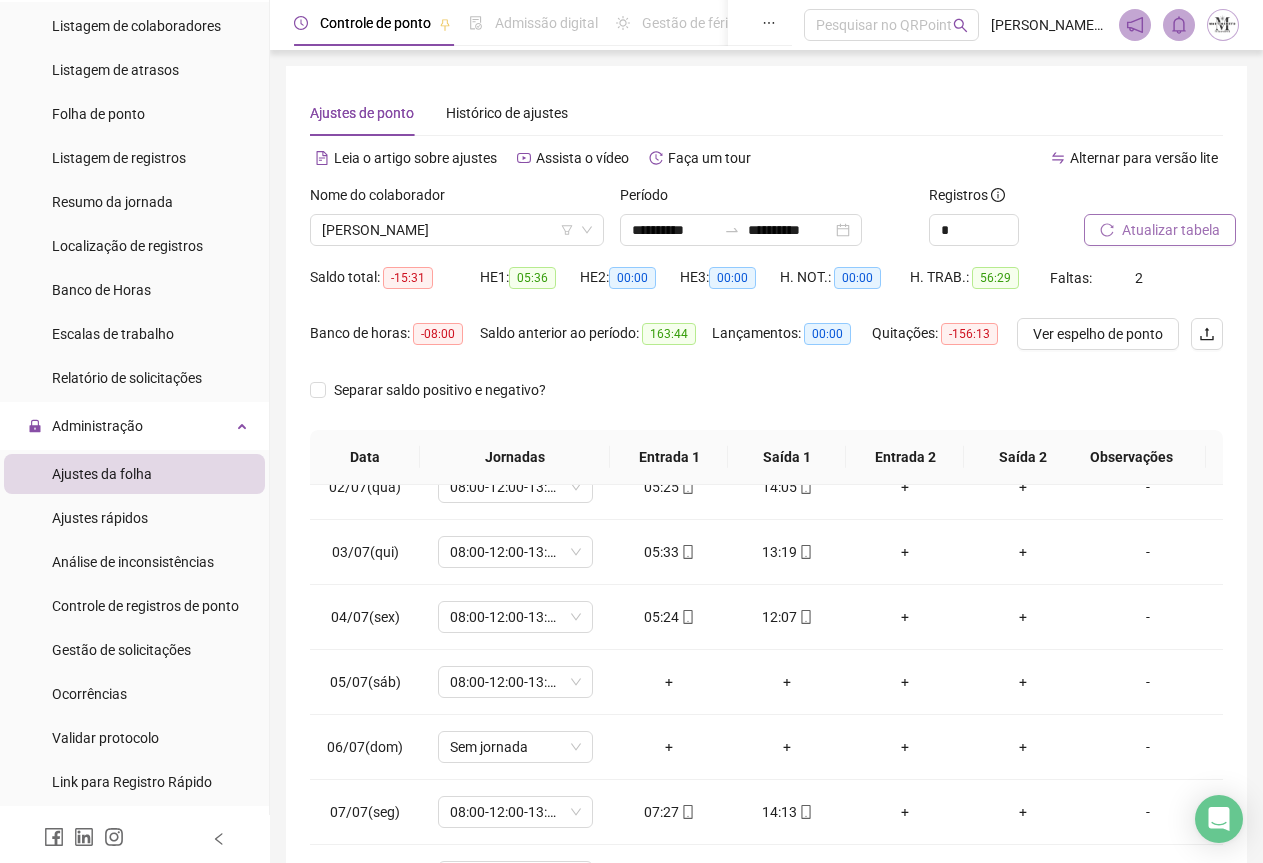 scroll, scrollTop: 240, scrollLeft: 0, axis: vertical 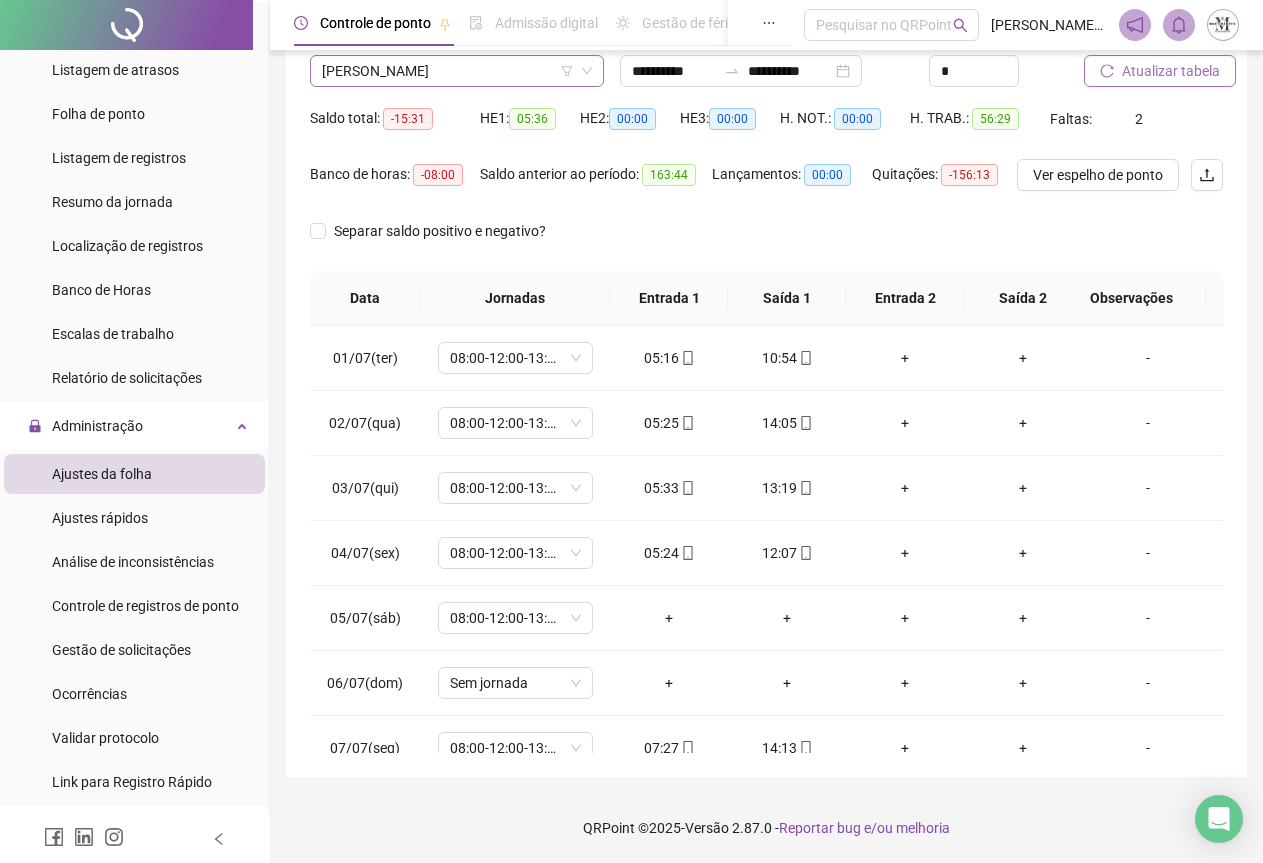 click on "[PERSON_NAME]" at bounding box center [457, 71] 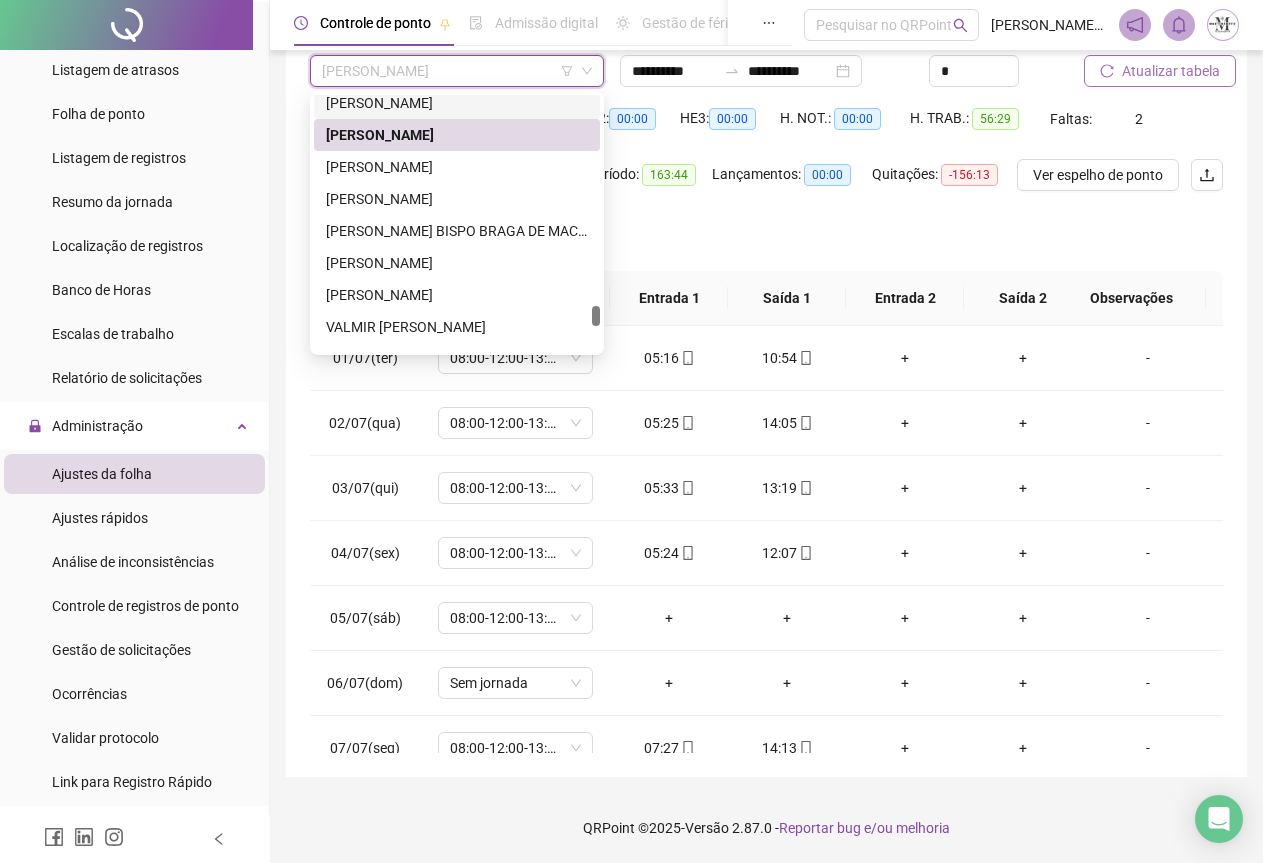 scroll, scrollTop: 5904, scrollLeft: 0, axis: vertical 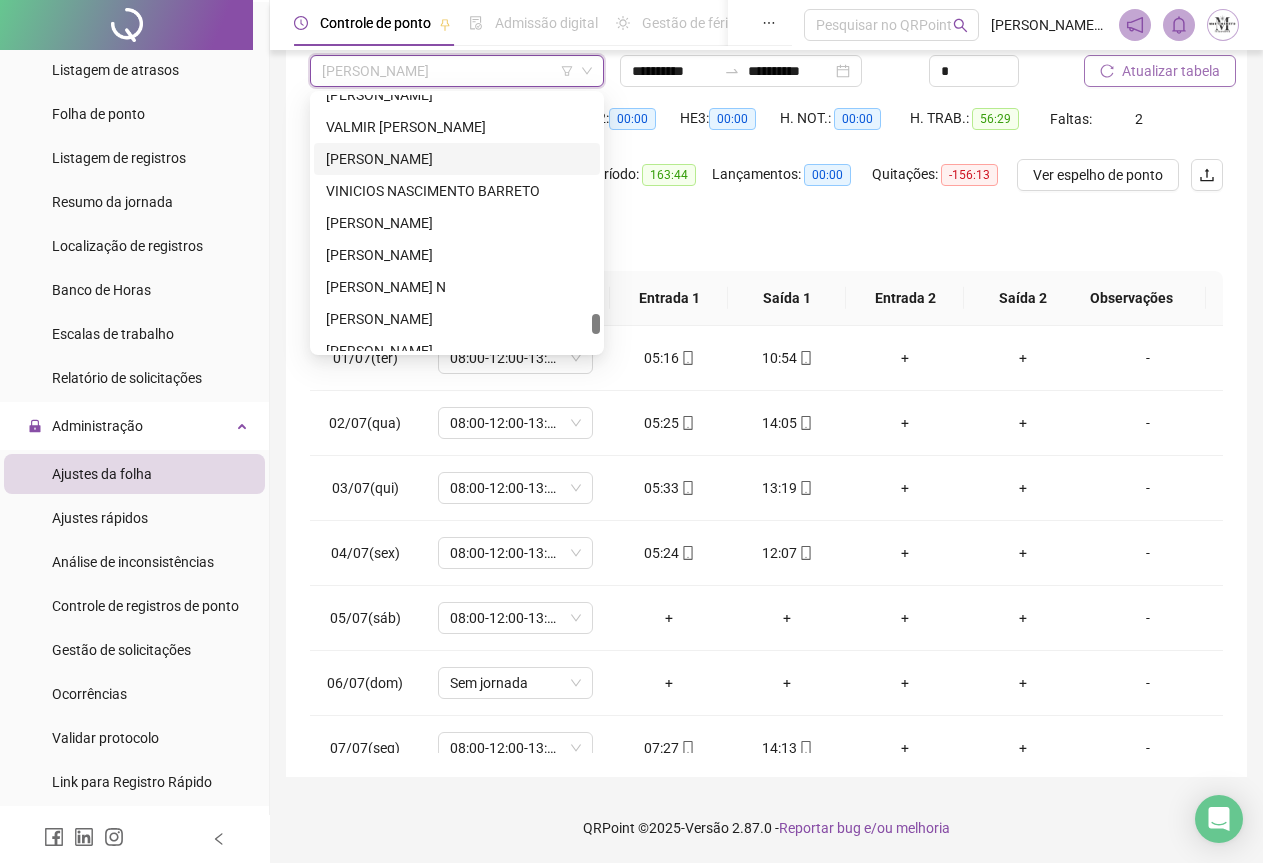 click on "[PERSON_NAME]" at bounding box center [457, 159] 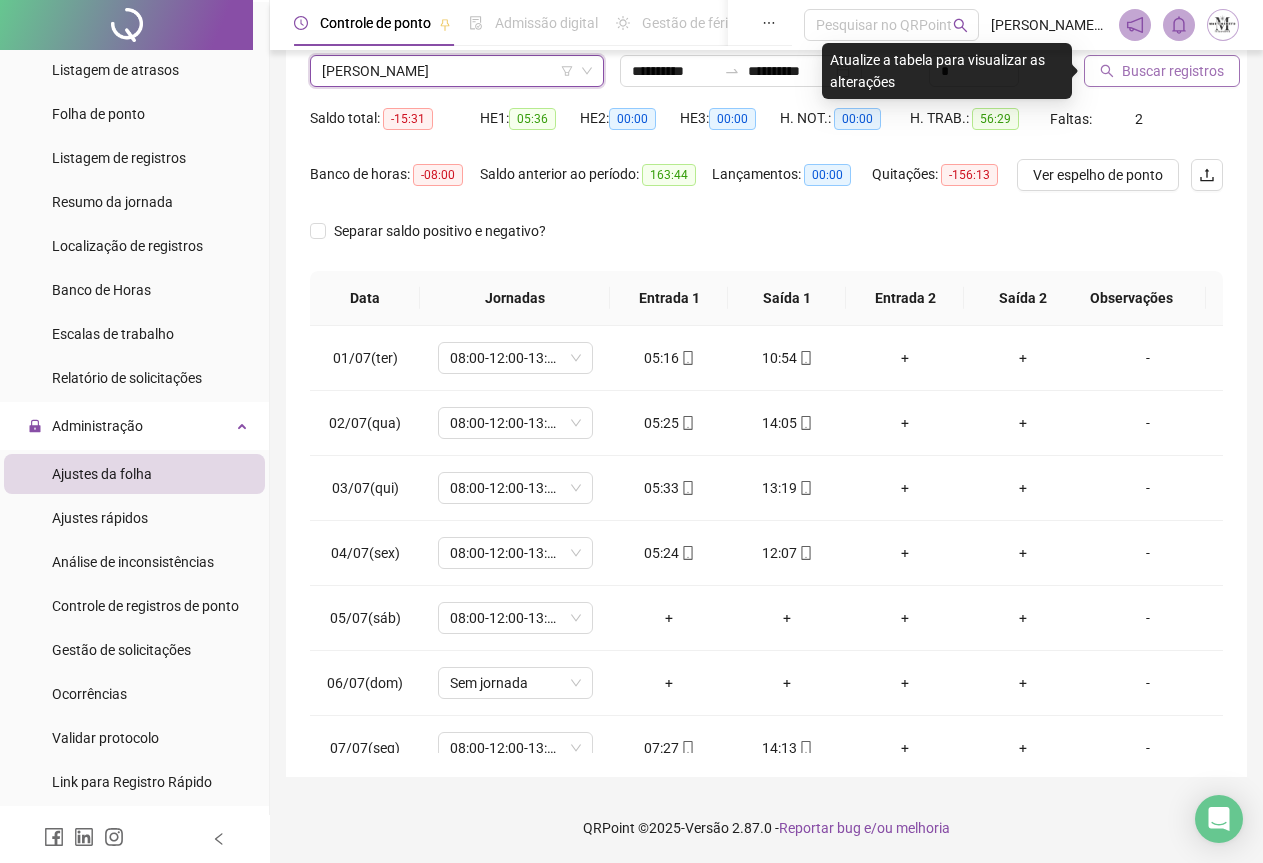 click on "Buscar registros" at bounding box center [1173, 71] 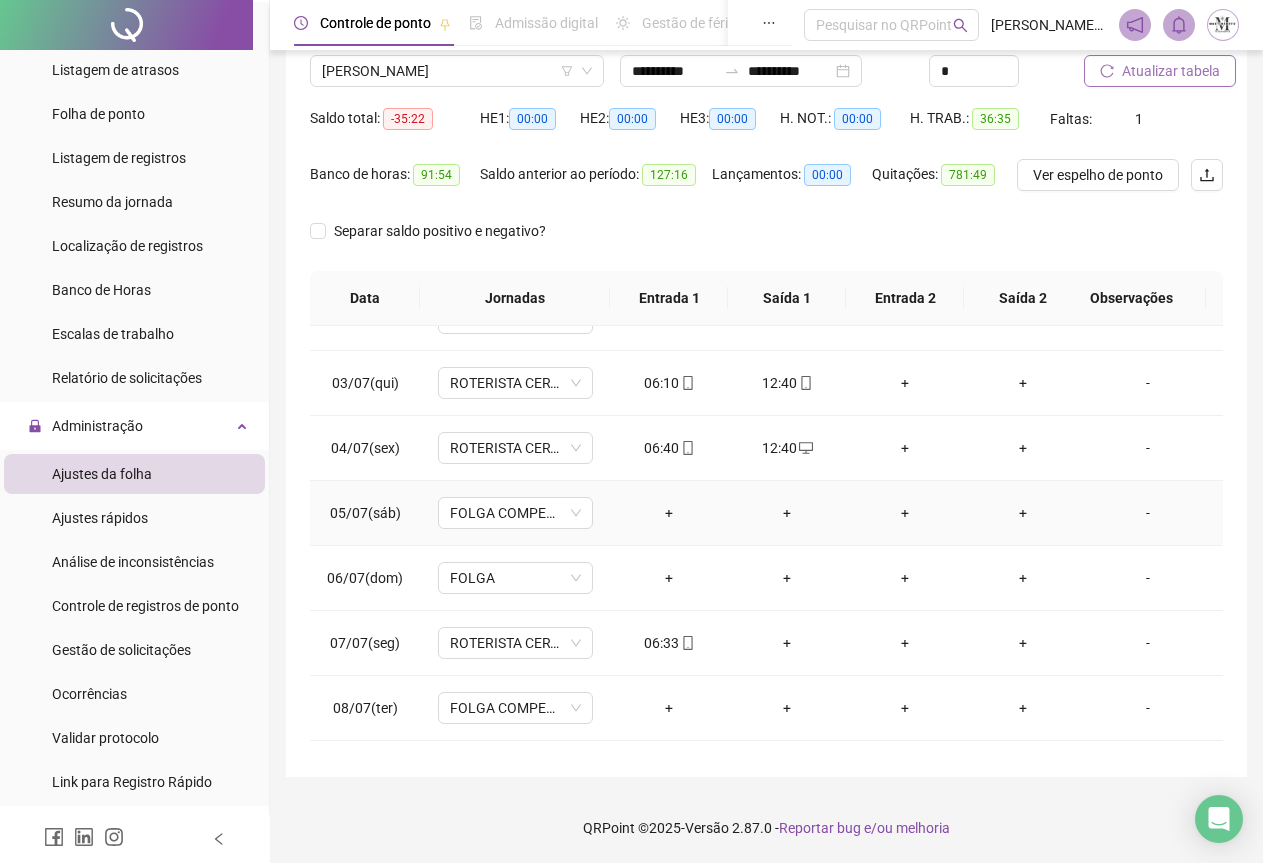 scroll, scrollTop: 240, scrollLeft: 0, axis: vertical 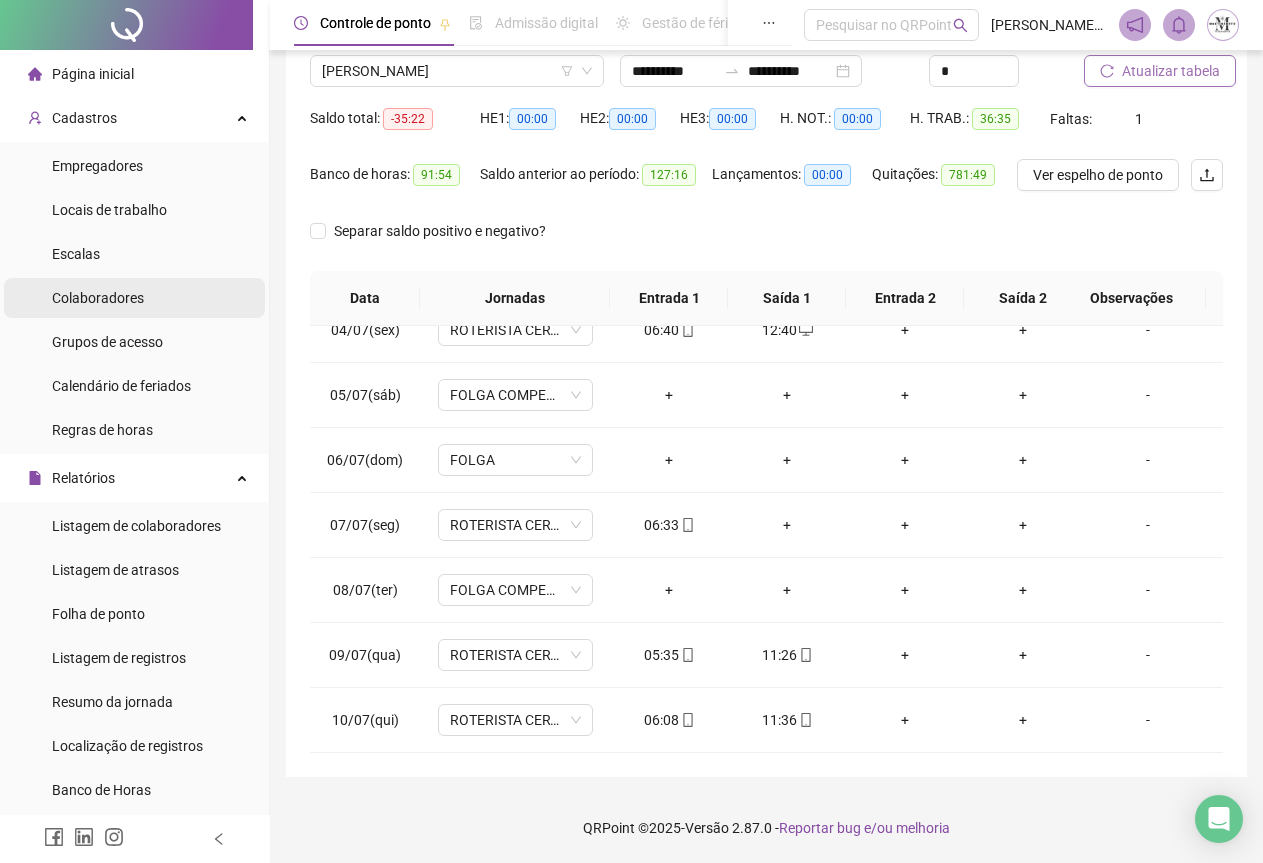 click on "Colaboradores" at bounding box center [98, 298] 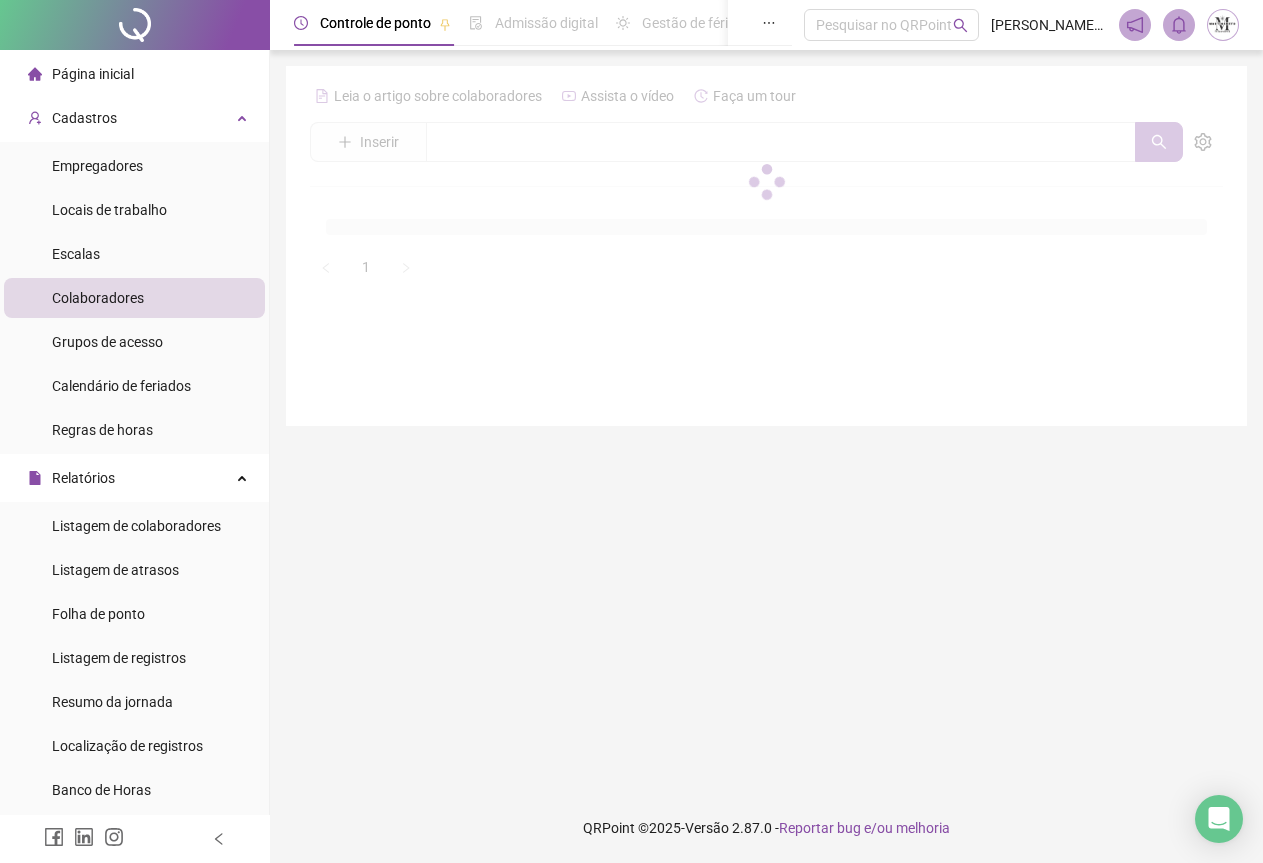 scroll, scrollTop: 0, scrollLeft: 0, axis: both 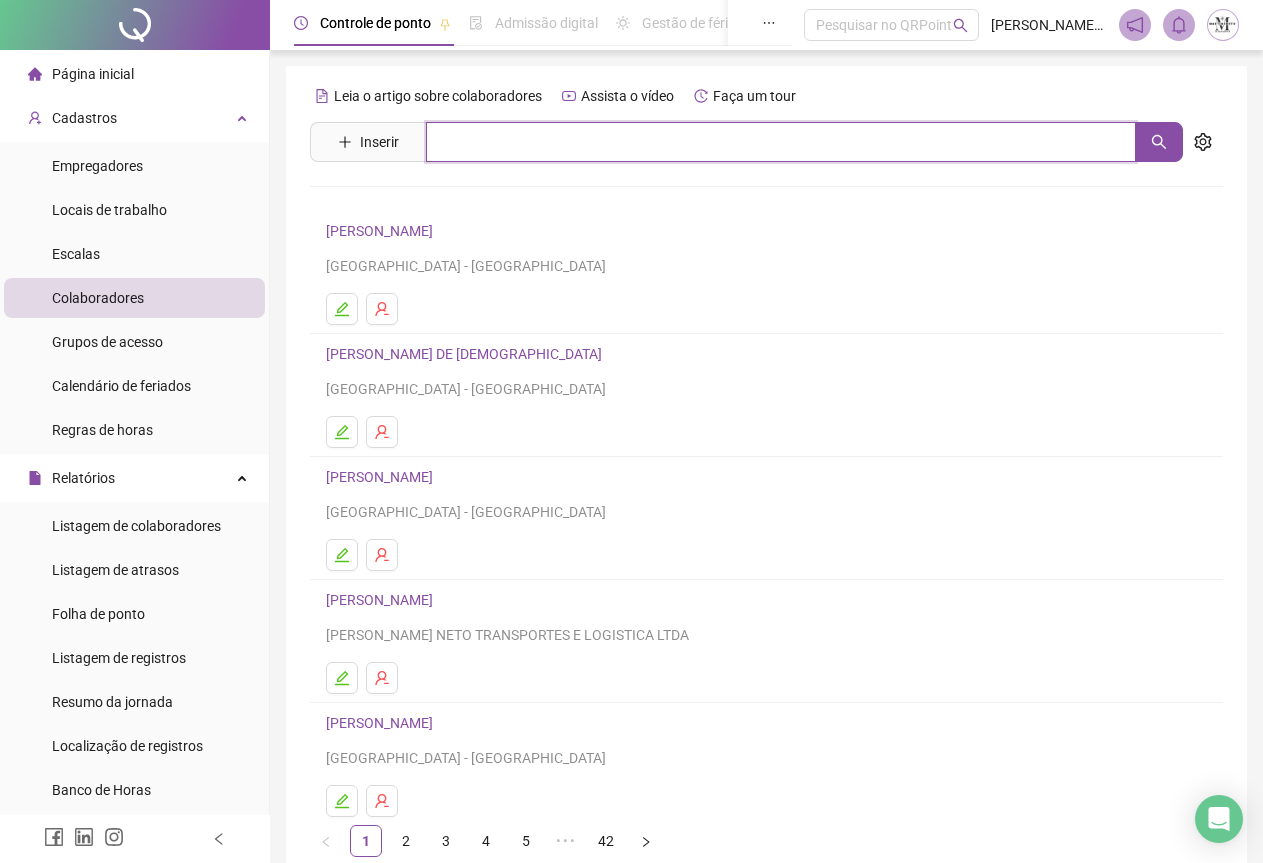 click at bounding box center (781, 142) 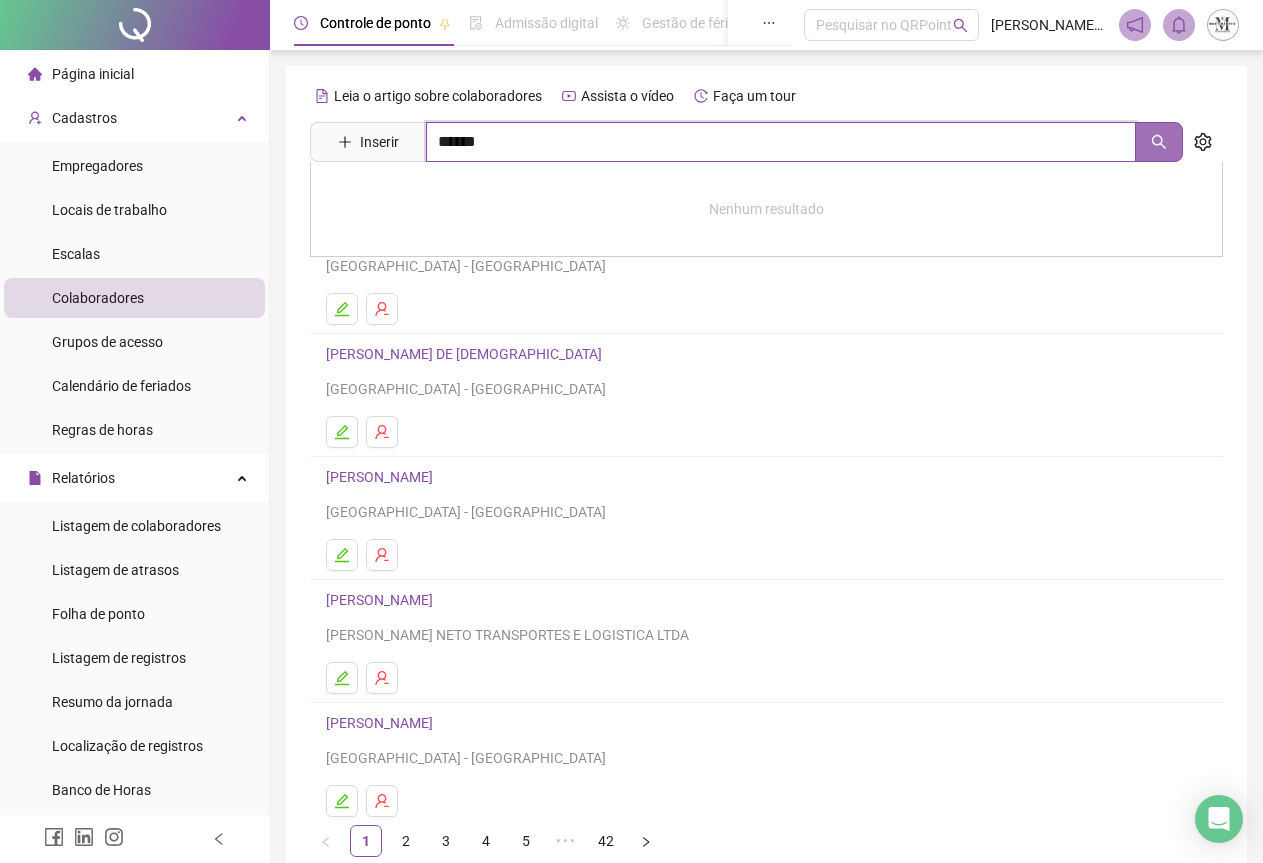 click at bounding box center (1159, 142) 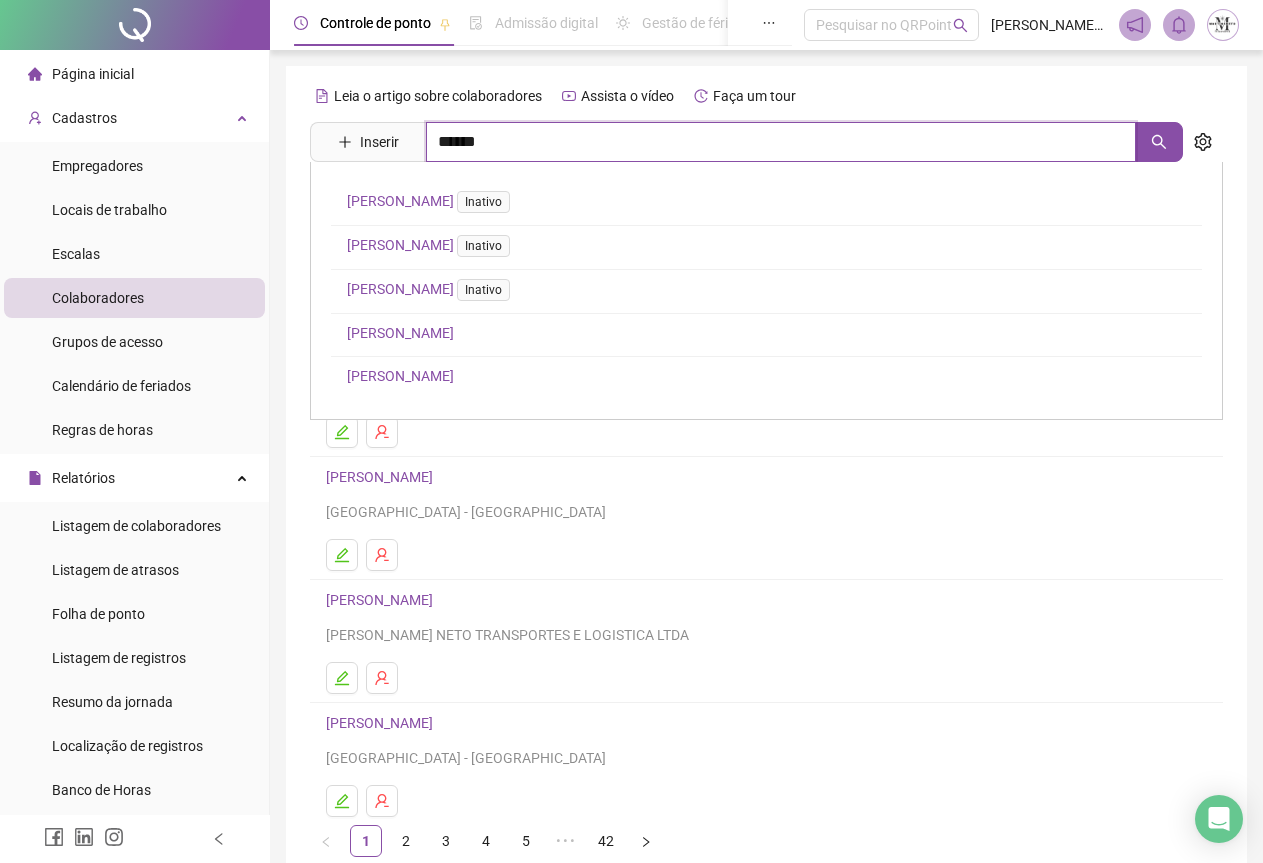 type on "******" 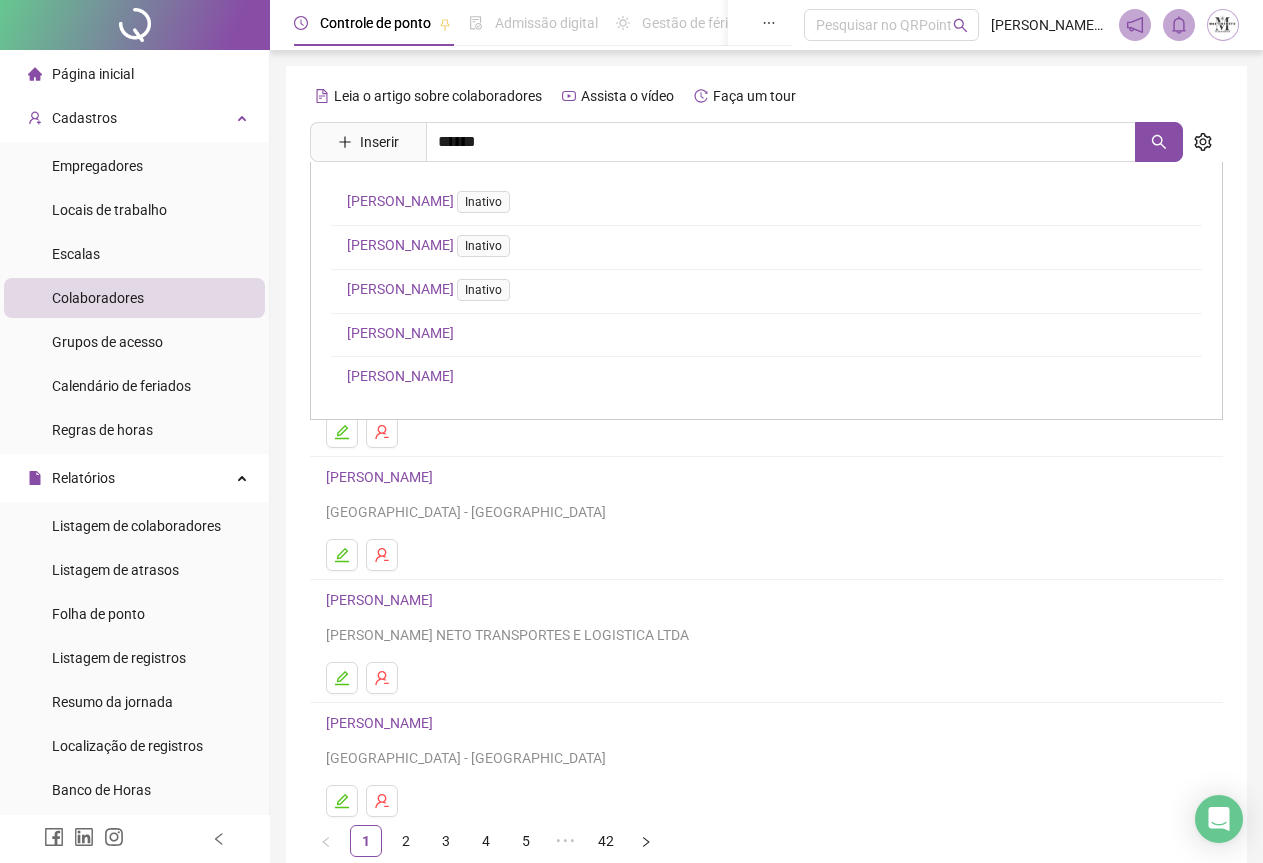 click on "[PERSON_NAME]" at bounding box center [400, 376] 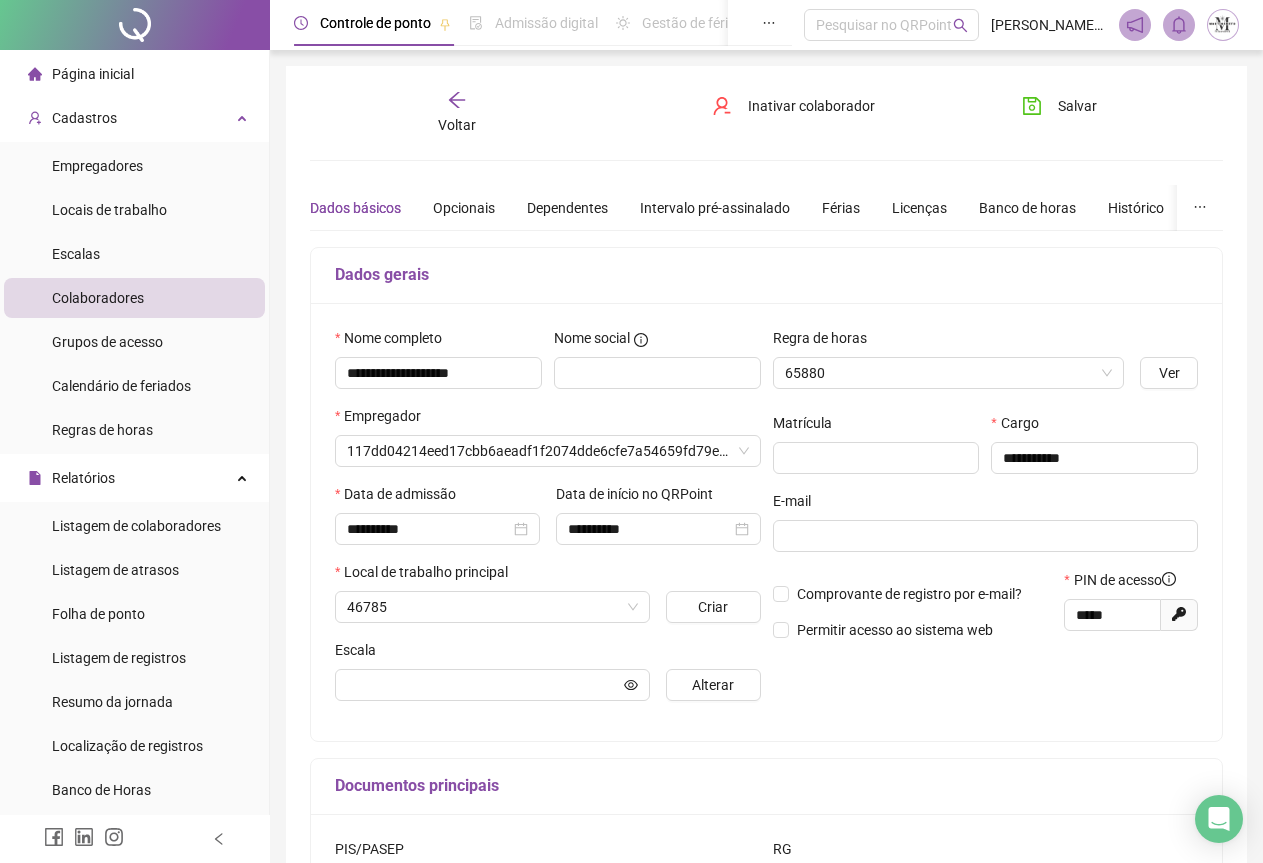 type on "**********" 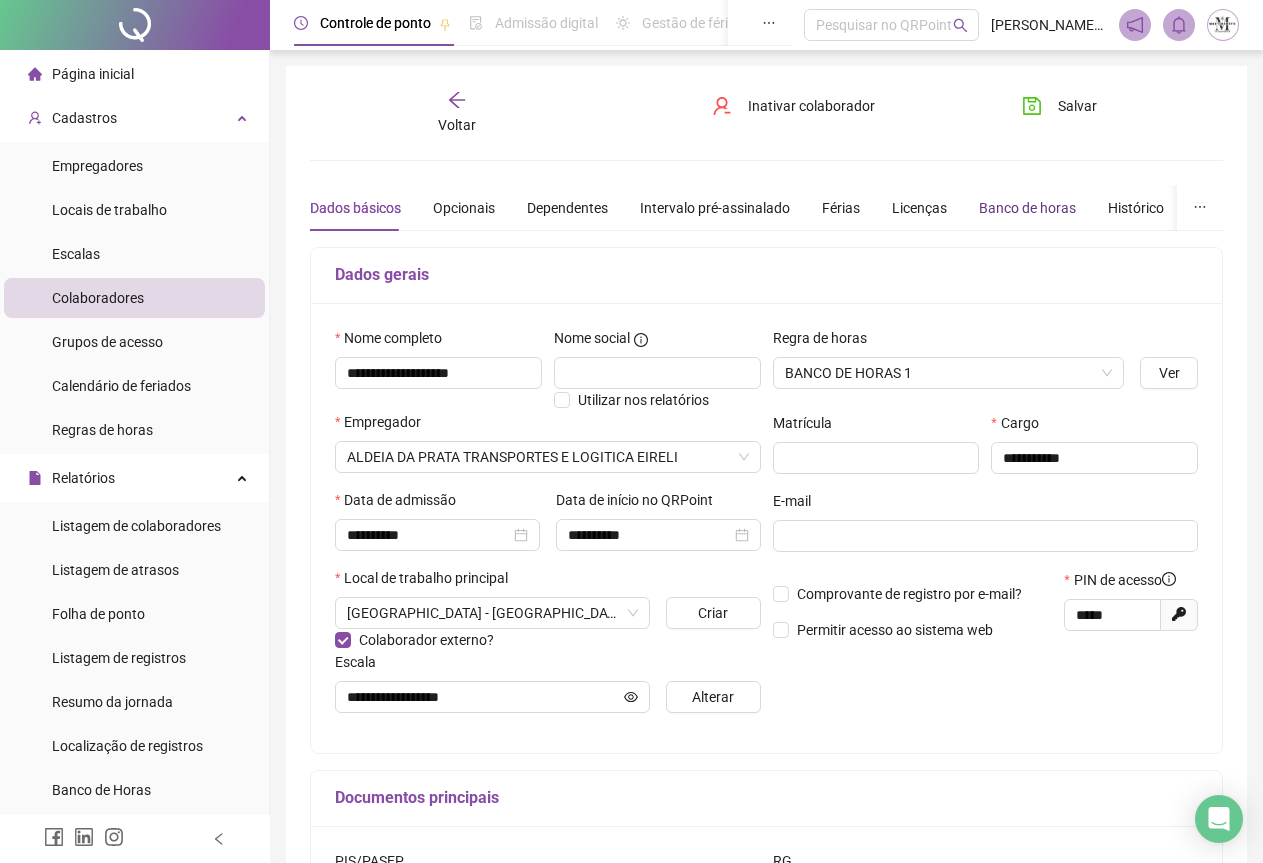 click on "Banco de horas" at bounding box center [1027, 208] 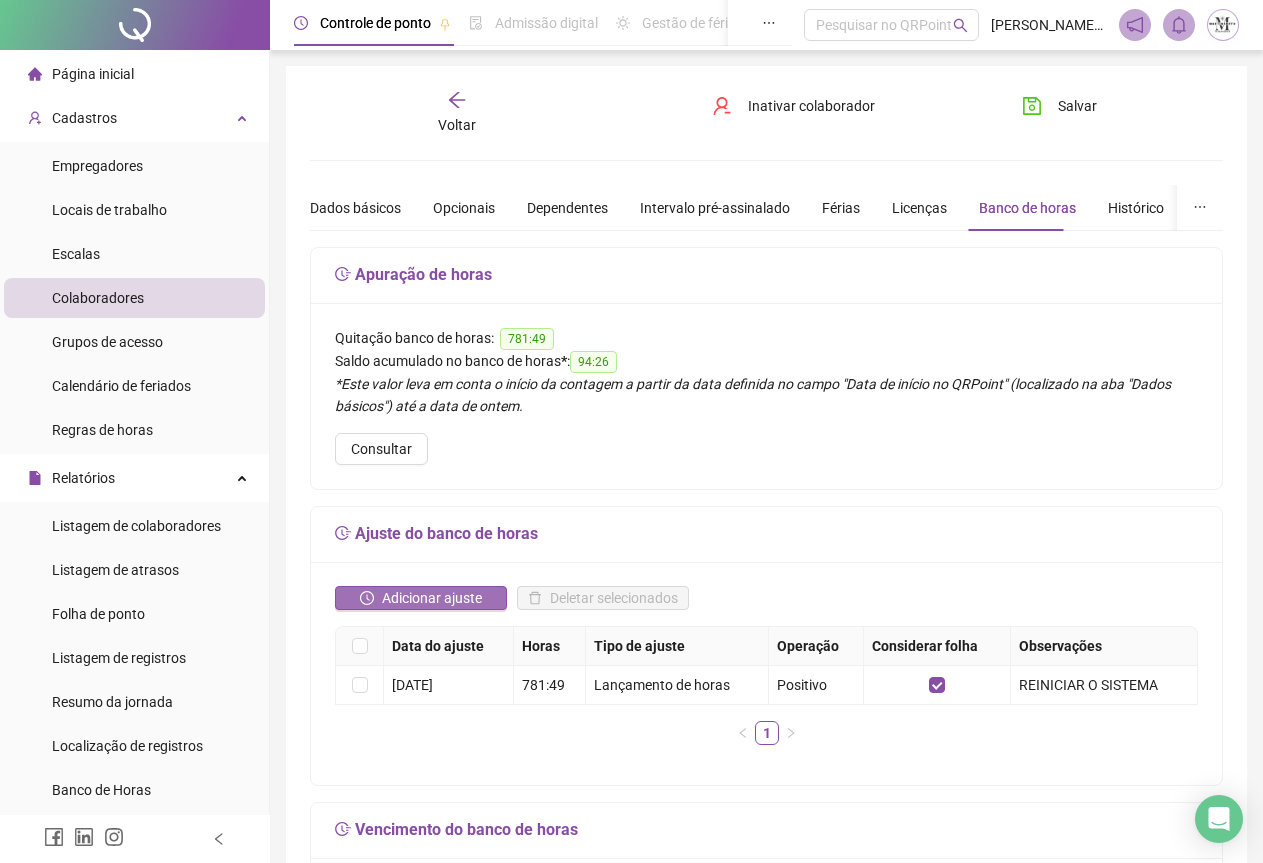 click on "Adicionar ajuste" at bounding box center [421, 598] 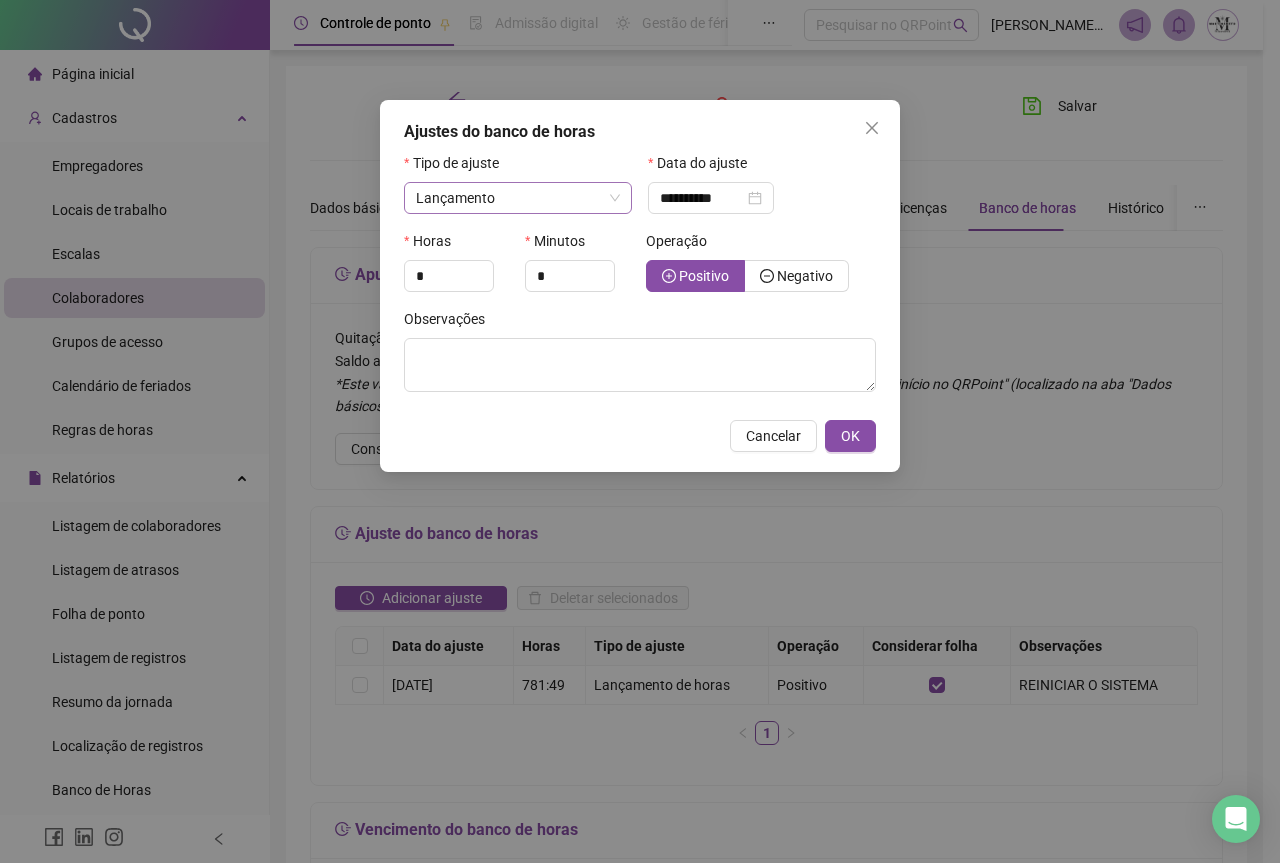 click on "Lançamento" at bounding box center (518, 198) 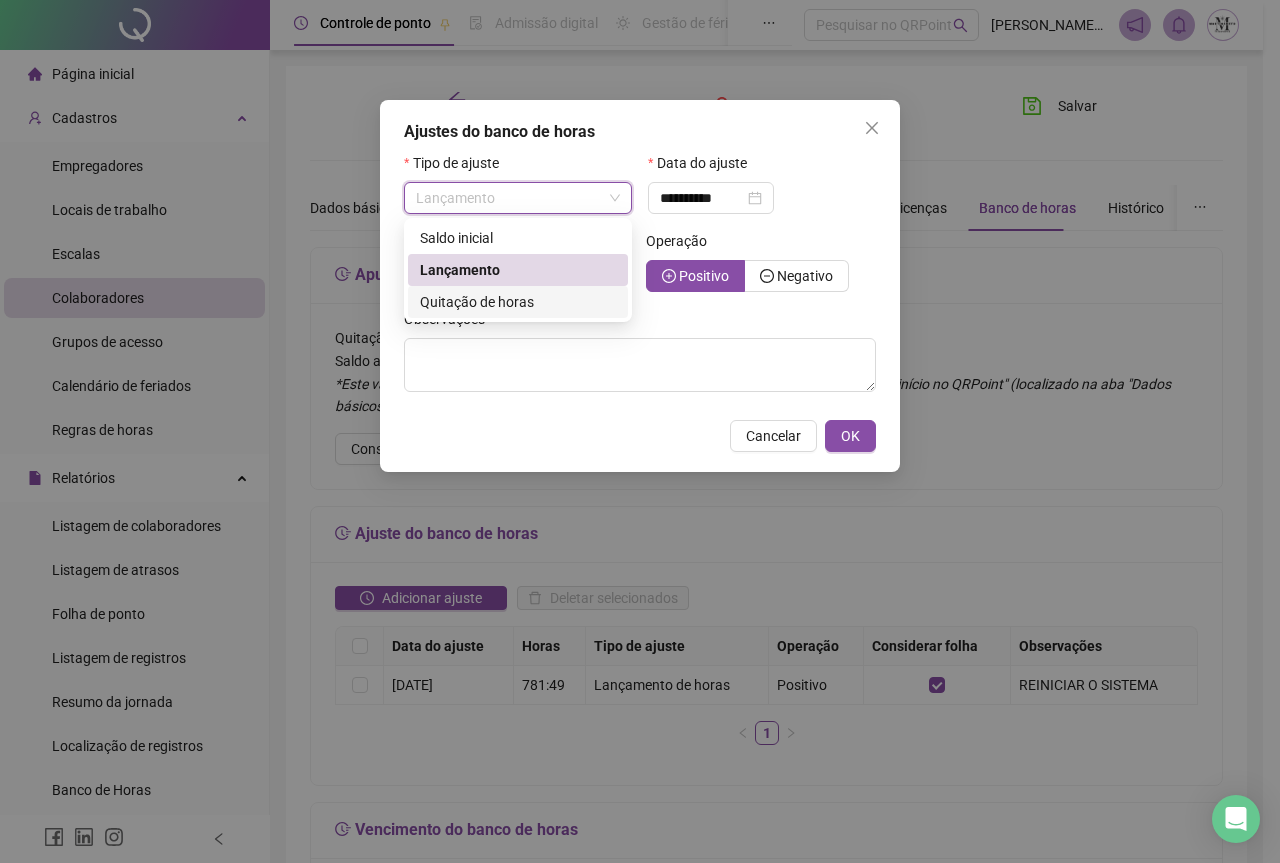 click on "Quitação de horas" at bounding box center [477, 302] 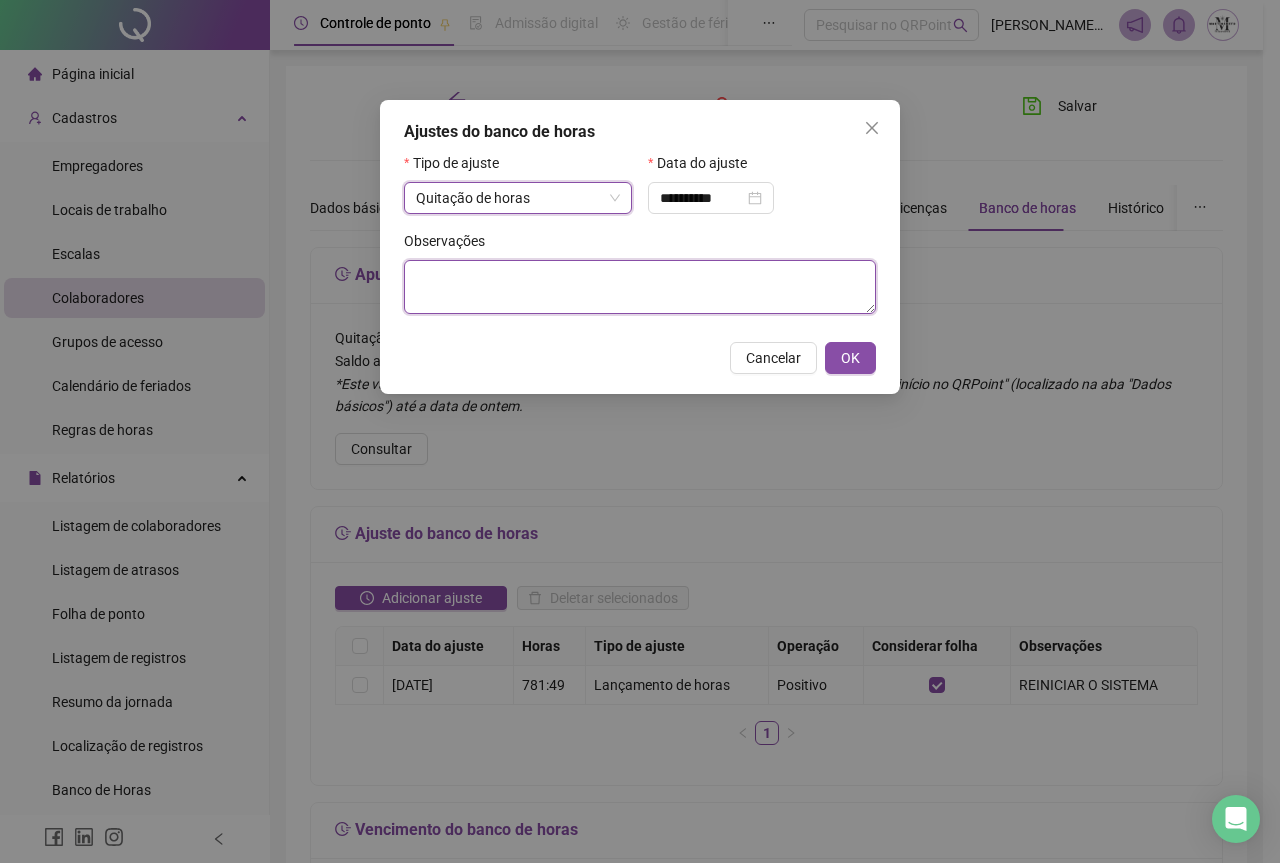 click at bounding box center (640, 287) 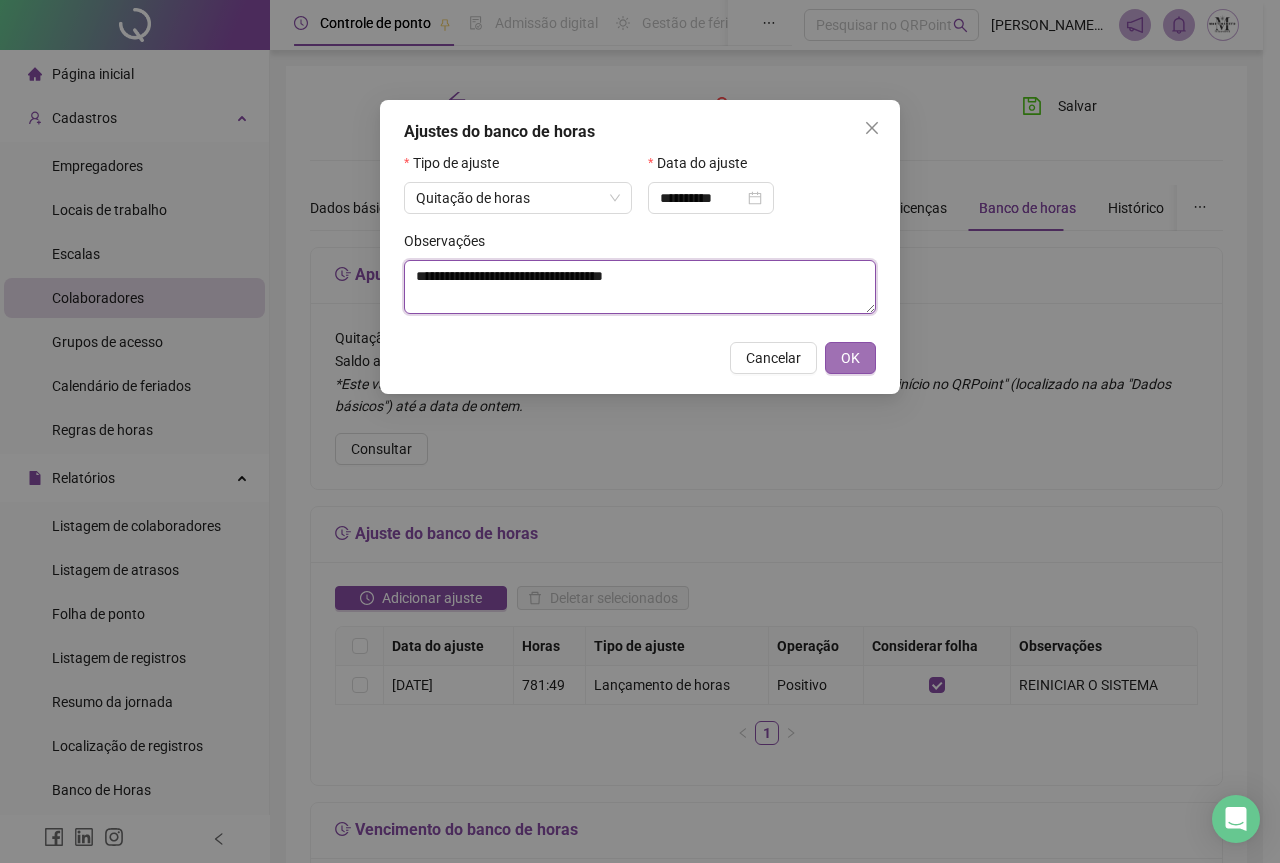 type on "**********" 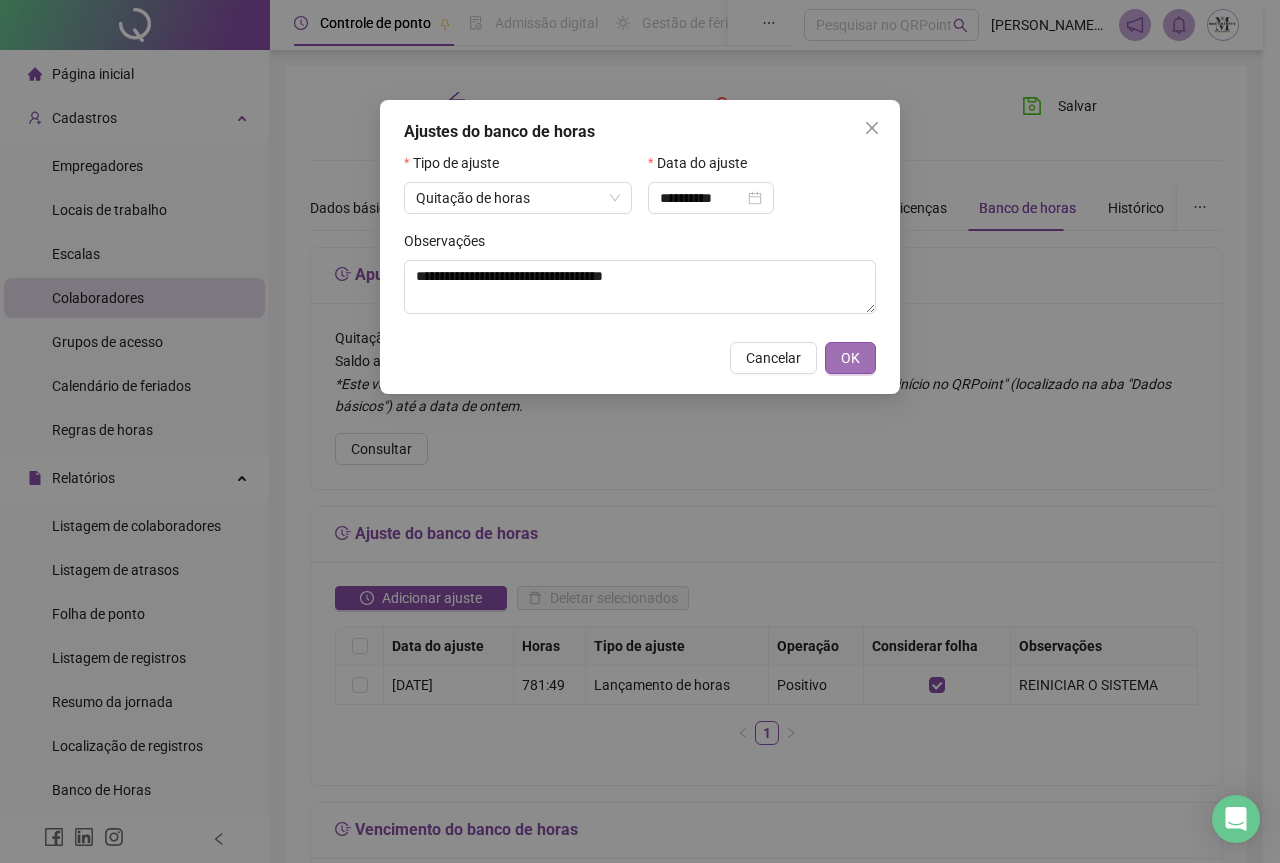 click on "OK" at bounding box center [850, 358] 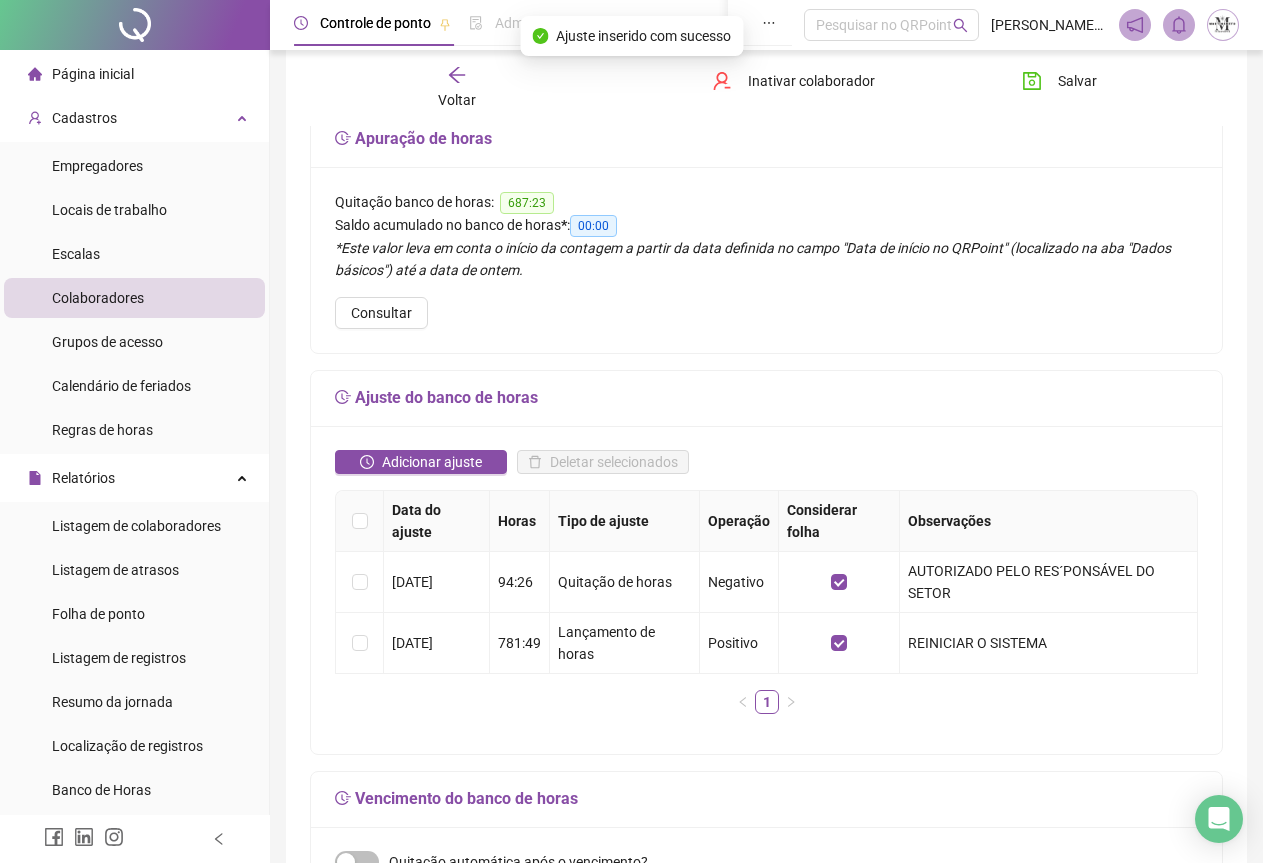 scroll, scrollTop: 0, scrollLeft: 0, axis: both 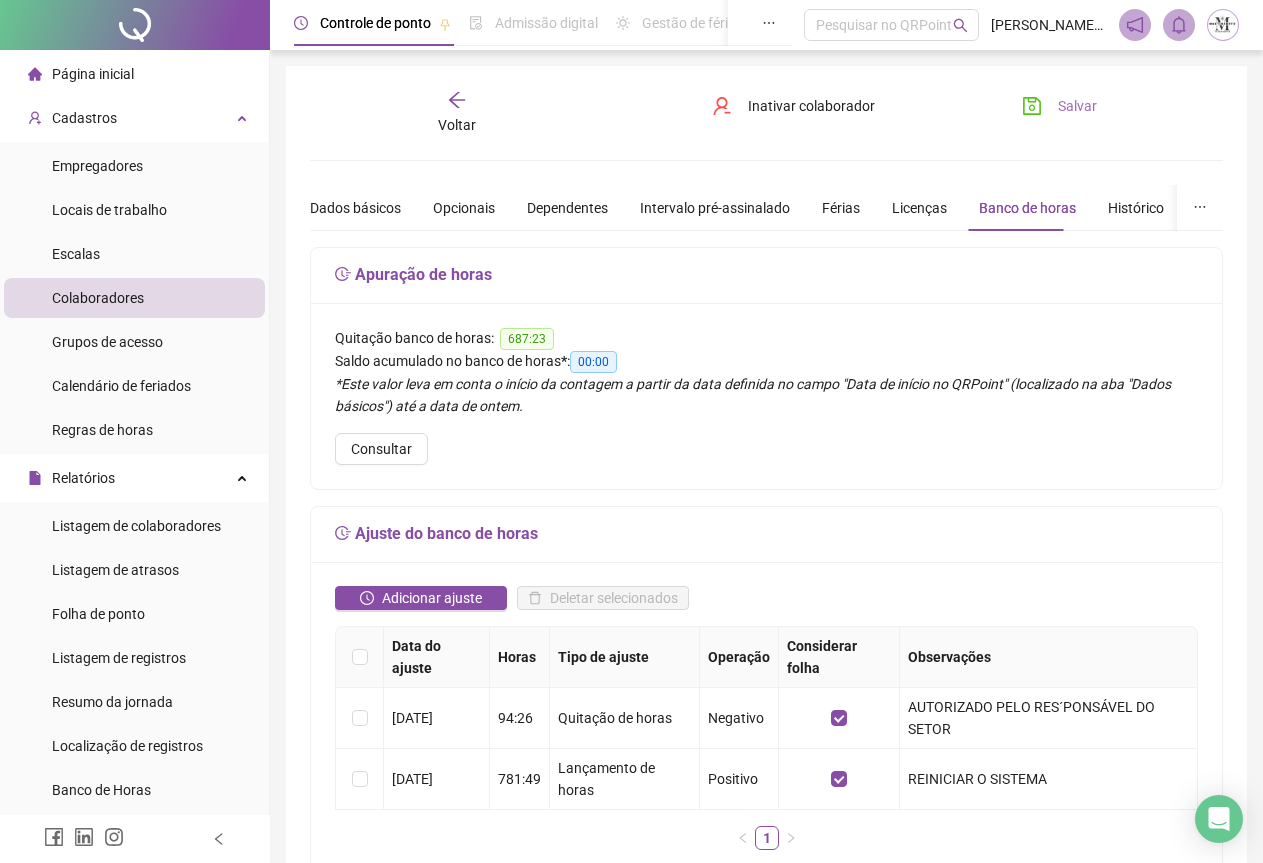 click 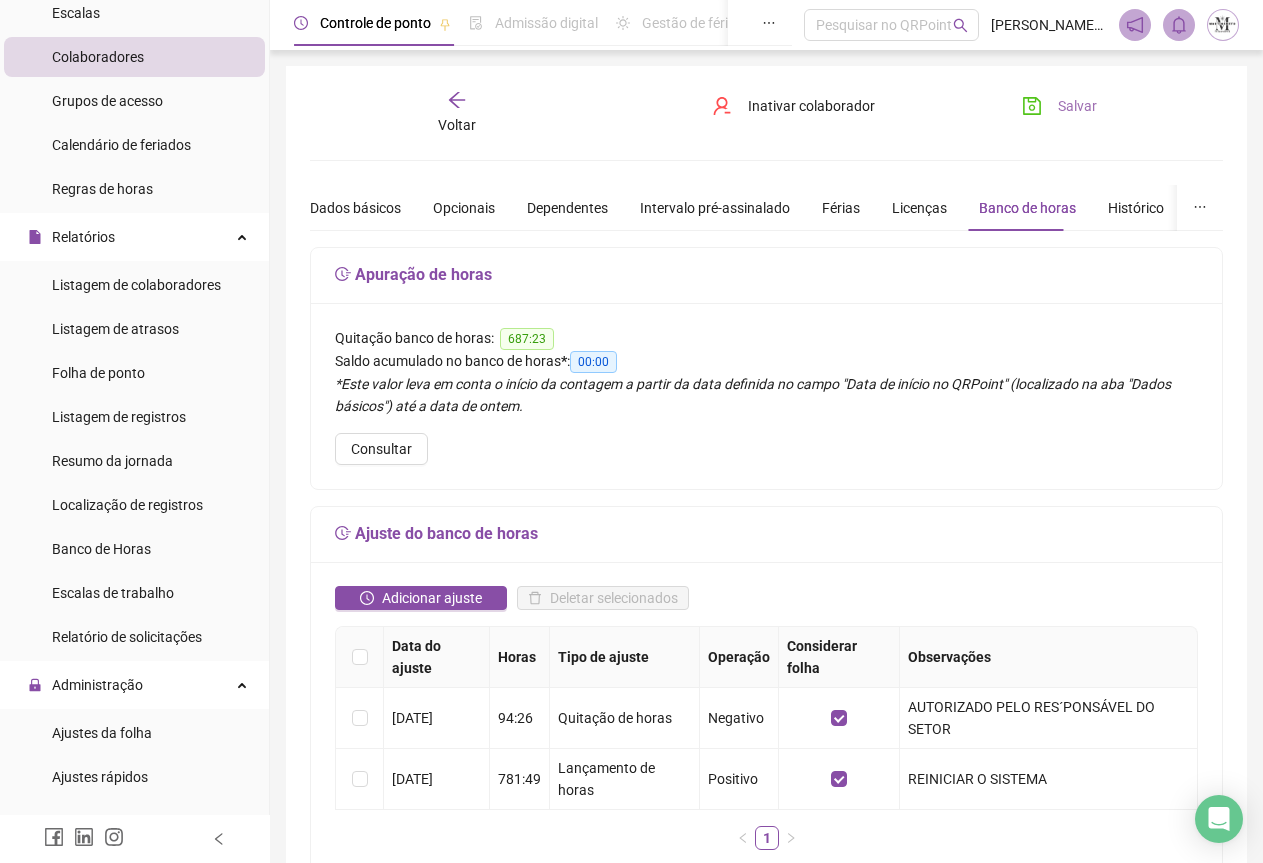 scroll, scrollTop: 300, scrollLeft: 0, axis: vertical 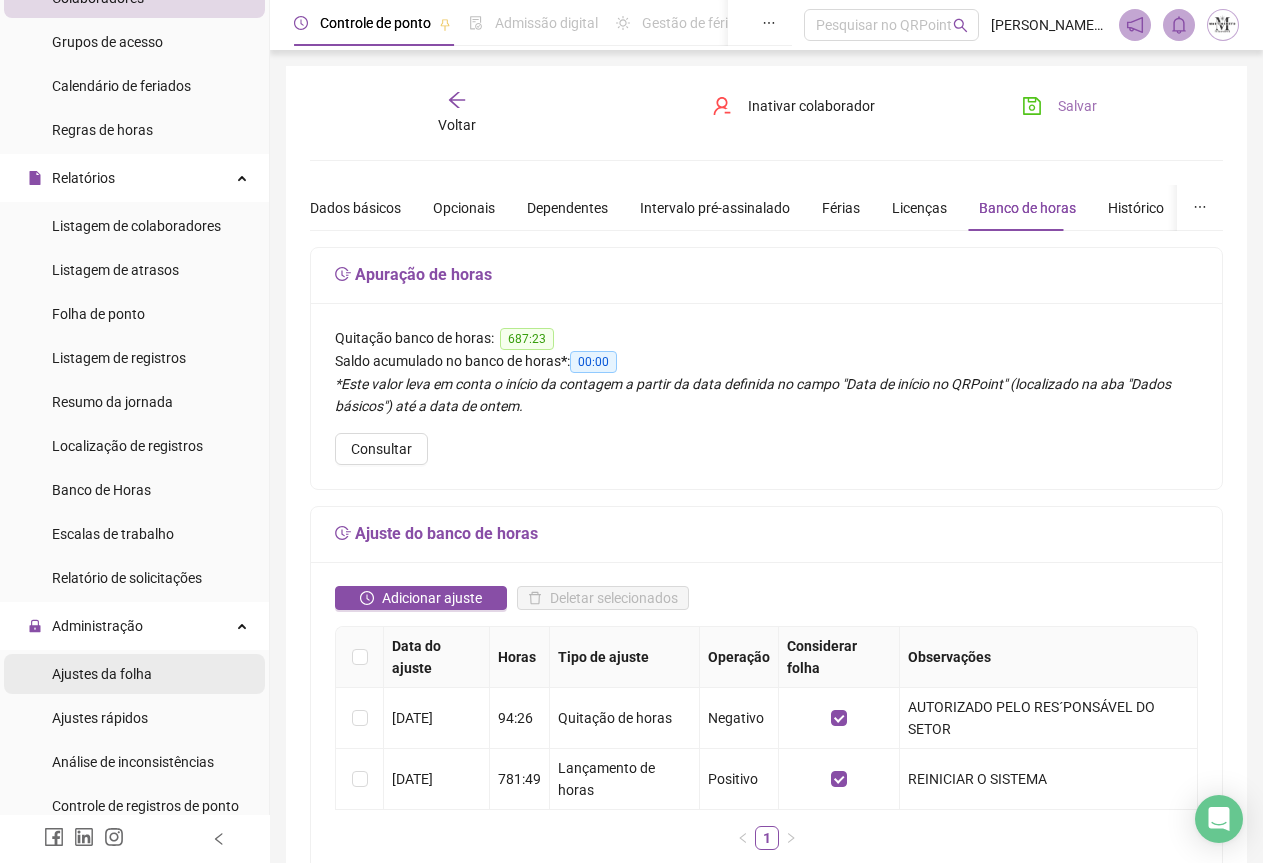 click on "Ajustes da folha" at bounding box center (102, 674) 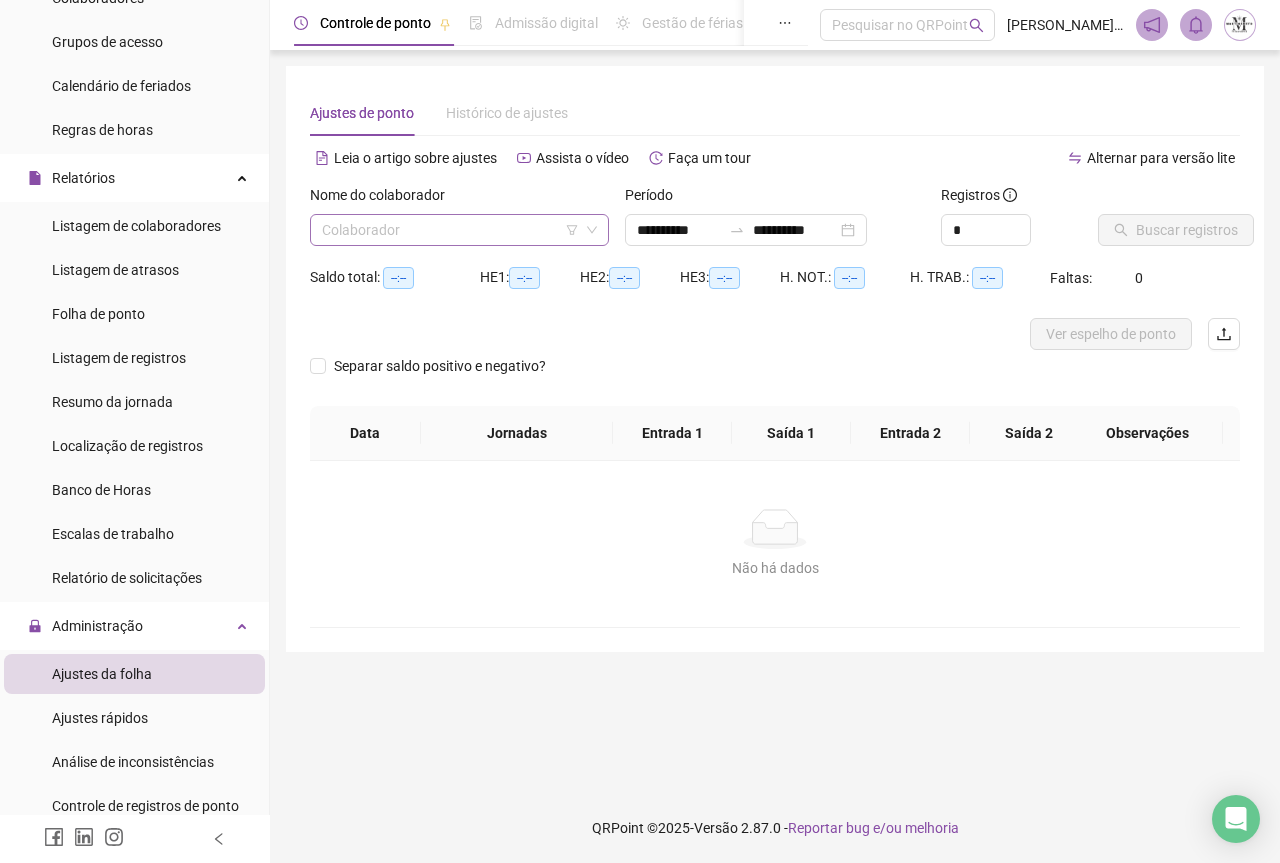 click at bounding box center [453, 230] 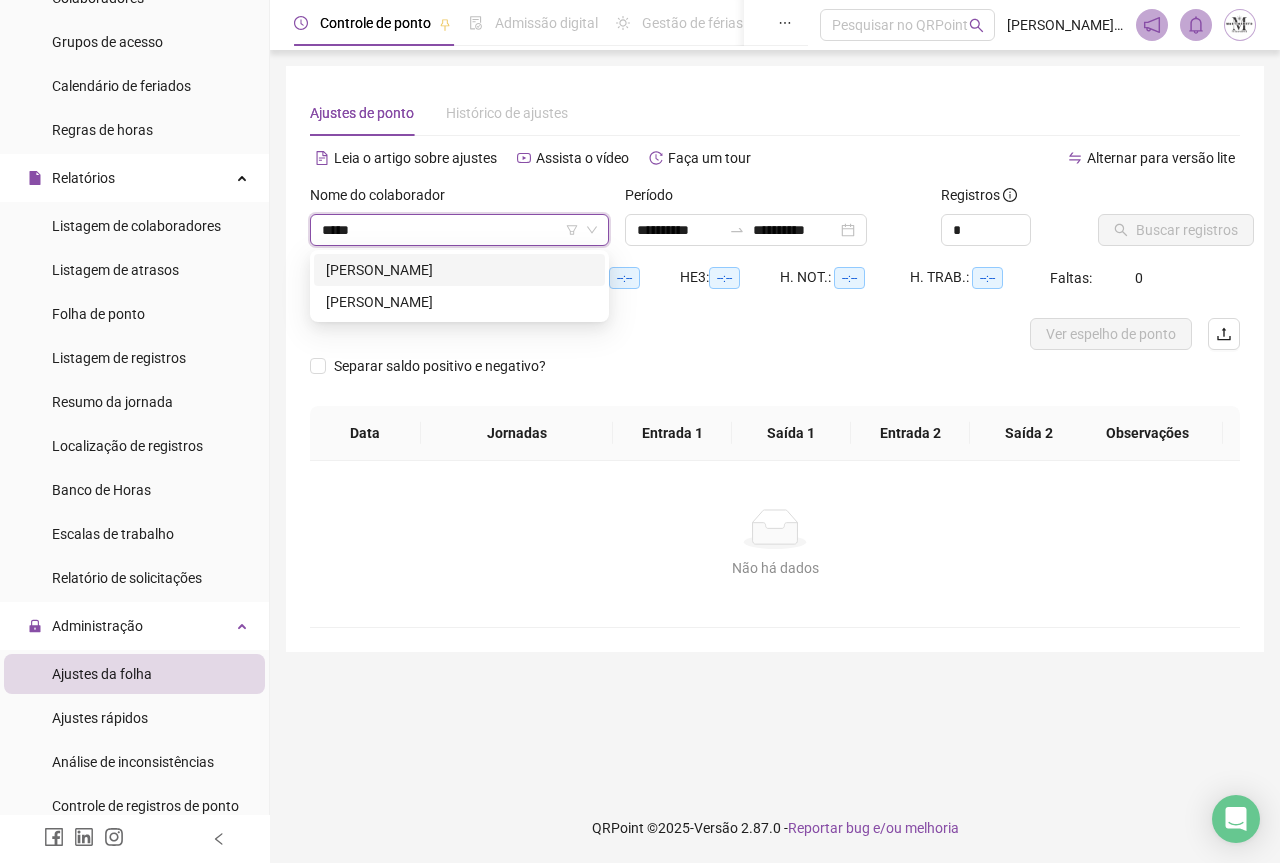 type on "******" 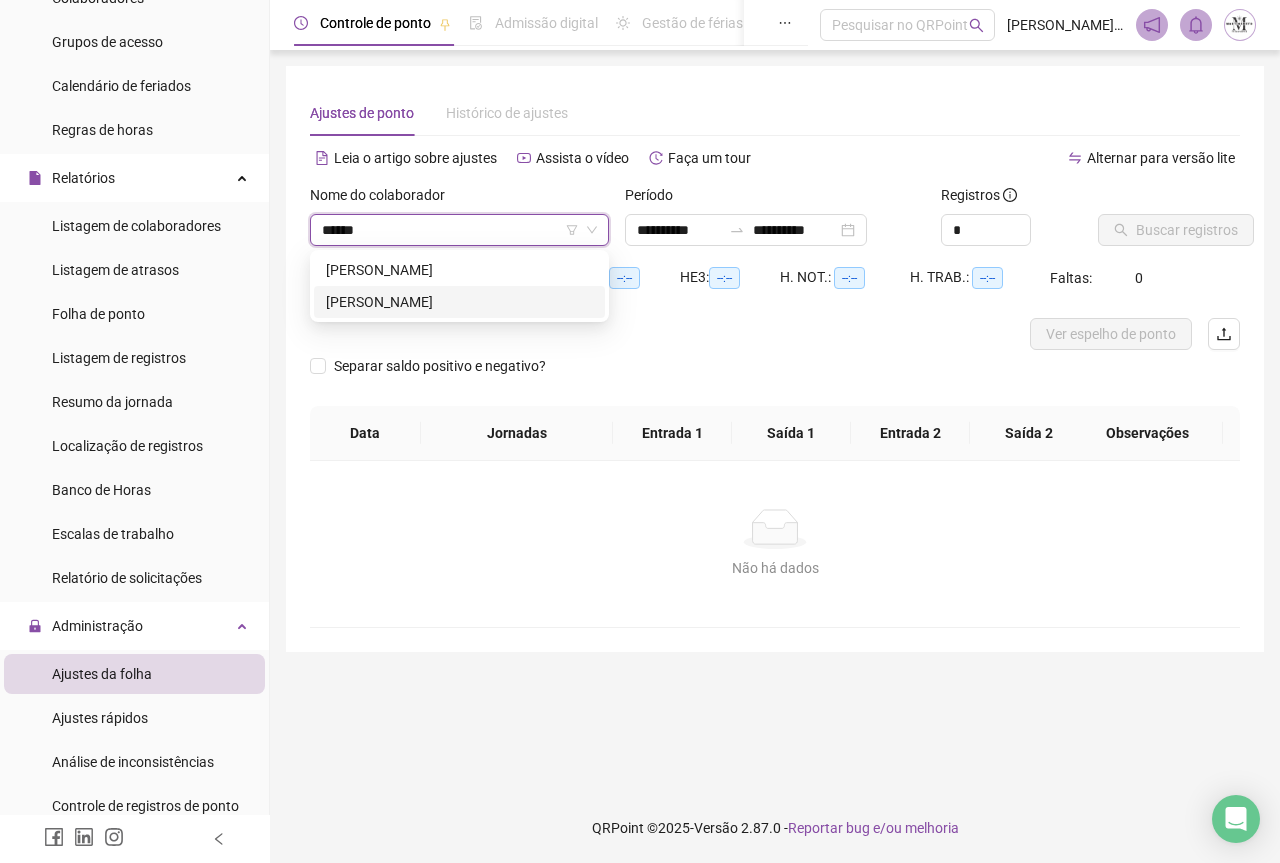 click on "[PERSON_NAME]" at bounding box center (459, 302) 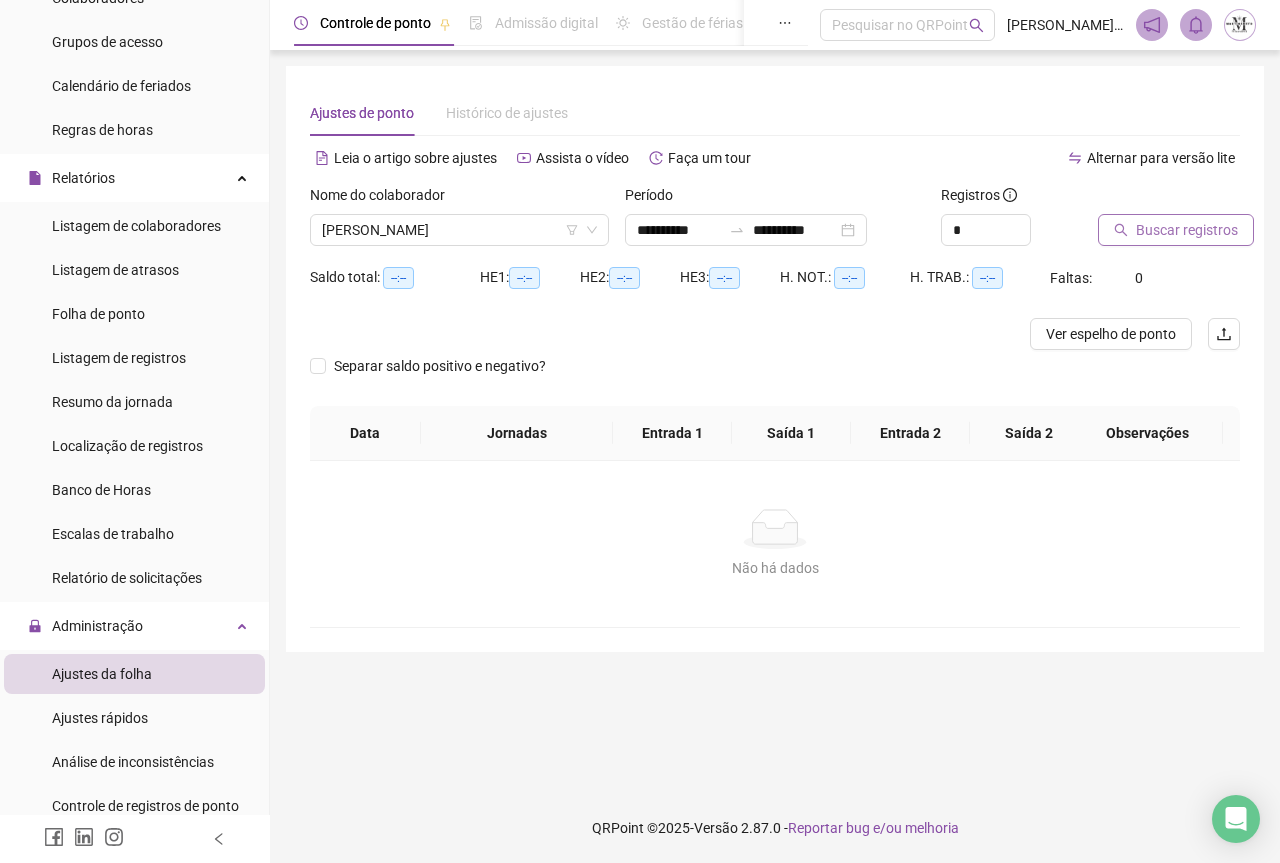 click on "Buscar registros" at bounding box center (1176, 230) 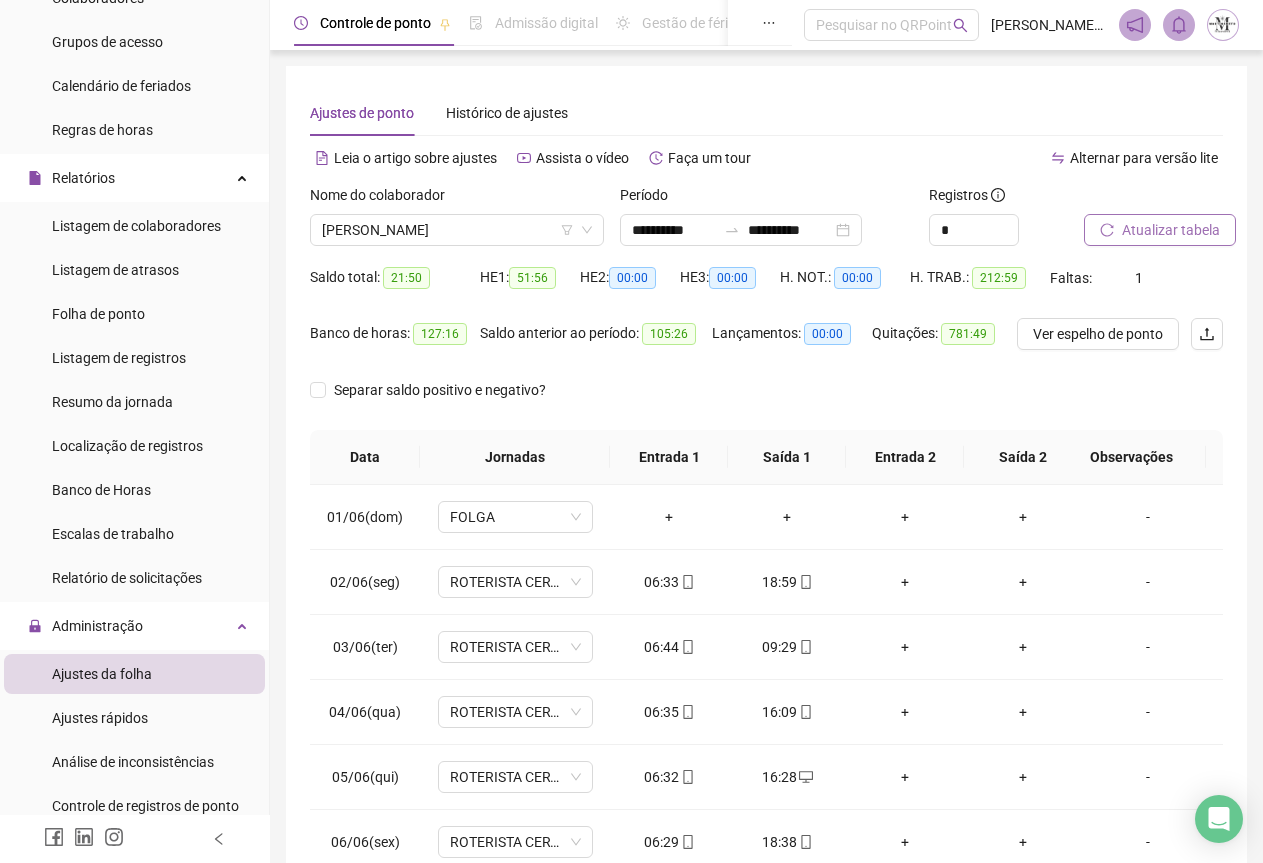 click on "Atualizar tabela" at bounding box center [1171, 230] 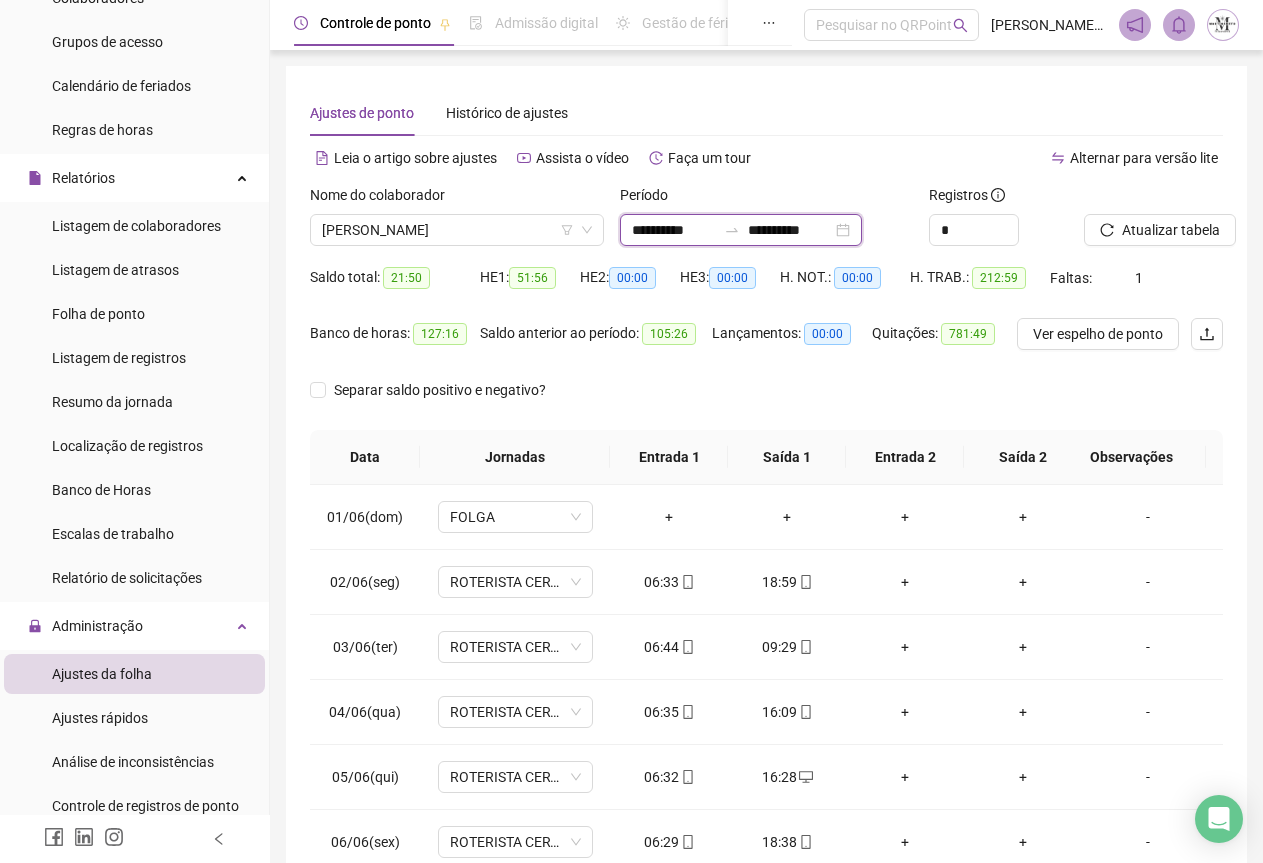 click on "**********" at bounding box center (674, 230) 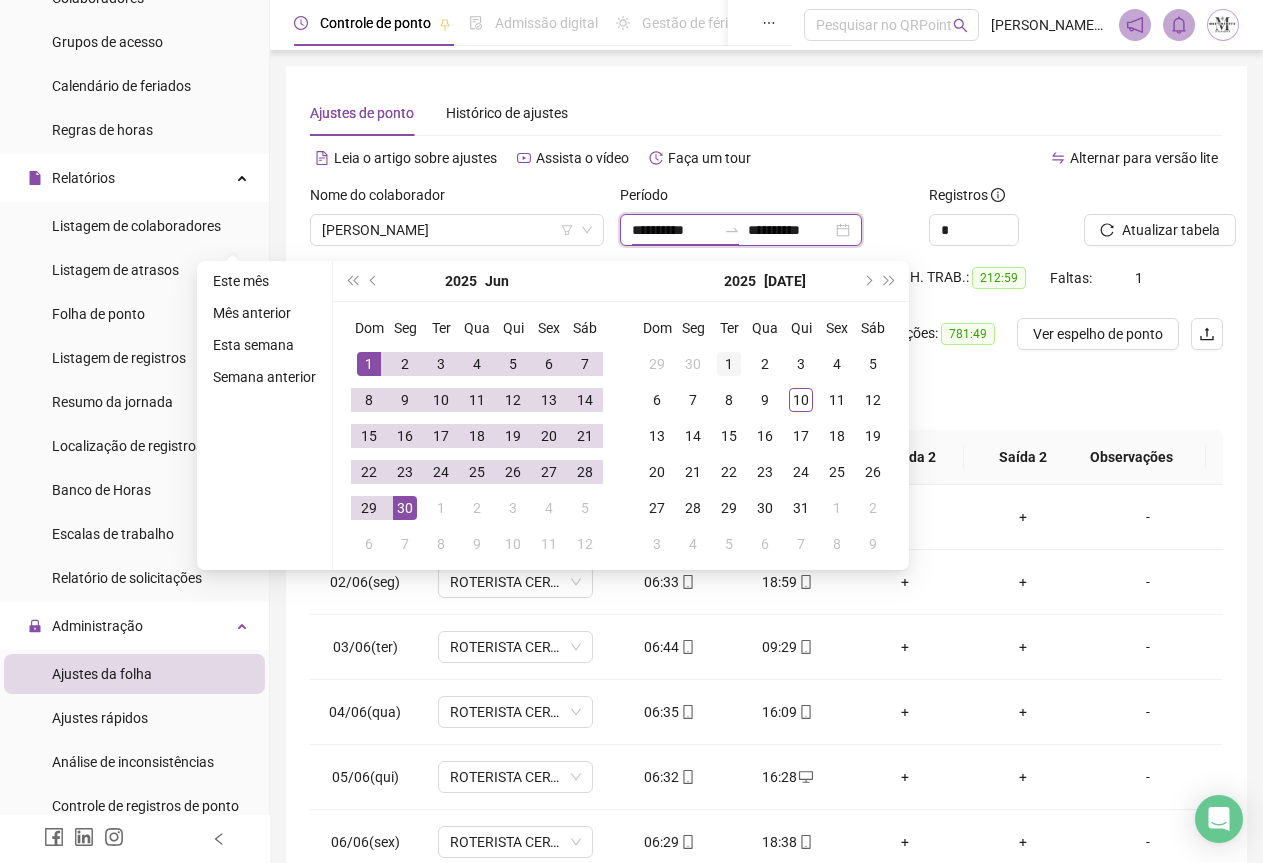 type on "**********" 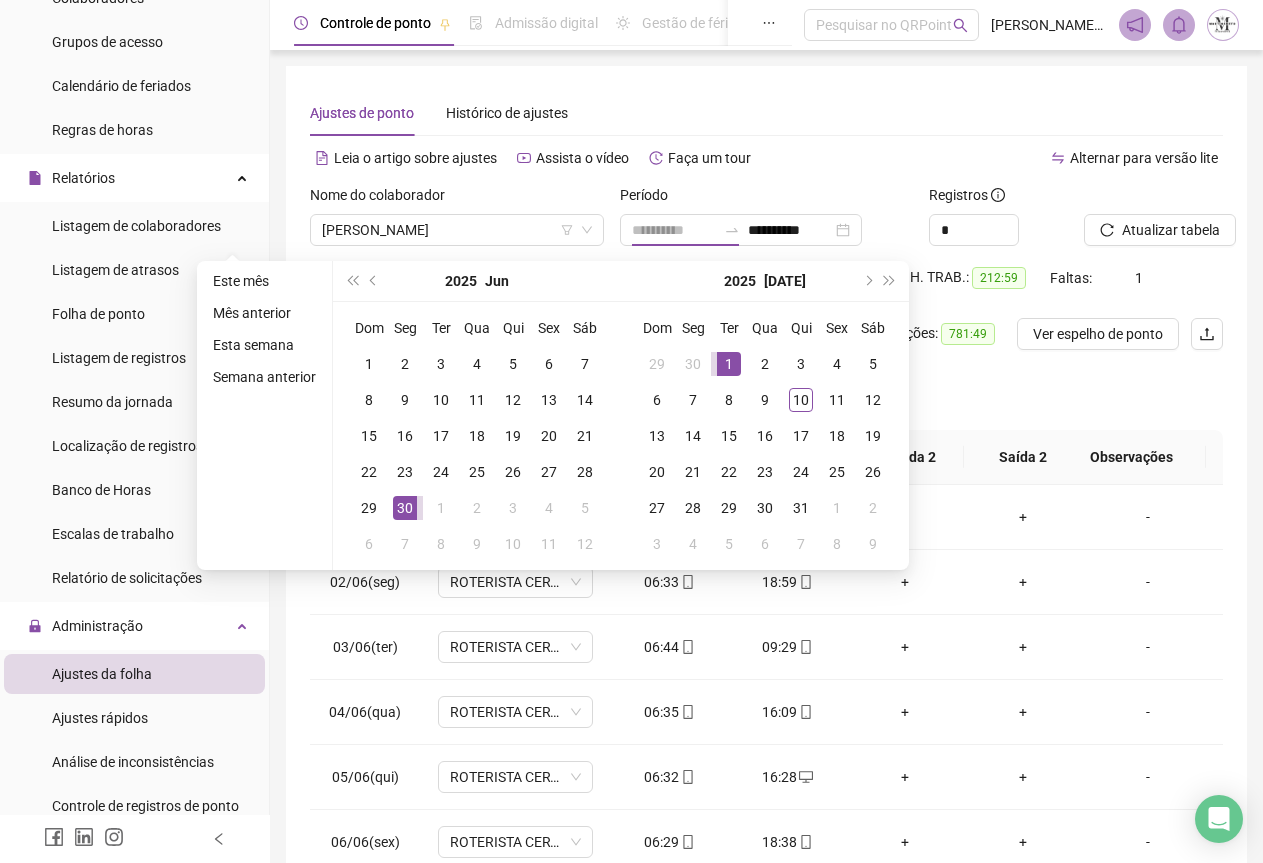 click on "1" at bounding box center (729, 364) 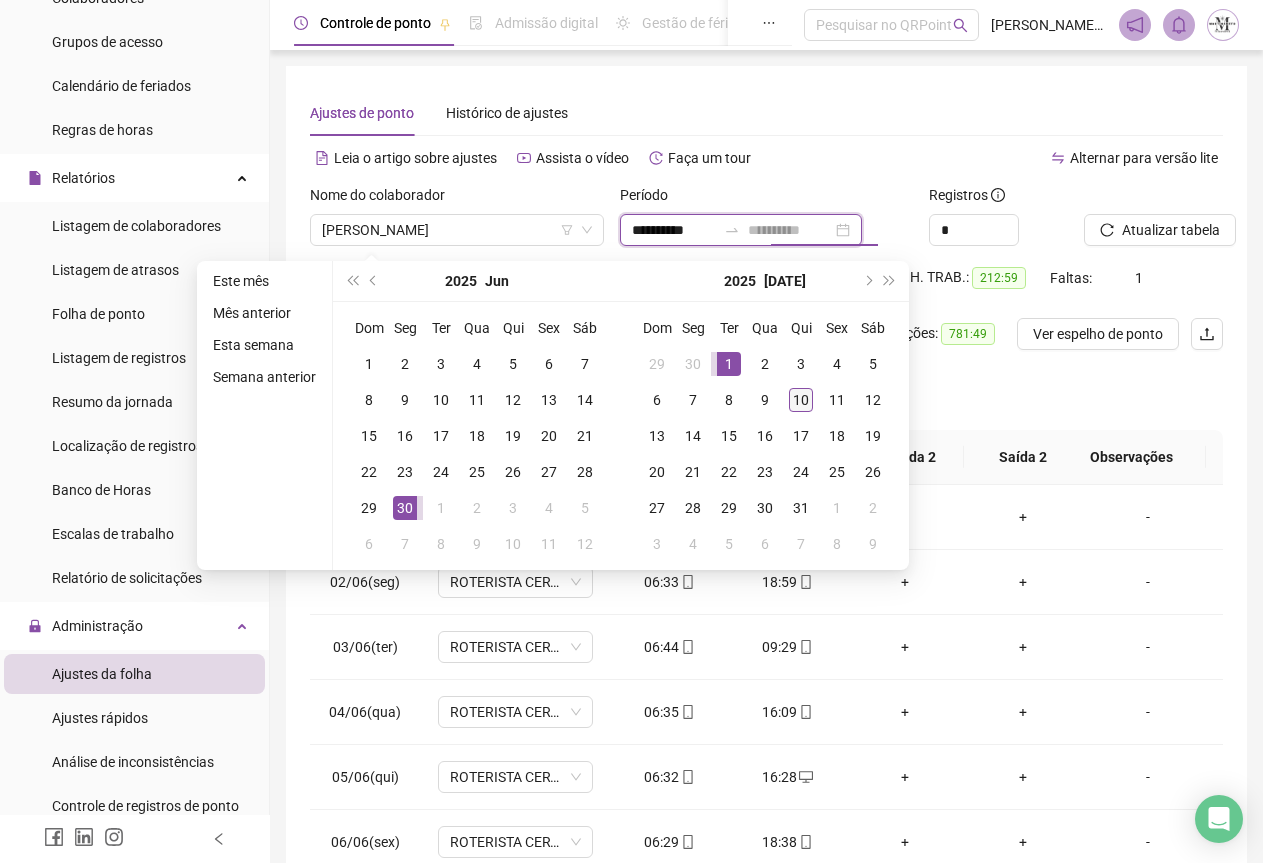 type on "**********" 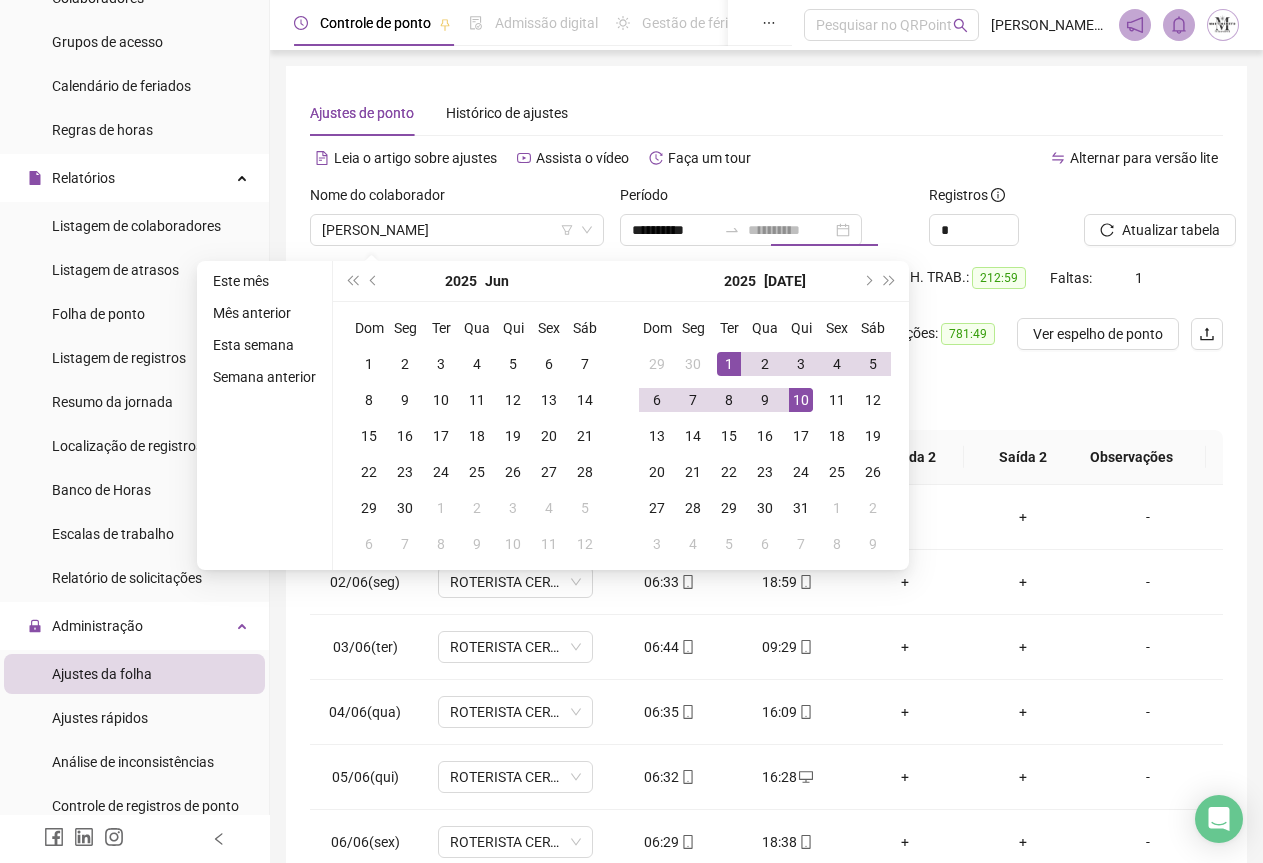 click on "10" at bounding box center (801, 400) 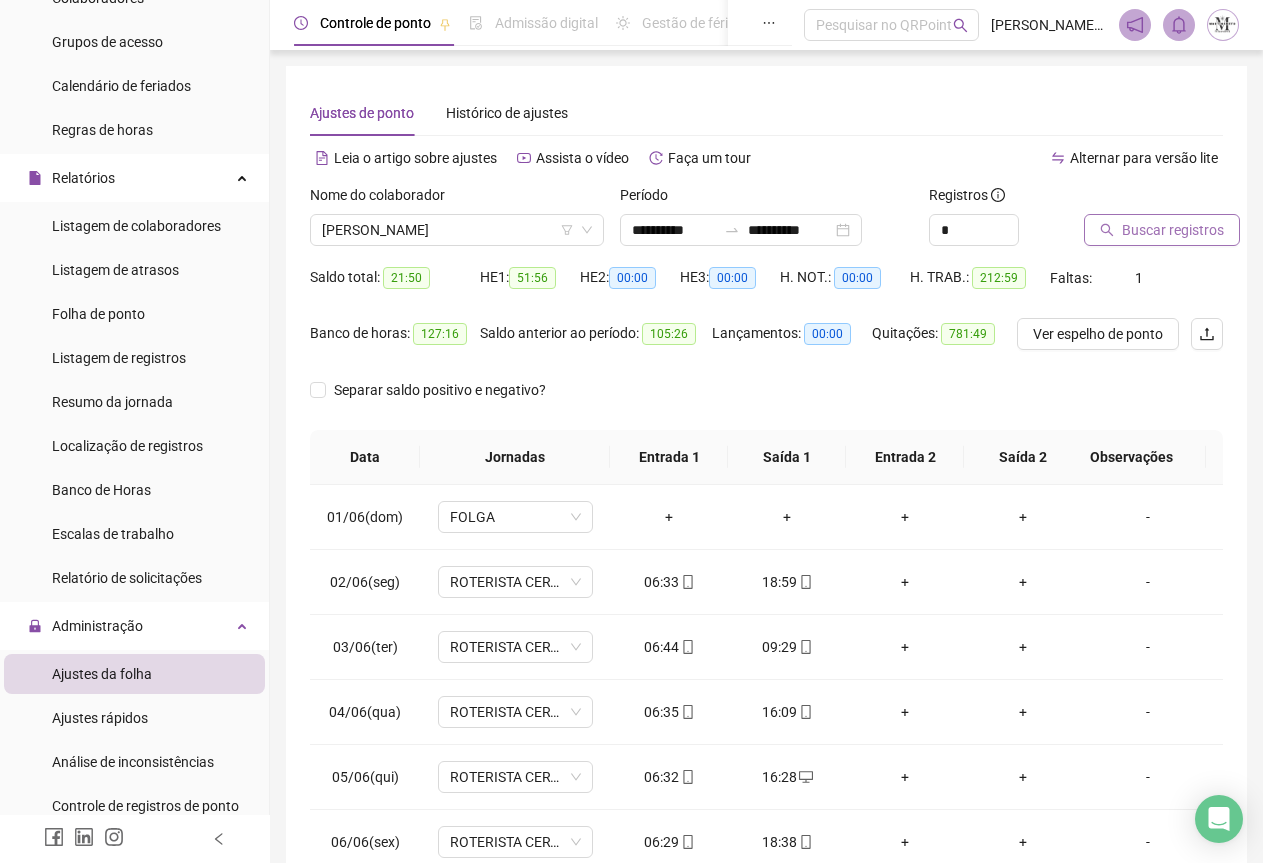 click on "Buscar registros" at bounding box center (1173, 230) 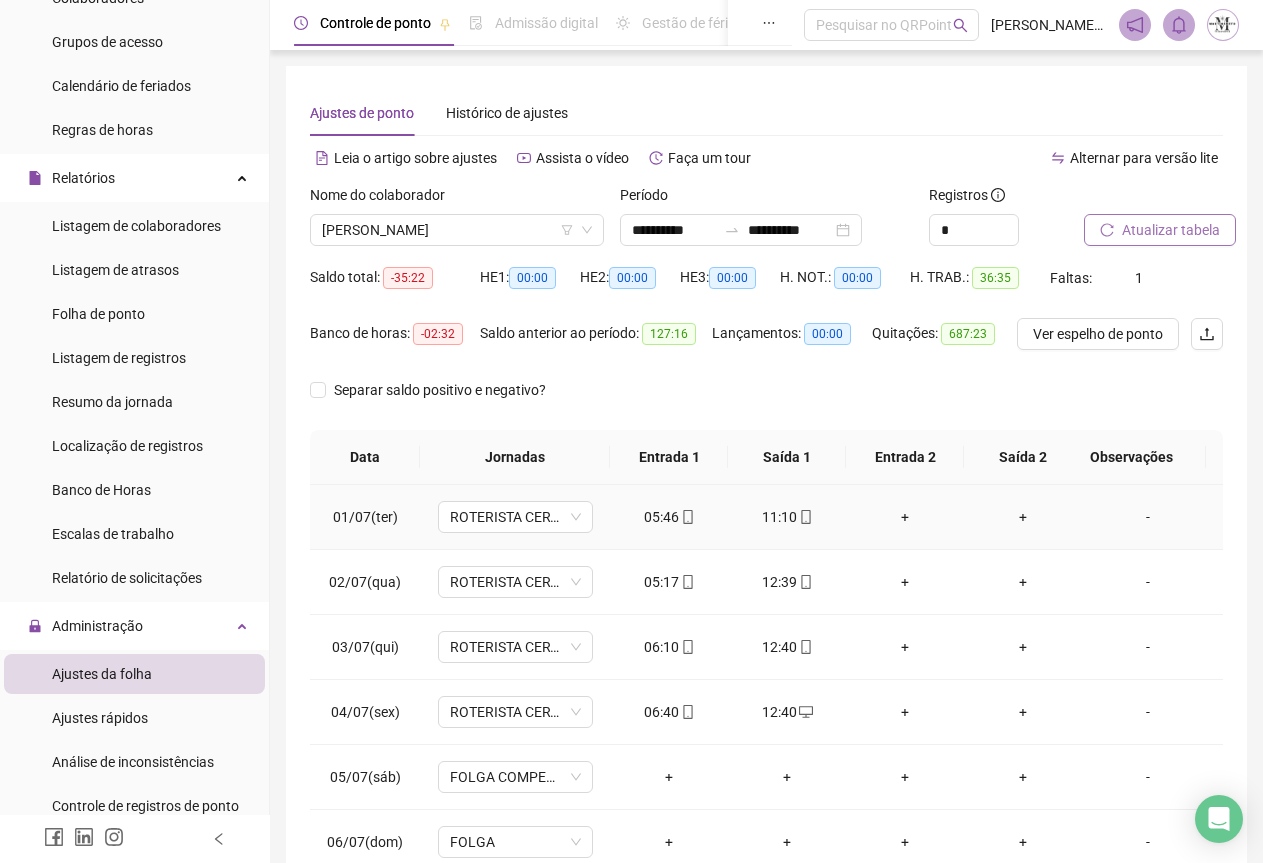scroll, scrollTop: 240, scrollLeft: 0, axis: vertical 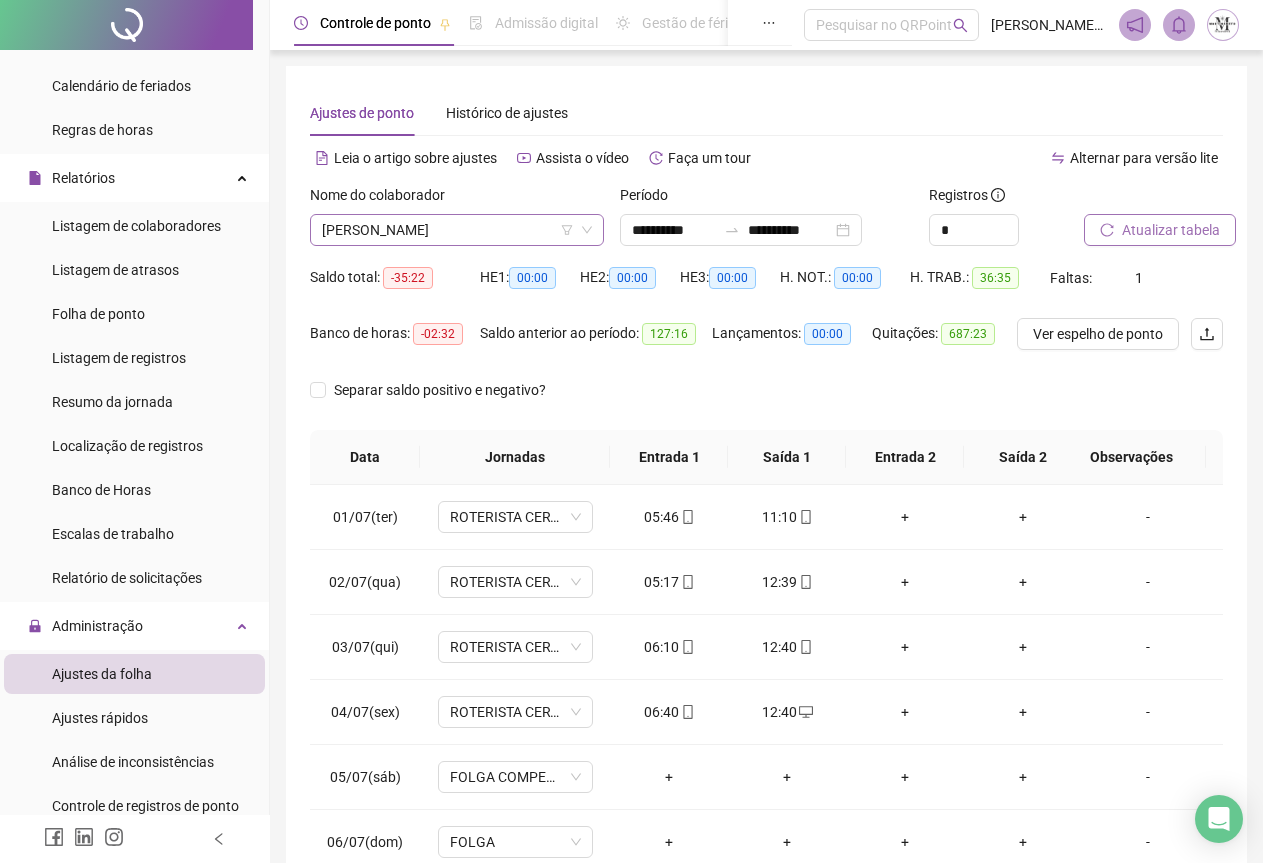 click on "[PERSON_NAME]" at bounding box center (457, 230) 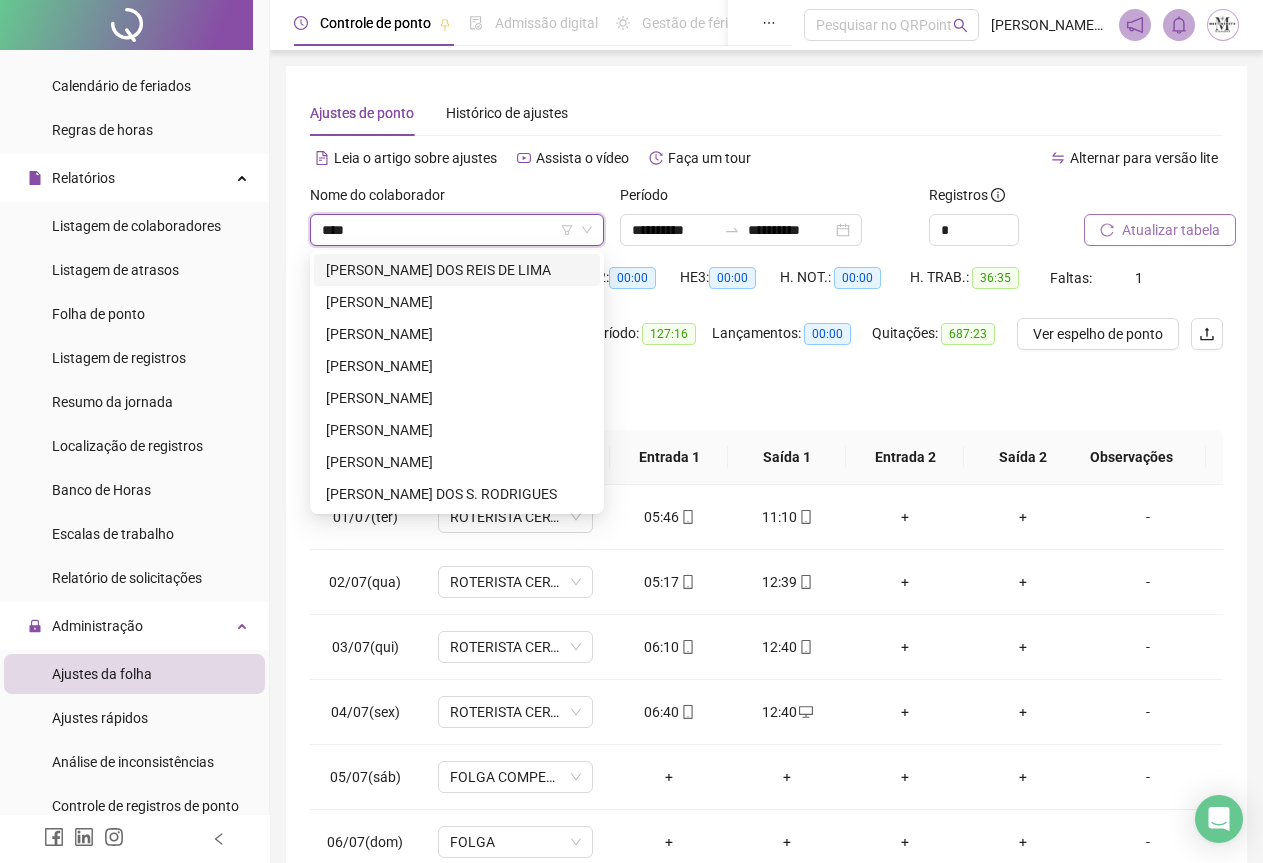 scroll, scrollTop: 0, scrollLeft: 0, axis: both 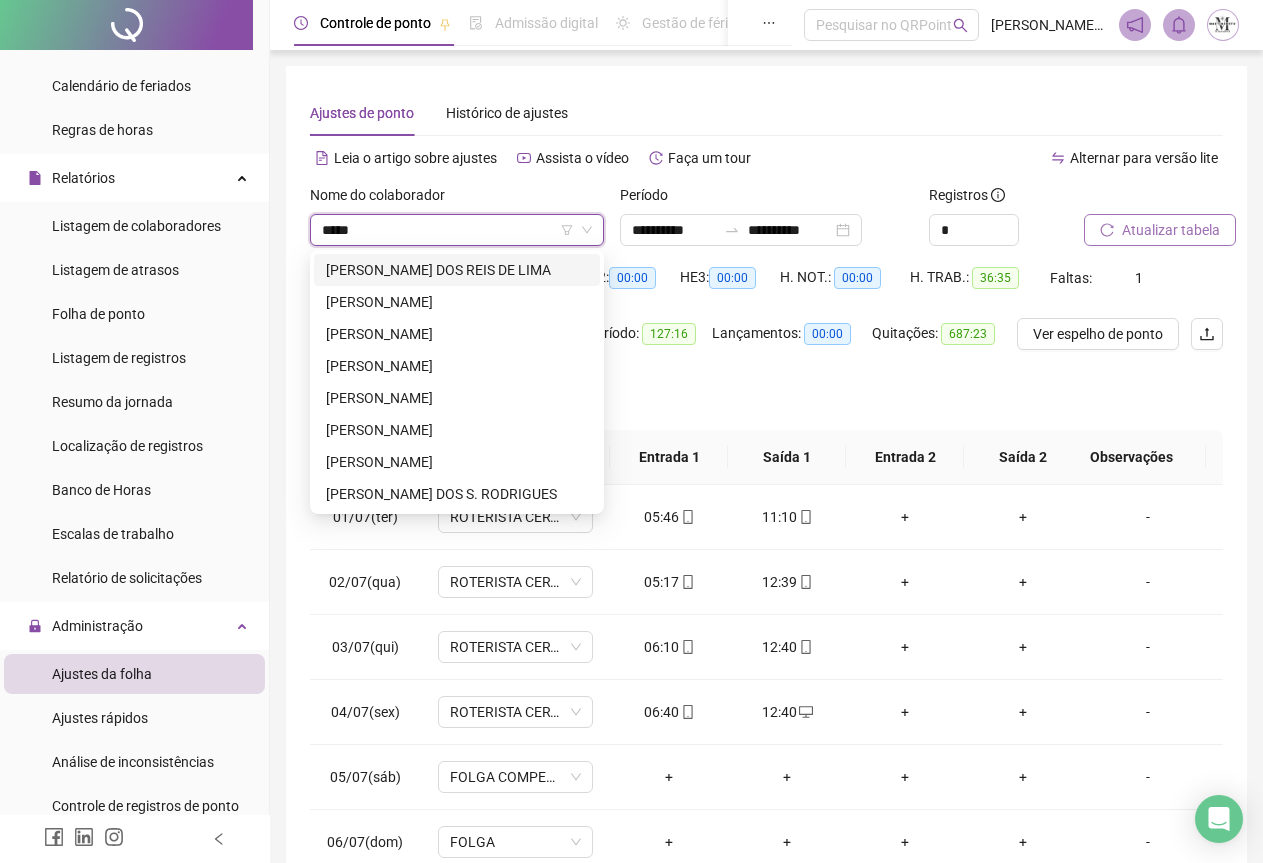 type on "******" 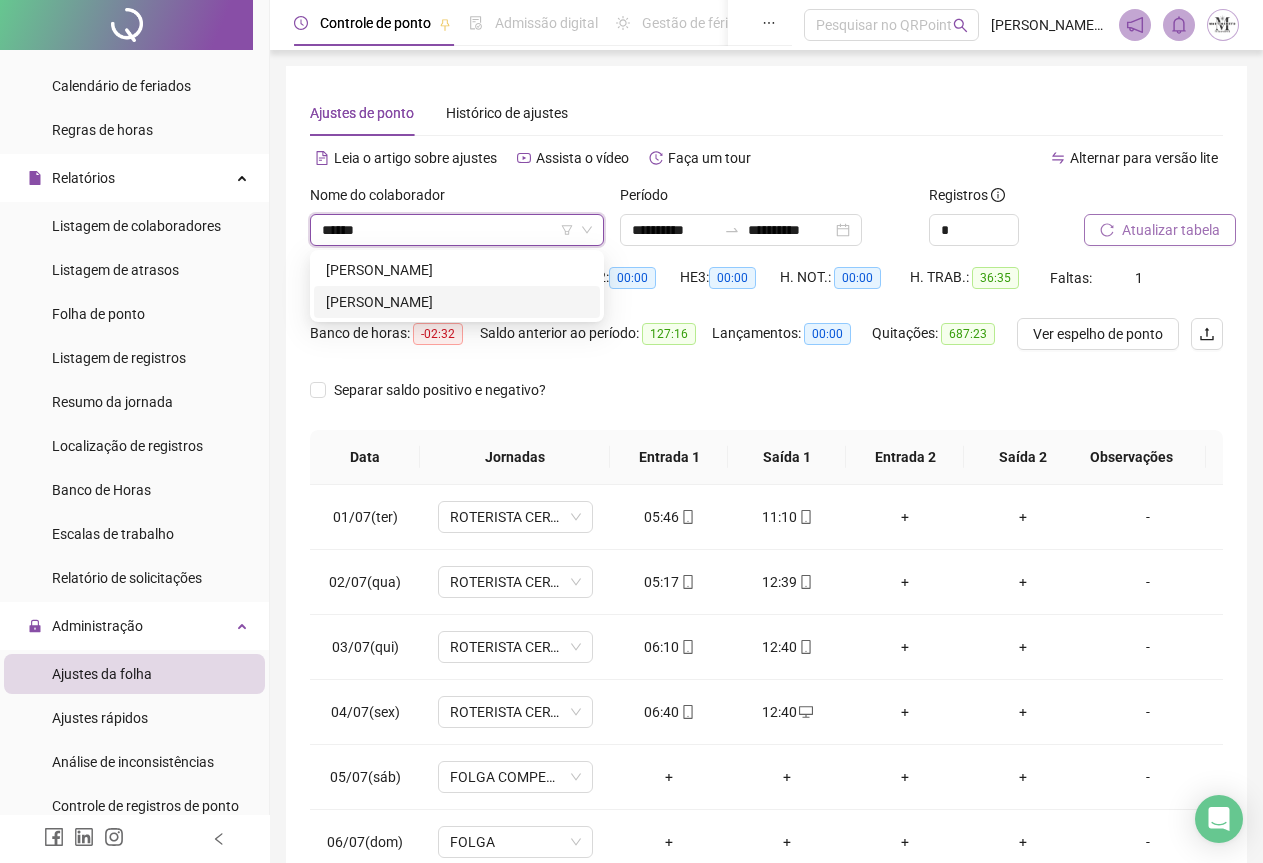 click on "MARCIO MATAINI CARDOSO" at bounding box center [457, 302] 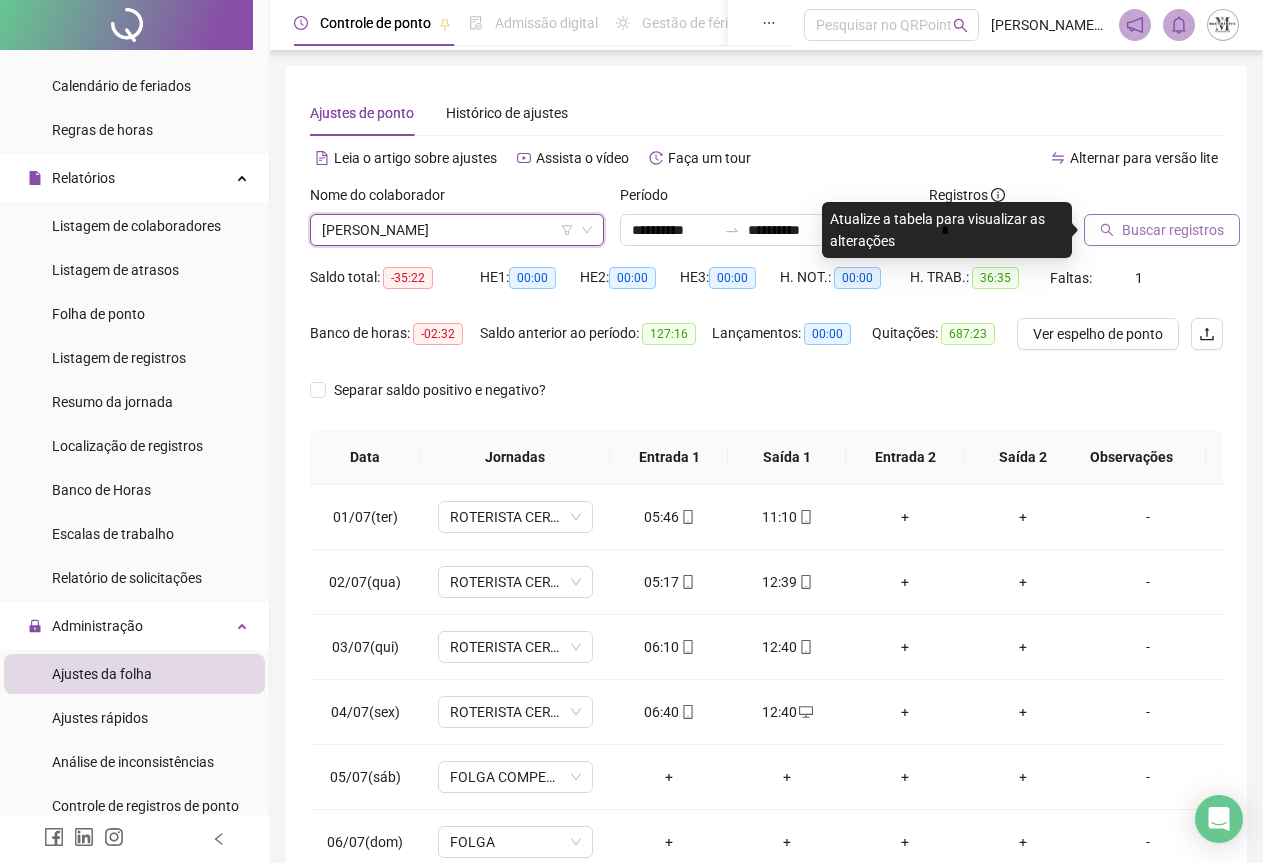 click on "Buscar registros" at bounding box center [1173, 230] 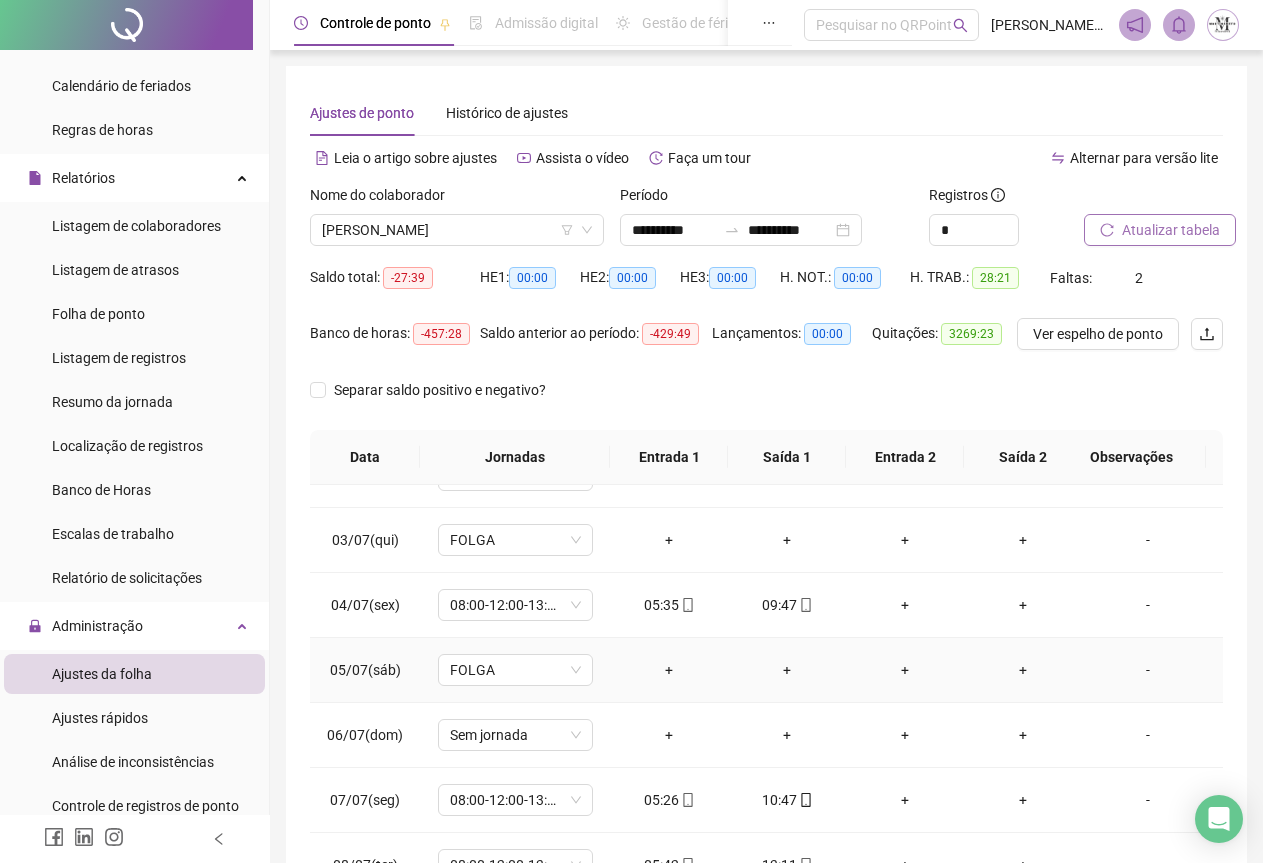 scroll, scrollTop: 240, scrollLeft: 0, axis: vertical 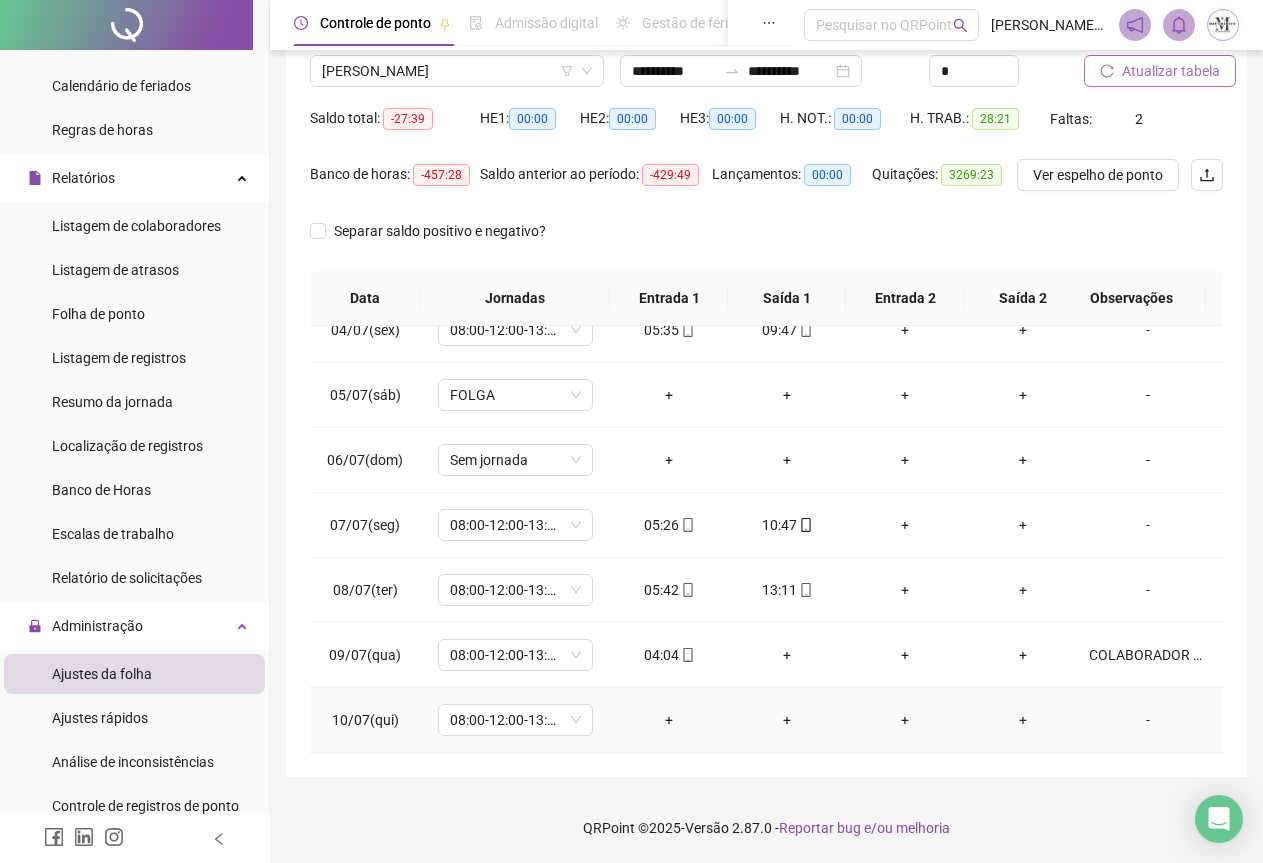 click on "+" at bounding box center [787, 720] 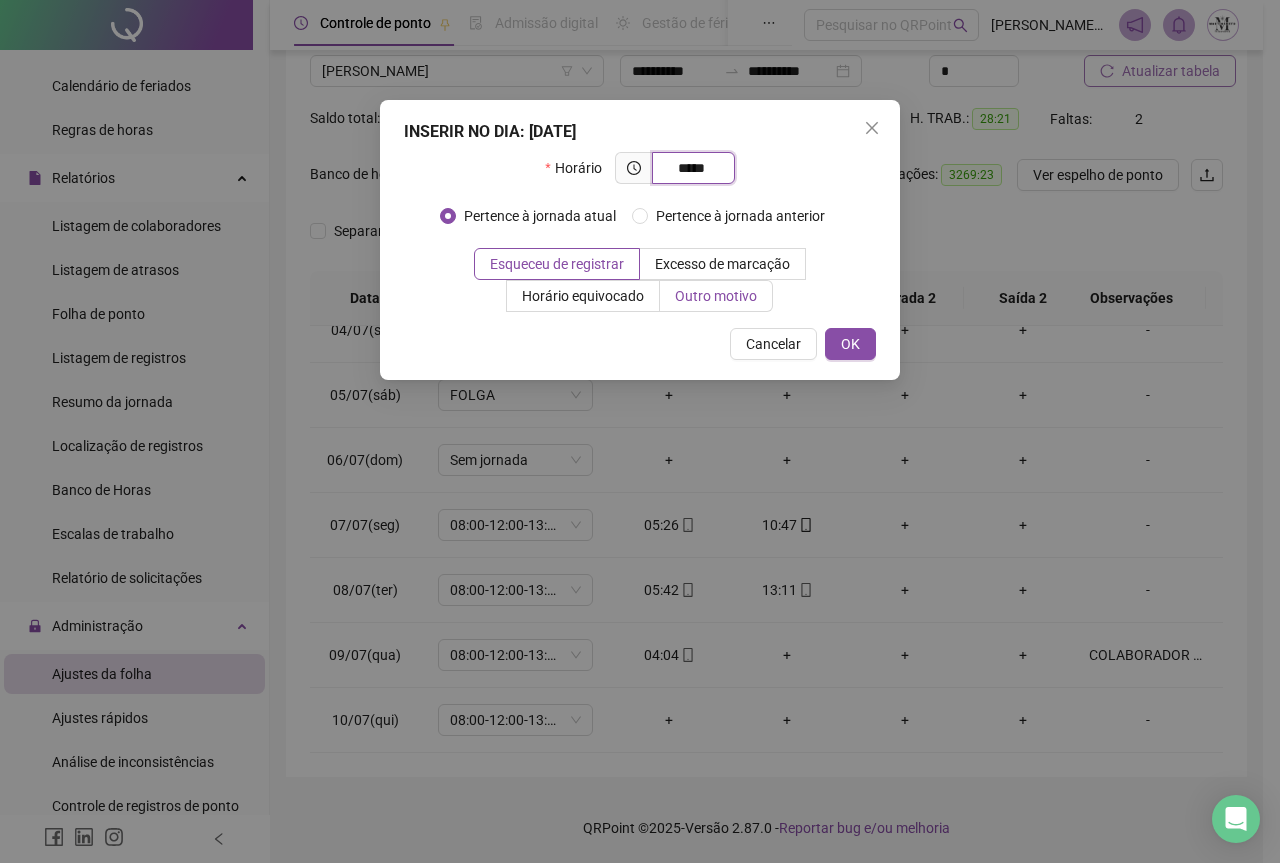 type on "*****" 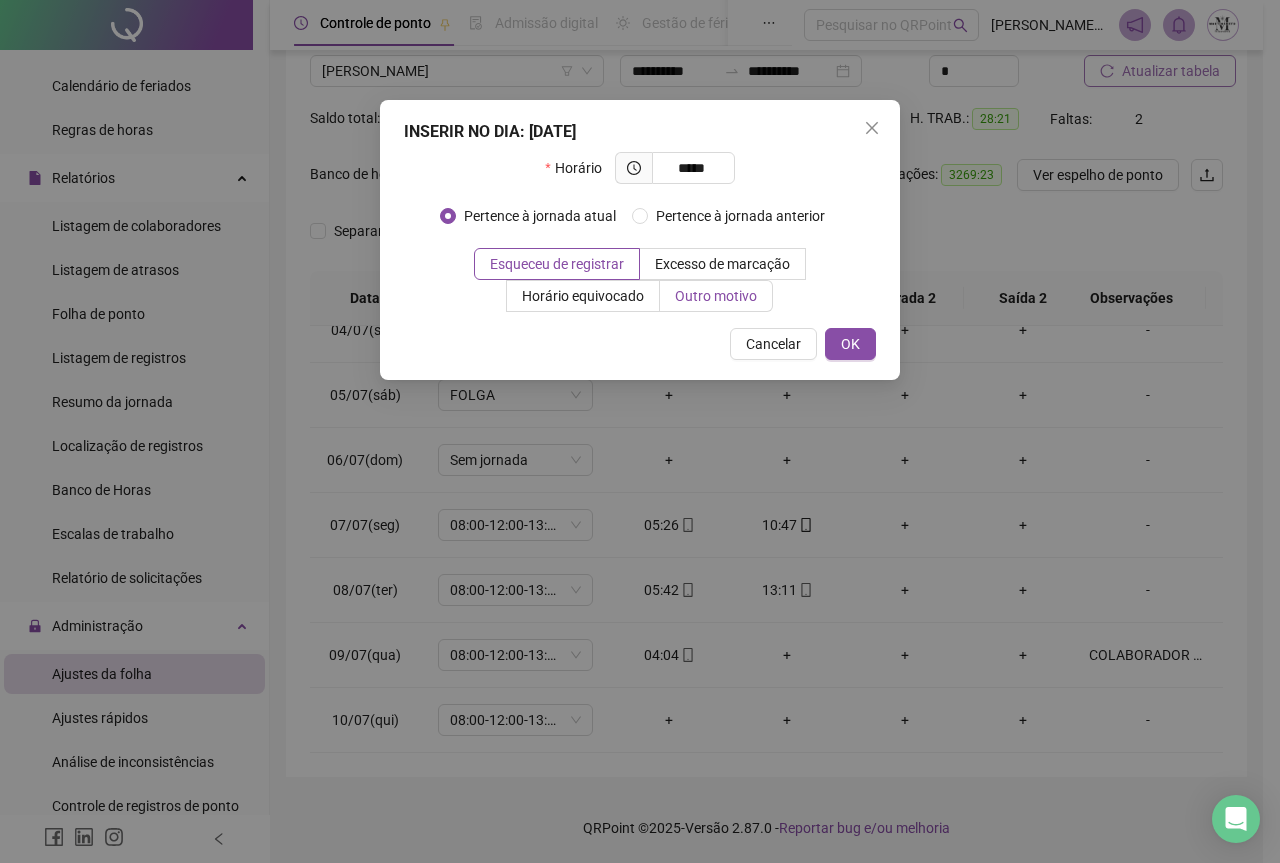 click on "Outro motivo" at bounding box center [716, 296] 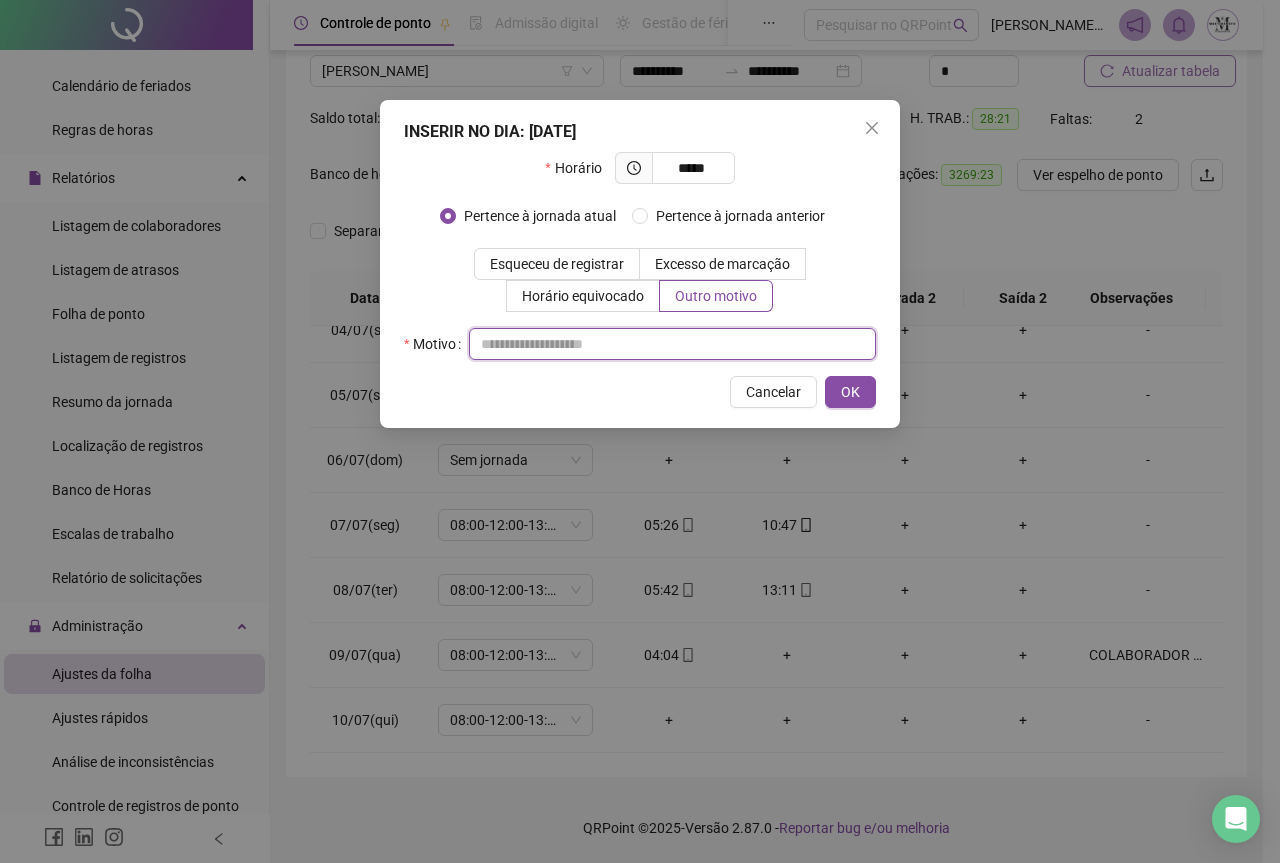click at bounding box center (672, 344) 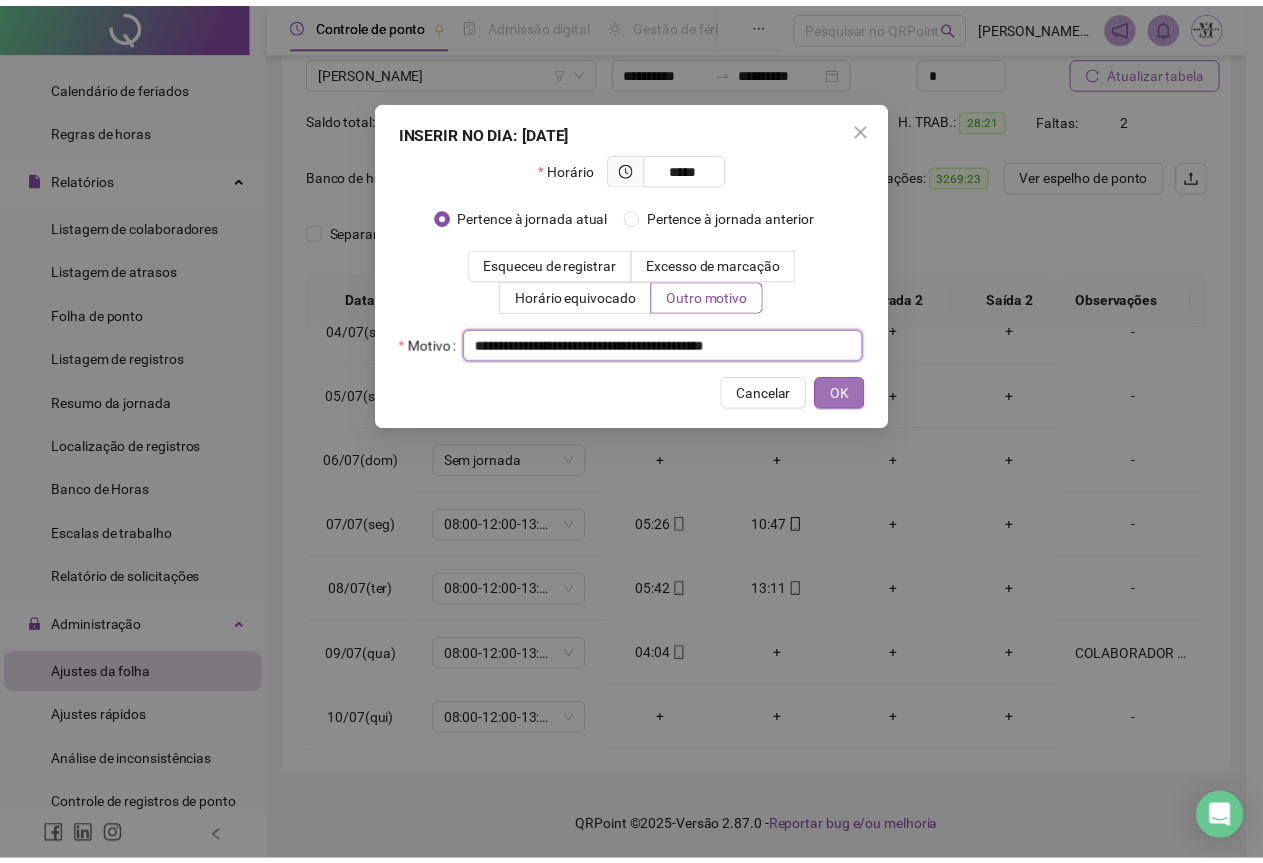 scroll, scrollTop: 0, scrollLeft: 0, axis: both 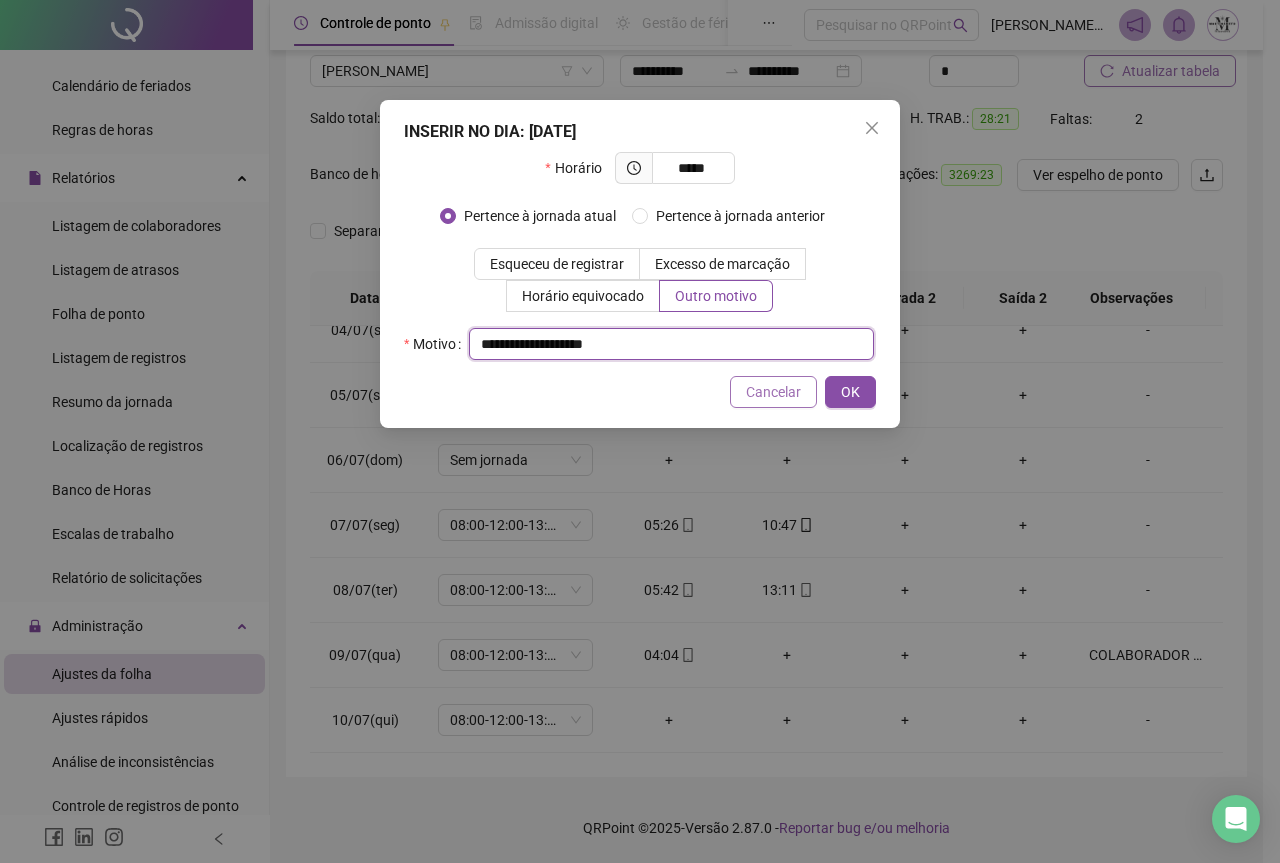 type on "**********" 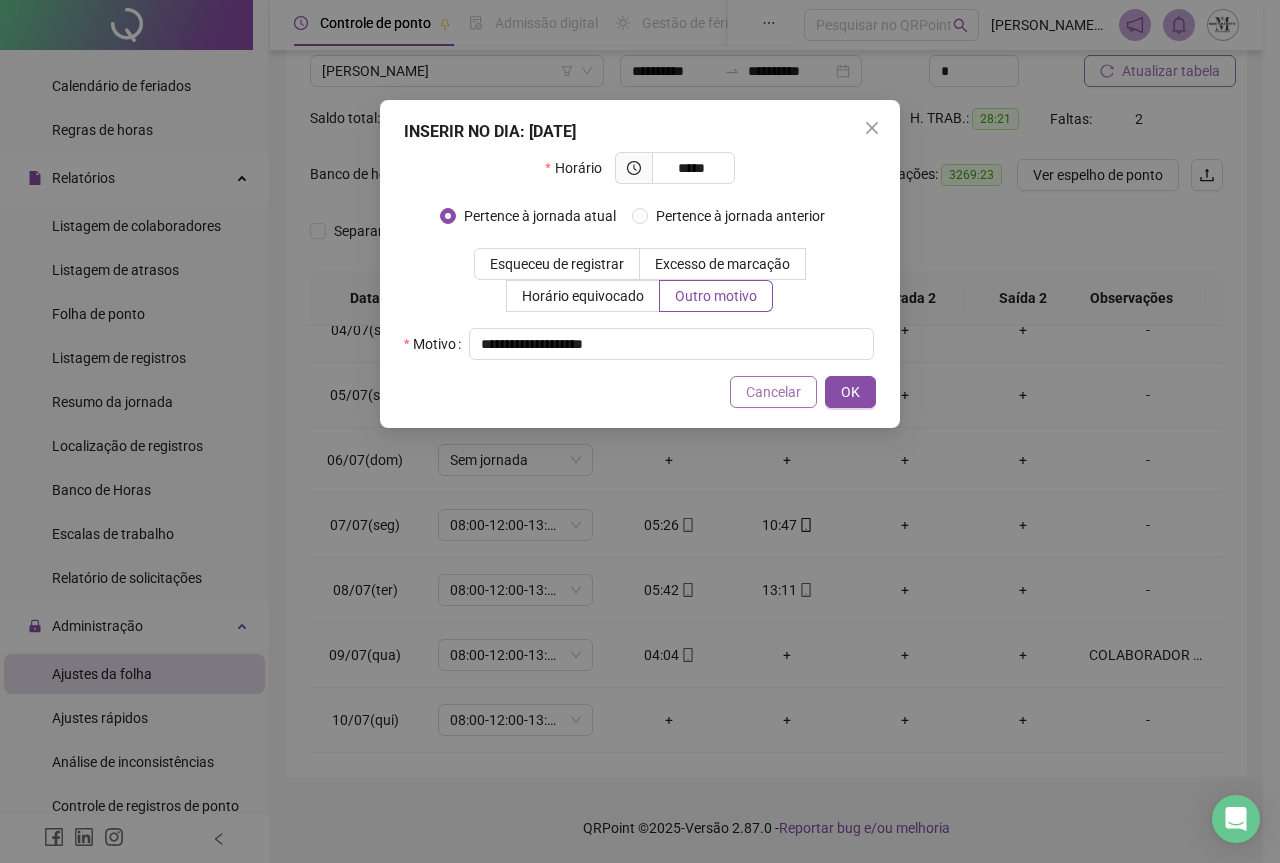click on "Cancelar" at bounding box center [773, 392] 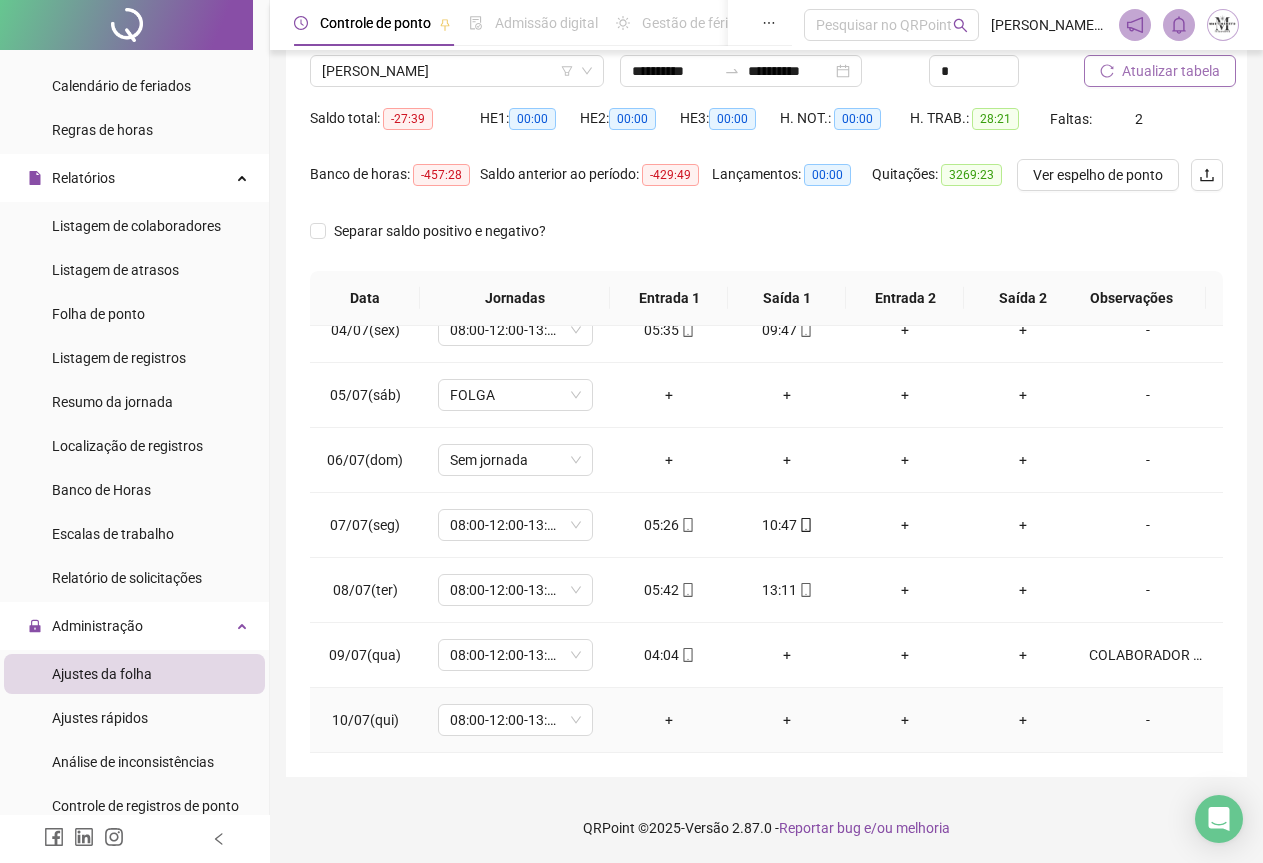 click on "+" at bounding box center [669, 720] 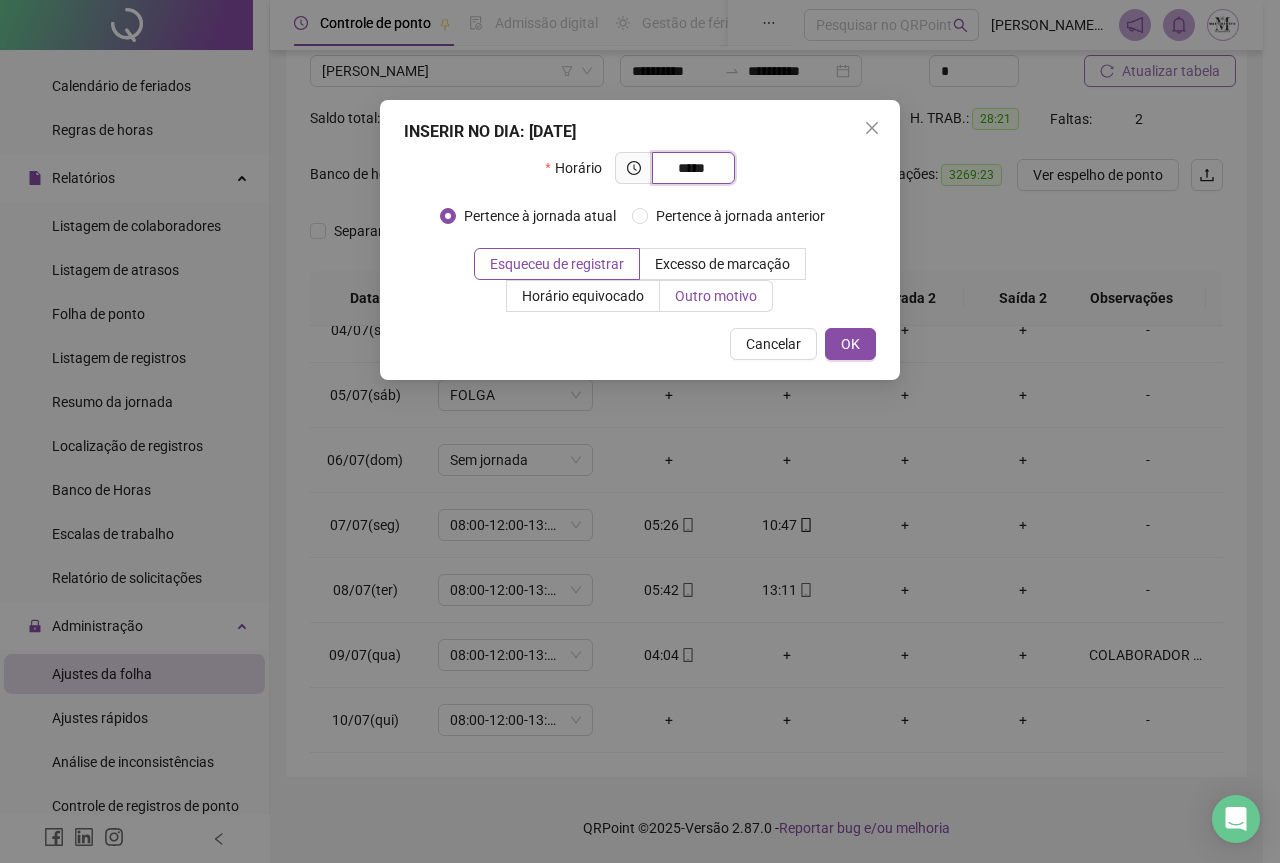 type on "*****" 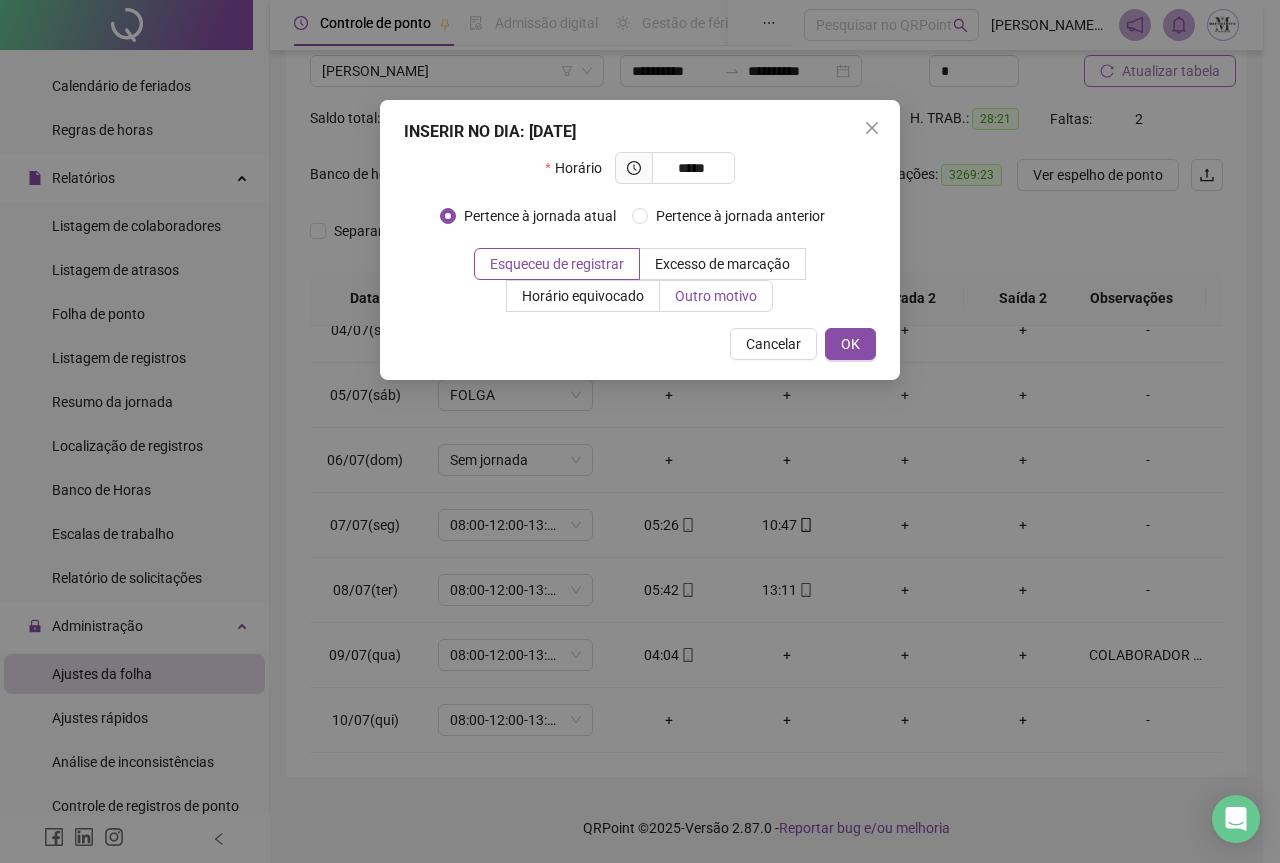 click on "Outro motivo" at bounding box center (716, 296) 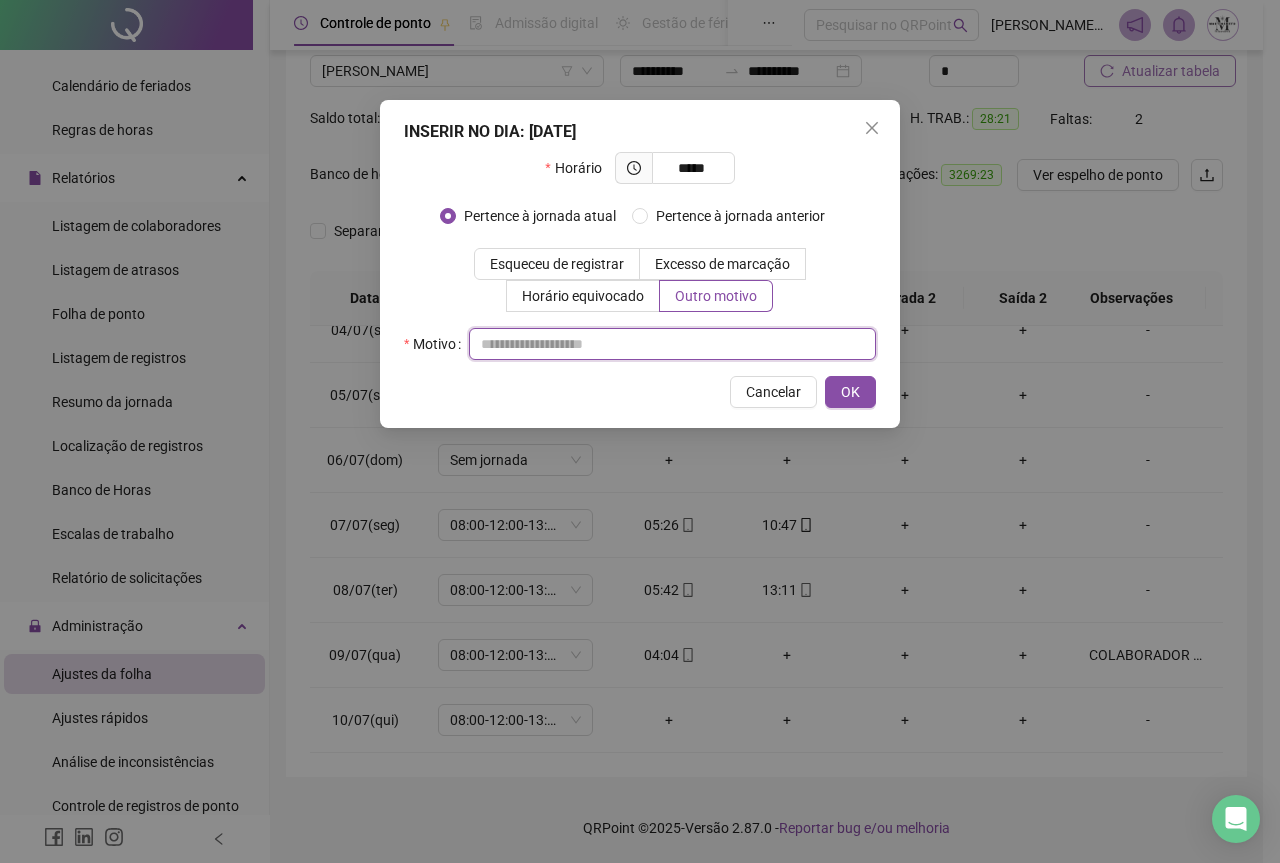 click at bounding box center (672, 344) 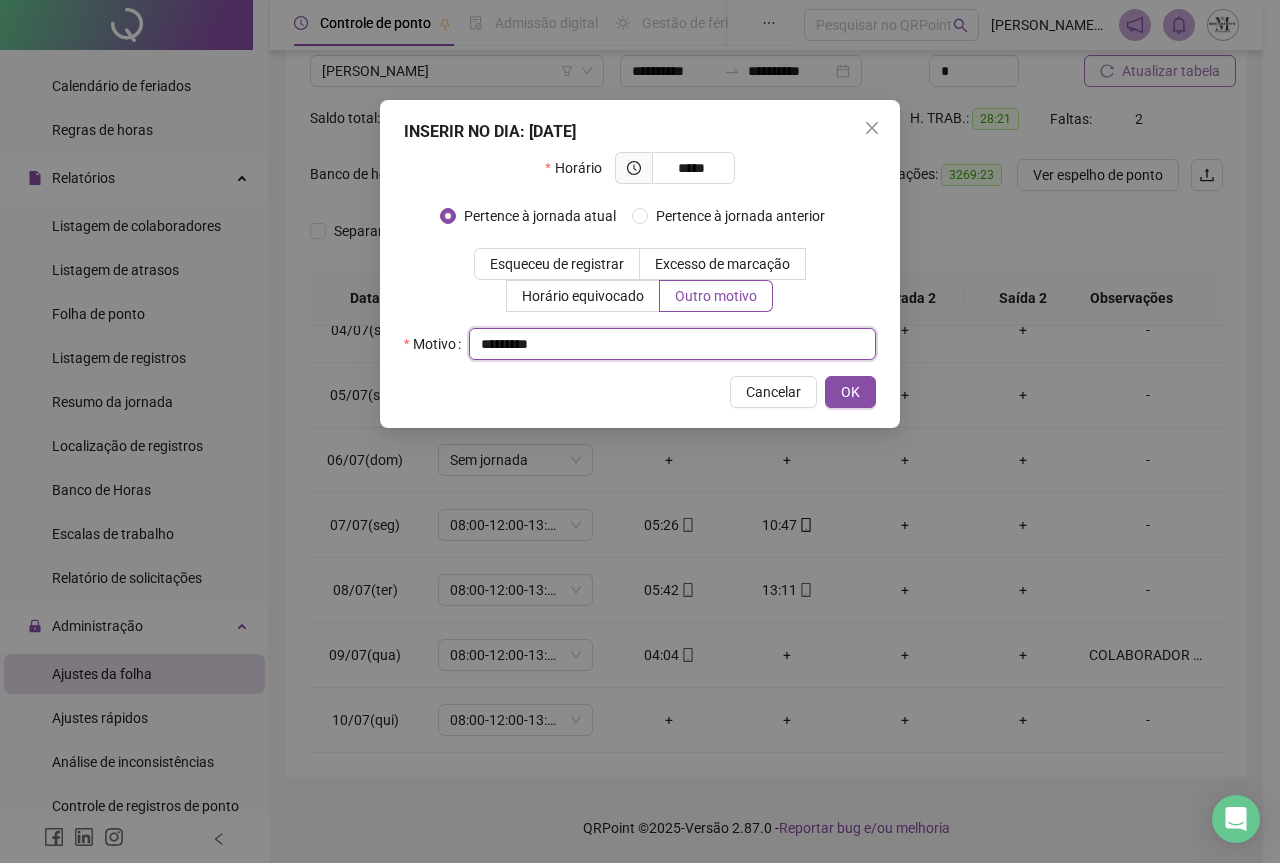 click on "********" at bounding box center [672, 344] 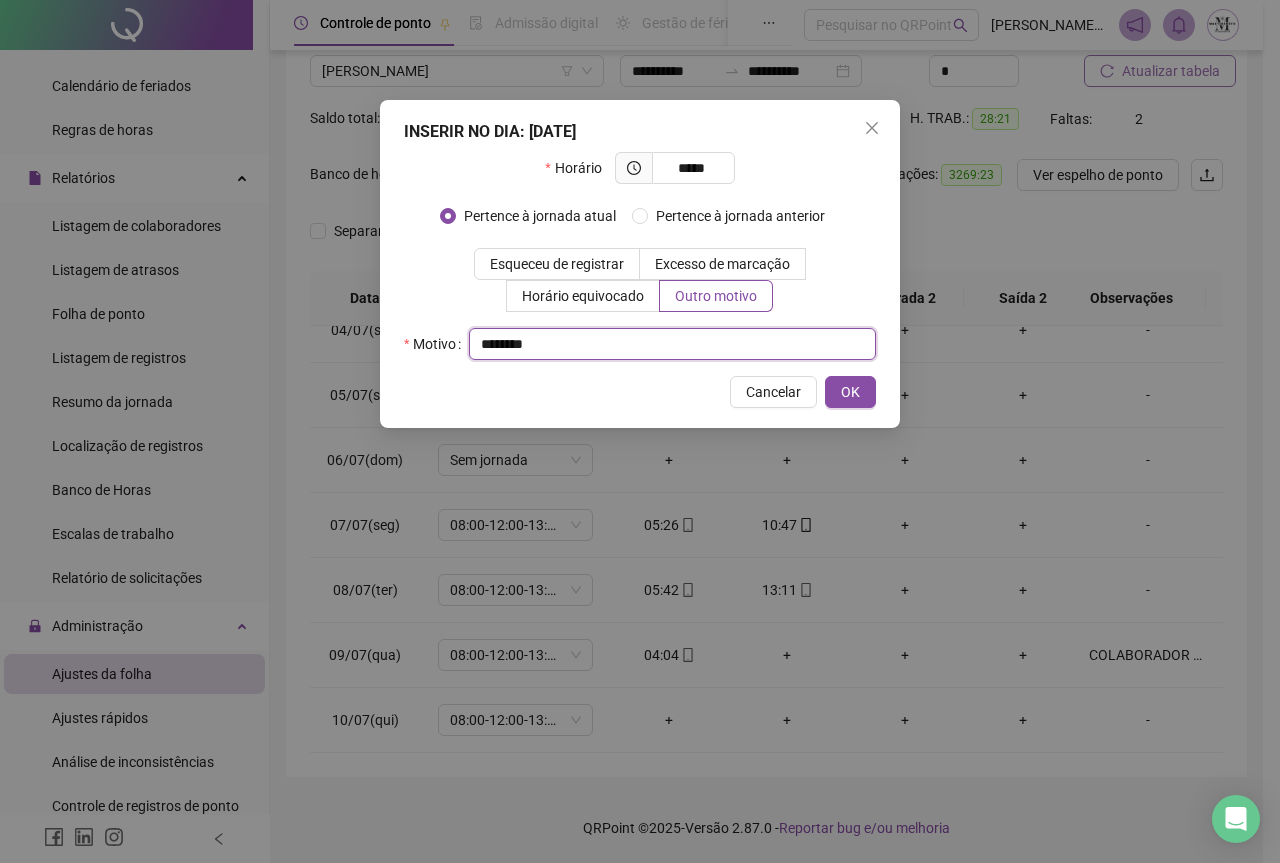 click on "*******" at bounding box center [672, 344] 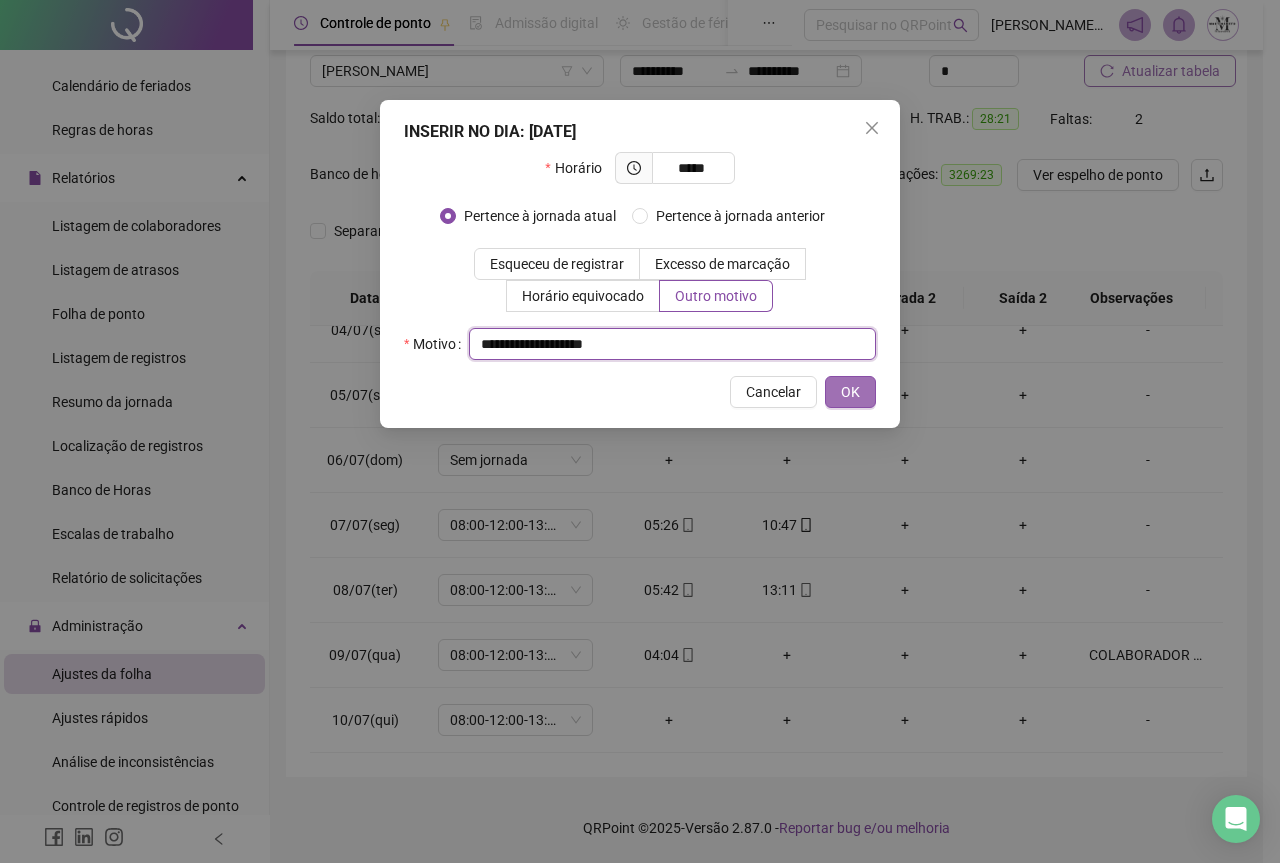 type on "**********" 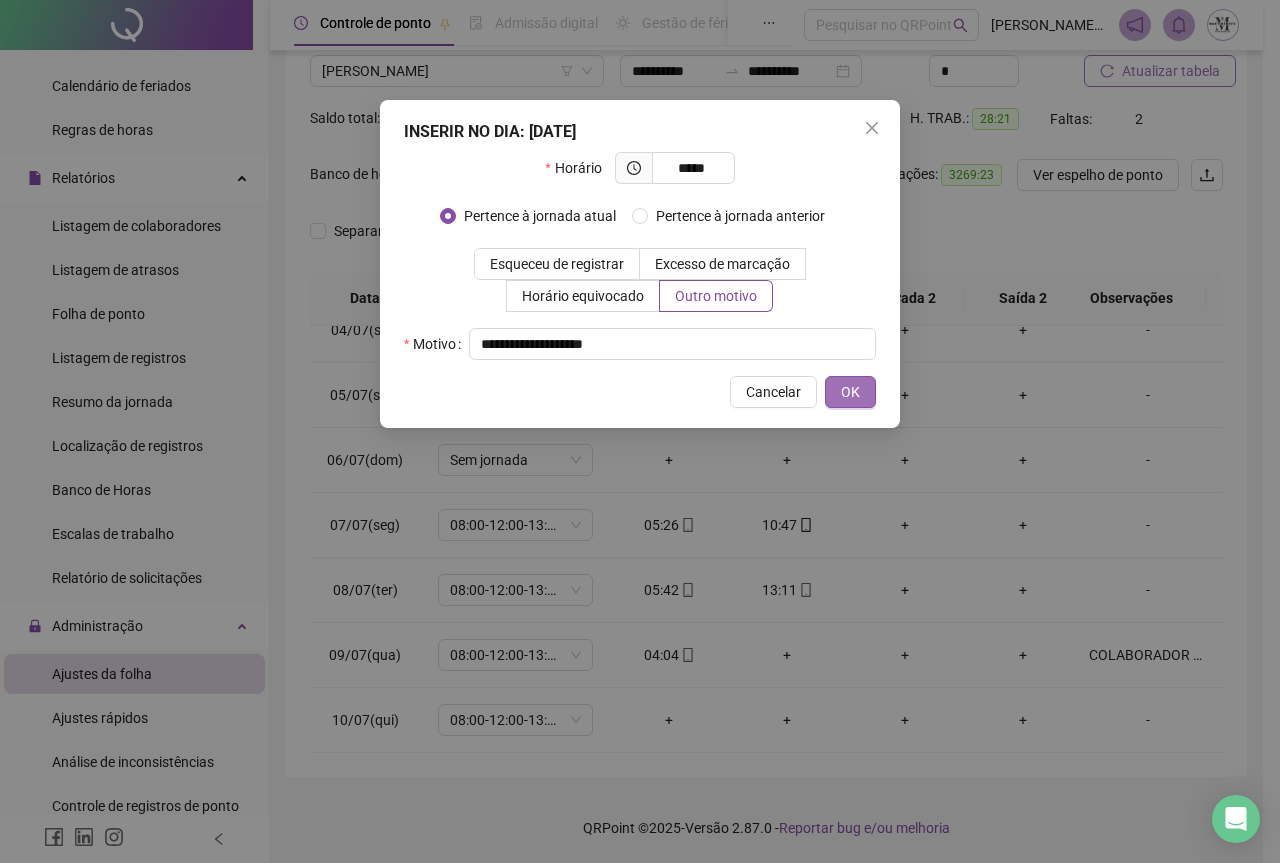 click on "OK" at bounding box center (850, 392) 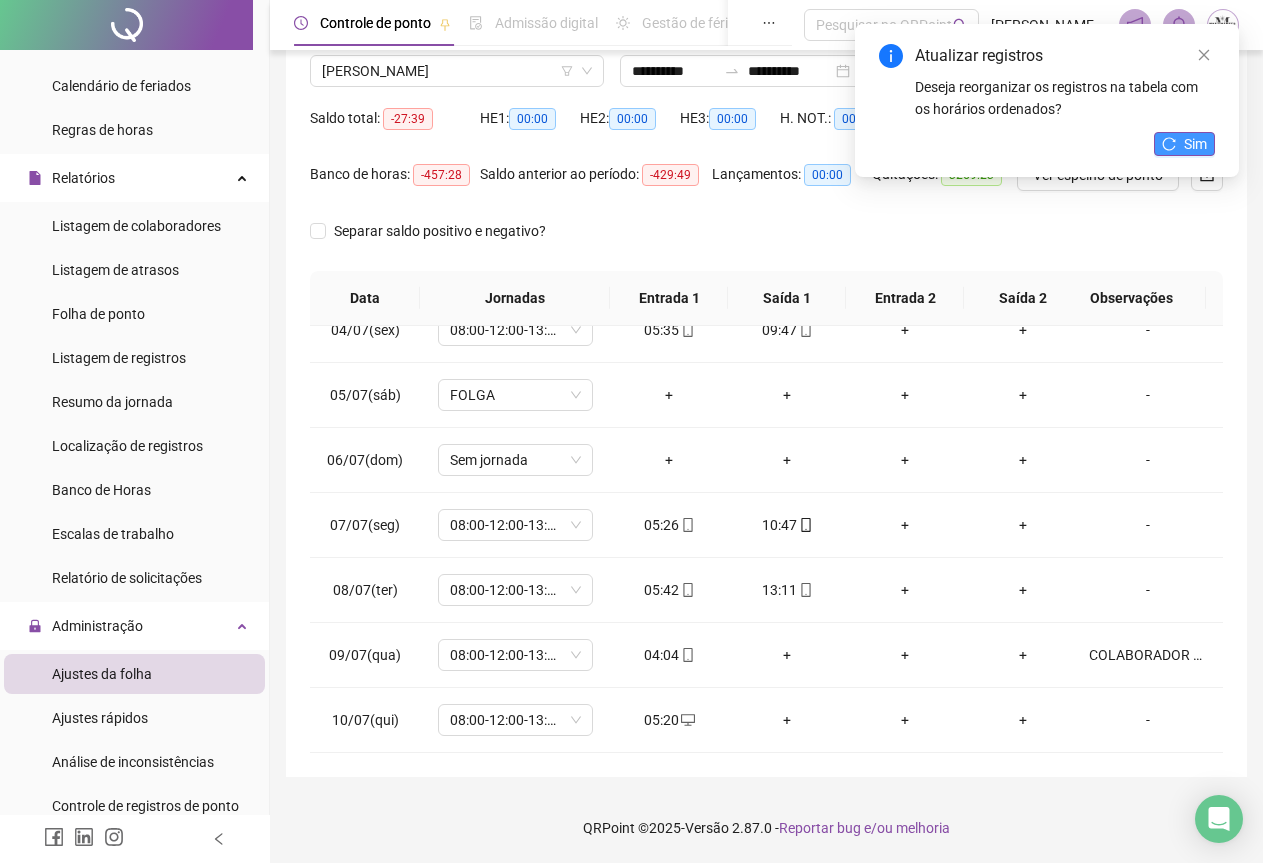 click on "Sim" at bounding box center (1184, 144) 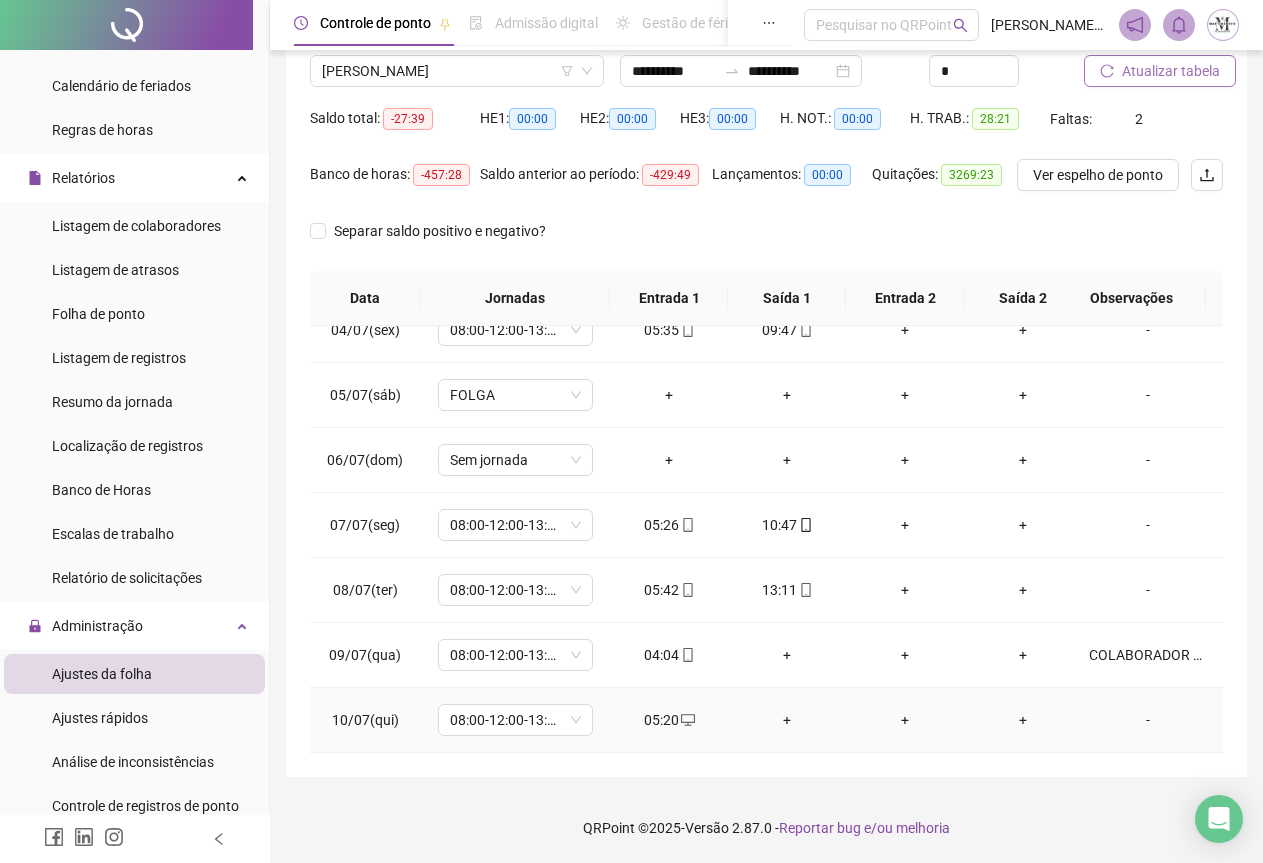 click on "+" at bounding box center [787, 720] 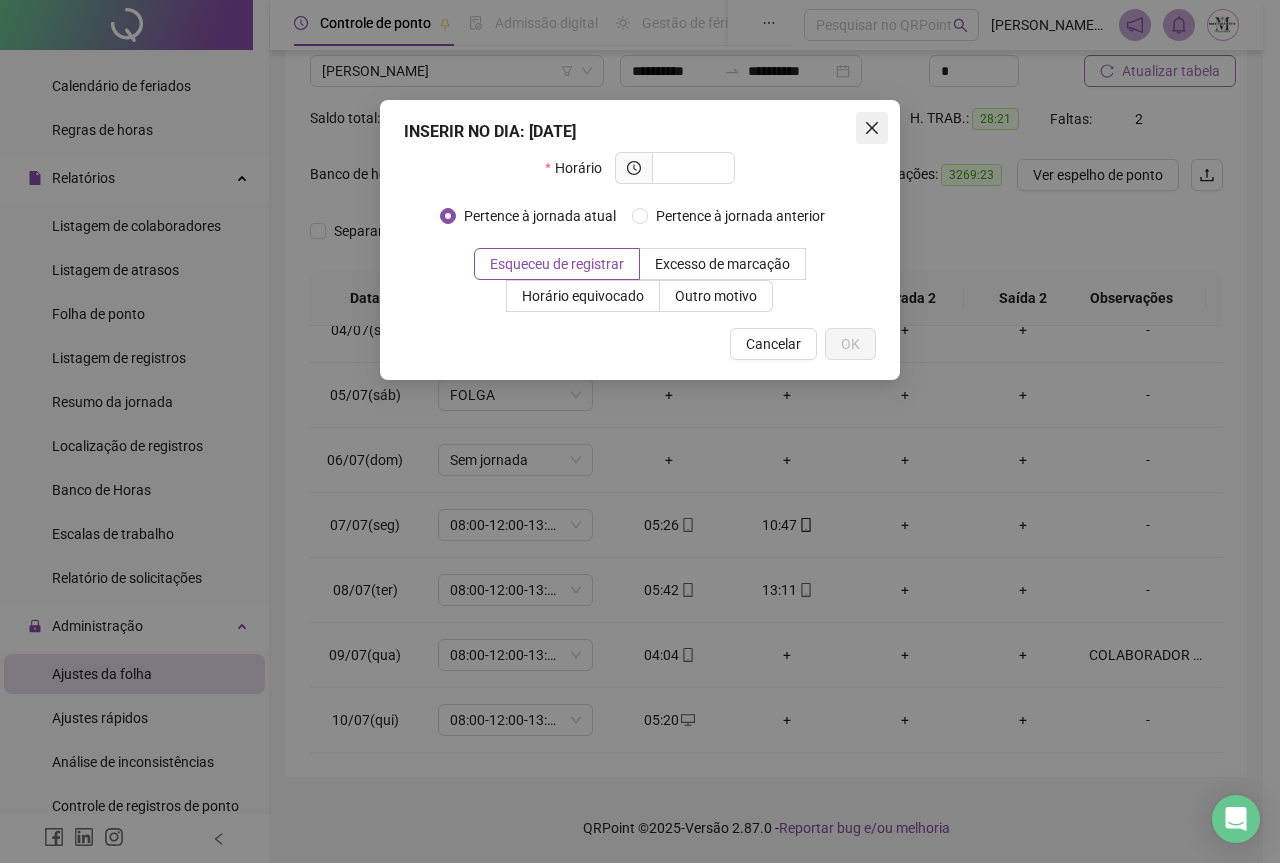 click 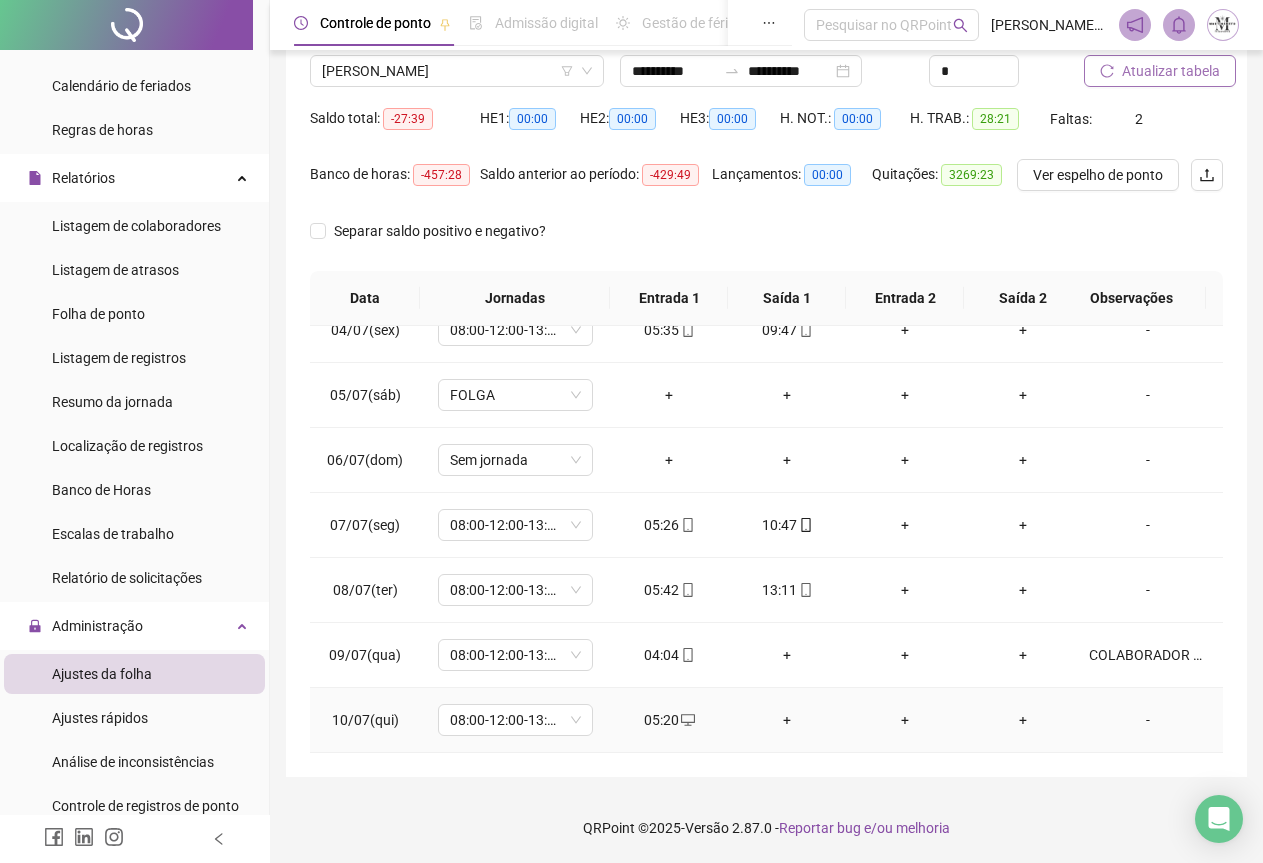 click on "+" at bounding box center (787, 720) 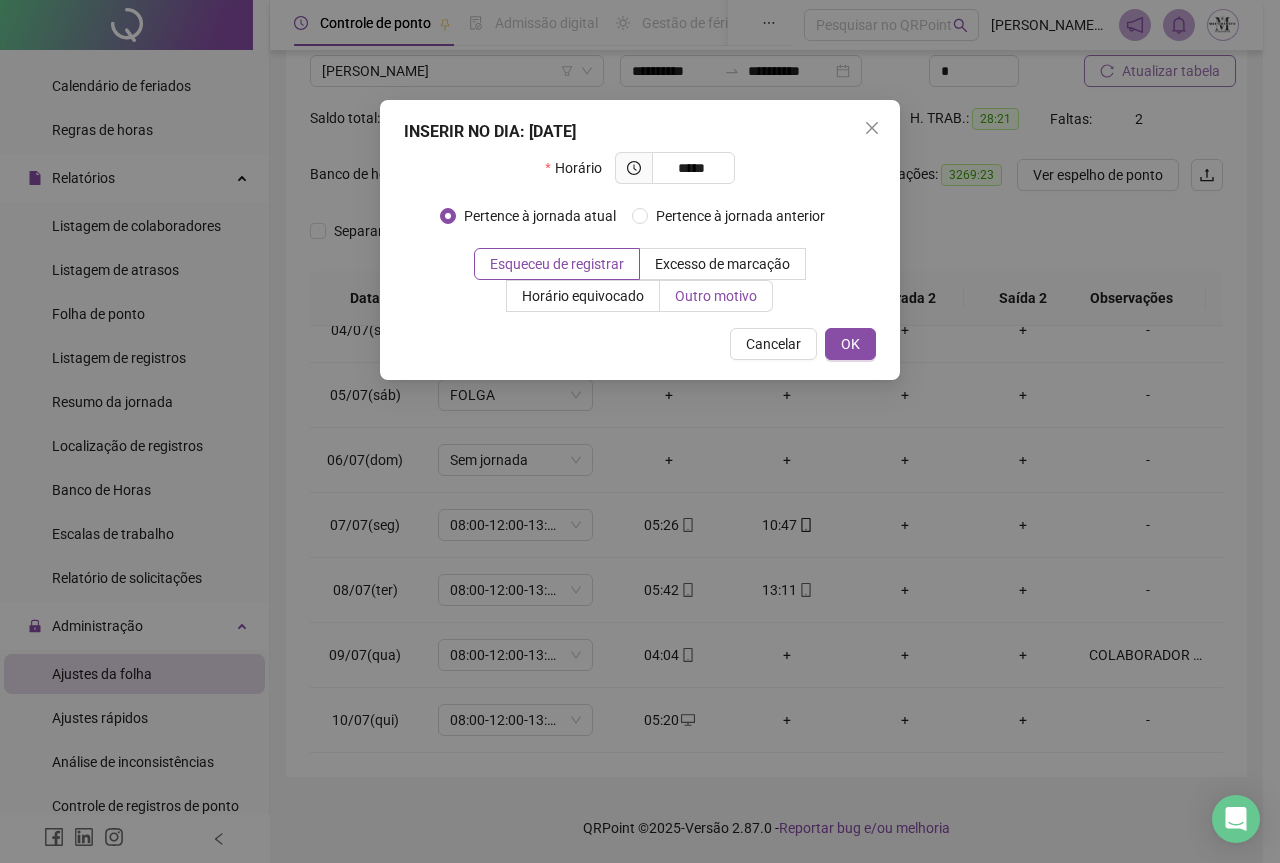 type on "*****" 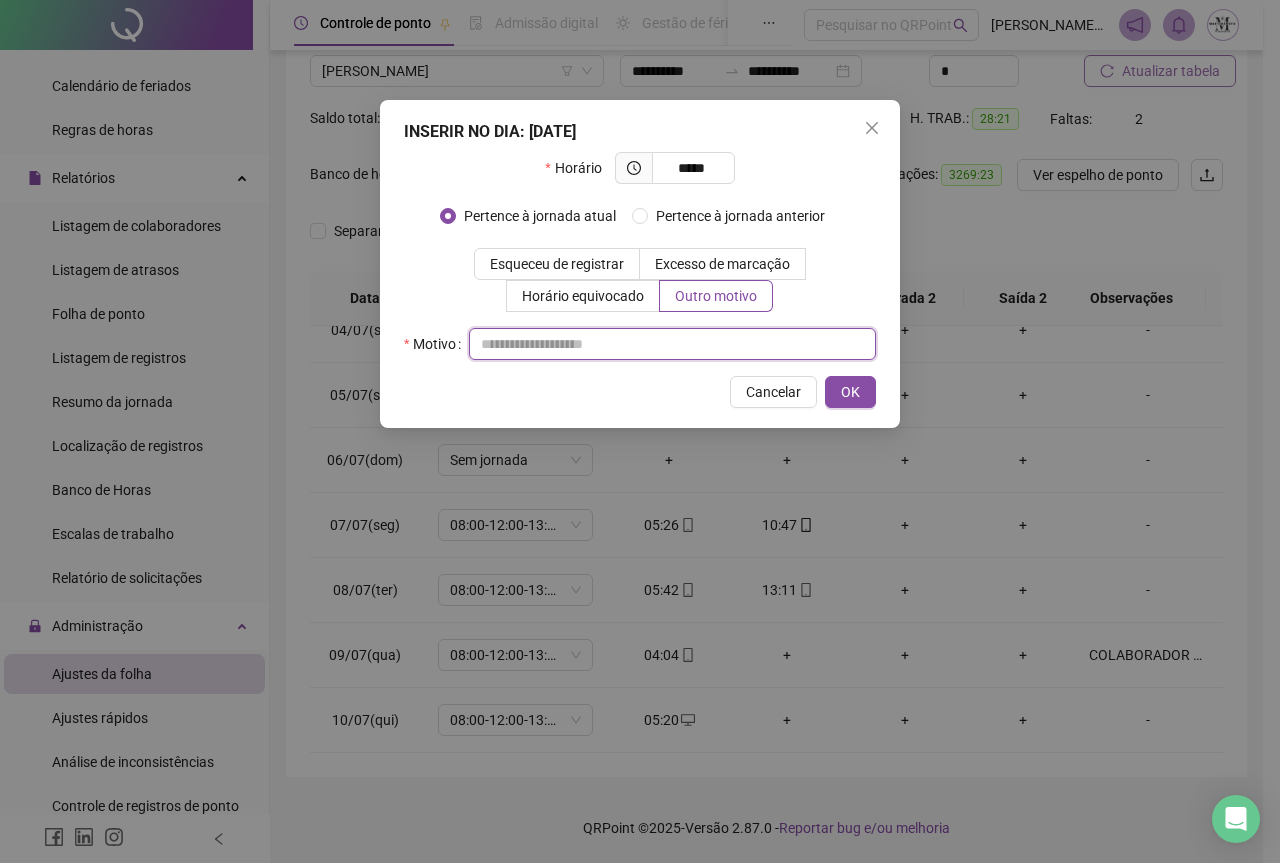 click at bounding box center (672, 344) 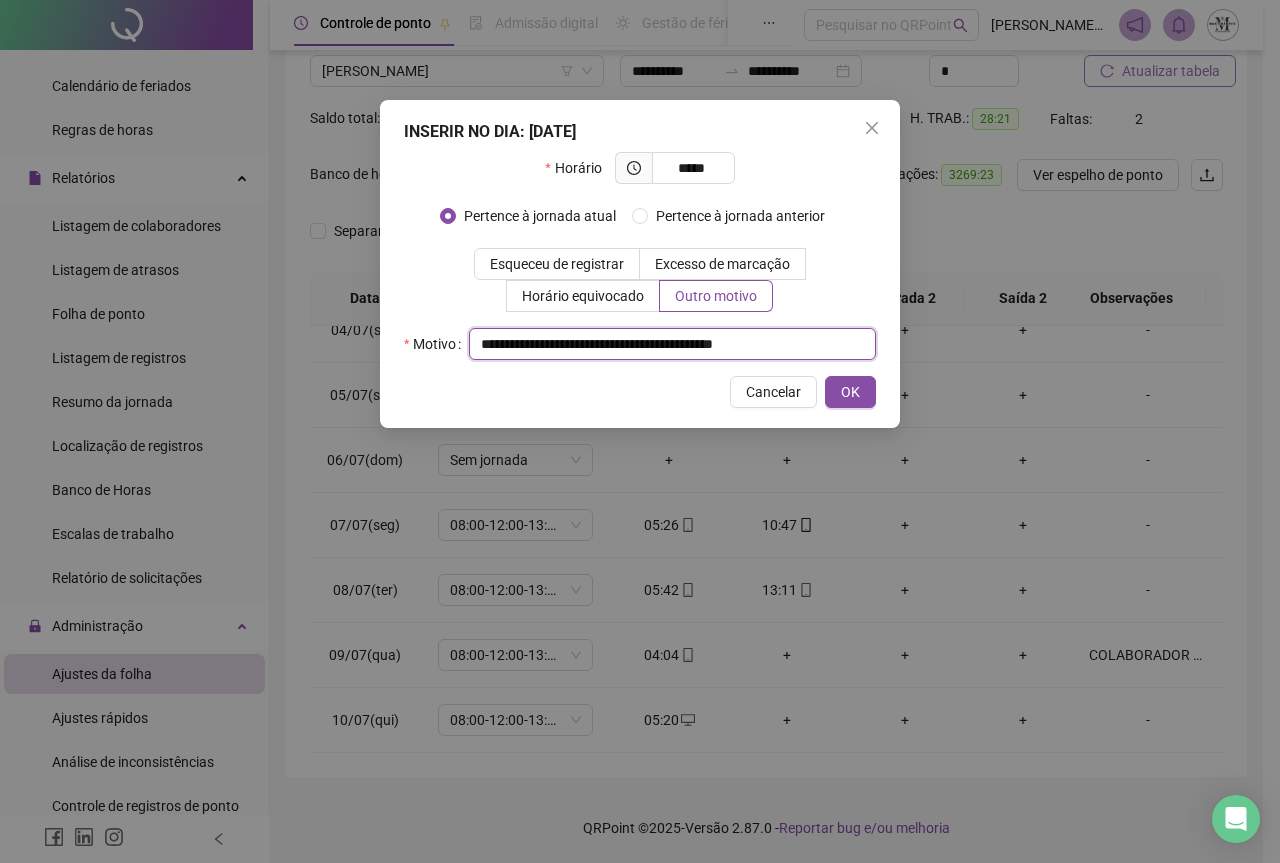 click on "**********" at bounding box center (672, 344) 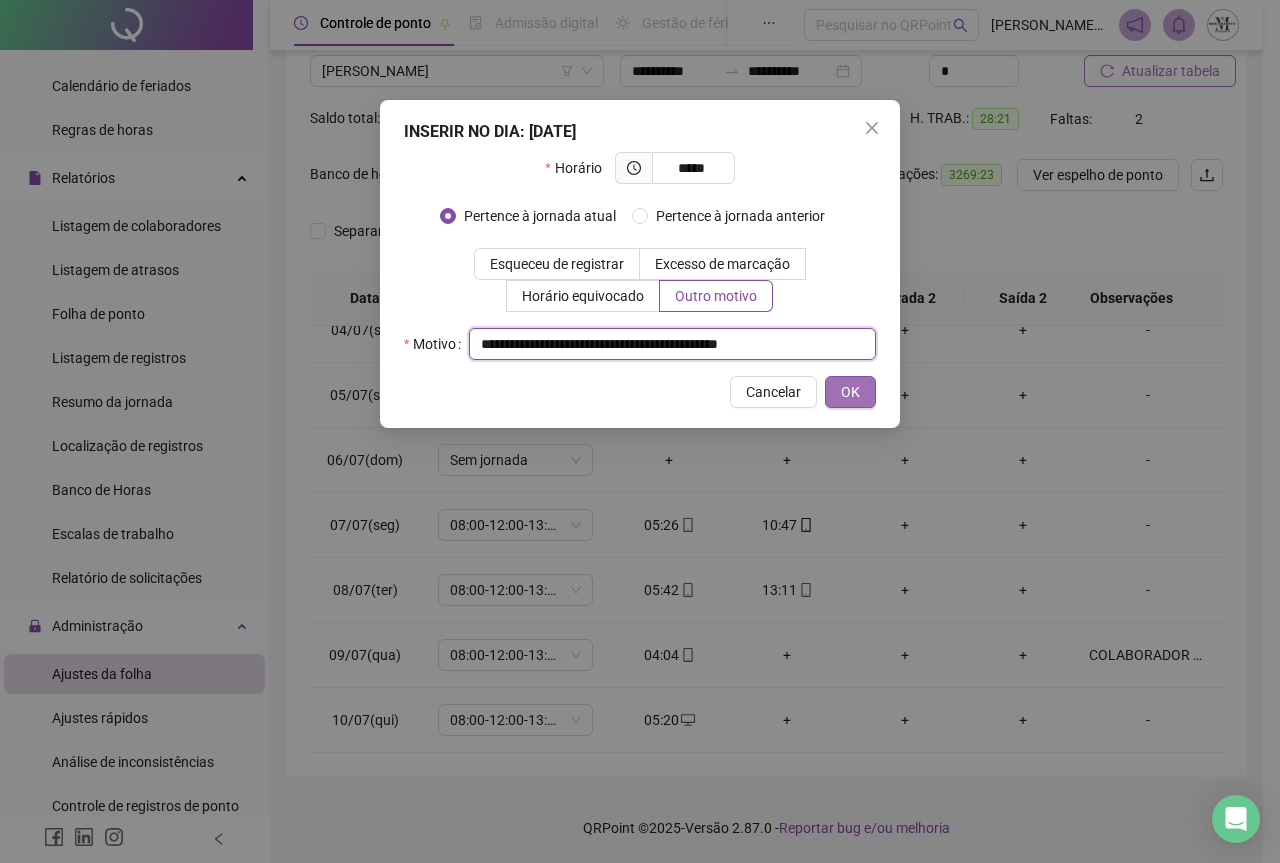 type on "**********" 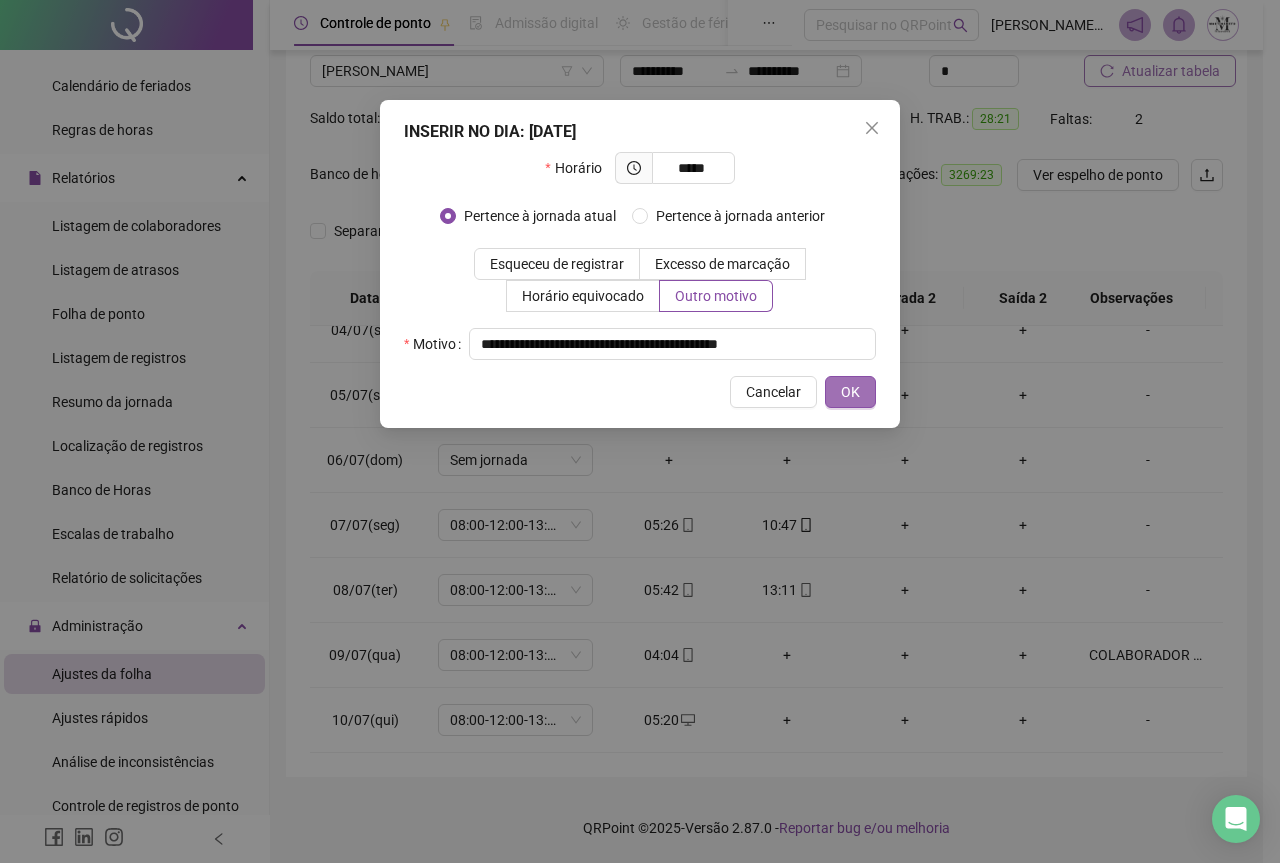click on "OK" at bounding box center [850, 392] 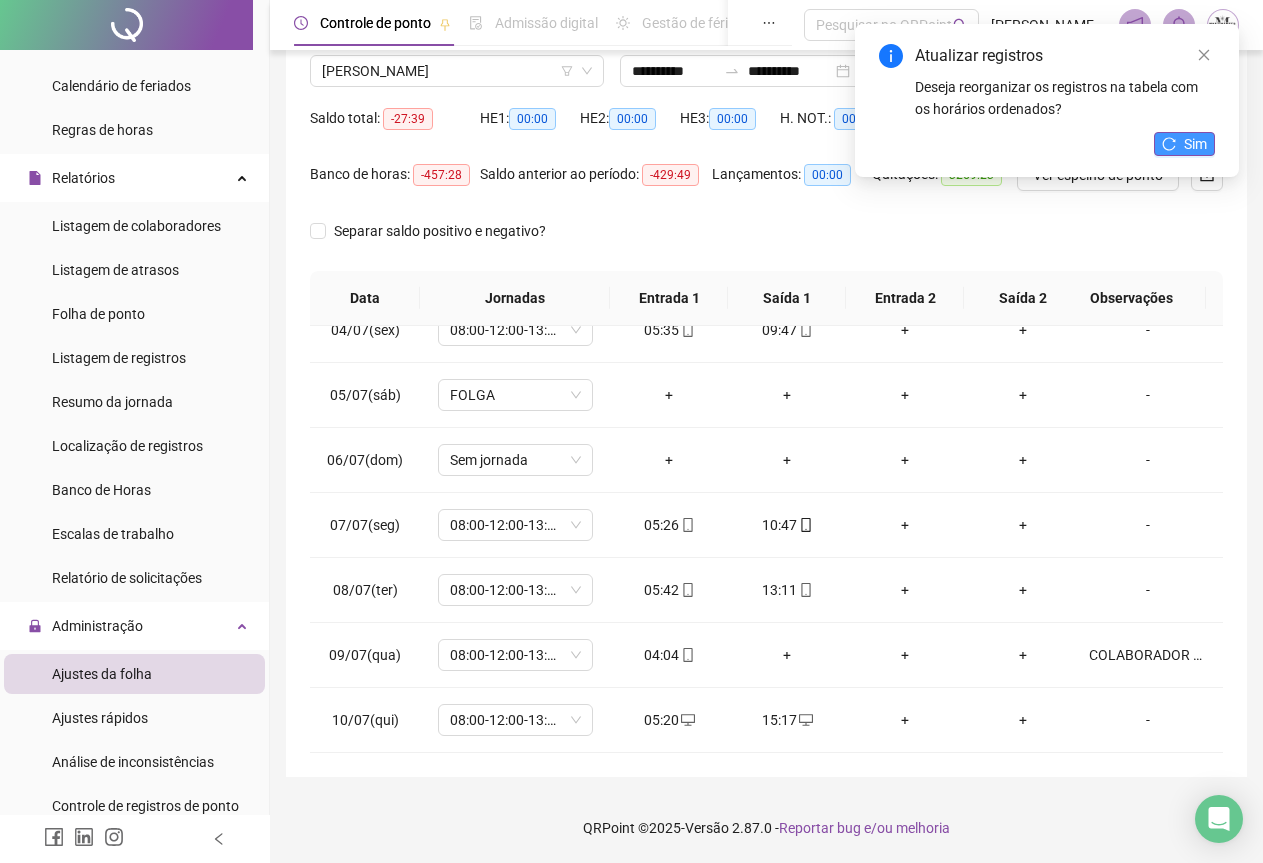 click on "Sim" at bounding box center (1195, 144) 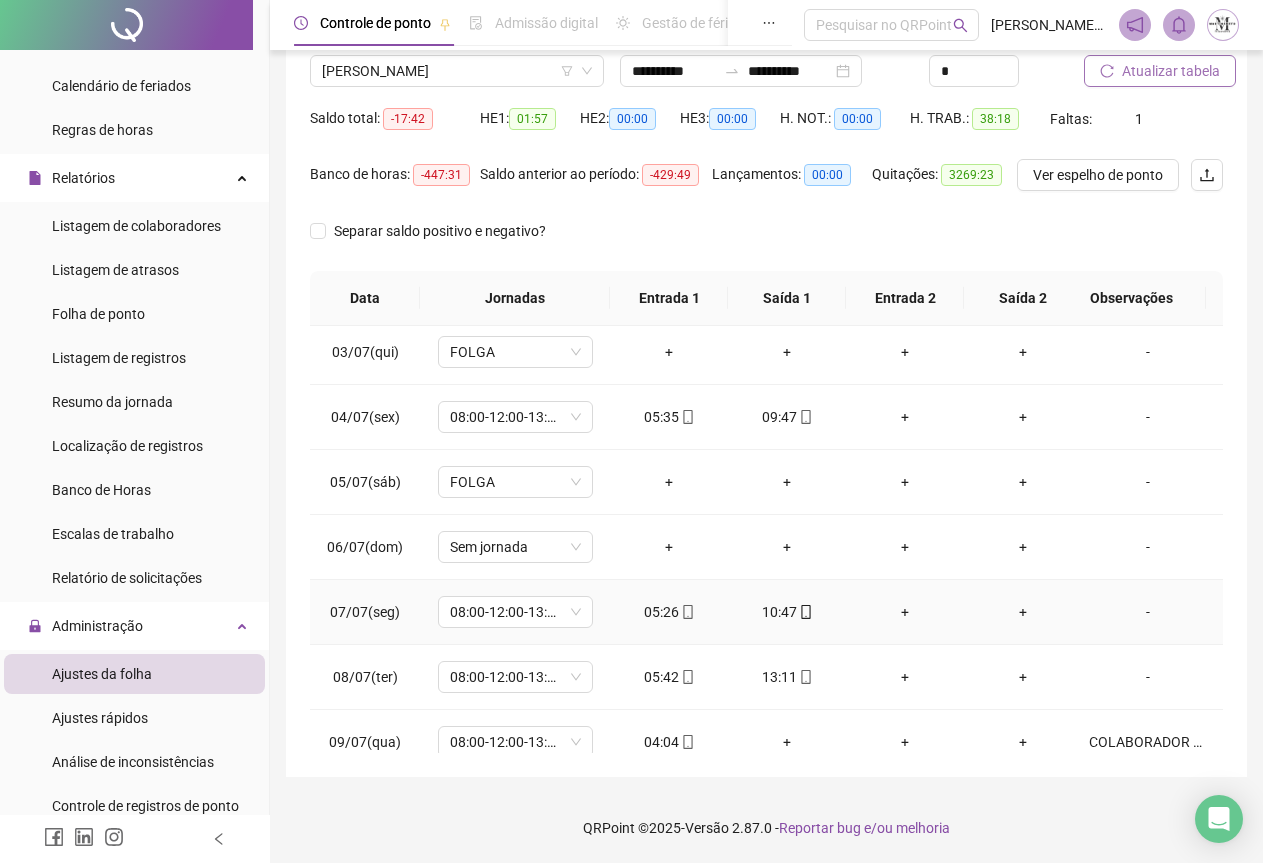 scroll, scrollTop: 0, scrollLeft: 0, axis: both 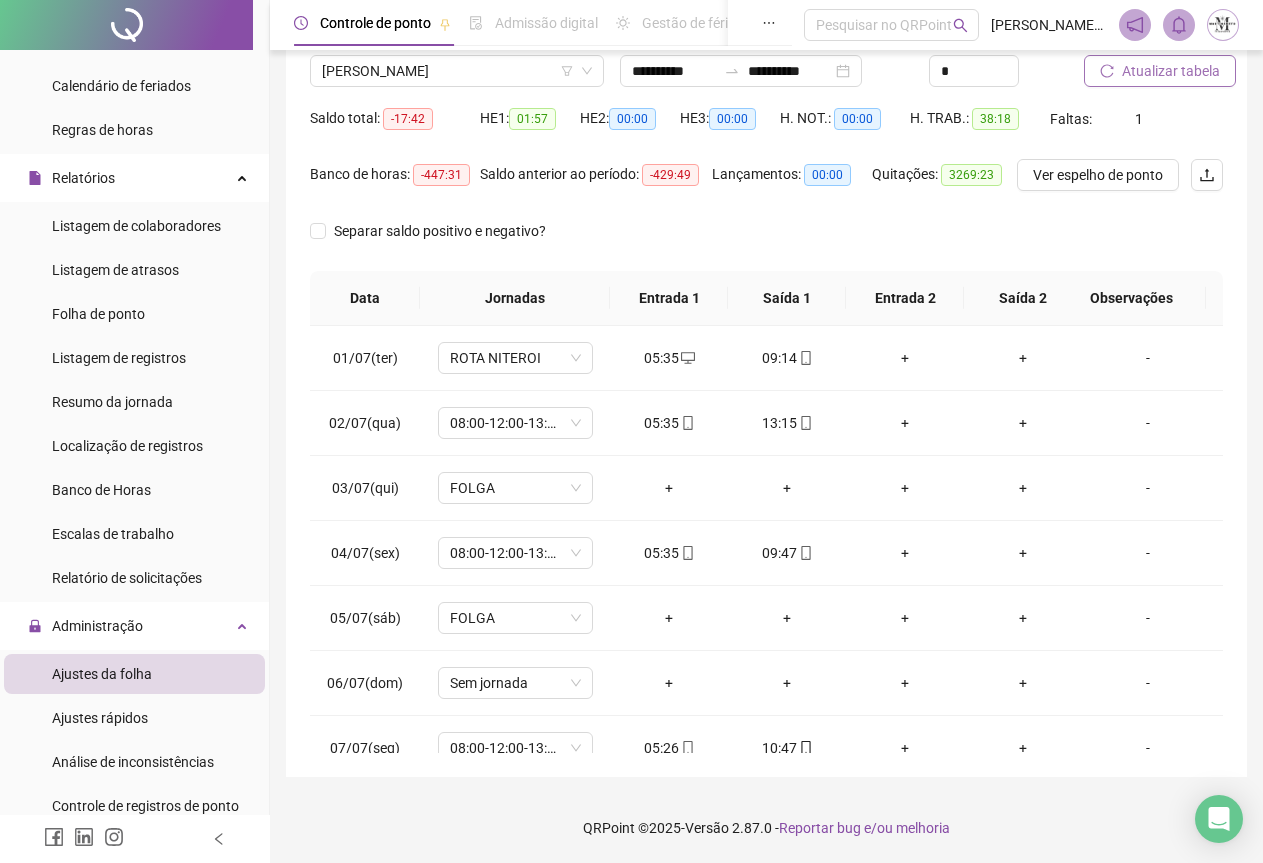 click on "Atualizar tabela" at bounding box center (1171, 71) 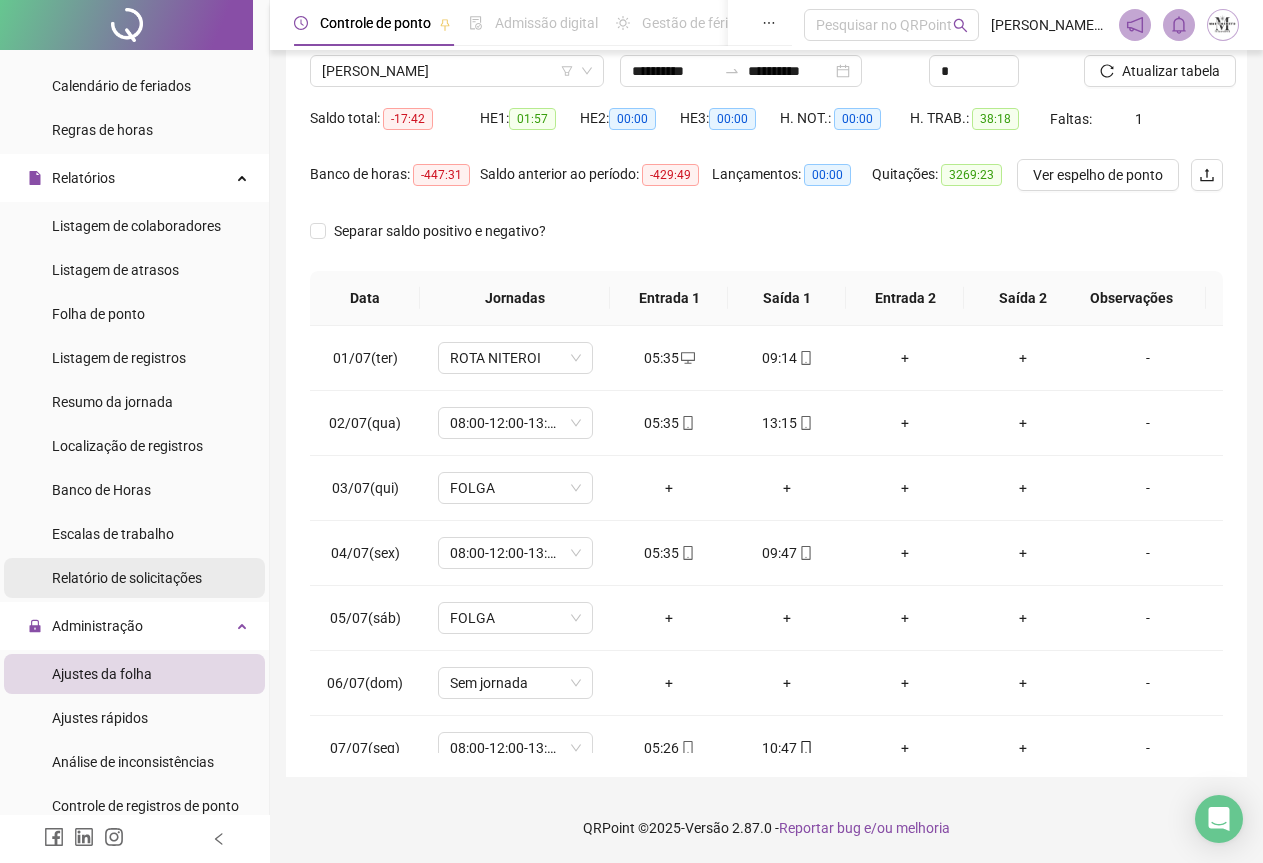 click on "Relatório de solicitações" at bounding box center [127, 578] 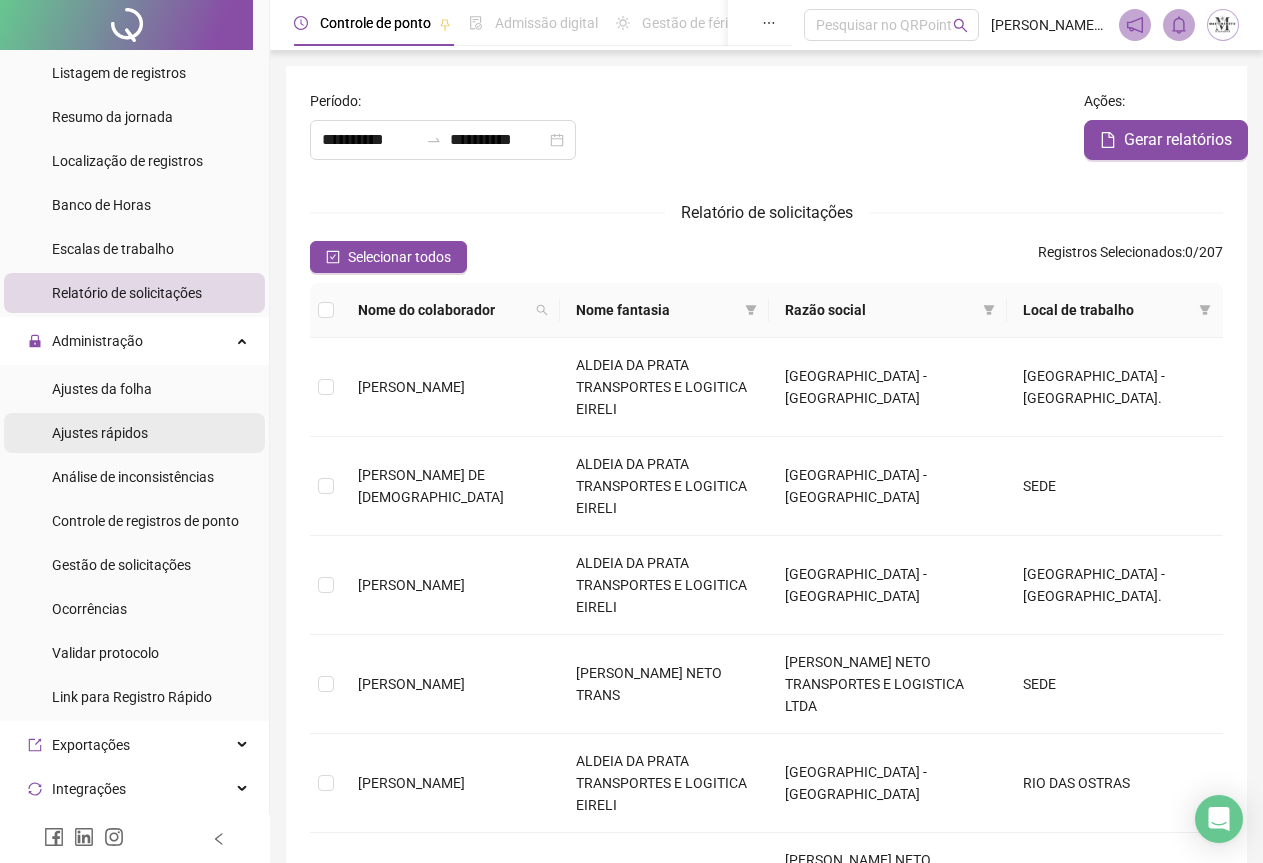 scroll, scrollTop: 600, scrollLeft: 0, axis: vertical 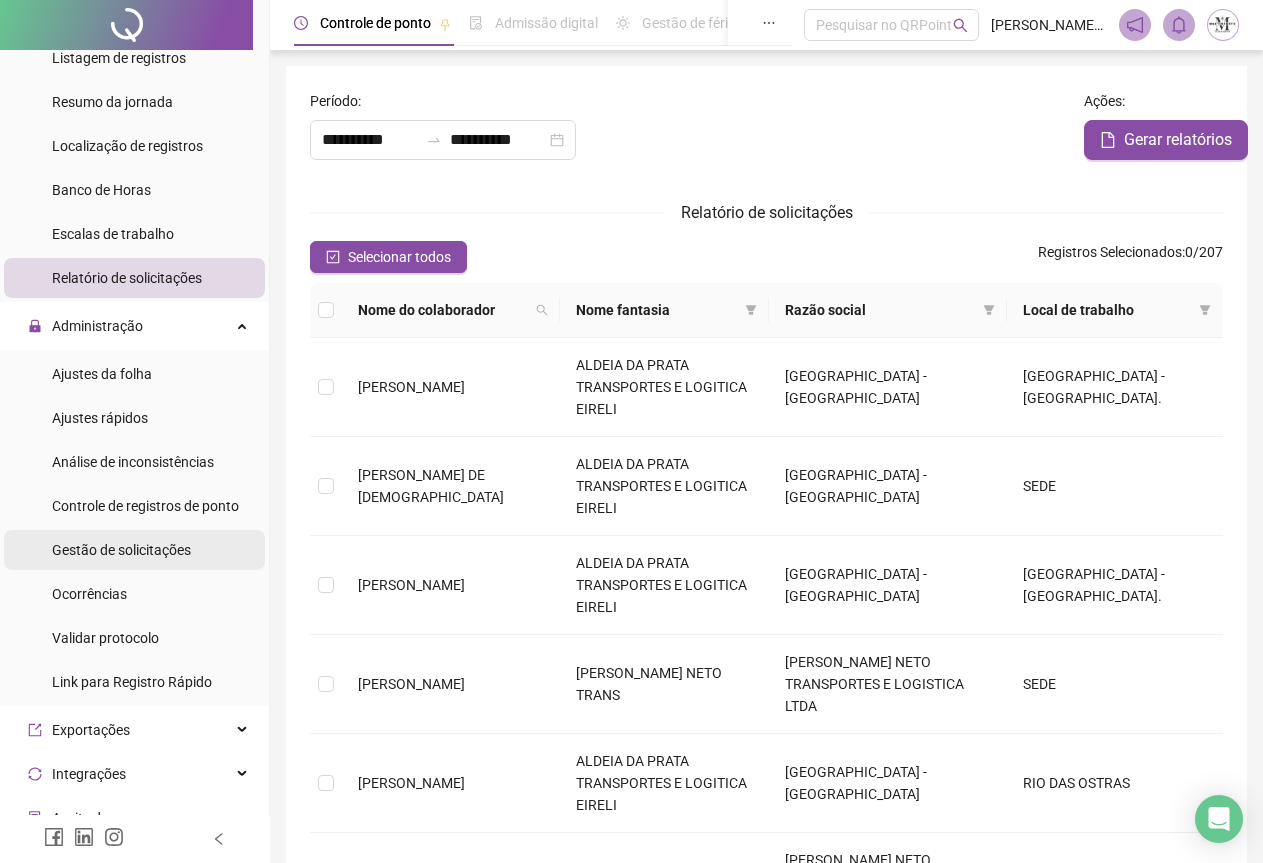 click on "Gestão de solicitações" at bounding box center [121, 550] 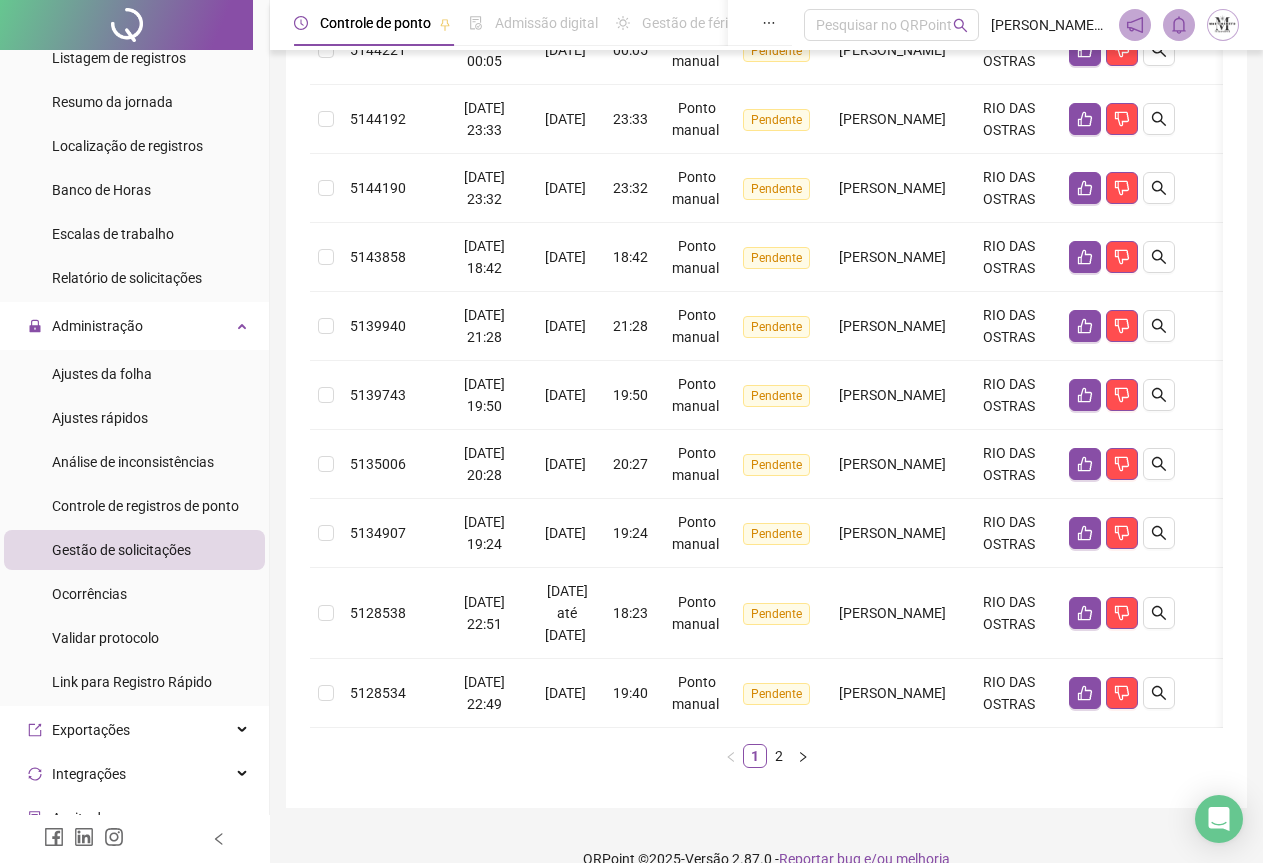 scroll, scrollTop: 535, scrollLeft: 0, axis: vertical 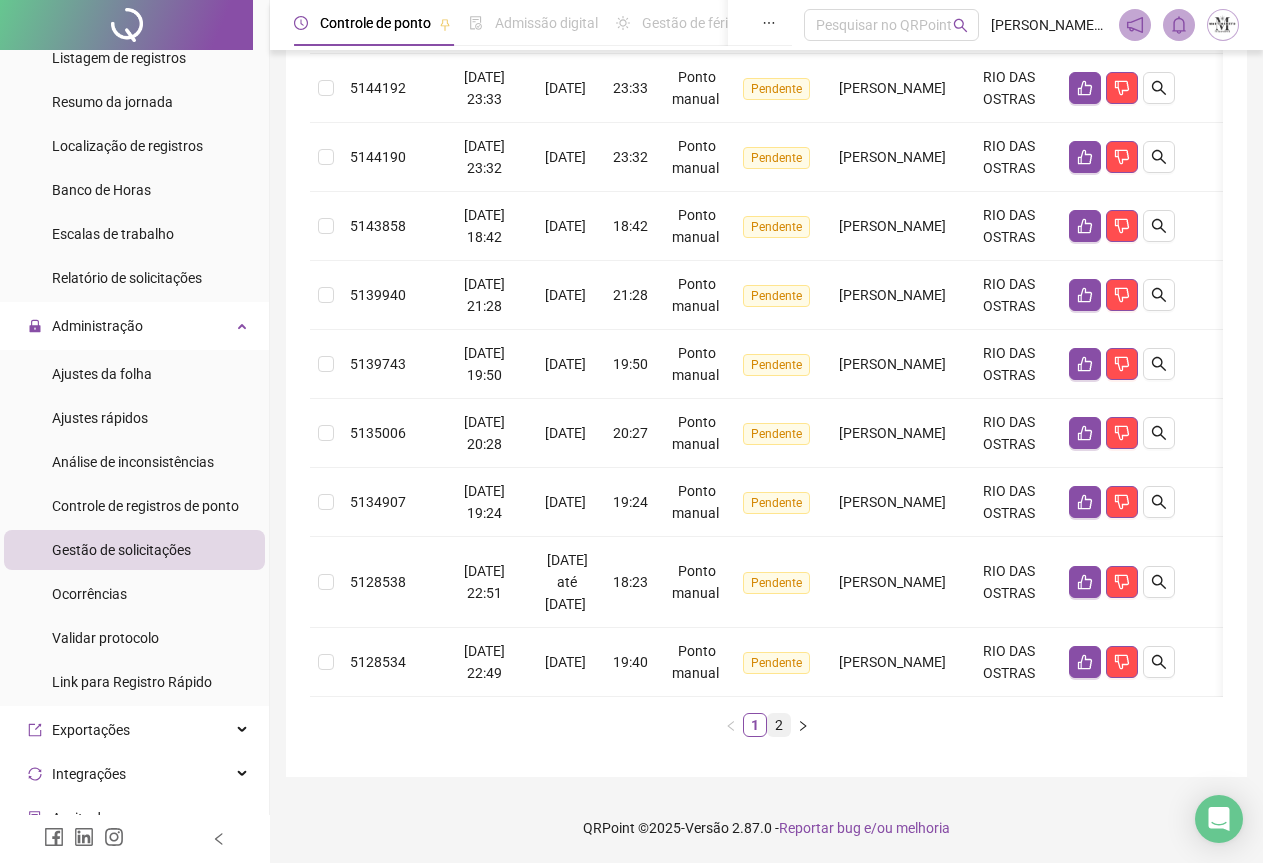 click on "2" at bounding box center (779, 725) 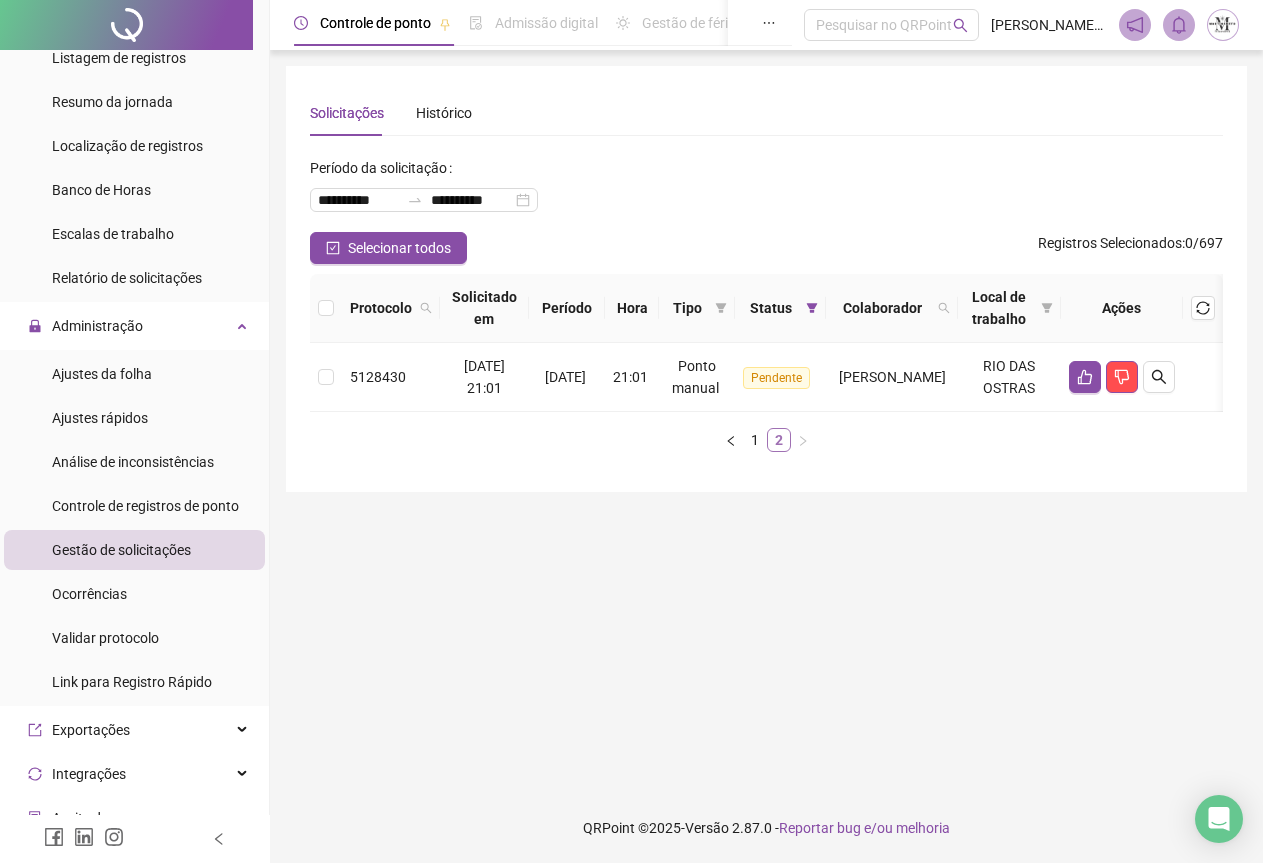 scroll, scrollTop: 0, scrollLeft: 0, axis: both 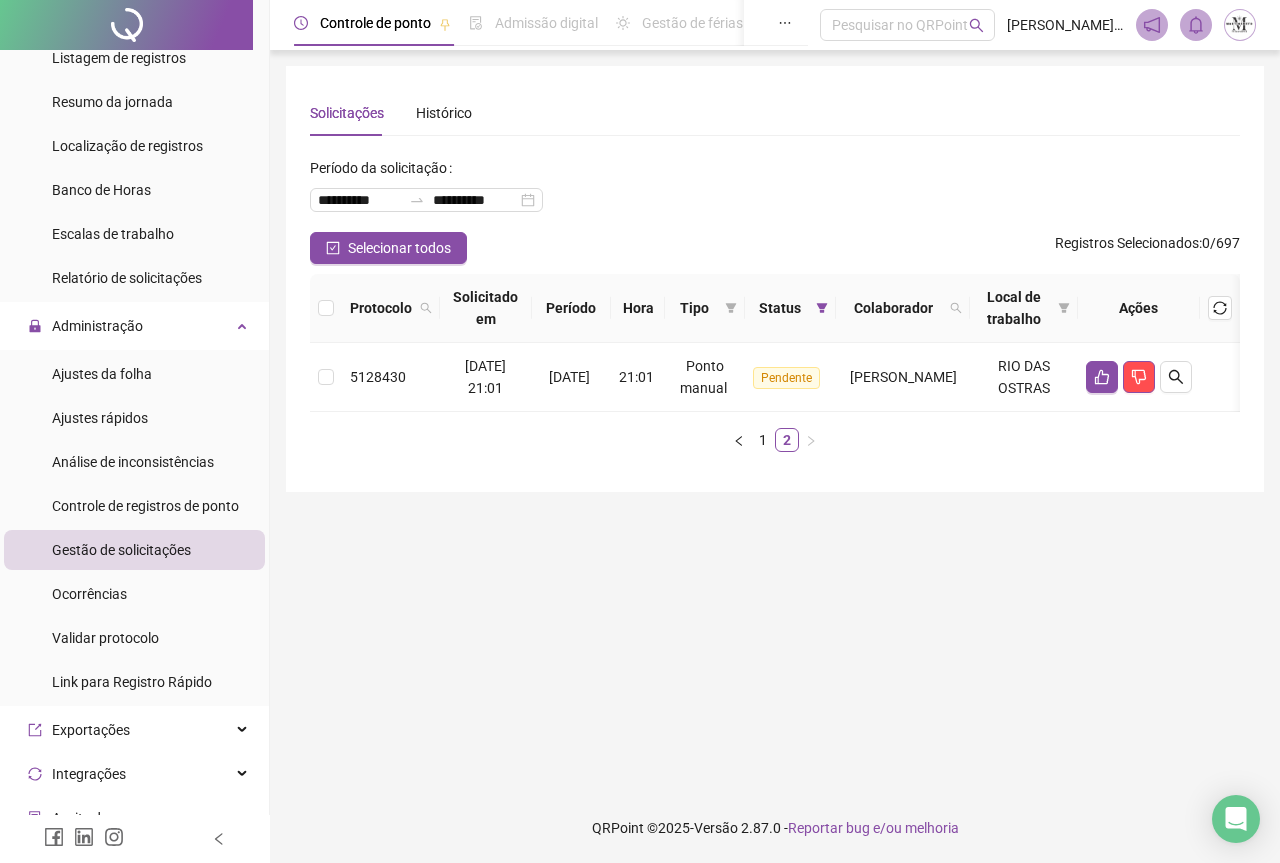 click at bounding box center [126, 25] 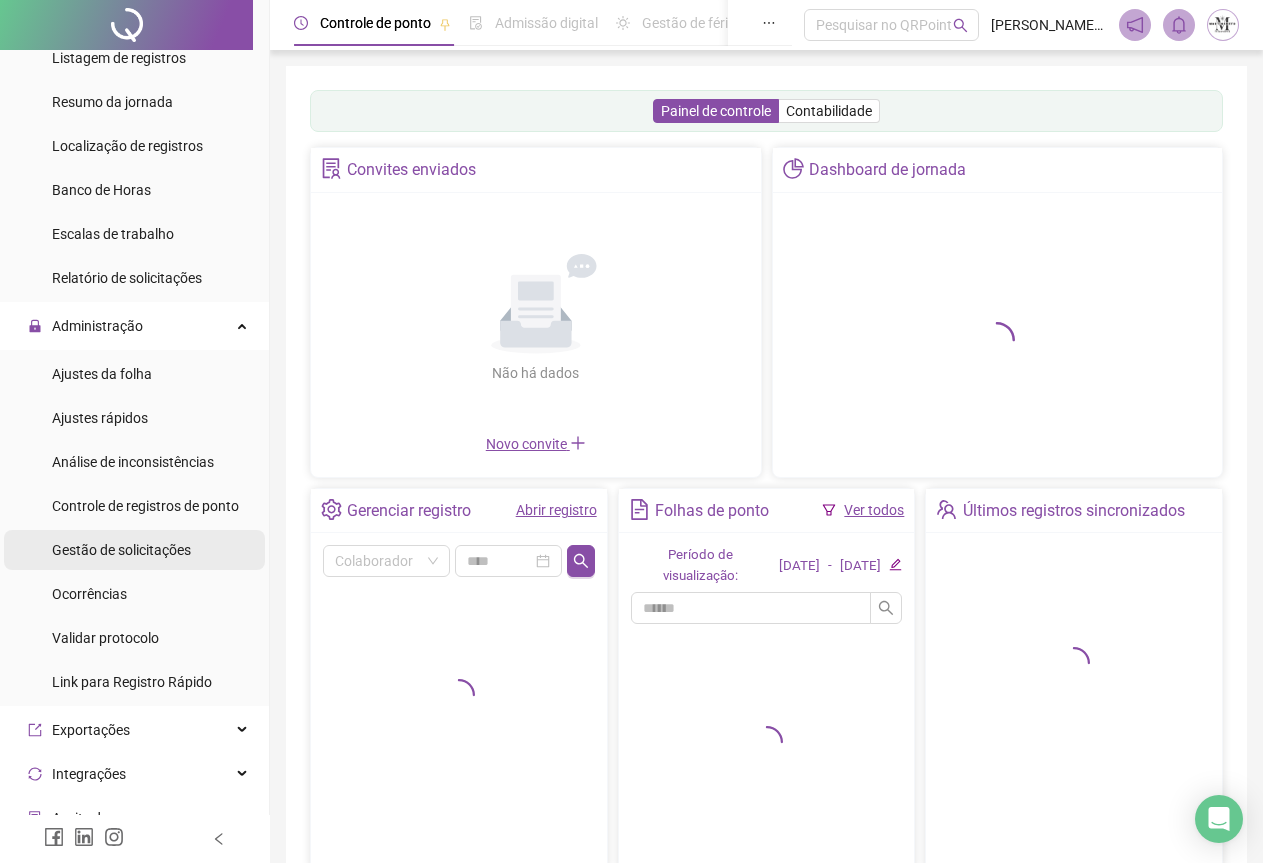 click on "Gestão de solicitações" at bounding box center (121, 550) 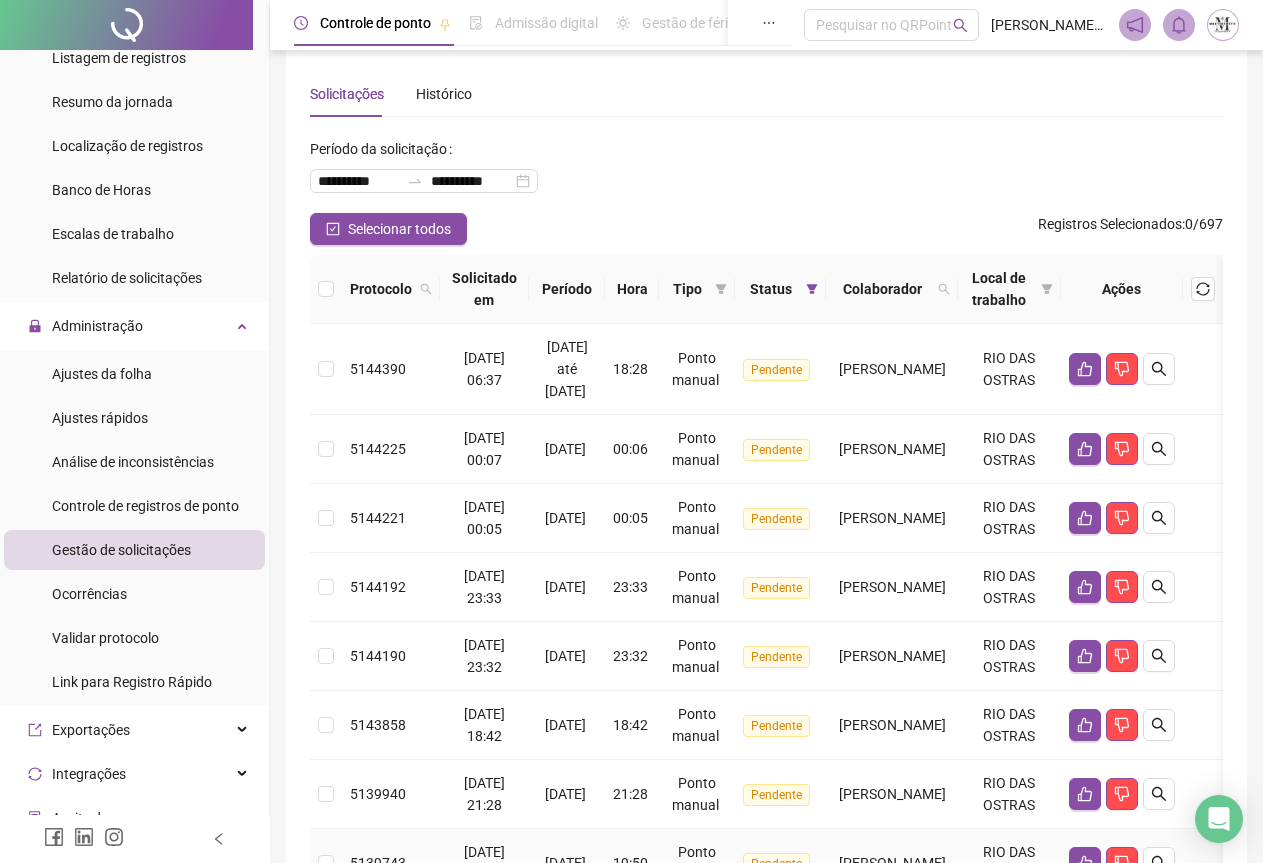 scroll, scrollTop: 0, scrollLeft: 0, axis: both 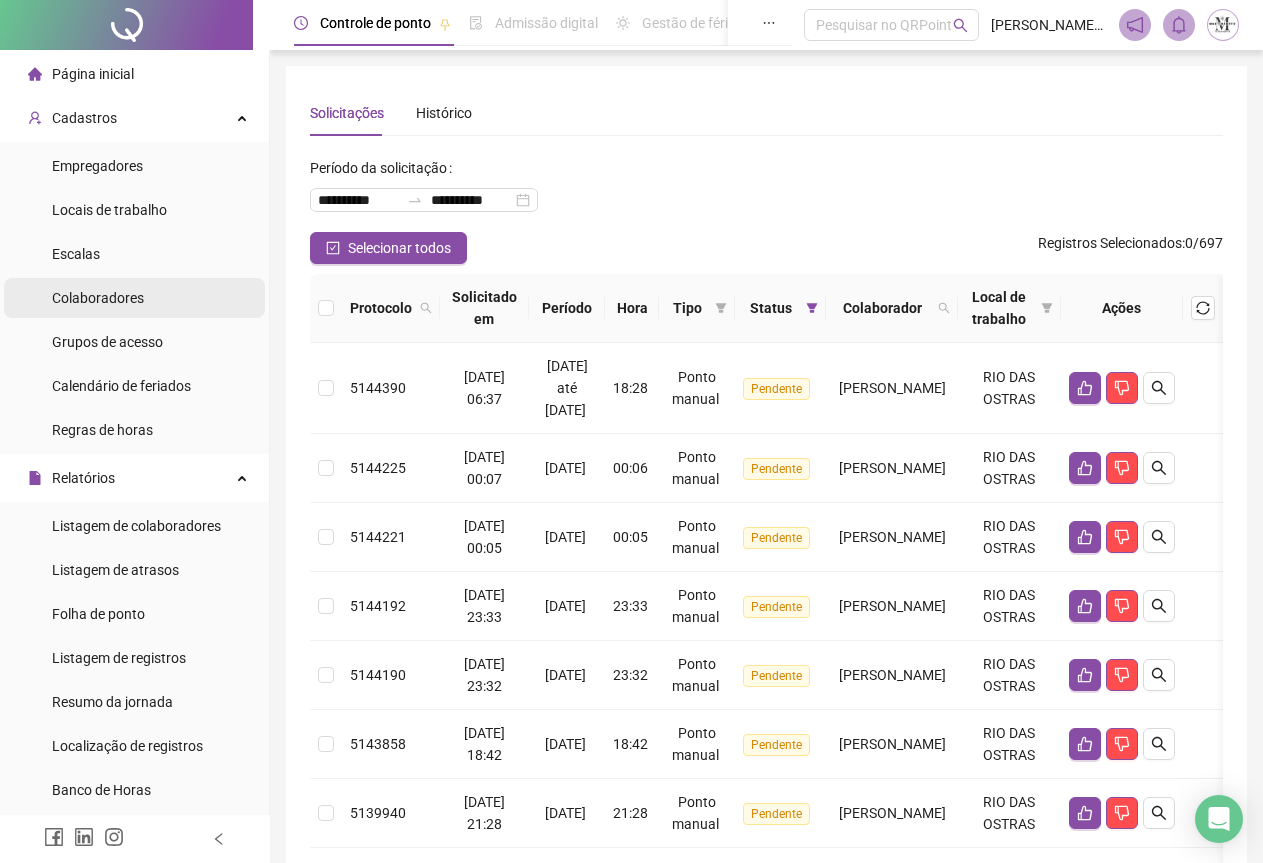click on "Colaboradores" at bounding box center [98, 298] 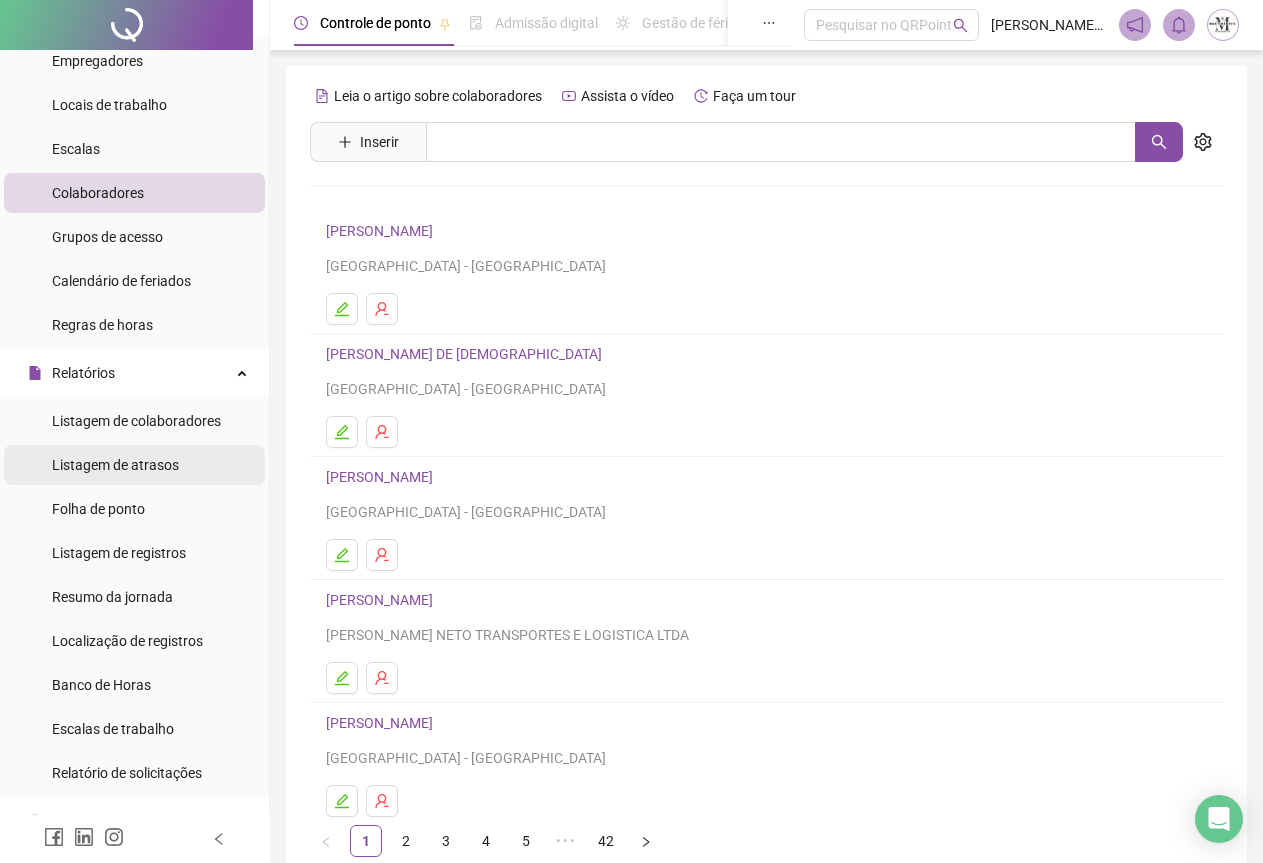 scroll, scrollTop: 400, scrollLeft: 0, axis: vertical 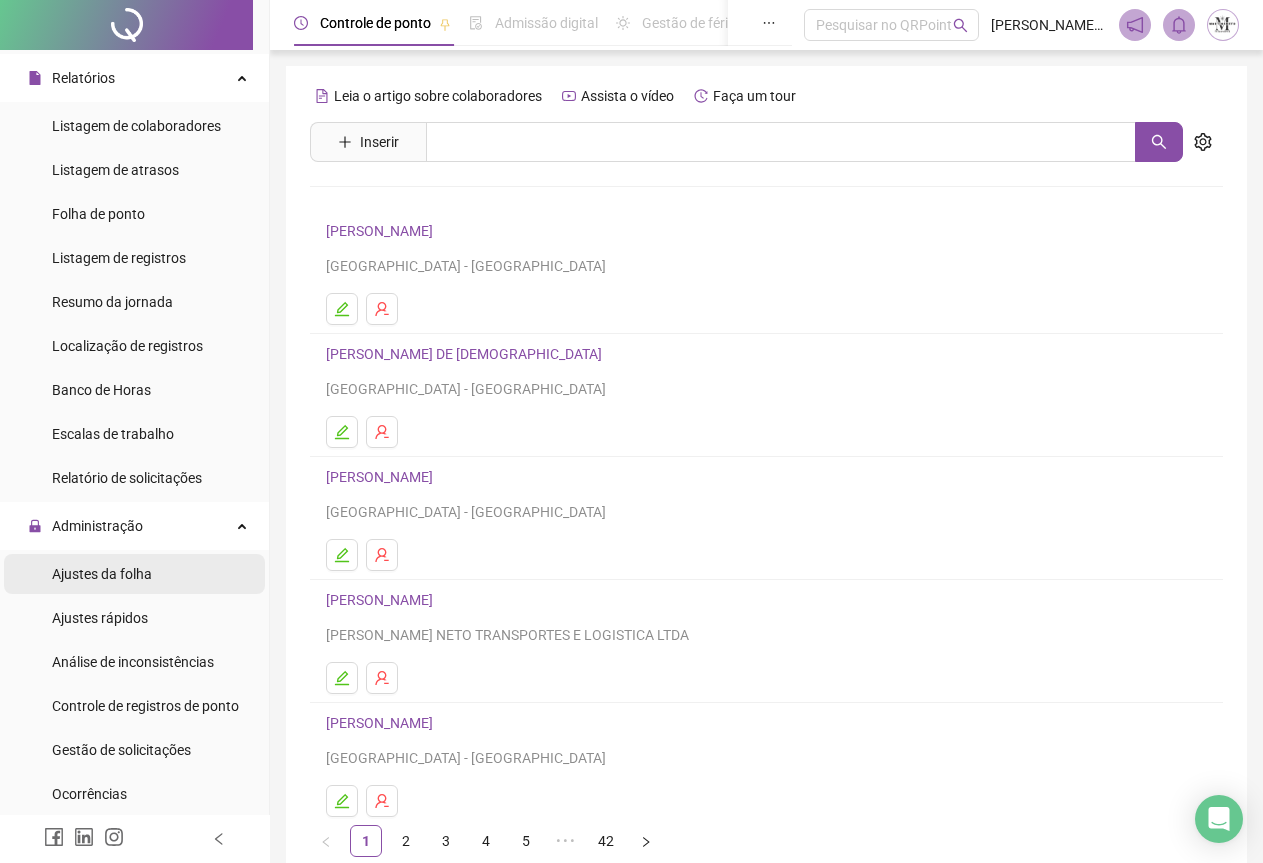 click on "Ajustes da folha" at bounding box center [102, 574] 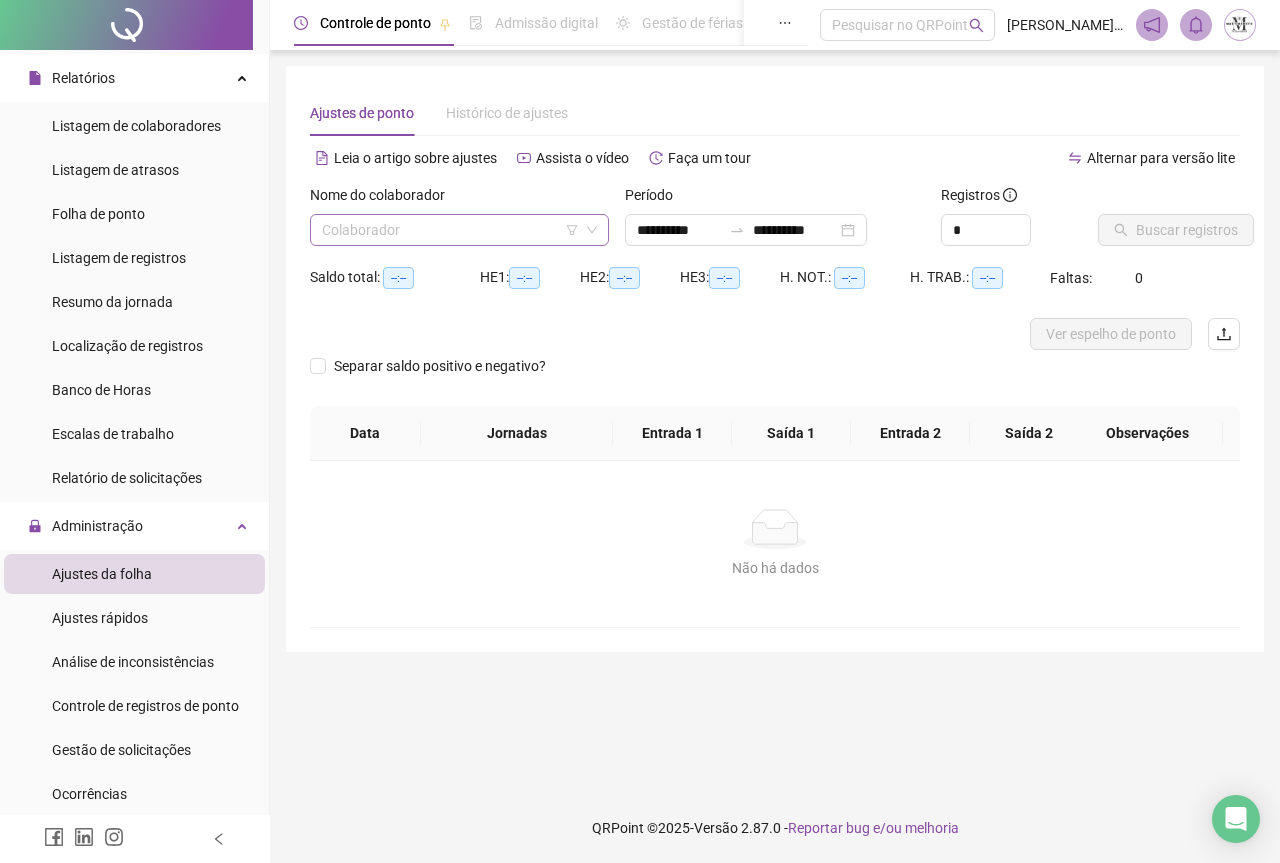 click at bounding box center (453, 230) 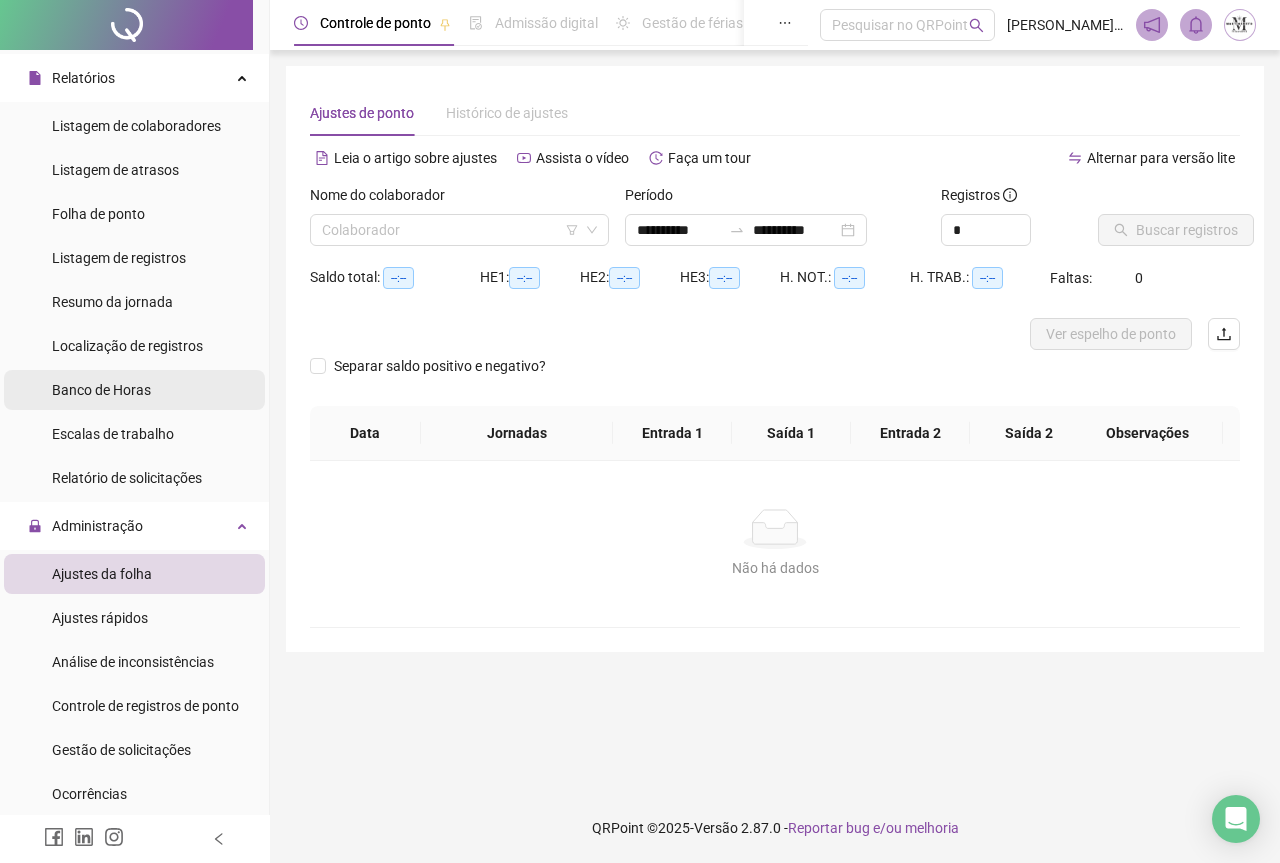click on "Banco de Horas" at bounding box center (101, 390) 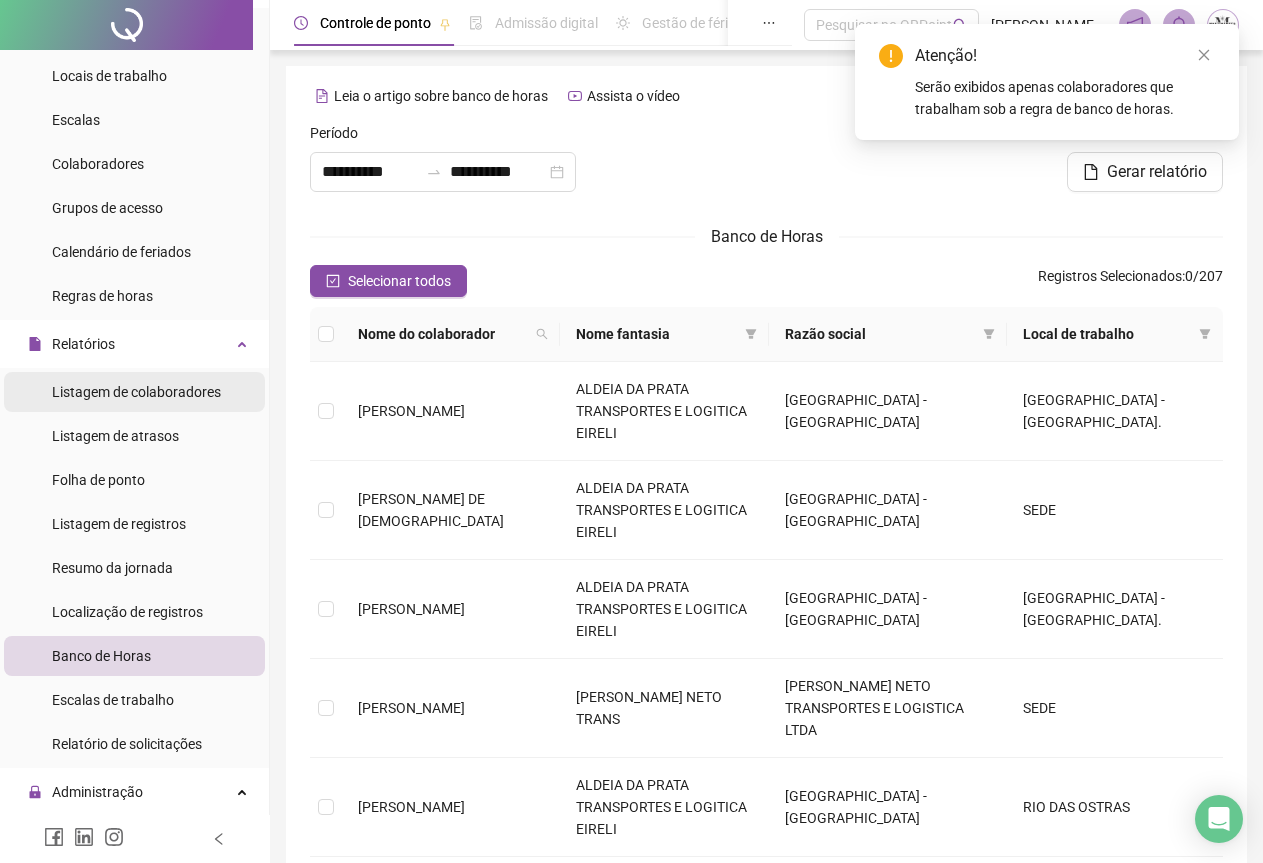 scroll, scrollTop: 99, scrollLeft: 0, axis: vertical 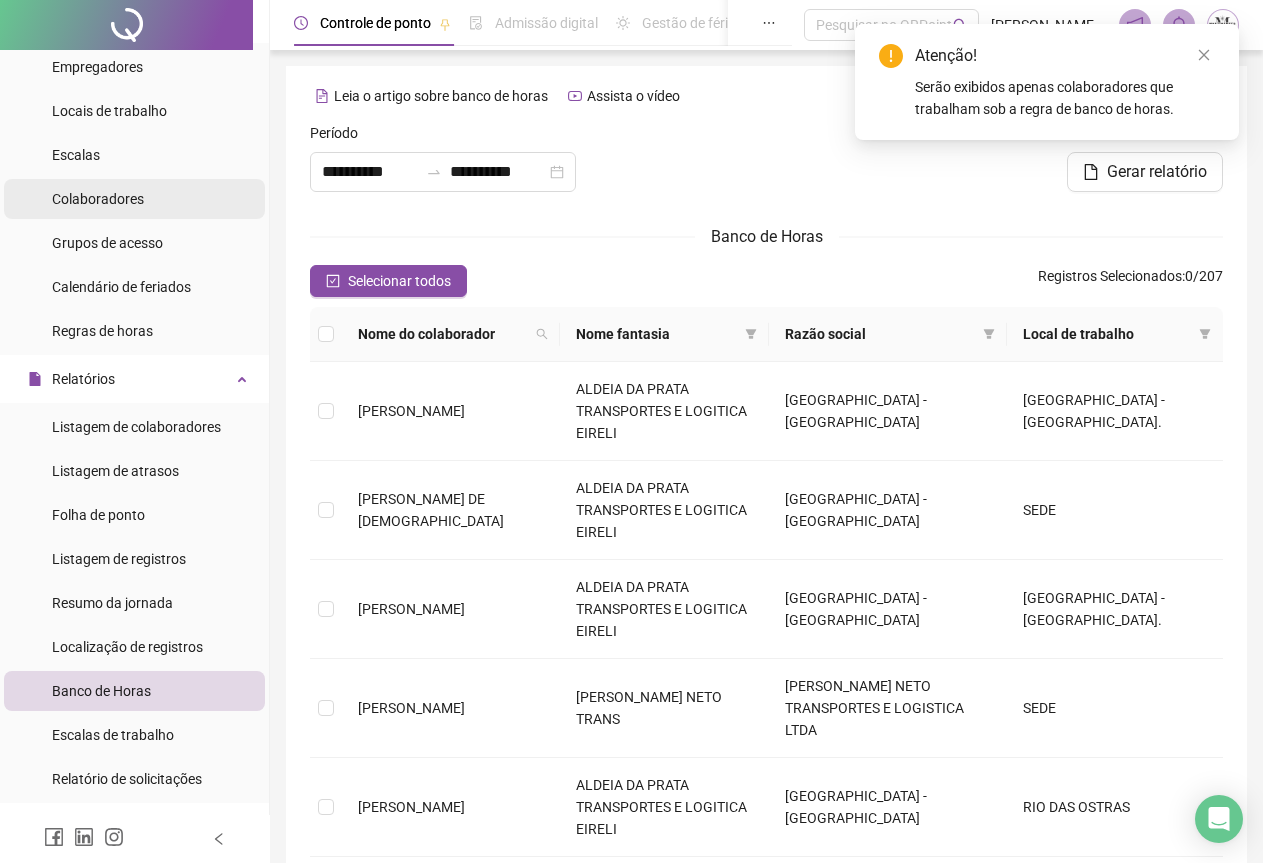 click on "Colaboradores" at bounding box center [98, 199] 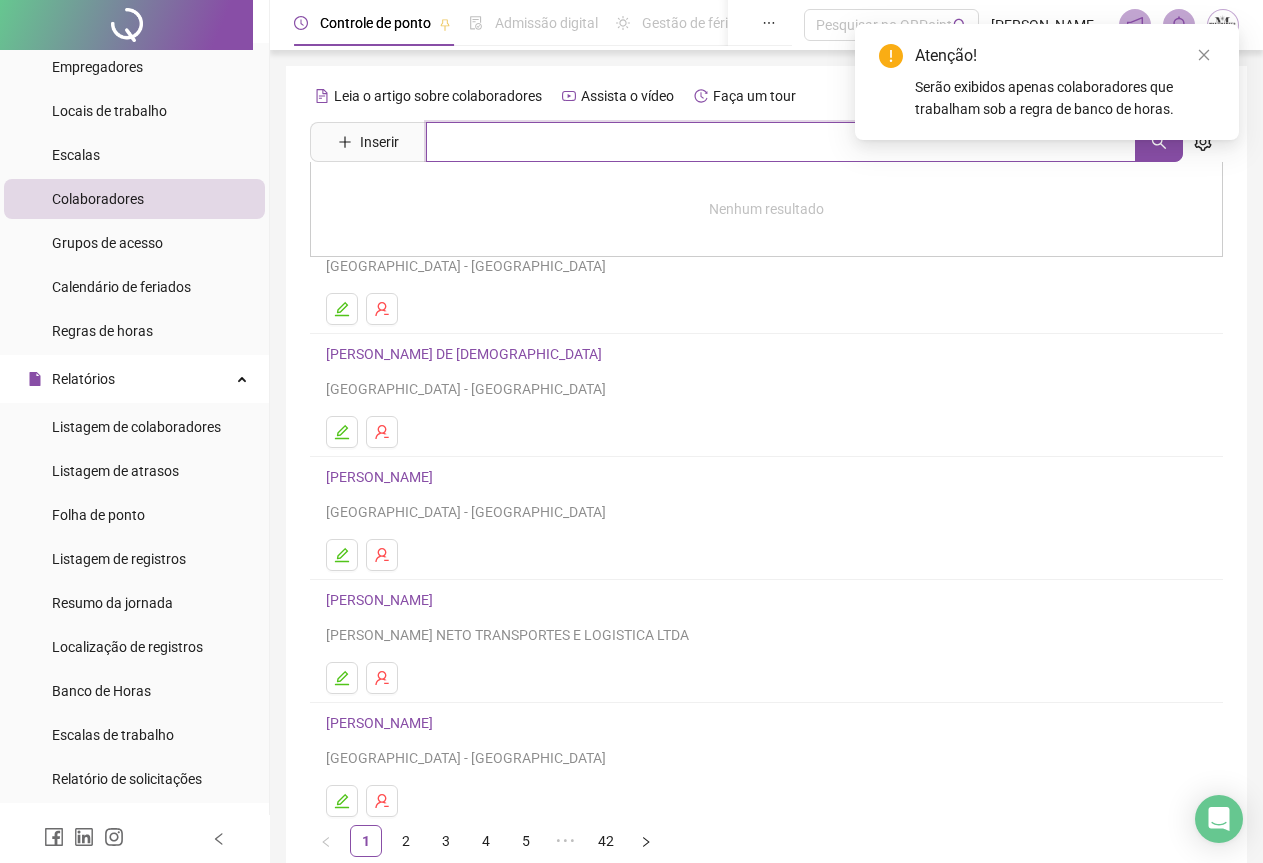 click at bounding box center [781, 142] 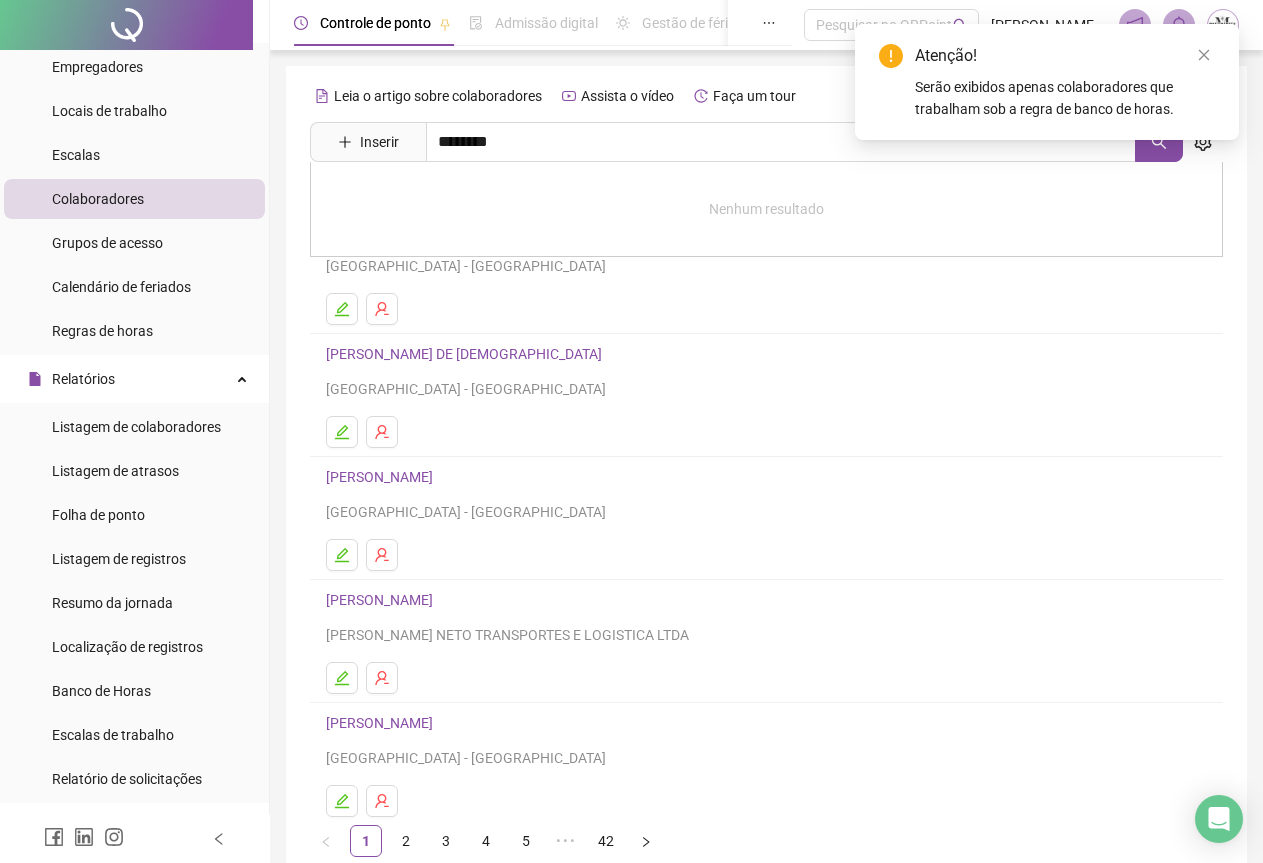 click on "Atenção! Serão exibidos apenas colaboradores que trabalham sob a regra de banco de horas." at bounding box center (1047, 82) 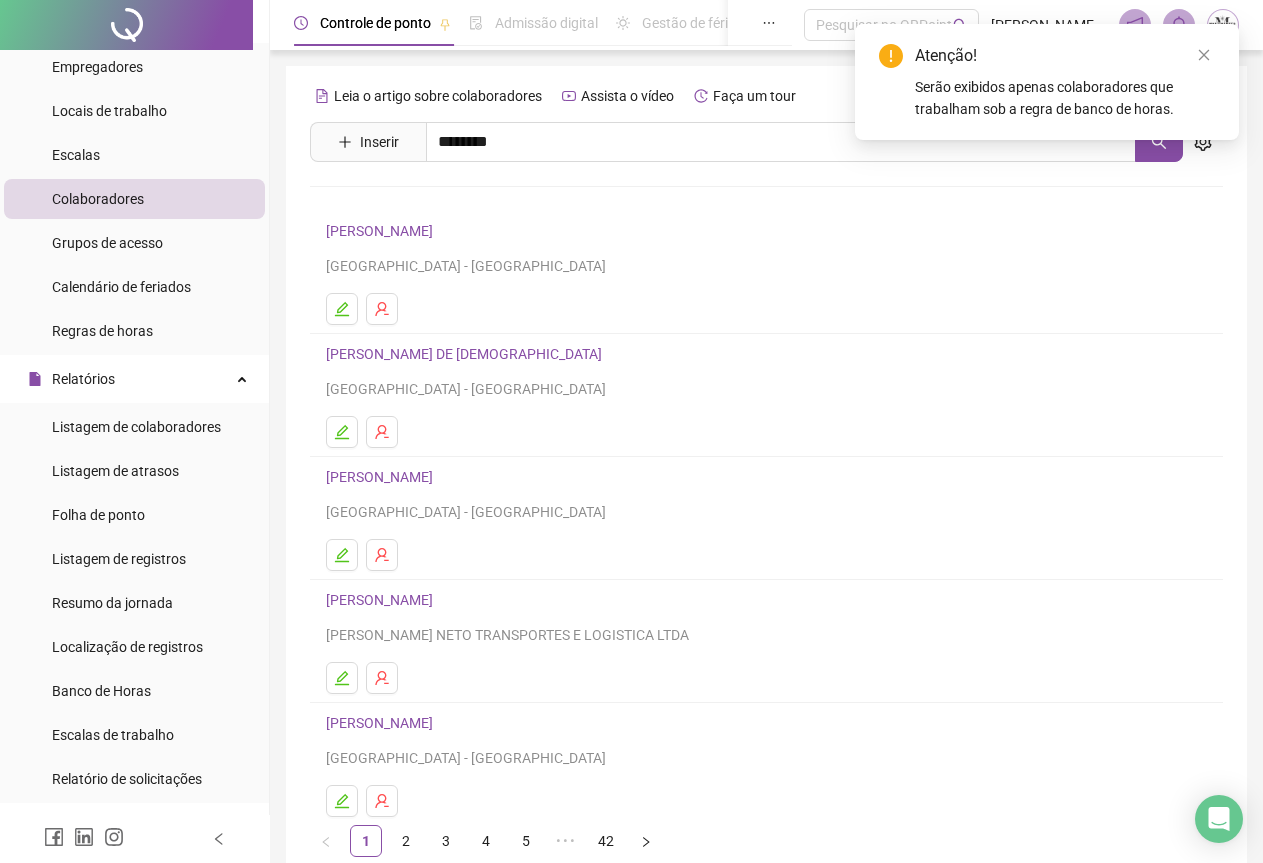 click on "Atenção! Serão exibidos apenas colaboradores que trabalham sob a regra de banco de horas." at bounding box center (1047, 82) 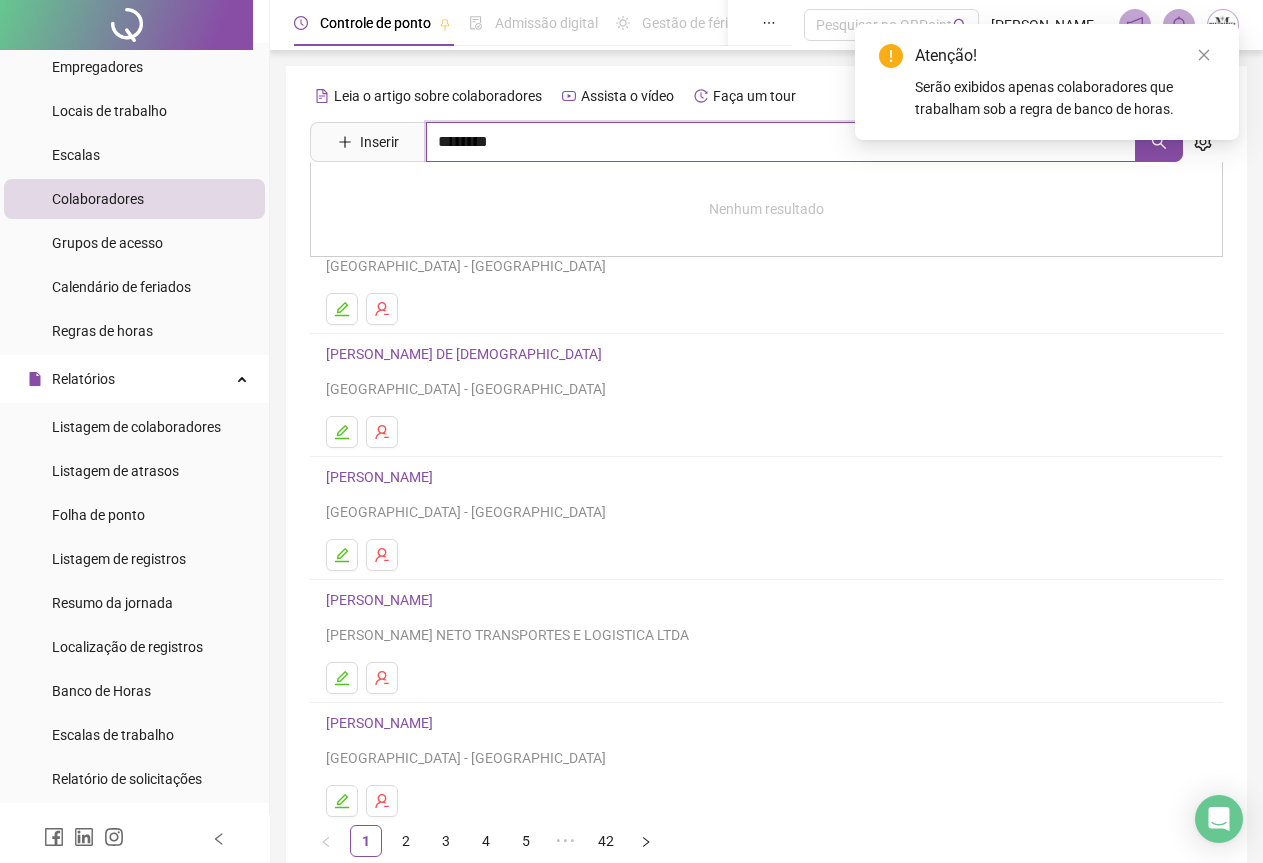 click on "********" at bounding box center (781, 142) 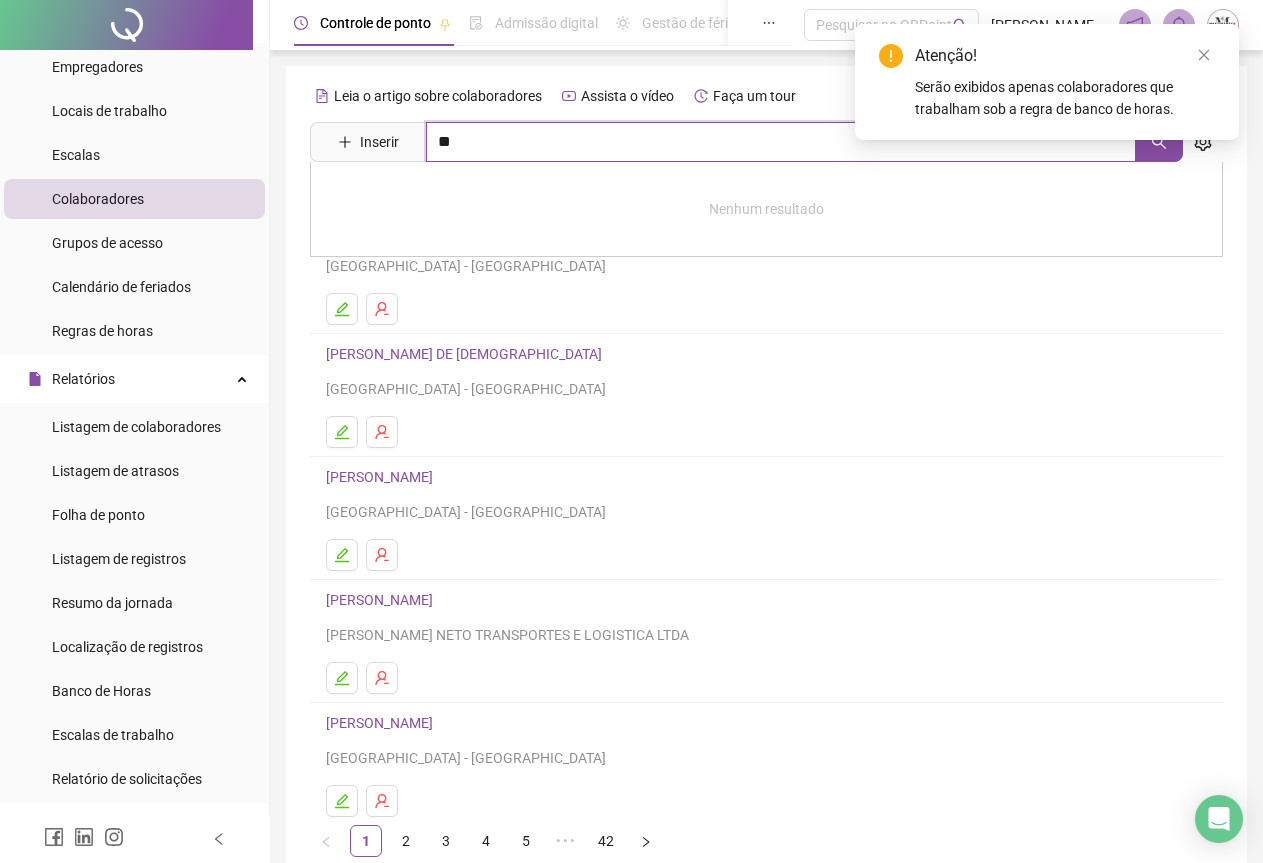 type on "*" 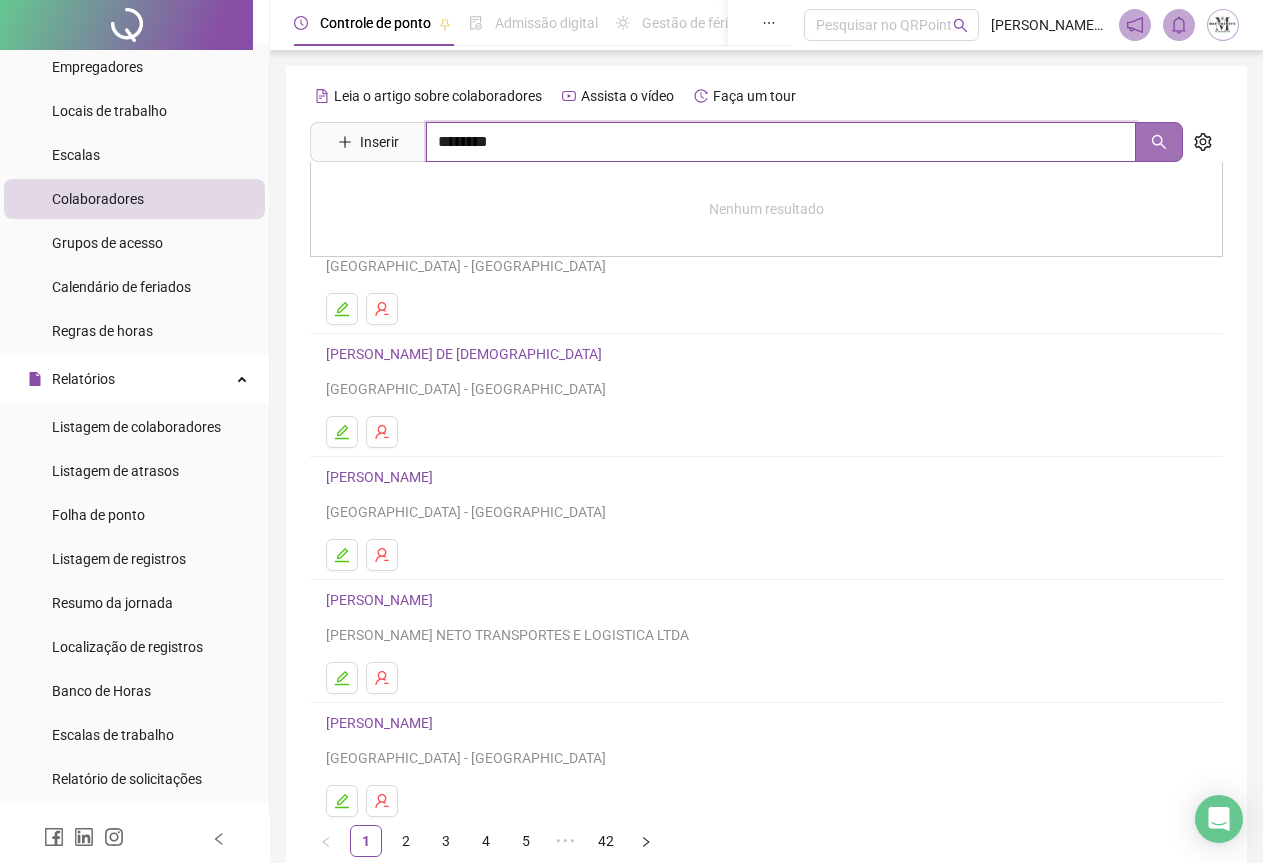 click at bounding box center [1159, 142] 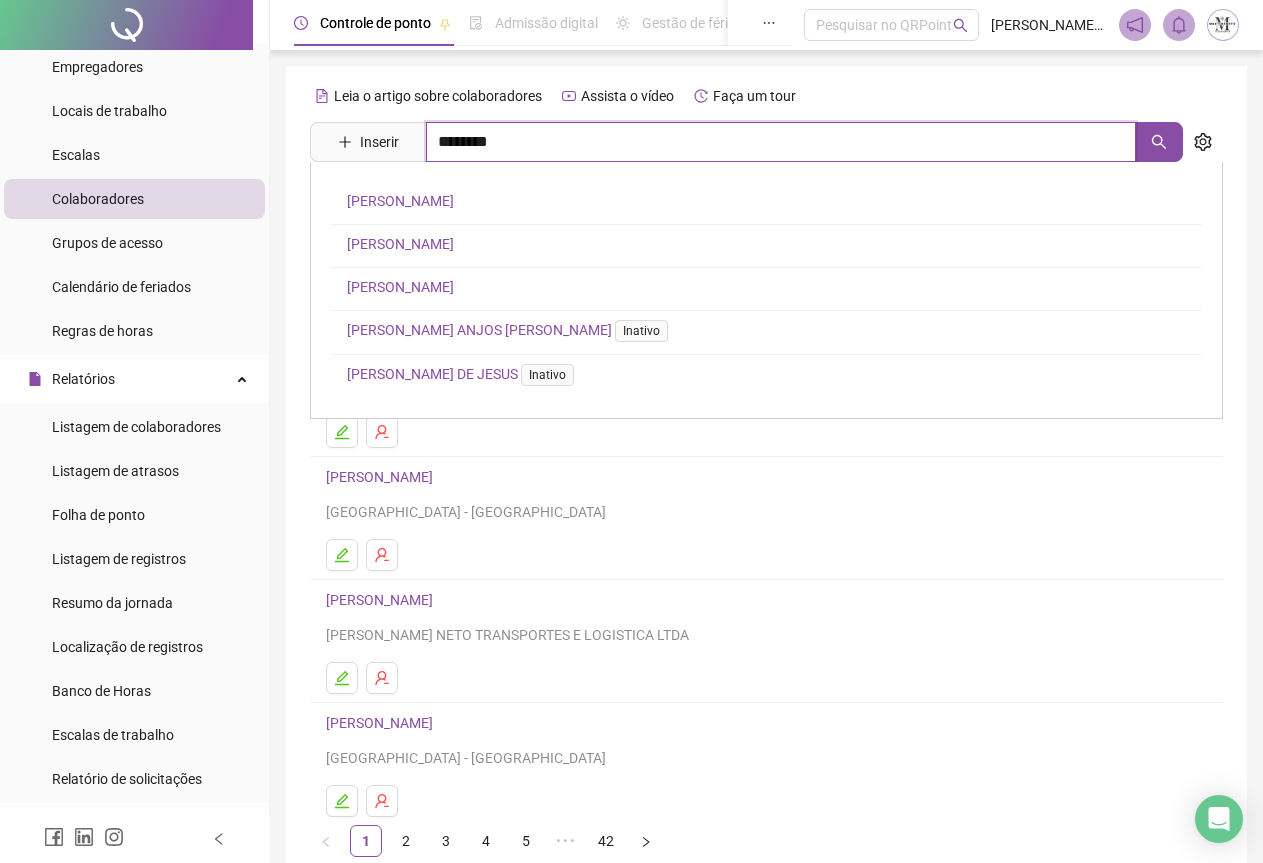 type on "********" 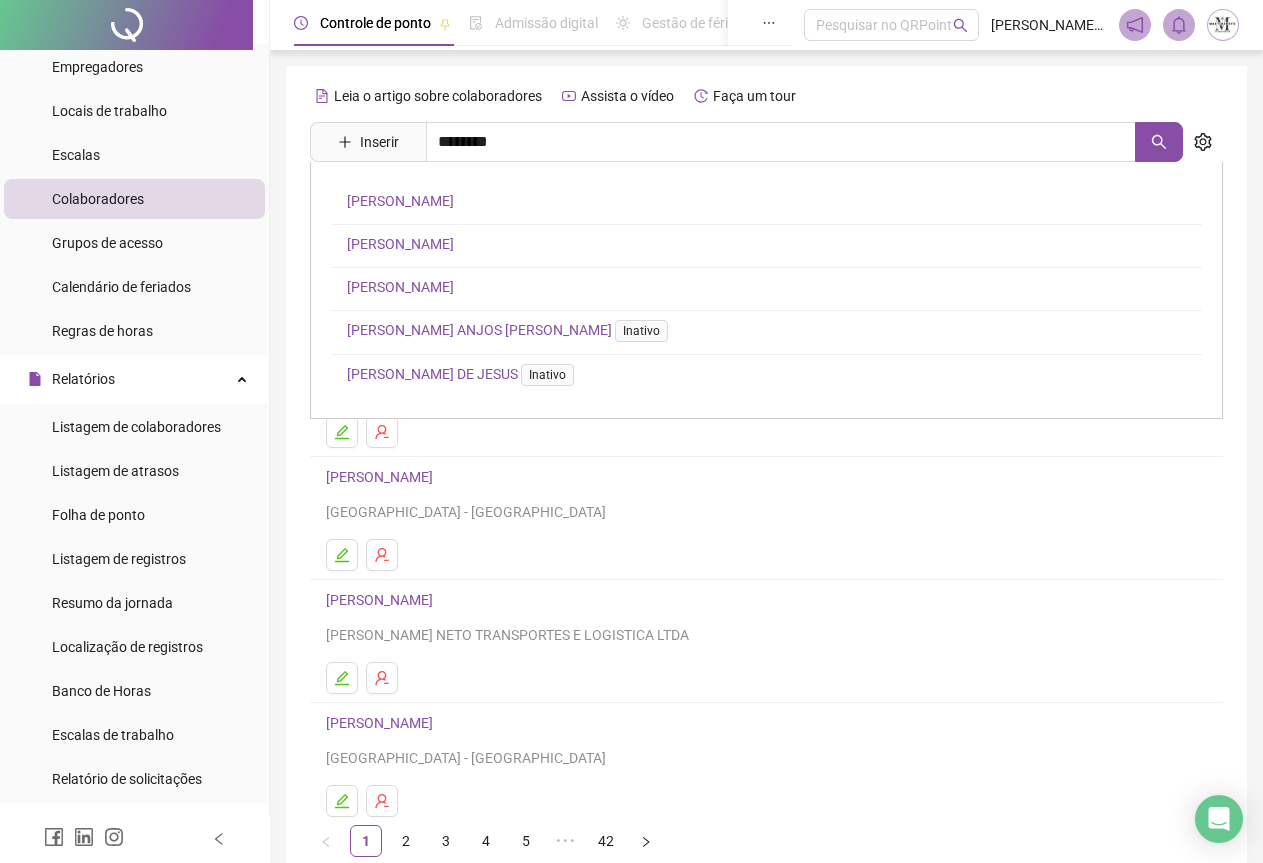 click on "[PERSON_NAME]" at bounding box center [400, 287] 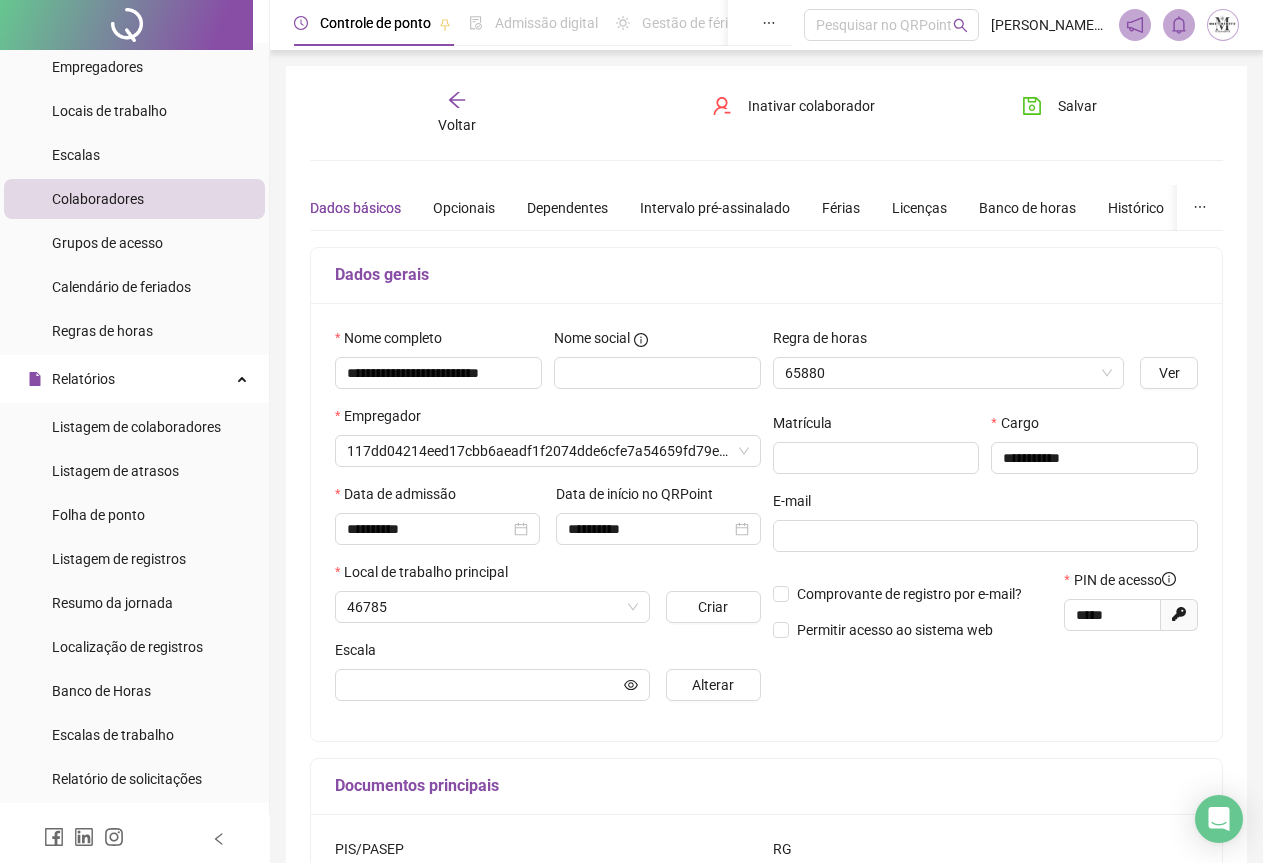 type on "**********" 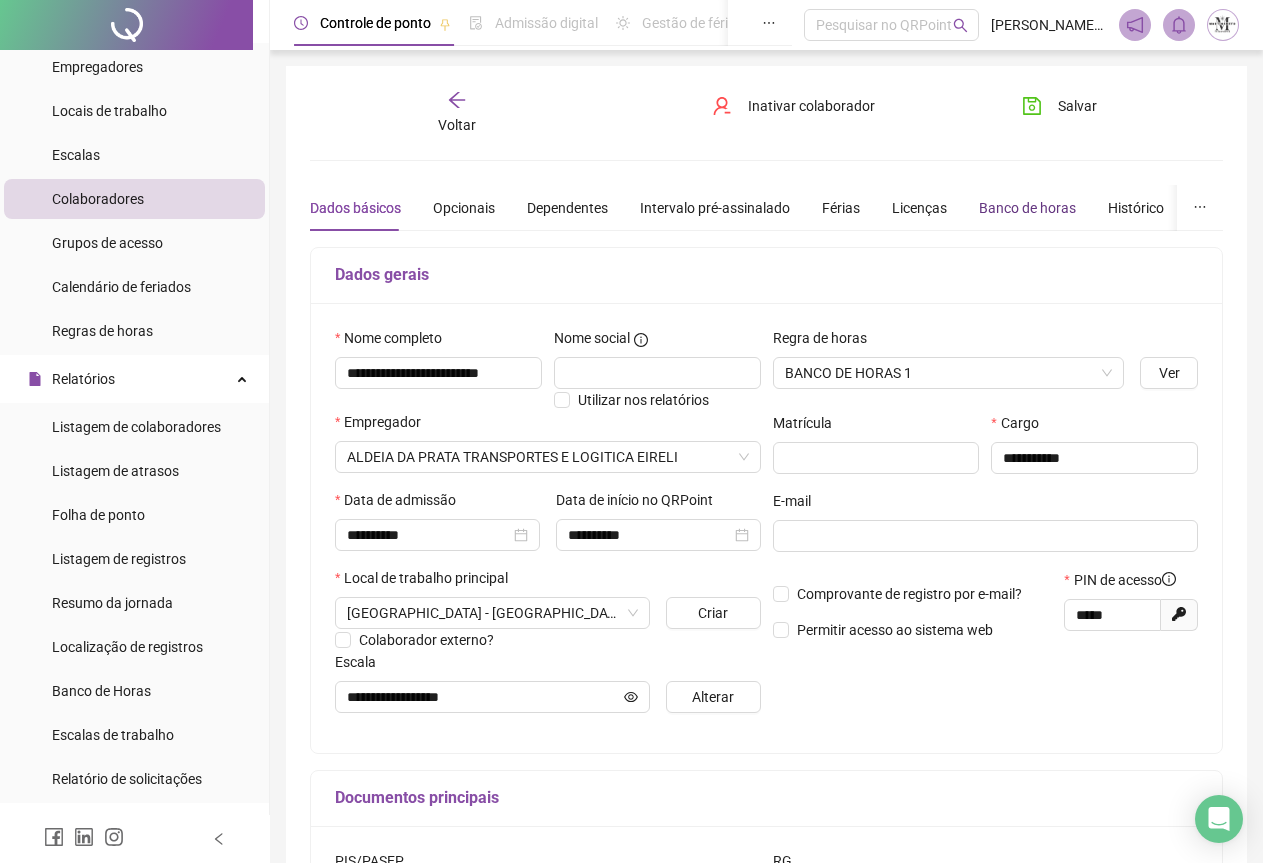 click on "Banco de horas" at bounding box center [1027, 208] 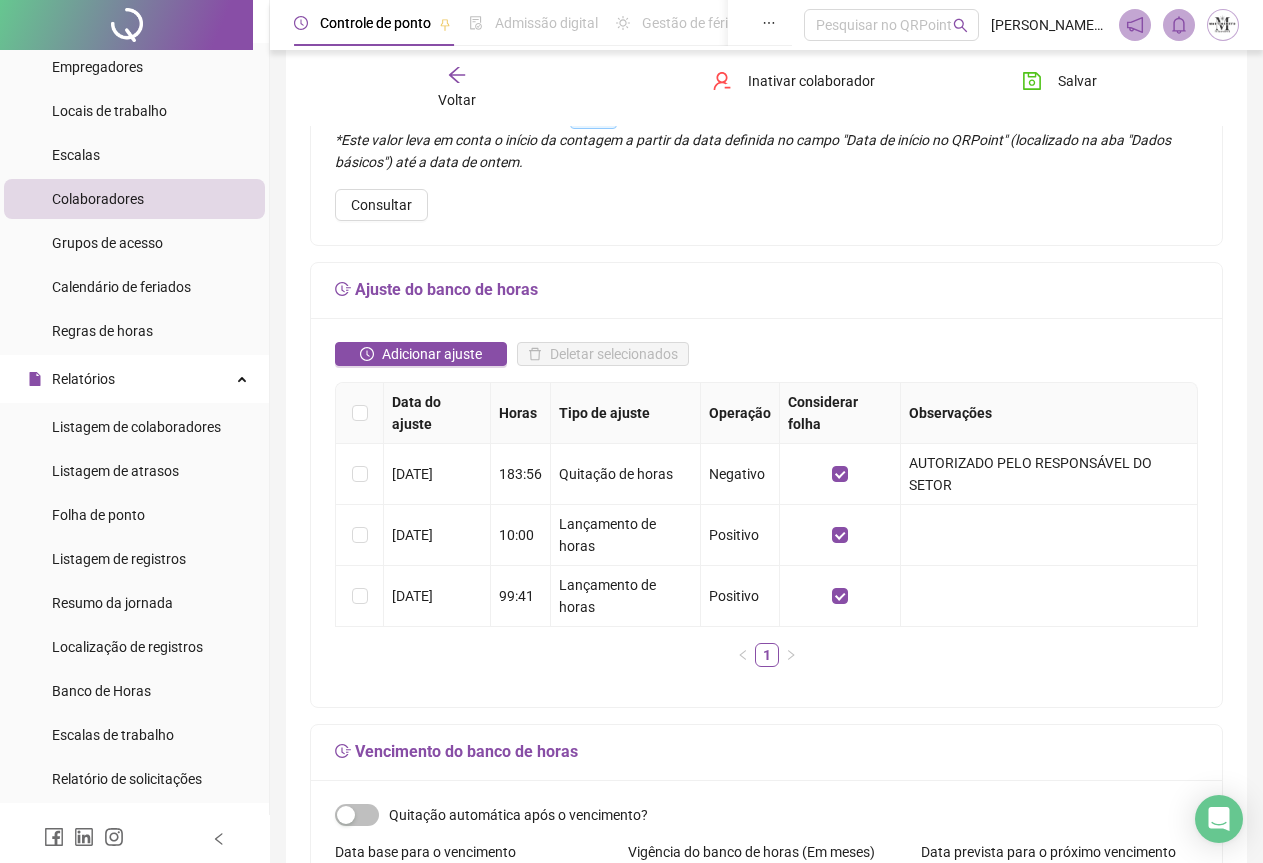 scroll, scrollTop: 200, scrollLeft: 0, axis: vertical 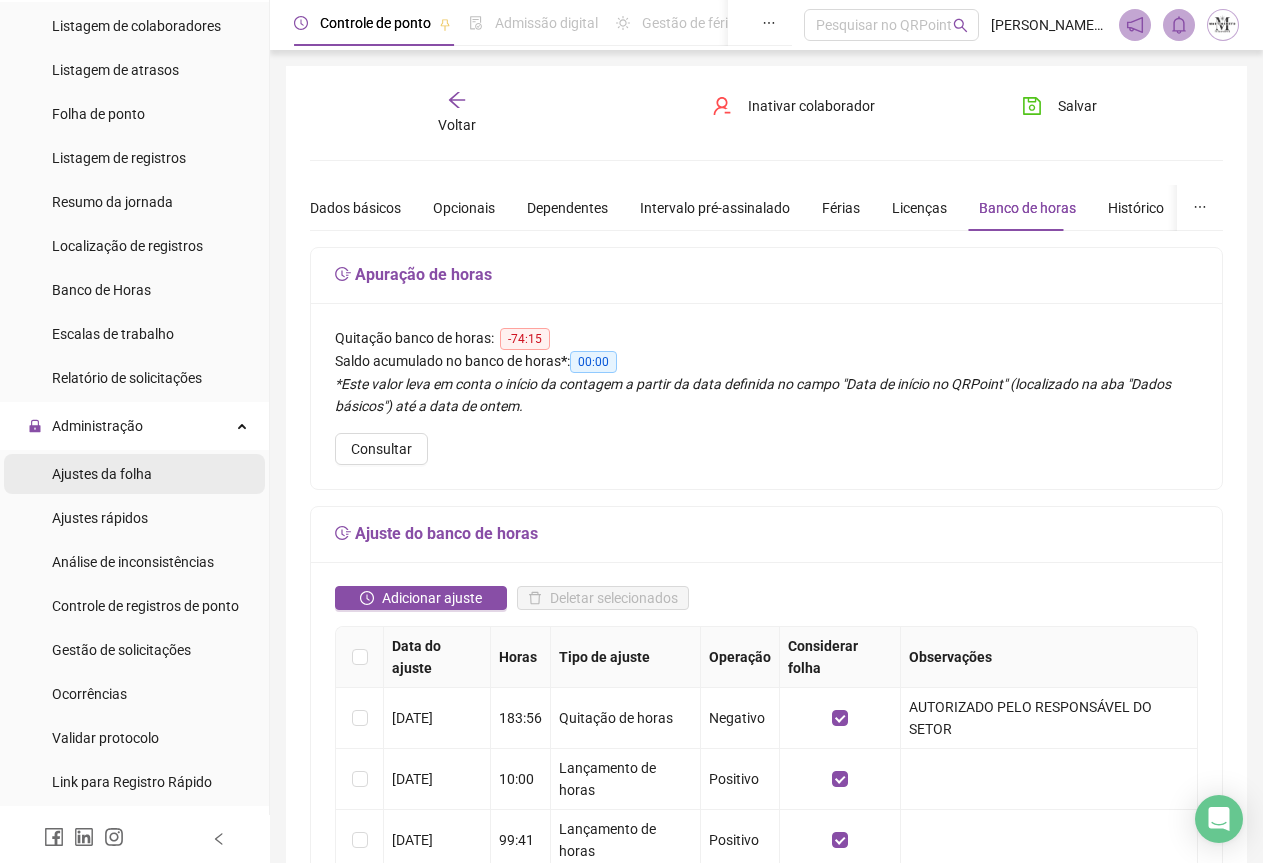 click on "Ajustes da folha" at bounding box center [102, 474] 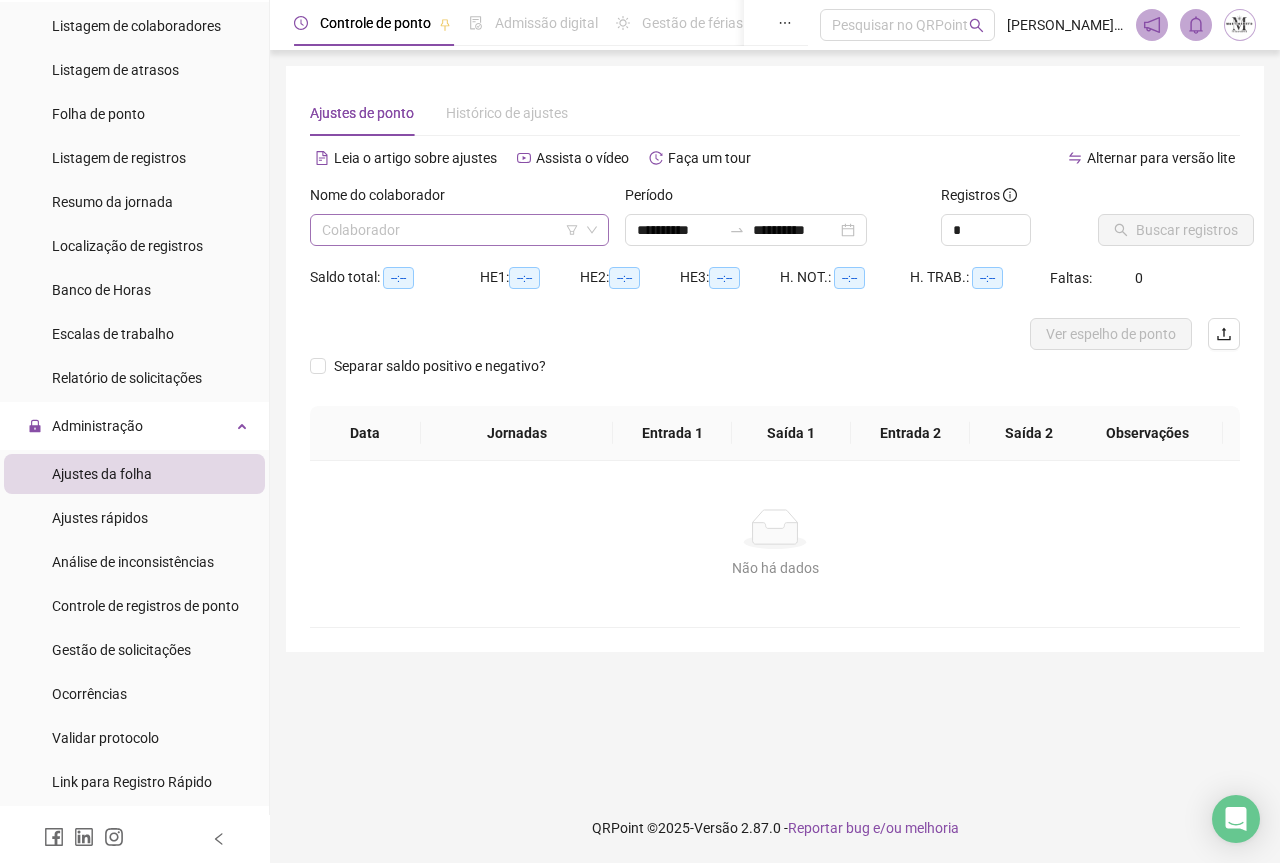 click at bounding box center (453, 230) 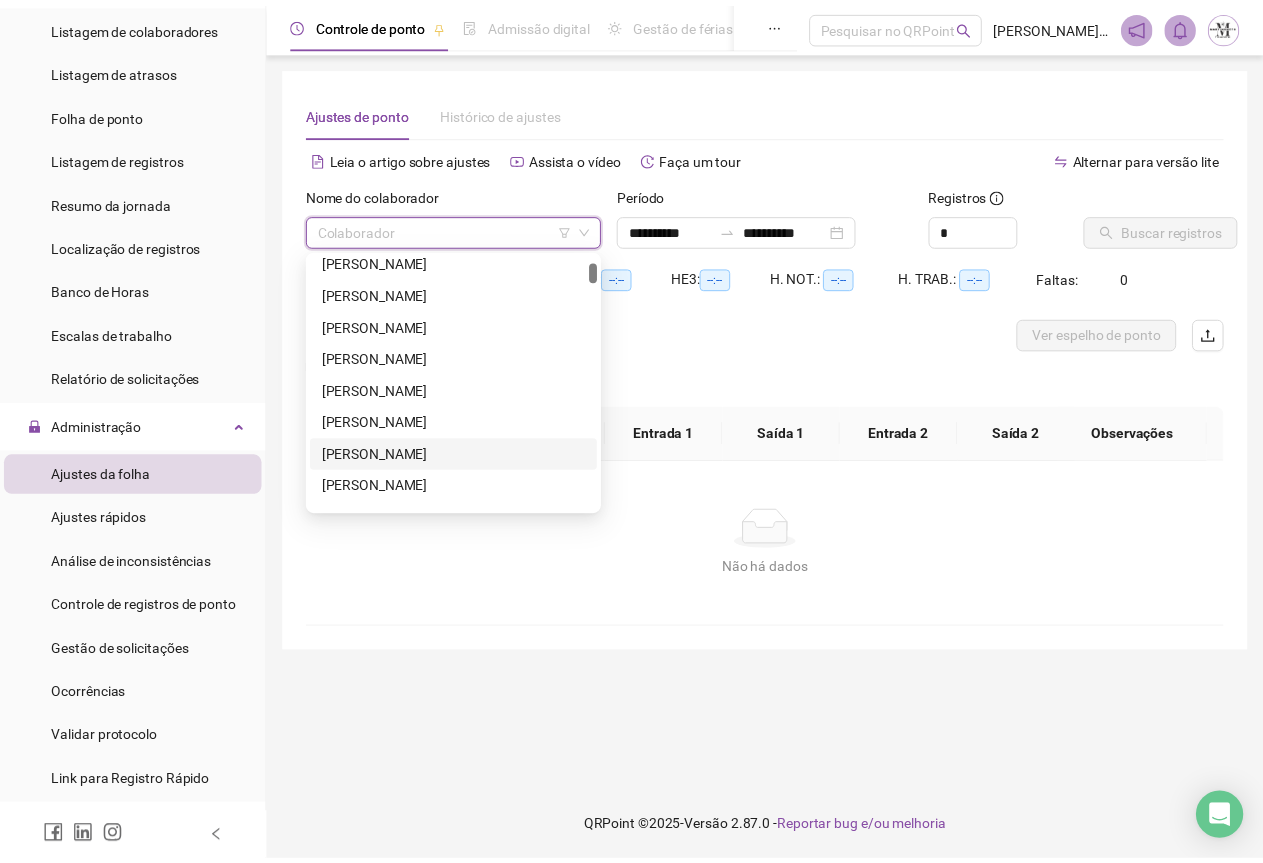 scroll, scrollTop: 0, scrollLeft: 0, axis: both 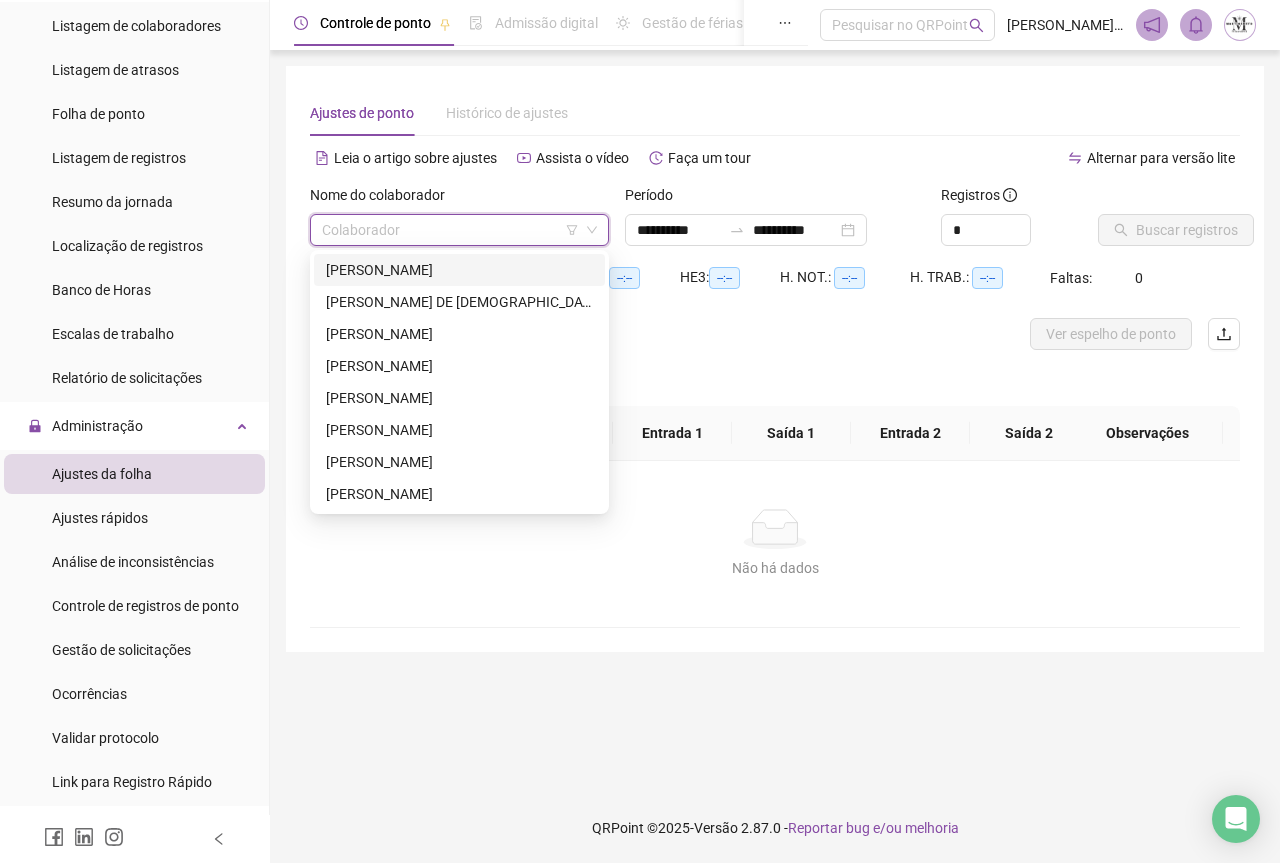 click at bounding box center [453, 230] 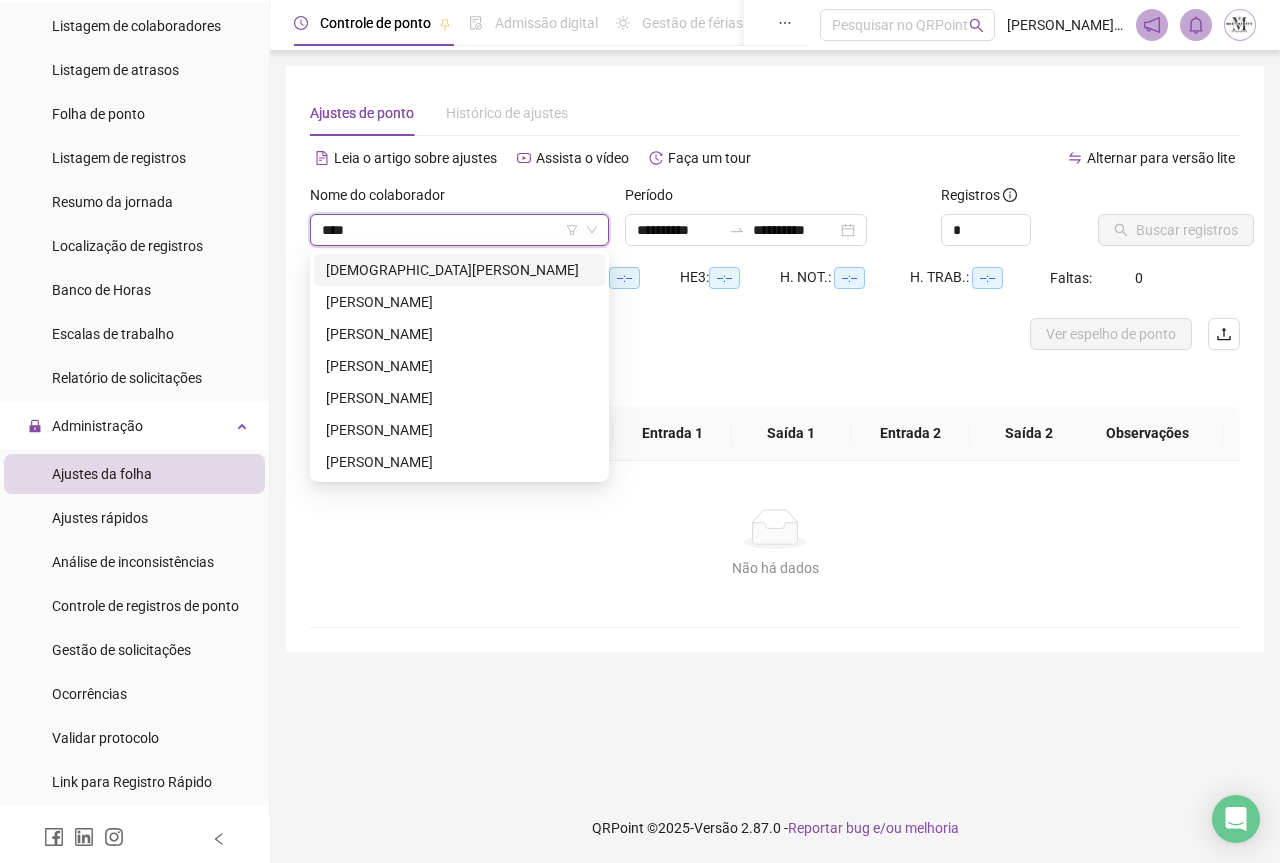 type on "*****" 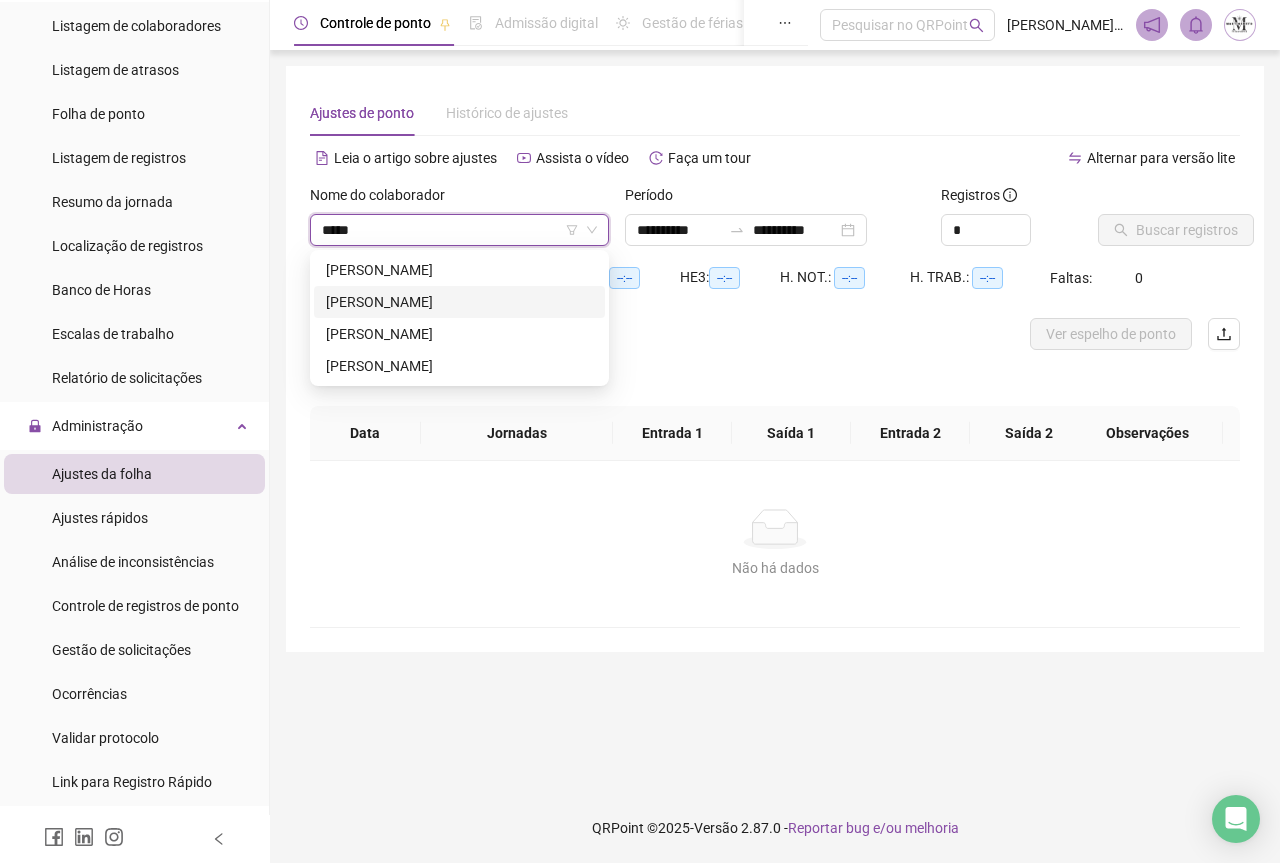 click on "[PERSON_NAME]" at bounding box center (459, 302) 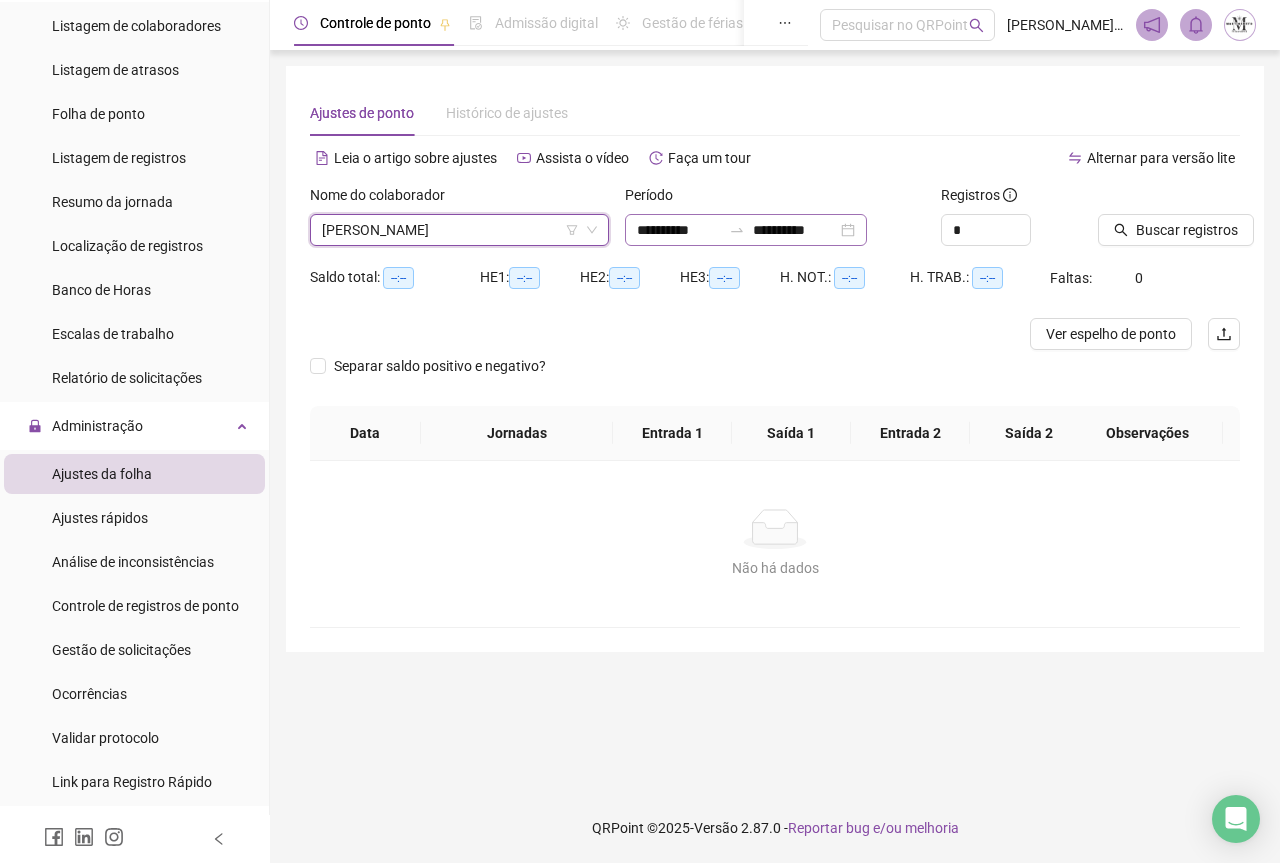 click at bounding box center [737, 230] 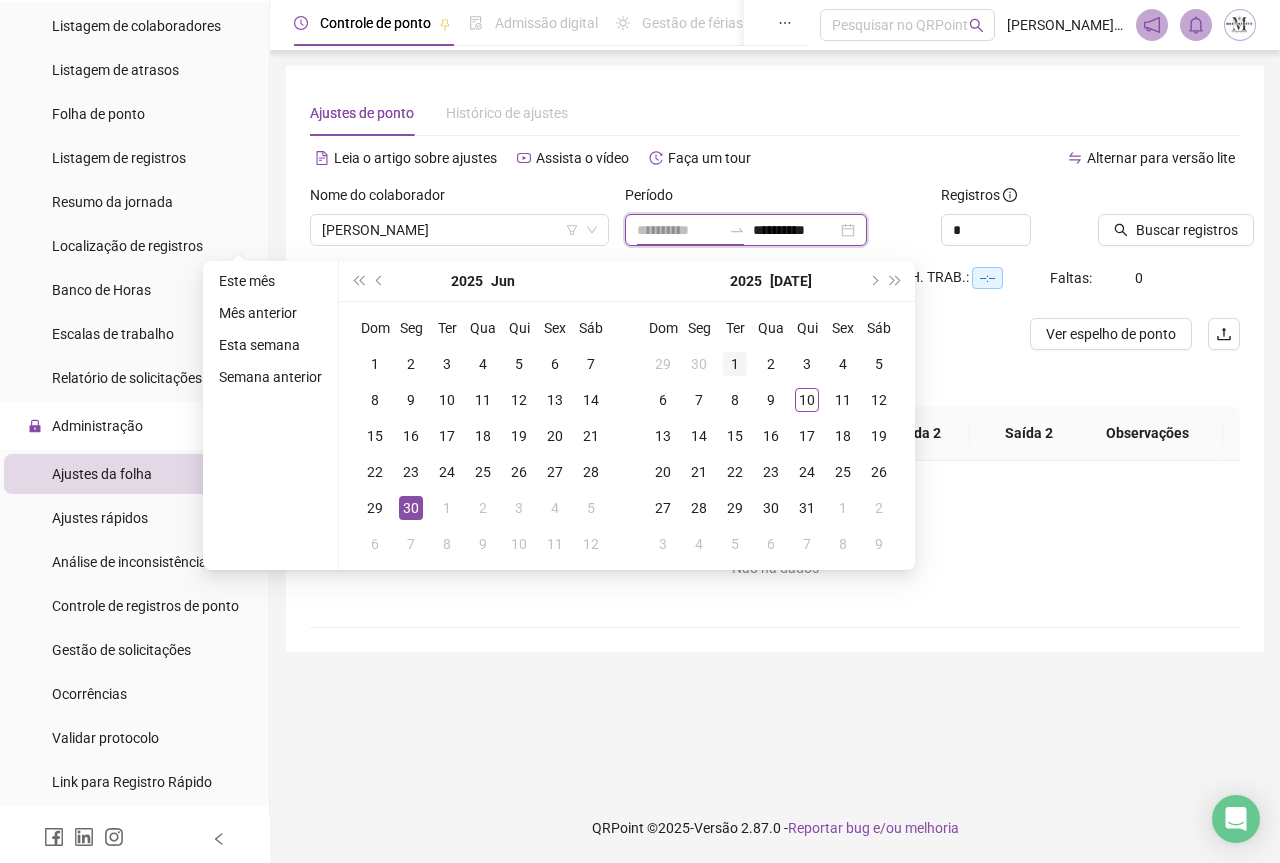 type on "**********" 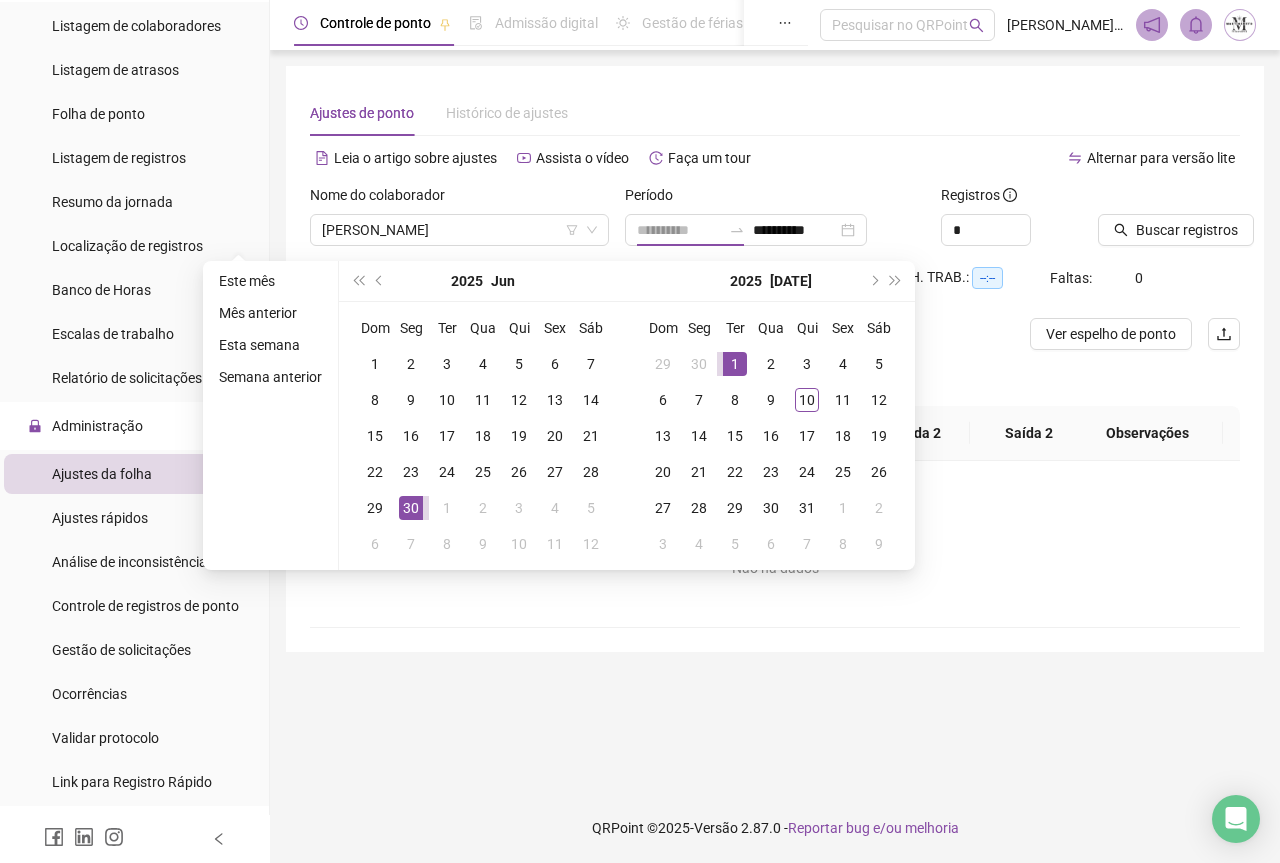 click on "1" at bounding box center [735, 364] 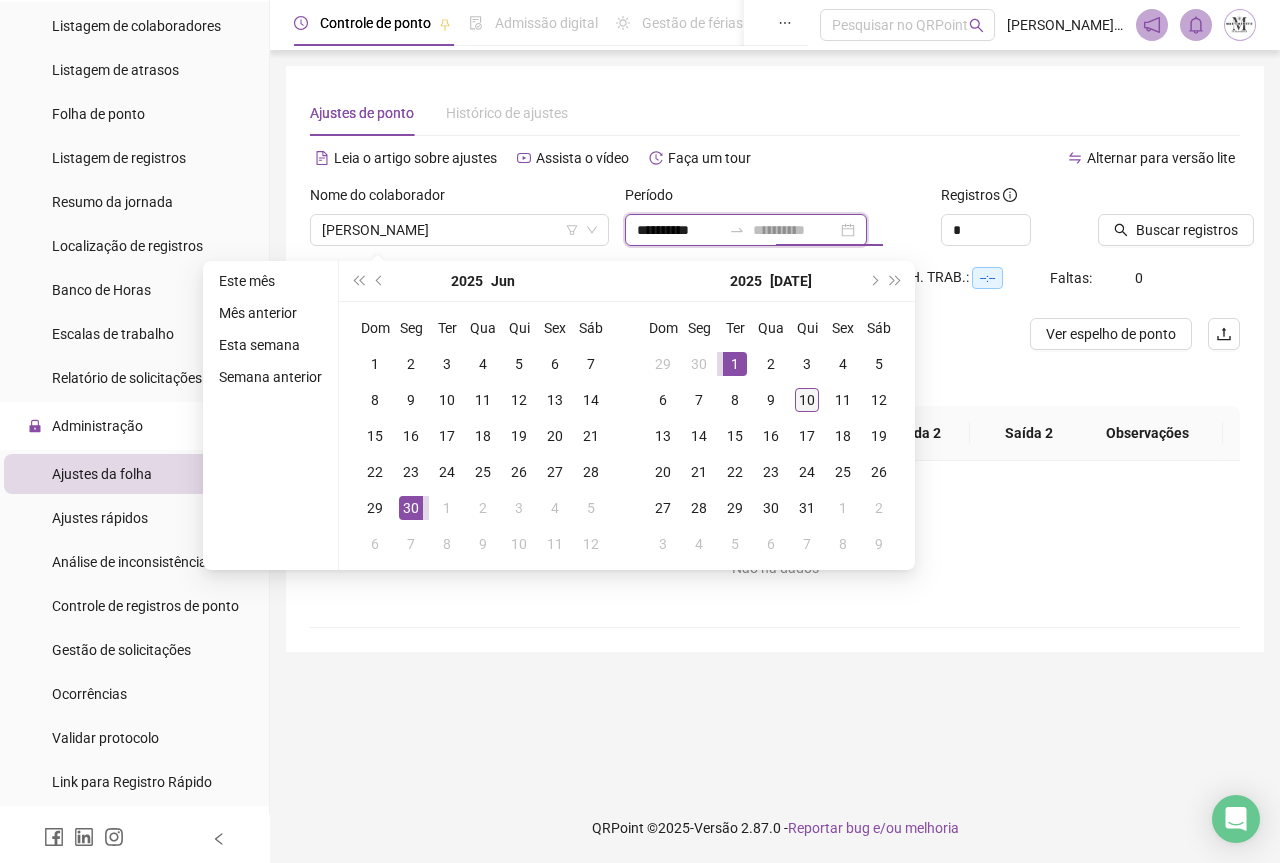 type on "**********" 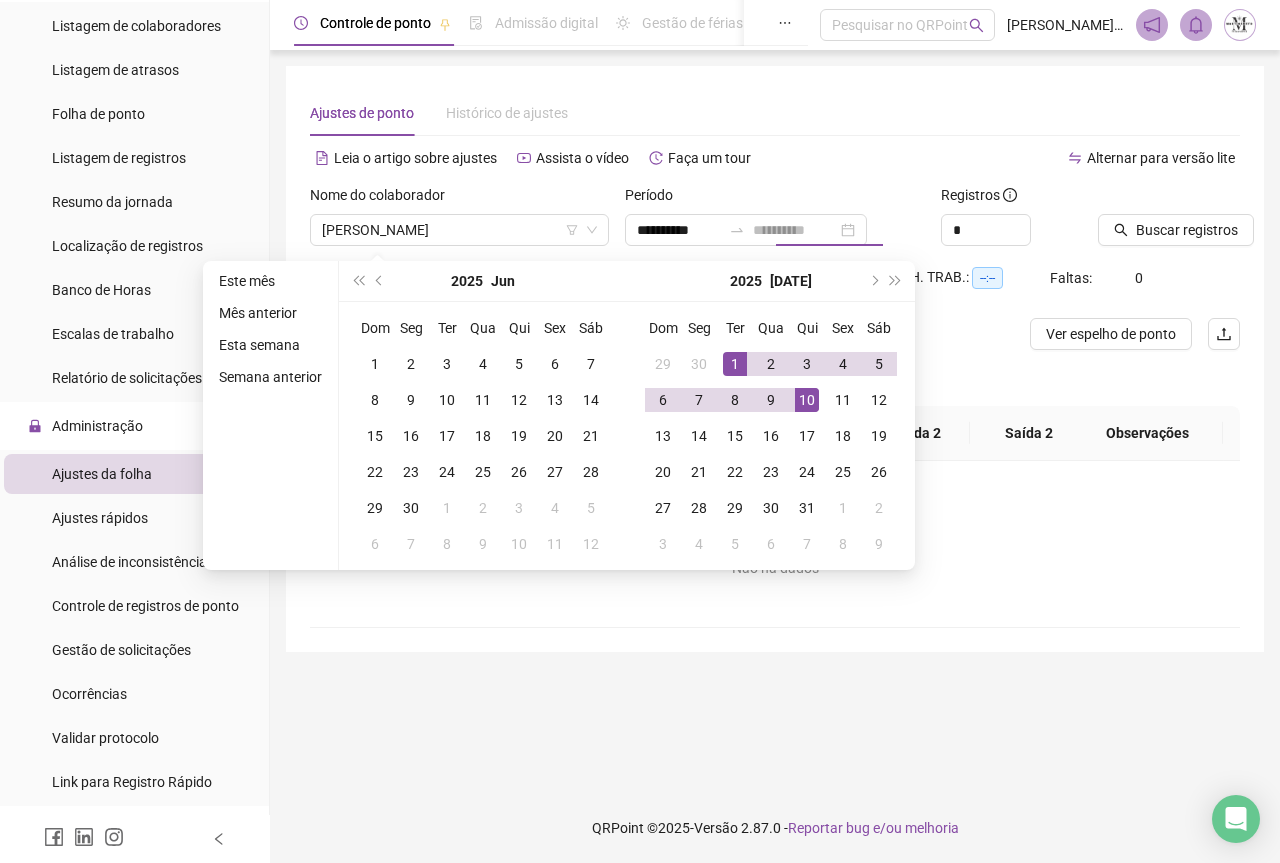 click on "10" at bounding box center (807, 400) 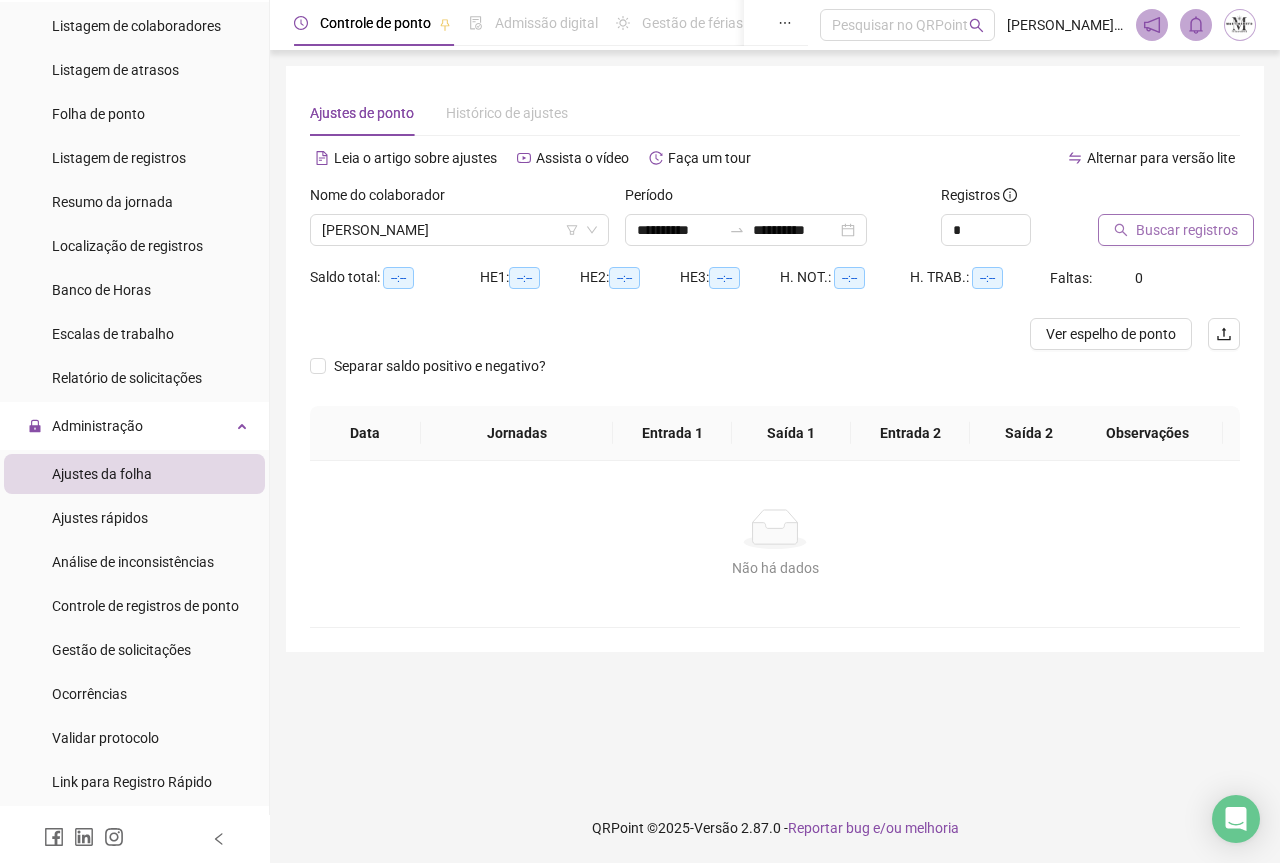 click on "Buscar registros" at bounding box center [1187, 230] 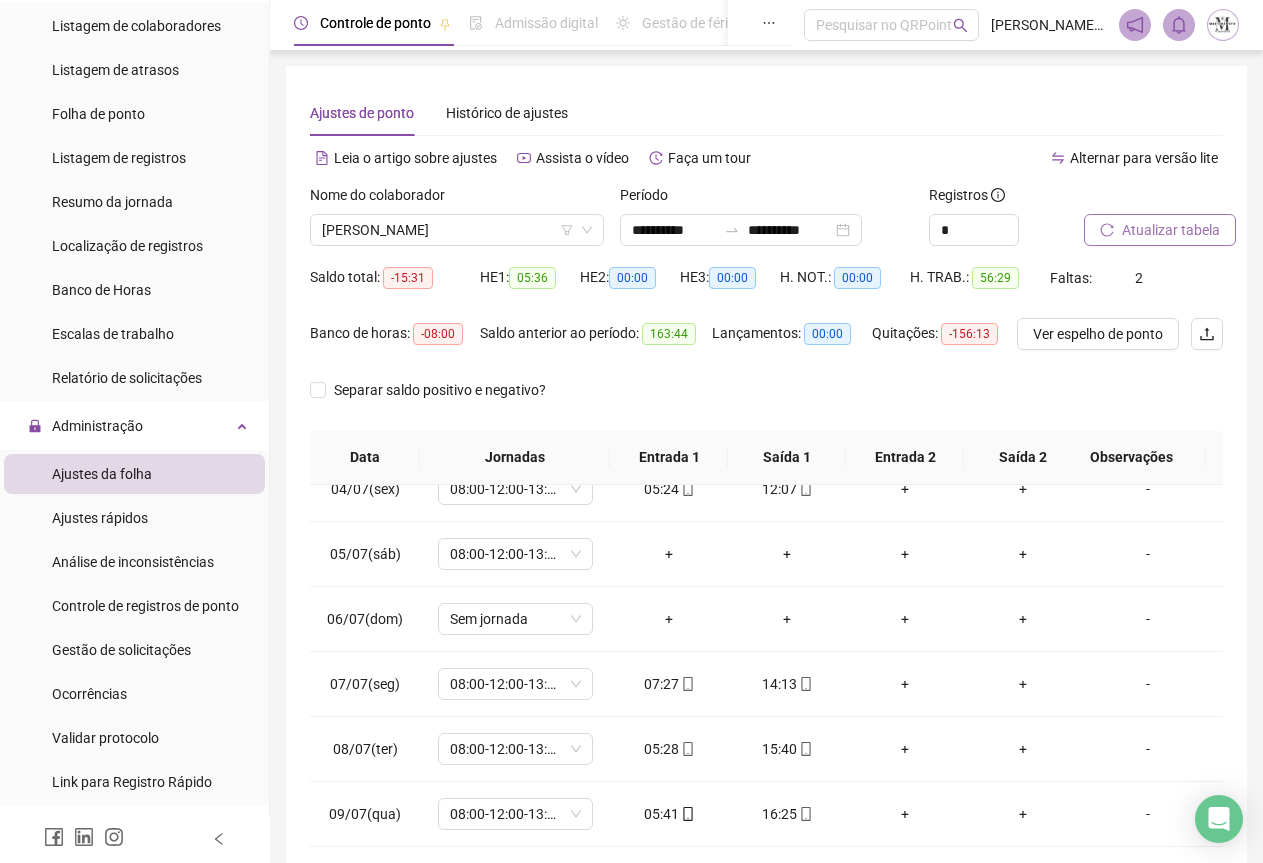 scroll, scrollTop: 240, scrollLeft: 0, axis: vertical 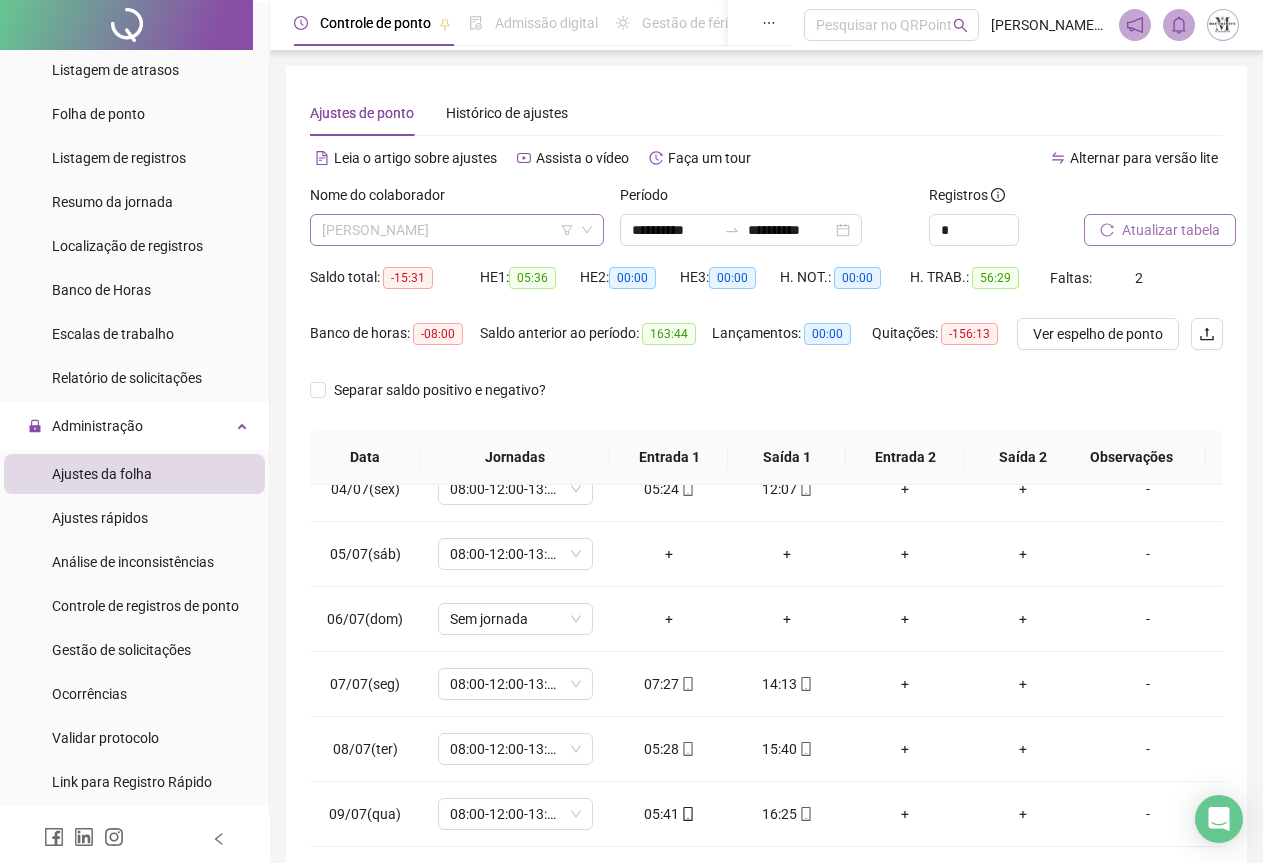 click on "[PERSON_NAME]" at bounding box center [457, 230] 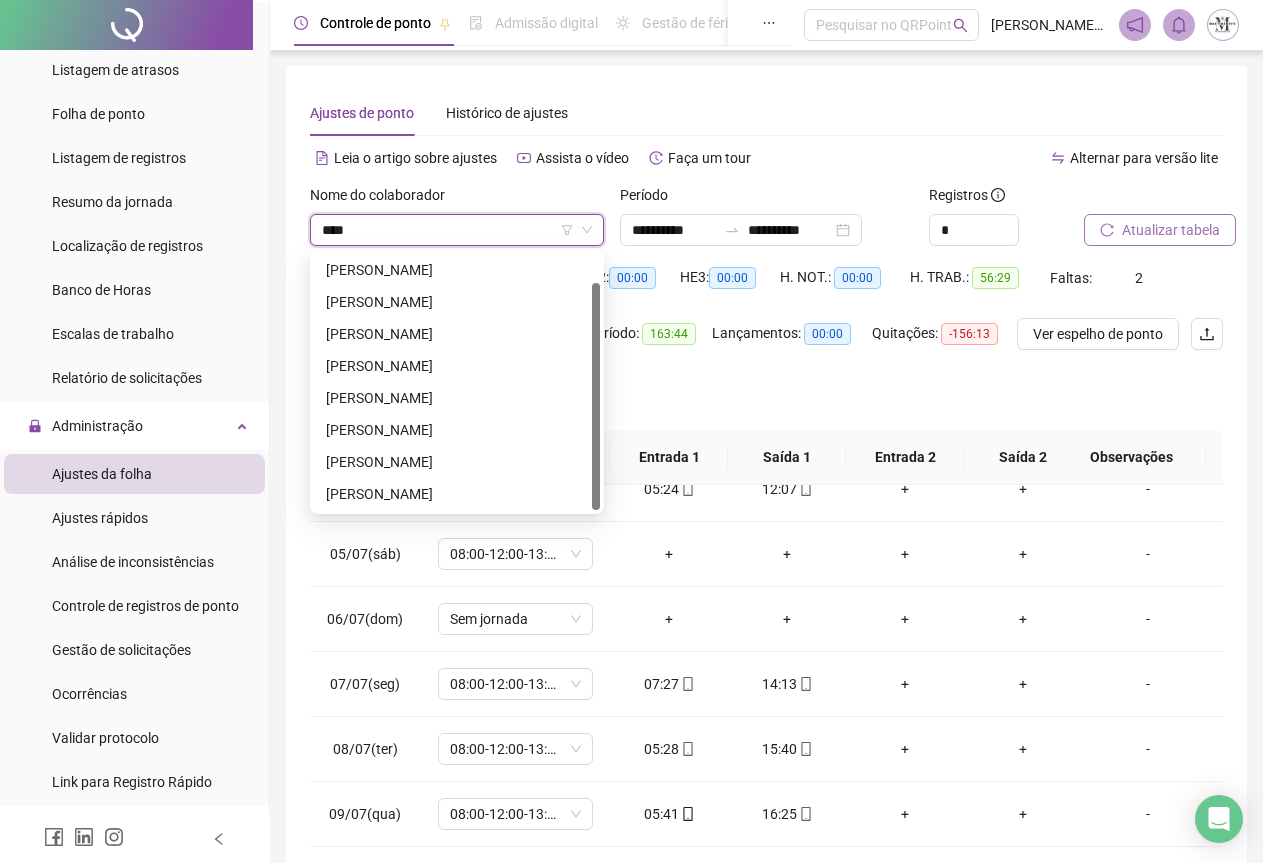 scroll, scrollTop: 0, scrollLeft: 0, axis: both 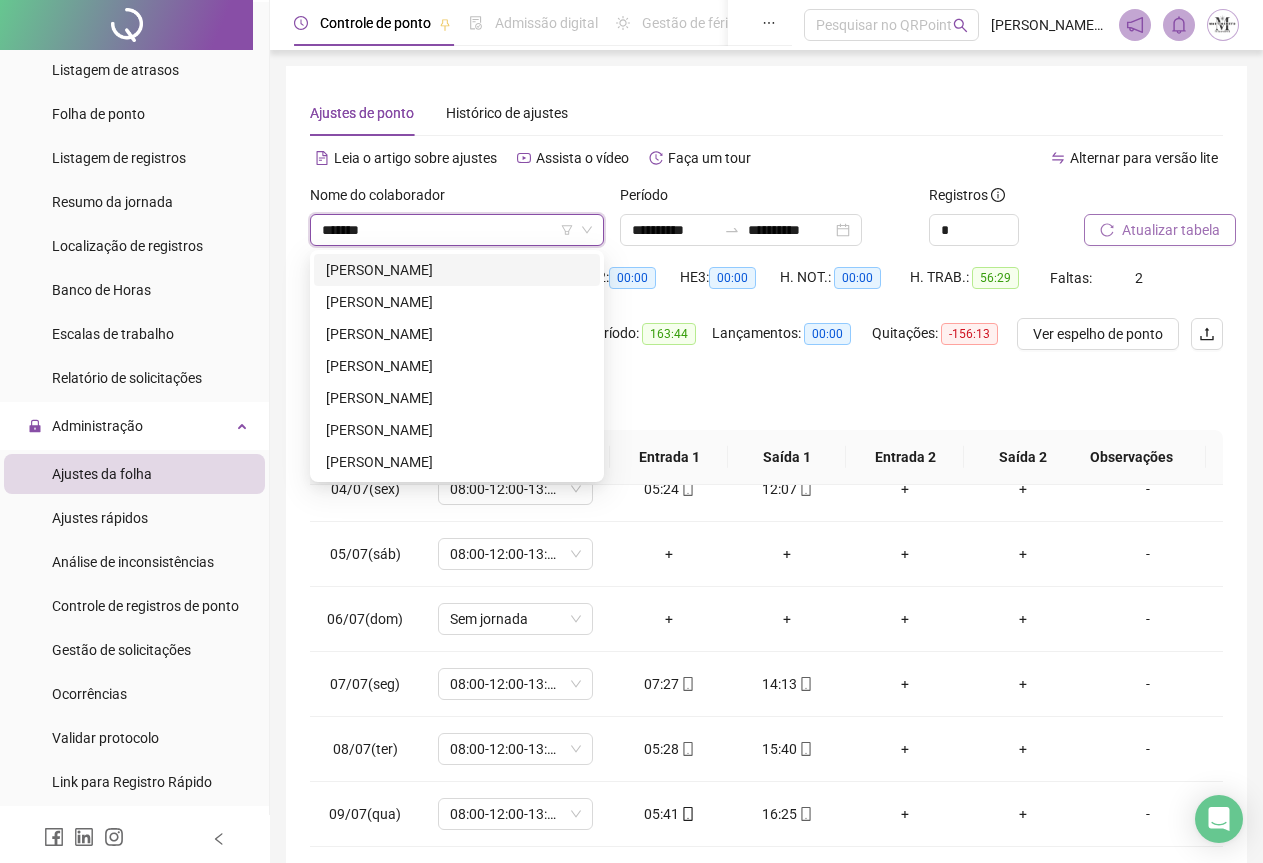 type on "********" 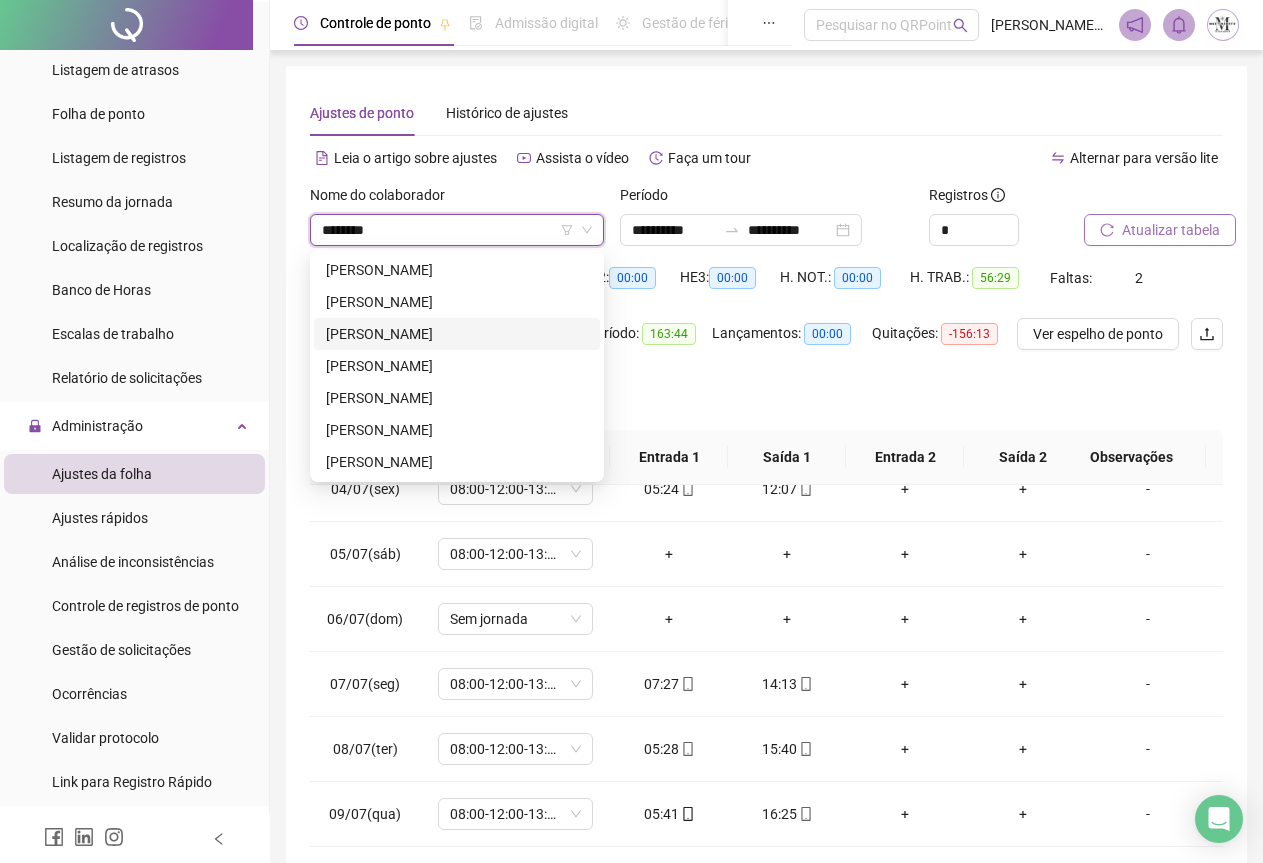 click on "[PERSON_NAME]" at bounding box center (457, 334) 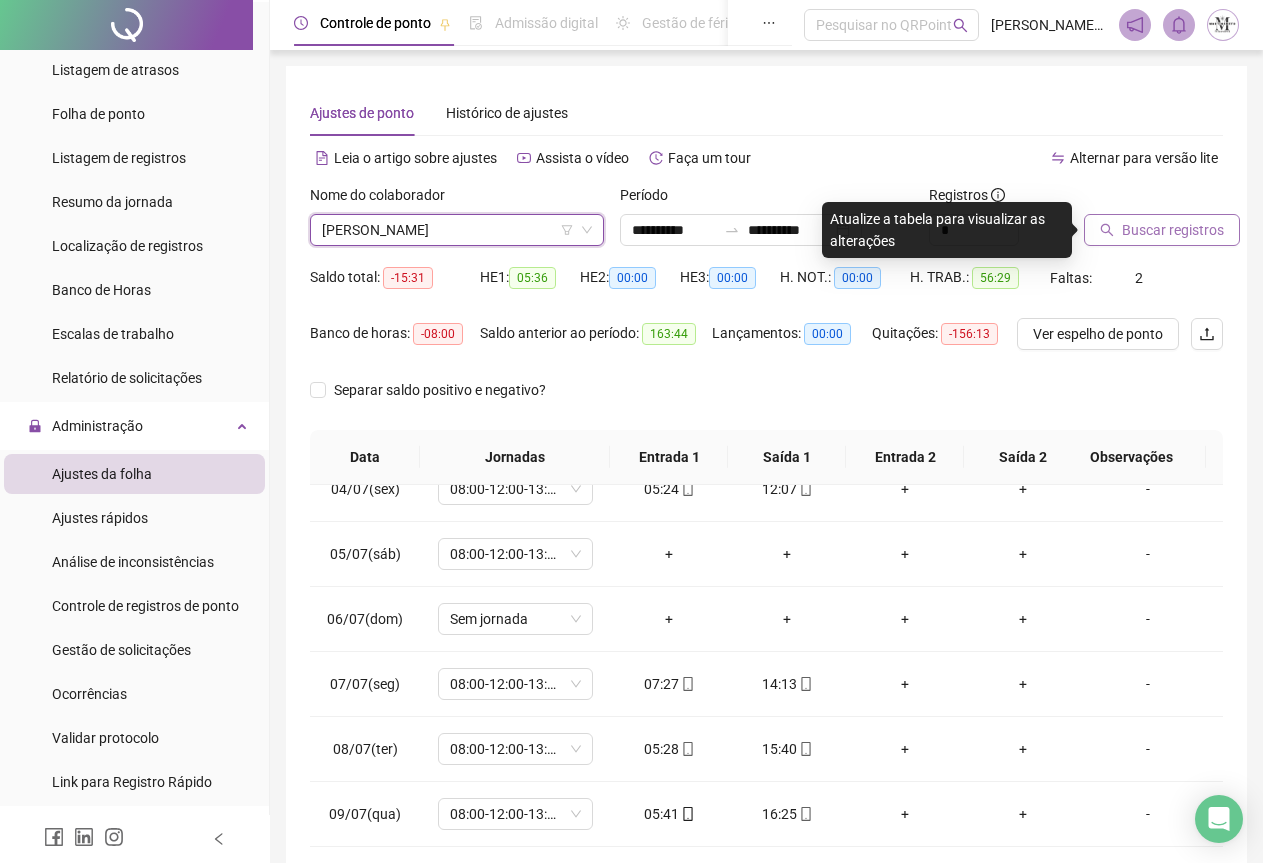 click on "Buscar registros" at bounding box center (1173, 230) 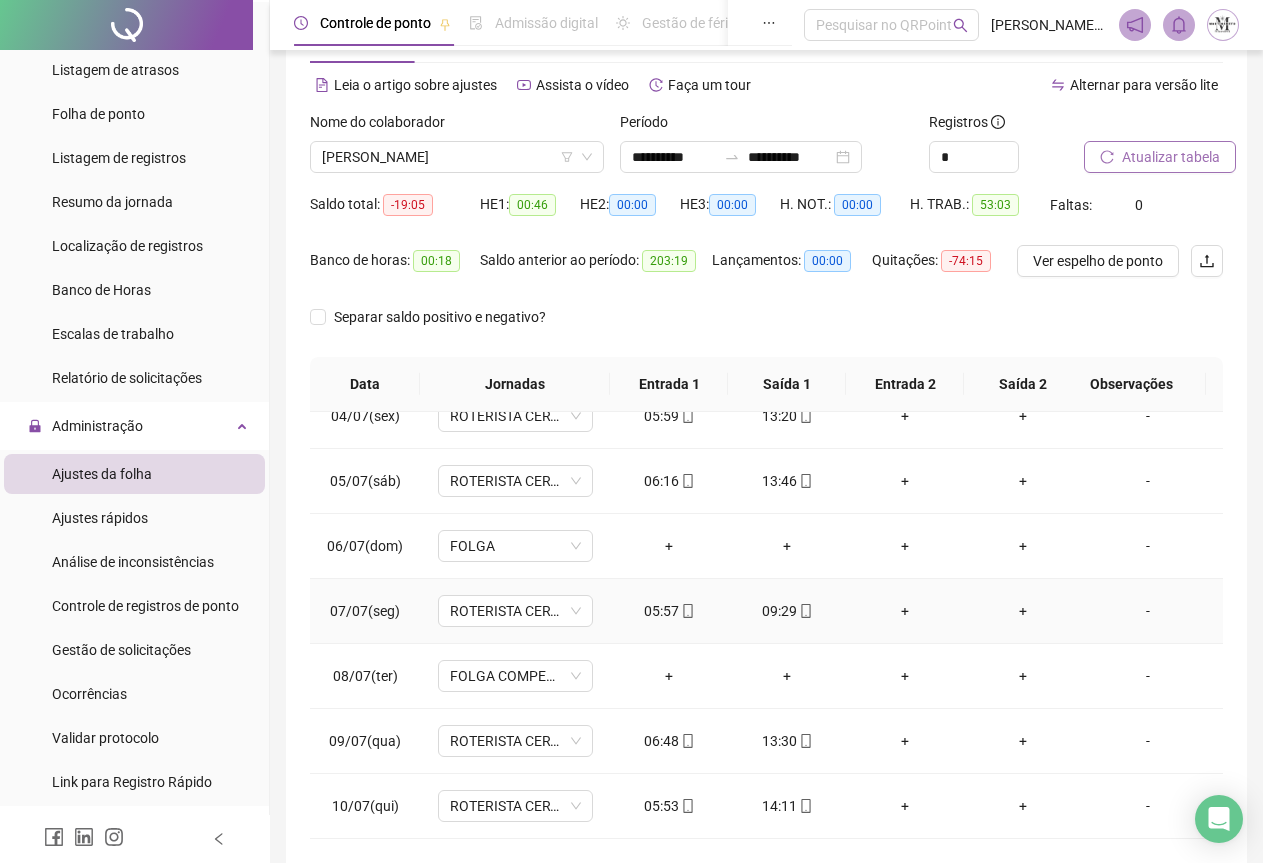 scroll, scrollTop: 159, scrollLeft: 0, axis: vertical 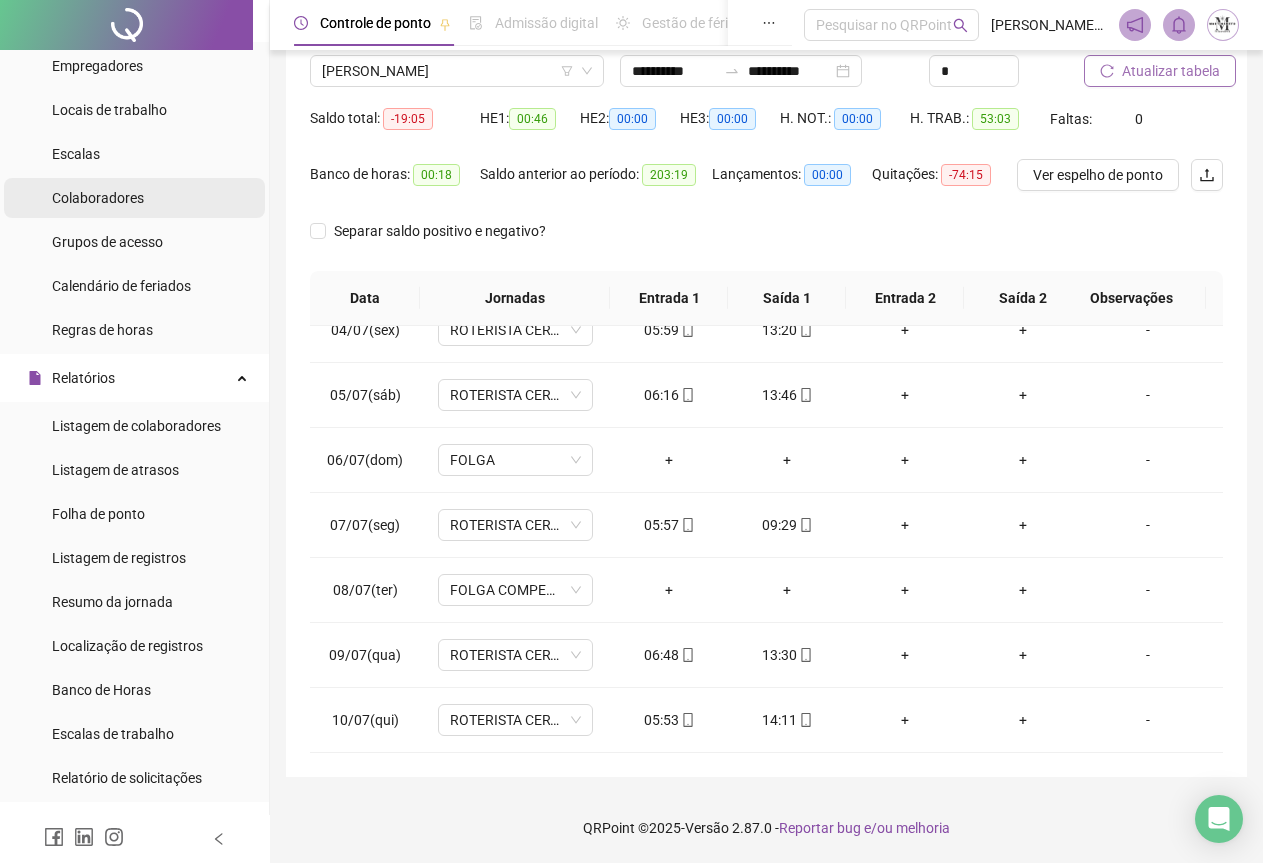 click on "Colaboradores" at bounding box center (98, 198) 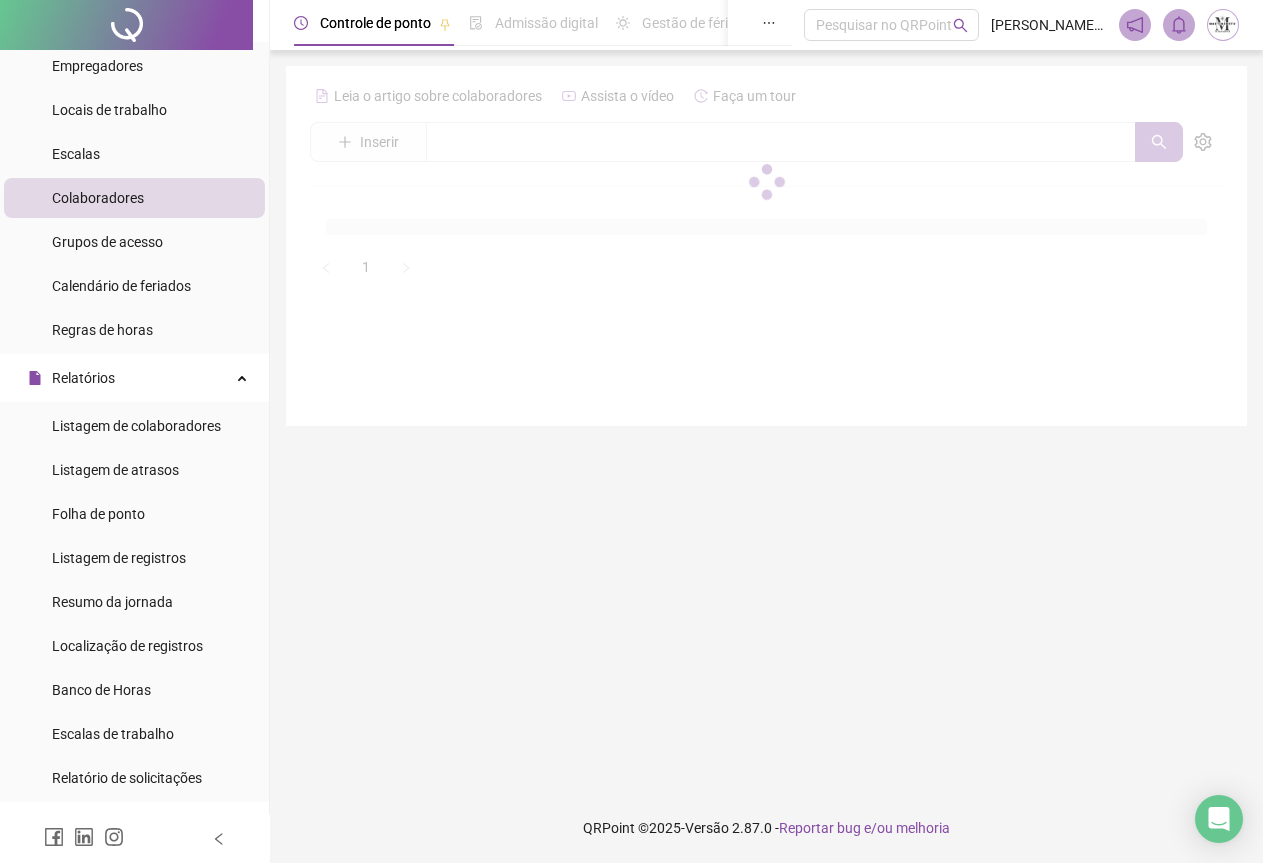 scroll, scrollTop: 0, scrollLeft: 0, axis: both 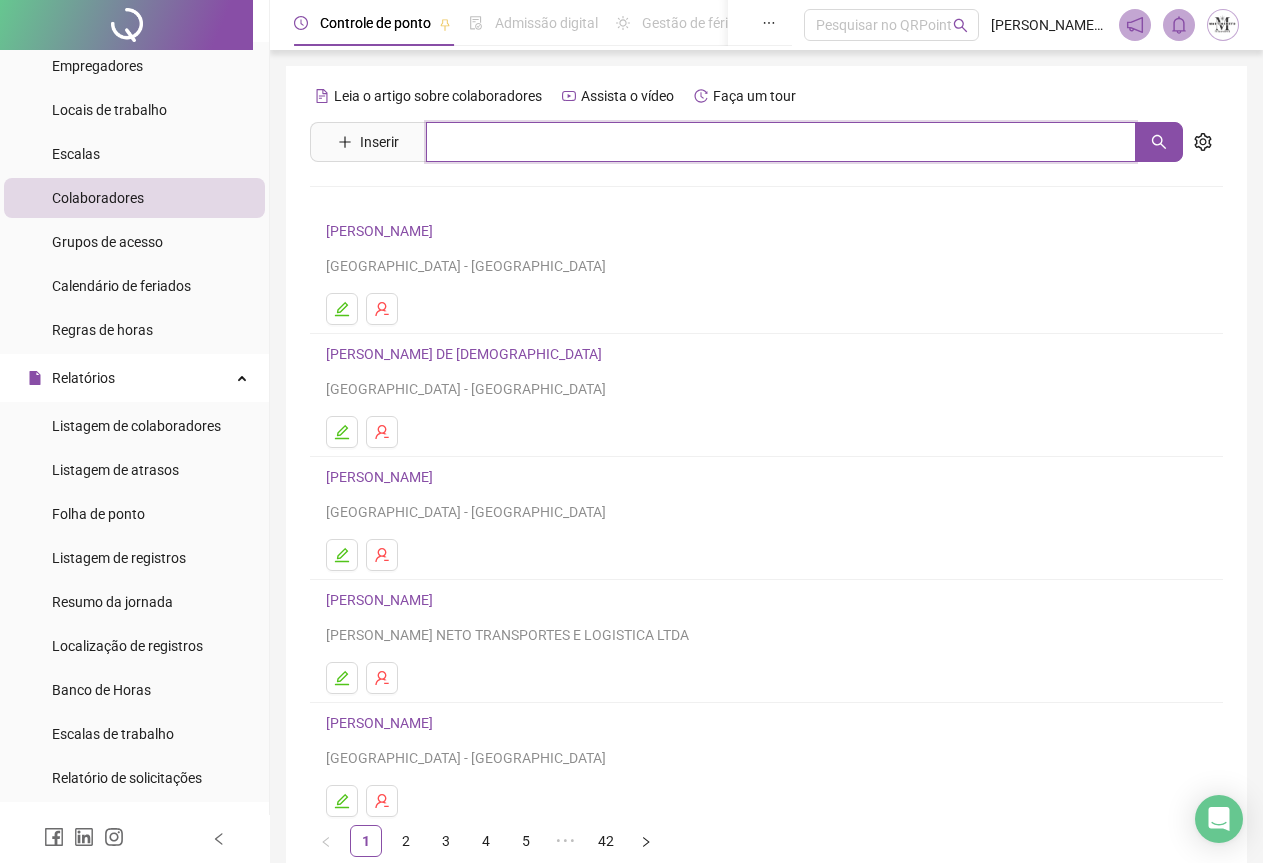 click at bounding box center [781, 142] 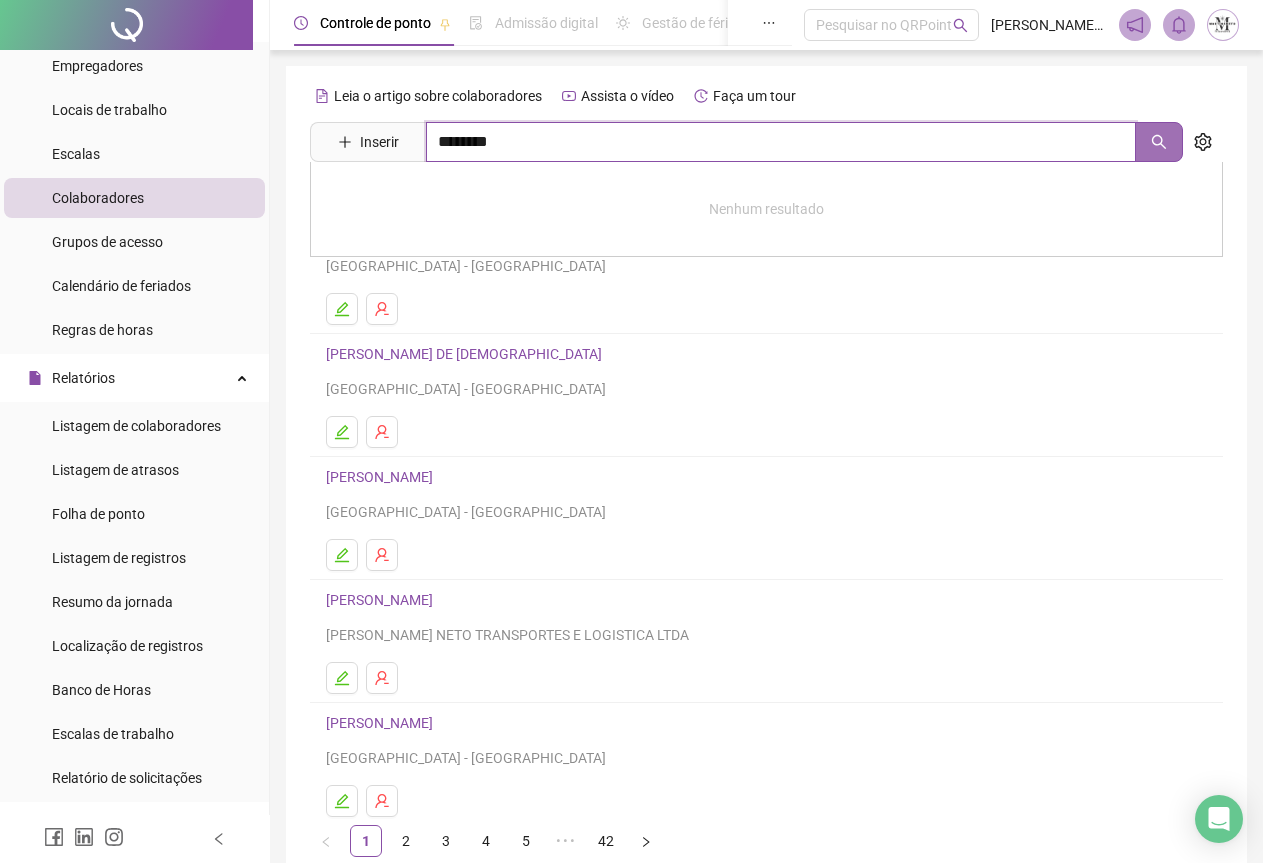 click 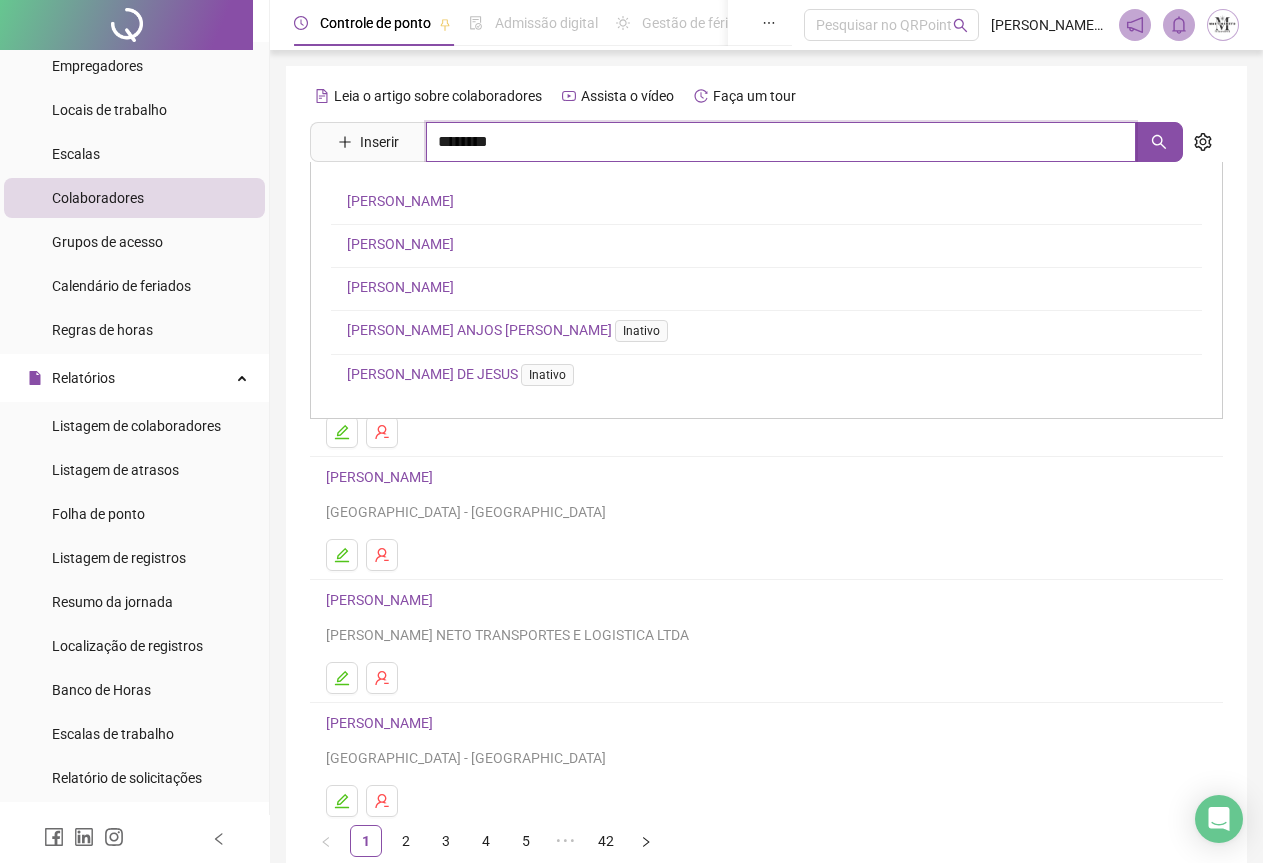 type on "********" 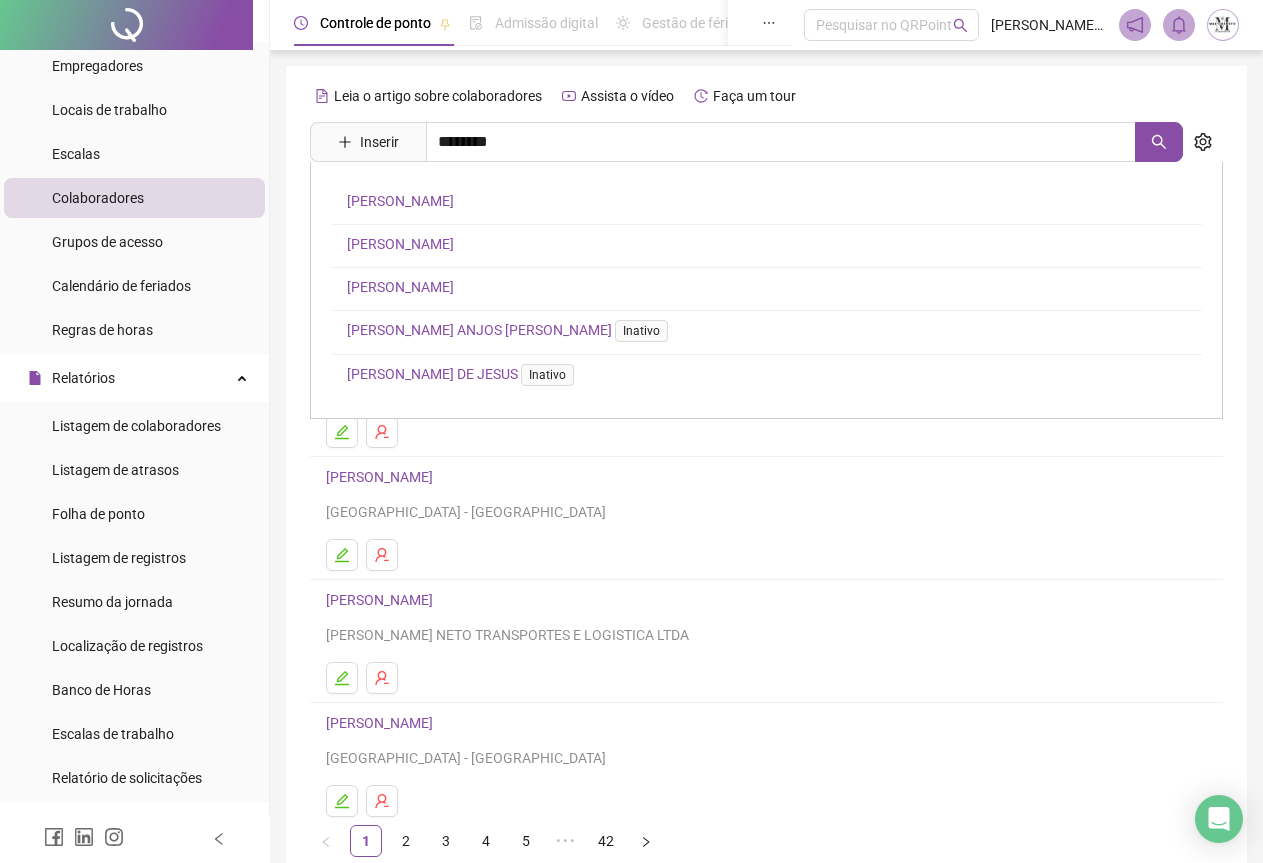 click on "[PERSON_NAME]" at bounding box center (400, 287) 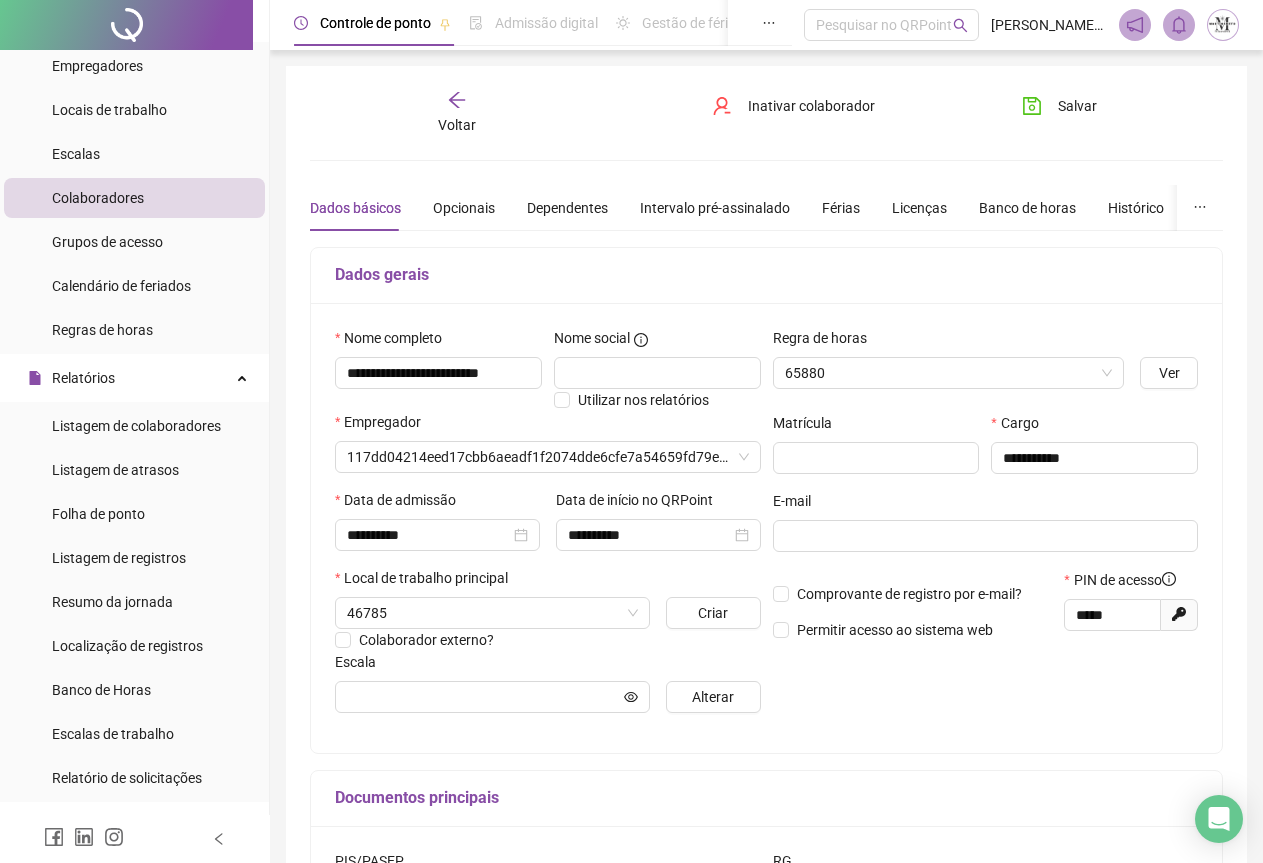 type on "**********" 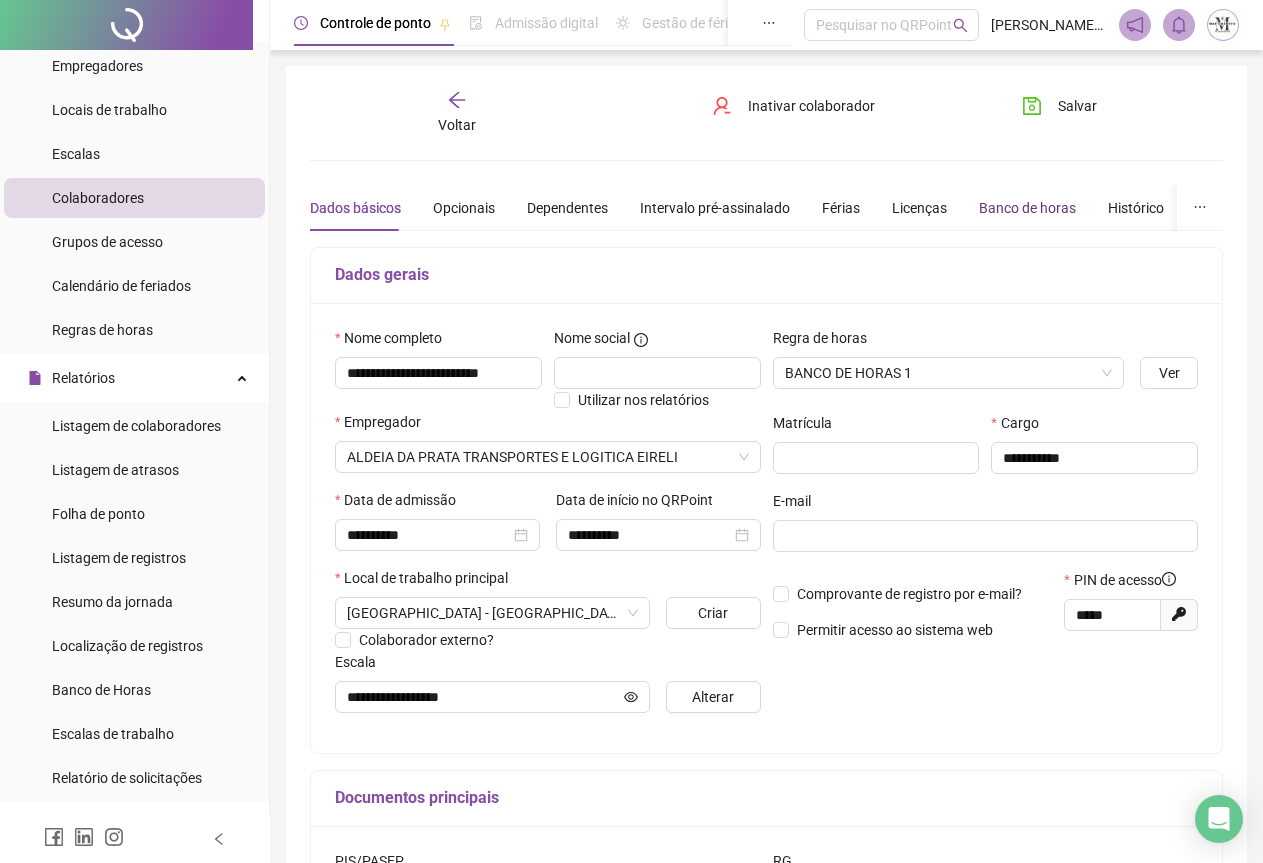 click on "Banco de horas" at bounding box center [1027, 208] 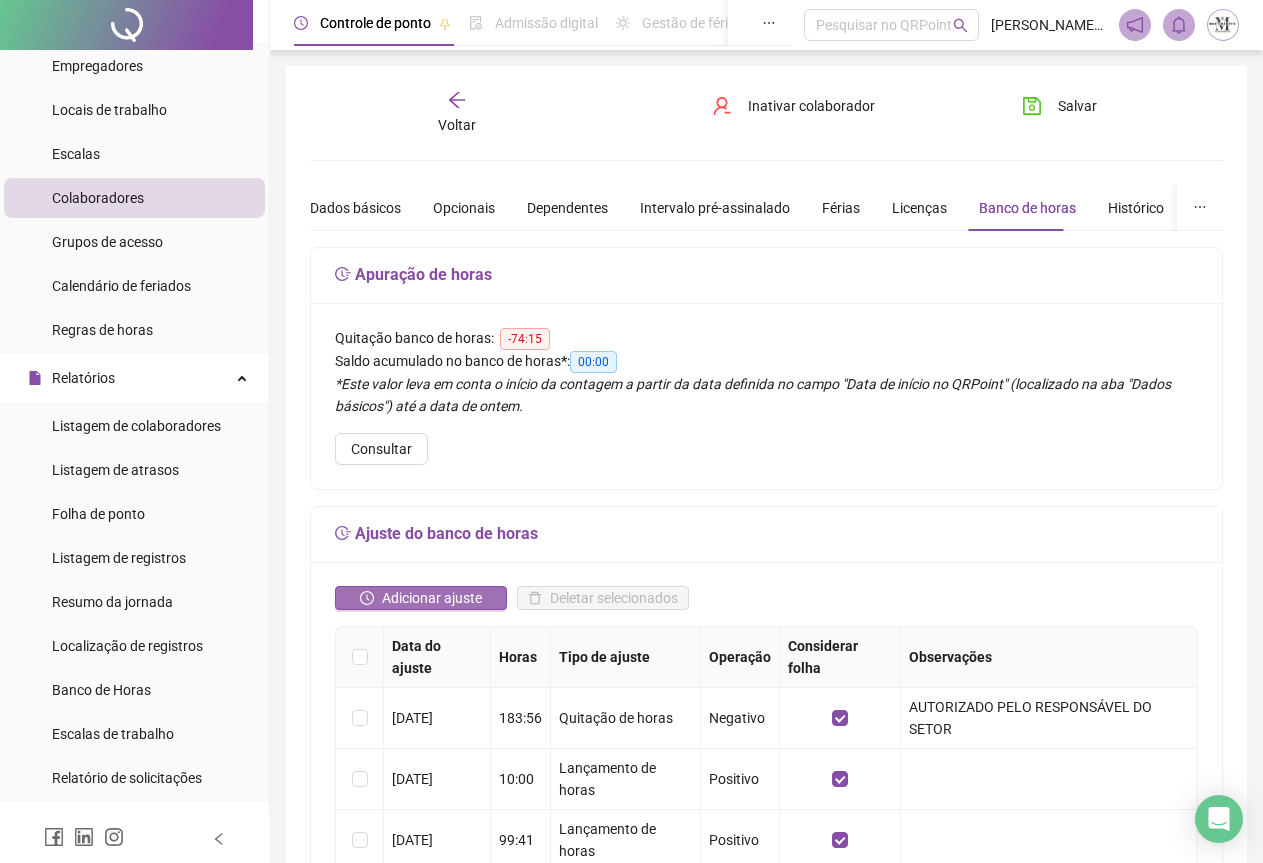 click on "Adicionar ajuste" at bounding box center [432, 598] 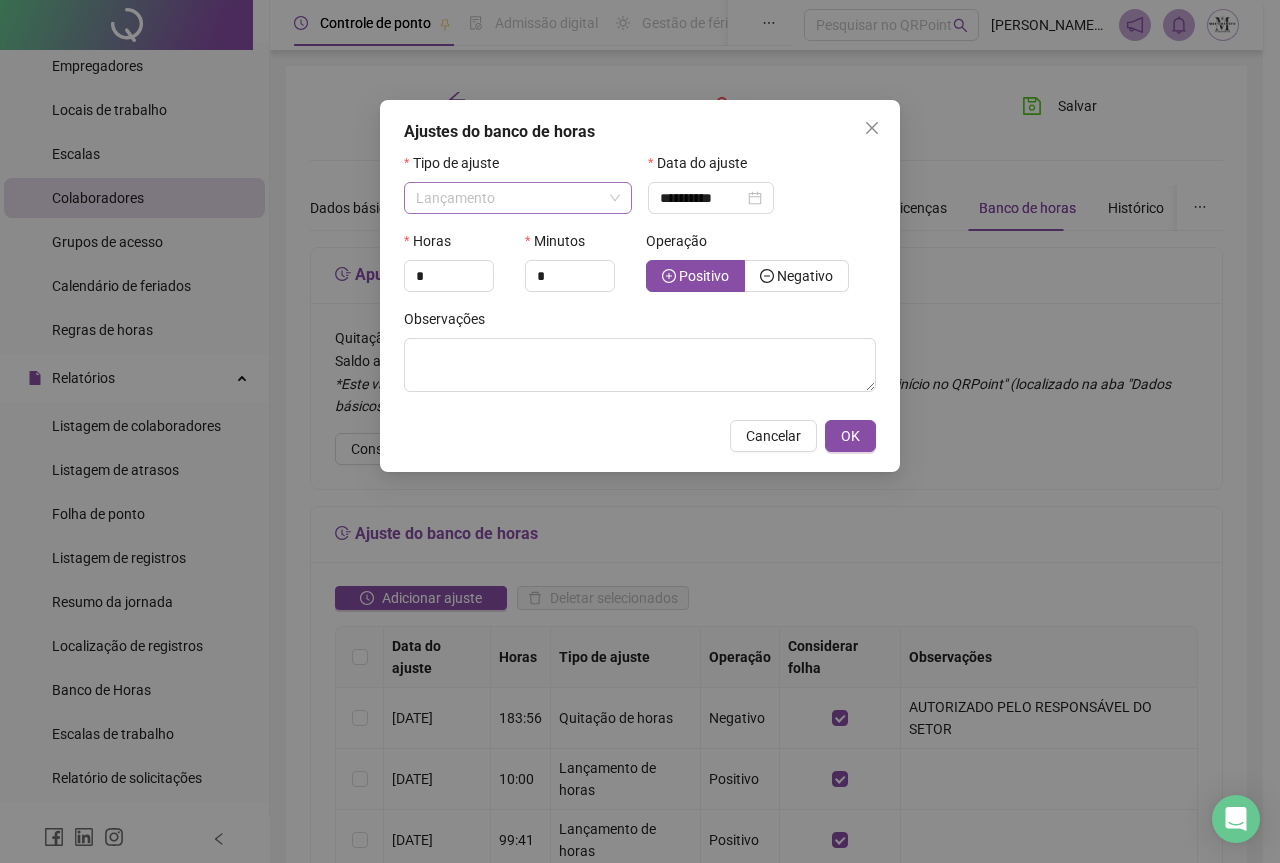 click on "Lançamento" at bounding box center [518, 198] 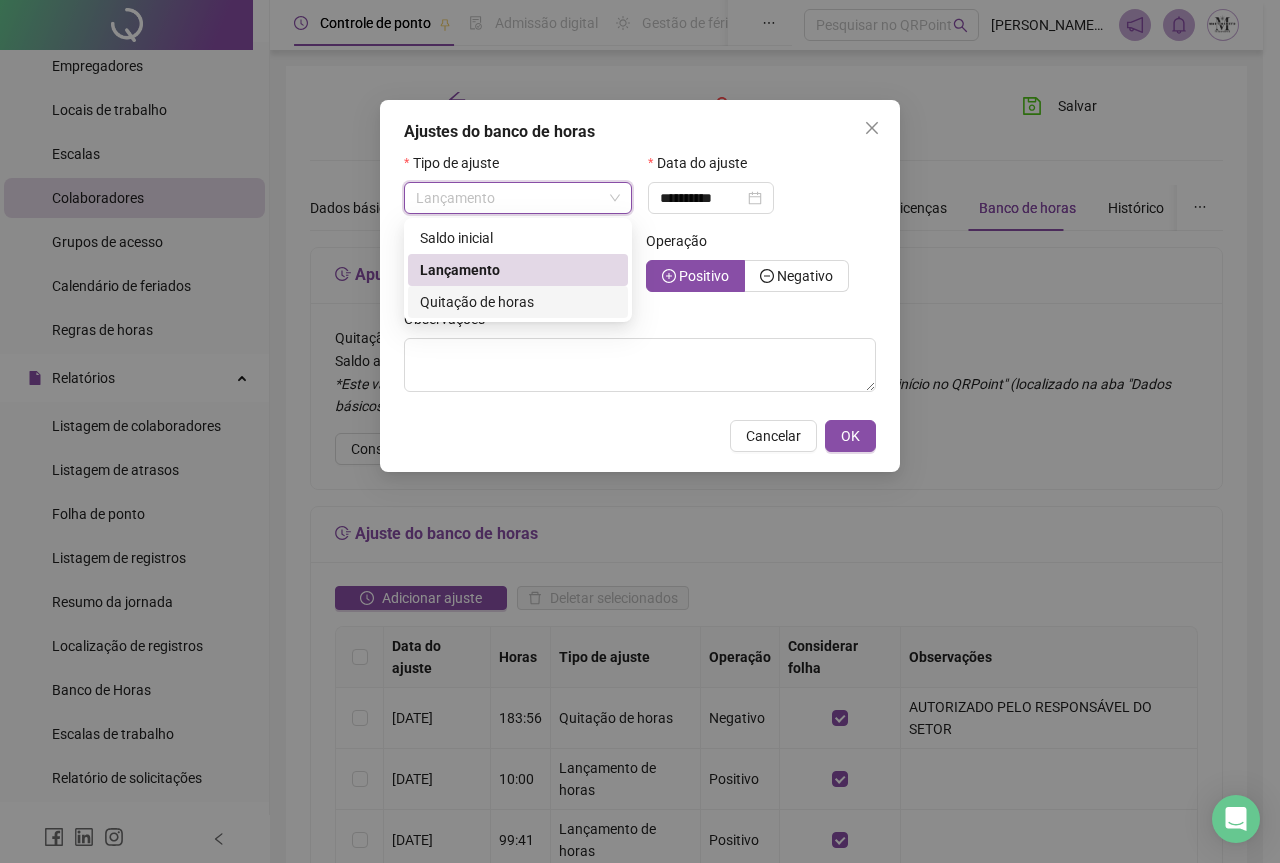 click on "Quitação de horas" at bounding box center [477, 302] 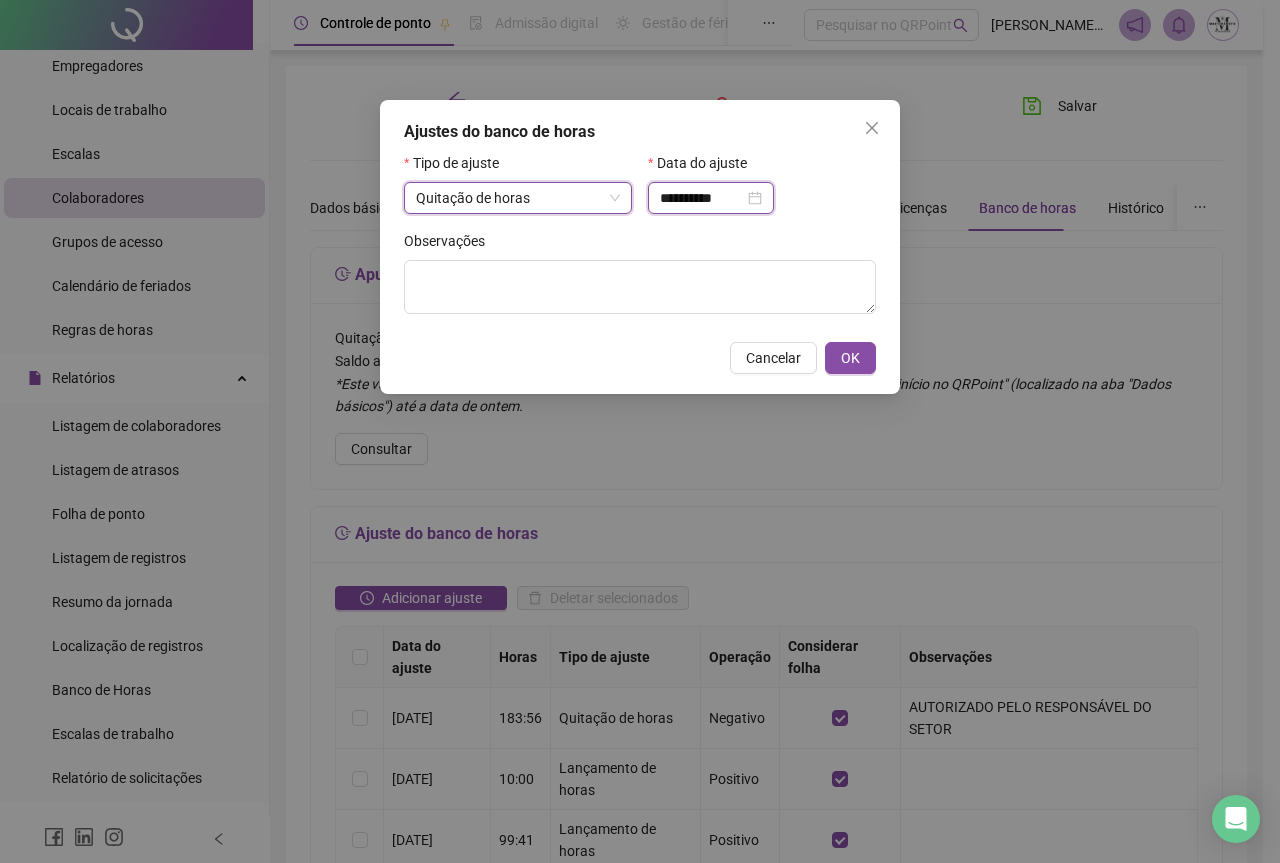 click on "**********" at bounding box center (702, 198) 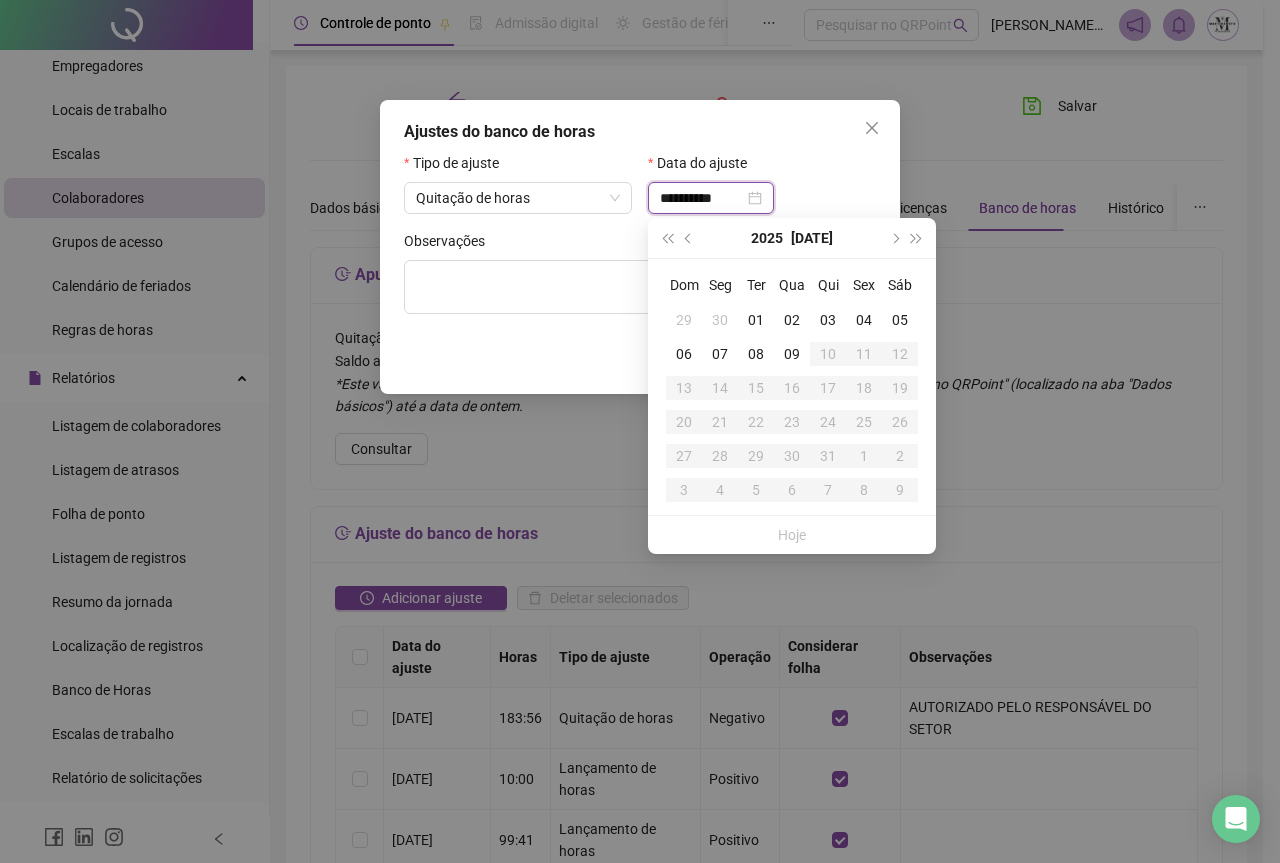 type on "**********" 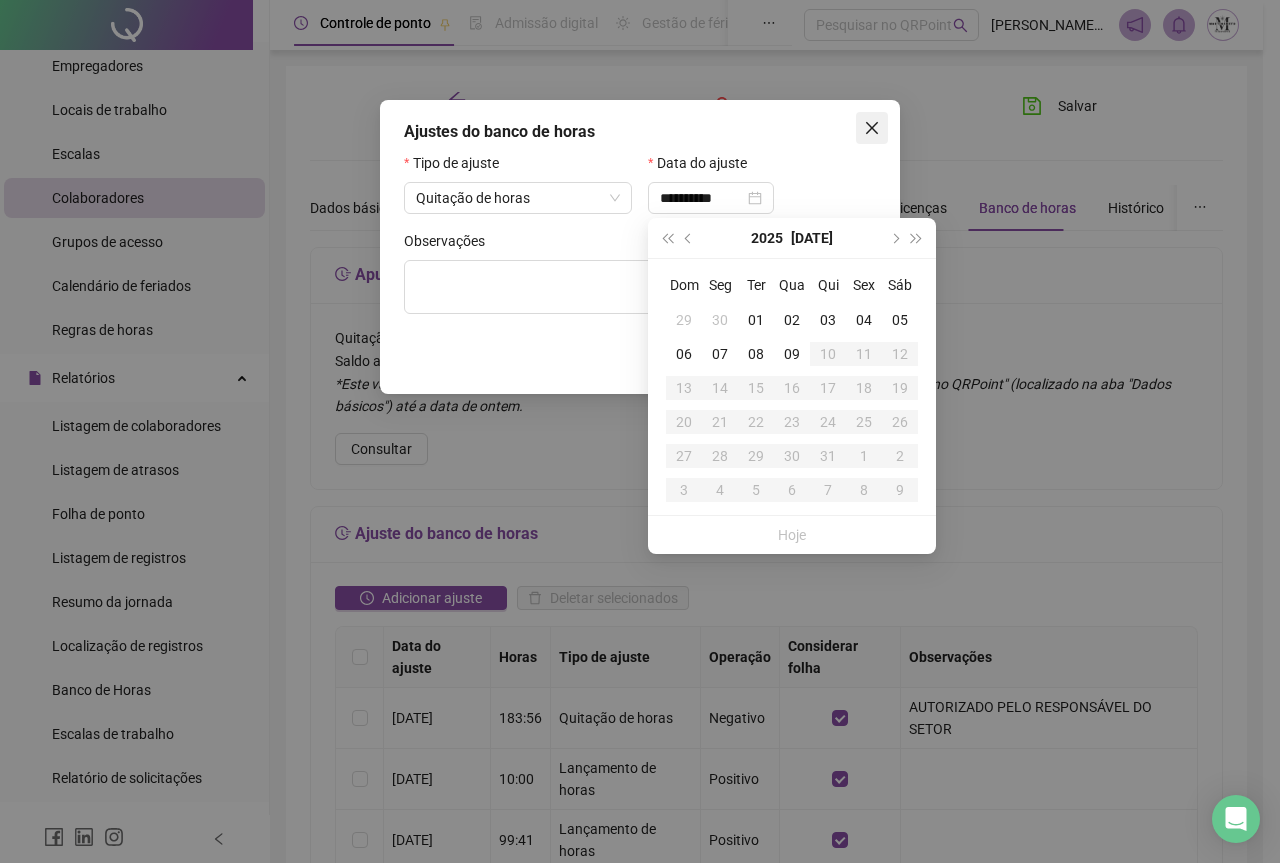 click 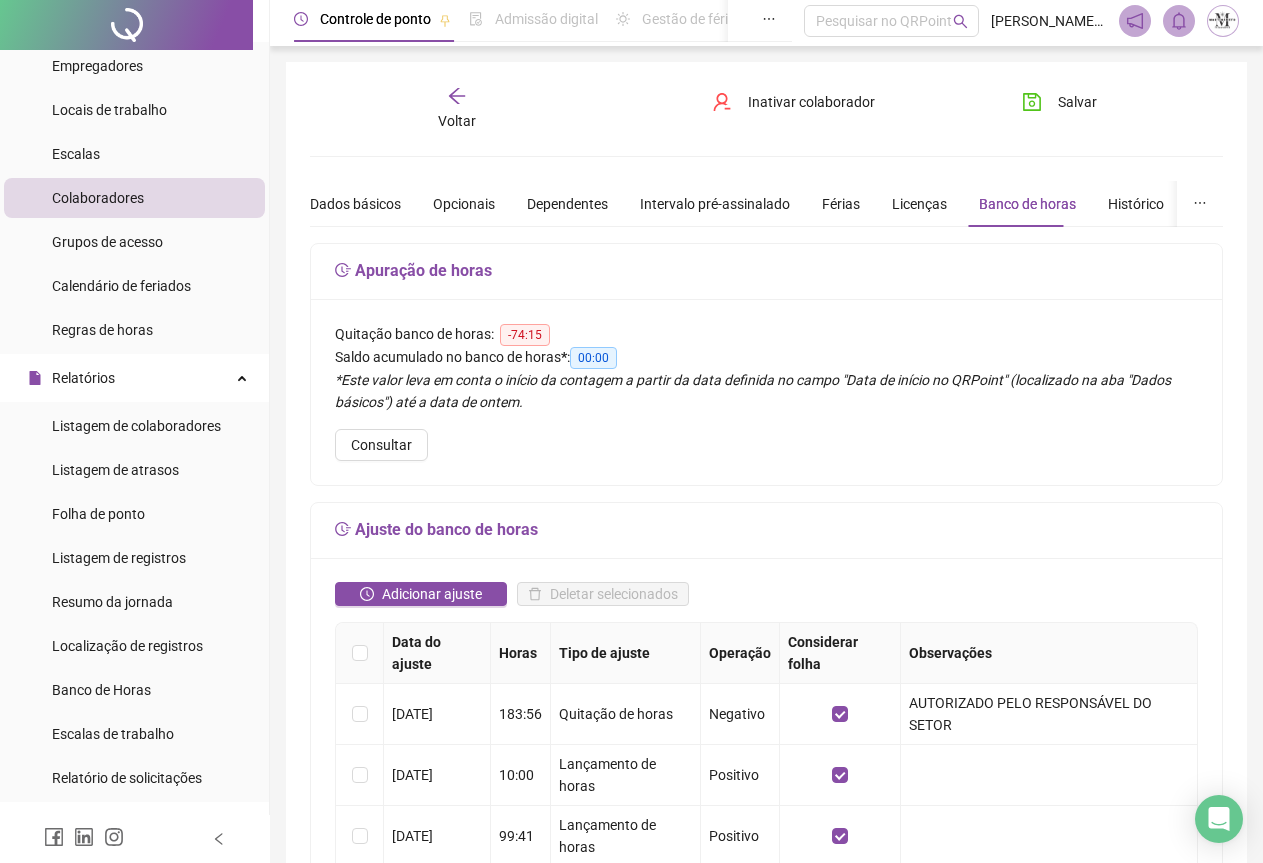 scroll, scrollTop: 0, scrollLeft: 0, axis: both 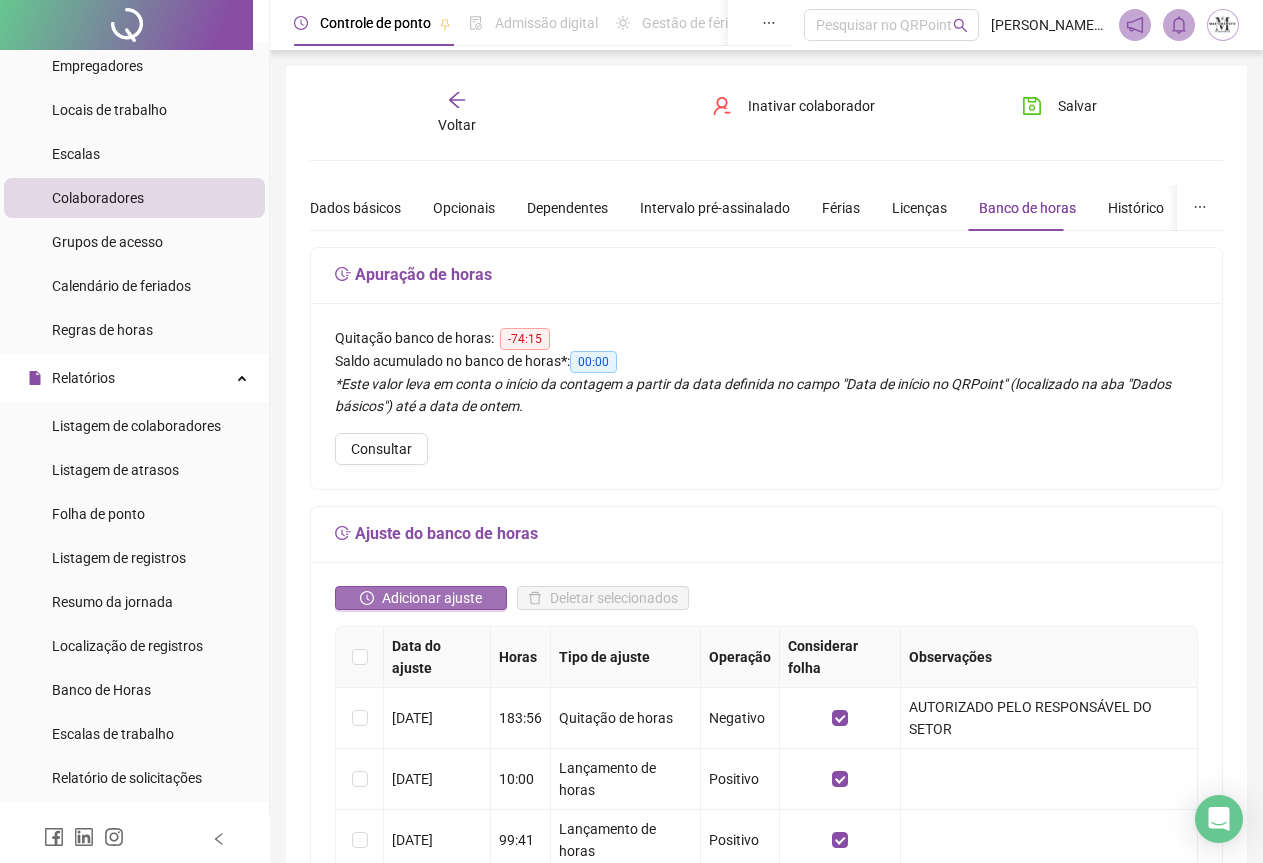 click on "Adicionar ajuste" at bounding box center (432, 598) 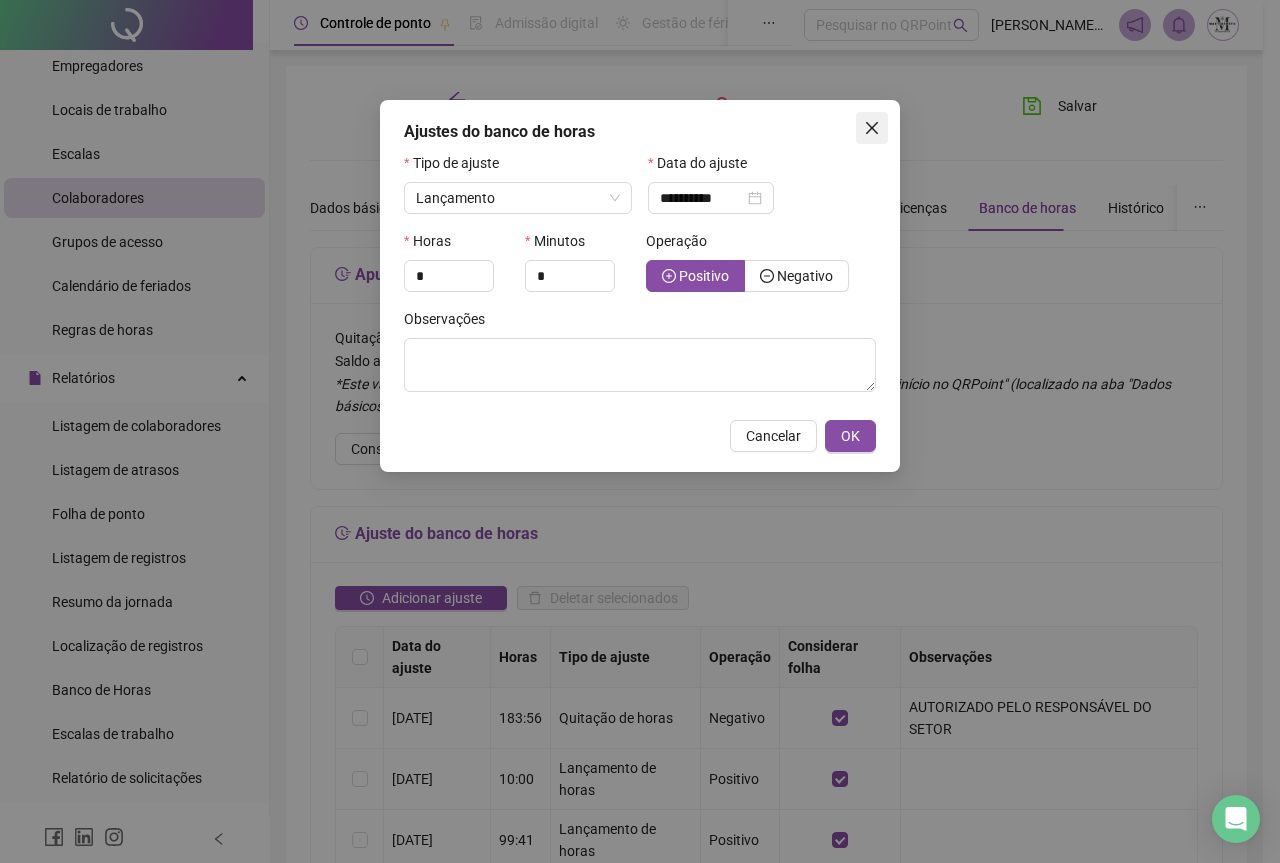 click 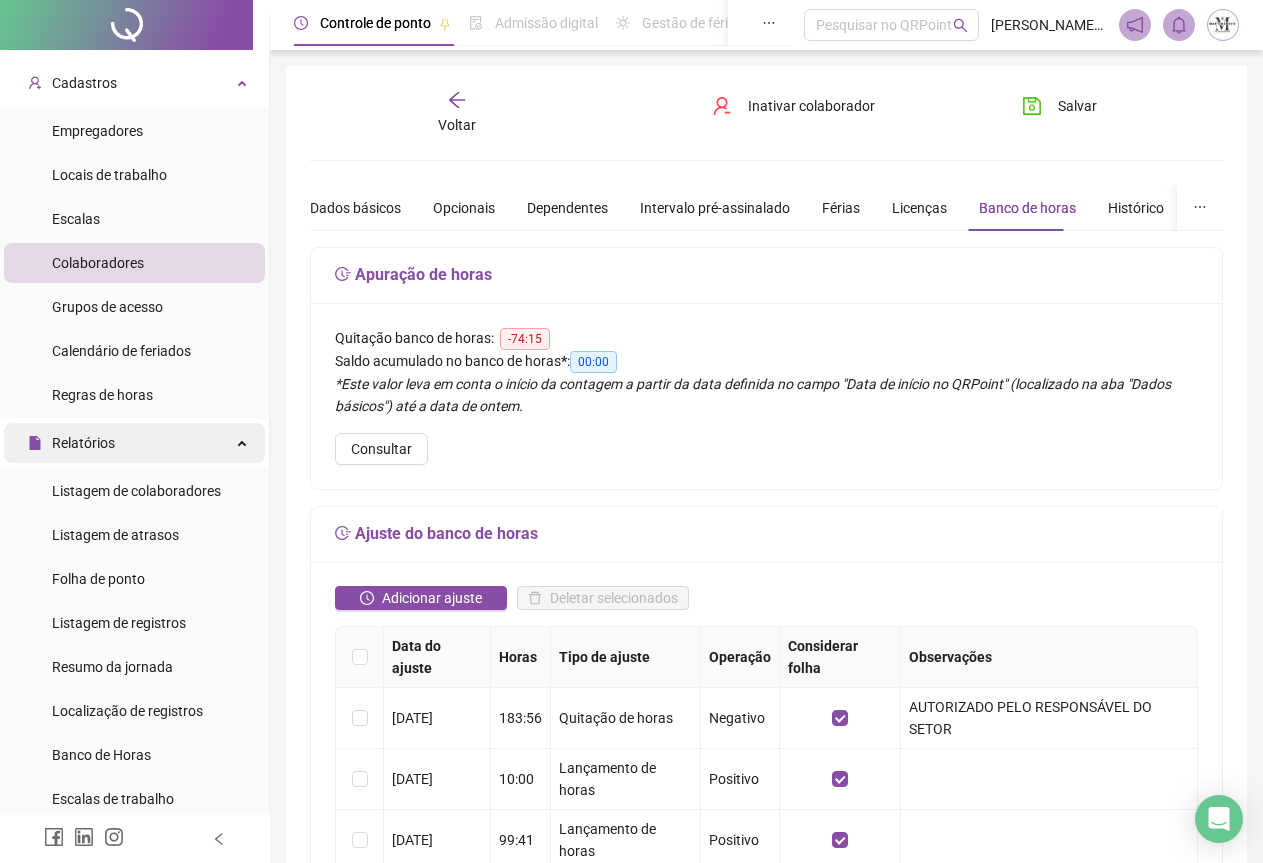 scroll, scrollTop: 0, scrollLeft: 0, axis: both 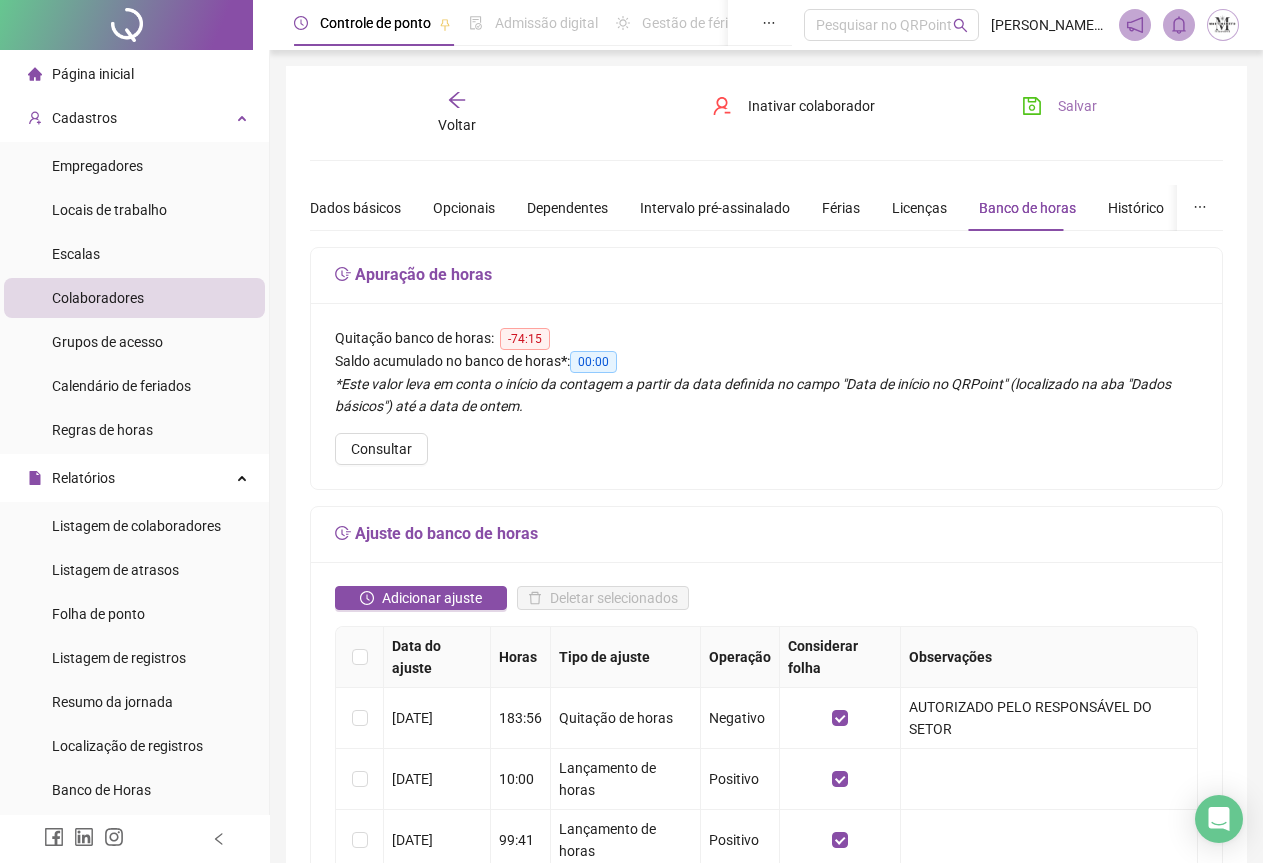 click 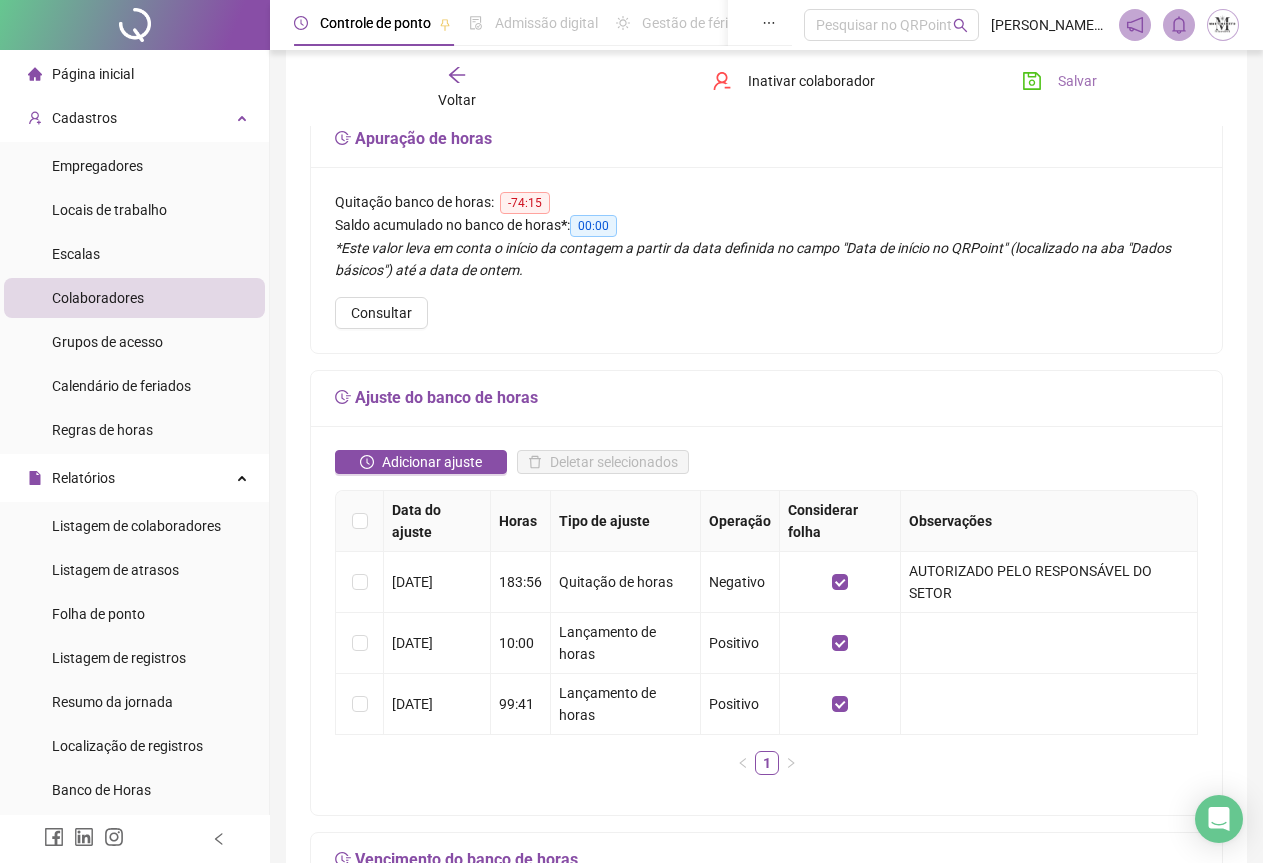 scroll, scrollTop: 100, scrollLeft: 0, axis: vertical 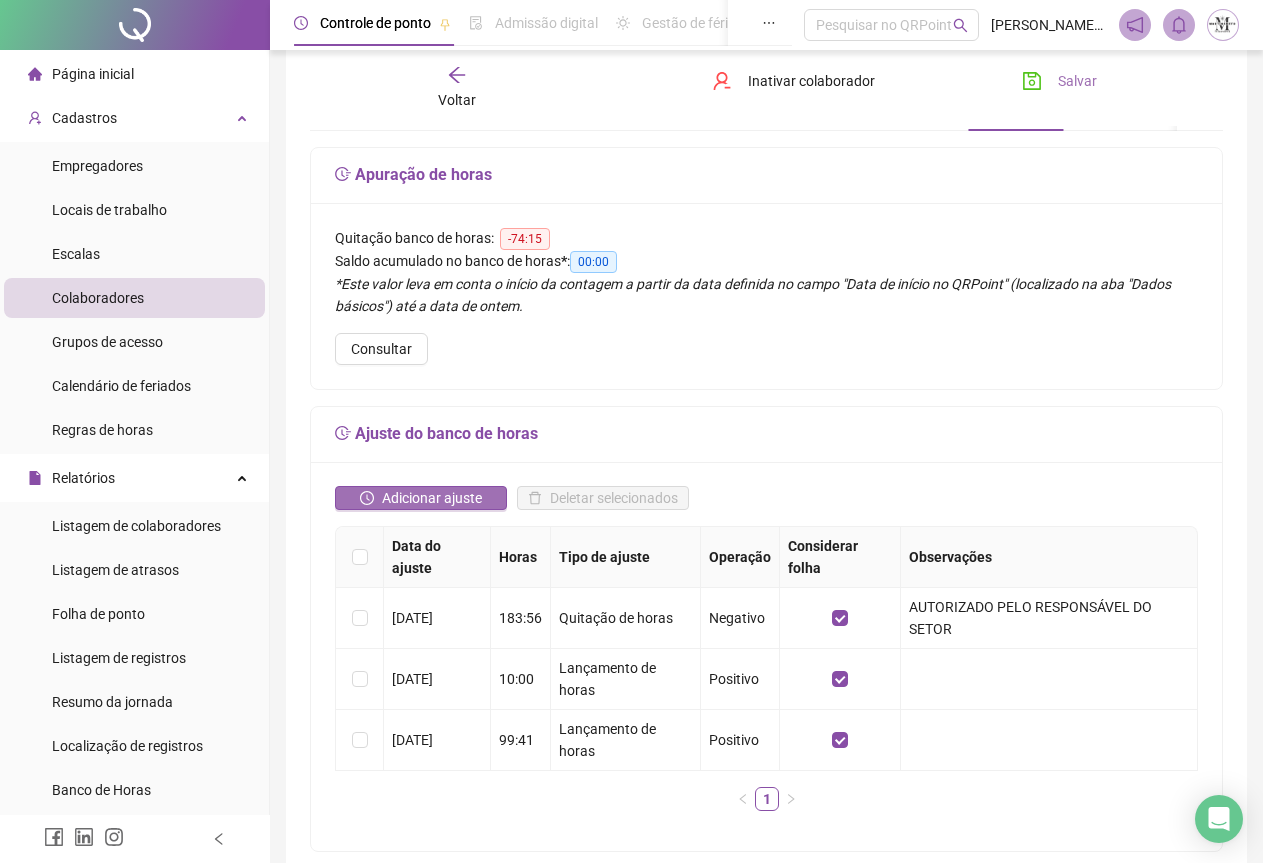 click on "Adicionar ajuste" at bounding box center (432, 498) 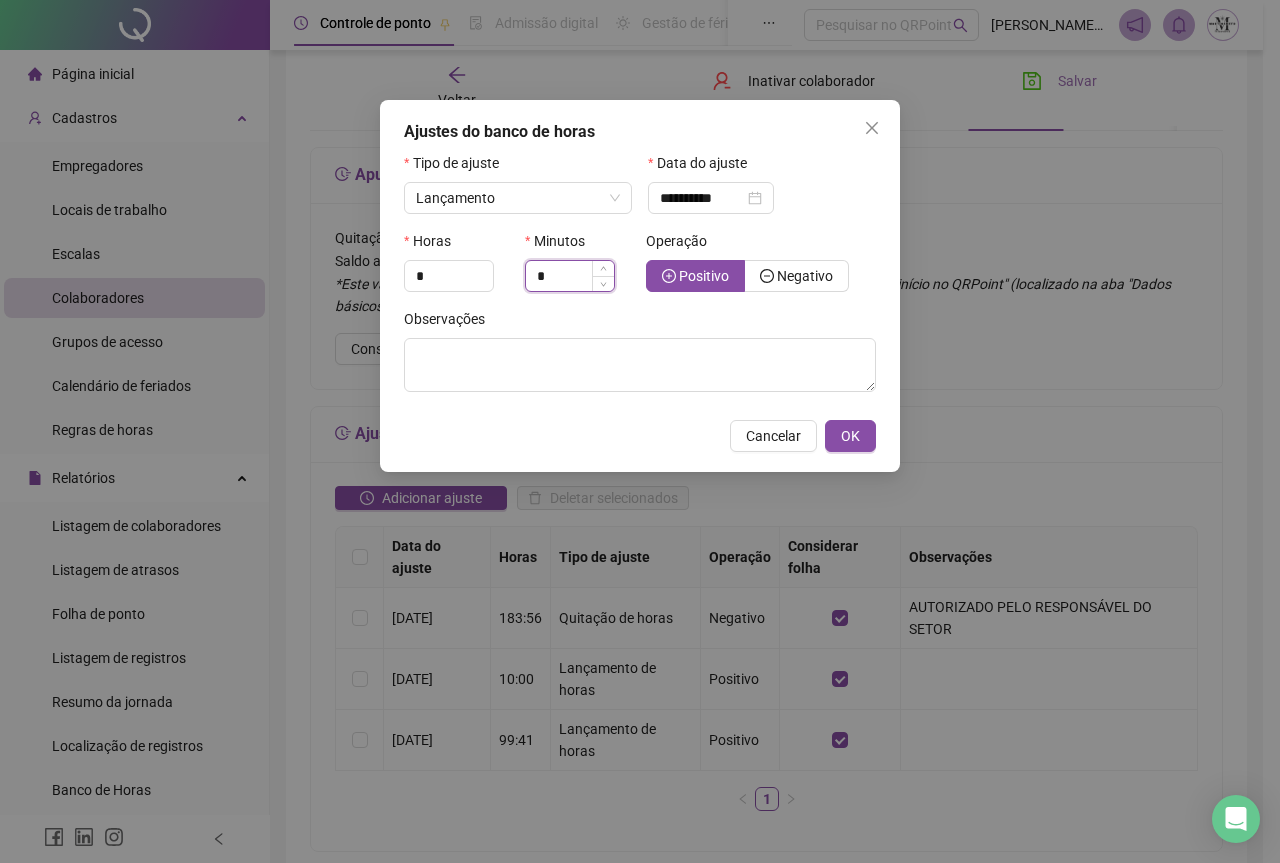 click on "*" at bounding box center [570, 276] 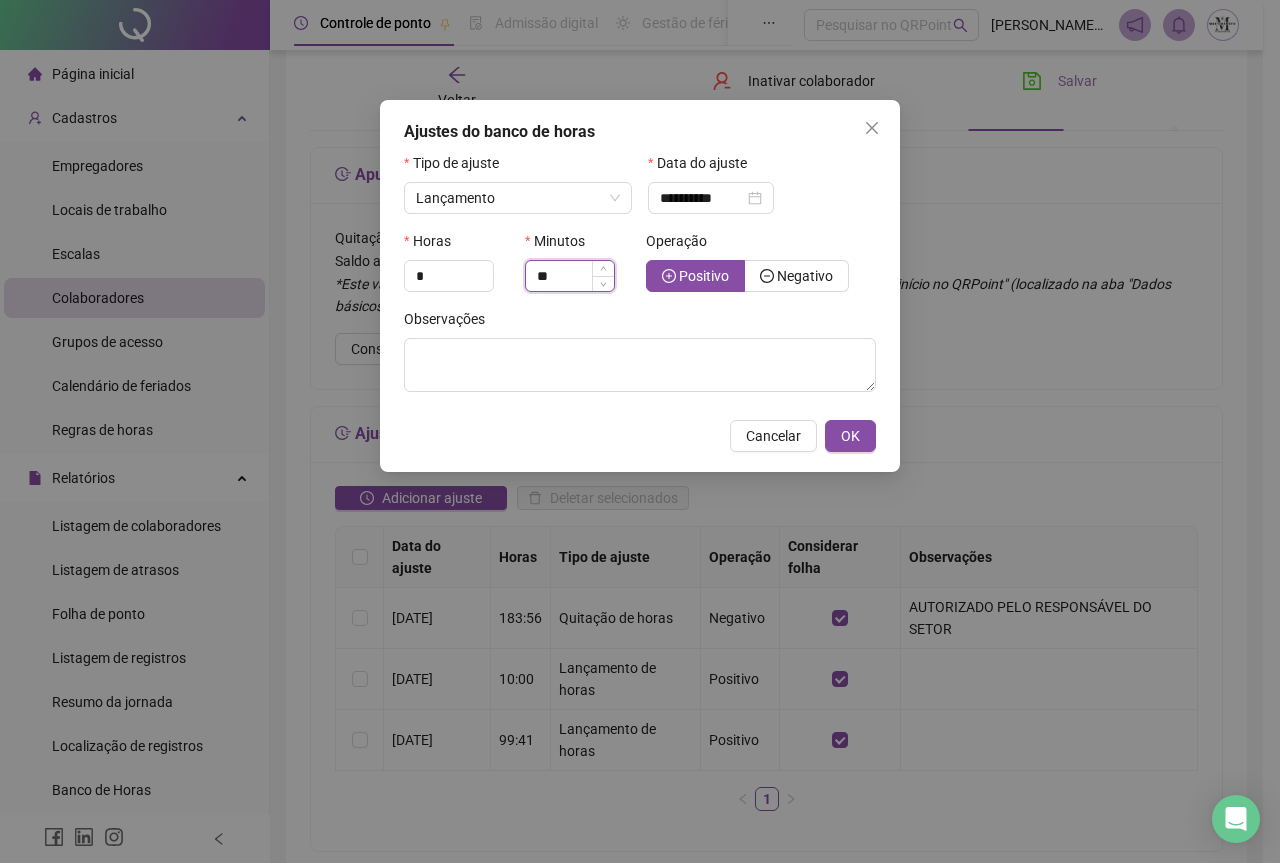 type on "*" 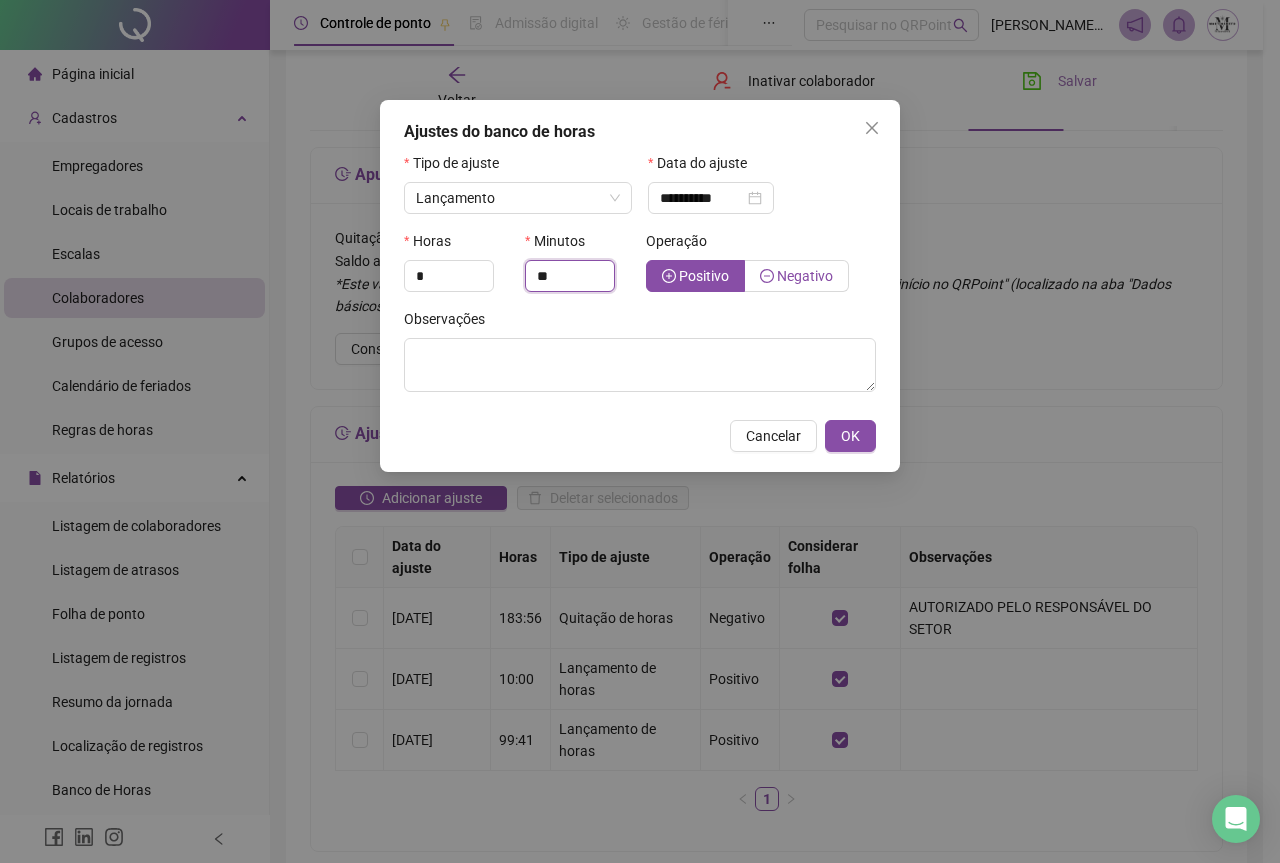 type on "**" 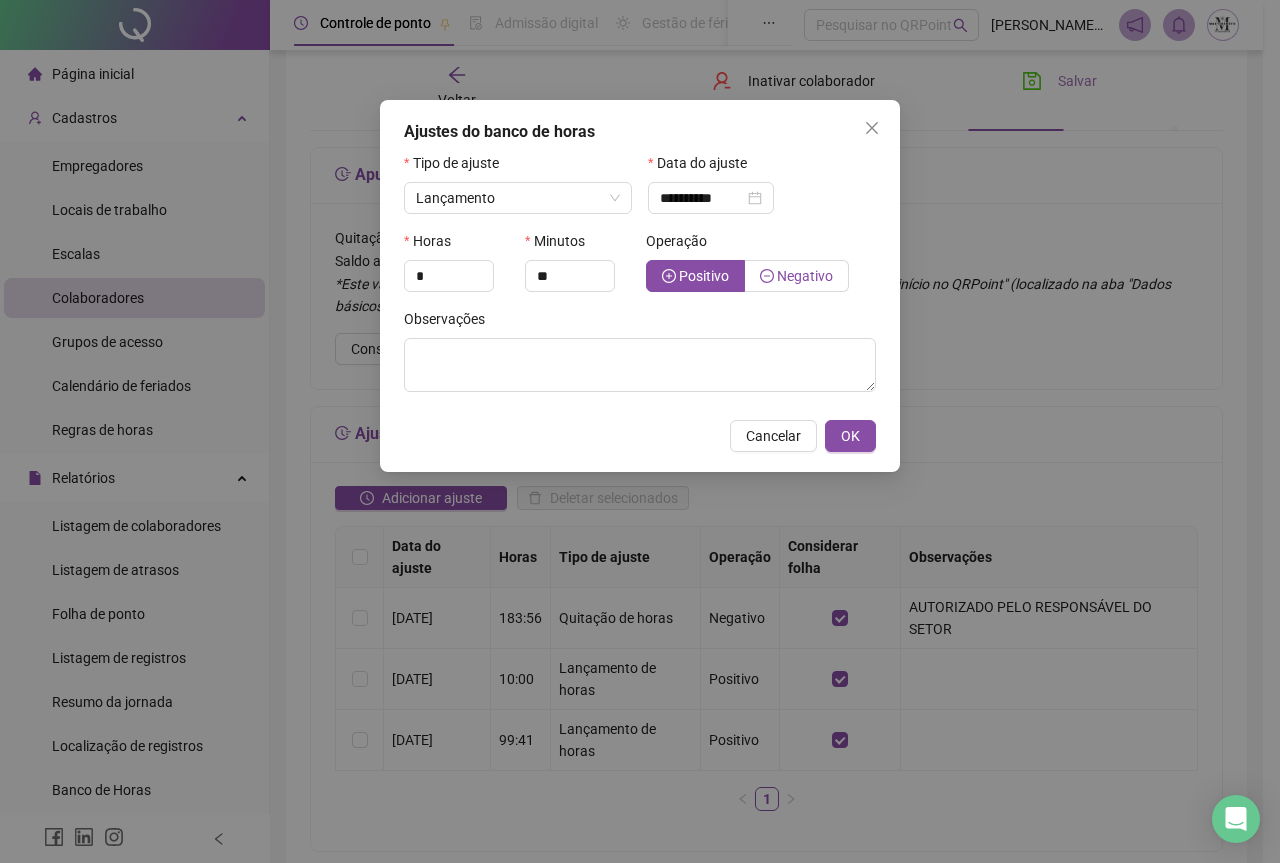 click on "Negativo" at bounding box center [796, 276] 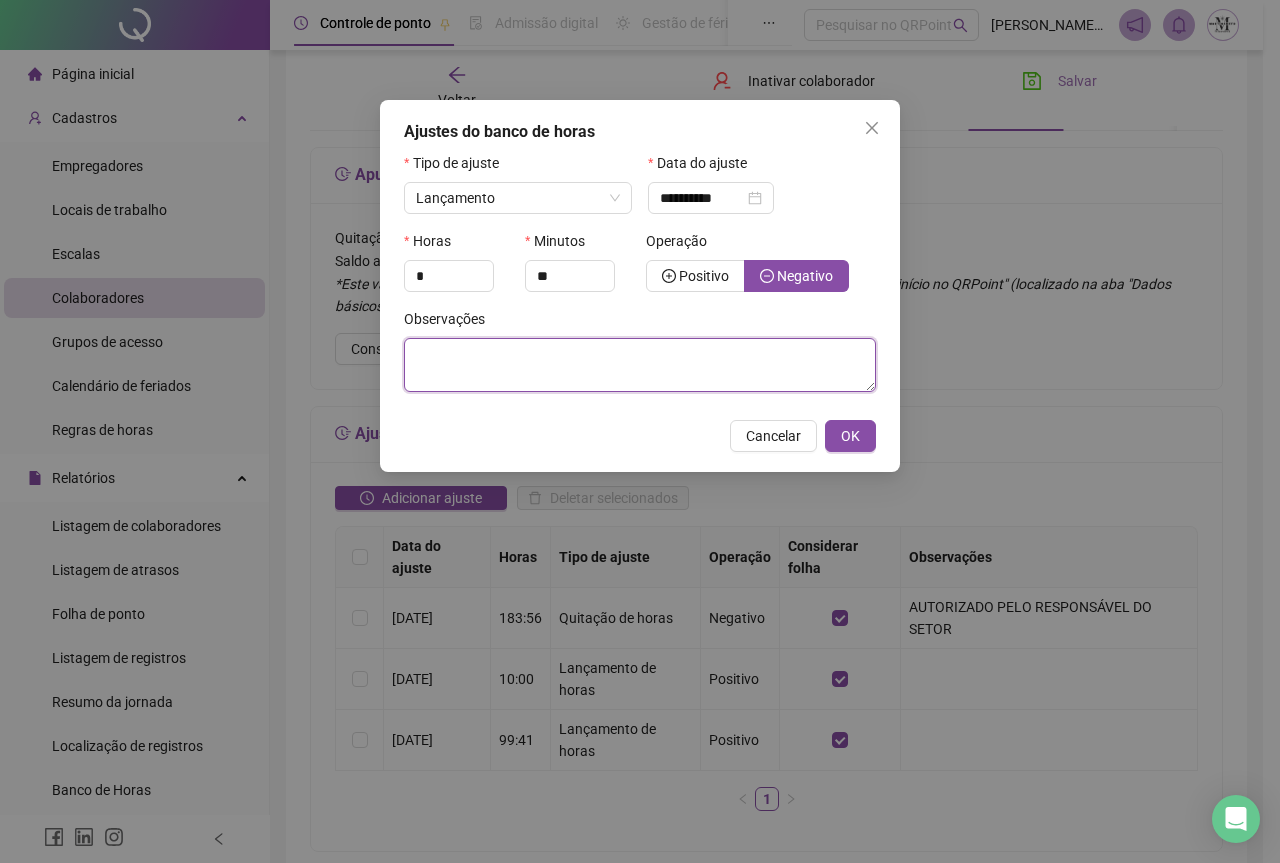 click at bounding box center (640, 365) 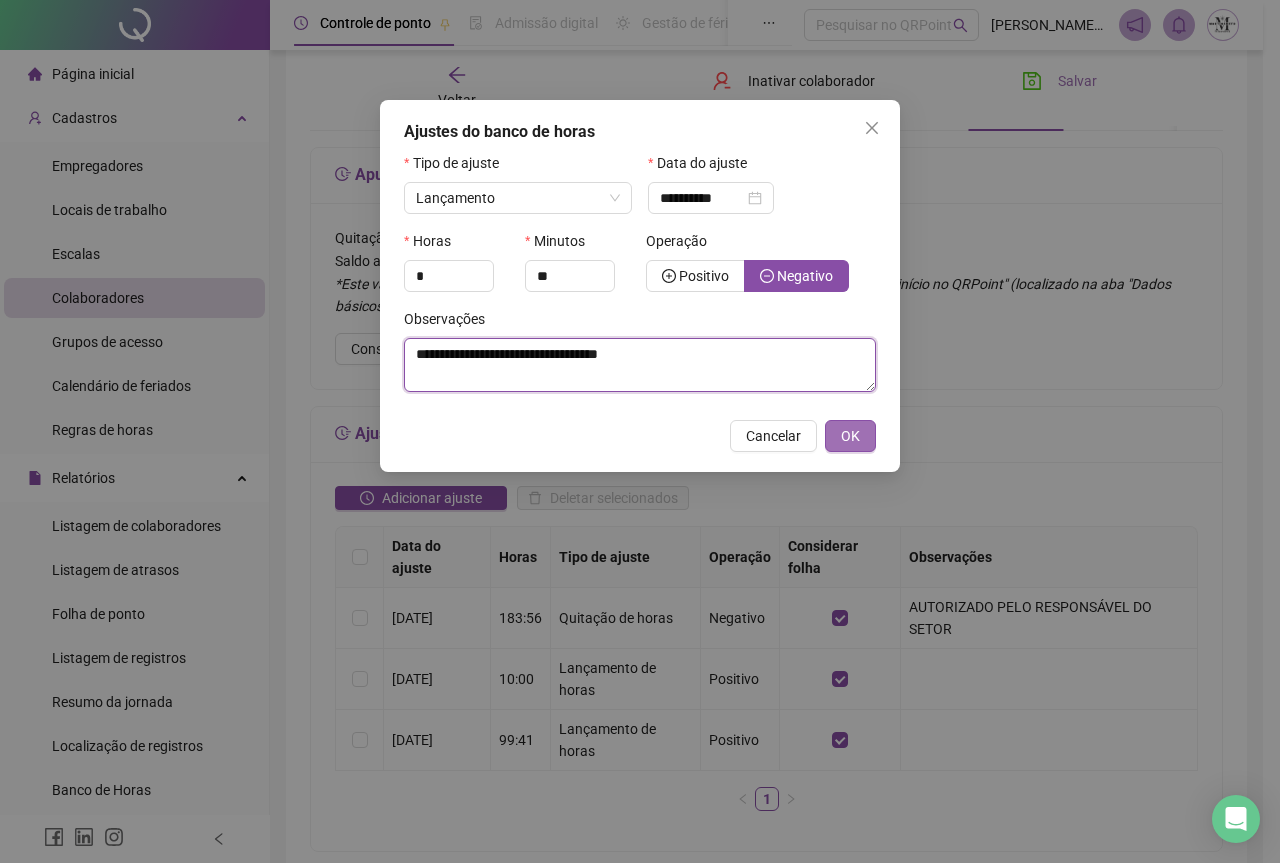type on "**********" 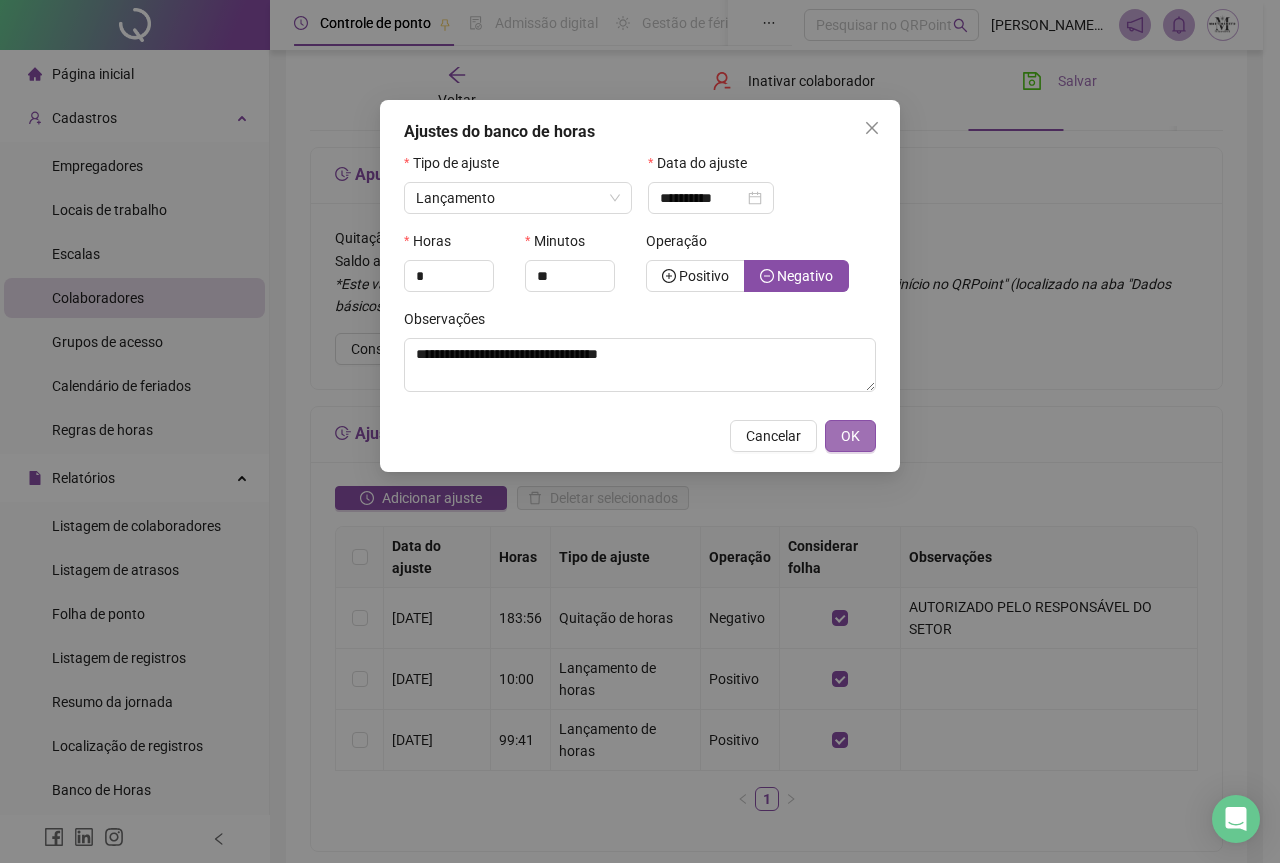click on "OK" at bounding box center (850, 436) 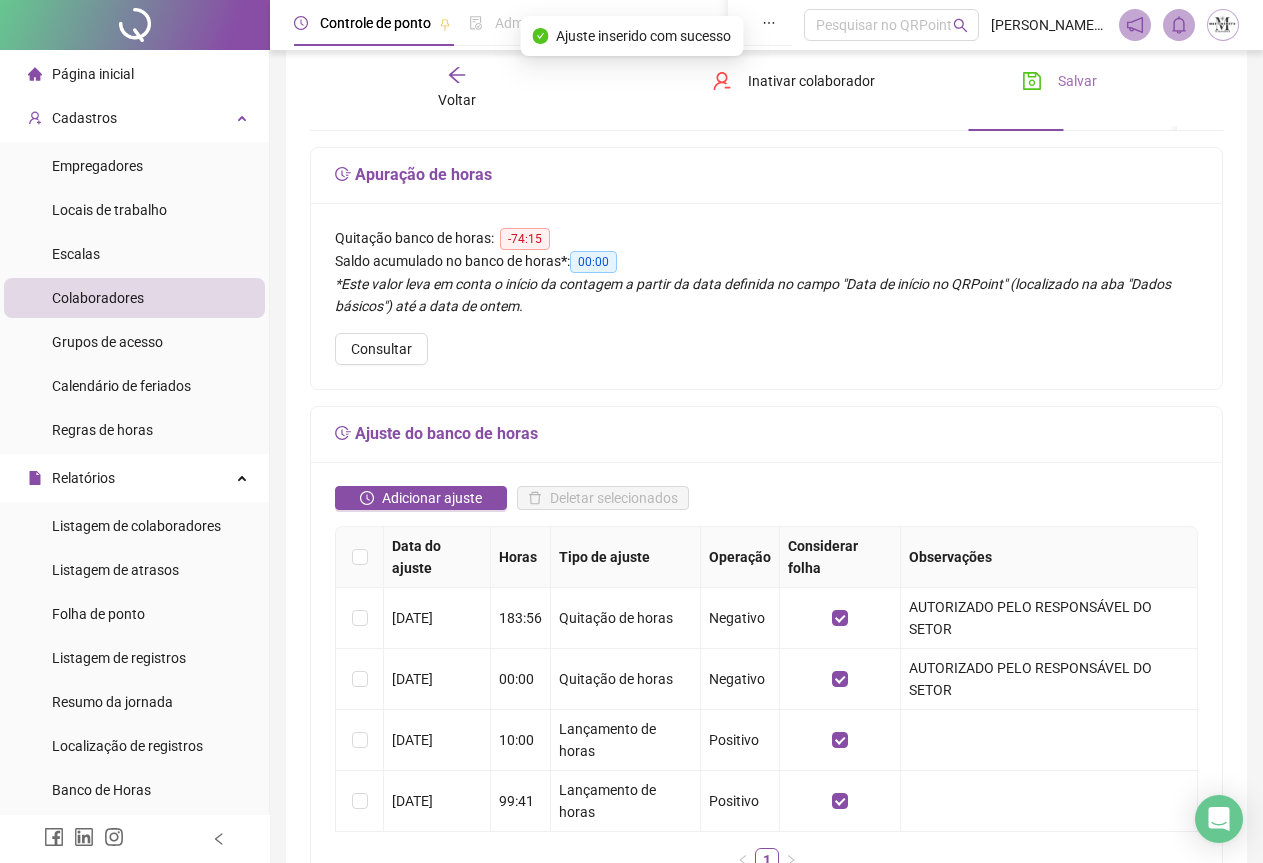 click 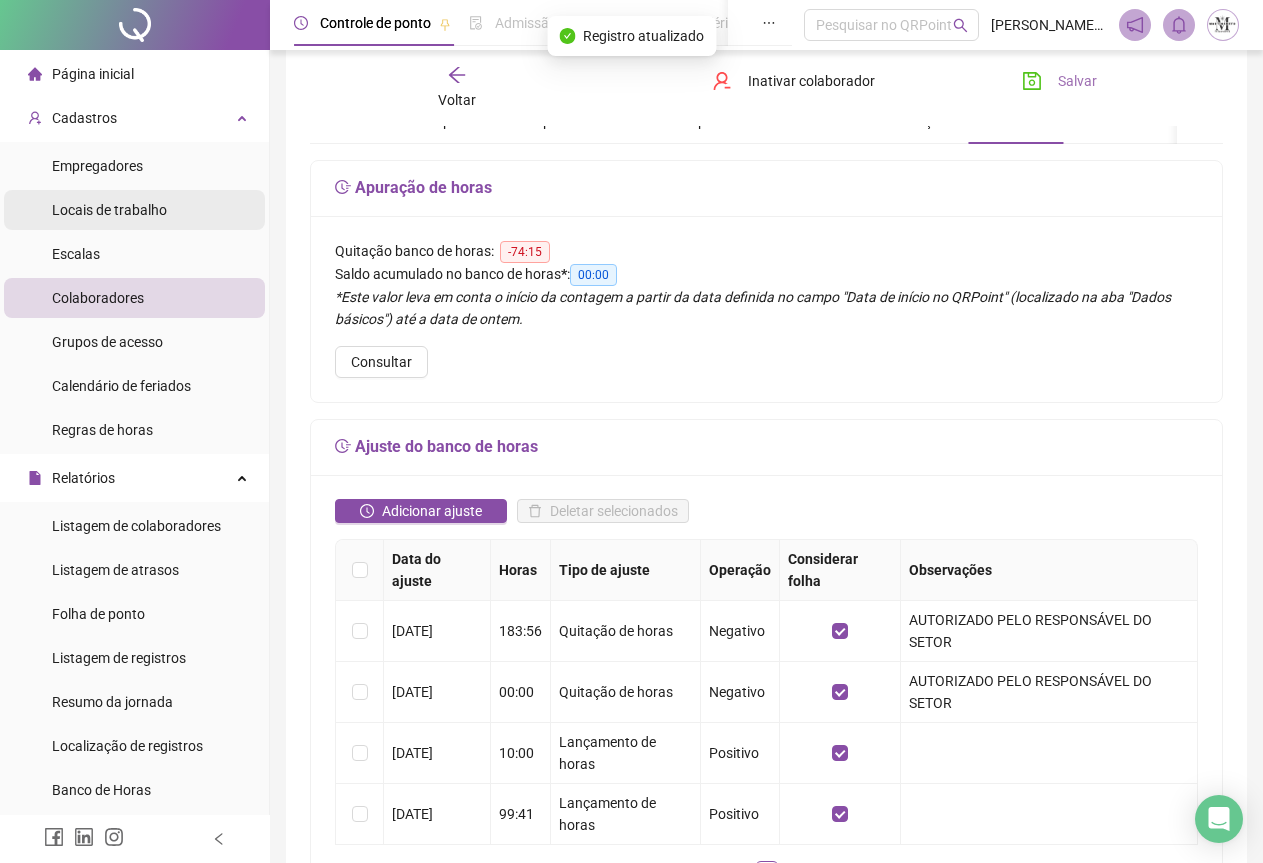 scroll, scrollTop: 0, scrollLeft: 0, axis: both 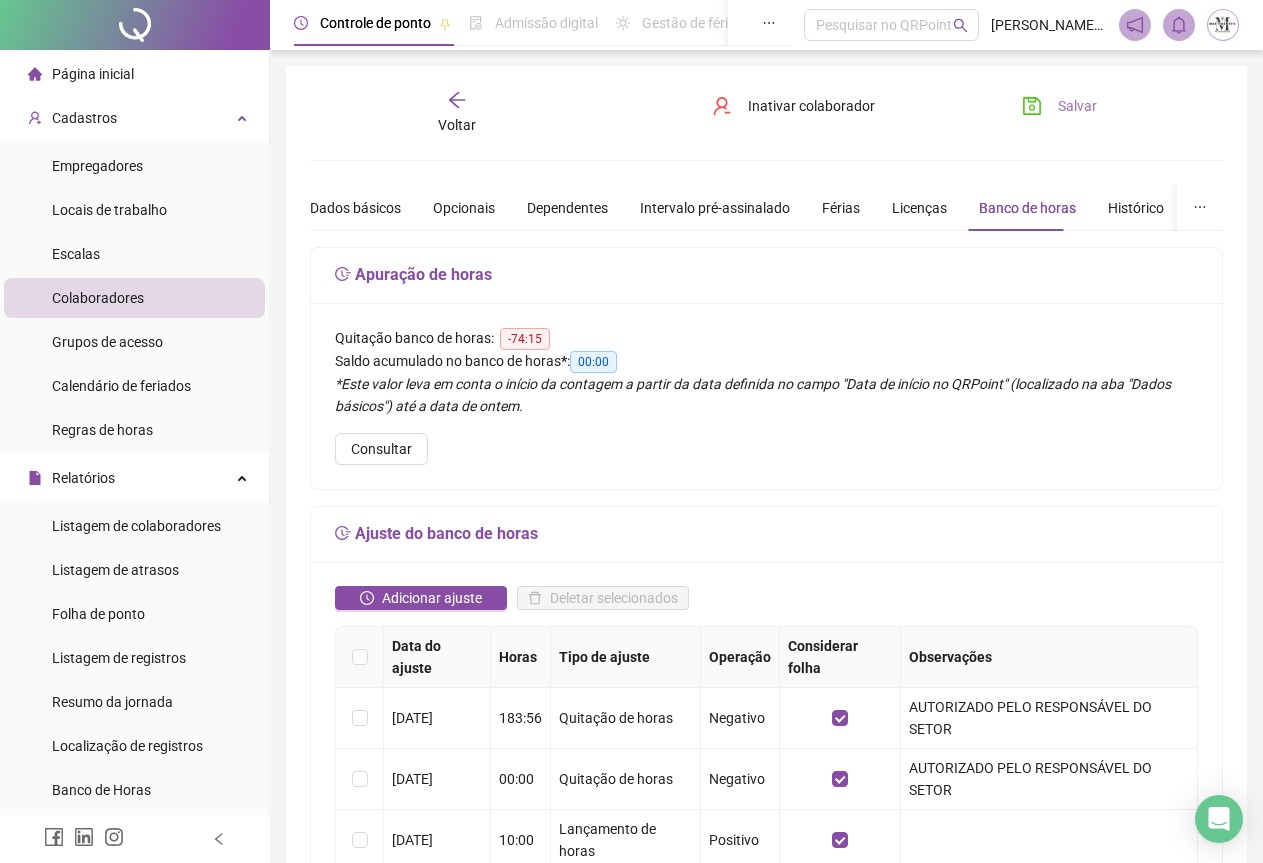click on "Colaboradores" at bounding box center [98, 298] 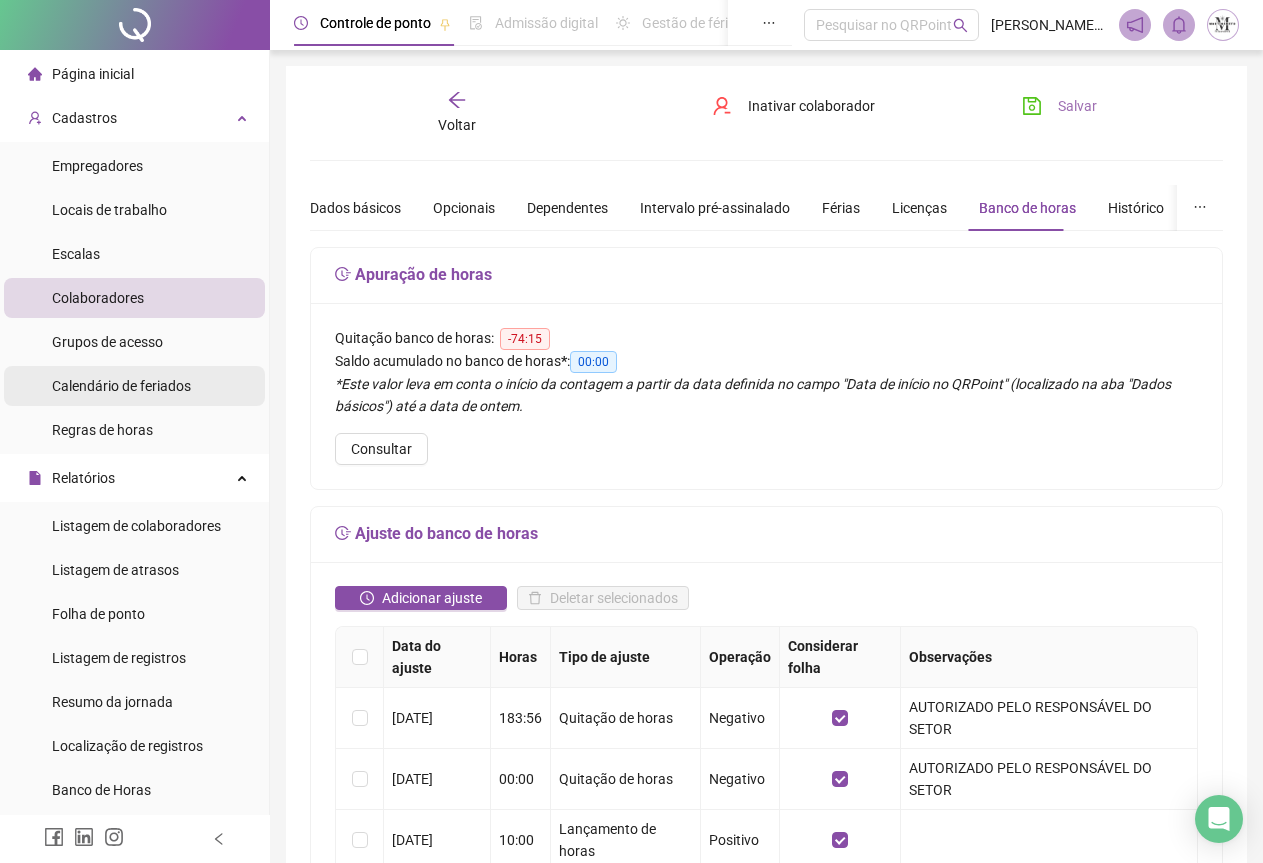 scroll, scrollTop: 300, scrollLeft: 0, axis: vertical 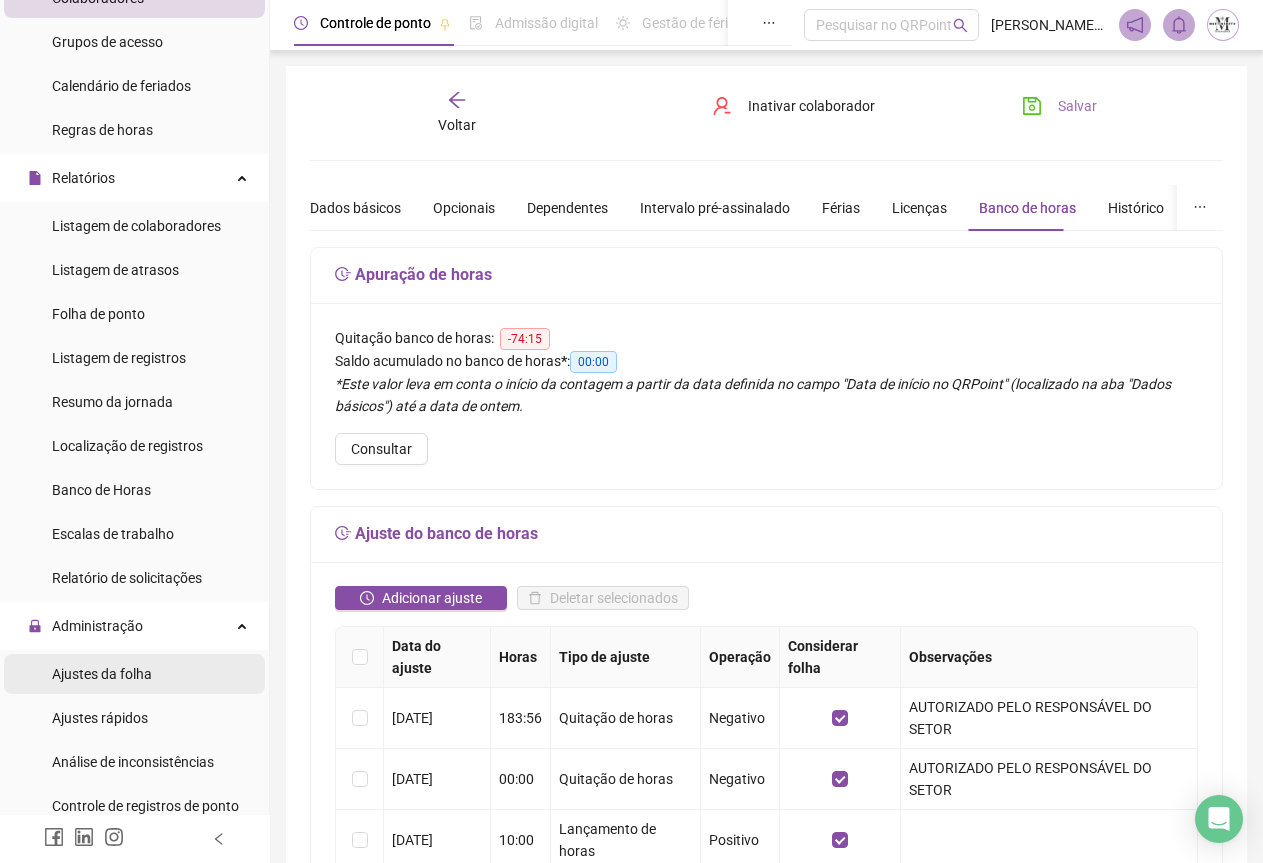 click on "Ajustes da folha" at bounding box center (102, 674) 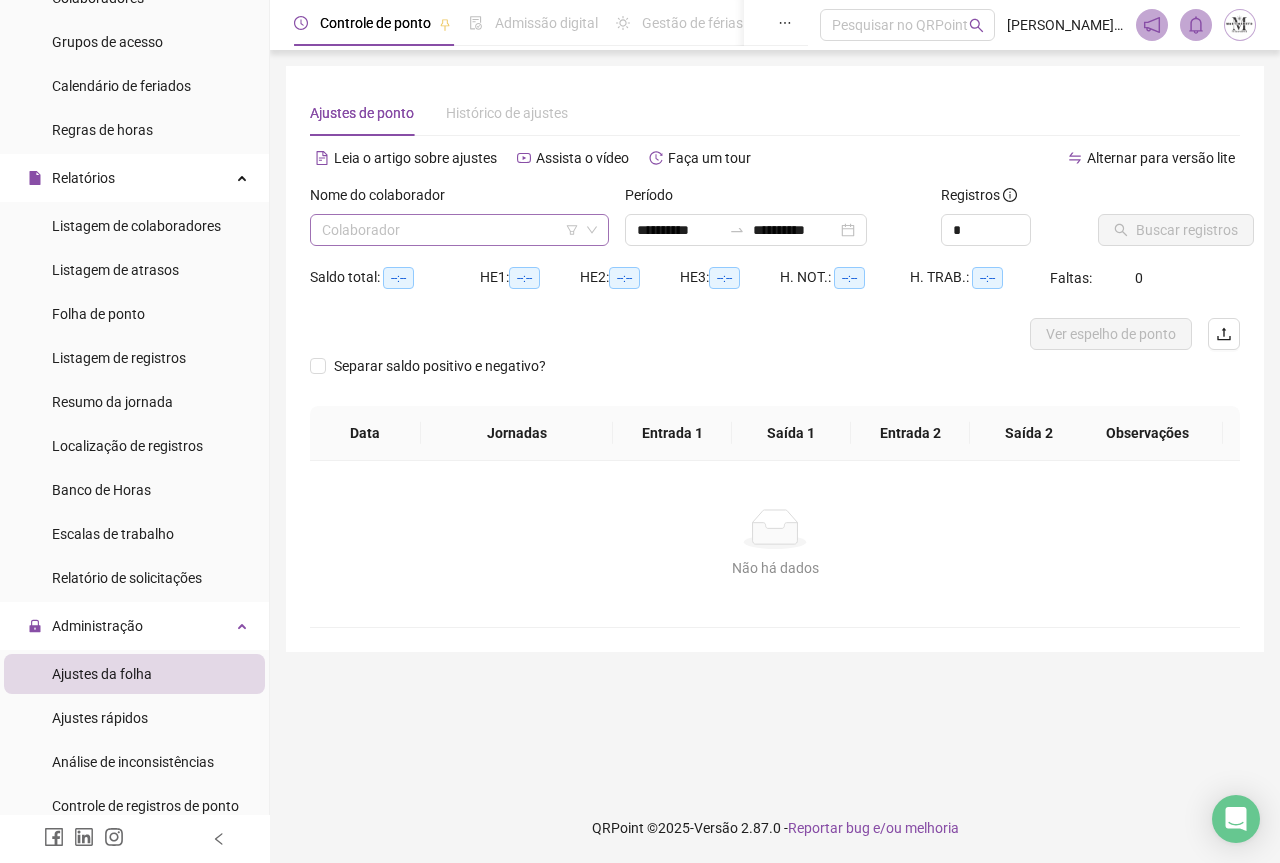 click at bounding box center (453, 230) 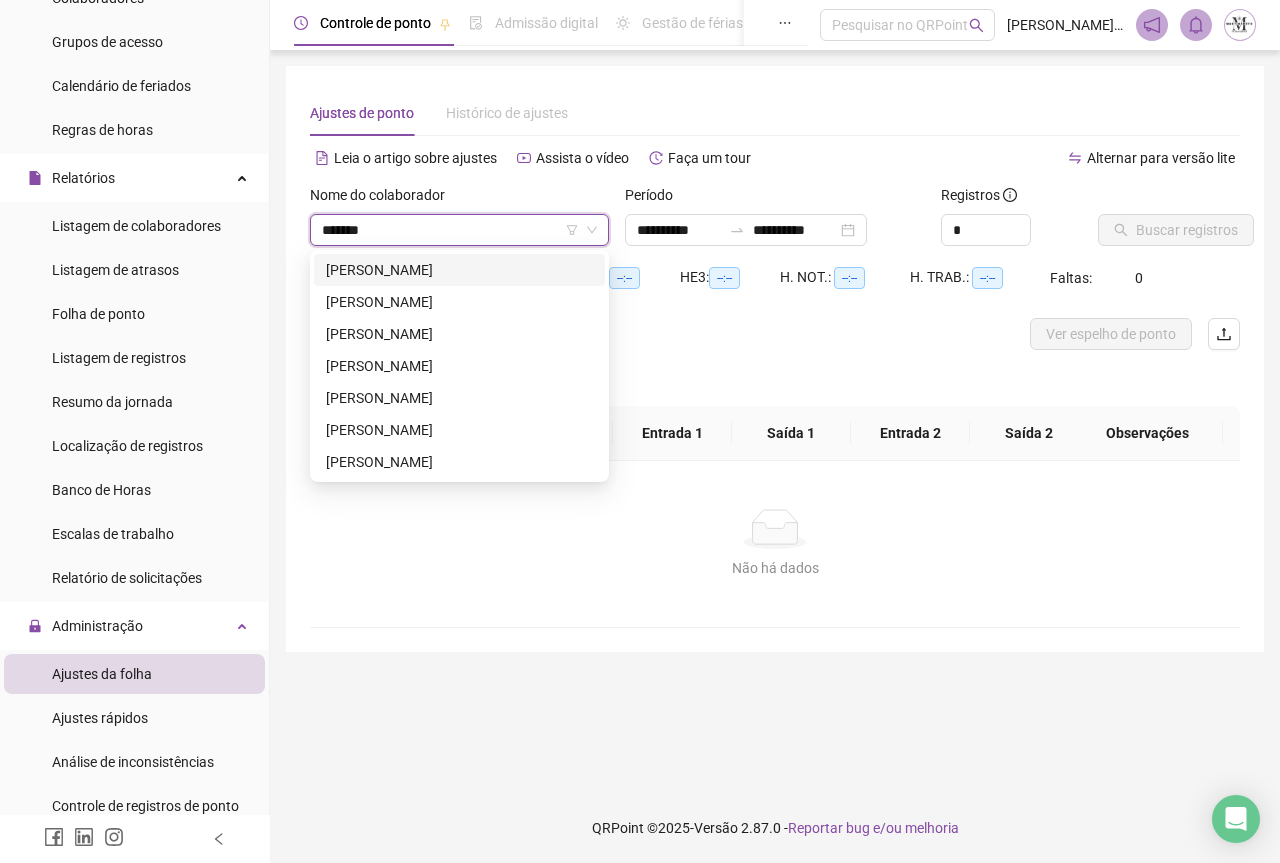 type on "********" 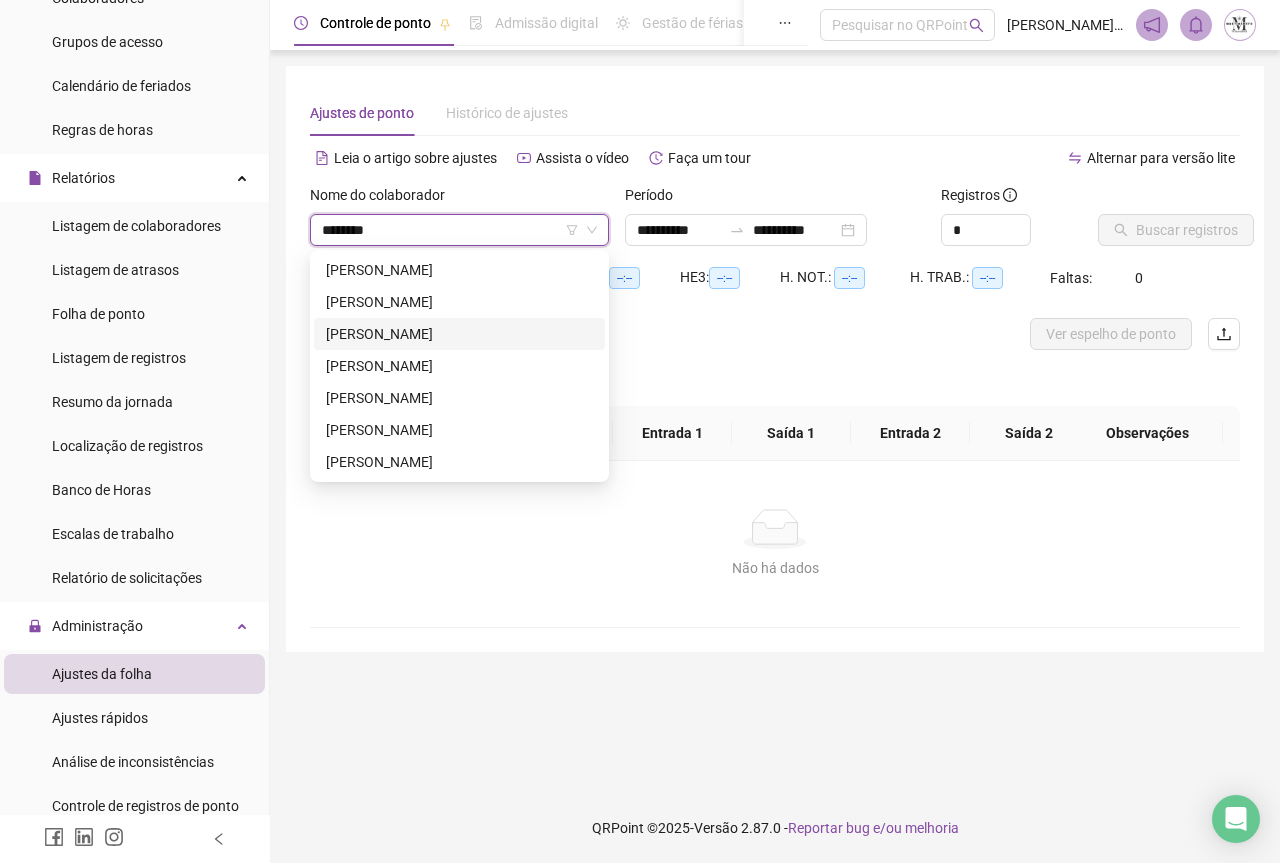 click on "[PERSON_NAME]" at bounding box center [459, 334] 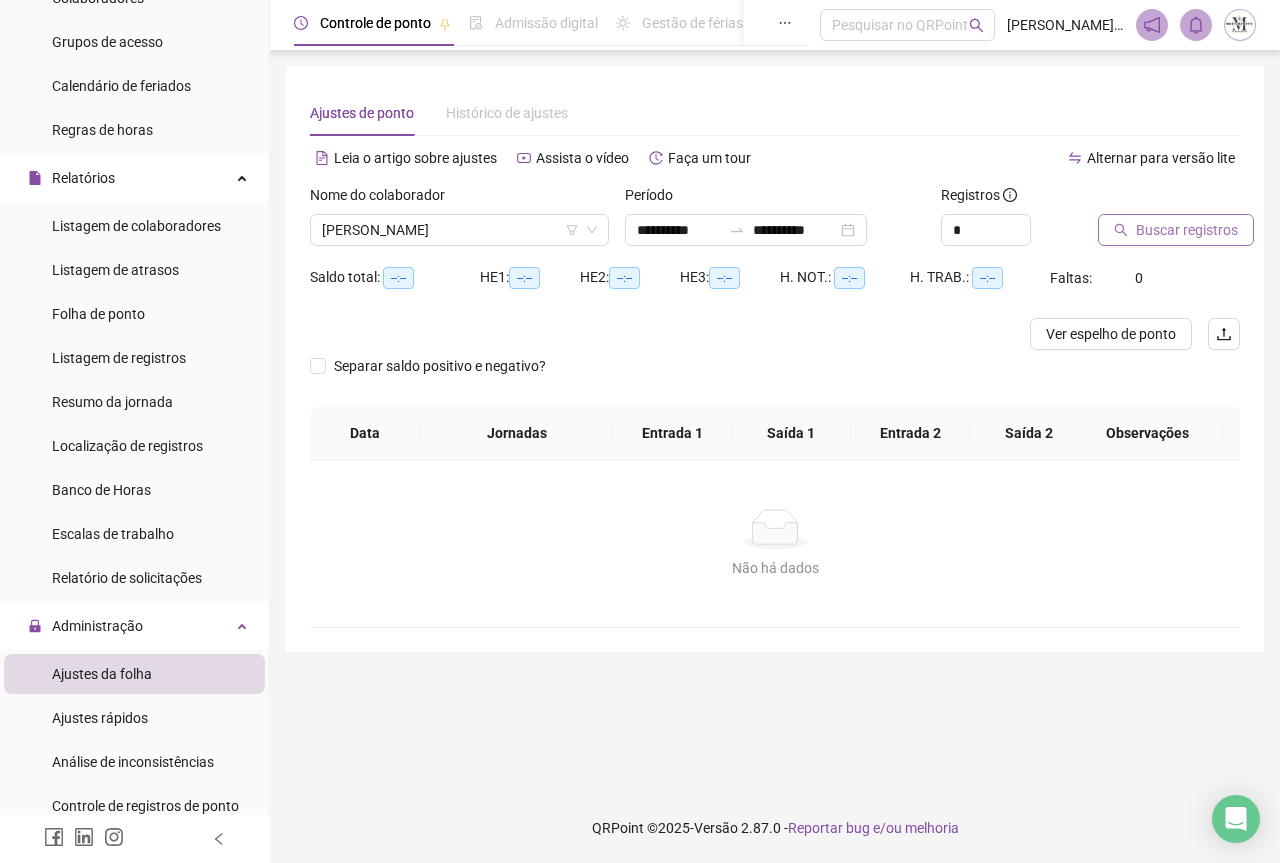 click on "Buscar registros" at bounding box center (1176, 230) 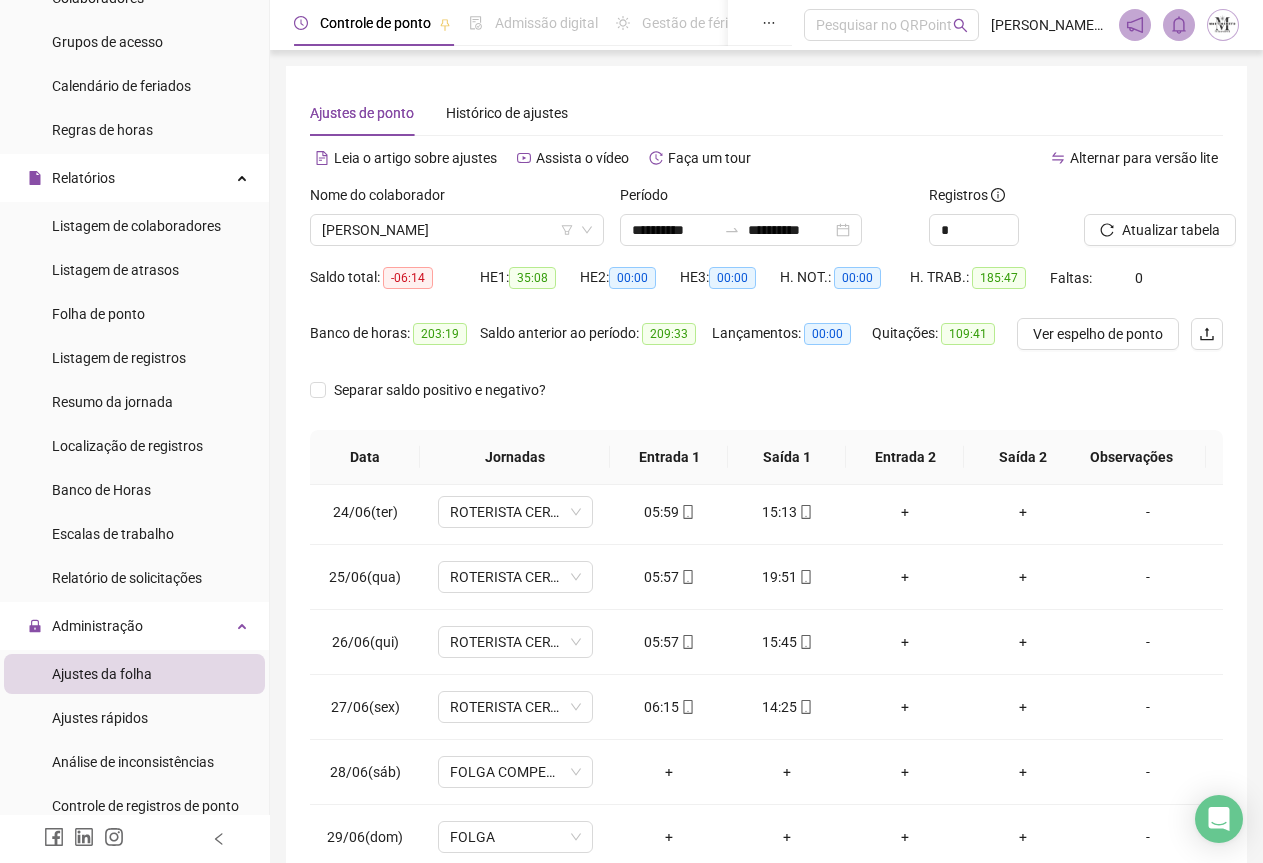 scroll, scrollTop: 1540, scrollLeft: 0, axis: vertical 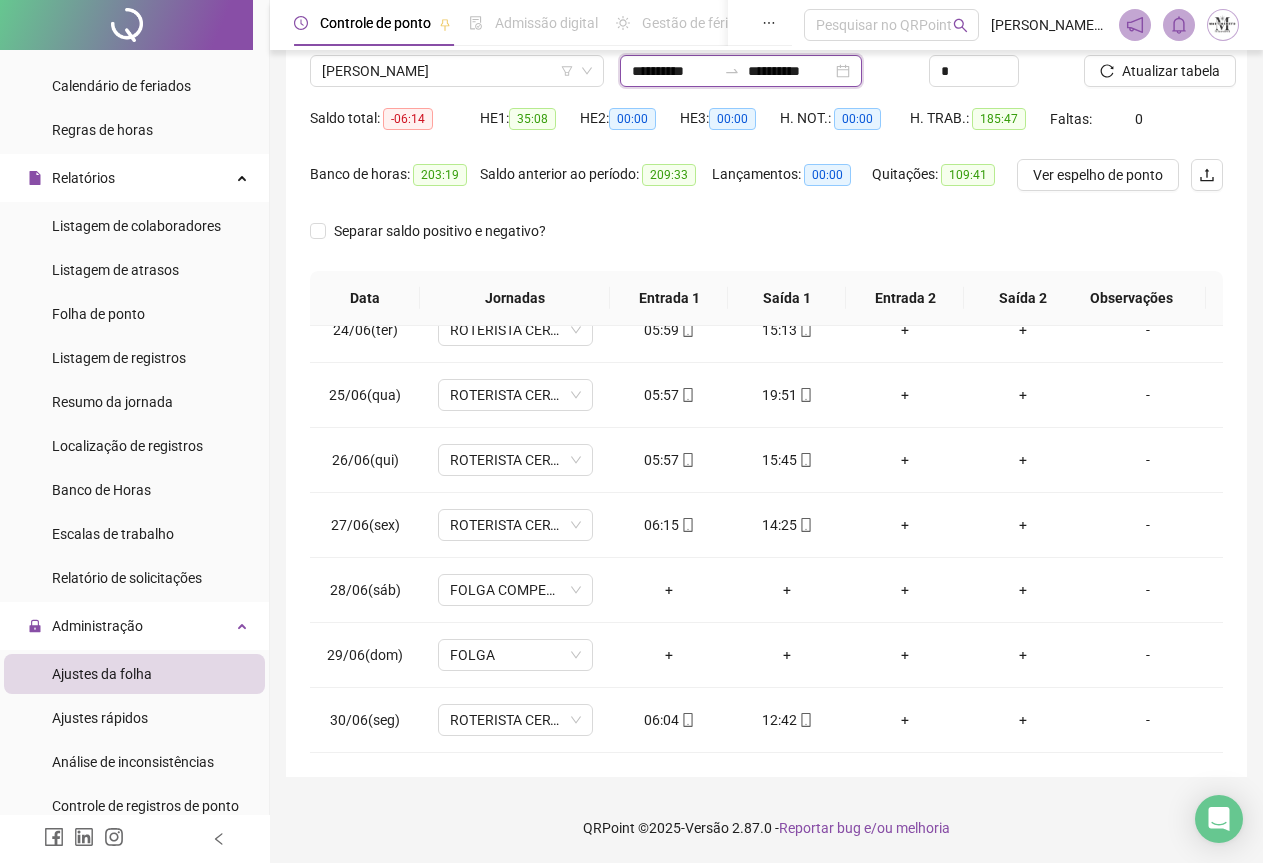 click on "**********" at bounding box center (674, 71) 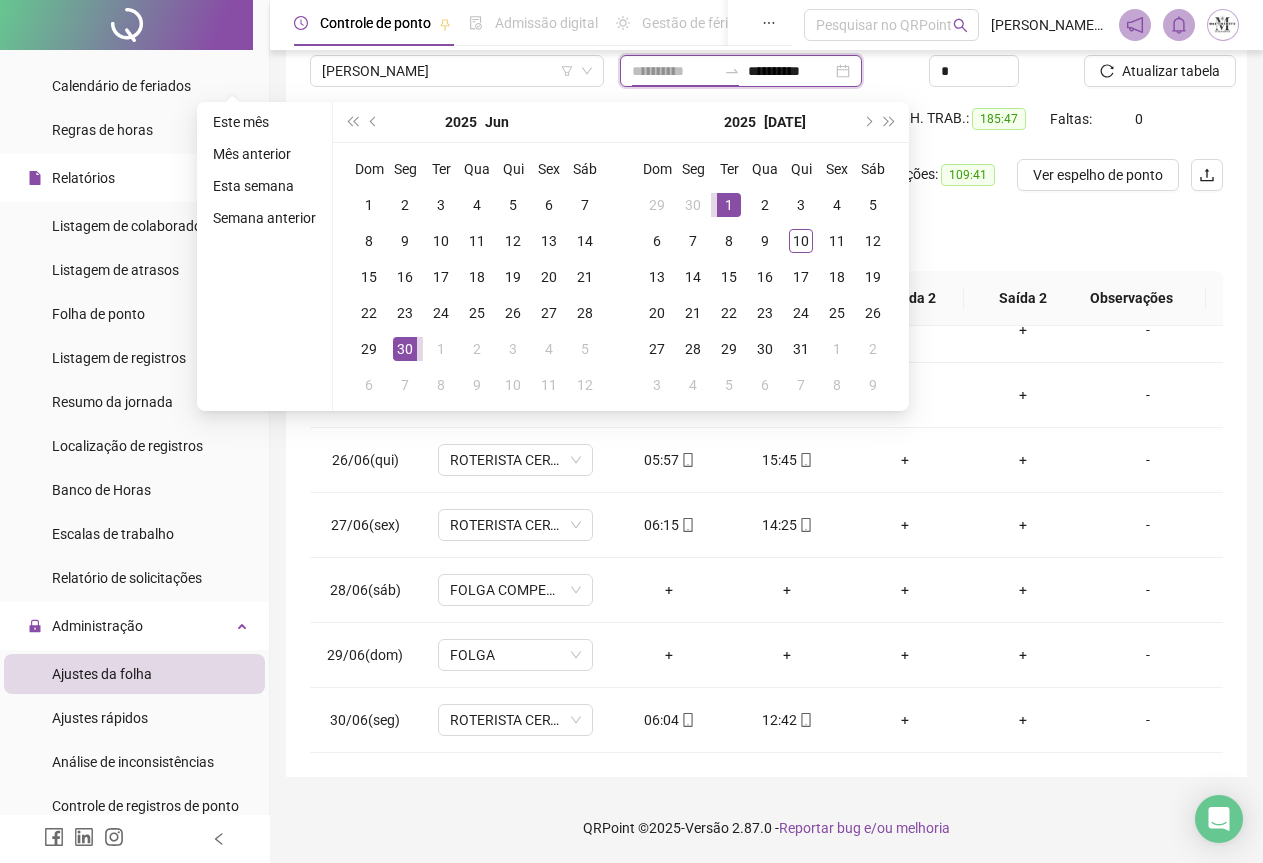 type on "**********" 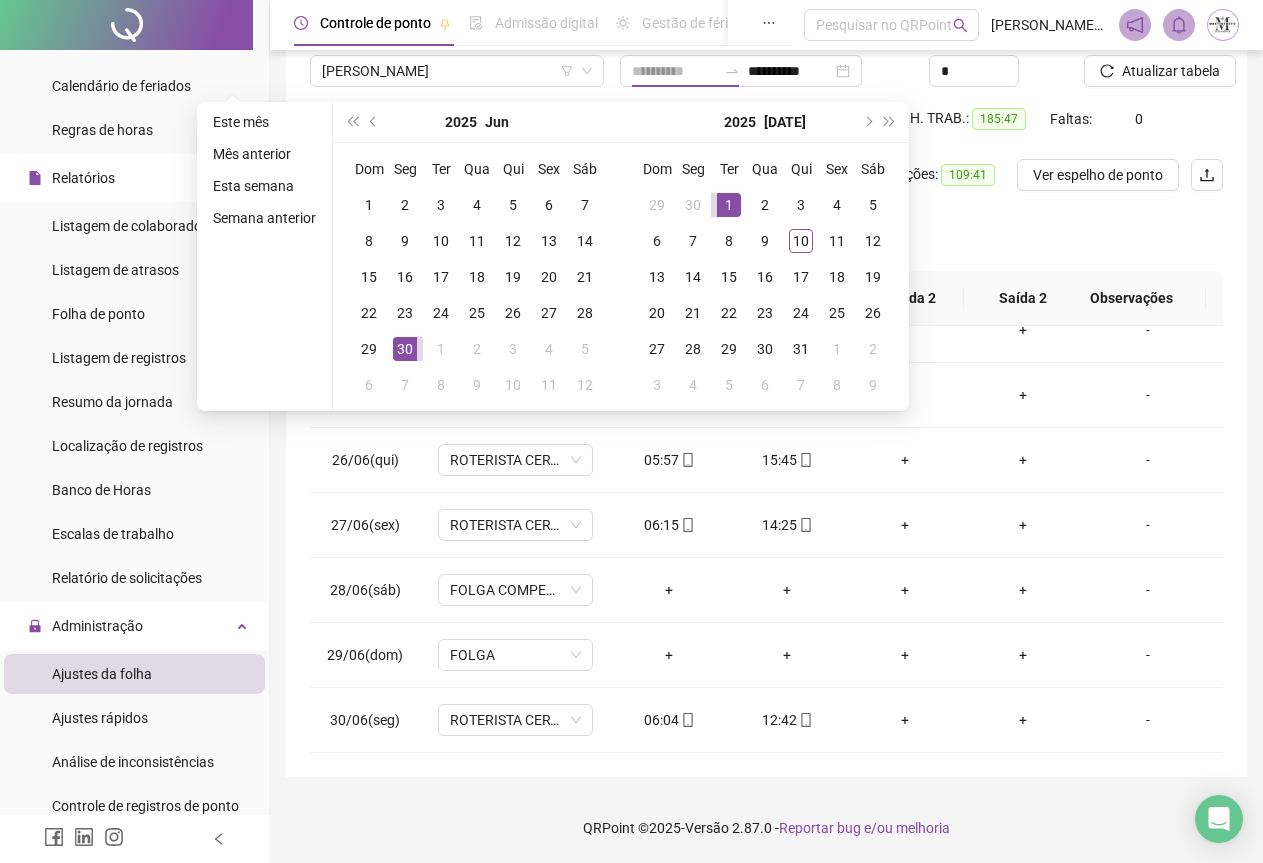 click on "1" at bounding box center (729, 205) 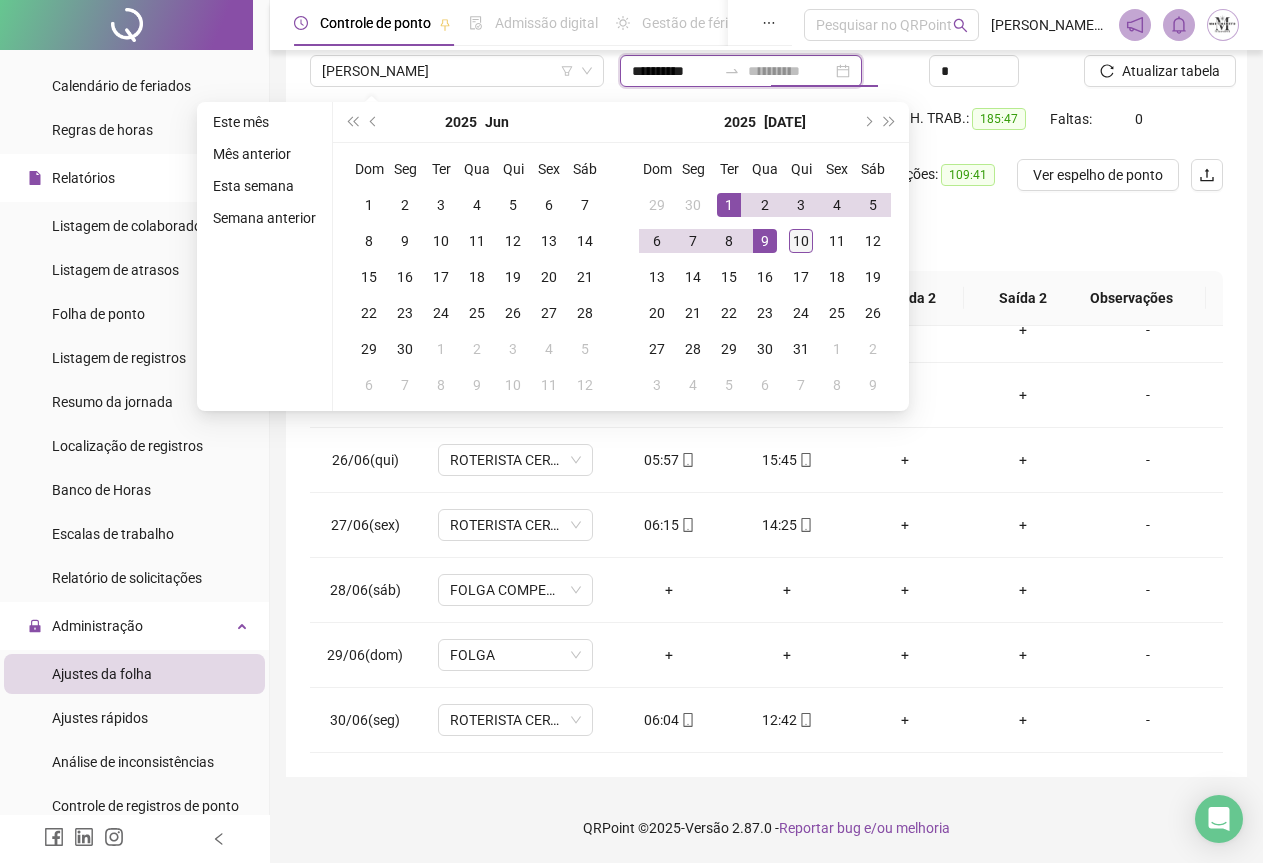 type on "**********" 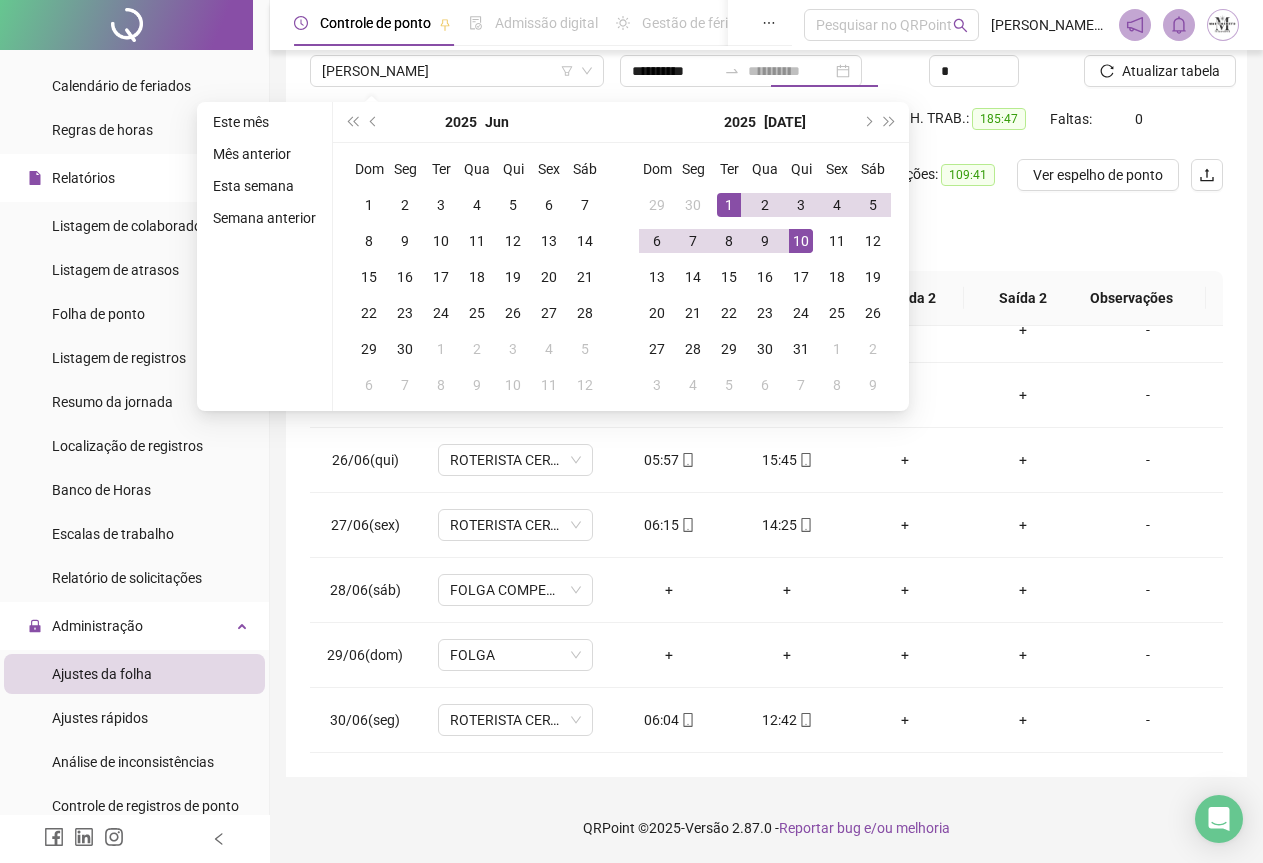 click on "10" at bounding box center [801, 241] 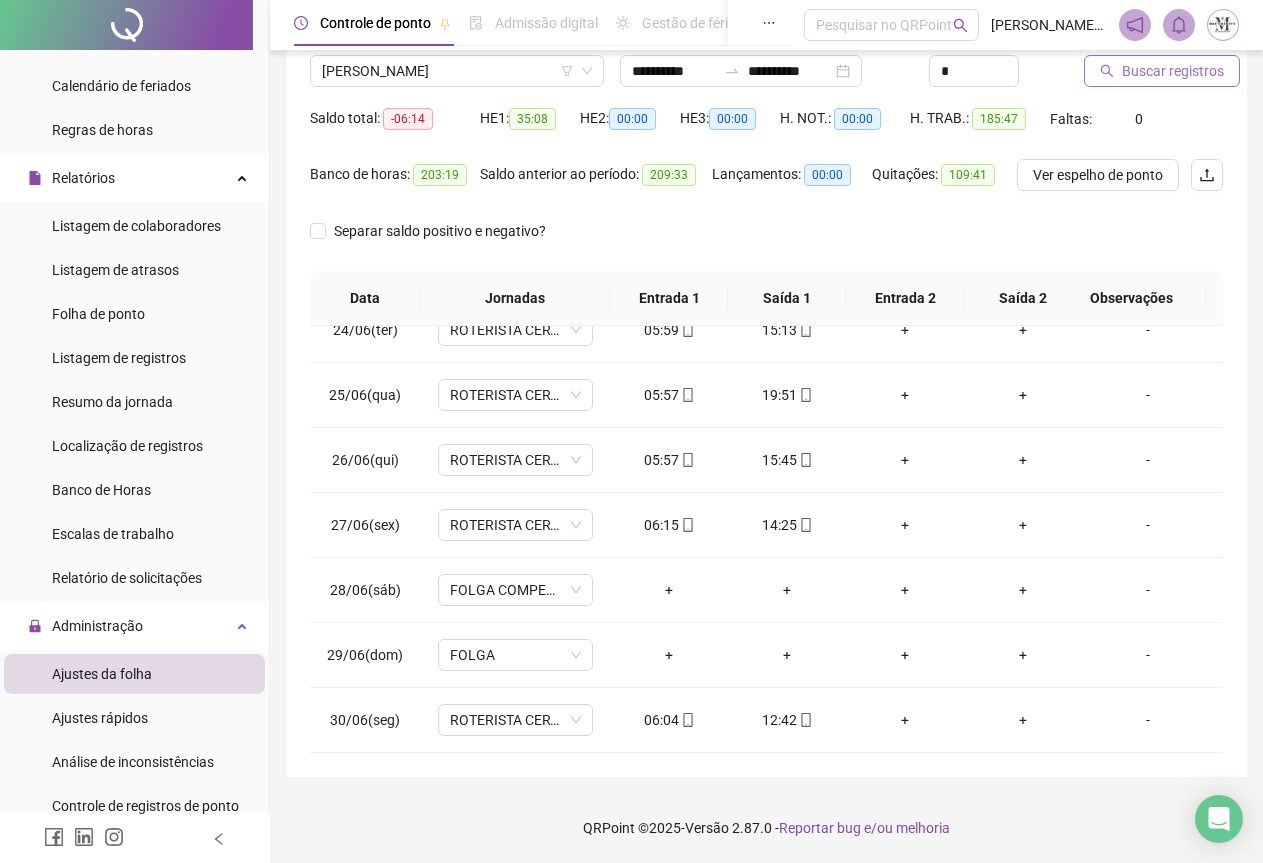click on "Buscar registros" at bounding box center (1173, 71) 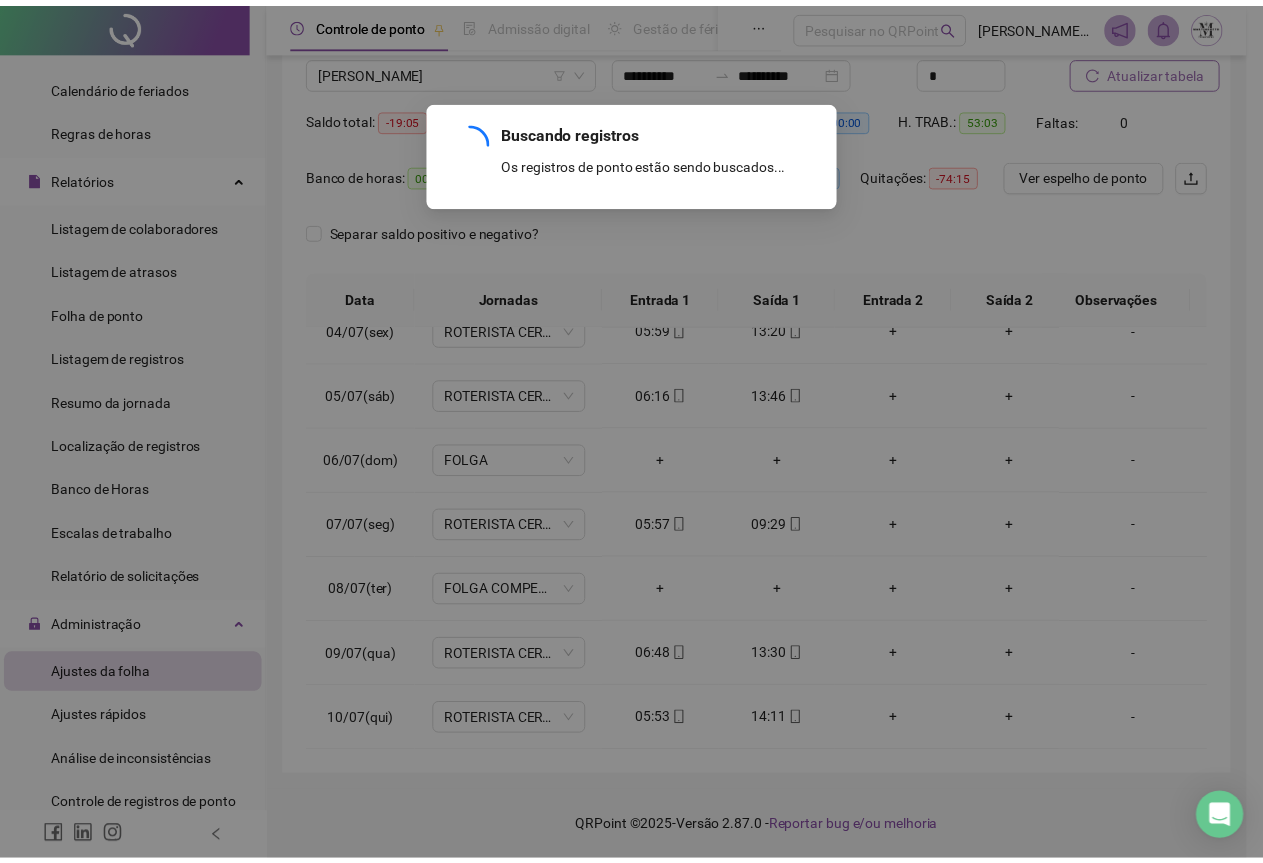 scroll, scrollTop: 240, scrollLeft: 0, axis: vertical 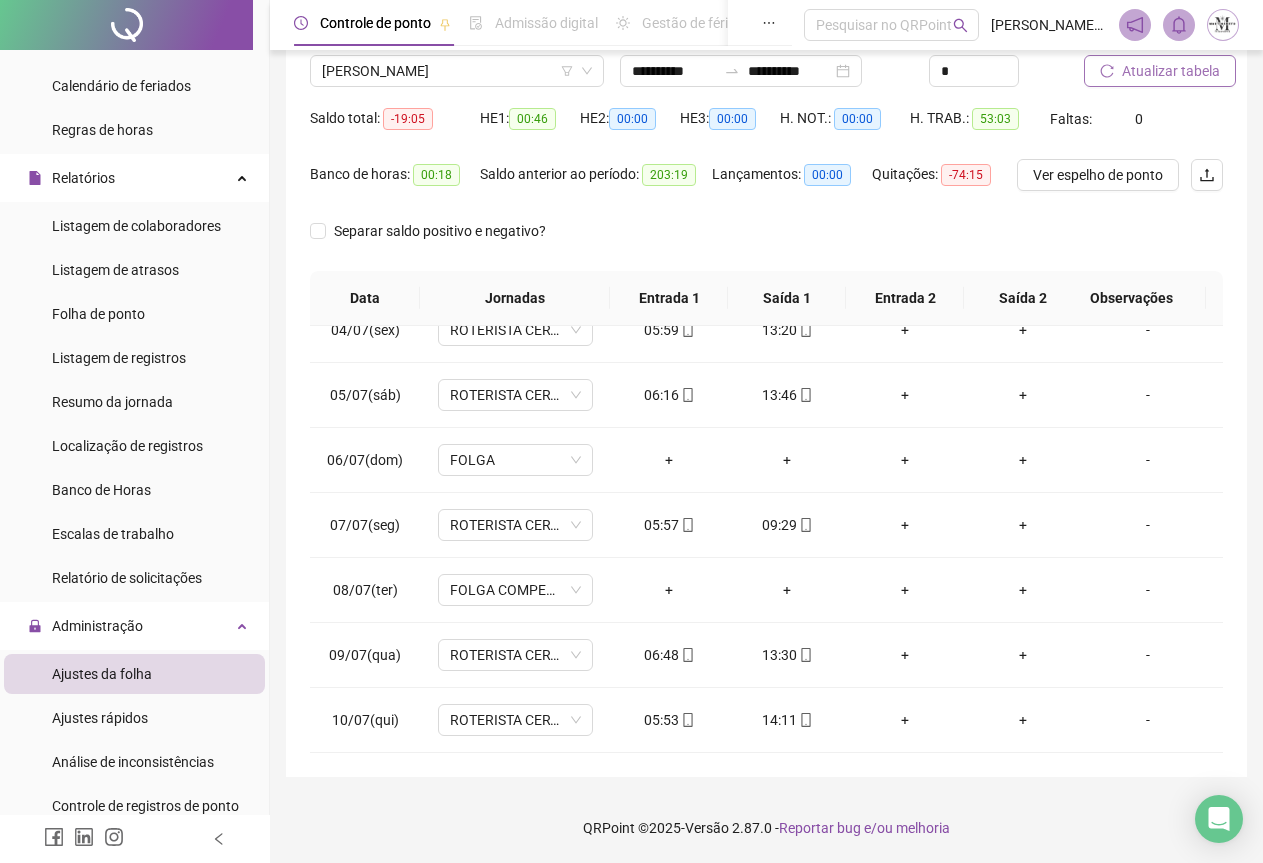 click on "Atualizar tabela" at bounding box center [1160, 71] 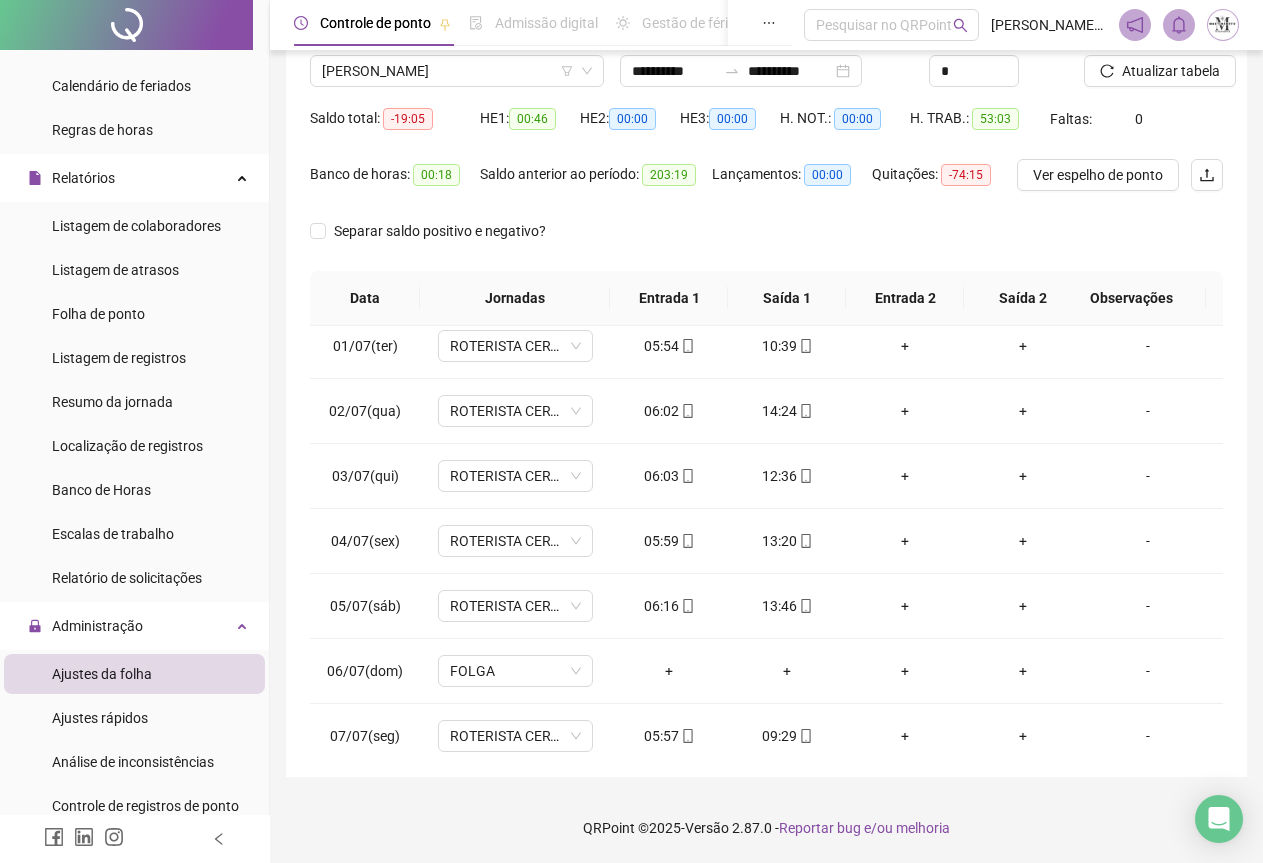 scroll, scrollTop: 0, scrollLeft: 0, axis: both 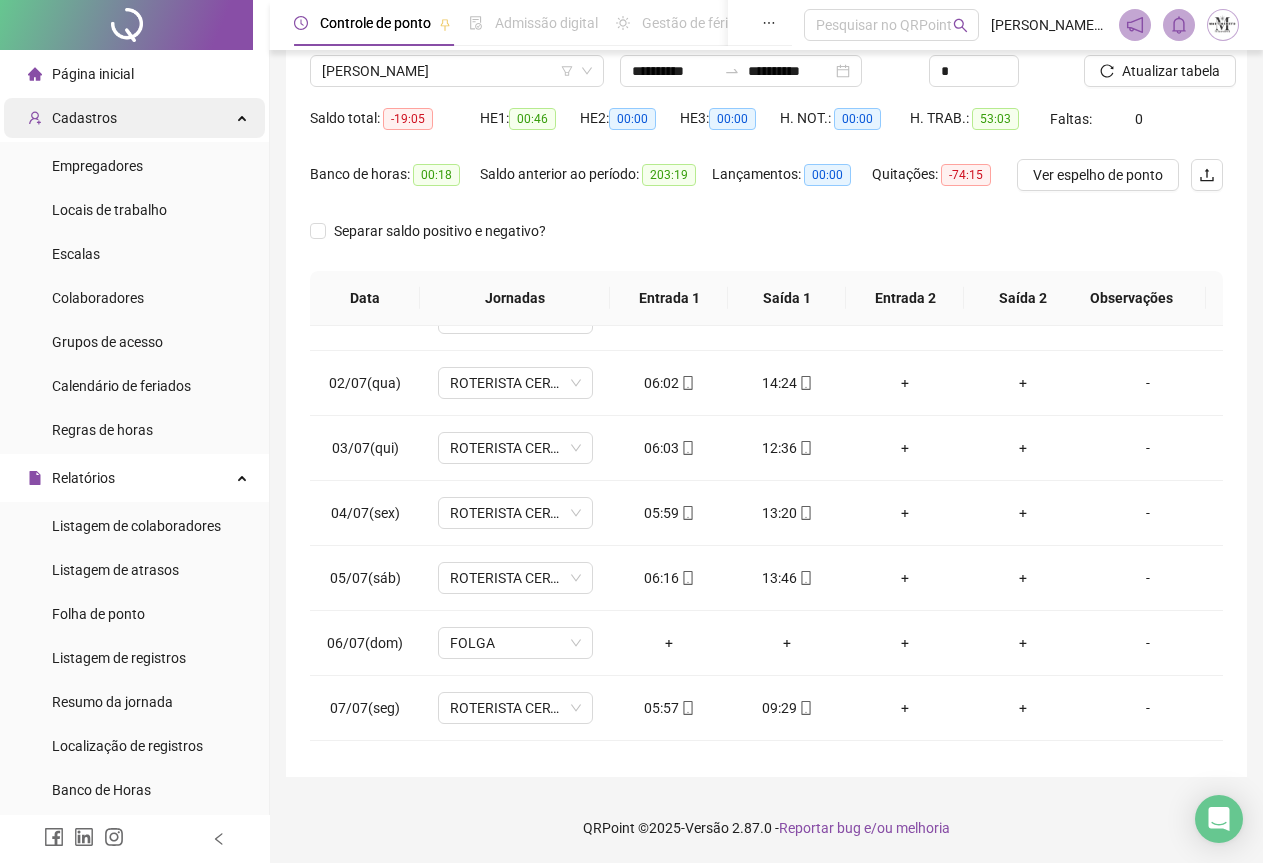 click on "Cadastros" at bounding box center [134, 118] 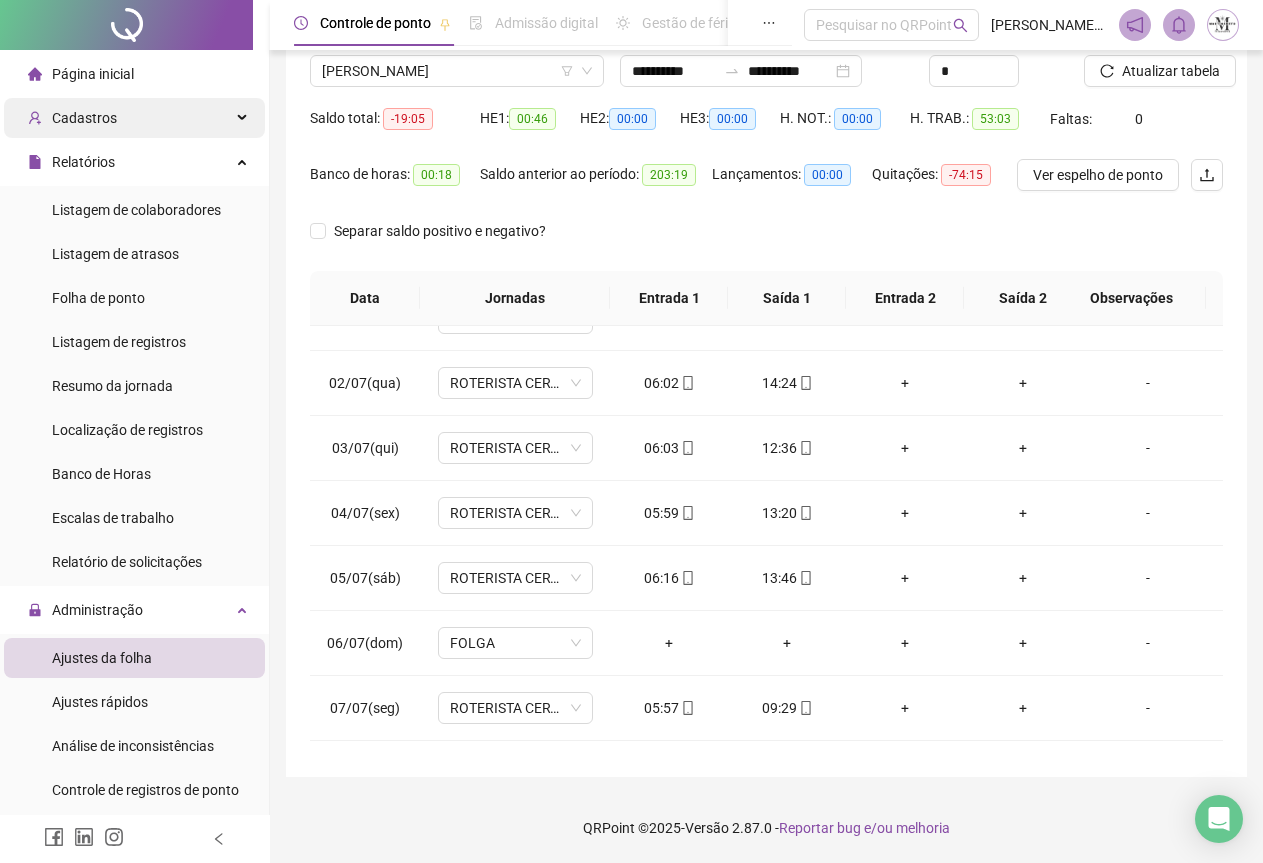 click on "Cadastros" at bounding box center (134, 118) 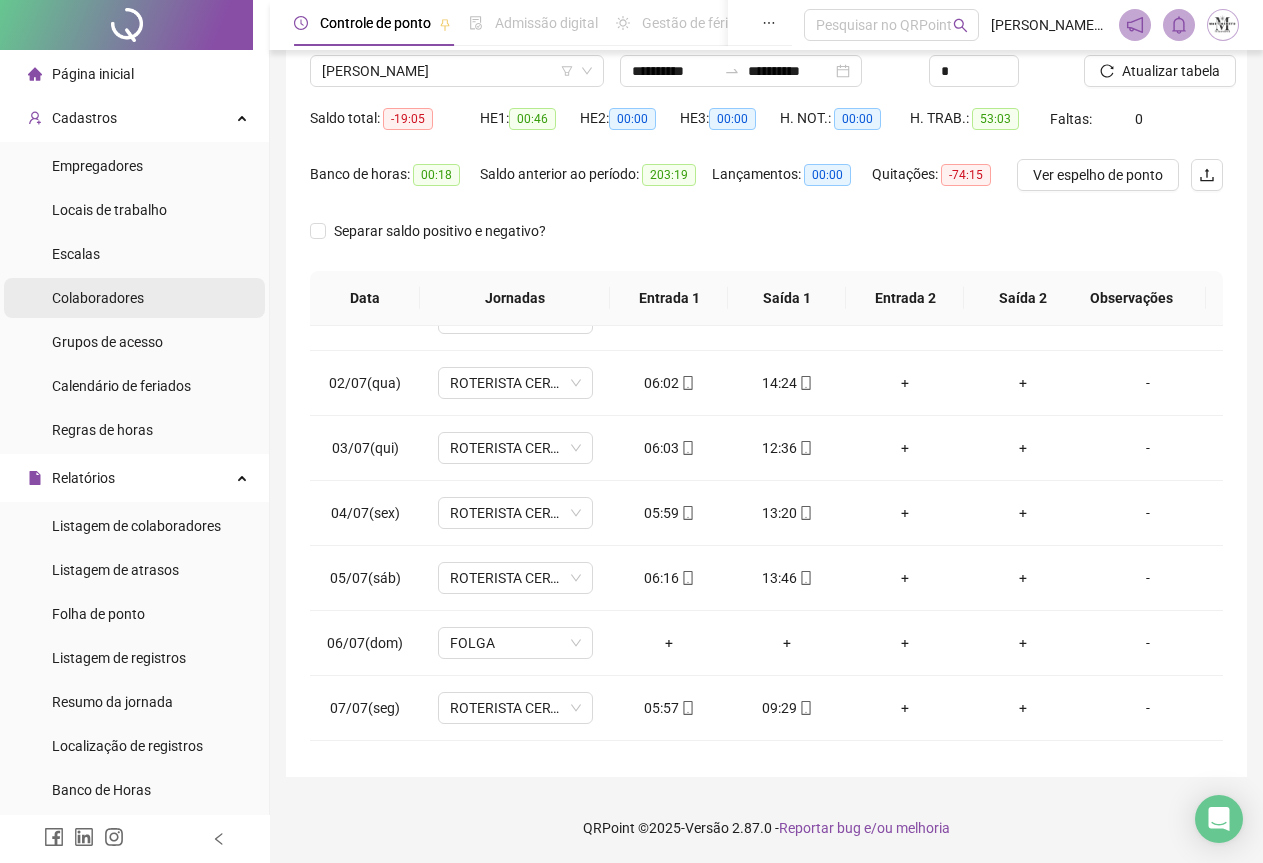 click on "Colaboradores" at bounding box center (98, 298) 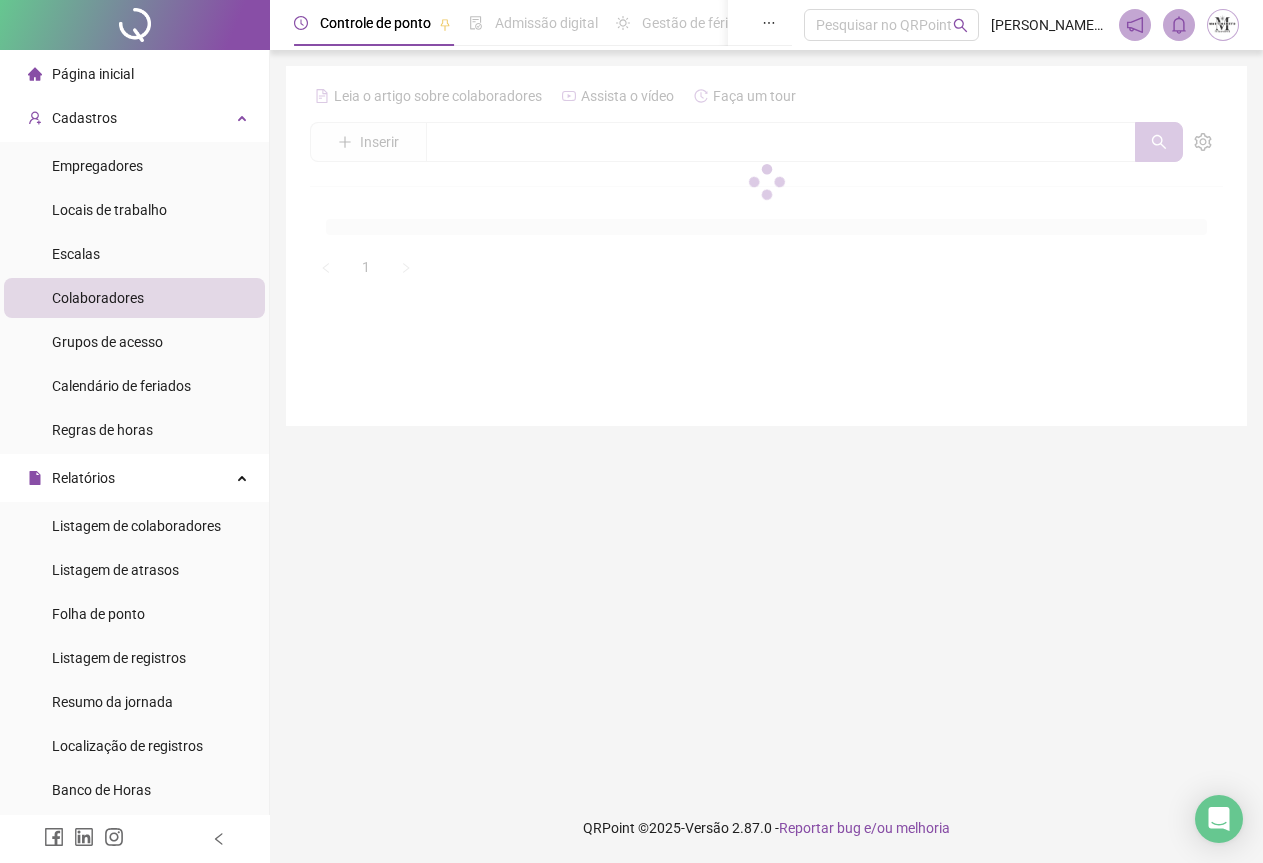 scroll, scrollTop: 0, scrollLeft: 0, axis: both 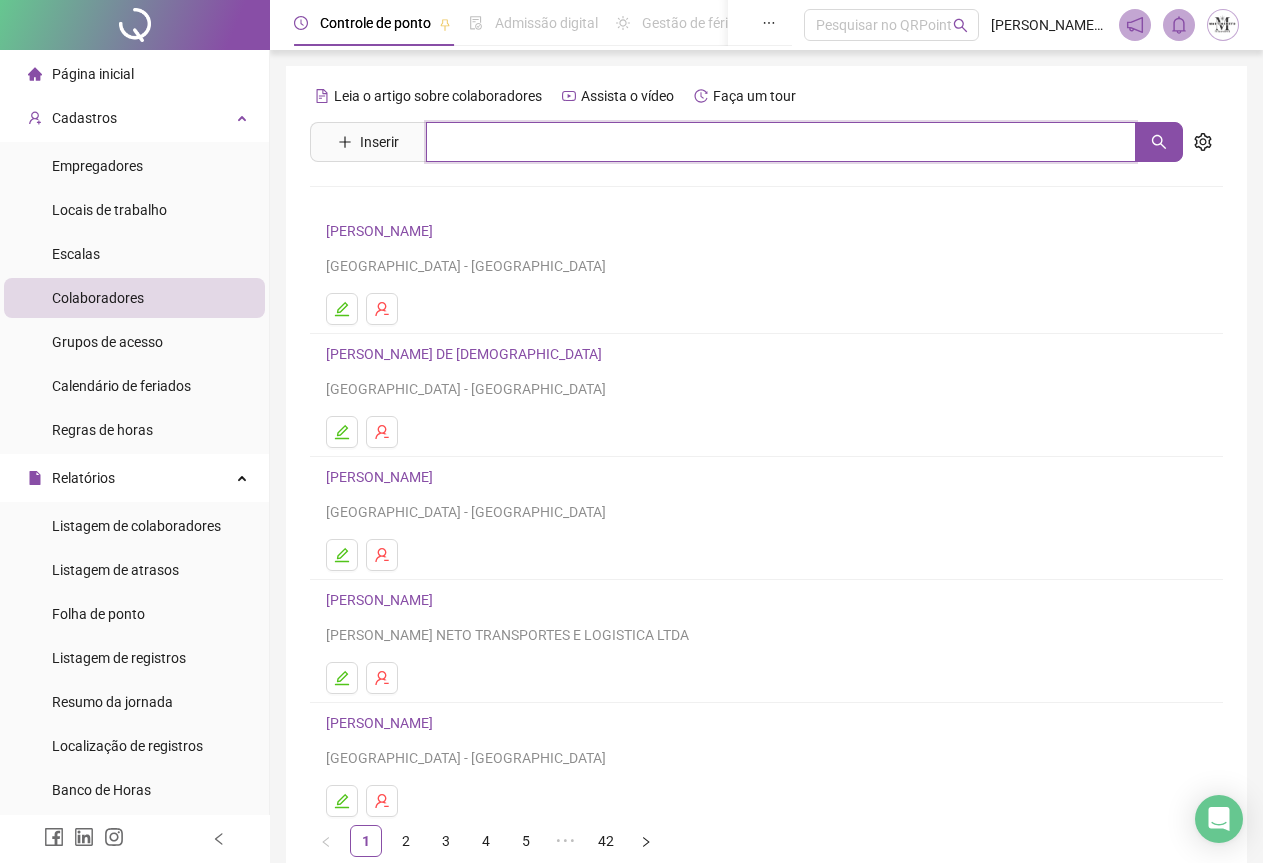 click at bounding box center [781, 142] 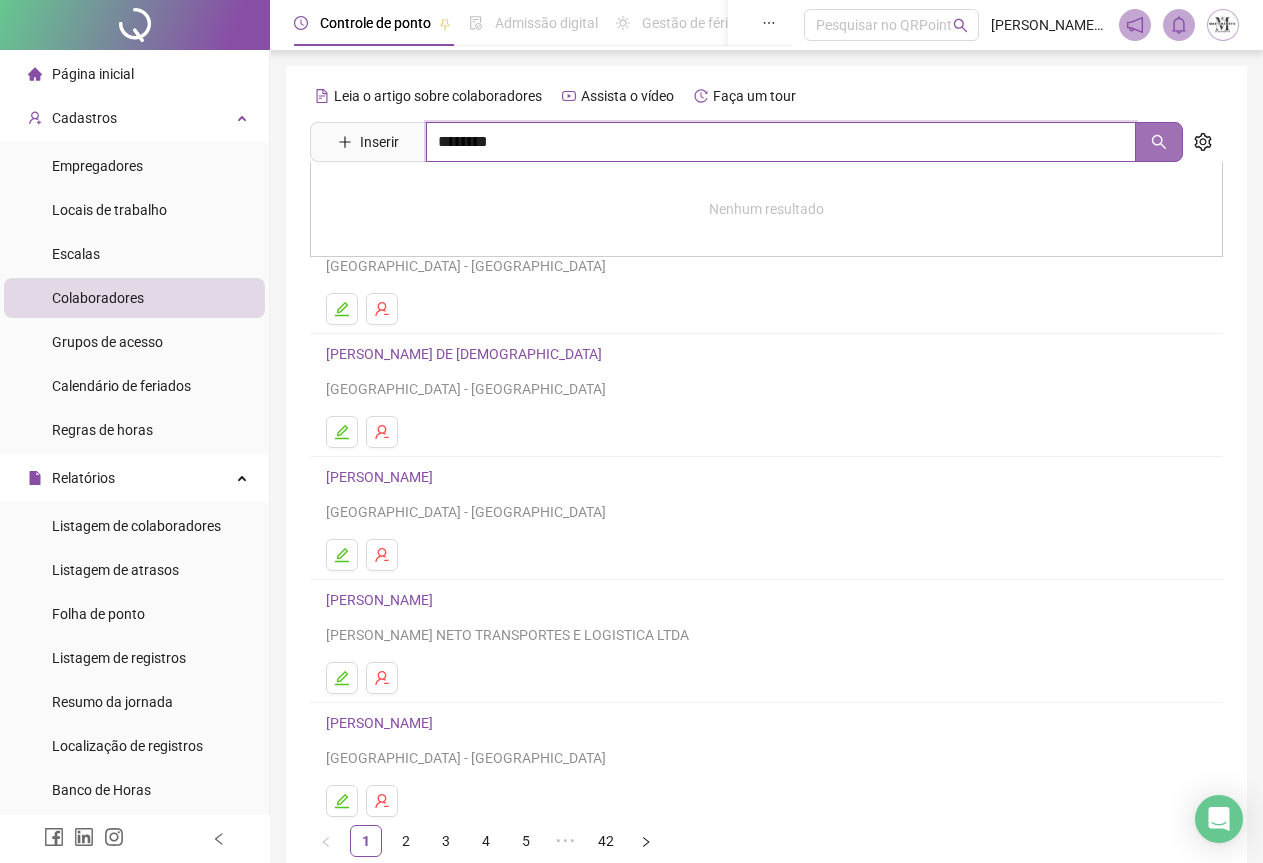 click 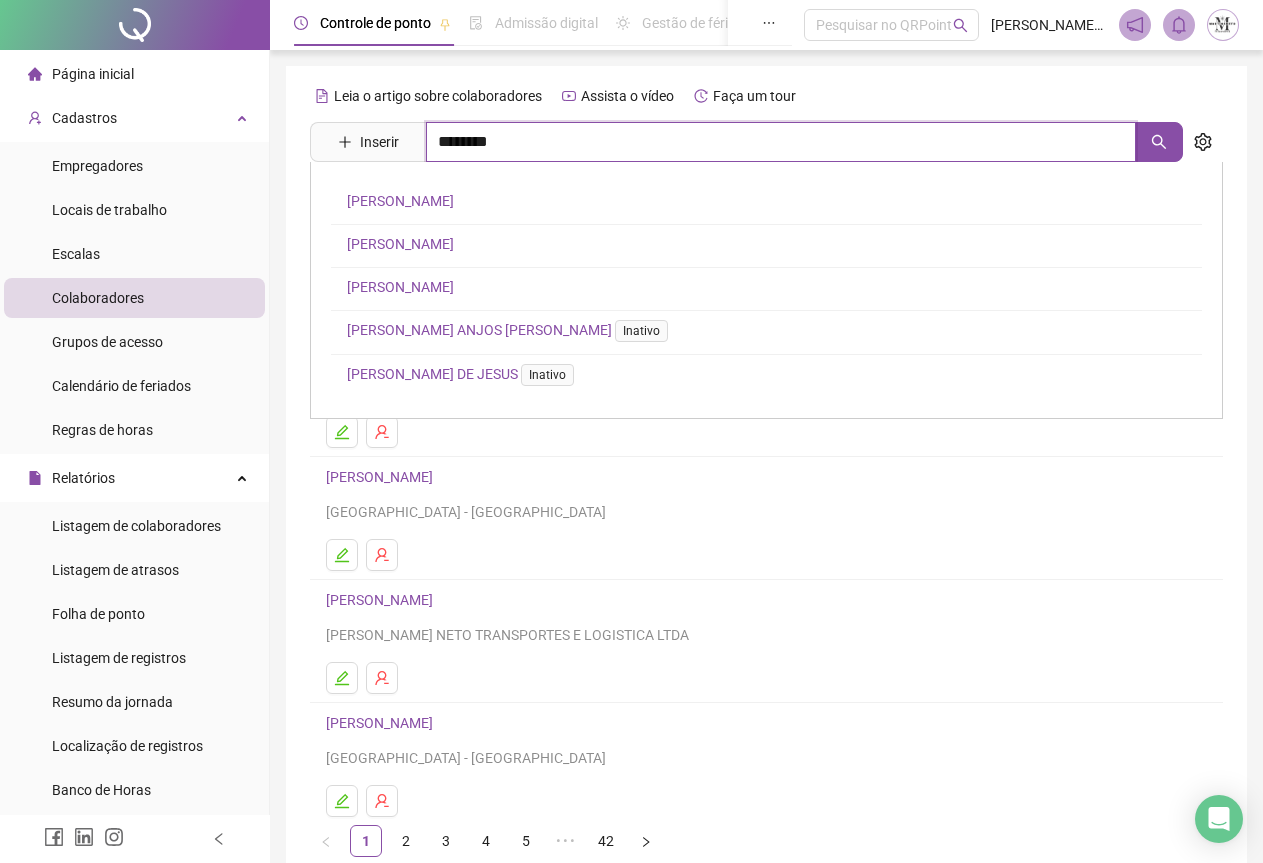 type on "********" 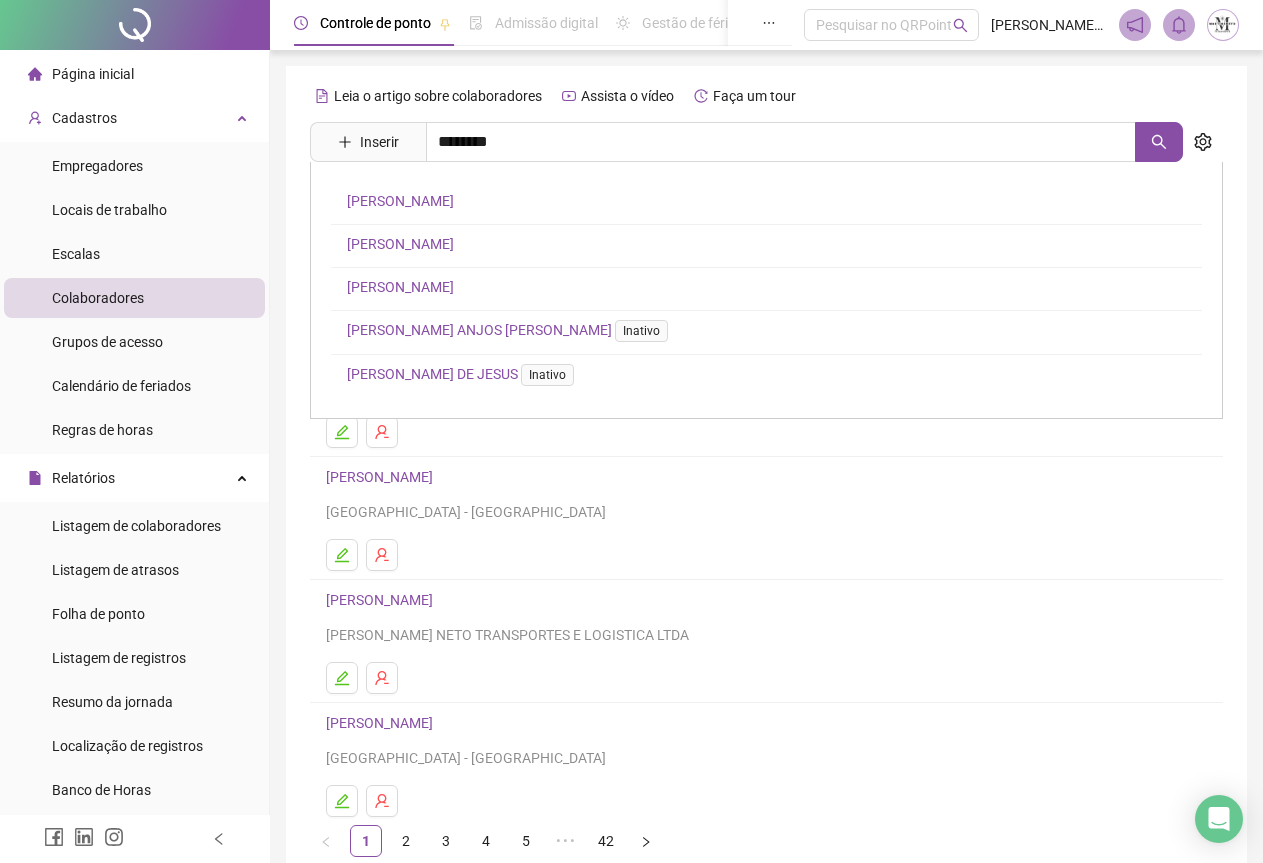 click on "[PERSON_NAME]" at bounding box center [400, 287] 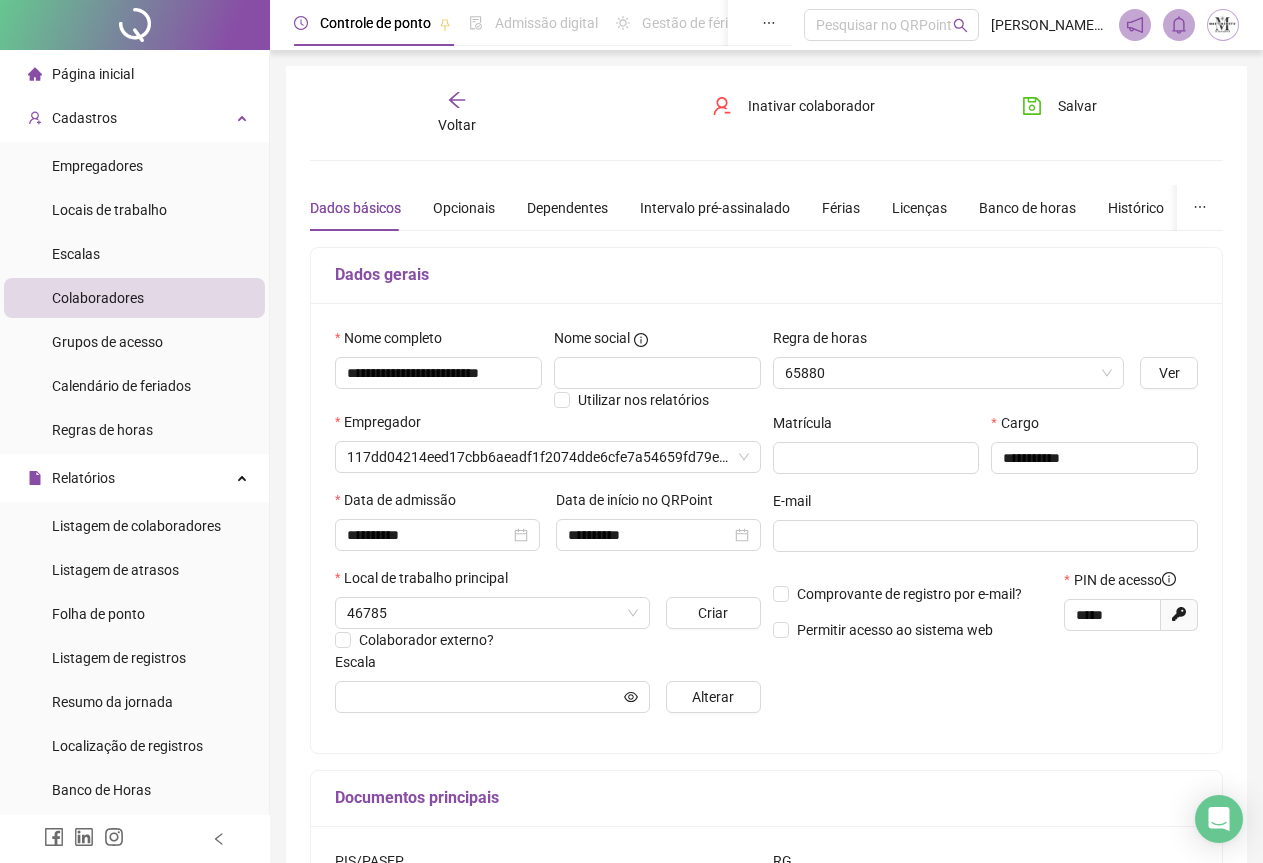 type on "**********" 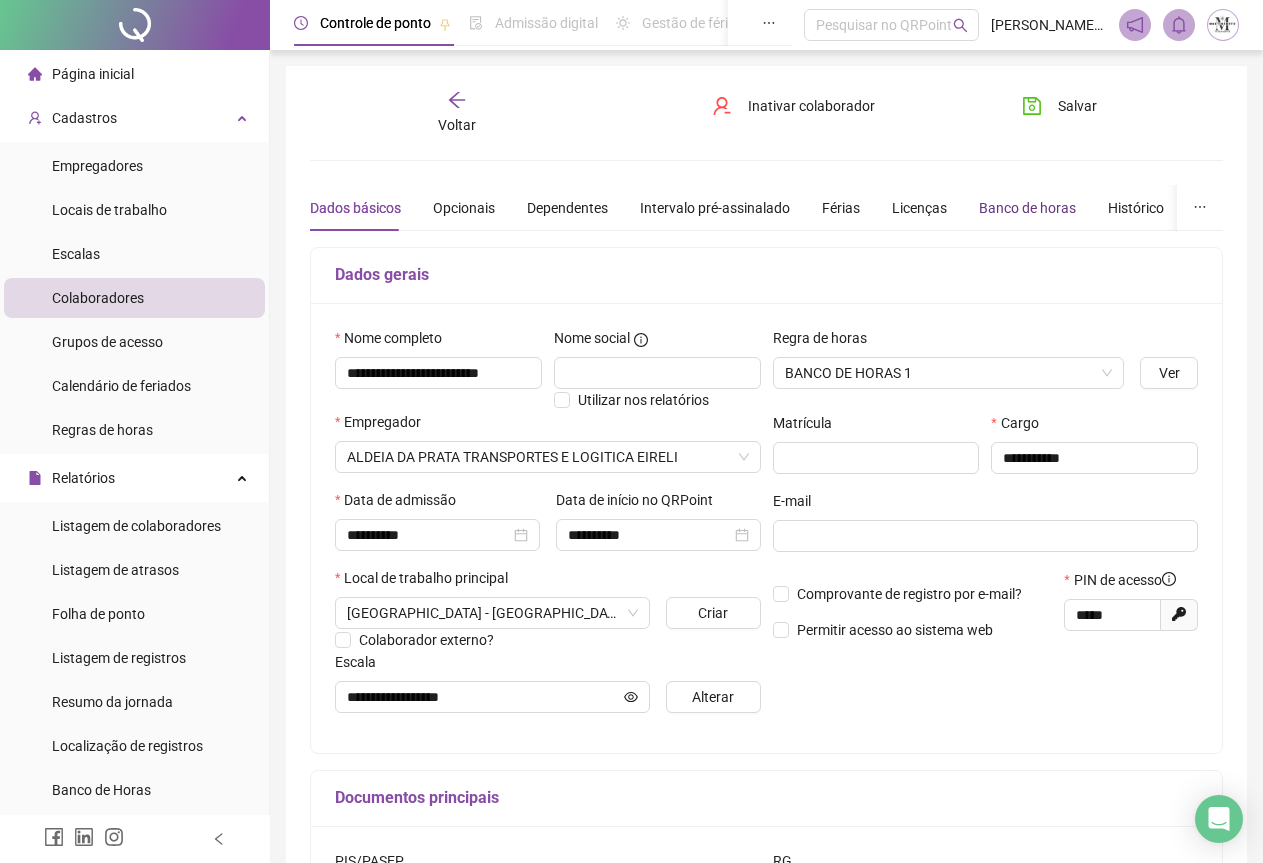 click on "Banco de horas" at bounding box center (1027, 208) 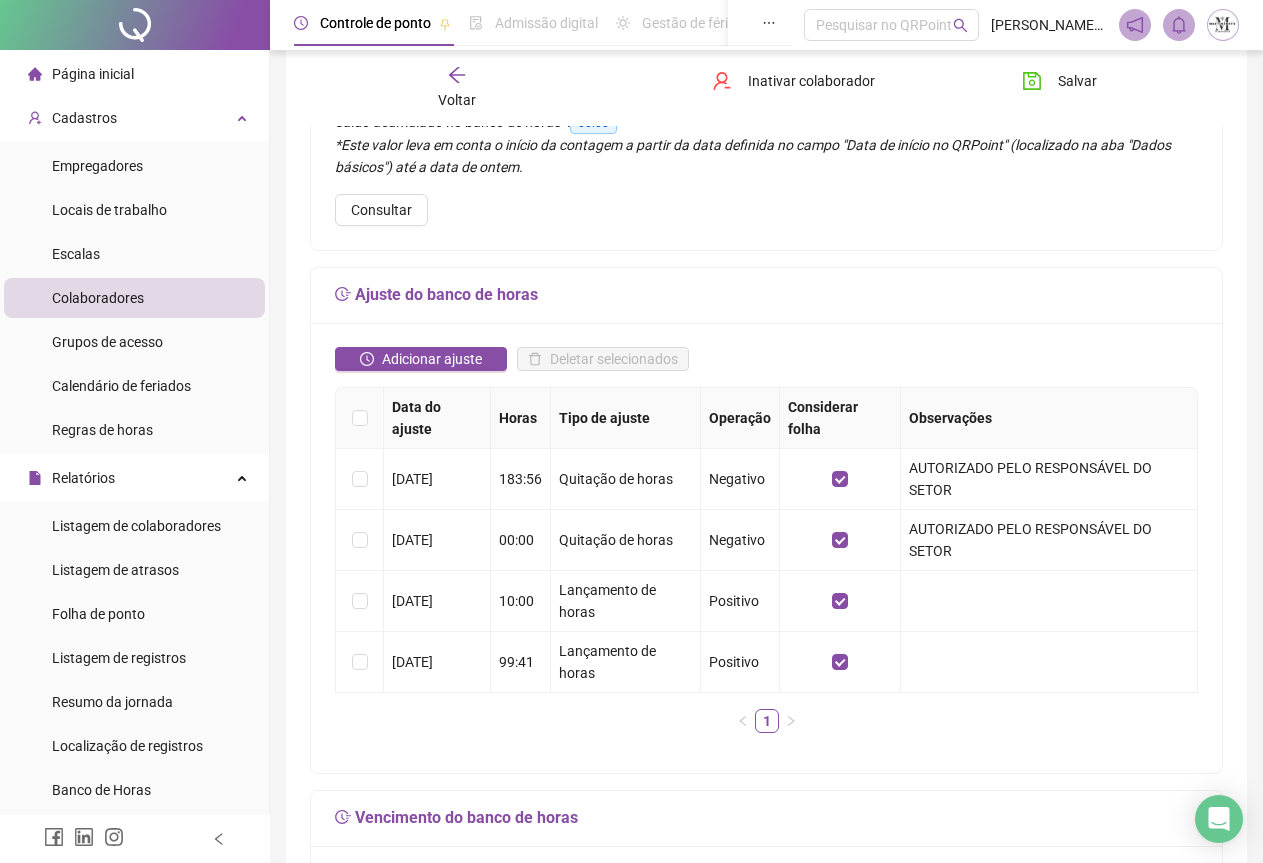 scroll, scrollTop: 400, scrollLeft: 0, axis: vertical 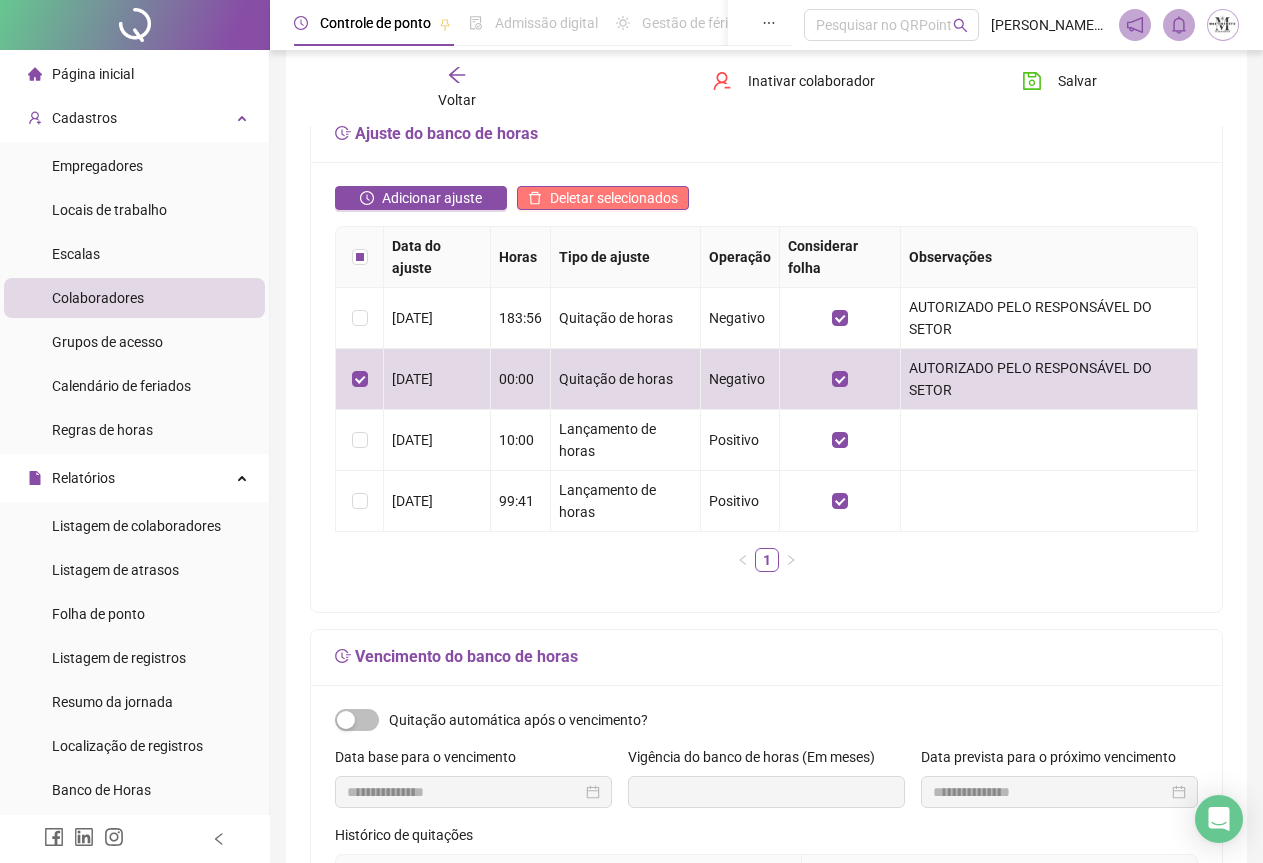 click on "Deletar selecionados" at bounding box center [614, 198] 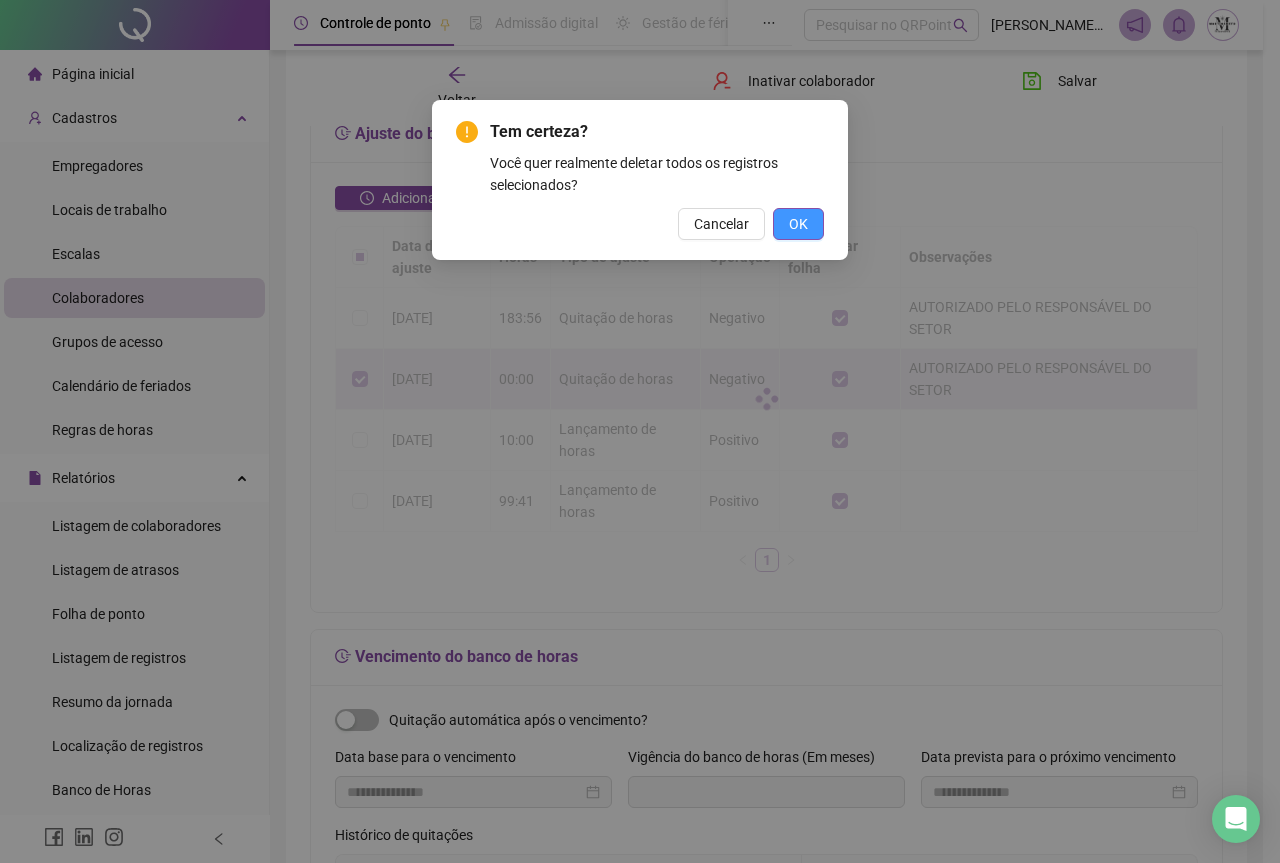 click on "OK" at bounding box center (798, 224) 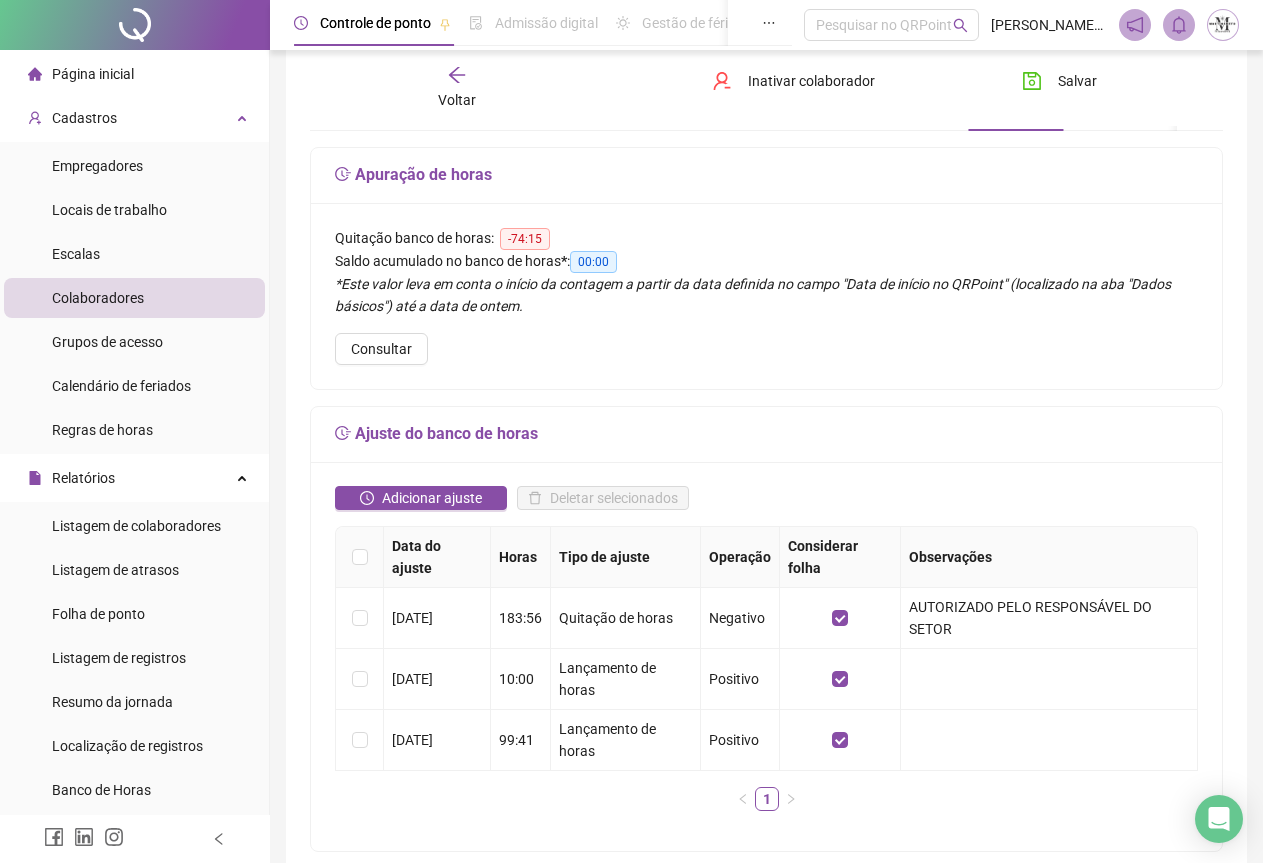 scroll, scrollTop: 0, scrollLeft: 0, axis: both 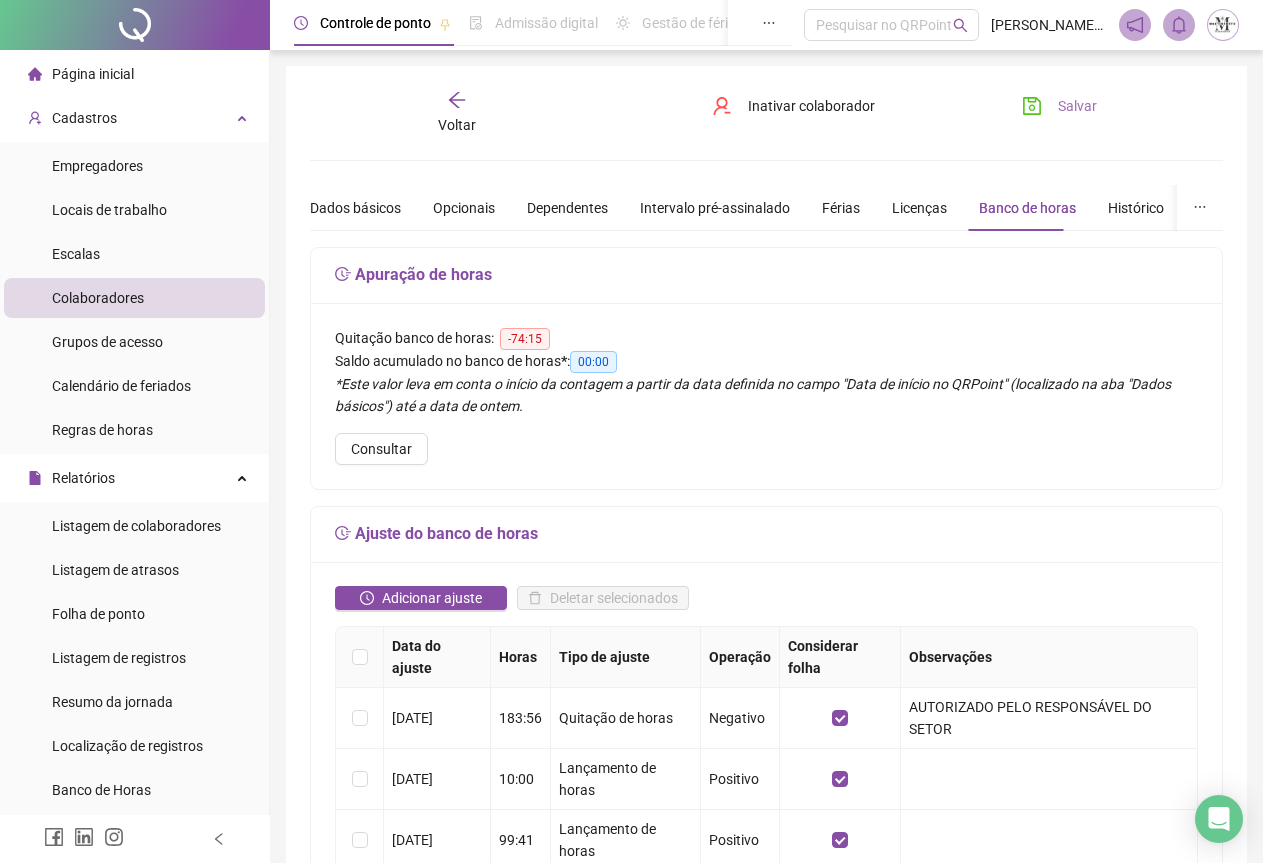 click 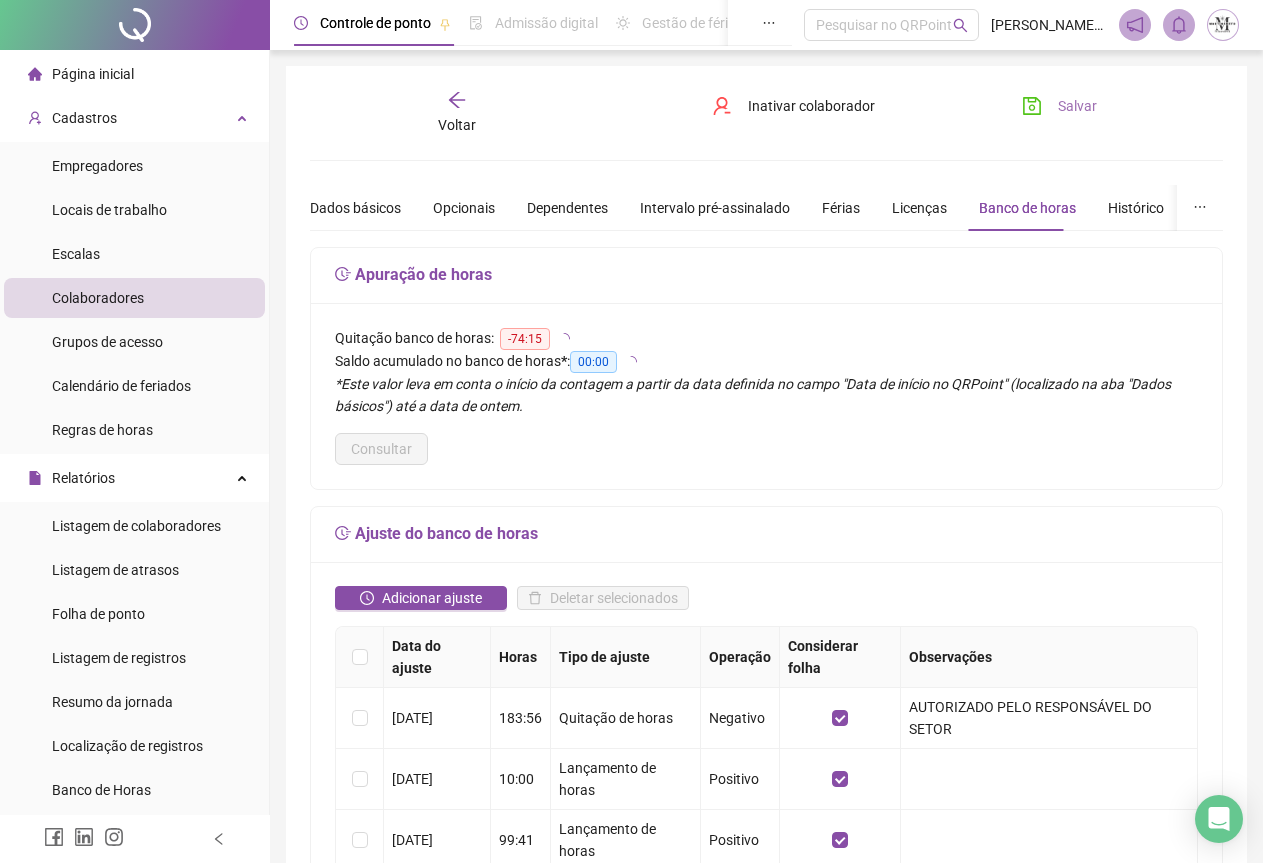 click 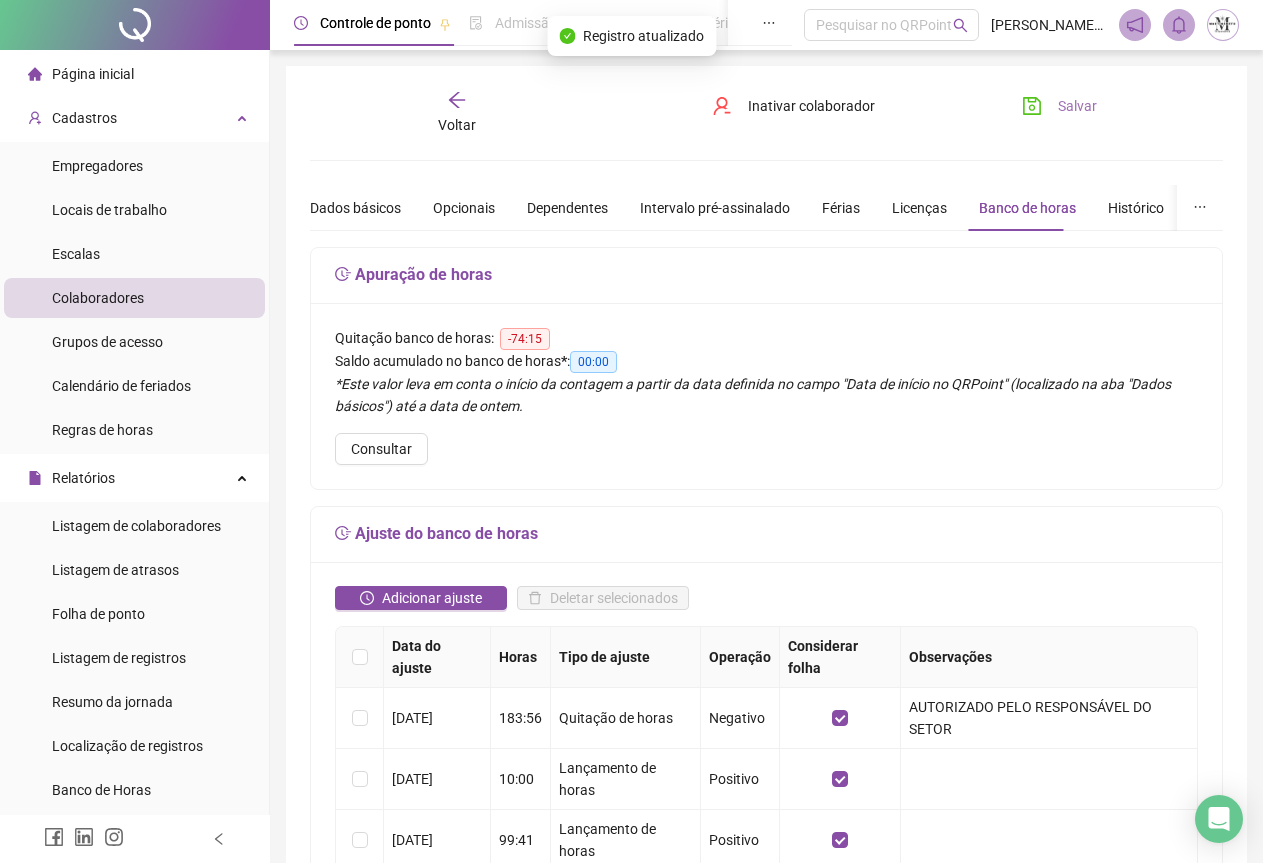 click at bounding box center (135, 25) 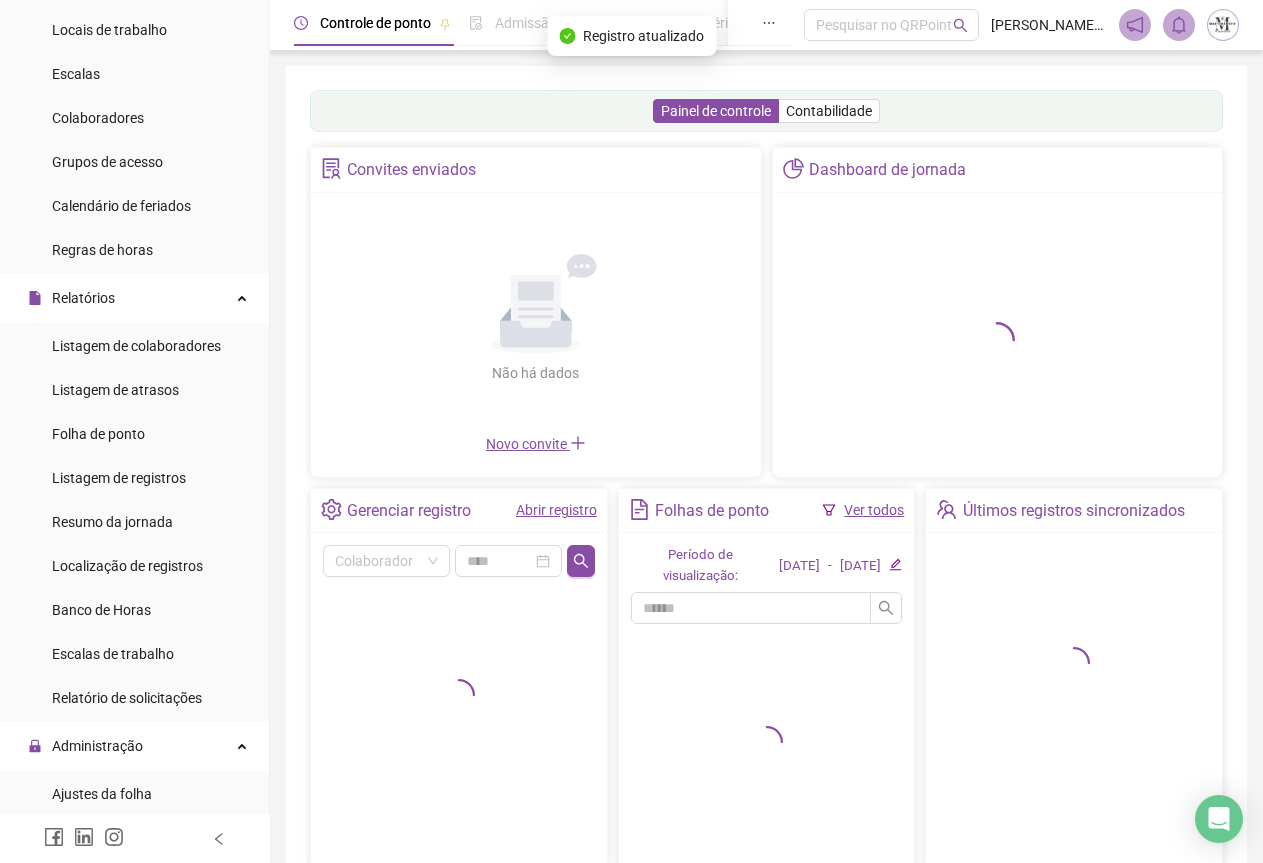 scroll, scrollTop: 400, scrollLeft: 0, axis: vertical 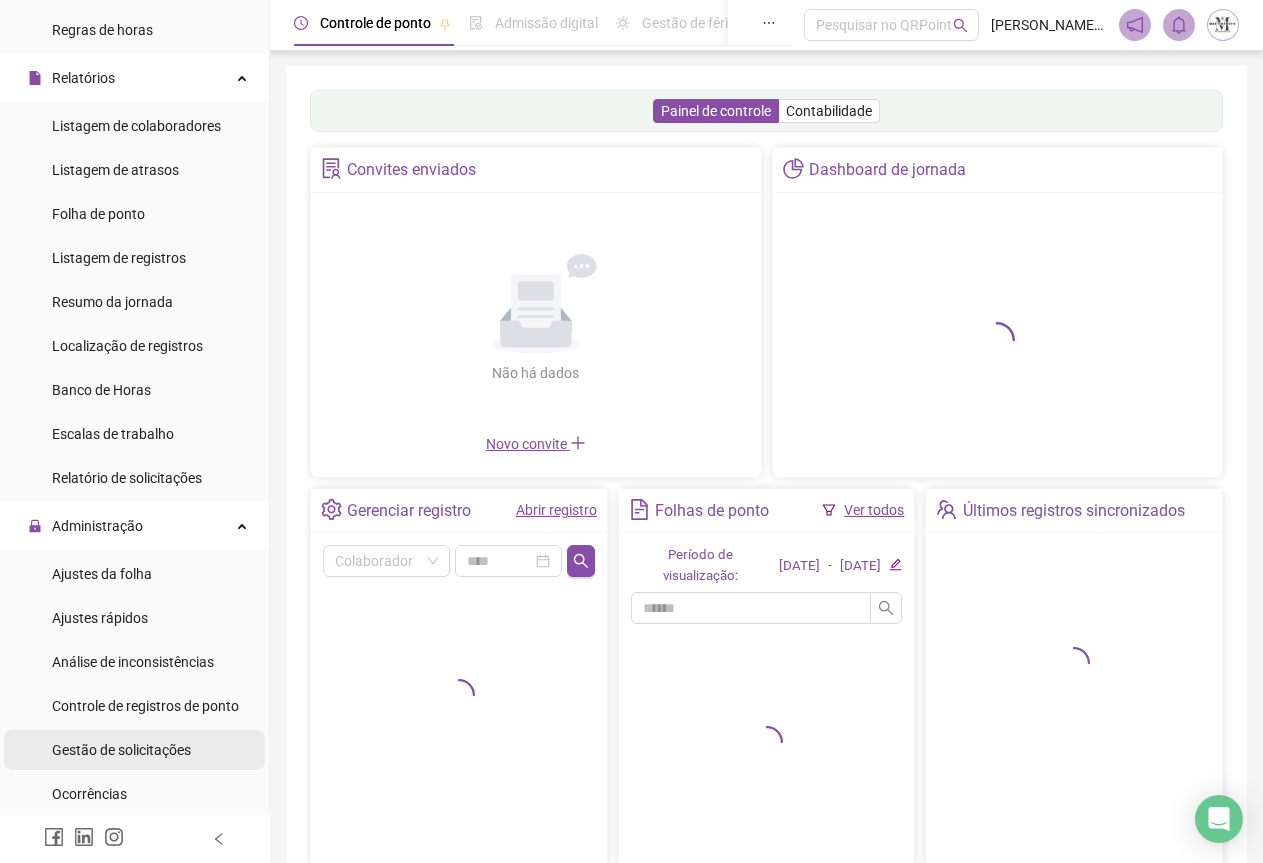 click on "Gestão de solicitações" at bounding box center [121, 750] 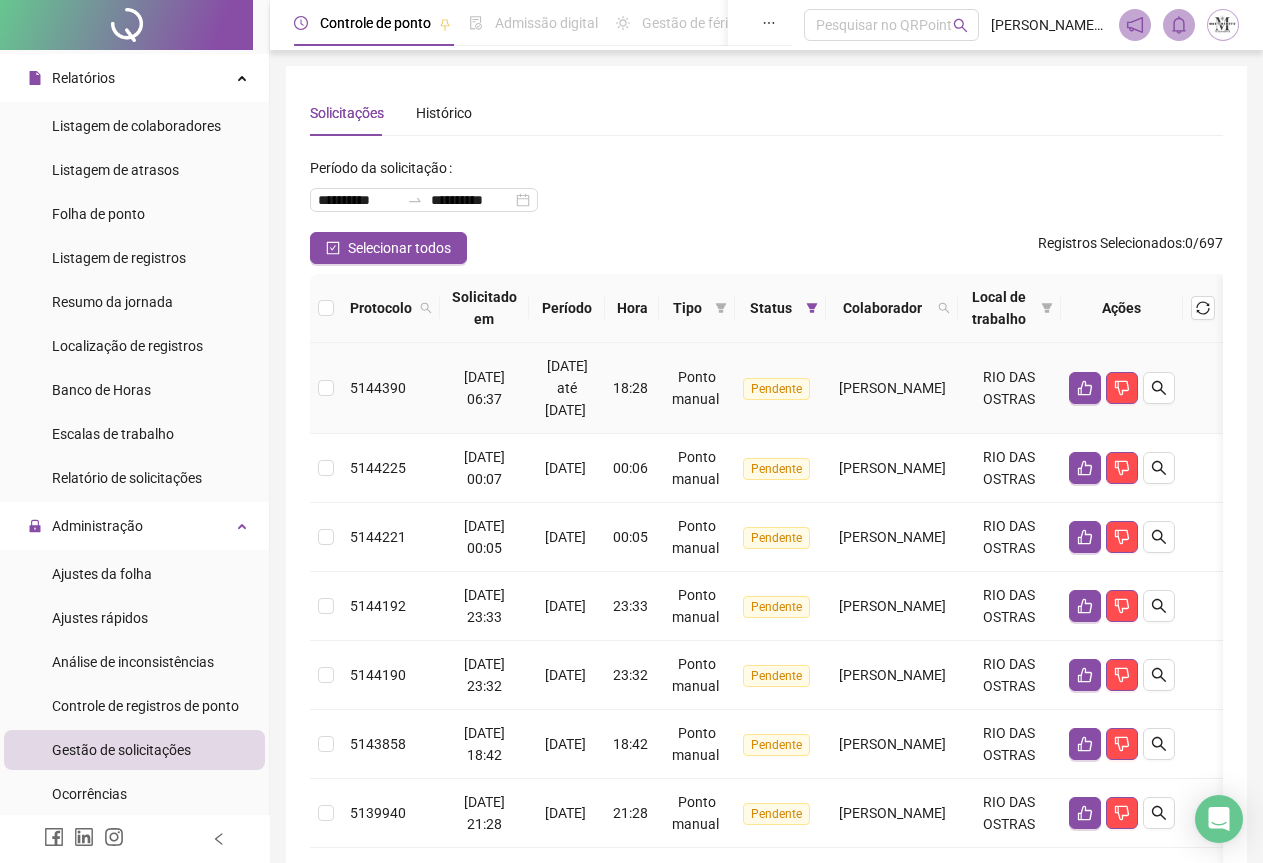 scroll, scrollTop: 535, scrollLeft: 0, axis: vertical 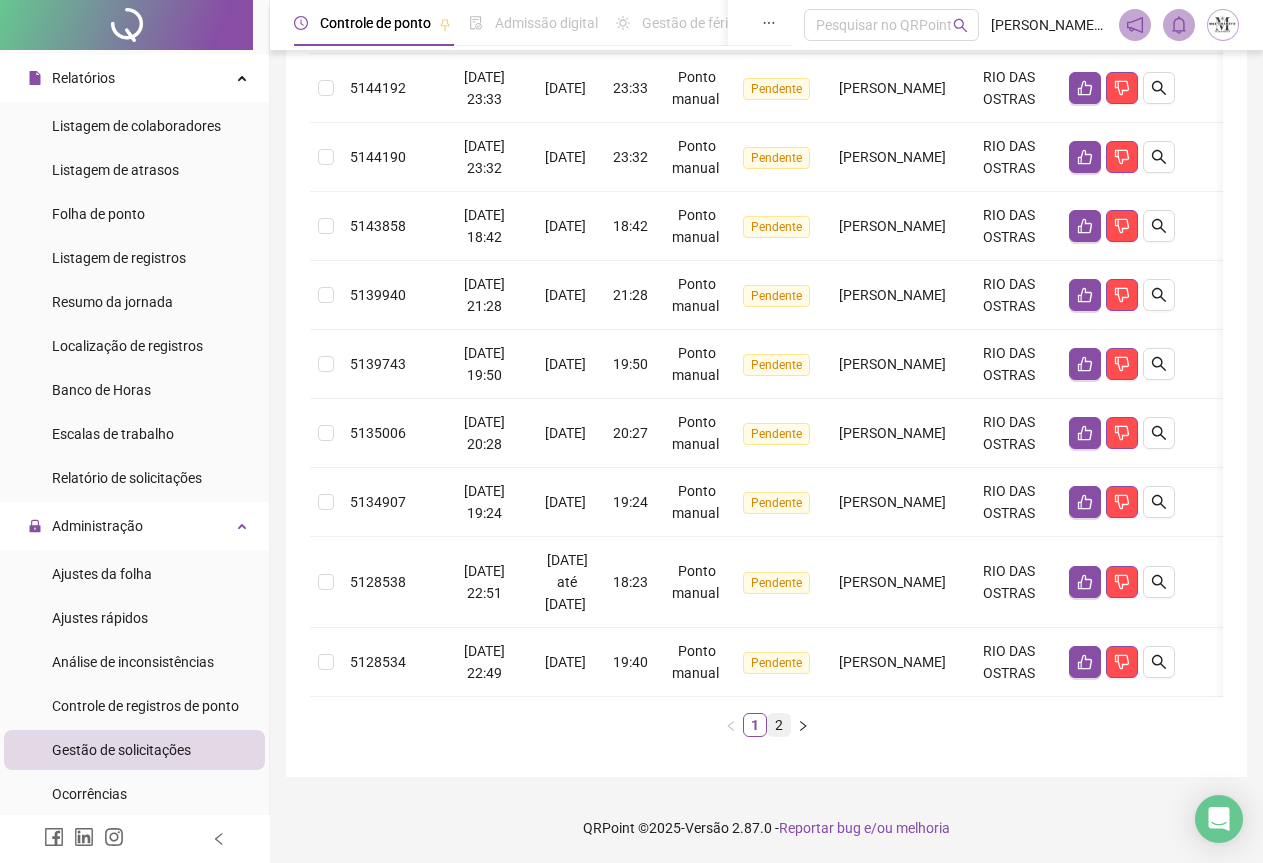 click on "2" at bounding box center [779, 725] 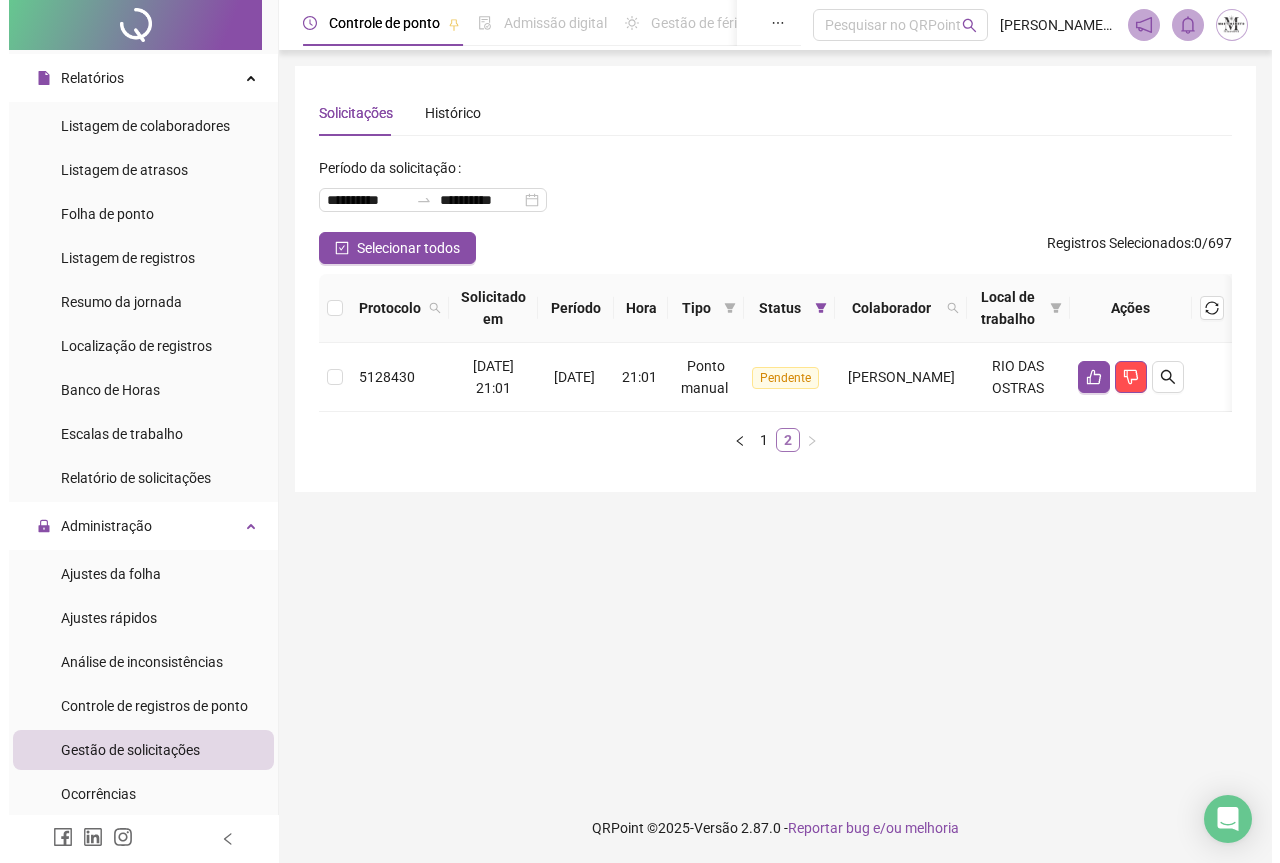 scroll, scrollTop: 0, scrollLeft: 0, axis: both 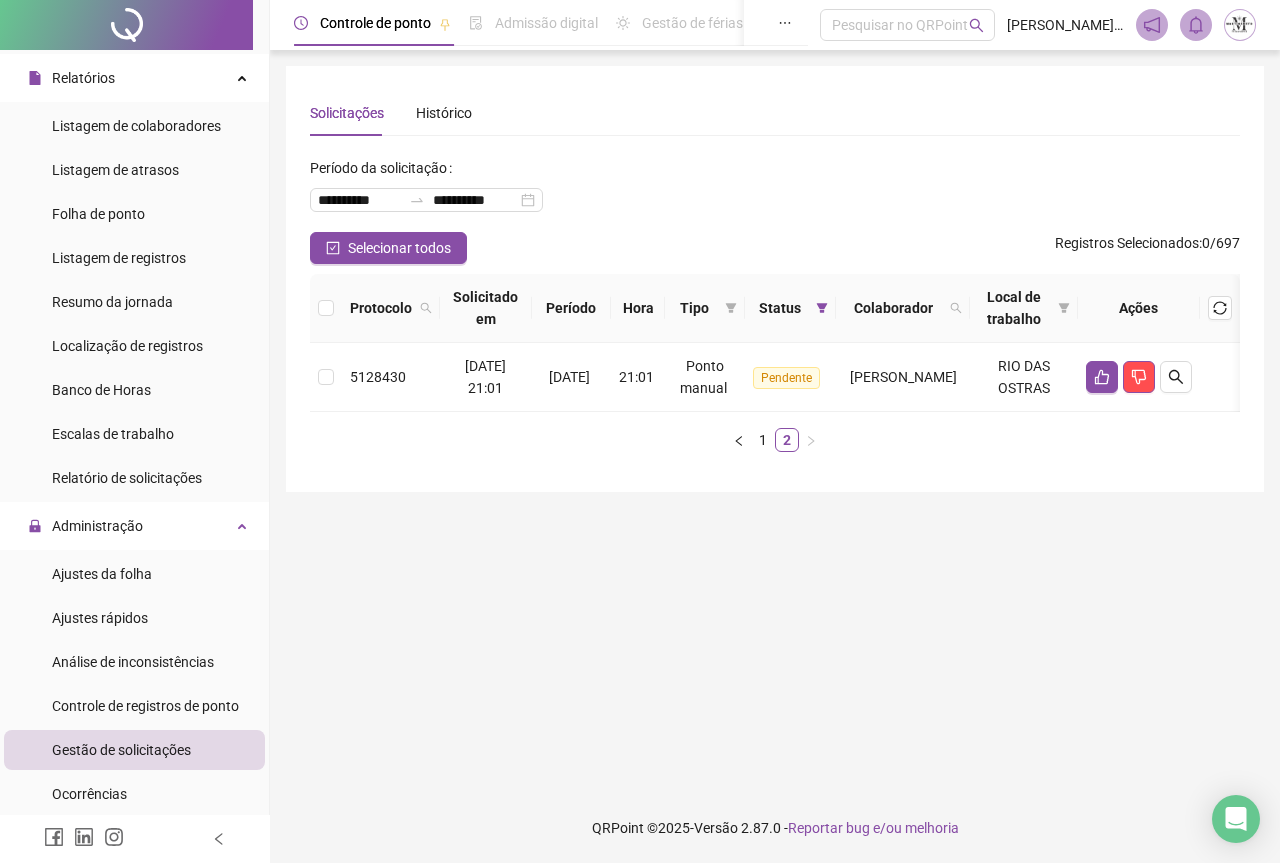 click on "Gestão de solicitações" at bounding box center [121, 750] 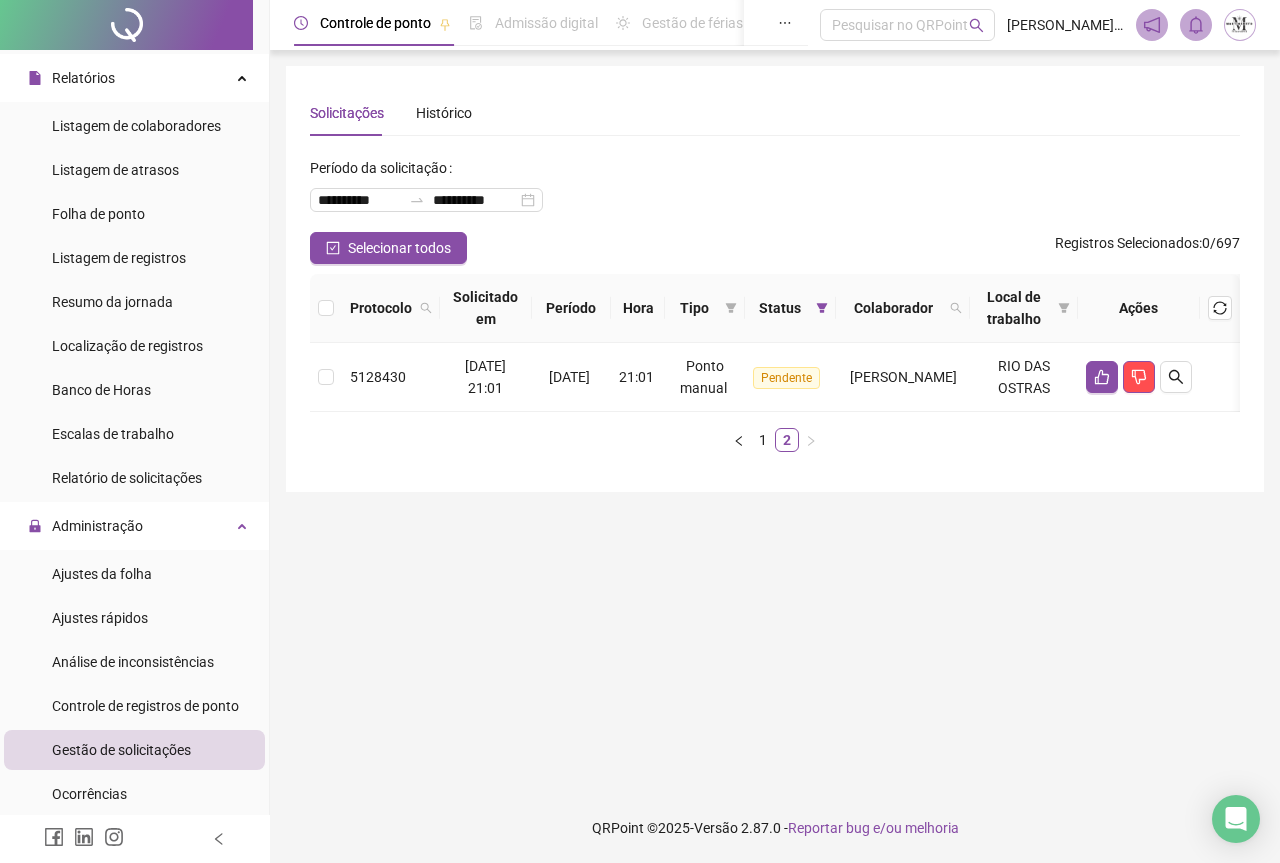 click at bounding box center (126, 25) 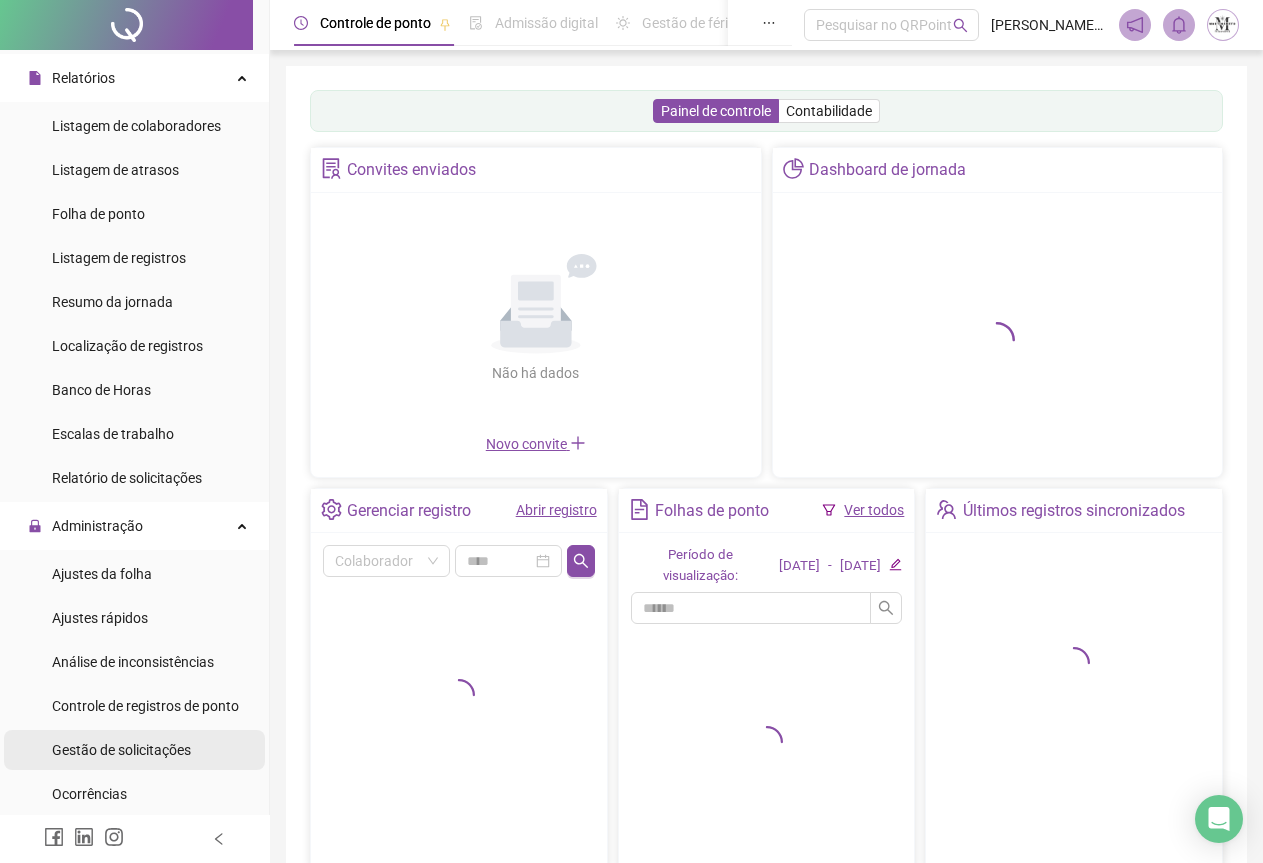 scroll, scrollTop: 500, scrollLeft: 0, axis: vertical 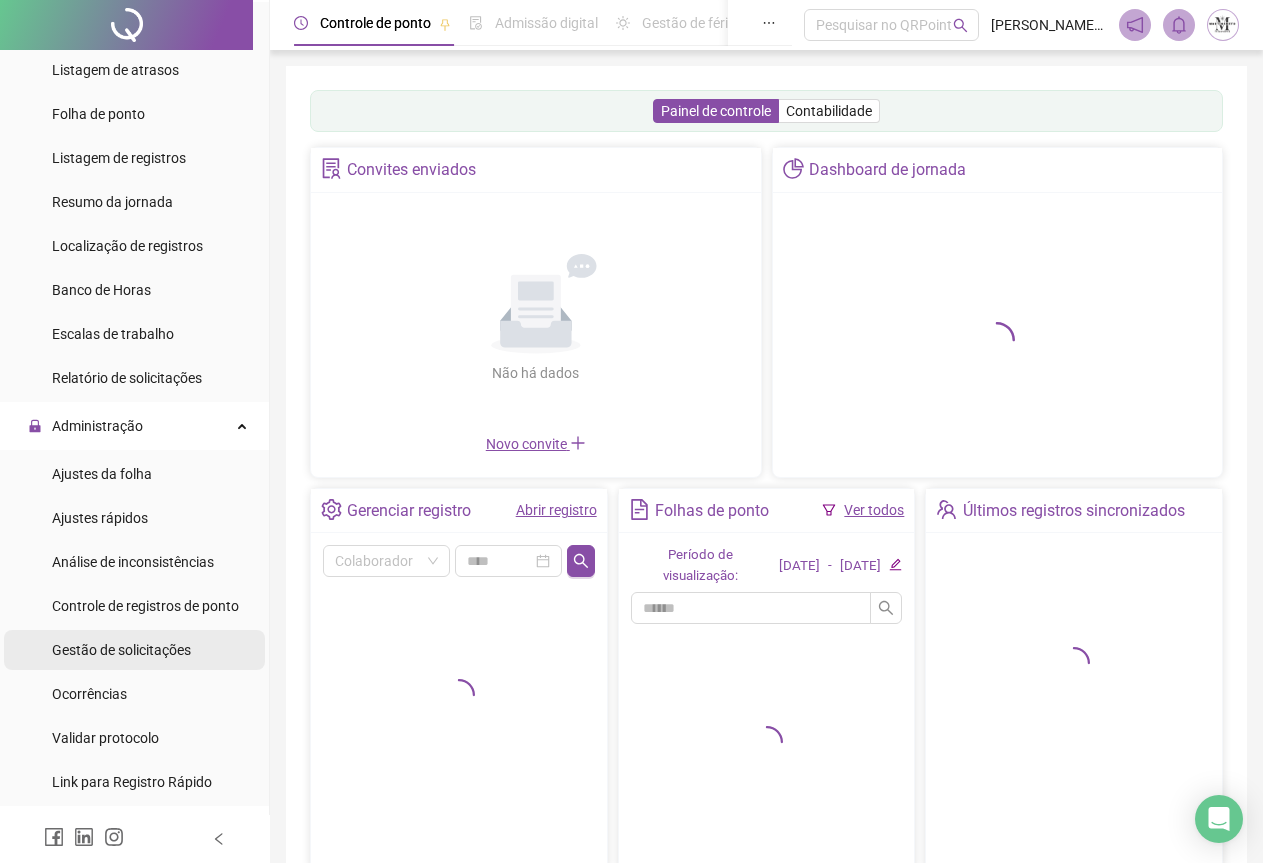 click on "Gestão de solicitações" at bounding box center (121, 650) 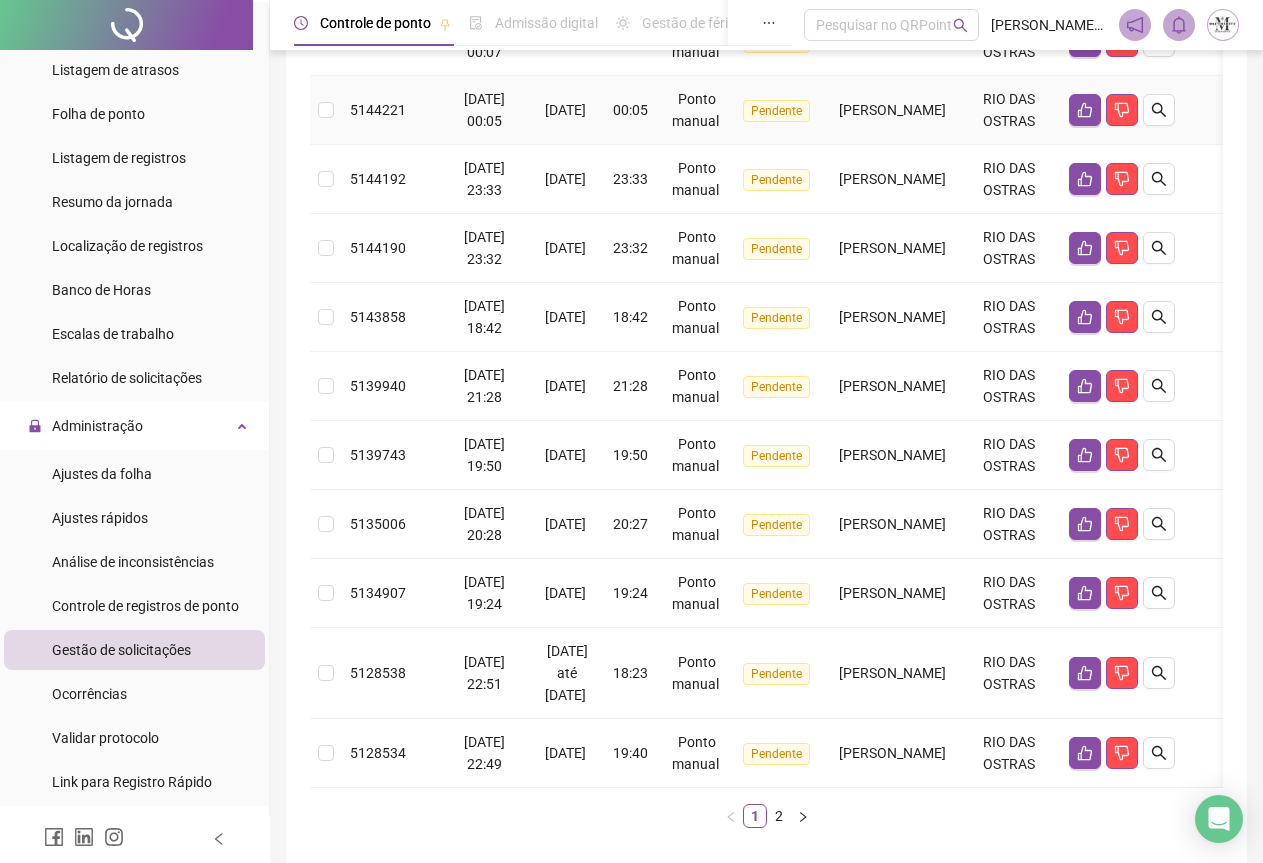 scroll, scrollTop: 500, scrollLeft: 0, axis: vertical 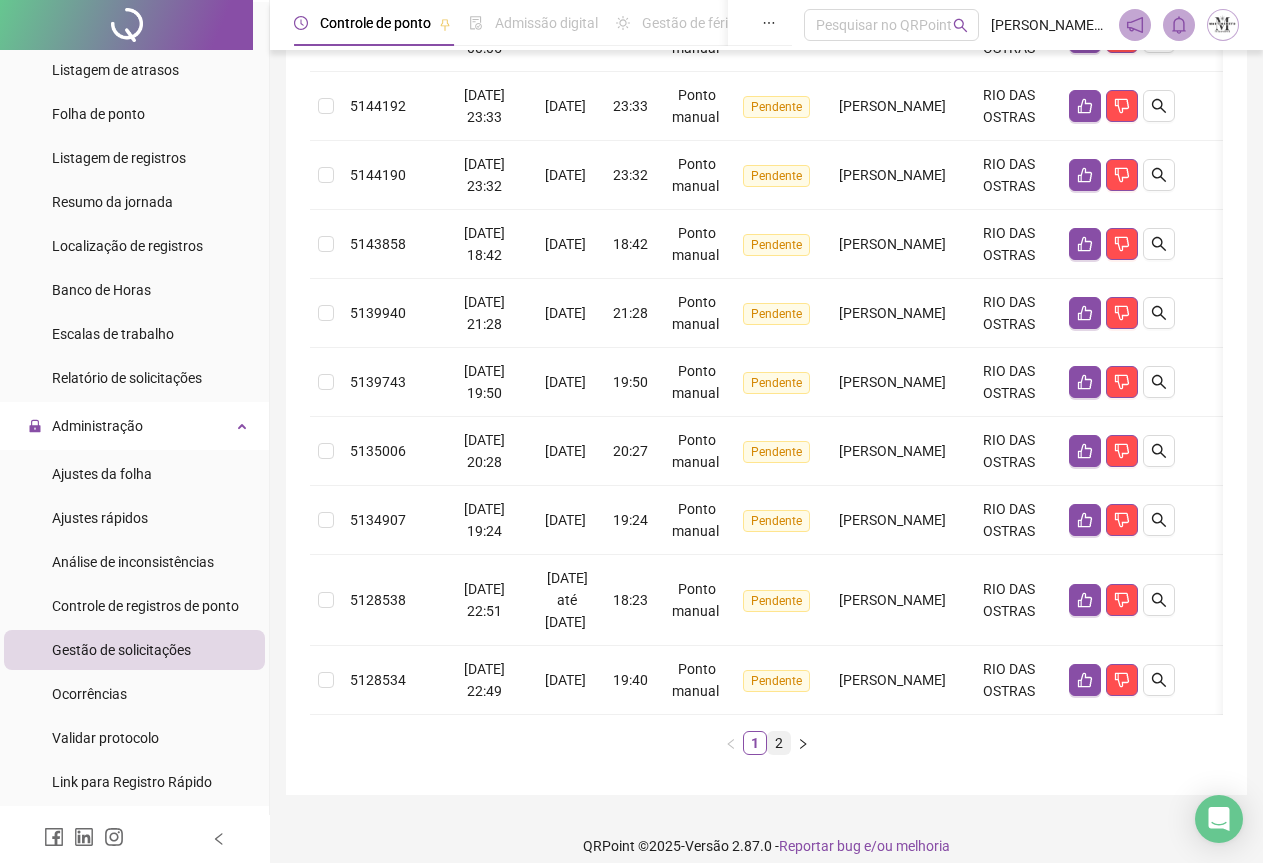 click on "2" at bounding box center (779, 743) 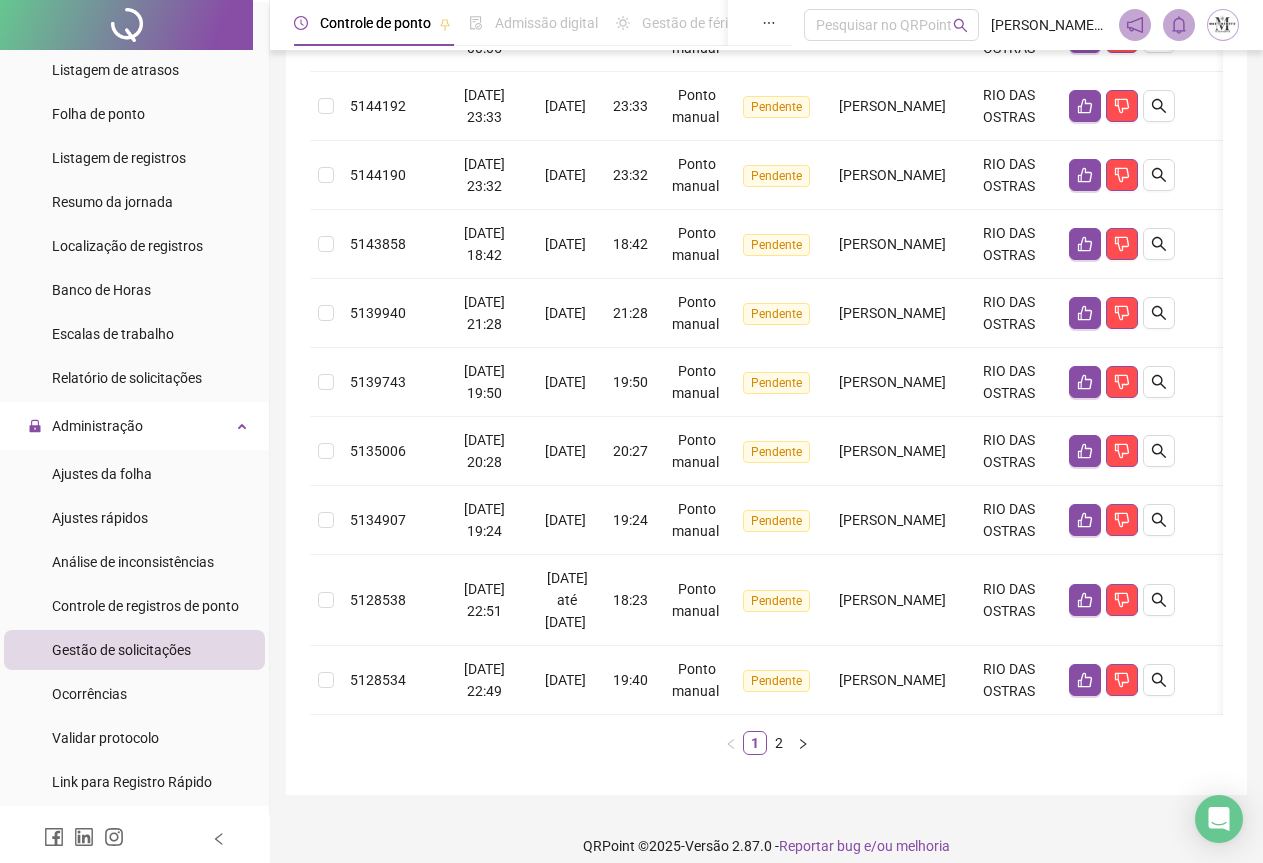 scroll, scrollTop: 0, scrollLeft: 0, axis: both 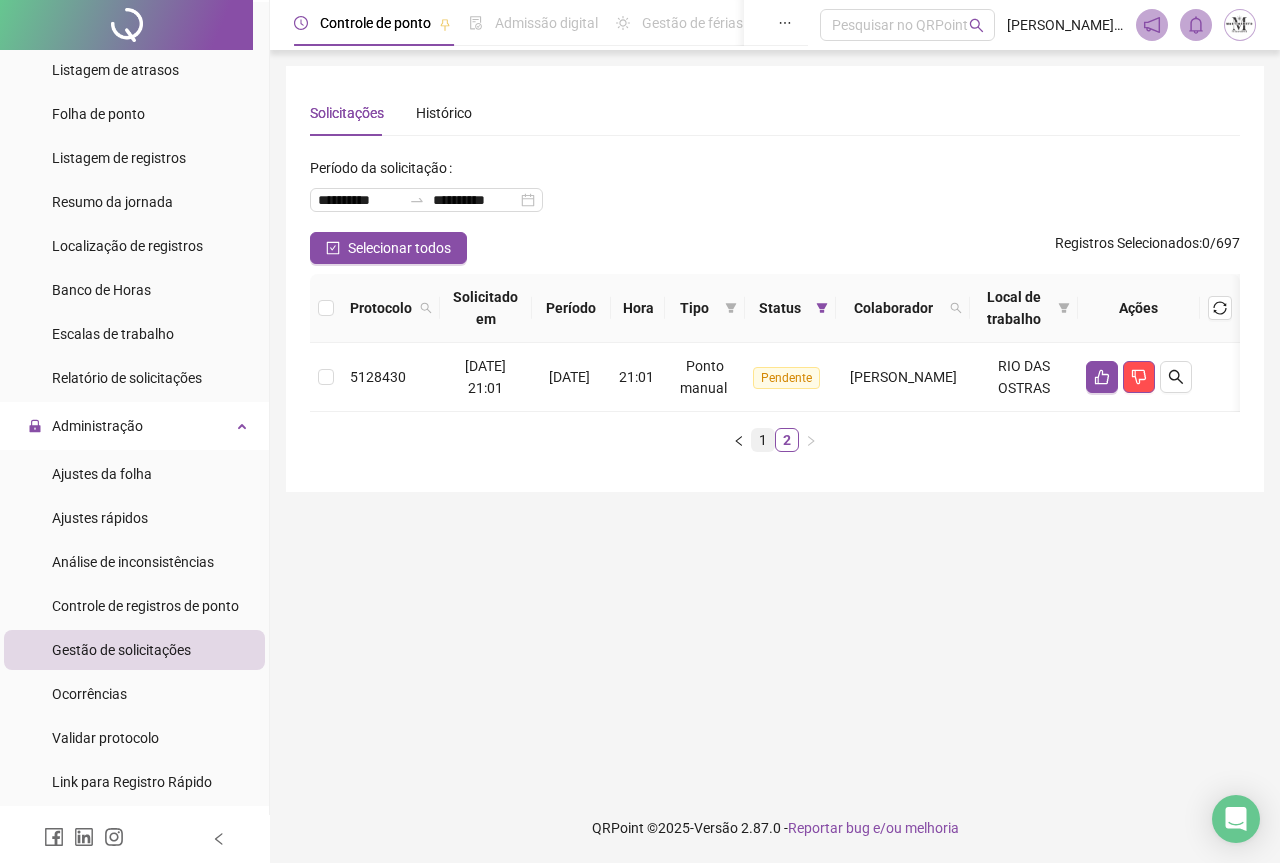 click on "1" at bounding box center (763, 440) 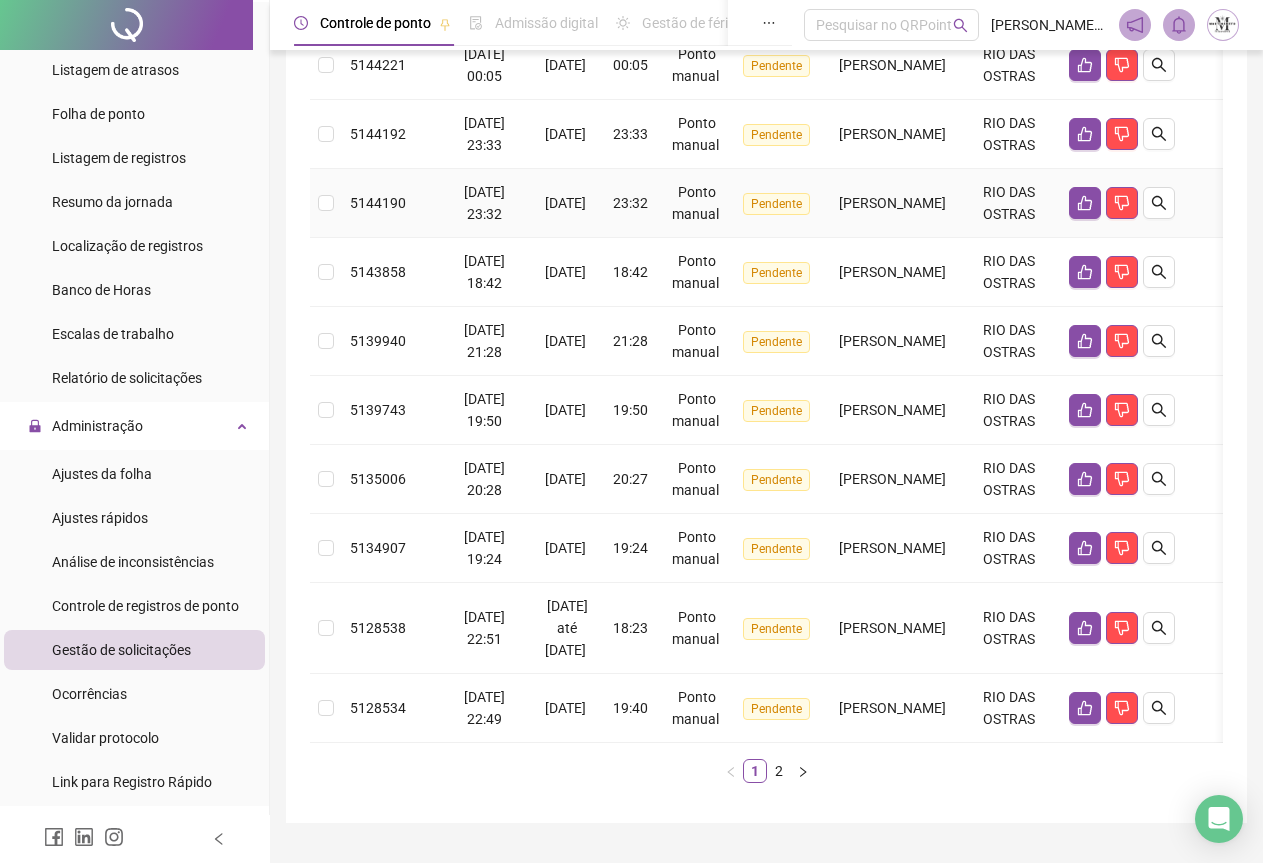 scroll, scrollTop: 535, scrollLeft: 0, axis: vertical 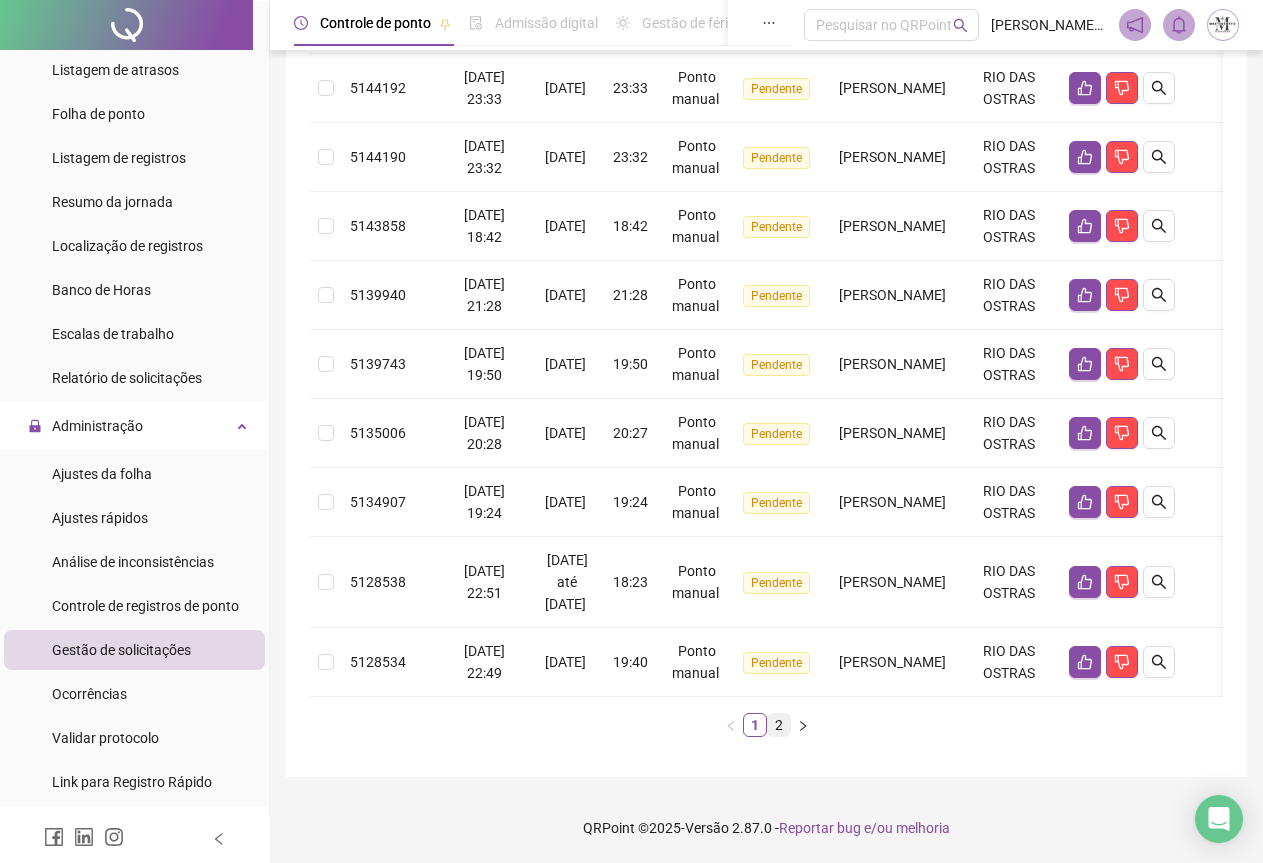 click on "2" at bounding box center (779, 725) 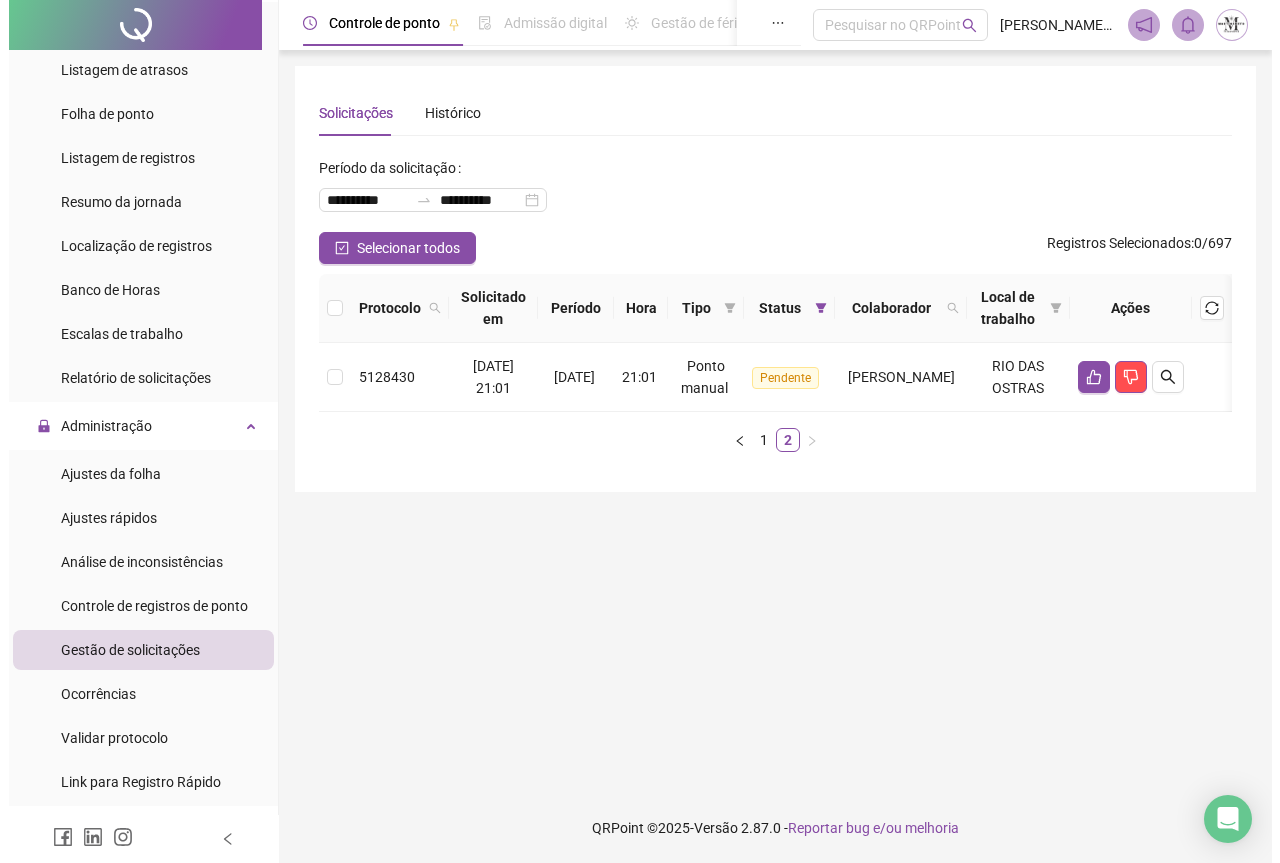 scroll, scrollTop: 0, scrollLeft: 0, axis: both 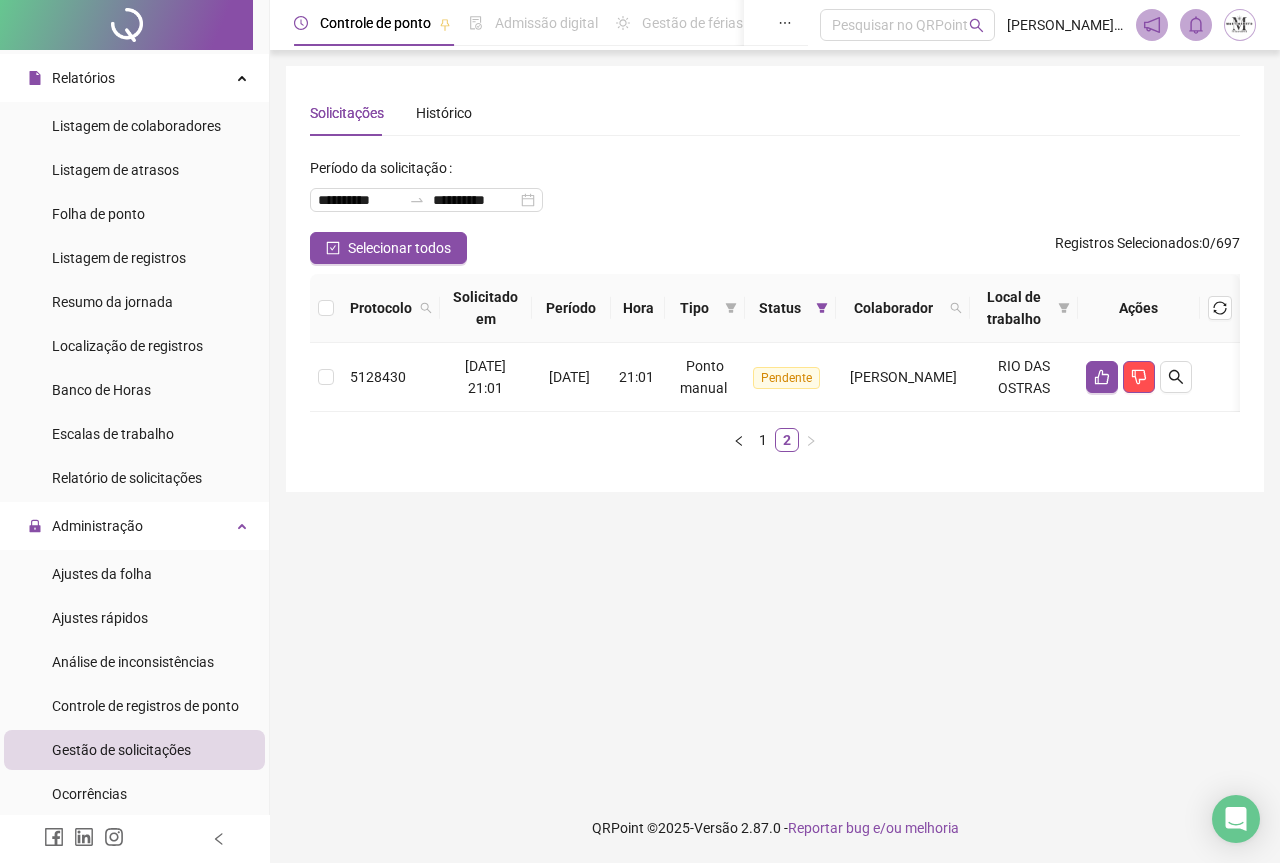 click on "Gestão de solicitações" at bounding box center (121, 750) 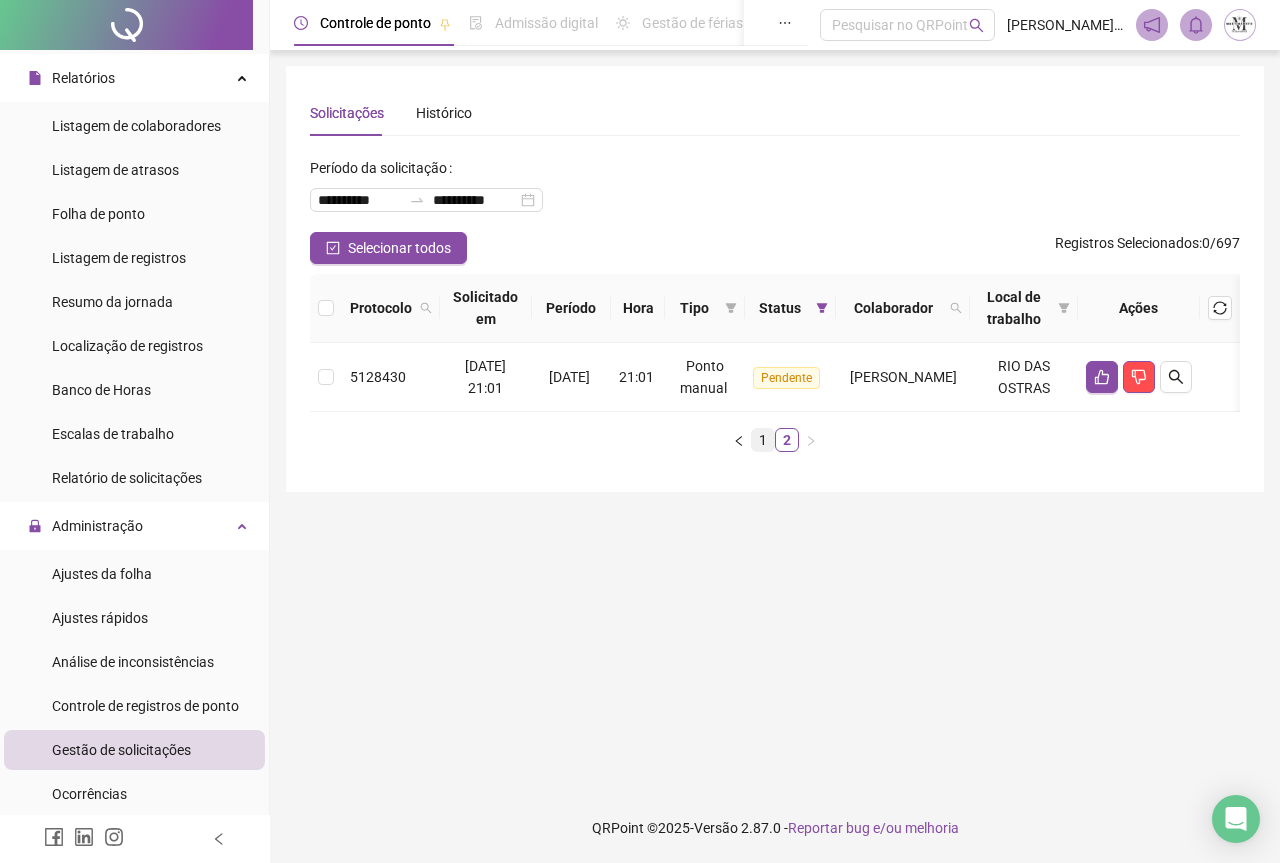 click on "1" at bounding box center (763, 440) 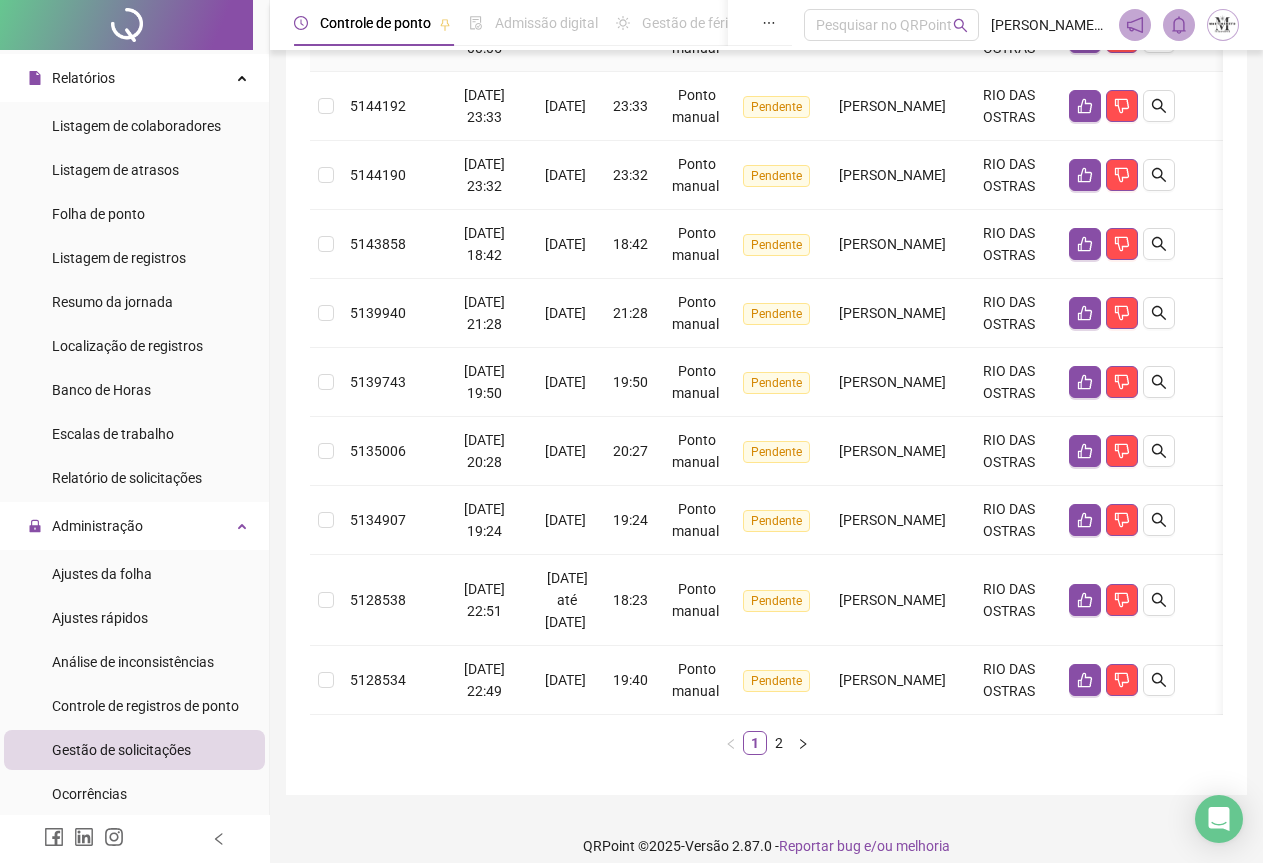 scroll, scrollTop: 535, scrollLeft: 0, axis: vertical 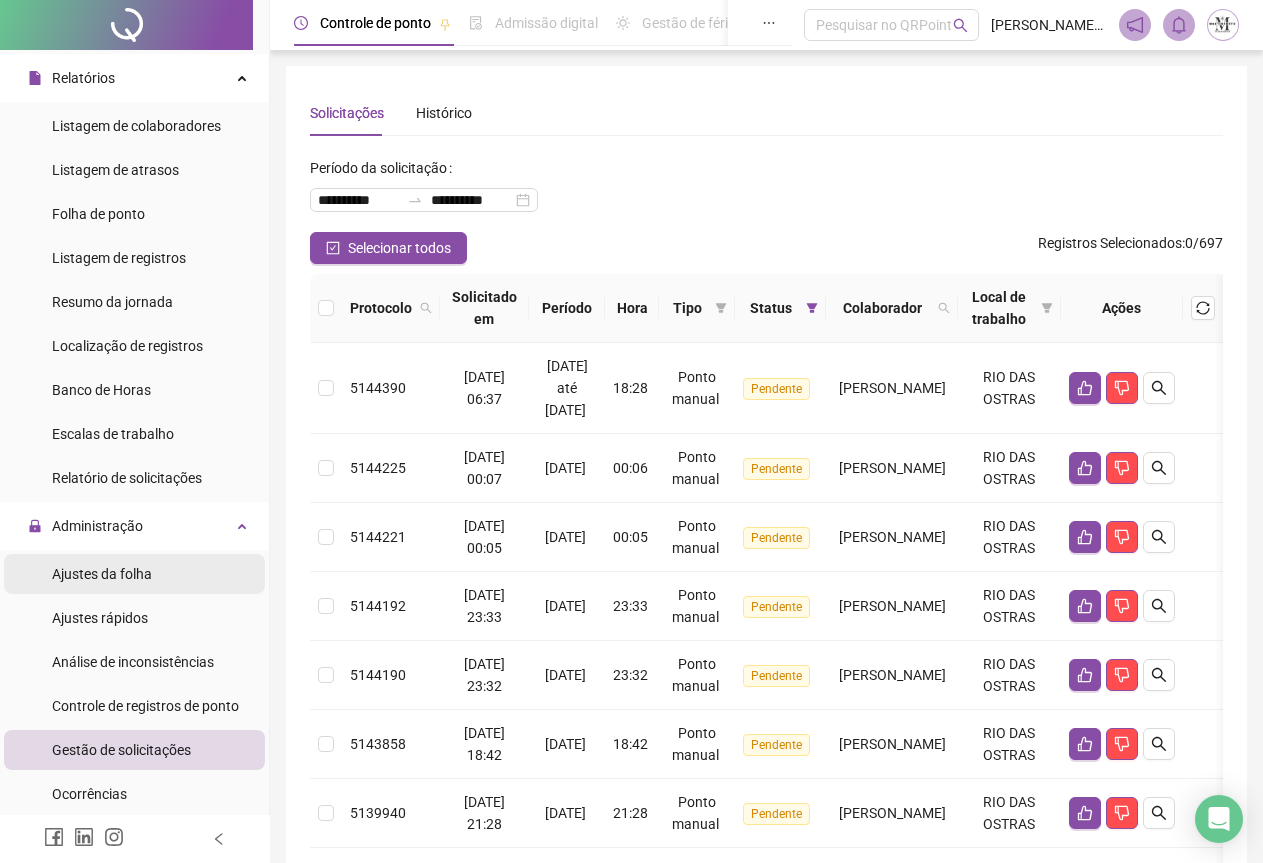 click on "Ajustes da folha" at bounding box center [102, 574] 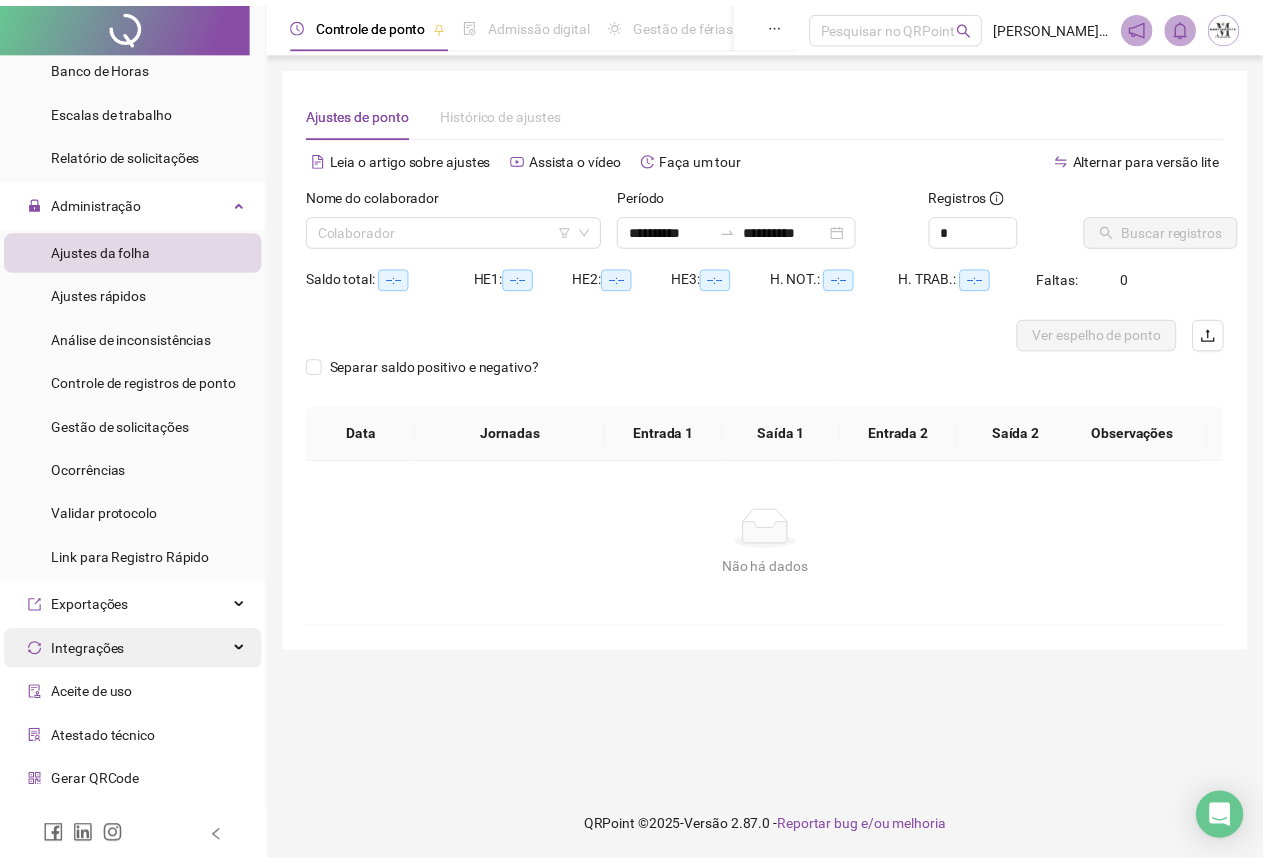 scroll, scrollTop: 799, scrollLeft: 0, axis: vertical 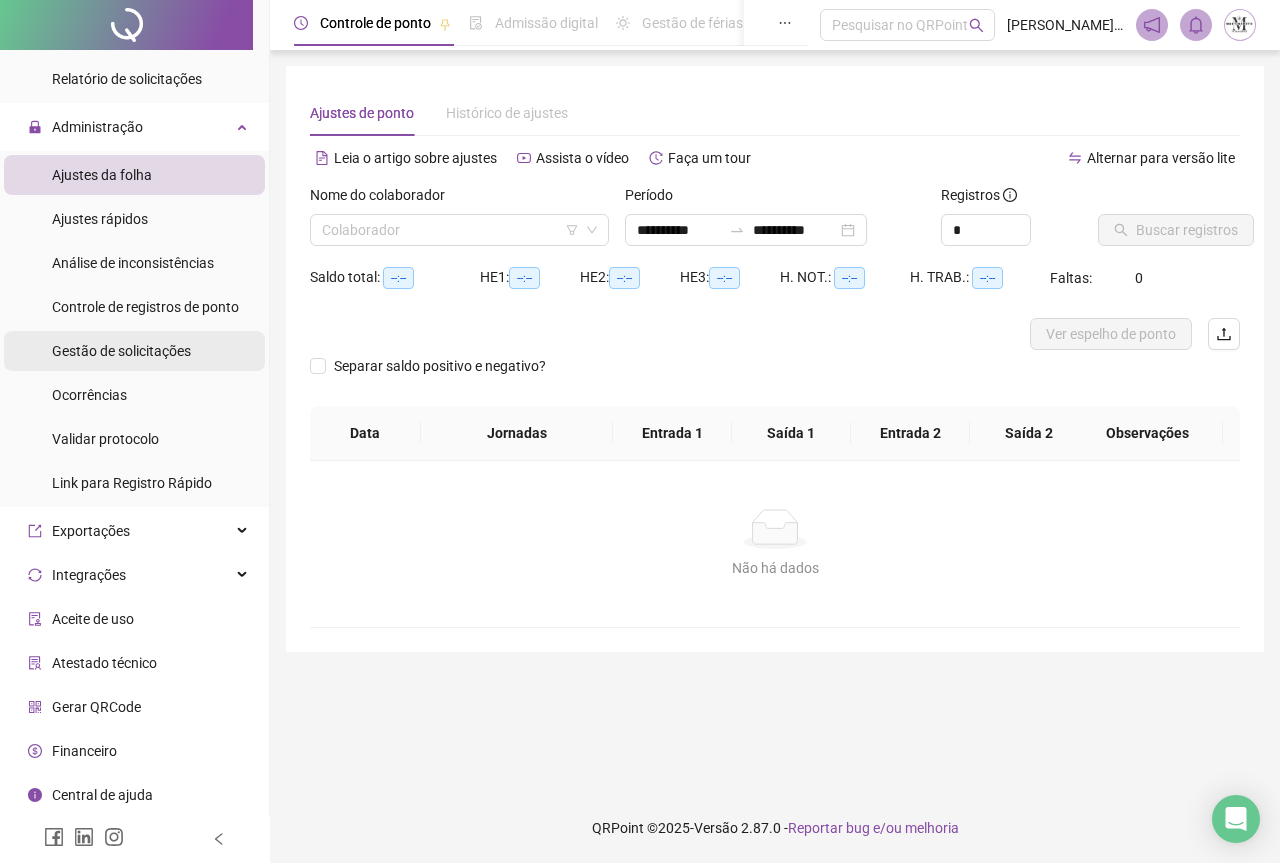 click on "Gestão de solicitações" at bounding box center [121, 351] 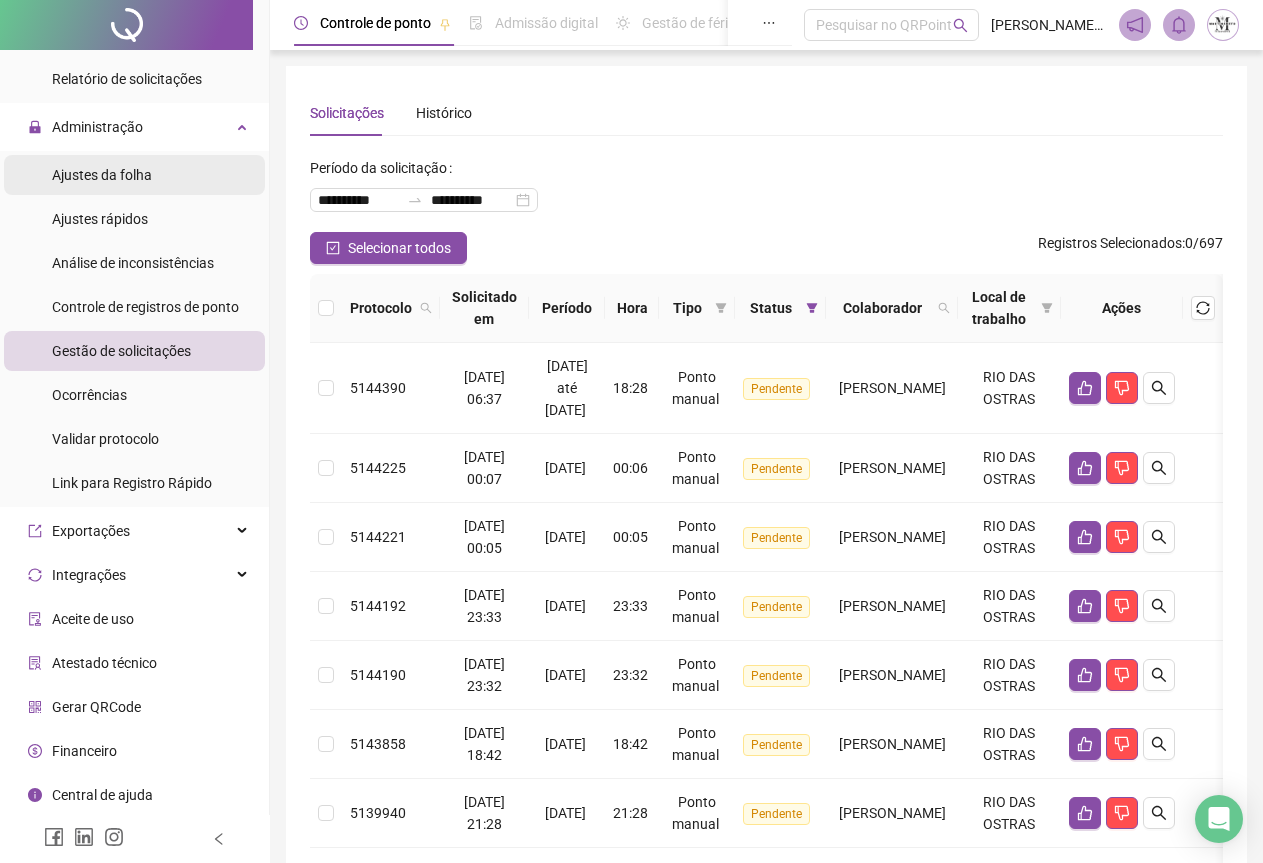 click on "Ajustes da folha" at bounding box center [102, 175] 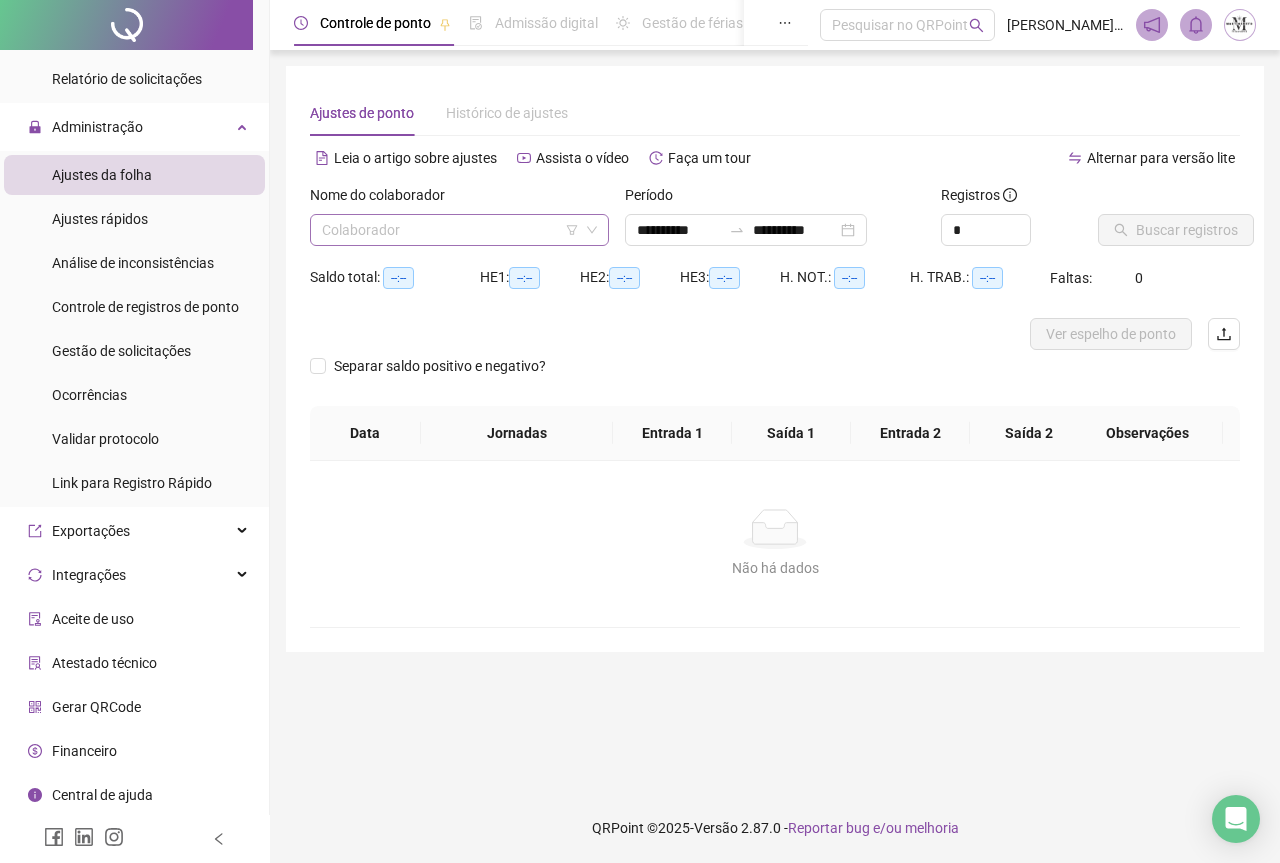 click at bounding box center (453, 230) 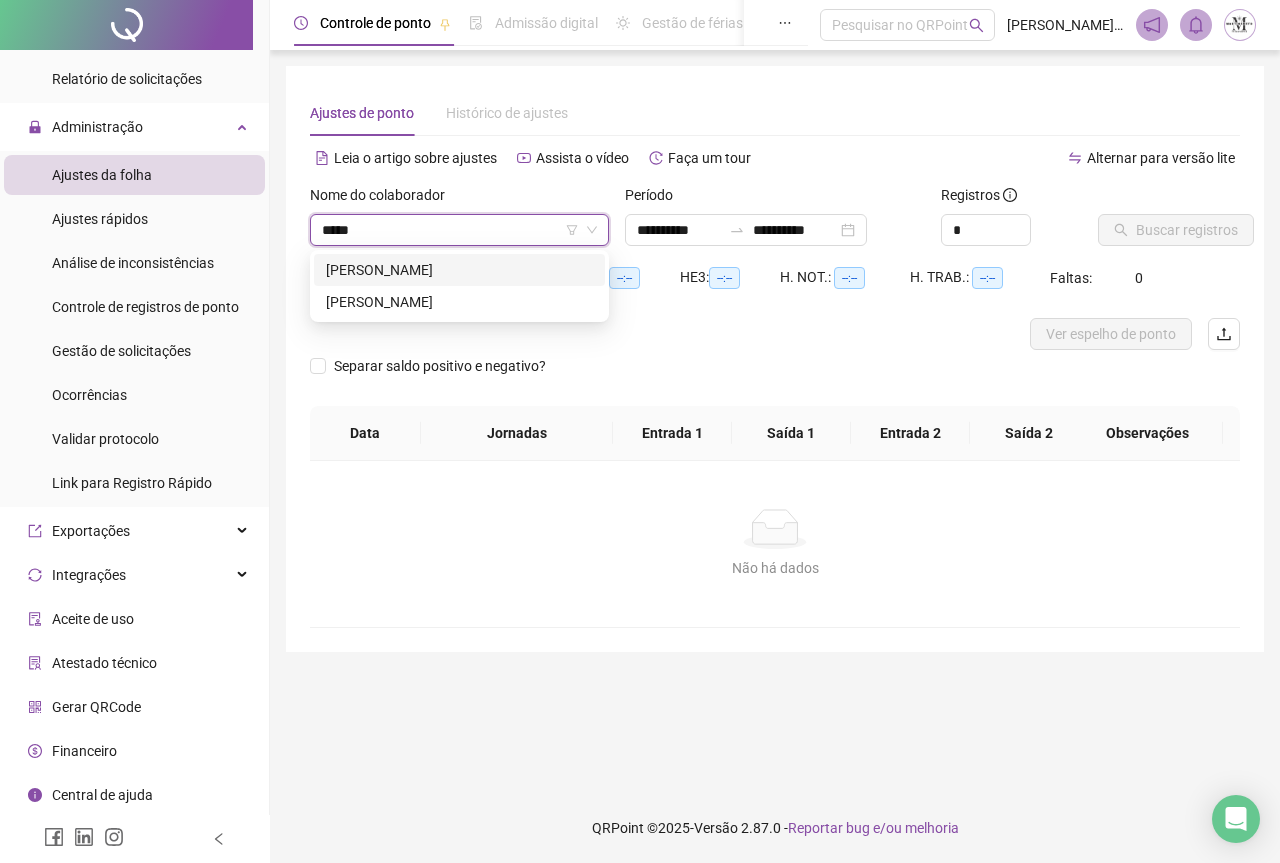 type on "******" 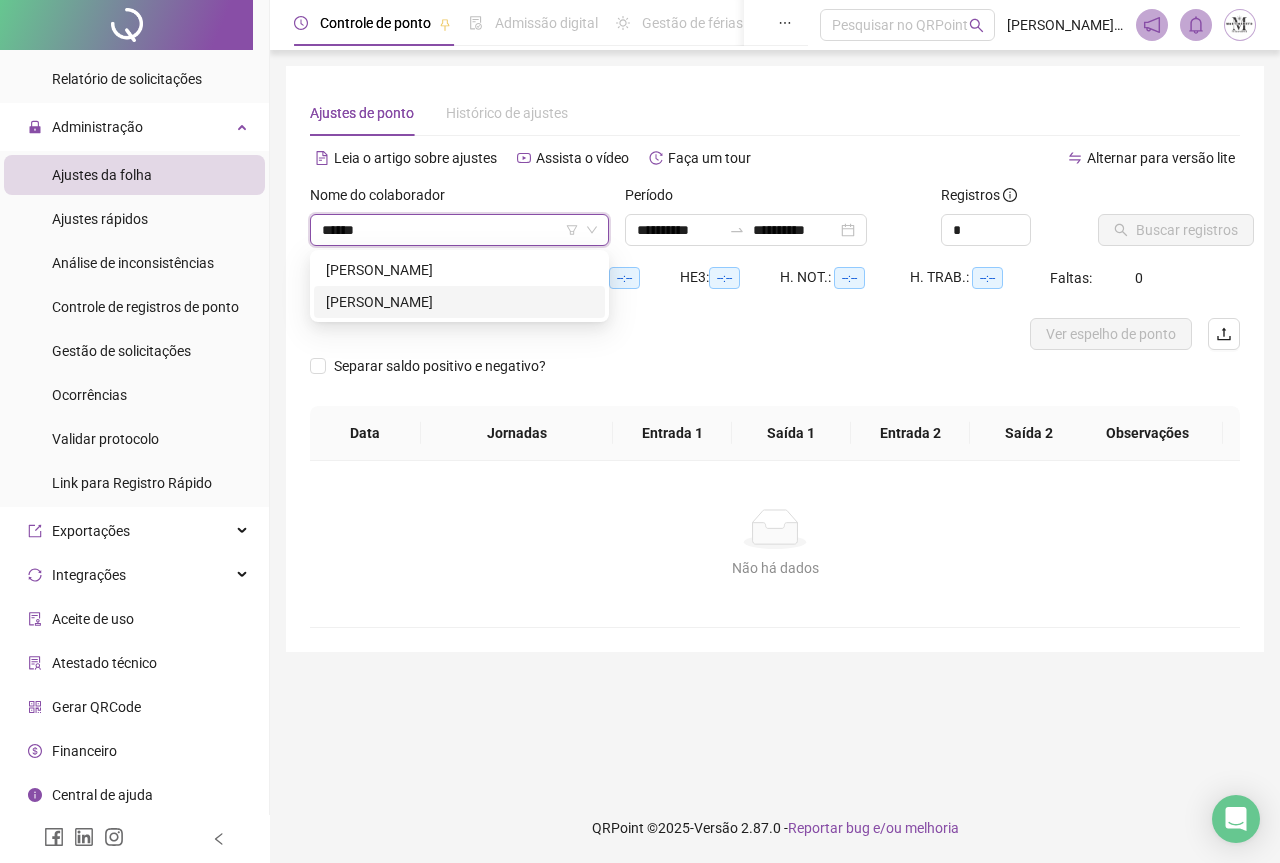 click on "MARCIO MATAINI CARDOSO" at bounding box center [459, 302] 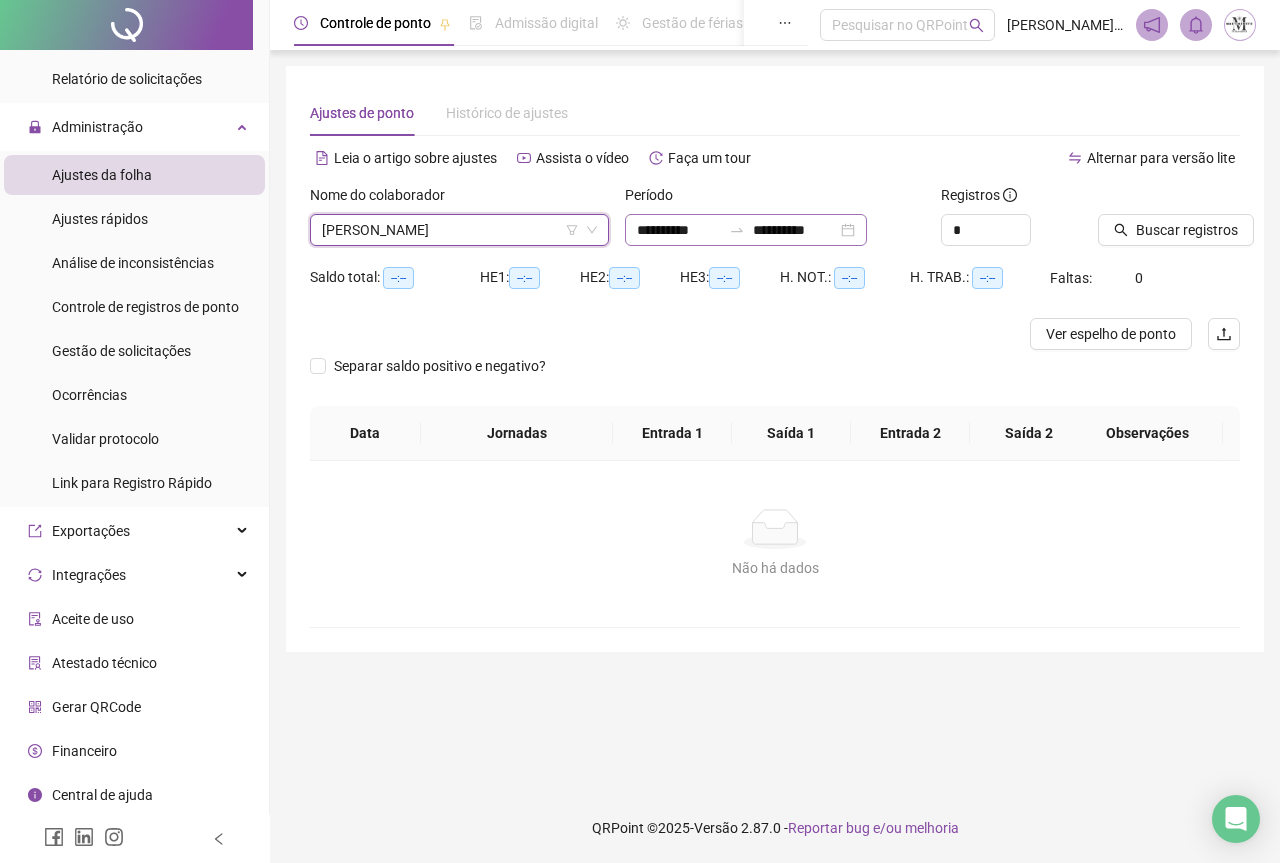 click 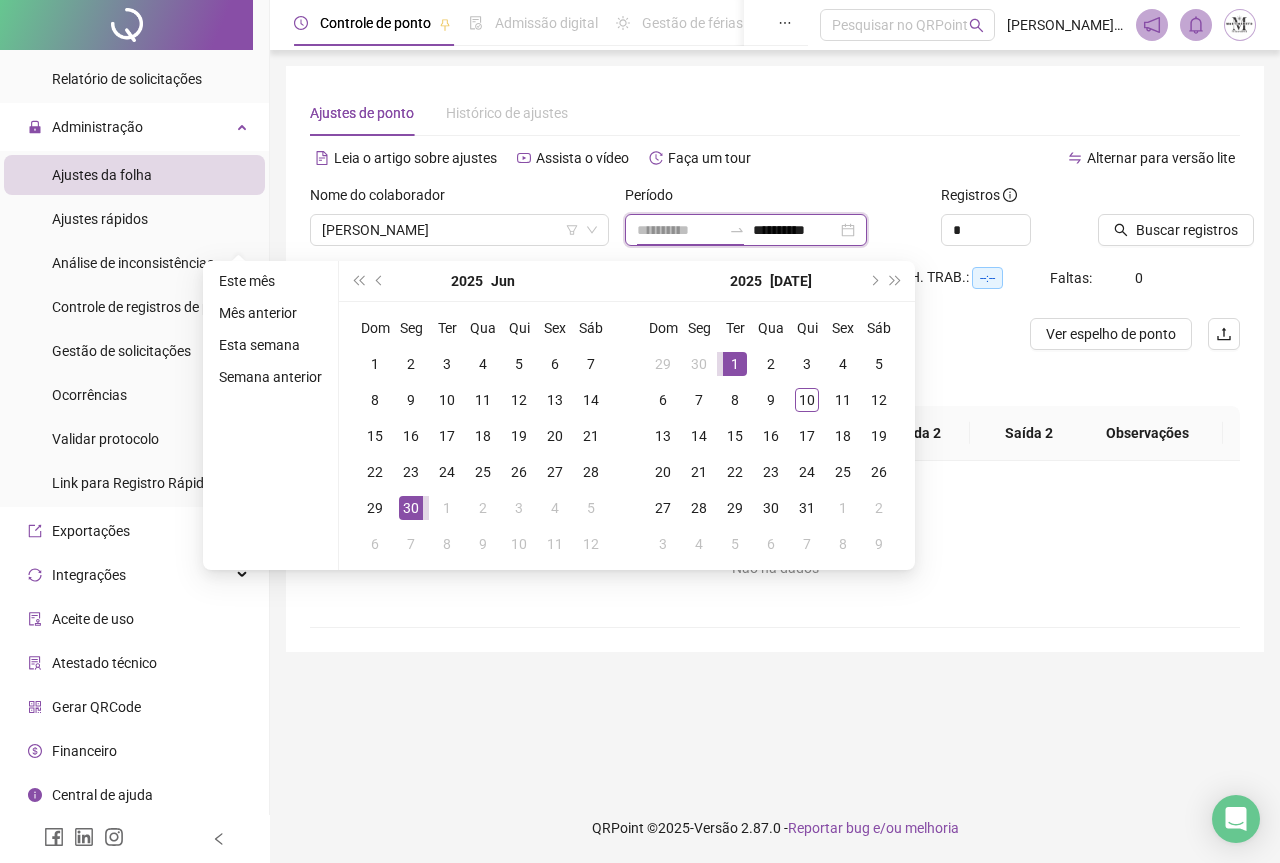 type on "**********" 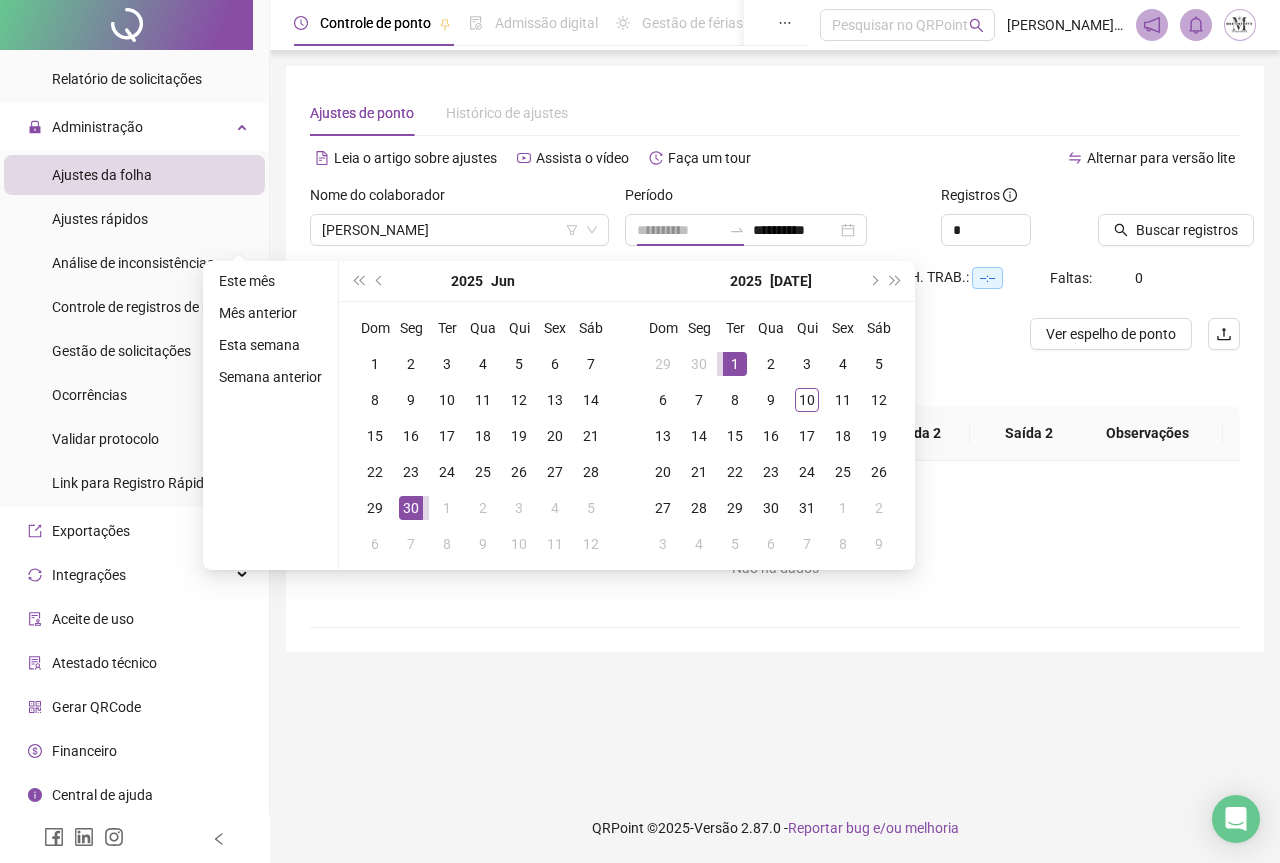 click on "1" at bounding box center [735, 364] 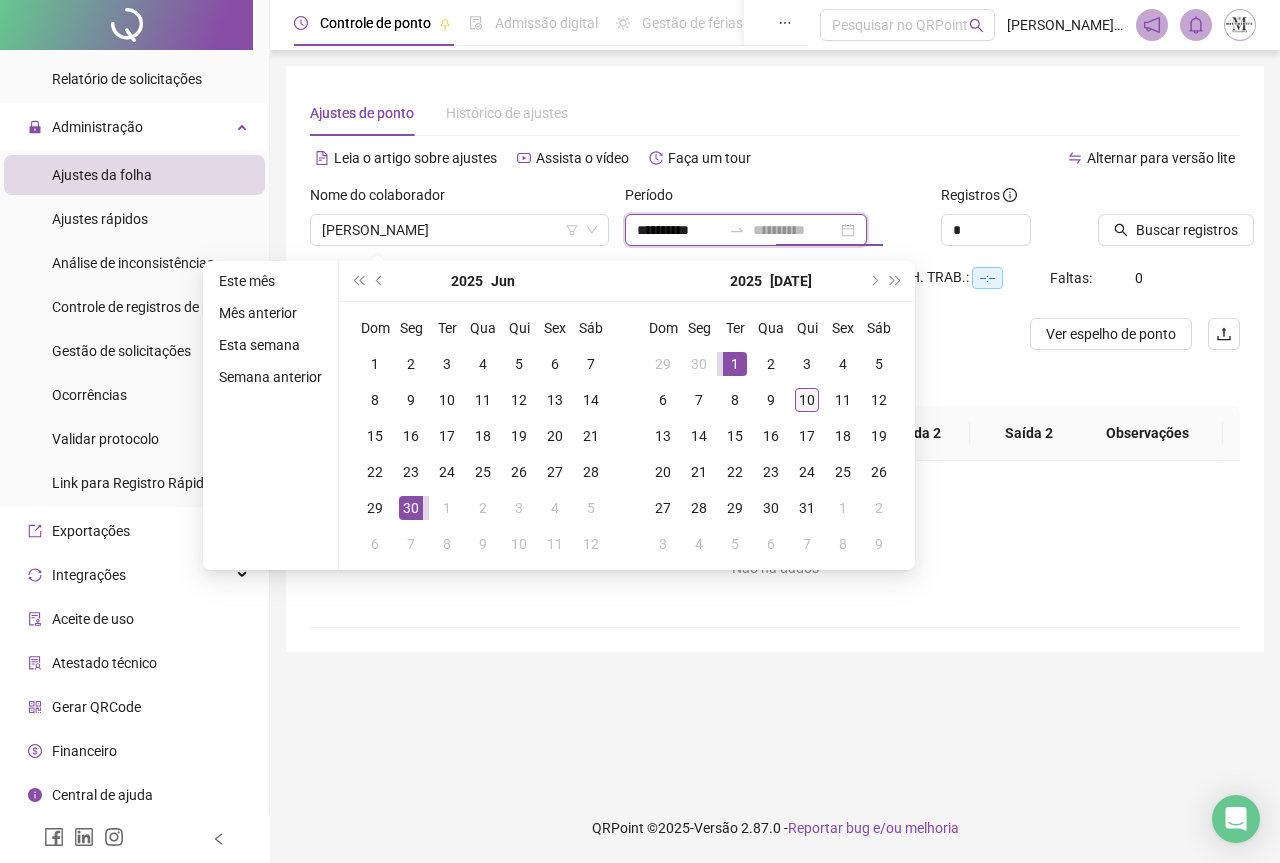 type on "**********" 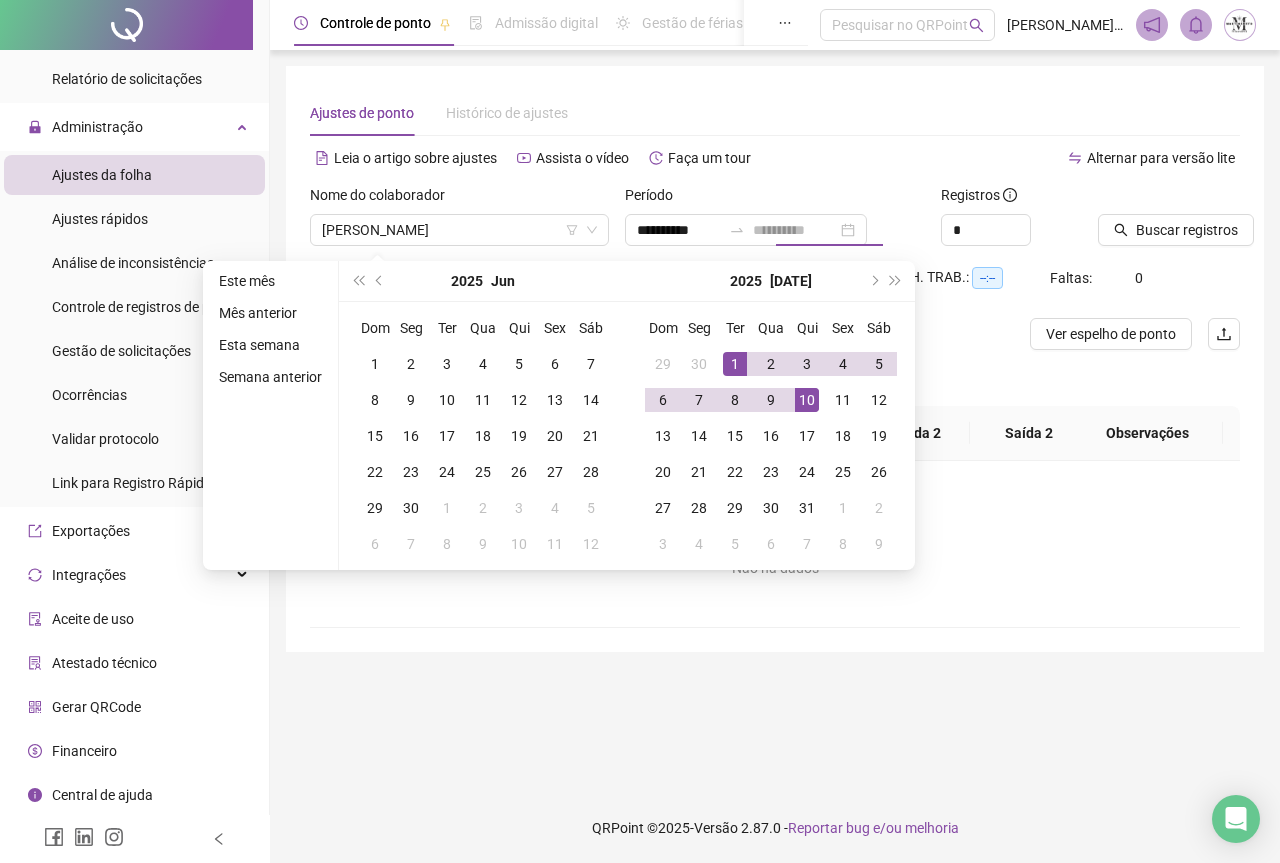 click on "10" at bounding box center [807, 400] 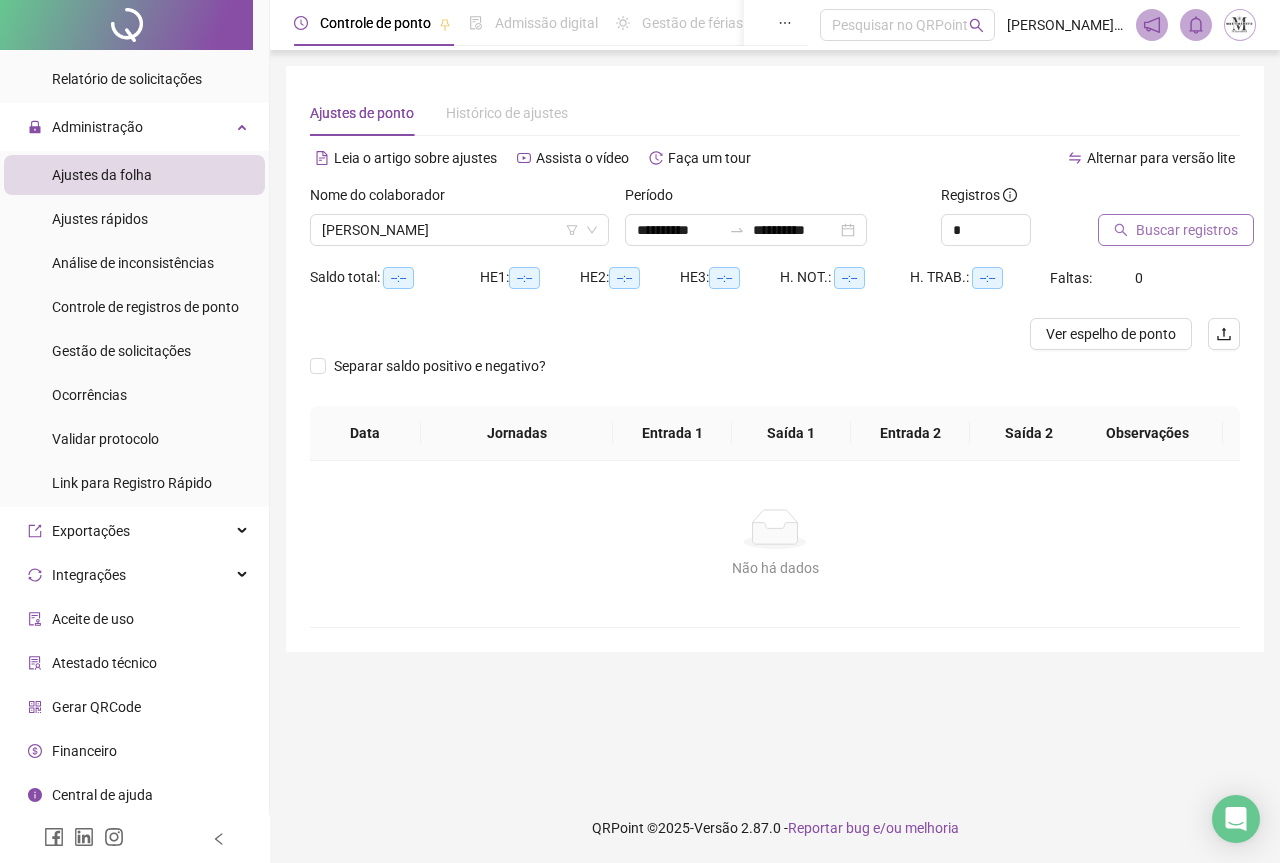 click on "Buscar registros" at bounding box center [1187, 230] 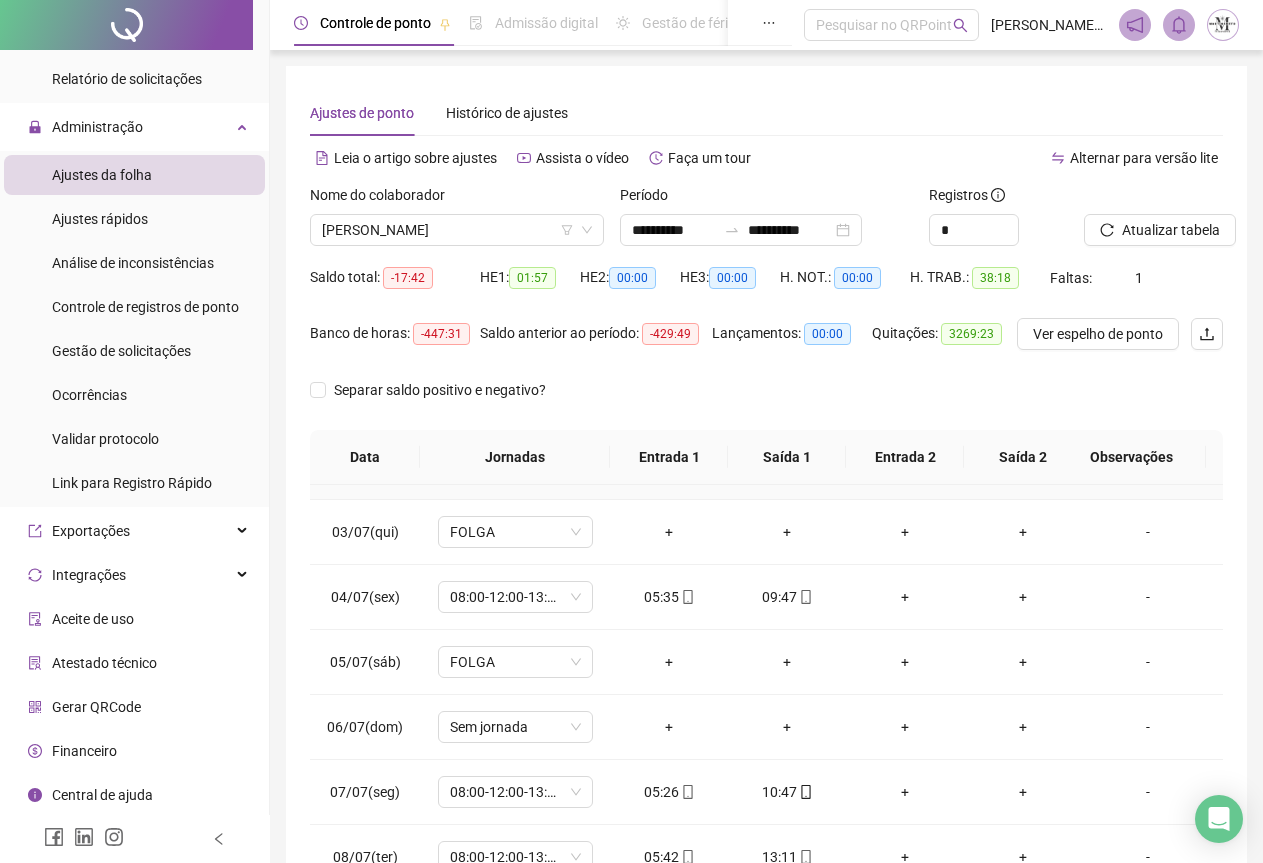 scroll, scrollTop: 240, scrollLeft: 0, axis: vertical 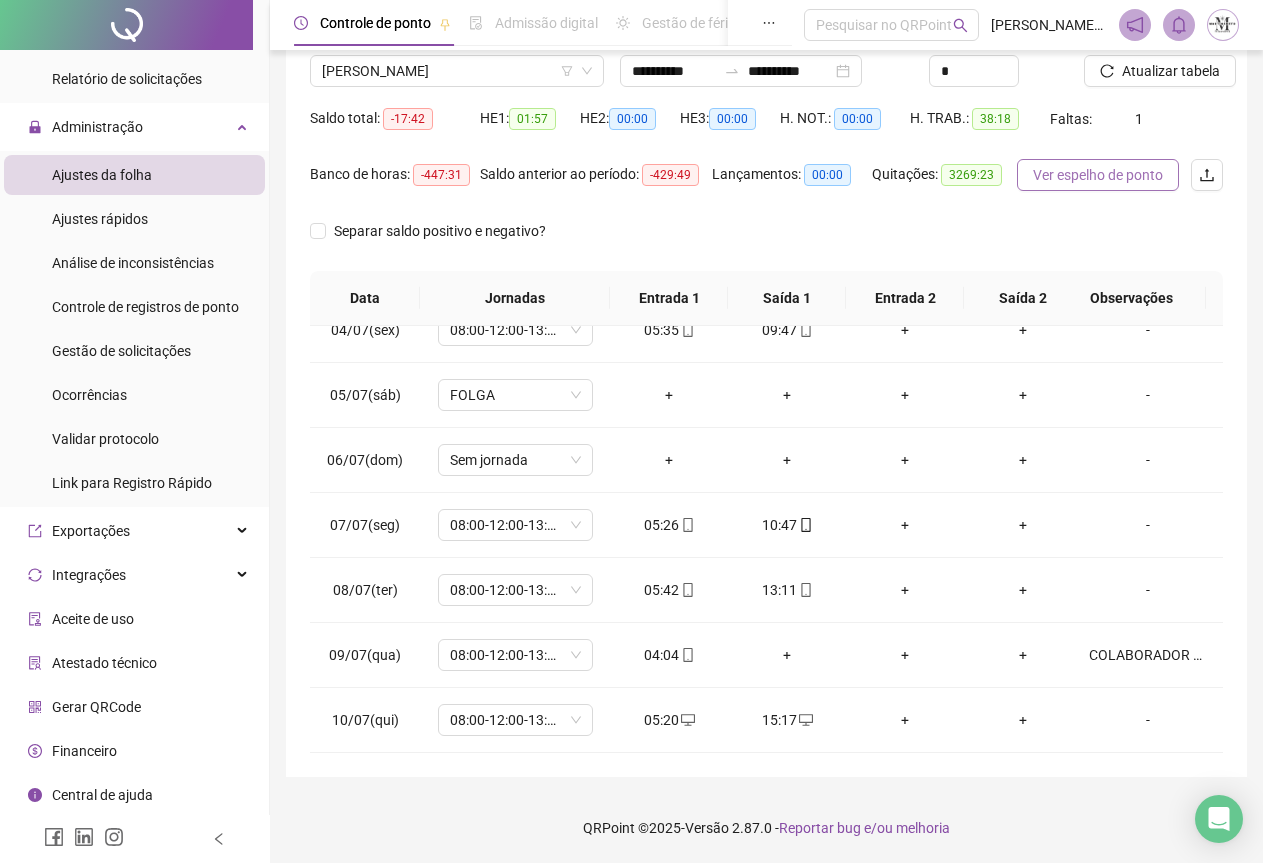 click on "Ver espelho de ponto" at bounding box center [1098, 175] 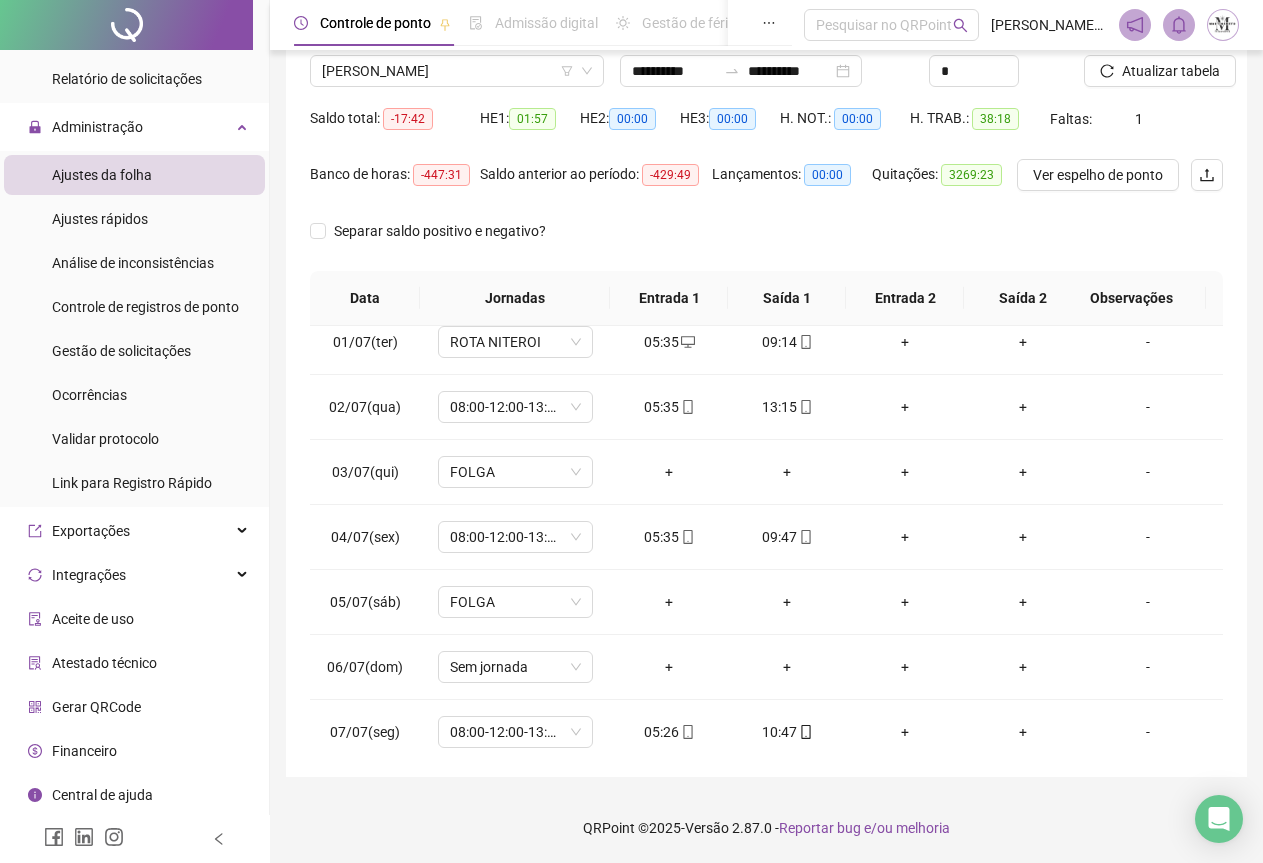 scroll, scrollTop: 0, scrollLeft: 0, axis: both 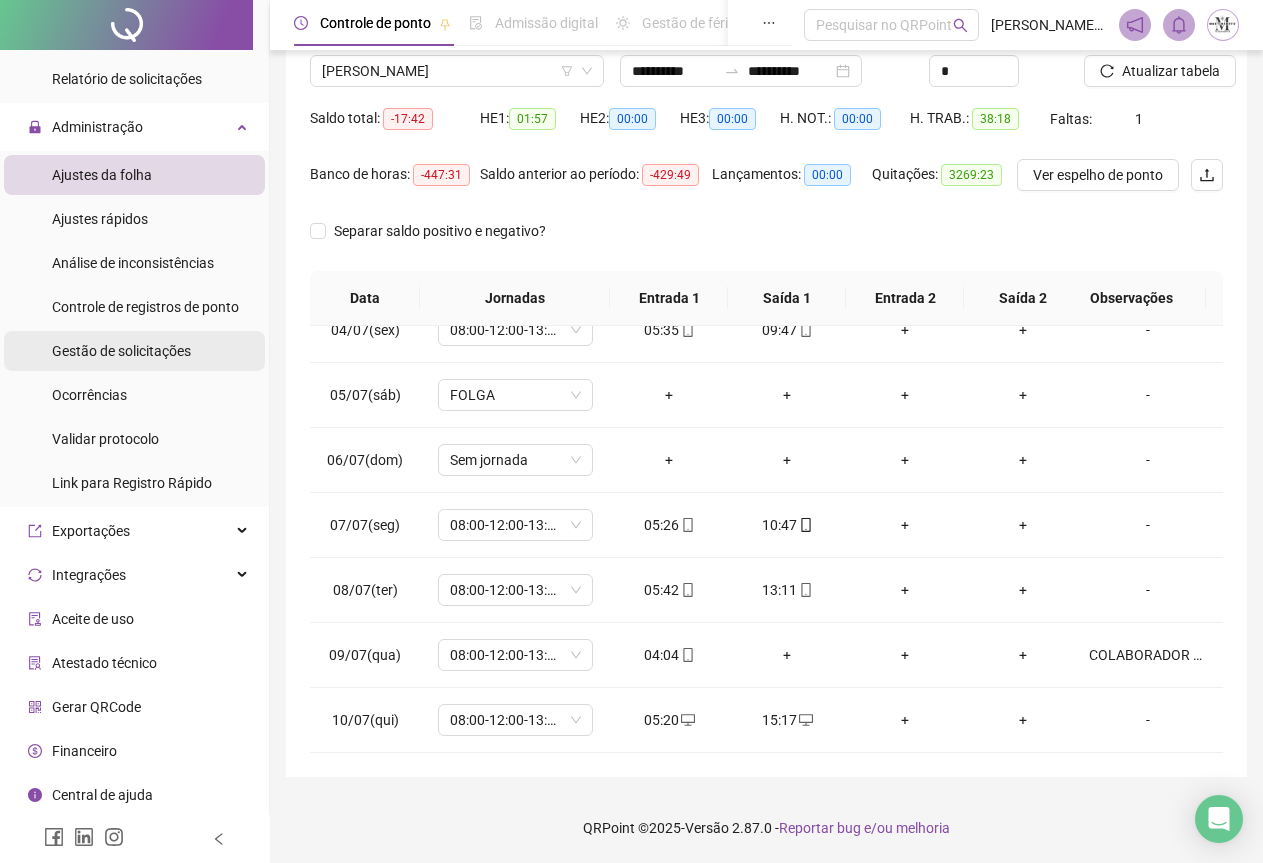 click on "Gestão de solicitações" at bounding box center [121, 351] 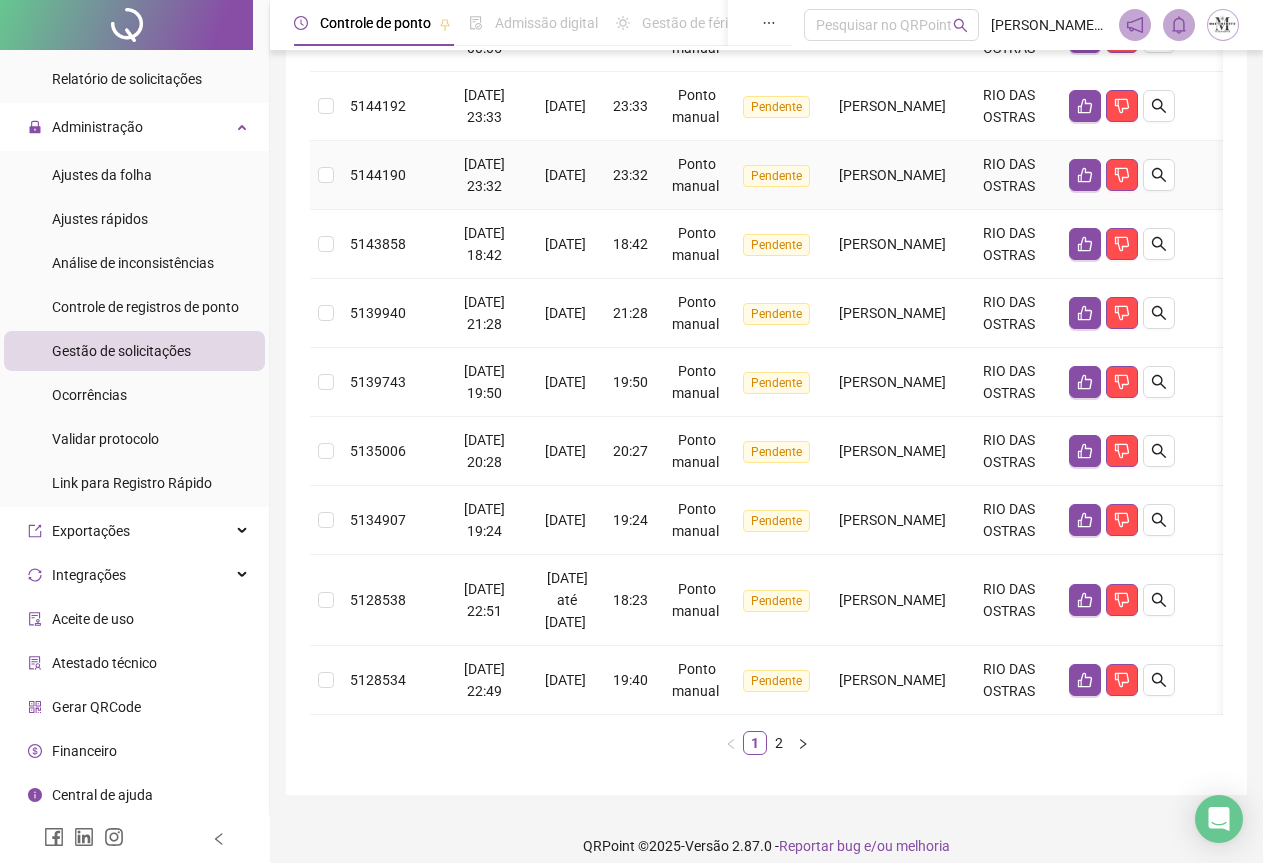 scroll, scrollTop: 535, scrollLeft: 0, axis: vertical 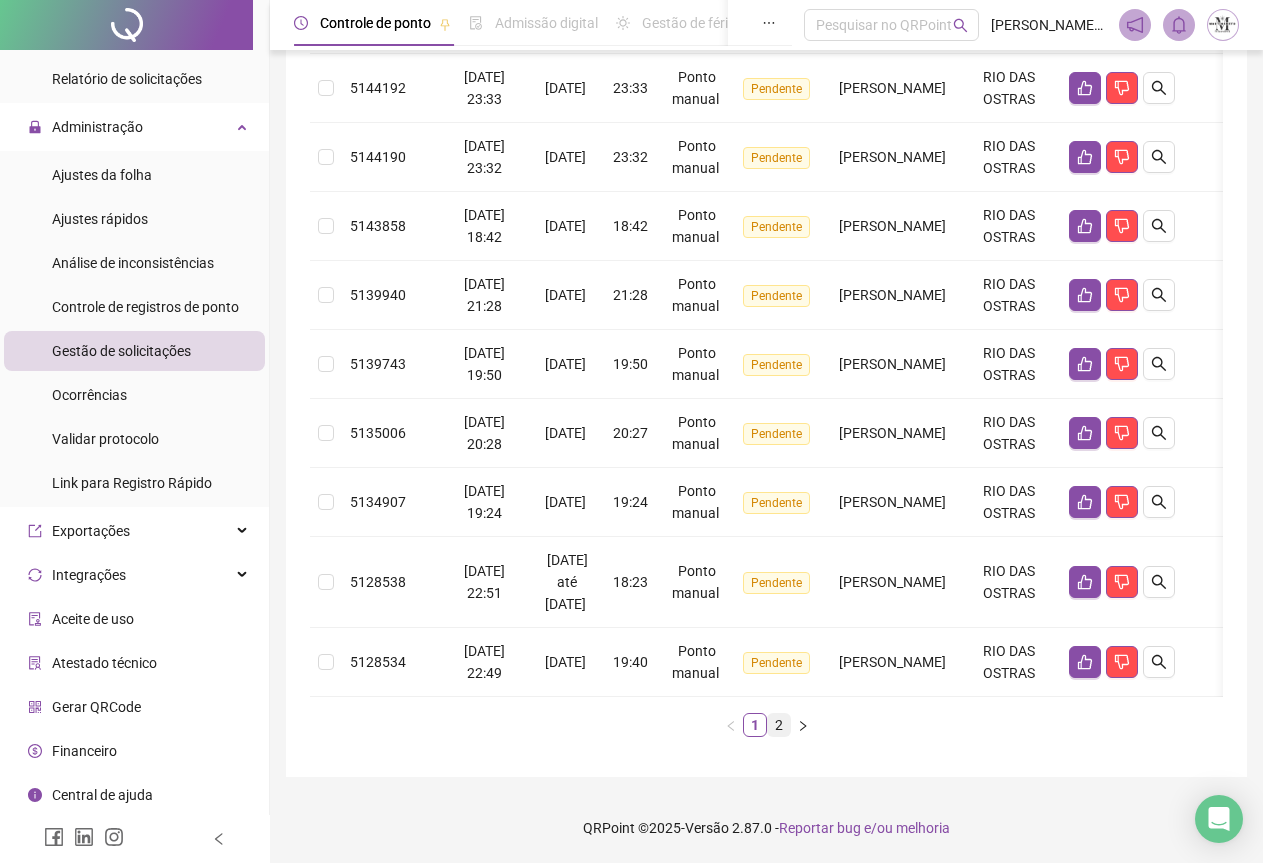 click on "2" at bounding box center [779, 725] 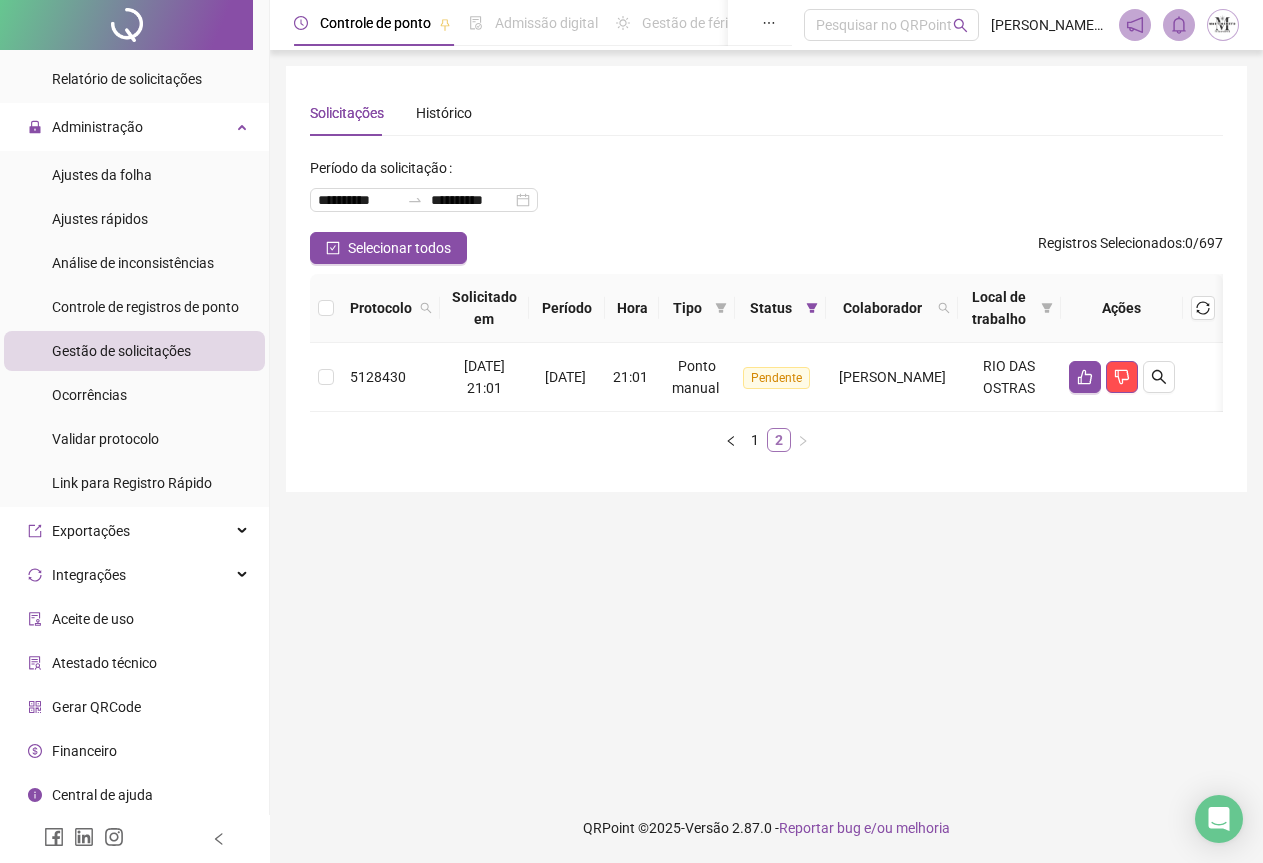 scroll, scrollTop: 0, scrollLeft: 0, axis: both 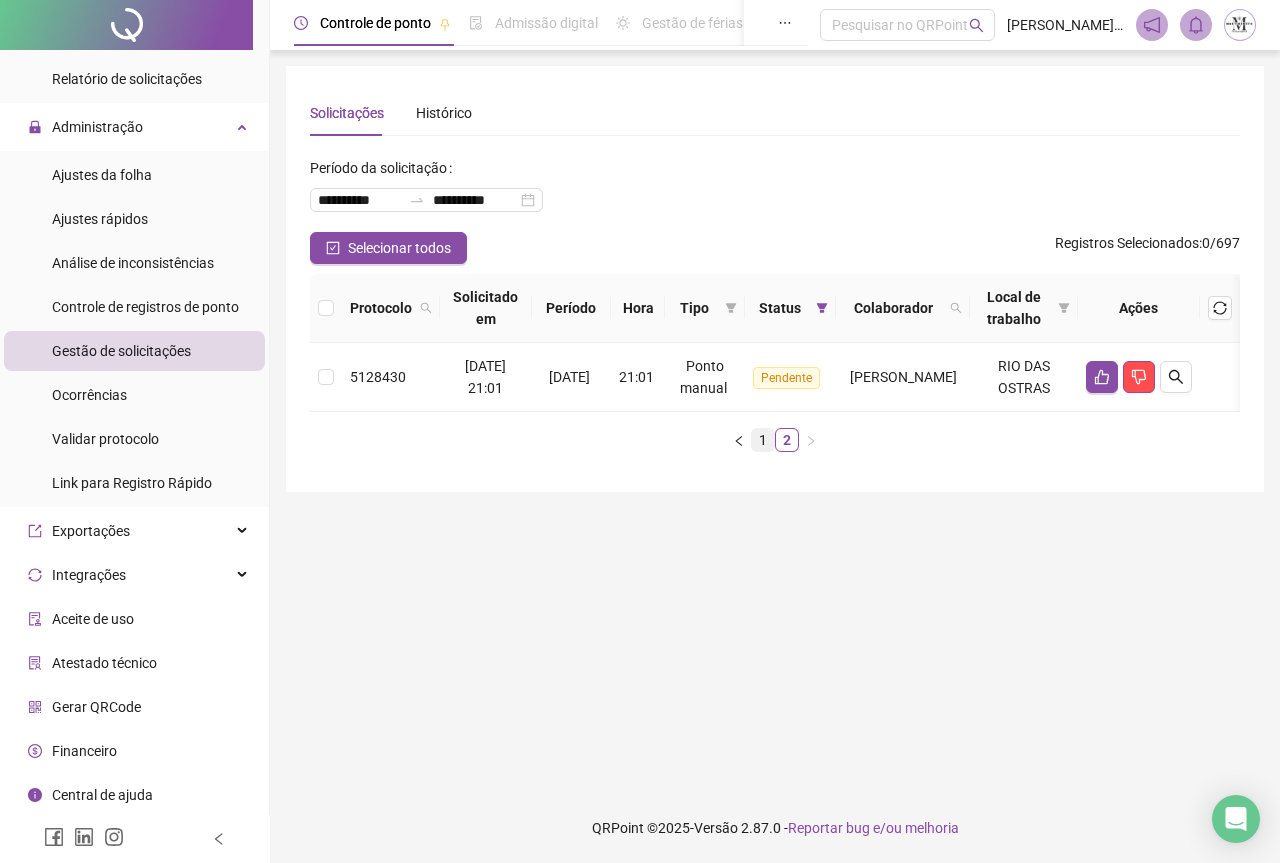 click on "1" at bounding box center [763, 440] 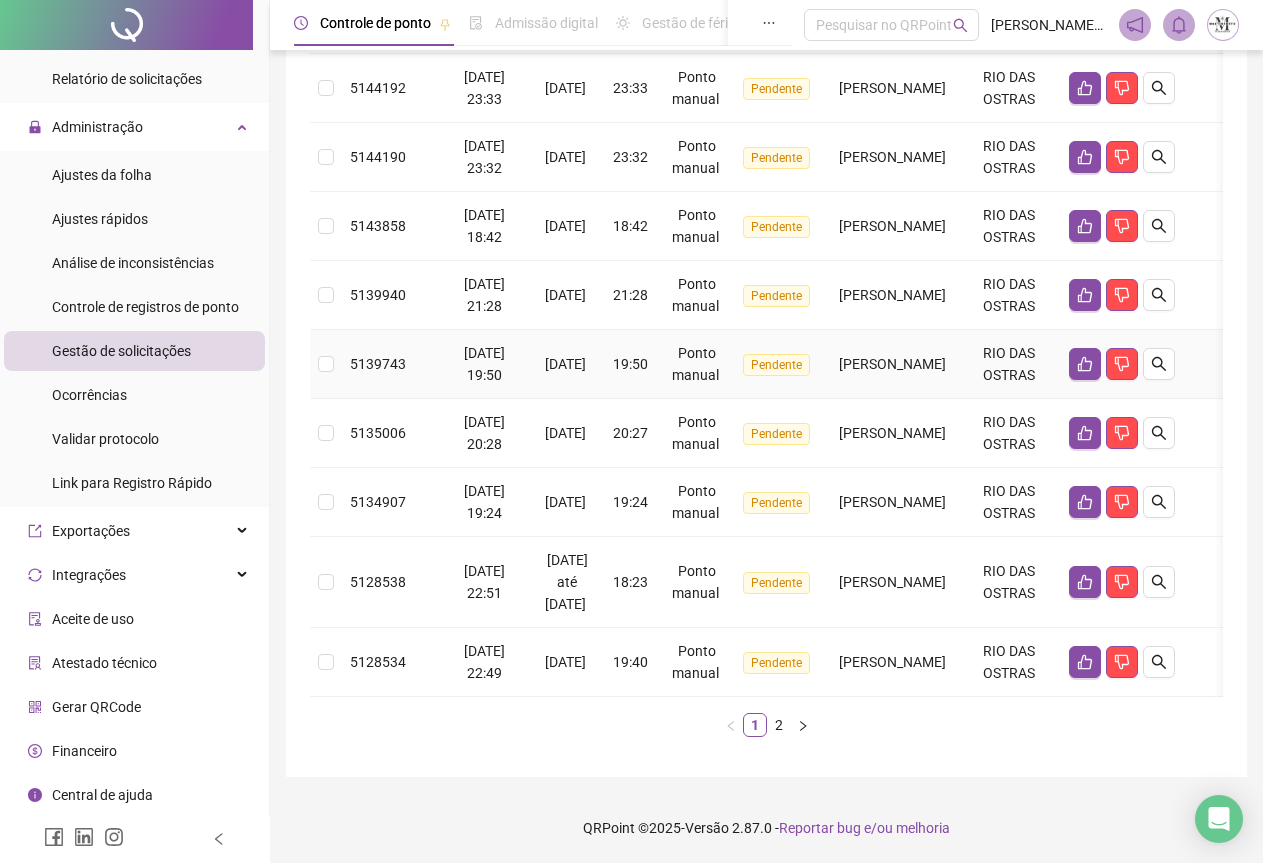 scroll, scrollTop: 535, scrollLeft: 0, axis: vertical 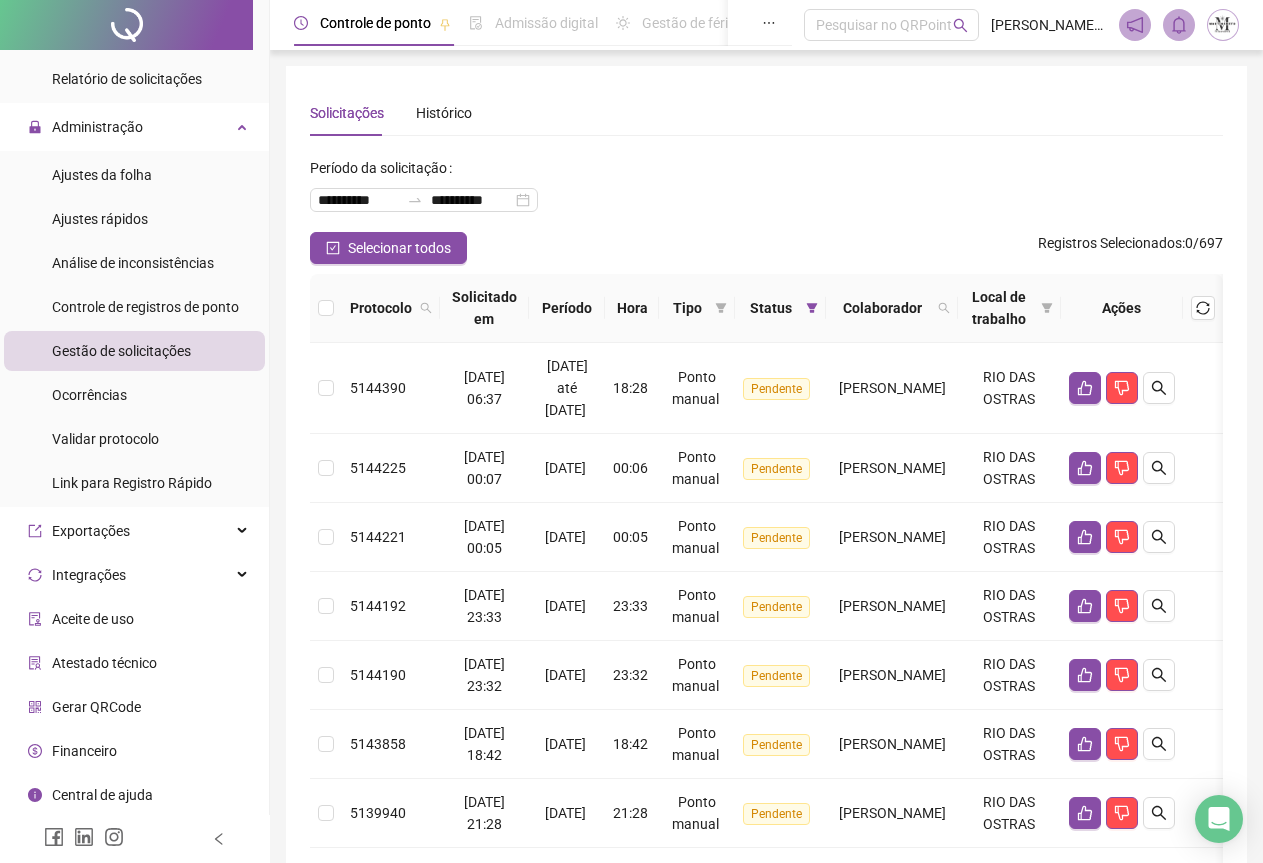 click at bounding box center [126, 25] 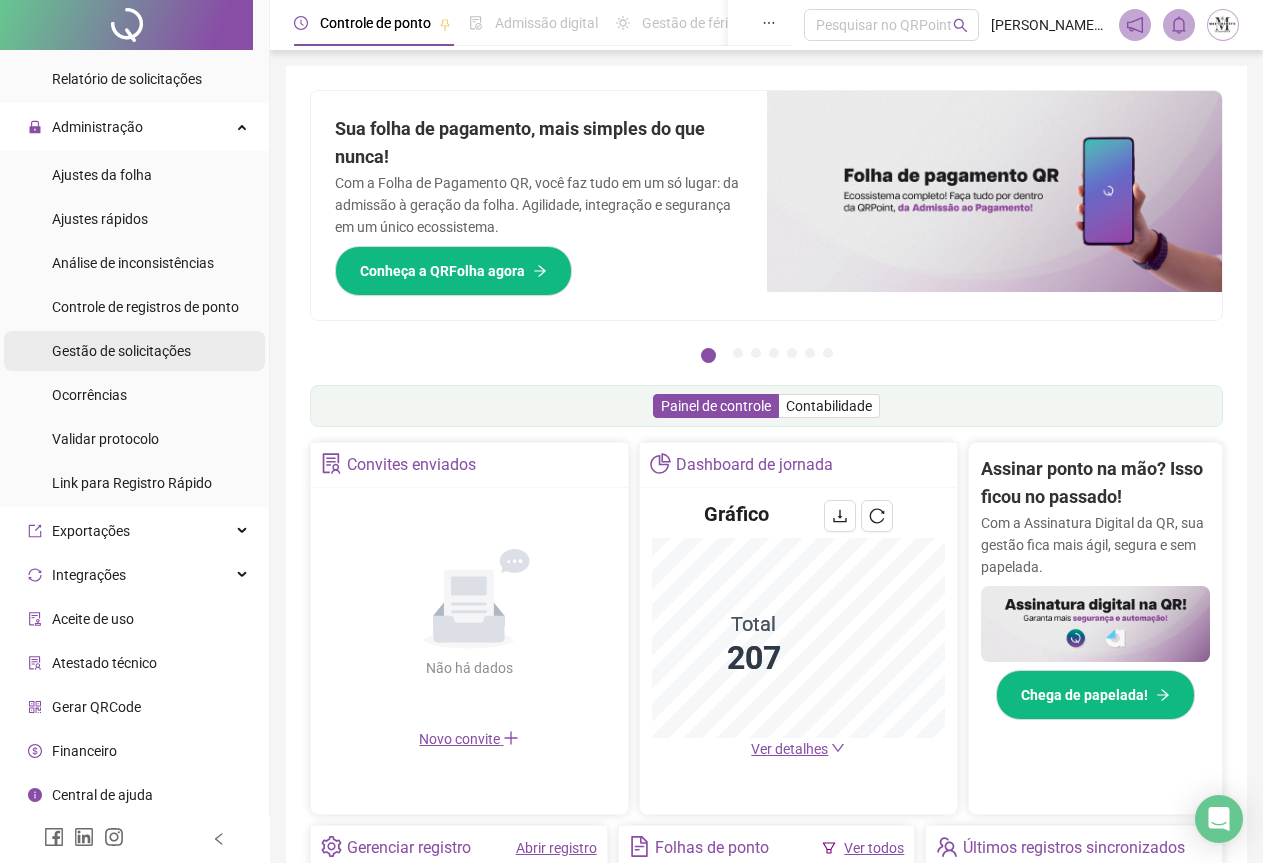click on "Gestão de solicitações" at bounding box center (121, 351) 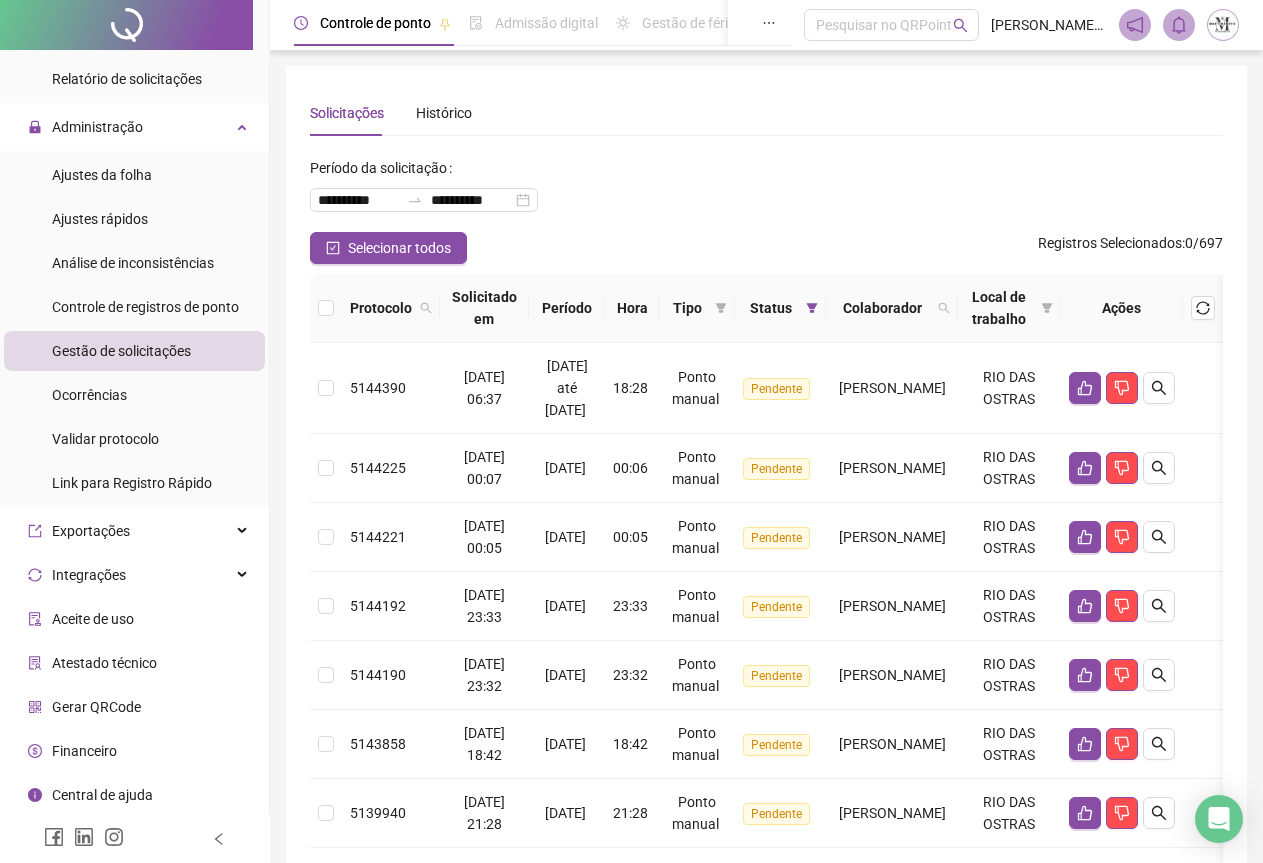 click at bounding box center [126, 25] 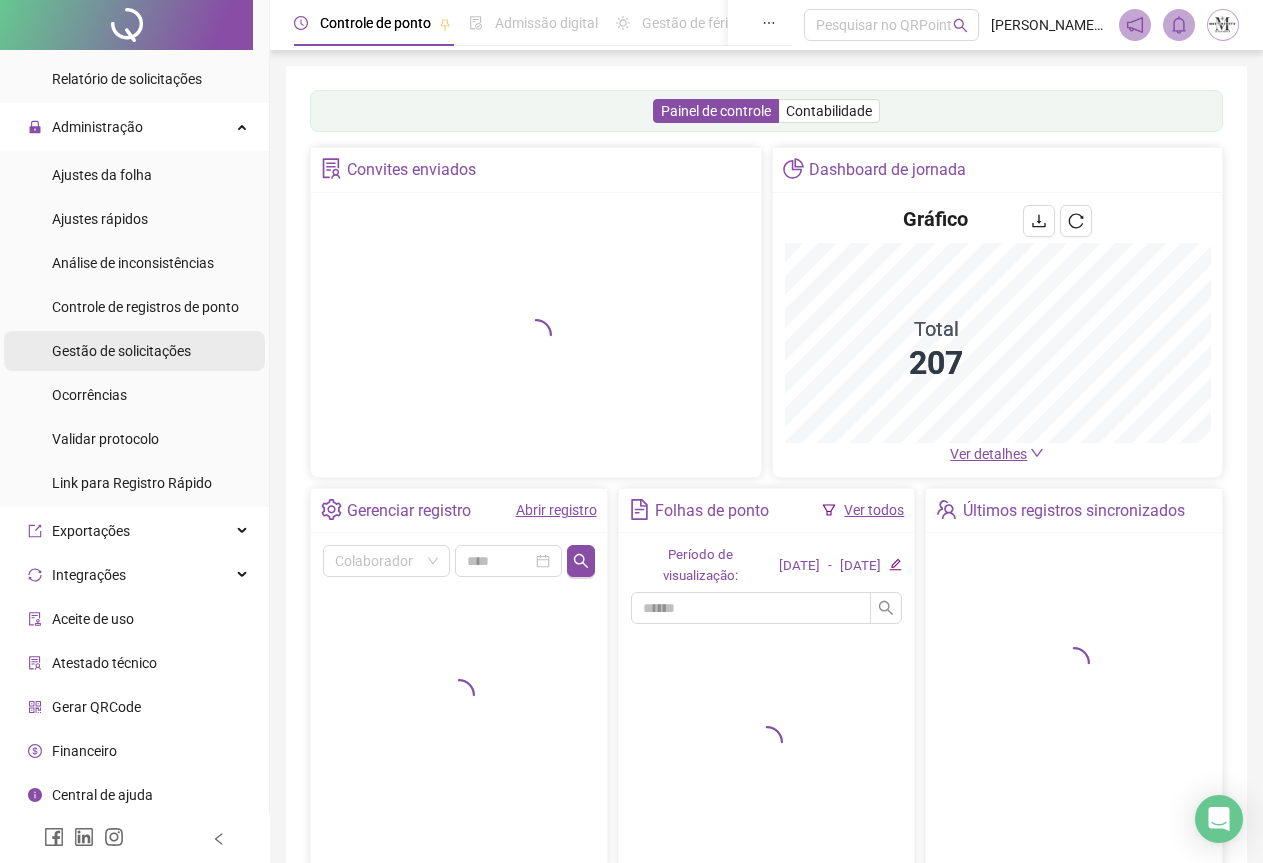 click on "Gestão de solicitações" at bounding box center [121, 351] 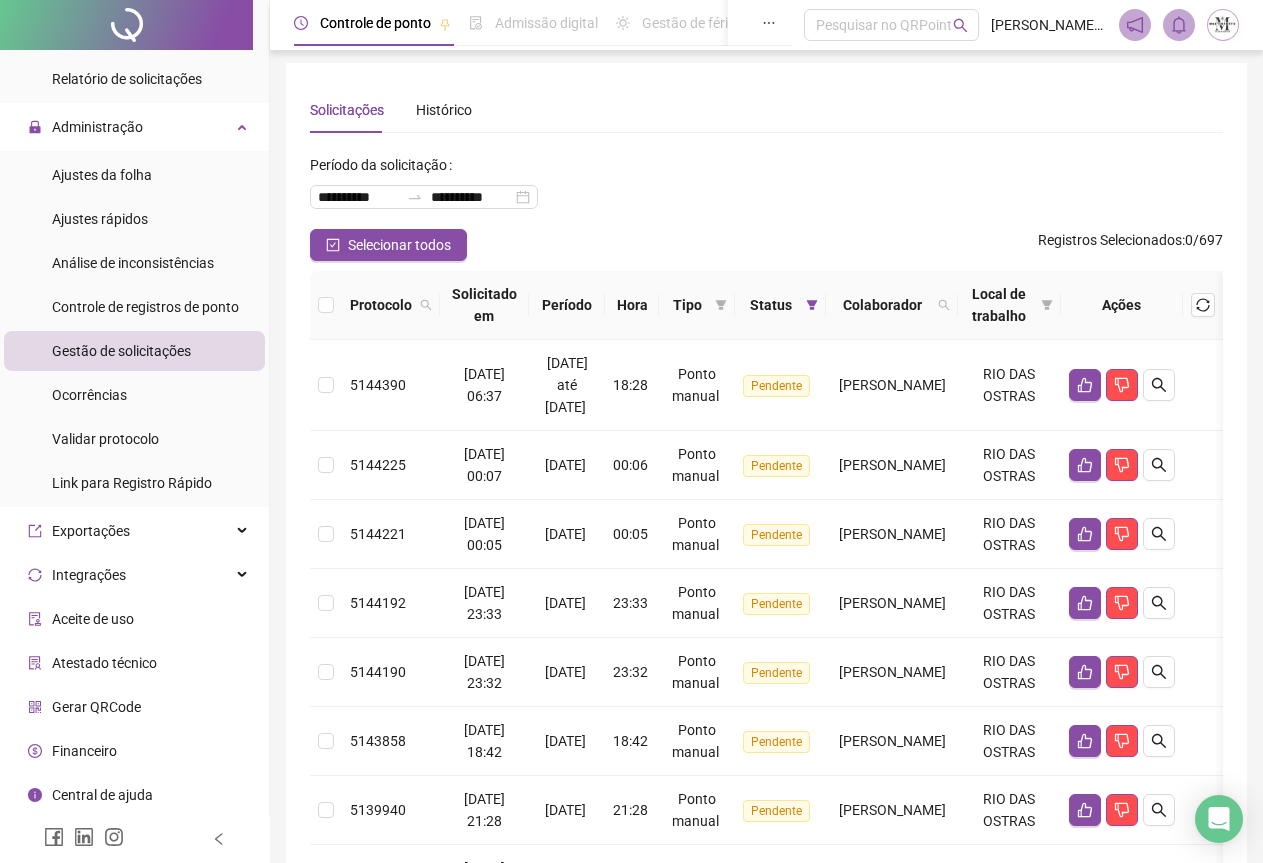 scroll, scrollTop: 0, scrollLeft: 0, axis: both 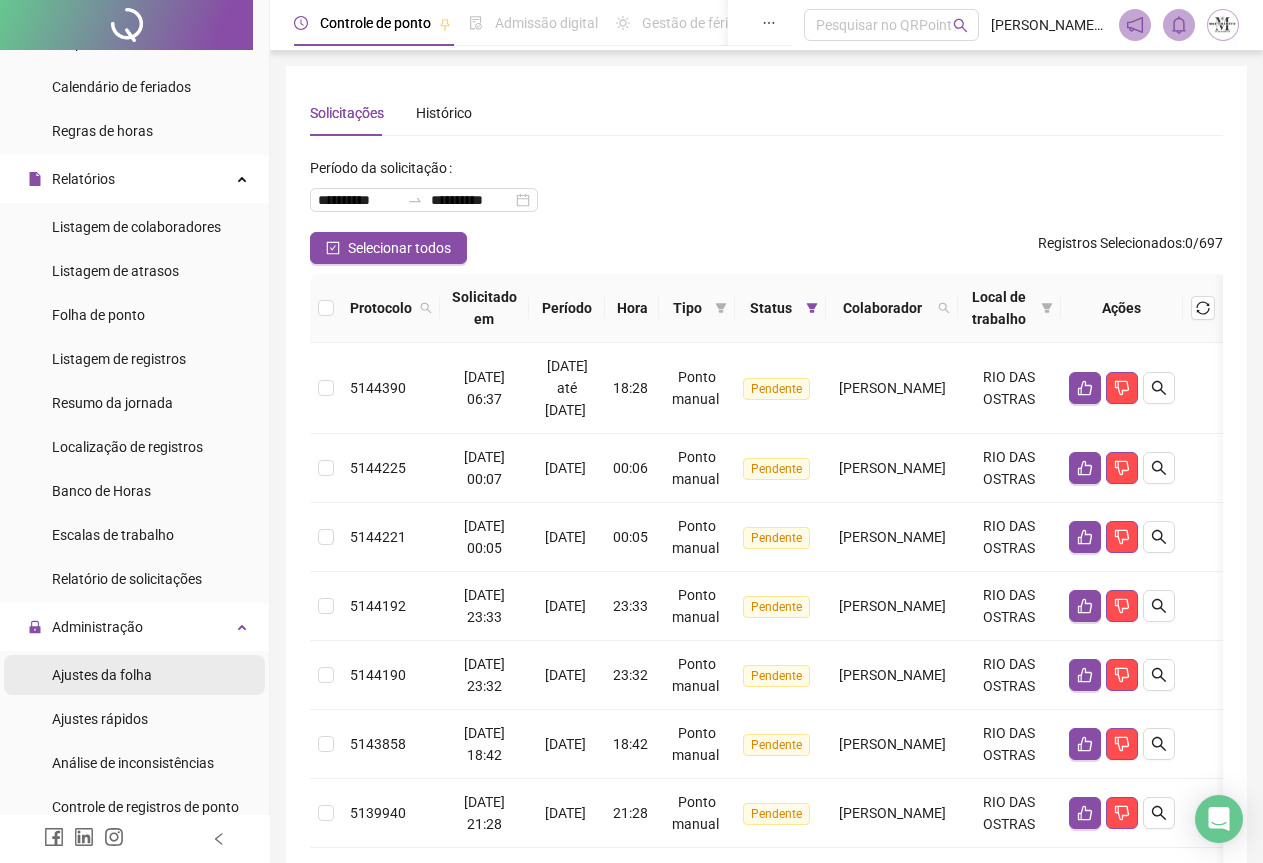 click on "Ajustes da folha" at bounding box center (102, 675) 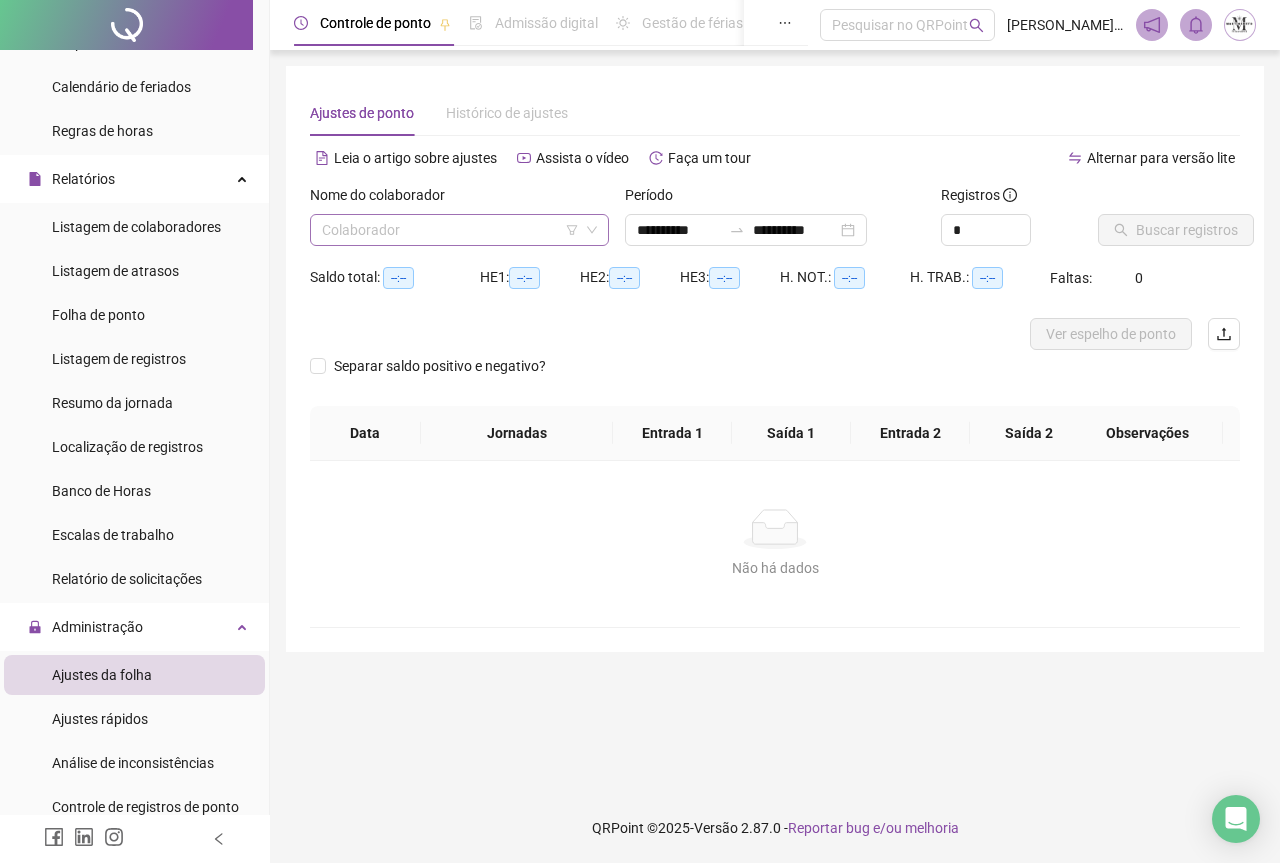 click at bounding box center [453, 230] 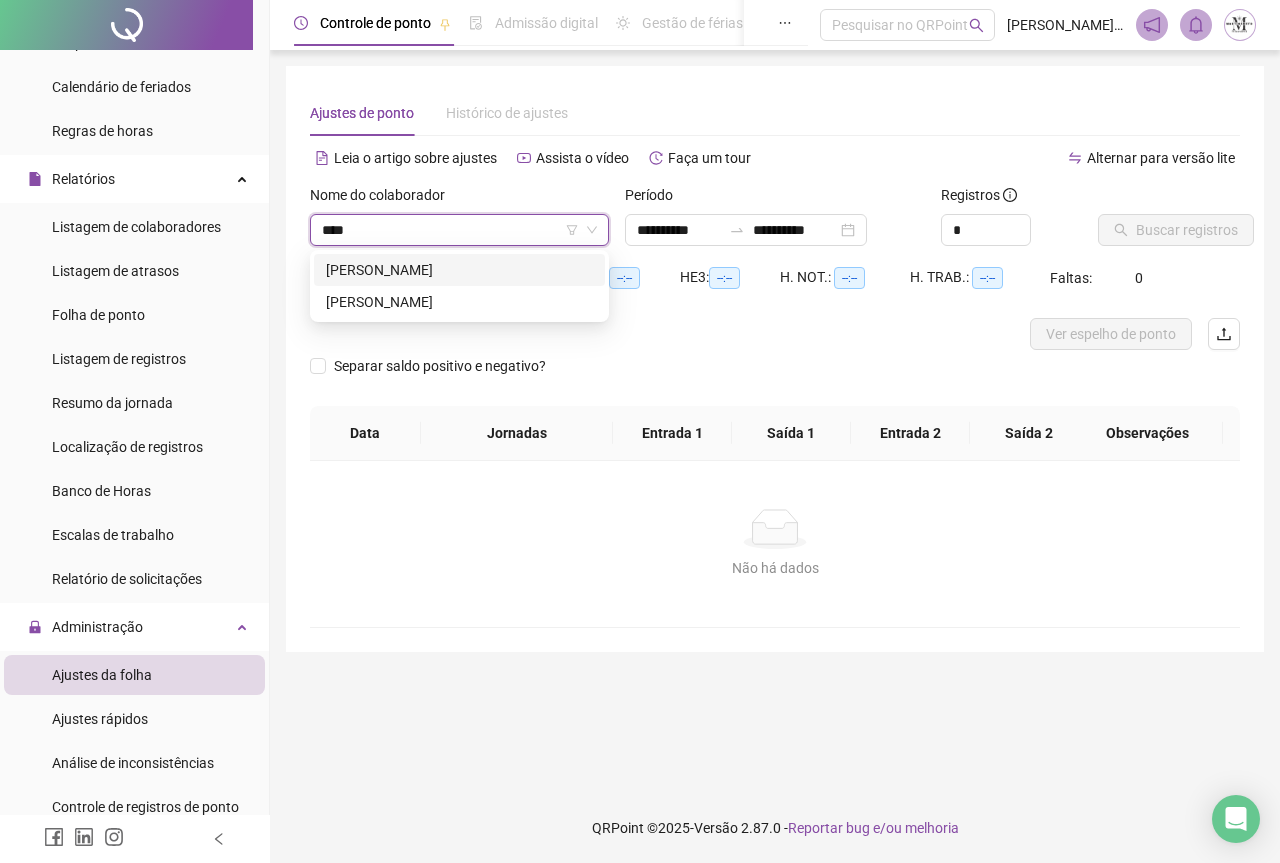 type on "*****" 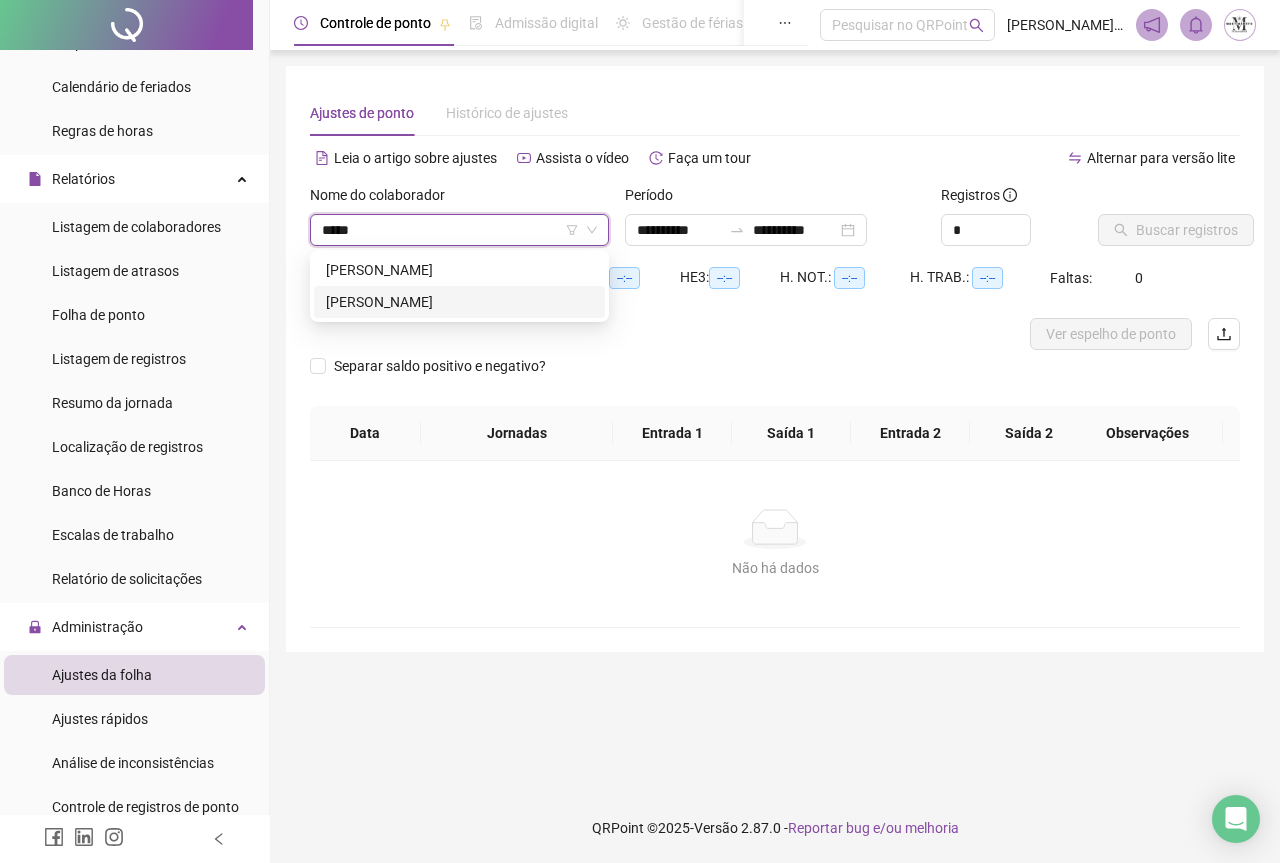 click on "[PERSON_NAME]" at bounding box center (459, 302) 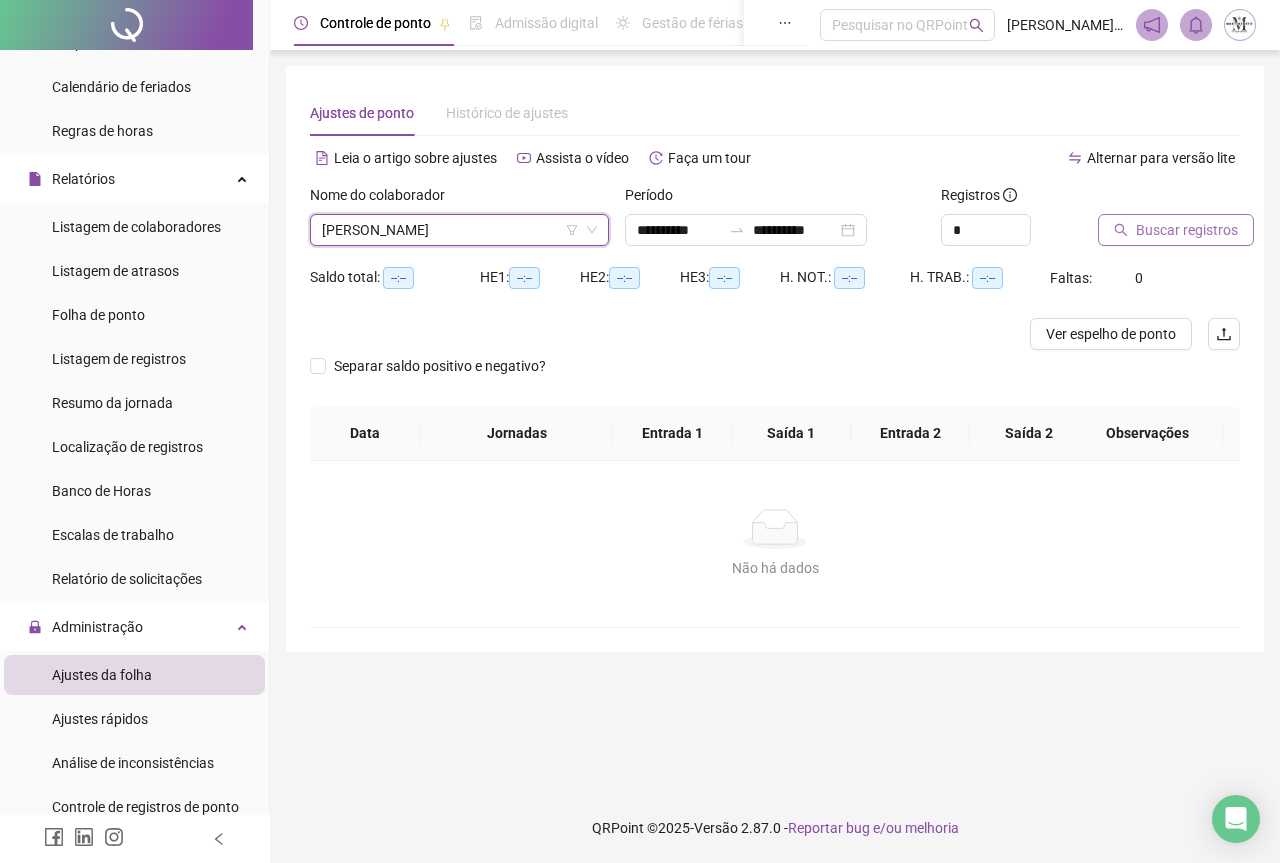 click on "Buscar registros" at bounding box center [1187, 230] 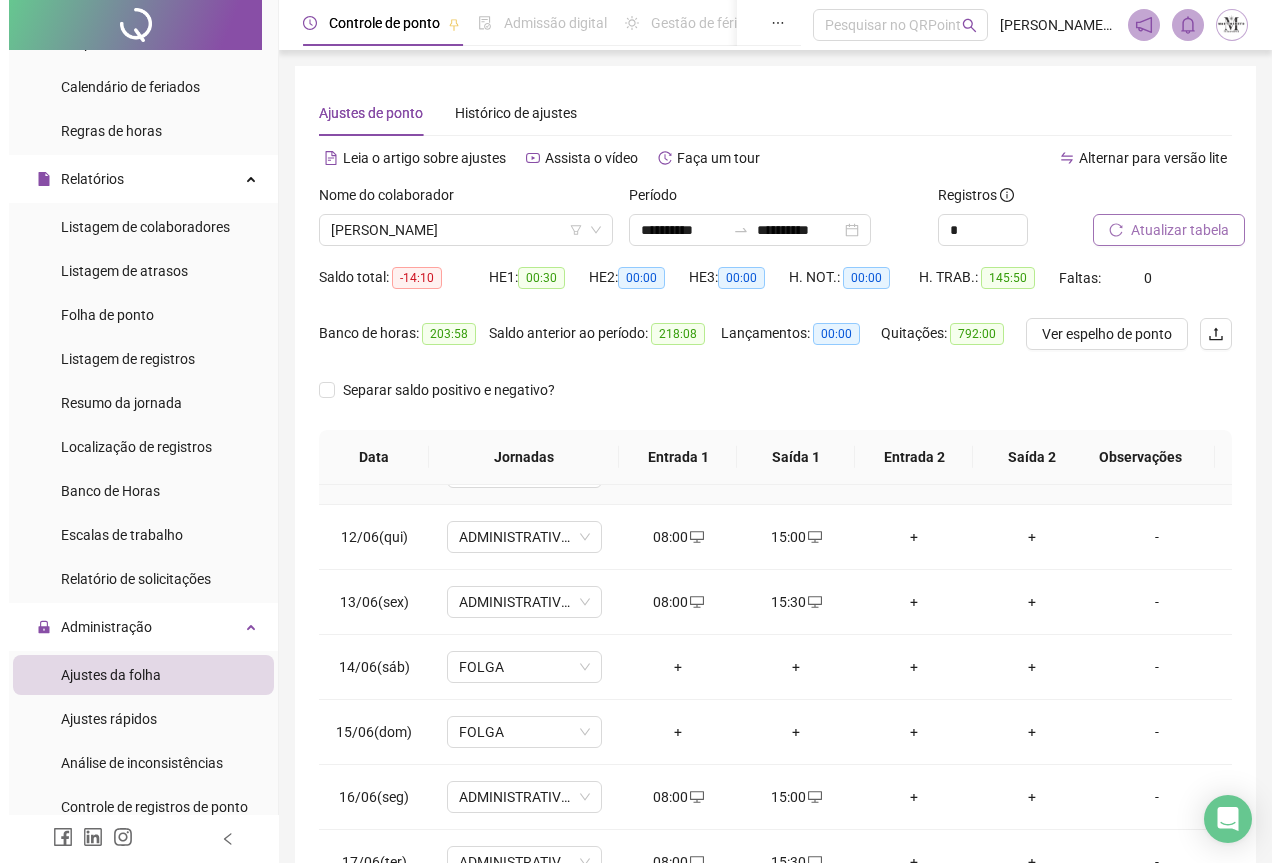 scroll, scrollTop: 700, scrollLeft: 0, axis: vertical 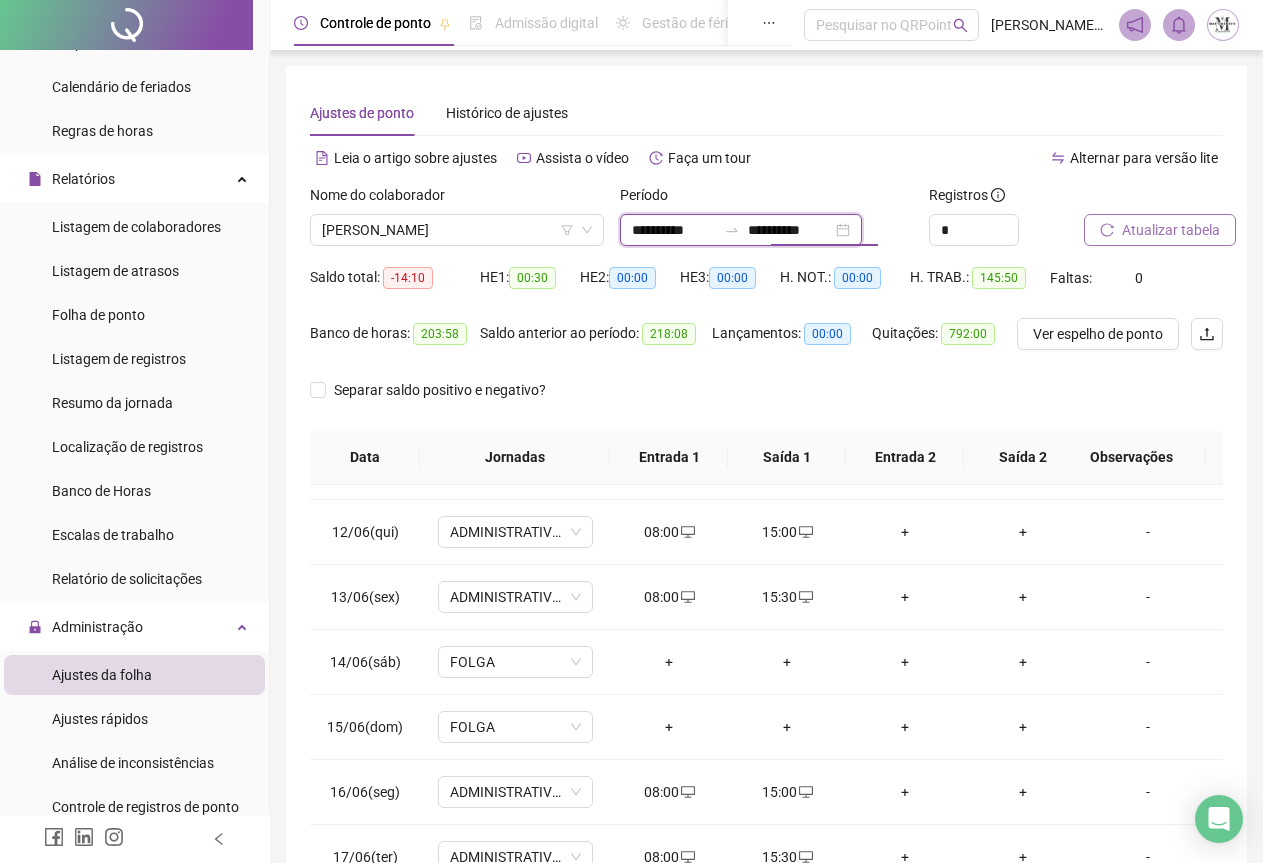 click on "**********" at bounding box center [790, 230] 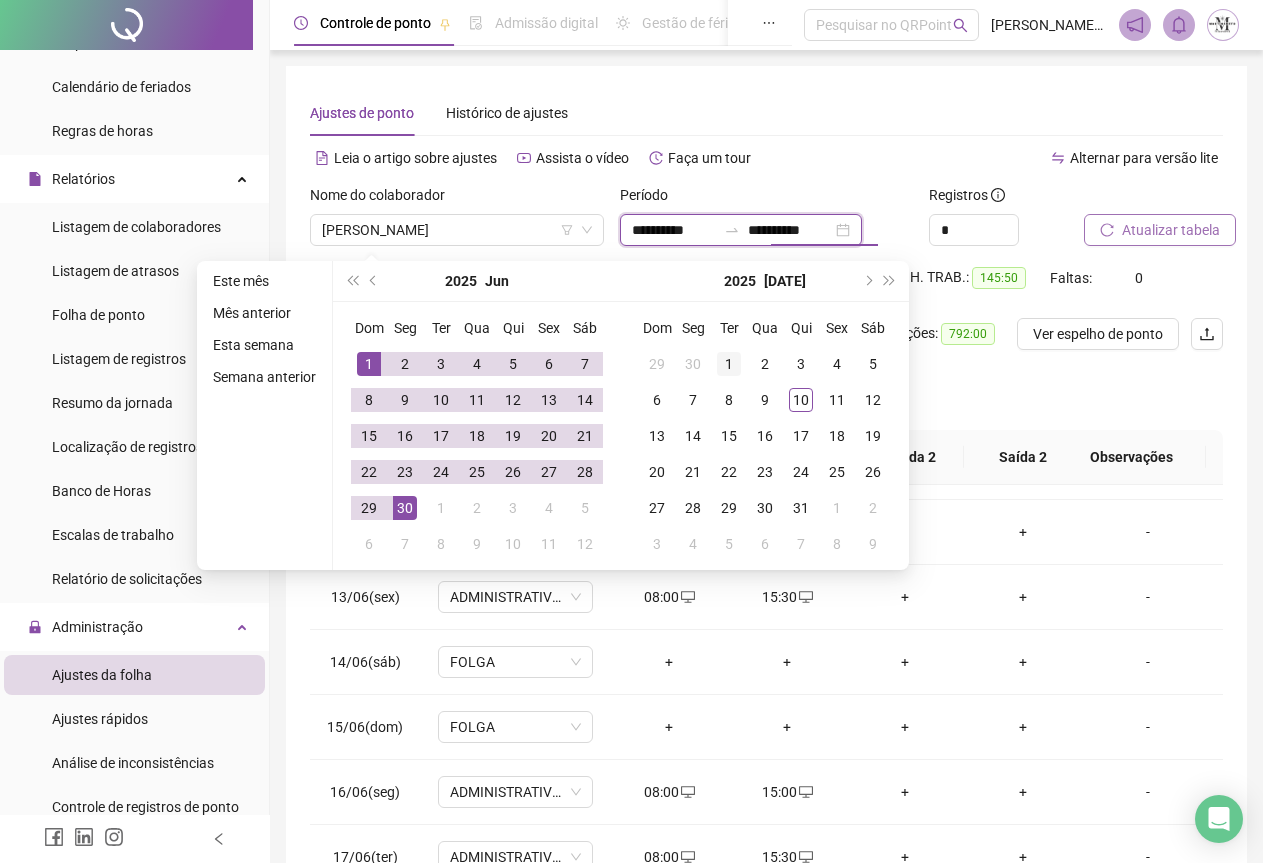 type on "**********" 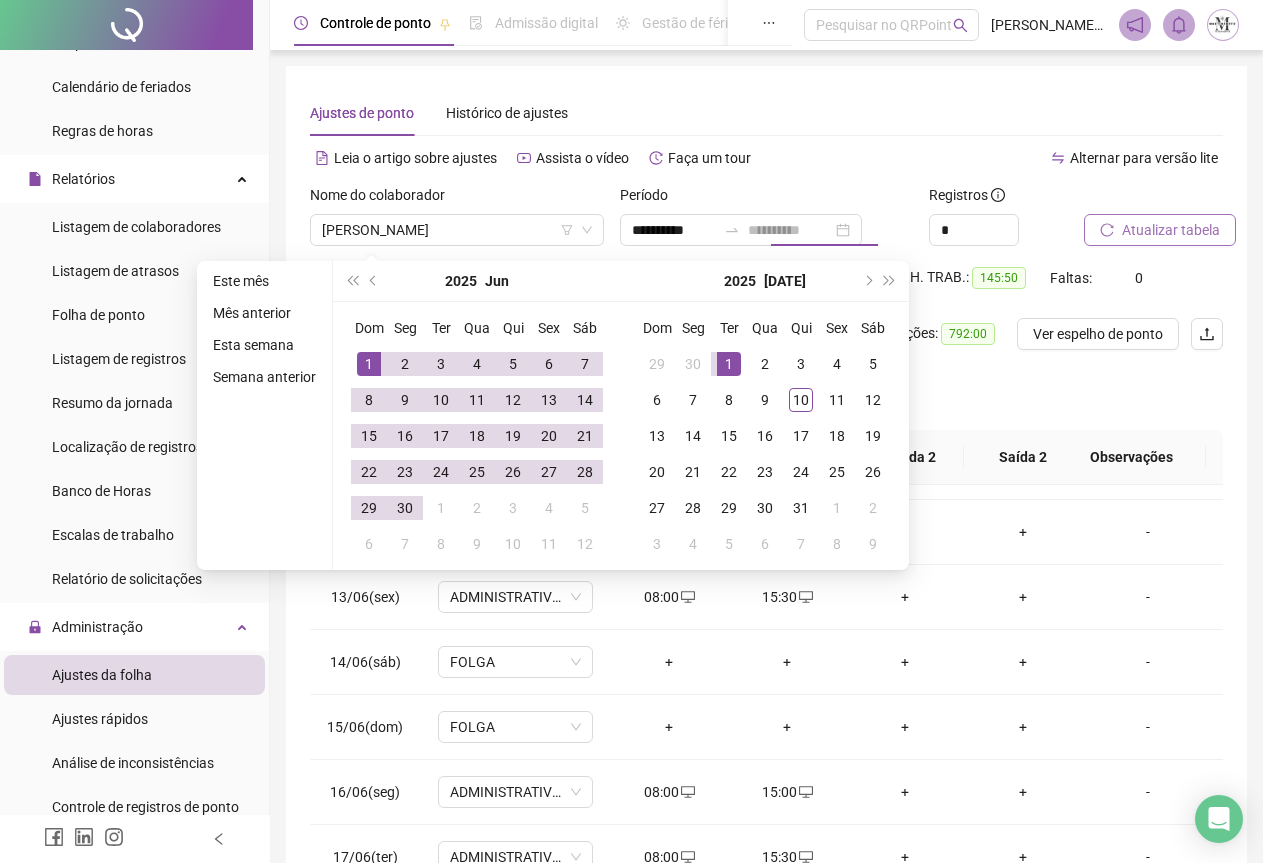 click on "1" at bounding box center (729, 364) 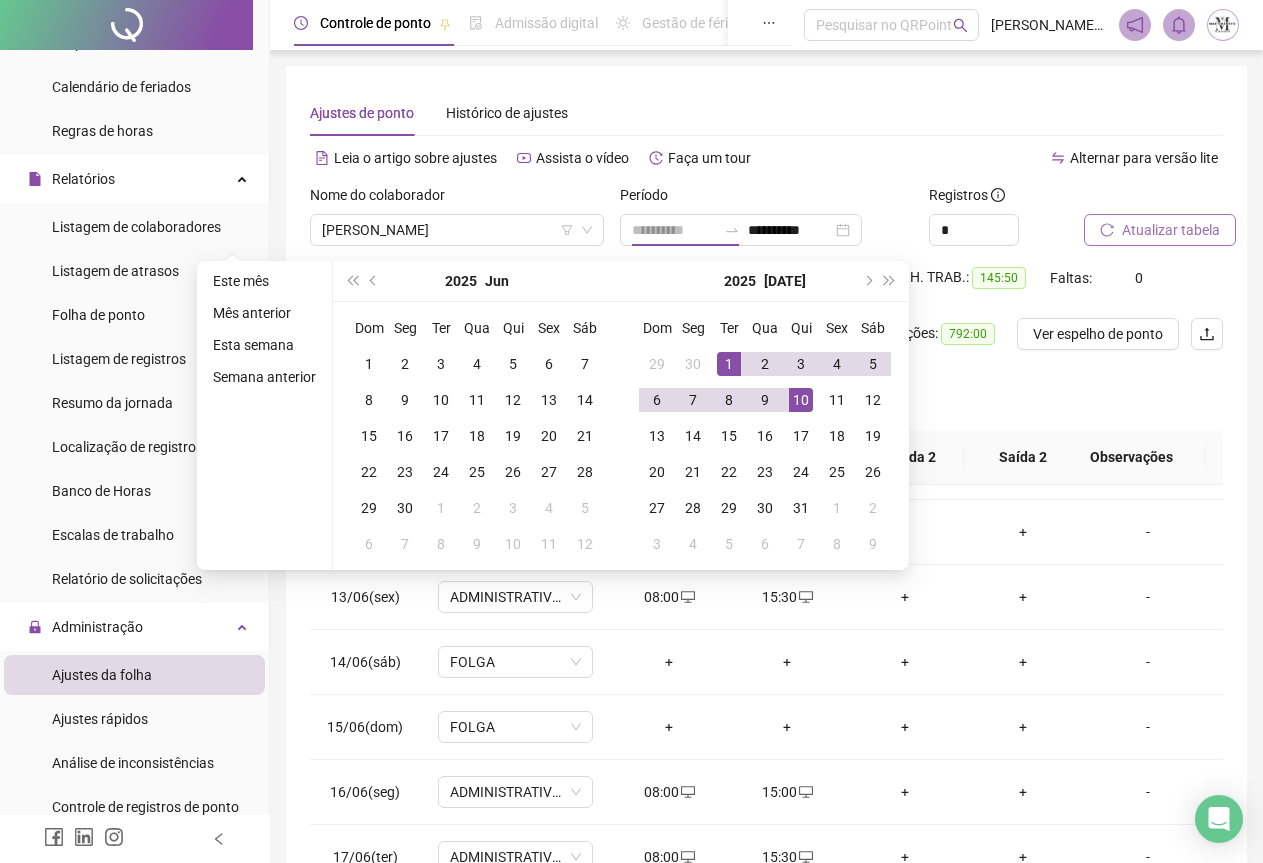 click on "10" at bounding box center (801, 400) 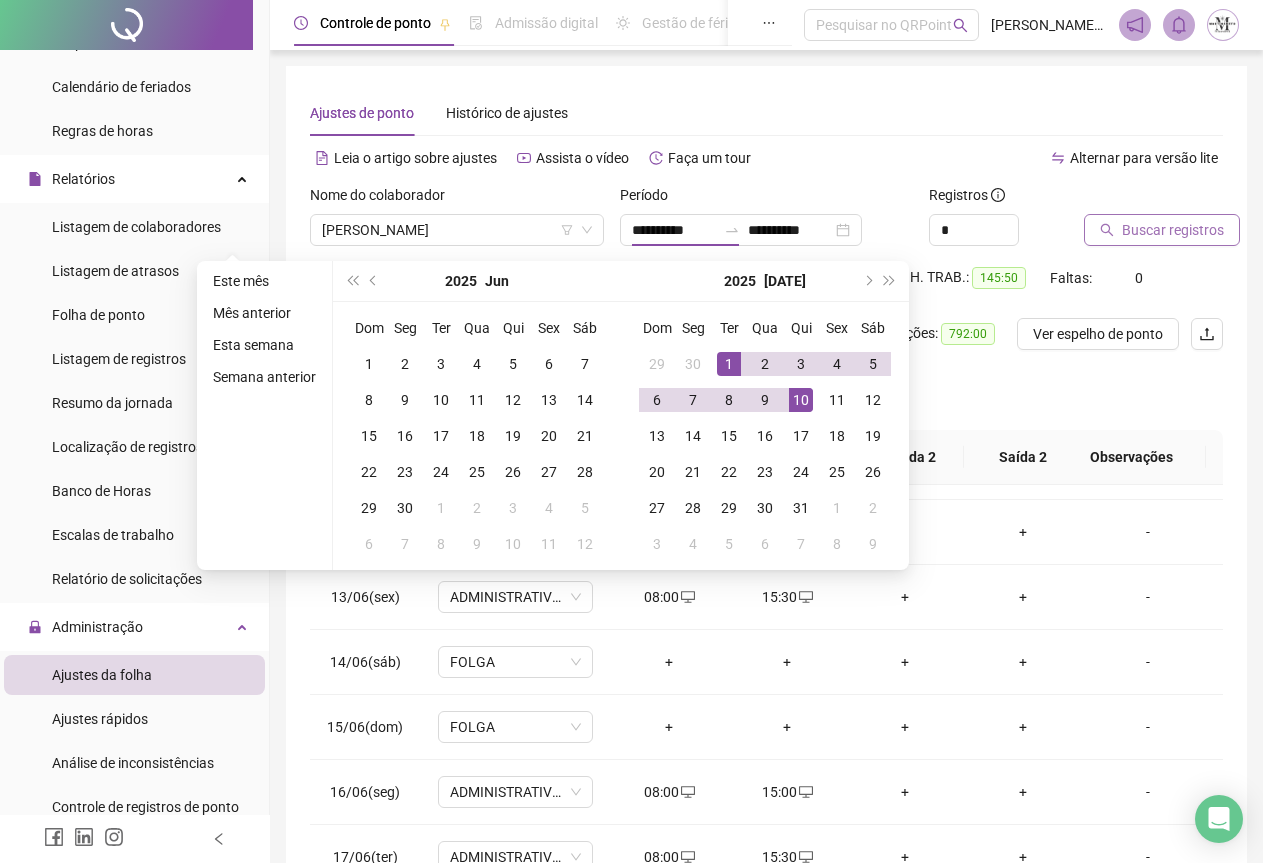 type on "**********" 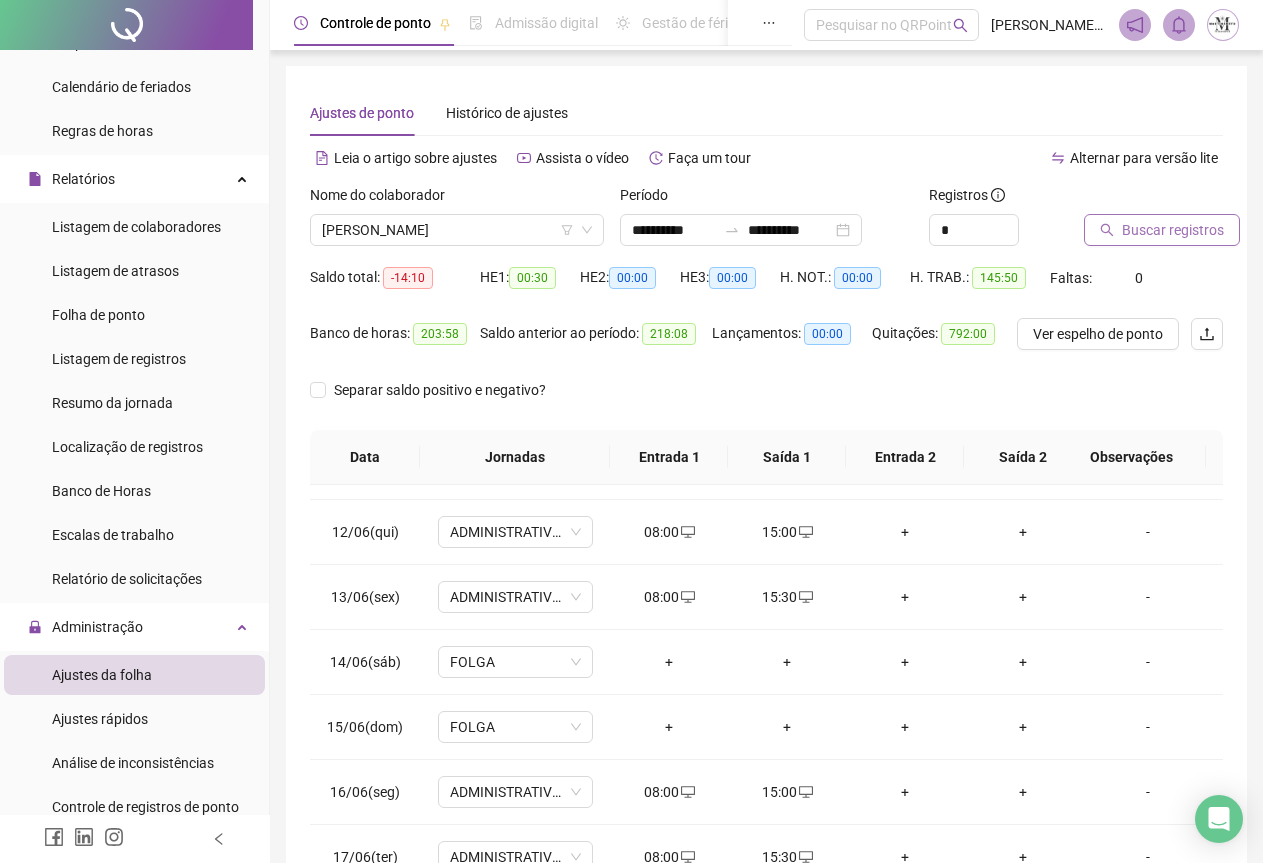 click on "Buscar registros" at bounding box center [1173, 230] 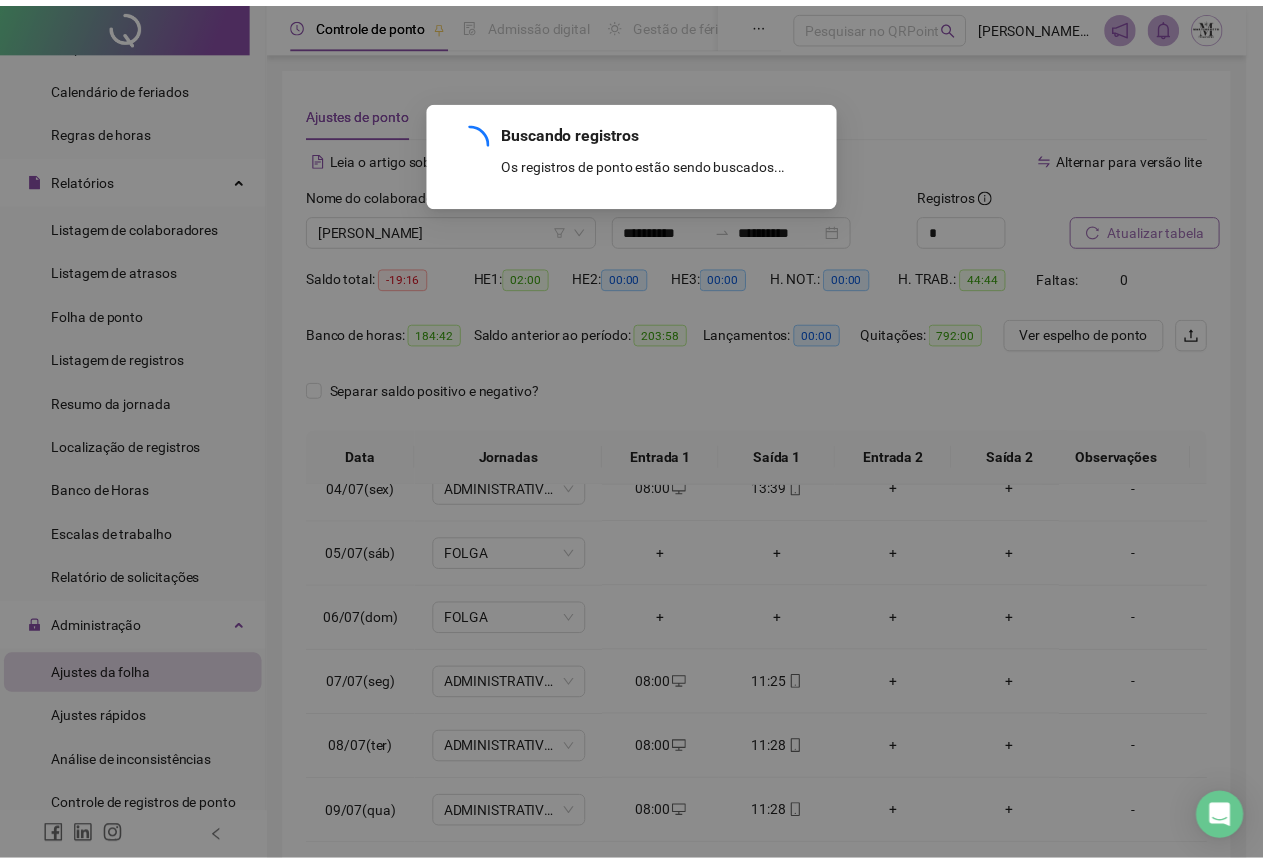 scroll, scrollTop: 240, scrollLeft: 0, axis: vertical 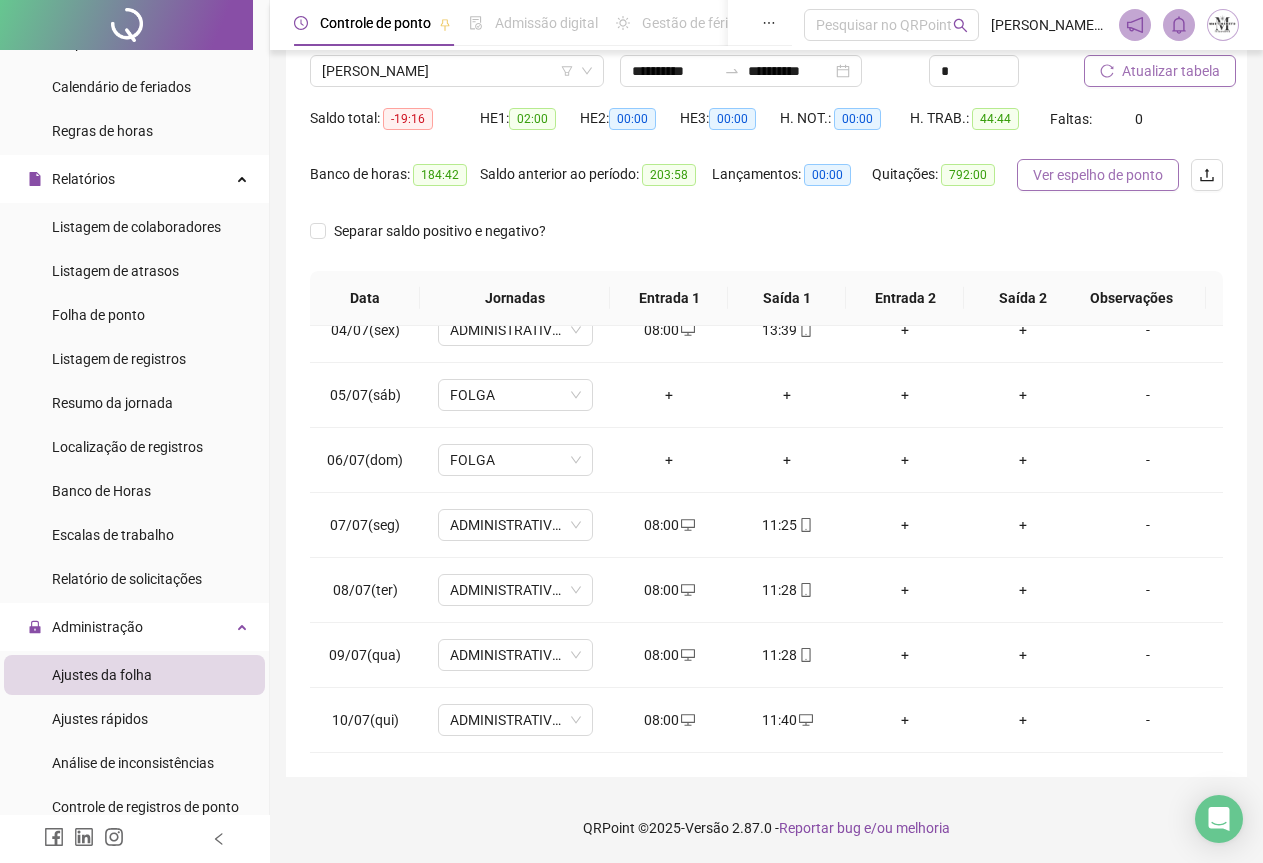 click on "Ver espelho de ponto" at bounding box center [1098, 175] 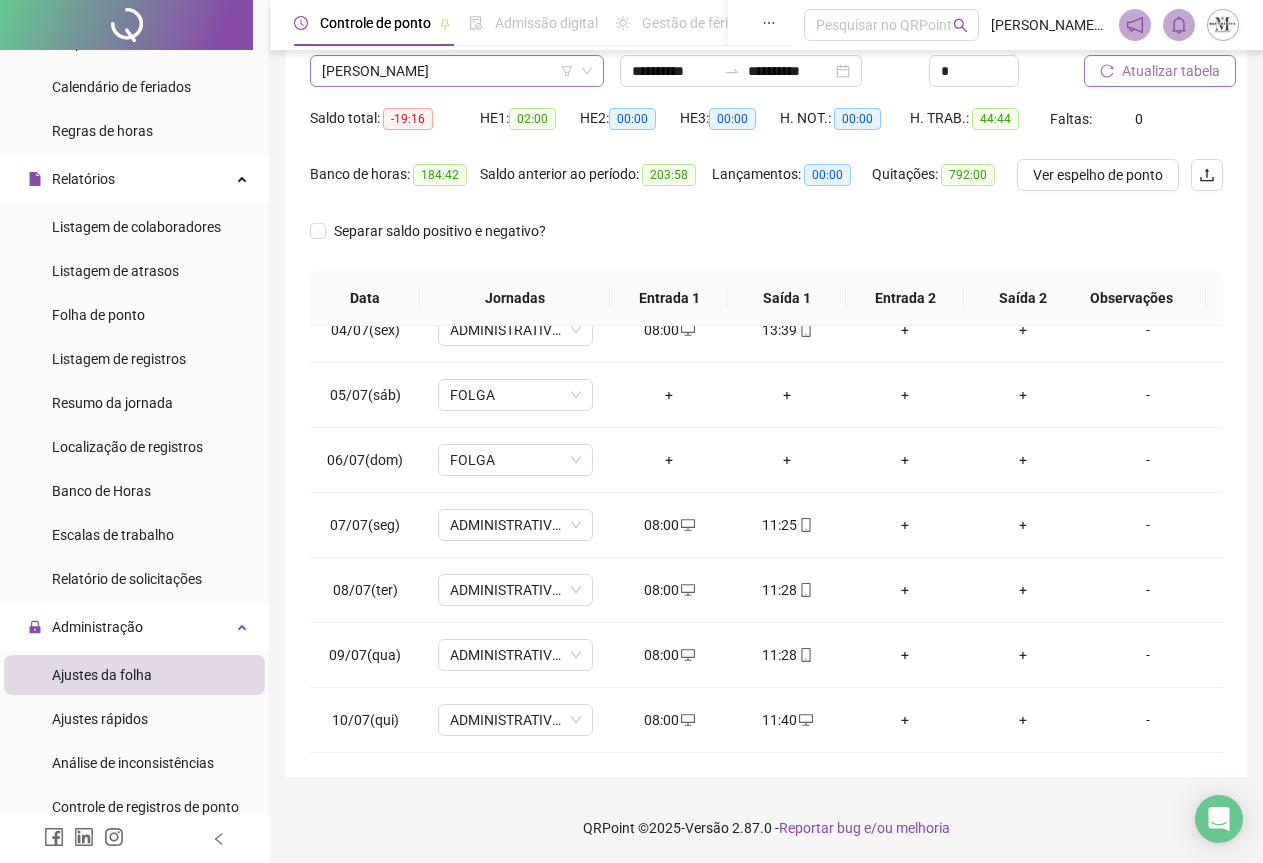 click on "[PERSON_NAME]" at bounding box center [457, 71] 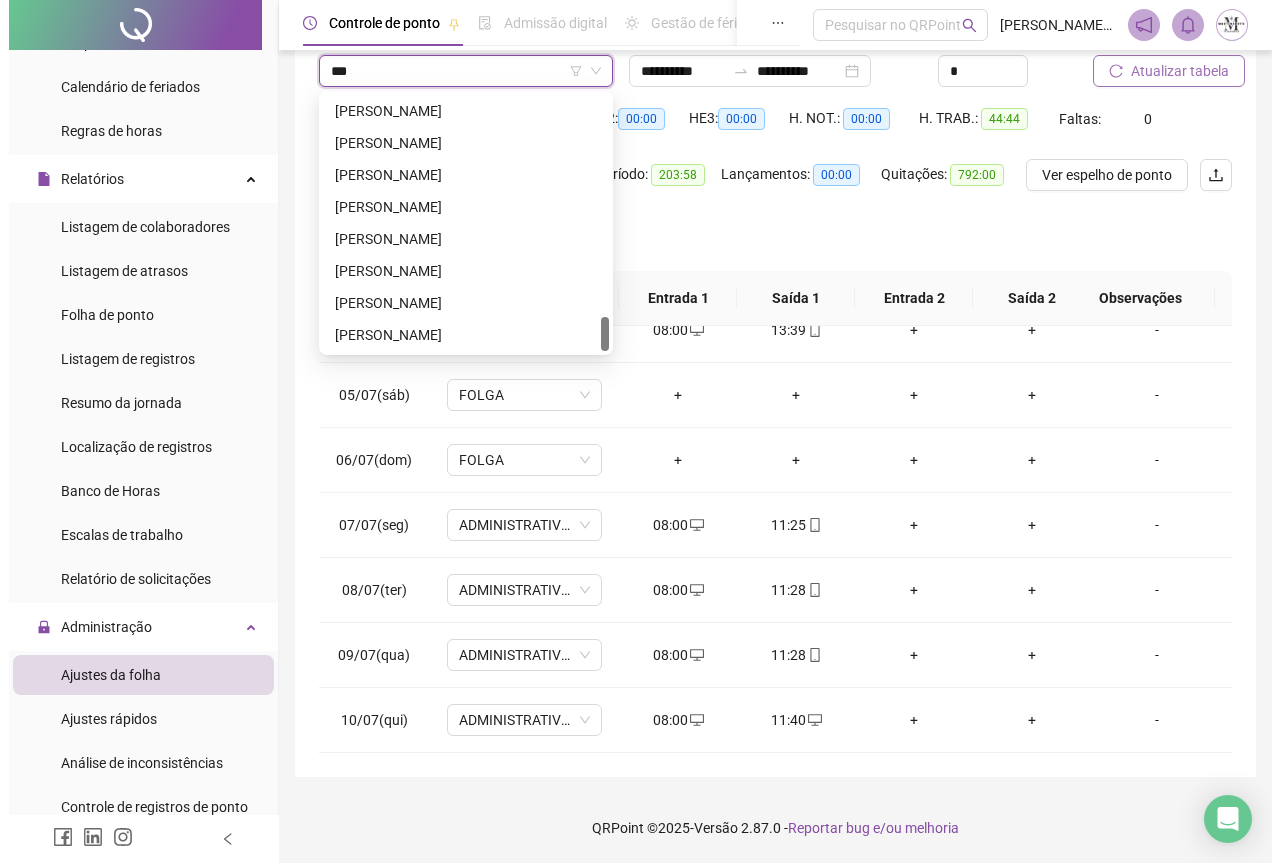scroll, scrollTop: 0, scrollLeft: 0, axis: both 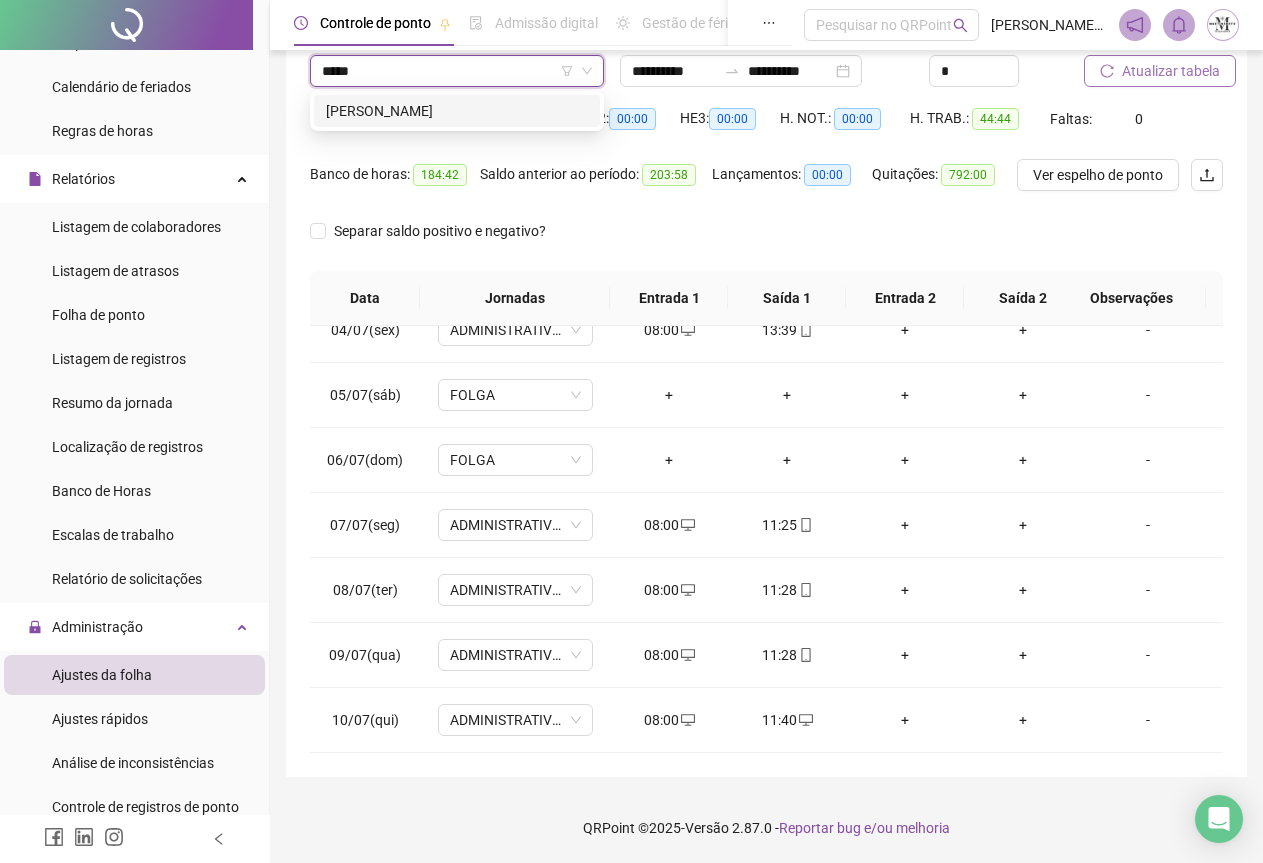 type on "******" 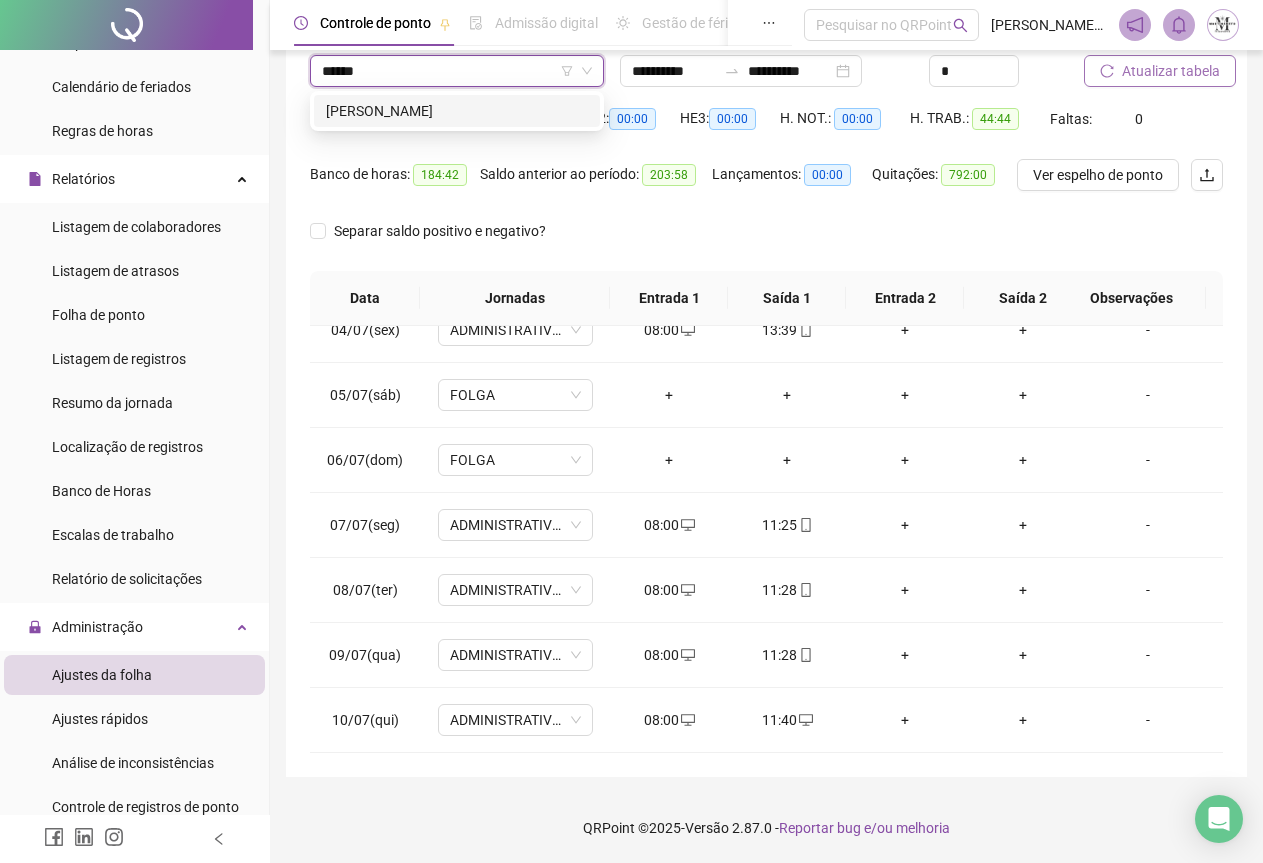 click on "[PERSON_NAME]" at bounding box center [457, 111] 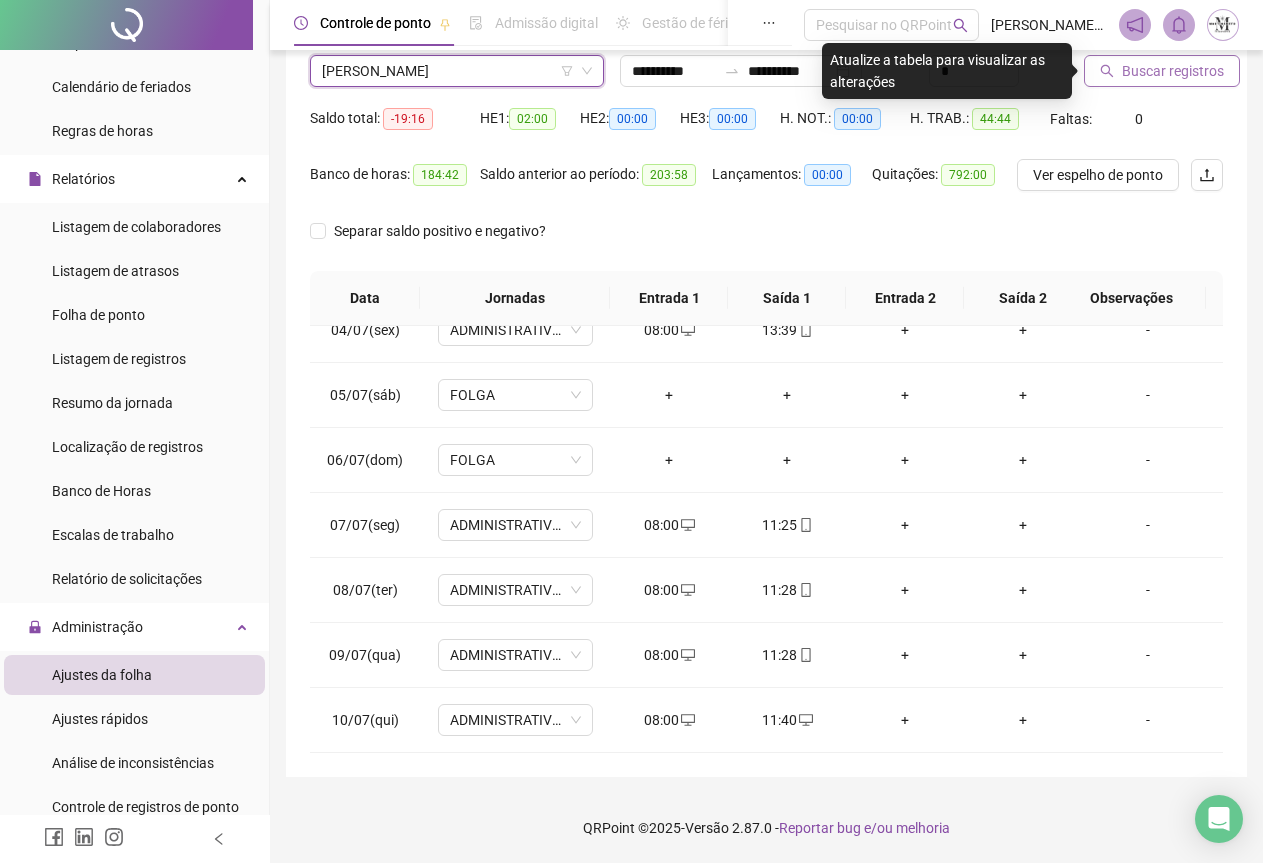 click on "Buscar registros" at bounding box center [1162, 71] 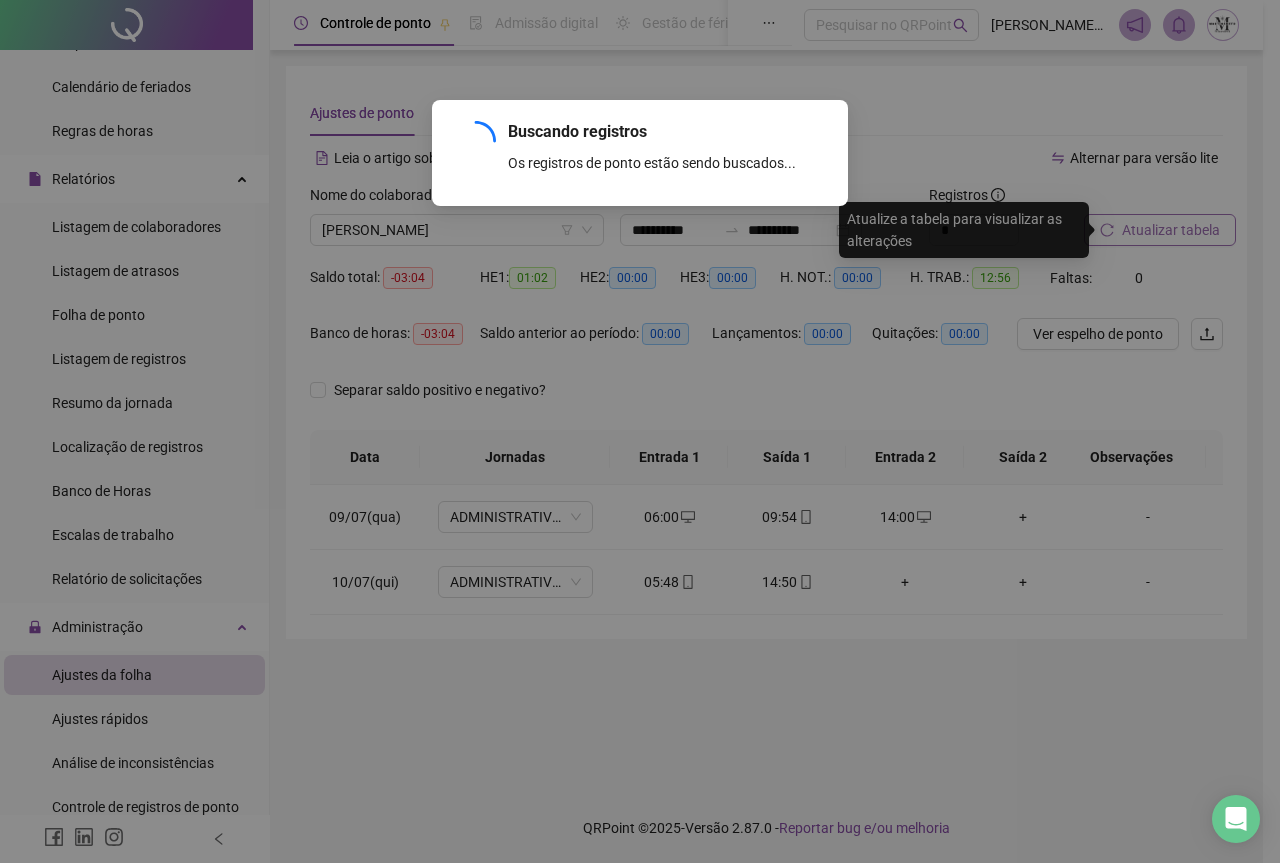 scroll, scrollTop: 0, scrollLeft: 0, axis: both 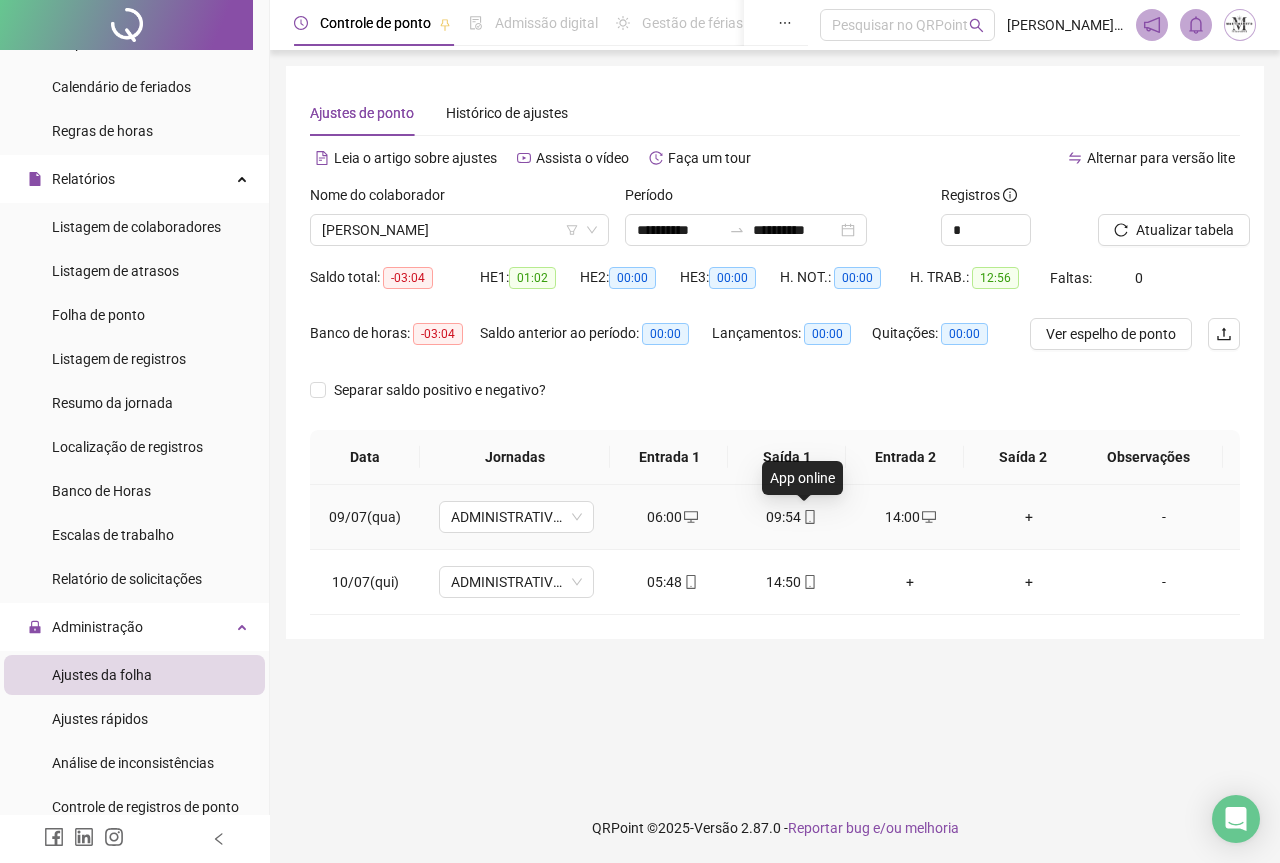 click 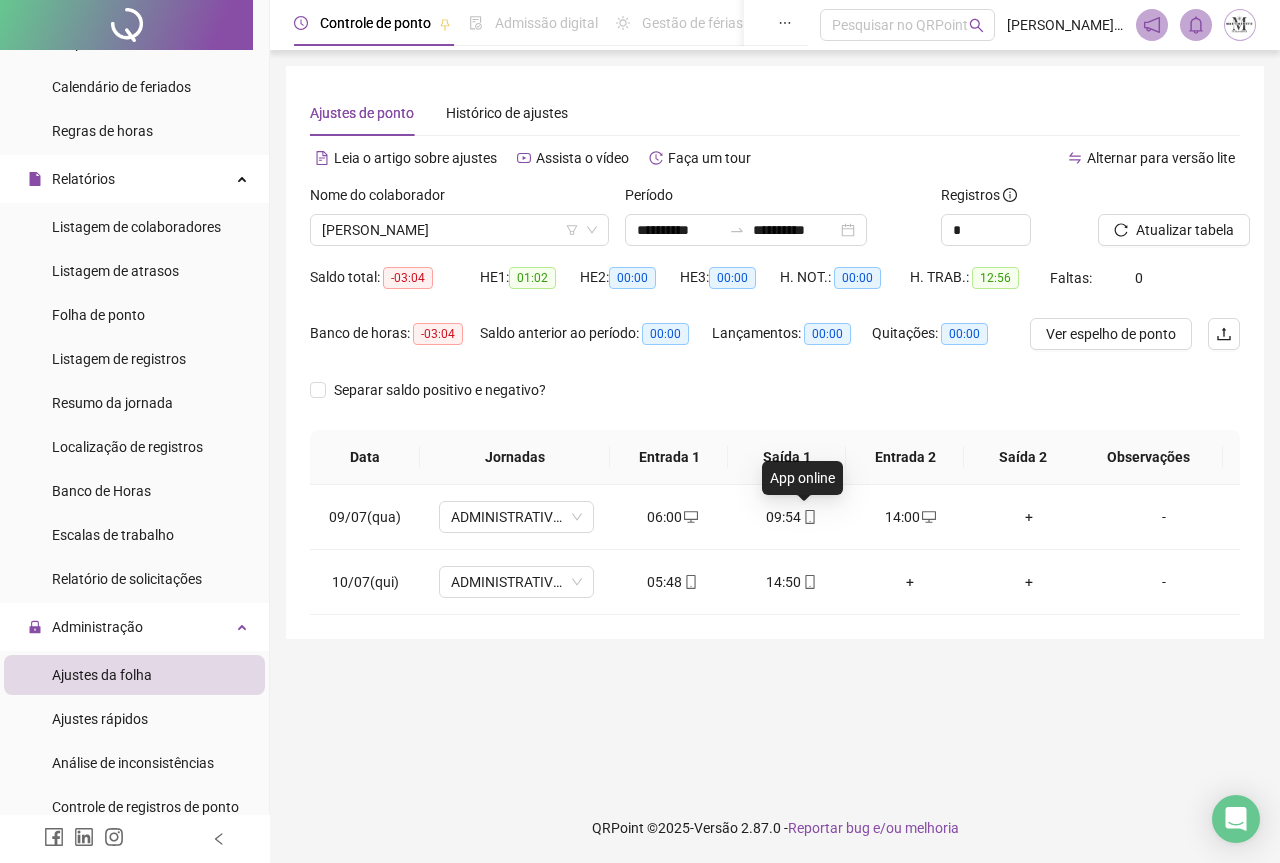 type on "**********" 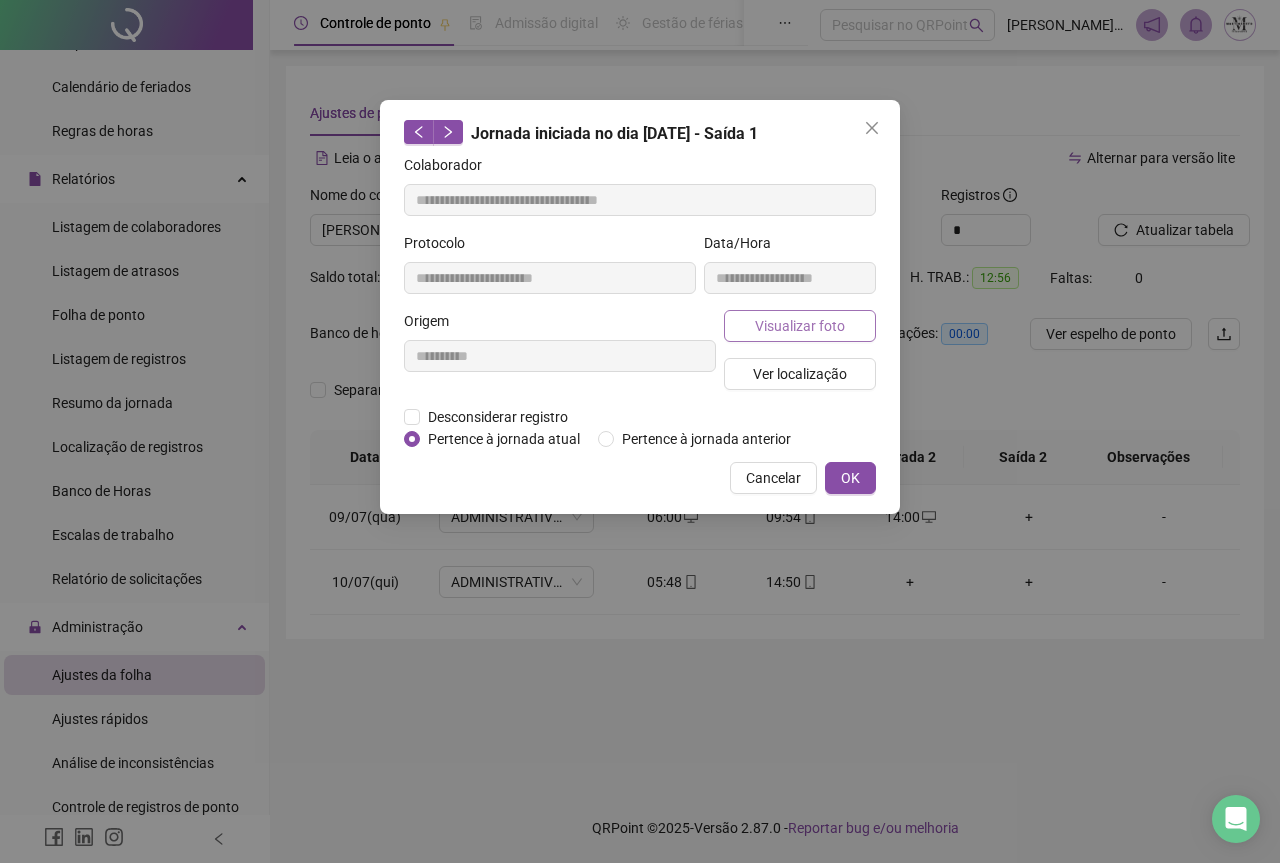 click on "Visualizar foto" at bounding box center [800, 326] 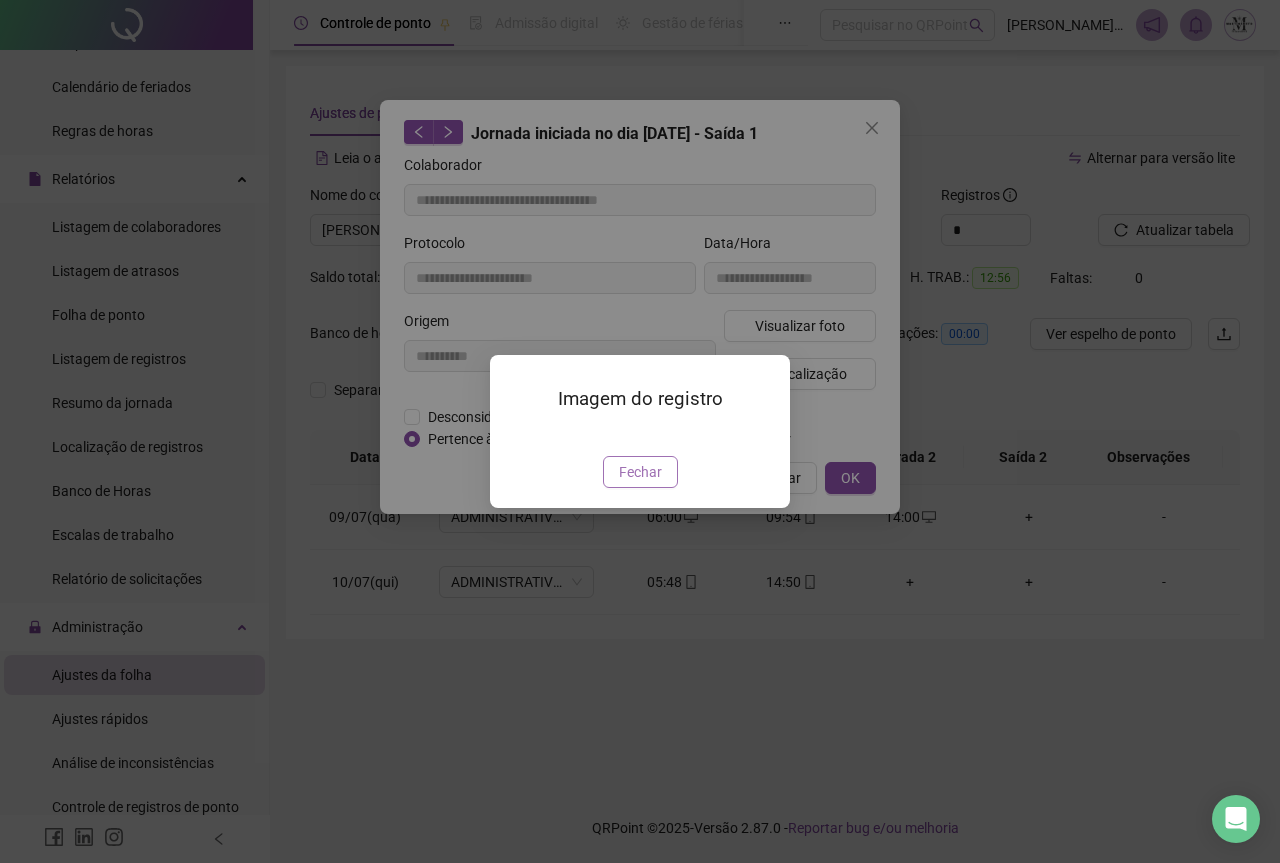 click on "Fechar" at bounding box center [640, 472] 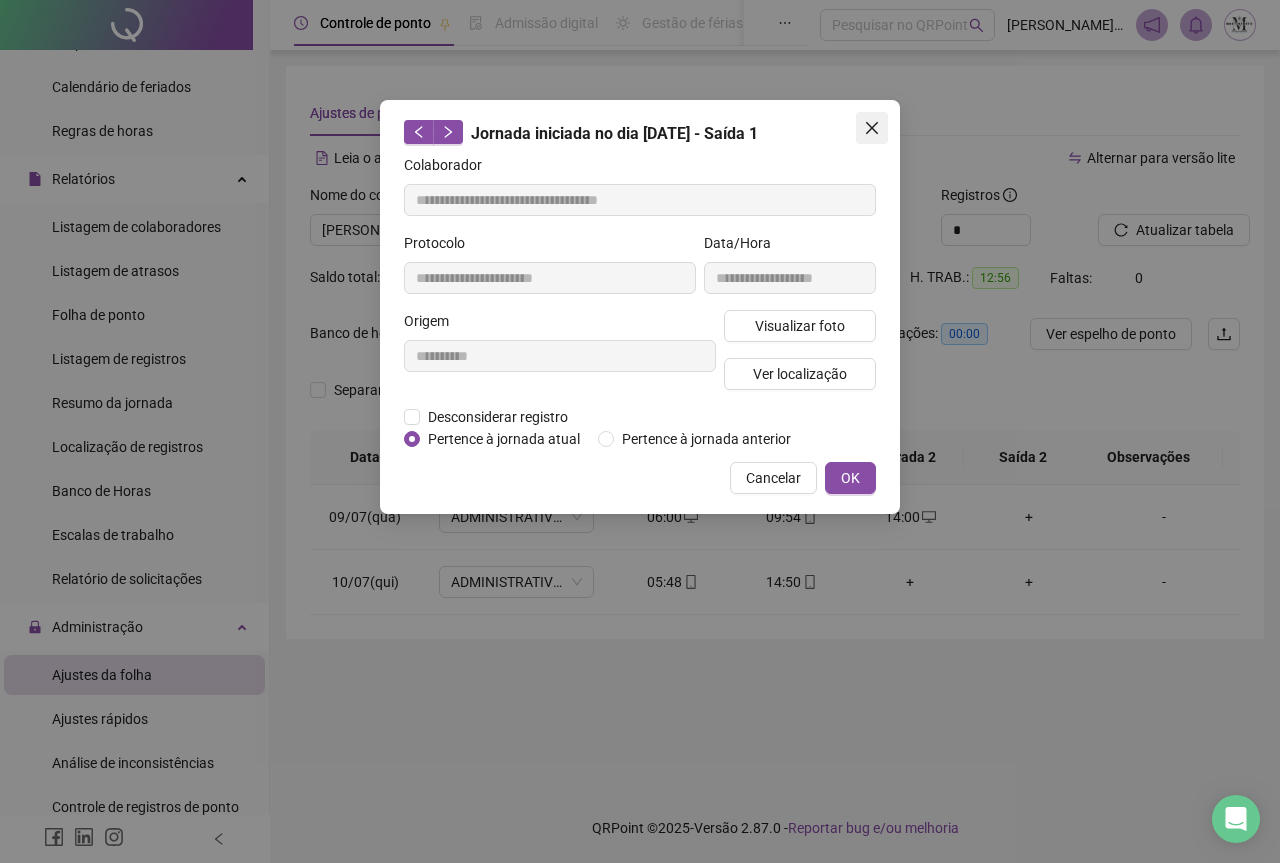 click at bounding box center [872, 128] 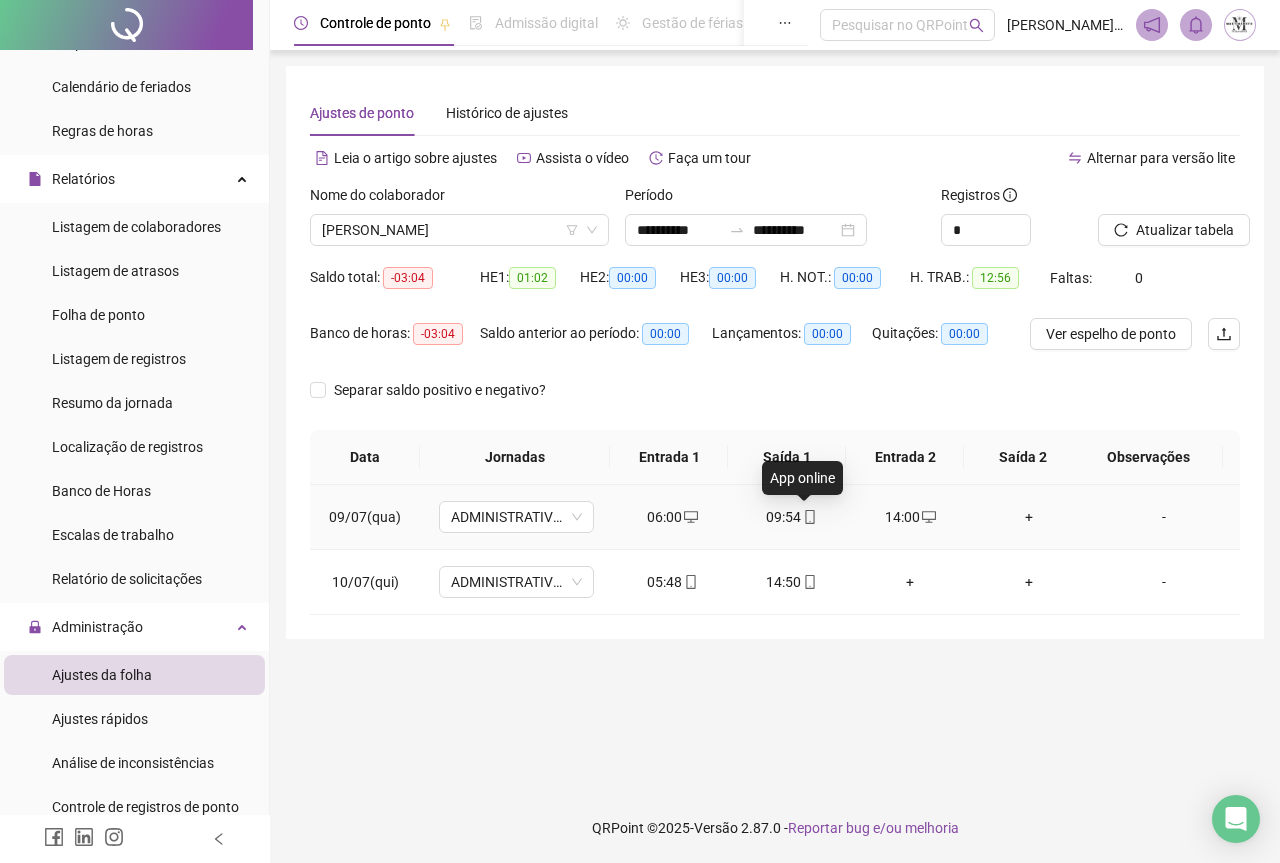 click 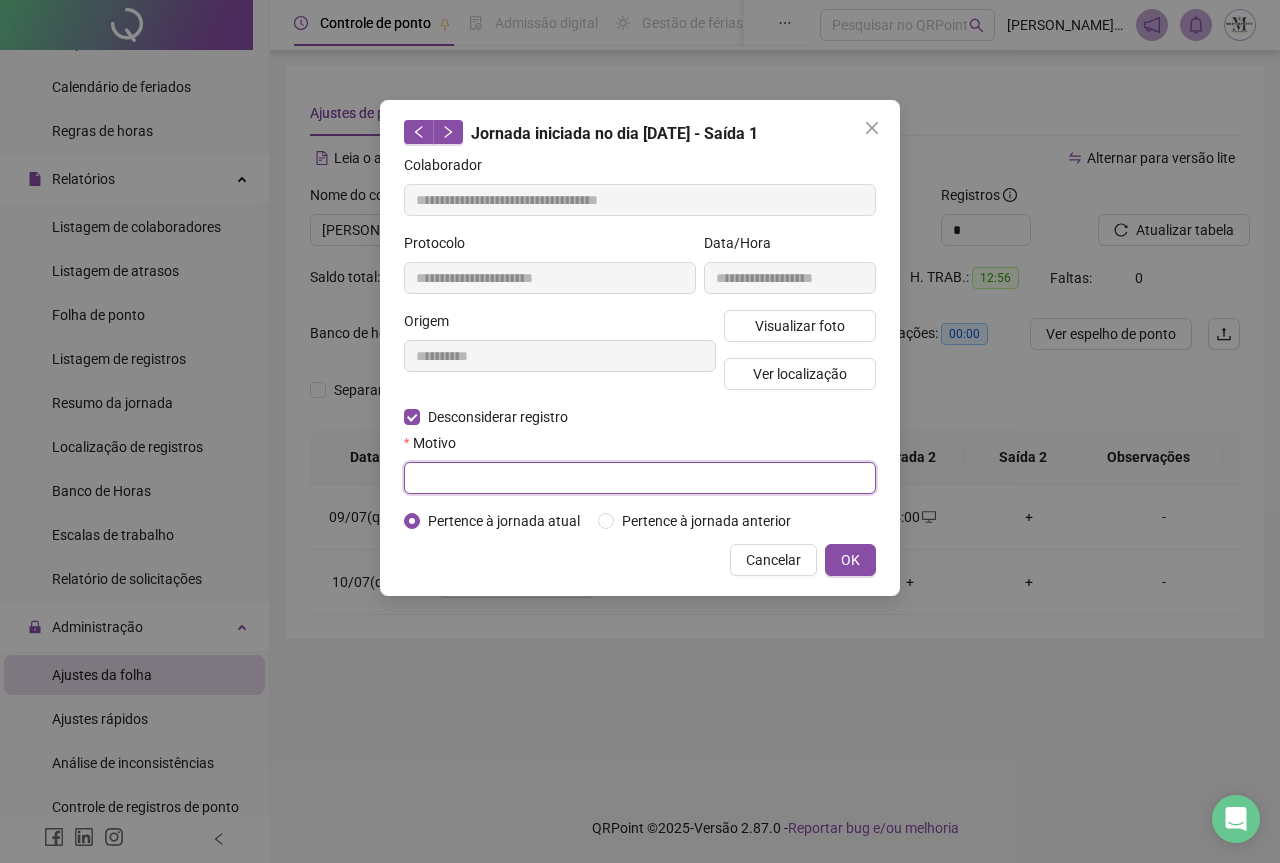 click at bounding box center (640, 478) 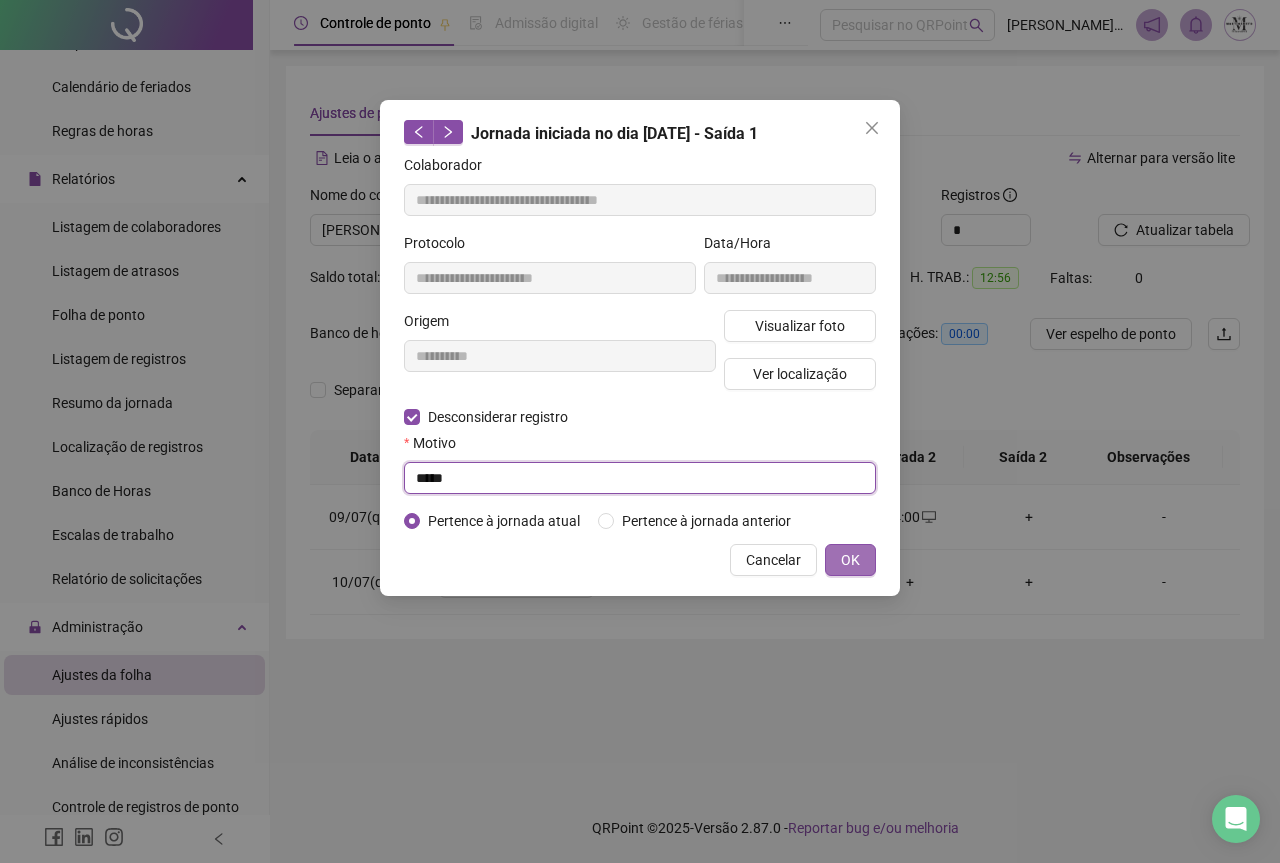 type on "*****" 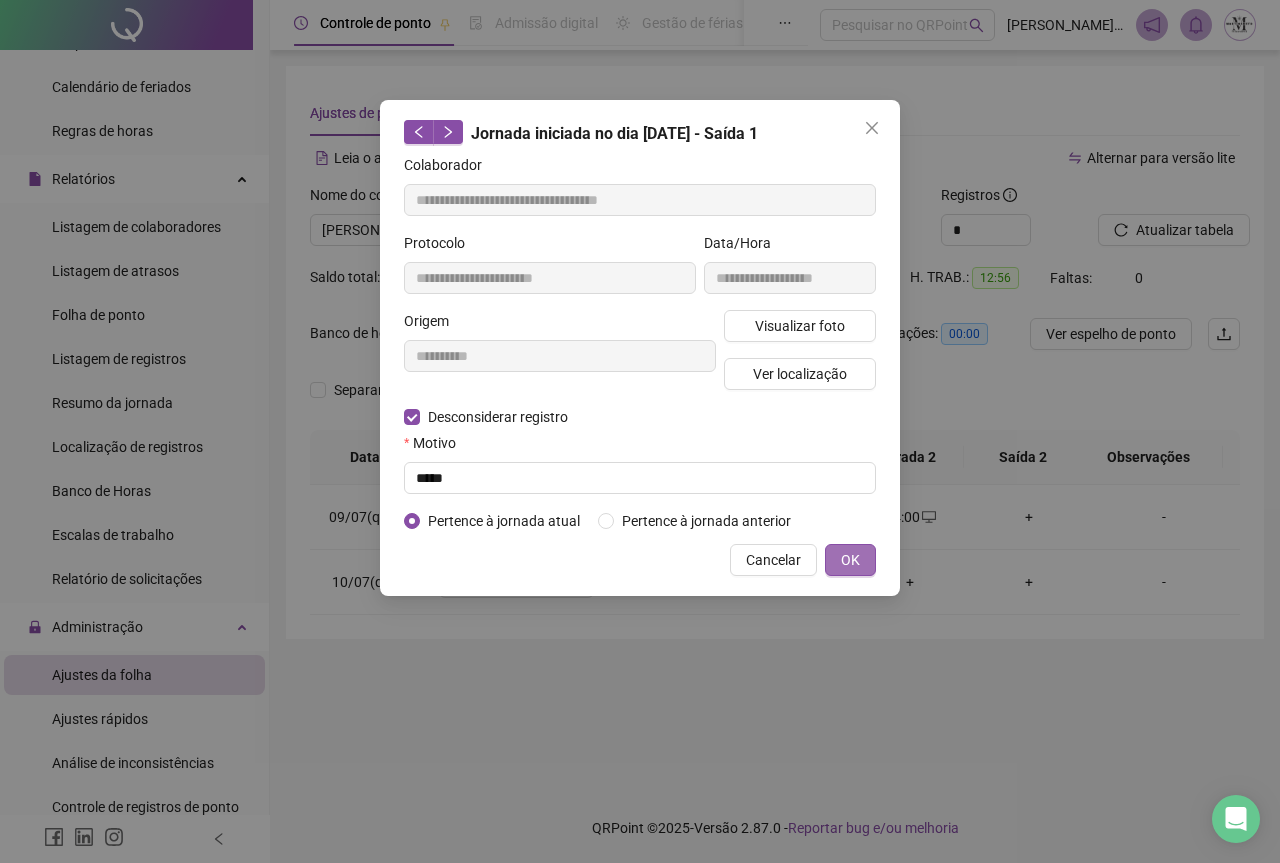 click on "OK" at bounding box center (850, 560) 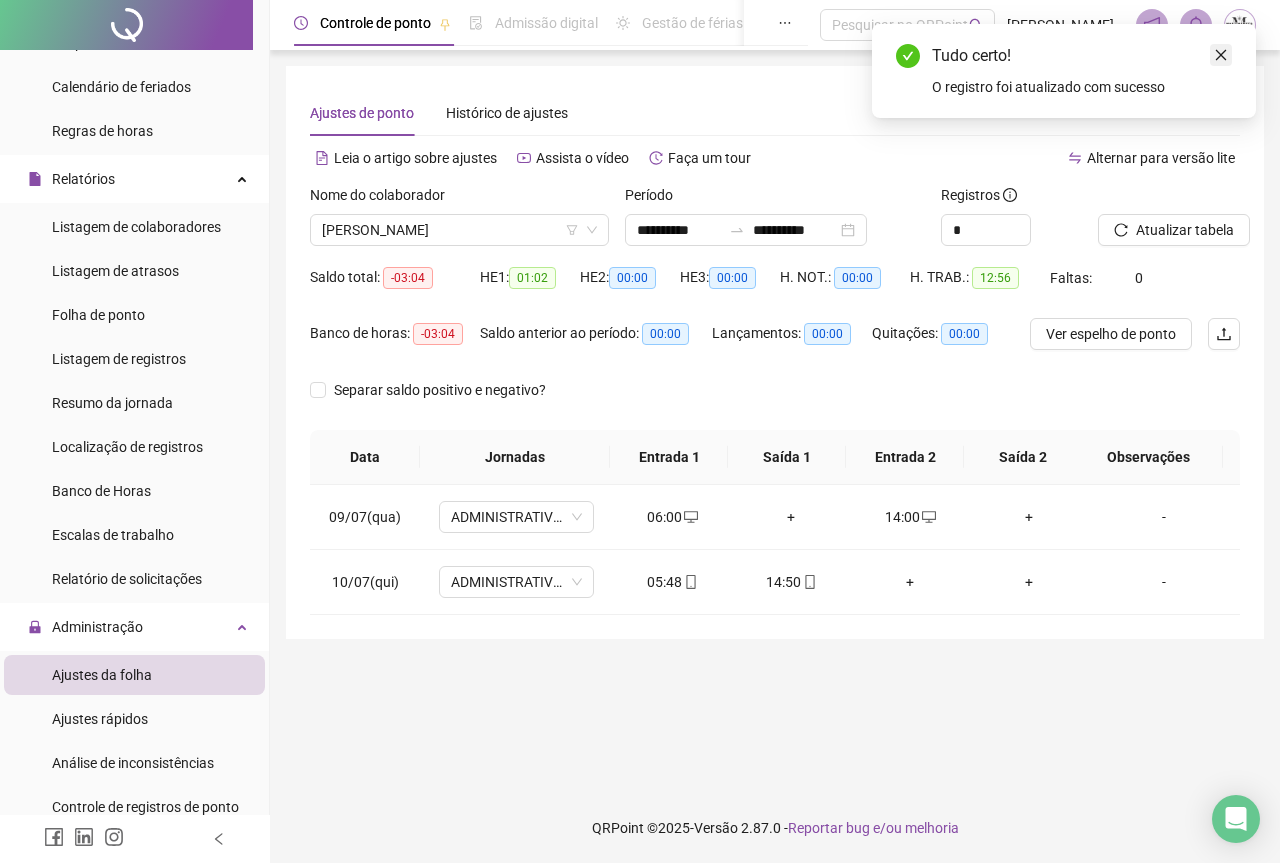 click 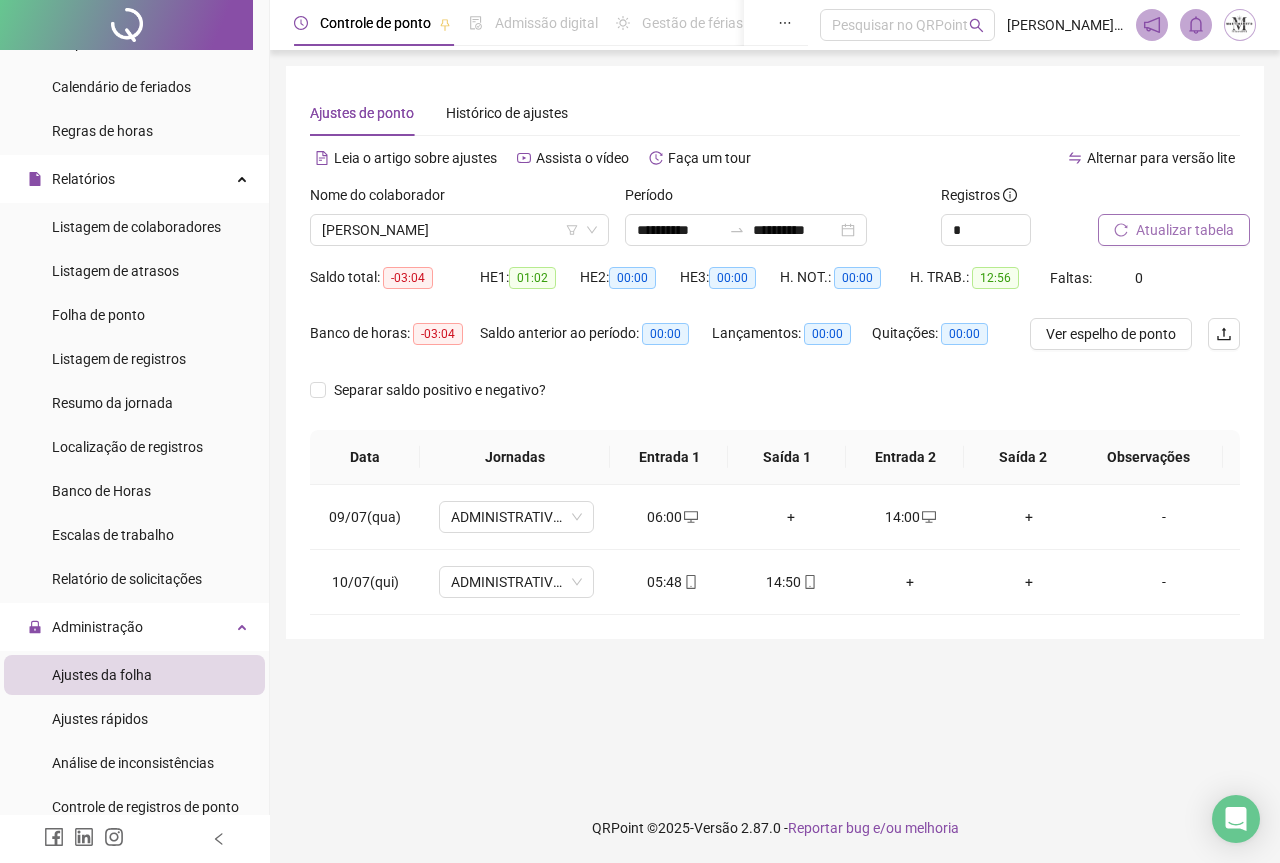 click on "Atualizar tabela" at bounding box center [1185, 230] 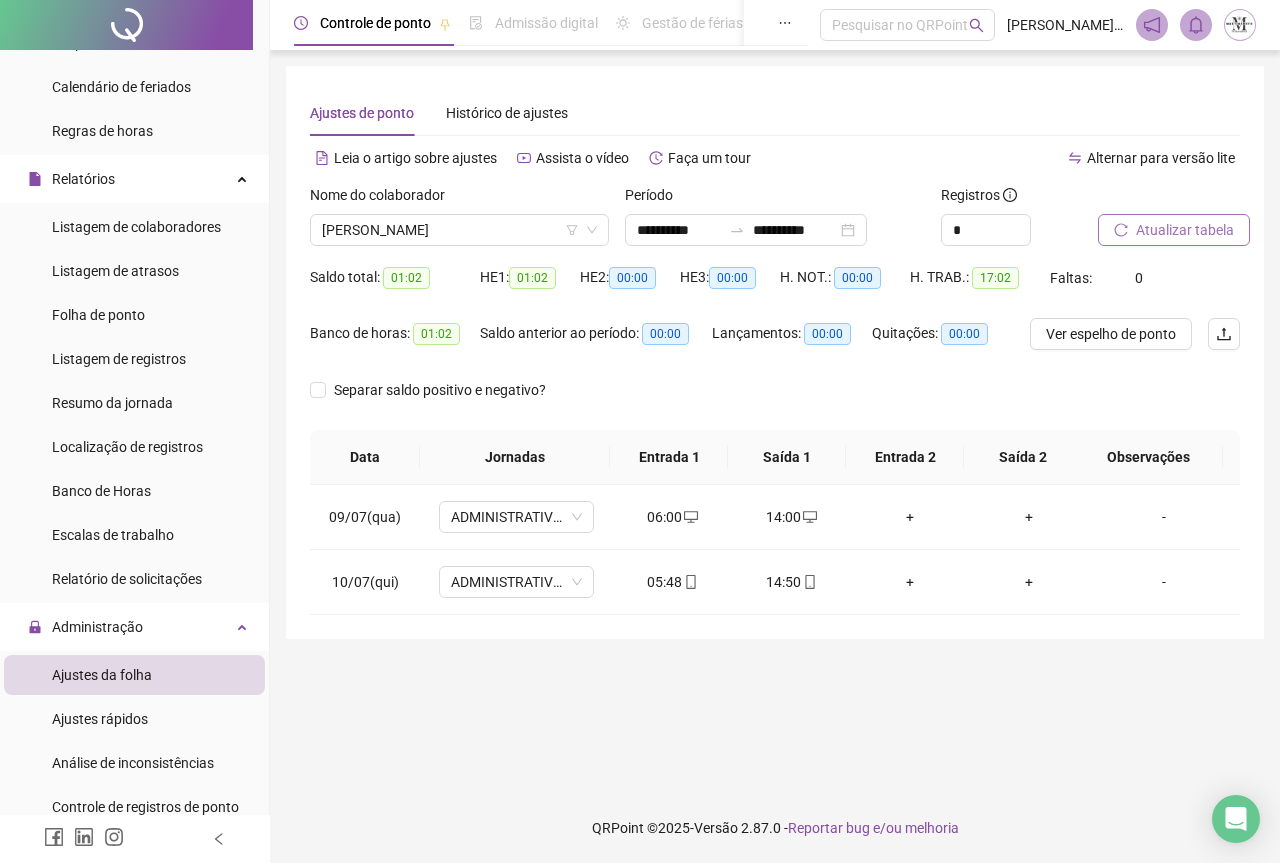 click on "Atualizar tabela" at bounding box center (1185, 230) 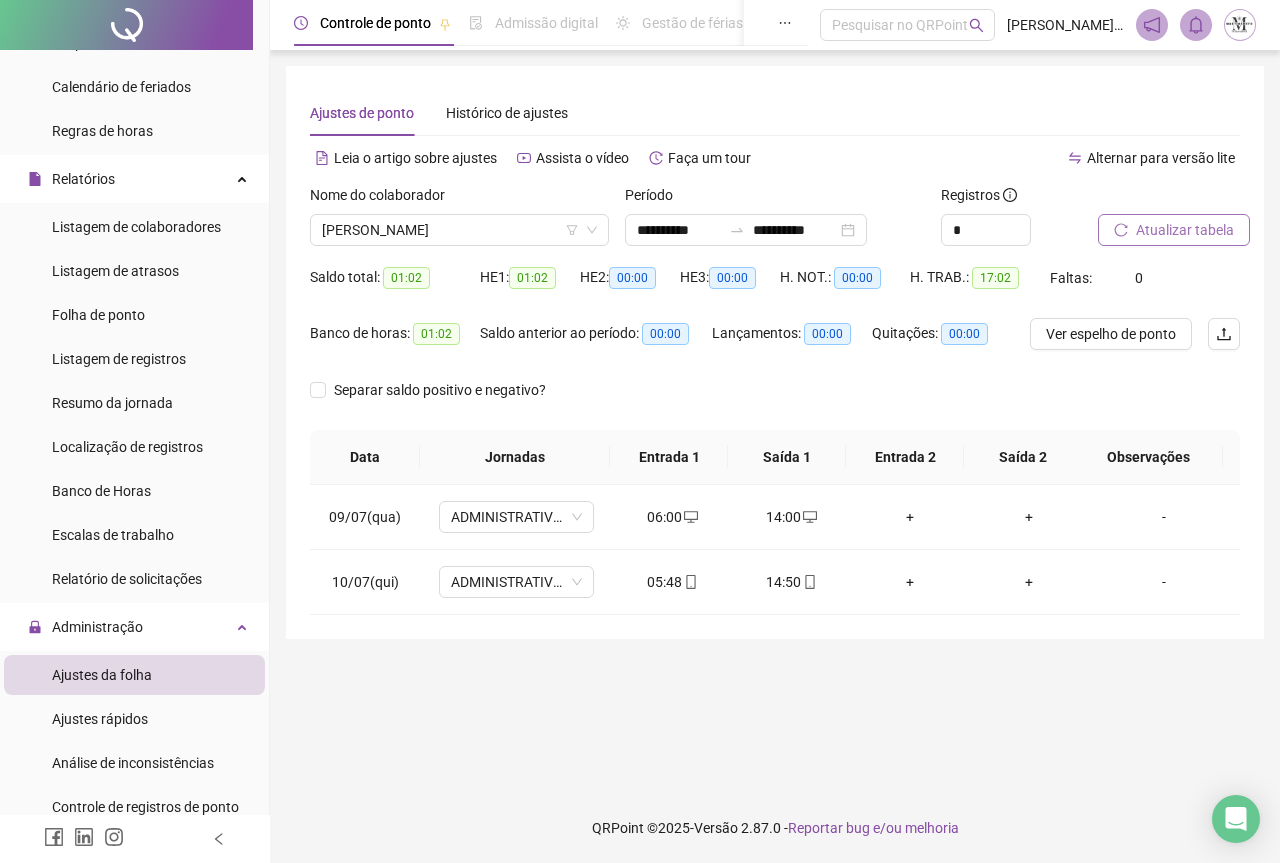 click on "Atualizar tabela" at bounding box center (1185, 230) 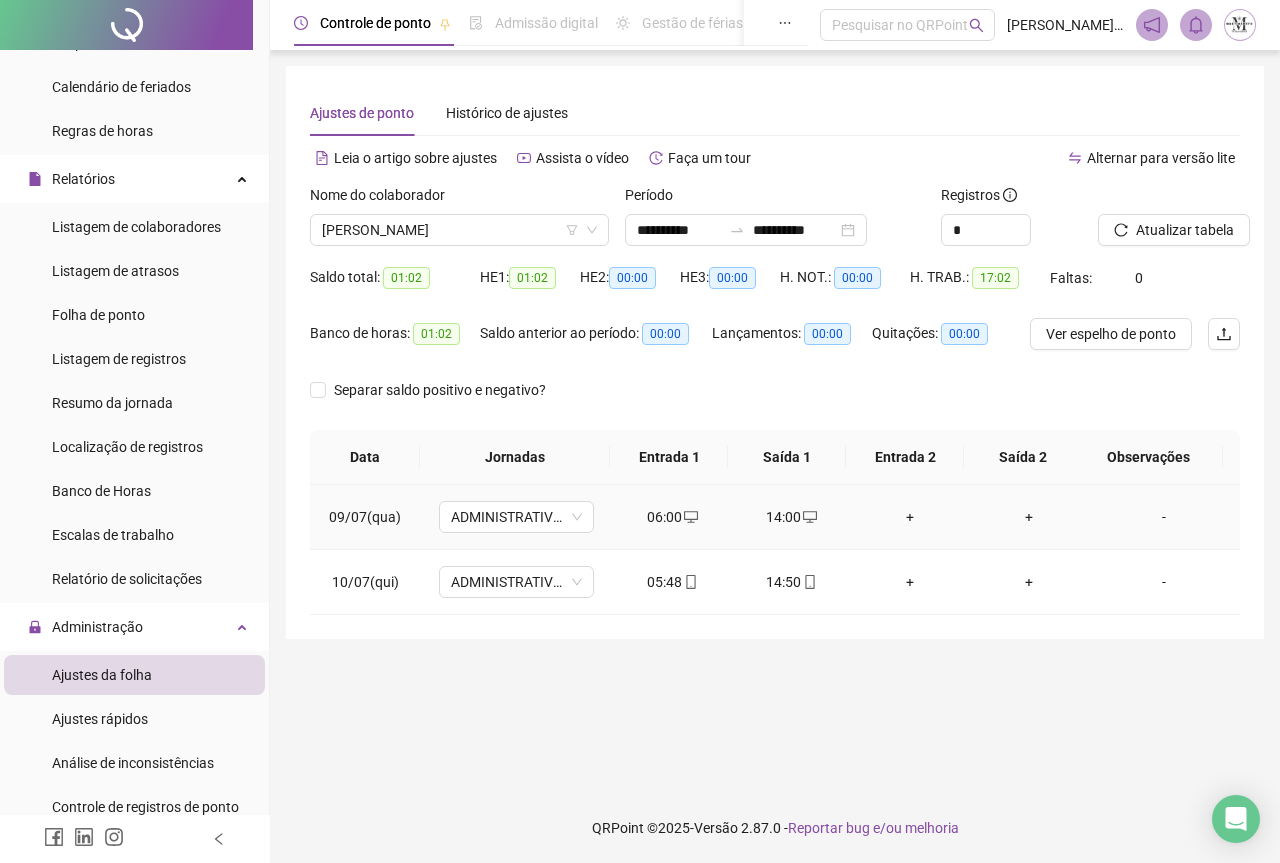 click on "-" at bounding box center (1164, 517) 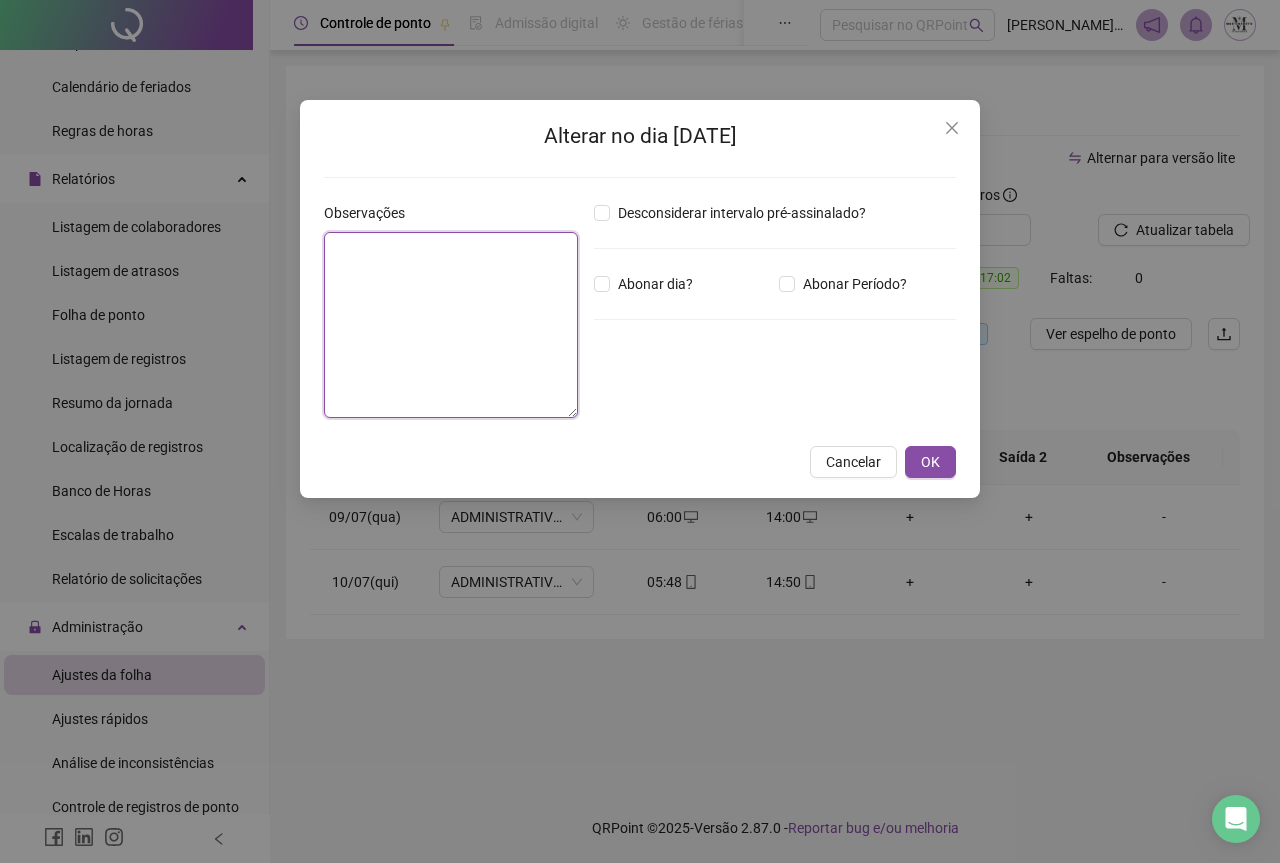 click at bounding box center [451, 325] 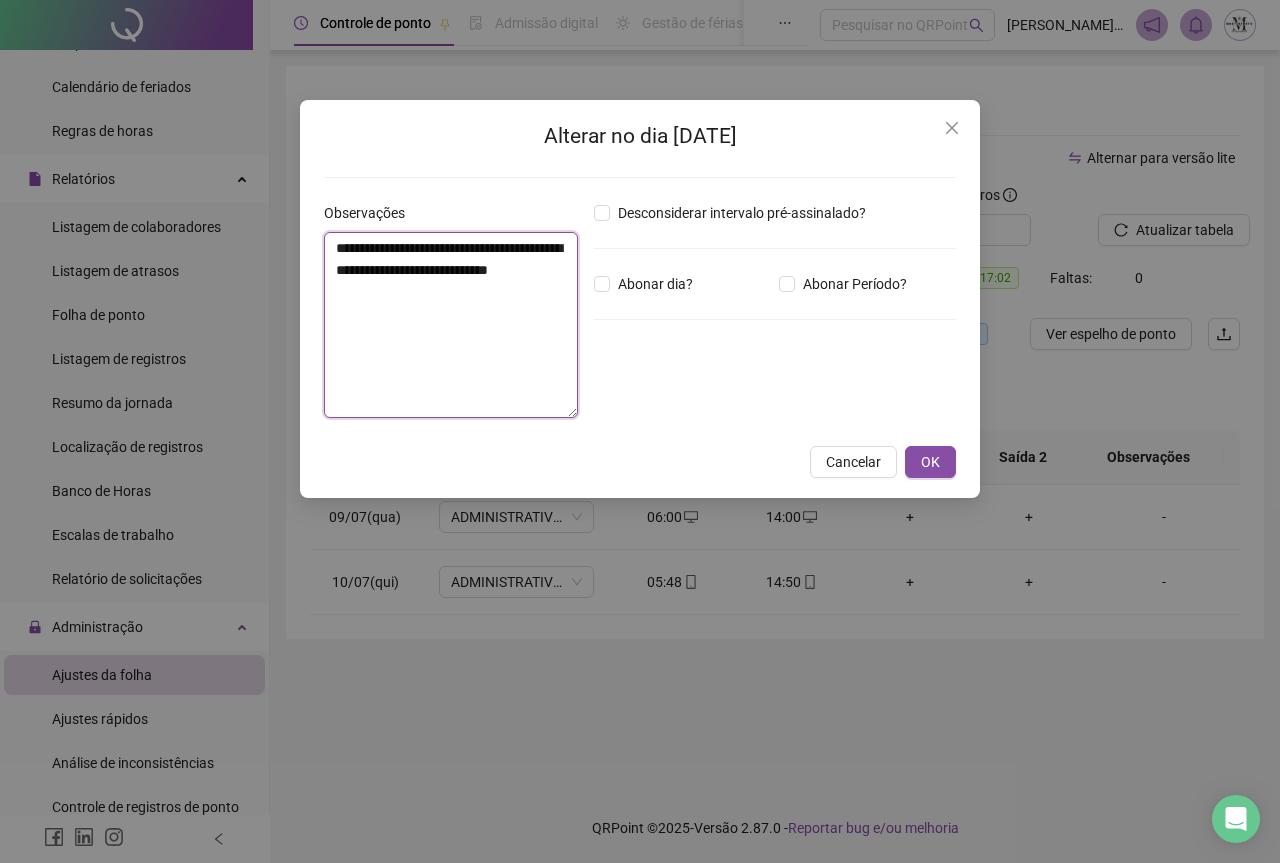 click on "**********" at bounding box center (451, 325) 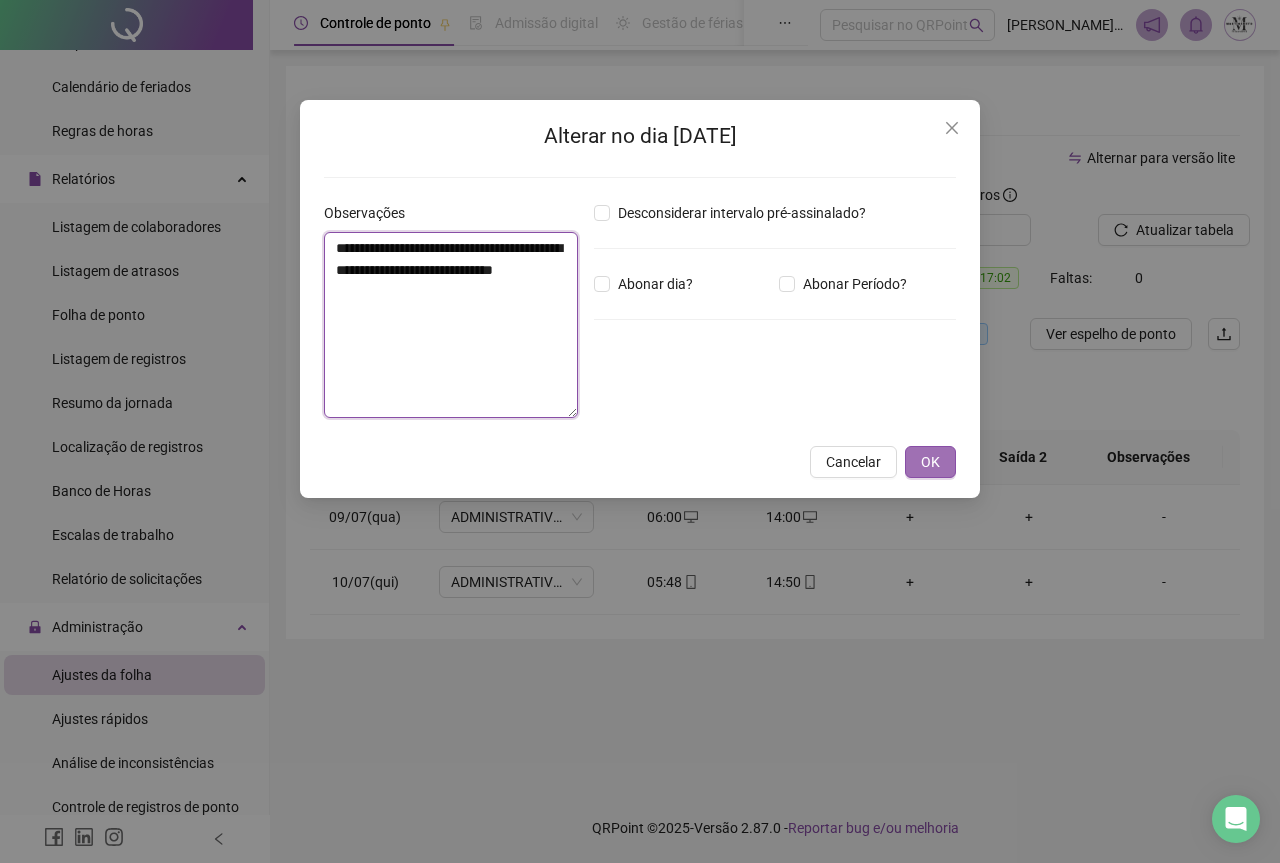 type on "**********" 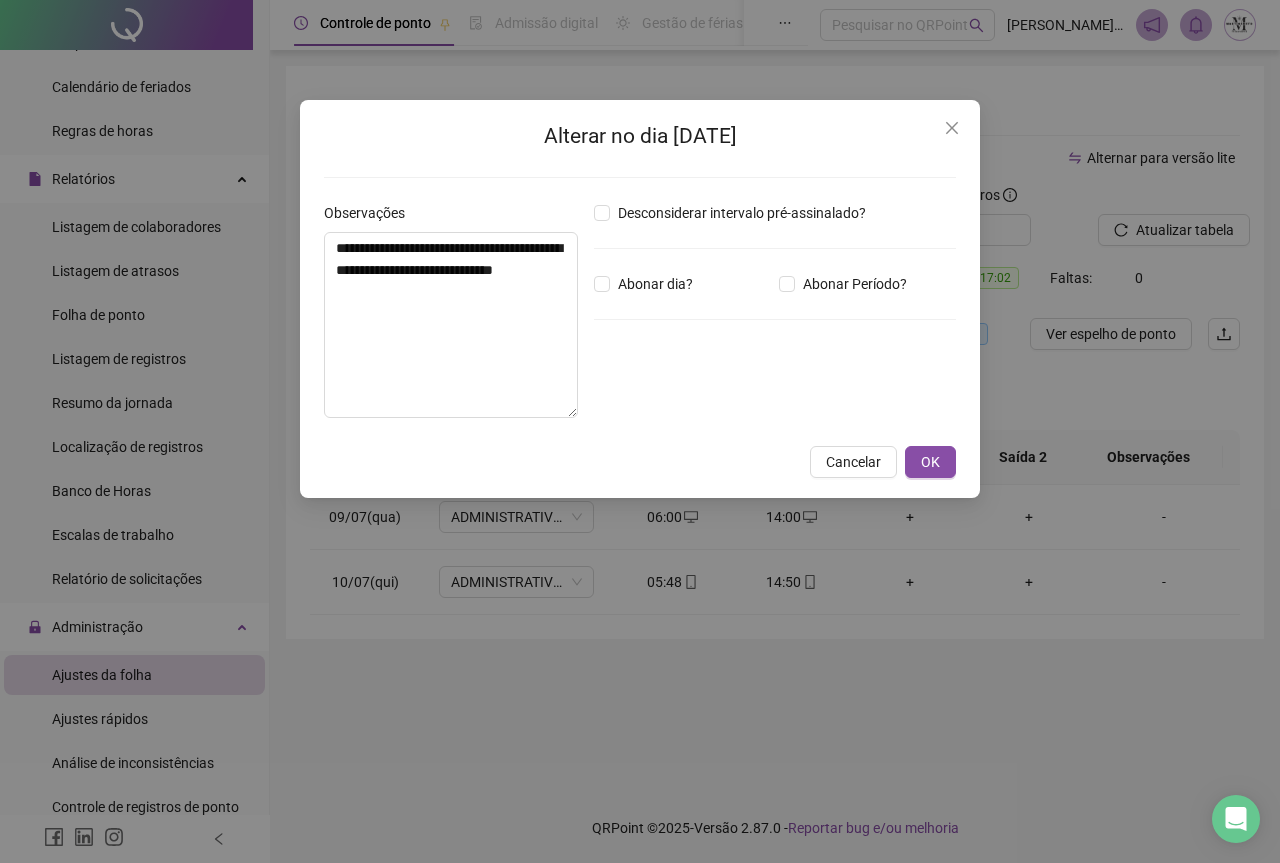drag, startPoint x: 929, startPoint y: 451, endPoint x: 962, endPoint y: 429, distance: 39.661064 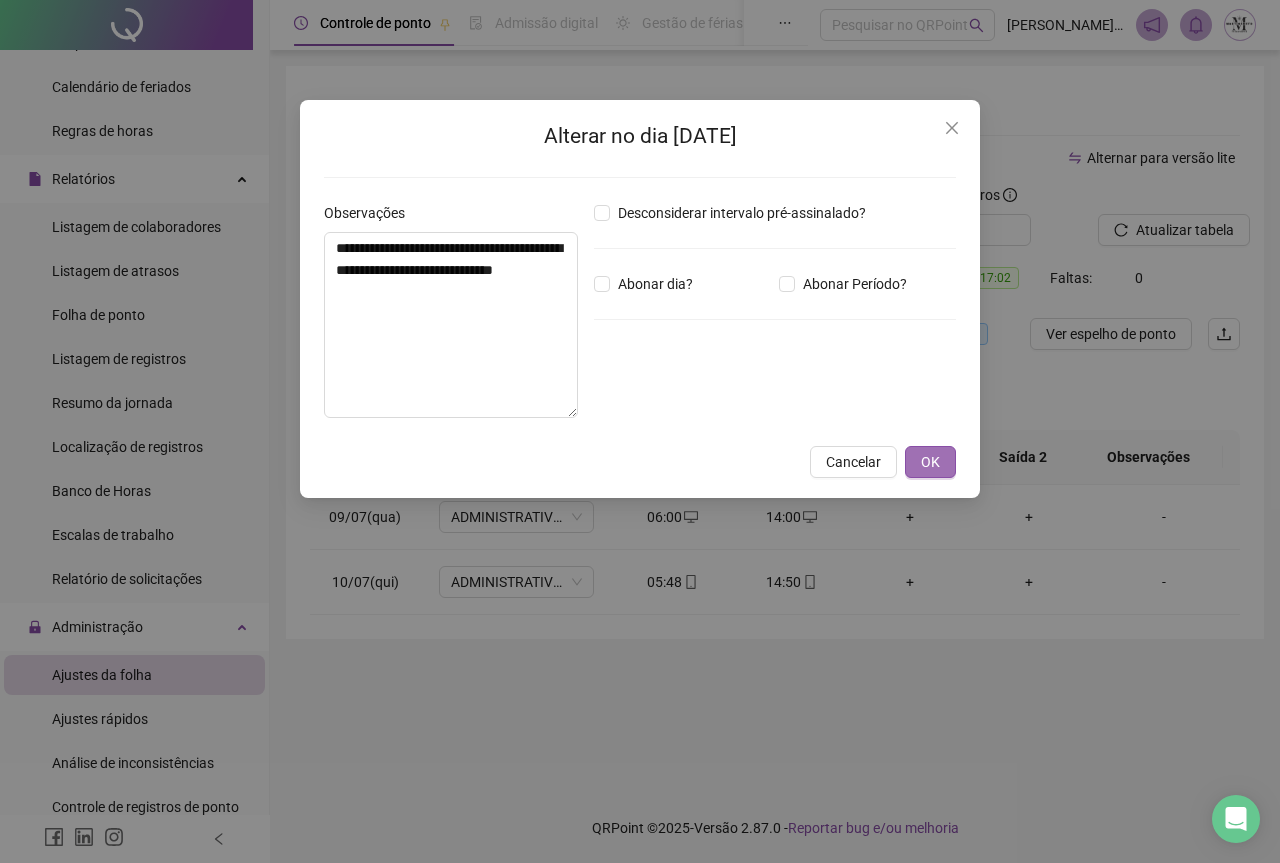 click on "OK" at bounding box center (930, 462) 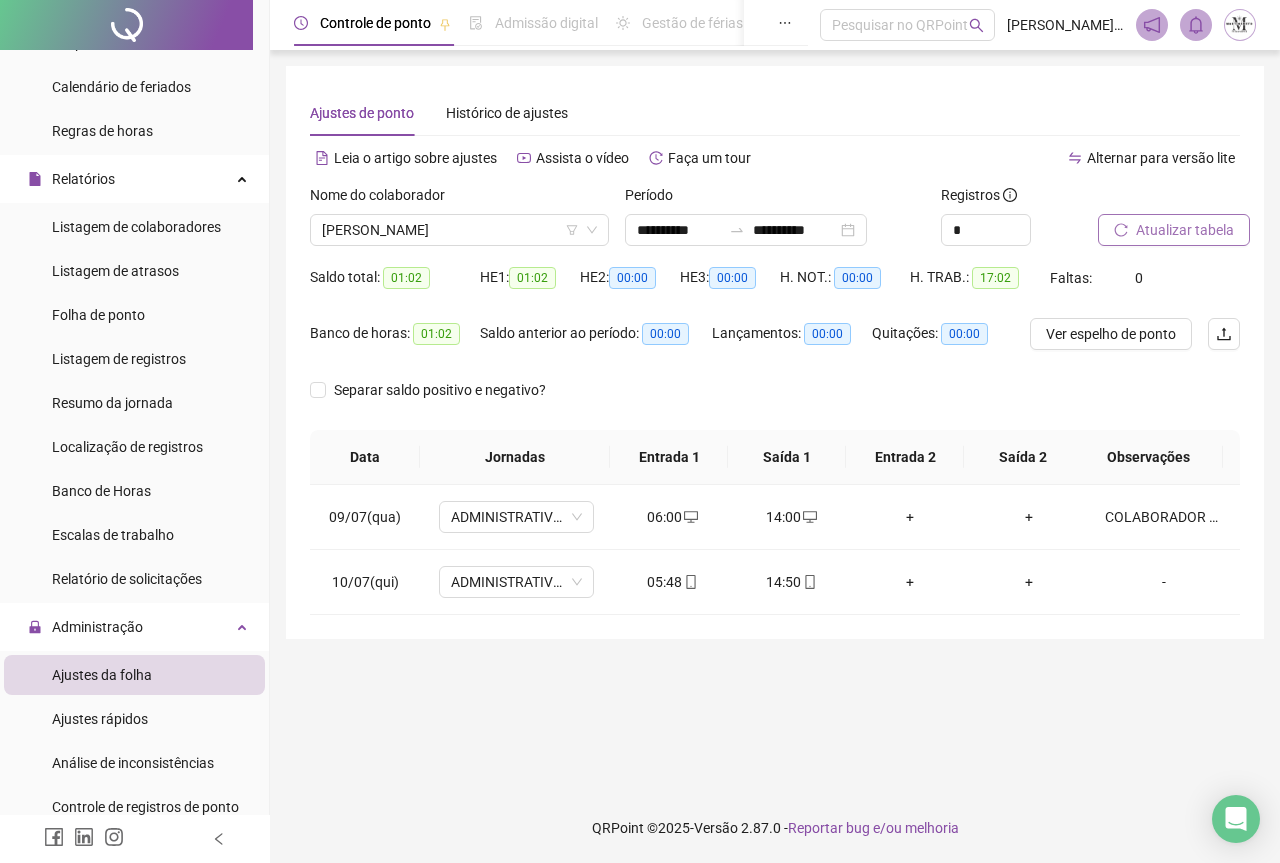 click on "Atualizar tabela" at bounding box center (1185, 230) 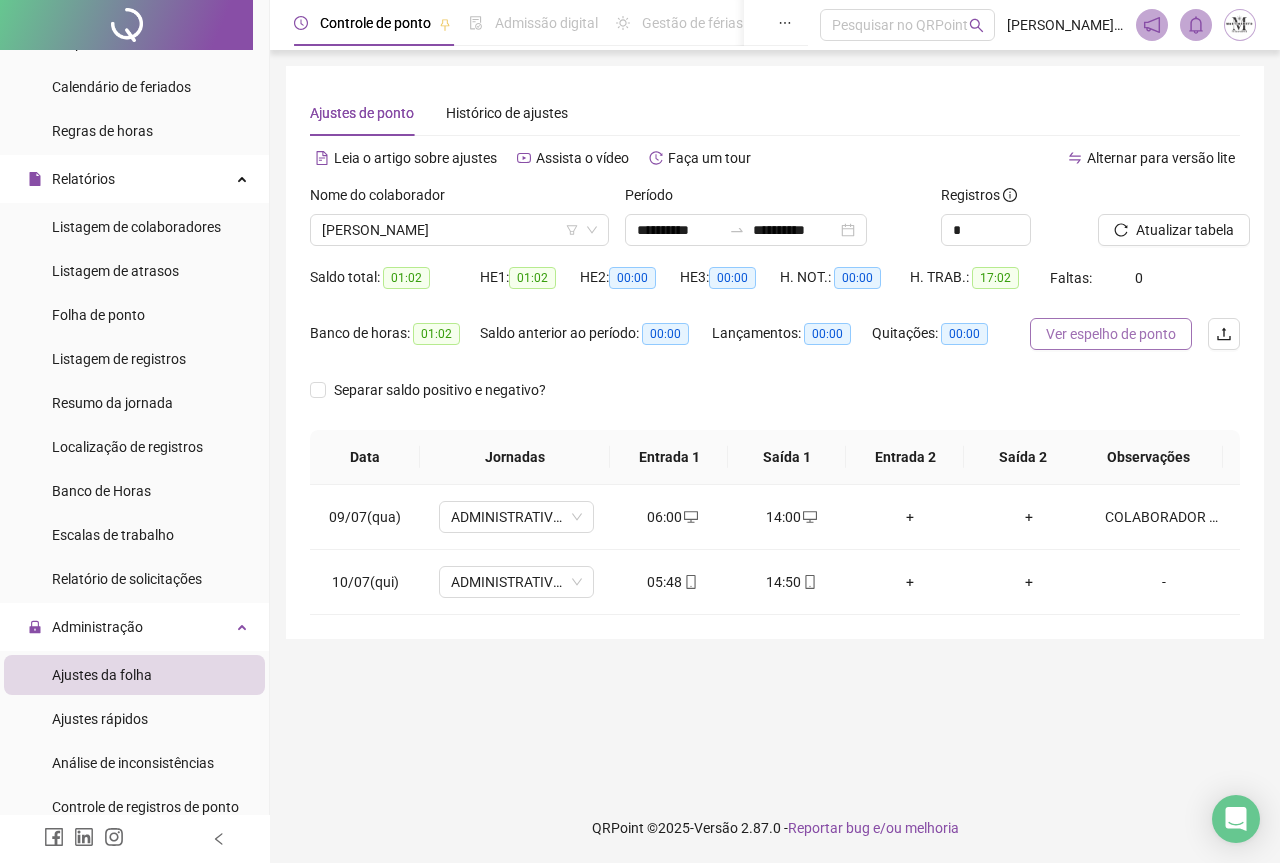 click on "Ver espelho de ponto" at bounding box center (1111, 334) 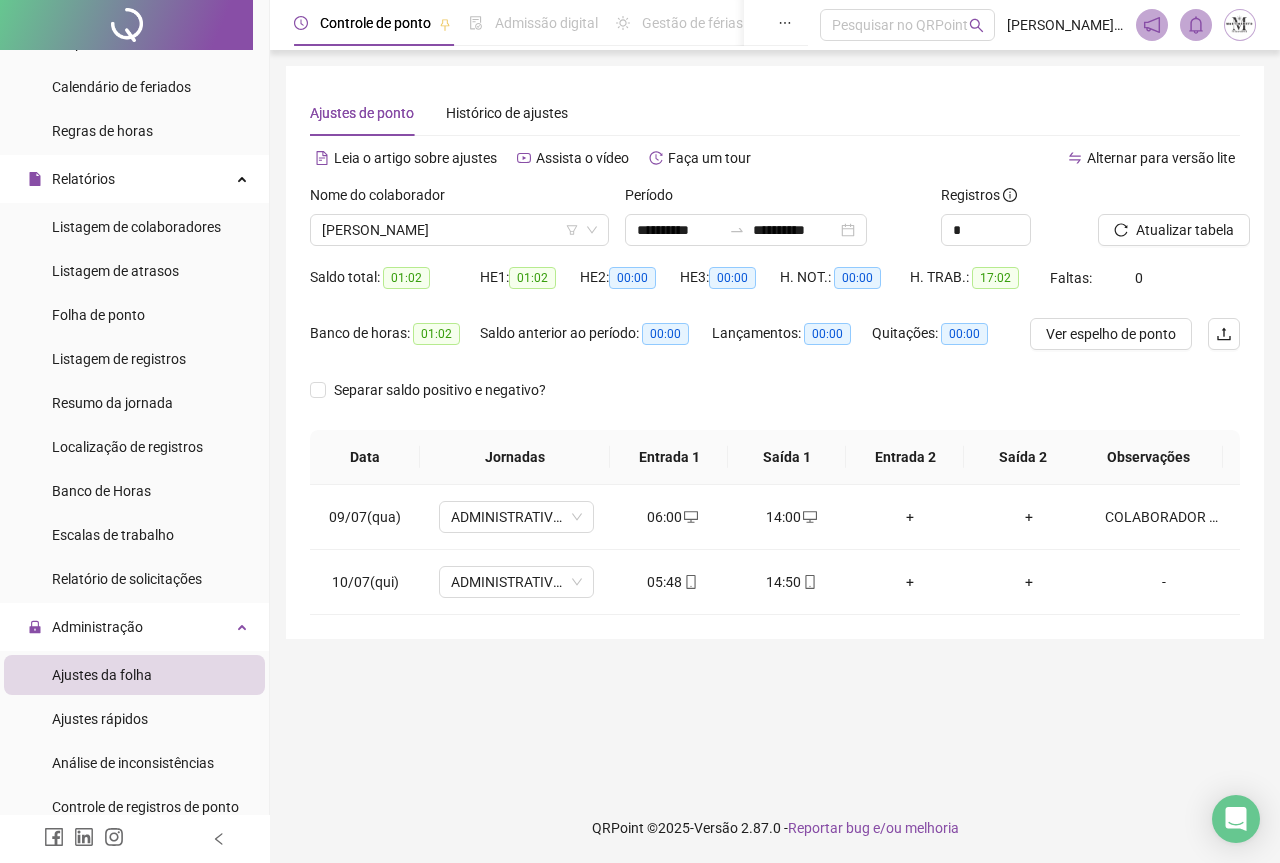 click at bounding box center [126, 25] 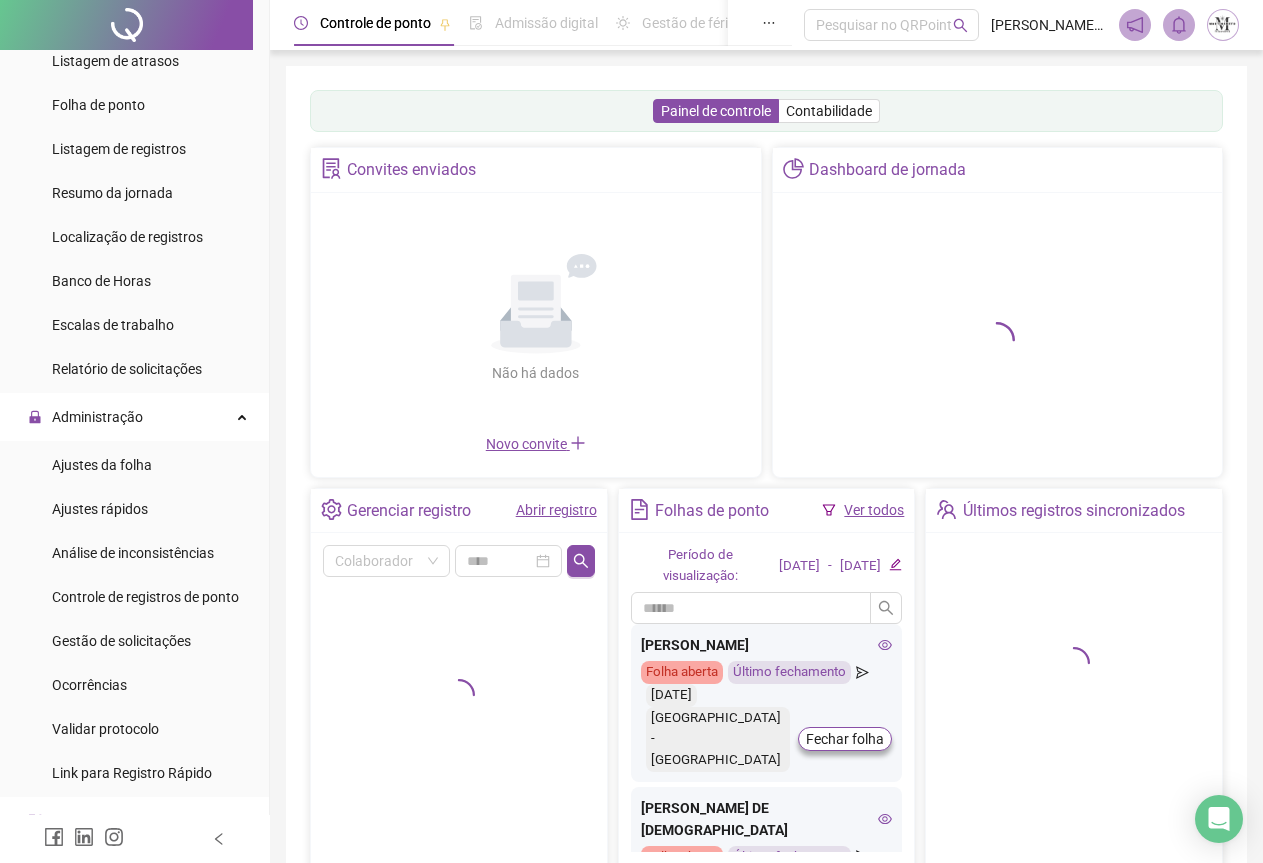 scroll, scrollTop: 799, scrollLeft: 0, axis: vertical 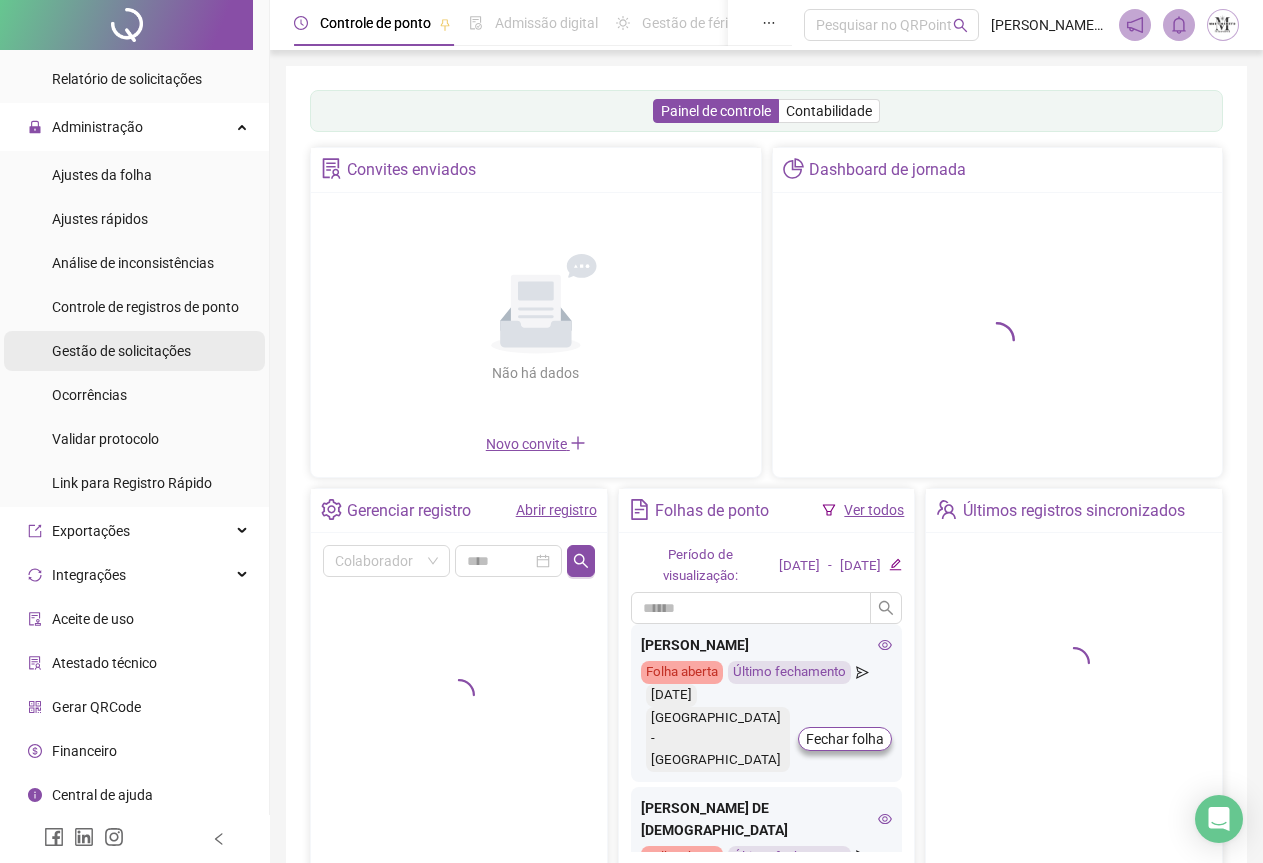 click on "Gestão de solicitações" at bounding box center (121, 351) 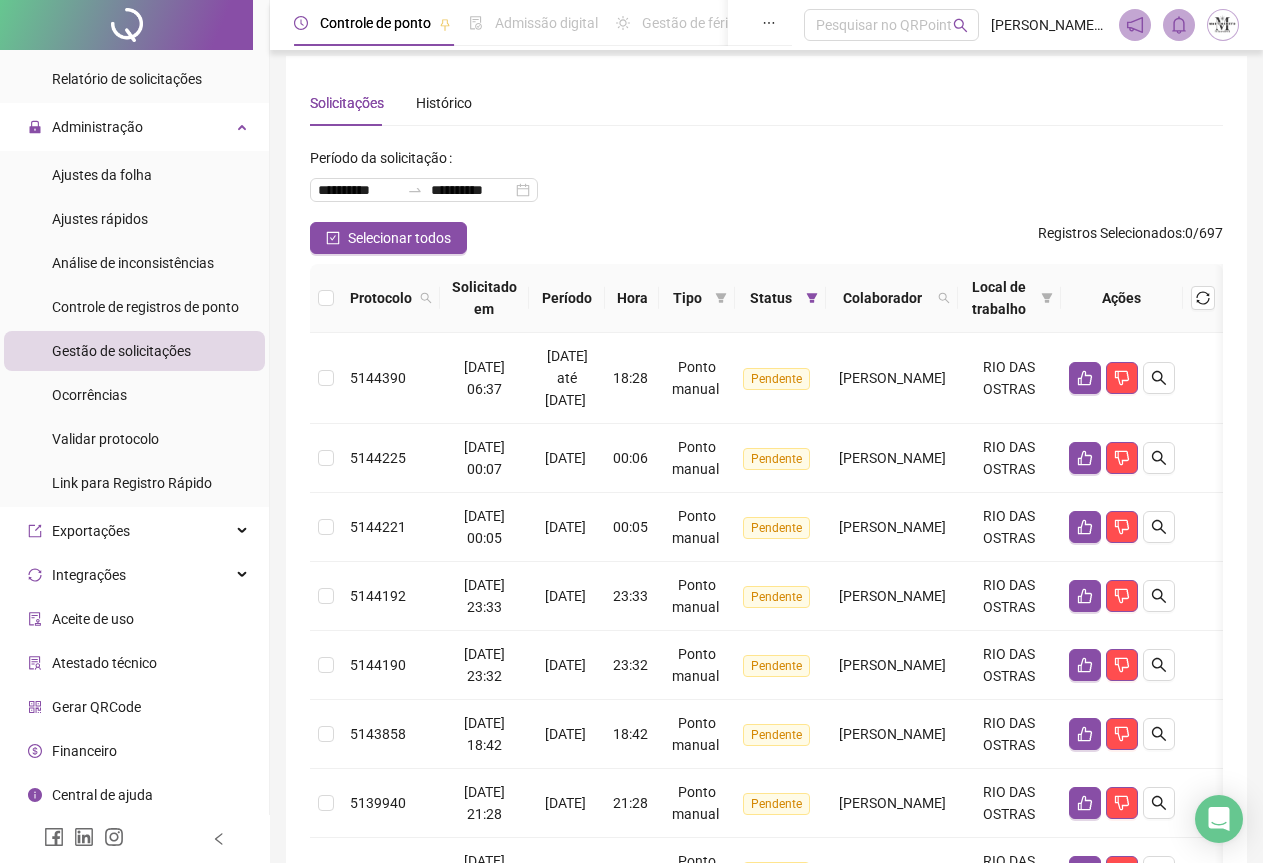 scroll, scrollTop: 0, scrollLeft: 0, axis: both 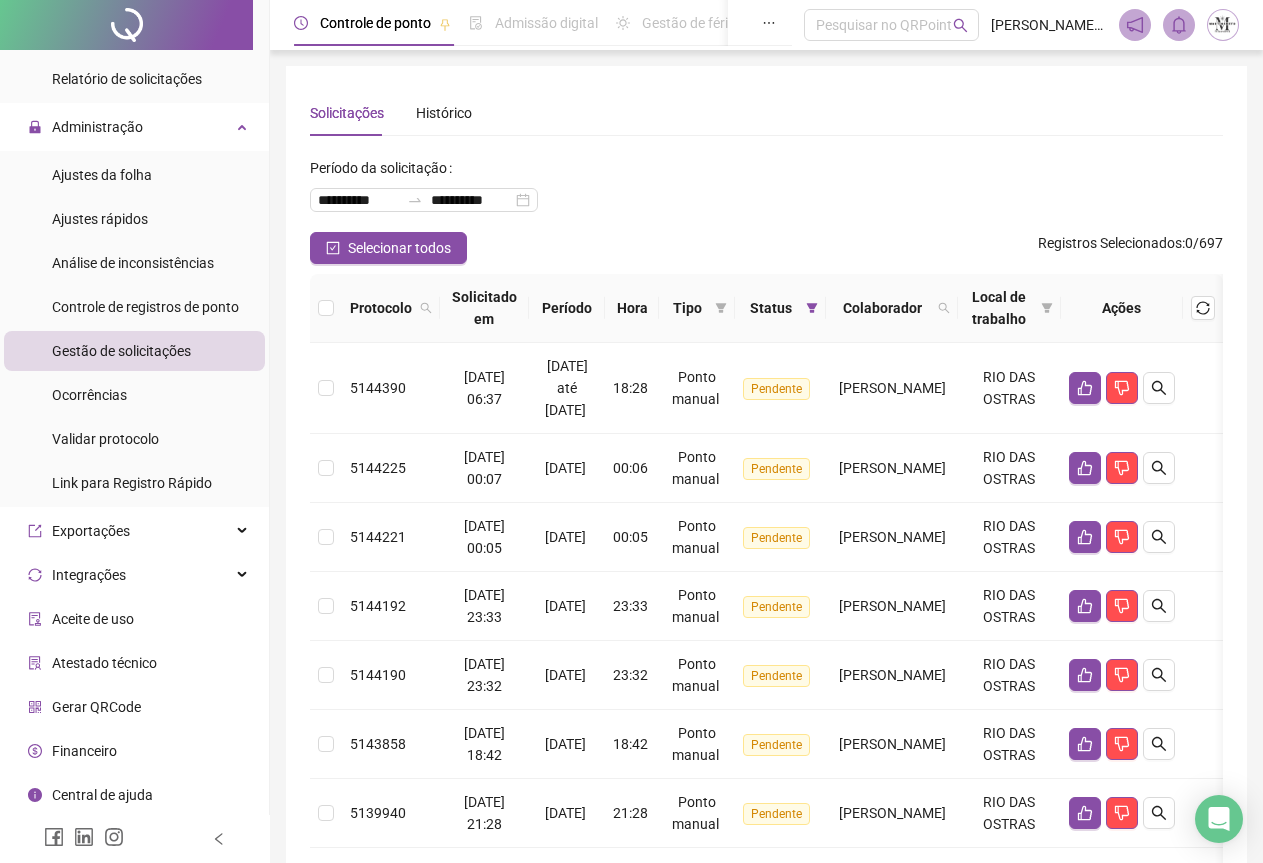 click at bounding box center (126, 25) 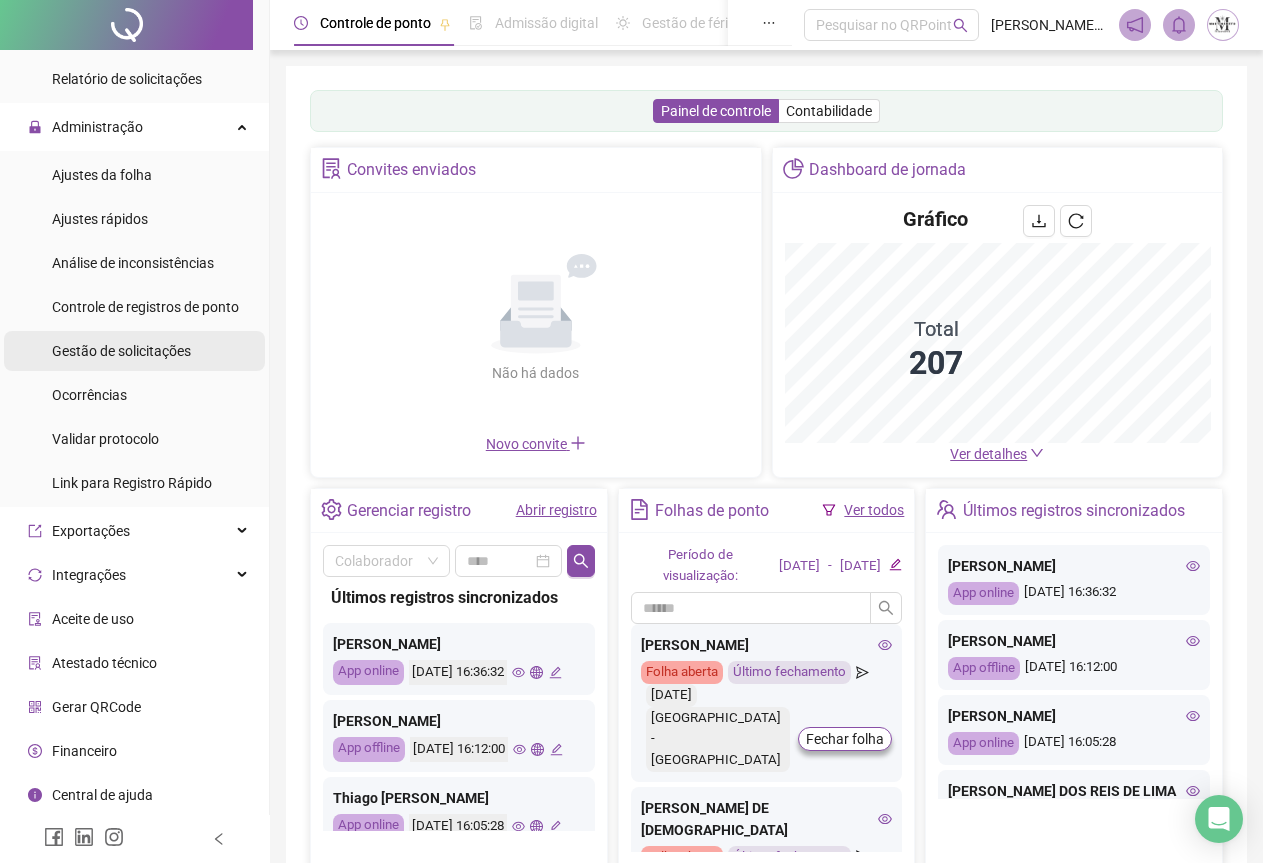click on "Gestão de solicitações" at bounding box center (121, 351) 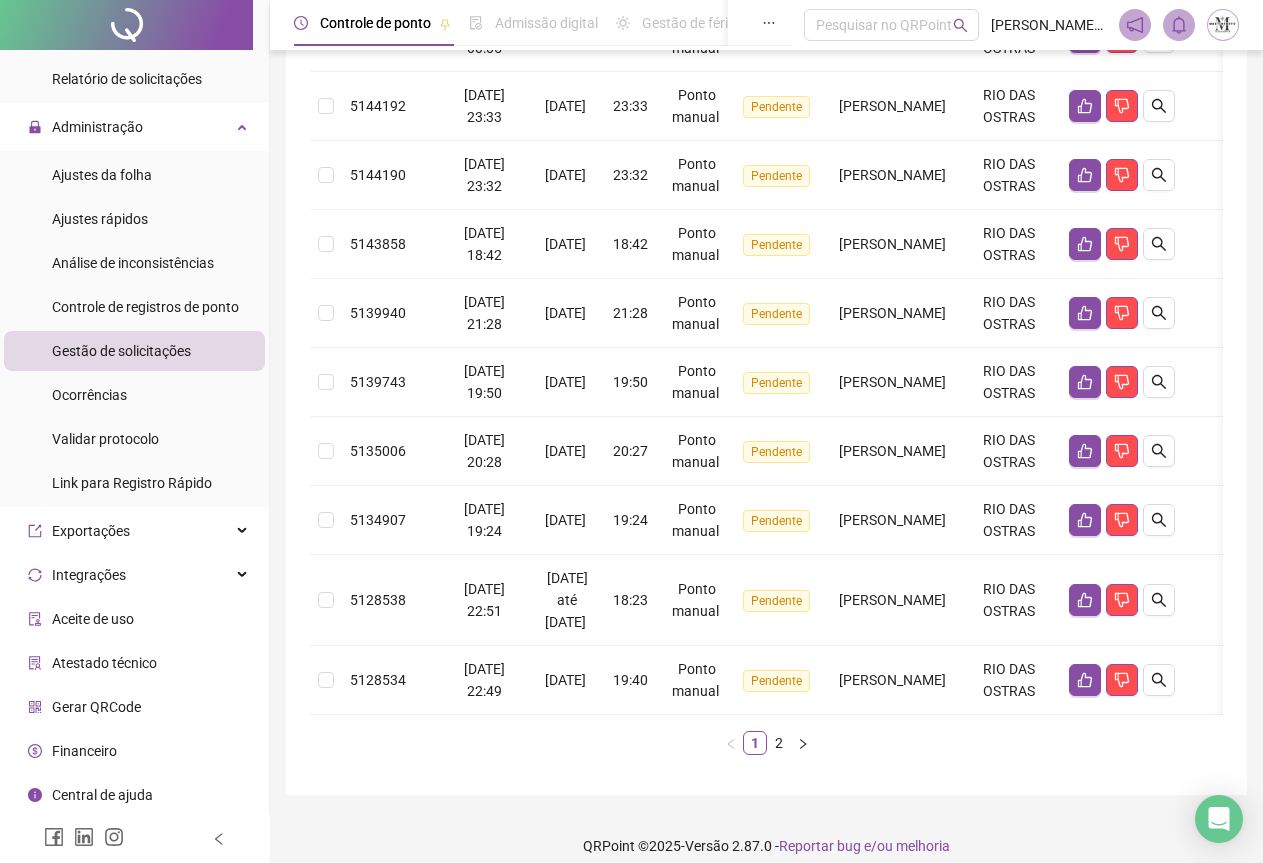 scroll, scrollTop: 535, scrollLeft: 0, axis: vertical 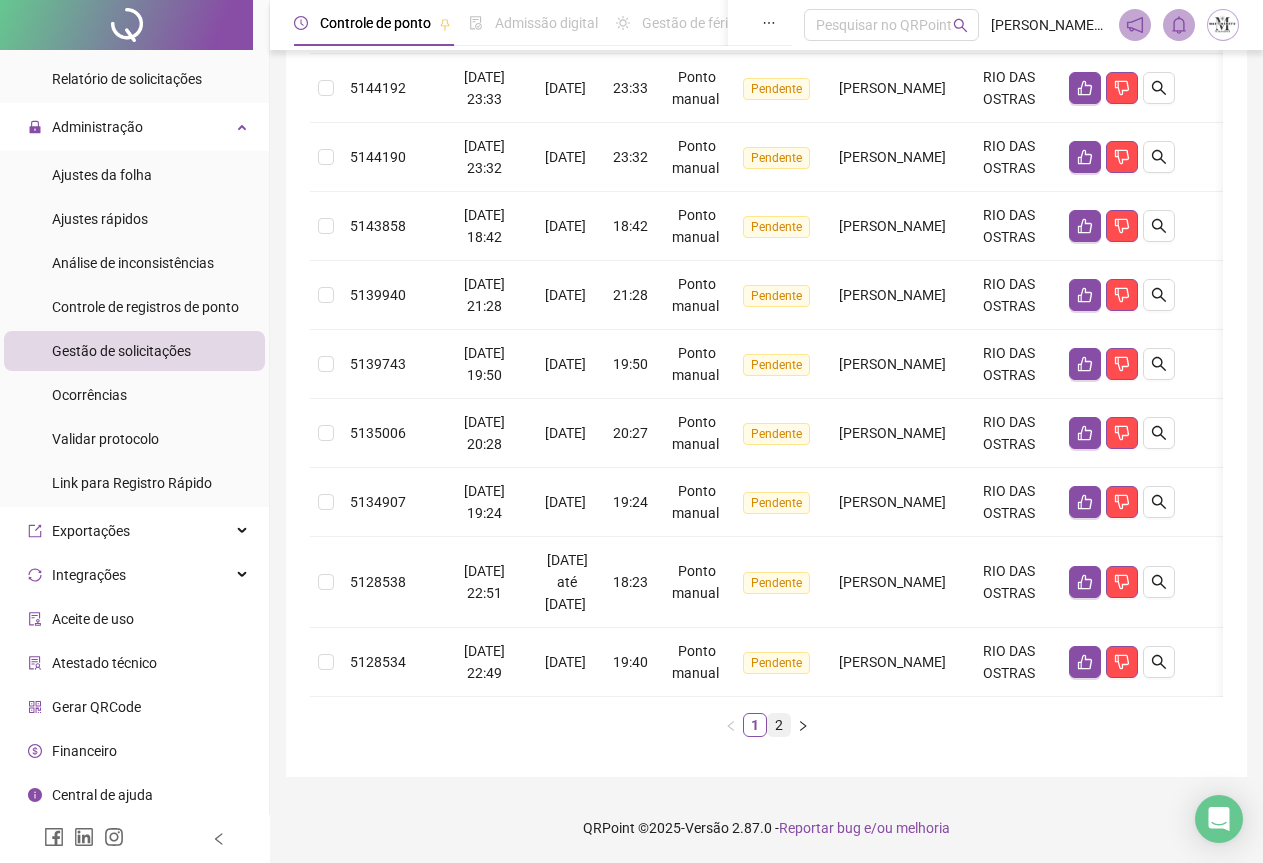 click on "2" at bounding box center [779, 725] 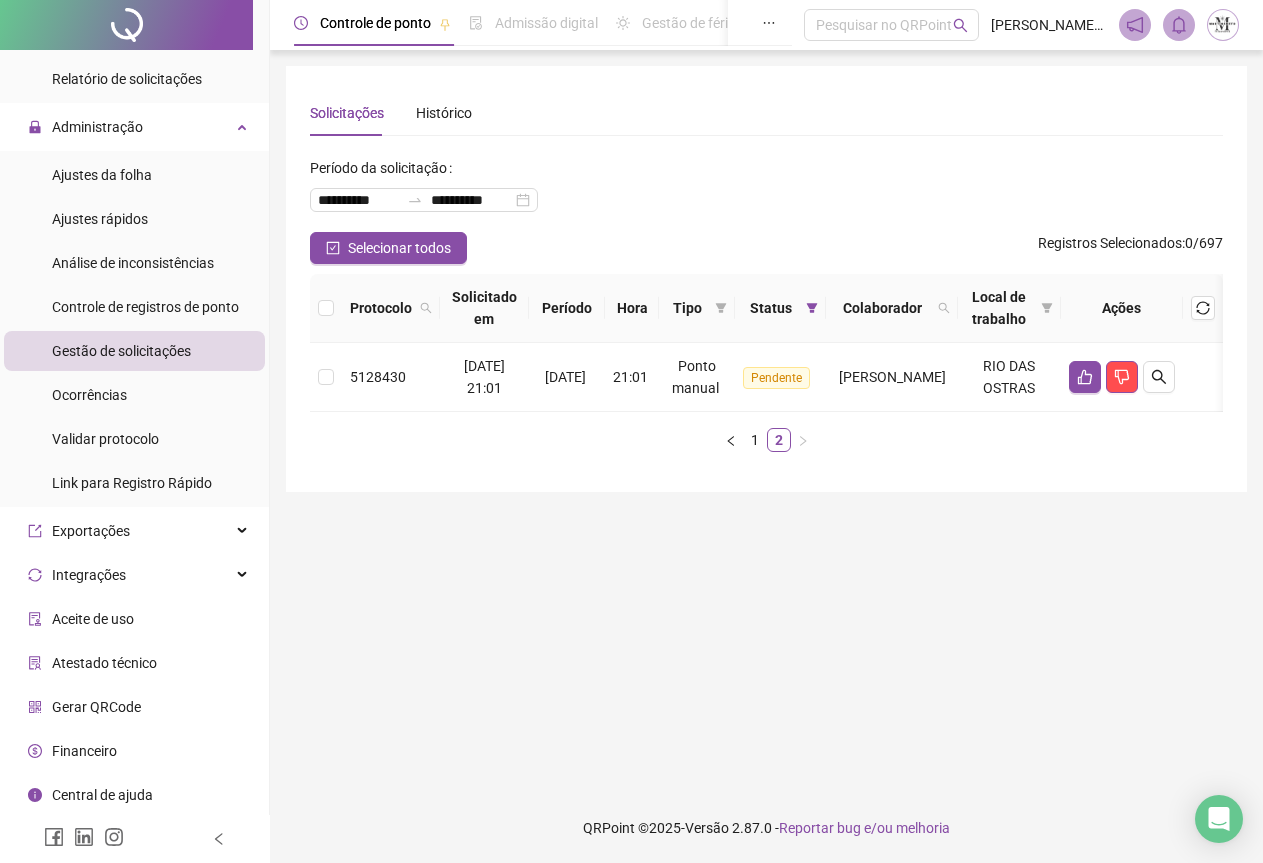 scroll, scrollTop: 0, scrollLeft: 0, axis: both 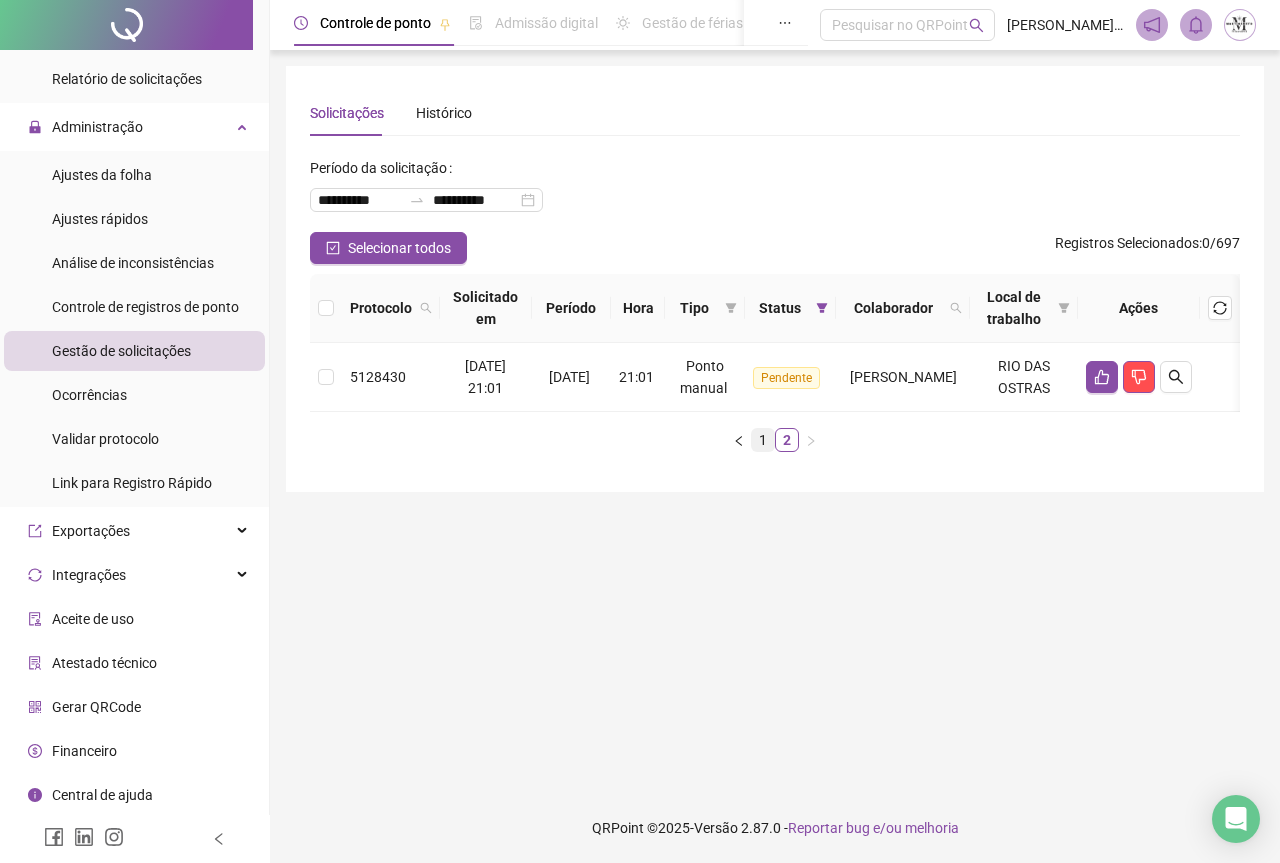 click on "1" at bounding box center [763, 440] 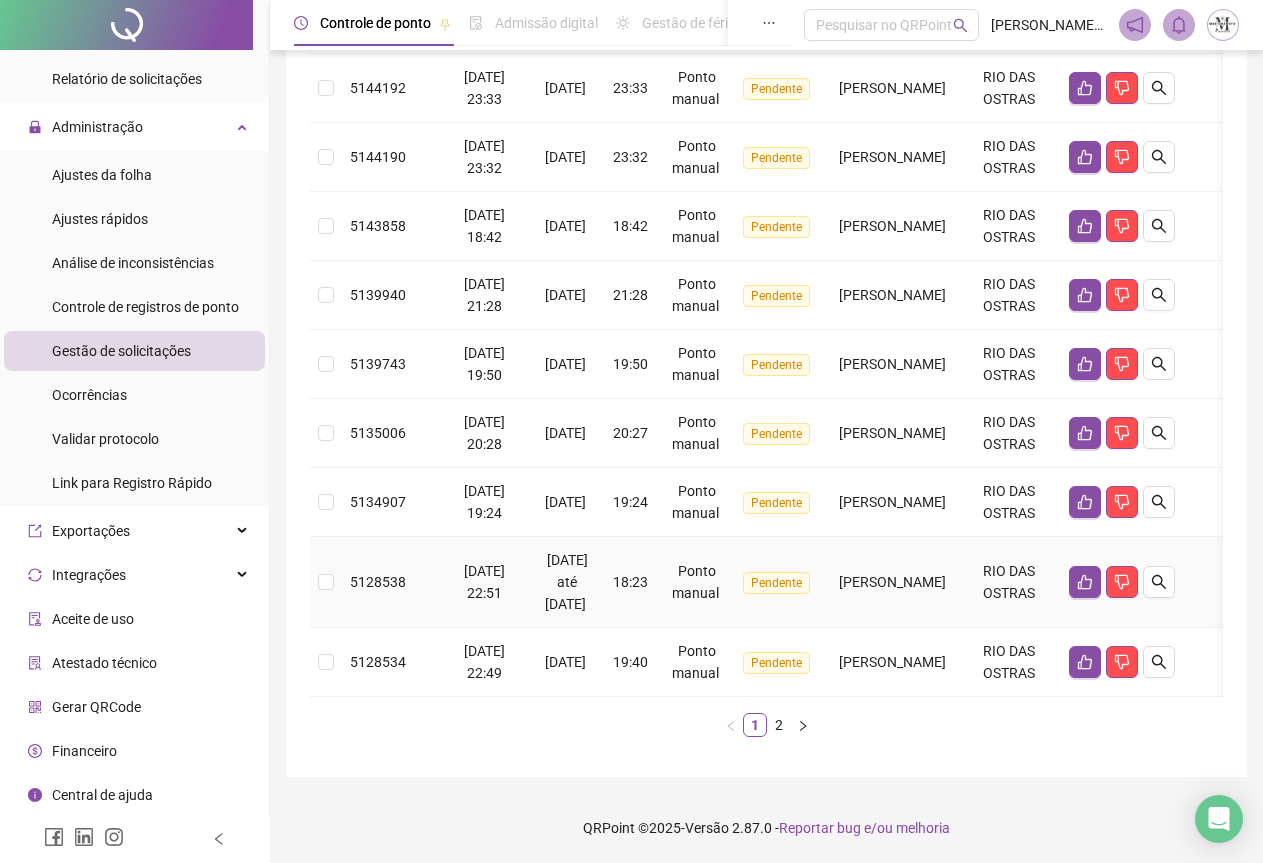 scroll, scrollTop: 535, scrollLeft: 0, axis: vertical 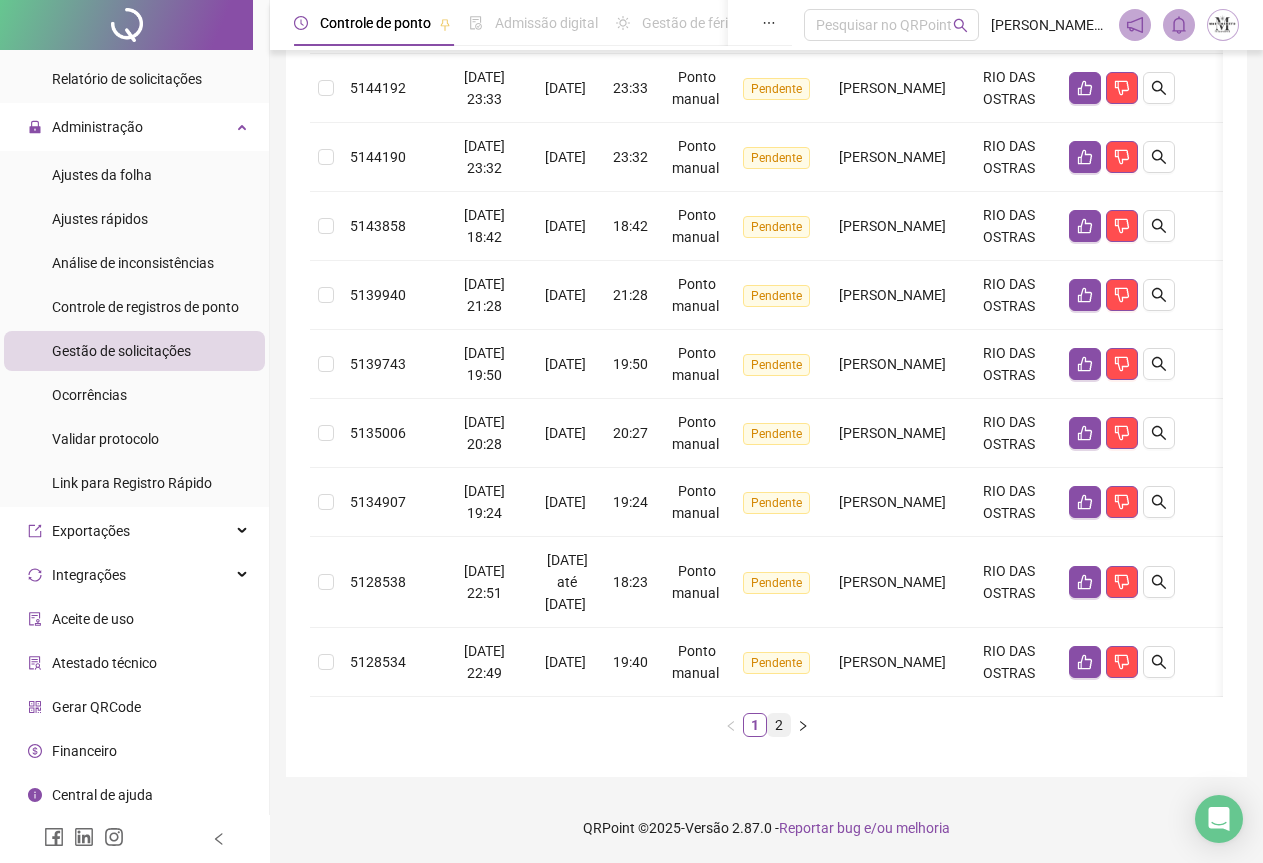 click on "2" at bounding box center (779, 725) 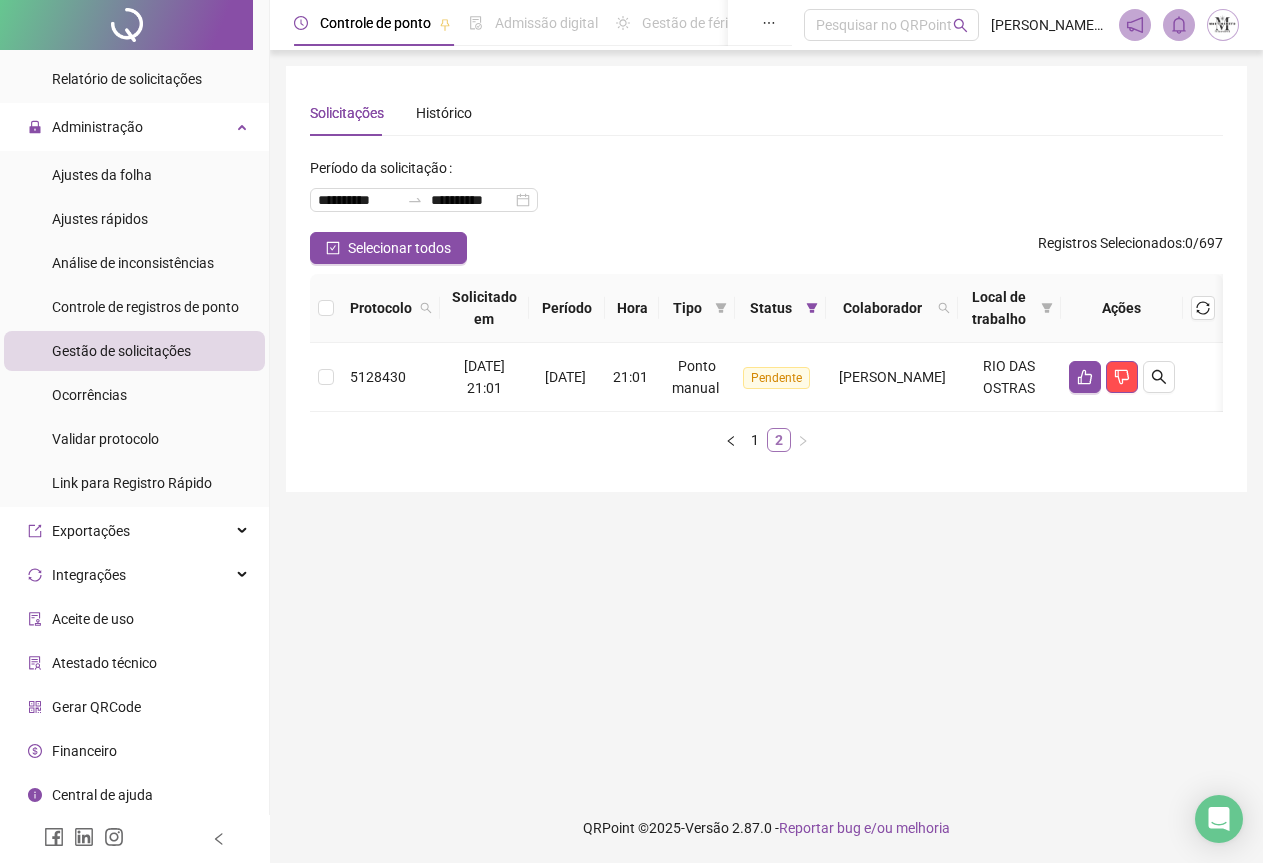 scroll, scrollTop: 0, scrollLeft: 0, axis: both 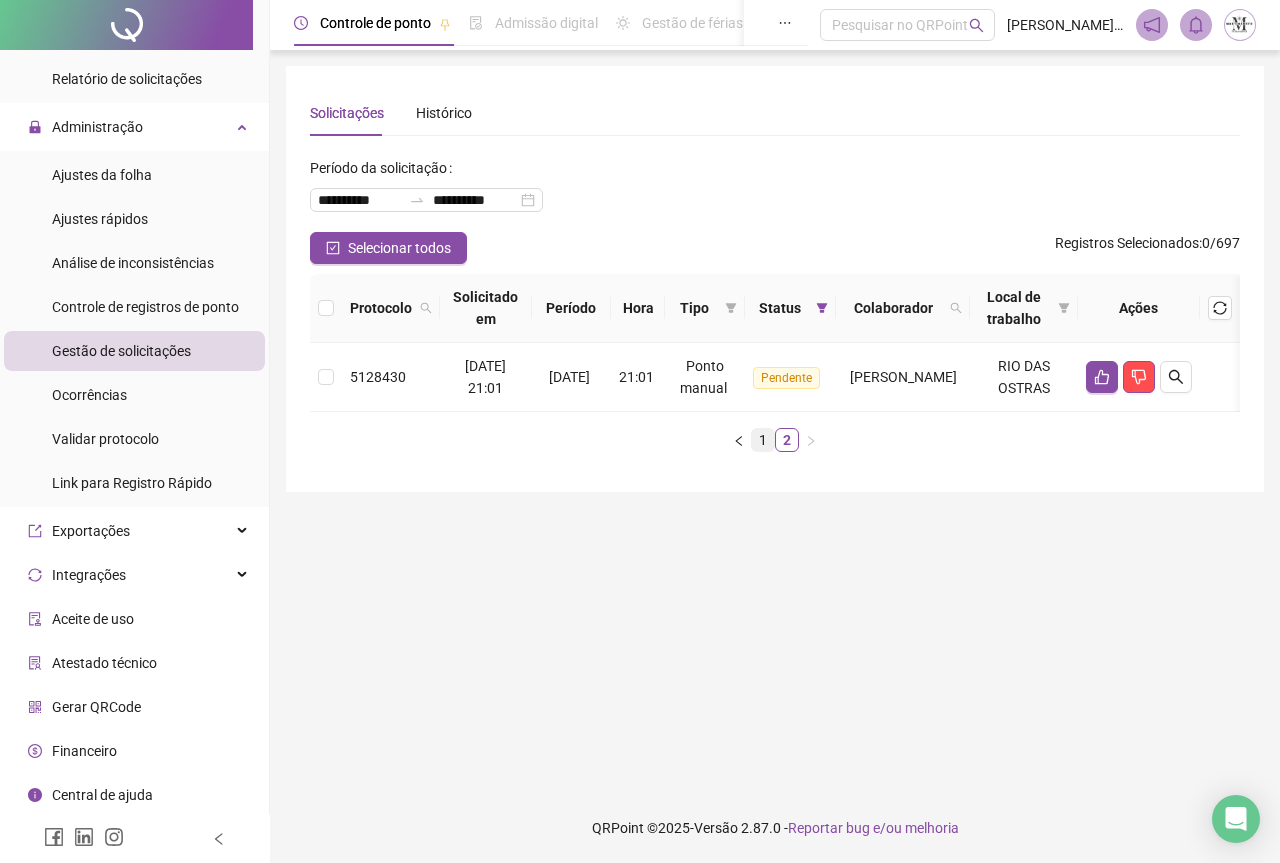 click on "1" at bounding box center [763, 440] 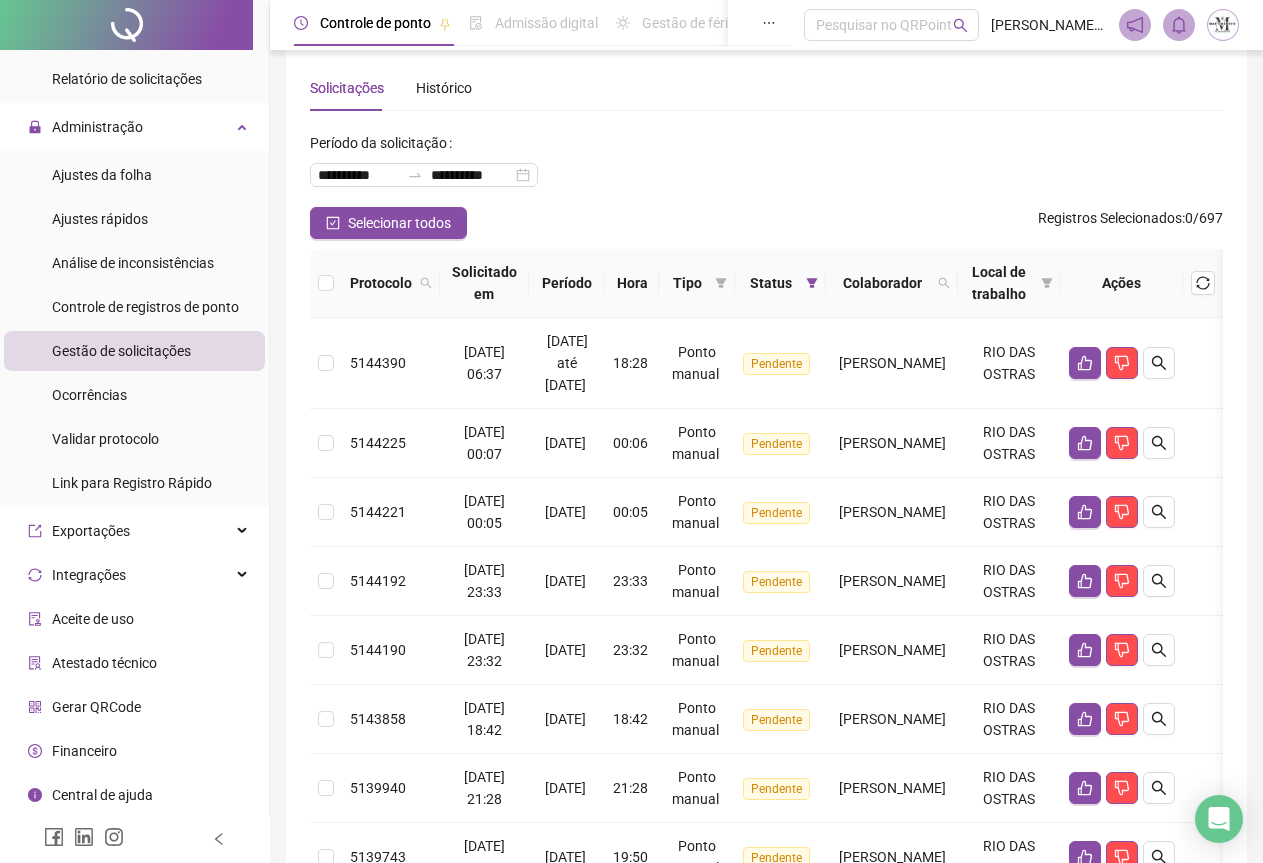 scroll, scrollTop: 0, scrollLeft: 0, axis: both 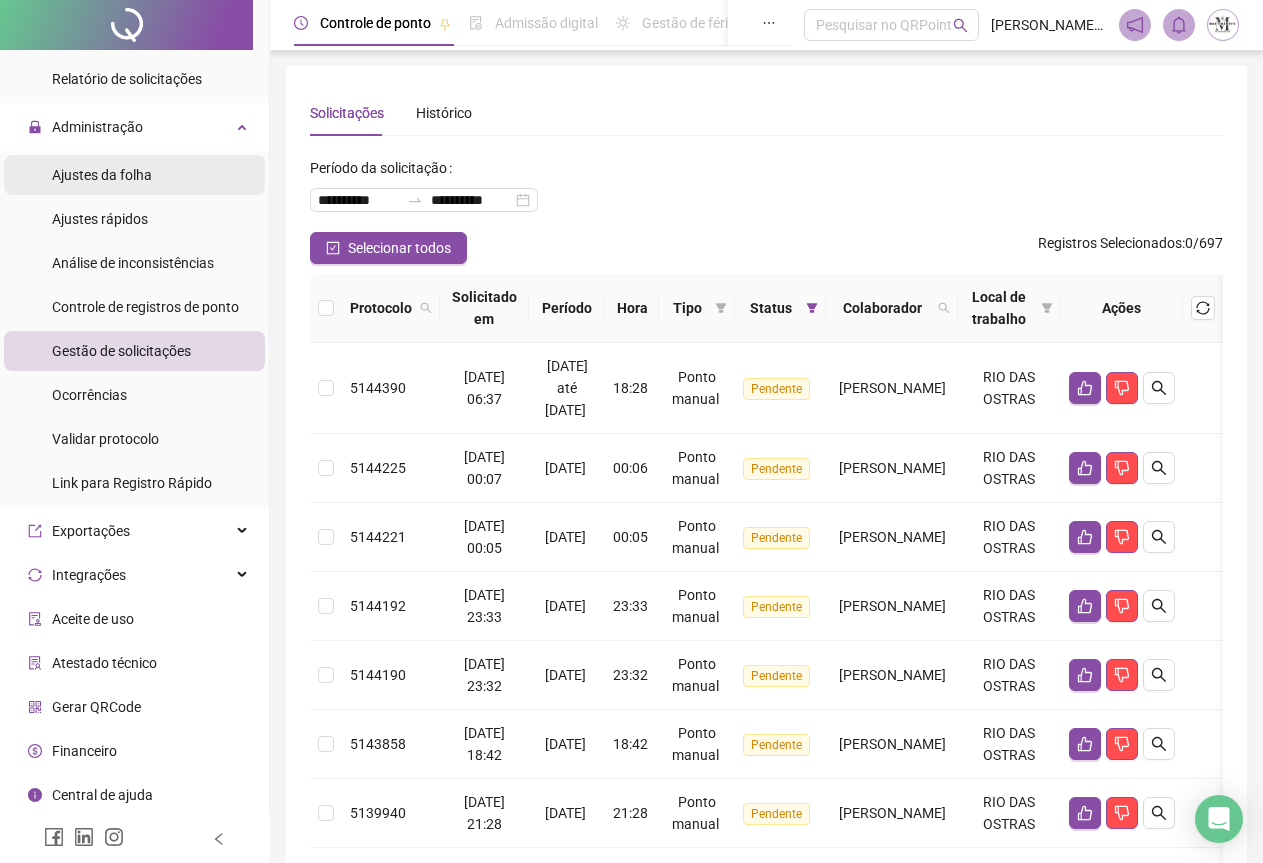 click on "Ajustes da folha" at bounding box center [102, 175] 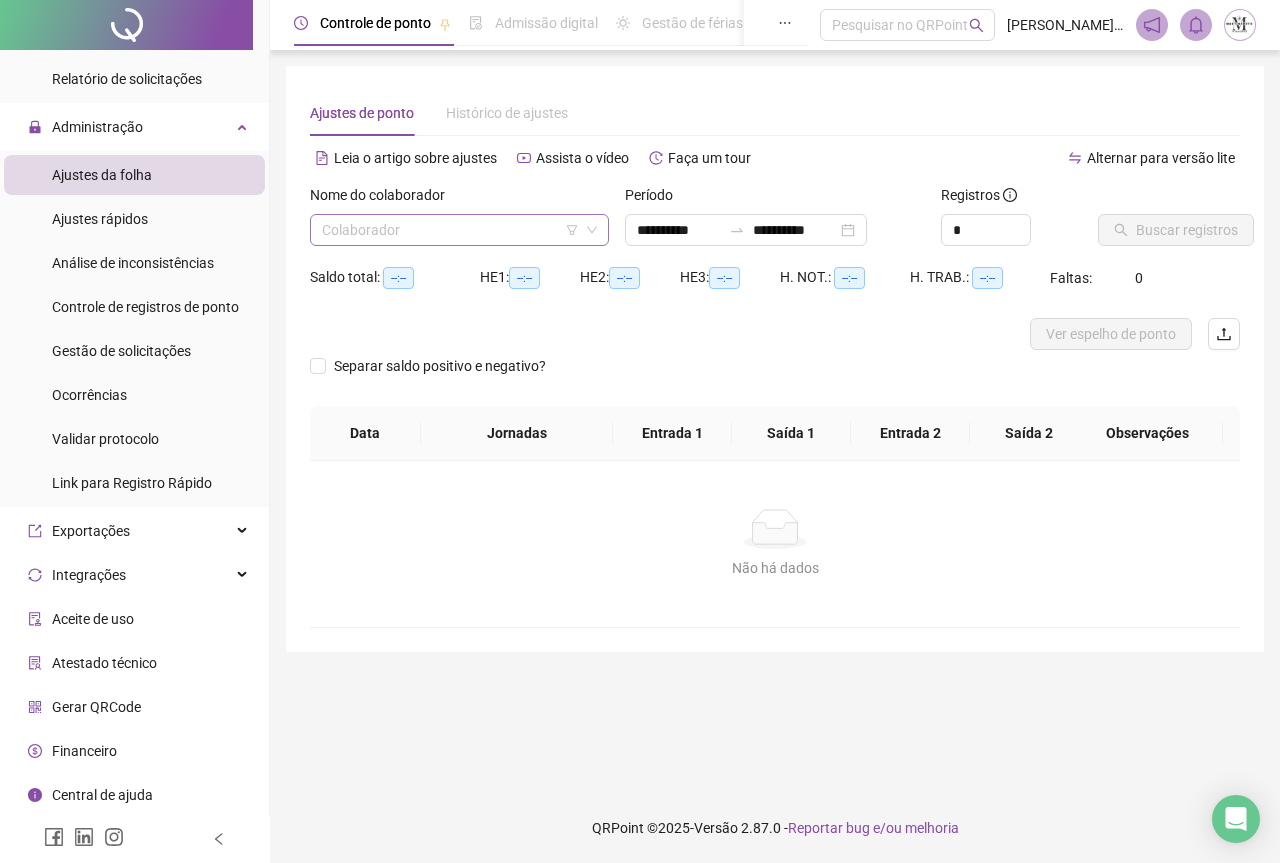 click at bounding box center [453, 230] 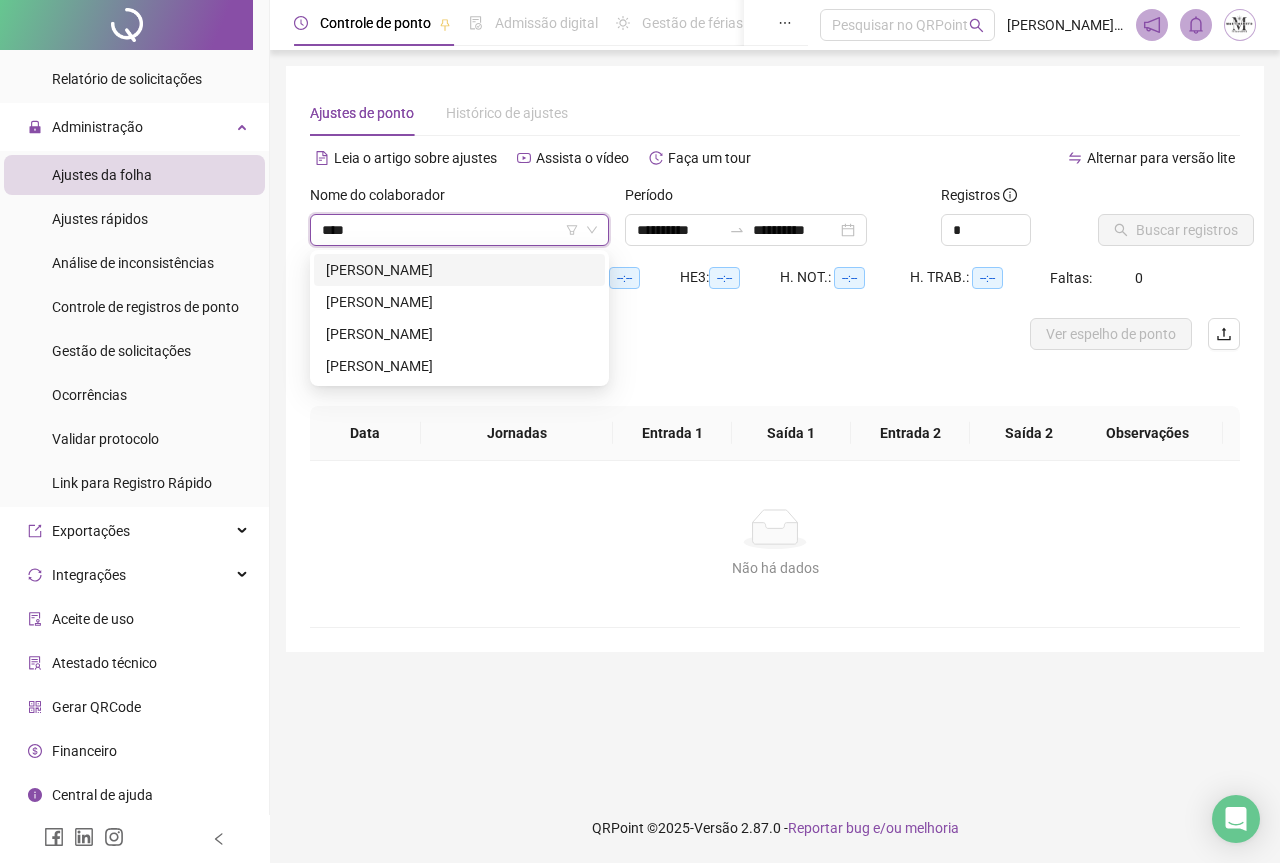 type on "*****" 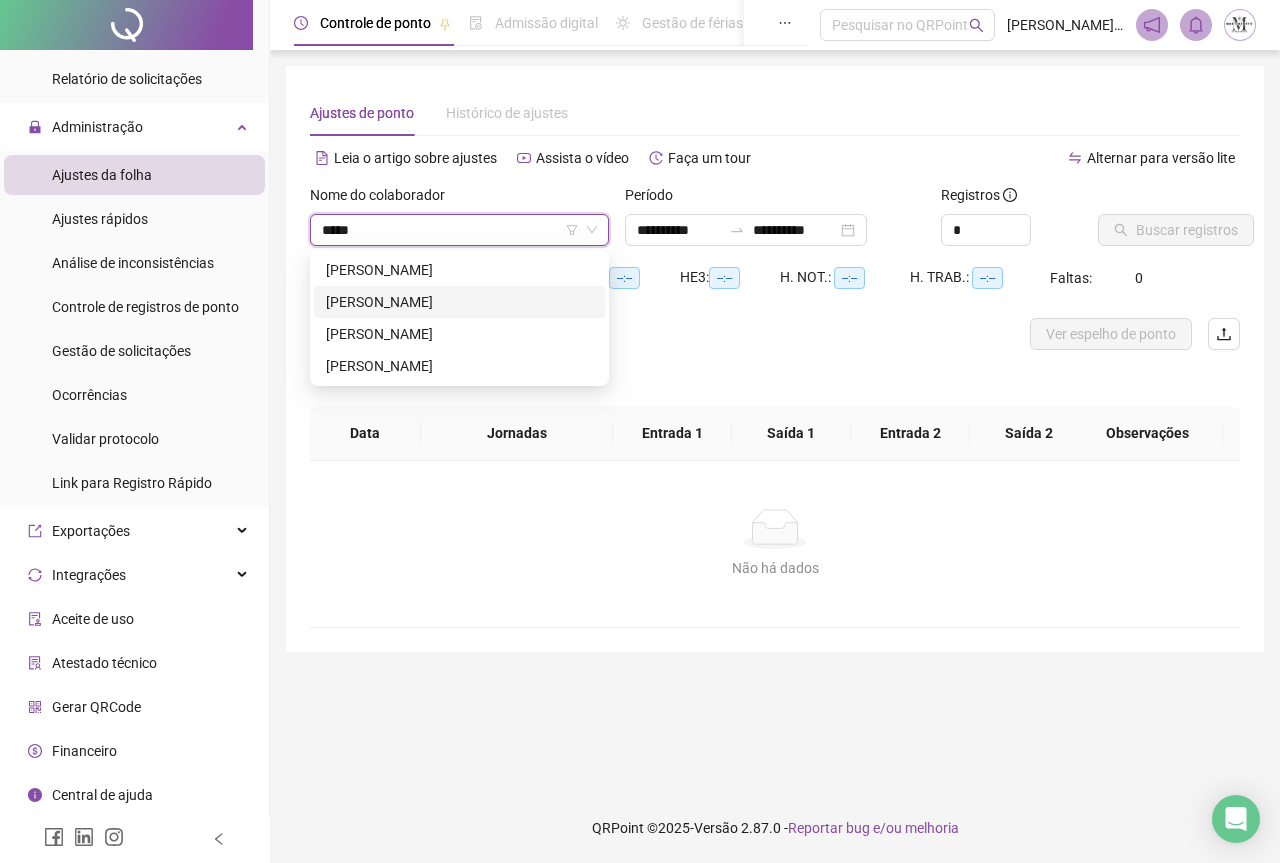click on "[PERSON_NAME]" at bounding box center [459, 302] 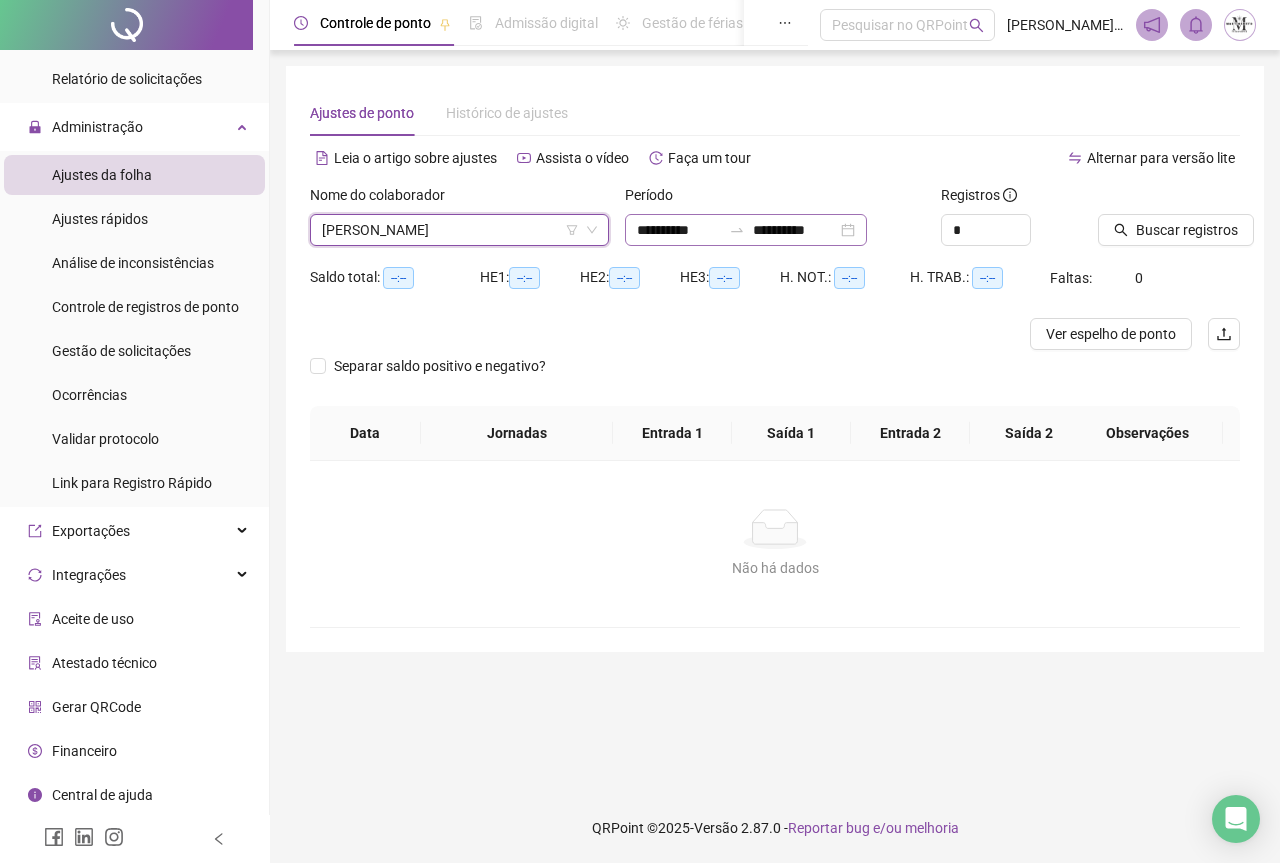 click 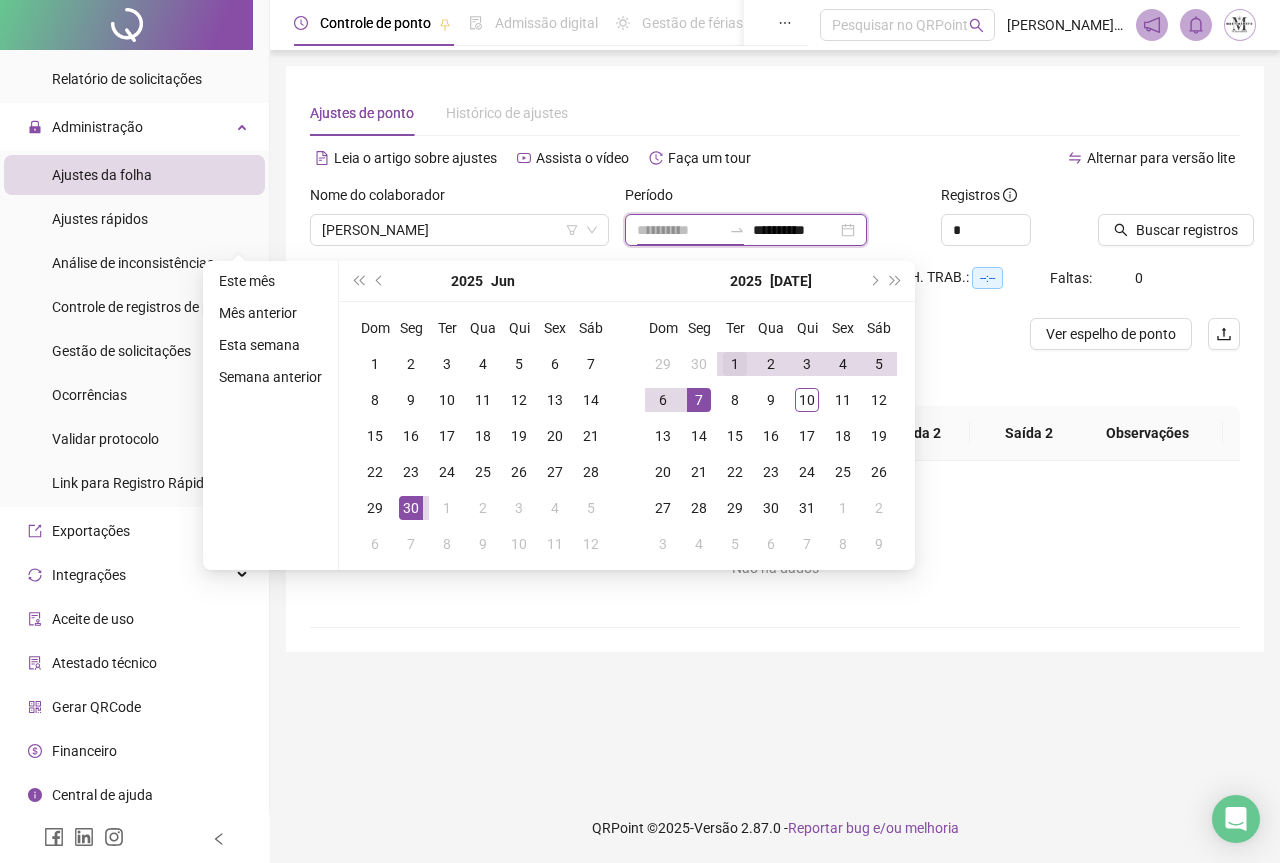 type on "**********" 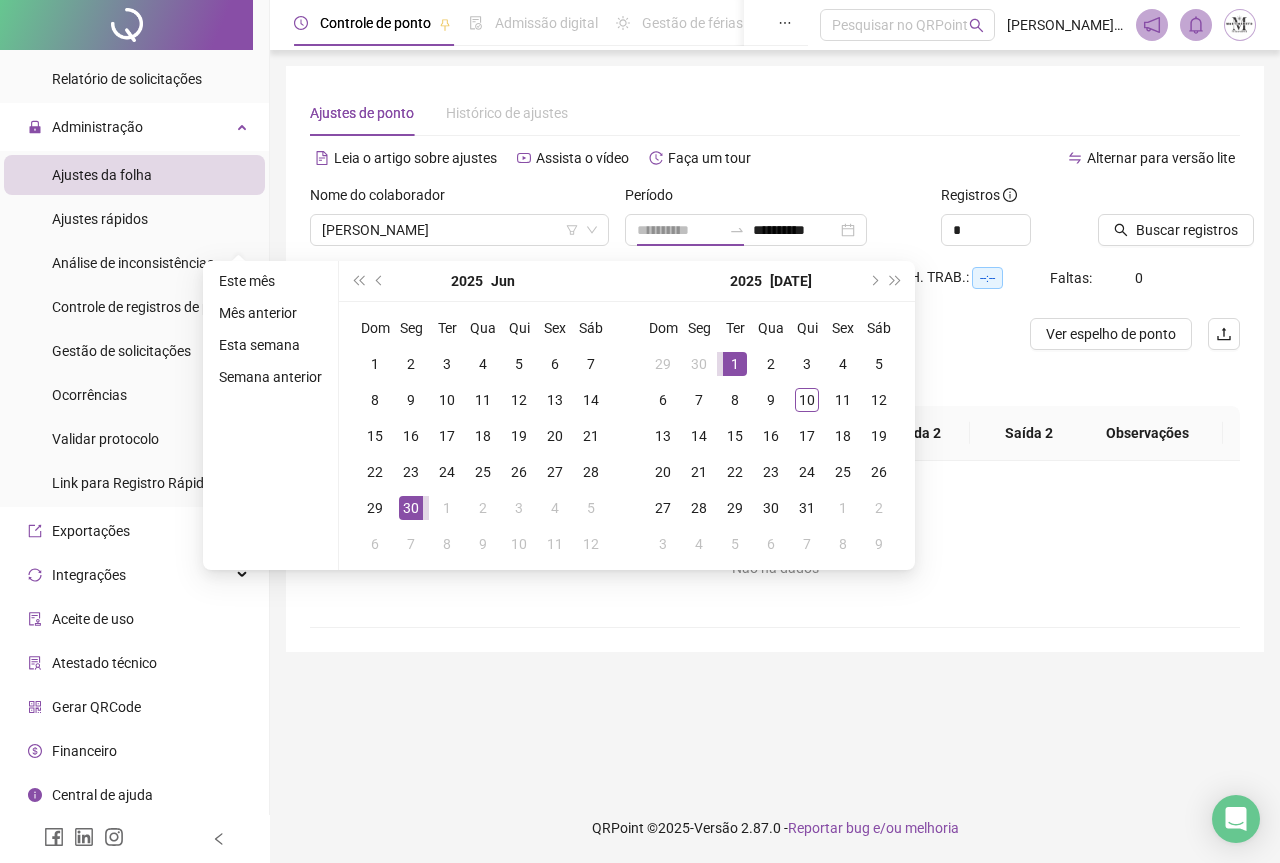 click on "1" at bounding box center (735, 364) 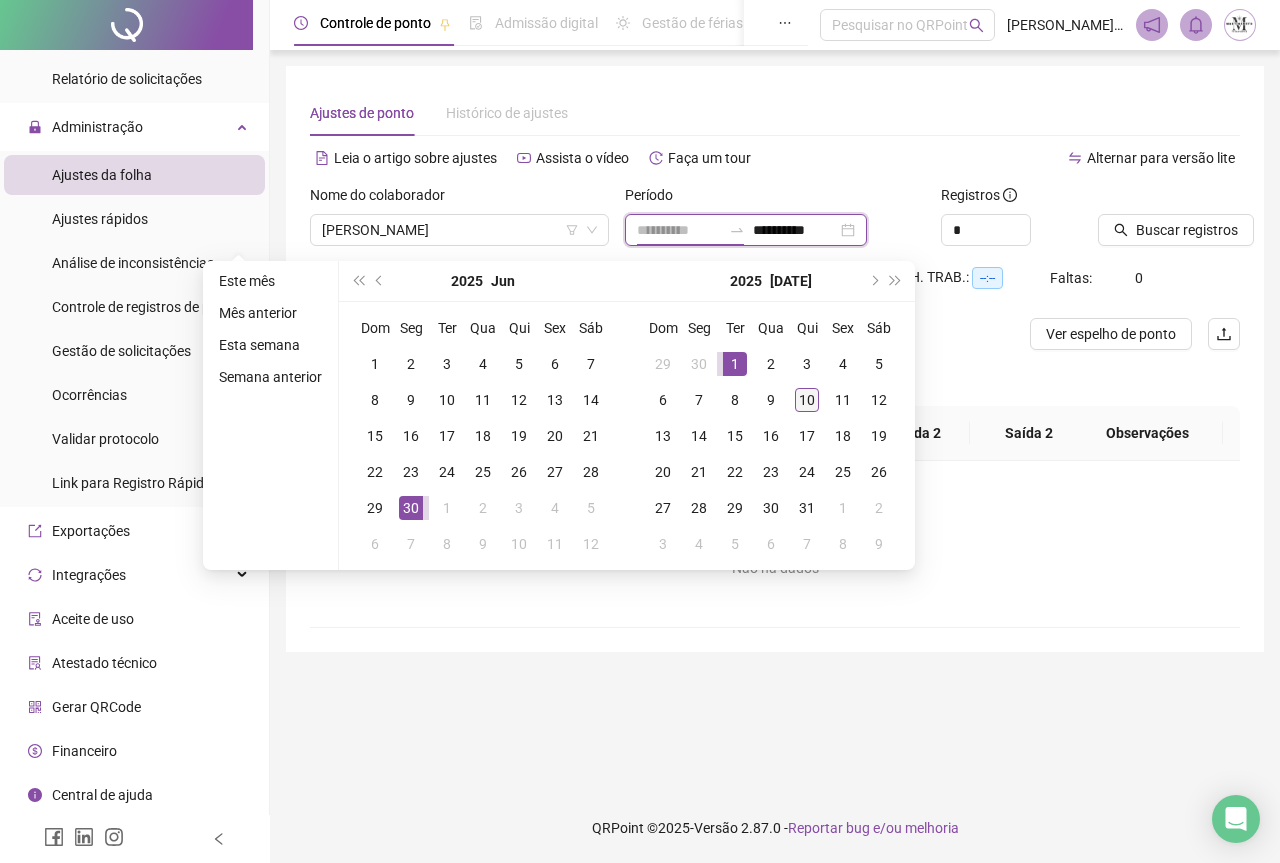 type on "**********" 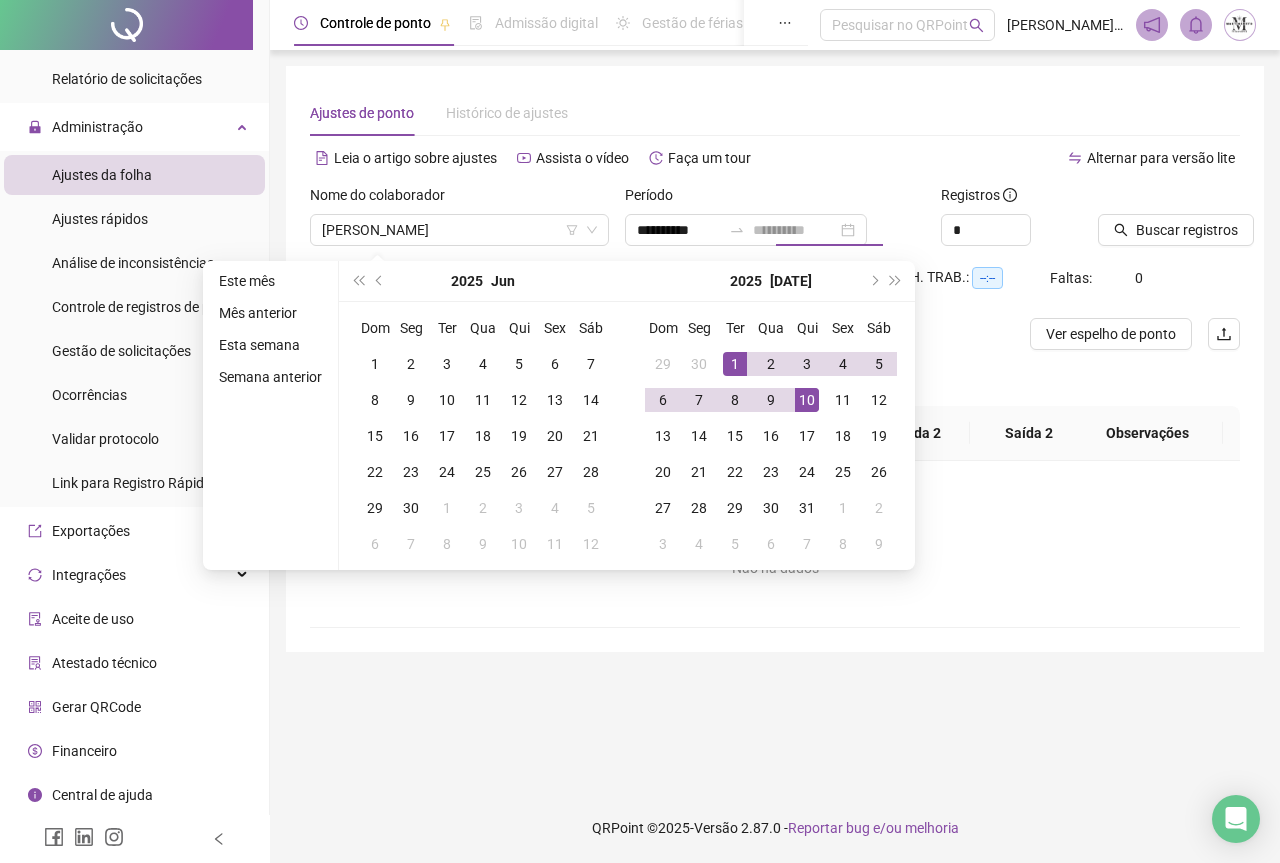 click on "10" at bounding box center (807, 400) 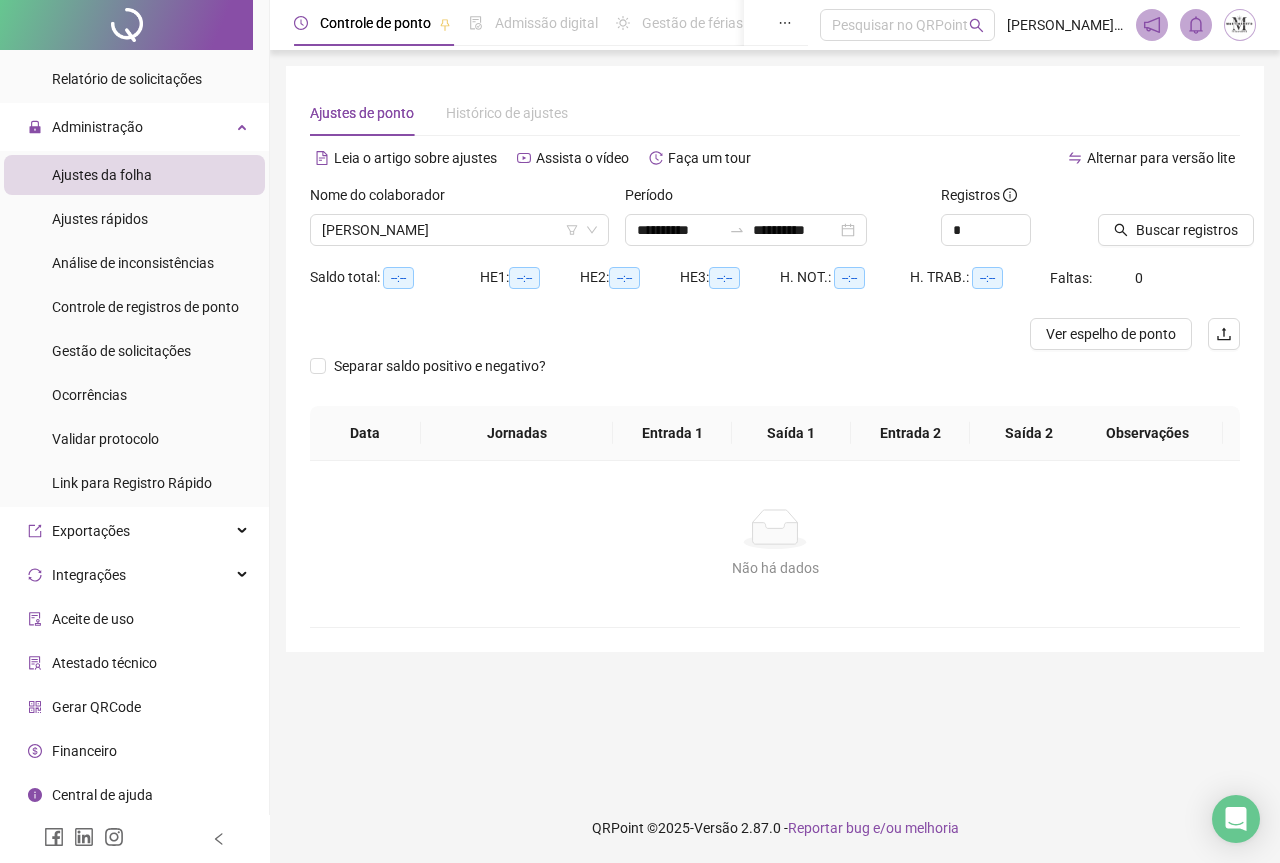 click at bounding box center (1144, 199) 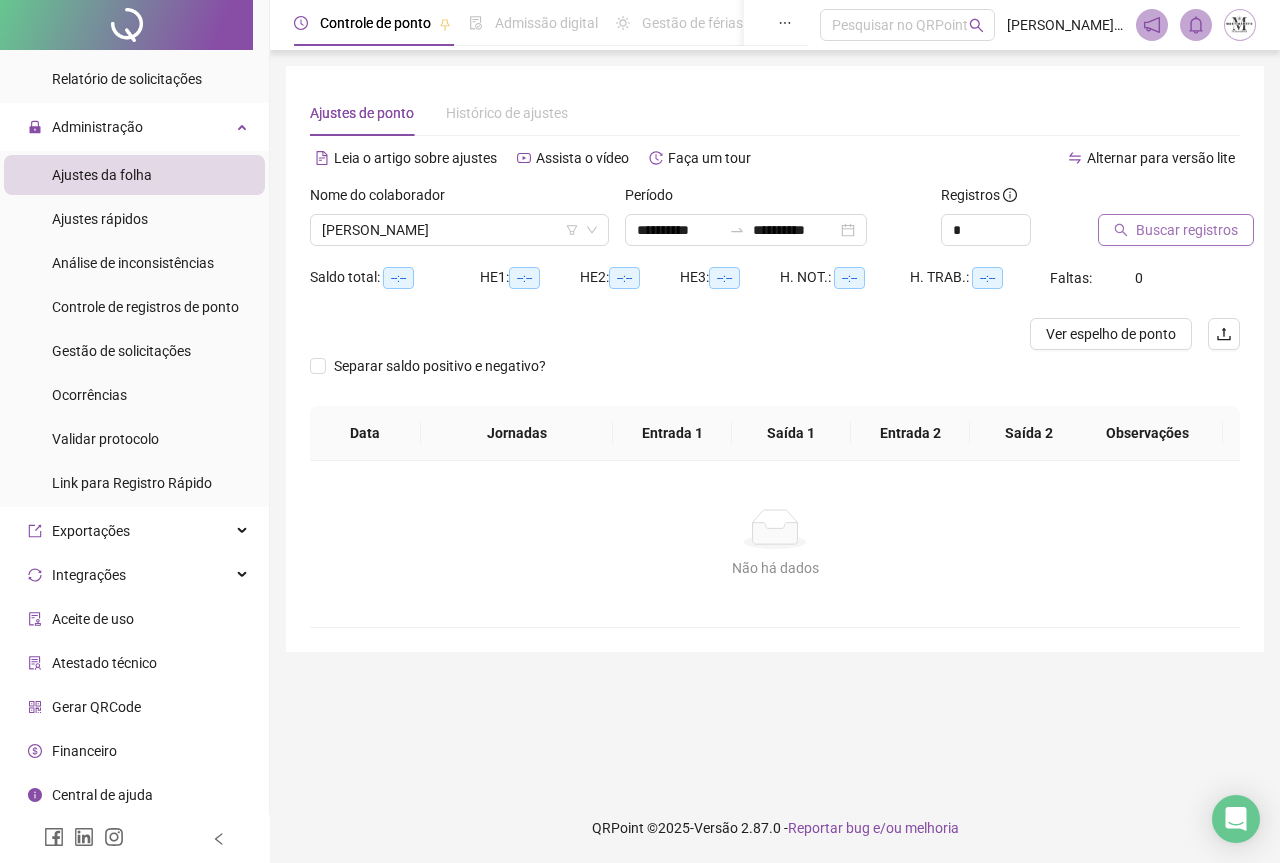 click on "Buscar registros" at bounding box center [1187, 230] 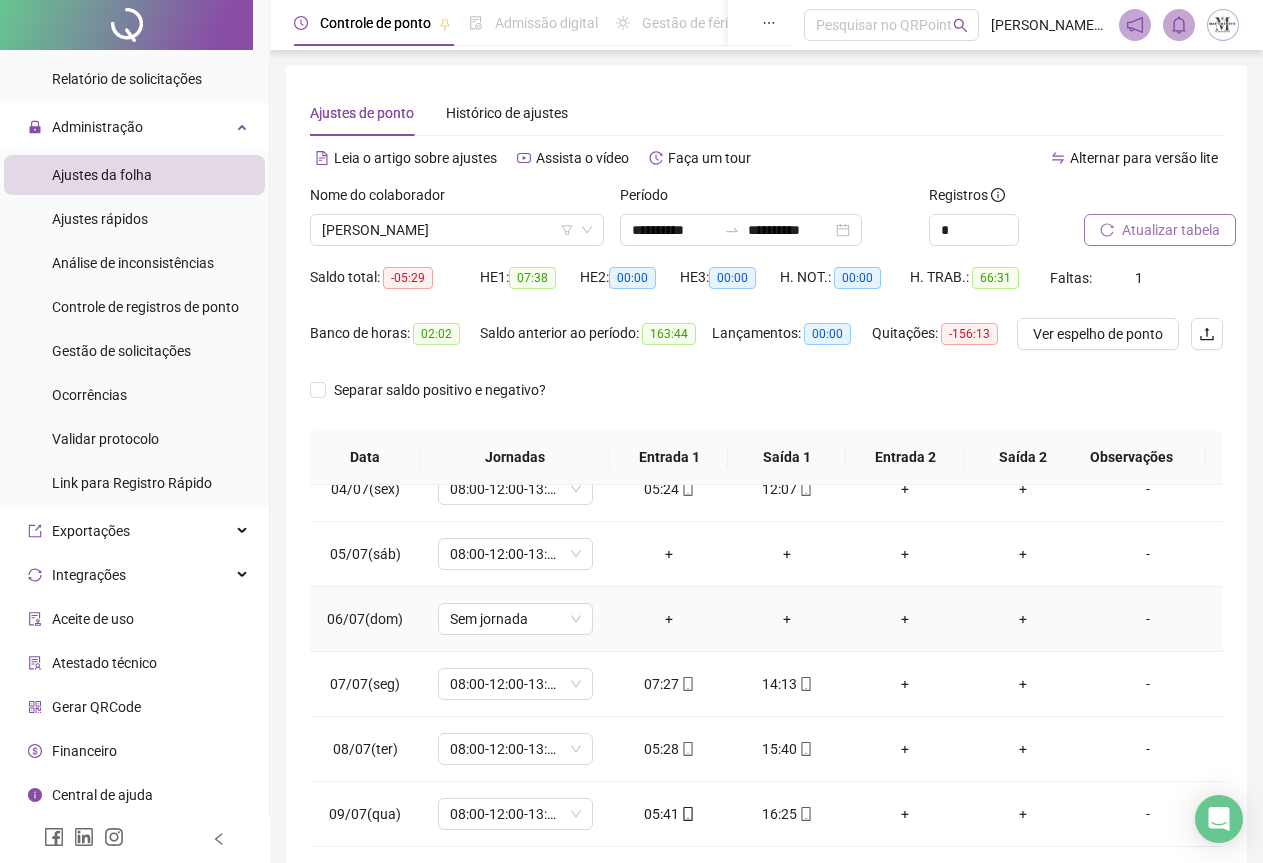 scroll, scrollTop: 240, scrollLeft: 0, axis: vertical 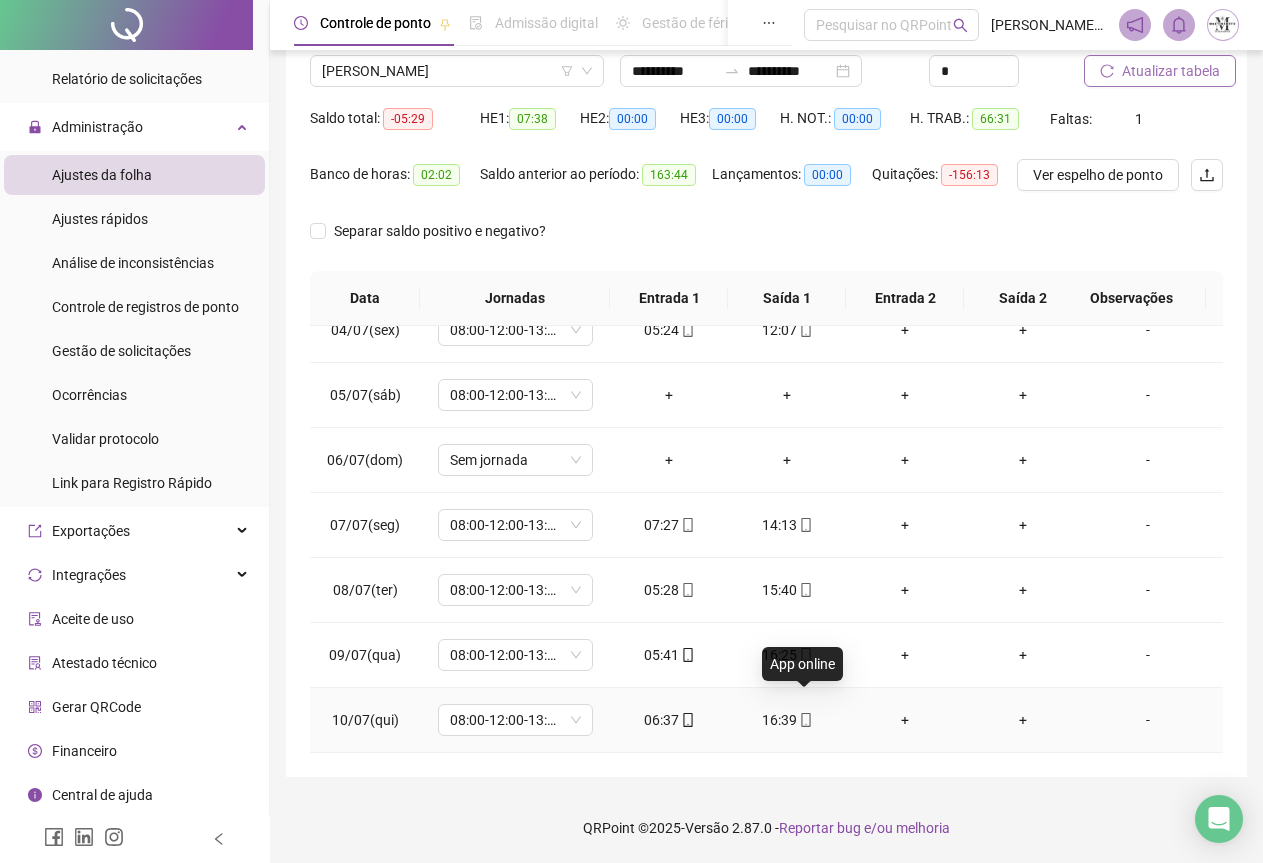 click 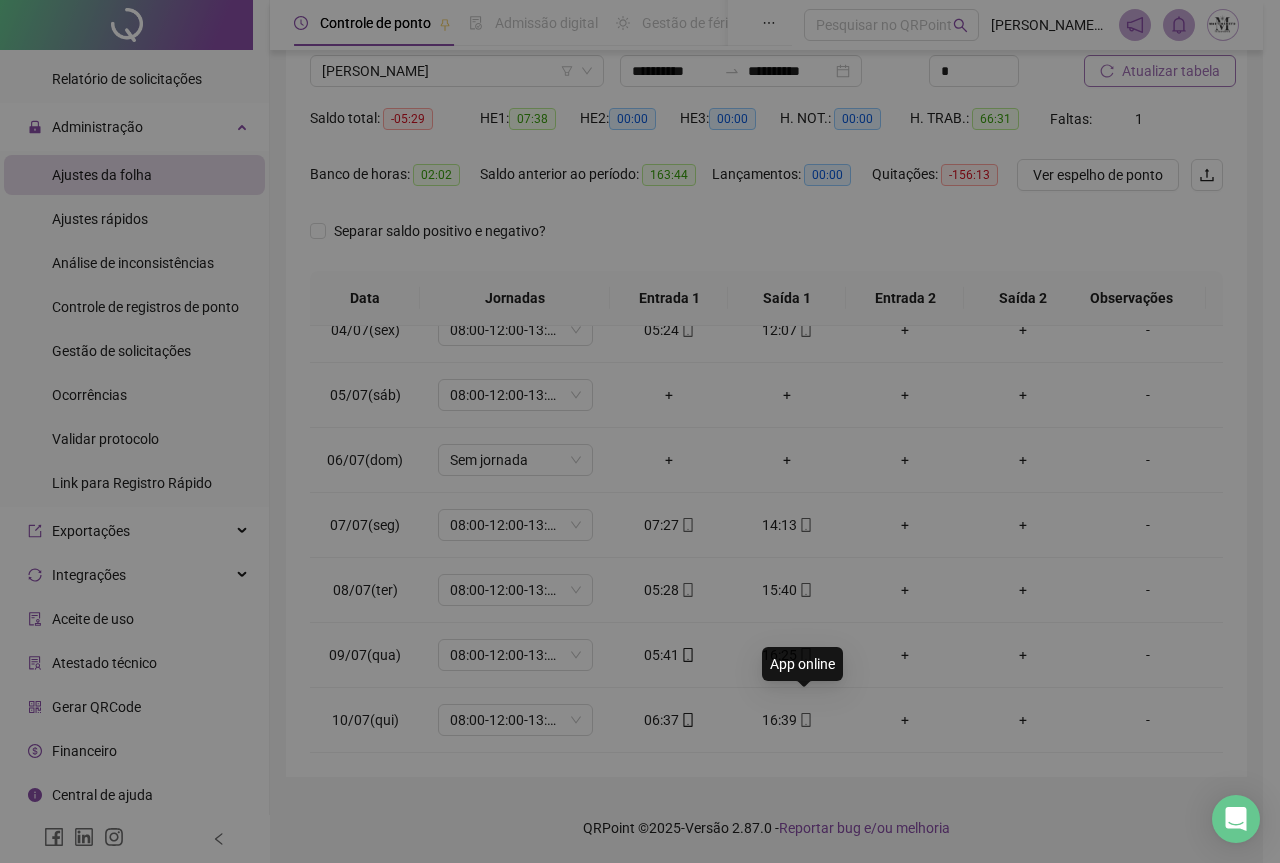 type on "**********" 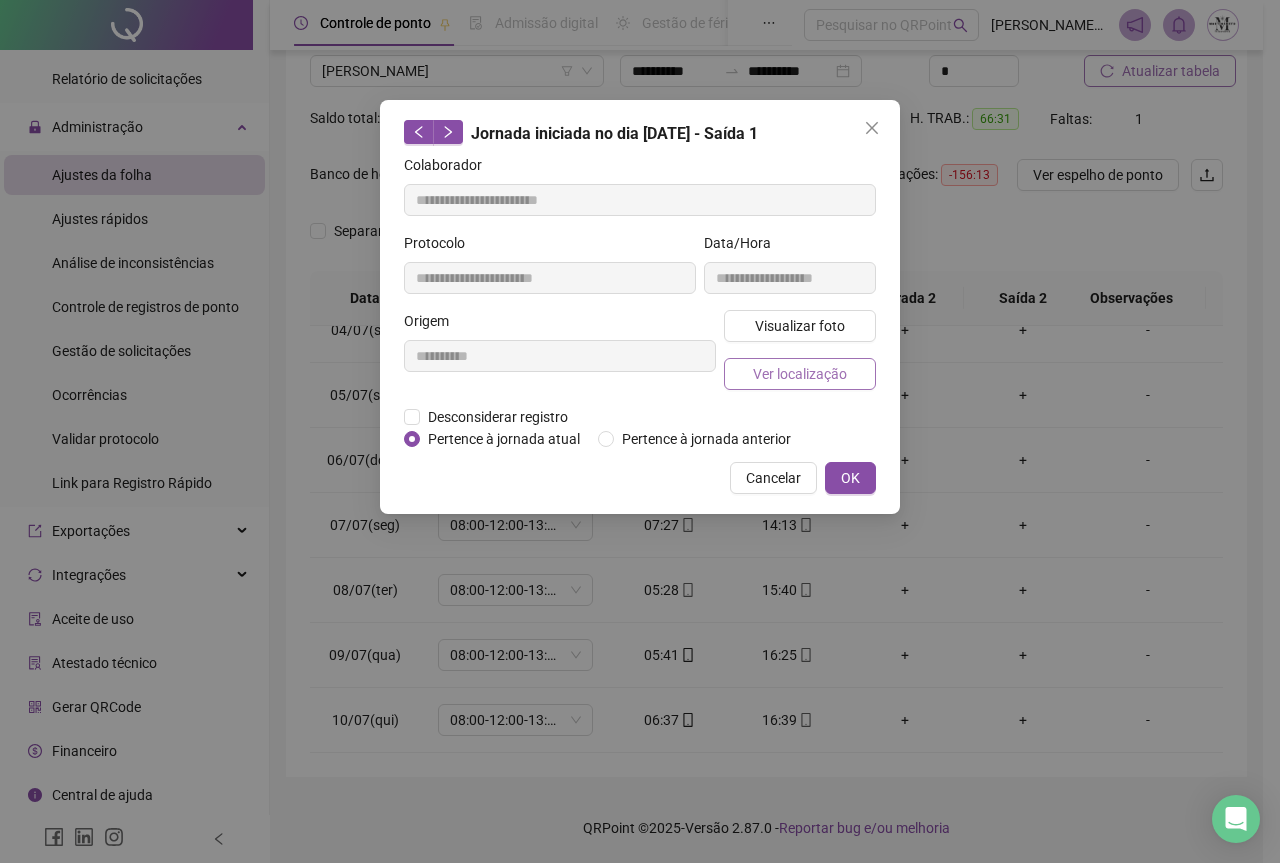 click on "Ver localização" at bounding box center (800, 374) 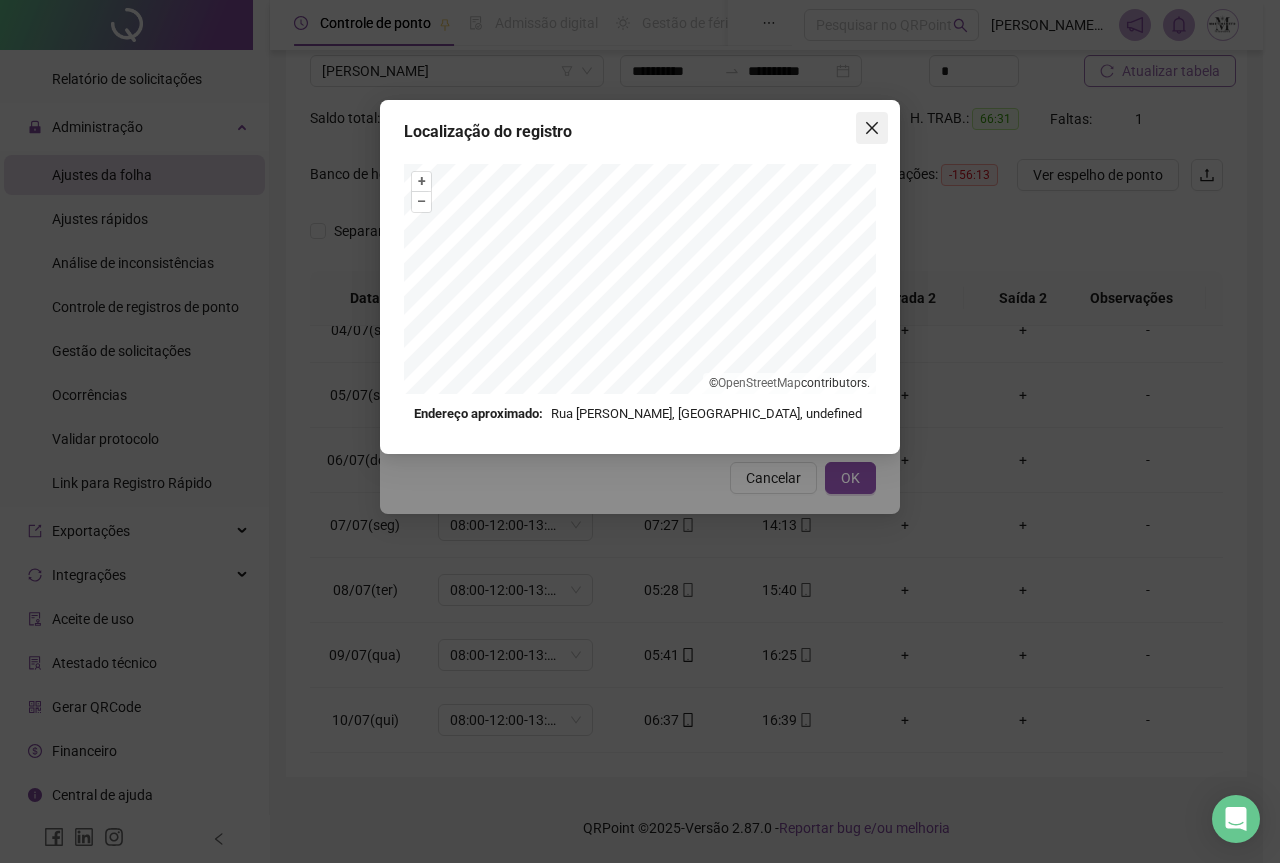 click 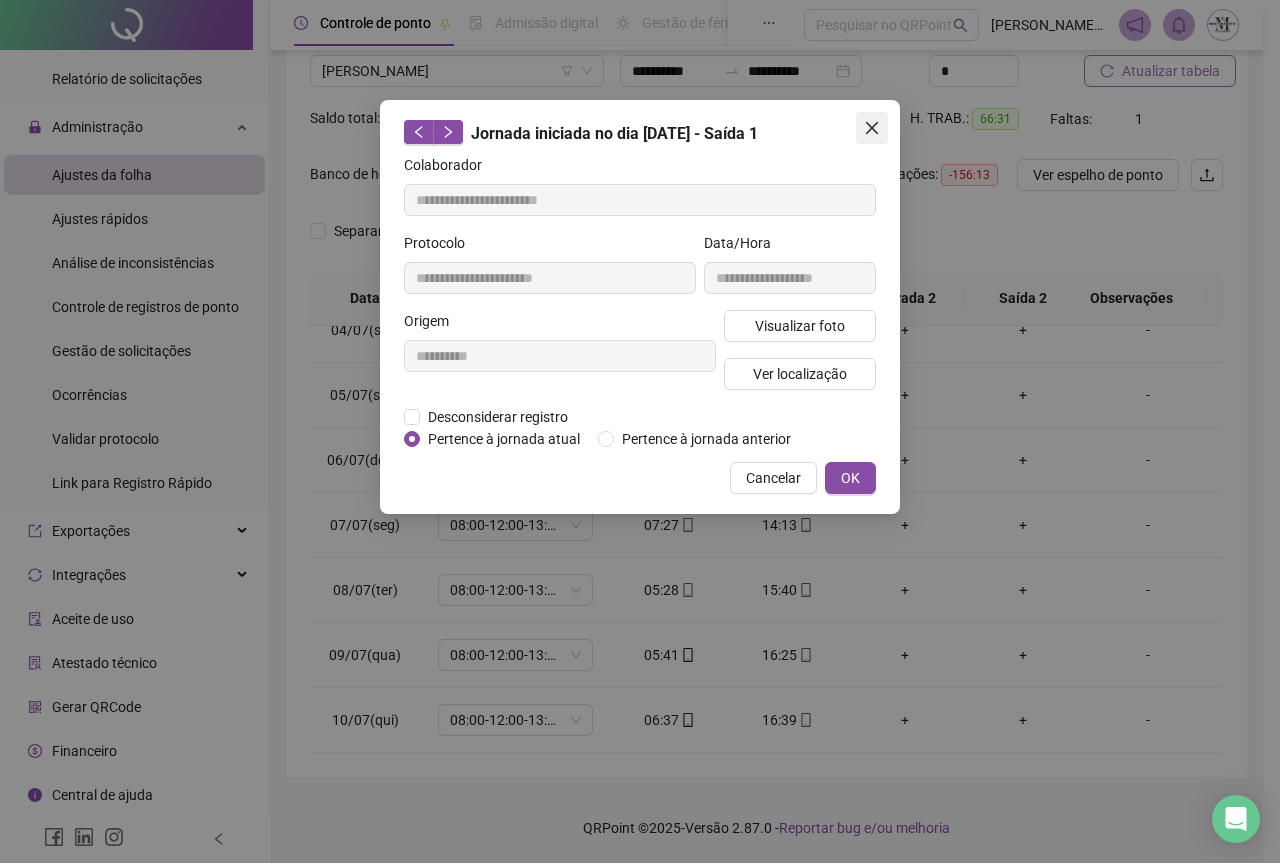 click 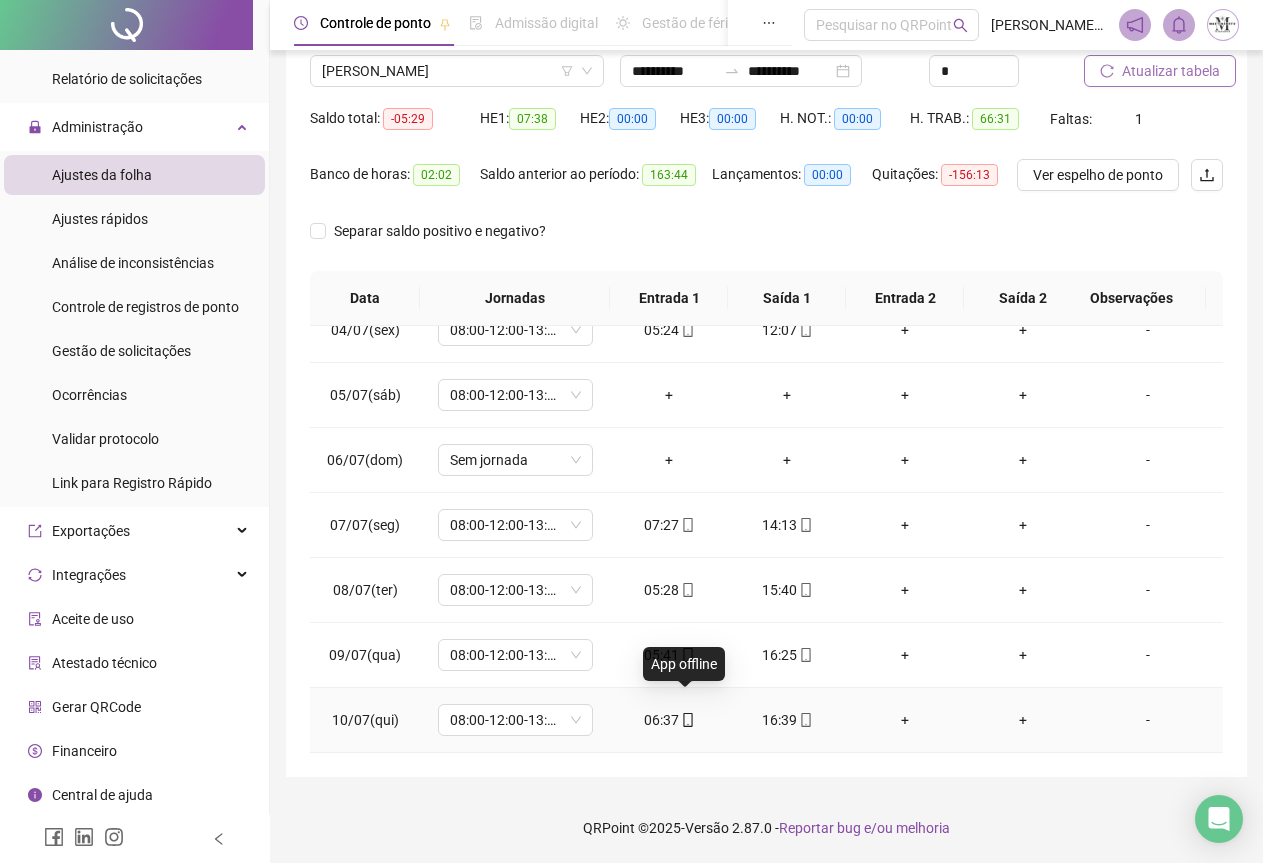 click 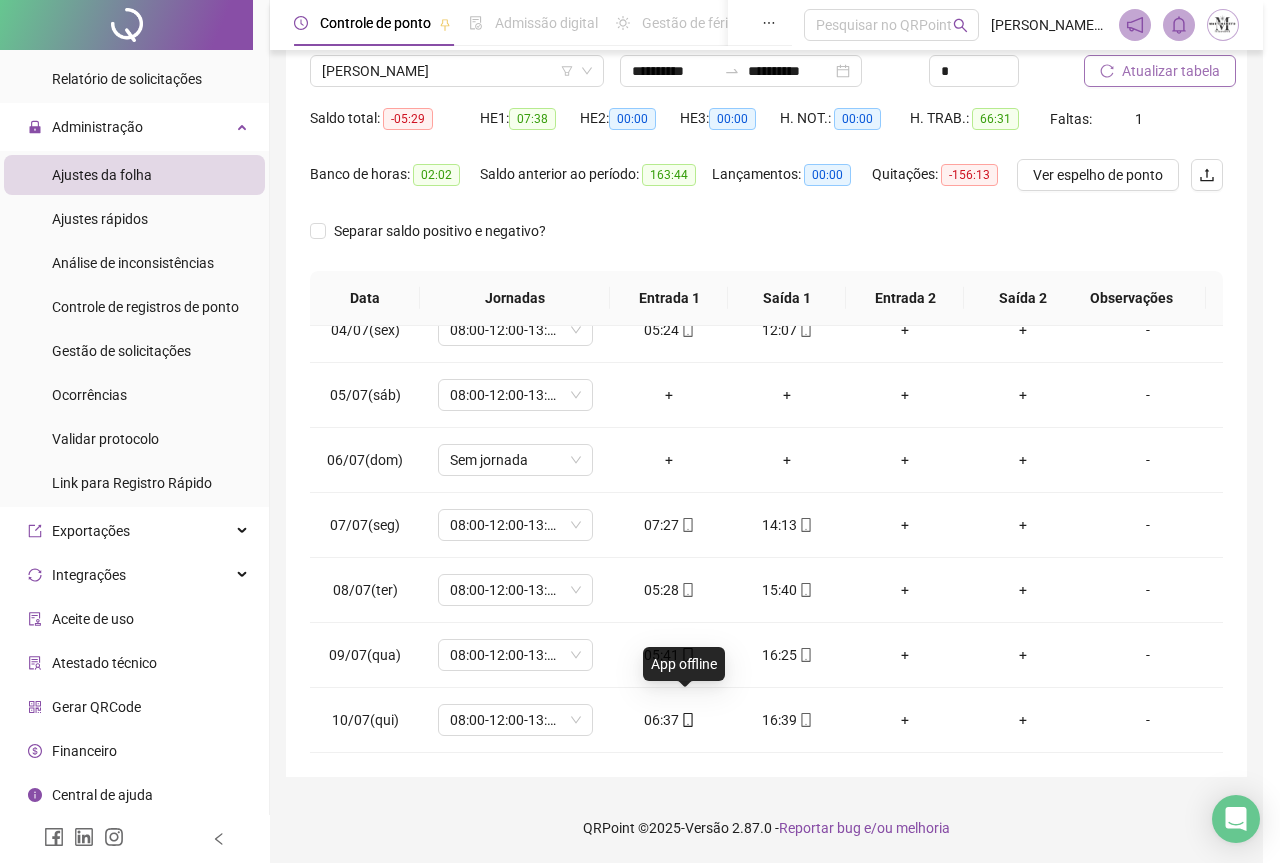 type on "**********" 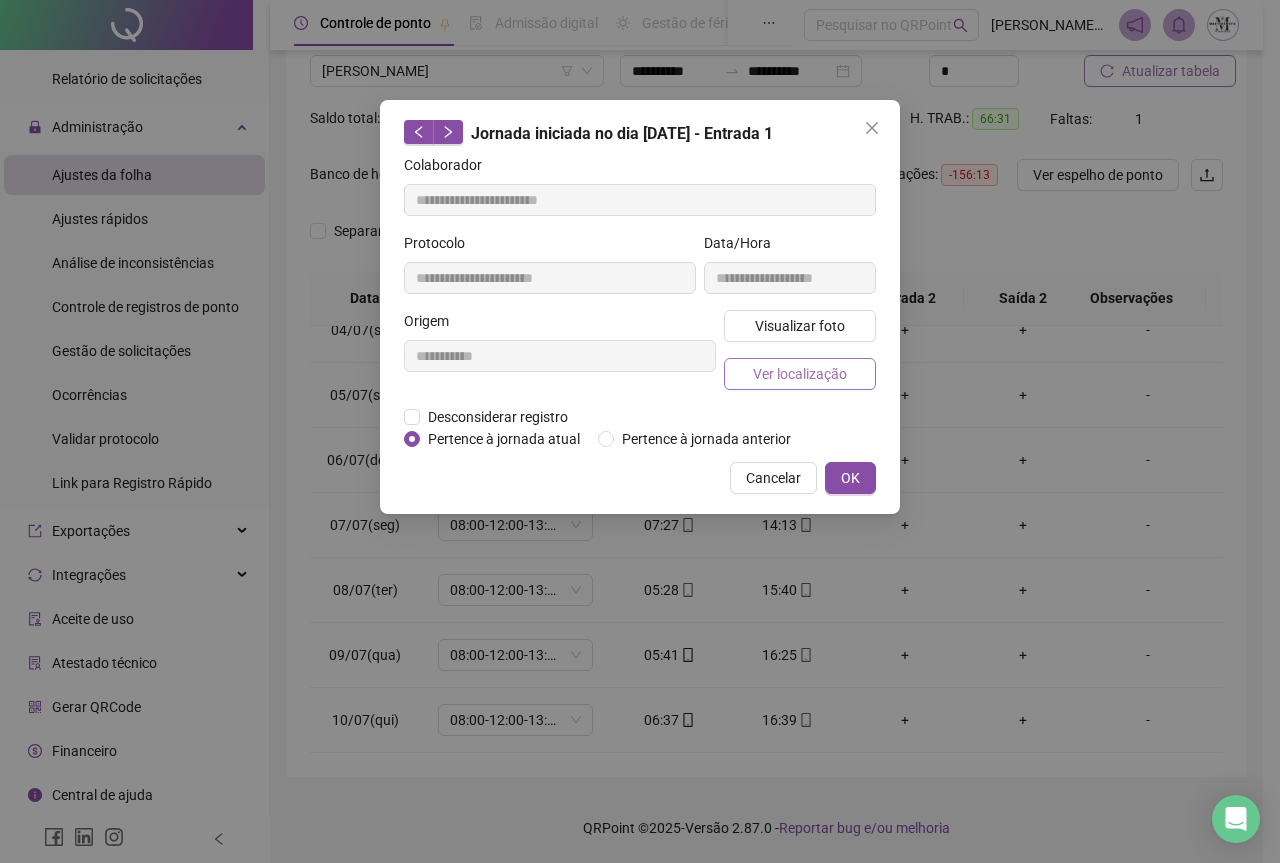 click on "Ver localização" at bounding box center [800, 374] 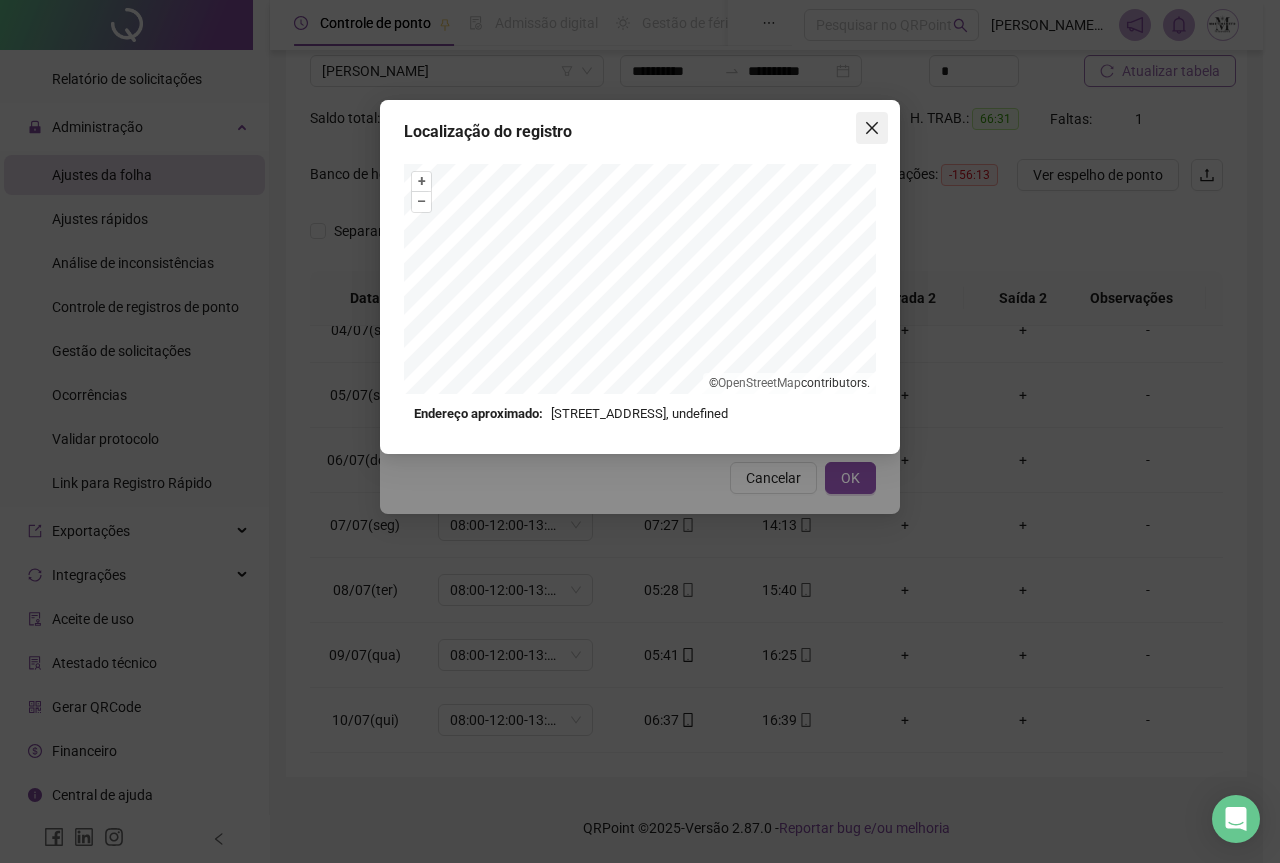 click 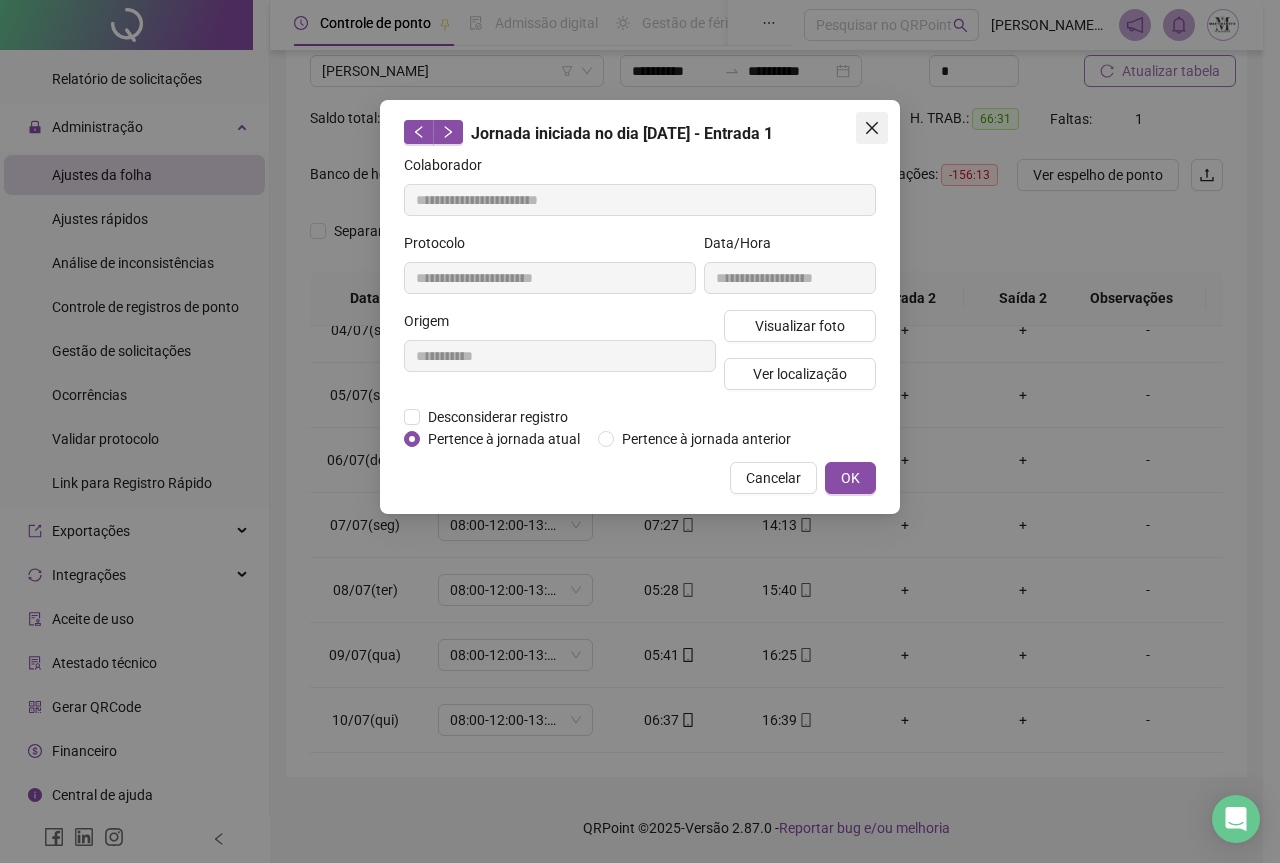 click at bounding box center (872, 128) 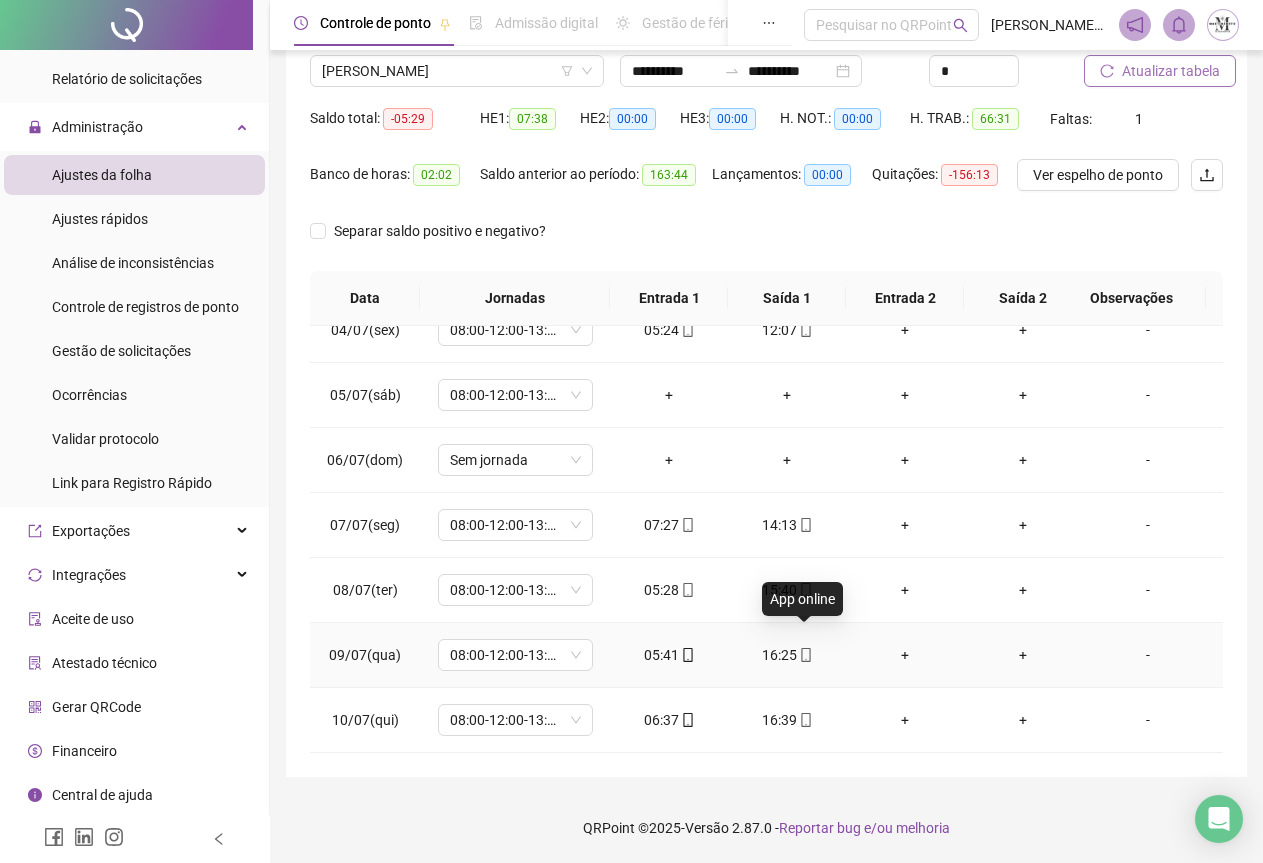 click 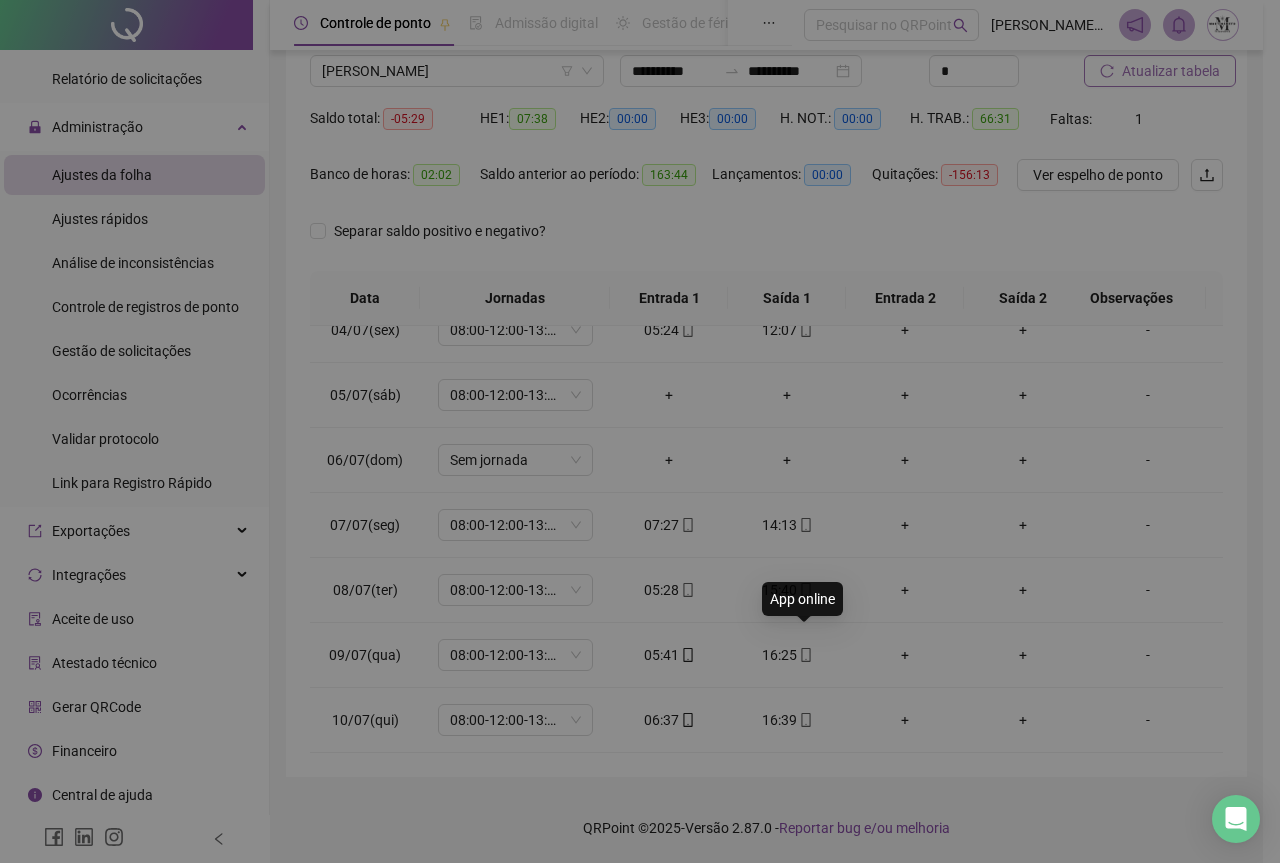 type on "**********" 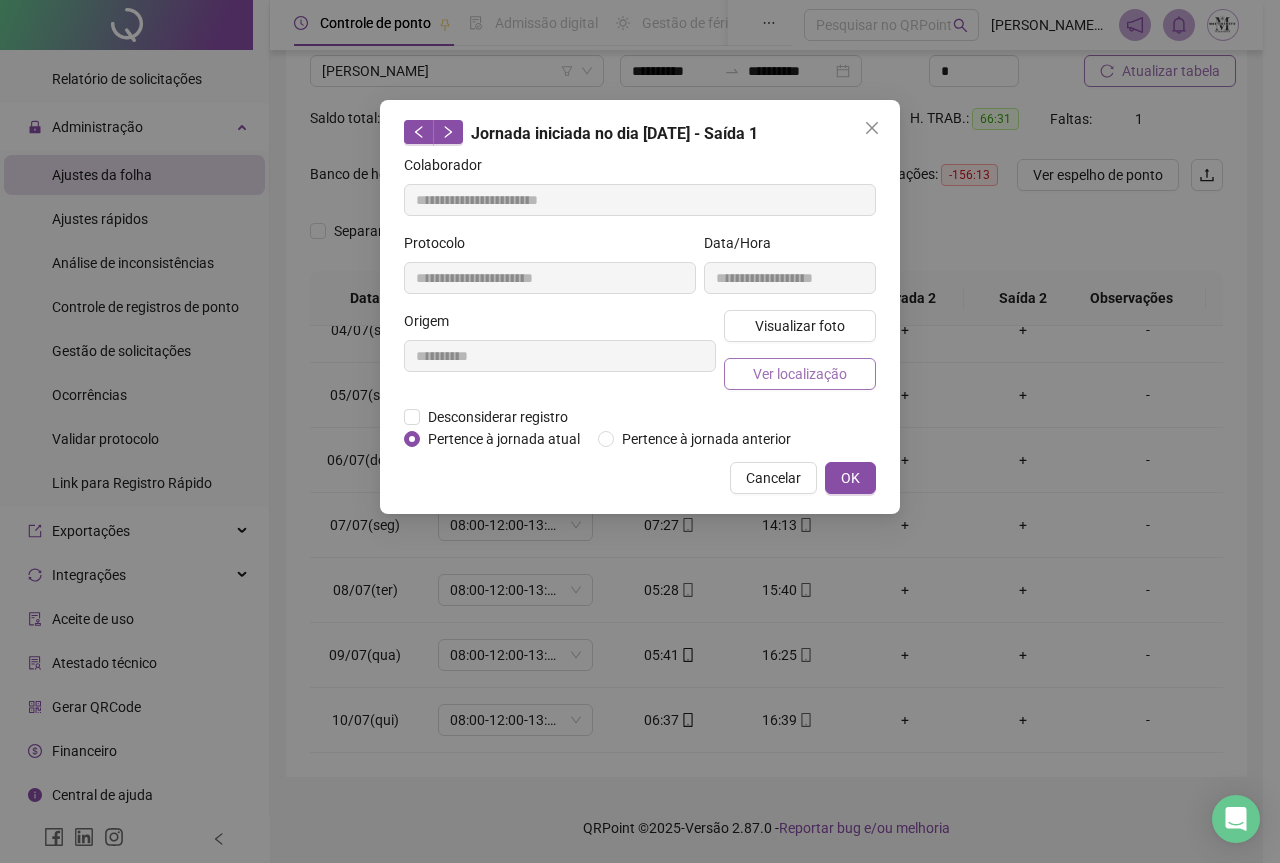 click on "Ver localização" at bounding box center [800, 374] 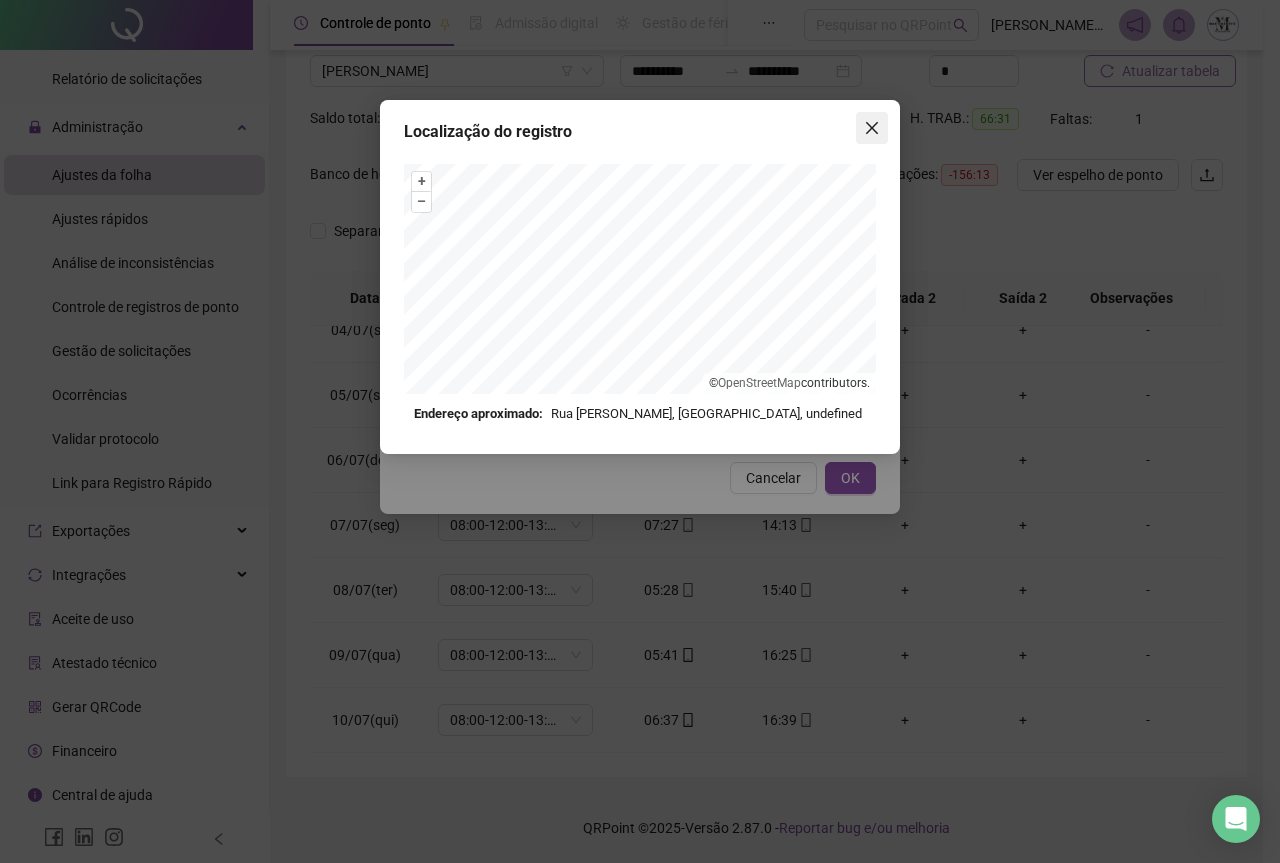 click 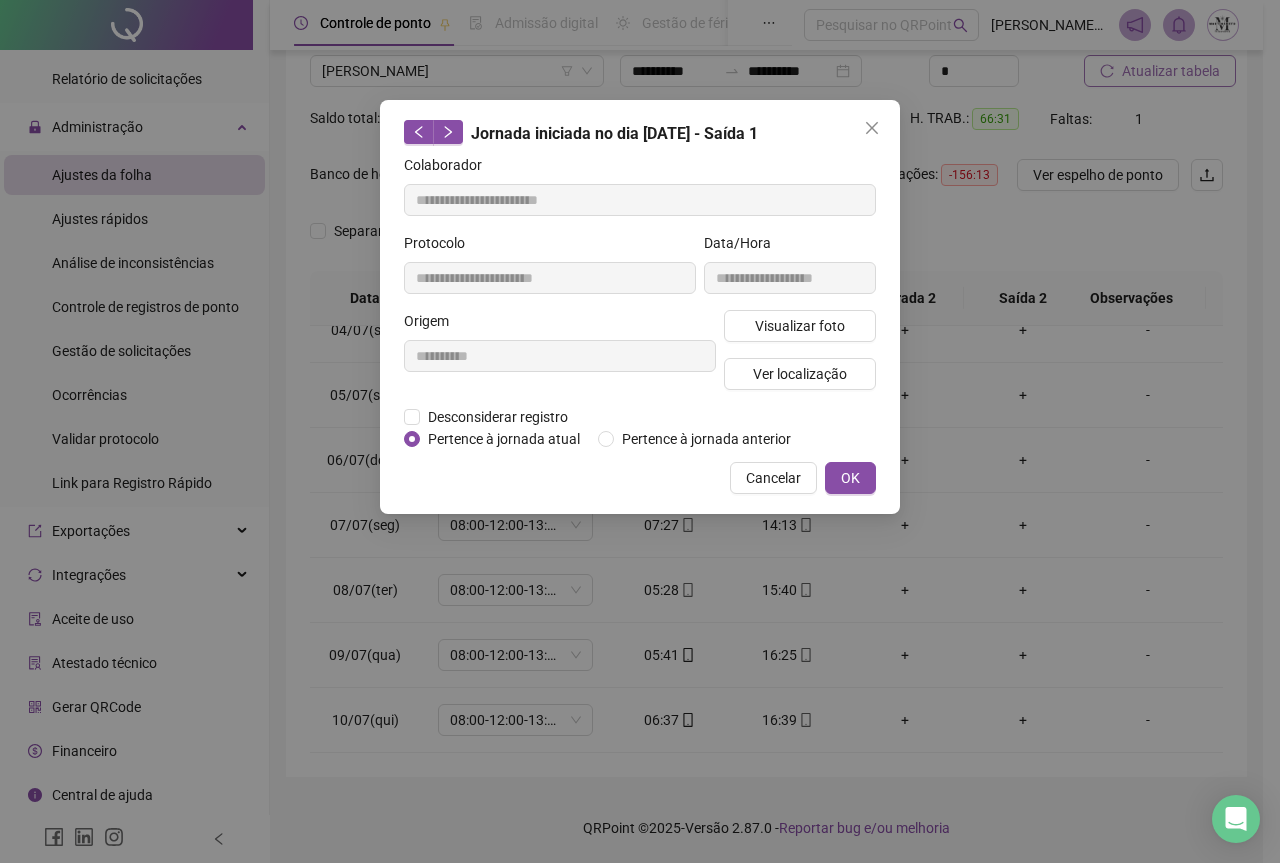 click 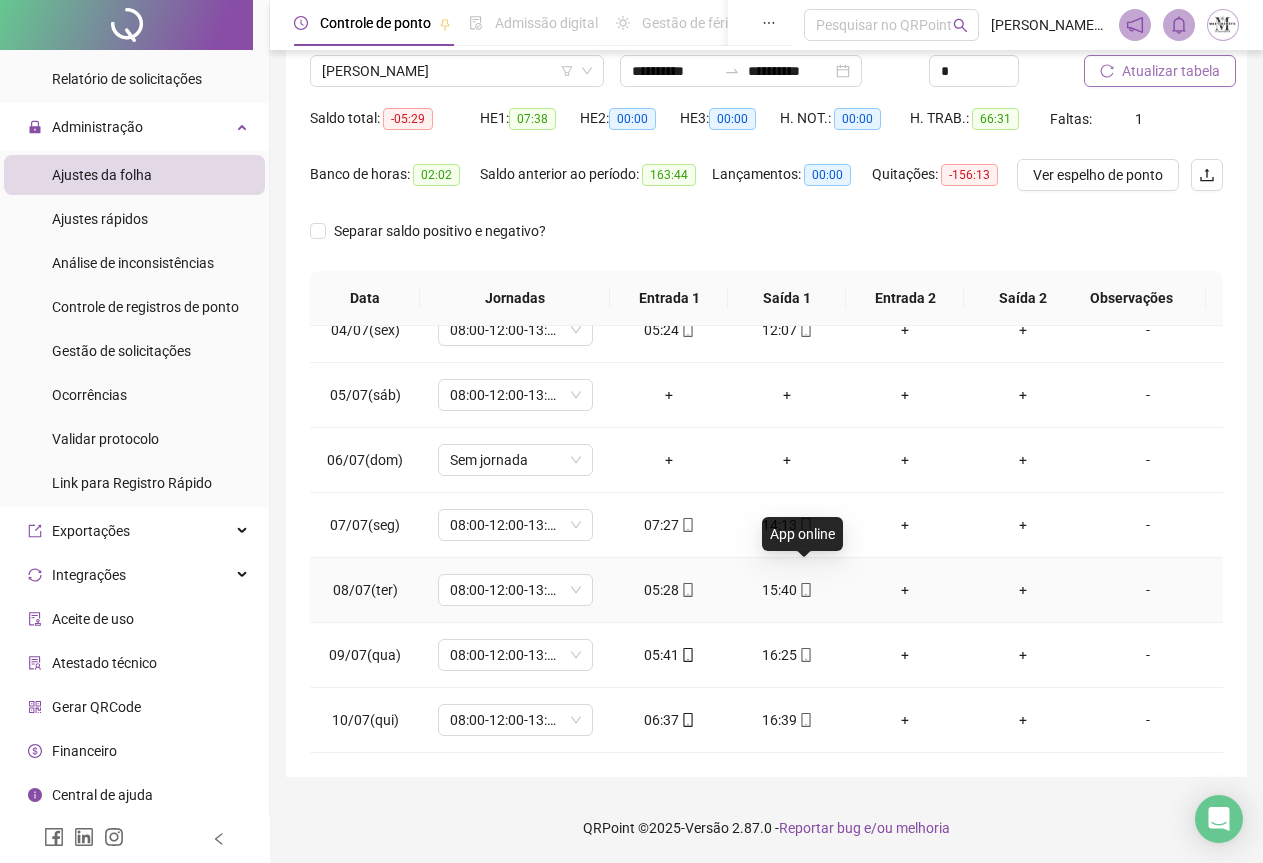 click 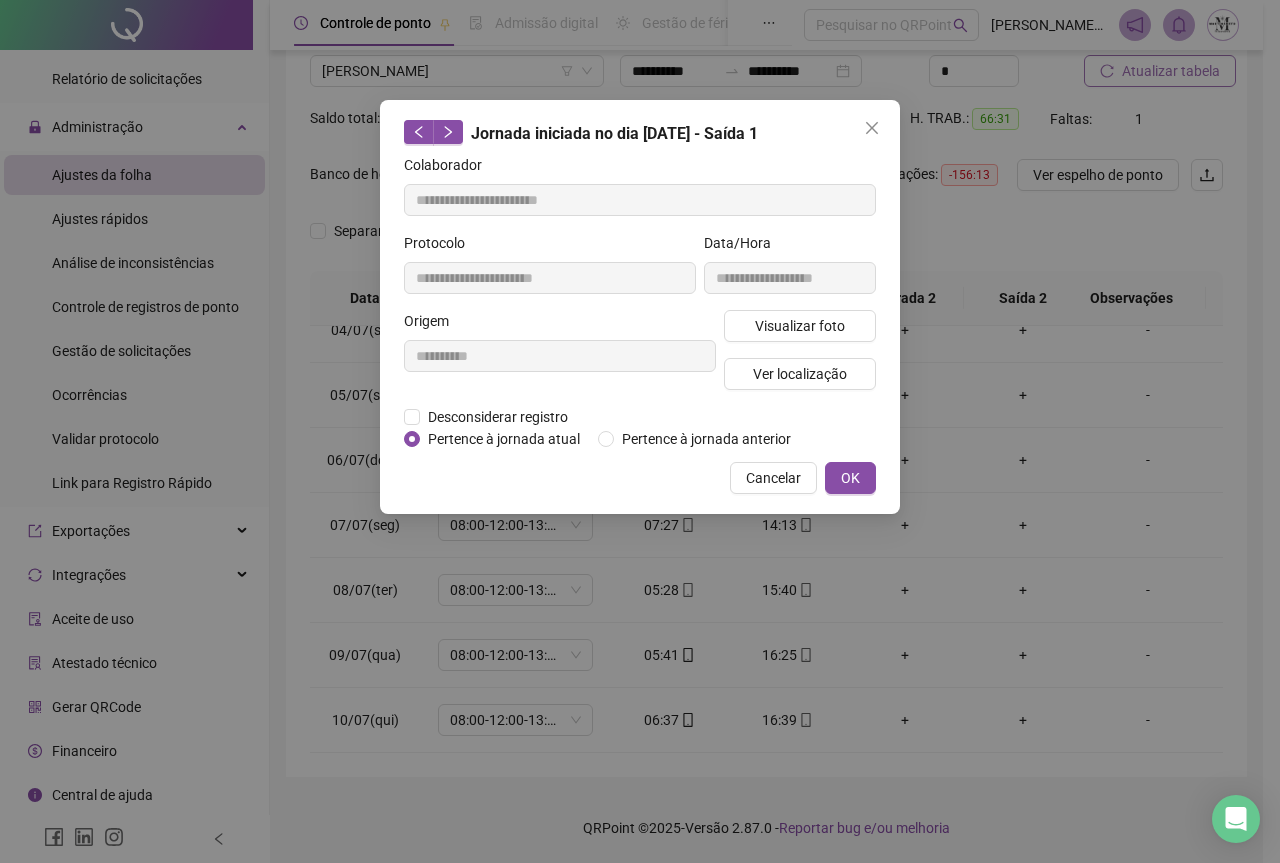 type on "**********" 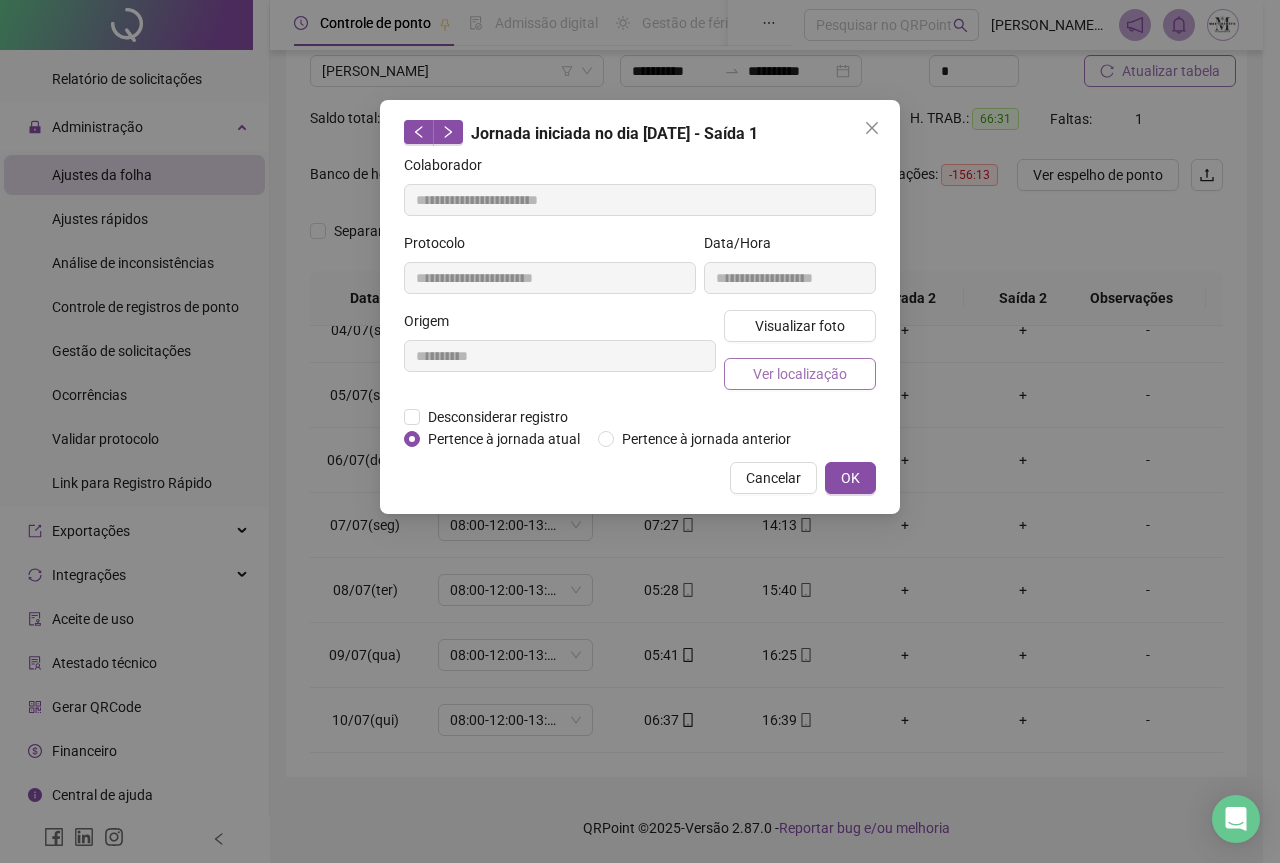 click on "Ver localização" at bounding box center (800, 374) 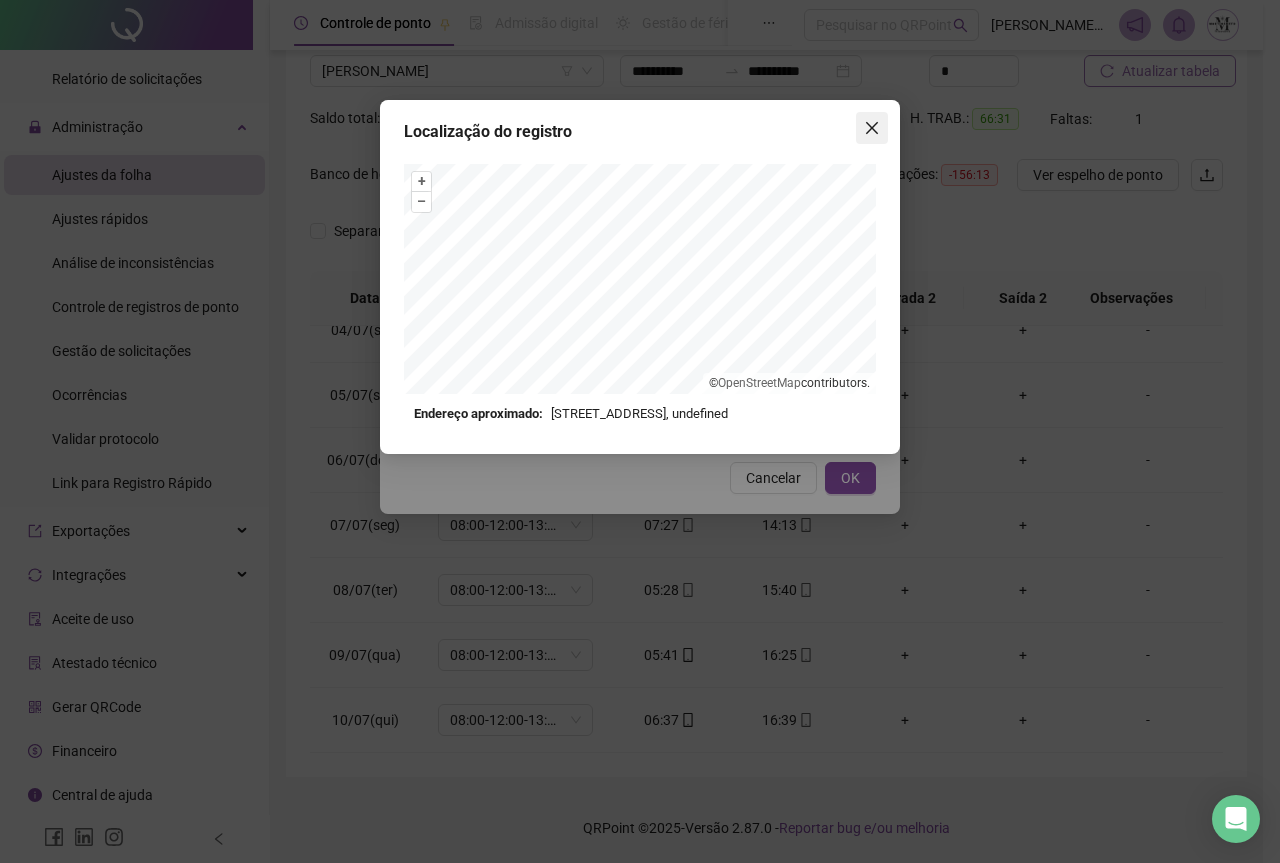click 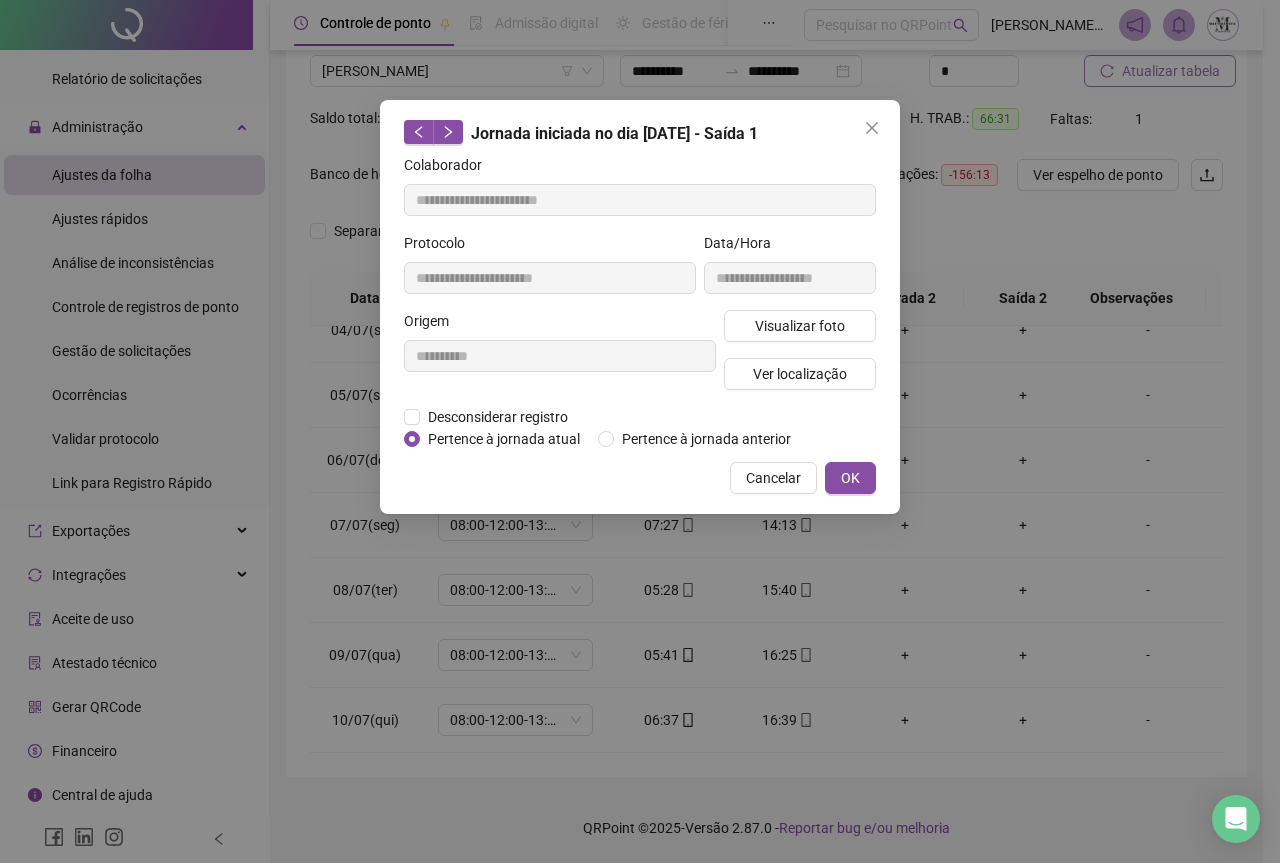 click 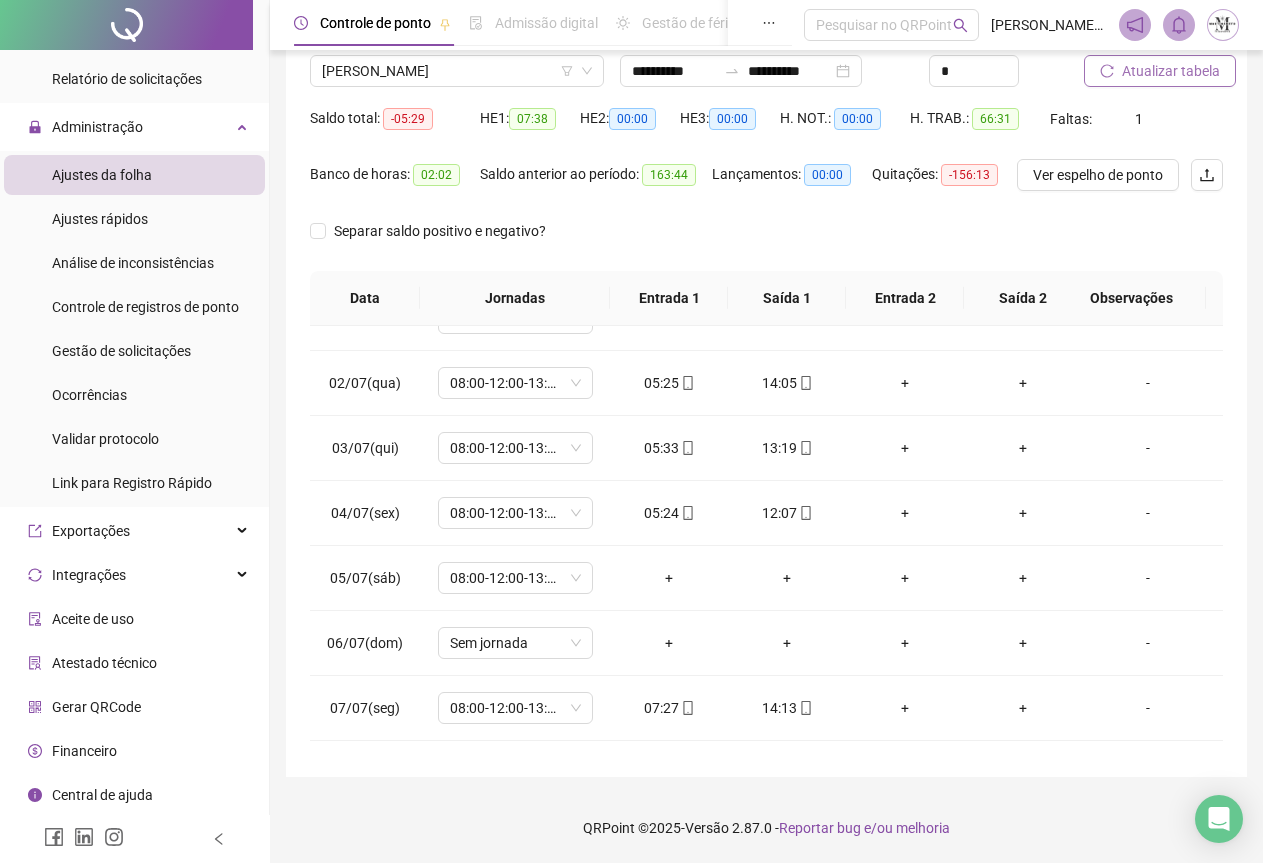 scroll, scrollTop: 0, scrollLeft: 0, axis: both 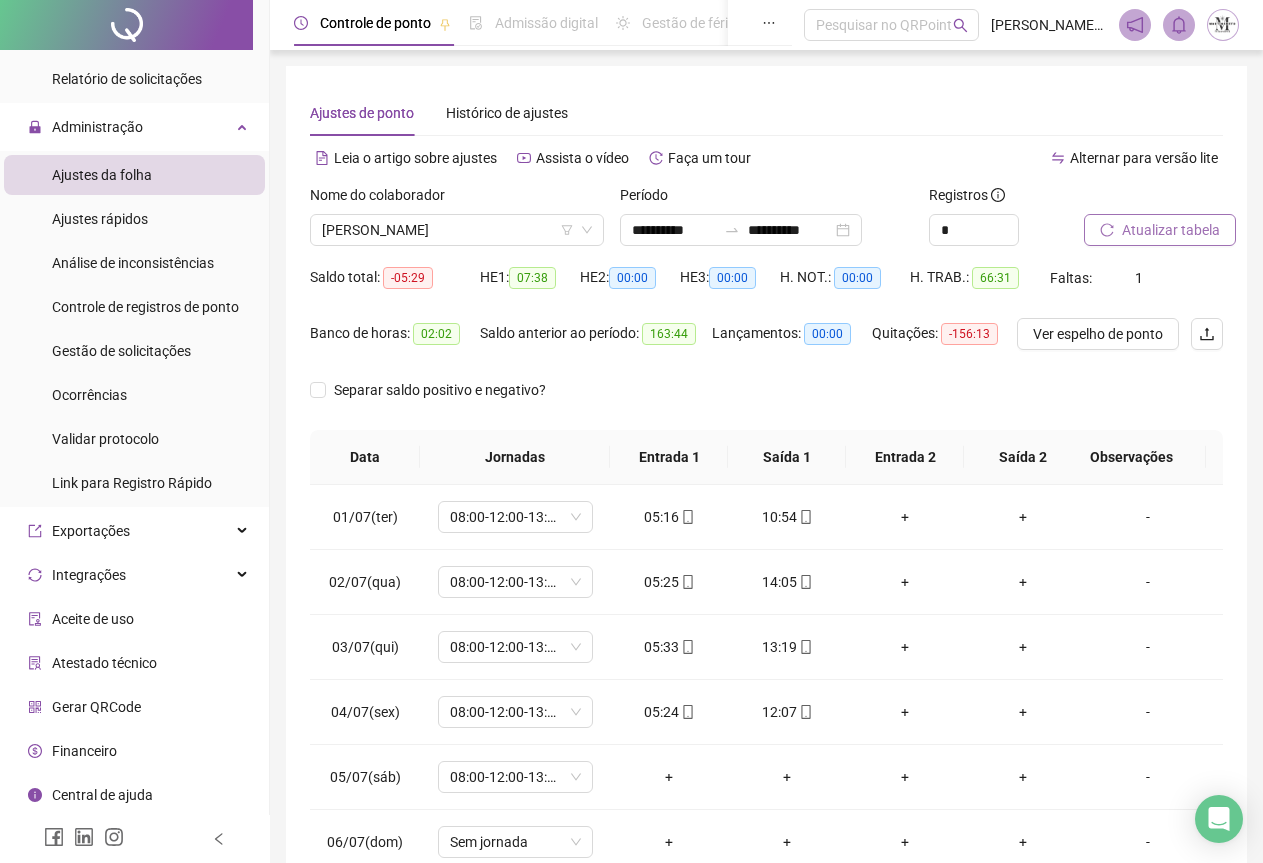 click on "Atualizar tabela" at bounding box center [1171, 230] 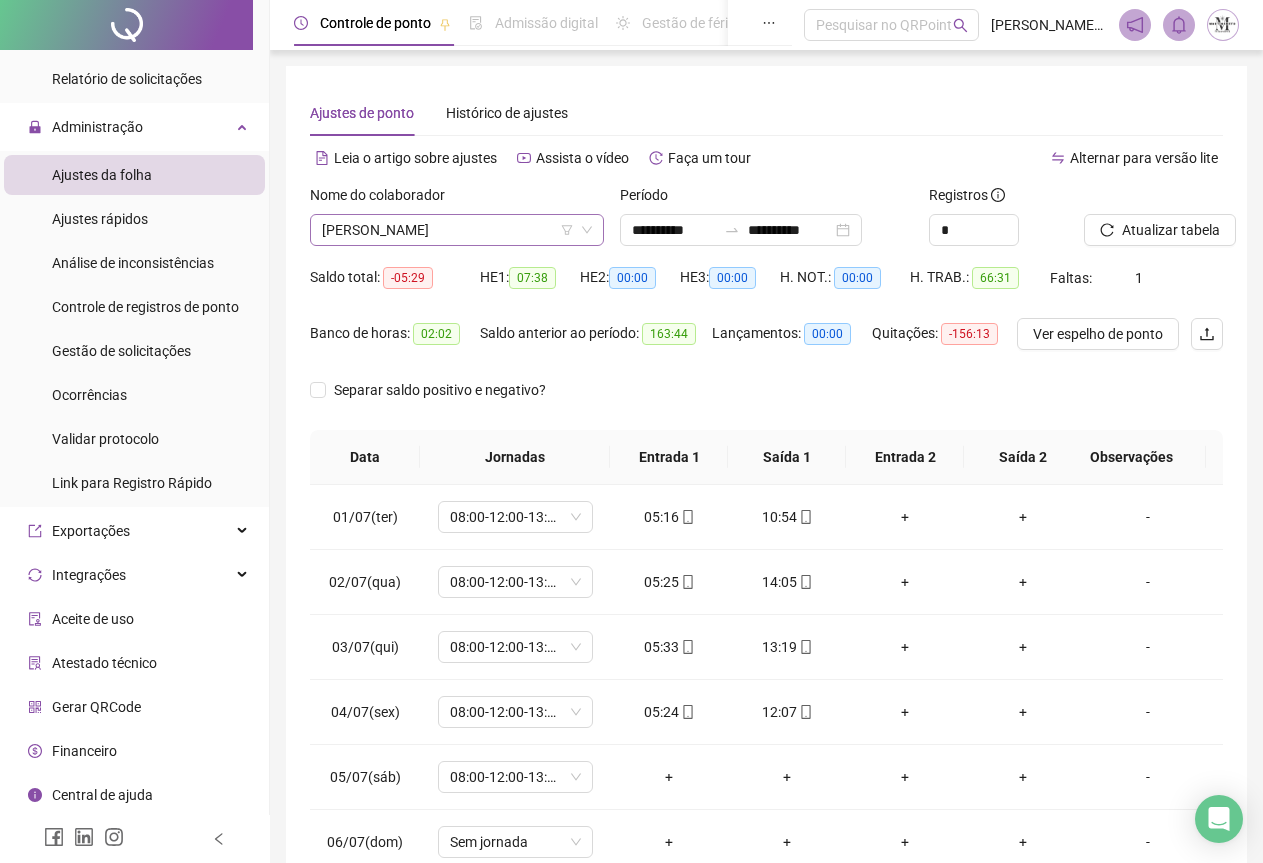 click on "[PERSON_NAME]" at bounding box center [457, 230] 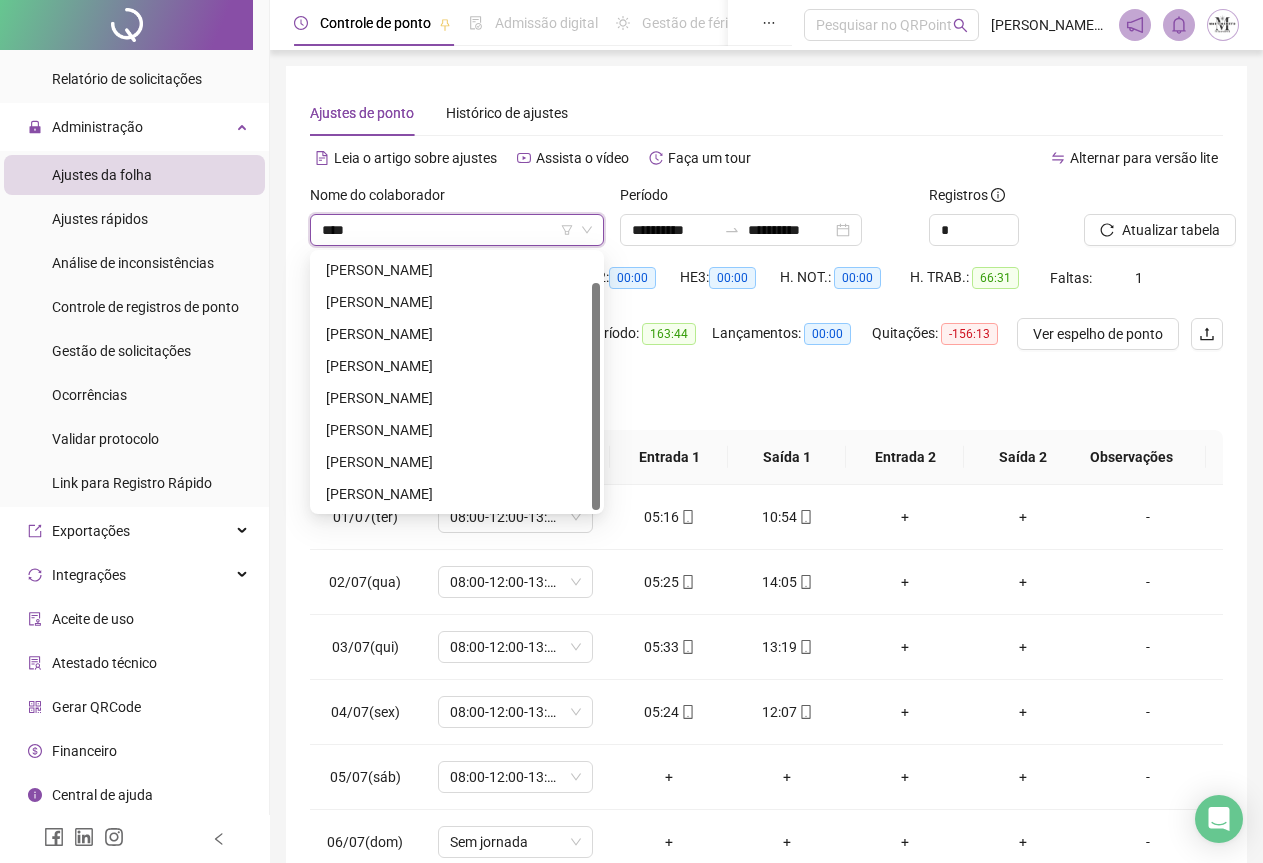scroll, scrollTop: 0, scrollLeft: 0, axis: both 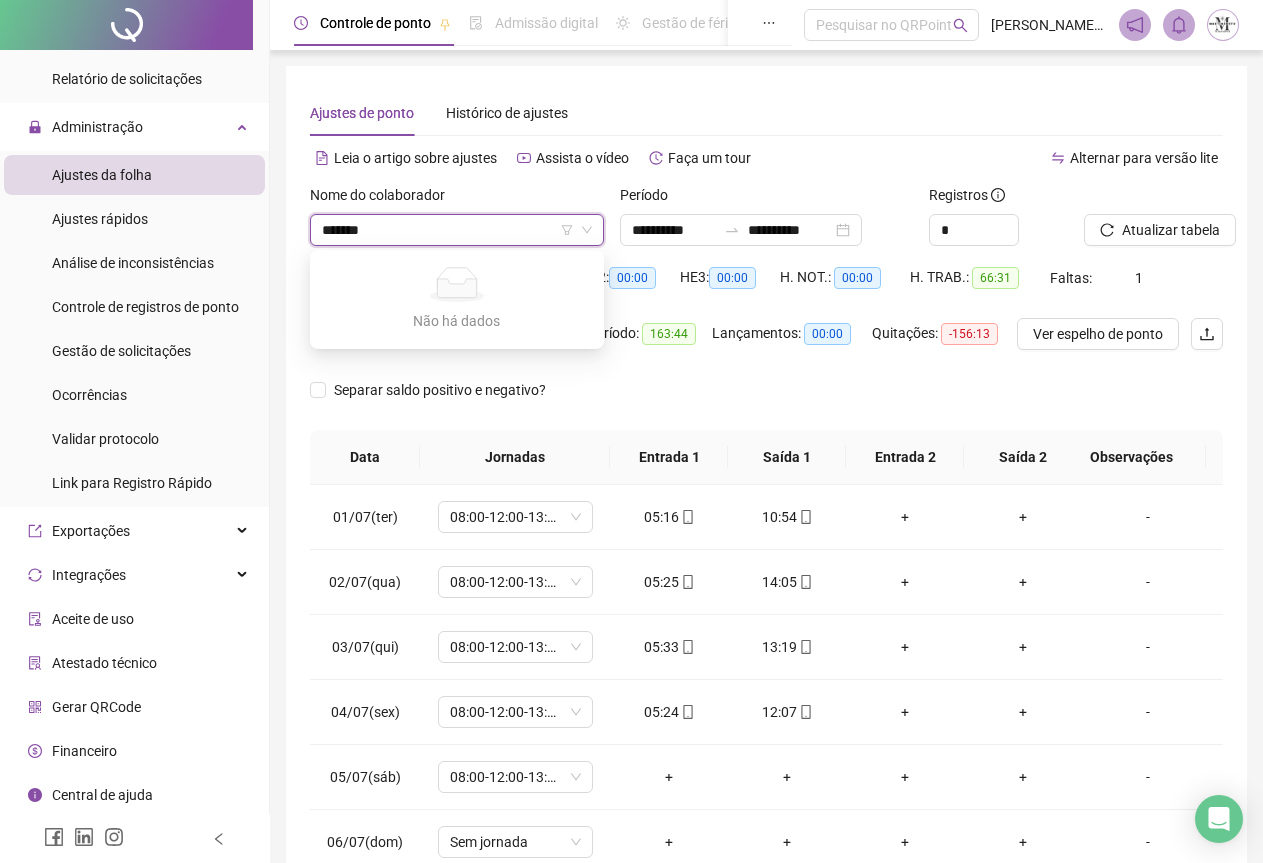 click on "*******" at bounding box center (451, 230) 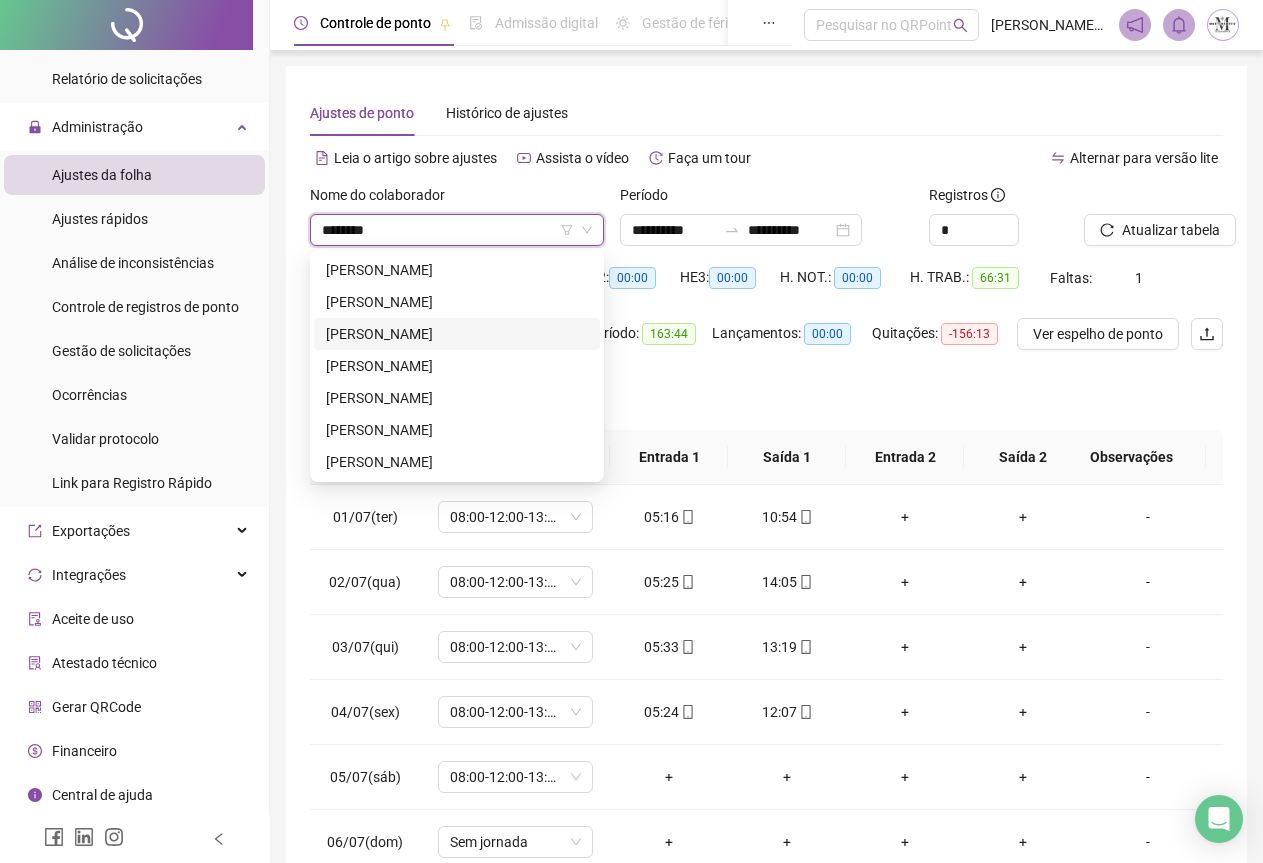 click on "[PERSON_NAME]" at bounding box center (457, 334) 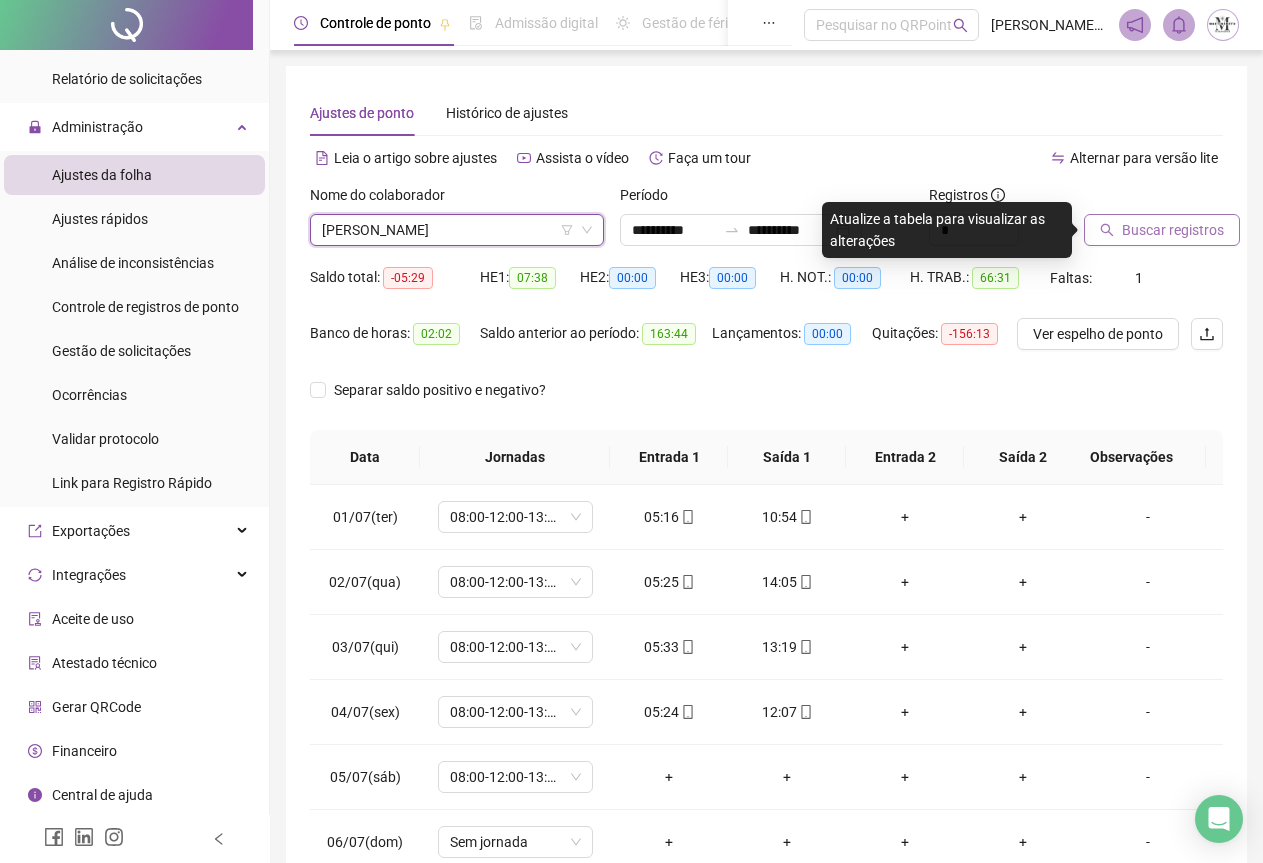 click on "Buscar registros" at bounding box center (1162, 230) 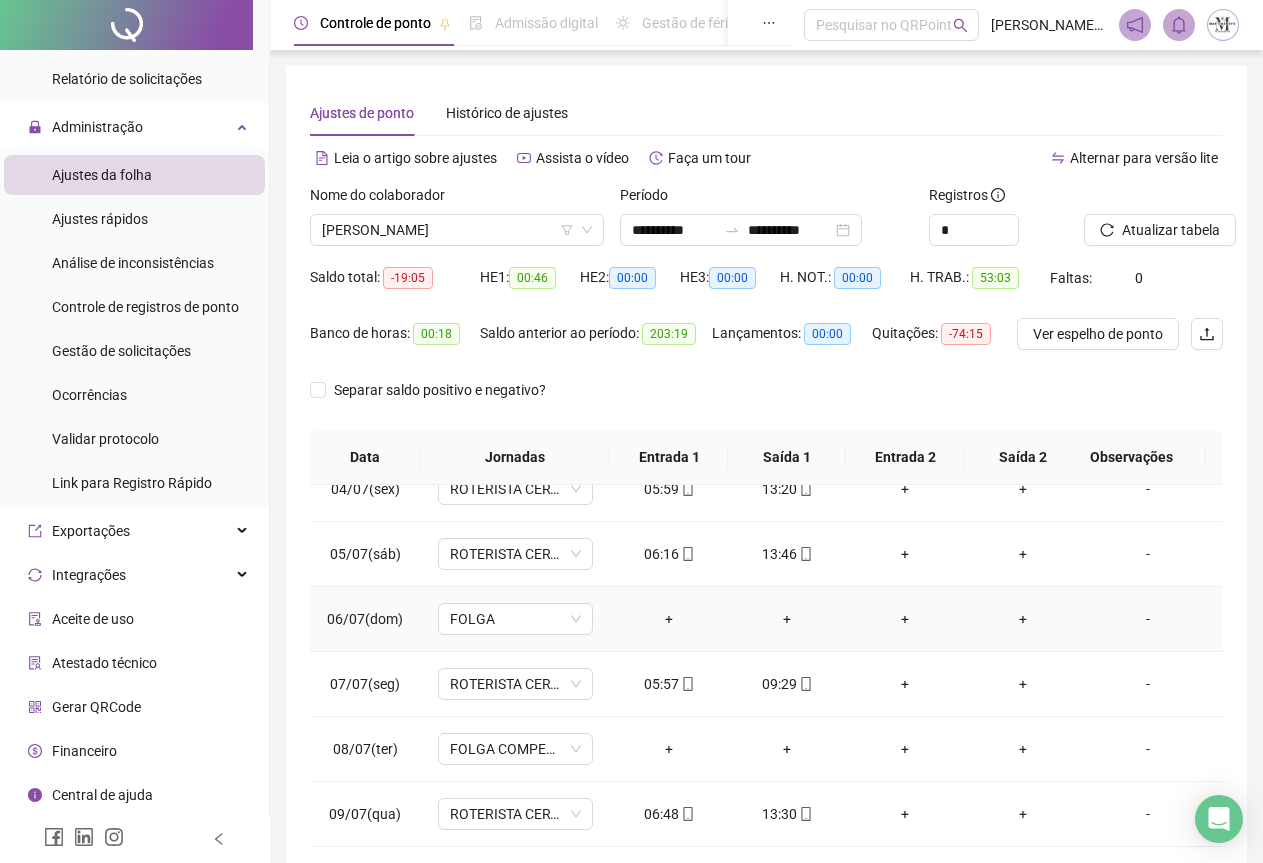 scroll, scrollTop: 240, scrollLeft: 0, axis: vertical 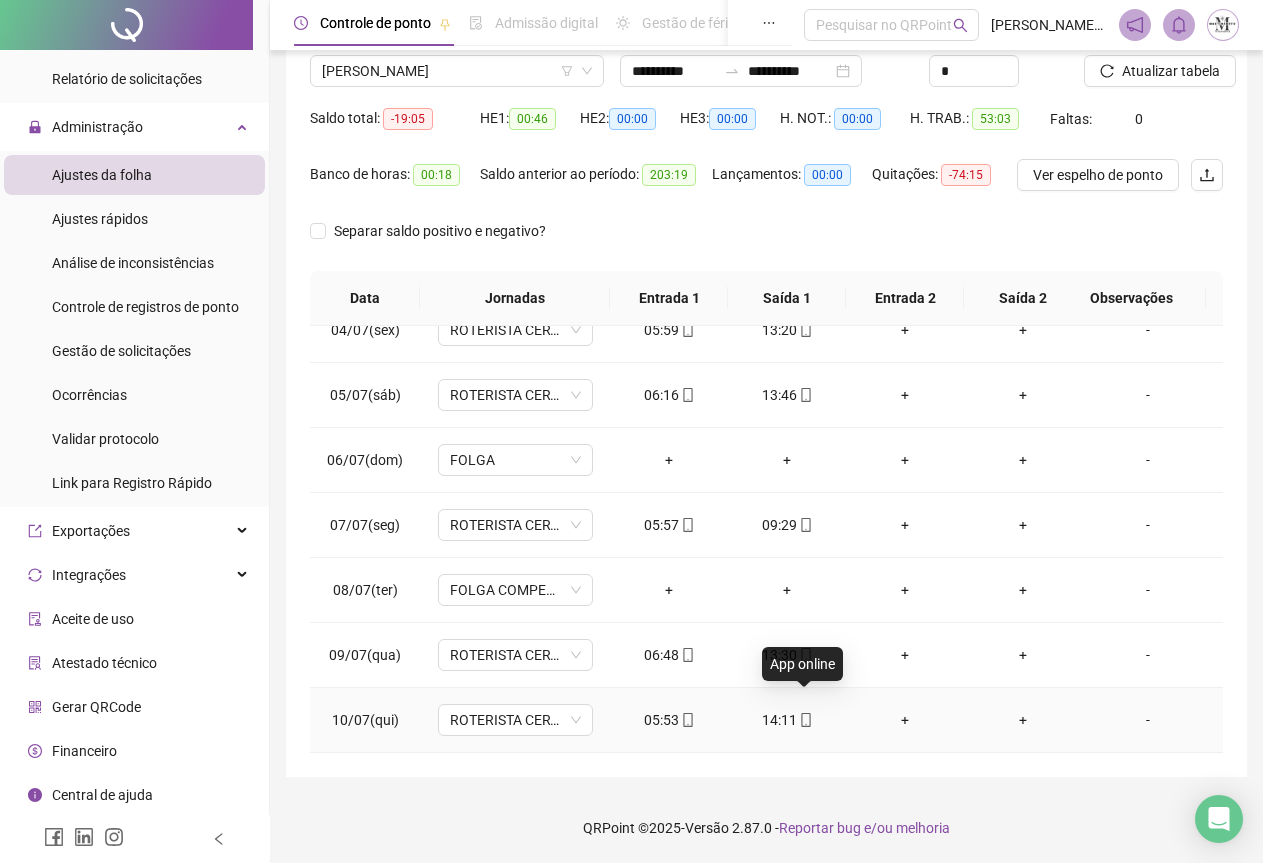 click 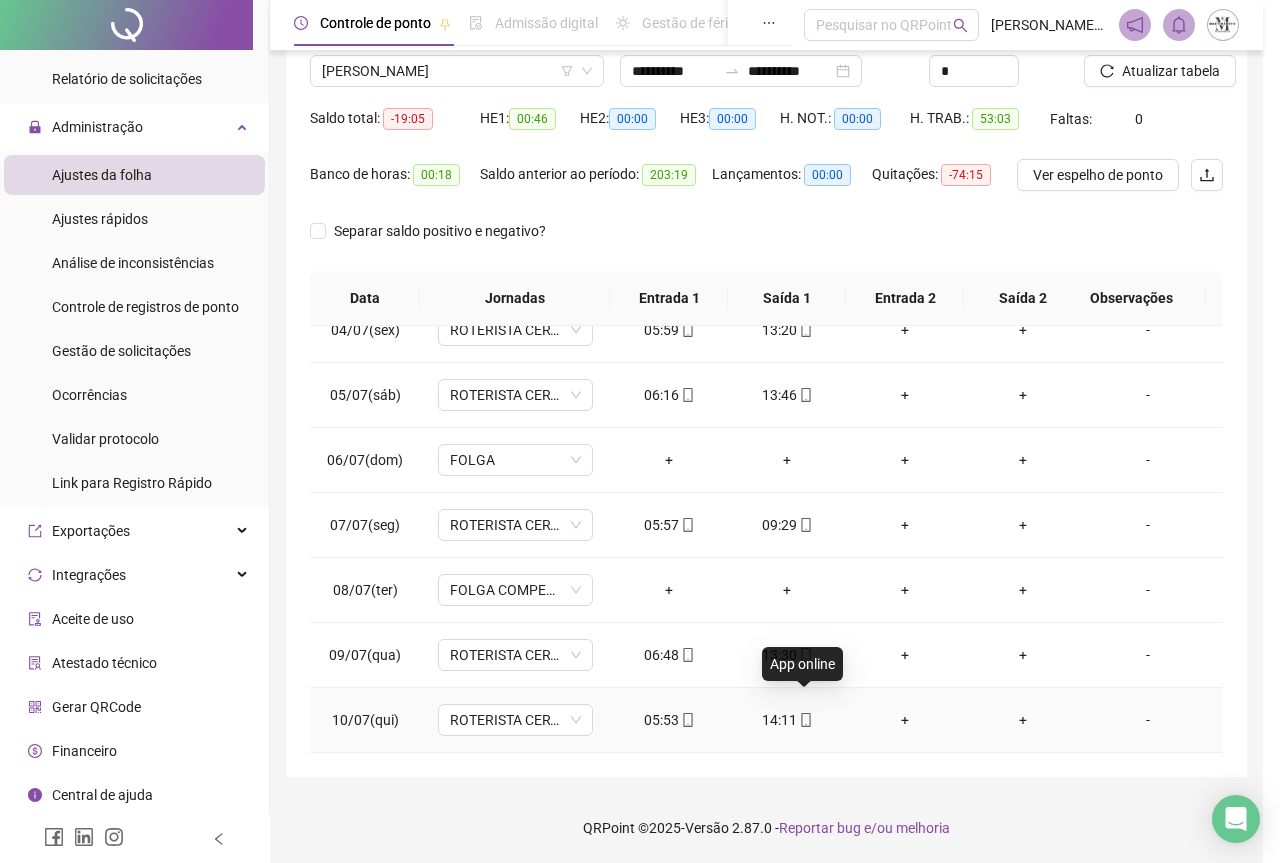 type on "**********" 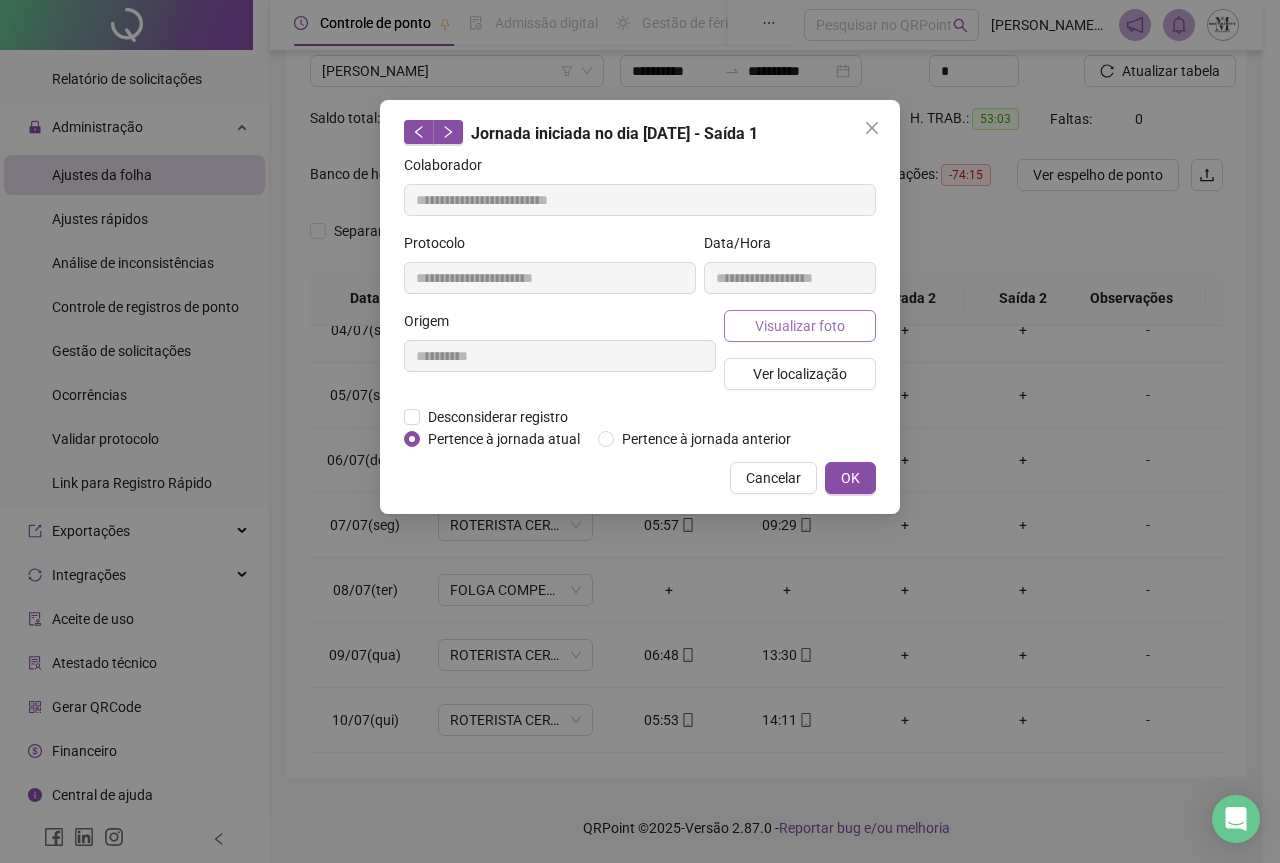 click on "Visualizar foto" at bounding box center [800, 326] 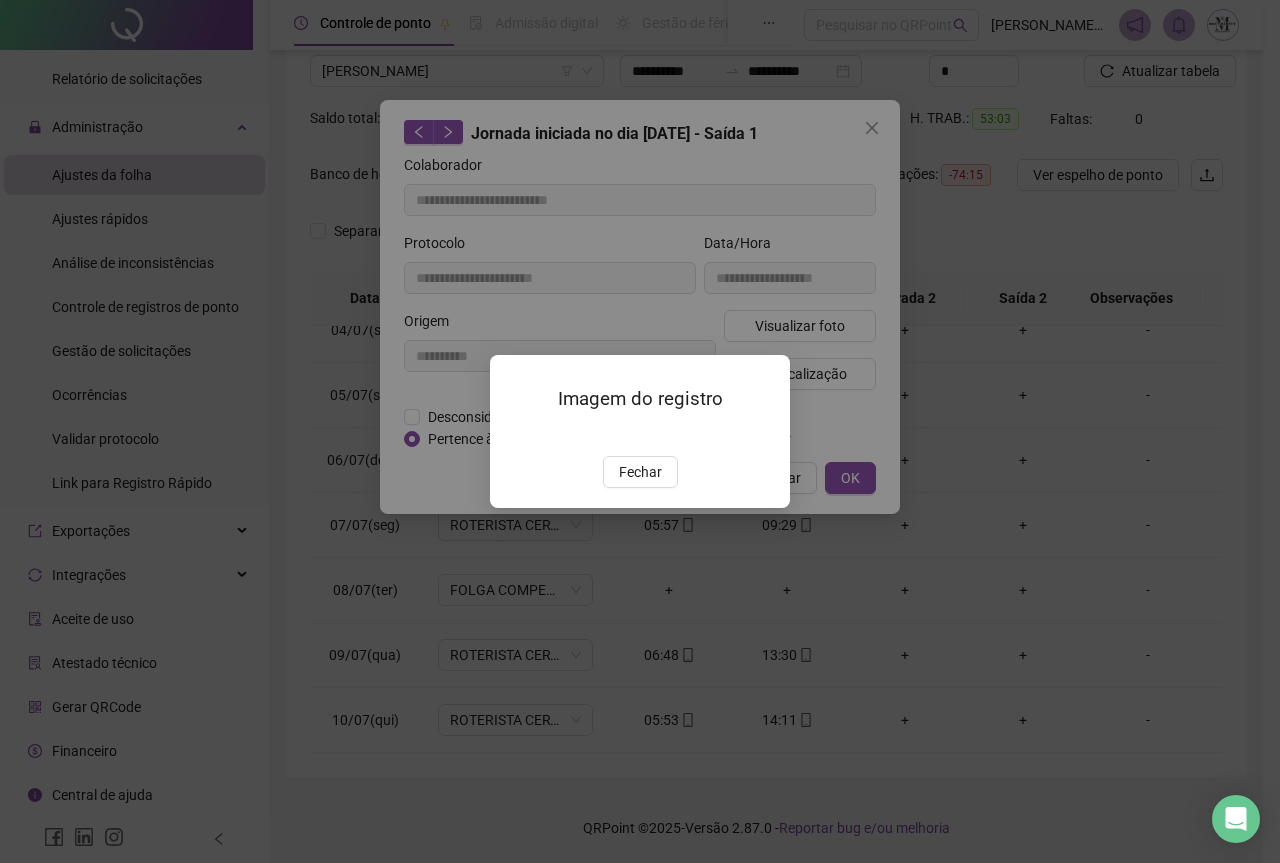click at bounding box center [514, 435] 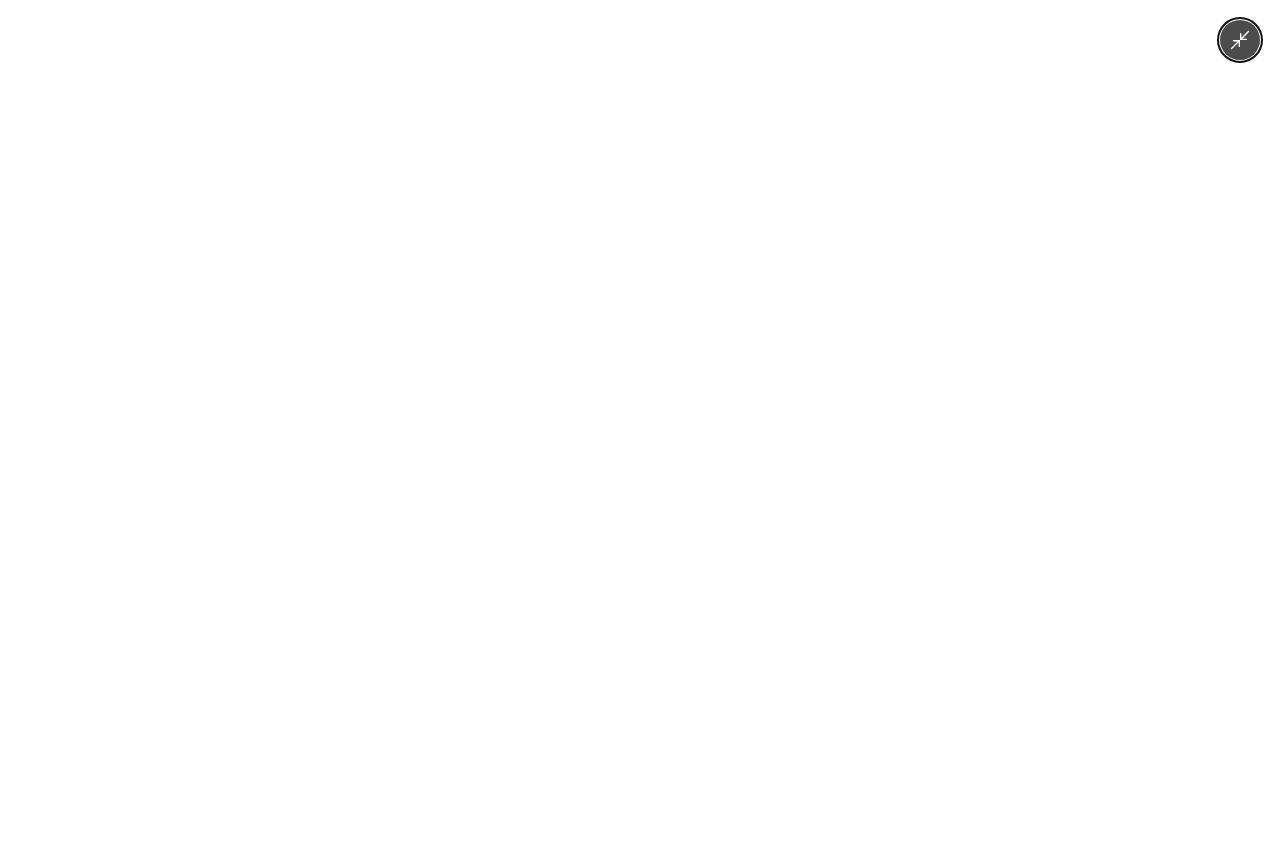 click at bounding box center (639, 431) 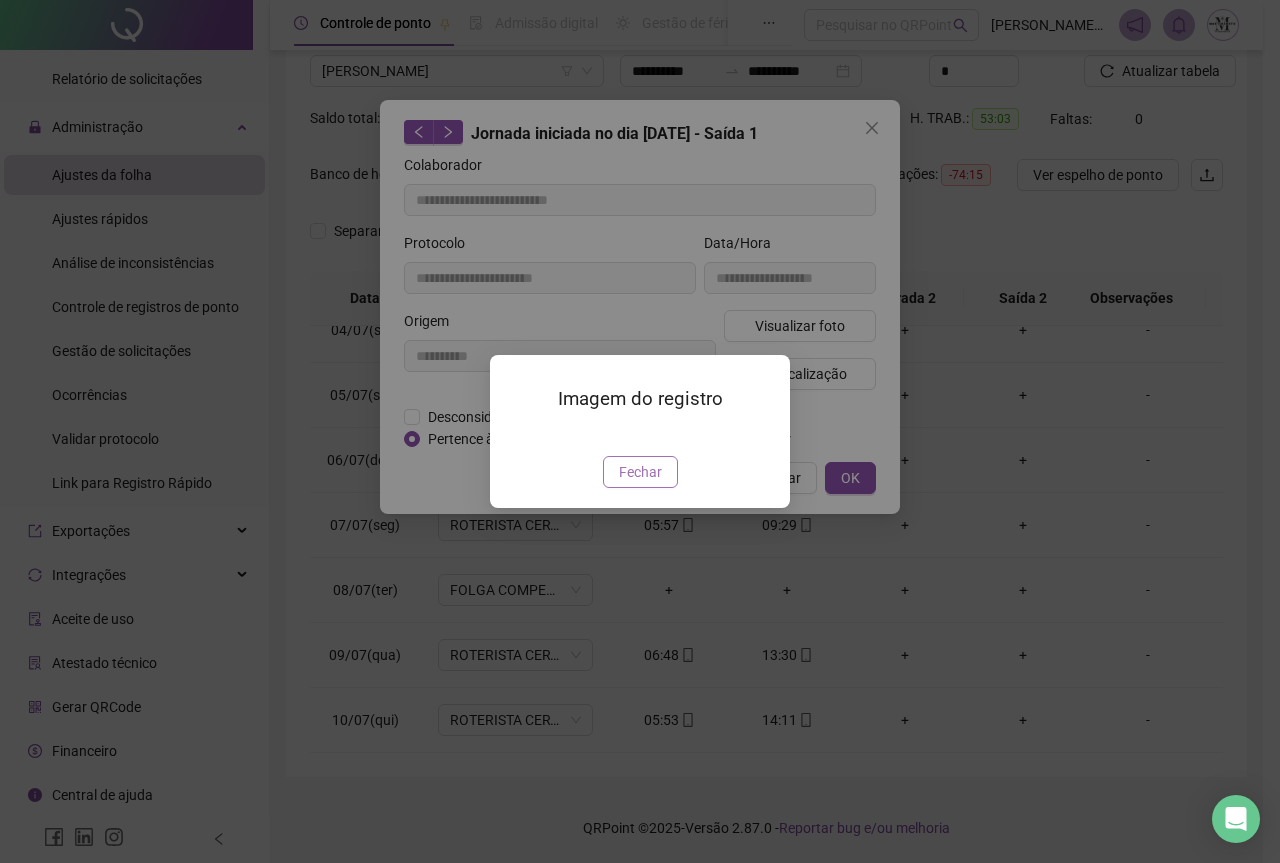 click on "Fechar" at bounding box center [640, 472] 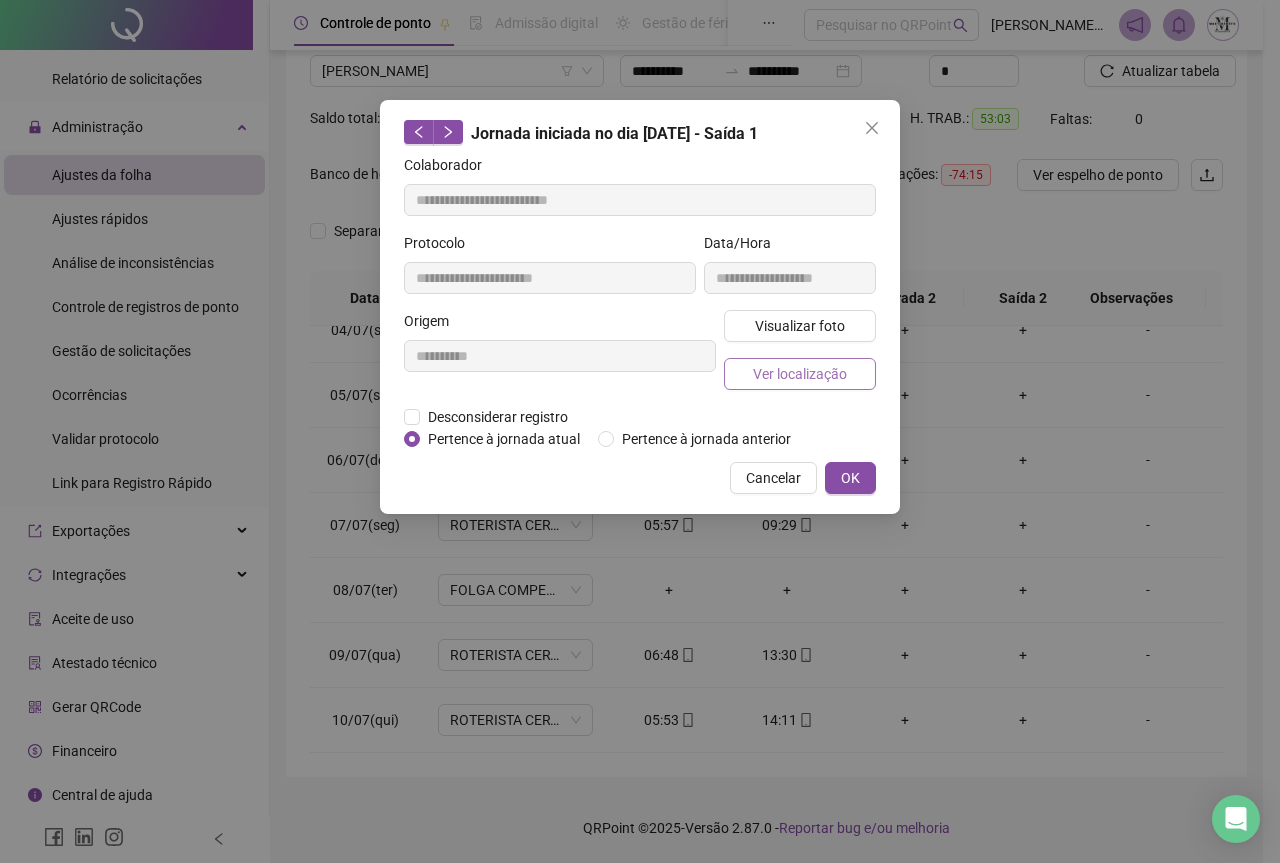 click on "Ver localização" at bounding box center (800, 374) 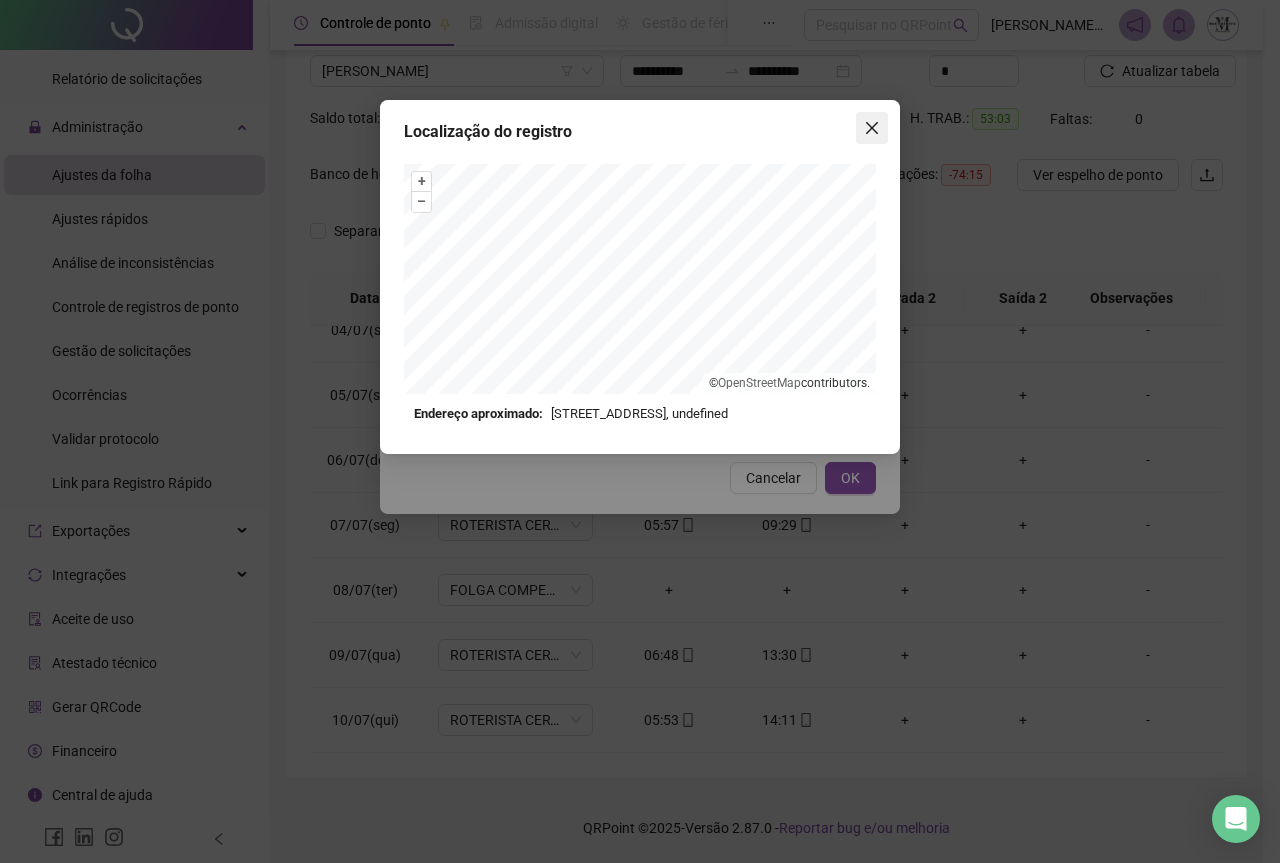 click at bounding box center (872, 128) 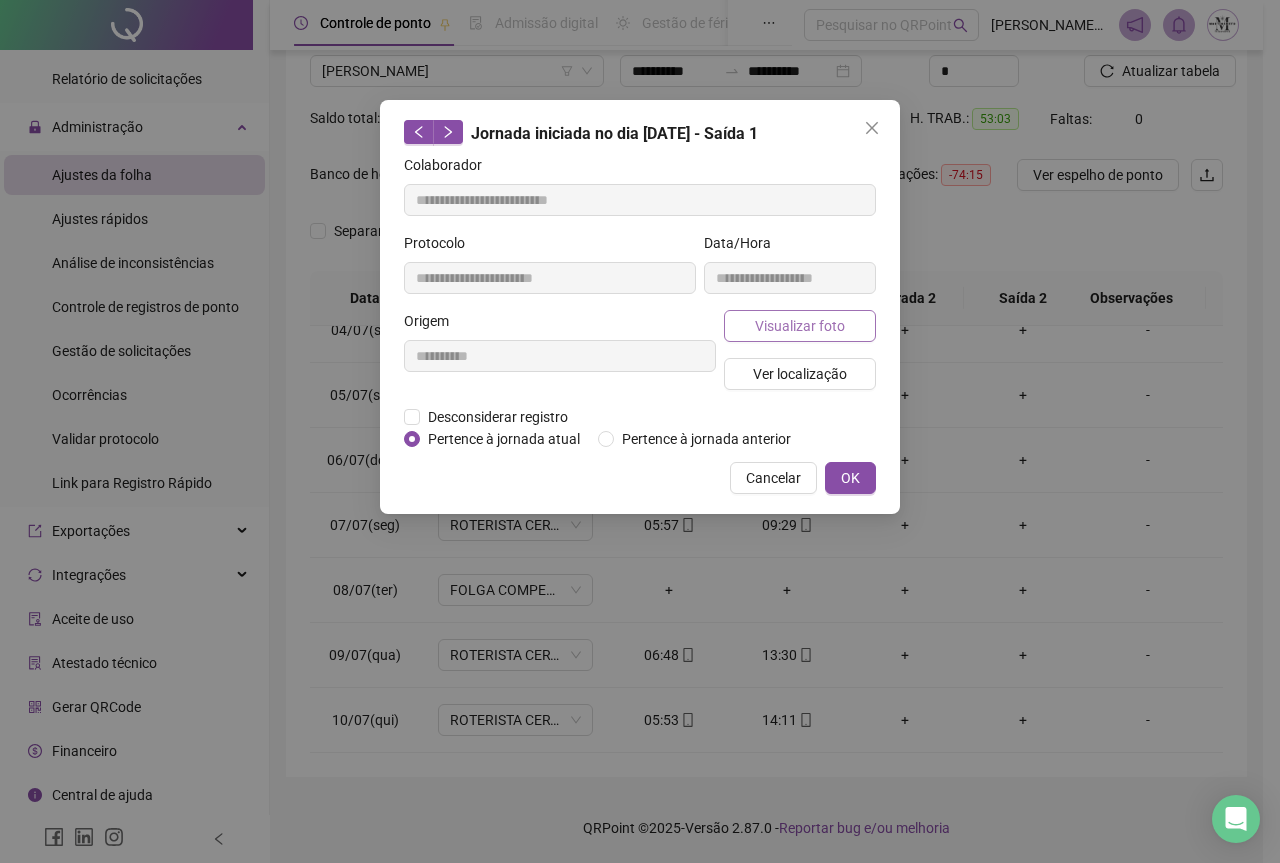click on "Visualizar foto" at bounding box center (800, 326) 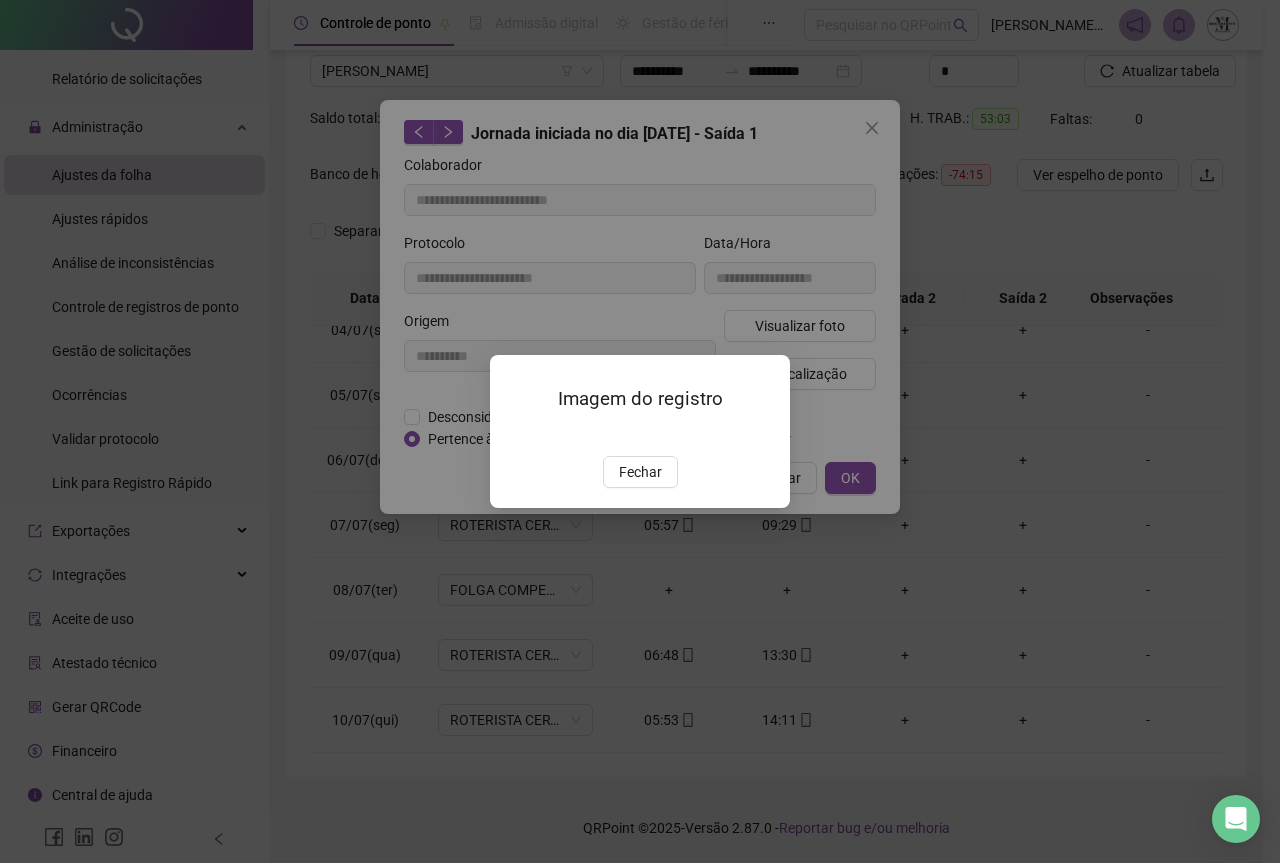 click at bounding box center (514, 435) 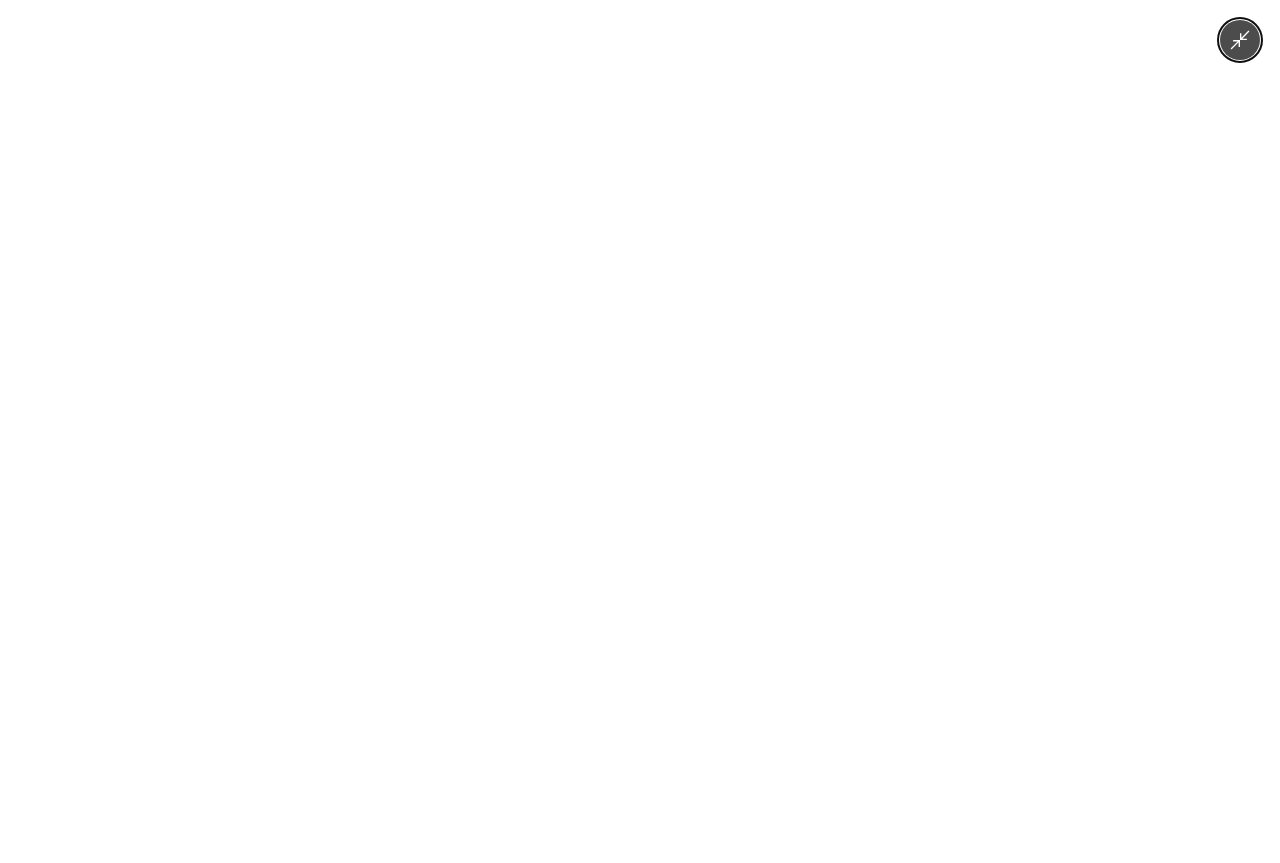 click 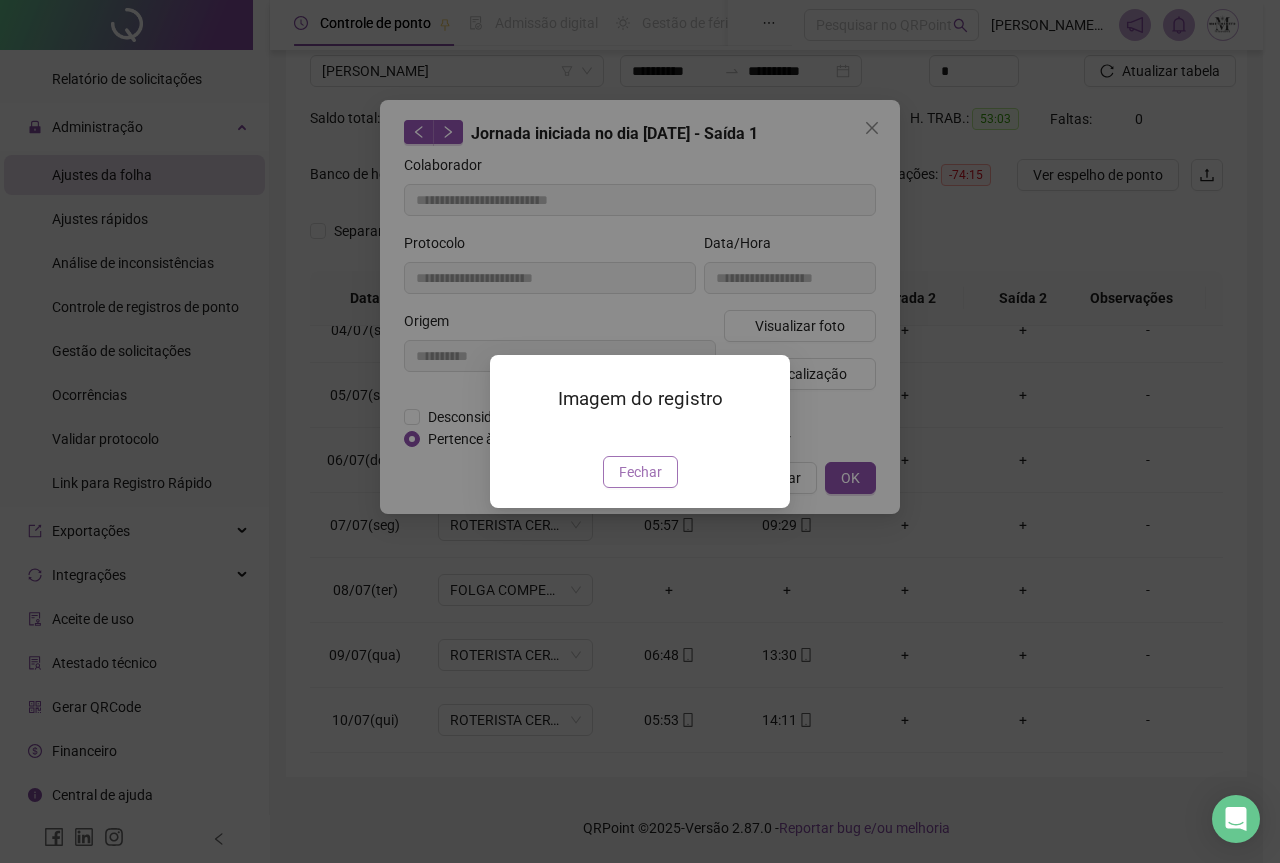 click on "Fechar" at bounding box center (640, 472) 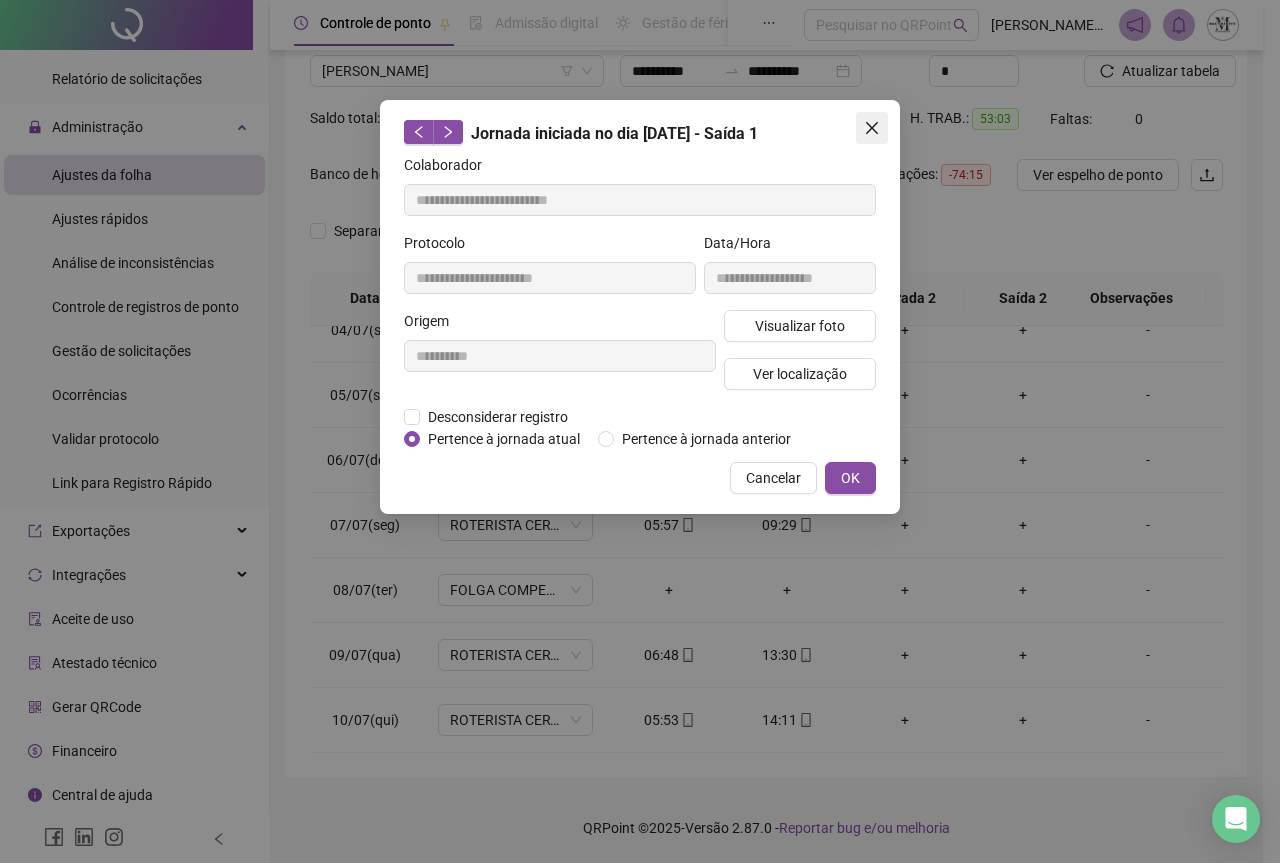 click at bounding box center (872, 128) 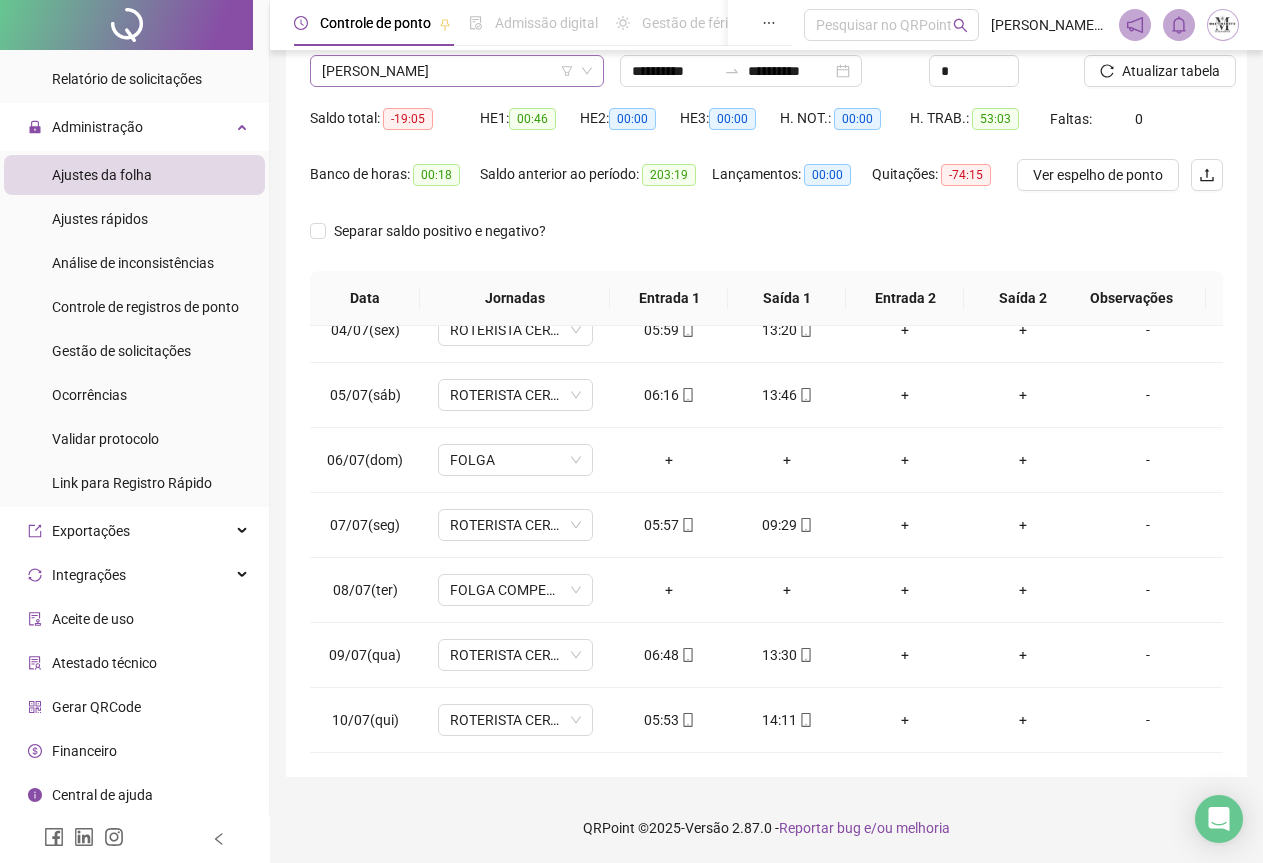 click on "[PERSON_NAME]" at bounding box center [457, 71] 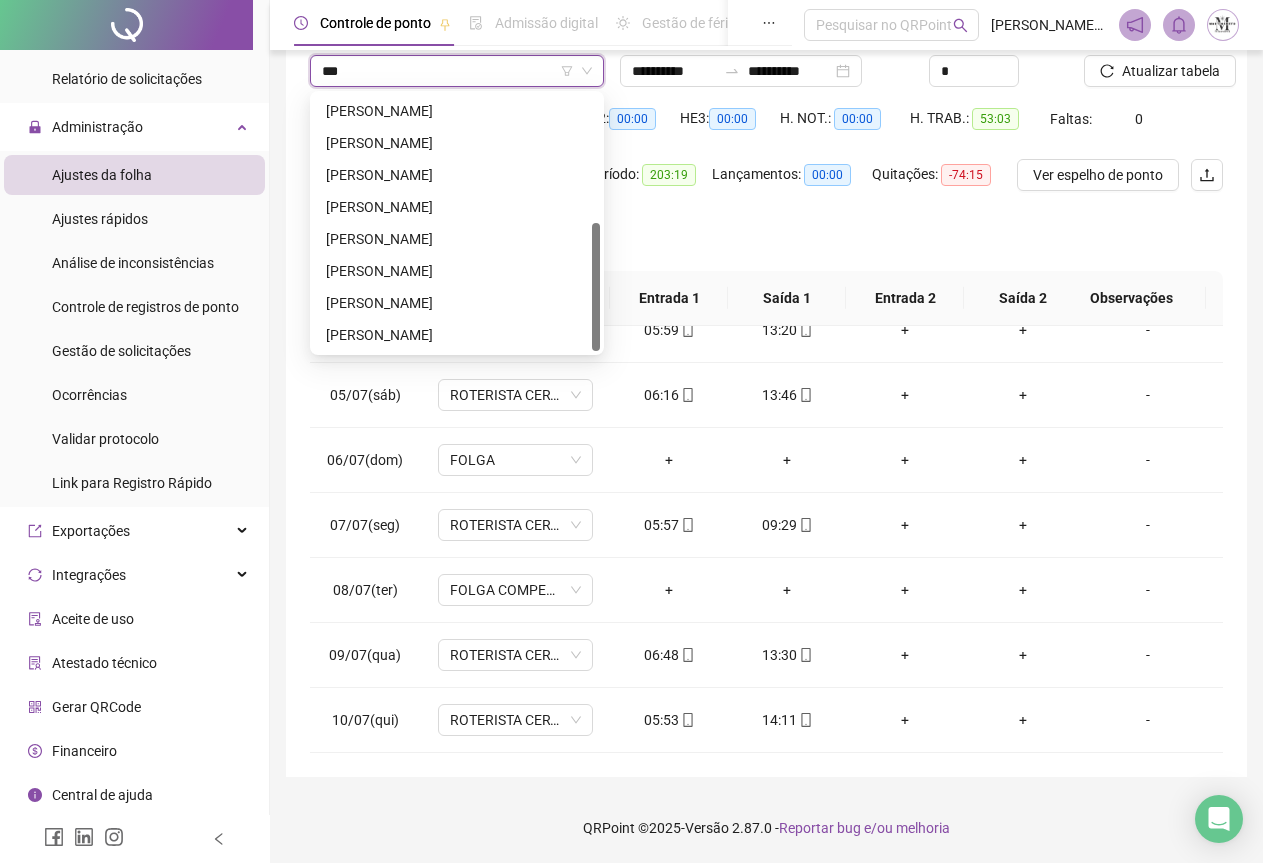 scroll, scrollTop: 0, scrollLeft: 0, axis: both 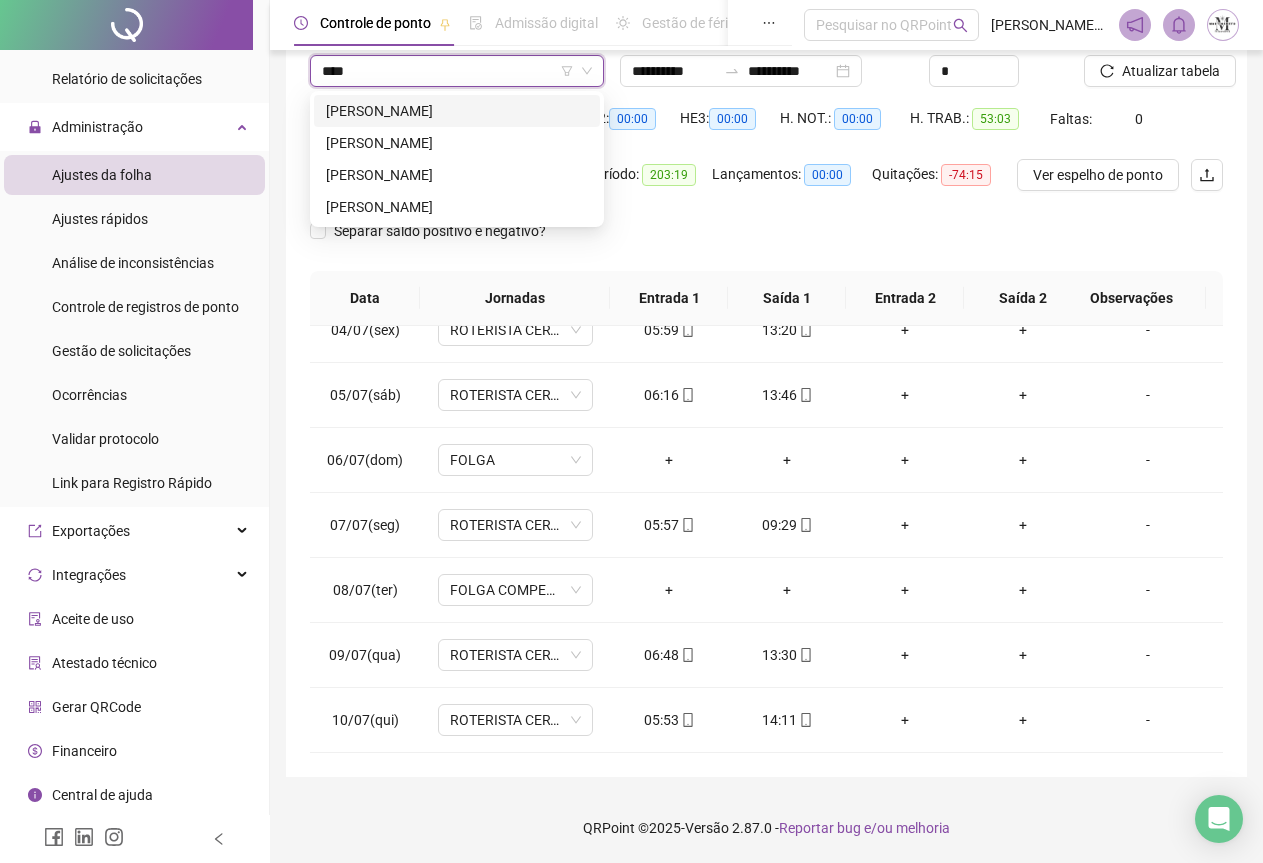 type on "*****" 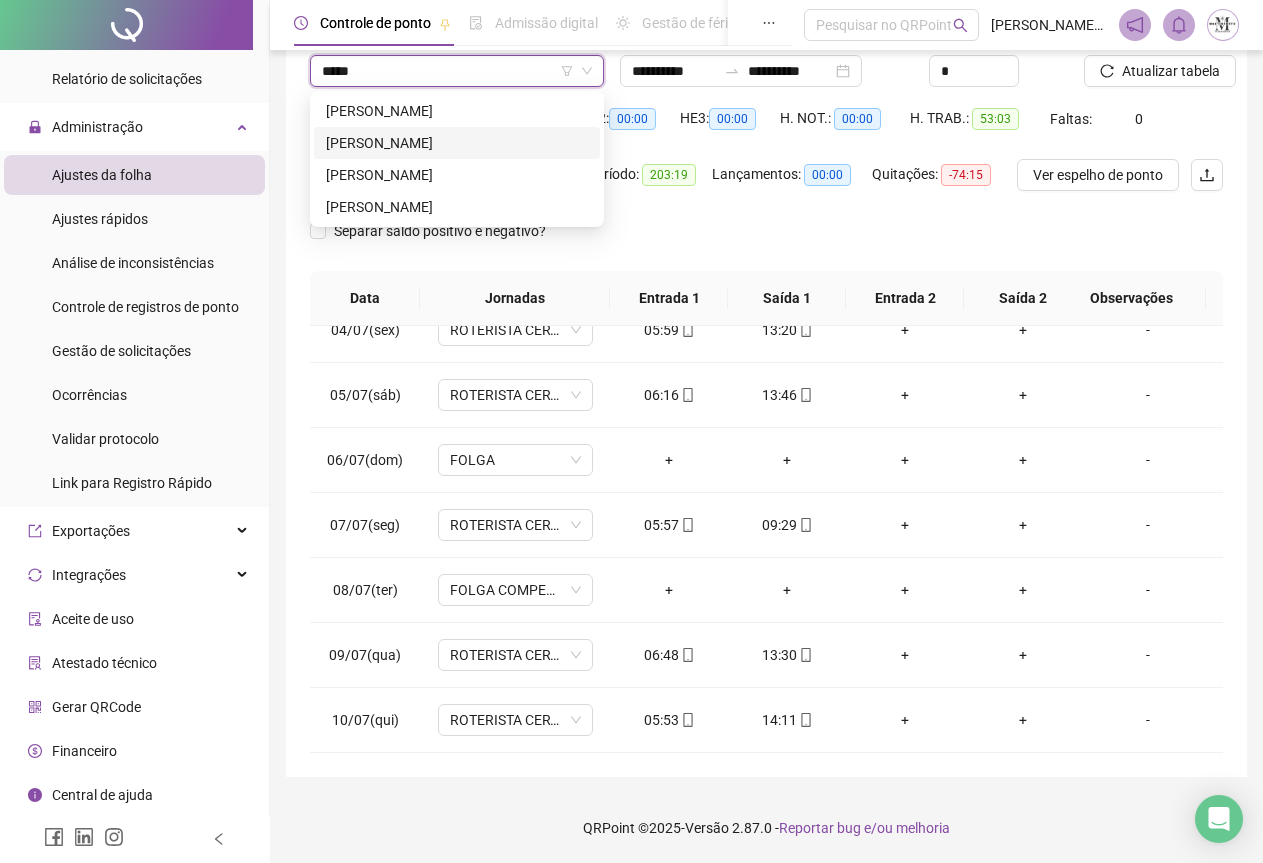 click on "[PERSON_NAME]" at bounding box center (457, 143) 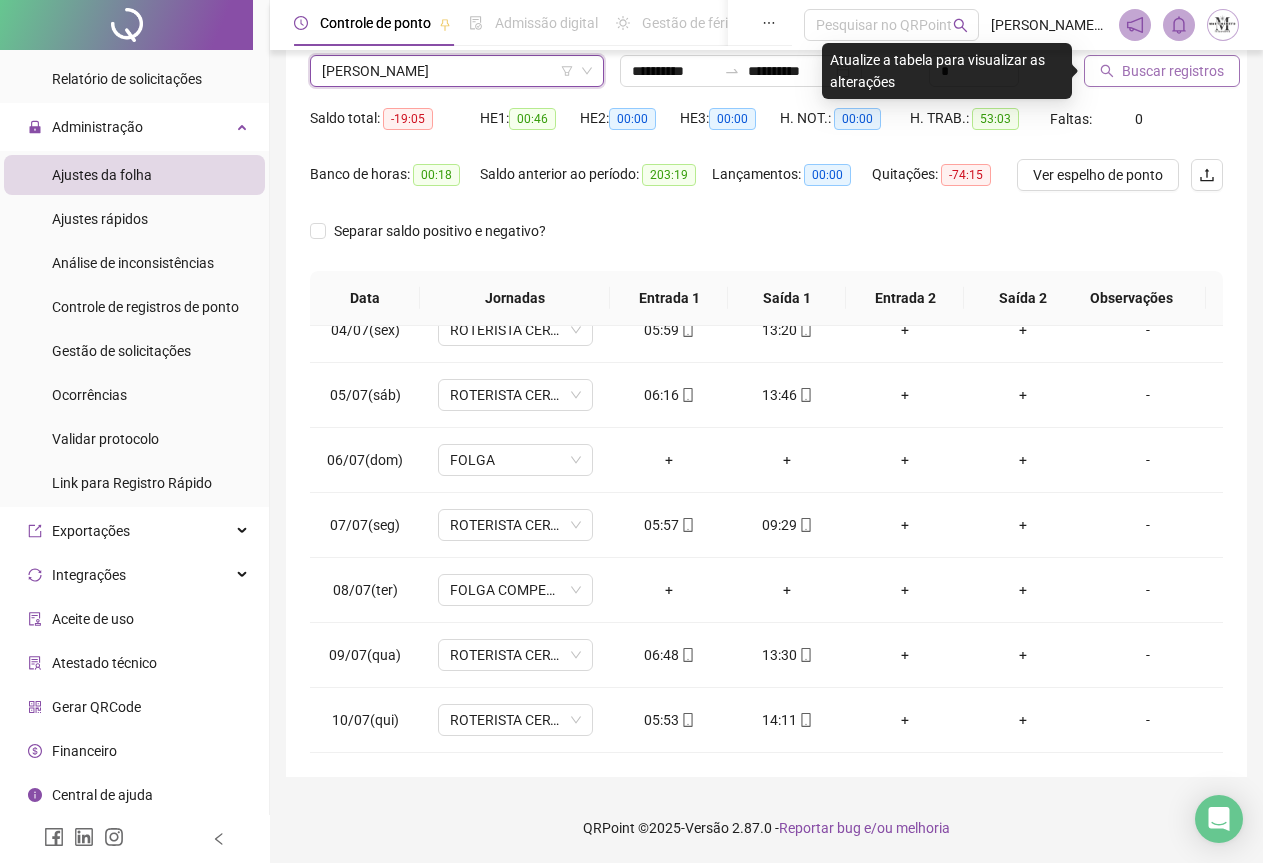 click on "Buscar registros" at bounding box center (1173, 71) 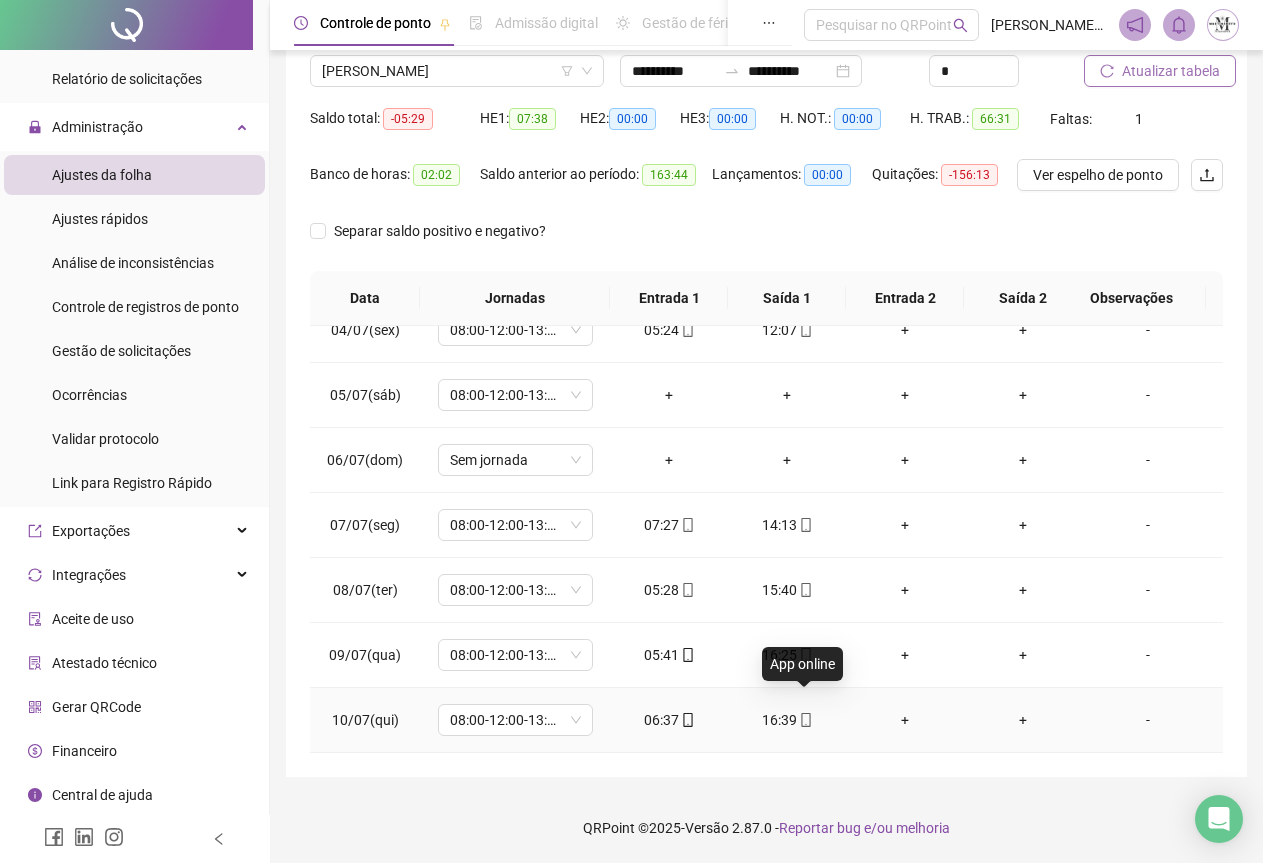 click 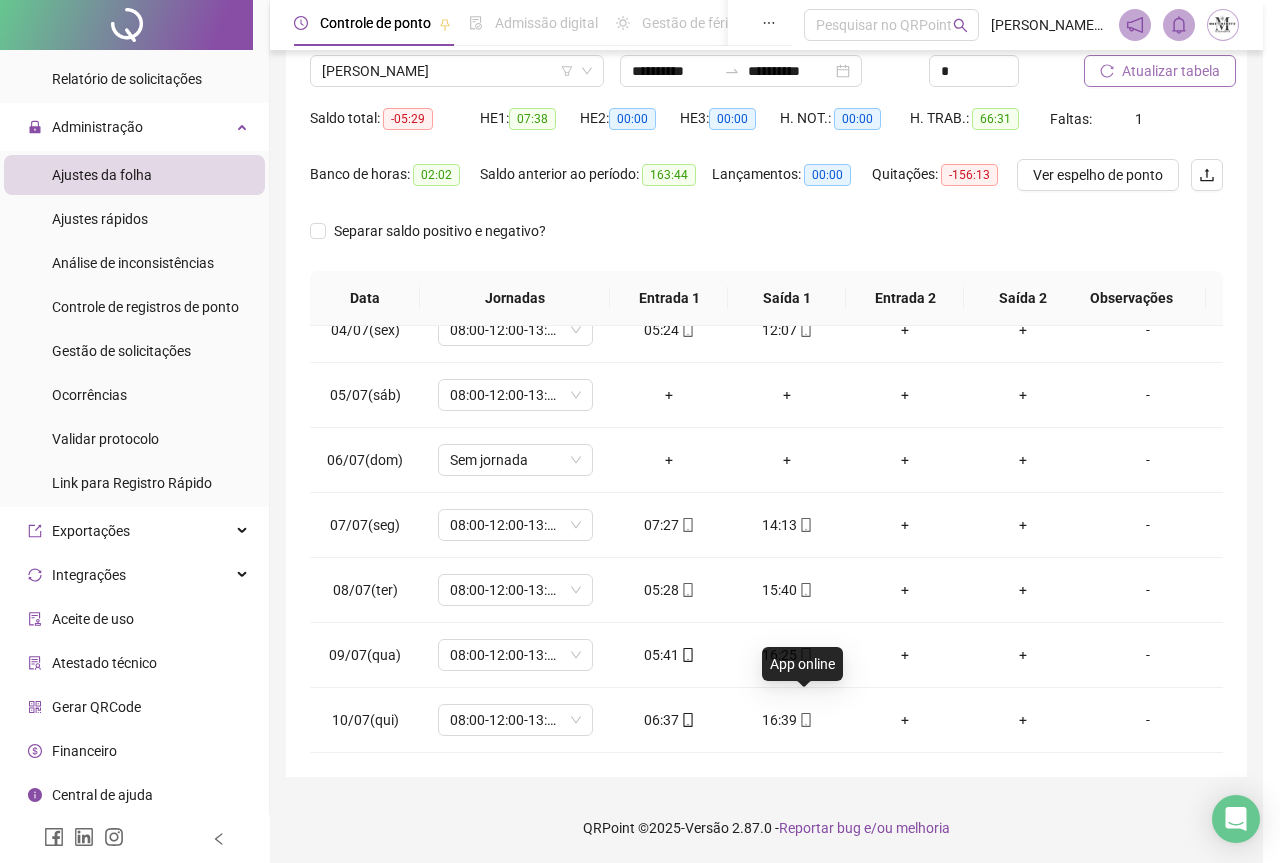 type on "**********" 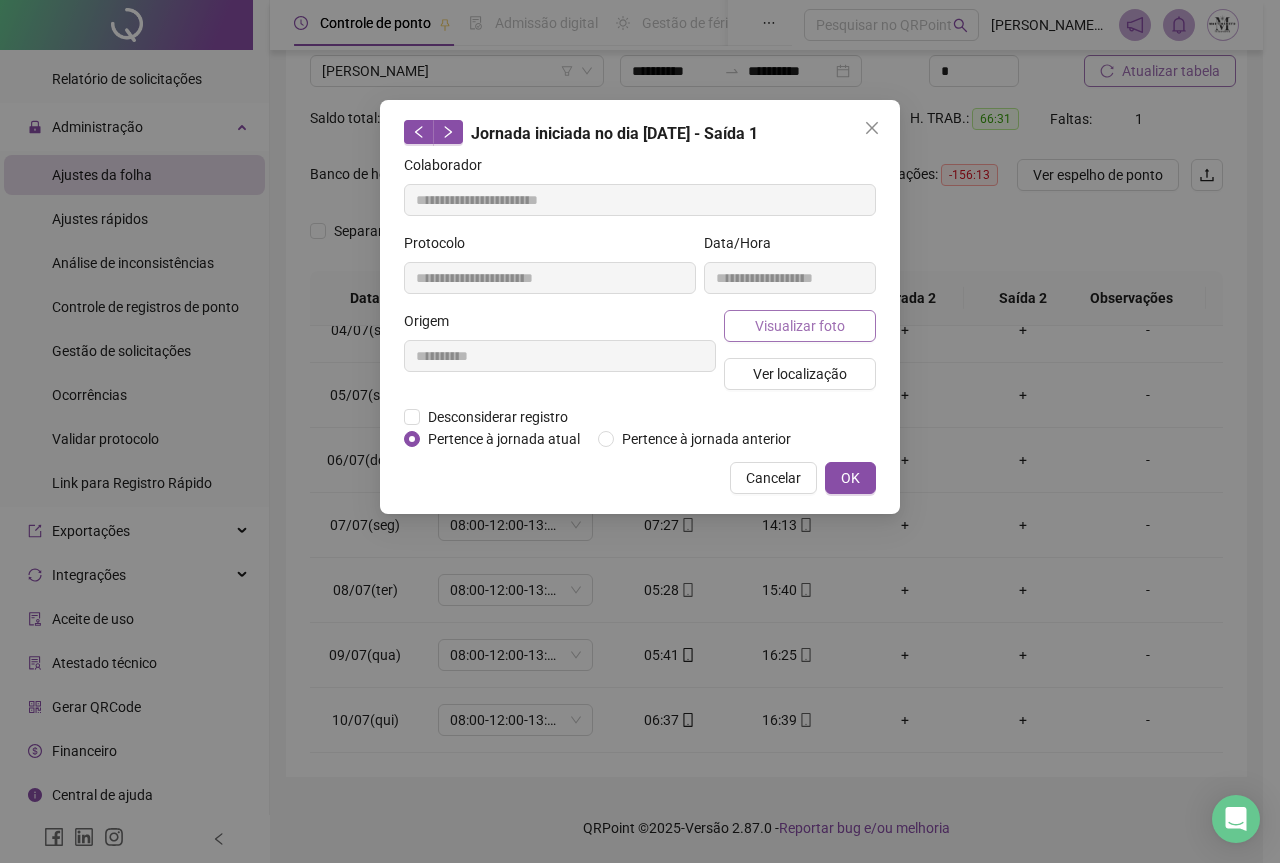 click on "Visualizar foto" at bounding box center [800, 326] 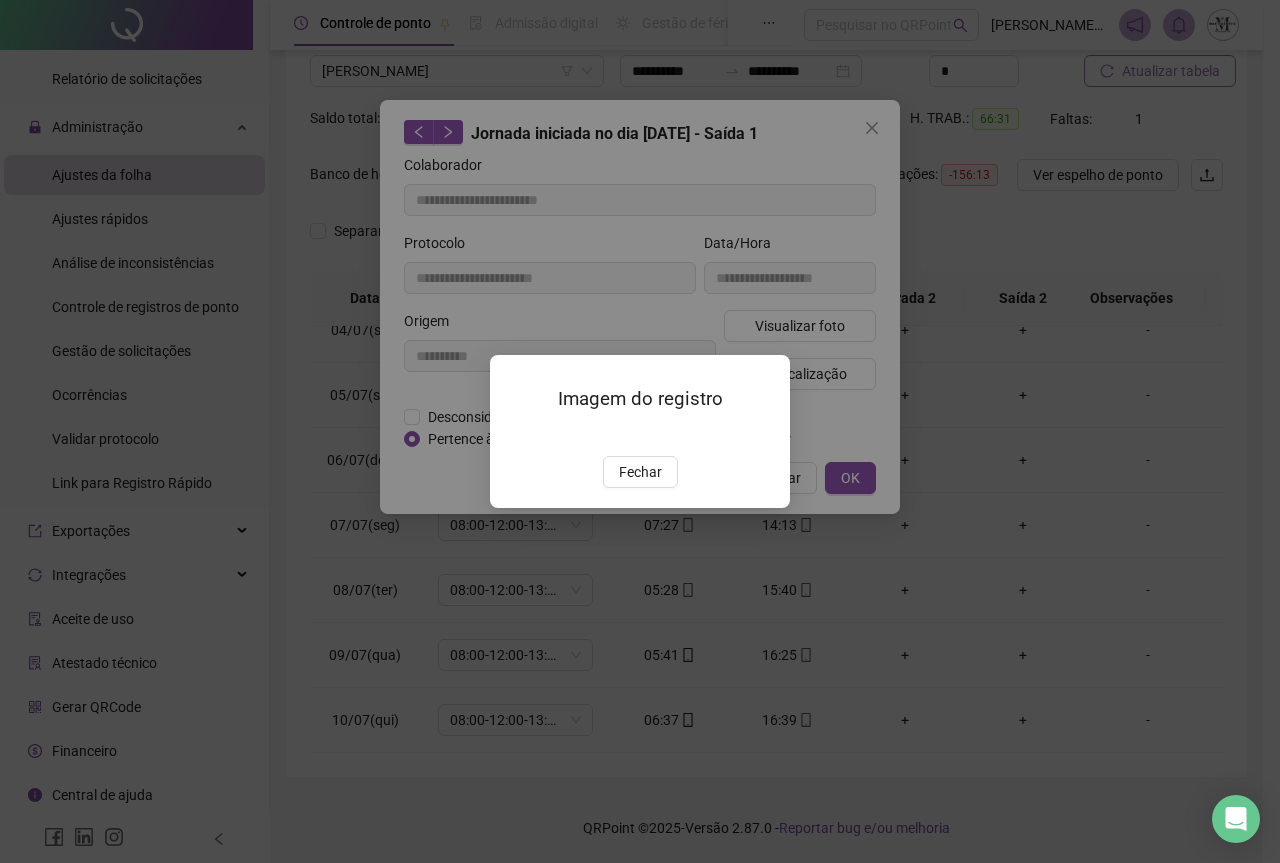 click at bounding box center [514, 435] 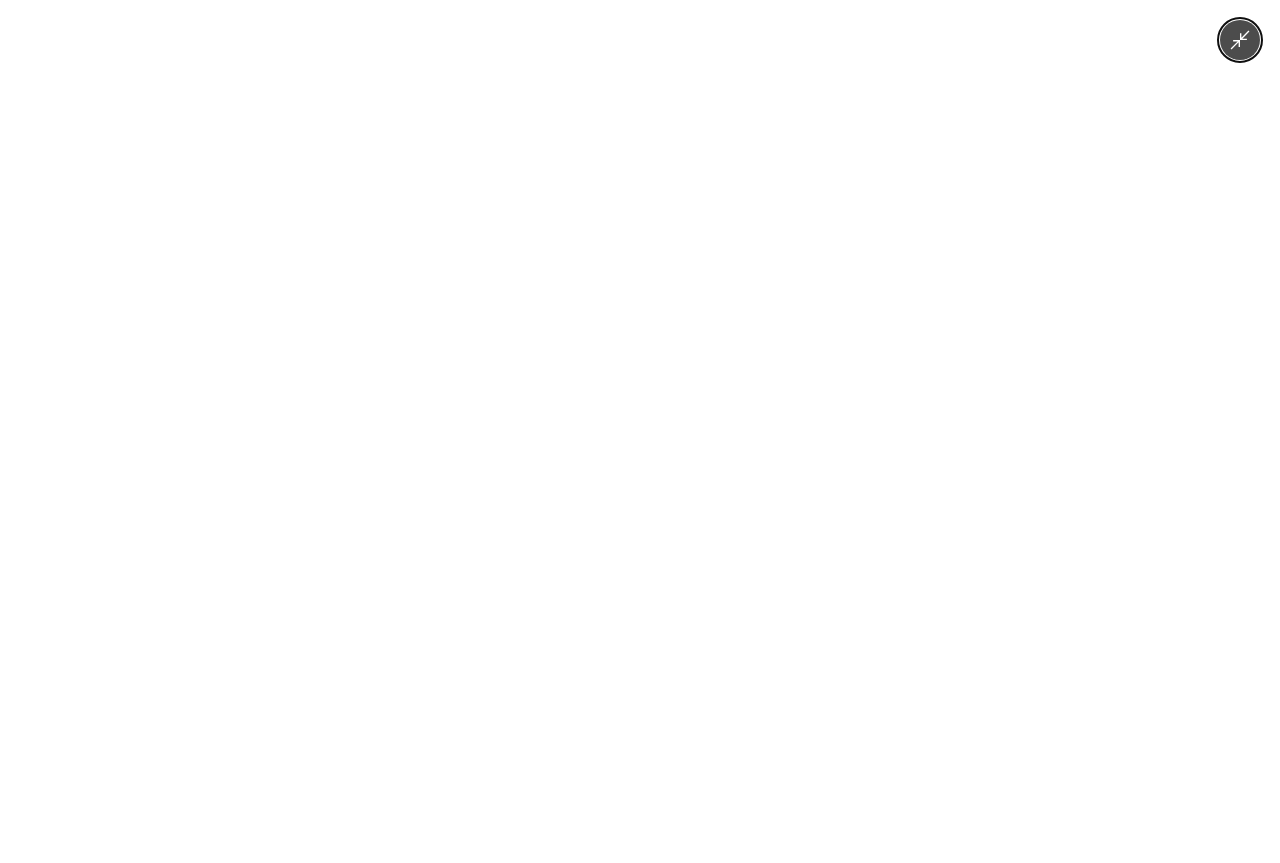 click at bounding box center [639, 431] 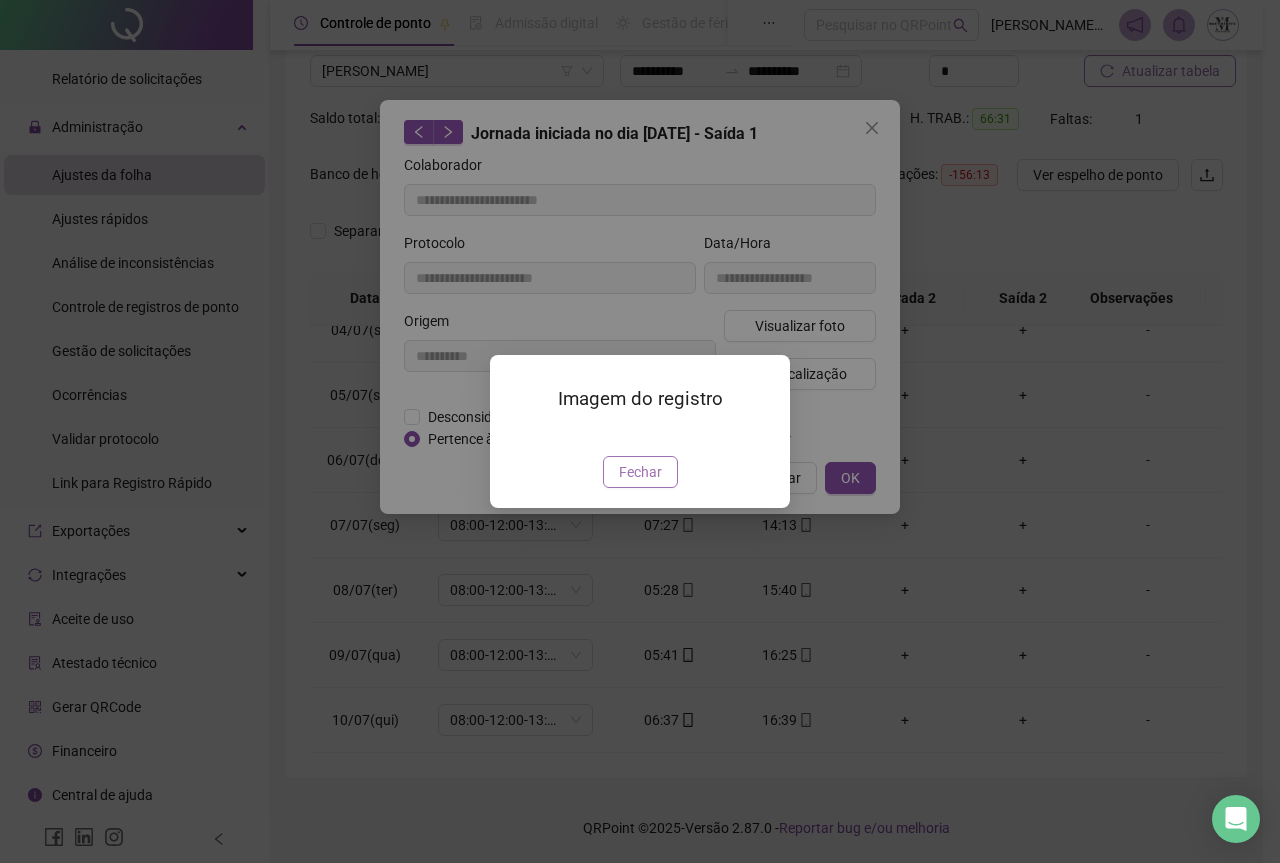 click on "Fechar" at bounding box center (640, 472) 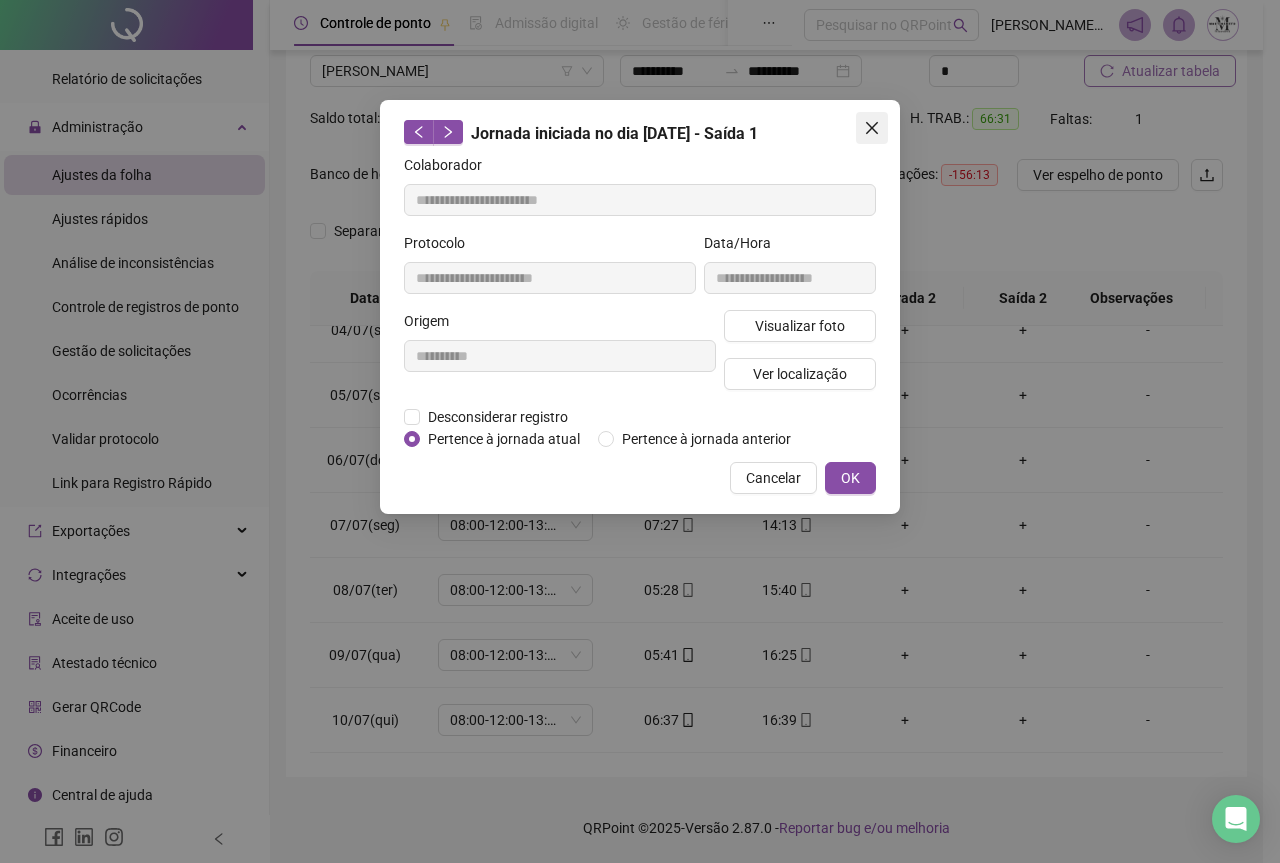 click 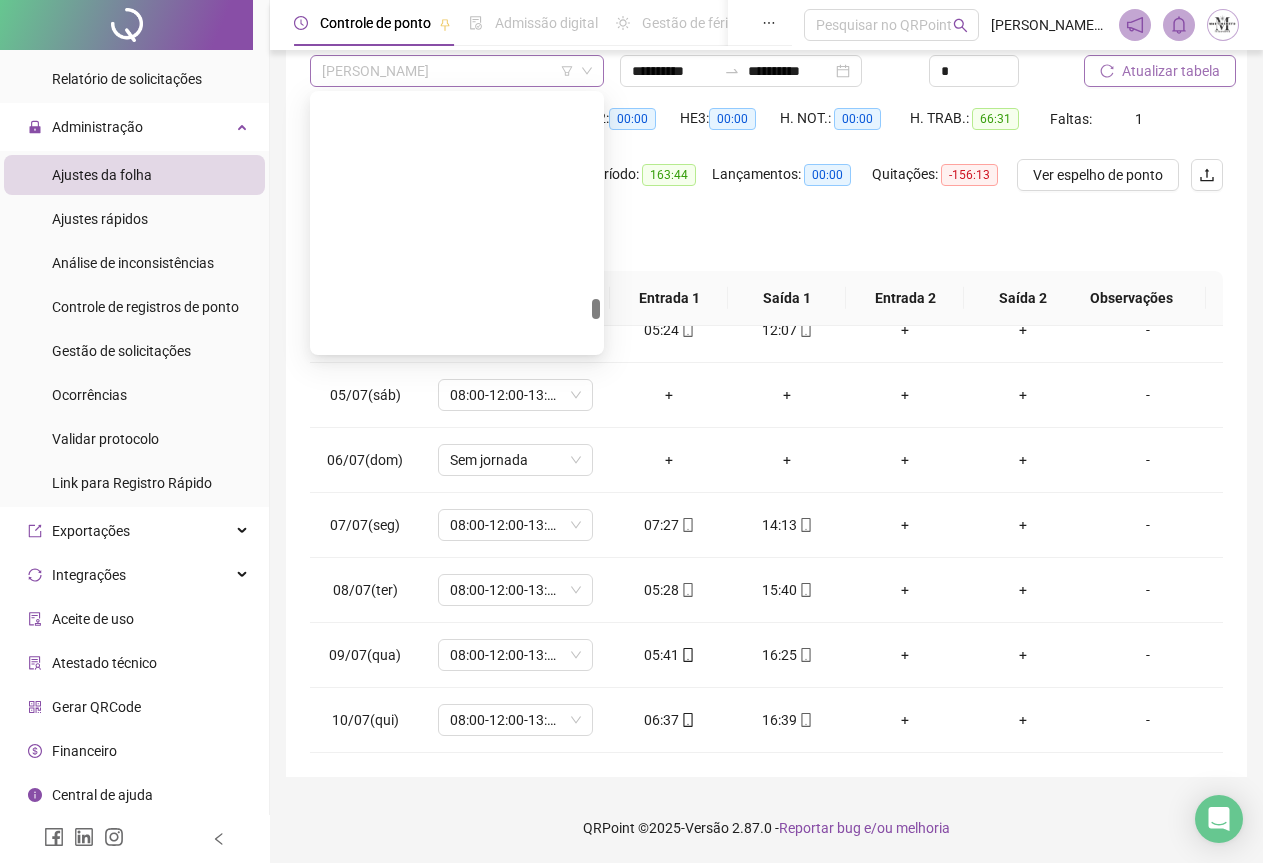 click on "[PERSON_NAME]" at bounding box center [457, 71] 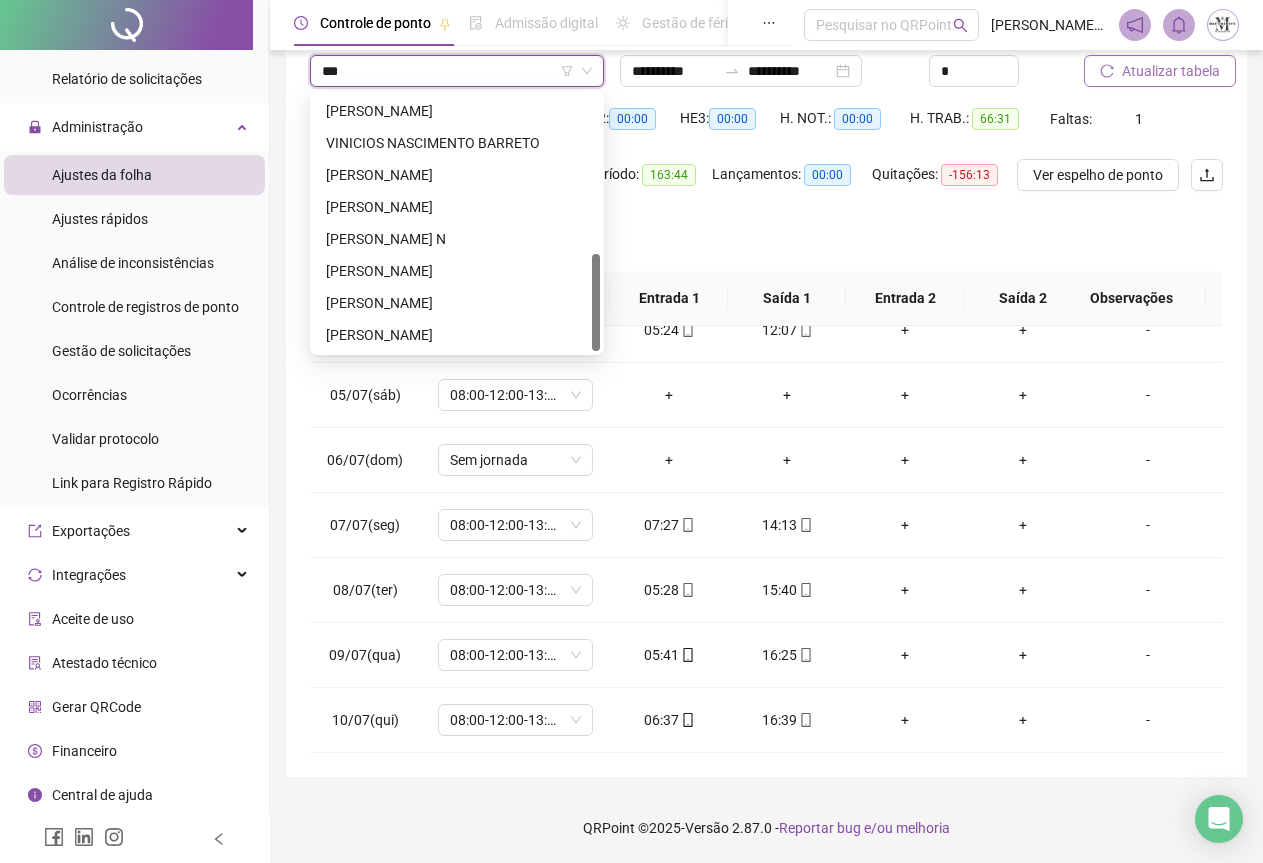 scroll, scrollTop: 0, scrollLeft: 0, axis: both 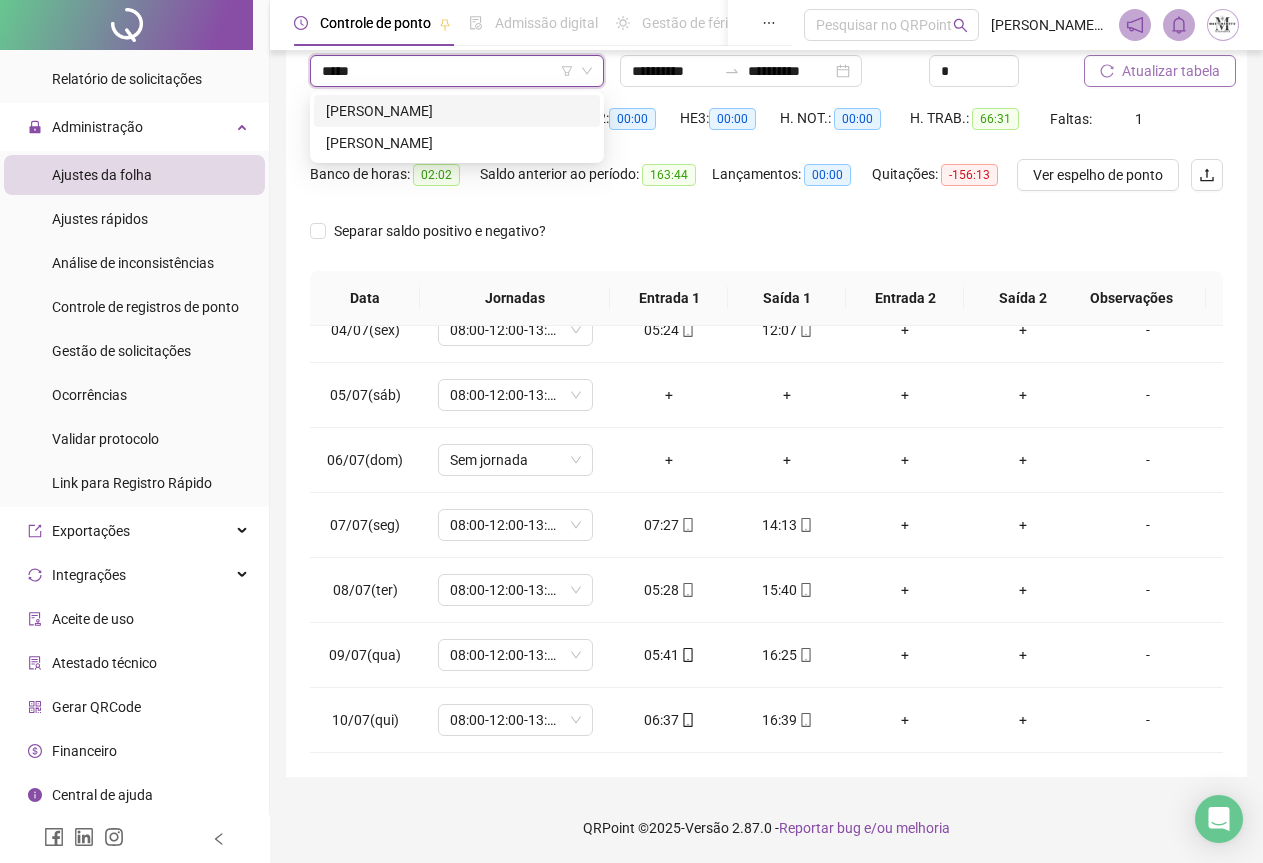 type on "******" 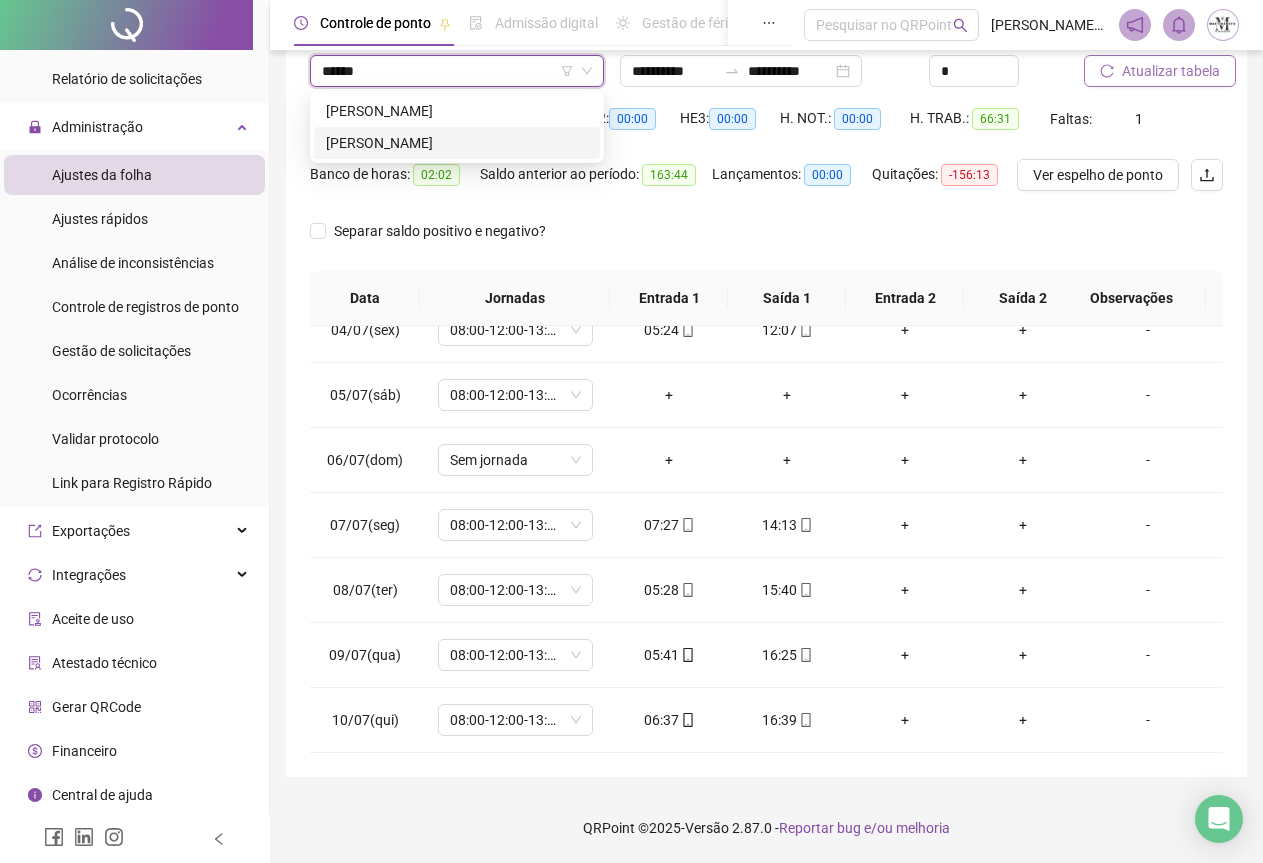 click on "[PERSON_NAME]" at bounding box center [457, 143] 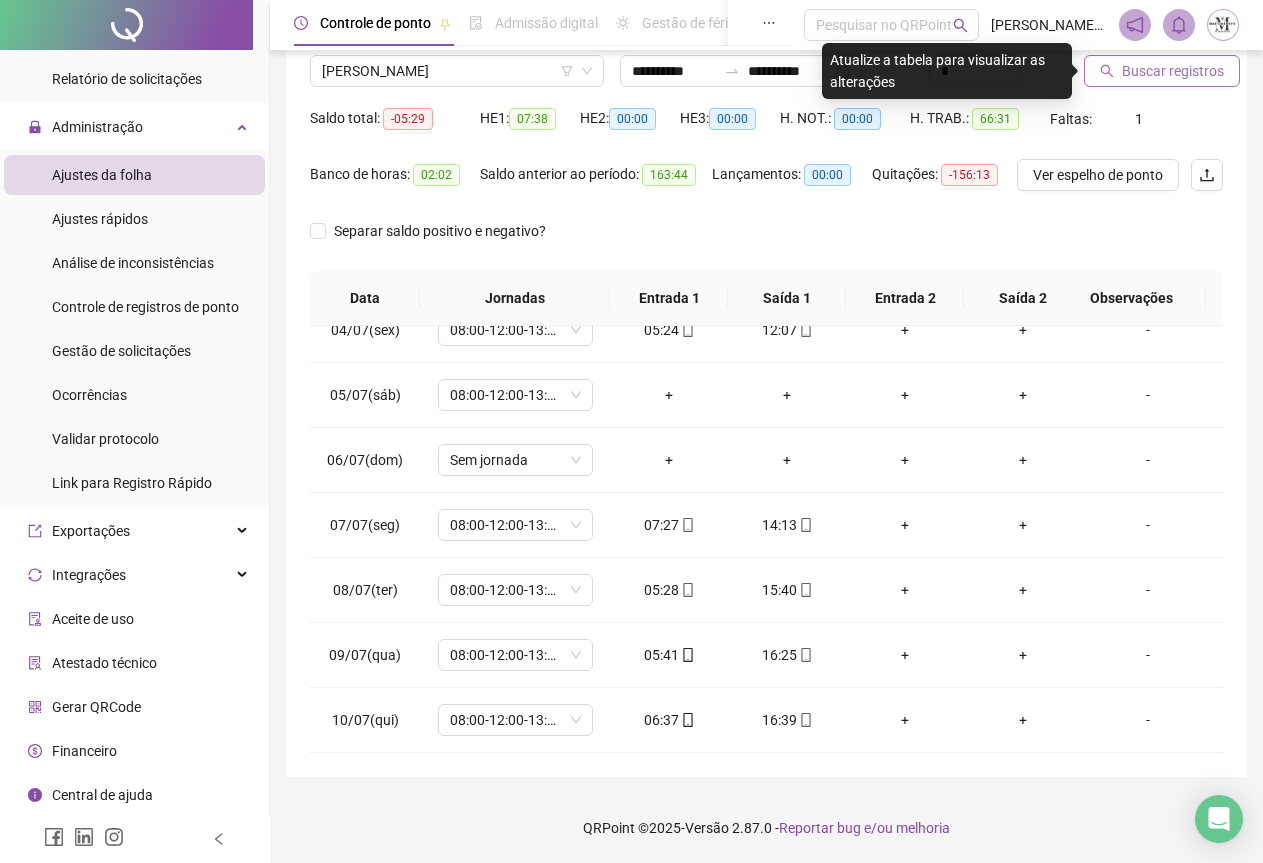 click on "Buscar registros" at bounding box center [1173, 71] 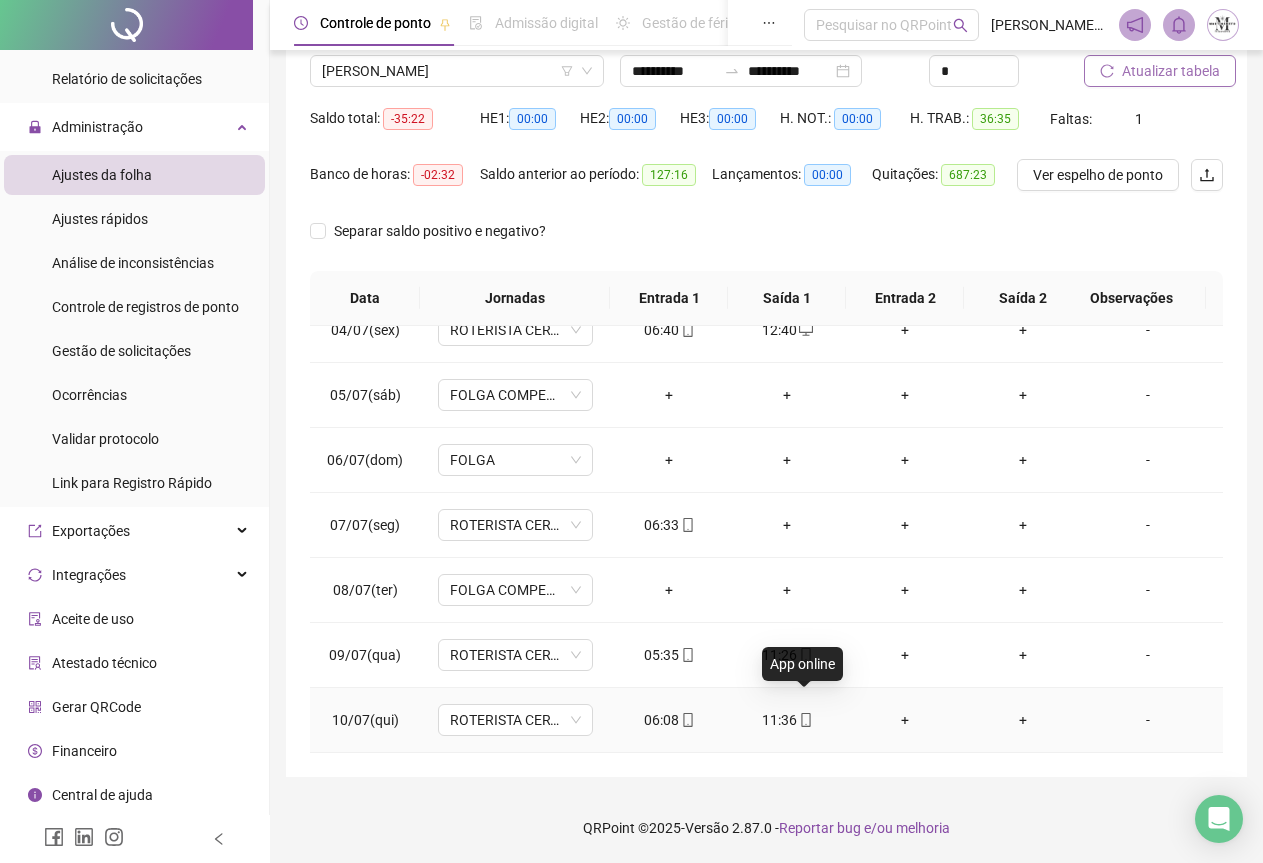 click 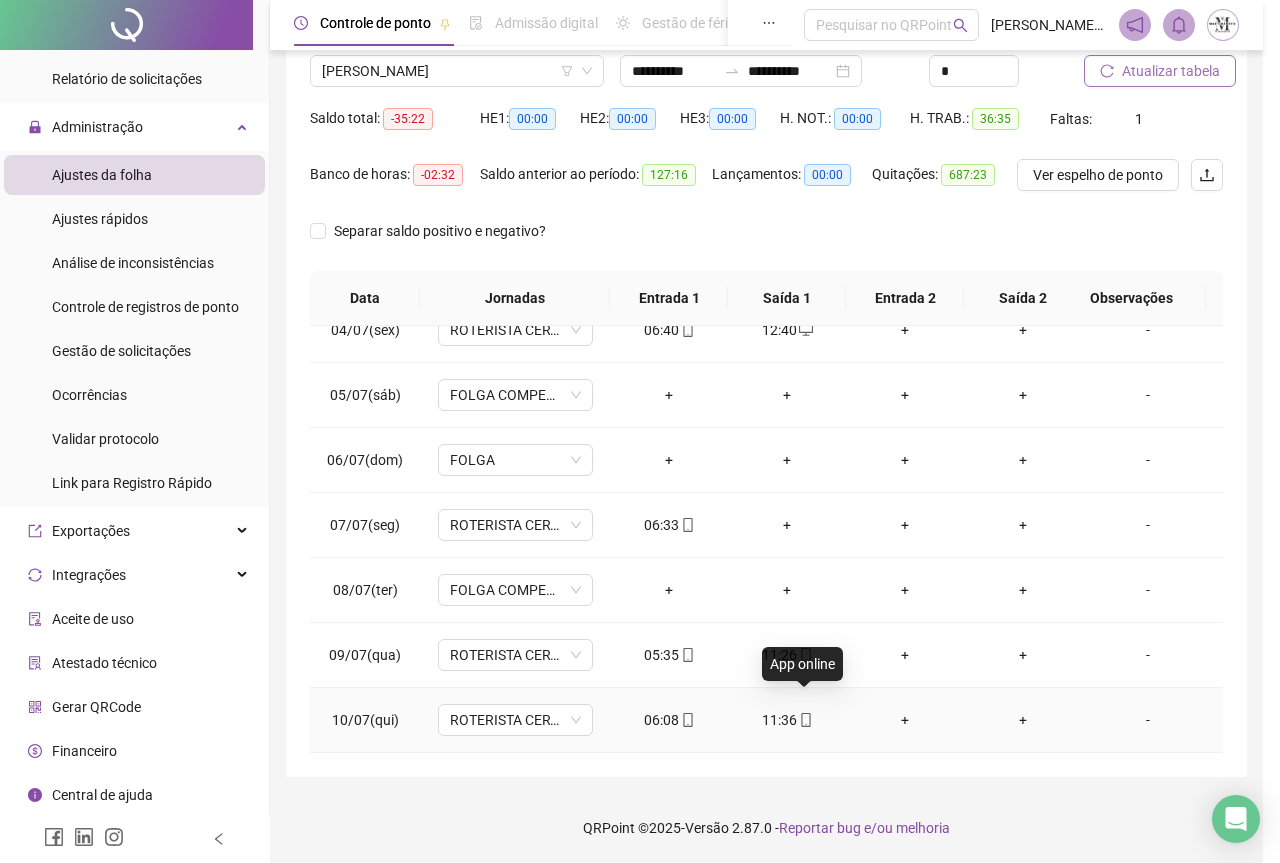 type on "**********" 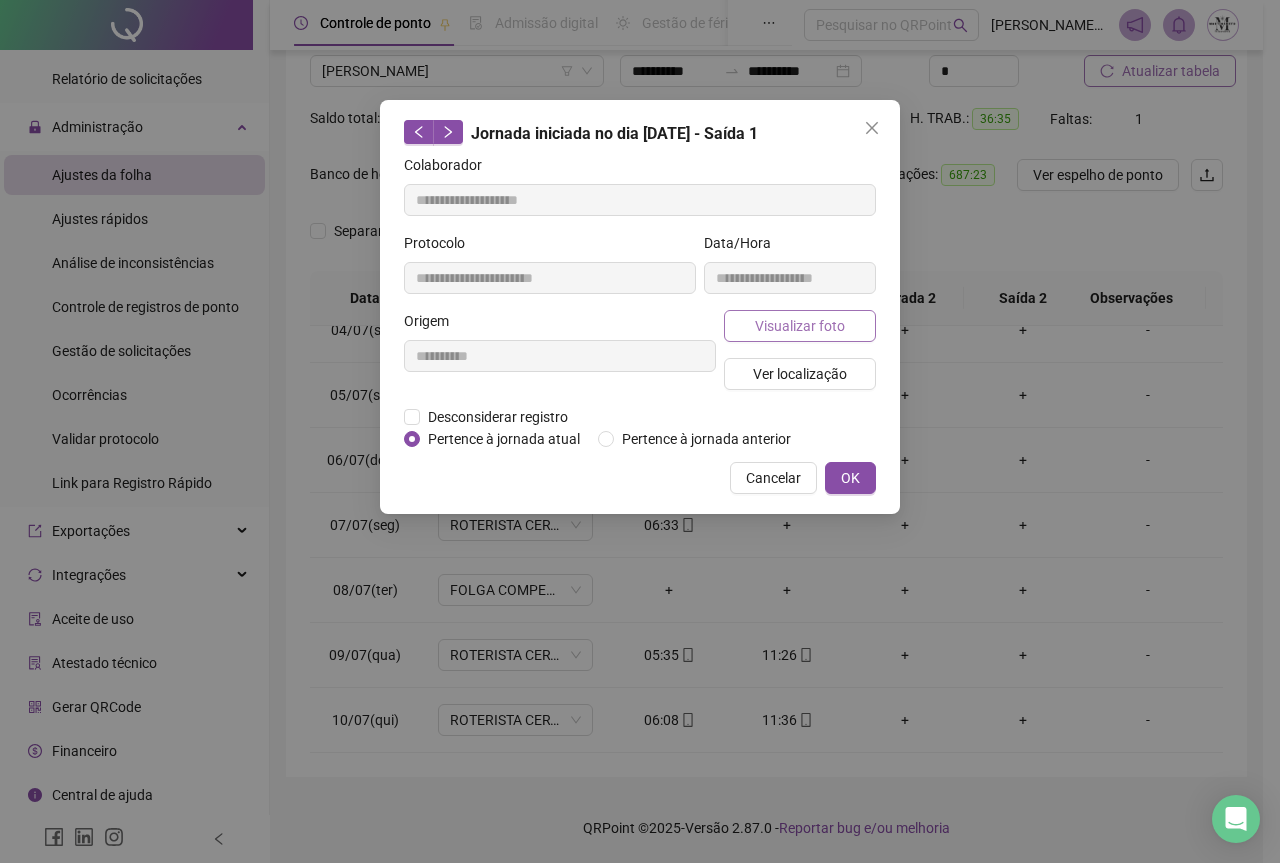 click on "Visualizar foto" at bounding box center (800, 326) 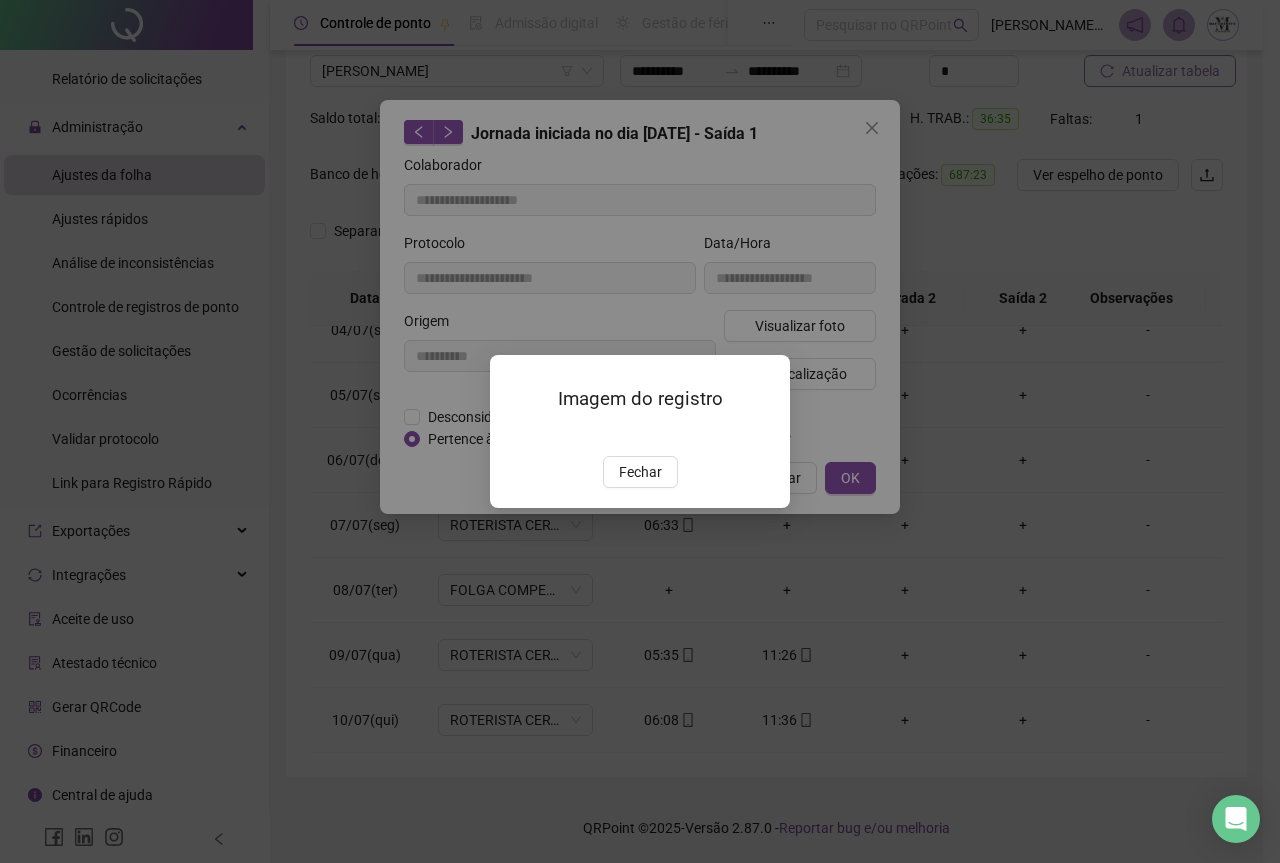 click at bounding box center (514, 435) 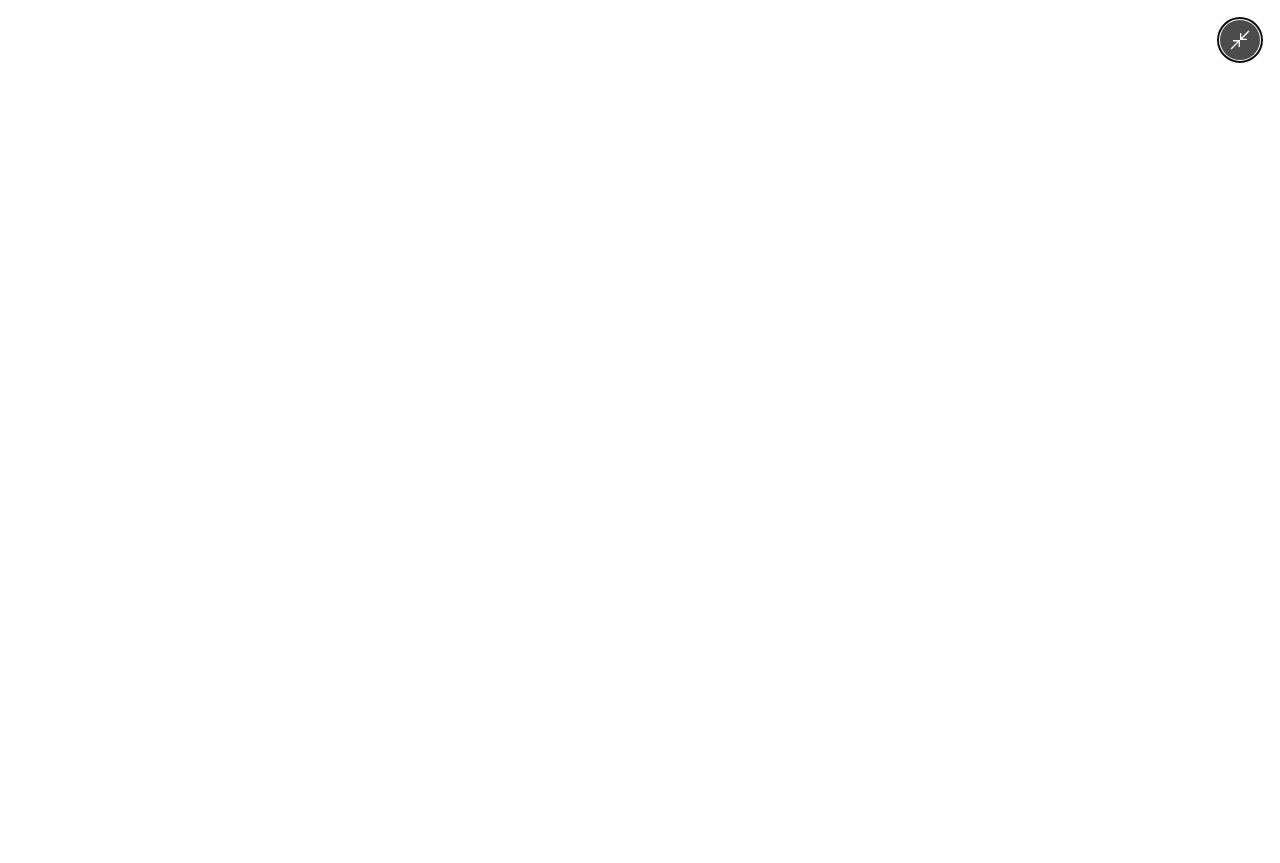 click at bounding box center [639, 431] 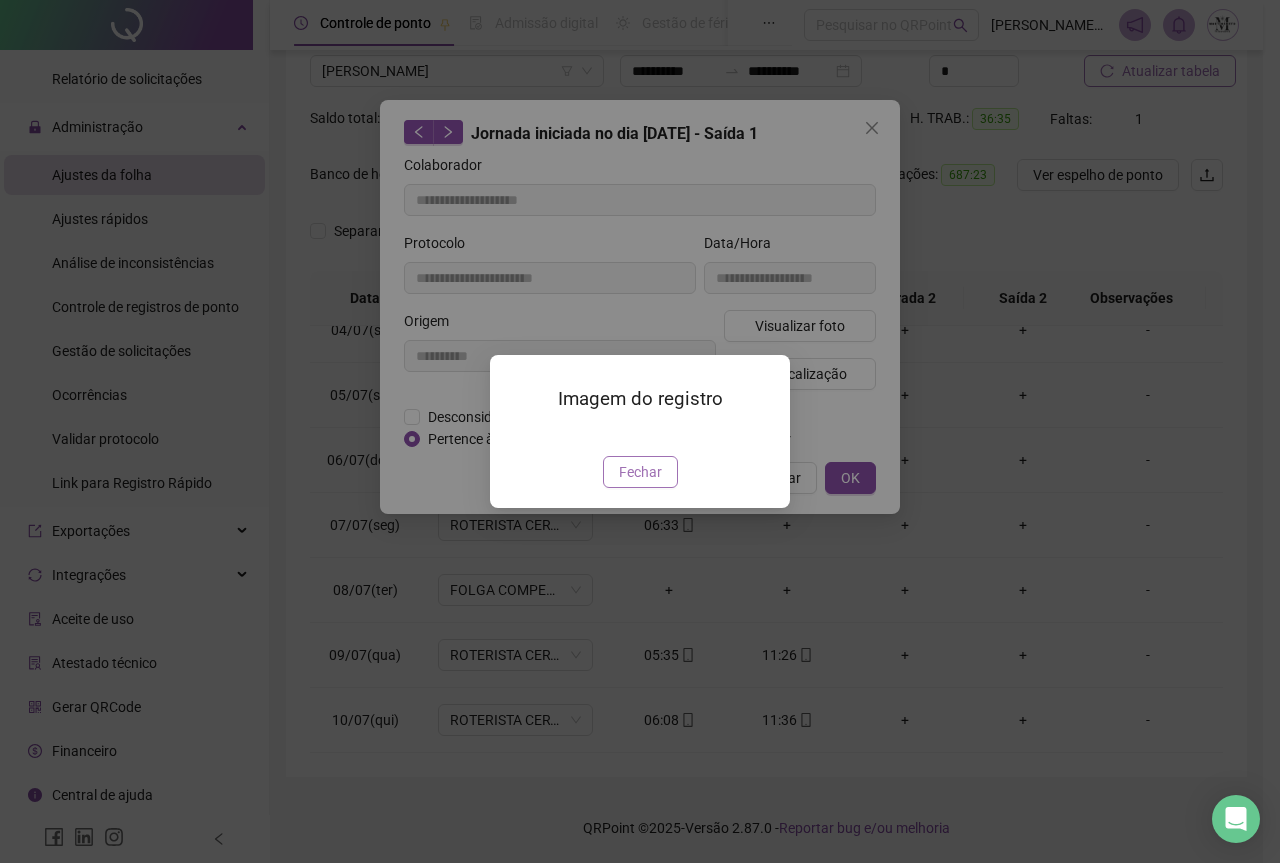click on "Fechar" at bounding box center [640, 472] 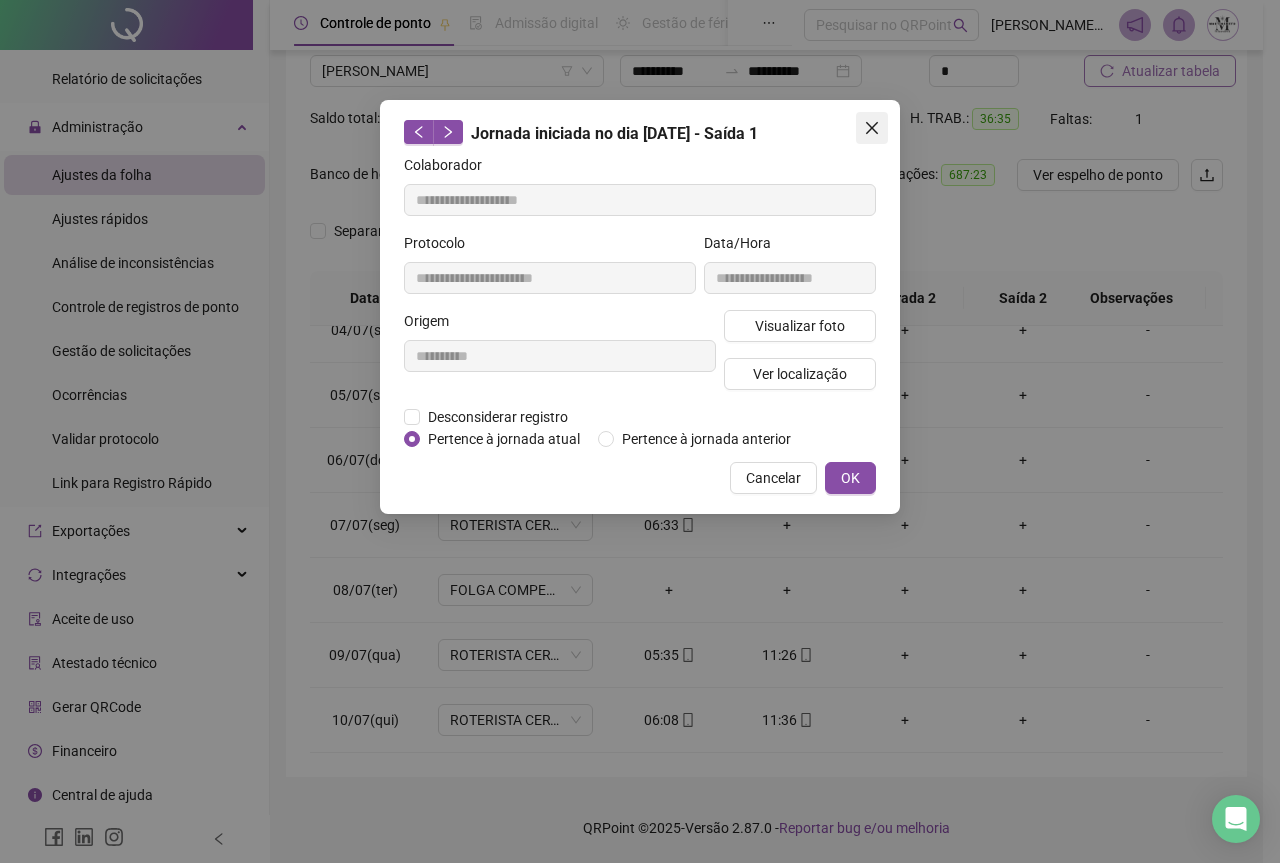 click 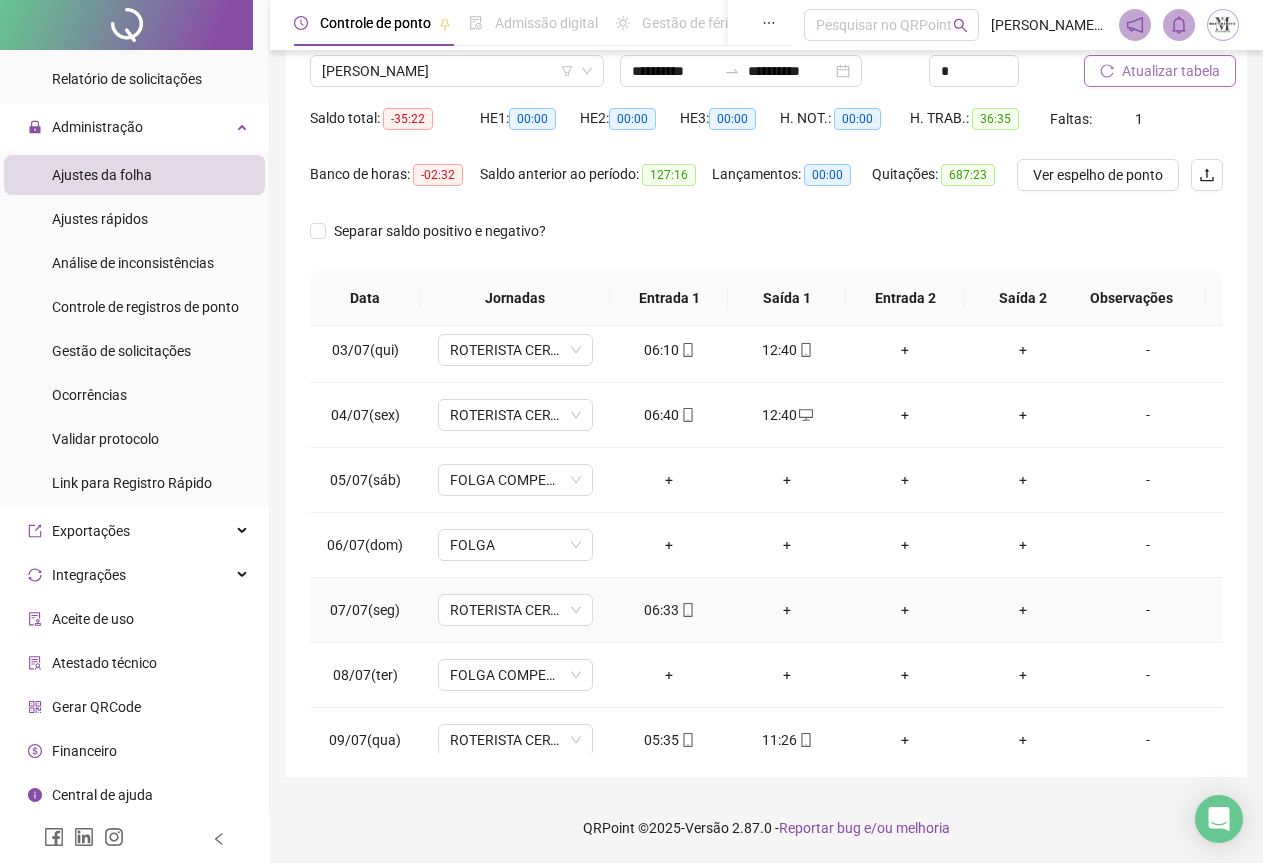 scroll, scrollTop: 0, scrollLeft: 0, axis: both 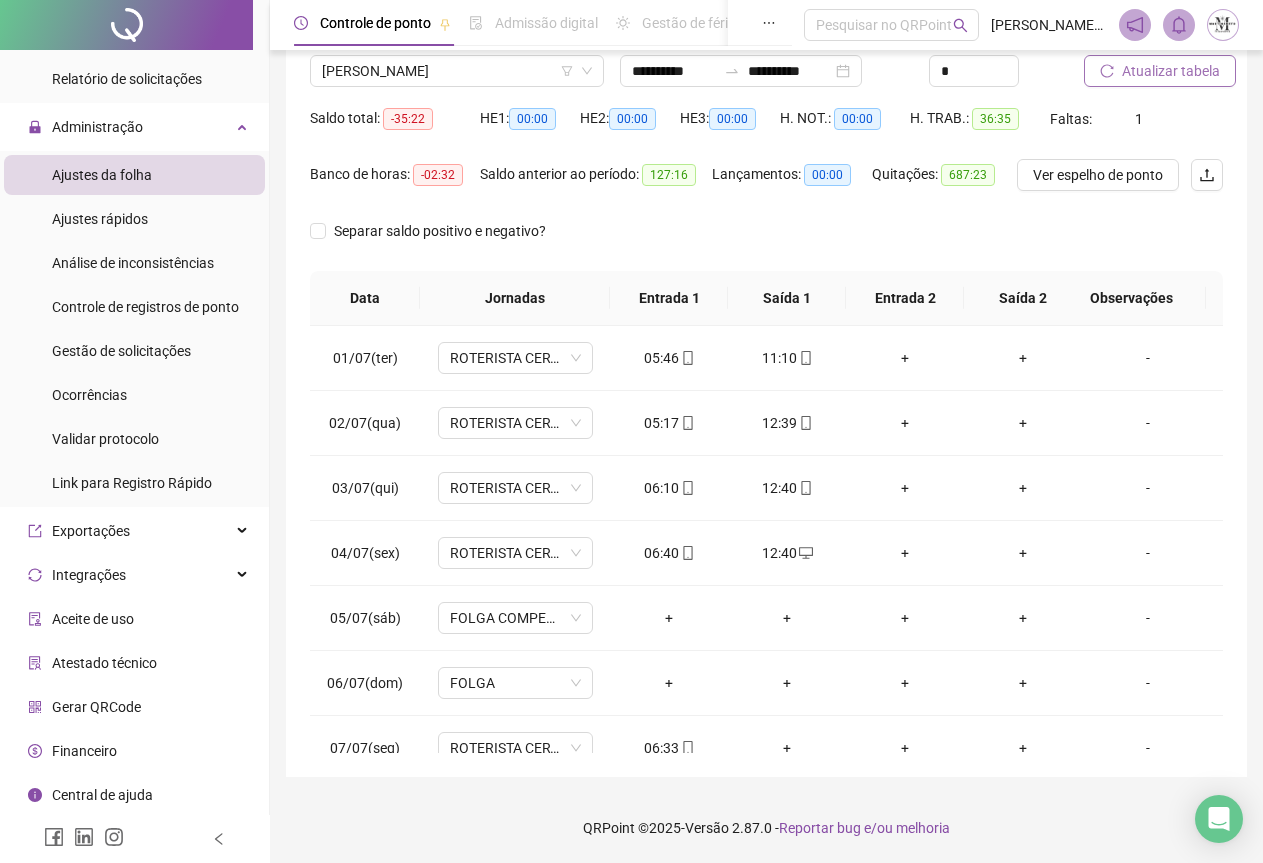 click on "Atualizar tabela" at bounding box center [1171, 71] 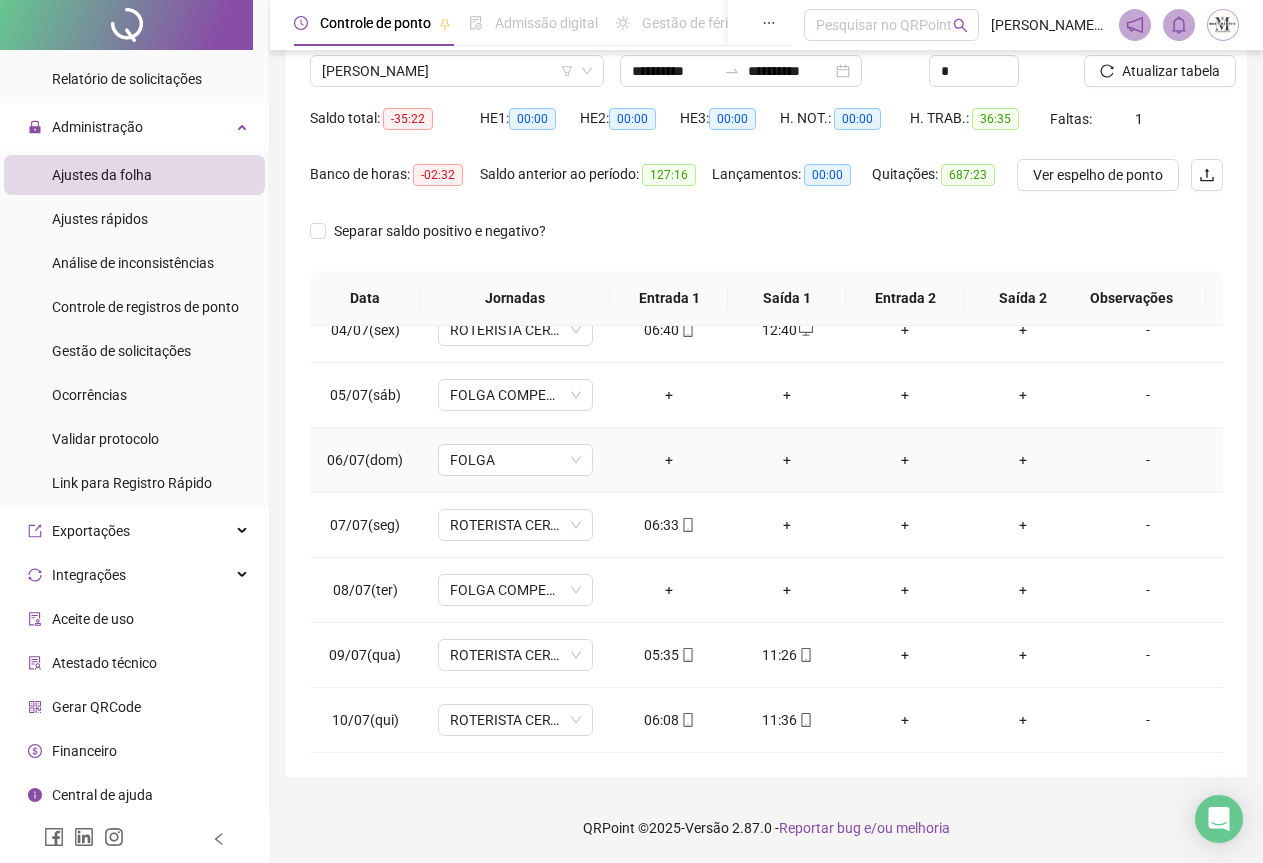 scroll, scrollTop: 240, scrollLeft: 0, axis: vertical 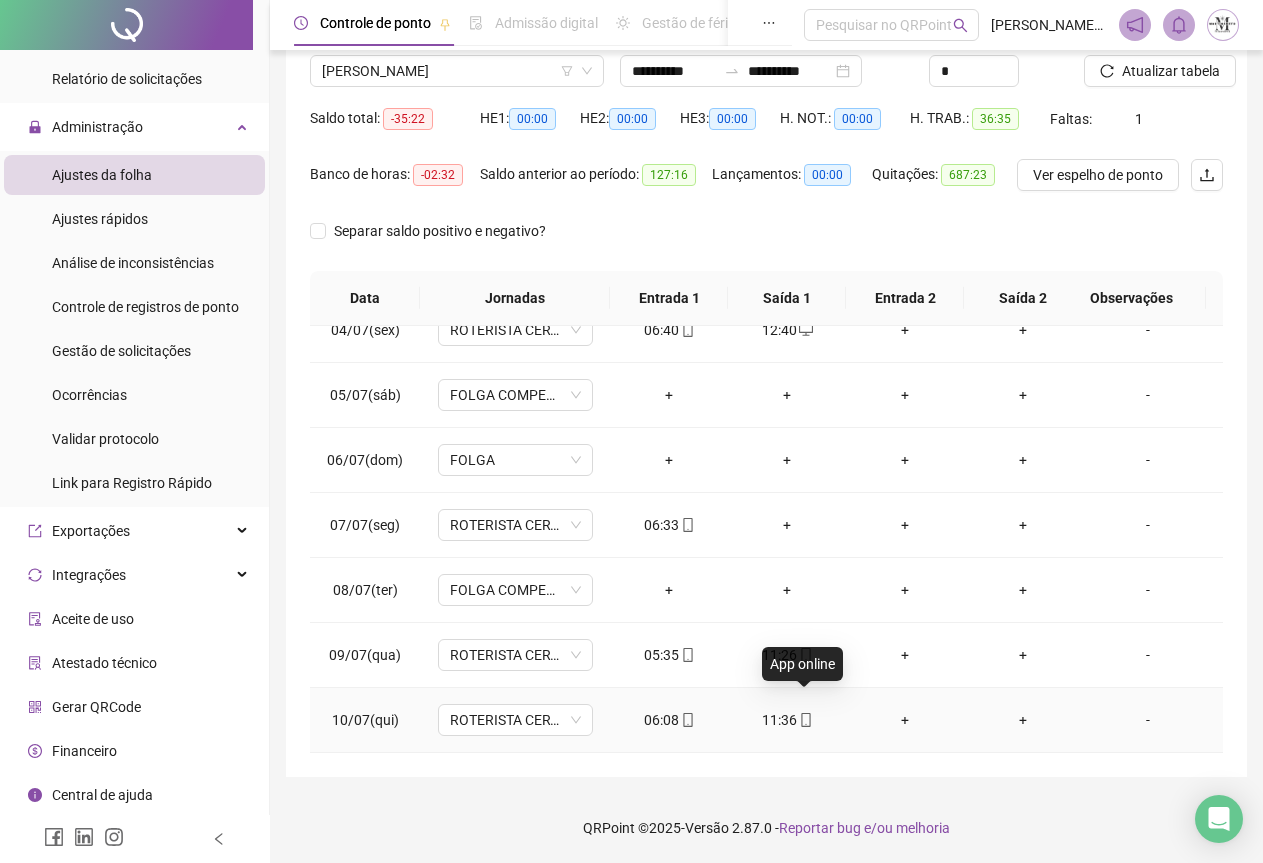click 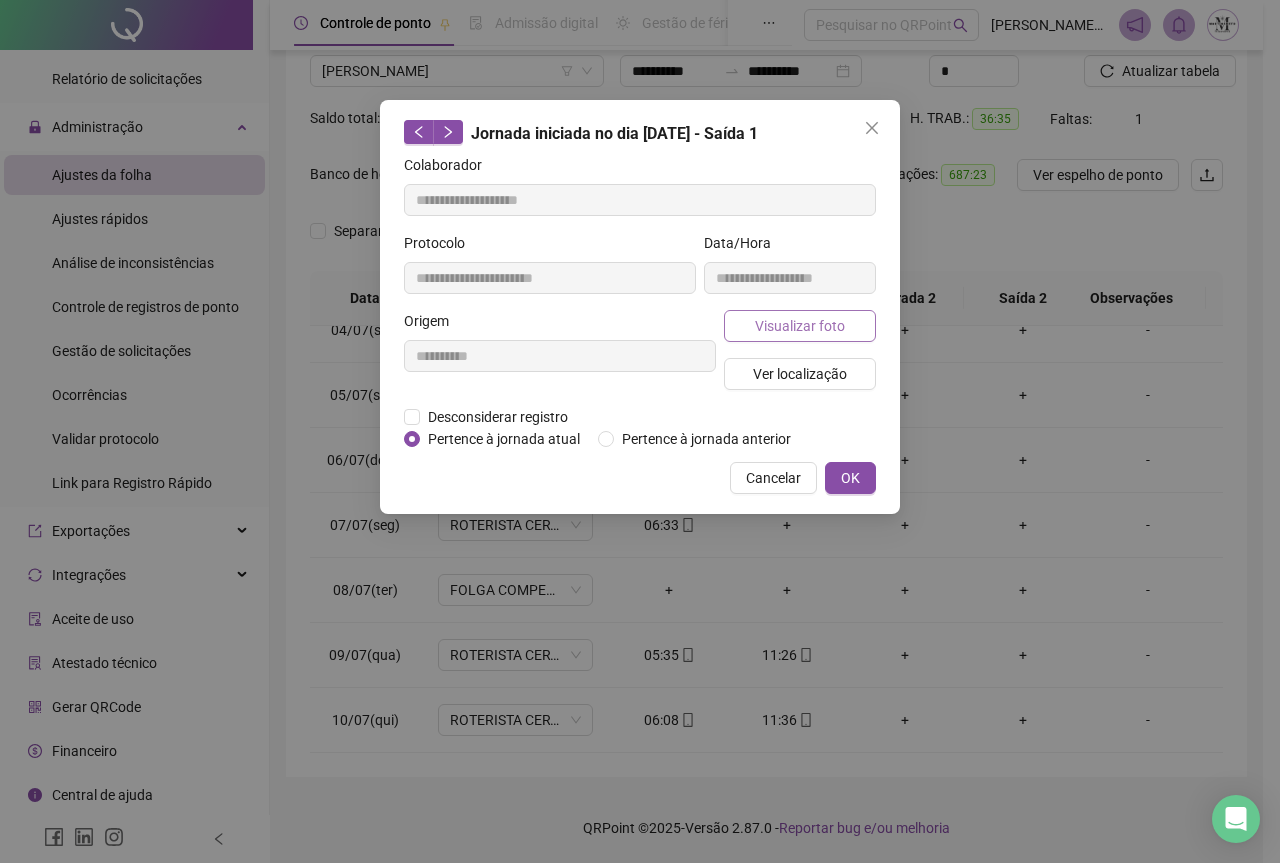 click on "Visualizar foto" at bounding box center [800, 326] 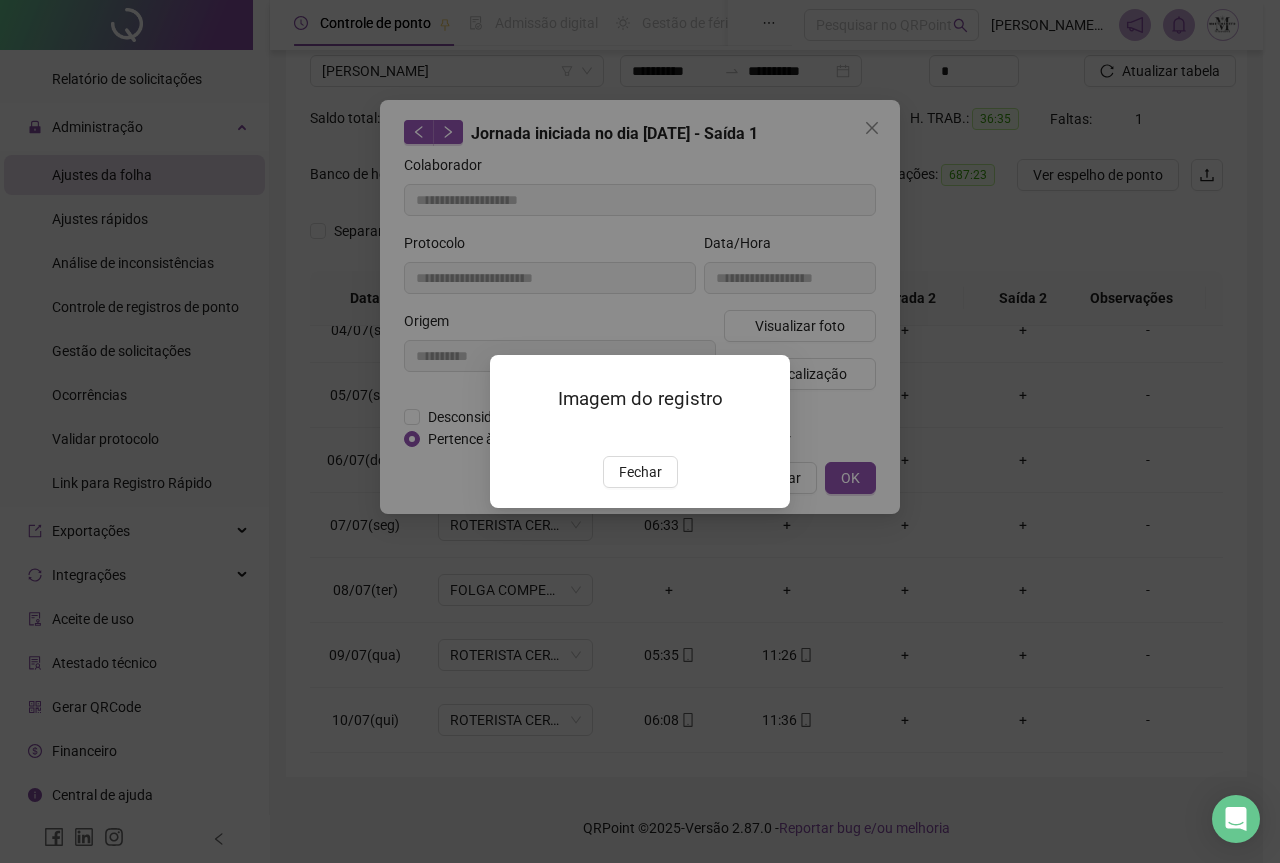 click at bounding box center (514, 435) 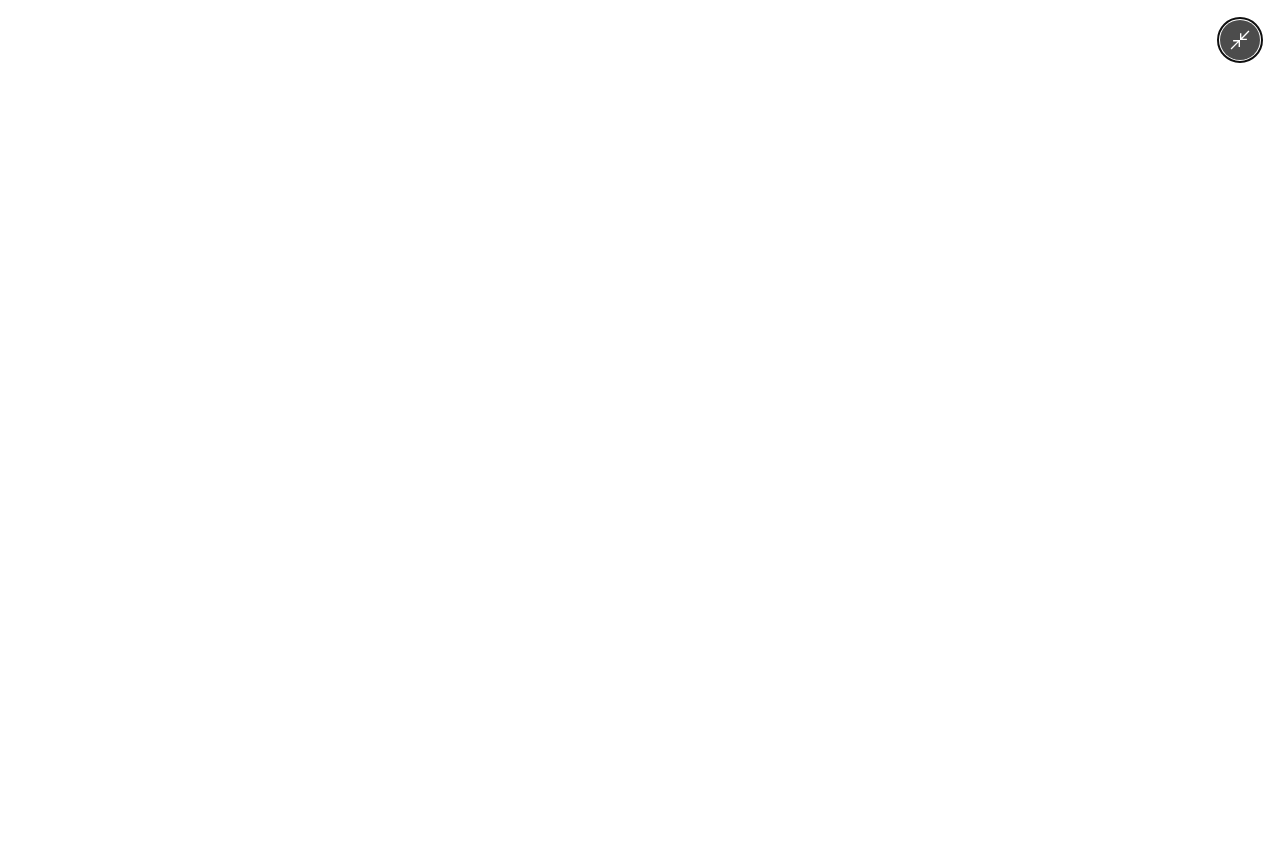 click at bounding box center [639, 431] 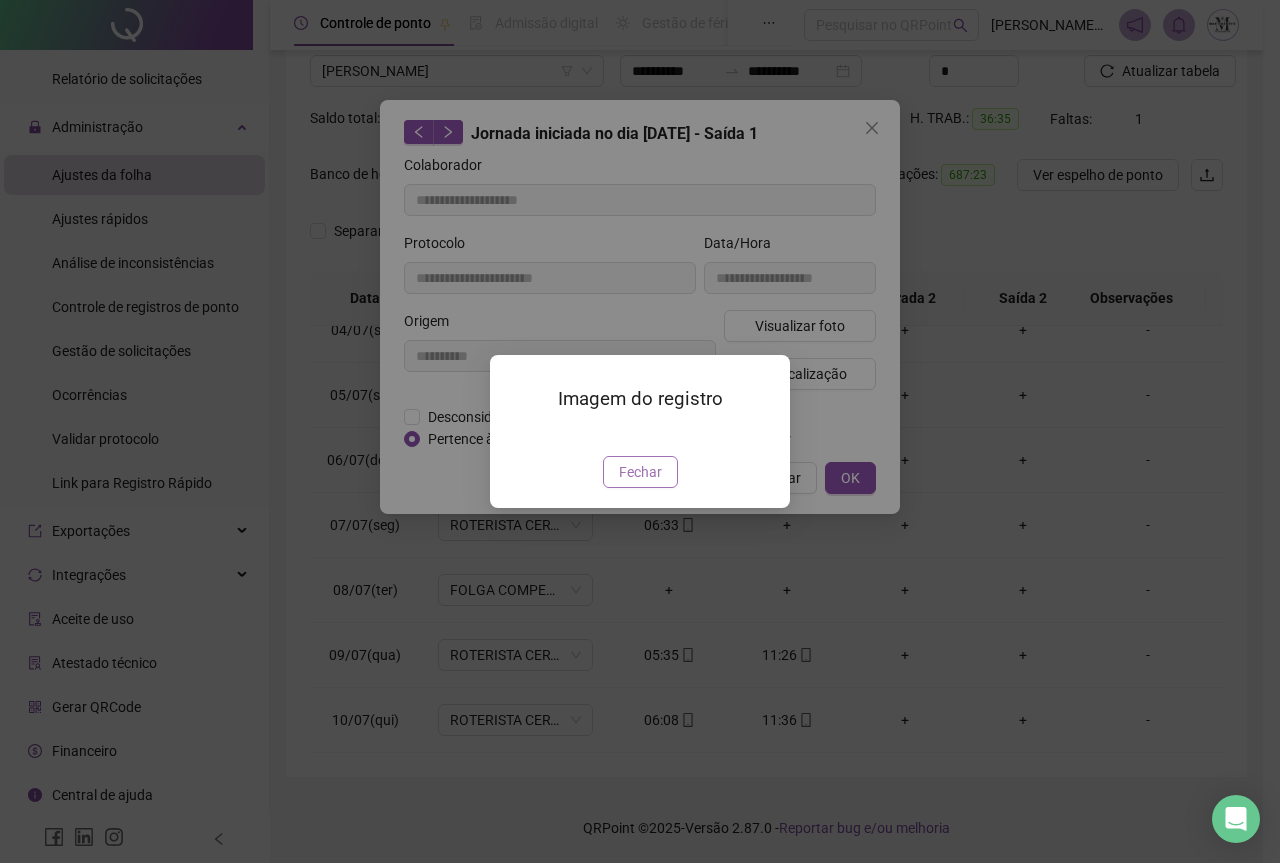 click on "Fechar" at bounding box center (640, 472) 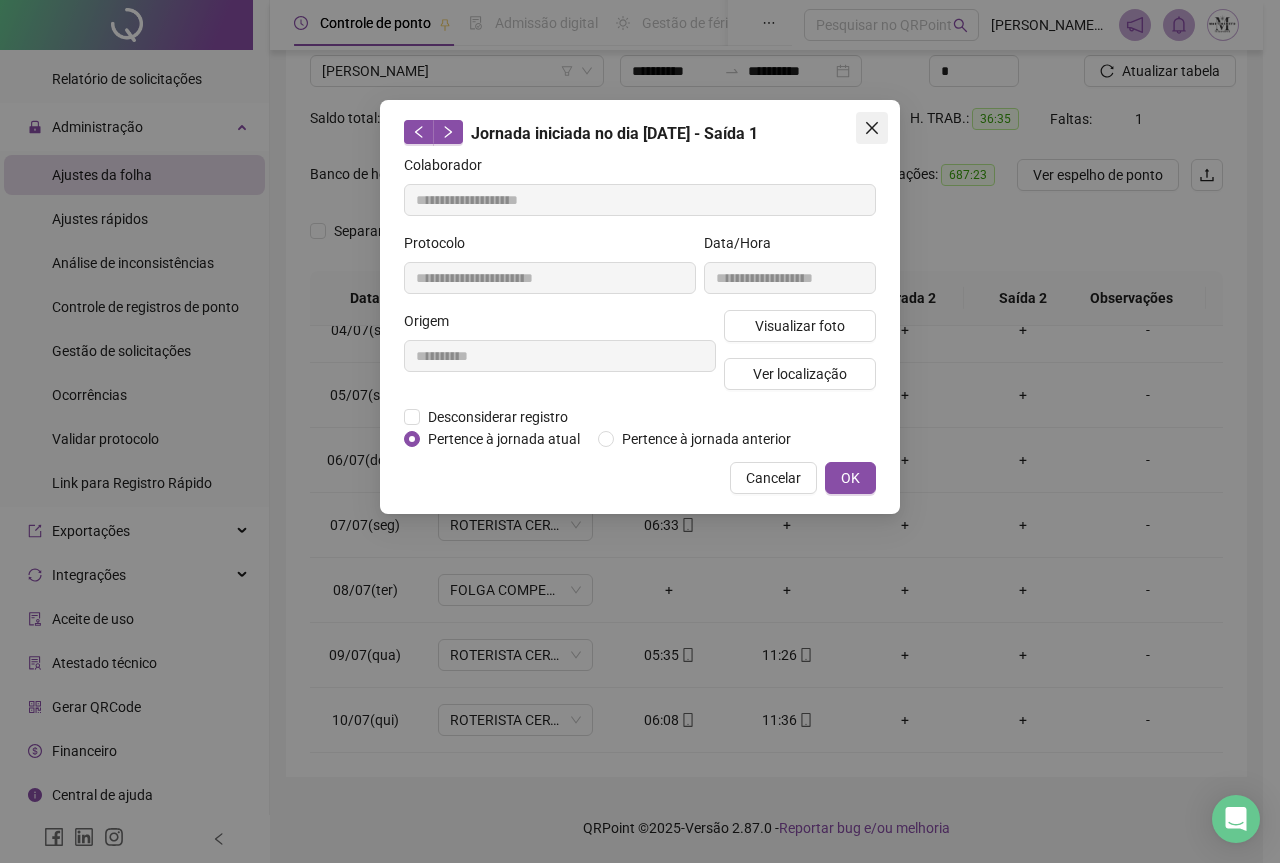 click 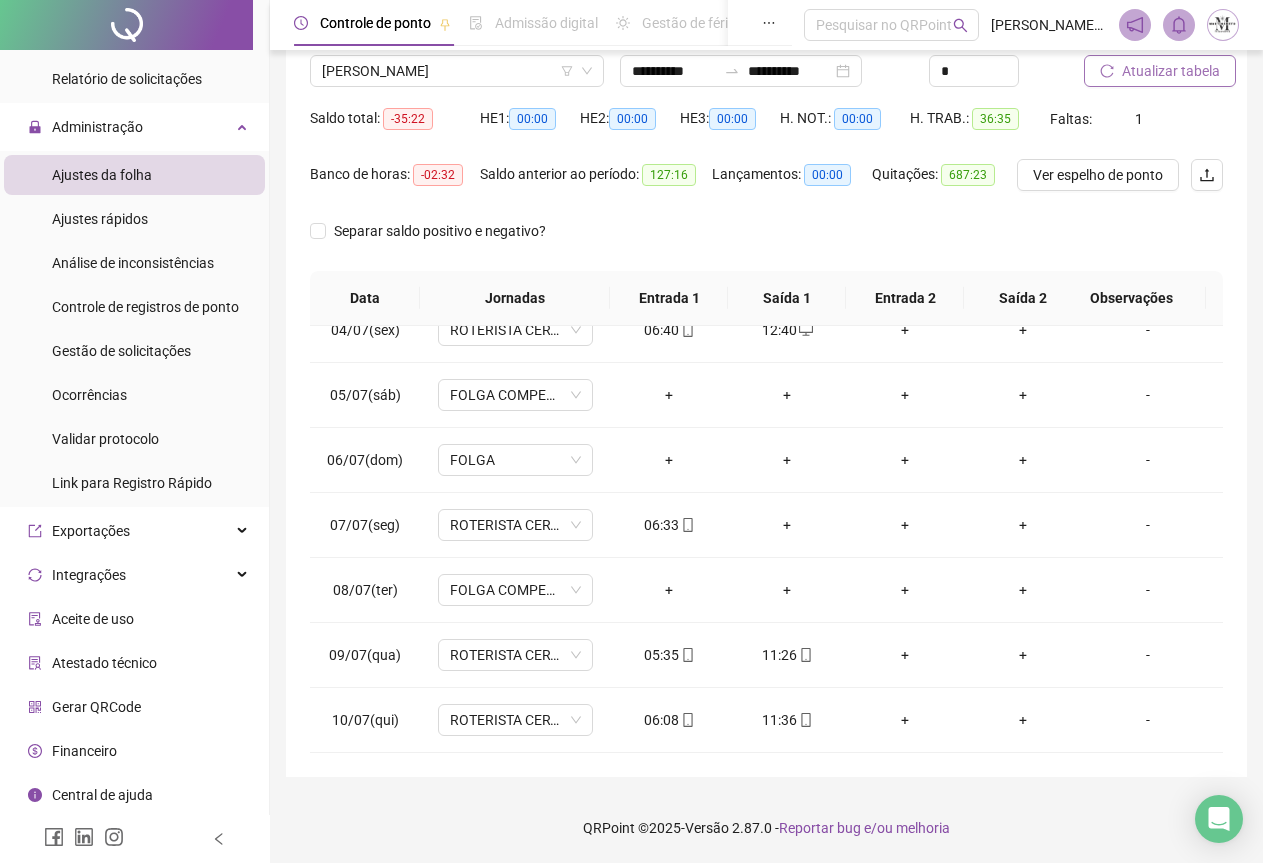 click on "Atualizar tabela" at bounding box center (1171, 71) 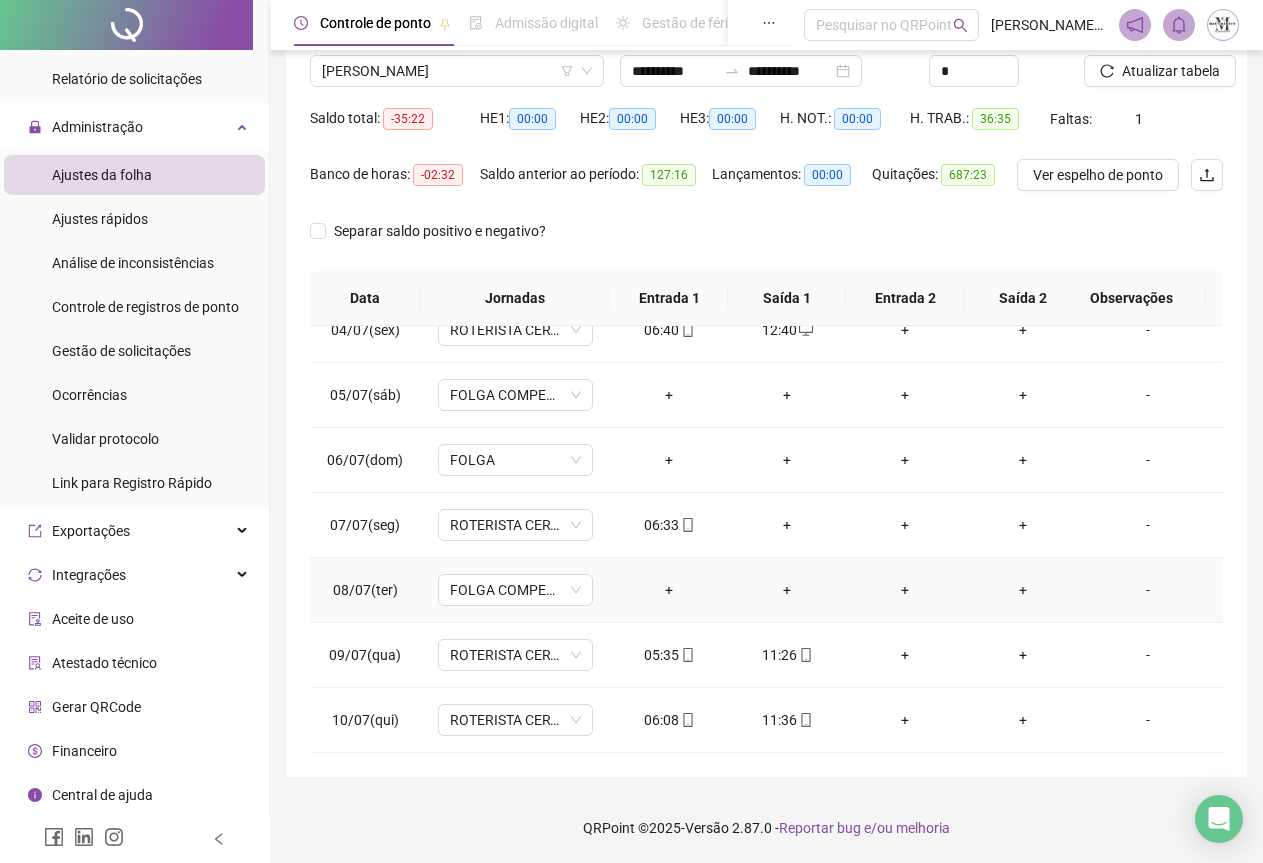 scroll, scrollTop: 0, scrollLeft: 0, axis: both 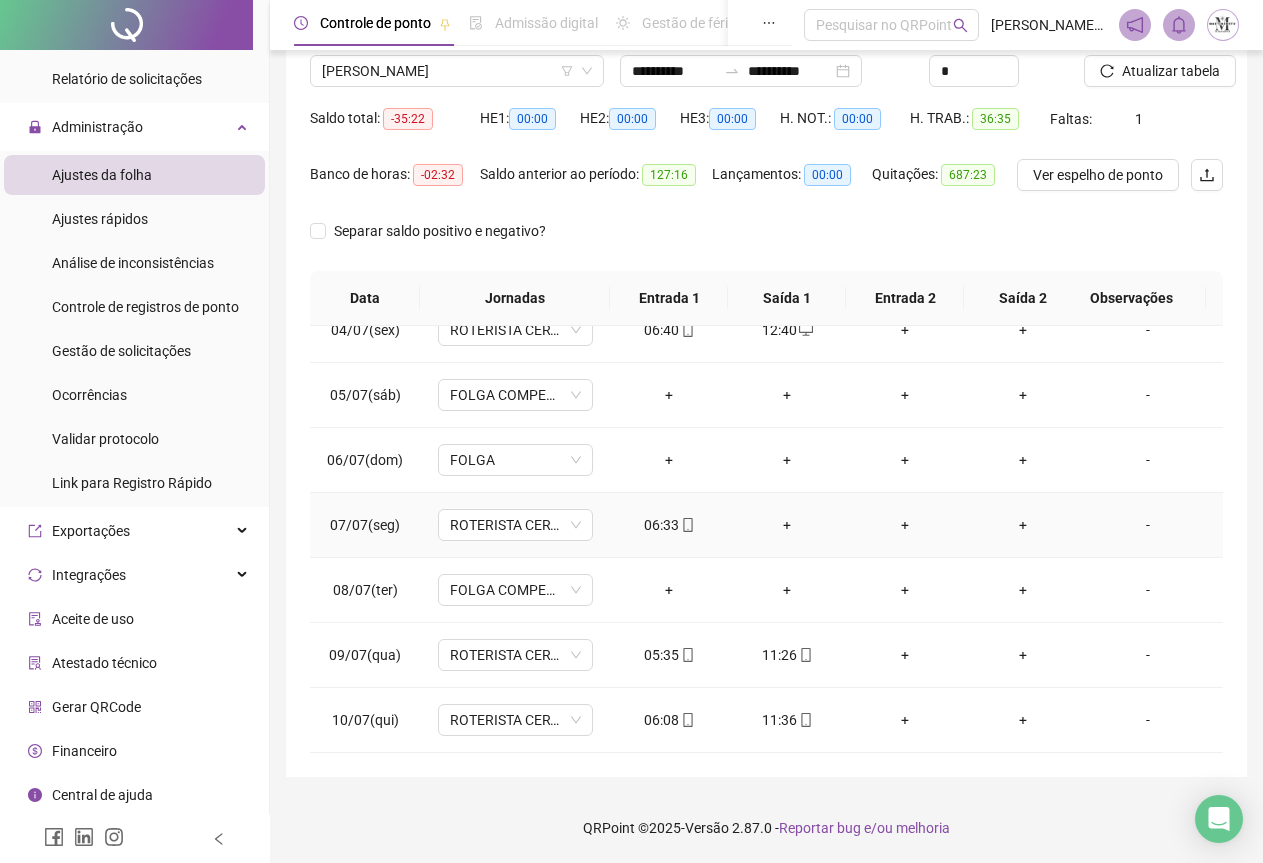 click on "-" at bounding box center (1148, 525) 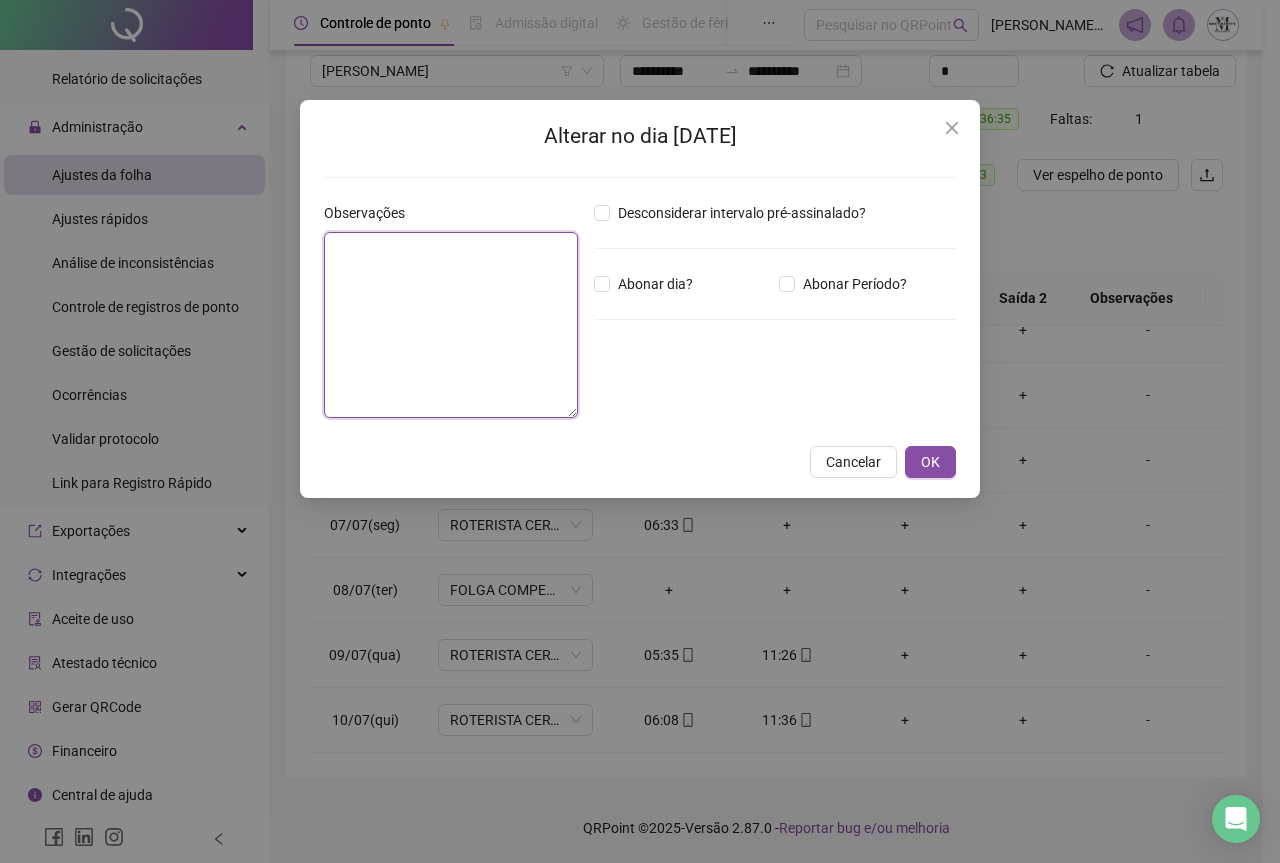 click at bounding box center [451, 325] 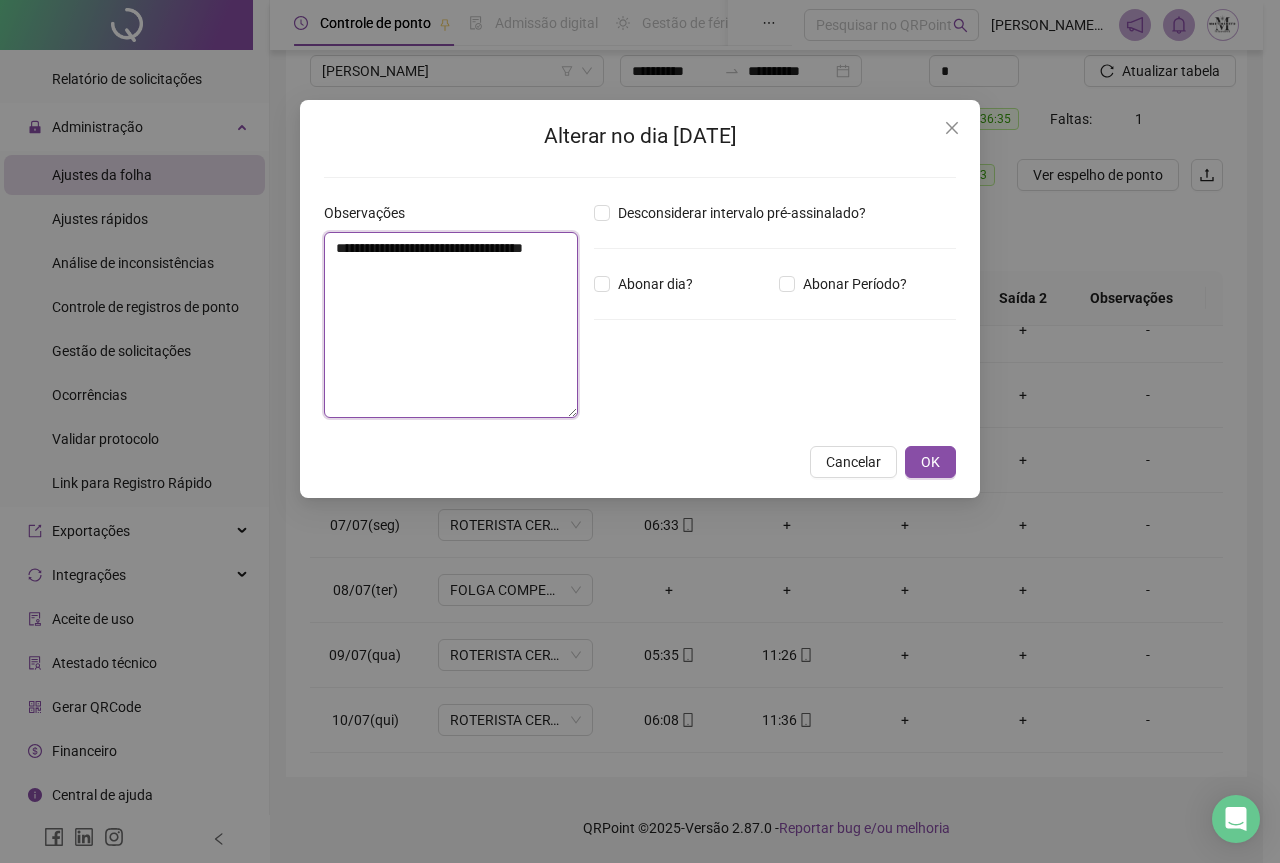 type on "**********" 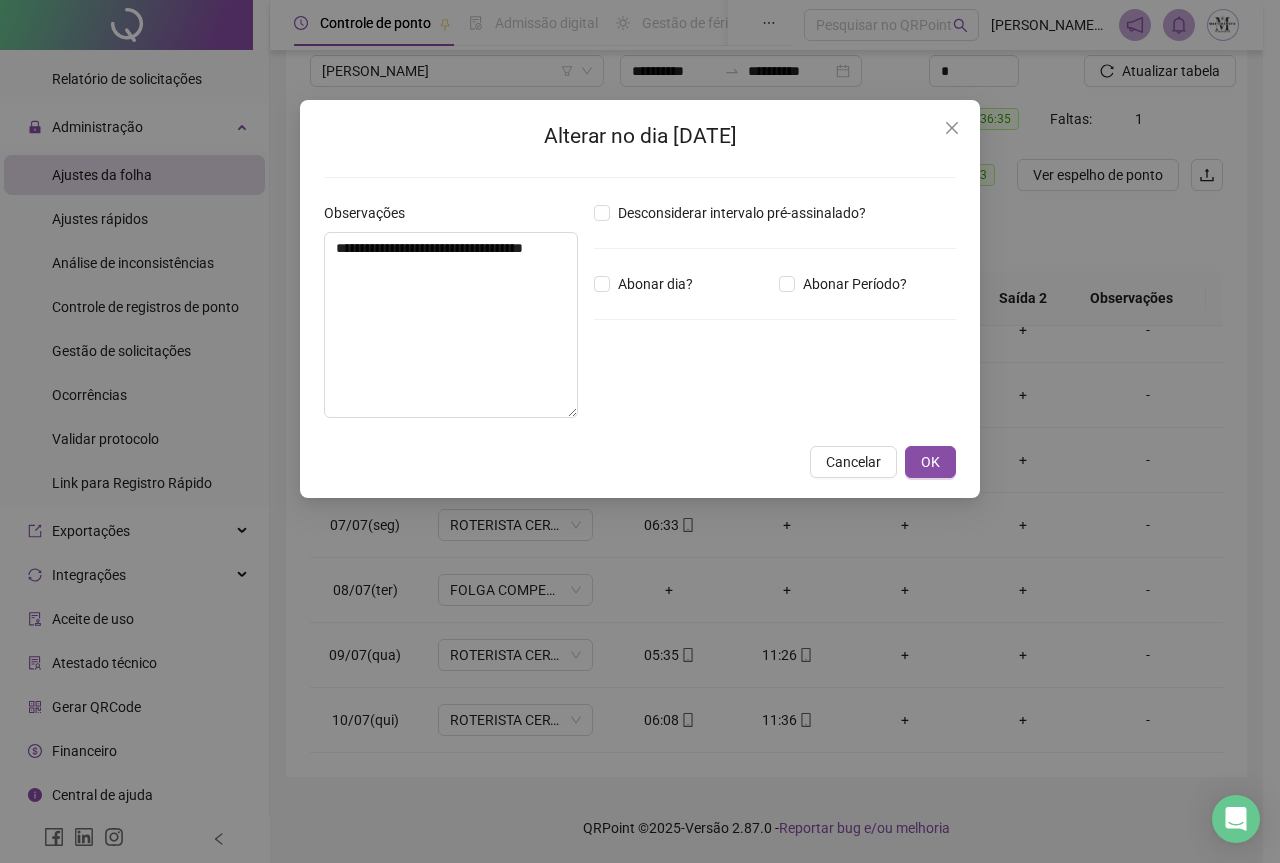 click on "Cancelar OK" at bounding box center [640, 462] 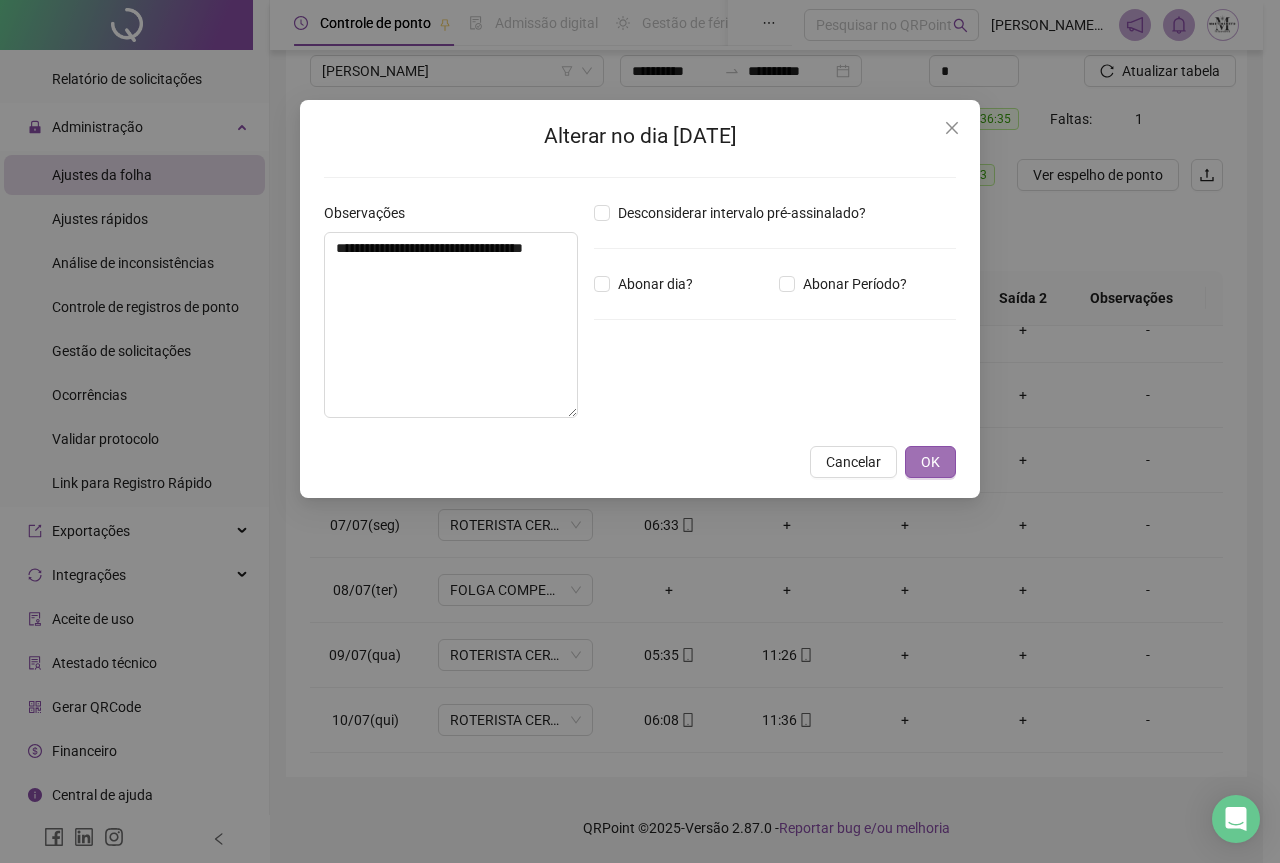 click on "OK" at bounding box center (930, 462) 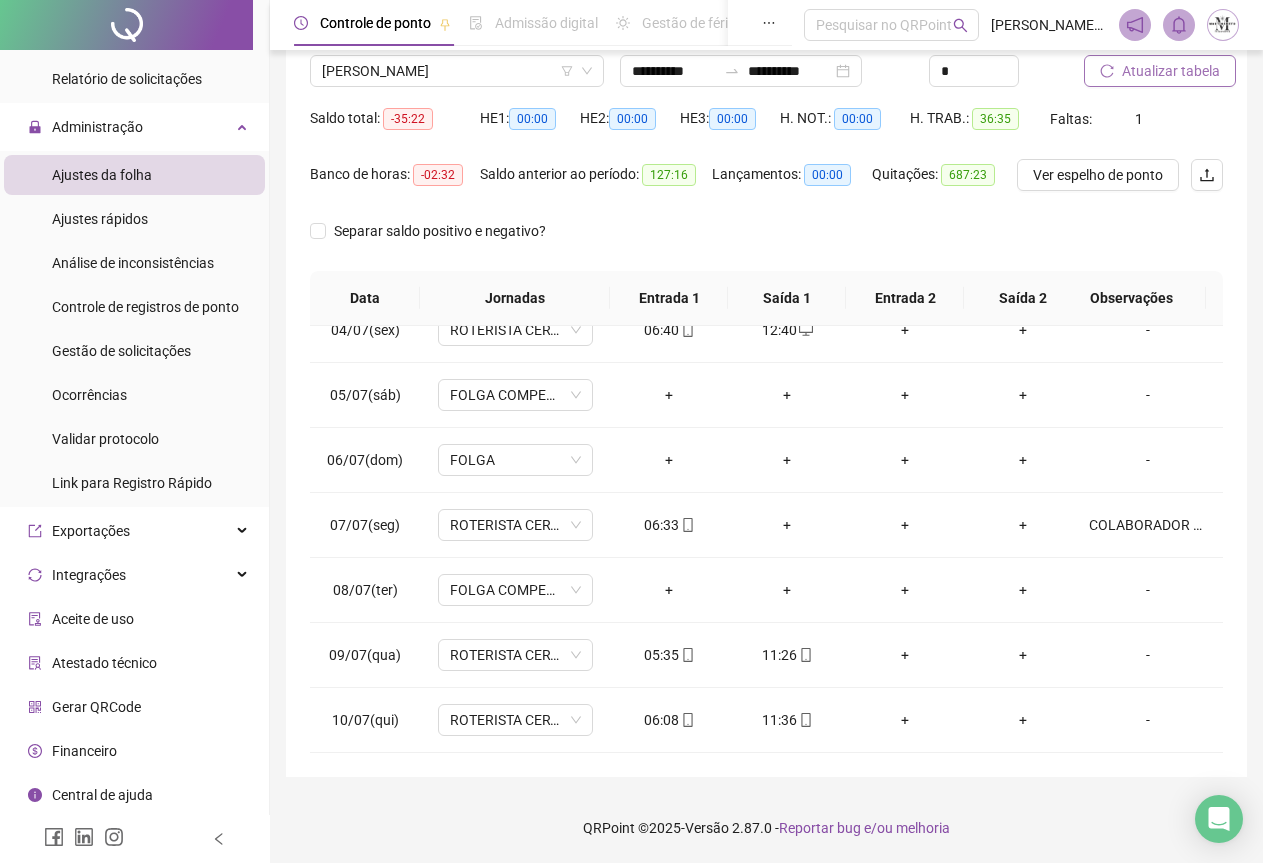click on "Atualizar tabela" at bounding box center [1171, 71] 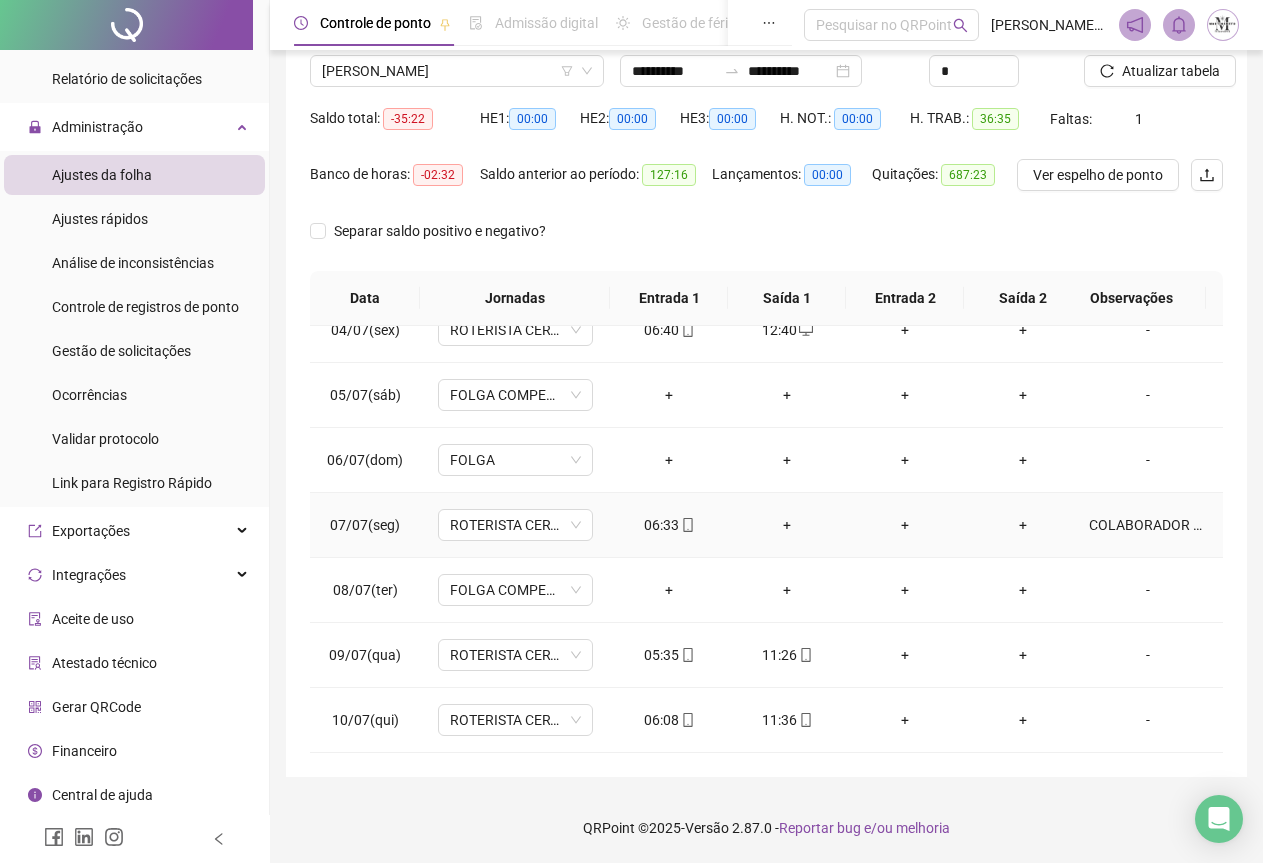 scroll, scrollTop: 0, scrollLeft: 0, axis: both 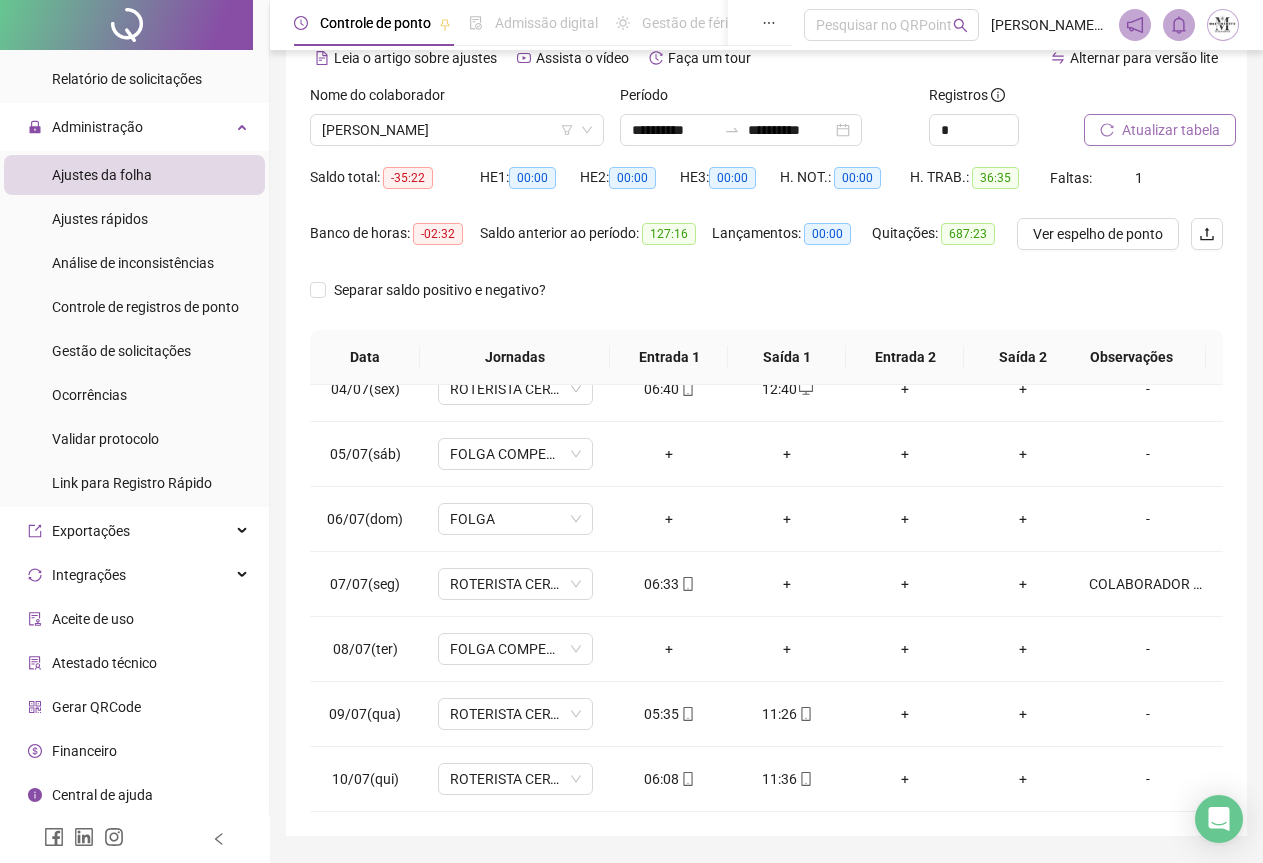 click on "Atualizar tabela" at bounding box center (1171, 130) 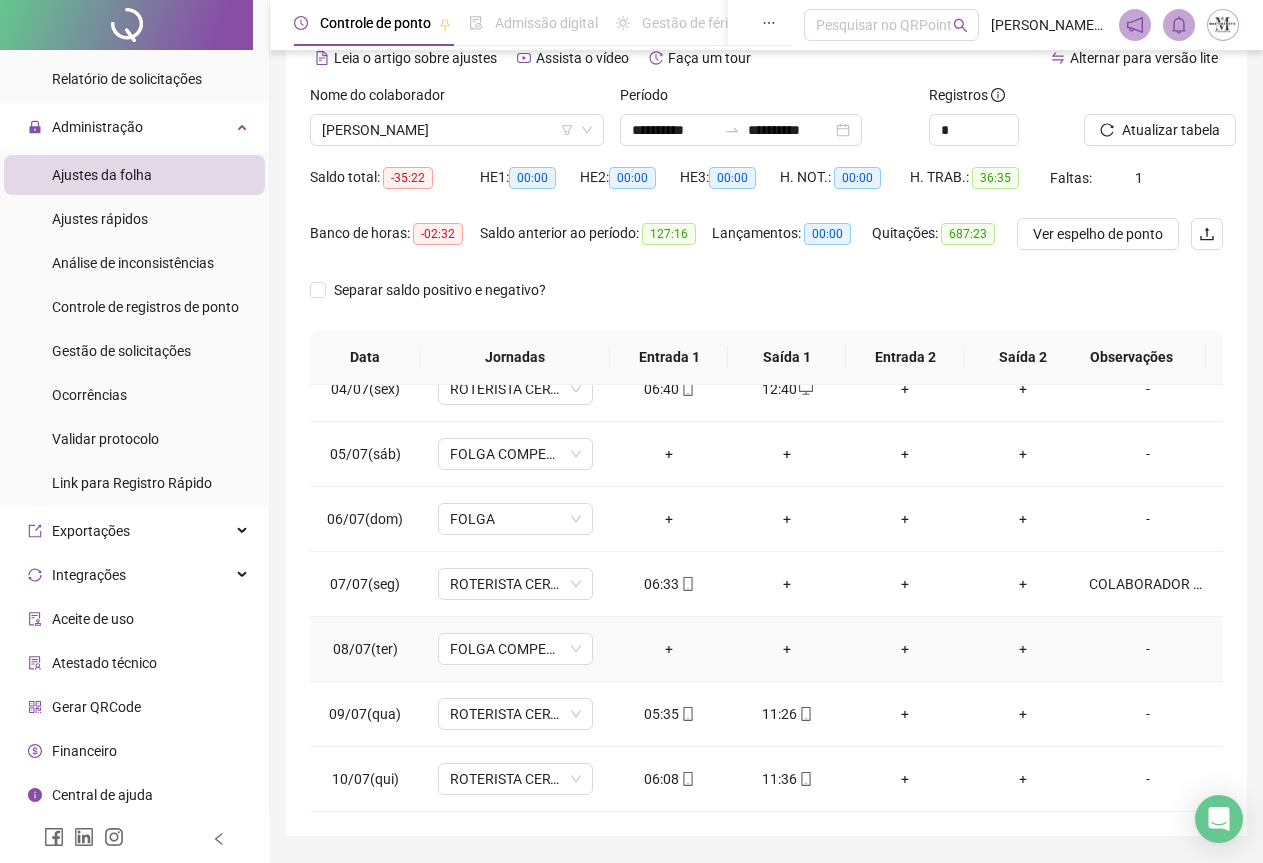 scroll, scrollTop: 0, scrollLeft: 0, axis: both 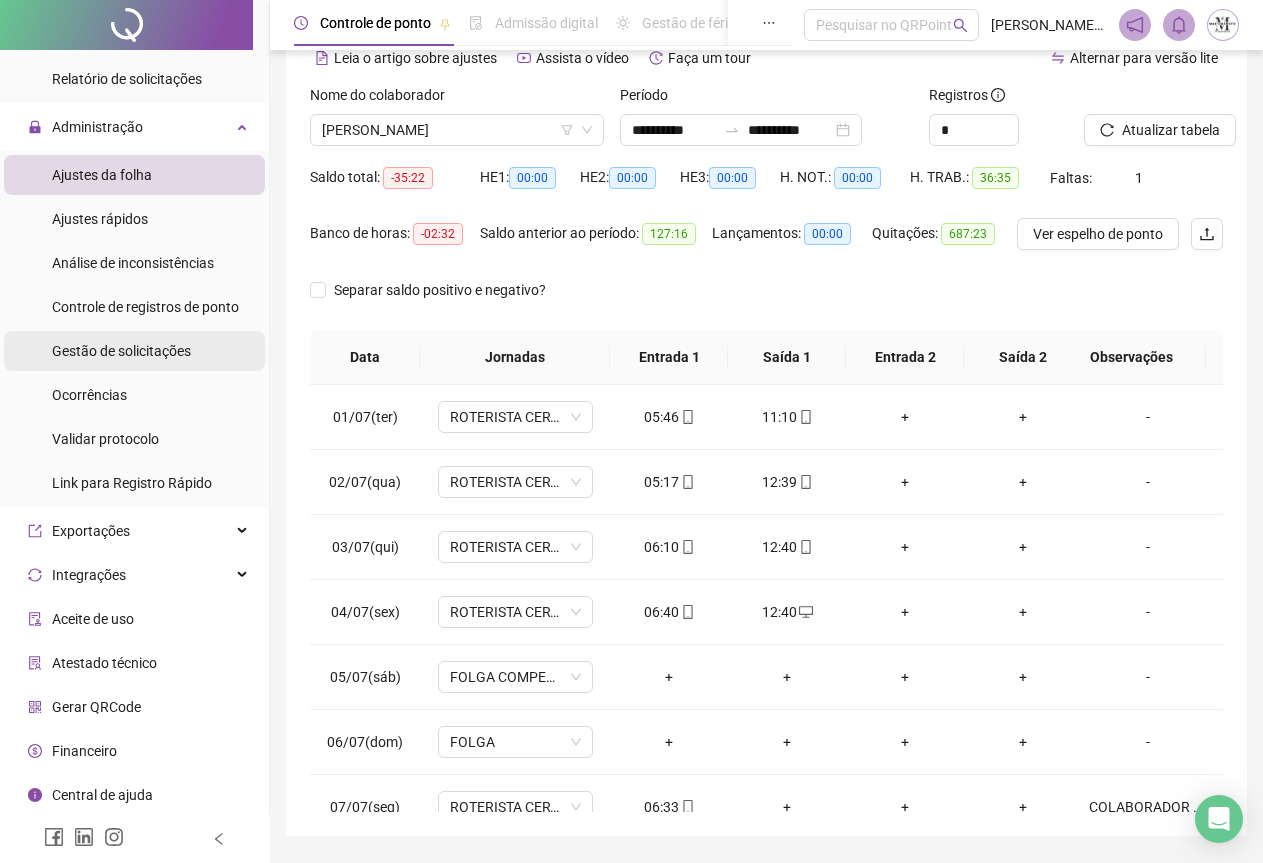 click on "Gestão de solicitações" at bounding box center [121, 351] 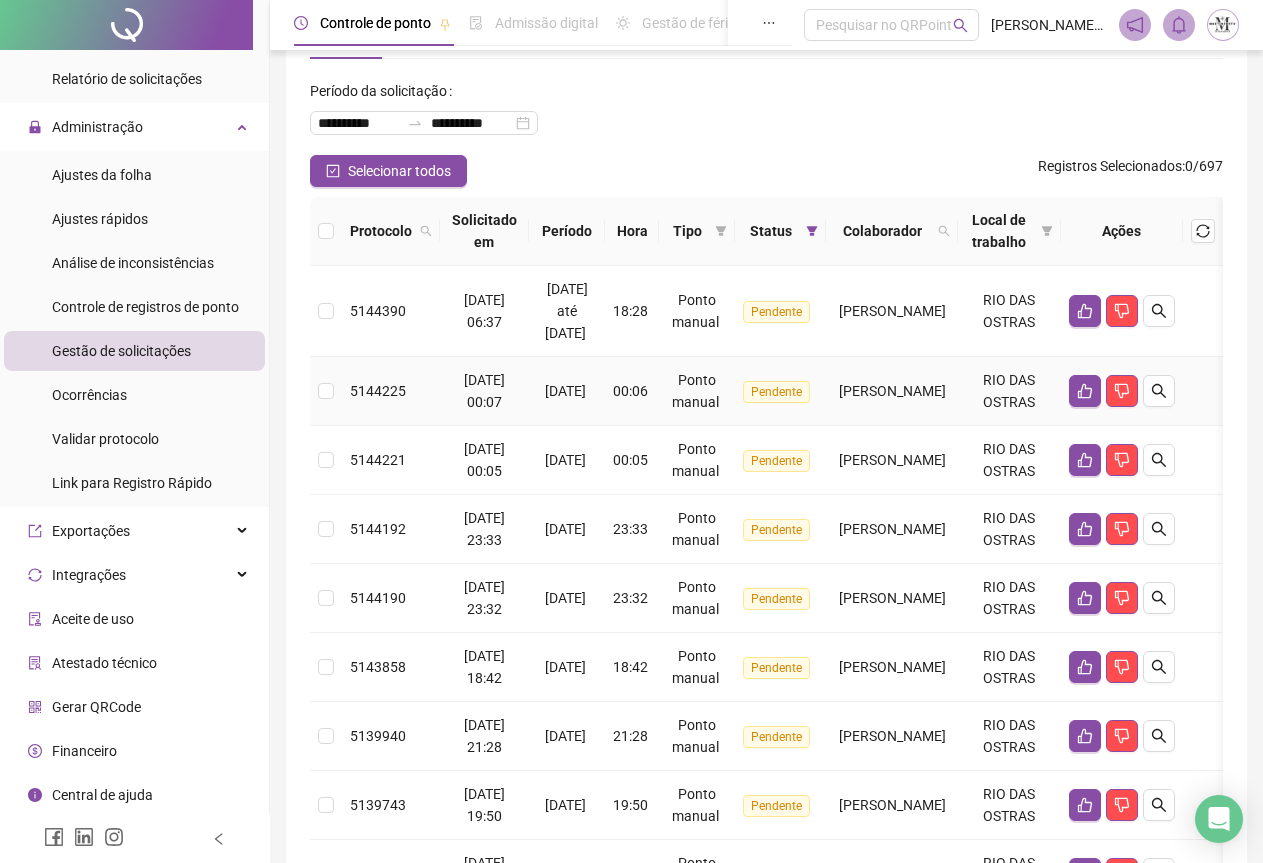 scroll, scrollTop: 0, scrollLeft: 0, axis: both 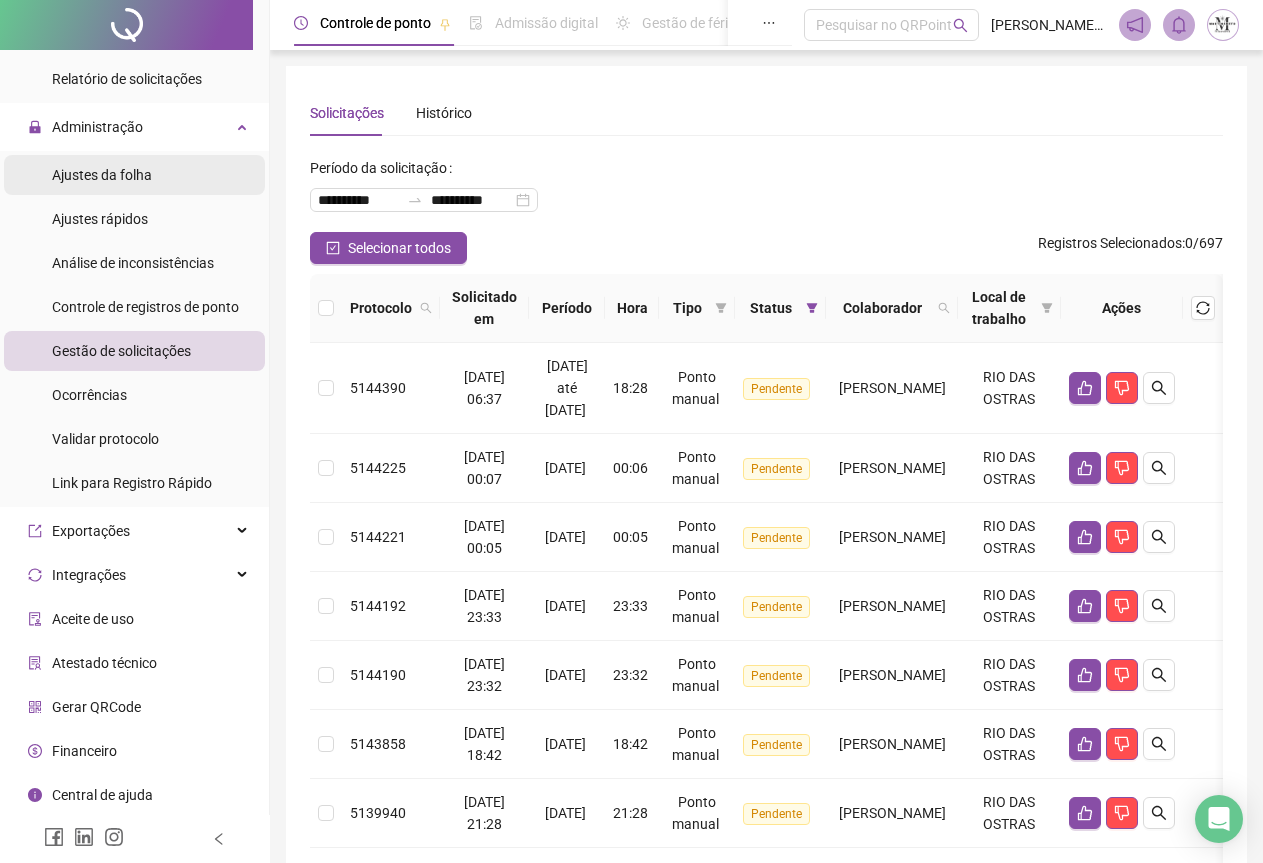 click on "Ajustes da folha" at bounding box center (102, 175) 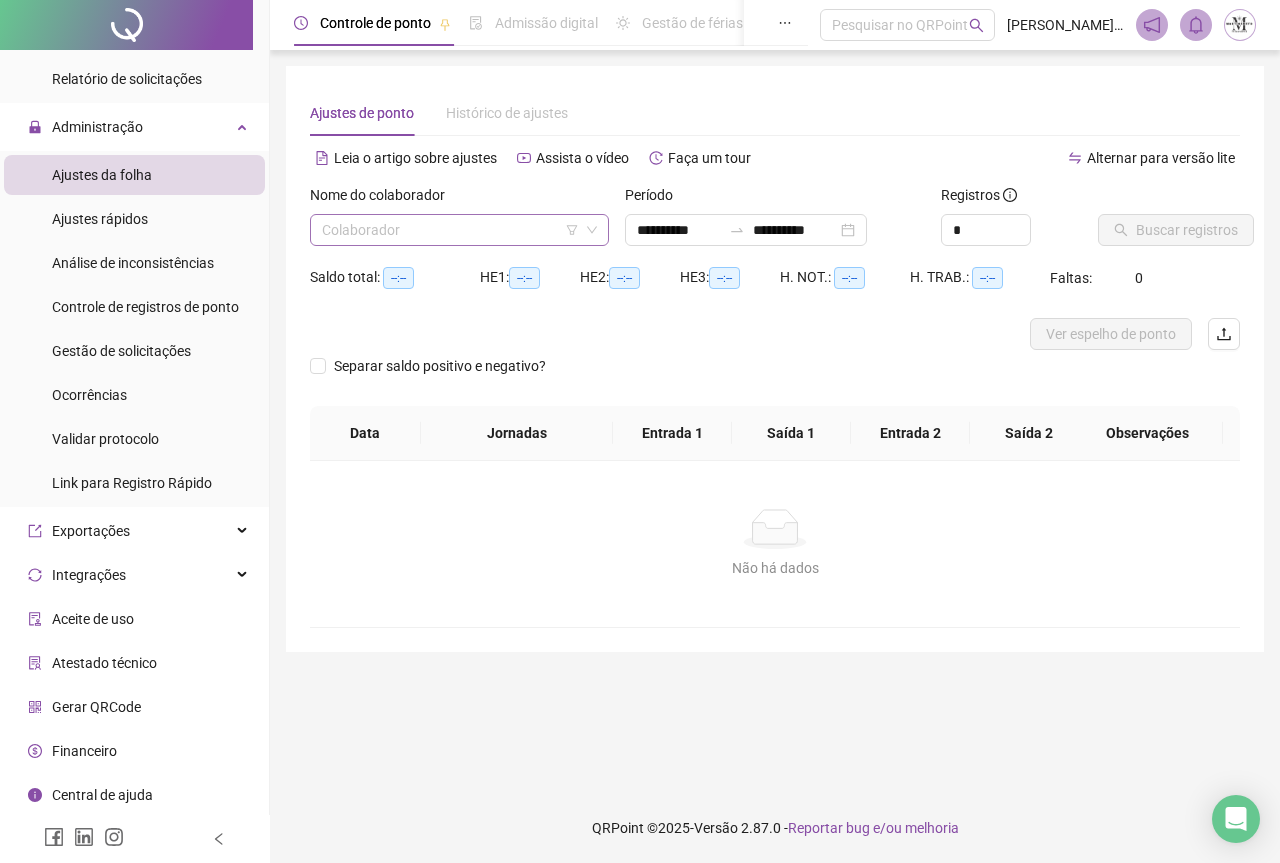 click at bounding box center [453, 230] 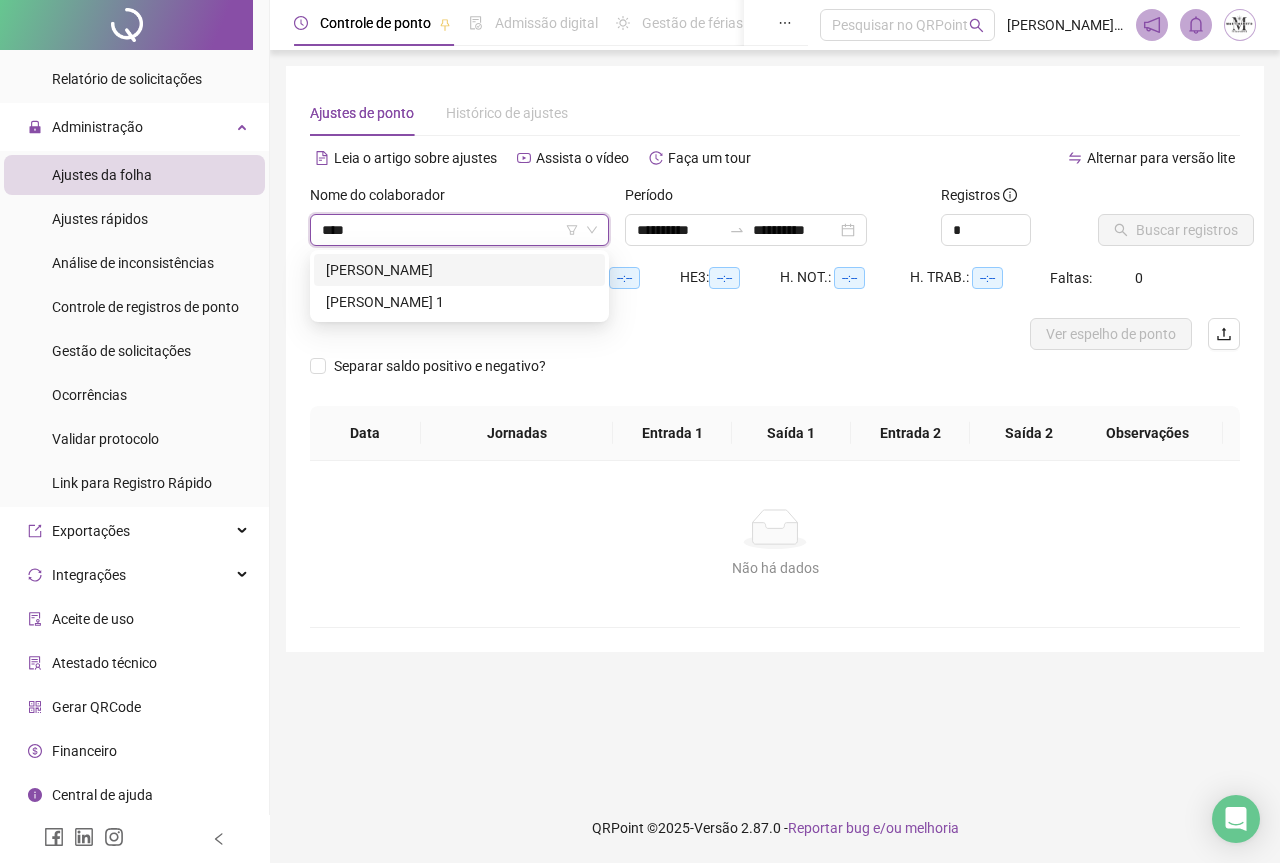 type on "*****" 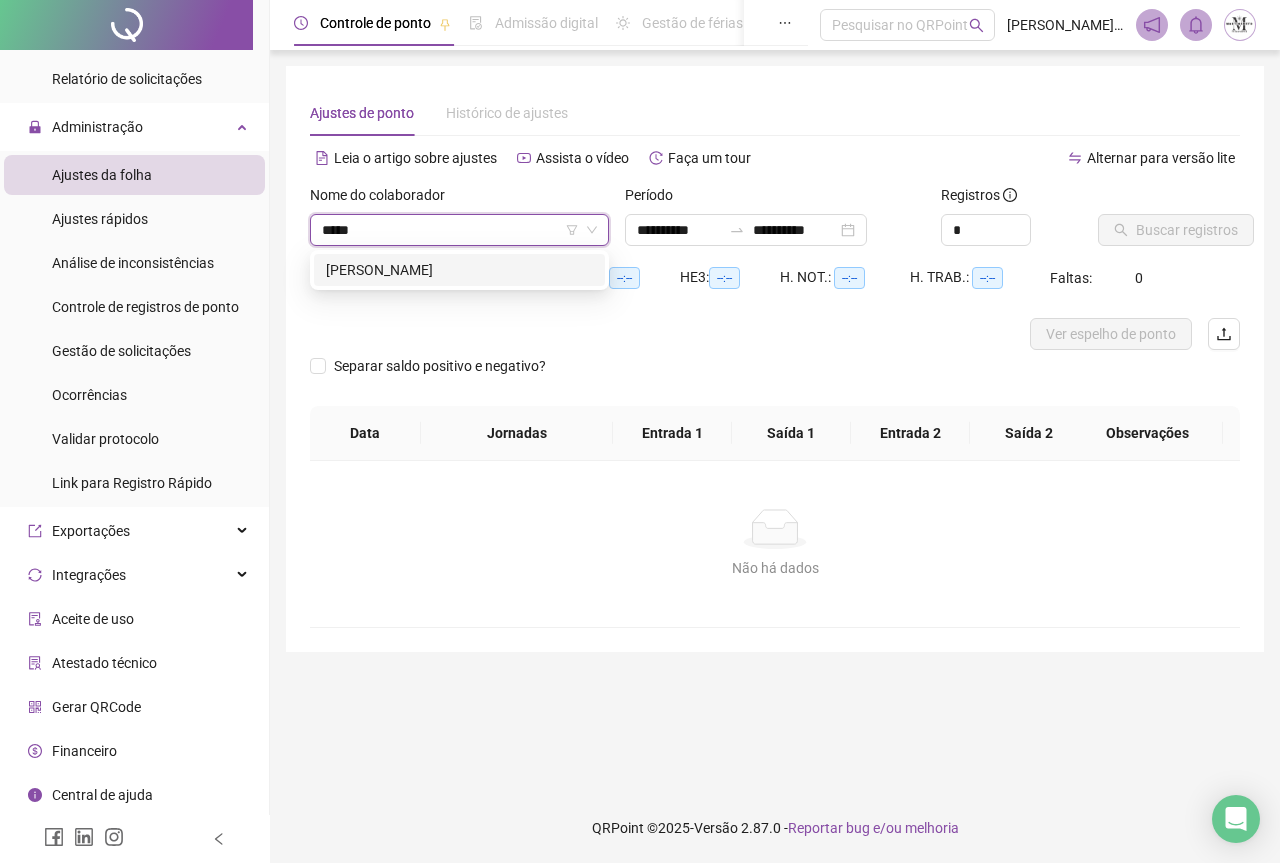 click on "[PERSON_NAME]" at bounding box center [459, 270] 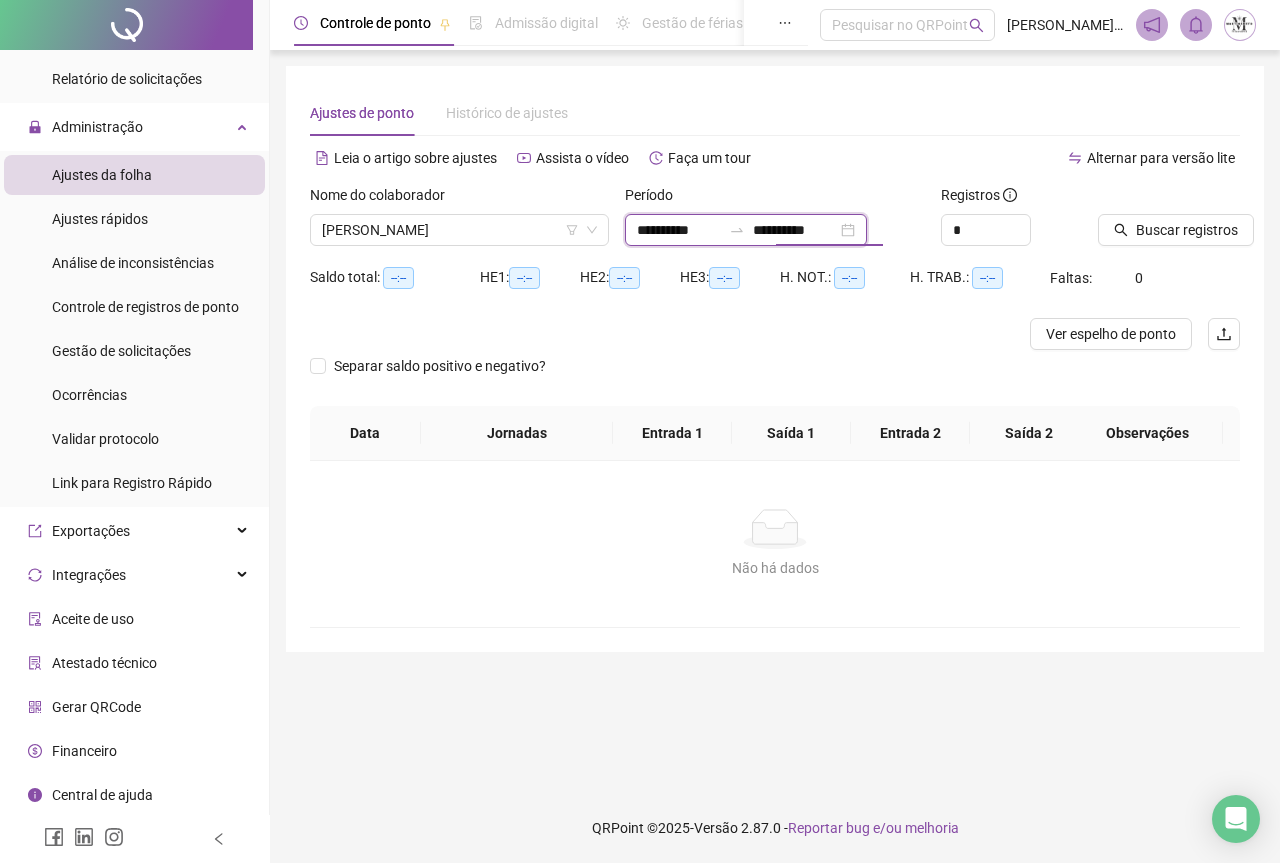 click on "**********" at bounding box center (795, 230) 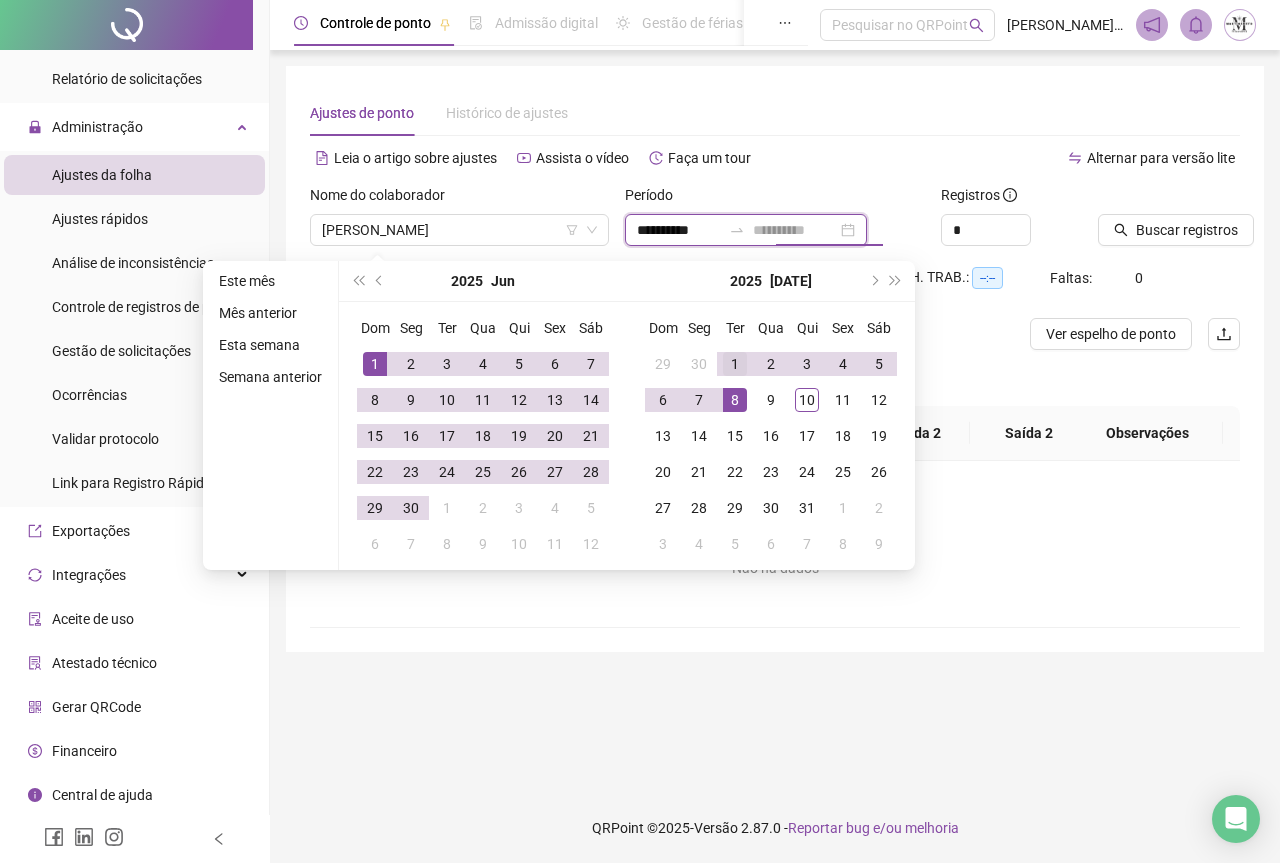 type on "**********" 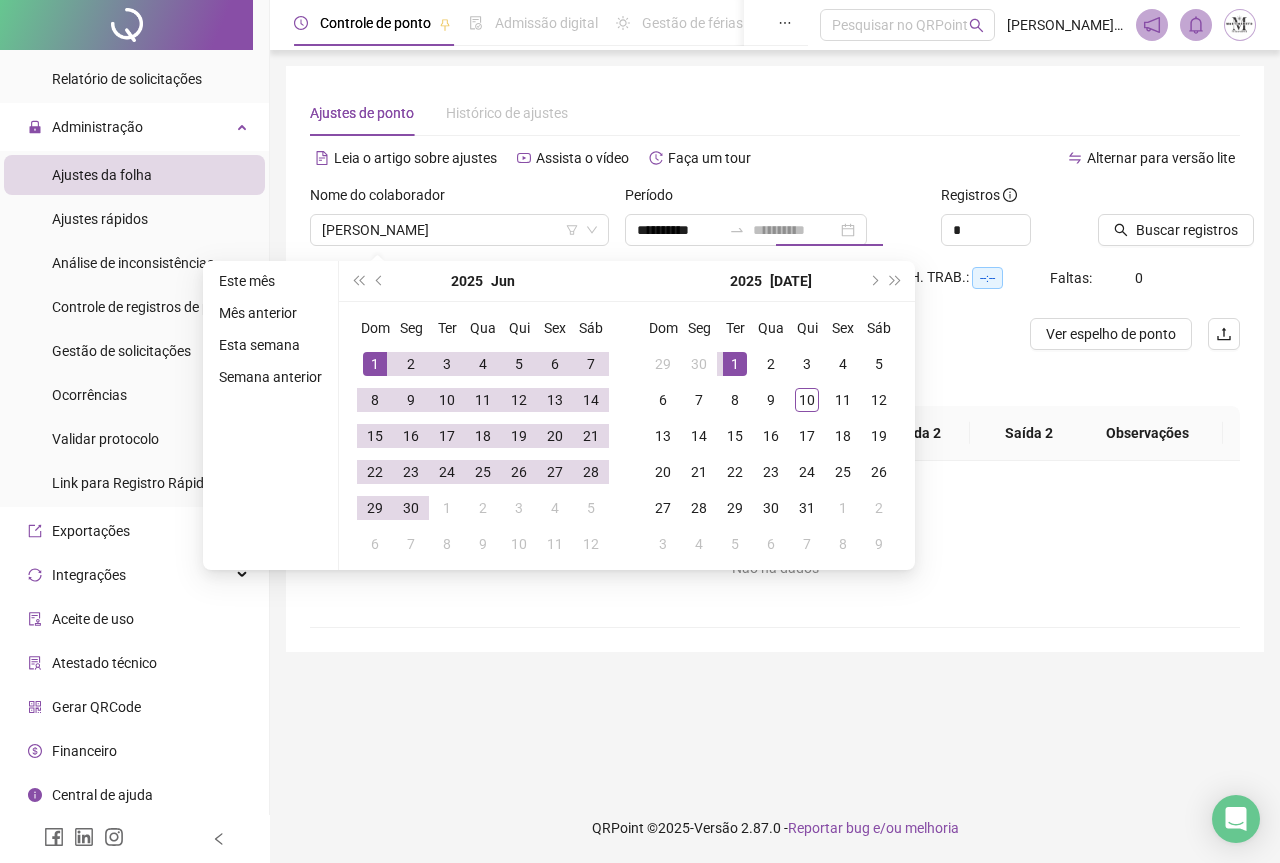 click on "1" at bounding box center [735, 364] 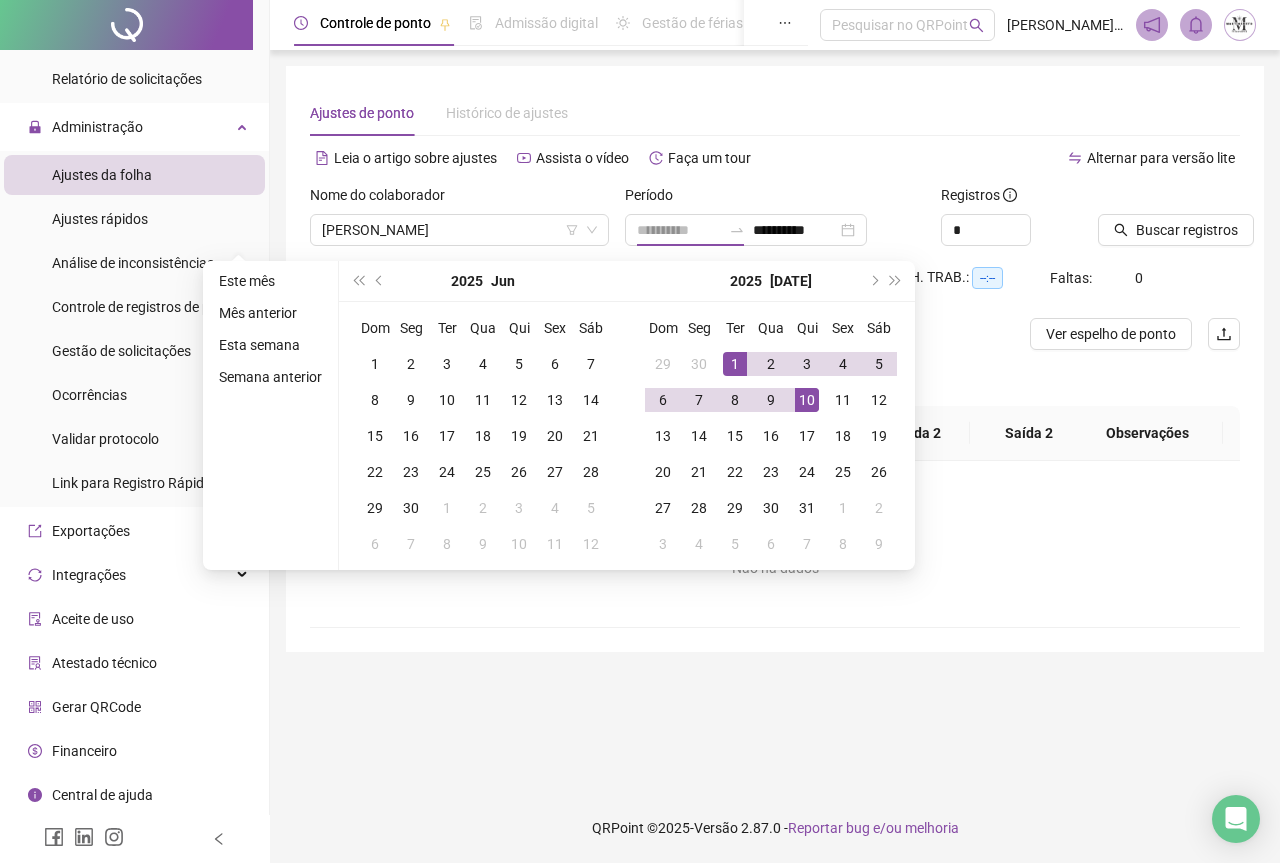 click on "10" at bounding box center (807, 400) 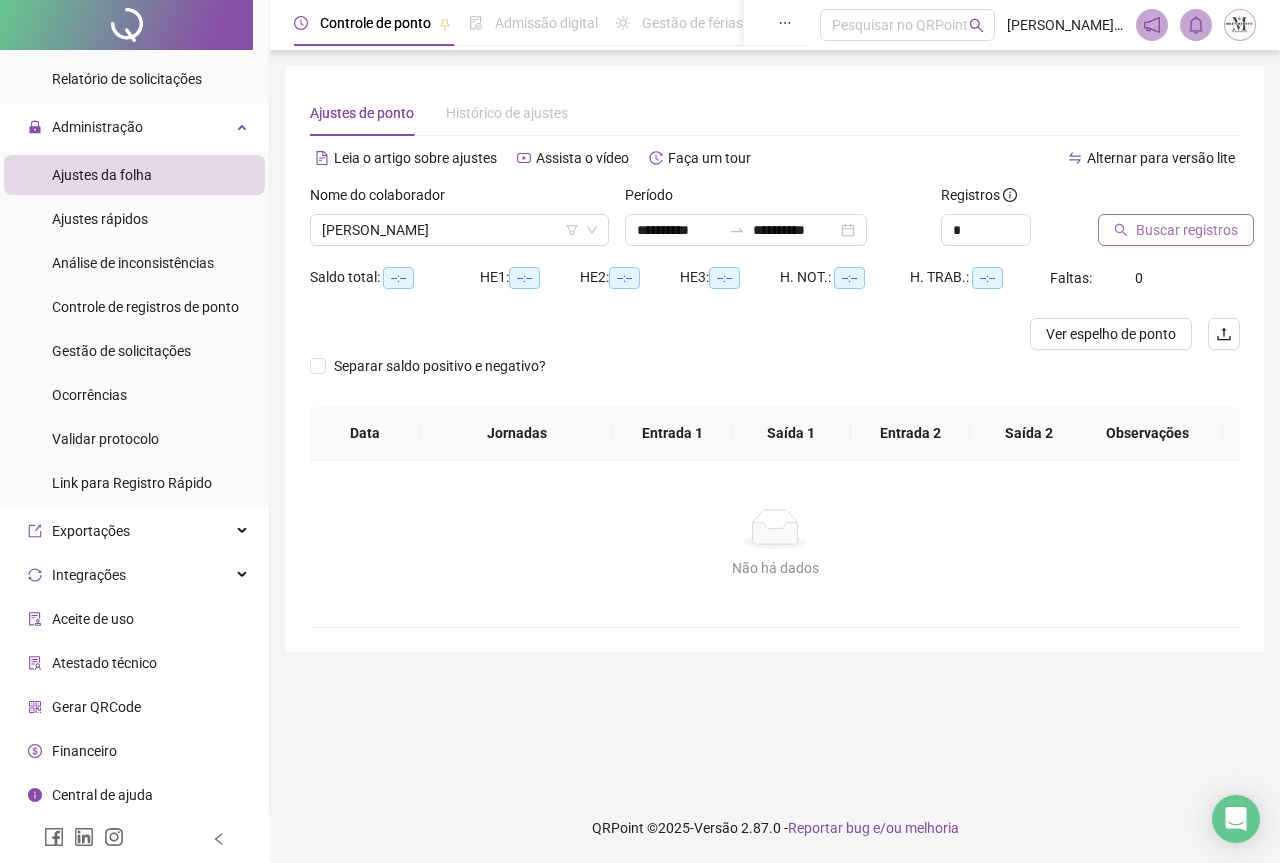 click on "Buscar registros" at bounding box center (1187, 230) 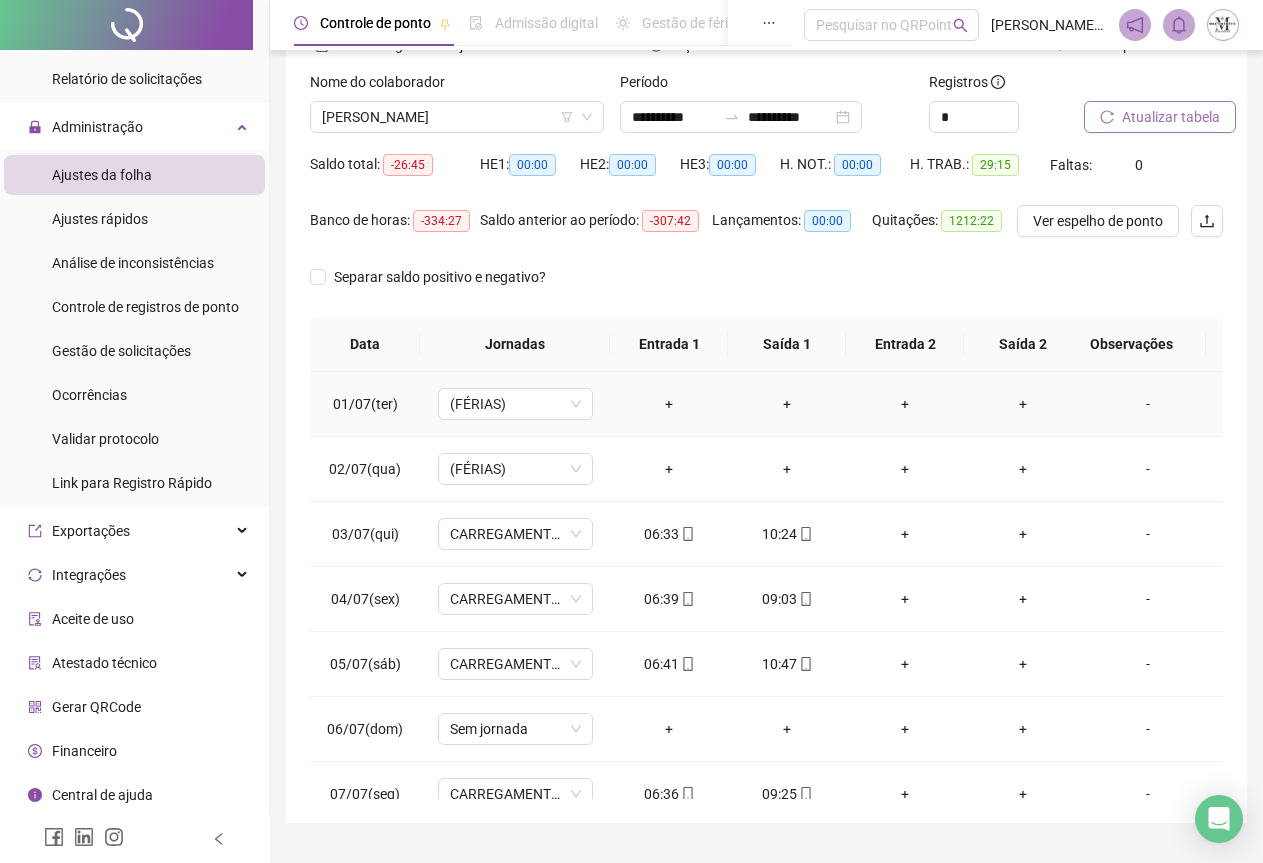 scroll, scrollTop: 159, scrollLeft: 0, axis: vertical 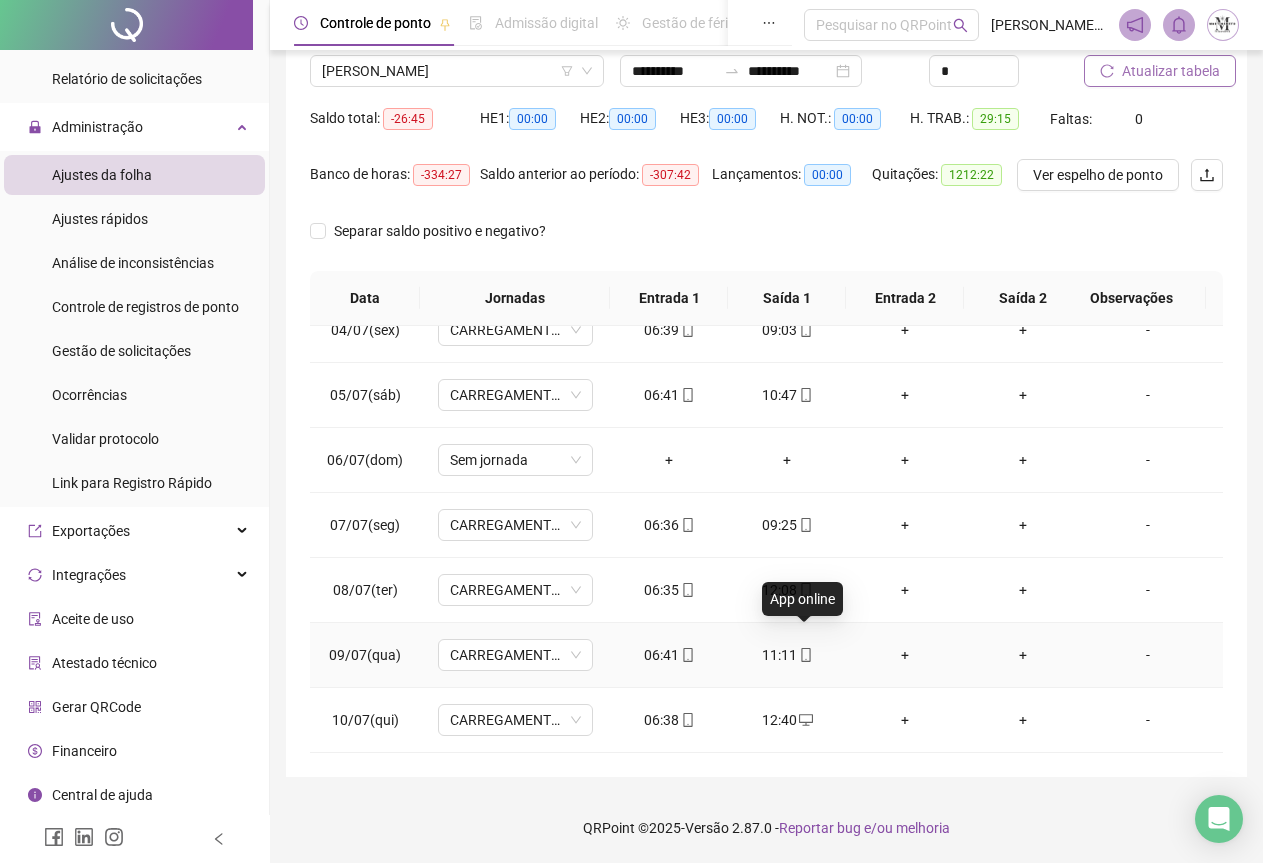 click 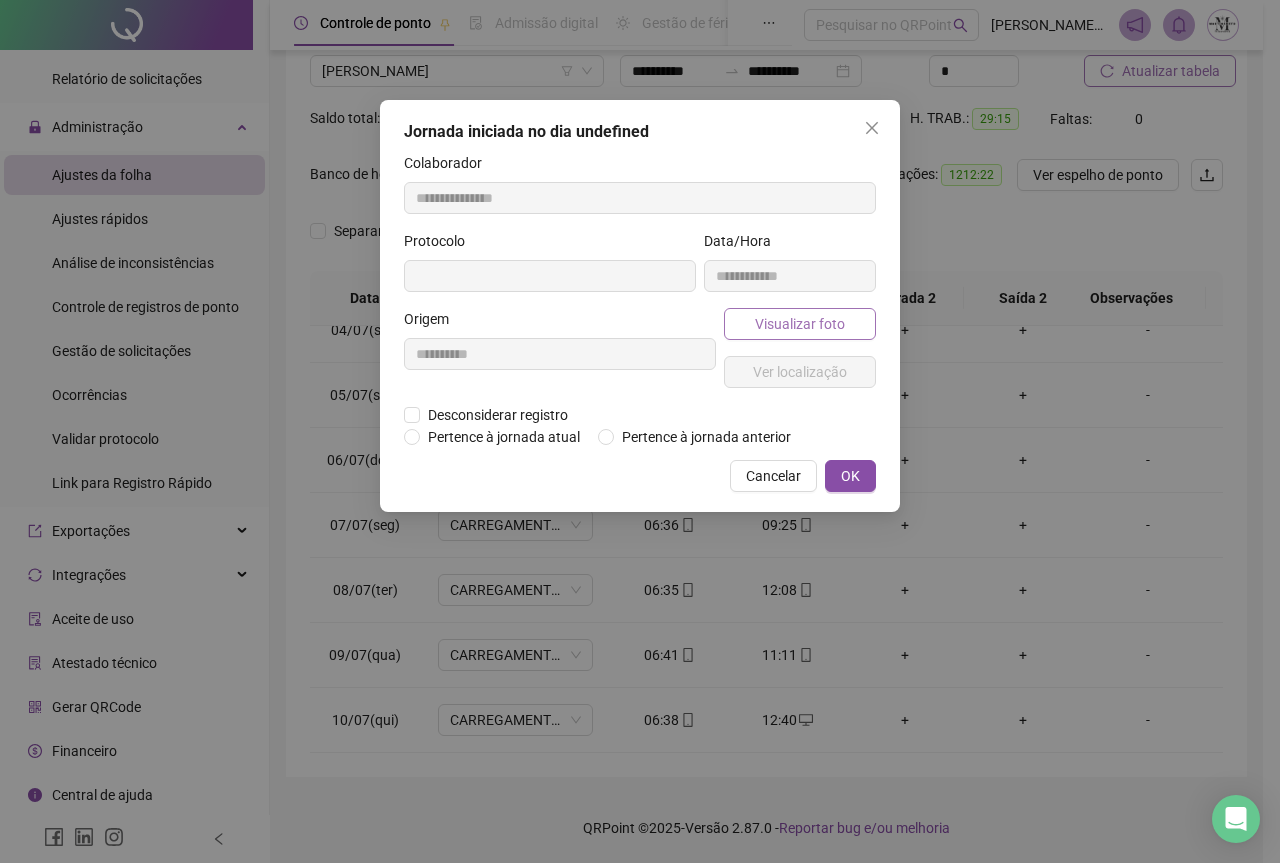 click on "Visualizar foto" at bounding box center [800, 324] 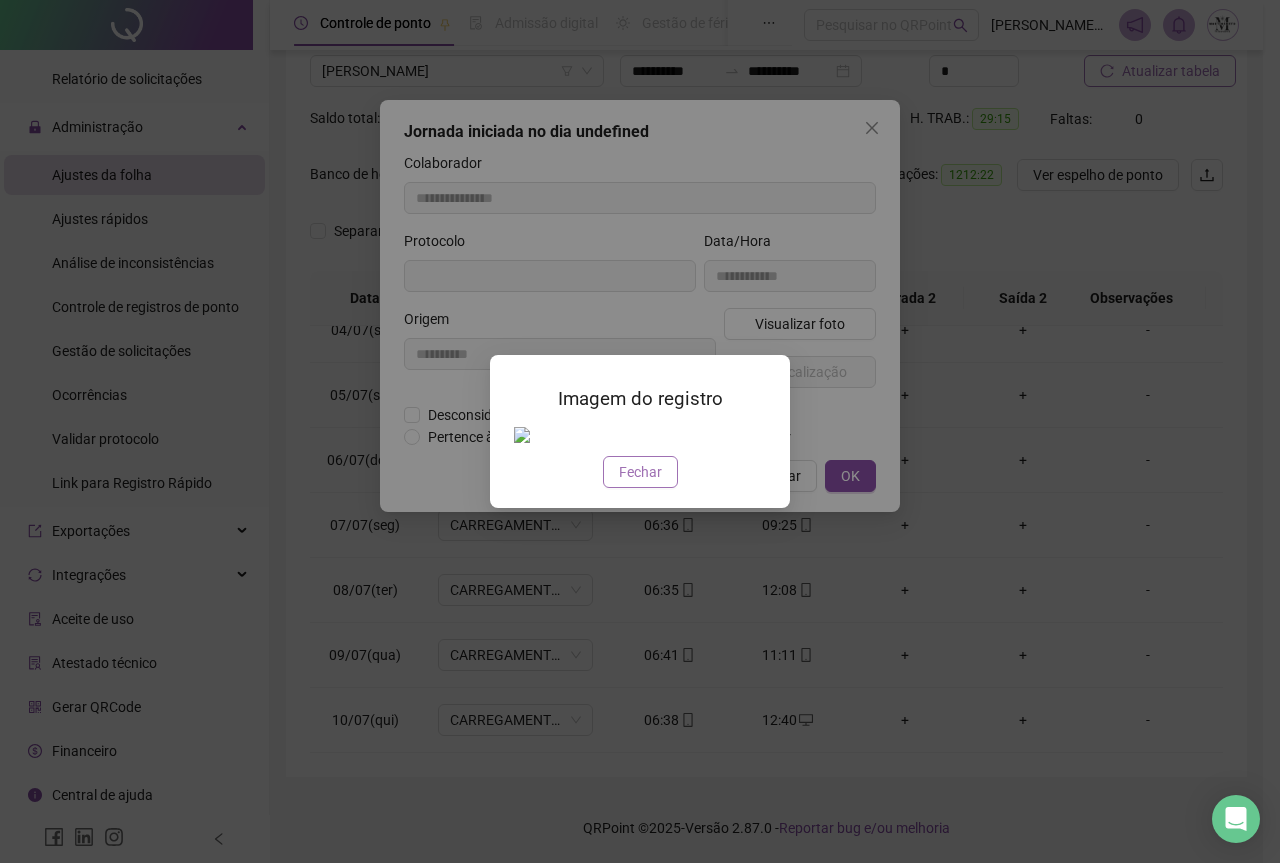 type on "**********" 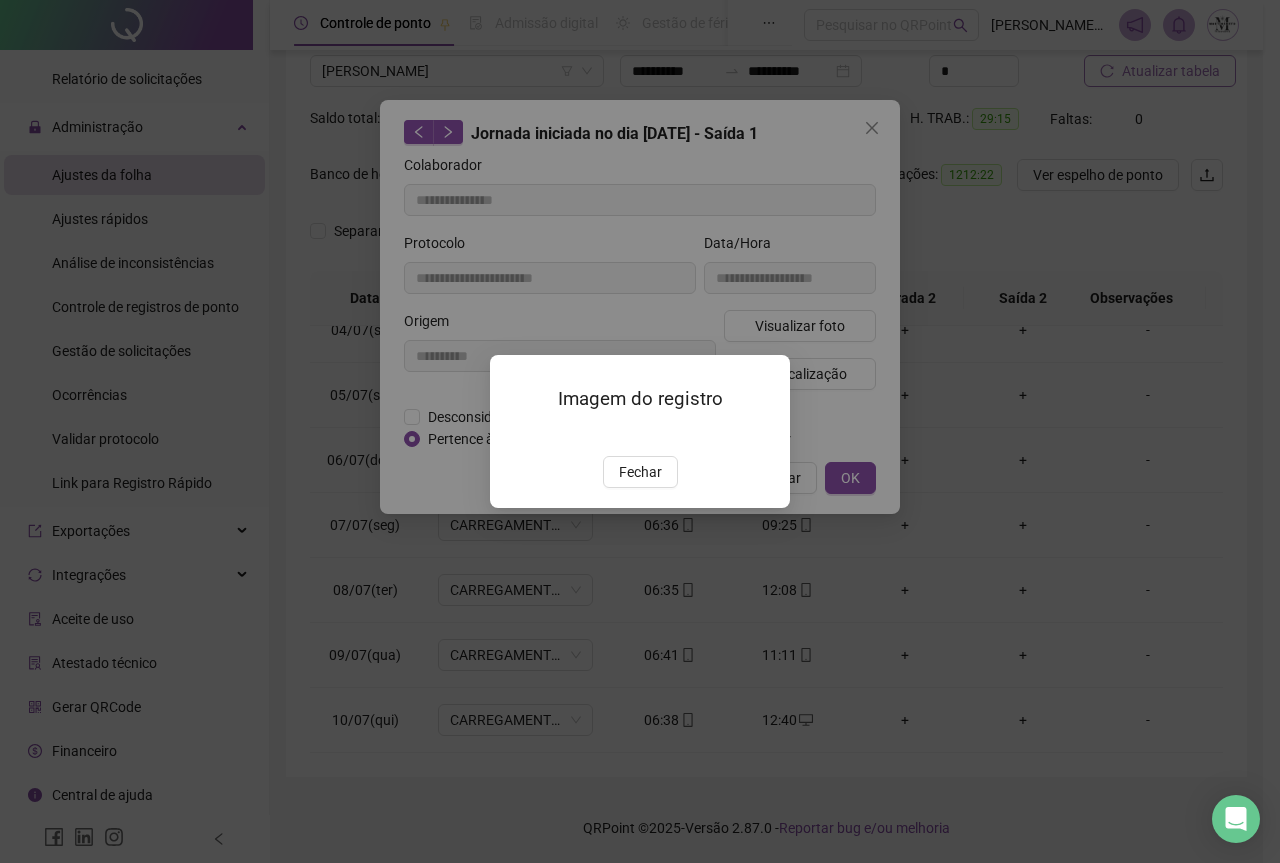 click at bounding box center [514, 435] 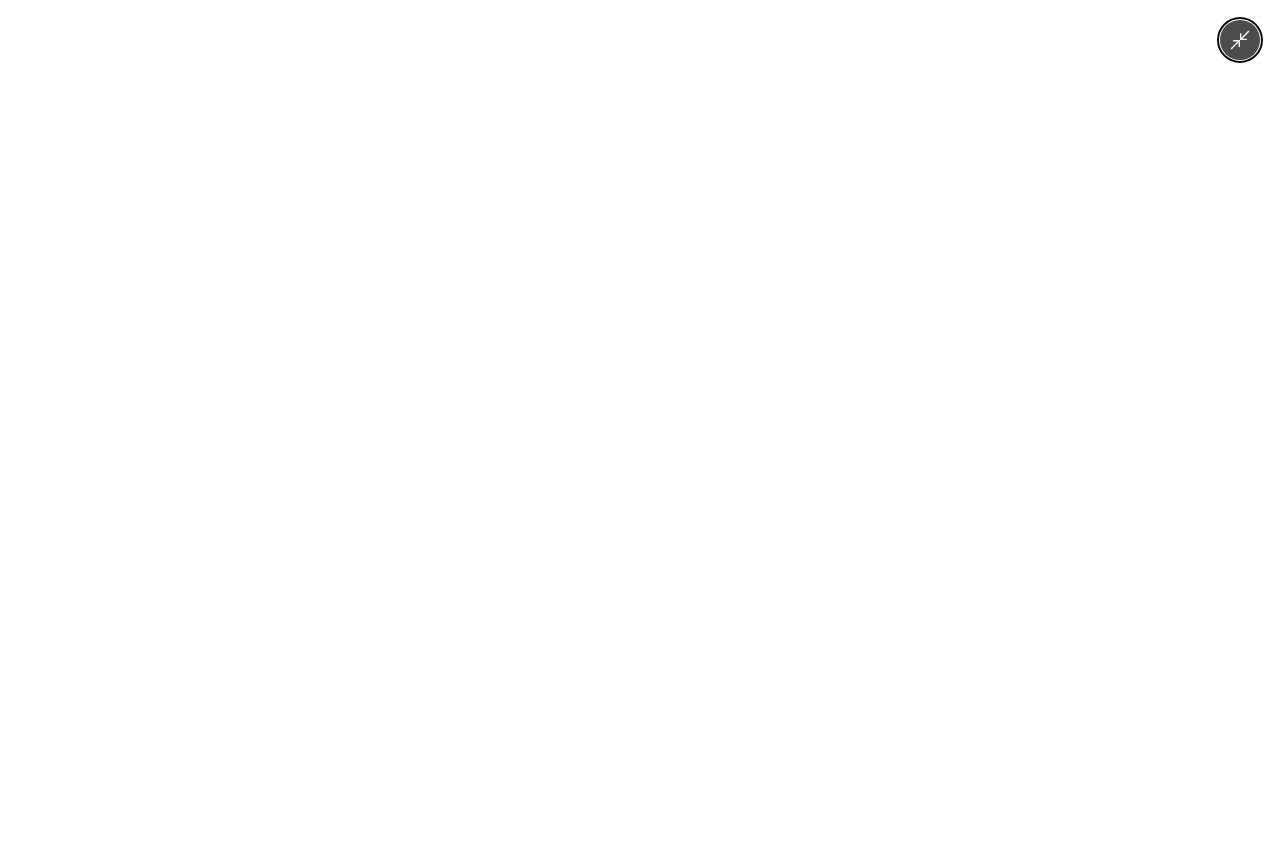 click at bounding box center (639, 431) 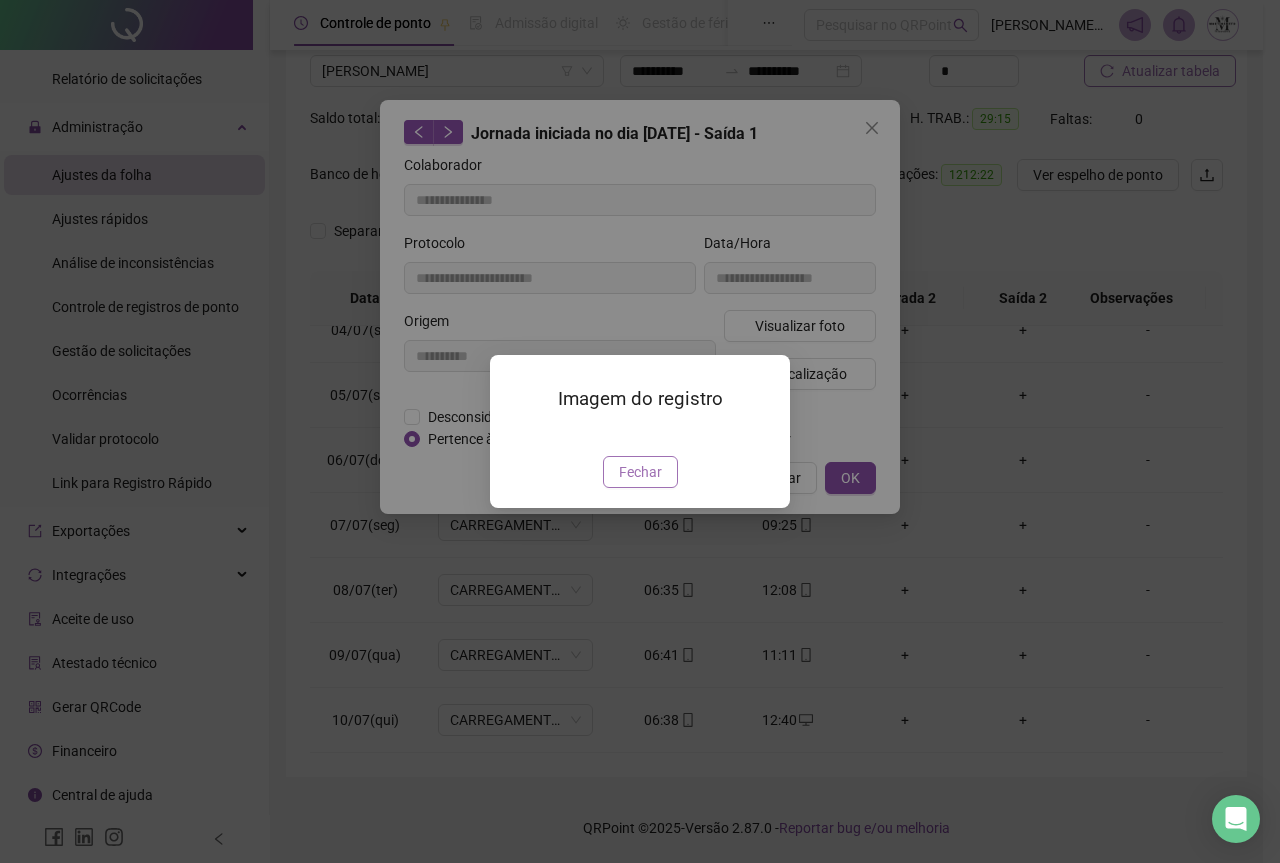 click on "Fechar" at bounding box center (640, 472) 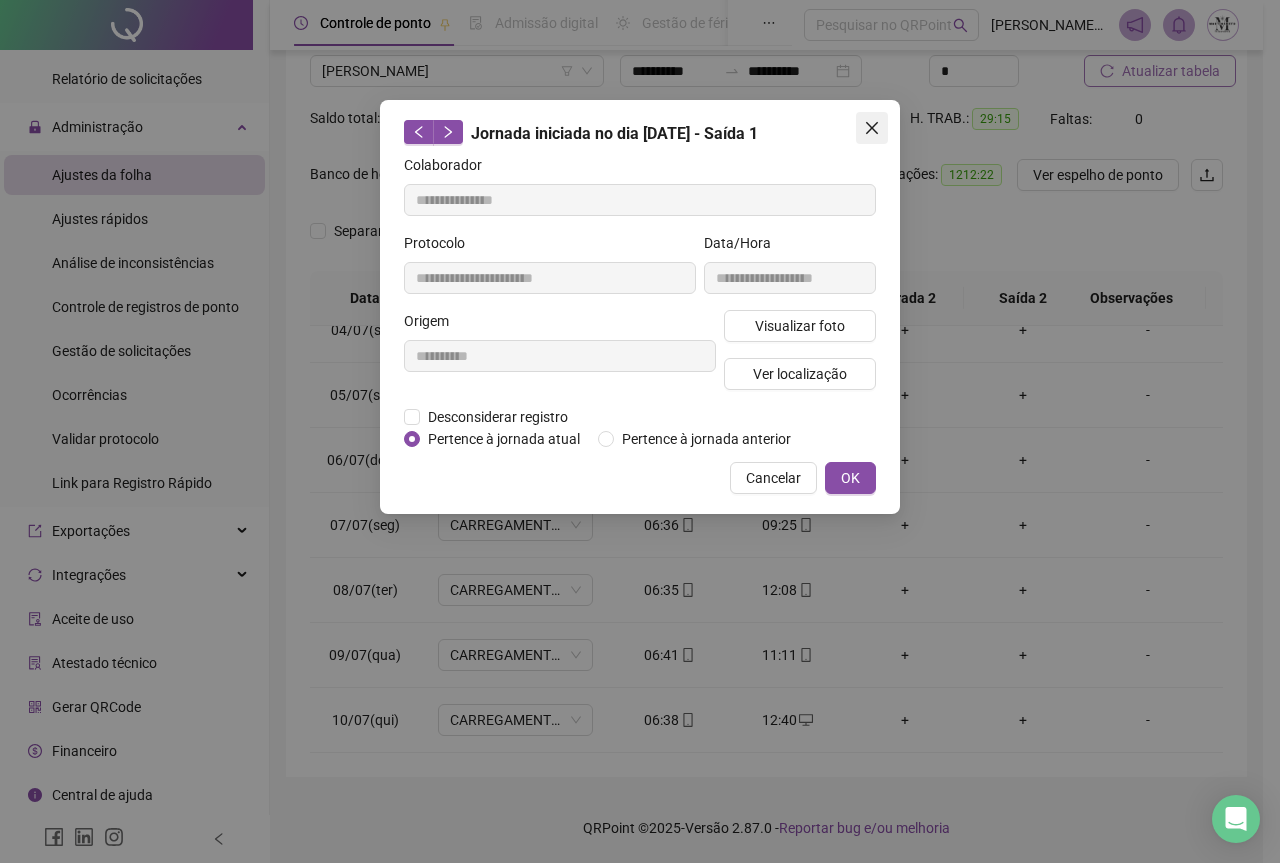 click 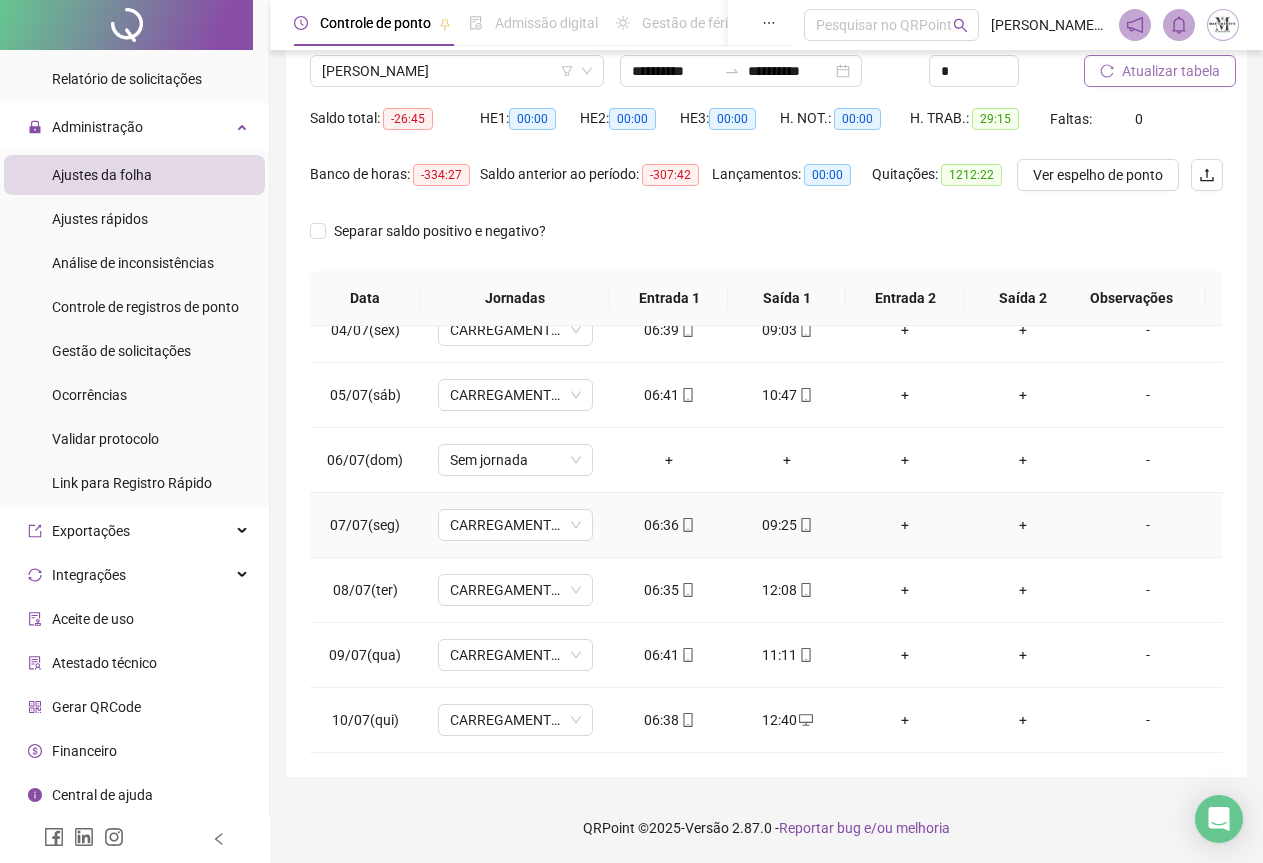 scroll, scrollTop: 0, scrollLeft: 0, axis: both 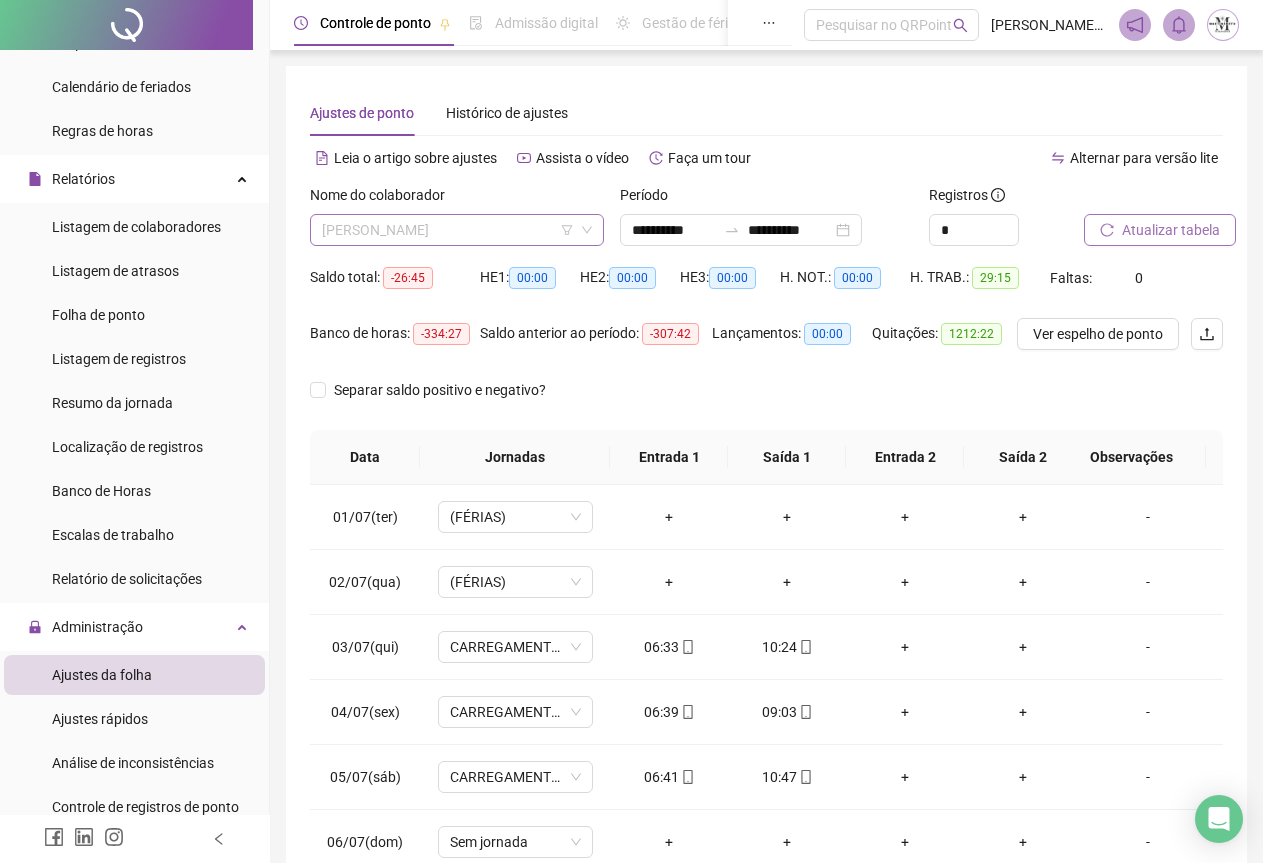 click on "[PERSON_NAME]" at bounding box center (457, 230) 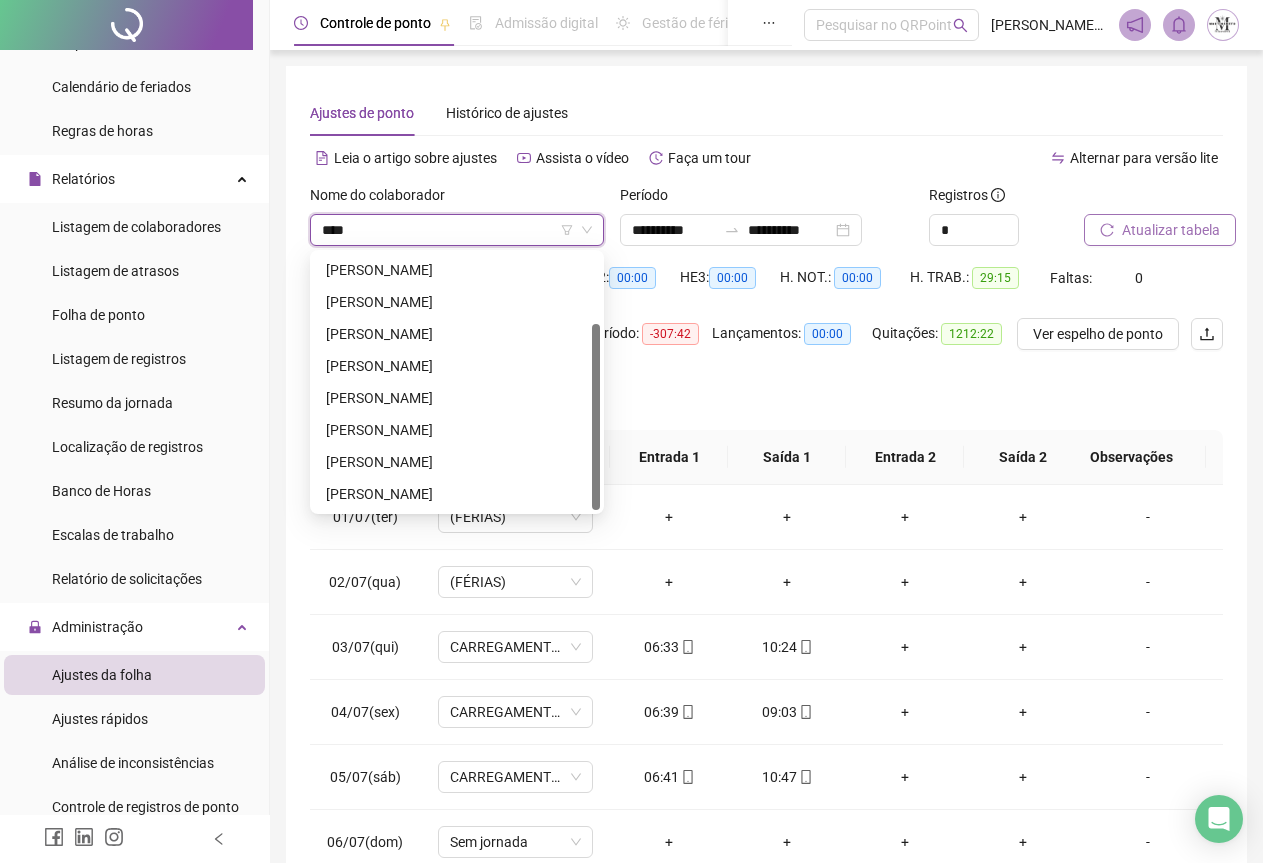 type on "*****" 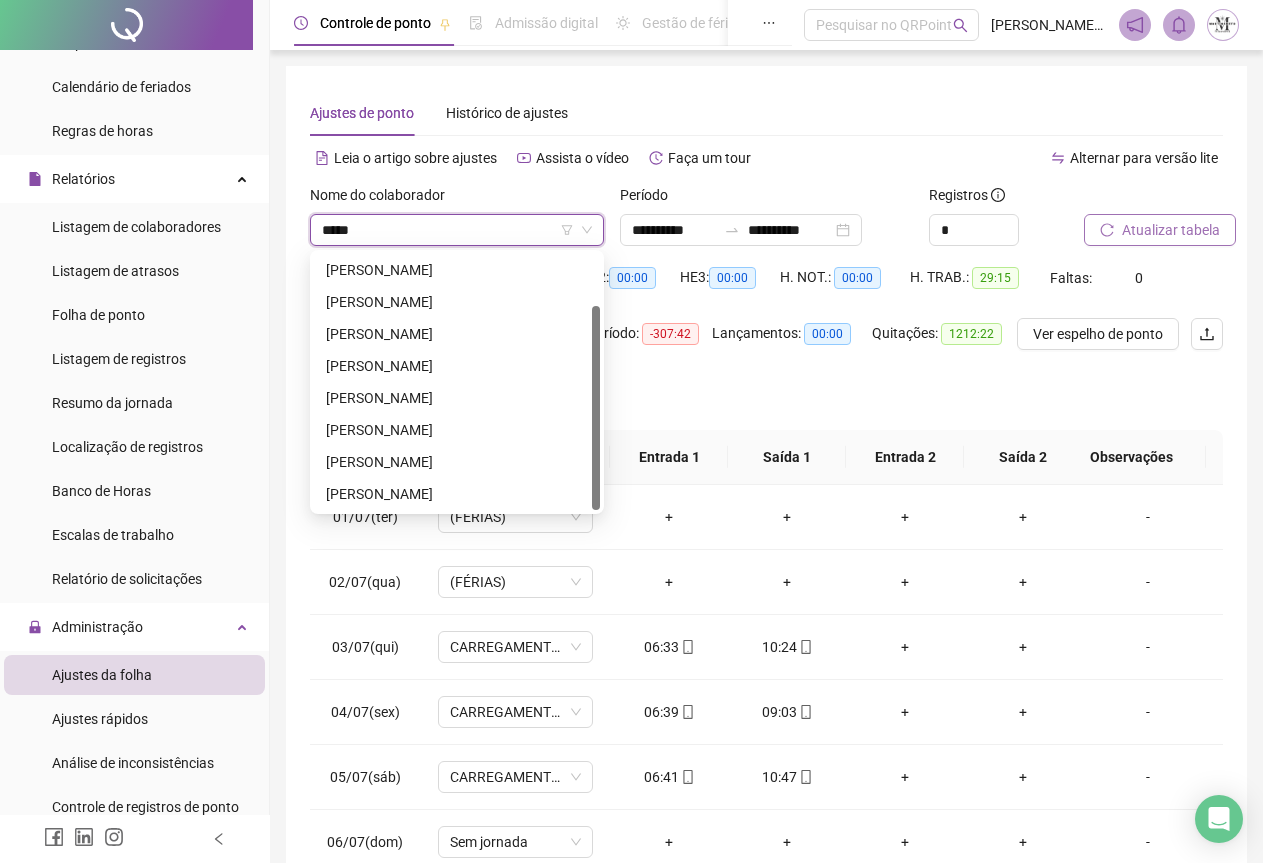 scroll, scrollTop: 64, scrollLeft: 0, axis: vertical 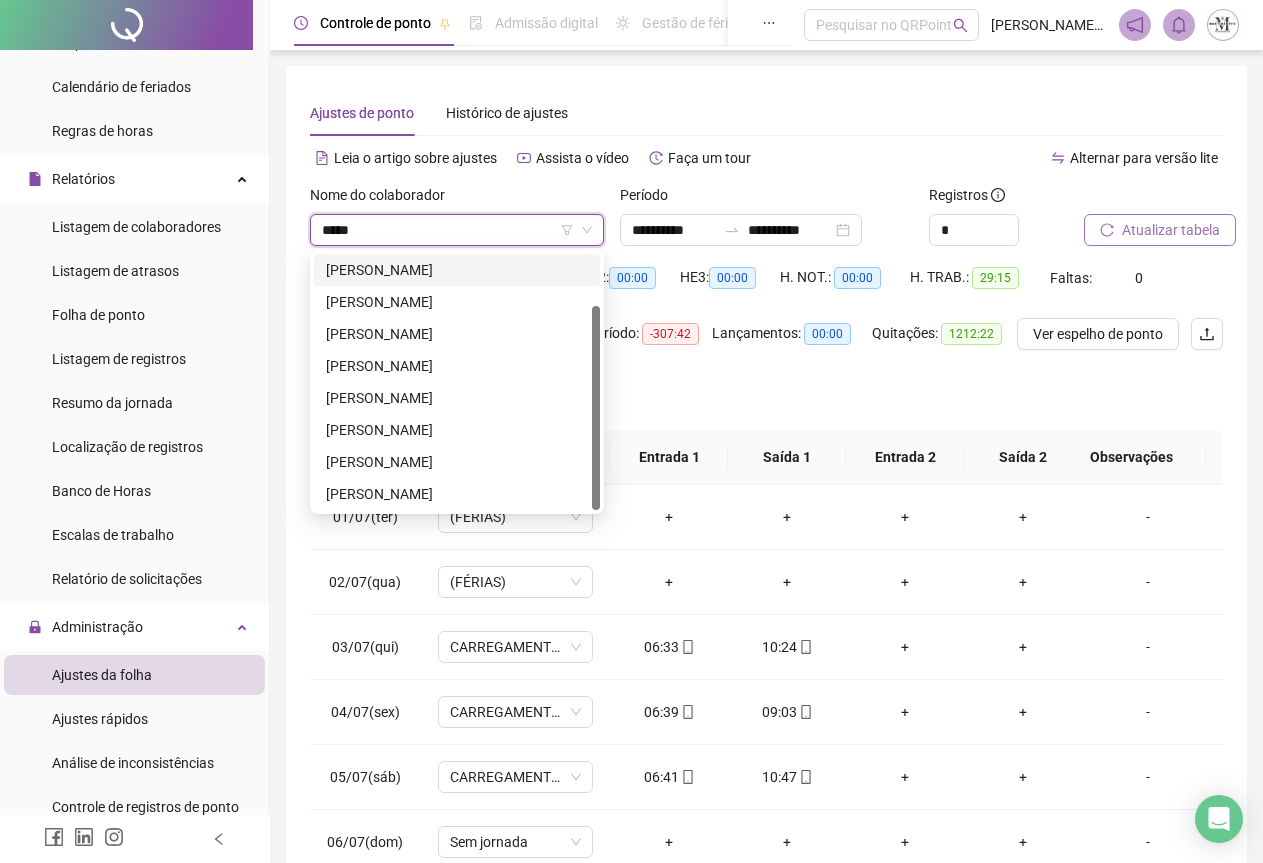 click on "[PERSON_NAME]" at bounding box center (457, 270) 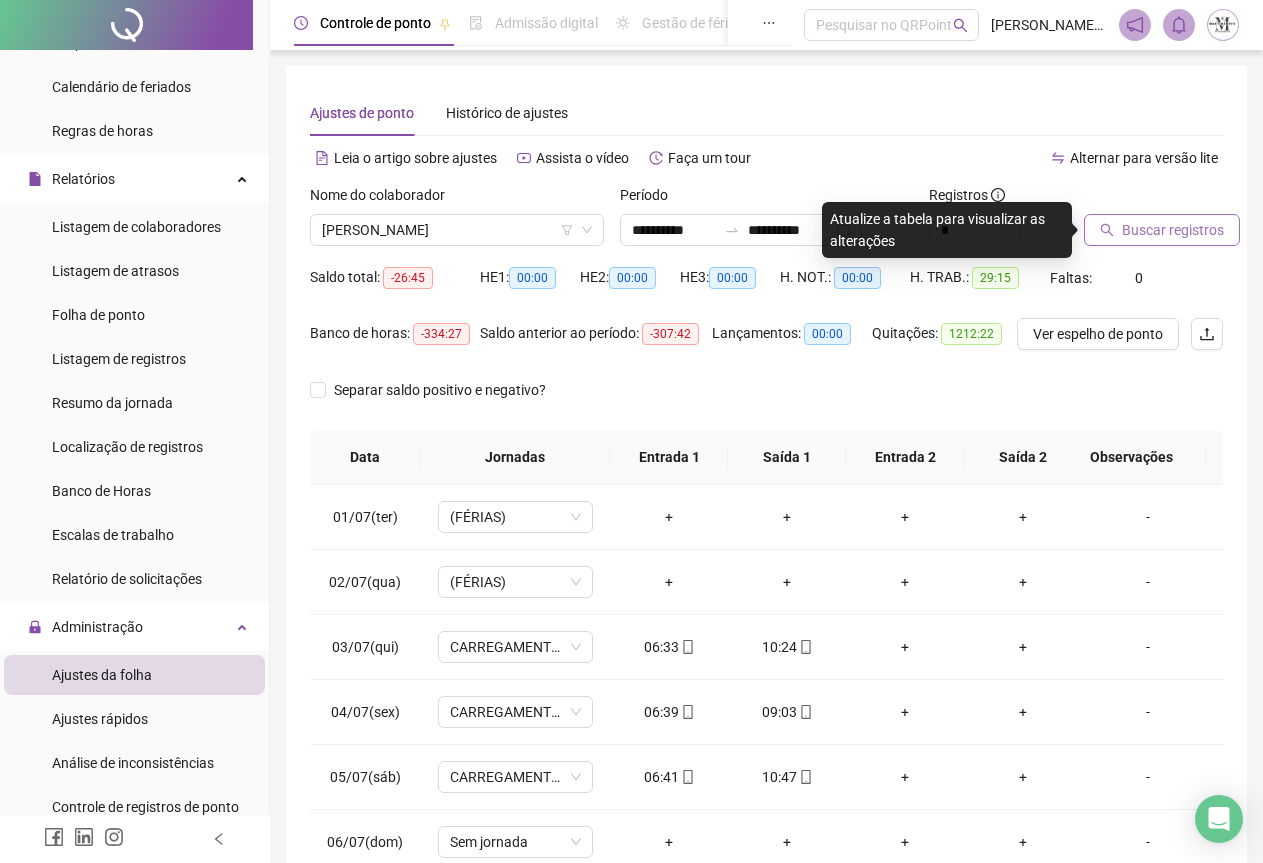 click on "Buscar registros" at bounding box center [1173, 230] 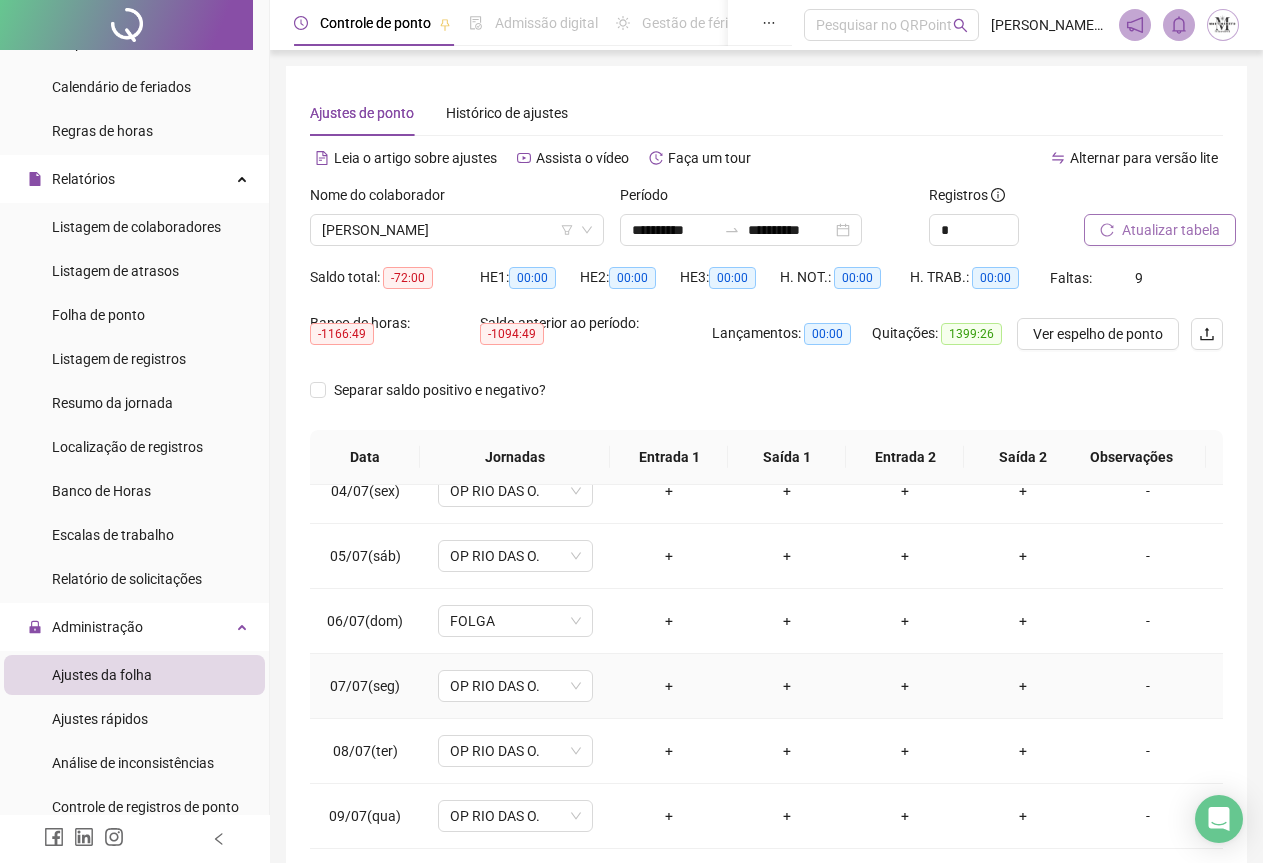 scroll, scrollTop: 240, scrollLeft: 0, axis: vertical 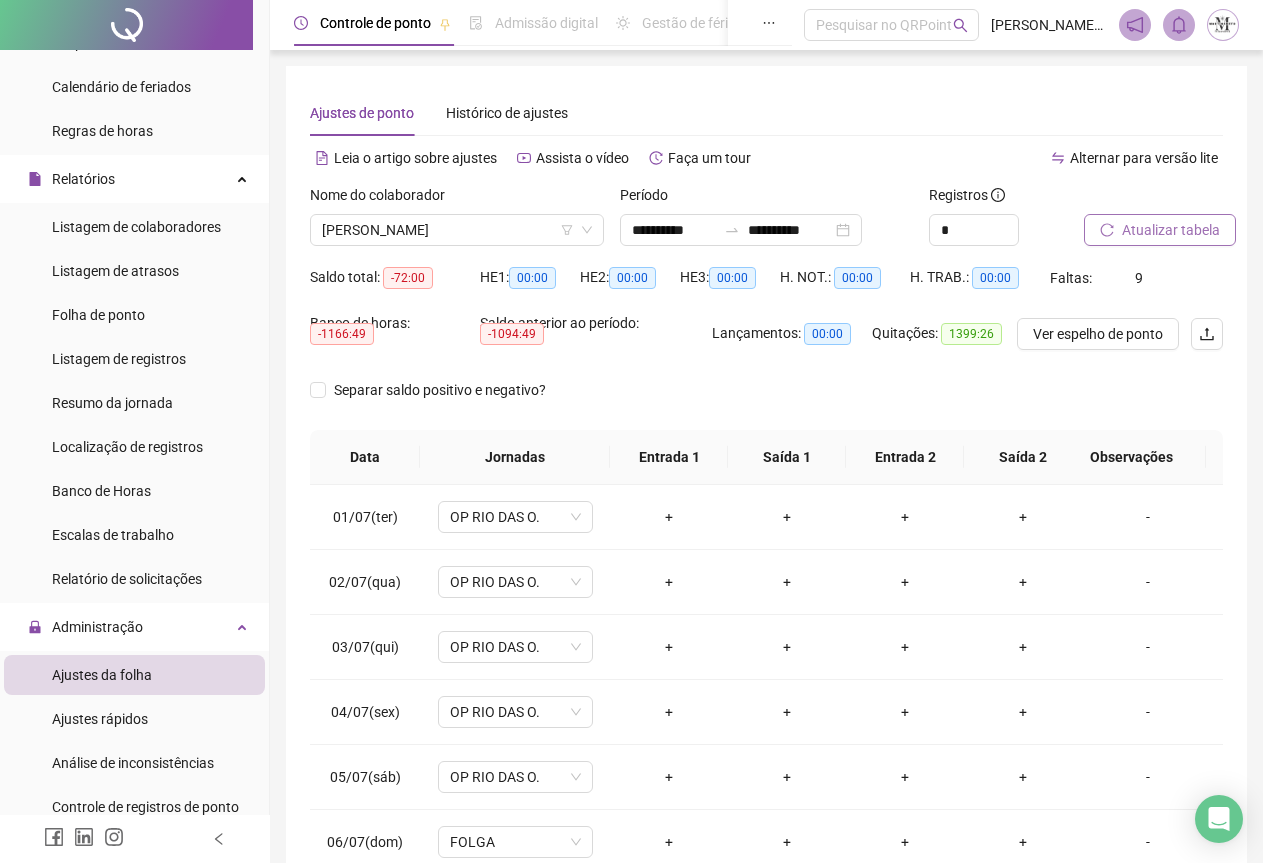 click on "Atualizar tabela" at bounding box center (1171, 230) 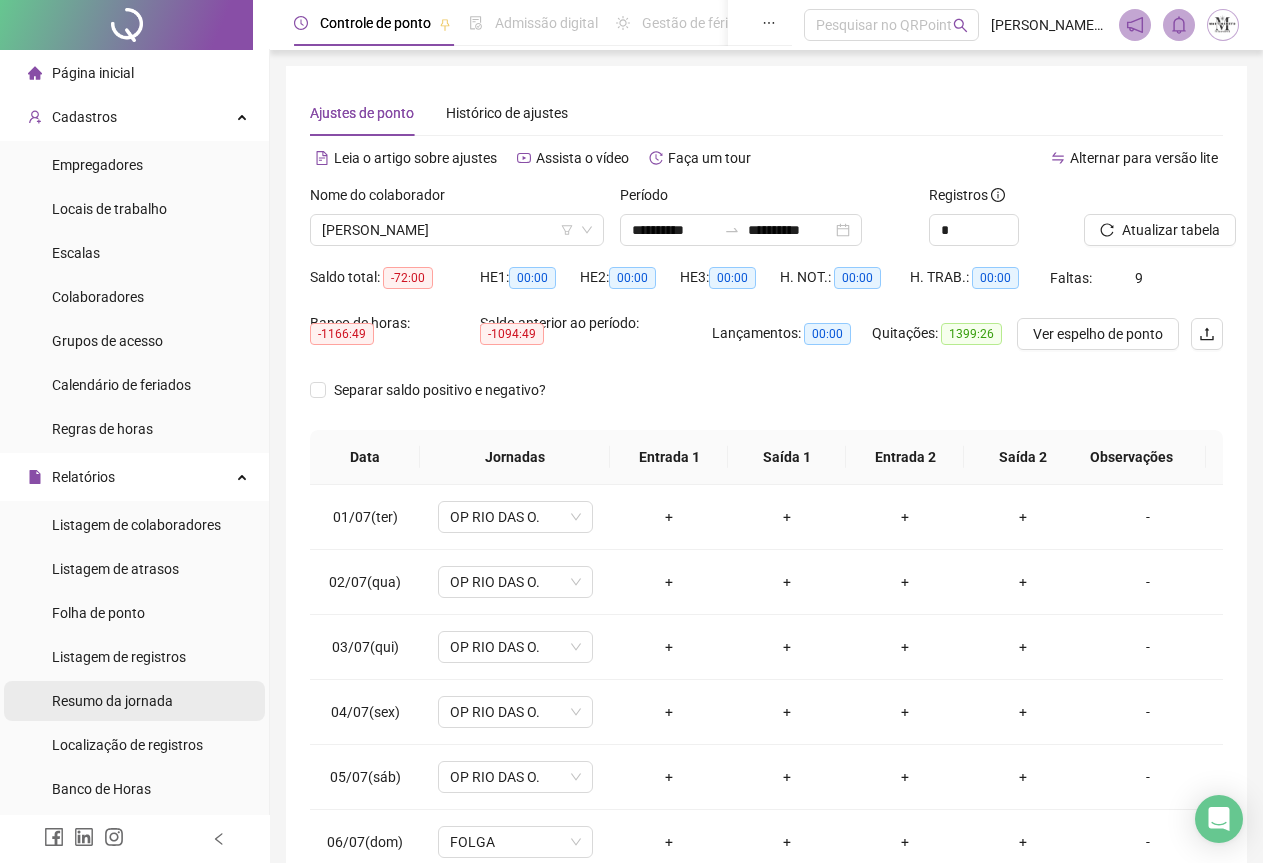 scroll, scrollTop: 0, scrollLeft: 0, axis: both 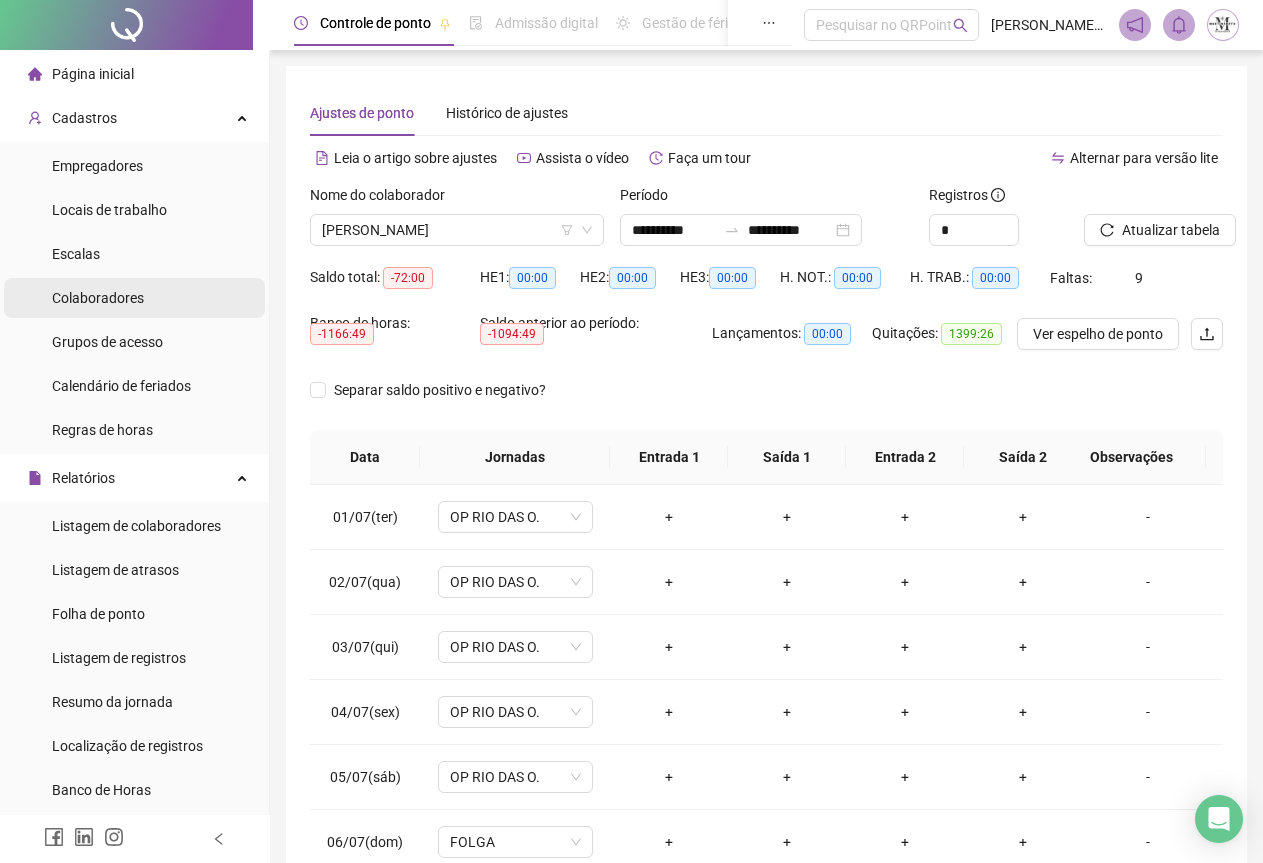 click on "Colaboradores" at bounding box center [98, 298] 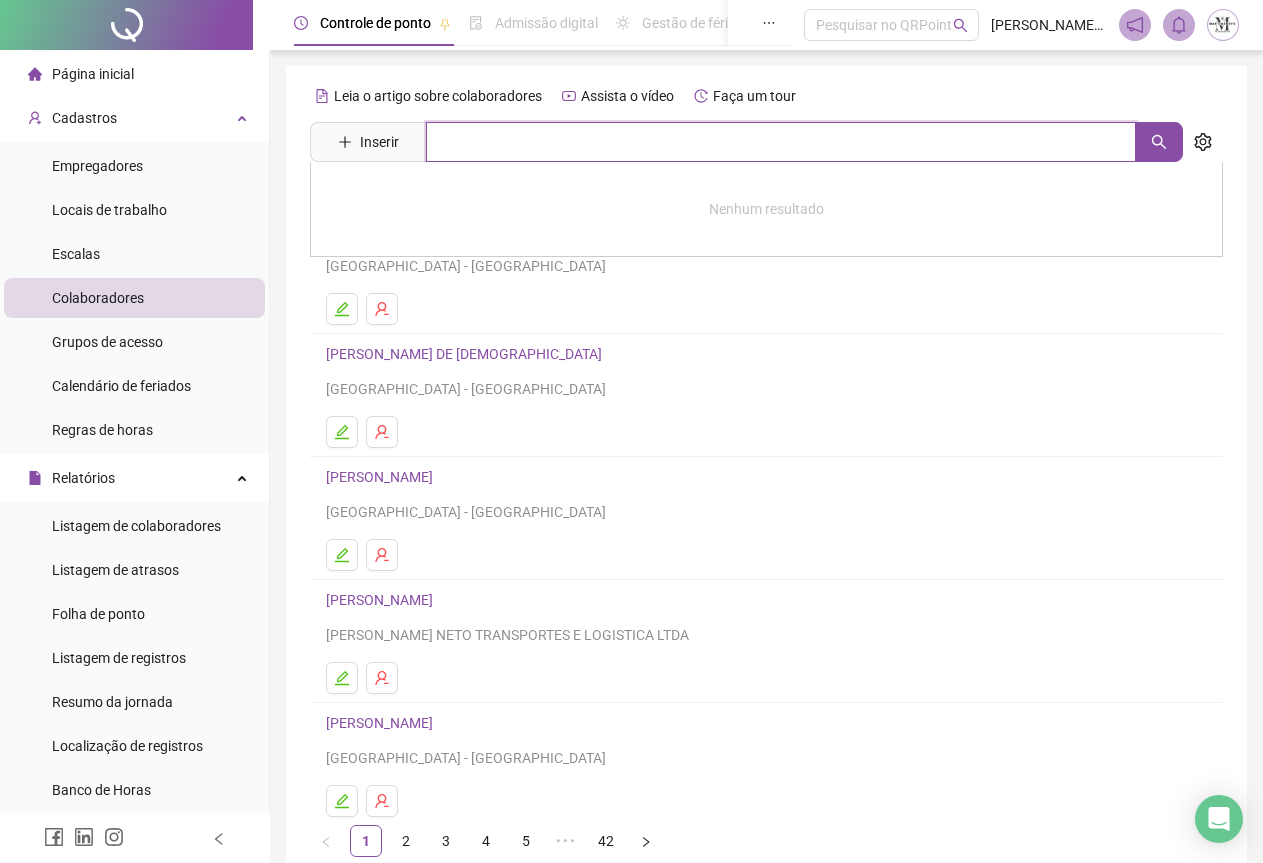 click at bounding box center [781, 142] 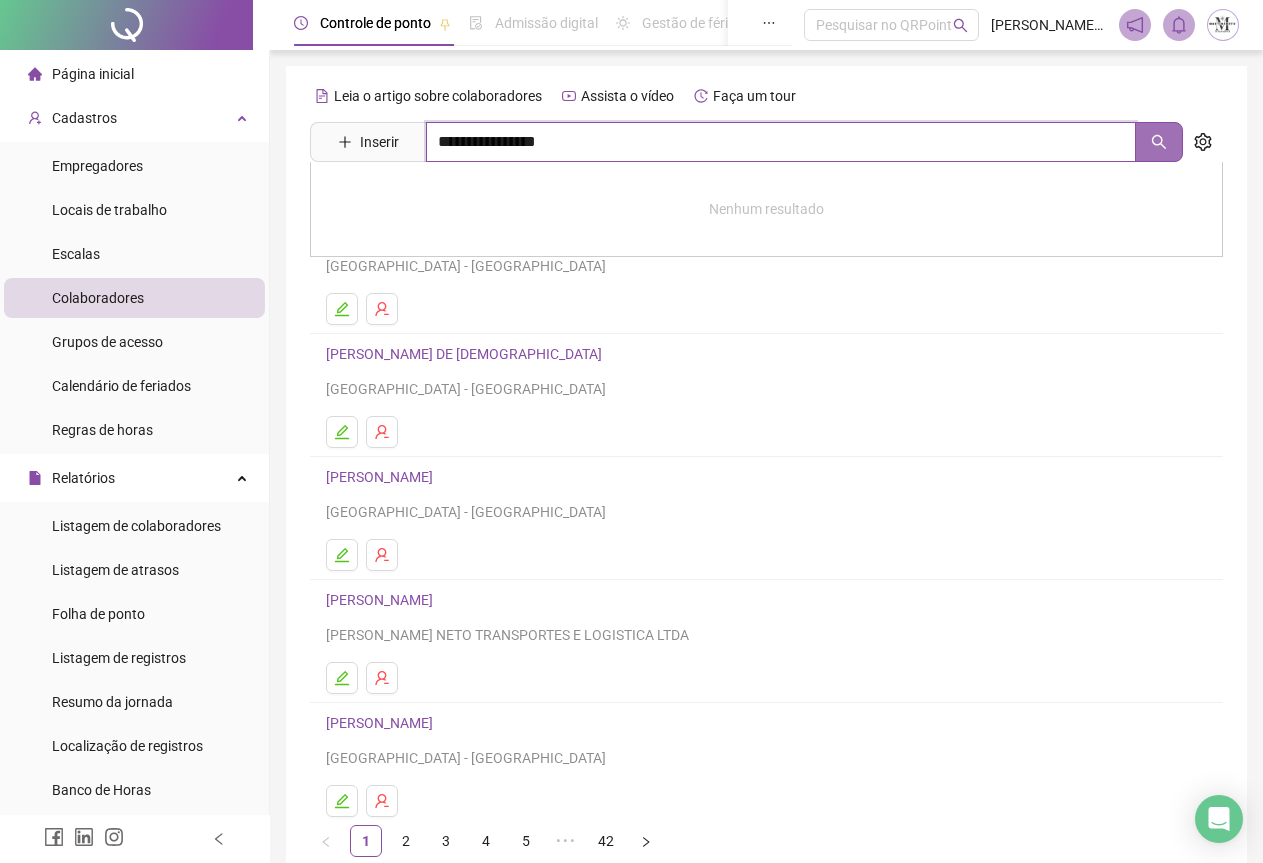 click 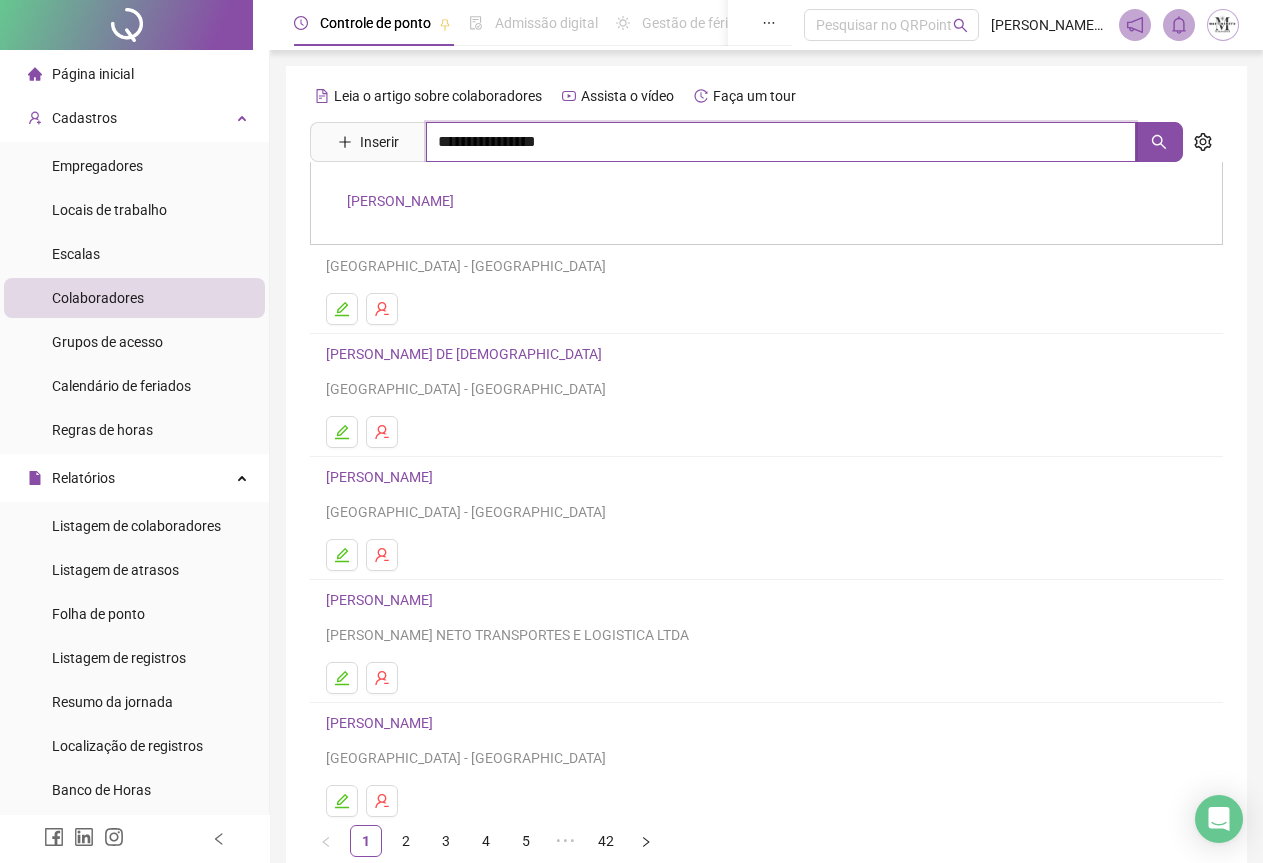 type on "**********" 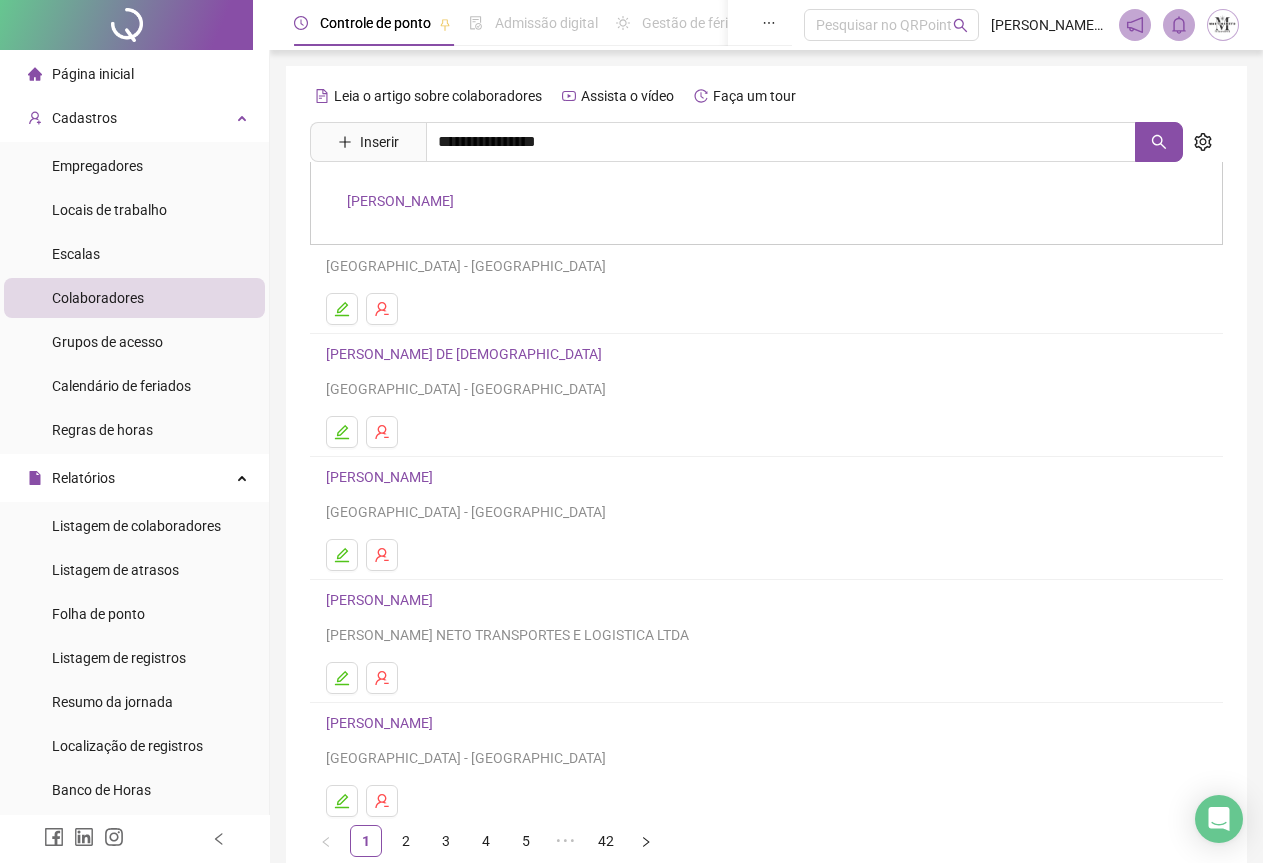 click on "[PERSON_NAME]" at bounding box center [400, 201] 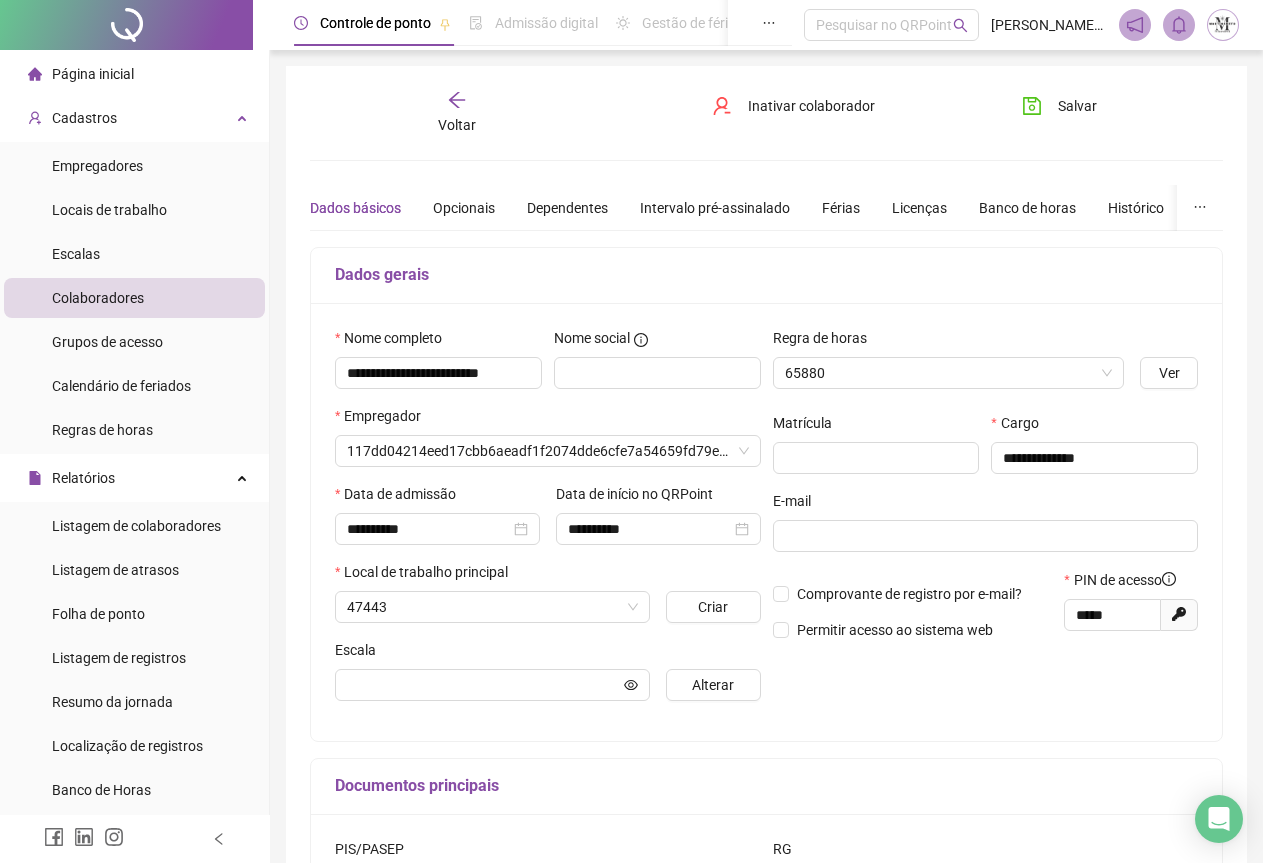 type on "**********" 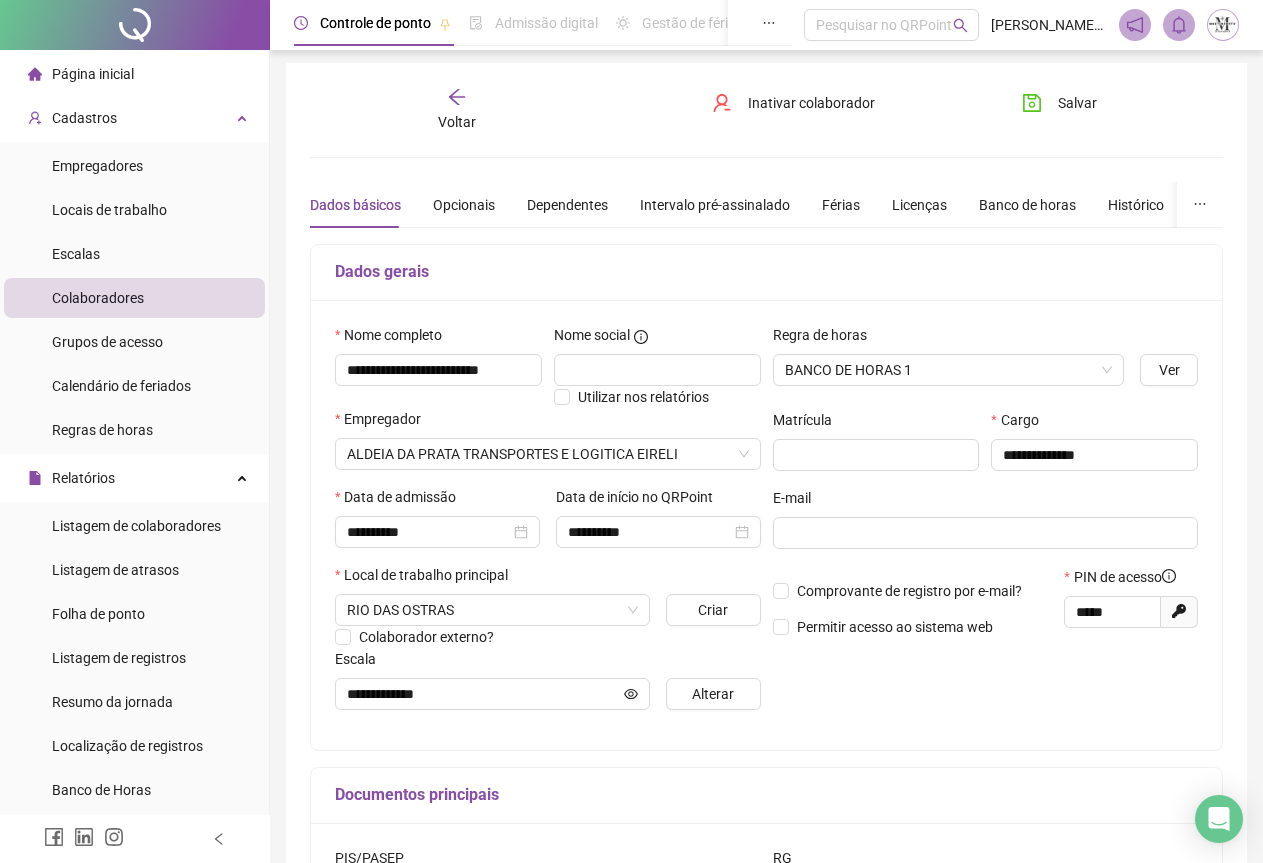 scroll, scrollTop: 0, scrollLeft: 0, axis: both 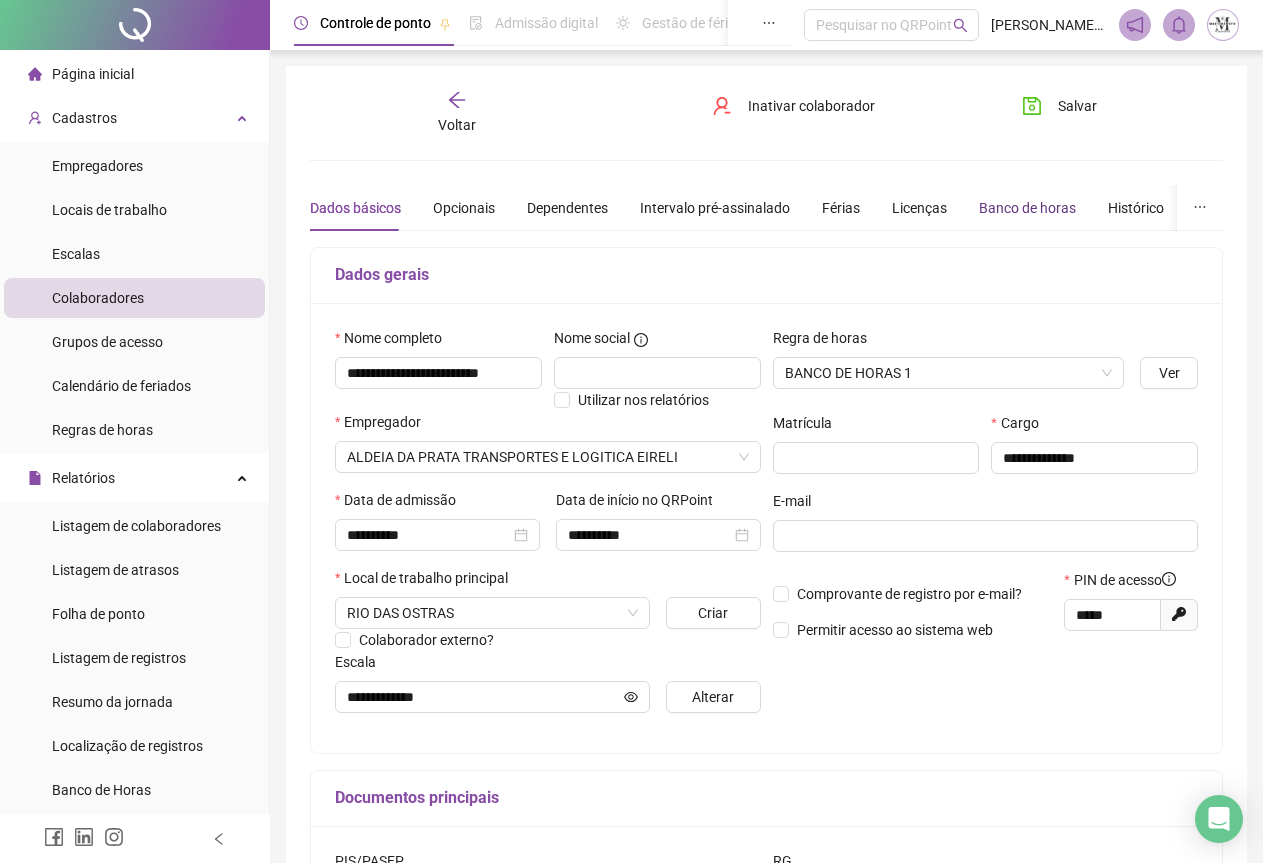 click on "Banco de horas" at bounding box center [1027, 208] 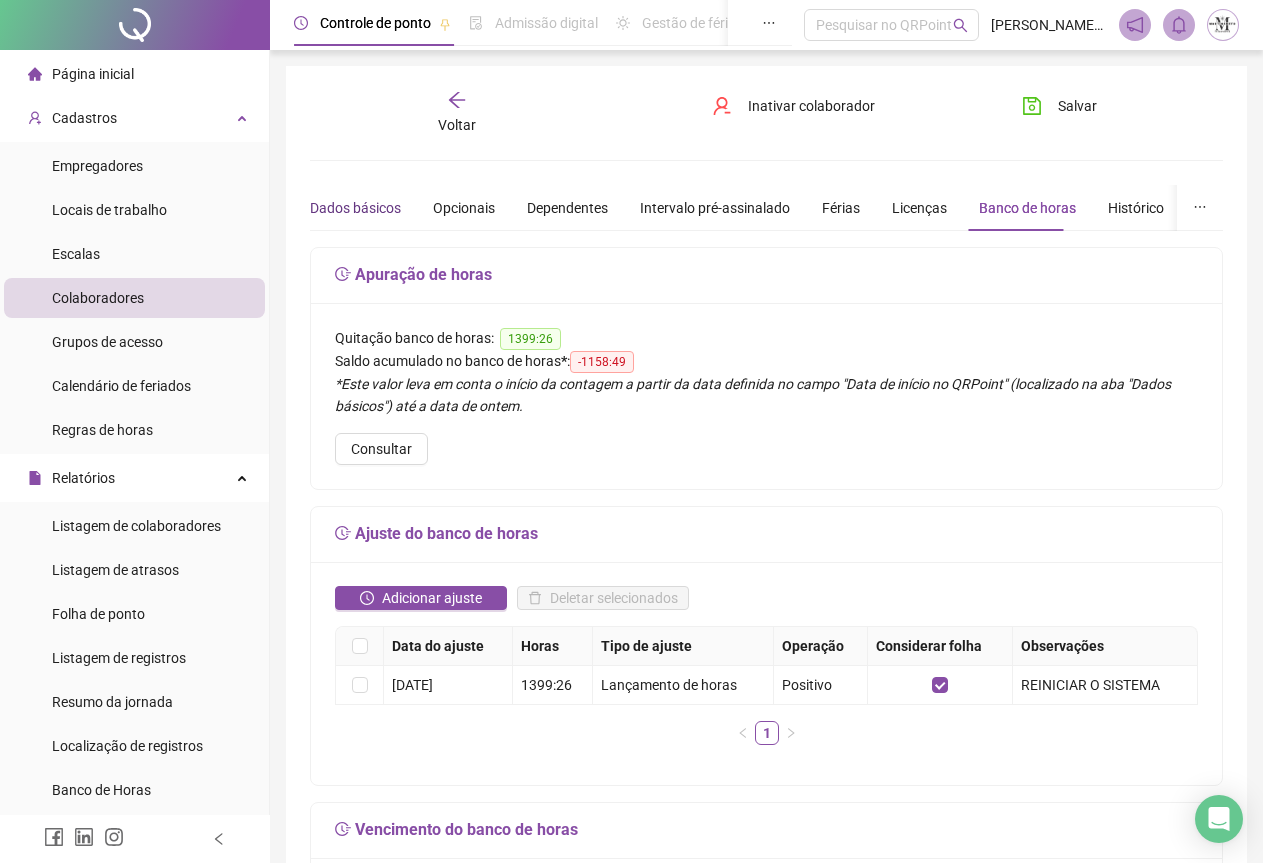 click on "Dados básicos" at bounding box center [355, 208] 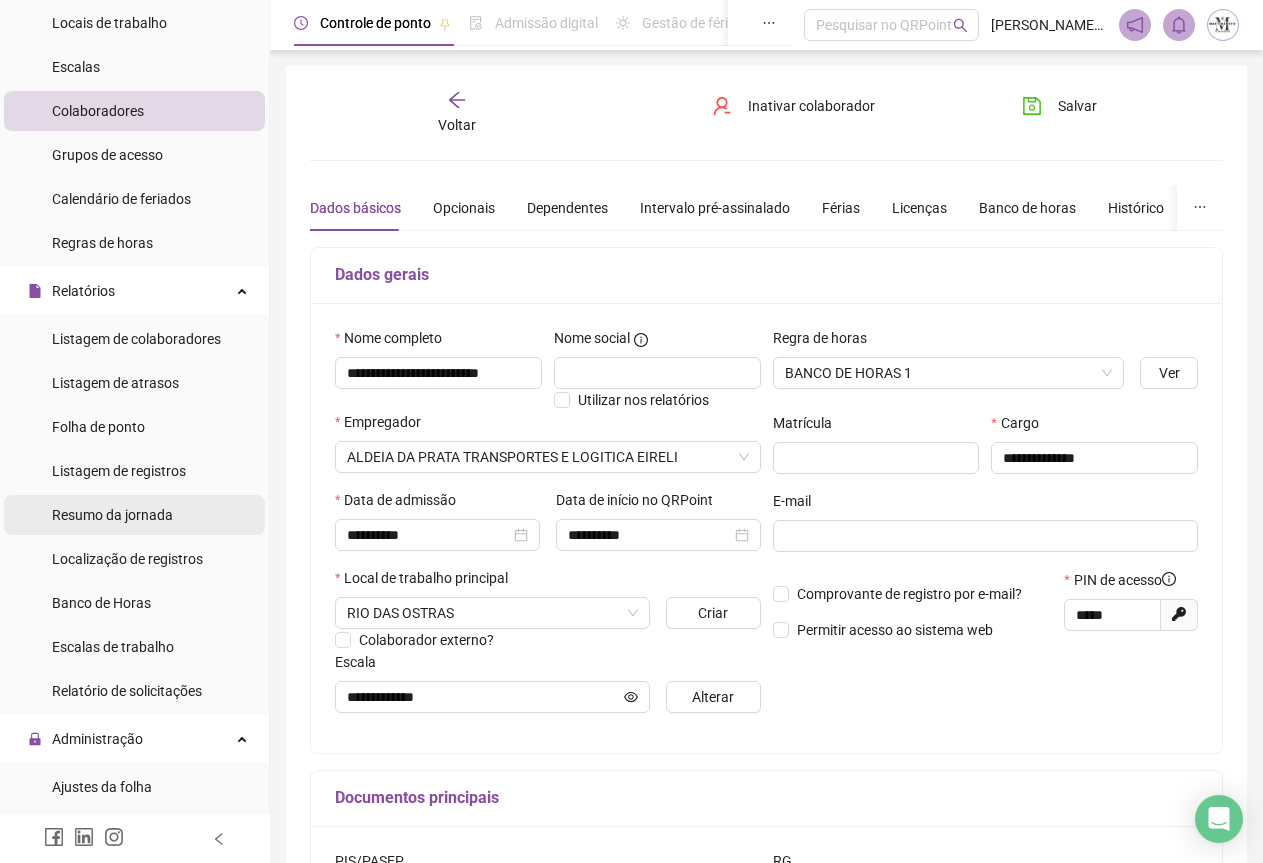 scroll, scrollTop: 200, scrollLeft: 0, axis: vertical 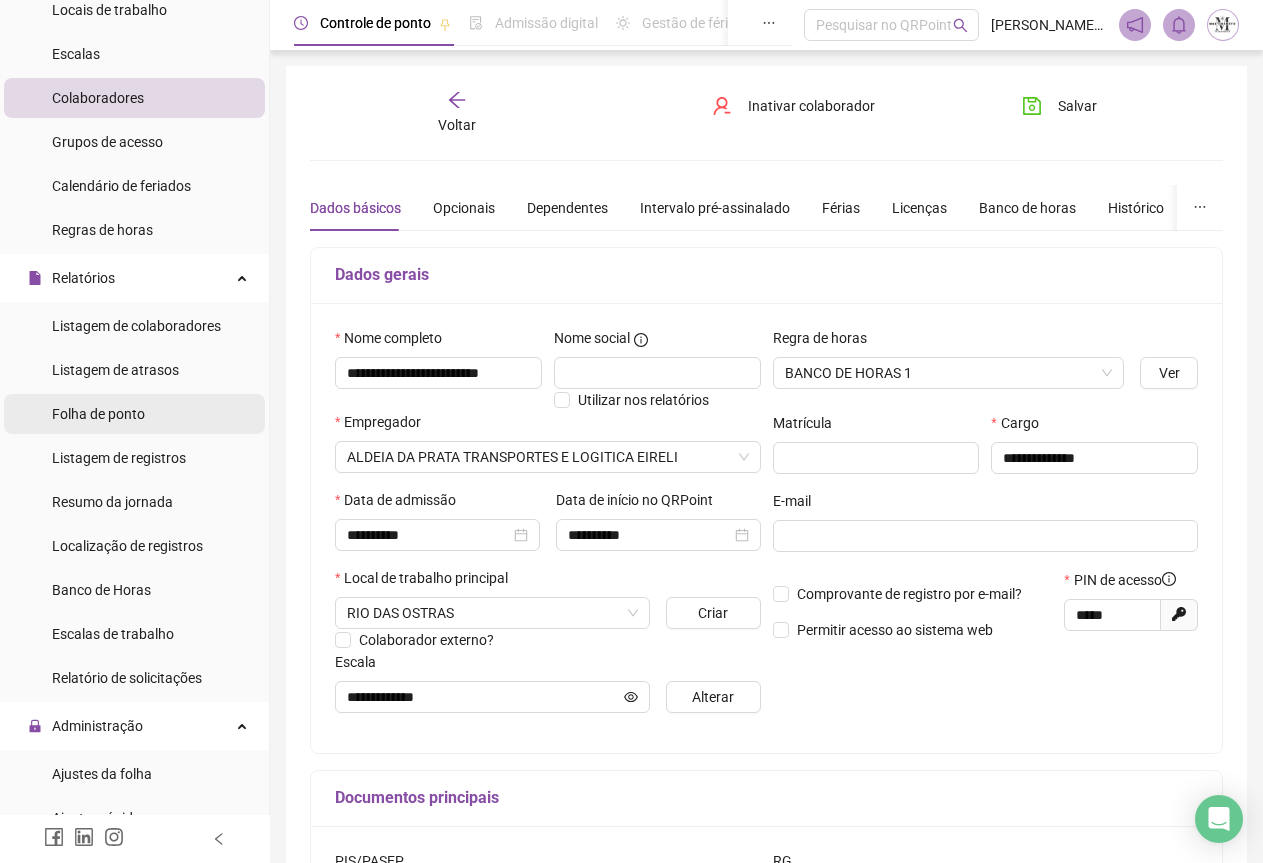 click on "Folha de ponto" at bounding box center [98, 414] 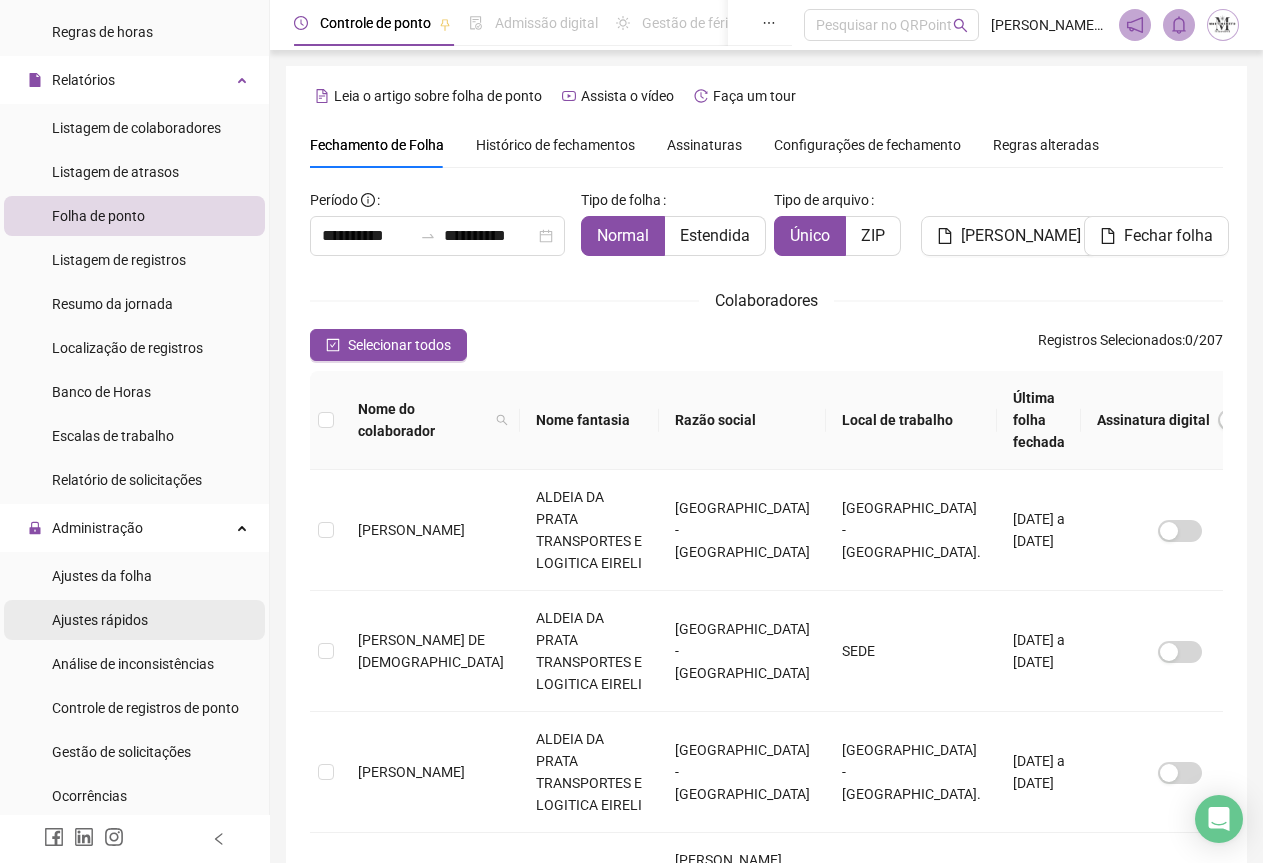 scroll, scrollTop: 400, scrollLeft: 0, axis: vertical 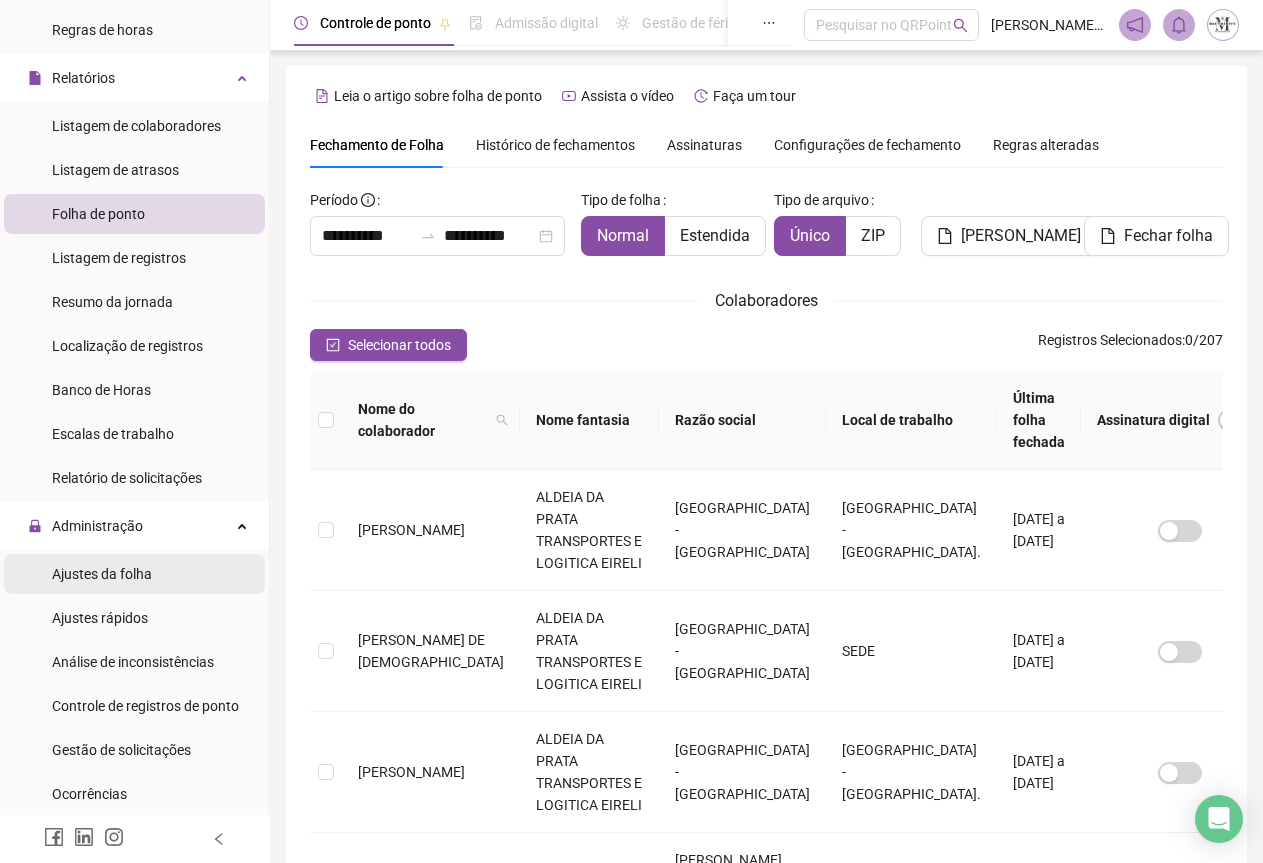 click on "Ajustes da folha" at bounding box center [102, 574] 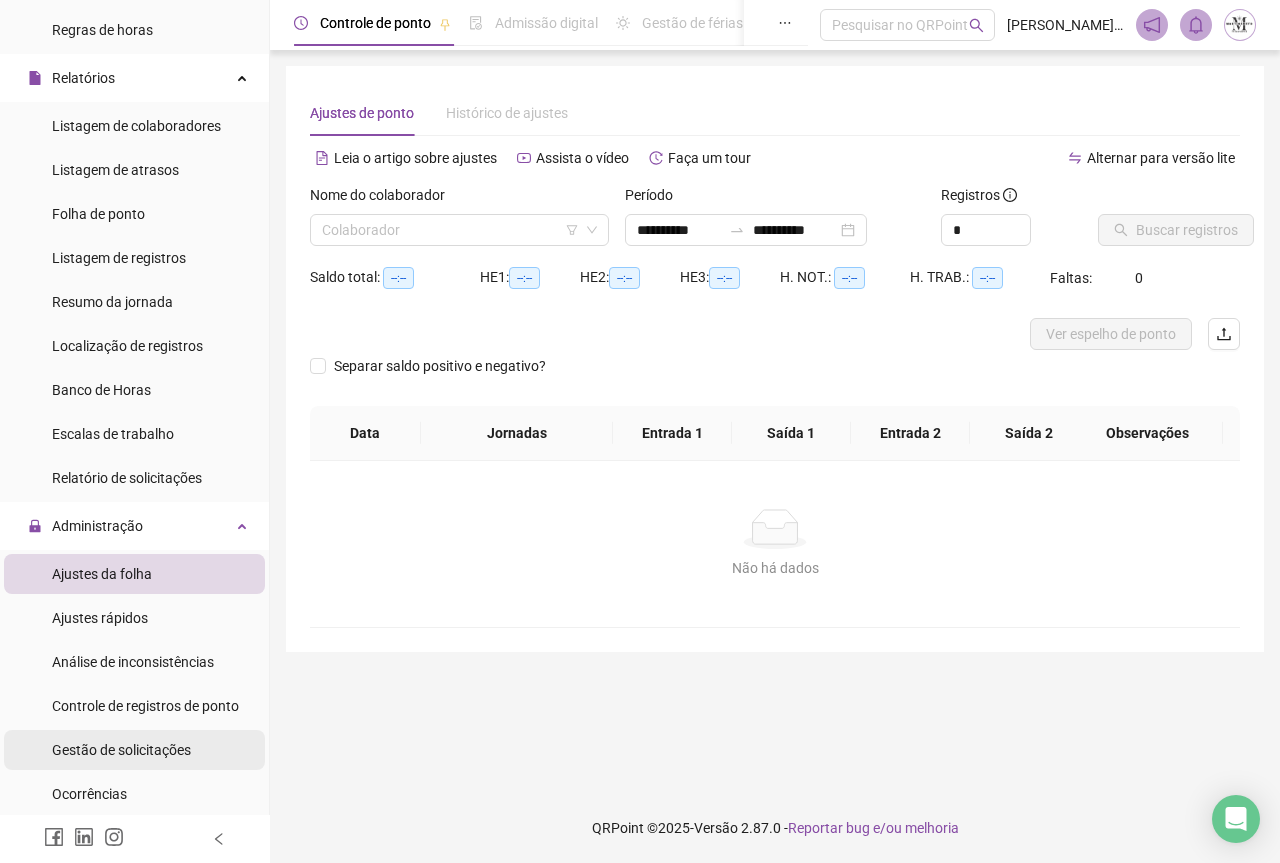click on "Gestão de solicitações" at bounding box center [121, 750] 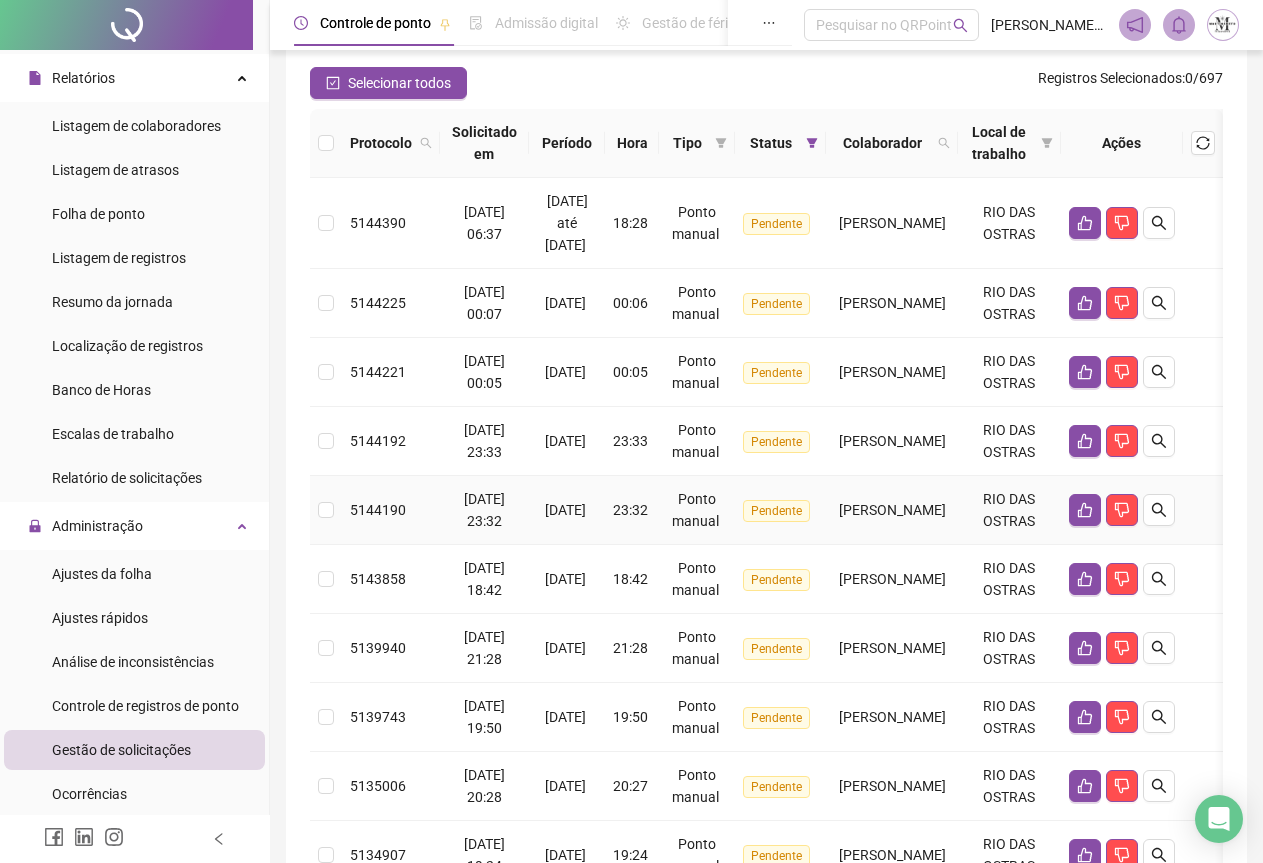 scroll, scrollTop: 0, scrollLeft: 0, axis: both 